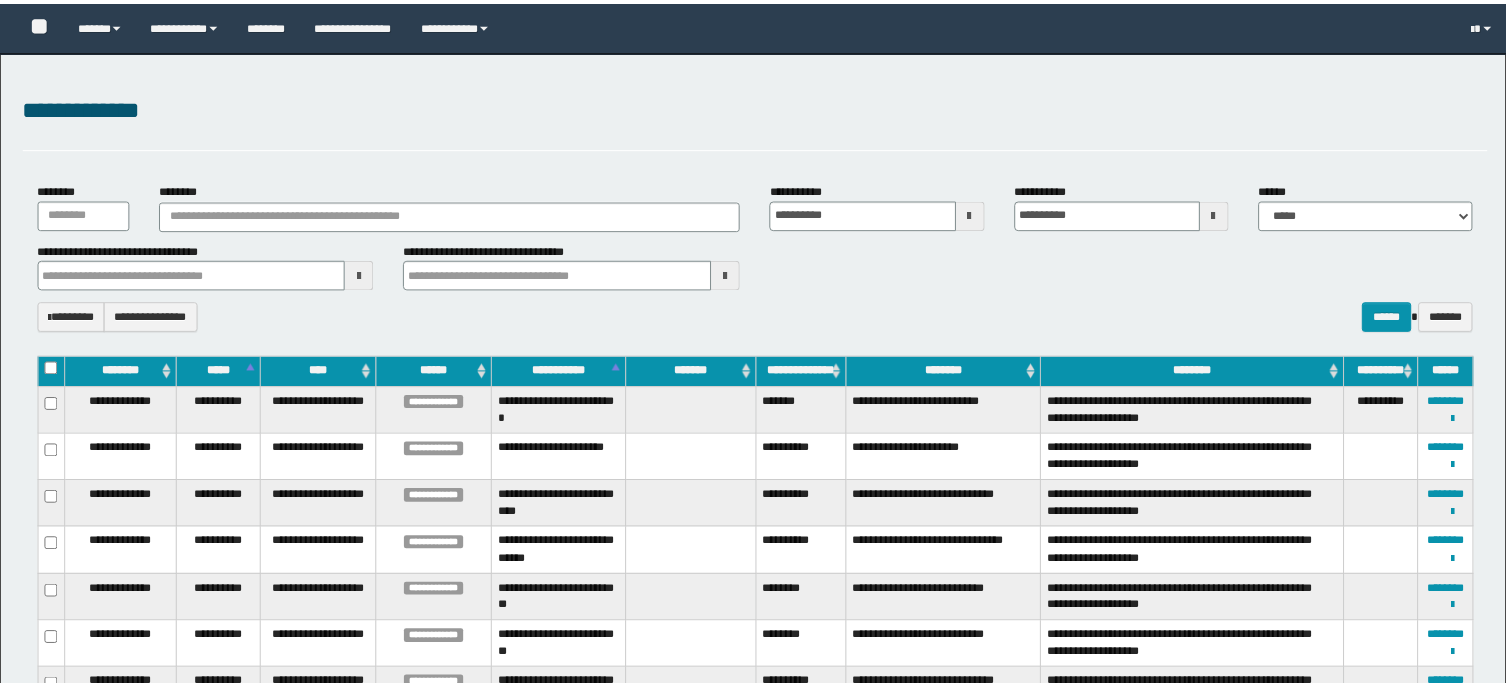 scroll, scrollTop: 0, scrollLeft: 0, axis: both 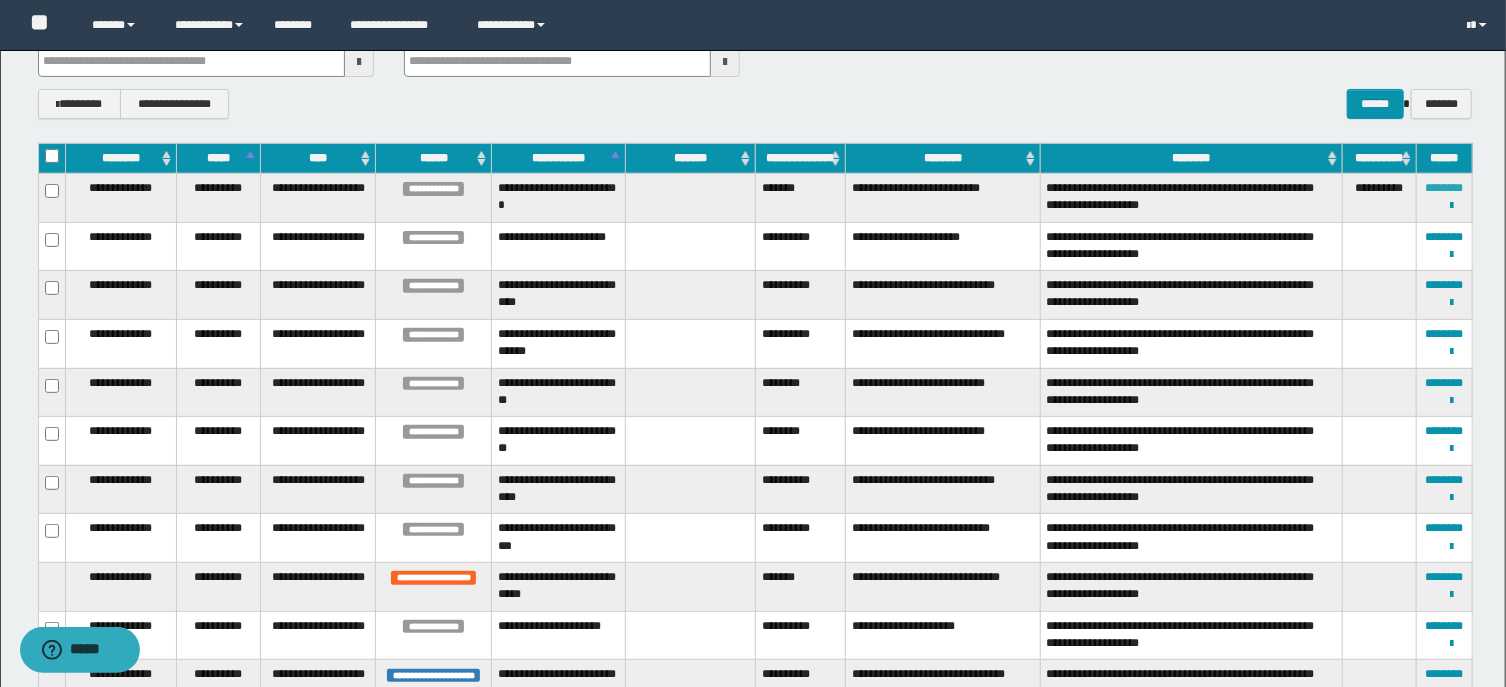 click on "********" at bounding box center [1445, 188] 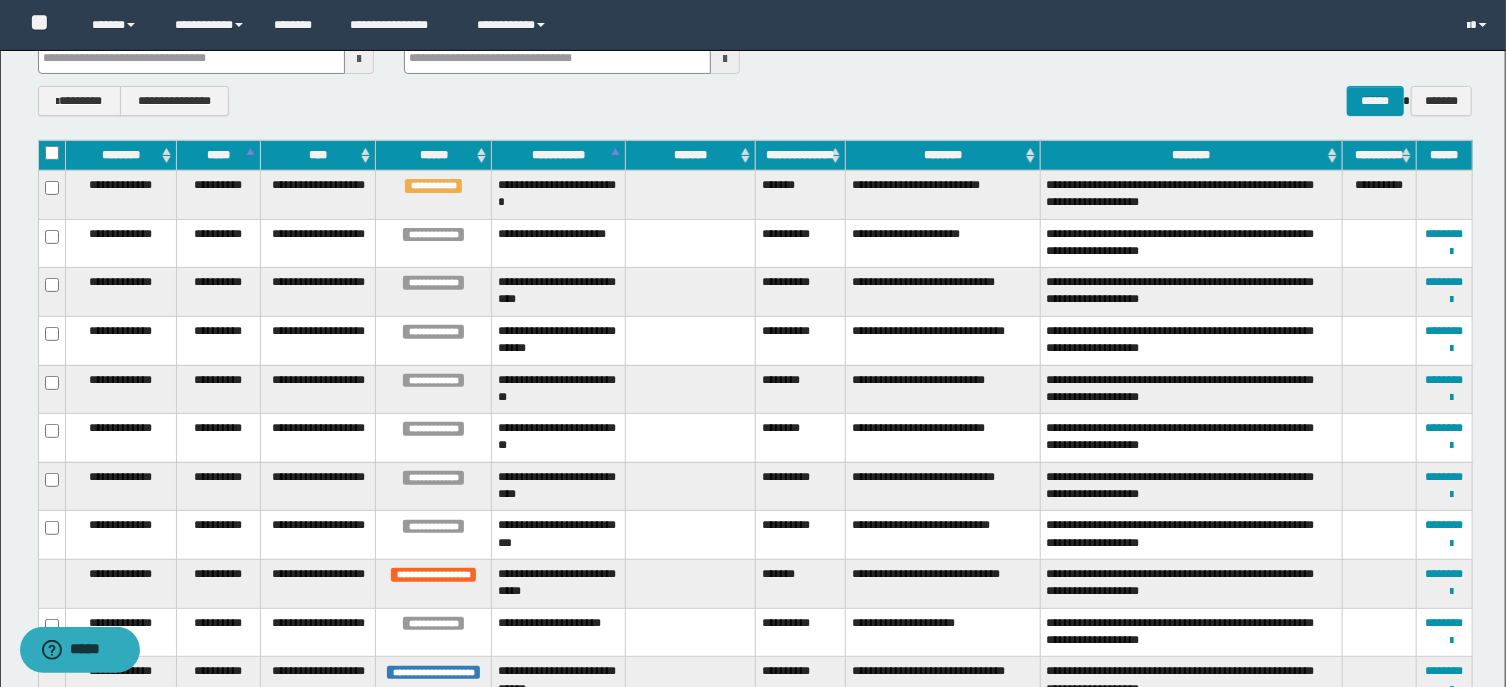 scroll, scrollTop: 214, scrollLeft: 0, axis: vertical 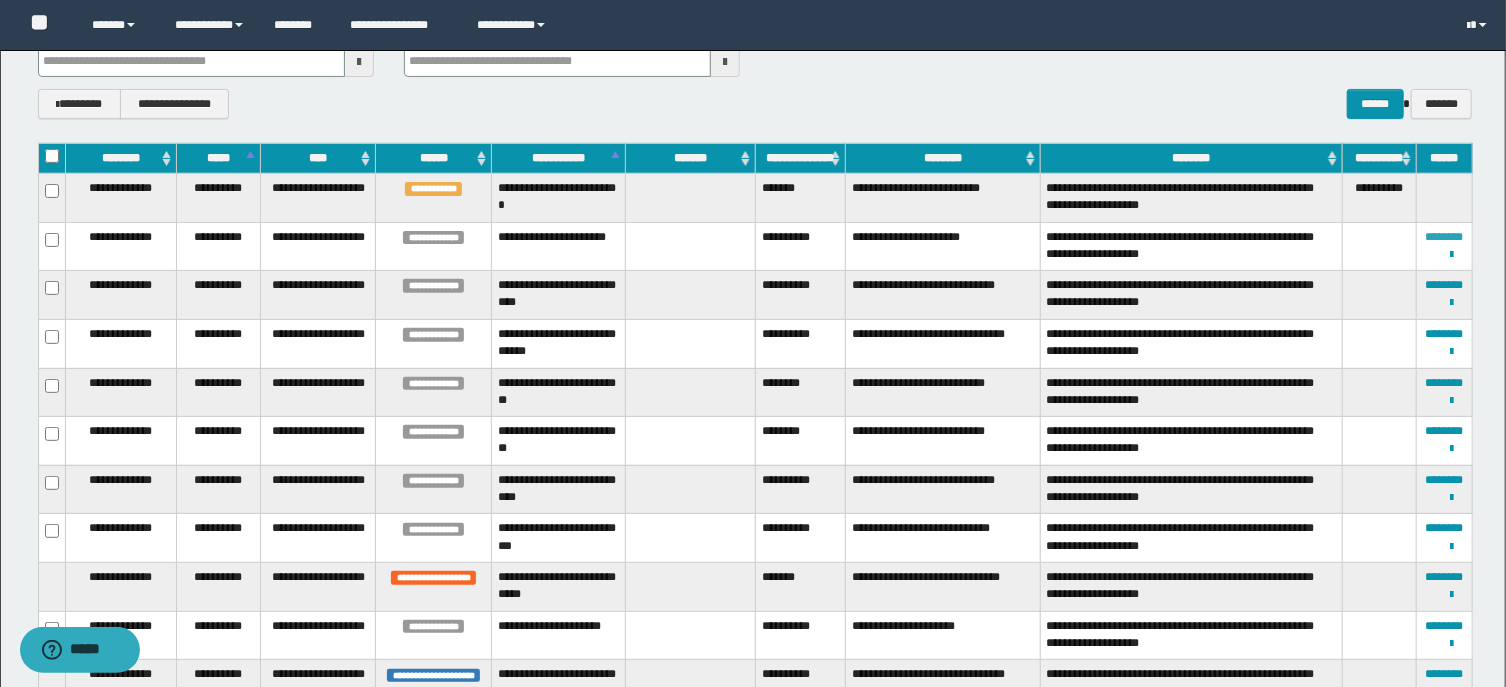 click on "********" at bounding box center [1445, 237] 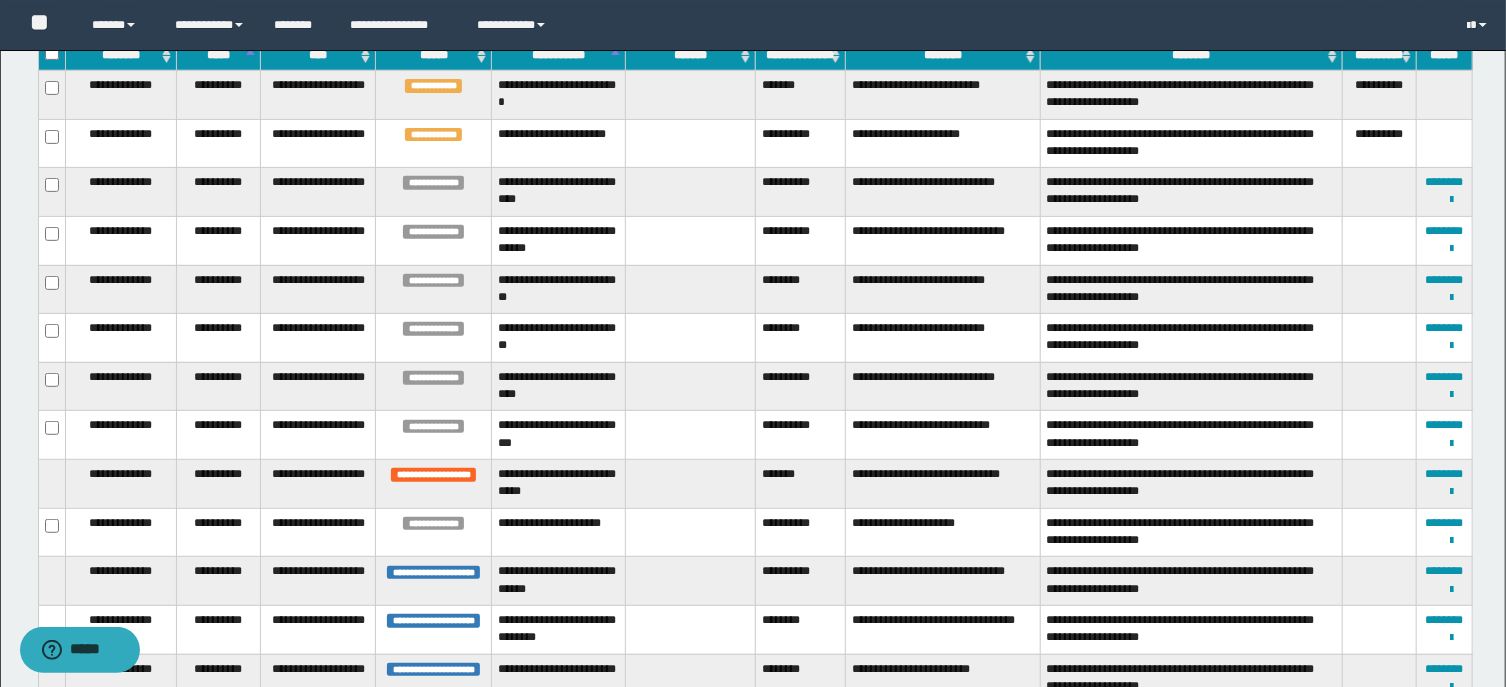 scroll, scrollTop: 321, scrollLeft: 0, axis: vertical 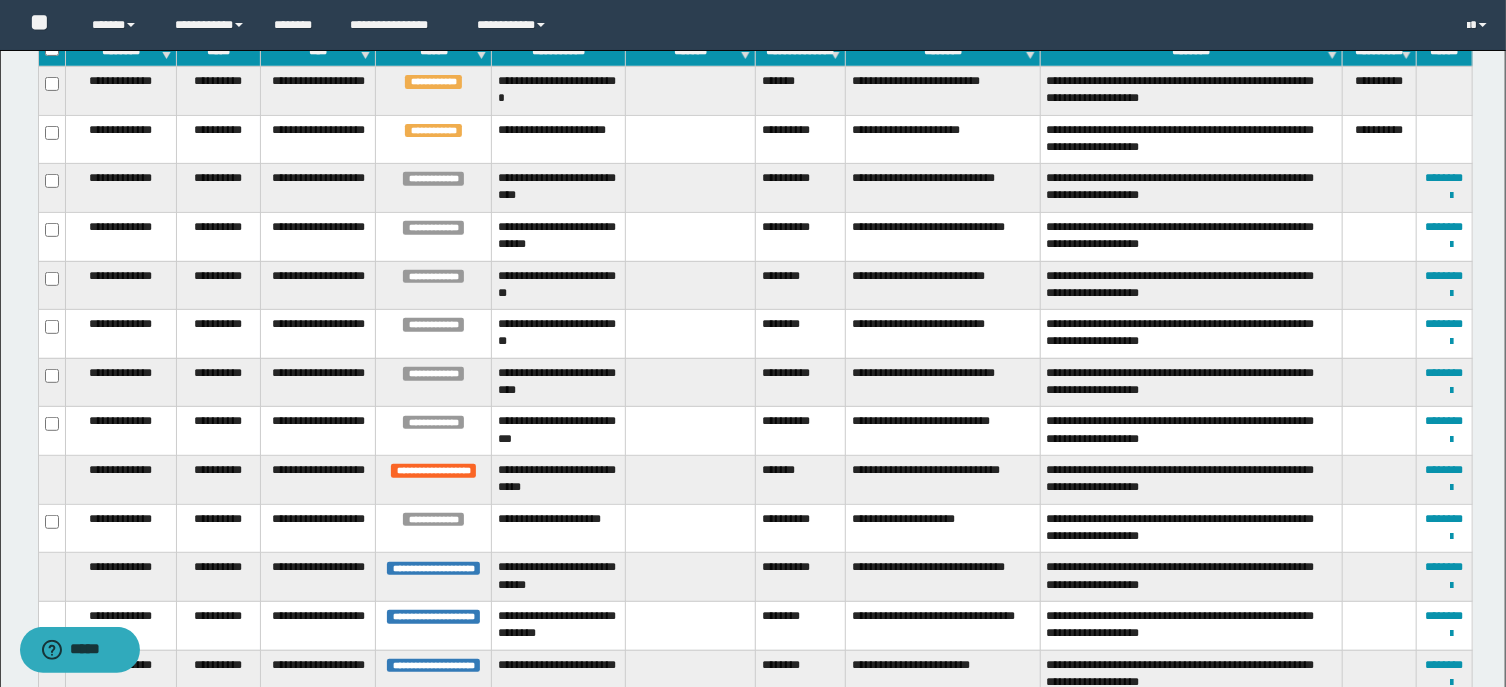click at bounding box center (690, 334) 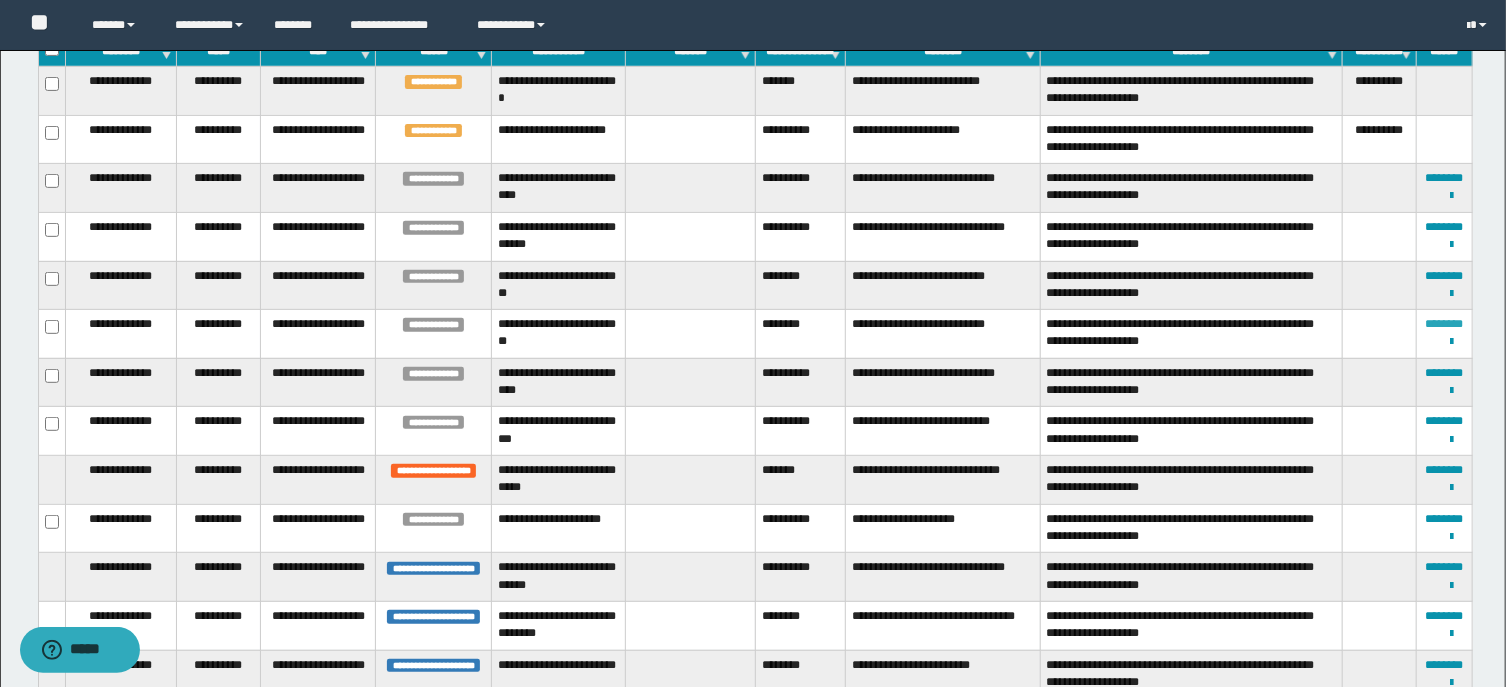 click on "********" at bounding box center [1445, 324] 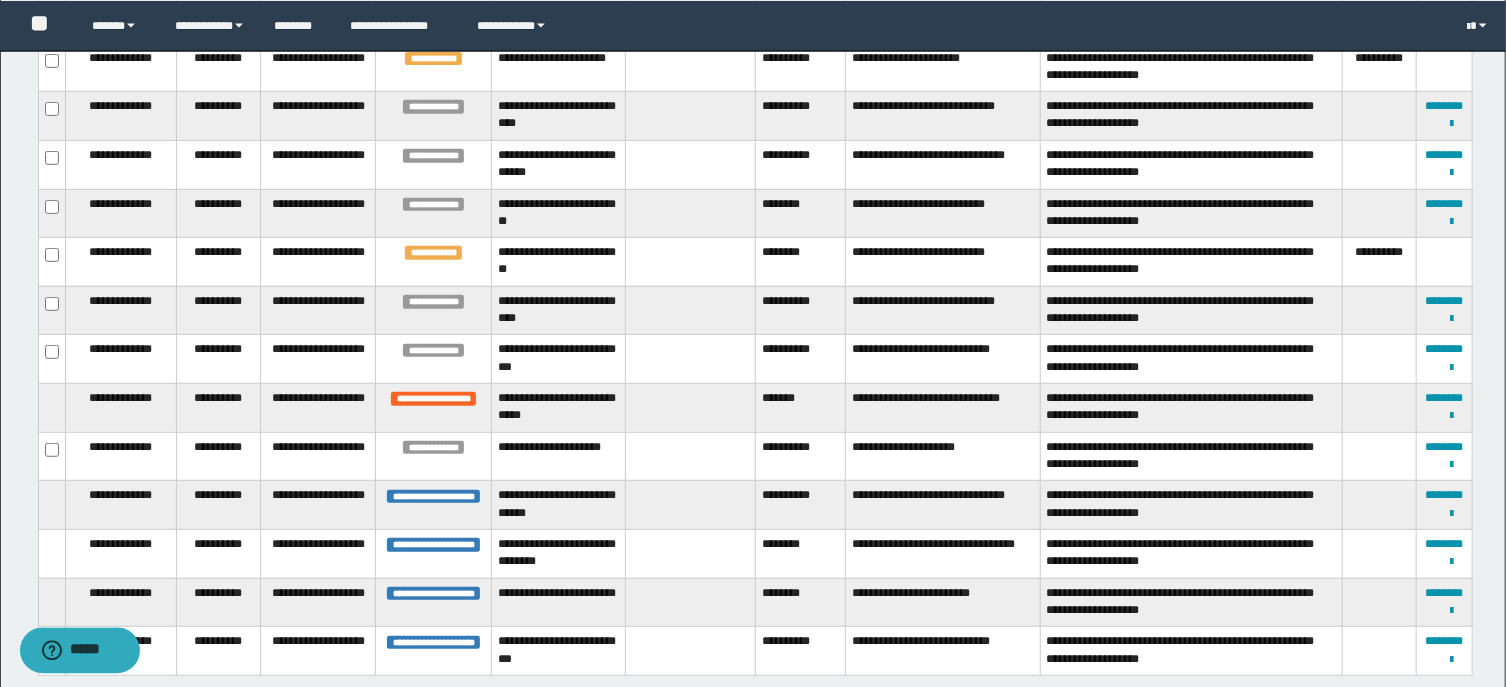 scroll, scrollTop: 428, scrollLeft: 0, axis: vertical 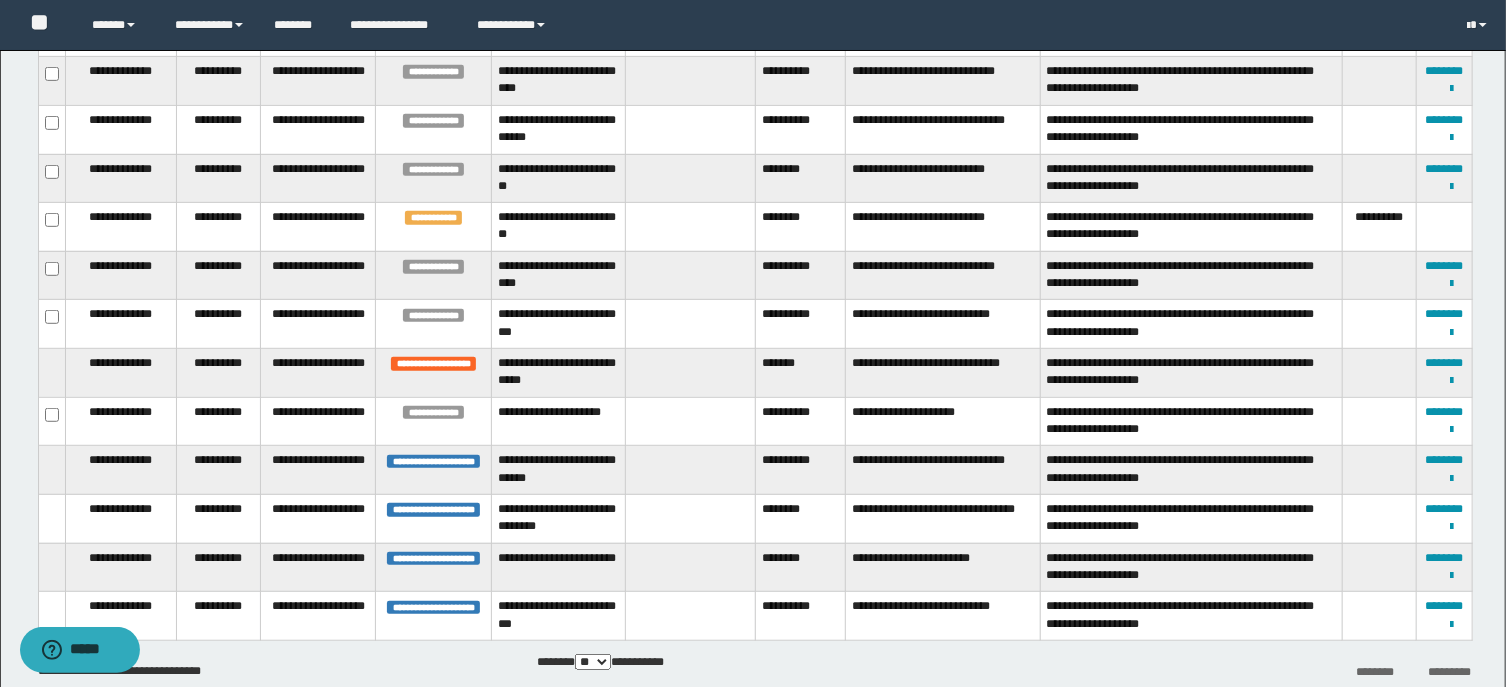 click on "**********" at bounding box center (800, 324) 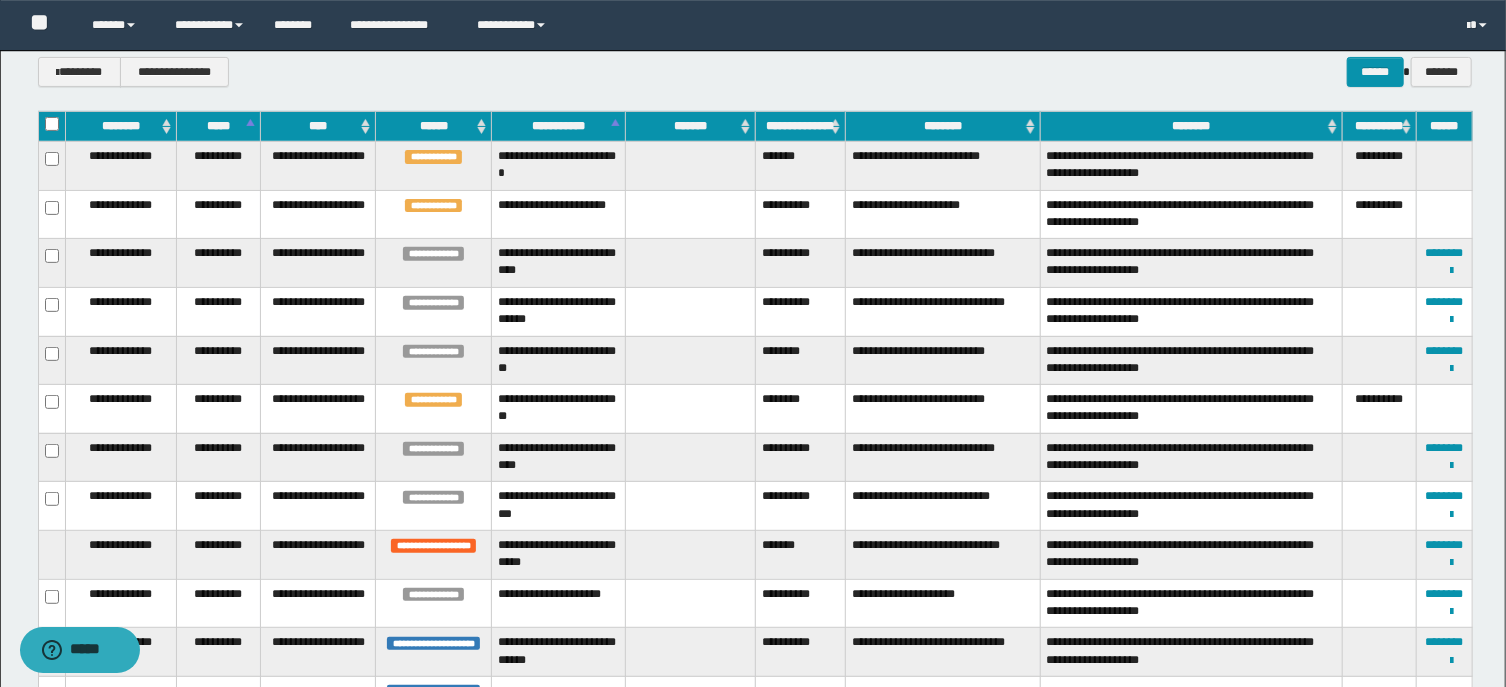 scroll, scrollTop: 214, scrollLeft: 0, axis: vertical 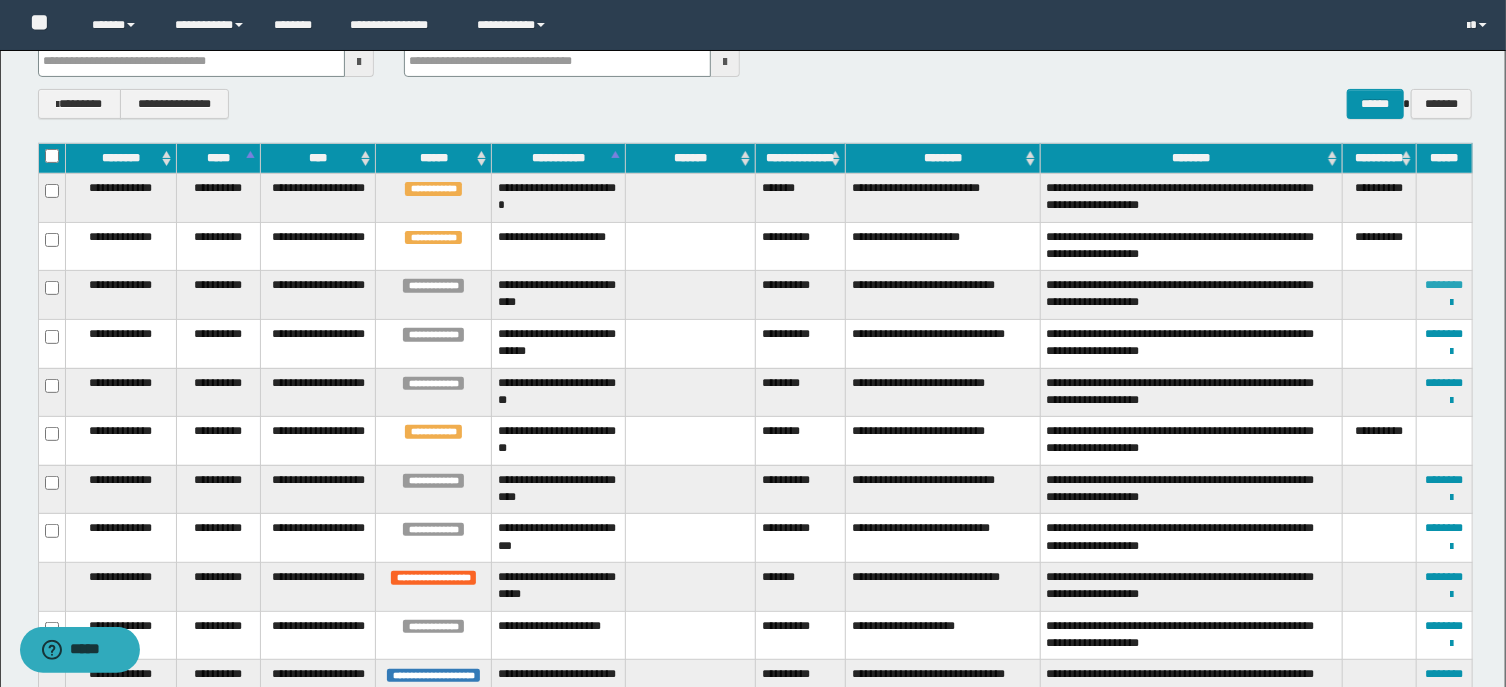 click on "********" at bounding box center (1445, 285) 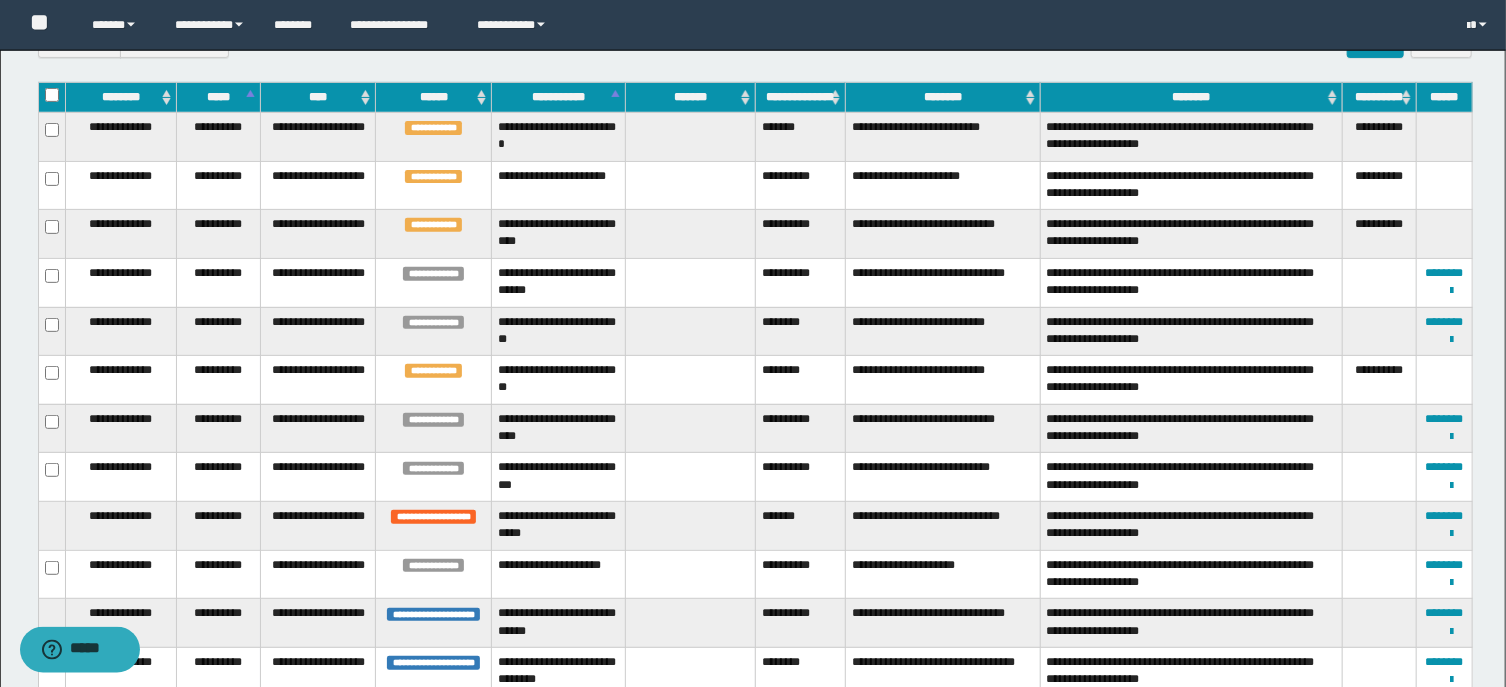 scroll, scrollTop: 321, scrollLeft: 0, axis: vertical 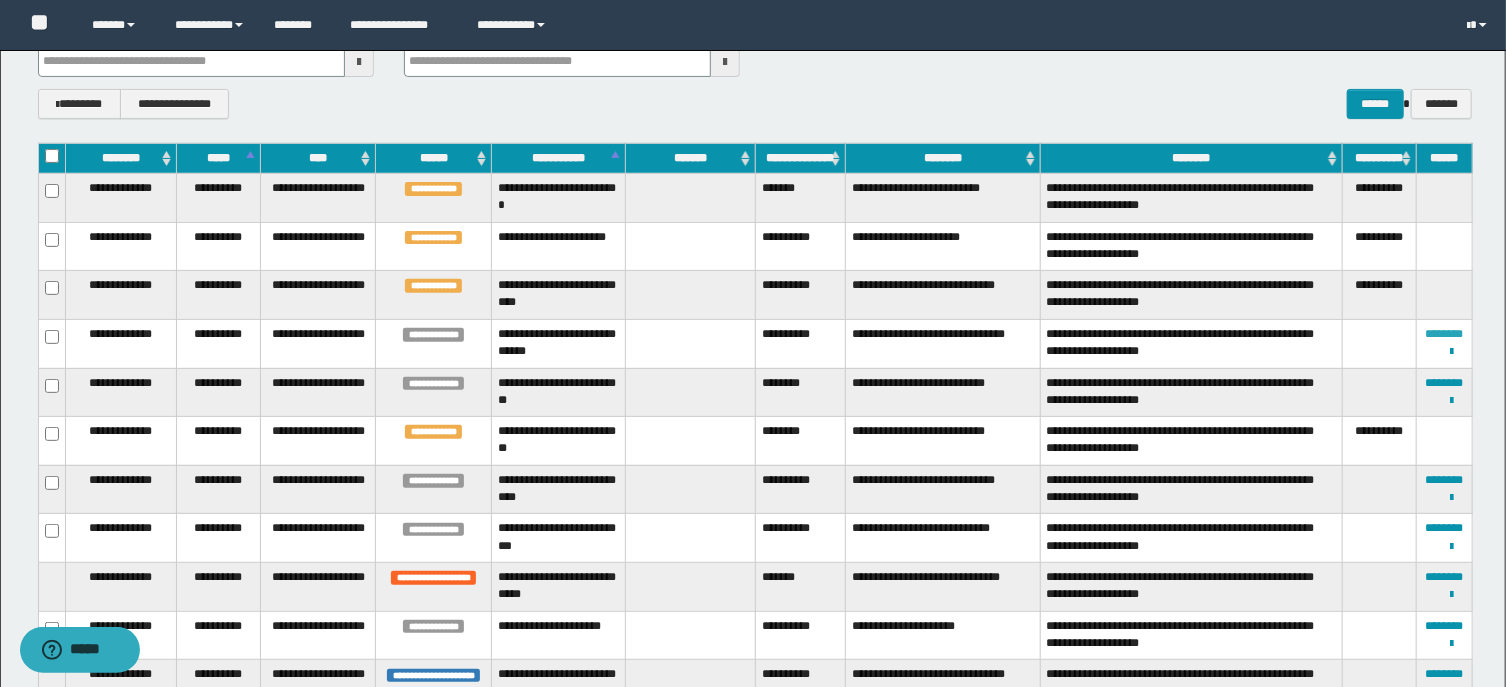 click on "********" at bounding box center [1445, 334] 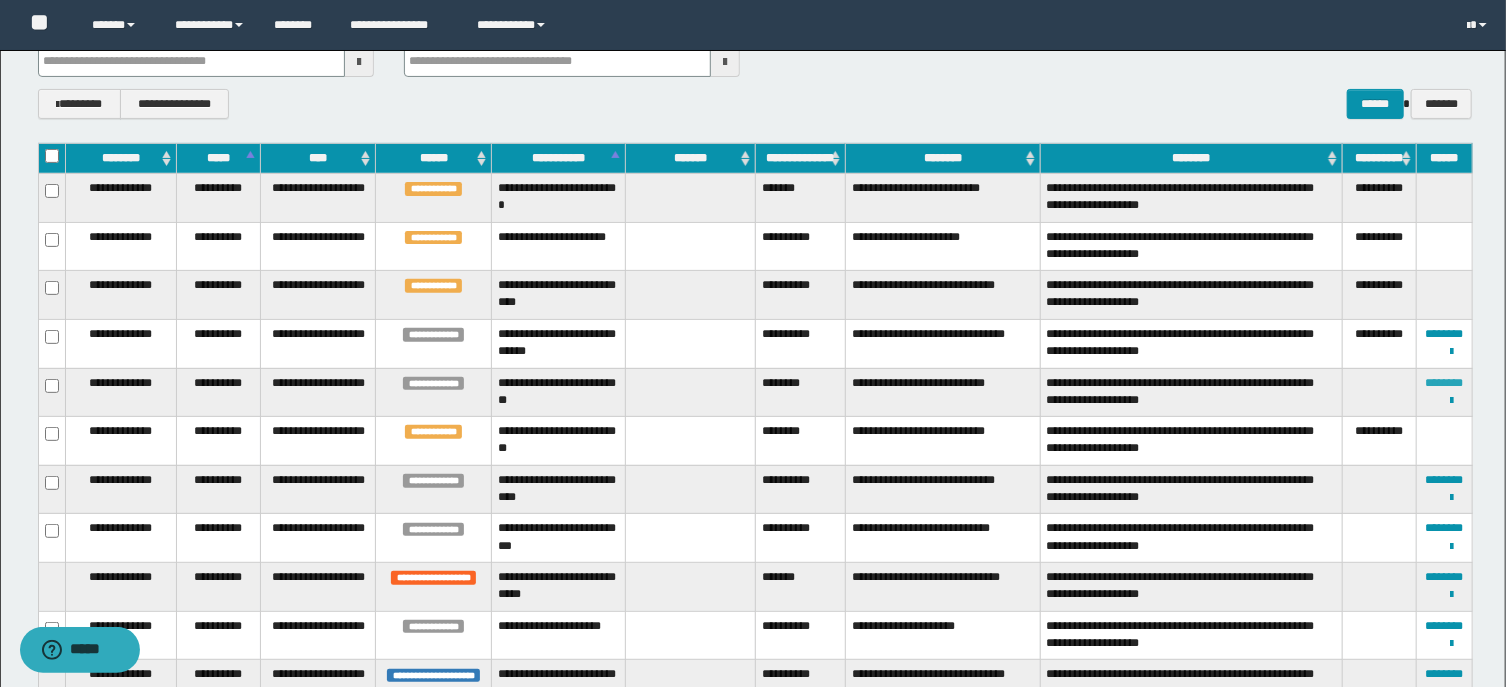 click on "********" at bounding box center [1445, 383] 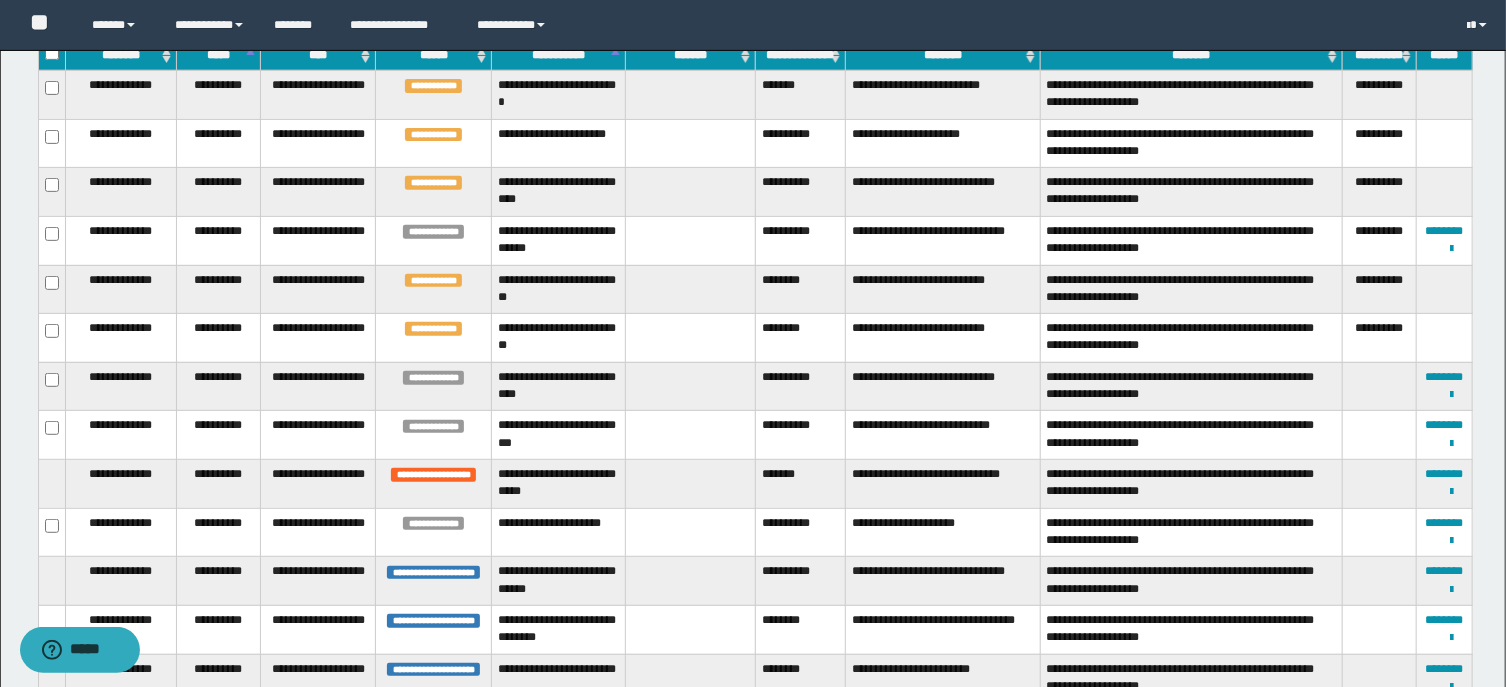 scroll, scrollTop: 321, scrollLeft: 0, axis: vertical 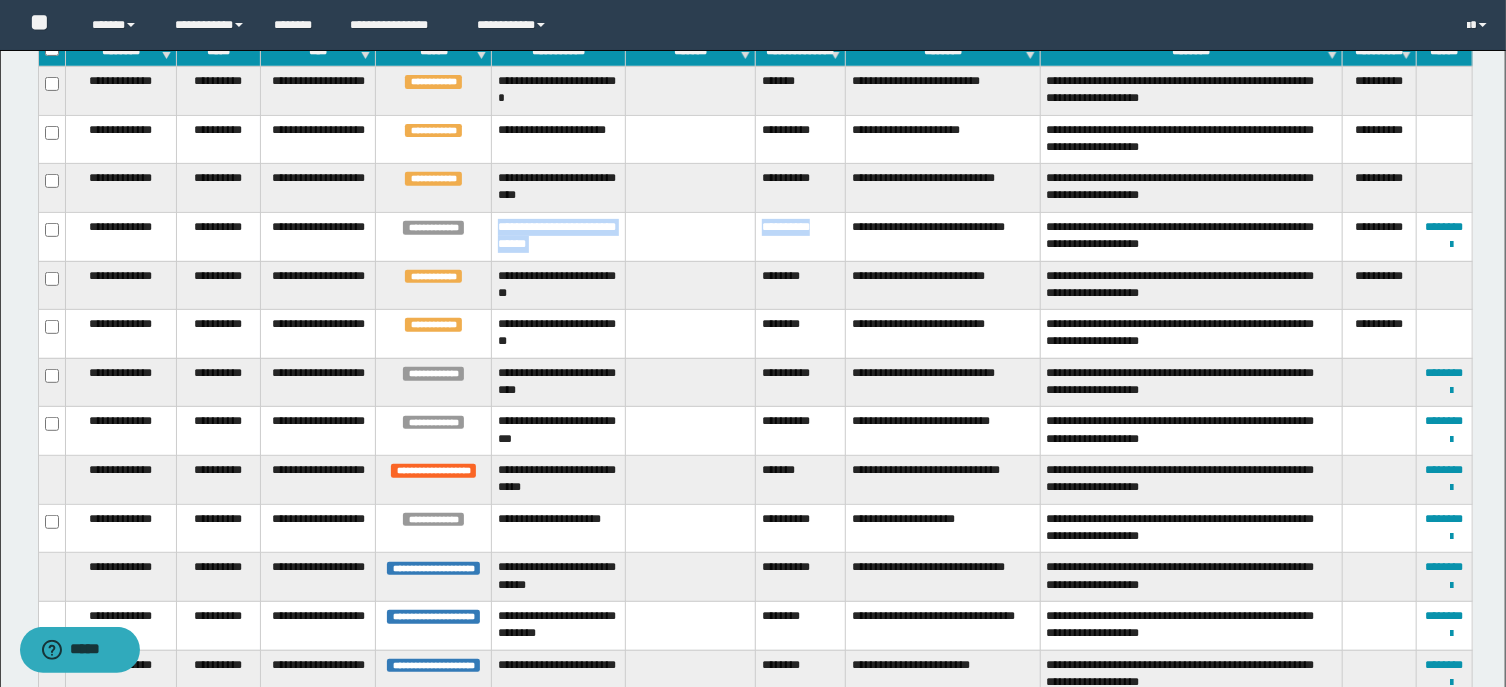 drag, startPoint x: 501, startPoint y: 222, endPoint x: 833, endPoint y: 223, distance: 332.0015 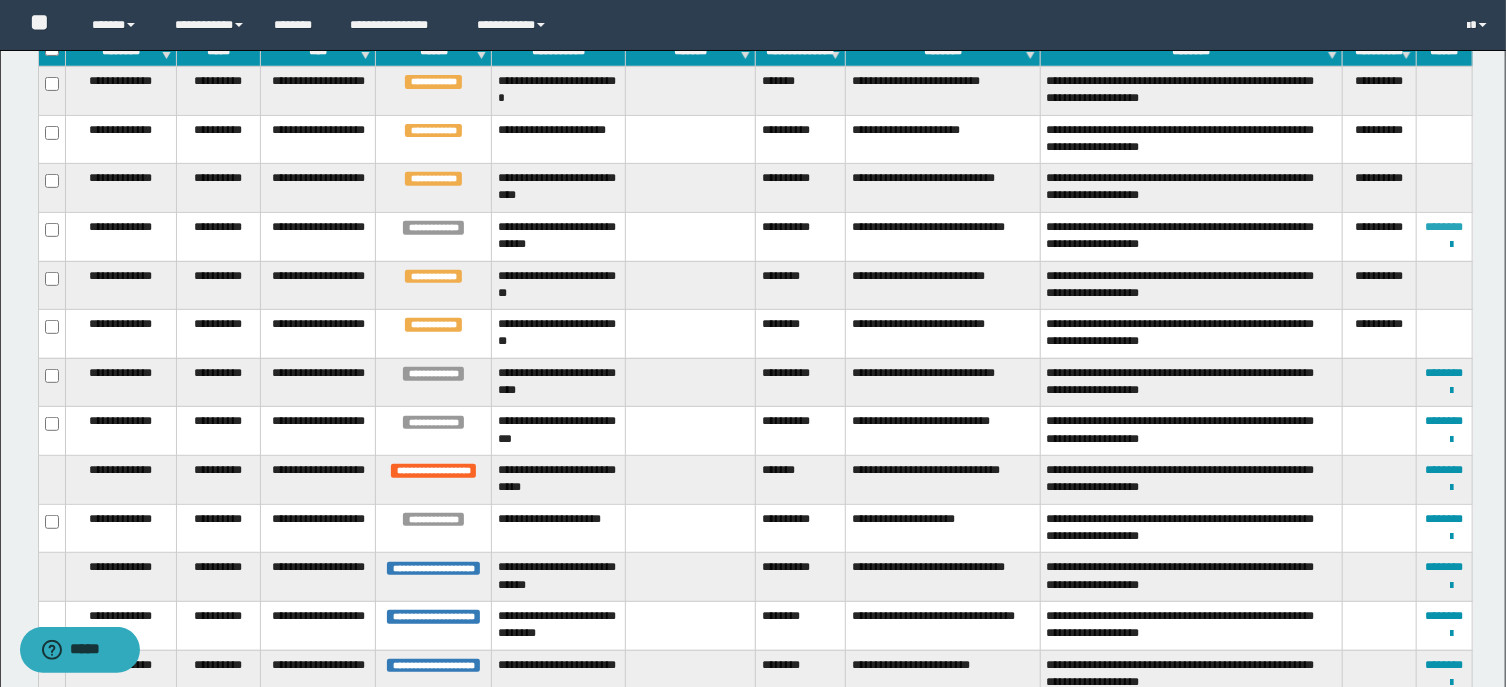 click on "********" at bounding box center (1445, 227) 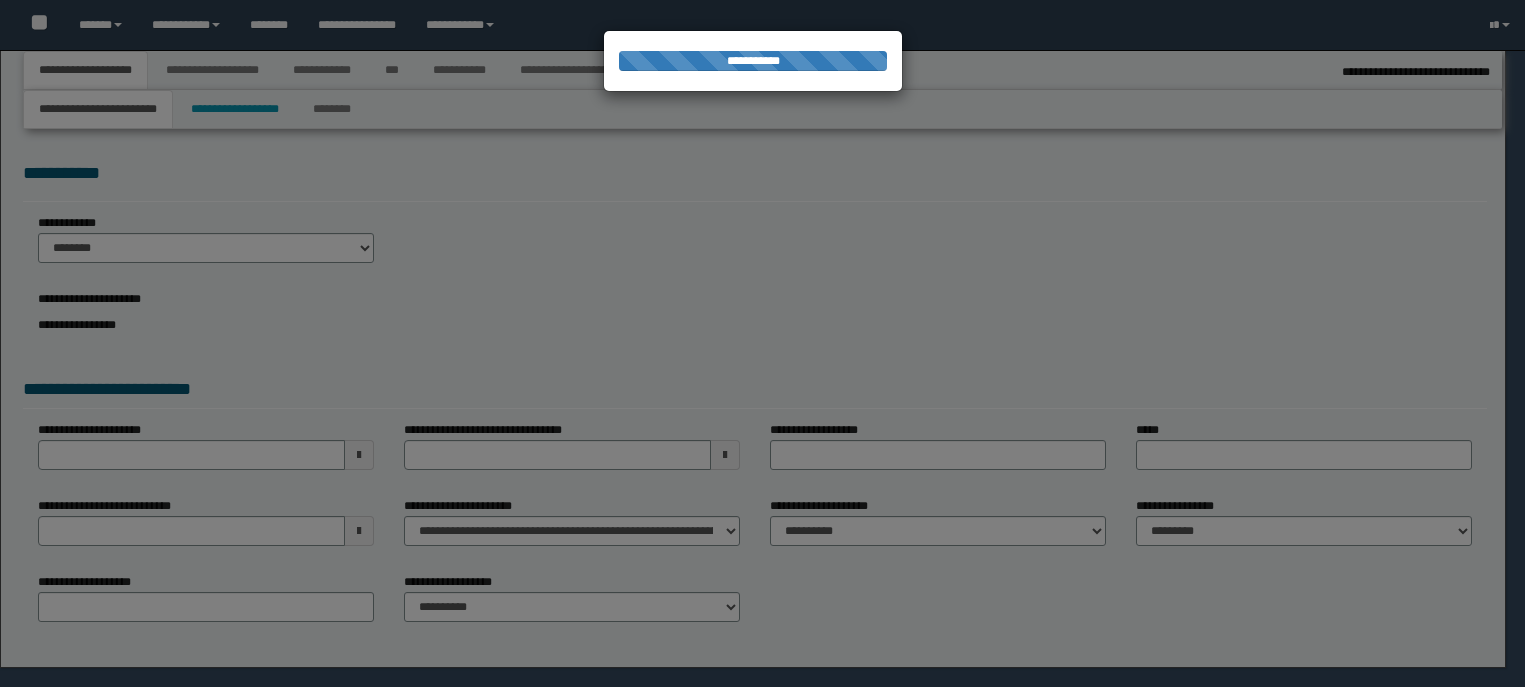 select on "*" 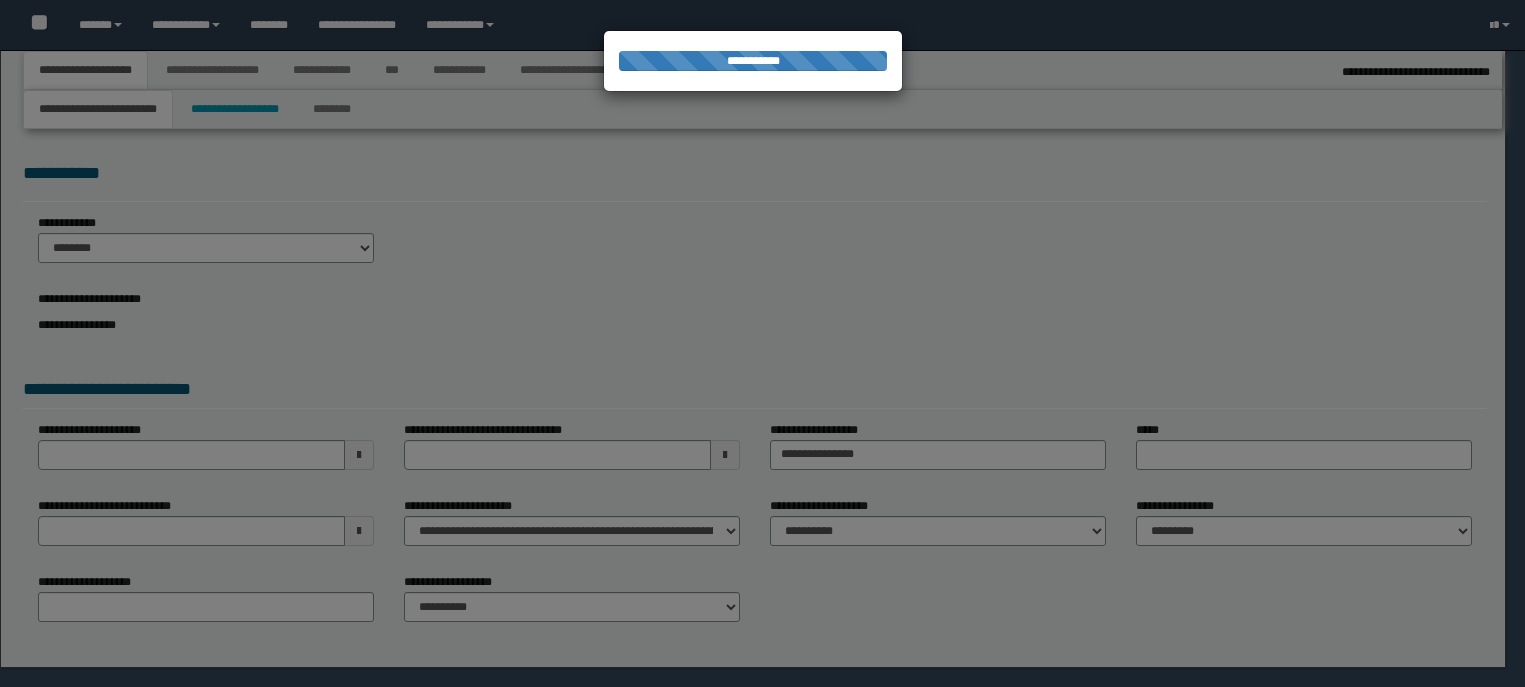 type on "**********" 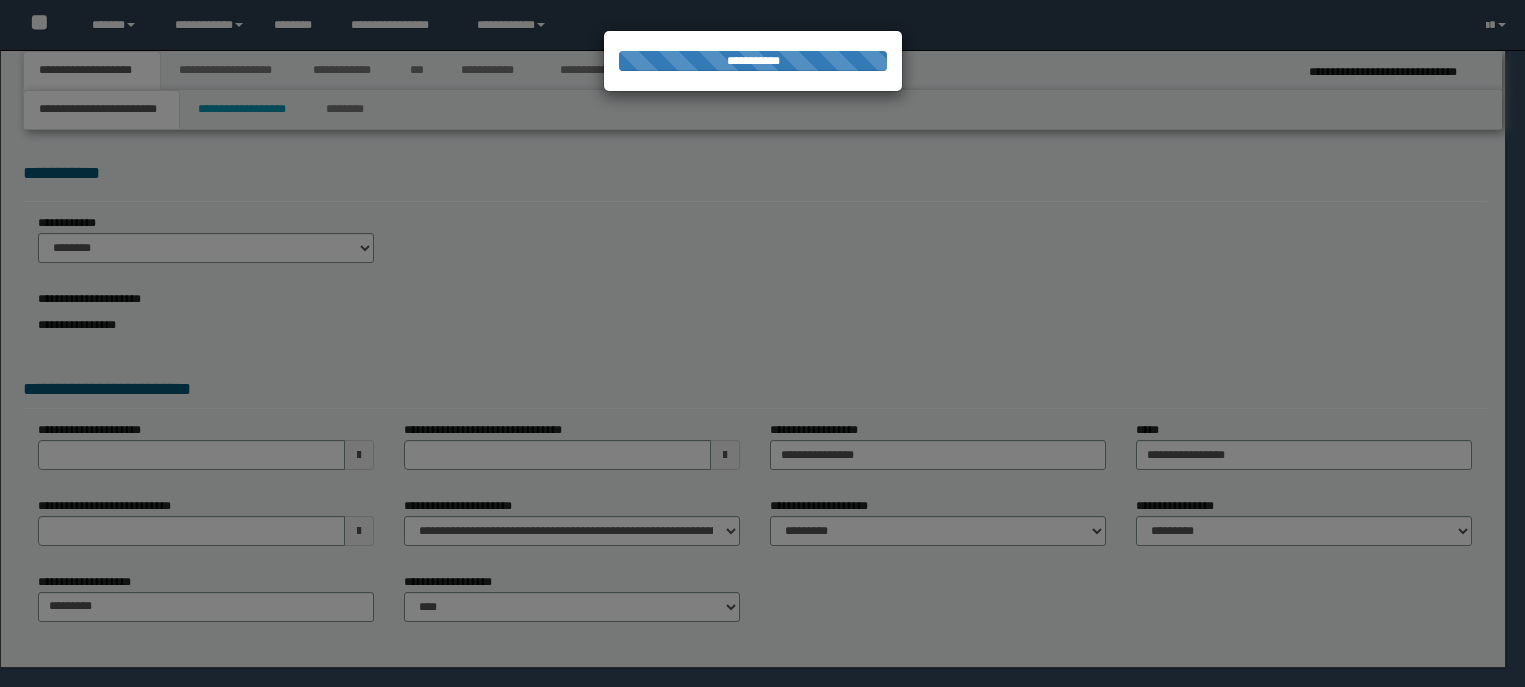 scroll, scrollTop: 0, scrollLeft: 0, axis: both 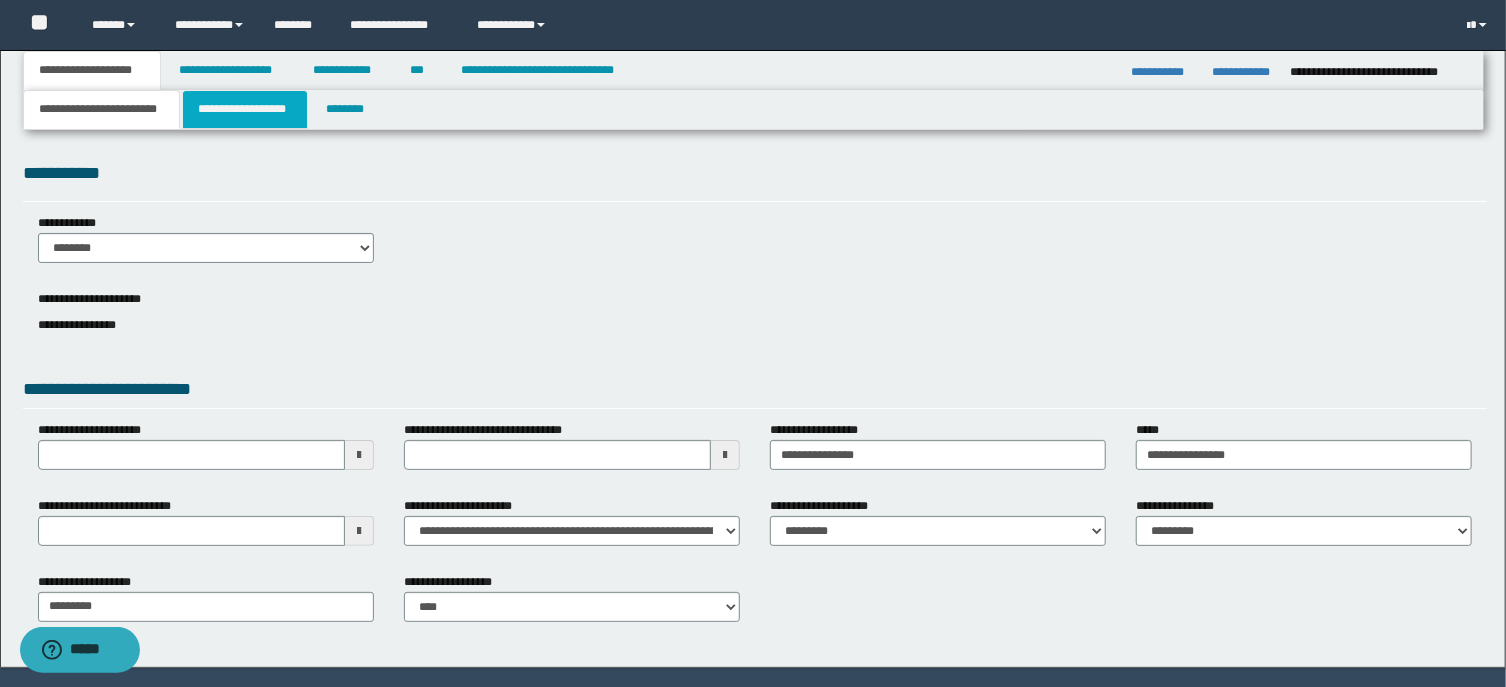 click on "**********" at bounding box center [245, 109] 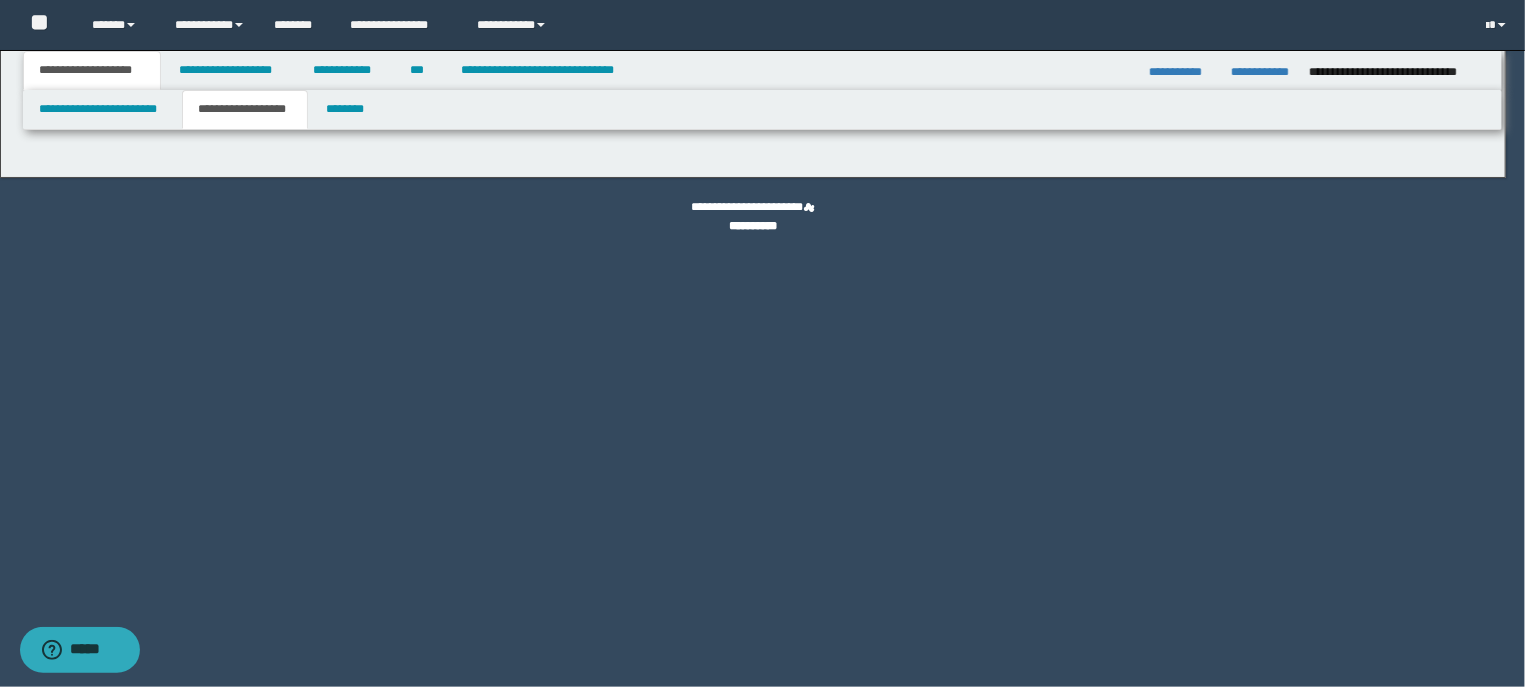 select on "**" 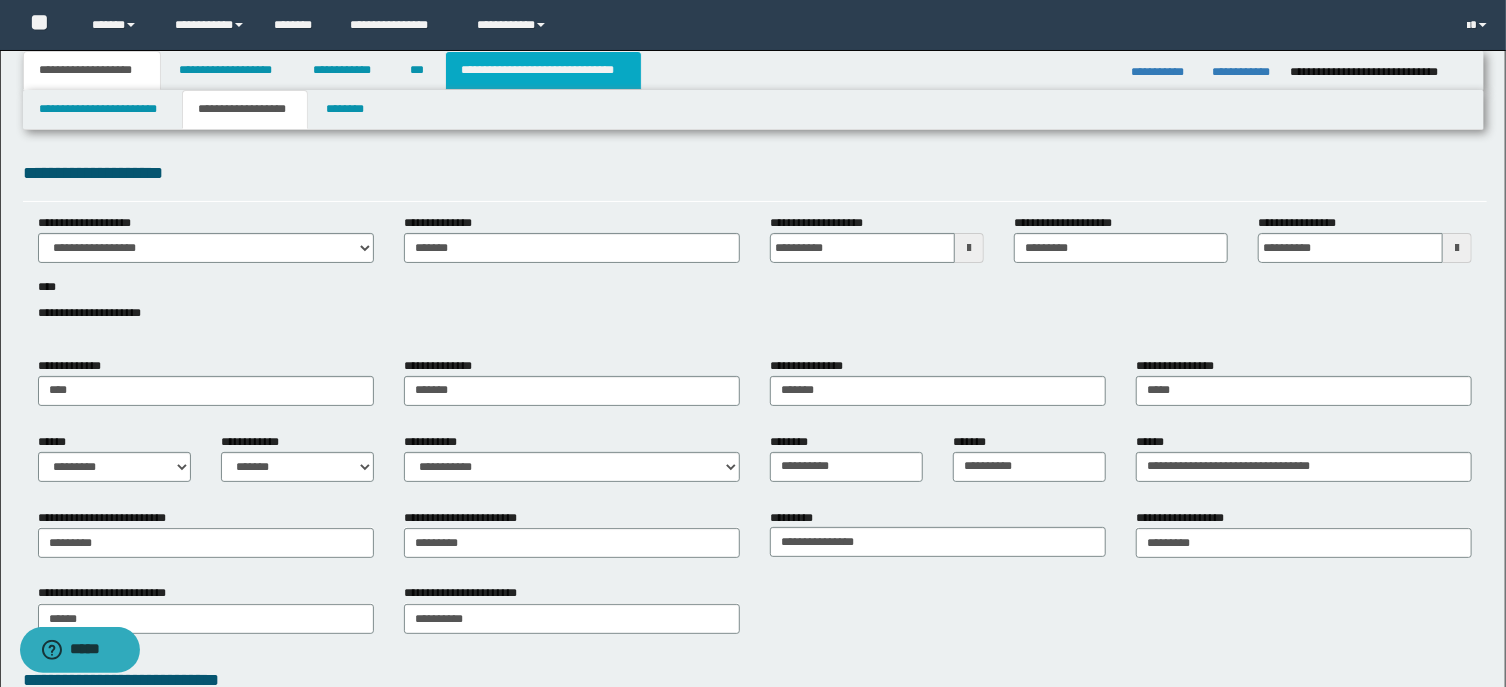 click on "**********" at bounding box center (543, 70) 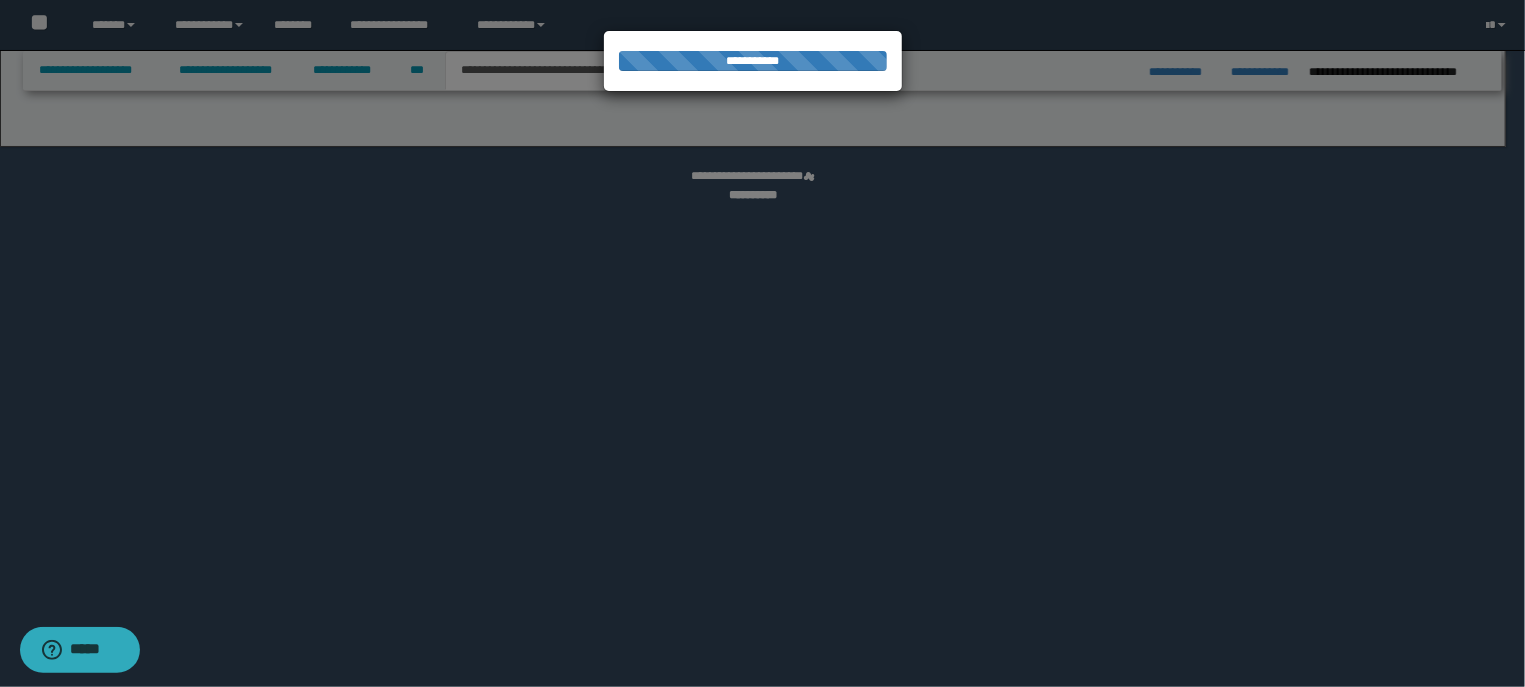 select on "*" 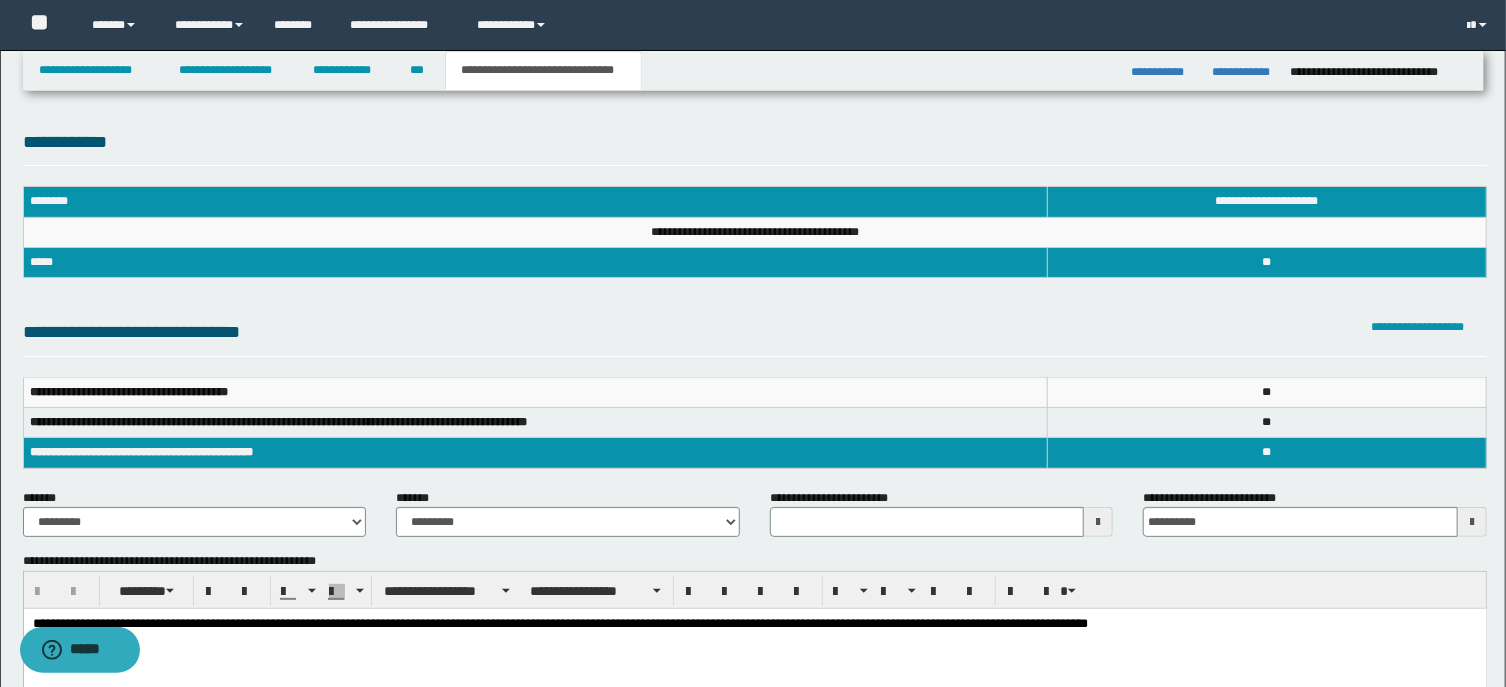 scroll, scrollTop: 0, scrollLeft: 0, axis: both 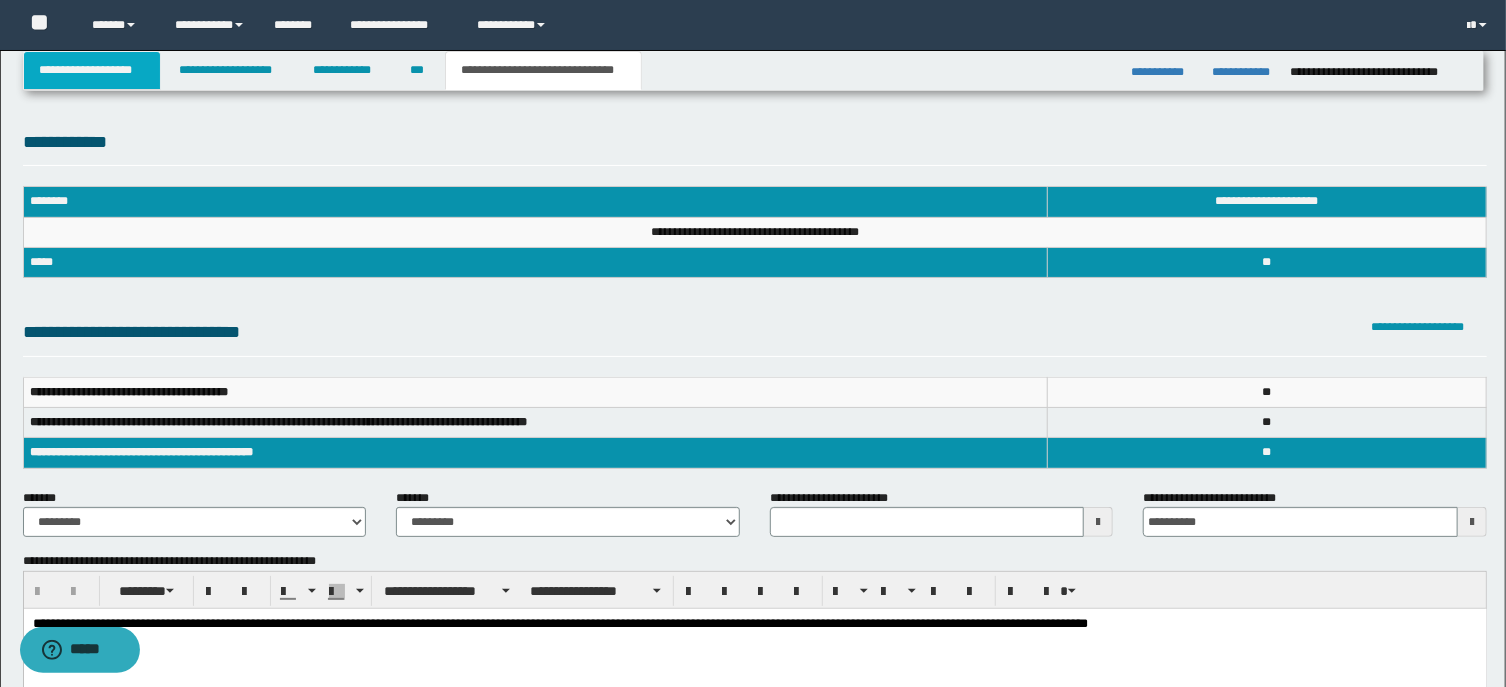 click on "**********" at bounding box center [92, 70] 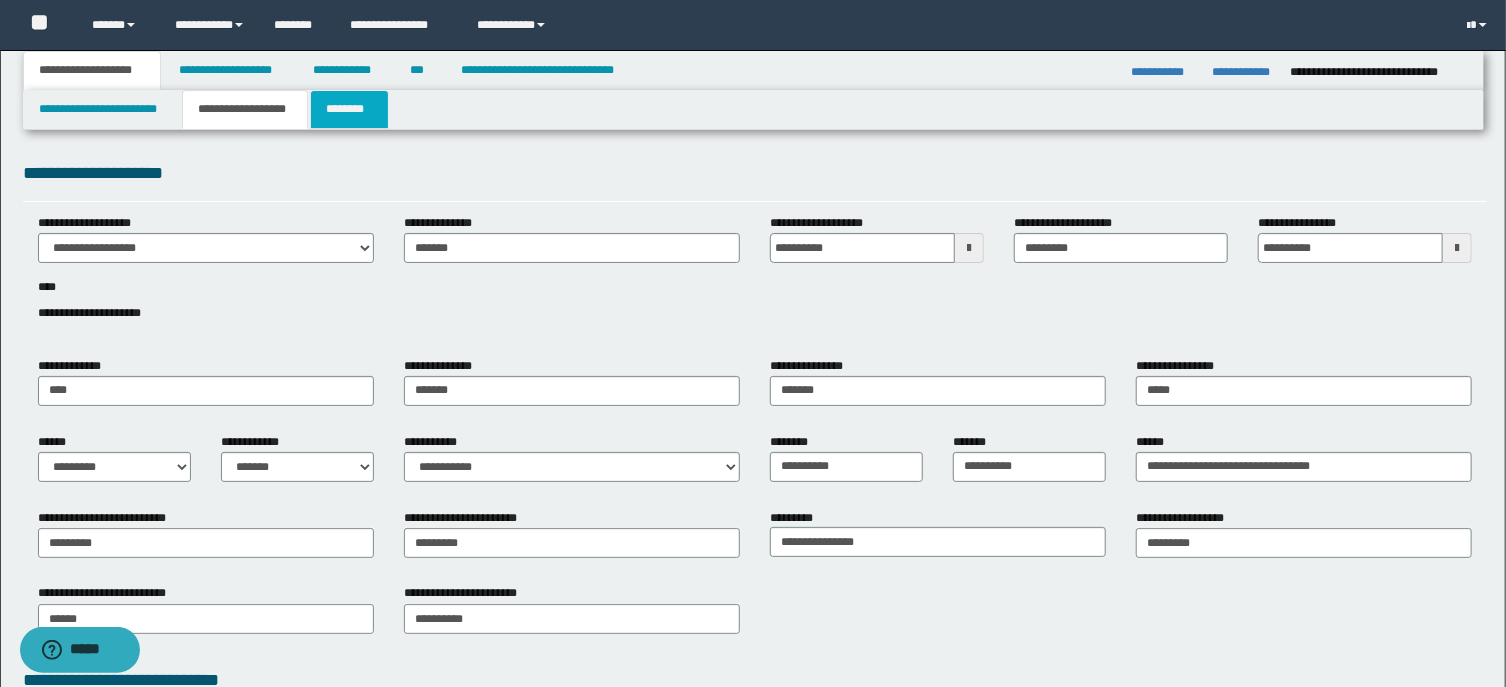 click on "********" at bounding box center [349, 109] 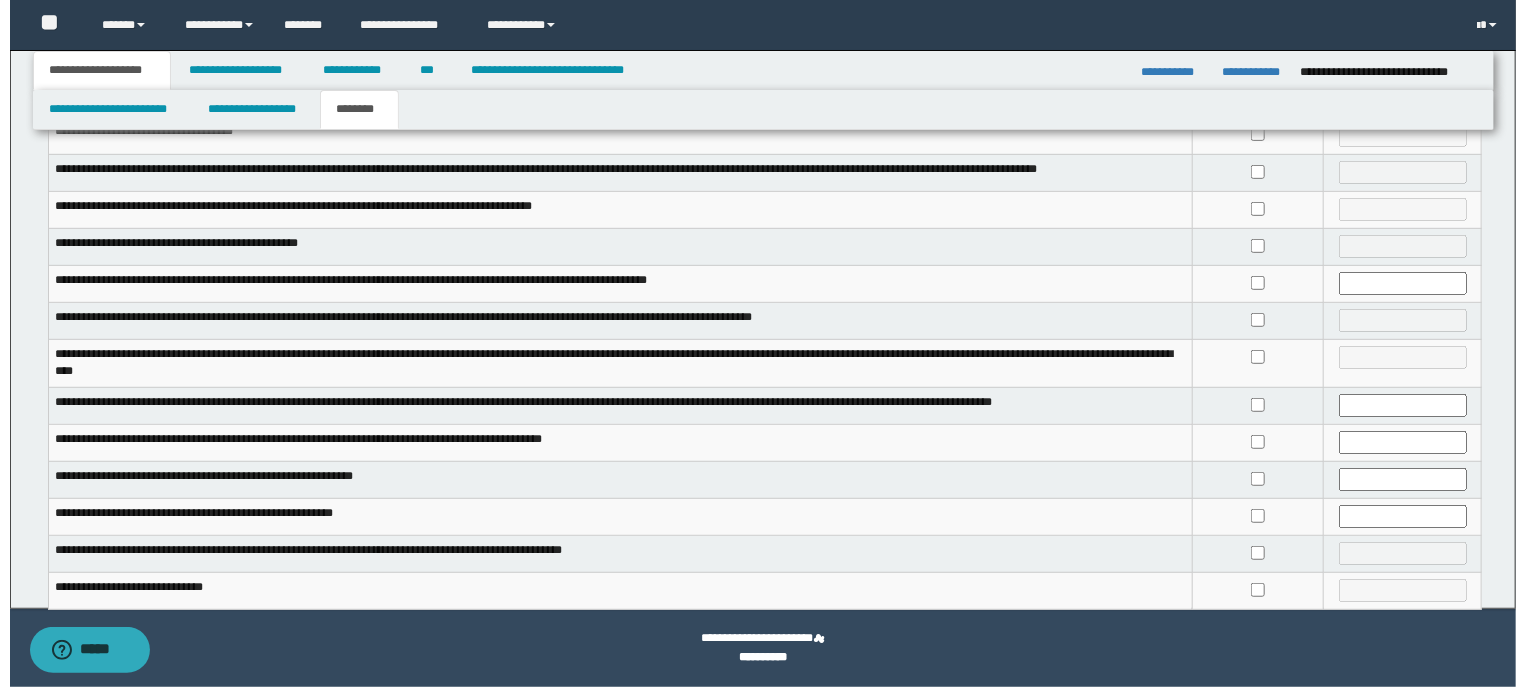 scroll, scrollTop: 0, scrollLeft: 0, axis: both 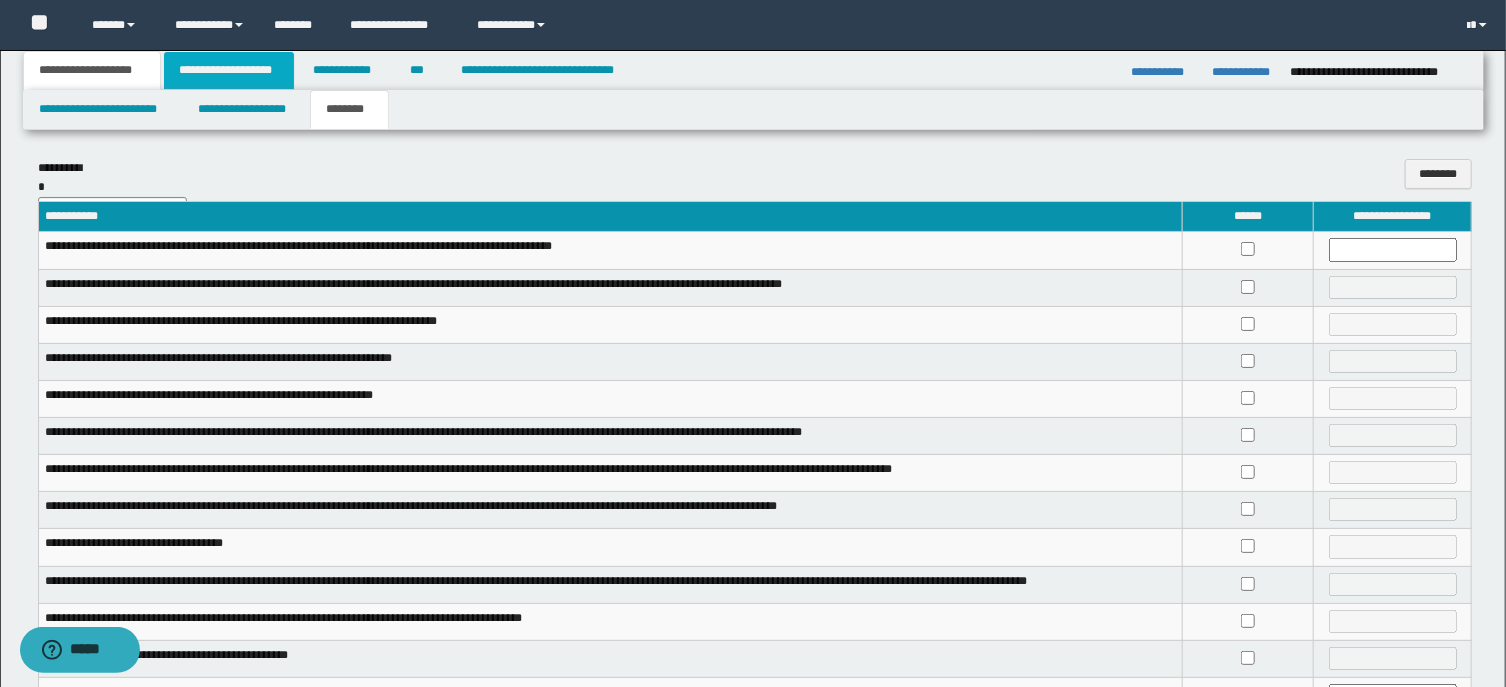 click on "**********" at bounding box center [229, 70] 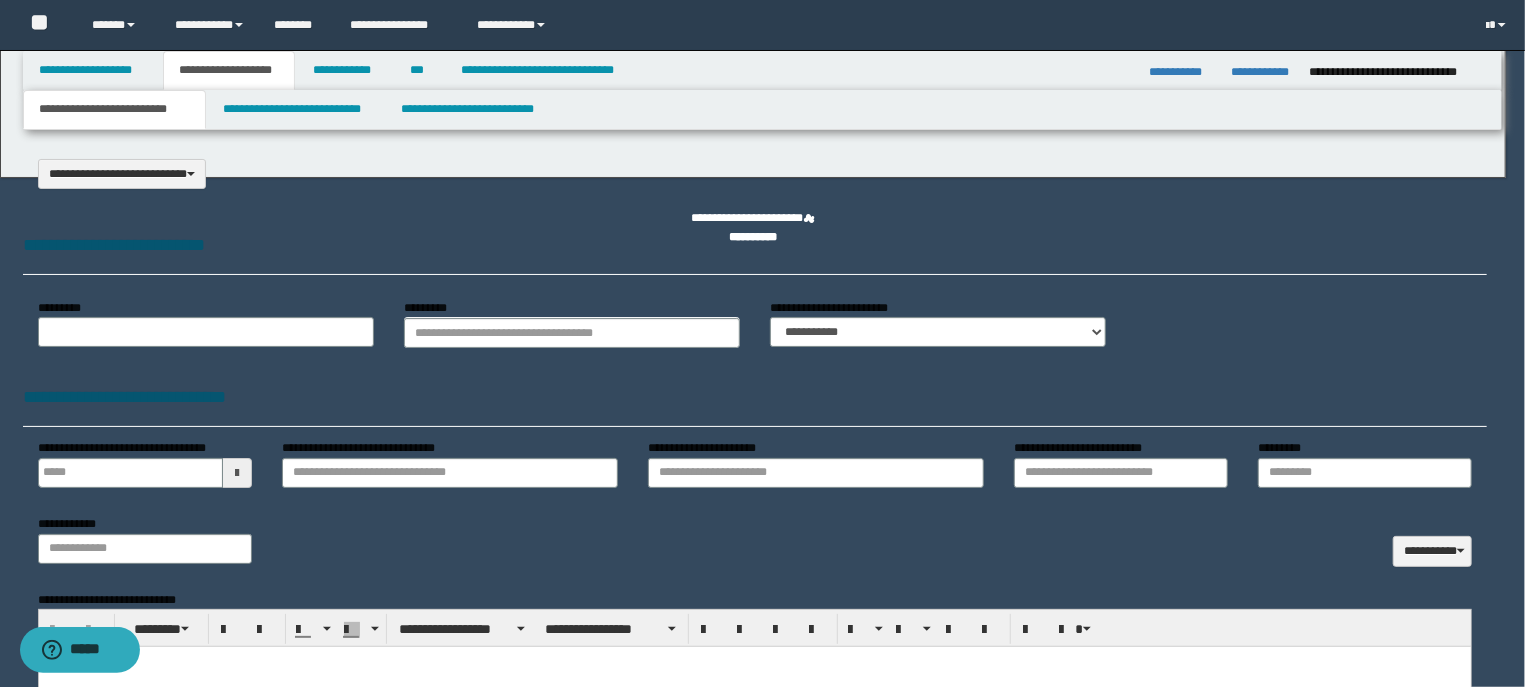 type on "**********" 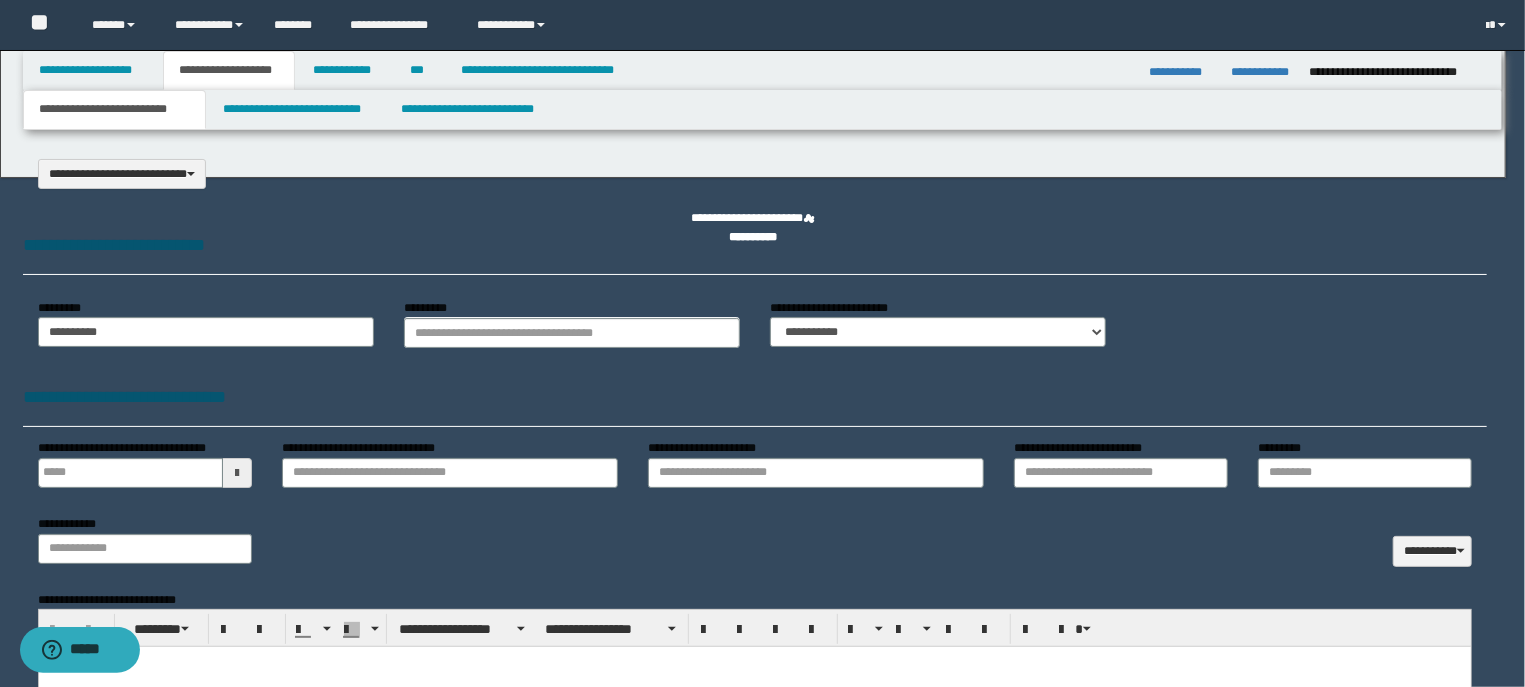 type on "**********" 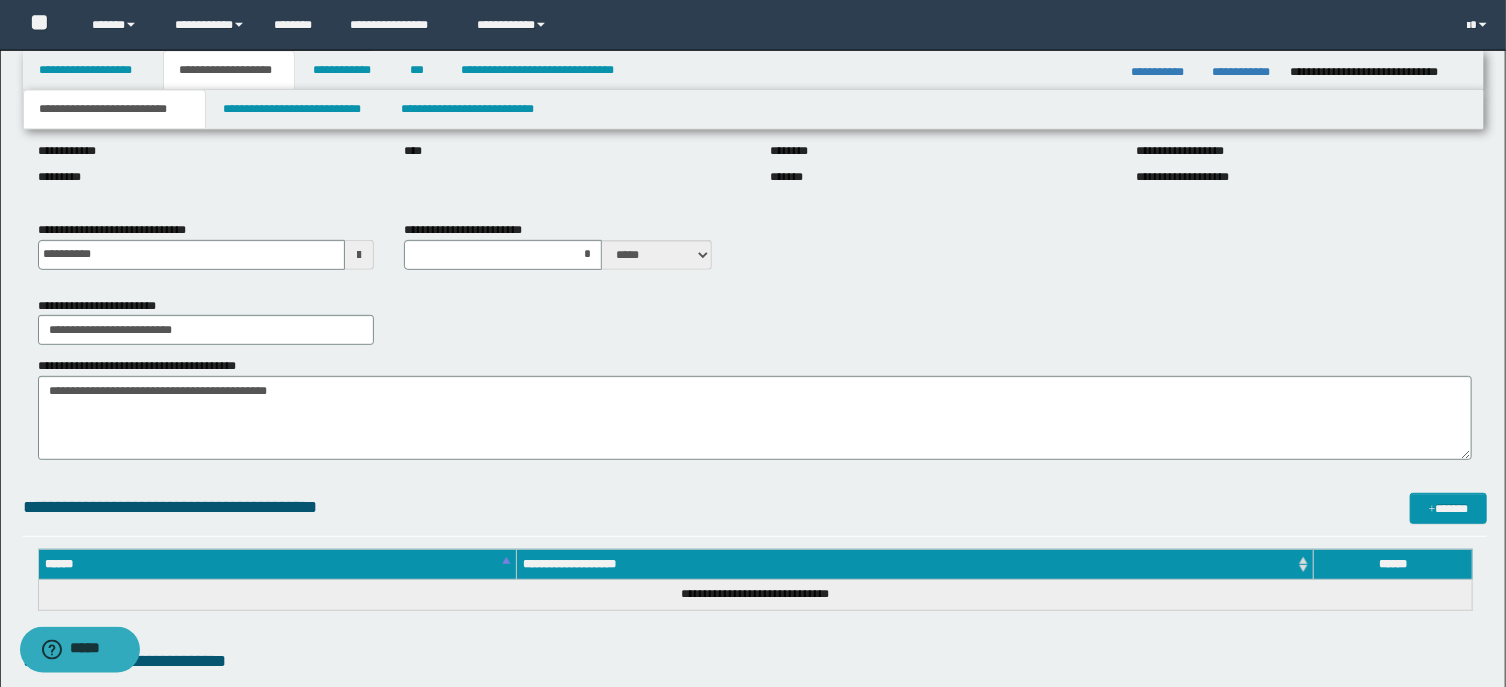 scroll, scrollTop: 214, scrollLeft: 0, axis: vertical 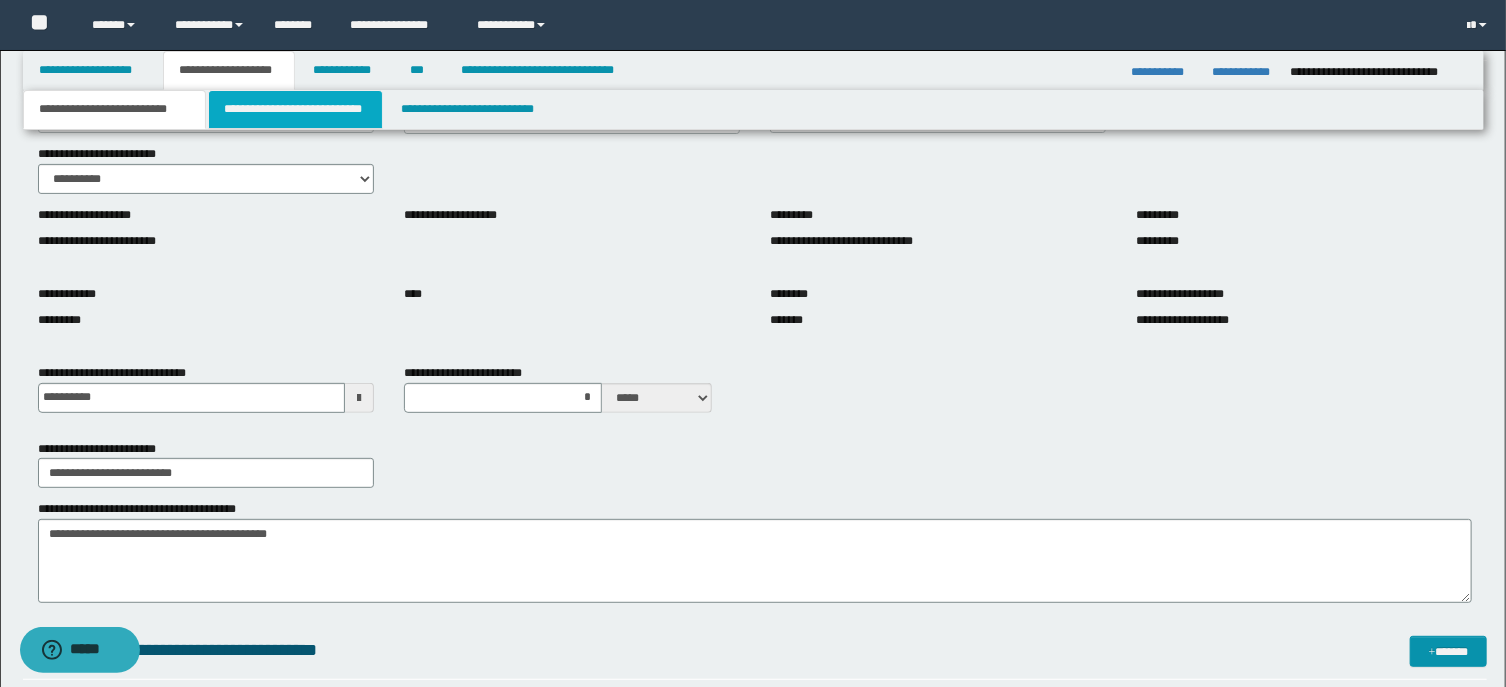 click on "**********" at bounding box center [296, 109] 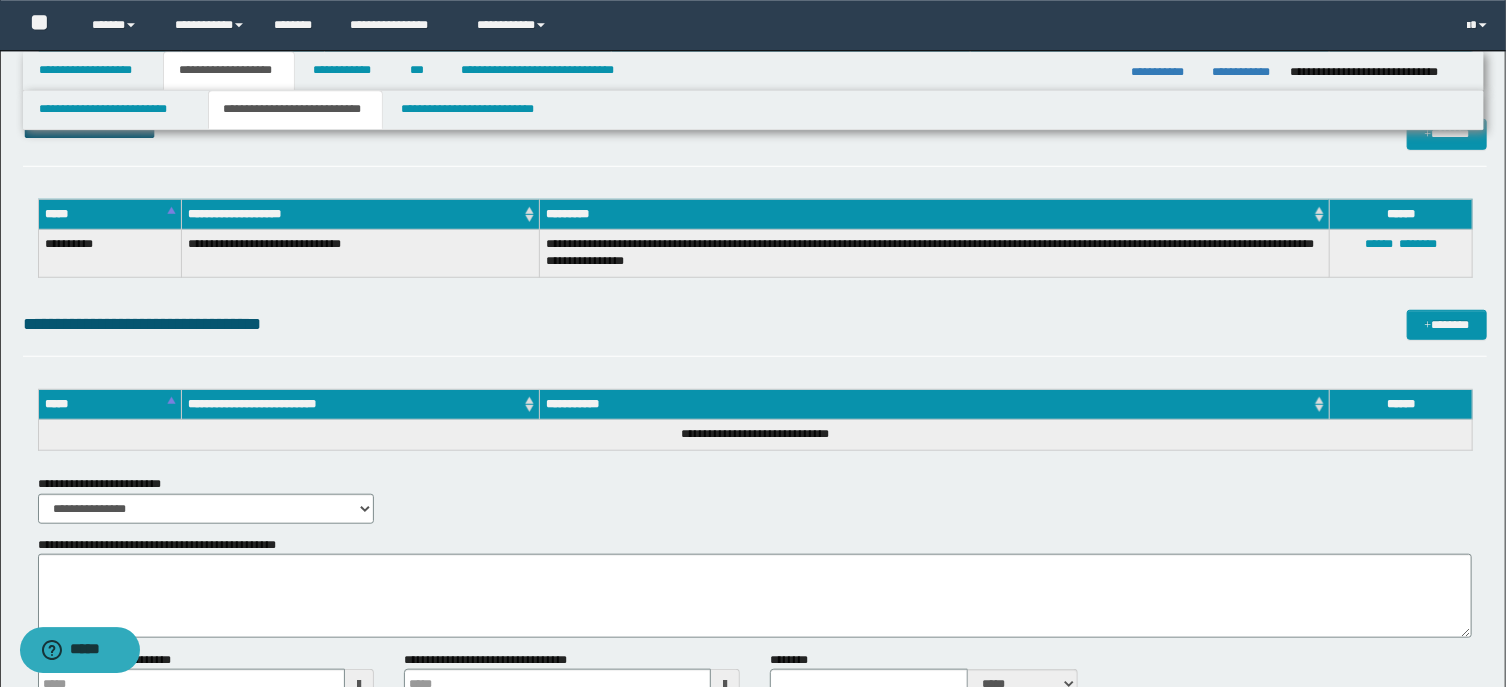 scroll, scrollTop: 750, scrollLeft: 0, axis: vertical 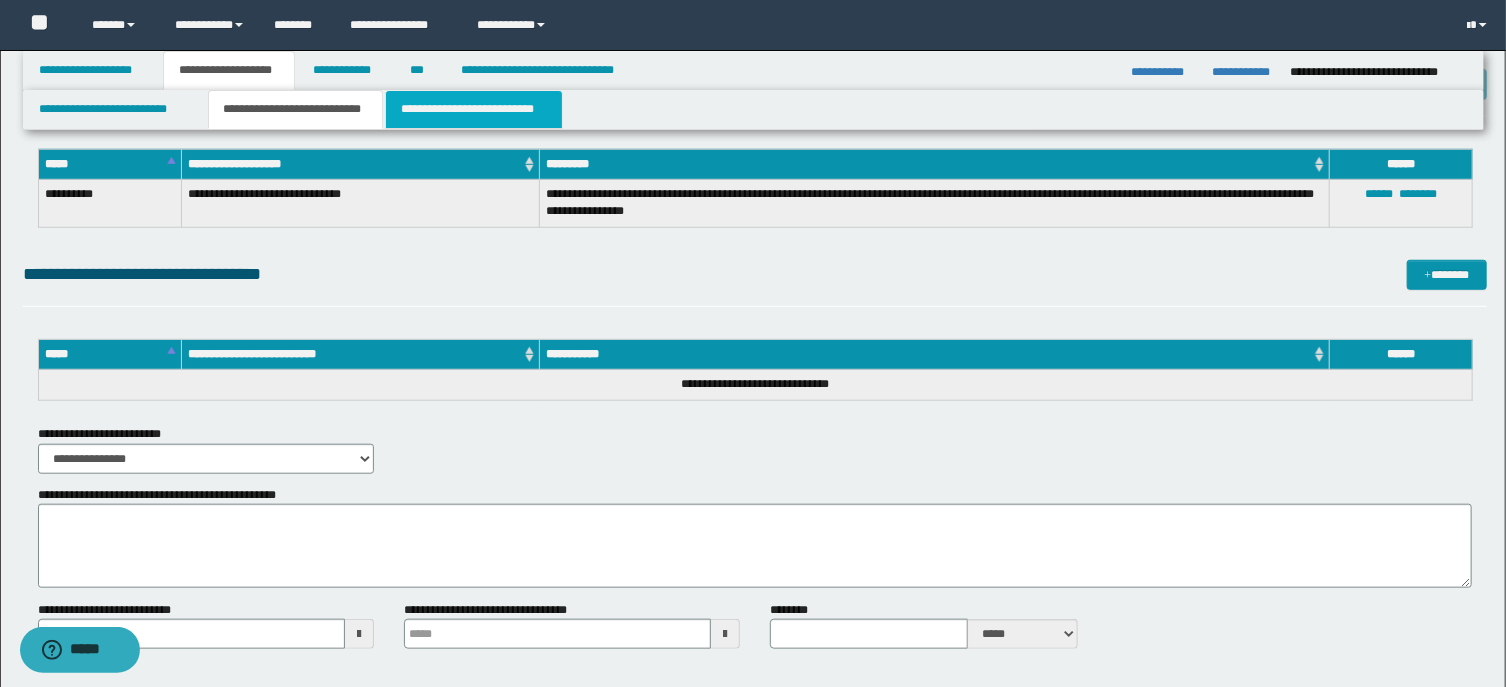 click on "**********" at bounding box center [474, 109] 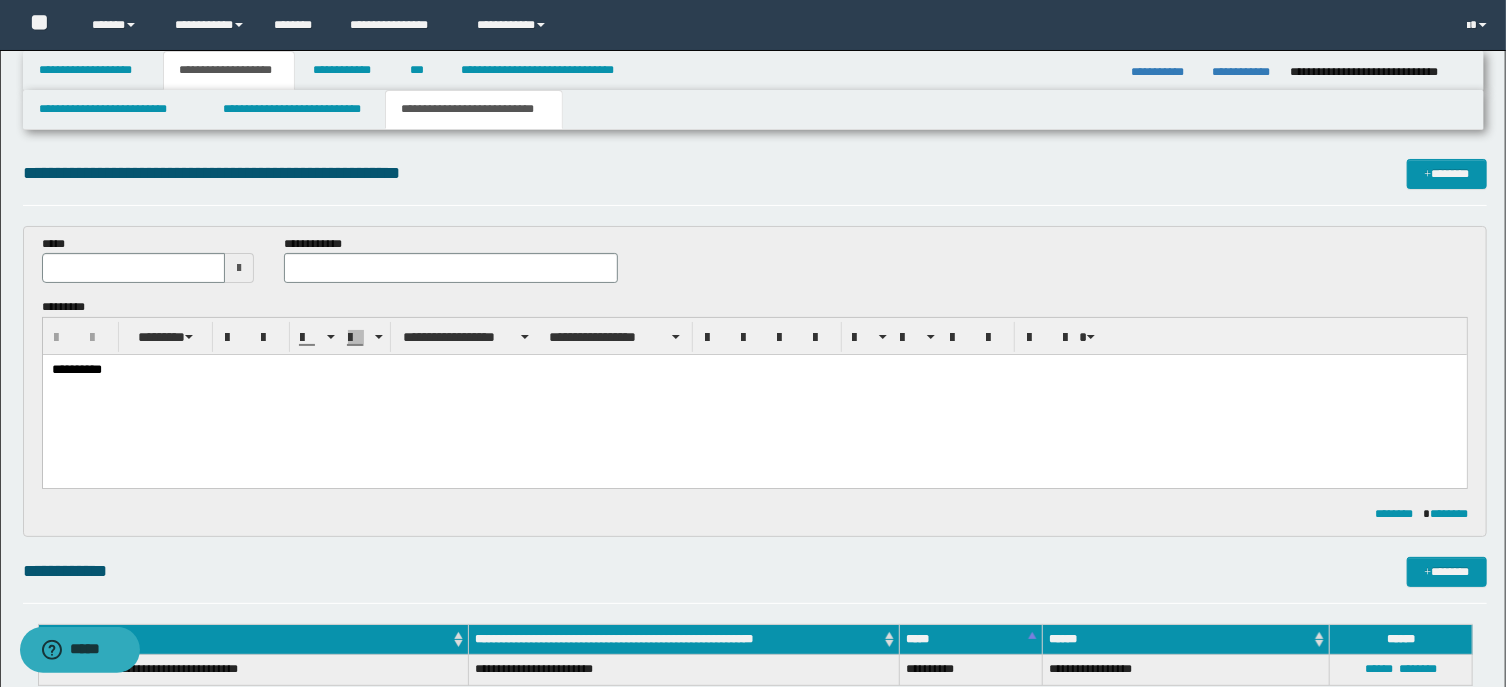 scroll, scrollTop: 0, scrollLeft: 0, axis: both 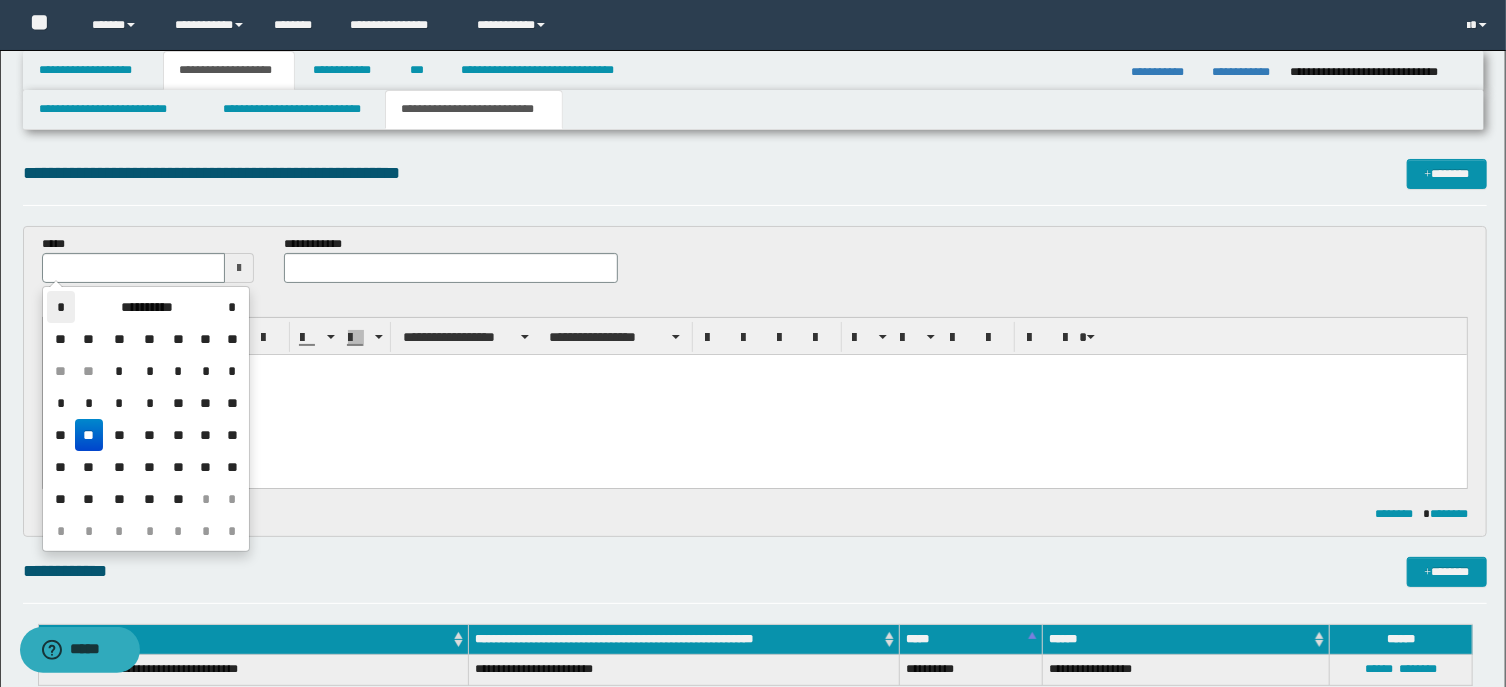 click on "*" at bounding box center (61, 307) 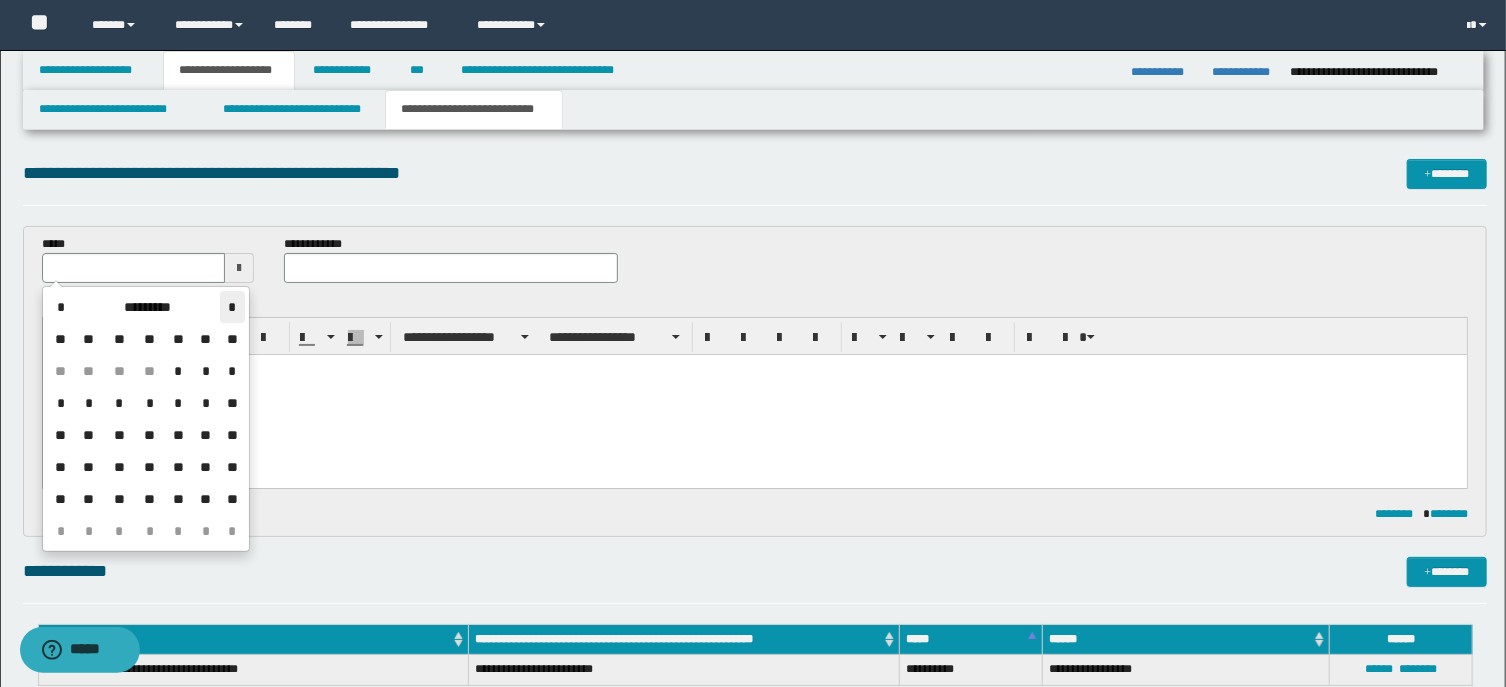 click on "*" at bounding box center (232, 307) 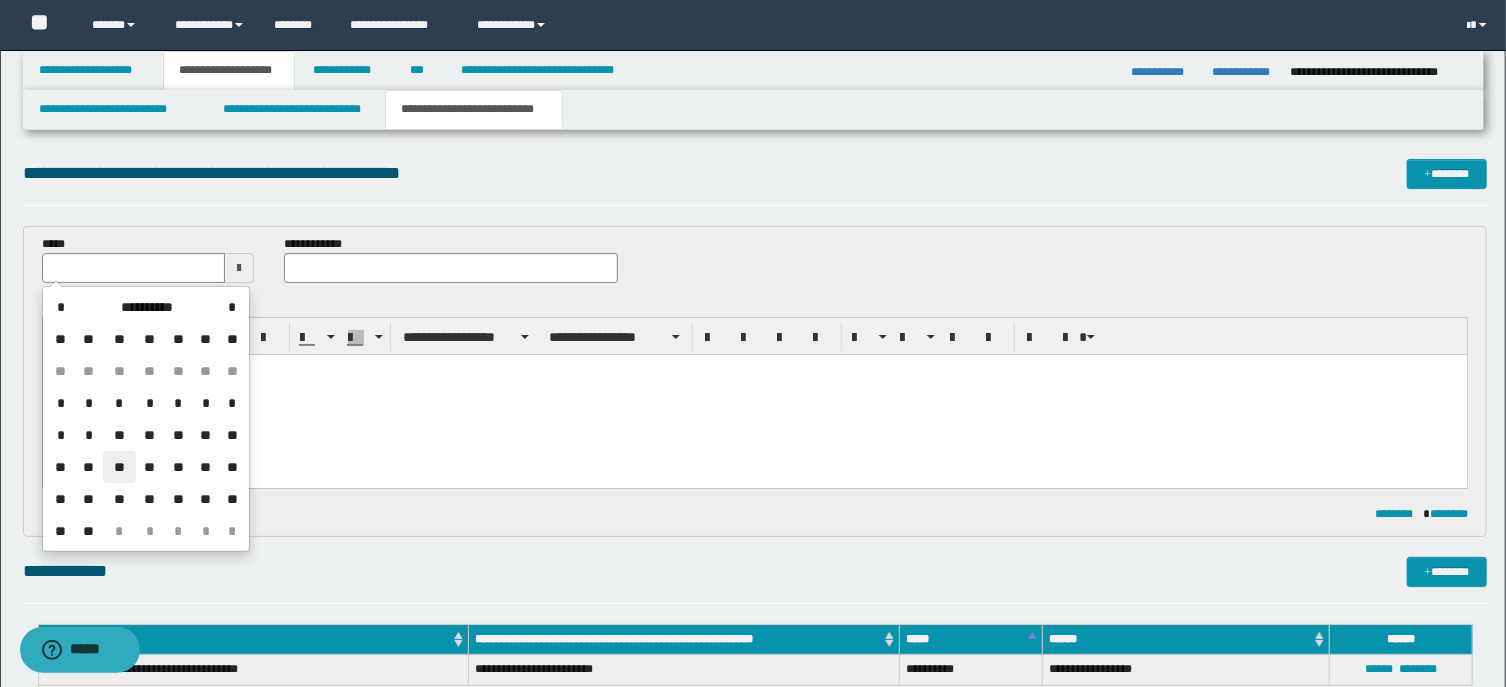 click on "**" at bounding box center (119, 467) 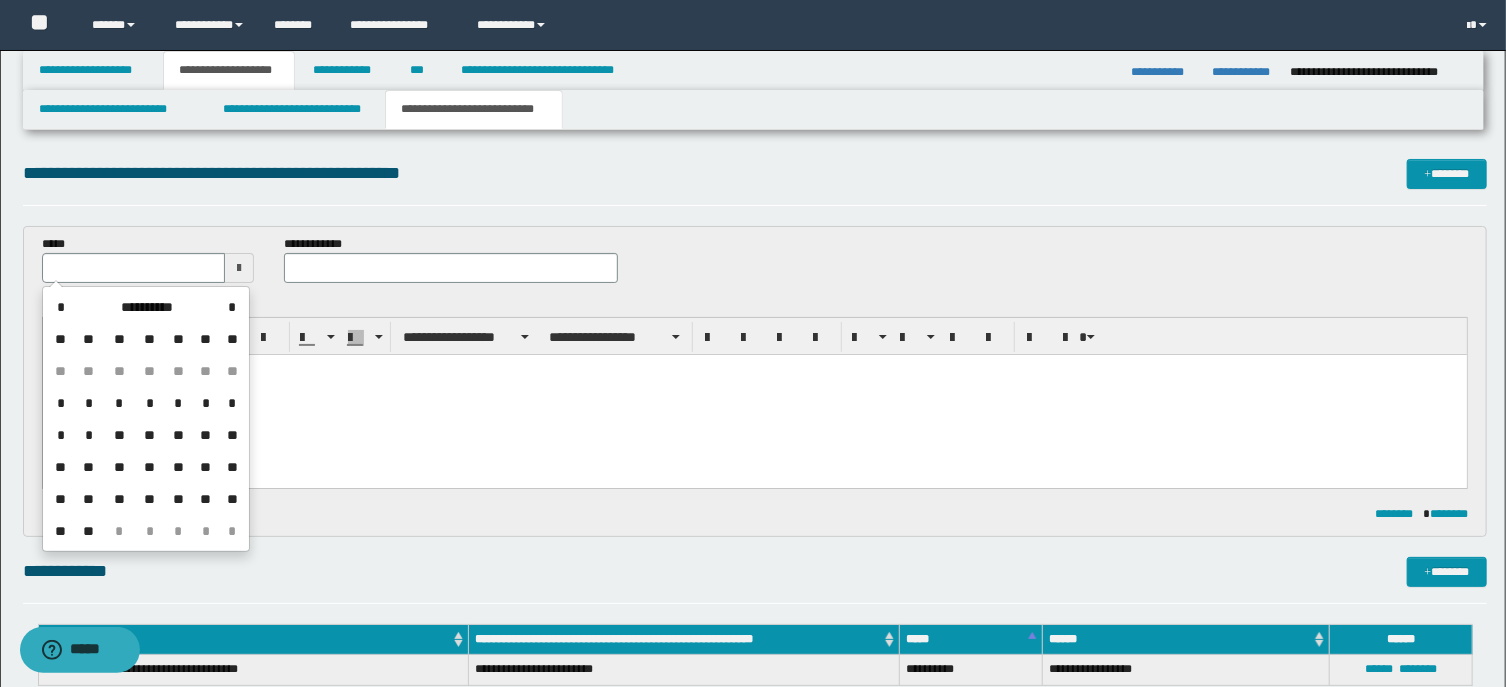 type on "**********" 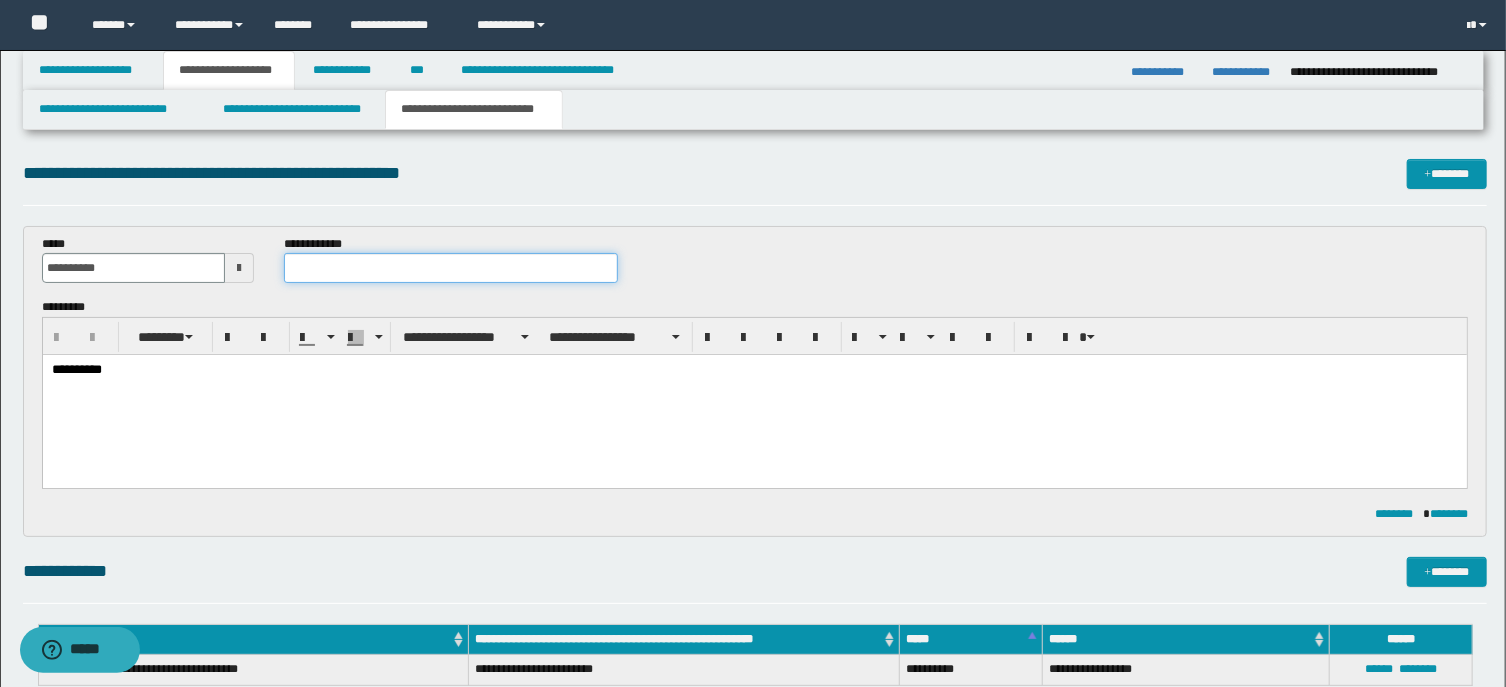 click at bounding box center (451, 268) 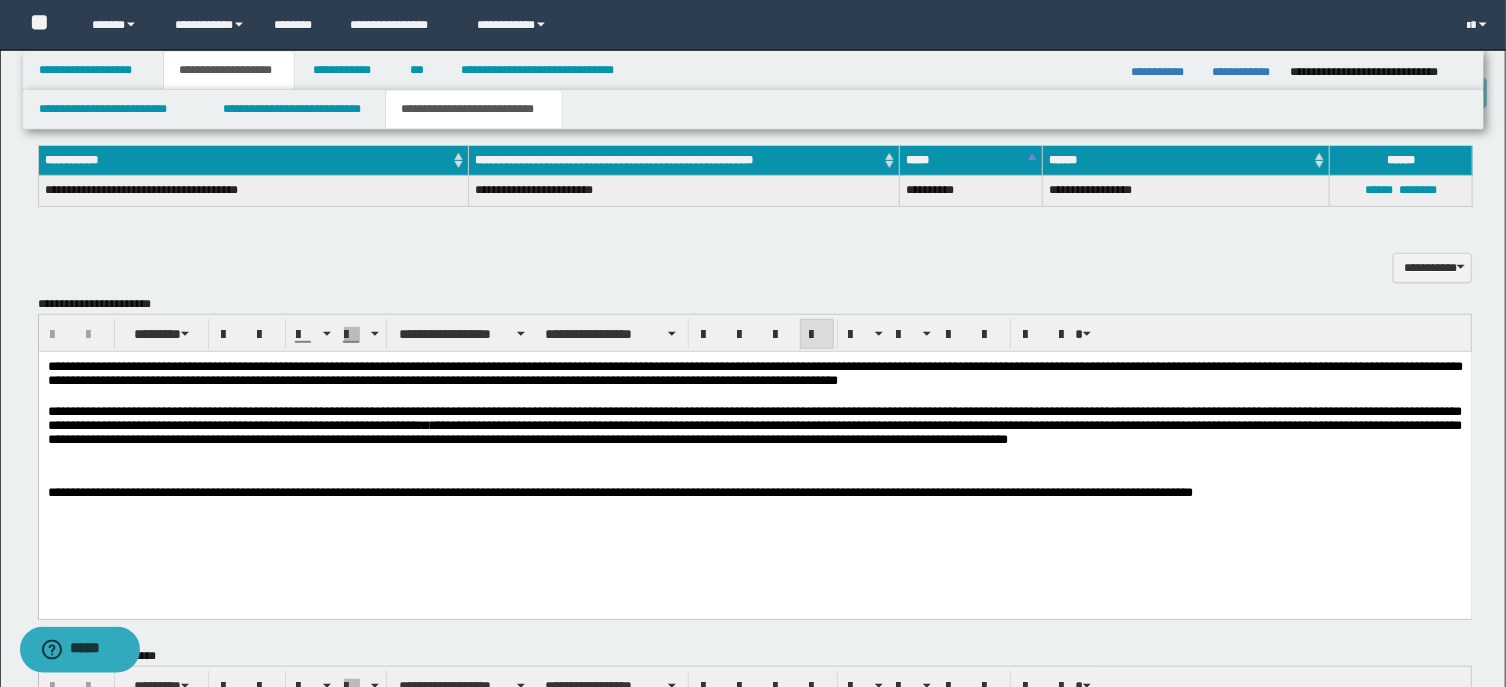 scroll, scrollTop: 536, scrollLeft: 0, axis: vertical 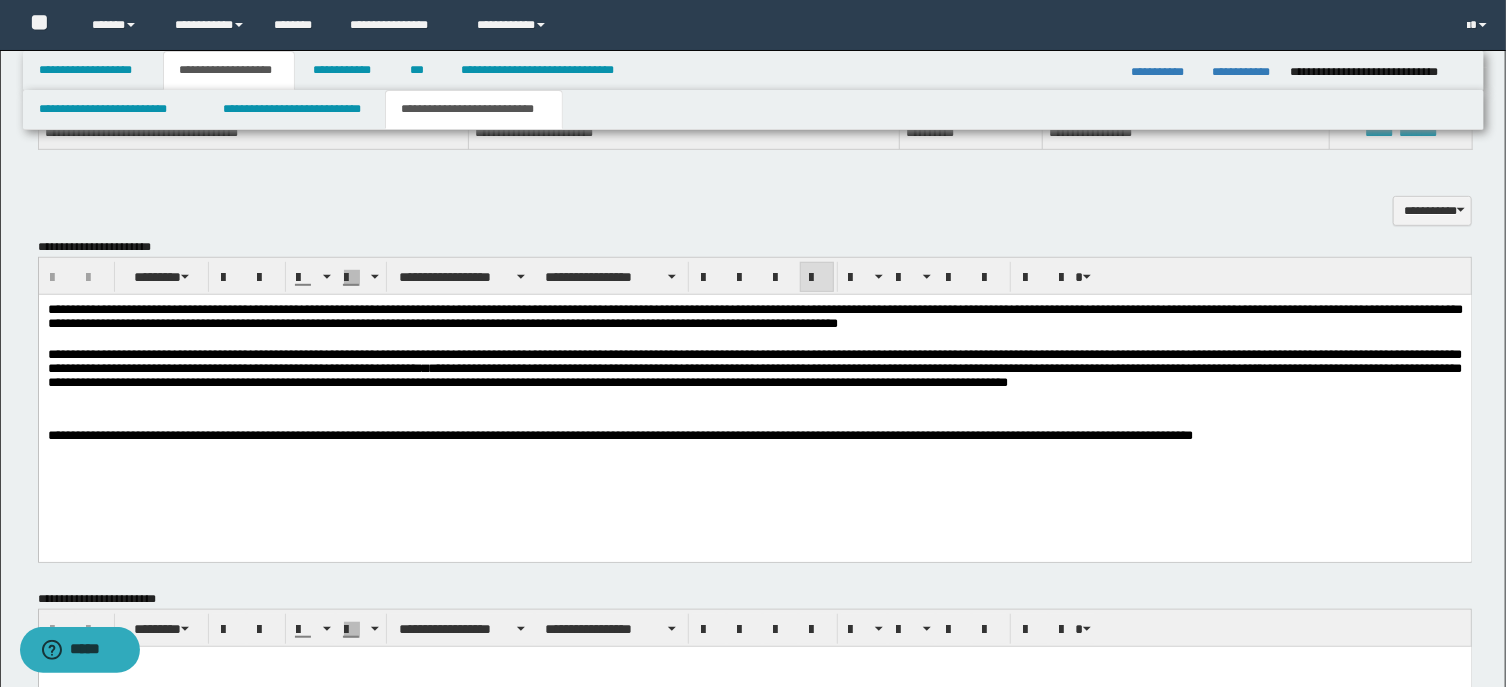 type on "**********" 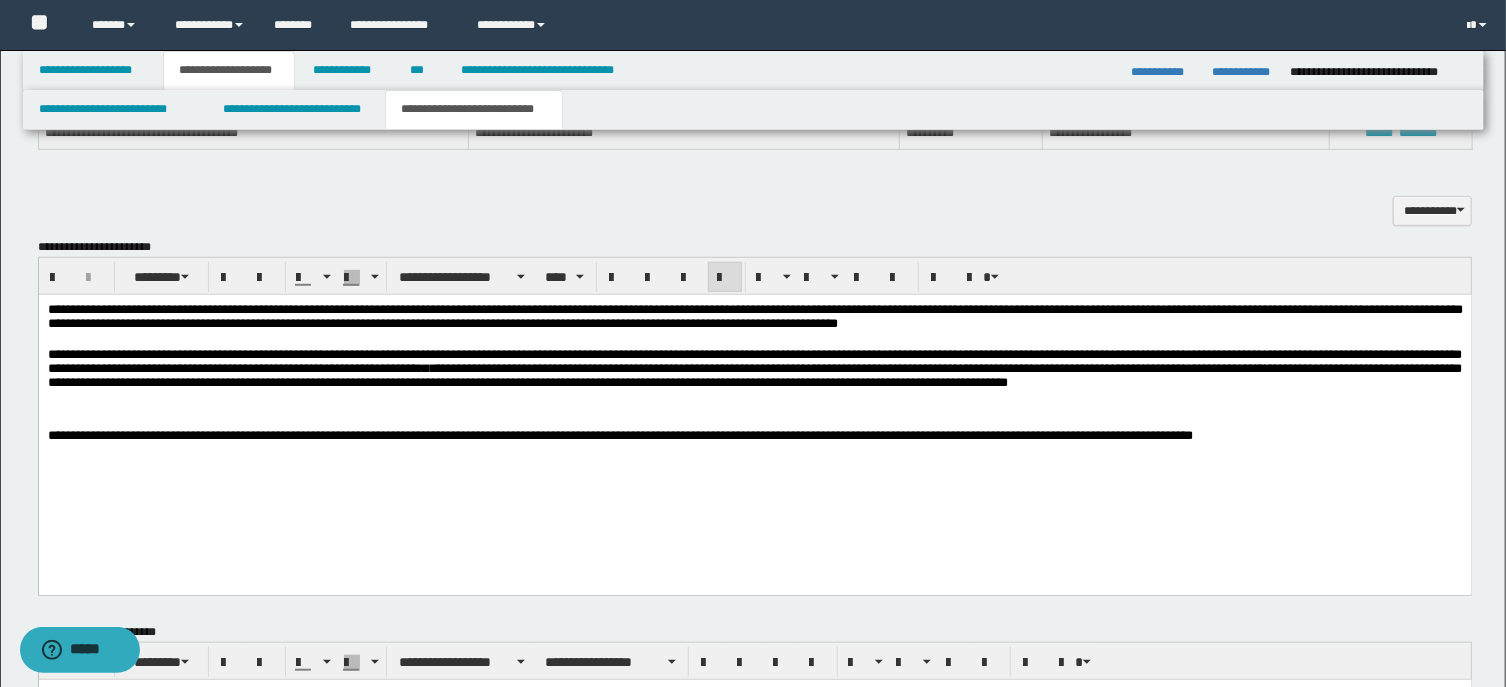 type 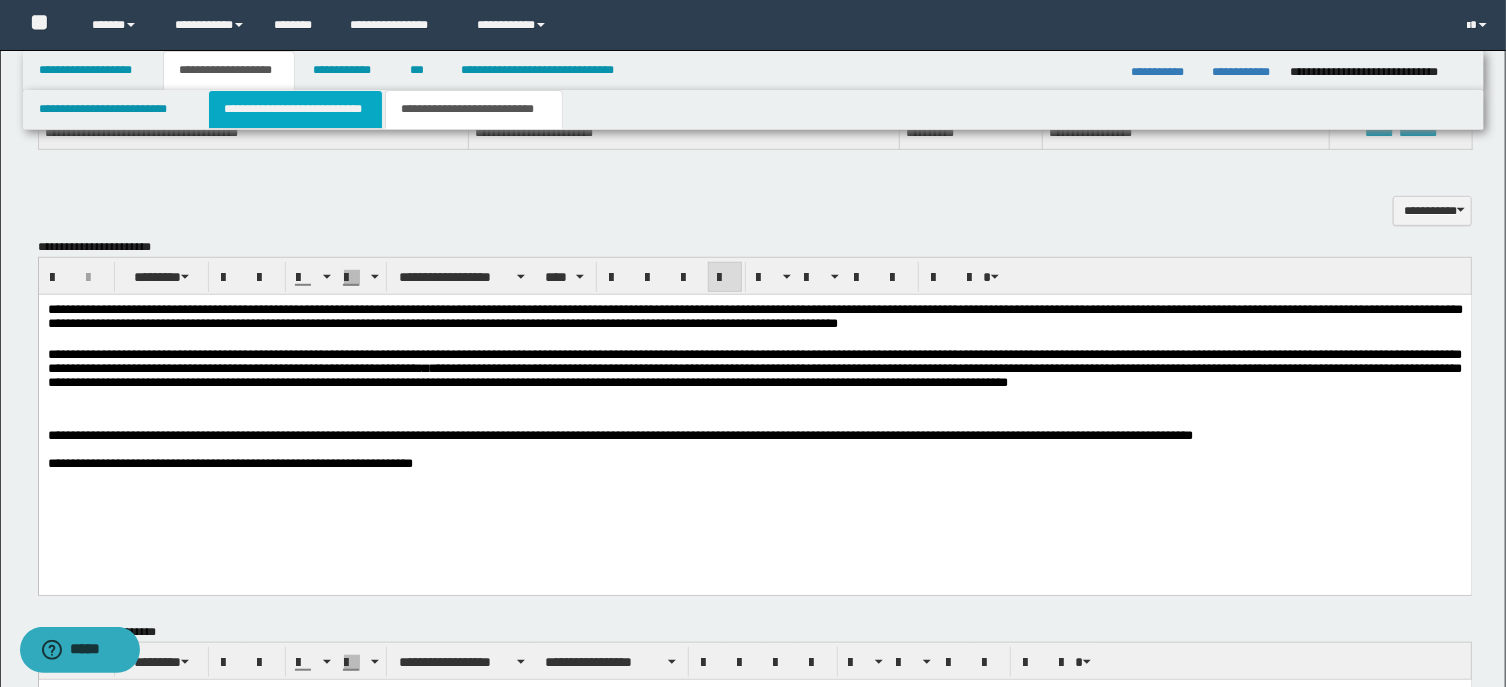 click on "**********" at bounding box center (296, 109) 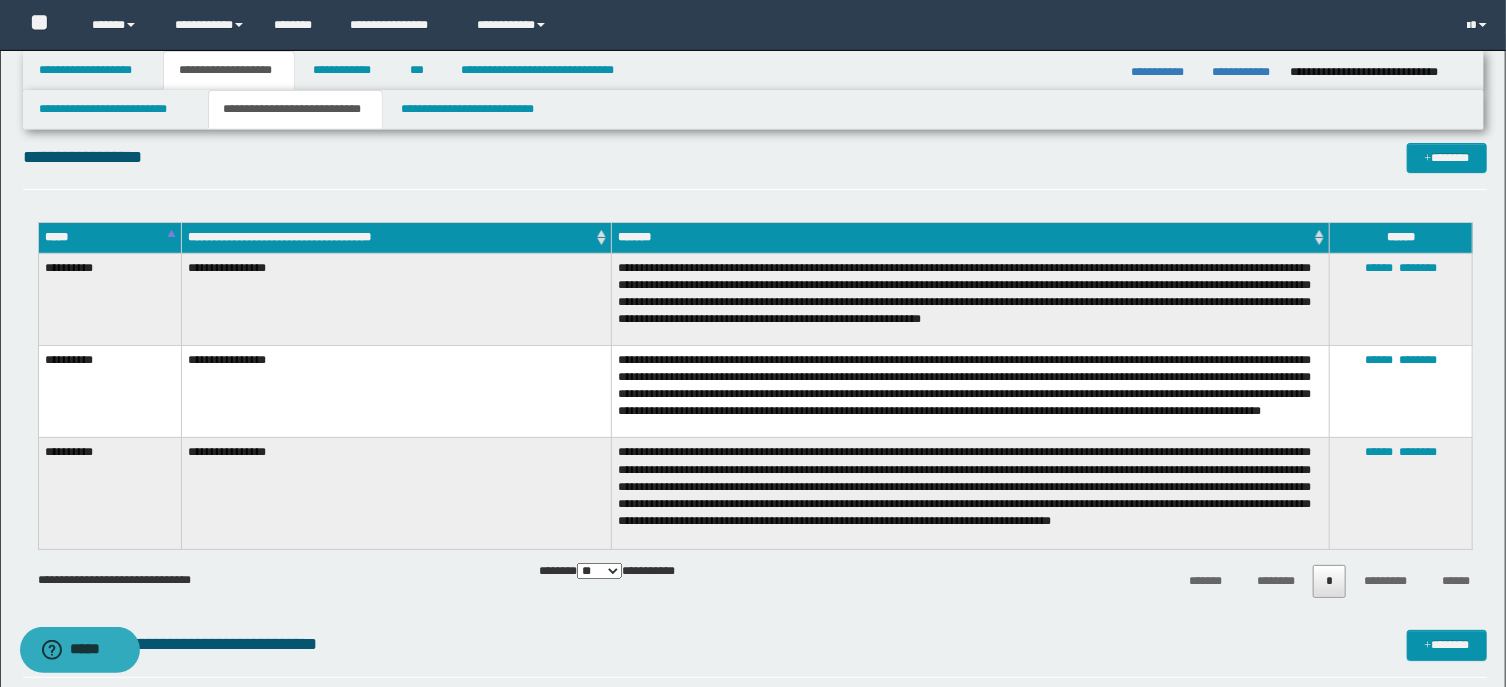 scroll, scrollTop: 0, scrollLeft: 0, axis: both 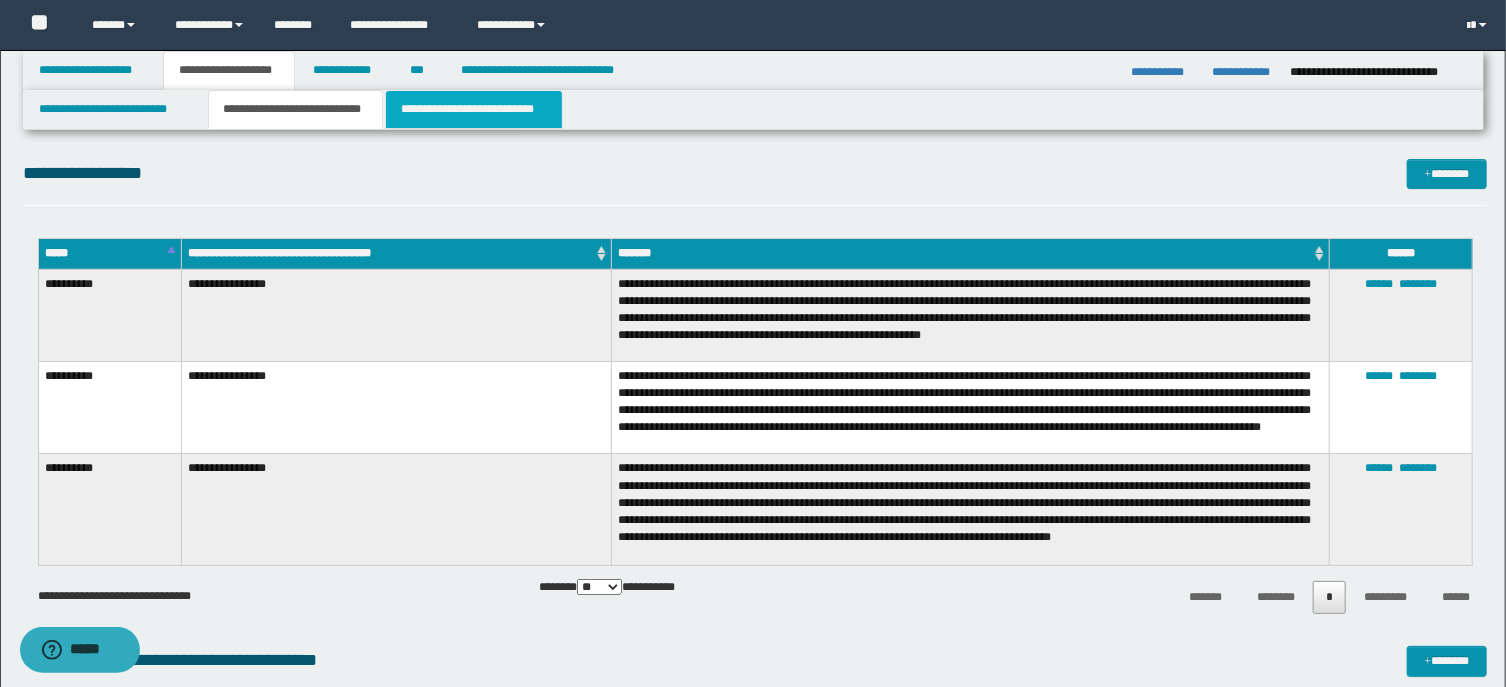 click on "**********" at bounding box center [474, 109] 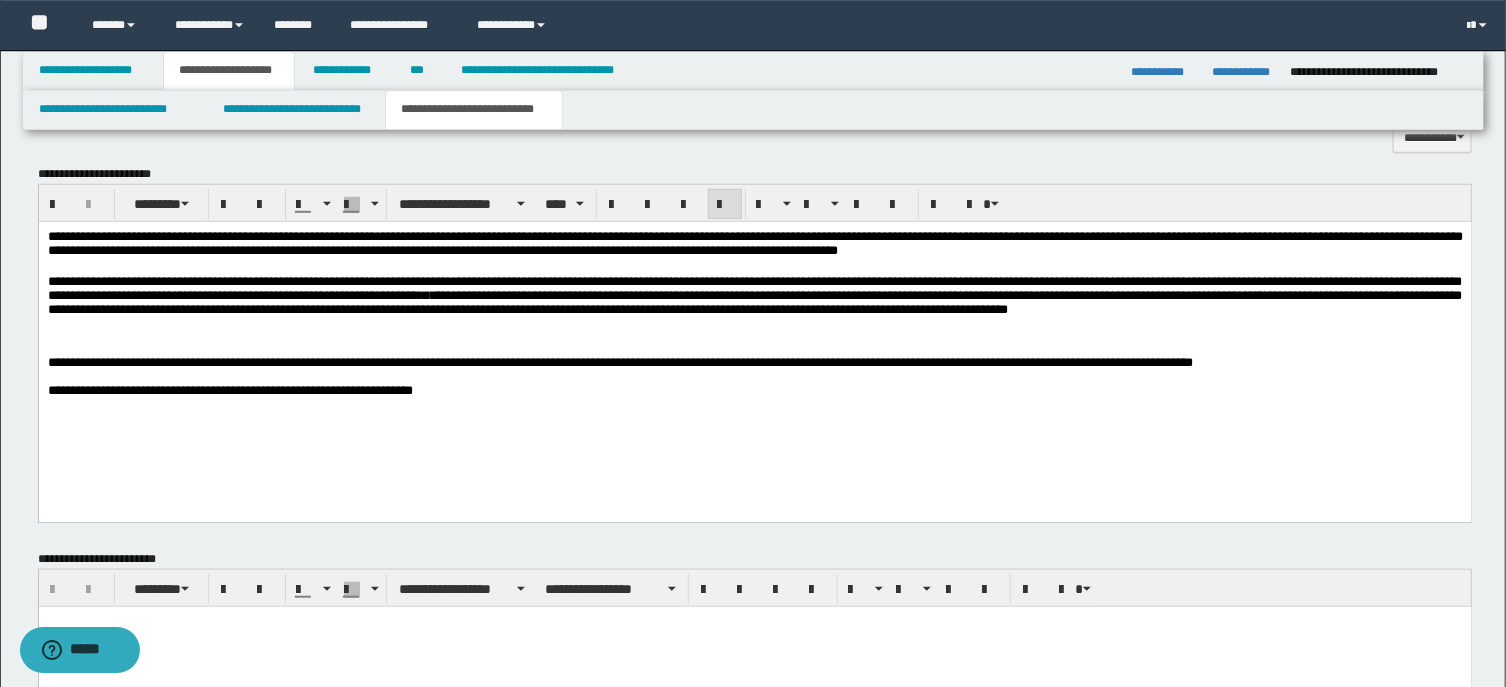 scroll, scrollTop: 643, scrollLeft: 0, axis: vertical 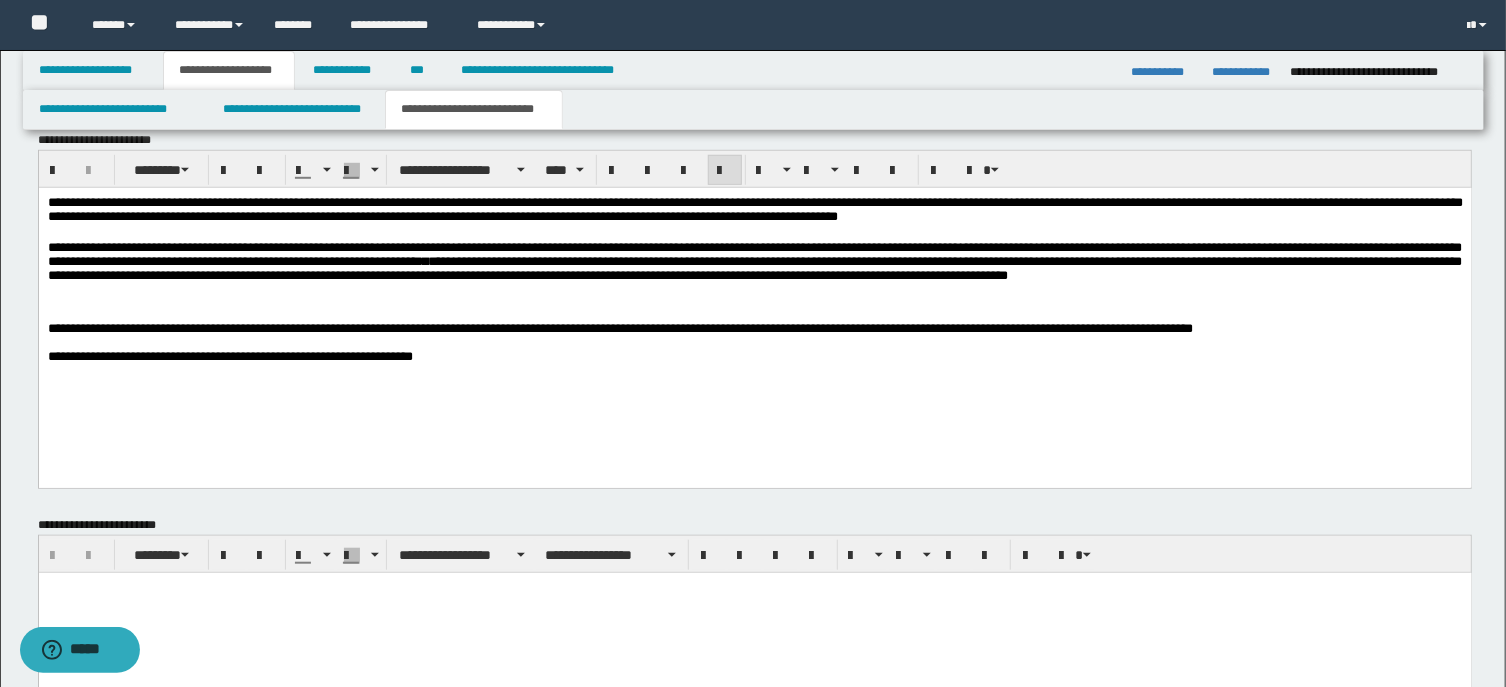 click on "**********" at bounding box center [754, 356] 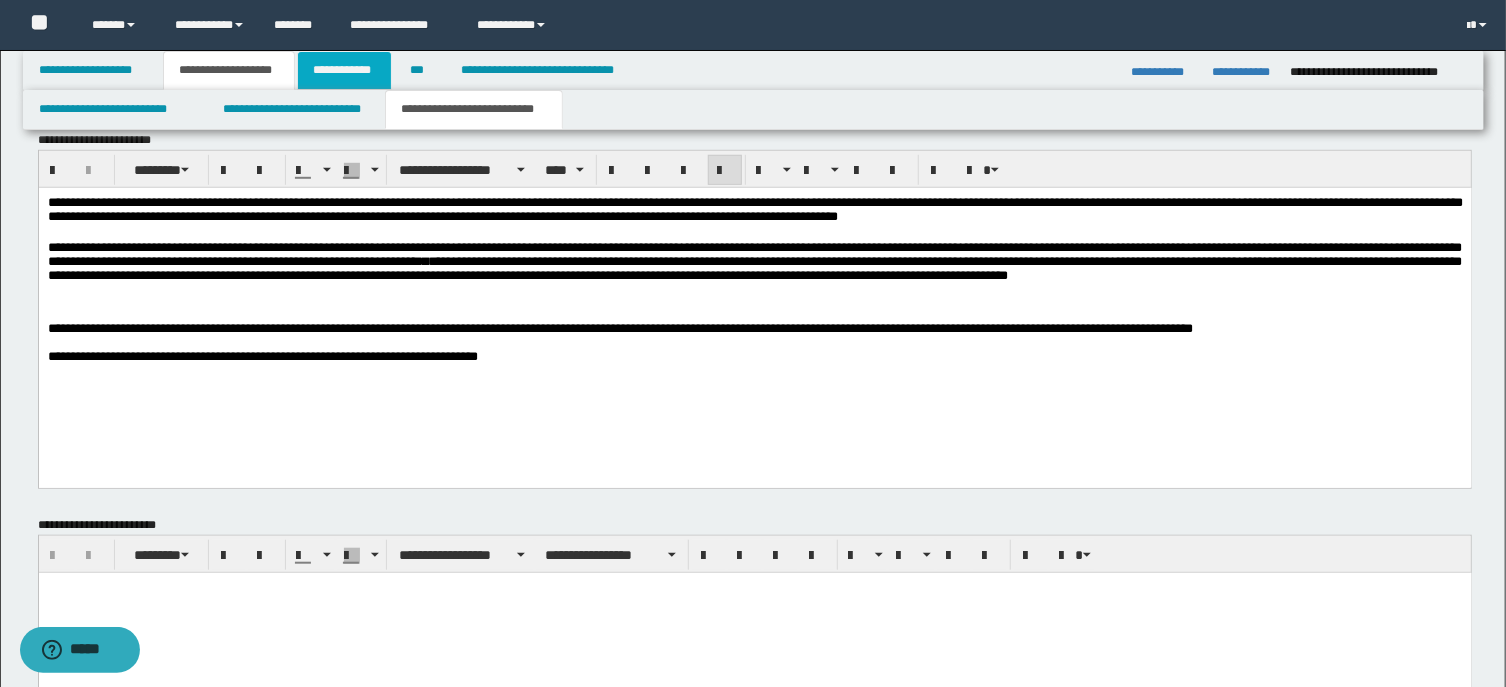 click on "**********" at bounding box center [344, 70] 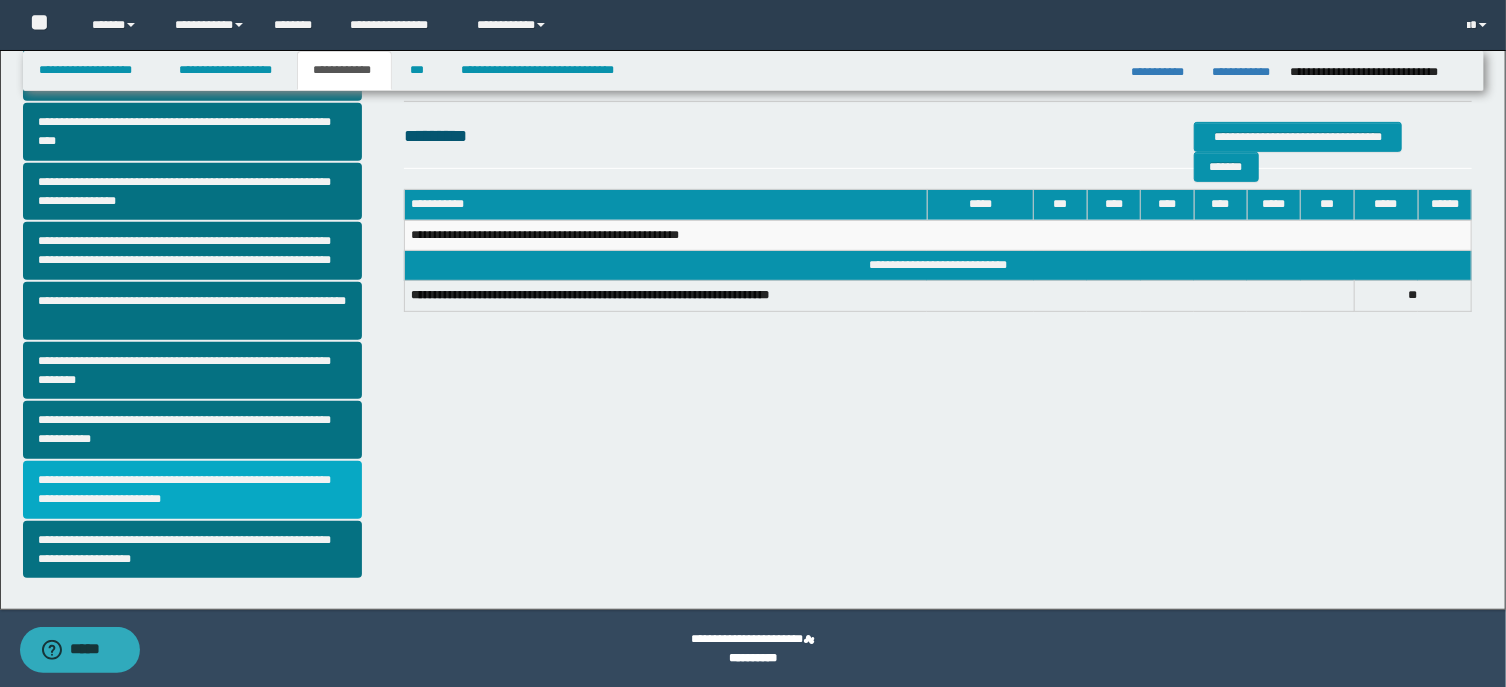click on "**********" at bounding box center (192, 490) 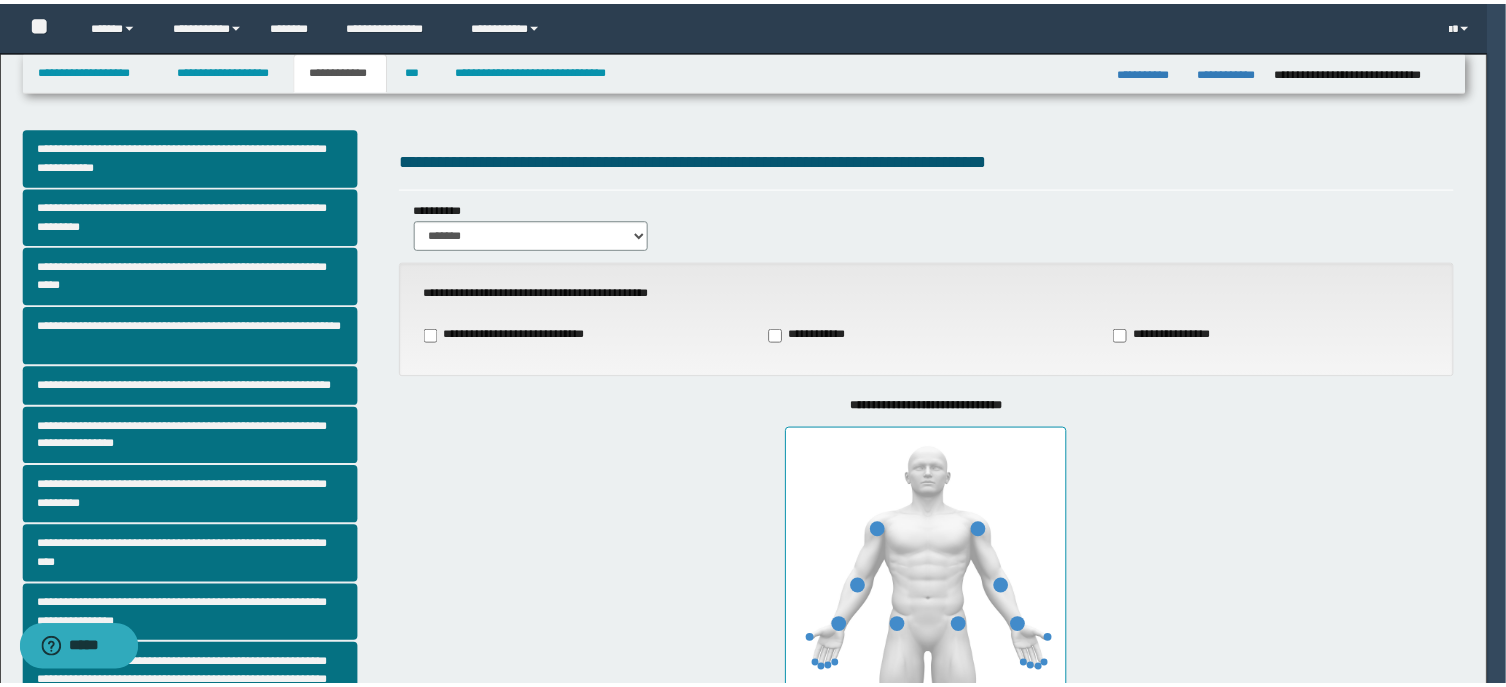 scroll, scrollTop: 214, scrollLeft: 0, axis: vertical 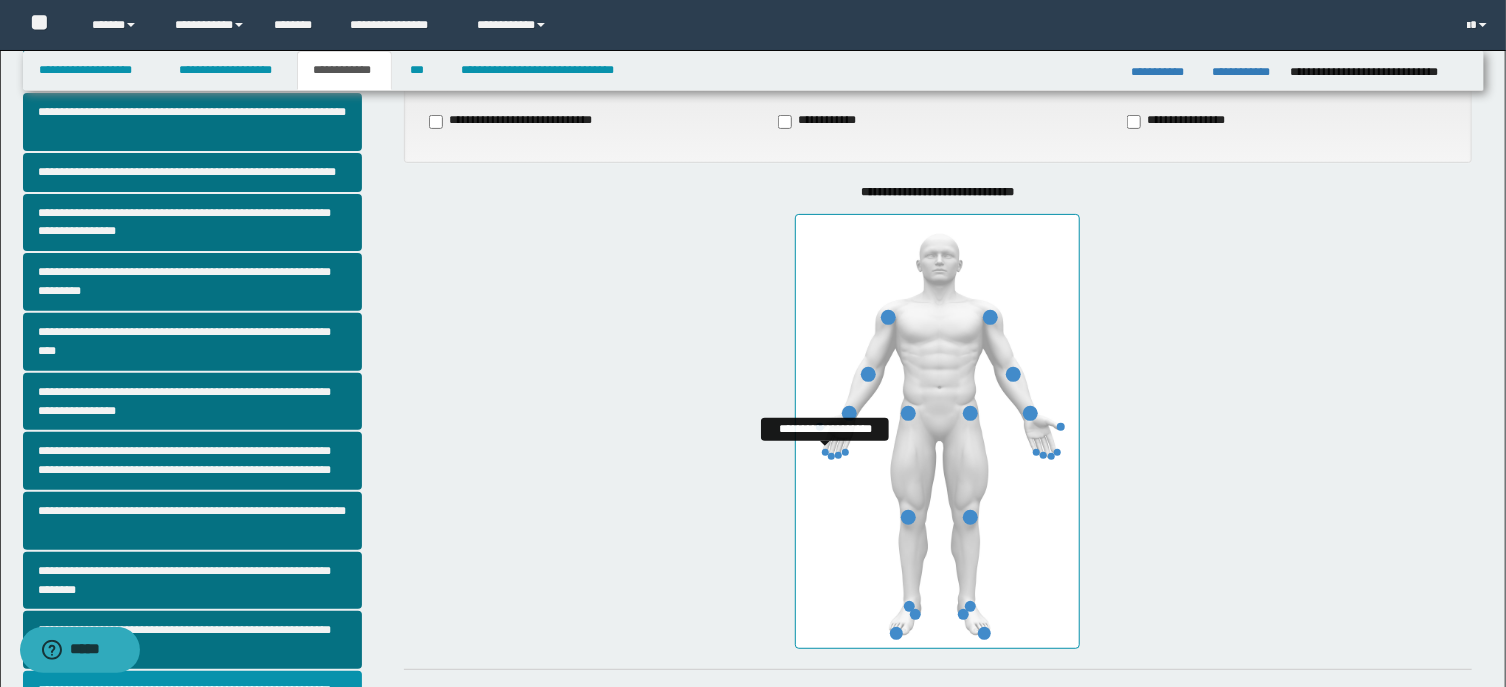 click at bounding box center [825, 452] 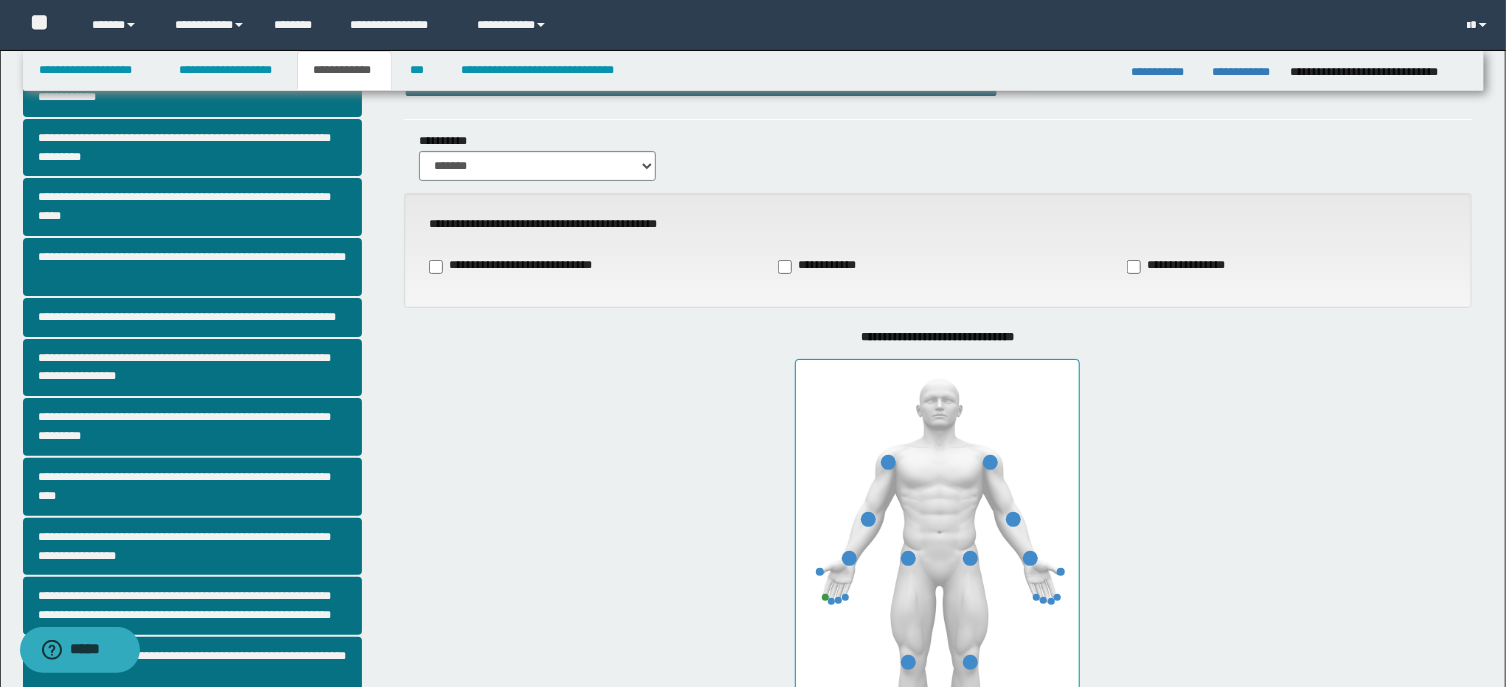 scroll, scrollTop: 0, scrollLeft: 0, axis: both 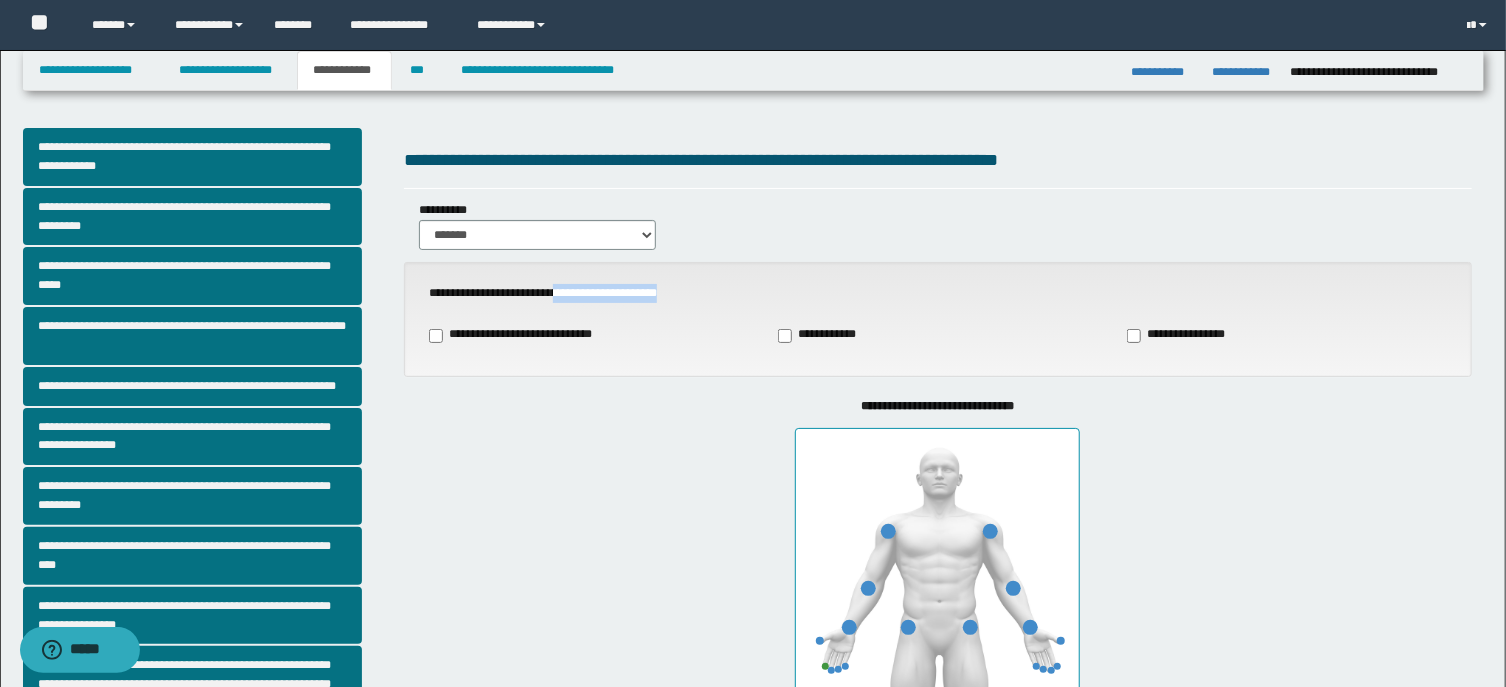 drag, startPoint x: 554, startPoint y: 300, endPoint x: 563, endPoint y: 320, distance: 21.931713 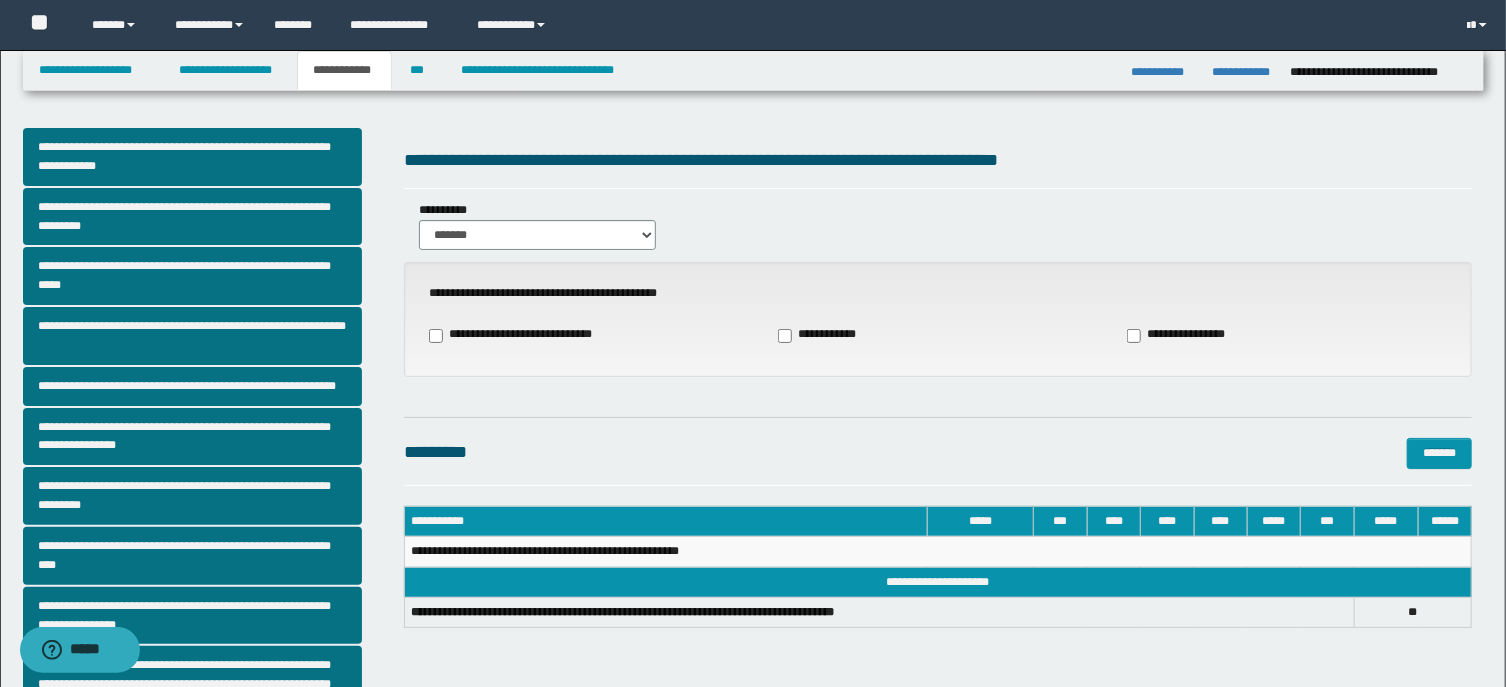 click on "**********" at bounding box center (826, 335) 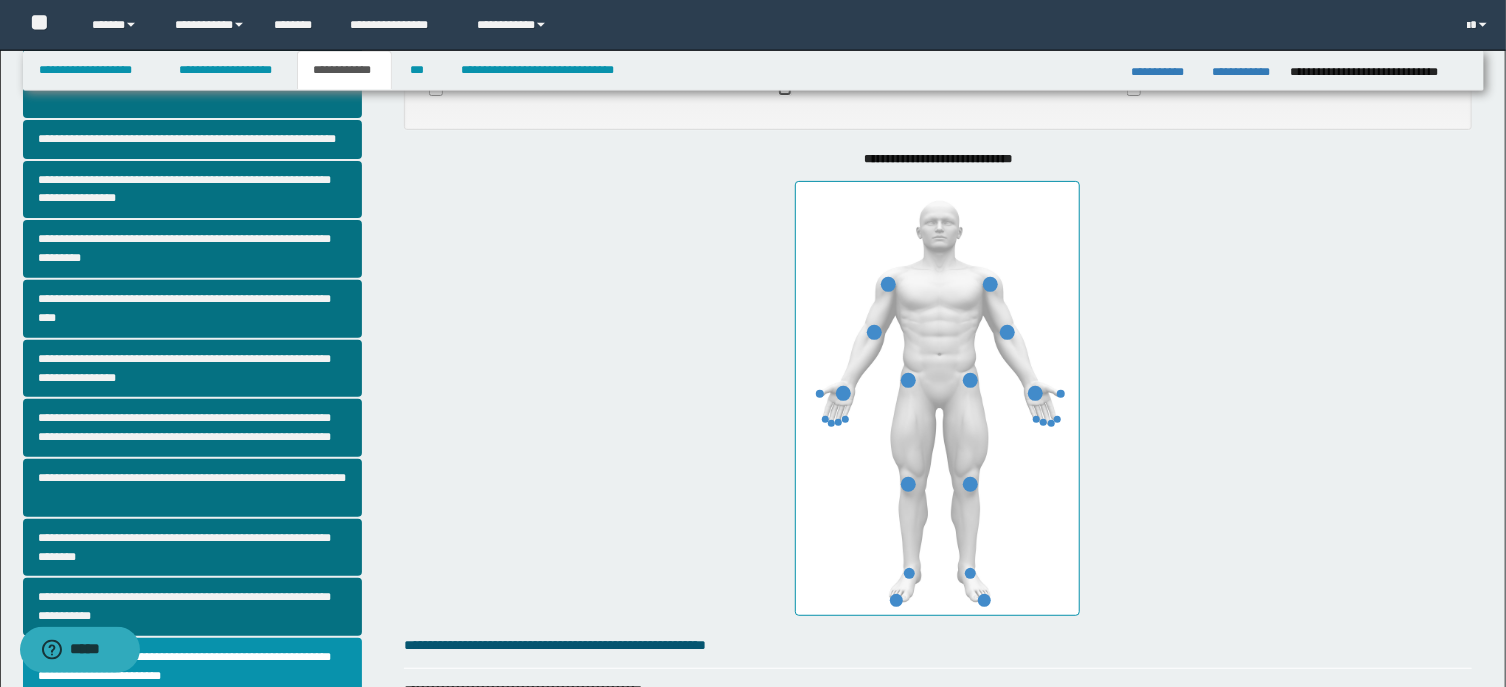scroll, scrollTop: 321, scrollLeft: 0, axis: vertical 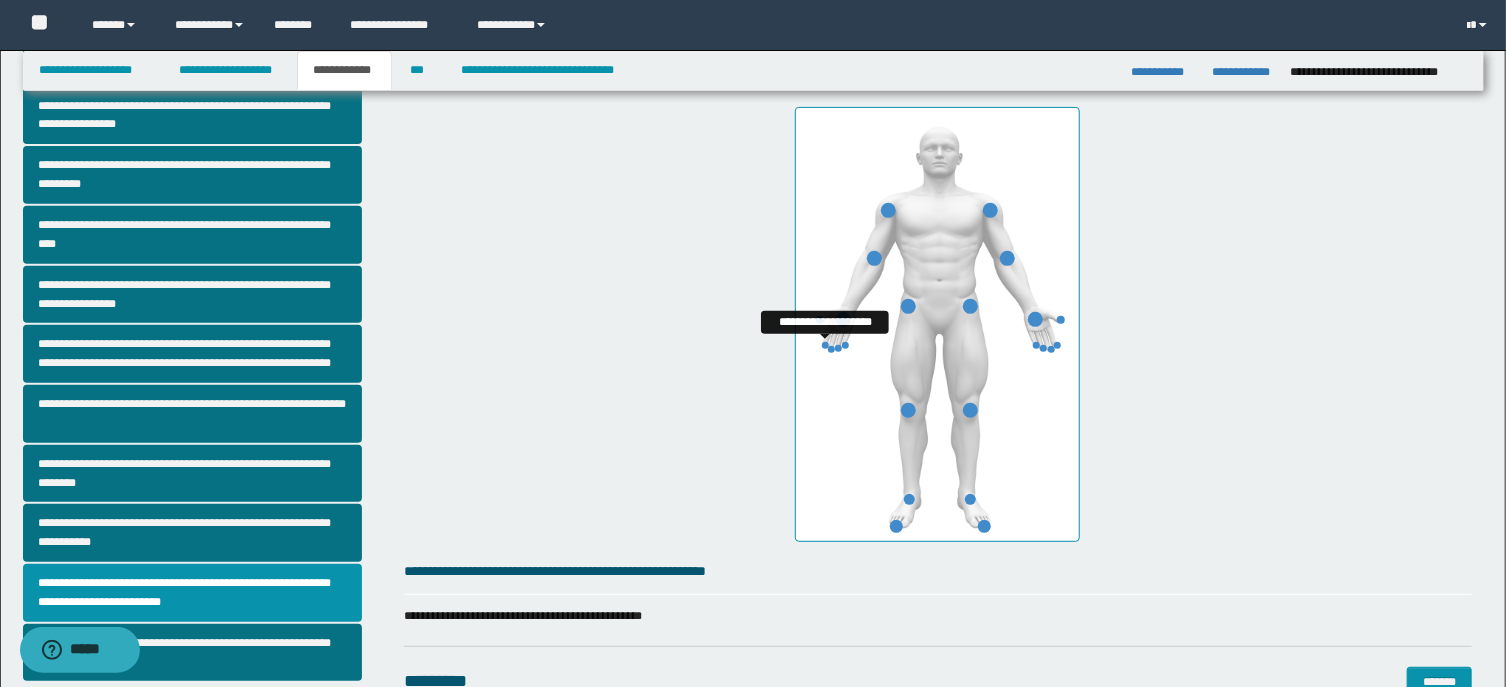 click at bounding box center (825, 345) 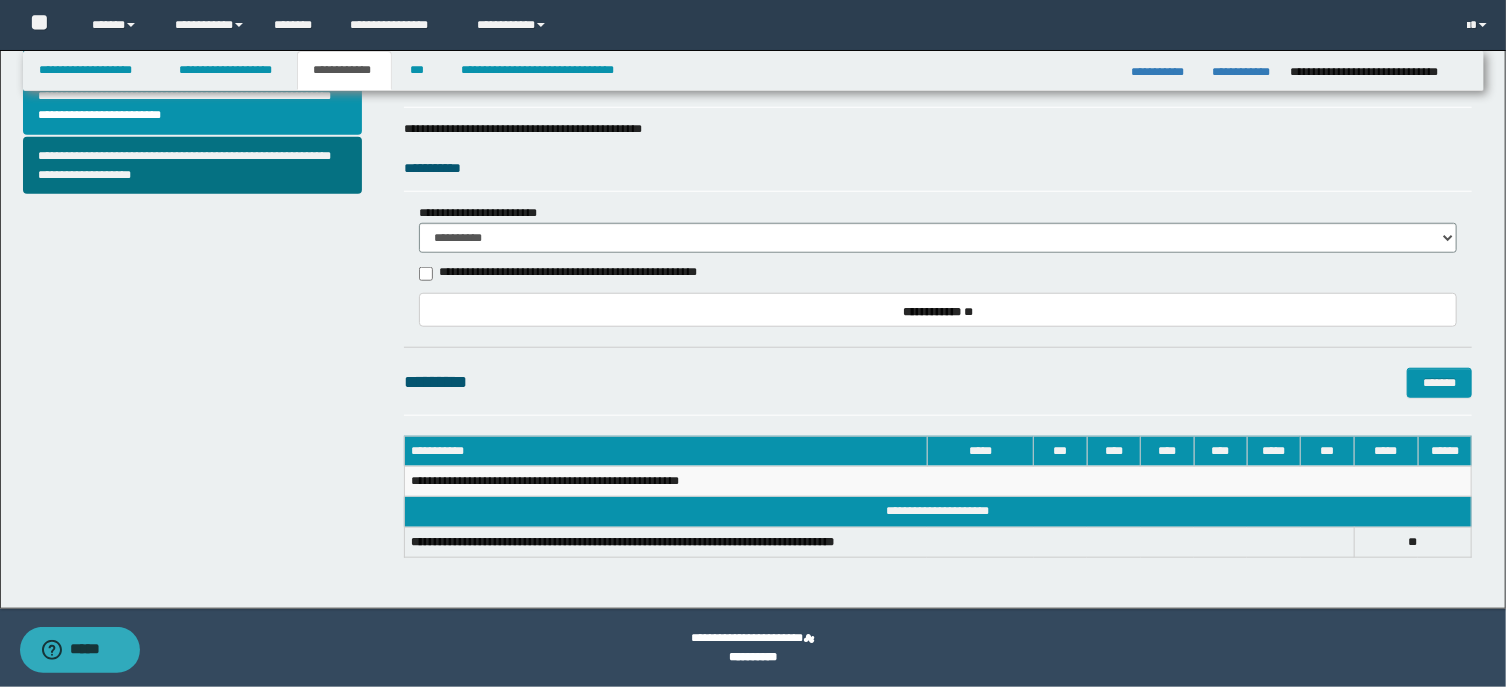 scroll, scrollTop: 701, scrollLeft: 0, axis: vertical 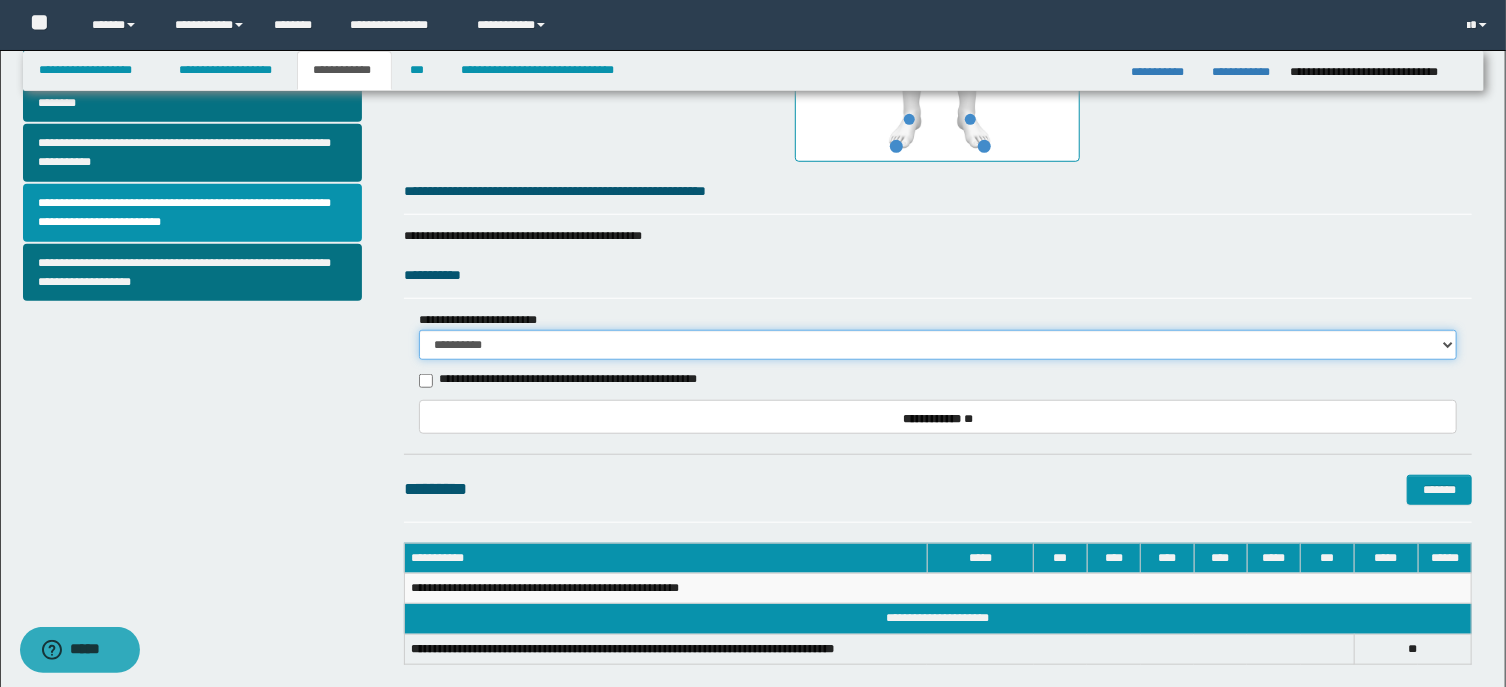 select on "*" 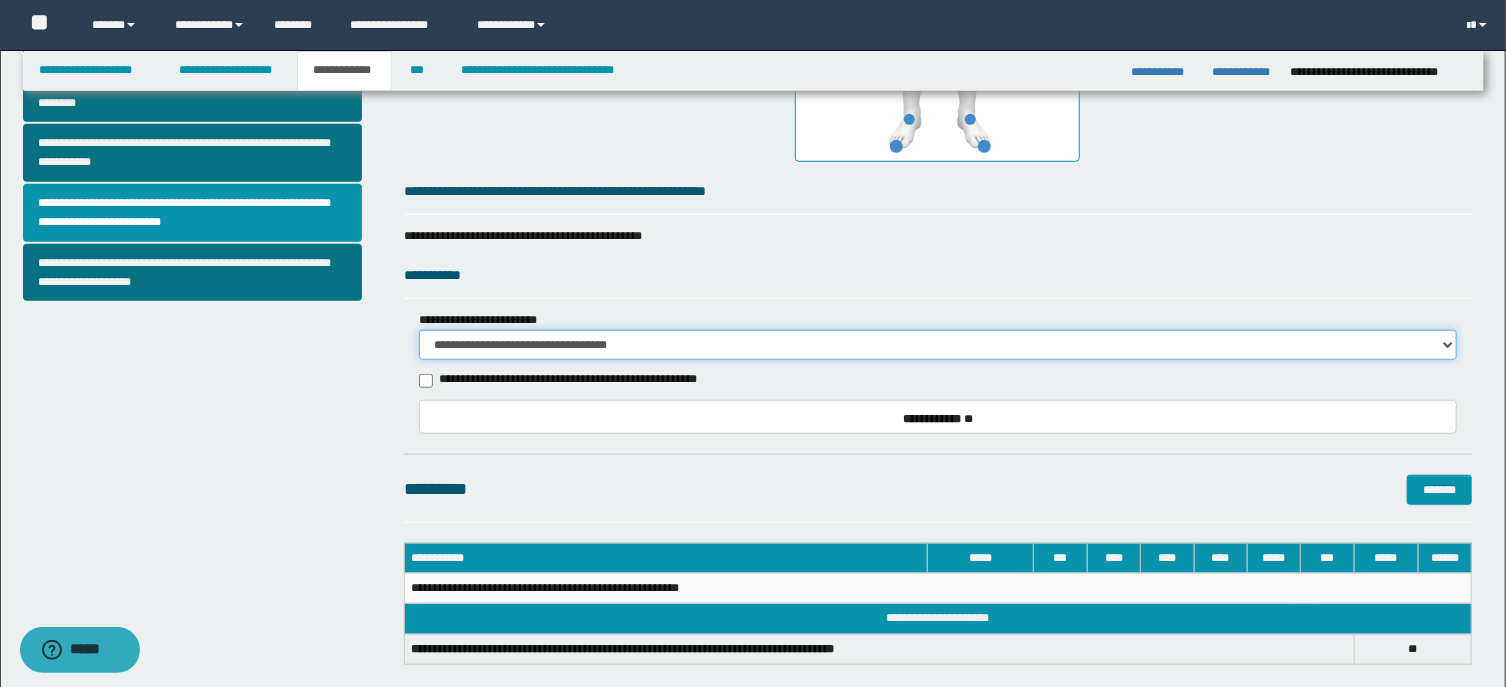 click on "**********" at bounding box center (0, 0) 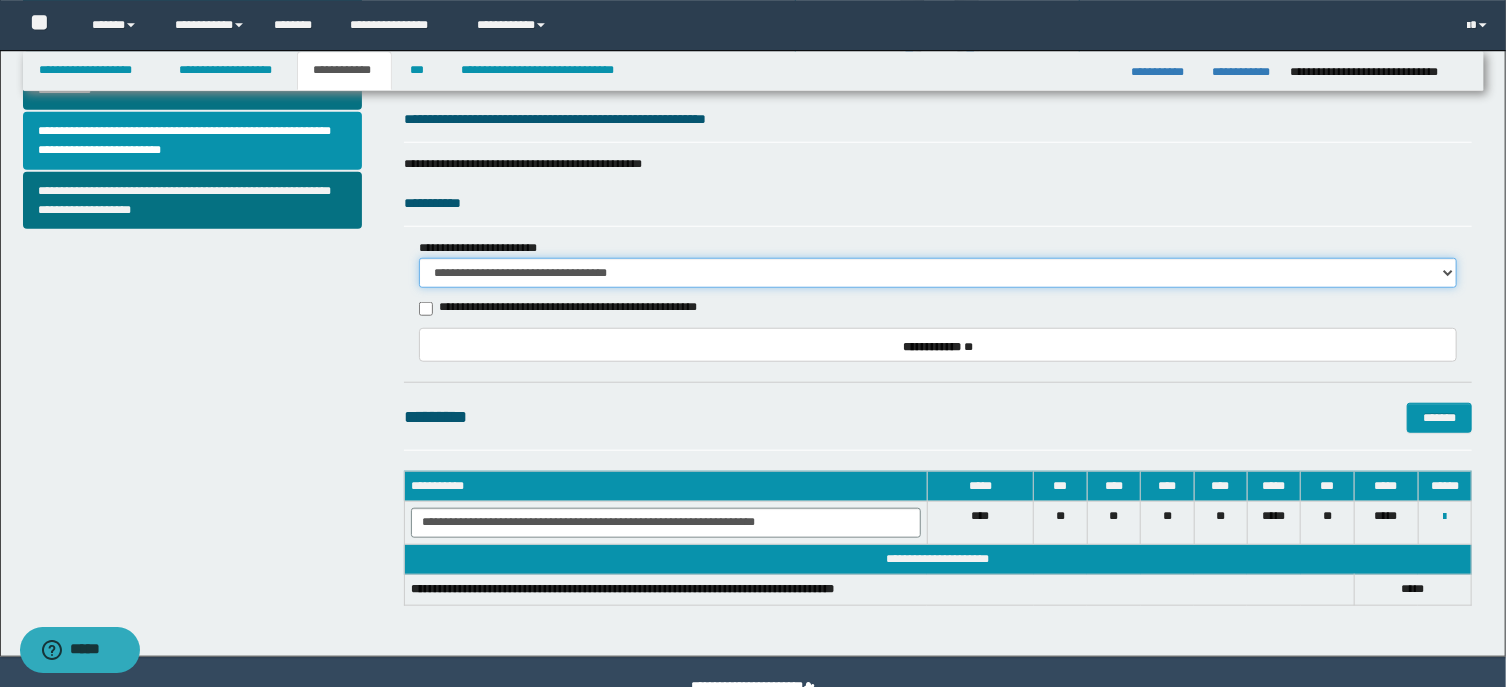scroll, scrollTop: 808, scrollLeft: 0, axis: vertical 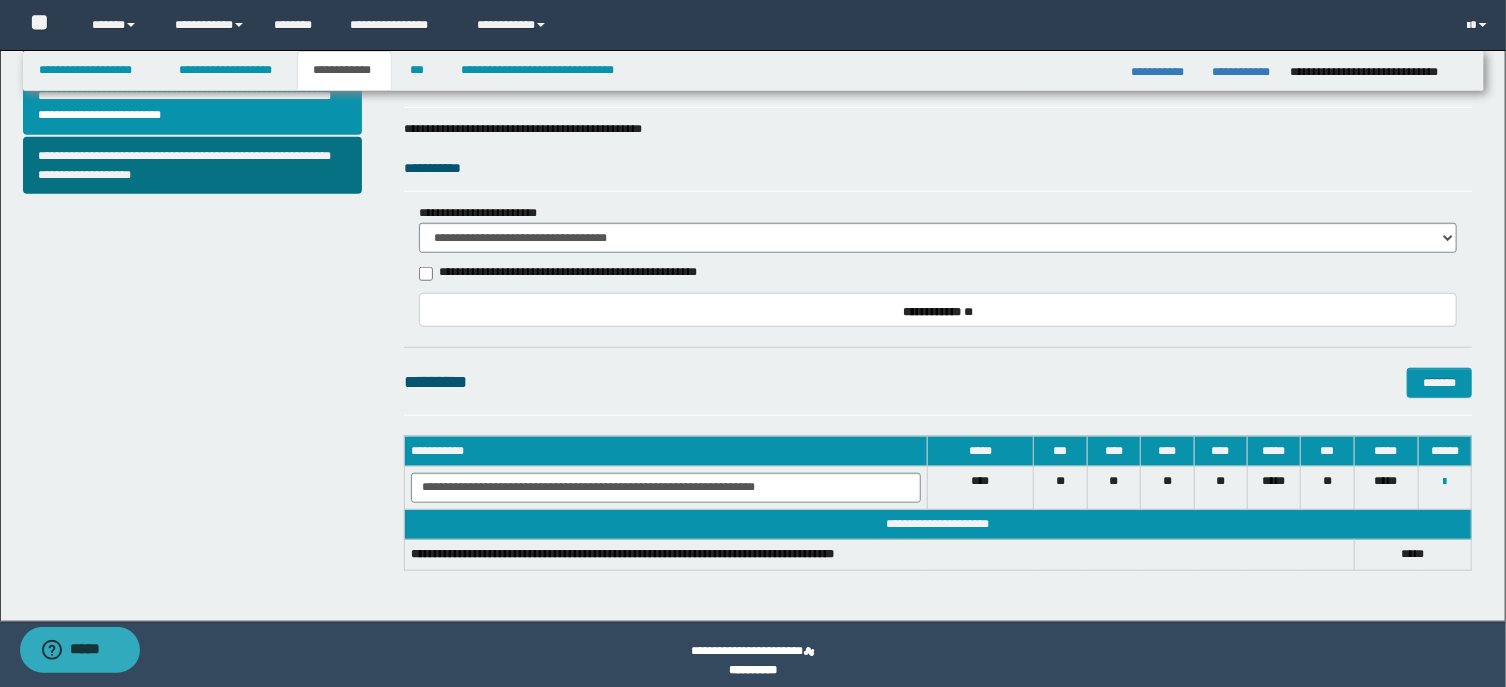 click on "****" at bounding box center (1386, 481) 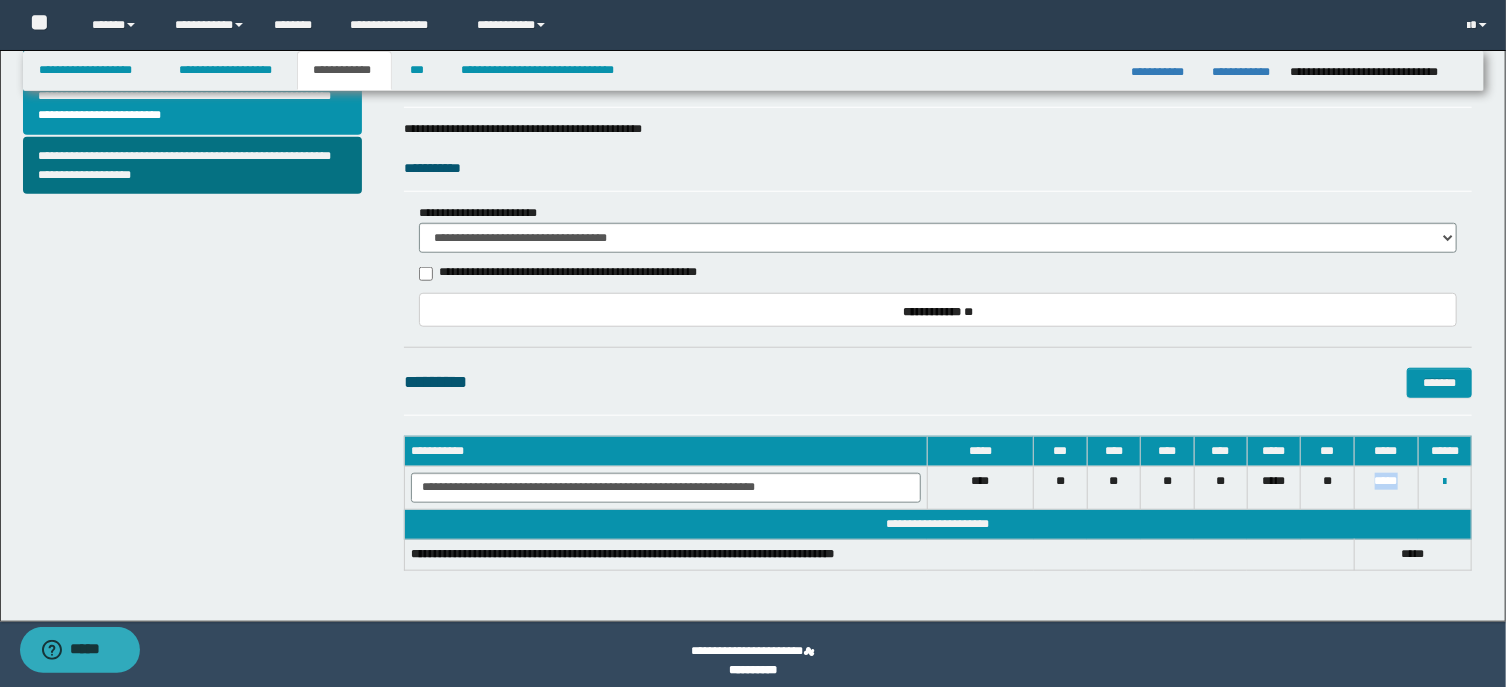 click on "****" at bounding box center [1386, 481] 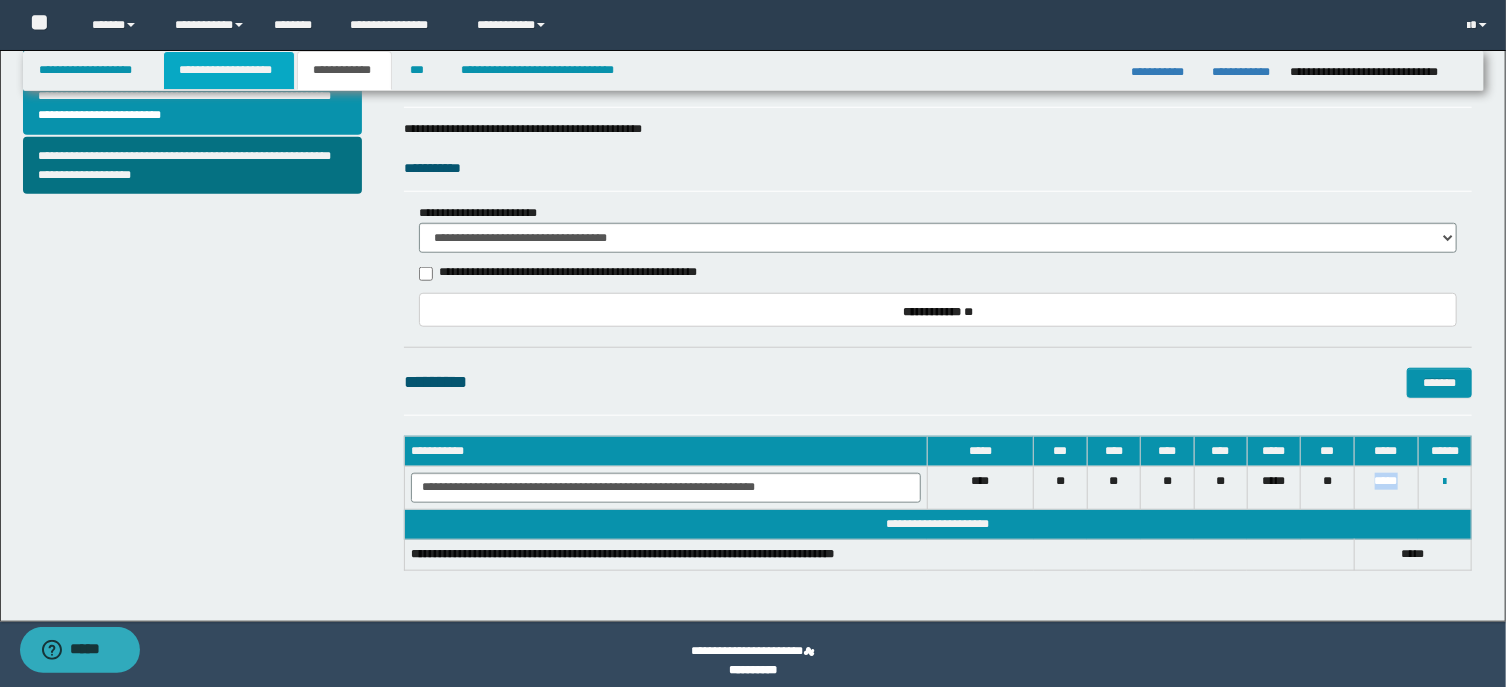 click on "**********" at bounding box center [229, 70] 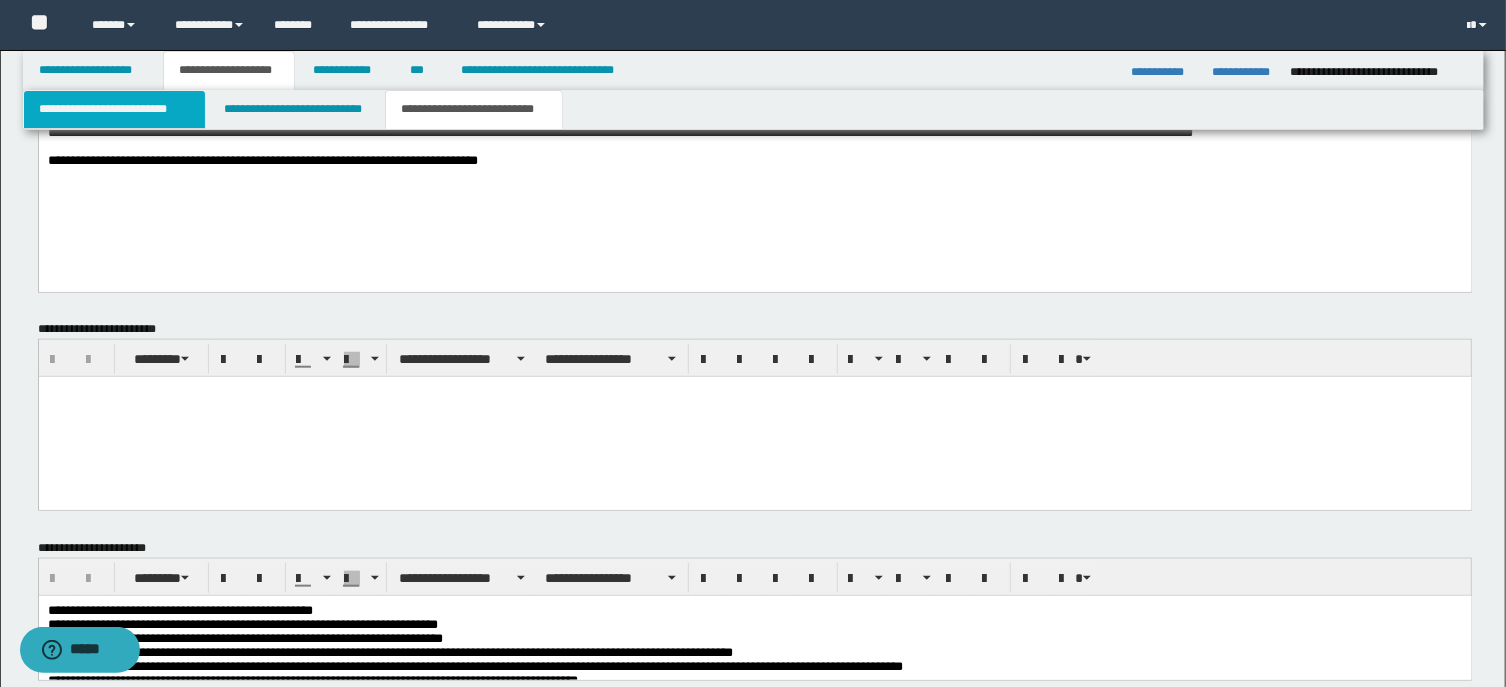 click on "**********" at bounding box center [114, 109] 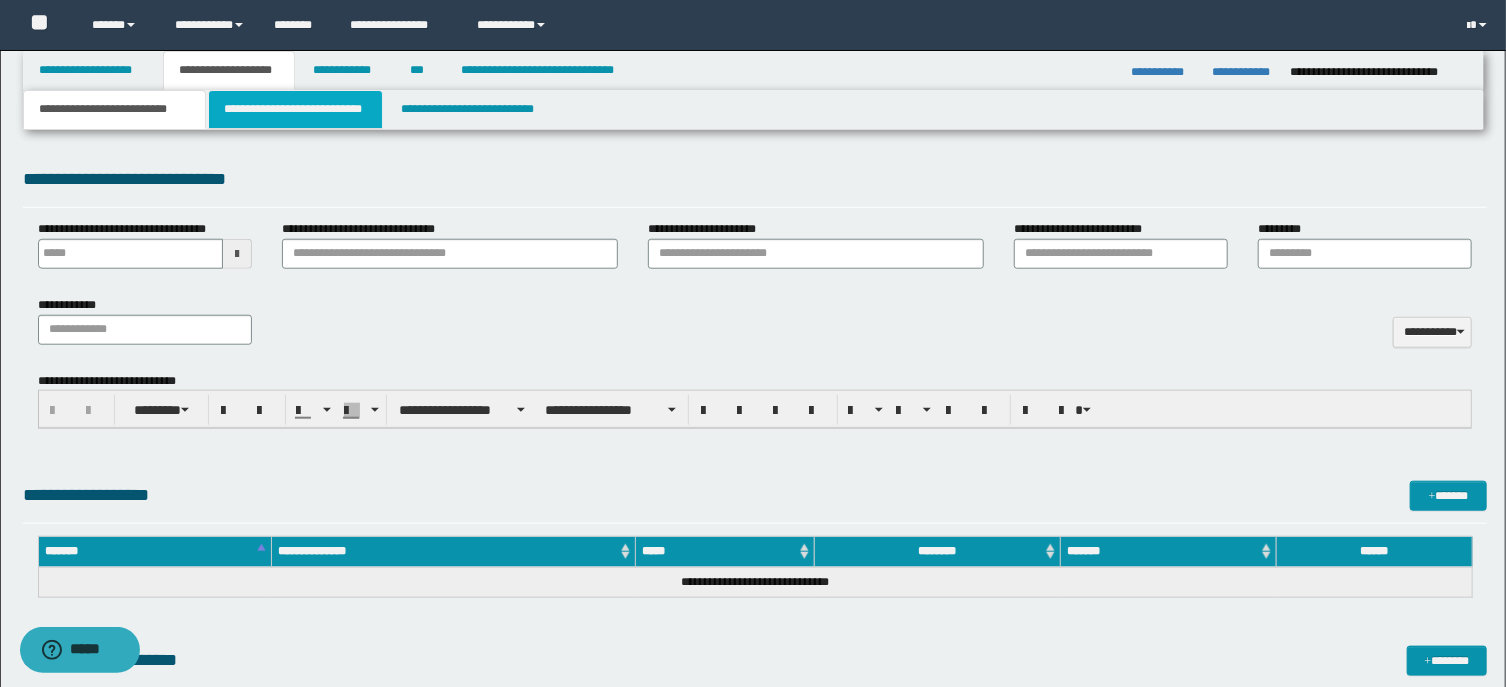 click on "**********" at bounding box center (296, 109) 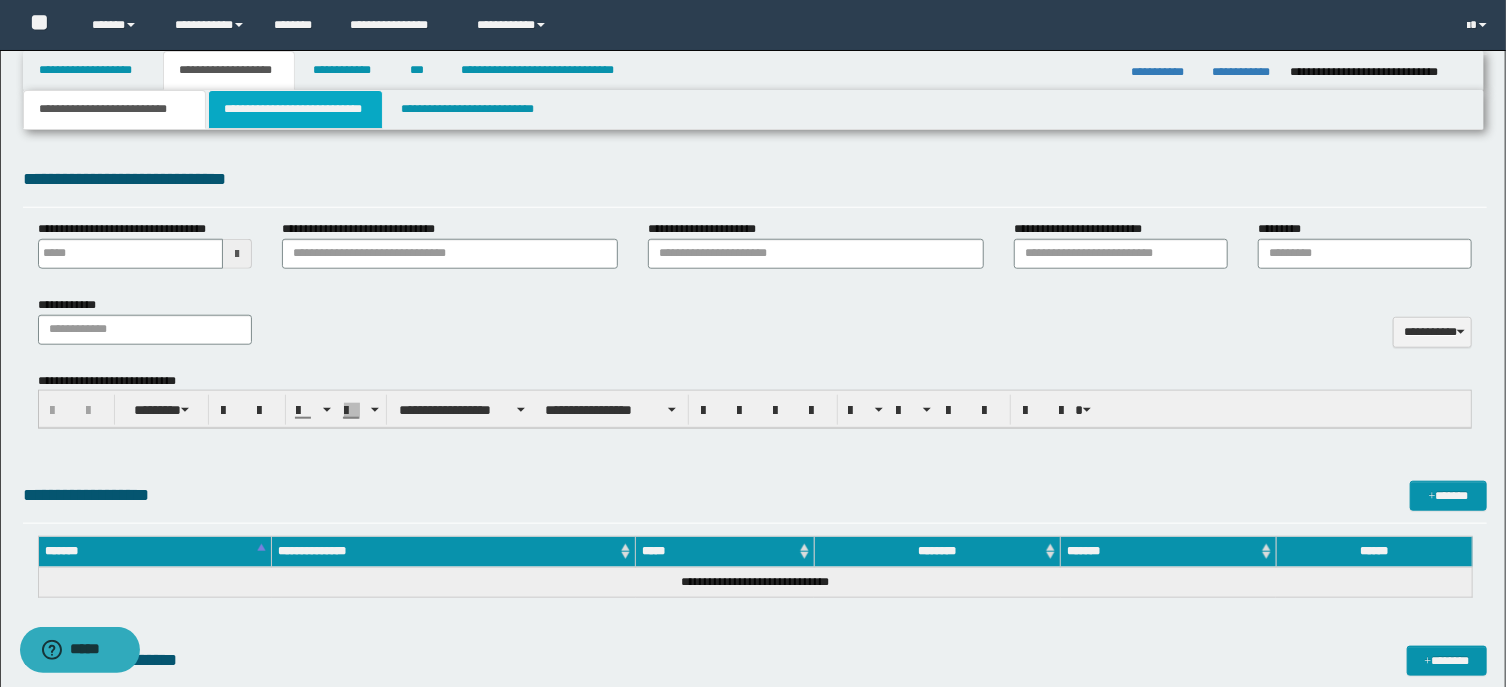 type 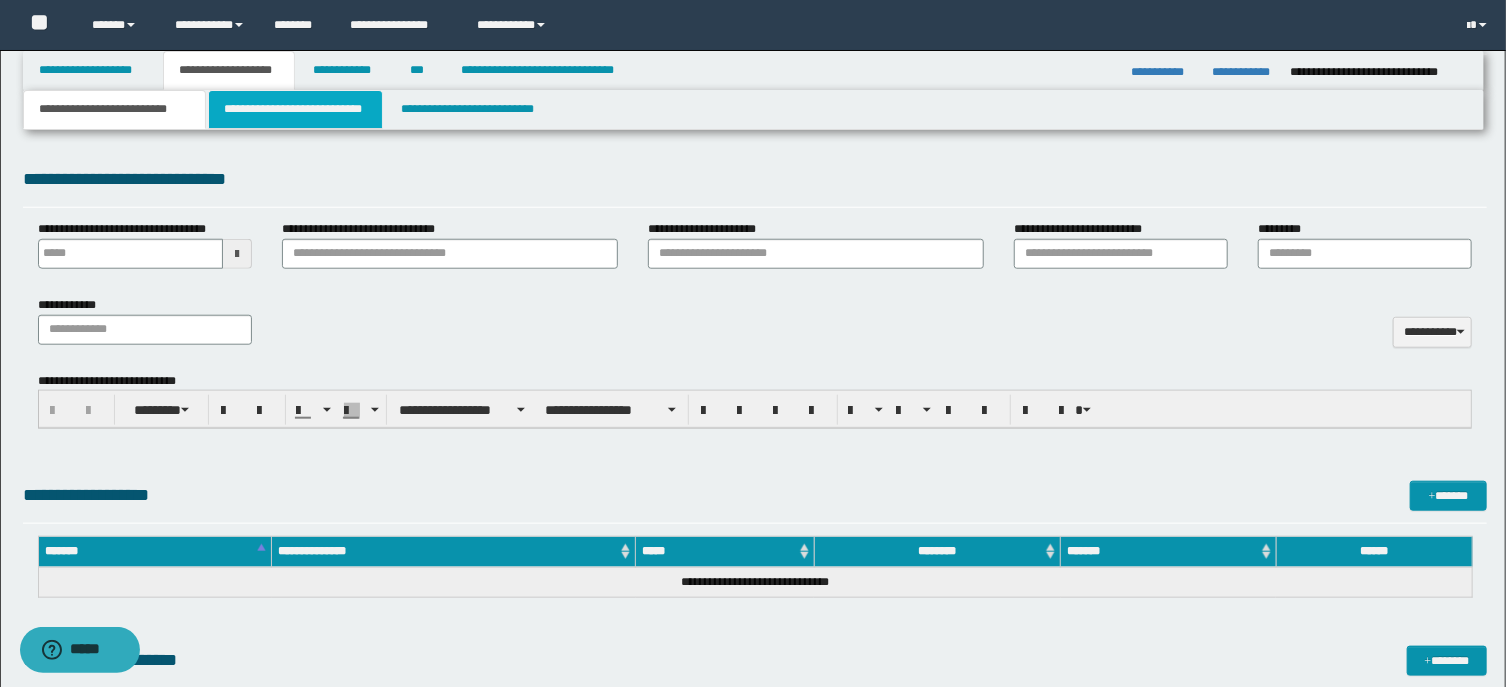 scroll, scrollTop: 836, scrollLeft: 0, axis: vertical 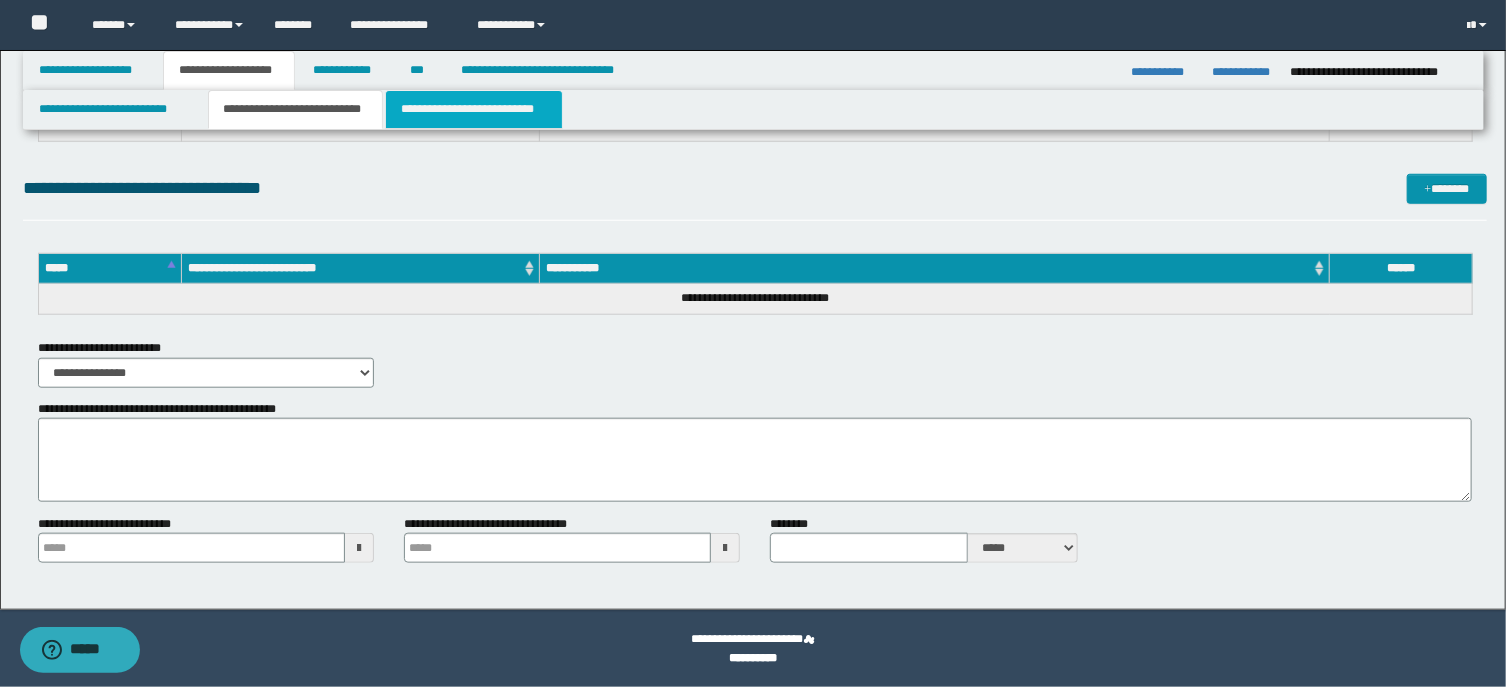 click on "**********" at bounding box center [474, 109] 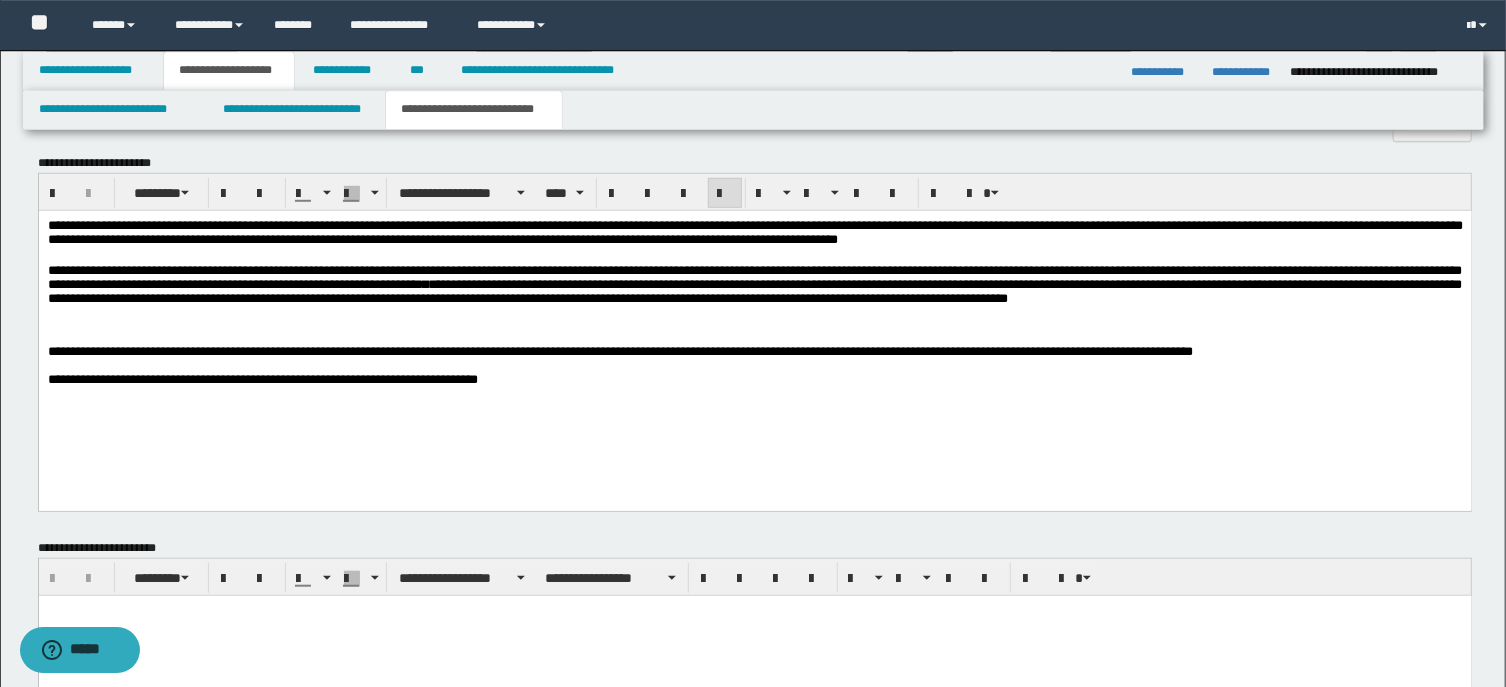 scroll, scrollTop: 621, scrollLeft: 0, axis: vertical 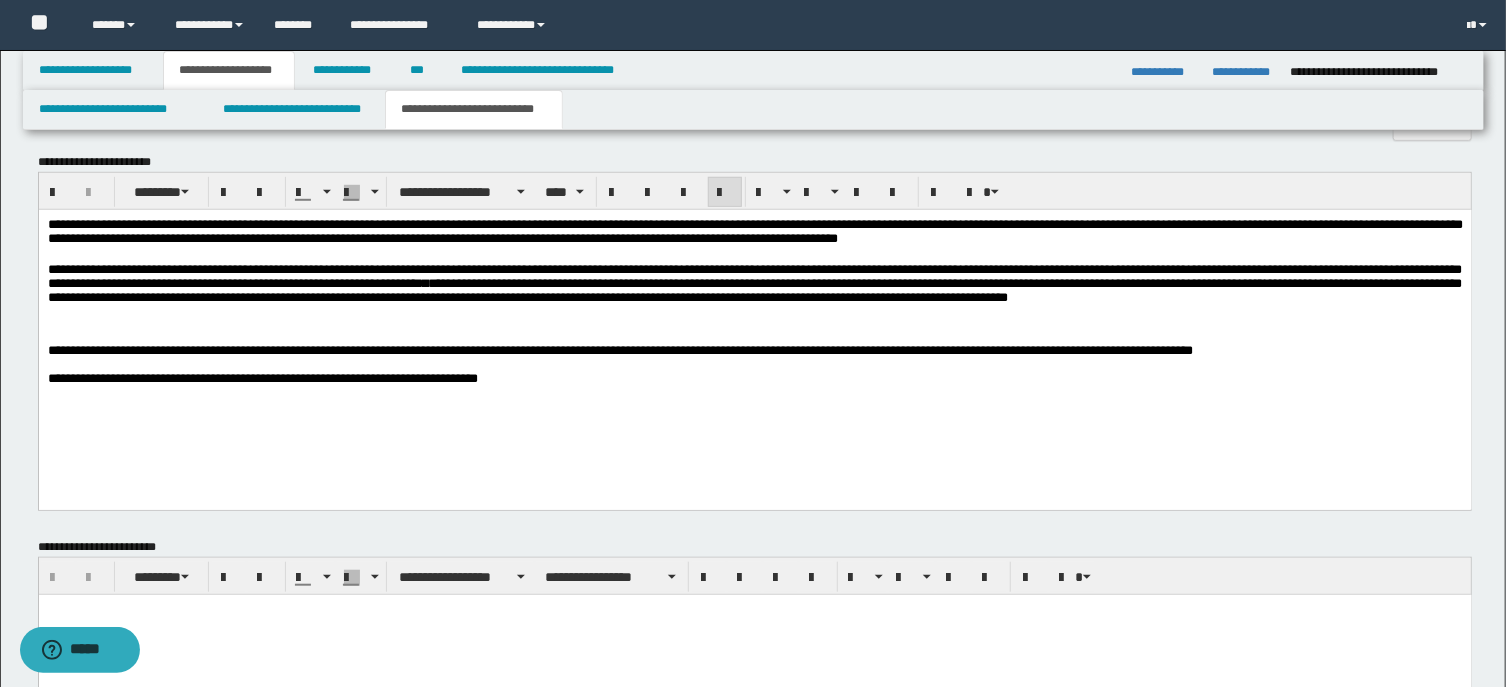 click on "**********" at bounding box center (754, 326) 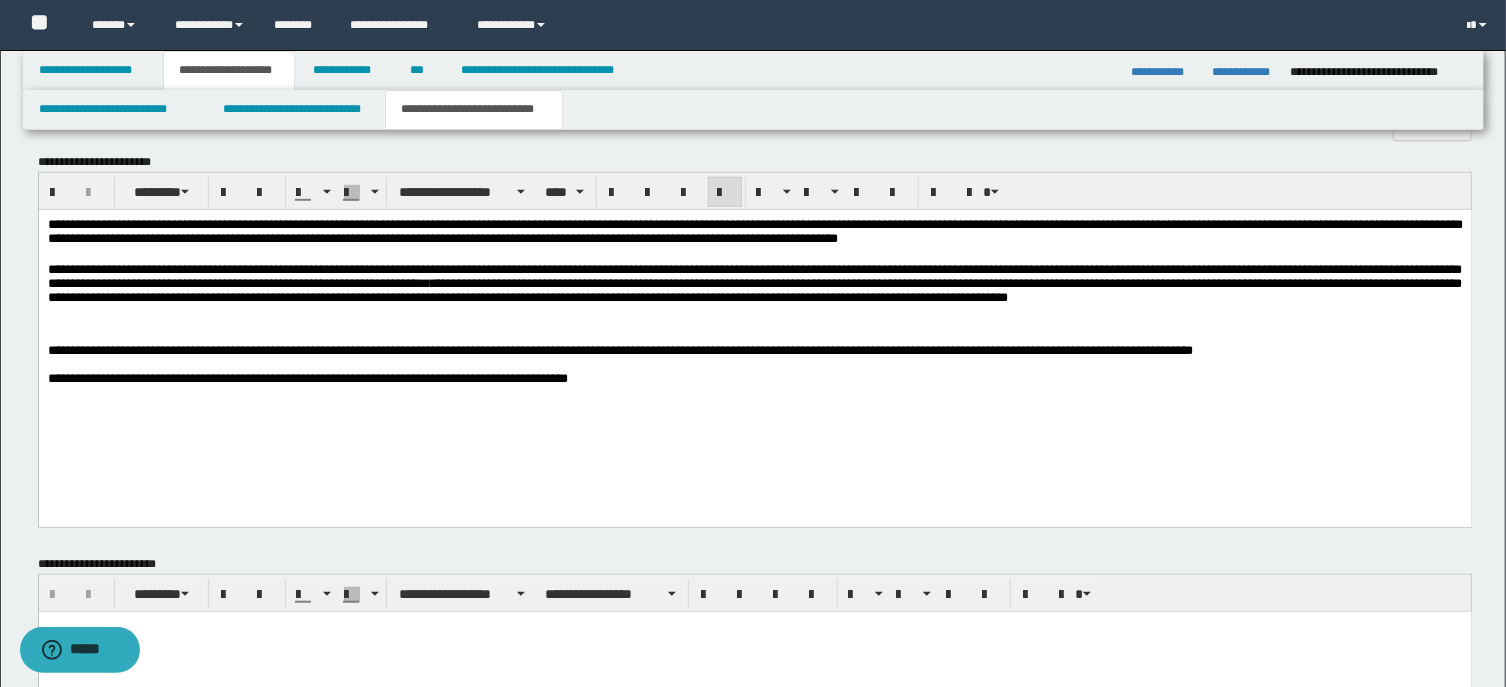 click on "**********" at bounding box center (754, 378) 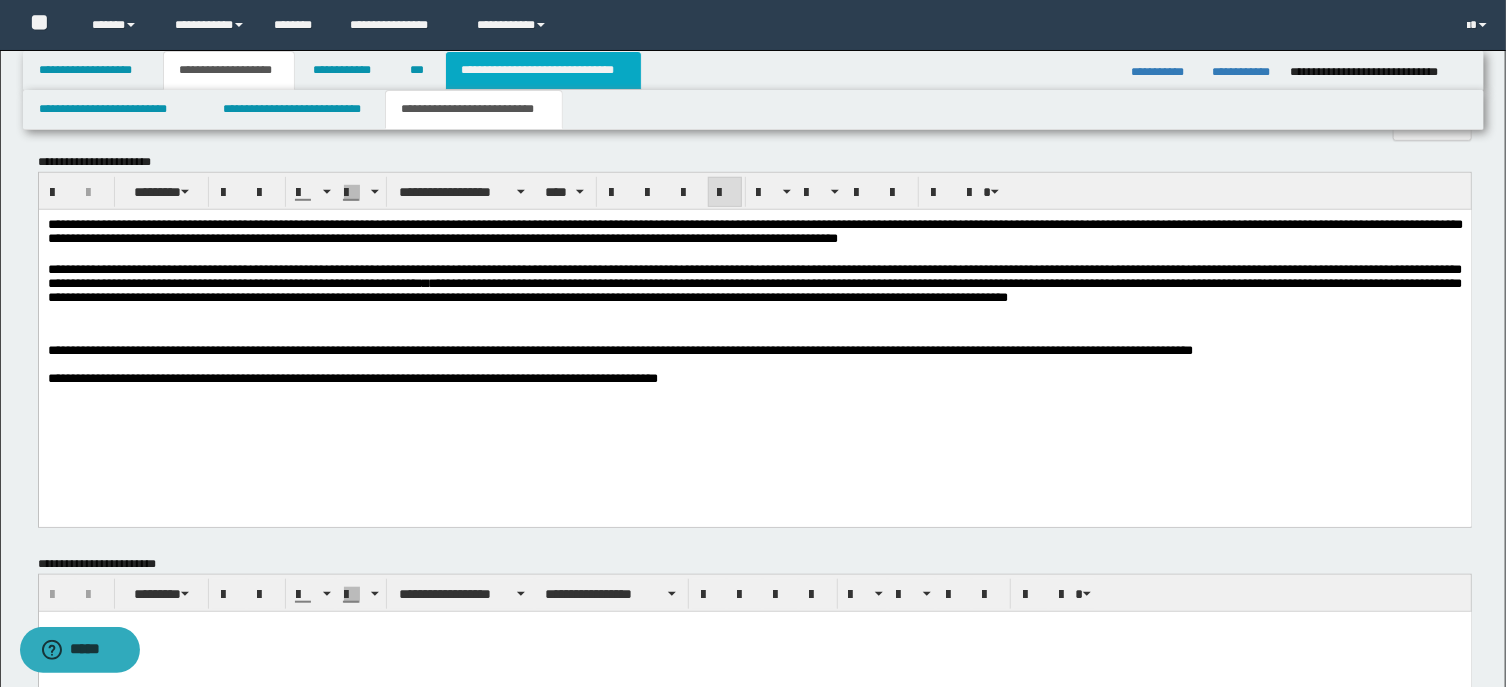 click on "**********" at bounding box center (543, 70) 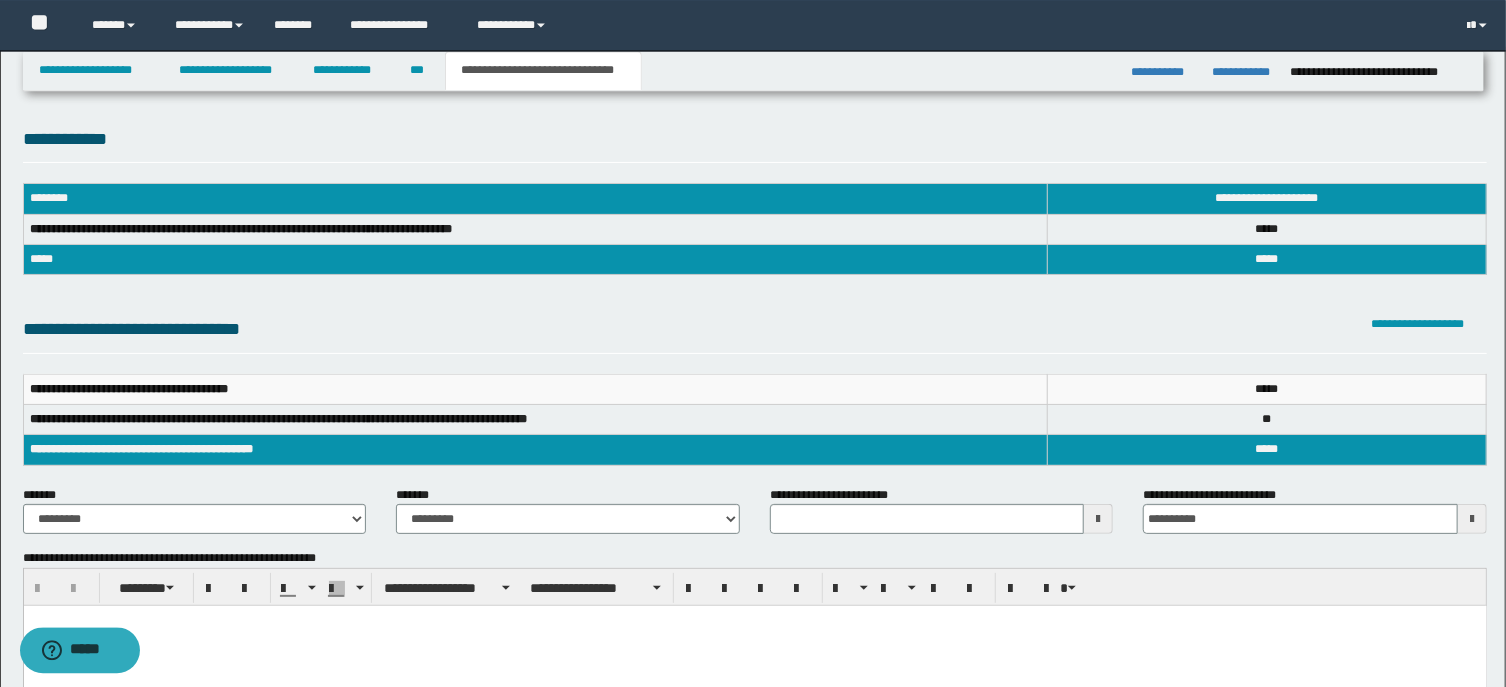 scroll, scrollTop: 0, scrollLeft: 0, axis: both 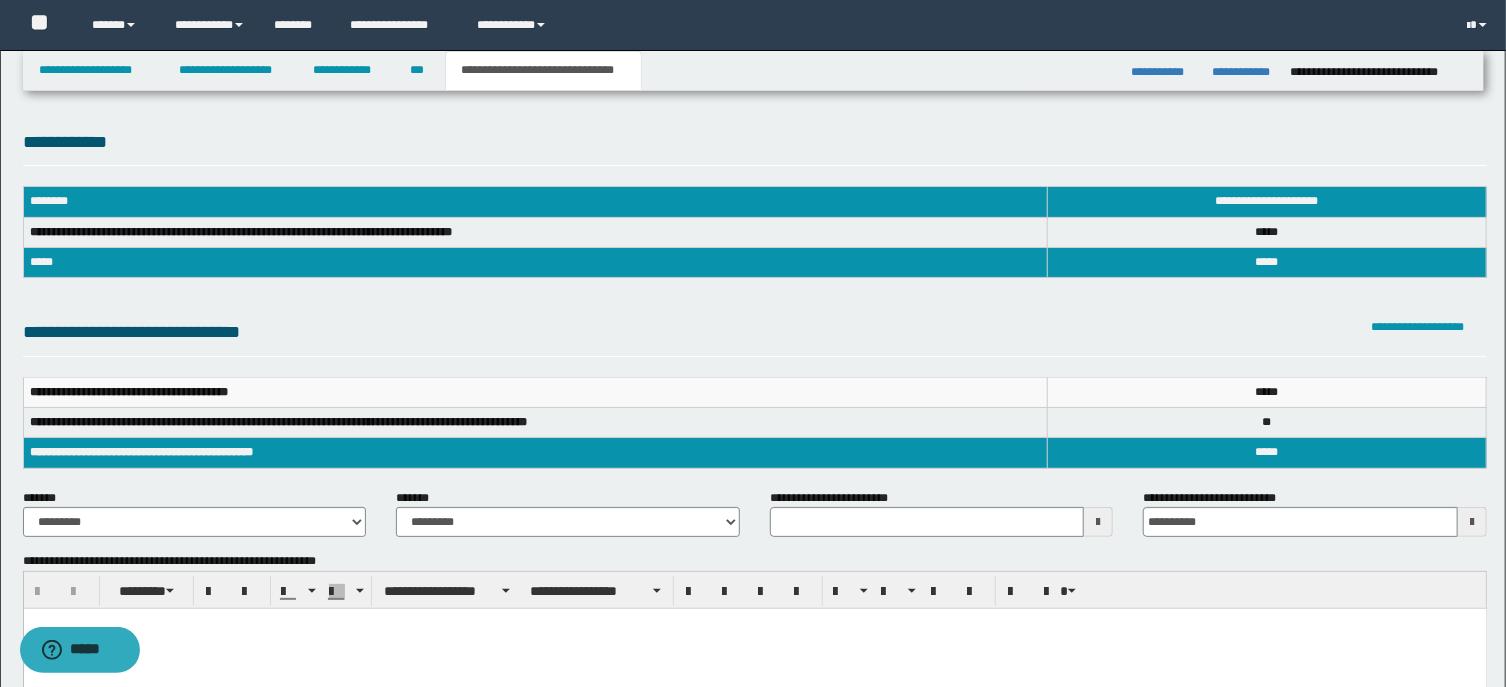 click on "****" at bounding box center [1267, 392] 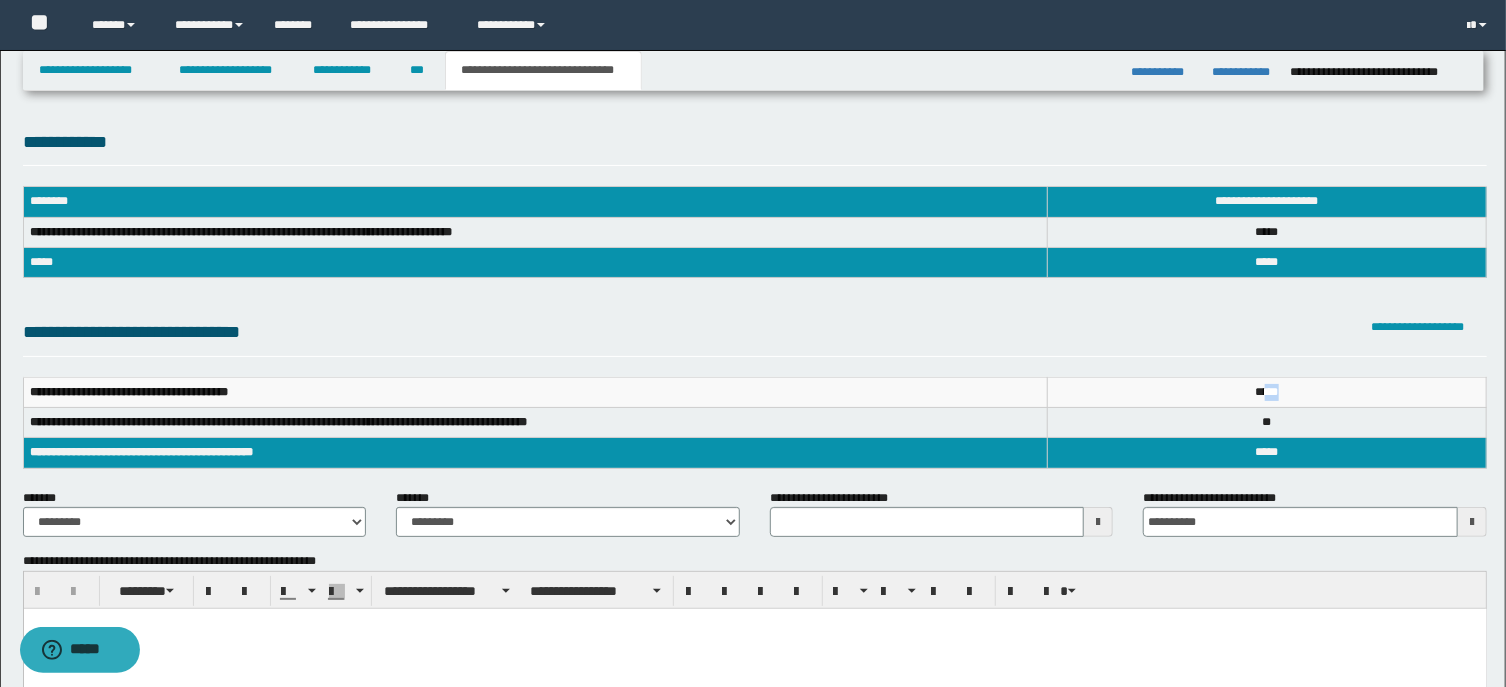 click on "****" at bounding box center (1267, 392) 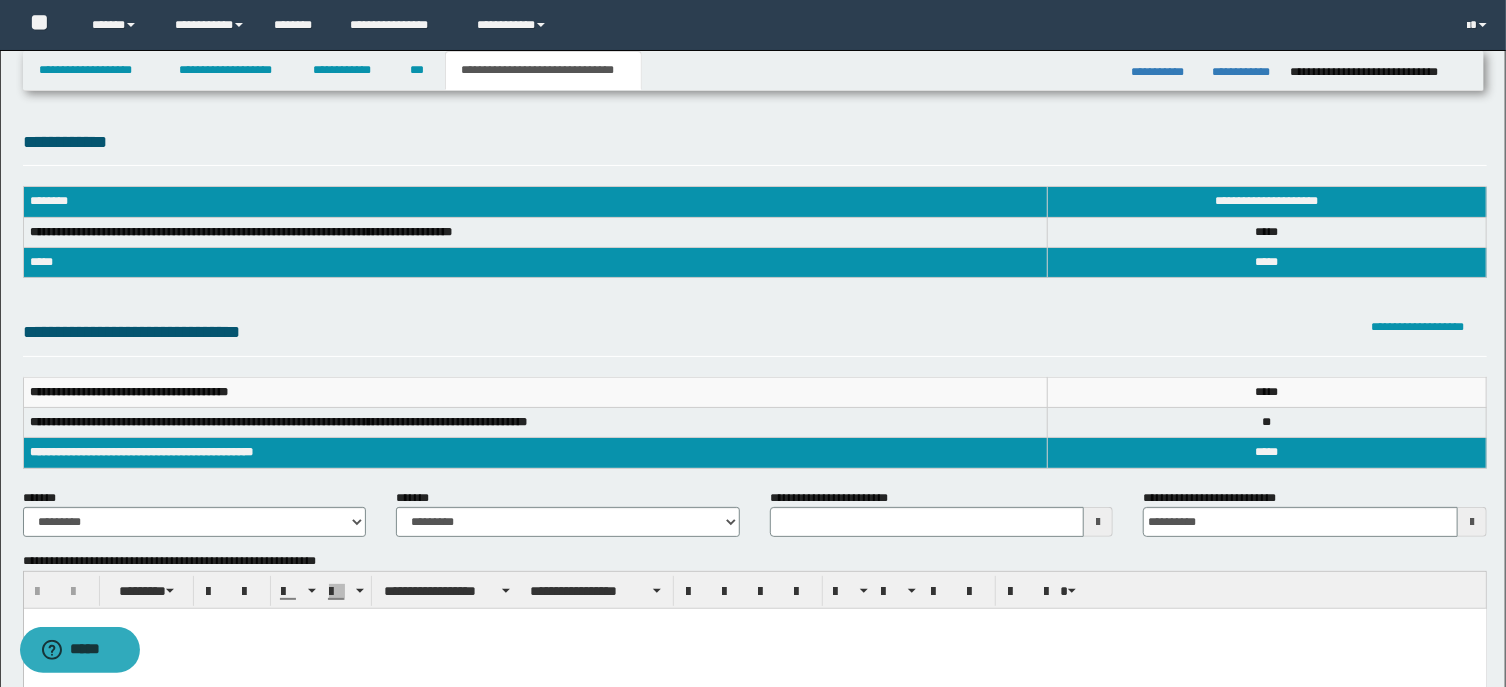 click on "****" at bounding box center [1267, 392] 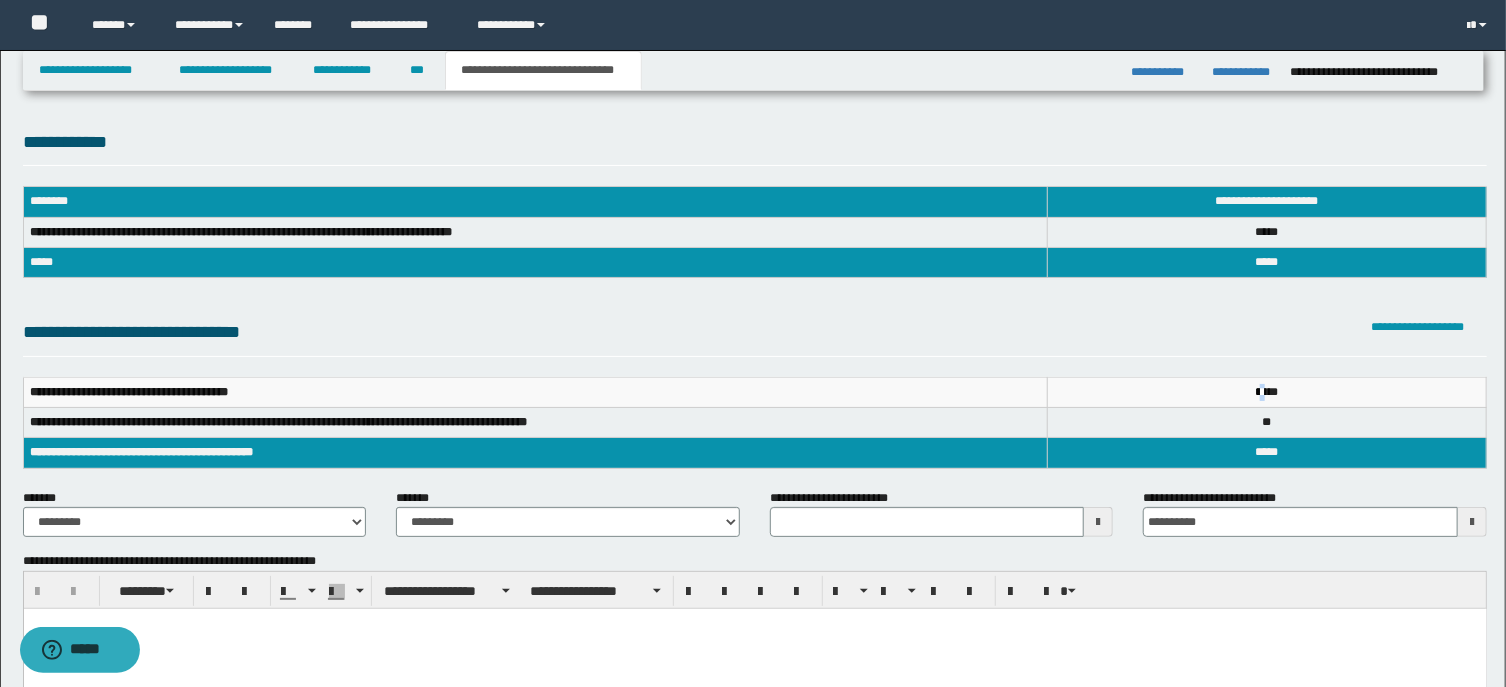 click on "****" at bounding box center [1267, 392] 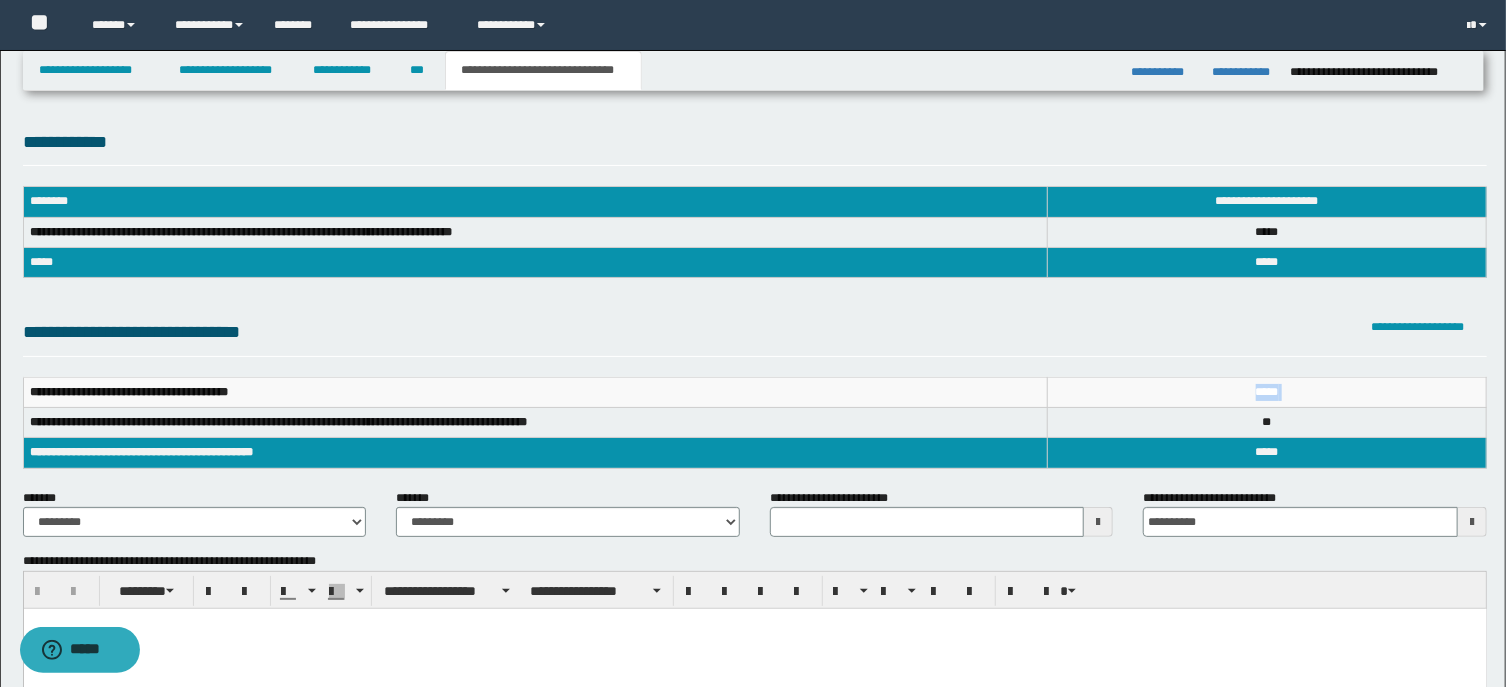 click on "****" at bounding box center (1267, 392) 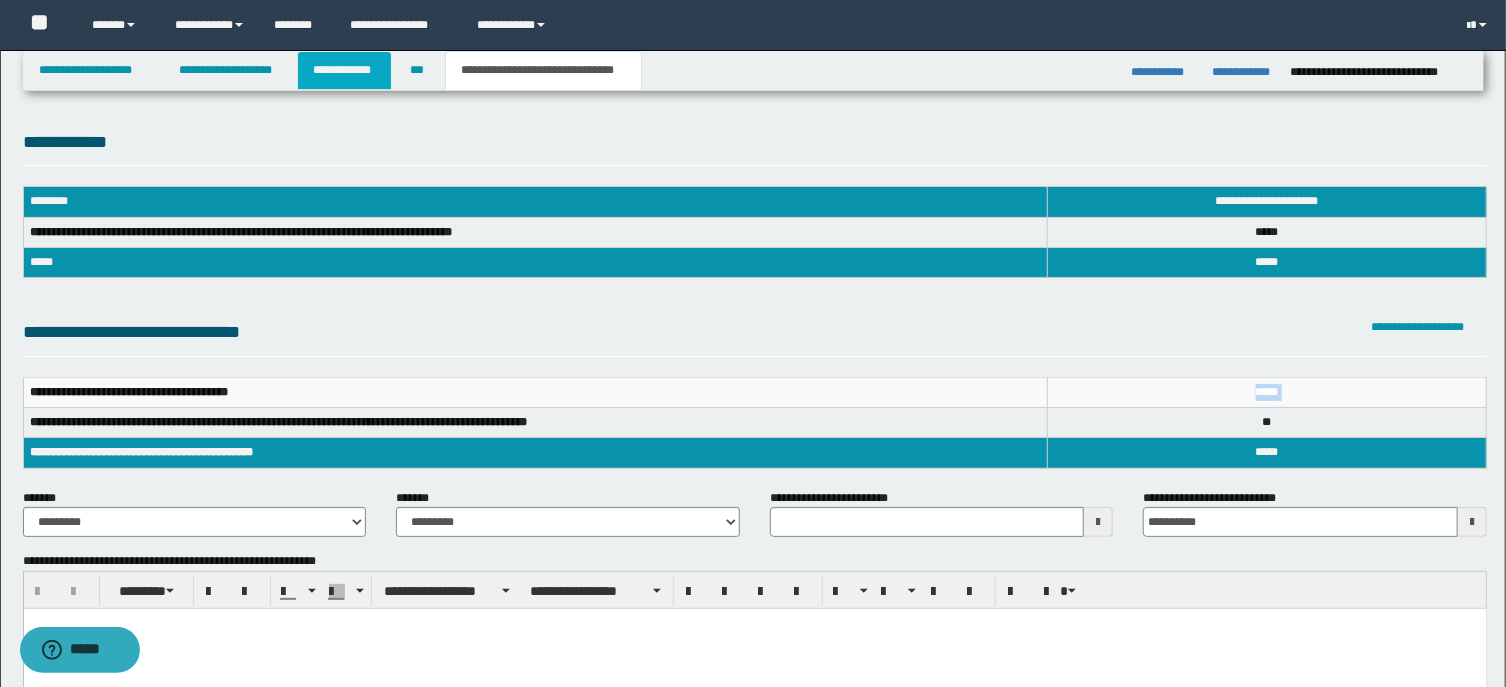 click on "**********" at bounding box center [344, 70] 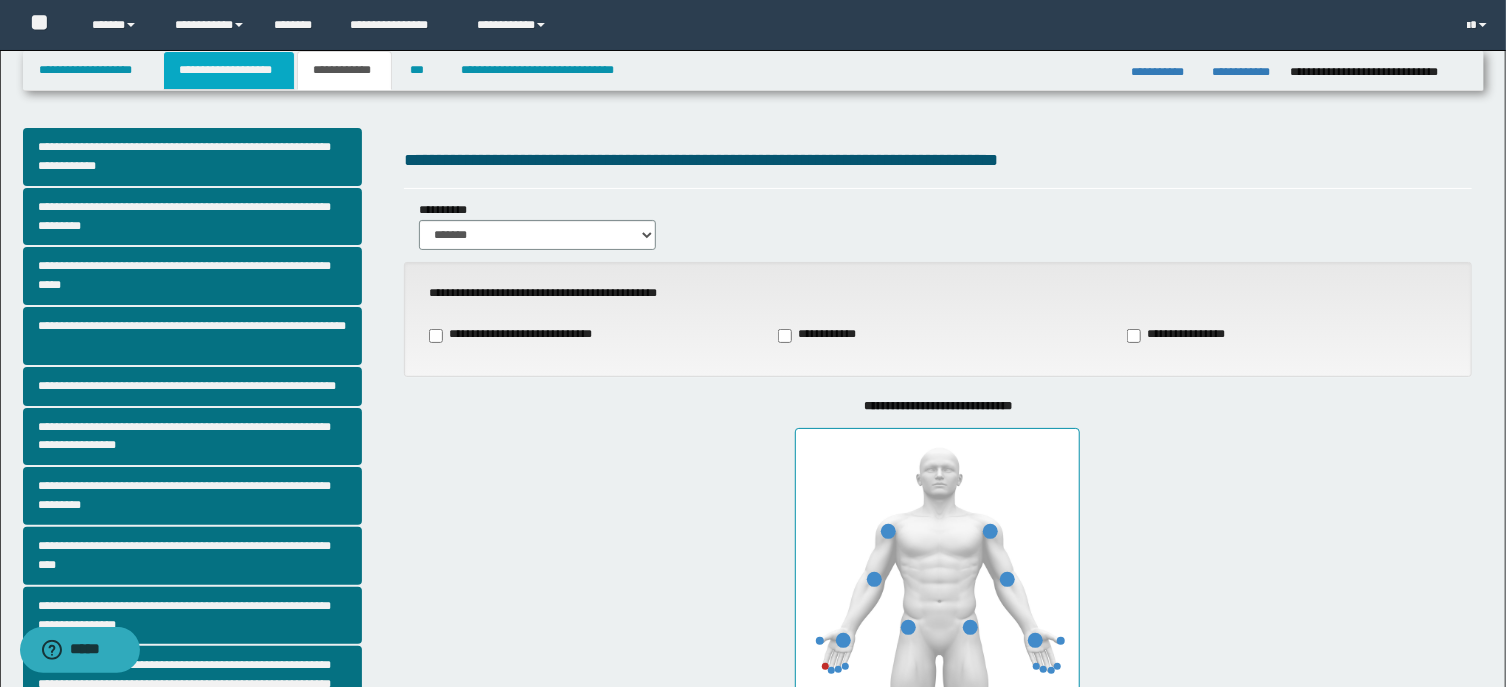 click on "**********" at bounding box center [229, 70] 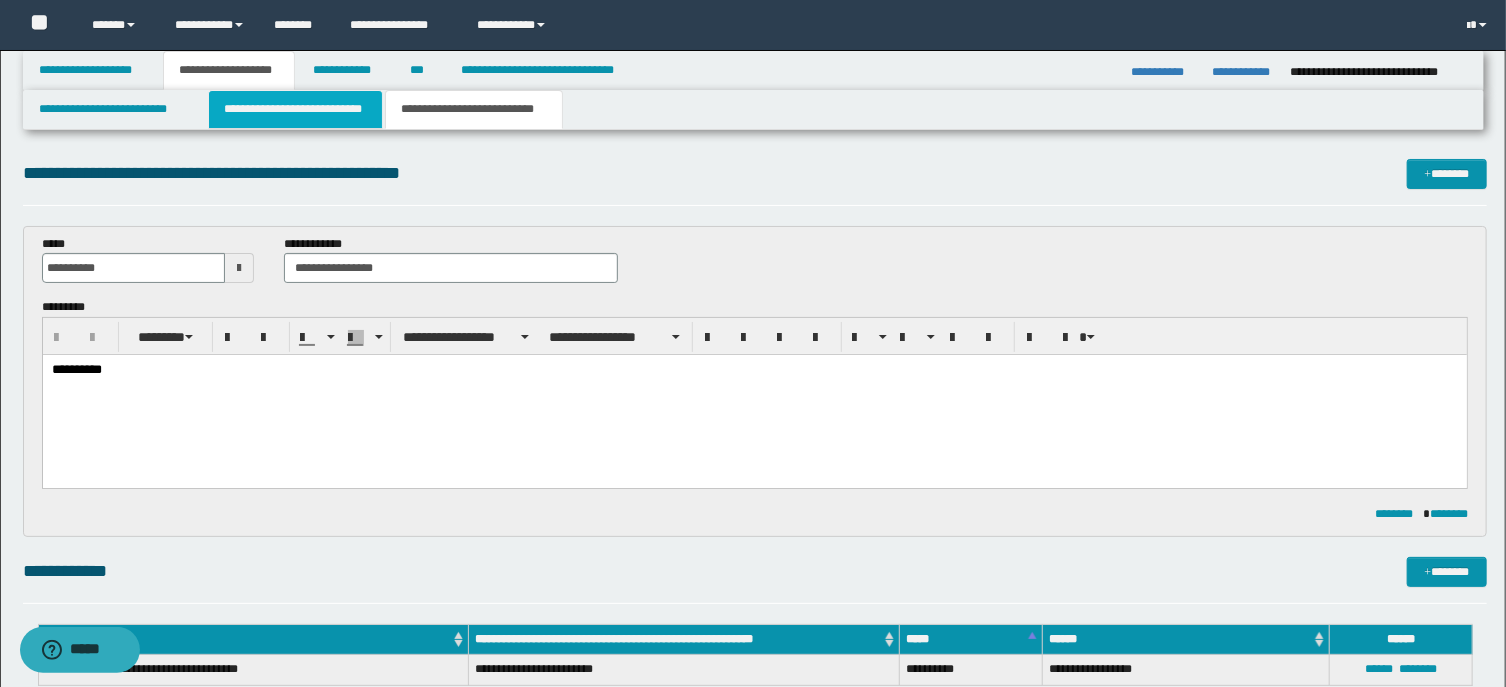 click on "**********" at bounding box center [296, 109] 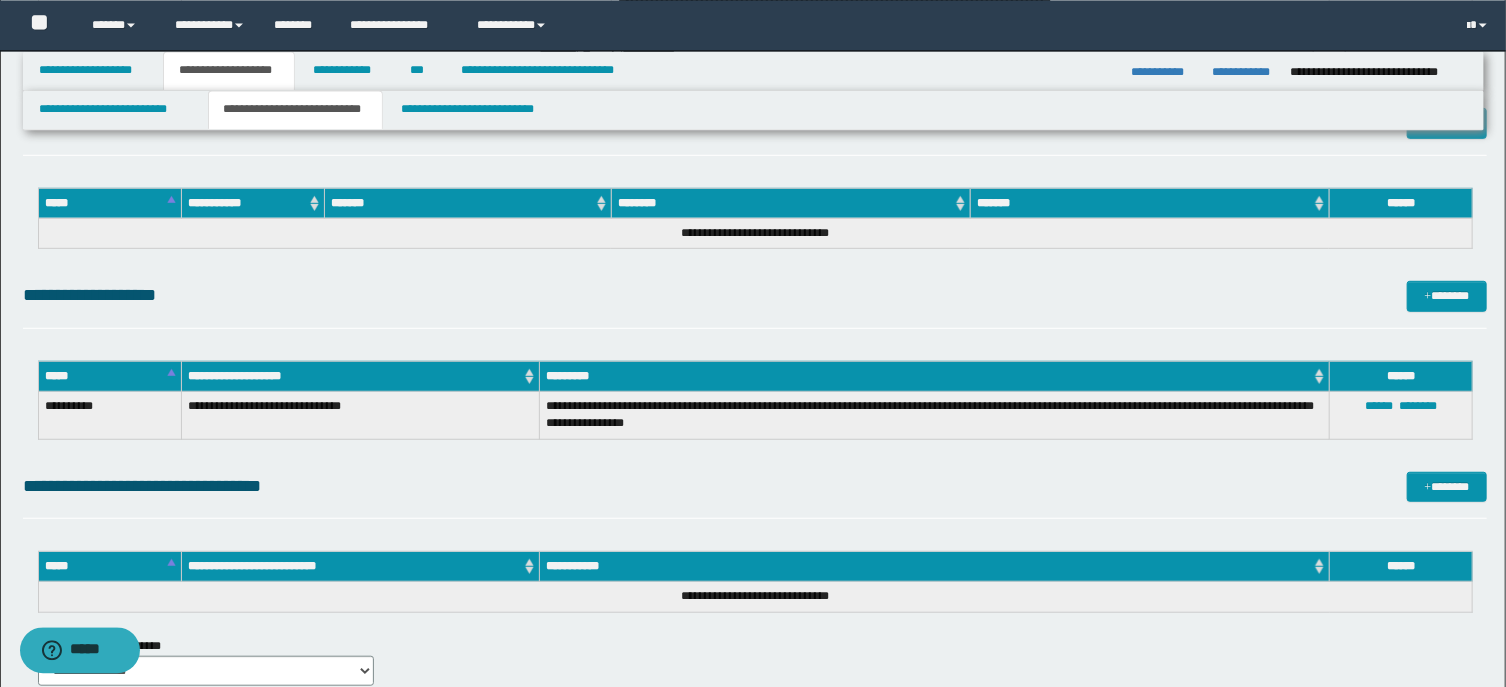 scroll, scrollTop: 536, scrollLeft: 0, axis: vertical 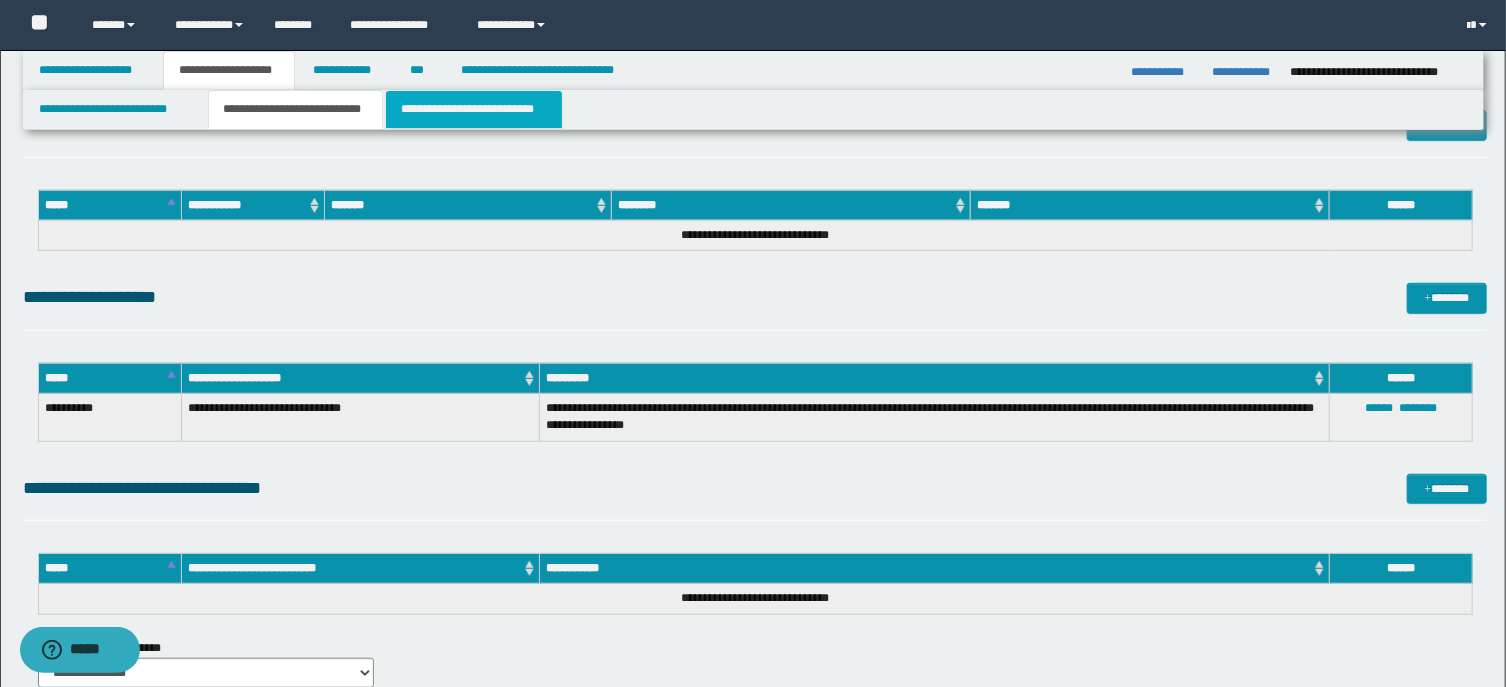 click on "**********" at bounding box center (474, 109) 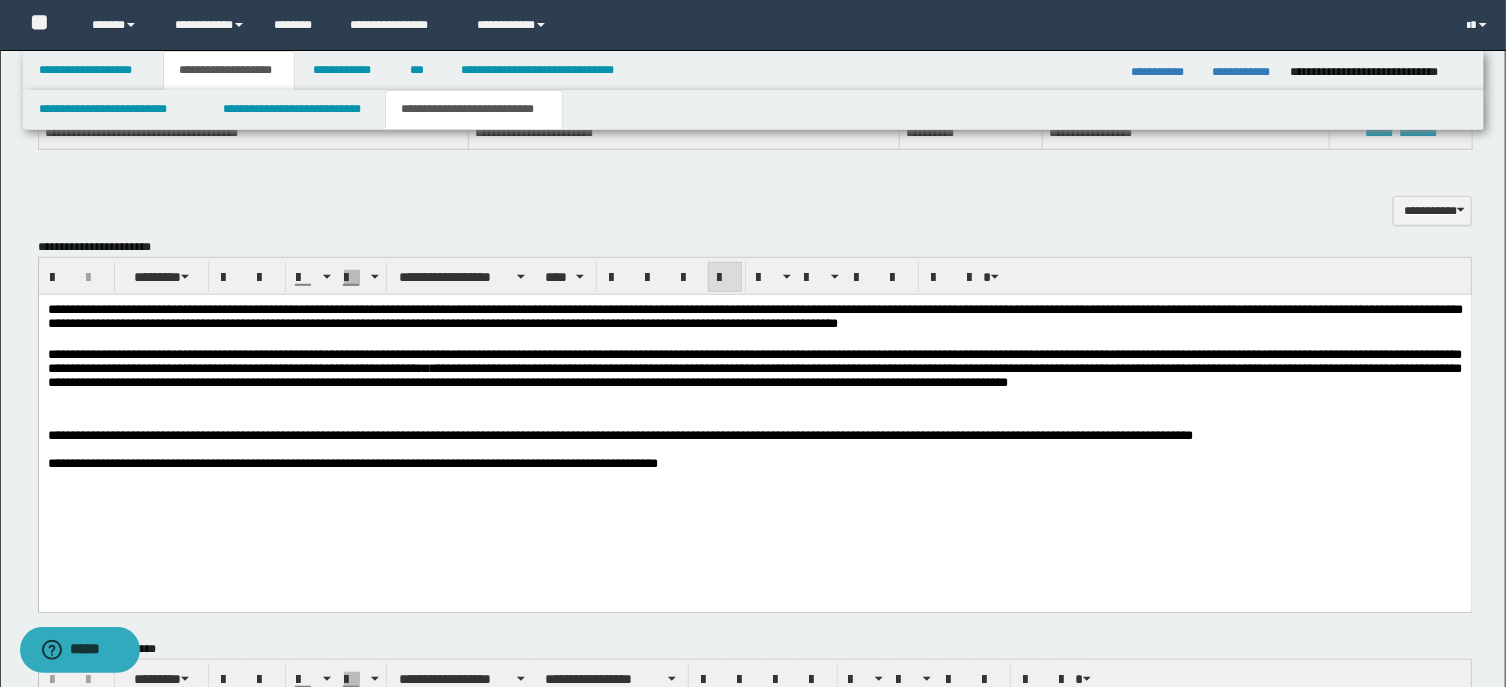 click on "**********" at bounding box center [754, 463] 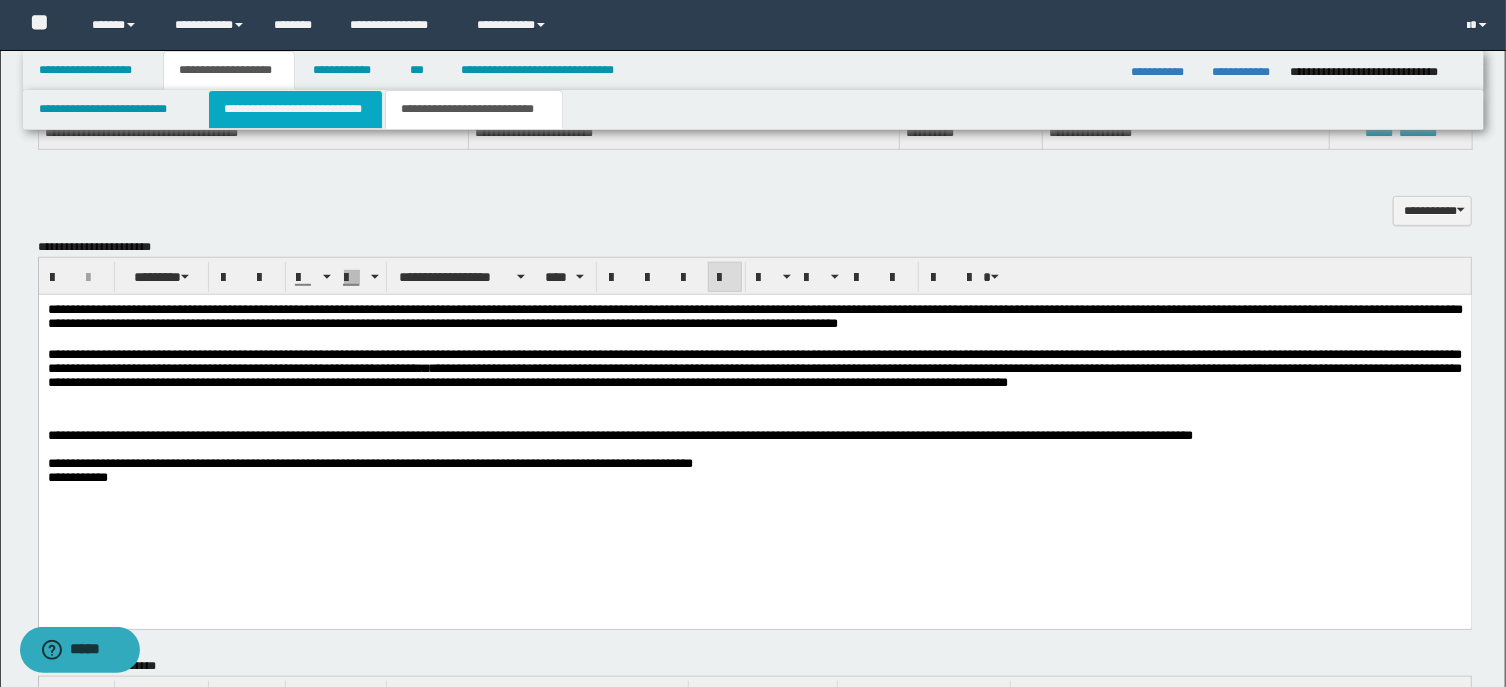 click on "**********" at bounding box center [296, 109] 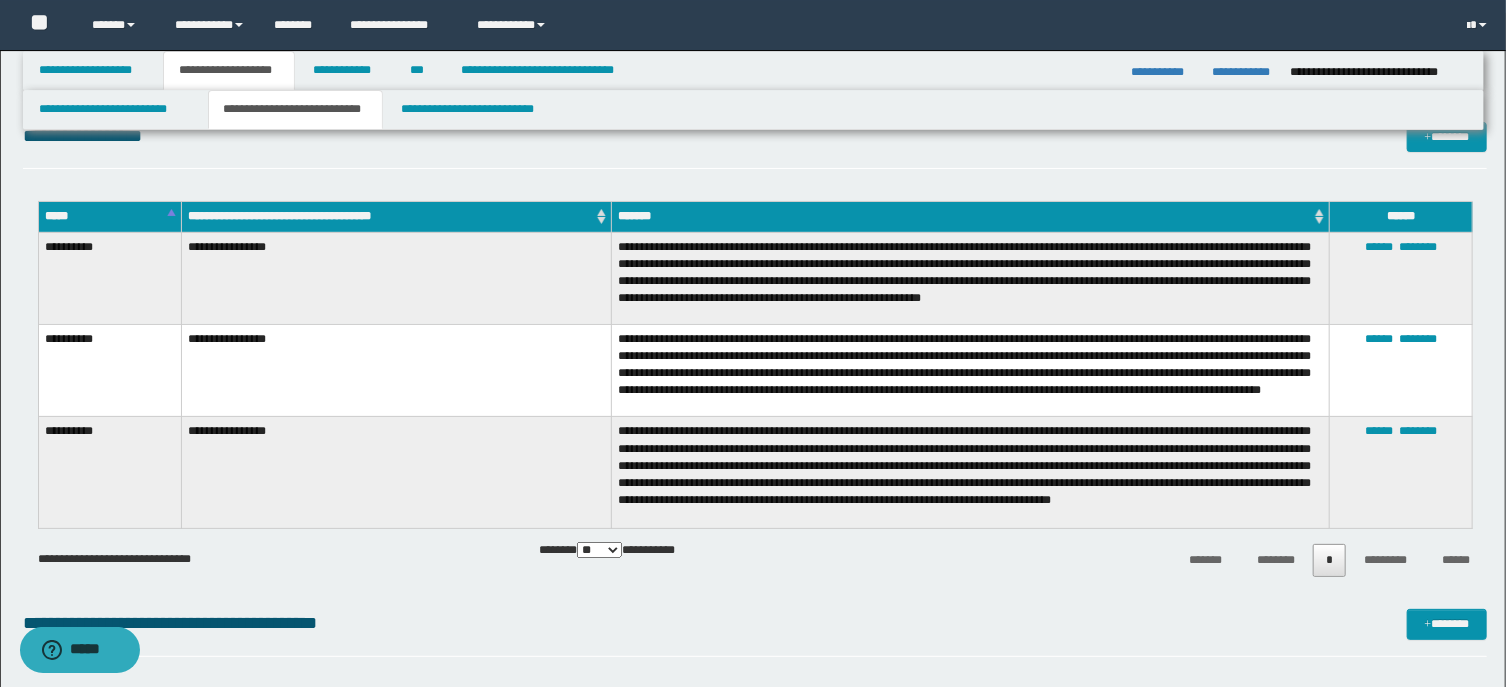 scroll, scrollTop: 0, scrollLeft: 0, axis: both 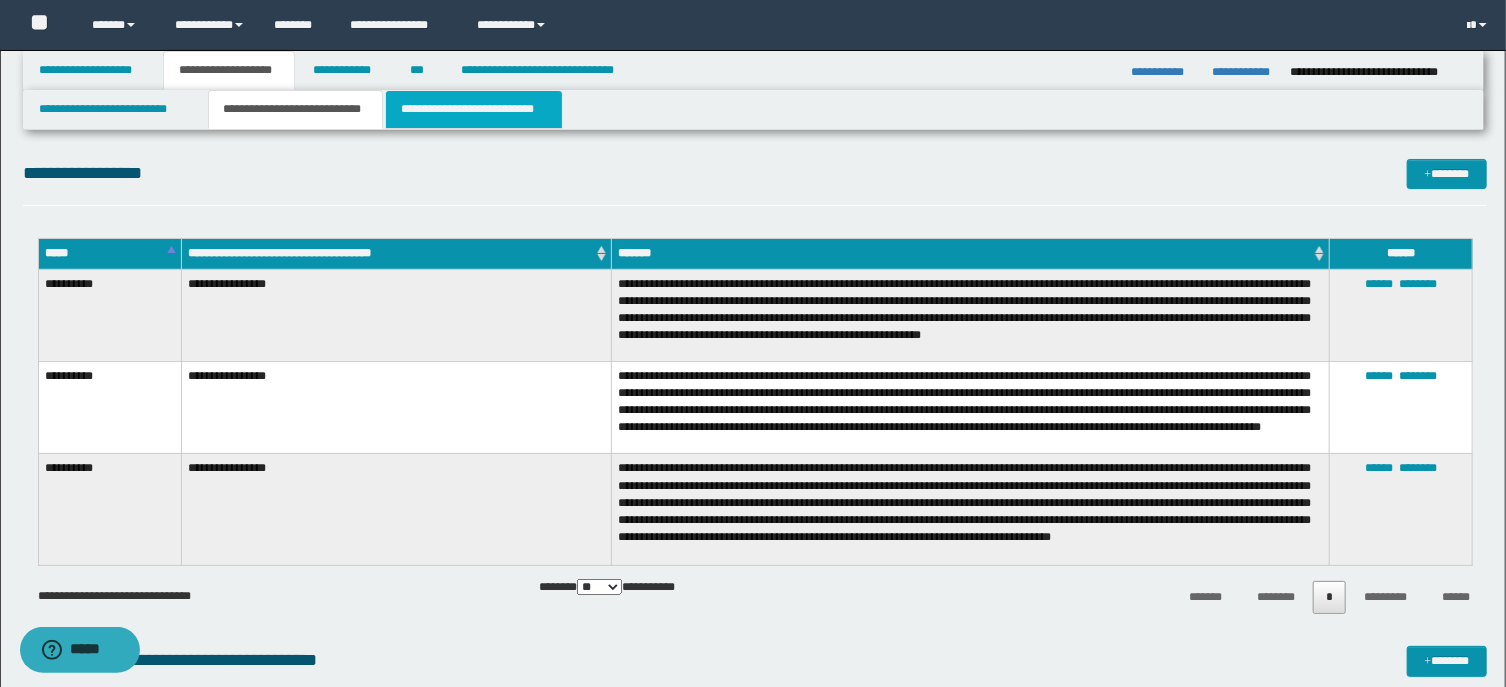 click on "**********" at bounding box center [474, 109] 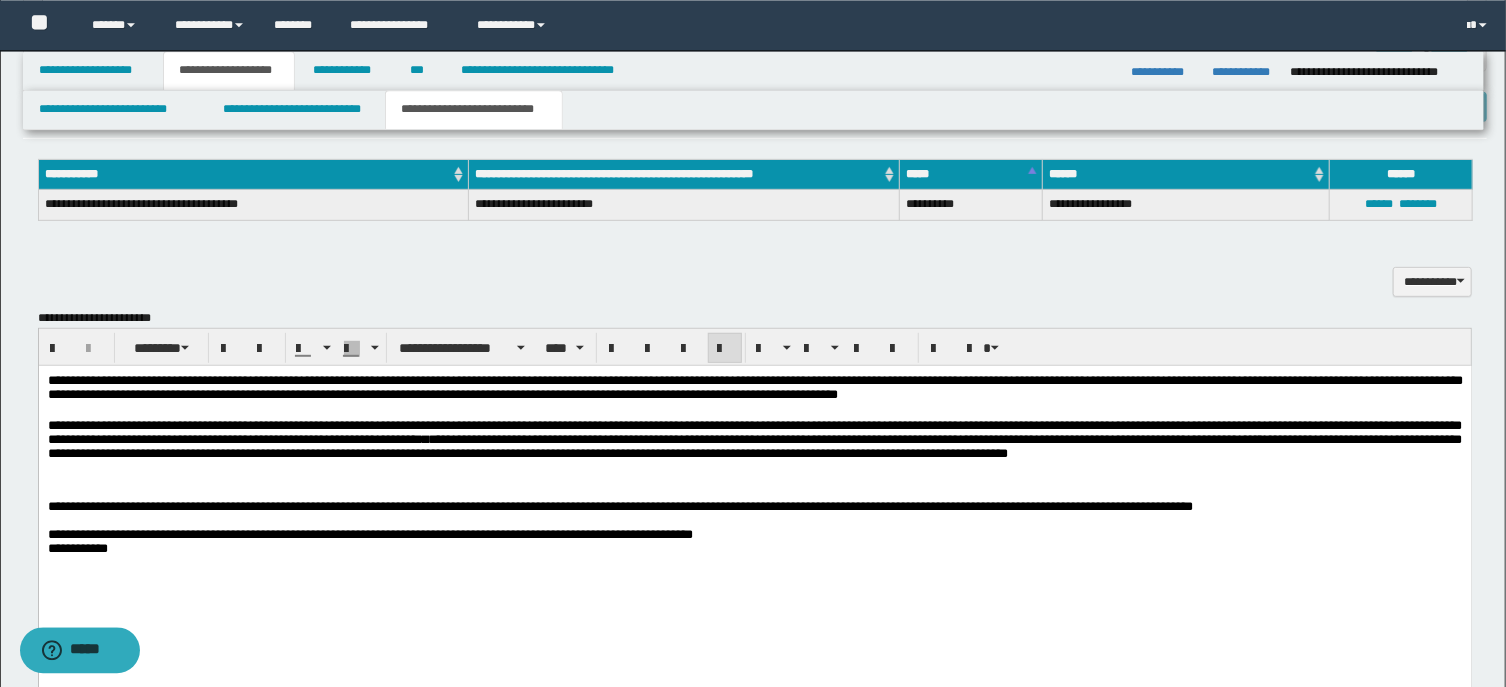 scroll, scrollTop: 536, scrollLeft: 0, axis: vertical 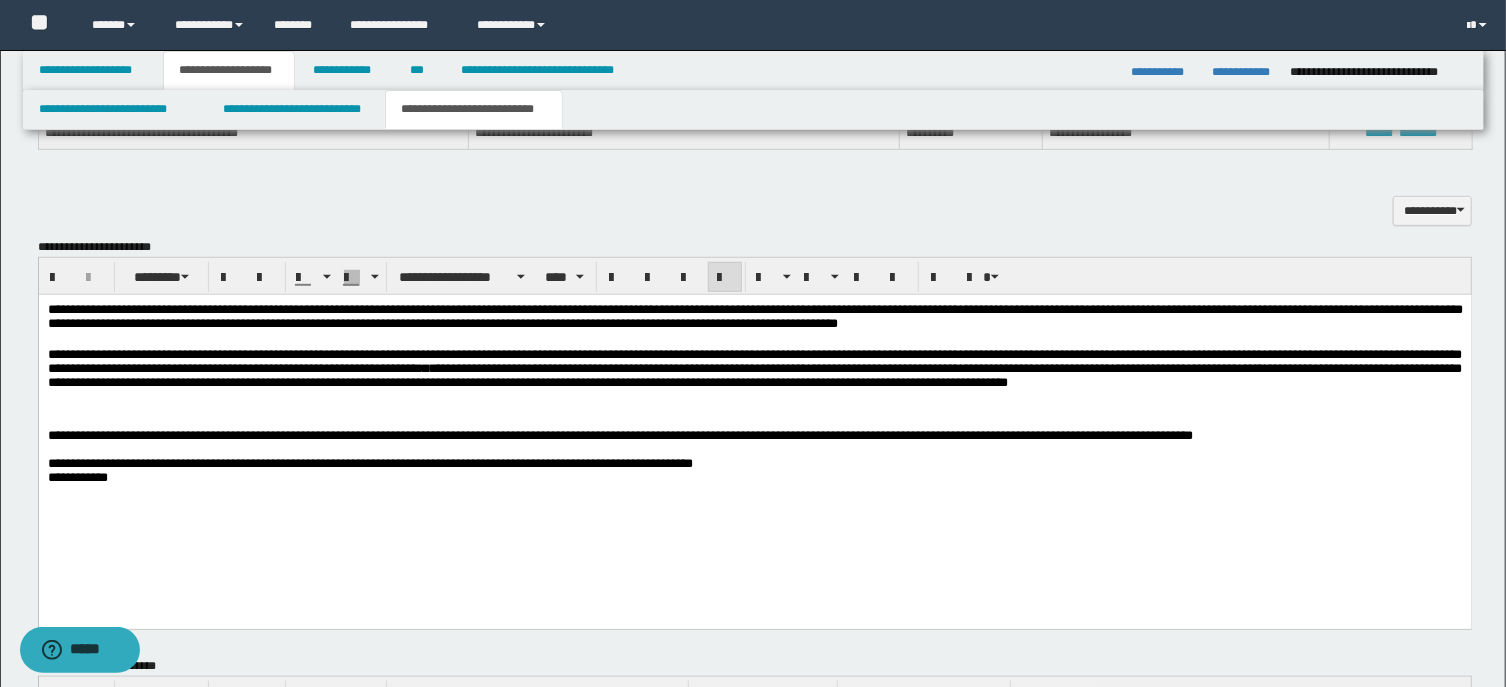 click on "**********" at bounding box center (754, 477) 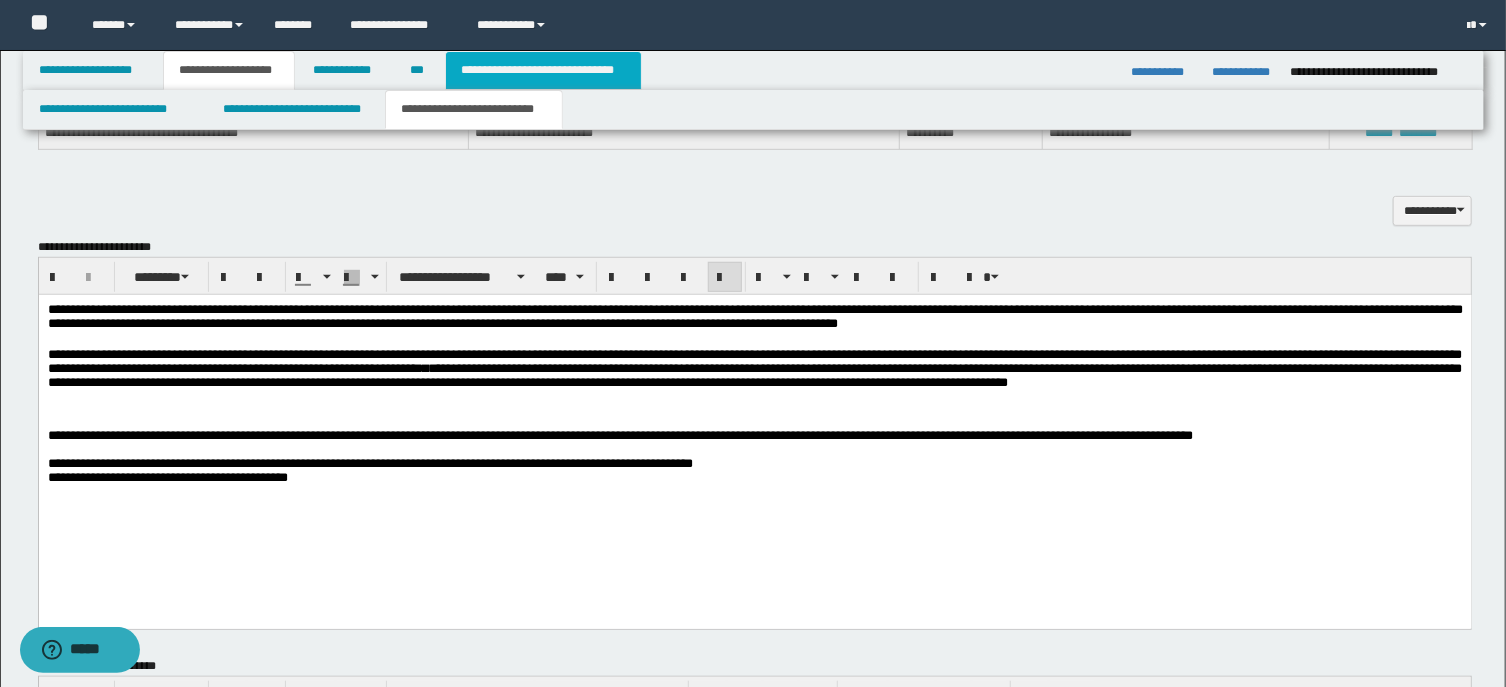 click on "**********" at bounding box center [543, 70] 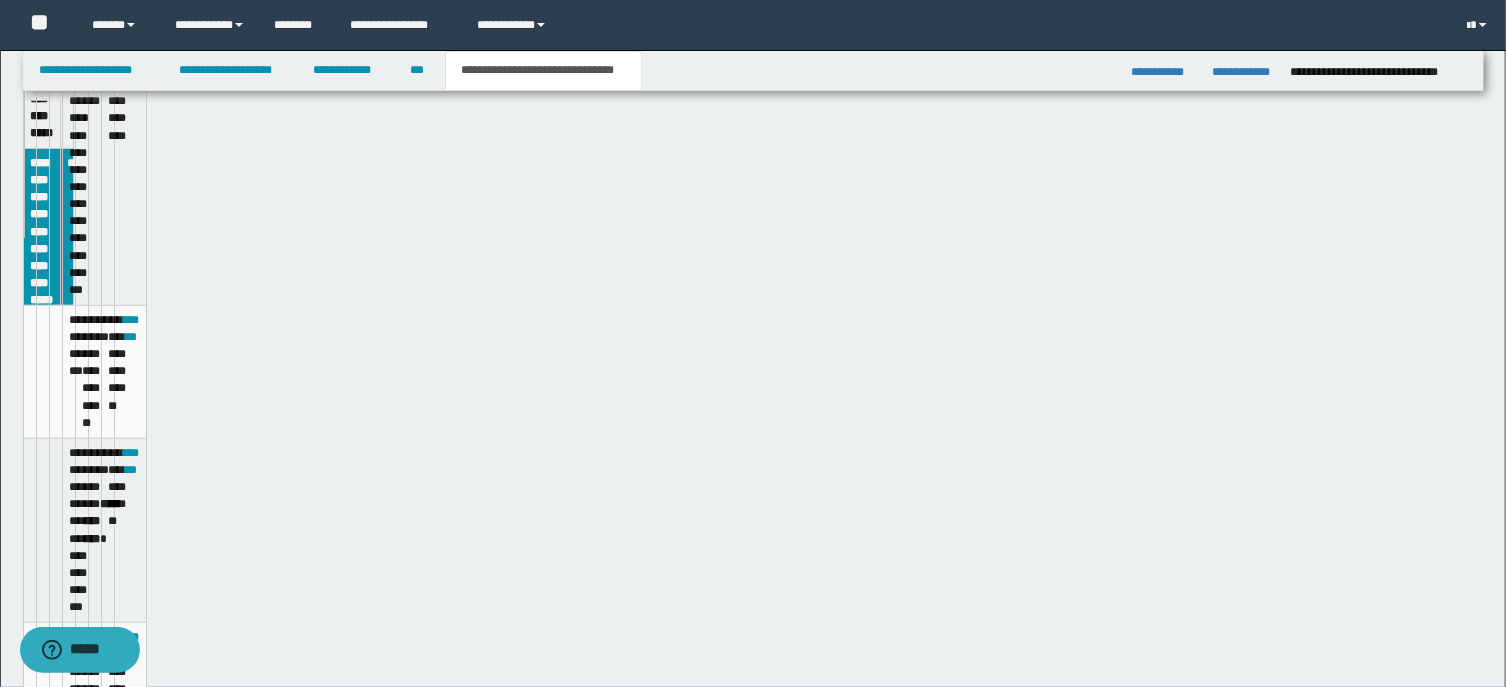 type 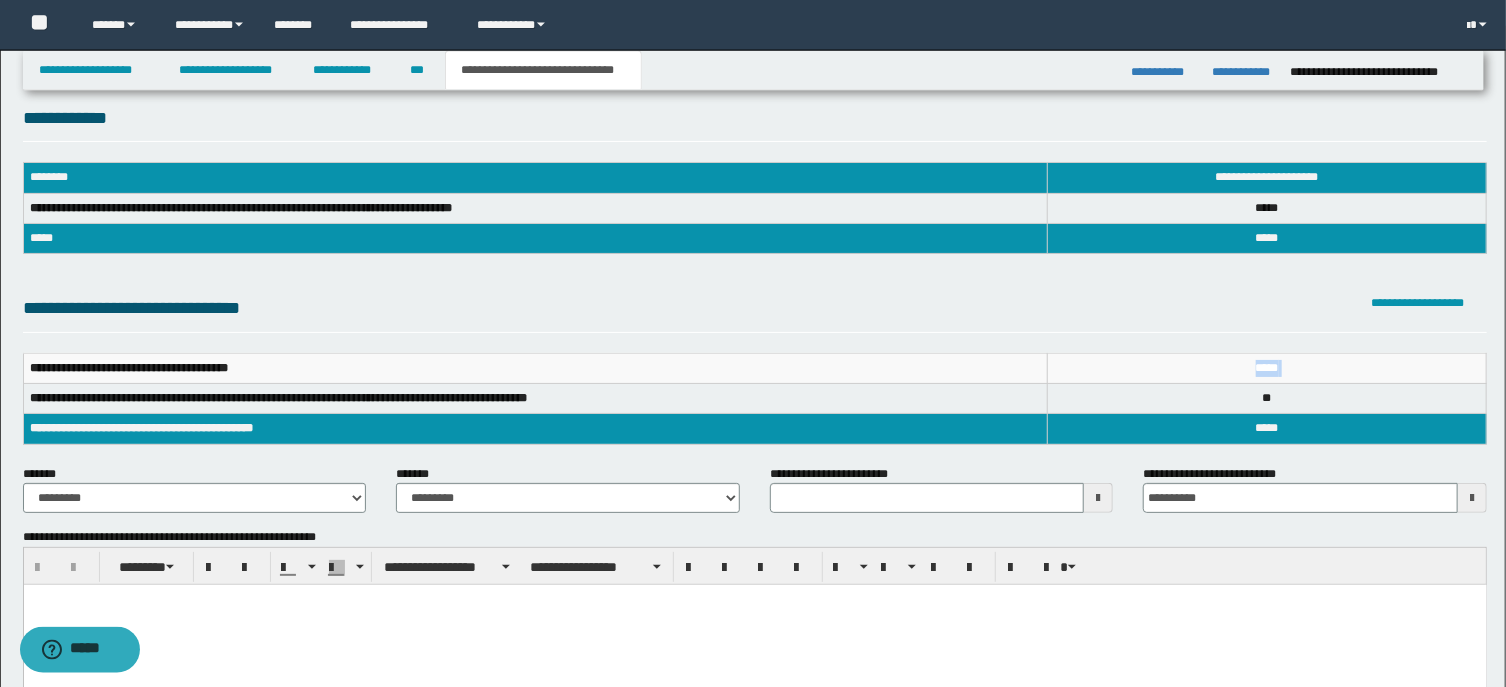 scroll, scrollTop: 0, scrollLeft: 0, axis: both 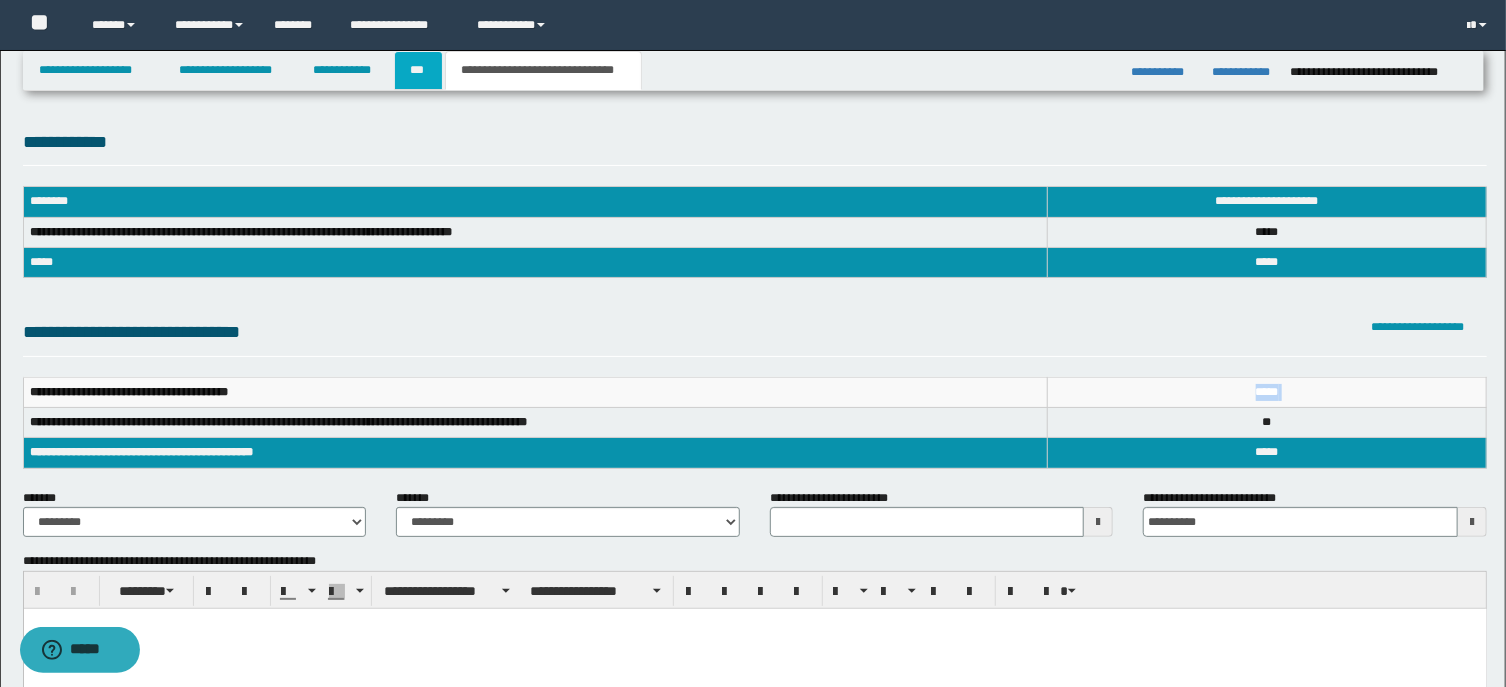 click on "***" at bounding box center [418, 70] 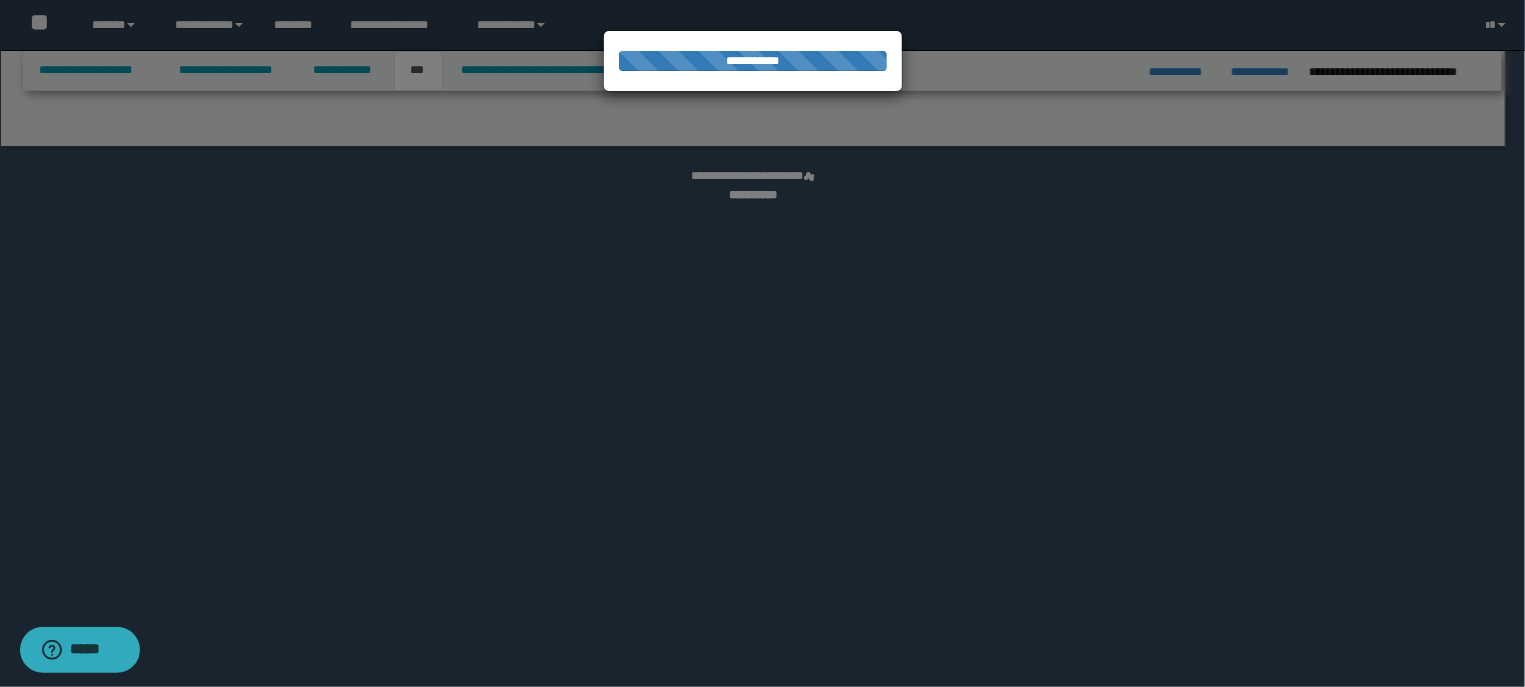 select on "*" 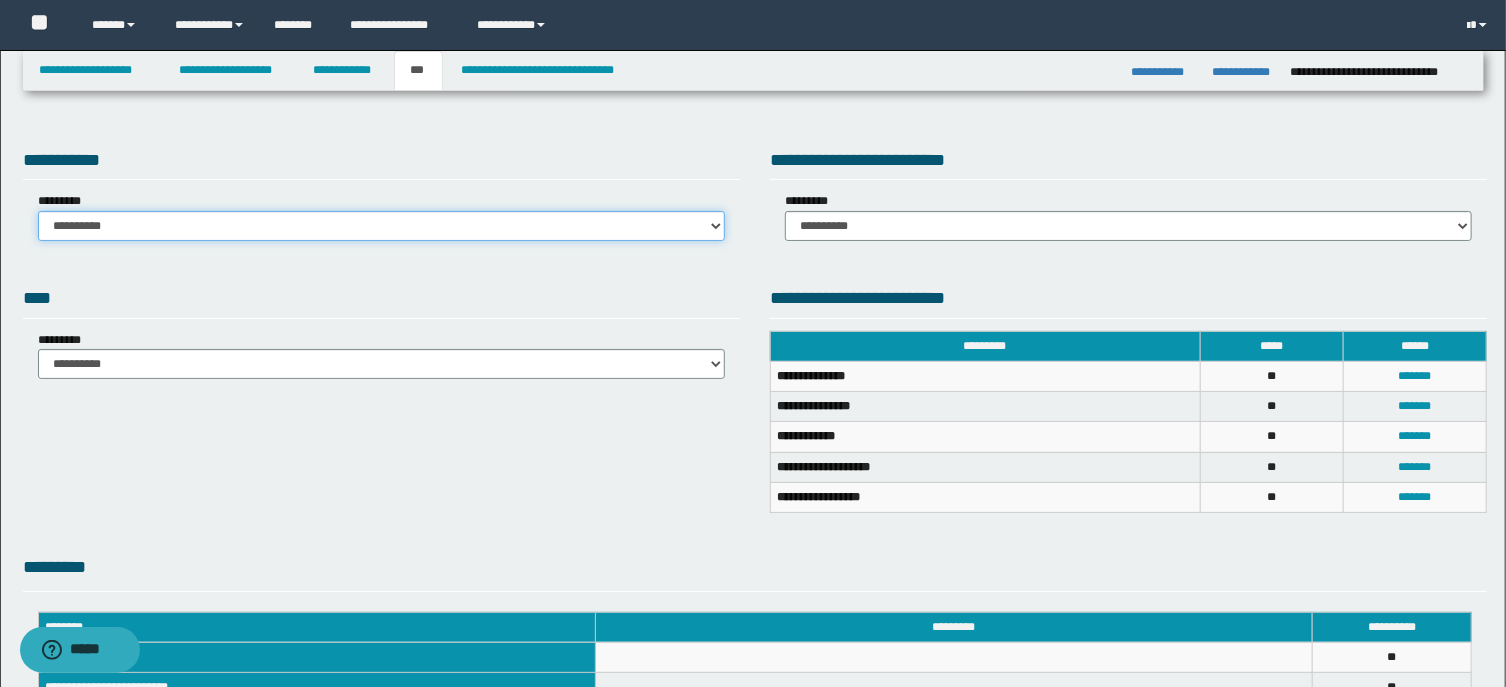 click on "**********" at bounding box center [381, 226] 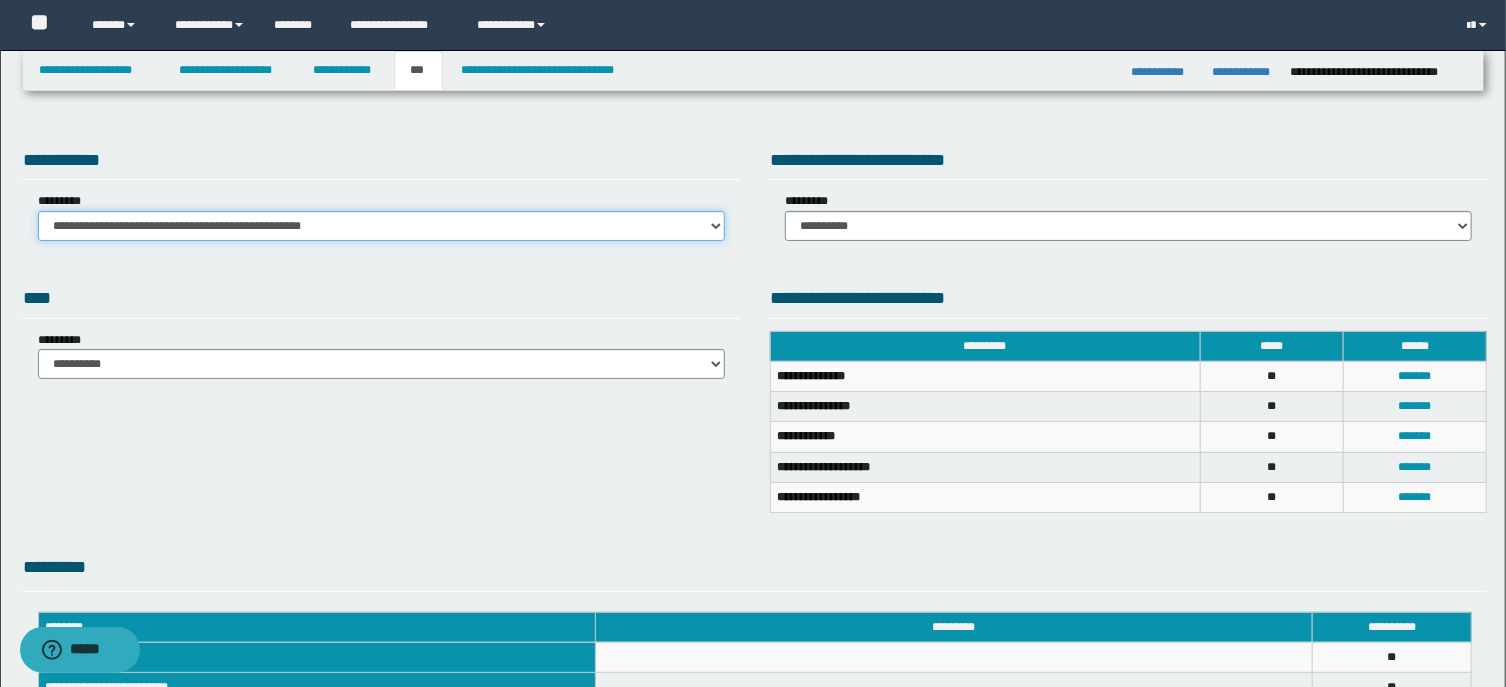 click on "**********" at bounding box center (0, 0) 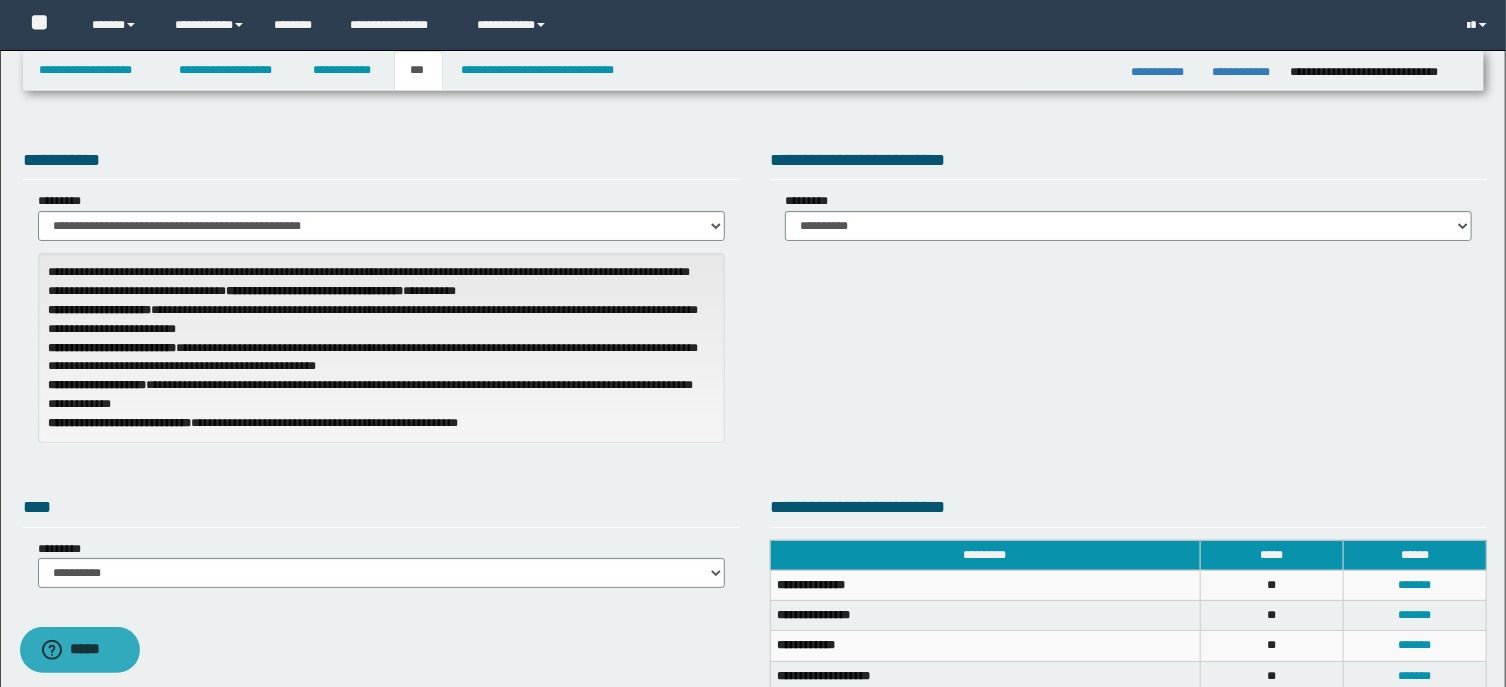 click on "**********" at bounding box center (1128, 197) 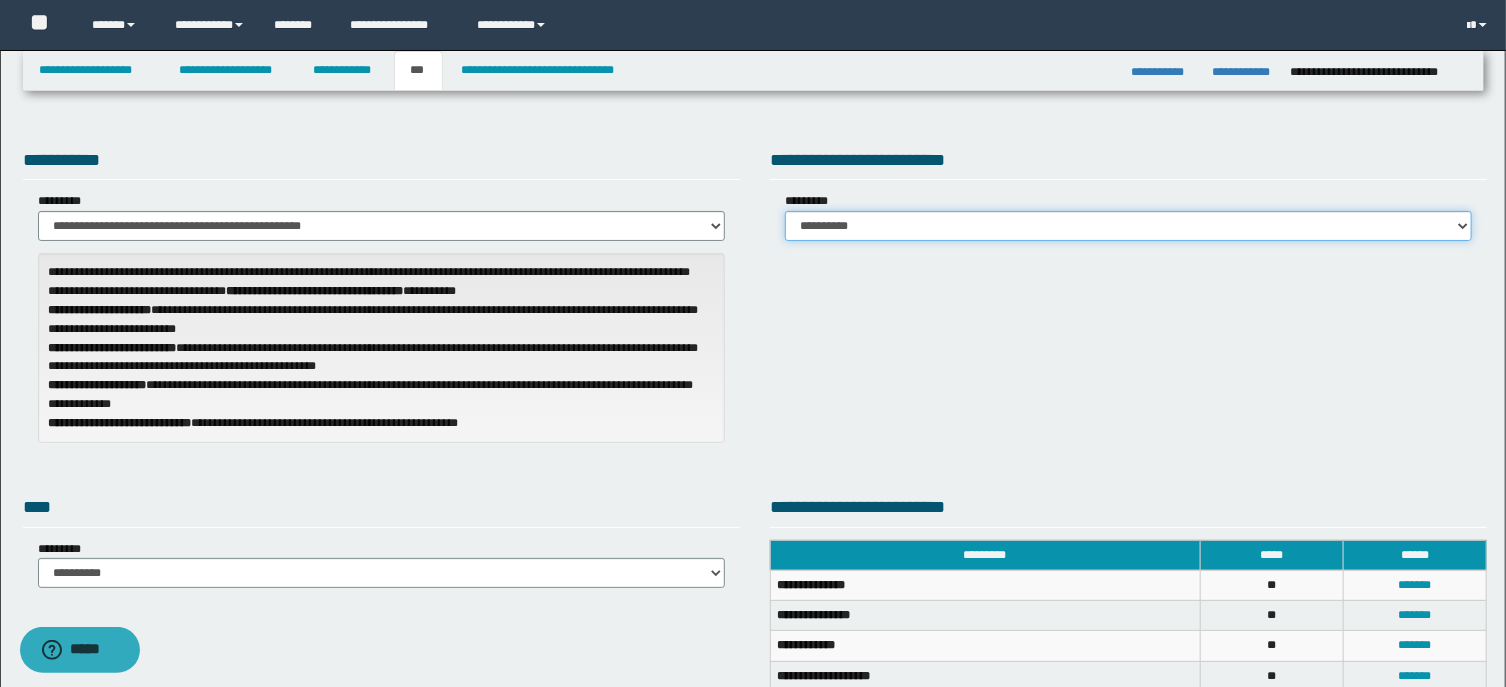 click on "**********" at bounding box center [1128, 226] 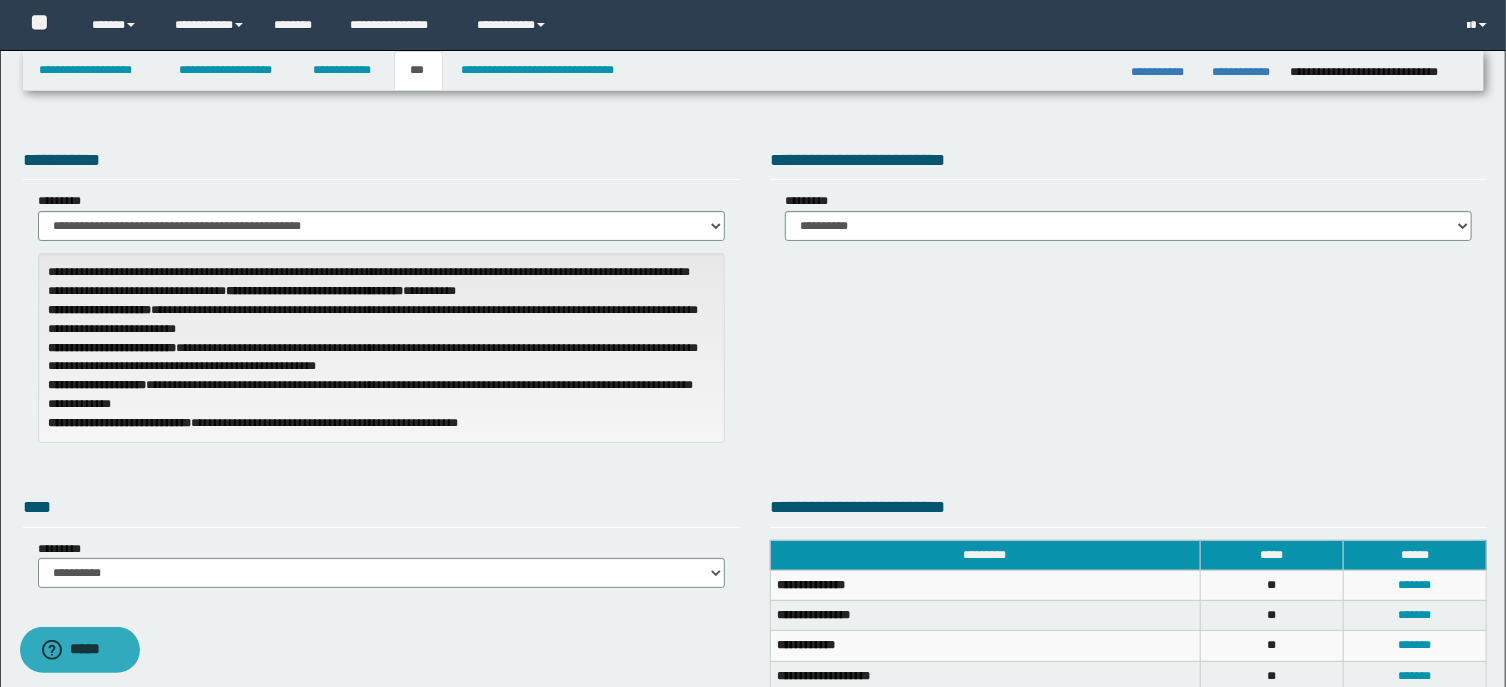 click on "**********" at bounding box center [755, 301] 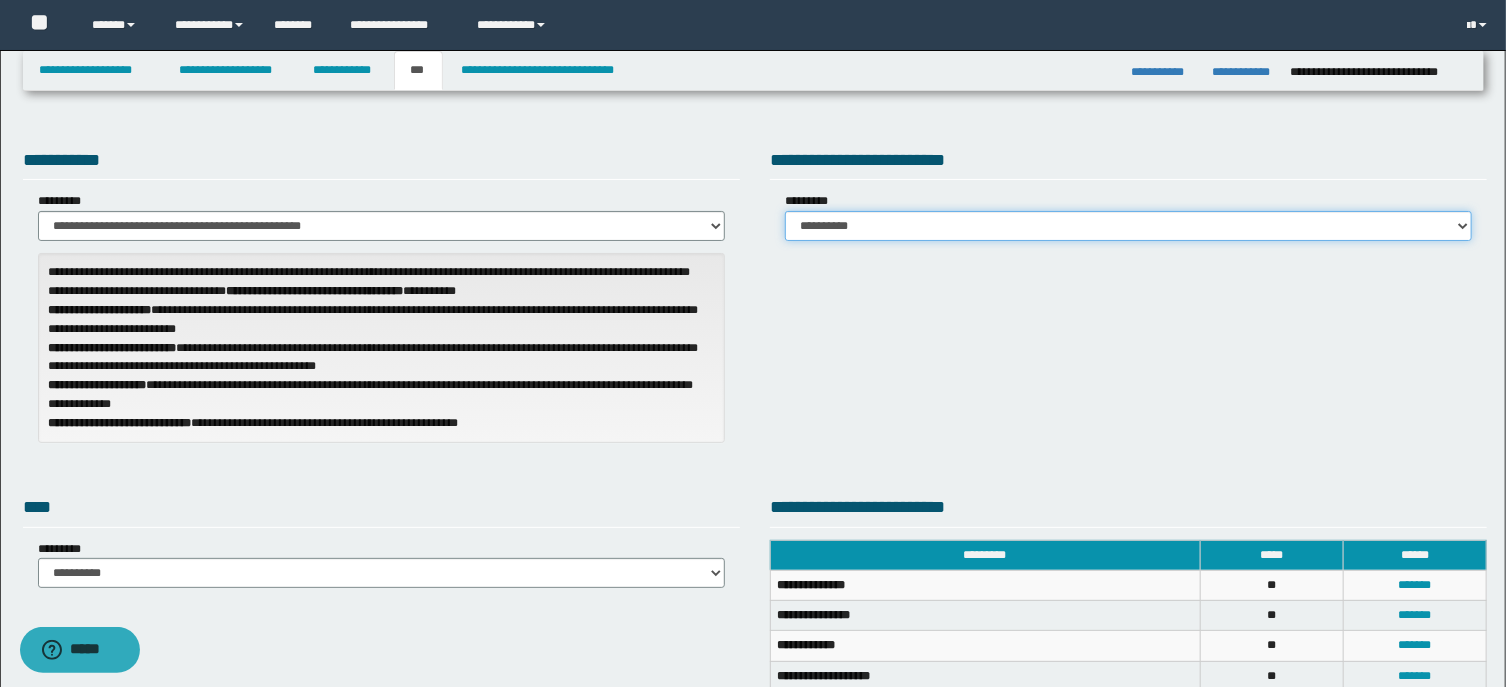 select on "*" 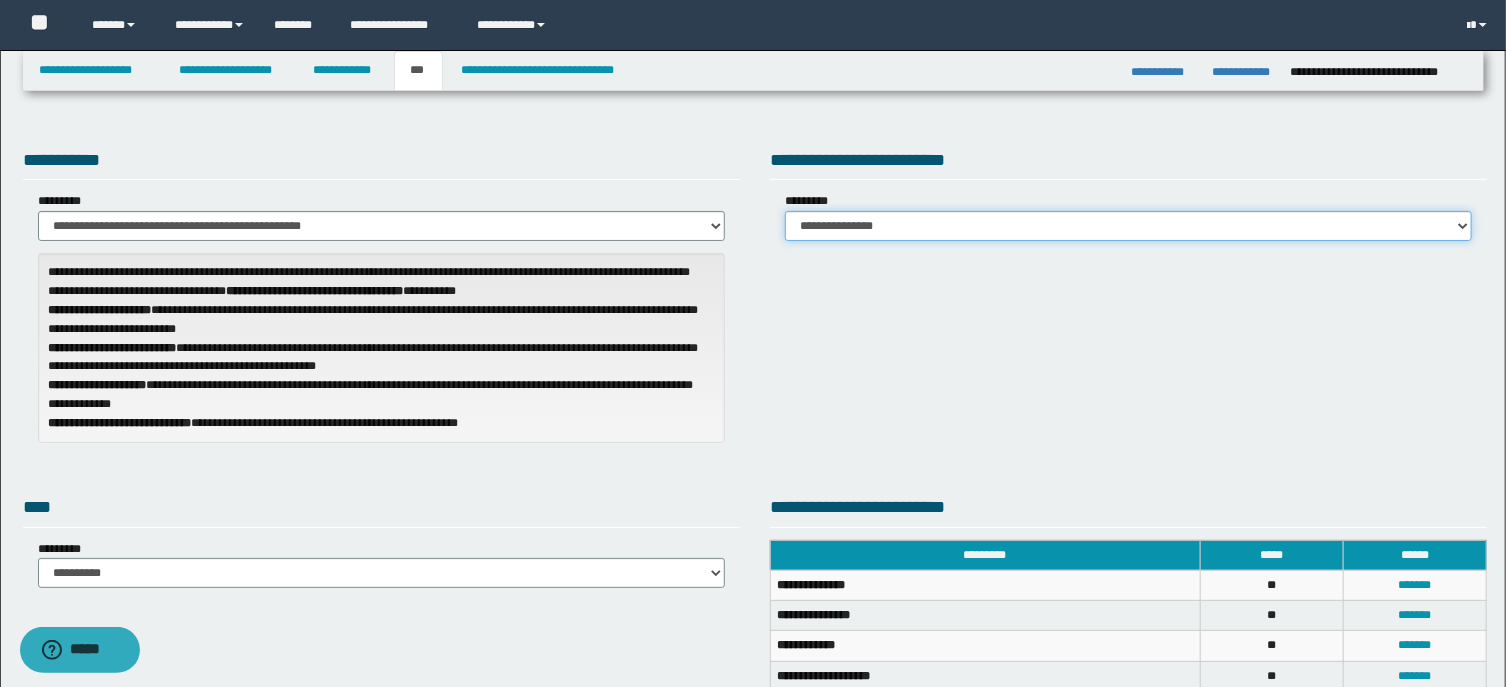 click on "**********" at bounding box center (0, 0) 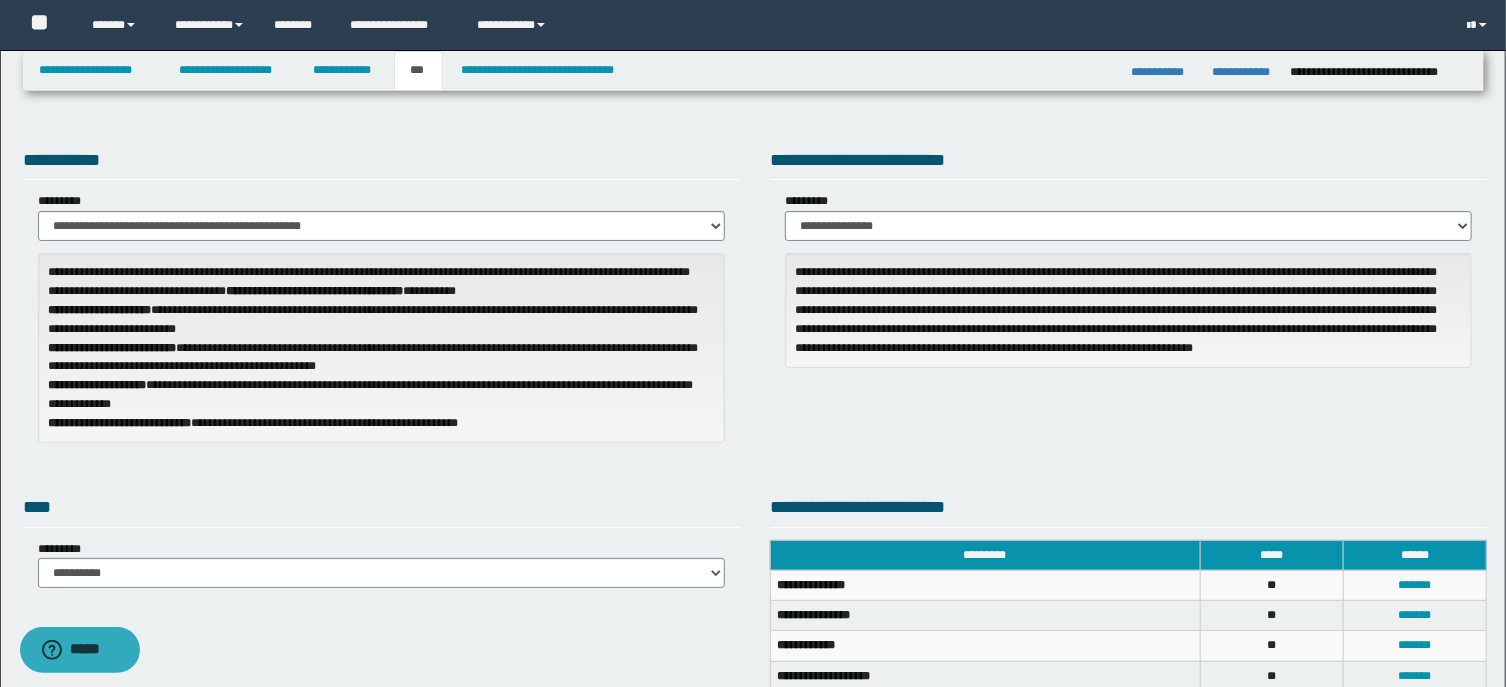 click on "**********" at bounding box center [381, 348] 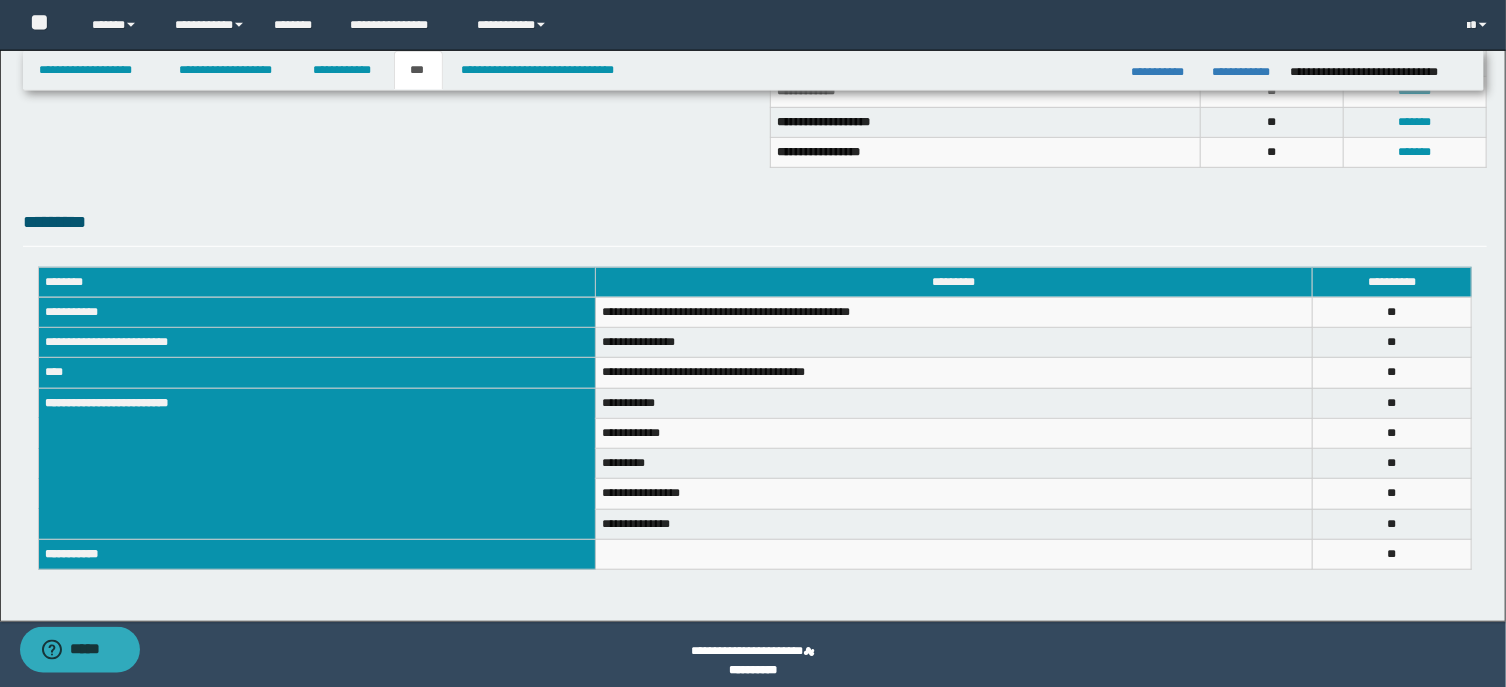 scroll, scrollTop: 566, scrollLeft: 0, axis: vertical 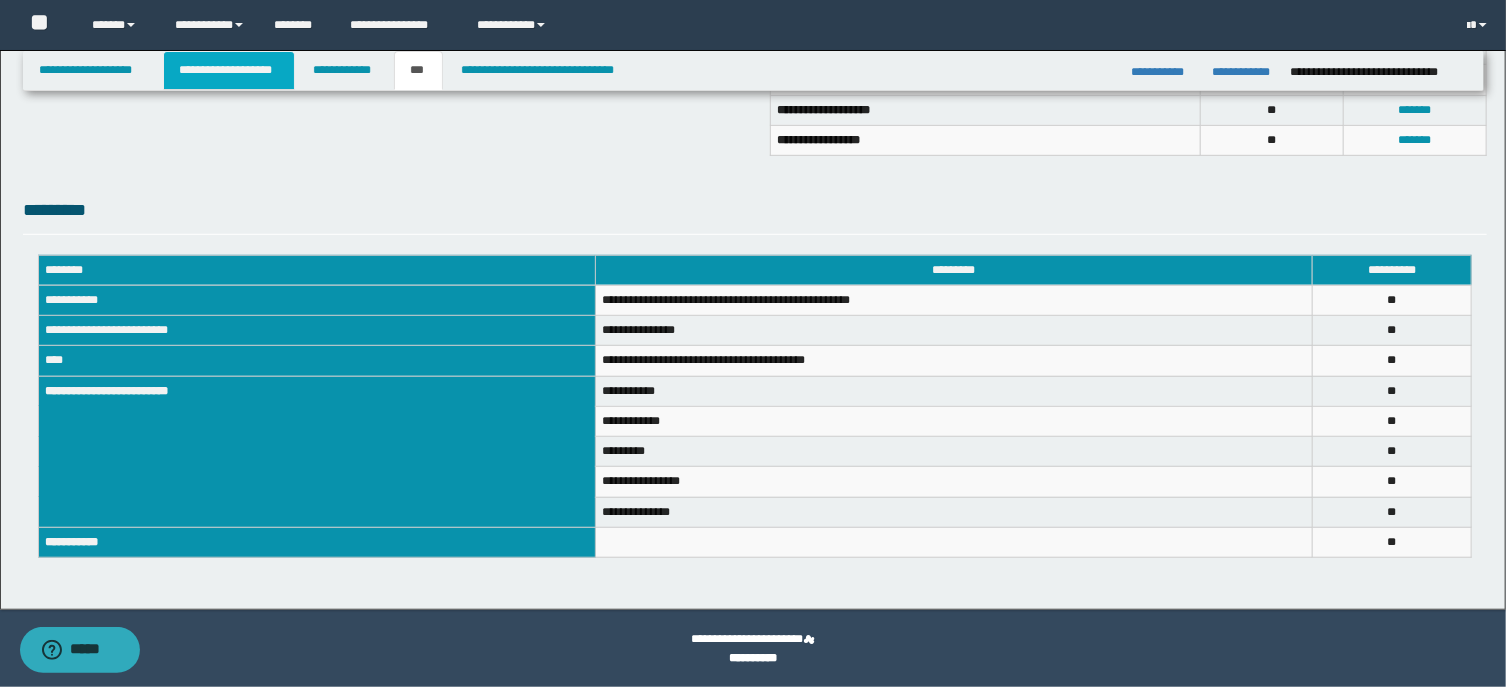 click on "**********" at bounding box center [229, 70] 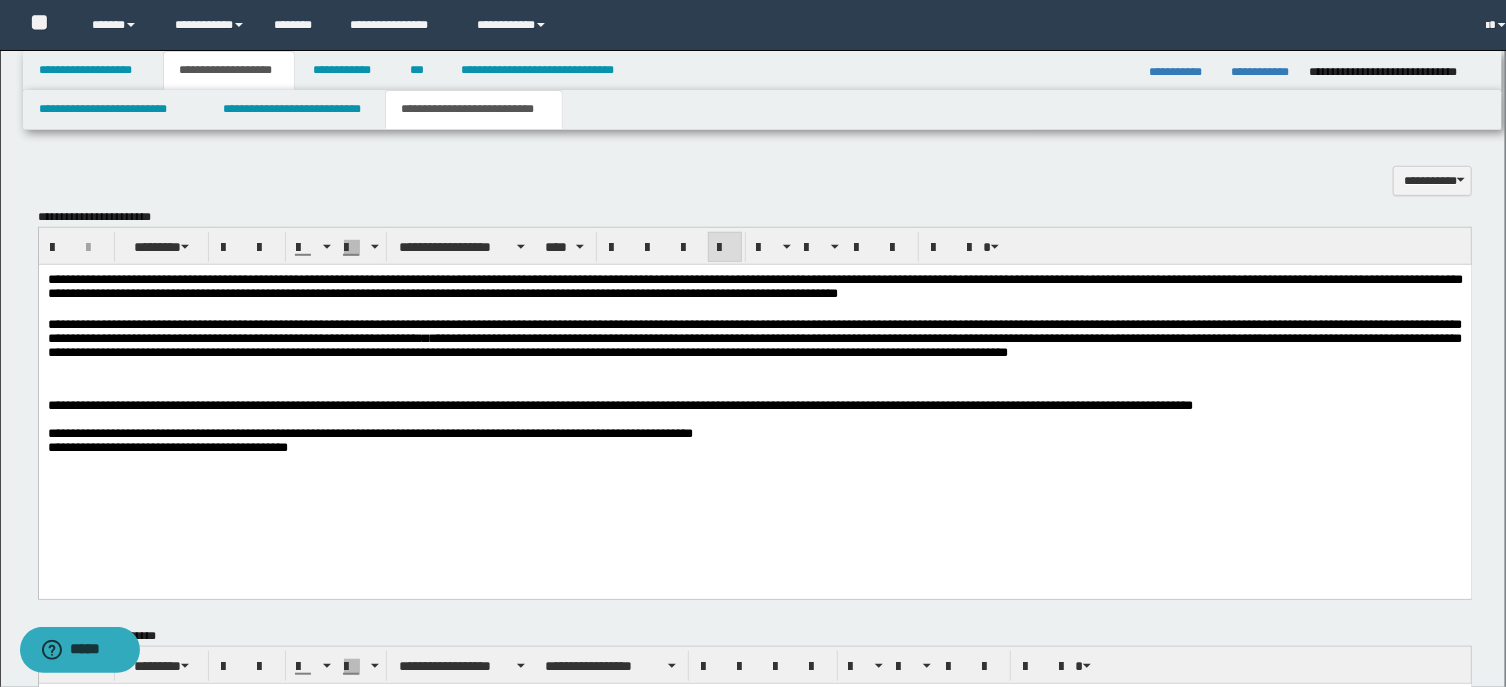scroll, scrollTop: 597, scrollLeft: 0, axis: vertical 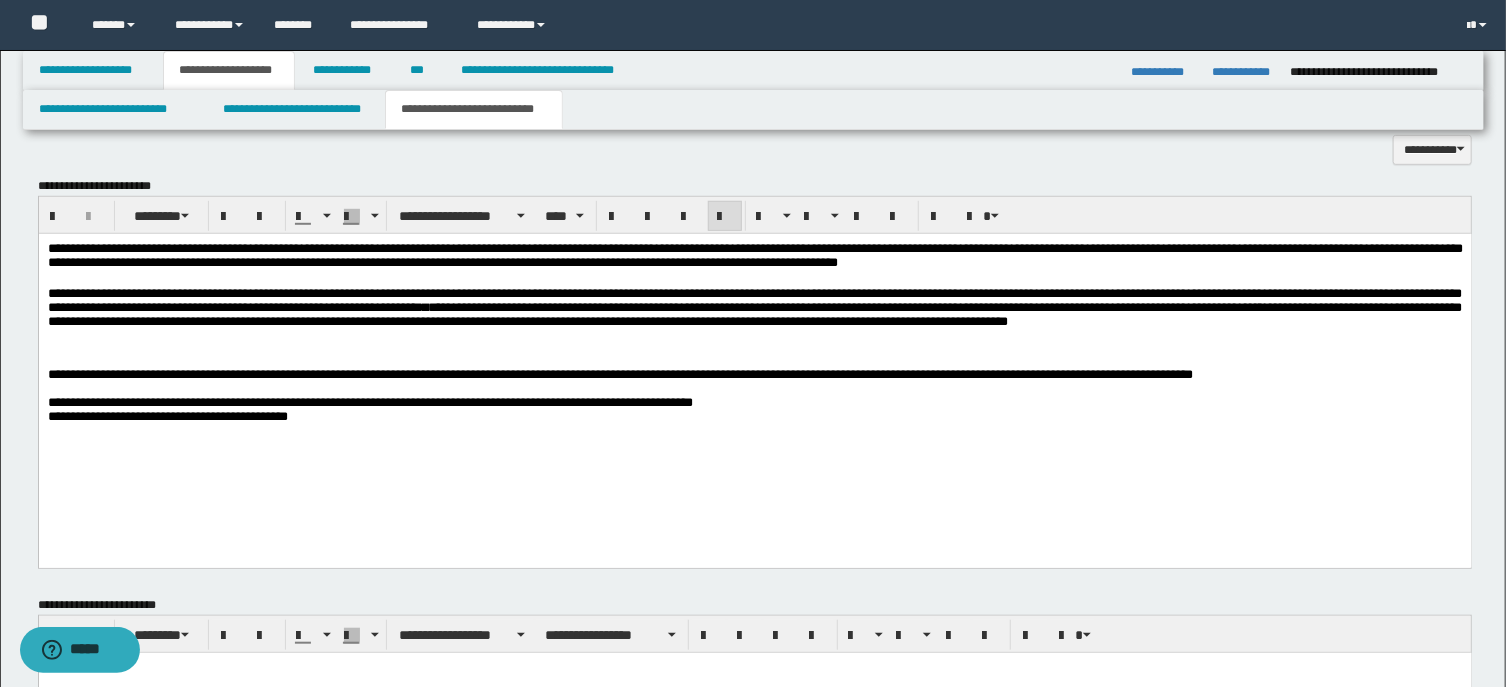 click on "**********" at bounding box center (754, 416) 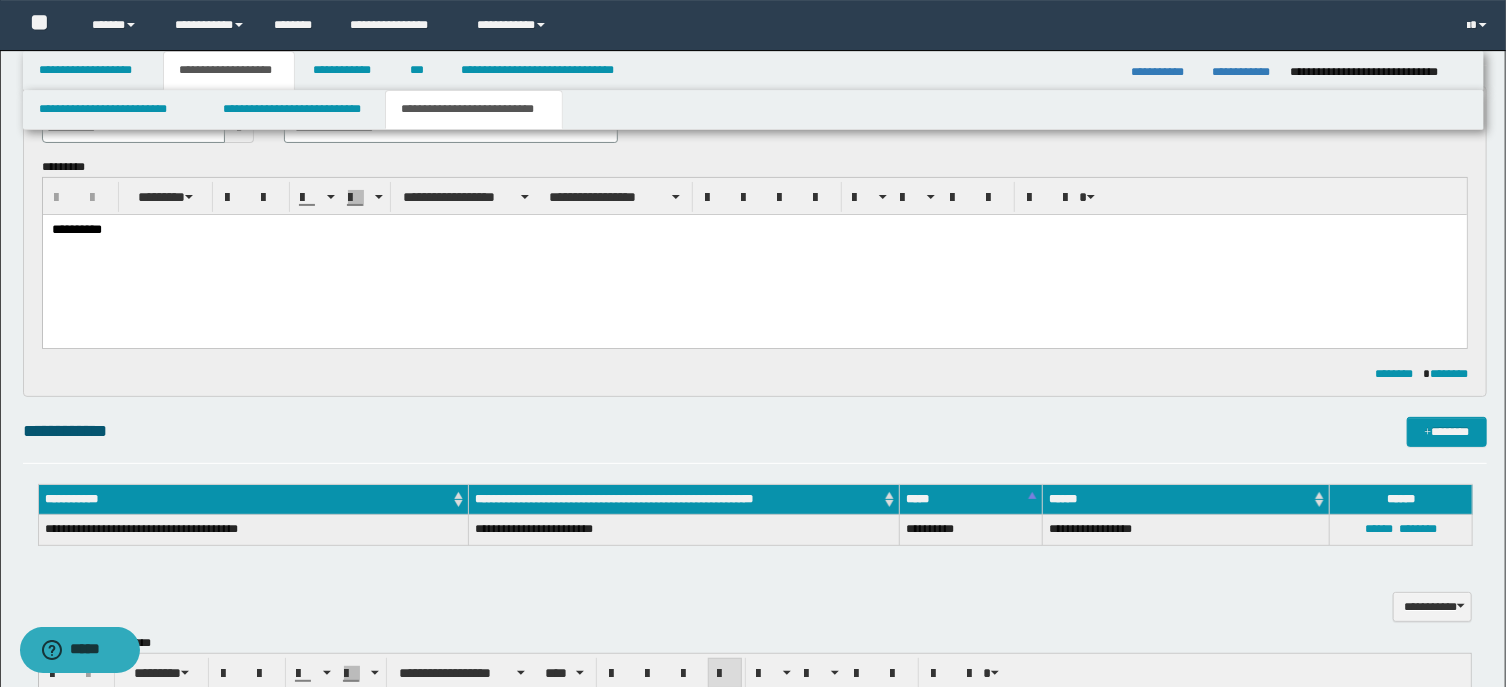 scroll, scrollTop: 138, scrollLeft: 0, axis: vertical 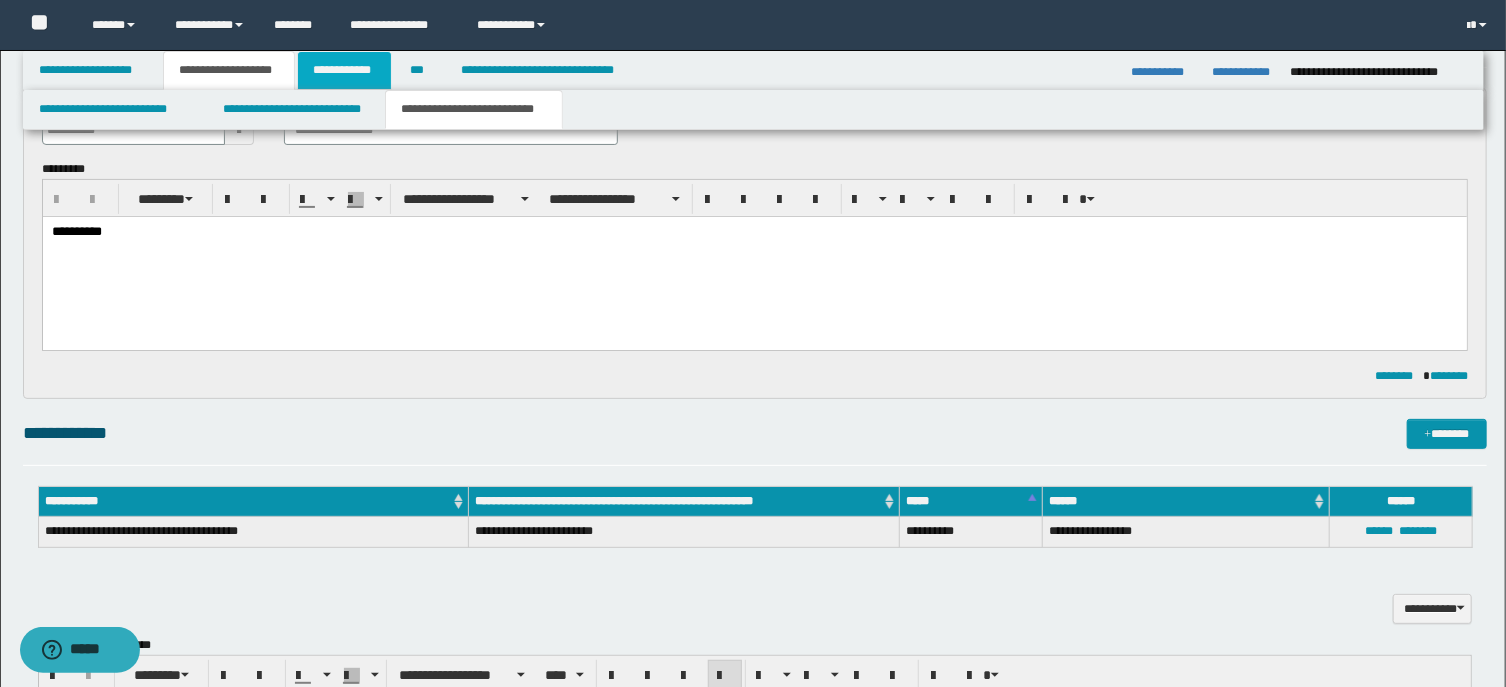 click on "**********" at bounding box center (344, 70) 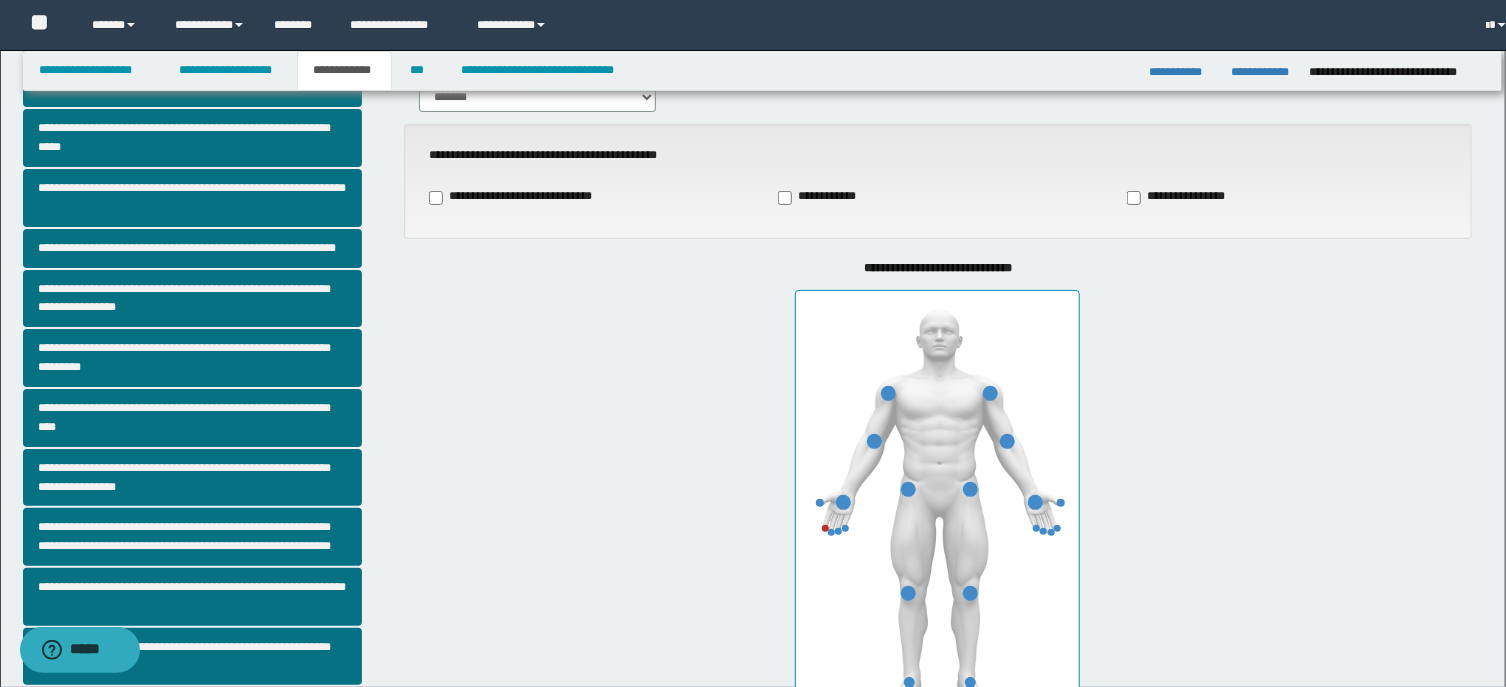 scroll, scrollTop: 107, scrollLeft: 0, axis: vertical 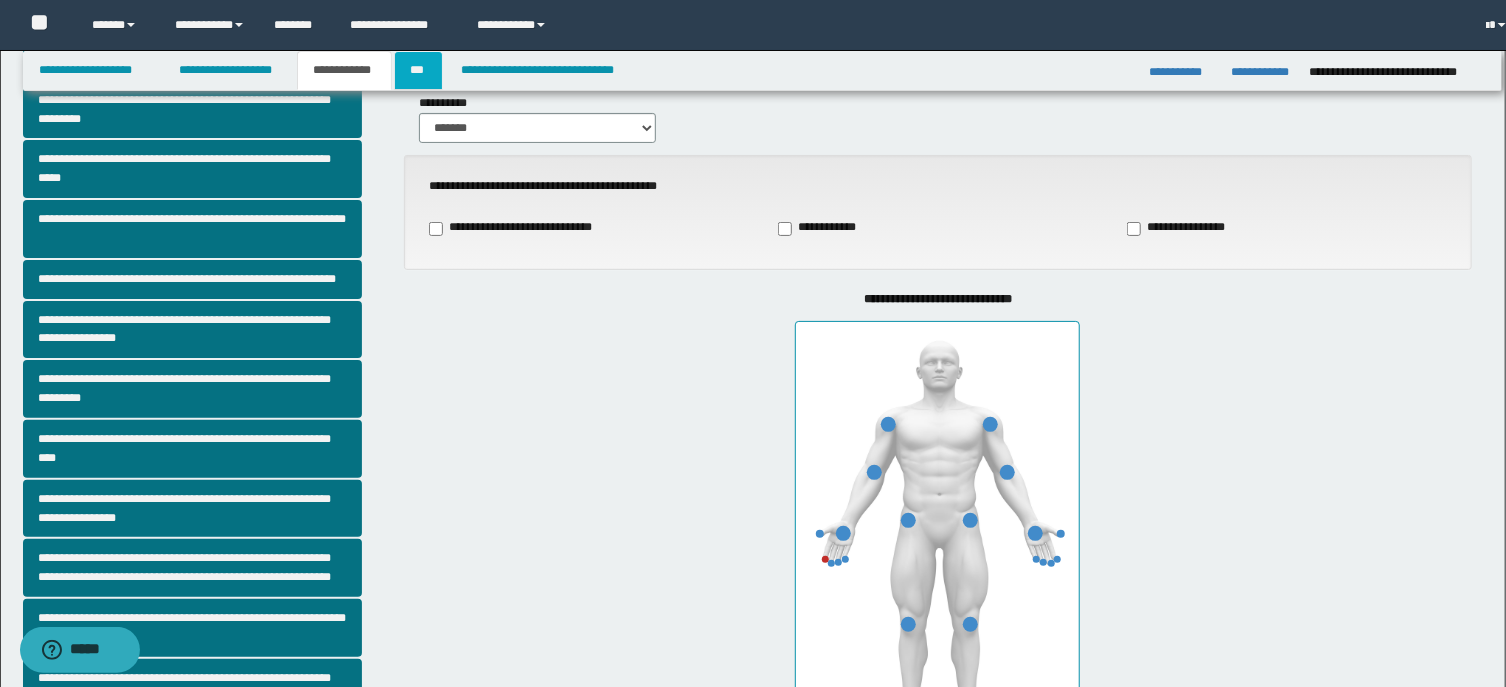 click on "***" at bounding box center [418, 70] 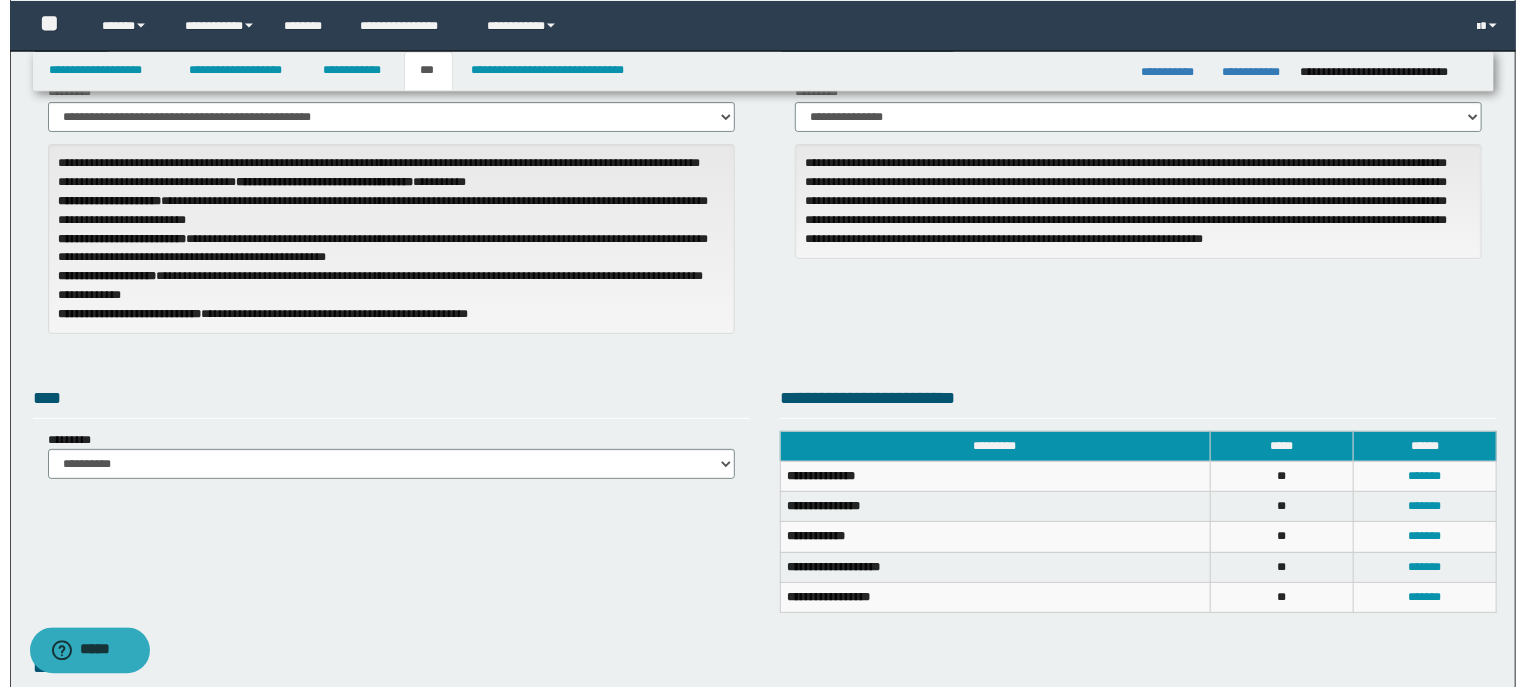 scroll, scrollTop: 214, scrollLeft: 0, axis: vertical 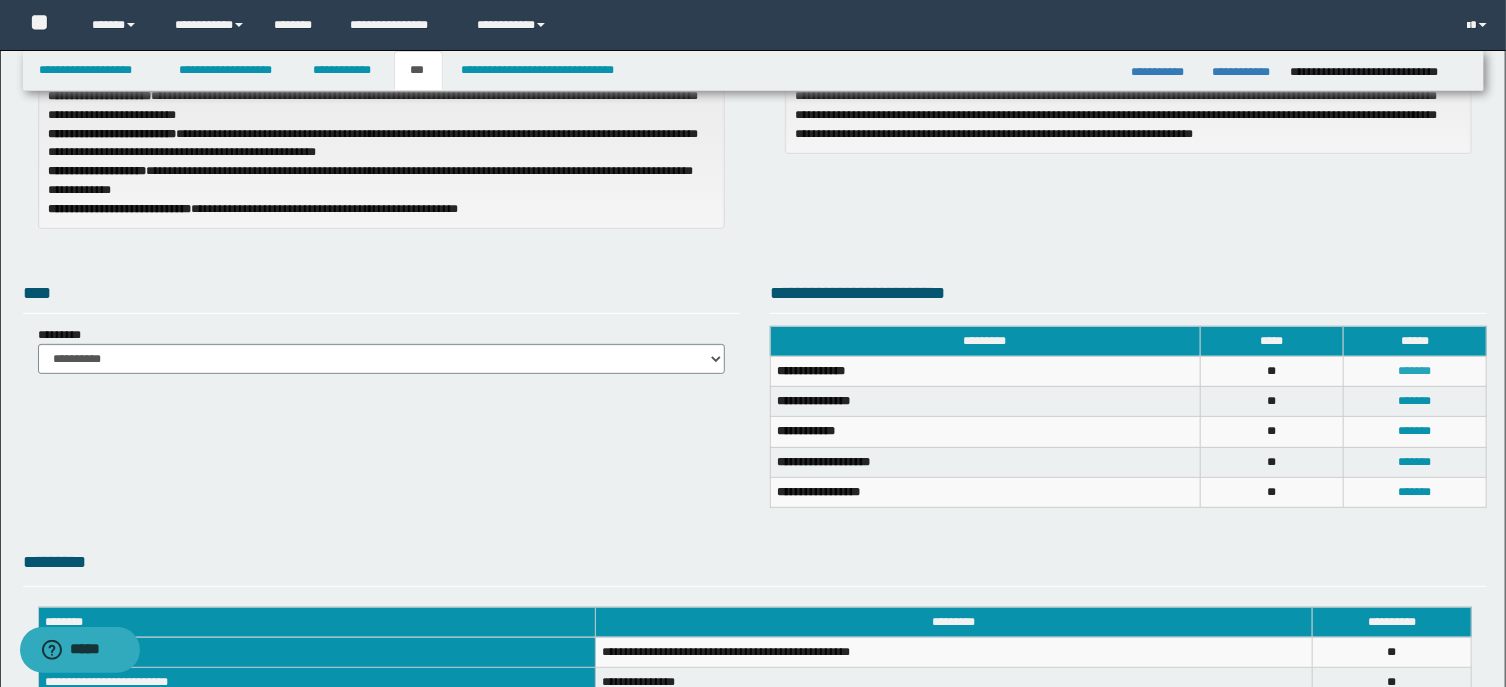 click on "*******" at bounding box center [1414, 371] 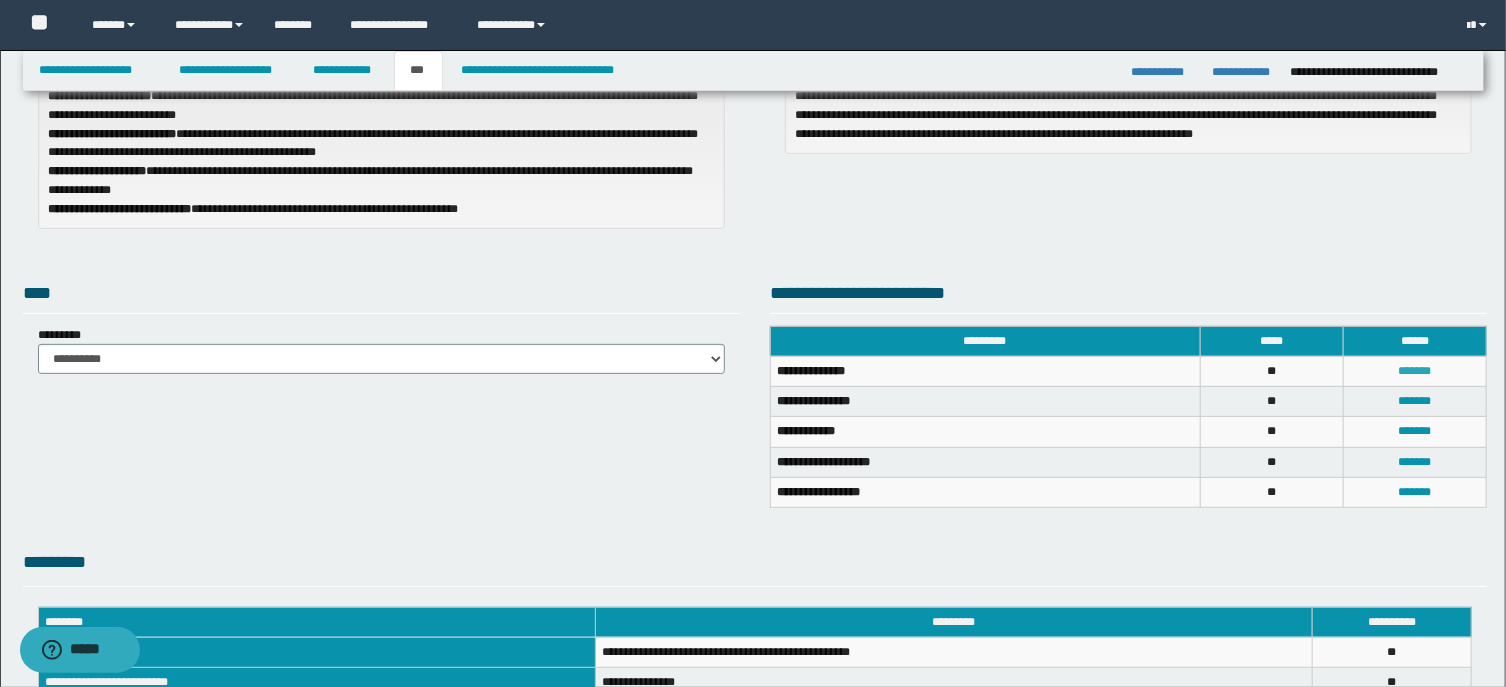 click on "*******" at bounding box center (1414, 371) 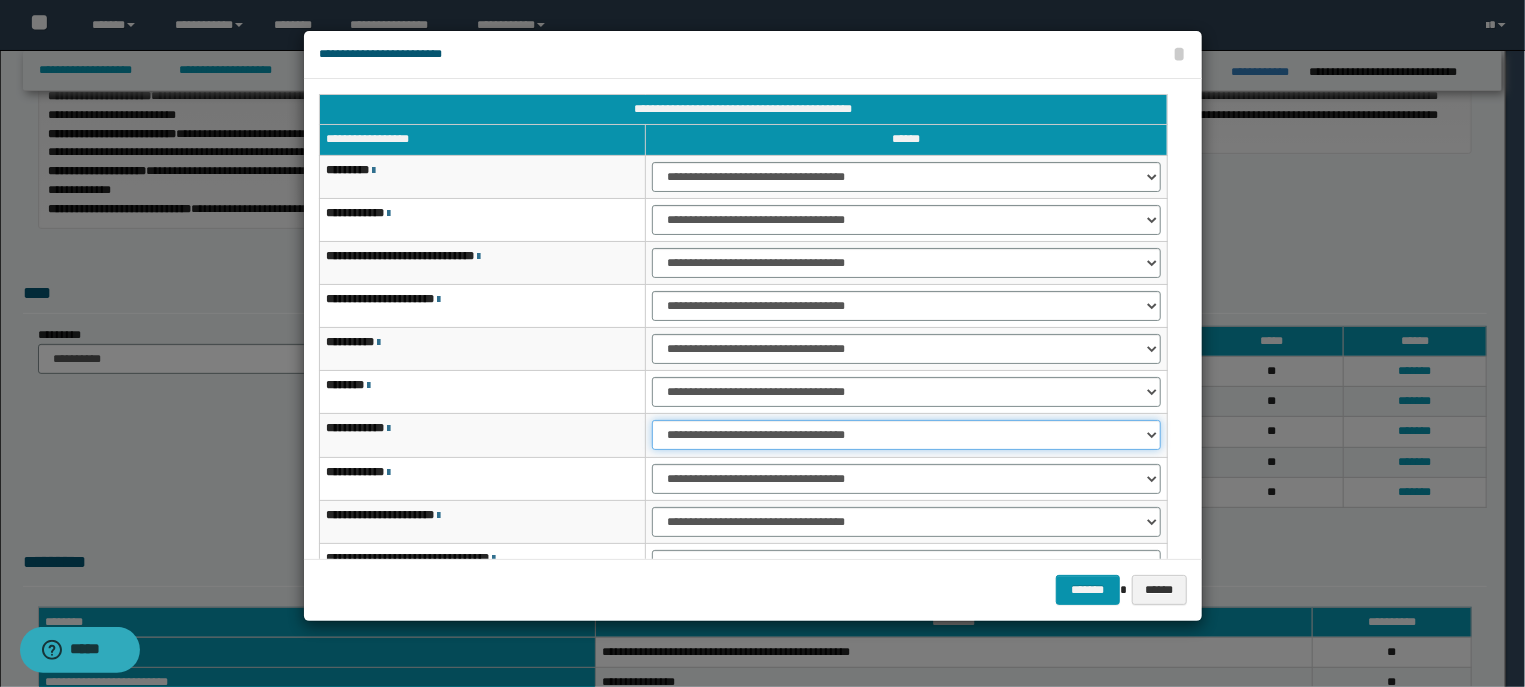 select on "***" 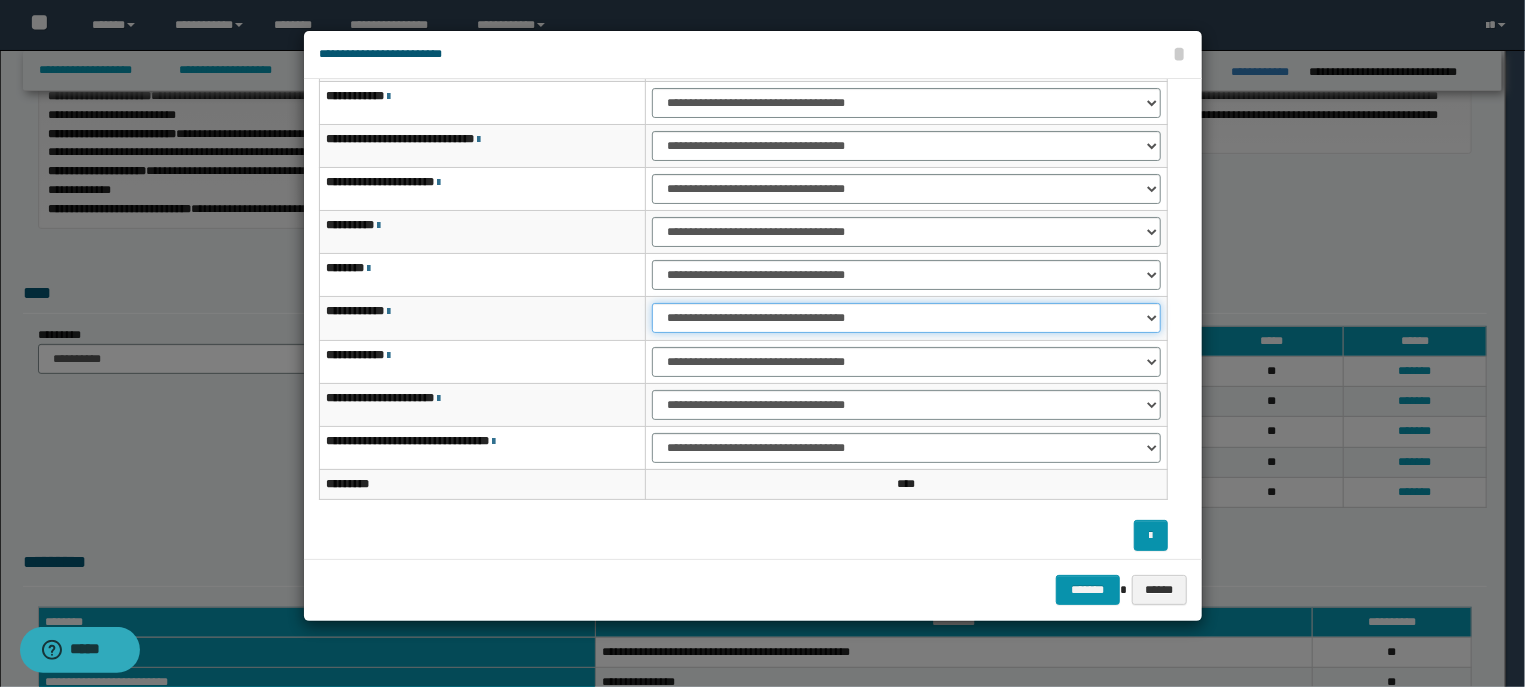 scroll, scrollTop: 124, scrollLeft: 0, axis: vertical 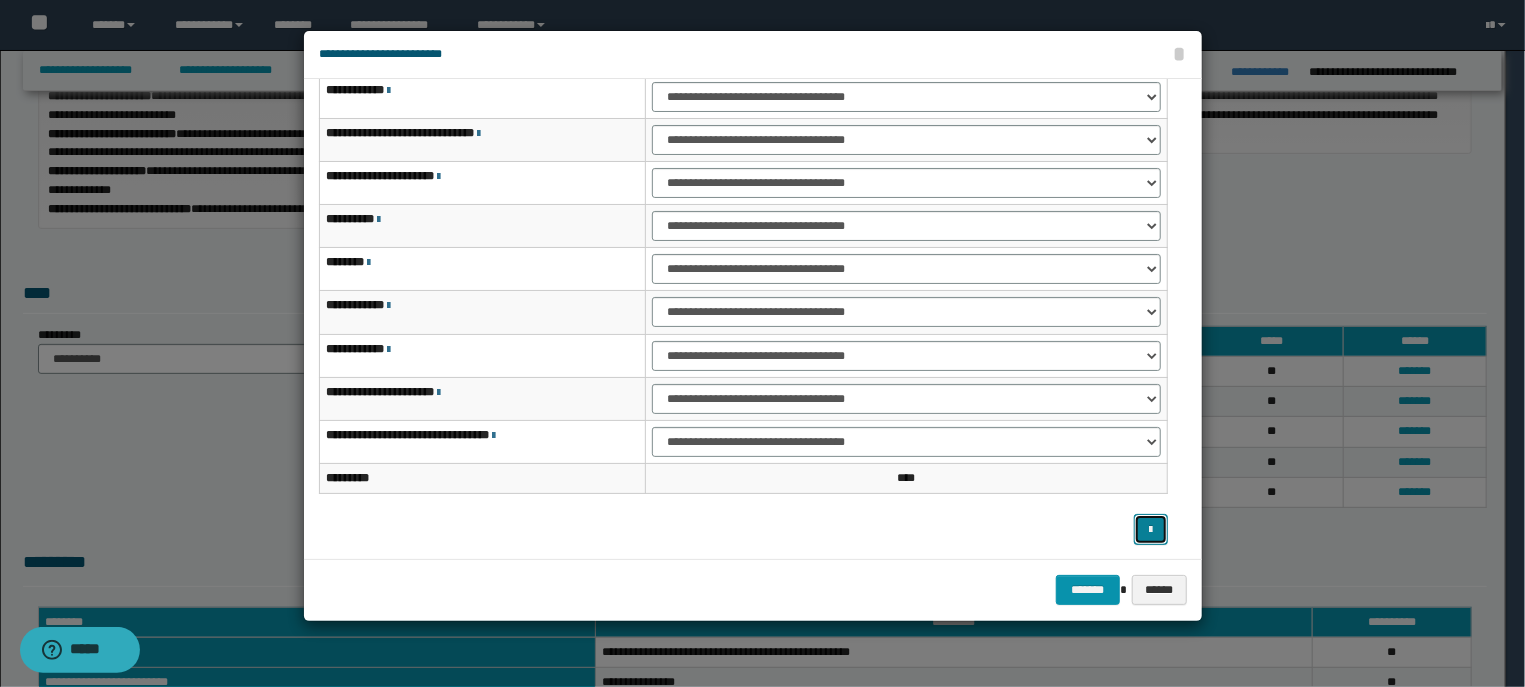 click at bounding box center (1151, 529) 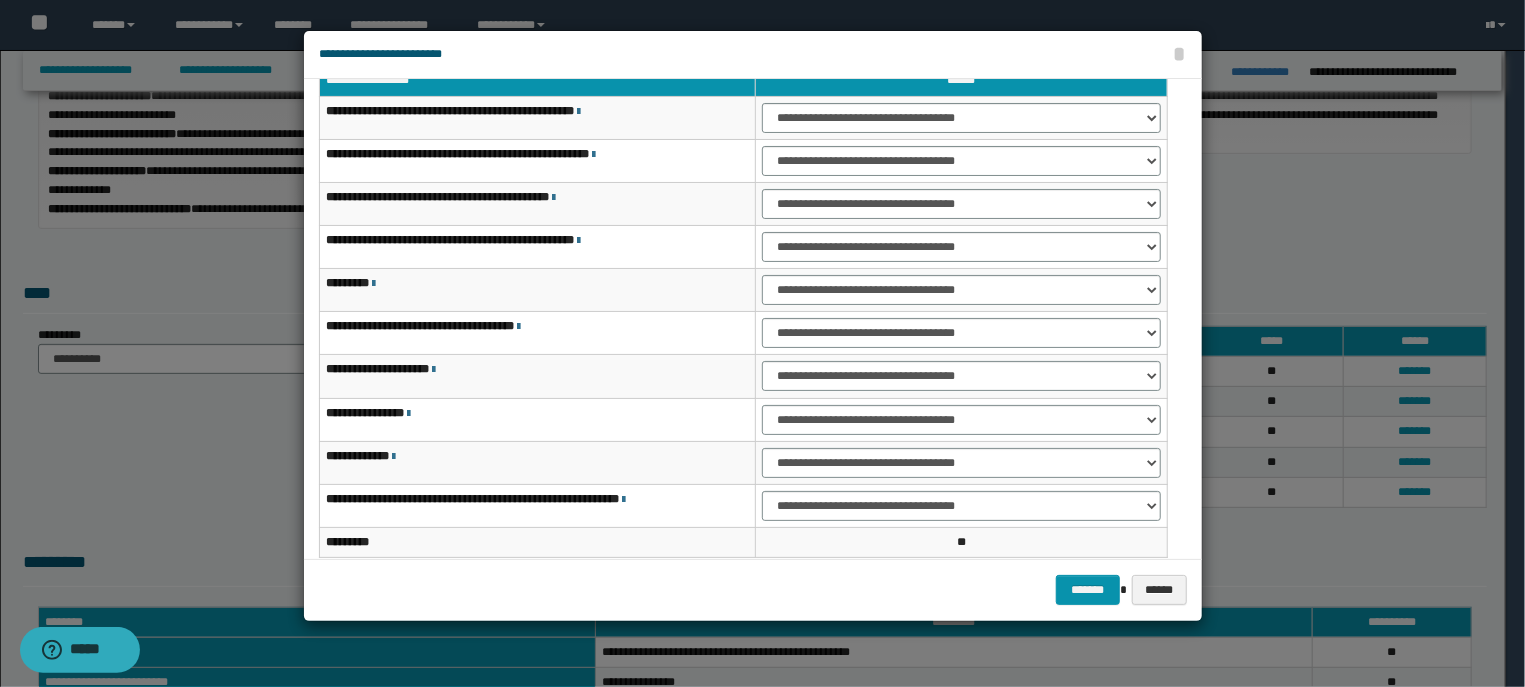 scroll, scrollTop: 0, scrollLeft: 0, axis: both 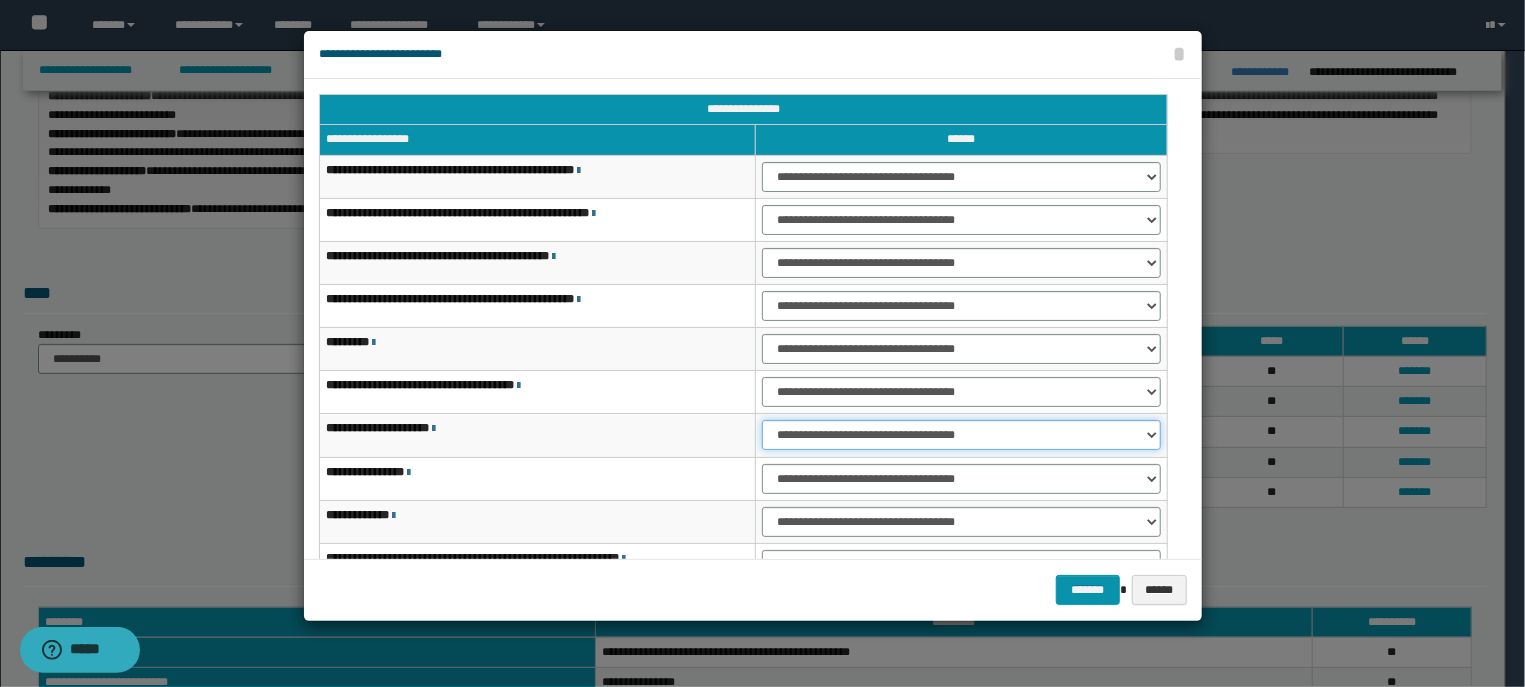 click on "**********" at bounding box center [961, 435] 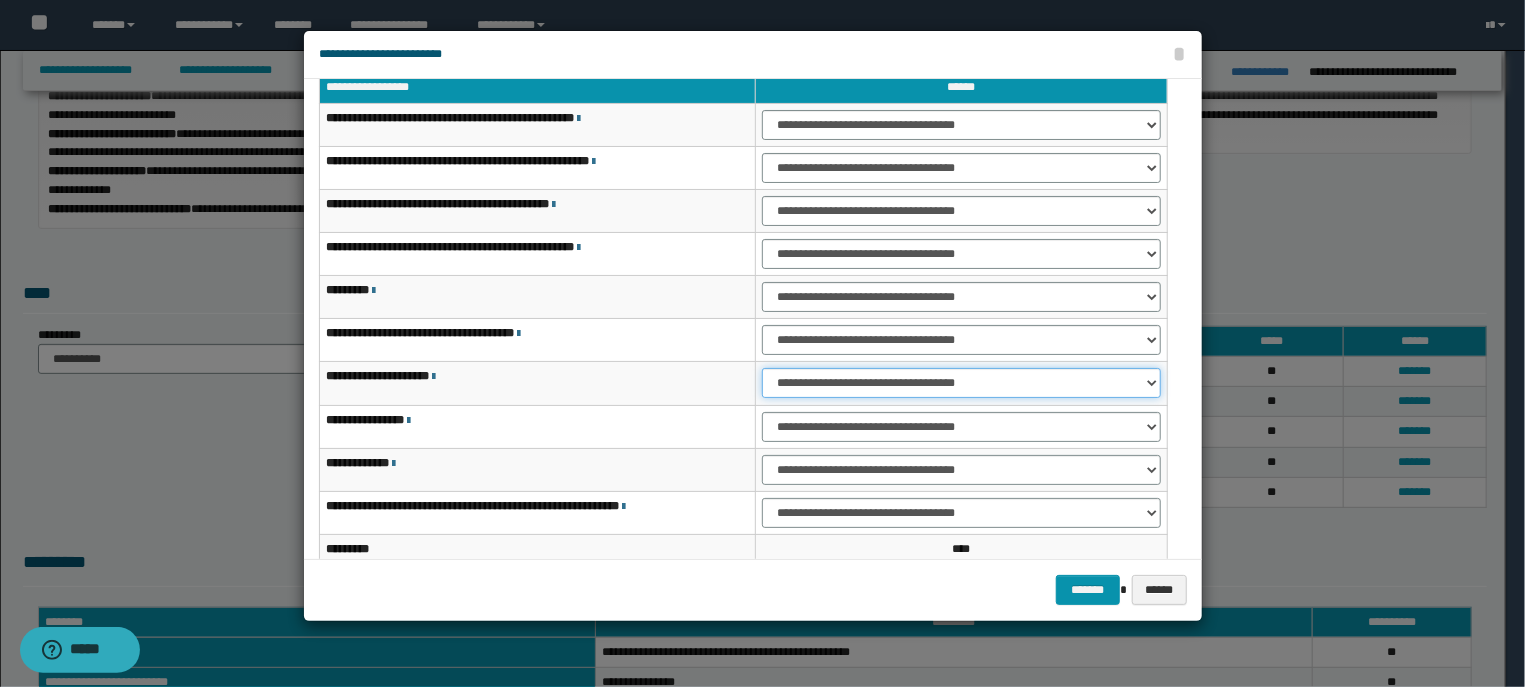 scroll, scrollTop: 124, scrollLeft: 0, axis: vertical 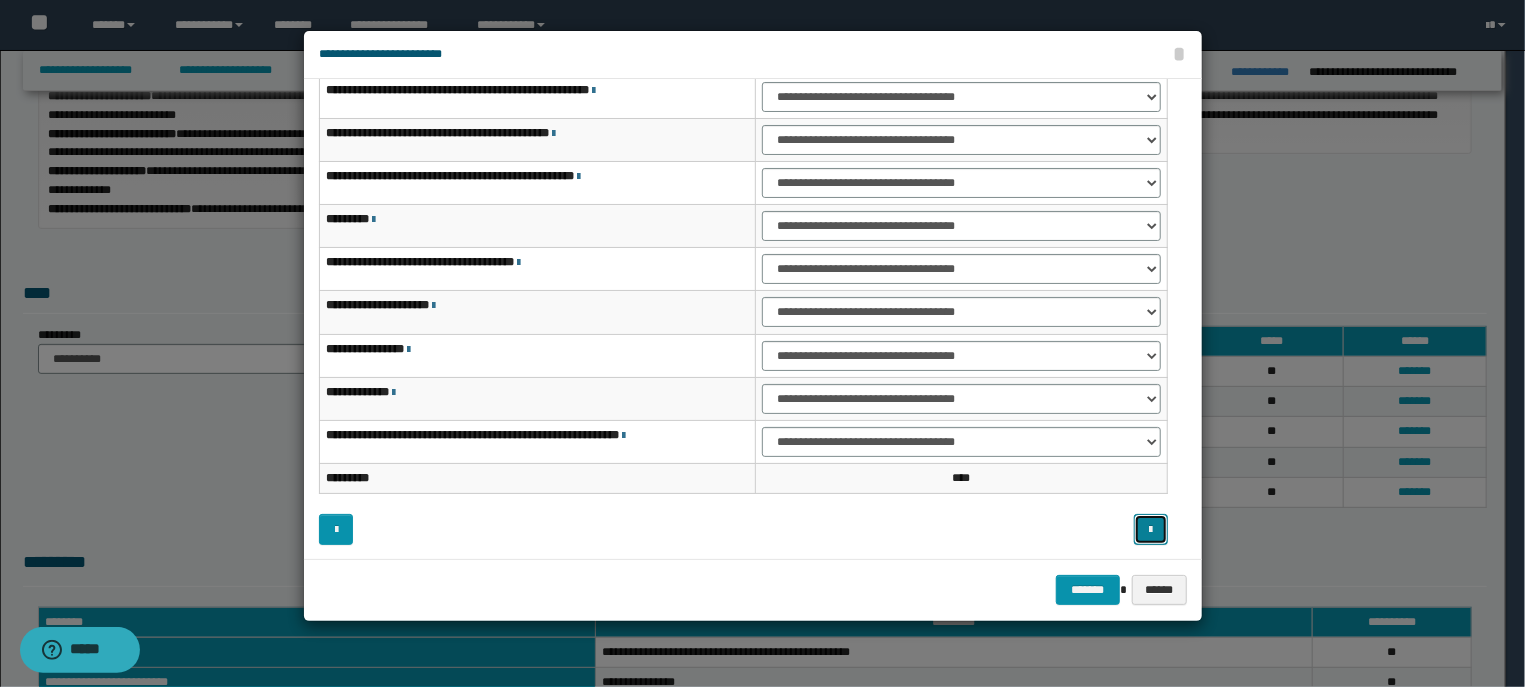 click at bounding box center [1150, 530] 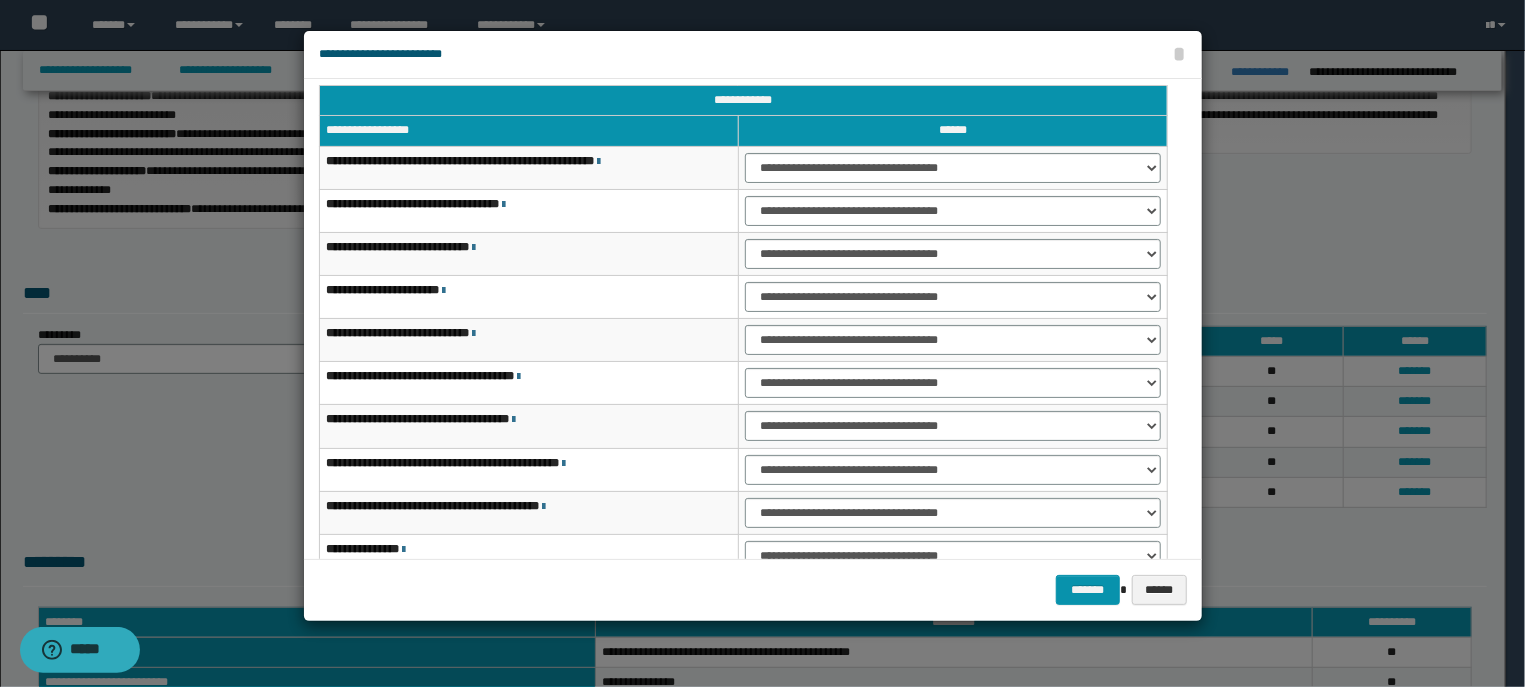 scroll, scrollTop: 0, scrollLeft: 0, axis: both 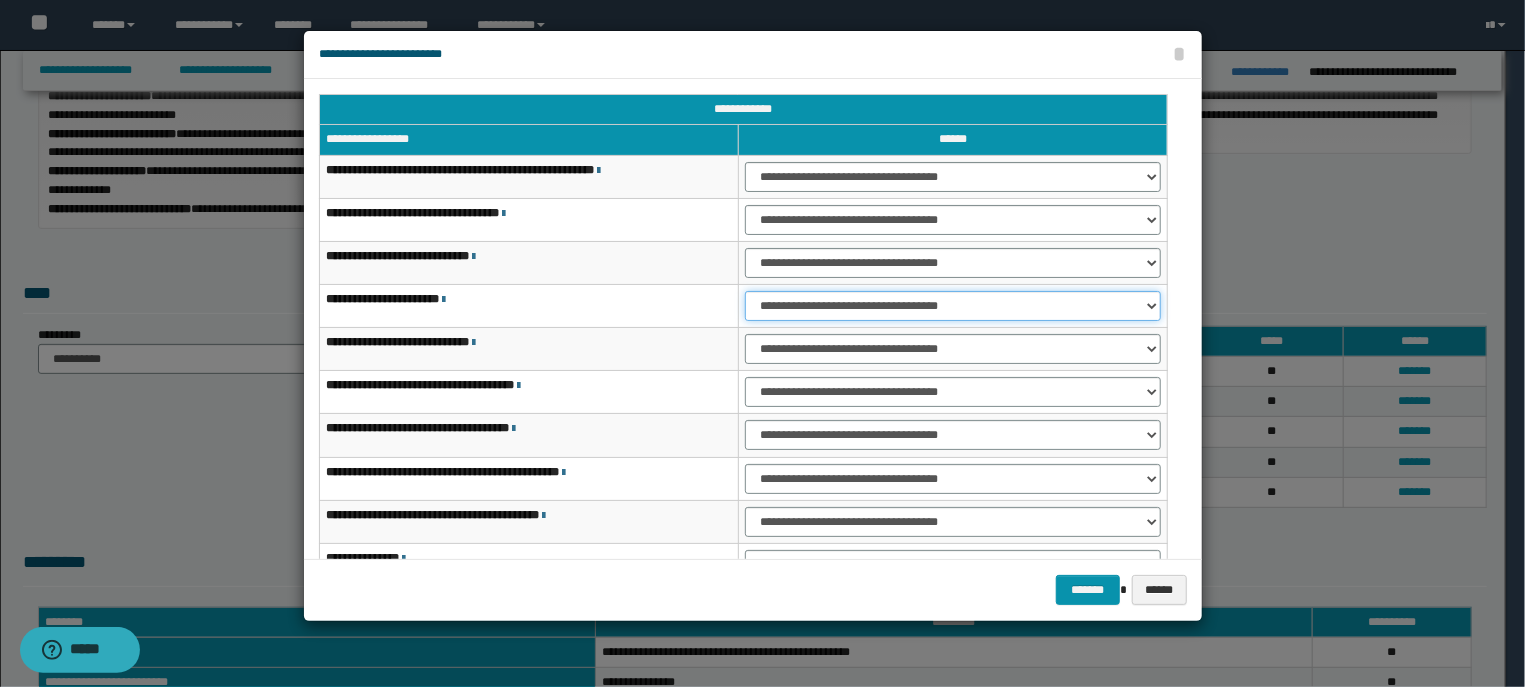 click on "**********" at bounding box center (953, 306) 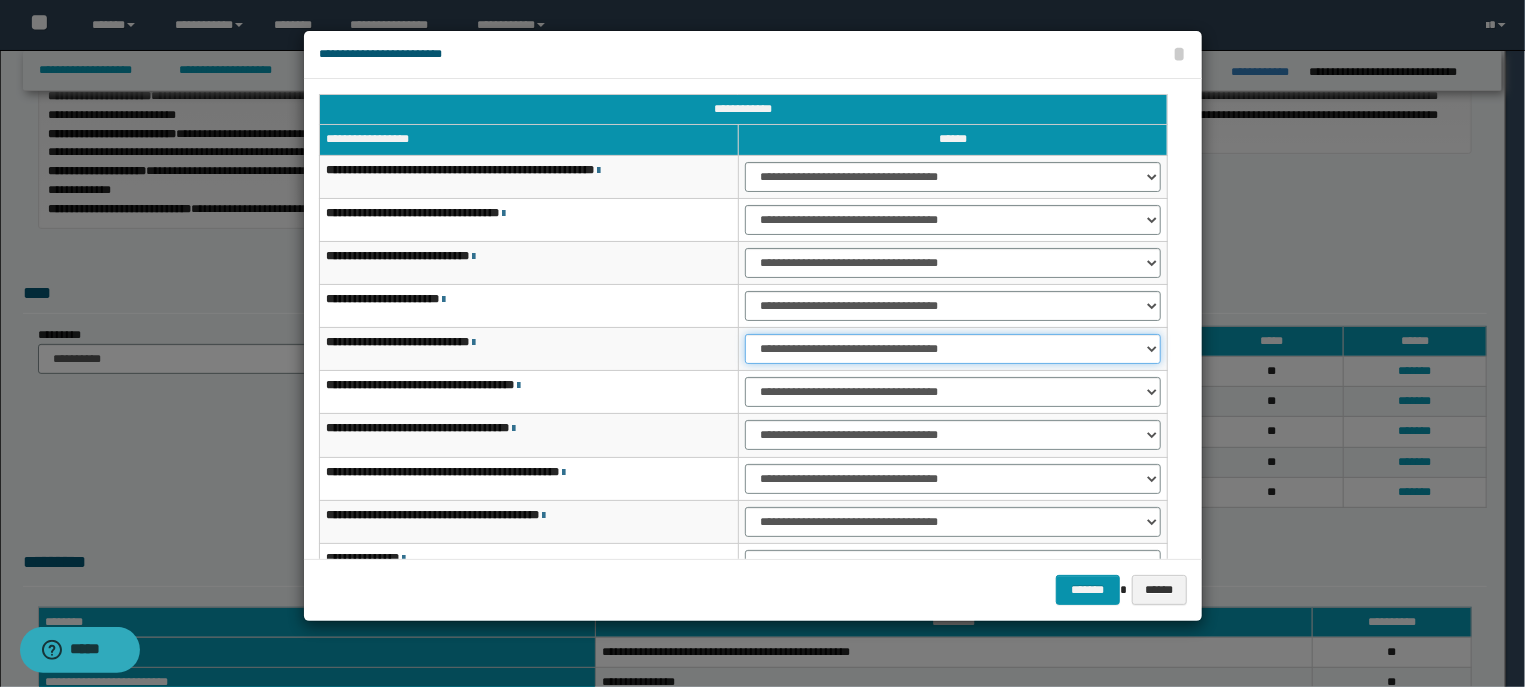 select on "***" 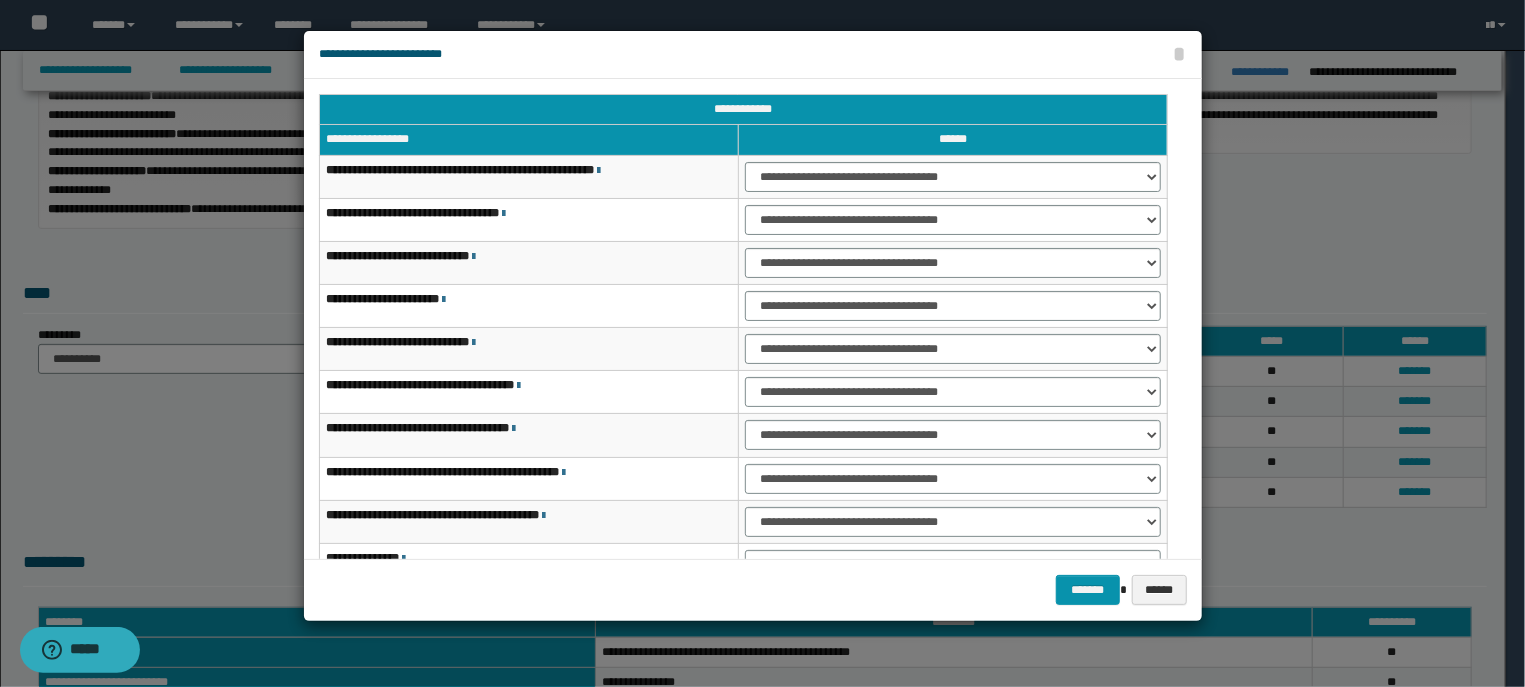 click on "**********" at bounding box center [952, 435] 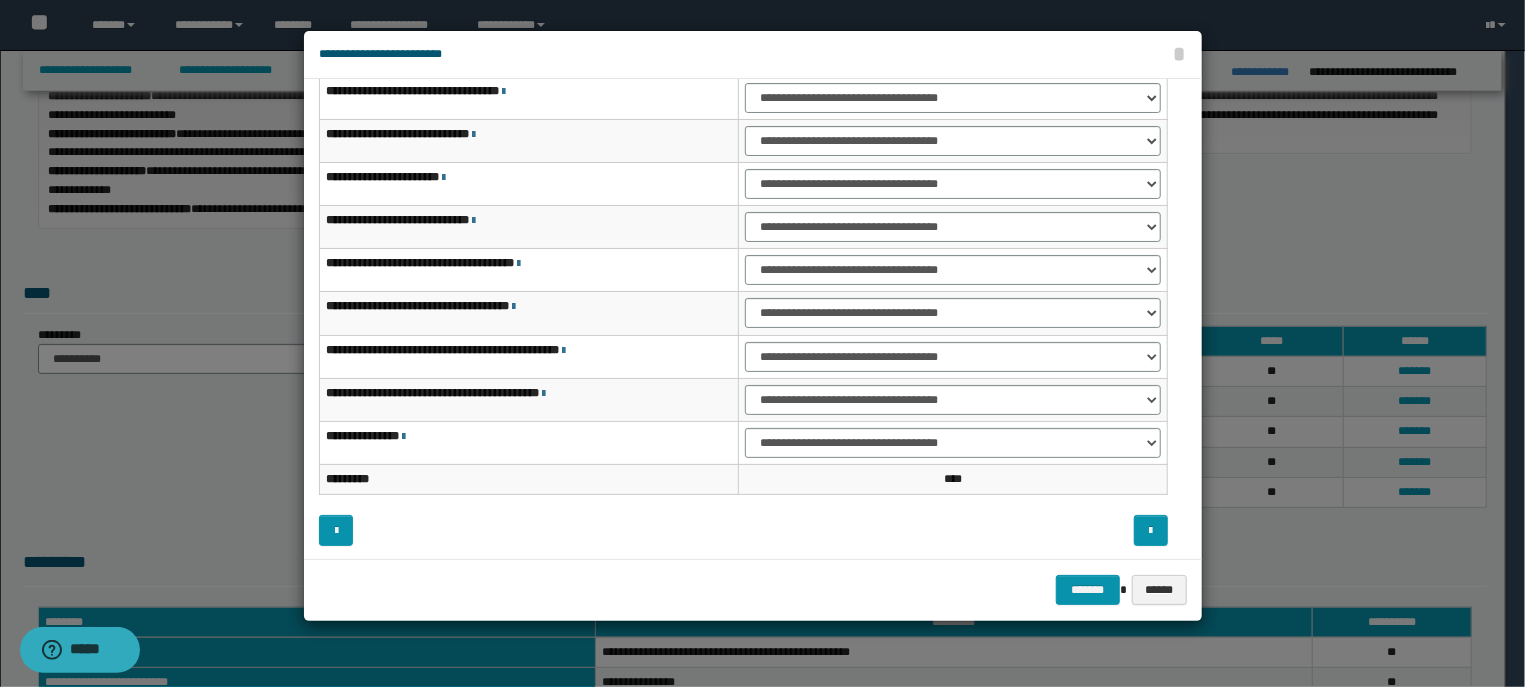 scroll, scrollTop: 124, scrollLeft: 0, axis: vertical 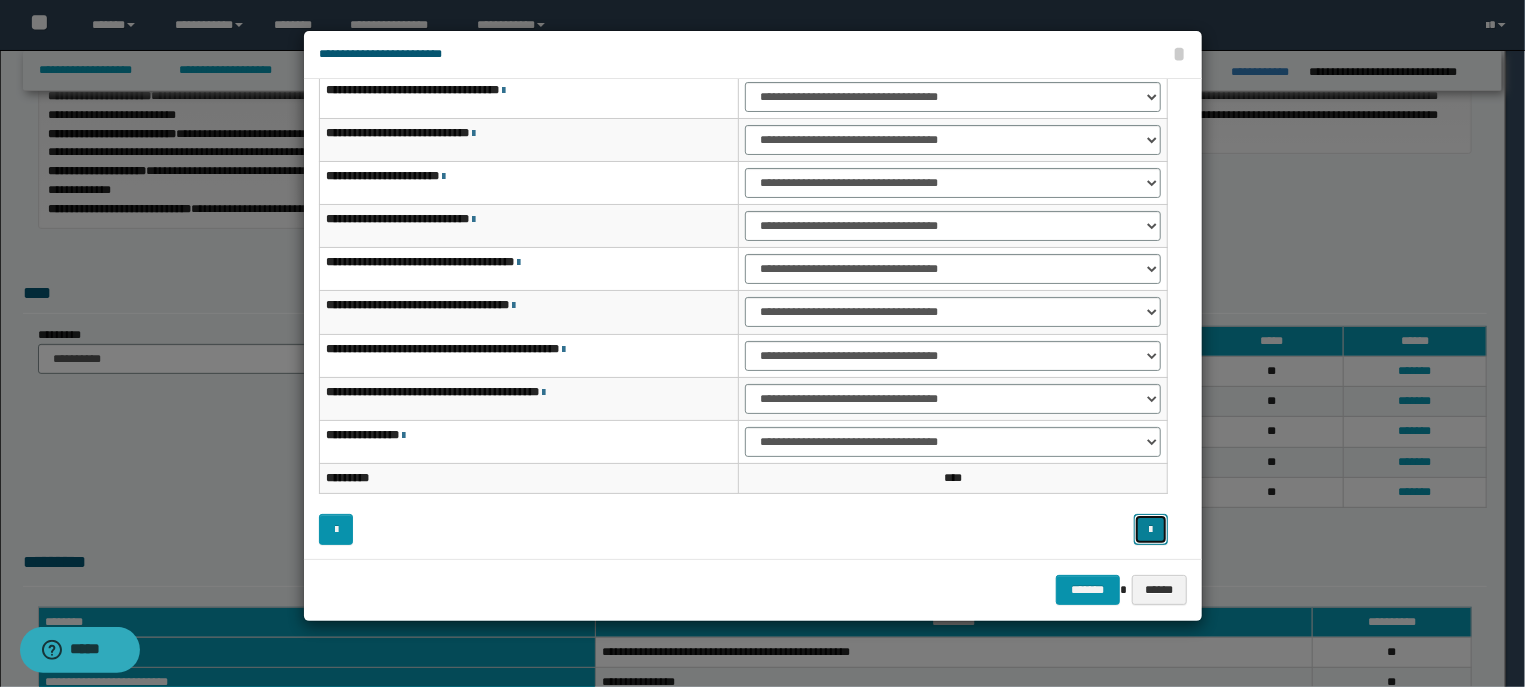 click at bounding box center (1151, 529) 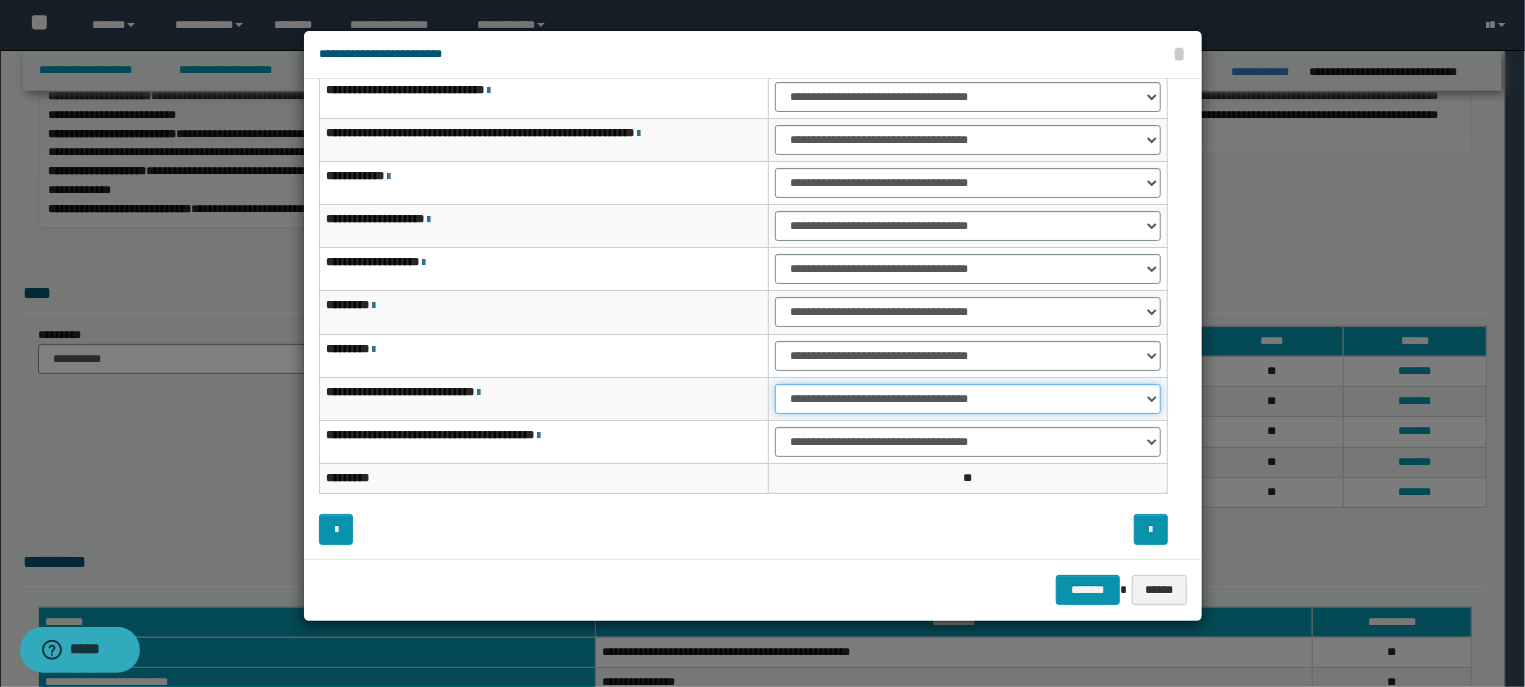 click on "**********" at bounding box center [967, 399] 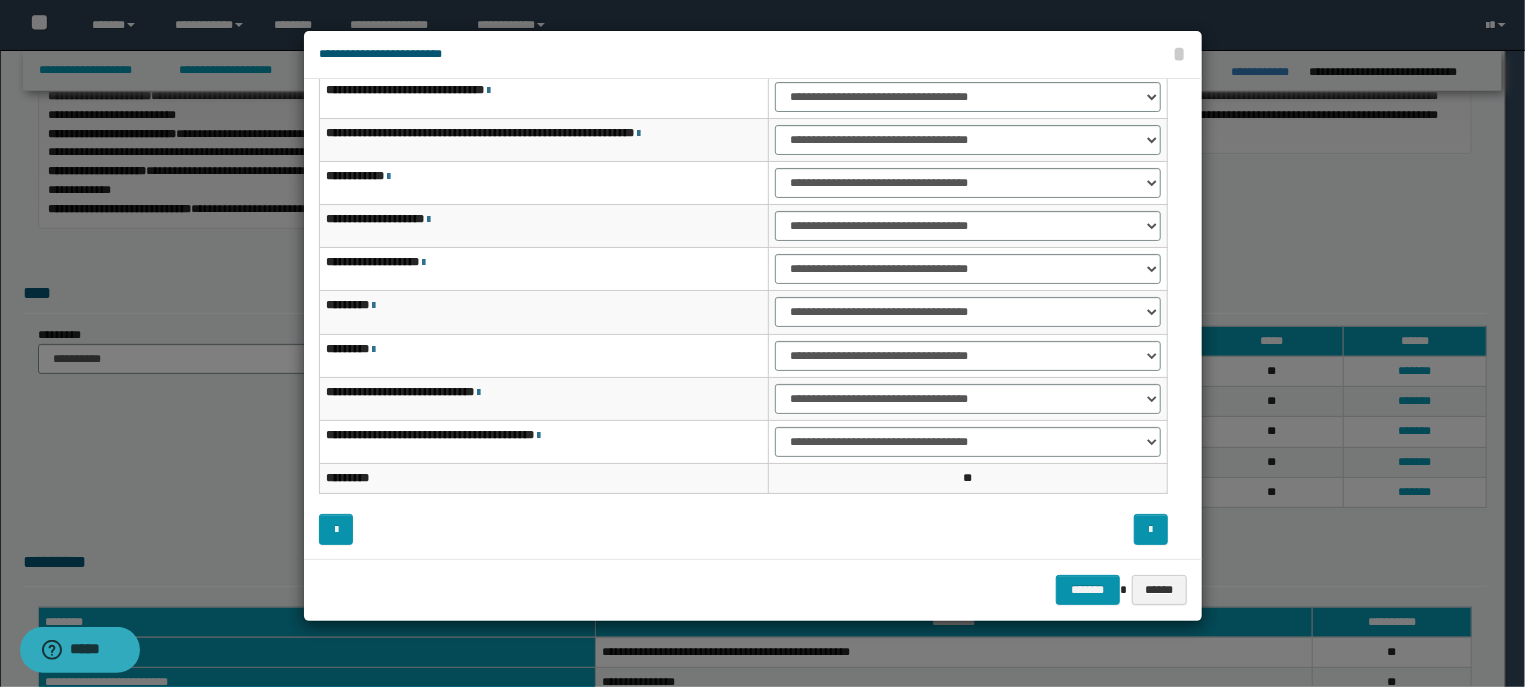 click on "**********" at bounding box center [544, 441] 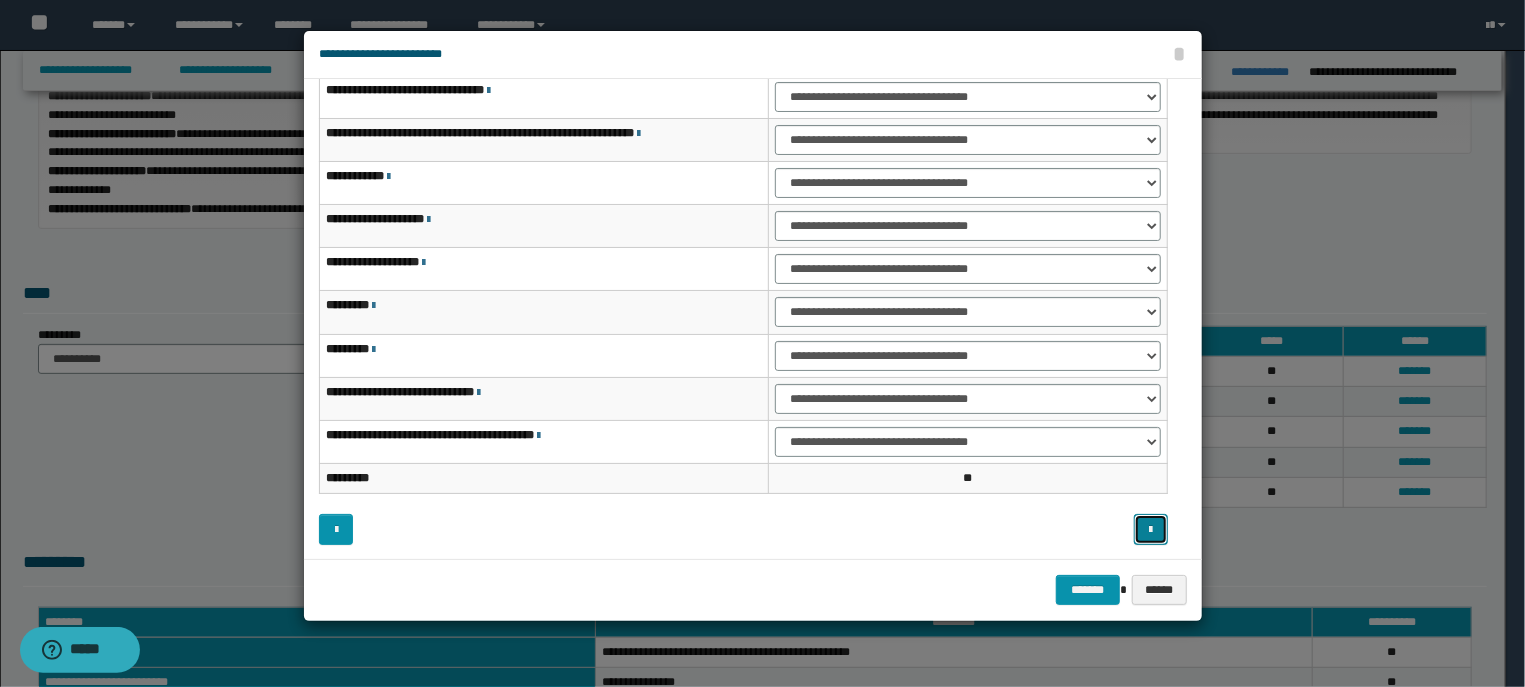 click at bounding box center (1151, 529) 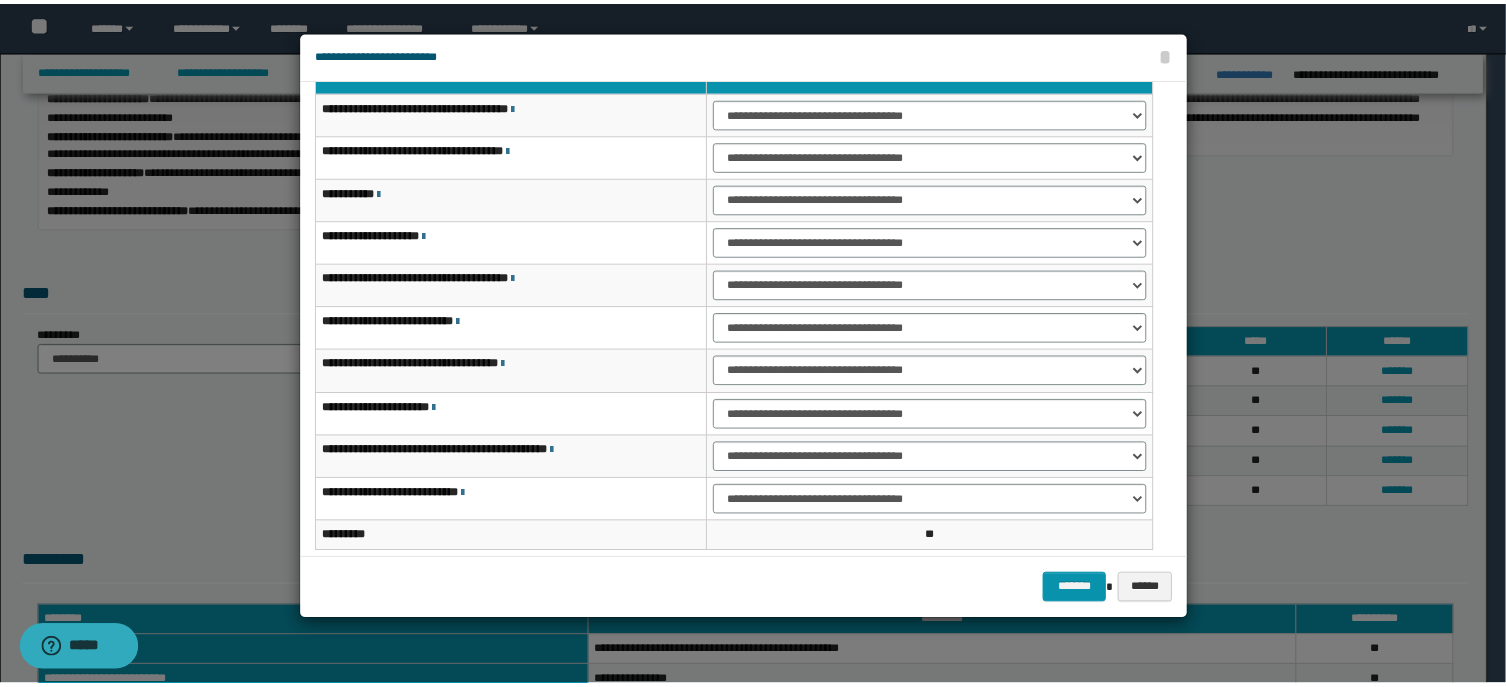 scroll, scrollTop: 23, scrollLeft: 0, axis: vertical 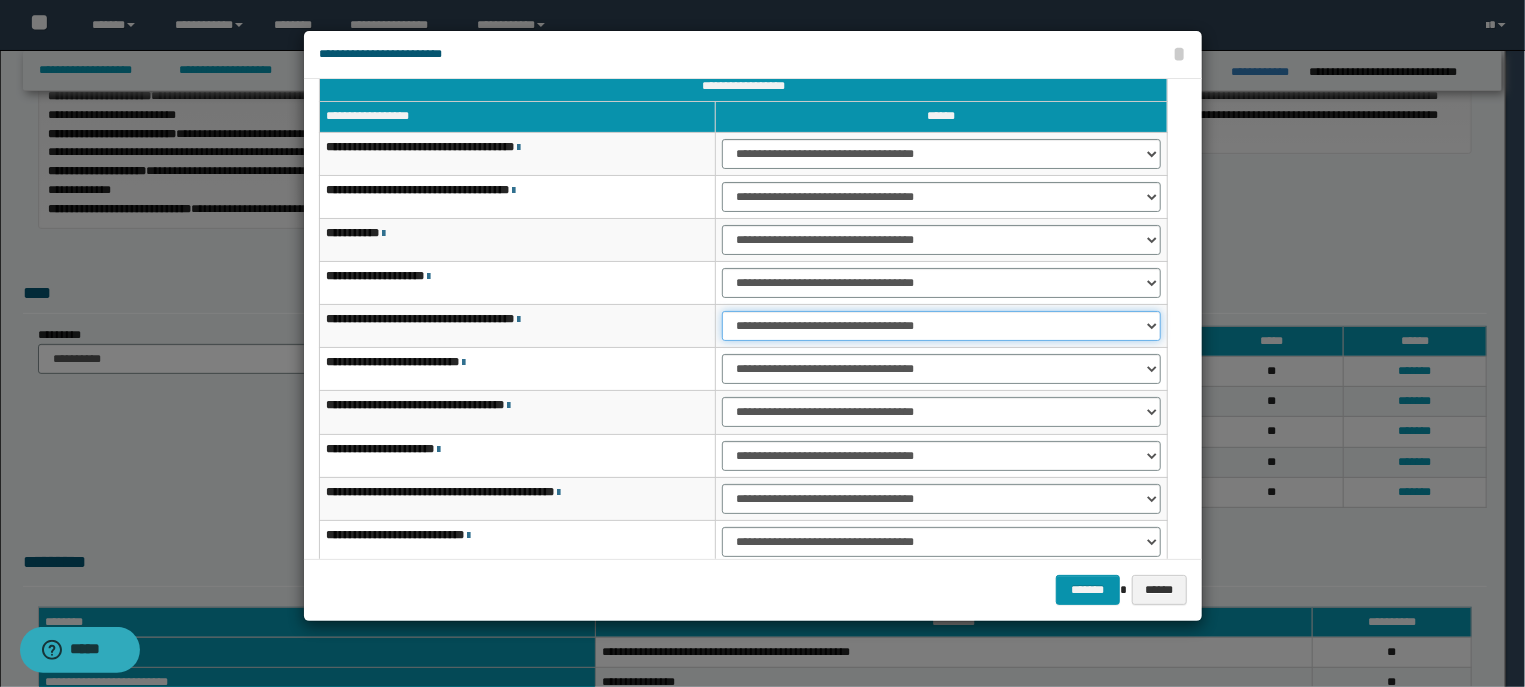 click on "**********" at bounding box center [941, 326] 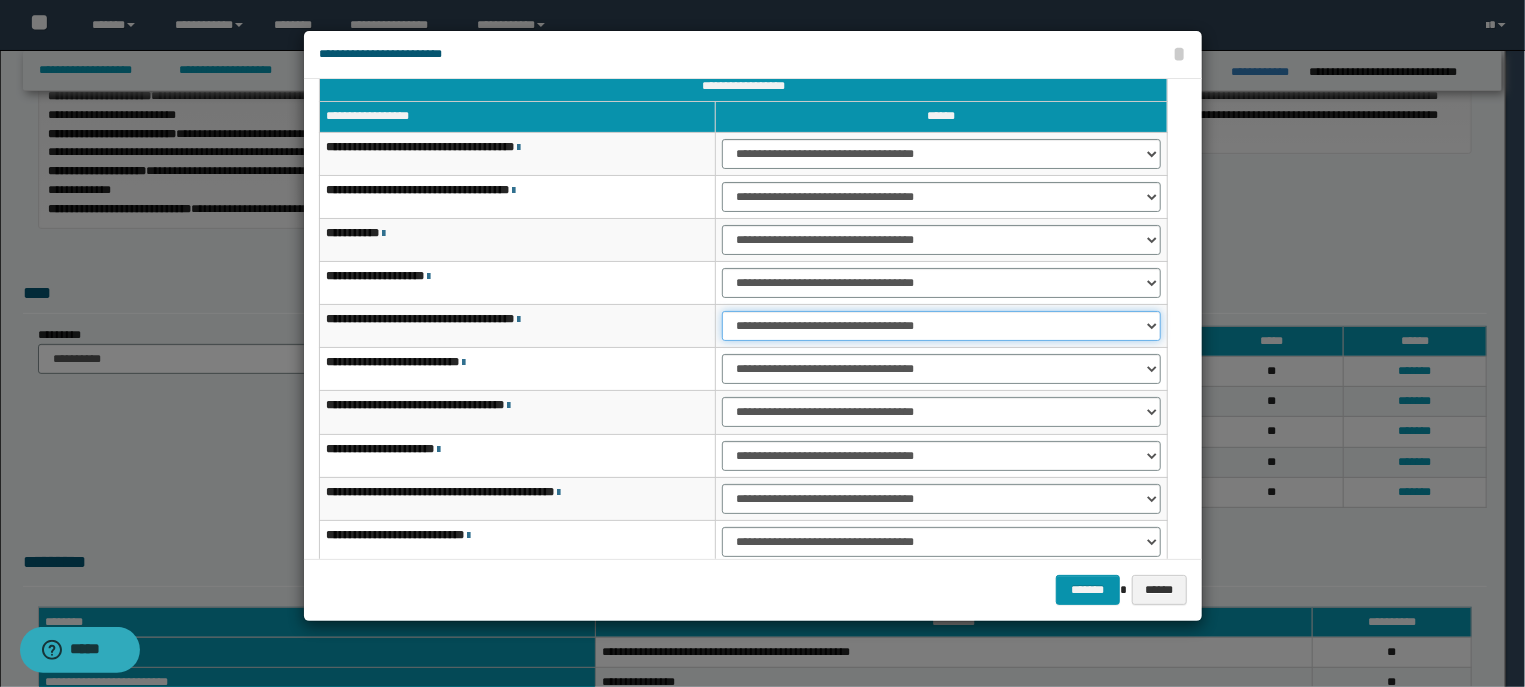 click on "**********" at bounding box center [941, 326] 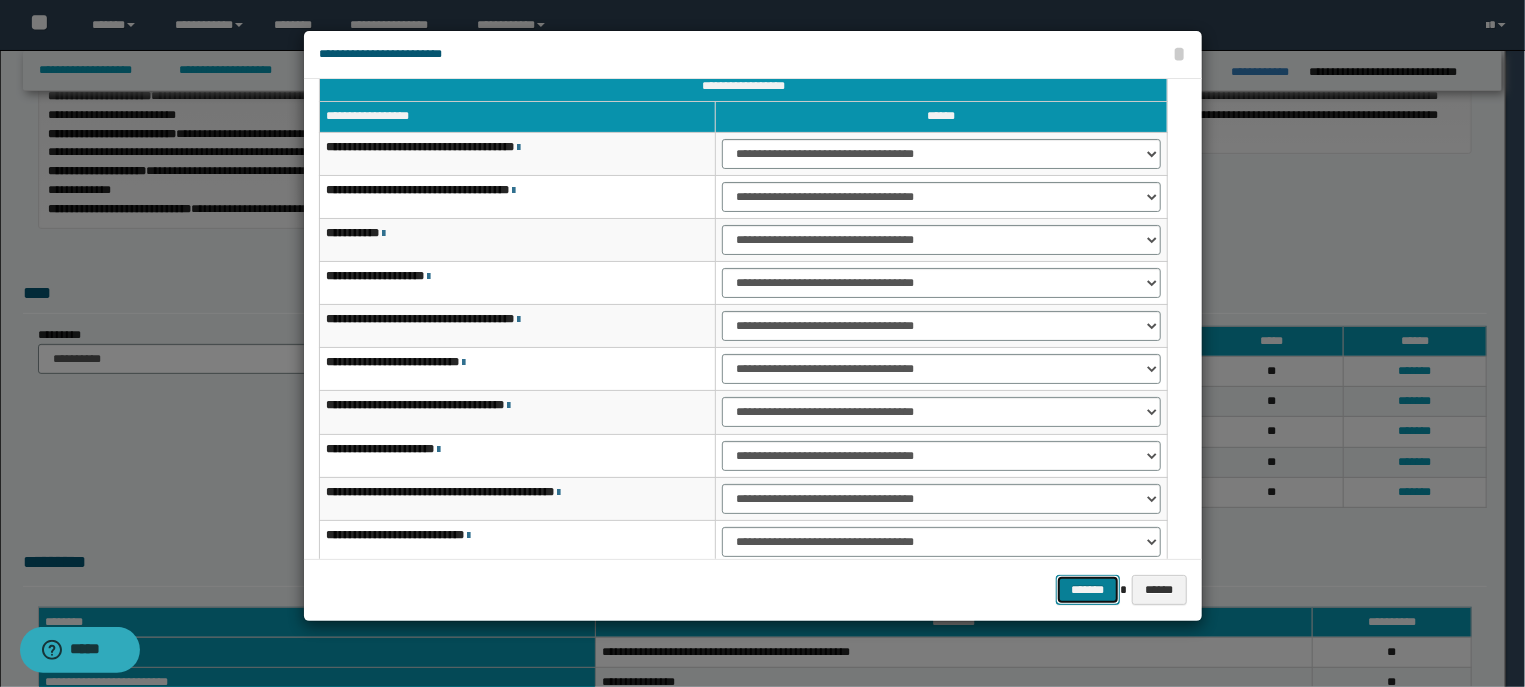 click on "*******" at bounding box center (1088, 590) 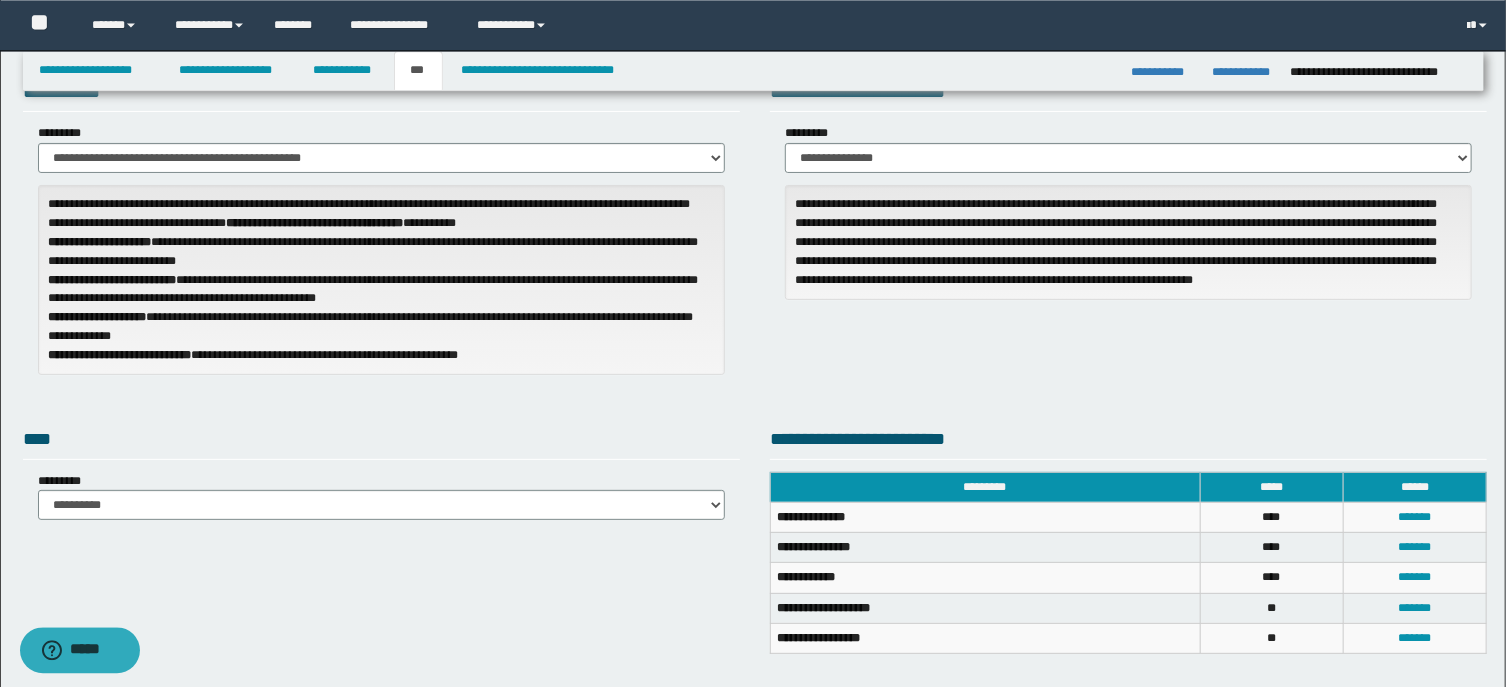 scroll, scrollTop: 0, scrollLeft: 0, axis: both 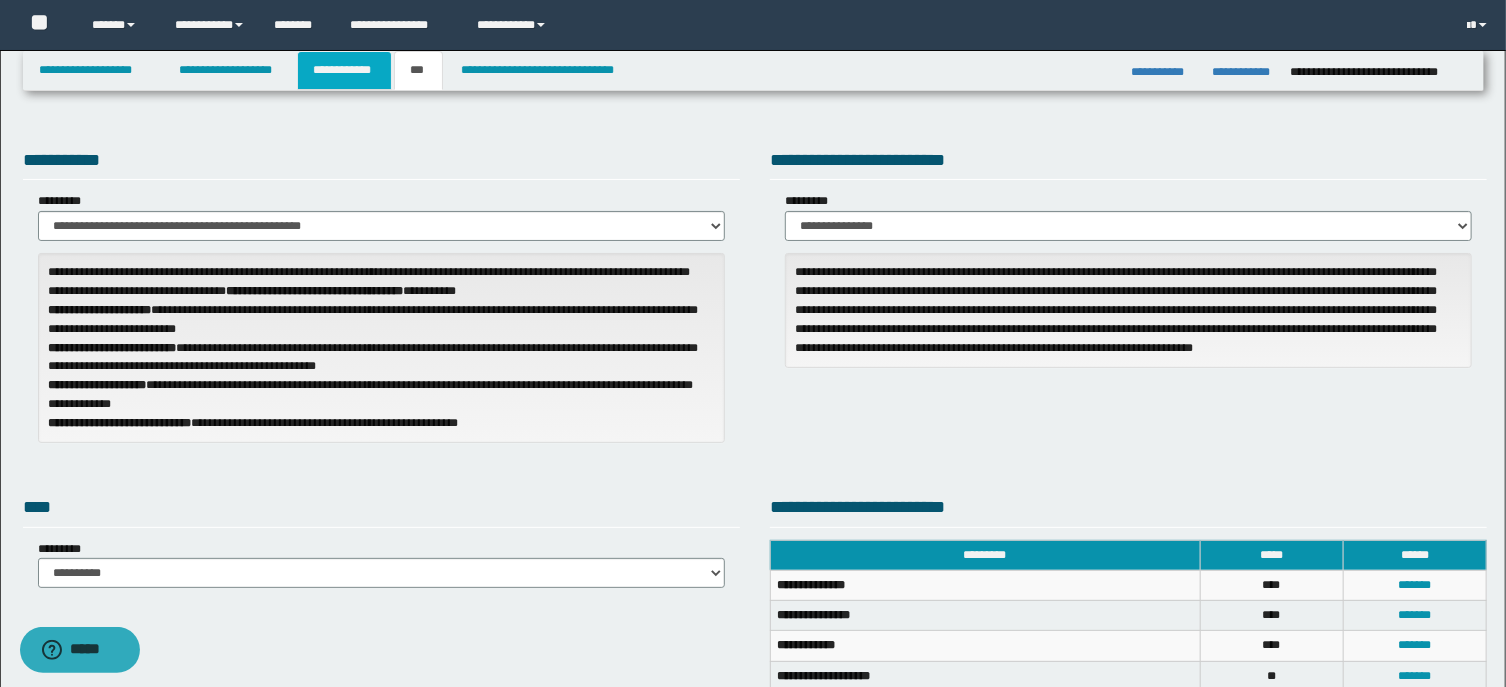 click on "**********" at bounding box center [344, 70] 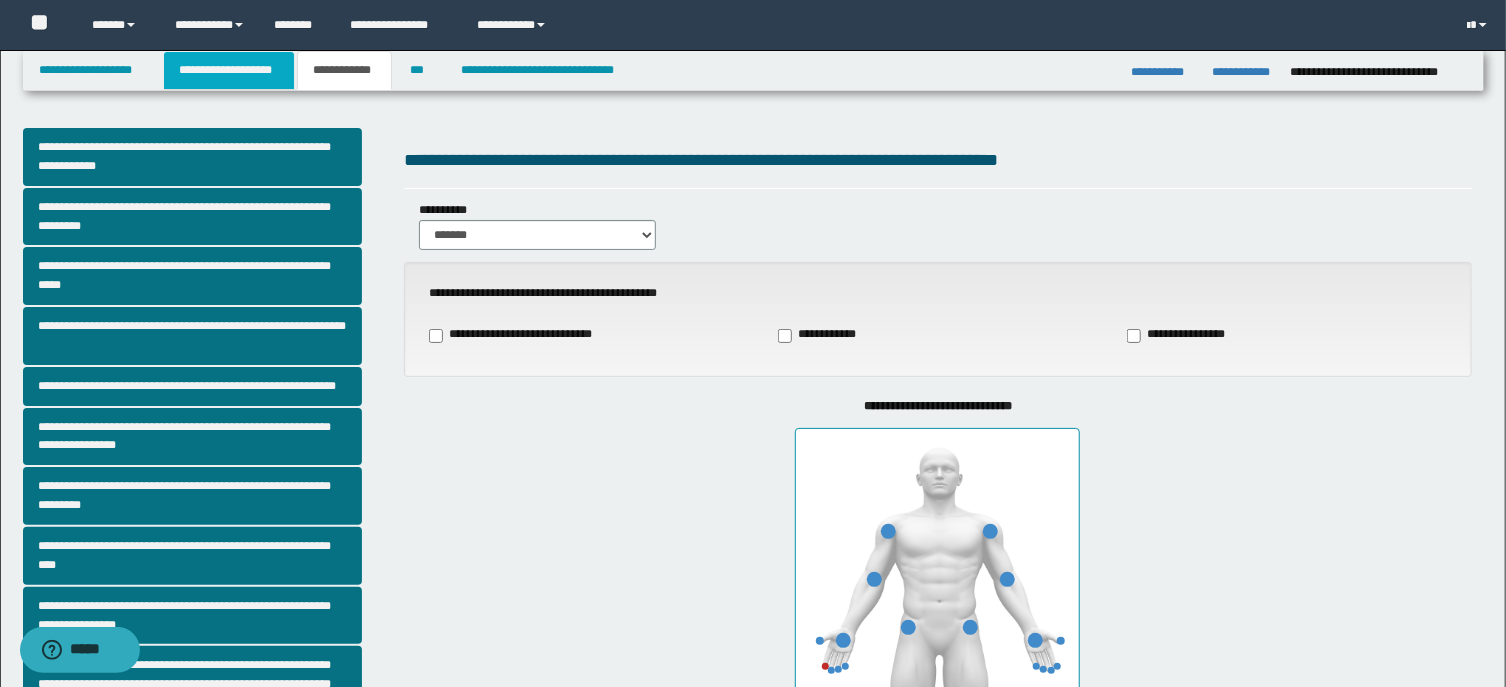 click on "**********" at bounding box center (229, 70) 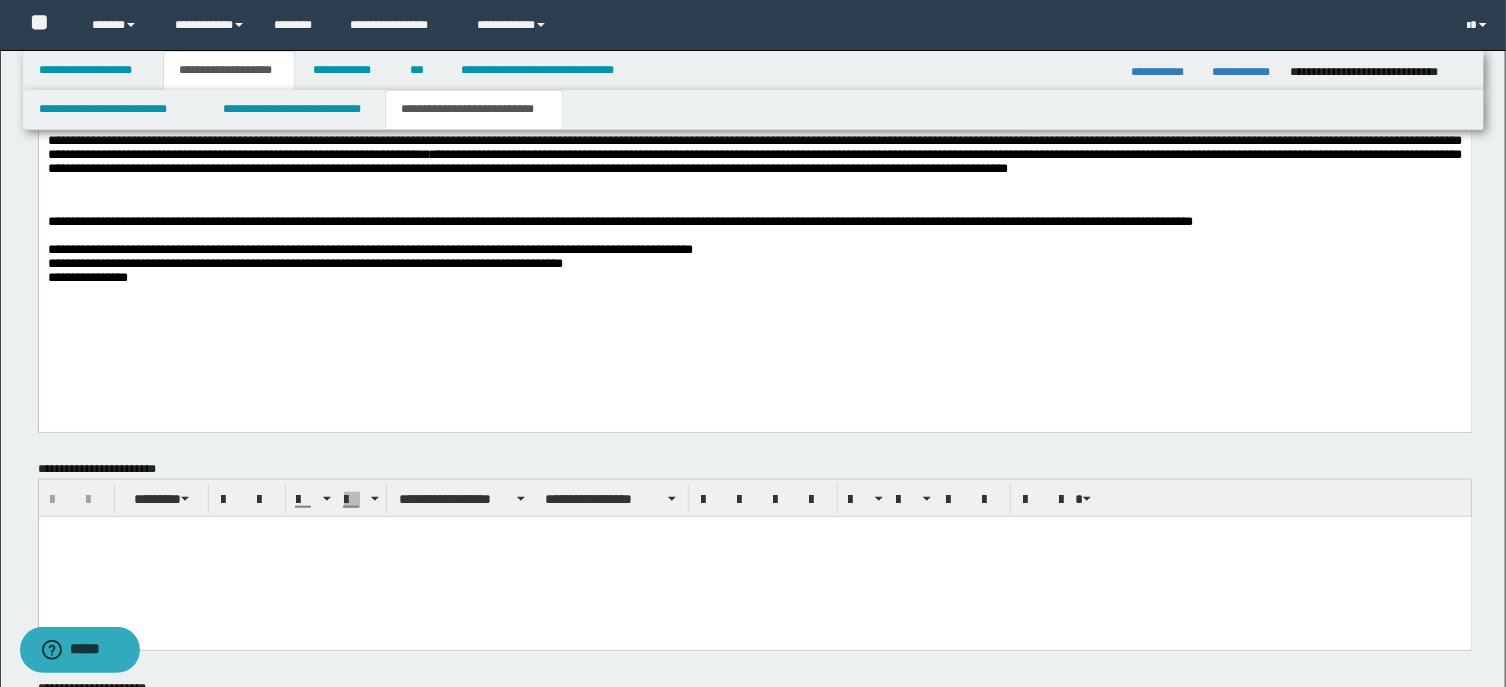 scroll, scrollTop: 643, scrollLeft: 0, axis: vertical 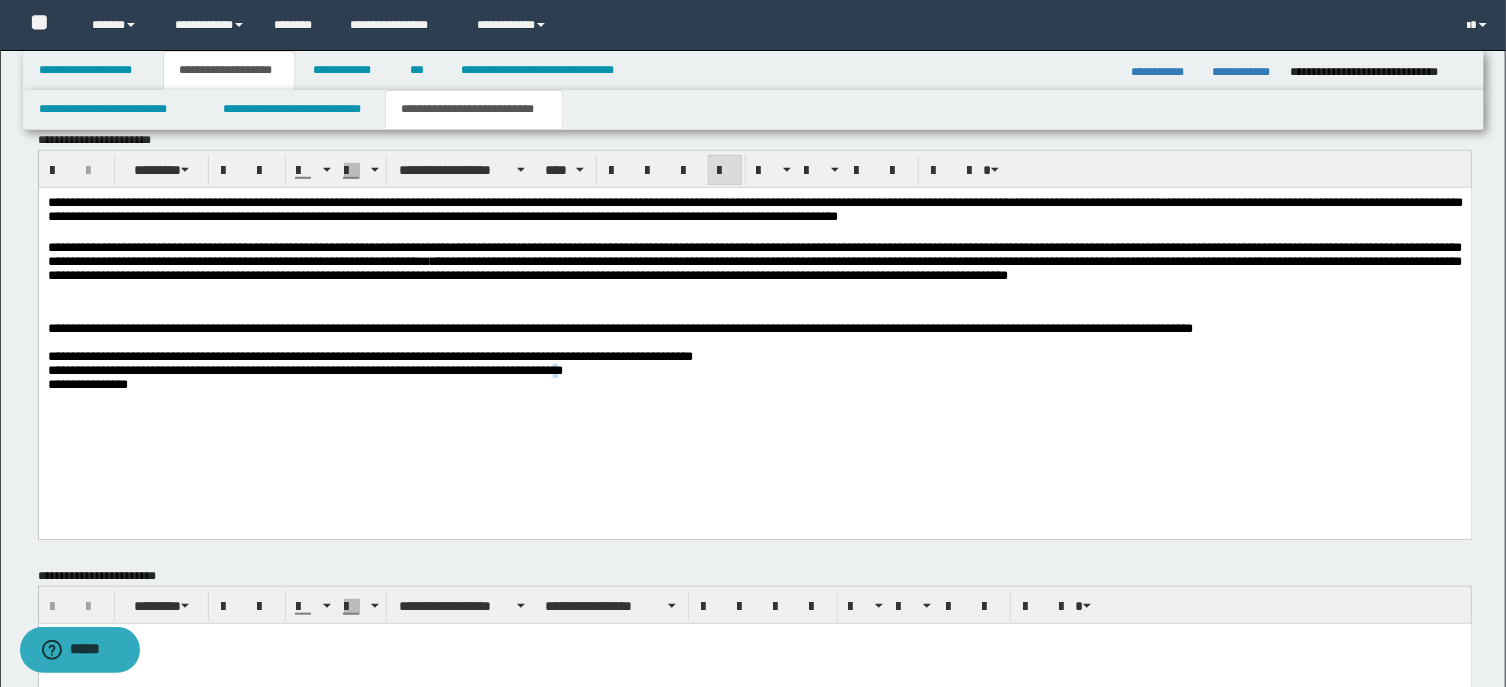 click on "**********" at bounding box center (304, 369) 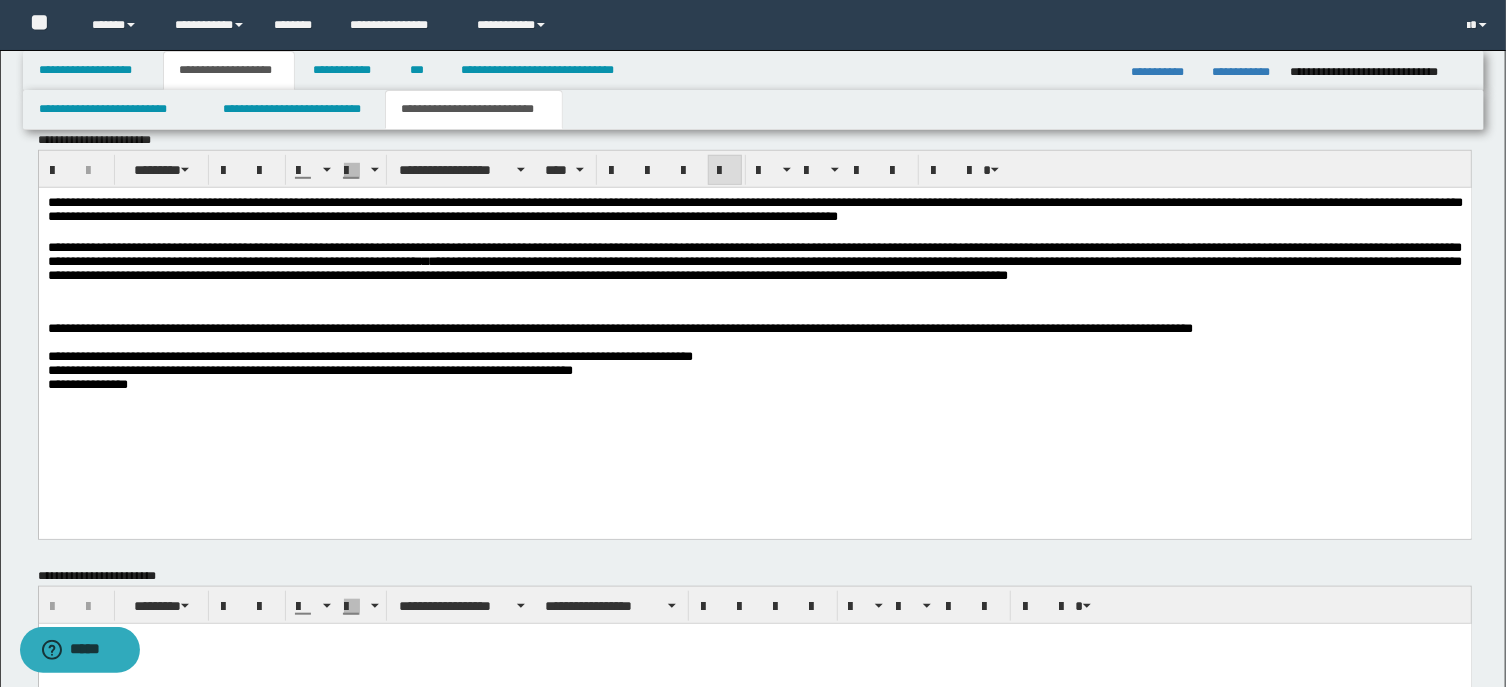 click on "**********" at bounding box center [754, 384] 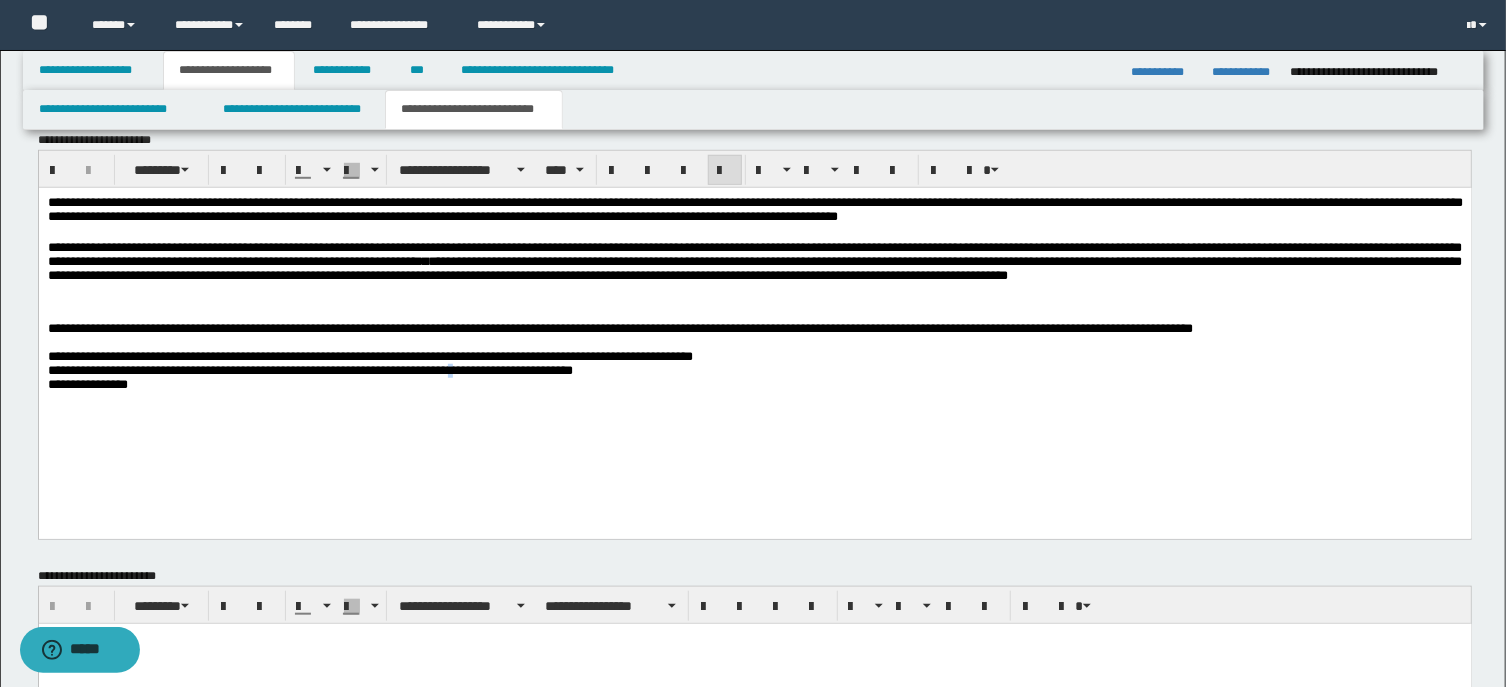 click on "**********" at bounding box center (309, 369) 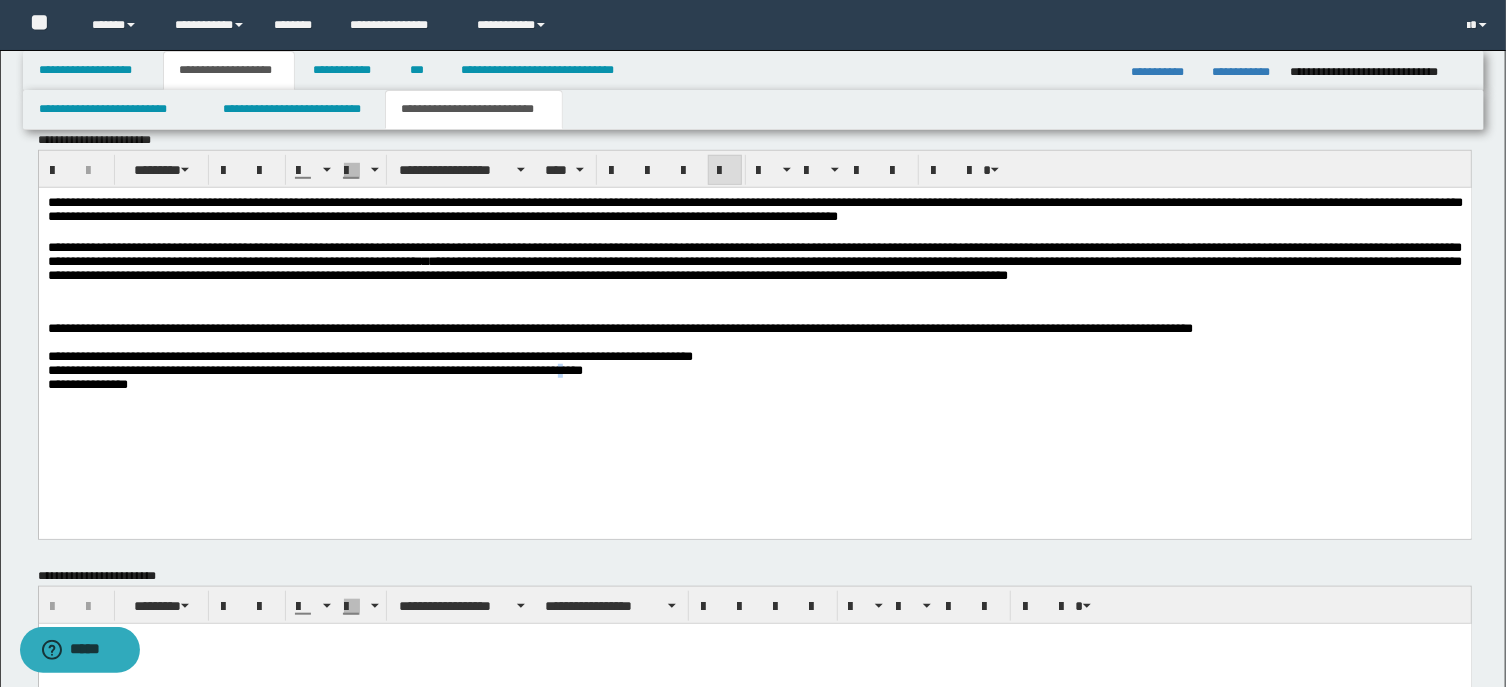 click on "**********" at bounding box center [314, 369] 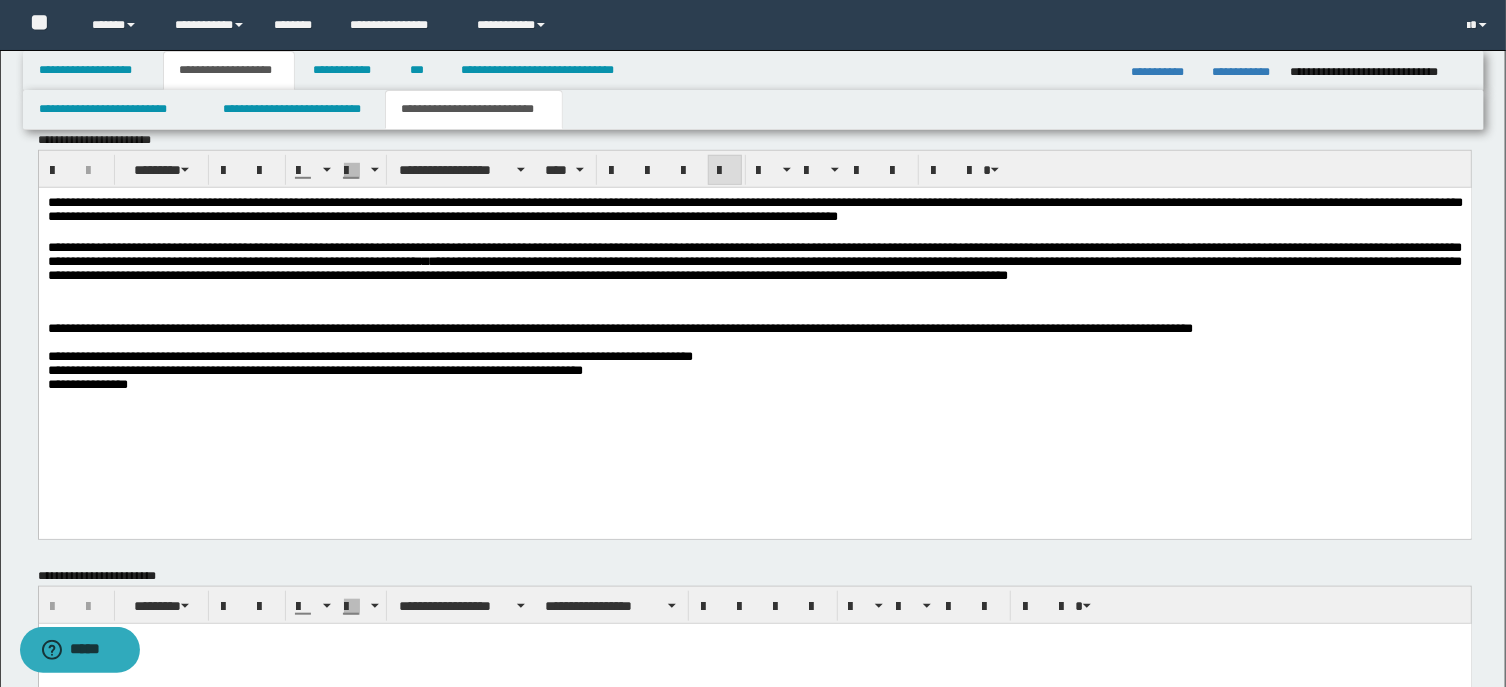 click on "**********" at bounding box center (314, 369) 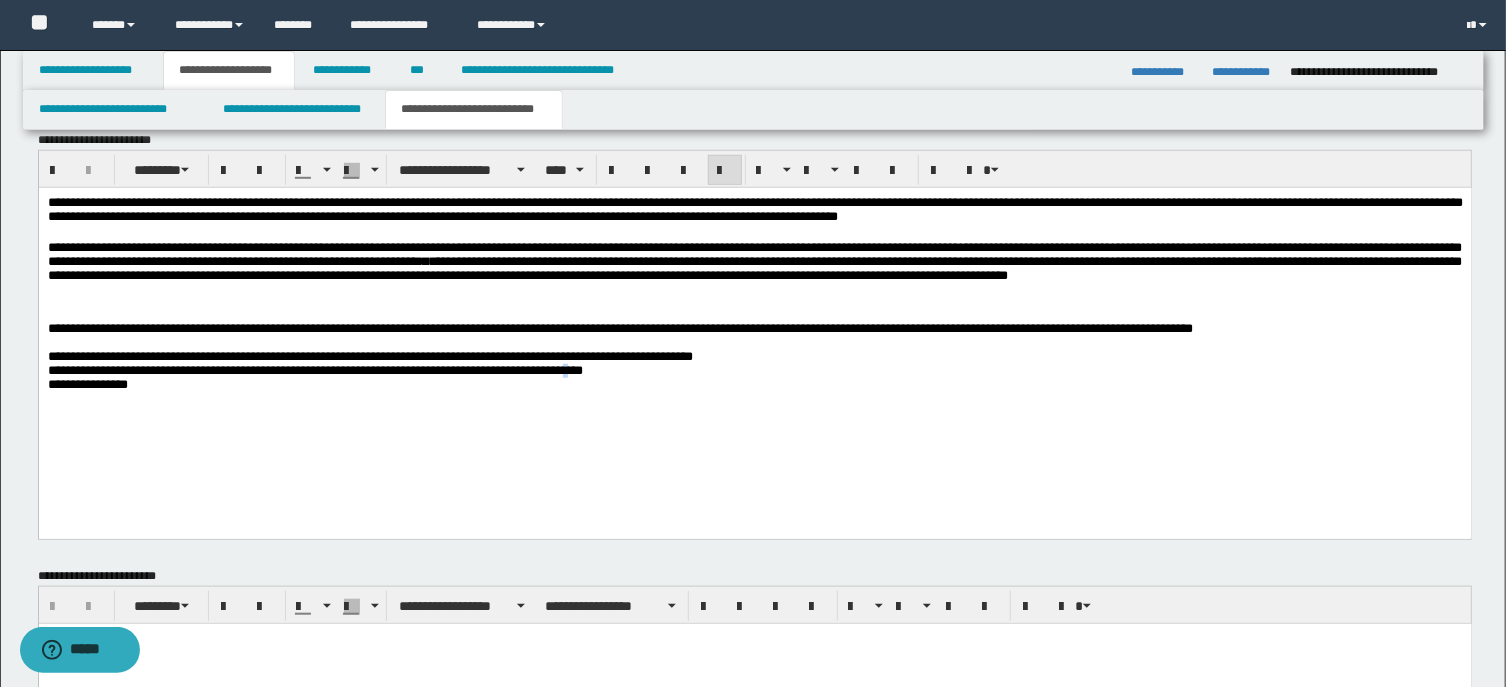 click on "**********" at bounding box center (314, 369) 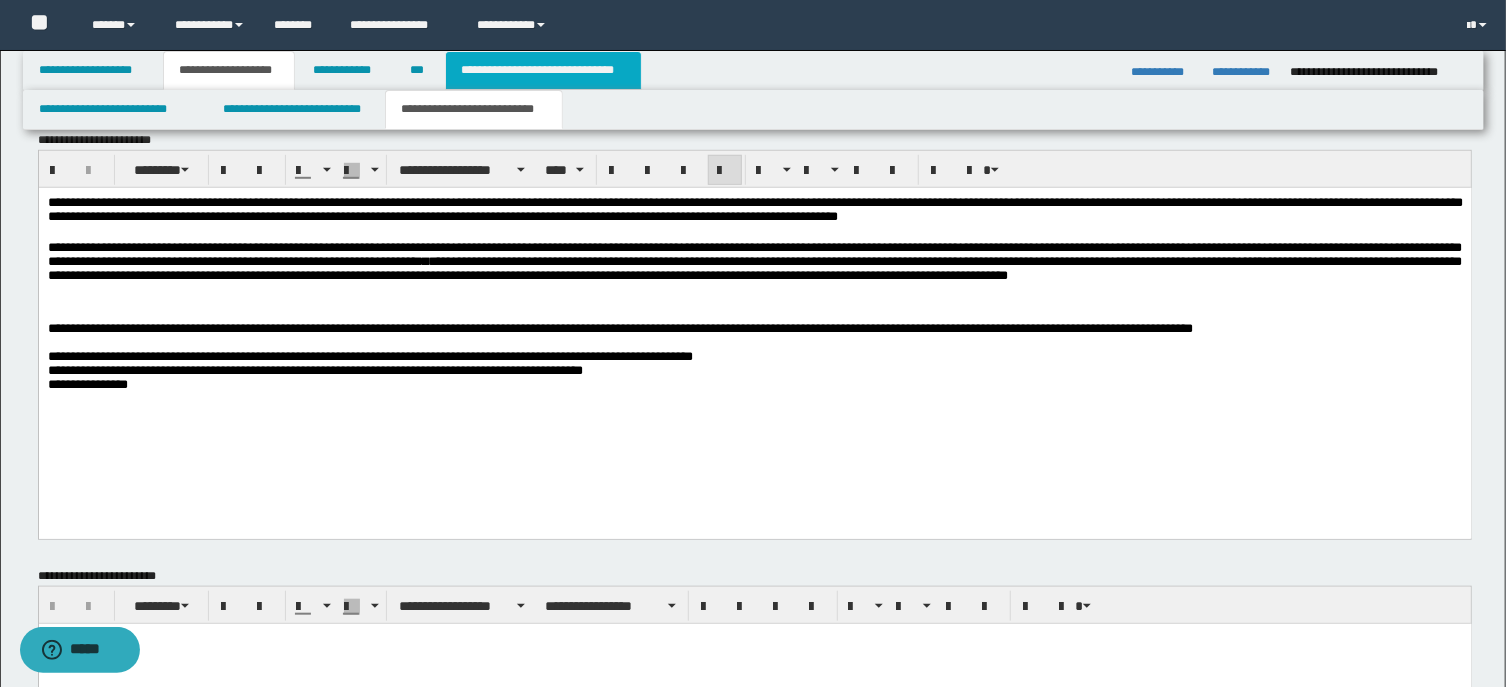 click on "**********" at bounding box center (543, 70) 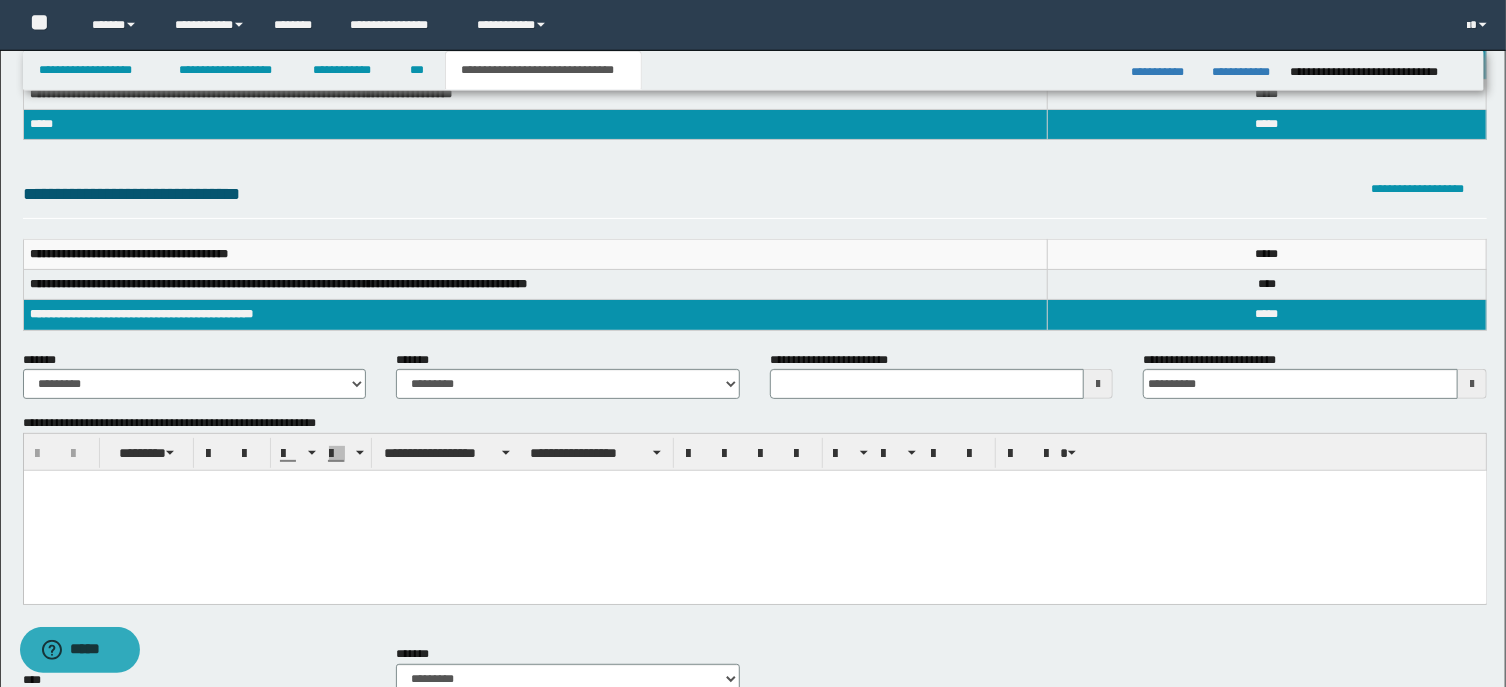 scroll, scrollTop: 76, scrollLeft: 0, axis: vertical 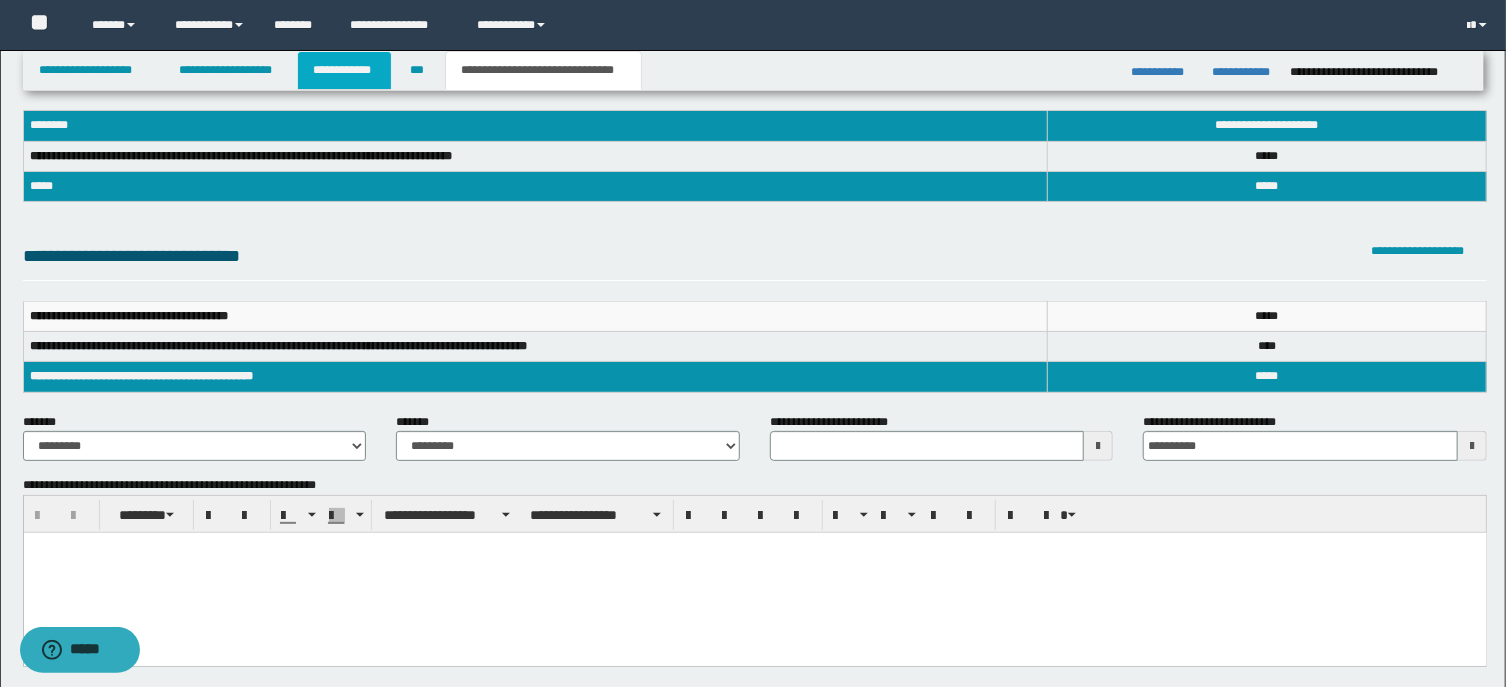 click on "**********" at bounding box center (344, 70) 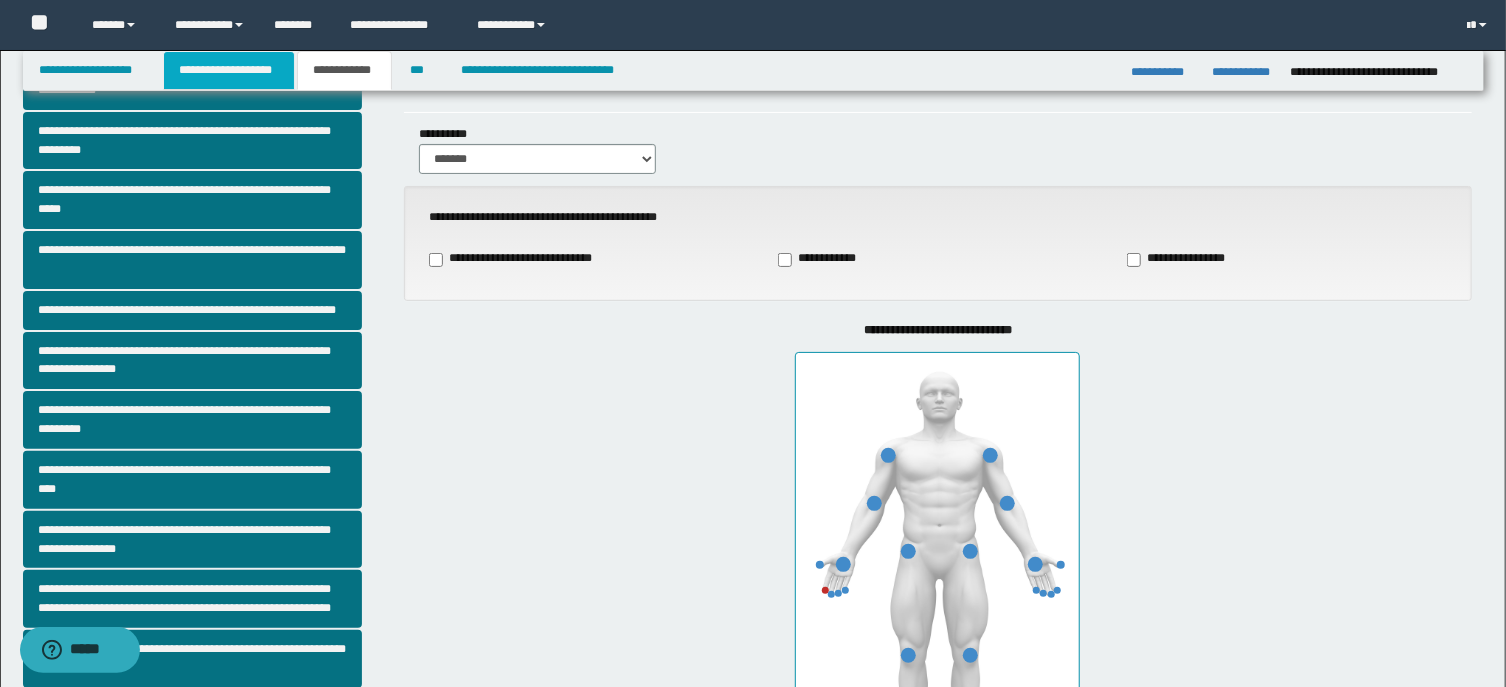 click on "**********" at bounding box center (229, 70) 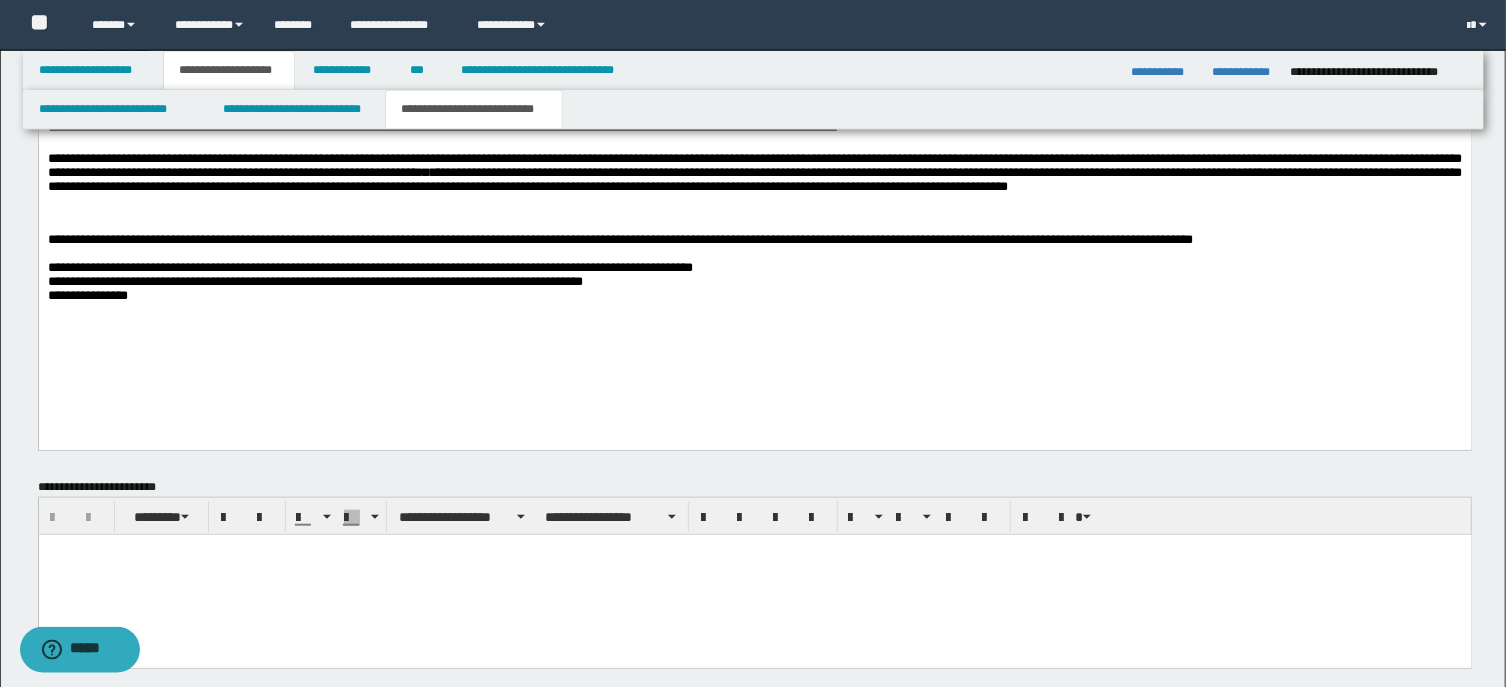 scroll, scrollTop: 750, scrollLeft: 0, axis: vertical 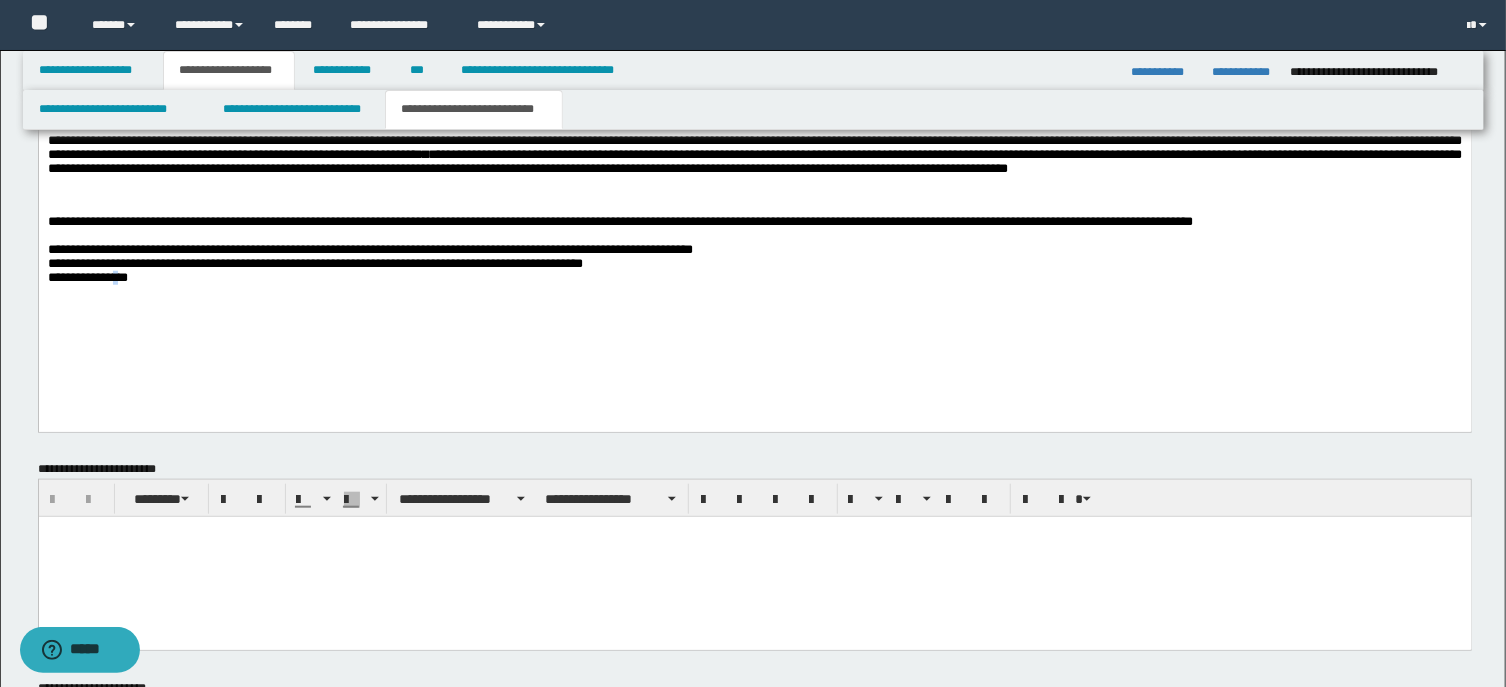 click on "**********" at bounding box center (87, 276) 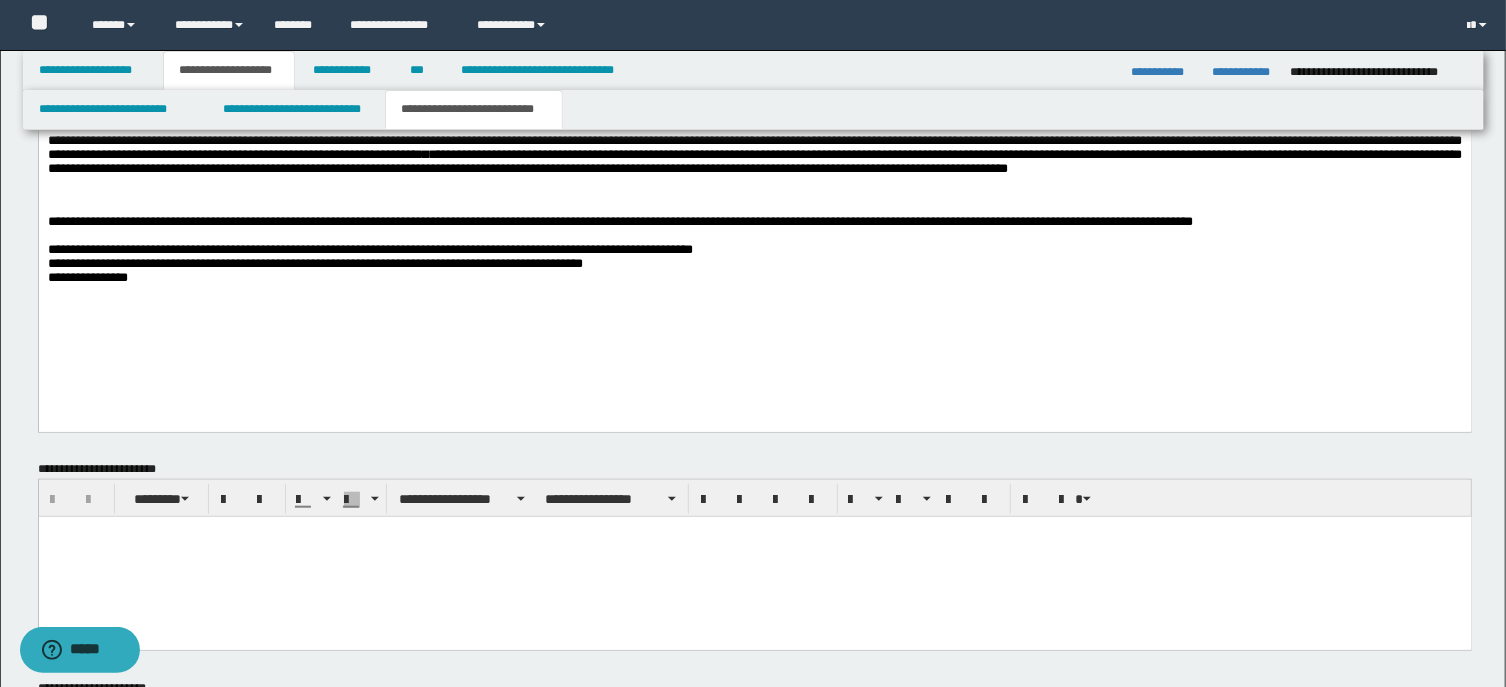 click on "**********" at bounding box center [314, 262] 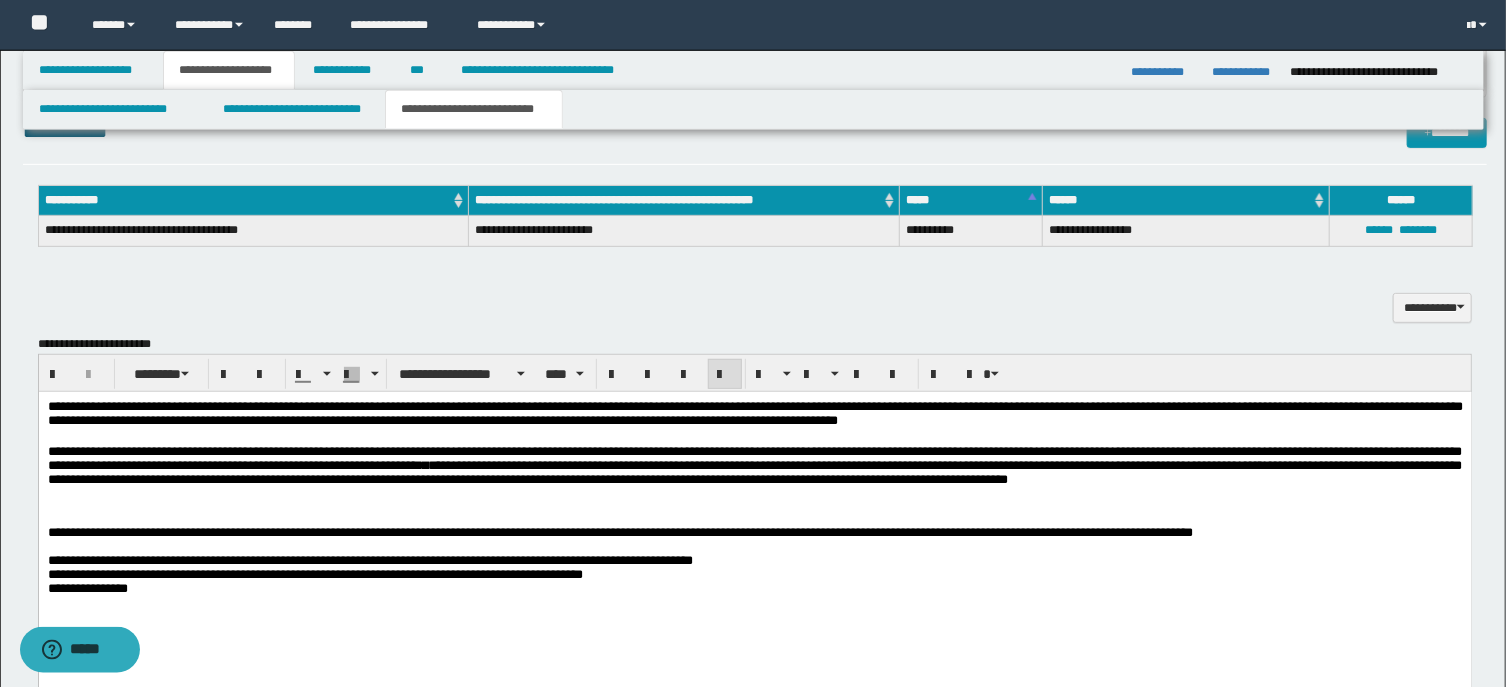 scroll, scrollTop: 321, scrollLeft: 0, axis: vertical 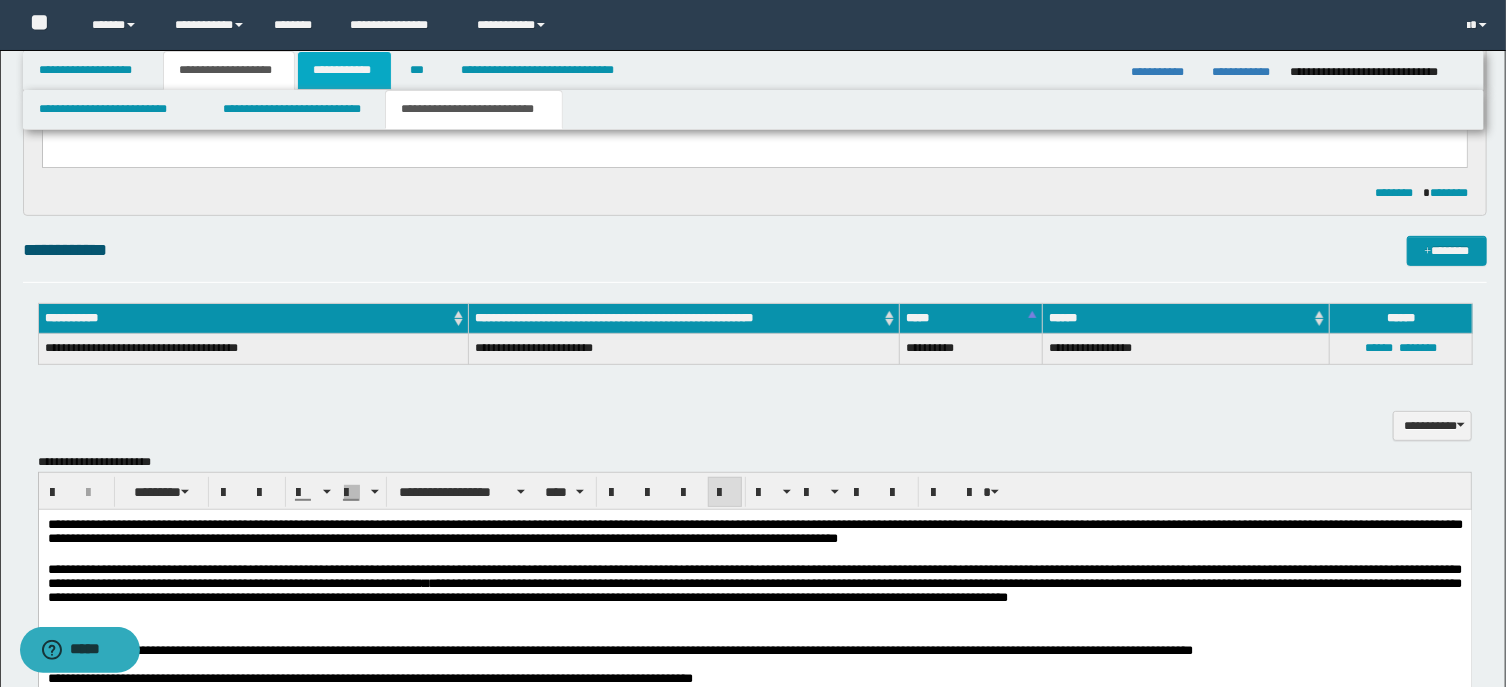click on "**********" at bounding box center [344, 70] 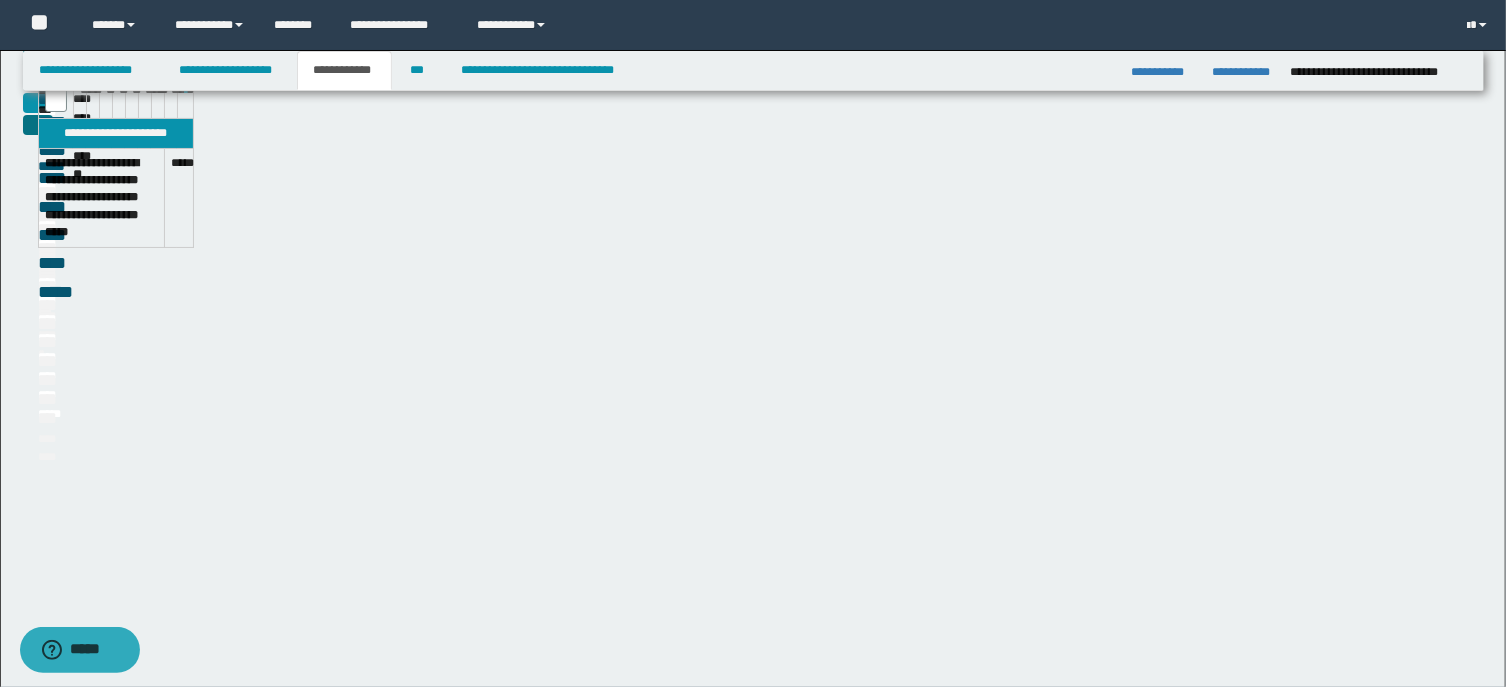 scroll, scrollTop: 290, scrollLeft: 0, axis: vertical 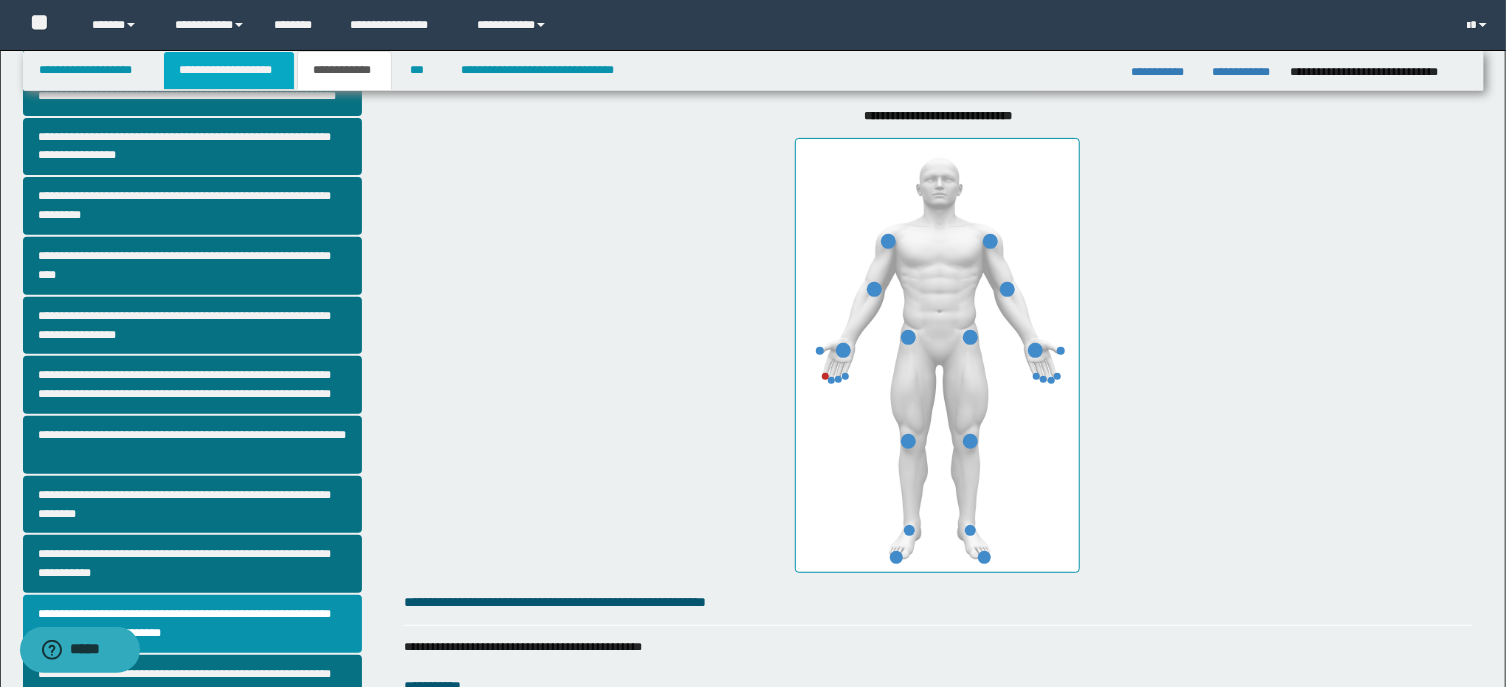 click on "**********" at bounding box center [229, 70] 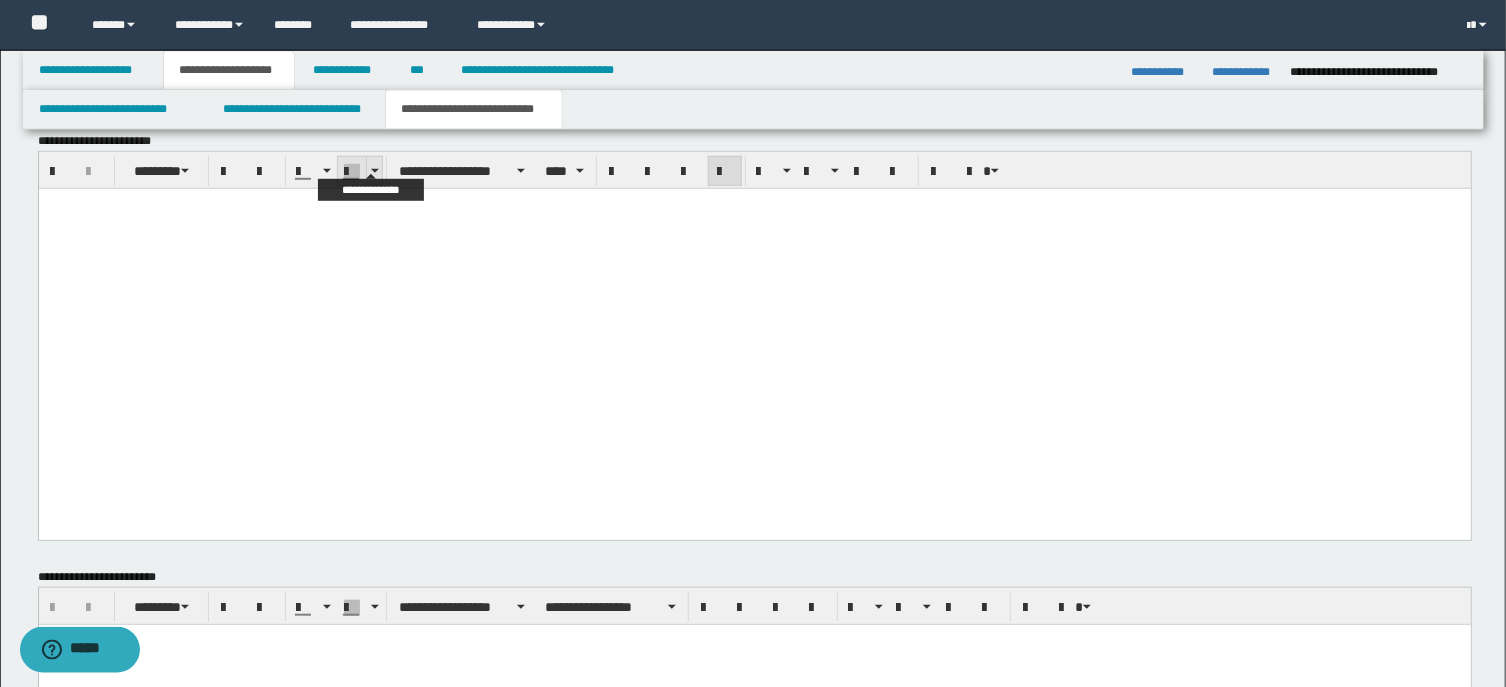 scroll, scrollTop: 643, scrollLeft: 0, axis: vertical 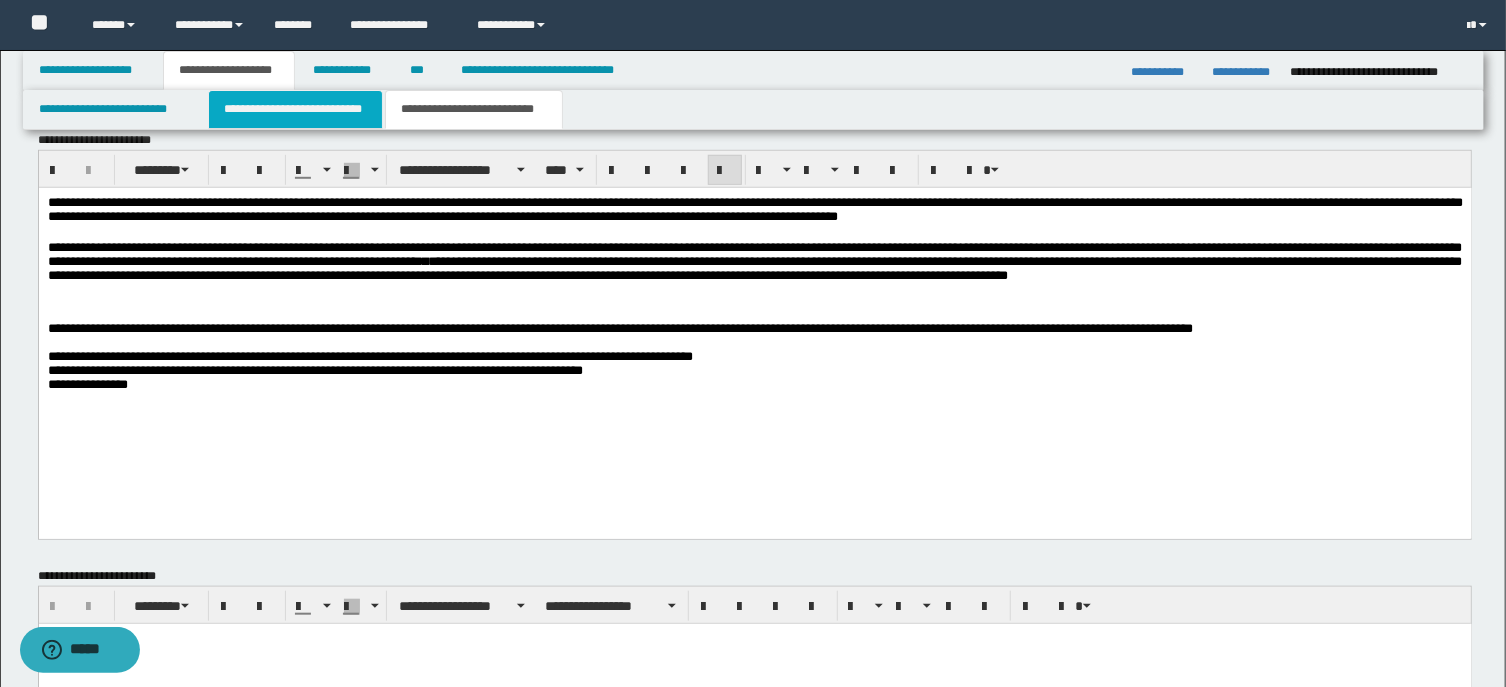 click on "**********" at bounding box center (296, 109) 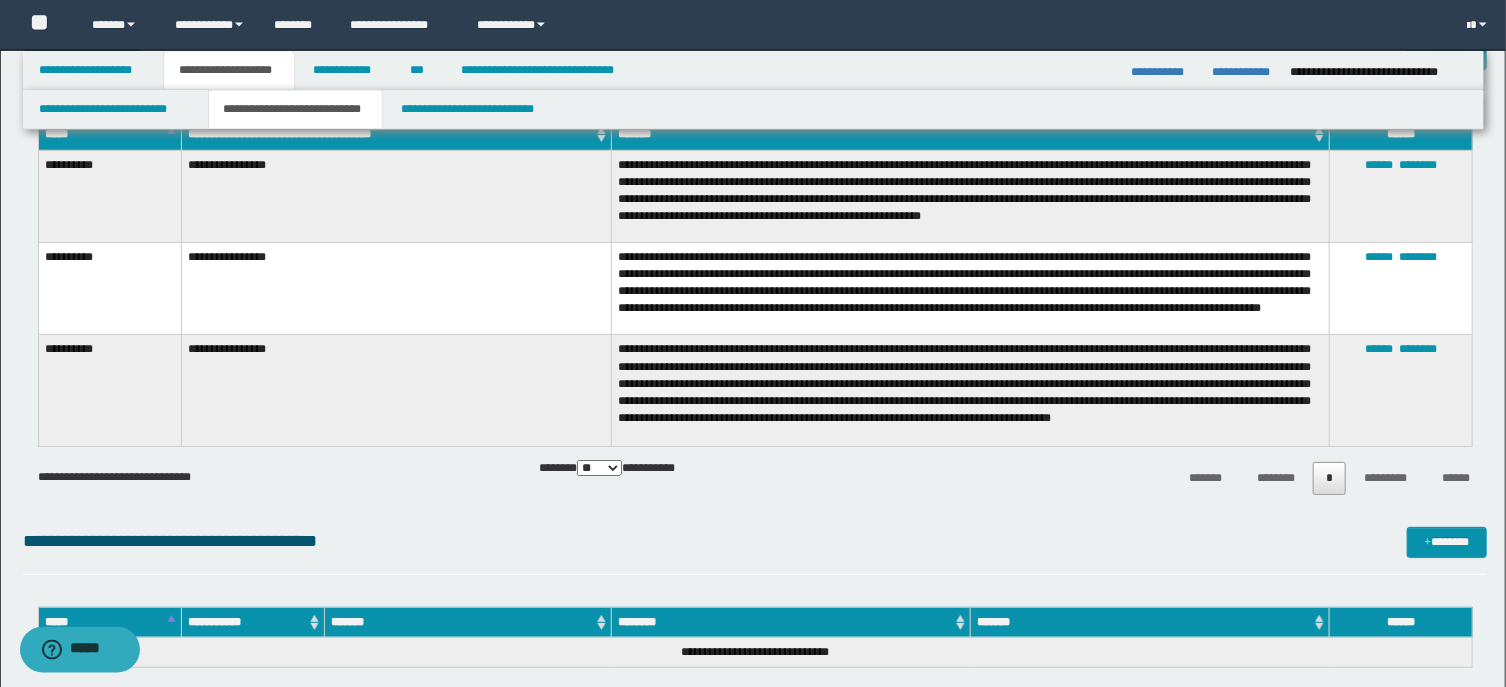 scroll, scrollTop: 107, scrollLeft: 0, axis: vertical 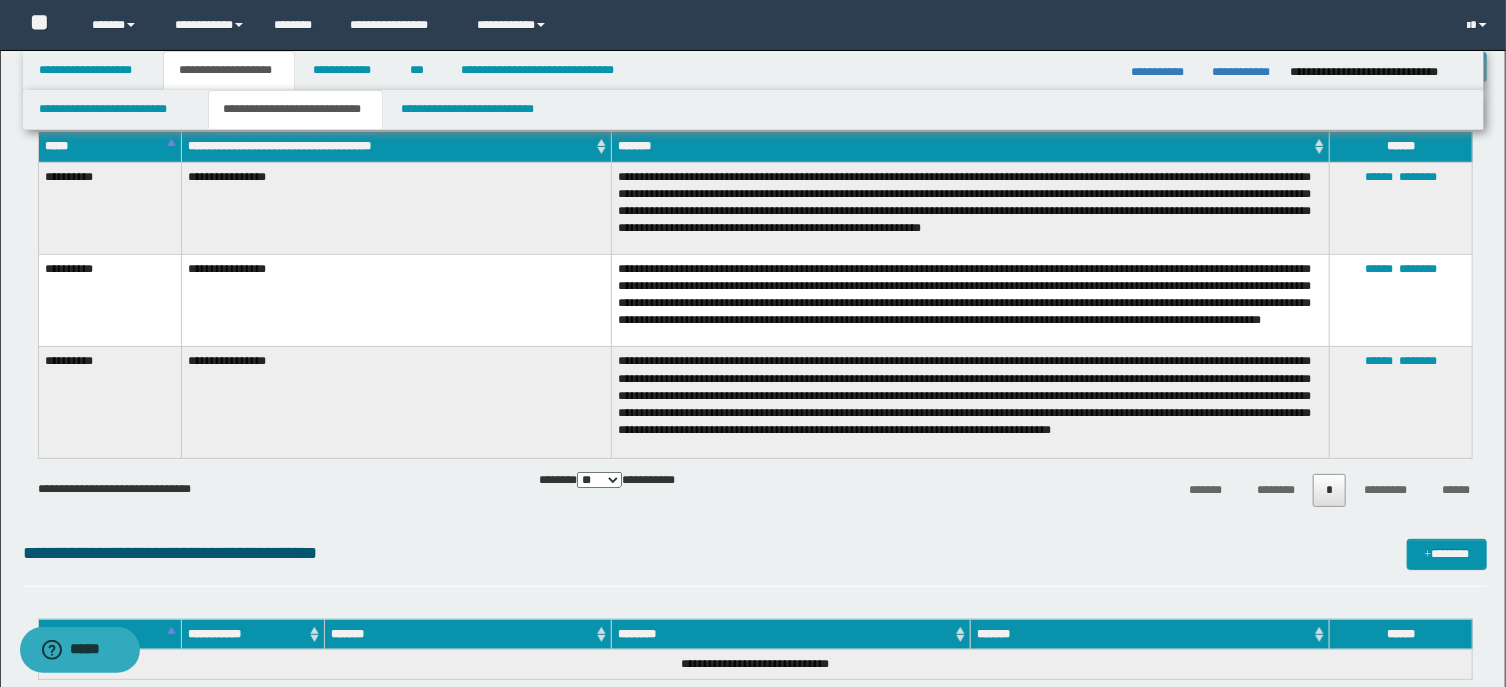 click on "**********" at bounding box center (109, 403) 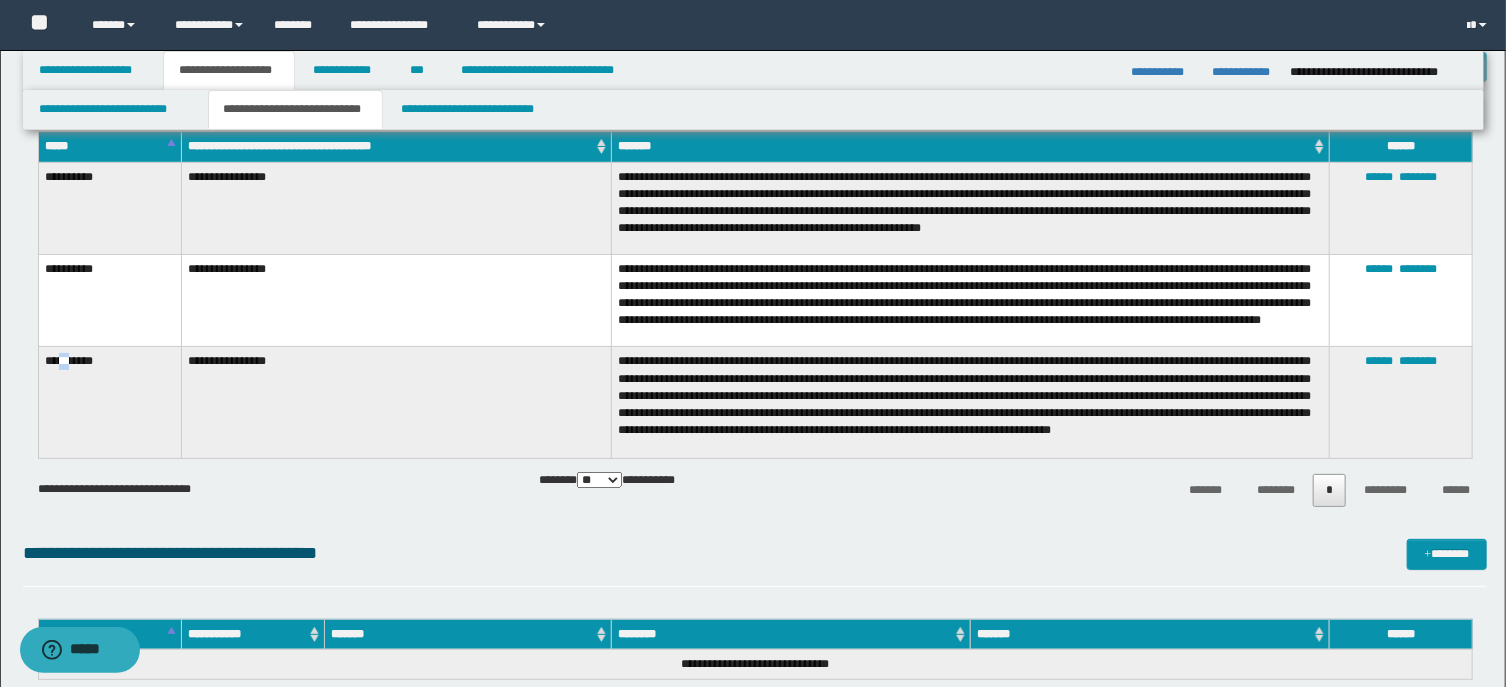 click on "**********" at bounding box center (109, 403) 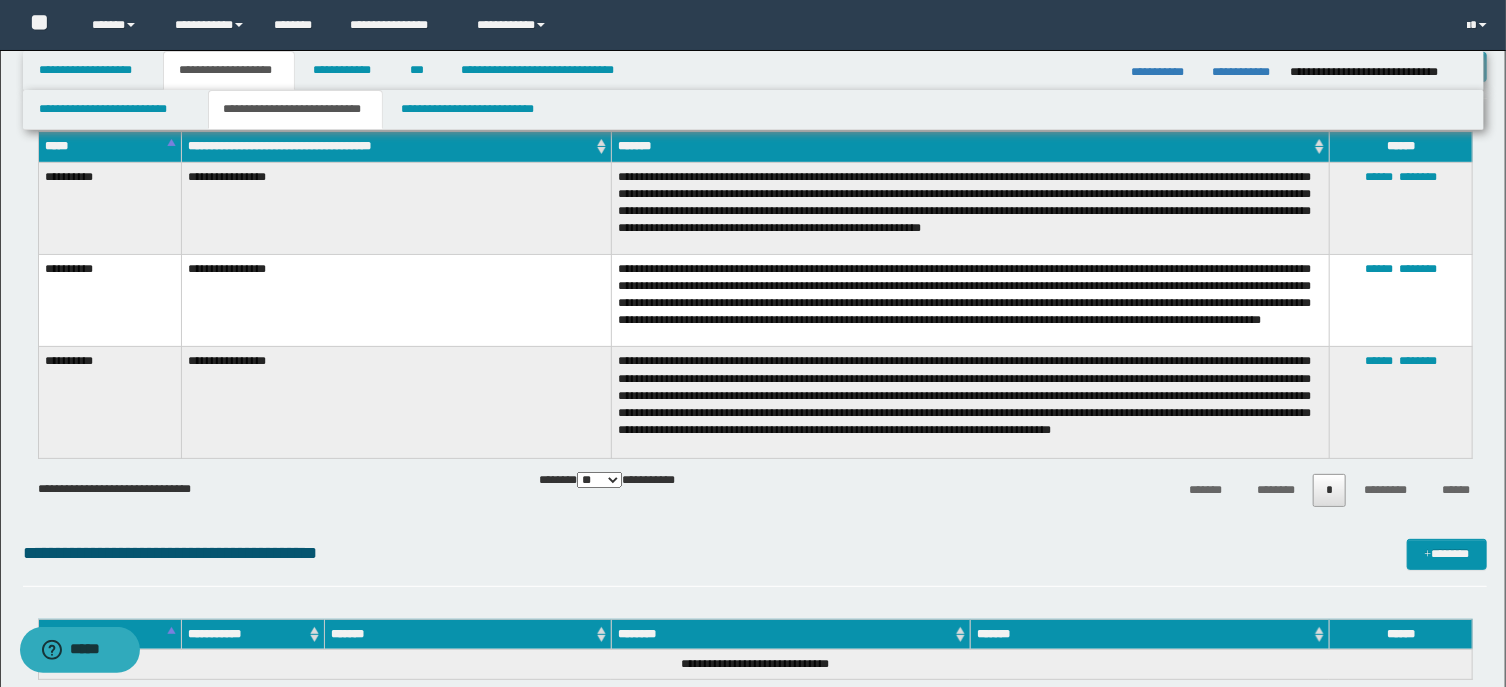 click on "**********" at bounding box center [109, 403] 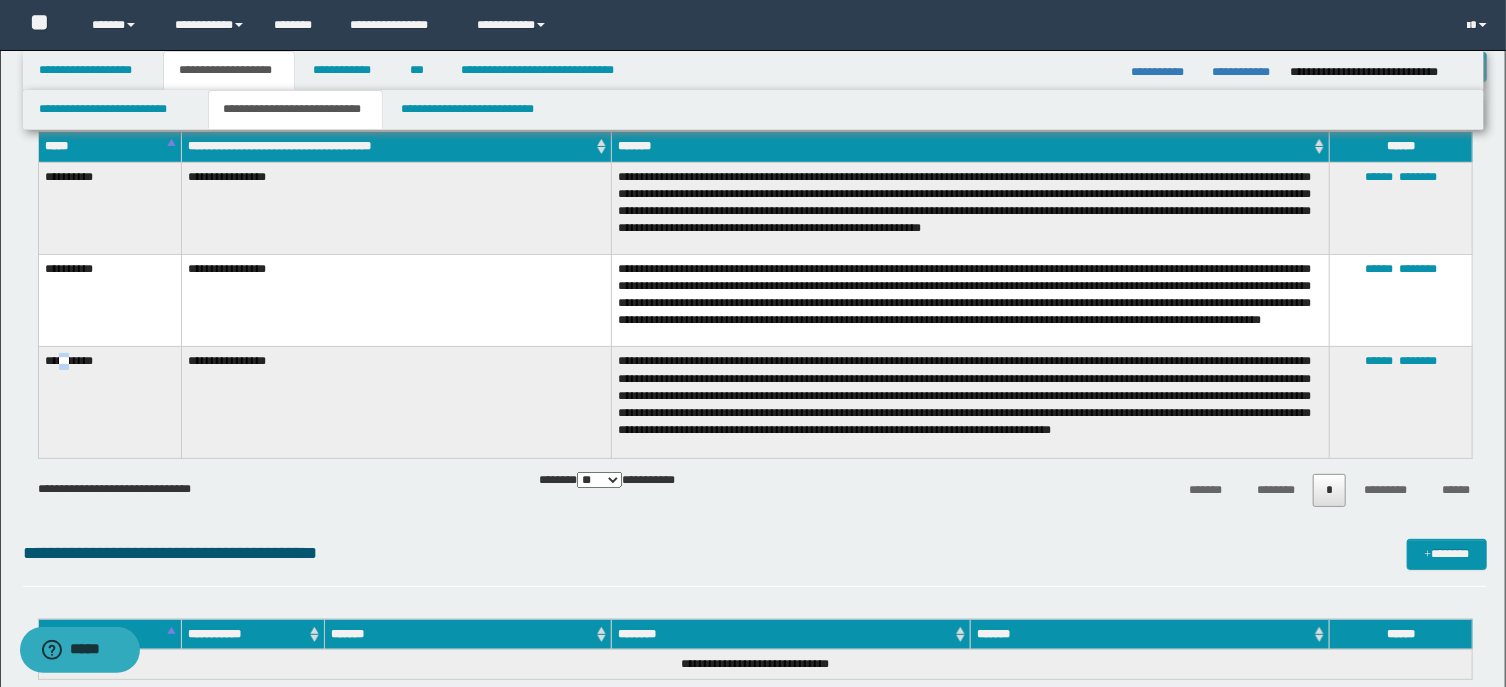 click on "**********" at bounding box center [109, 403] 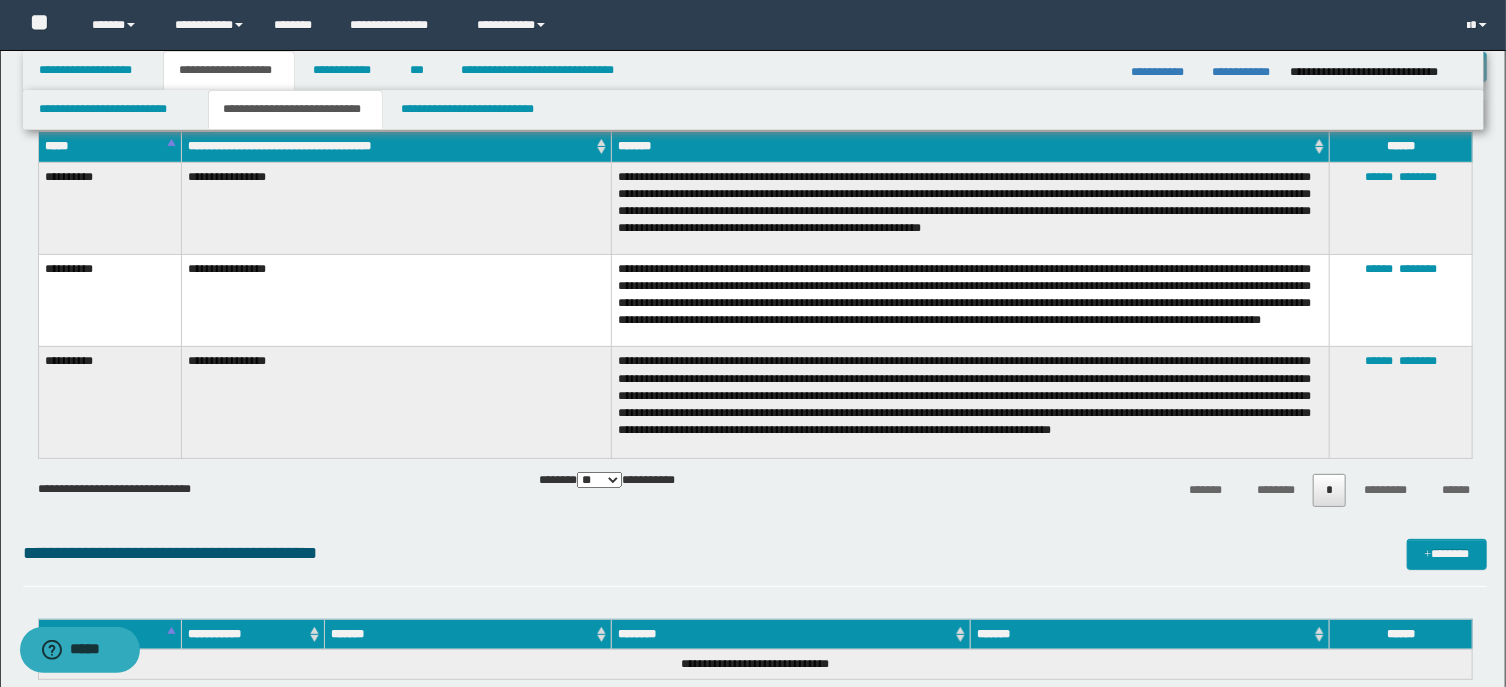 click on "**********" at bounding box center [109, 403] 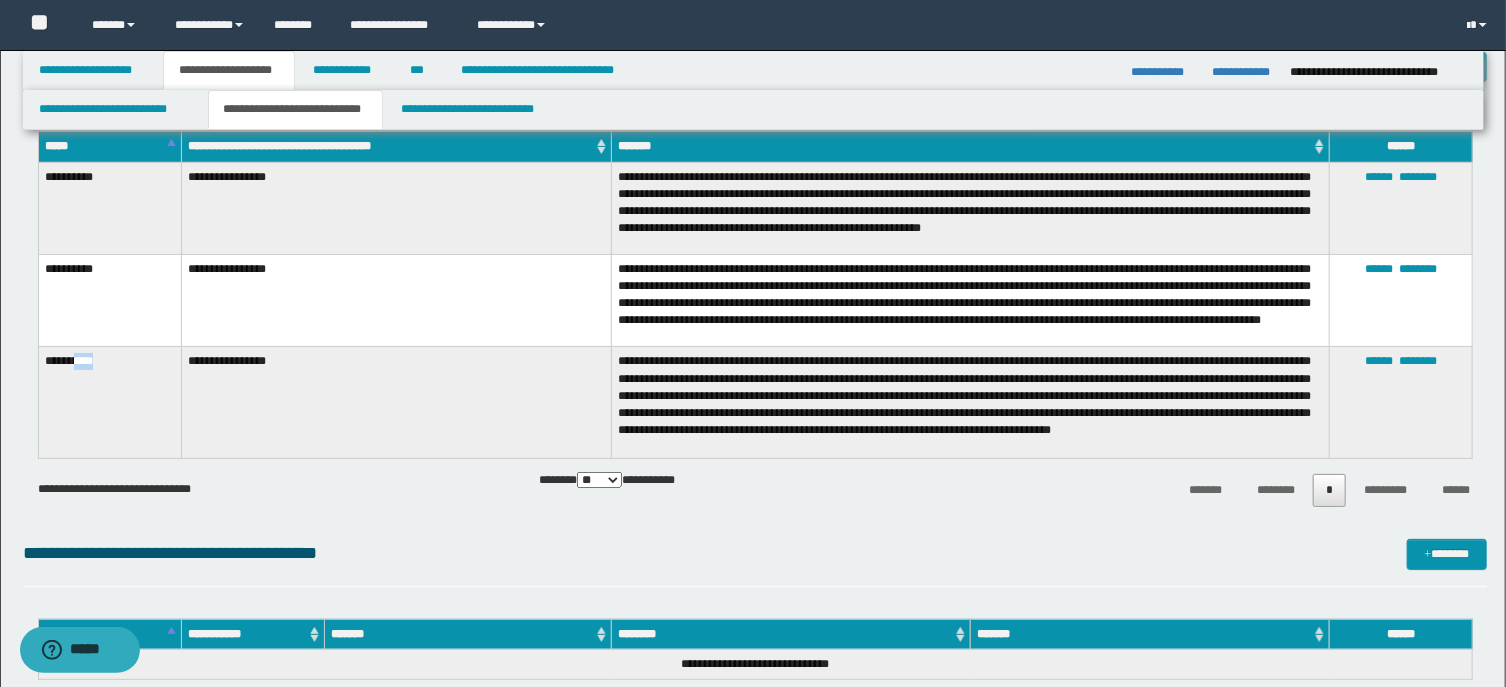 click on "**********" at bounding box center [109, 403] 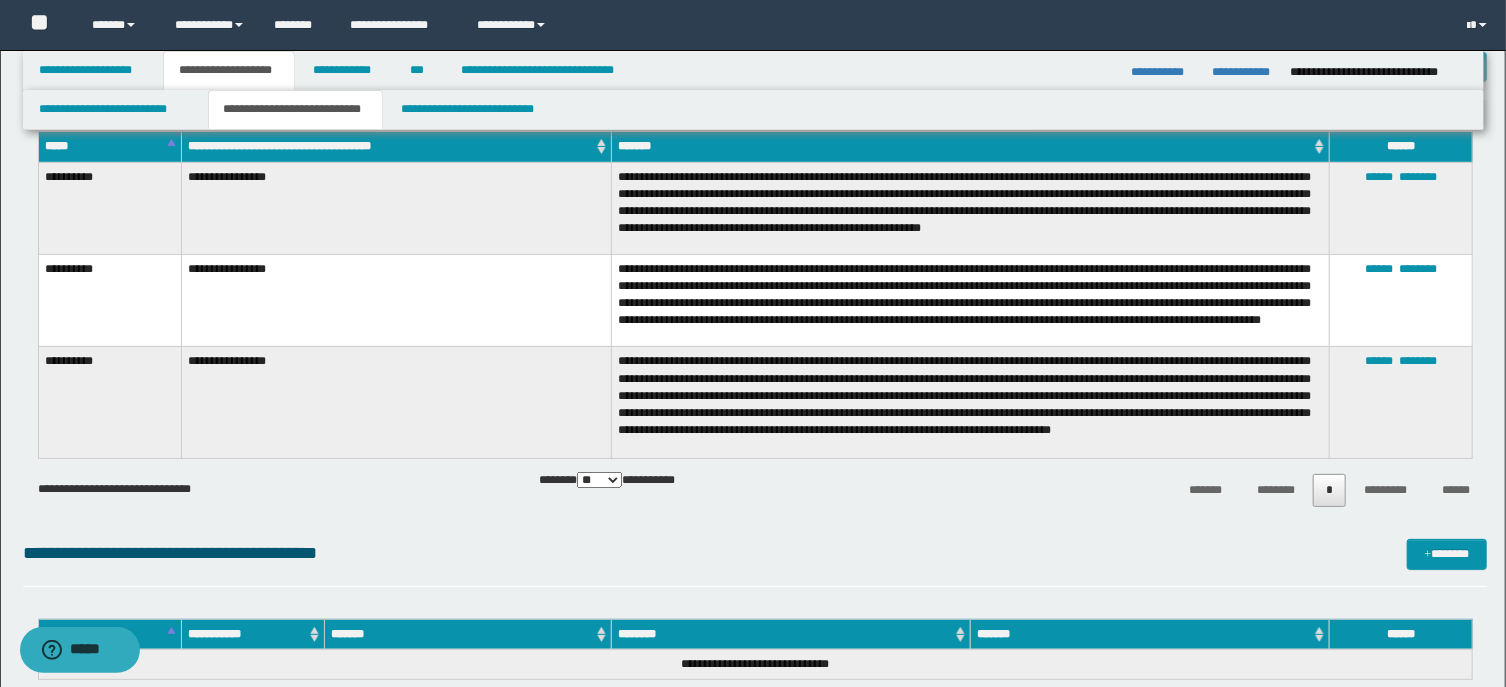 click on "**********" at bounding box center [109, 403] 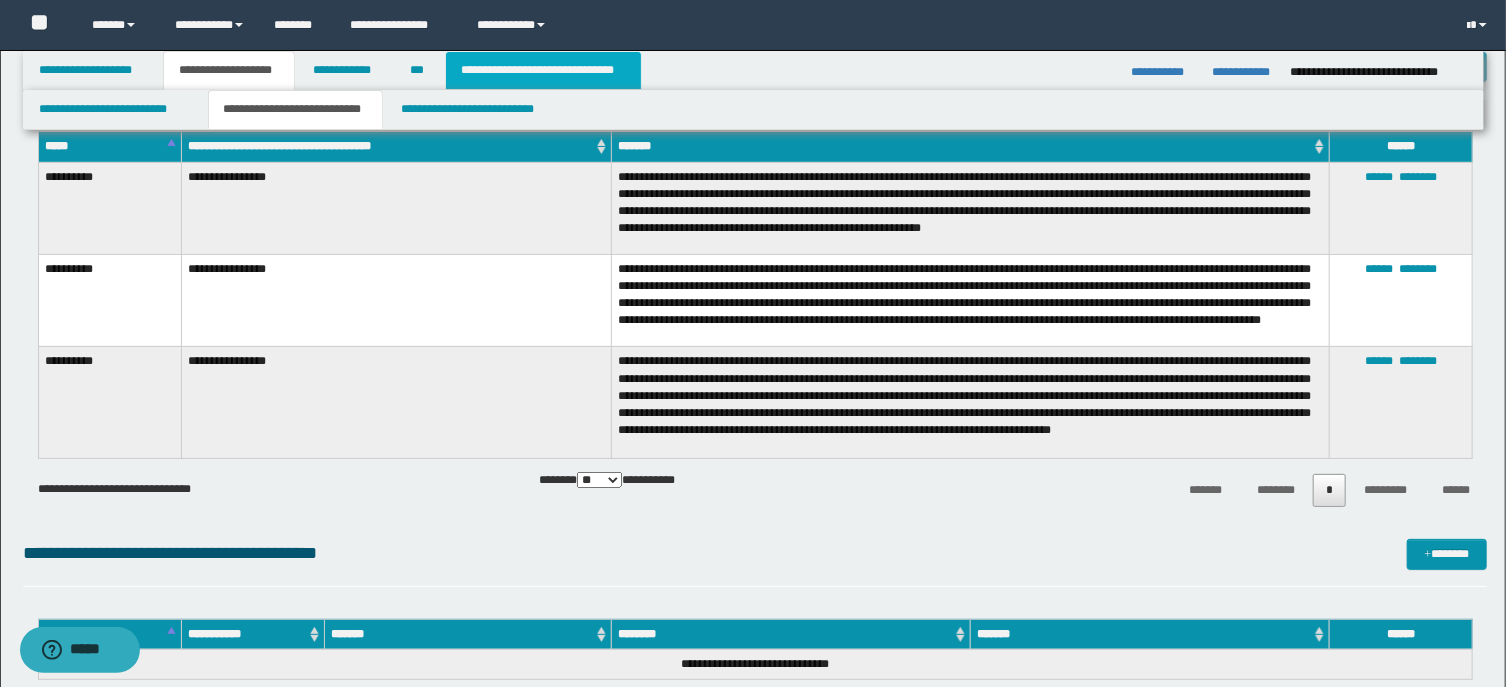 click on "**********" at bounding box center (543, 70) 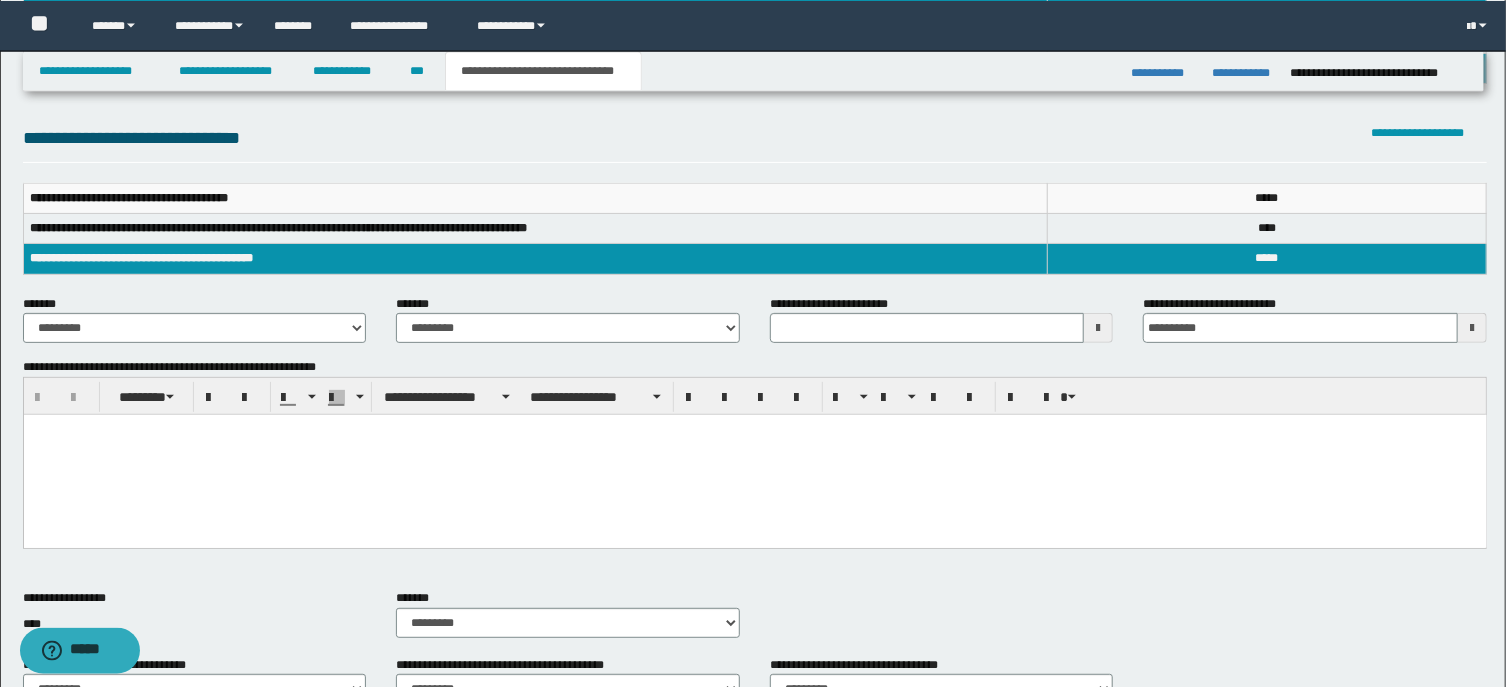 scroll, scrollTop: 214, scrollLeft: 0, axis: vertical 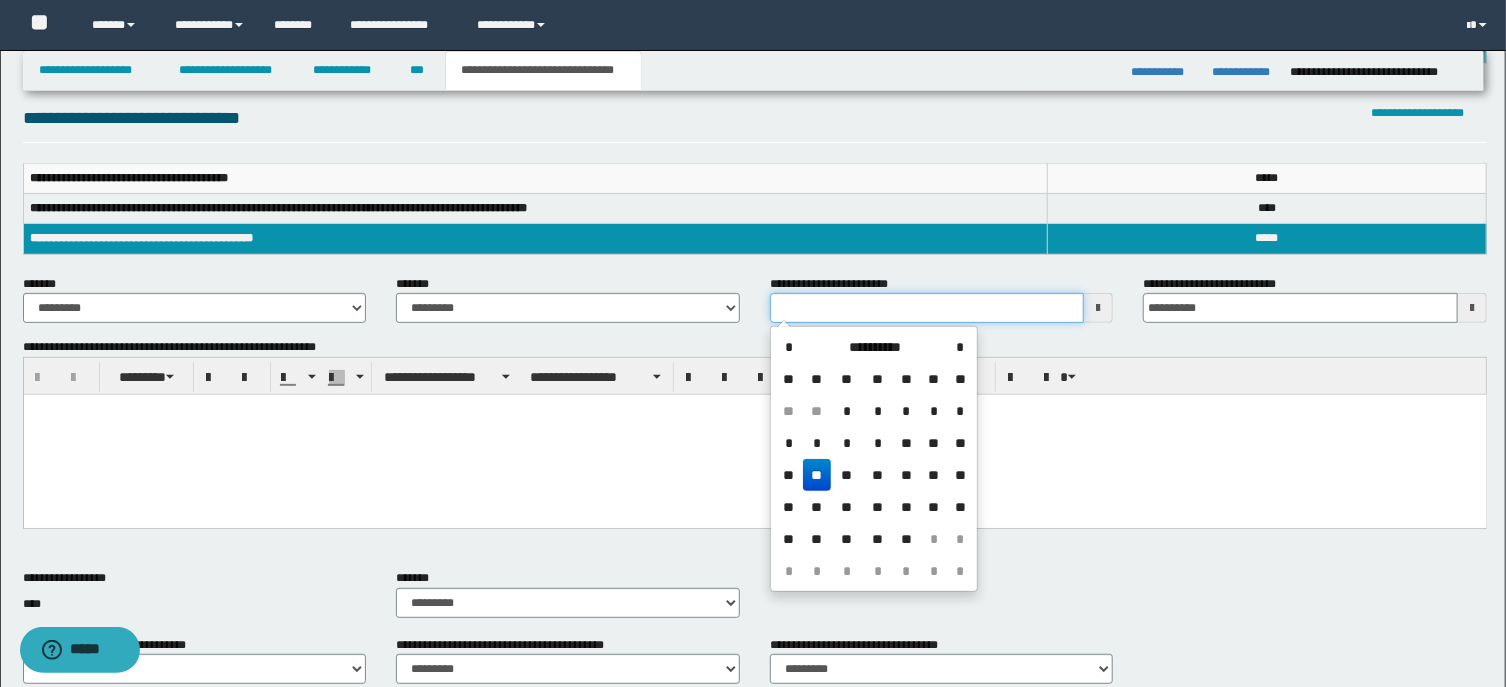 click on "**********" at bounding box center (927, 308) 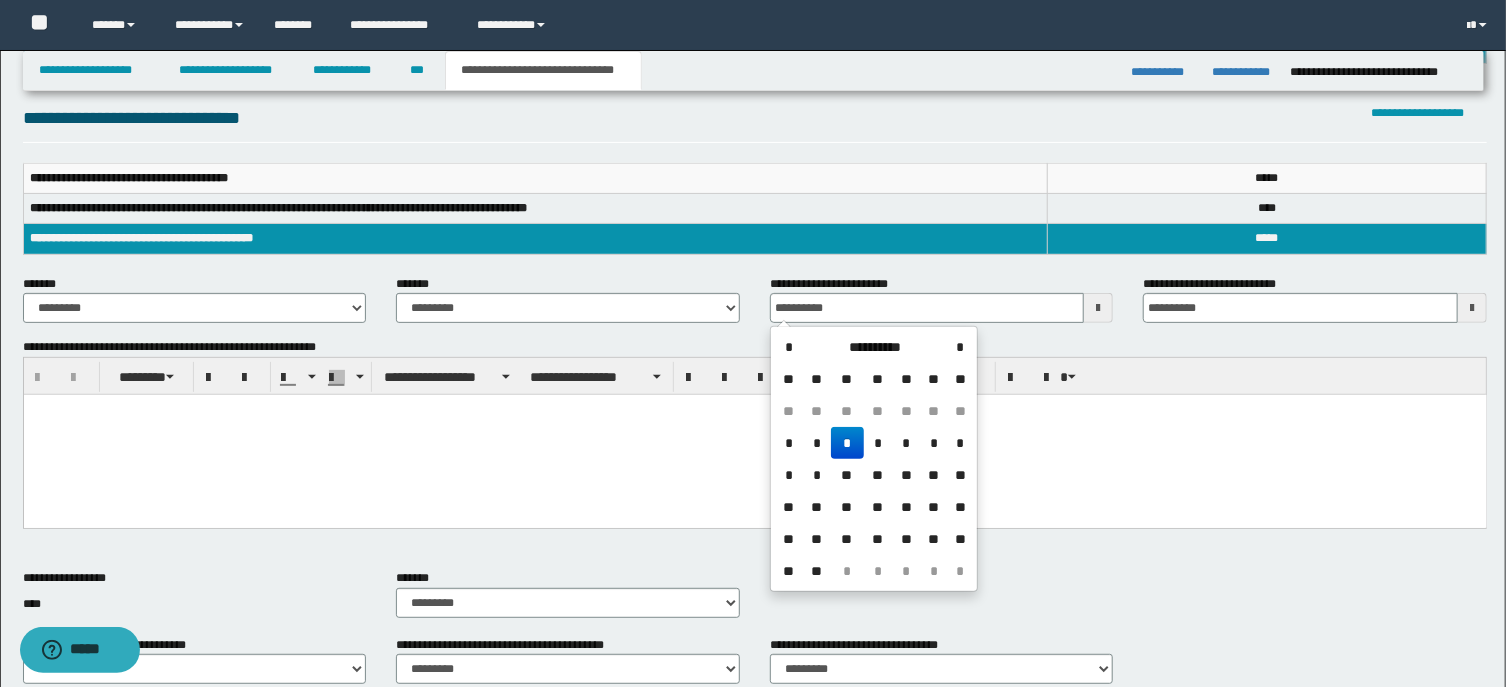 click at bounding box center (754, 435) 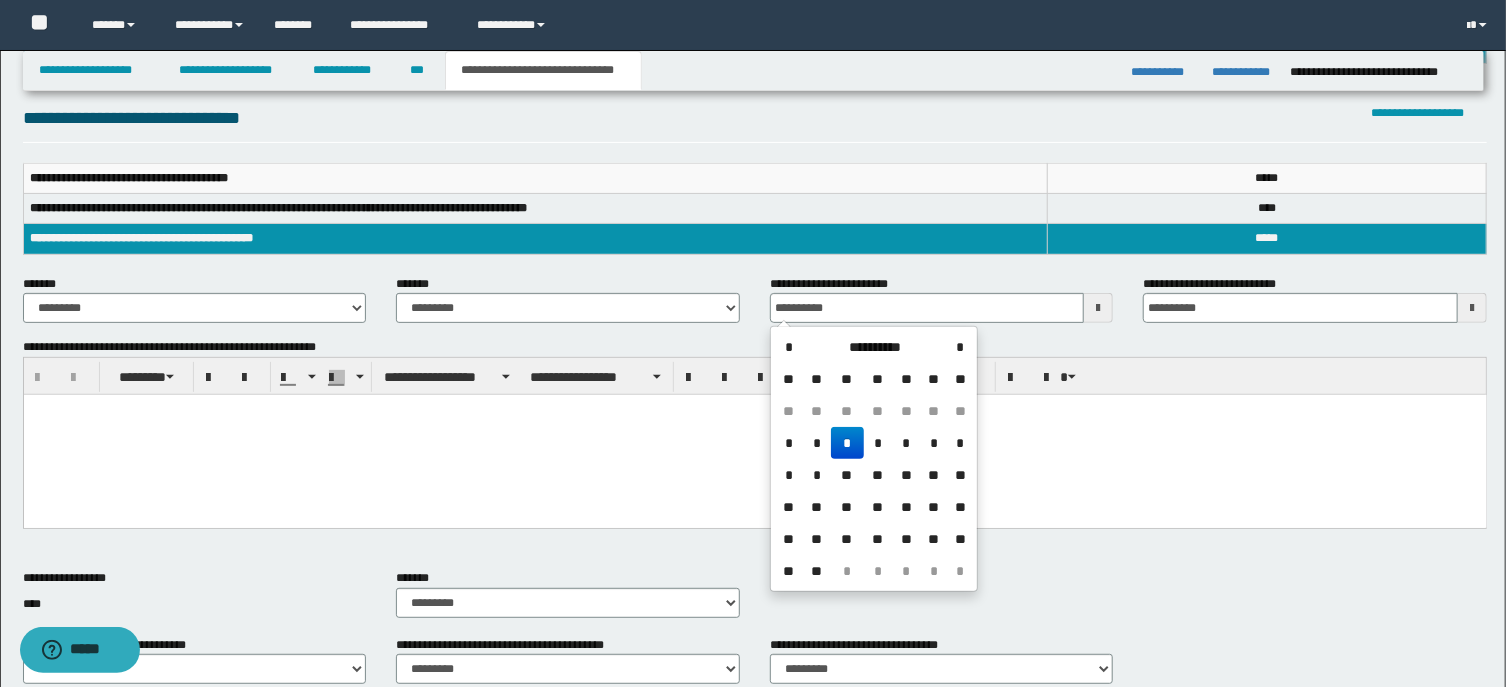 click at bounding box center (754, 435) 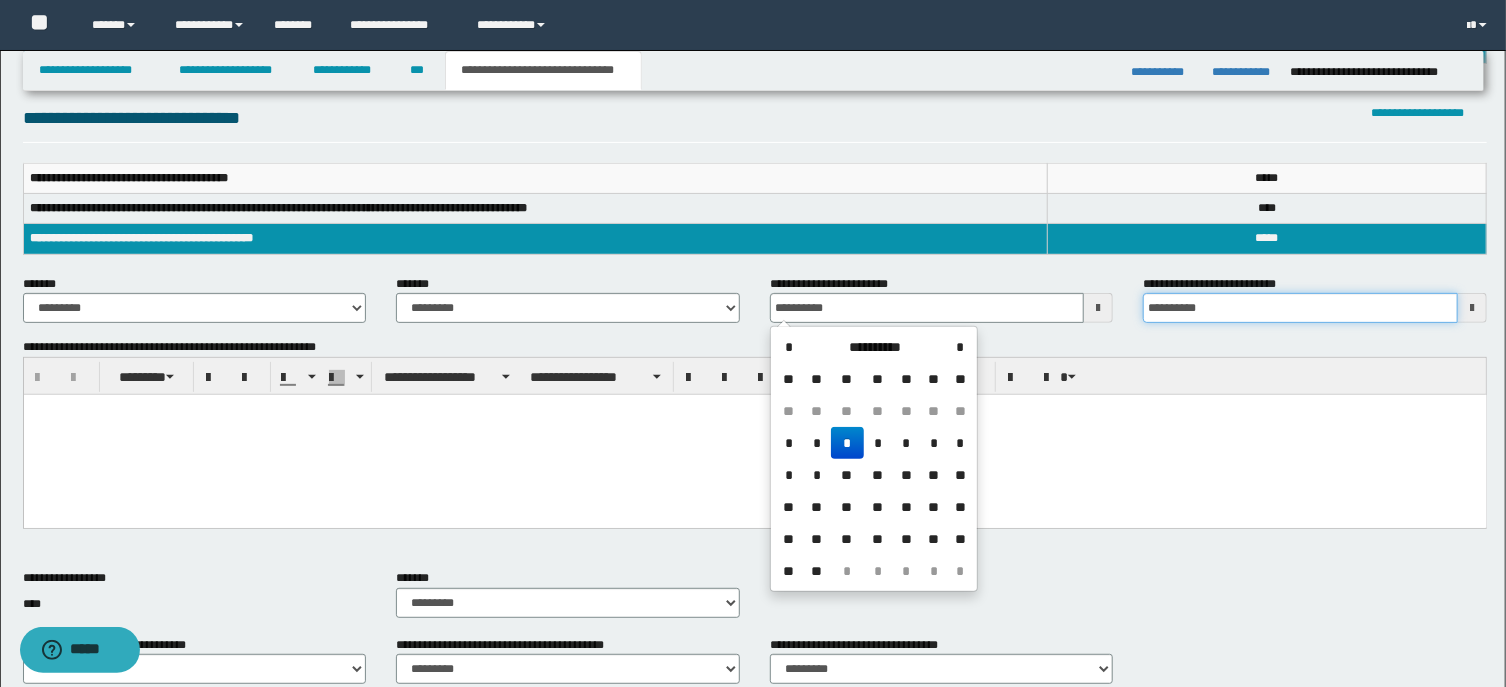 type on "**********" 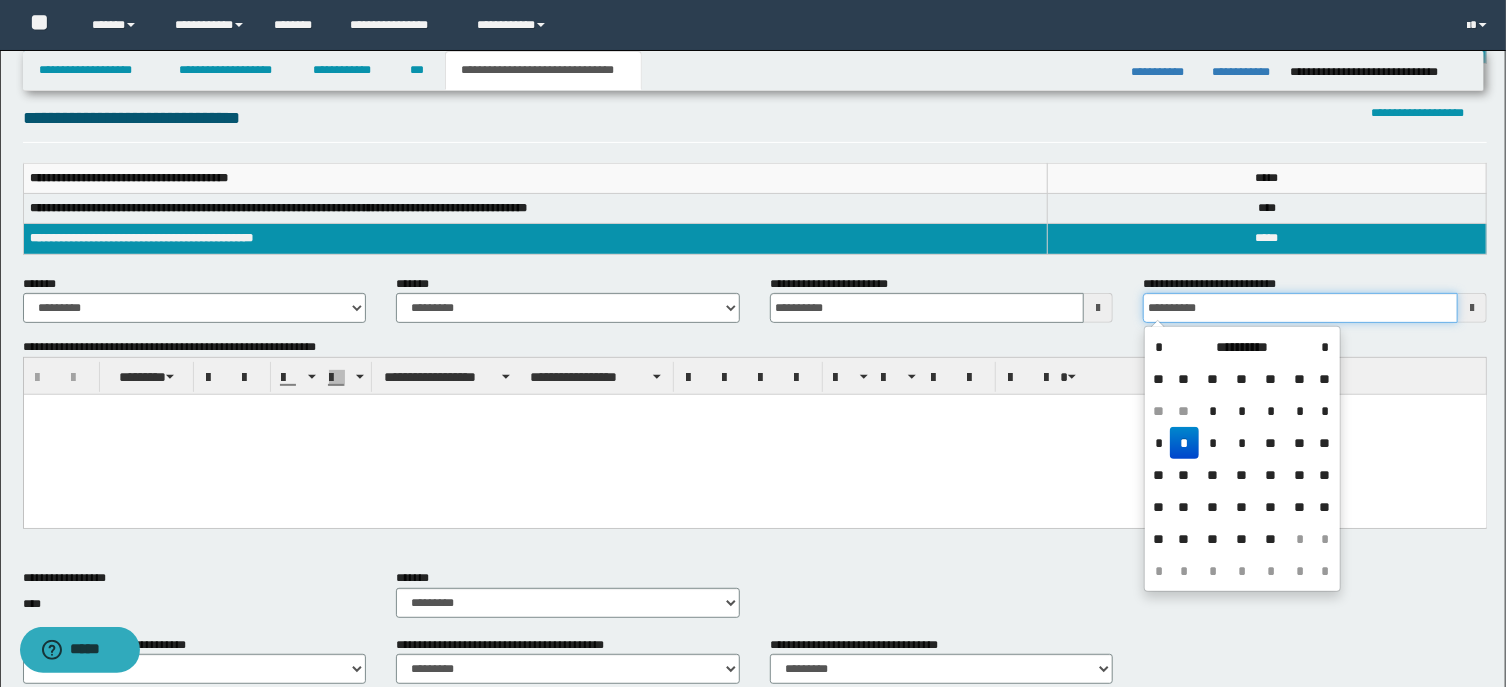 click on "**********" at bounding box center (1300, 308) 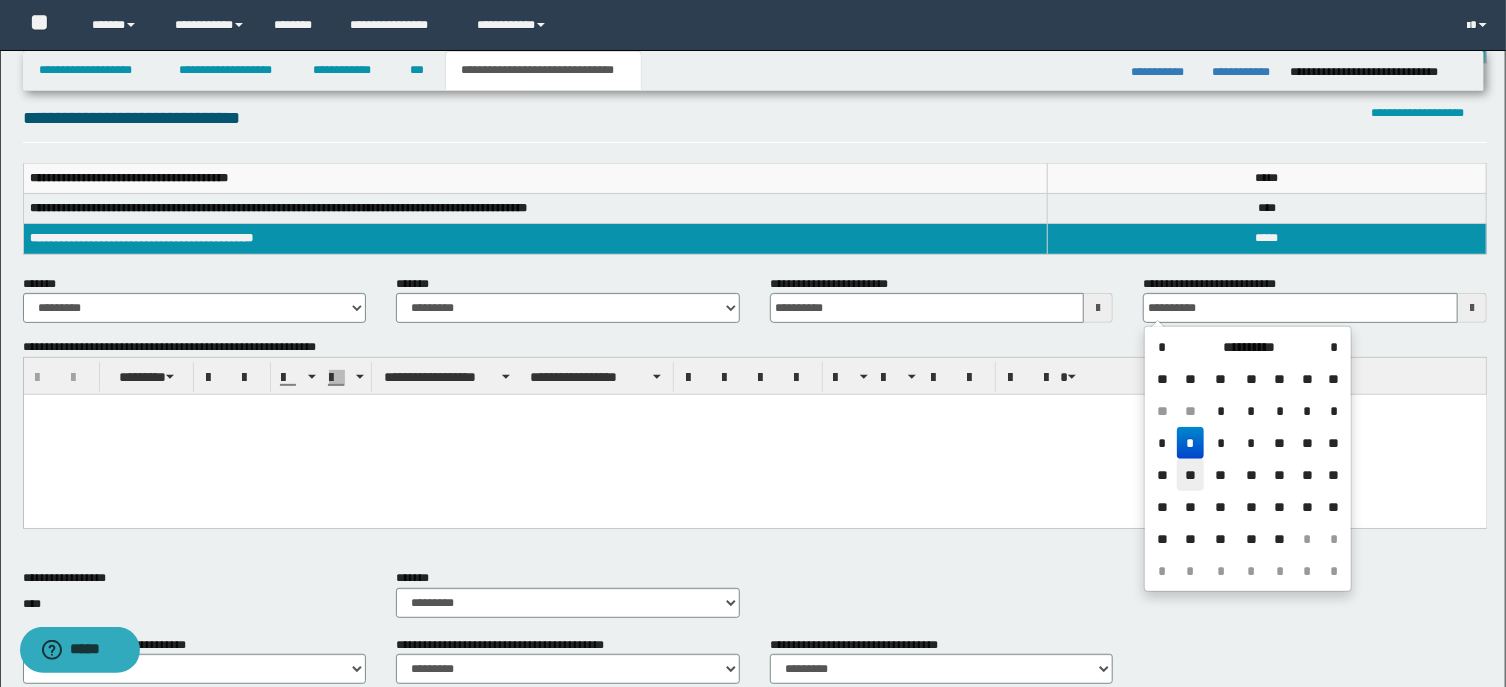 click on "**" at bounding box center (1191, 475) 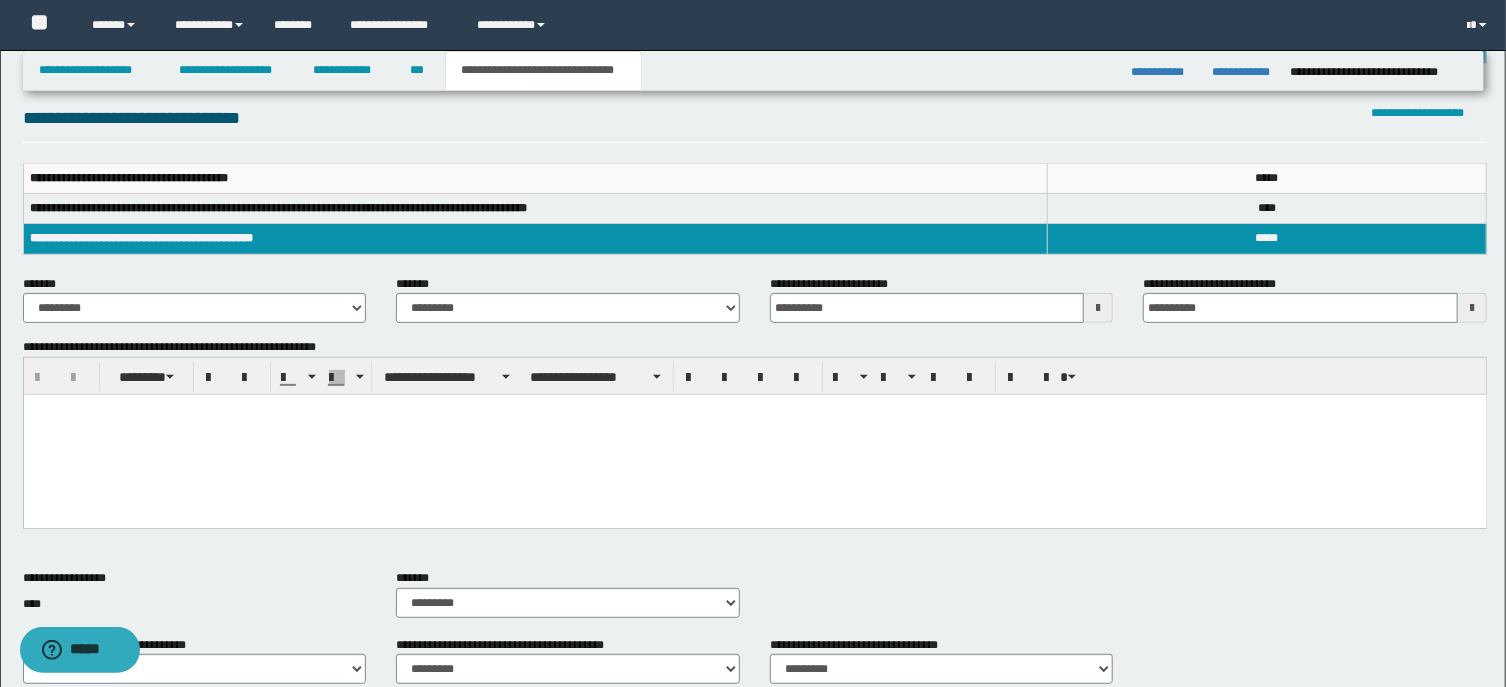 click at bounding box center [754, 435] 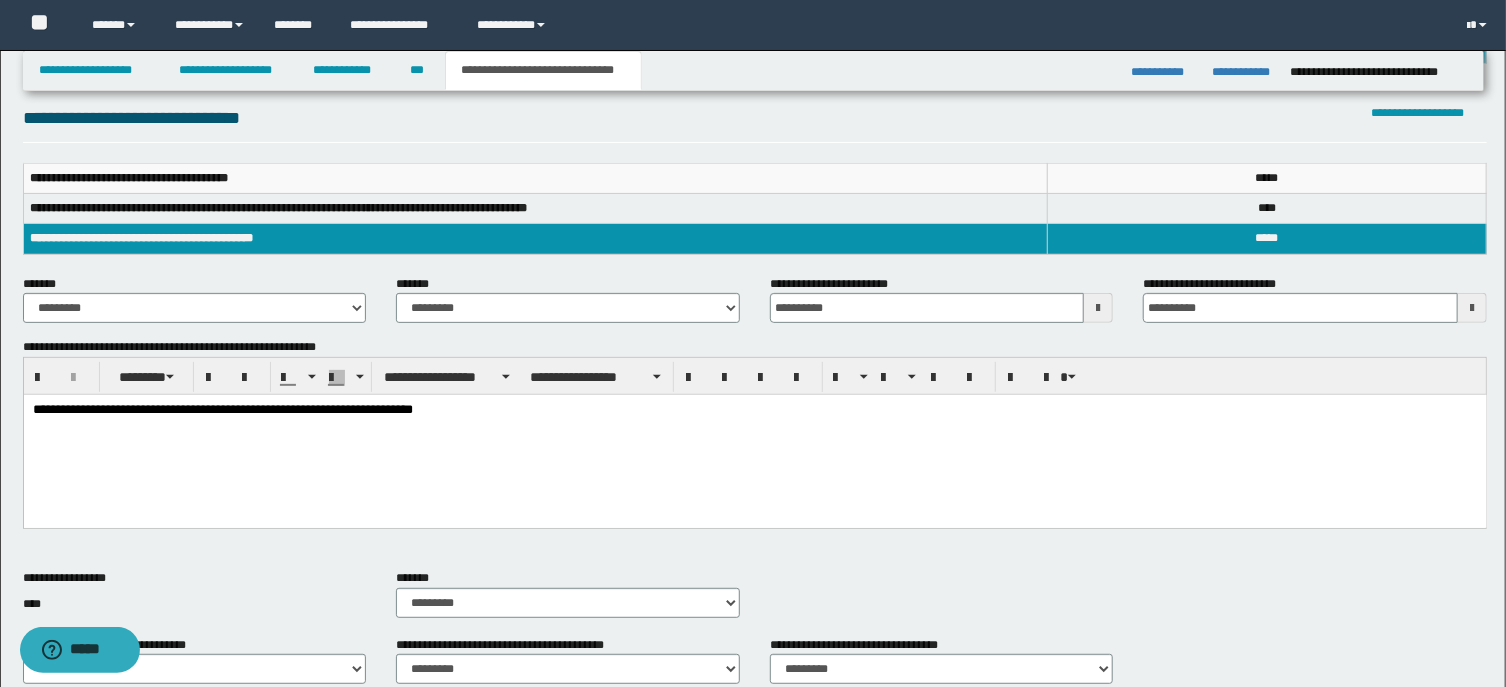 click on "**********" at bounding box center (754, 436) 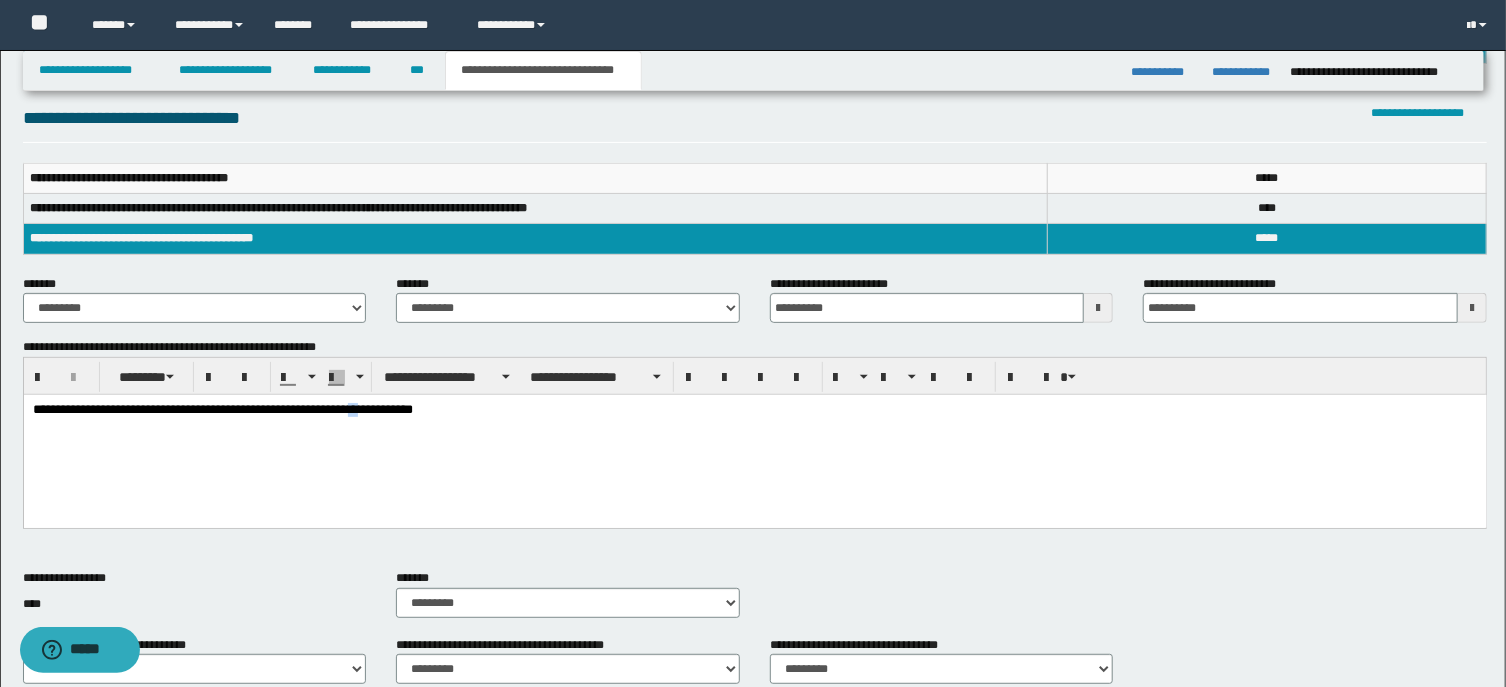 drag, startPoint x: 418, startPoint y: 409, endPoint x: 428, endPoint y: 412, distance: 10.440307 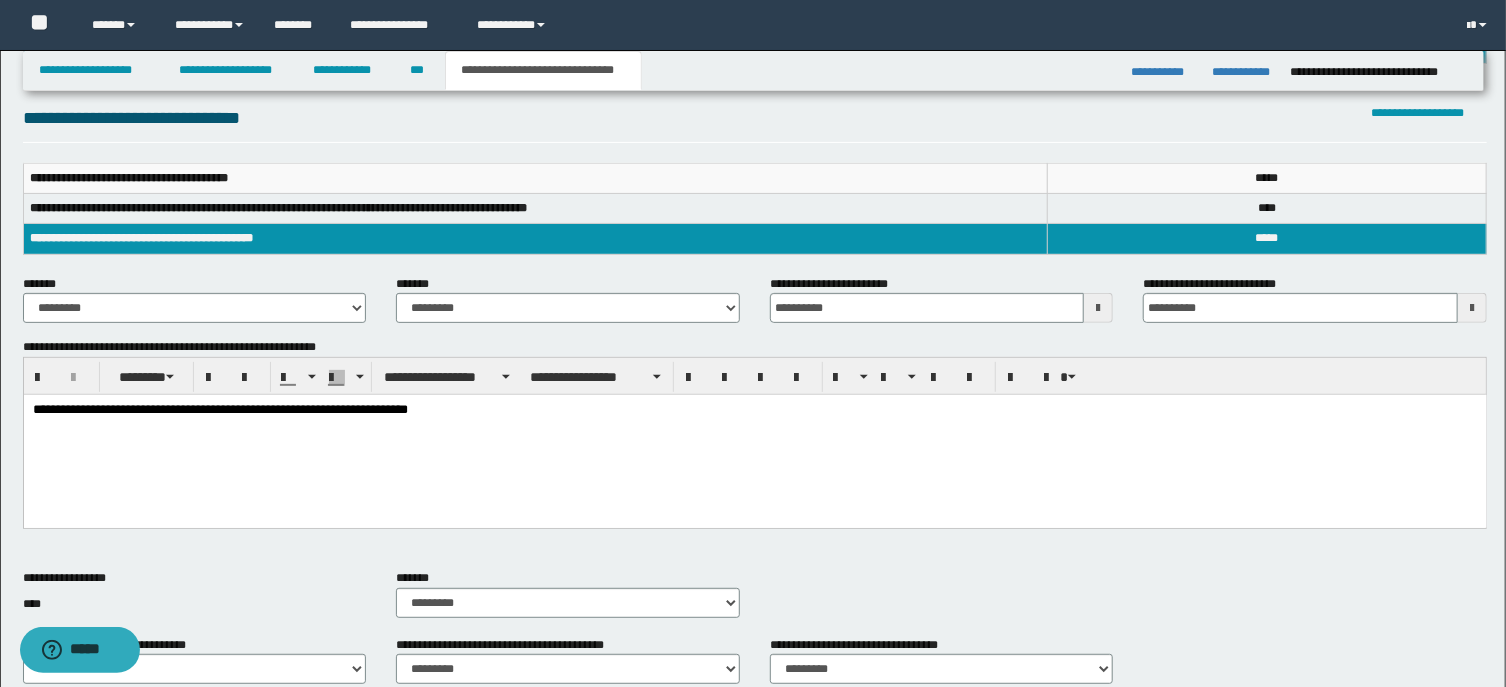 click on "**********" at bounding box center (754, 411) 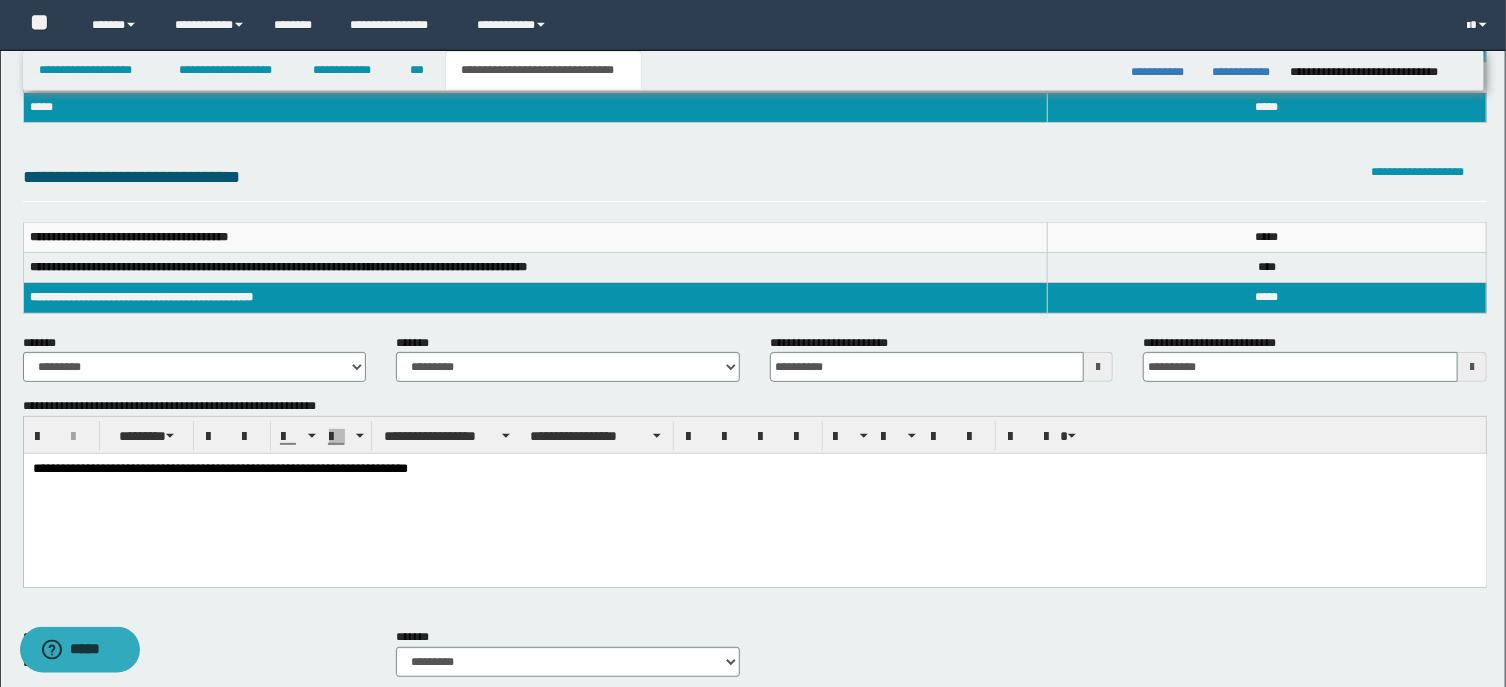scroll, scrollTop: 107, scrollLeft: 0, axis: vertical 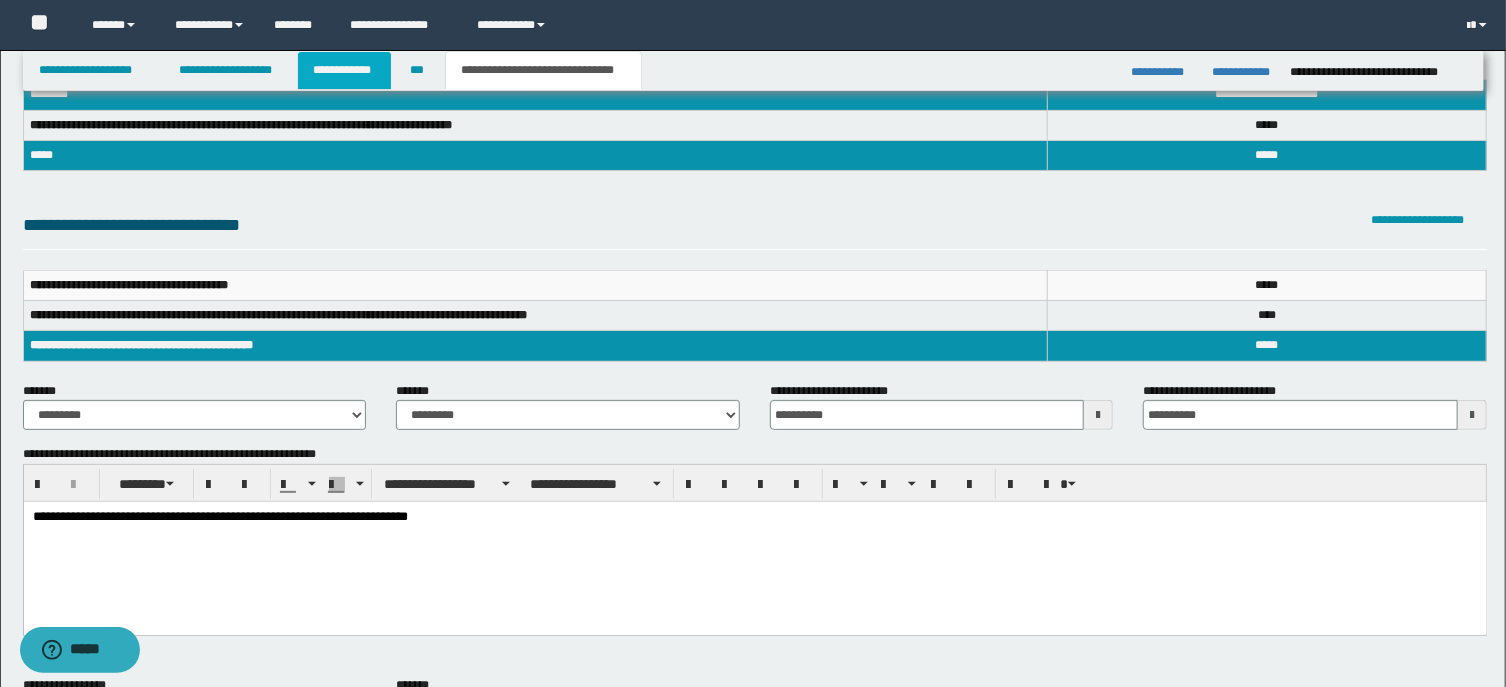 click on "**********" at bounding box center (344, 70) 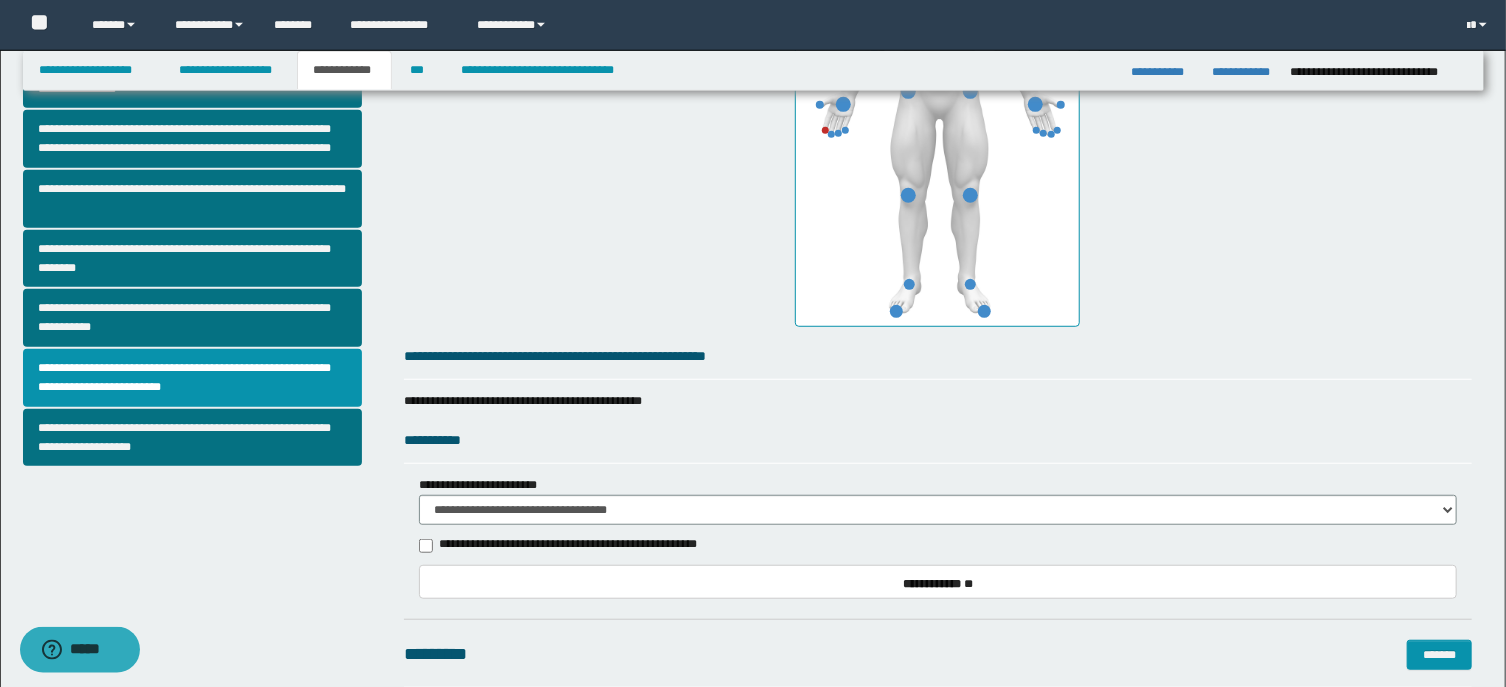 scroll, scrollTop: 643, scrollLeft: 0, axis: vertical 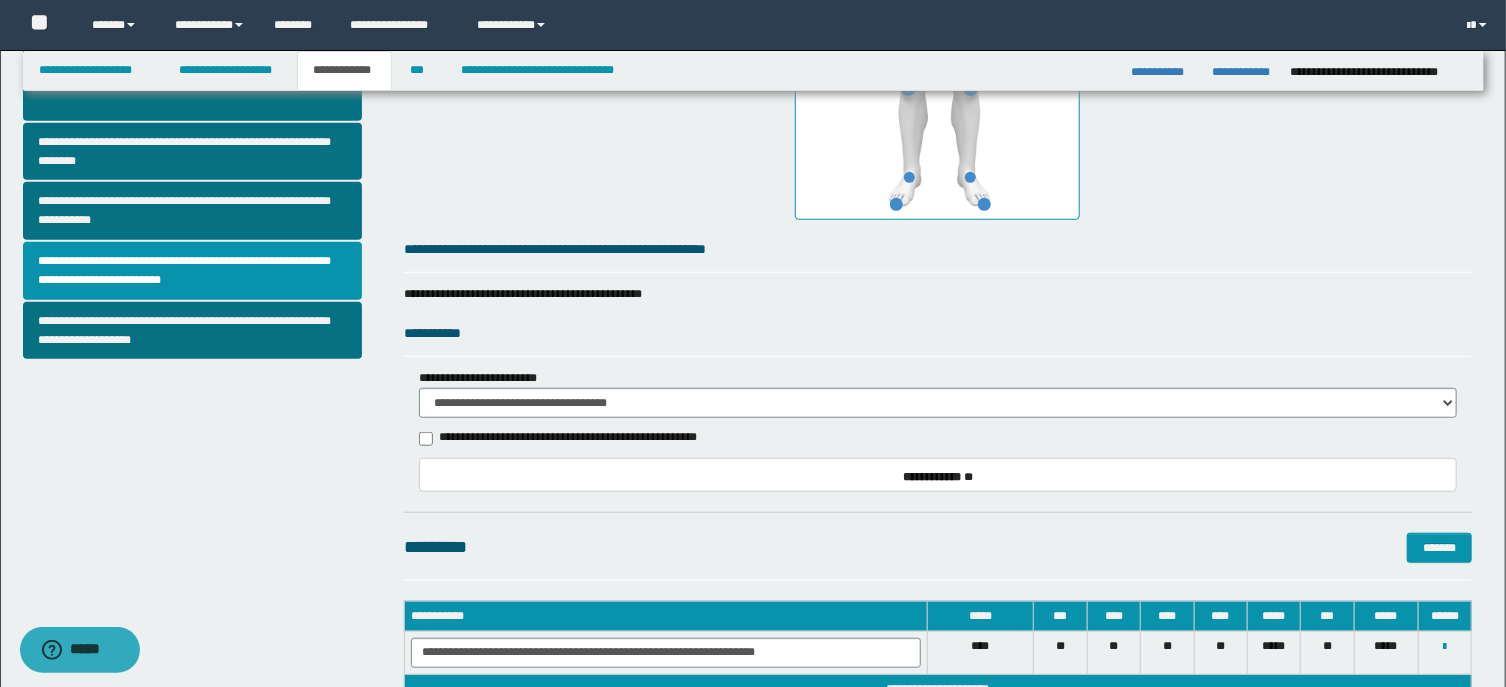 click on "**********" at bounding box center (569, 438) 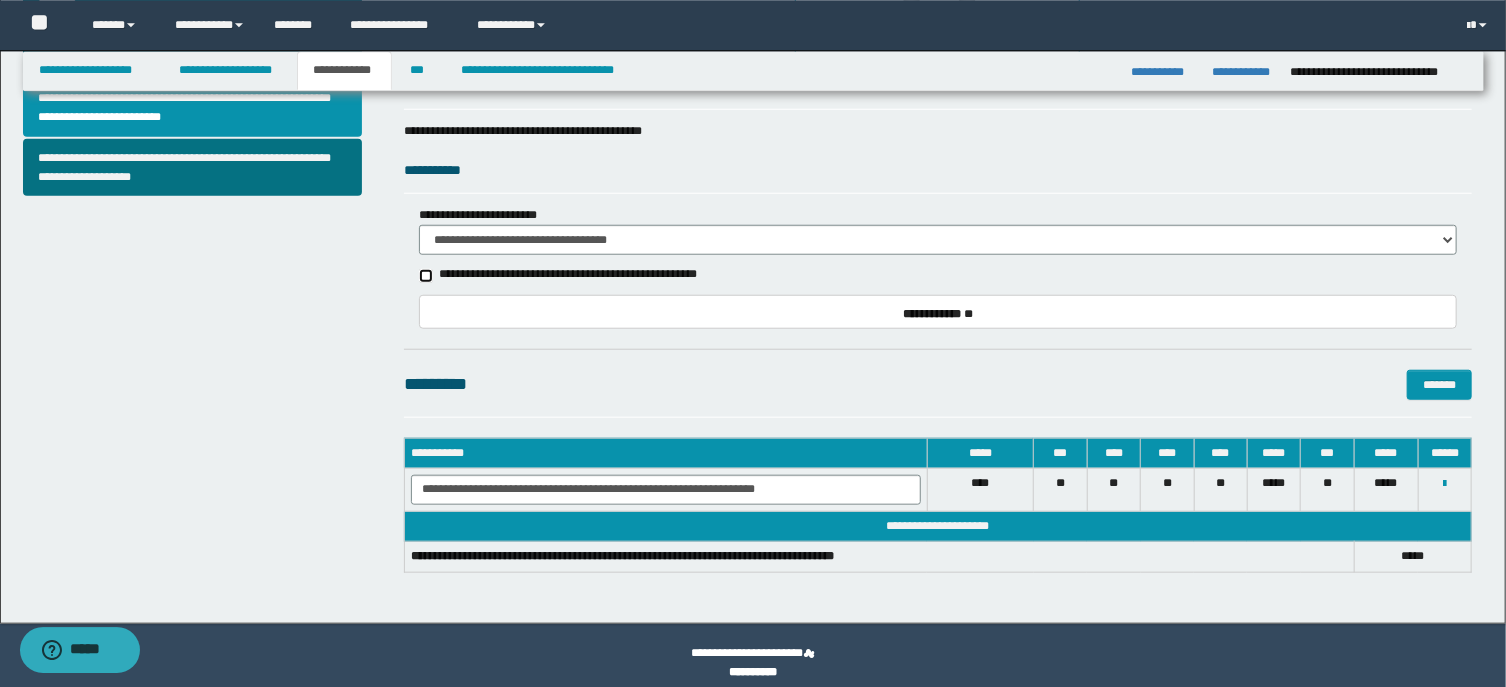 scroll, scrollTop: 820, scrollLeft: 0, axis: vertical 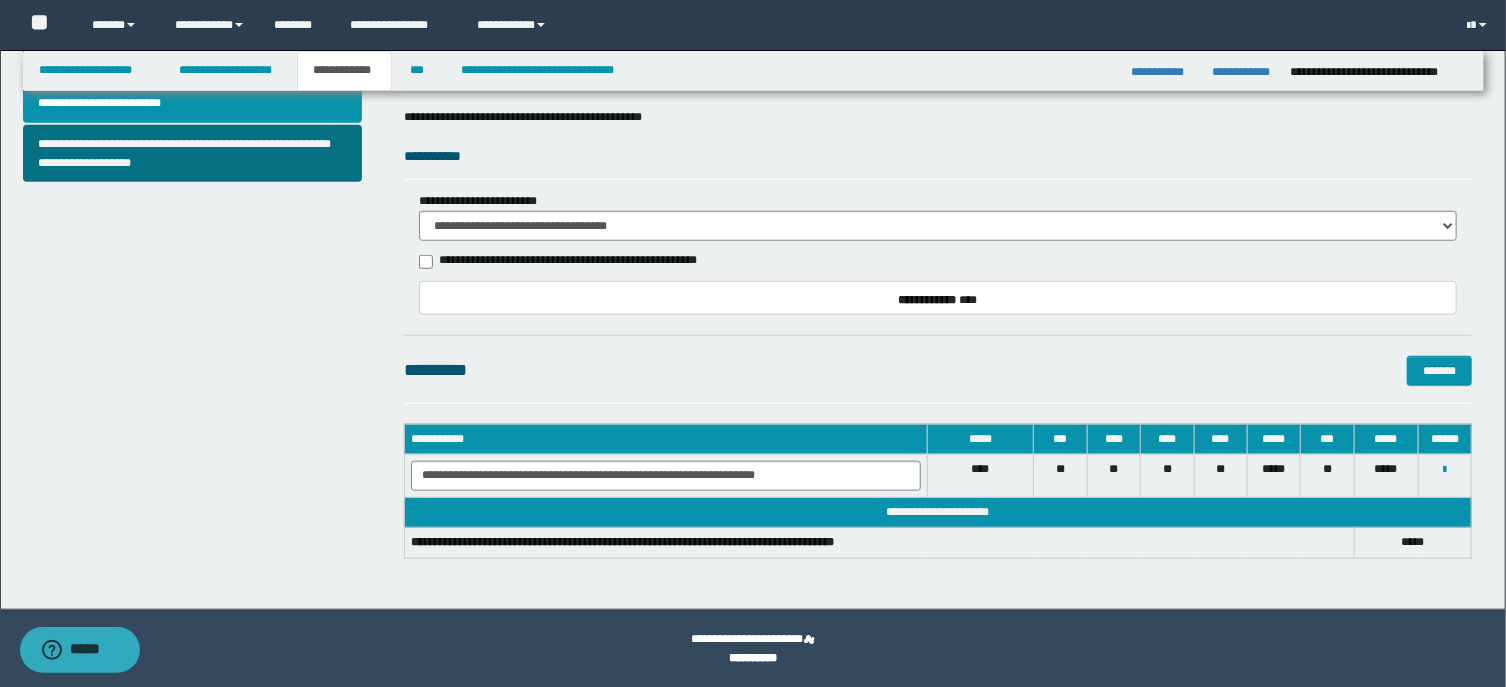 click on "****" at bounding box center (1386, 469) 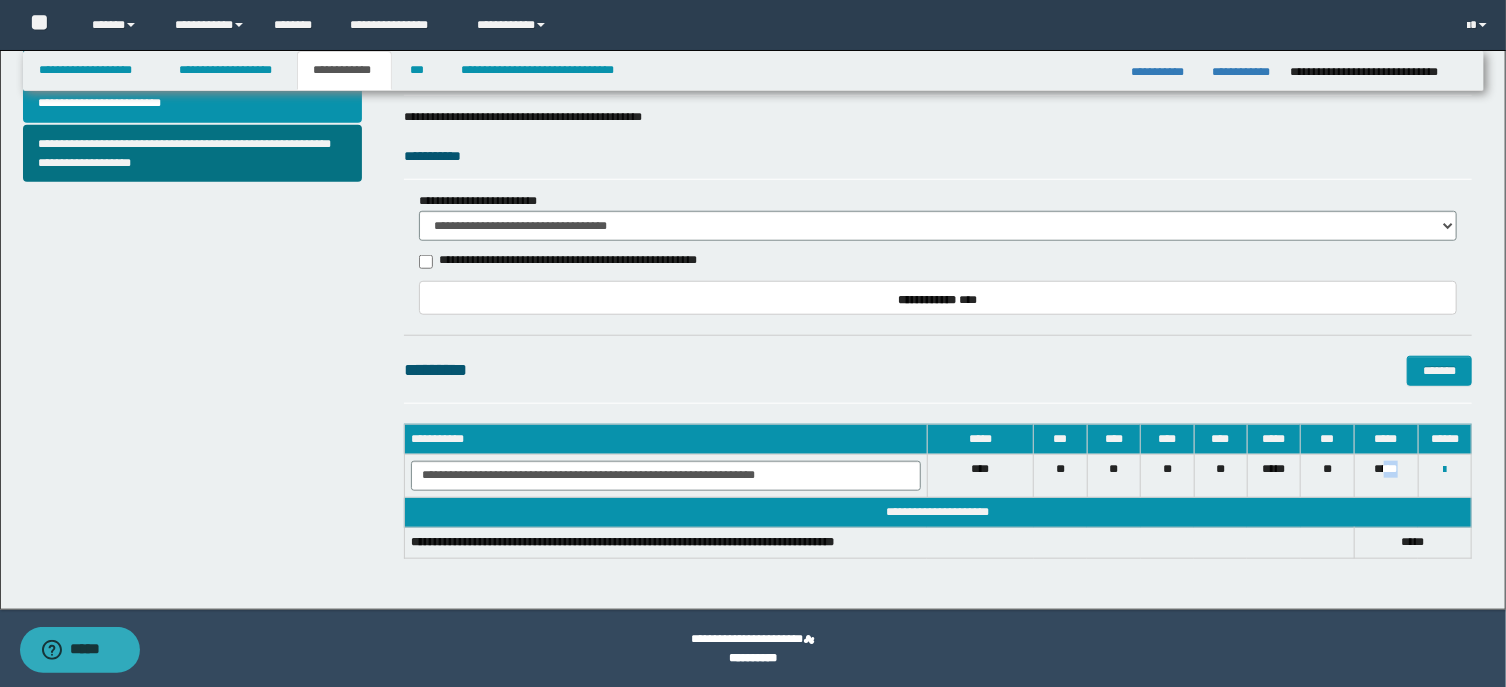 click on "****" at bounding box center [1386, 469] 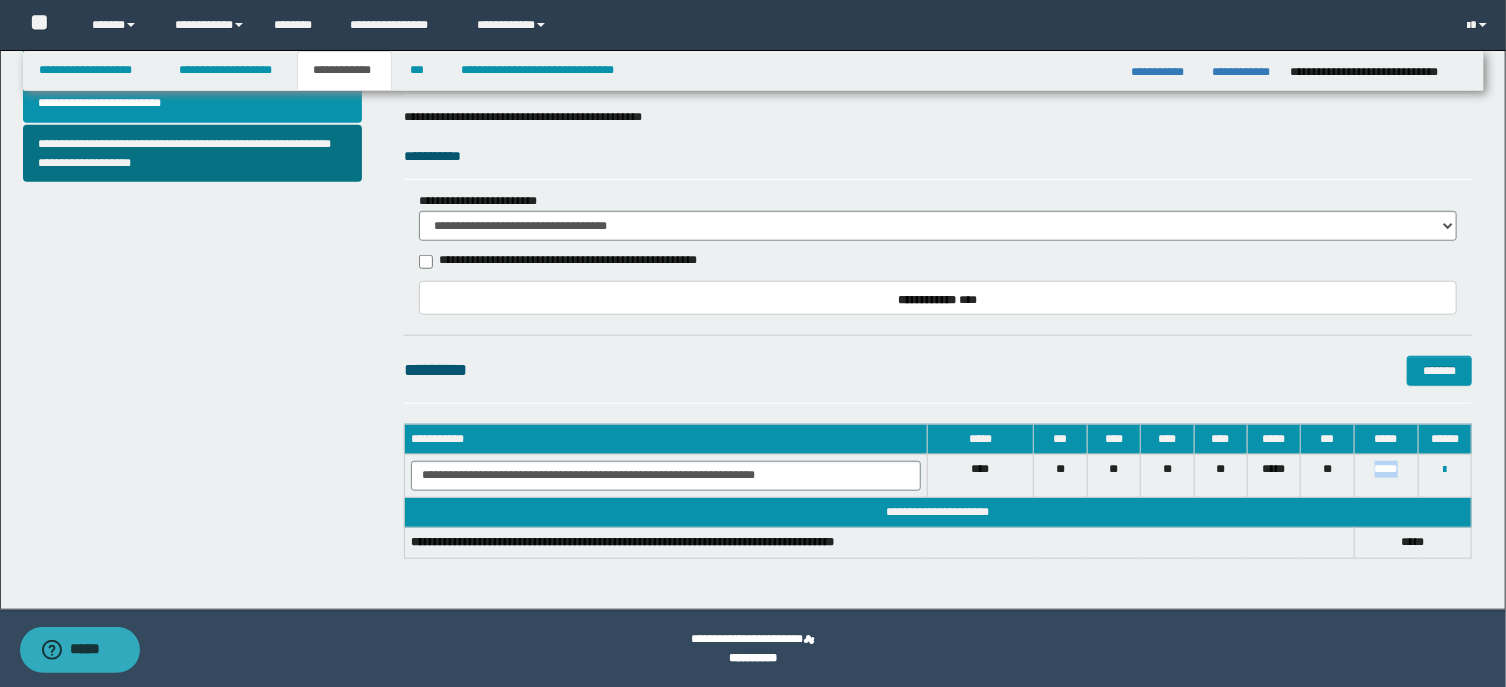 click on "****" at bounding box center [1386, 469] 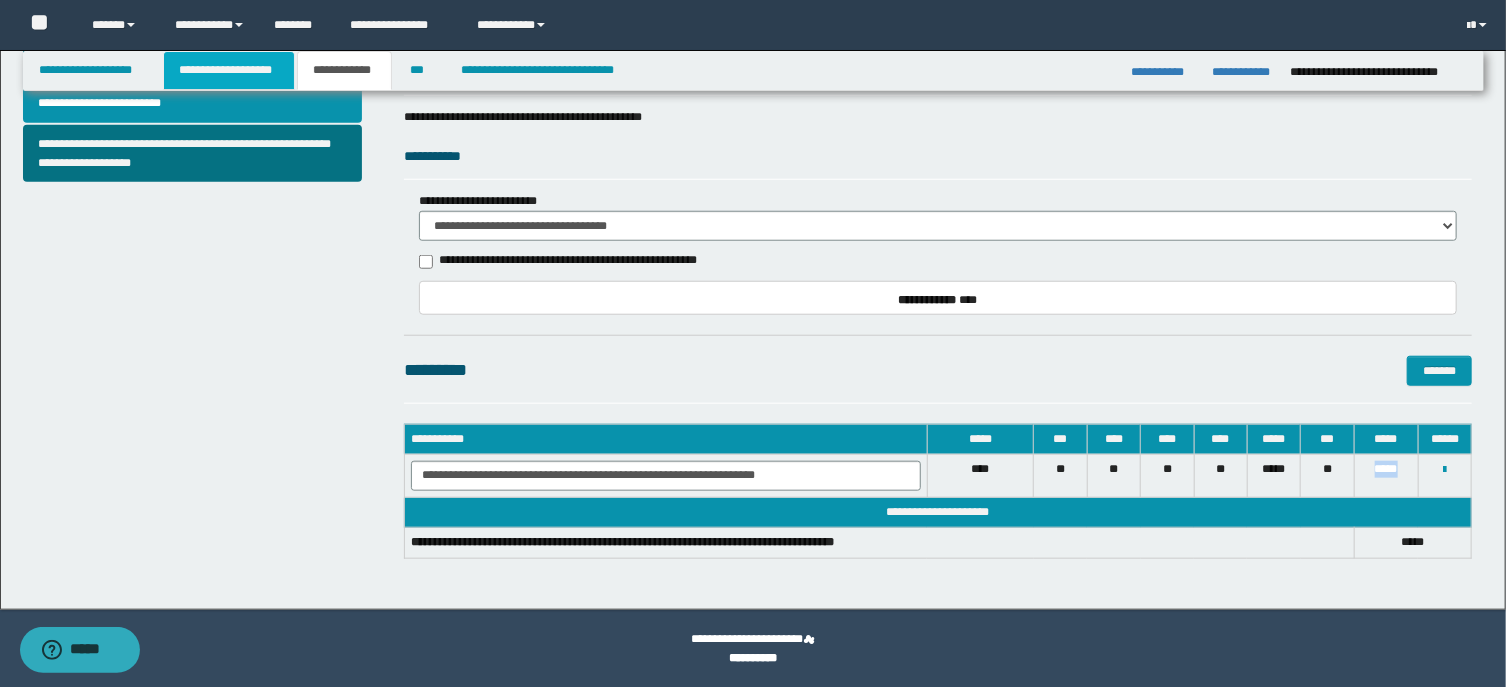 click on "**********" at bounding box center (229, 70) 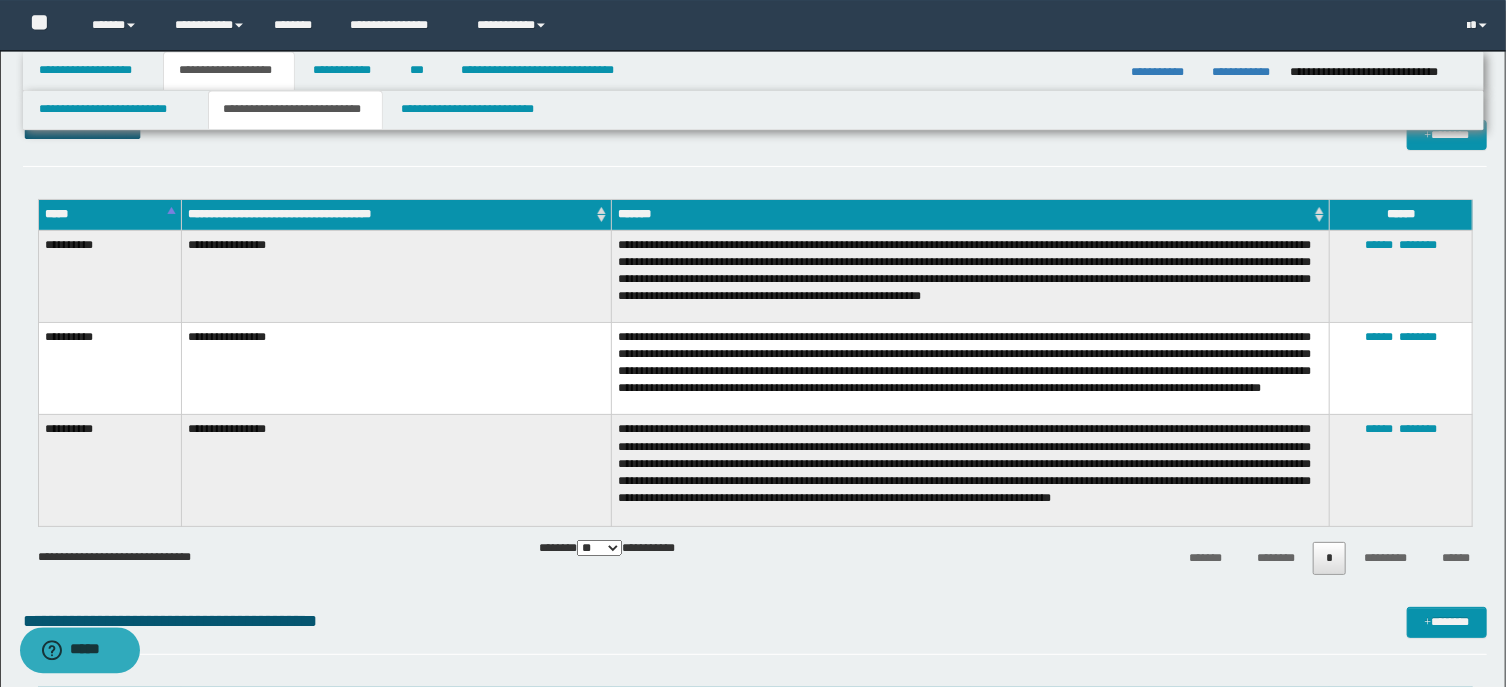scroll, scrollTop: 0, scrollLeft: 0, axis: both 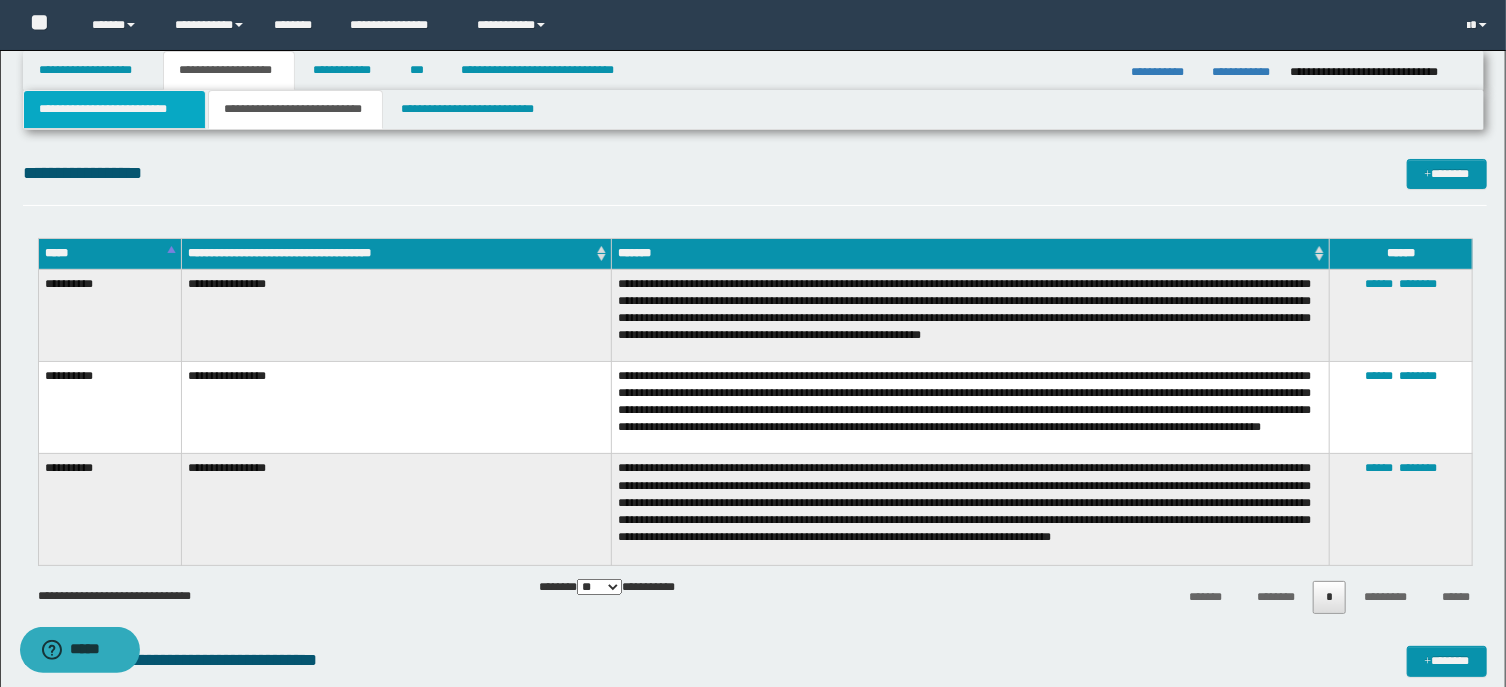 click on "**********" at bounding box center [114, 109] 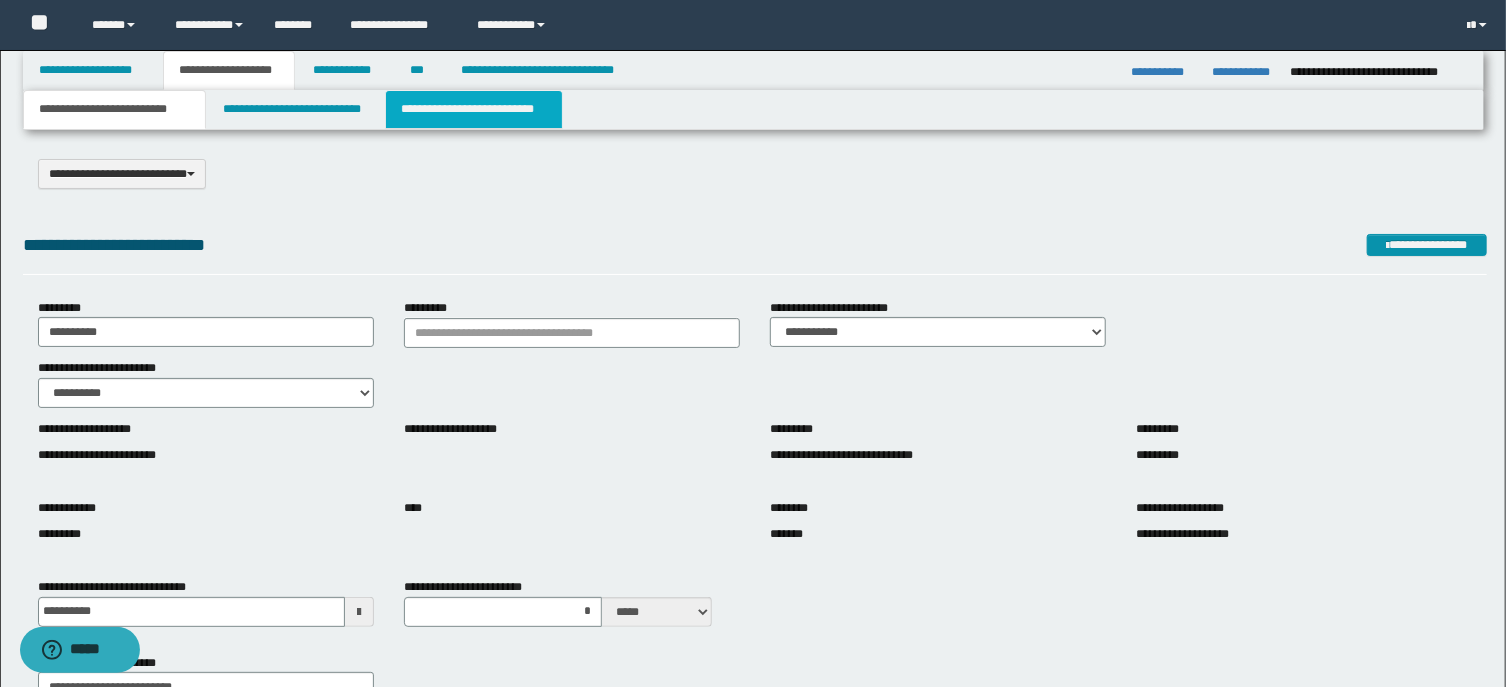 click on "**********" at bounding box center (474, 109) 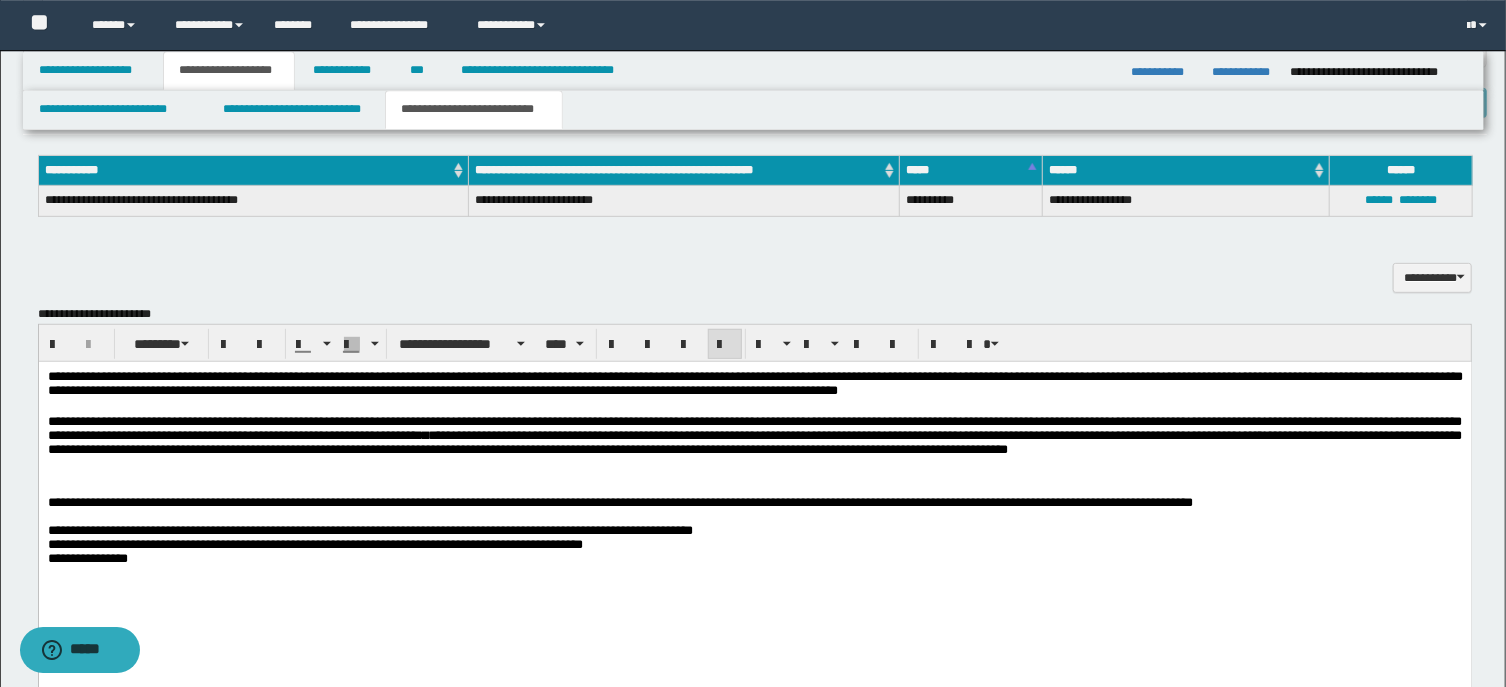 scroll, scrollTop: 536, scrollLeft: 0, axis: vertical 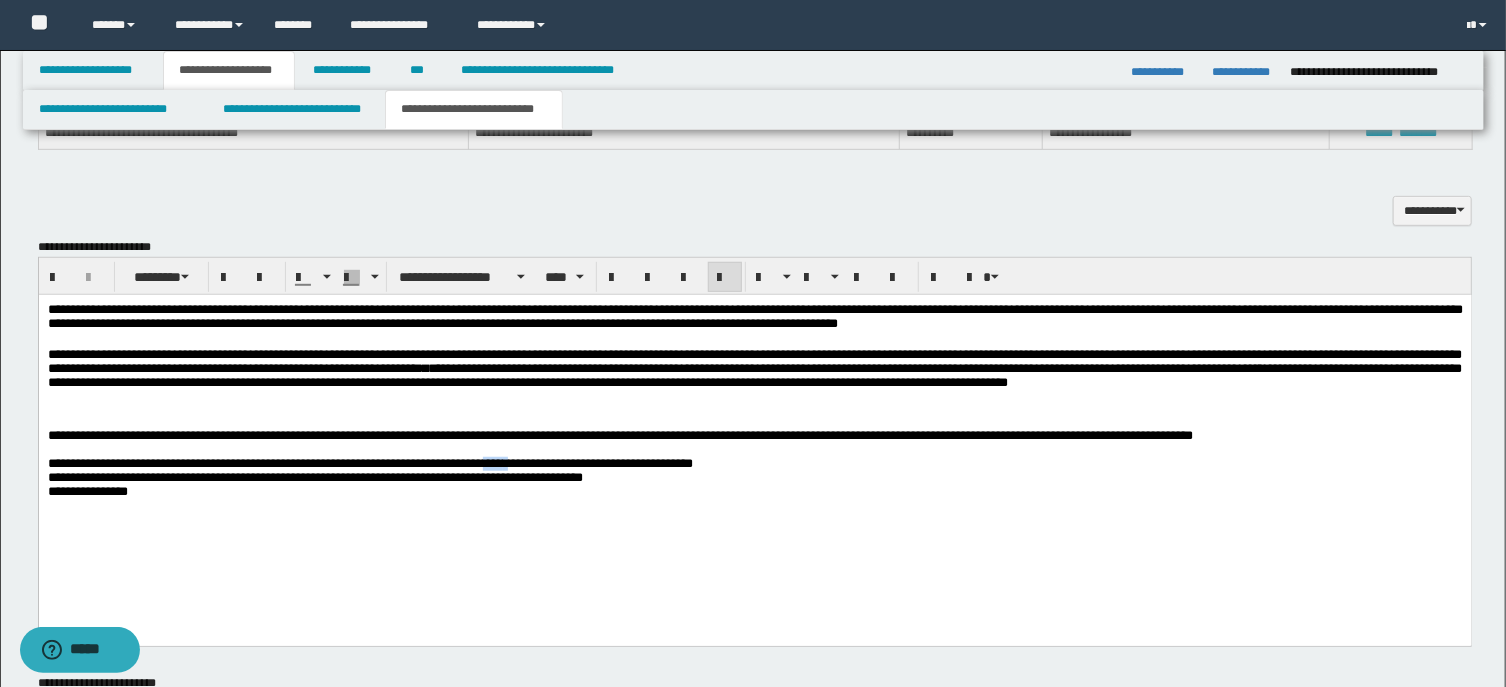 drag, startPoint x: 593, startPoint y: 476, endPoint x: 626, endPoint y: 480, distance: 33.24154 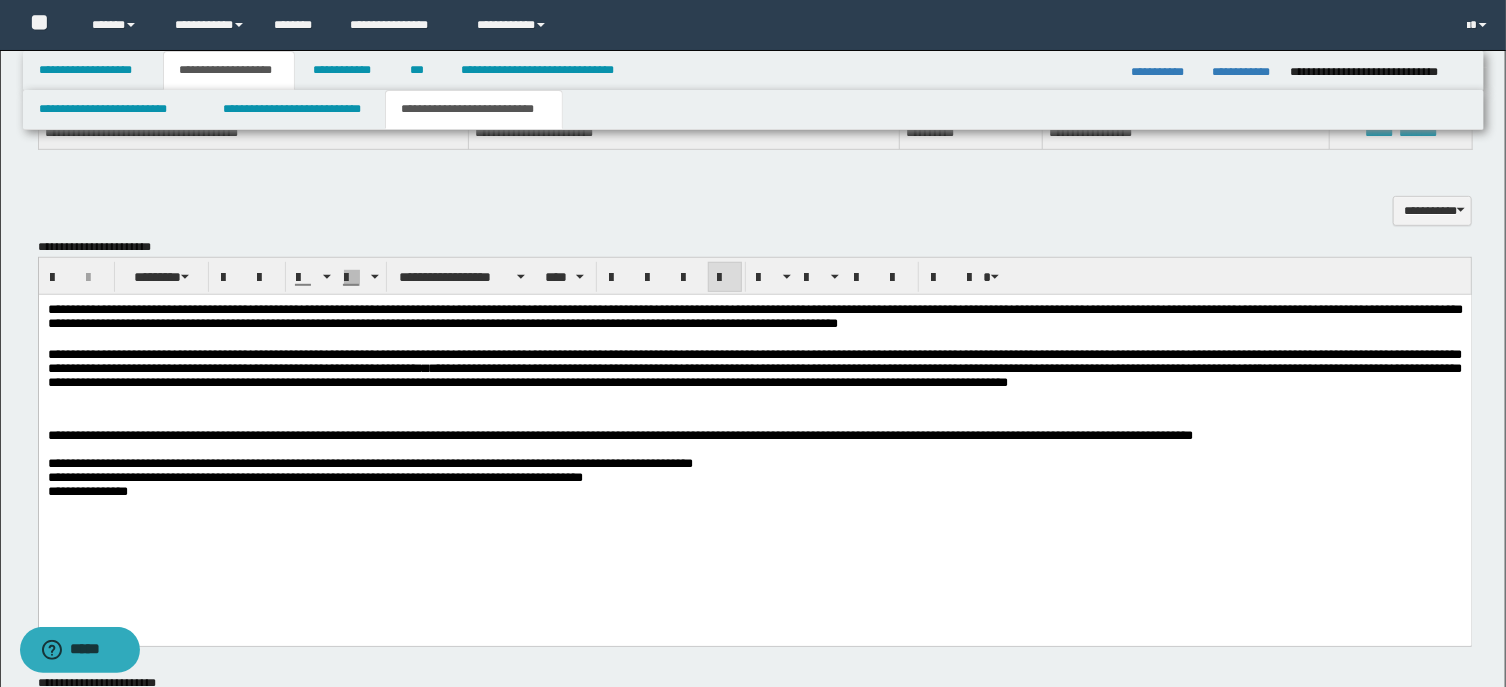 drag, startPoint x: 584, startPoint y: 475, endPoint x: 585, endPoint y: 486, distance: 11.045361 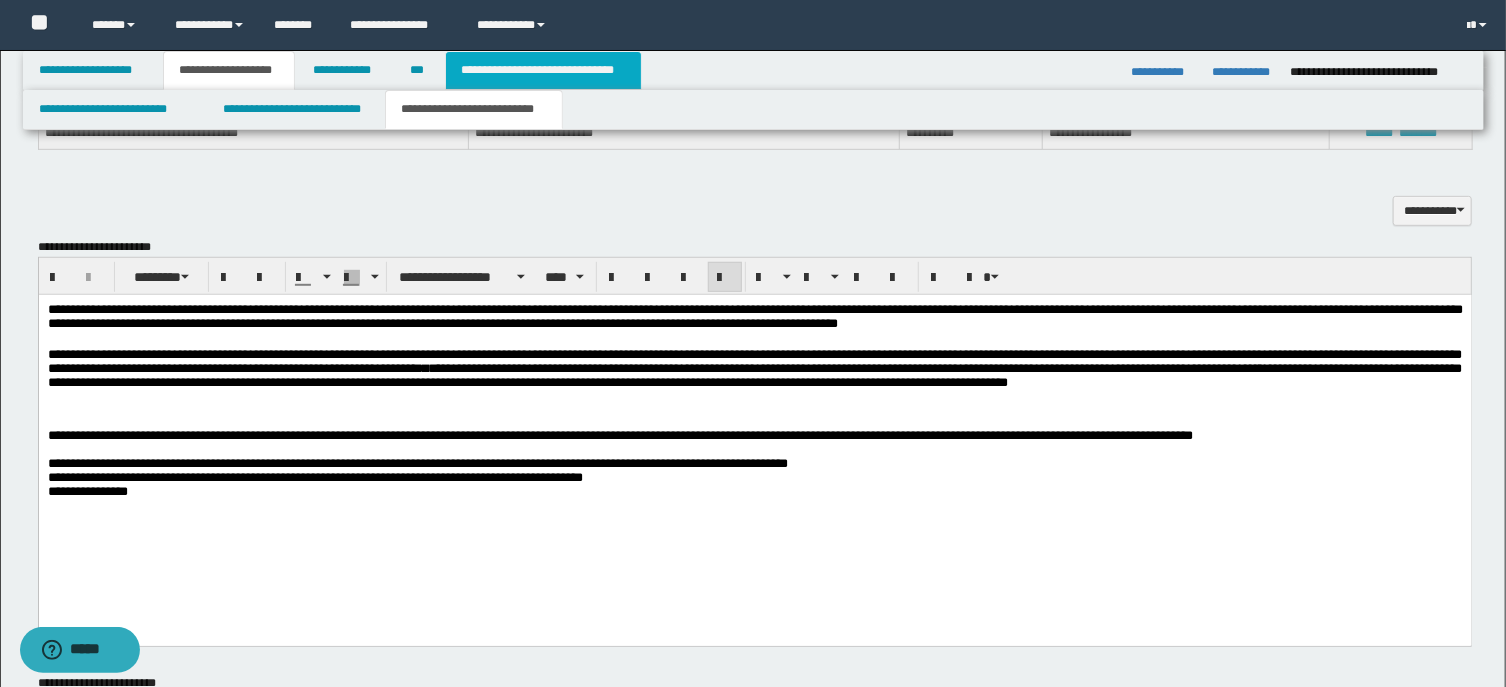 drag, startPoint x: 604, startPoint y: 74, endPoint x: 609, endPoint y: 1, distance: 73.171036 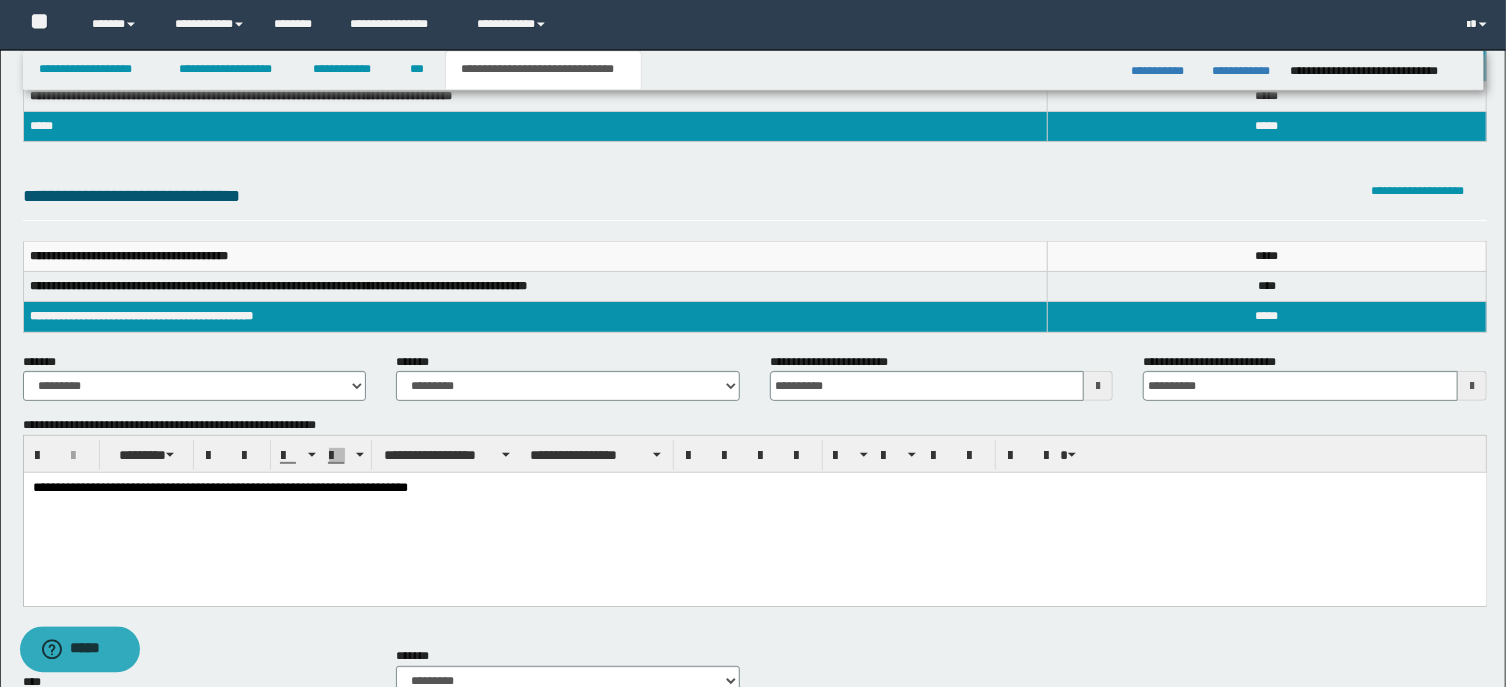 scroll, scrollTop: 76, scrollLeft: 0, axis: vertical 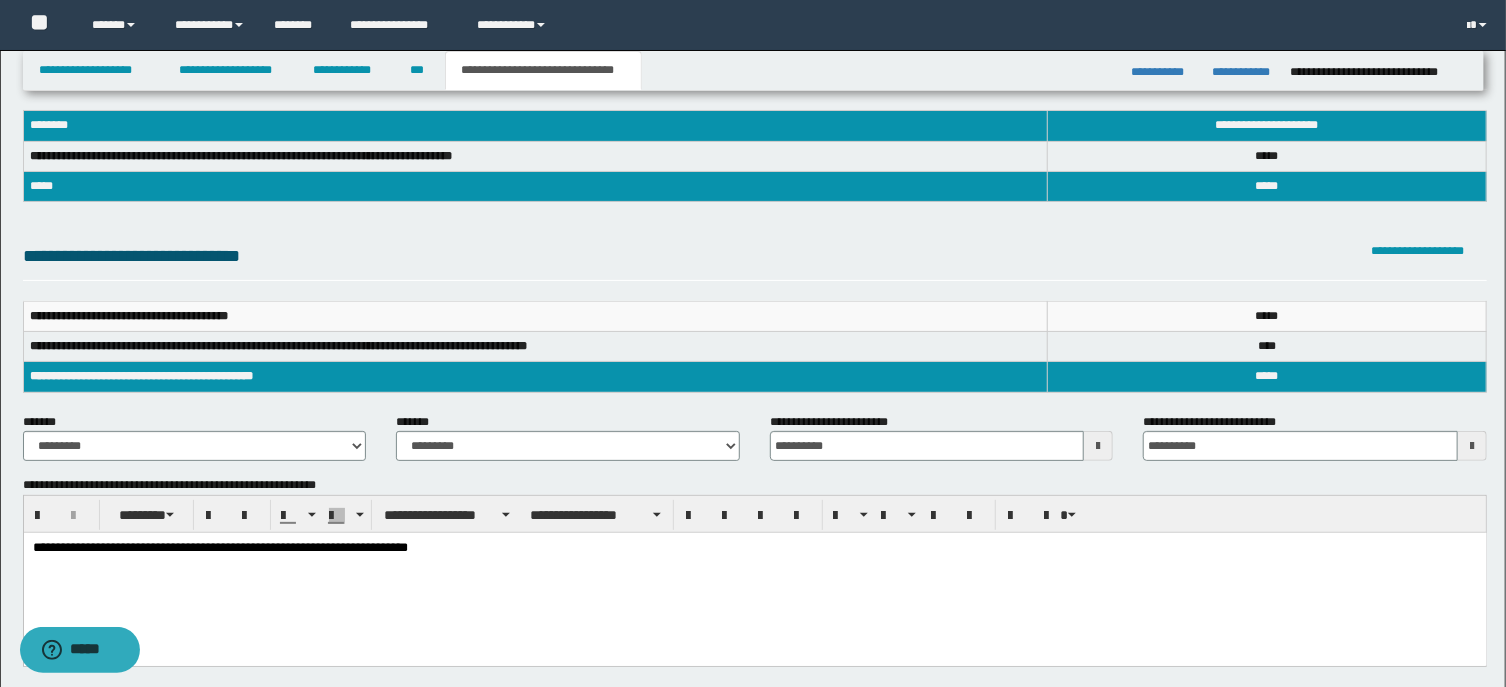 click on "****" at bounding box center (1267, 376) 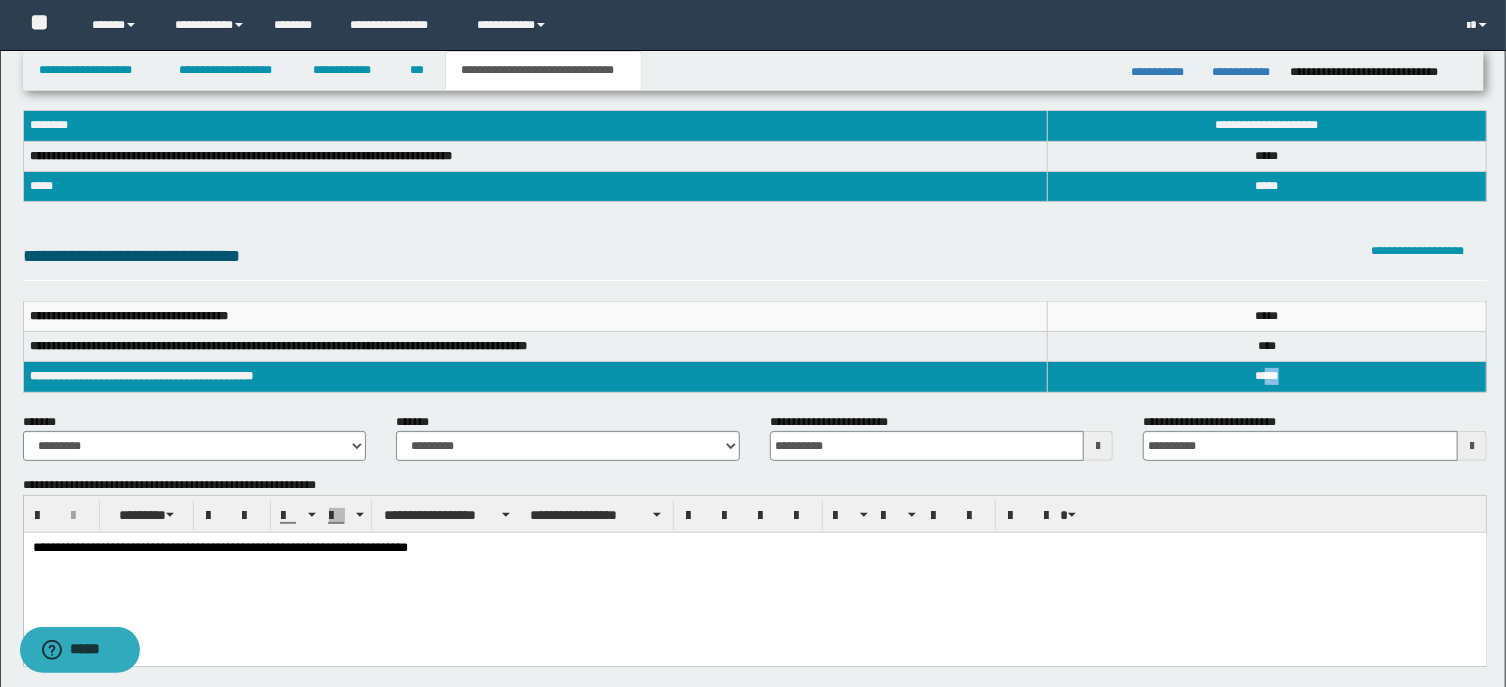 click on "****" at bounding box center [1267, 376] 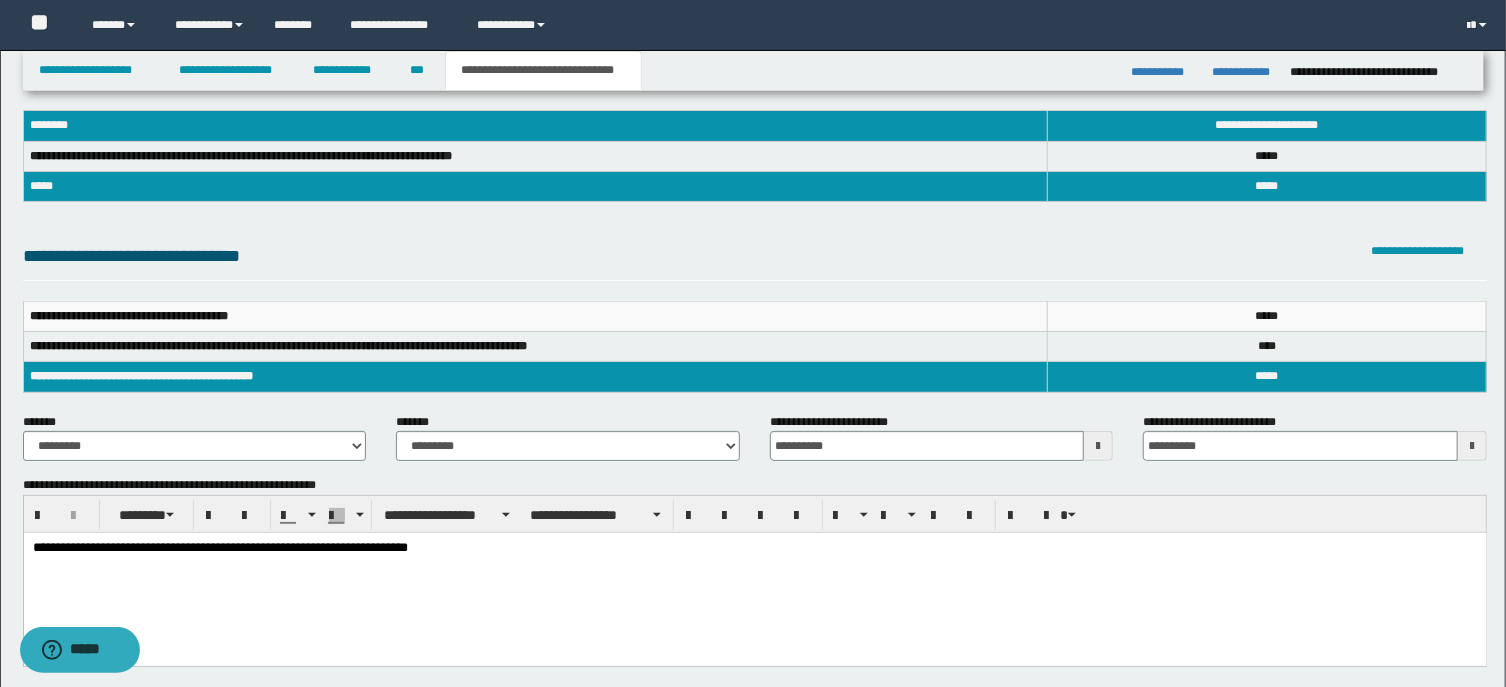 click on "****" at bounding box center (1267, 316) 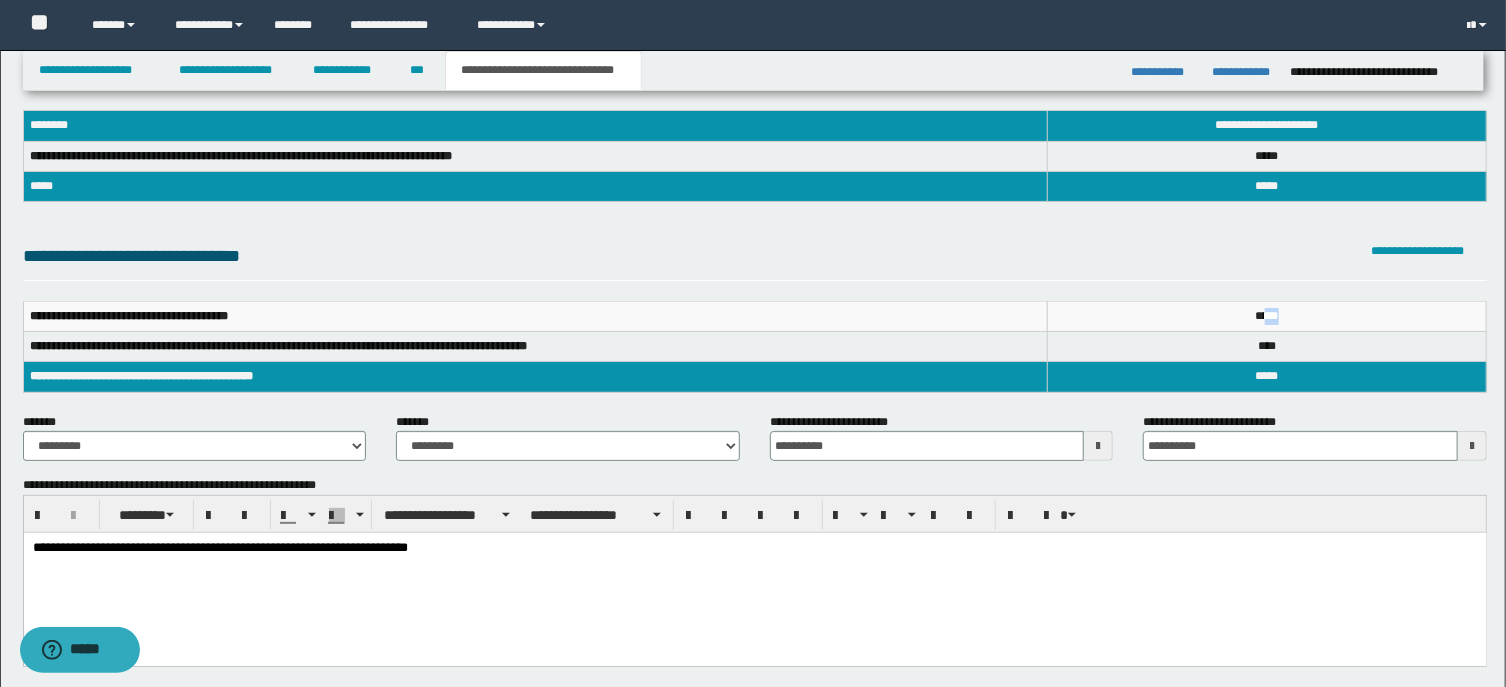 click on "****" at bounding box center (1267, 316) 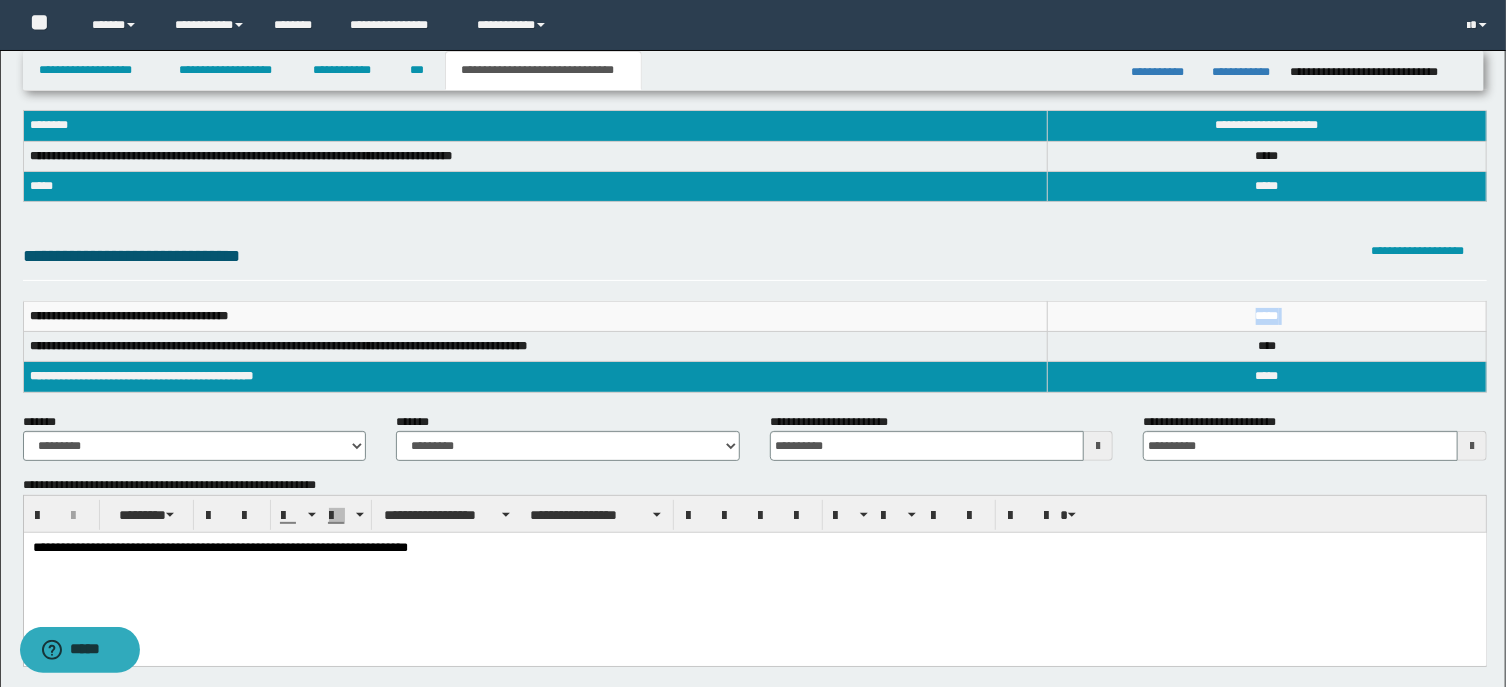 click on "****" at bounding box center [1267, 316] 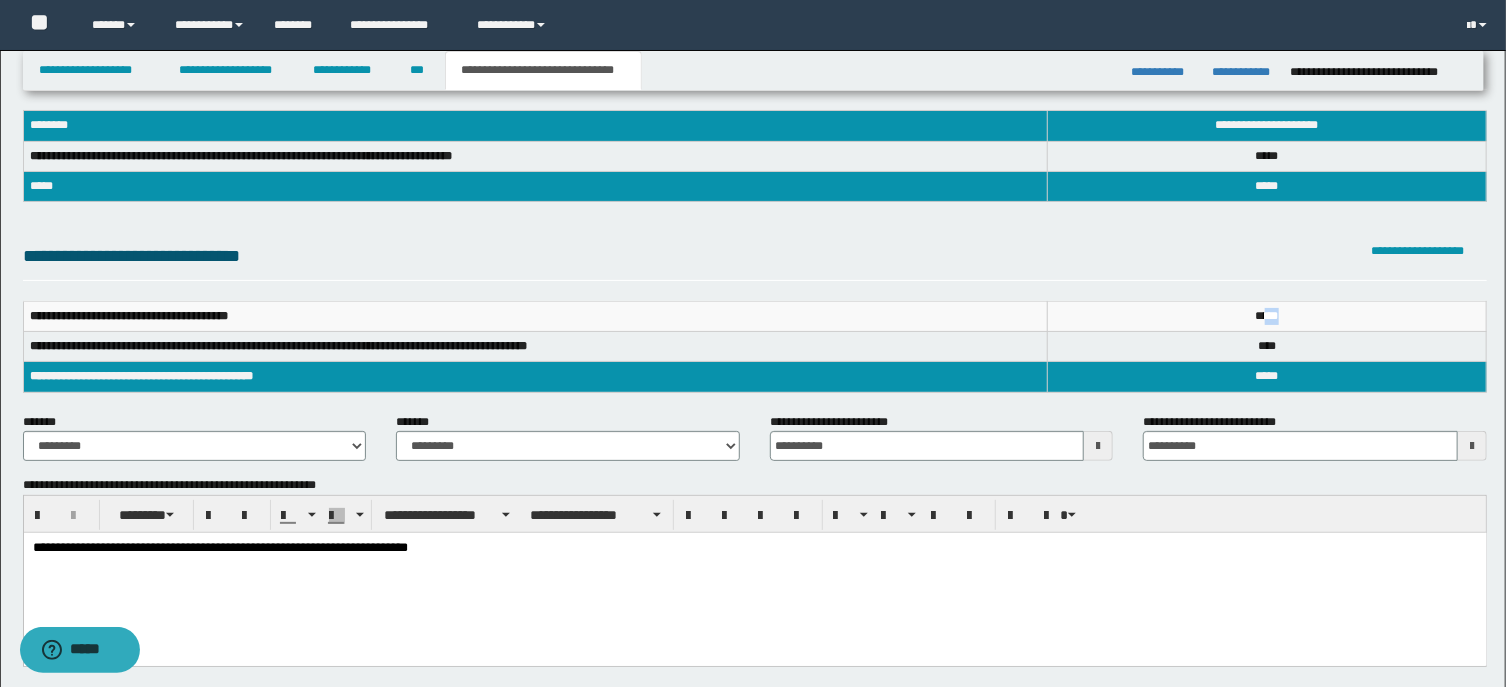 click on "****" at bounding box center (1267, 316) 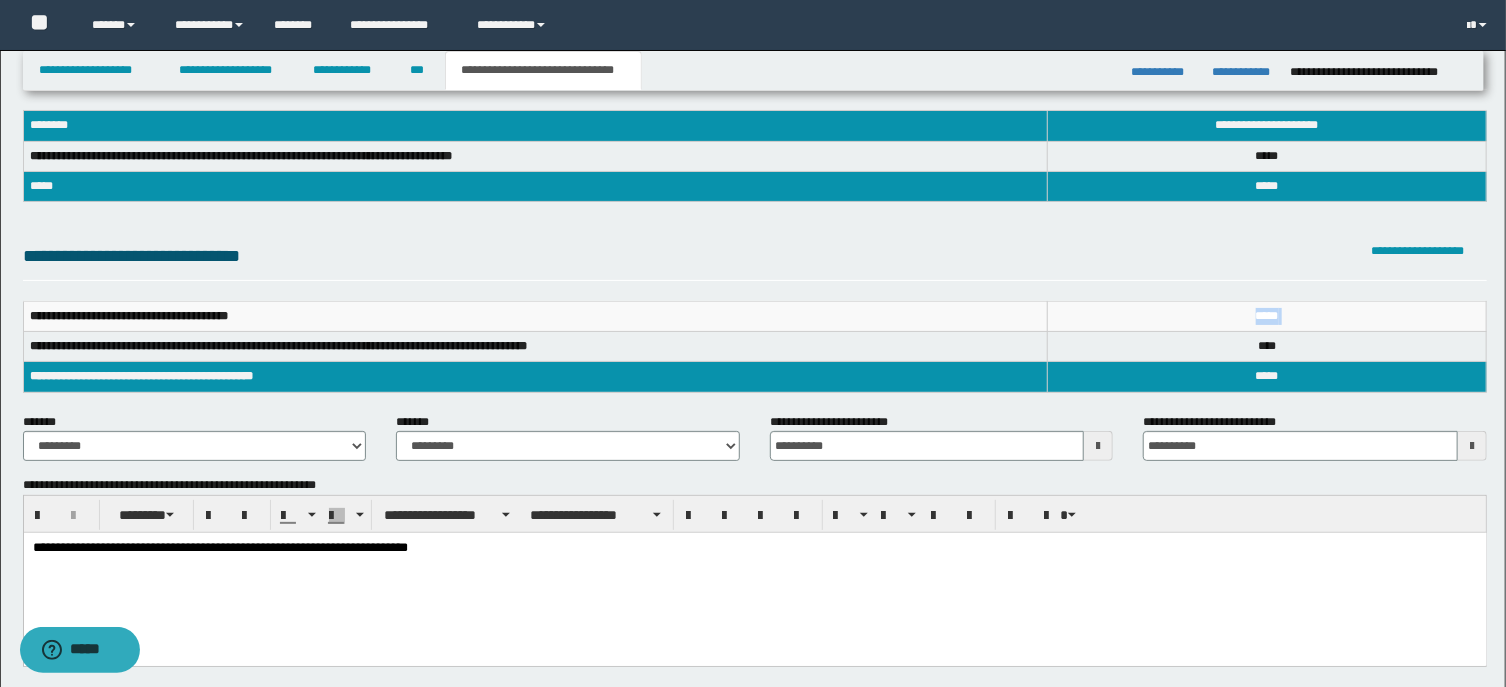 click on "****" at bounding box center [1267, 316] 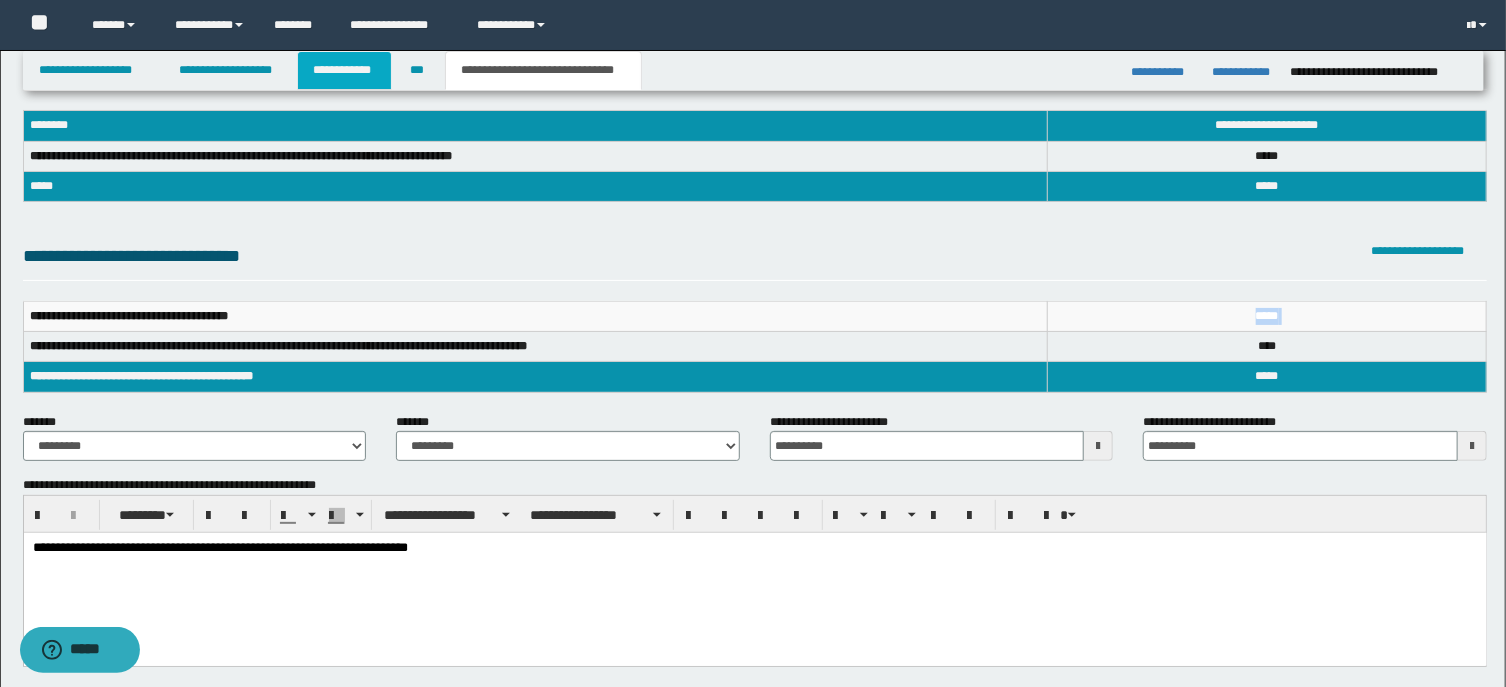click on "**********" at bounding box center [344, 70] 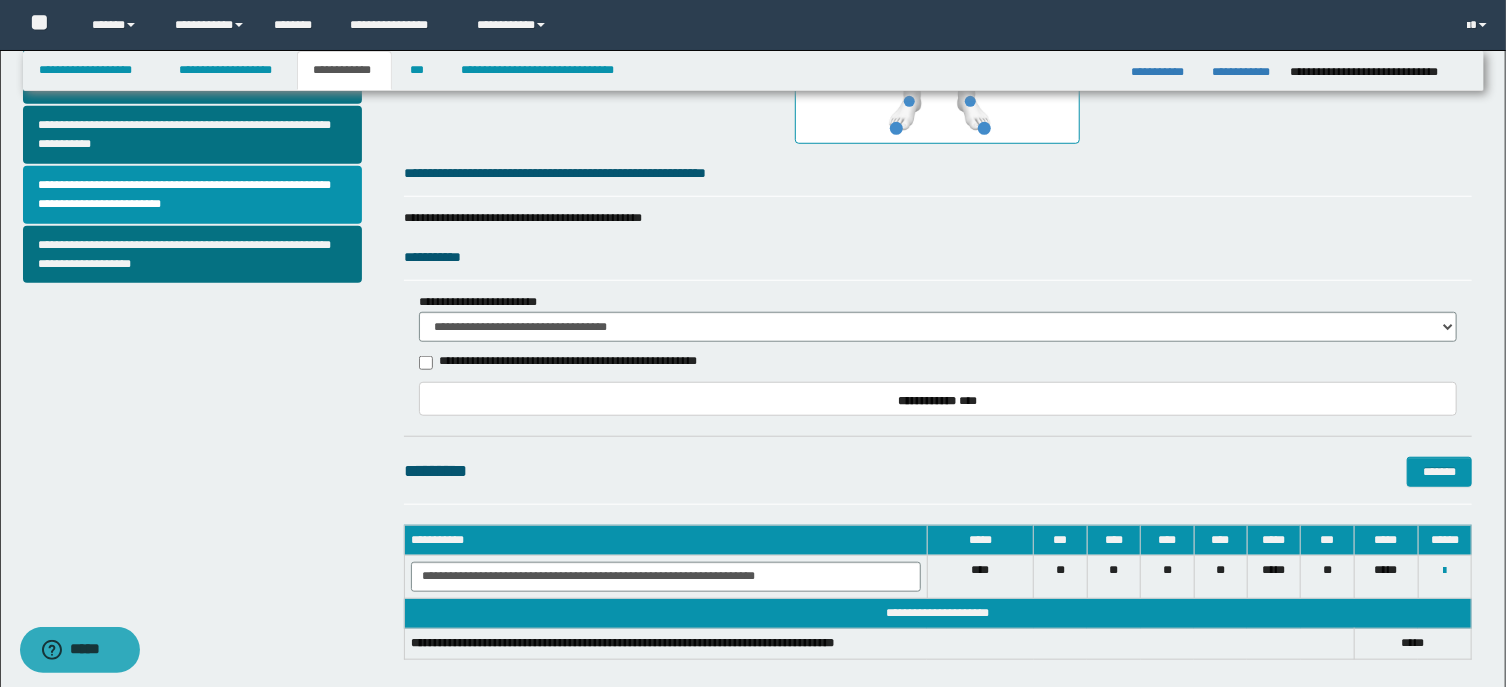 scroll, scrollTop: 820, scrollLeft: 0, axis: vertical 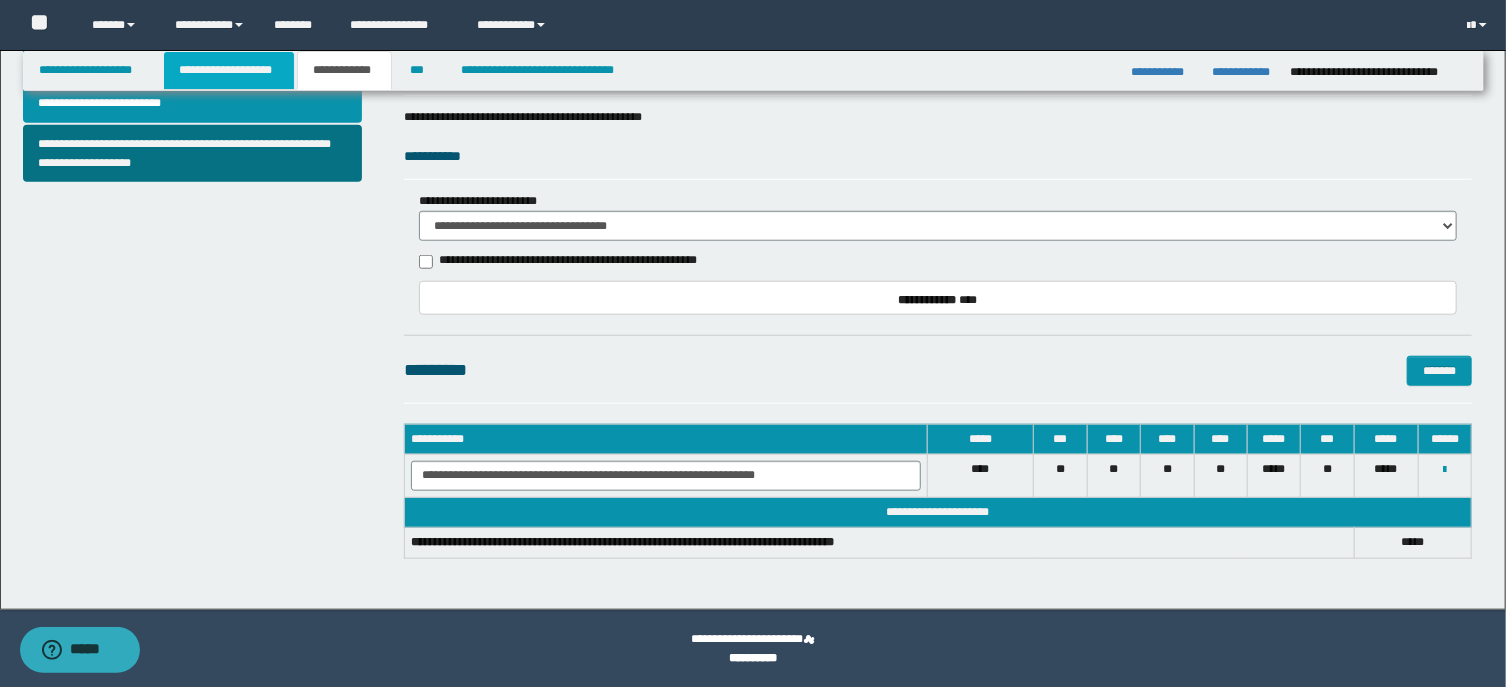 click on "**********" at bounding box center (229, 70) 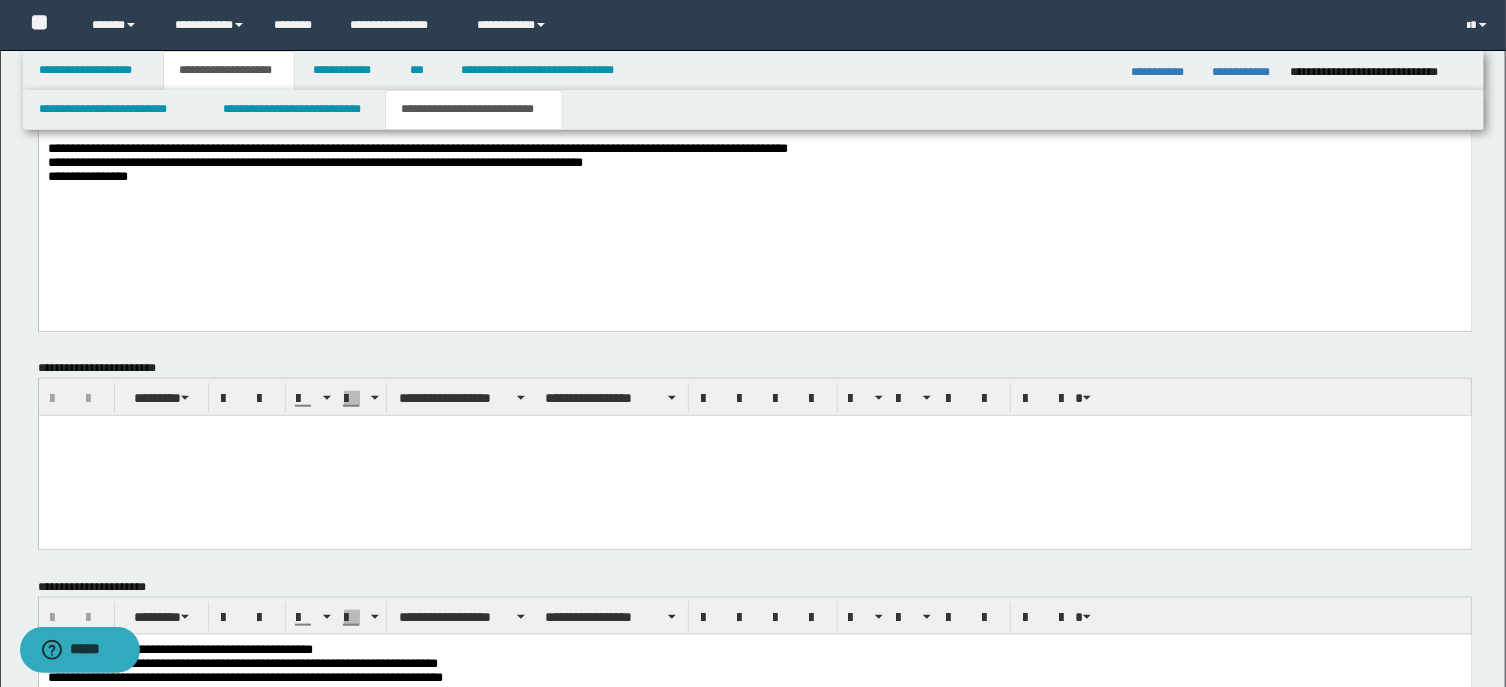 scroll, scrollTop: 744, scrollLeft: 0, axis: vertical 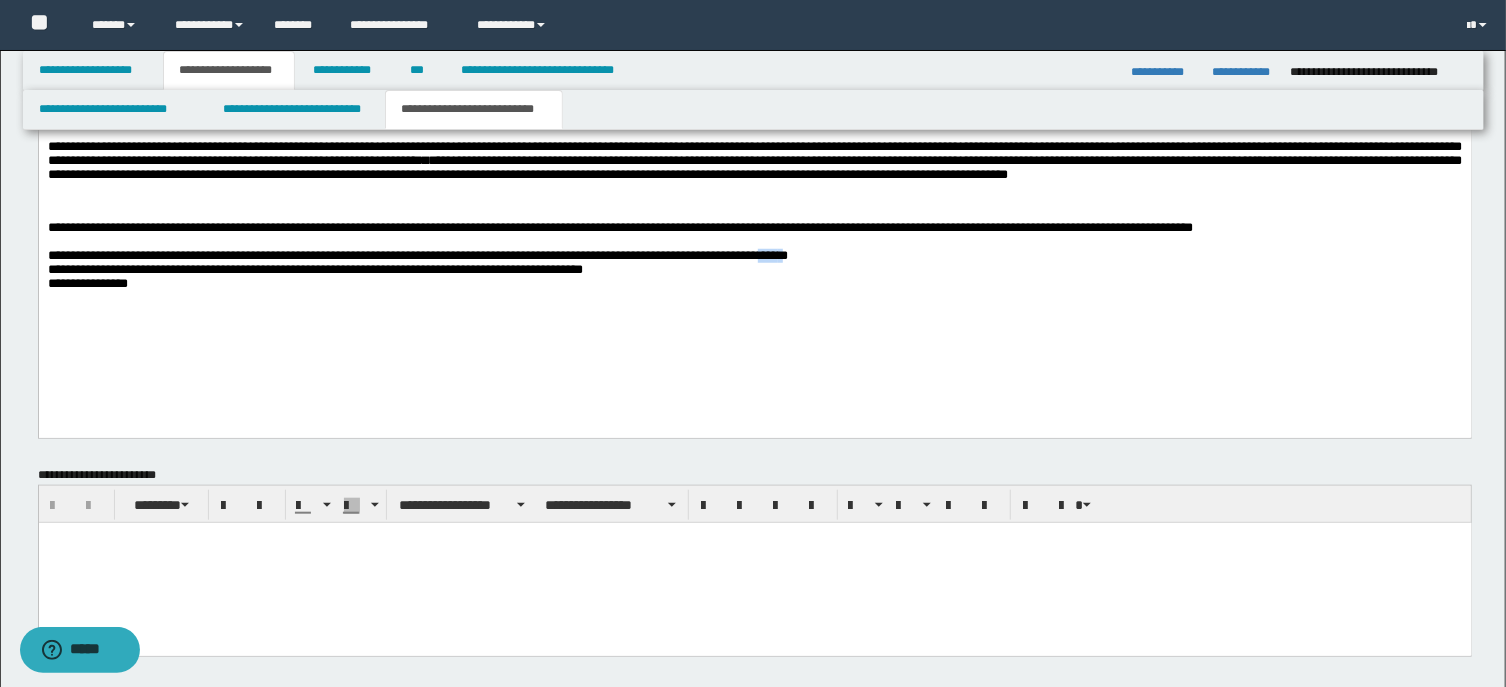 drag, startPoint x: 916, startPoint y: 271, endPoint x: 952, endPoint y: 273, distance: 36.05551 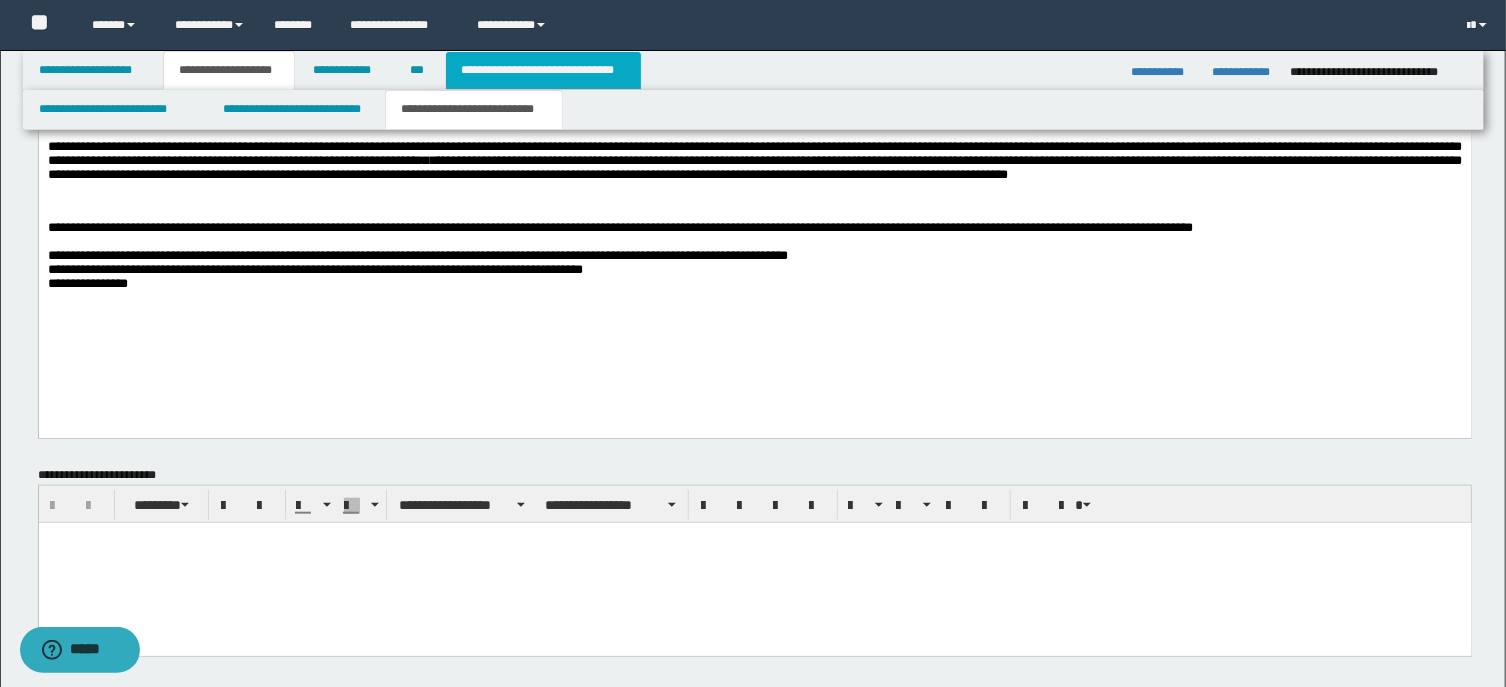 click on "**********" at bounding box center [543, 70] 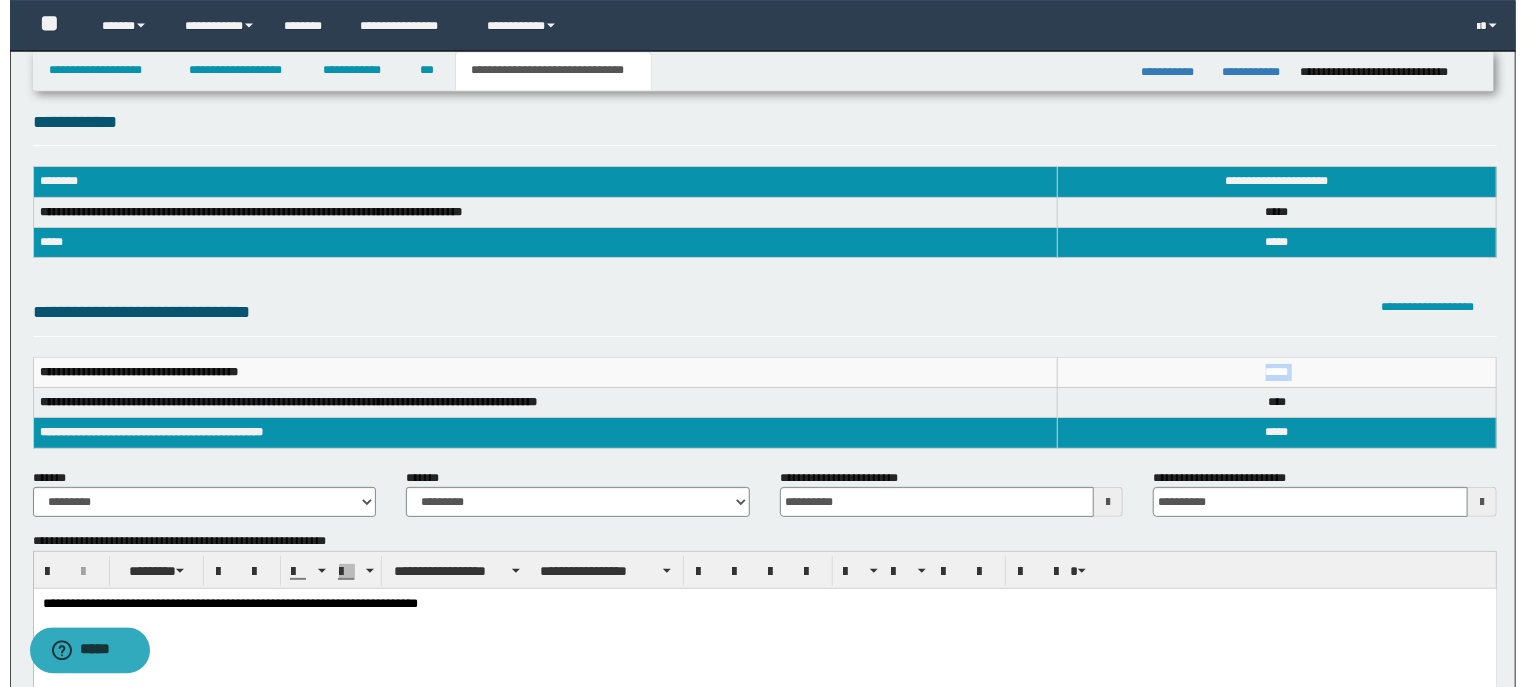 scroll, scrollTop: 10, scrollLeft: 0, axis: vertical 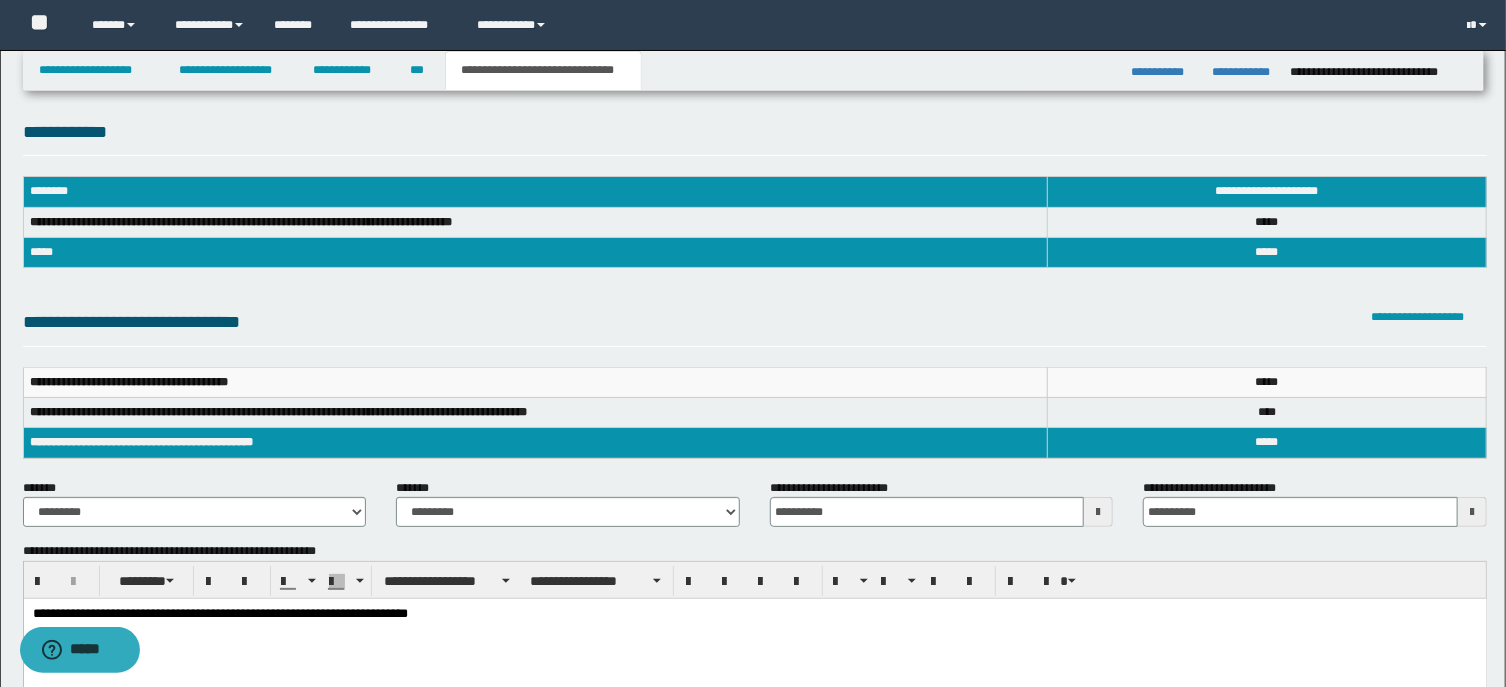 click on "**** *" at bounding box center (1267, 443) 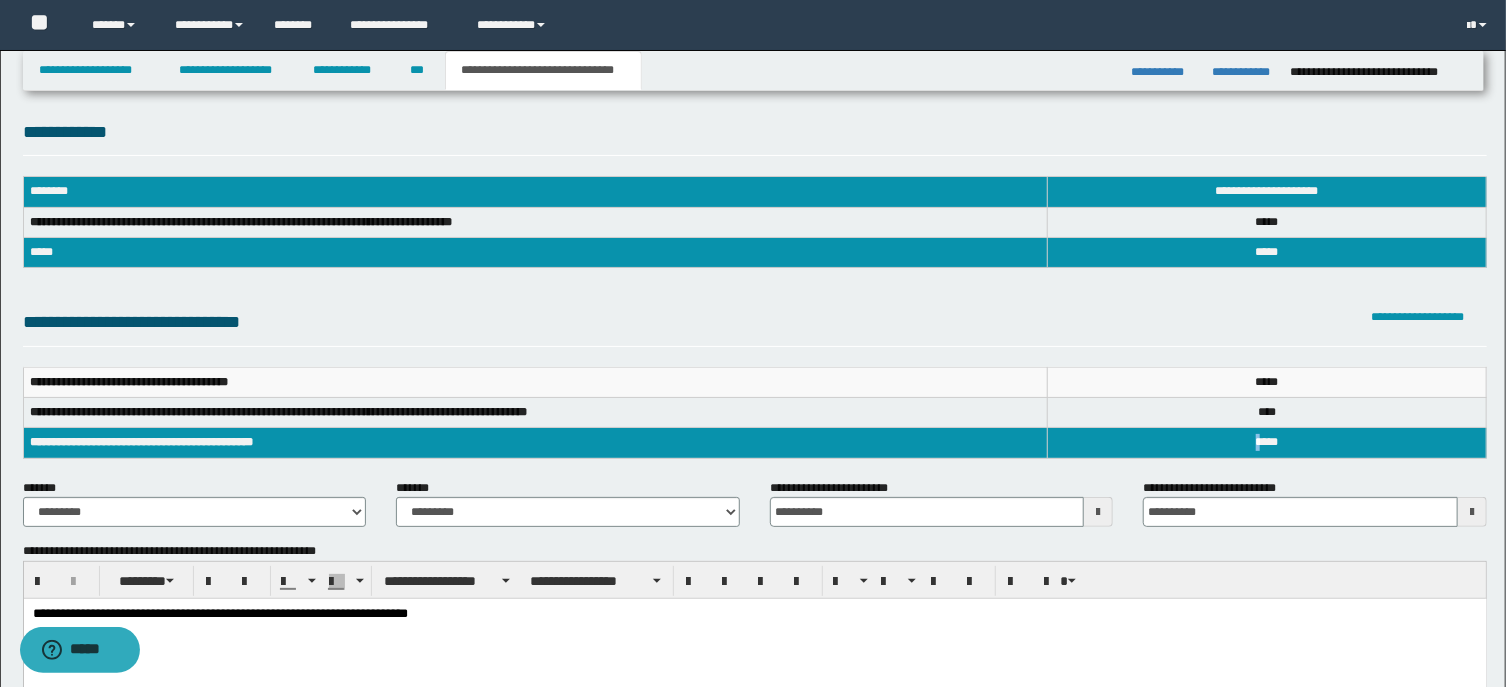 click on "**** *" at bounding box center (1267, 443) 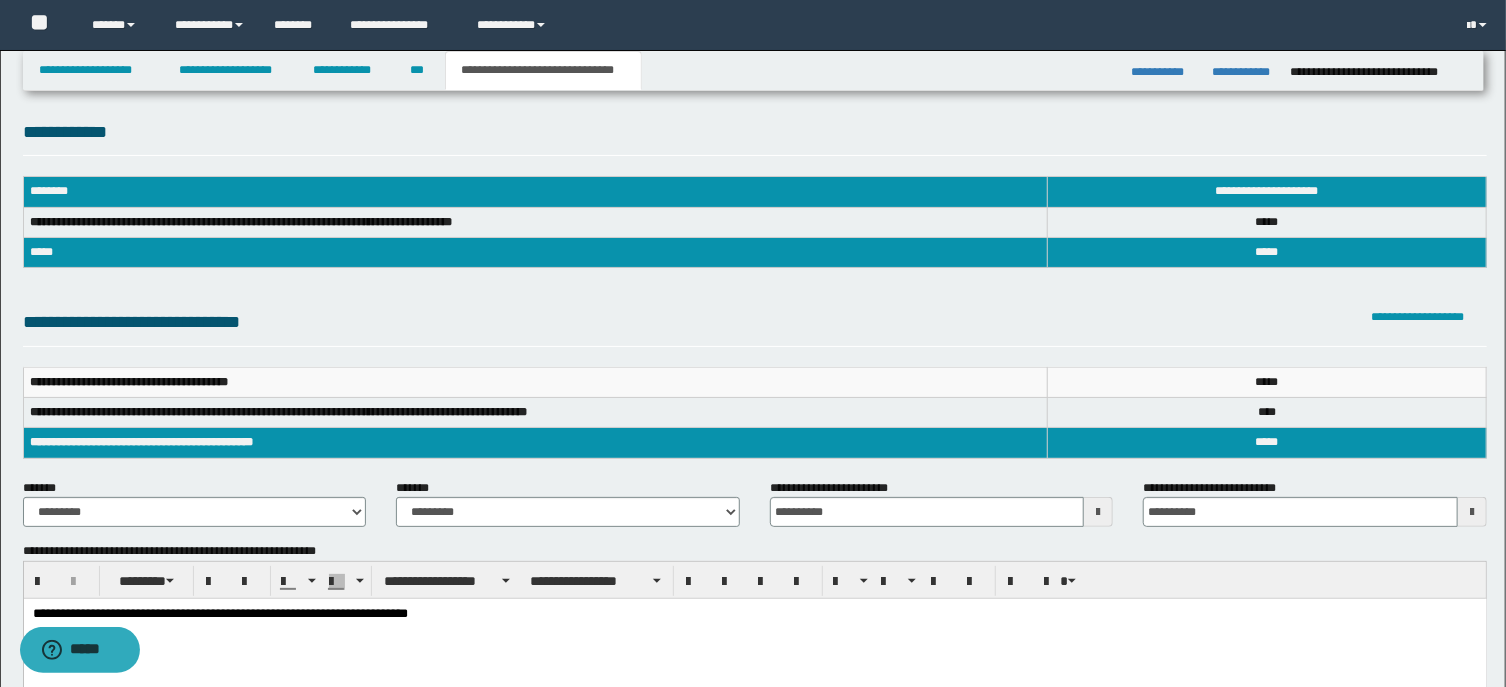 click on "****" at bounding box center (1267, 442) 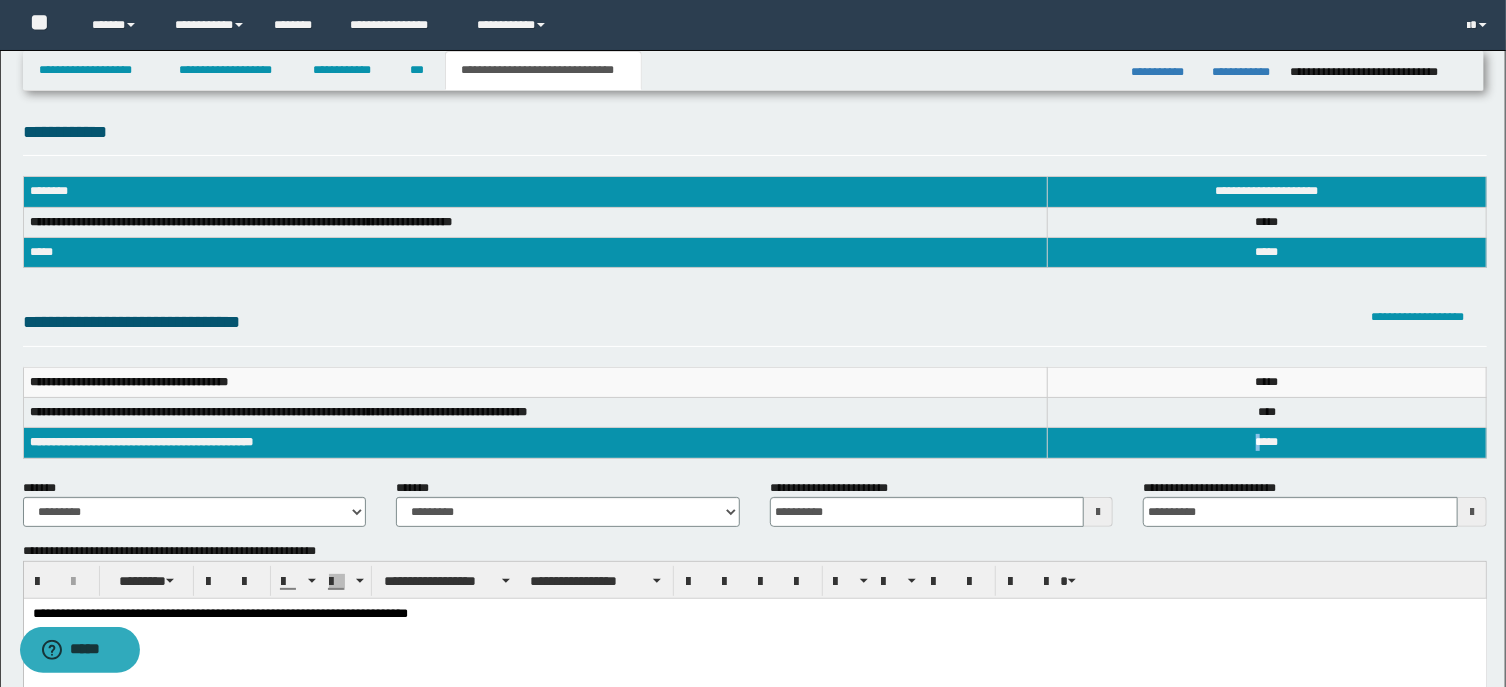 click on "****" at bounding box center [1267, 442] 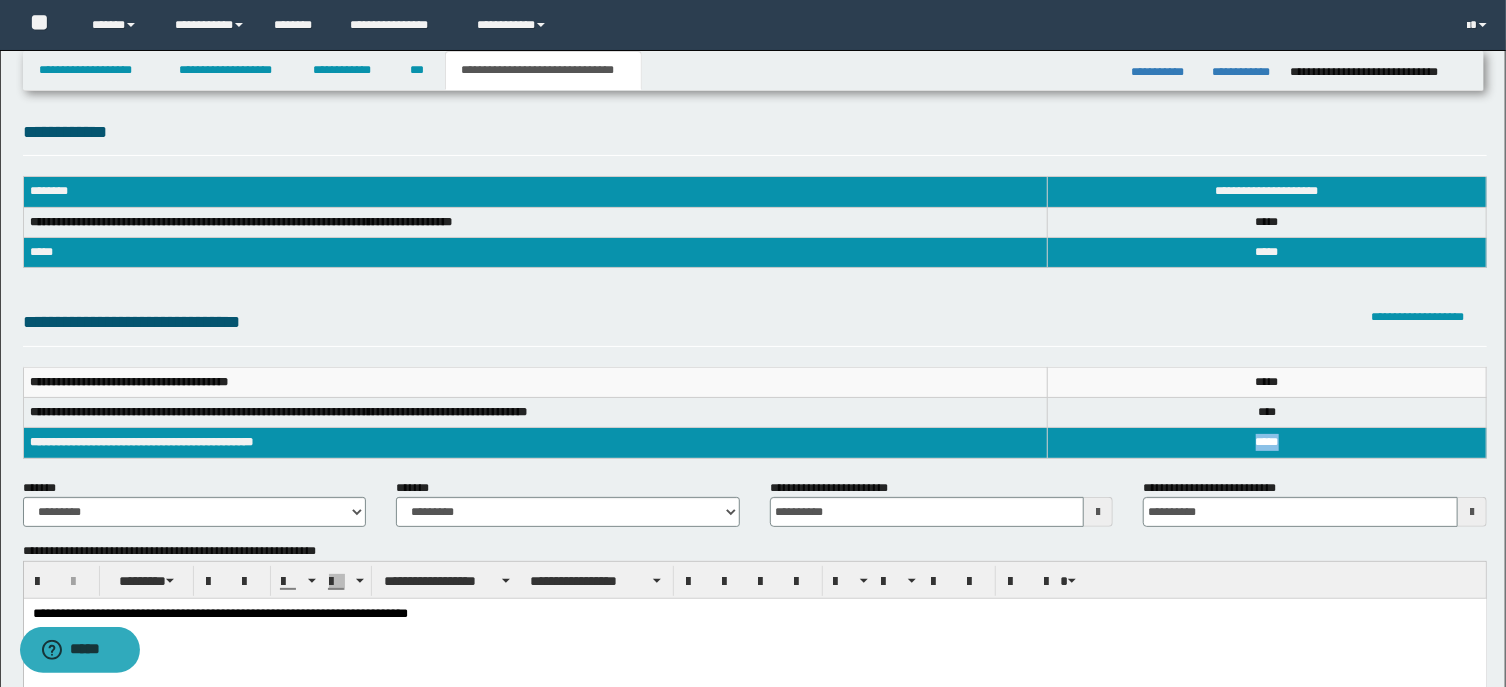 drag, startPoint x: 1251, startPoint y: 442, endPoint x: 1286, endPoint y: 446, distance: 35.22783 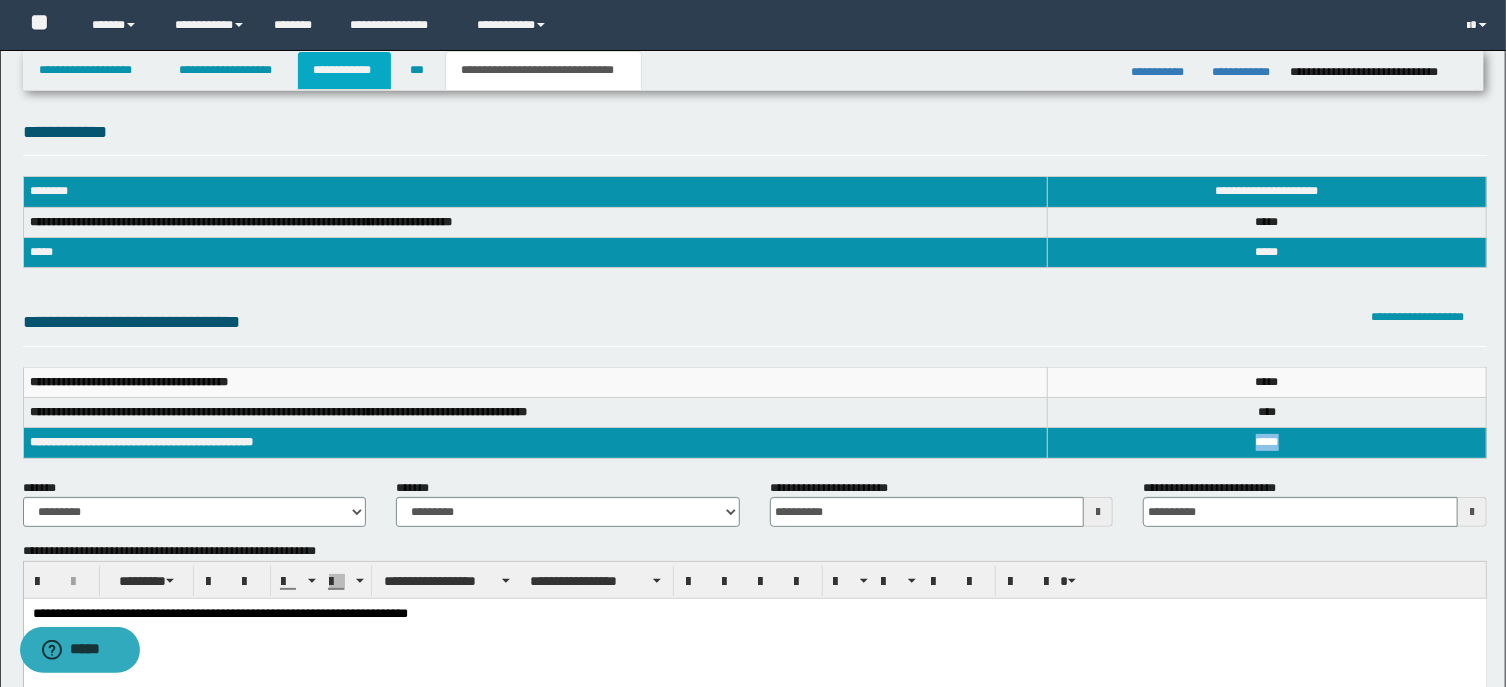 click on "**********" at bounding box center [344, 70] 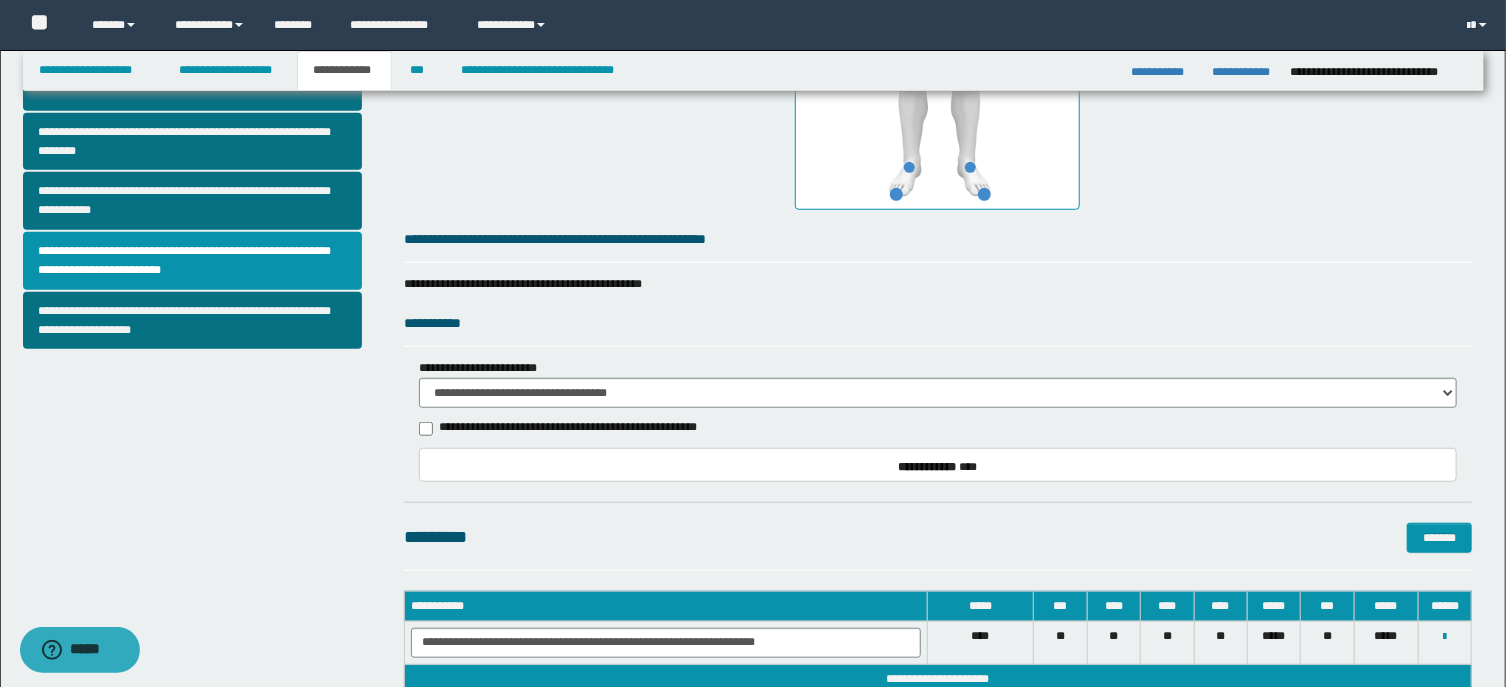 scroll, scrollTop: 820, scrollLeft: 0, axis: vertical 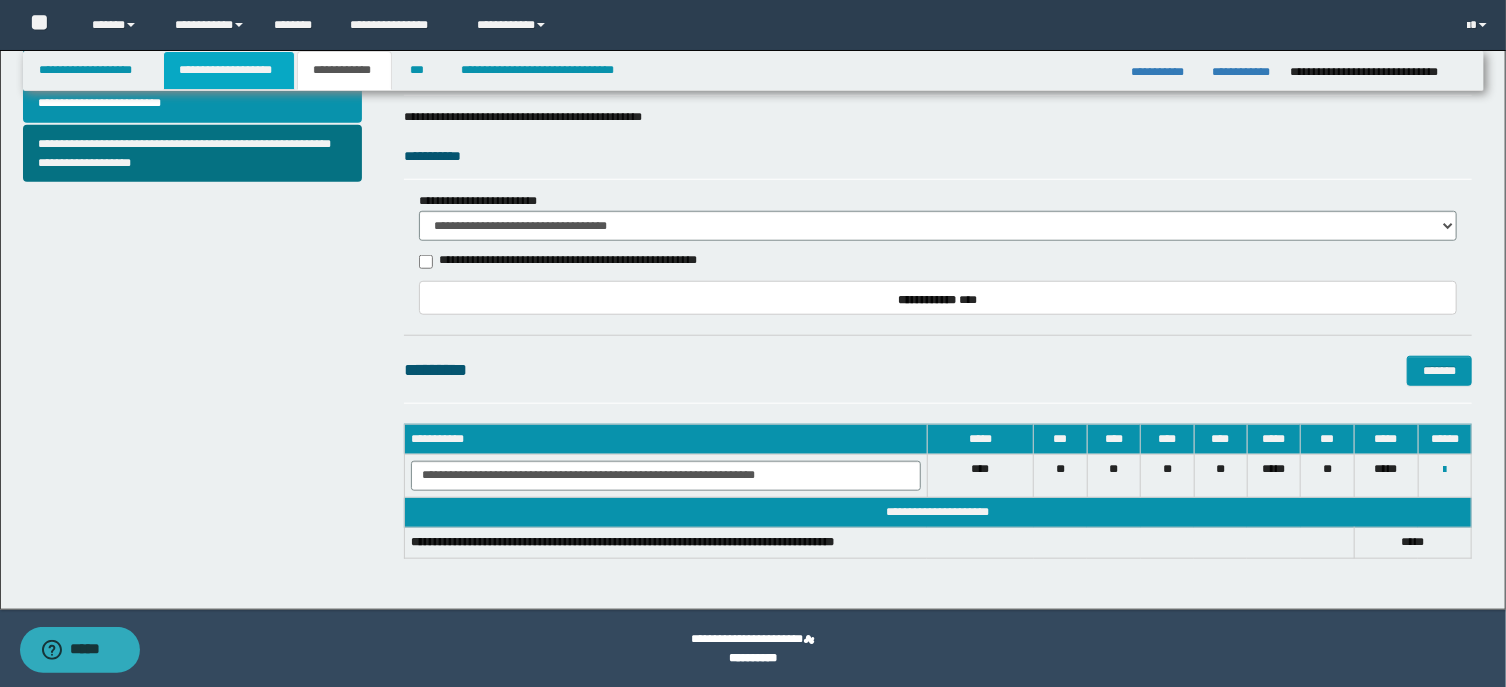 click on "**********" at bounding box center [229, 70] 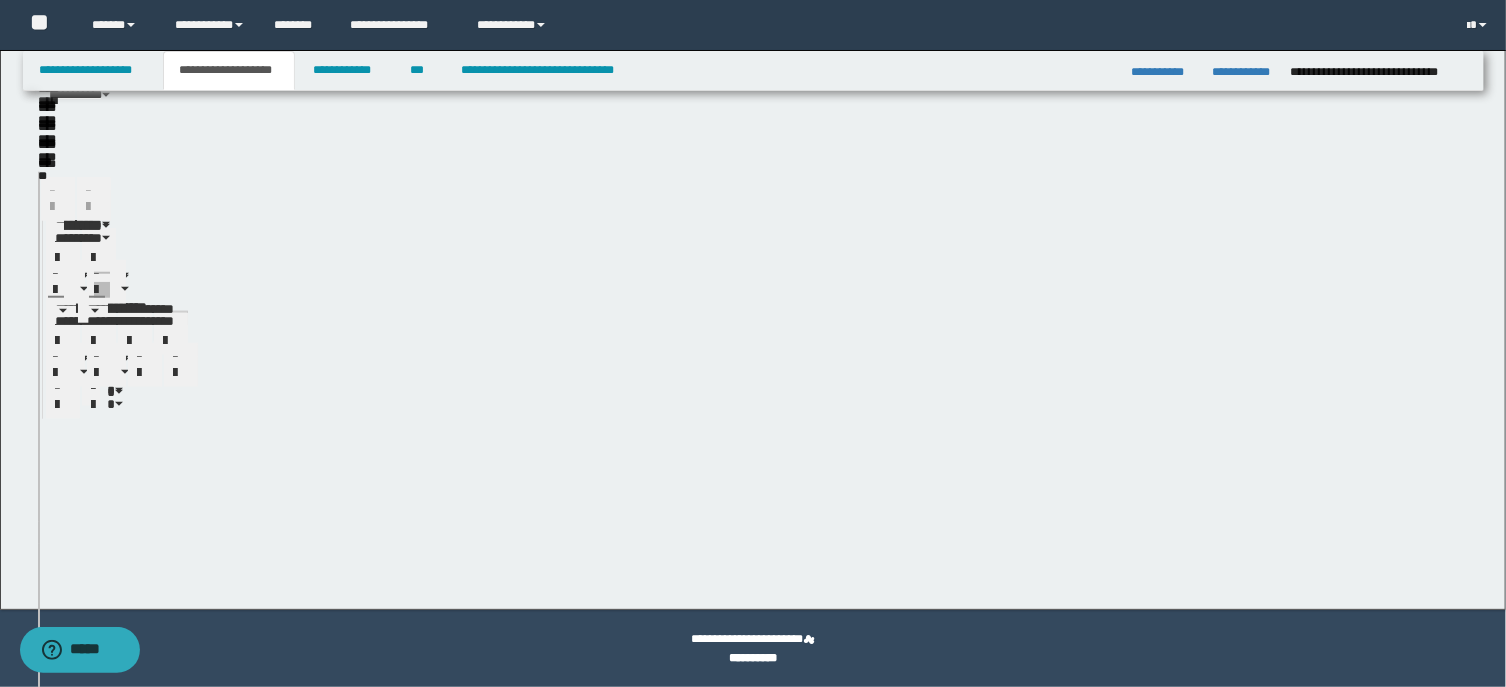 scroll, scrollTop: 851, scrollLeft: 0, axis: vertical 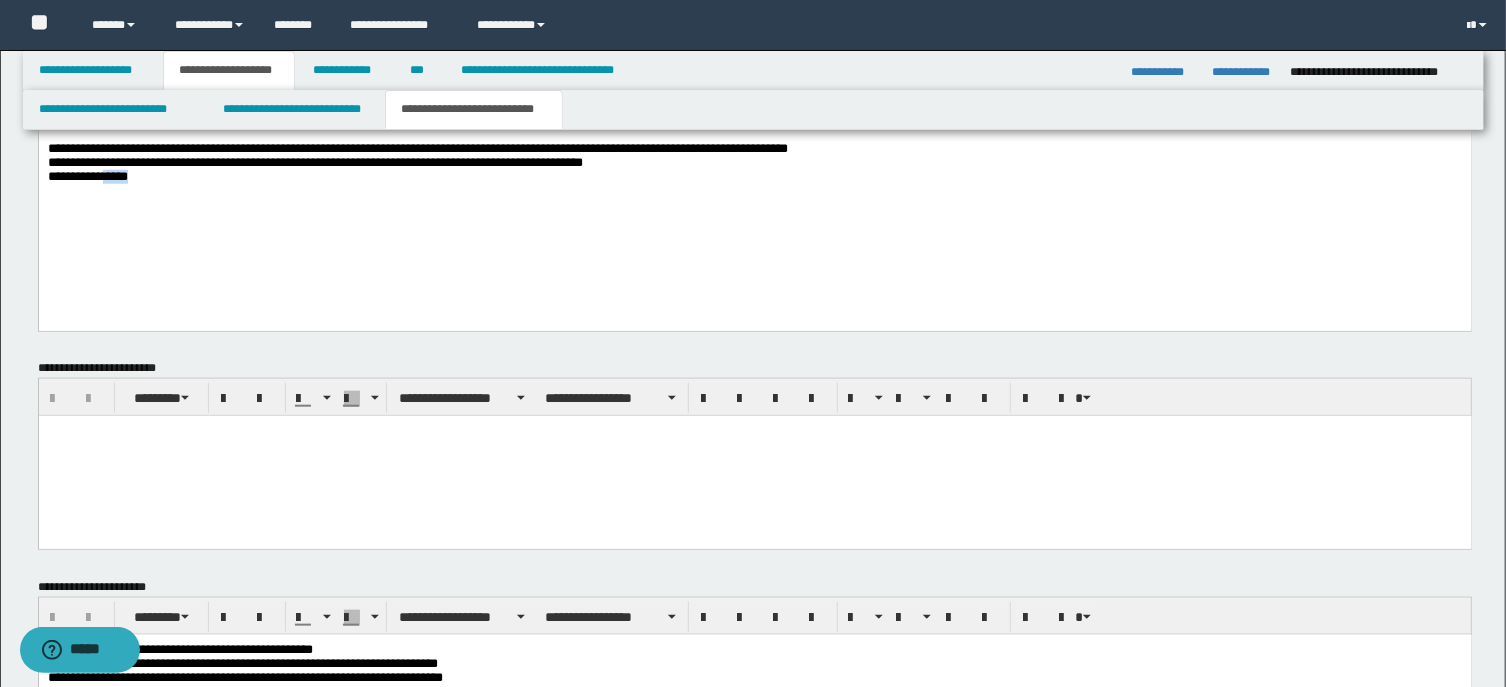 drag, startPoint x: 179, startPoint y: 203, endPoint x: 115, endPoint y: 200, distance: 64.070274 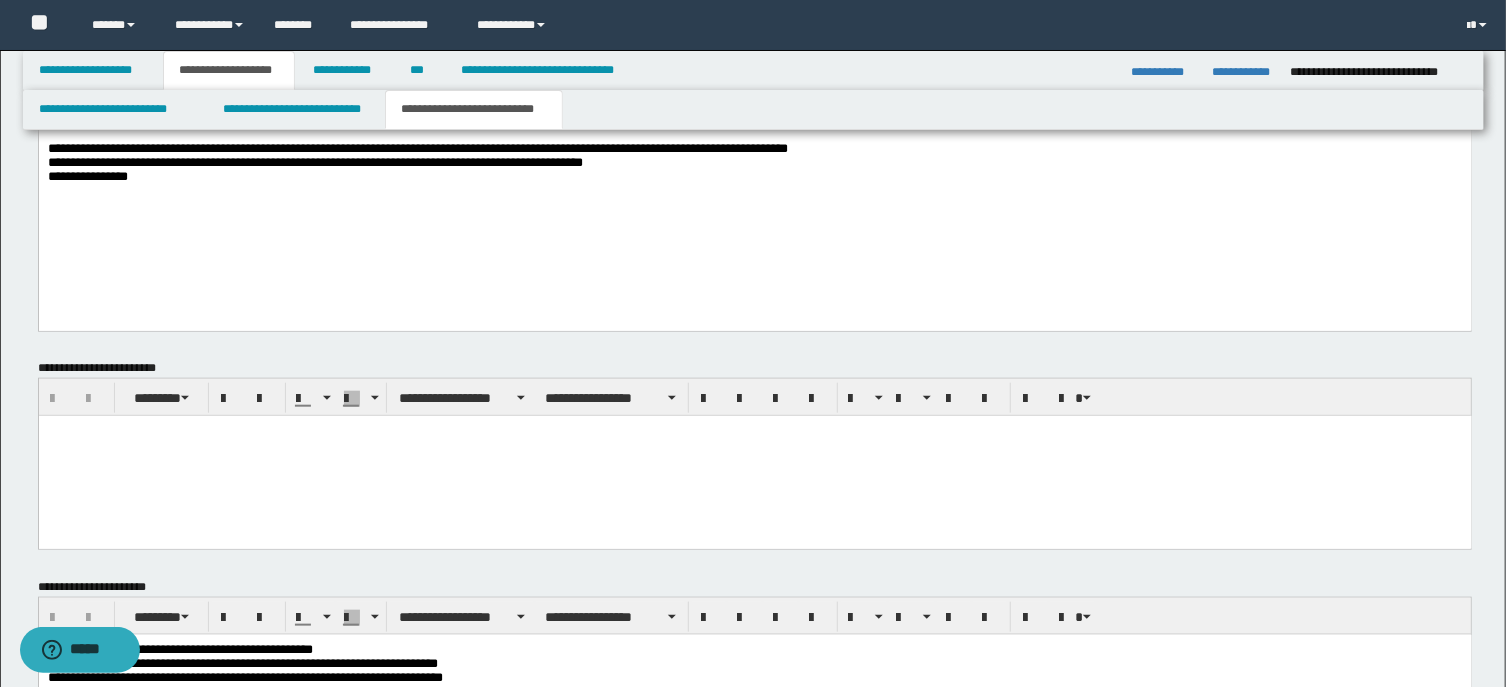 click on "**********" at bounding box center (754, 118) 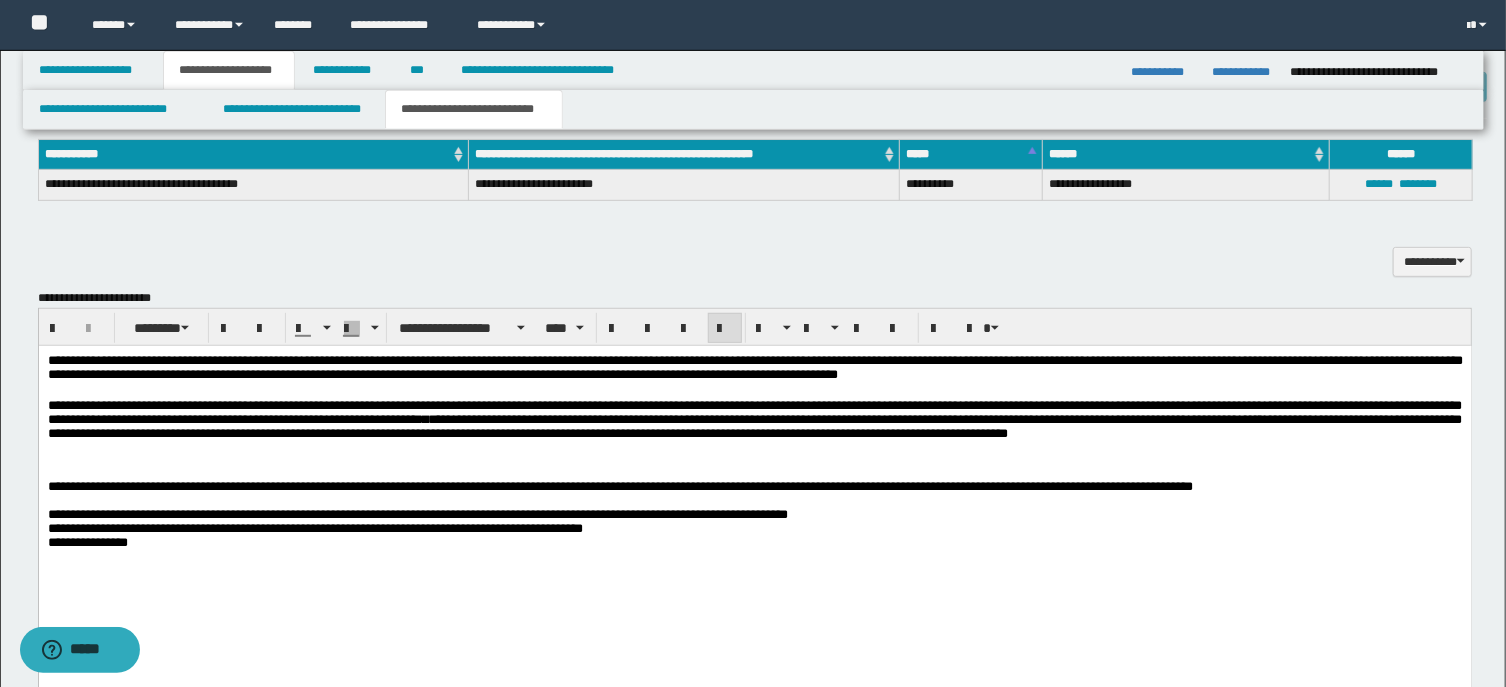 scroll, scrollTop: 530, scrollLeft: 0, axis: vertical 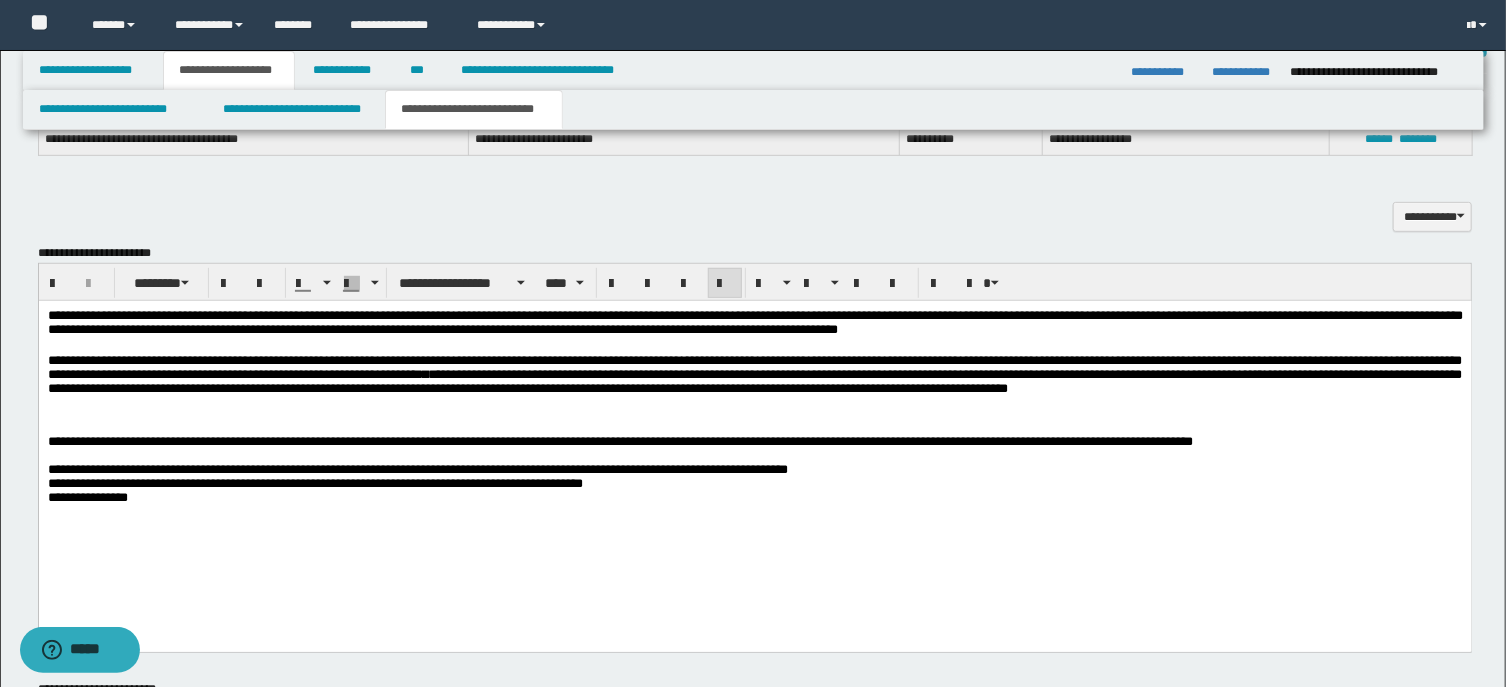 click on "**********" at bounding box center (754, 434) 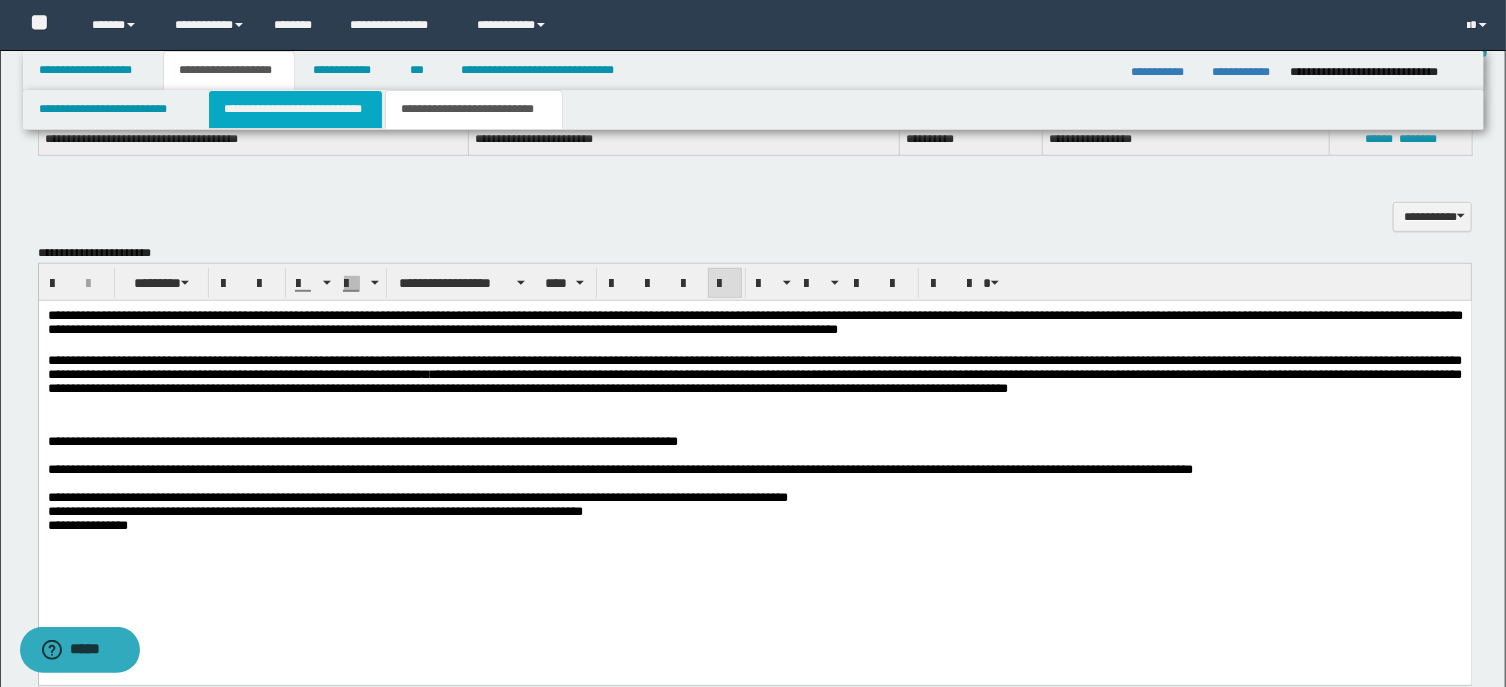 click on "**********" at bounding box center (296, 109) 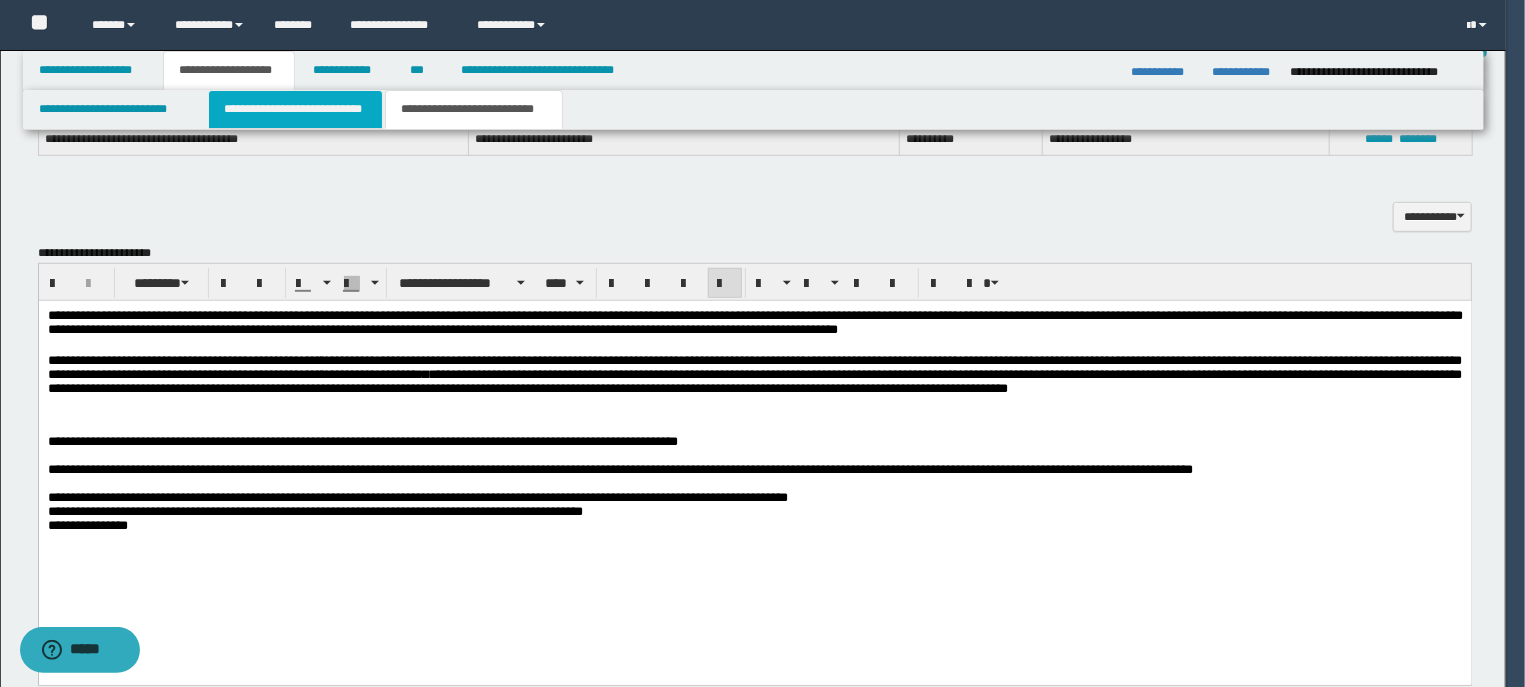 type 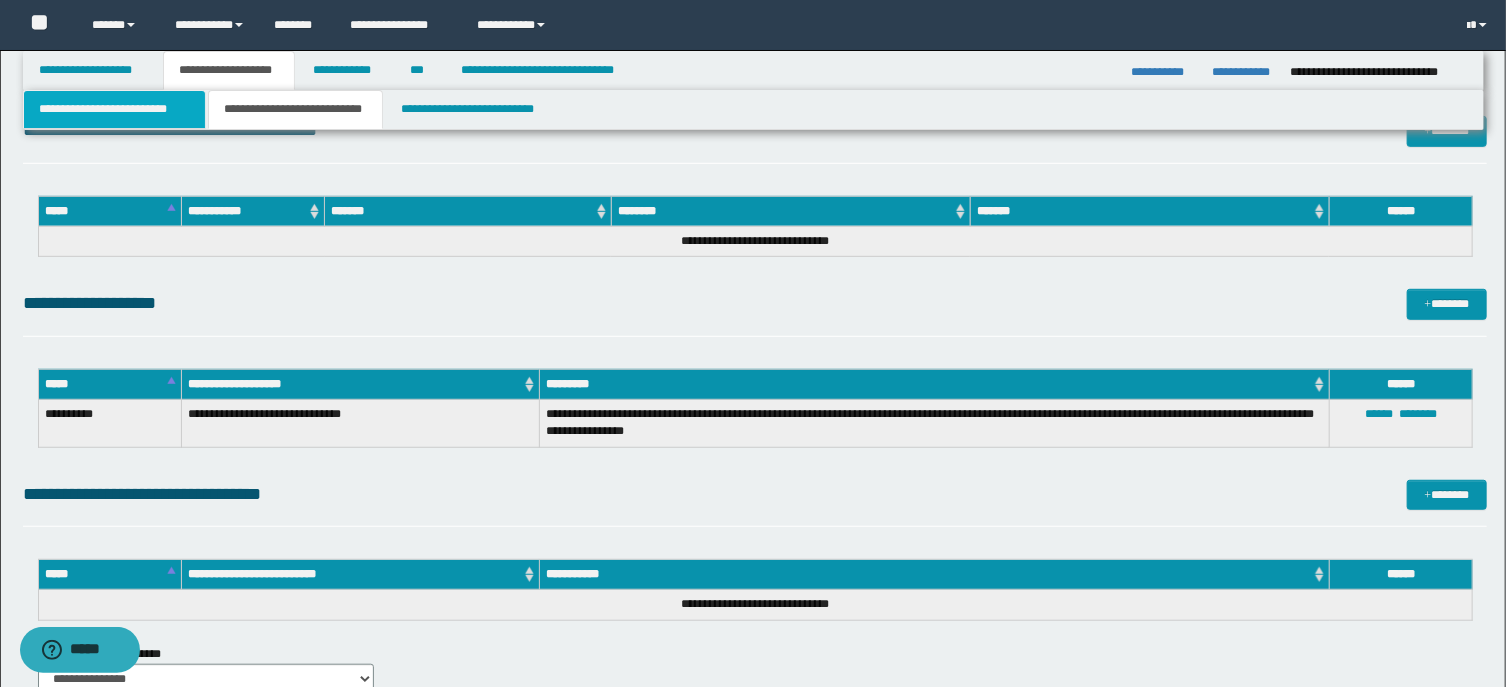 click on "**********" at bounding box center [114, 109] 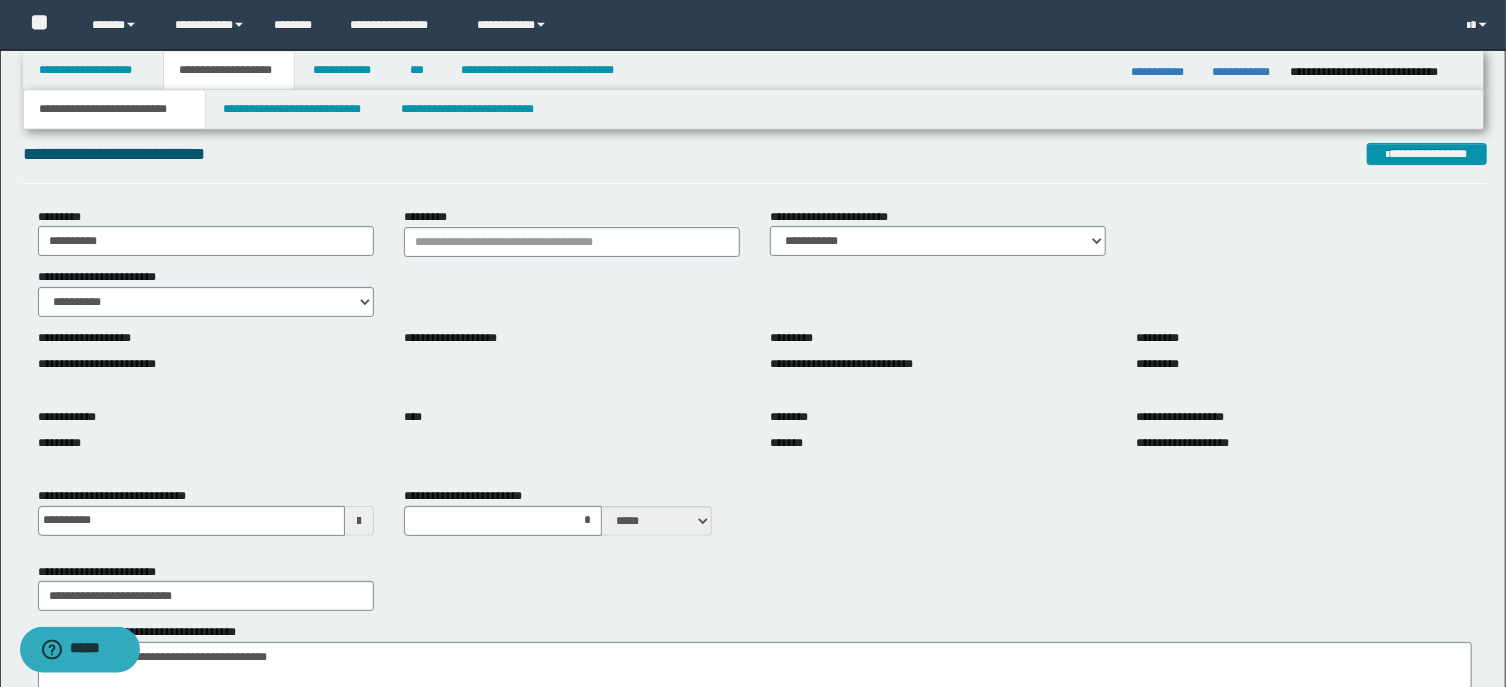 scroll, scrollTop: 0, scrollLeft: 0, axis: both 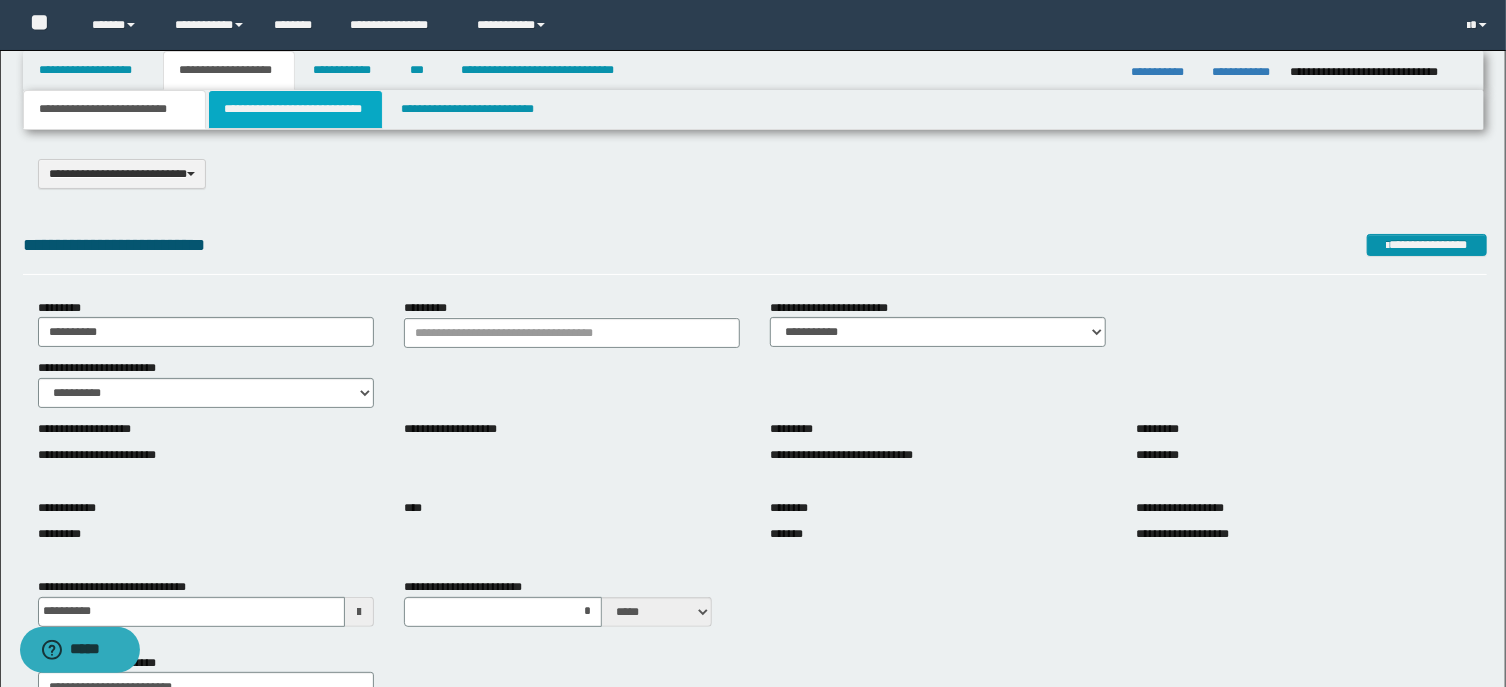 click on "**********" at bounding box center (296, 109) 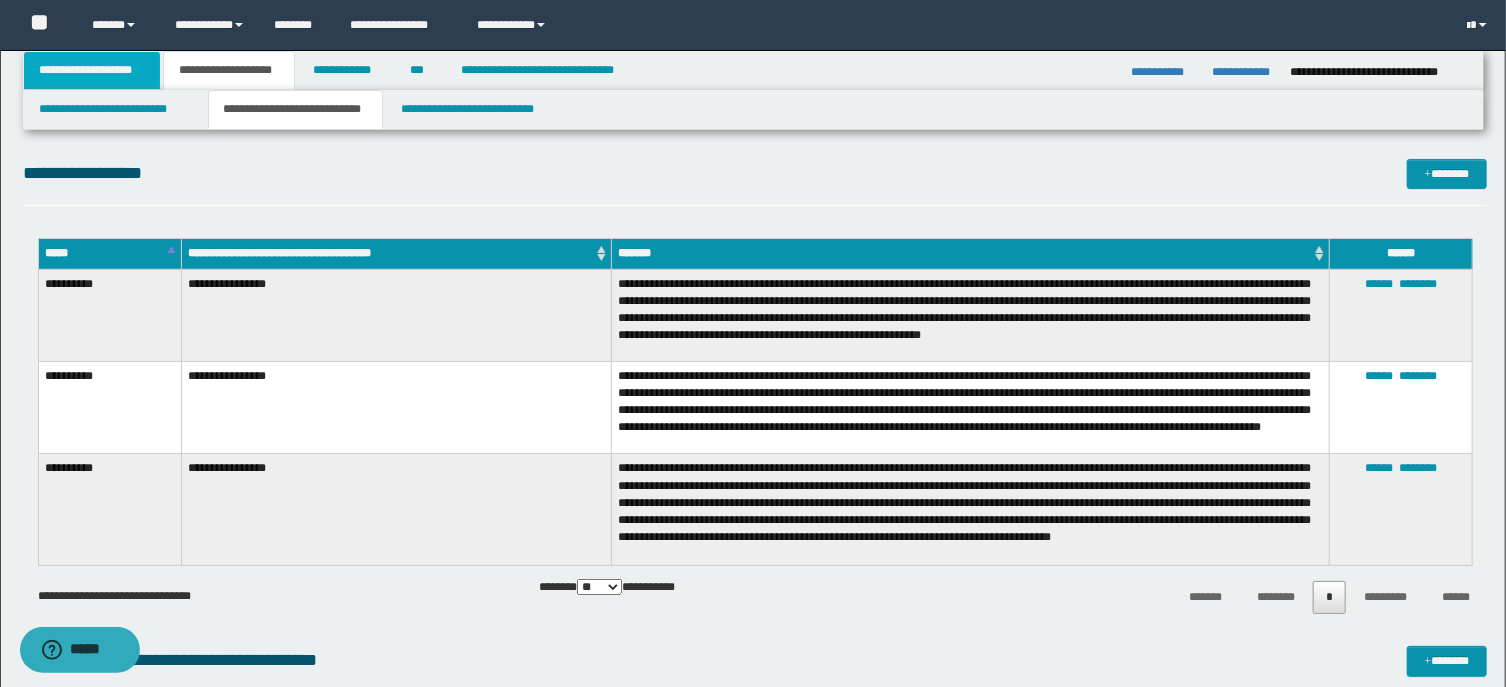 click on "**********" at bounding box center [92, 70] 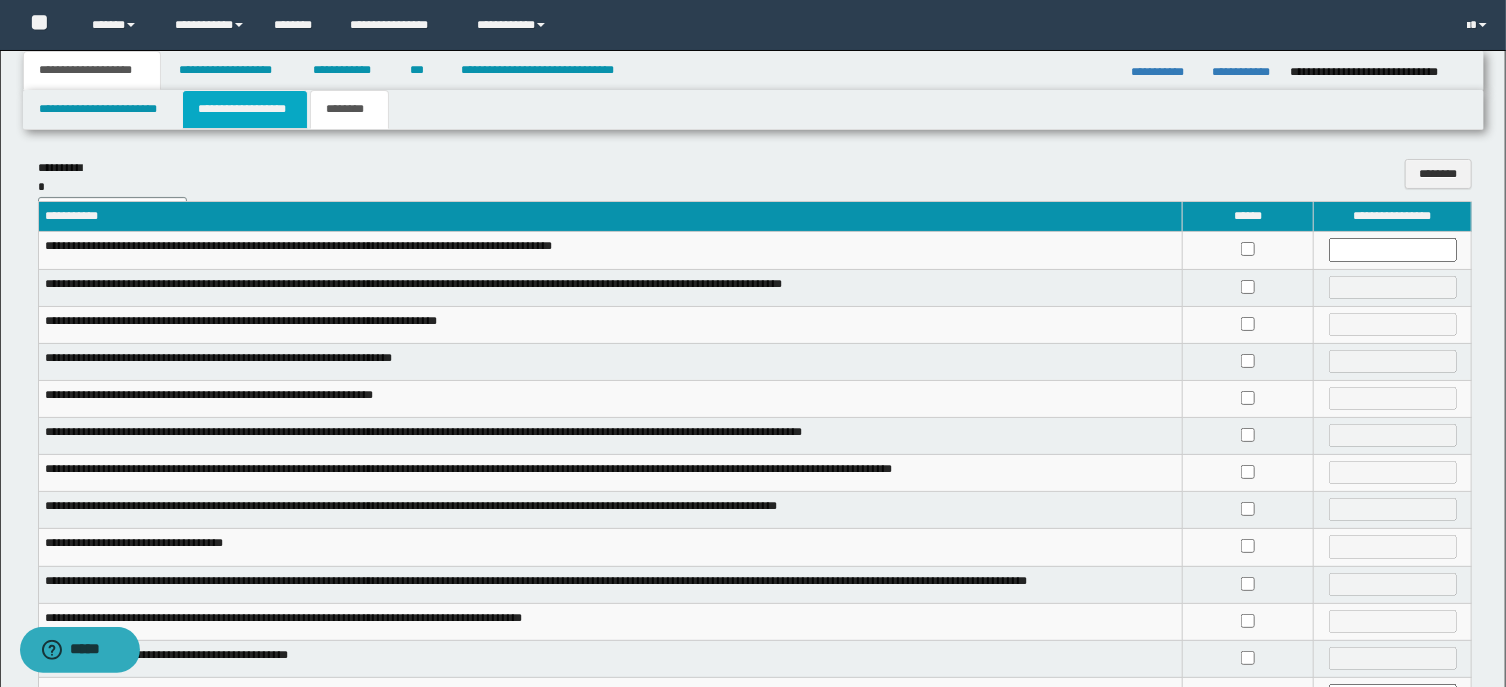 click on "**********" at bounding box center [245, 109] 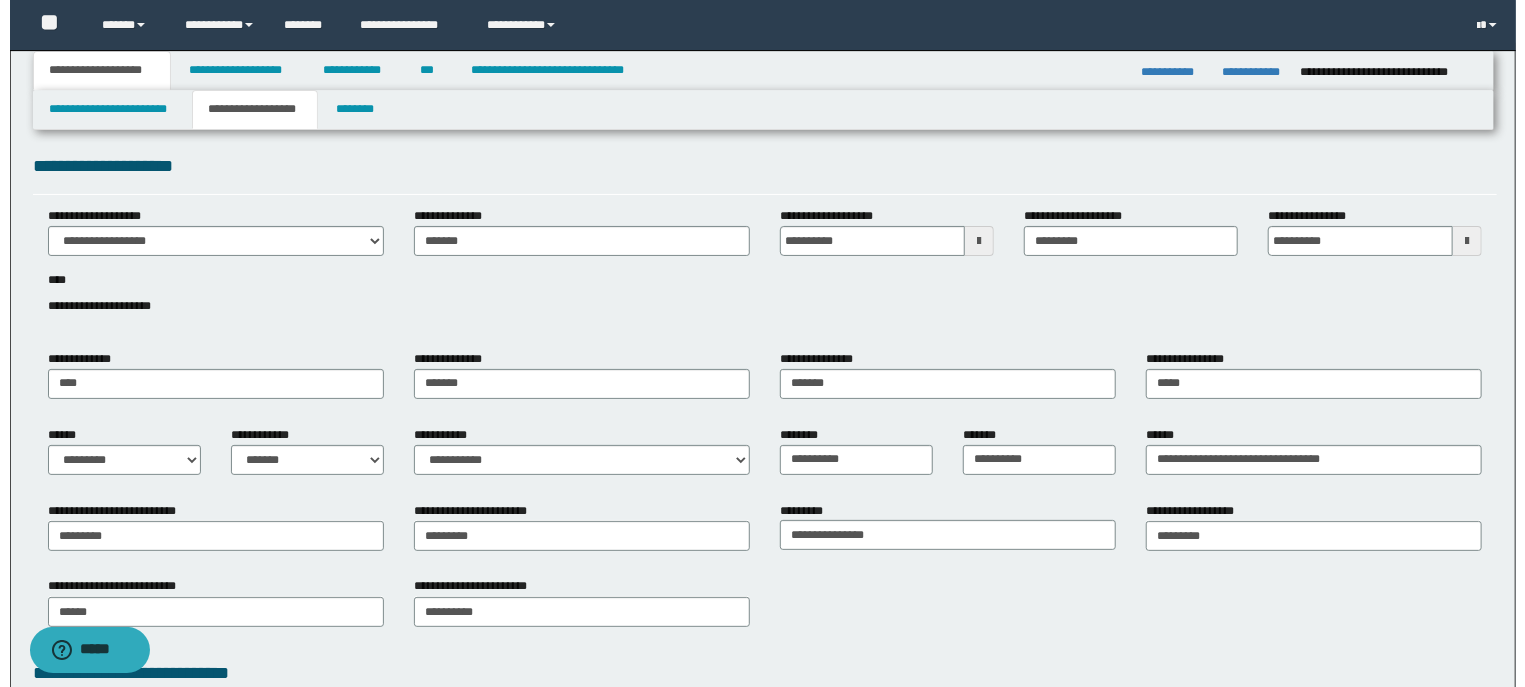 scroll, scrollTop: 0, scrollLeft: 0, axis: both 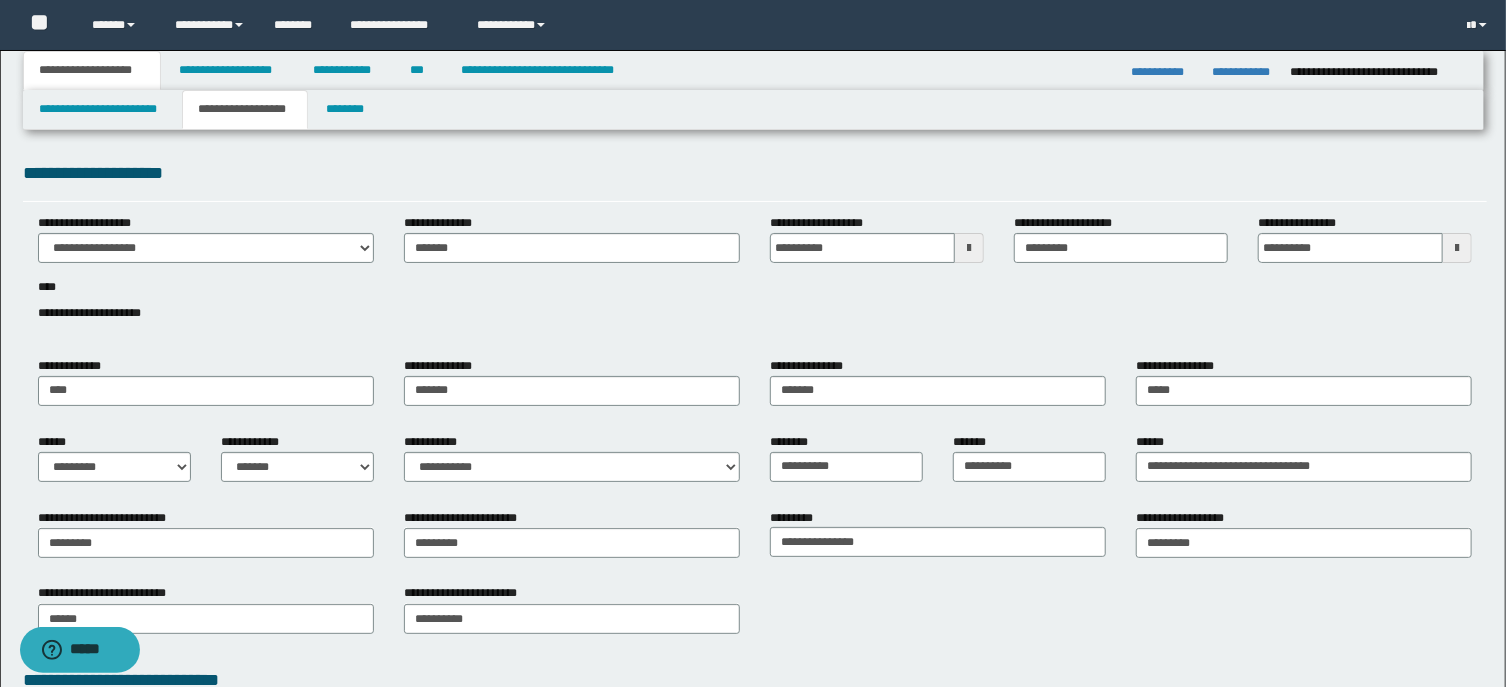 click on "**********" at bounding box center (1164, 72) 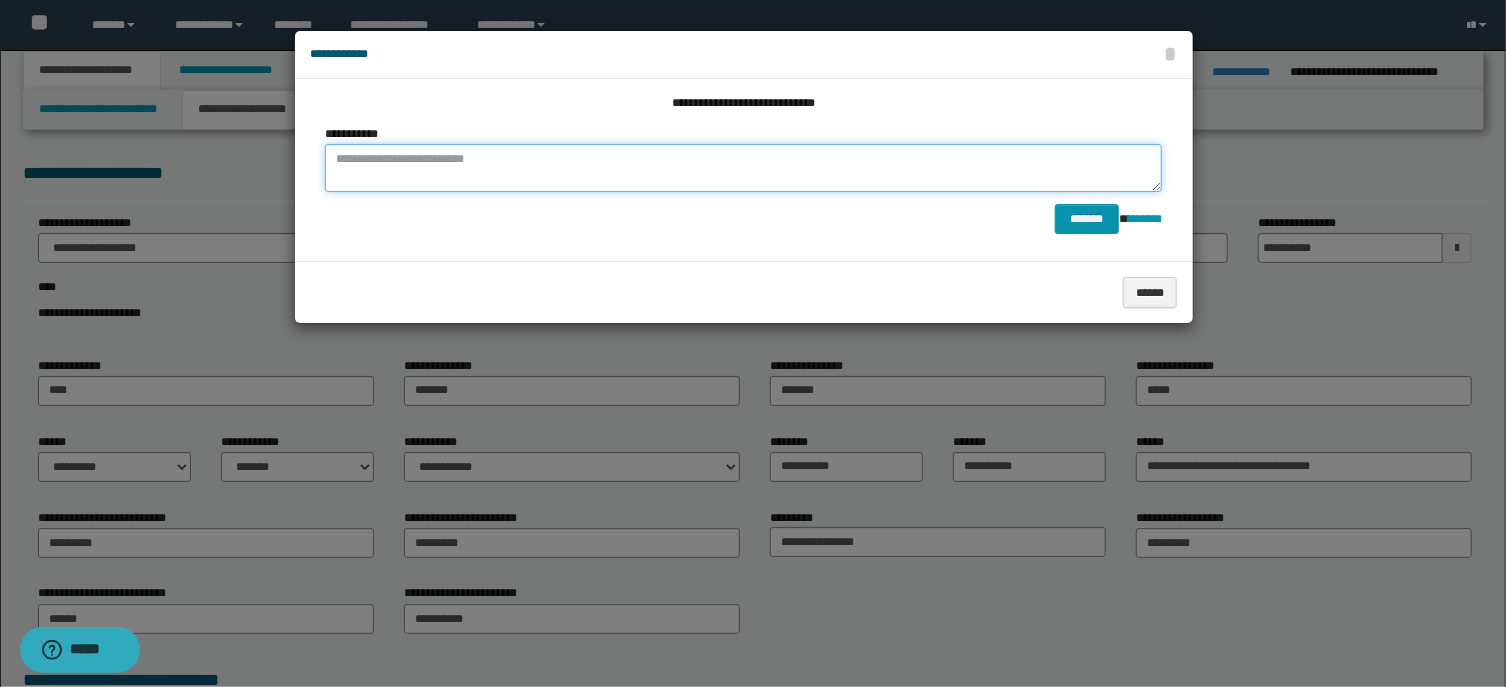click at bounding box center (744, 168) 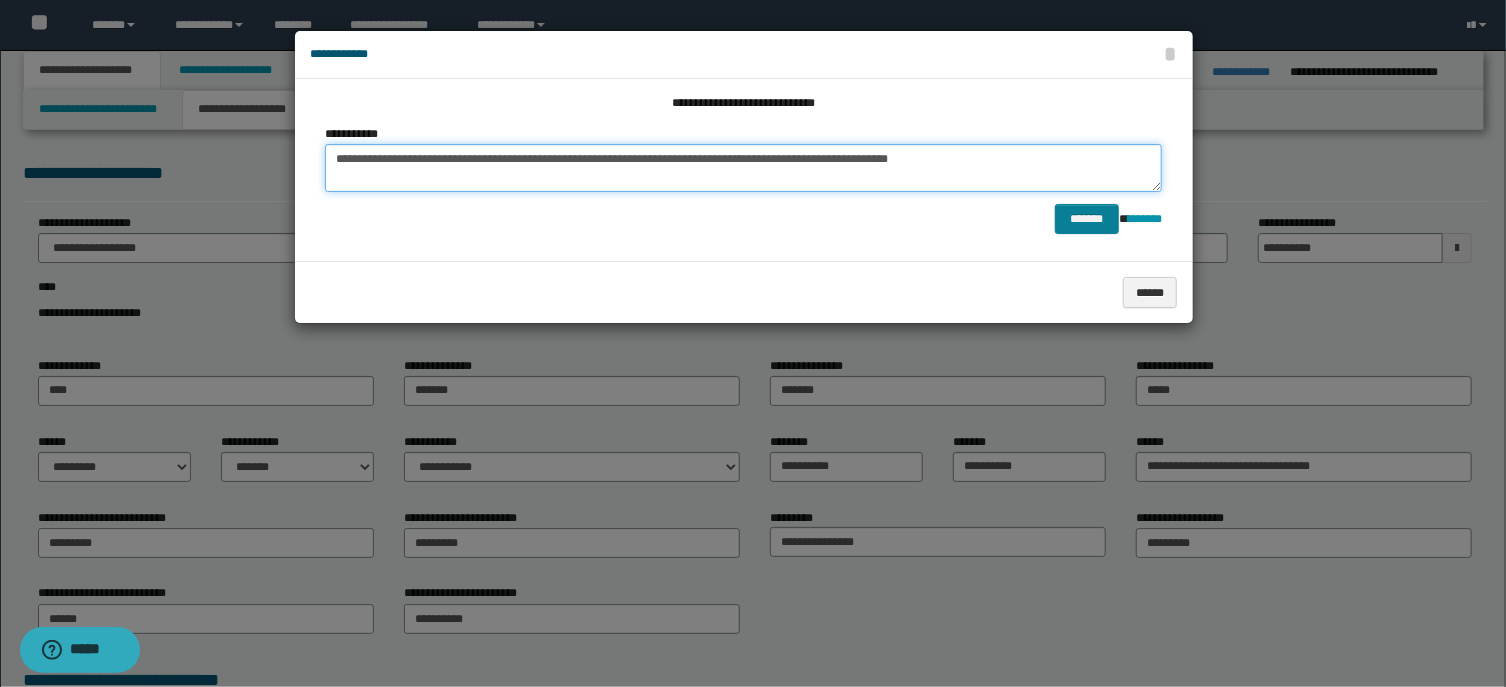 type on "**********" 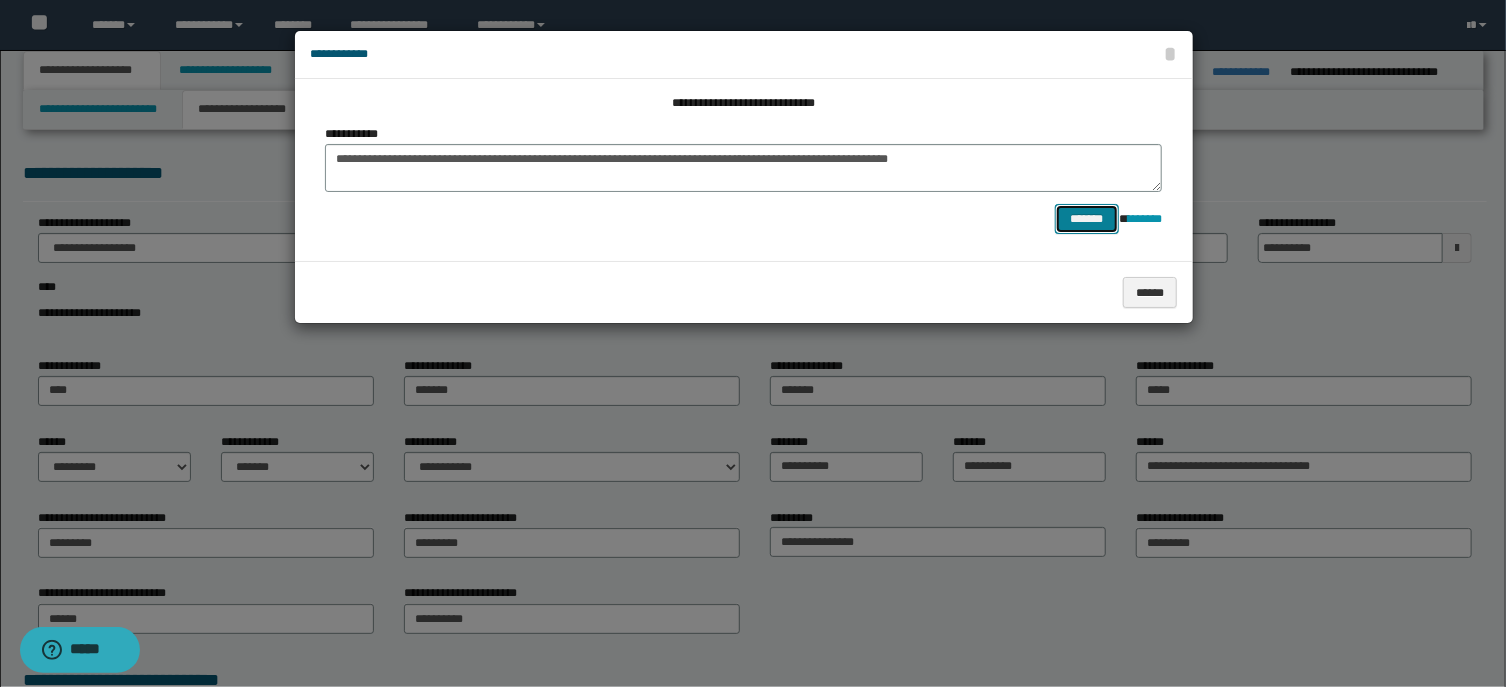 click on "*******" at bounding box center [1087, 219] 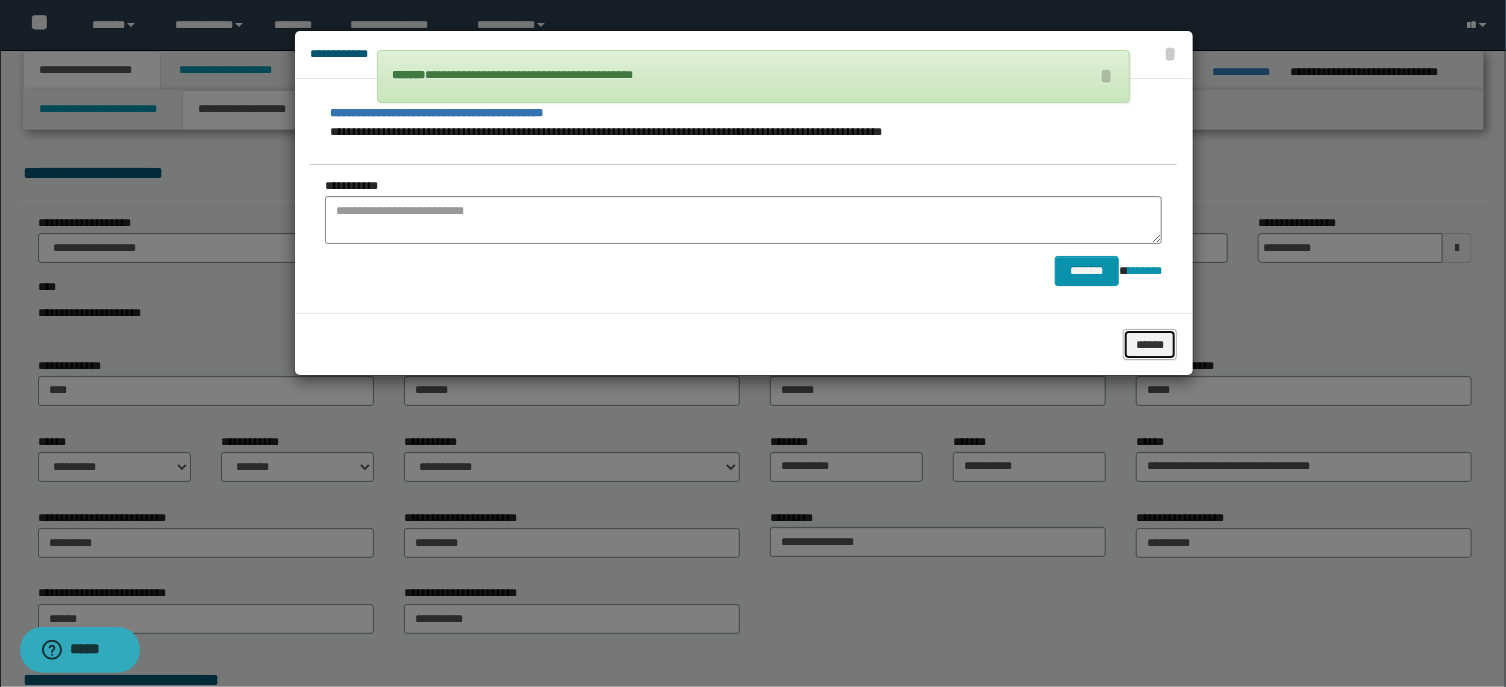 click on "******" at bounding box center (1150, 344) 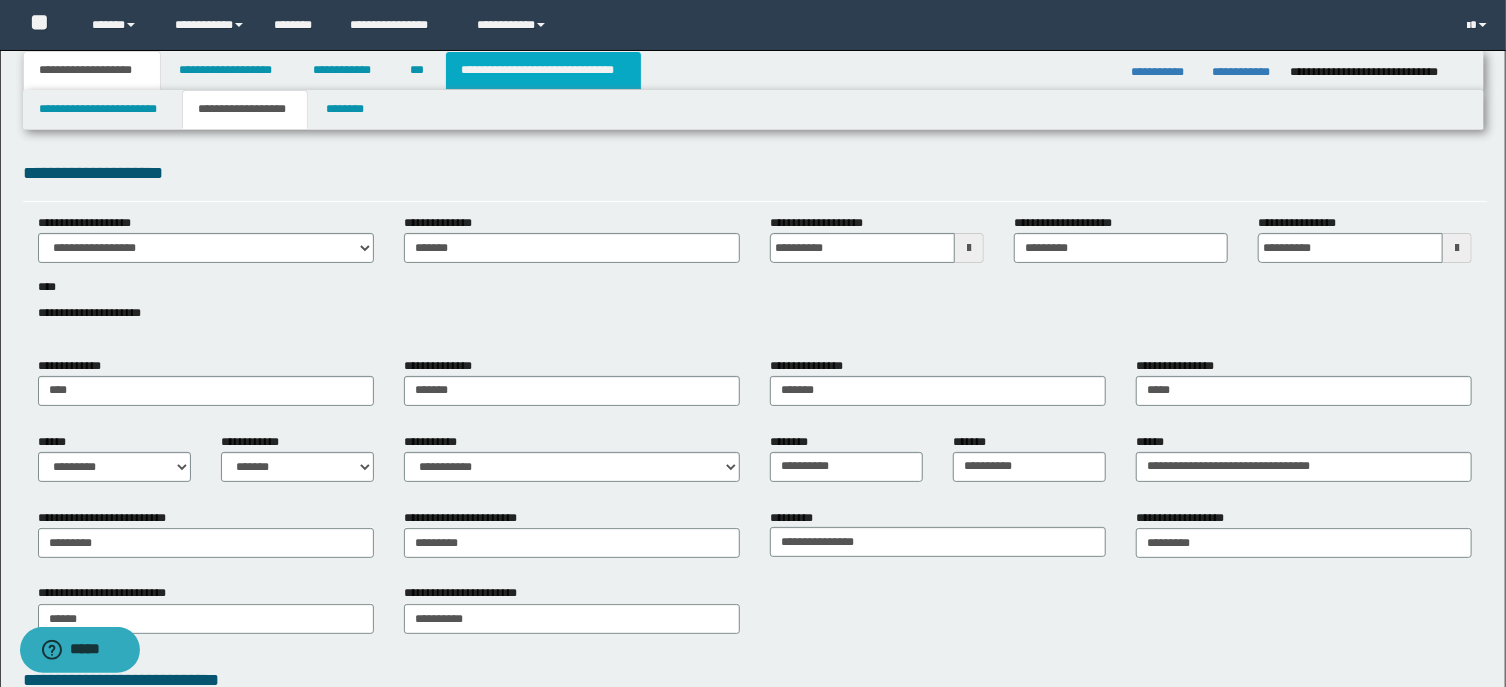 click on "**********" at bounding box center (543, 70) 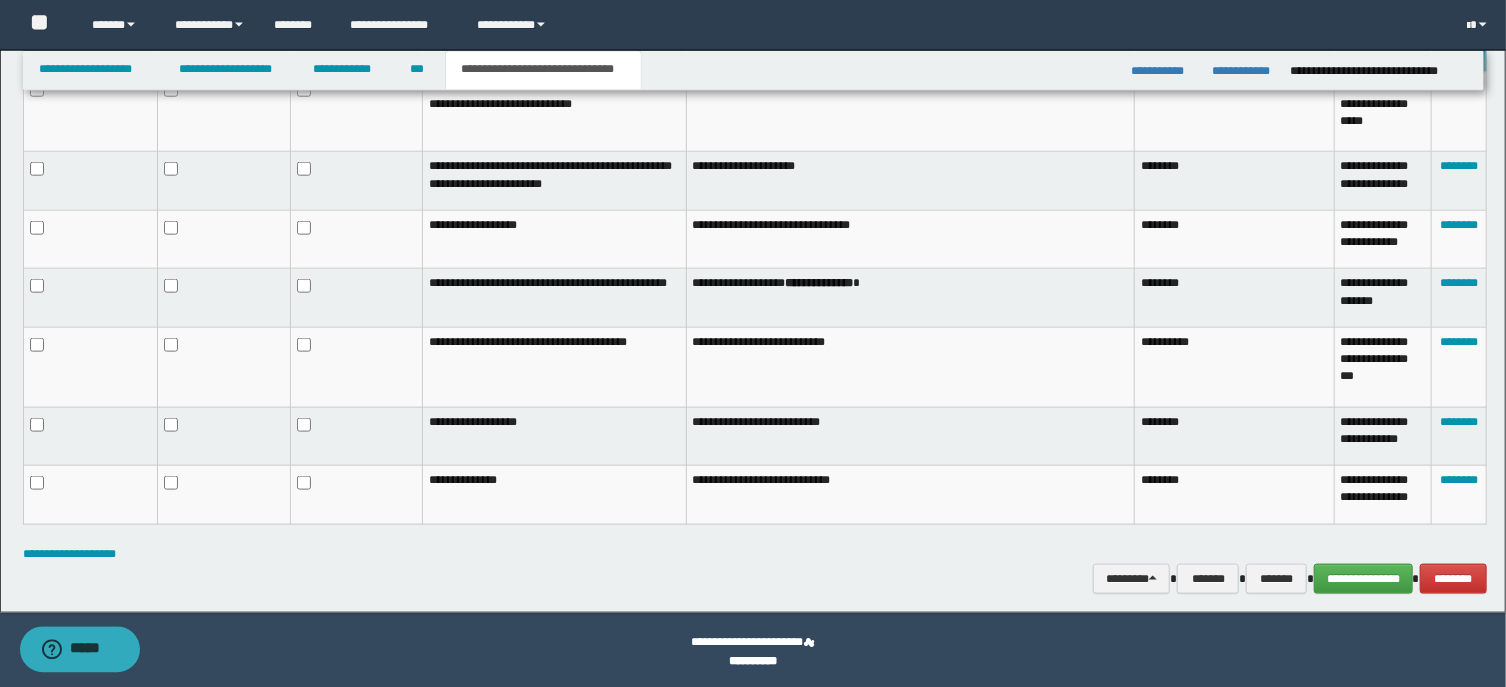 scroll, scrollTop: 1082, scrollLeft: 0, axis: vertical 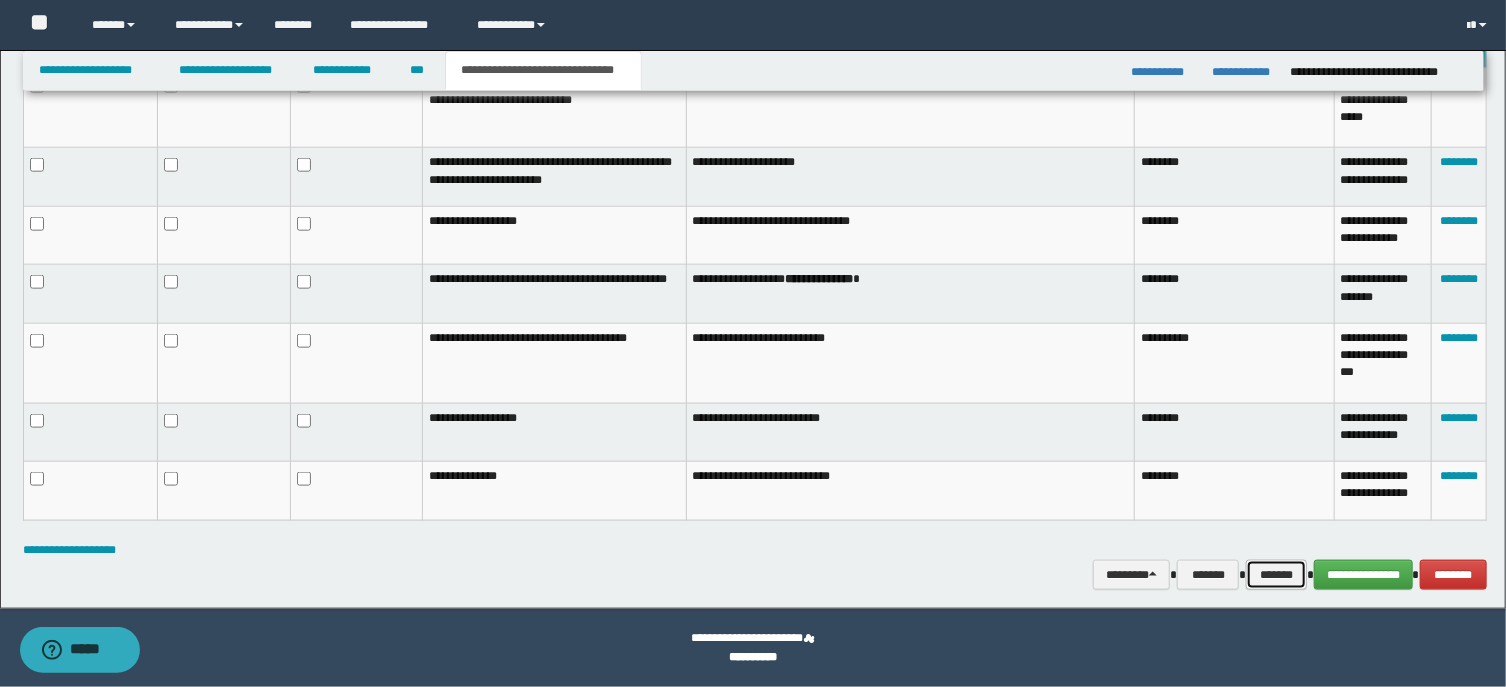click on "*******" at bounding box center [1276, 575] 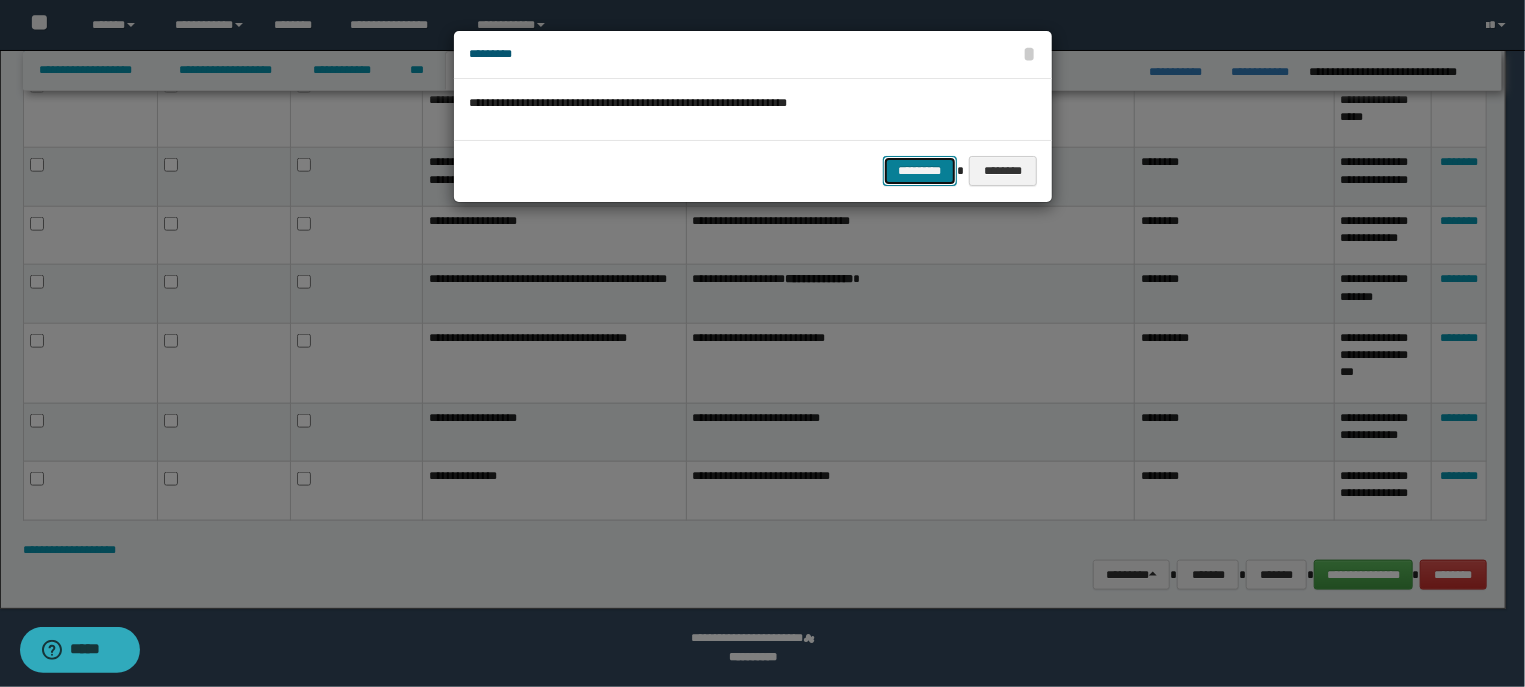 click on "*********" at bounding box center [920, 171] 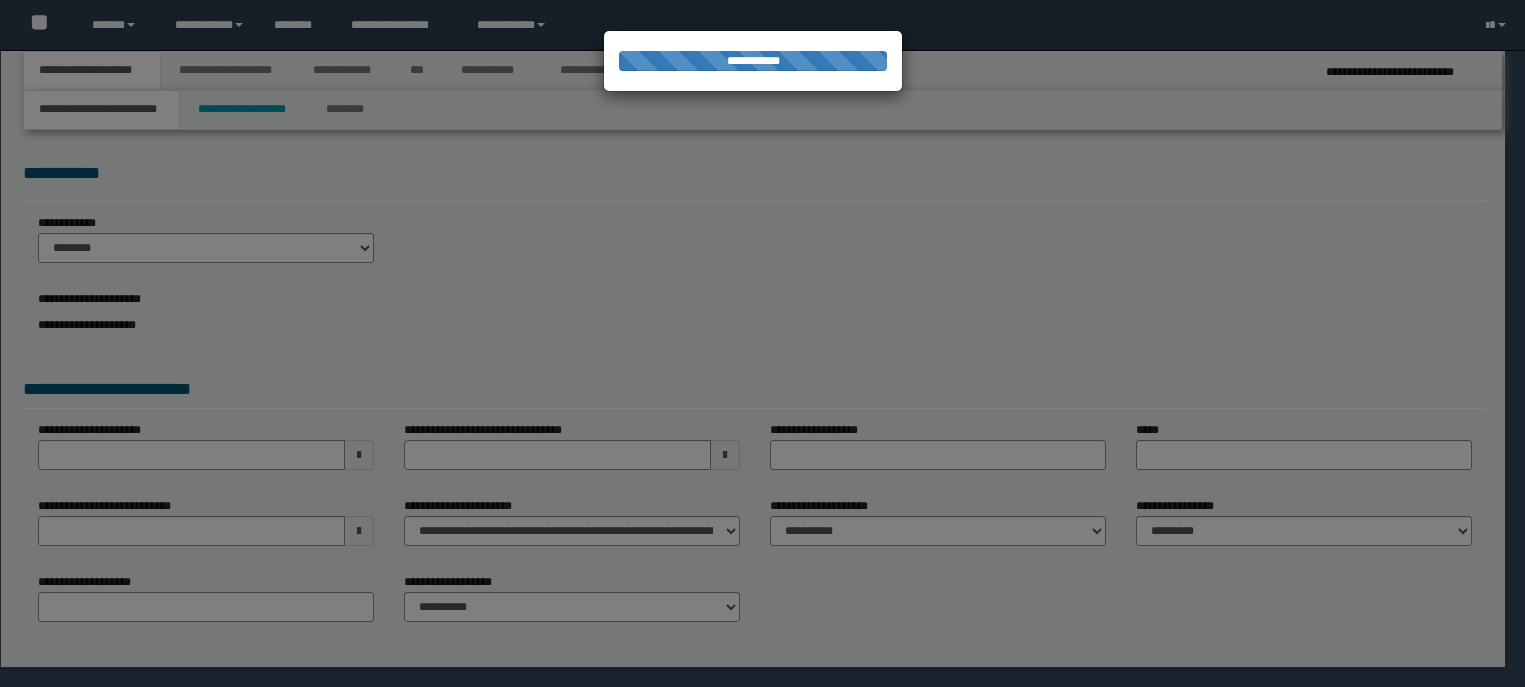 select on "*" 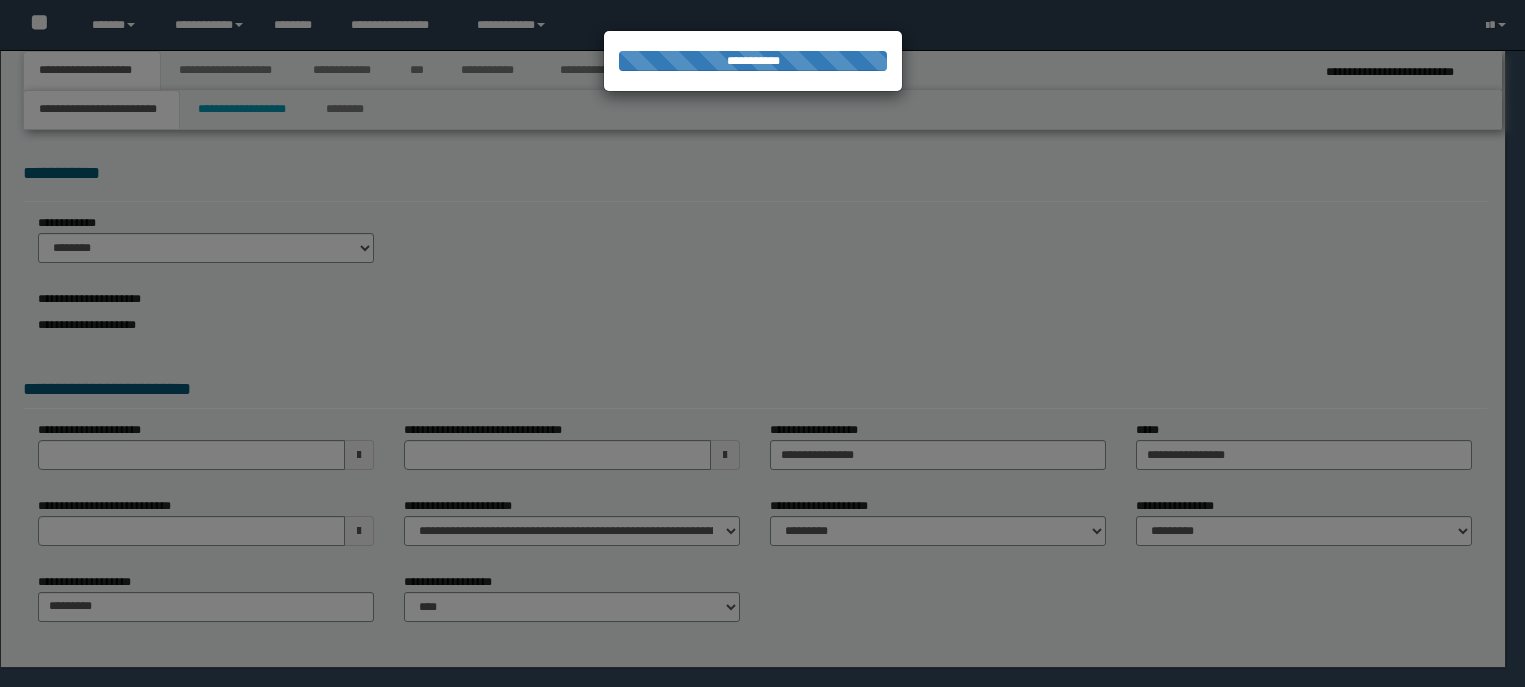 scroll, scrollTop: 0, scrollLeft: 0, axis: both 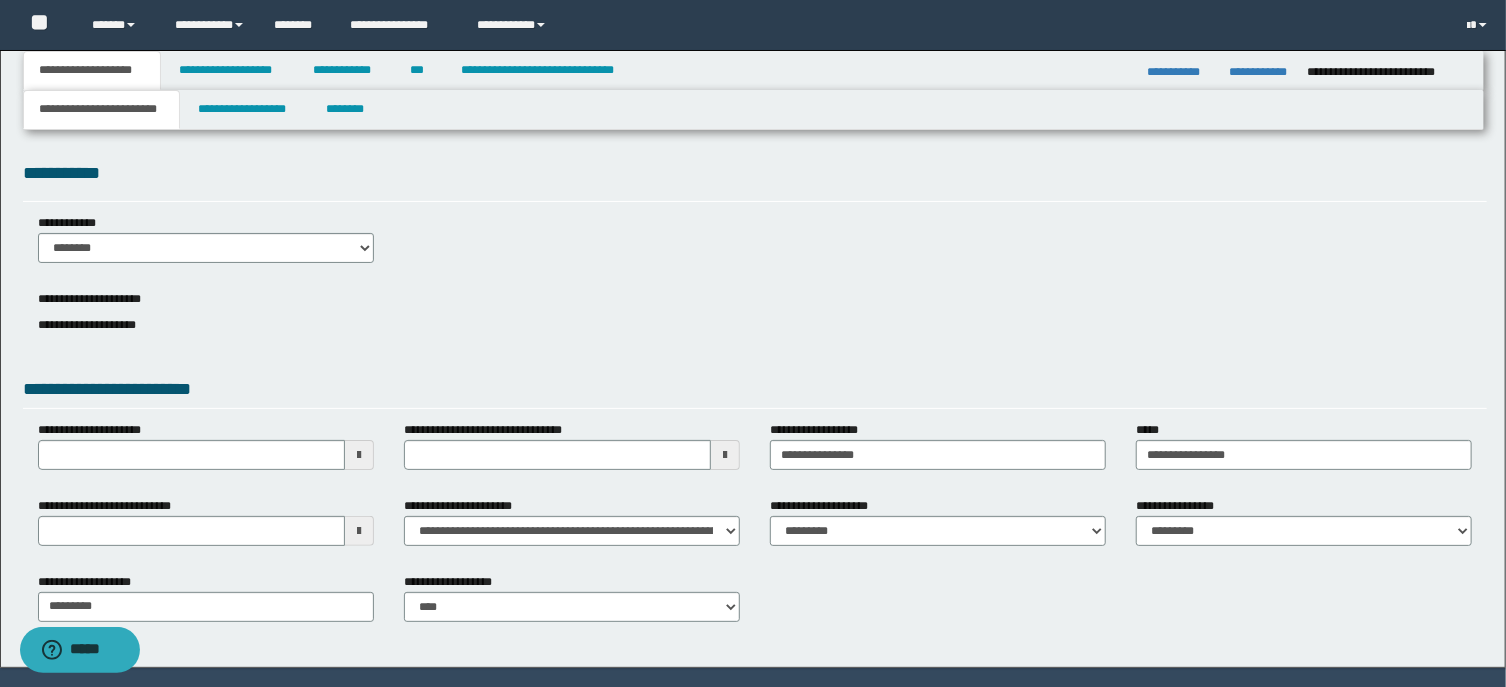 click at bounding box center (359, 531) 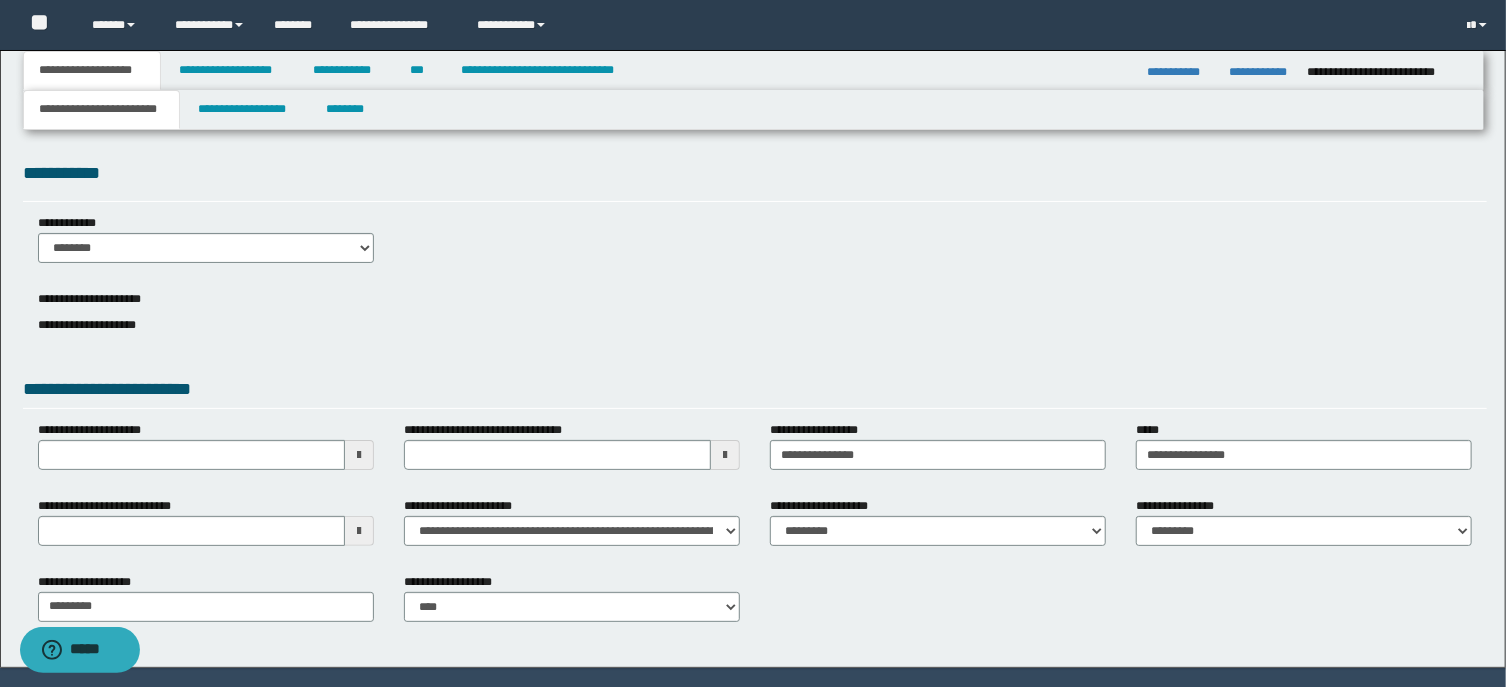click at bounding box center [359, 531] 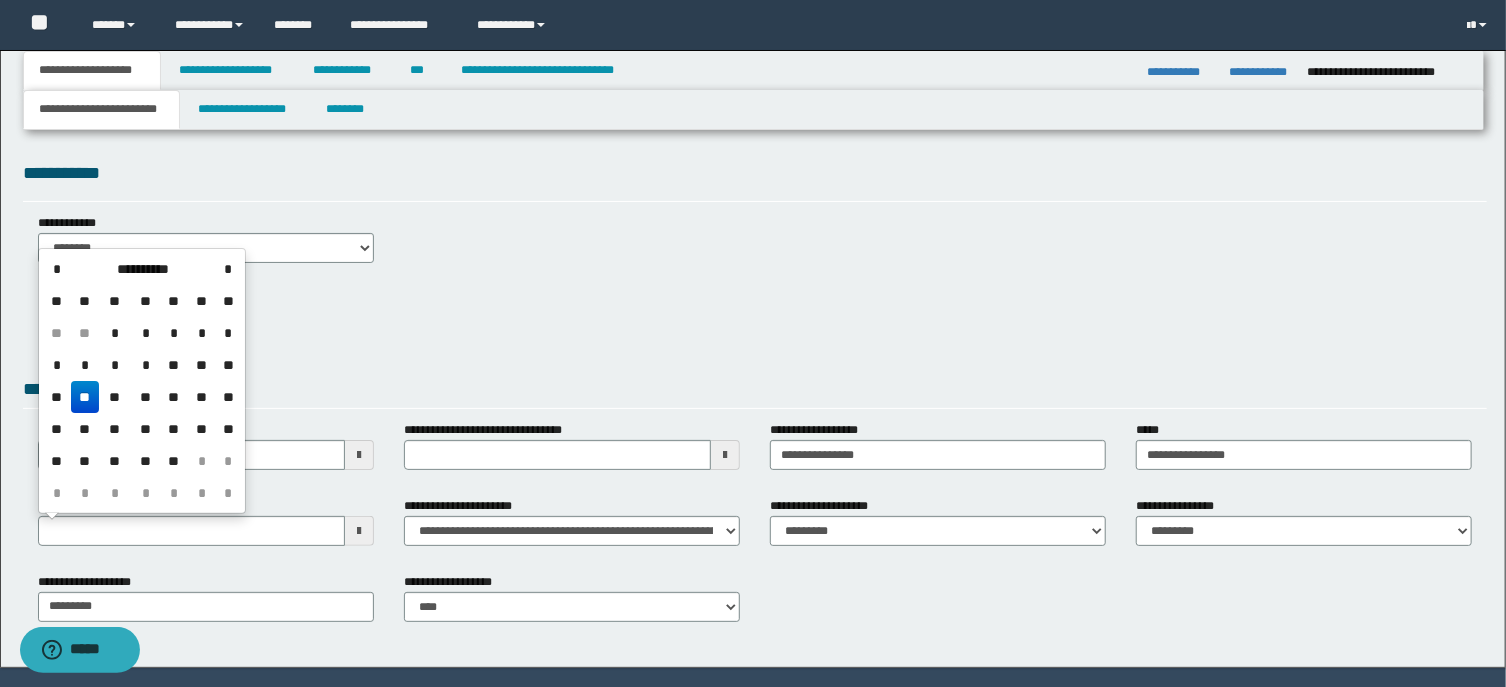 click on "**" at bounding box center [85, 397] 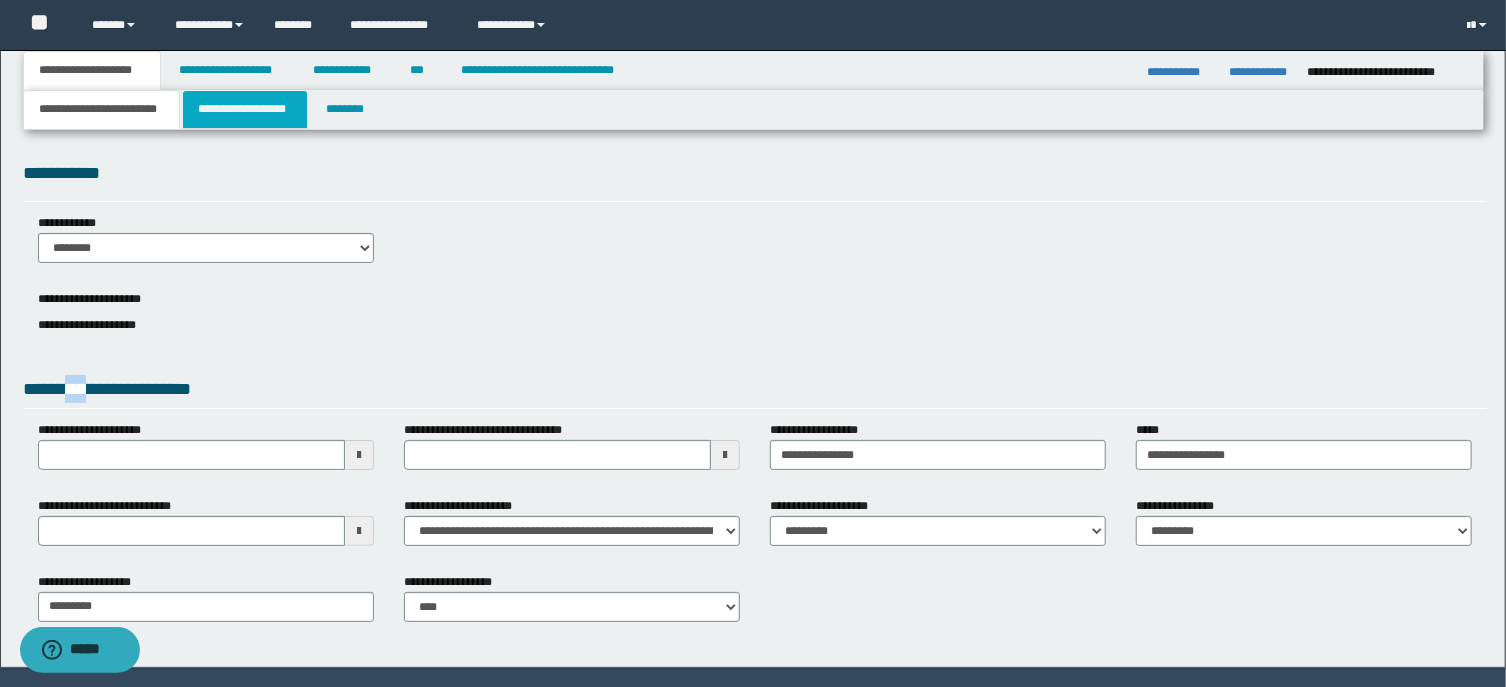 click on "**********" at bounding box center [245, 109] 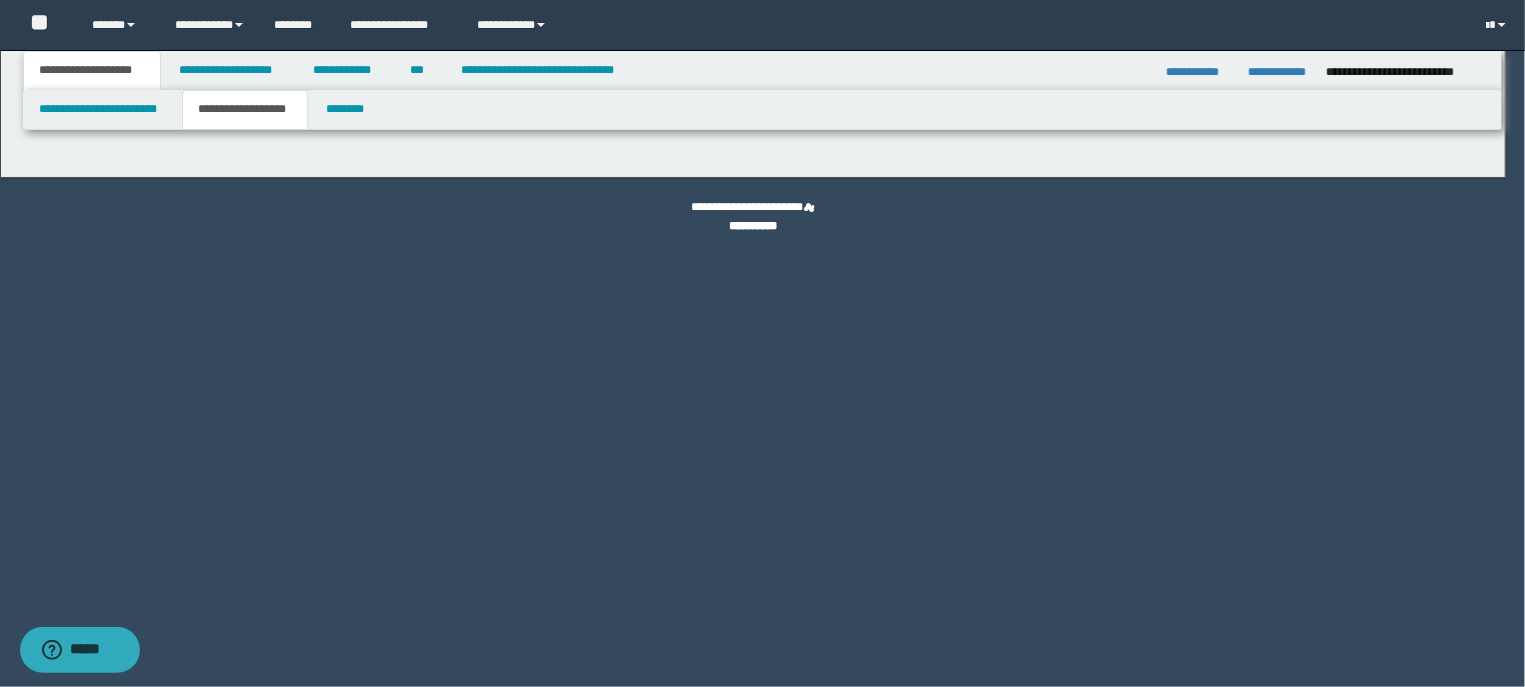 type on "**********" 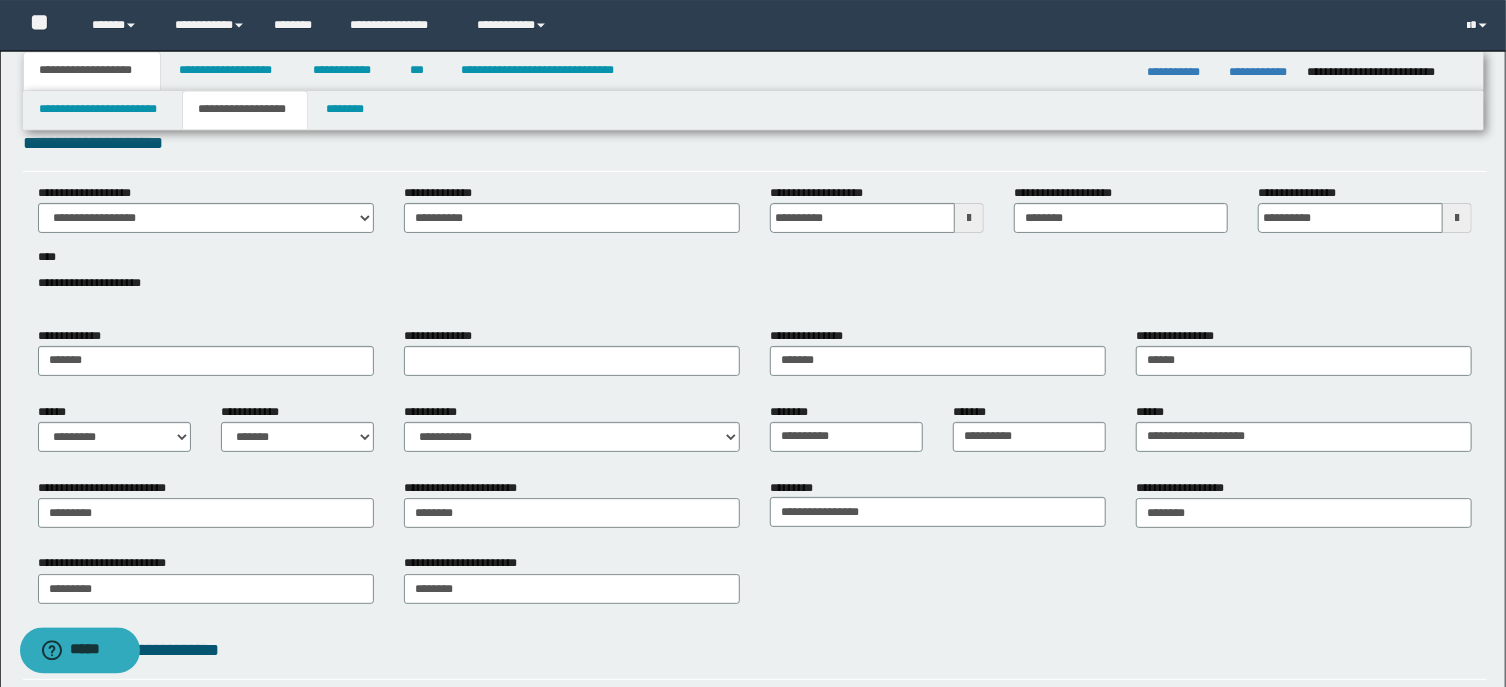 scroll, scrollTop: 0, scrollLeft: 0, axis: both 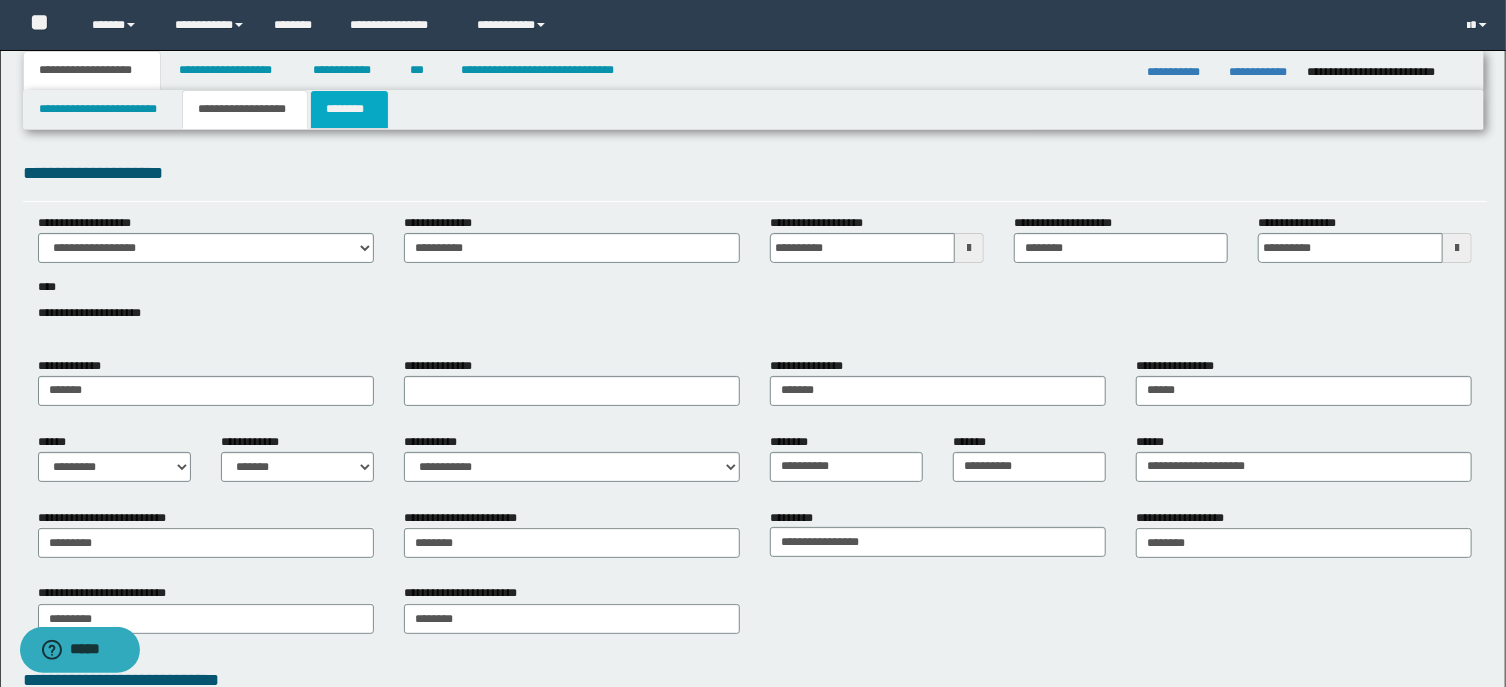 click on "********" at bounding box center [349, 109] 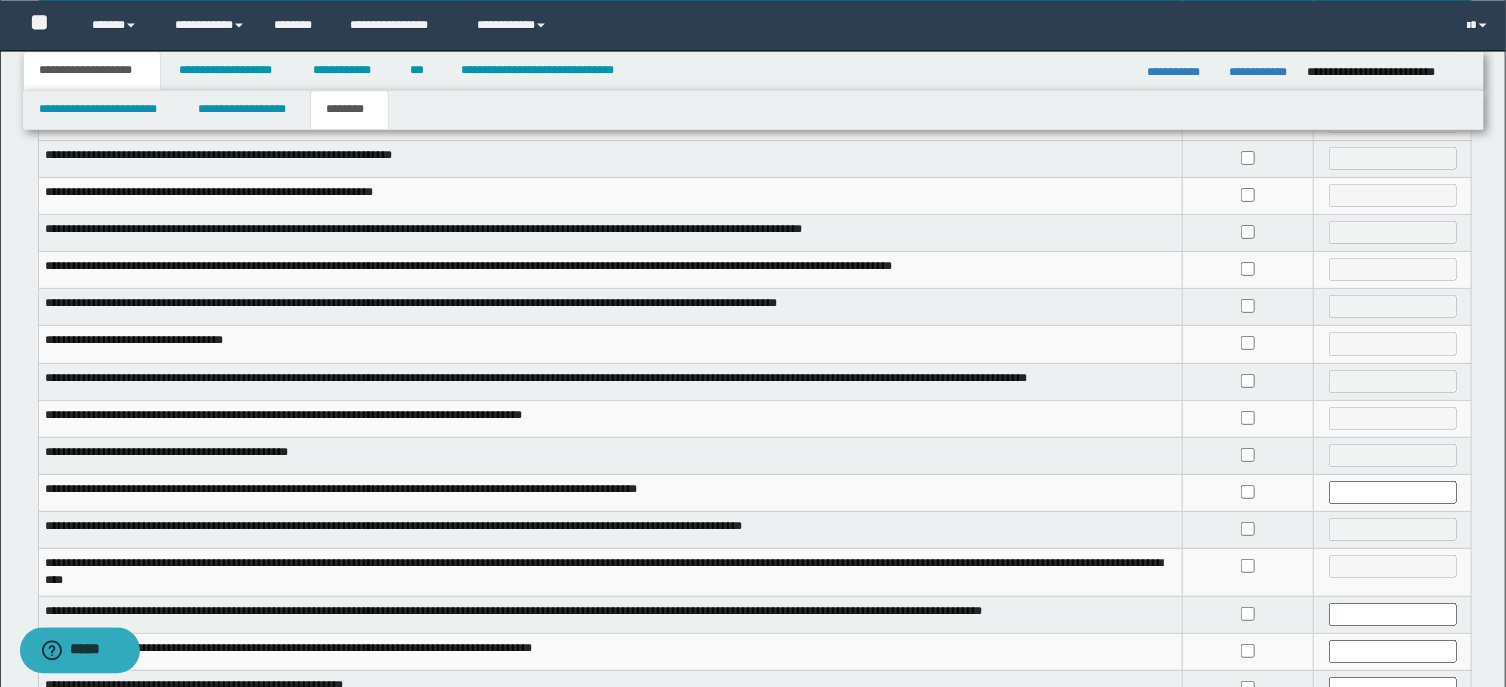 scroll, scrollTop: 0, scrollLeft: 0, axis: both 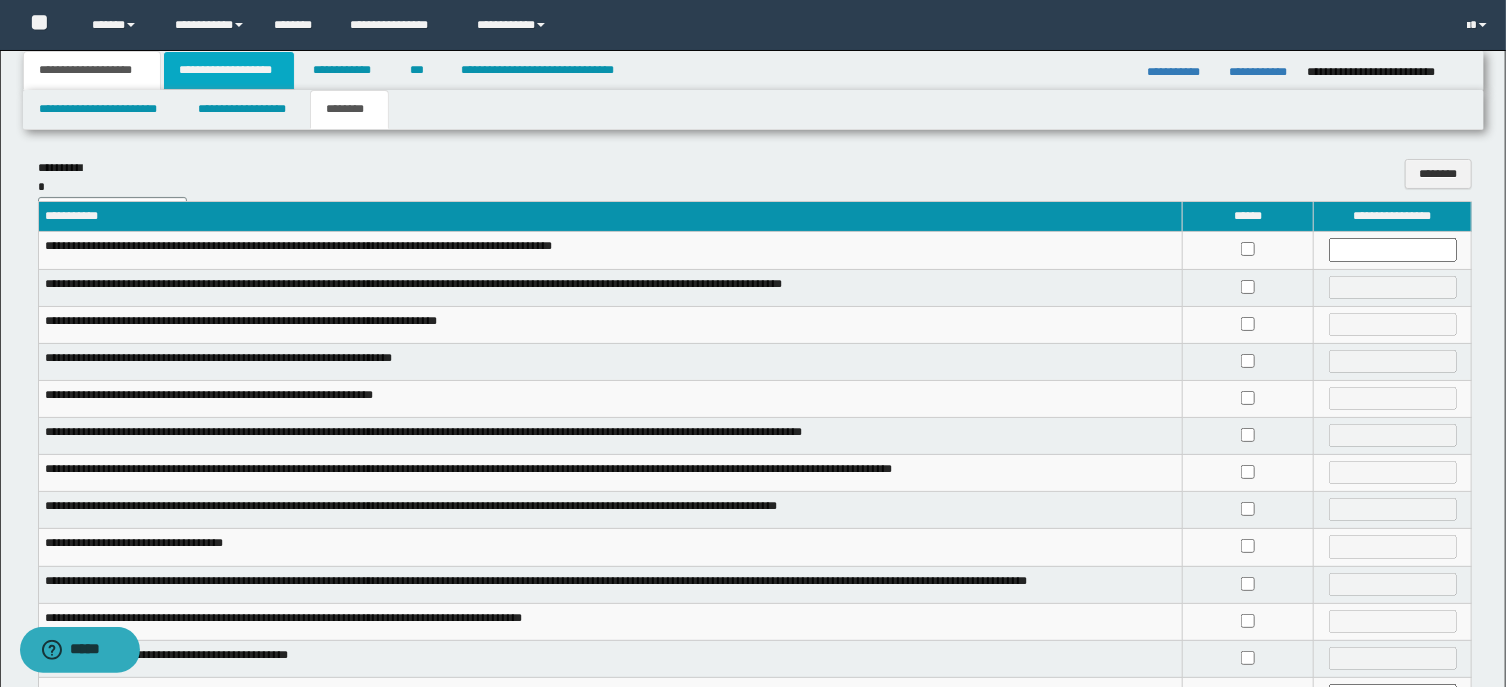 click on "**********" at bounding box center (229, 70) 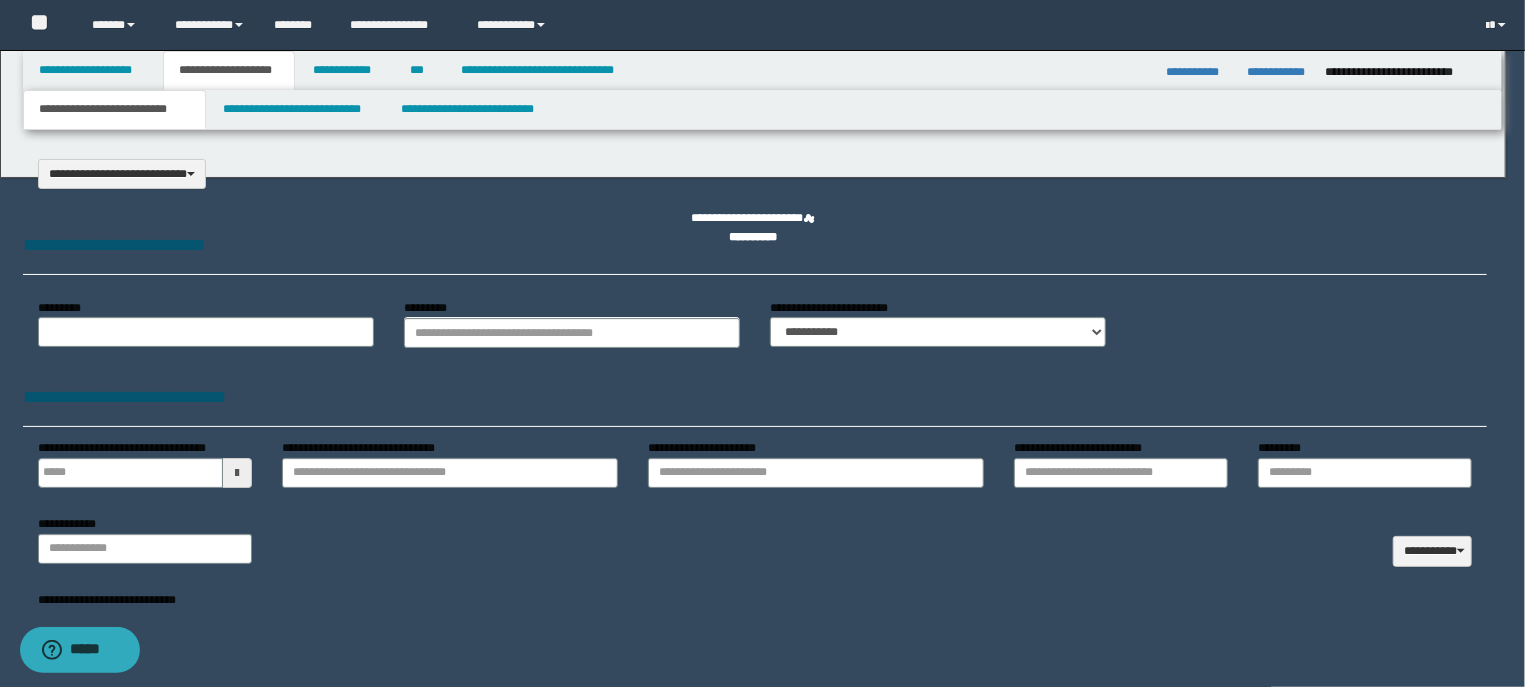 type on "**********" 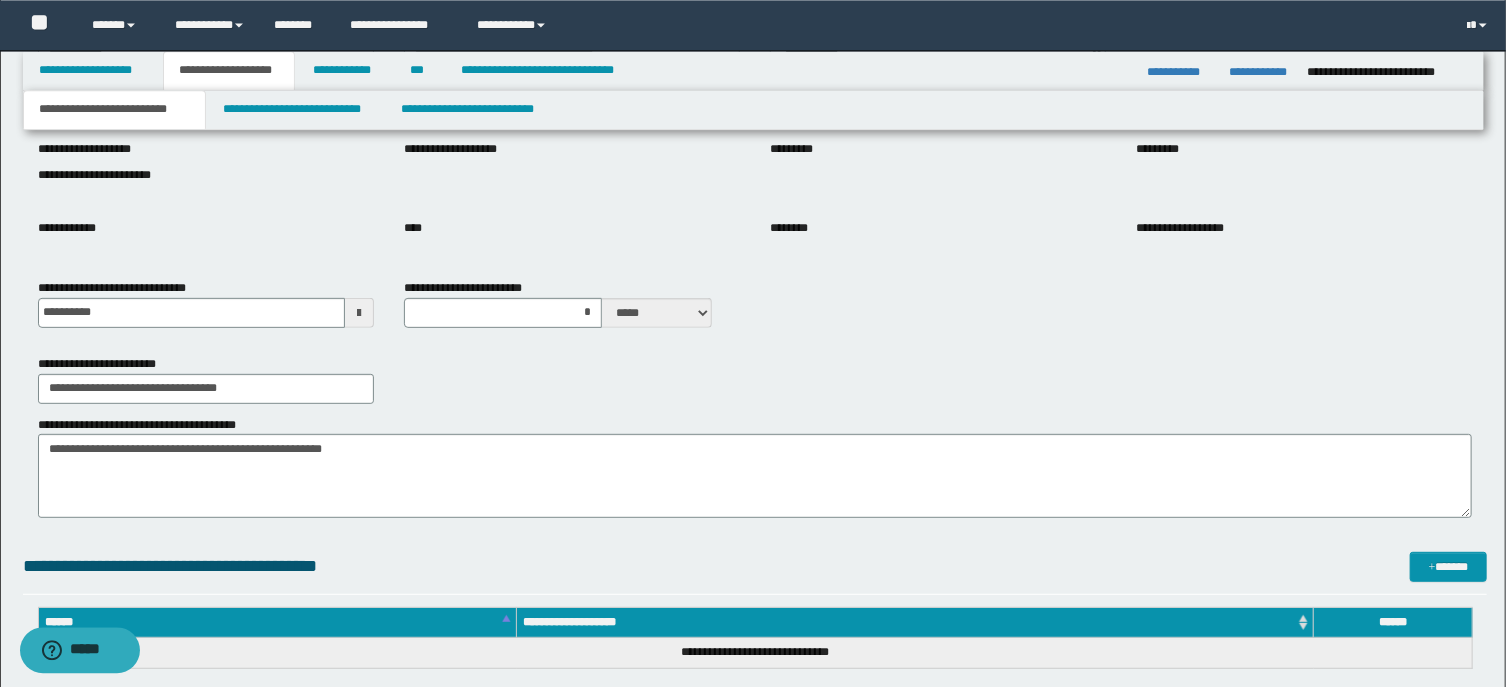 scroll, scrollTop: 321, scrollLeft: 0, axis: vertical 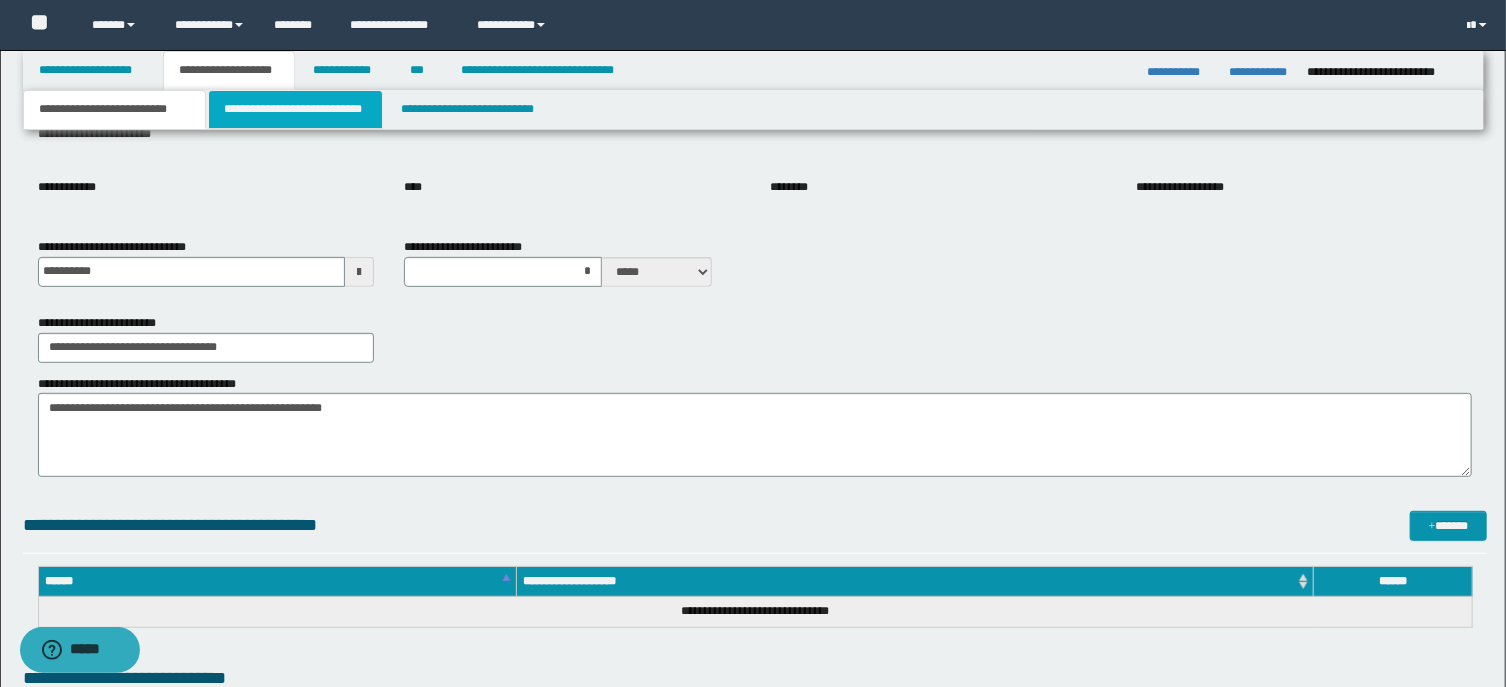 click on "**********" at bounding box center (296, 109) 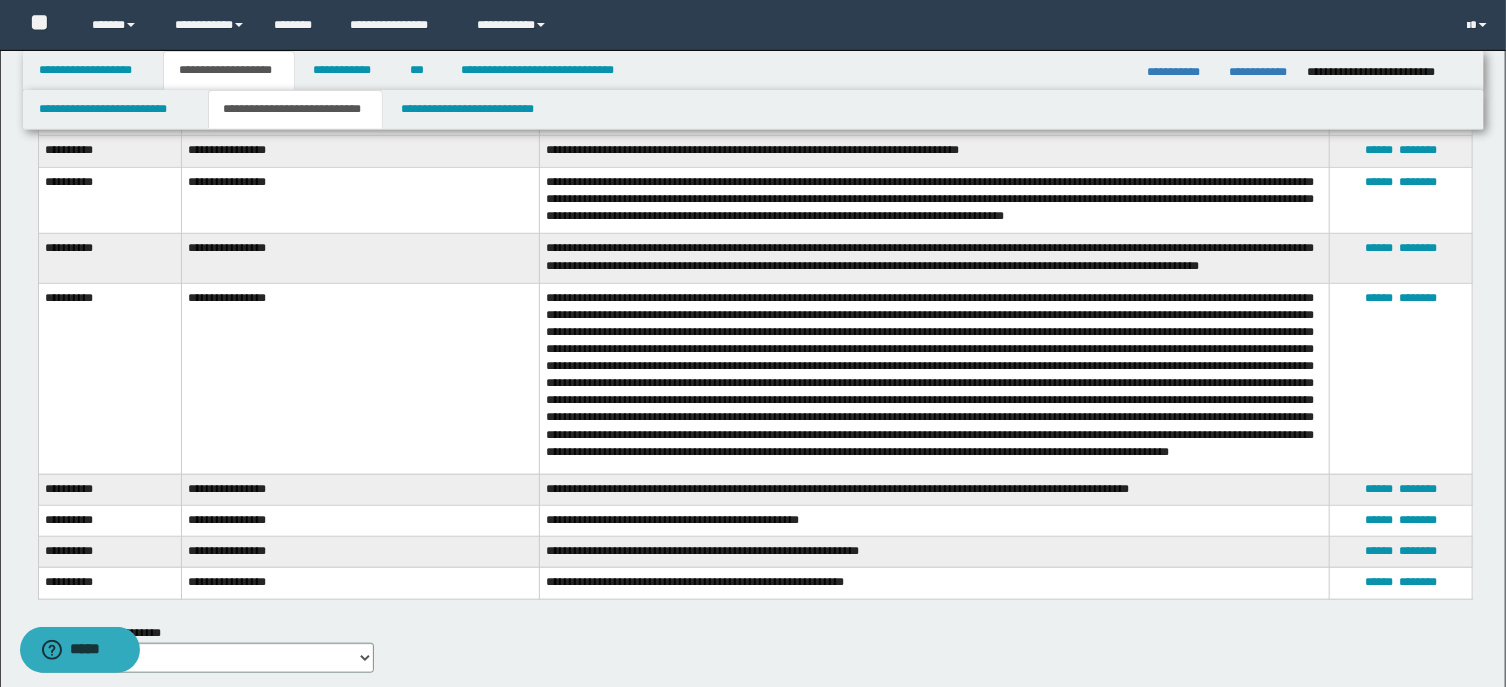 scroll, scrollTop: 4609, scrollLeft: 0, axis: vertical 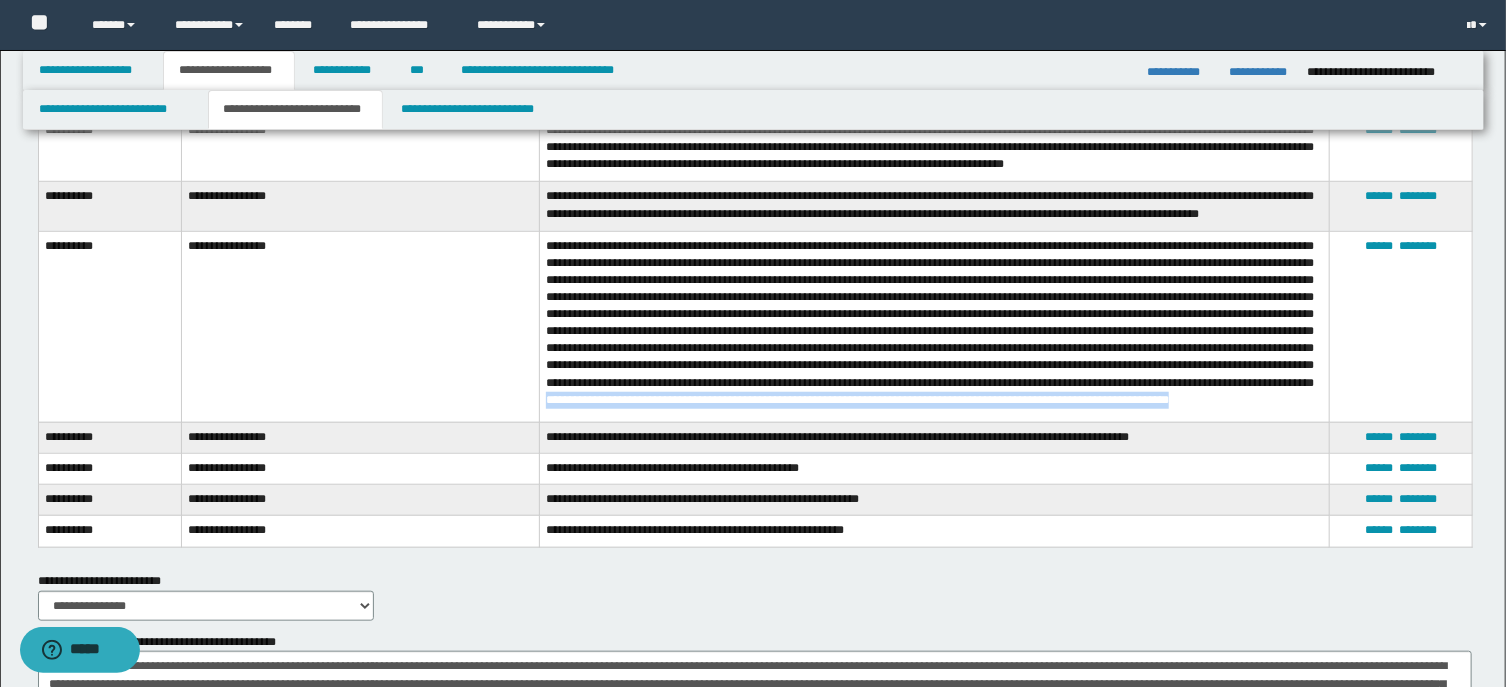drag, startPoint x: 1090, startPoint y: 396, endPoint x: 1005, endPoint y: 424, distance: 89.49302 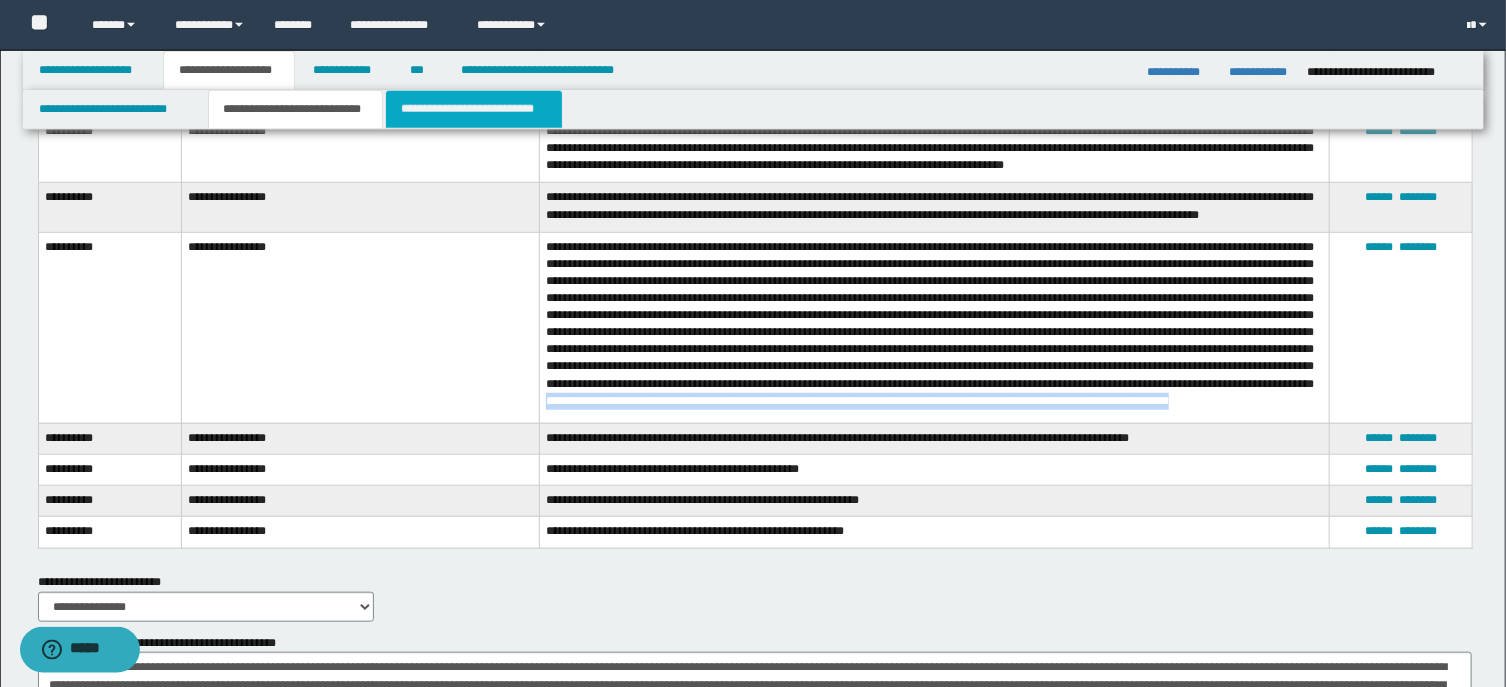 scroll, scrollTop: 4521, scrollLeft: 0, axis: vertical 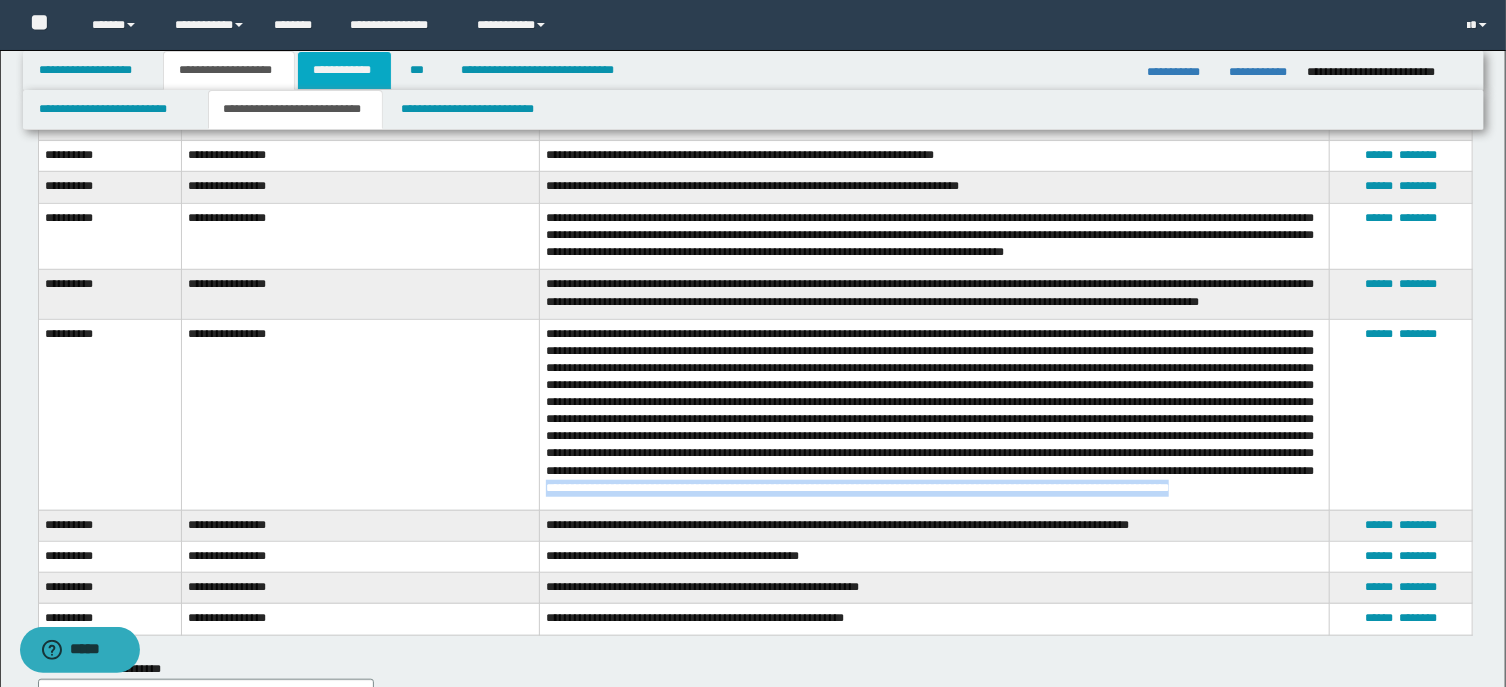click on "**********" at bounding box center [344, 70] 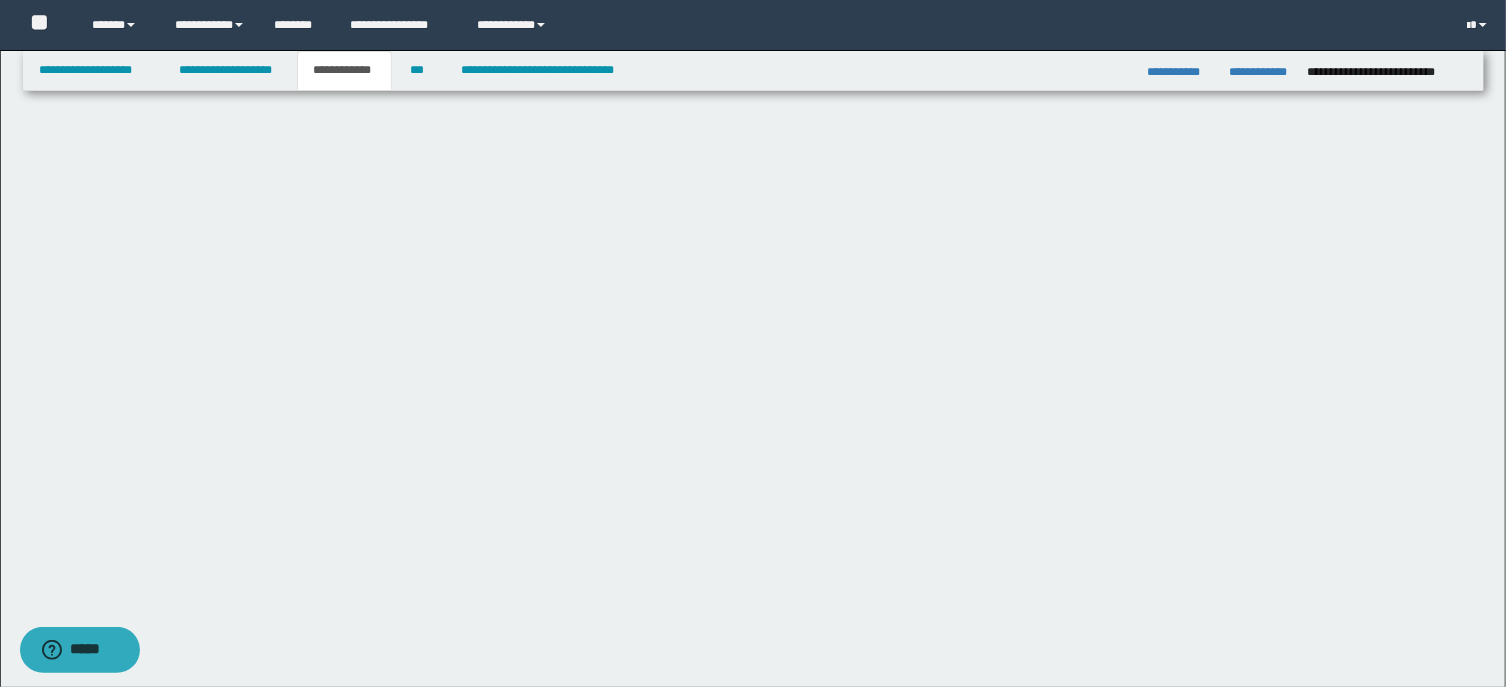 scroll, scrollTop: 424, scrollLeft: 0, axis: vertical 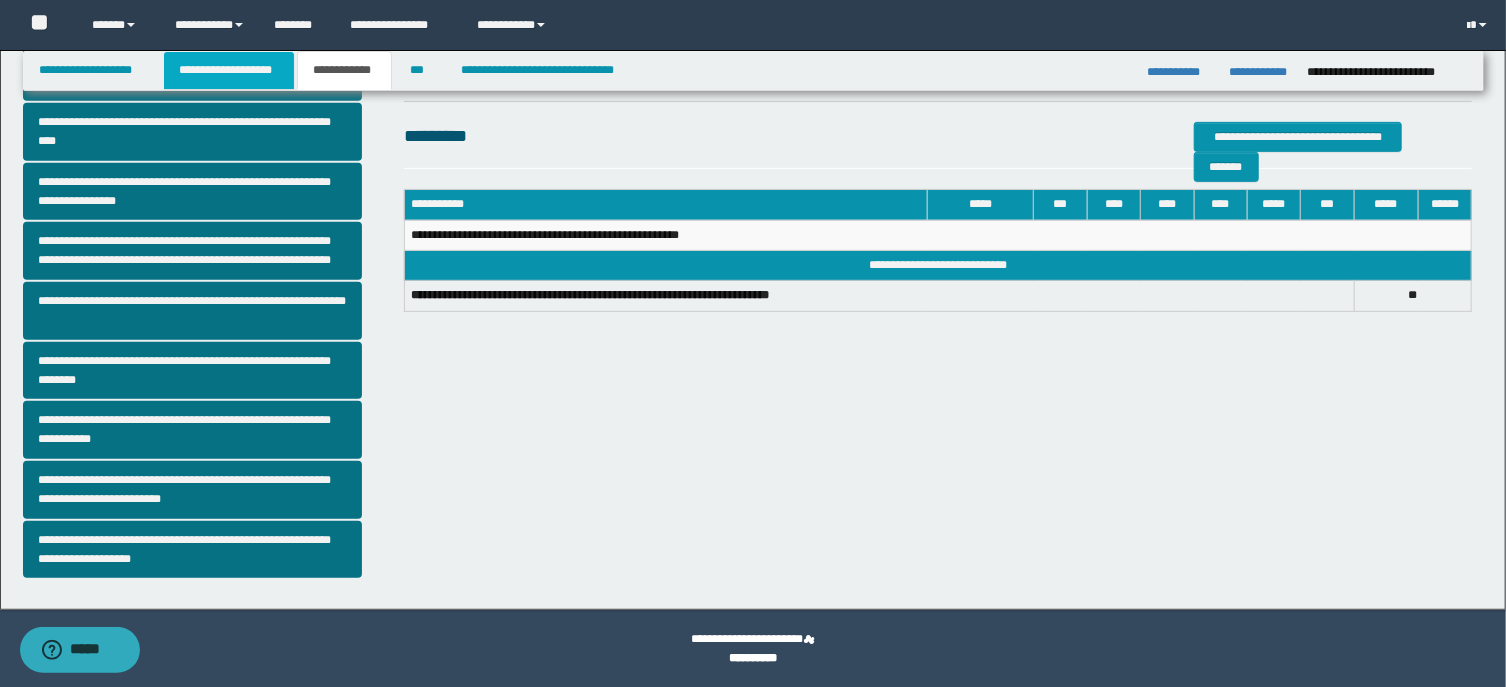 click on "**********" at bounding box center (229, 70) 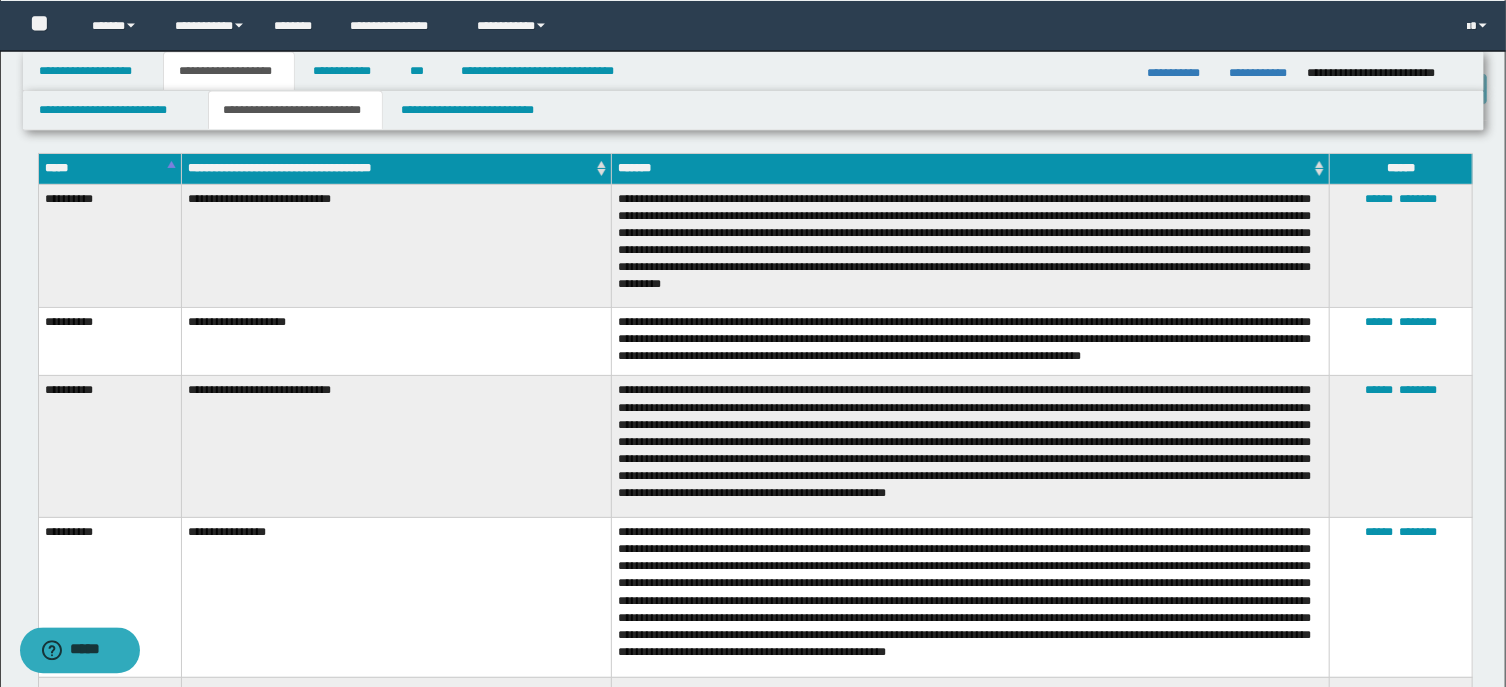 scroll, scrollTop: 0, scrollLeft: 0, axis: both 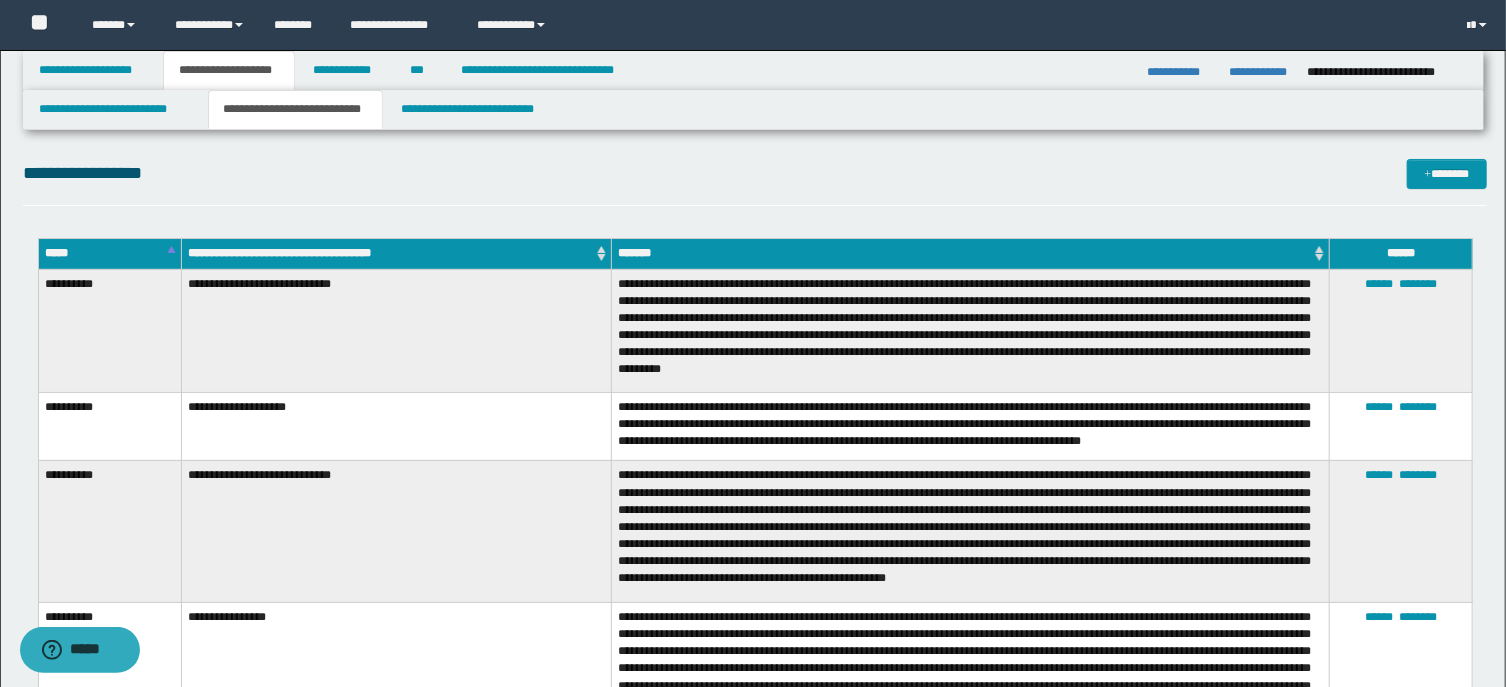 click on "**********" at bounding box center (753, 2751) 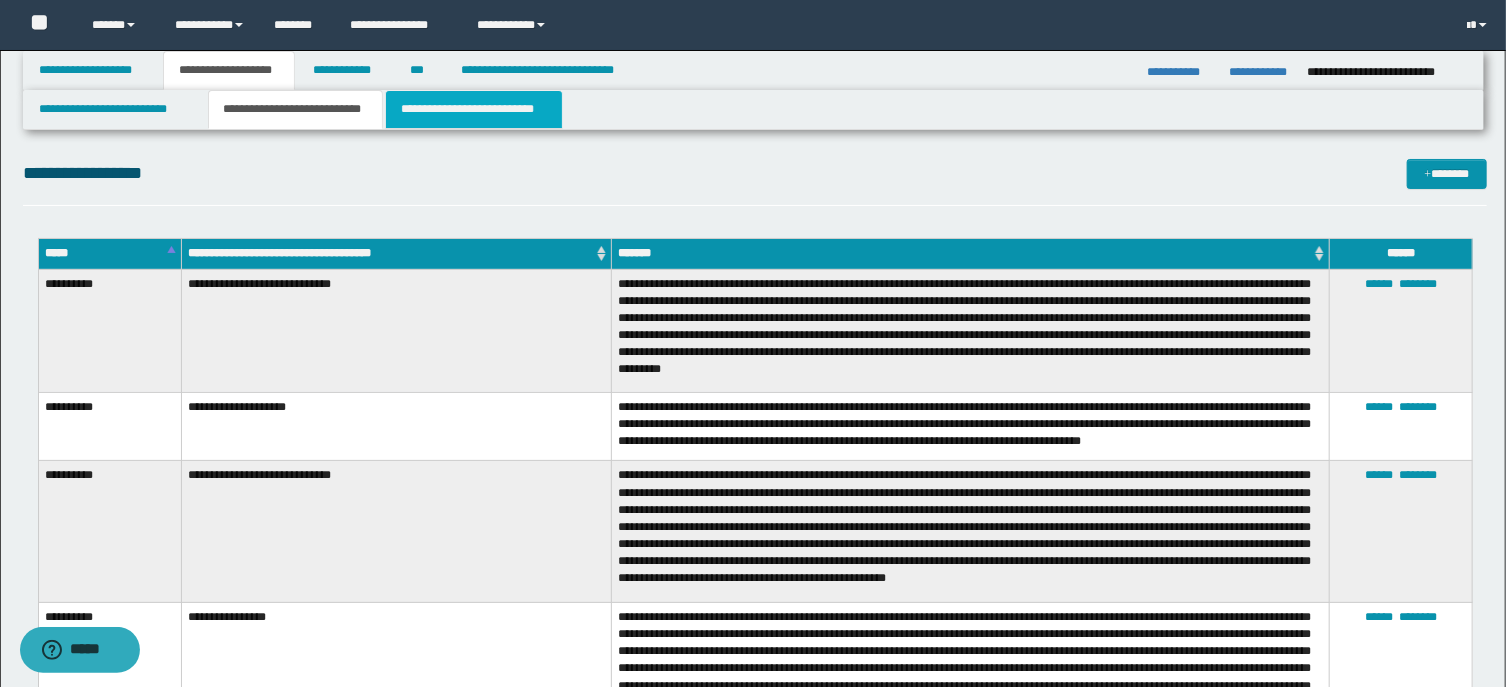 click on "**********" at bounding box center (474, 109) 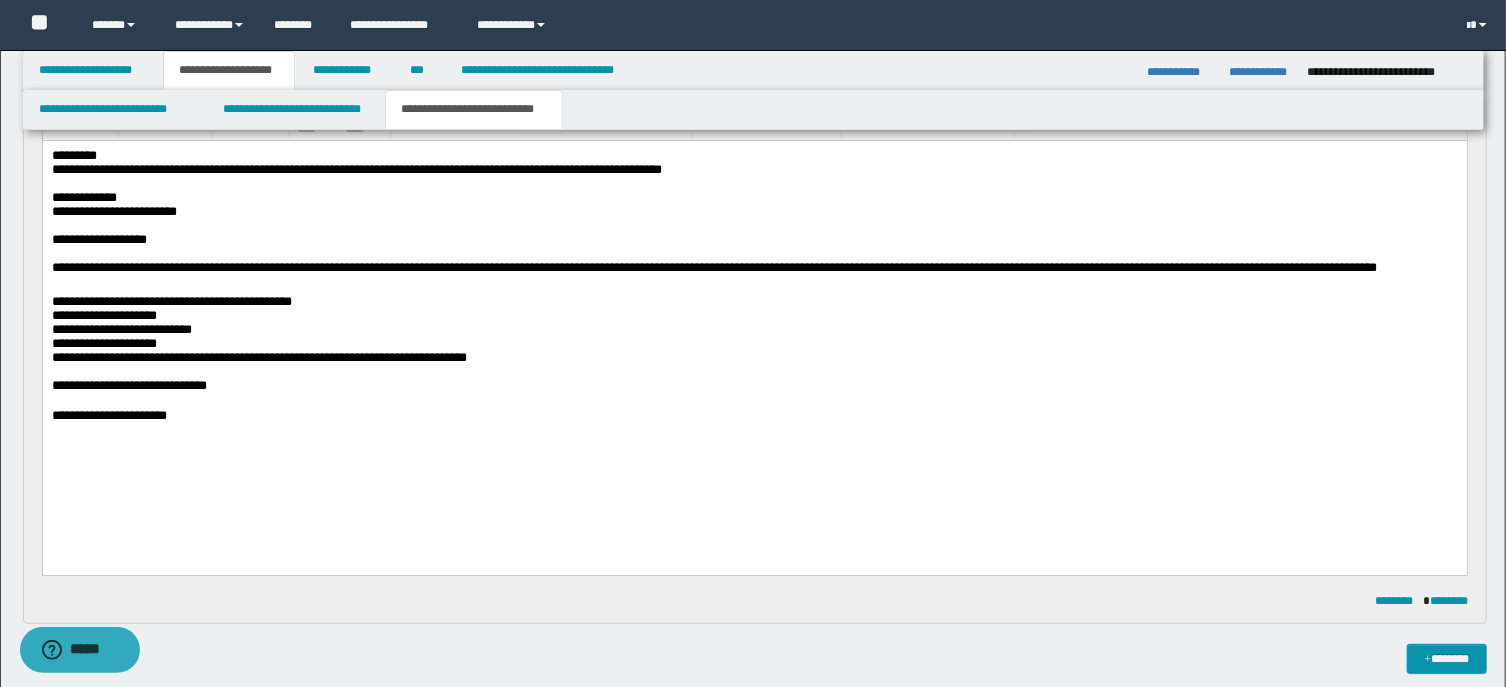 scroll, scrollTop: 0, scrollLeft: 0, axis: both 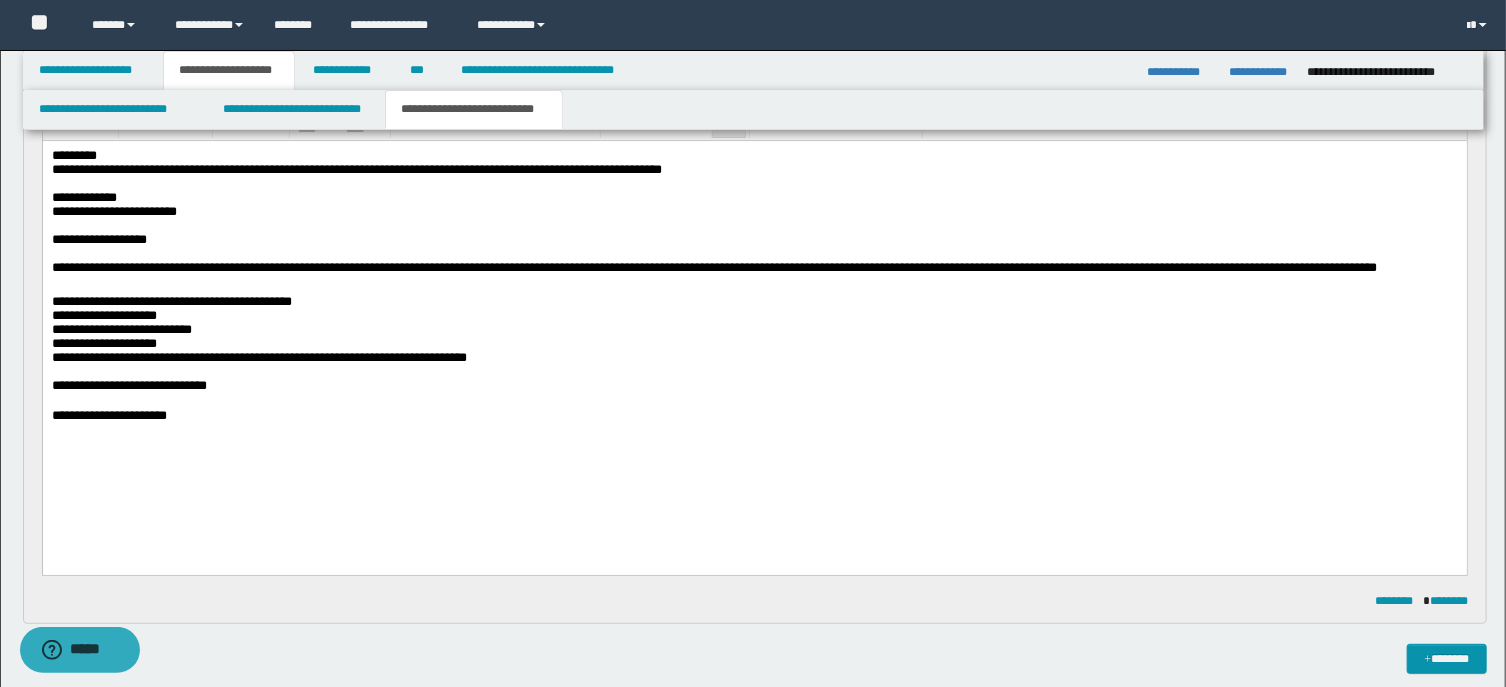 type 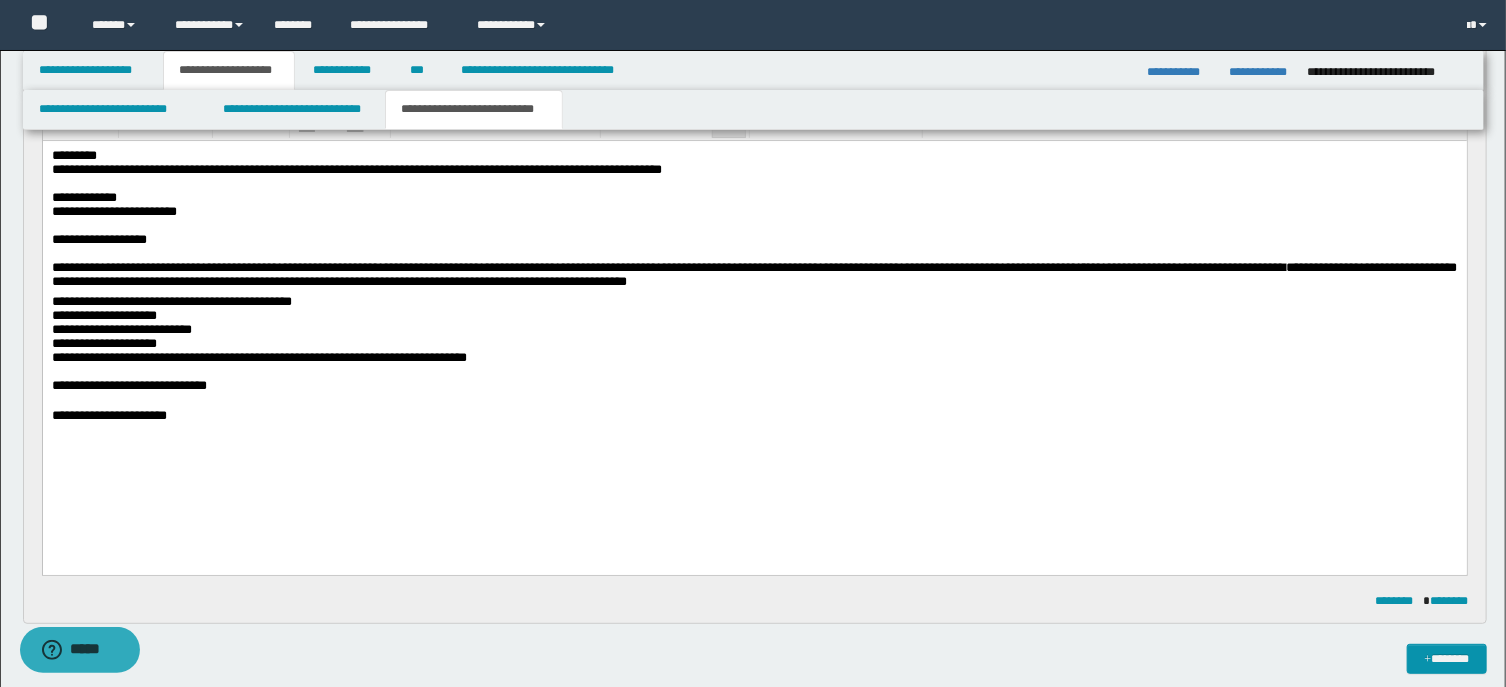 click on "**********" at bounding box center [754, 274] 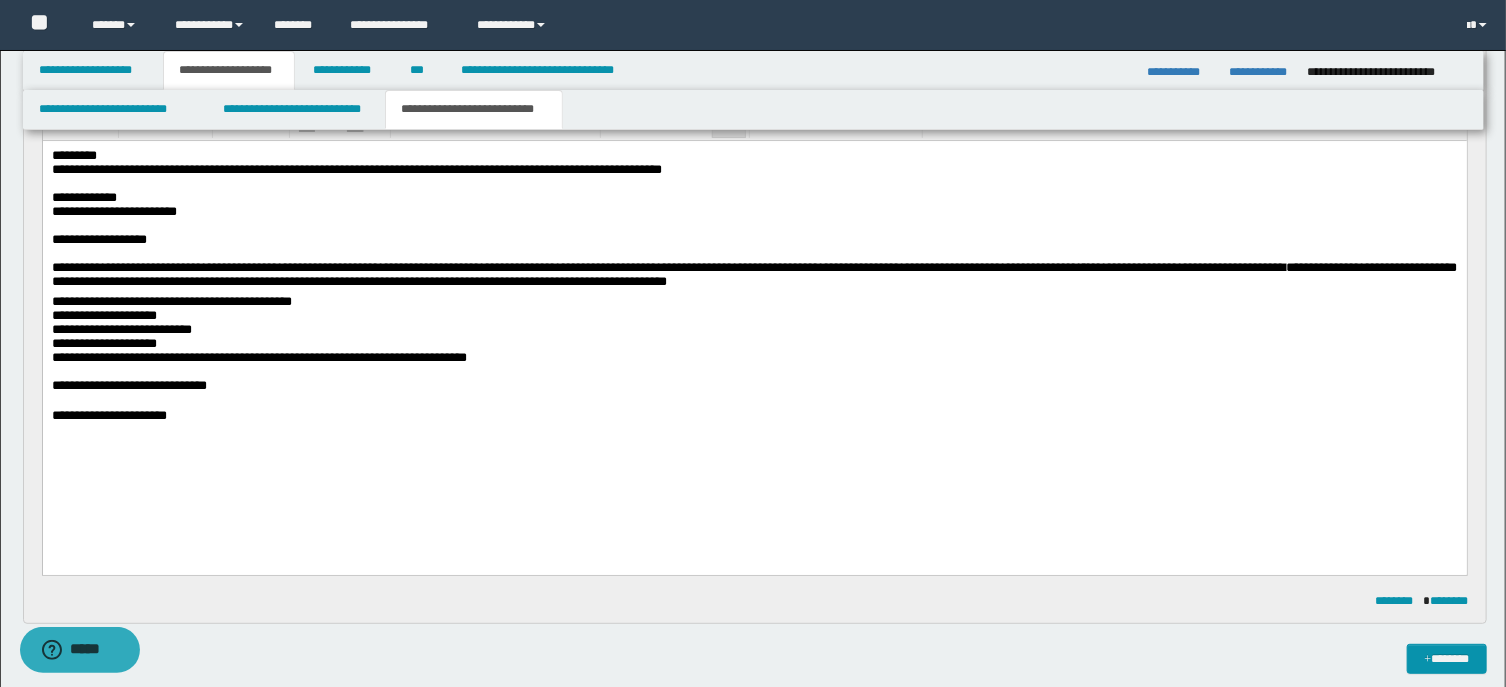 click at bounding box center [754, 401] 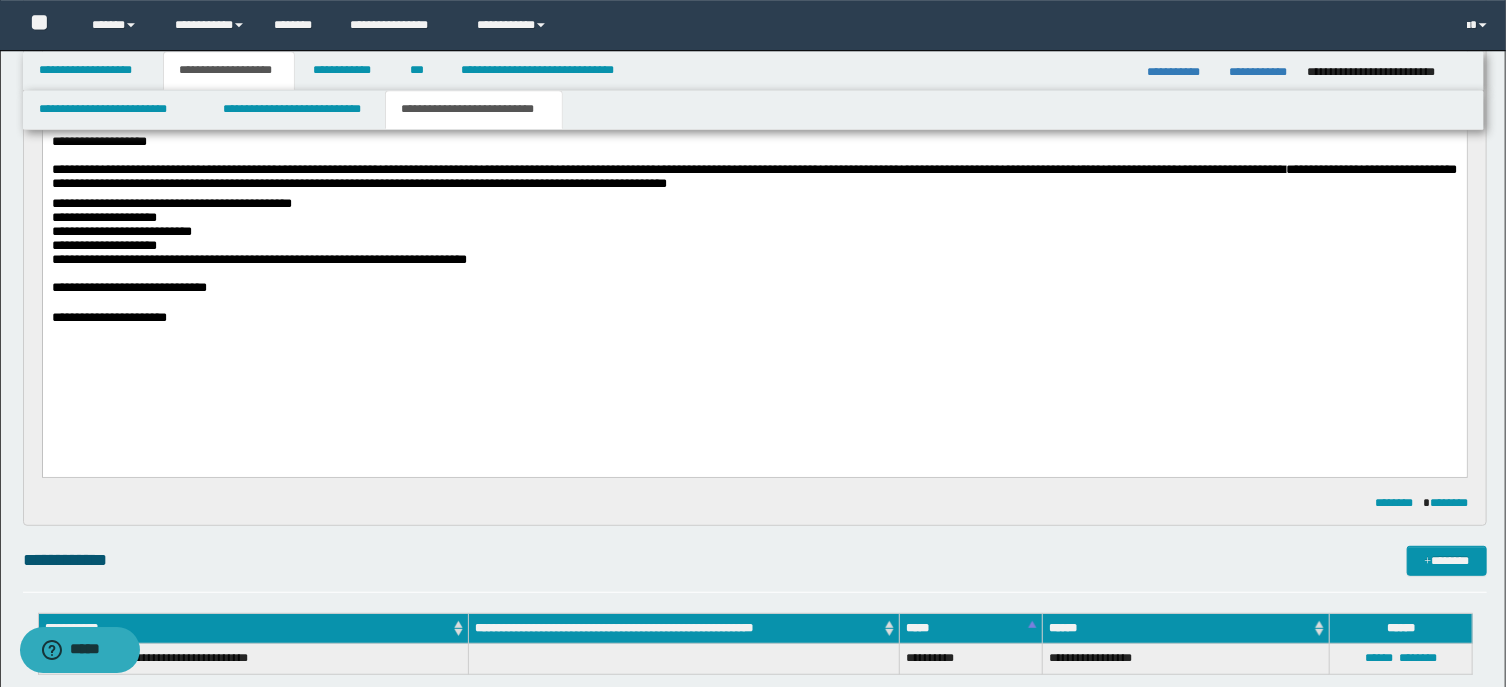 scroll, scrollTop: 321, scrollLeft: 0, axis: vertical 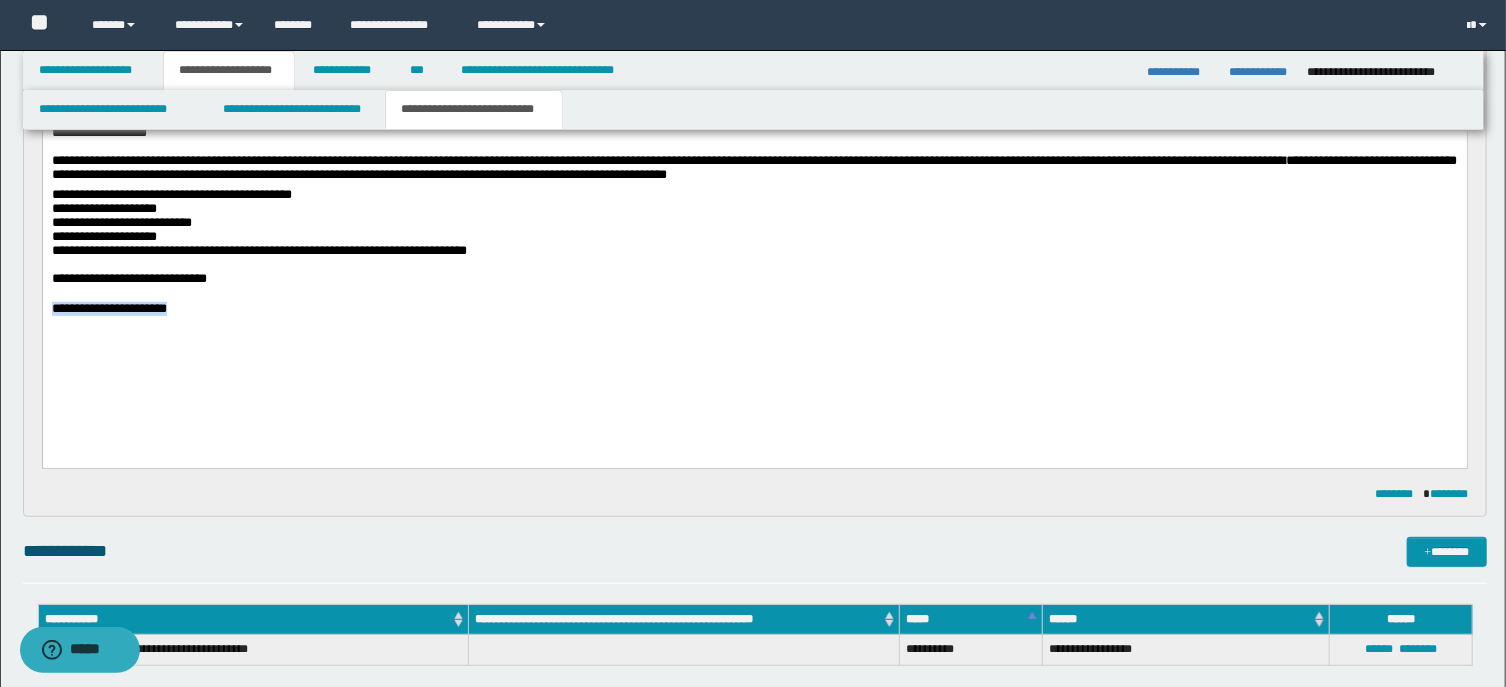 drag, startPoint x: 228, startPoint y: 357, endPoint x: 161, endPoint y: 342, distance: 68.65858 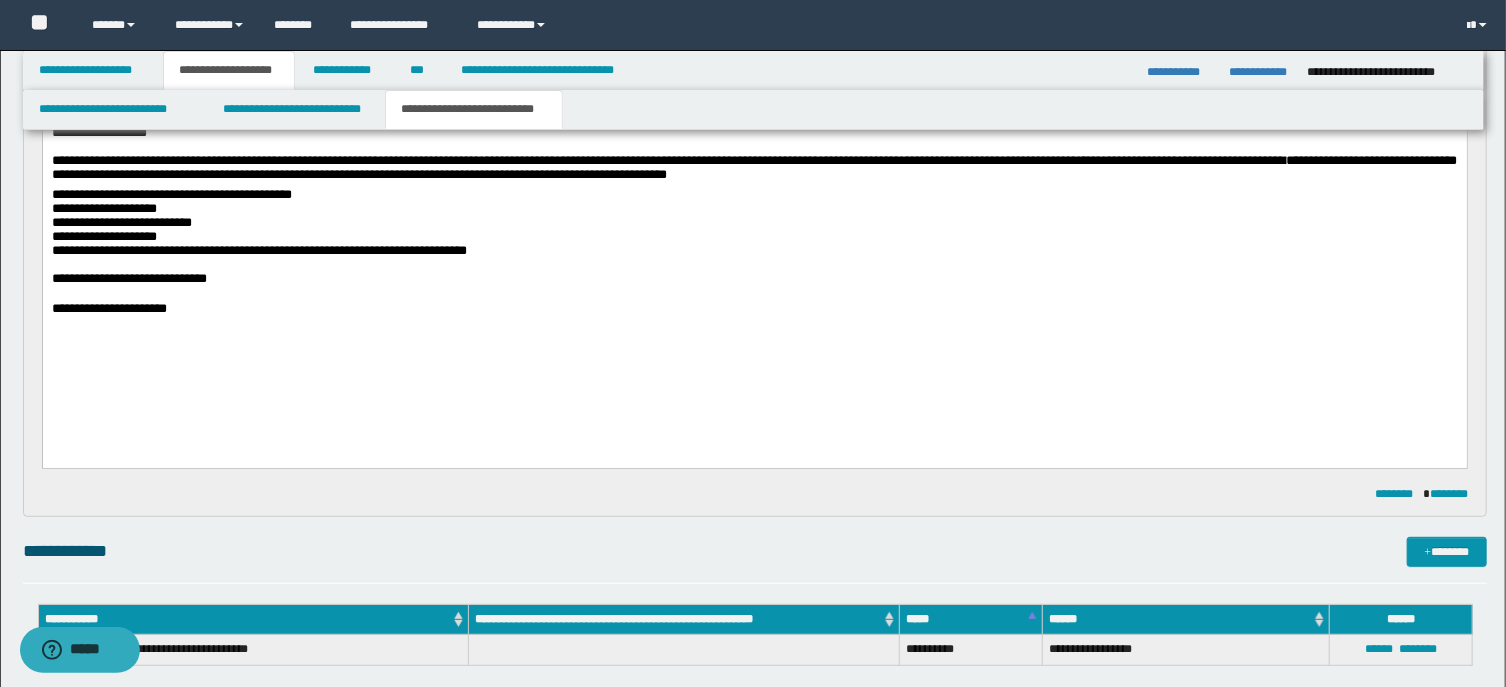 click on "**********" at bounding box center (754, 205) 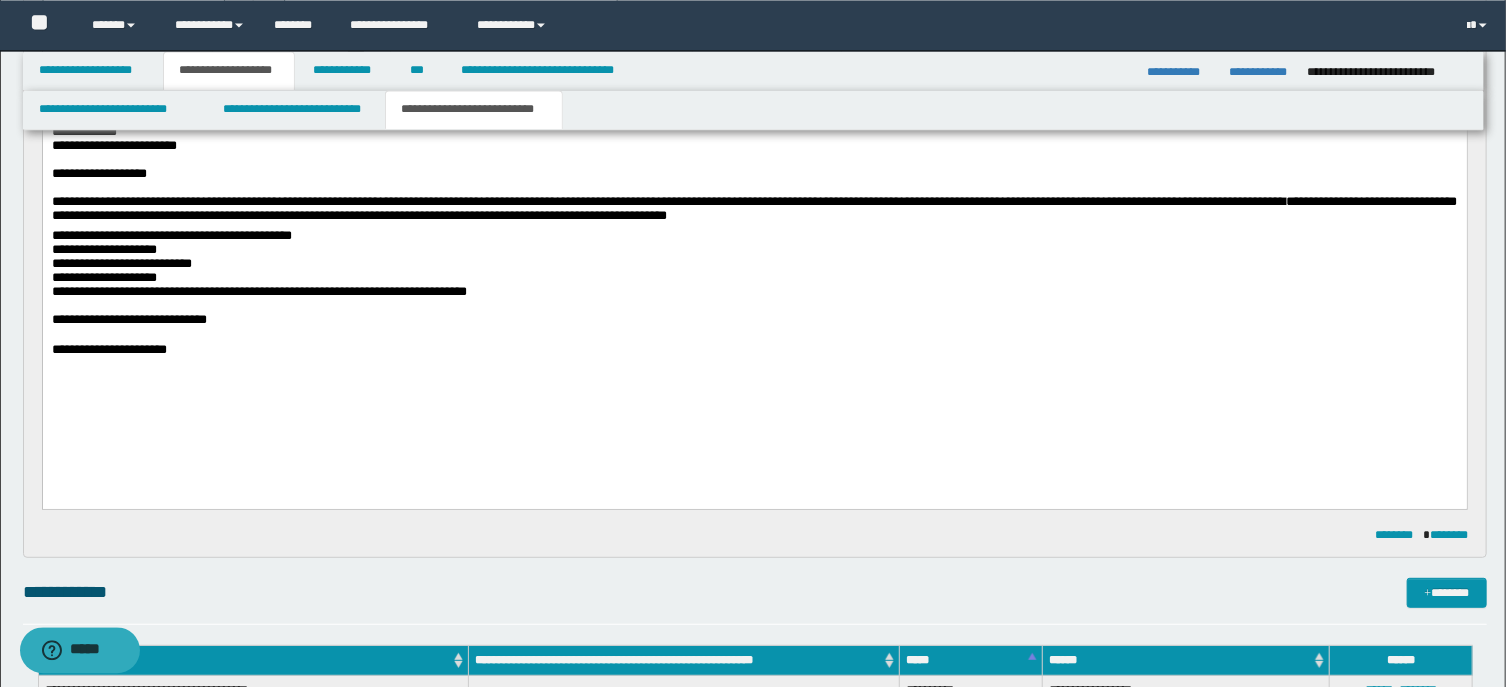 scroll, scrollTop: 321, scrollLeft: 0, axis: vertical 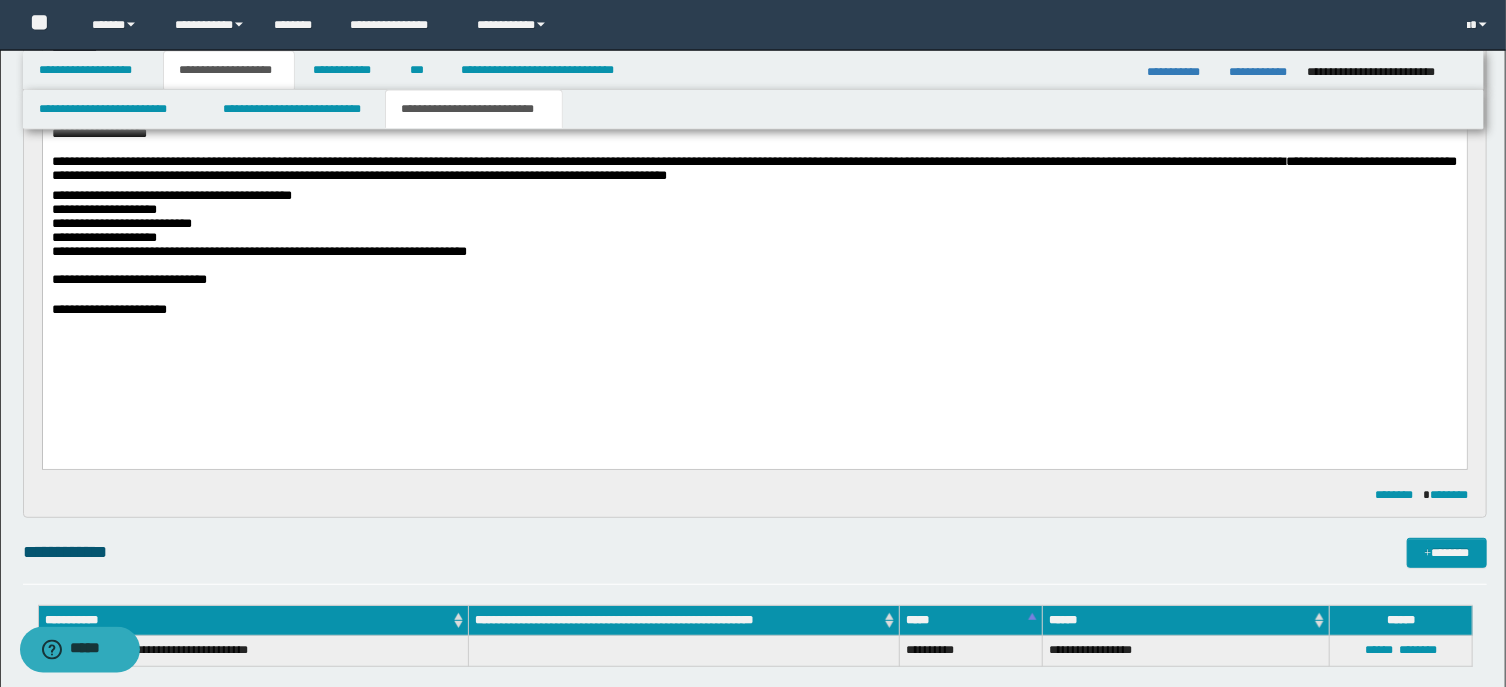 click on "**********" at bounding box center (754, 310) 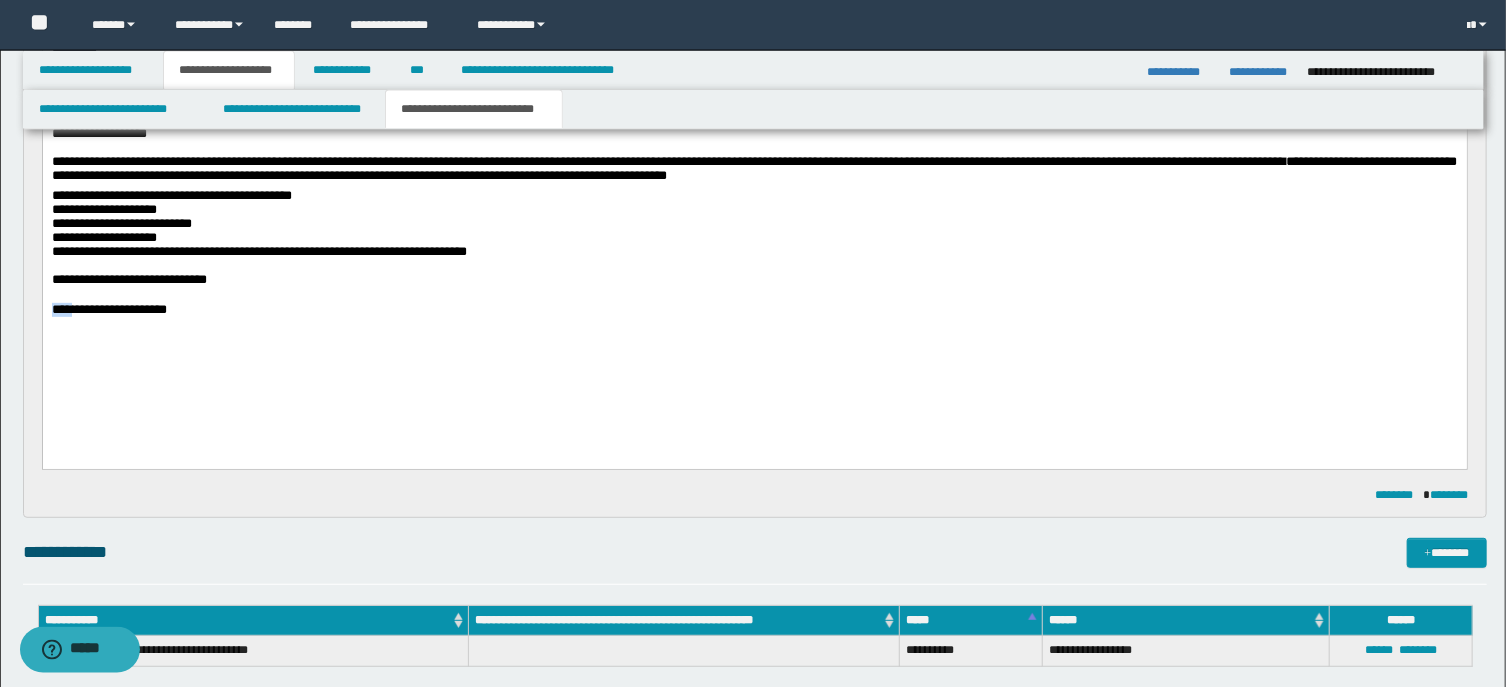 click on "**********" at bounding box center (754, 310) 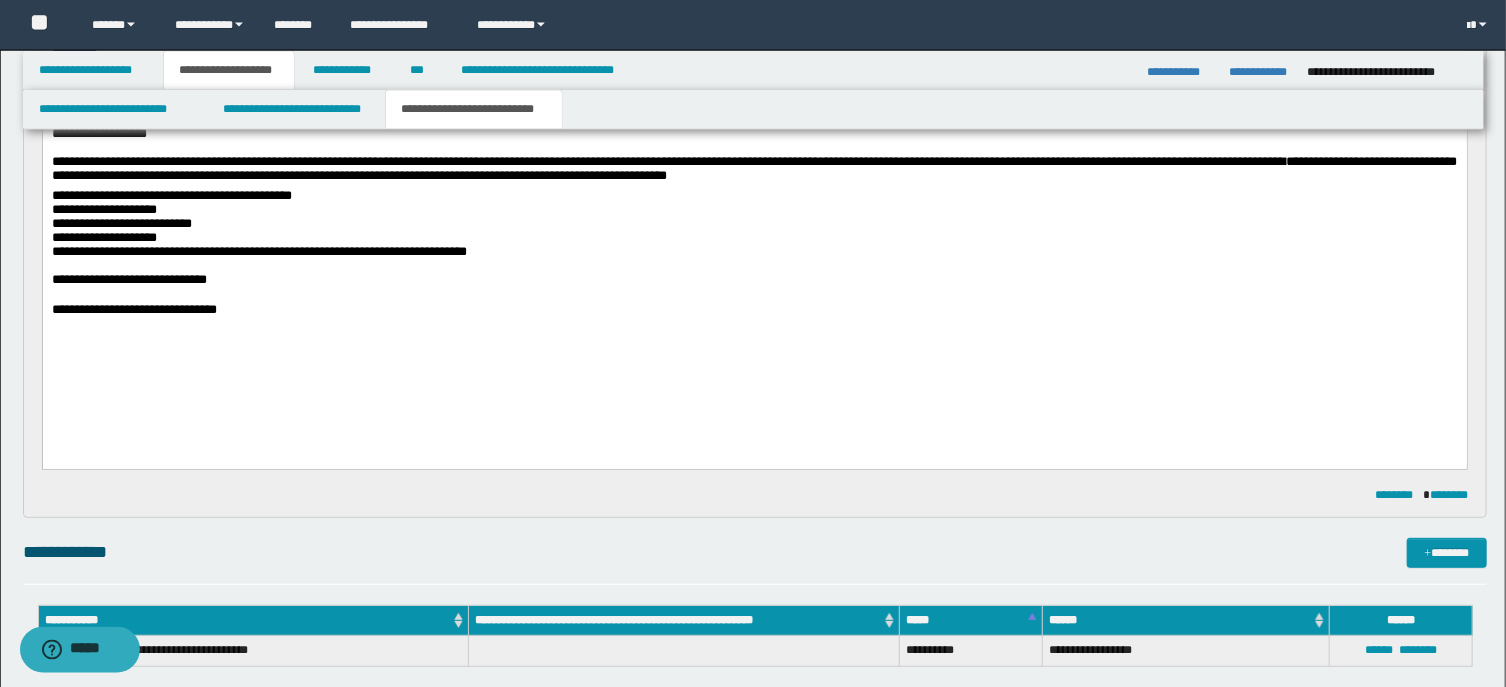 click at bounding box center (754, 294) 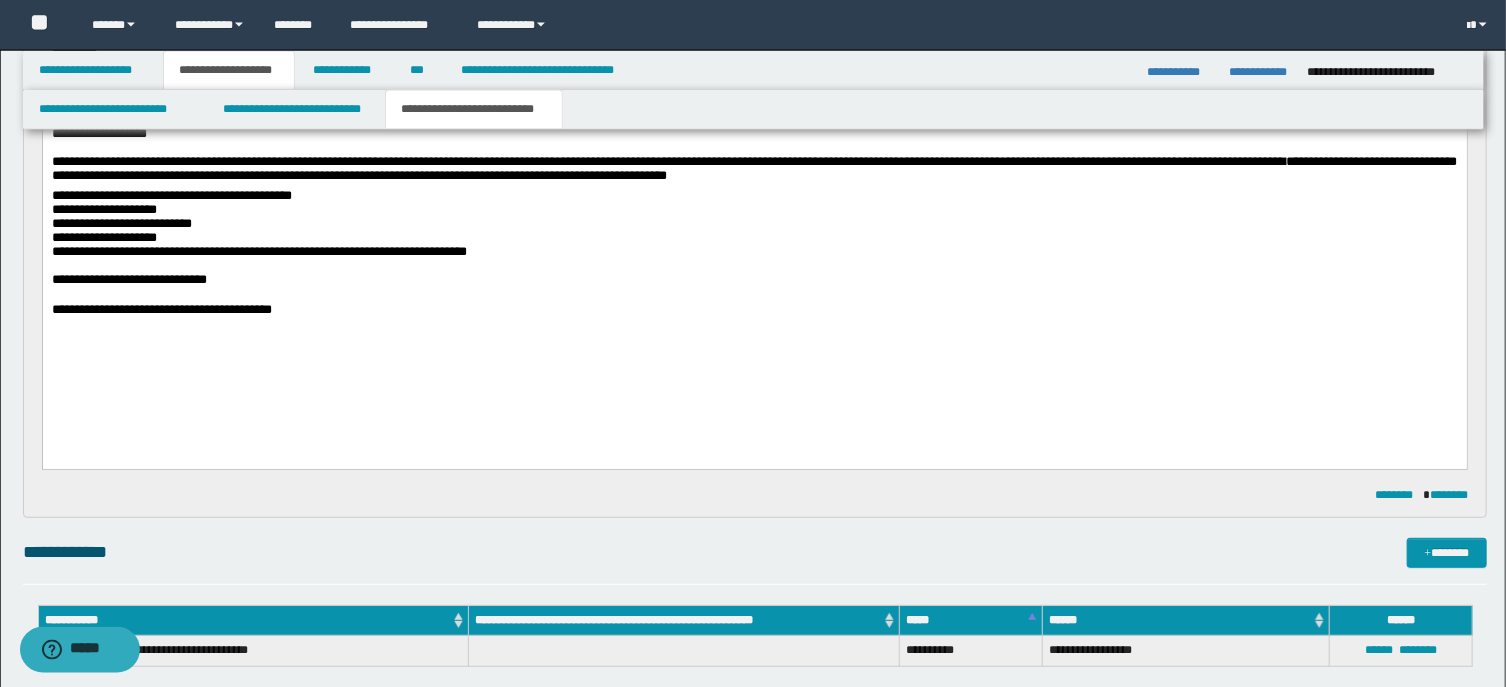 click on "**********" at bounding box center (754, 310) 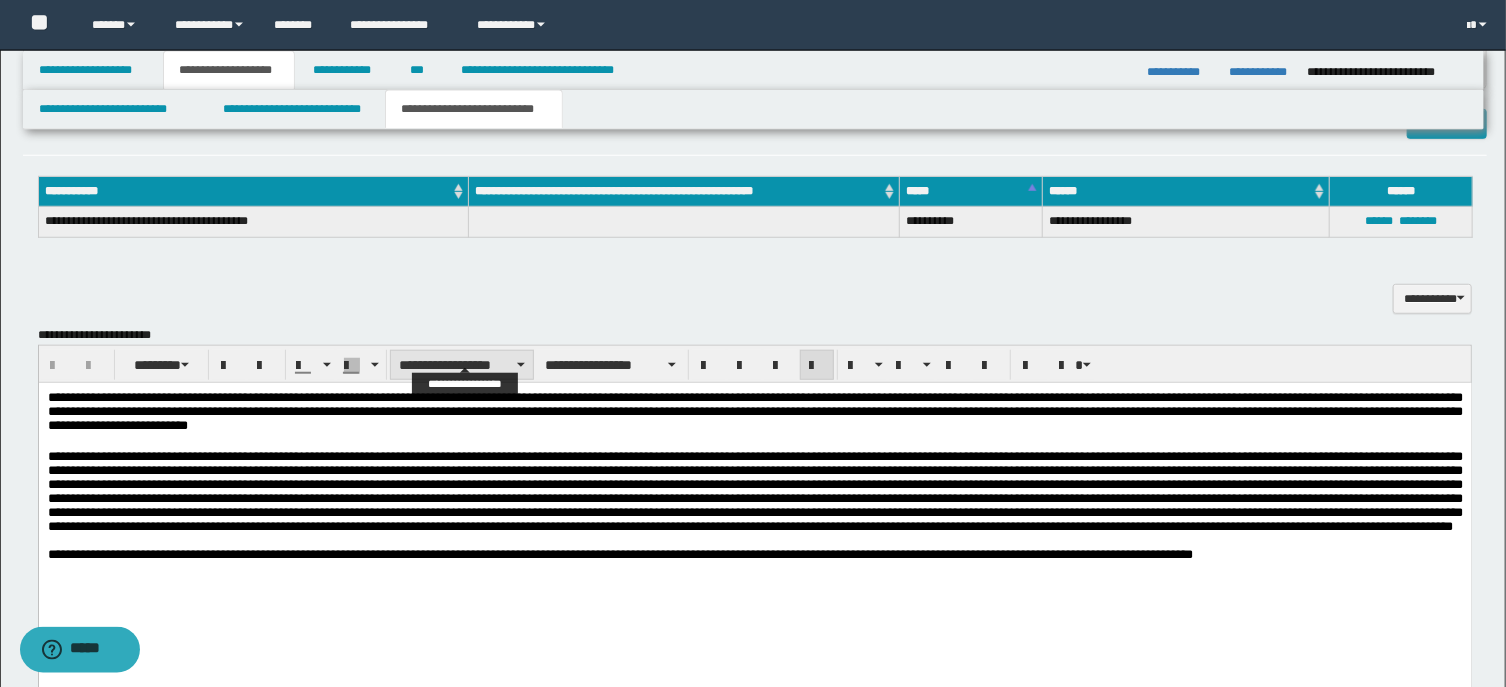 scroll, scrollTop: 642, scrollLeft: 0, axis: vertical 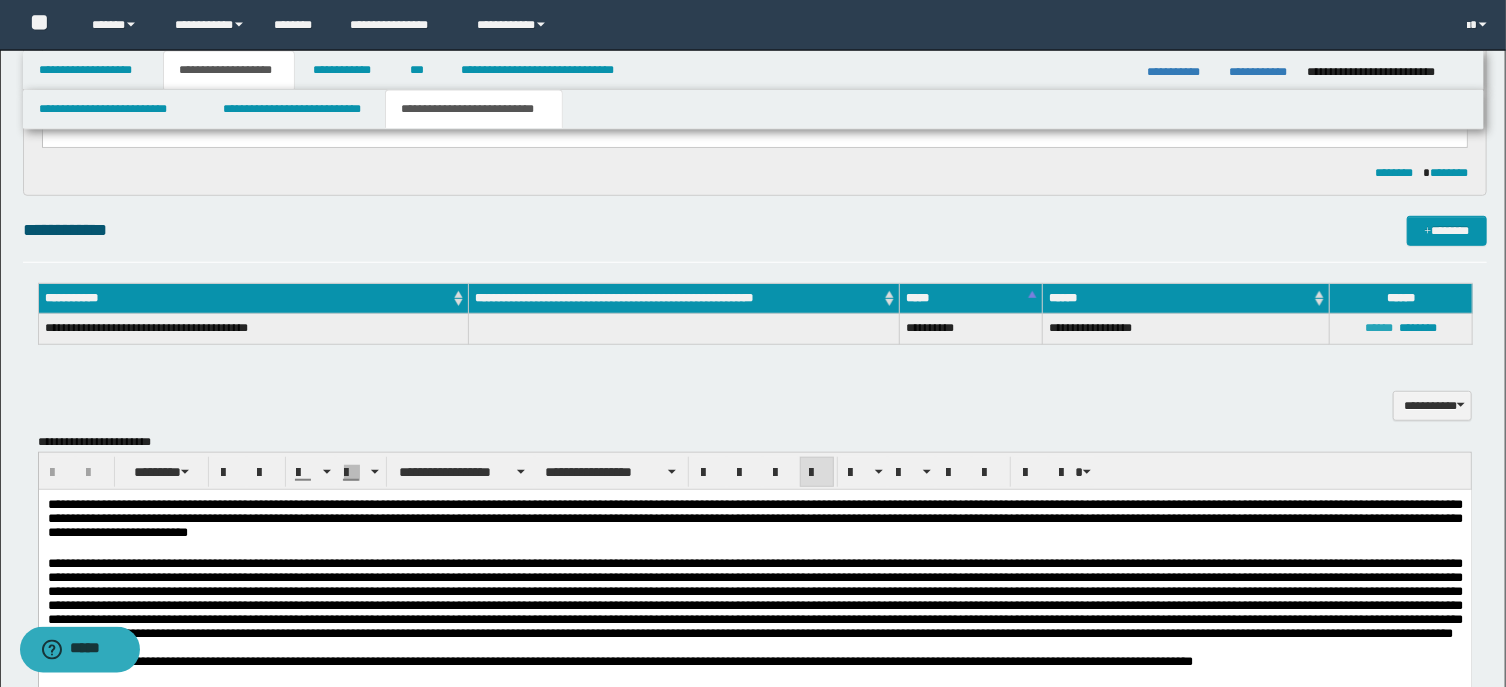 click on "******    ********" at bounding box center (1401, 329) 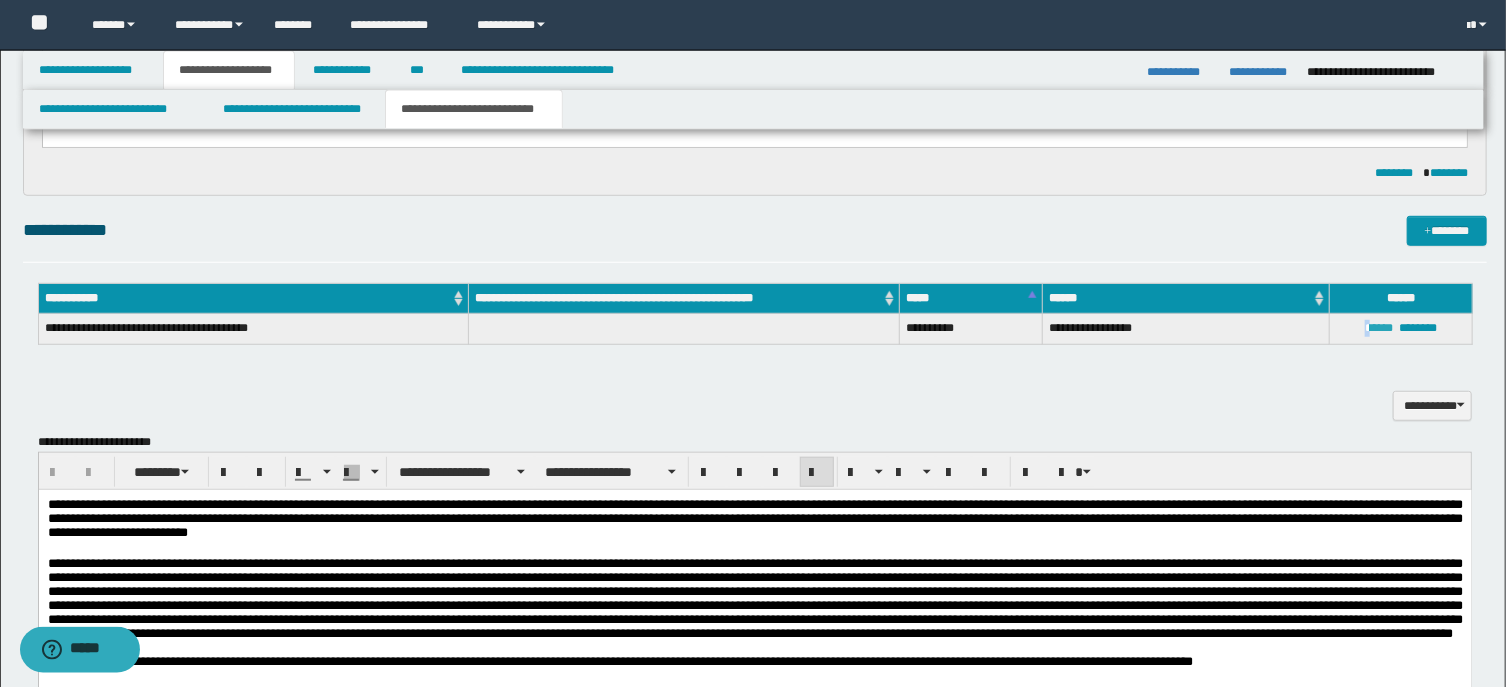 click on "******" at bounding box center [1379, 328] 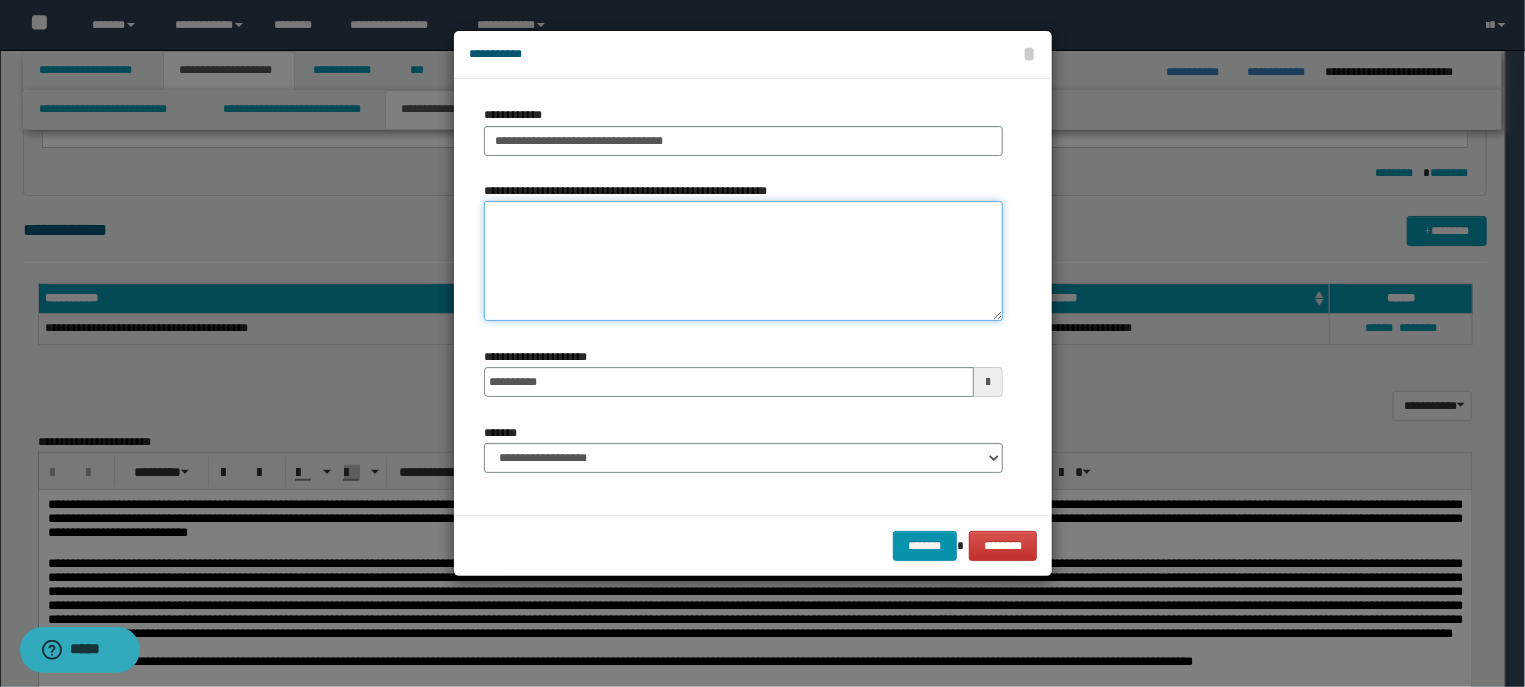 click on "**********" at bounding box center [743, 261] 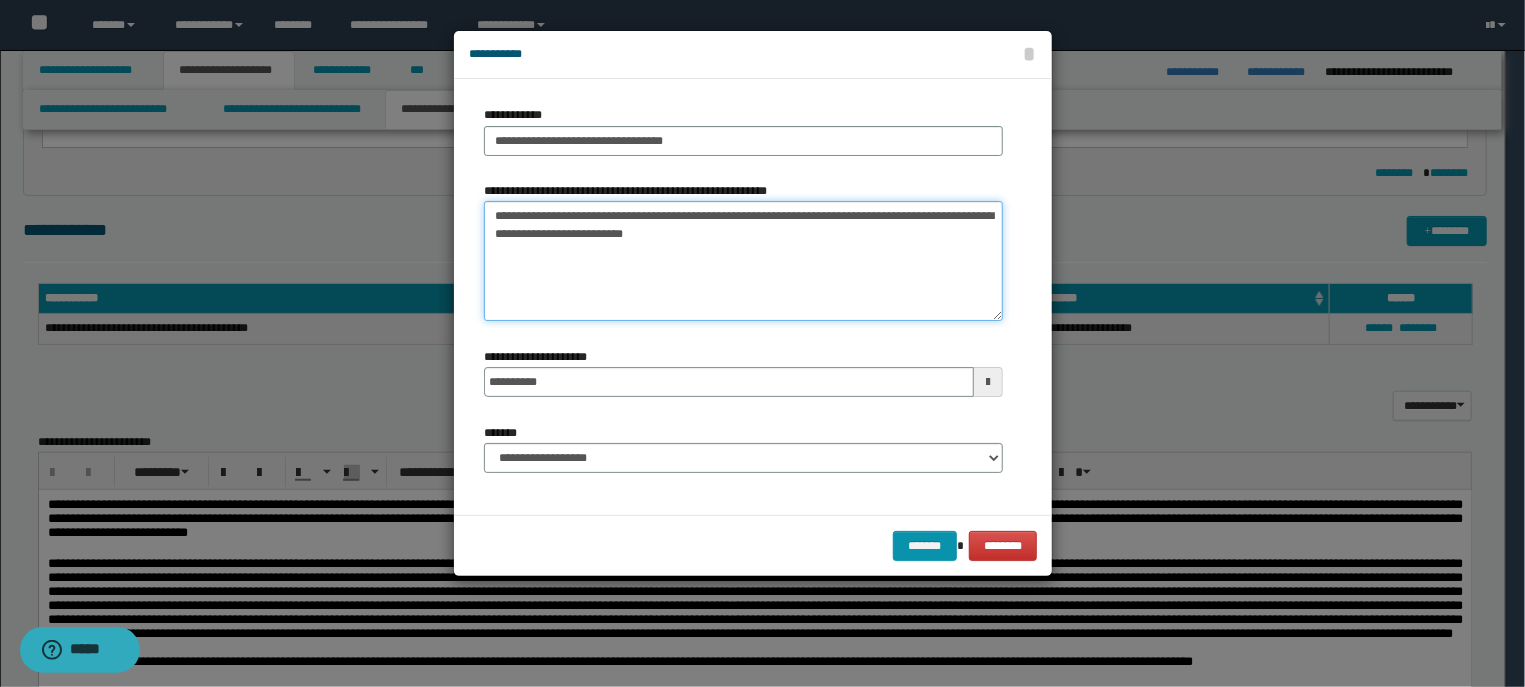 click on "**********" at bounding box center [743, 261] 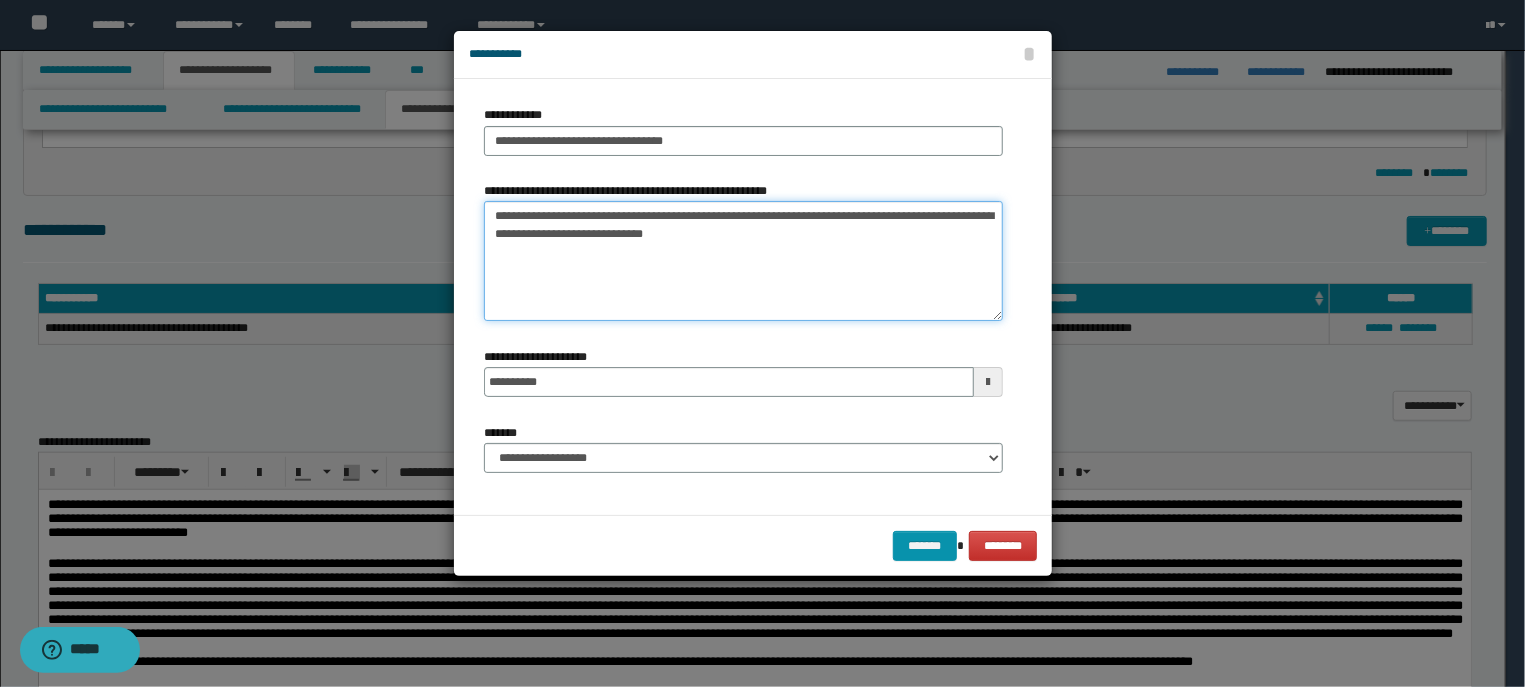 type on "**********" 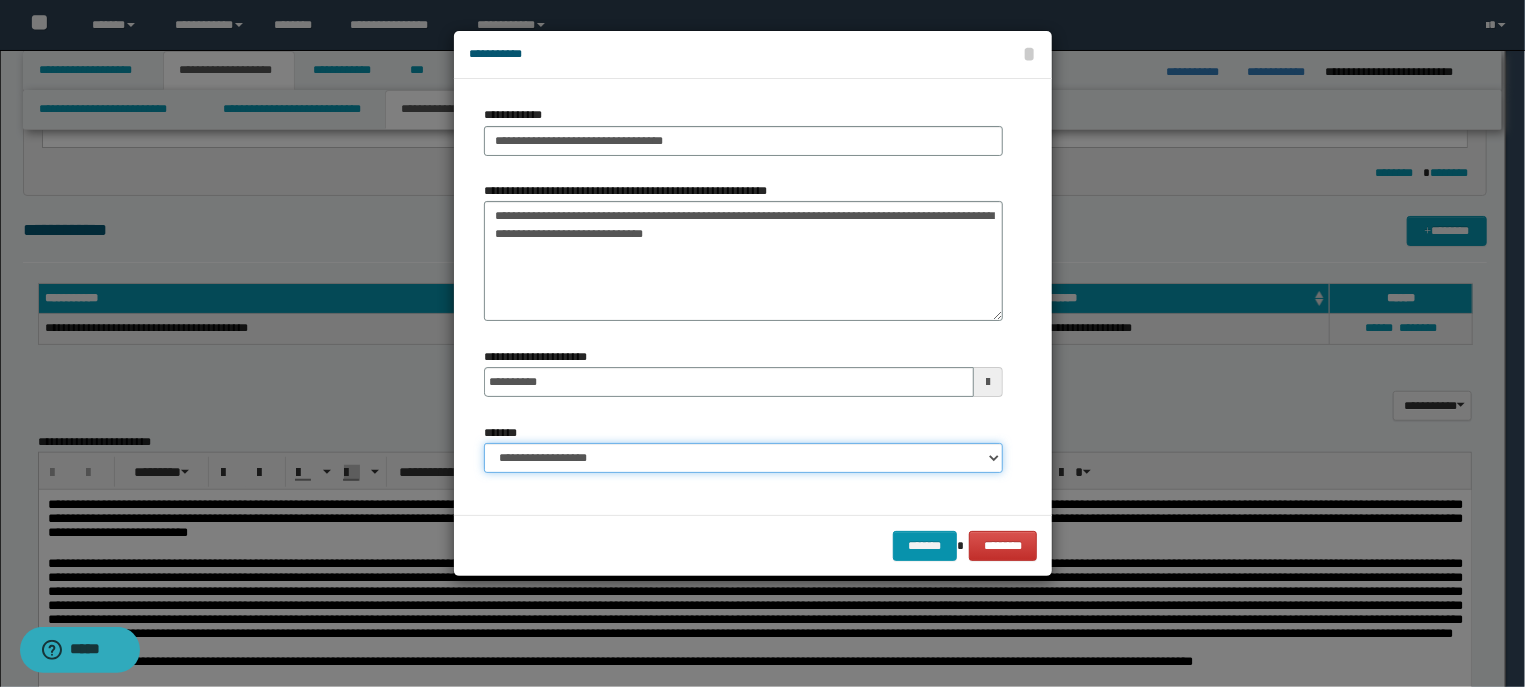 select on "*" 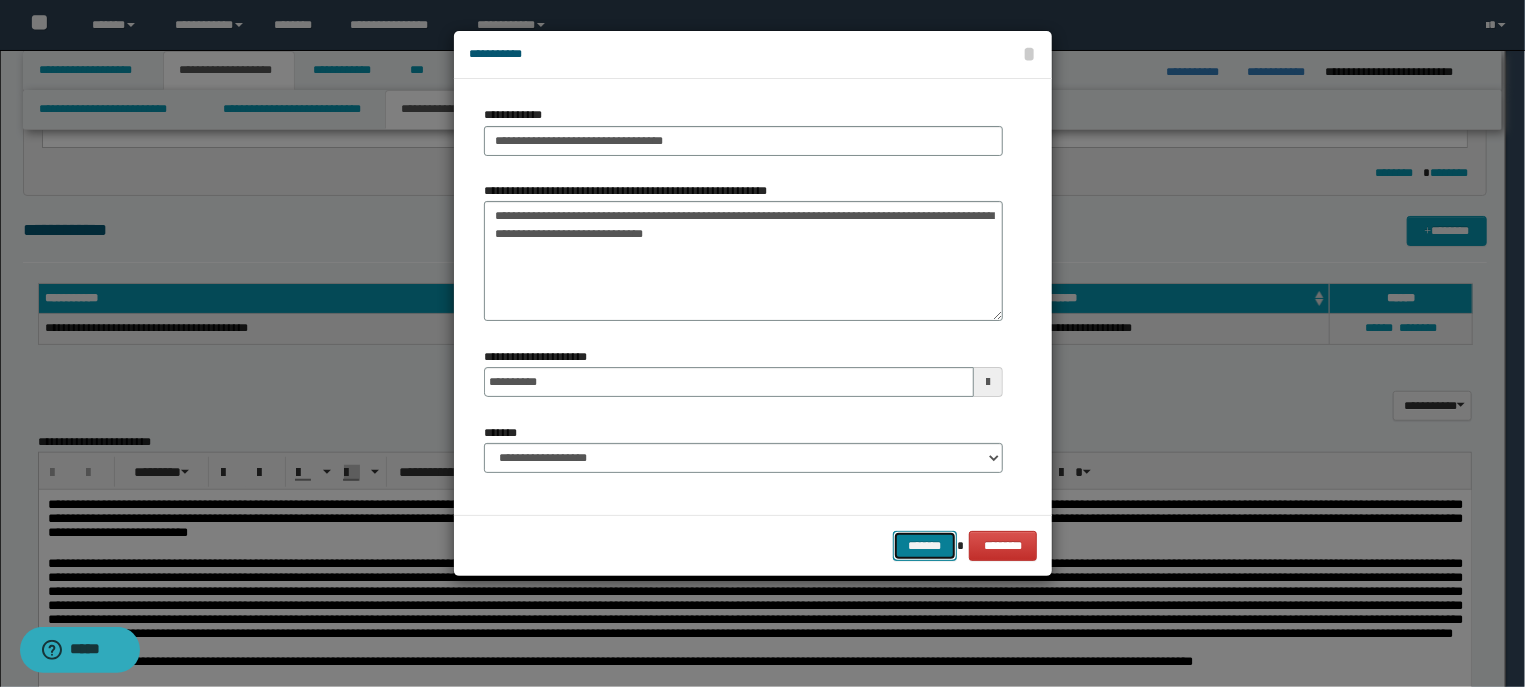 click on "*******" at bounding box center [925, 546] 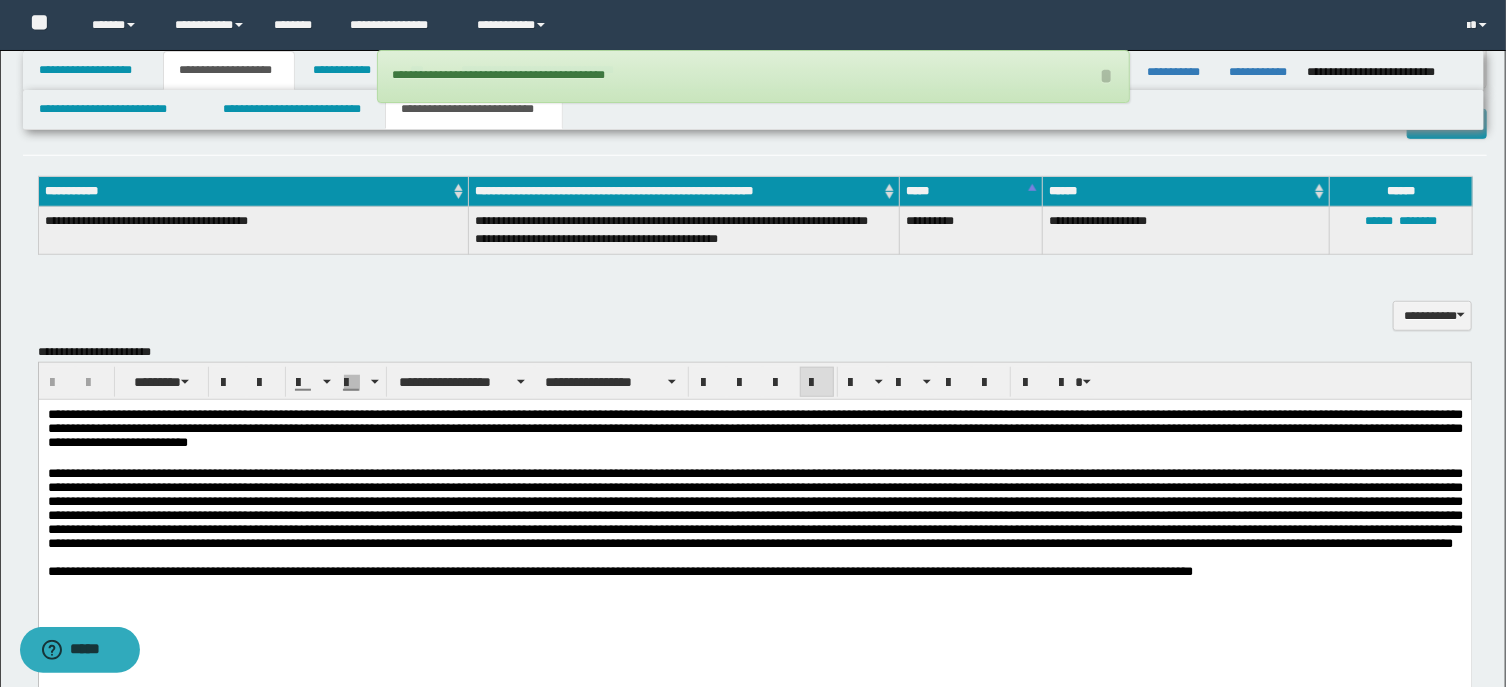 scroll, scrollTop: 856, scrollLeft: 0, axis: vertical 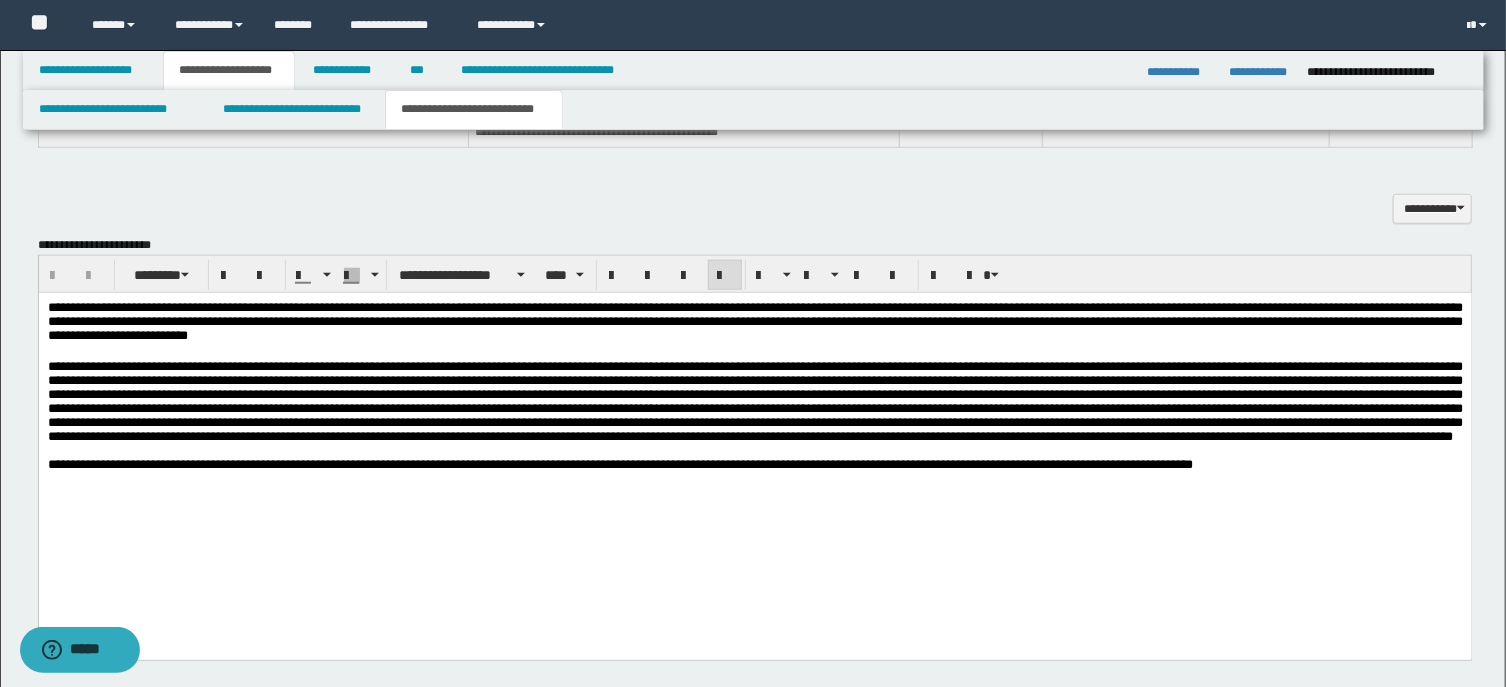 click on "**********" at bounding box center [754, 457] 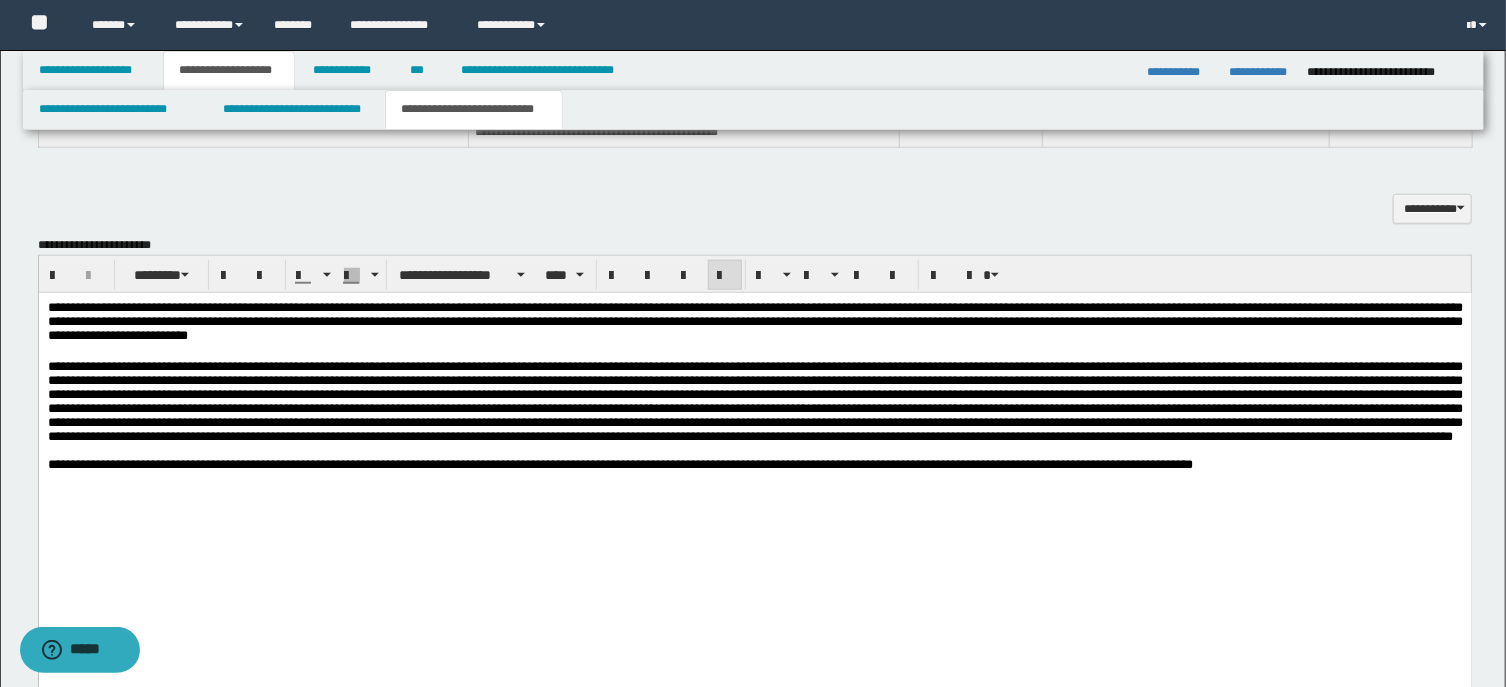type 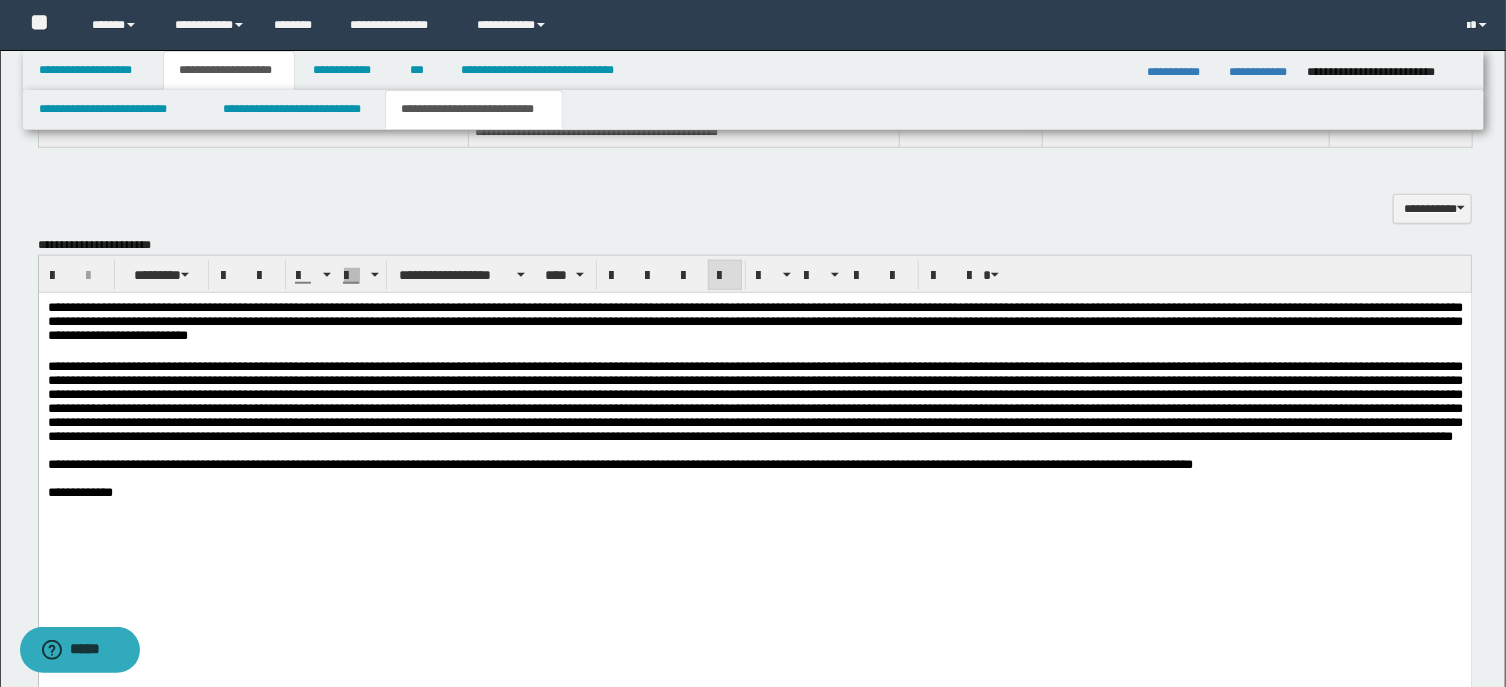 click at bounding box center (754, 401) 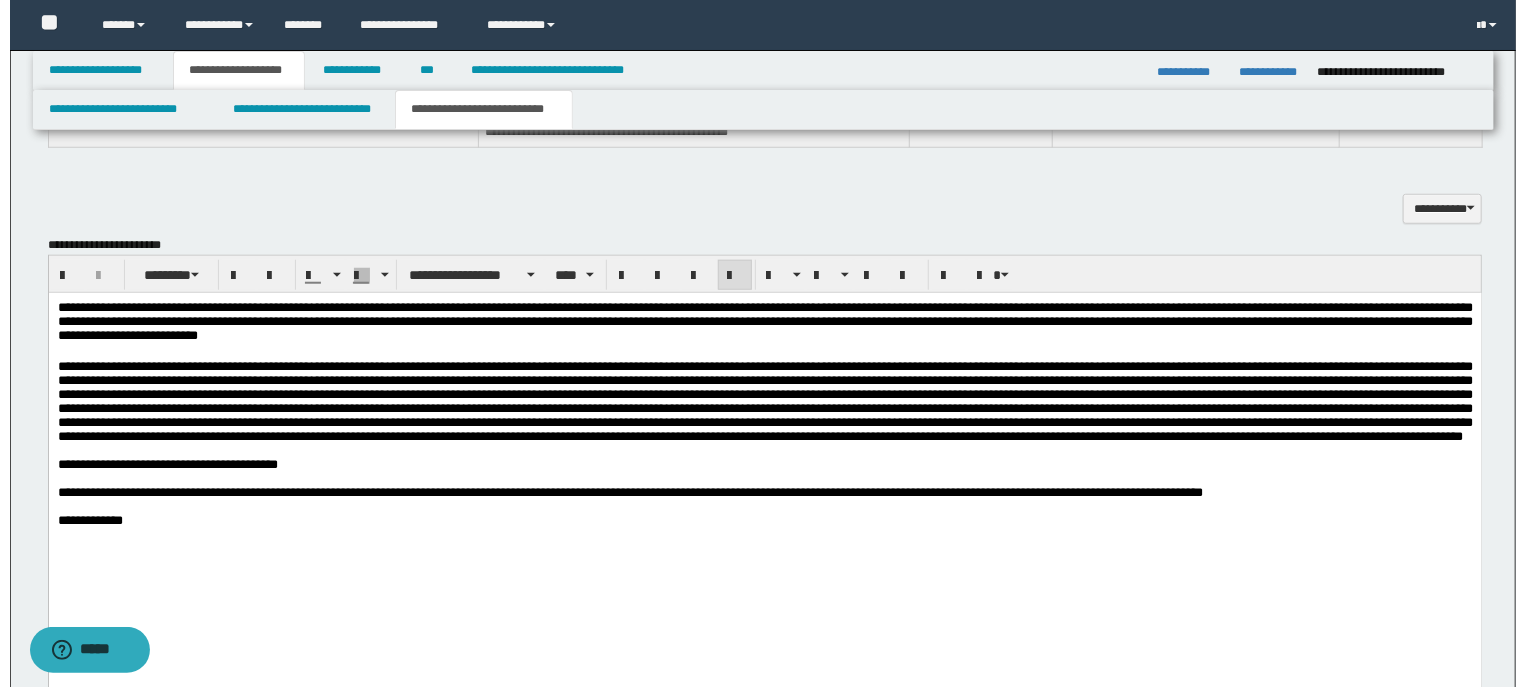 scroll, scrollTop: 963, scrollLeft: 0, axis: vertical 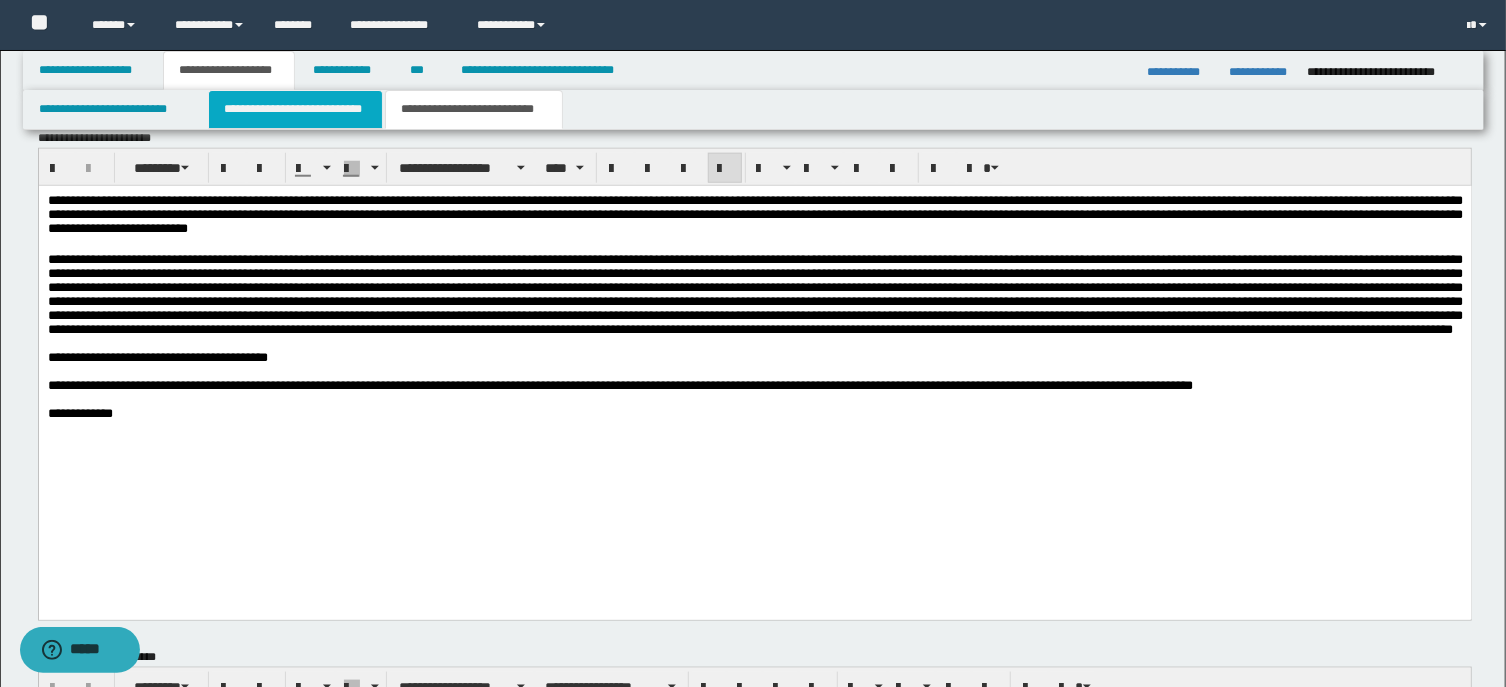 click on "**********" at bounding box center (296, 109) 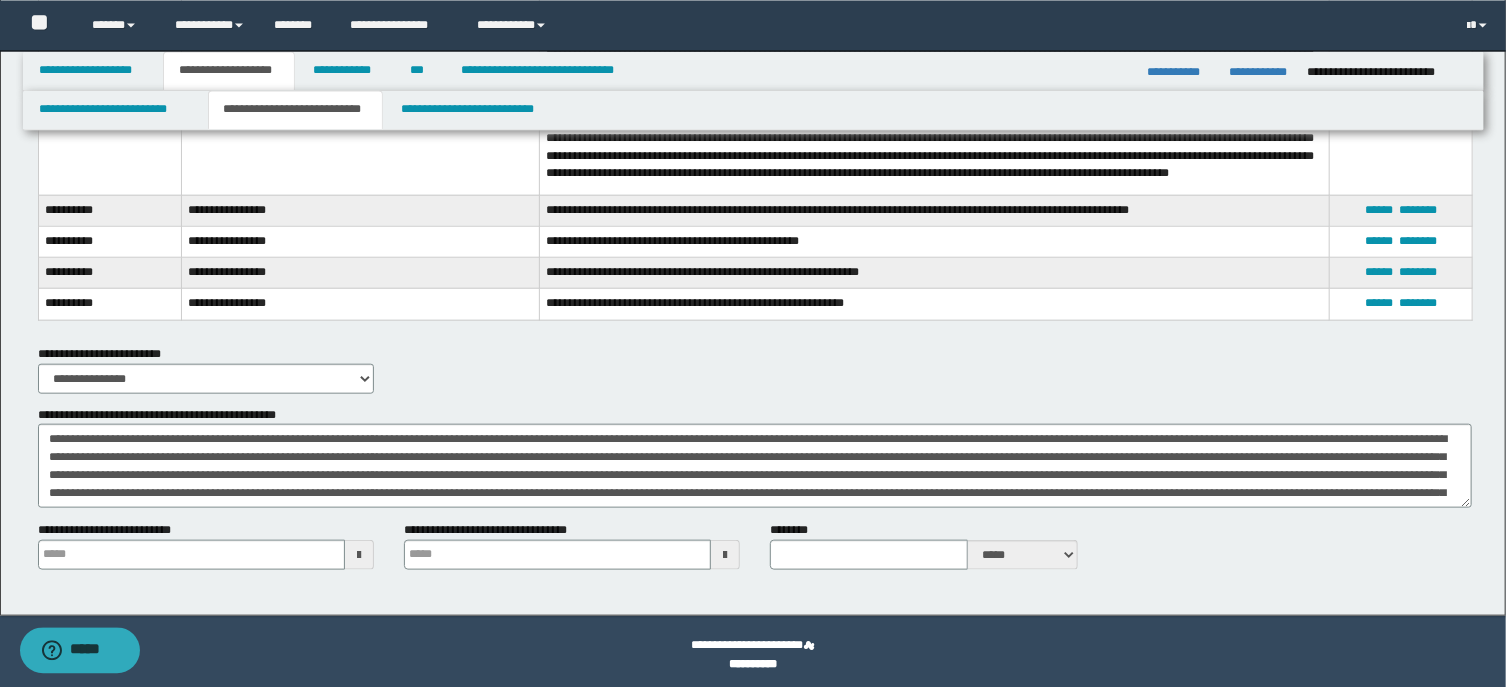 scroll, scrollTop: 4842, scrollLeft: 0, axis: vertical 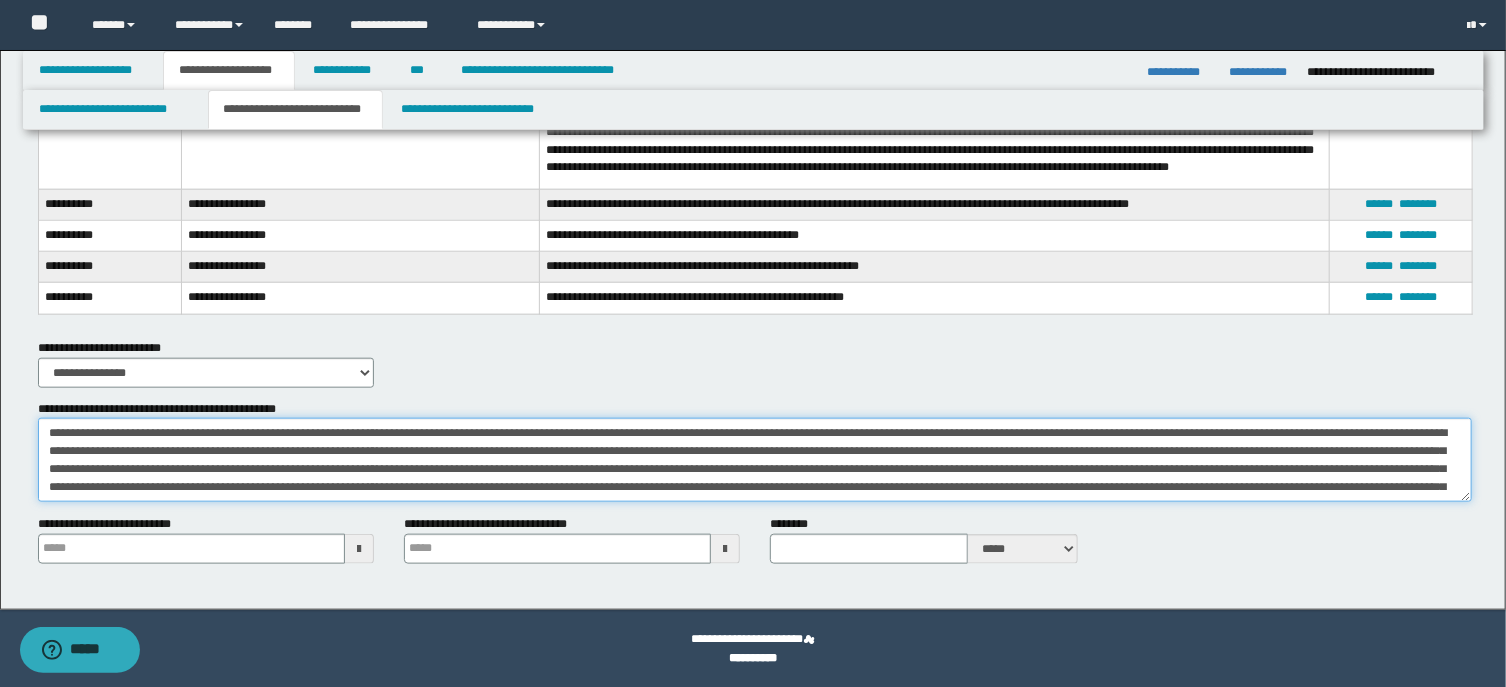 click on "**********" at bounding box center [755, 460] 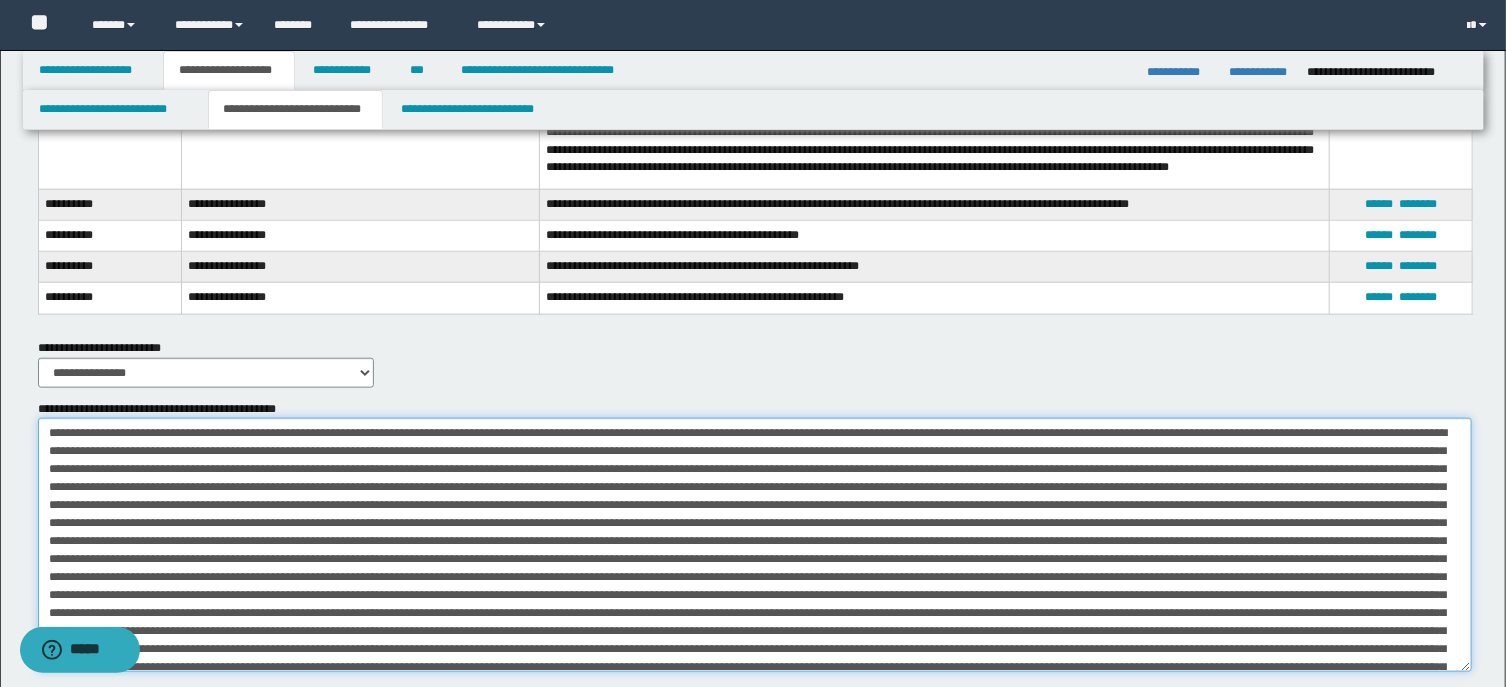 drag, startPoint x: 1457, startPoint y: 495, endPoint x: 1320, endPoint y: 593, distance: 168.44287 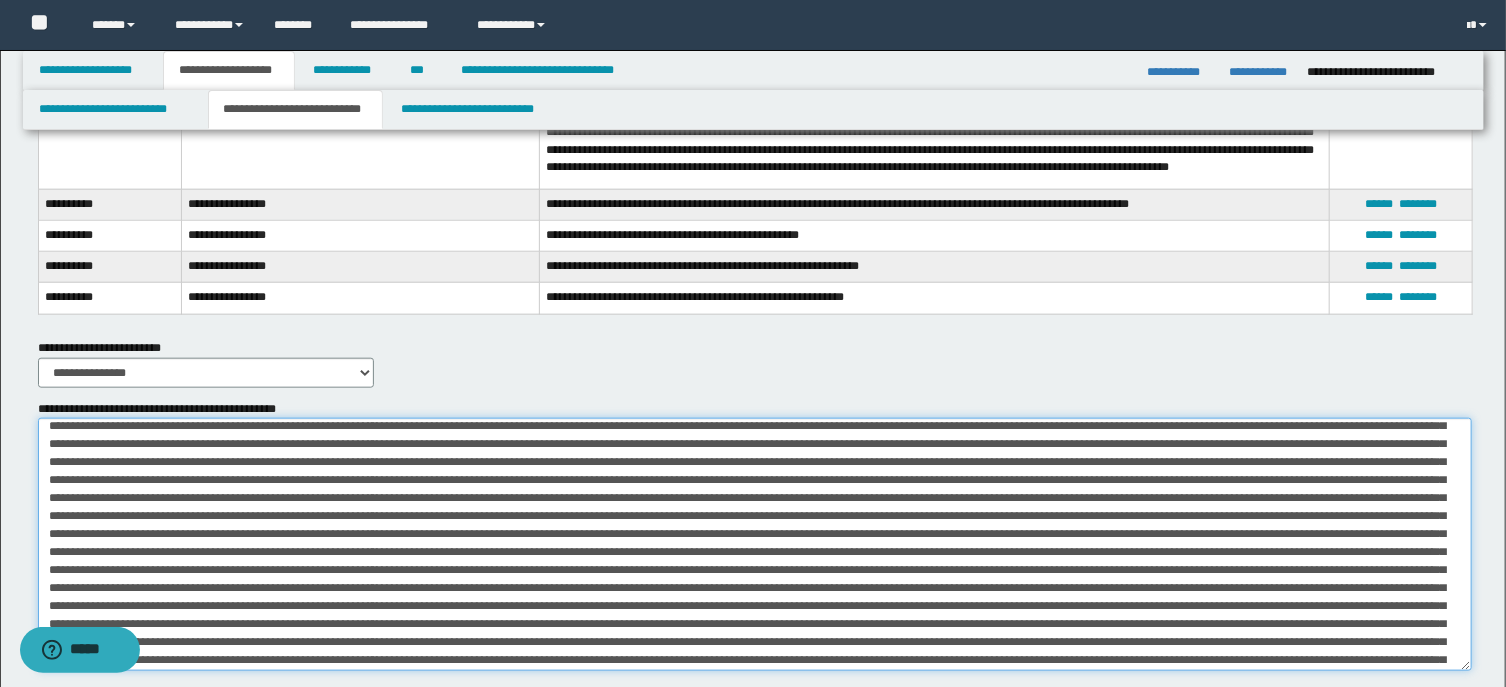 scroll, scrollTop: 209, scrollLeft: 0, axis: vertical 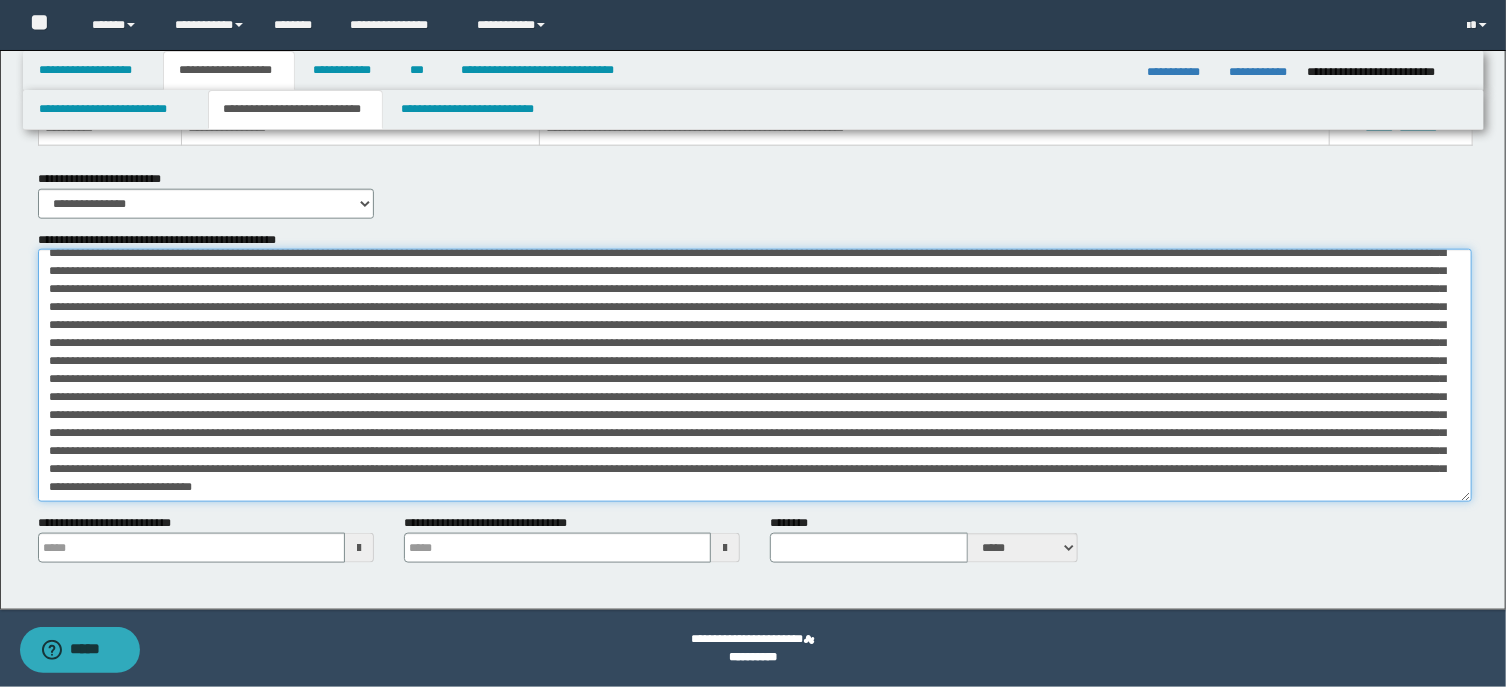 drag, startPoint x: 1056, startPoint y: 487, endPoint x: 1261, endPoint y: 459, distance: 206.90337 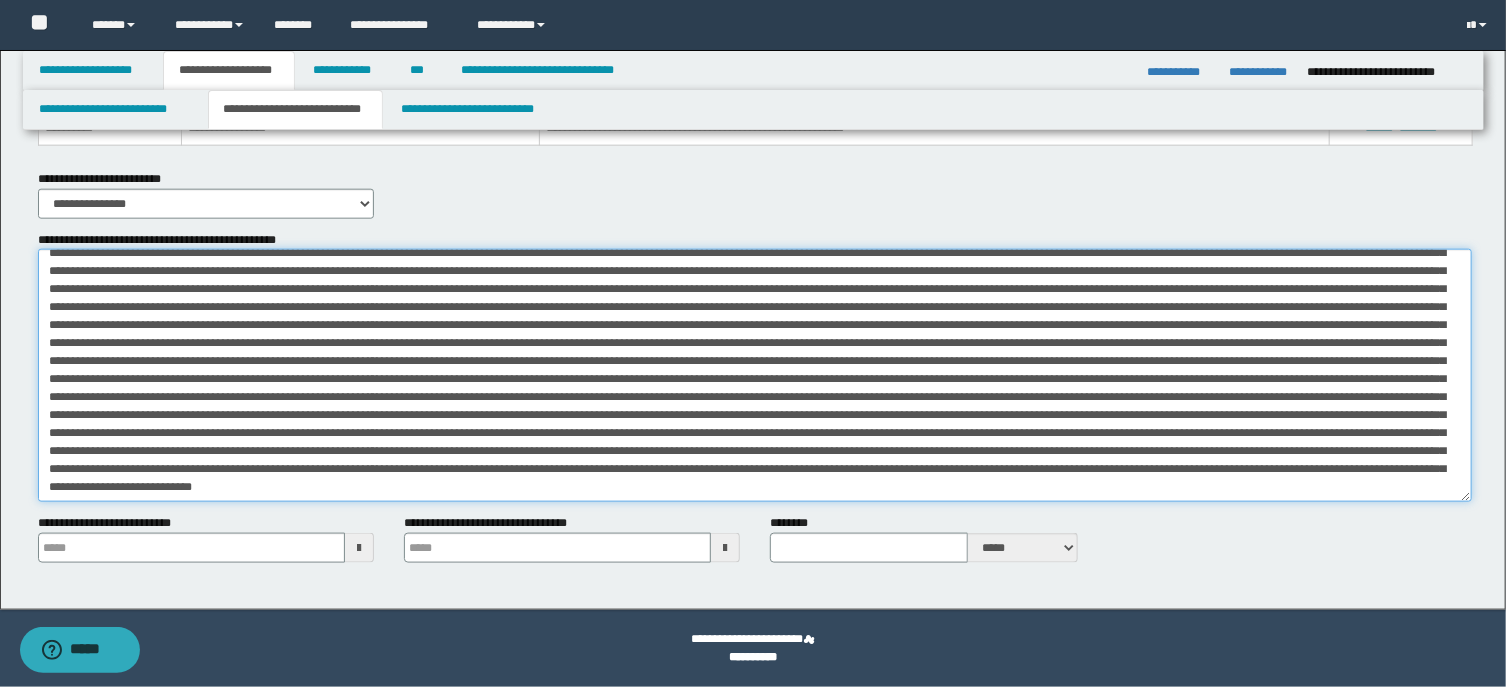 click on "**********" at bounding box center (755, 375) 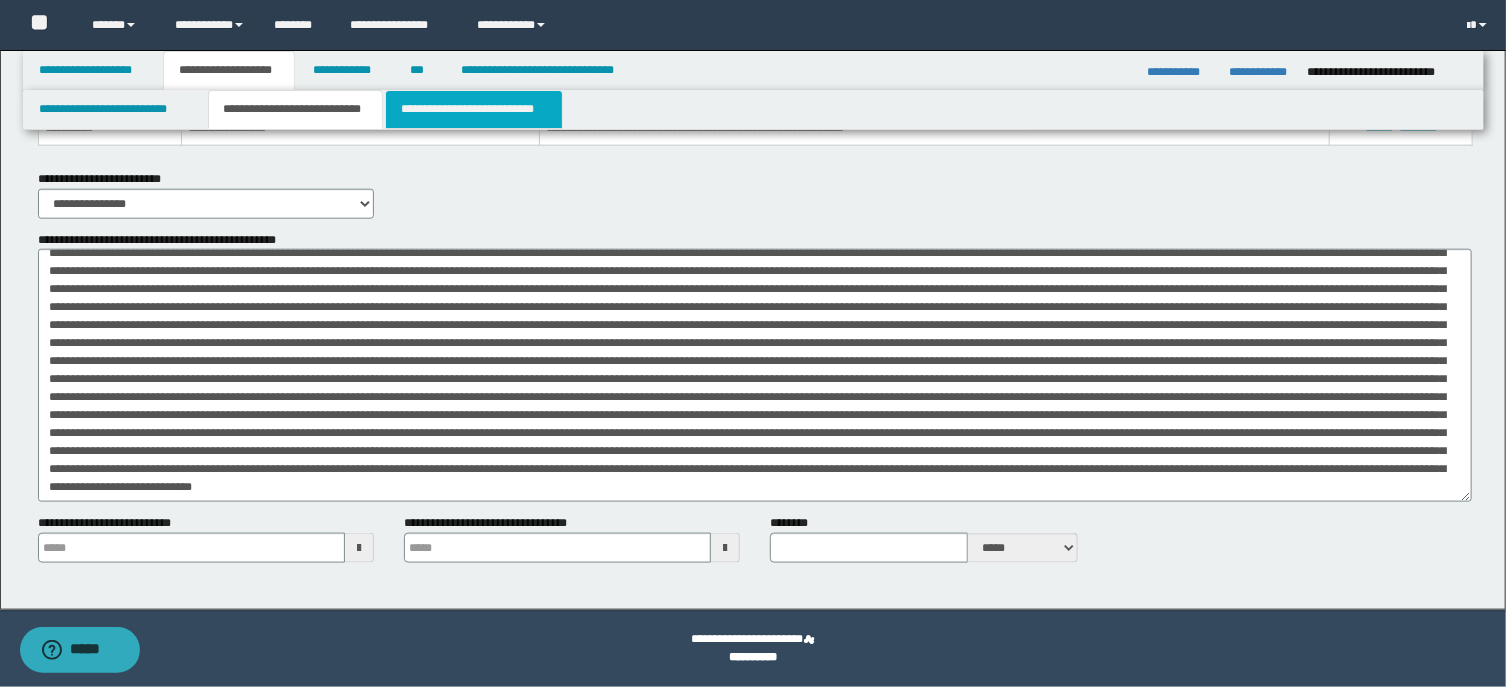 click on "**********" at bounding box center (474, 109) 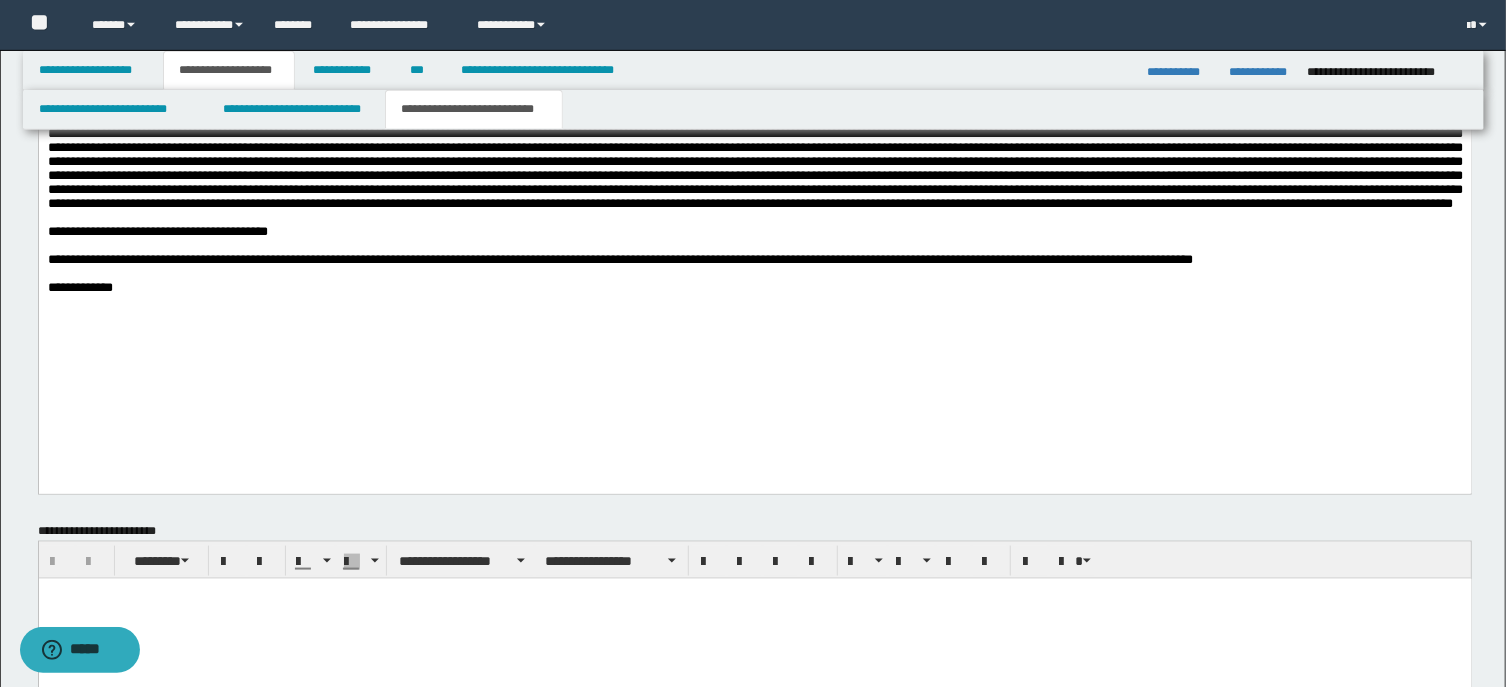 scroll, scrollTop: 1075, scrollLeft: 0, axis: vertical 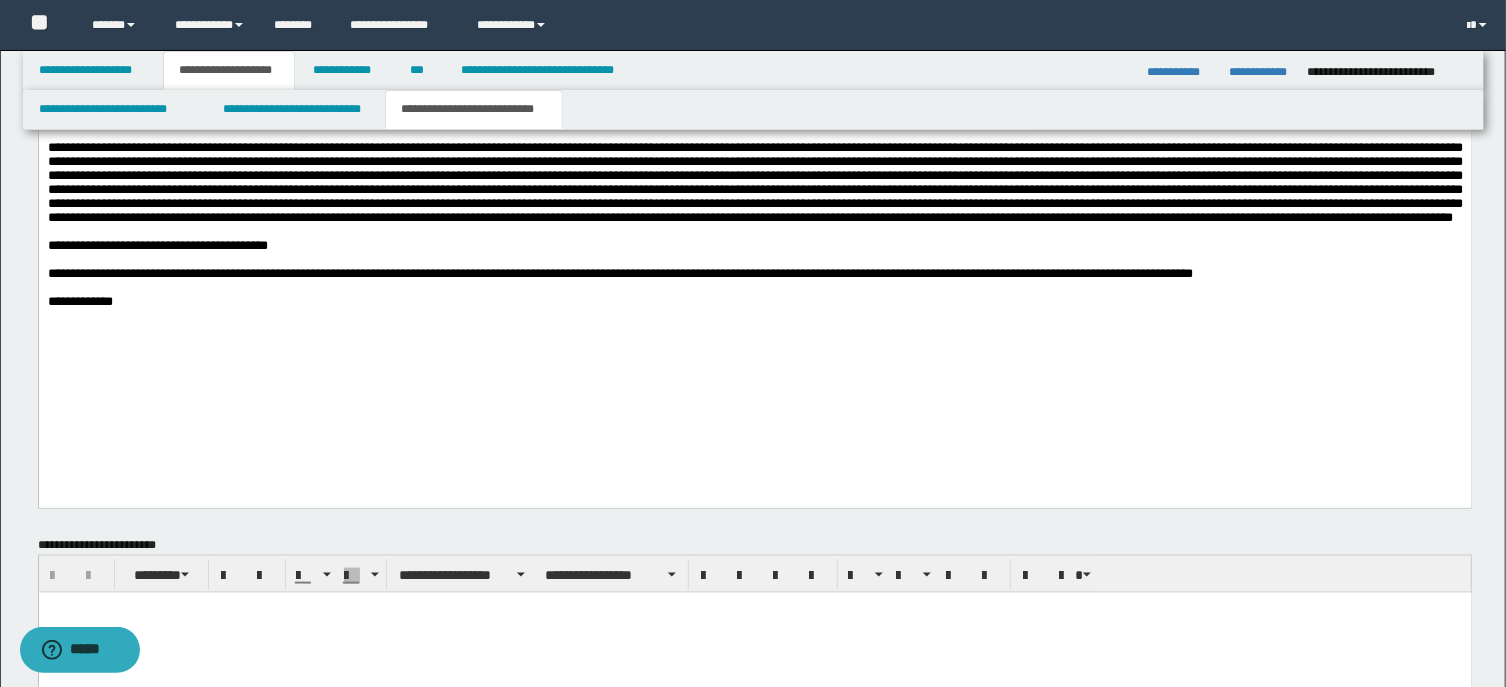 click on "**********" at bounding box center [157, 244] 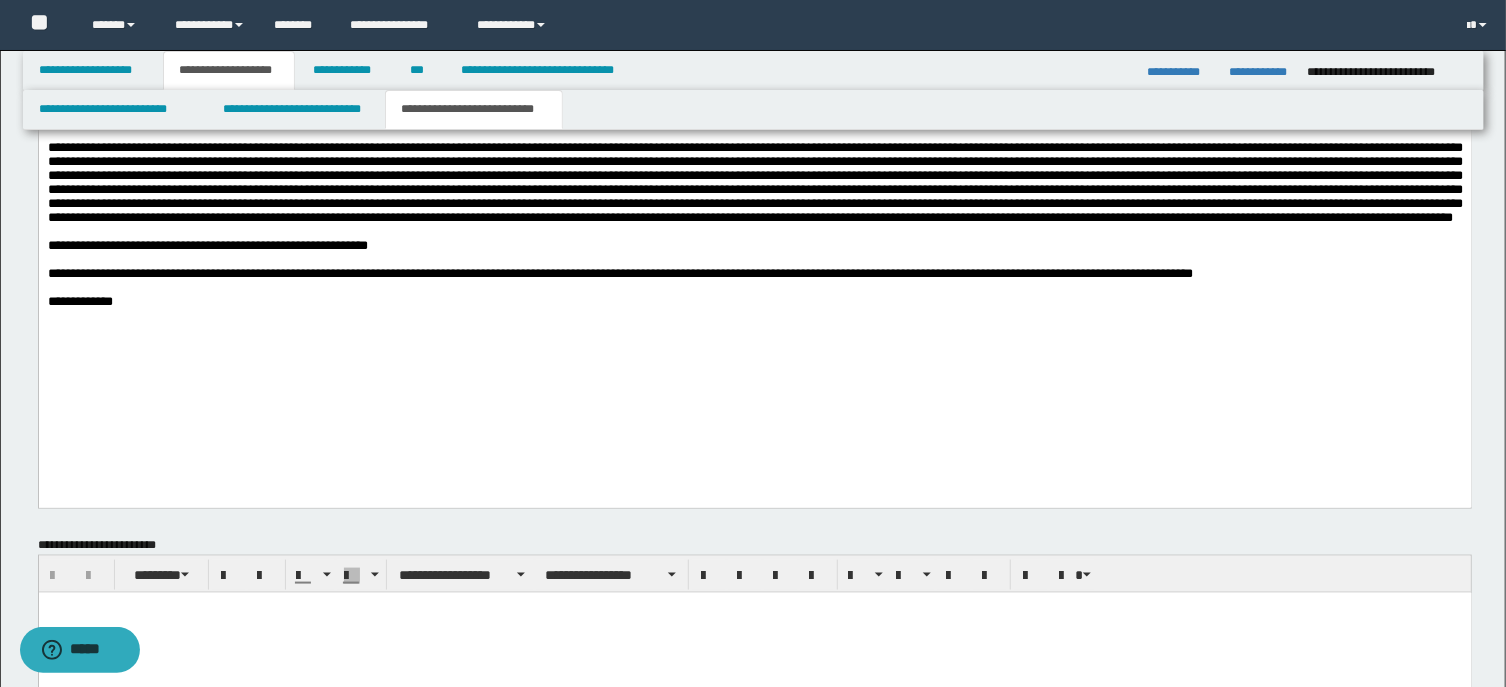 click on "**********" at bounding box center [207, 244] 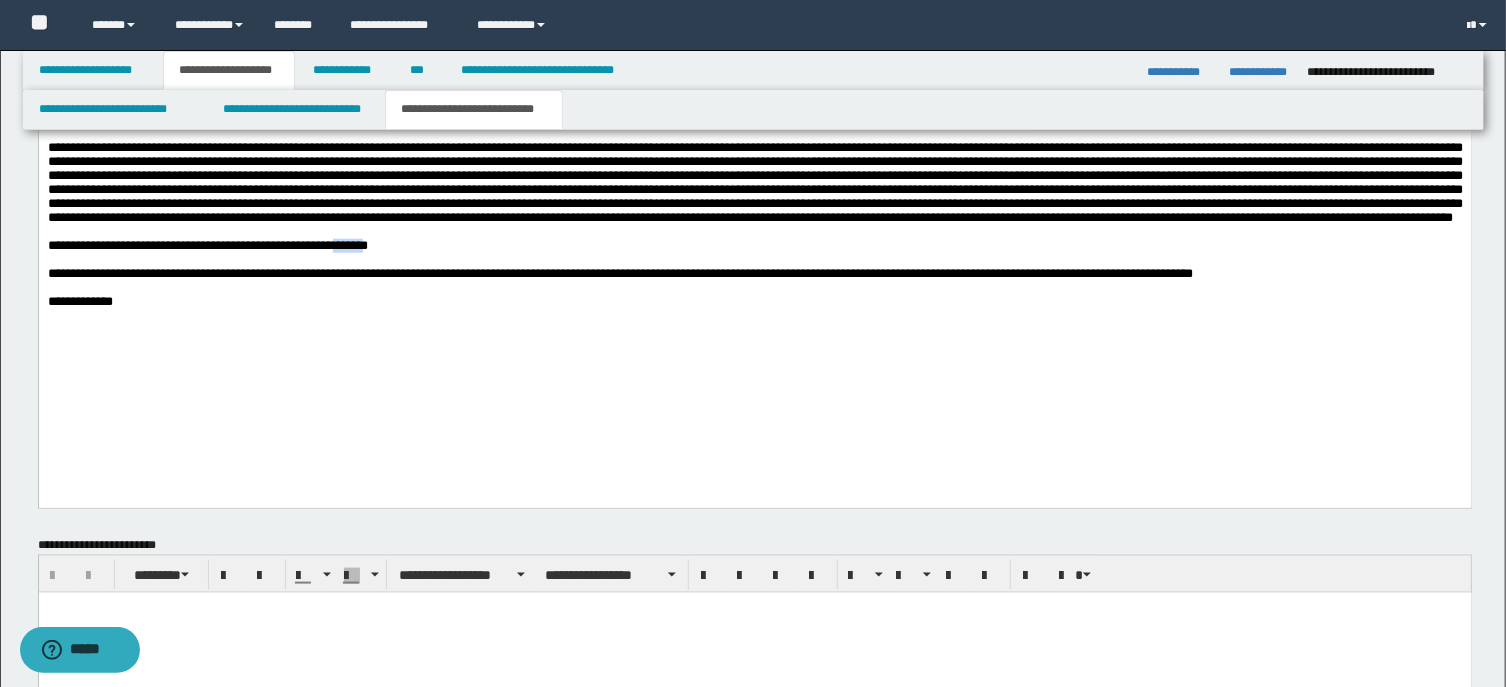 click on "**********" at bounding box center (207, 244) 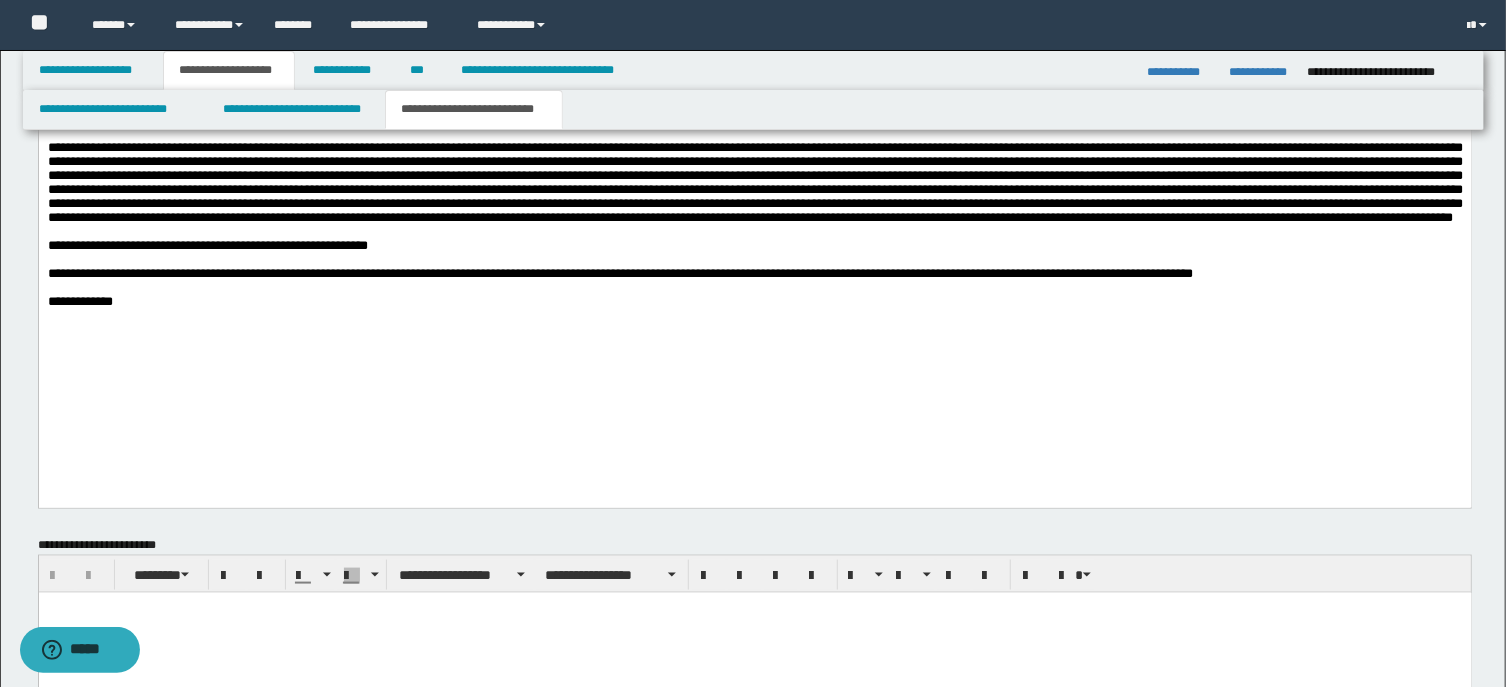 click on "**********" at bounding box center (207, 244) 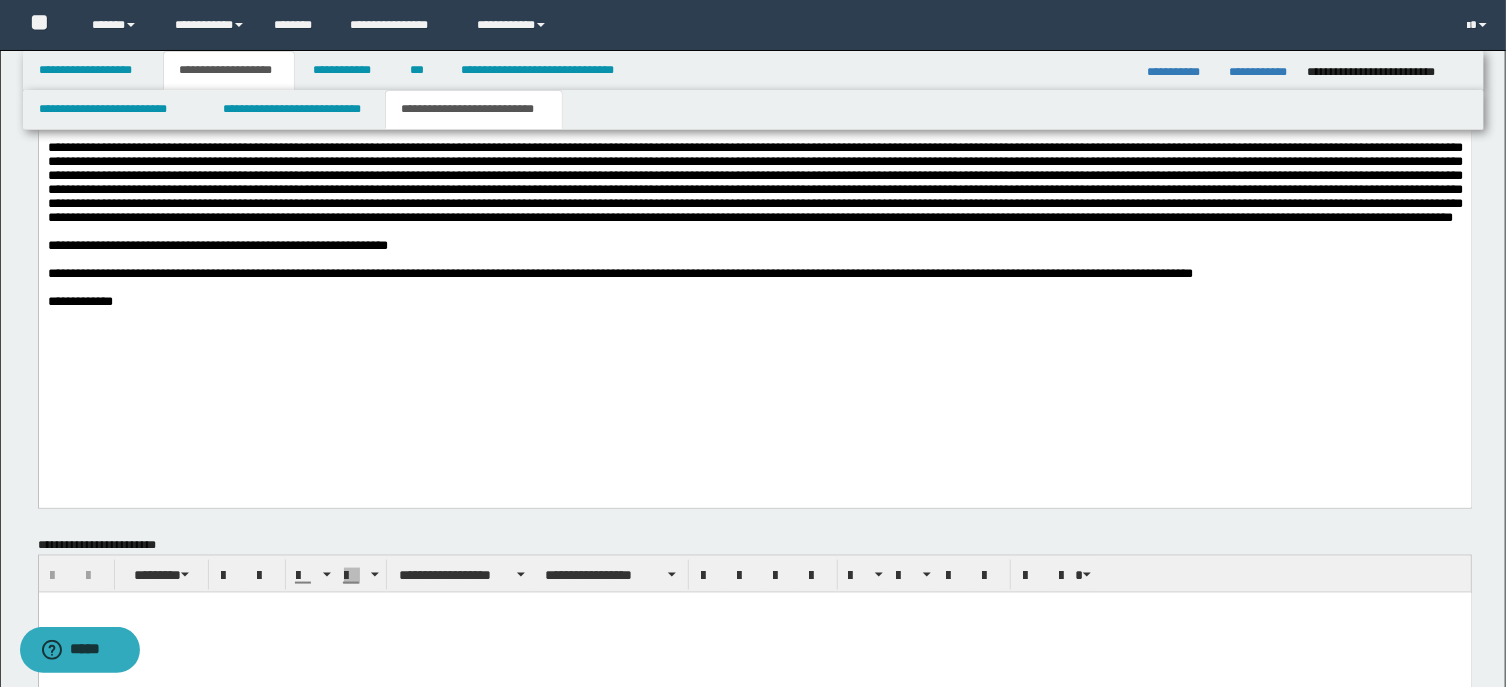 click on "**********" at bounding box center (754, 245) 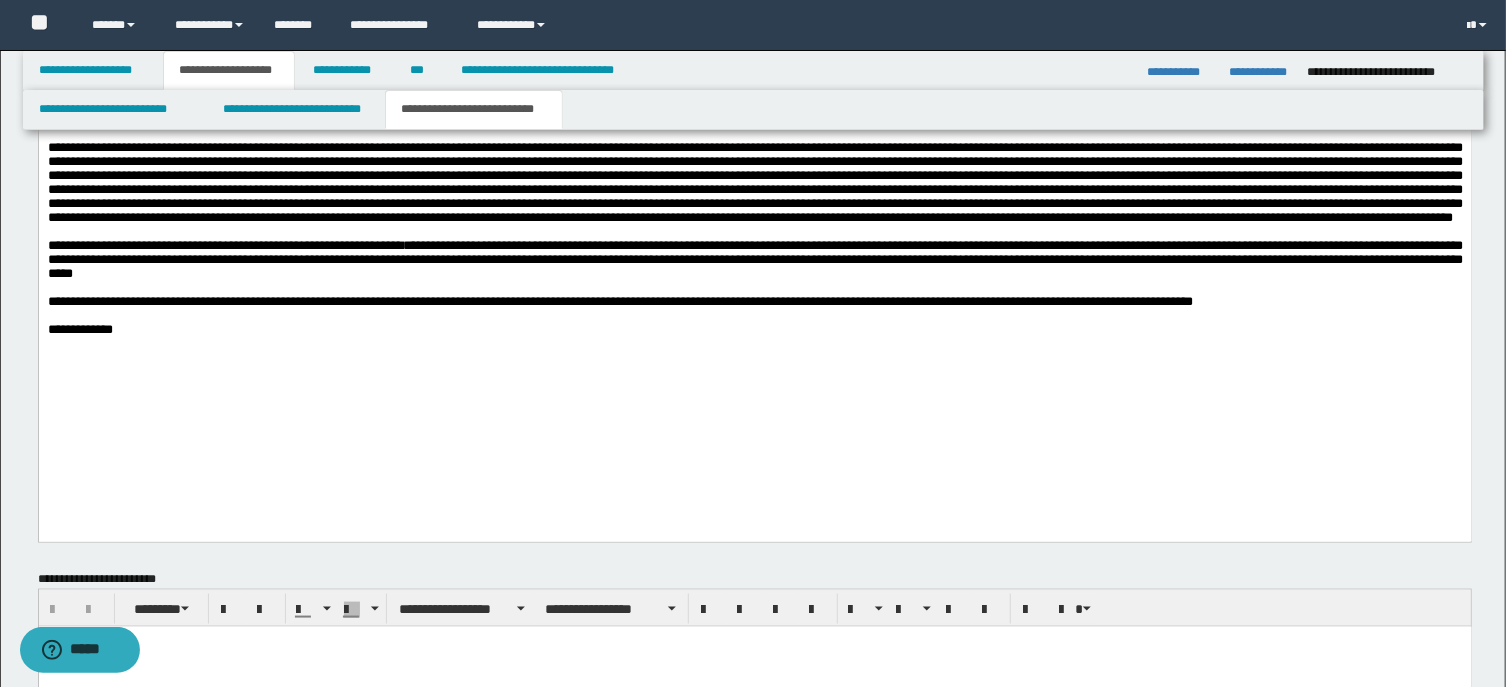 click on "**********" at bounding box center [754, 258] 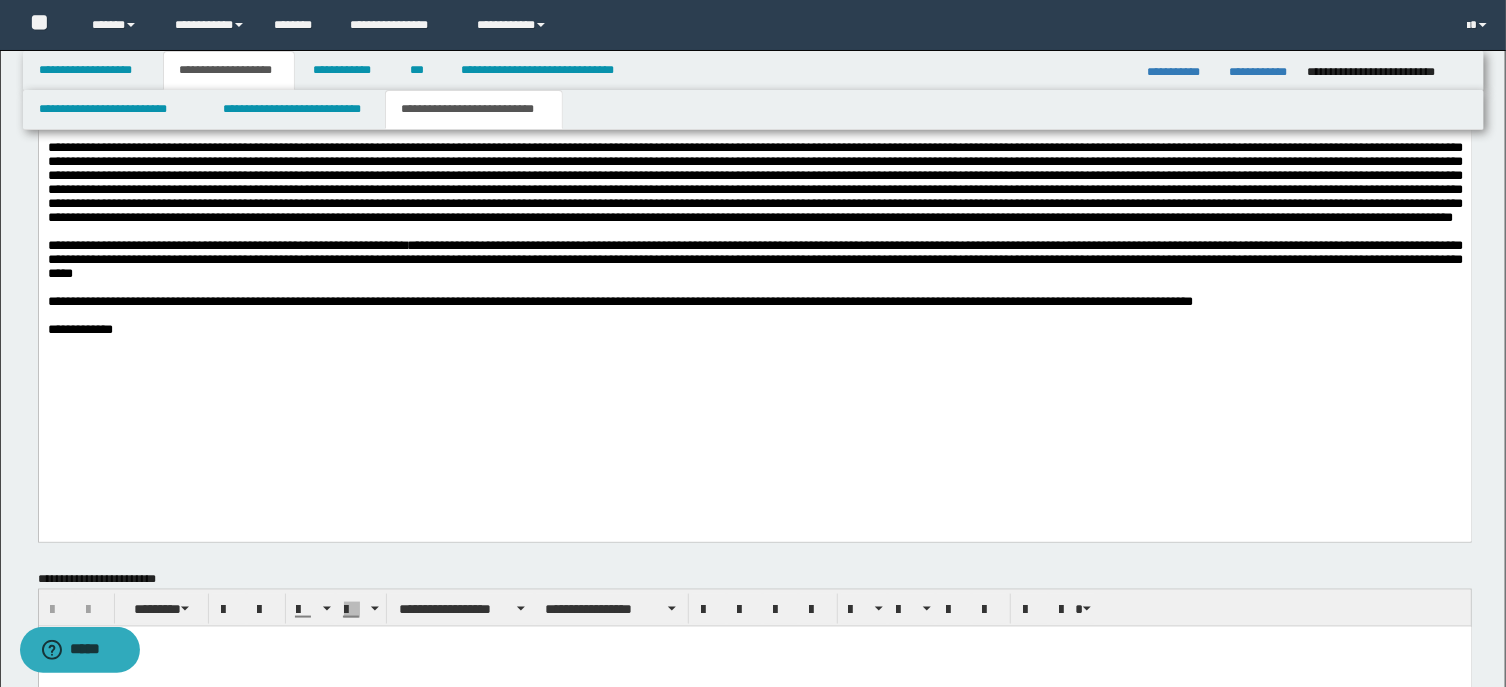 click on "**********" at bounding box center [754, 240] 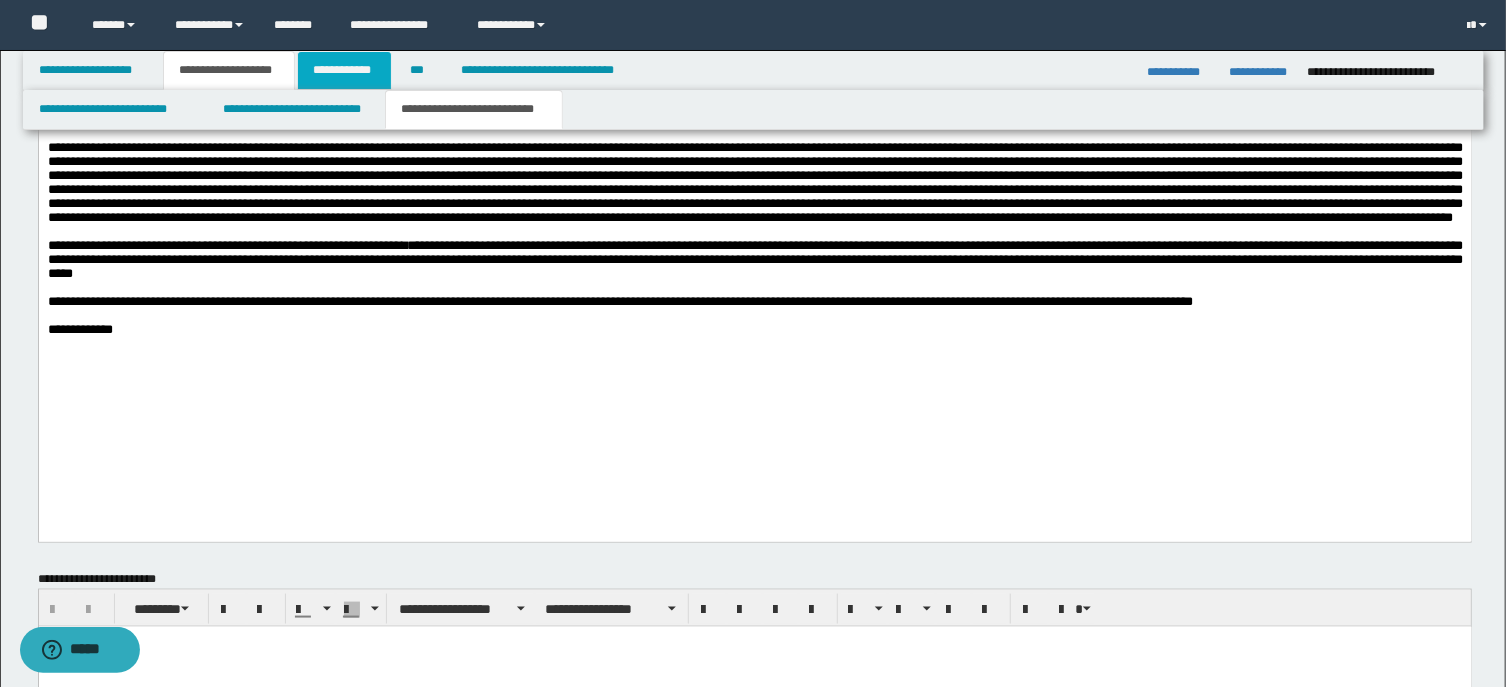 click on "**********" at bounding box center (344, 70) 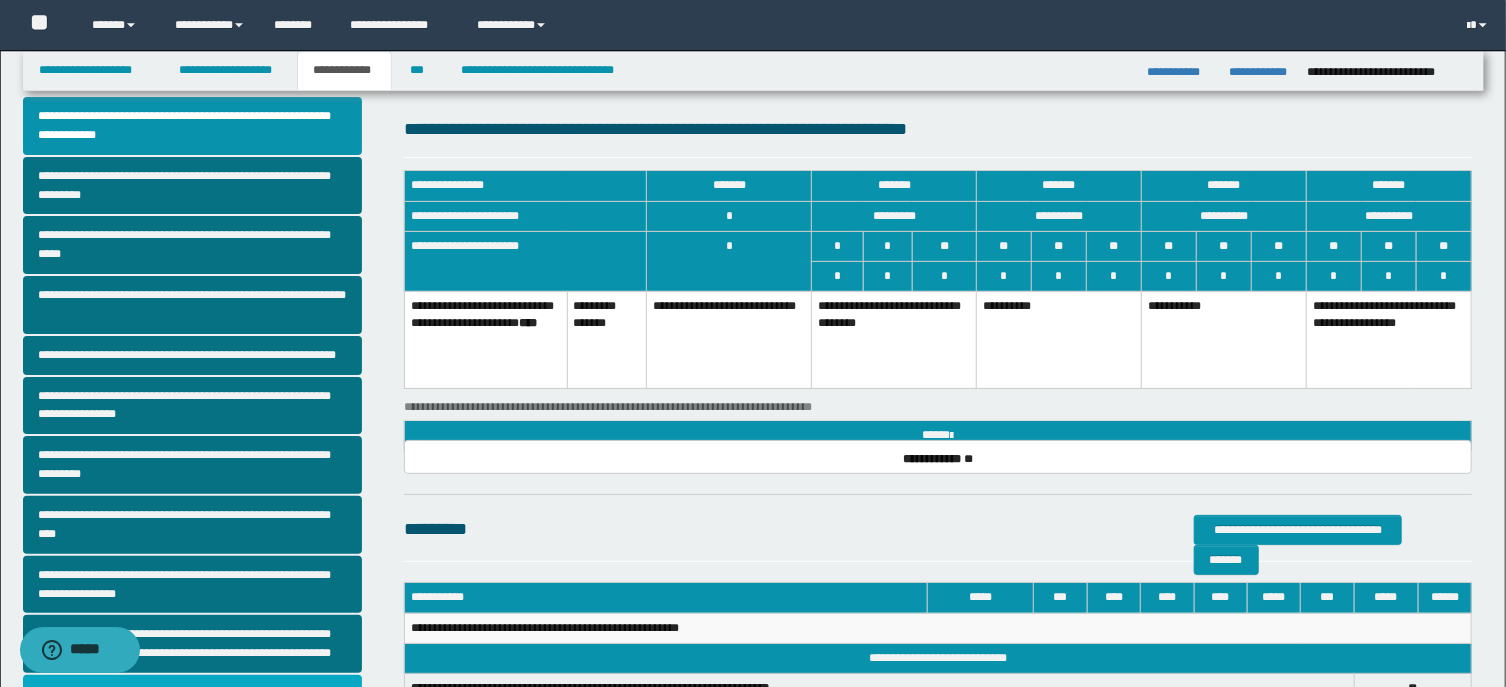 scroll, scrollTop: 0, scrollLeft: 0, axis: both 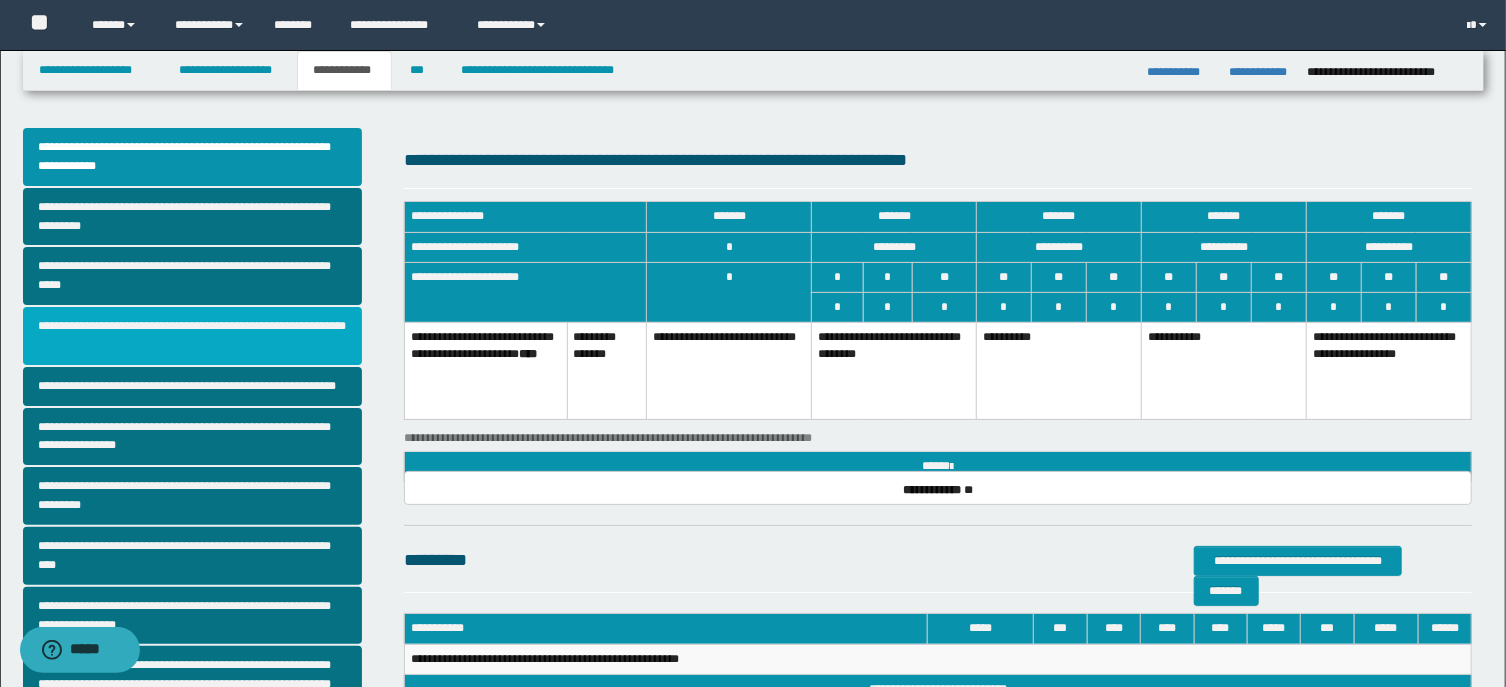 click on "**********" at bounding box center [192, 336] 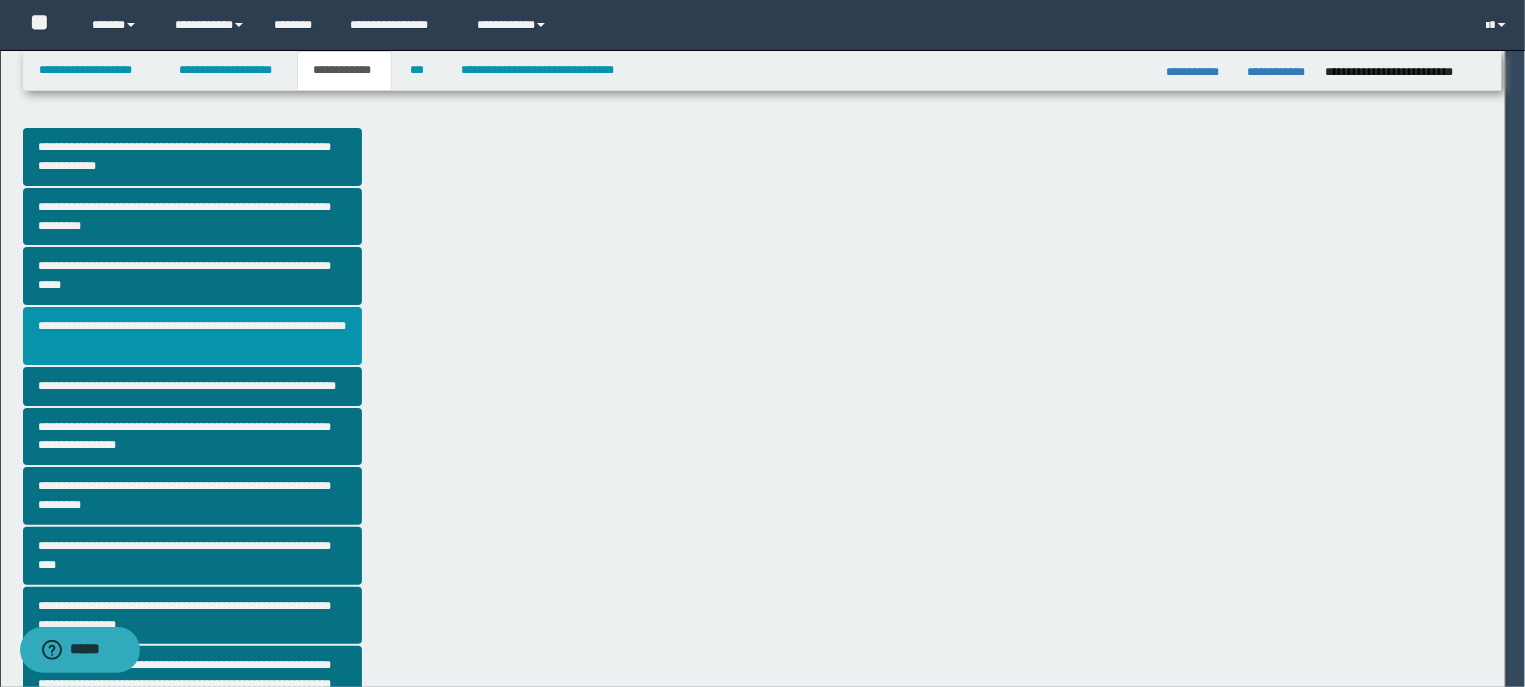 click on "**********" at bounding box center [192, 336] 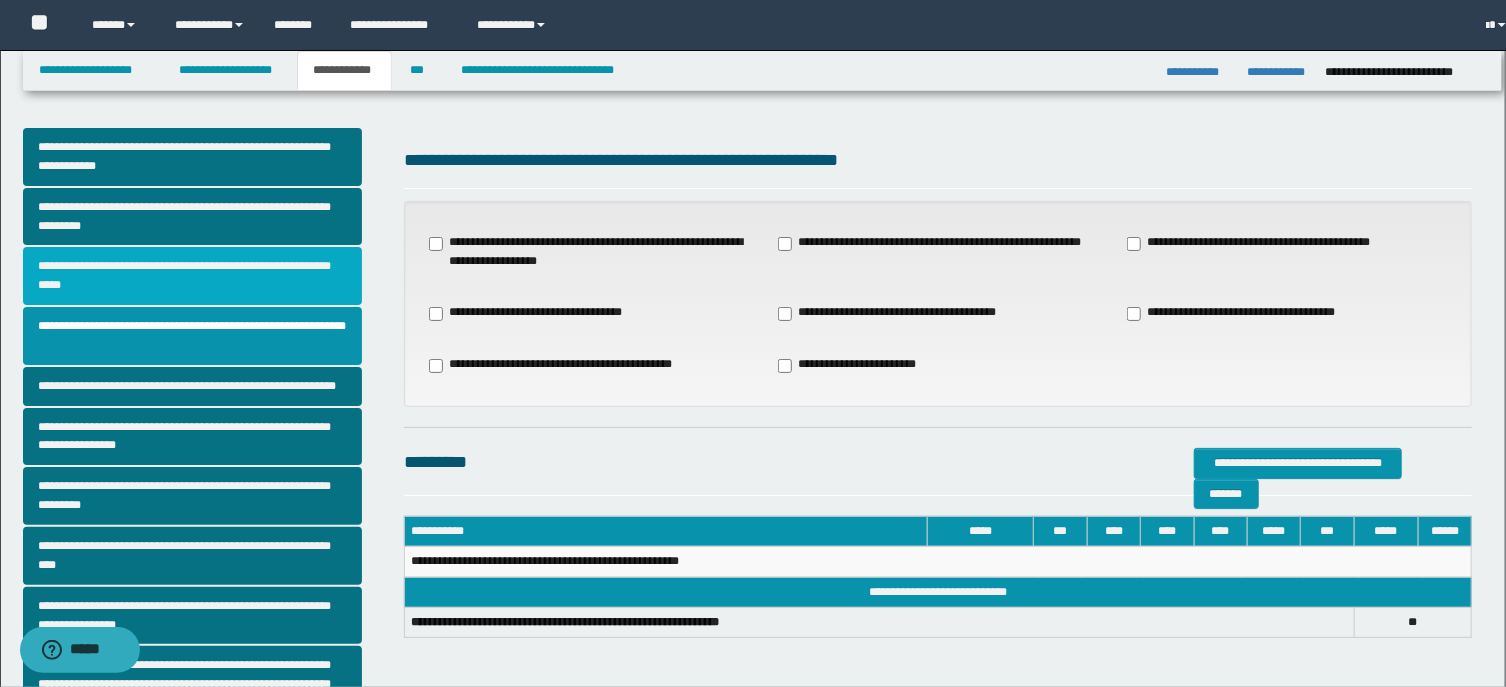 click on "**********" at bounding box center [192, 276] 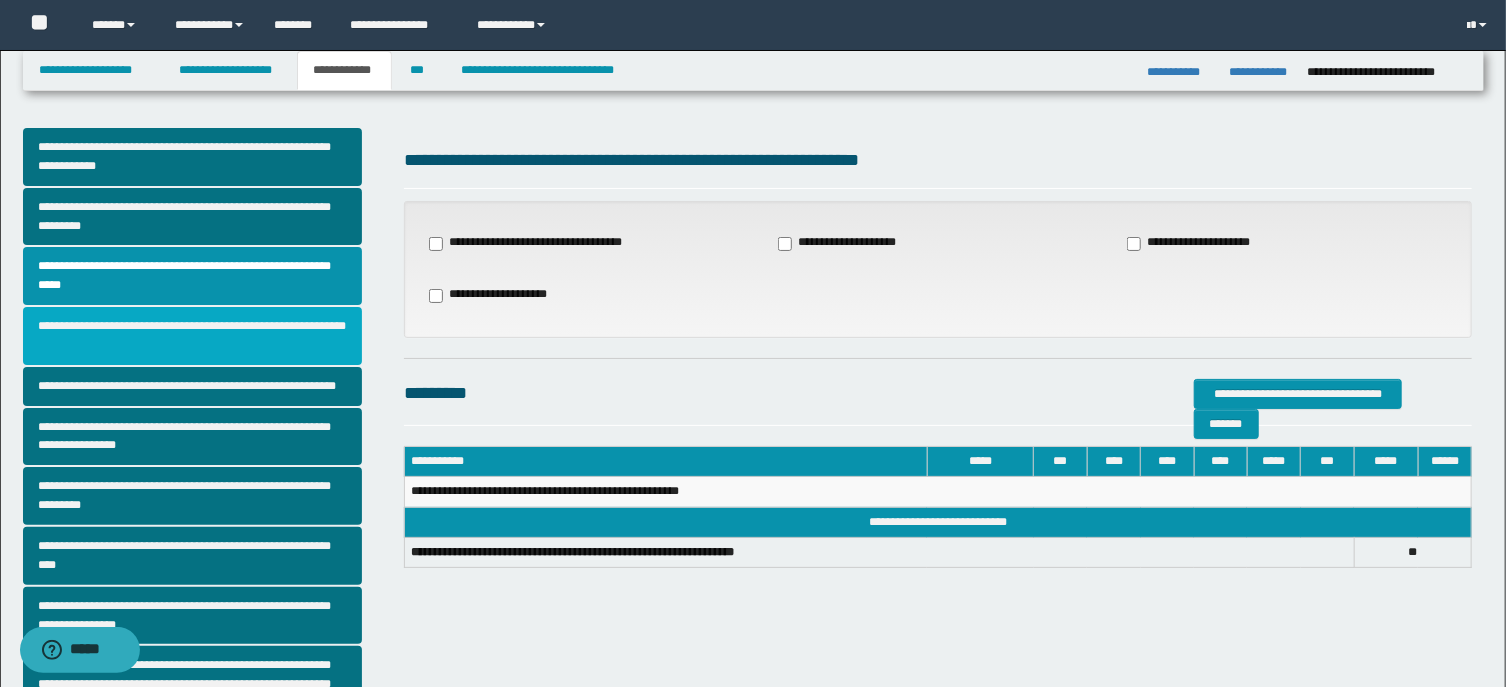 click on "**********" at bounding box center [192, 336] 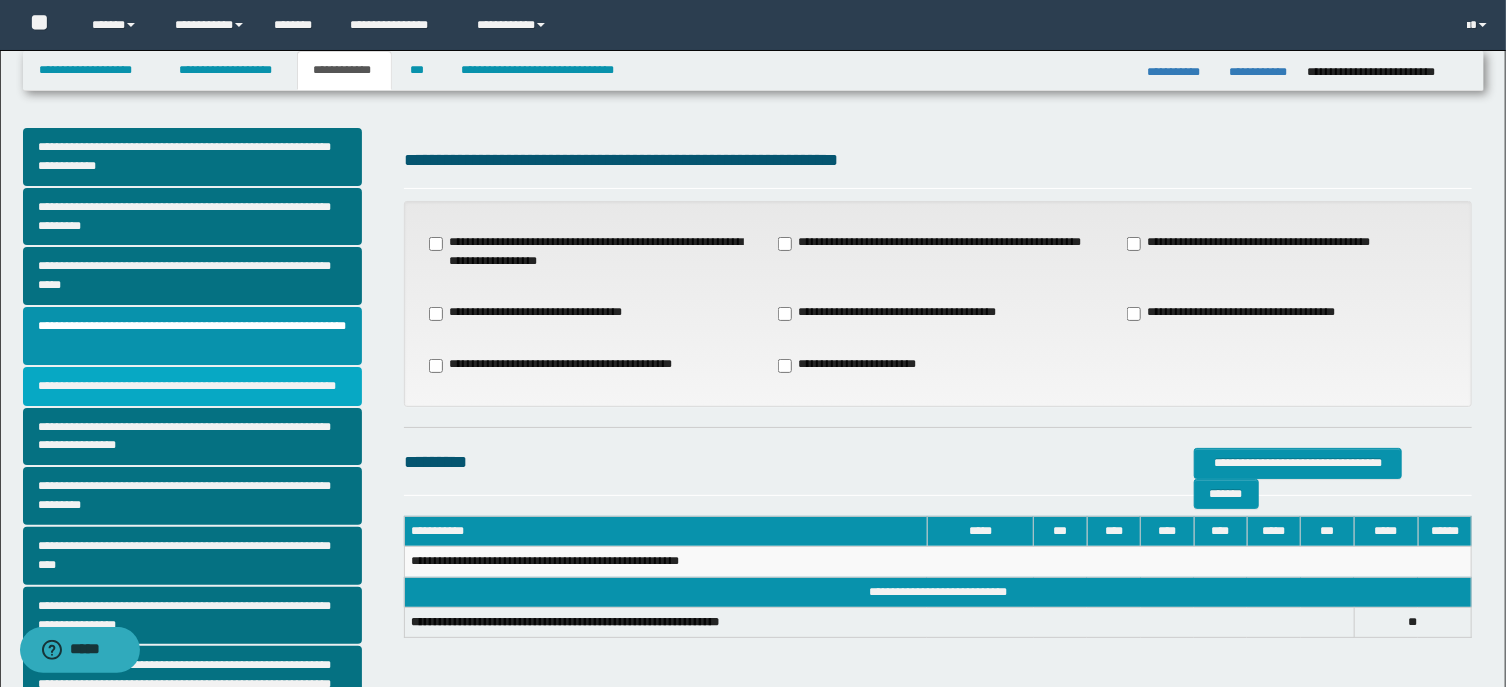 click on "**********" at bounding box center (192, 386) 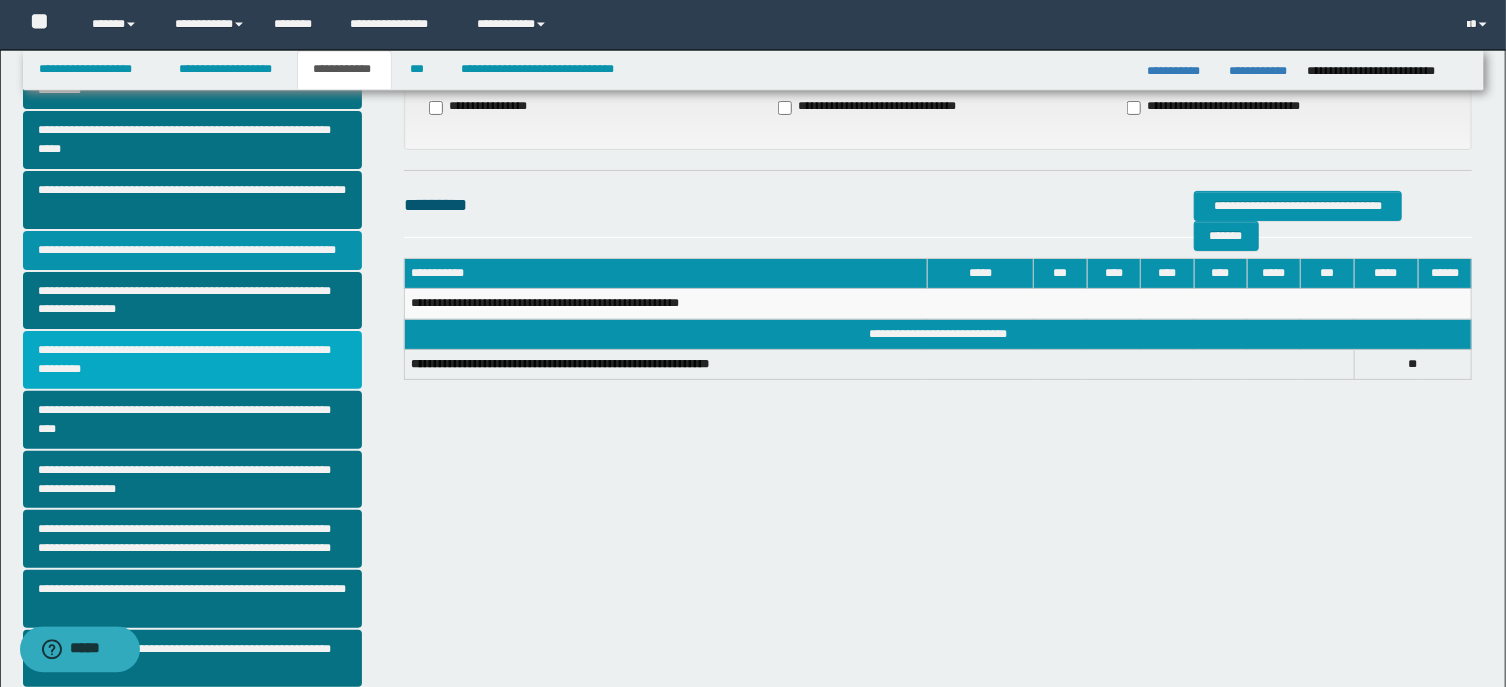 scroll, scrollTop: 321, scrollLeft: 0, axis: vertical 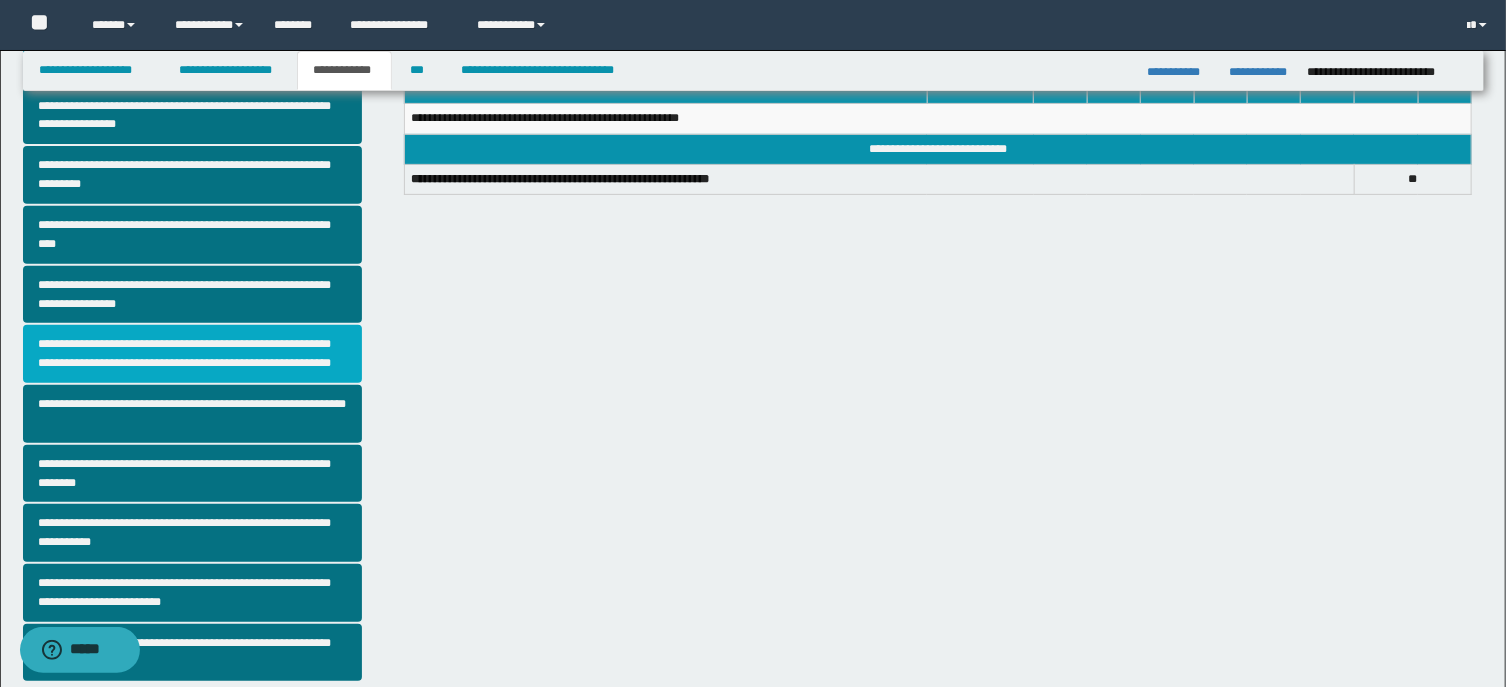 click on "**********" at bounding box center [192, 354] 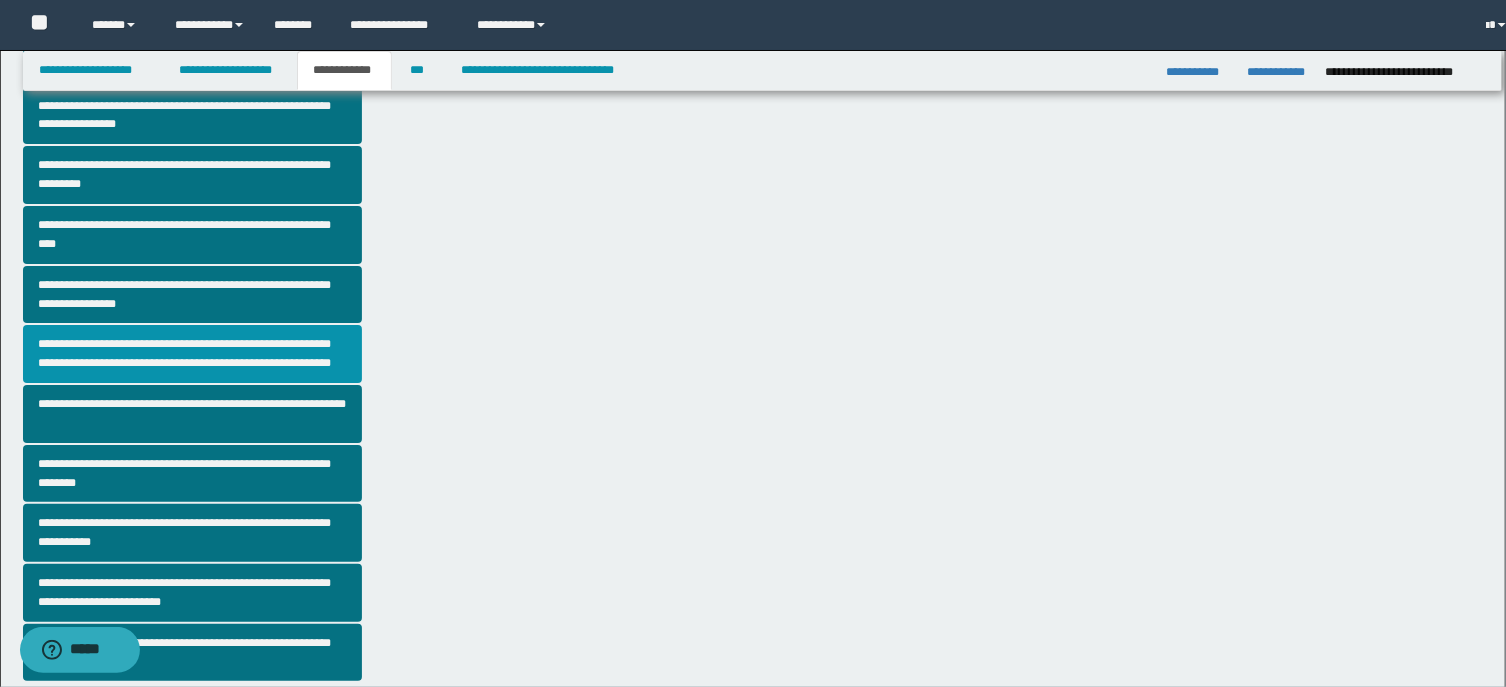 scroll, scrollTop: 0, scrollLeft: 0, axis: both 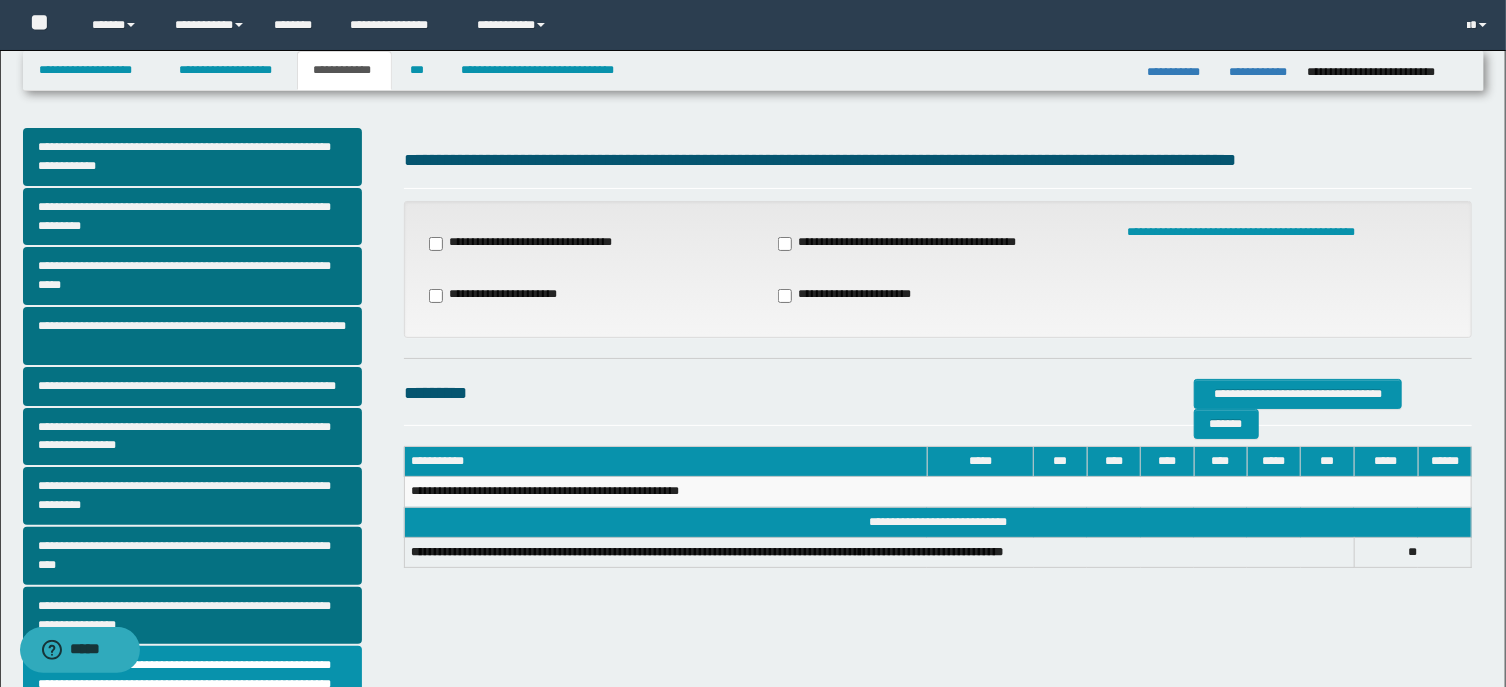 click on "**********" at bounding box center [897, 243] 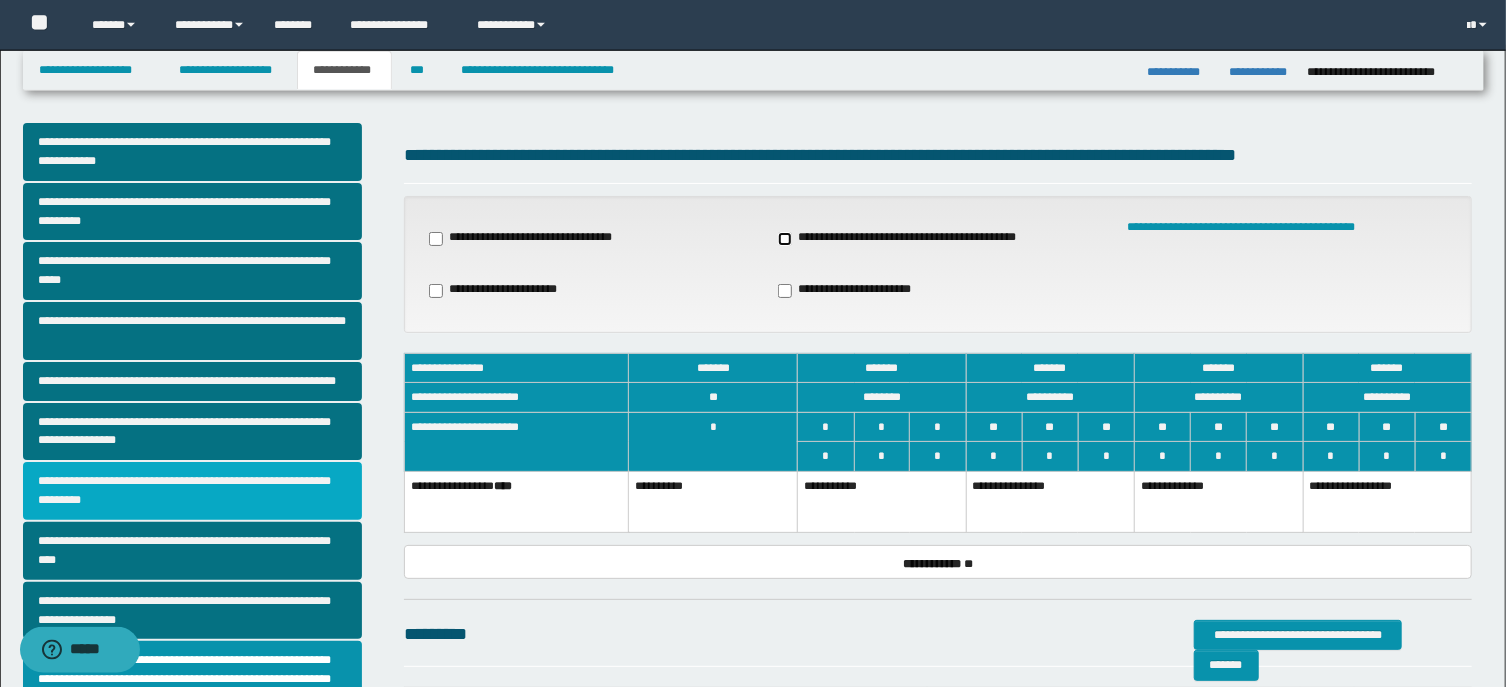scroll, scrollTop: 0, scrollLeft: 0, axis: both 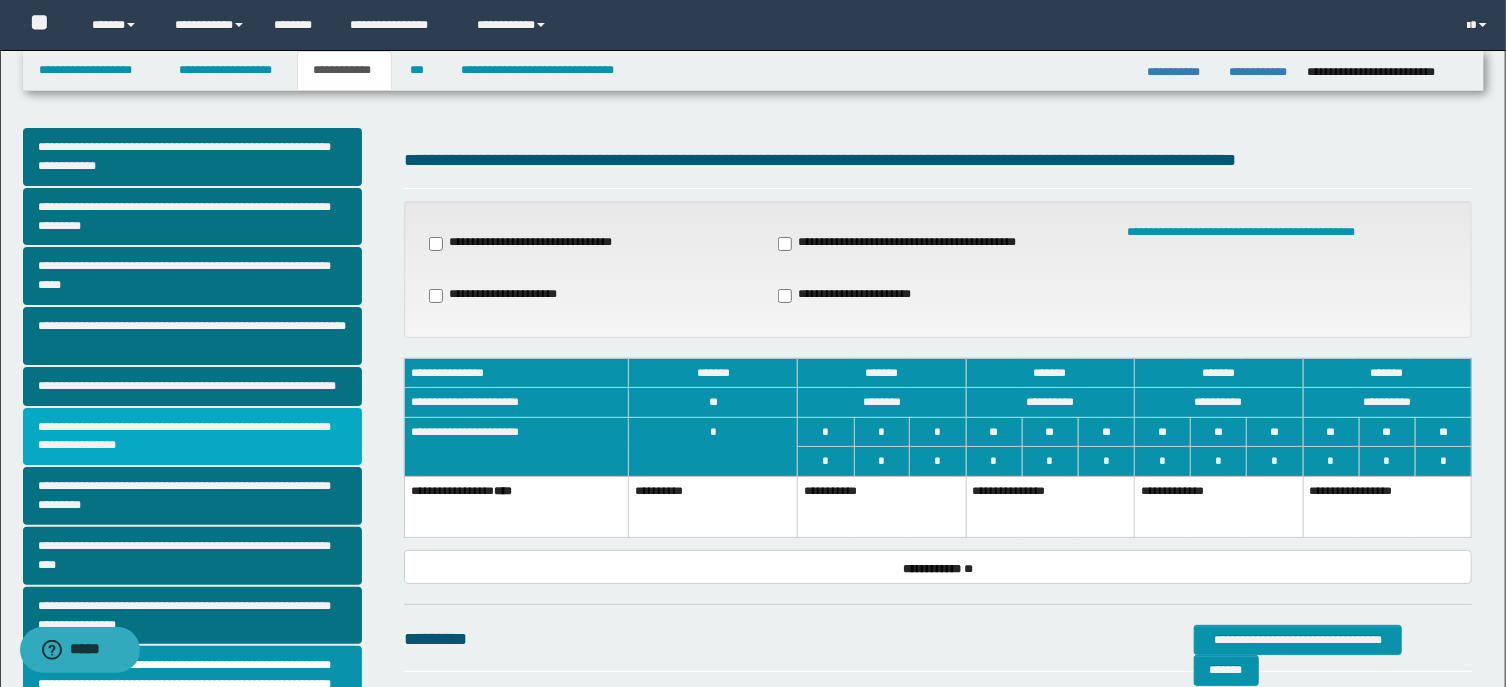 click on "**********" at bounding box center (192, 437) 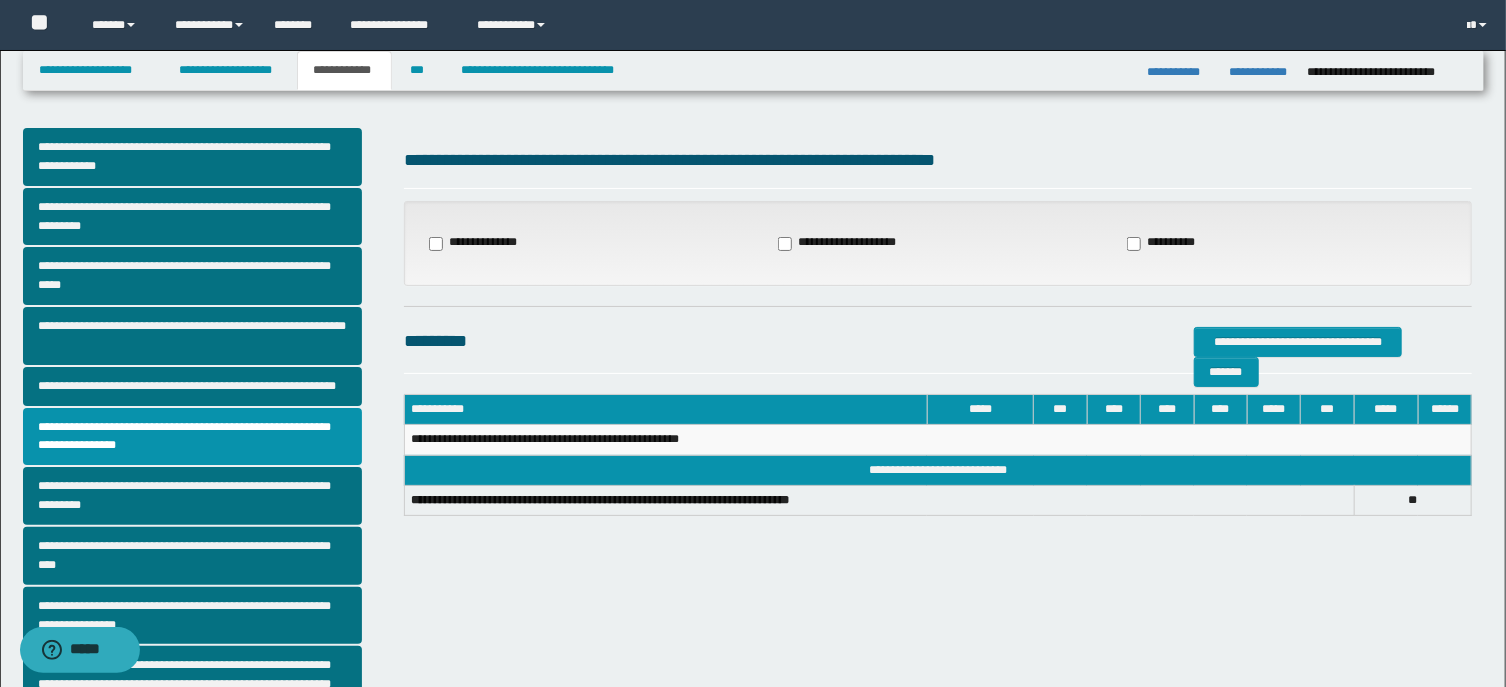 click on "**********" at bounding box center [839, 243] 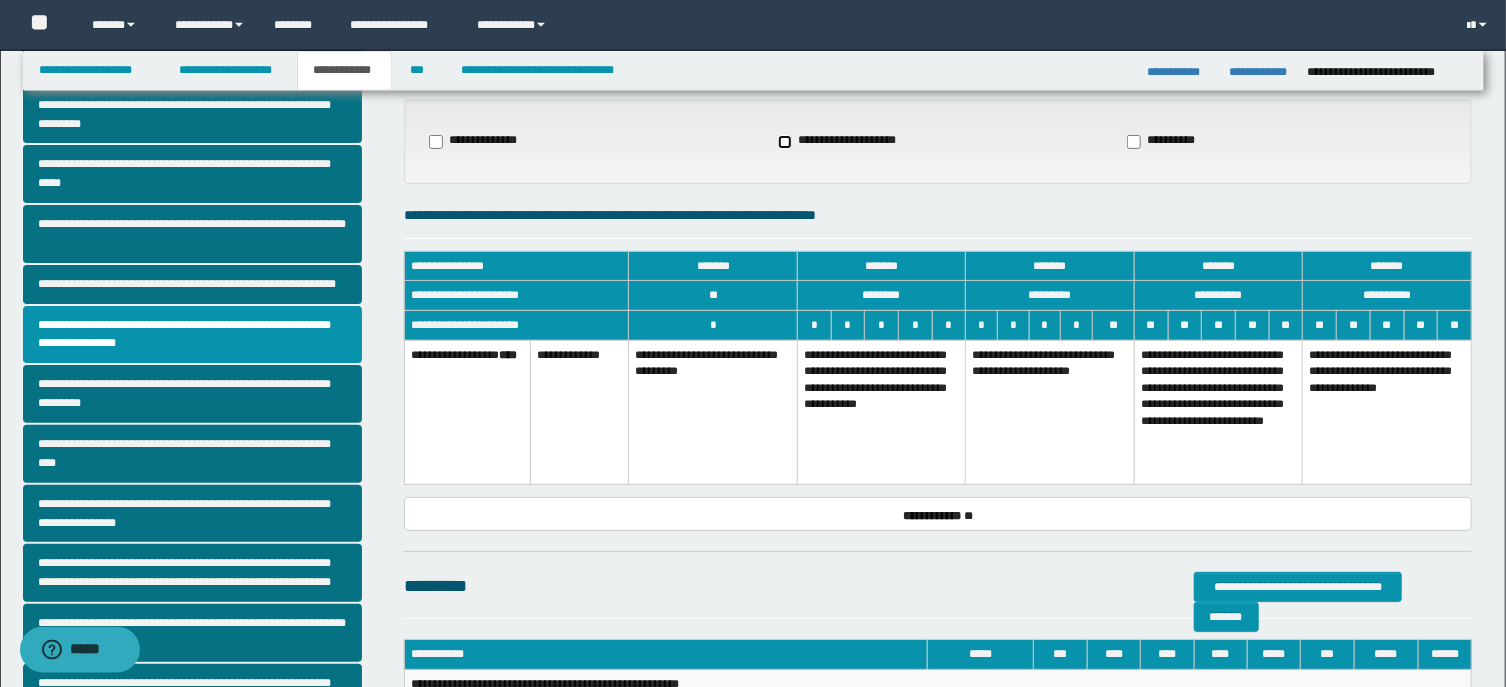 scroll, scrollTop: 107, scrollLeft: 0, axis: vertical 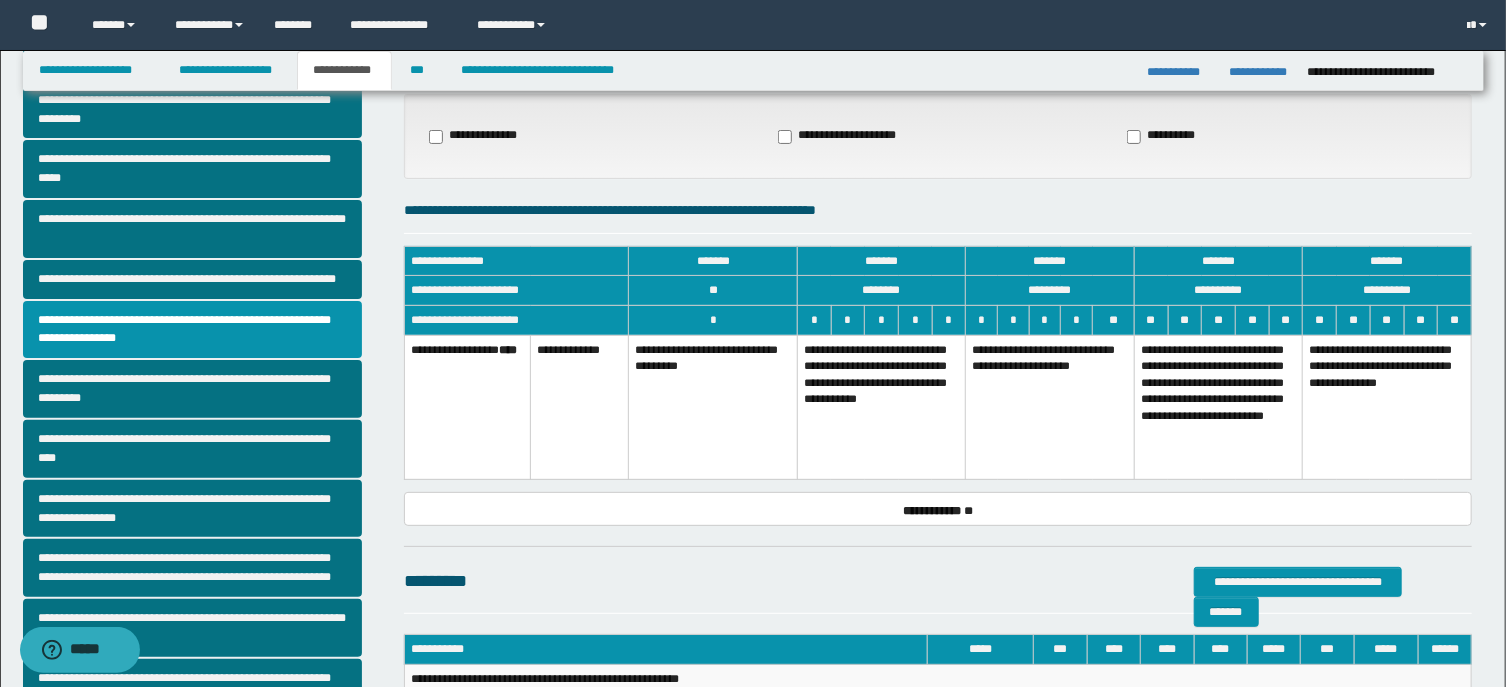 click on "**********" at bounding box center (1218, 407) 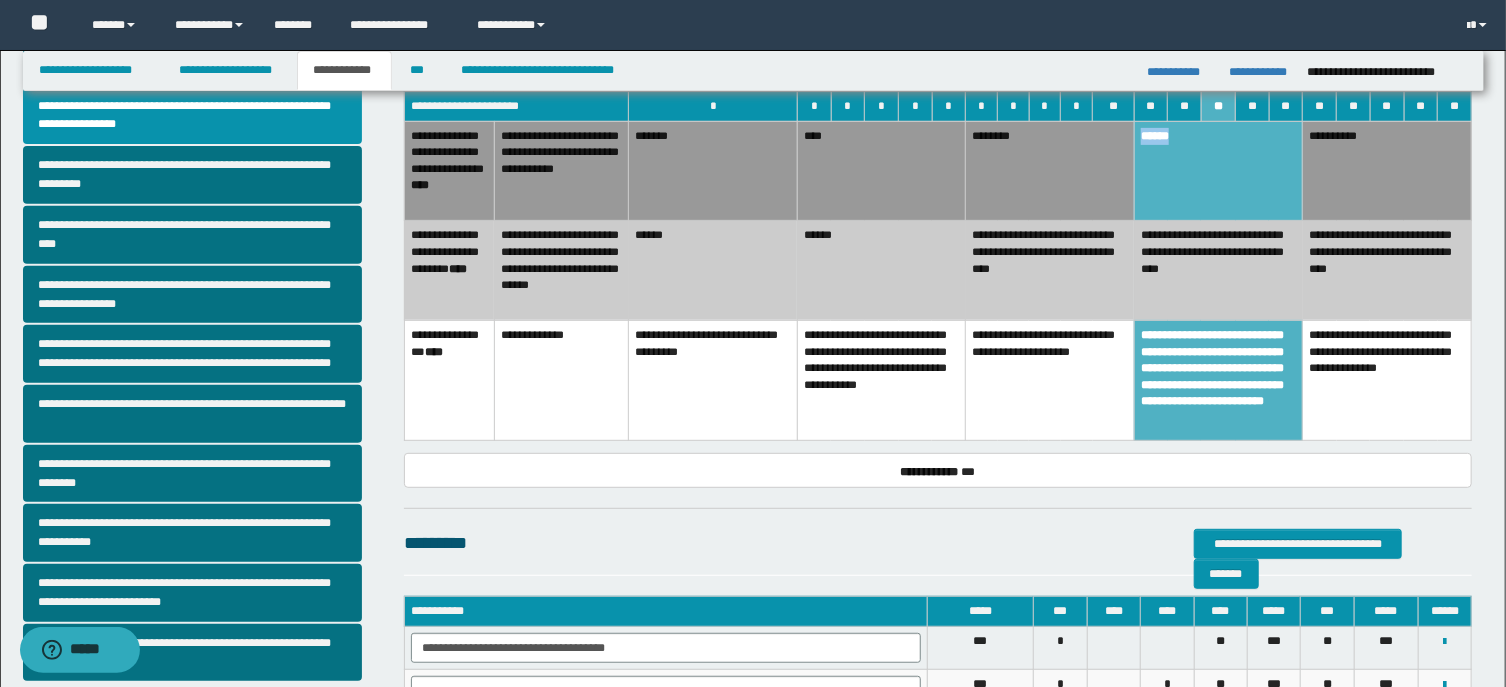 scroll, scrollTop: 214, scrollLeft: 0, axis: vertical 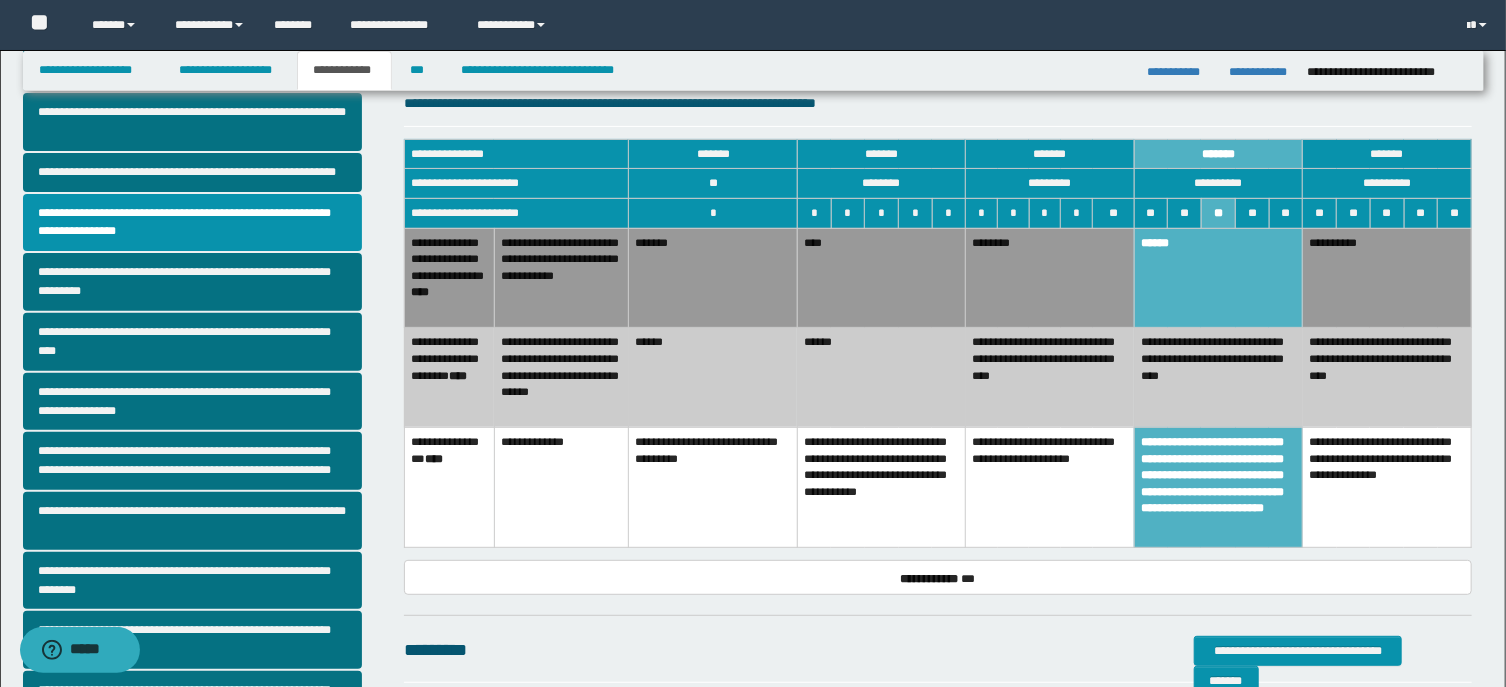 click on "**********" at bounding box center (1218, 378) 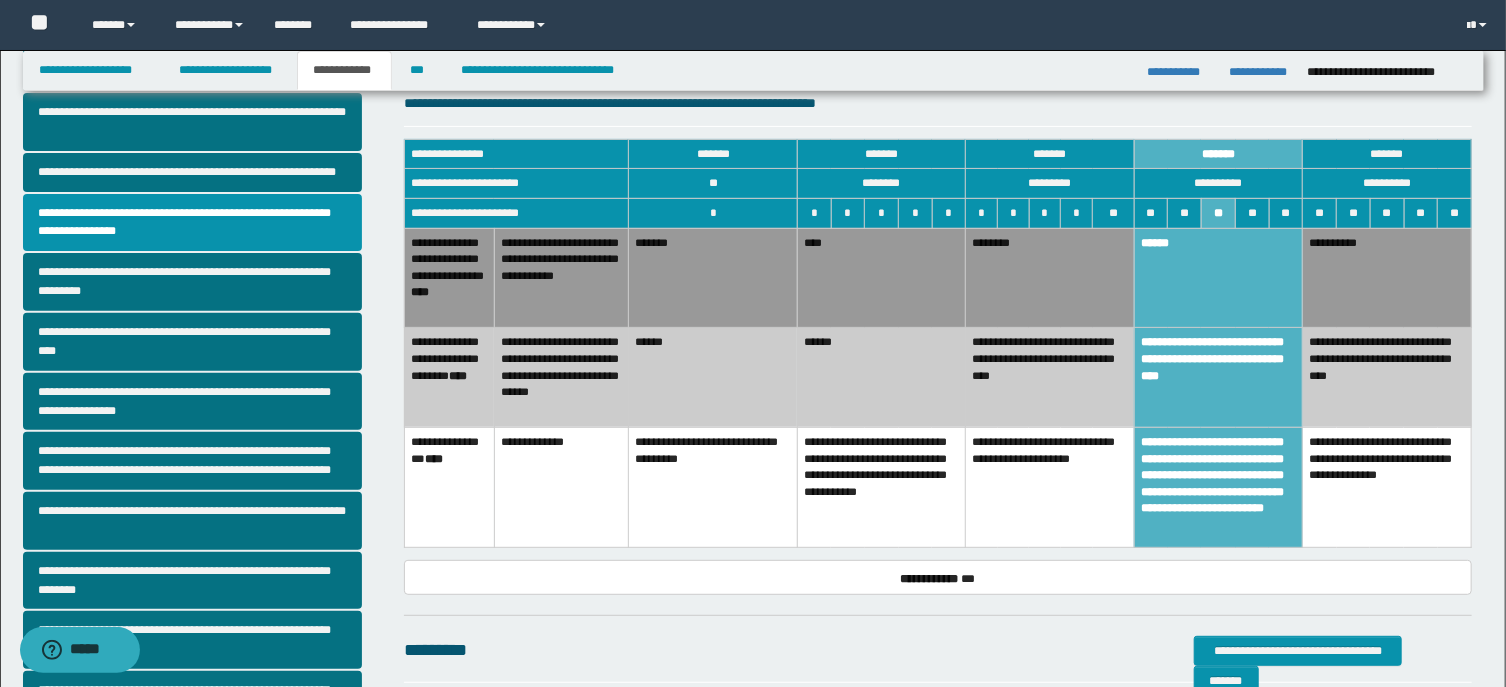 click on "********" at bounding box center [1050, 278] 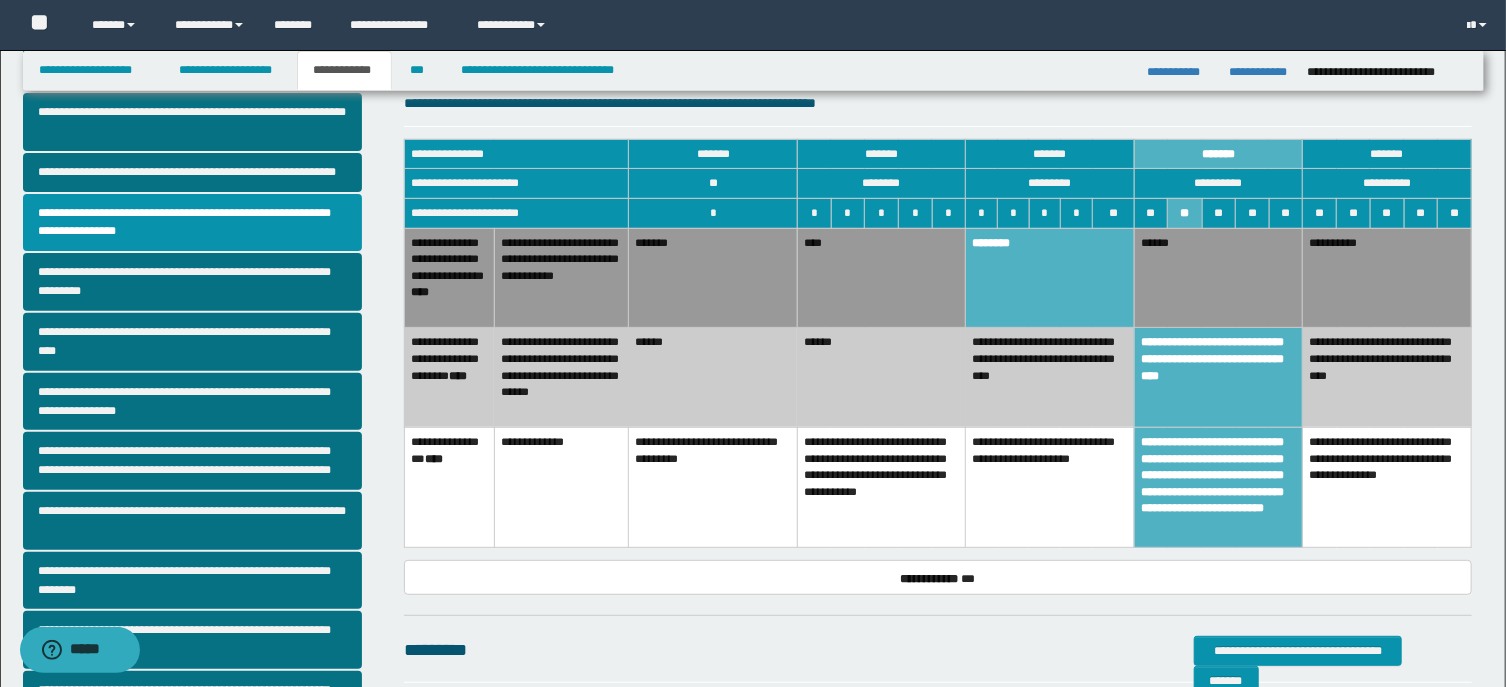 click on "****" at bounding box center [881, 278] 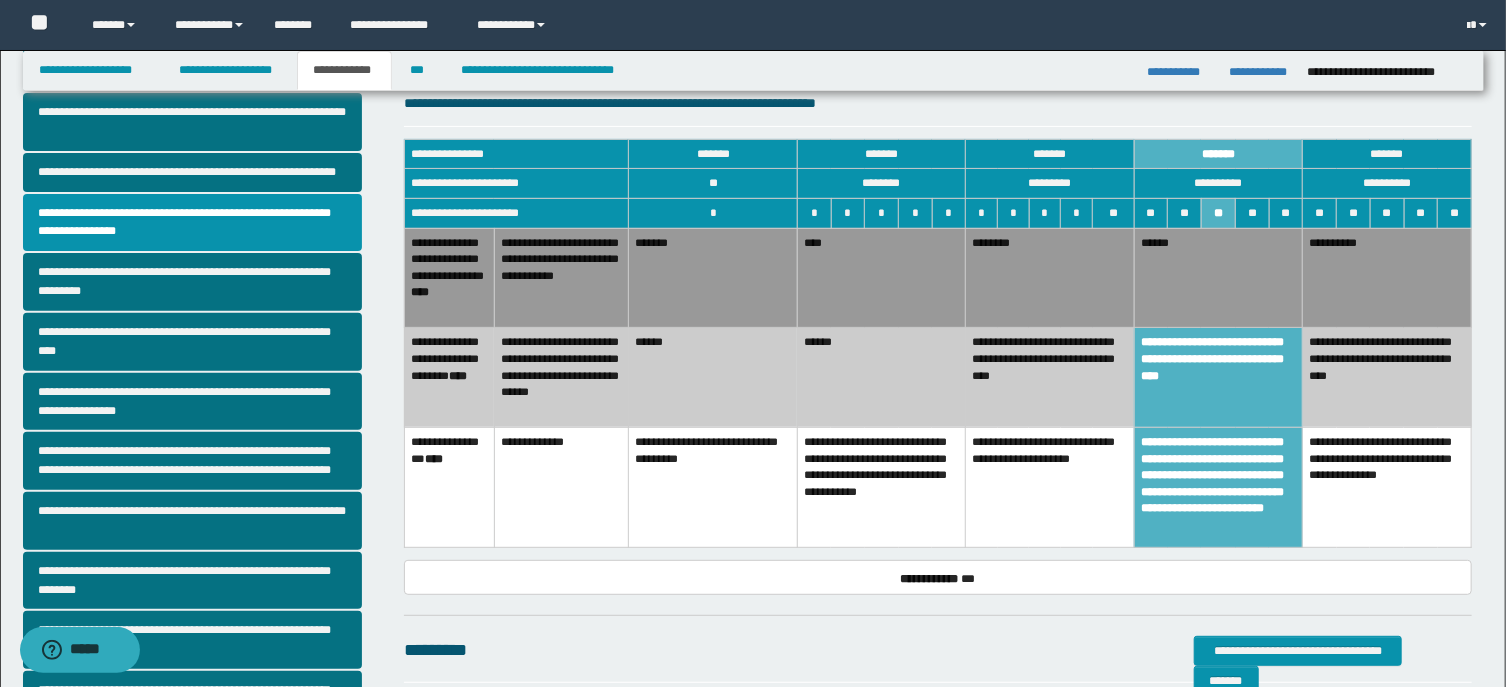 click on "****" at bounding box center (881, 278) 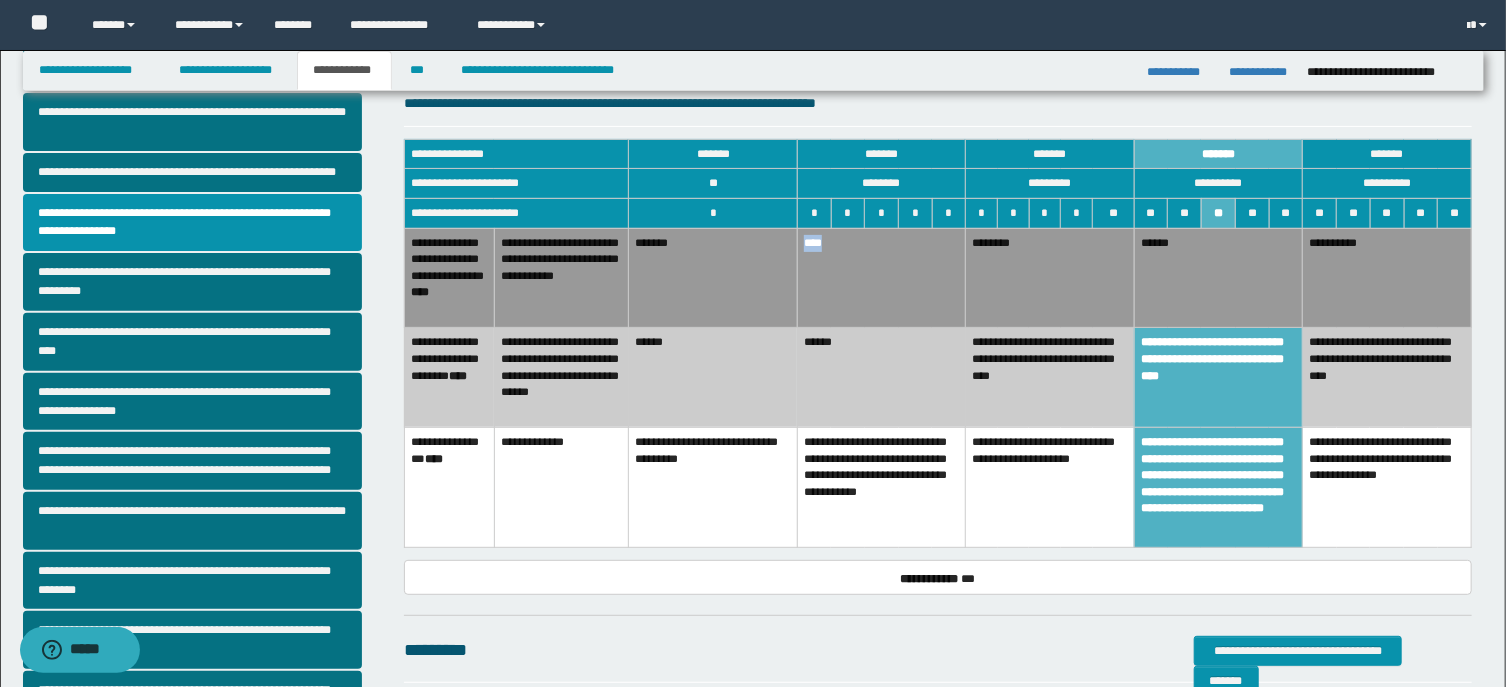 click on "****" at bounding box center [881, 278] 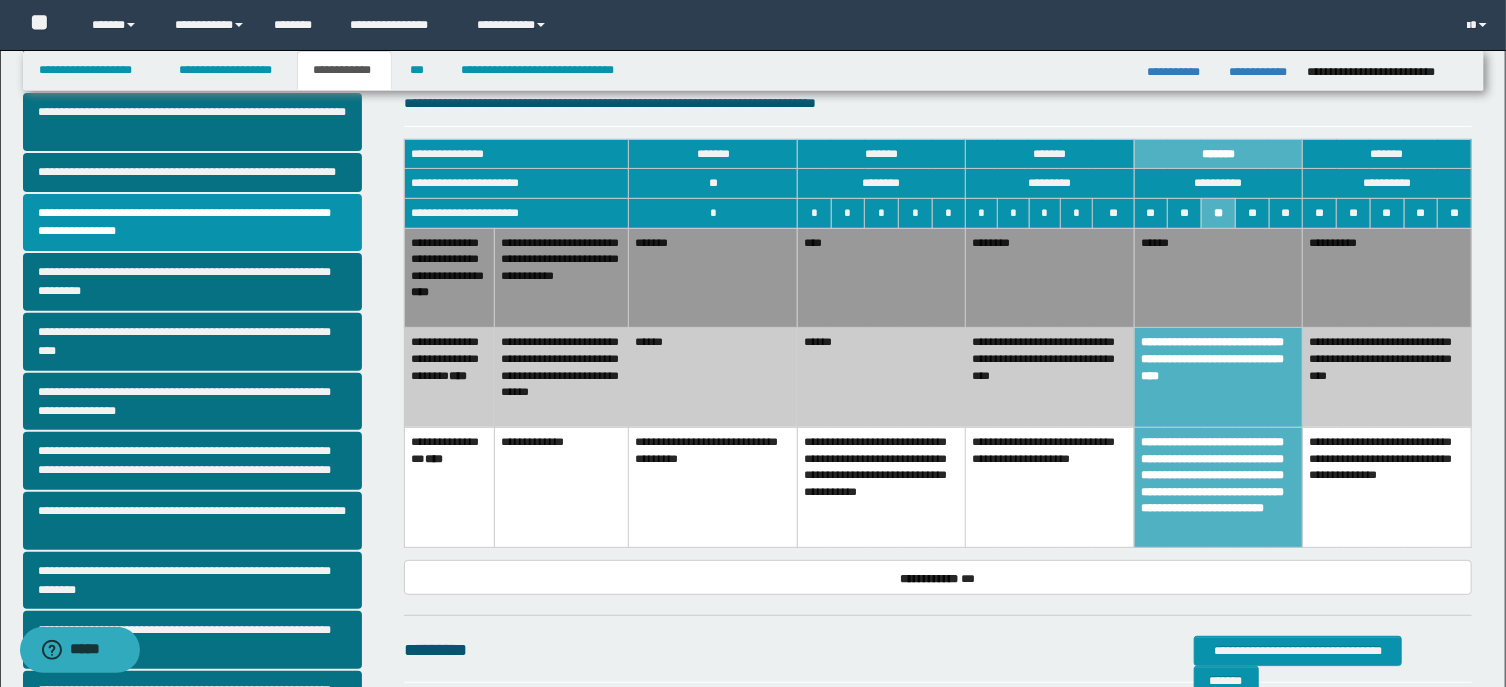 click on "****" at bounding box center [881, 278] 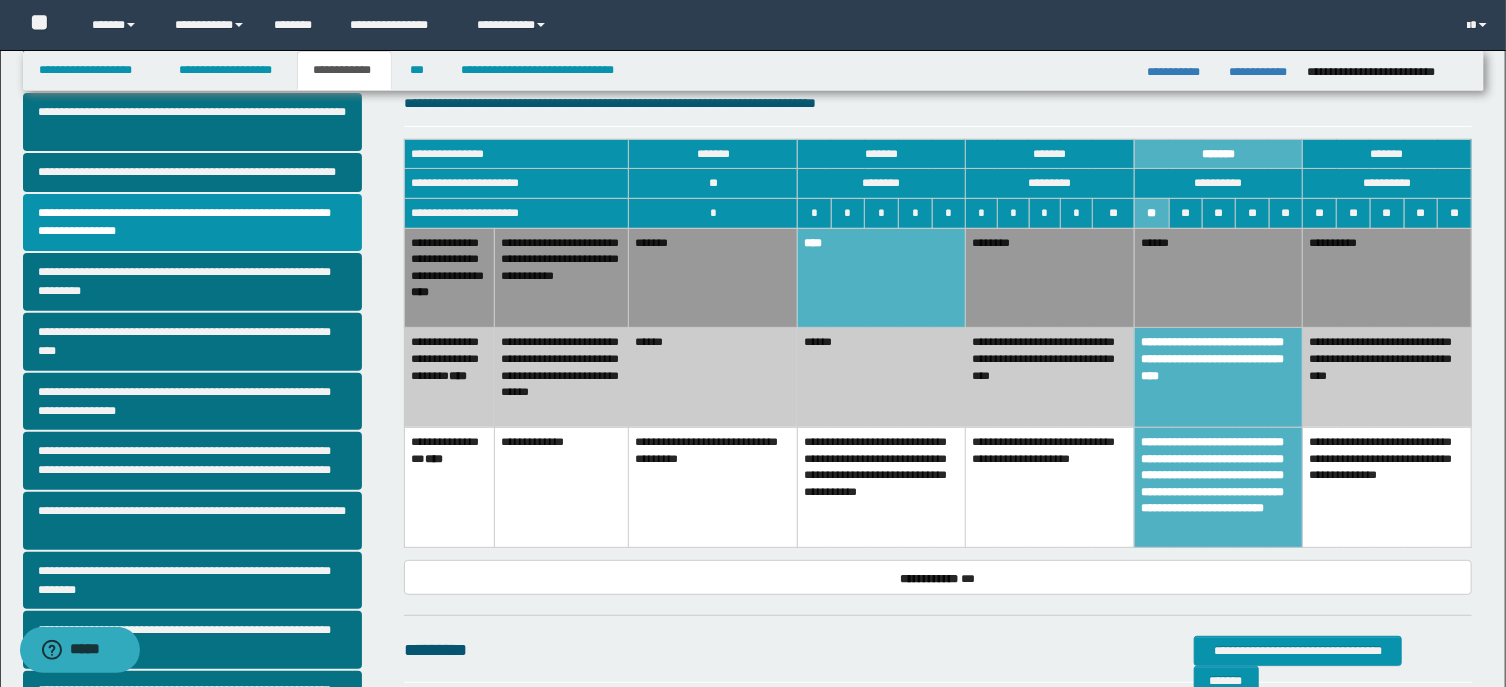 click on "*******" at bounding box center (713, 278) 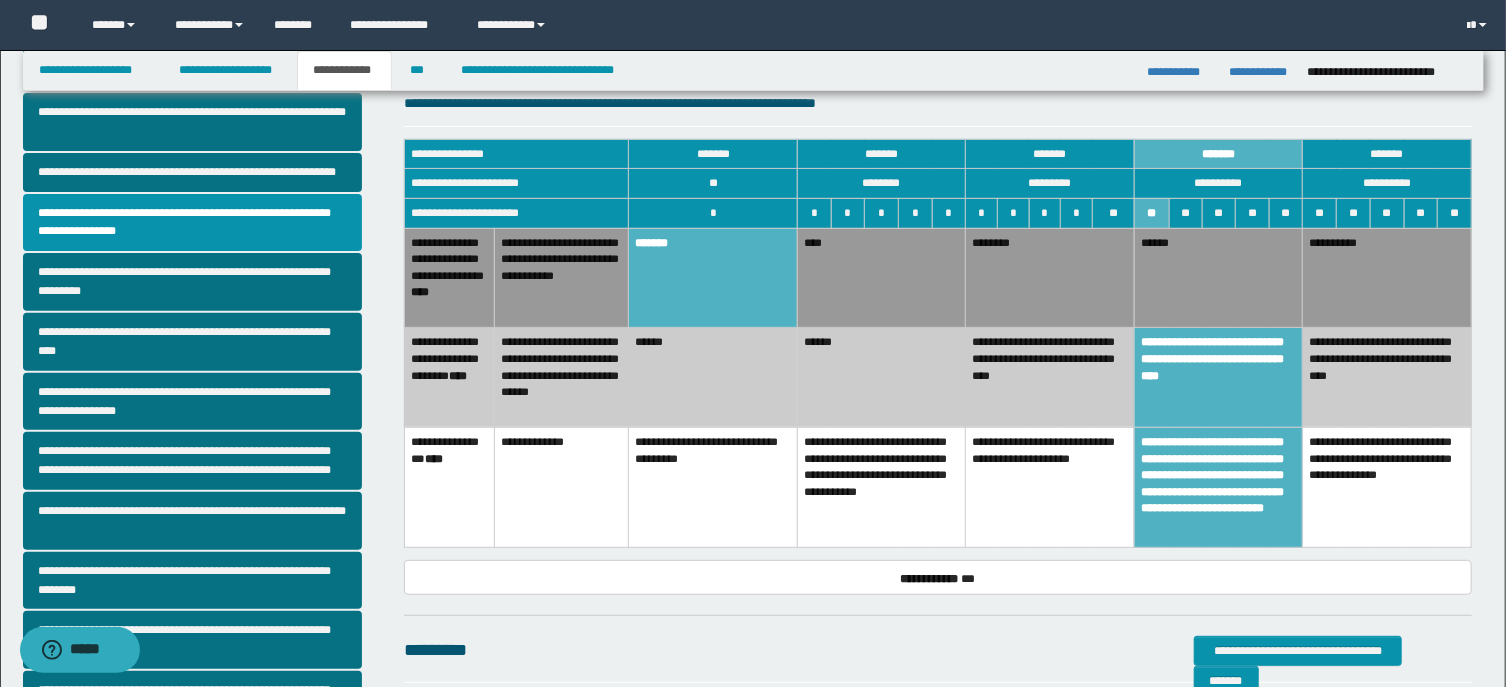 click on "*******" at bounding box center (713, 278) 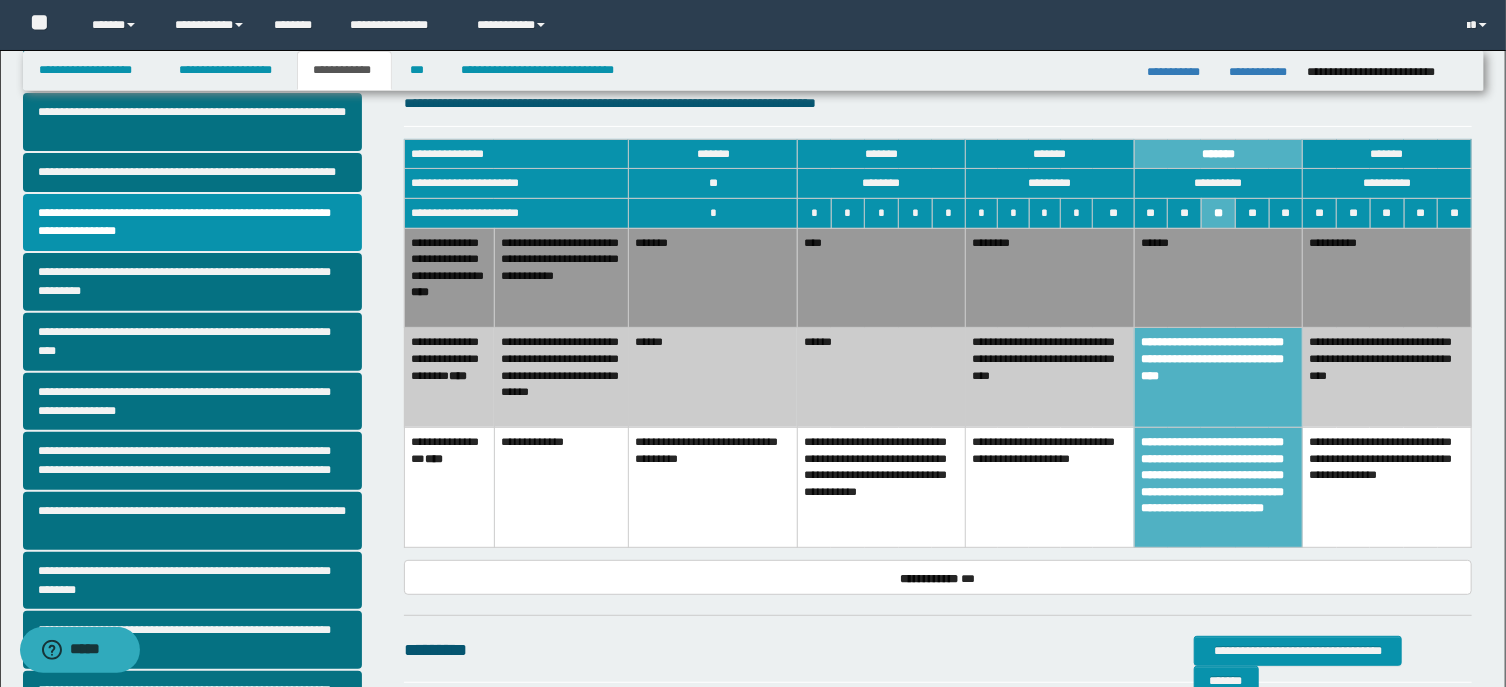 click on "****" at bounding box center [881, 278] 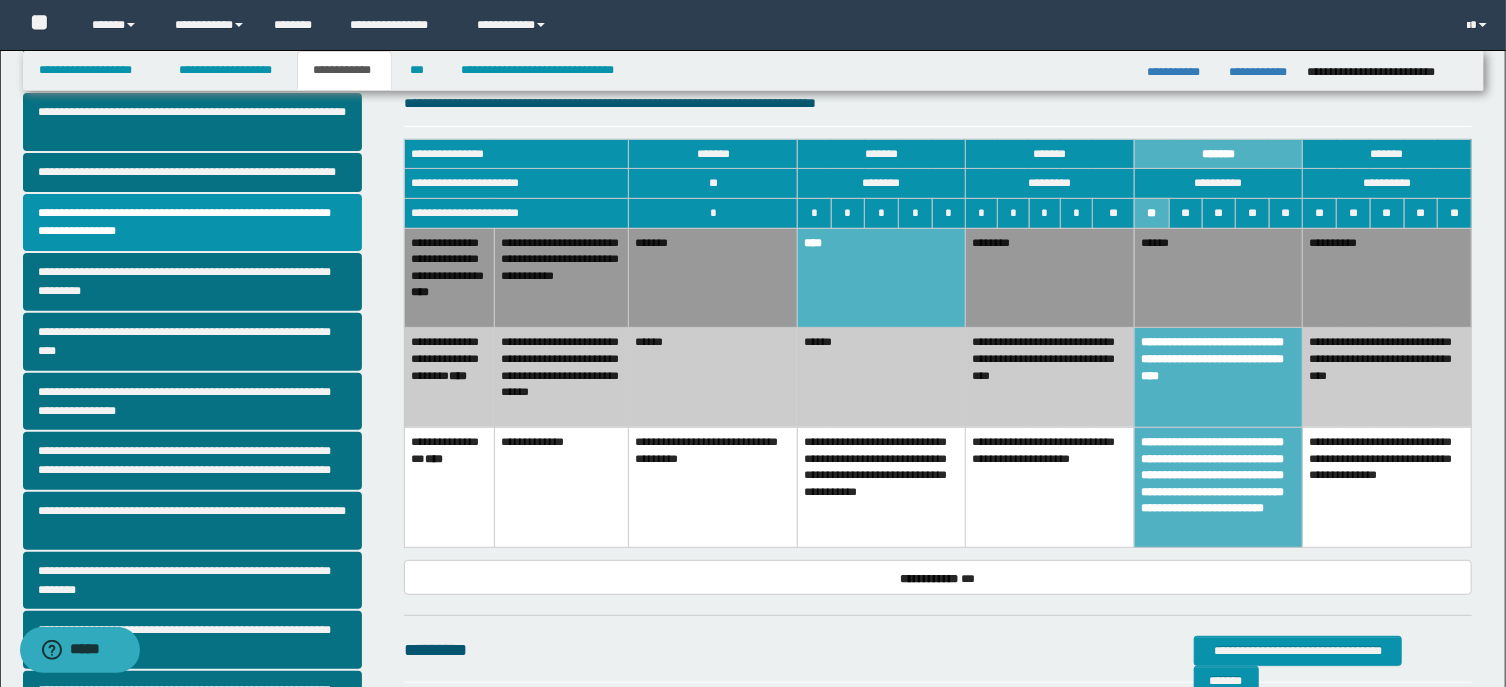 click on "********" at bounding box center [1050, 278] 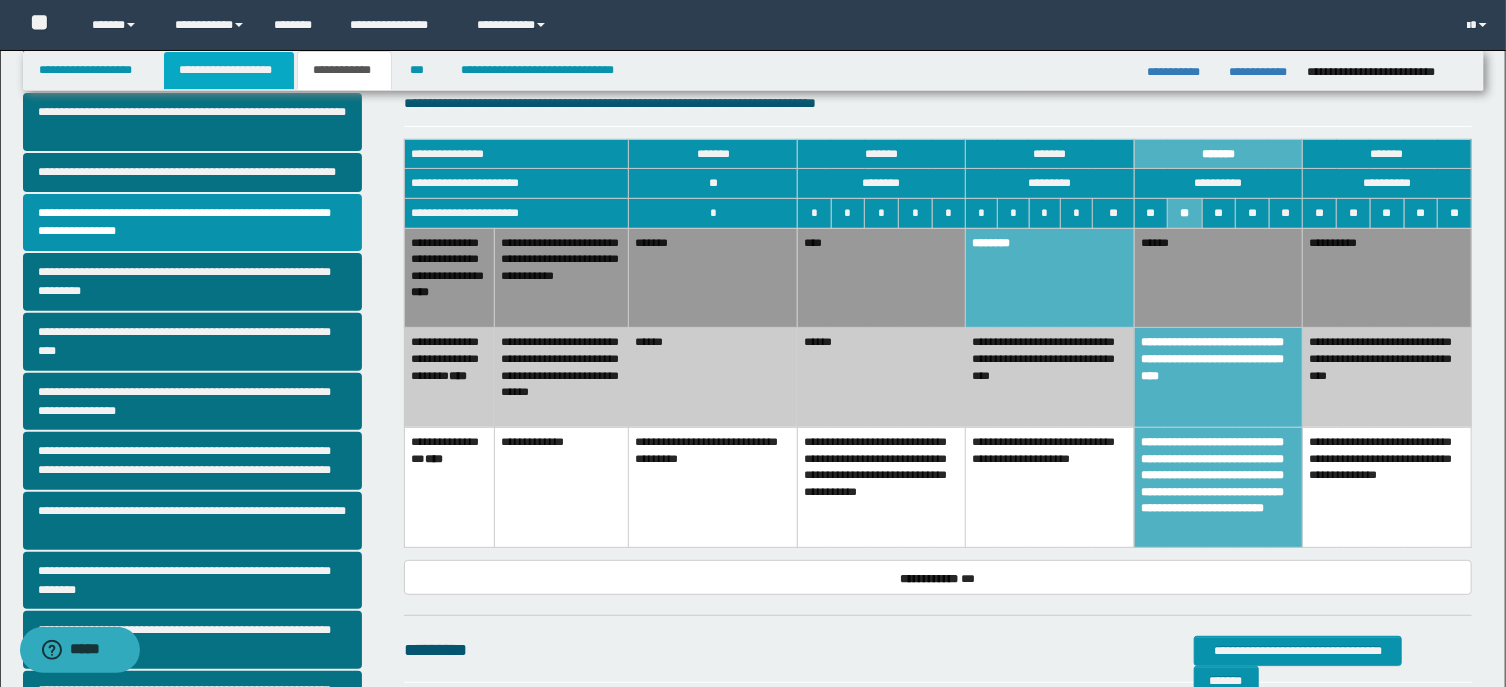 click on "**********" at bounding box center [229, 70] 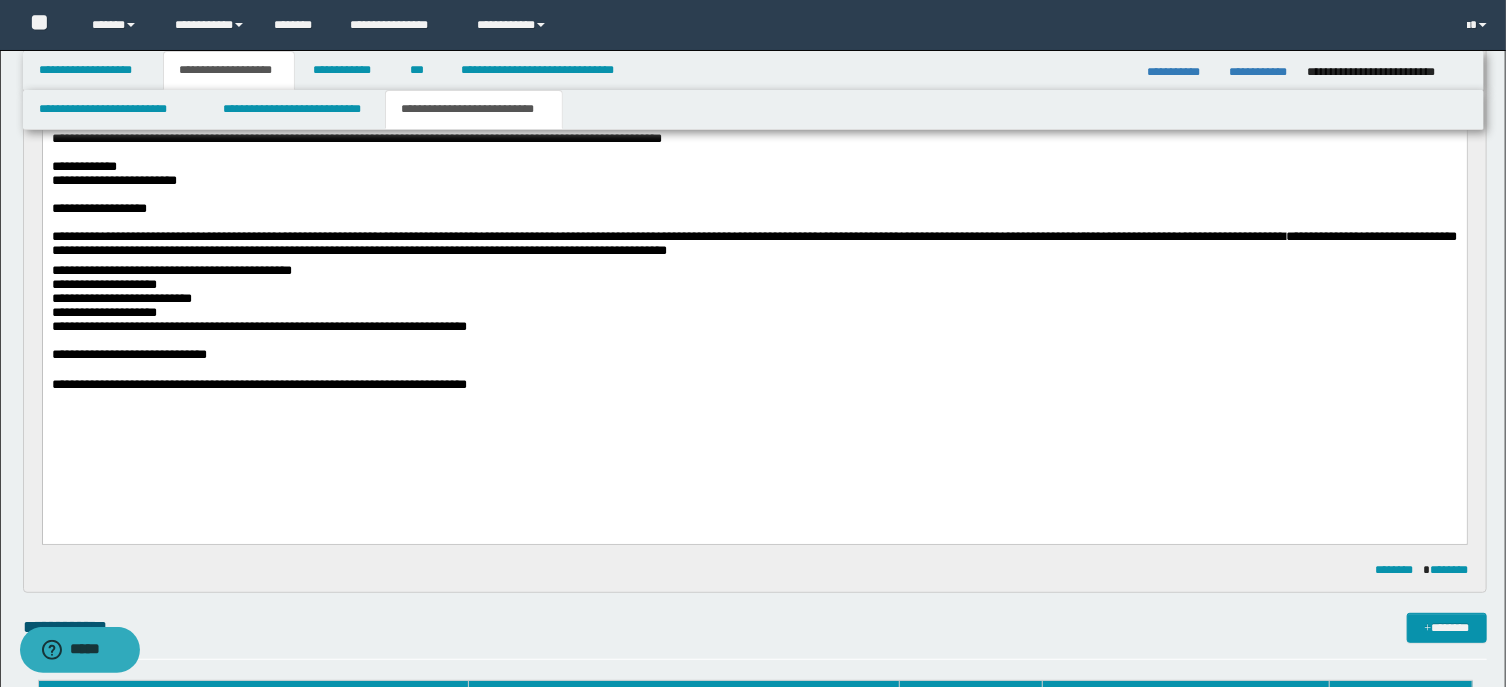 click on "**********" at bounding box center (754, 271) 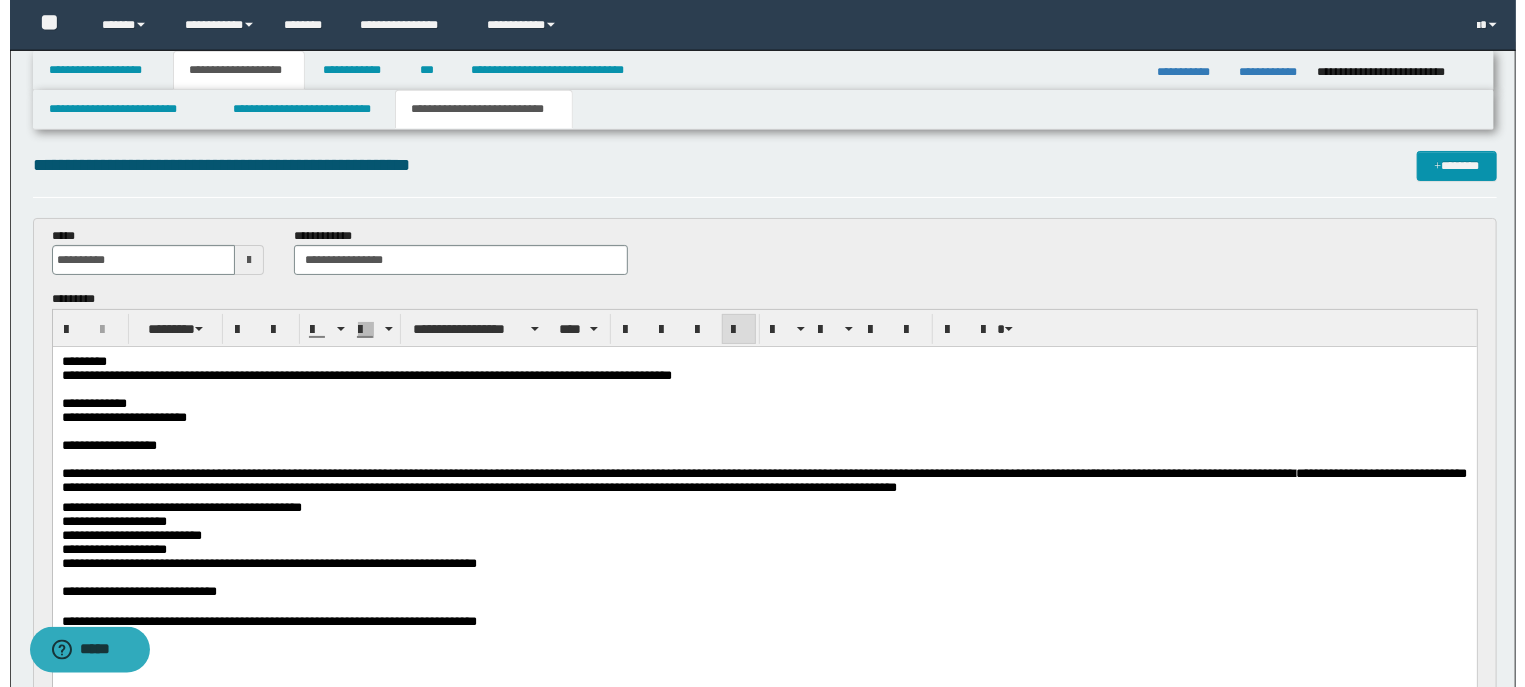 scroll, scrollTop: 0, scrollLeft: 0, axis: both 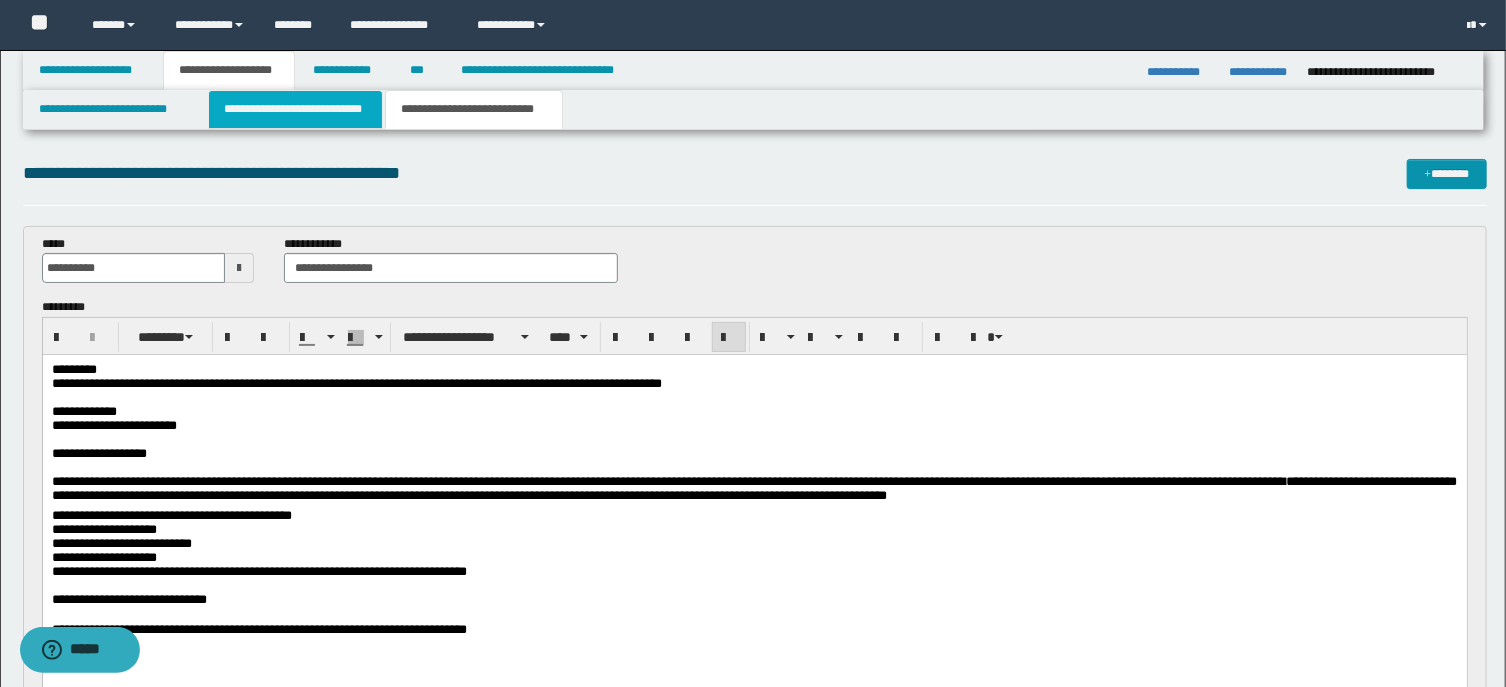 click on "**********" at bounding box center [296, 109] 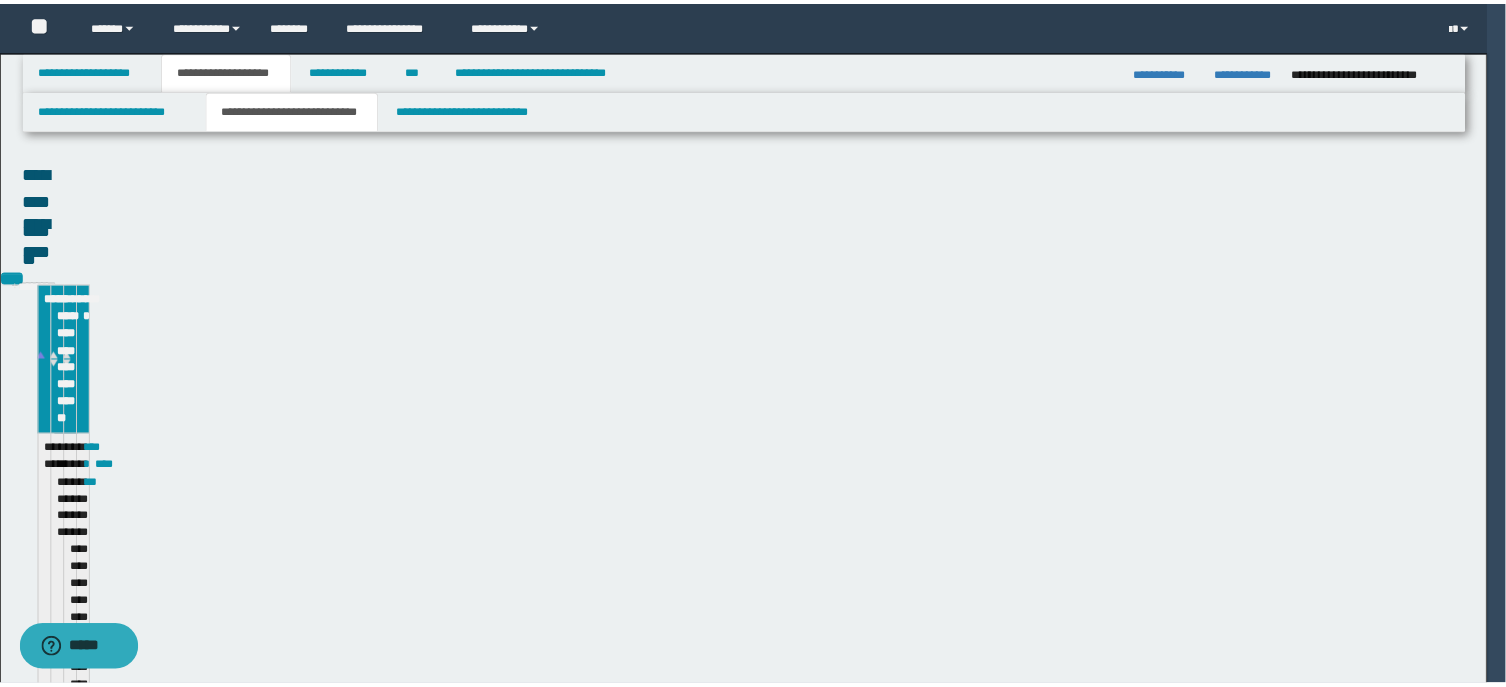 scroll, scrollTop: 209, scrollLeft: 0, axis: vertical 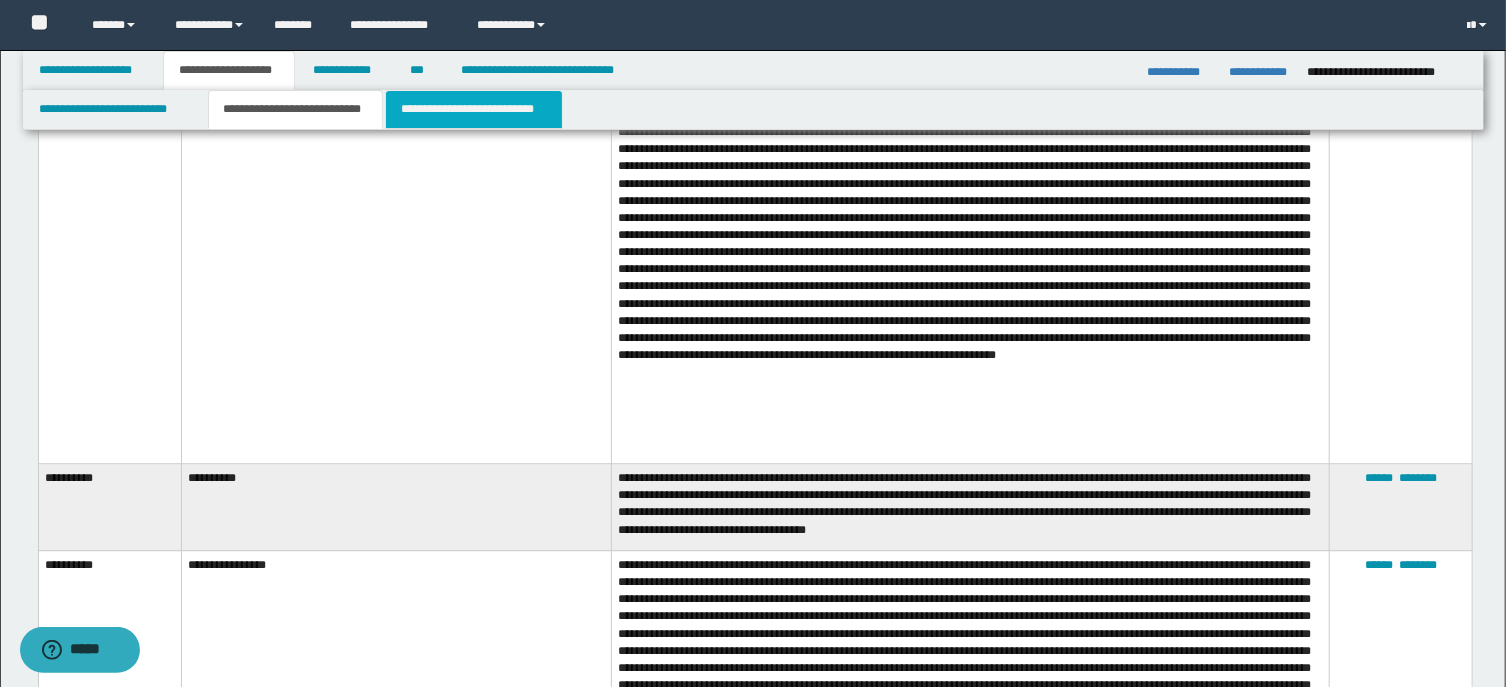 click on "**********" at bounding box center (474, 109) 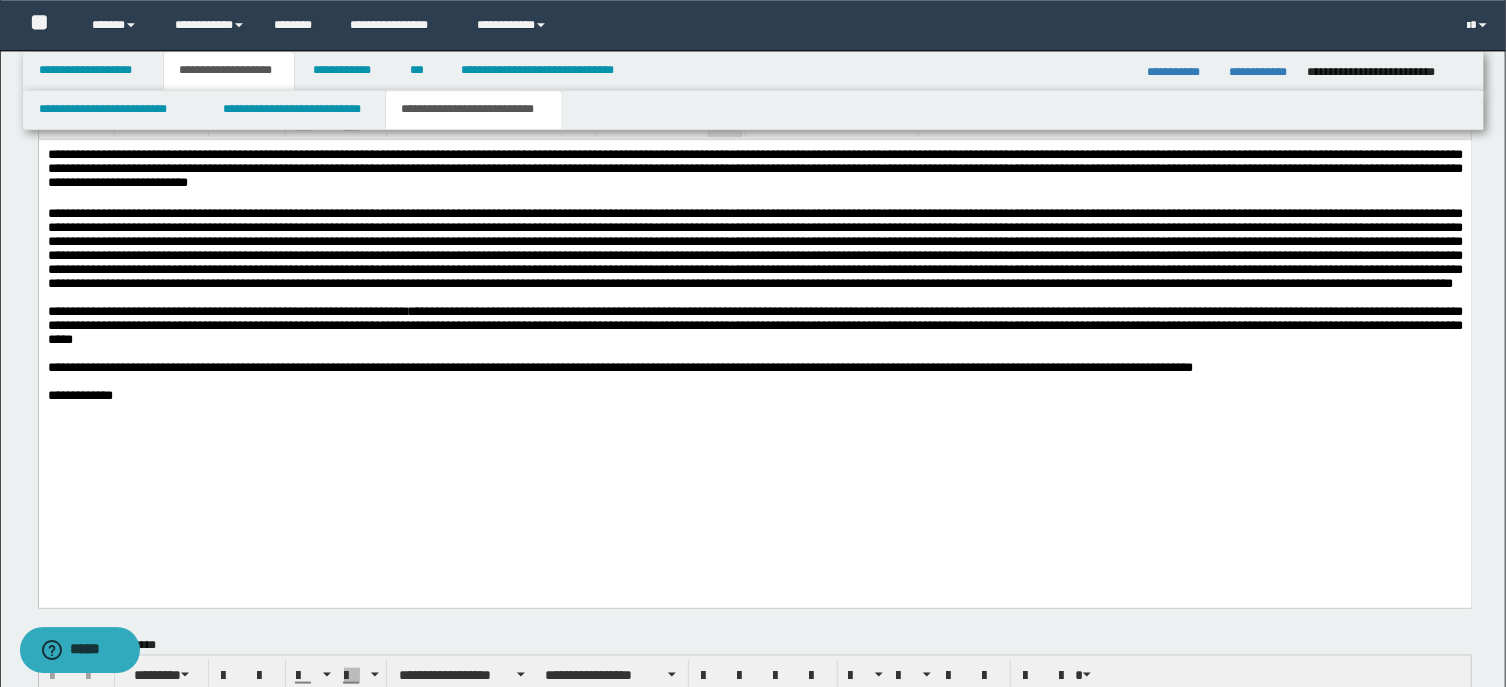 scroll, scrollTop: 1002, scrollLeft: 0, axis: vertical 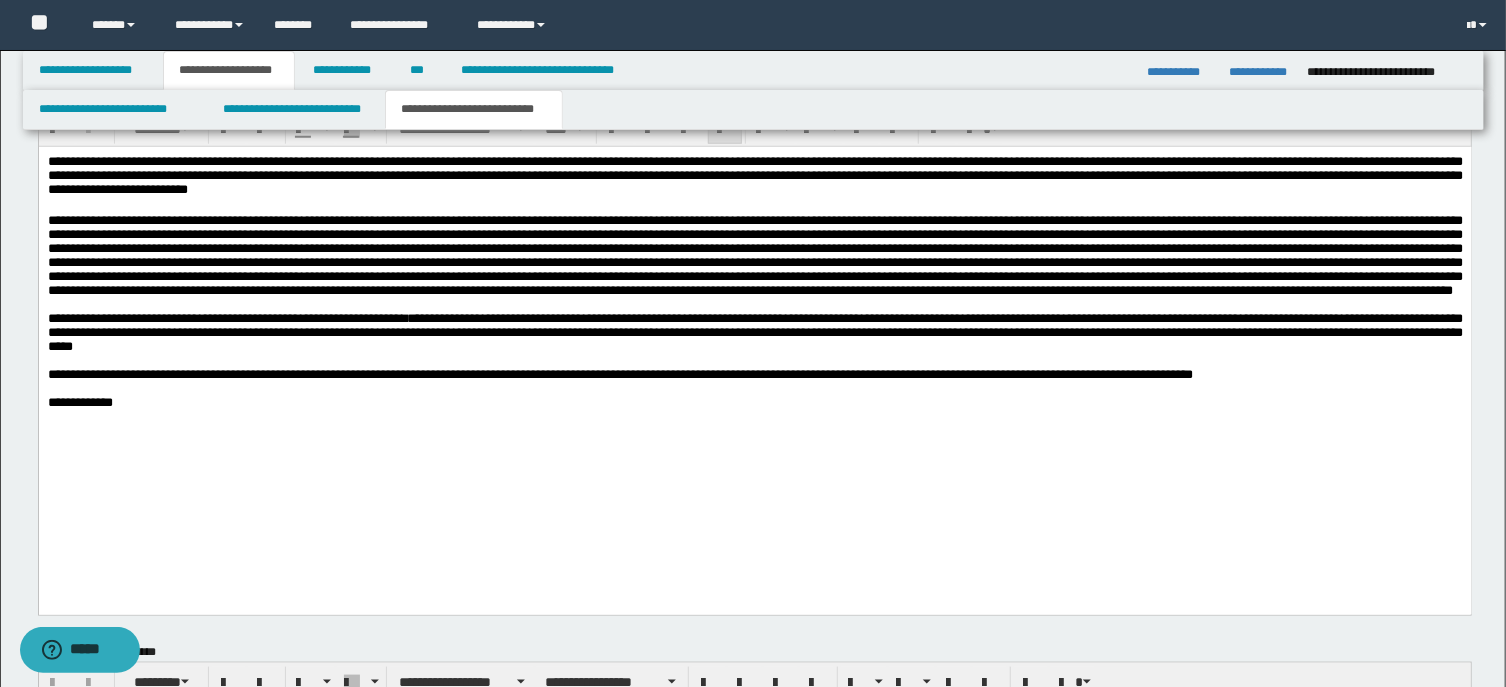 click at bounding box center (754, 416) 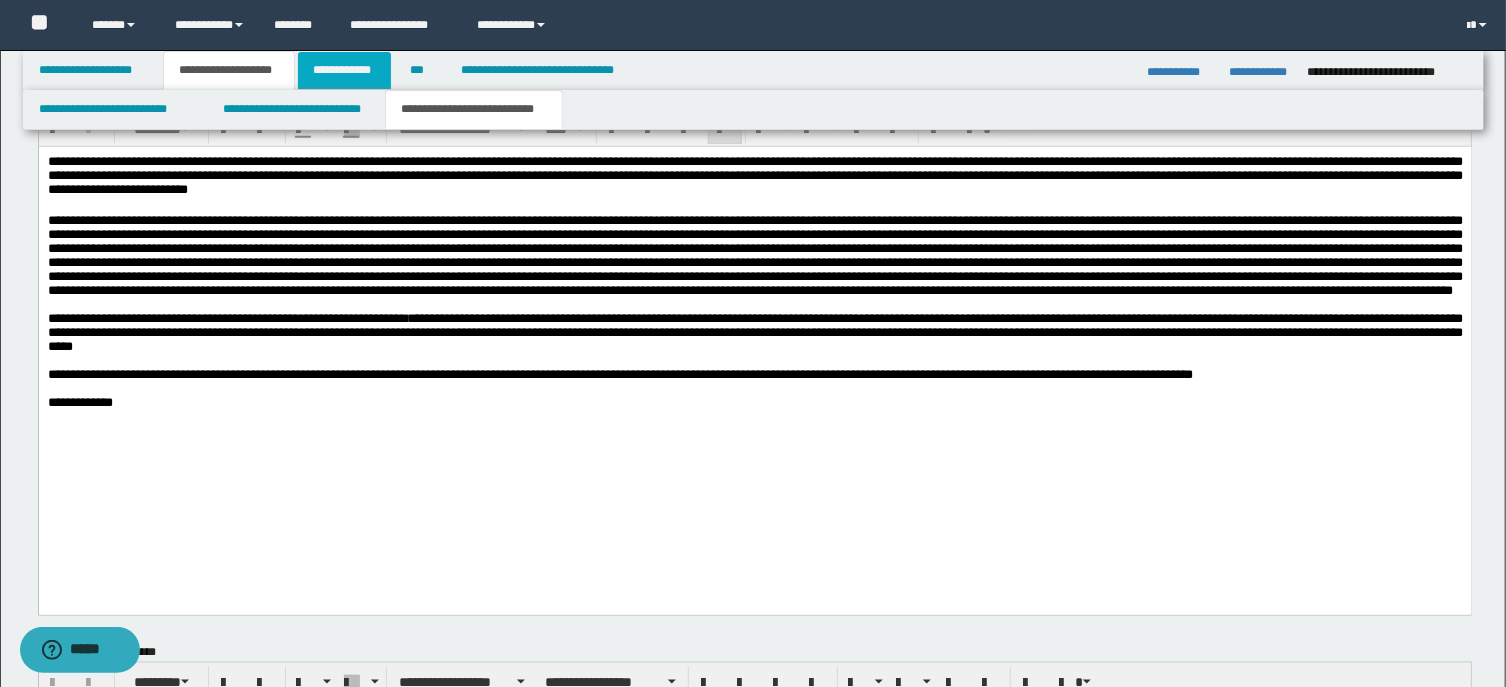 click on "**********" at bounding box center (344, 70) 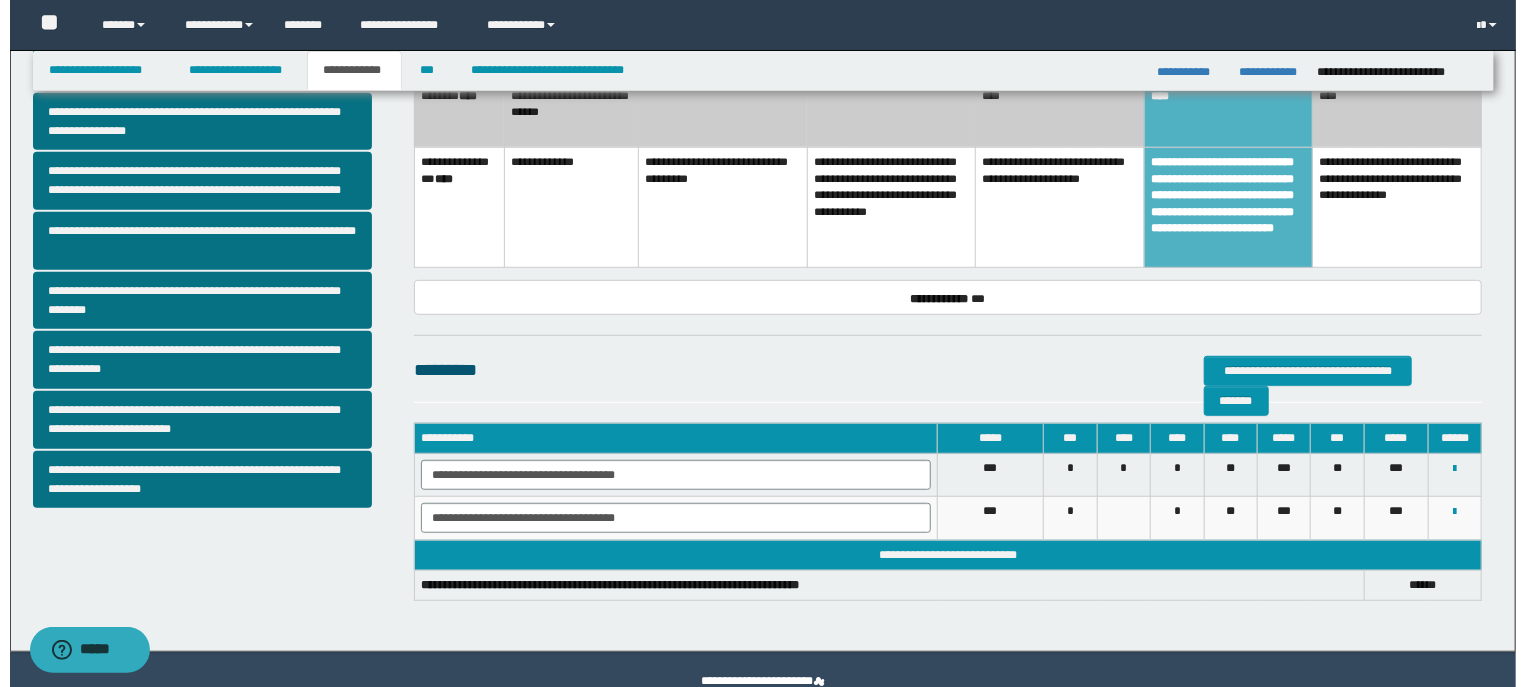 scroll, scrollTop: 537, scrollLeft: 0, axis: vertical 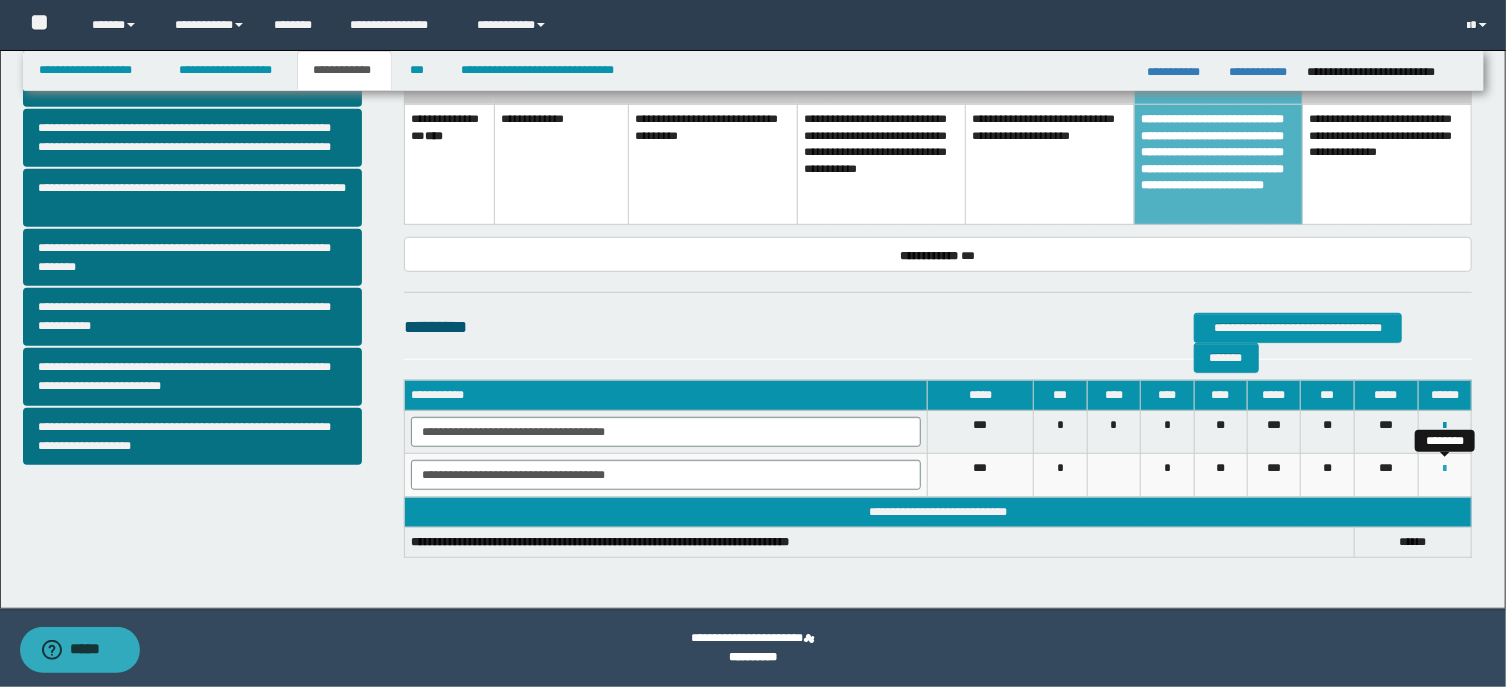 click at bounding box center [1444, 469] 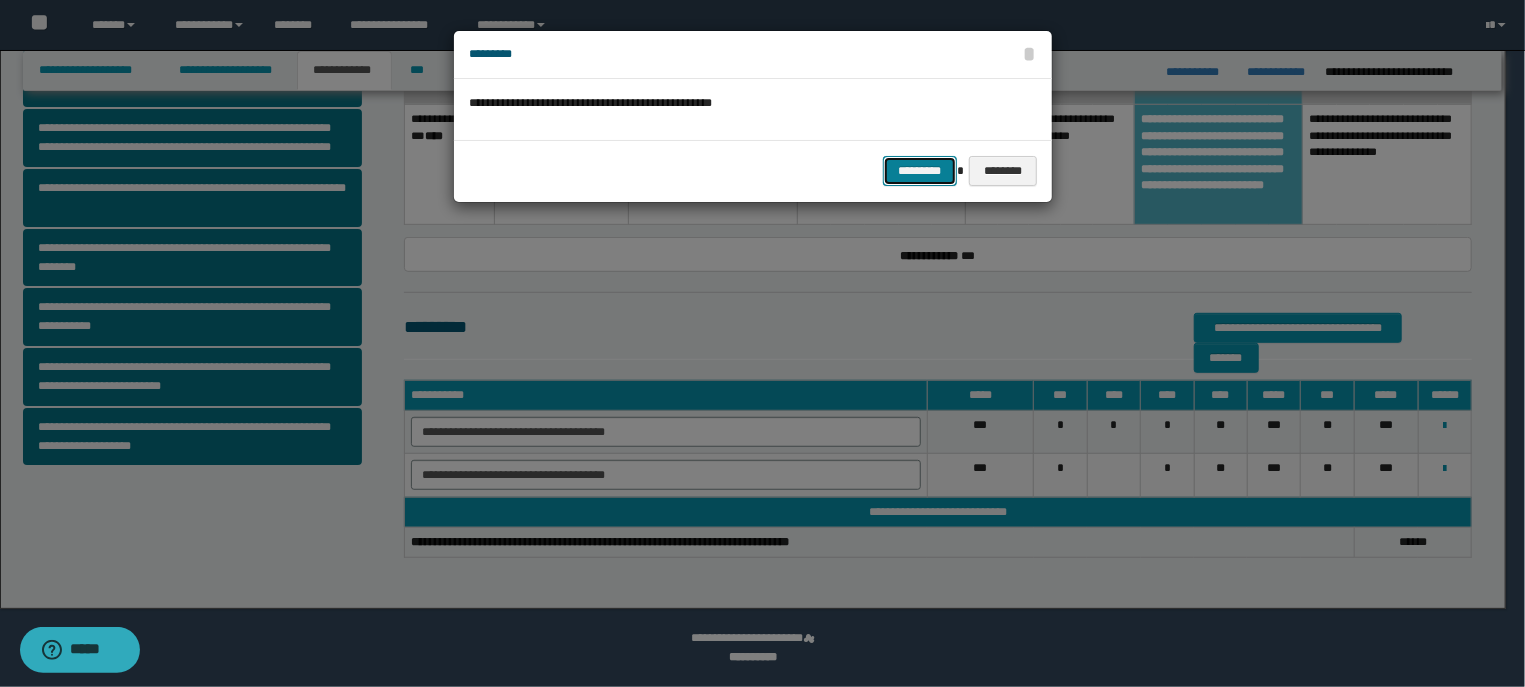 click on "*********" at bounding box center (920, 171) 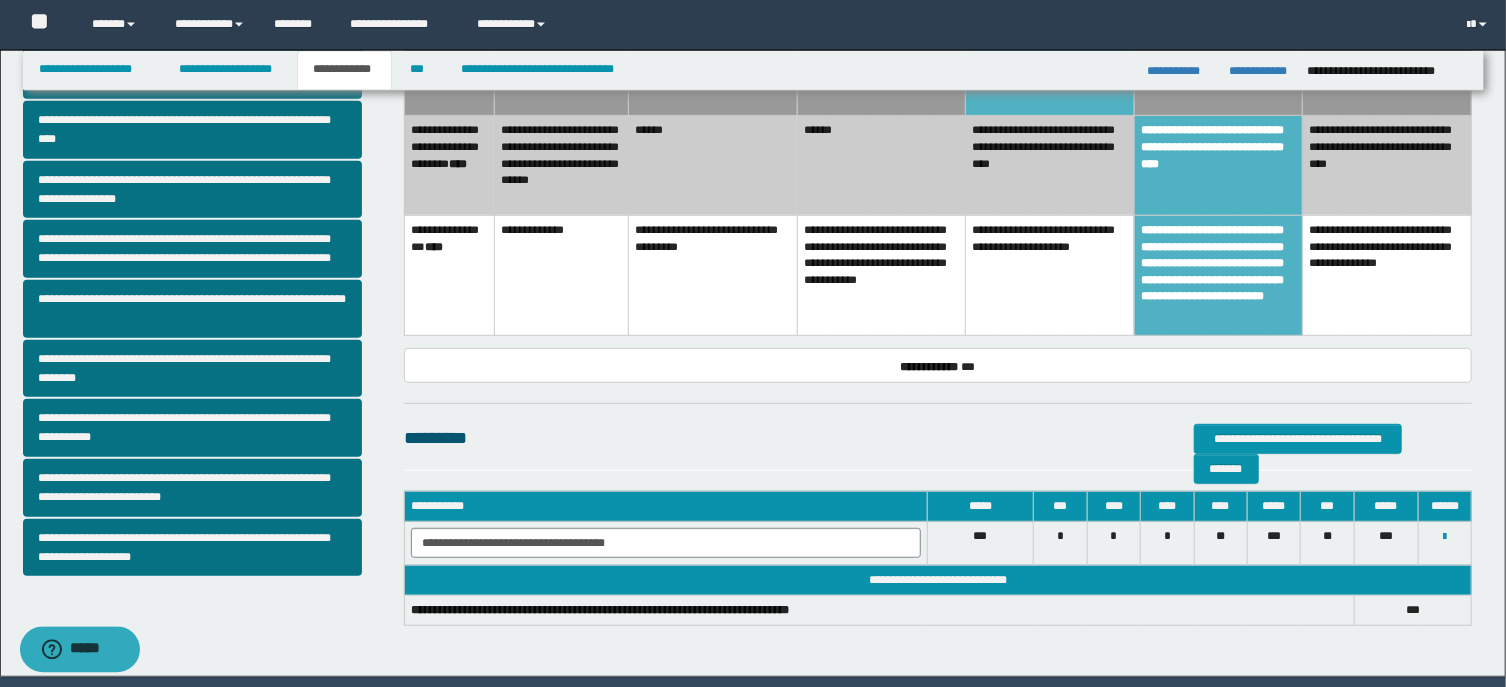 scroll, scrollTop: 387, scrollLeft: 0, axis: vertical 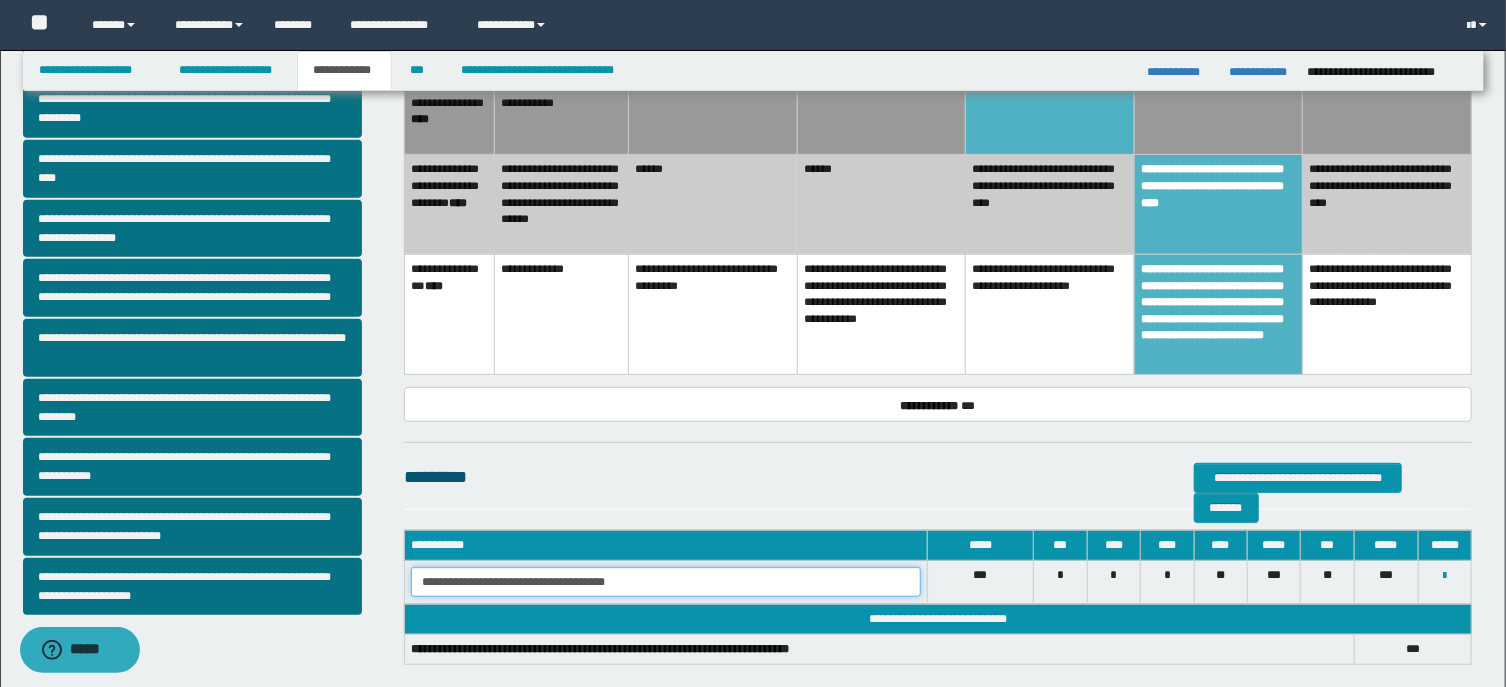 click on "**********" at bounding box center [666, 582] 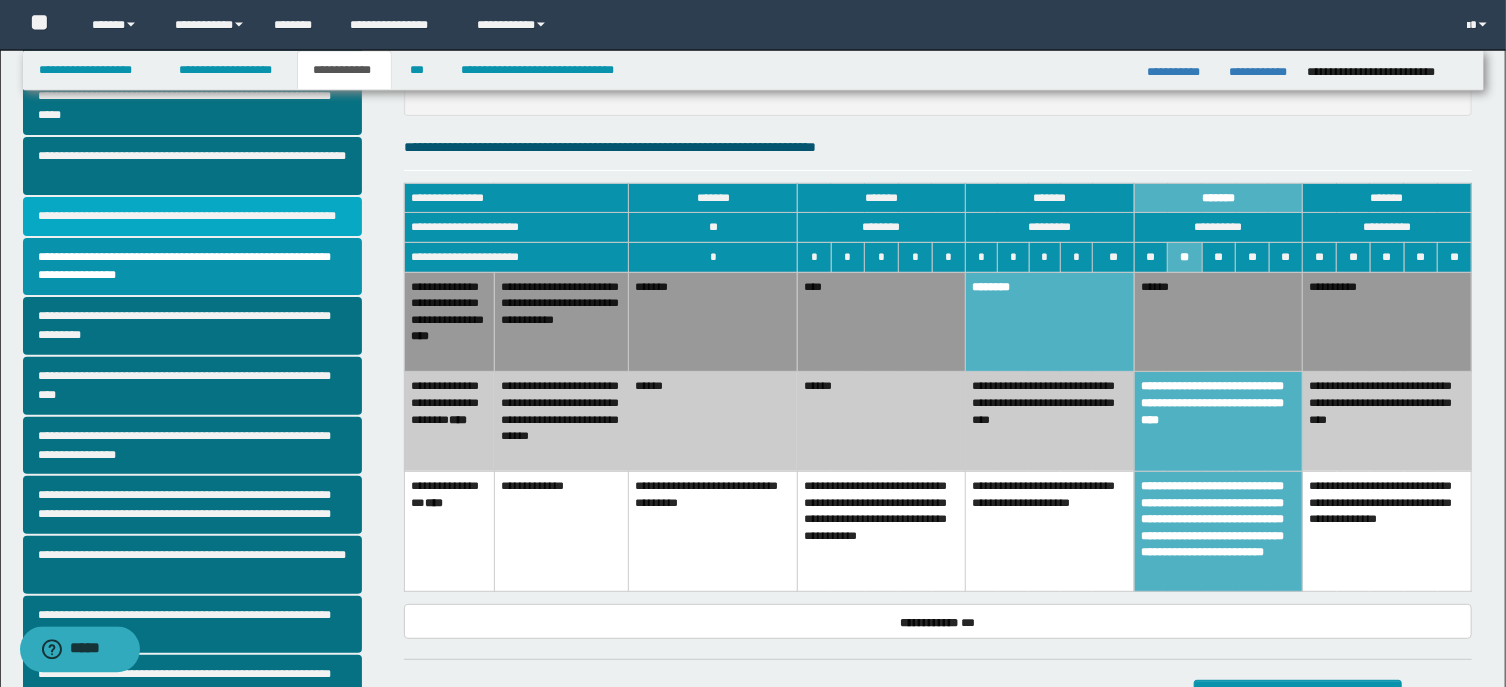 scroll, scrollTop: 173, scrollLeft: 0, axis: vertical 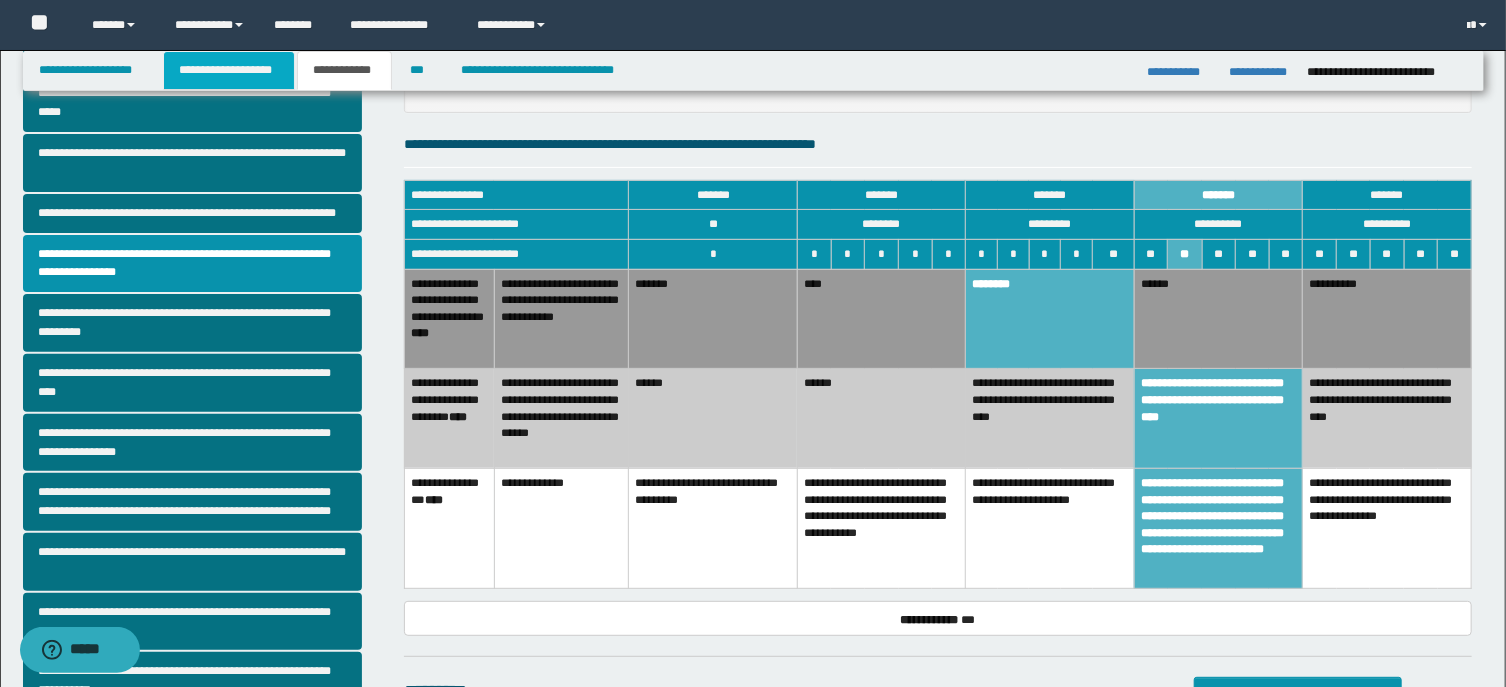 click on "**********" at bounding box center (229, 70) 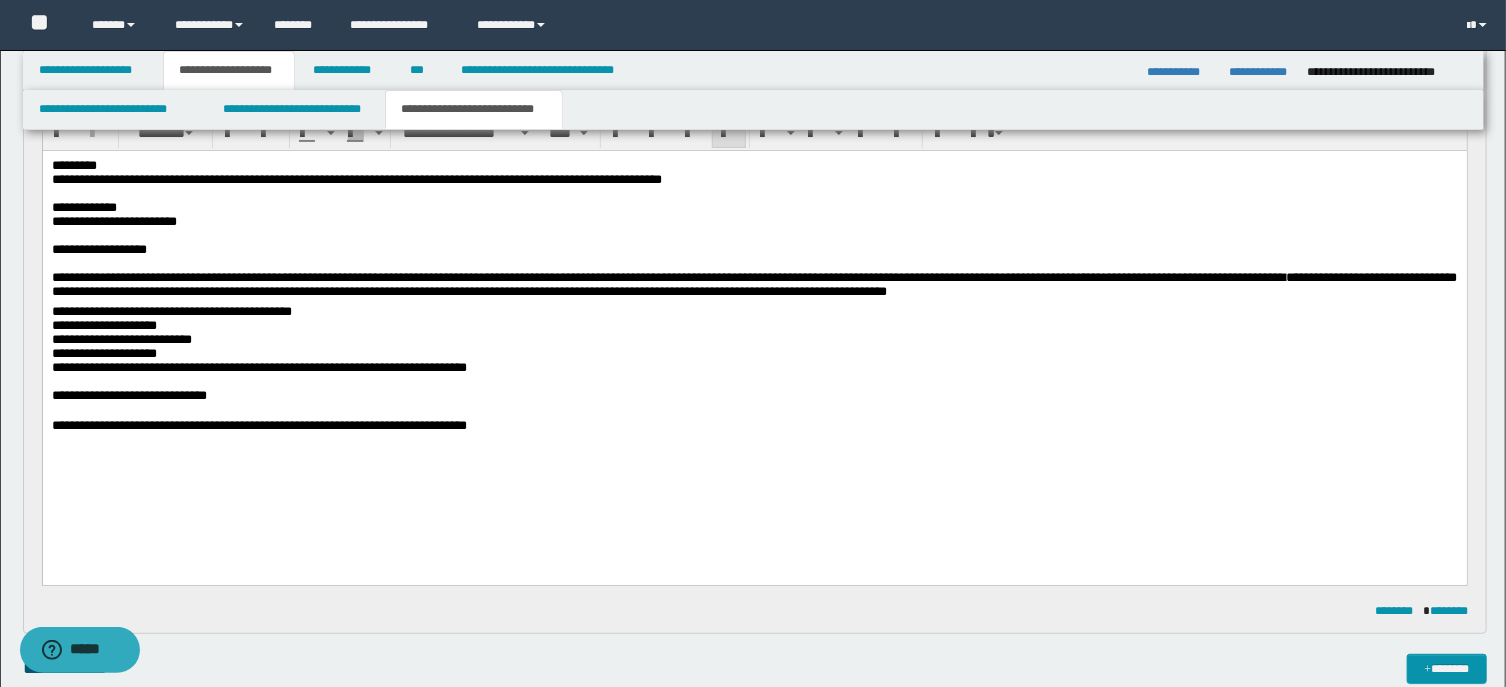 click on "**********" at bounding box center [754, 427] 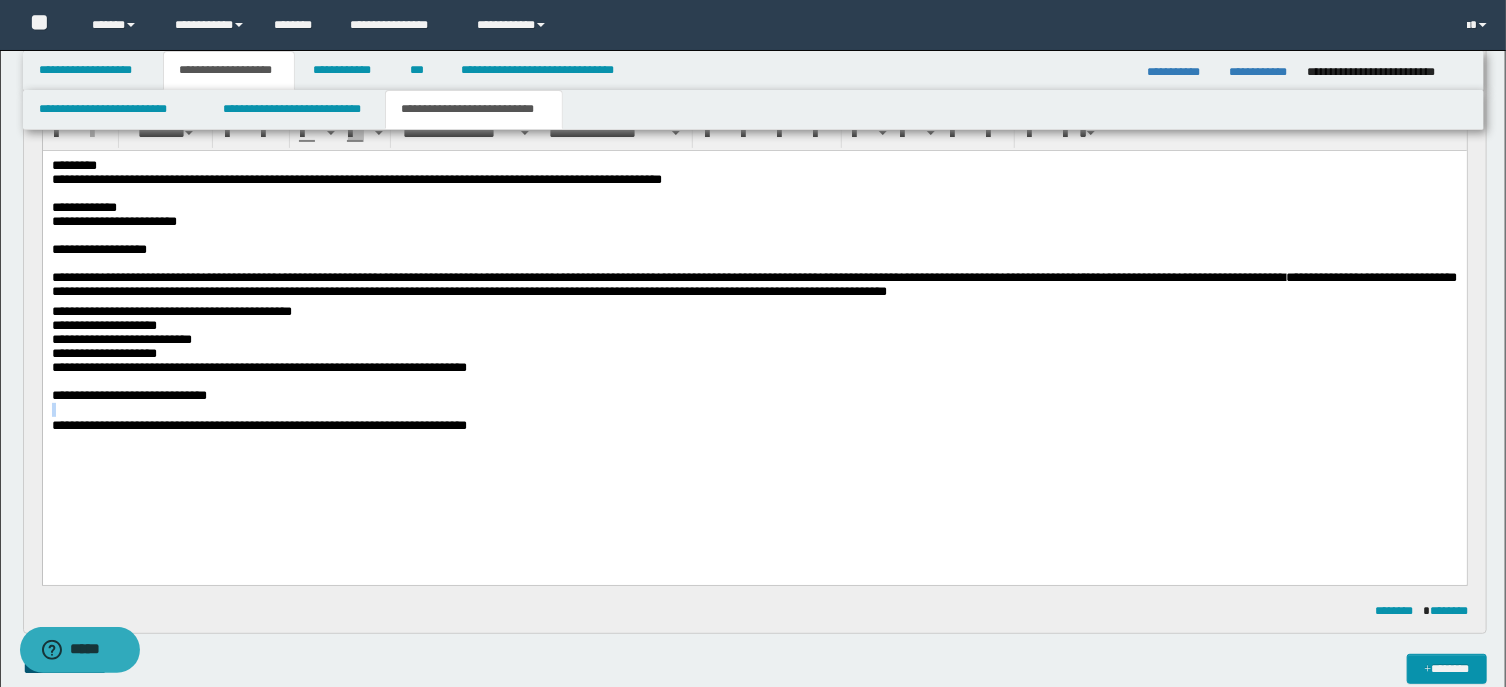 click on "**********" at bounding box center (754, 427) 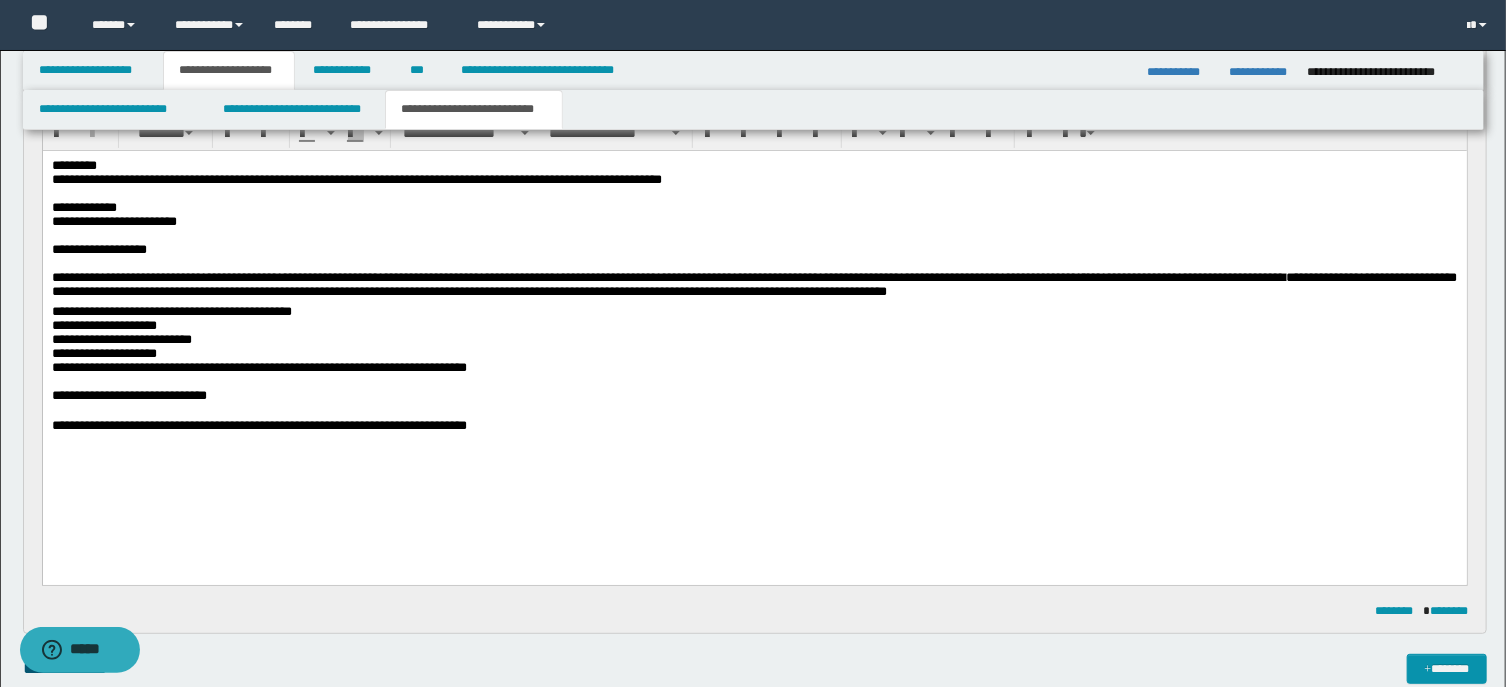 click on "**********" at bounding box center [754, 427] 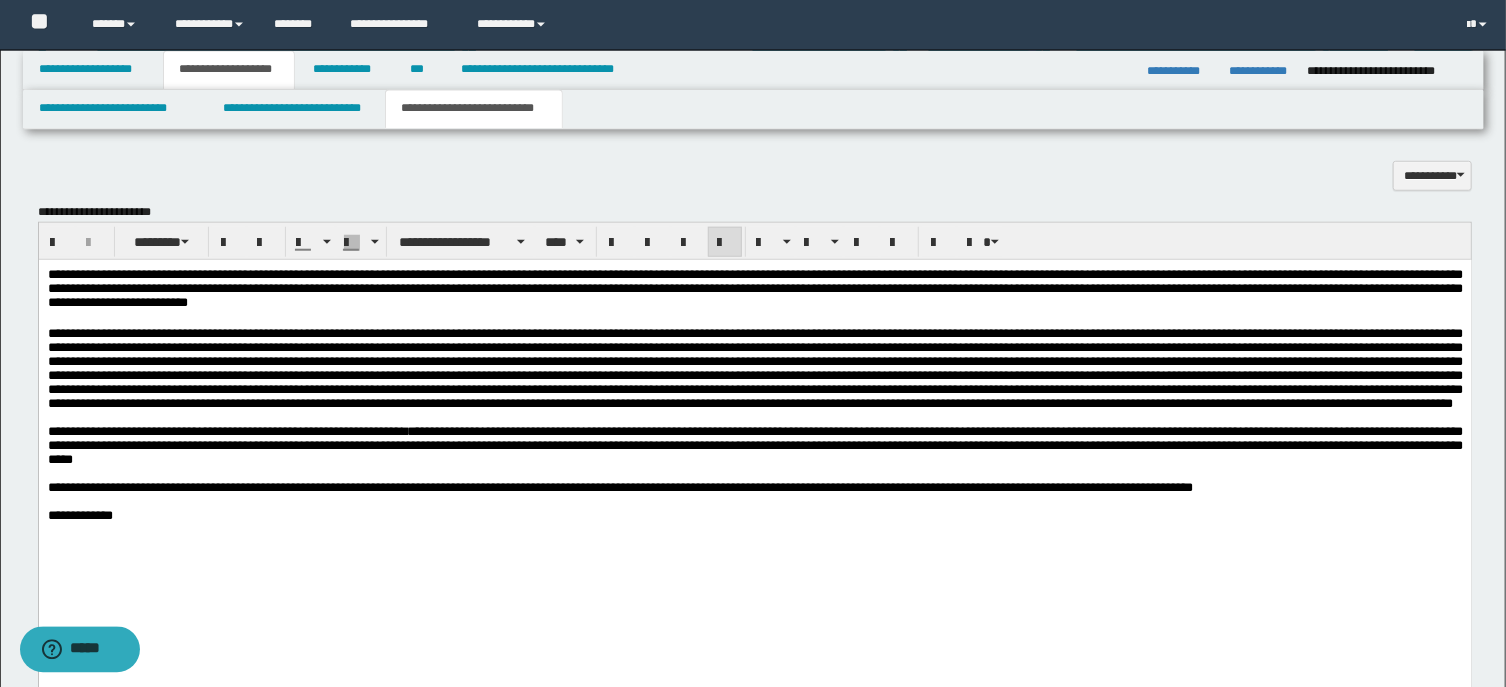 scroll, scrollTop: 954, scrollLeft: 0, axis: vertical 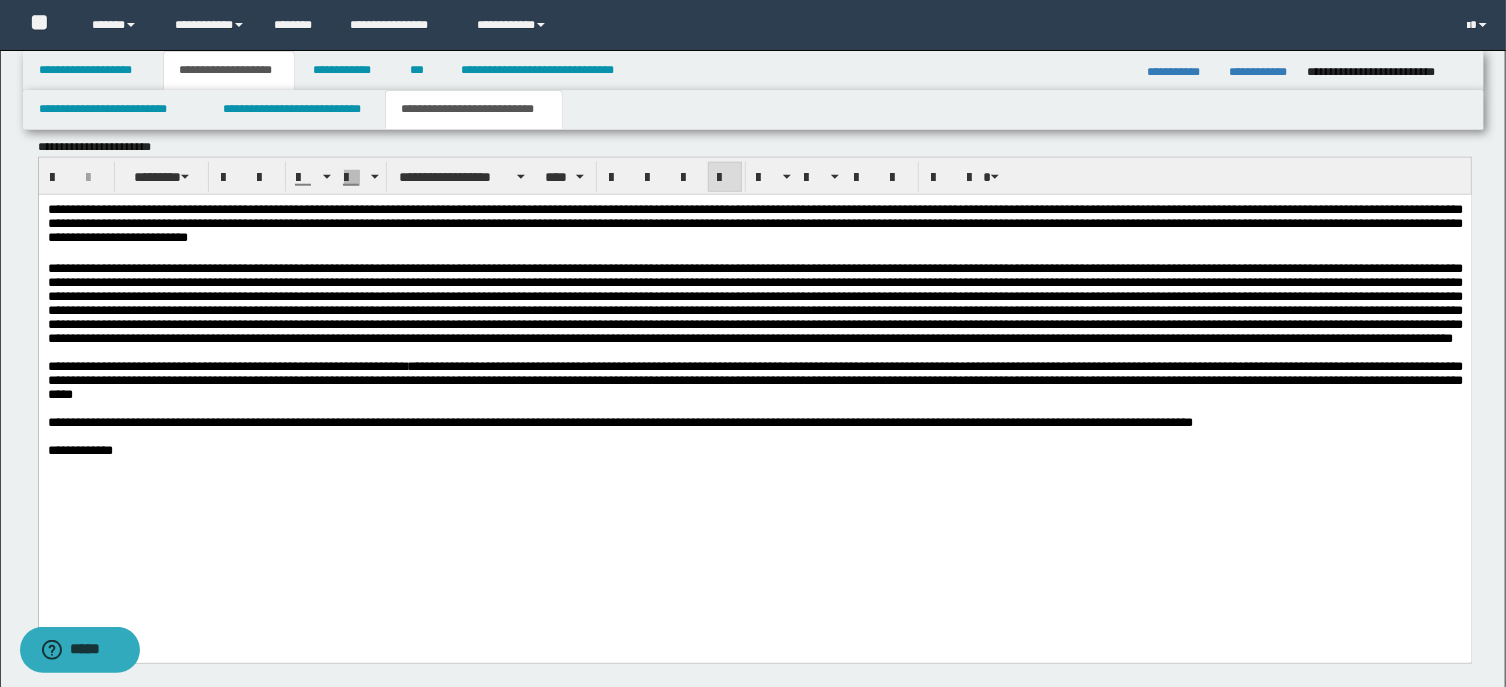 click on "**********" at bounding box center (754, 450) 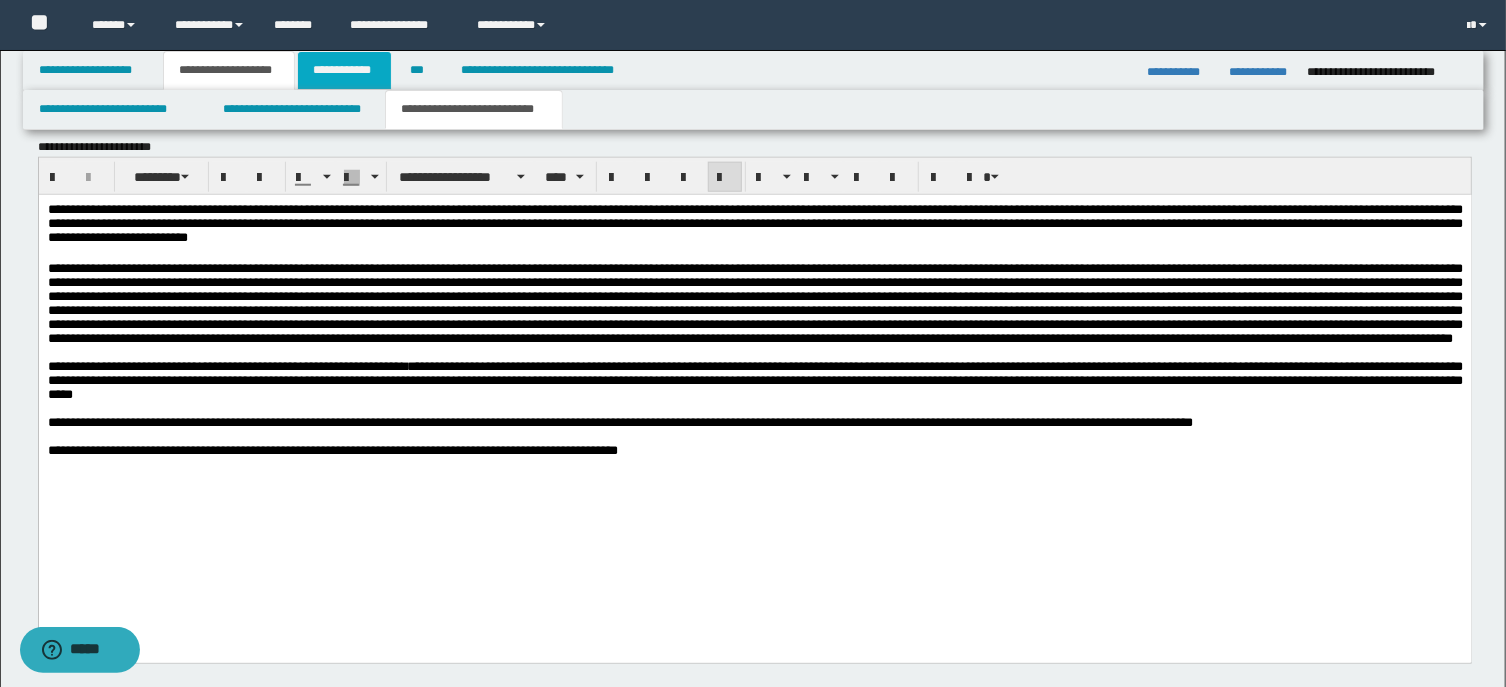 click on "**********" at bounding box center (344, 70) 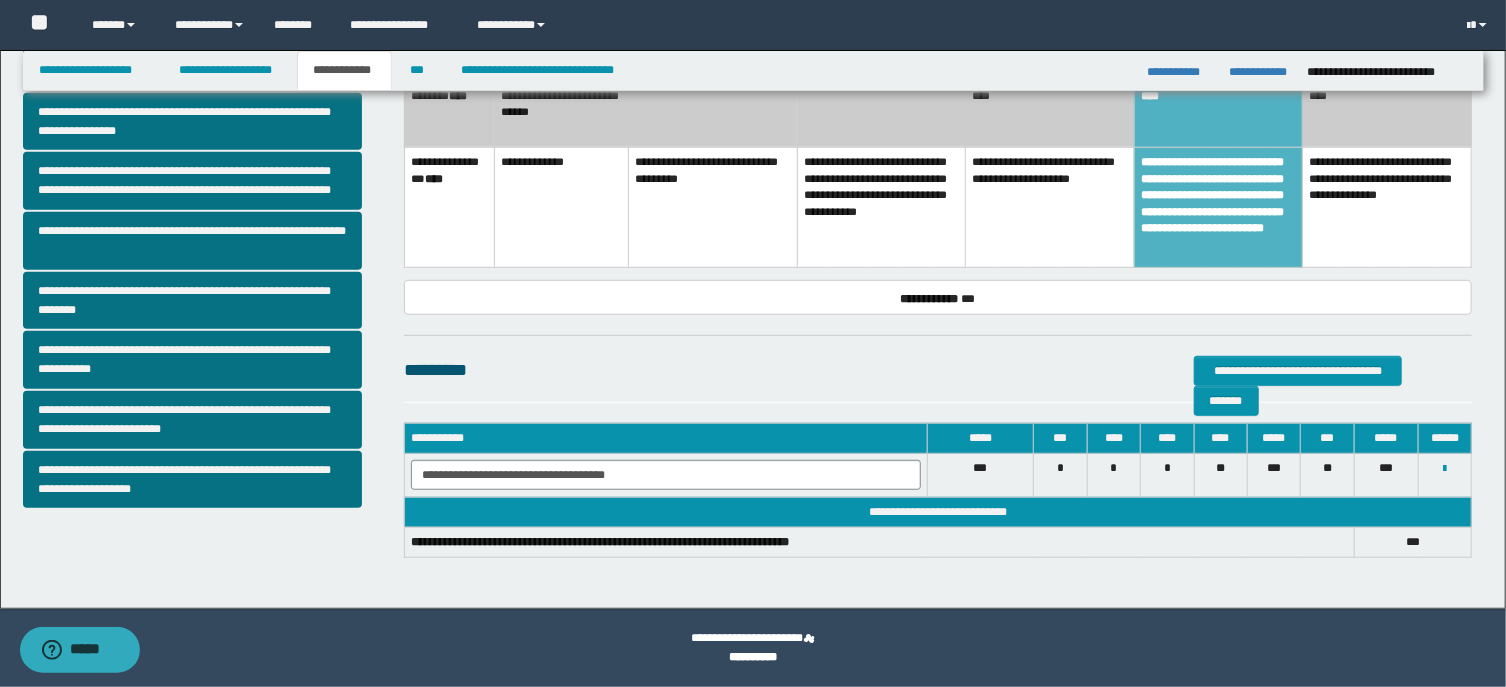 click on "***" at bounding box center (980, 476) 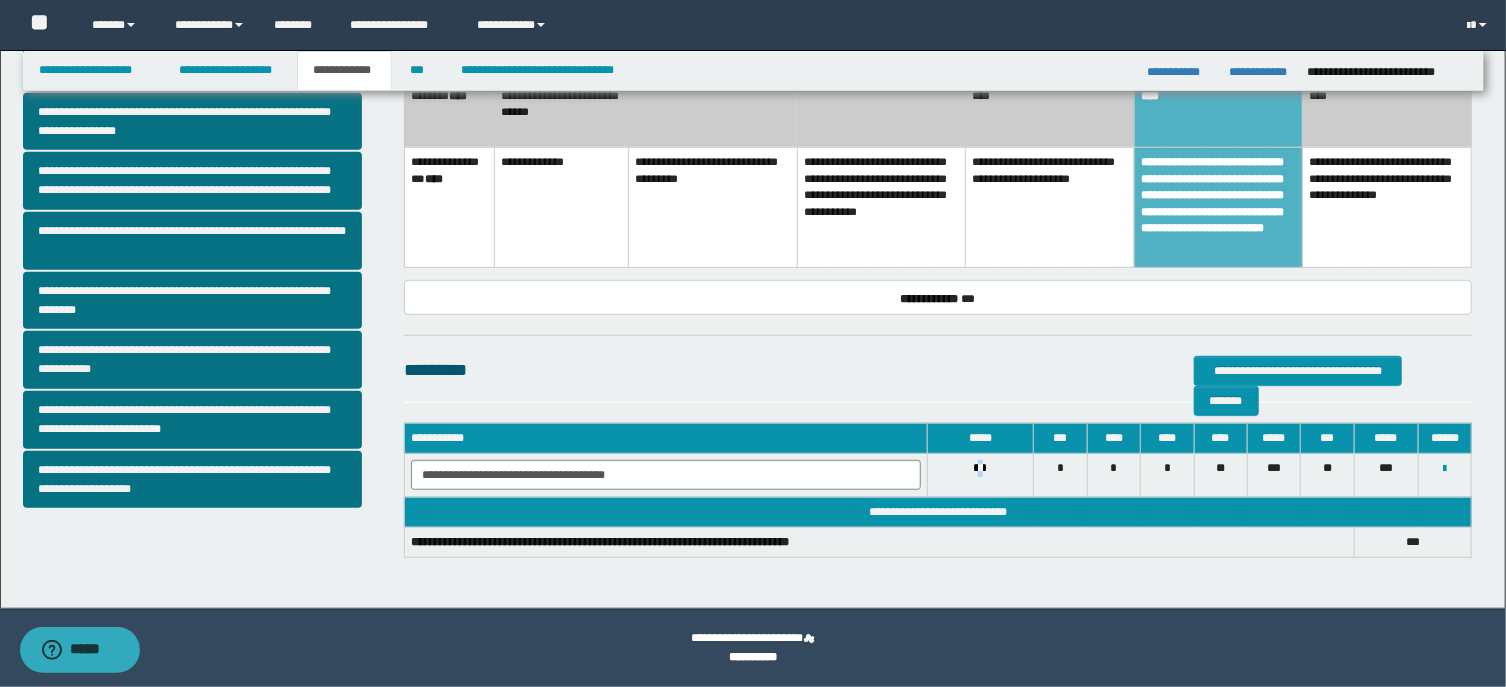 click on "***" at bounding box center (980, 476) 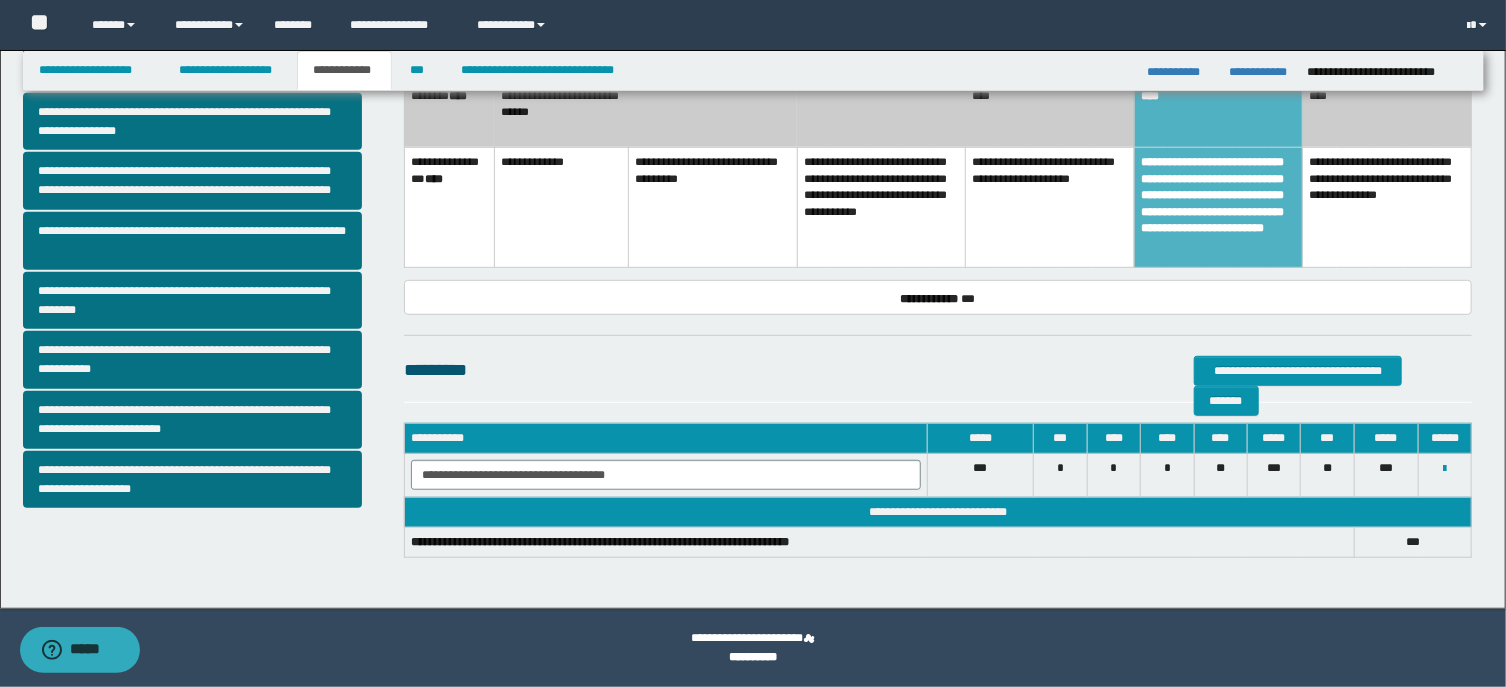 click on "***" at bounding box center [980, 476] 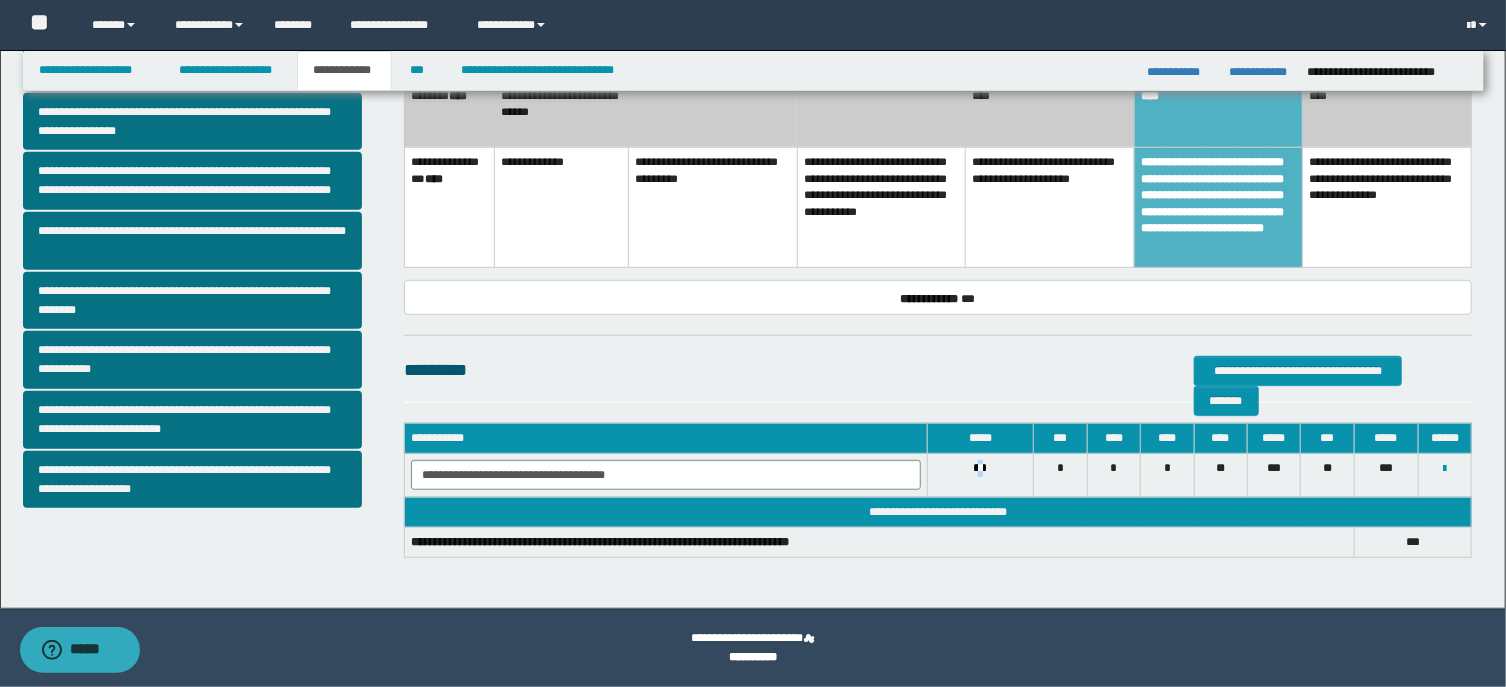 click on "***" at bounding box center [980, 476] 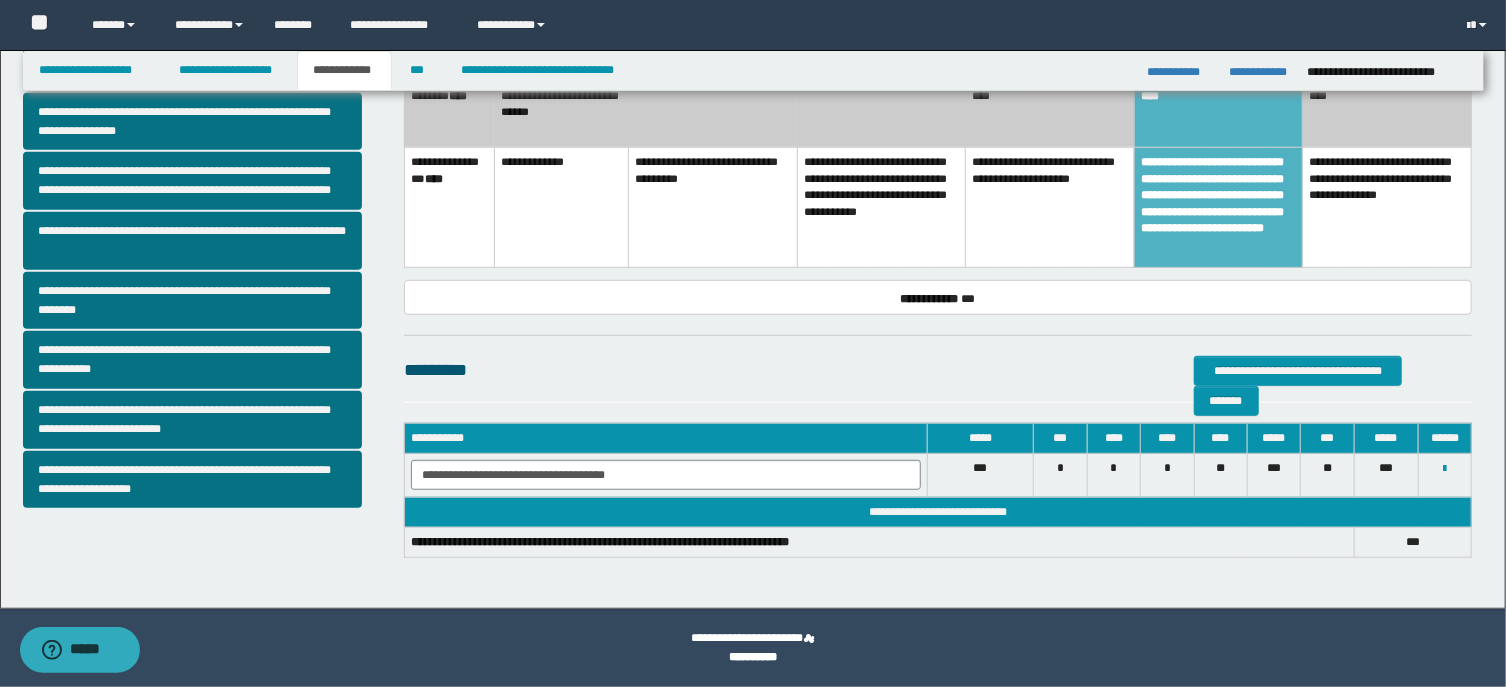click on "***" at bounding box center [980, 476] 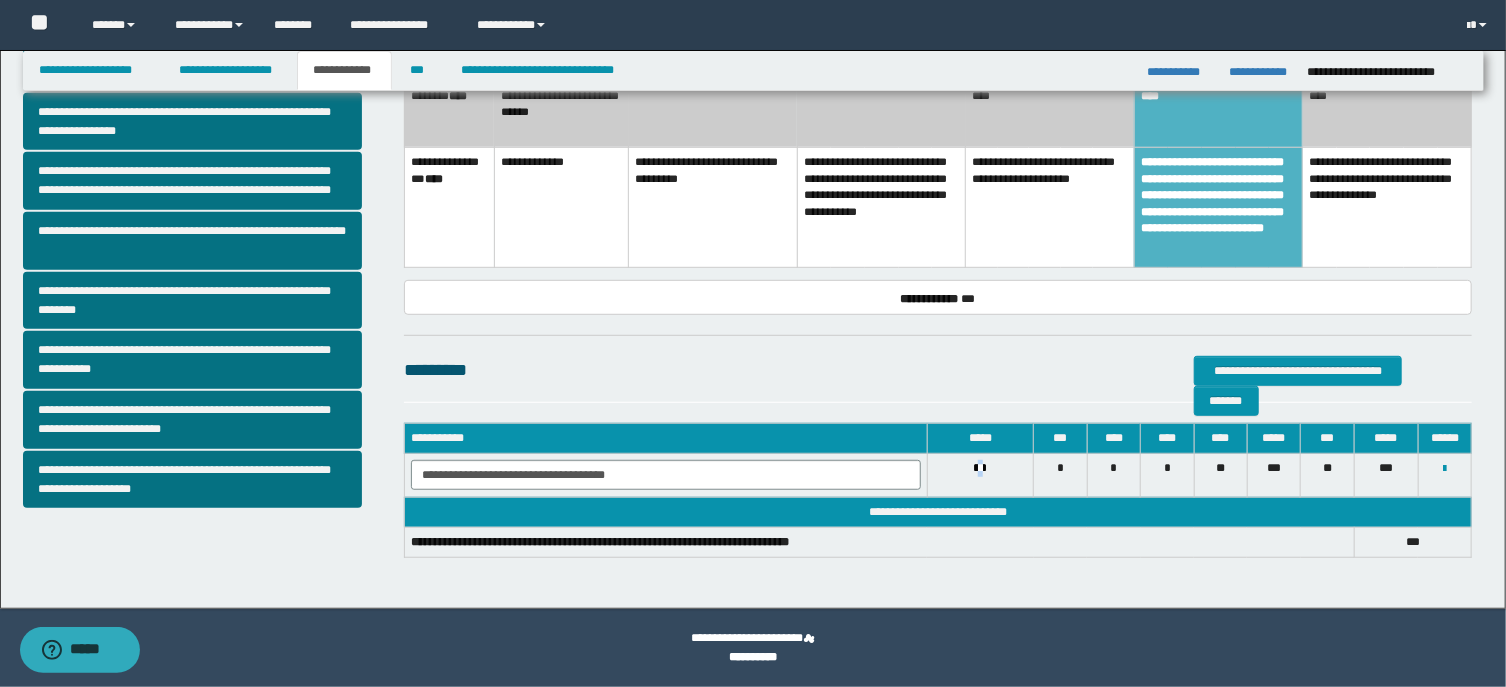 click on "***" at bounding box center [980, 476] 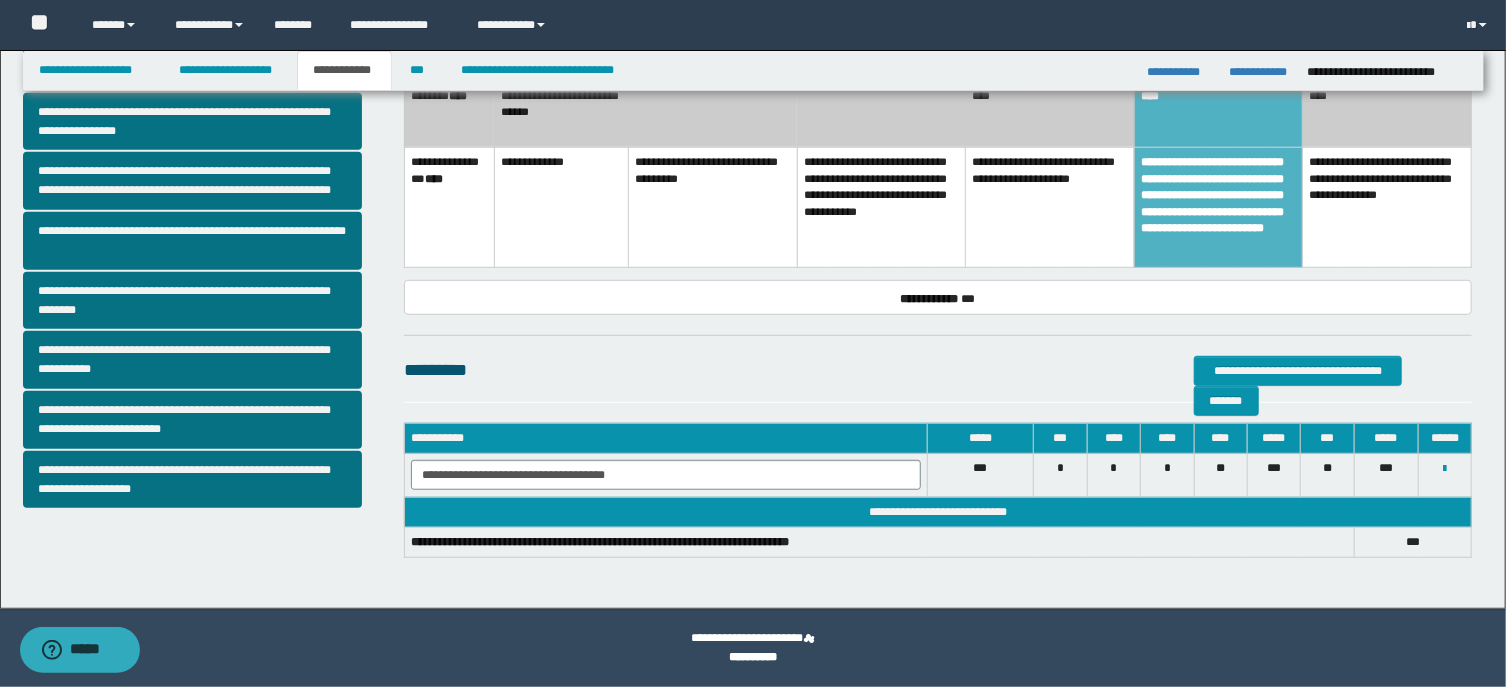 click on "***" at bounding box center (980, 476) 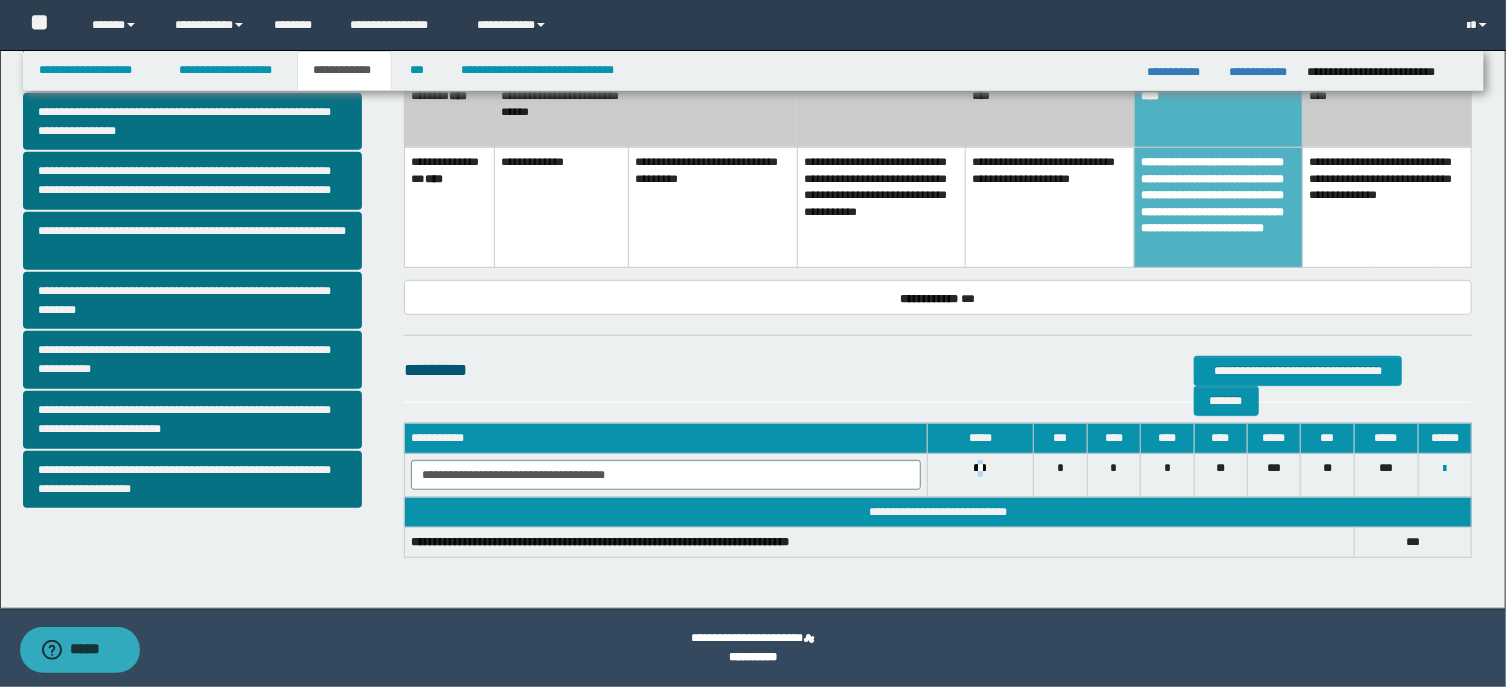 click on "***" at bounding box center [980, 476] 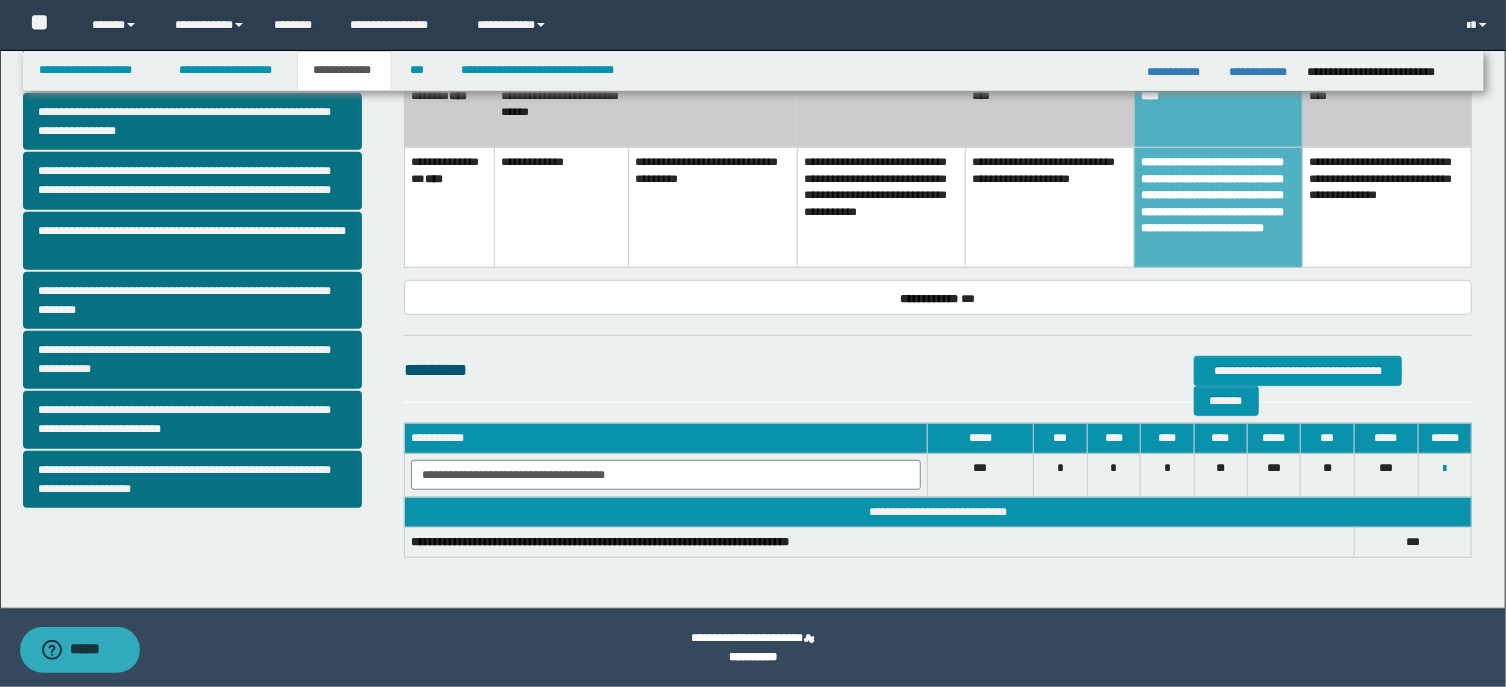 click on "***" at bounding box center [980, 476] 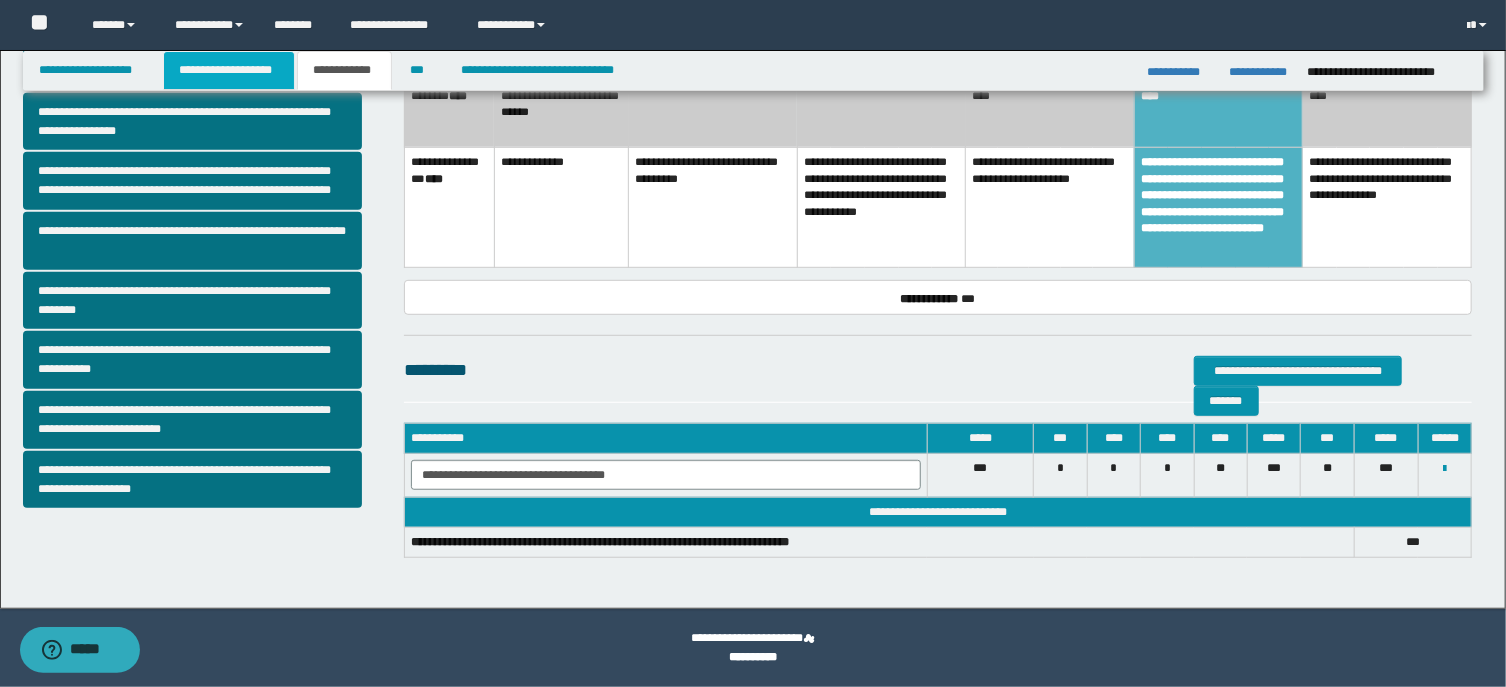 click on "**********" at bounding box center [229, 70] 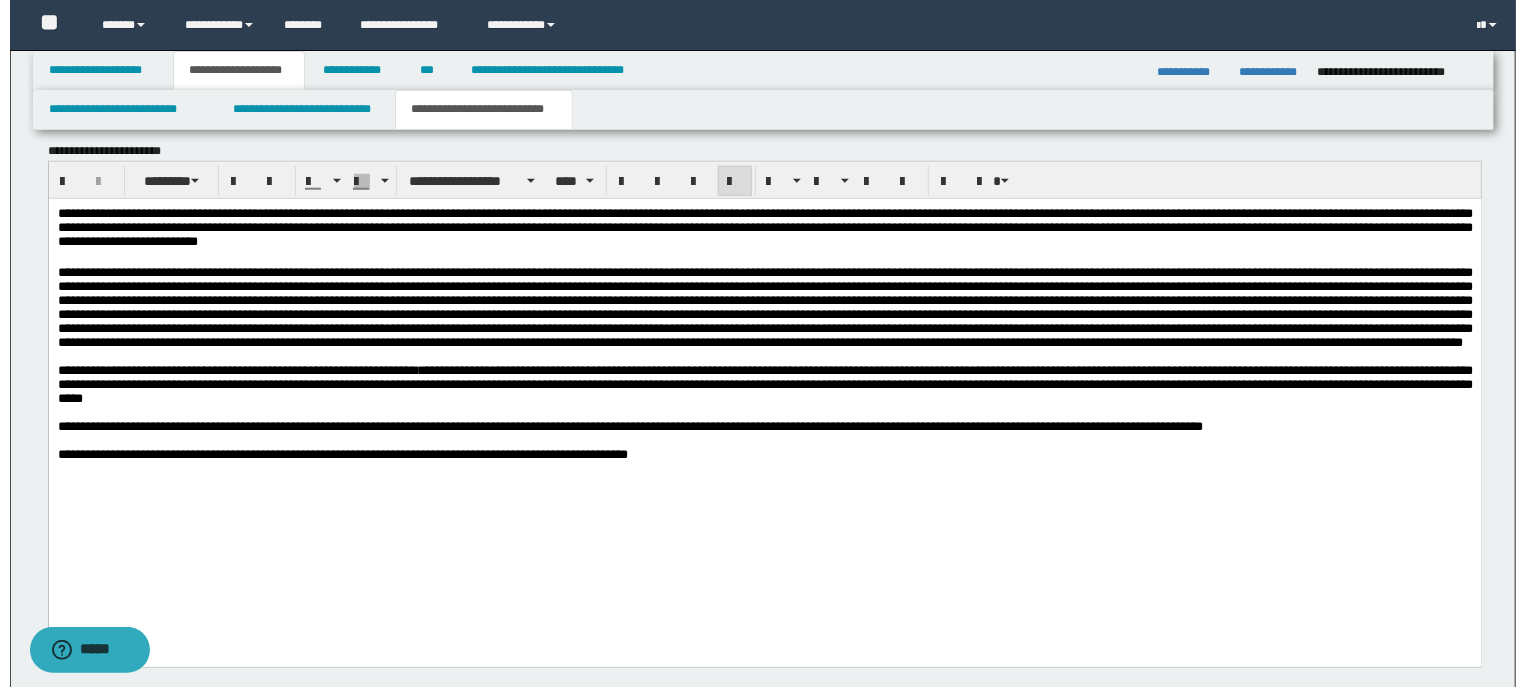 scroll, scrollTop: 954, scrollLeft: 0, axis: vertical 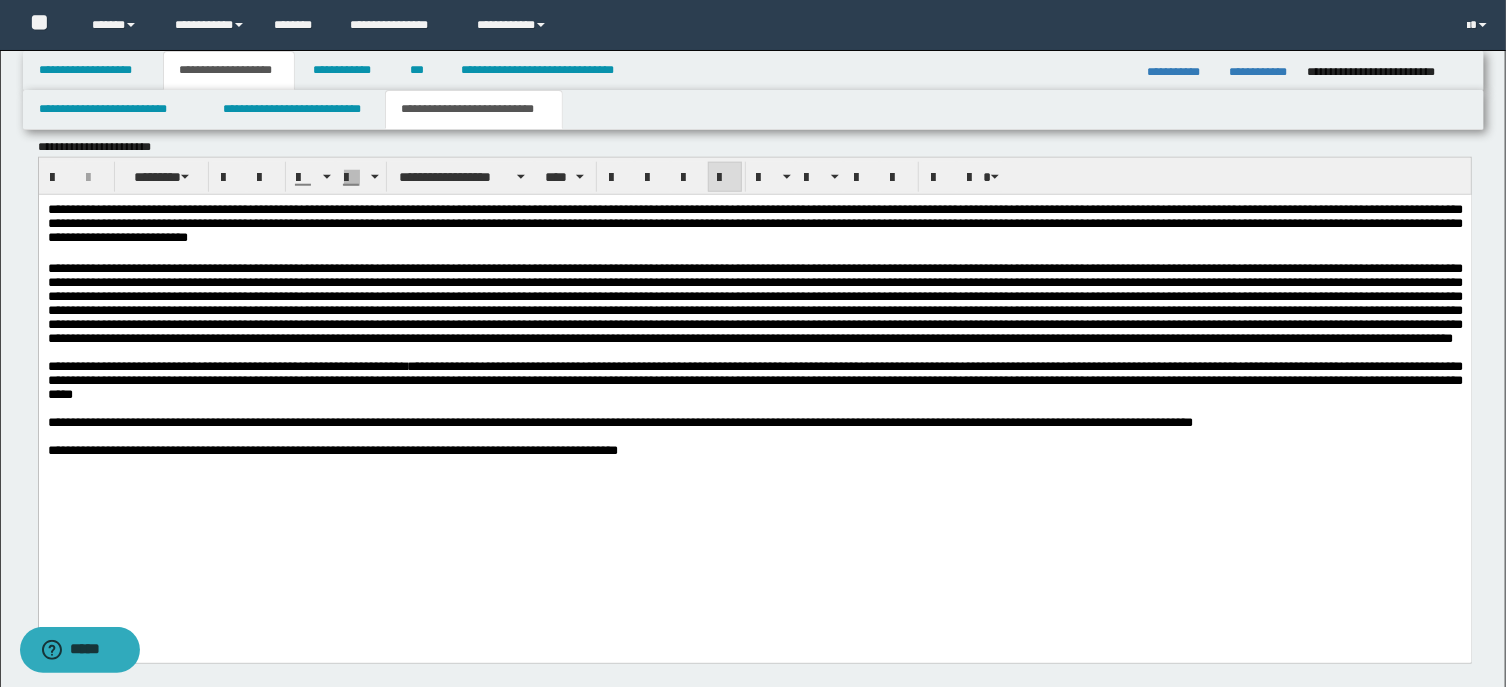 click on "**********" at bounding box center [754, 450] 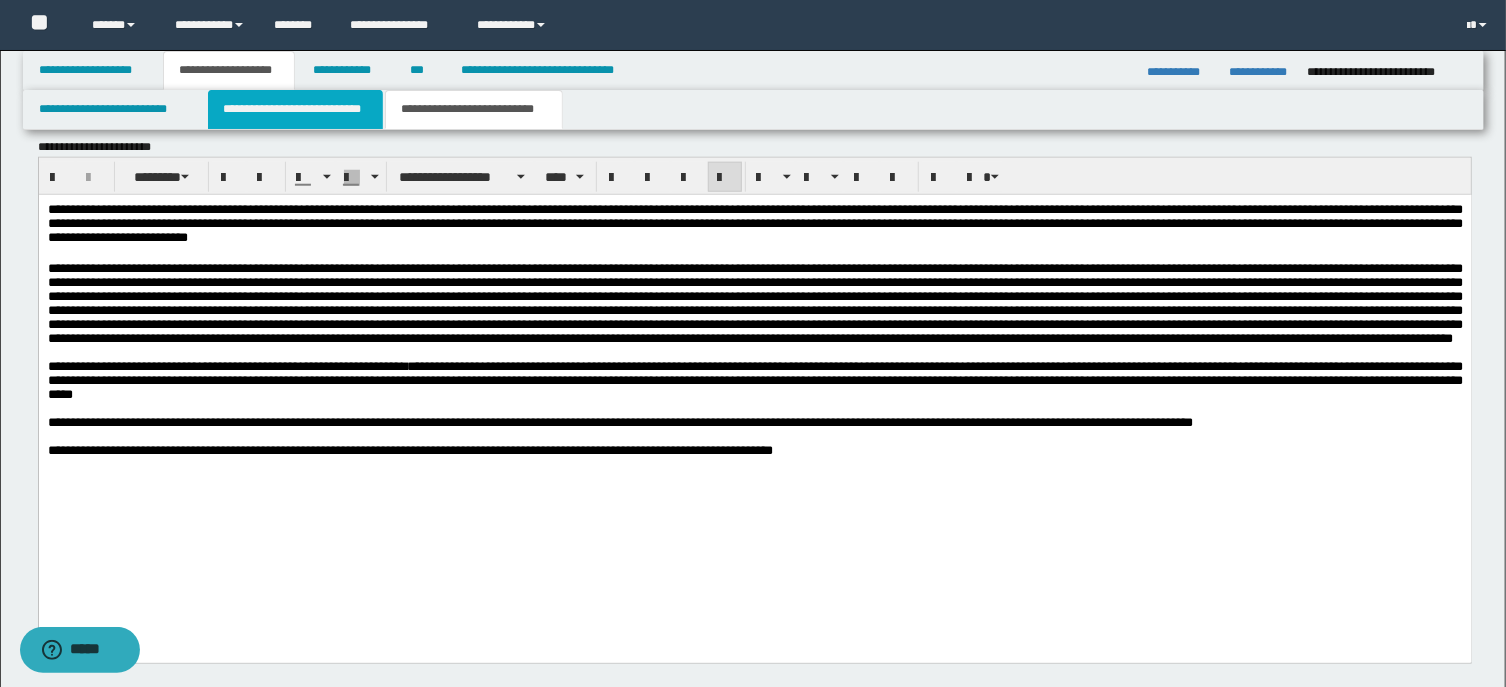 drag, startPoint x: 268, startPoint y: 102, endPoint x: 482, endPoint y: 216, distance: 242.47061 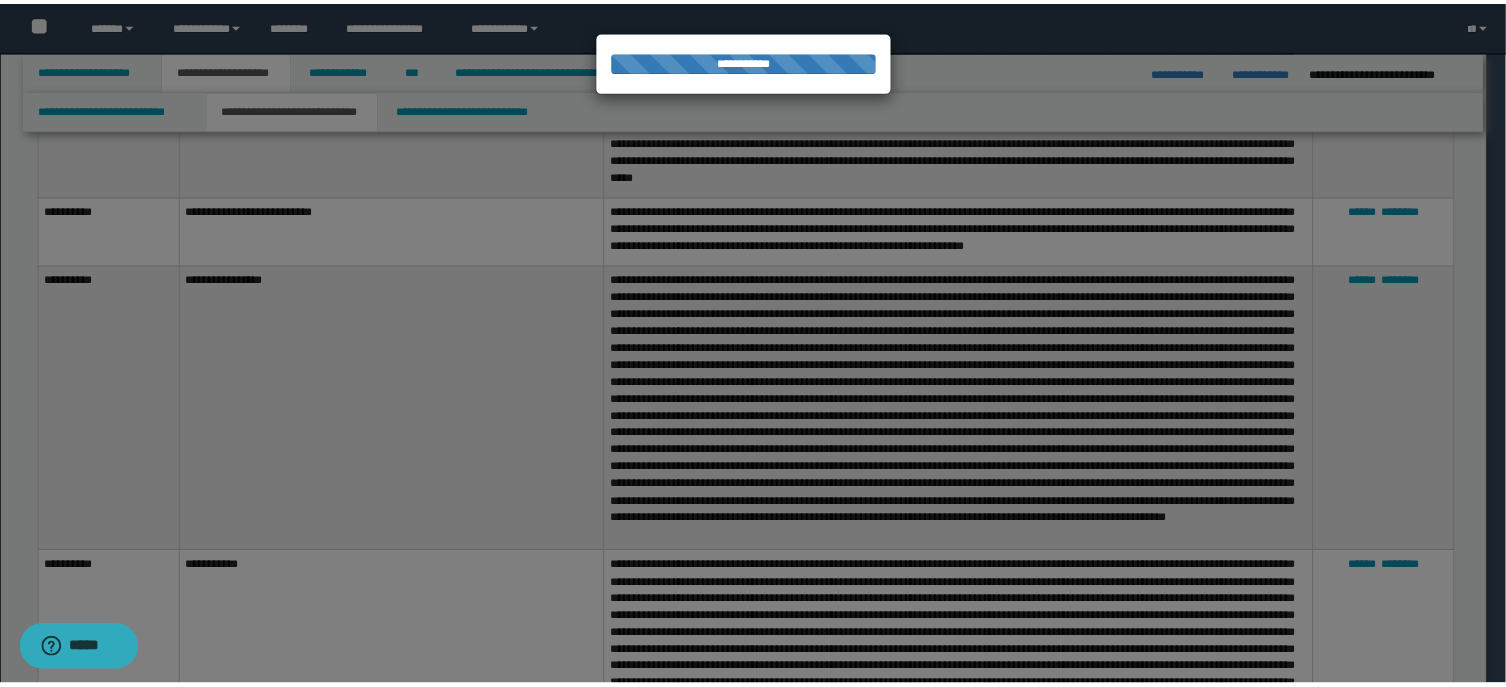 scroll, scrollTop: 209, scrollLeft: 0, axis: vertical 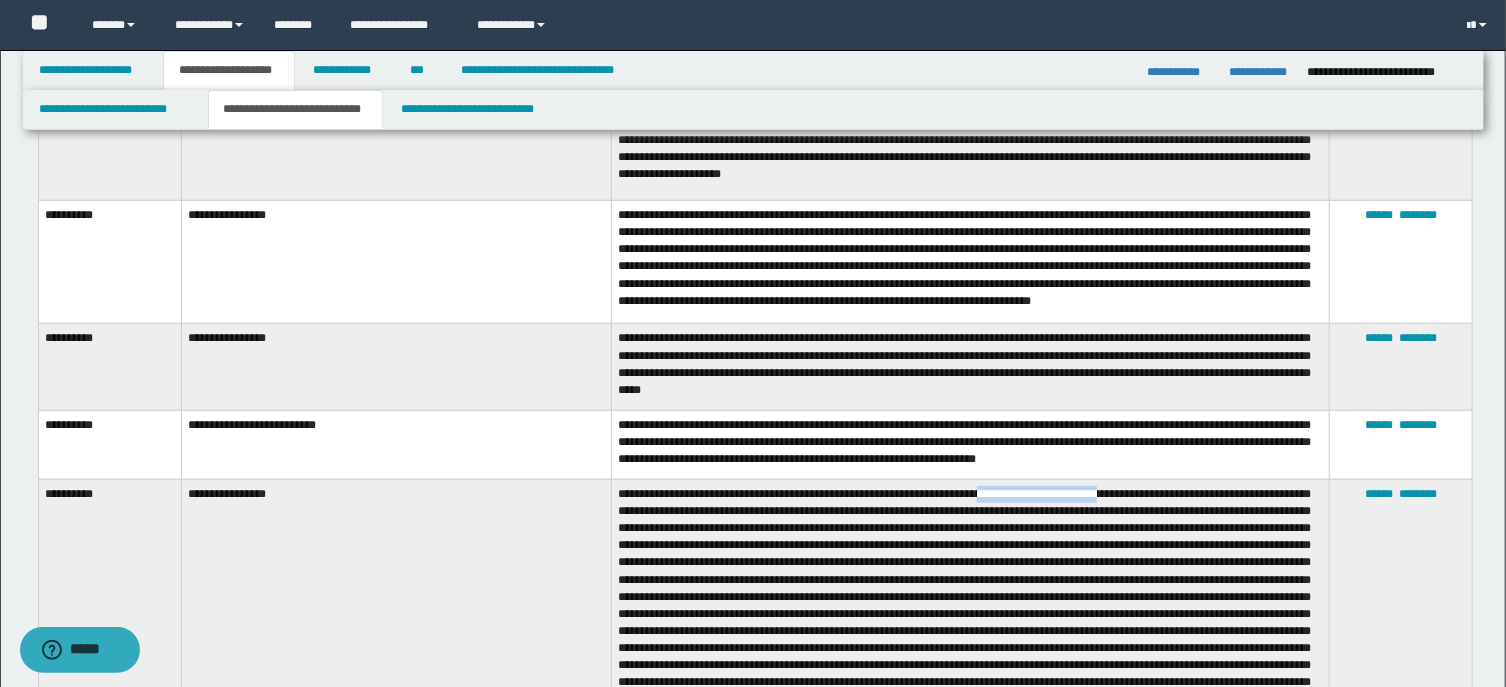 drag, startPoint x: 999, startPoint y: 454, endPoint x: 1122, endPoint y: 448, distance: 123.146255 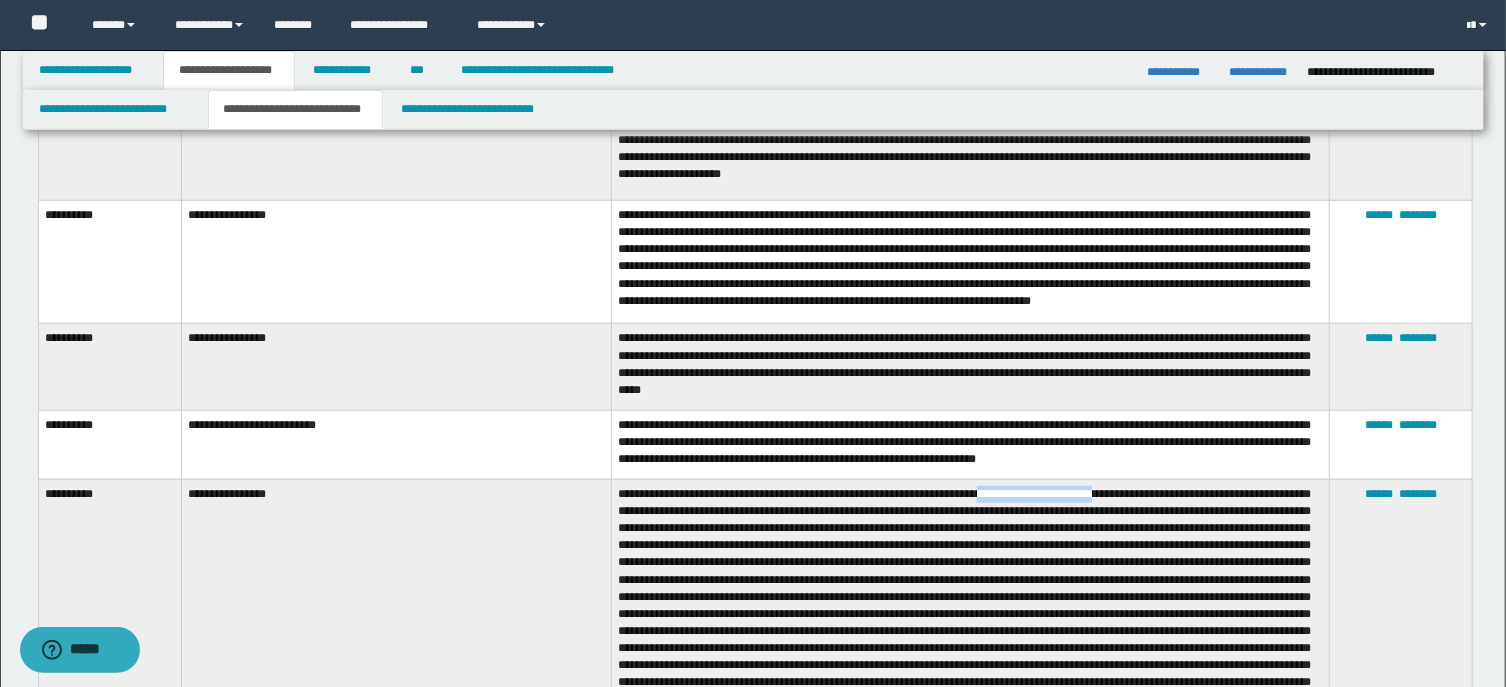 click at bounding box center [971, 623] 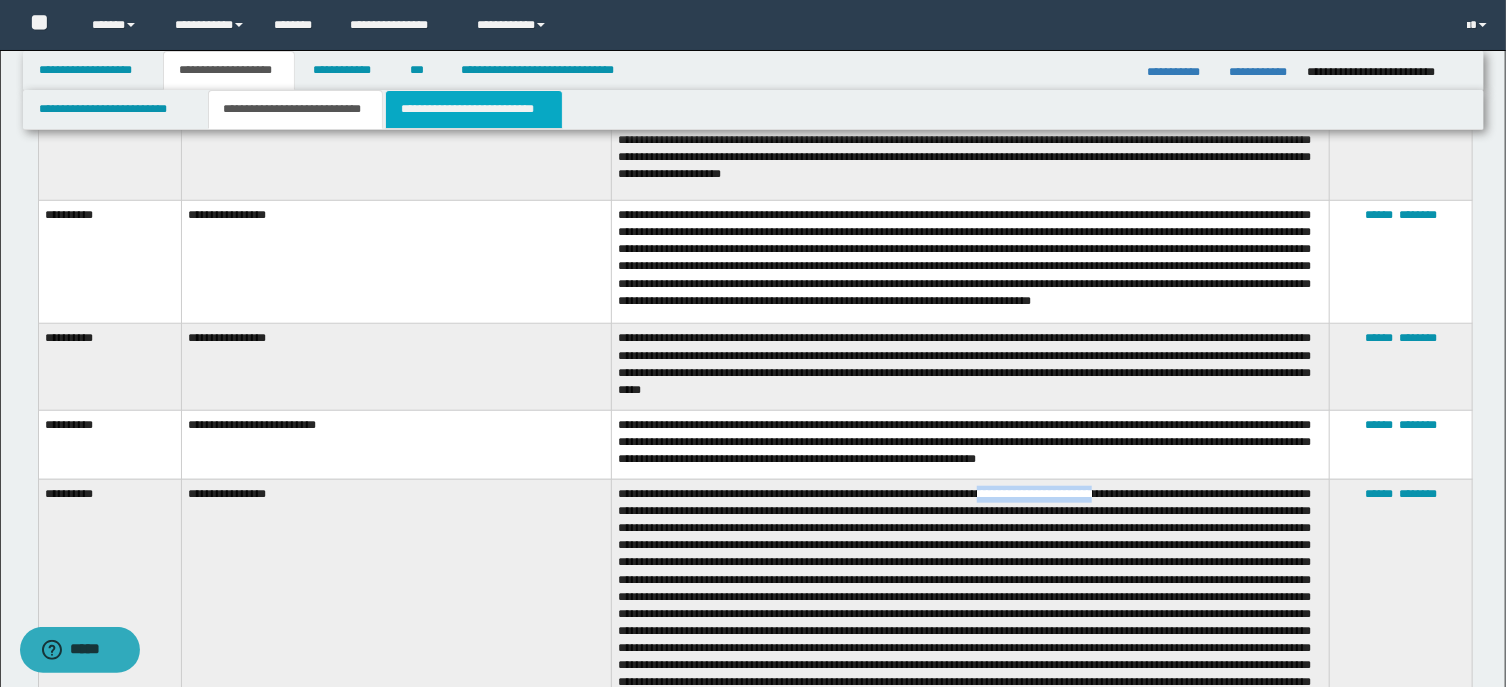 click on "**********" at bounding box center (474, 109) 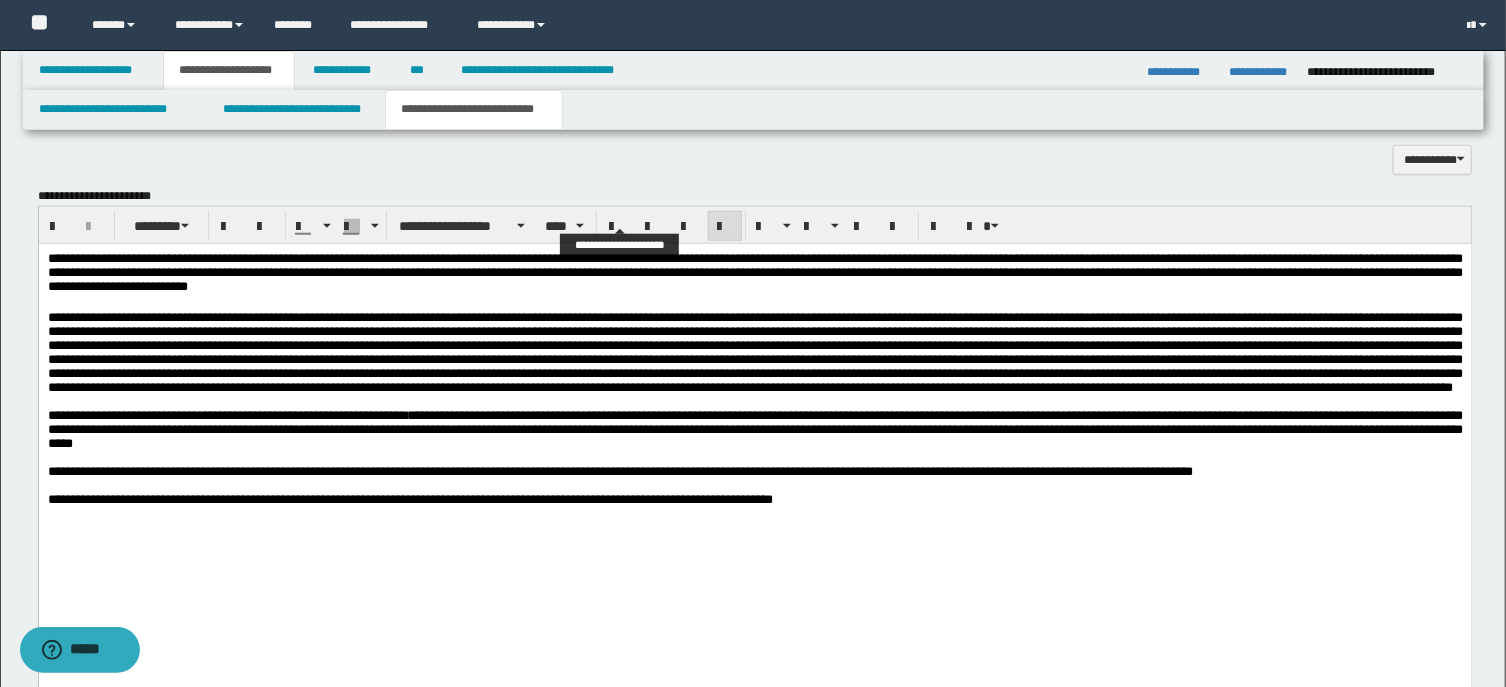 scroll, scrollTop: 954, scrollLeft: 0, axis: vertical 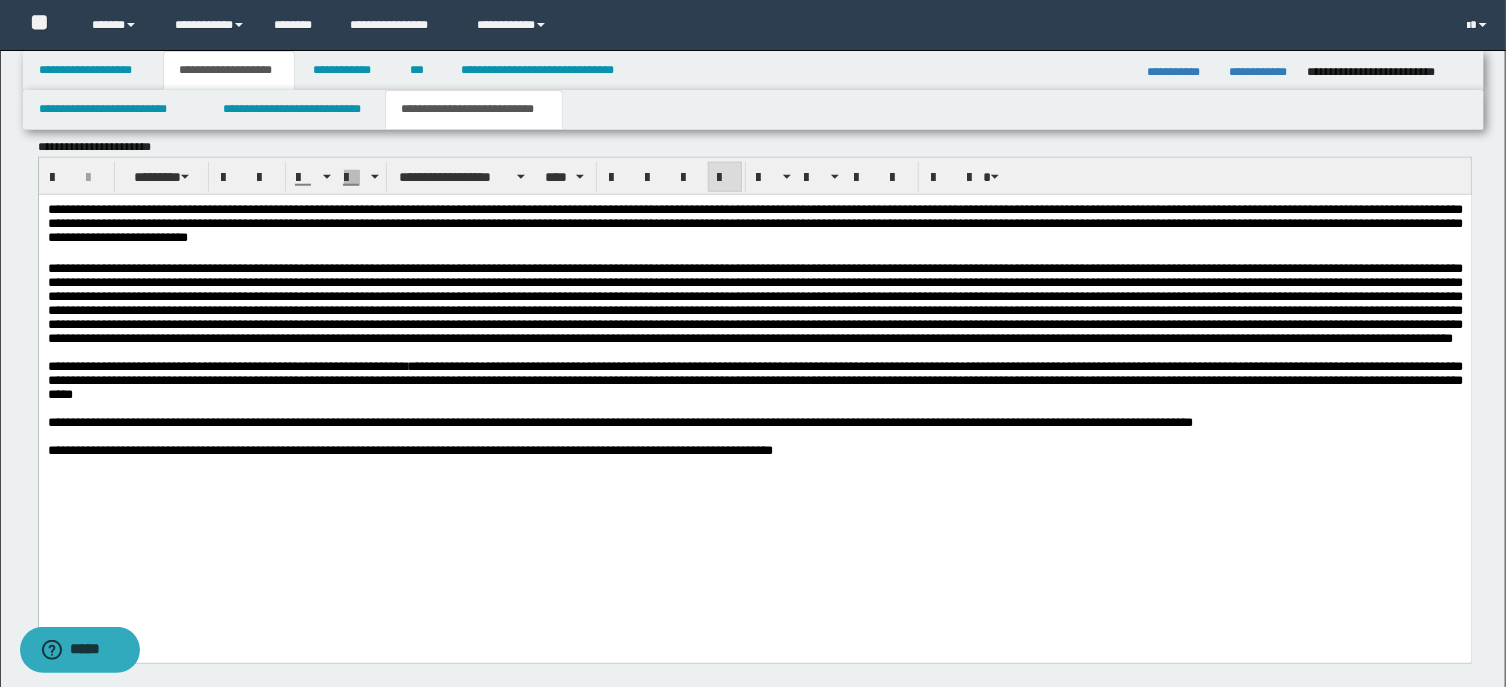 click at bounding box center (754, 302) 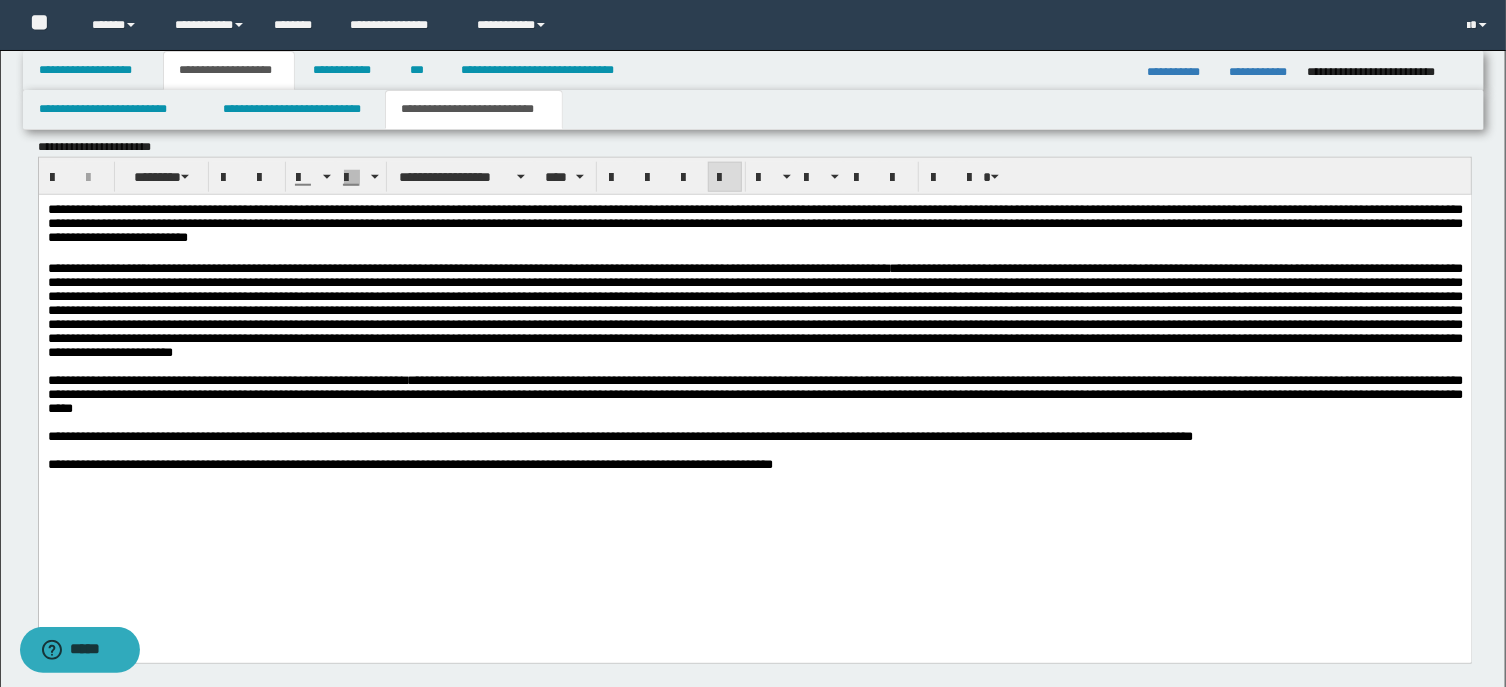 click on "**********" at bounding box center [754, 309] 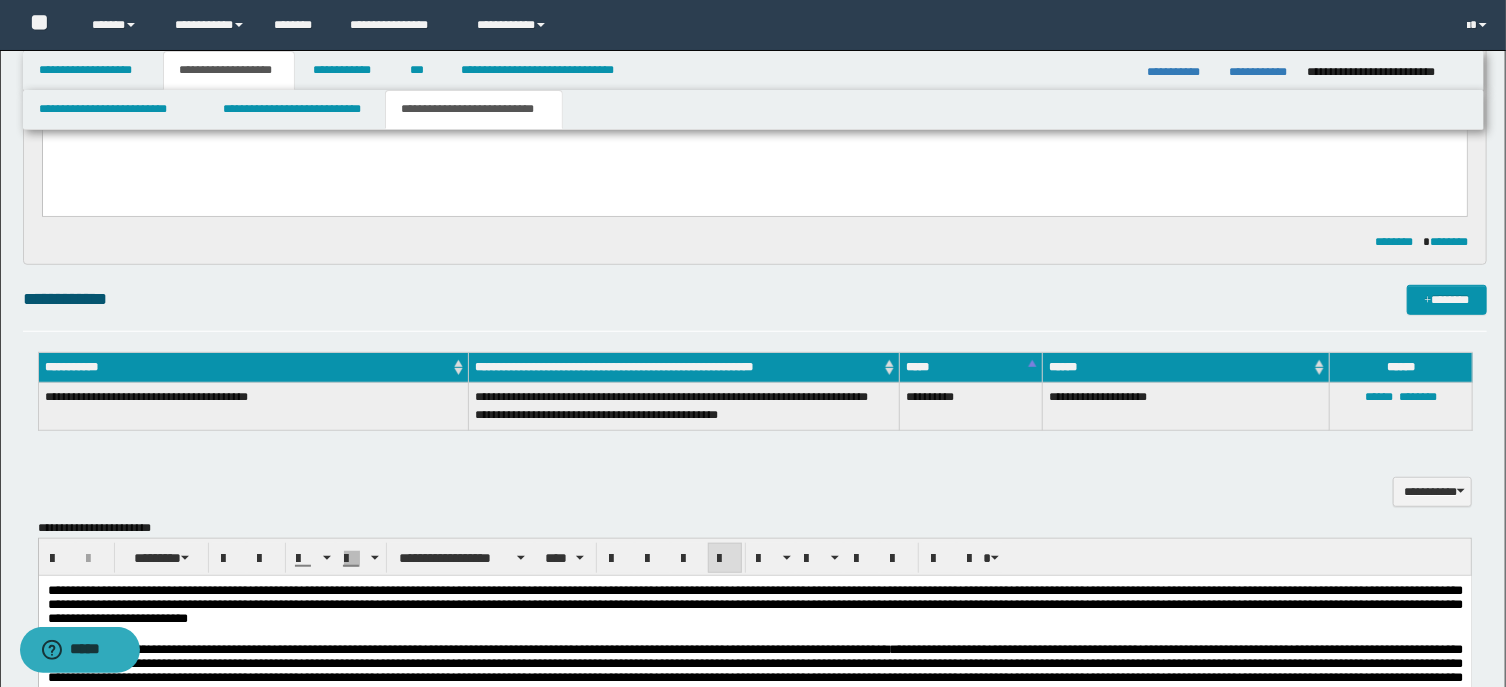 scroll, scrollTop: 466, scrollLeft: 0, axis: vertical 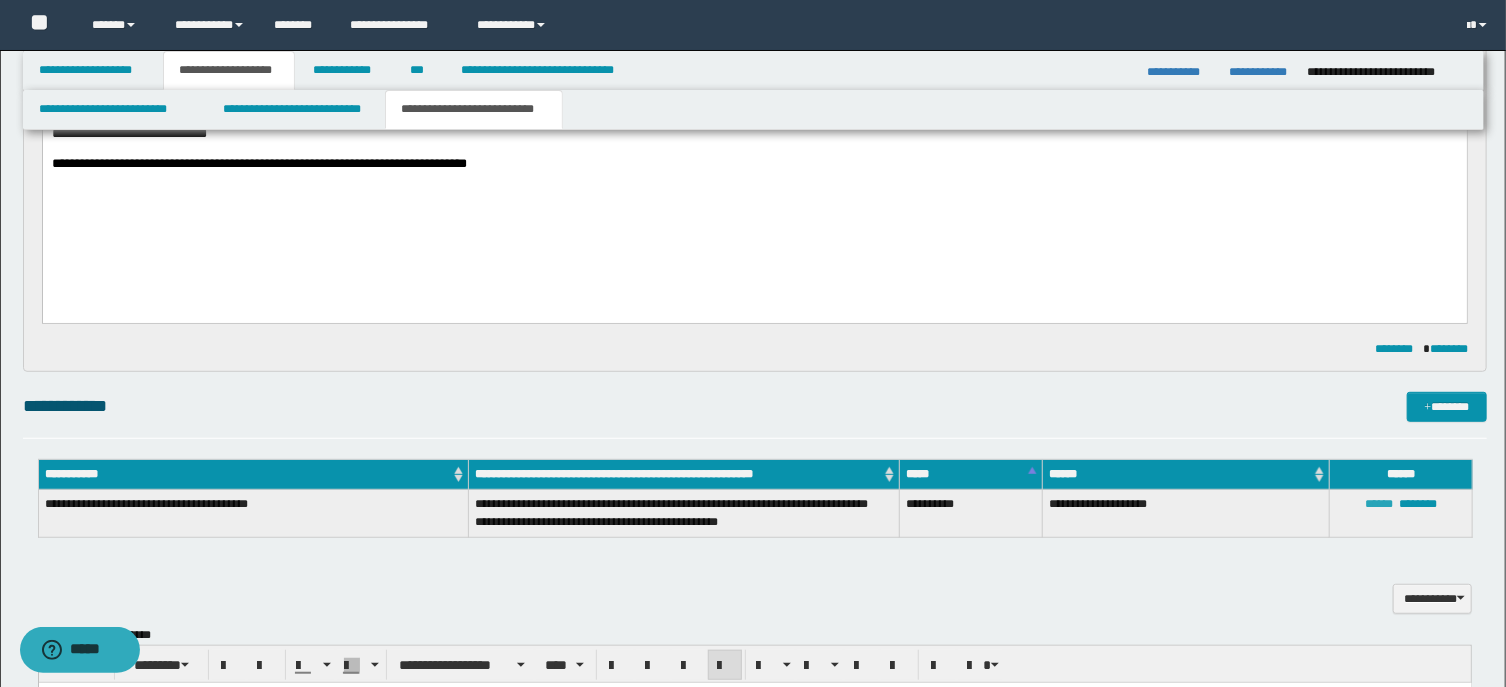 click on "******" at bounding box center [1379, 504] 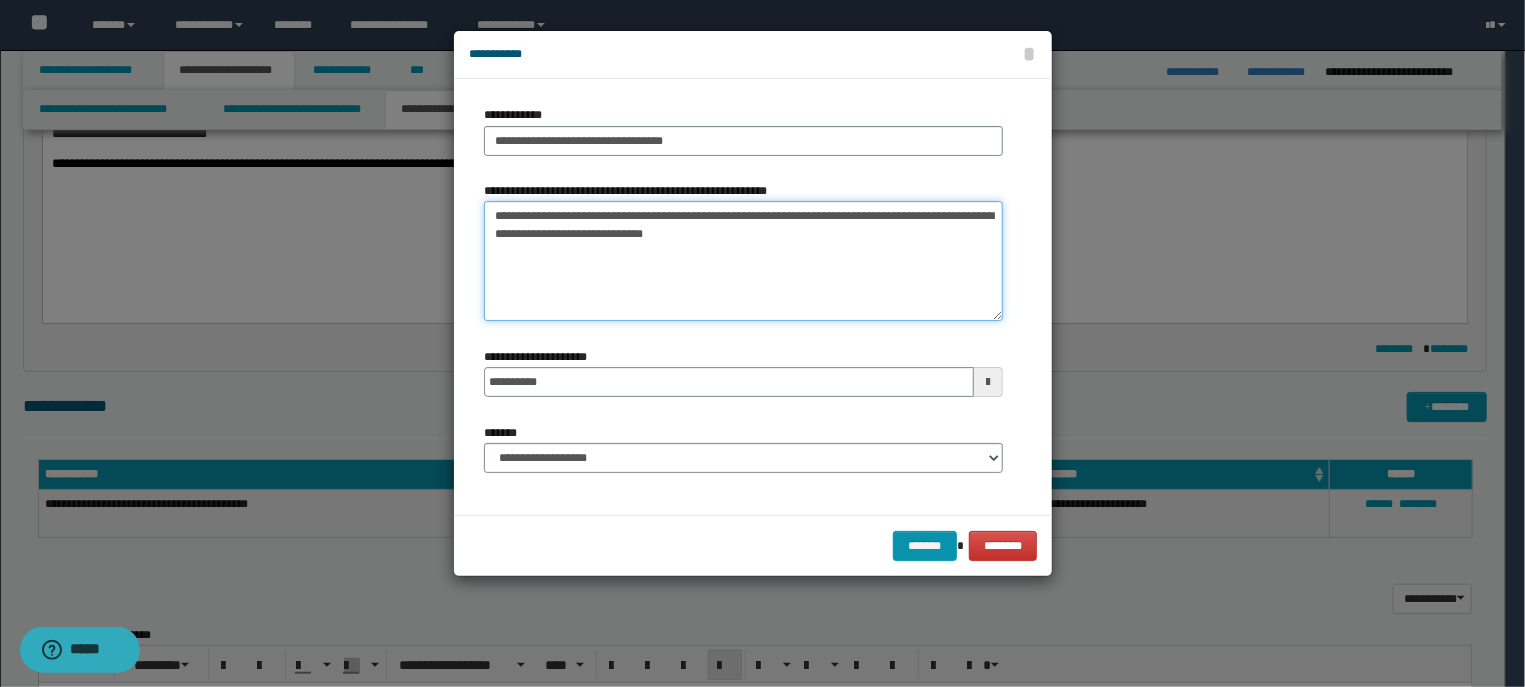 click on "**********" at bounding box center (743, 261) 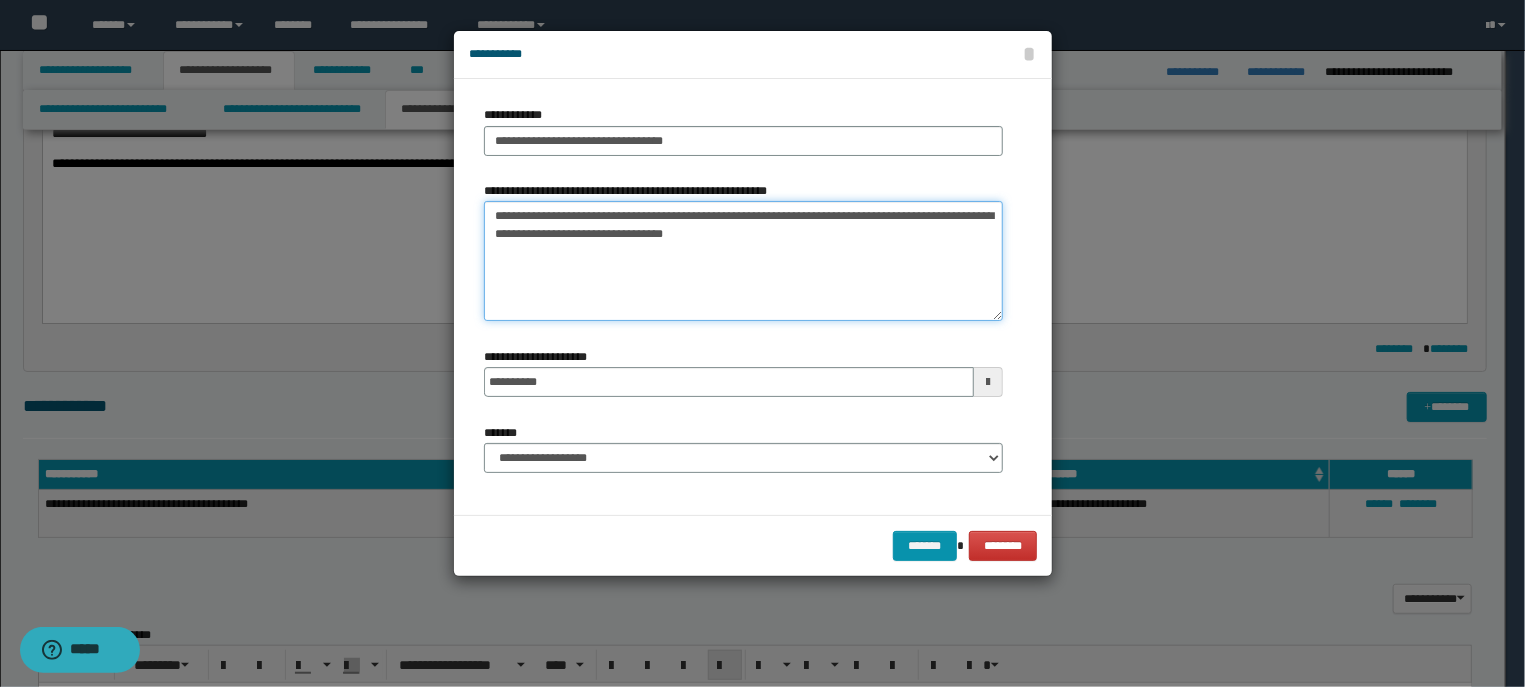 paste on "**********" 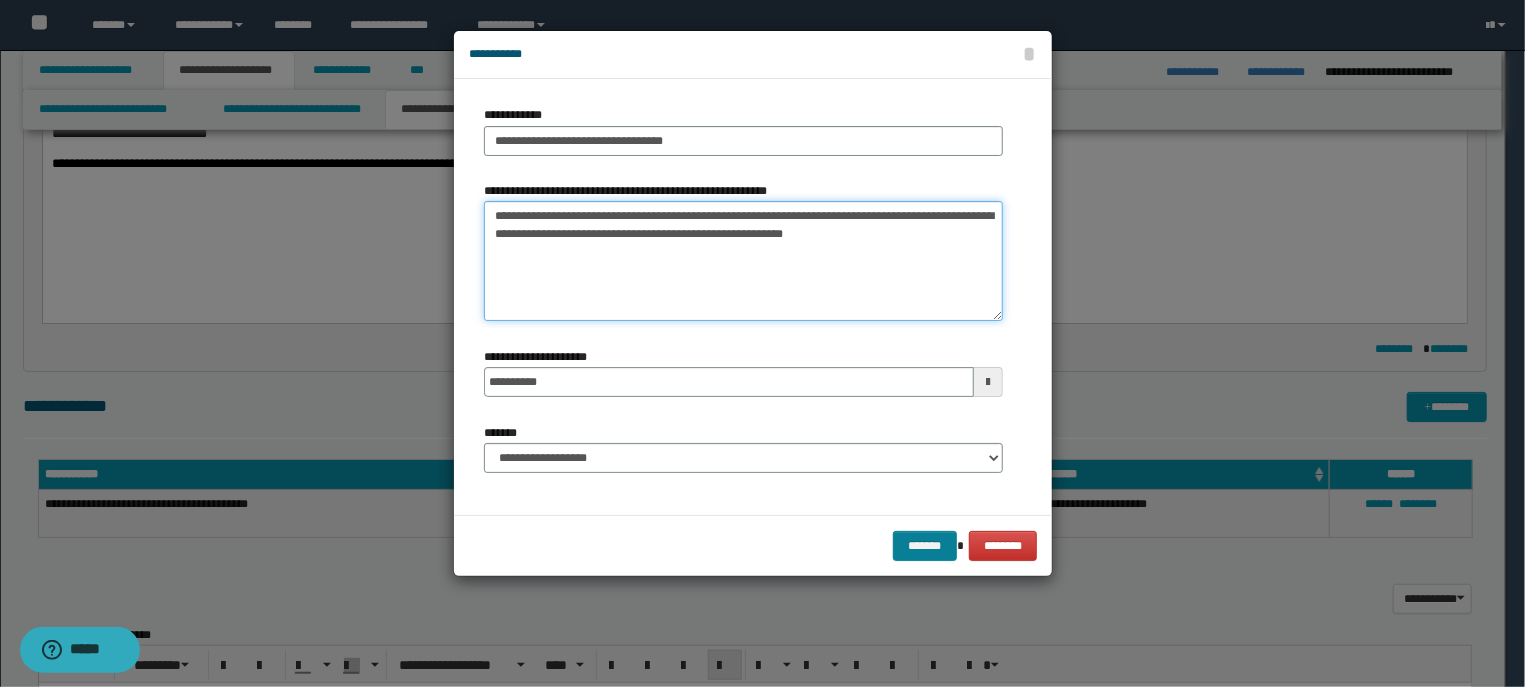 type on "**********" 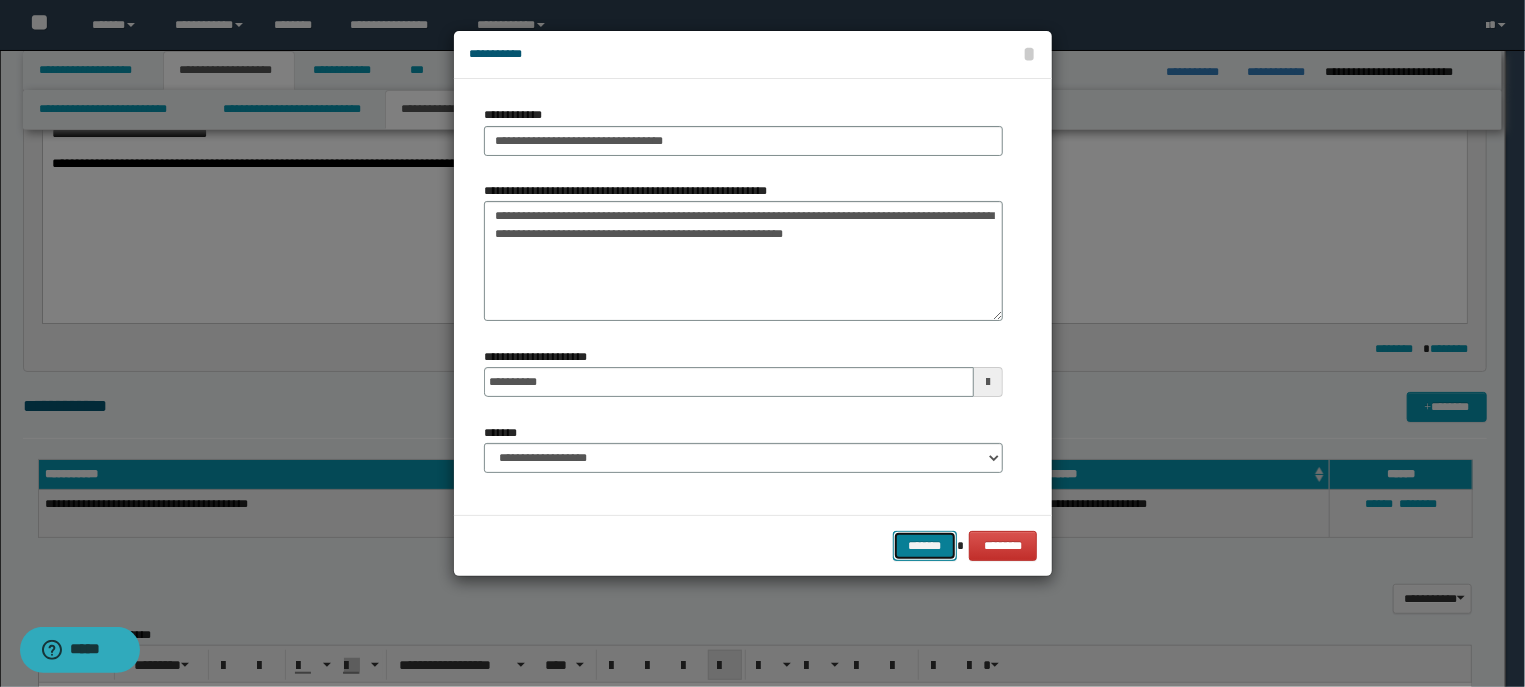 click on "*******" at bounding box center (925, 546) 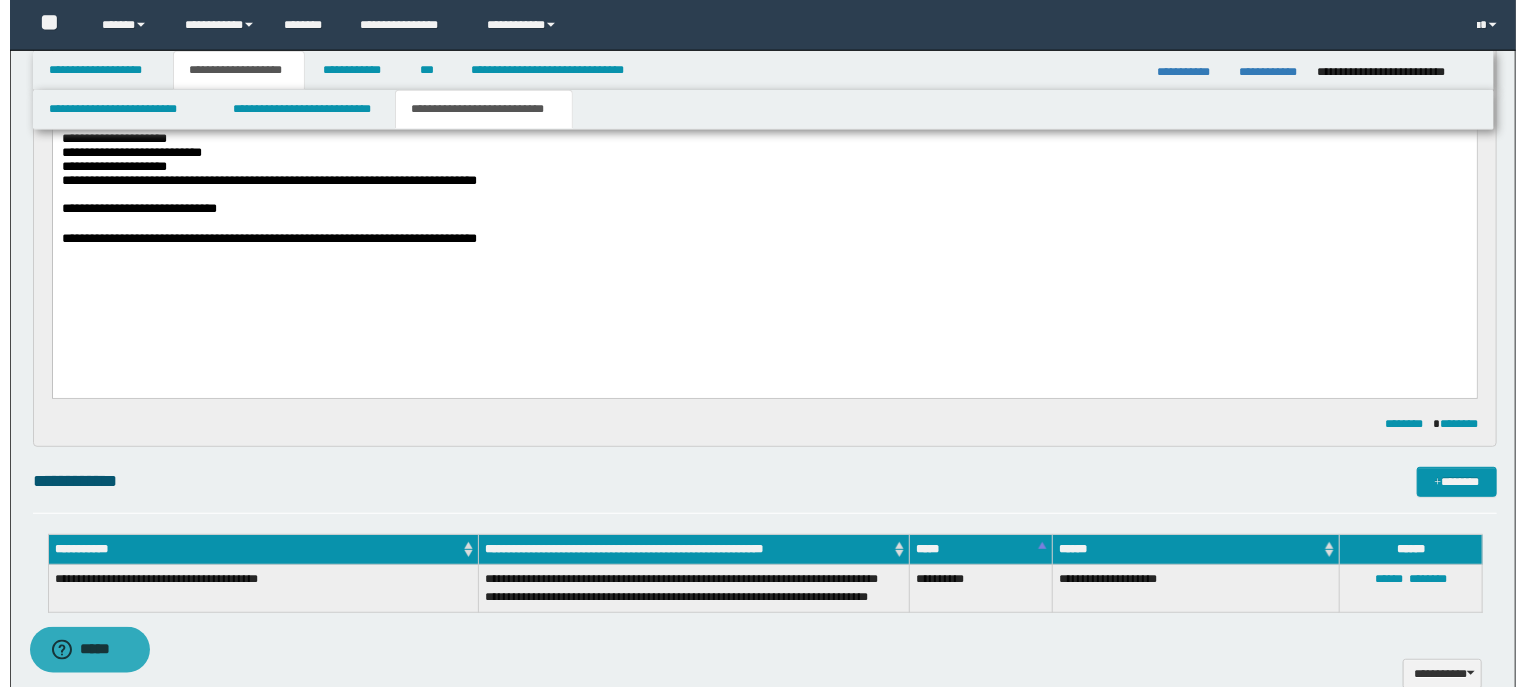 scroll, scrollTop: 359, scrollLeft: 0, axis: vertical 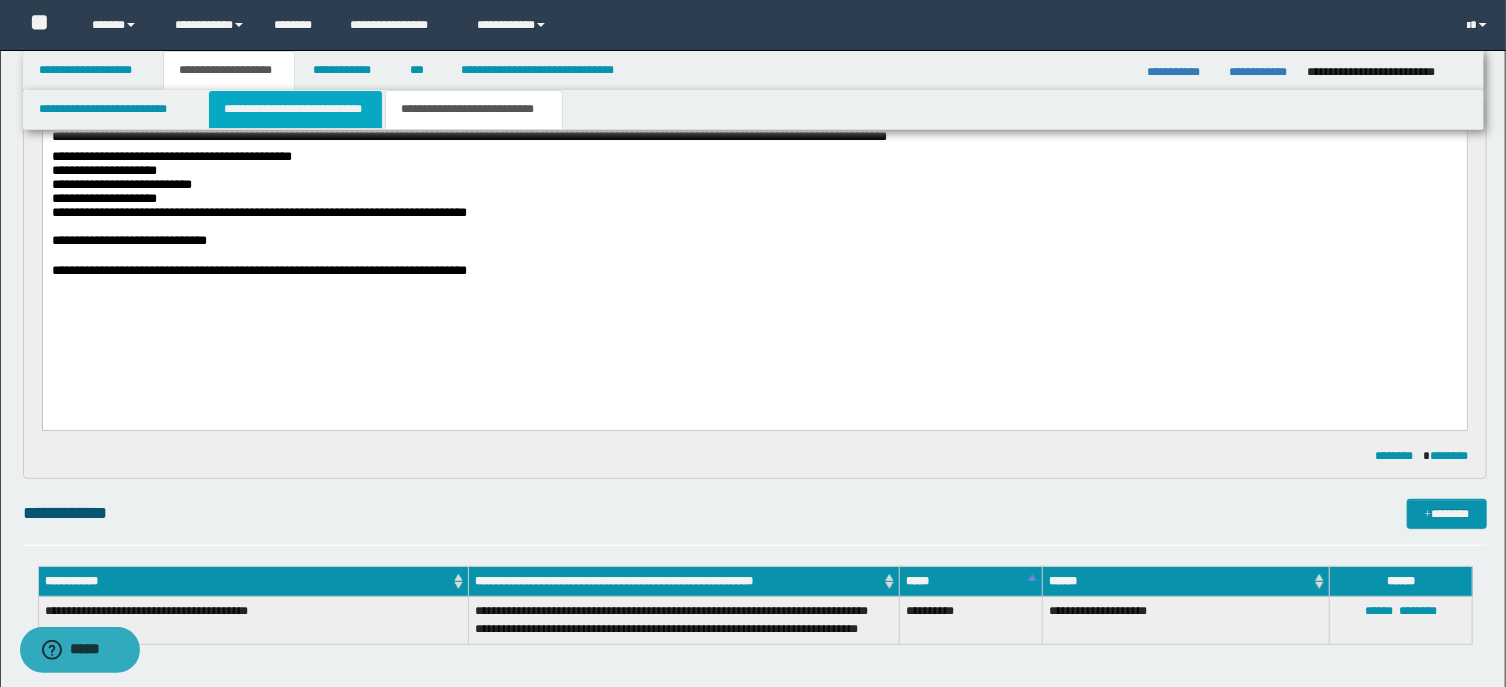 click on "**********" at bounding box center (296, 109) 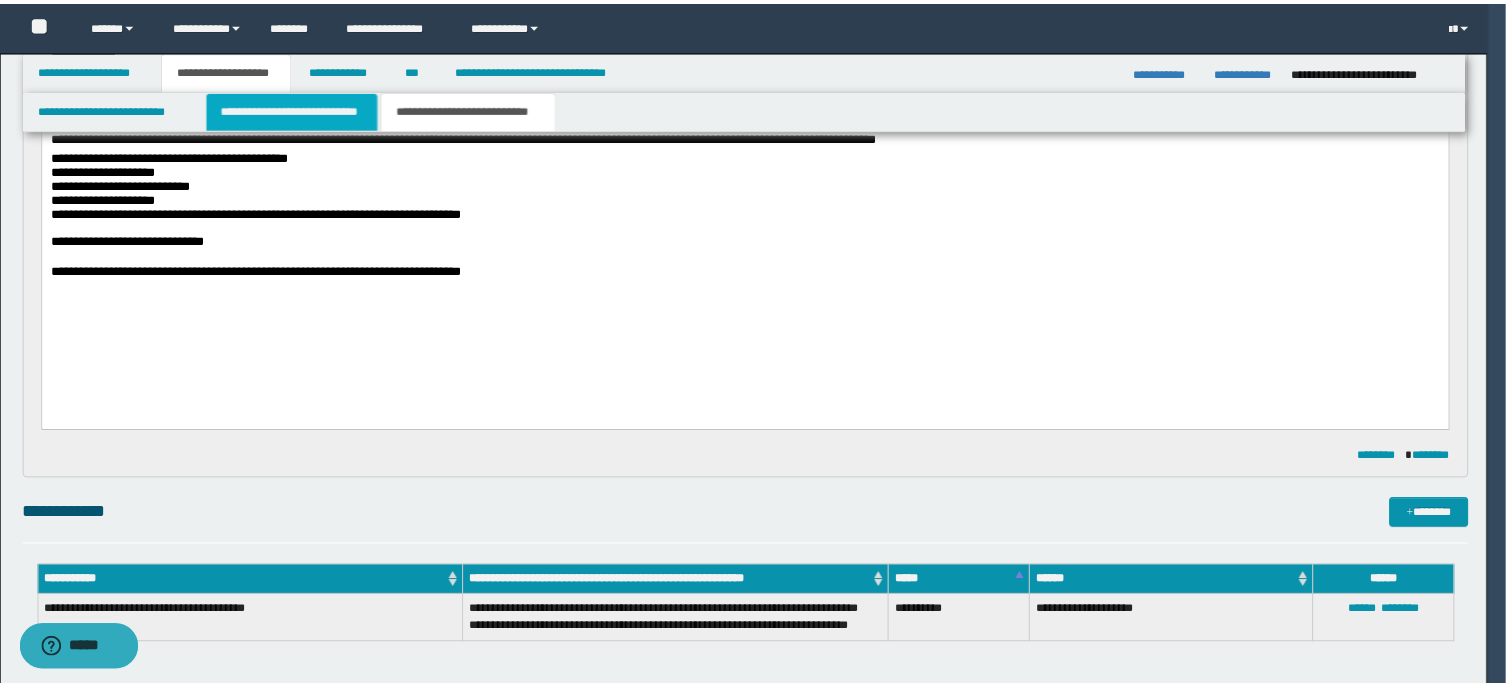 scroll, scrollTop: 209, scrollLeft: 0, axis: vertical 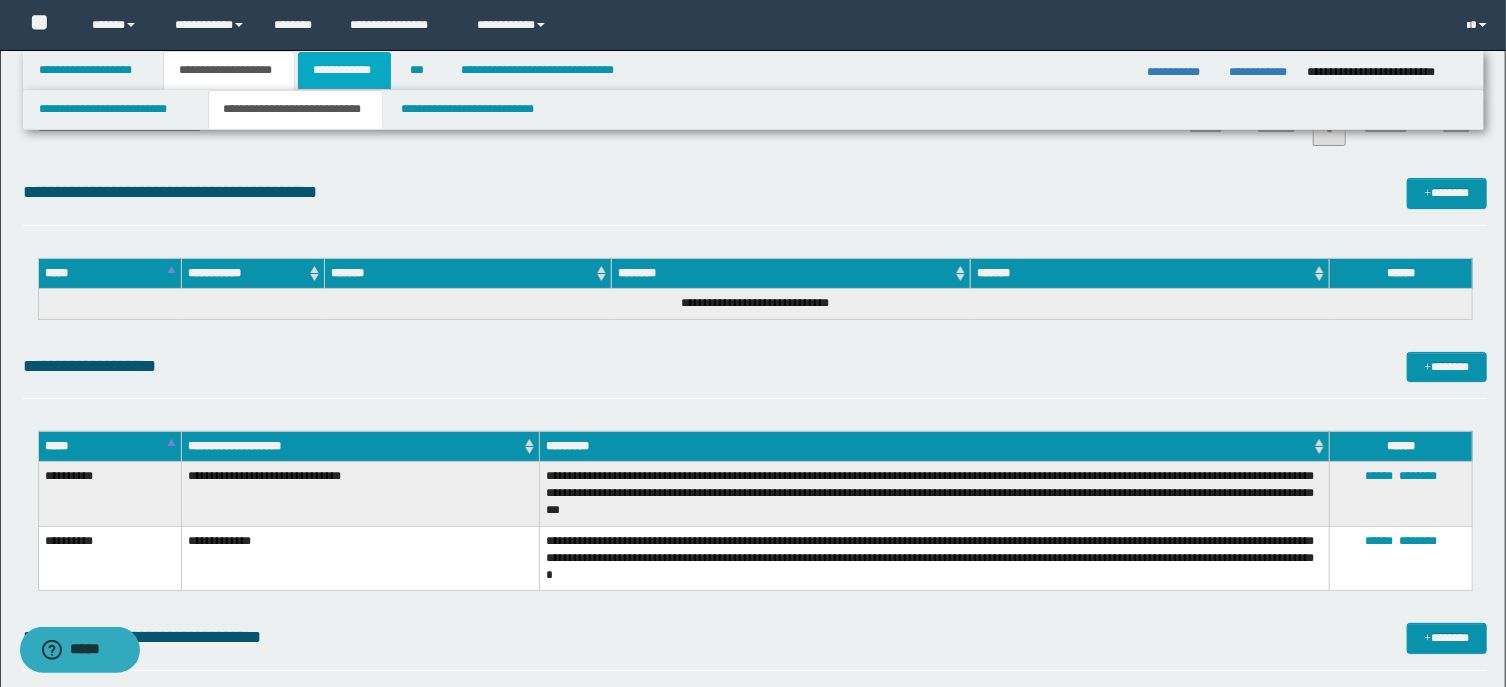 click on "**********" at bounding box center (344, 70) 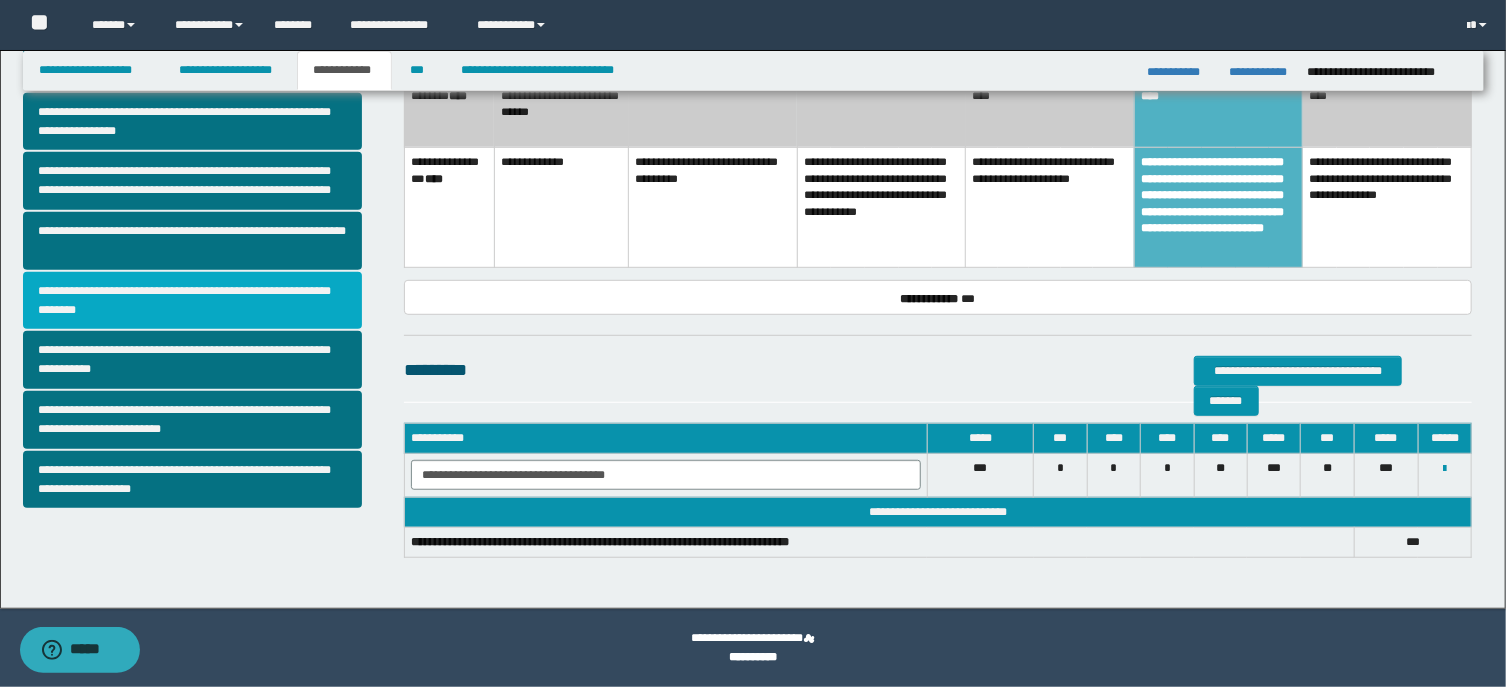 click on "**********" at bounding box center [192, 301] 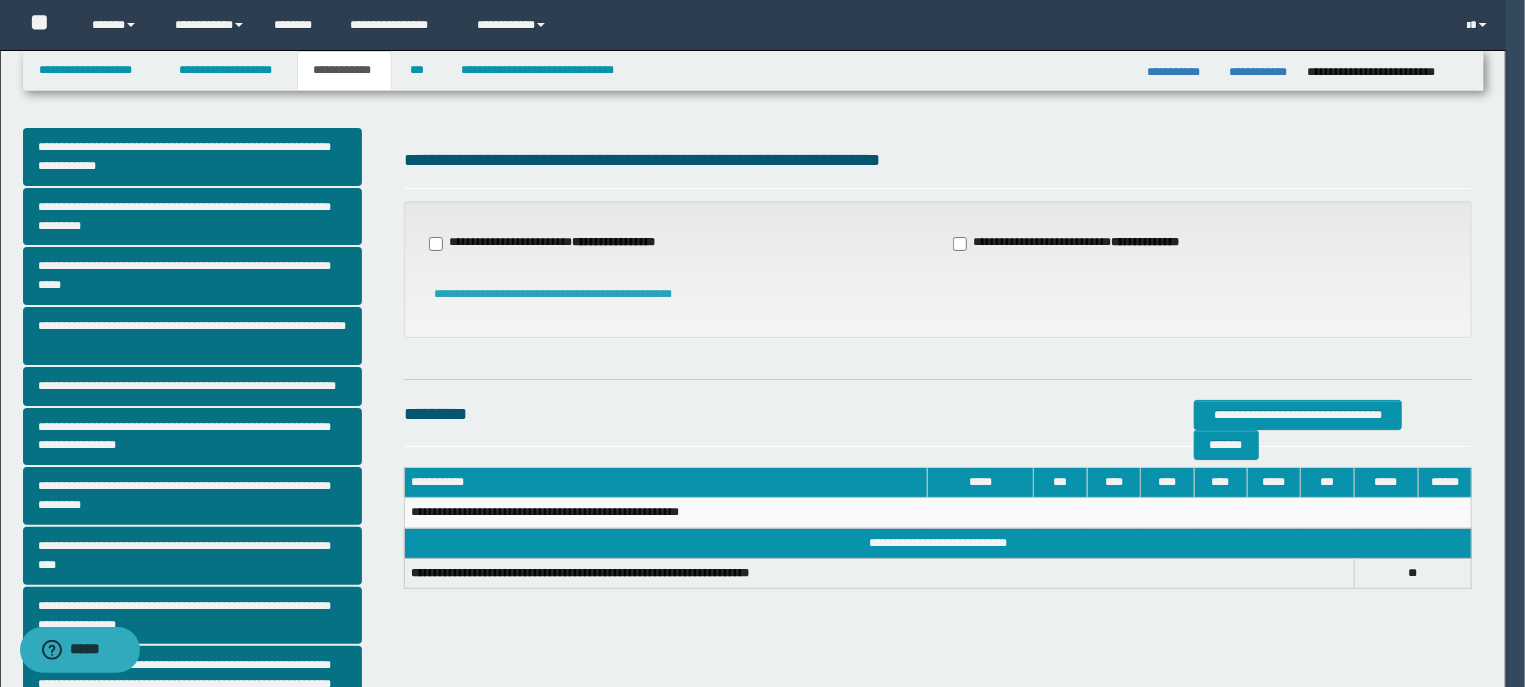 click on "**********" at bounding box center (553, 294) 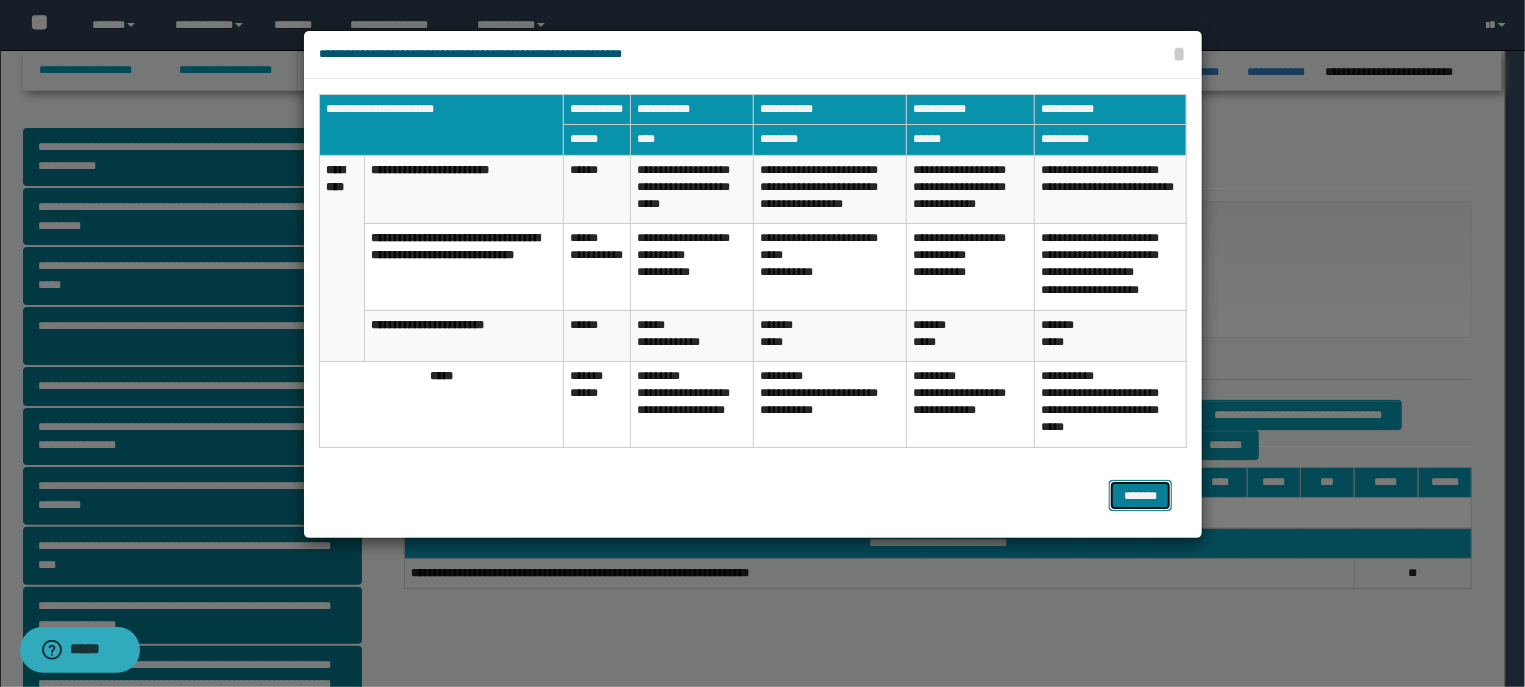 drag, startPoint x: 1156, startPoint y: 503, endPoint x: 1120, endPoint y: 498, distance: 36.345562 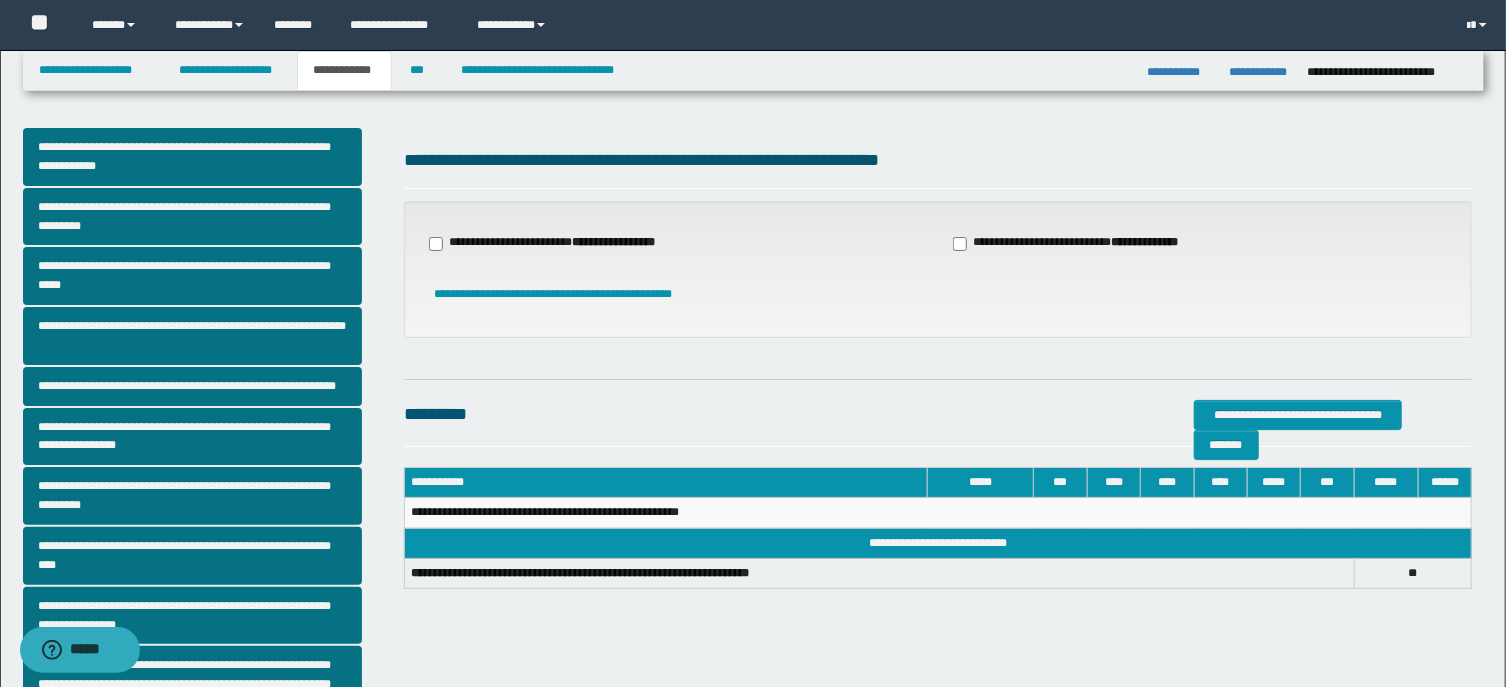 click on "**********" at bounding box center [554, 243] 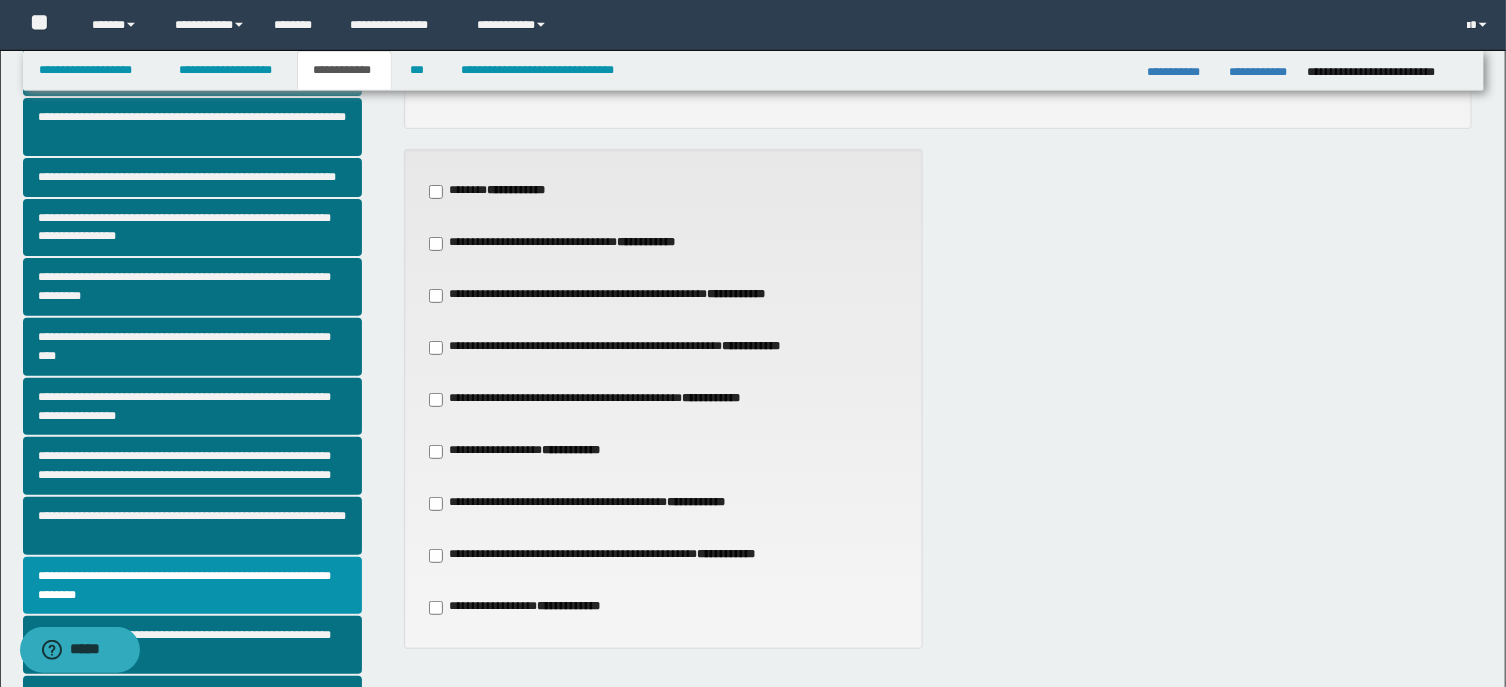 scroll, scrollTop: 214, scrollLeft: 0, axis: vertical 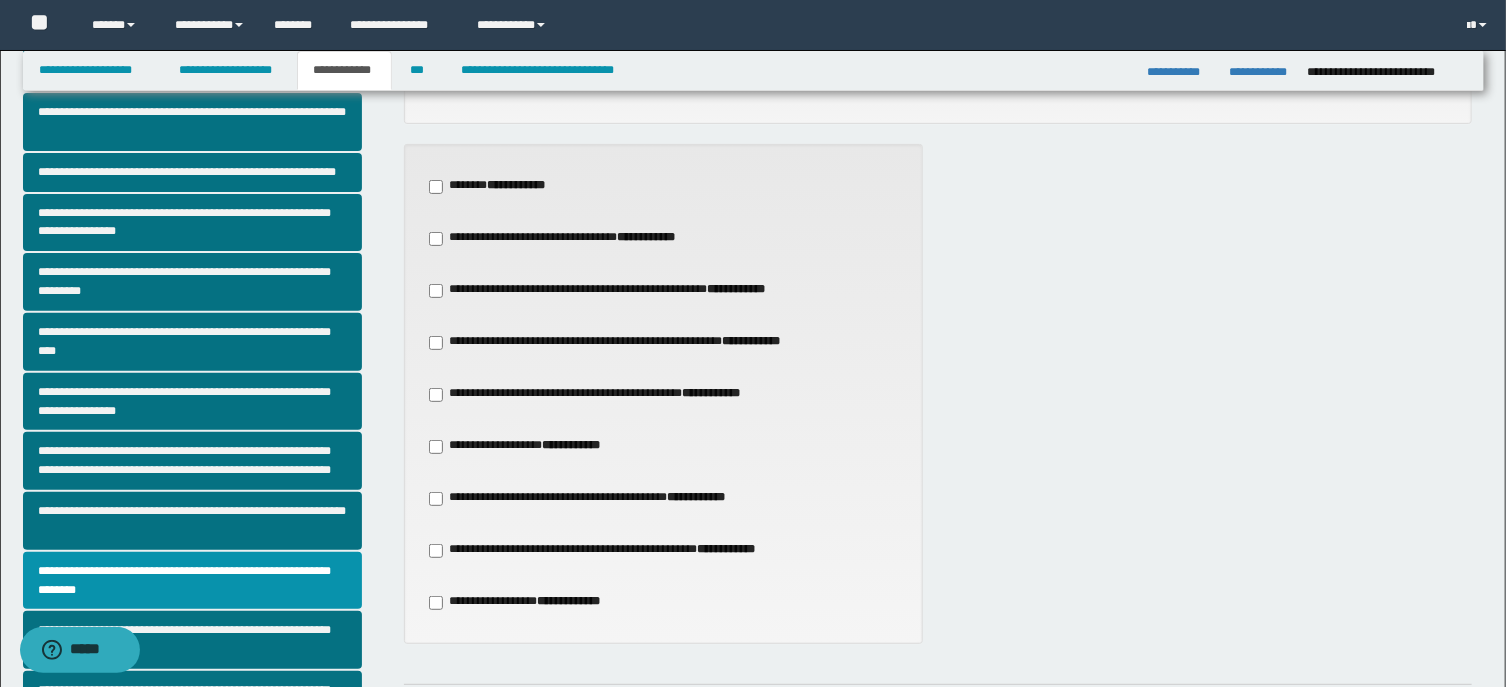 click on "**********" at bounding box center [597, 394] 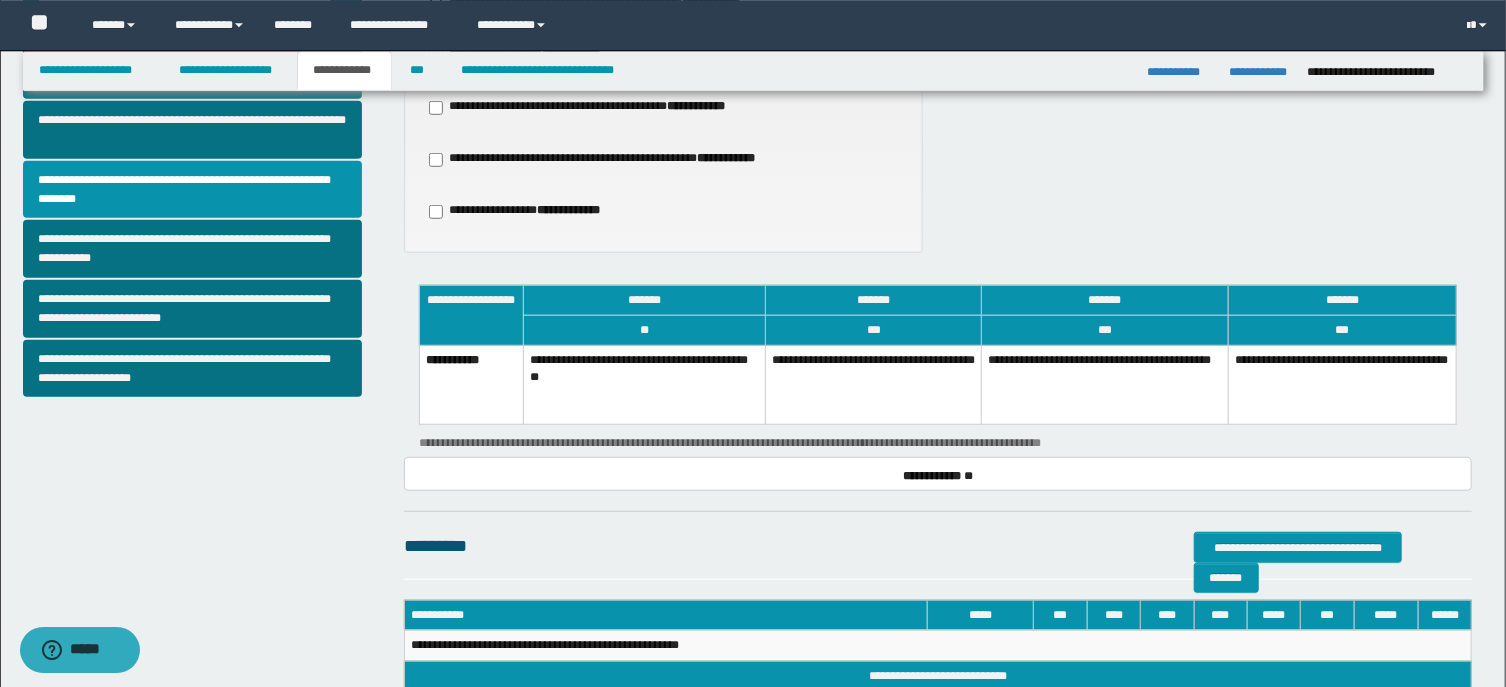 scroll, scrollTop: 643, scrollLeft: 0, axis: vertical 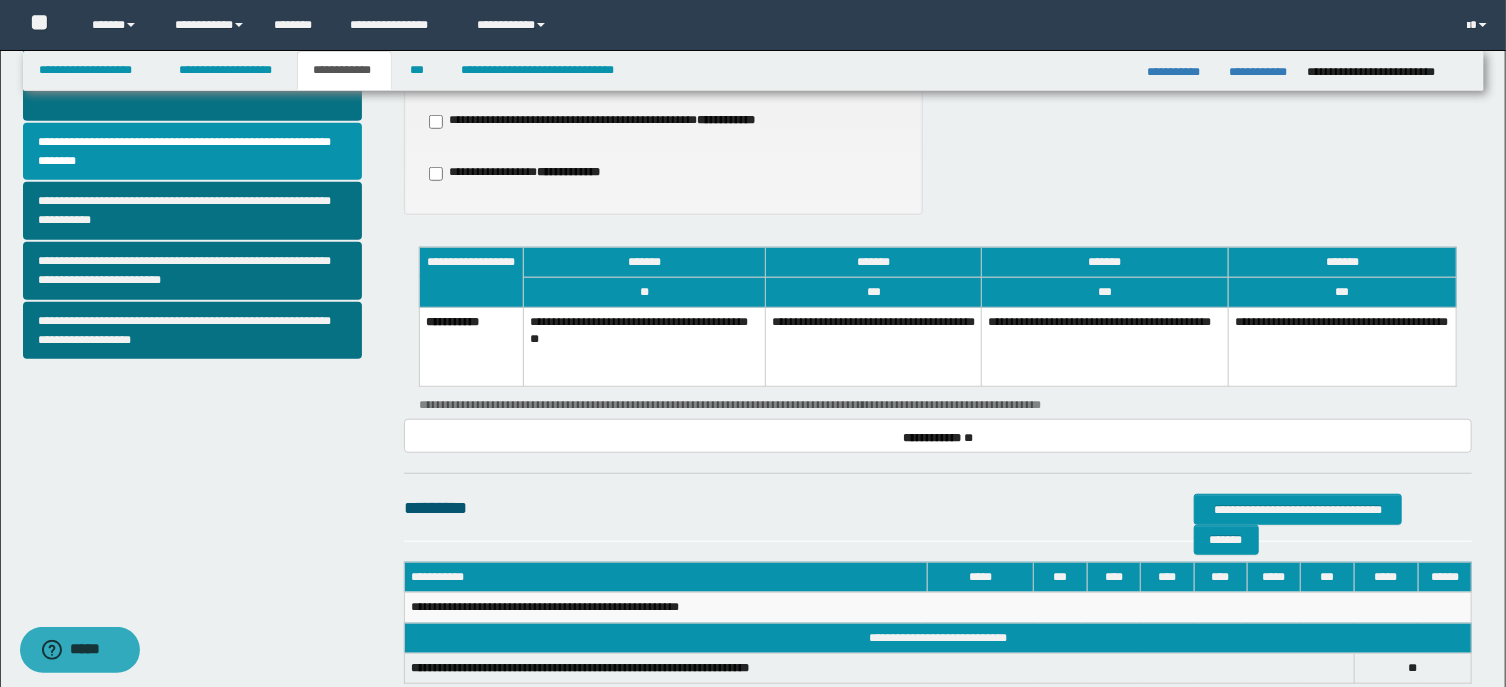 click on "**********" at bounding box center [1105, 347] 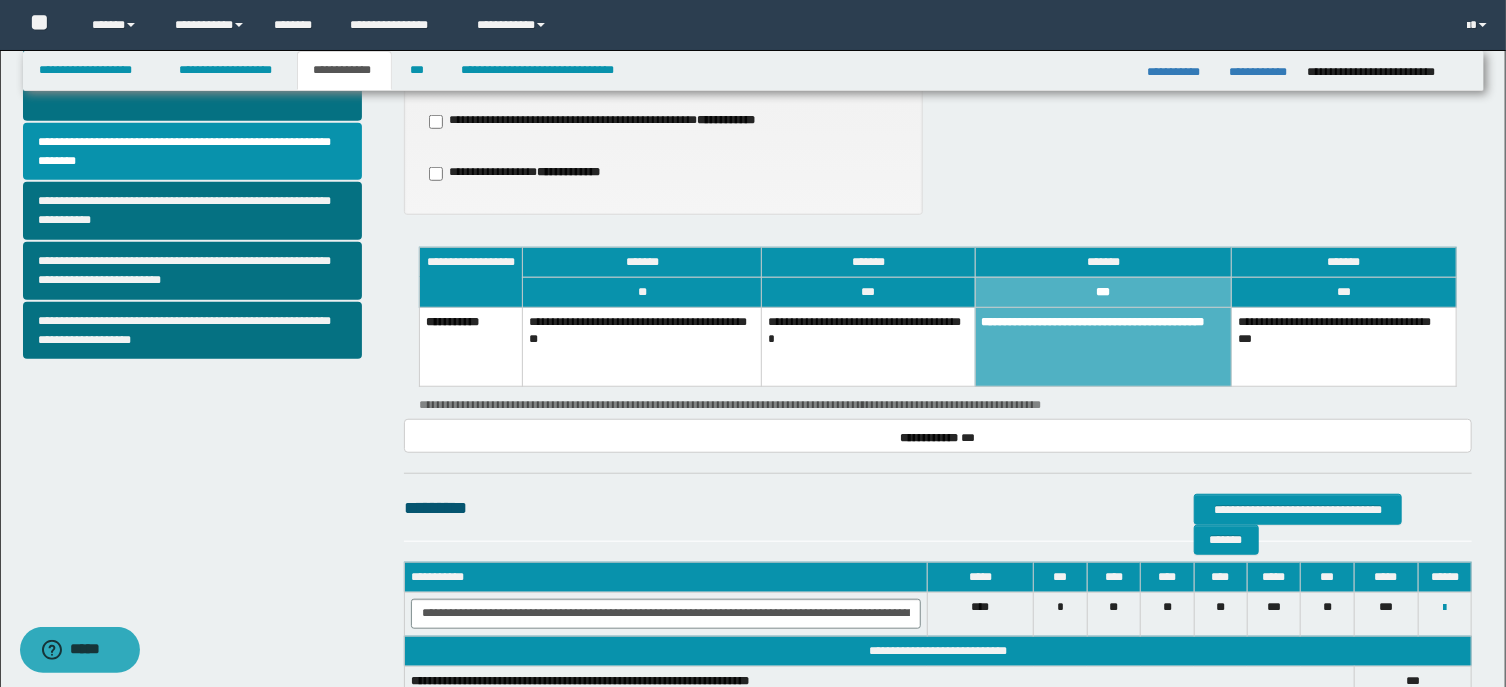 click on "**********" at bounding box center [1103, 347] 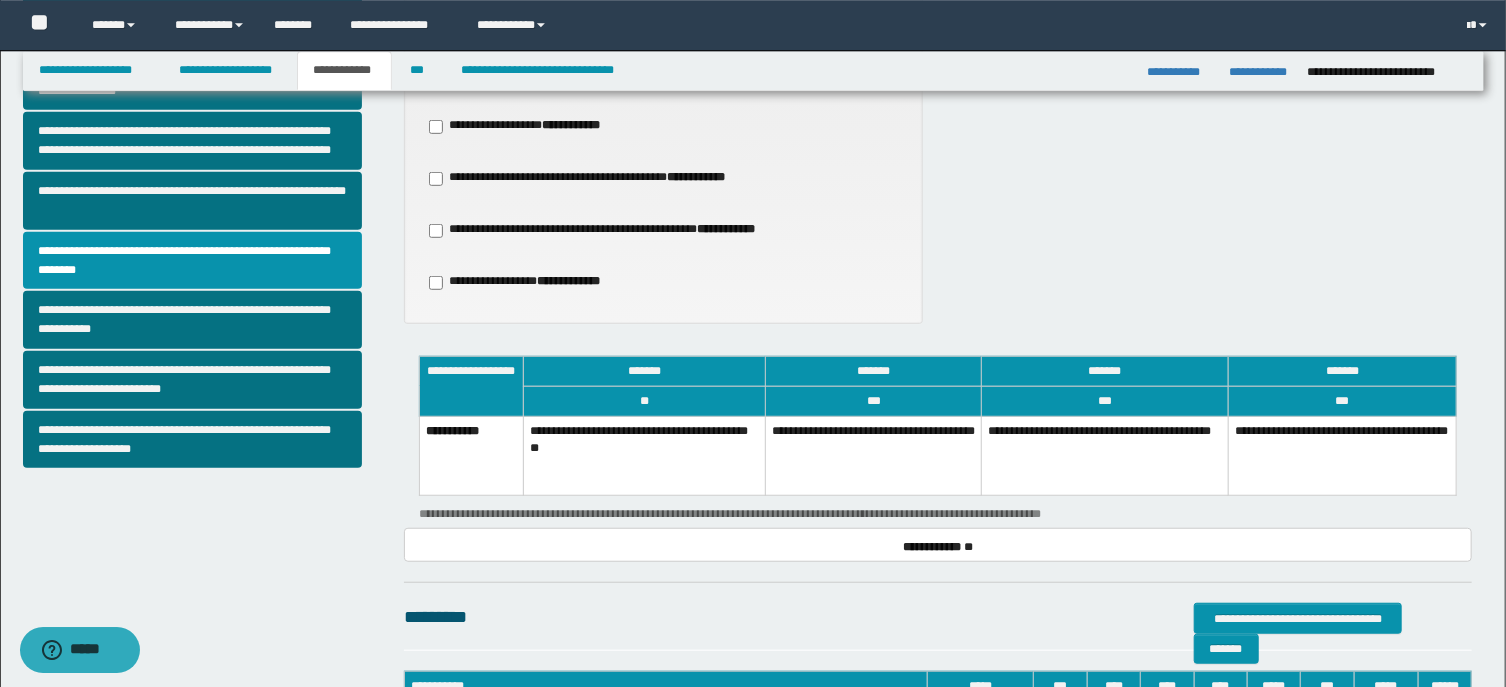 scroll, scrollTop: 428, scrollLeft: 0, axis: vertical 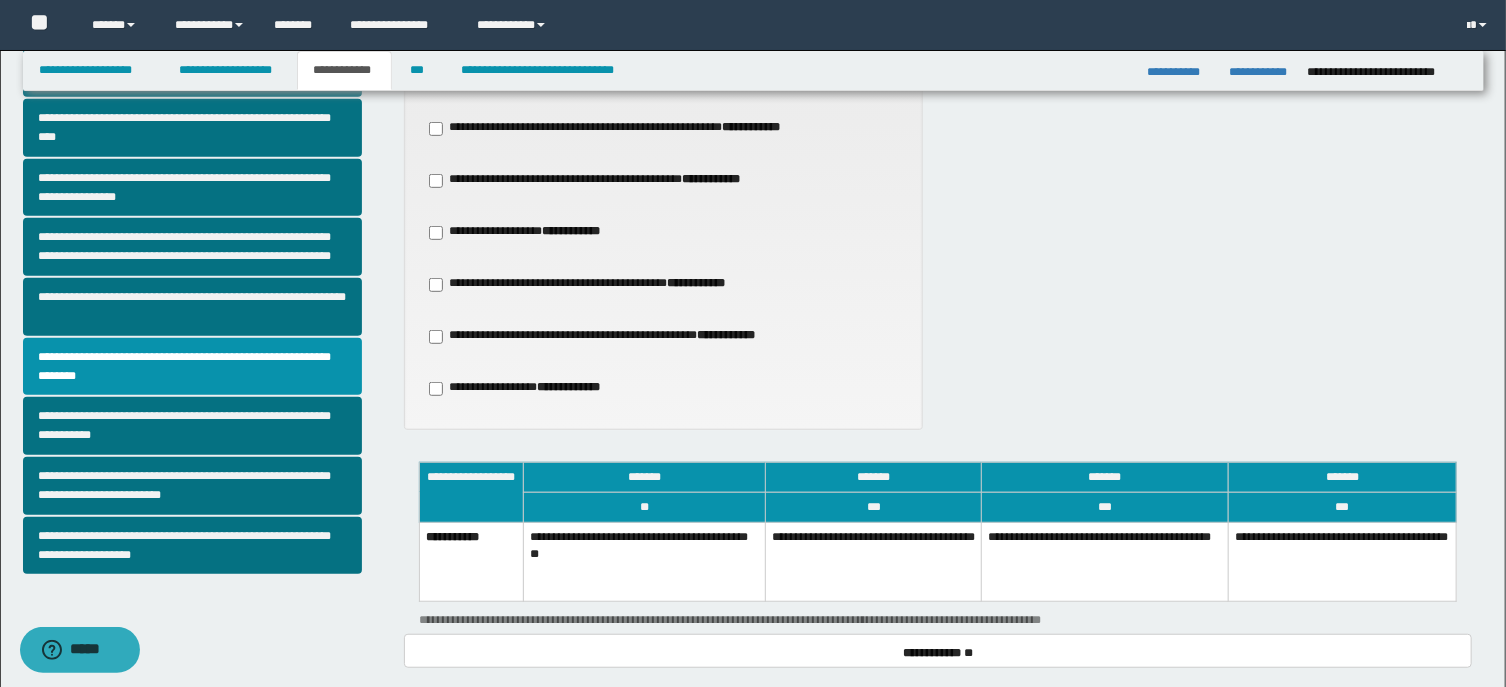 click on "**********" at bounding box center [571, 231] 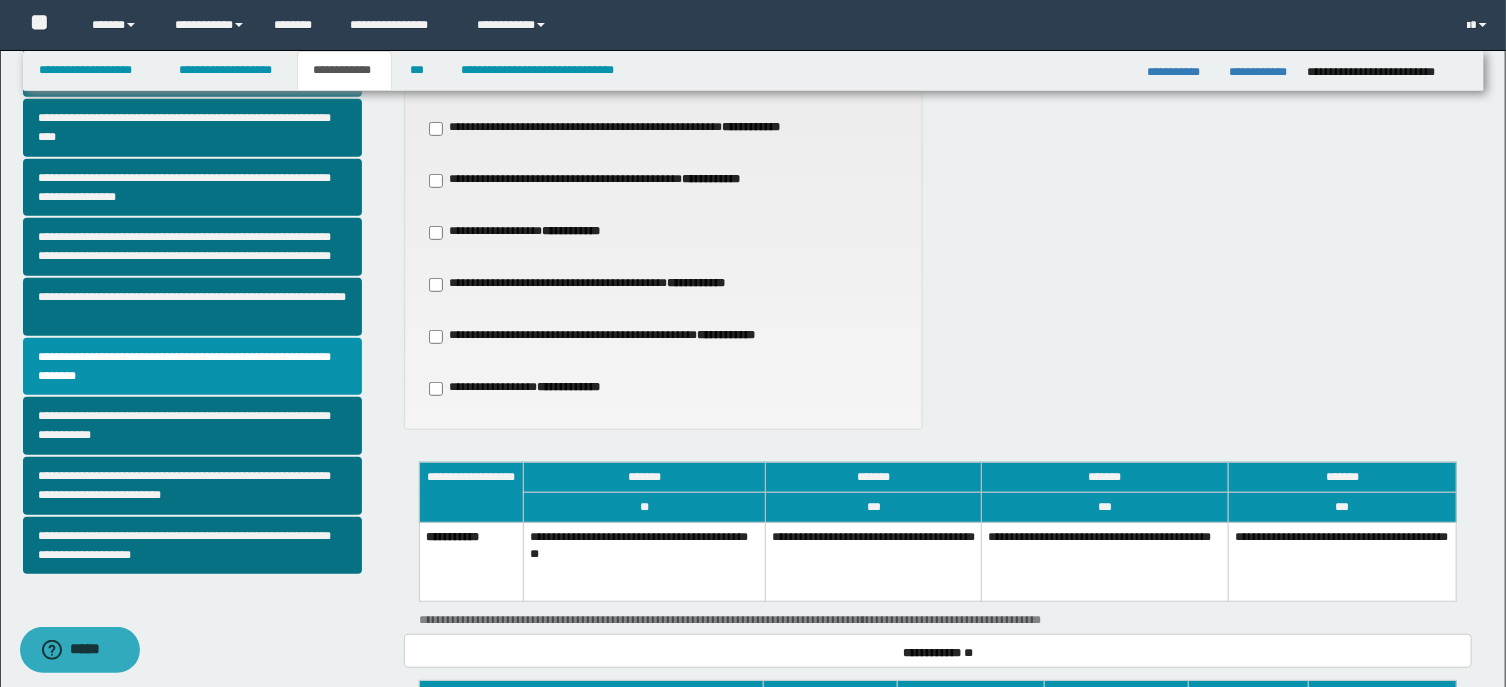 click on "**********" at bounding box center [597, 180] 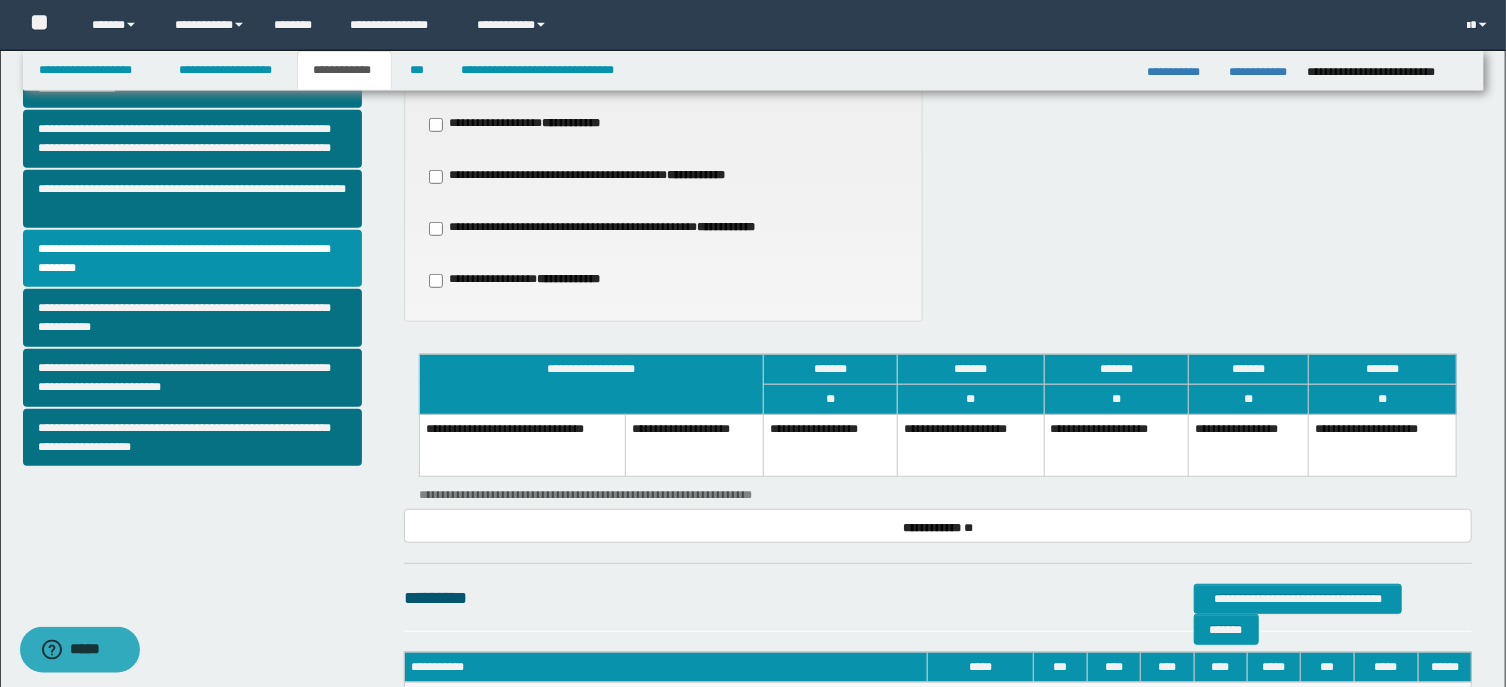 scroll, scrollTop: 643, scrollLeft: 0, axis: vertical 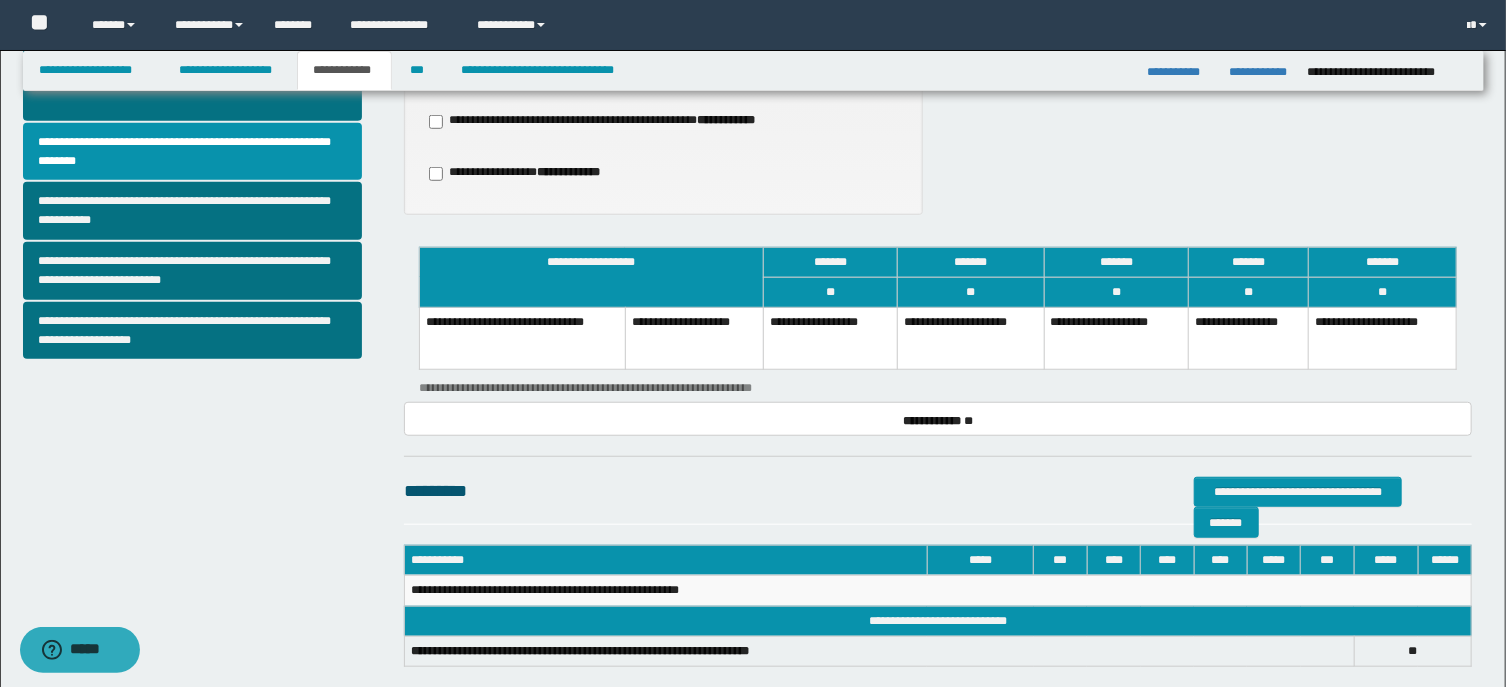 click on "**********" at bounding box center (1249, 339) 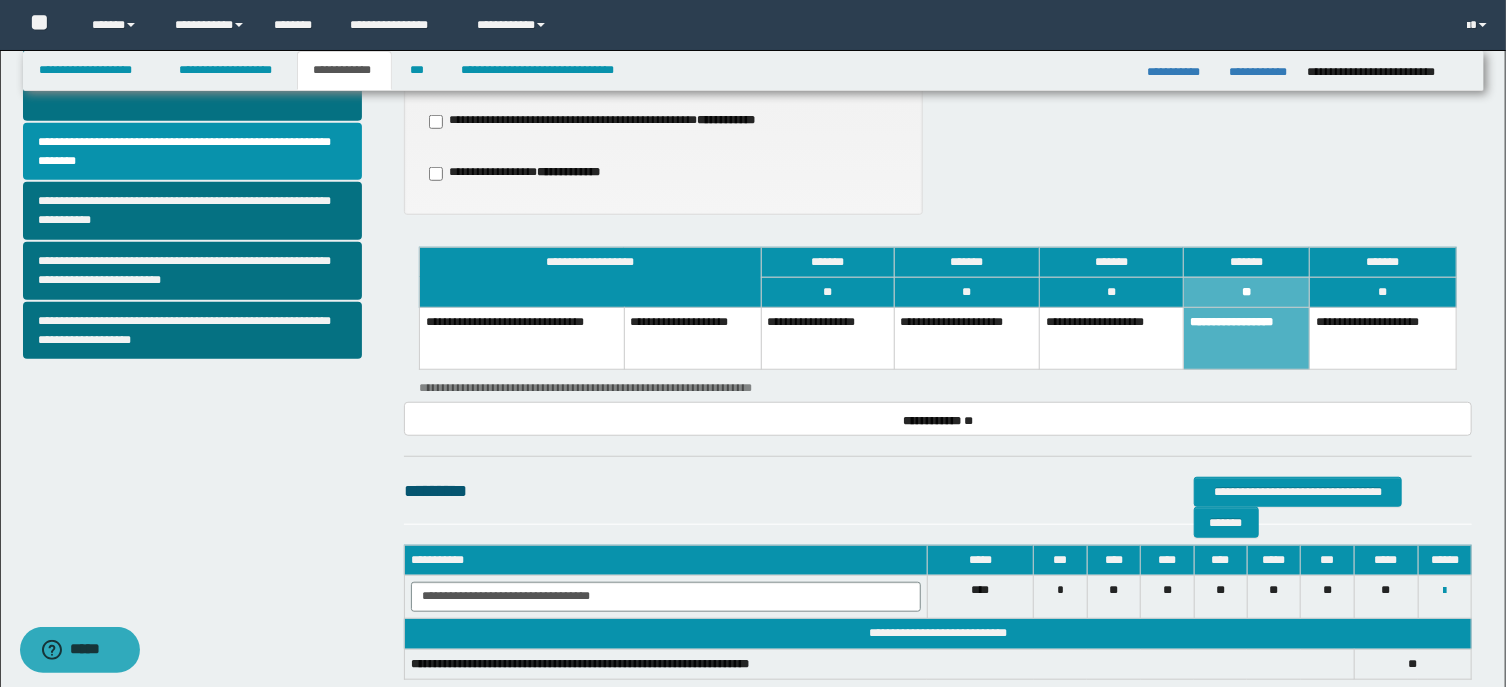 click on "****" at bounding box center (980, 597) 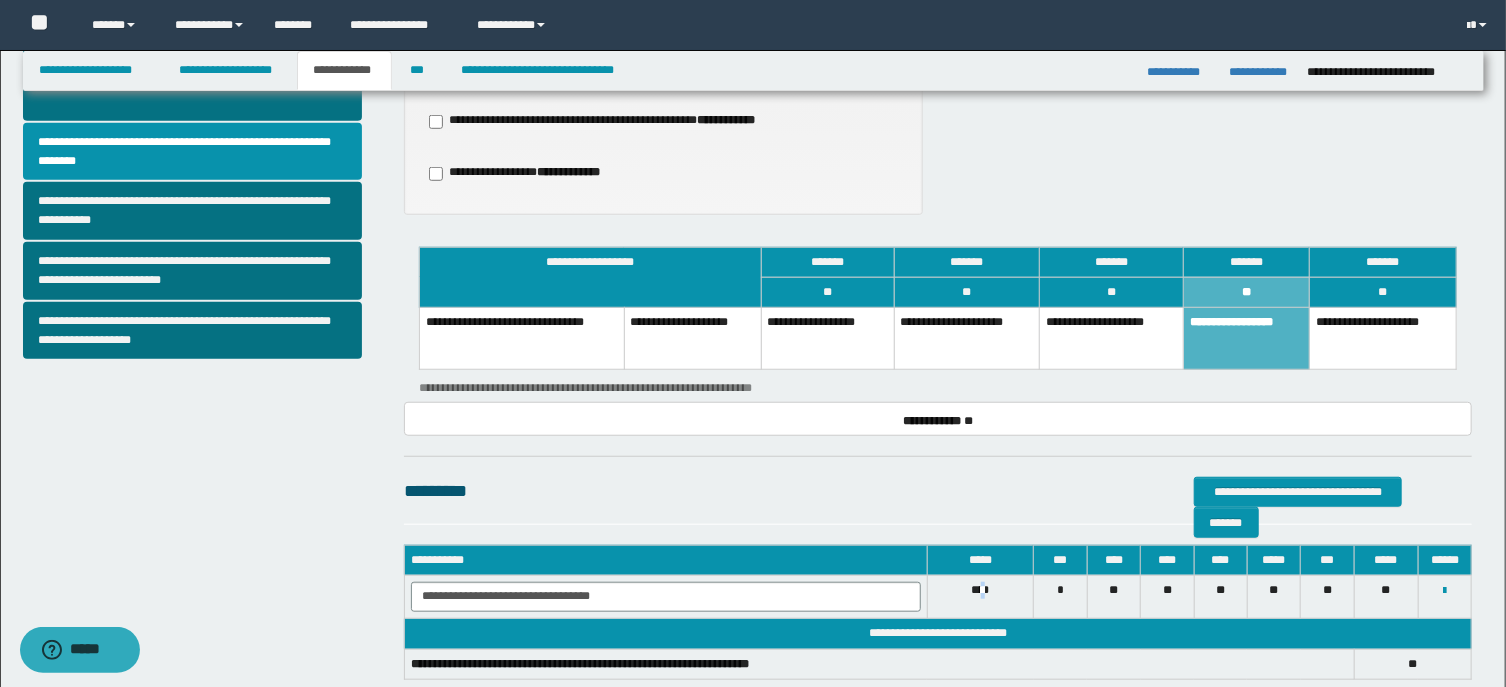 click on "****" at bounding box center [980, 597] 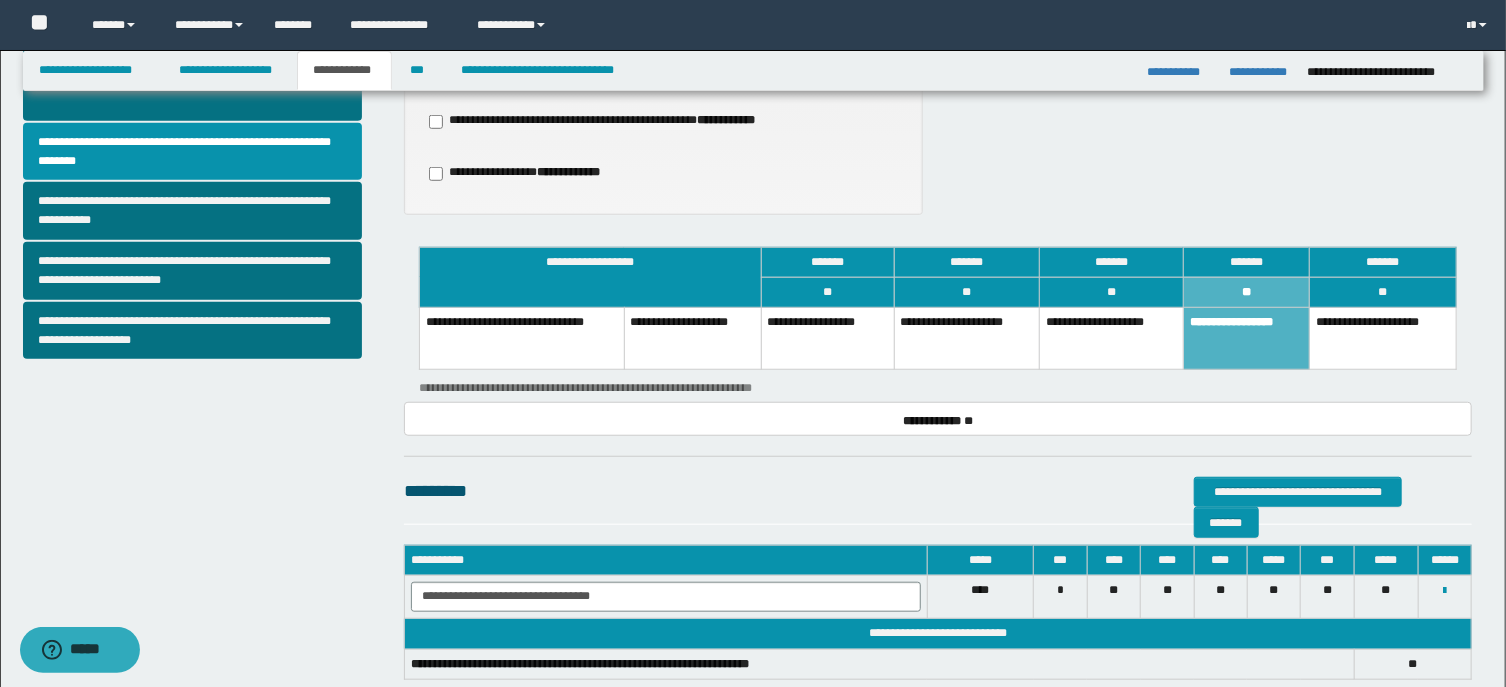 click on "****" at bounding box center (980, 597) 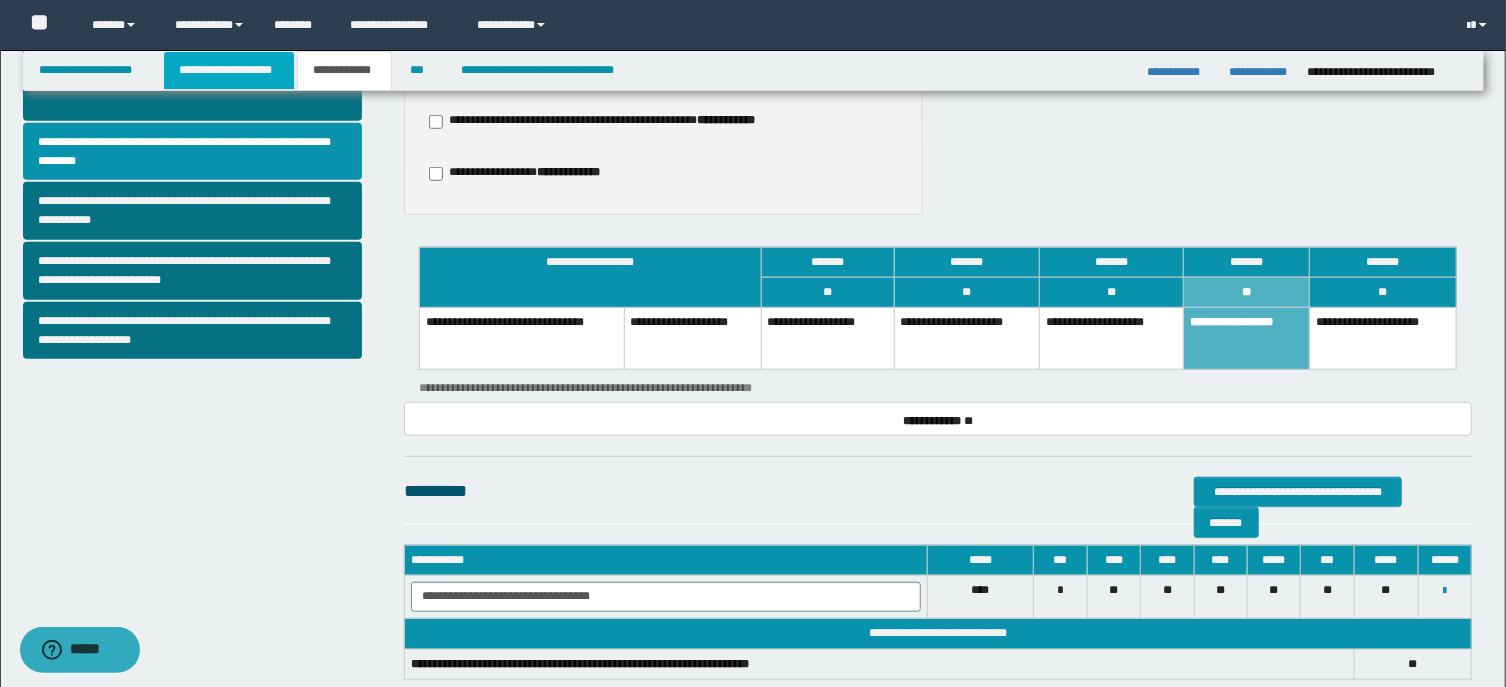 click on "**********" at bounding box center (229, 70) 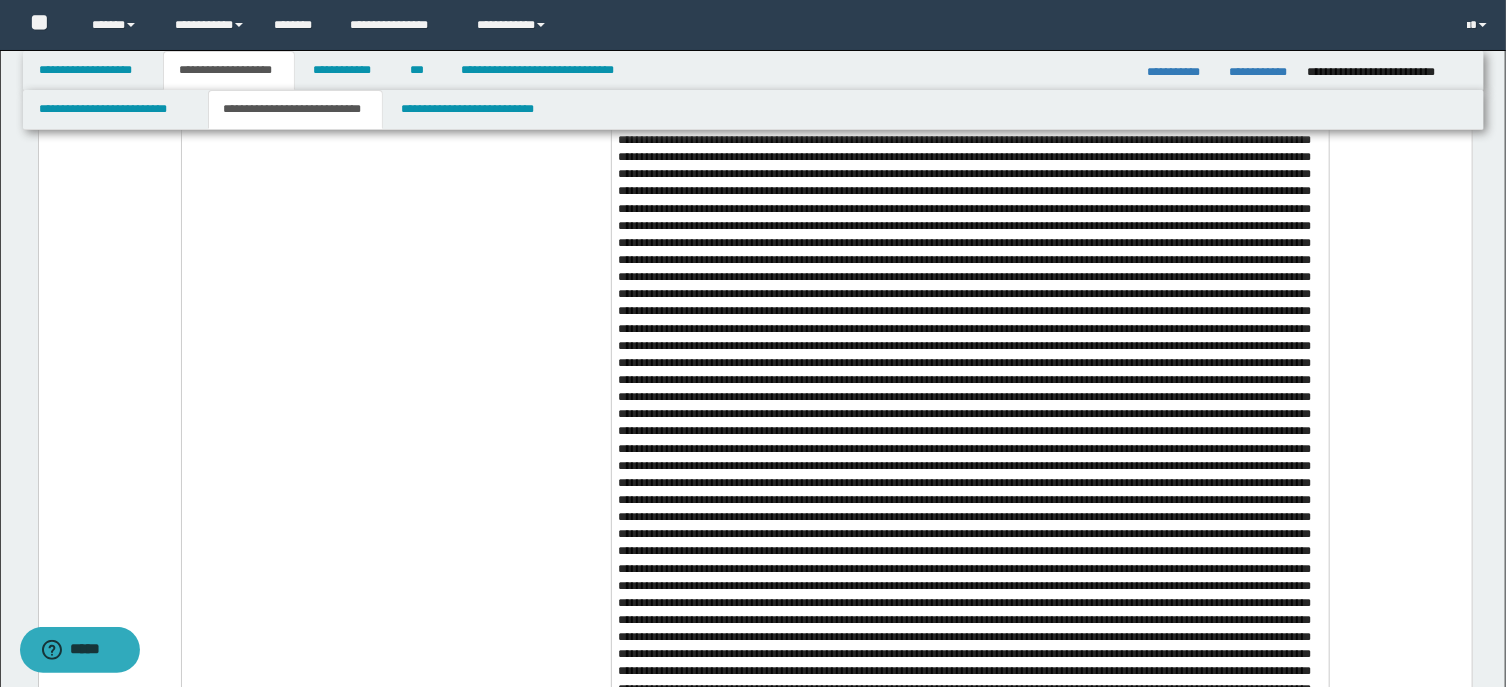scroll, scrollTop: 2496, scrollLeft: 0, axis: vertical 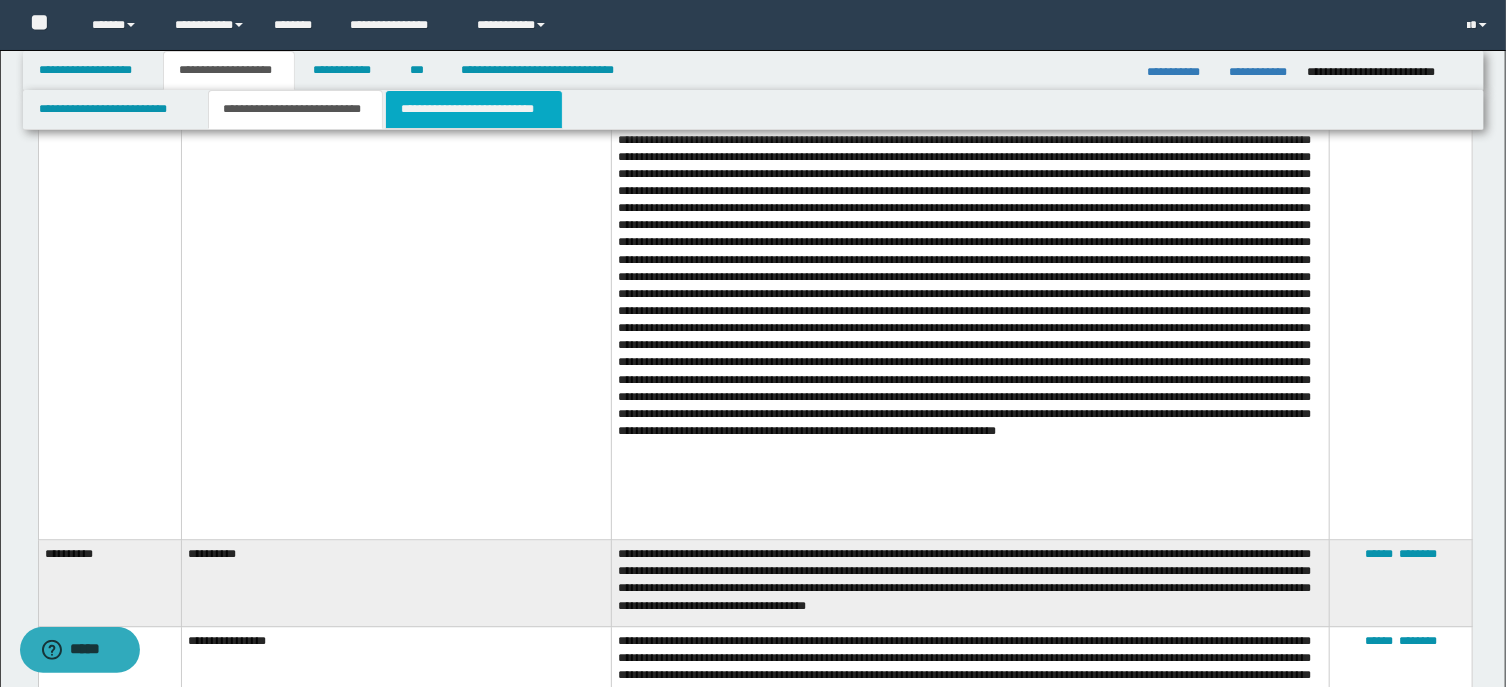 click on "**********" at bounding box center (474, 109) 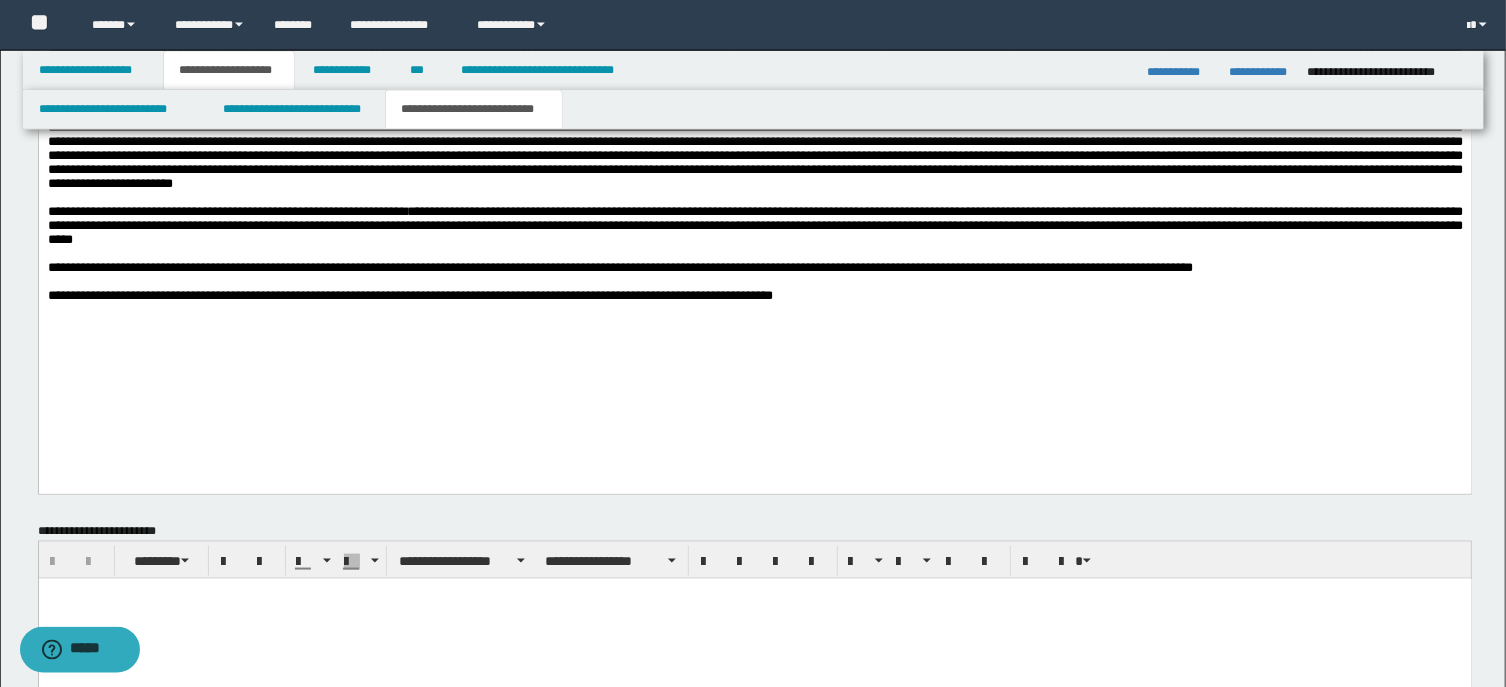 scroll, scrollTop: 1109, scrollLeft: 0, axis: vertical 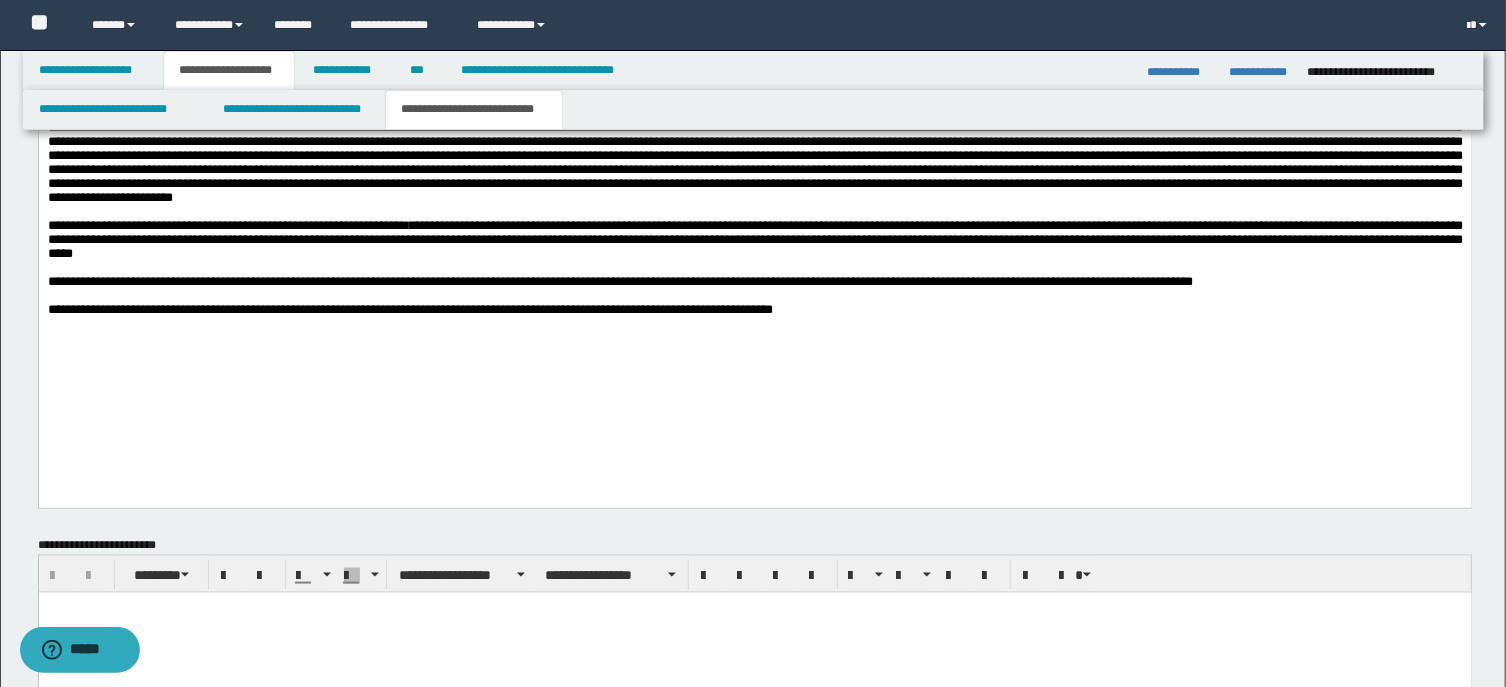 click on "**********" at bounding box center [754, 309] 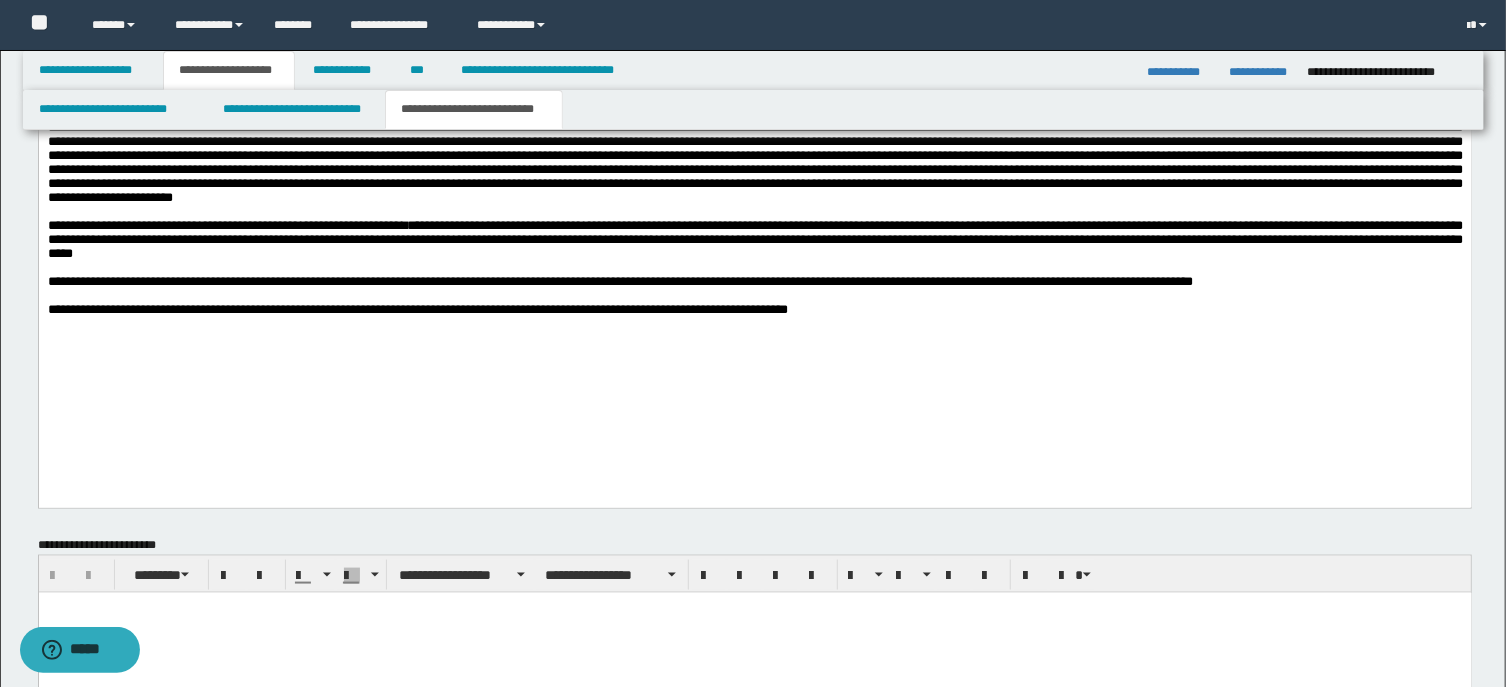 click on "**********" at bounding box center [417, 308] 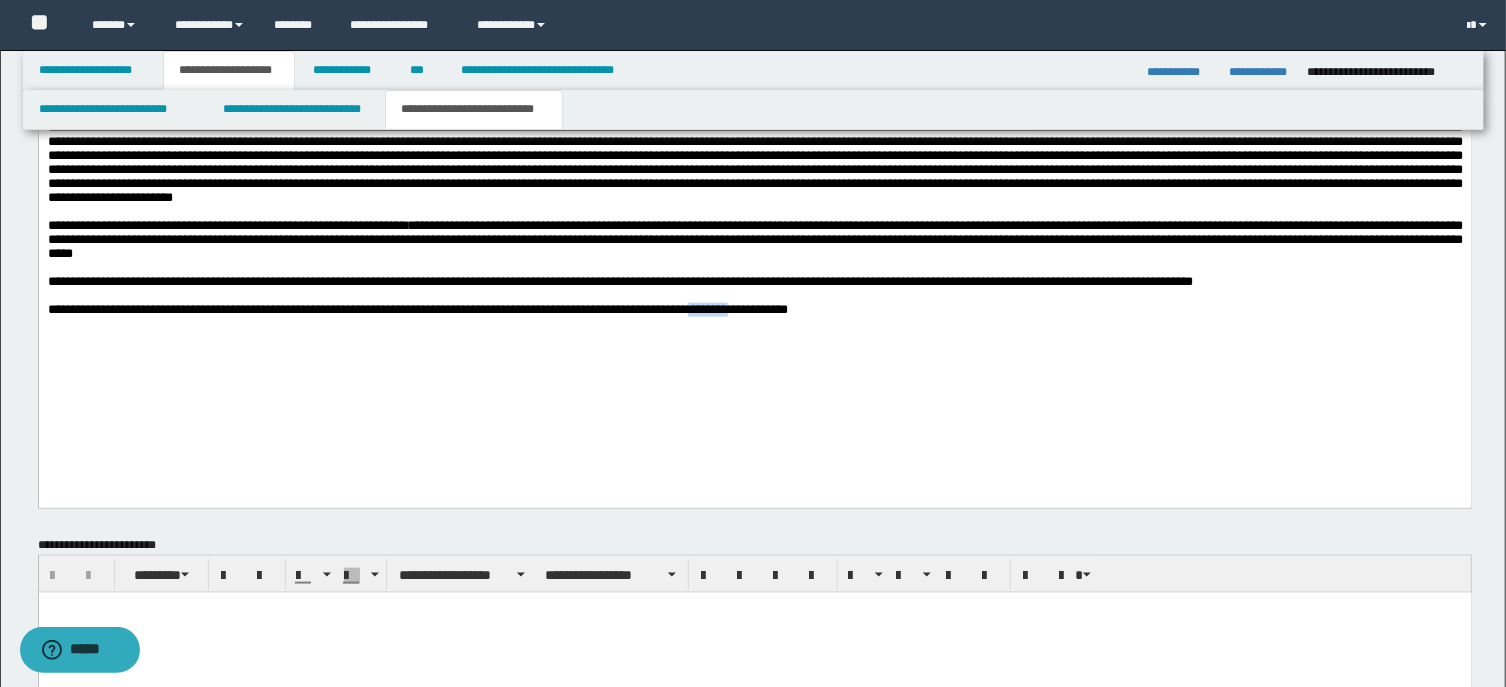 click on "**********" at bounding box center (417, 308) 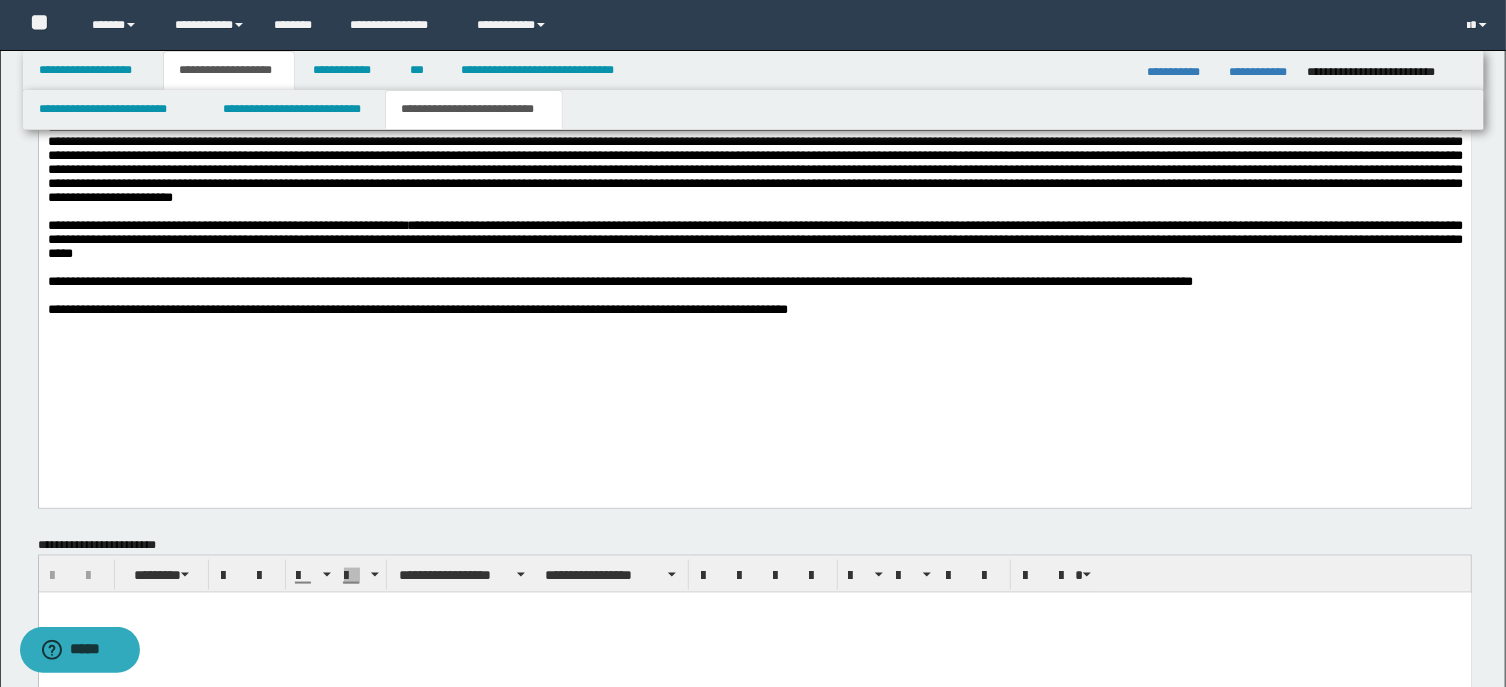 click on "**********" at bounding box center (417, 308) 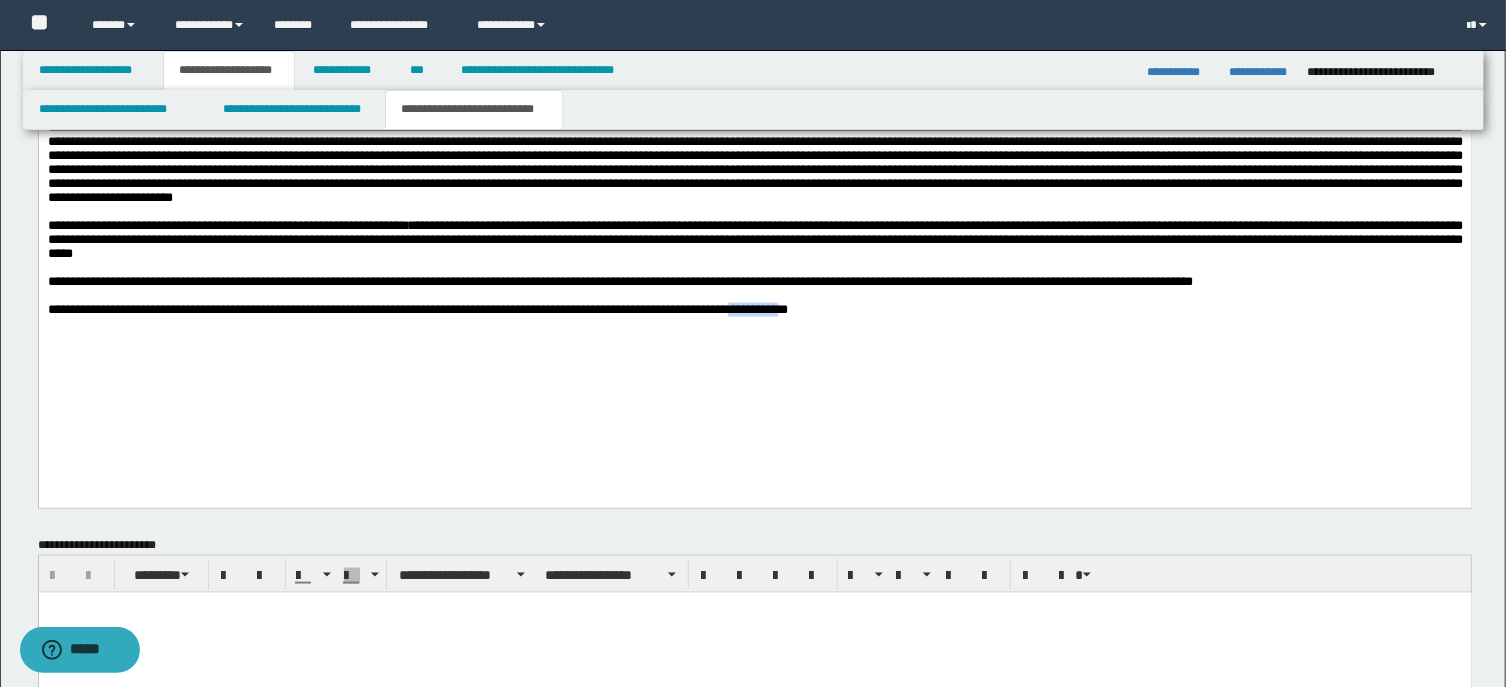 click on "**********" at bounding box center (417, 308) 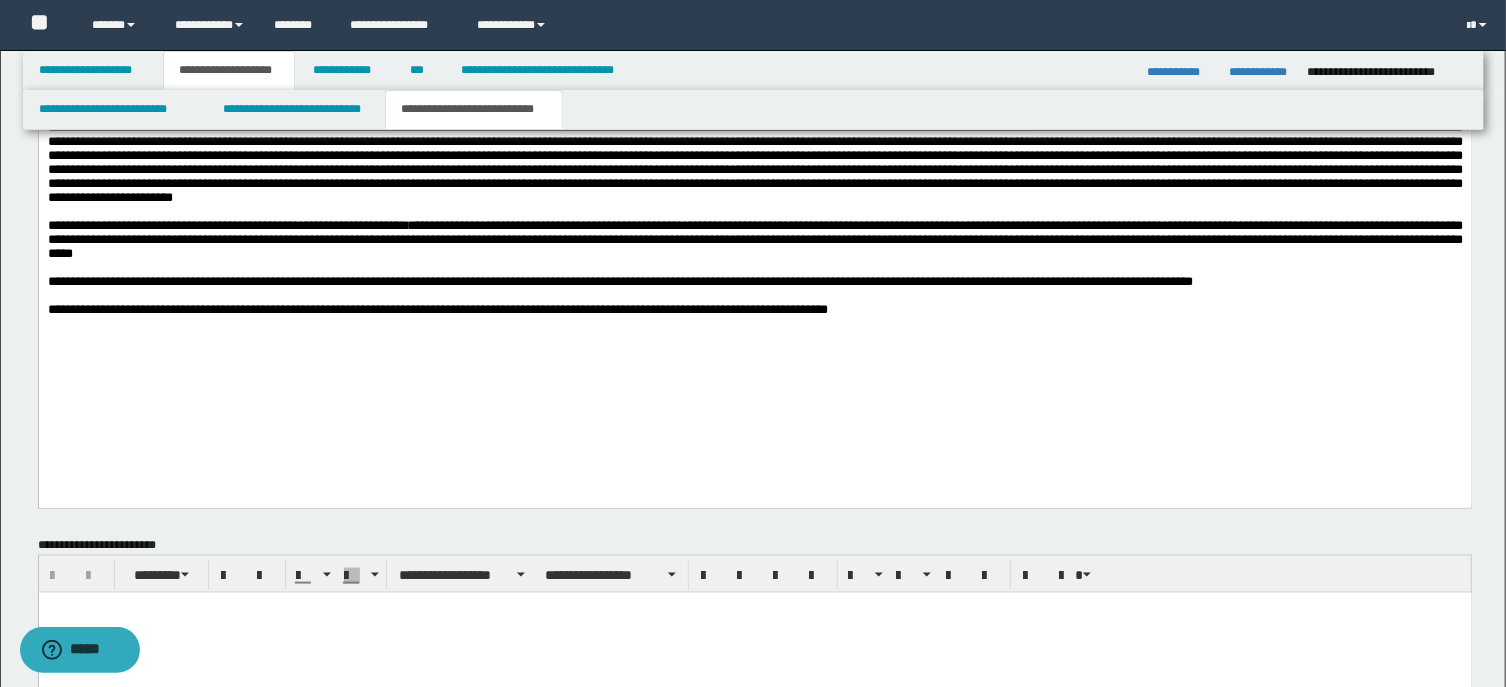 click on "**********" at bounding box center (754, 309) 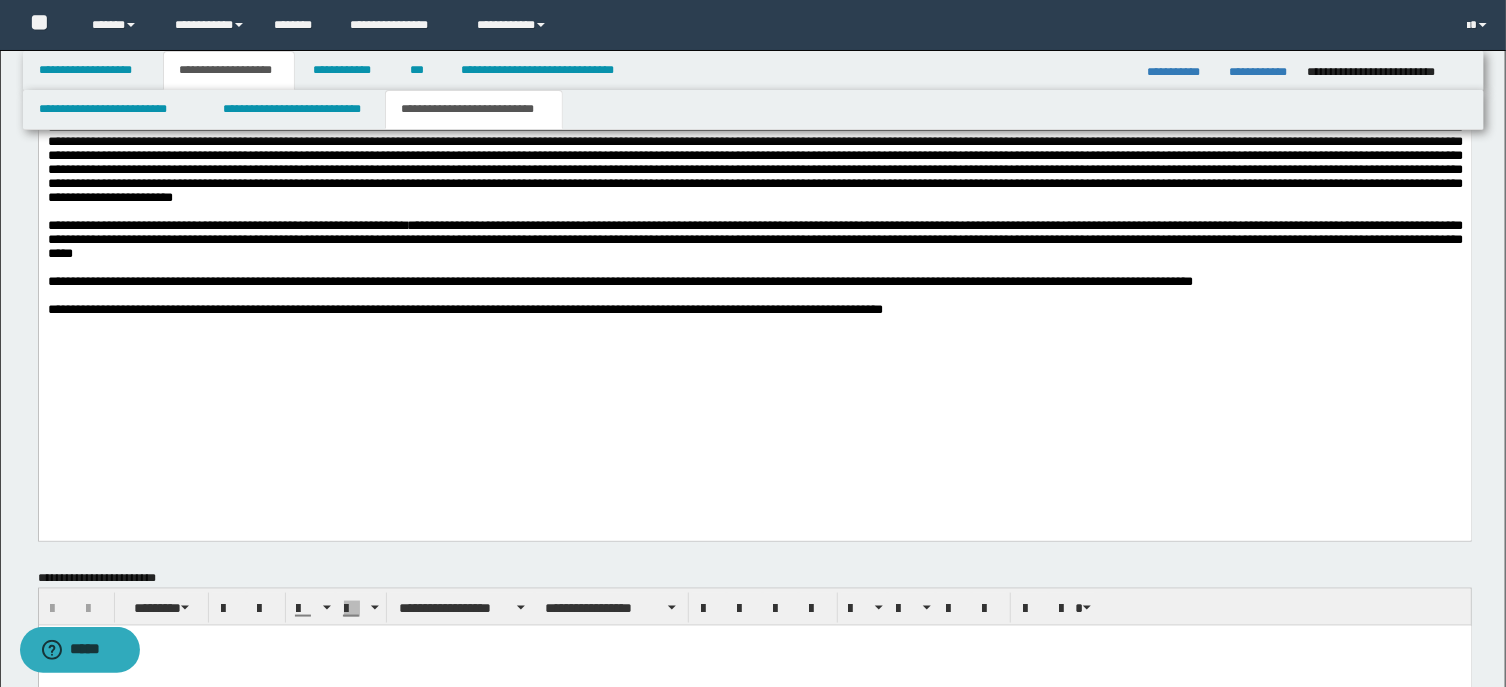 click at bounding box center (754, 337) 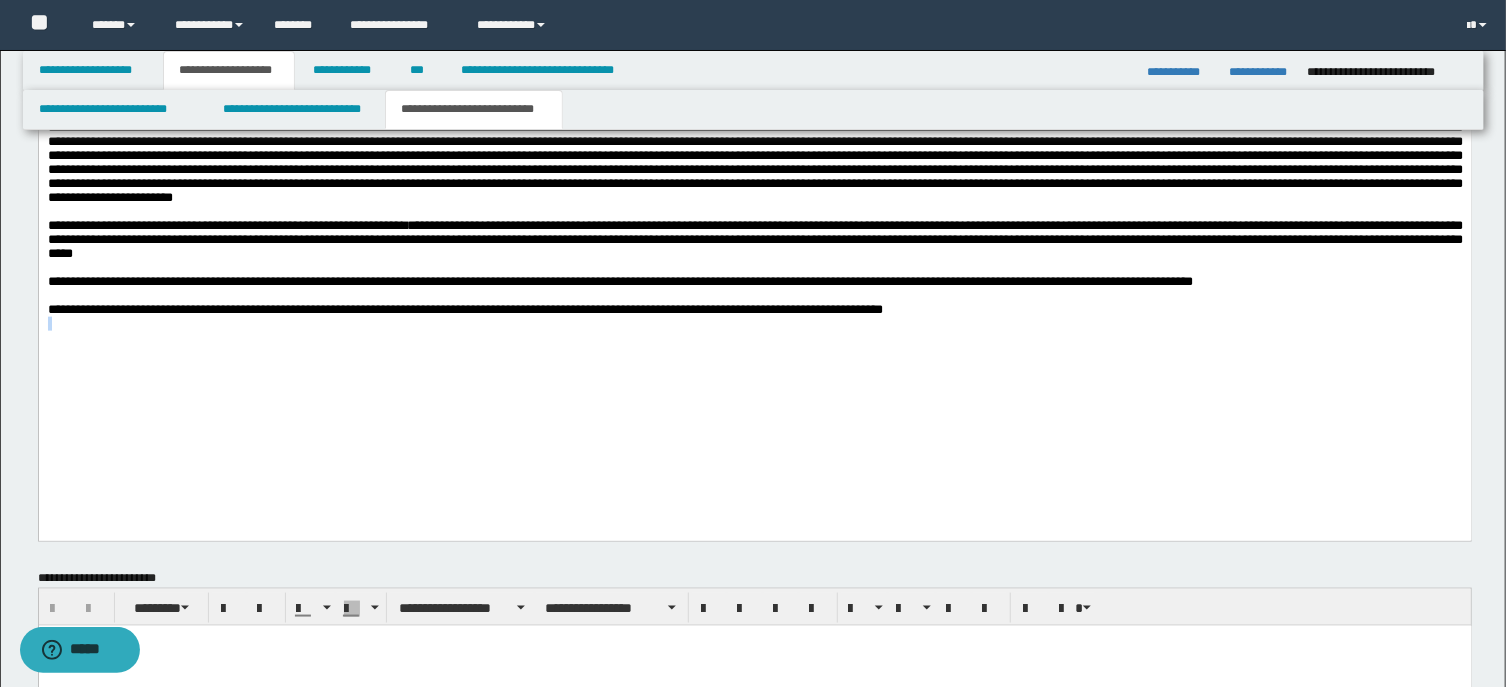 click at bounding box center (754, 337) 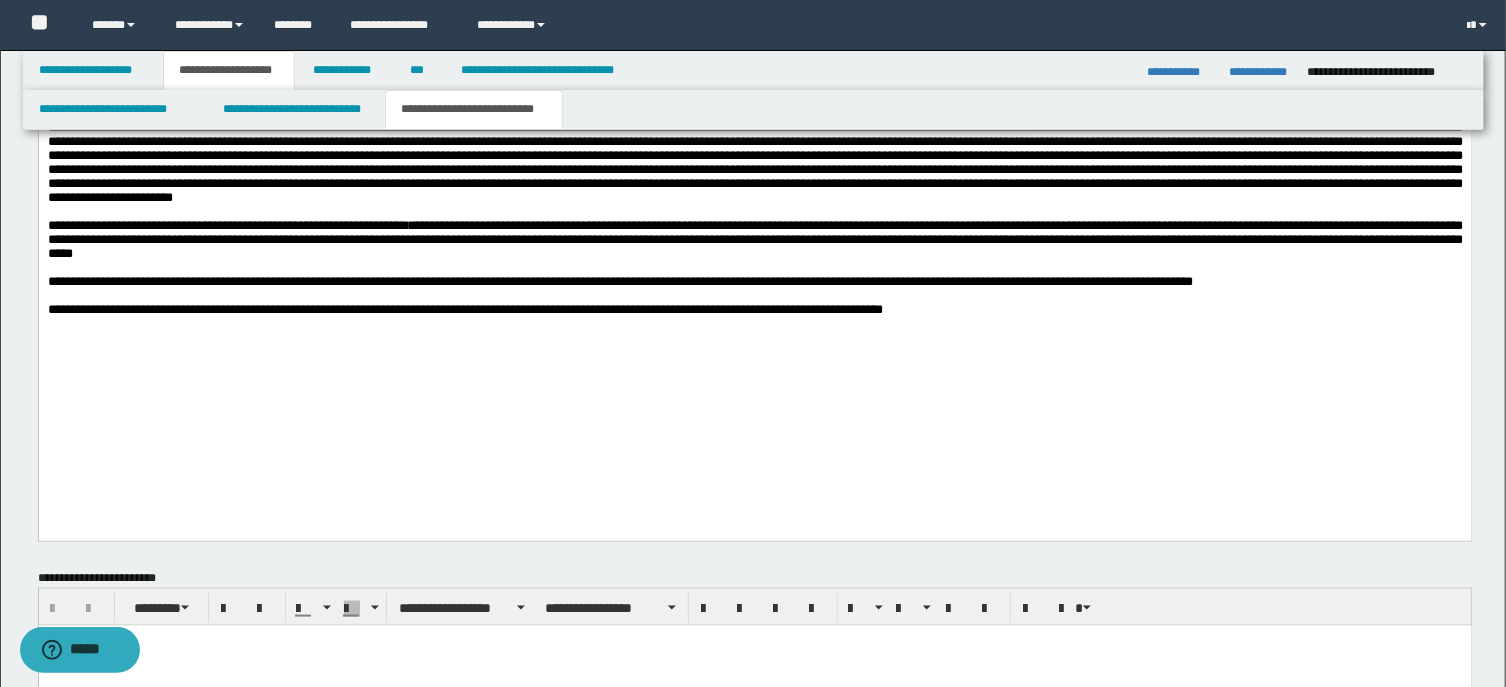 click at bounding box center [754, 323] 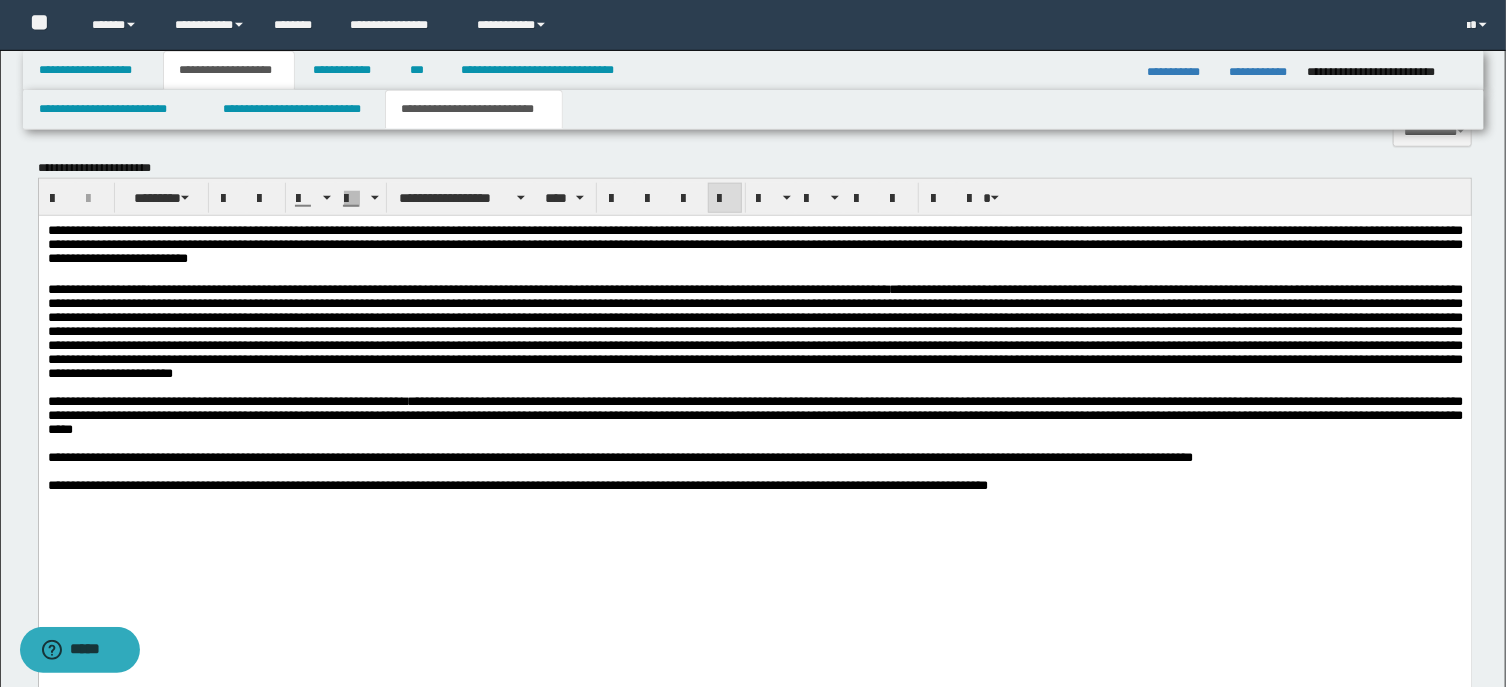 scroll, scrollTop: 895, scrollLeft: 0, axis: vertical 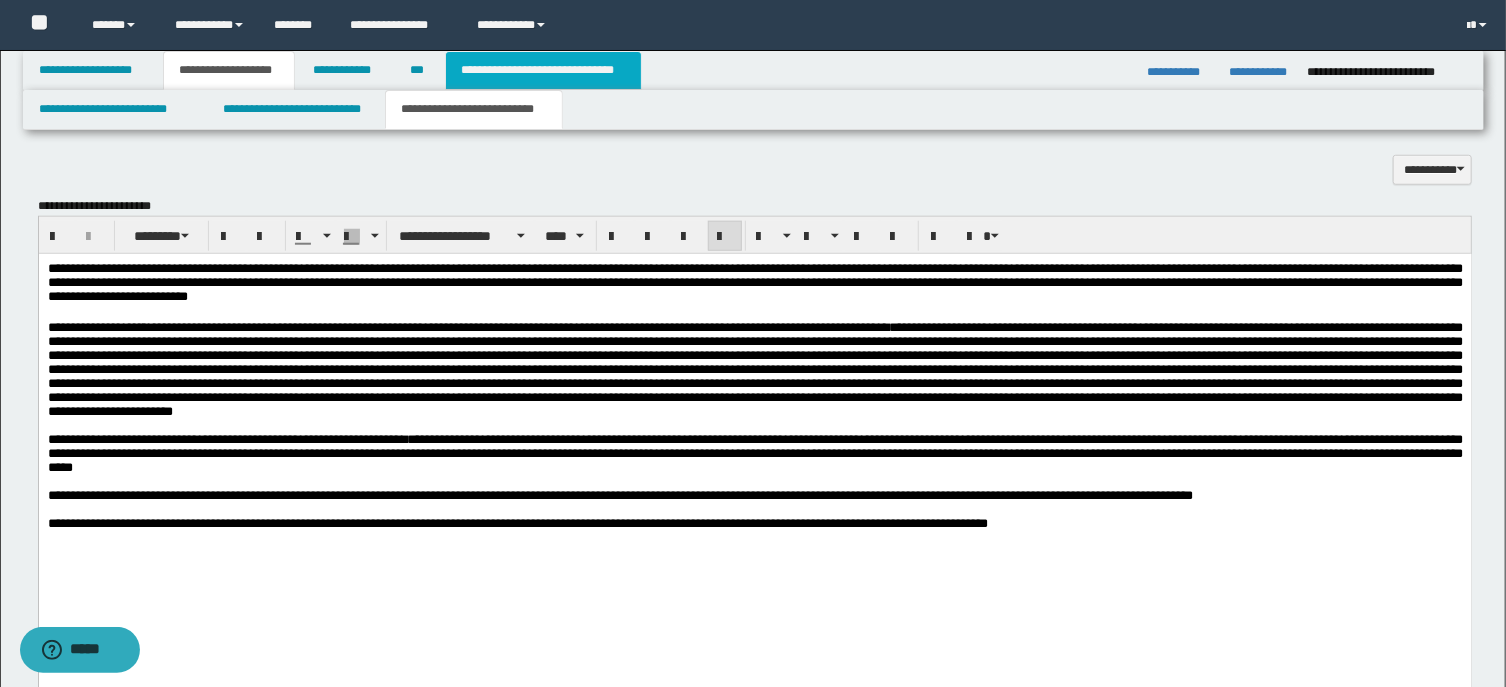 click on "**********" at bounding box center [543, 70] 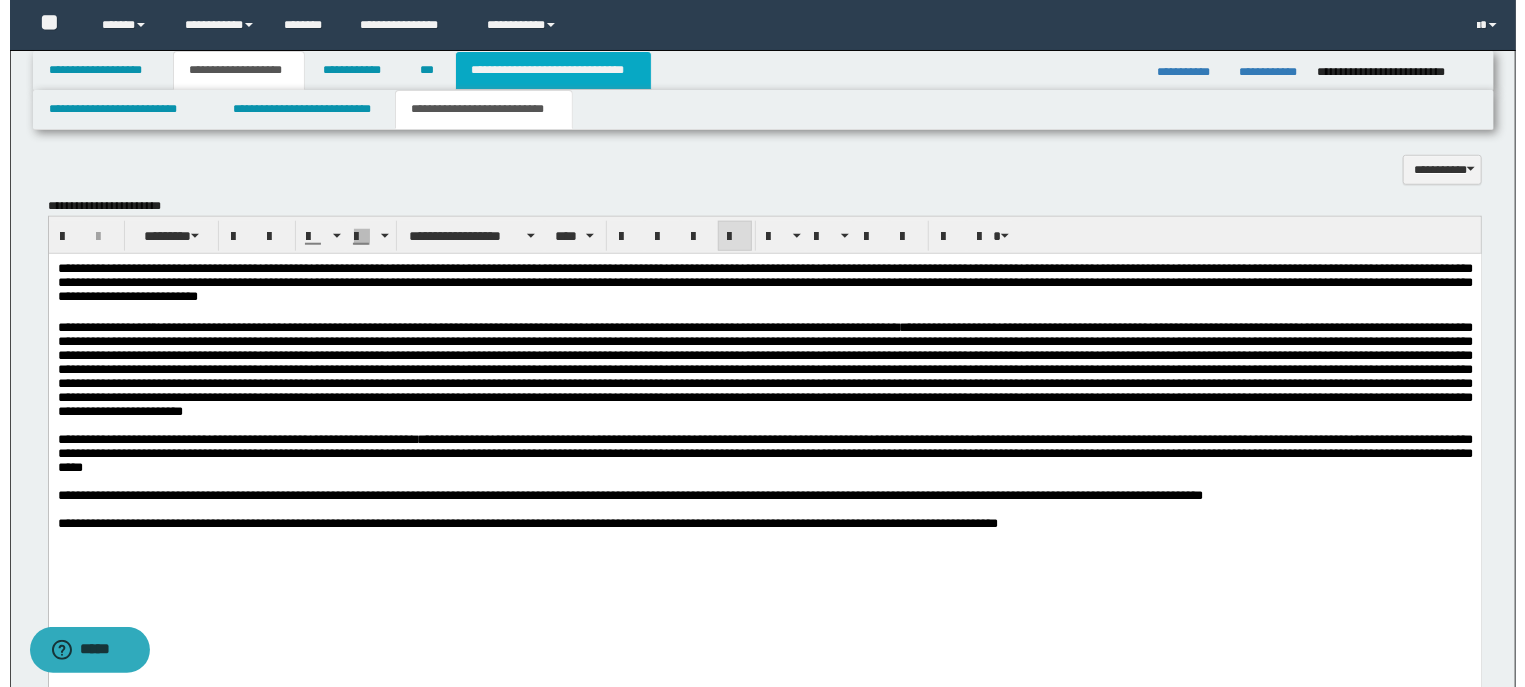 scroll, scrollTop: 0, scrollLeft: 0, axis: both 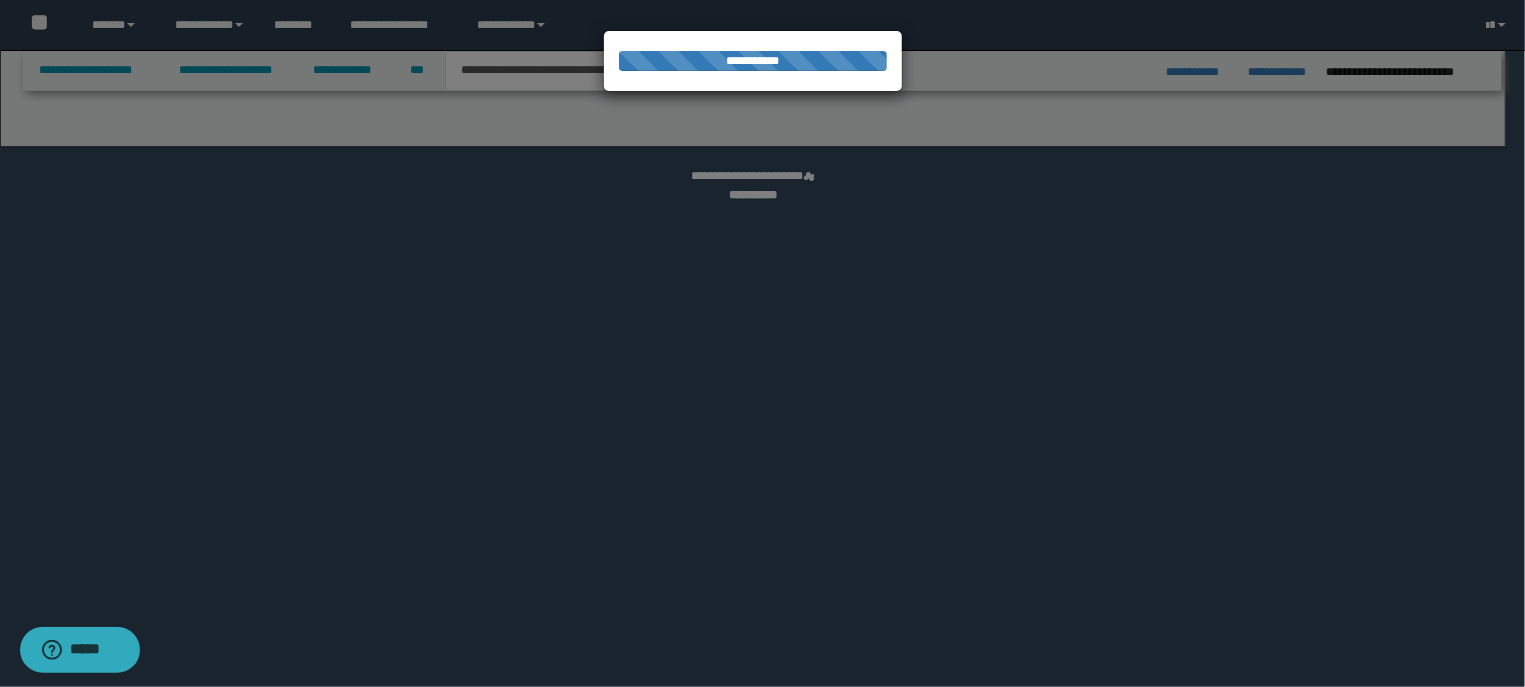 select on "*" 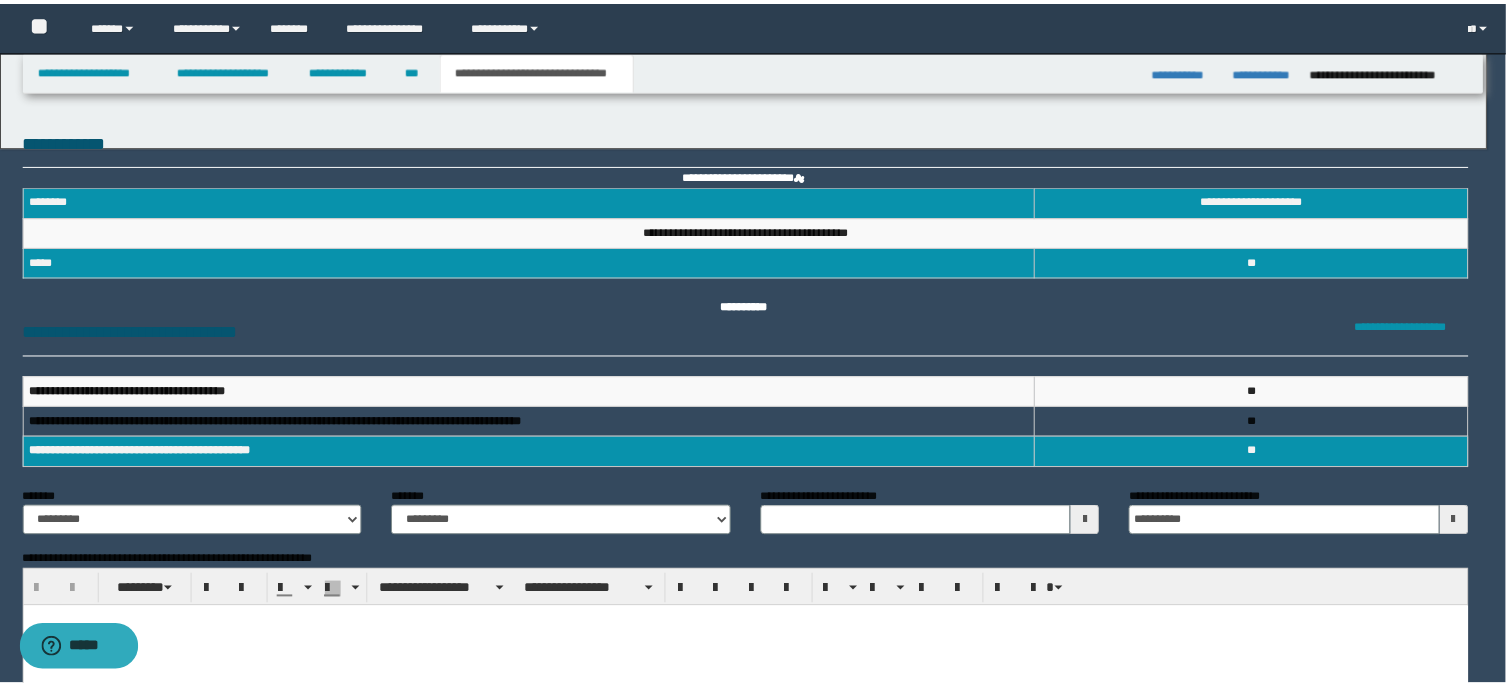 scroll, scrollTop: 0, scrollLeft: 0, axis: both 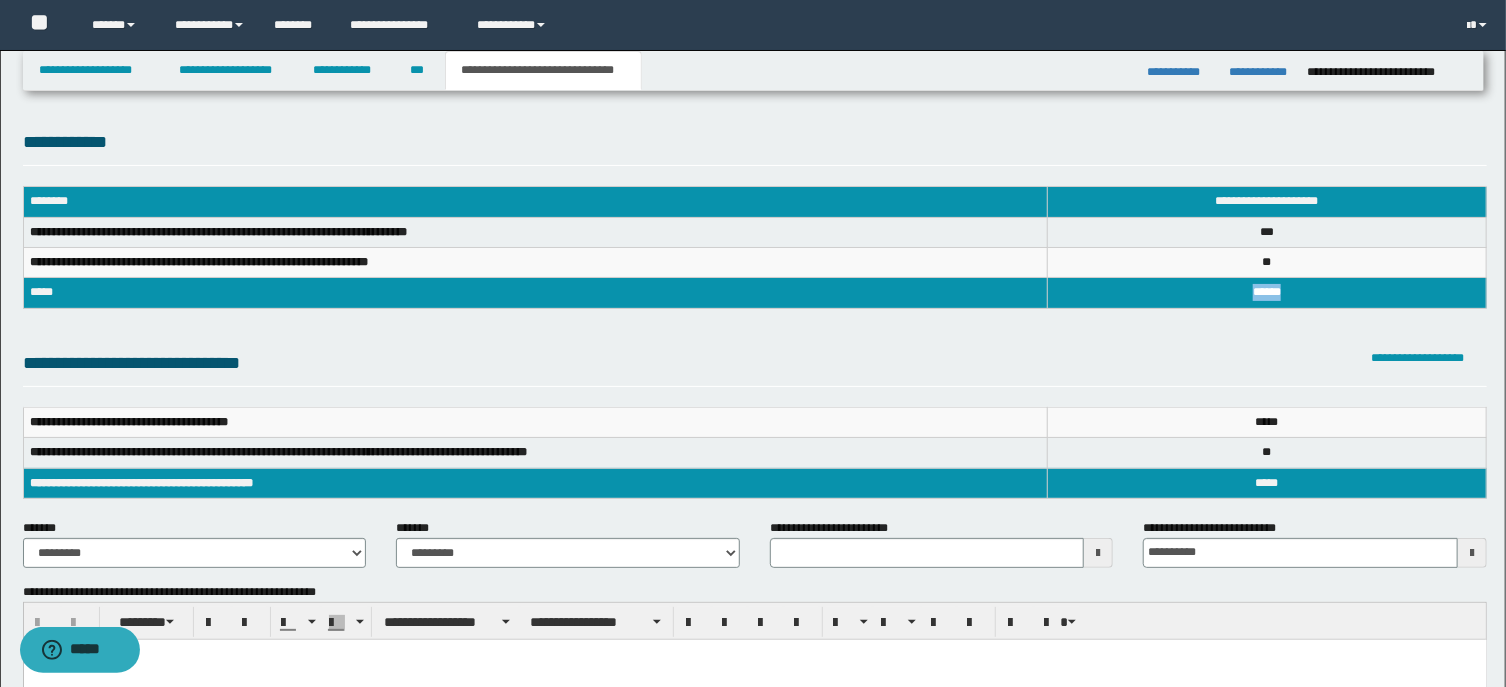 drag, startPoint x: 1250, startPoint y: 287, endPoint x: 1295, endPoint y: 291, distance: 45.17743 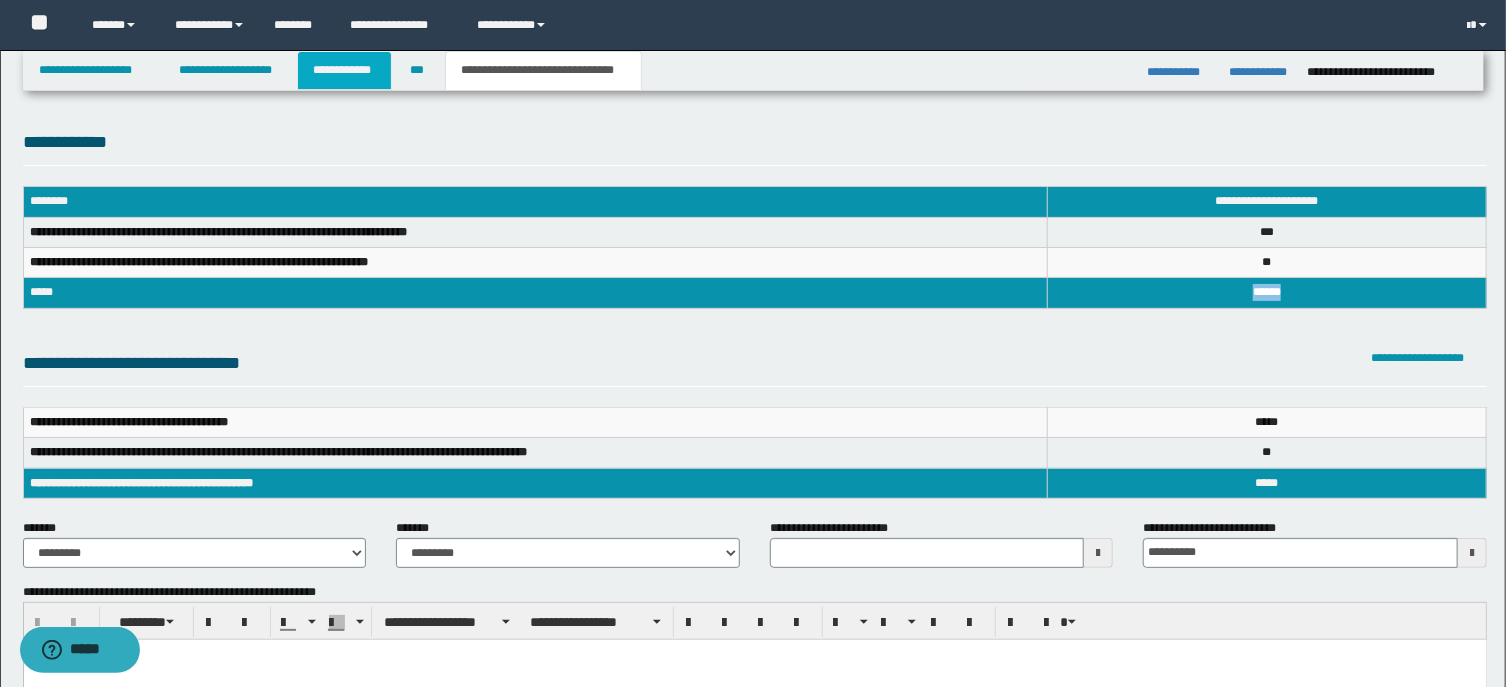 click on "**********" at bounding box center (344, 70) 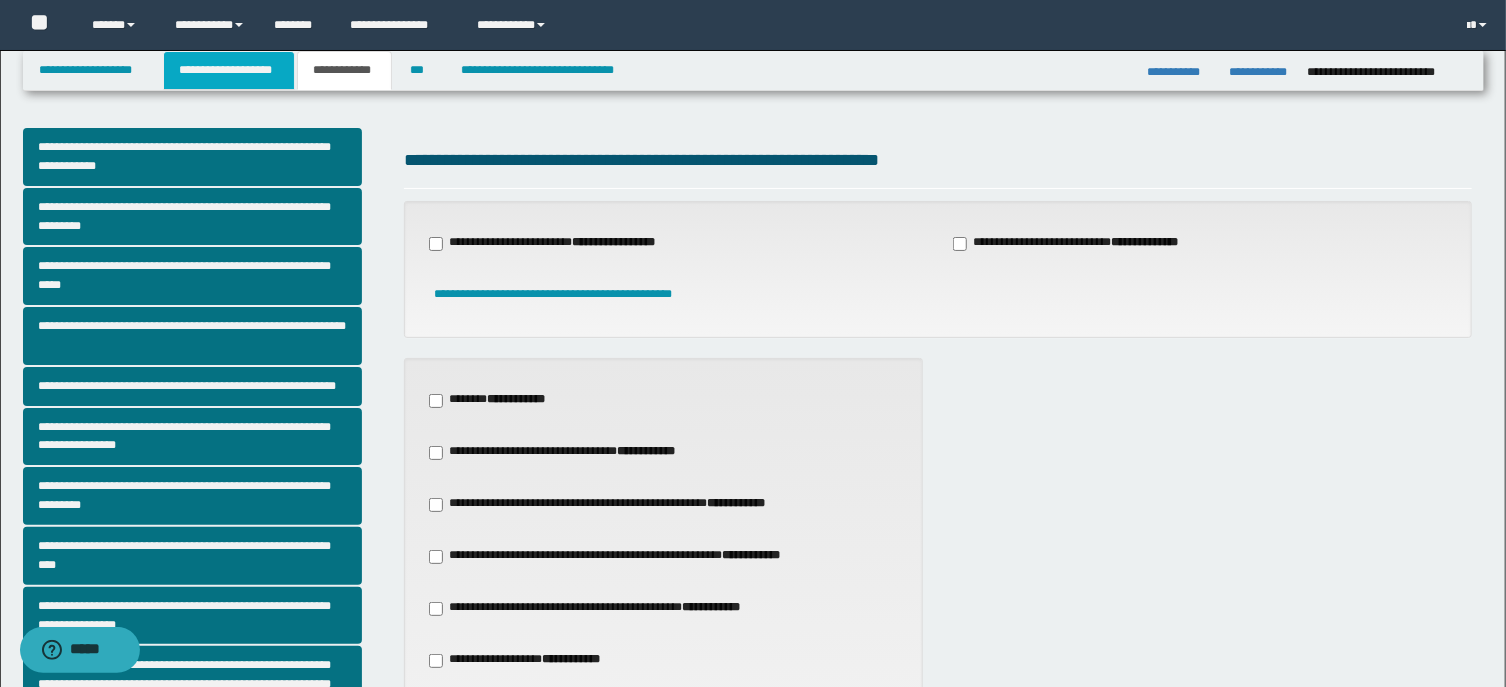 click on "**********" at bounding box center (229, 70) 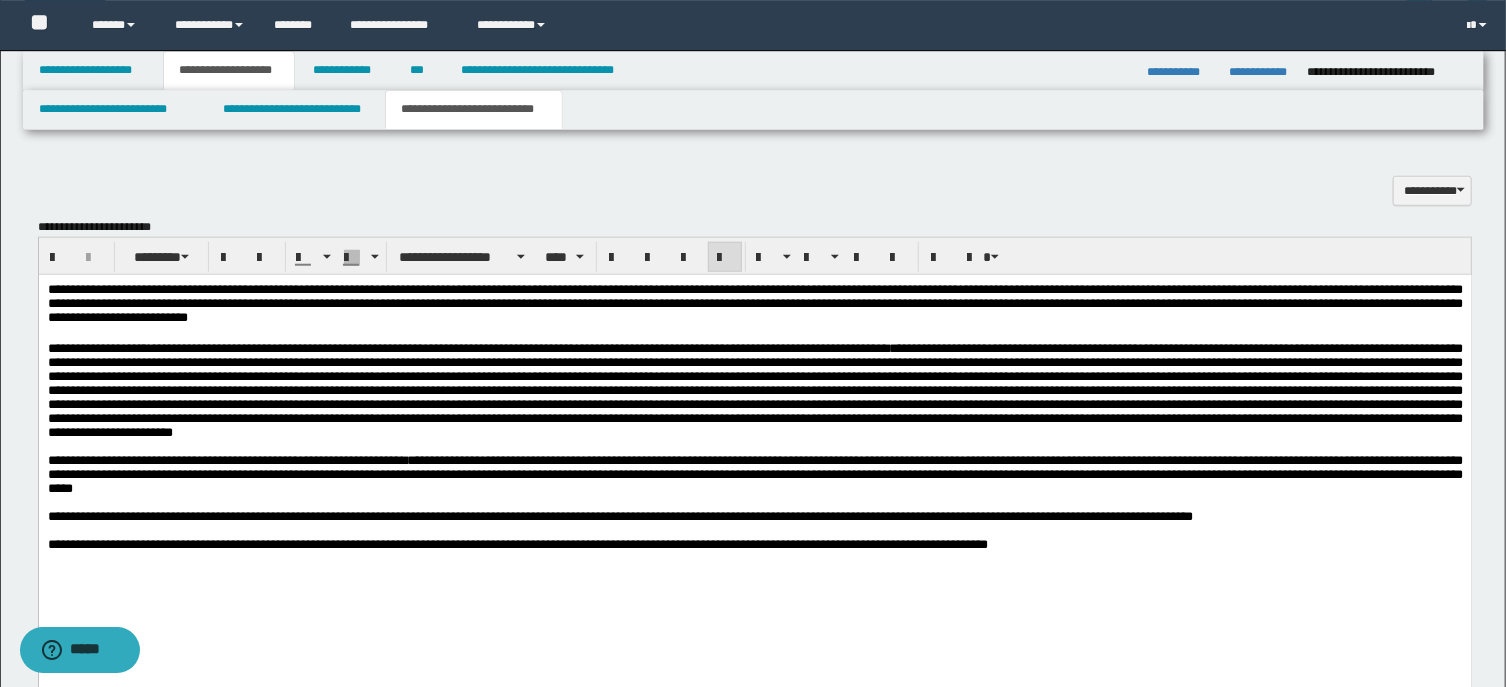 scroll, scrollTop: 964, scrollLeft: 0, axis: vertical 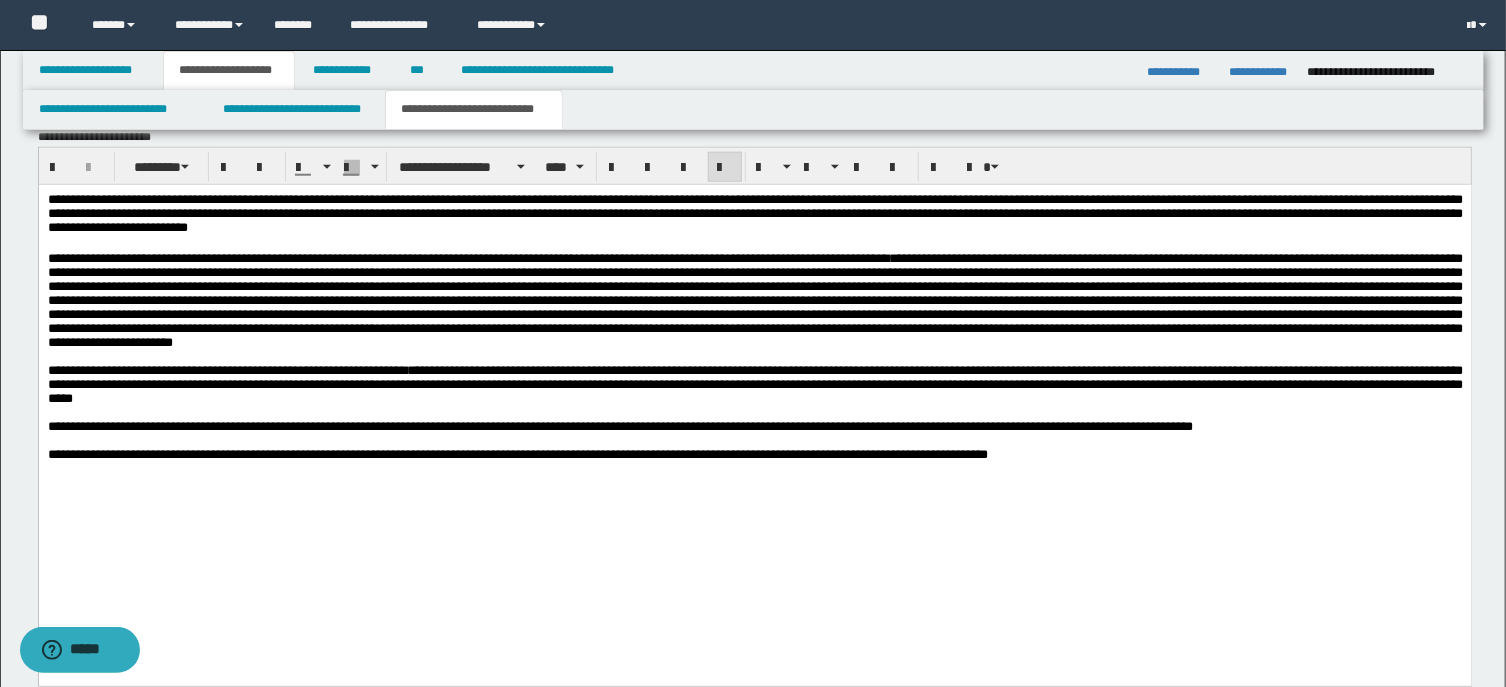 click on "**********" at bounding box center [754, 454] 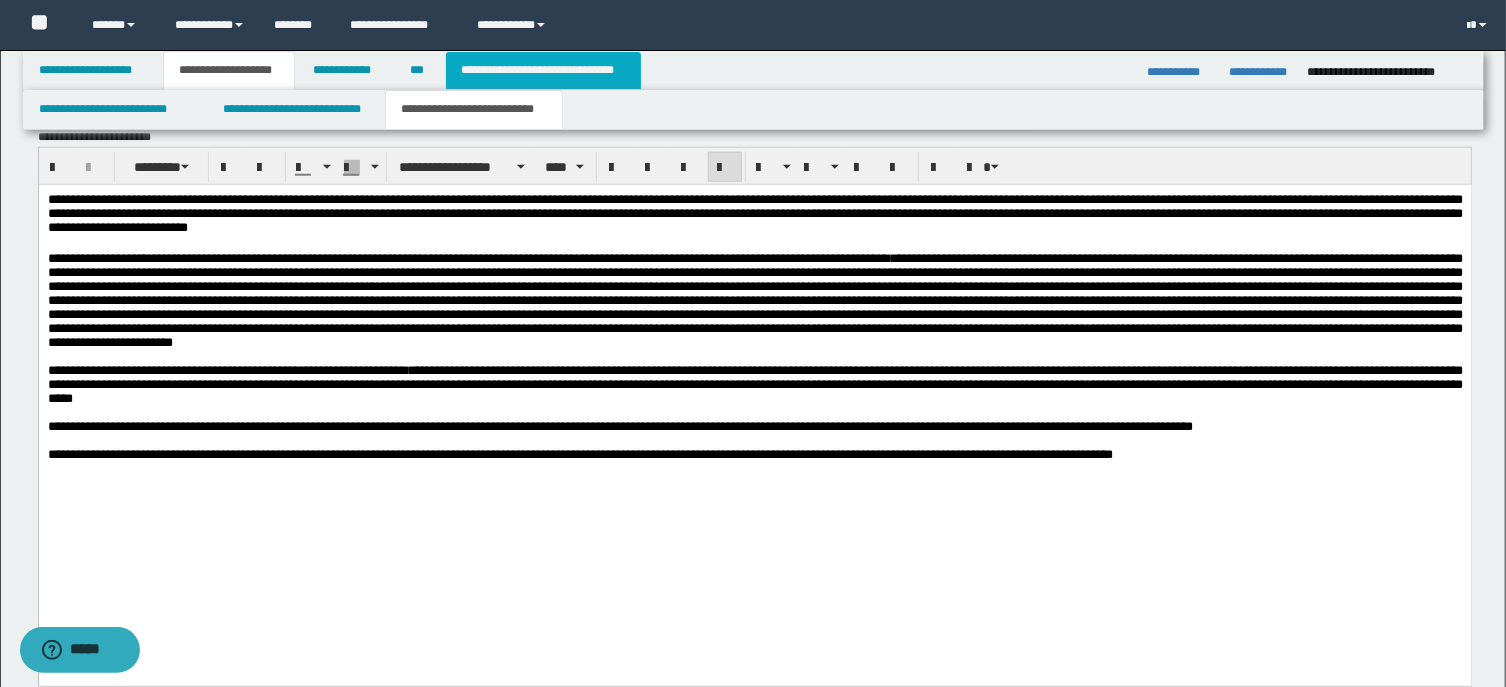 click on "**********" at bounding box center (543, 70) 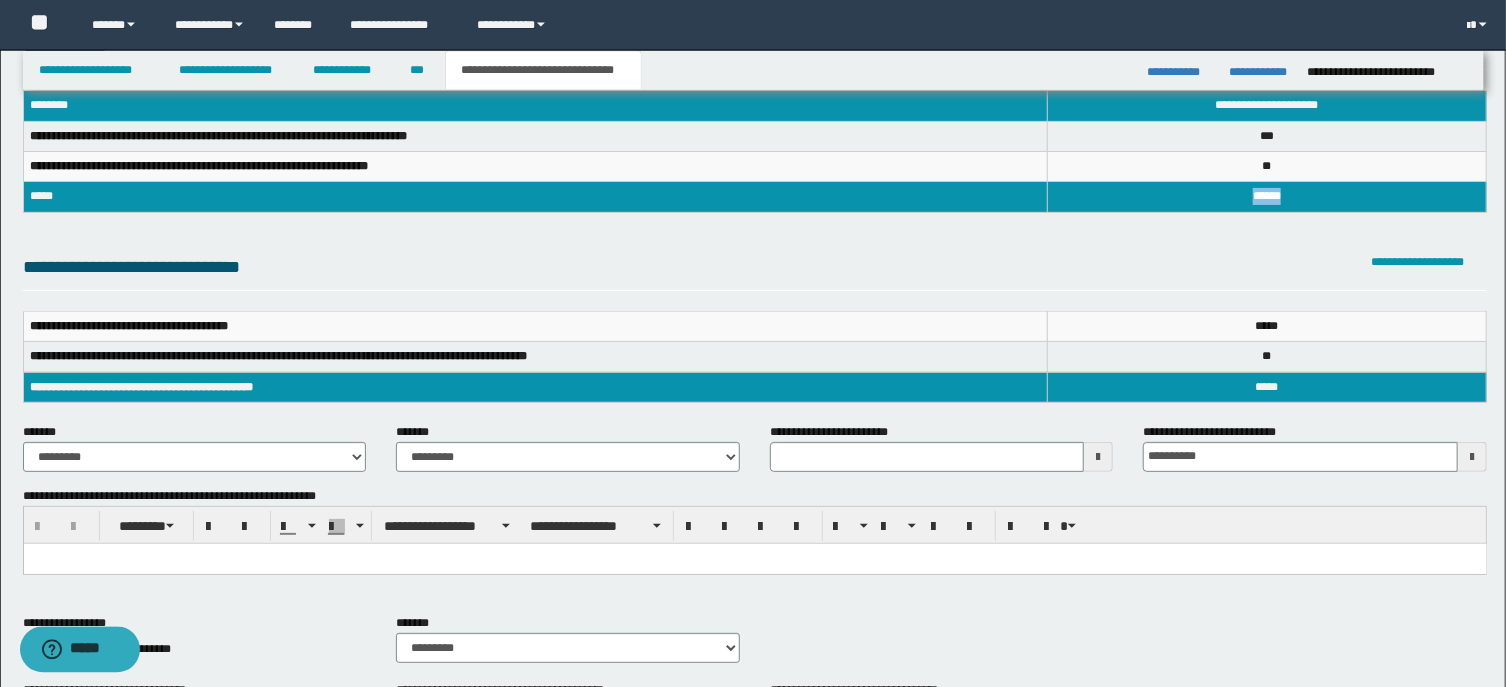 scroll, scrollTop: 44, scrollLeft: 0, axis: vertical 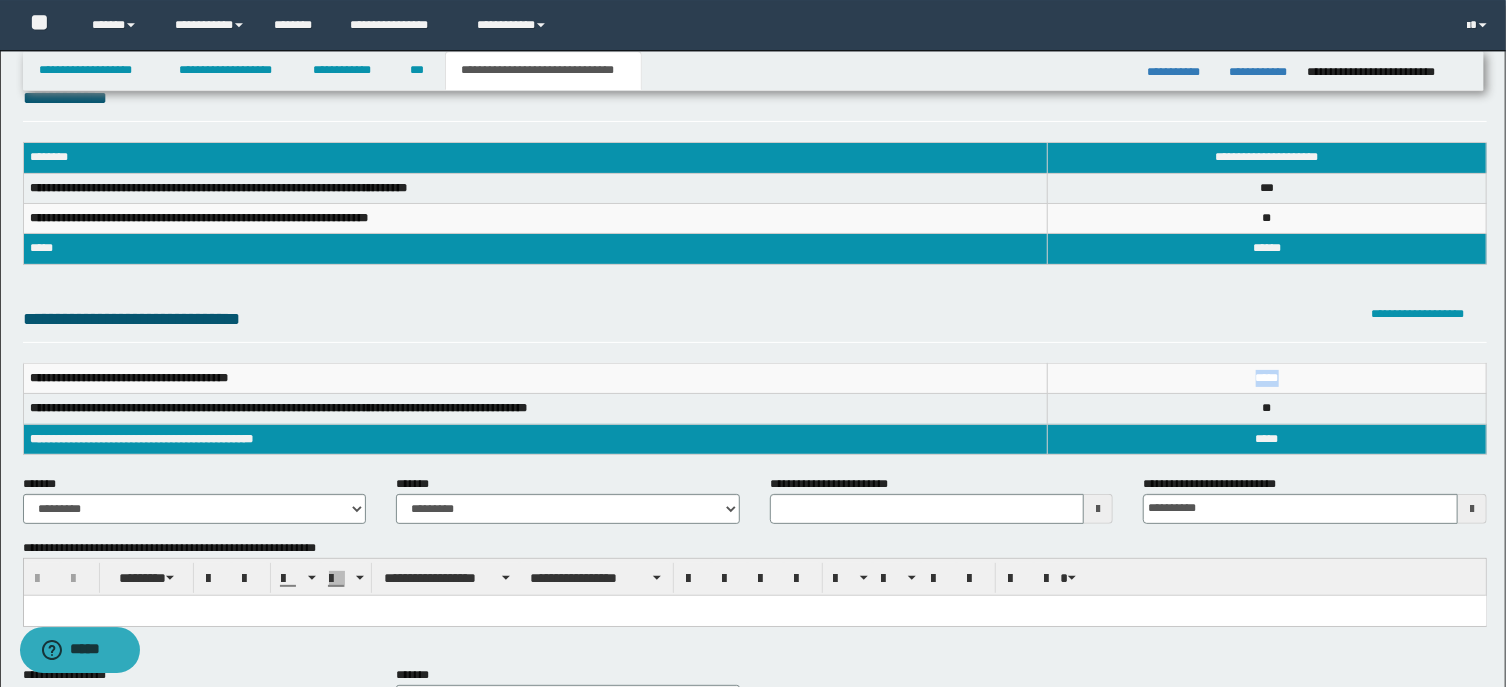 drag, startPoint x: 1250, startPoint y: 378, endPoint x: 1282, endPoint y: 379, distance: 32.01562 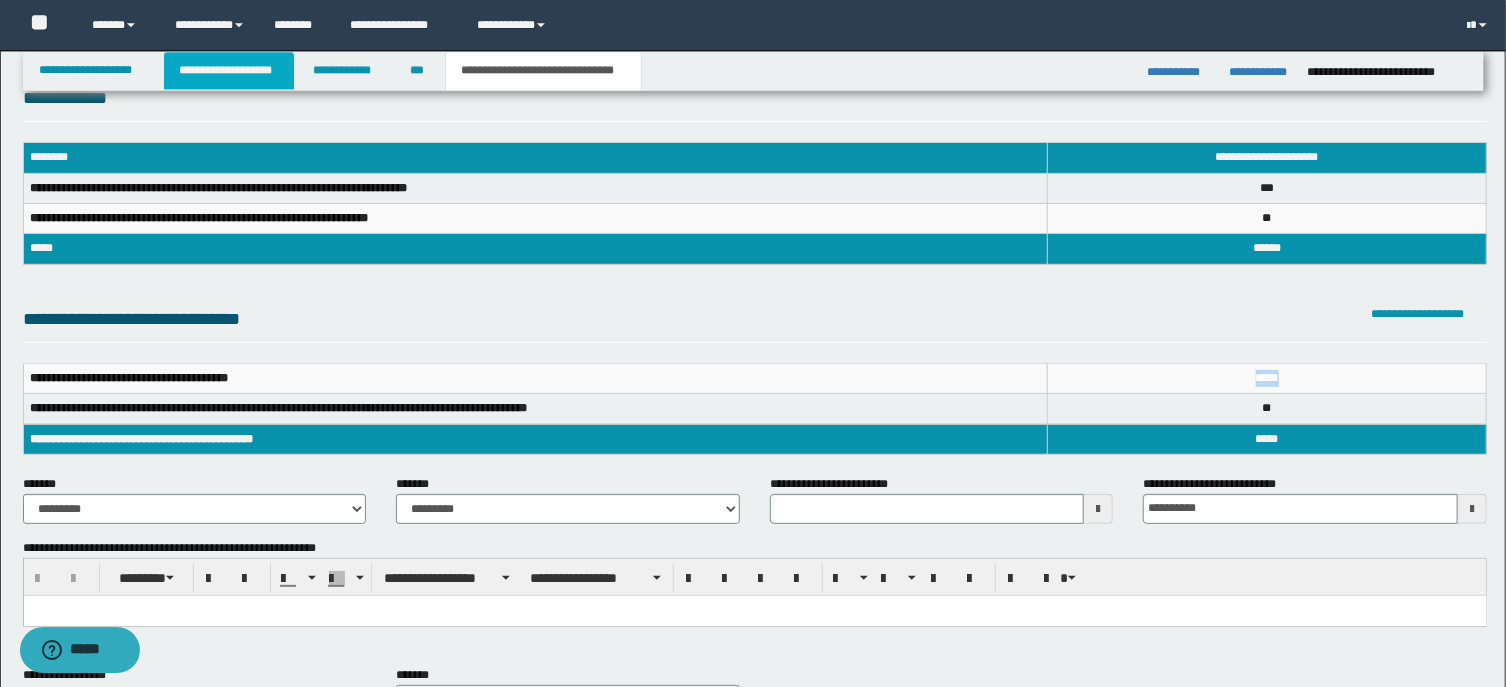 click on "**********" at bounding box center (229, 70) 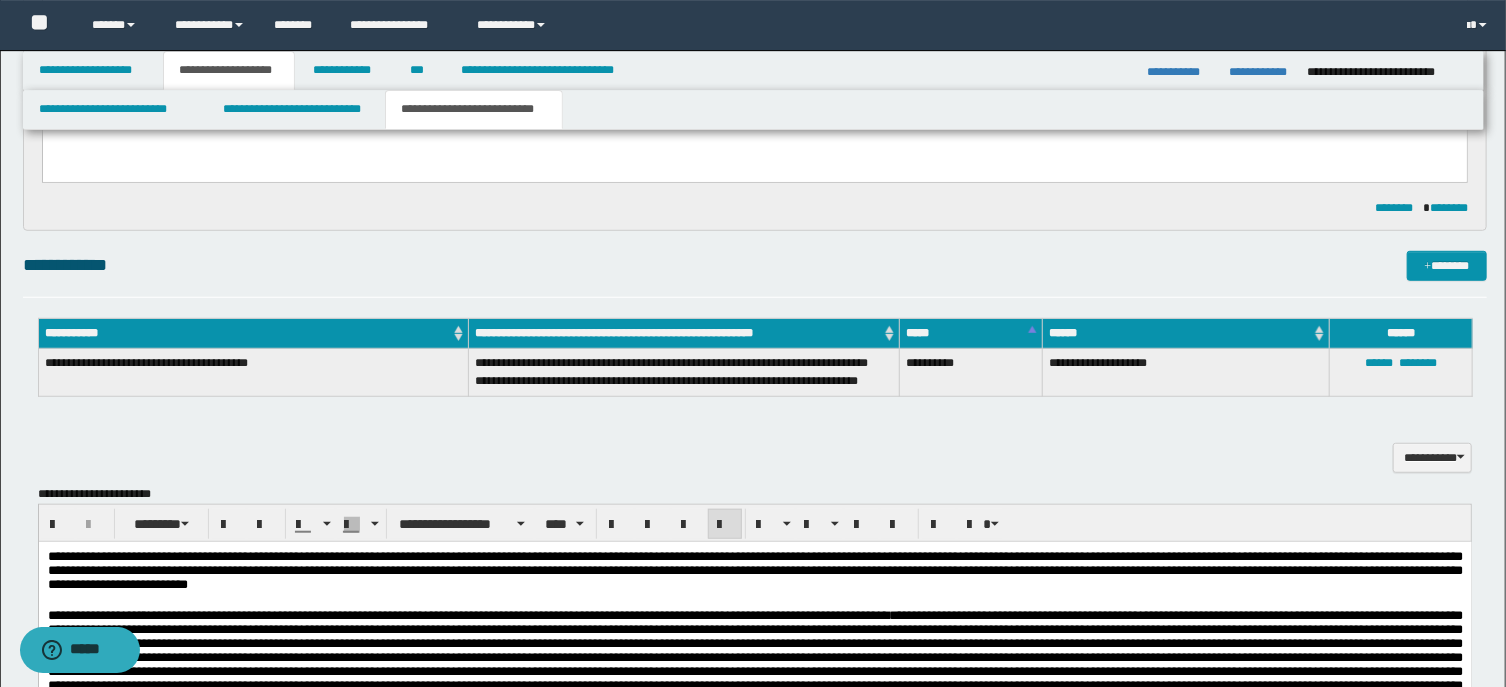 scroll, scrollTop: 933, scrollLeft: 0, axis: vertical 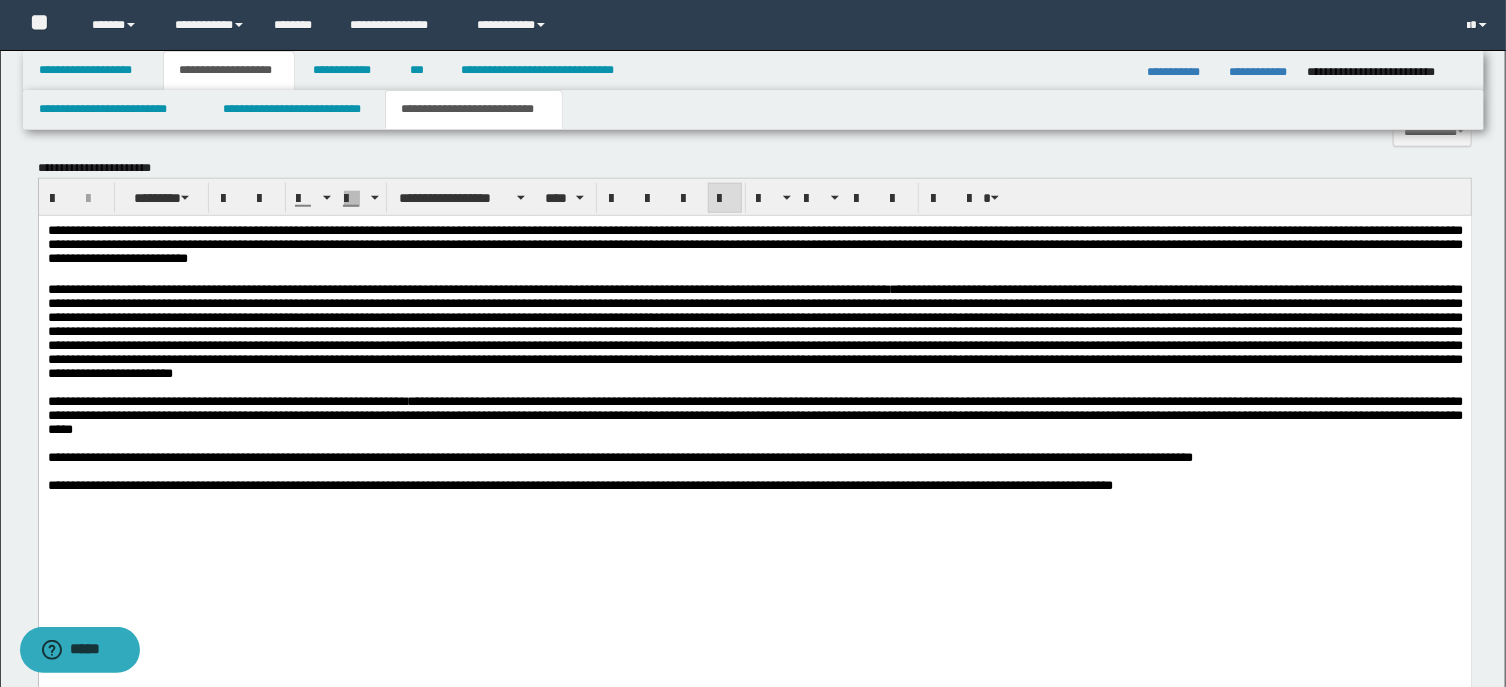 click on "**********" at bounding box center [754, 485] 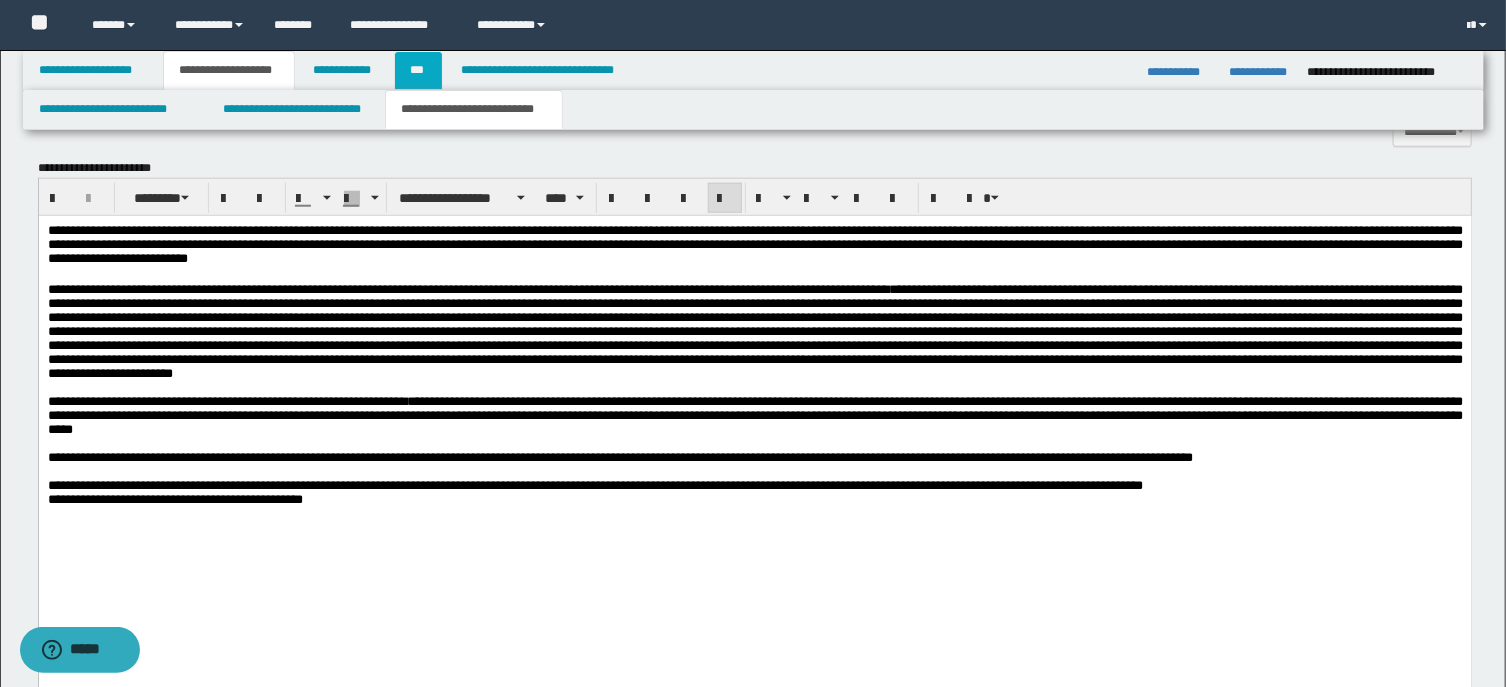 click on "***" at bounding box center [418, 70] 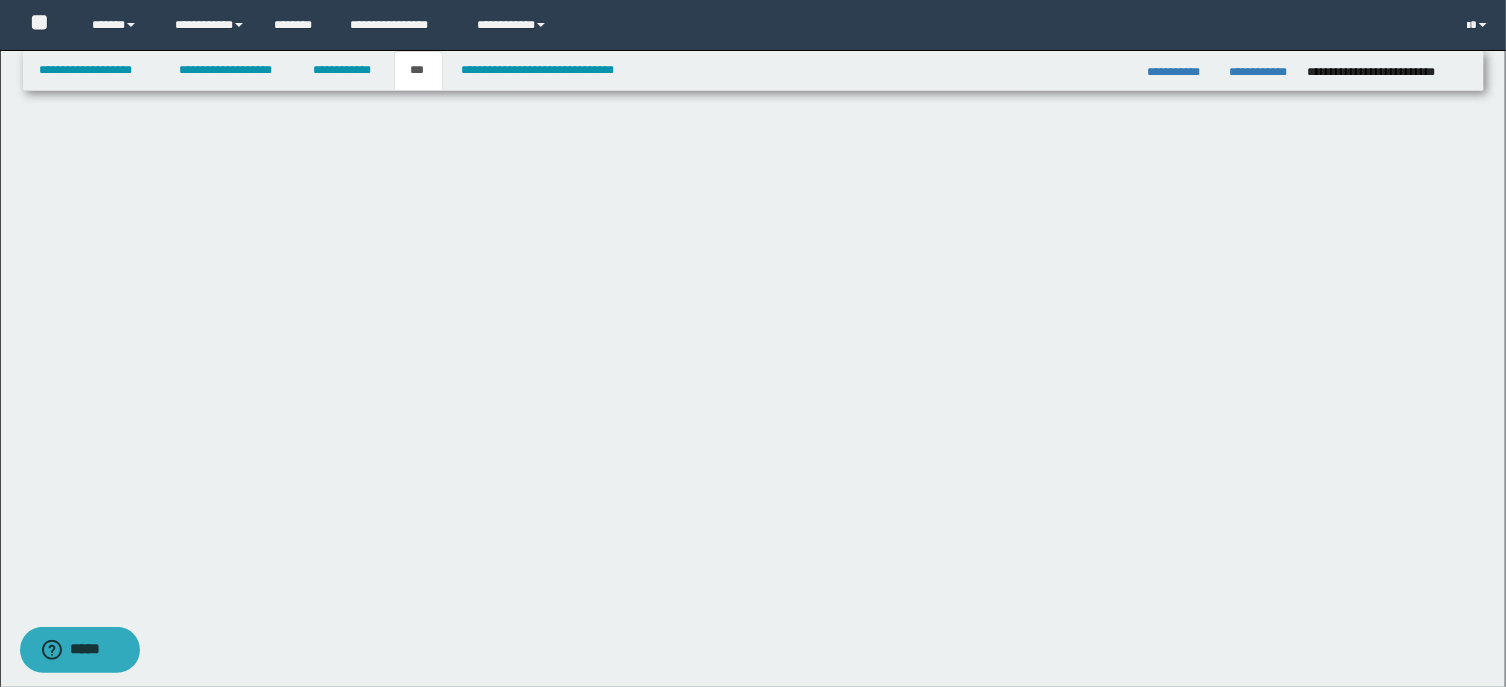 scroll, scrollTop: 0, scrollLeft: 0, axis: both 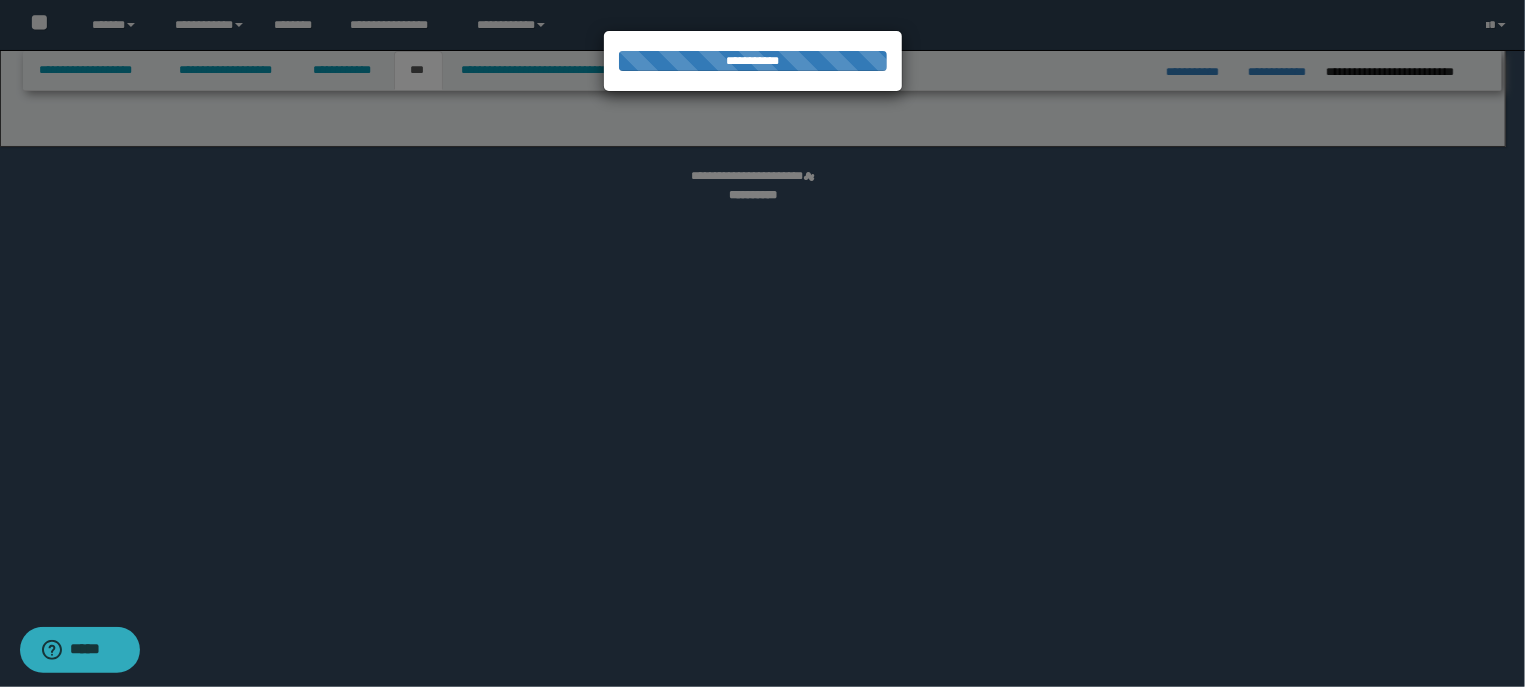 select on "*" 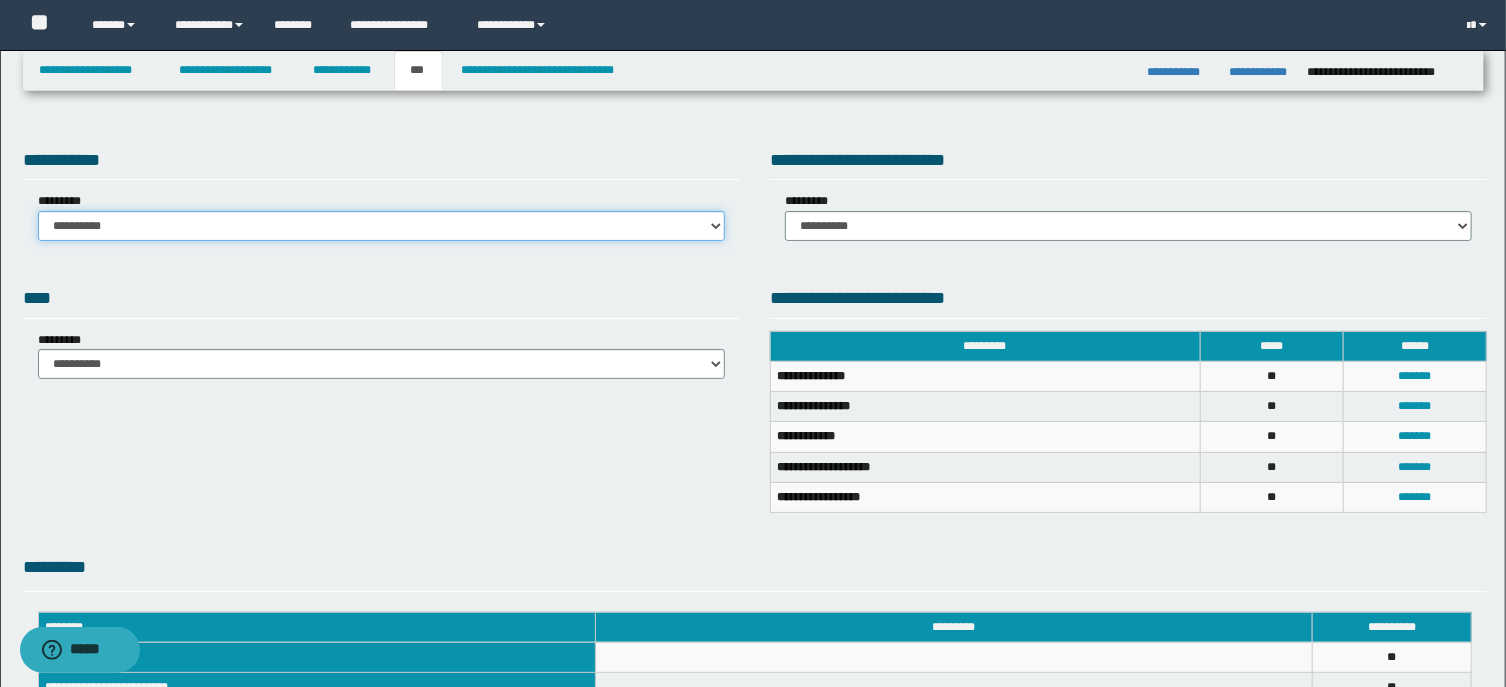 click on "**********" at bounding box center [381, 226] 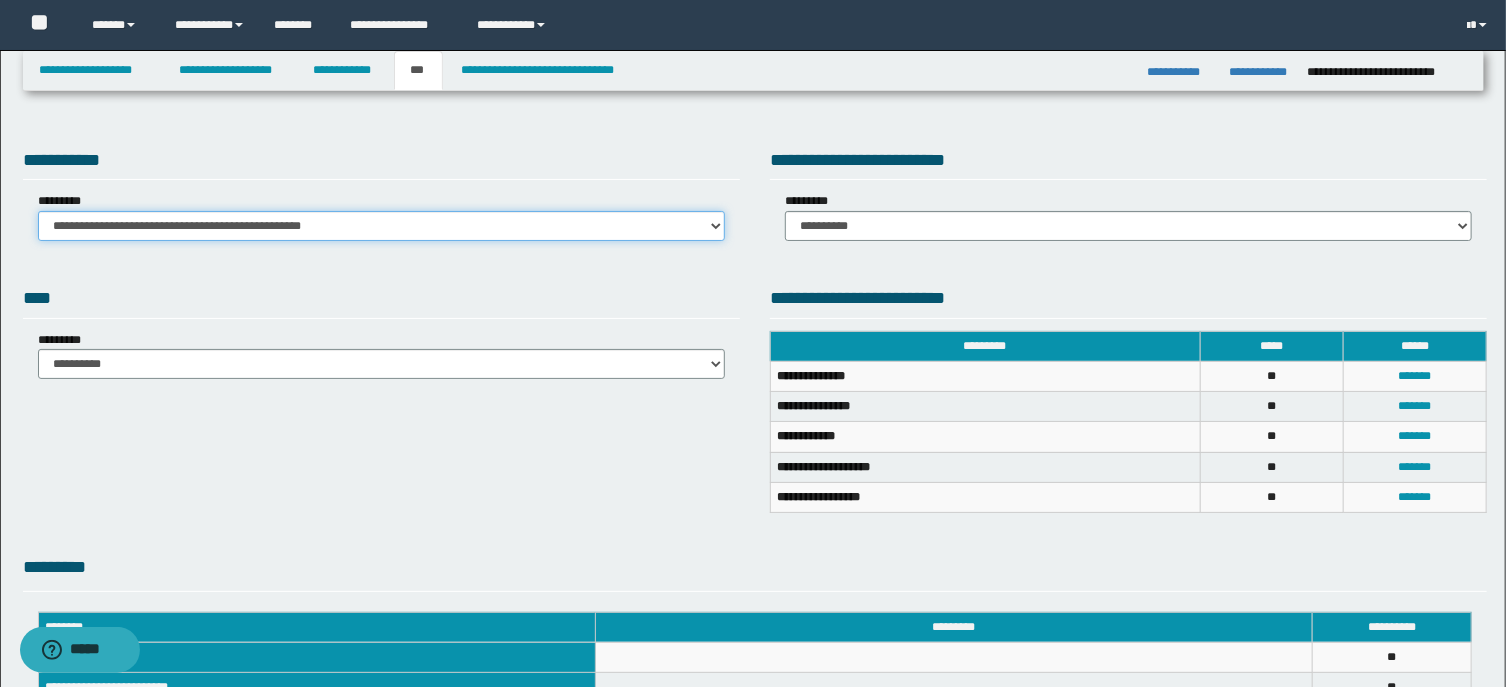 click on "**********" at bounding box center (0, 0) 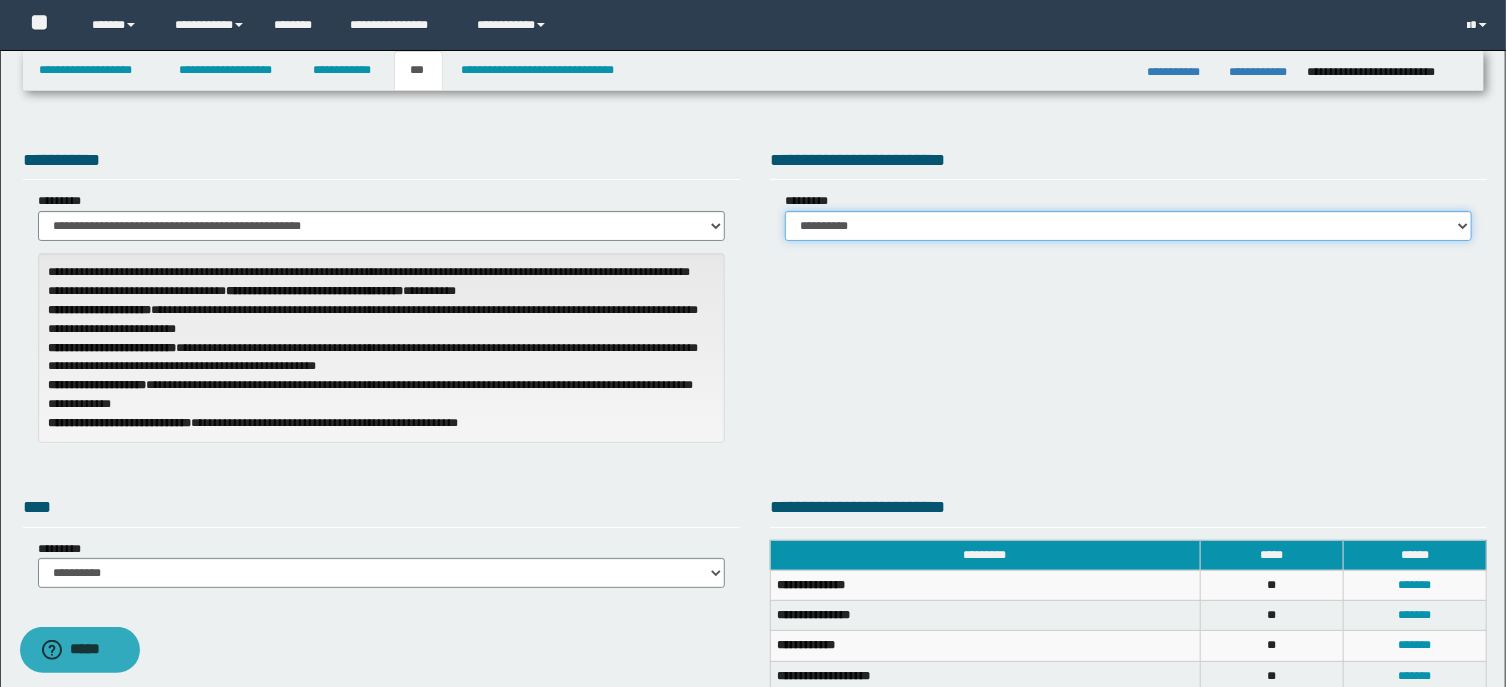 click on "**********" at bounding box center [1128, 226] 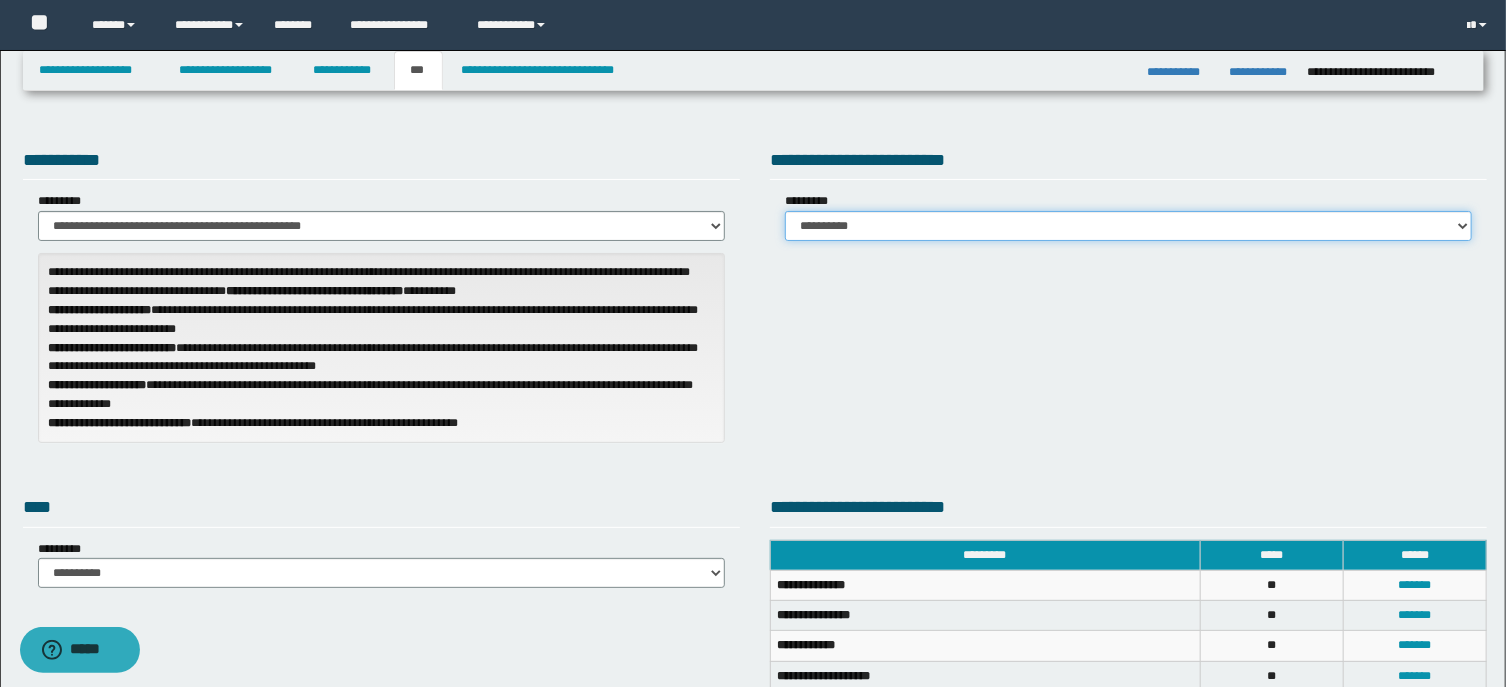 select on "*" 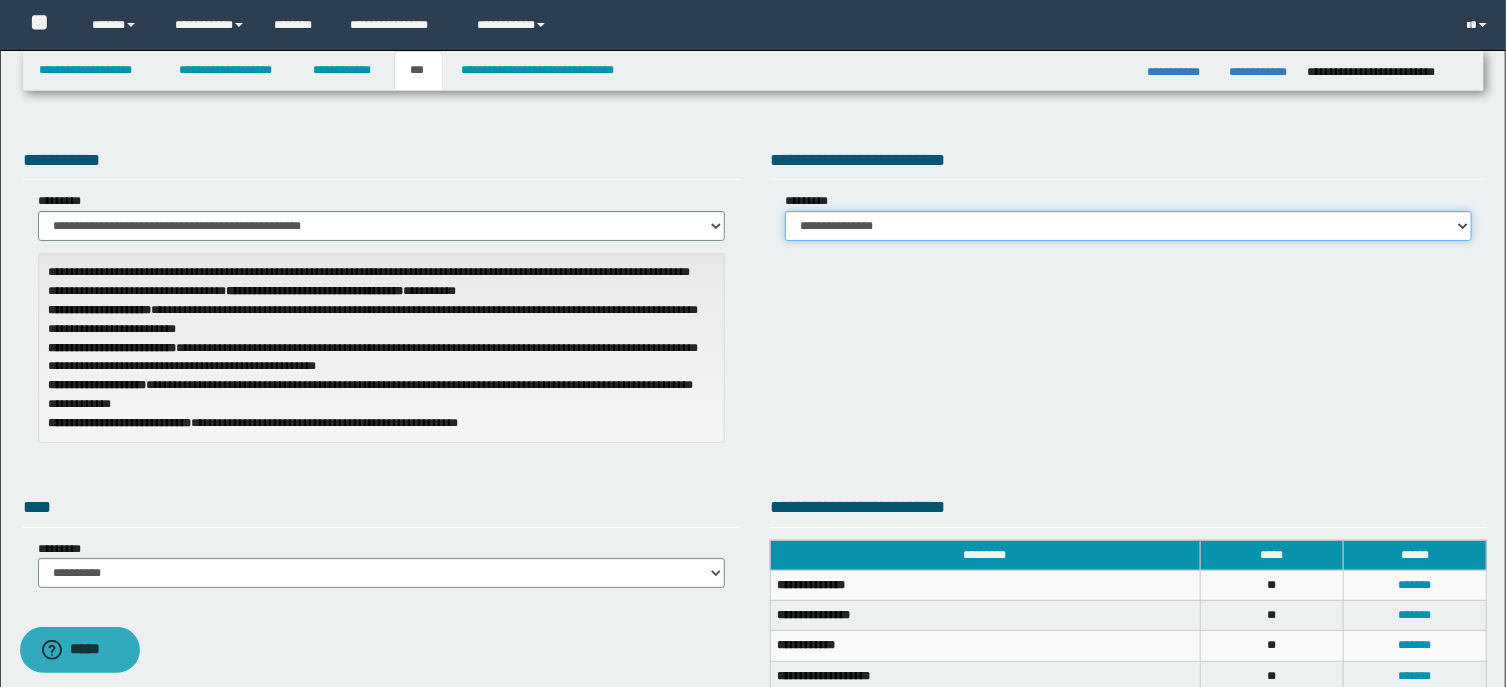 click on "**********" at bounding box center (0, 0) 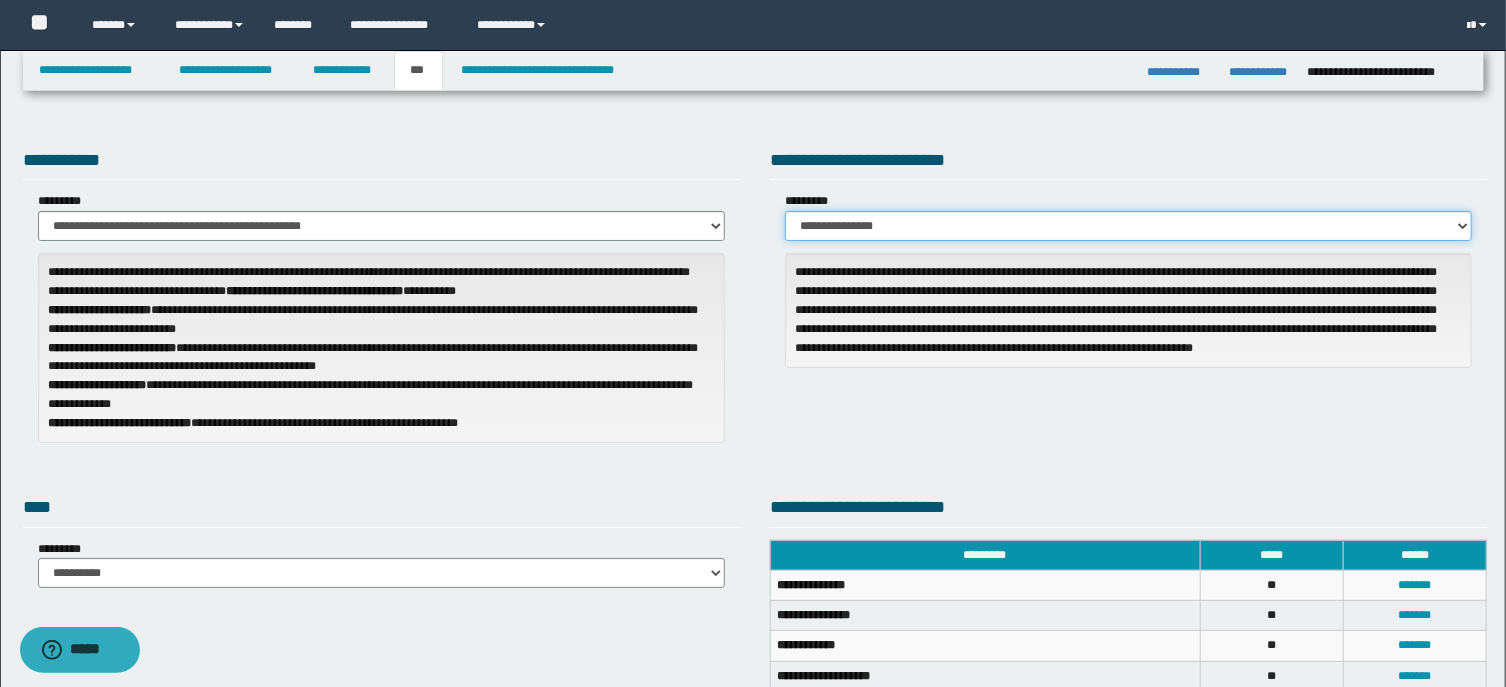 scroll, scrollTop: 321, scrollLeft: 0, axis: vertical 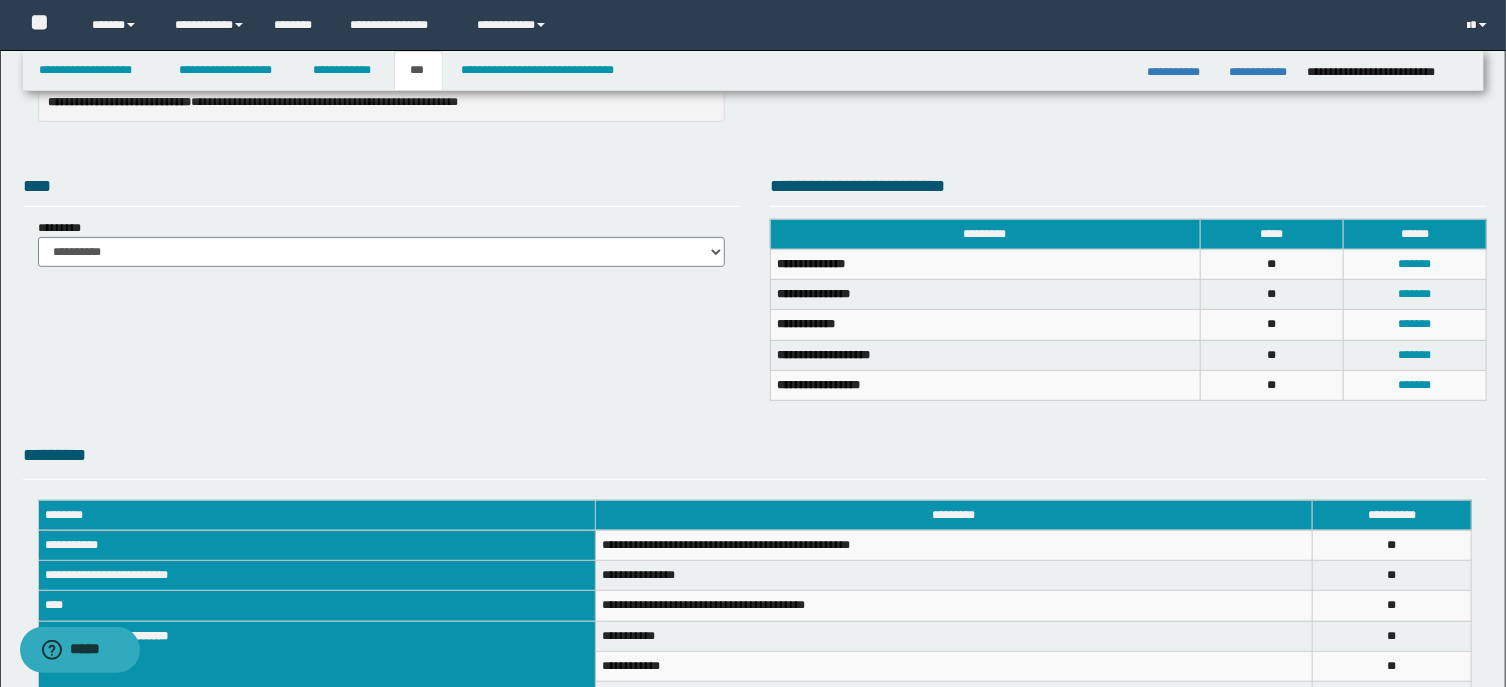 click on "**********" at bounding box center (755, 287) 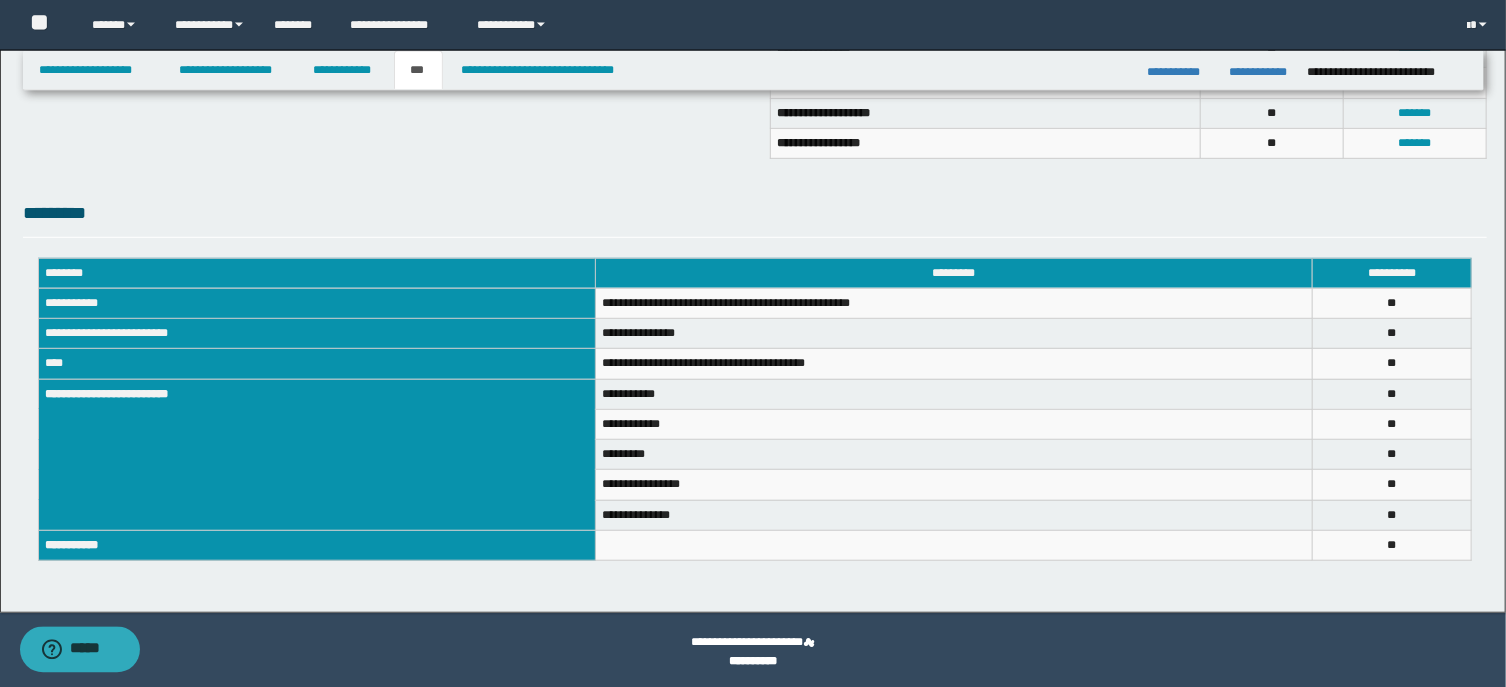 scroll, scrollTop: 566, scrollLeft: 0, axis: vertical 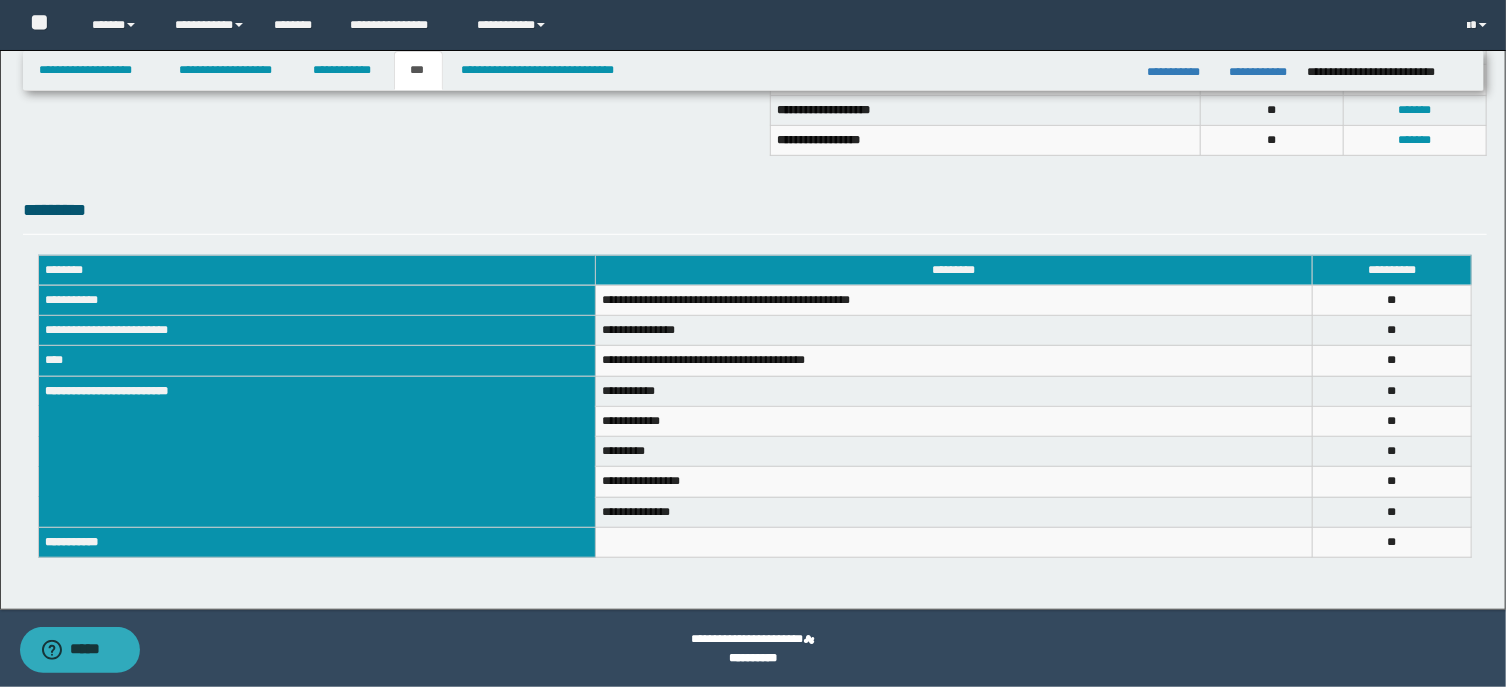 click on "*" at bounding box center (1391, 360) 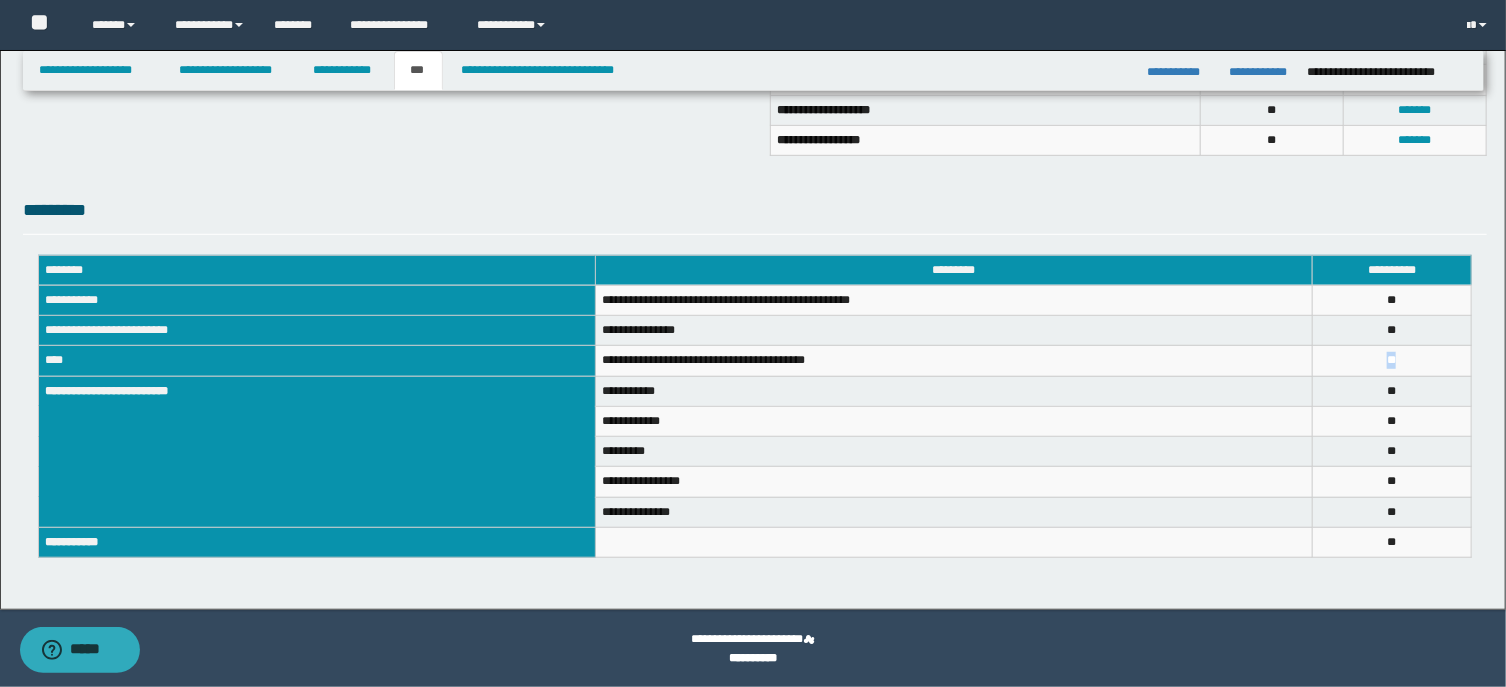 click on "* *" at bounding box center (1391, 361) 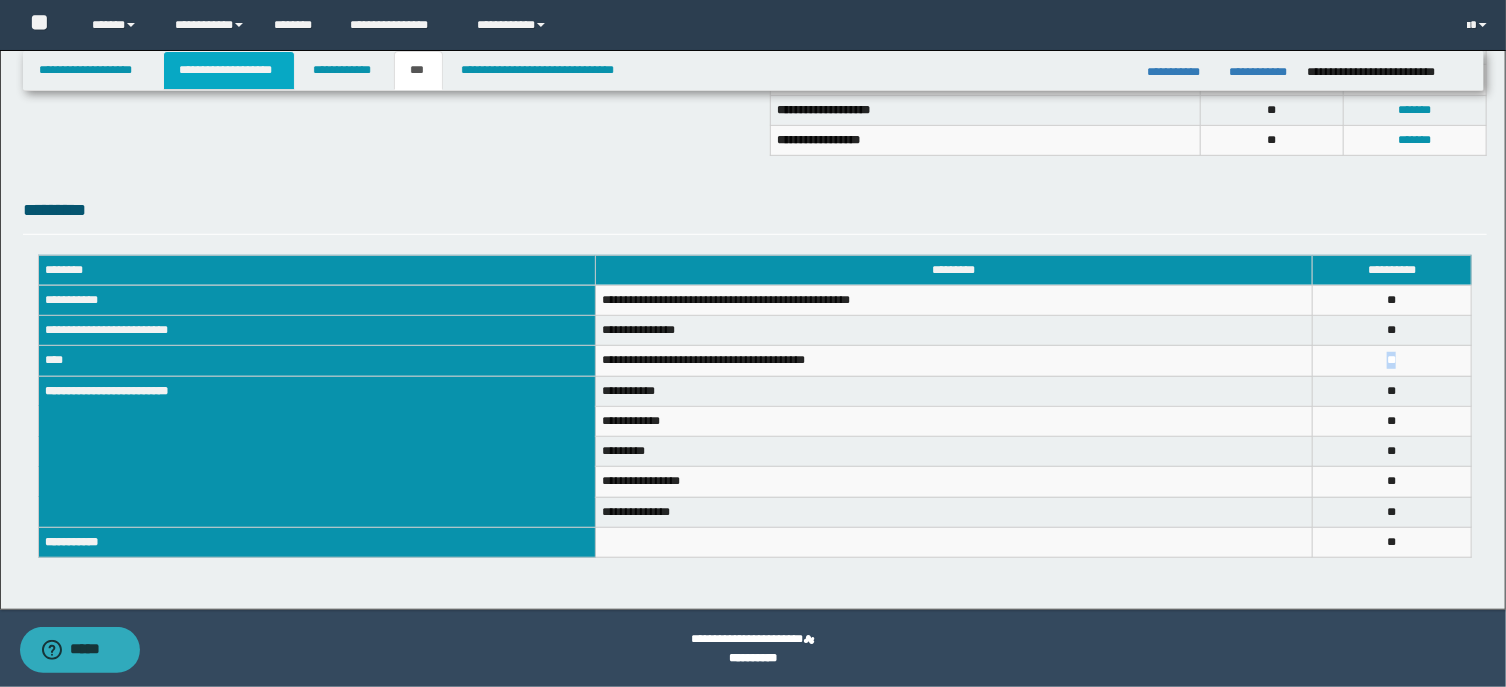 click on "**********" at bounding box center [229, 70] 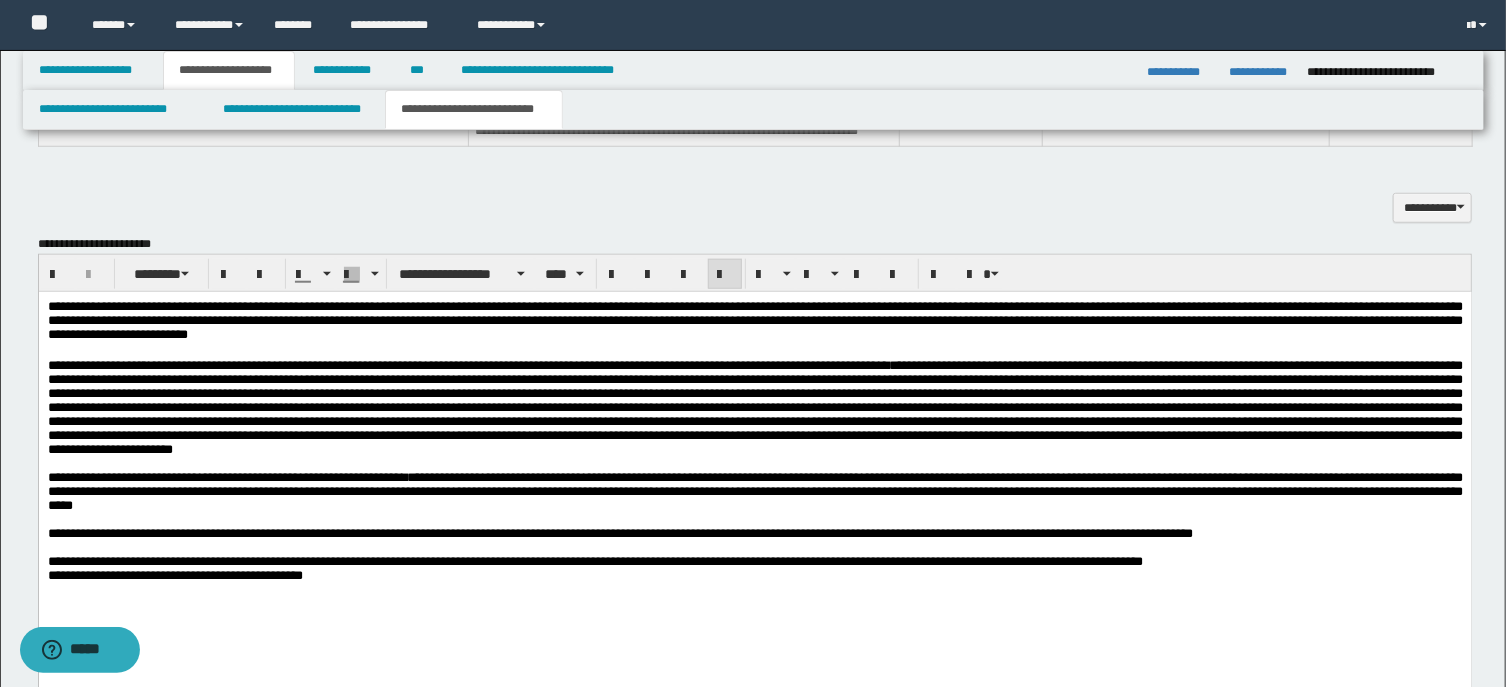 scroll, scrollTop: 1025, scrollLeft: 0, axis: vertical 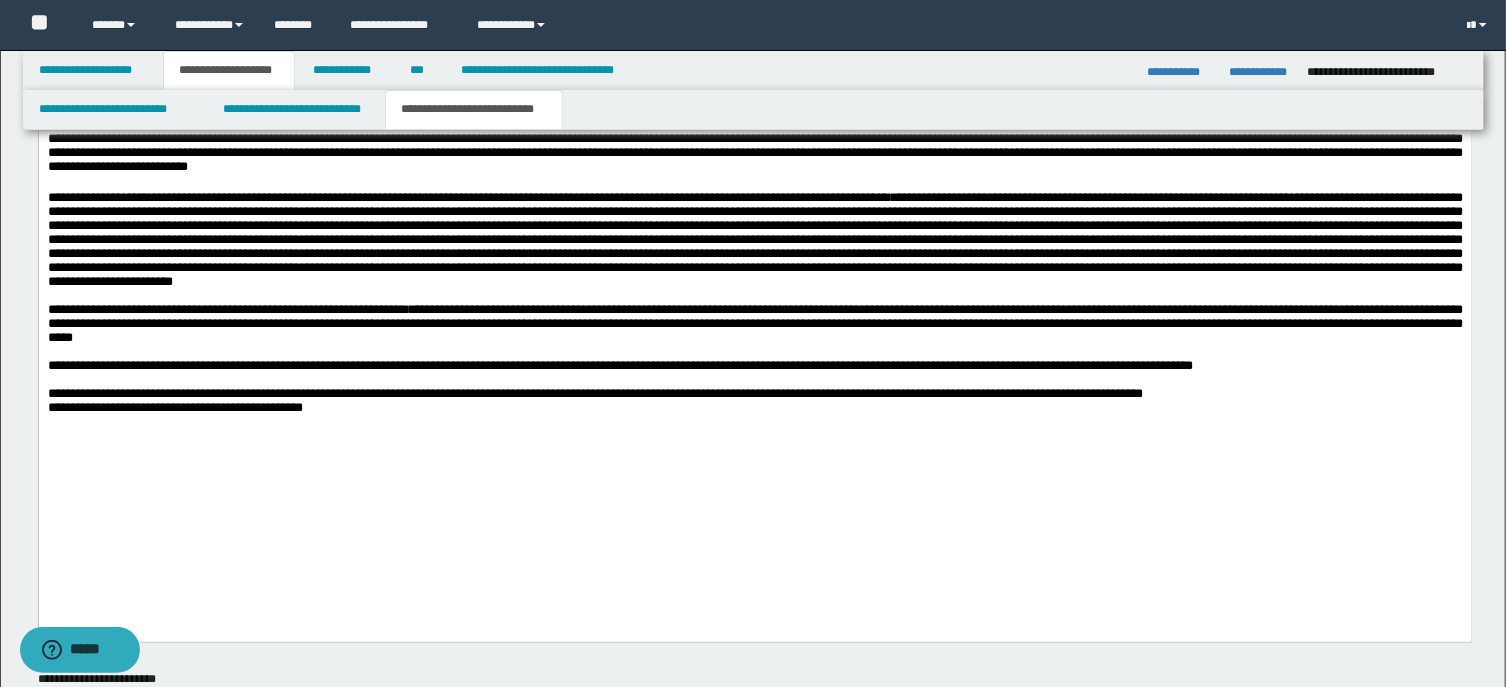 click on "**********" at bounding box center (754, 407) 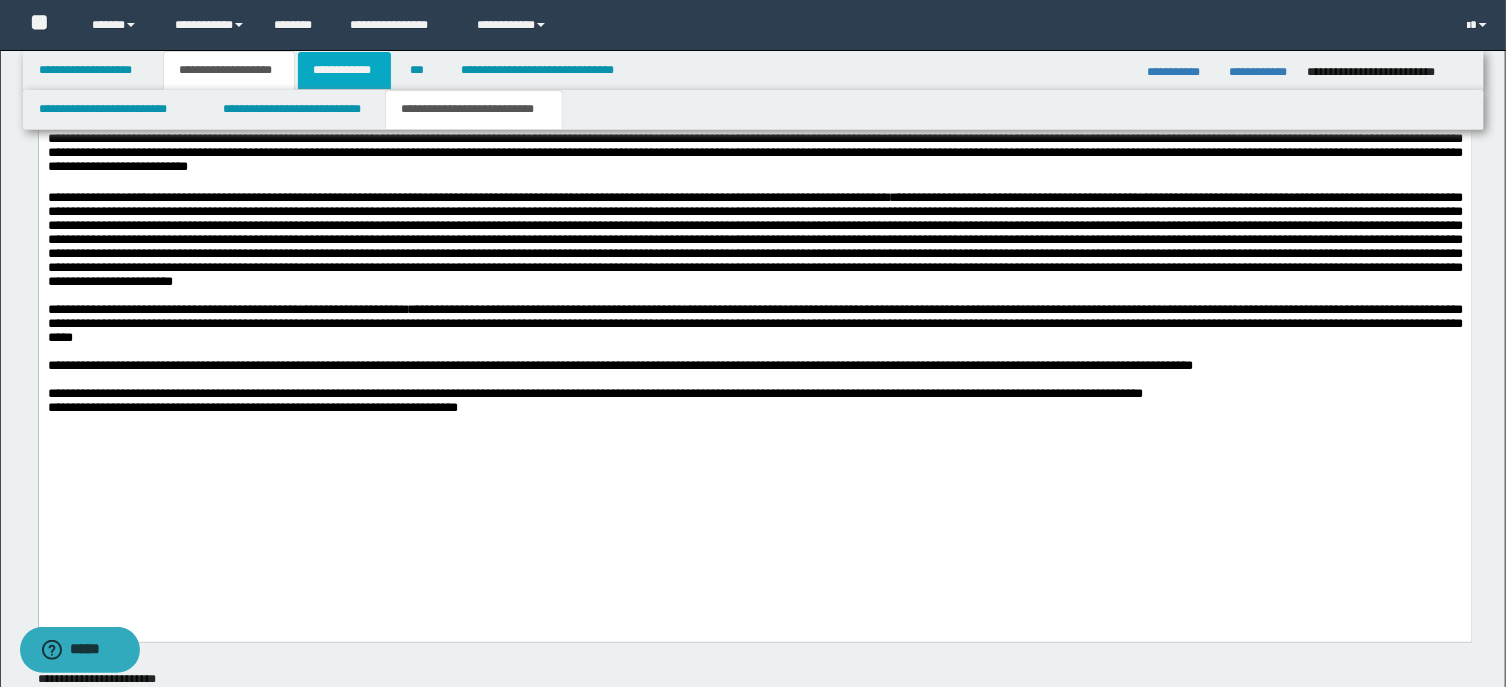 click on "**********" at bounding box center [344, 70] 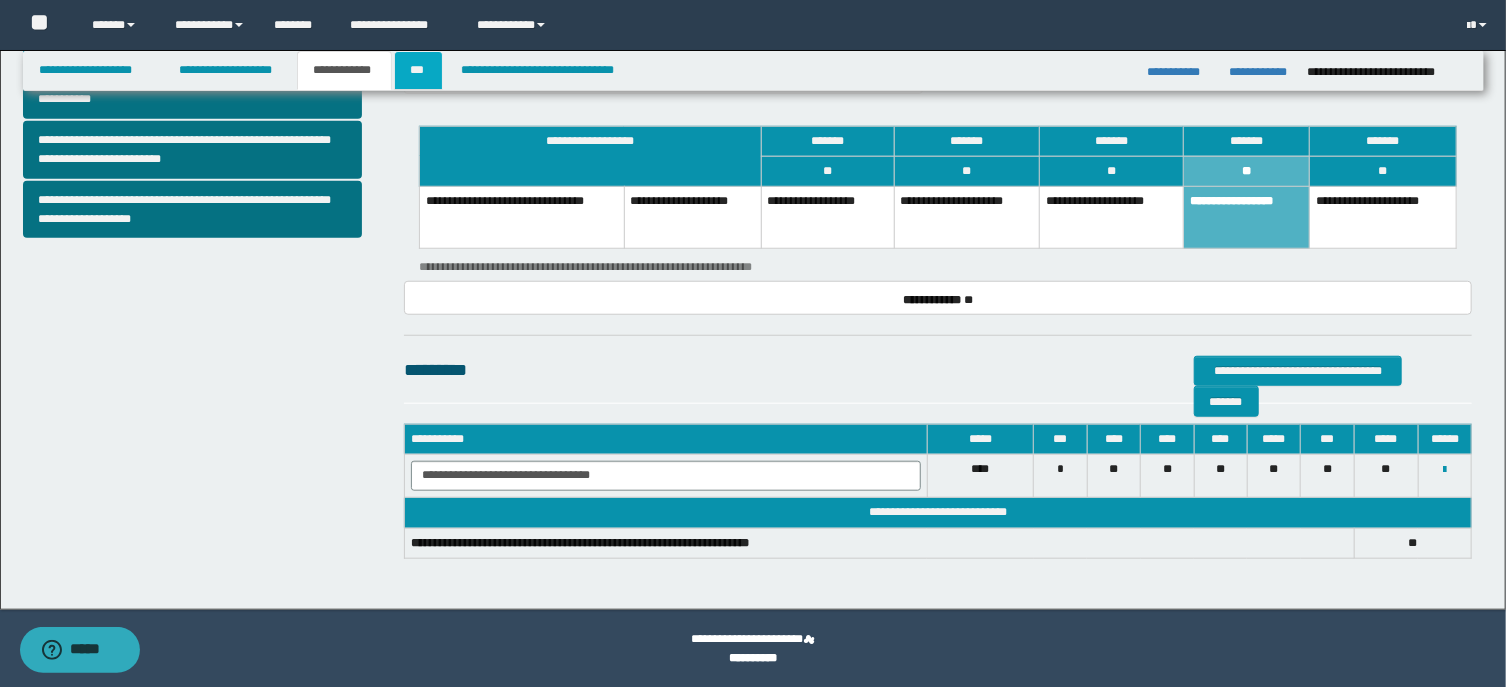 click on "***" at bounding box center (418, 70) 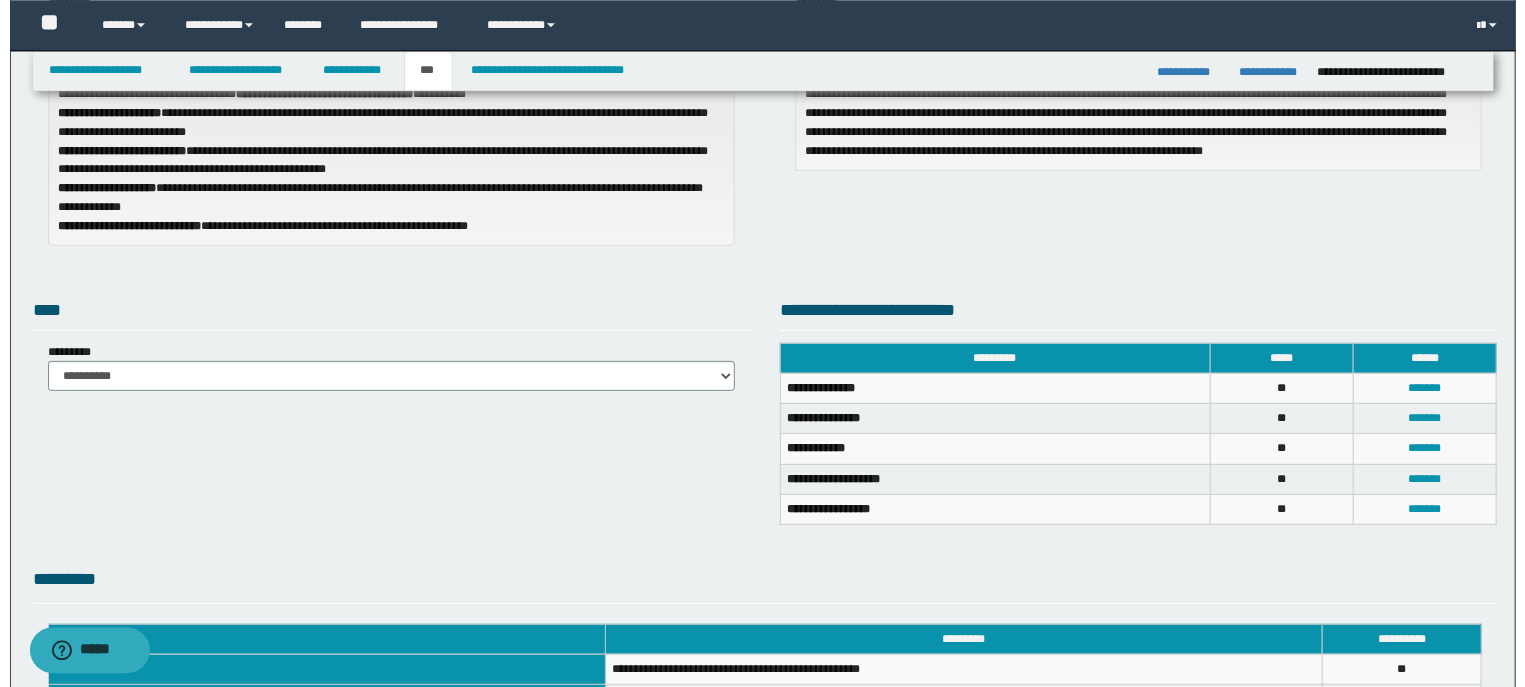 scroll, scrollTop: 244, scrollLeft: 0, axis: vertical 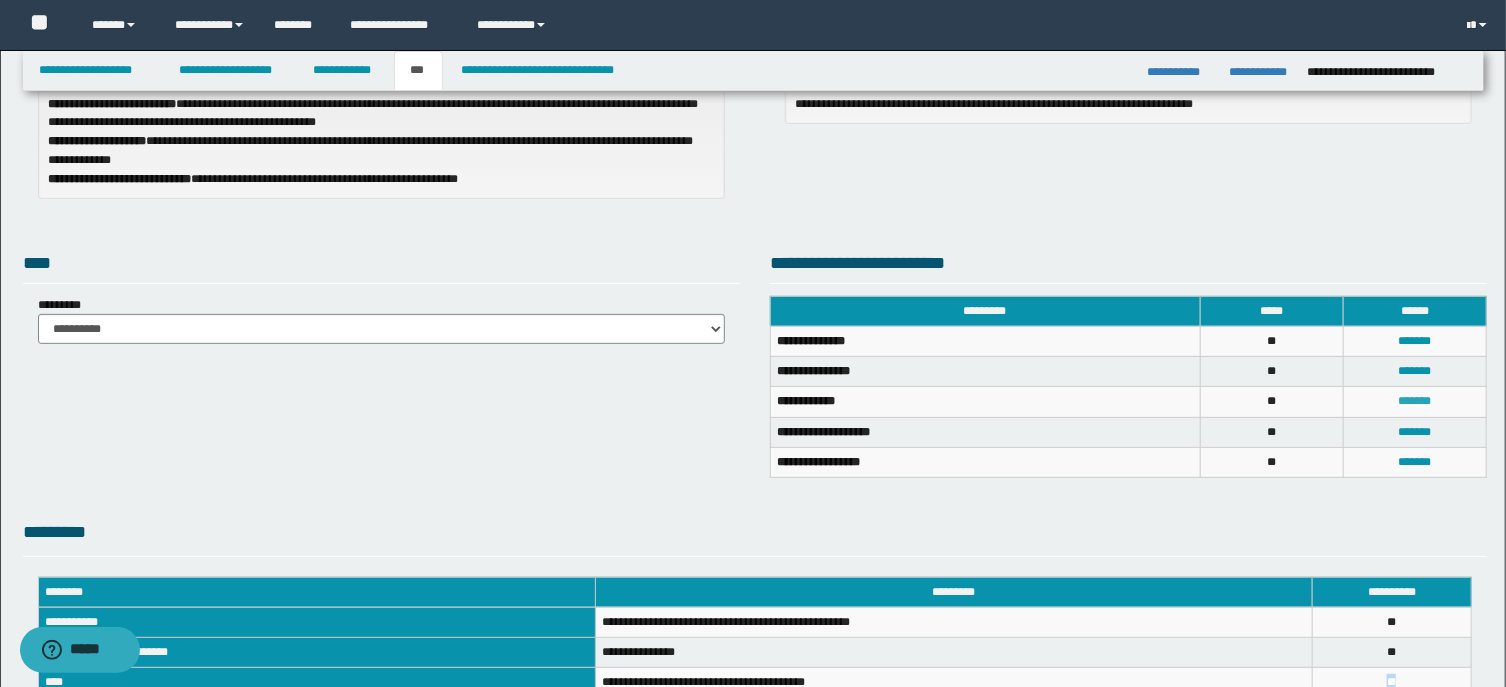 click on "*******" at bounding box center [1414, 401] 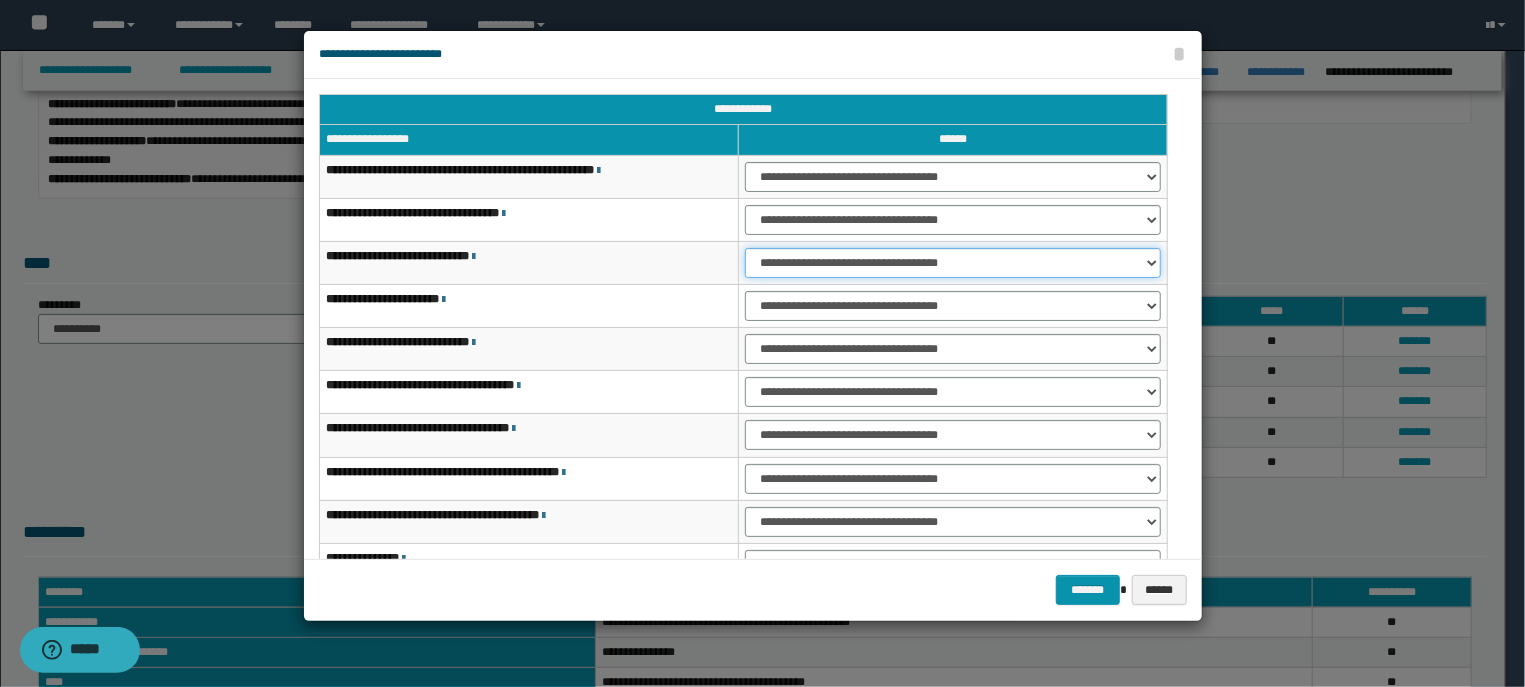 click on "**********" at bounding box center (953, 263) 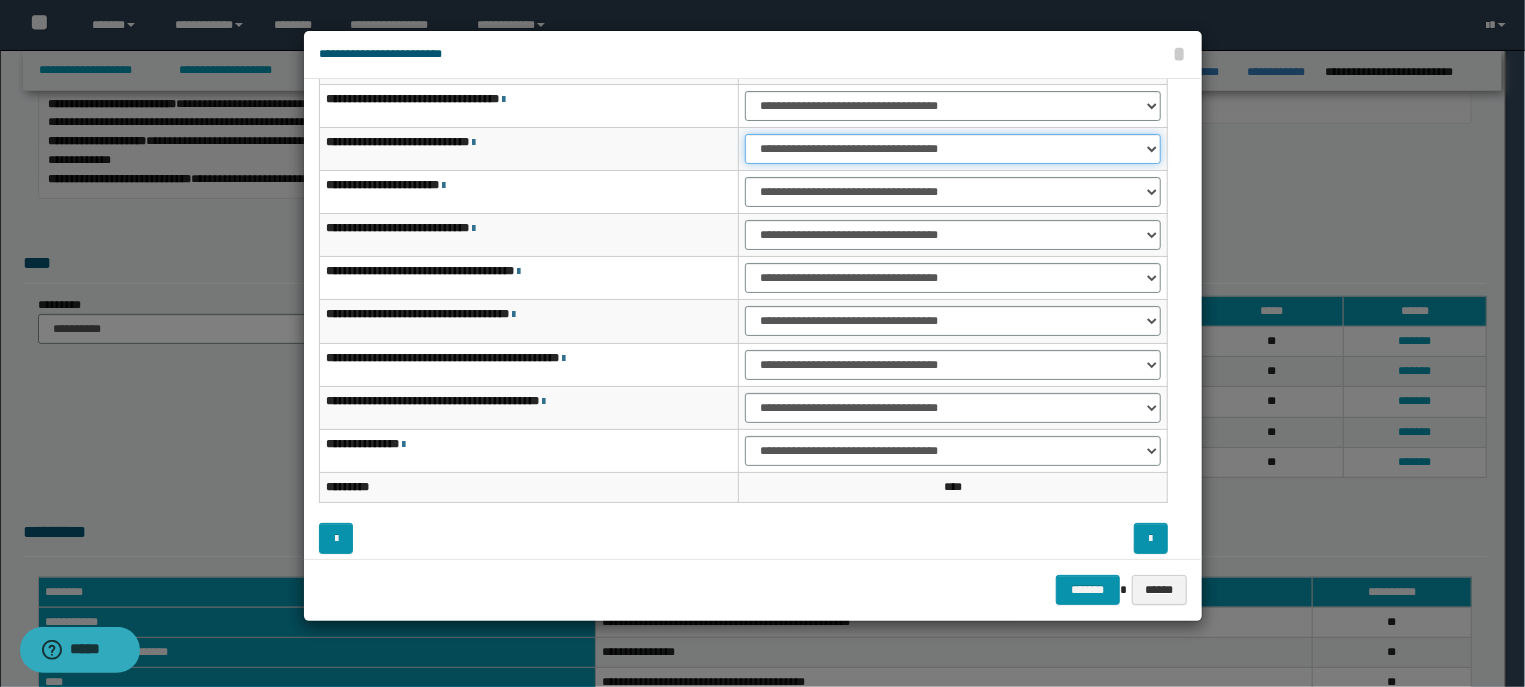 scroll, scrollTop: 124, scrollLeft: 0, axis: vertical 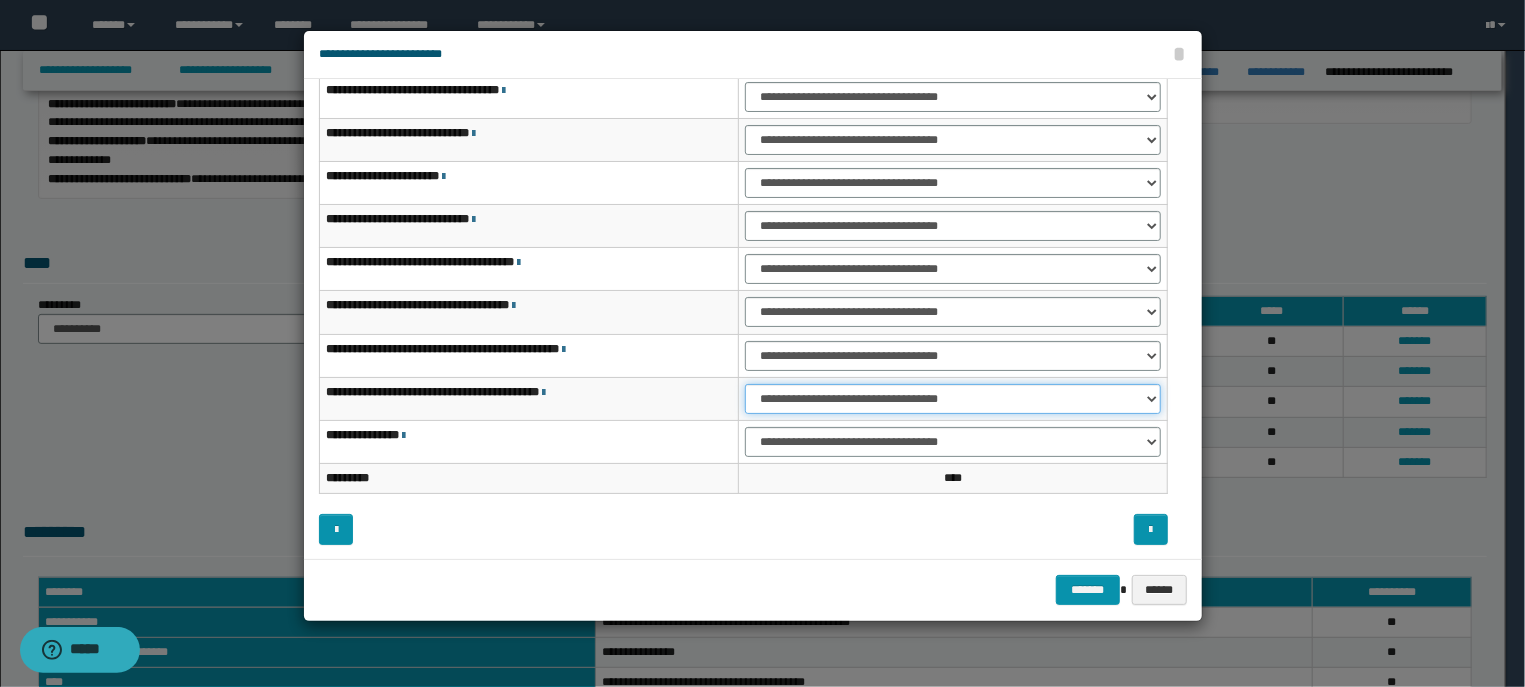 select on "***" 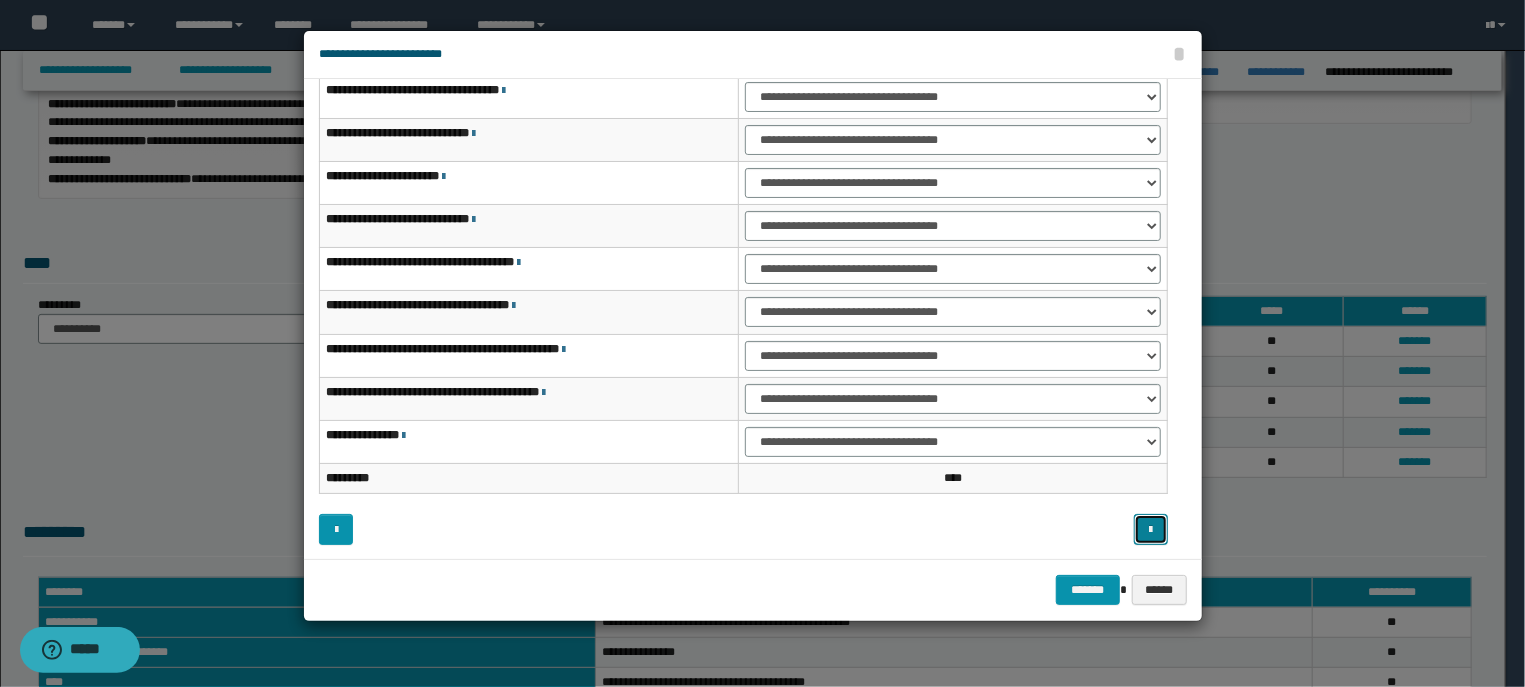 click at bounding box center [1150, 530] 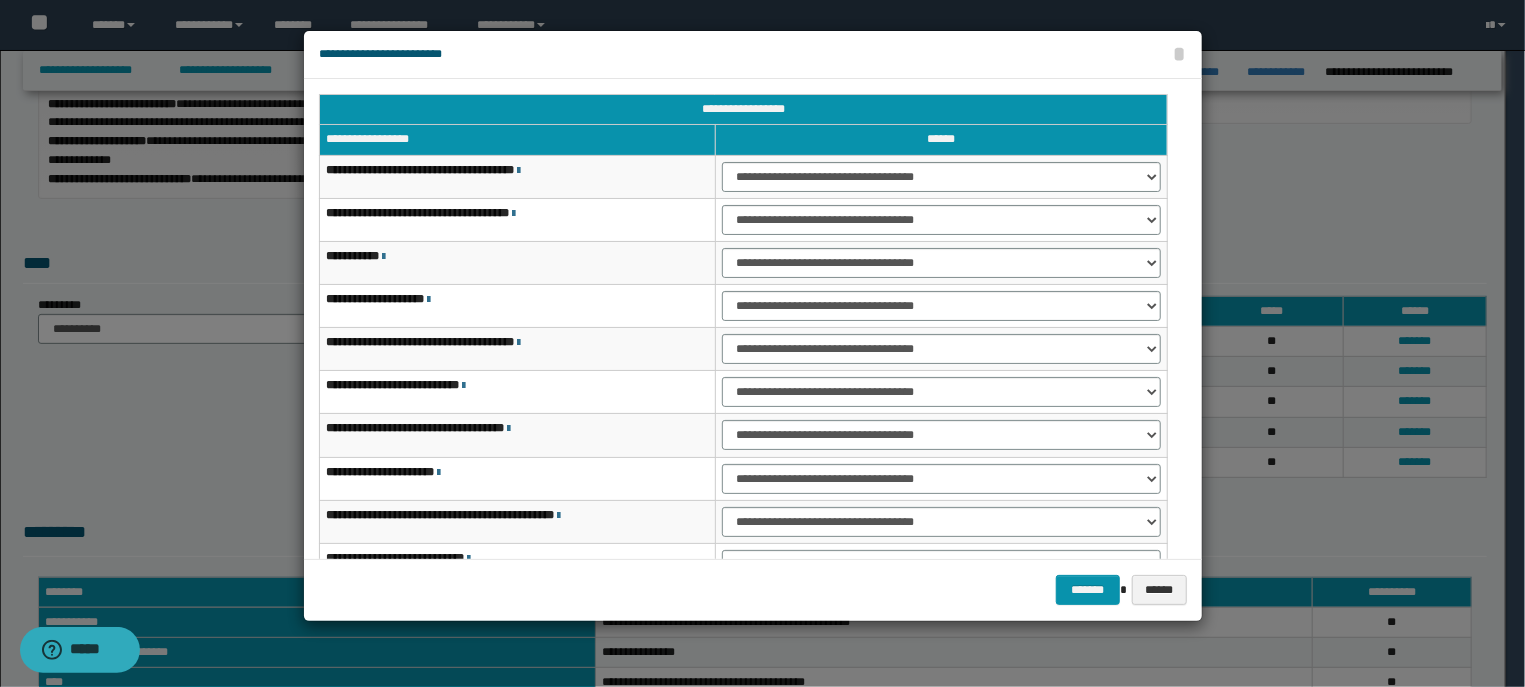 scroll, scrollTop: 101, scrollLeft: 0, axis: vertical 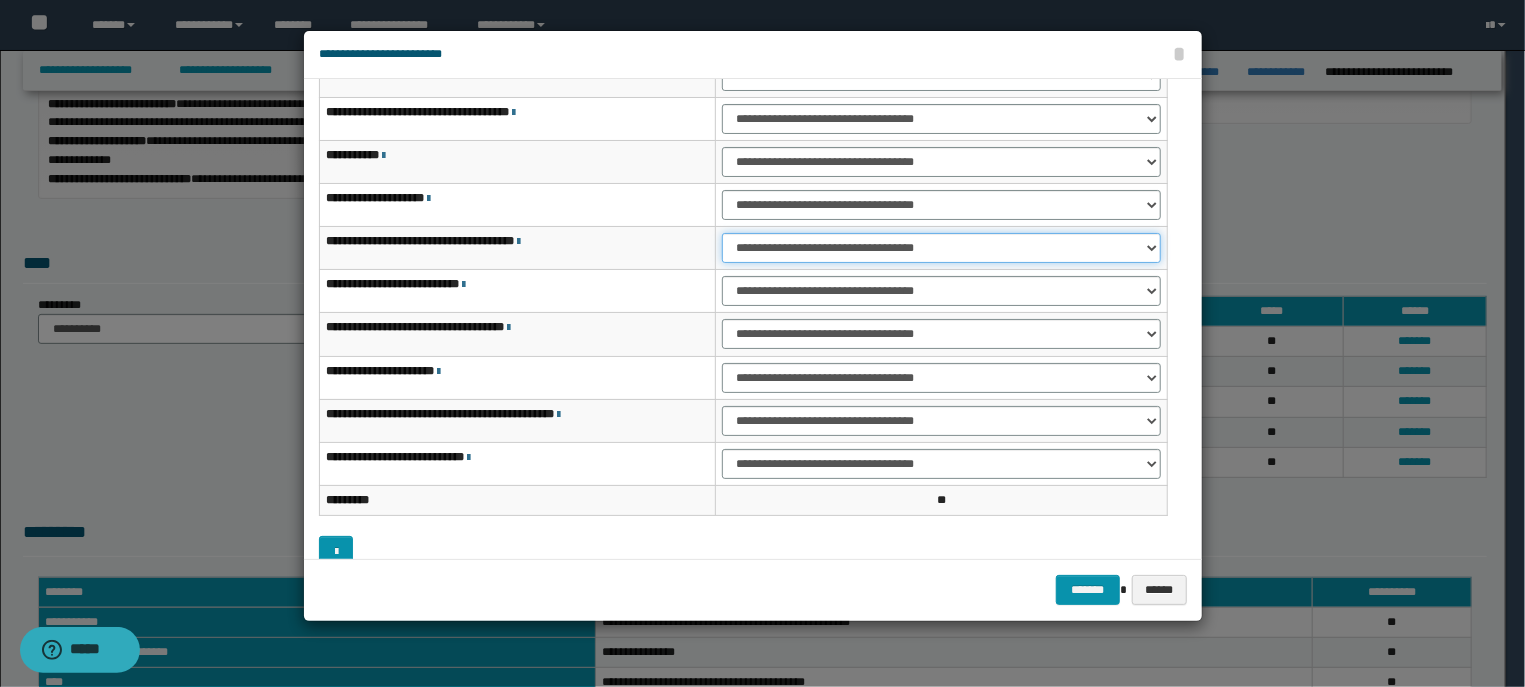 click on "**********" at bounding box center [941, 248] 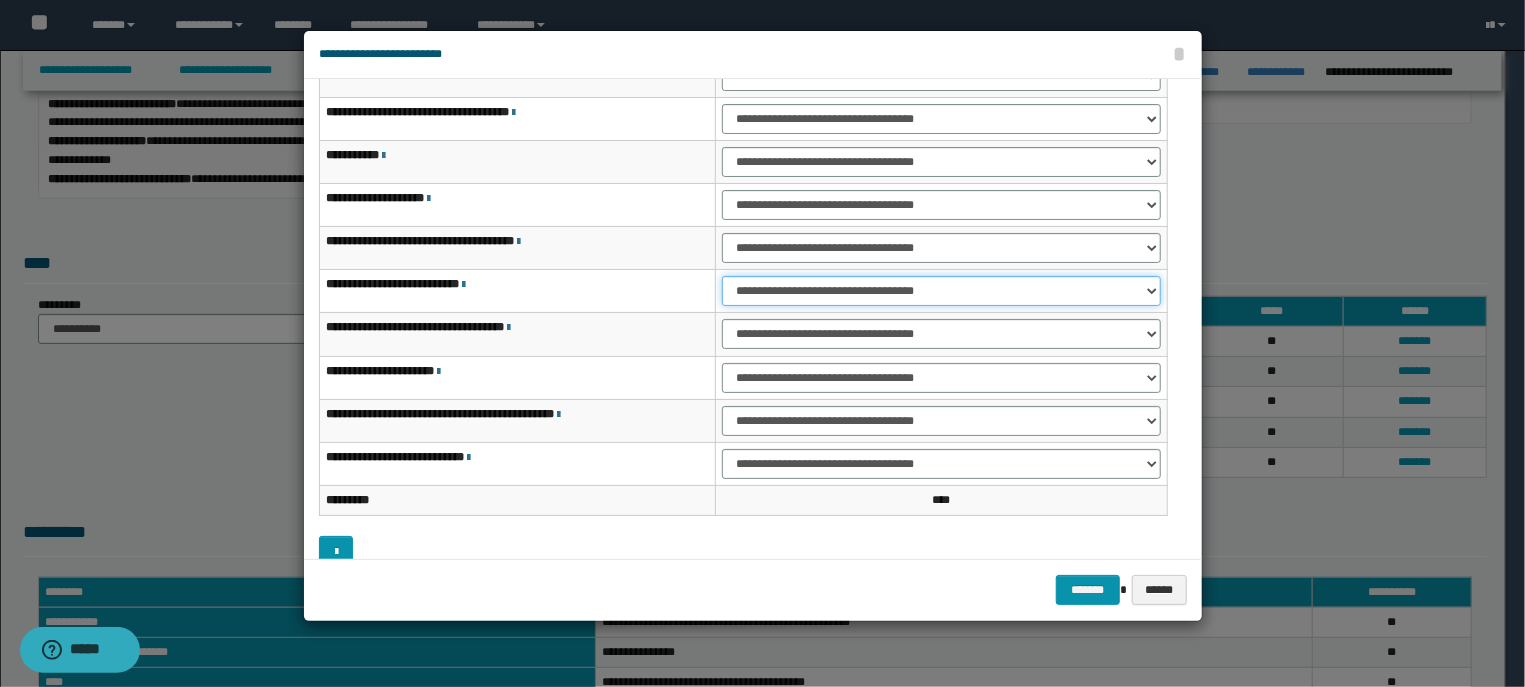select on "***" 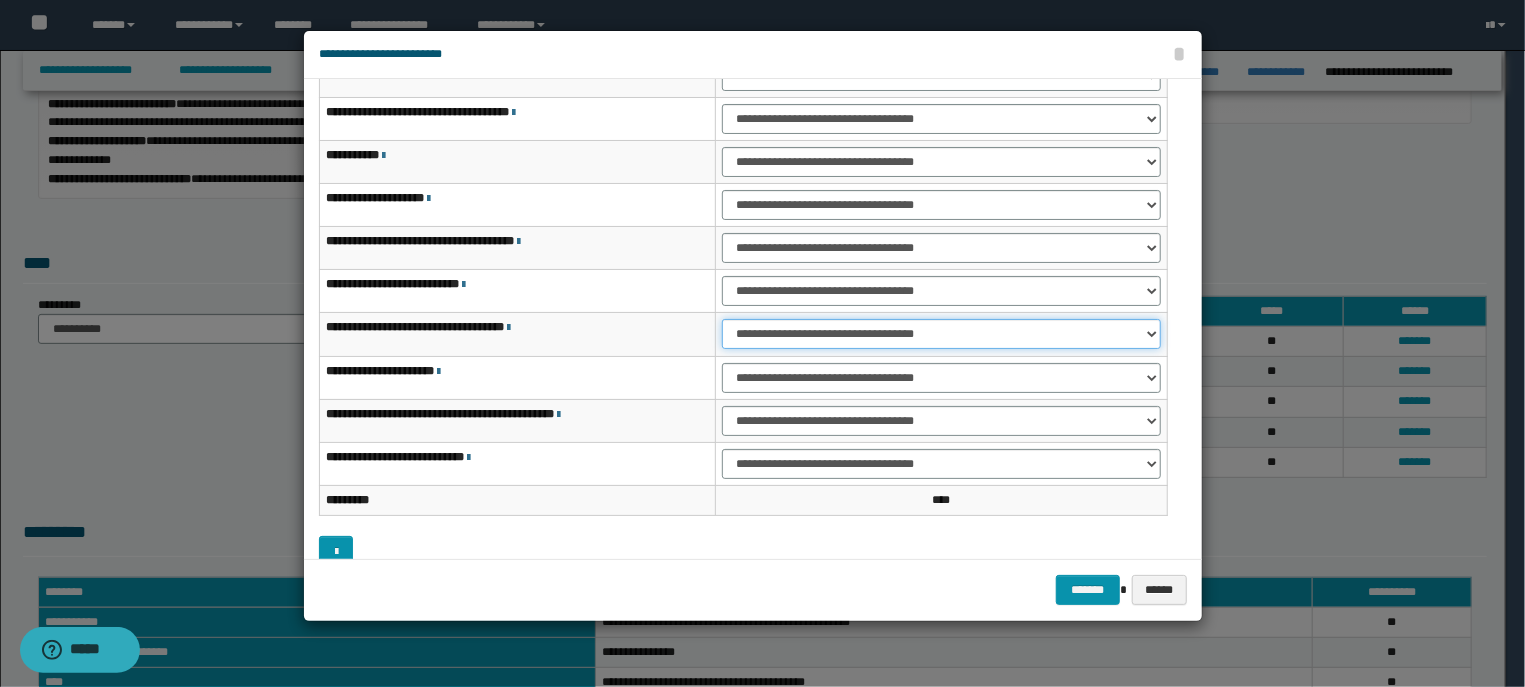click on "**********" at bounding box center [941, 334] 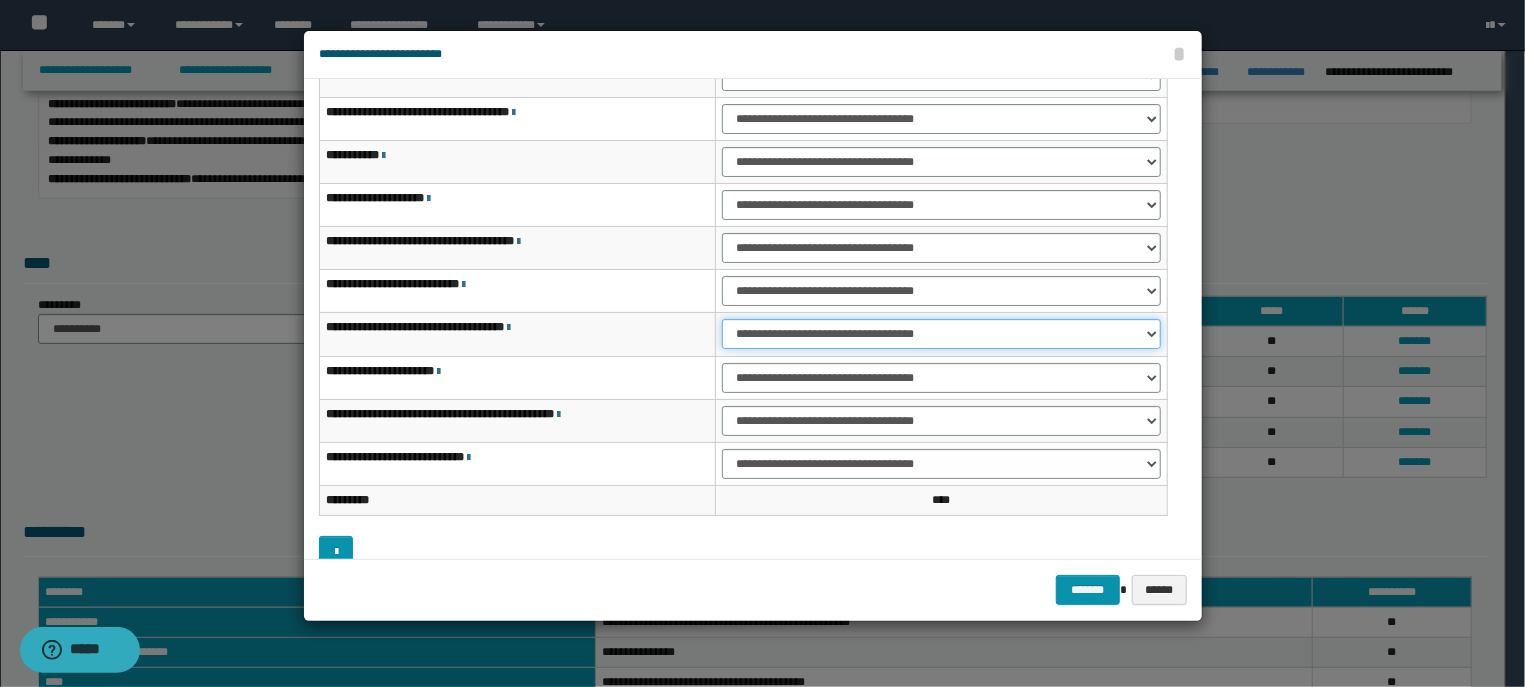 select on "***" 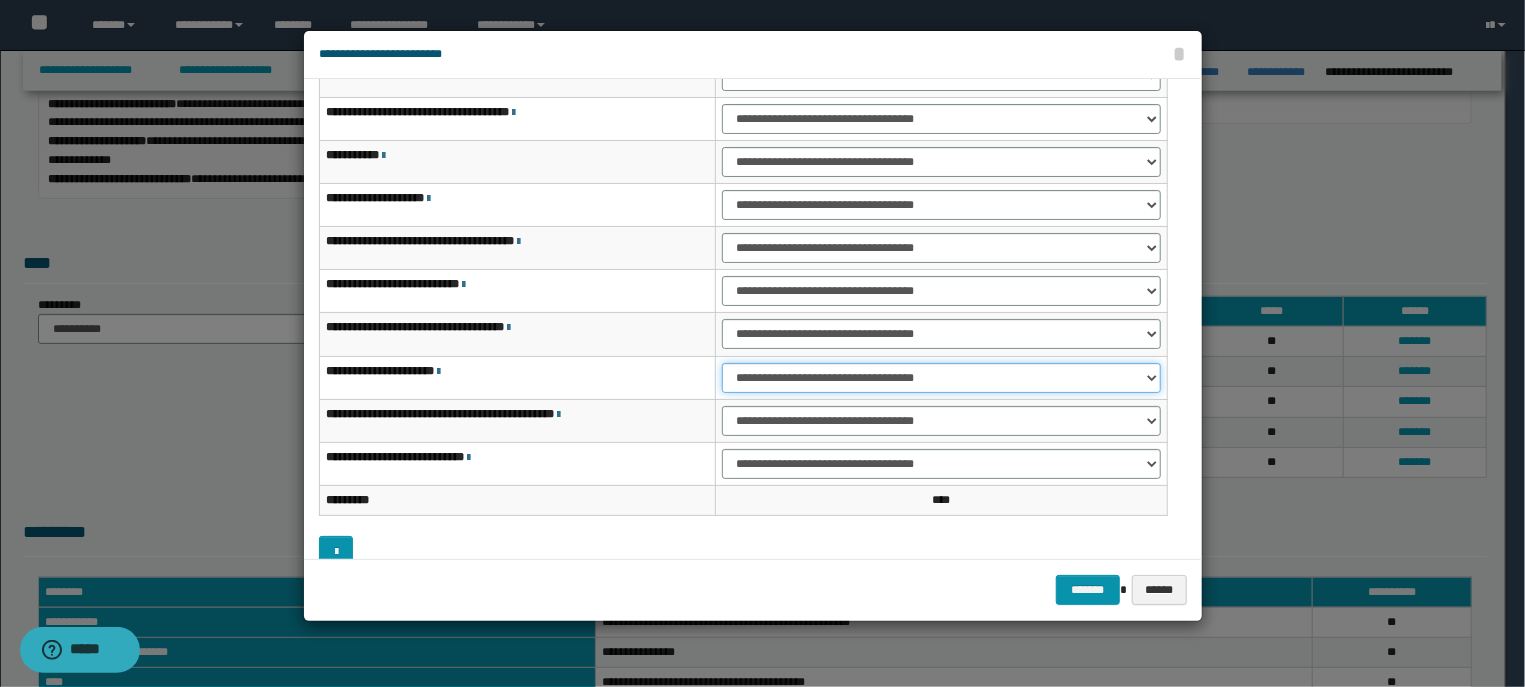 select on "***" 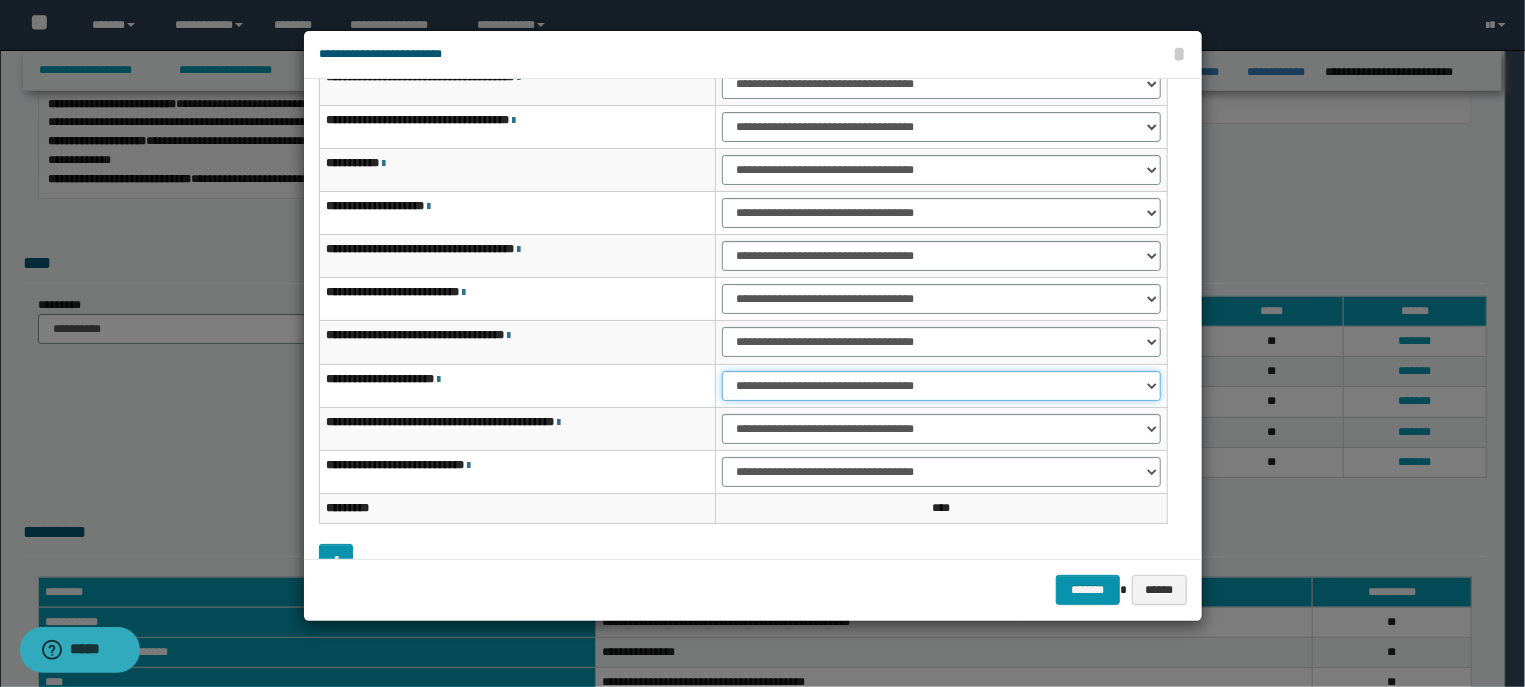 scroll, scrollTop: 124, scrollLeft: 0, axis: vertical 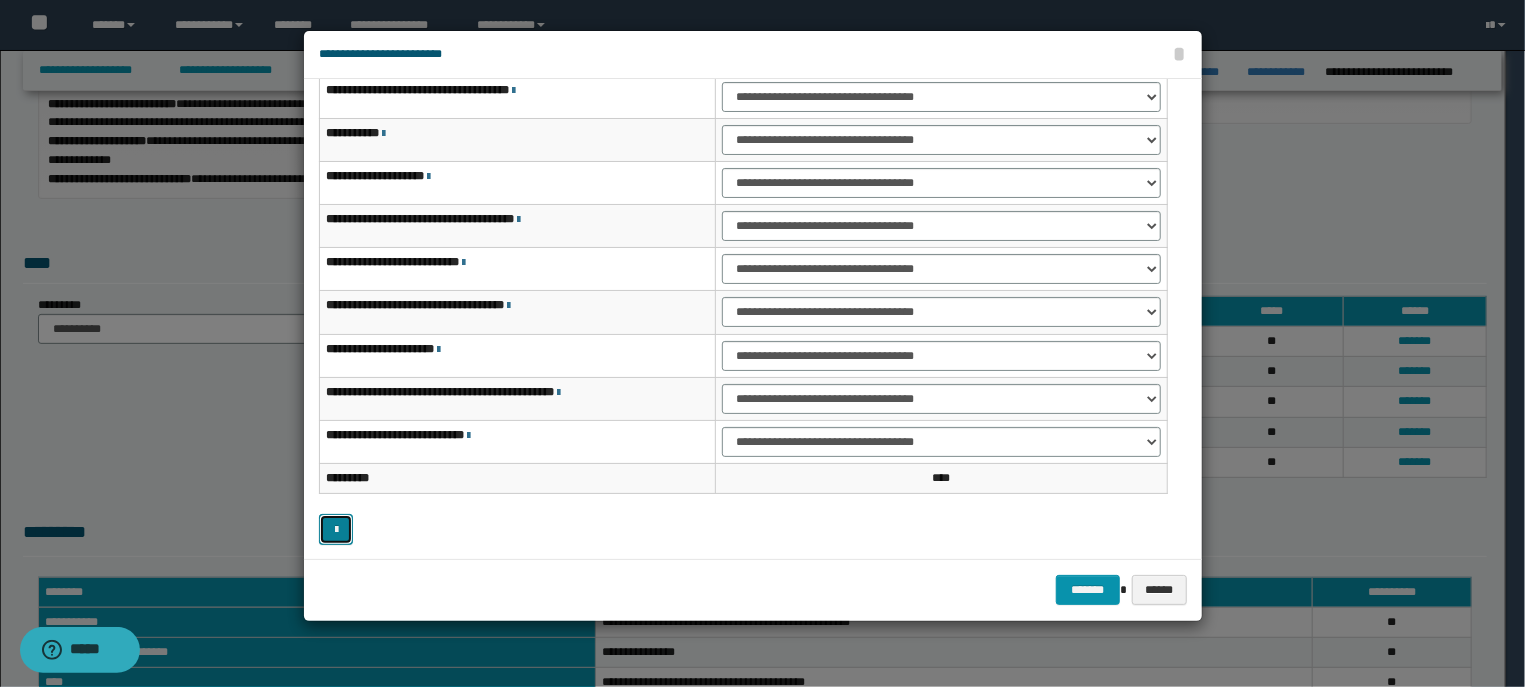 click at bounding box center (336, 530) 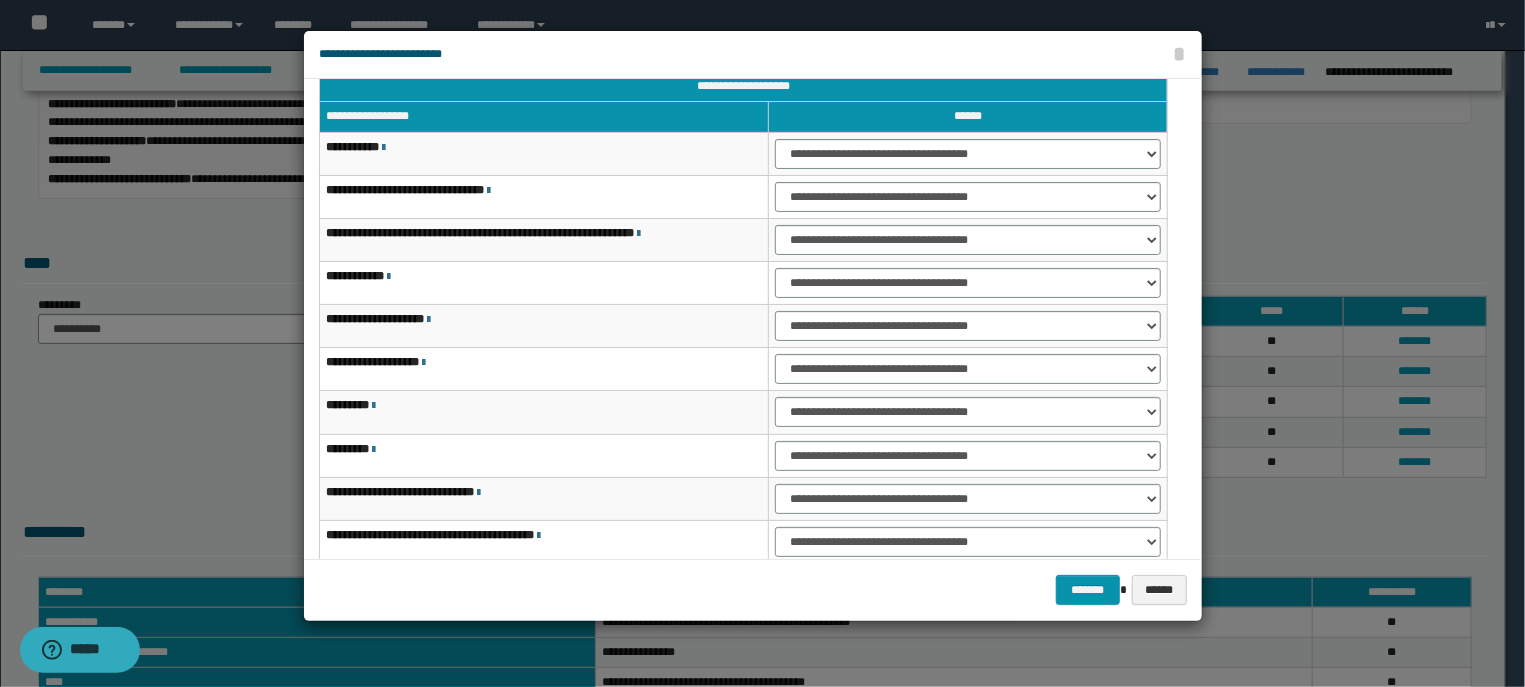 scroll, scrollTop: 124, scrollLeft: 0, axis: vertical 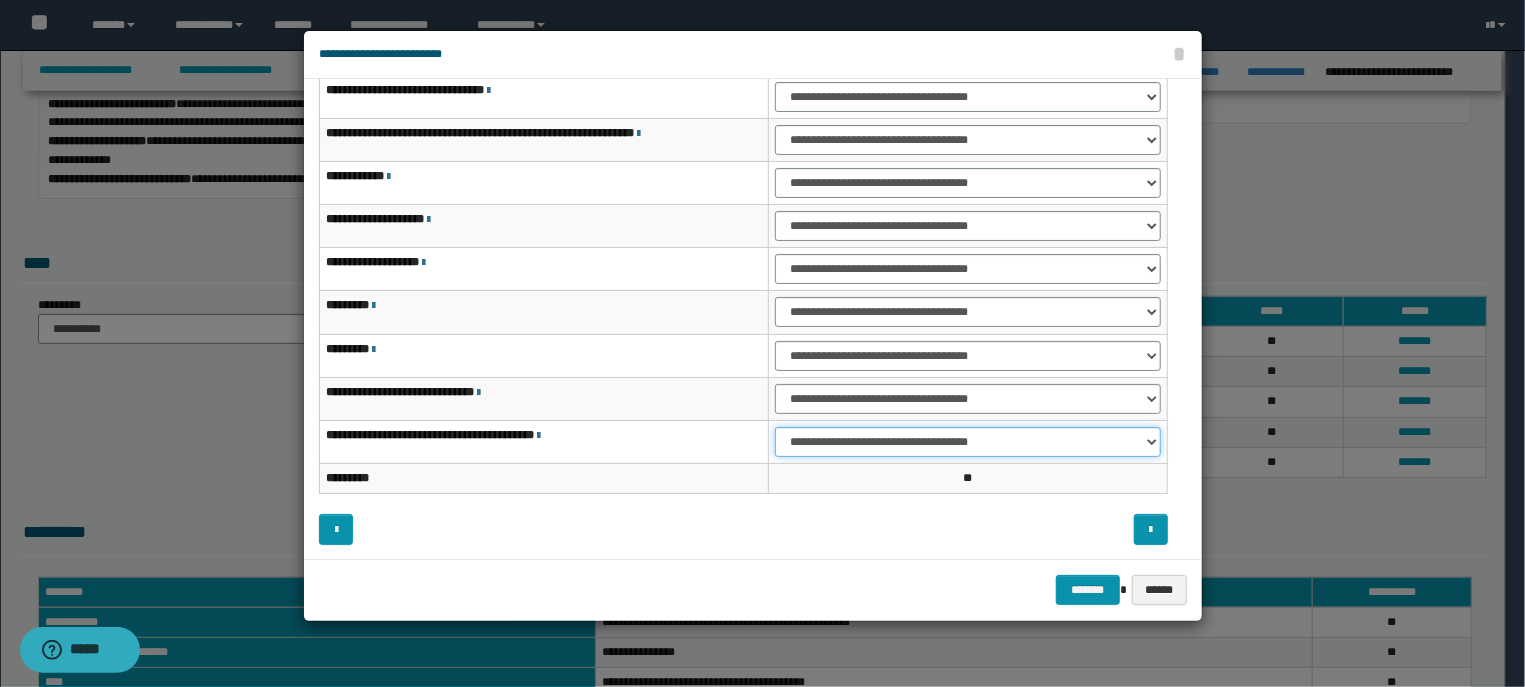 select on "***" 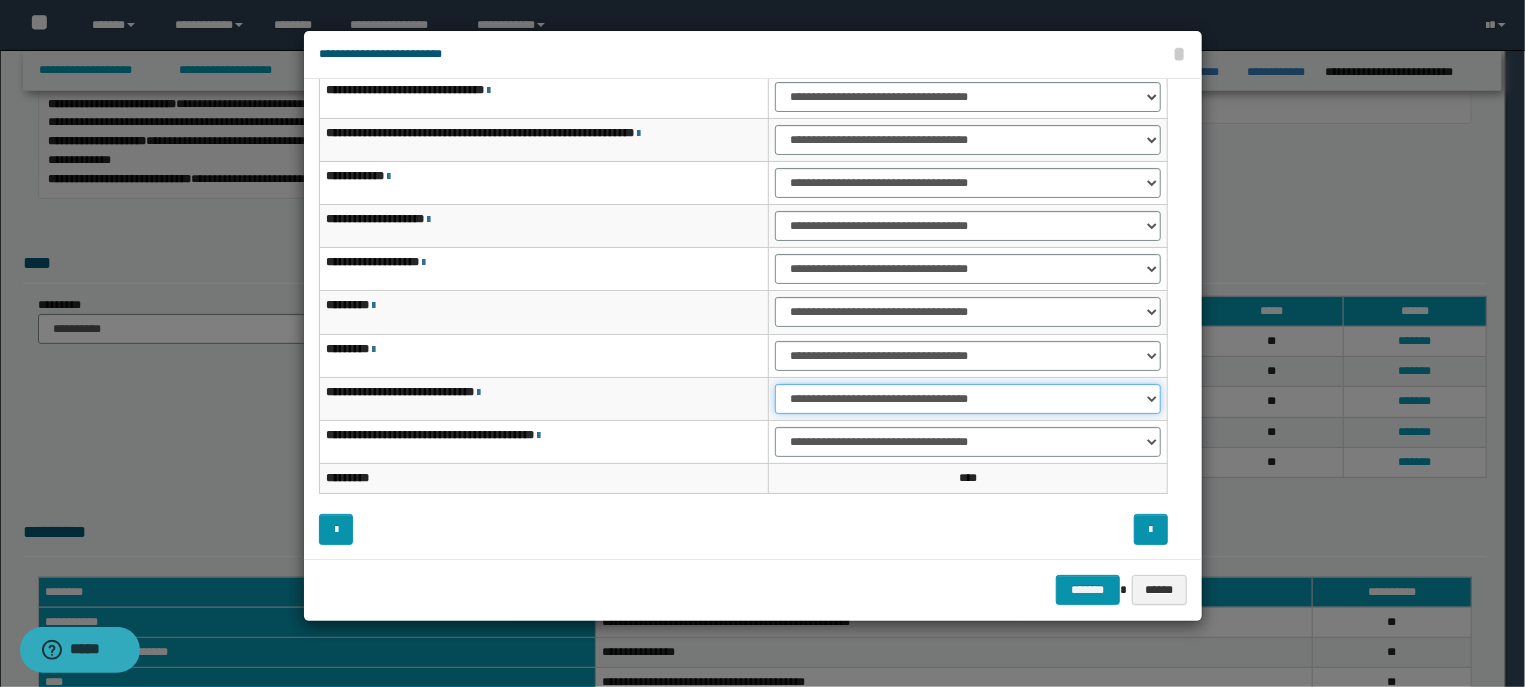 select on "***" 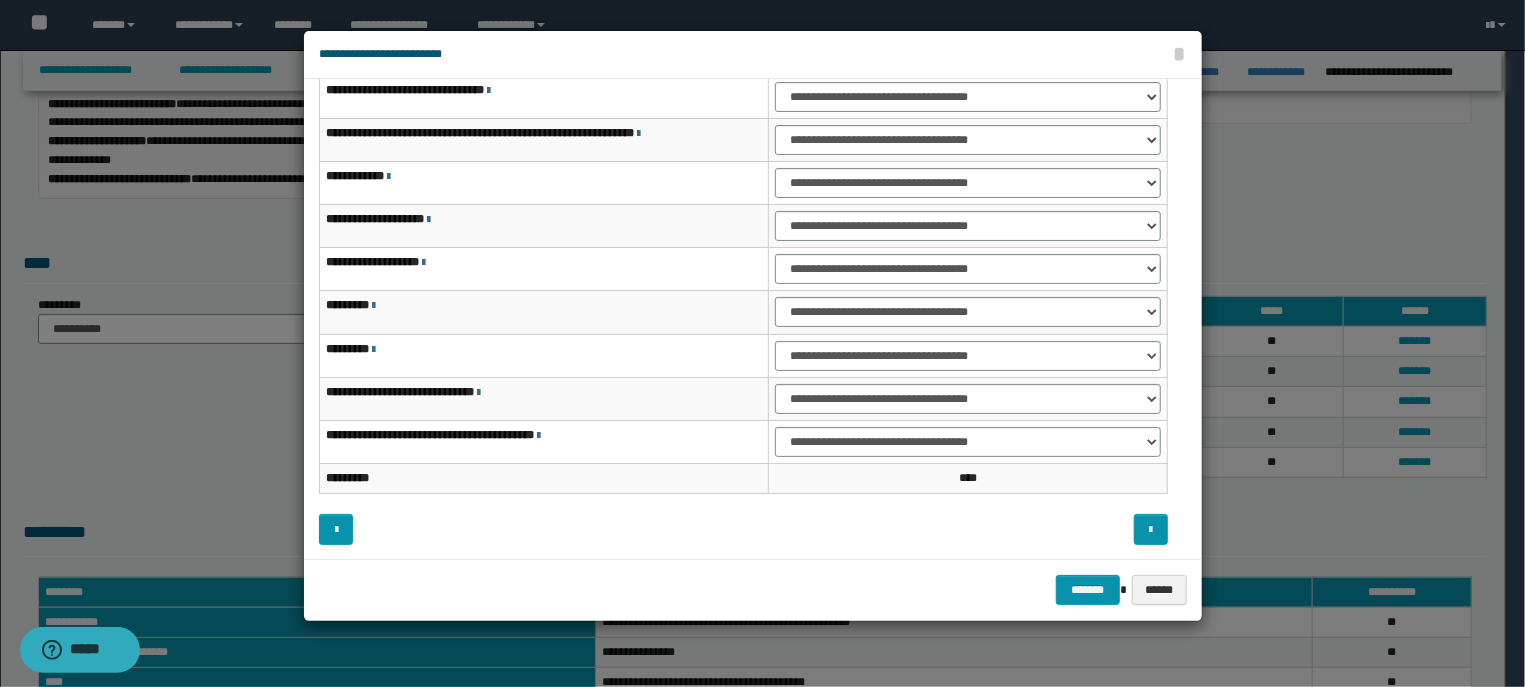 click on "**********" at bounding box center [544, 441] 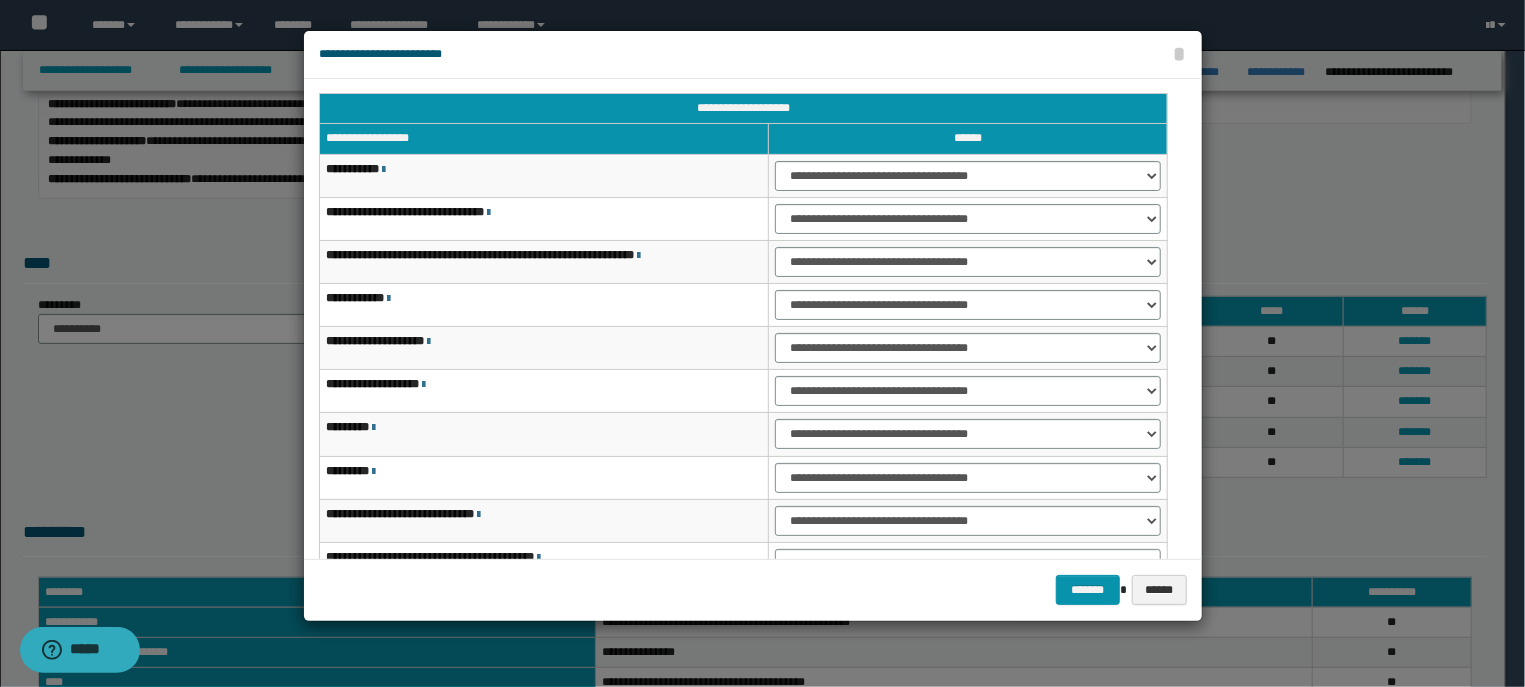 scroll, scrollTop: 0, scrollLeft: 0, axis: both 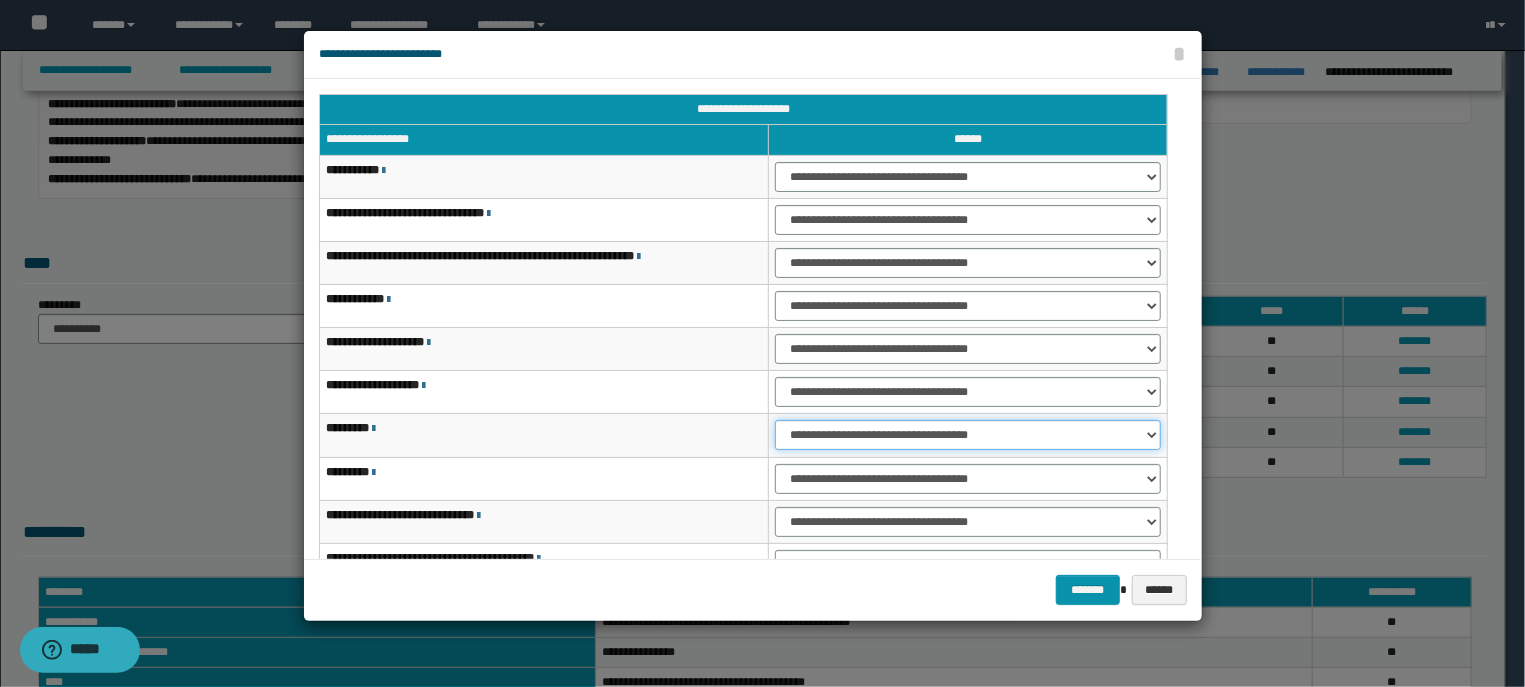 select on "***" 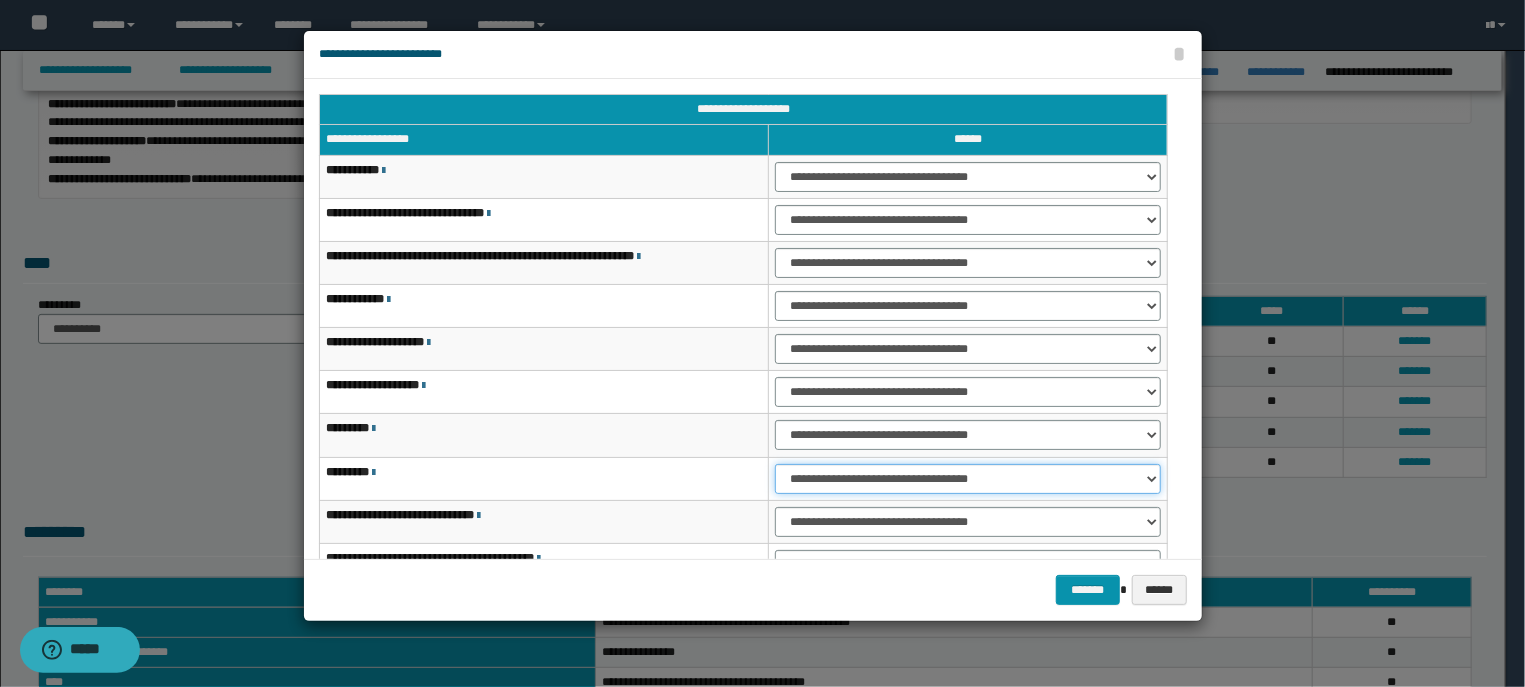 click on "**********" at bounding box center (967, 479) 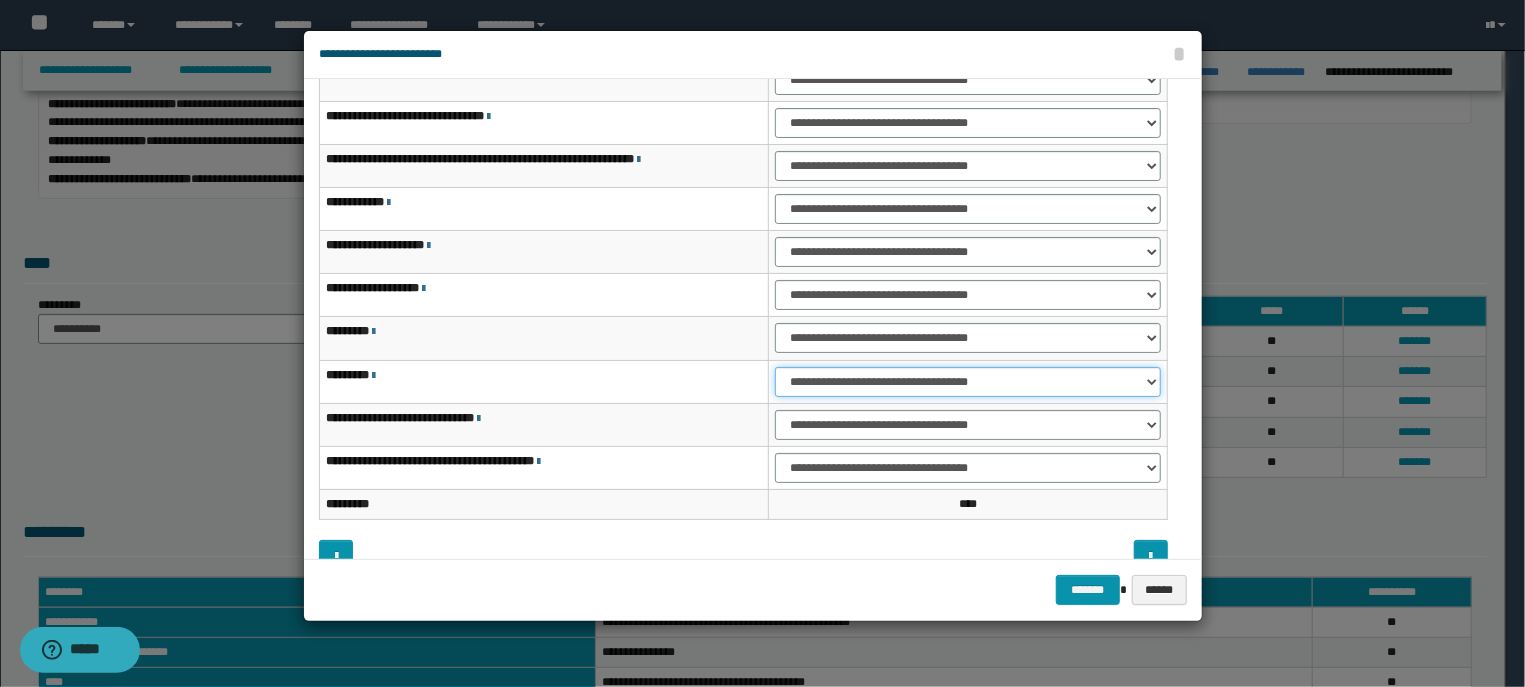 scroll, scrollTop: 124, scrollLeft: 0, axis: vertical 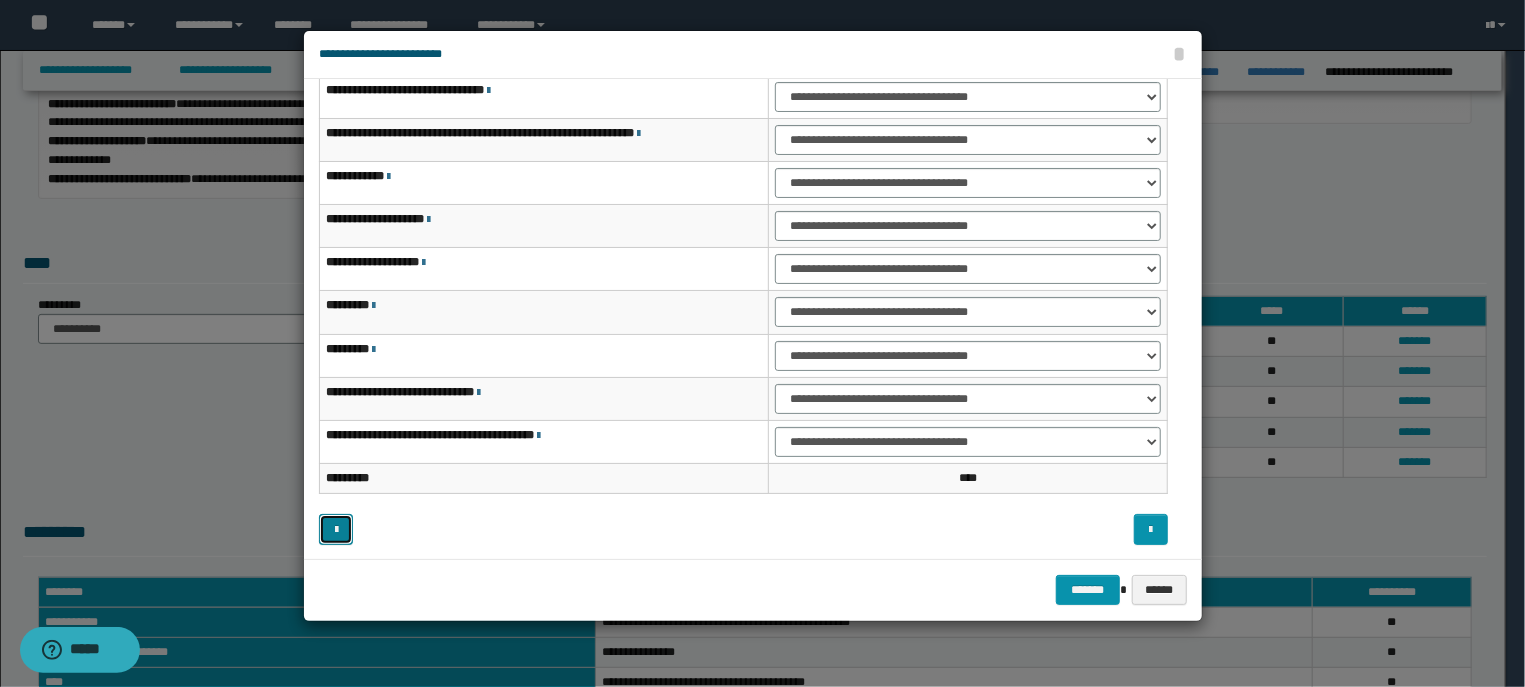 click at bounding box center [336, 529] 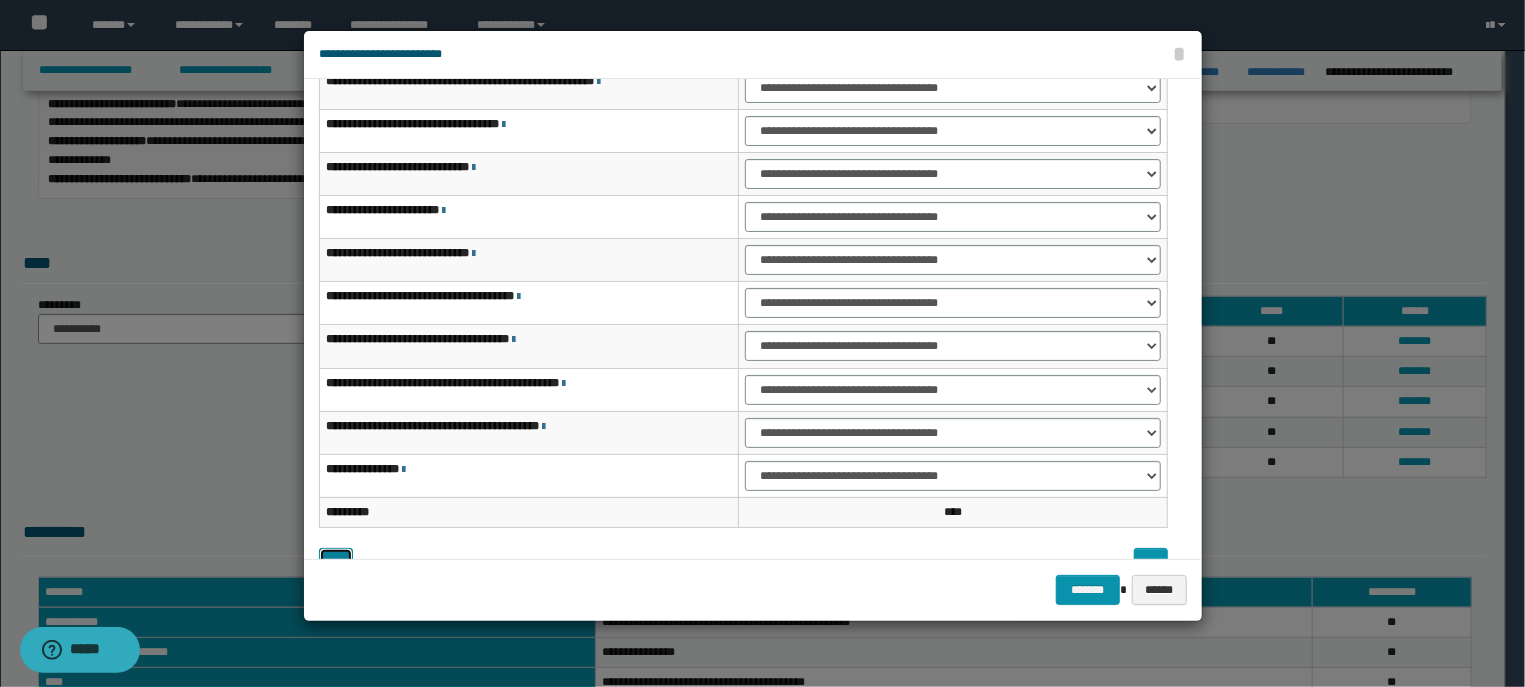 scroll, scrollTop: 124, scrollLeft: 0, axis: vertical 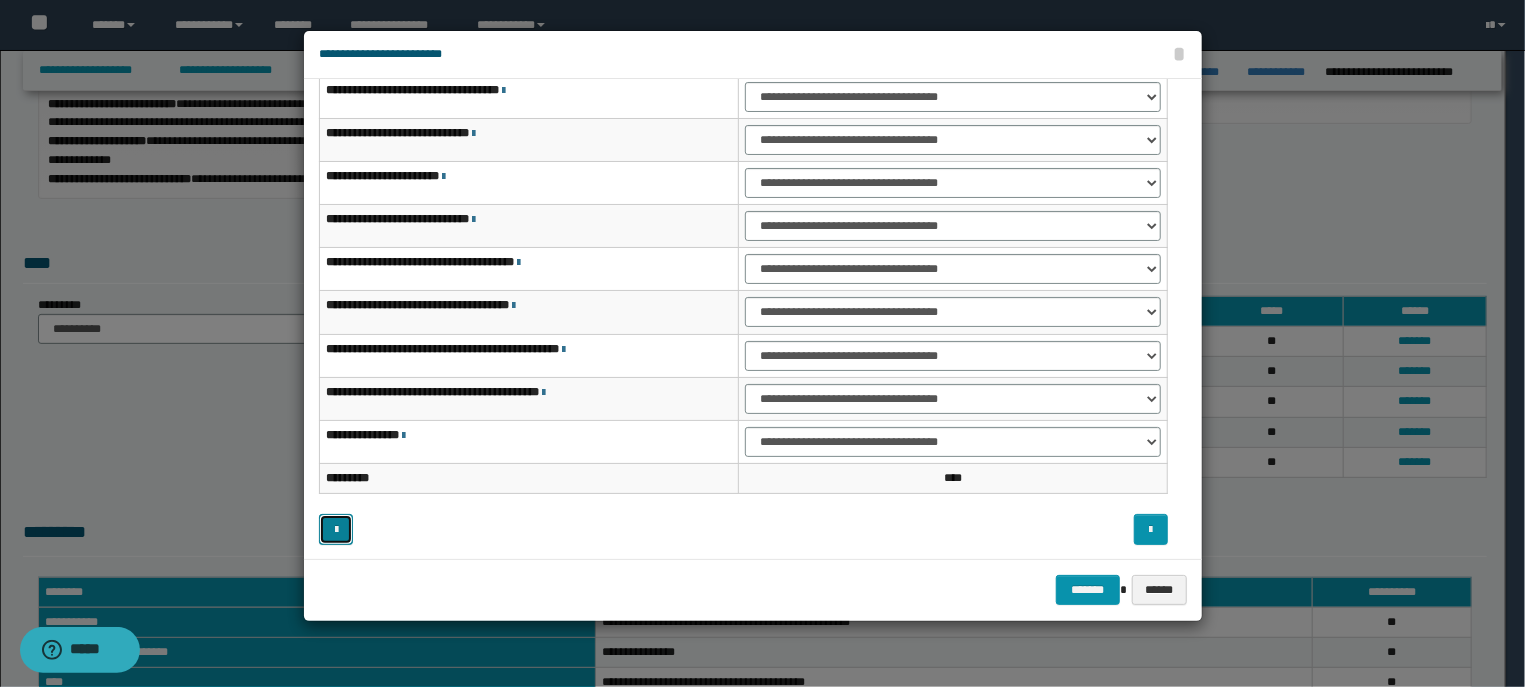 click at bounding box center (336, 529) 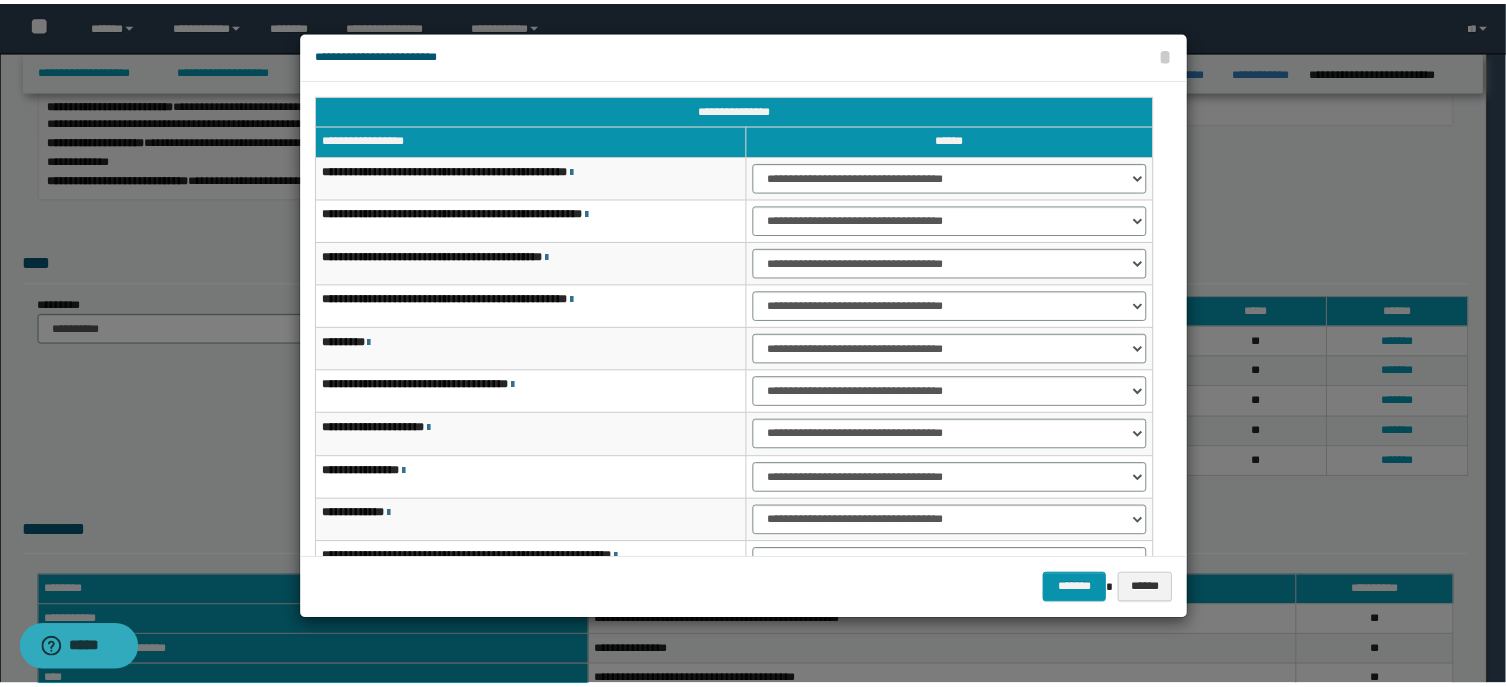 scroll, scrollTop: 124, scrollLeft: 0, axis: vertical 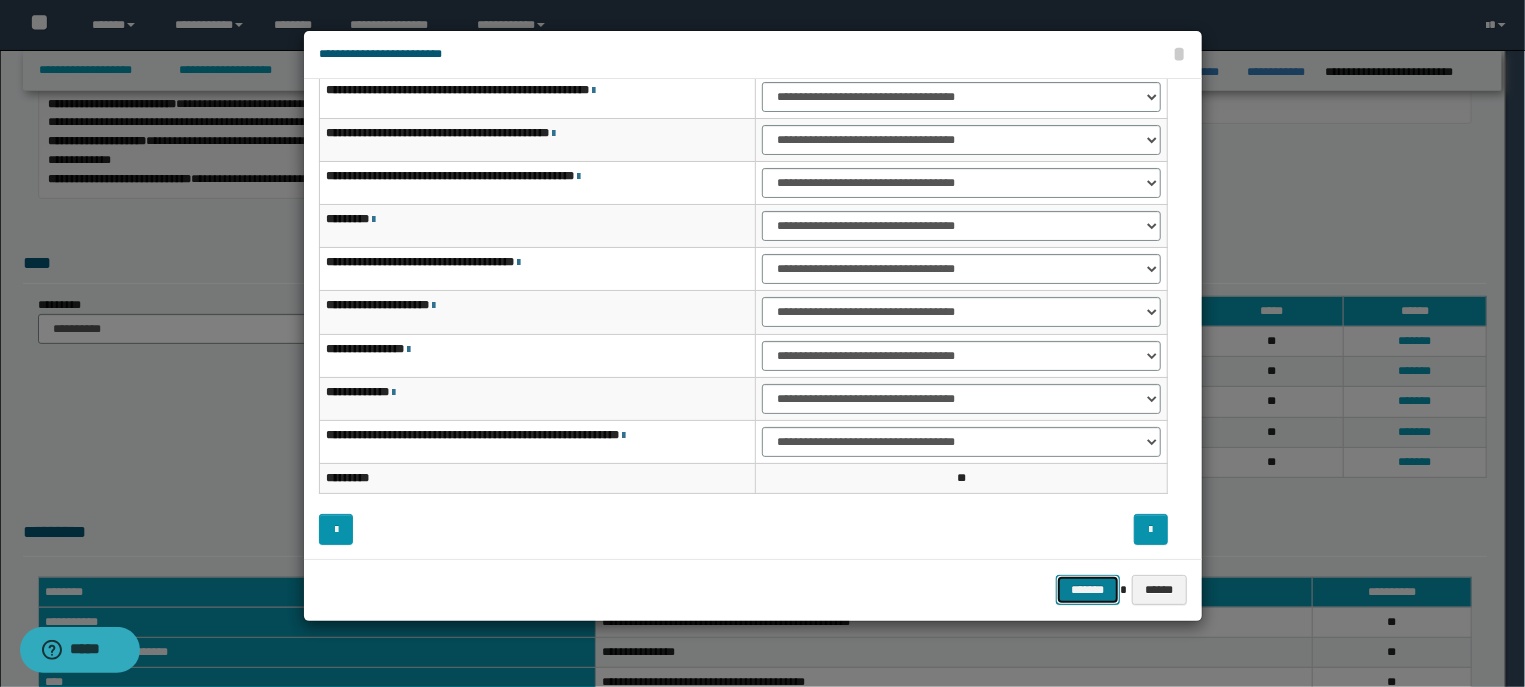 click on "*******" at bounding box center (1088, 590) 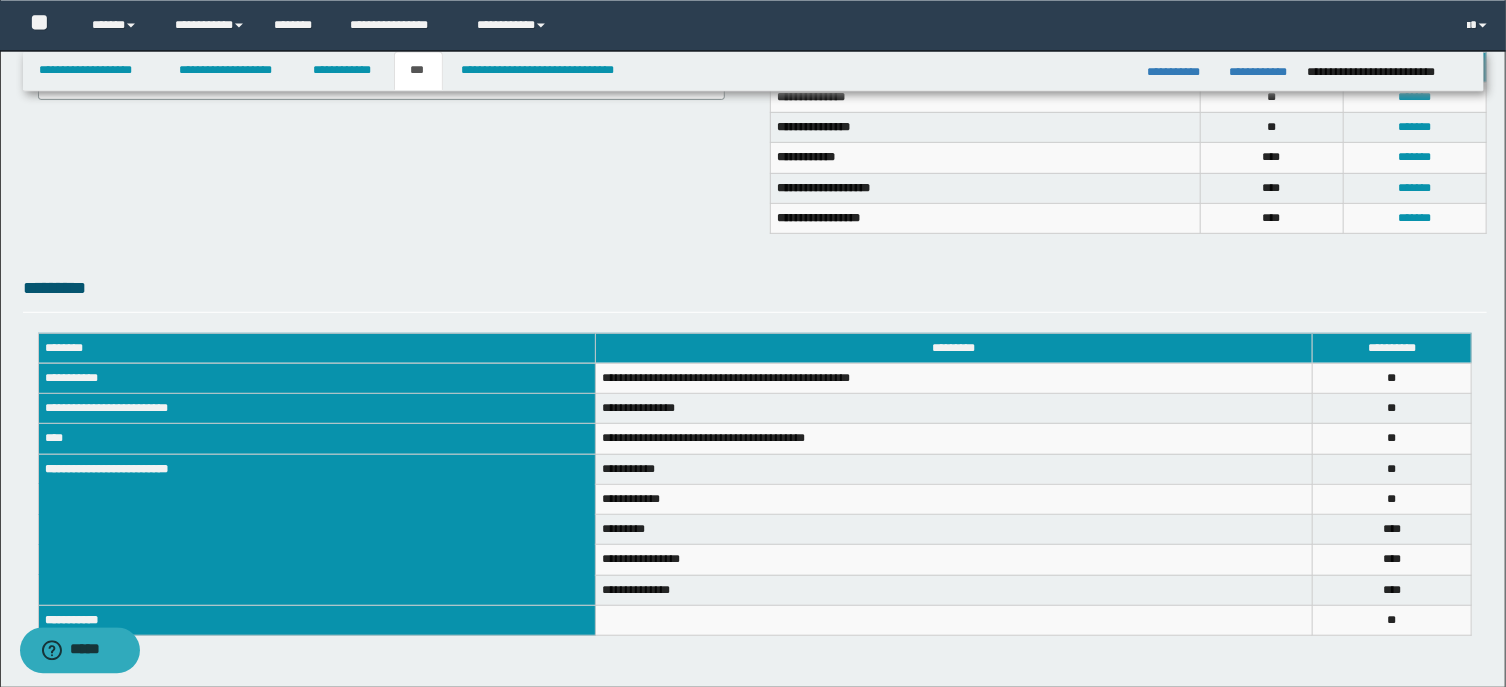 scroll, scrollTop: 458, scrollLeft: 0, axis: vertical 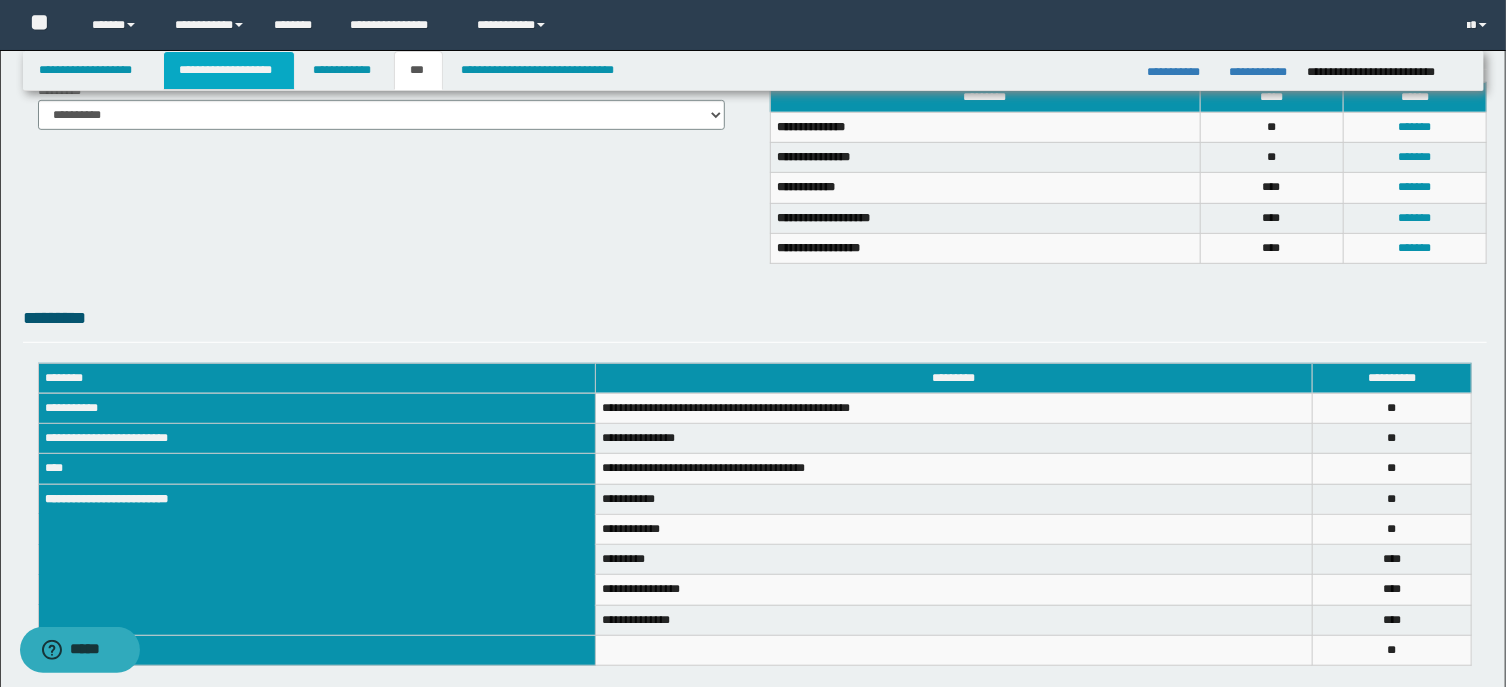 click on "**********" at bounding box center (229, 70) 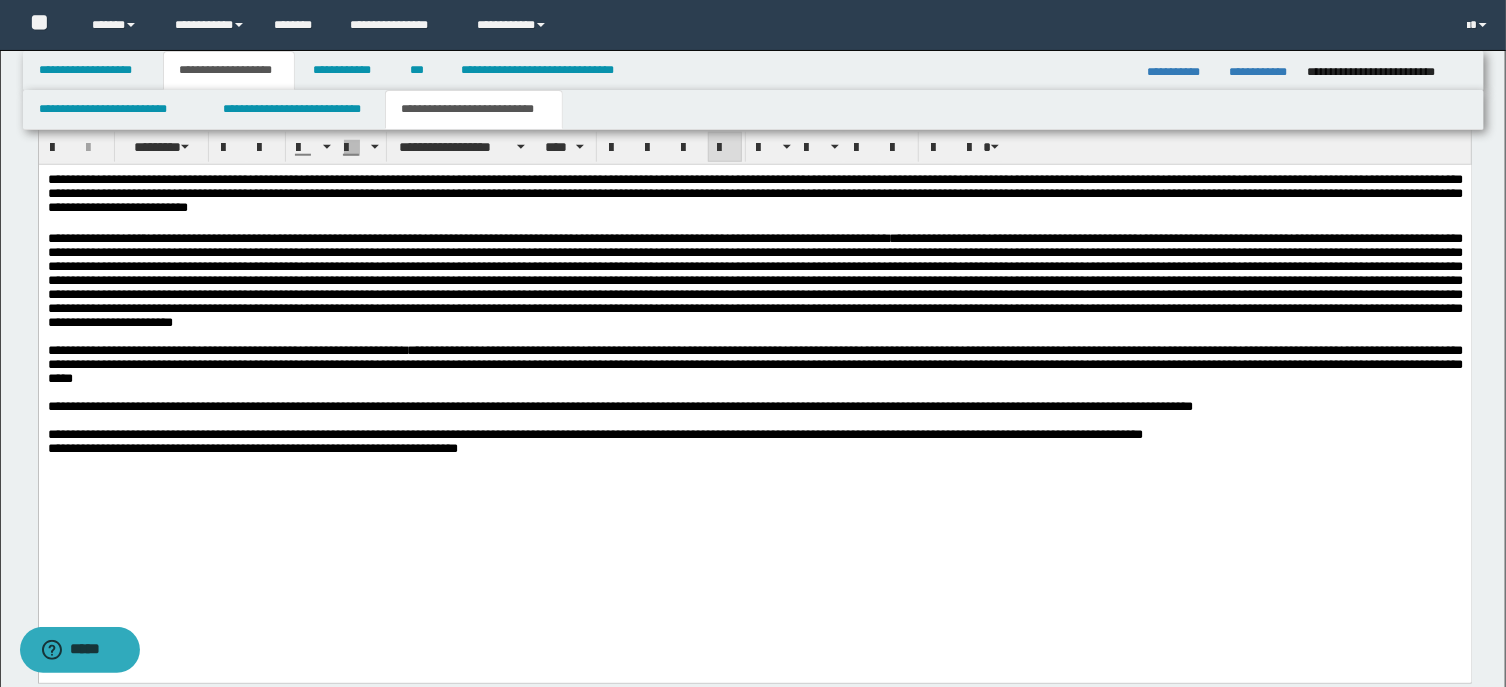 scroll, scrollTop: 1025, scrollLeft: 0, axis: vertical 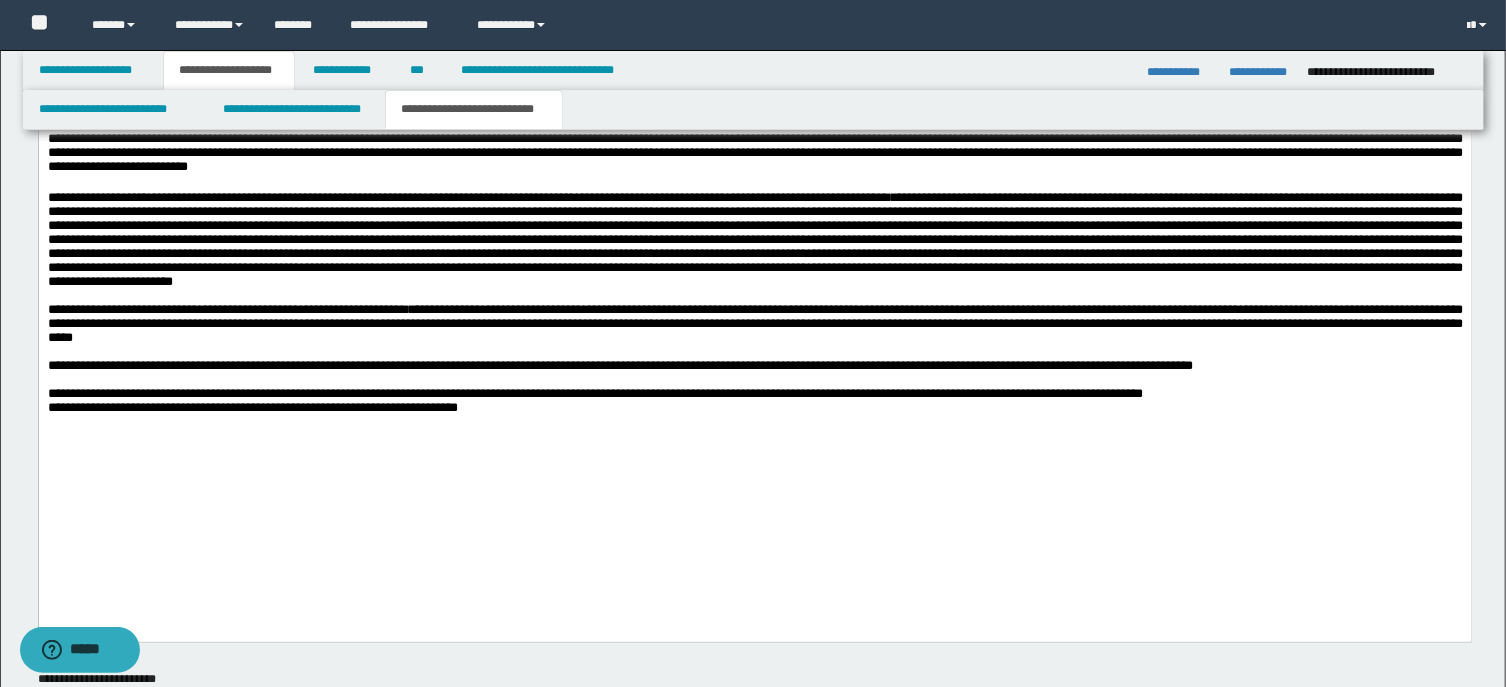 click on "**********" at bounding box center [252, 406] 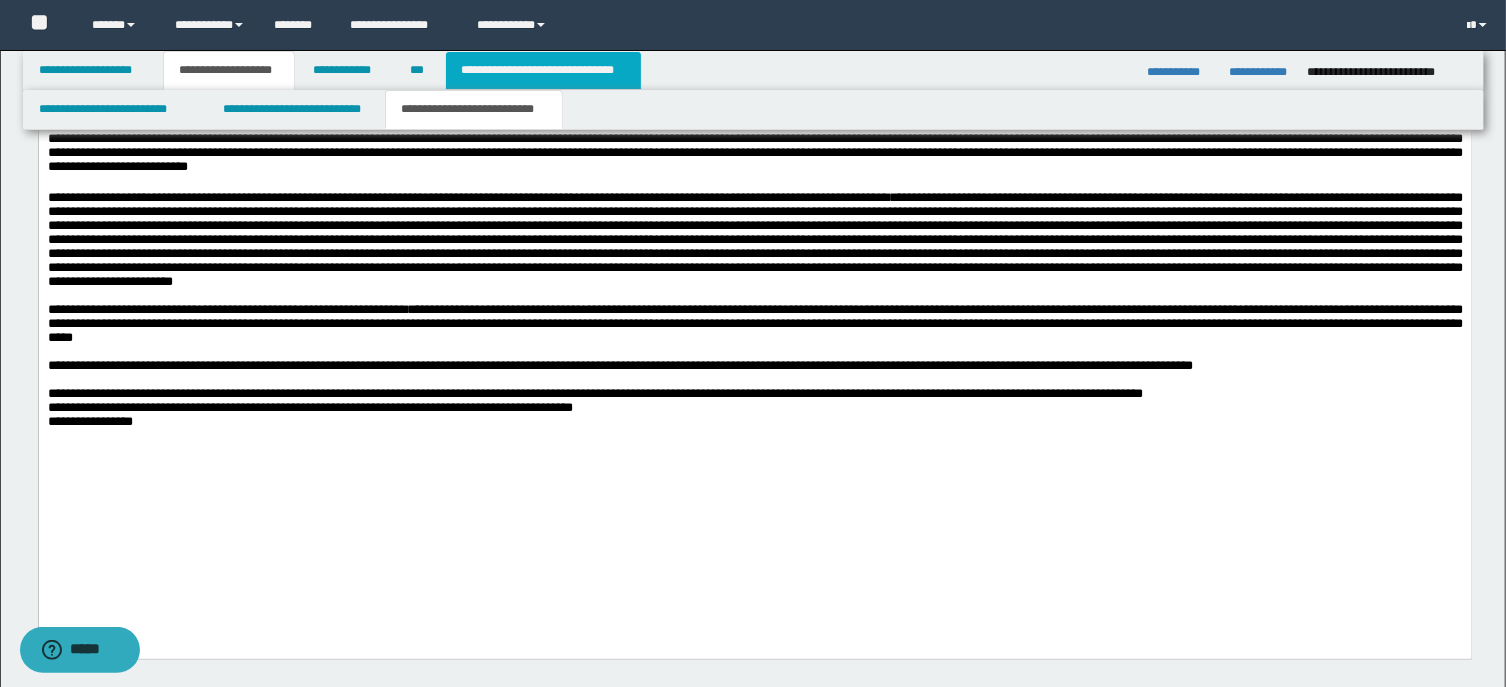 click on "**********" at bounding box center (543, 70) 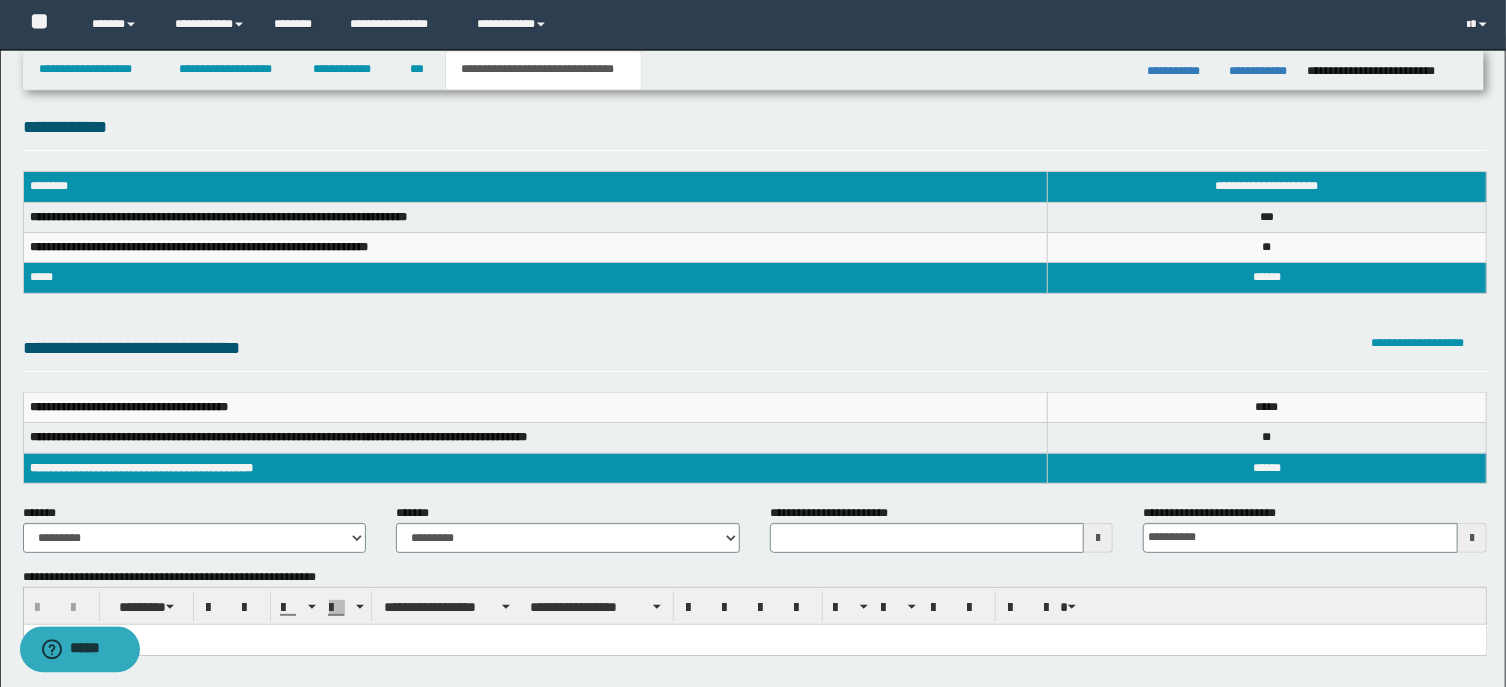 scroll, scrollTop: 0, scrollLeft: 0, axis: both 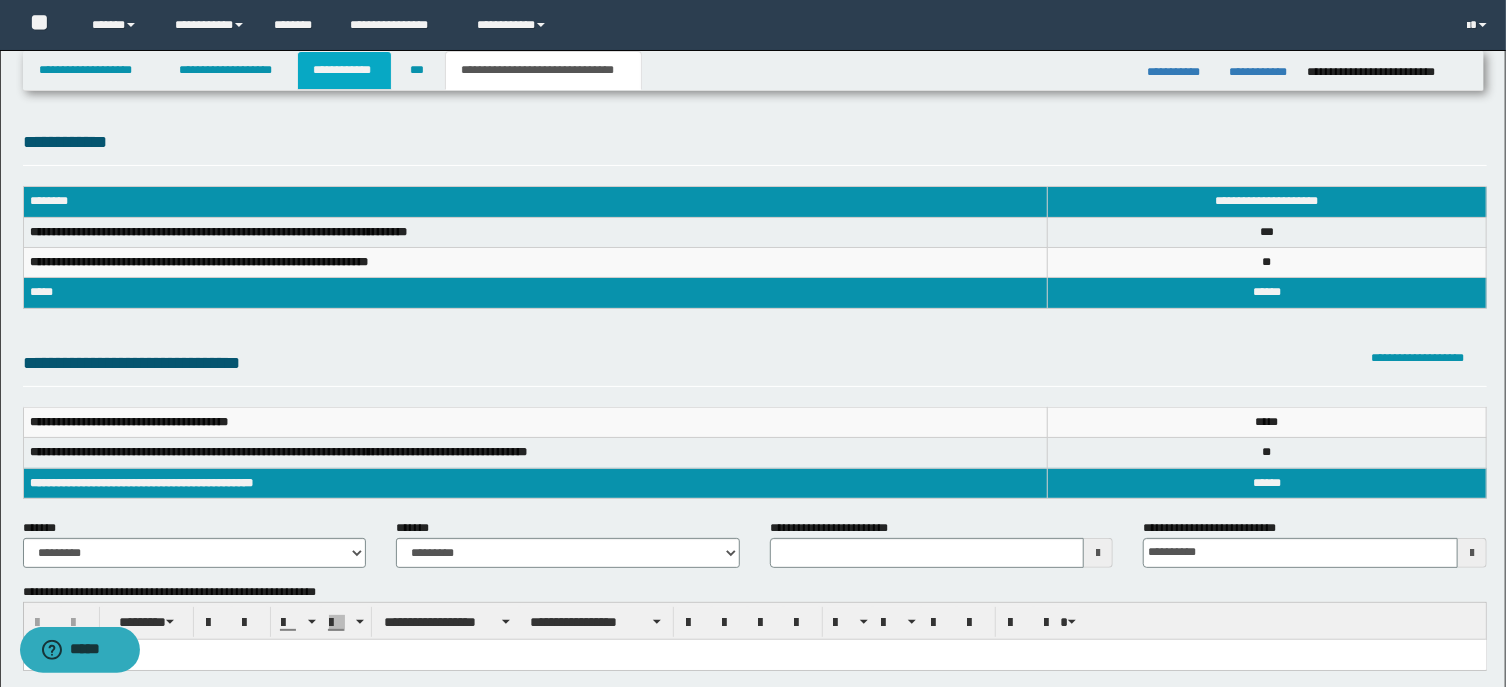 click on "**********" at bounding box center (344, 70) 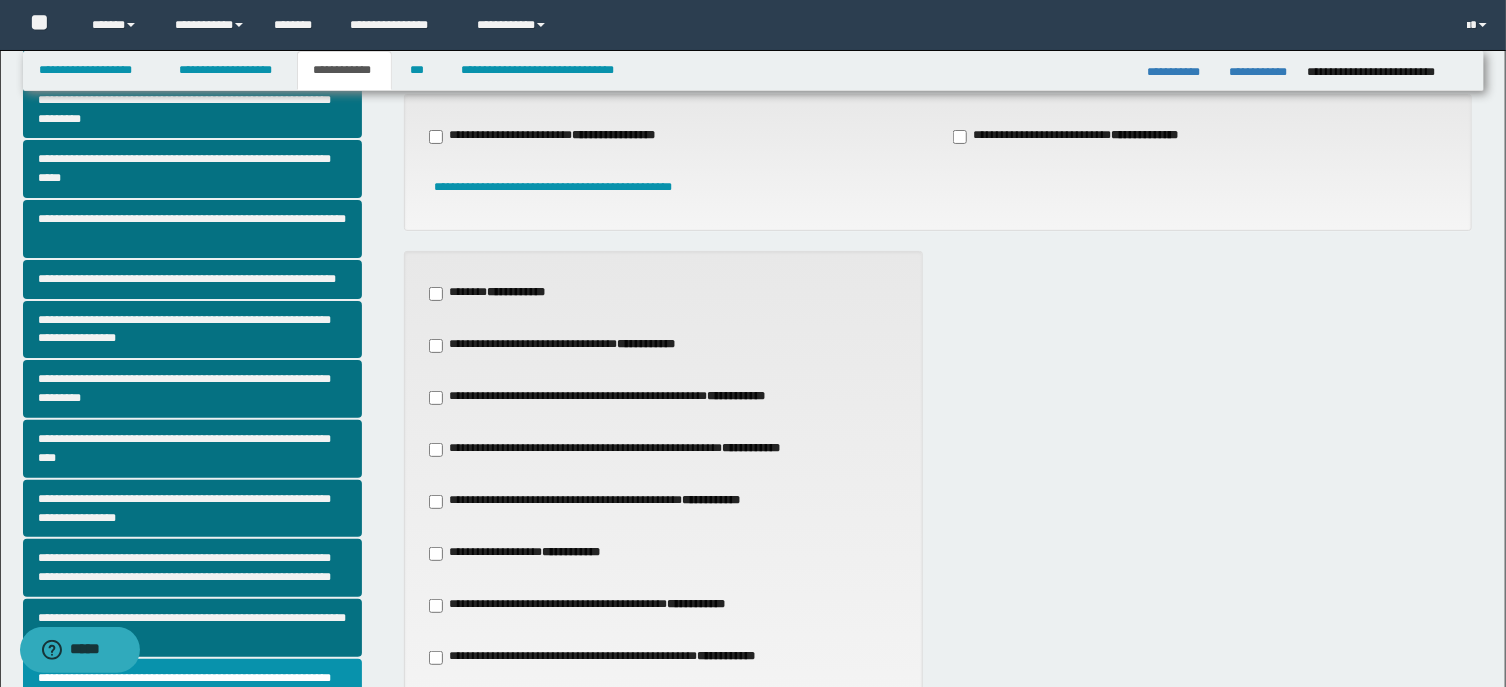 scroll, scrollTop: 0, scrollLeft: 0, axis: both 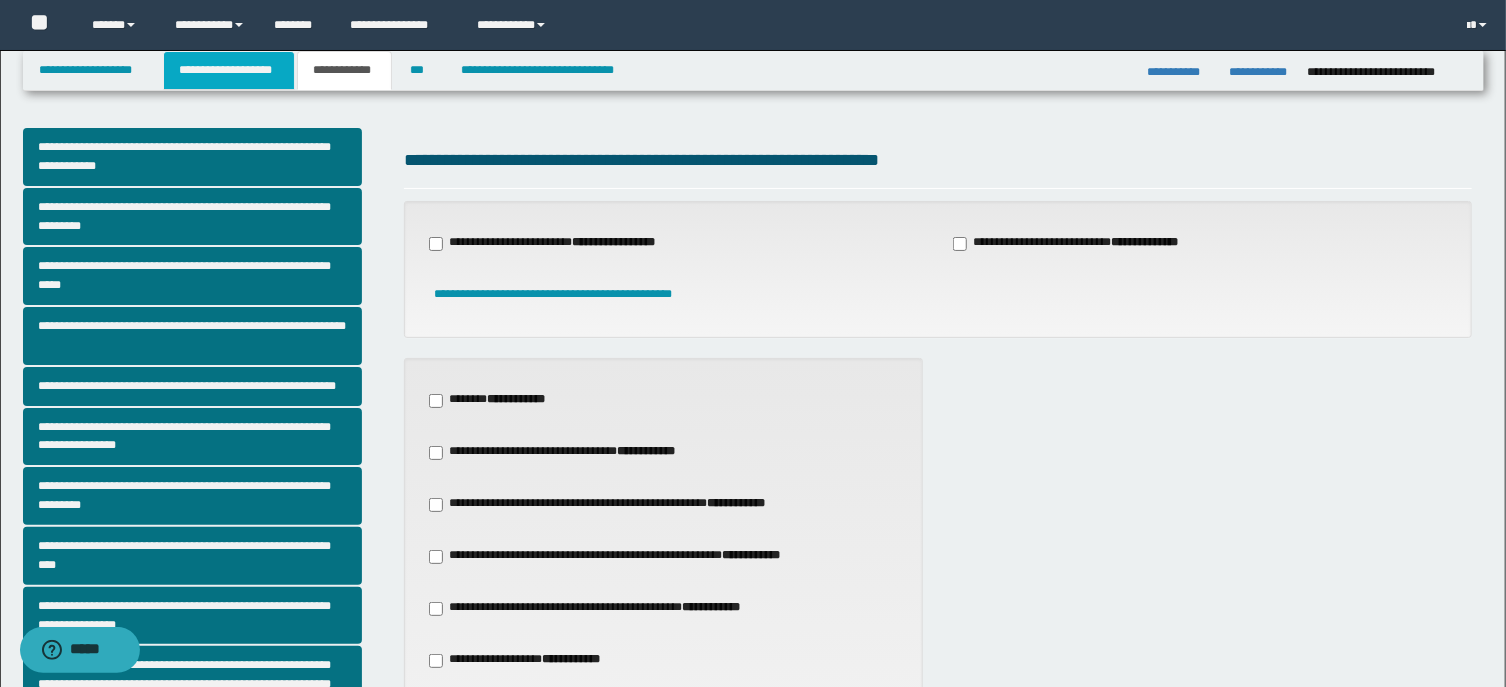 click on "**********" at bounding box center [229, 70] 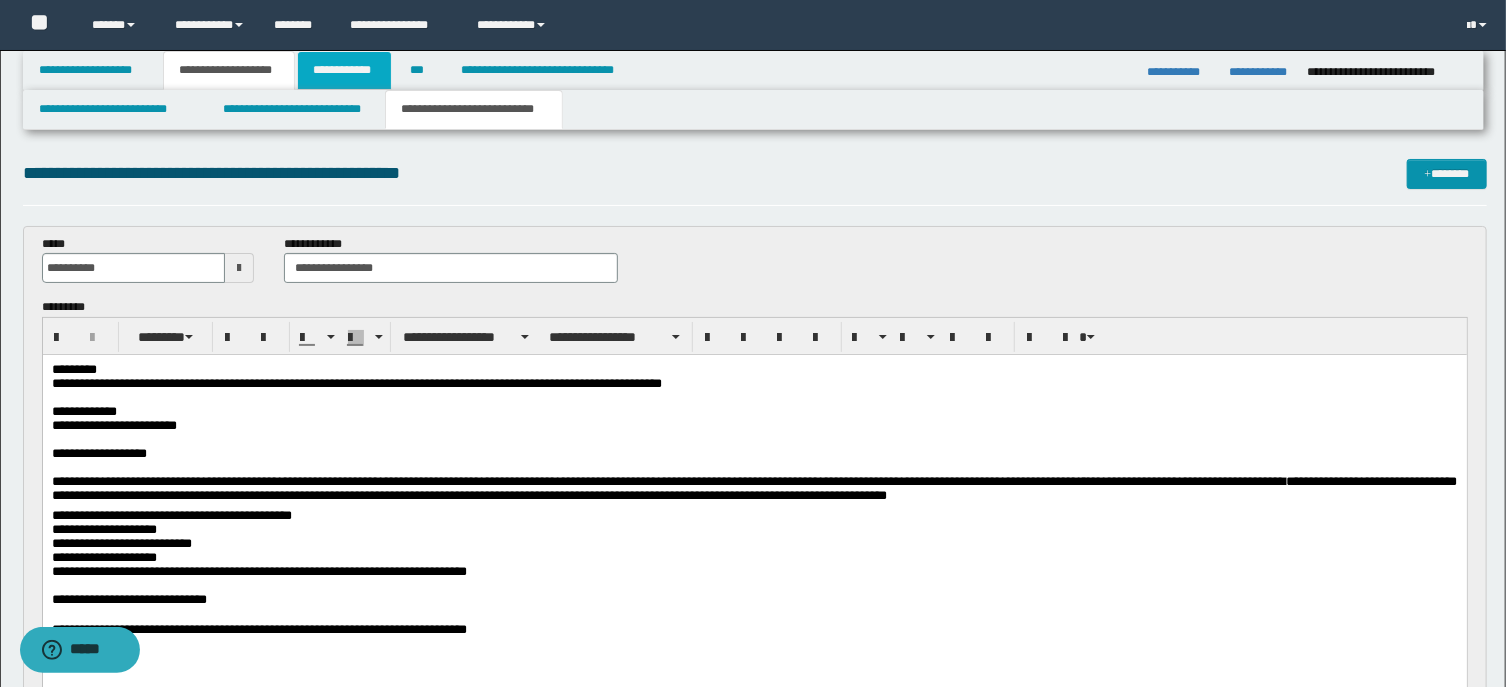 click on "**********" at bounding box center (344, 70) 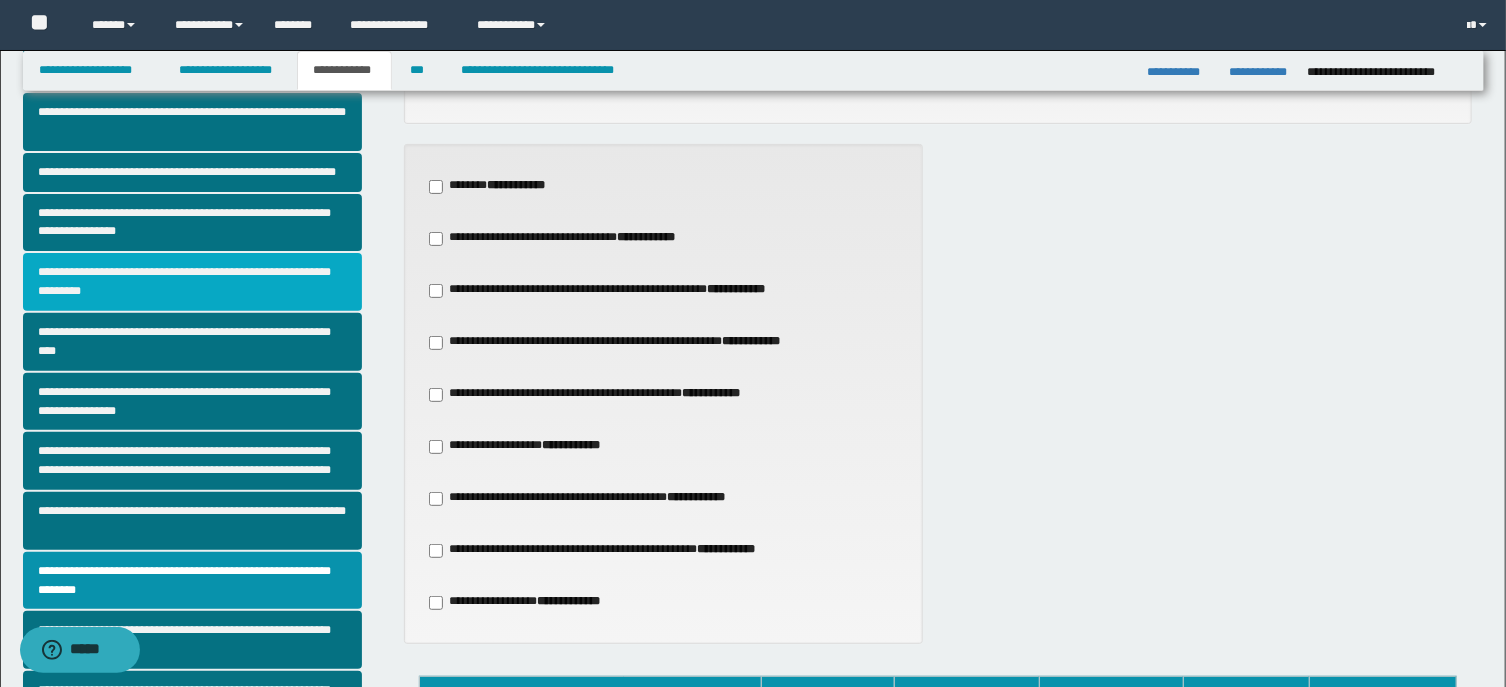 scroll, scrollTop: 107, scrollLeft: 0, axis: vertical 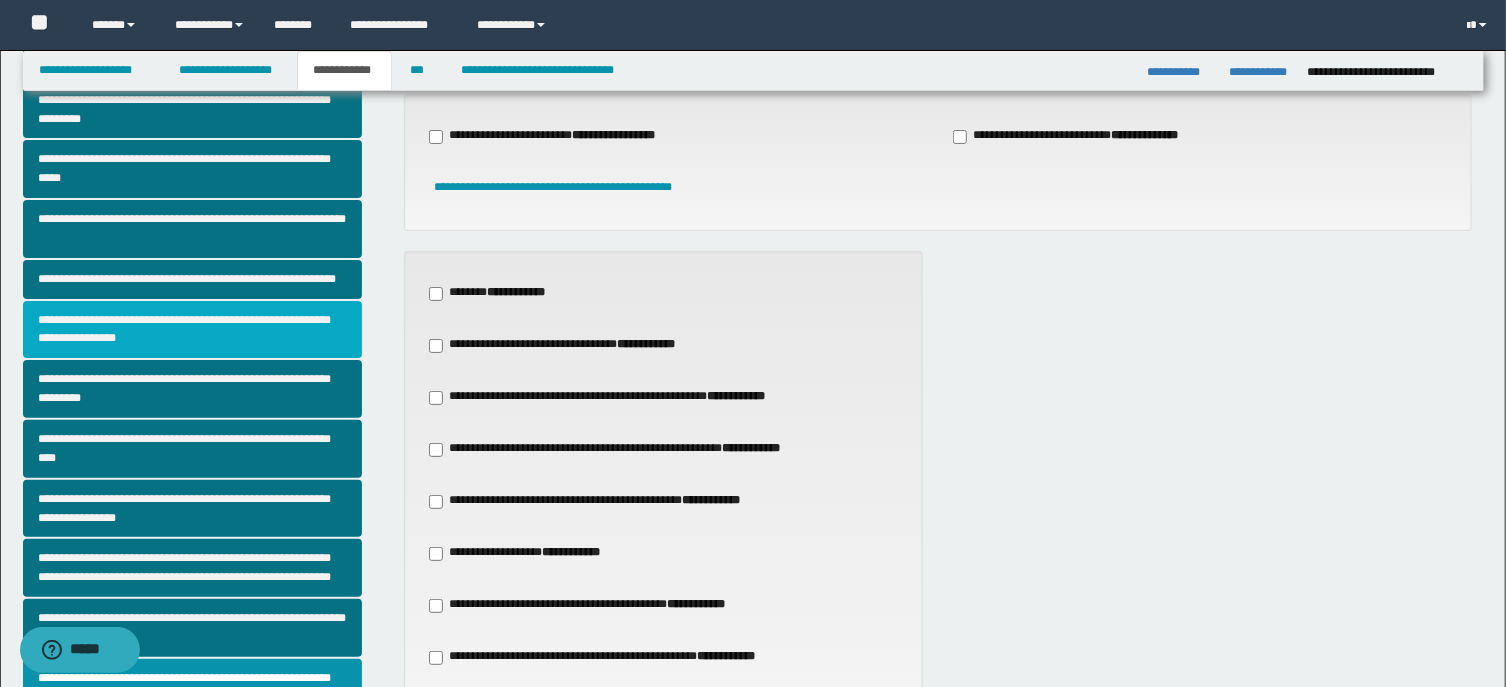 click on "**********" at bounding box center [192, 330] 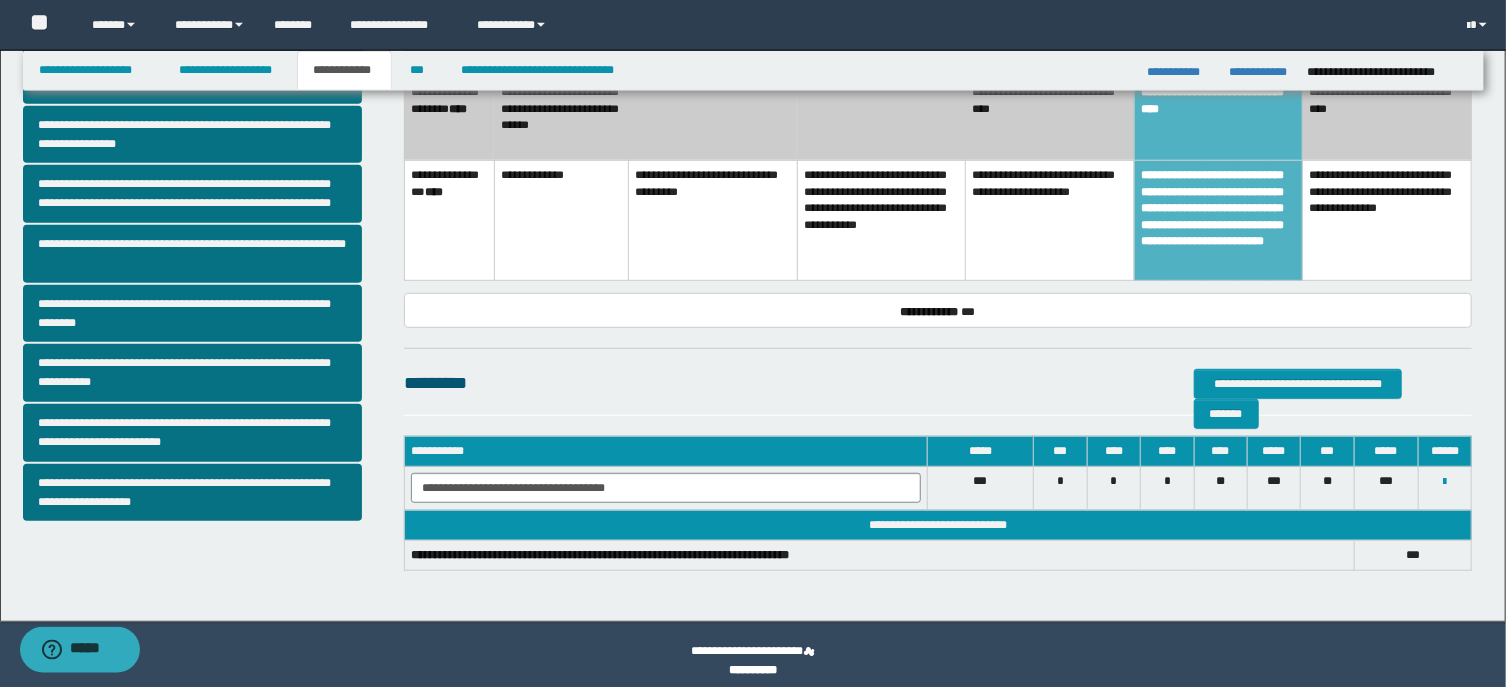 scroll, scrollTop: 173, scrollLeft: 0, axis: vertical 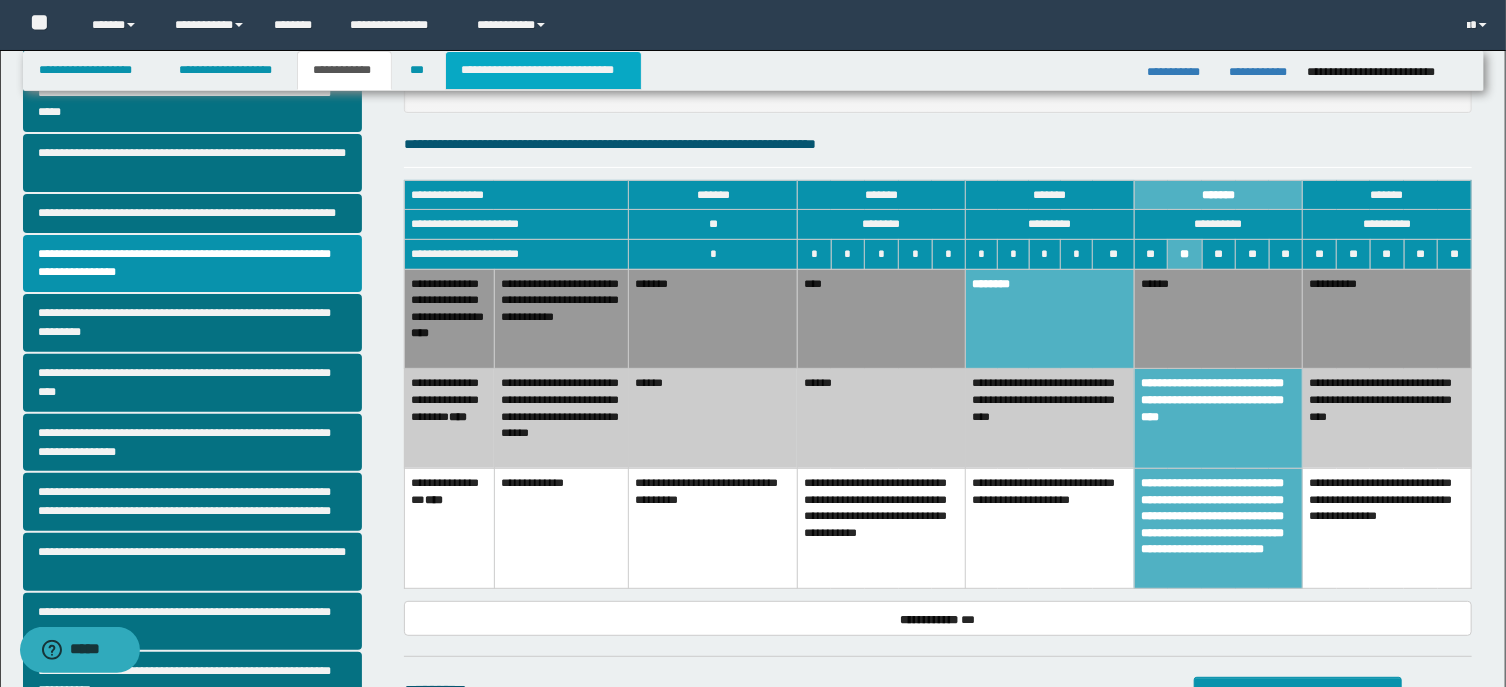 click on "**********" at bounding box center [543, 70] 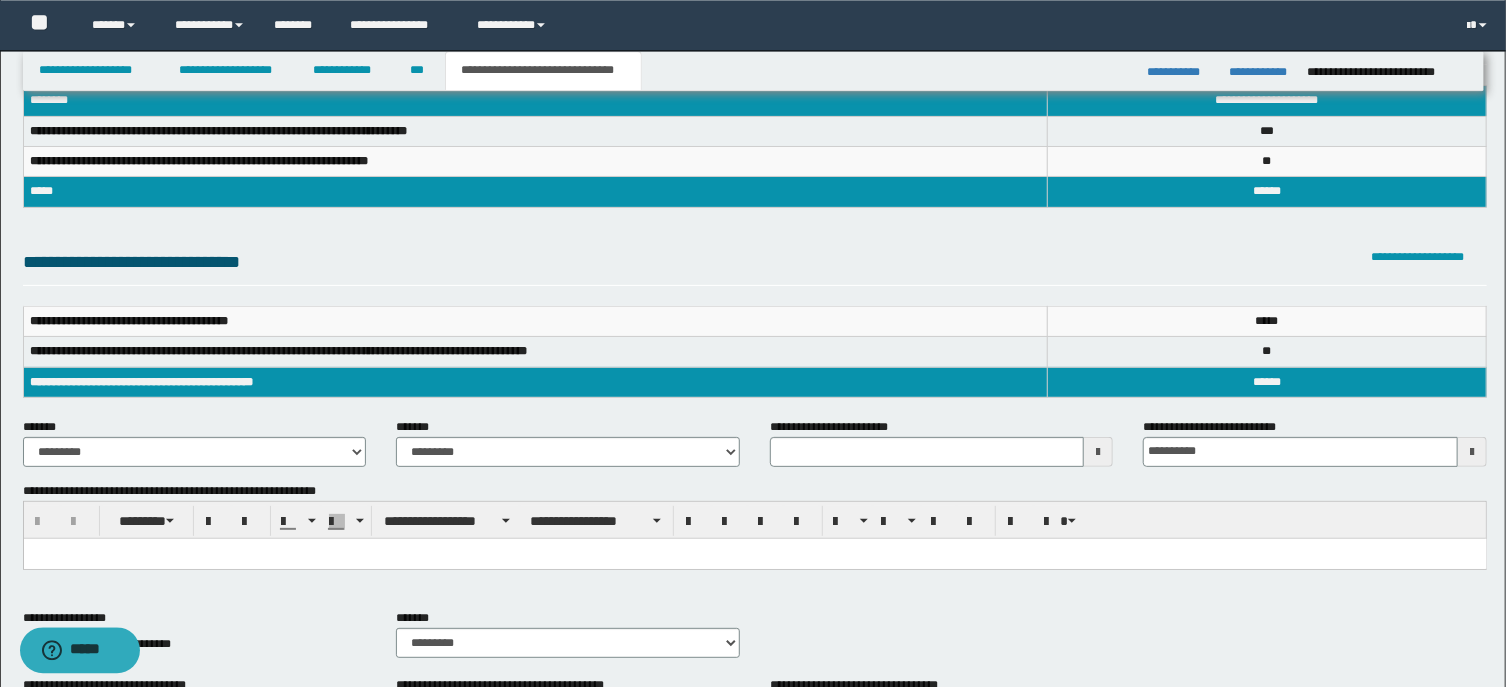 scroll, scrollTop: 44, scrollLeft: 0, axis: vertical 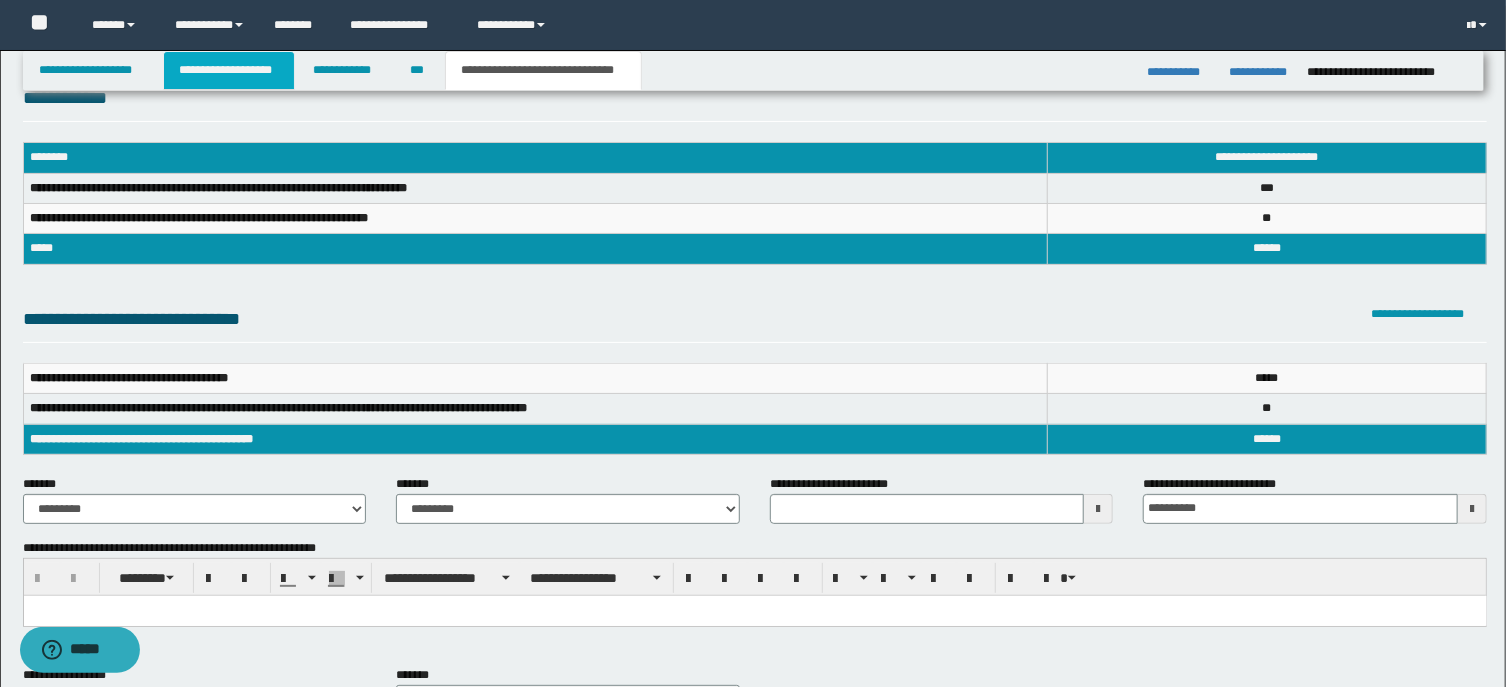 click on "**********" at bounding box center (229, 70) 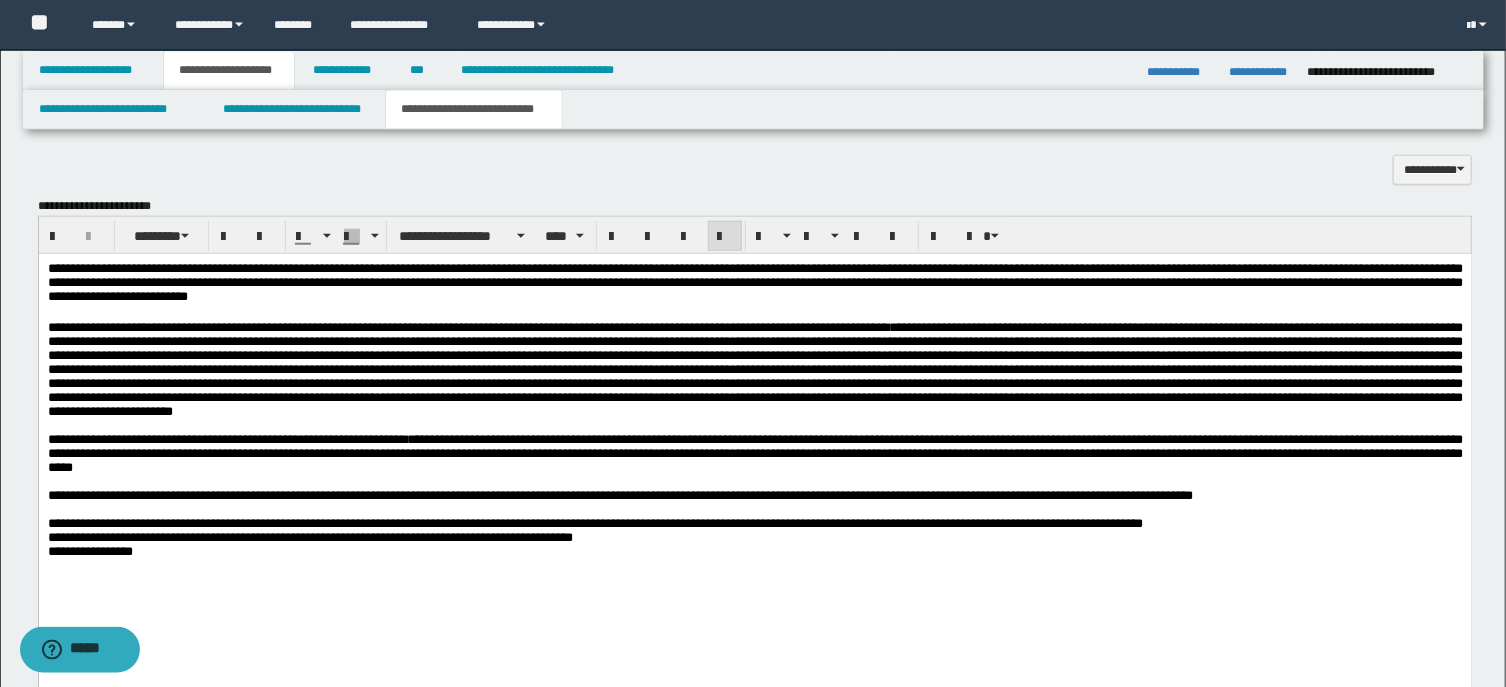 scroll, scrollTop: 933, scrollLeft: 0, axis: vertical 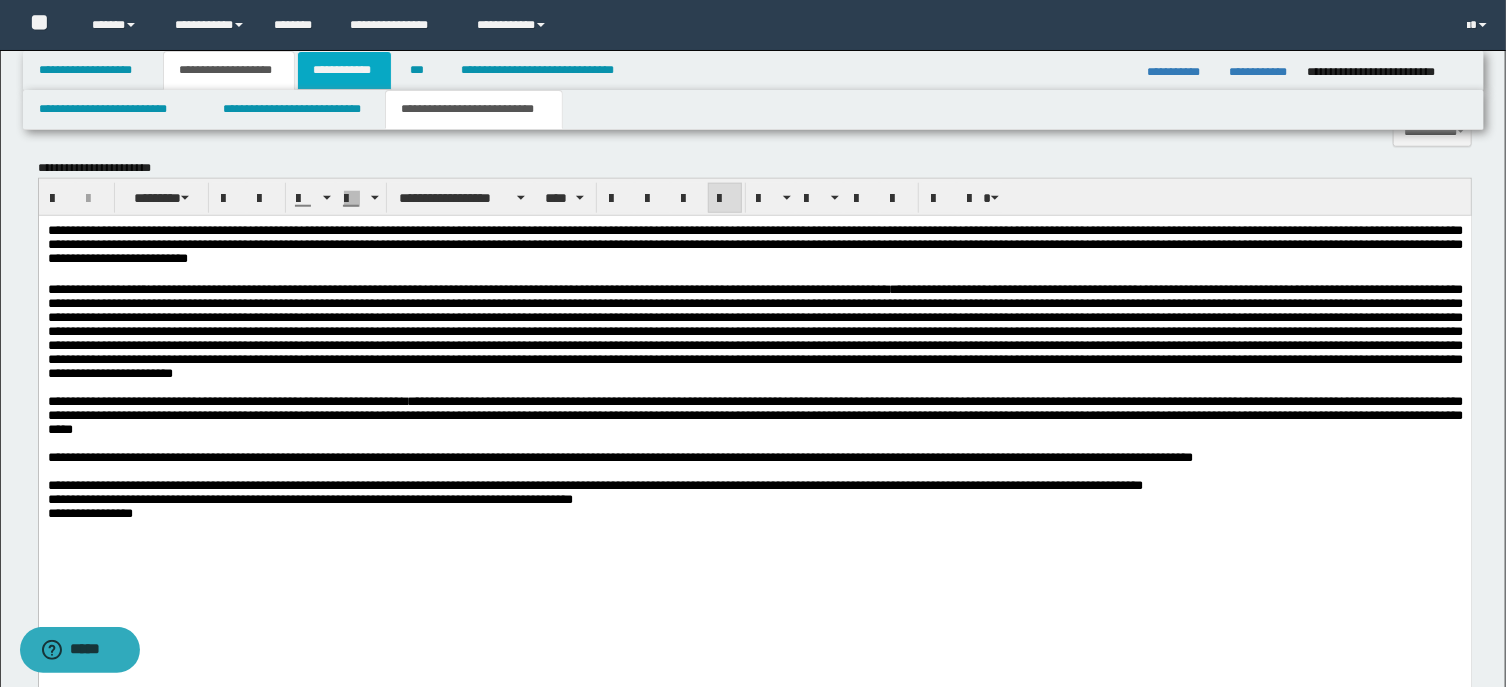 click on "**********" at bounding box center [344, 70] 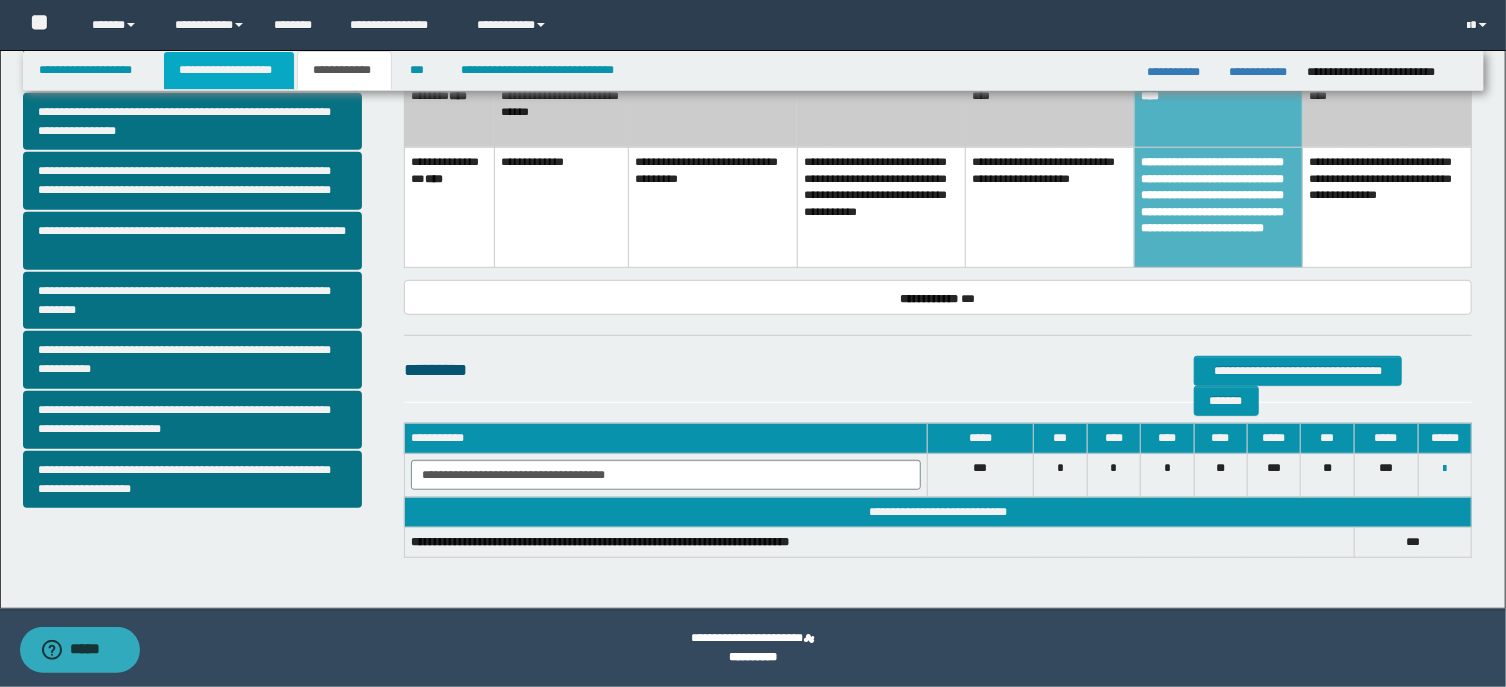 click on "**********" at bounding box center [229, 70] 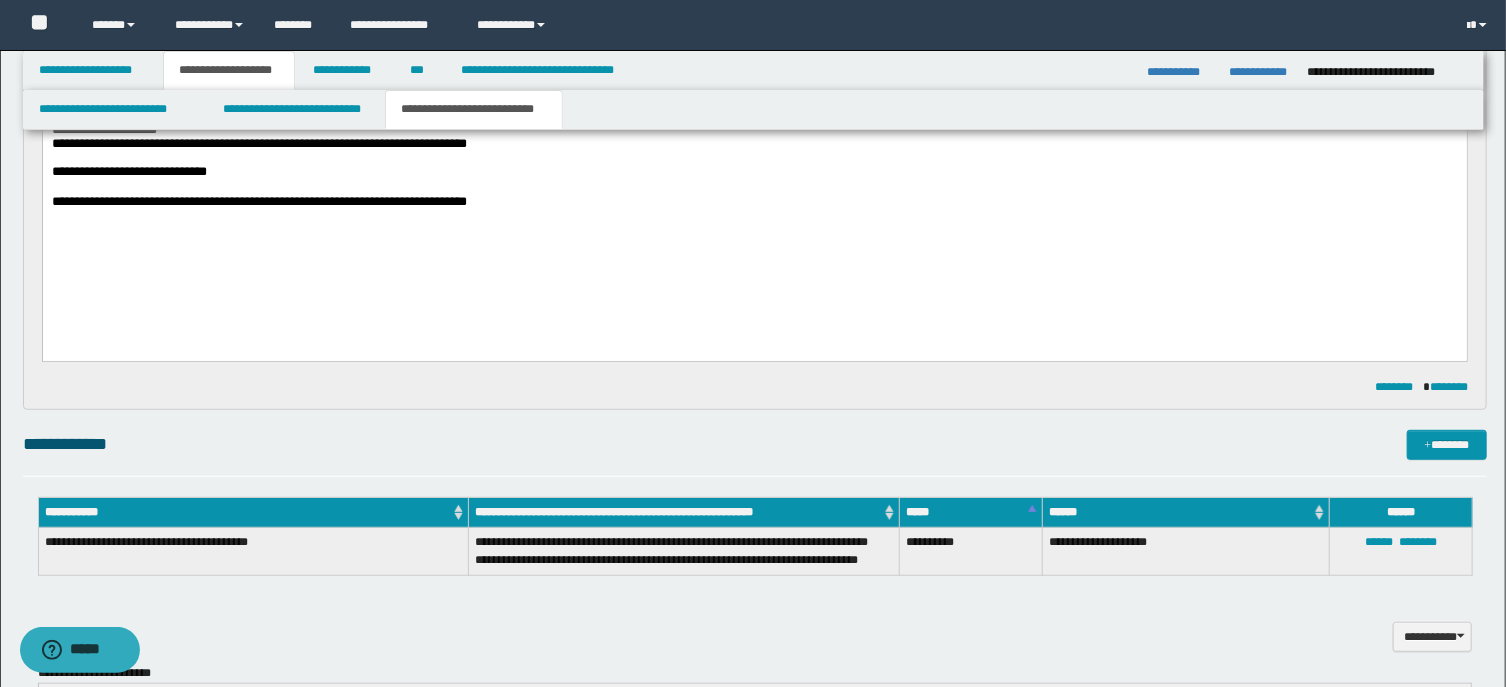scroll, scrollTop: 643, scrollLeft: 0, axis: vertical 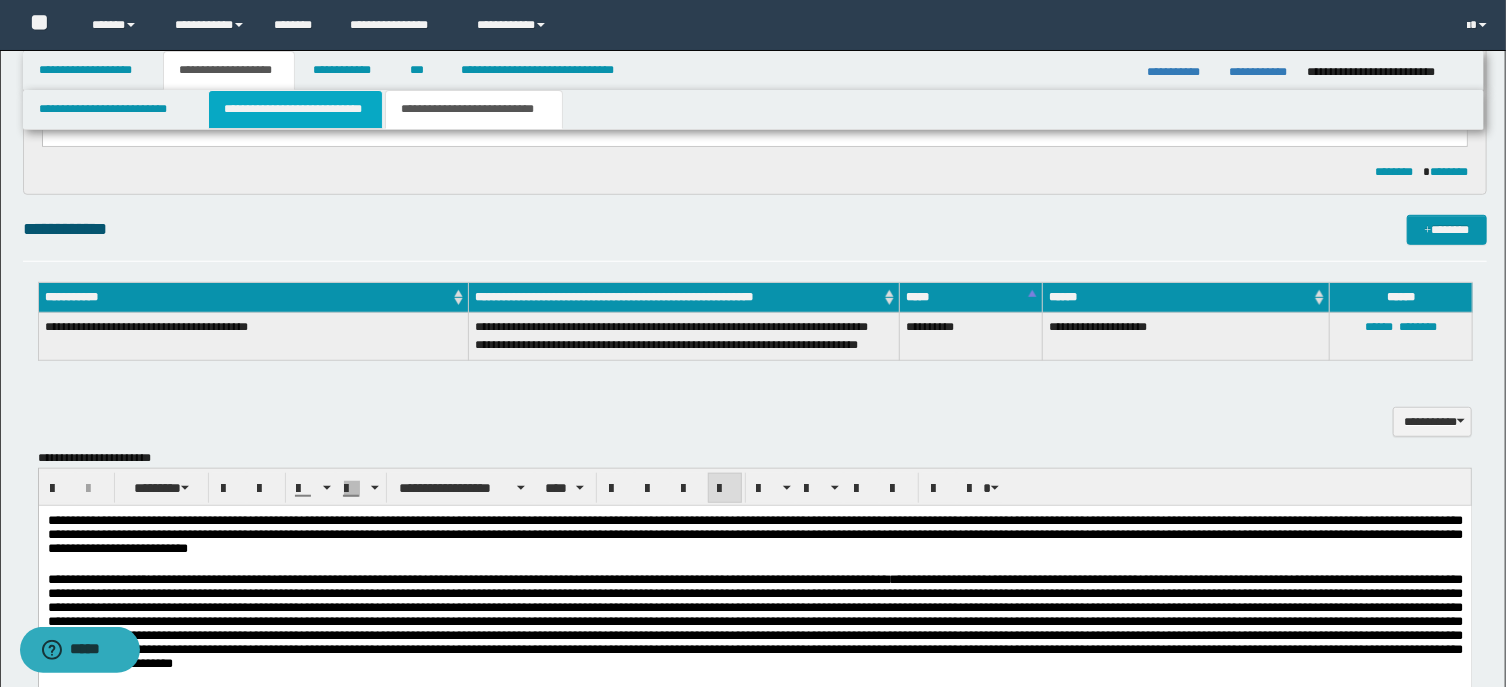click on "**********" at bounding box center [296, 109] 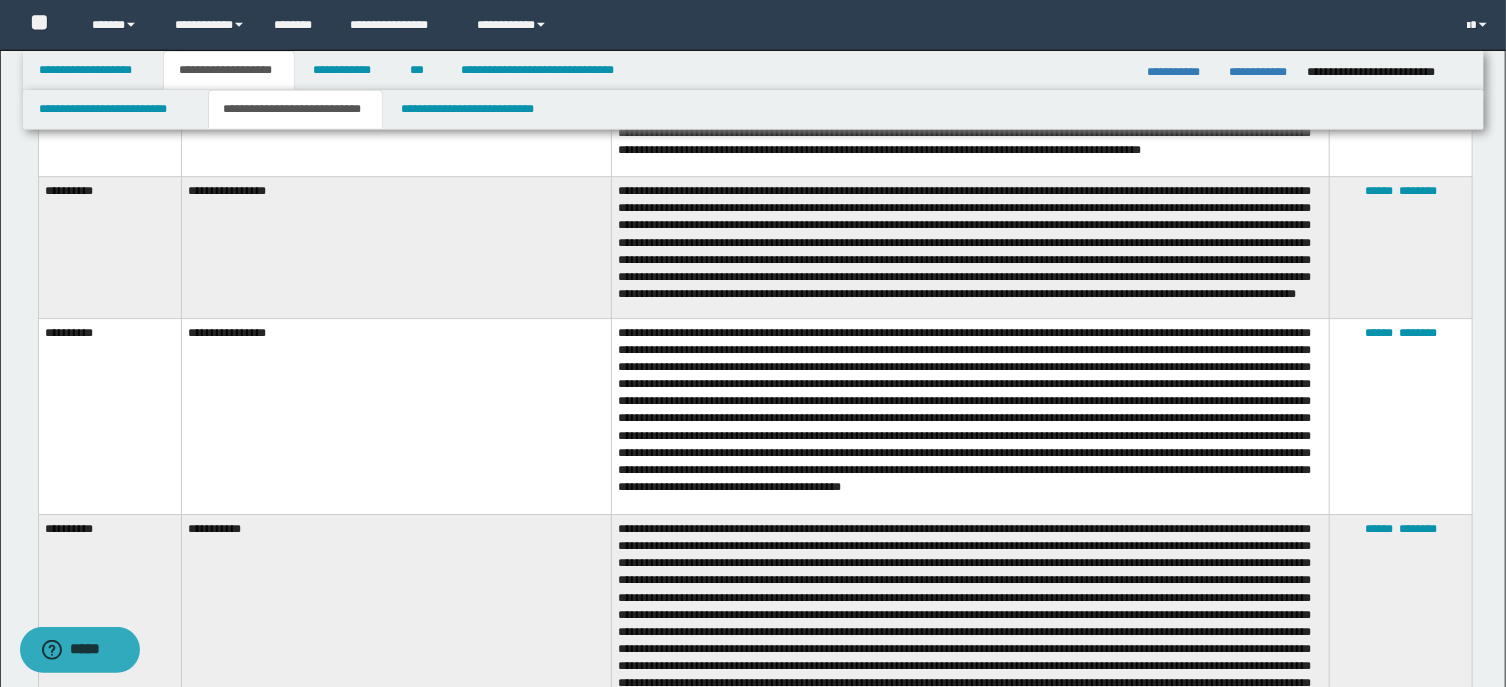 scroll, scrollTop: 3108, scrollLeft: 0, axis: vertical 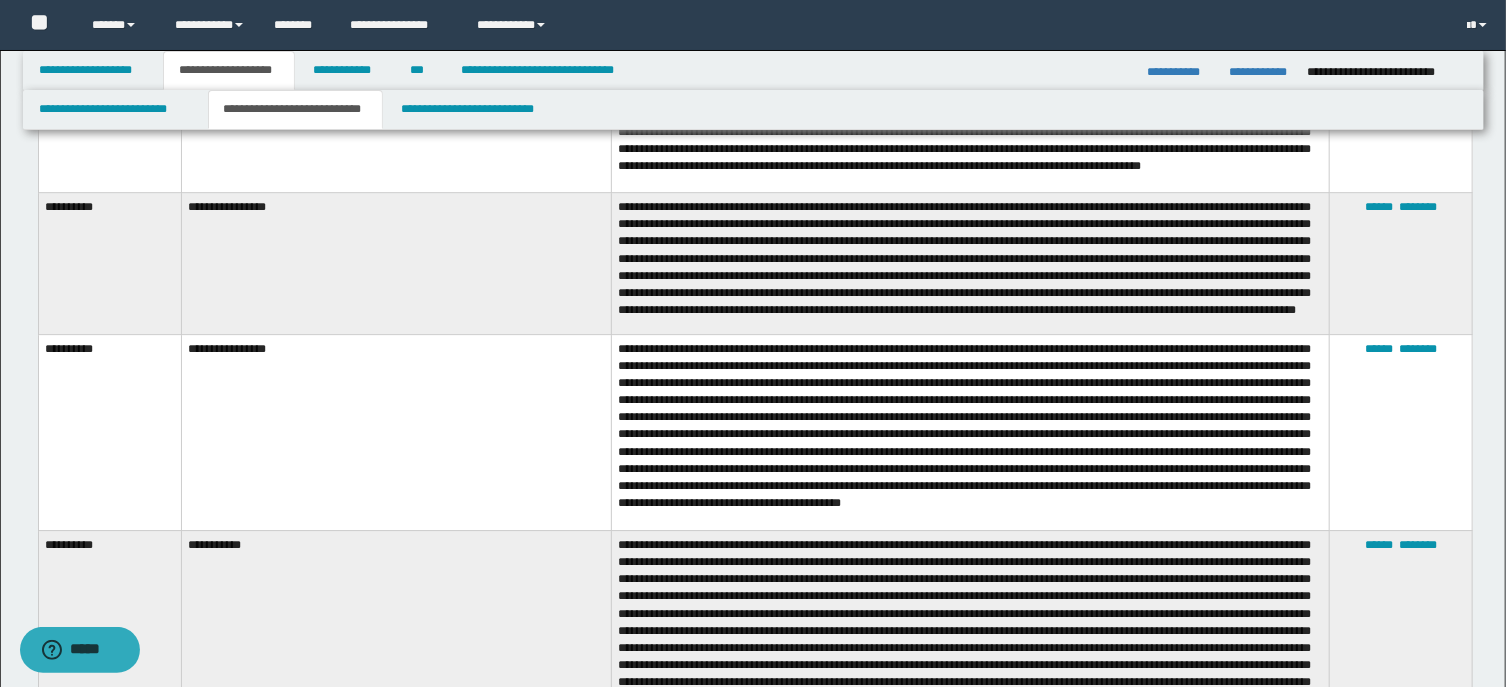 click on "**********" at bounding box center (109, 432) 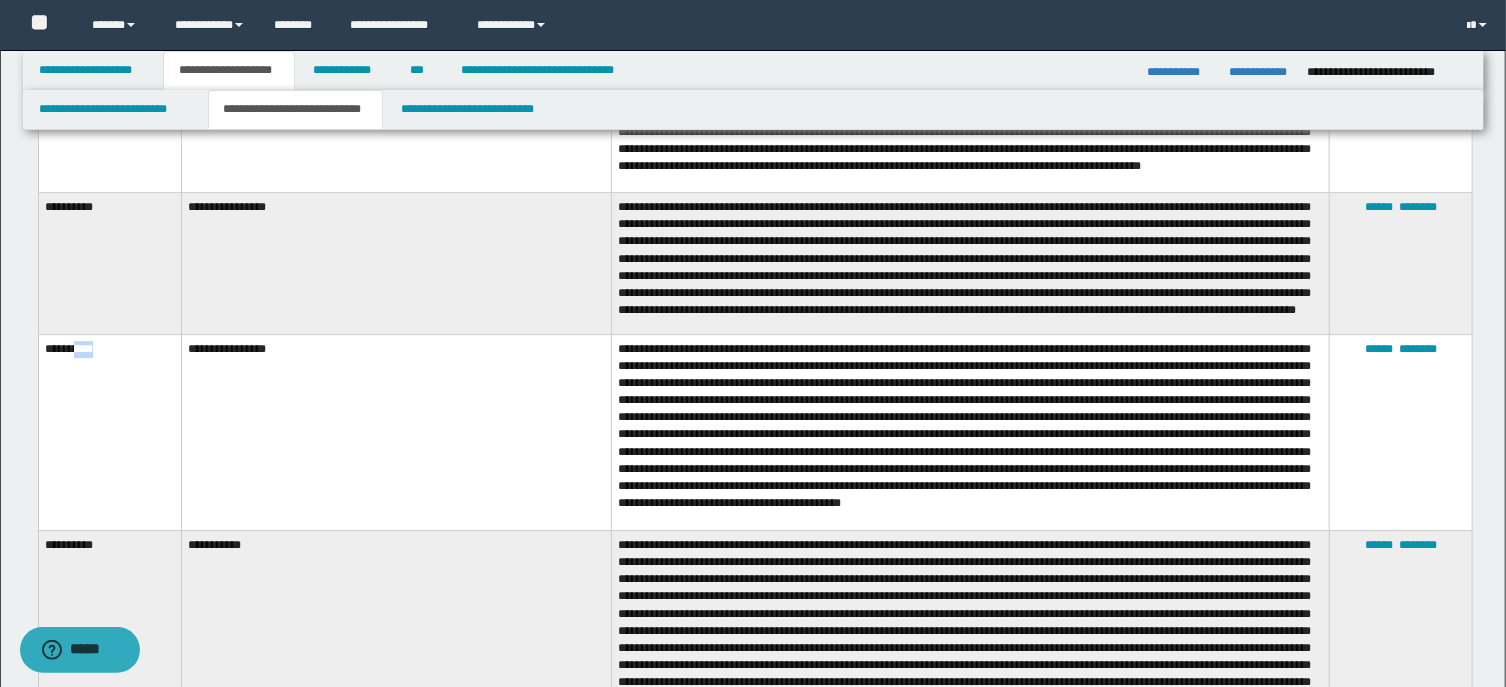 click on "**********" at bounding box center (109, 432) 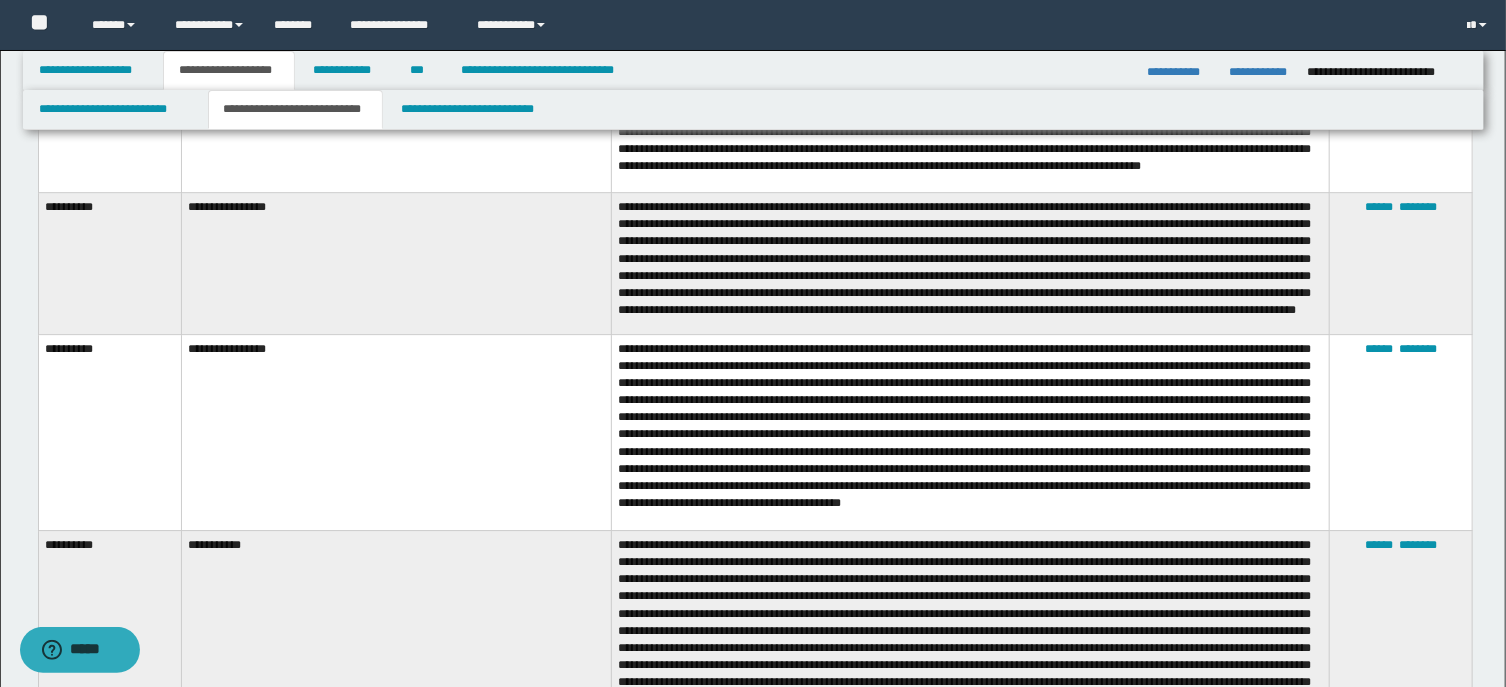 click on "**********" at bounding box center (109, 432) 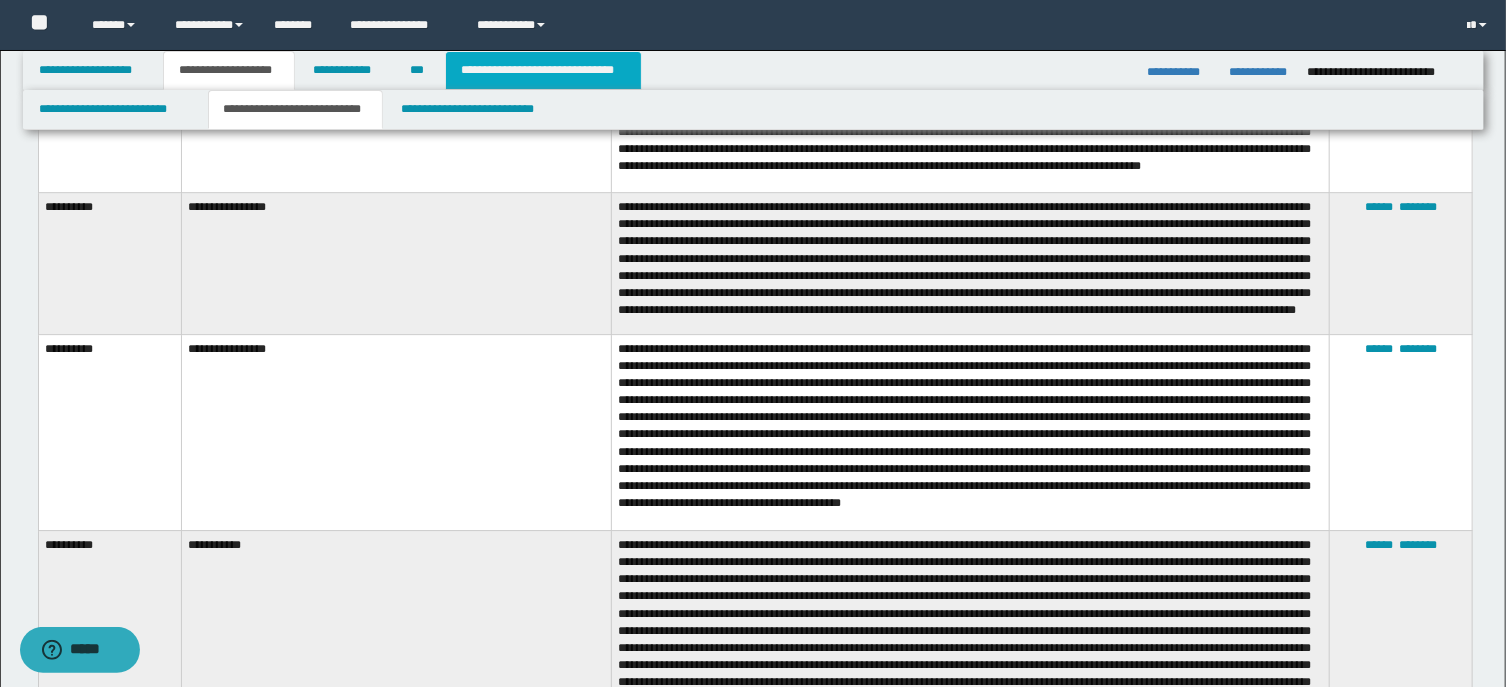 click on "**********" at bounding box center [543, 70] 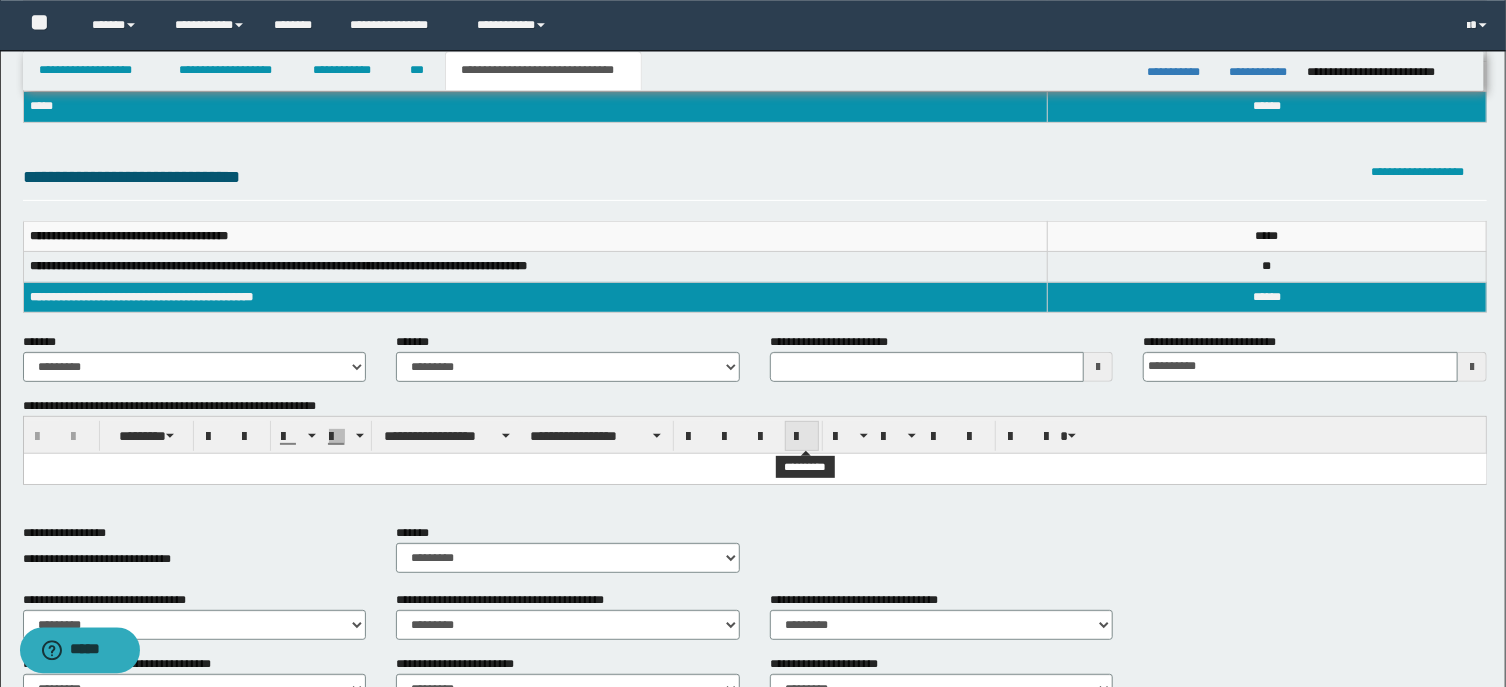 scroll, scrollTop: 151, scrollLeft: 0, axis: vertical 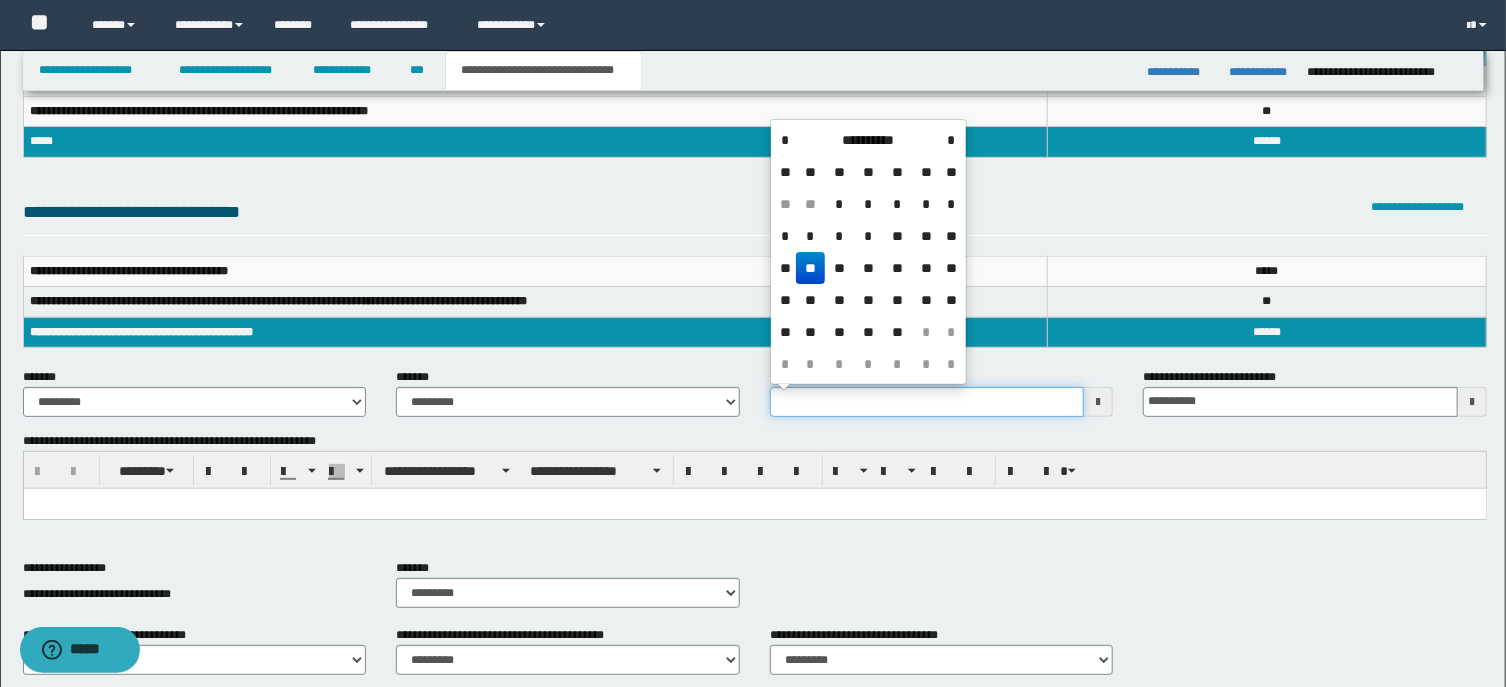 click on "**********" at bounding box center (927, 402) 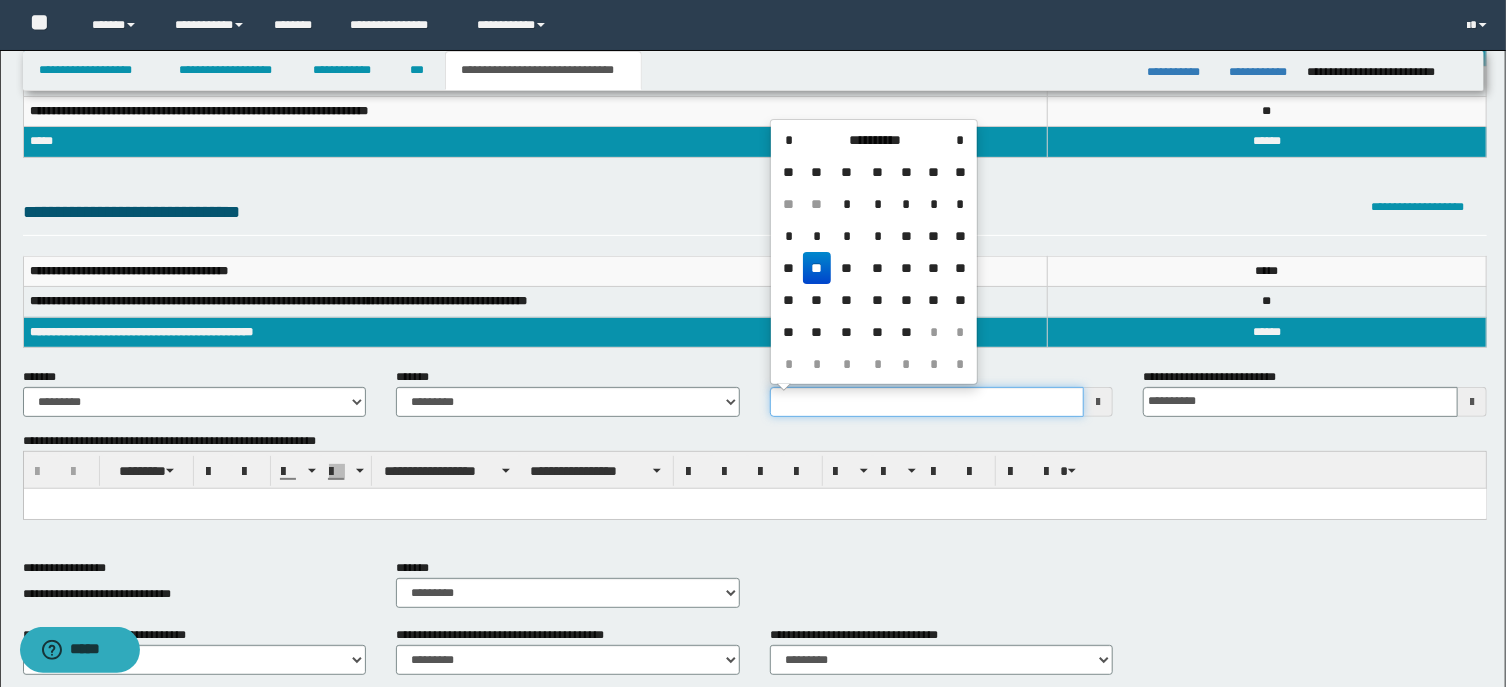 type on "**********" 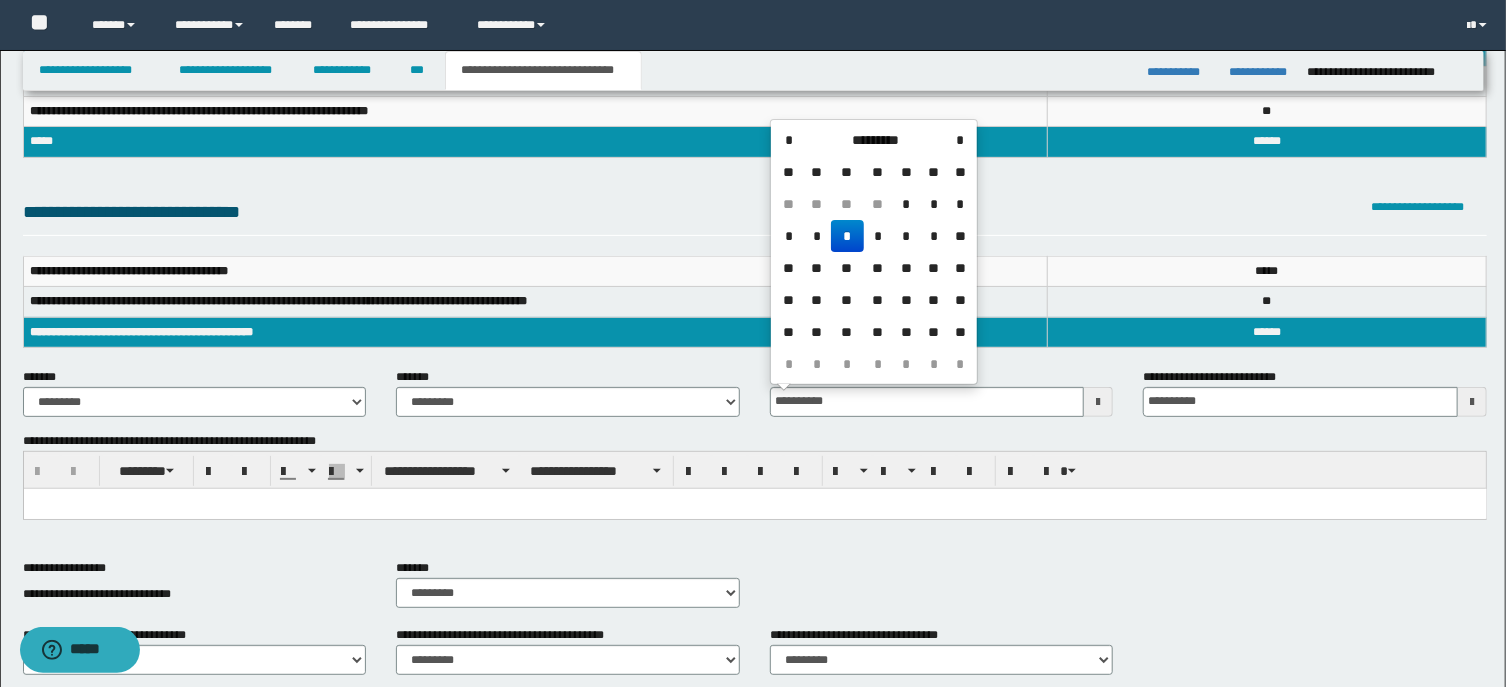 click at bounding box center (754, 503) 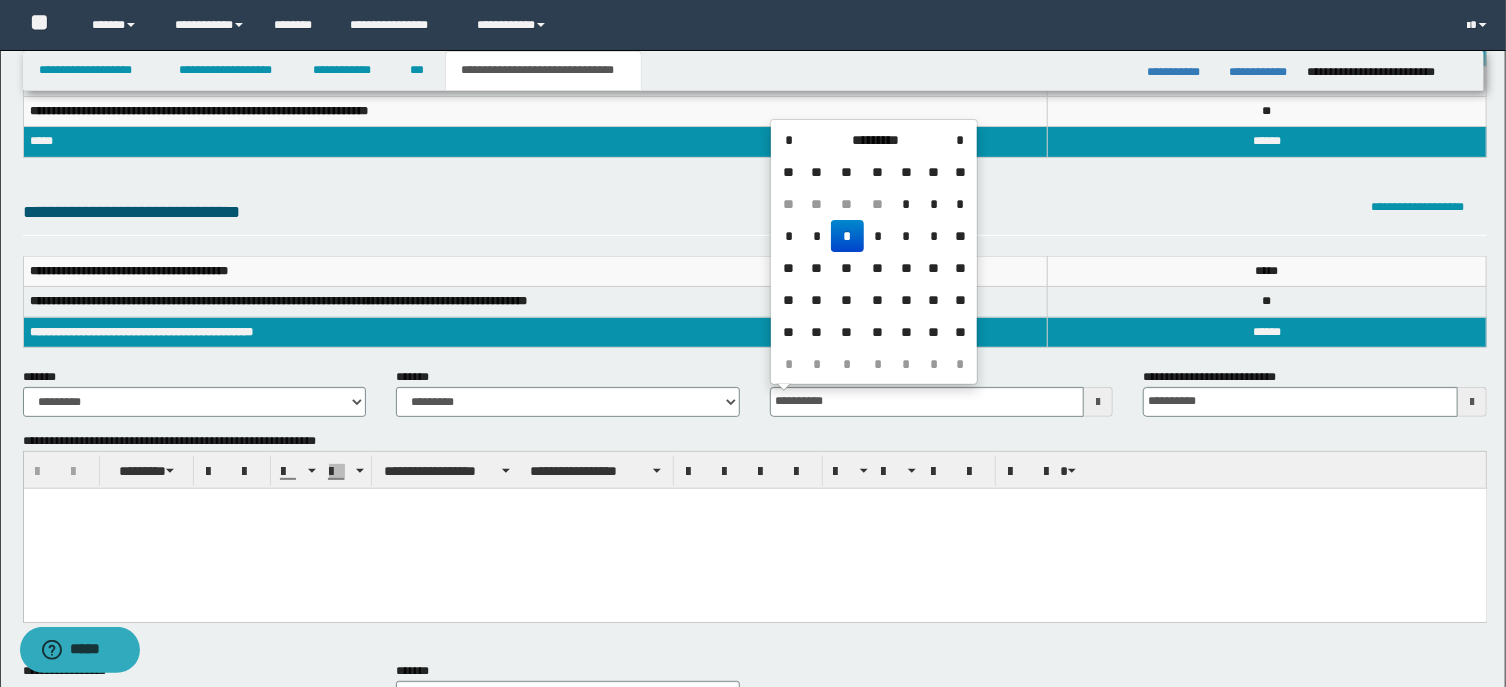click at bounding box center (754, 528) 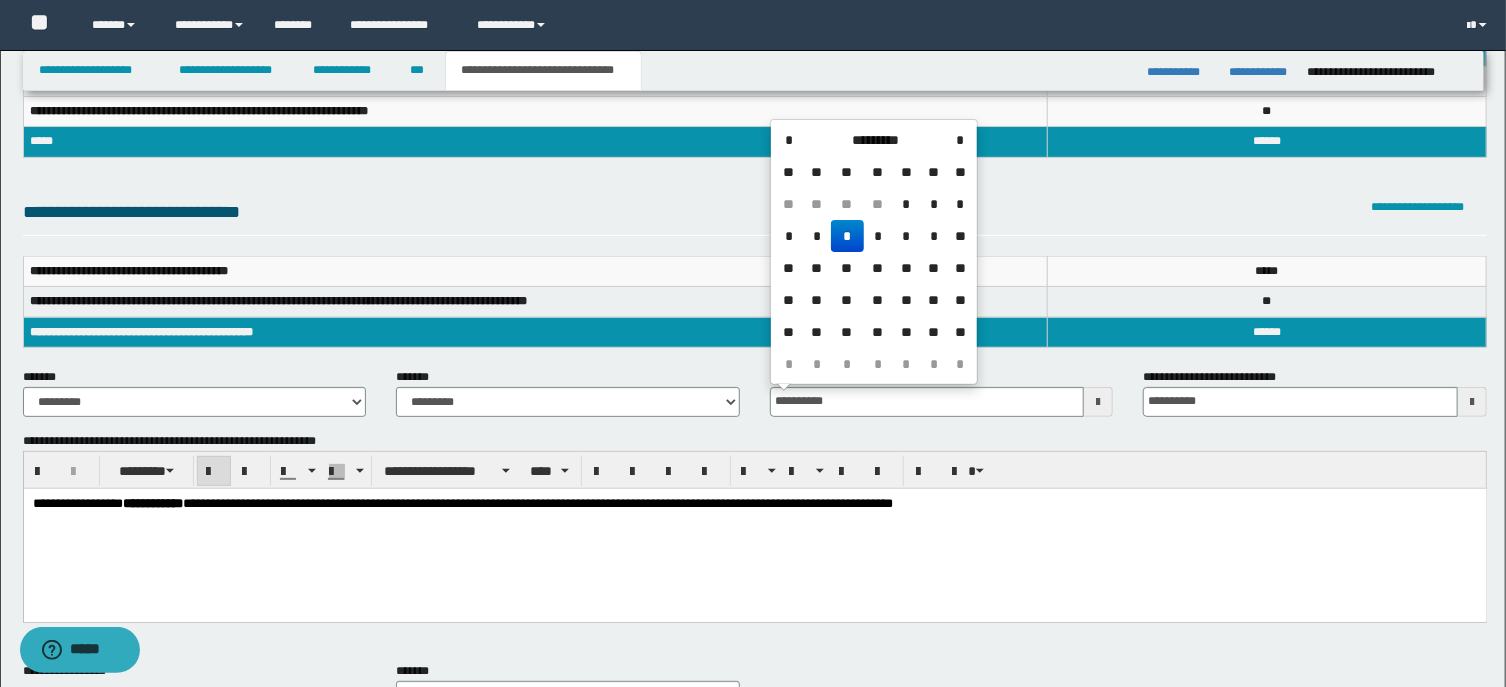 click on "**********" at bounding box center (152, 502) 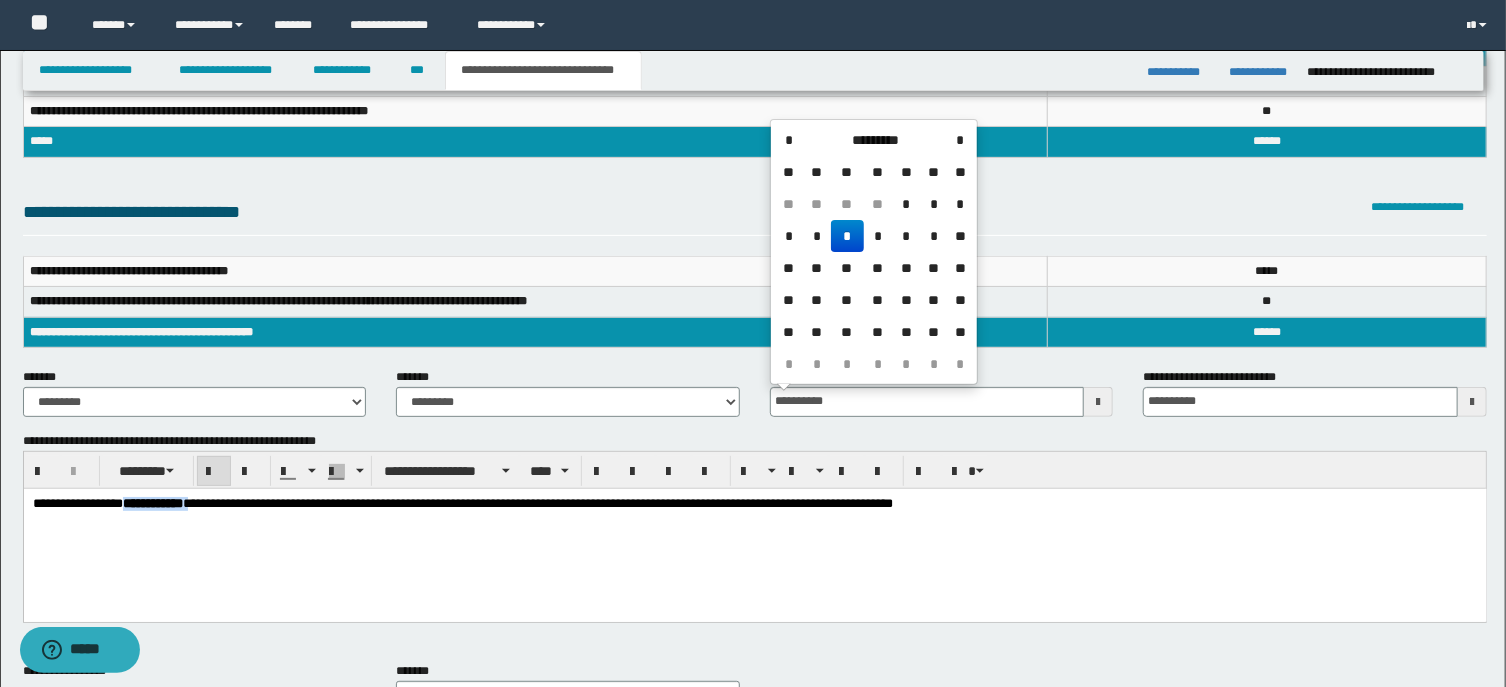 click on "**********" at bounding box center [152, 502] 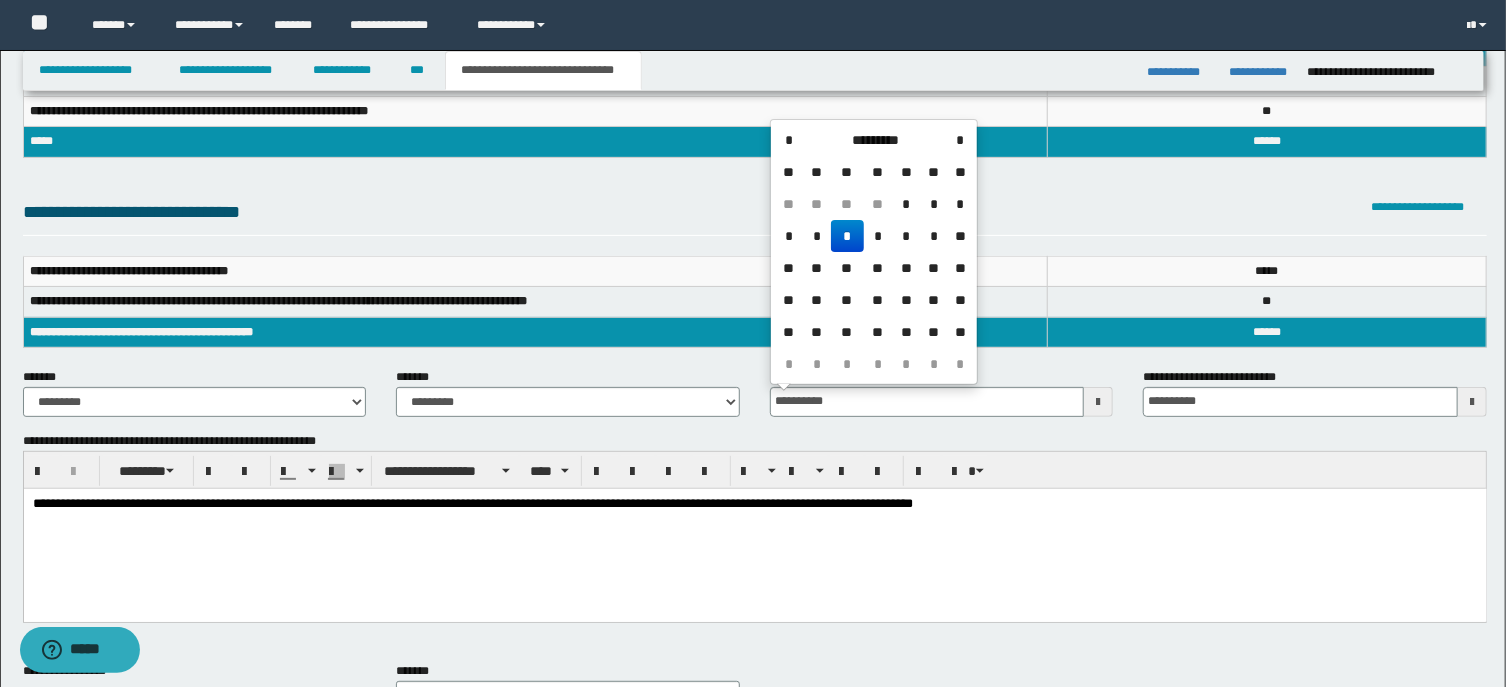click on "**********" at bounding box center [754, 503] 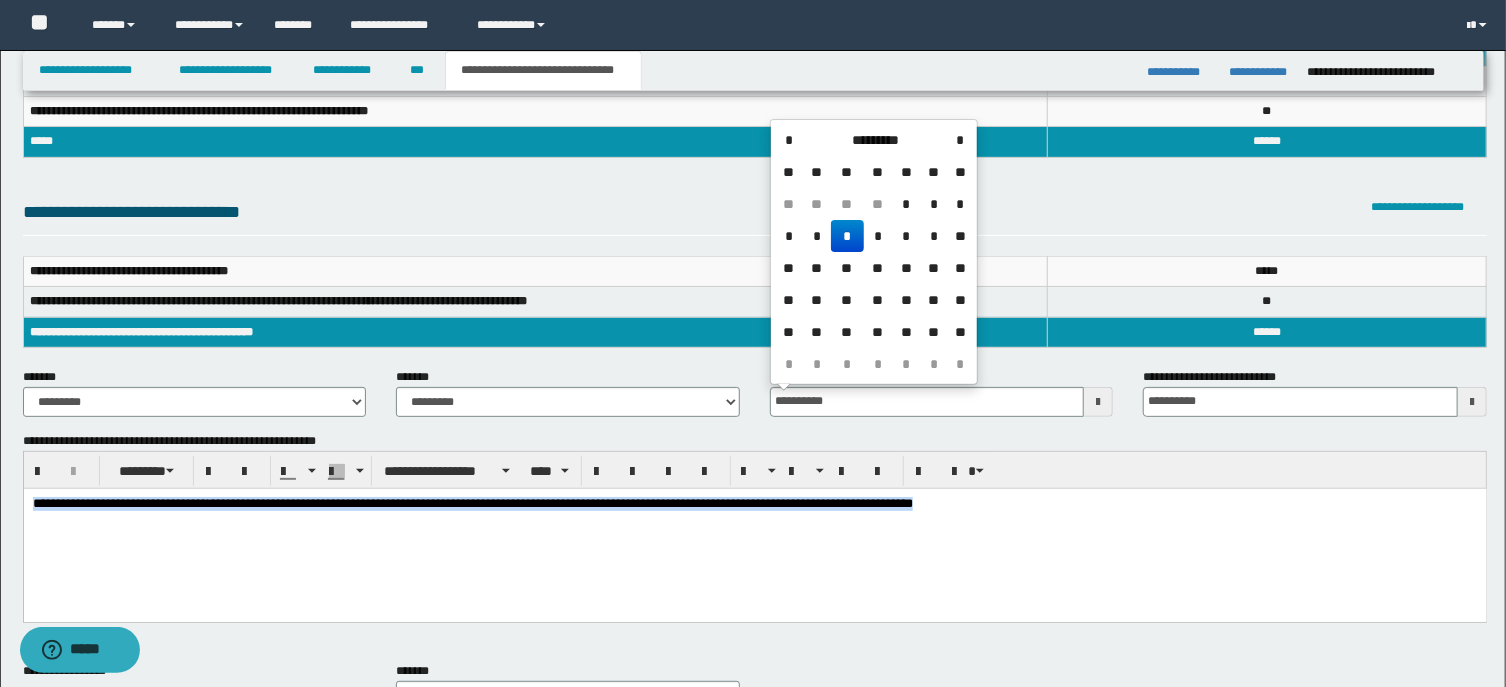 click on "**********" at bounding box center (472, 502) 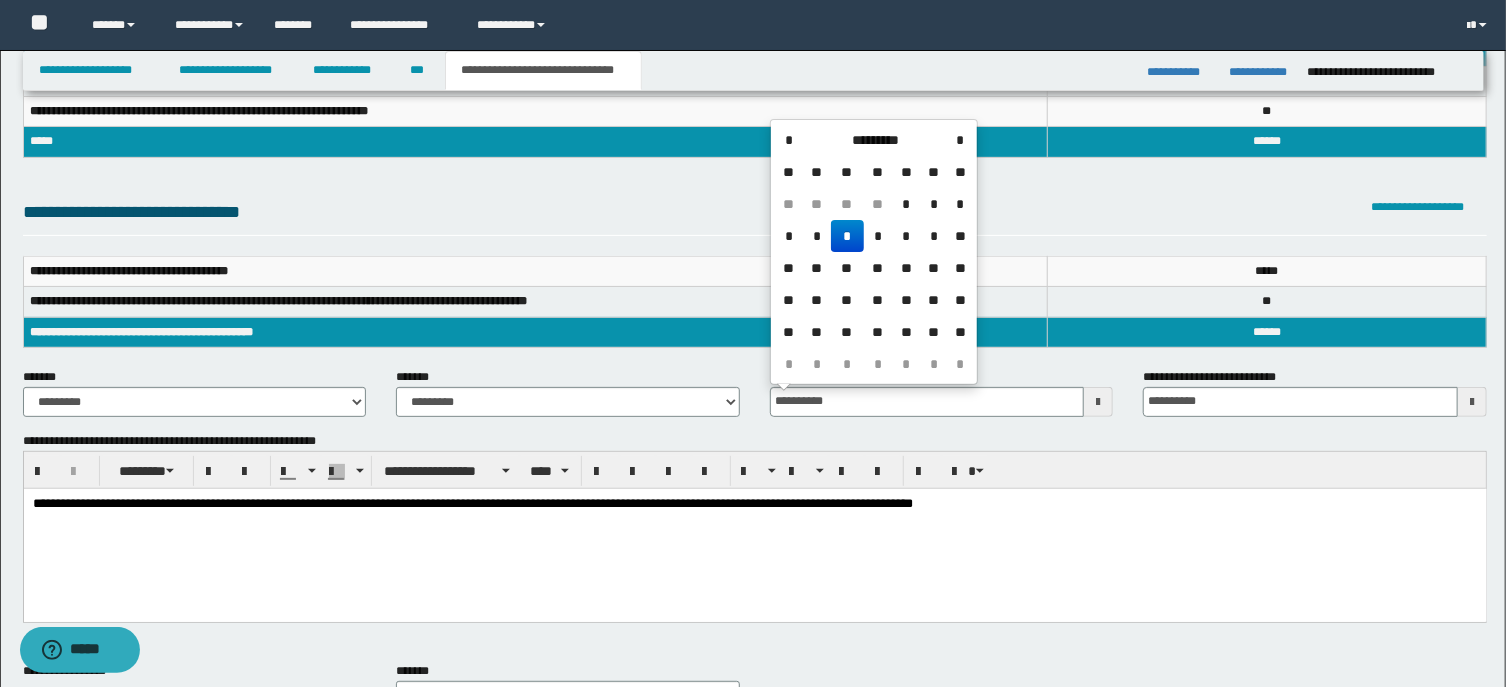 click on "**********" at bounding box center (754, 503) 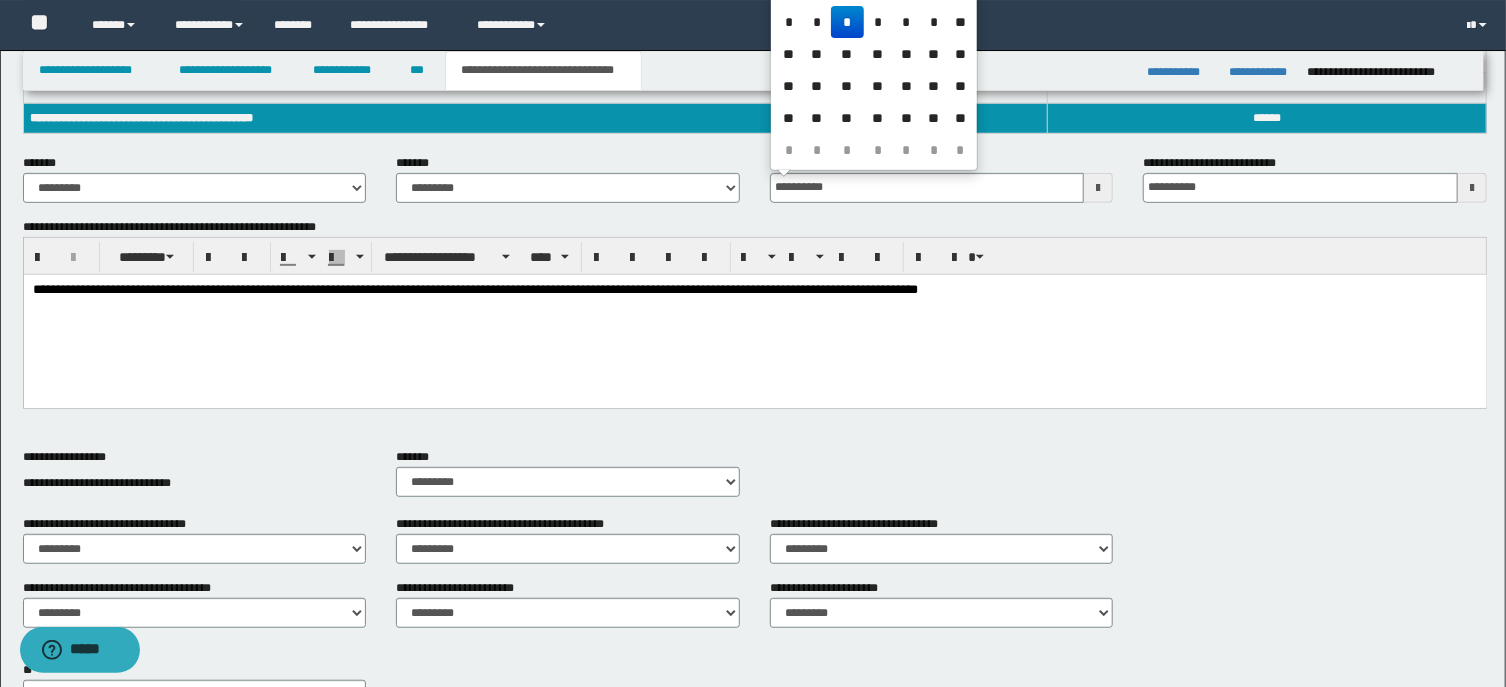 scroll, scrollTop: 366, scrollLeft: 0, axis: vertical 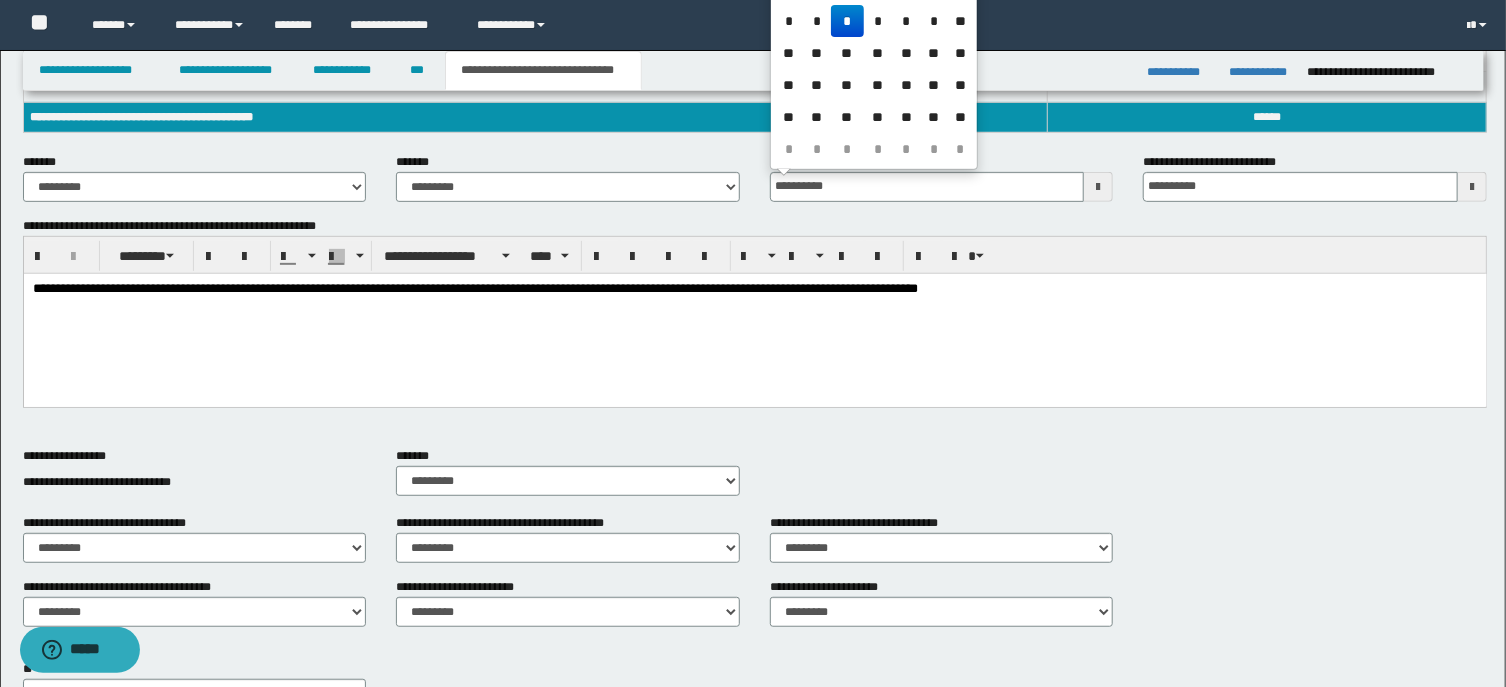 click on "**********" at bounding box center [754, 313] 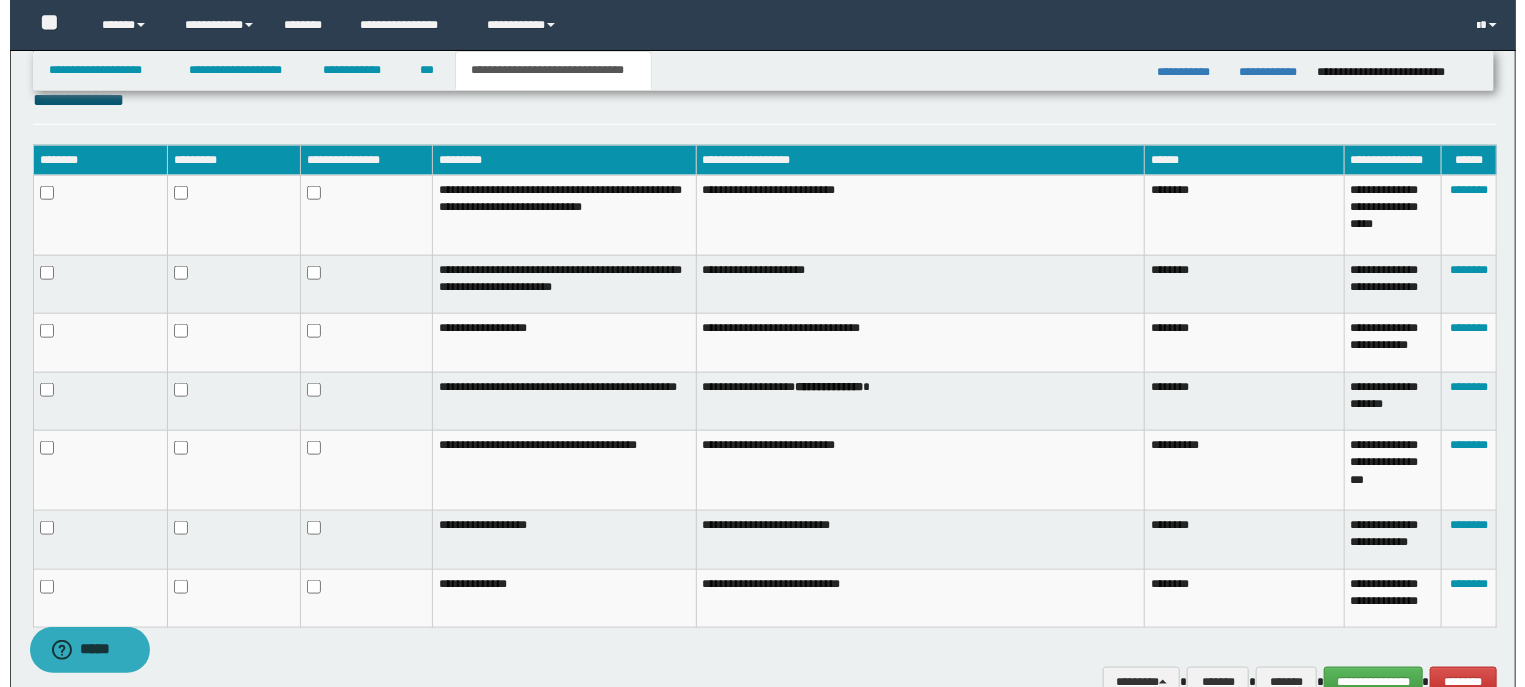scroll, scrollTop: 1112, scrollLeft: 0, axis: vertical 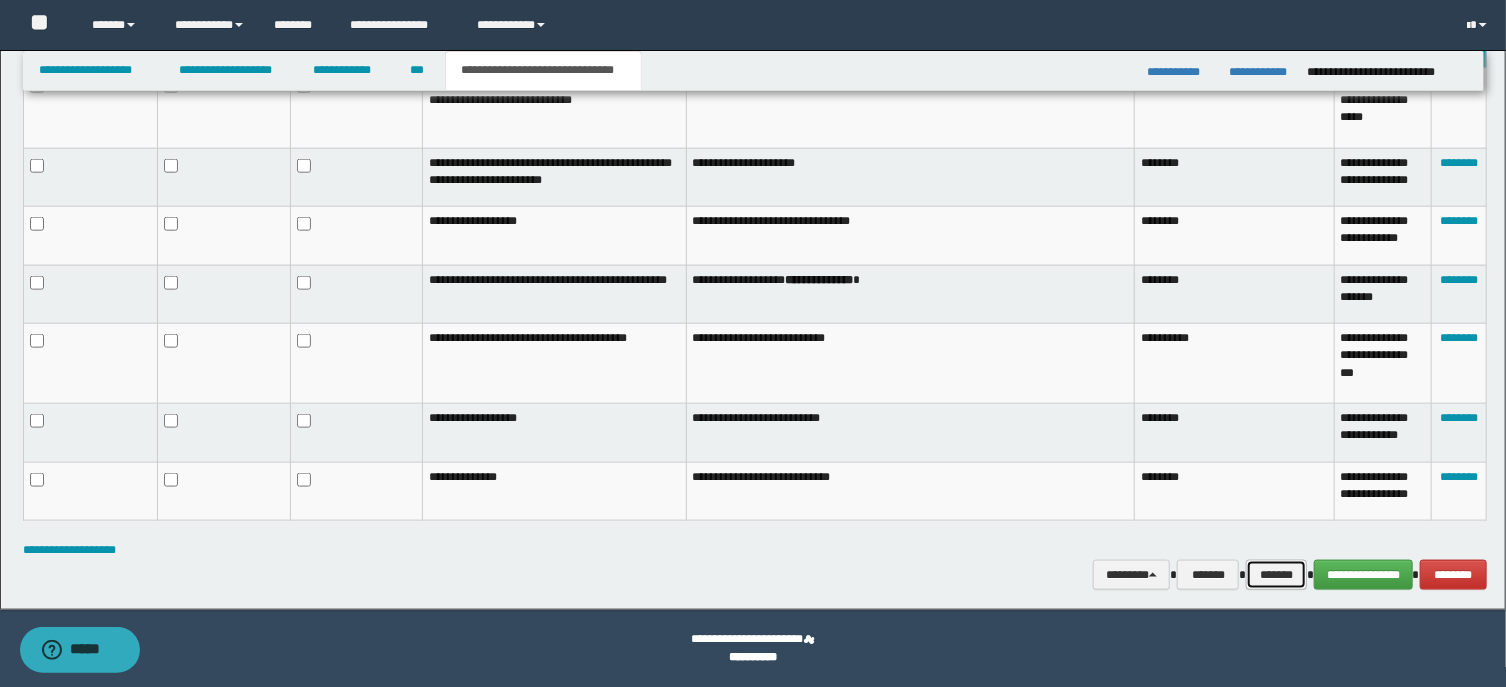 click on "*******" at bounding box center [1276, 575] 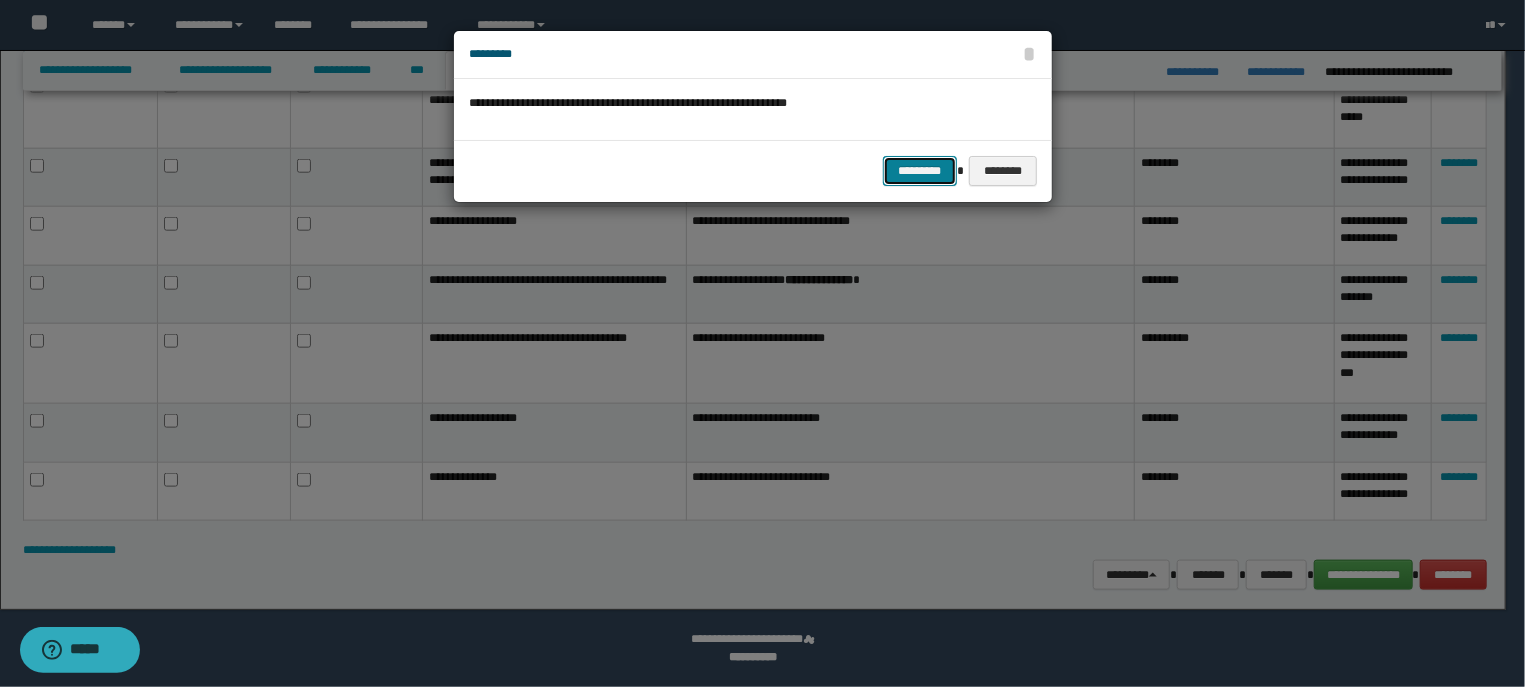 click on "*********" at bounding box center [920, 171] 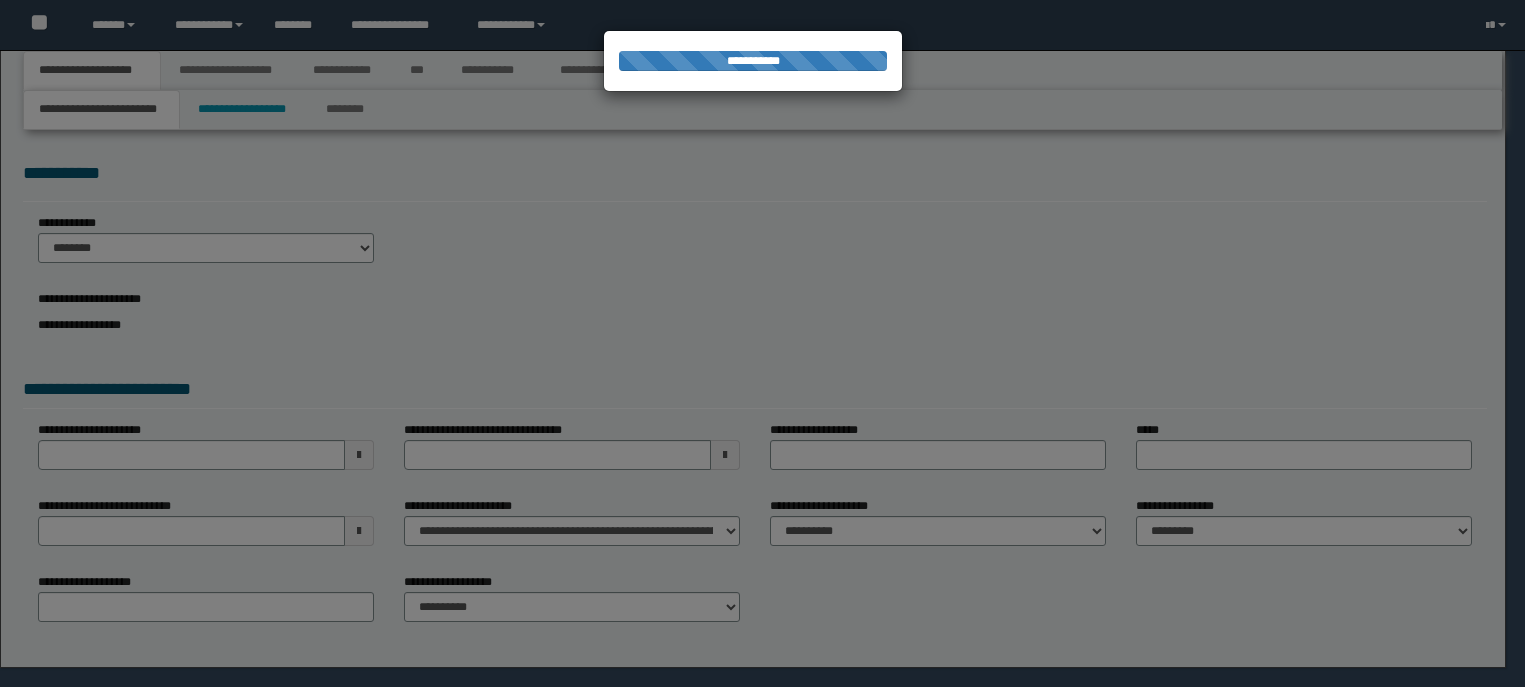 scroll, scrollTop: 0, scrollLeft: 0, axis: both 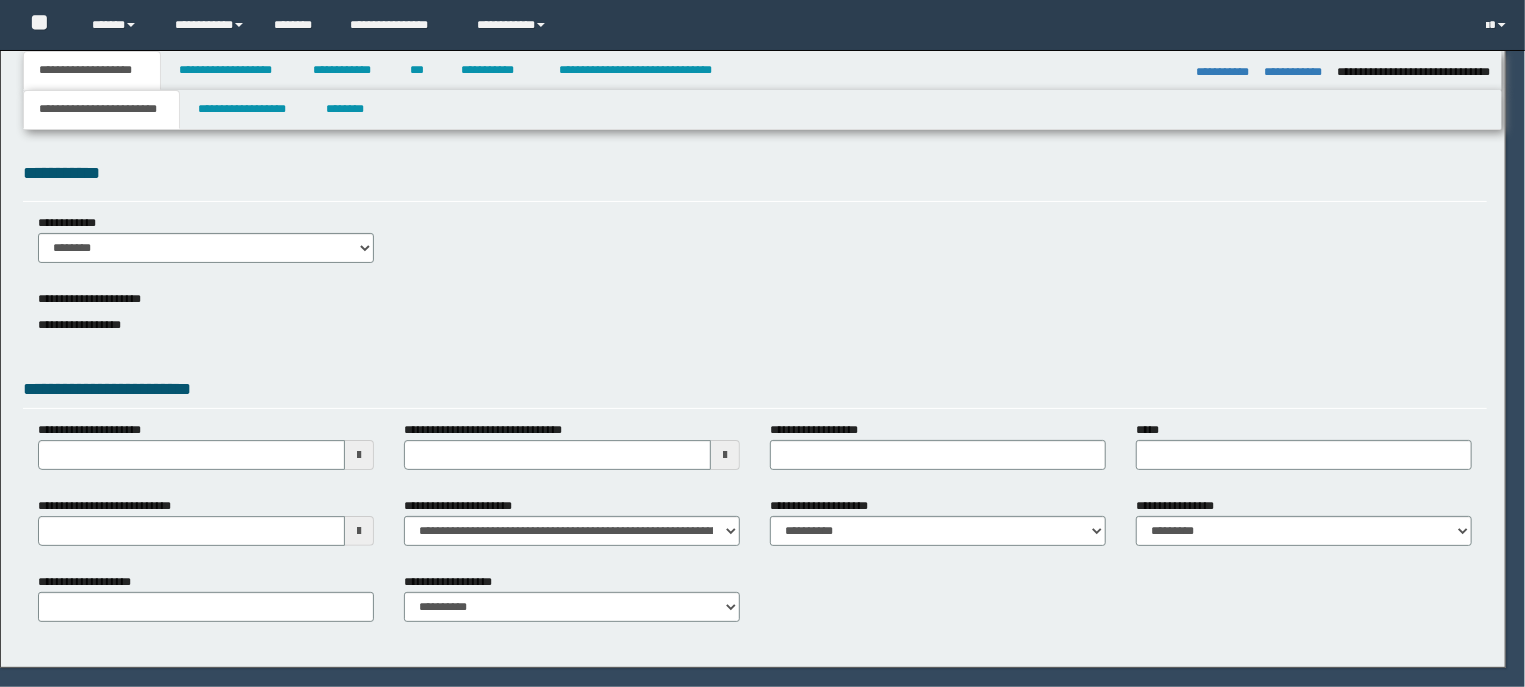 select on "*" 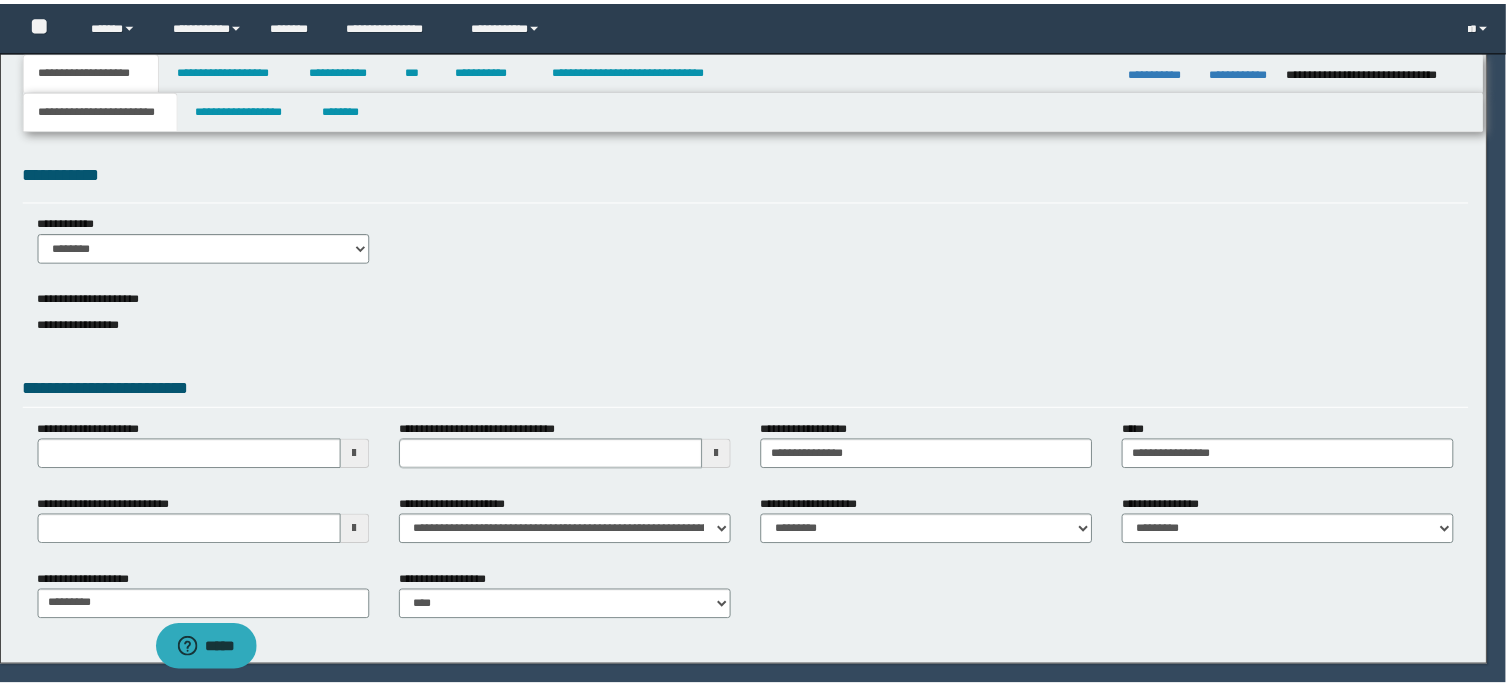 scroll, scrollTop: 0, scrollLeft: 0, axis: both 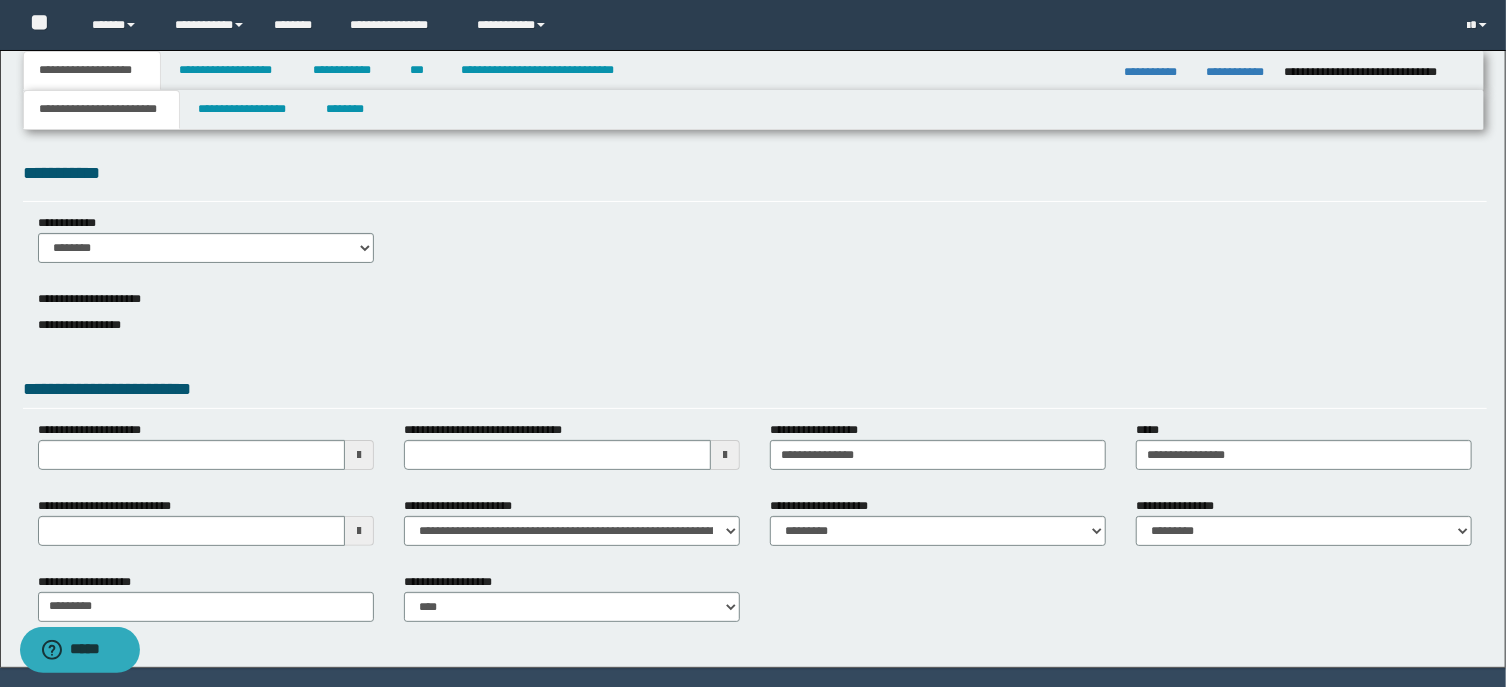 click at bounding box center [359, 531] 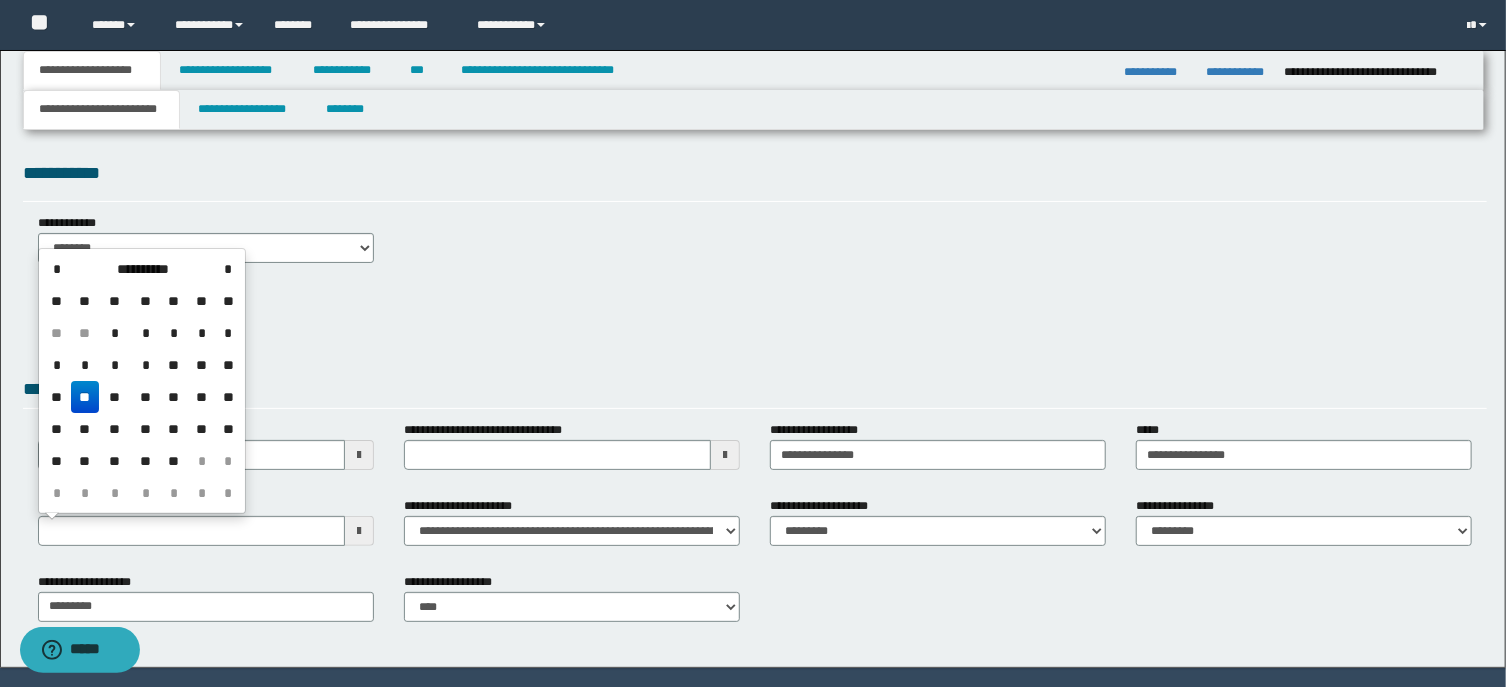 click on "**" at bounding box center [85, 397] 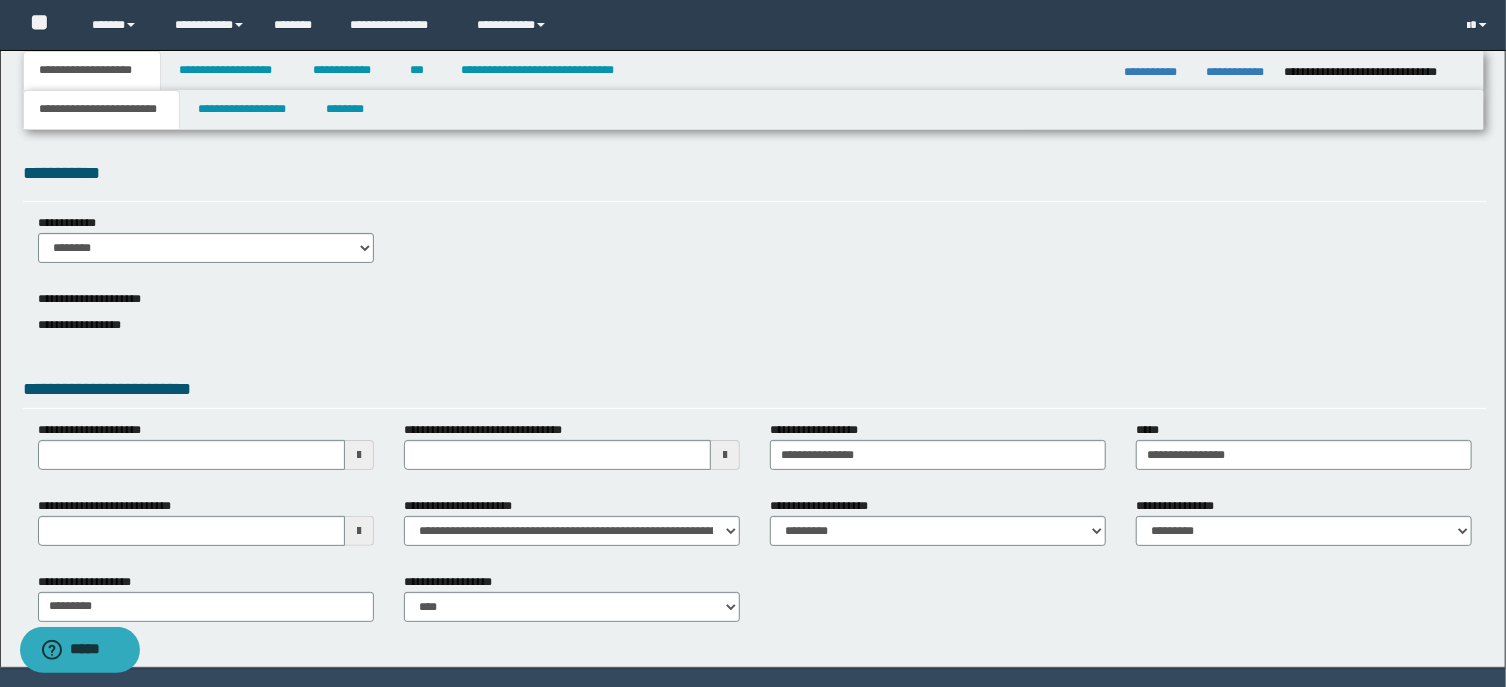 click on "**********" at bounding box center [755, 323] 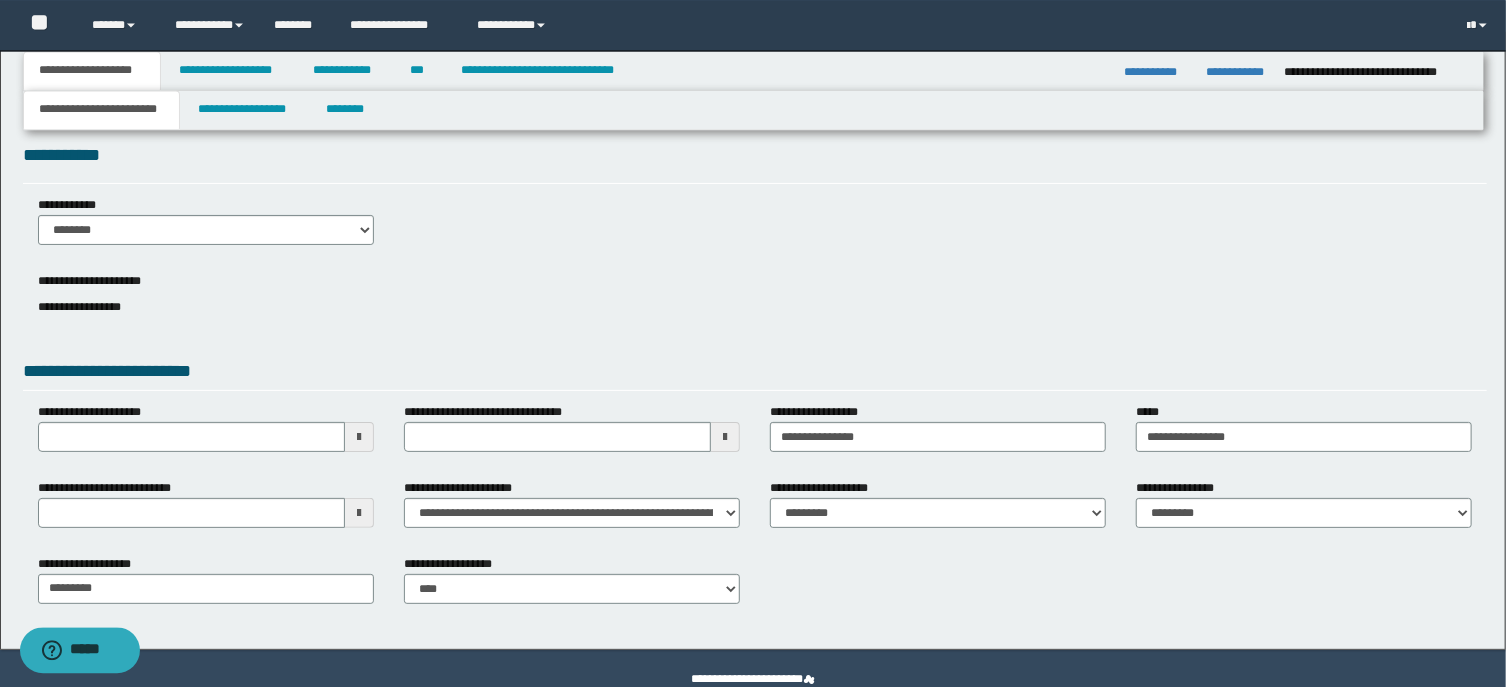 scroll, scrollTop: 0, scrollLeft: 0, axis: both 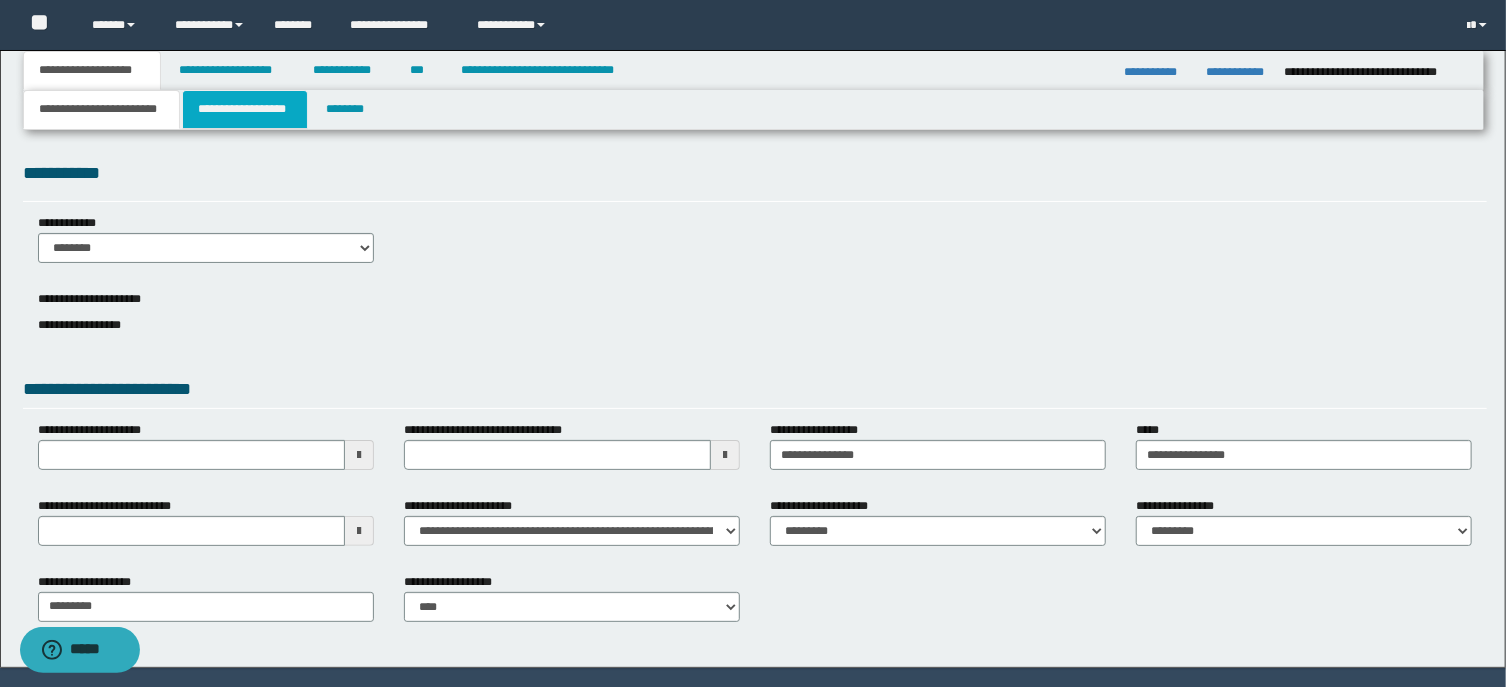 click on "**********" at bounding box center [245, 109] 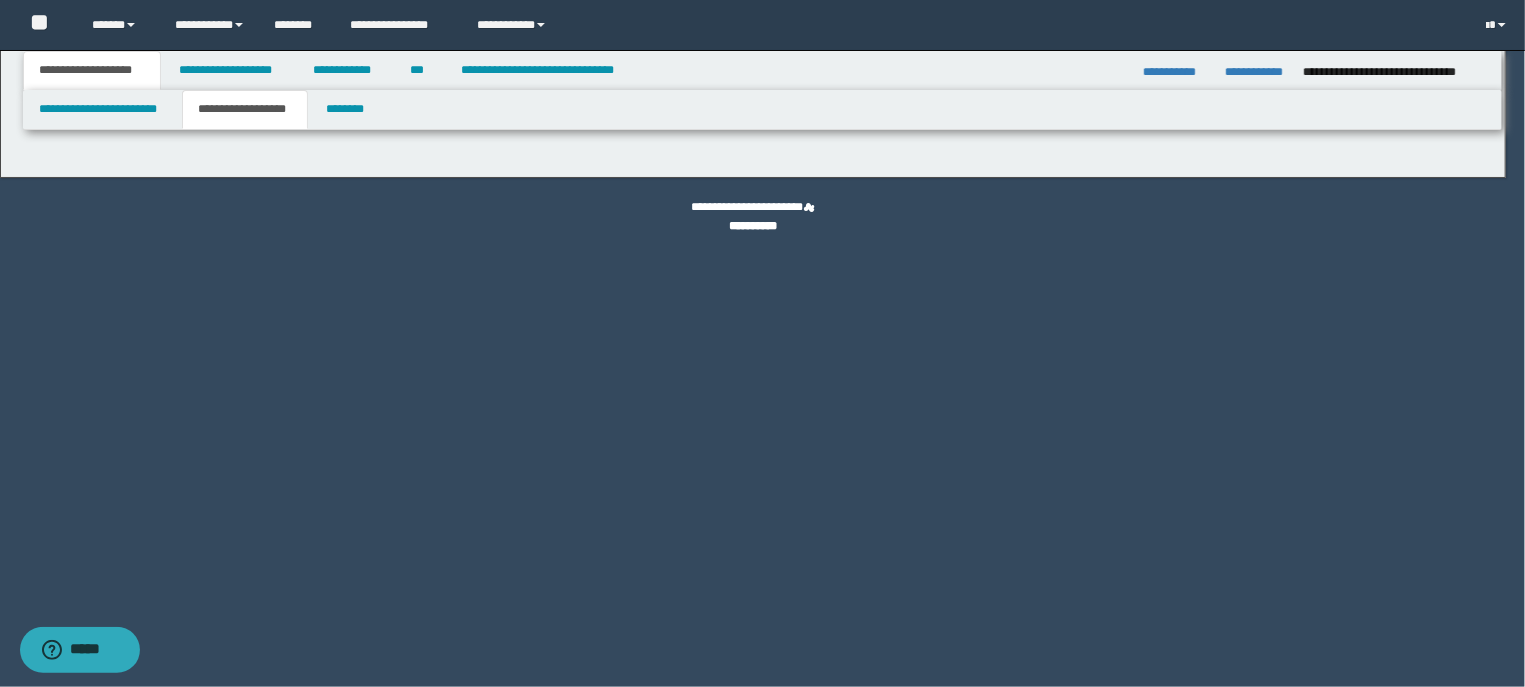 type on "********" 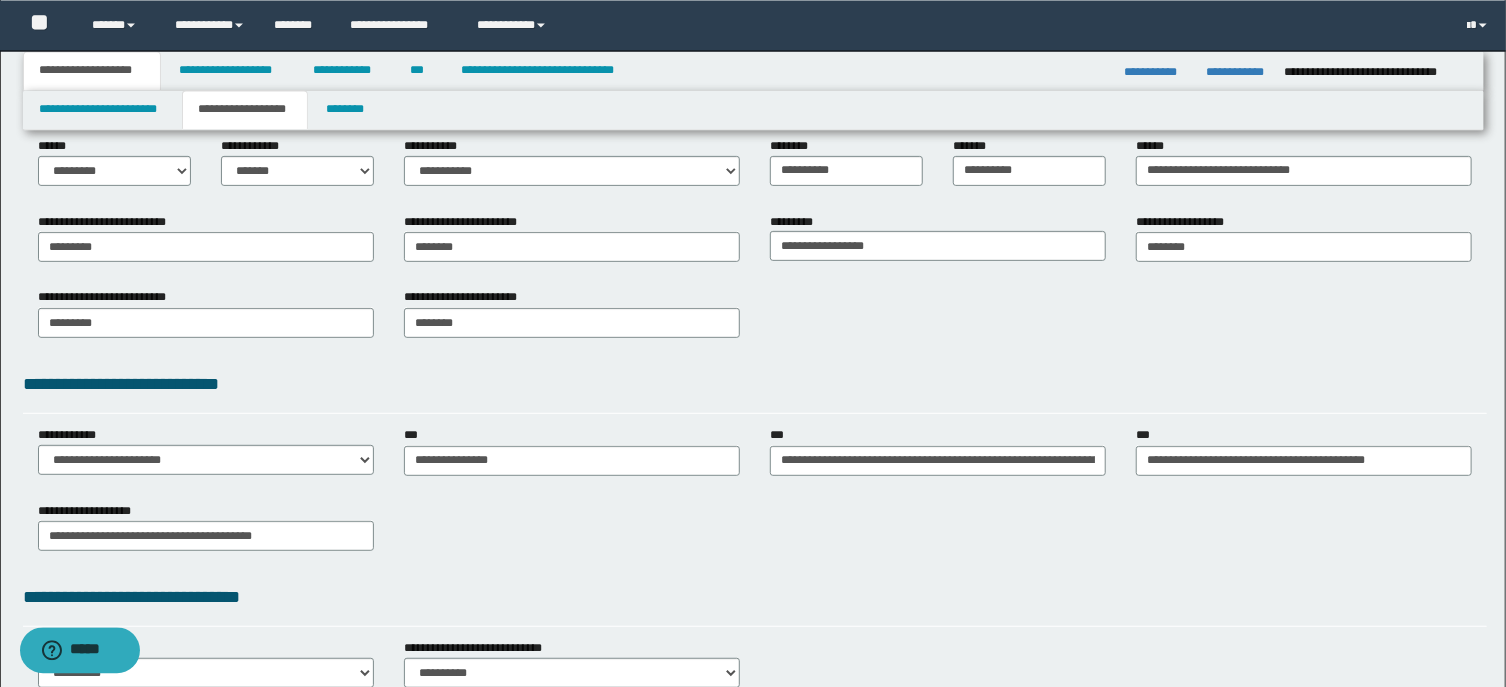 scroll, scrollTop: 206, scrollLeft: 0, axis: vertical 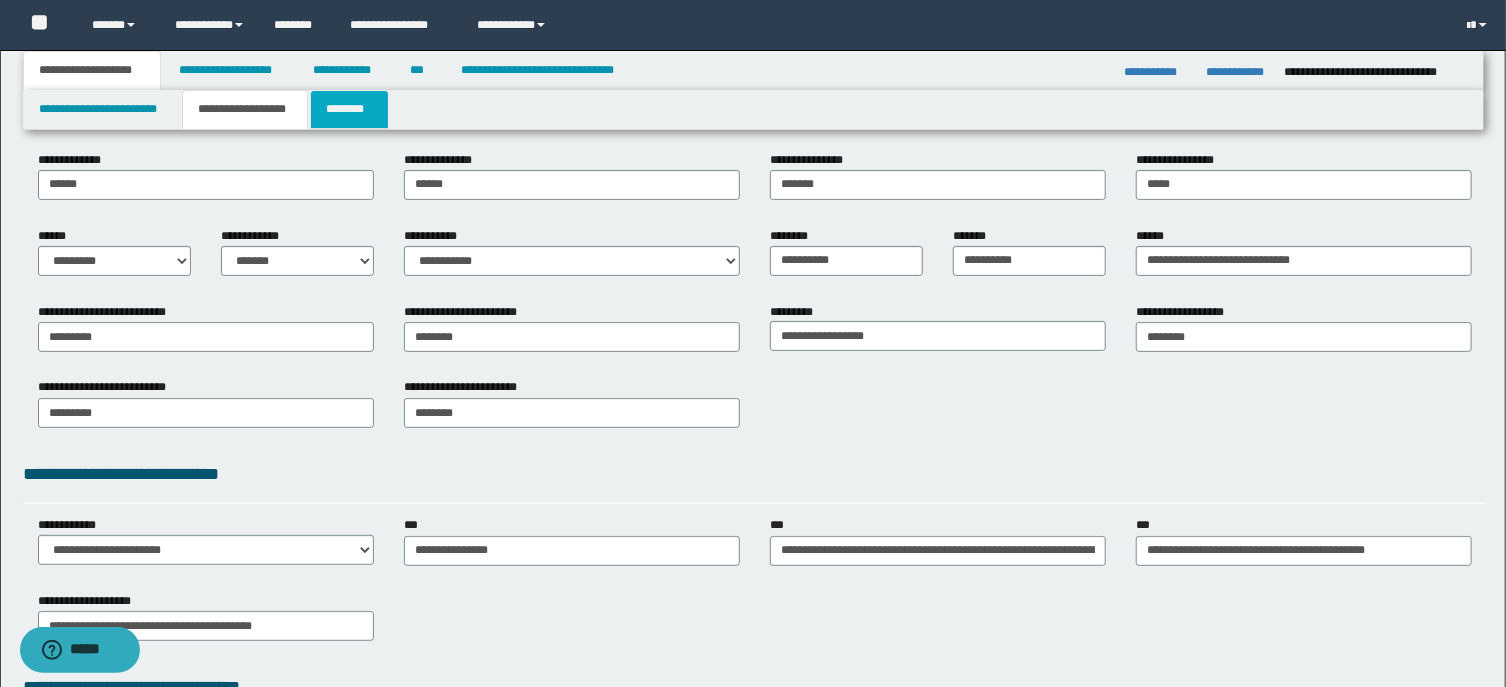 click on "********" at bounding box center [349, 109] 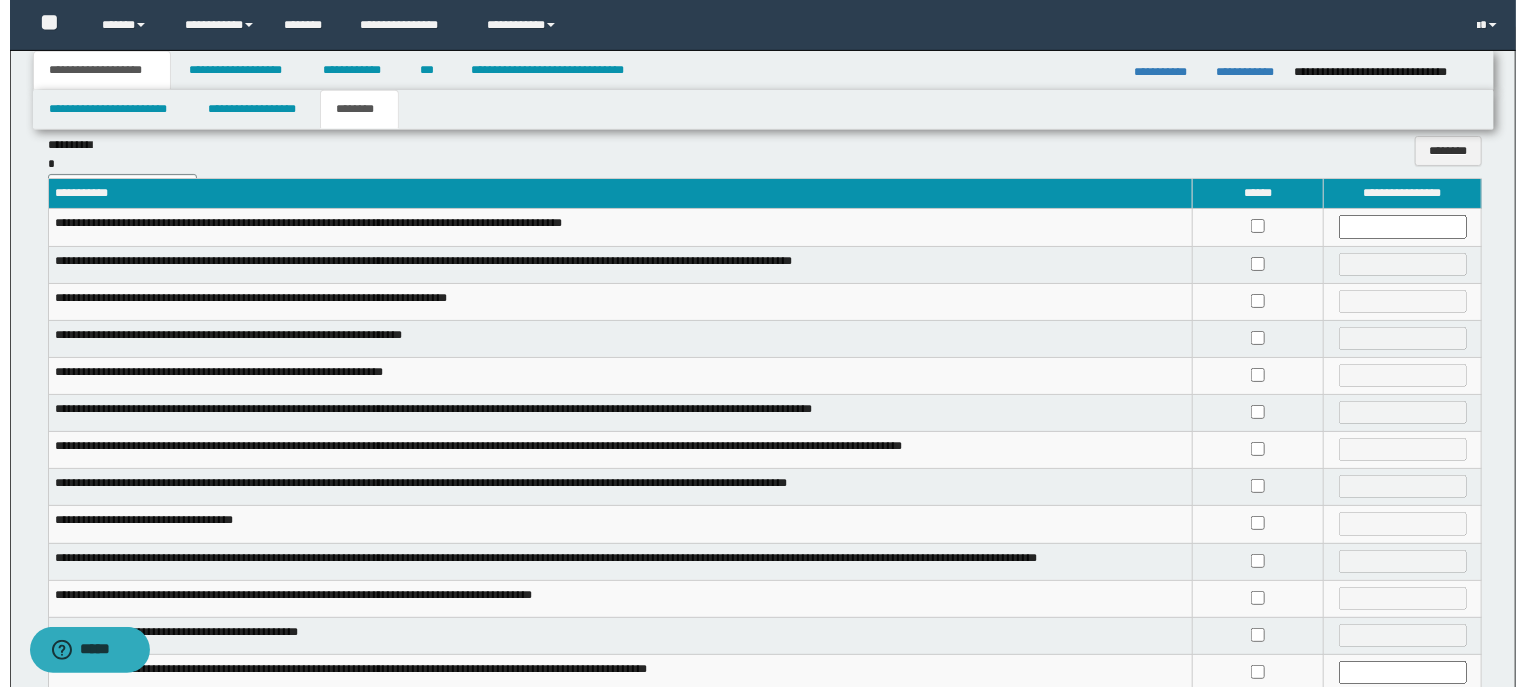 scroll, scrollTop: 0, scrollLeft: 0, axis: both 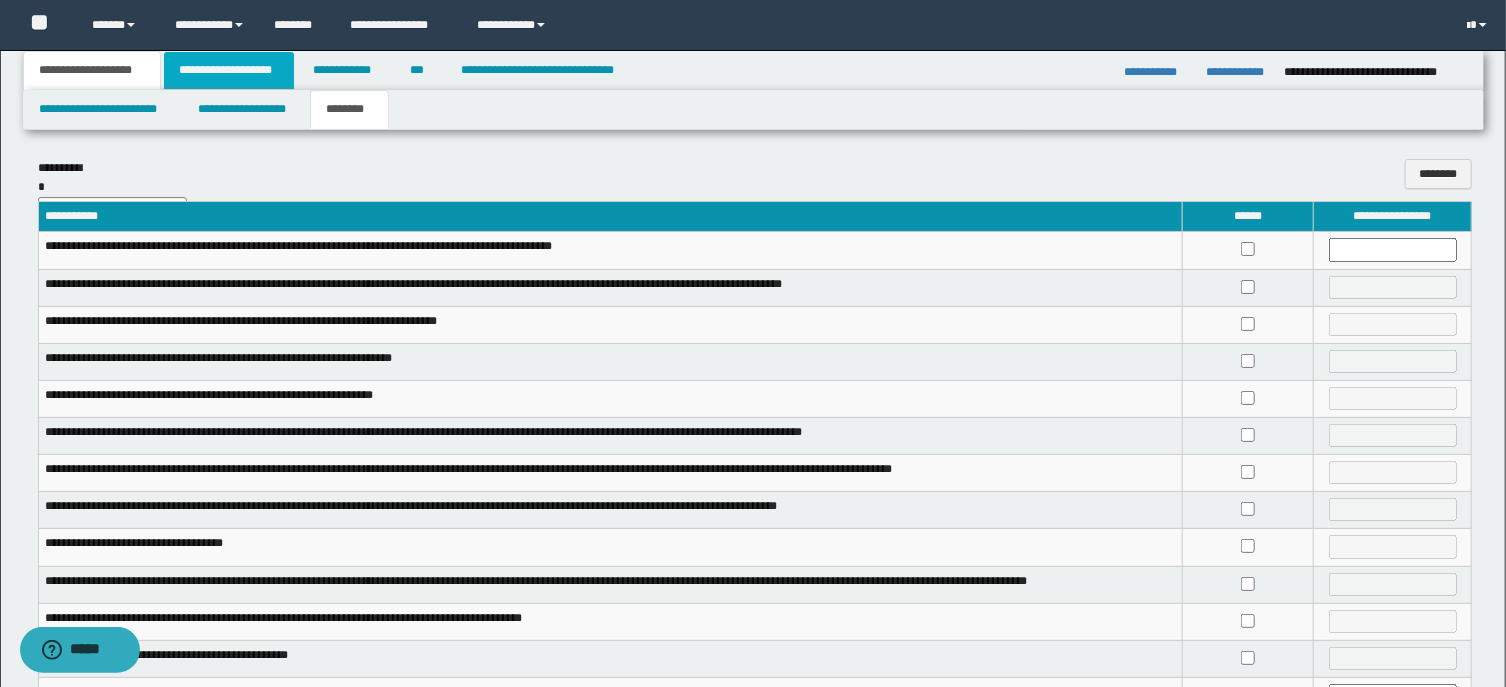 click on "**********" at bounding box center (229, 70) 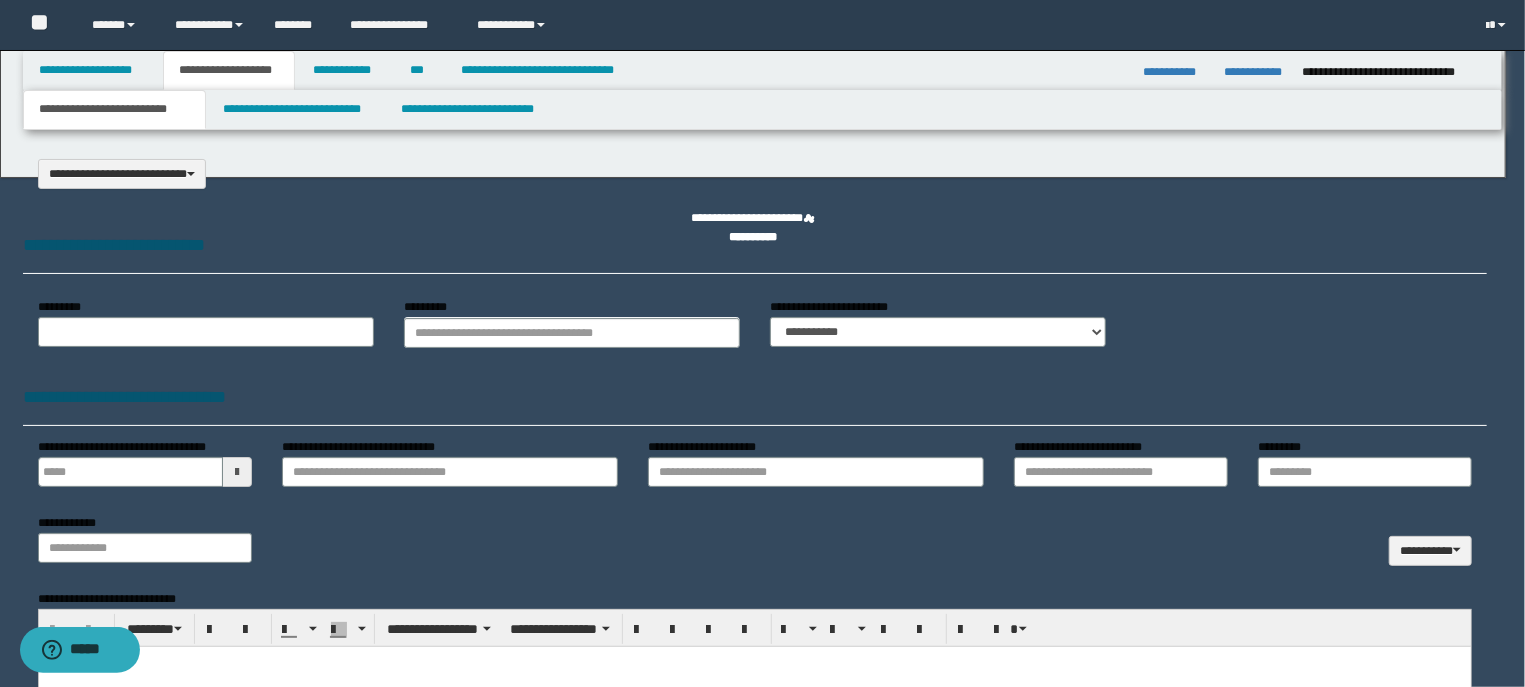 type on "**********" 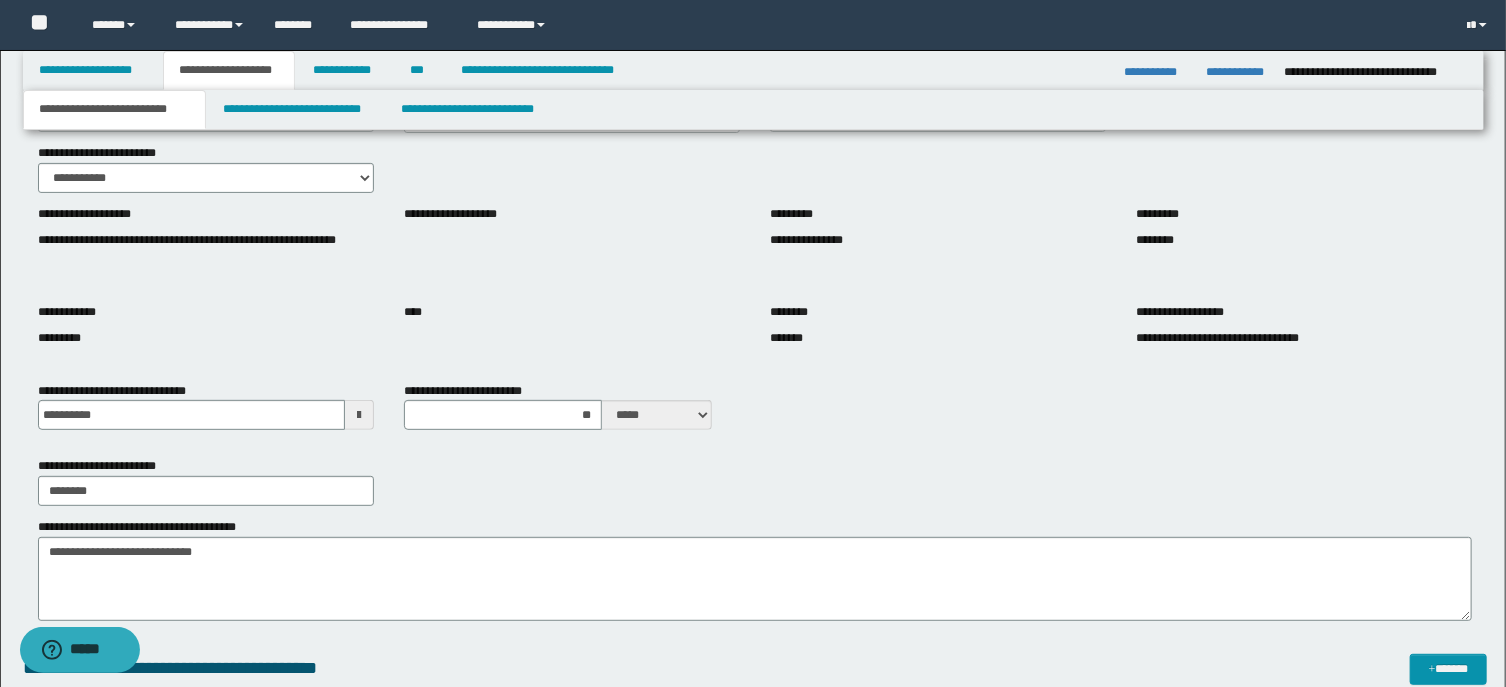 scroll, scrollTop: 214, scrollLeft: 0, axis: vertical 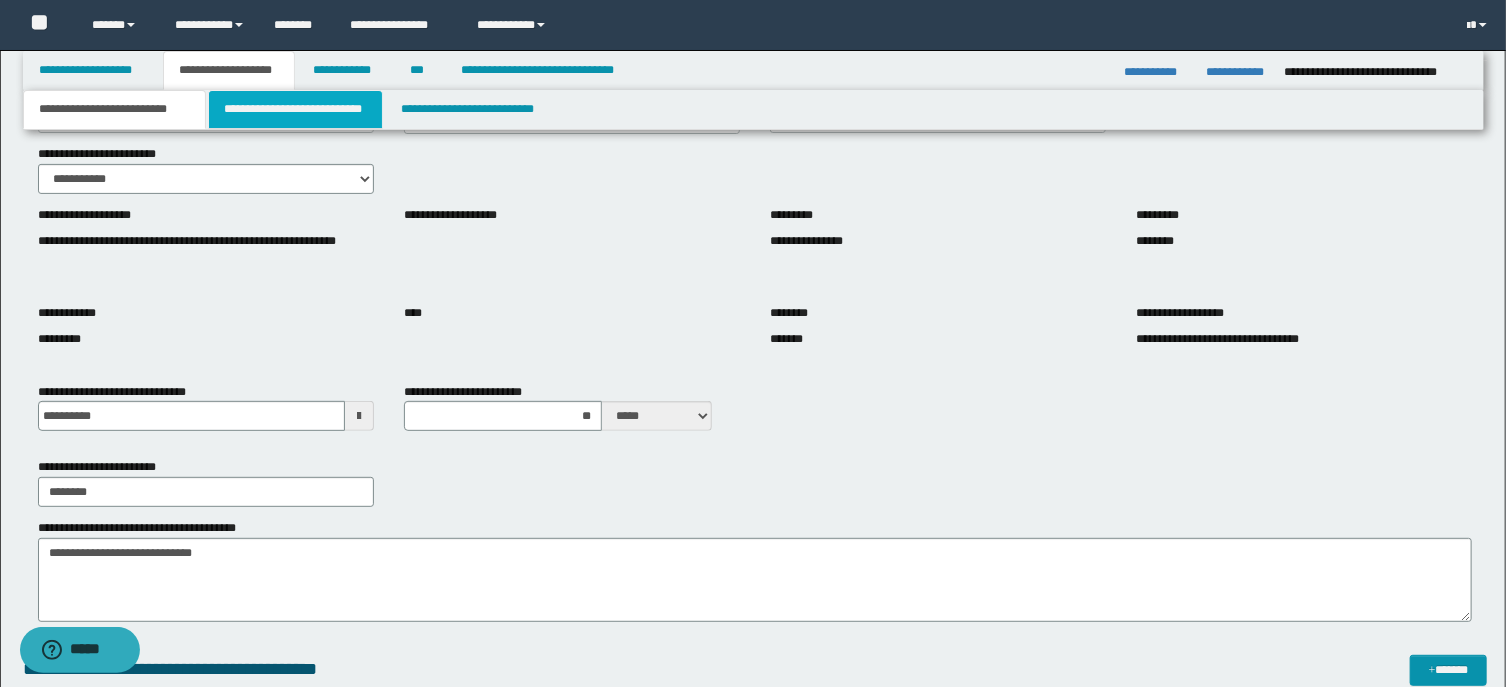 click on "**********" at bounding box center (296, 109) 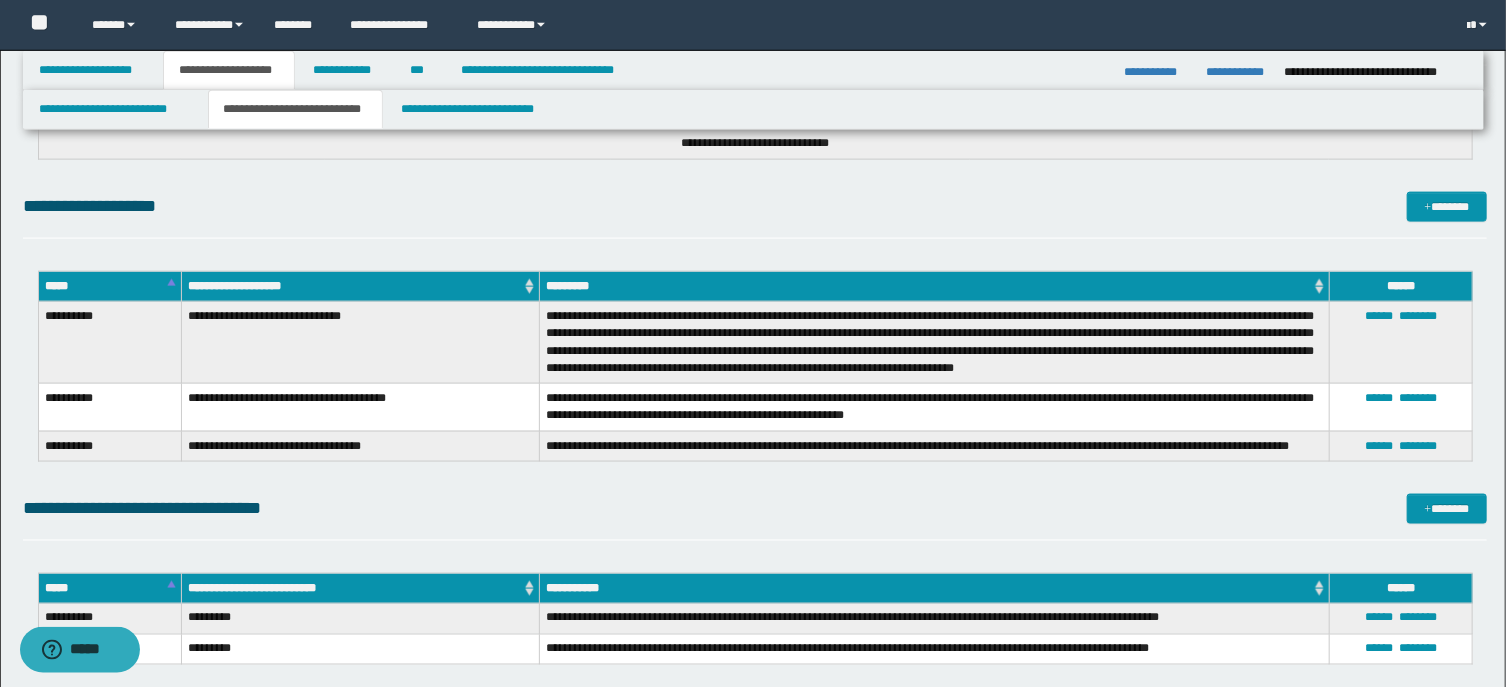 scroll, scrollTop: 1286, scrollLeft: 0, axis: vertical 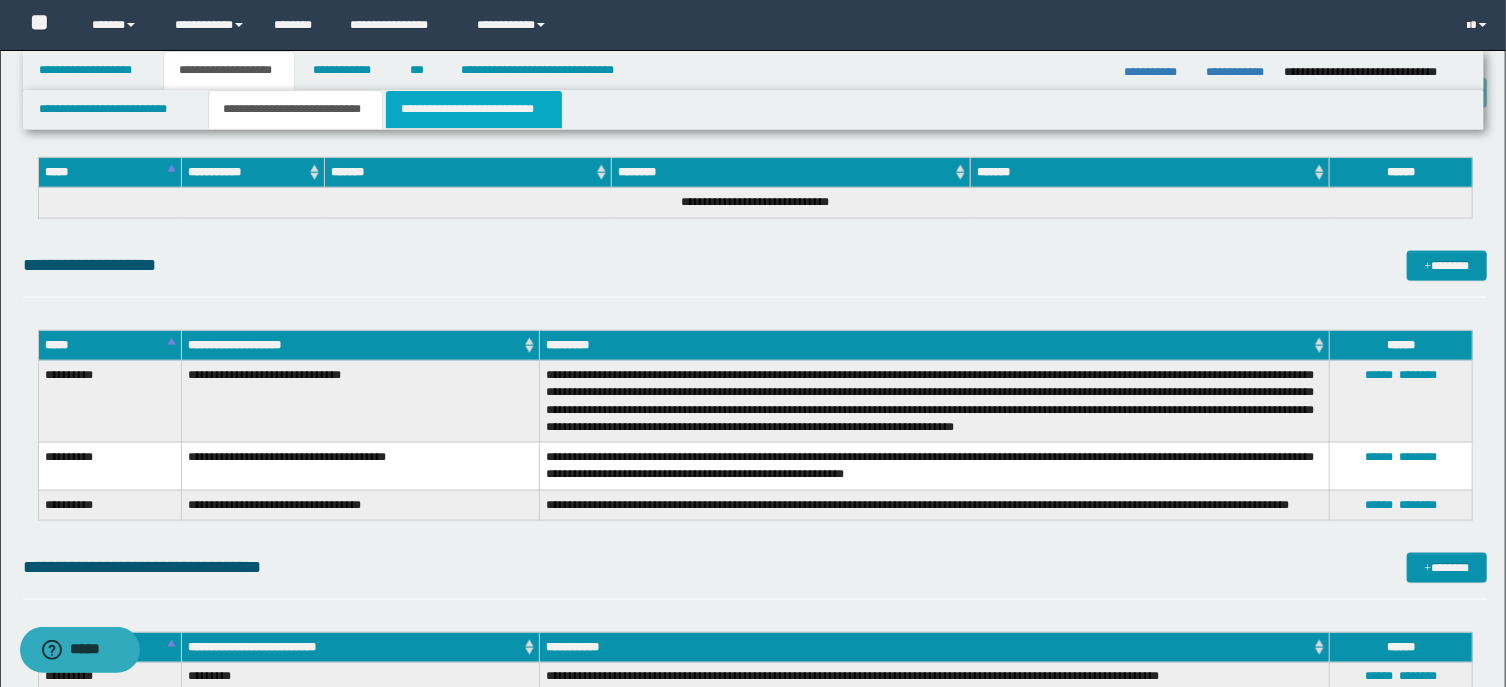 click on "**********" at bounding box center [474, 109] 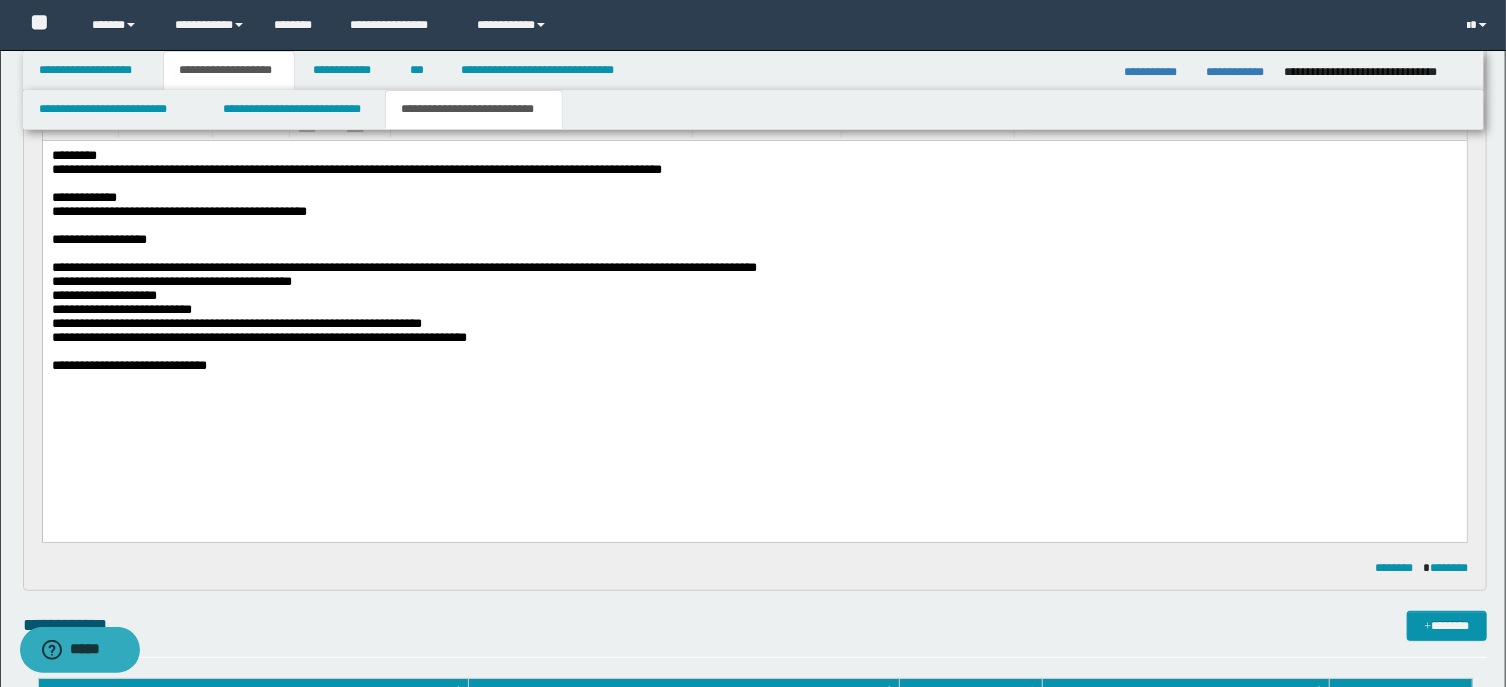 scroll, scrollTop: 0, scrollLeft: 0, axis: both 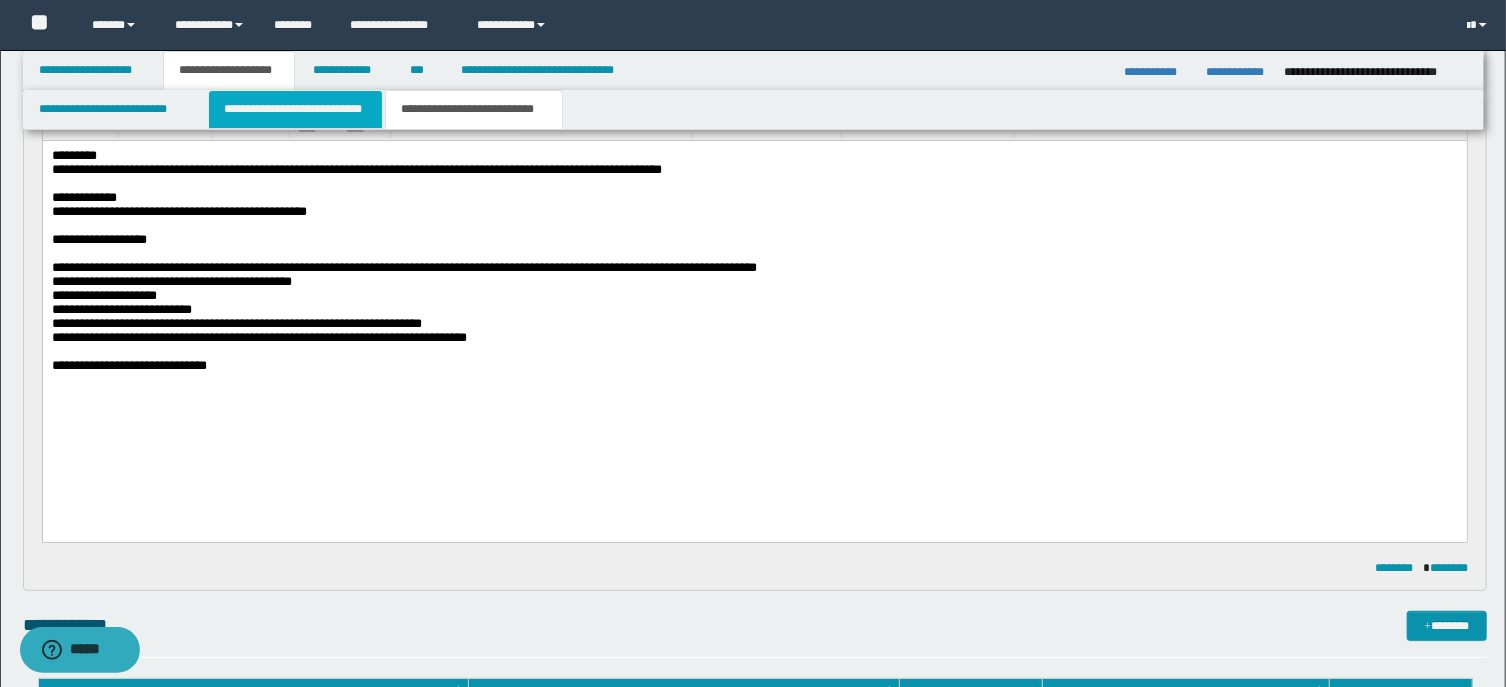 click on "**********" at bounding box center (296, 109) 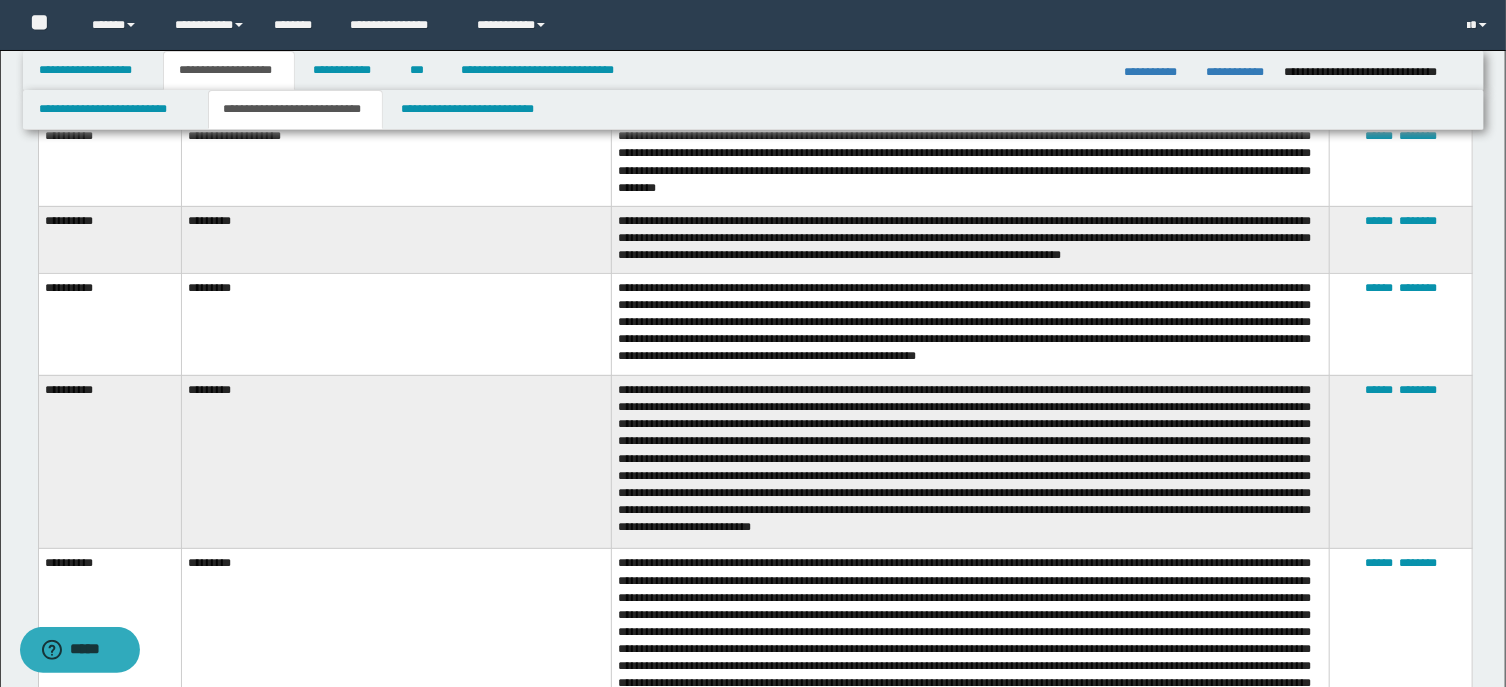scroll, scrollTop: 0, scrollLeft: 0, axis: both 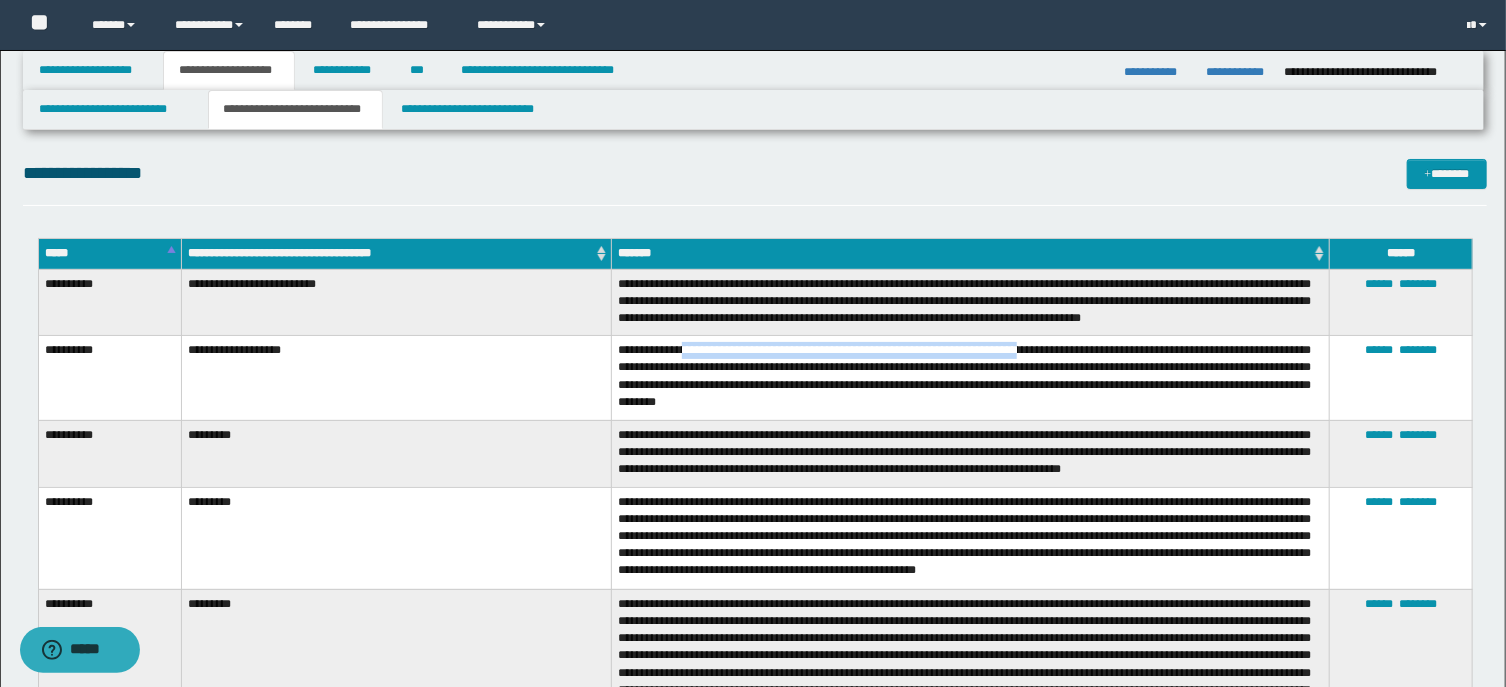 drag, startPoint x: 689, startPoint y: 353, endPoint x: 1050, endPoint y: 346, distance: 361.06787 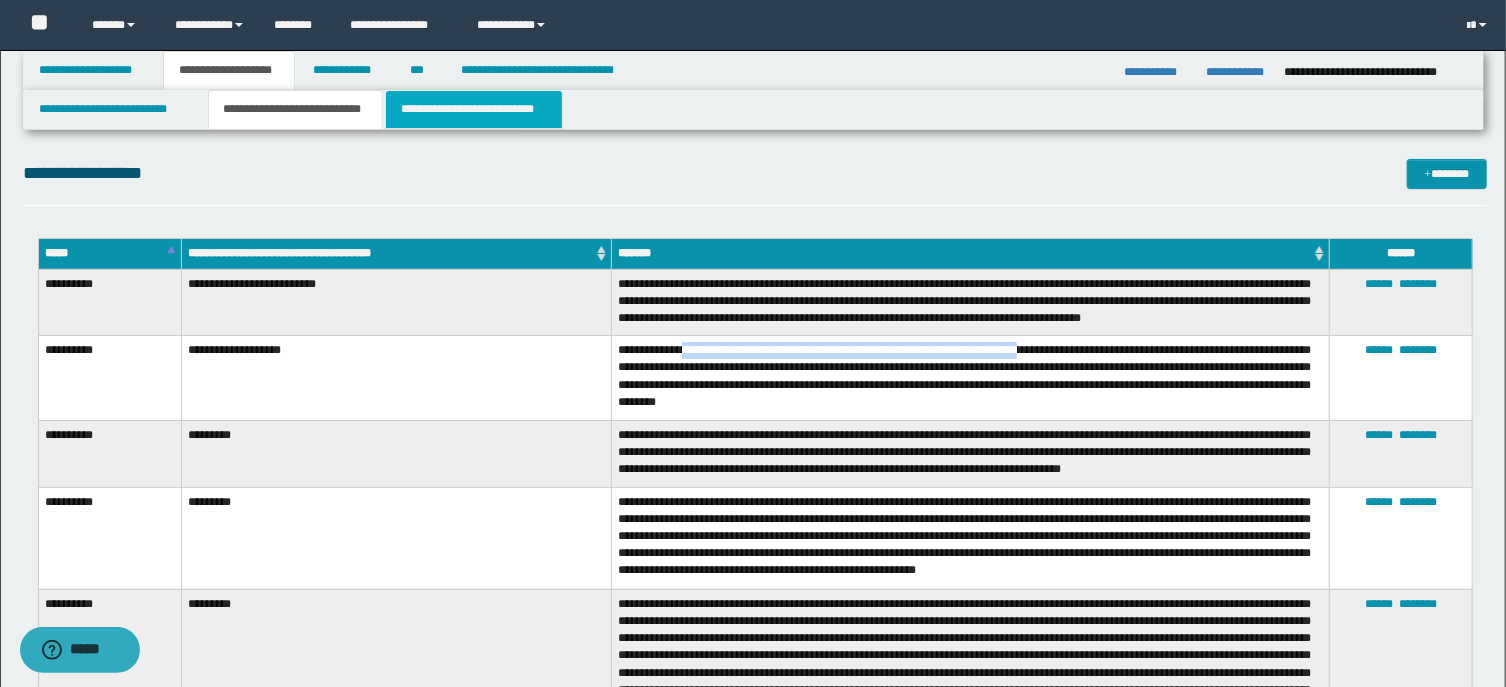 click on "**********" at bounding box center (474, 109) 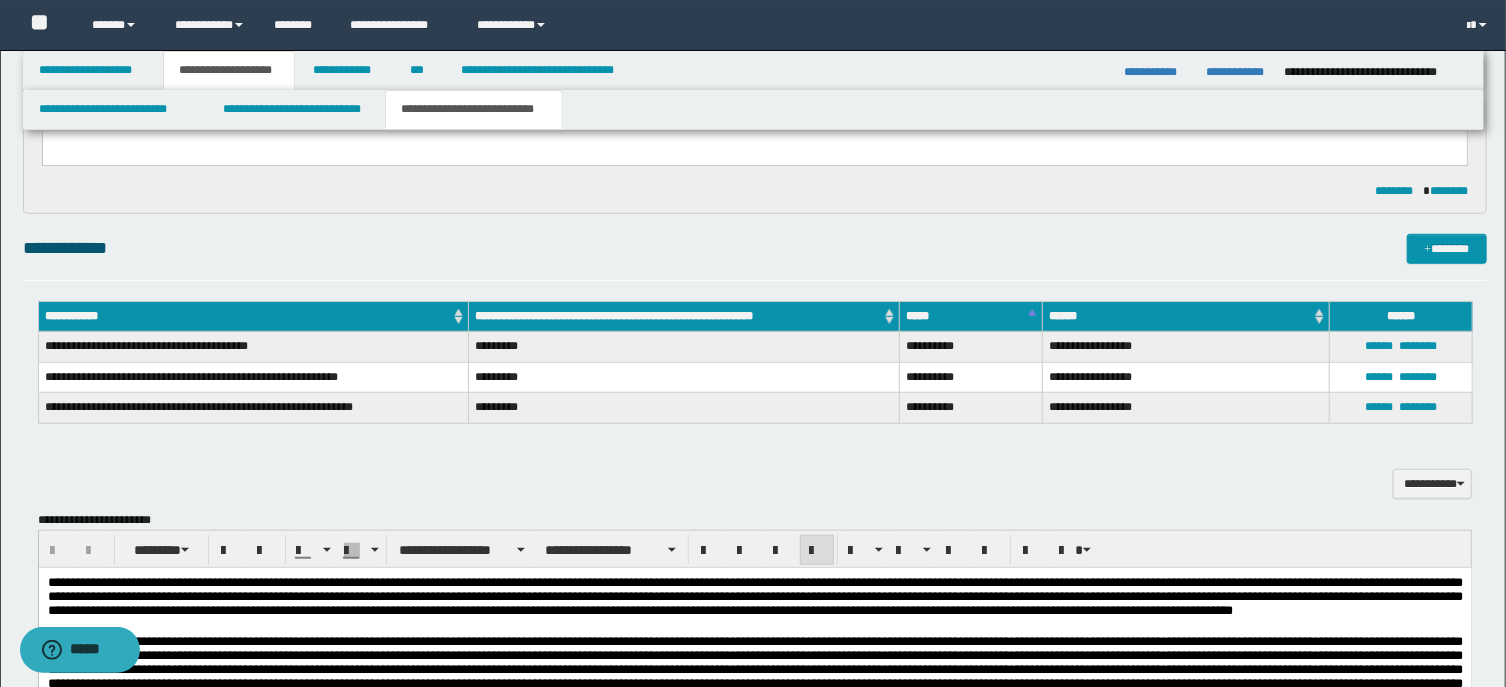 scroll, scrollTop: 643, scrollLeft: 0, axis: vertical 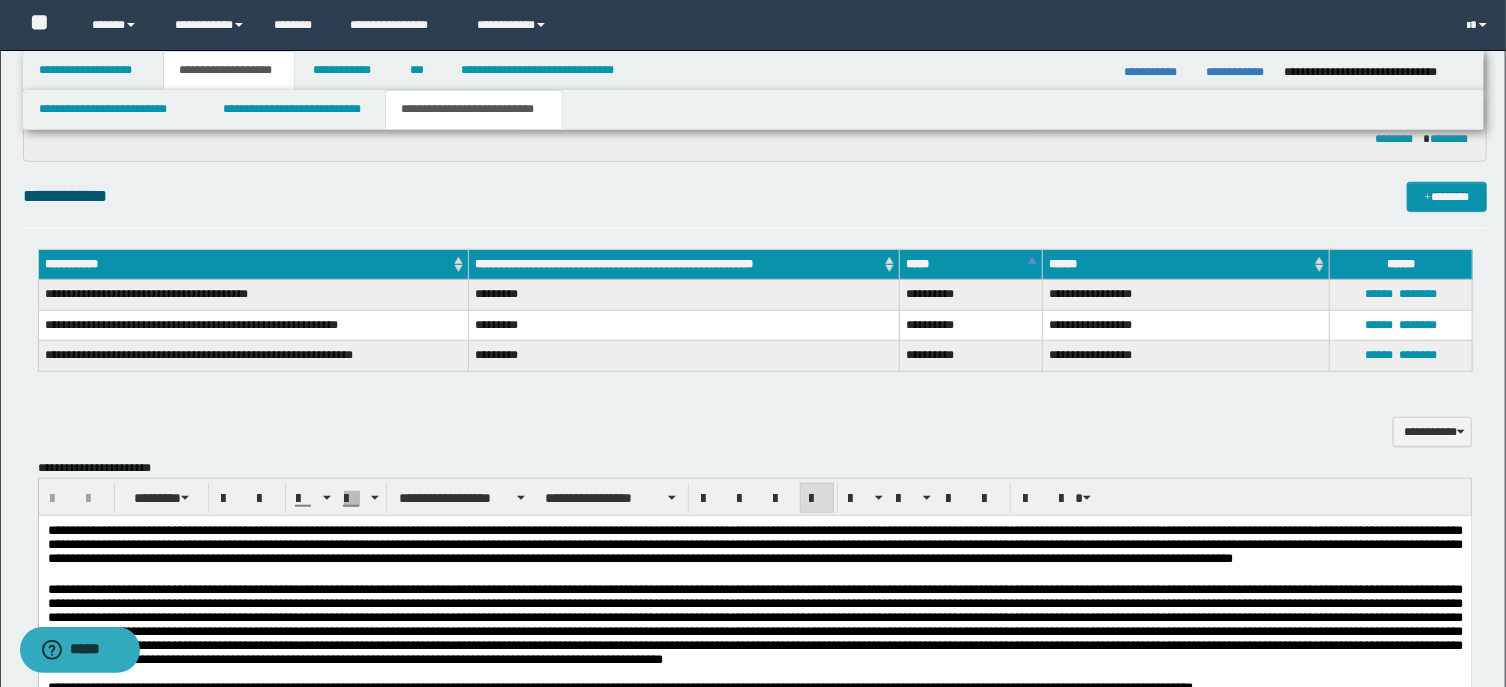 click on "******    ********" at bounding box center [1401, 295] 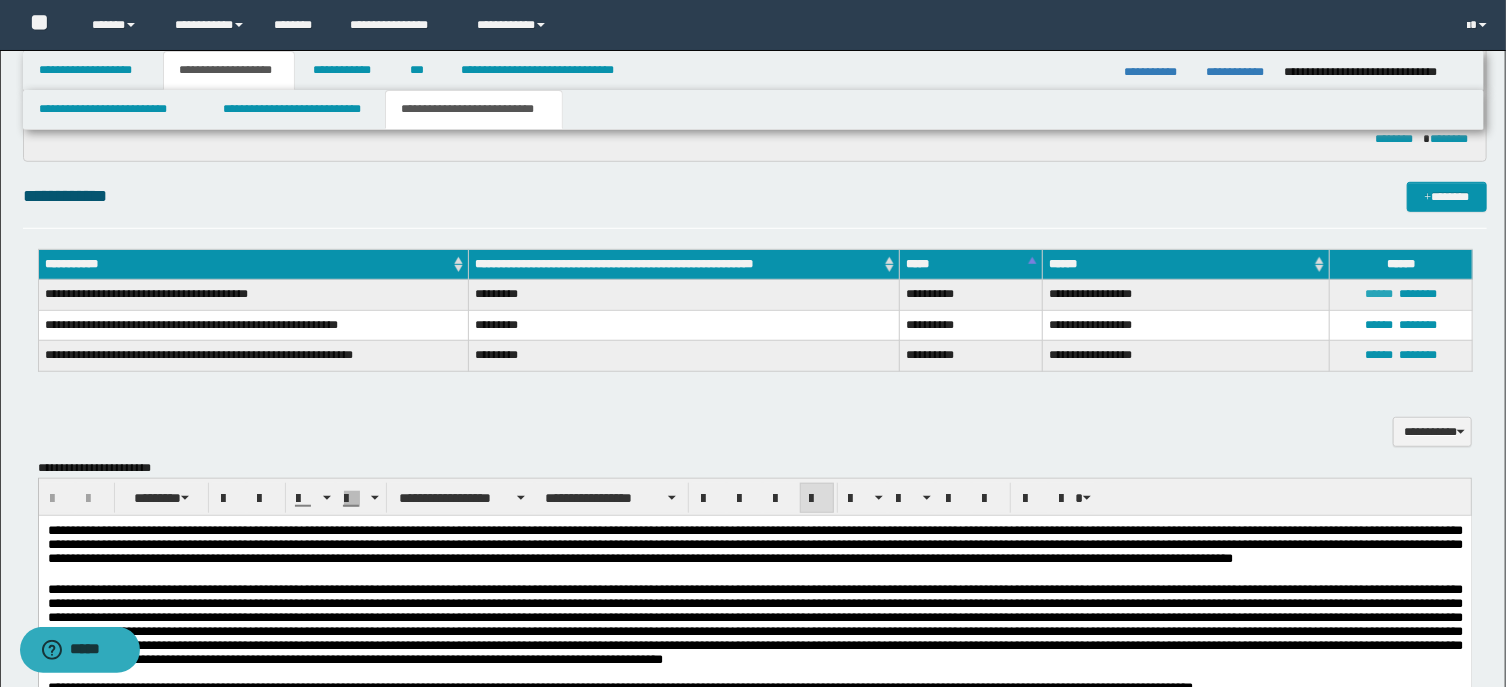 click on "******" at bounding box center (1379, 294) 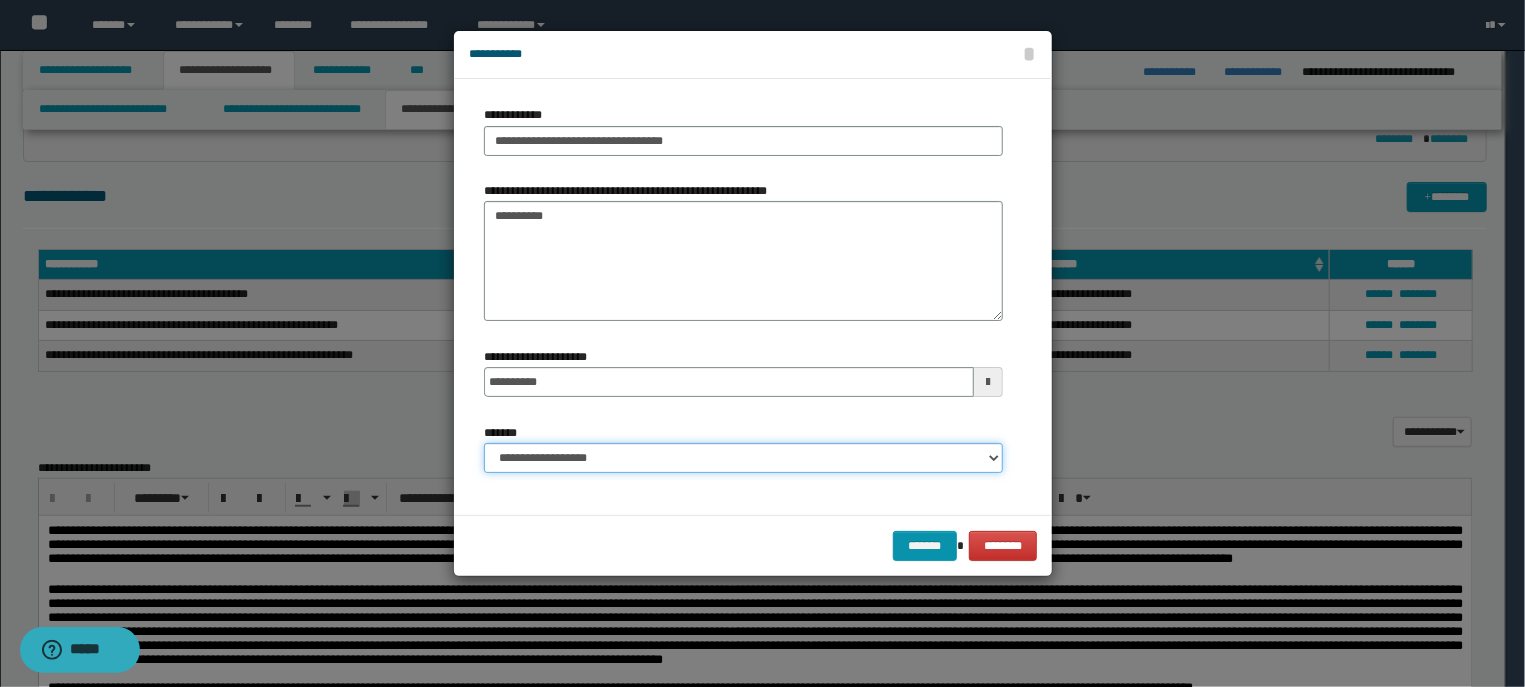 click on "**********" at bounding box center (743, 458) 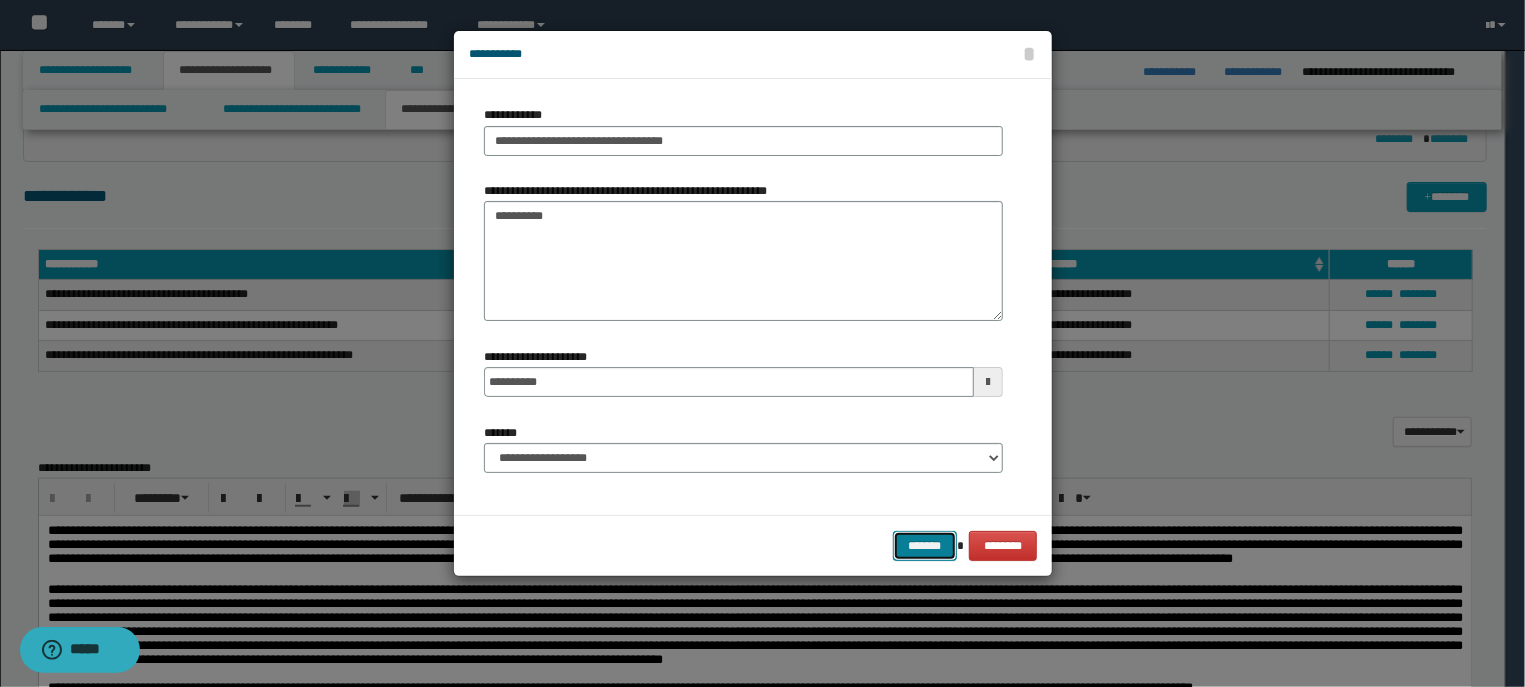 click on "*******" at bounding box center (925, 546) 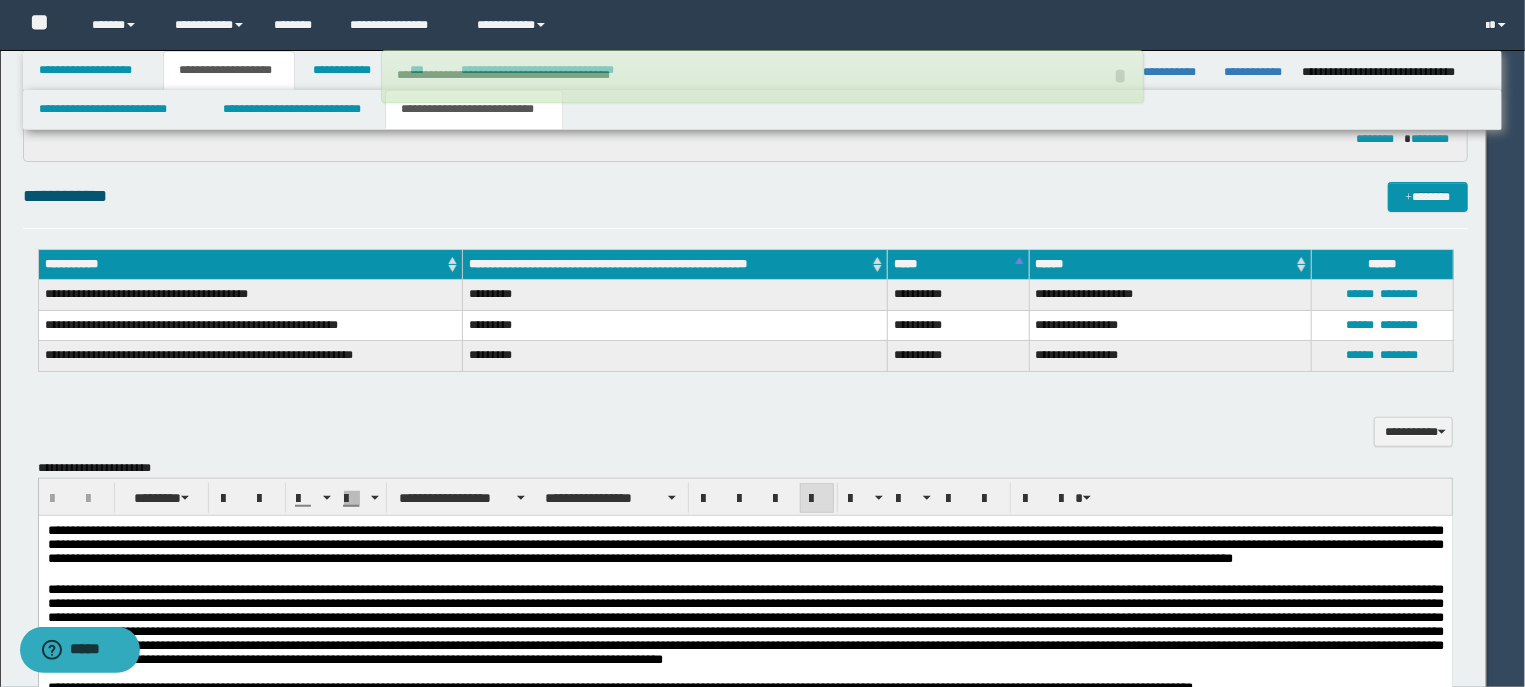 type 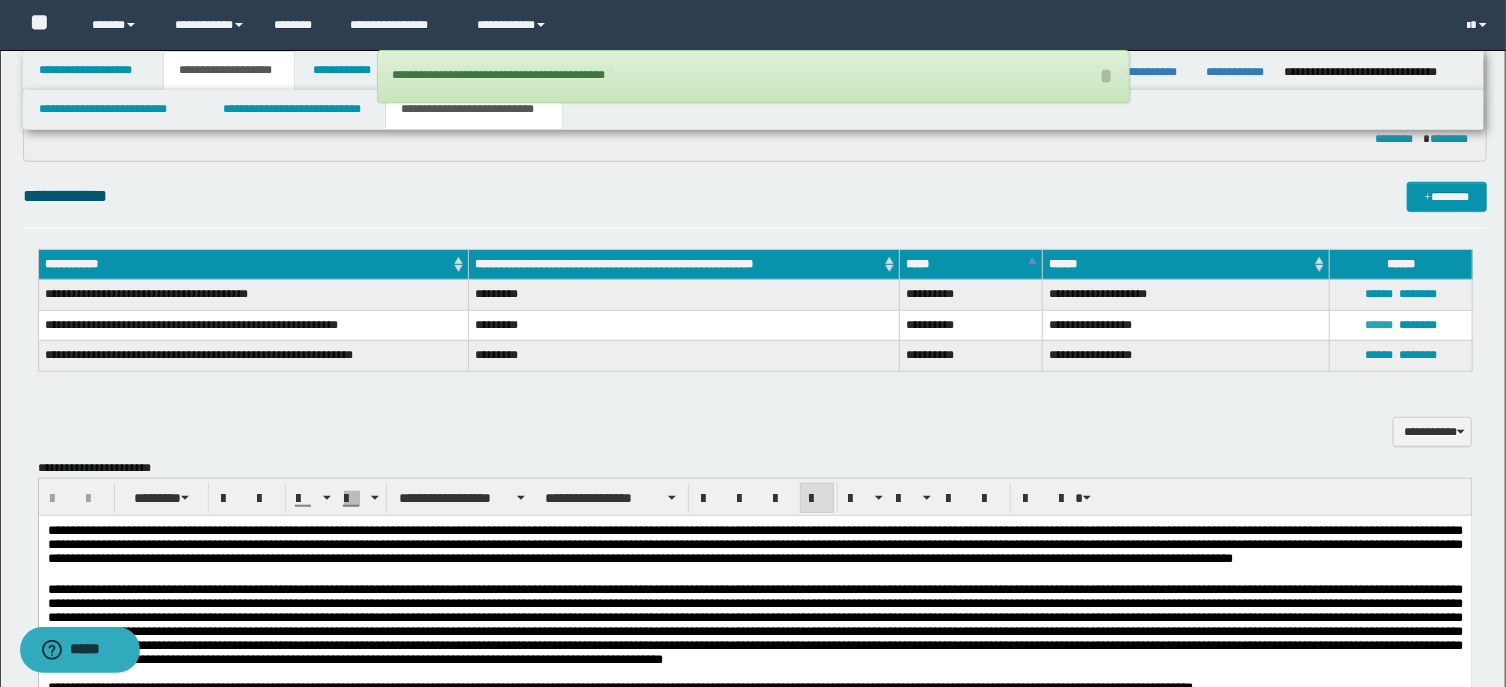 click on "******" at bounding box center [1379, 325] 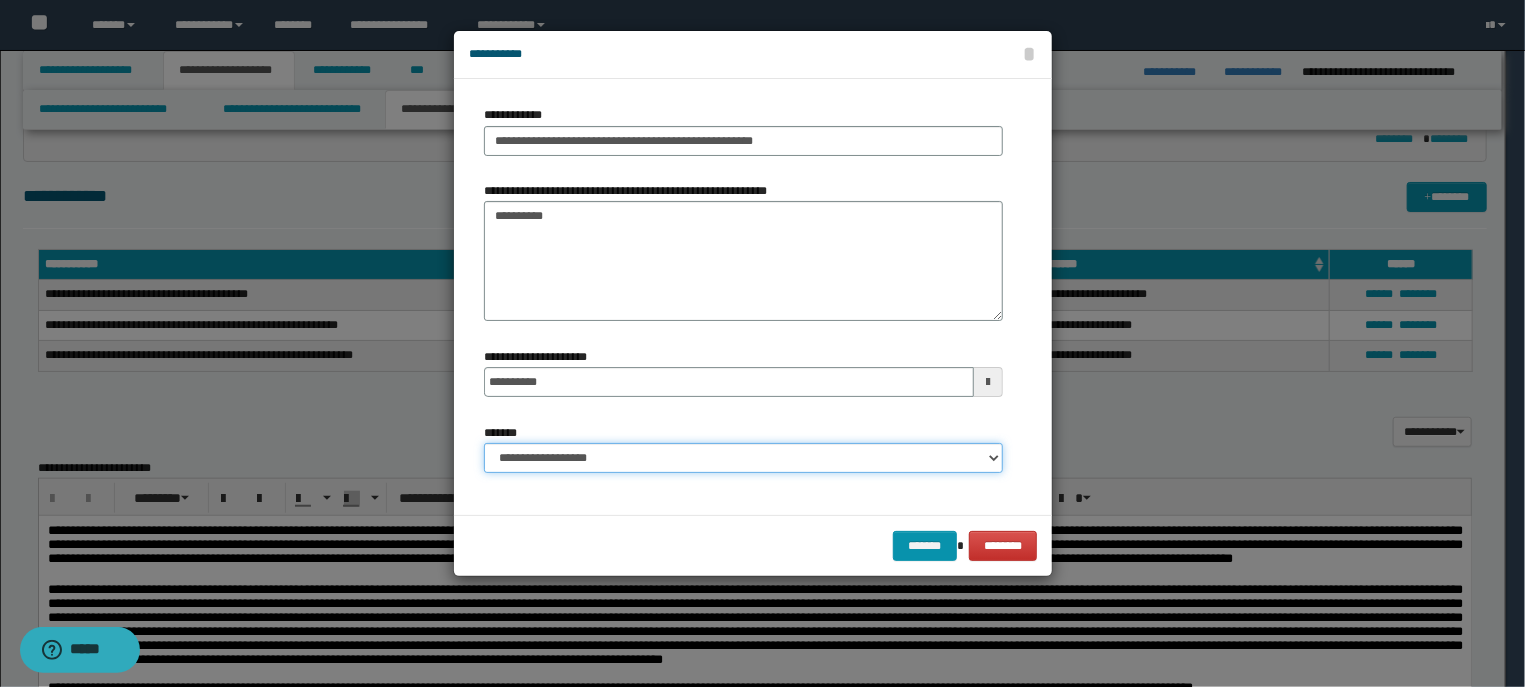 click on "**********" at bounding box center (743, 458) 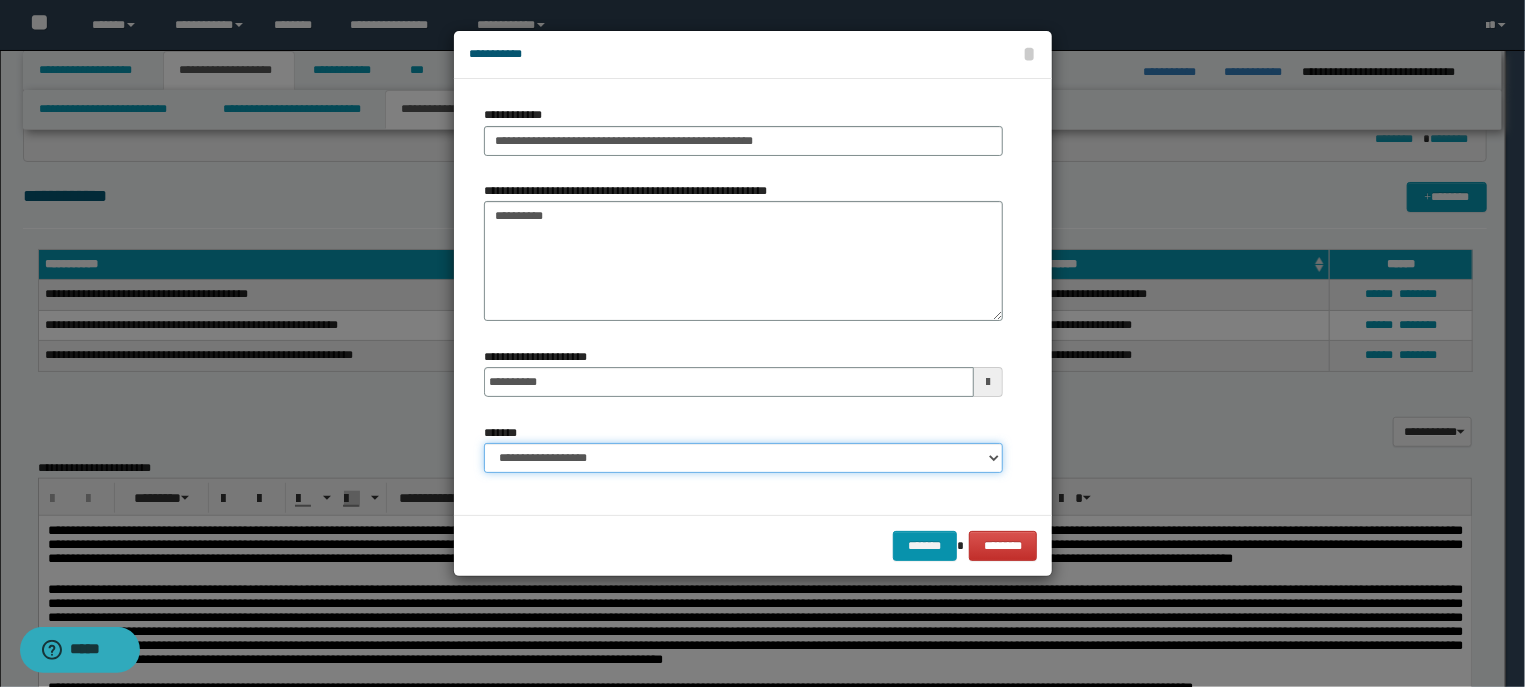 select on "*" 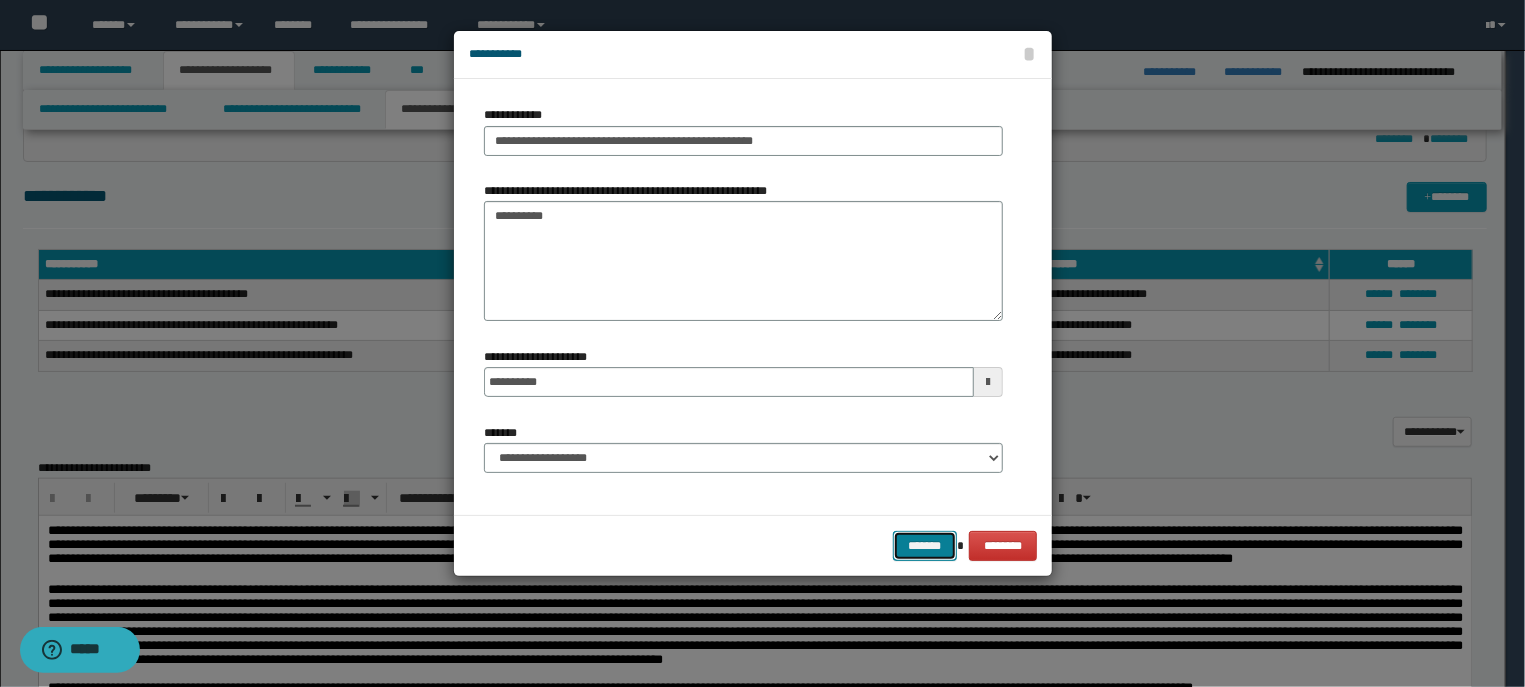 click on "*******" at bounding box center (925, 546) 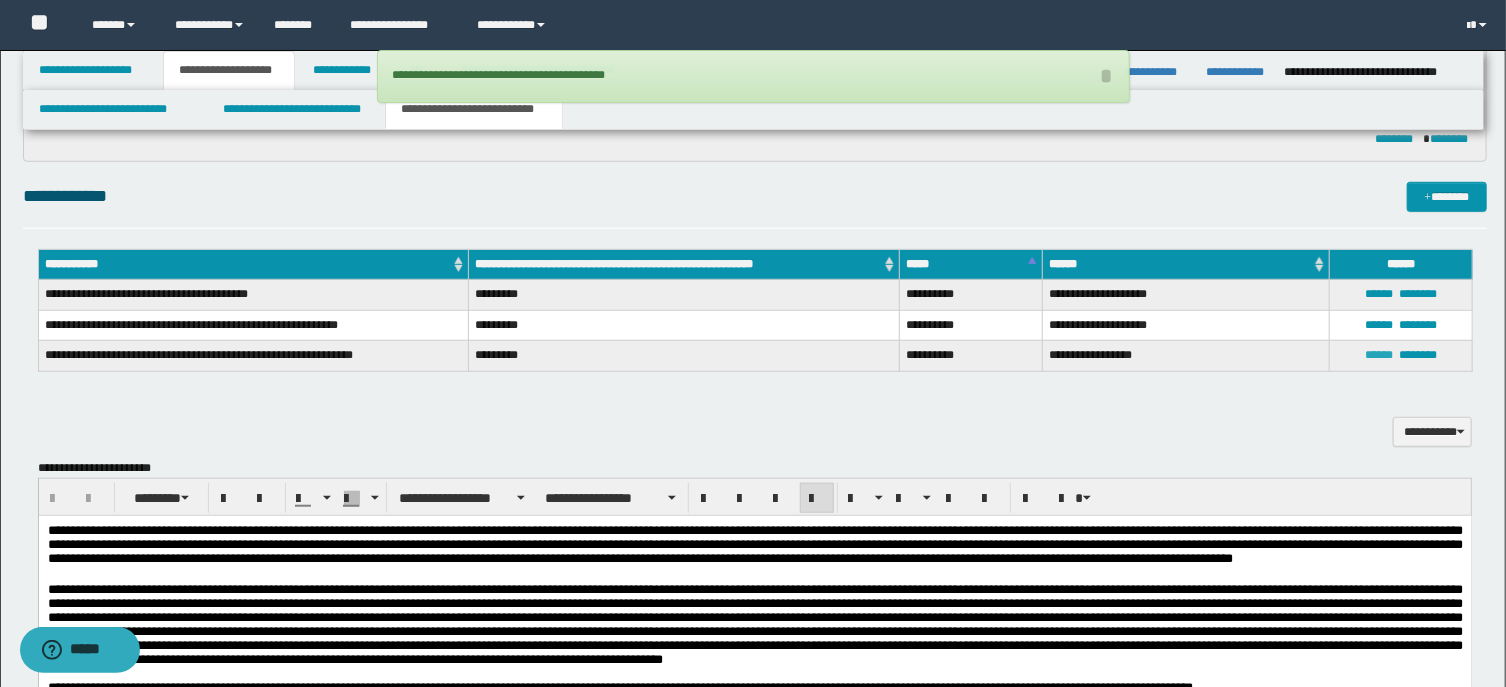 click on "******" at bounding box center (1379, 355) 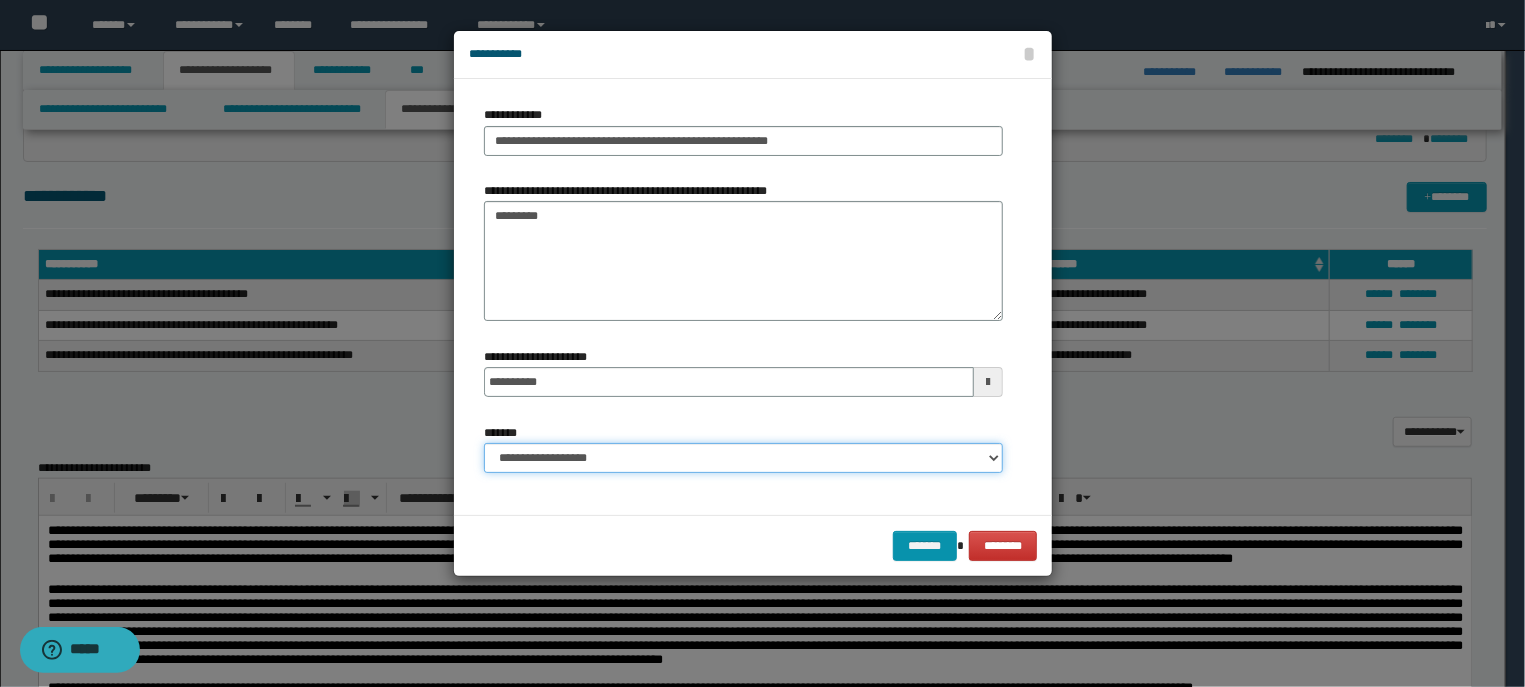 select on "*" 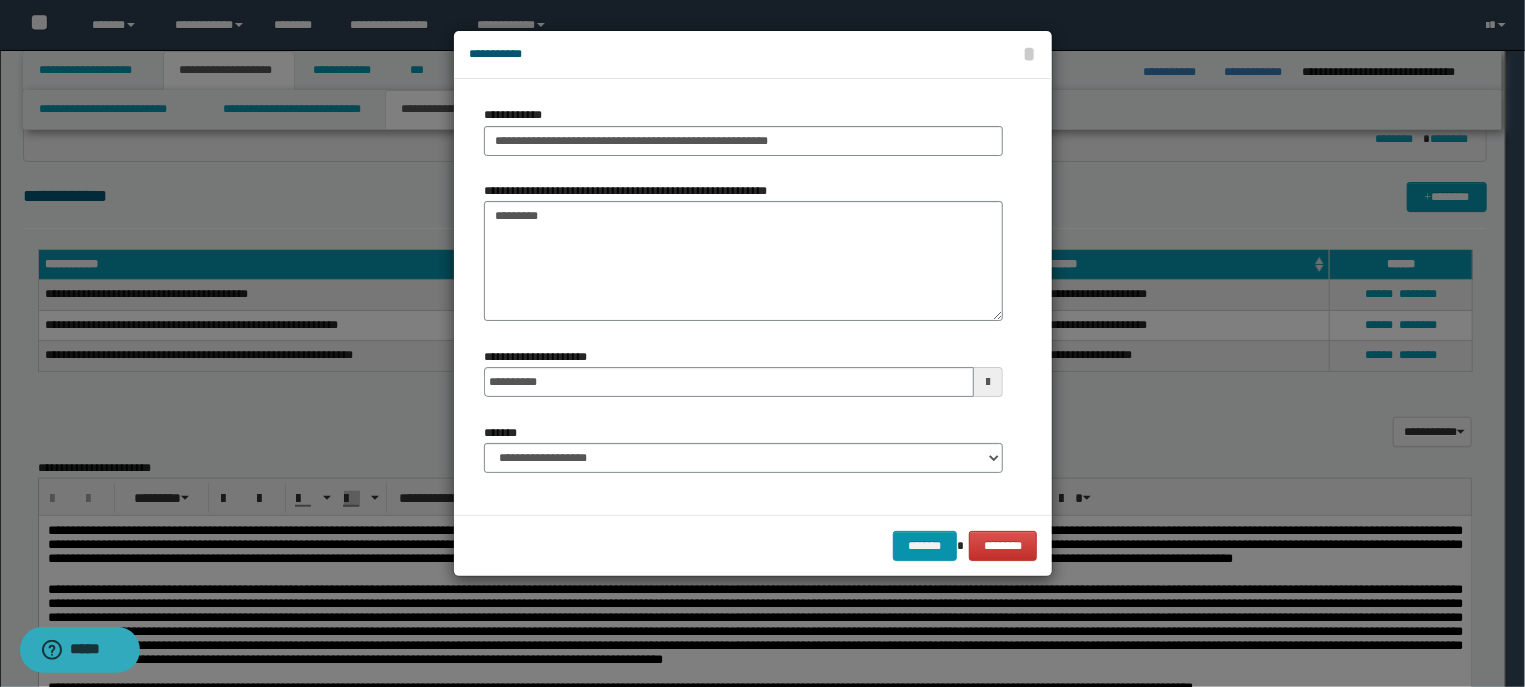 click on "**********" at bounding box center (743, 372) 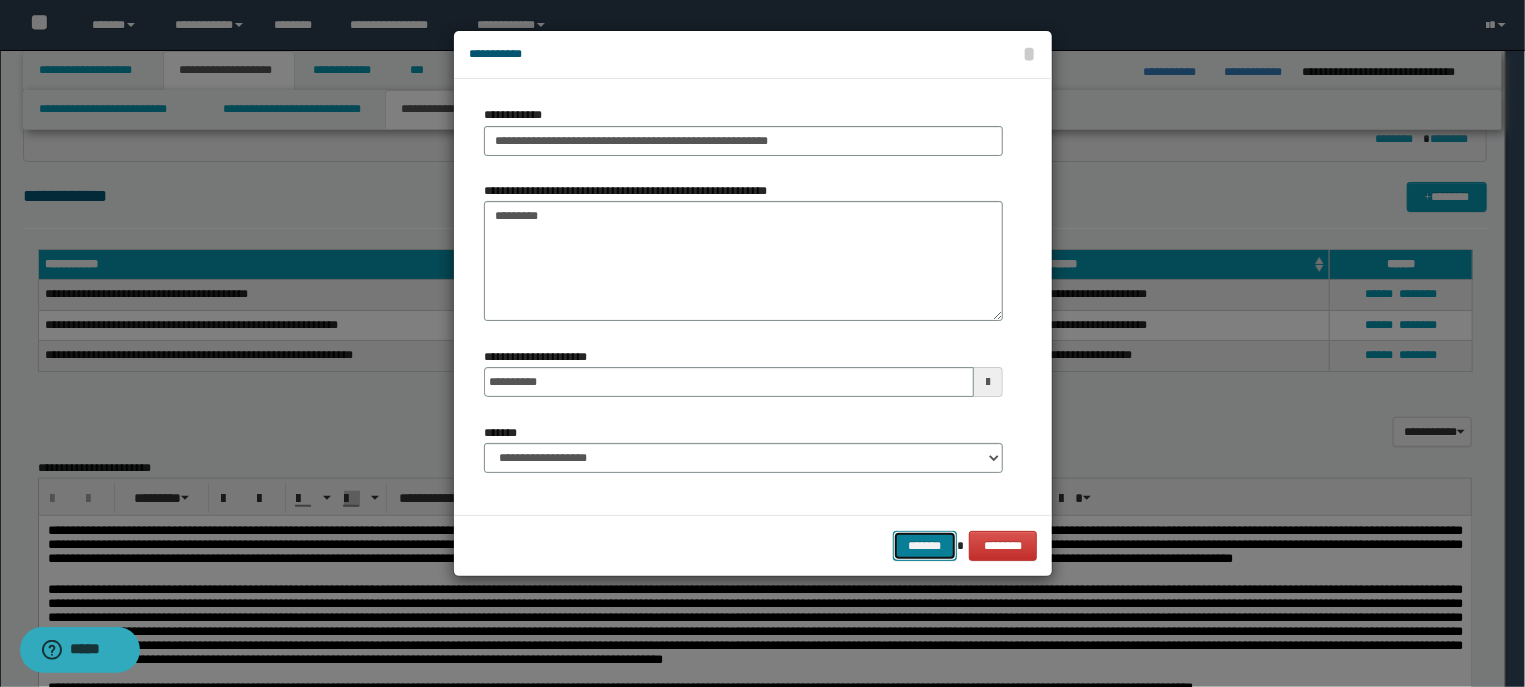 click on "*******" at bounding box center [925, 546] 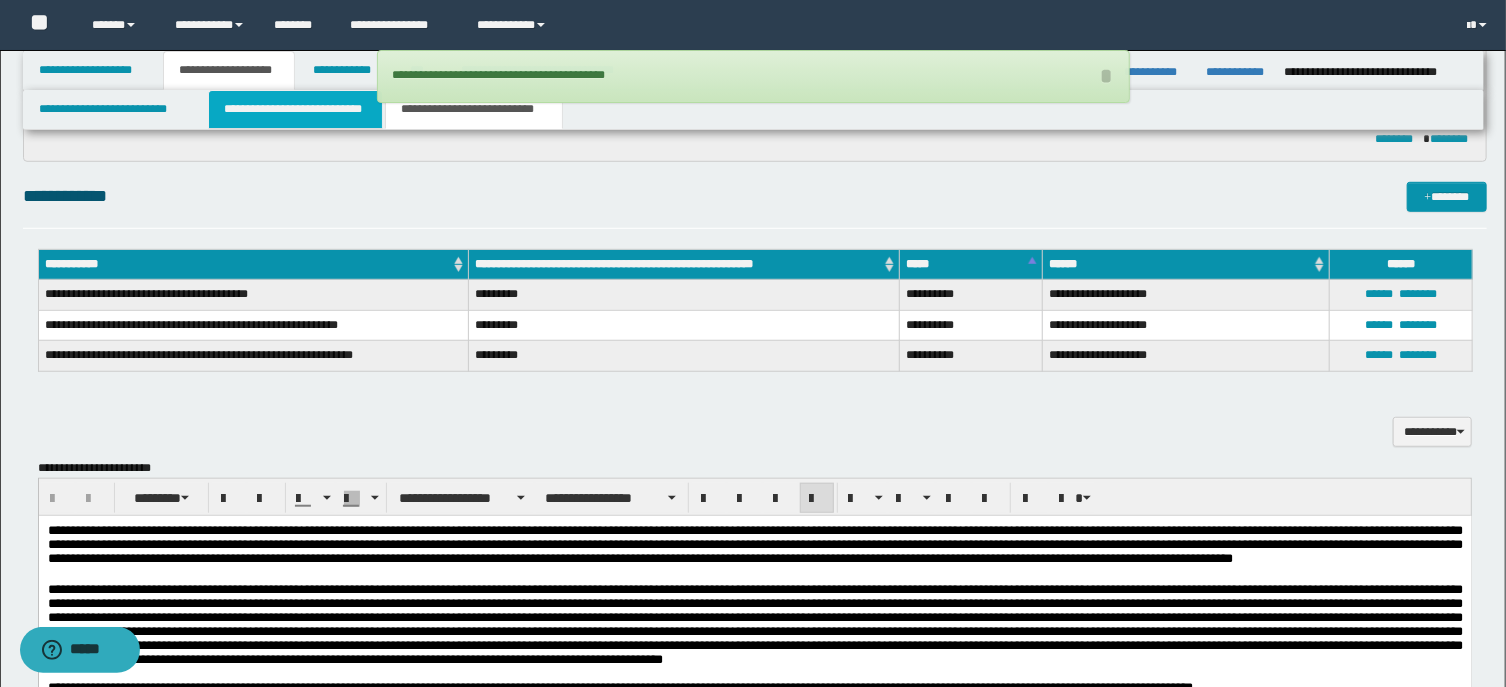 click on "**********" at bounding box center [296, 109] 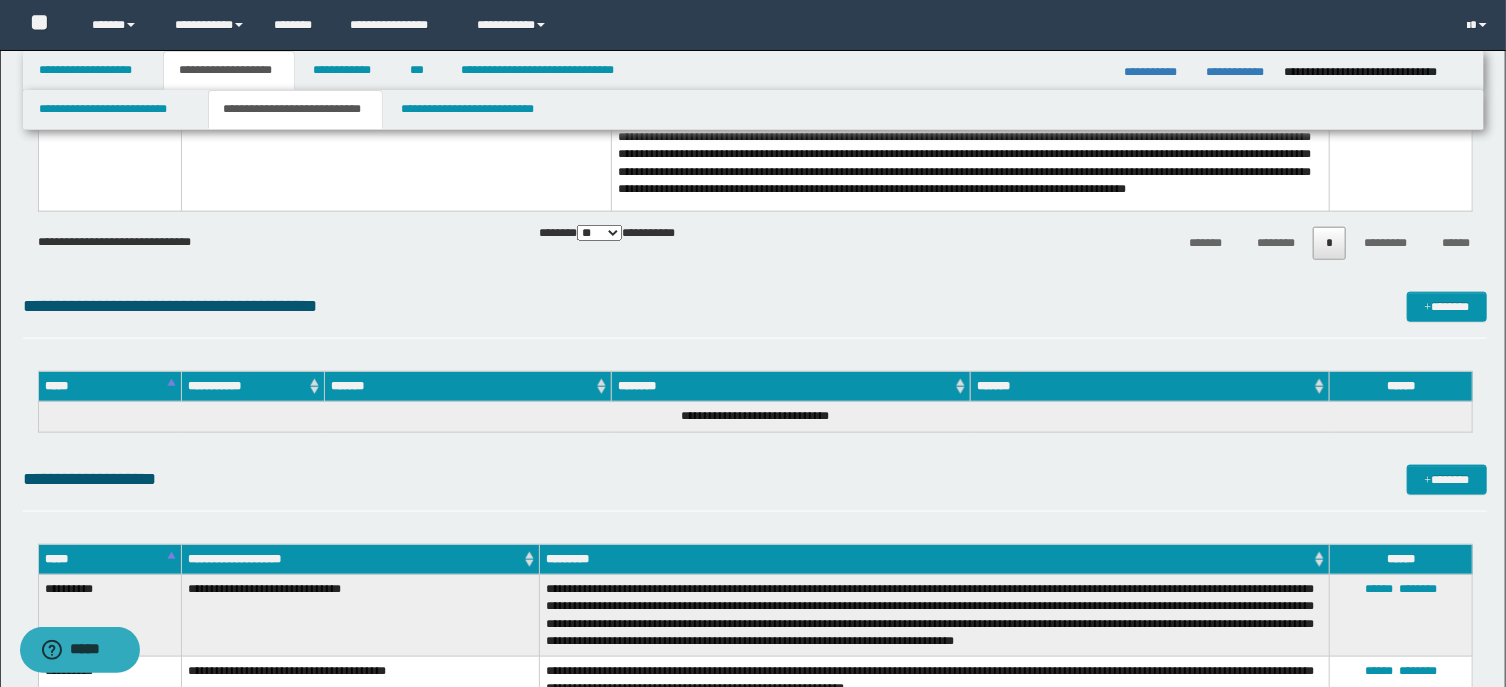 scroll, scrollTop: 1393, scrollLeft: 0, axis: vertical 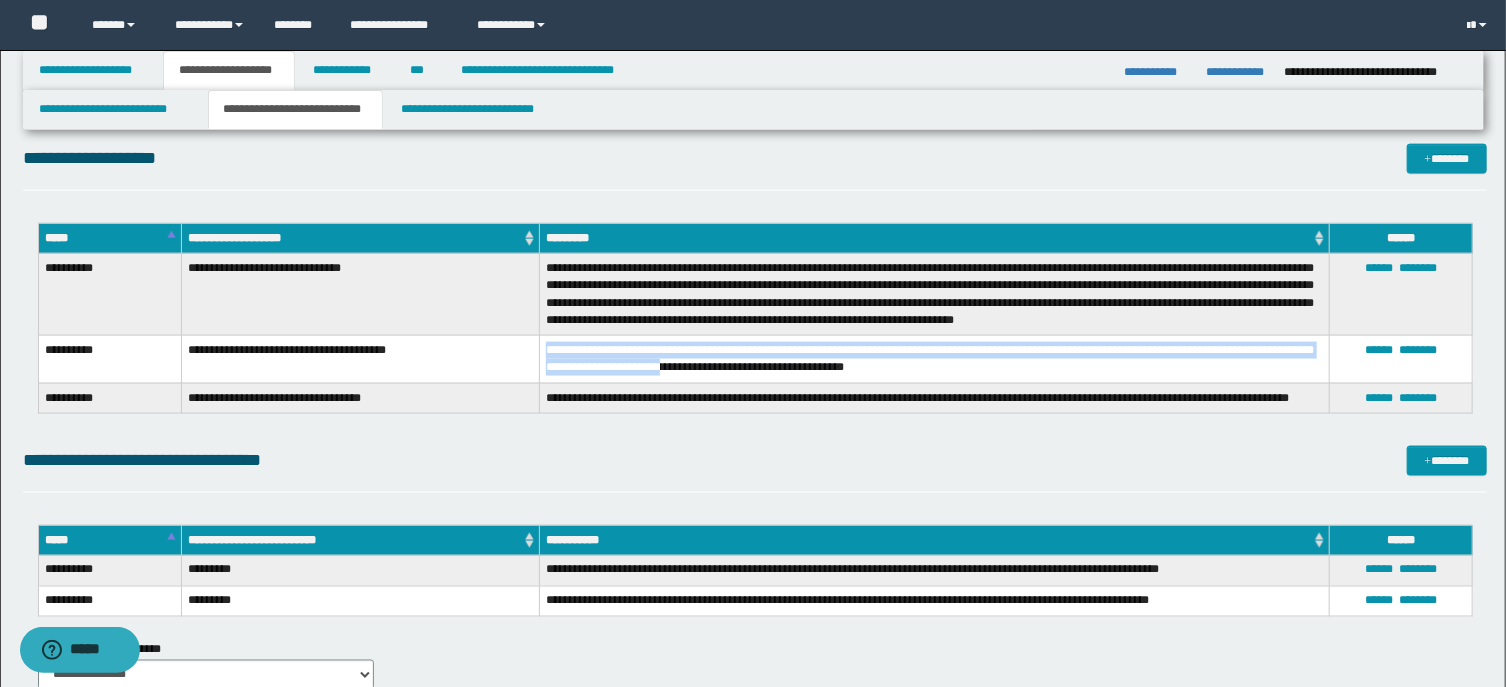 drag, startPoint x: 548, startPoint y: 350, endPoint x: 729, endPoint y: 379, distance: 183.30849 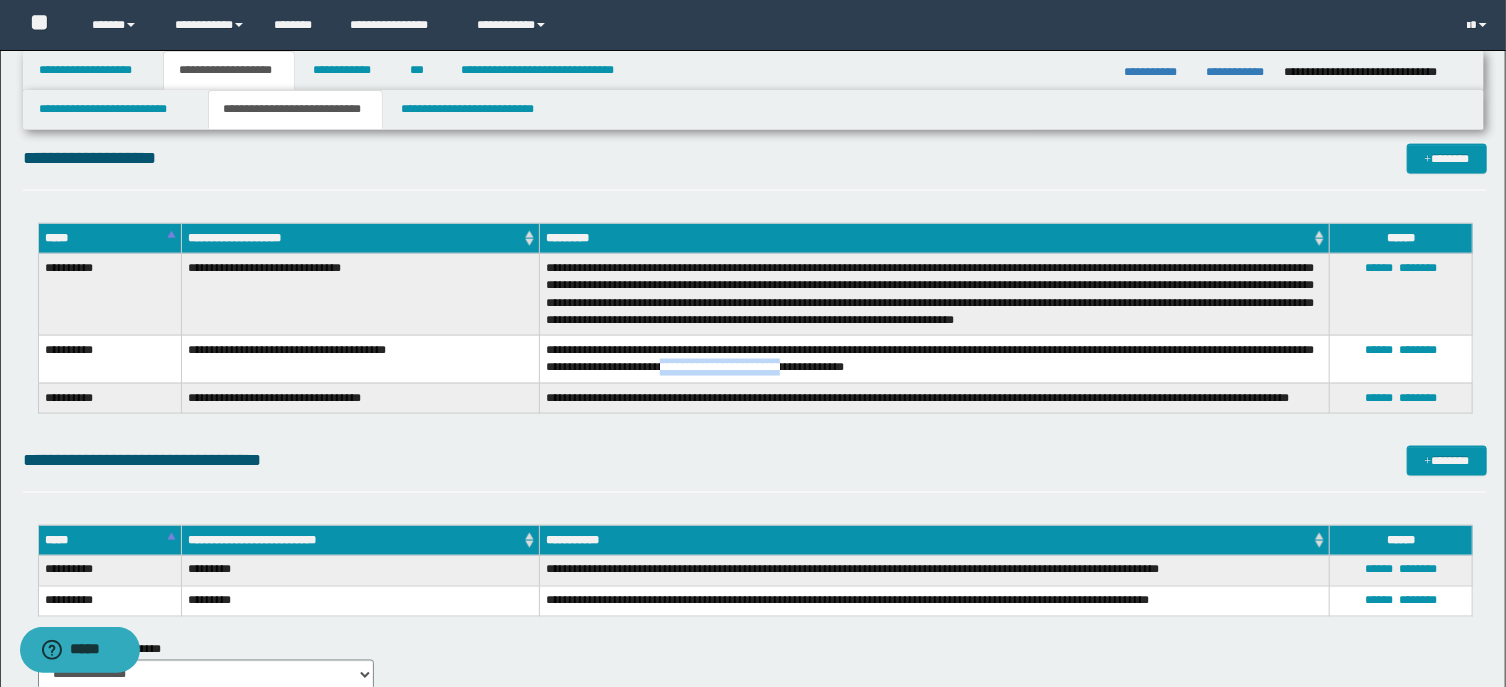 drag, startPoint x: 729, startPoint y: 379, endPoint x: 830, endPoint y: 367, distance: 101.71037 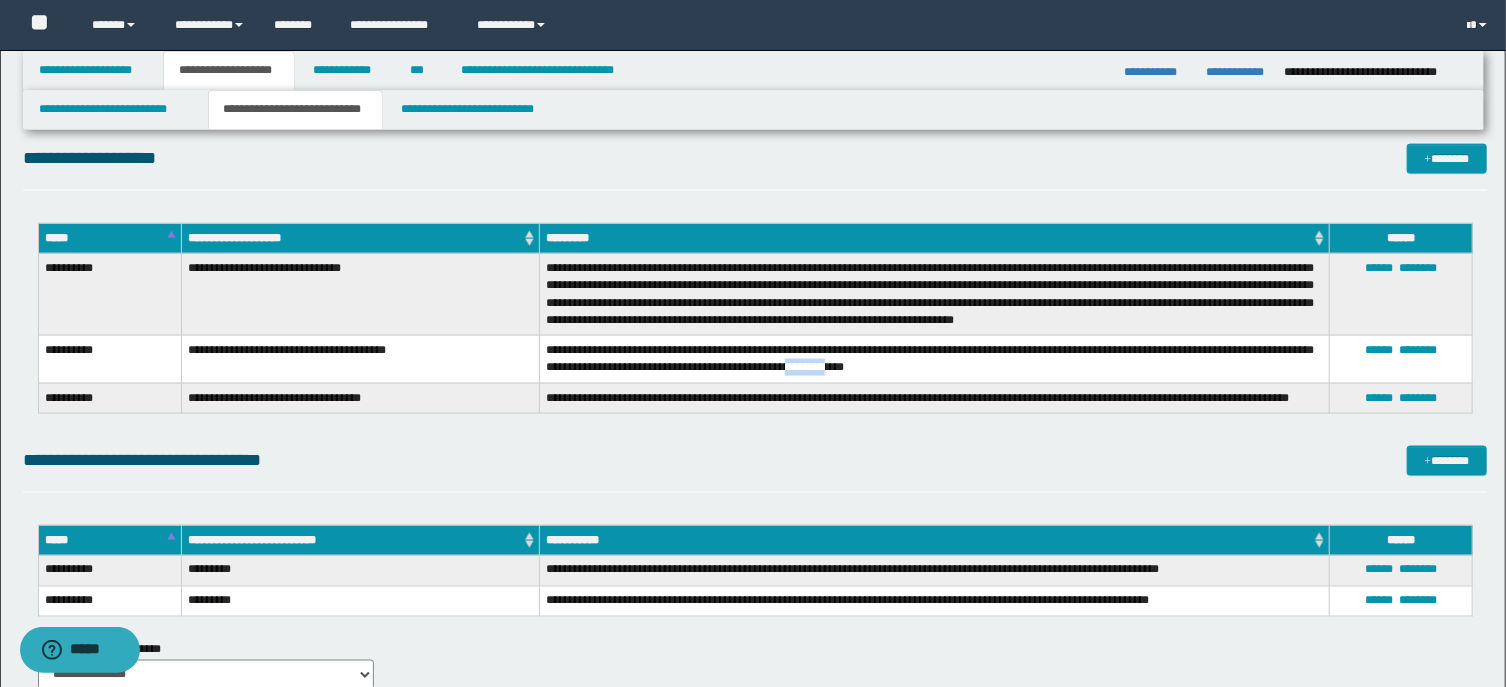 click on "**********" at bounding box center (935, 359) 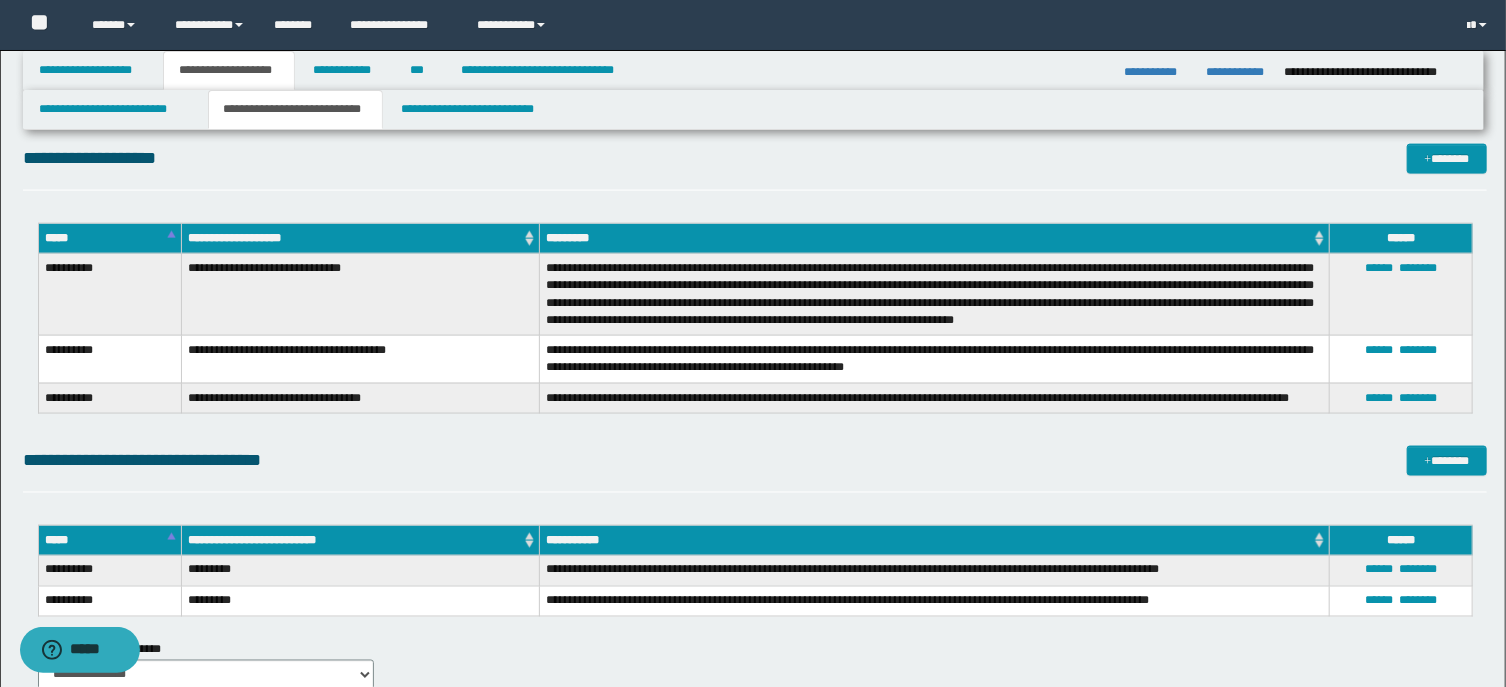 click on "**********" at bounding box center (935, 359) 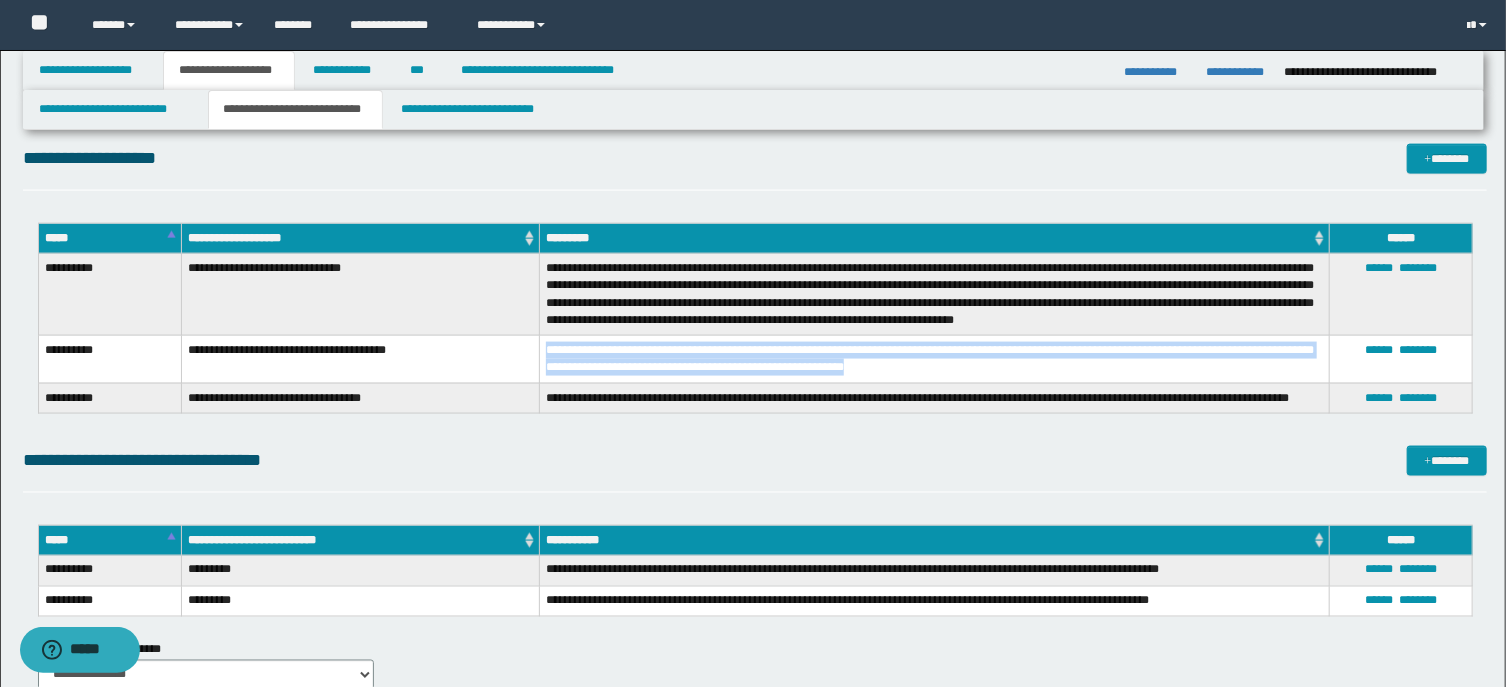 drag, startPoint x: 891, startPoint y: 366, endPoint x: 549, endPoint y: 347, distance: 342.52737 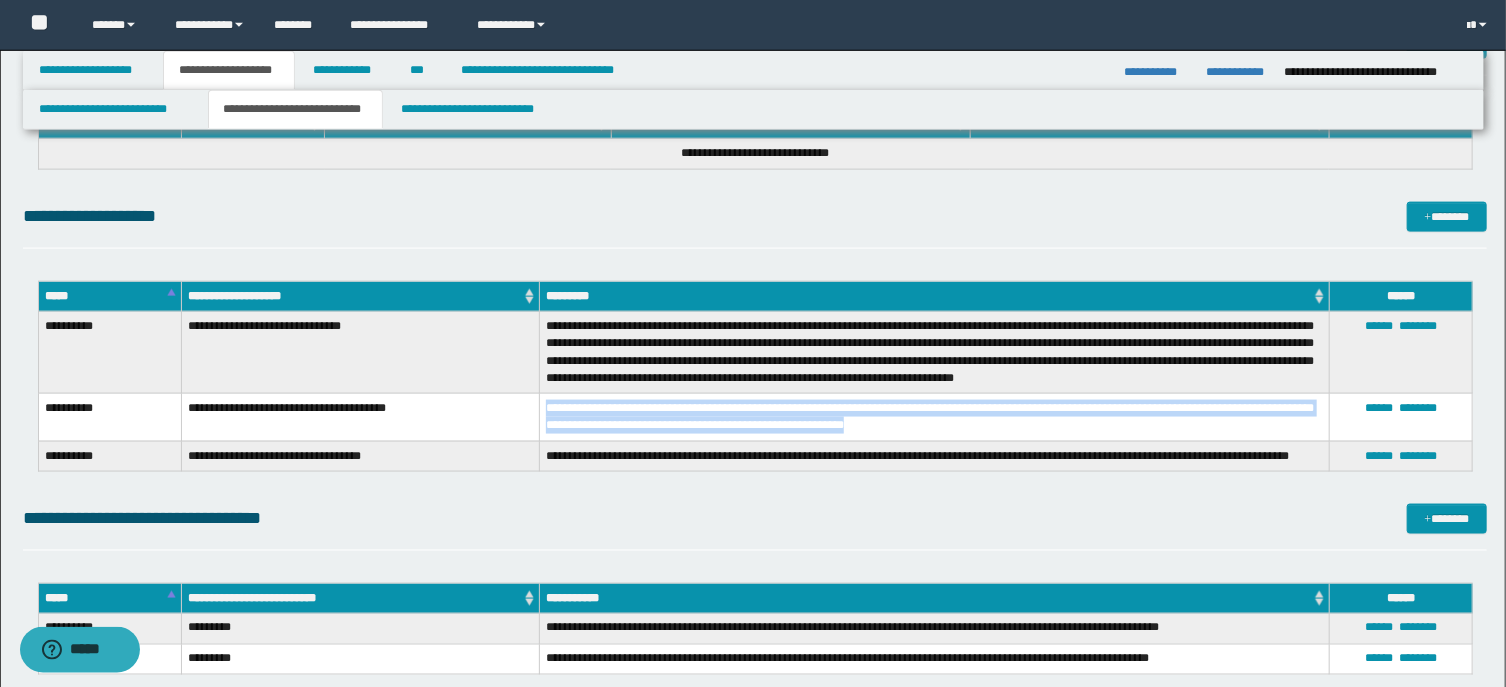 scroll, scrollTop: 1286, scrollLeft: 0, axis: vertical 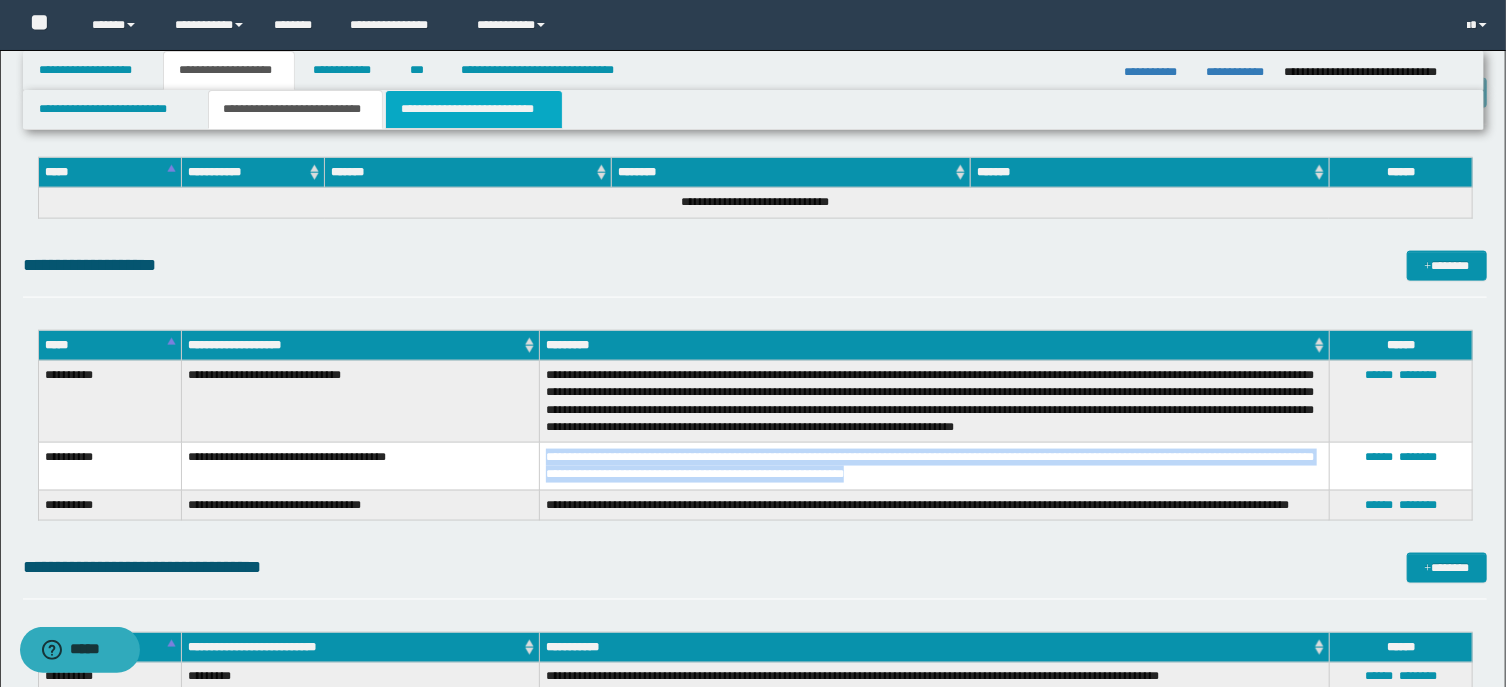 click on "**********" at bounding box center [474, 109] 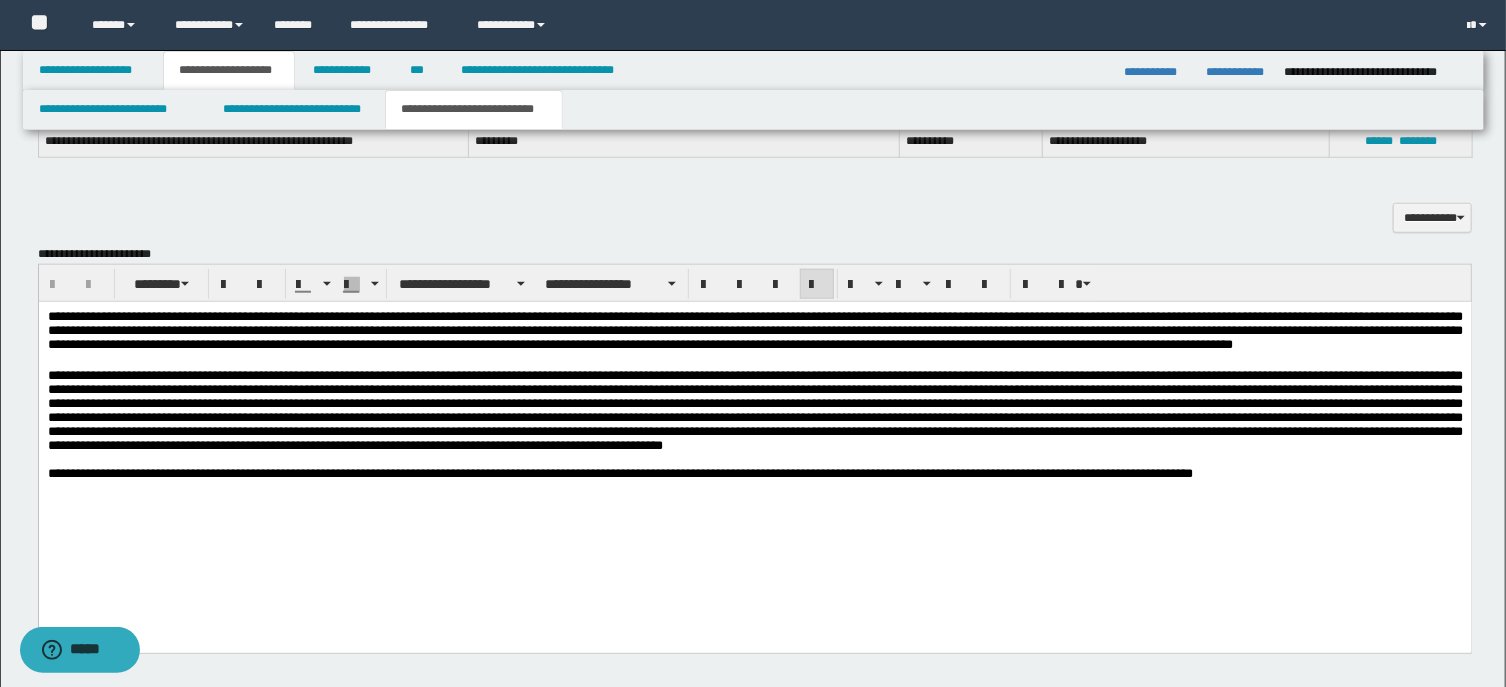 scroll, scrollTop: 643, scrollLeft: 0, axis: vertical 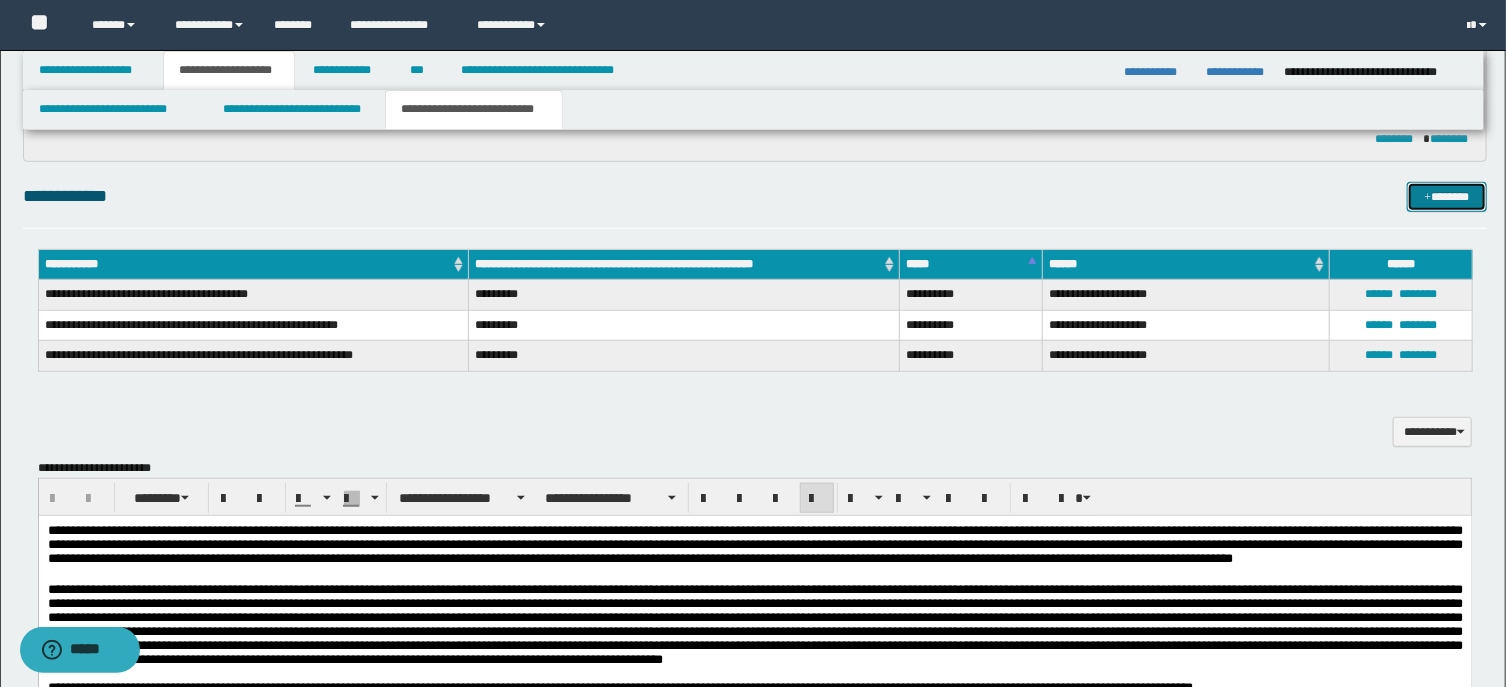 click at bounding box center [1428, 198] 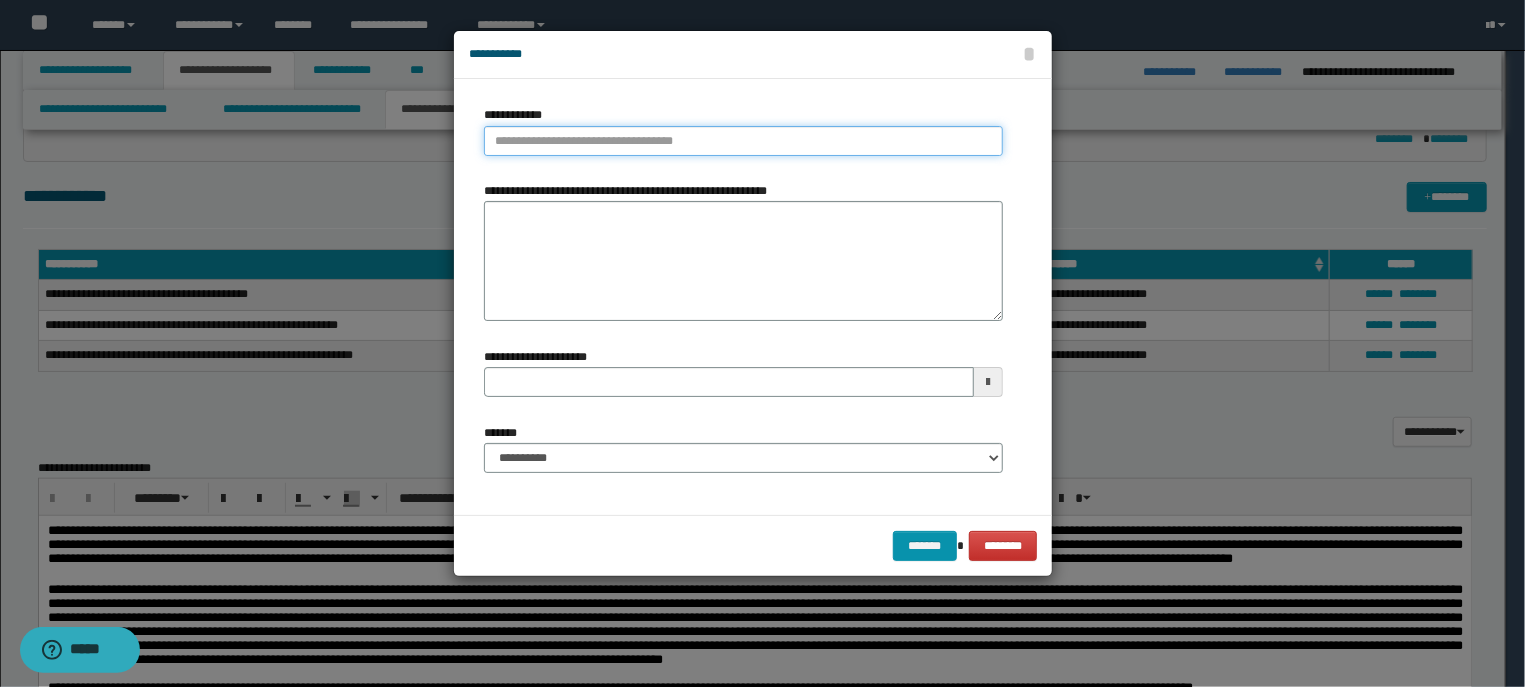 type on "**********" 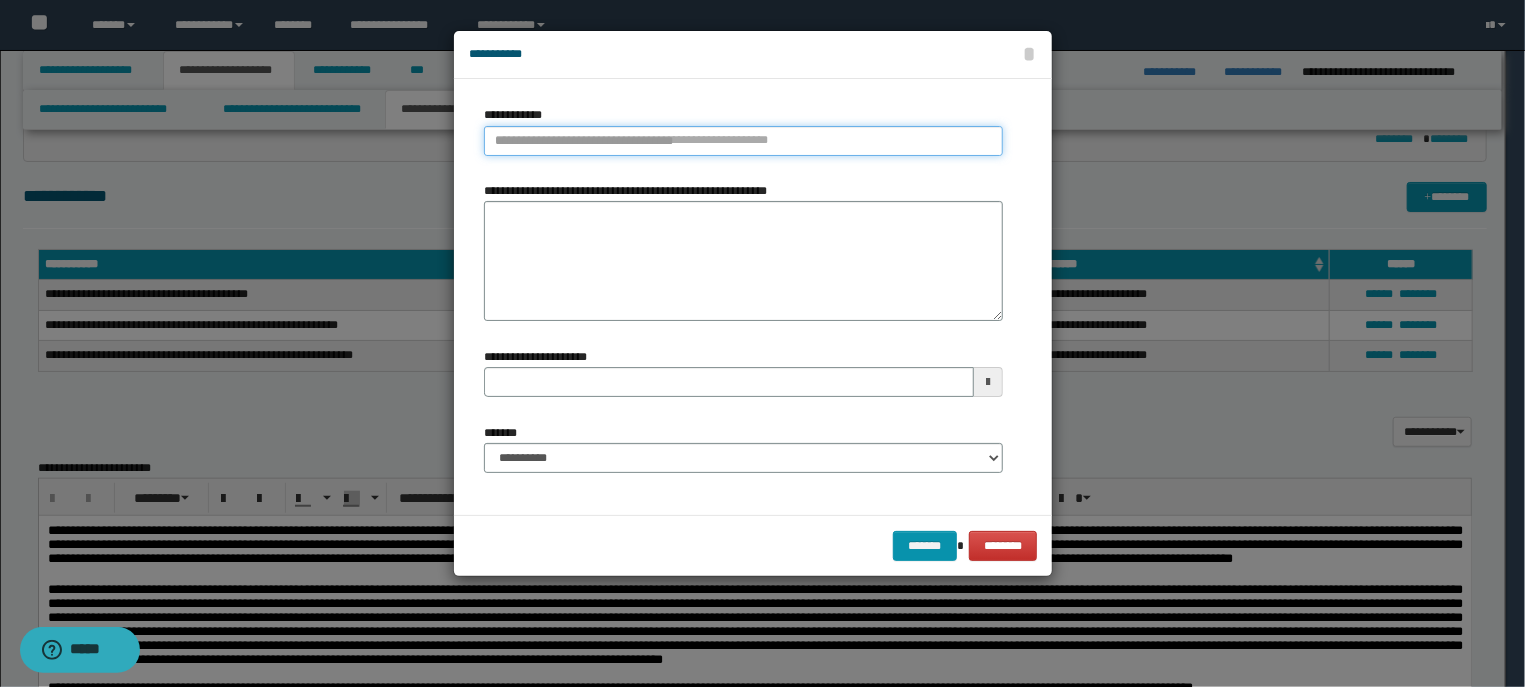 click on "**********" at bounding box center (743, 141) 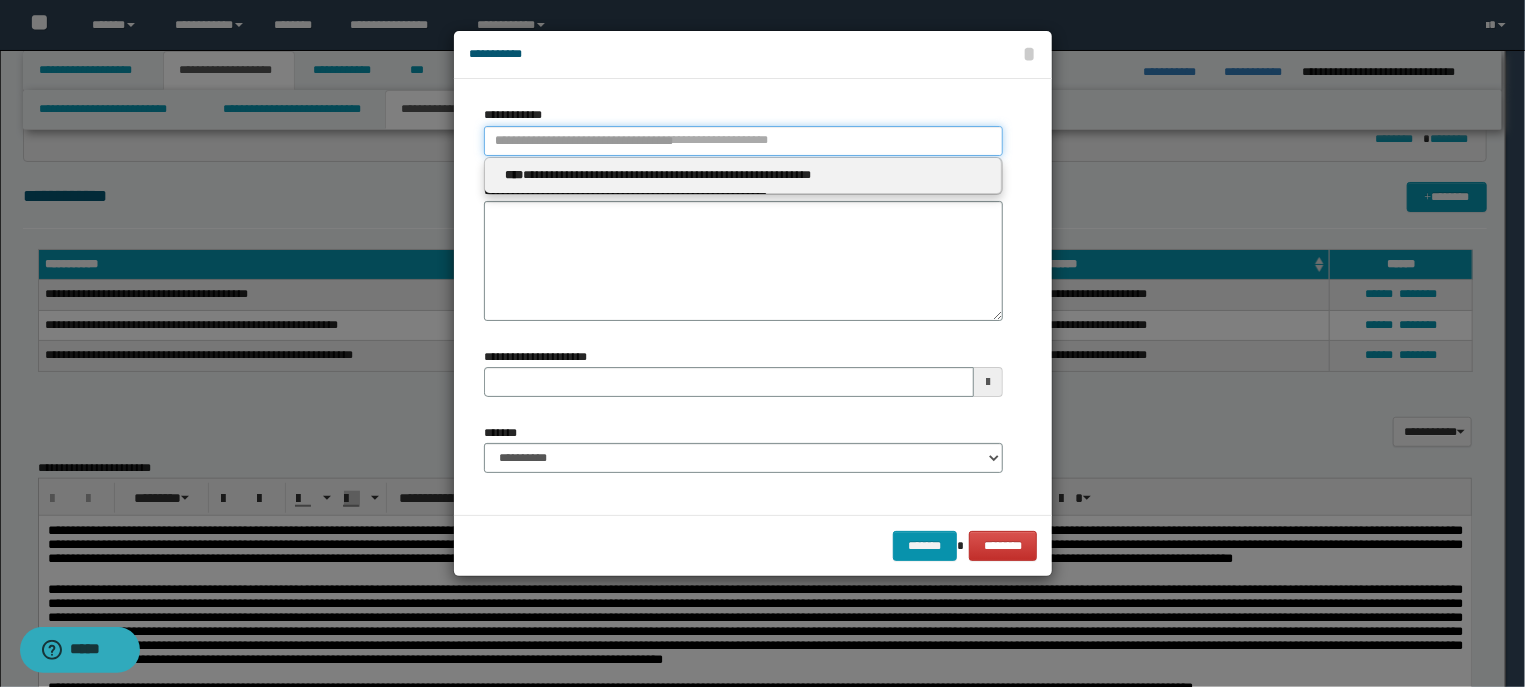 type 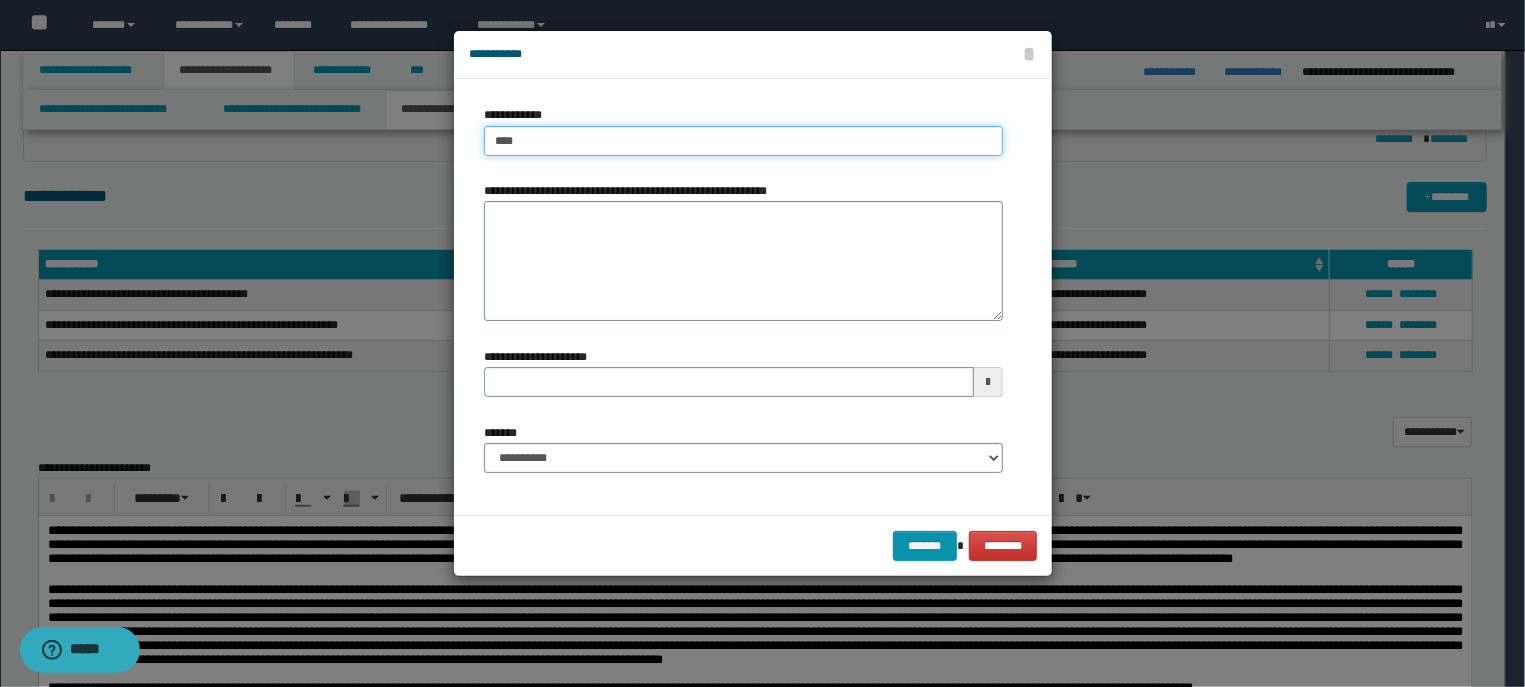 type on "*****" 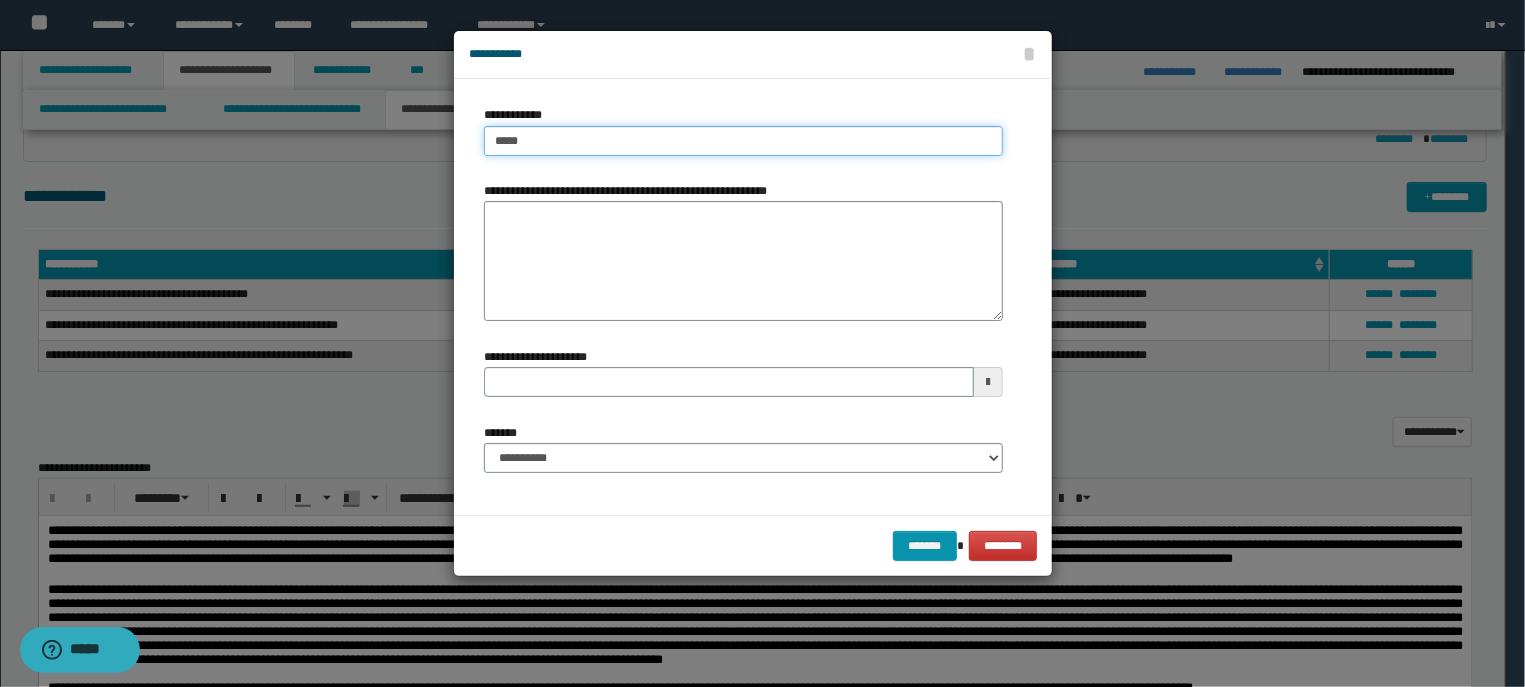 type on "*****" 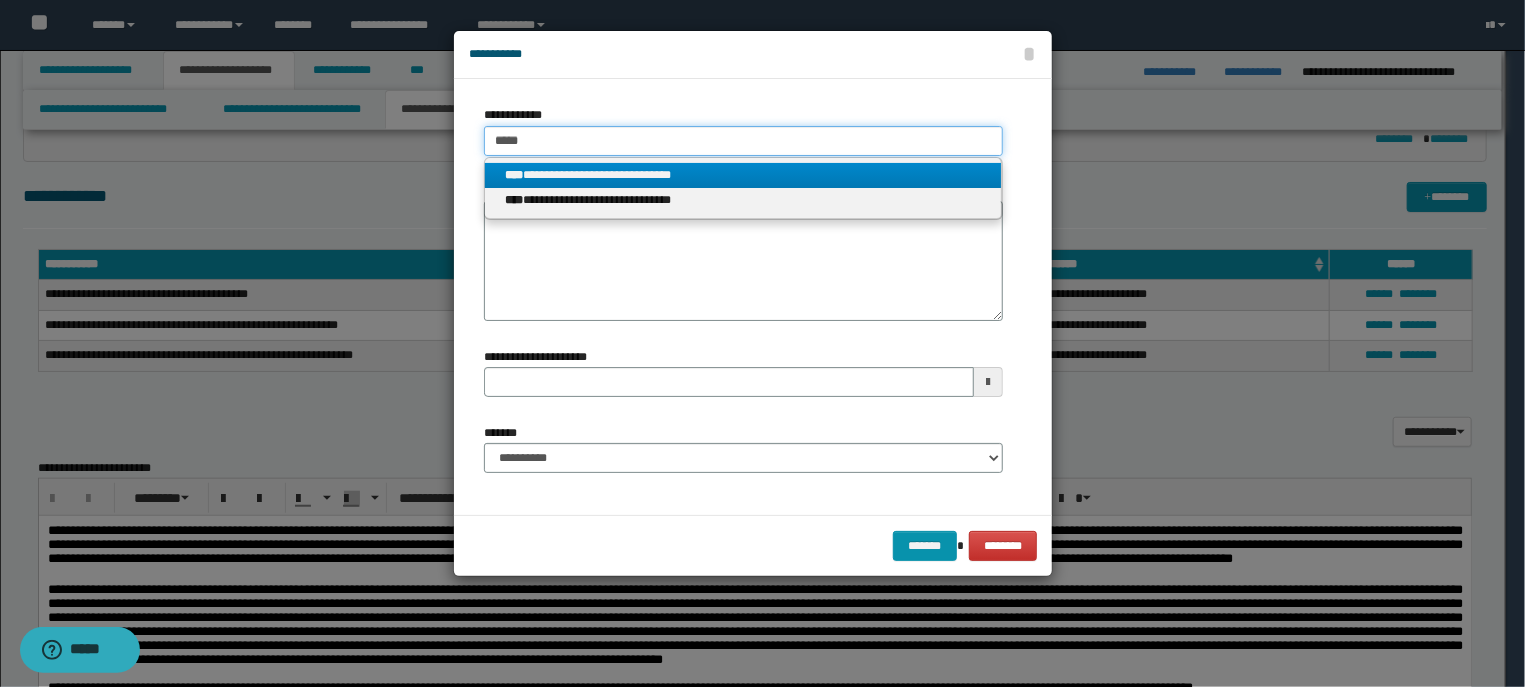 type on "*****" 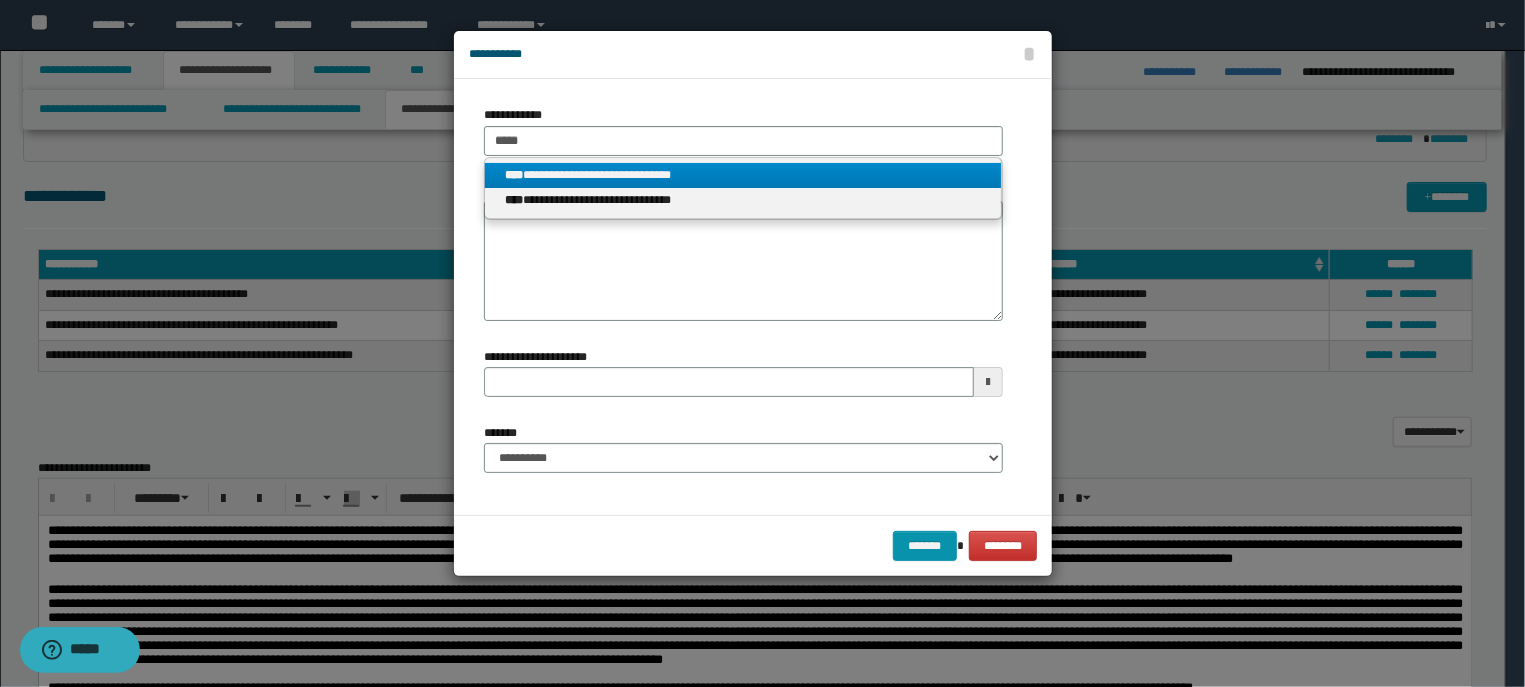 click on "**********" at bounding box center (743, 175) 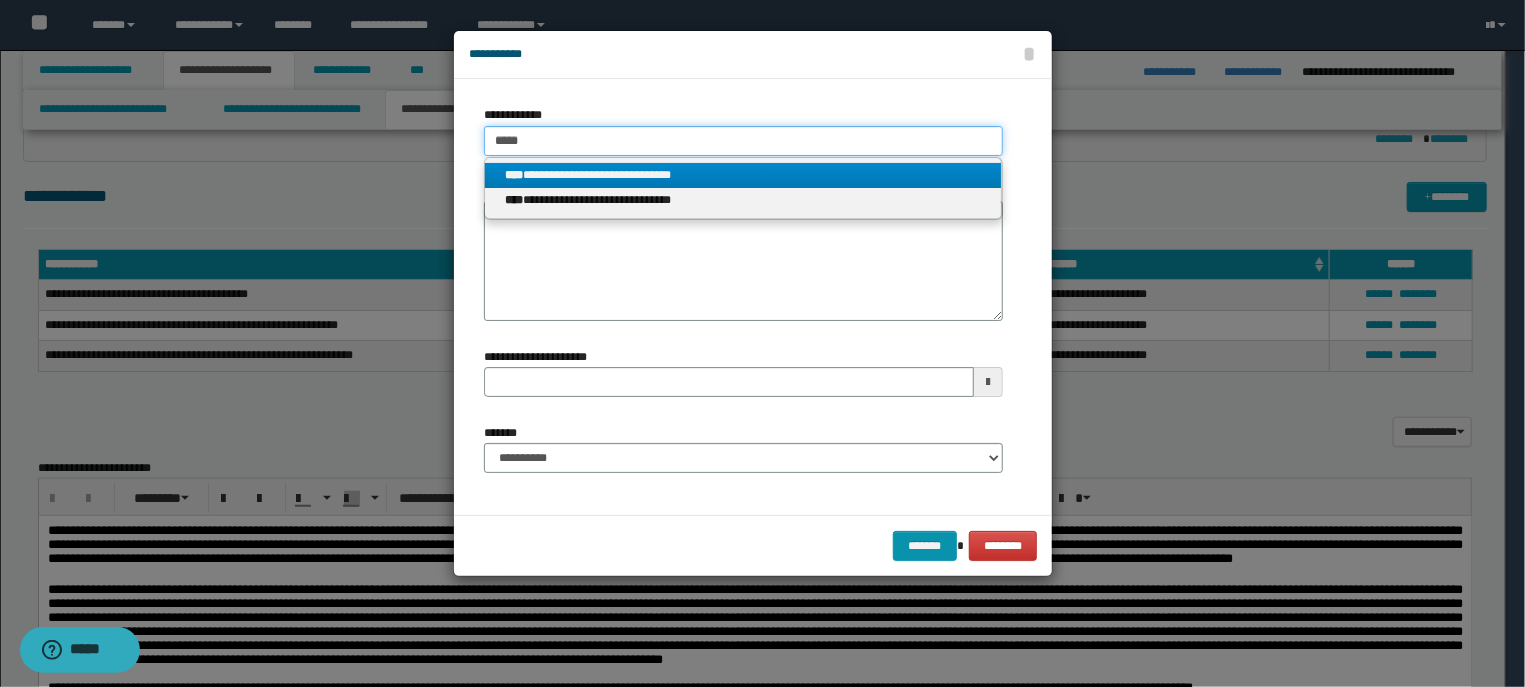 type 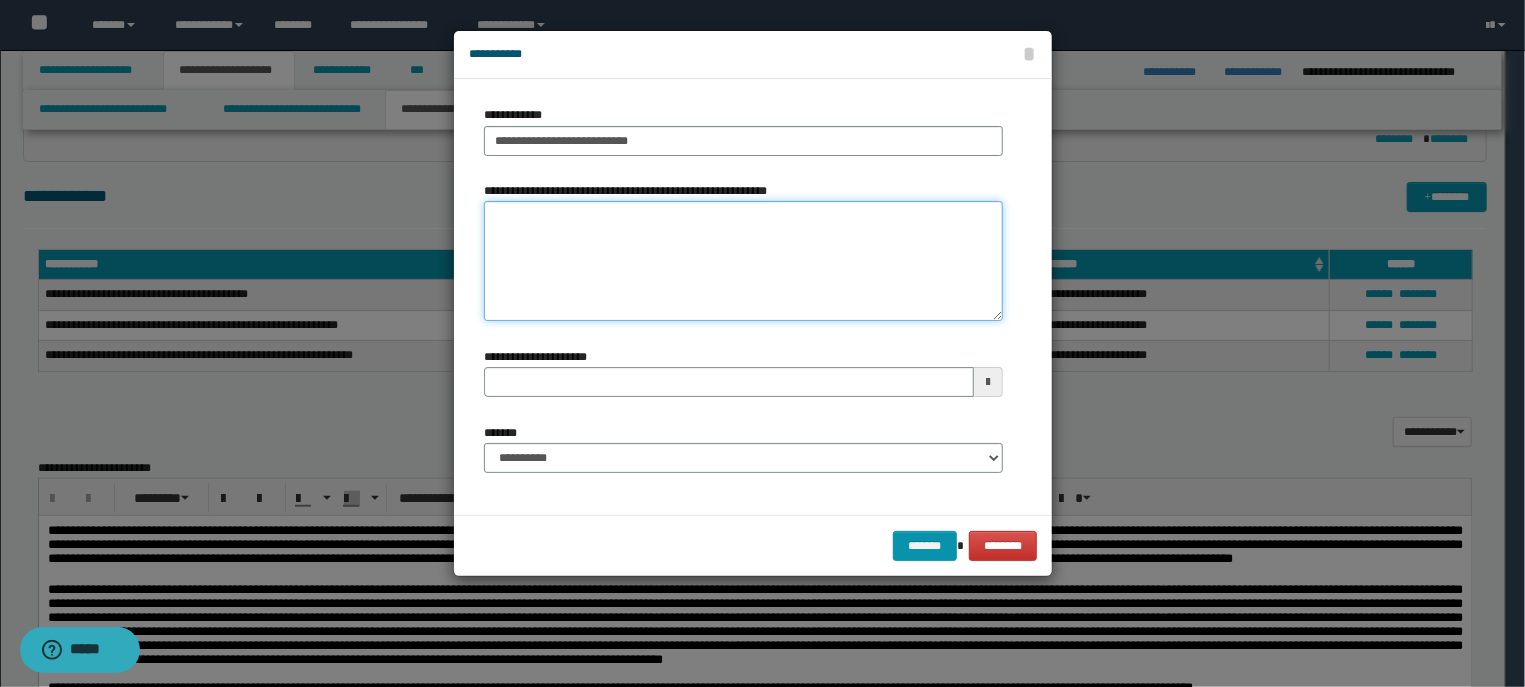 click on "**********" at bounding box center [743, 261] 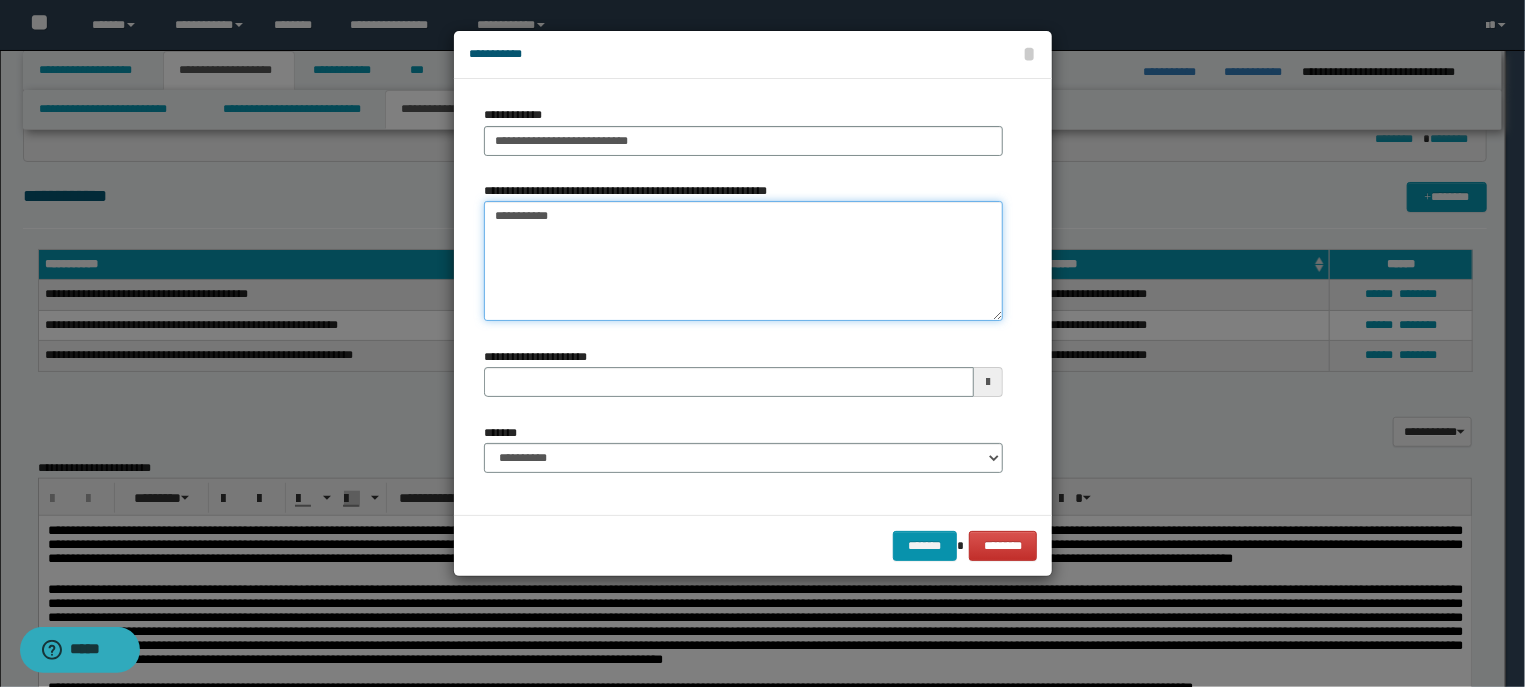 paste on "**********" 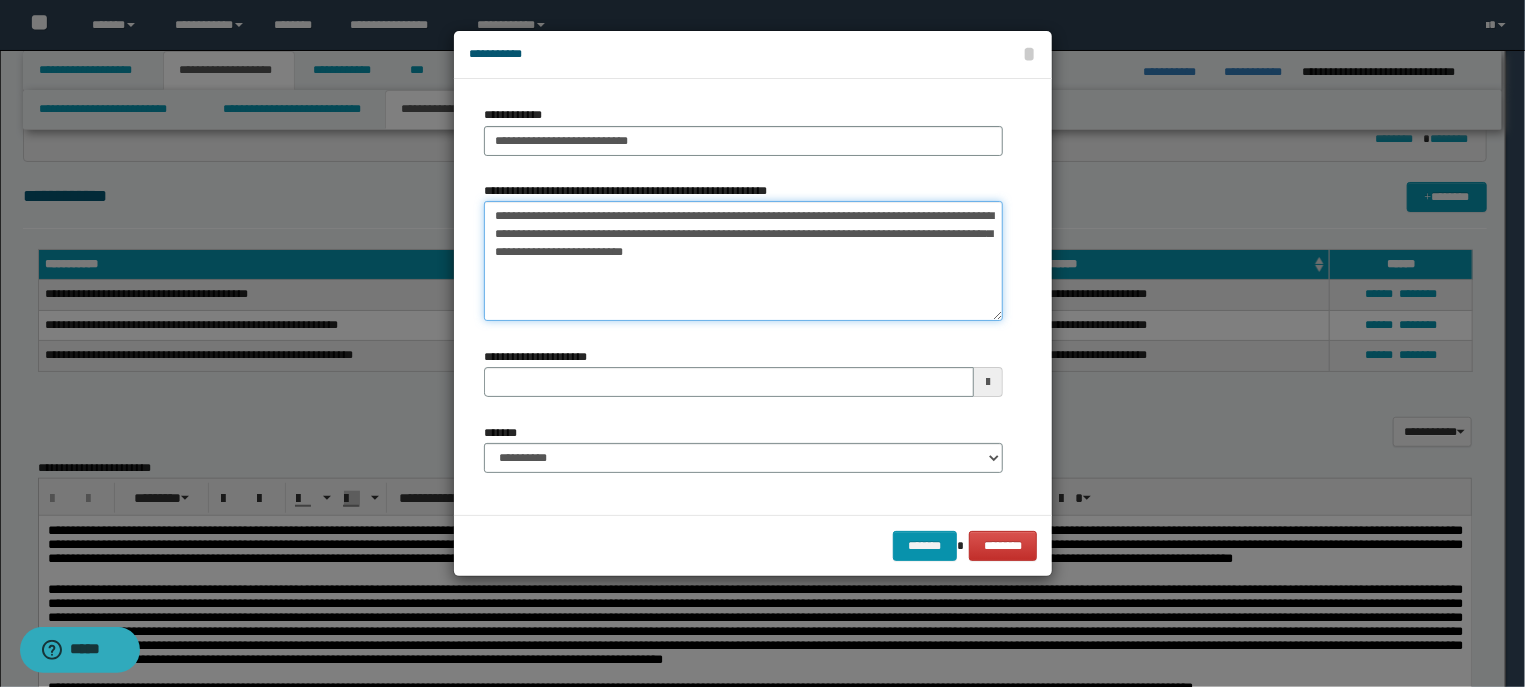 drag, startPoint x: 601, startPoint y: 236, endPoint x: 718, endPoint y: 269, distance: 121.5648 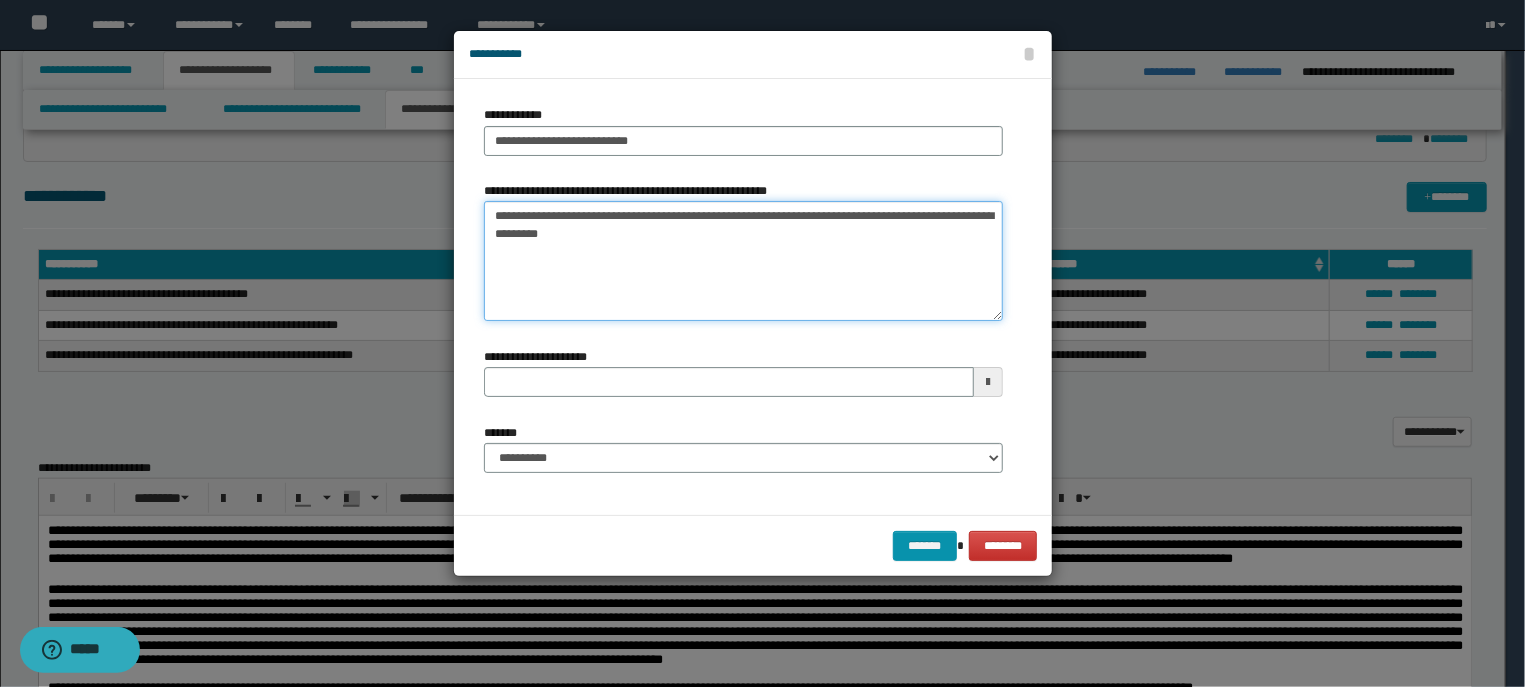 type 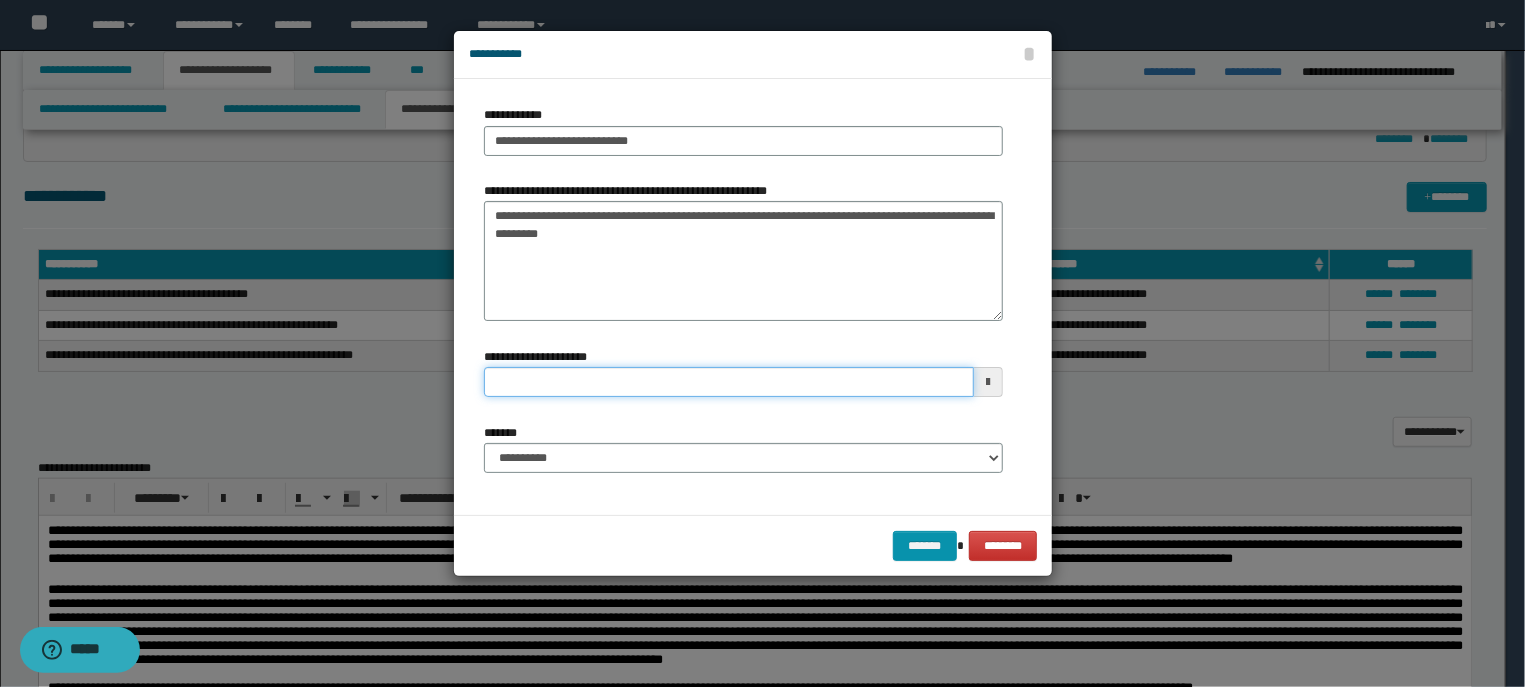 click on "**********" at bounding box center (729, 382) 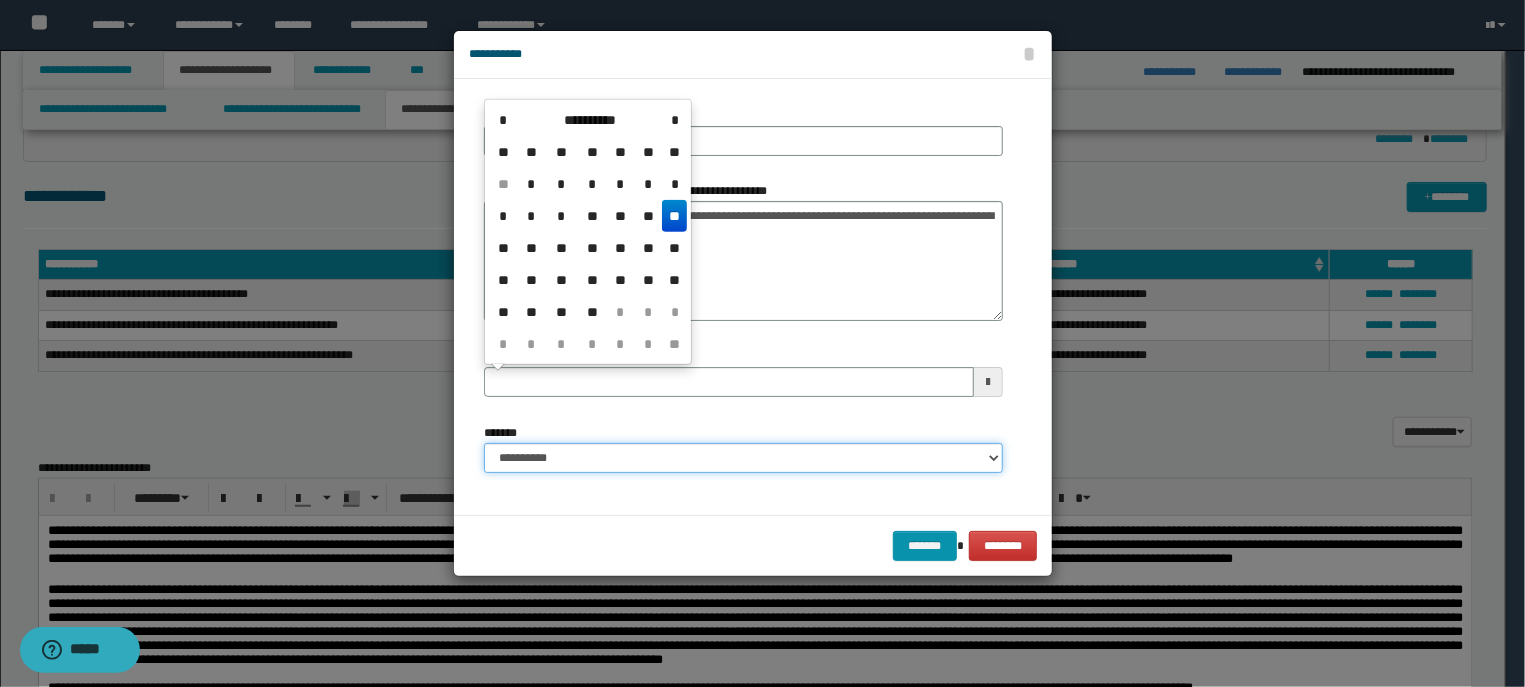 type 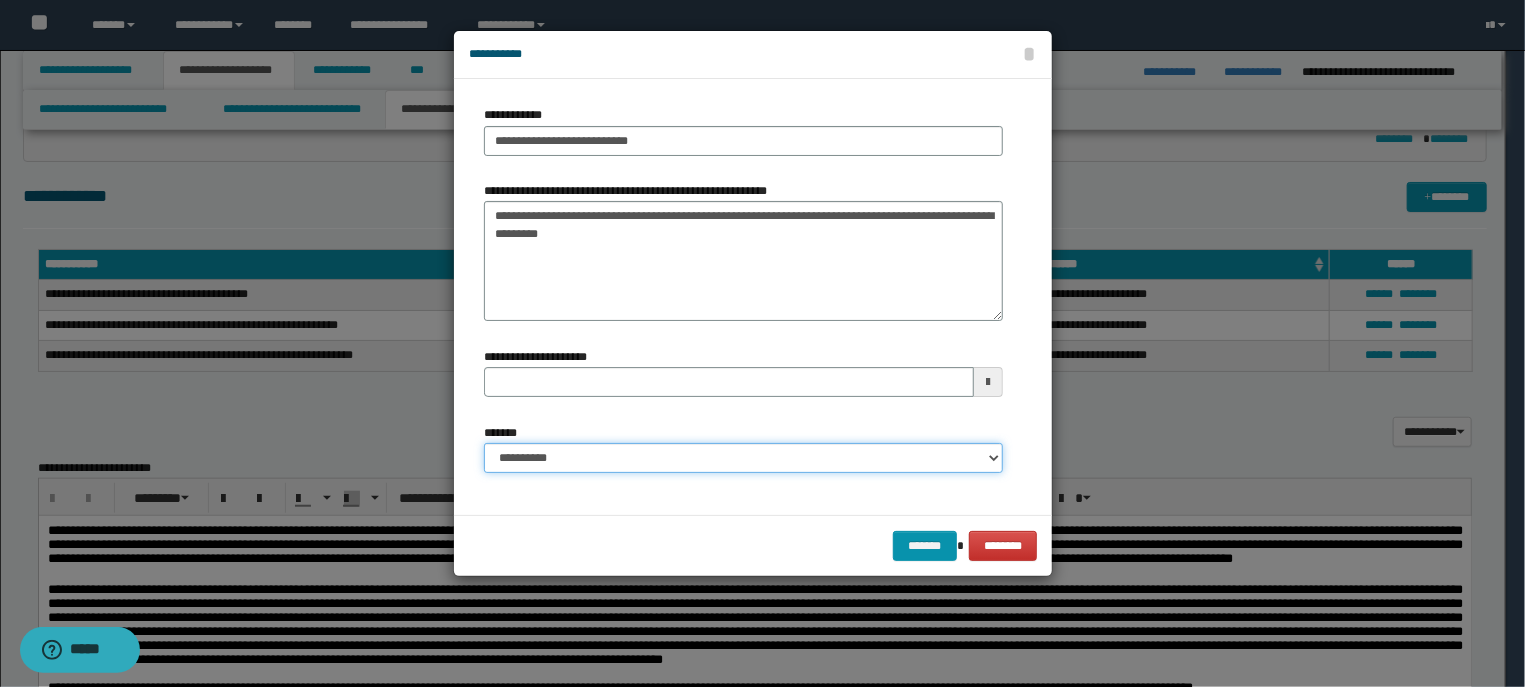 click on "**********" at bounding box center [743, 458] 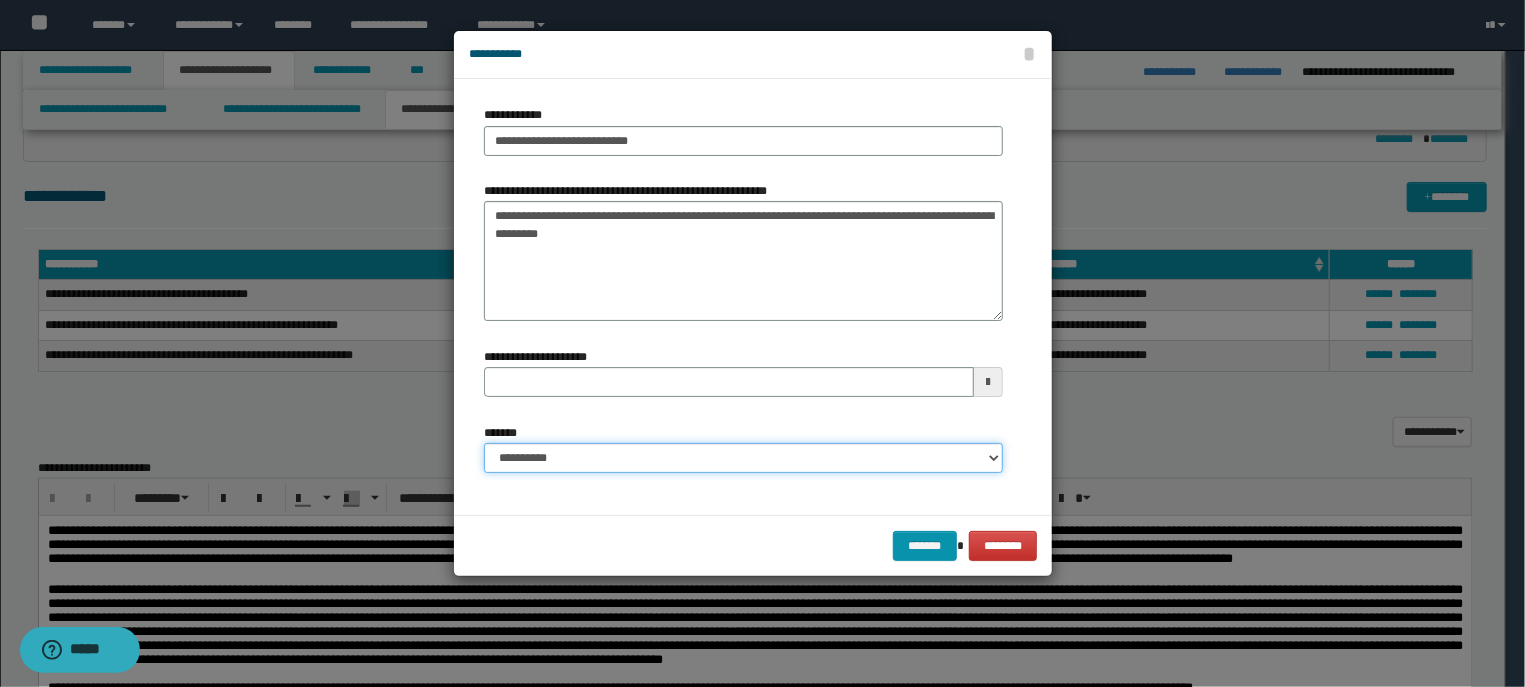 select on "*" 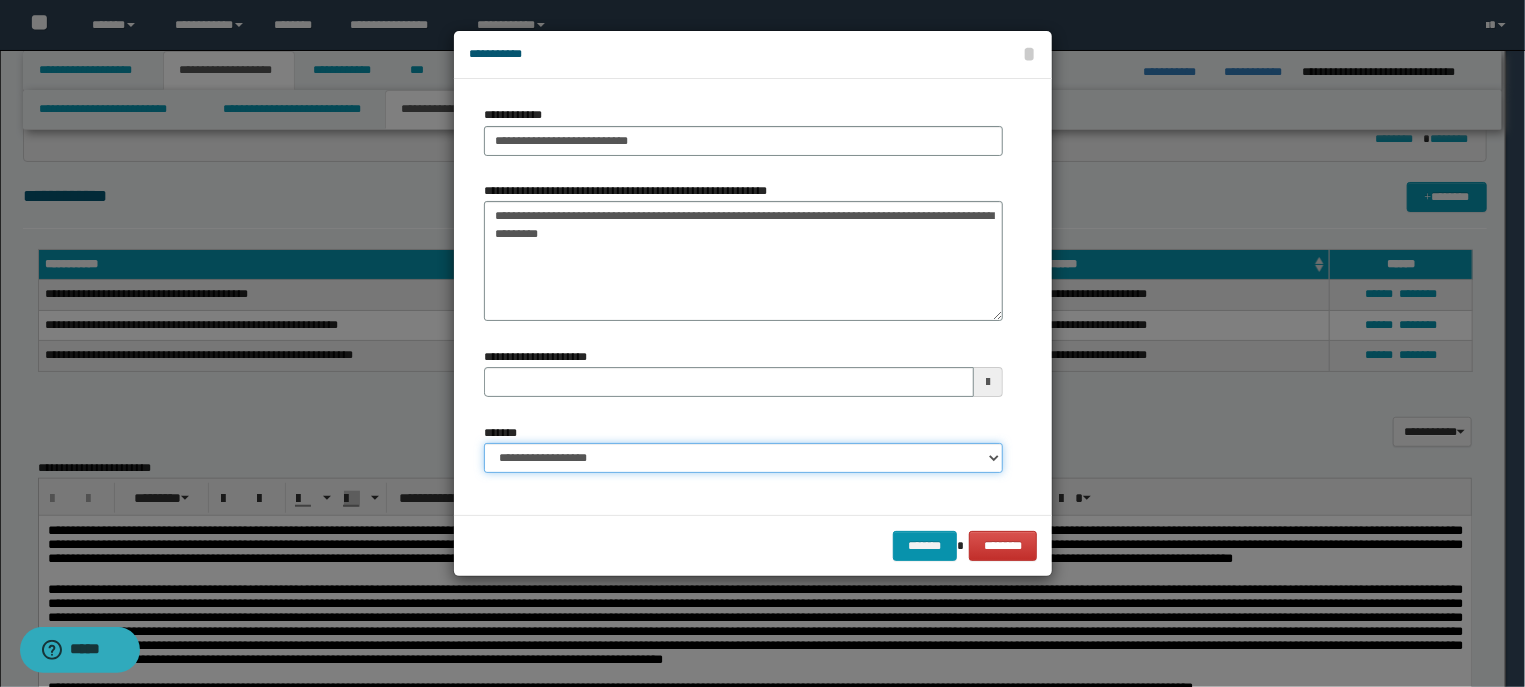type 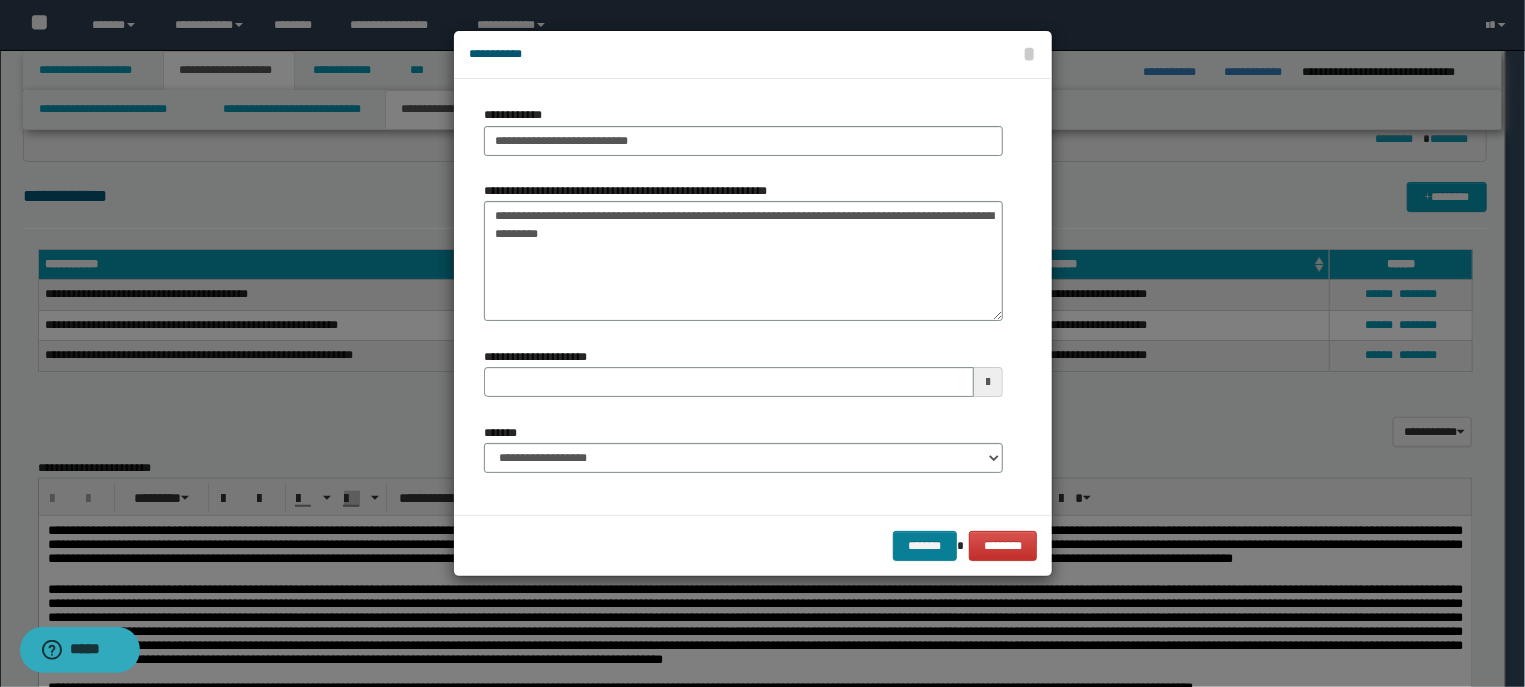 click on "*******
********" at bounding box center (753, 545) 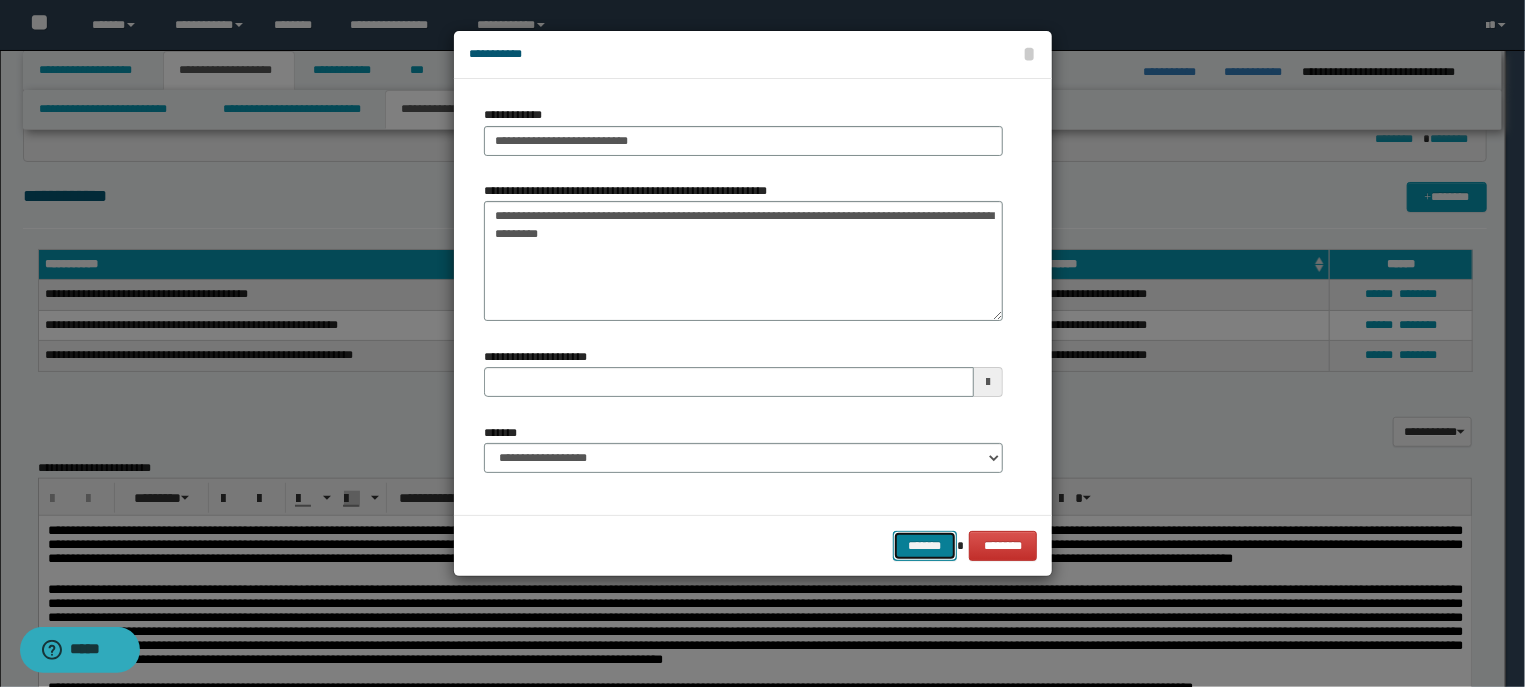click on "*******" at bounding box center (925, 546) 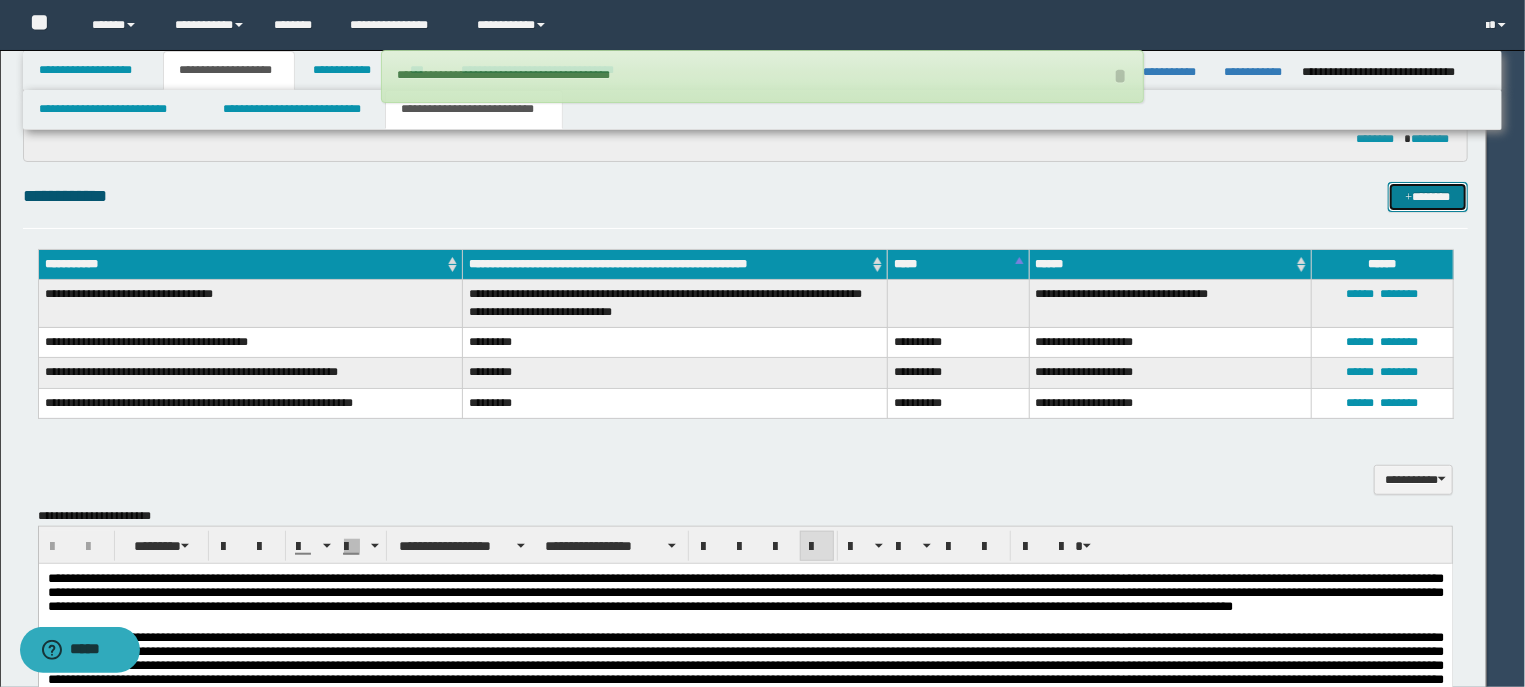 type 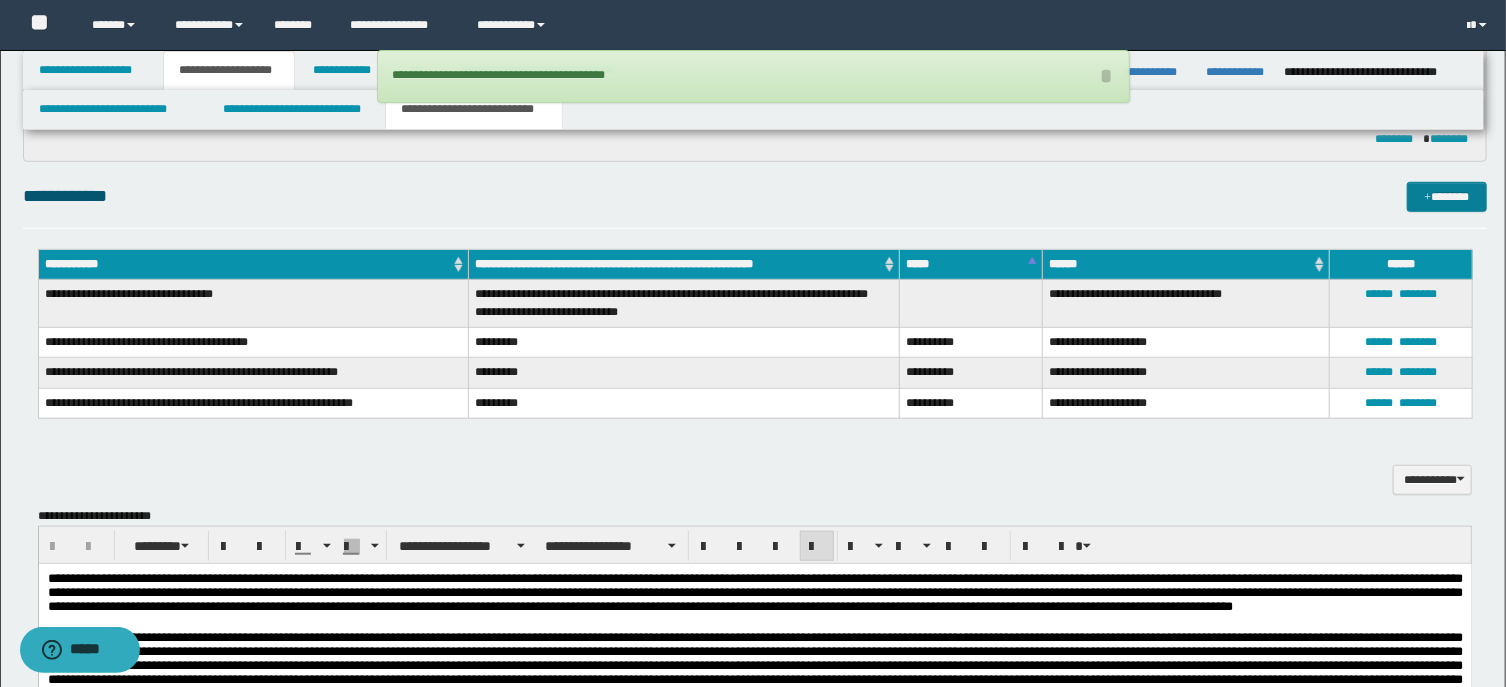 click on "**********" at bounding box center [755, 411] 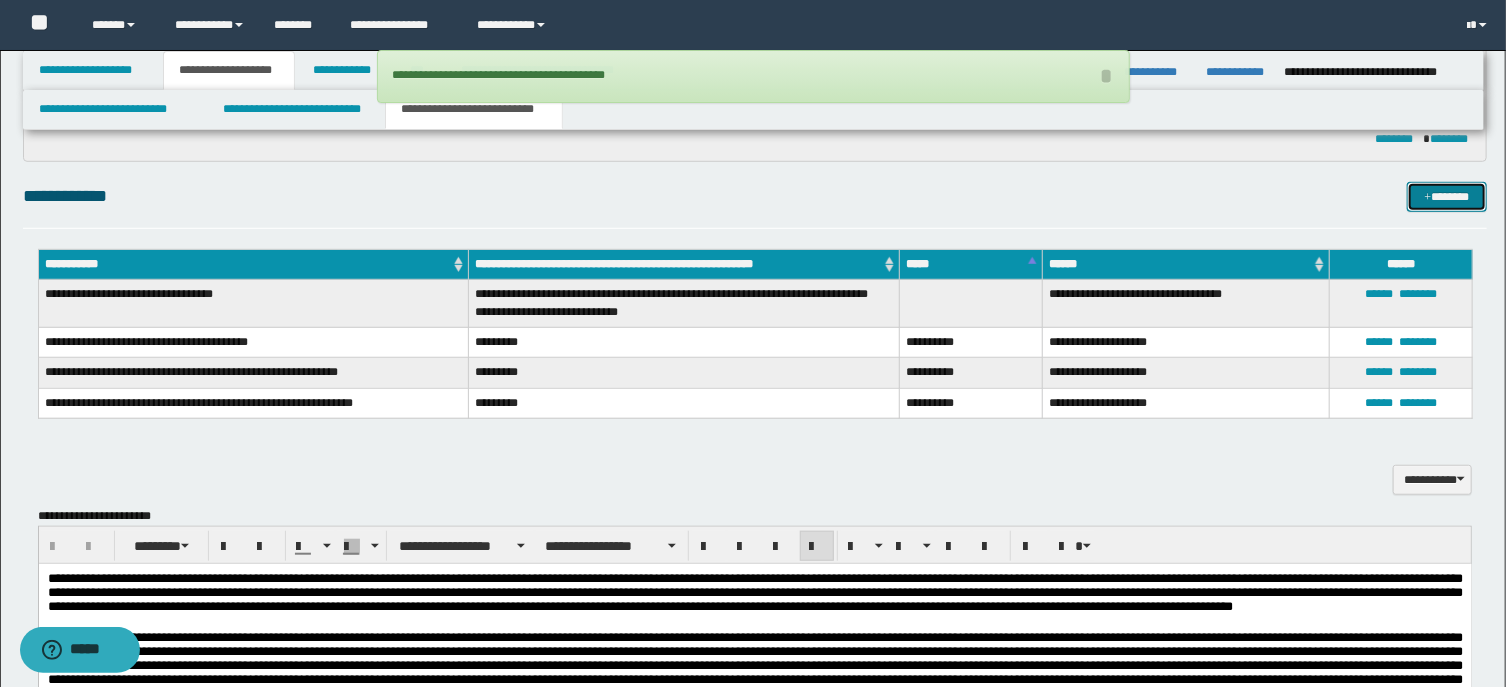 click on "*******" at bounding box center (1447, 197) 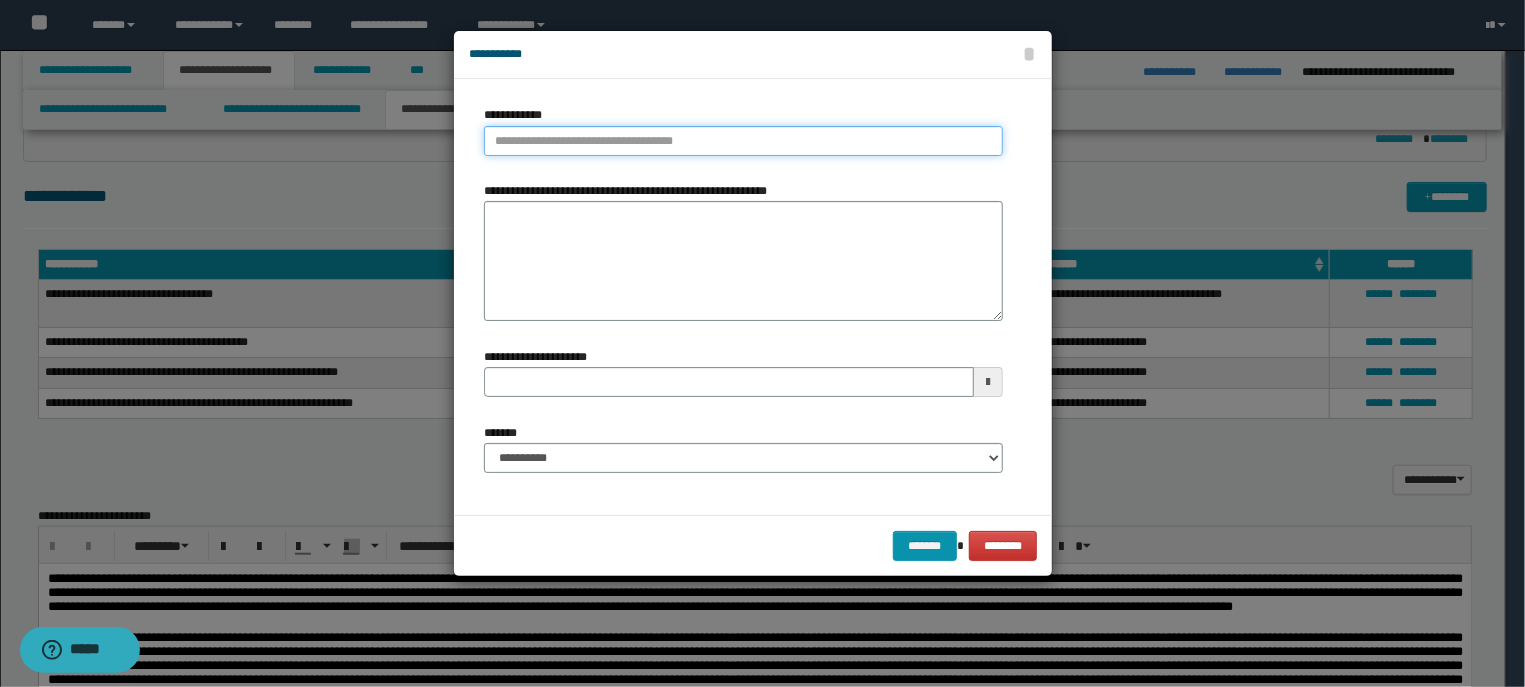 type on "**********" 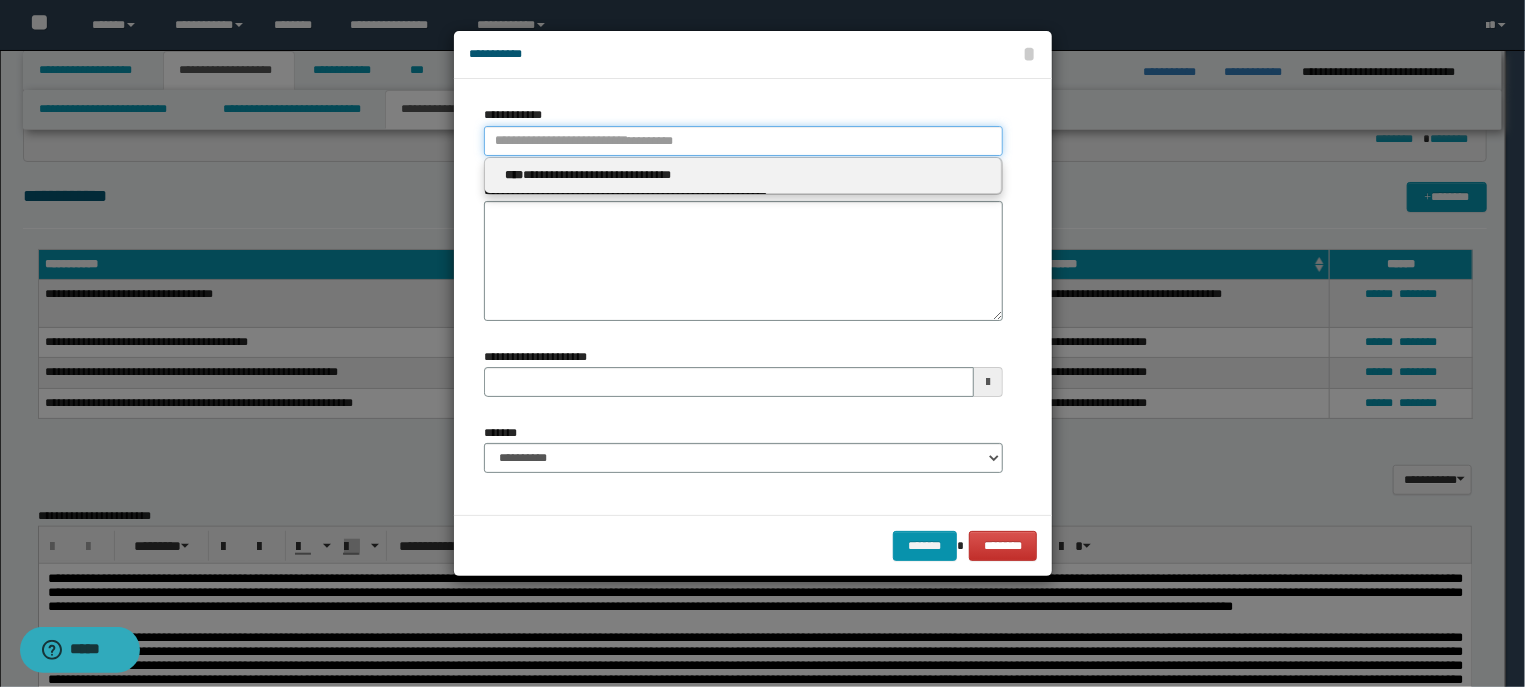 click on "**********" at bounding box center (743, 141) 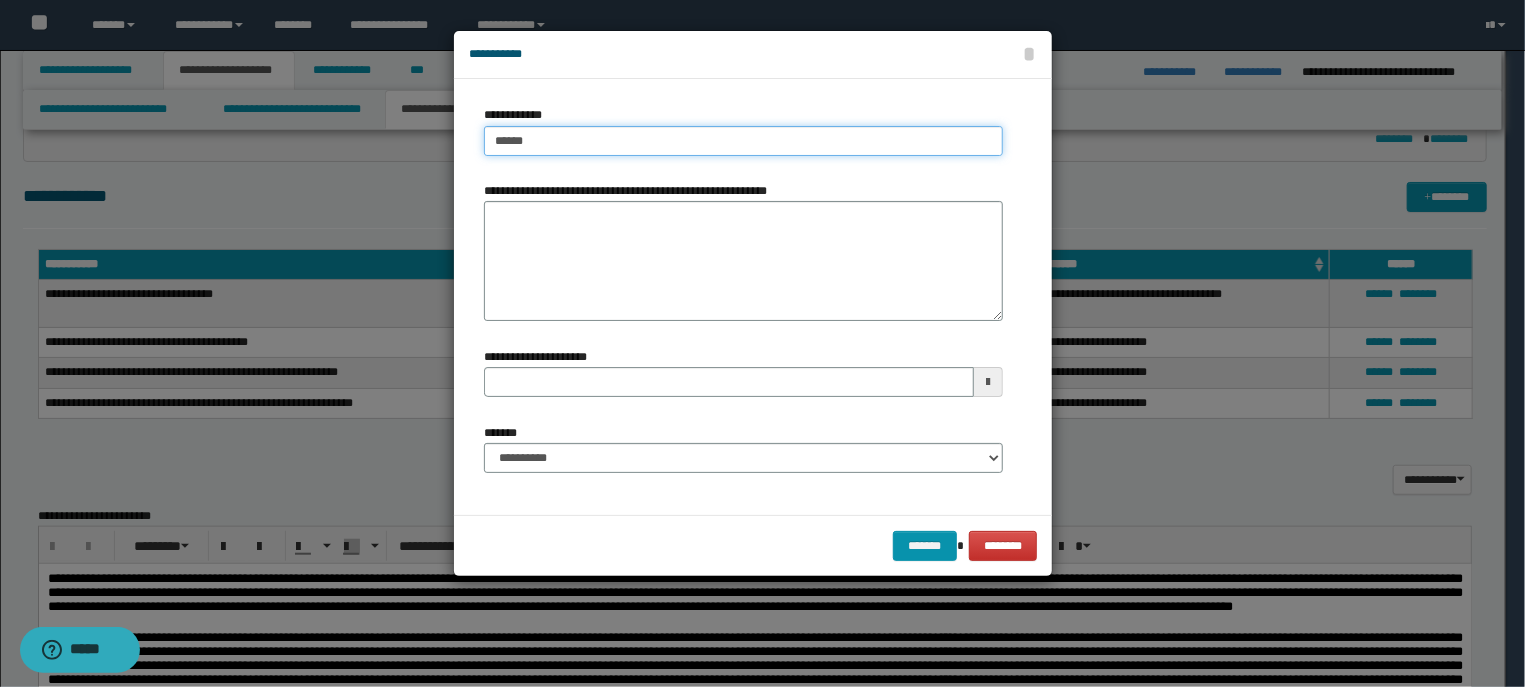 type on "*******" 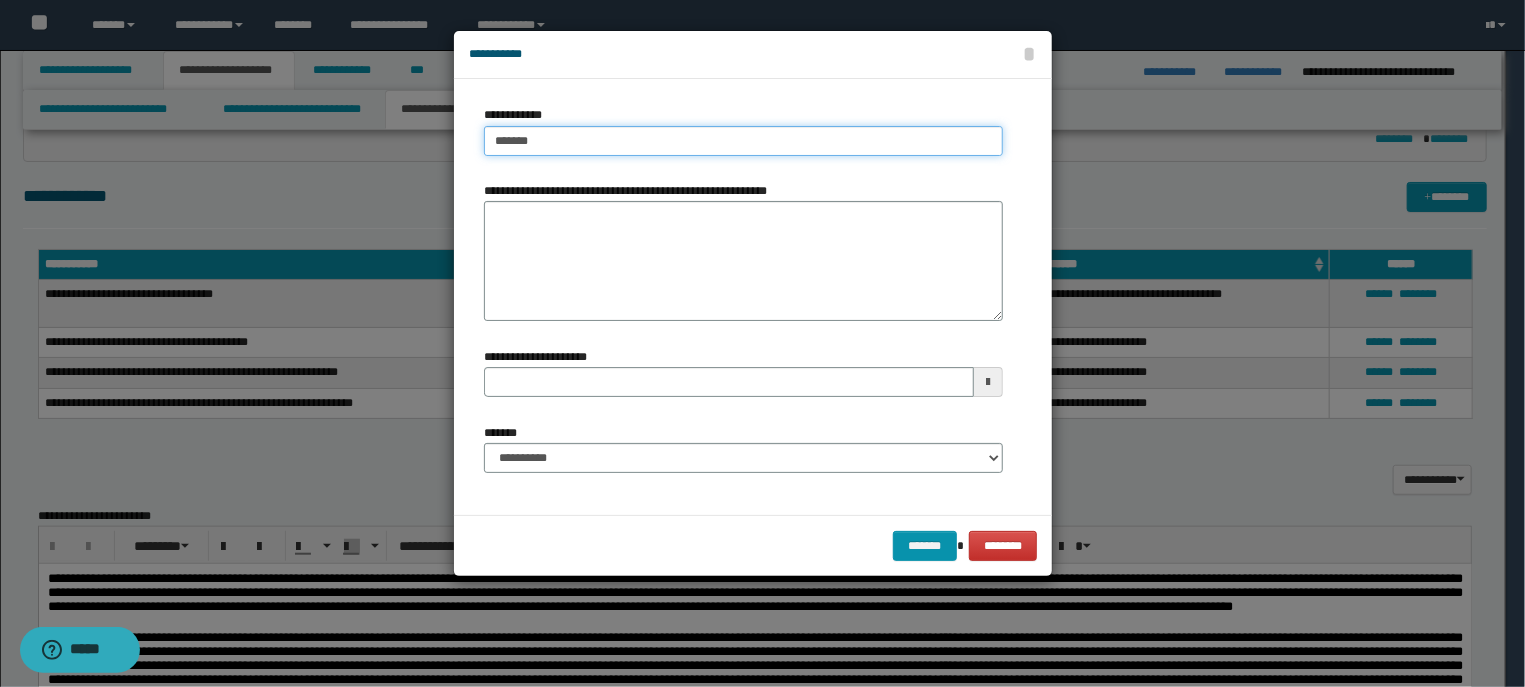 type on "*******" 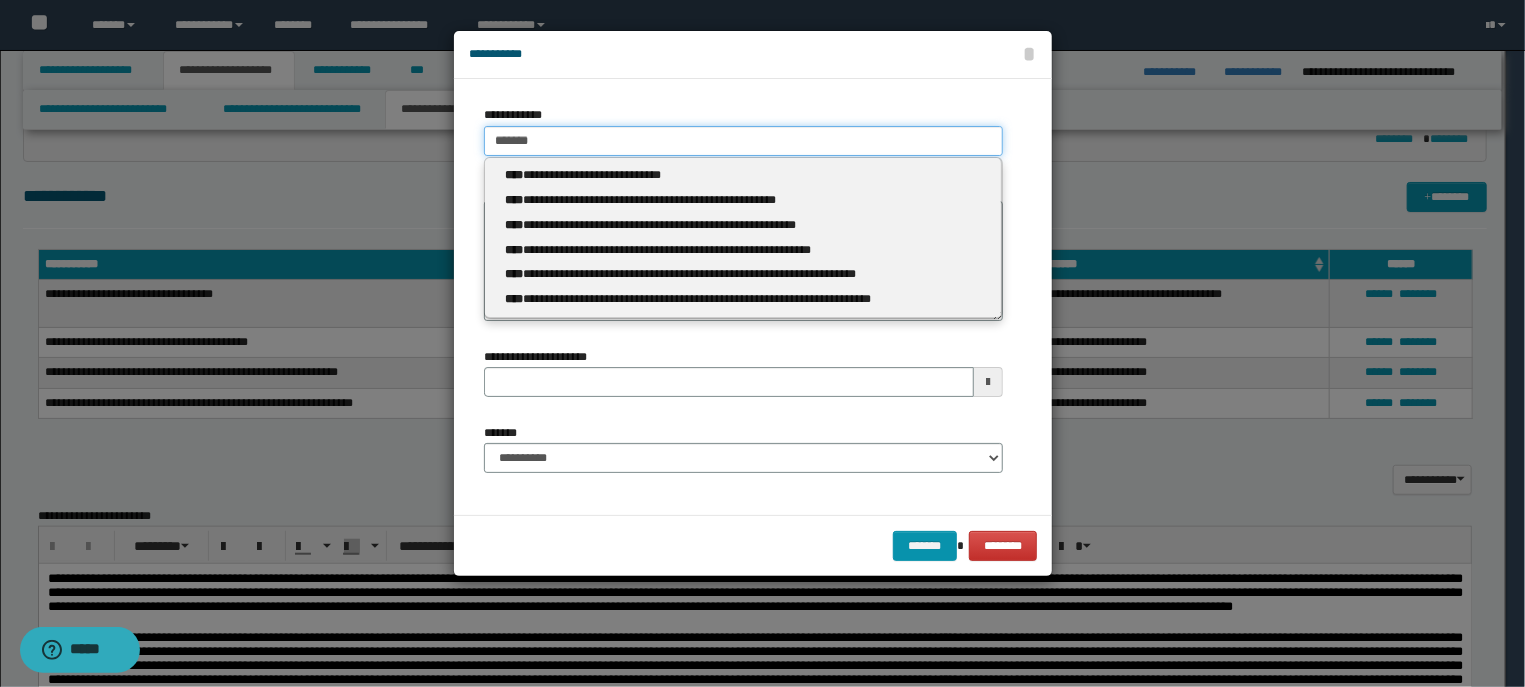 type on "*******" 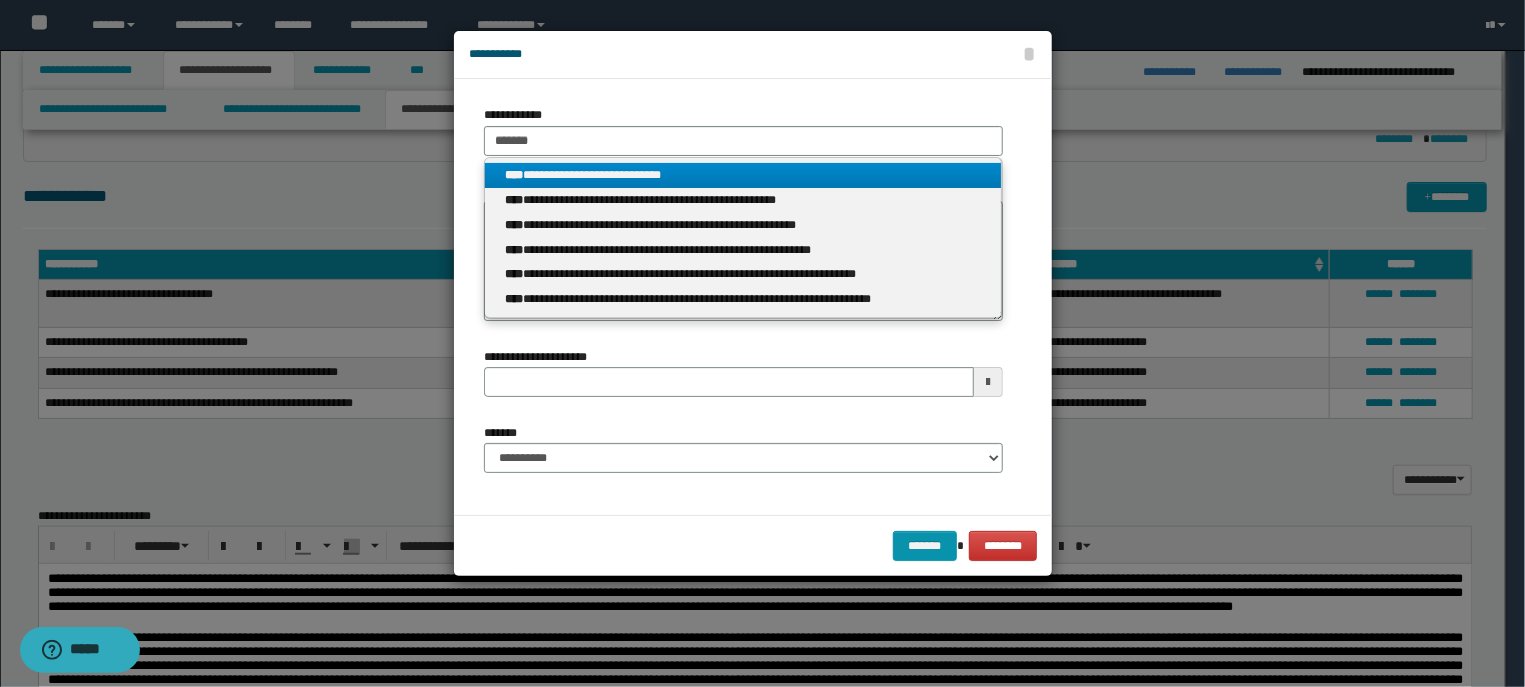 click on "**********" at bounding box center (743, 175) 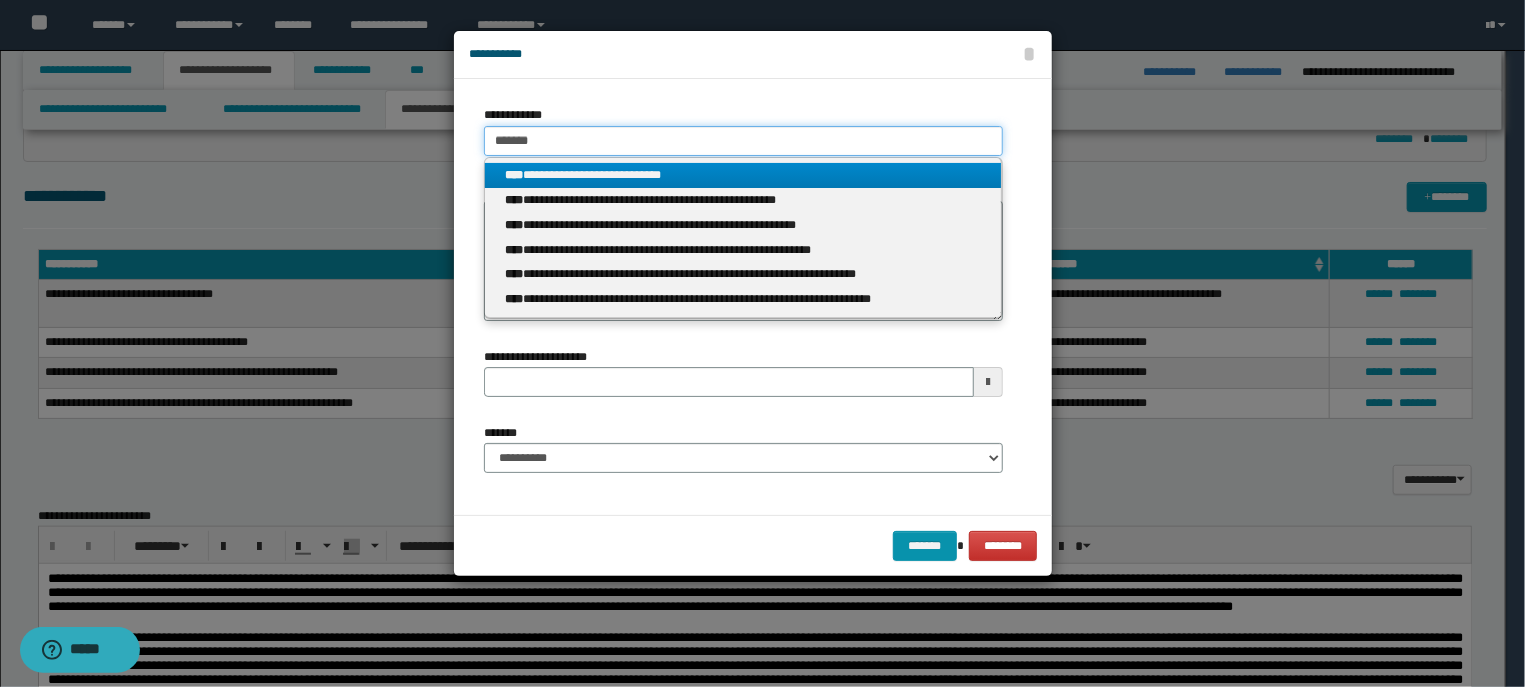 type 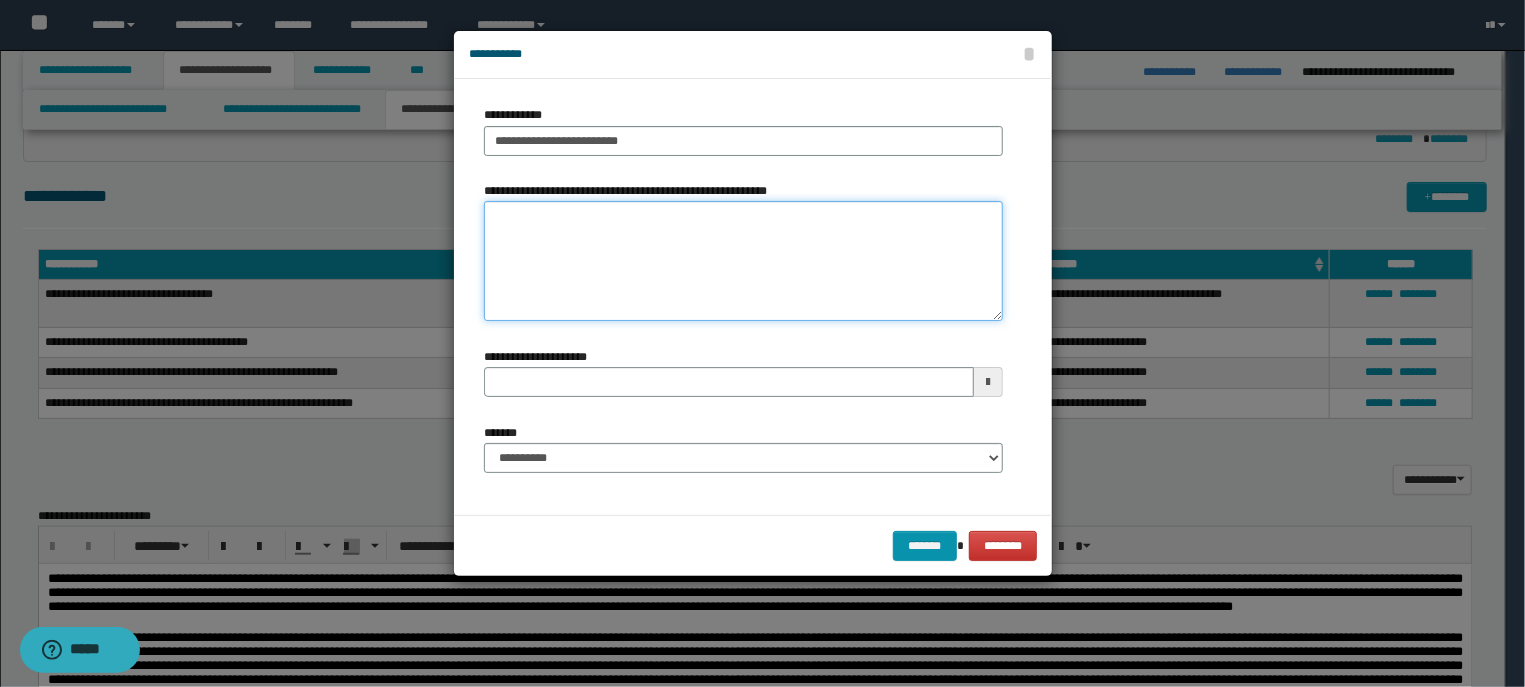 click on "**********" at bounding box center (743, 261) 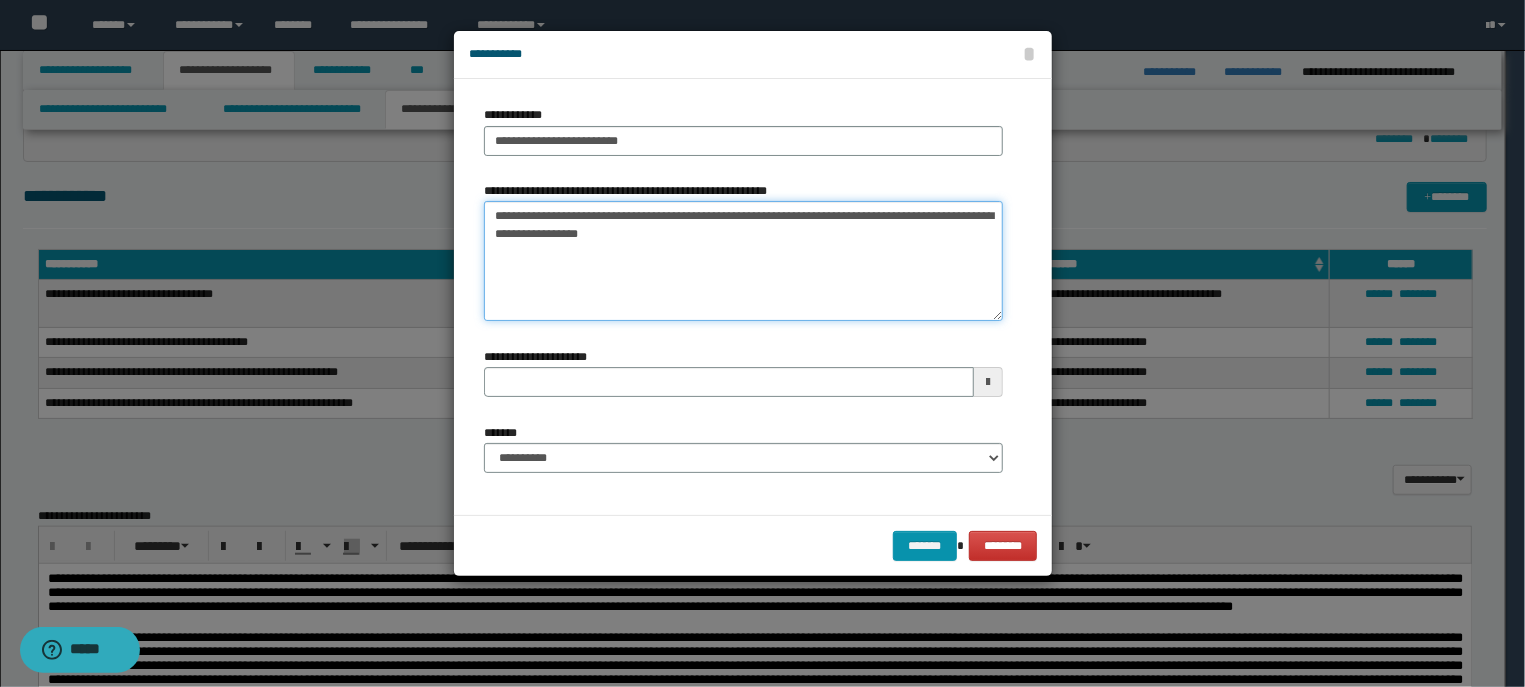 drag, startPoint x: 501, startPoint y: 219, endPoint x: 476, endPoint y: 219, distance: 25 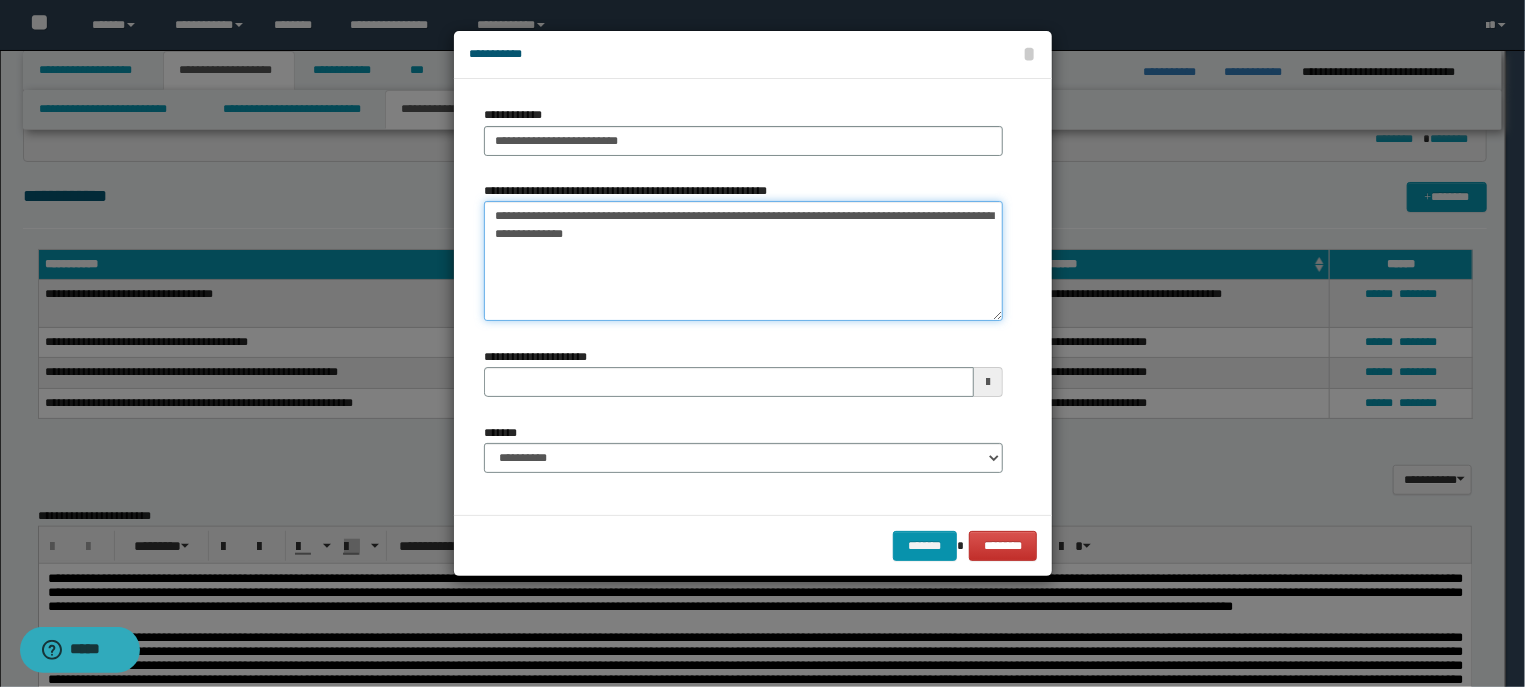 type on "**********" 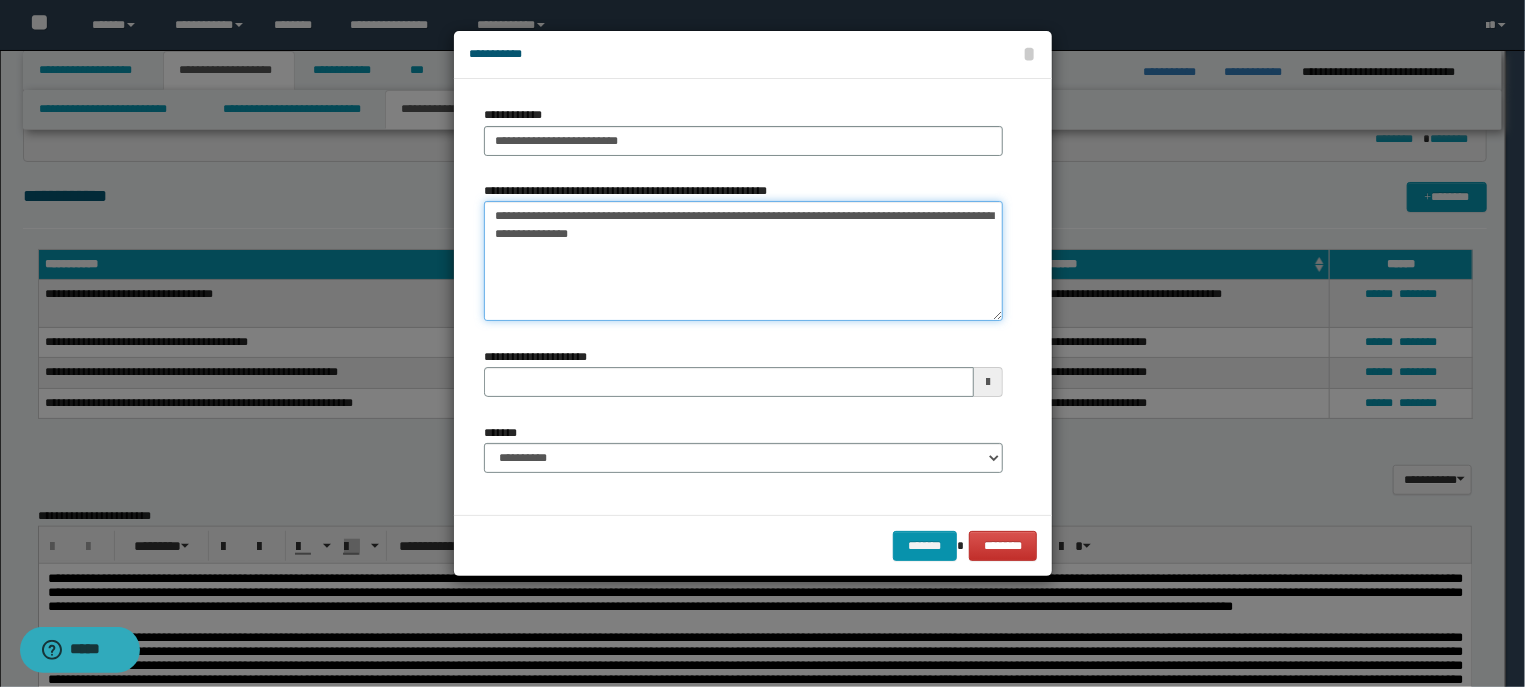 click on "**********" at bounding box center (743, 261) 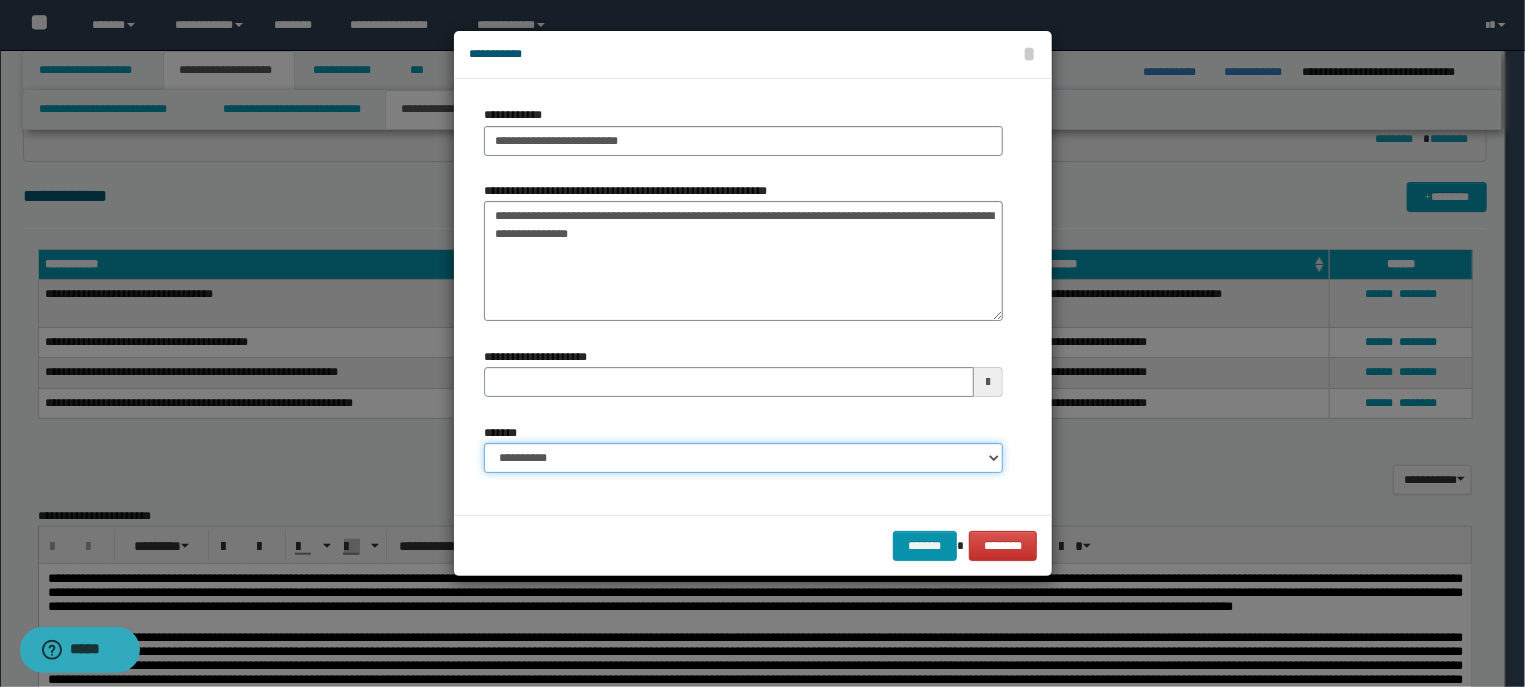 click on "**********" at bounding box center (743, 458) 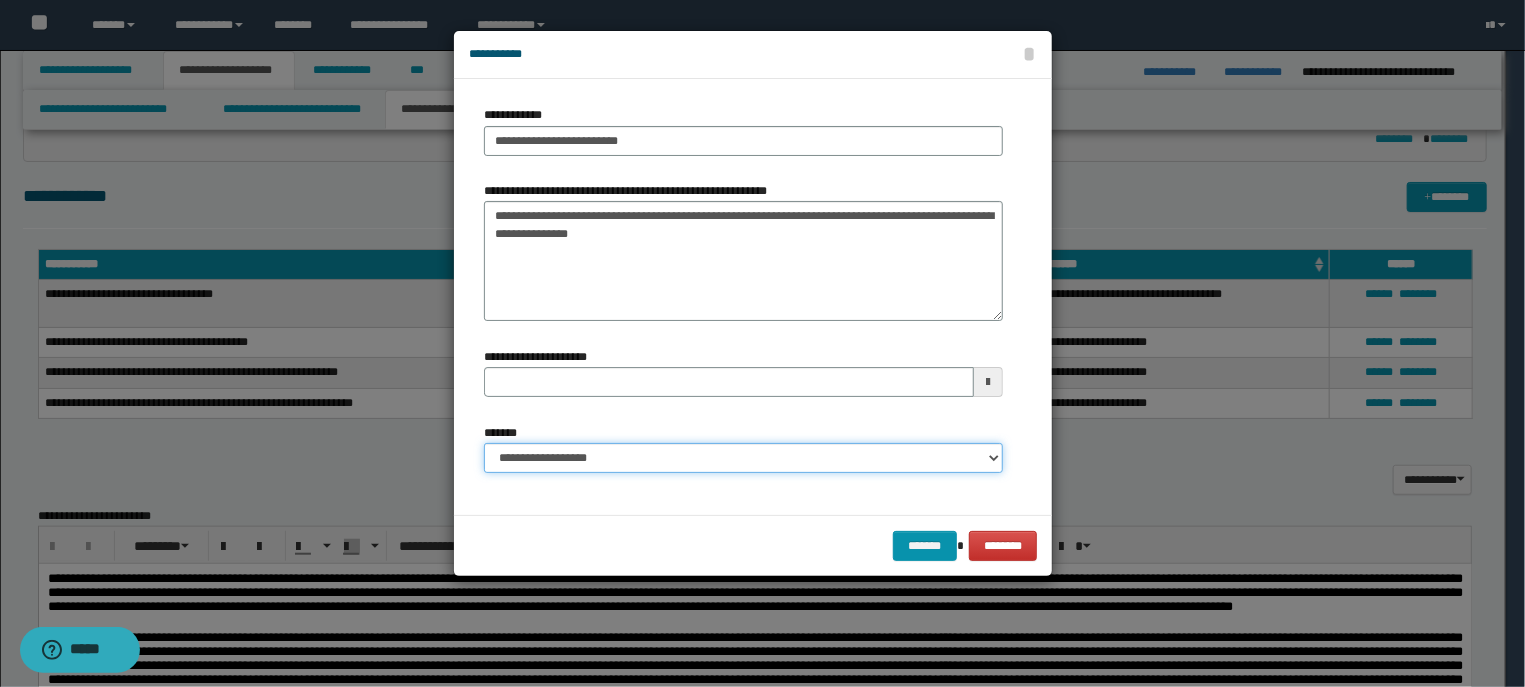 click on "**********" at bounding box center [0, 0] 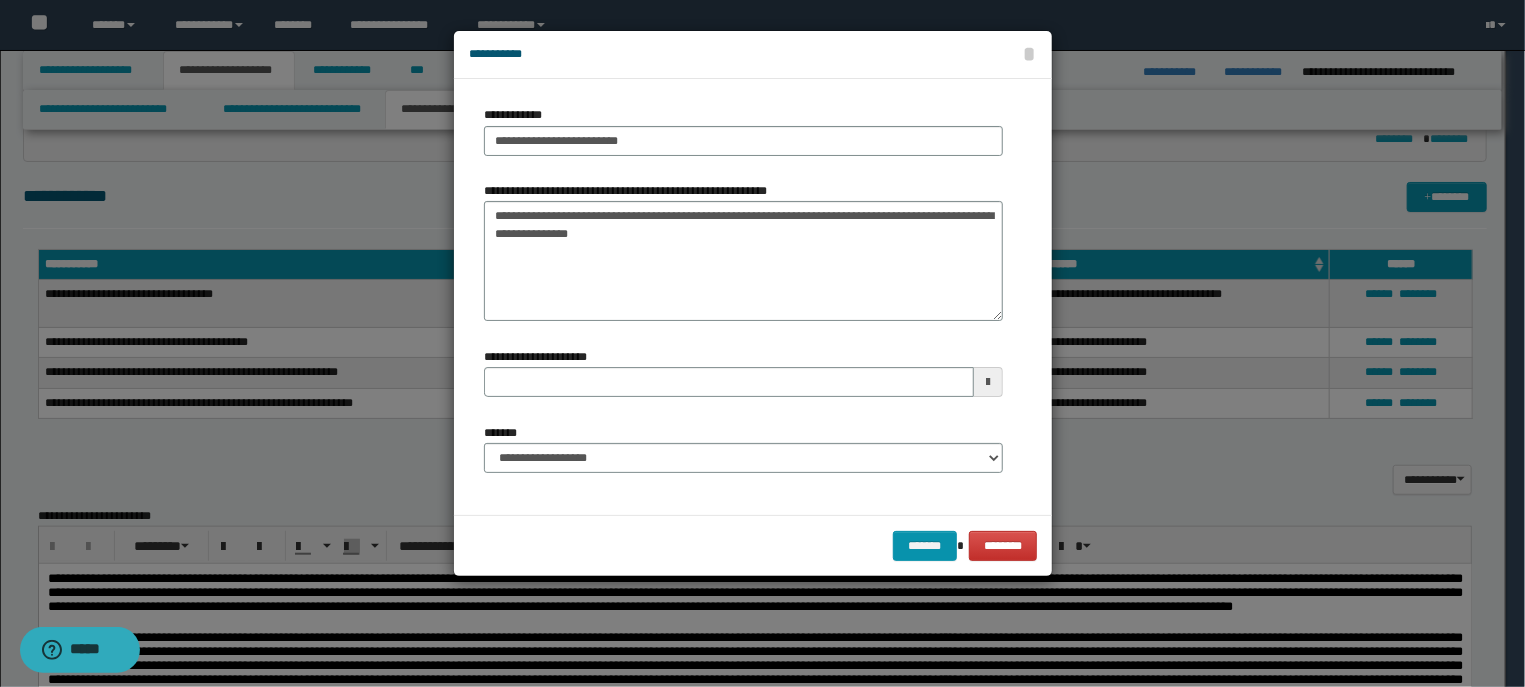 click on "*******
********" at bounding box center [753, 545] 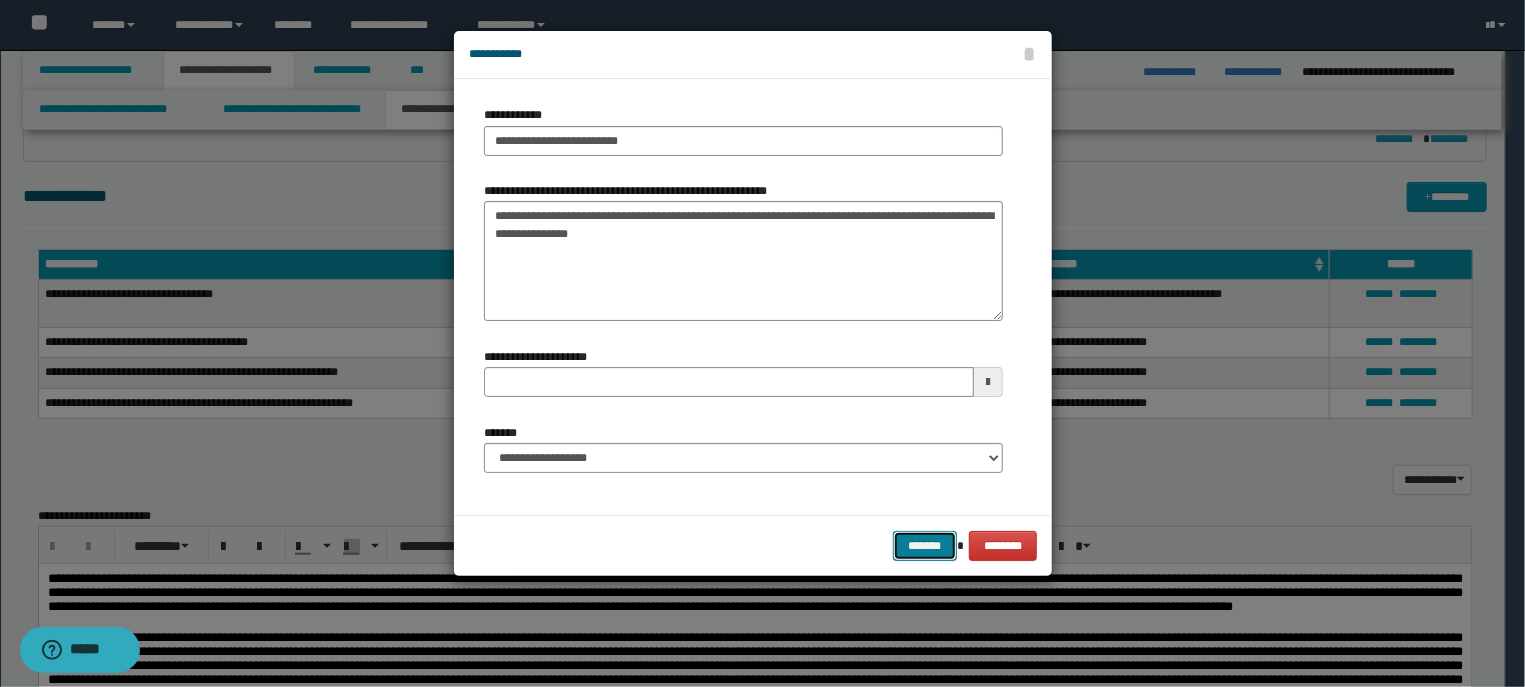 click on "*******" at bounding box center (925, 546) 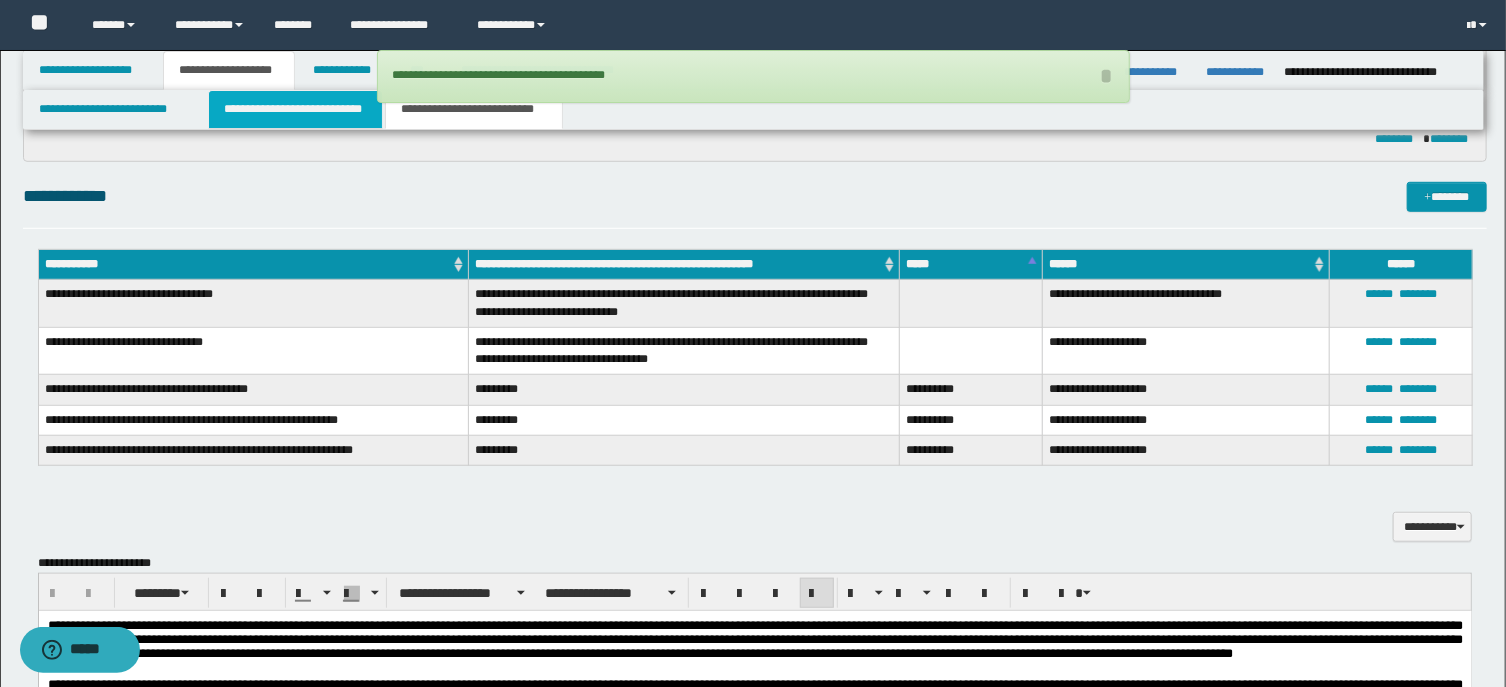 click on "**********" at bounding box center [296, 109] 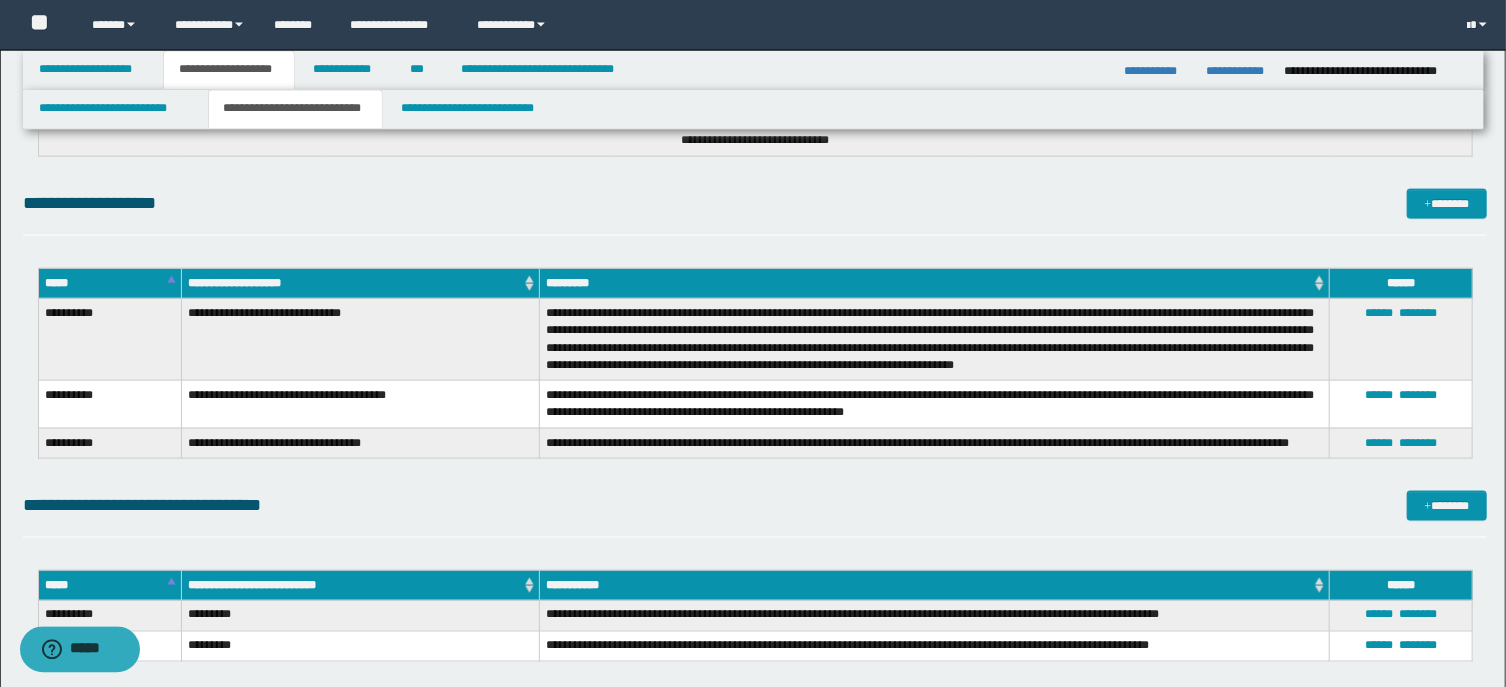 scroll, scrollTop: 1286, scrollLeft: 0, axis: vertical 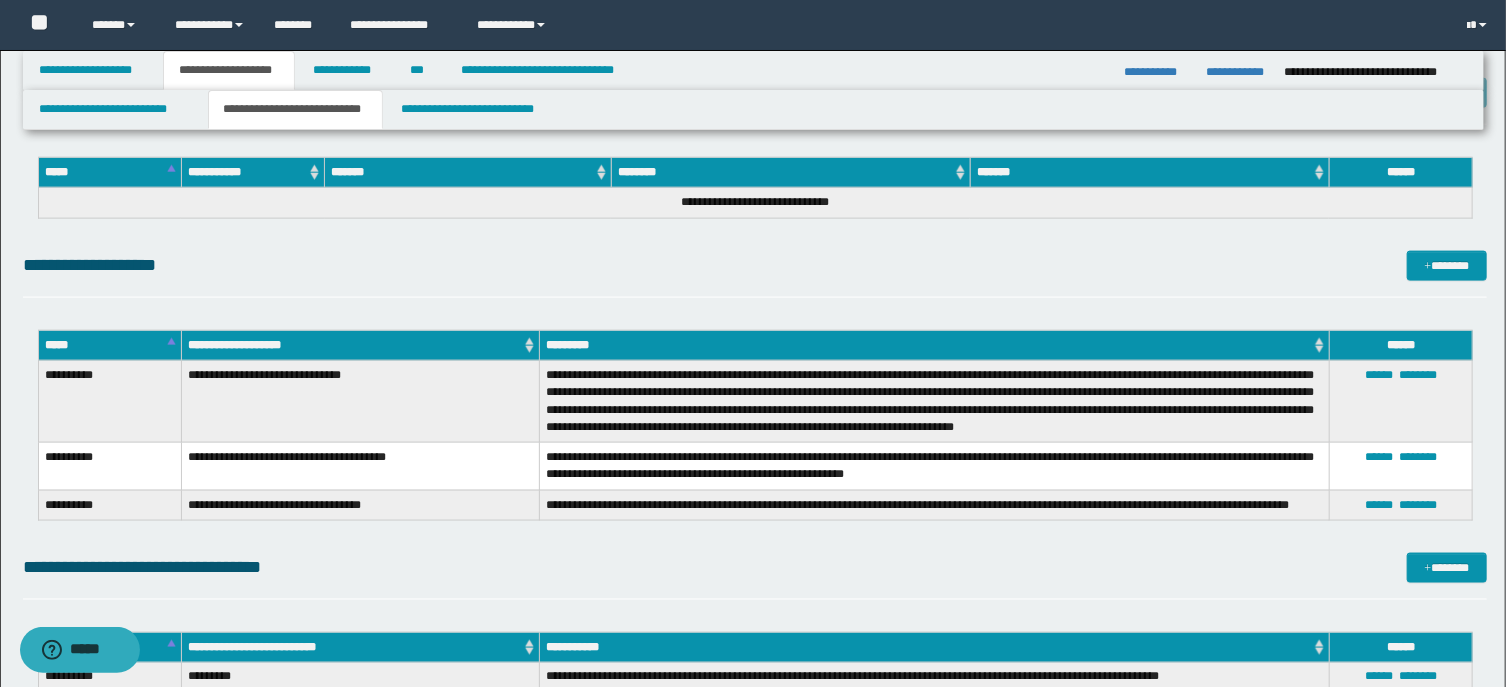 click on "**********" at bounding box center (109, 466) 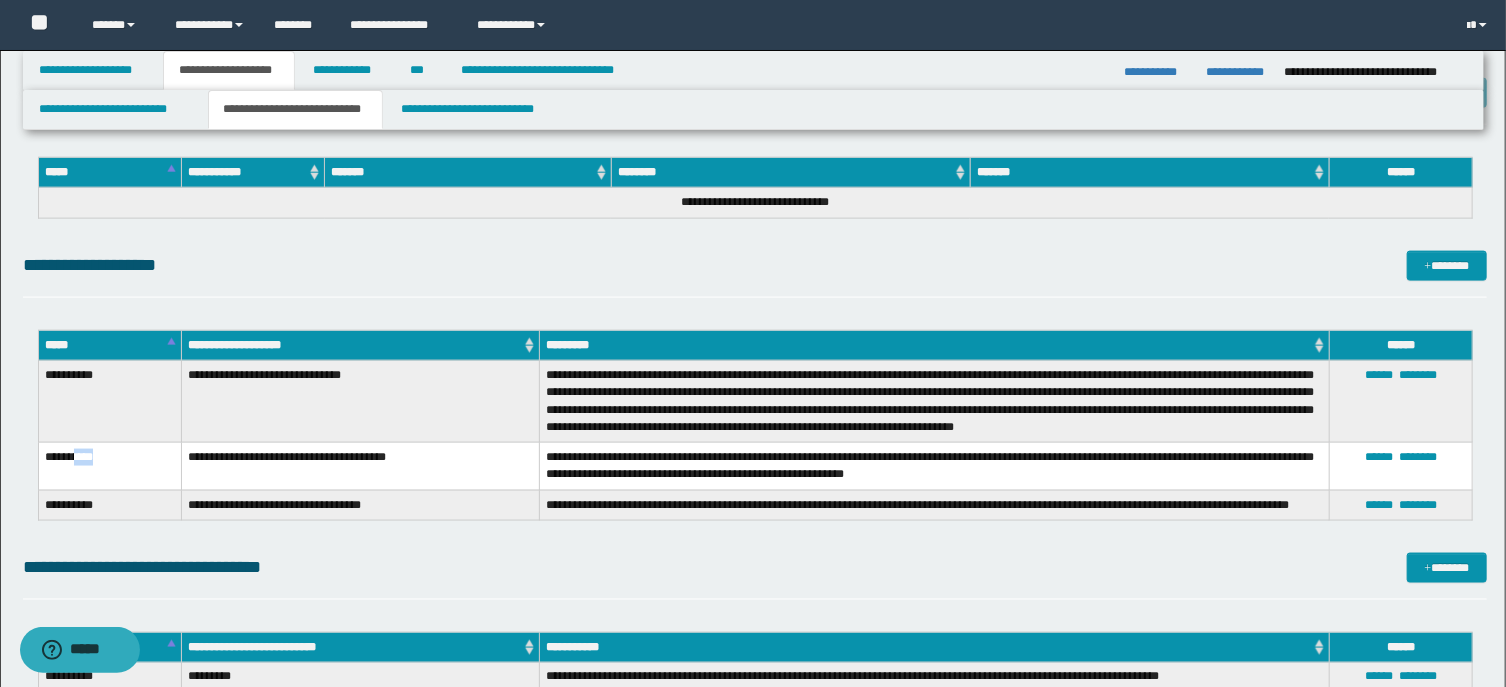 click on "**********" at bounding box center (109, 466) 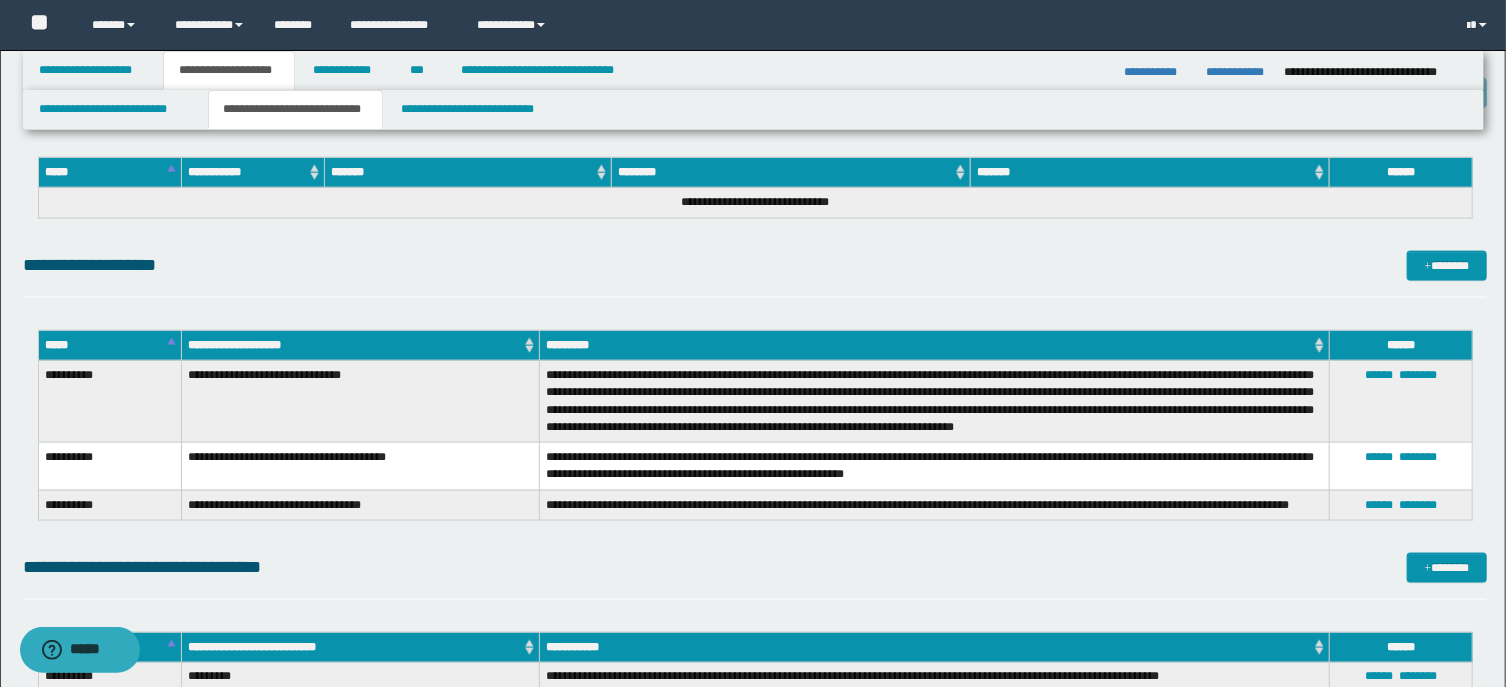 click on "**********" at bounding box center (109, 466) 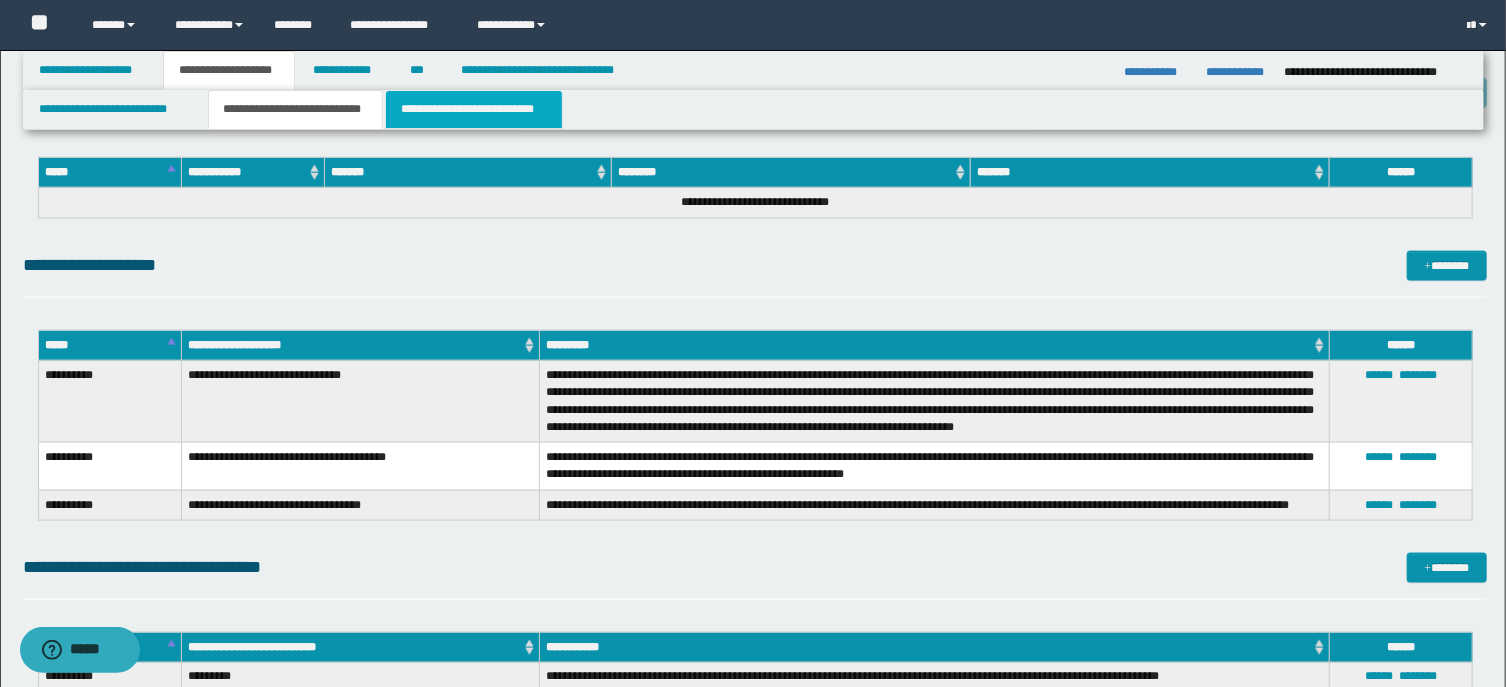 click on "**********" at bounding box center (474, 109) 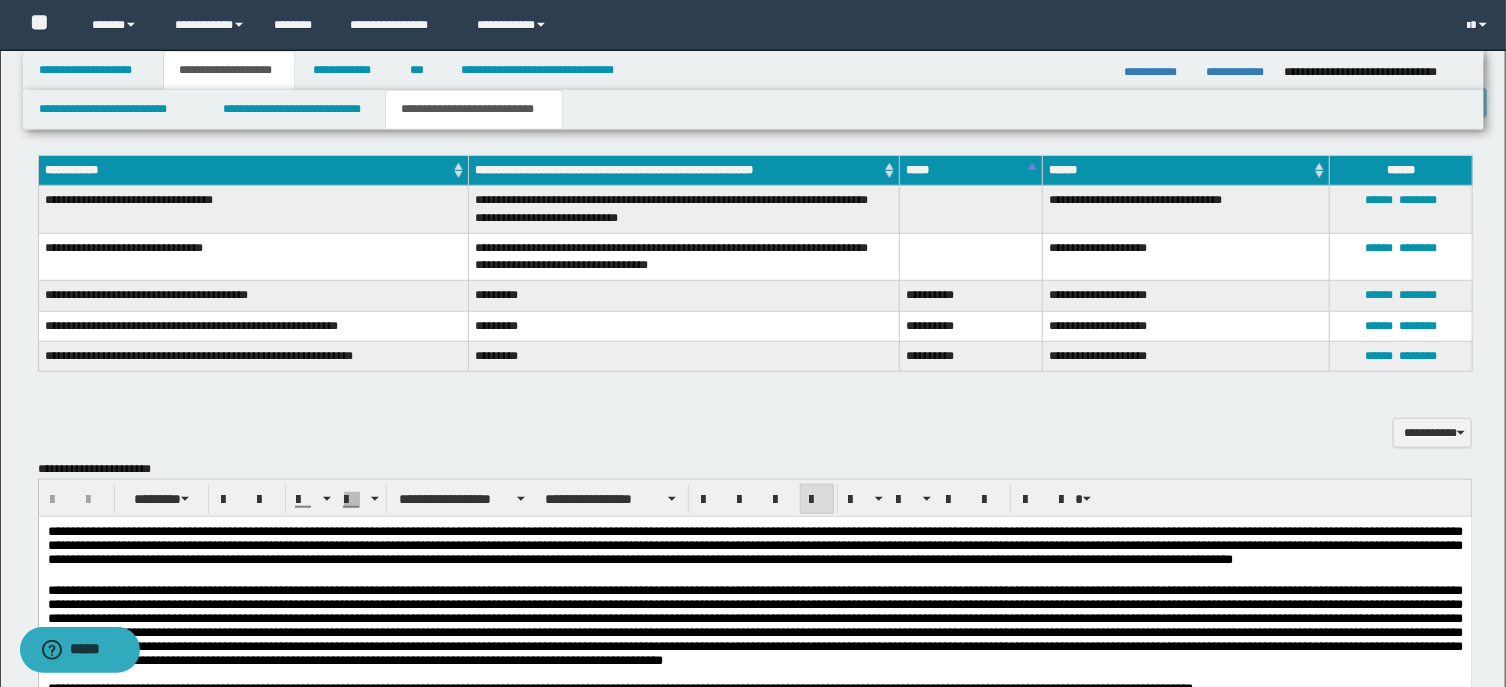 scroll, scrollTop: 643, scrollLeft: 0, axis: vertical 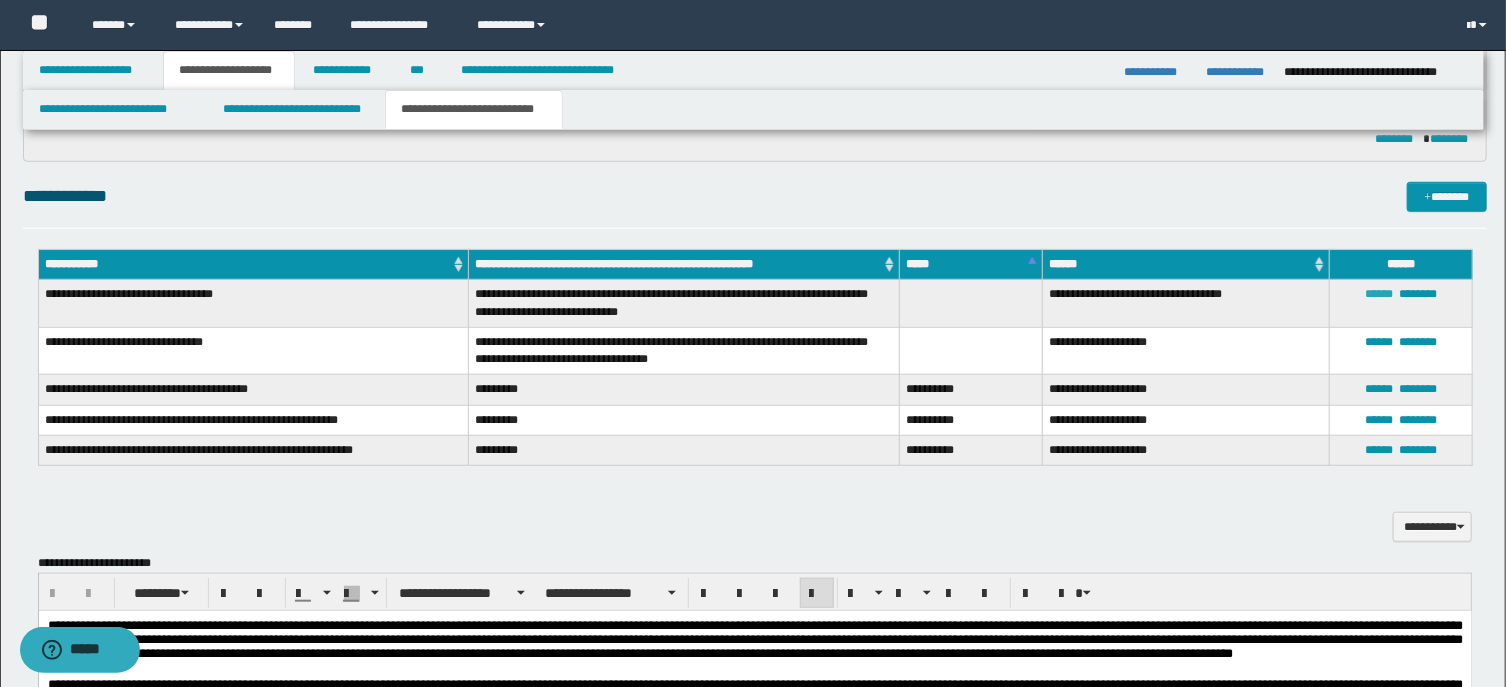 click on "******" at bounding box center (1379, 294) 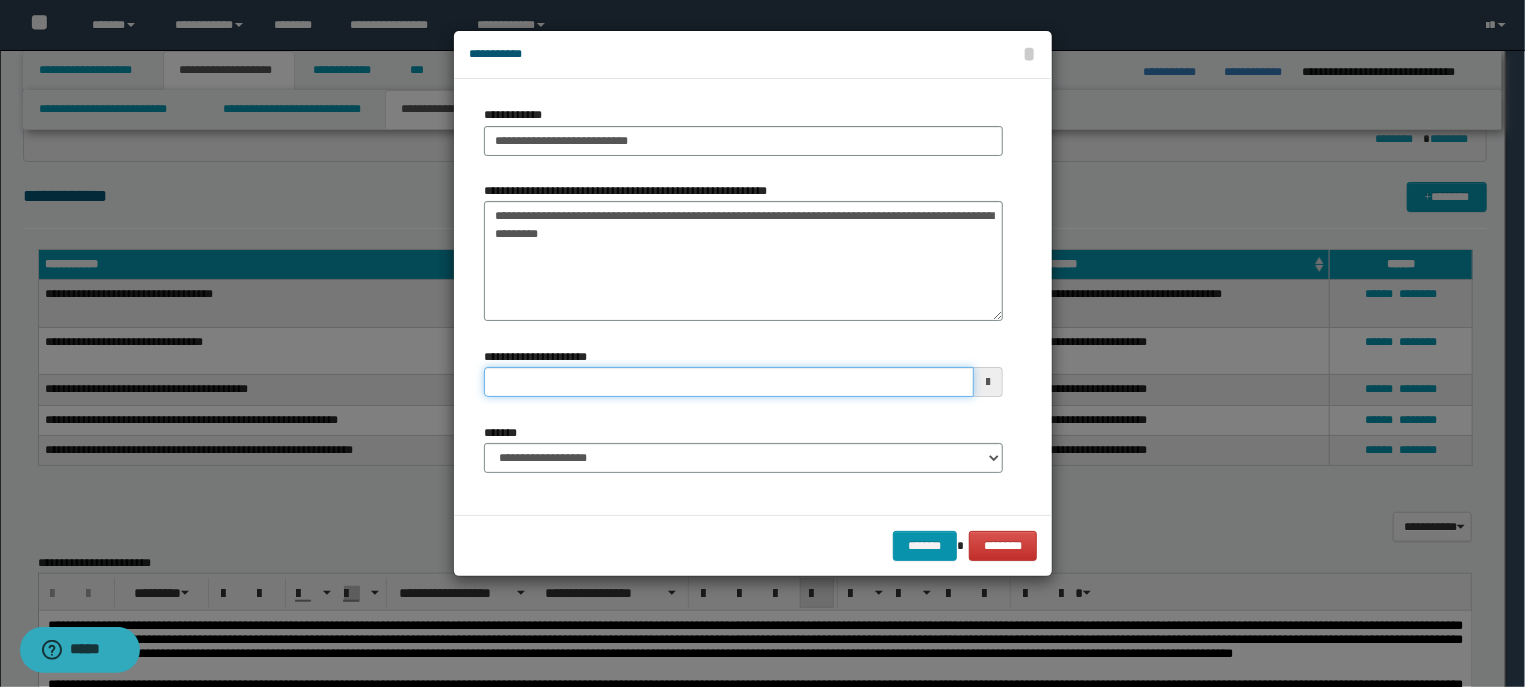 click on "**********" at bounding box center (729, 382) 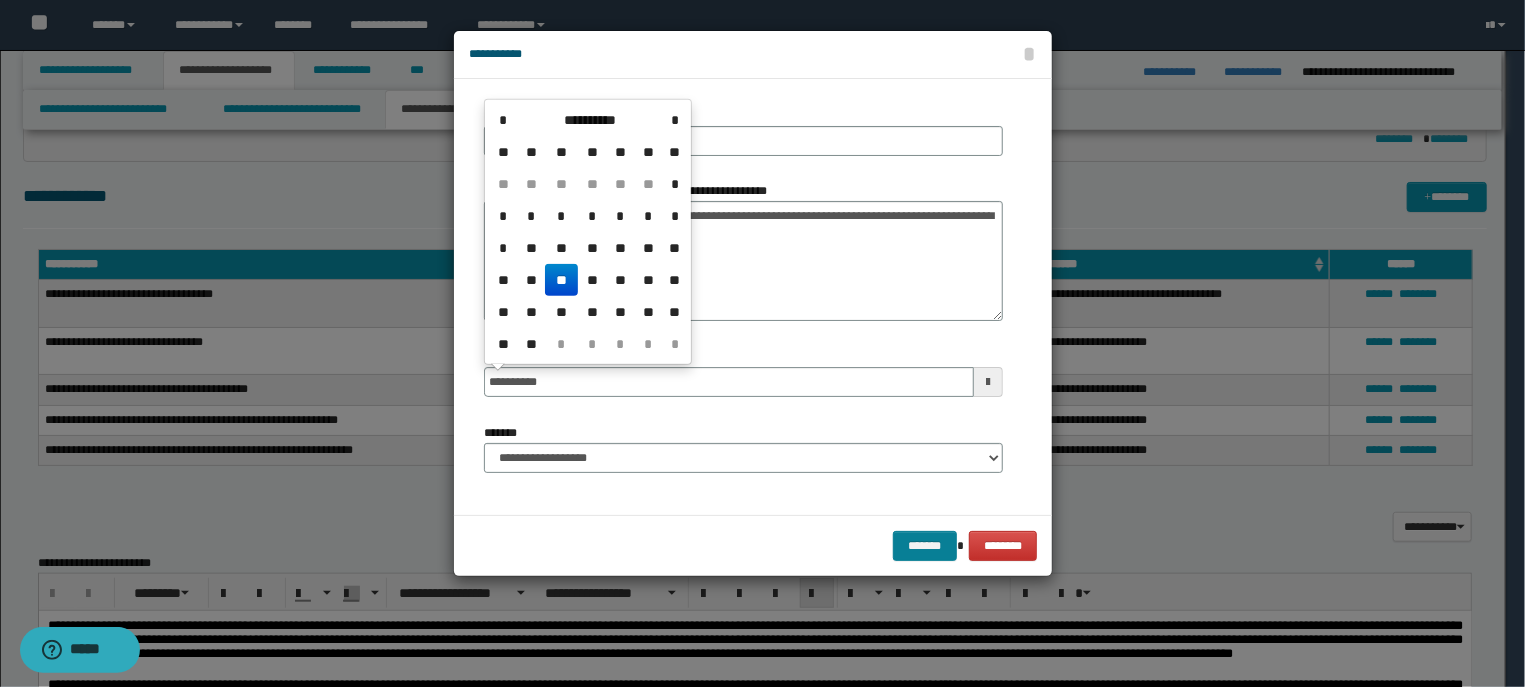 type on "**********" 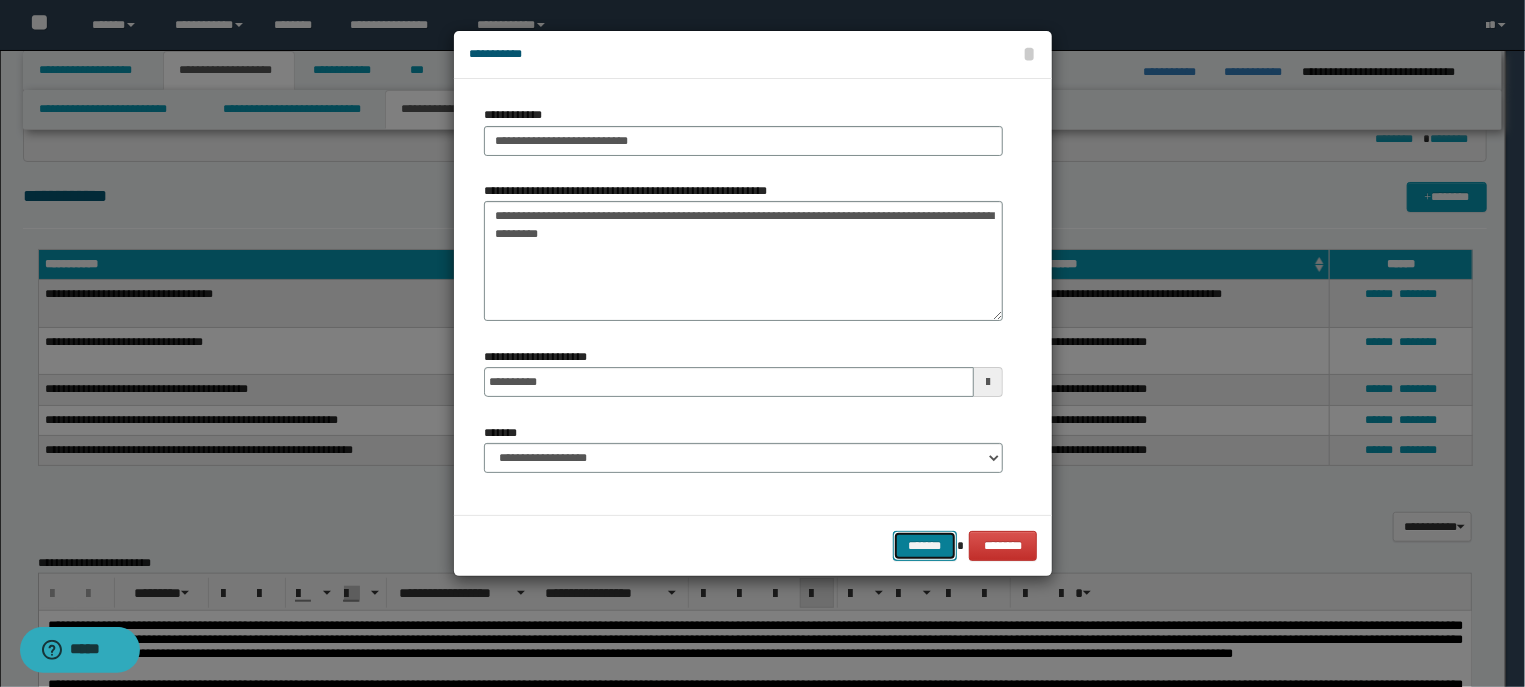 click on "*******" at bounding box center [925, 546] 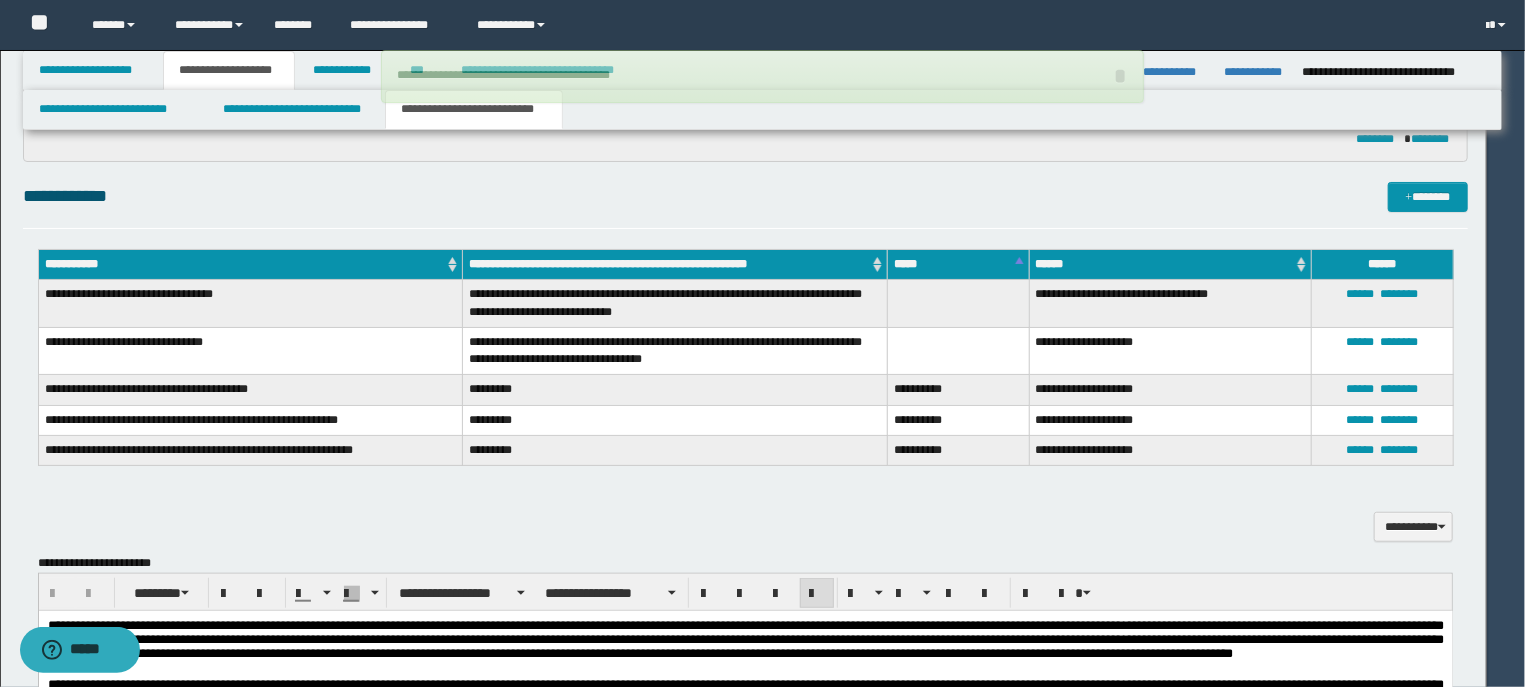 type 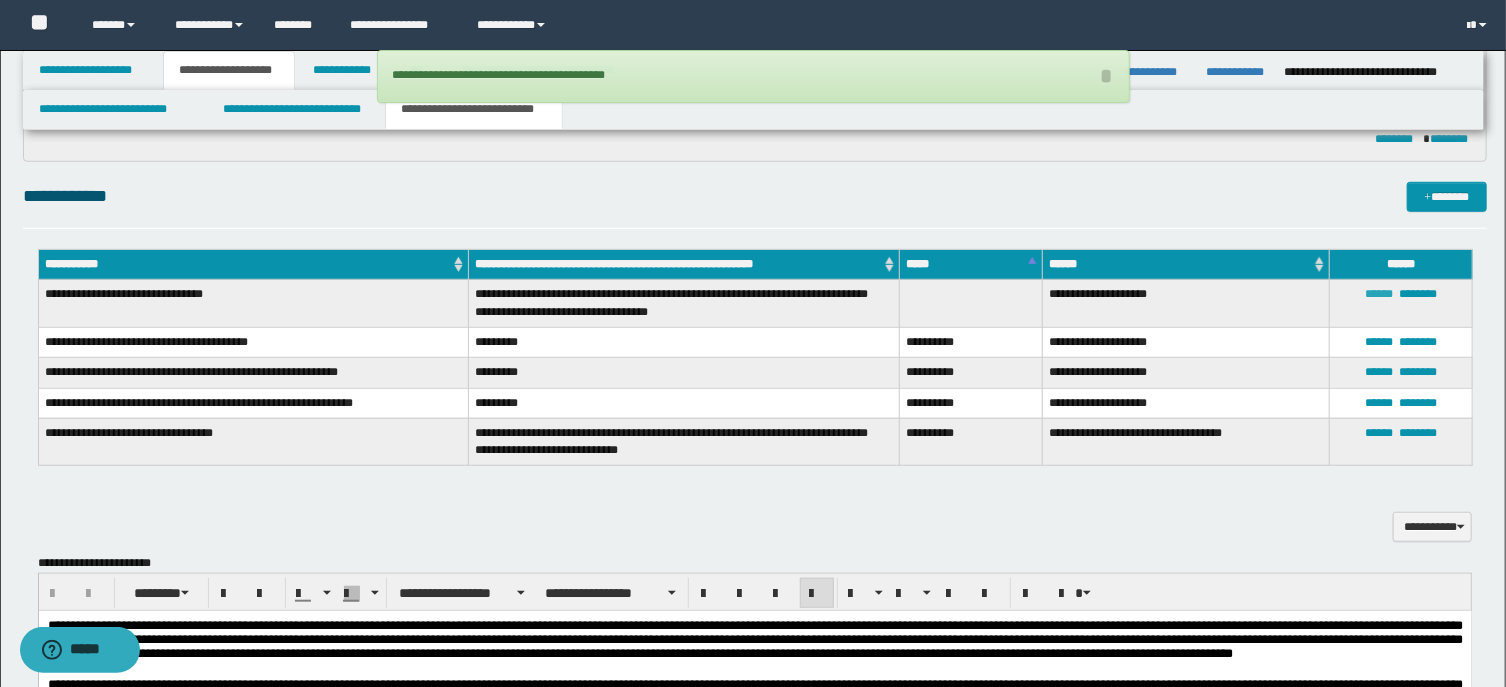 click on "******" at bounding box center [1379, 294] 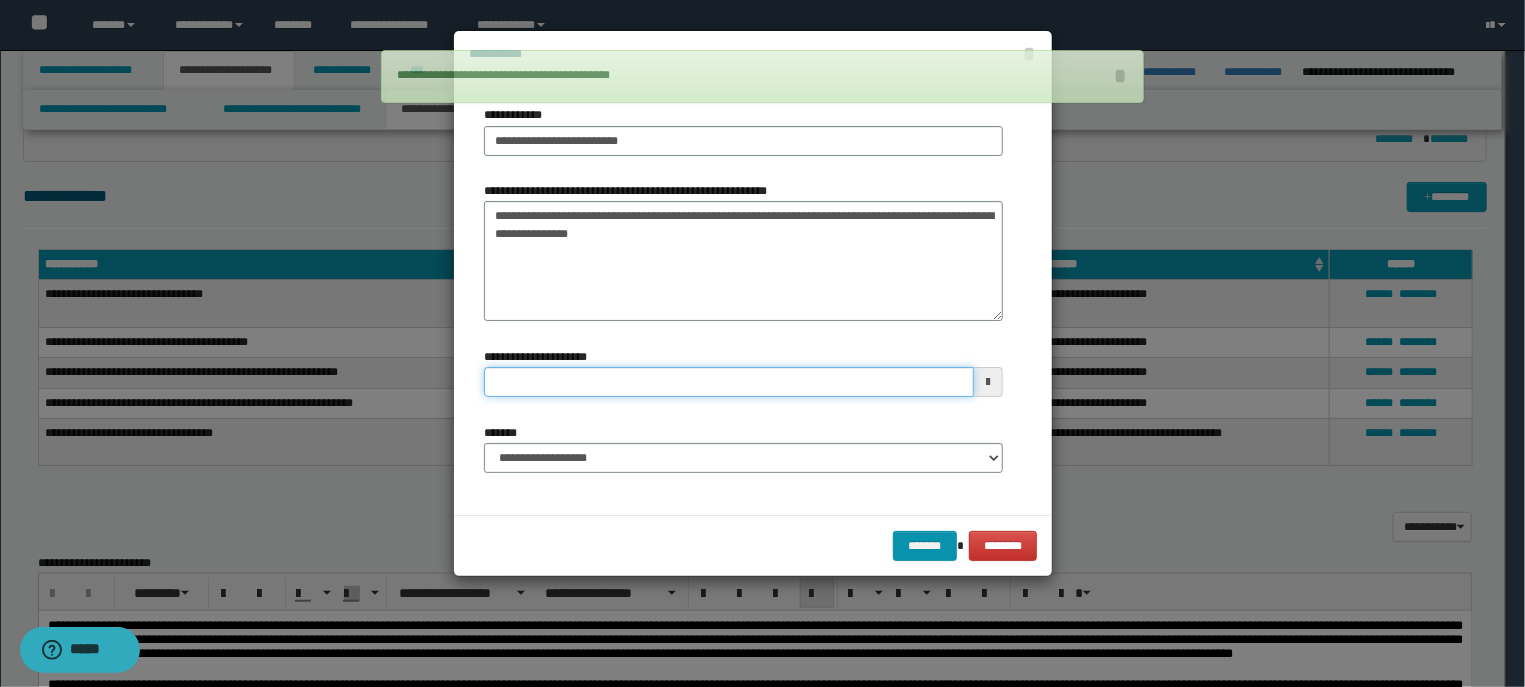 click on "**********" at bounding box center [729, 382] 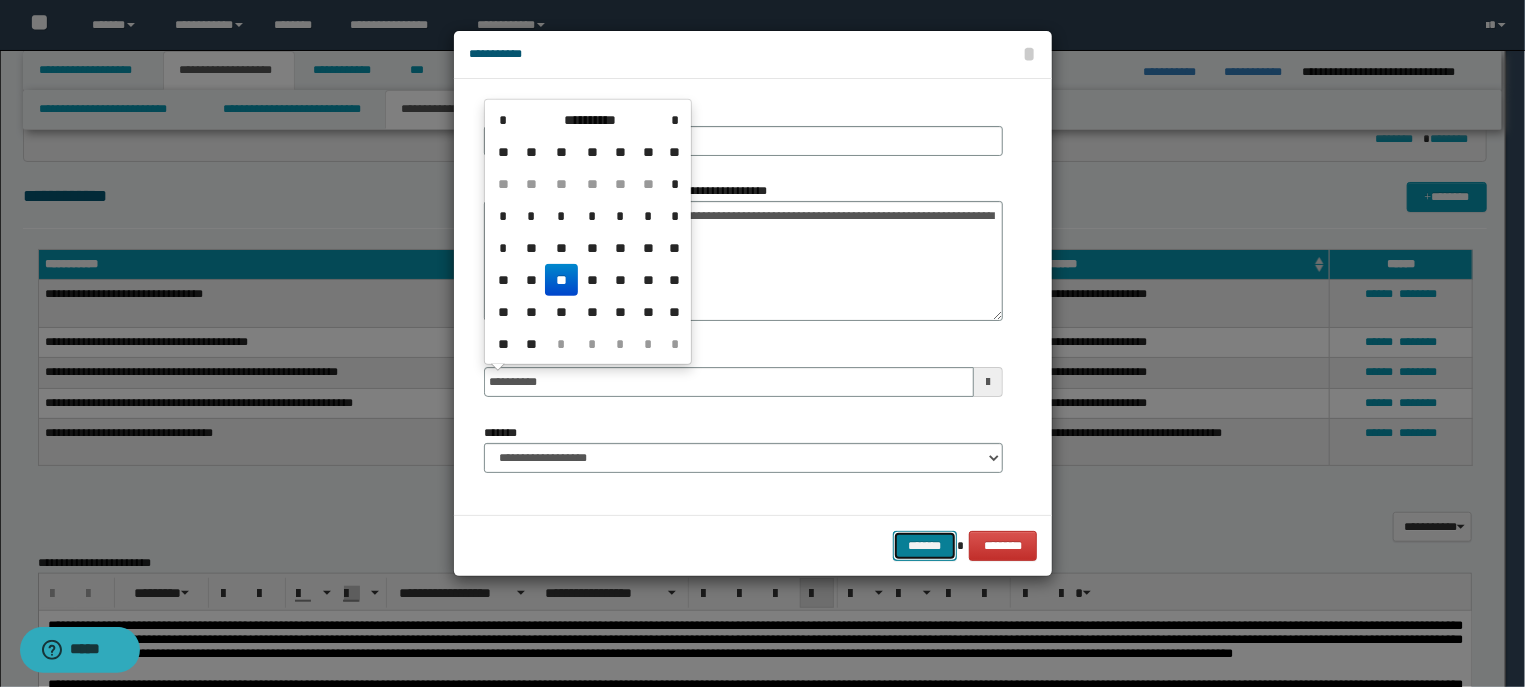 type on "**********" 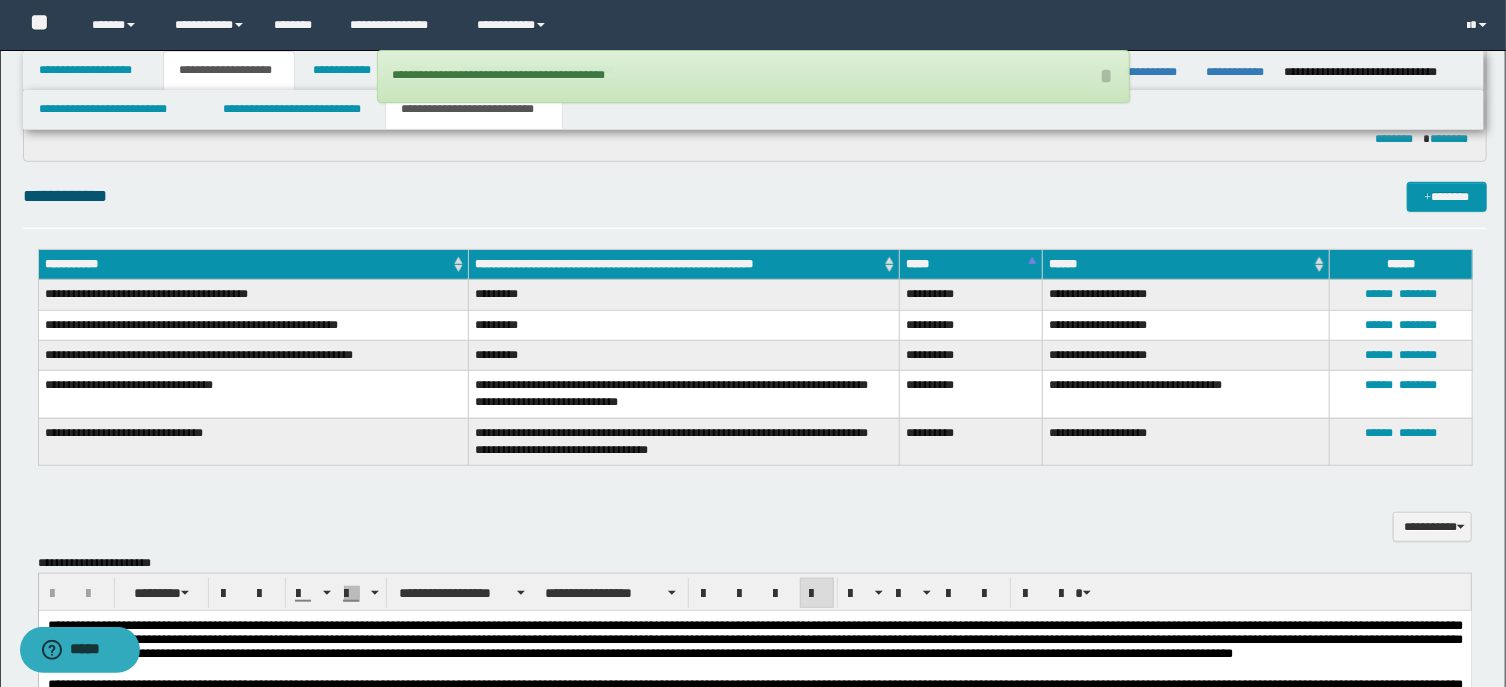 click on "**********" at bounding box center (755, 516) 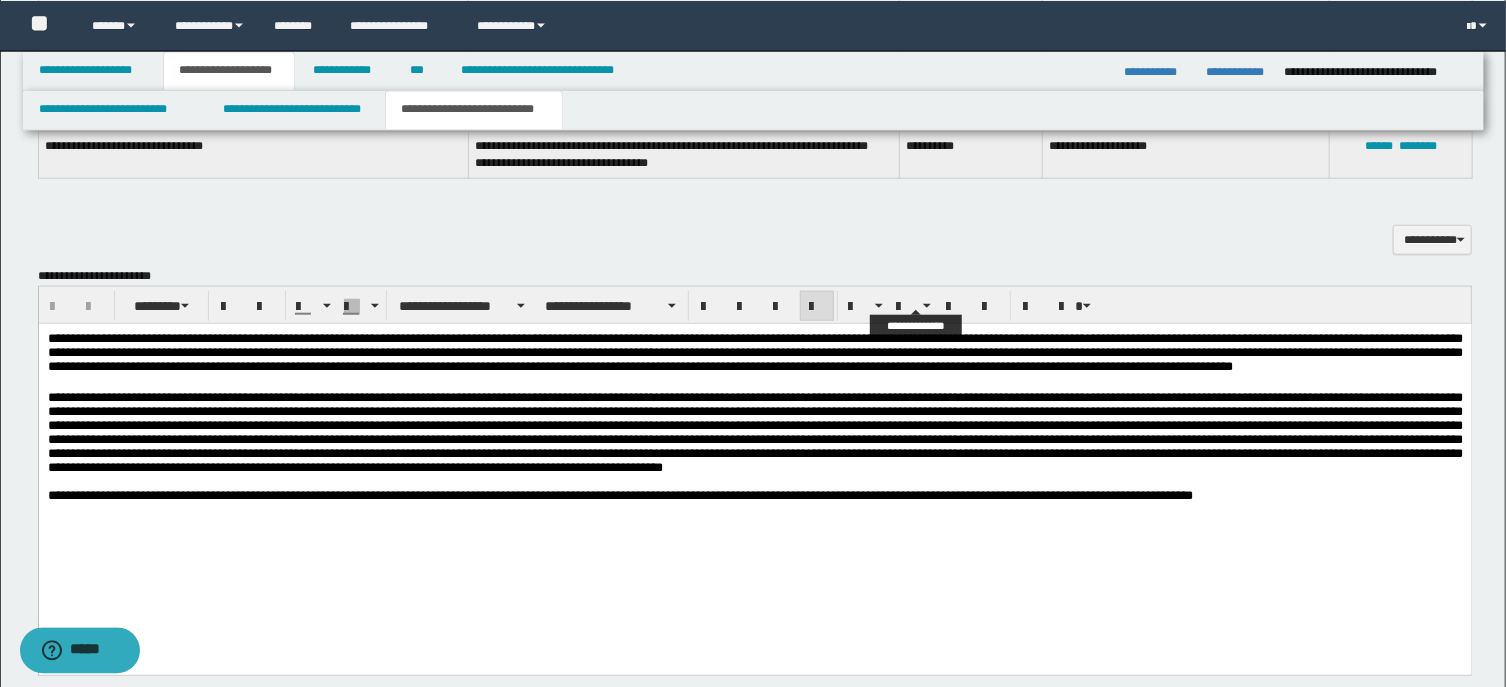 scroll, scrollTop: 964, scrollLeft: 0, axis: vertical 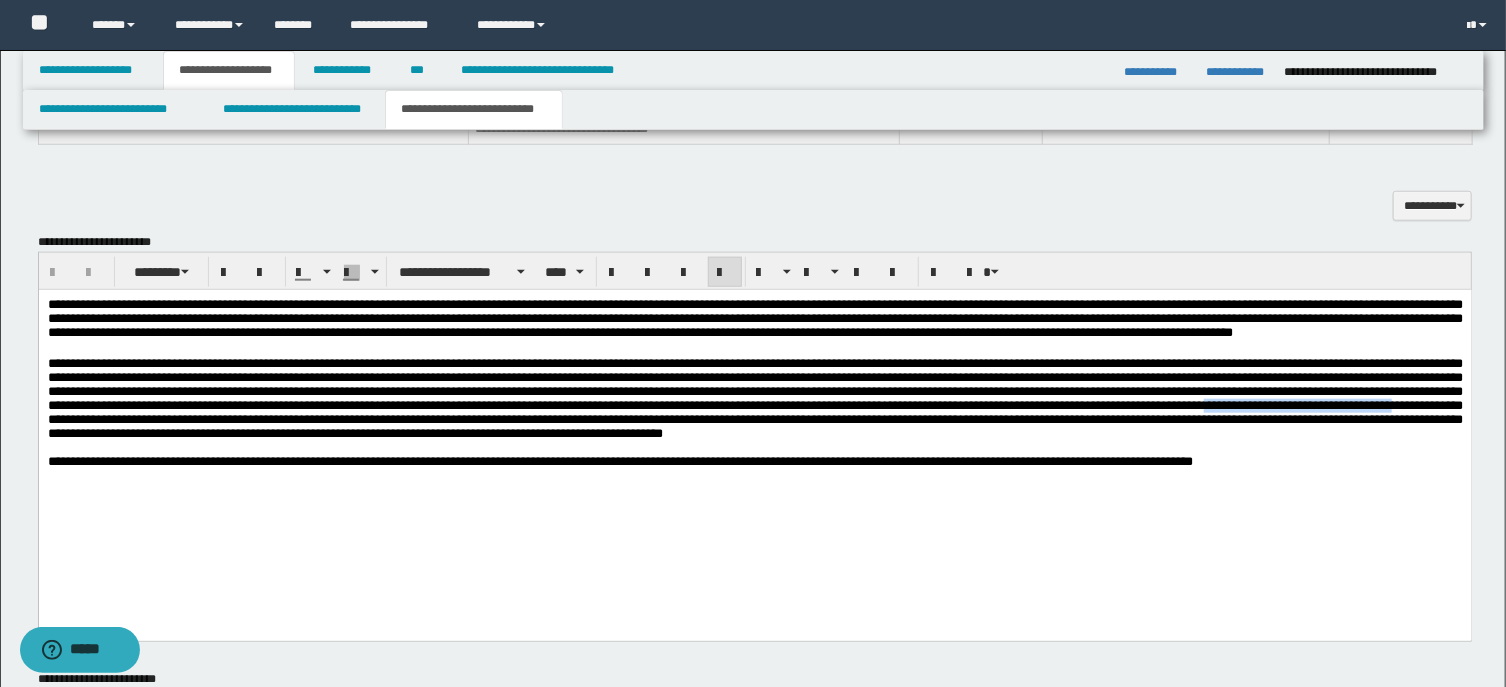 drag, startPoint x: 788, startPoint y: 456, endPoint x: 1001, endPoint y: 453, distance: 213.02112 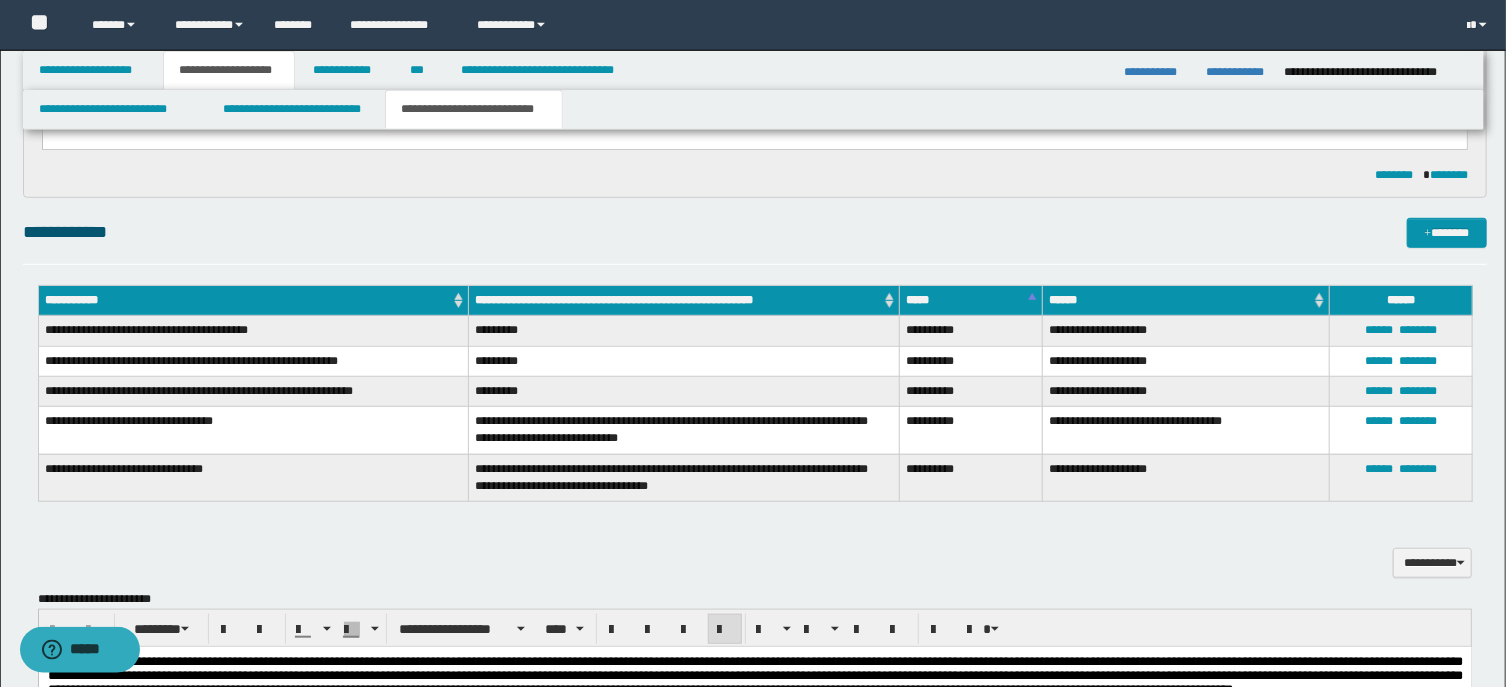 scroll, scrollTop: 643, scrollLeft: 0, axis: vertical 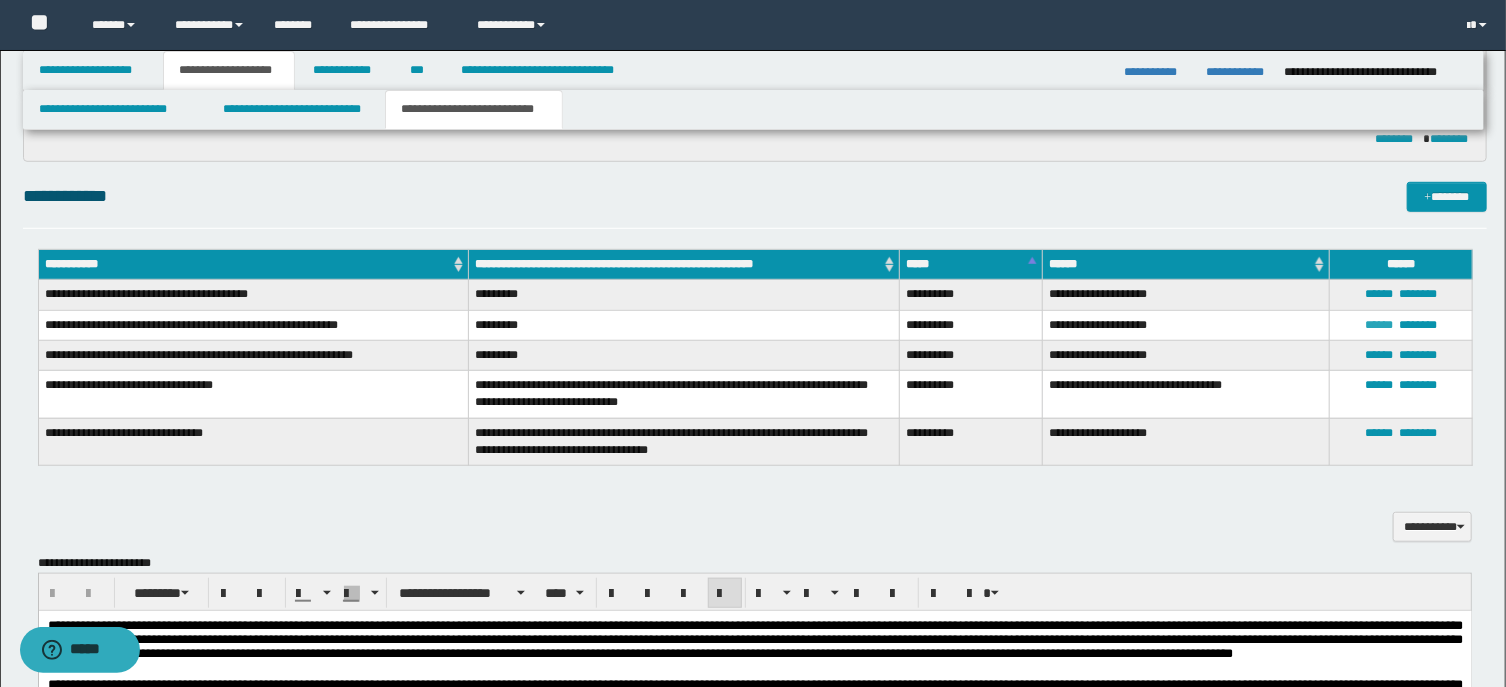 click on "******" at bounding box center [1379, 325] 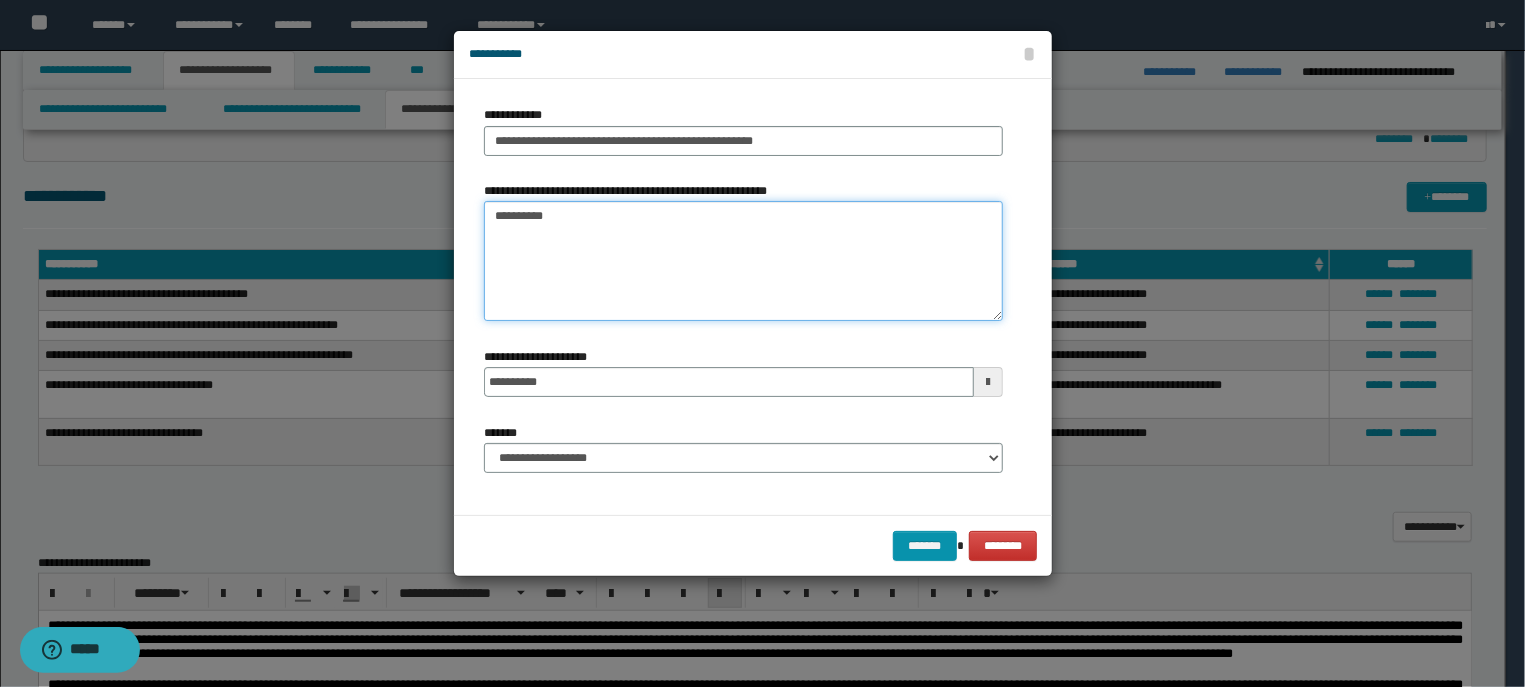 click on "*********" at bounding box center [743, 261] 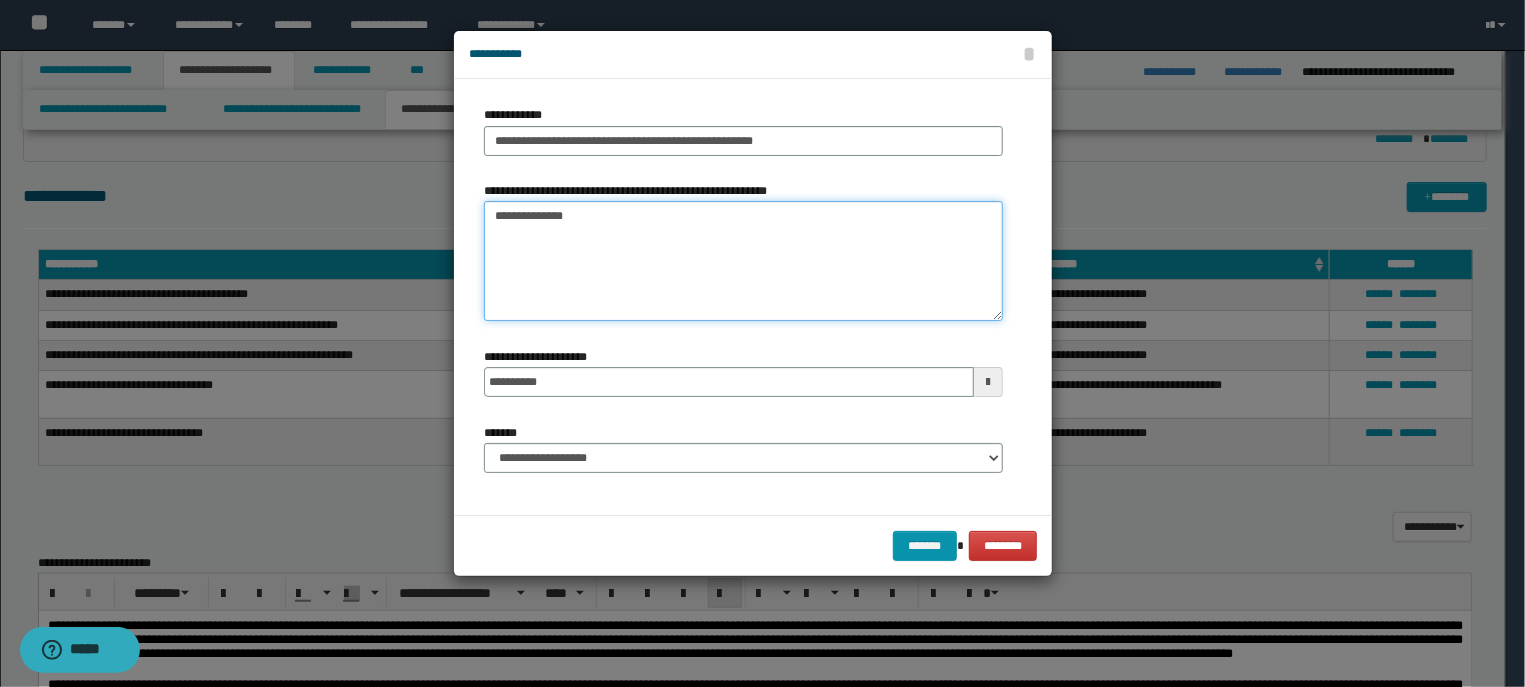 paste on "**********" 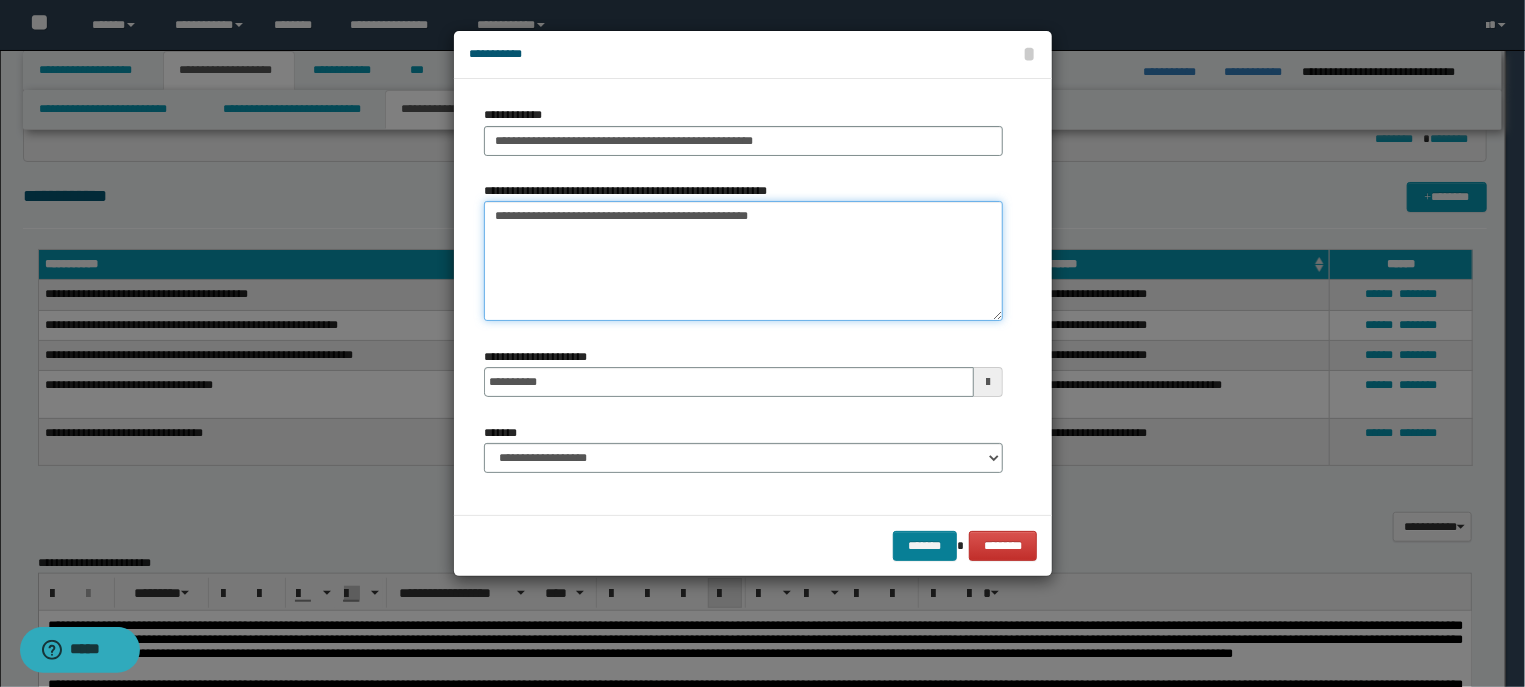type on "**********" 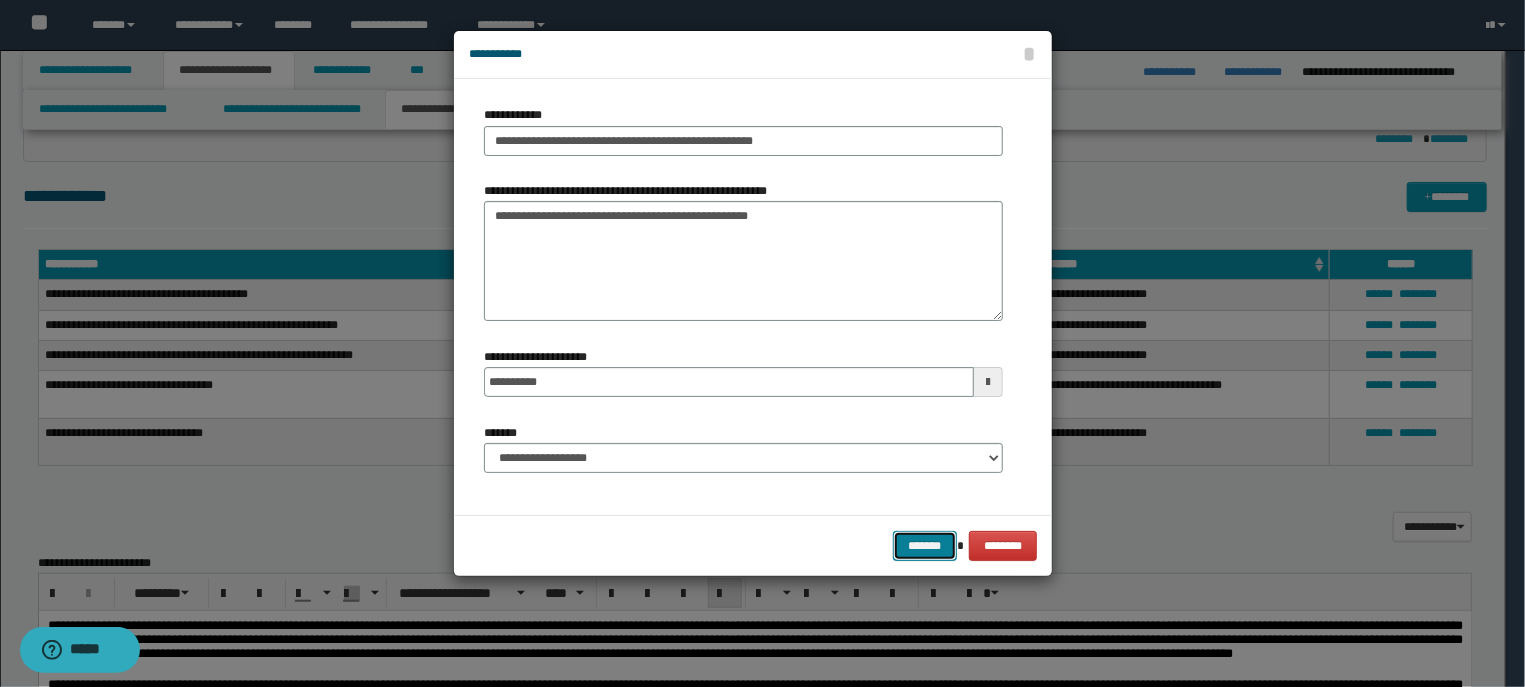 click on "*******" at bounding box center (925, 546) 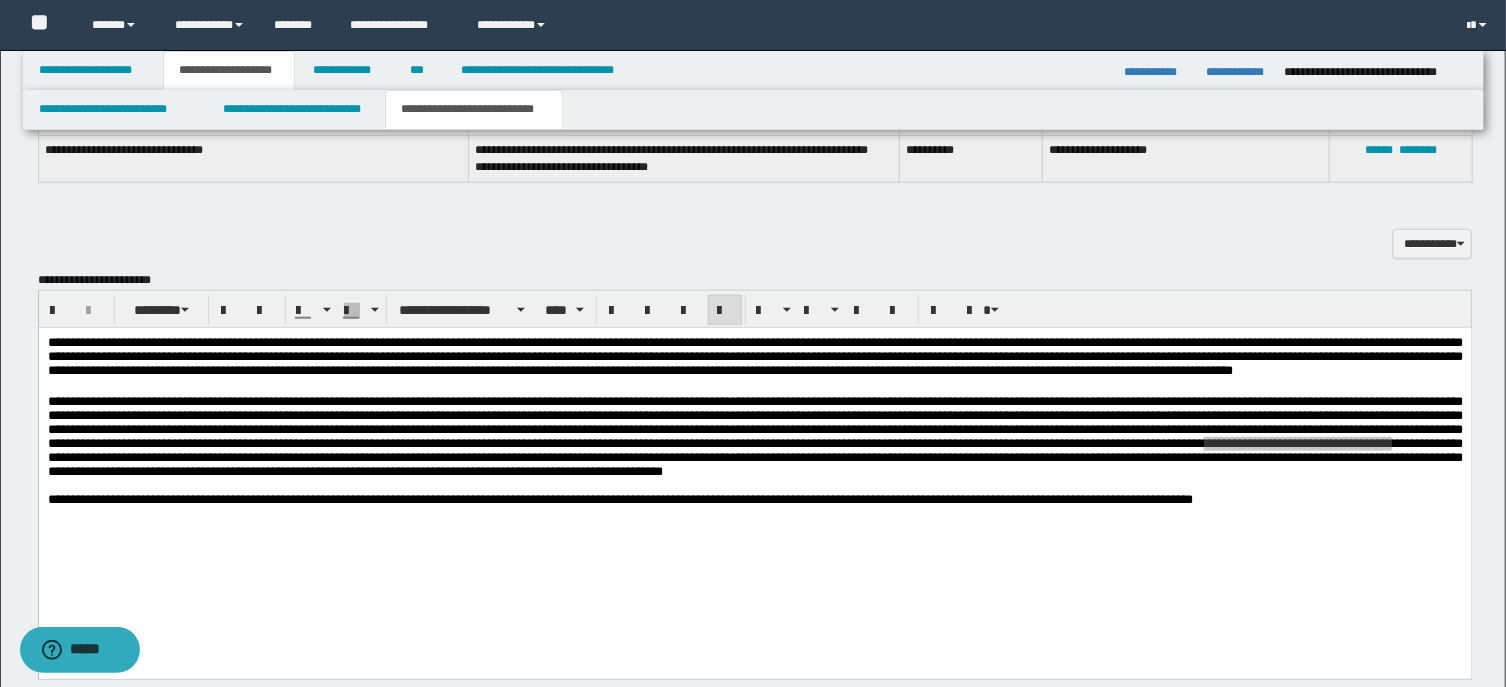 scroll, scrollTop: 964, scrollLeft: 0, axis: vertical 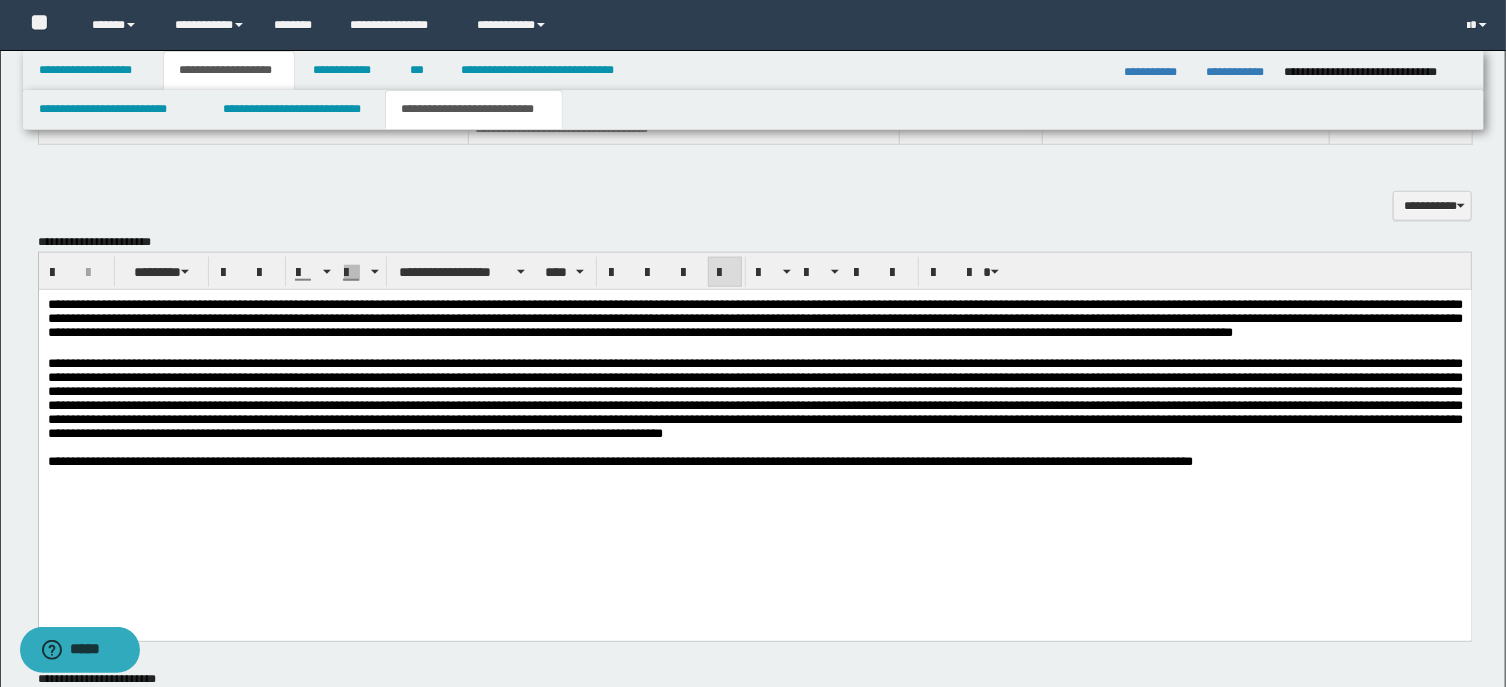 click on "**********" at bounding box center [619, 460] 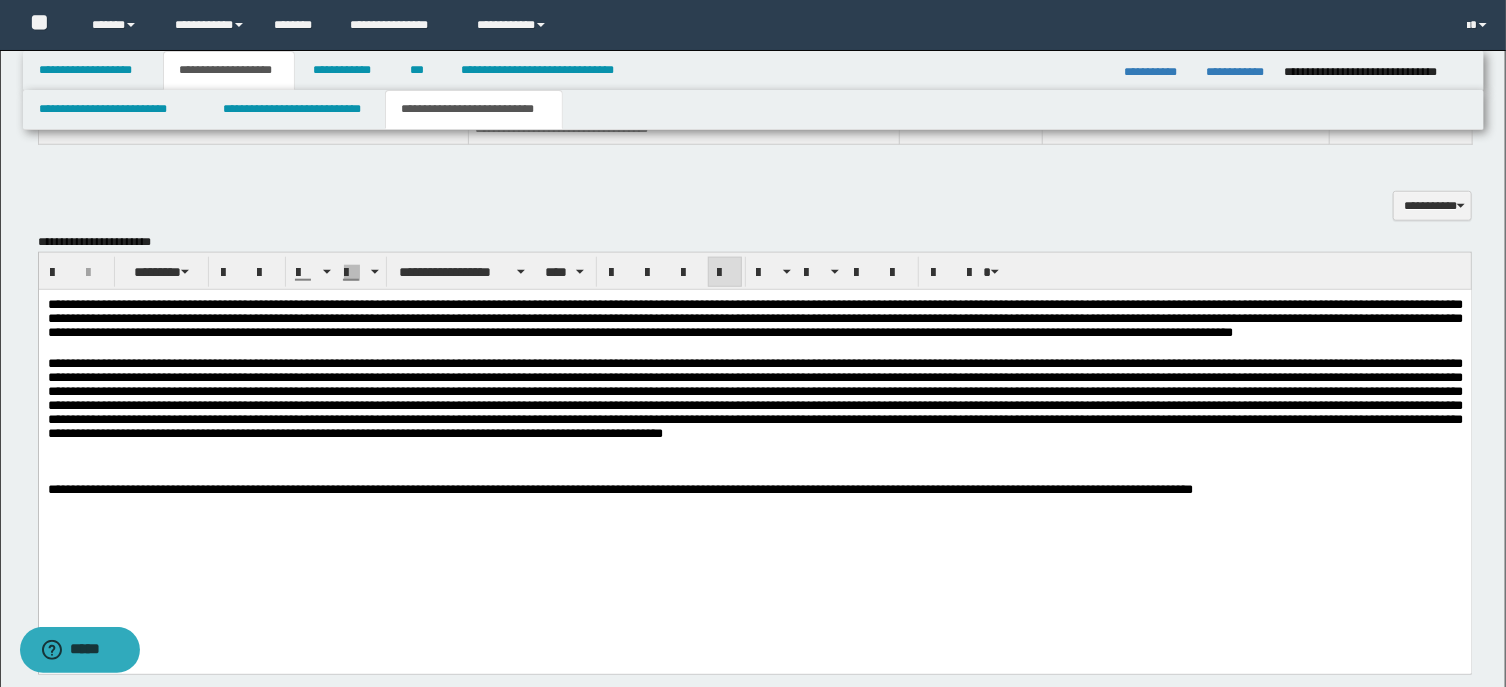 type 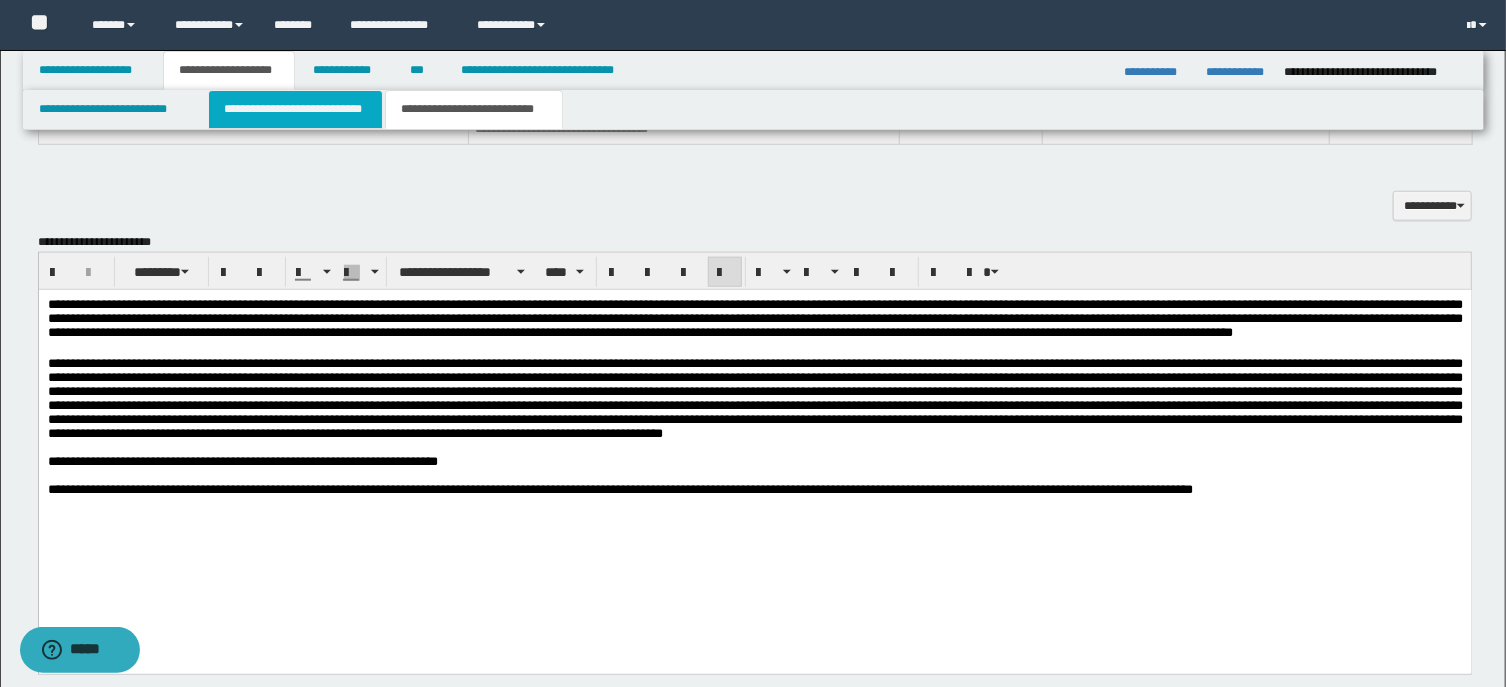click on "**********" at bounding box center [296, 109] 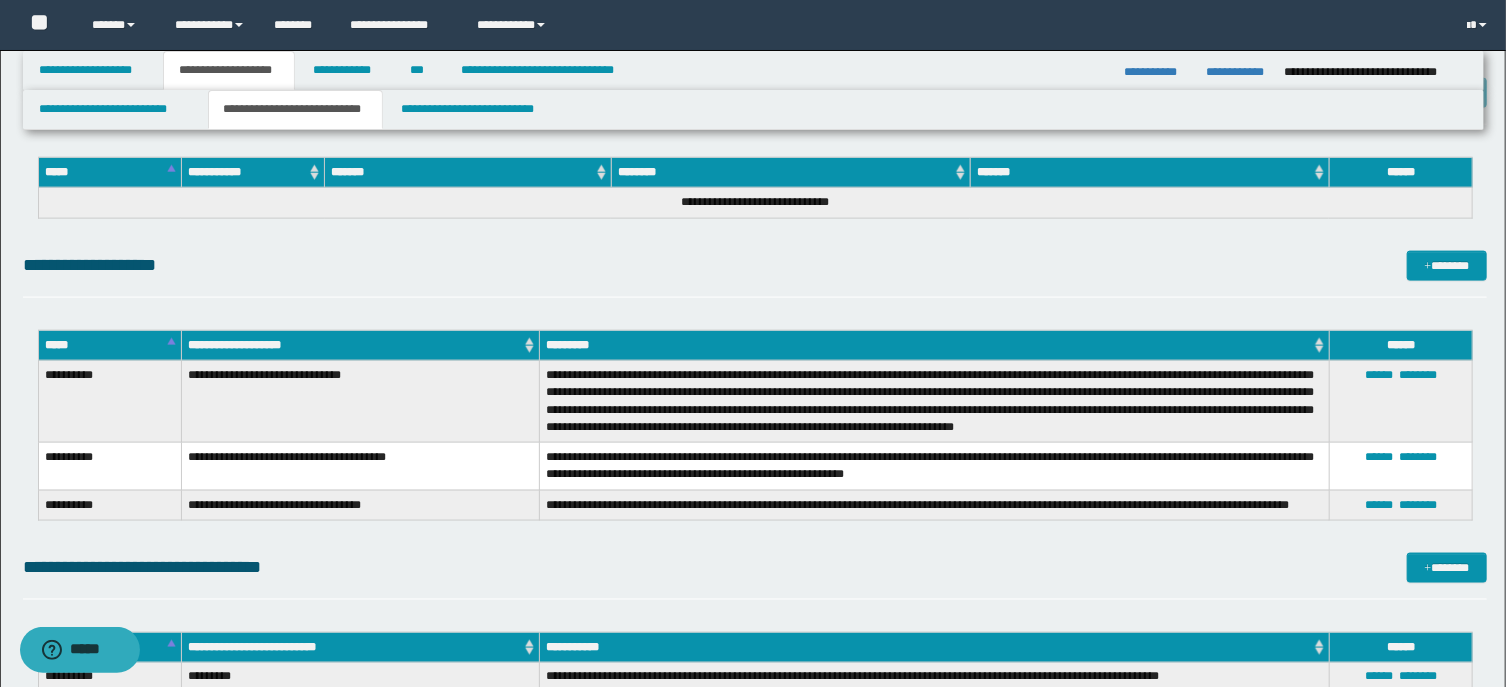 scroll, scrollTop: 1500, scrollLeft: 0, axis: vertical 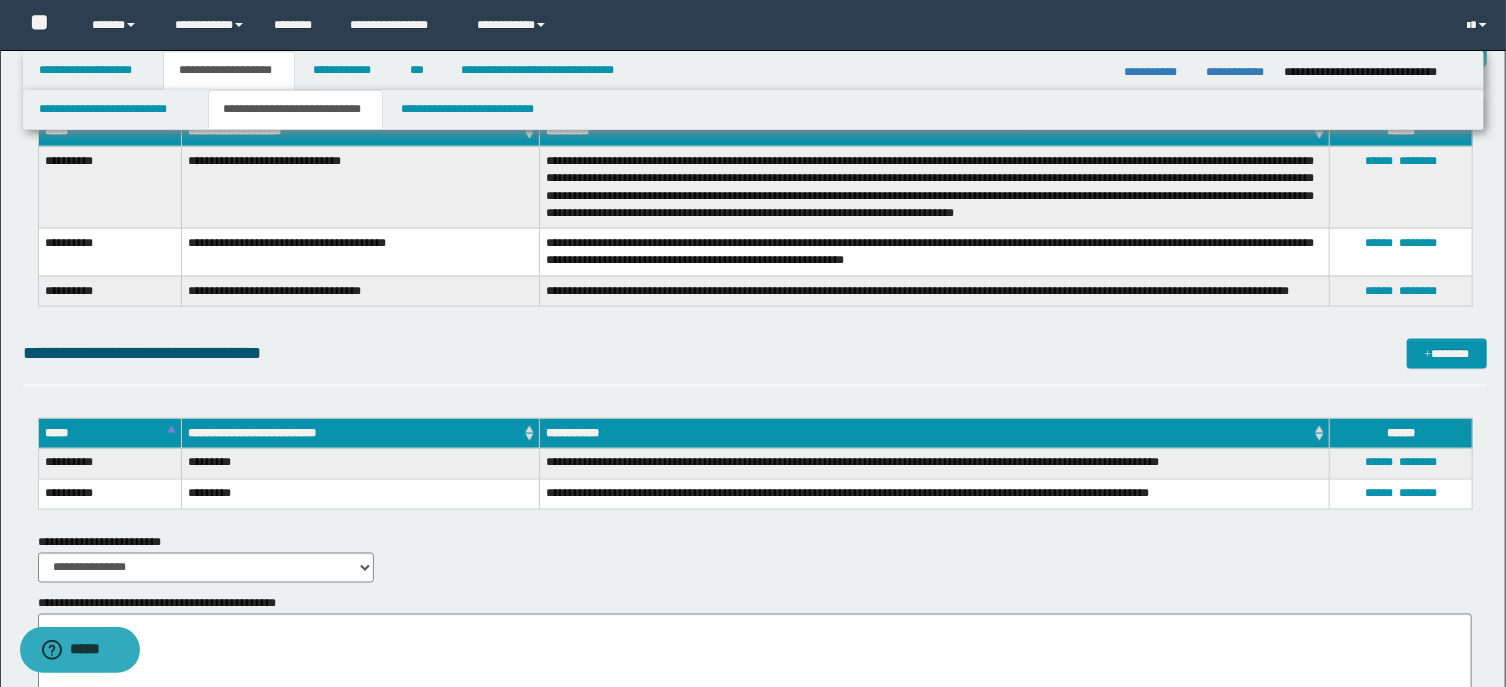 click on "**********" at bounding box center [935, 252] 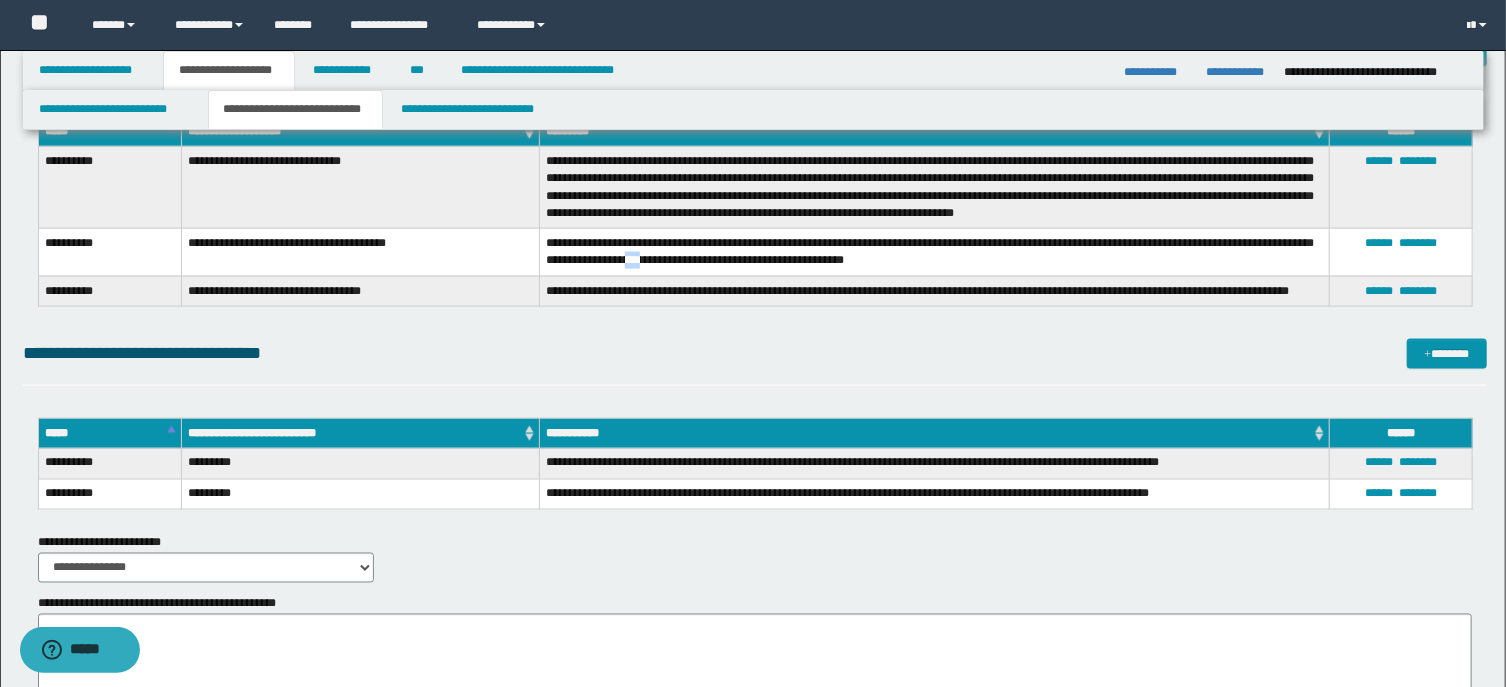 click on "**********" at bounding box center (935, 252) 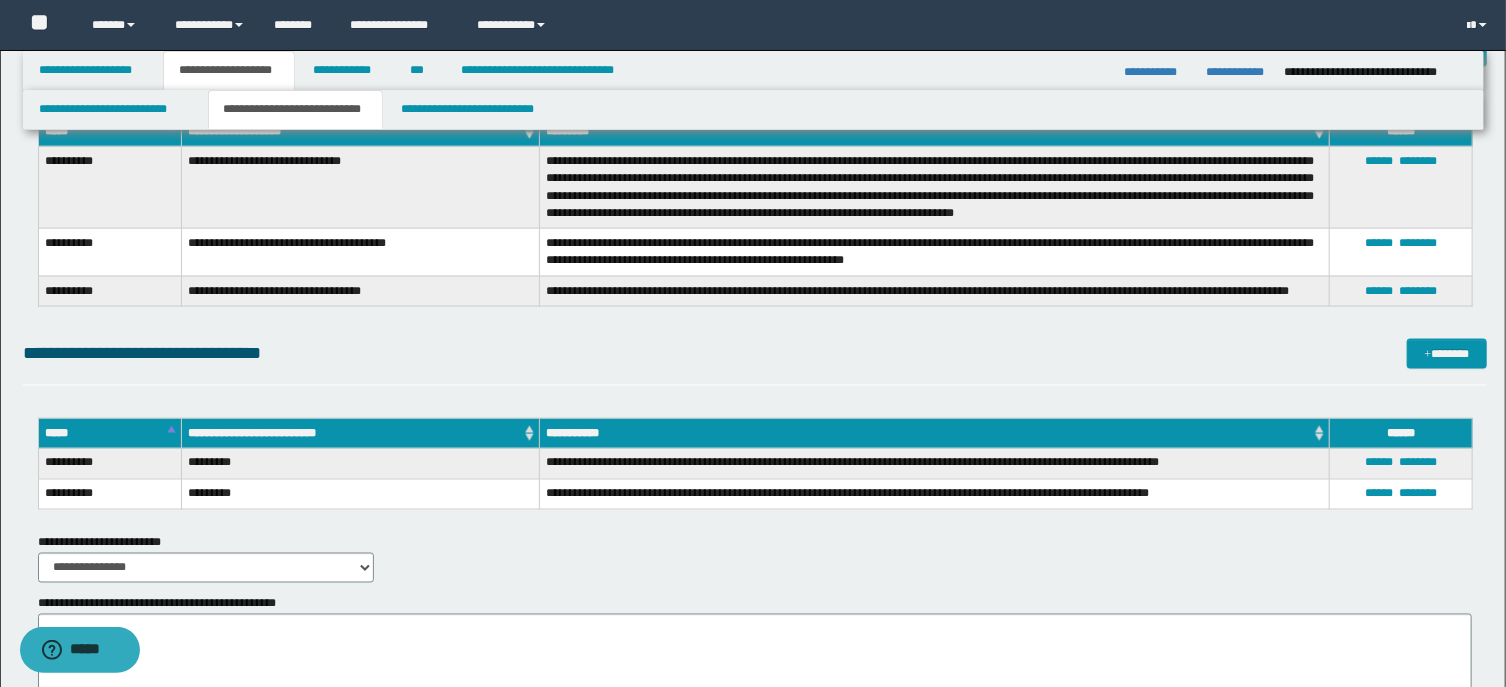 click on "**********" at bounding box center (935, 252) 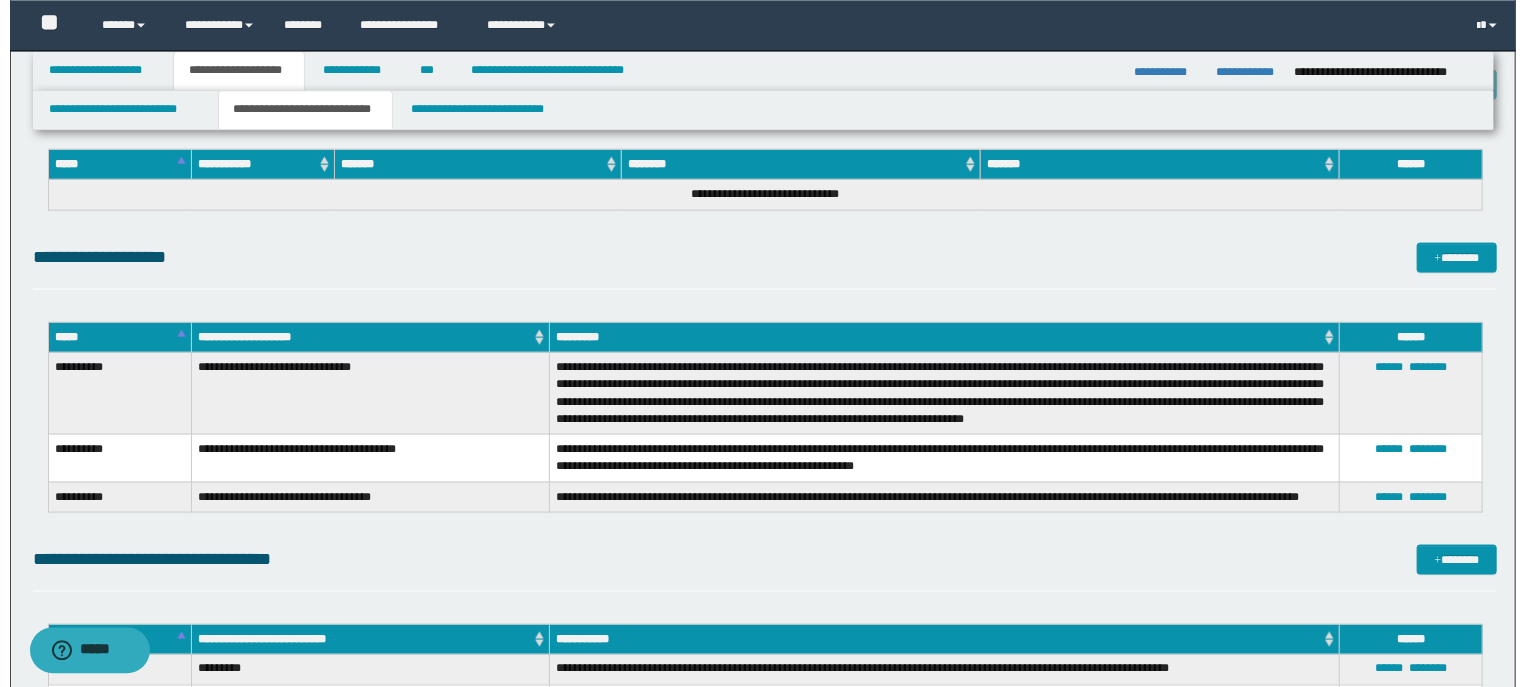 scroll, scrollTop: 1286, scrollLeft: 0, axis: vertical 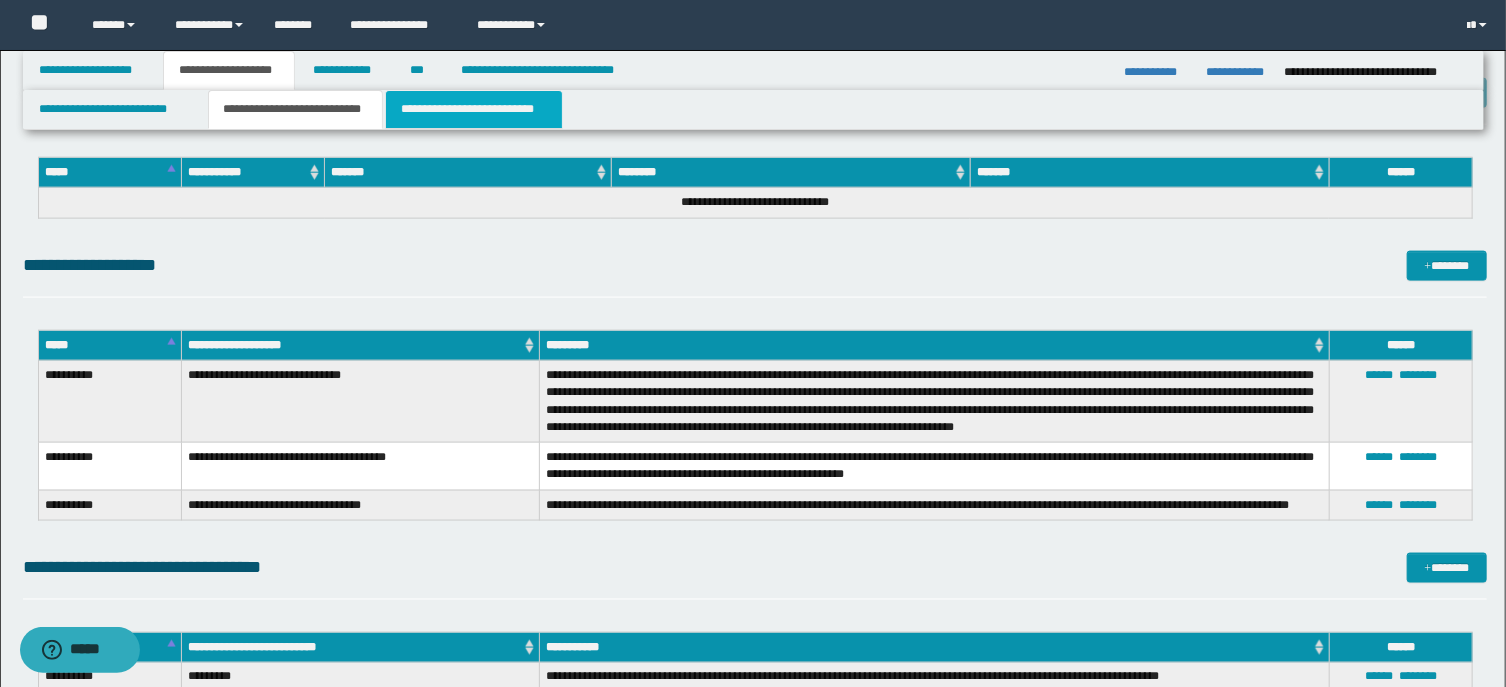 click on "**********" at bounding box center (474, 109) 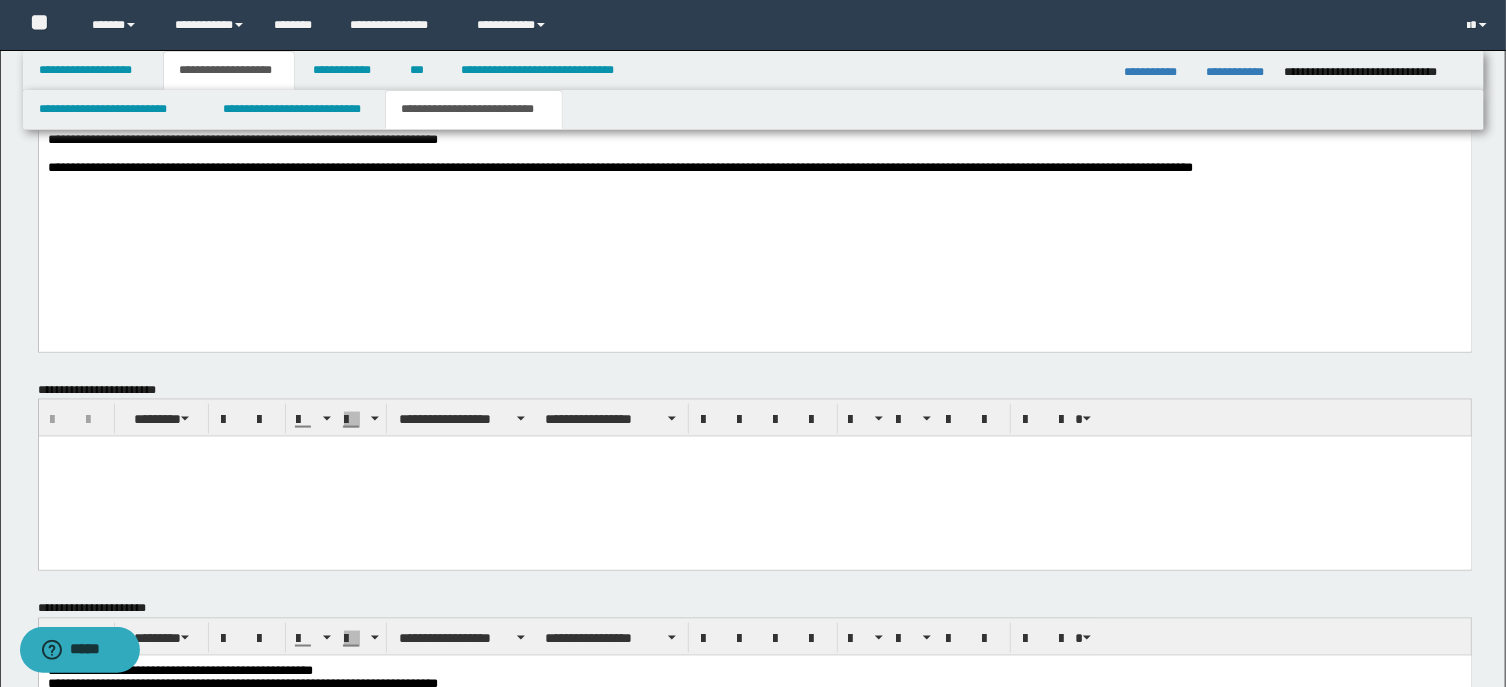 click on "**********" at bounding box center (242, 140) 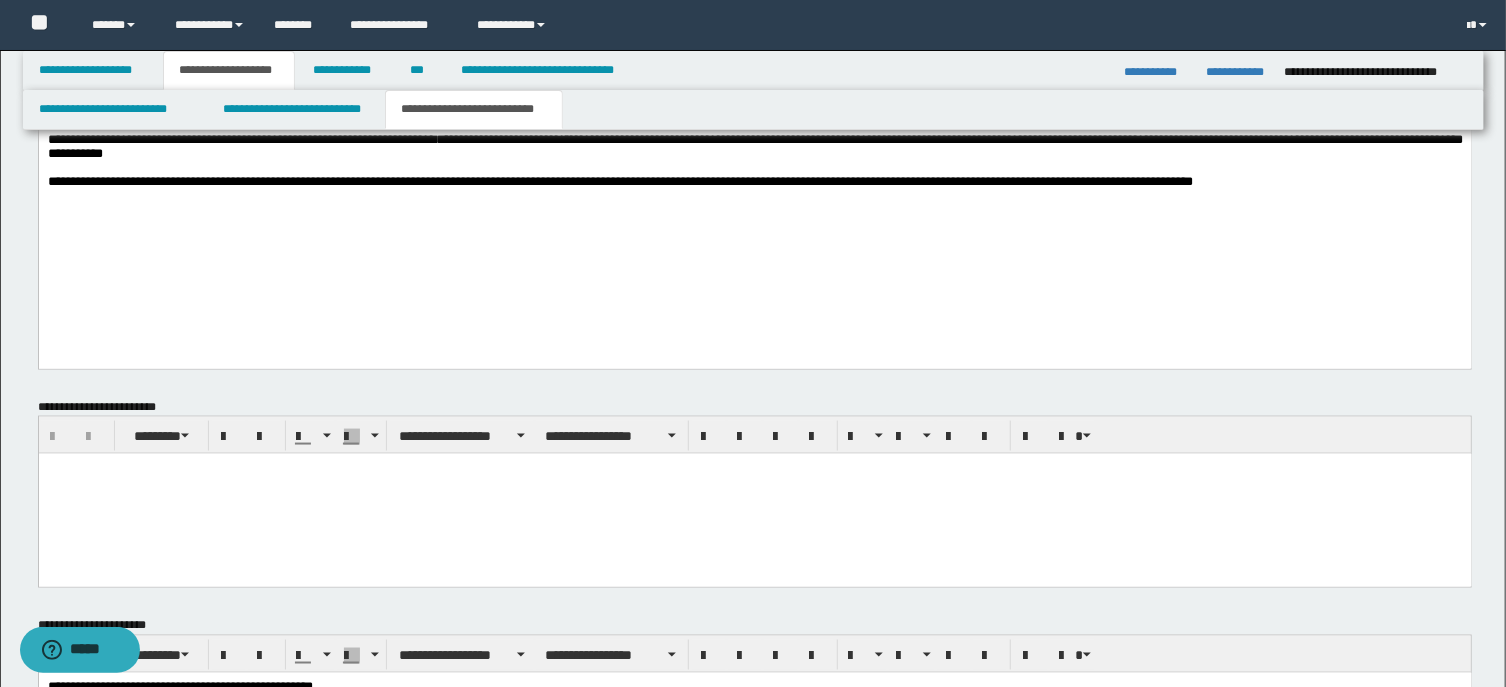 click on "**********" at bounding box center [754, 148] 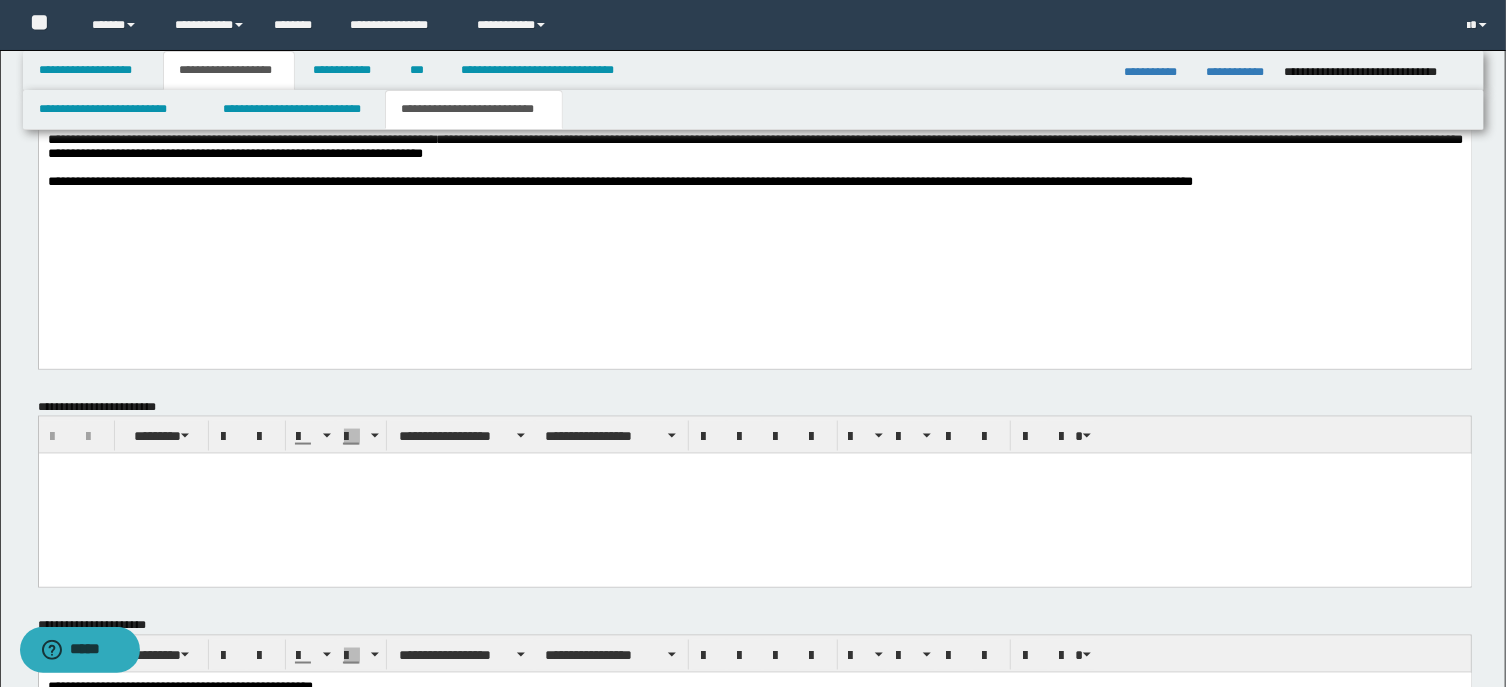 click on "**********" at bounding box center (754, 148) 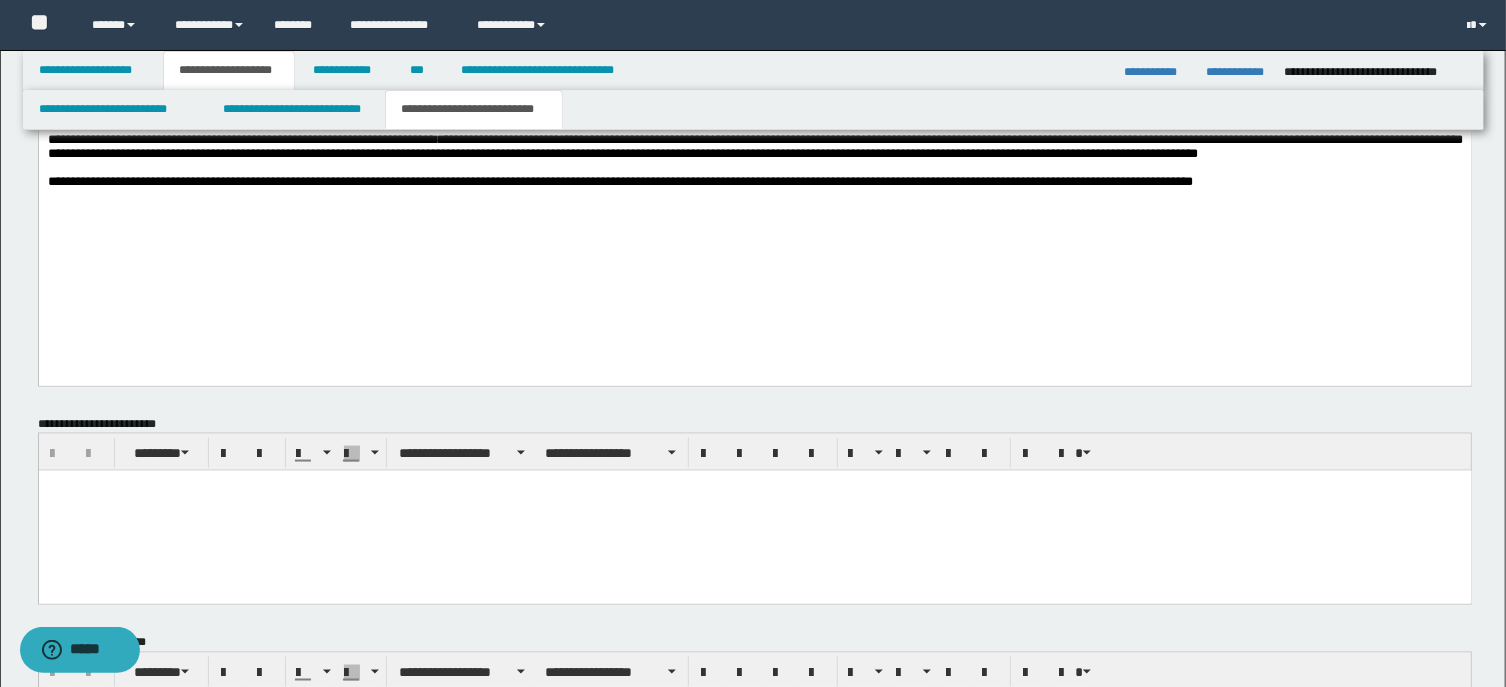 click on "**********" at bounding box center [754, 176] 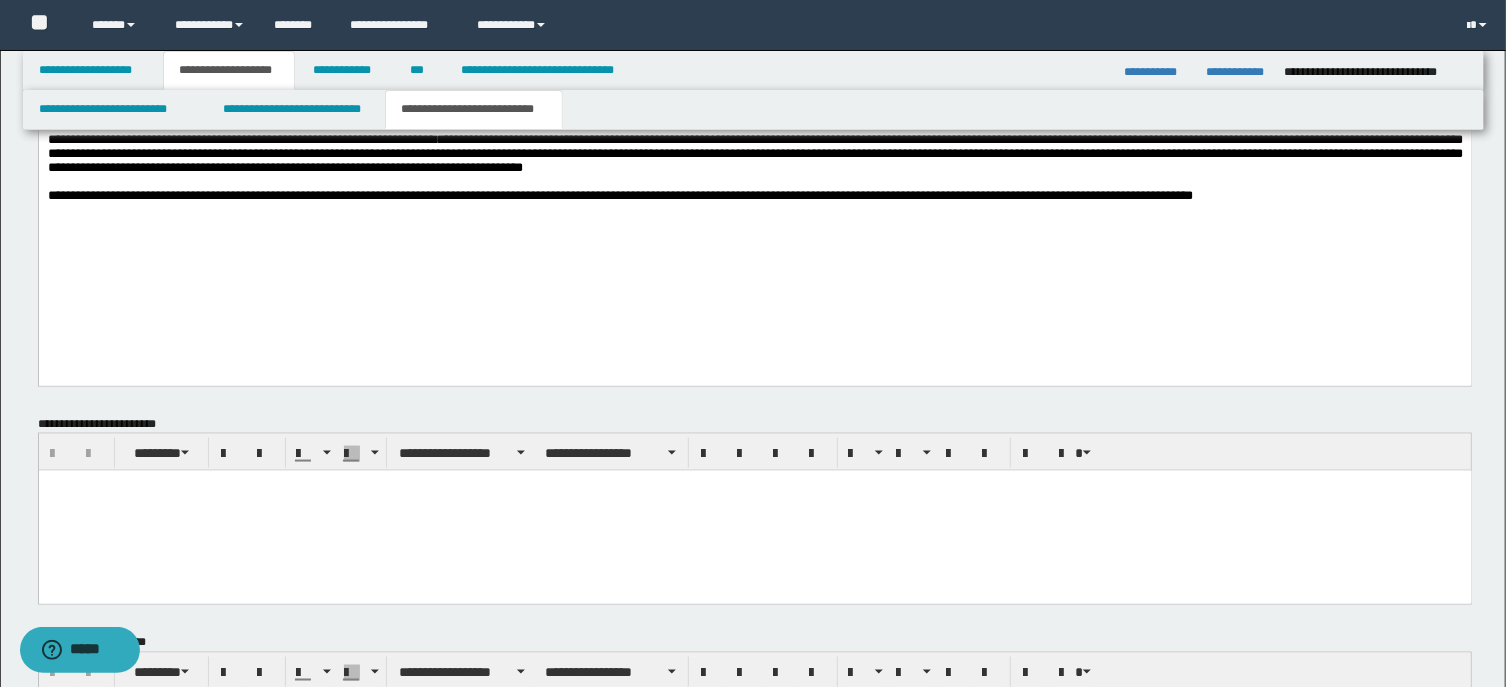 click on "**********" at bounding box center (619, 196) 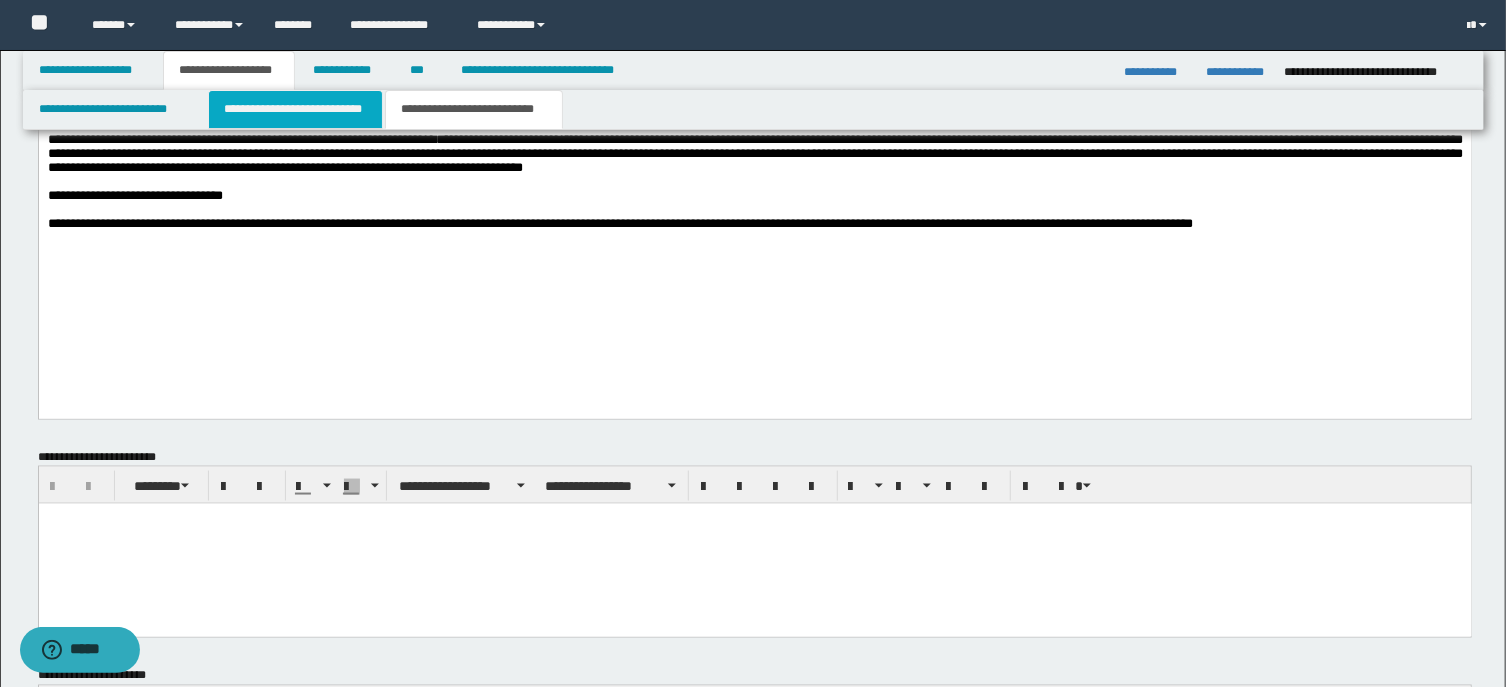 click on "**********" at bounding box center [296, 109] 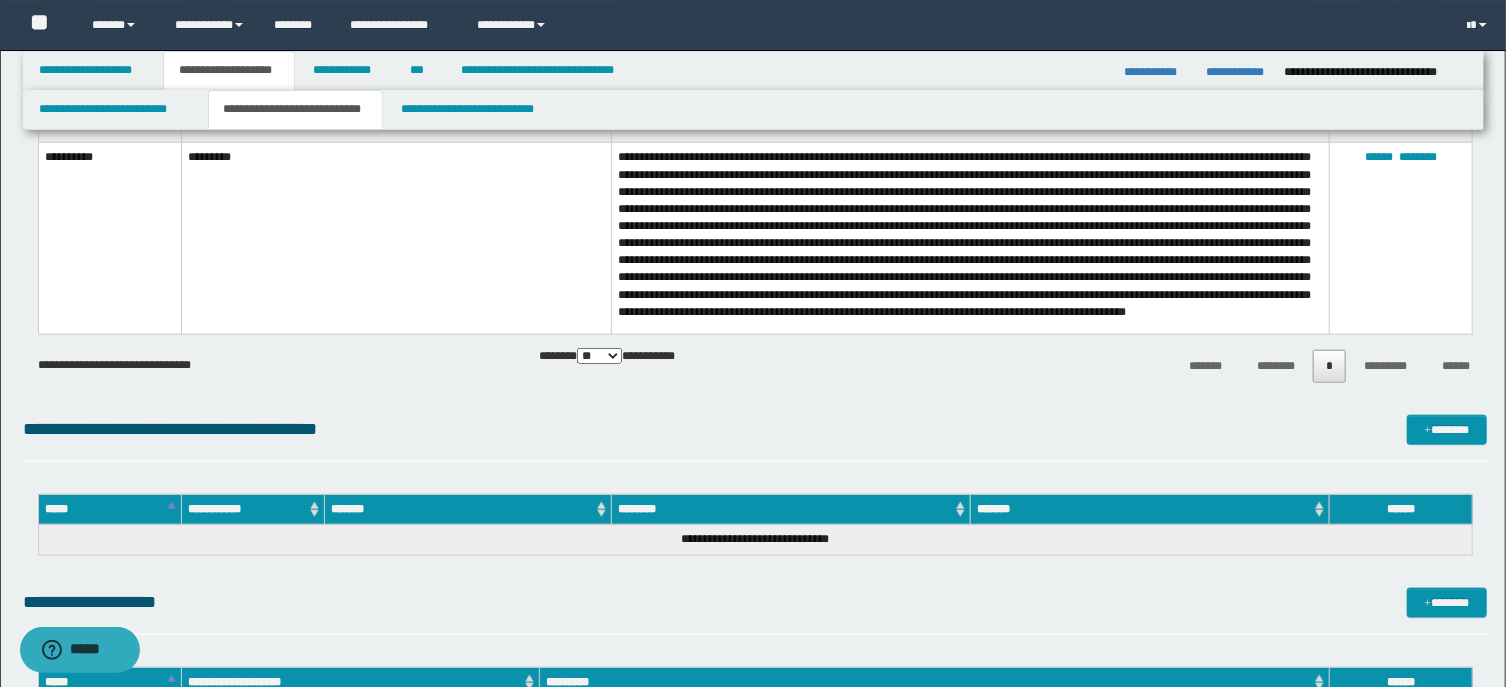 scroll, scrollTop: 945, scrollLeft: 0, axis: vertical 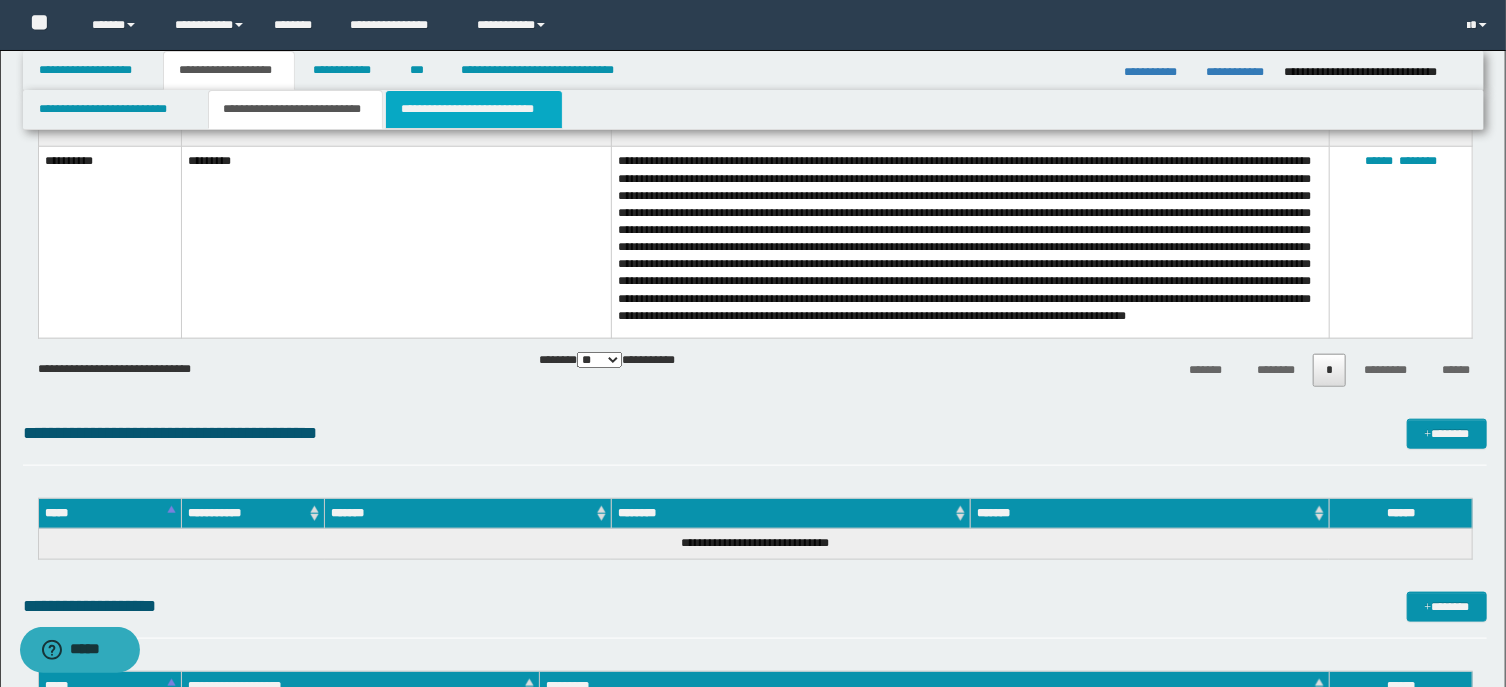 click on "**********" at bounding box center (474, 109) 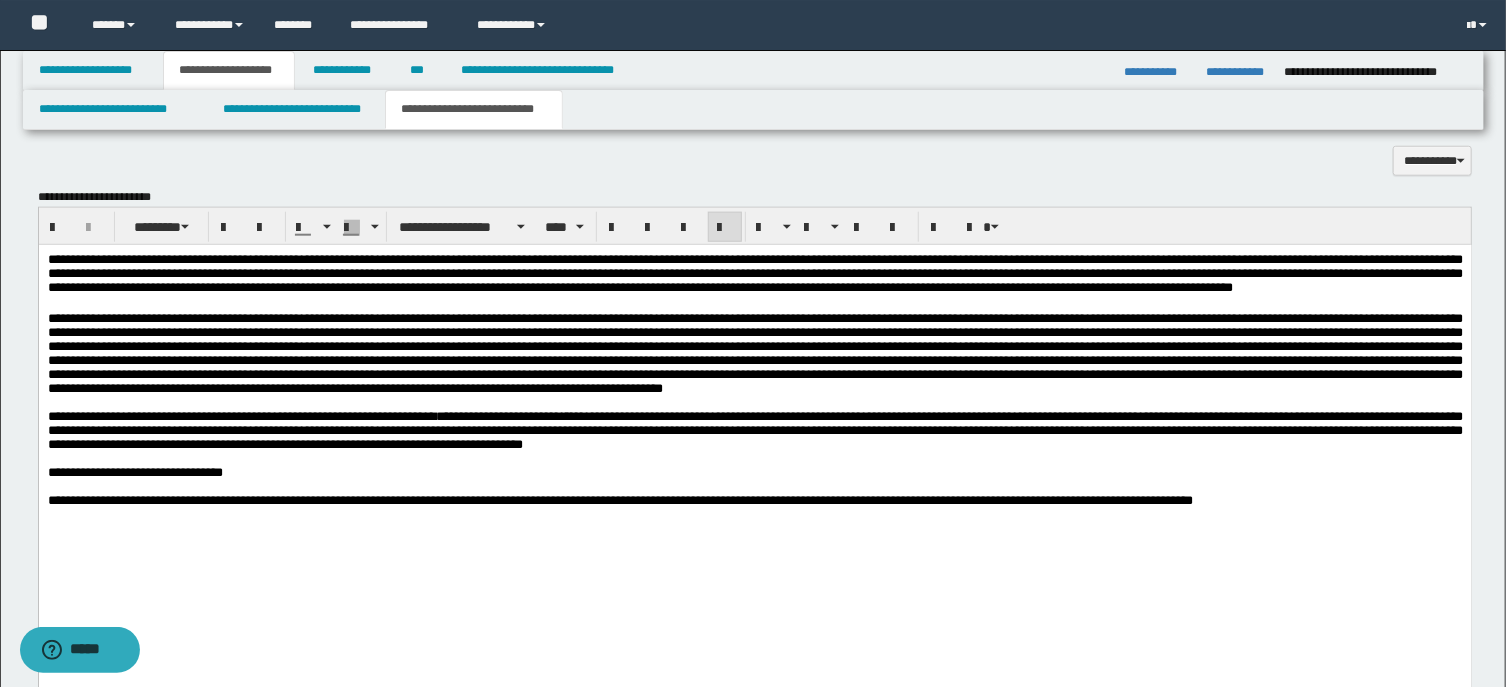 scroll, scrollTop: 1053, scrollLeft: 0, axis: vertical 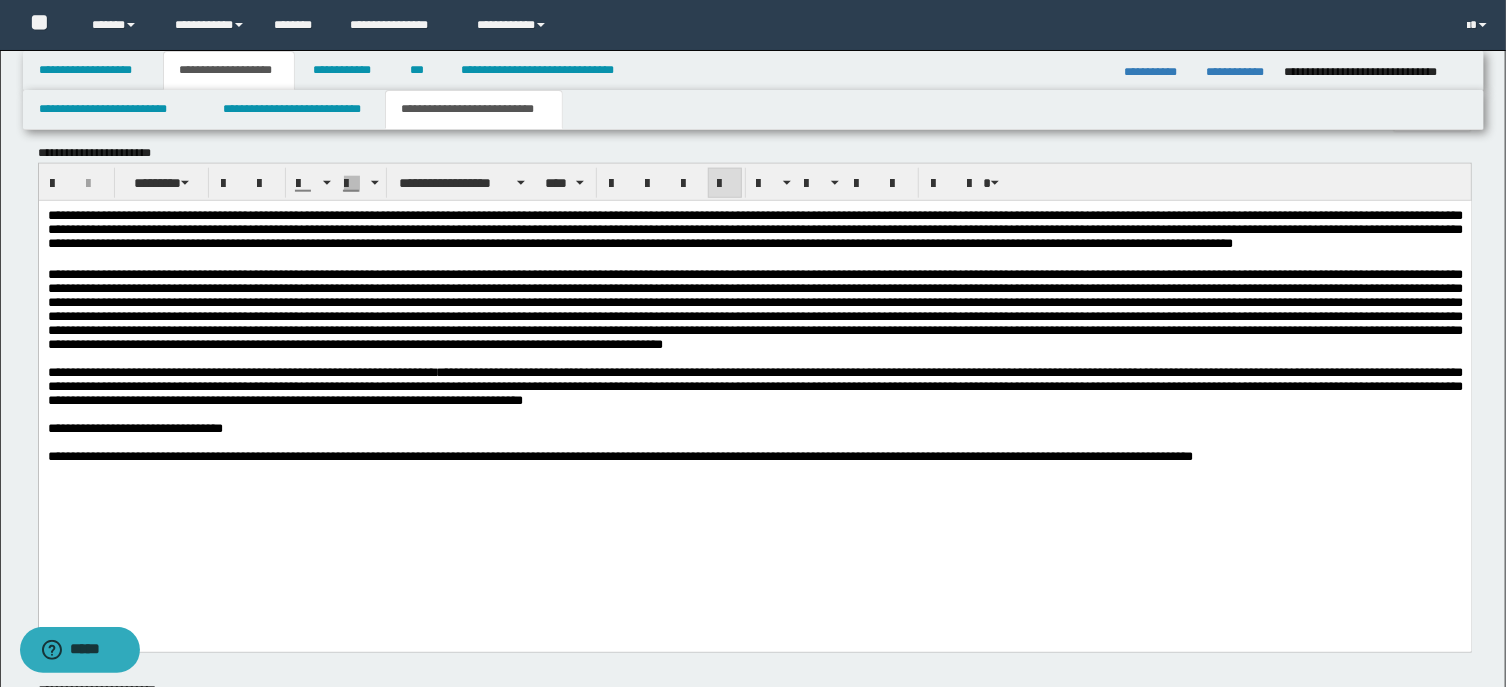 click on "**********" at bounding box center [754, 428] 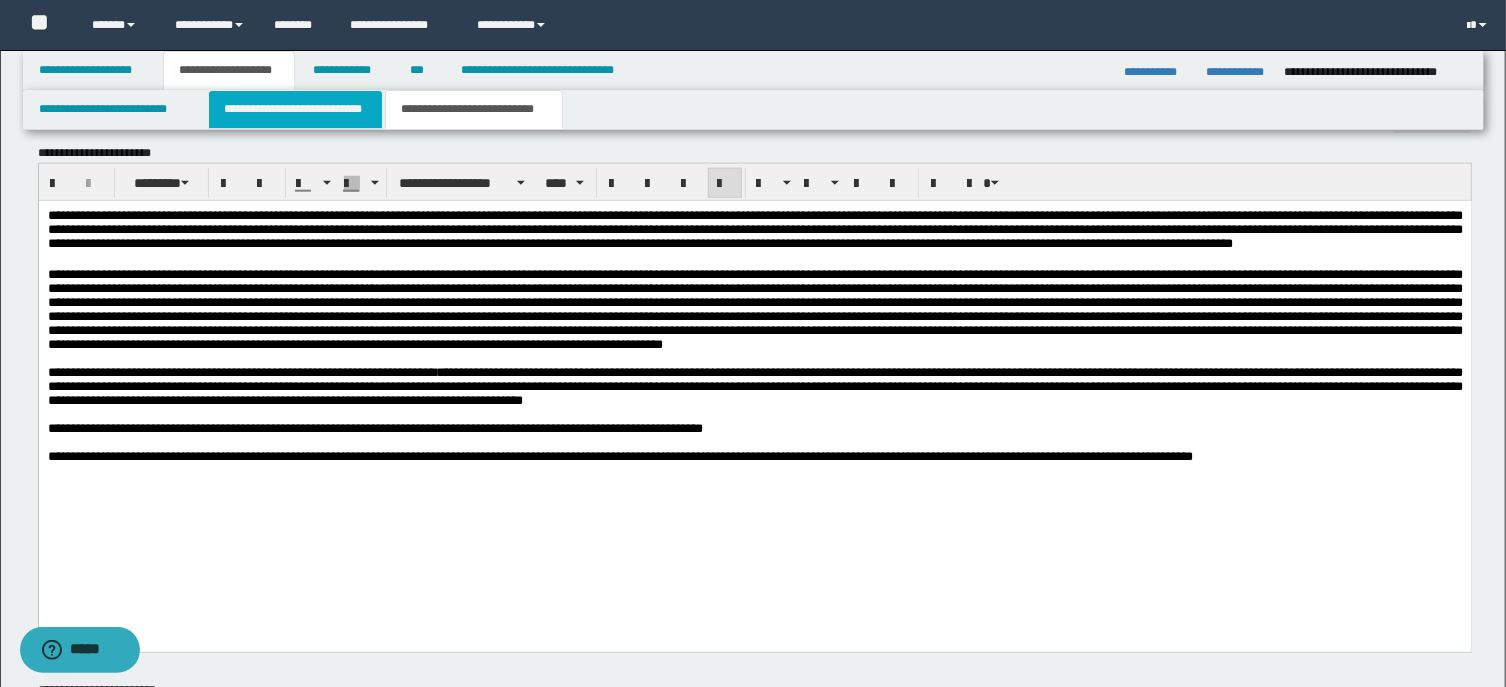 click on "**********" at bounding box center [296, 109] 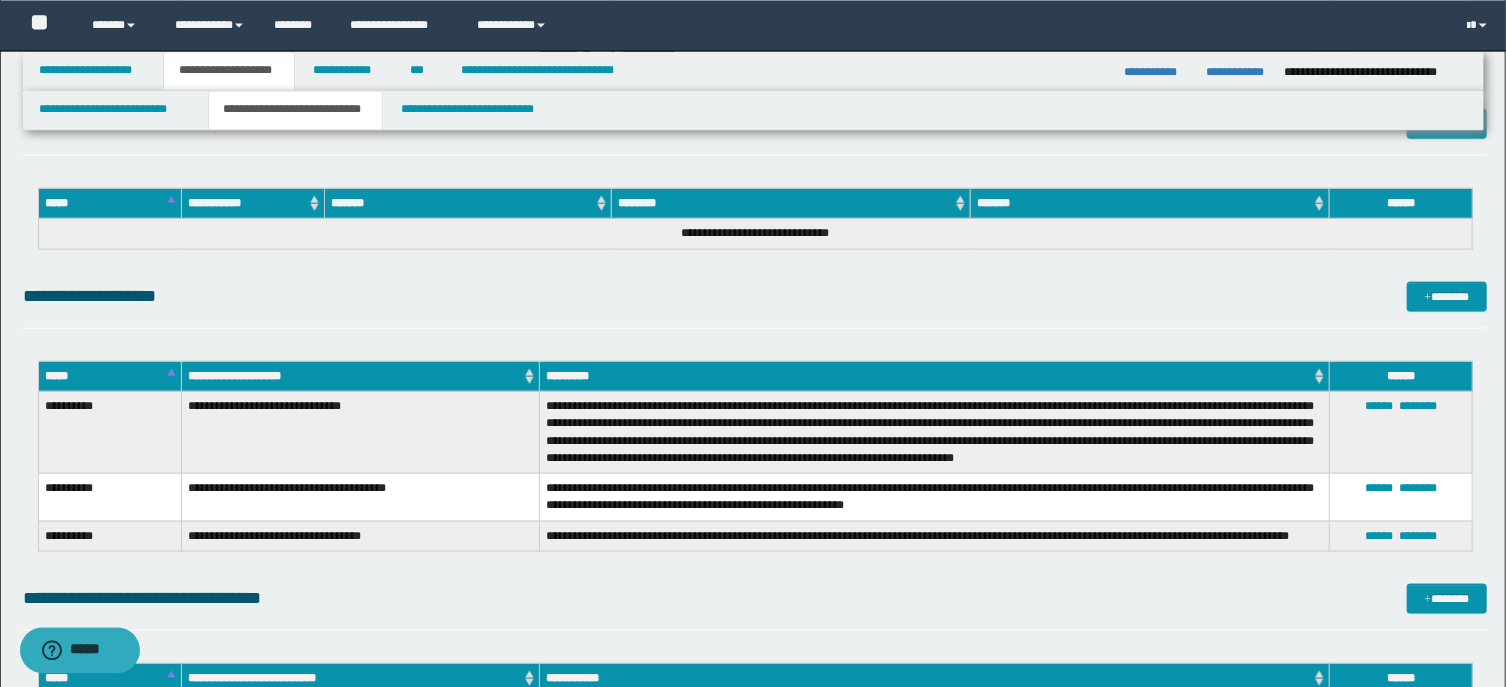 scroll, scrollTop: 1267, scrollLeft: 0, axis: vertical 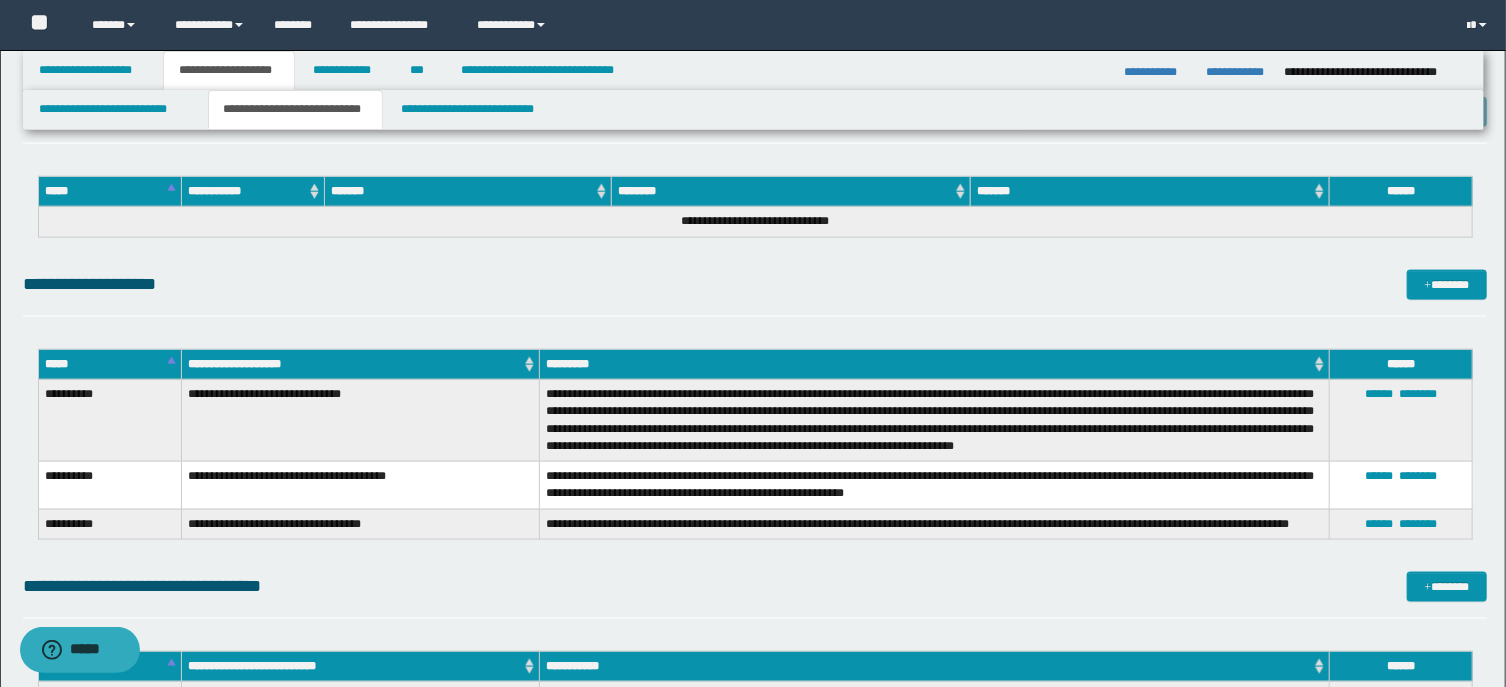 click on "*********" at bounding box center [935, 365] 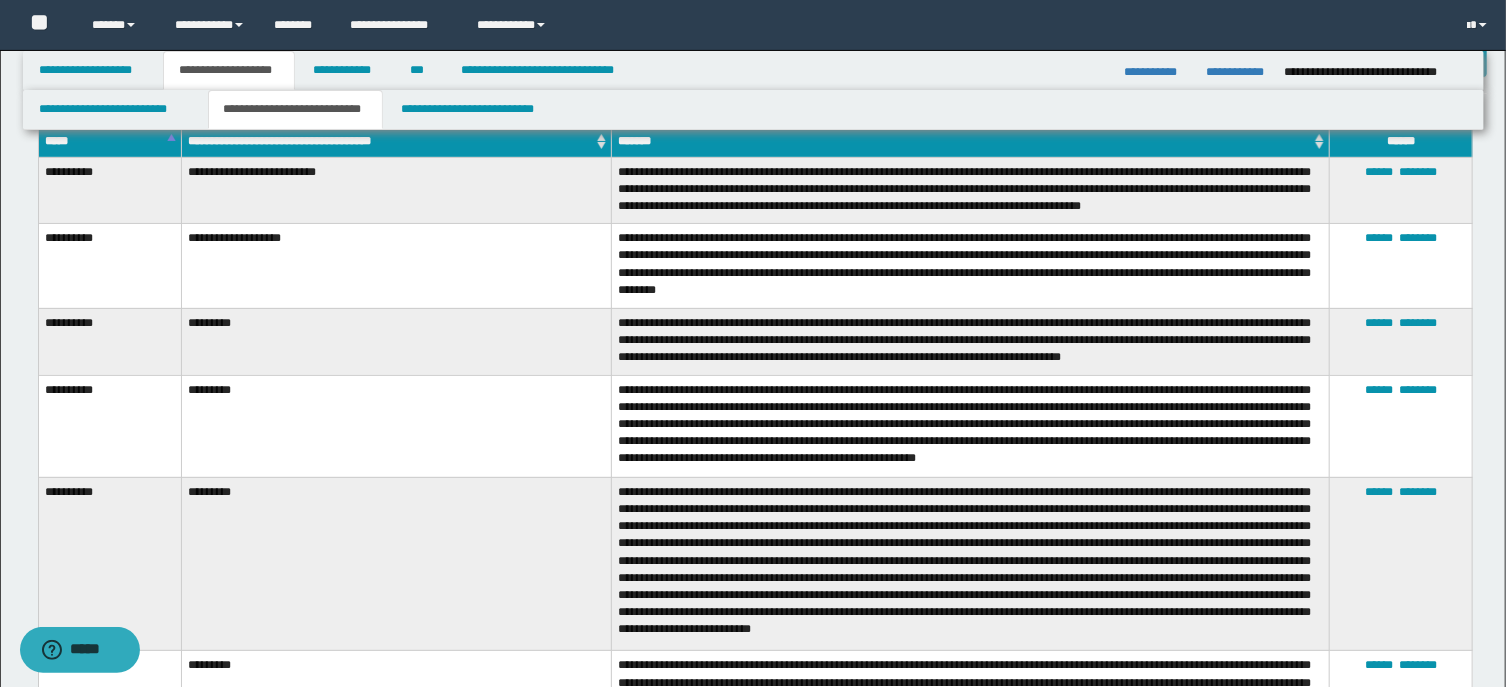 scroll, scrollTop: 107, scrollLeft: 0, axis: vertical 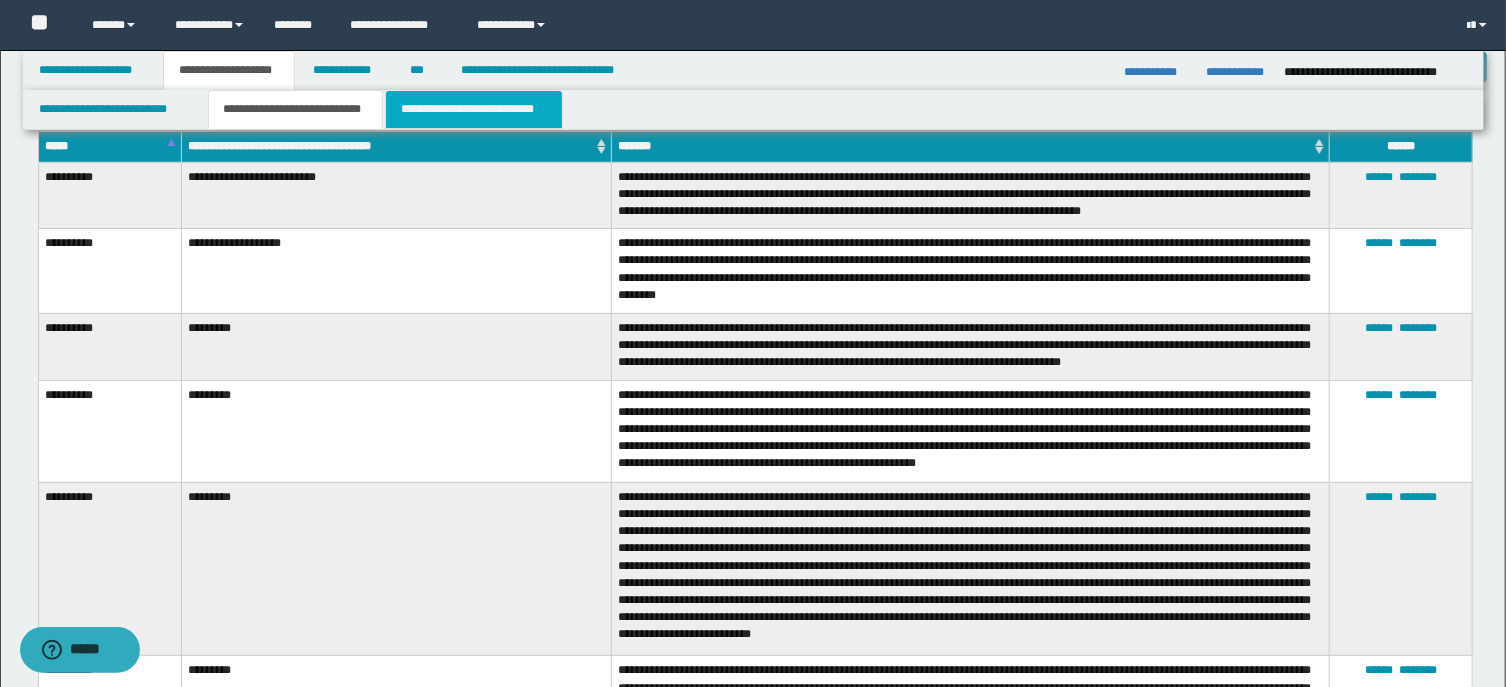 click on "**********" at bounding box center [474, 109] 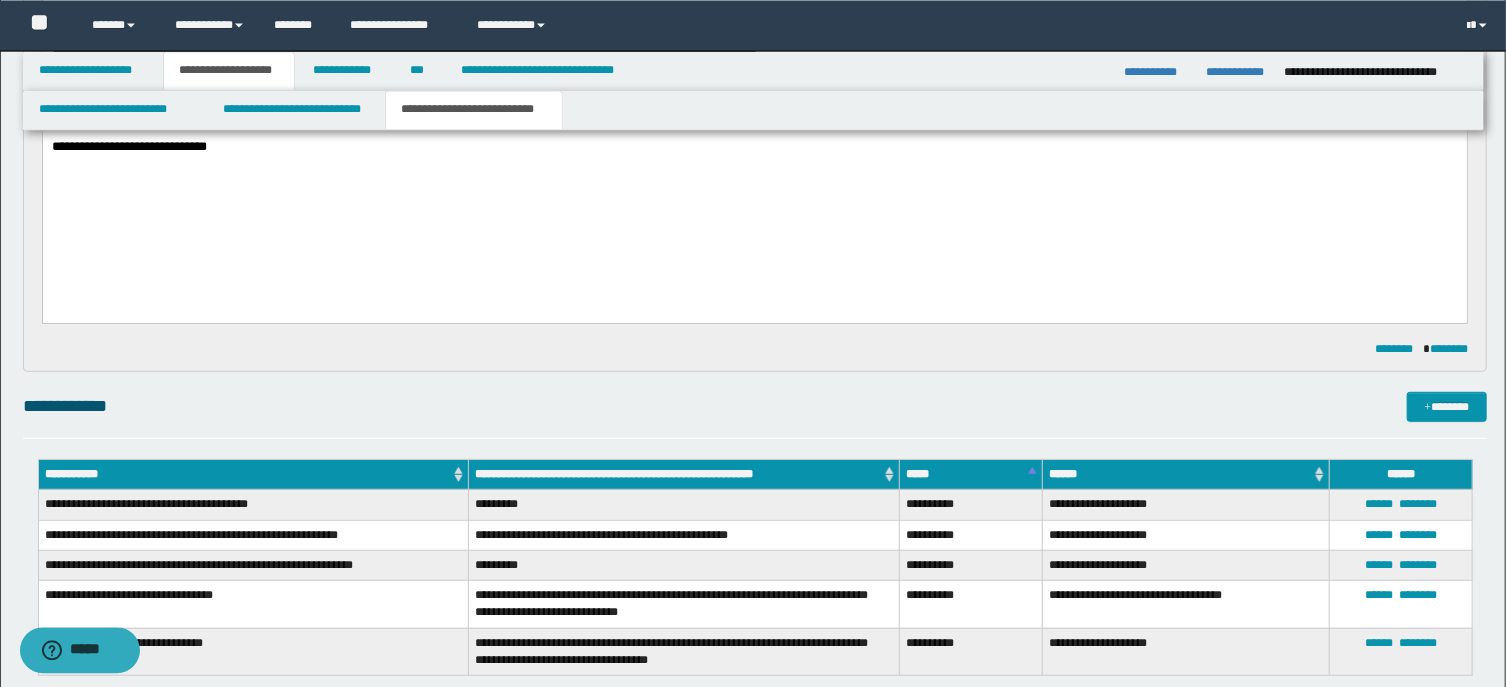 scroll, scrollTop: 428, scrollLeft: 0, axis: vertical 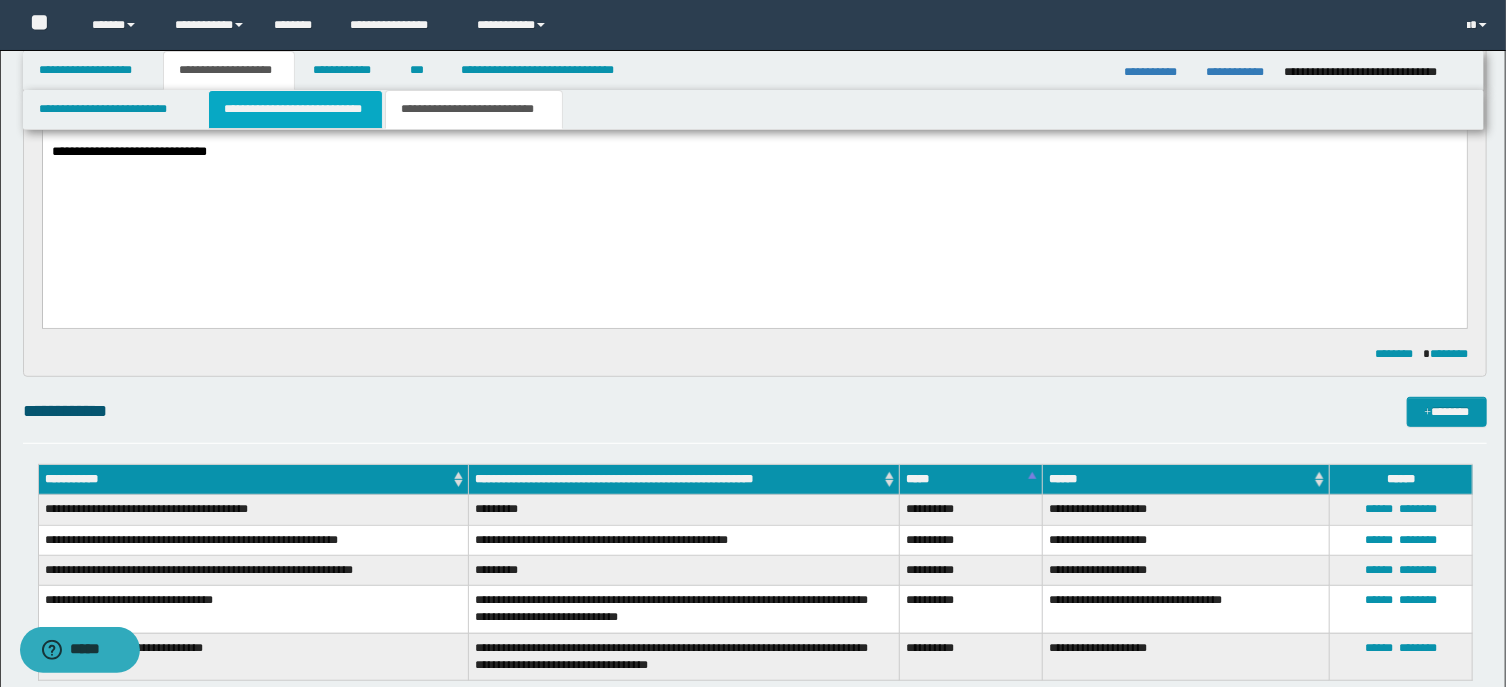 click on "**********" at bounding box center [296, 109] 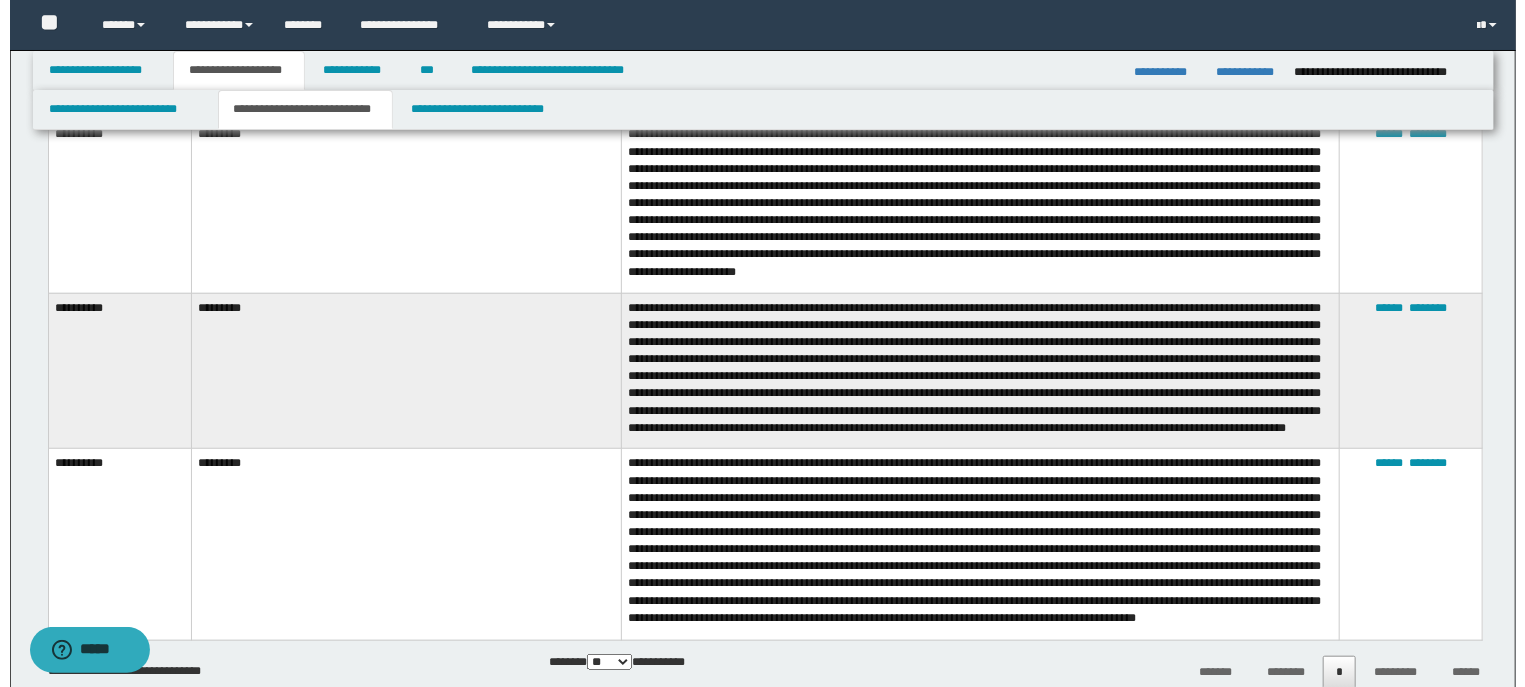 scroll, scrollTop: 750, scrollLeft: 0, axis: vertical 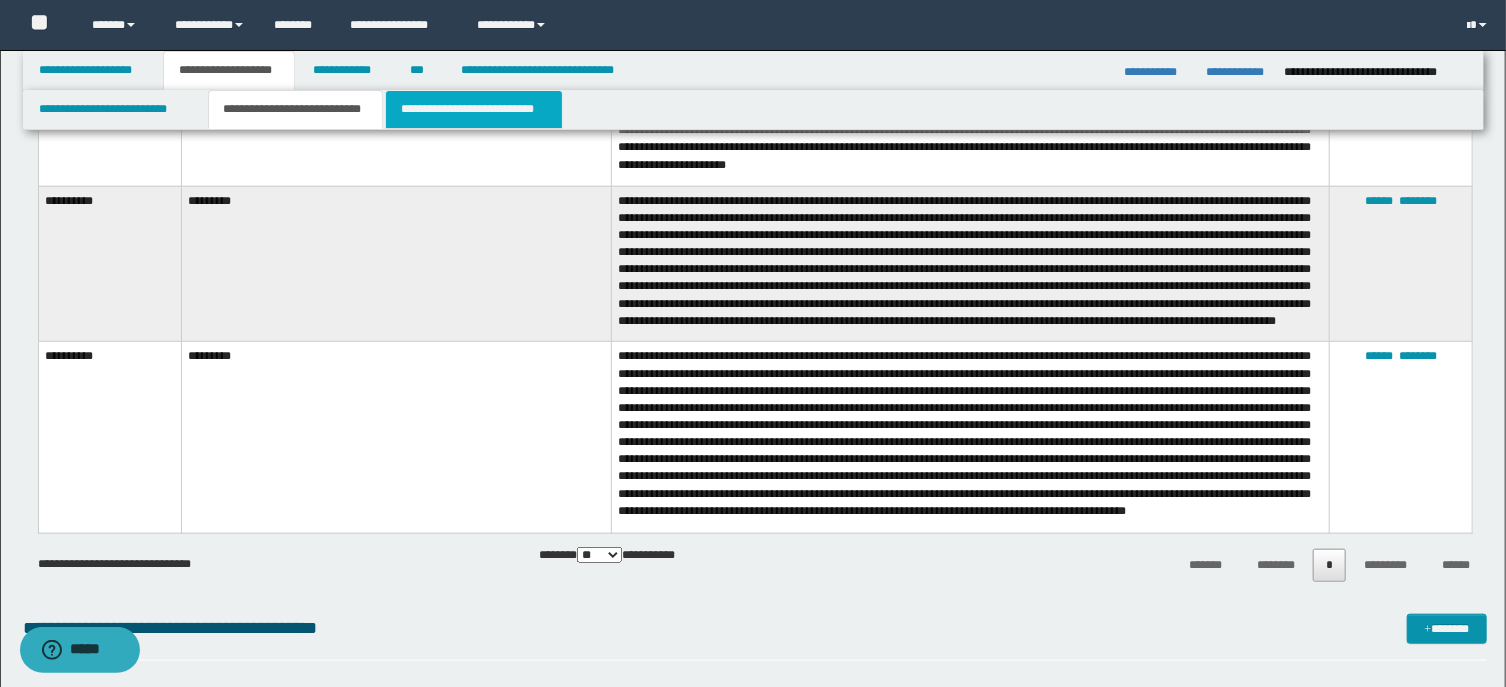 click on "**********" at bounding box center [474, 109] 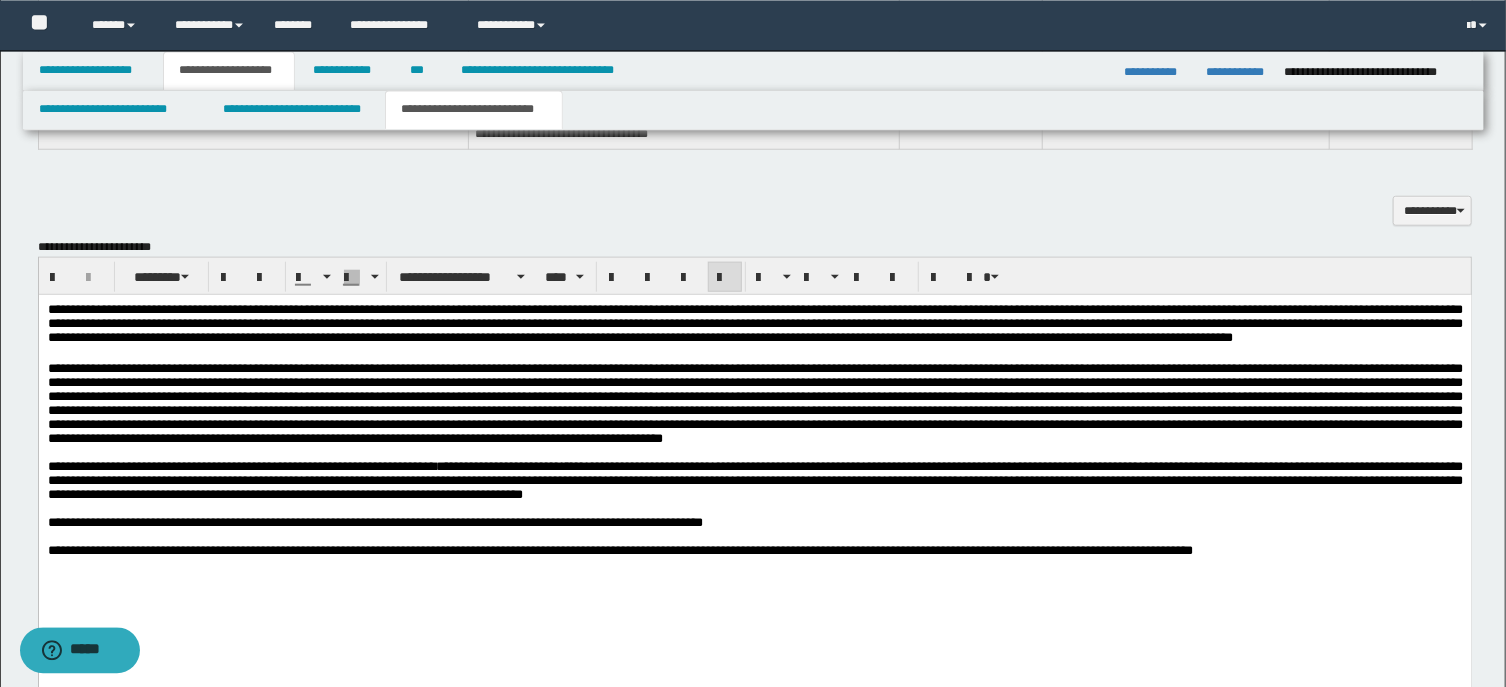 scroll, scrollTop: 876, scrollLeft: 0, axis: vertical 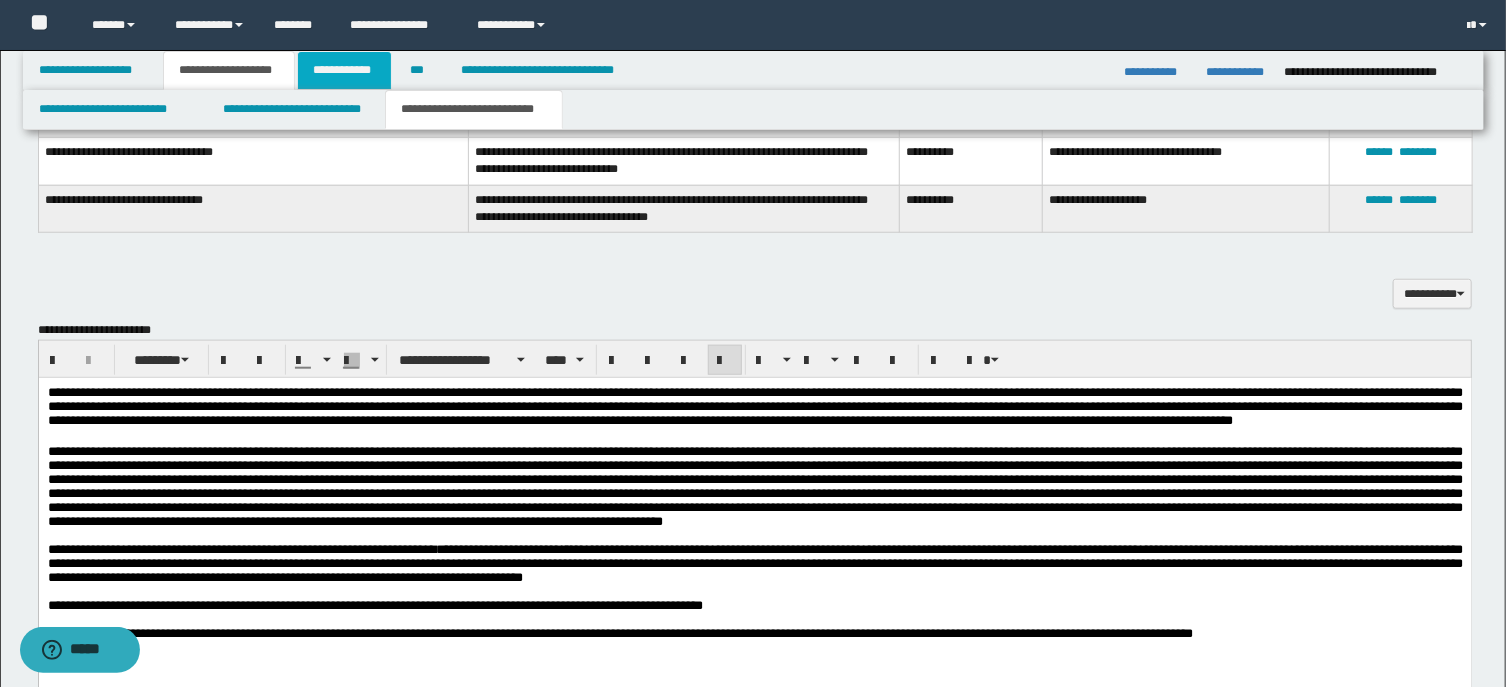 click on "**********" at bounding box center [344, 70] 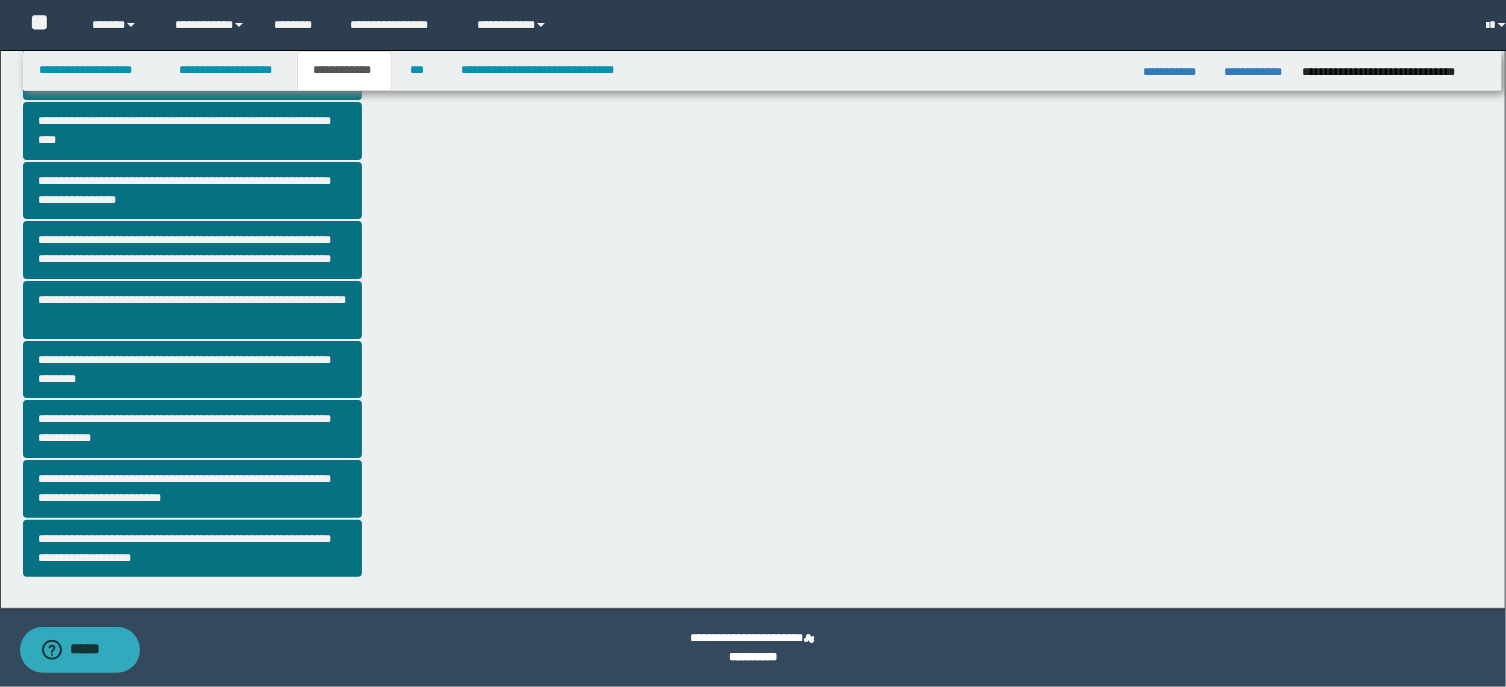 scroll, scrollTop: 424, scrollLeft: 0, axis: vertical 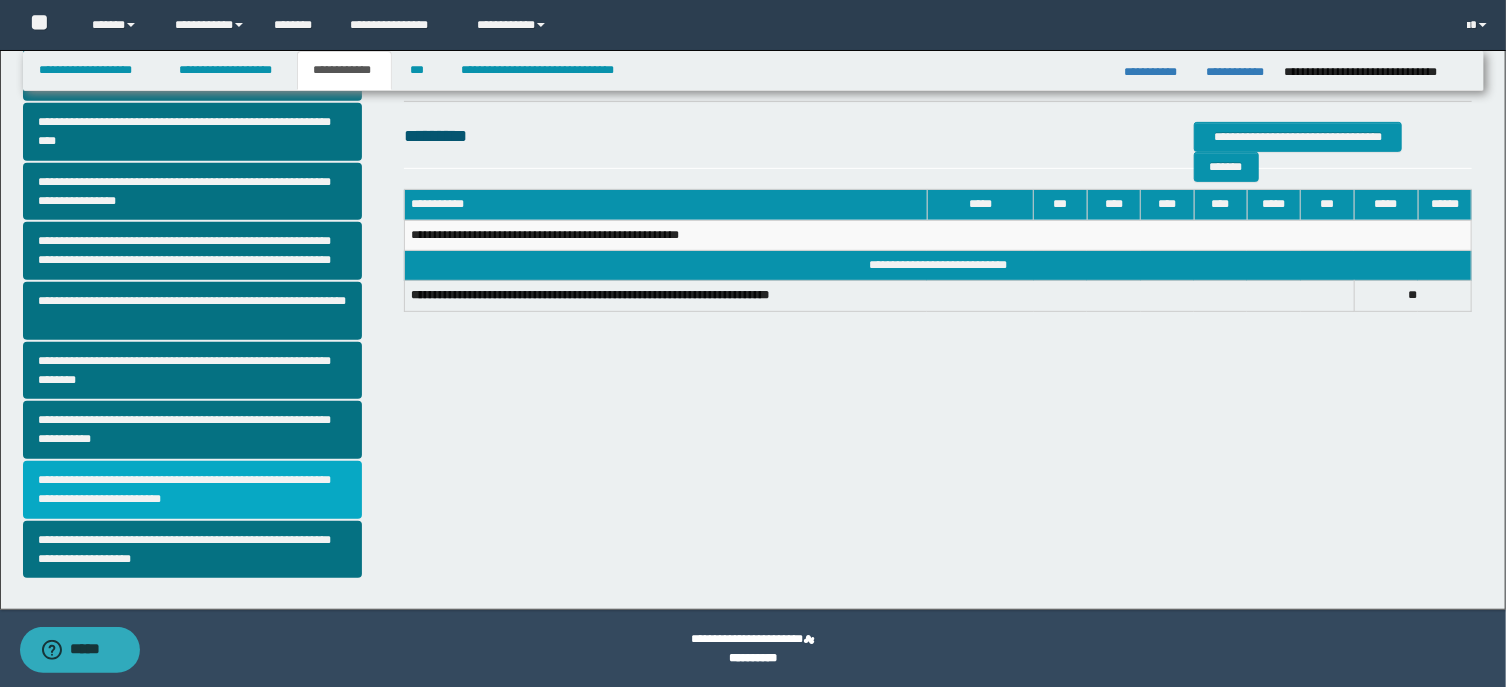 click on "**********" at bounding box center (192, 490) 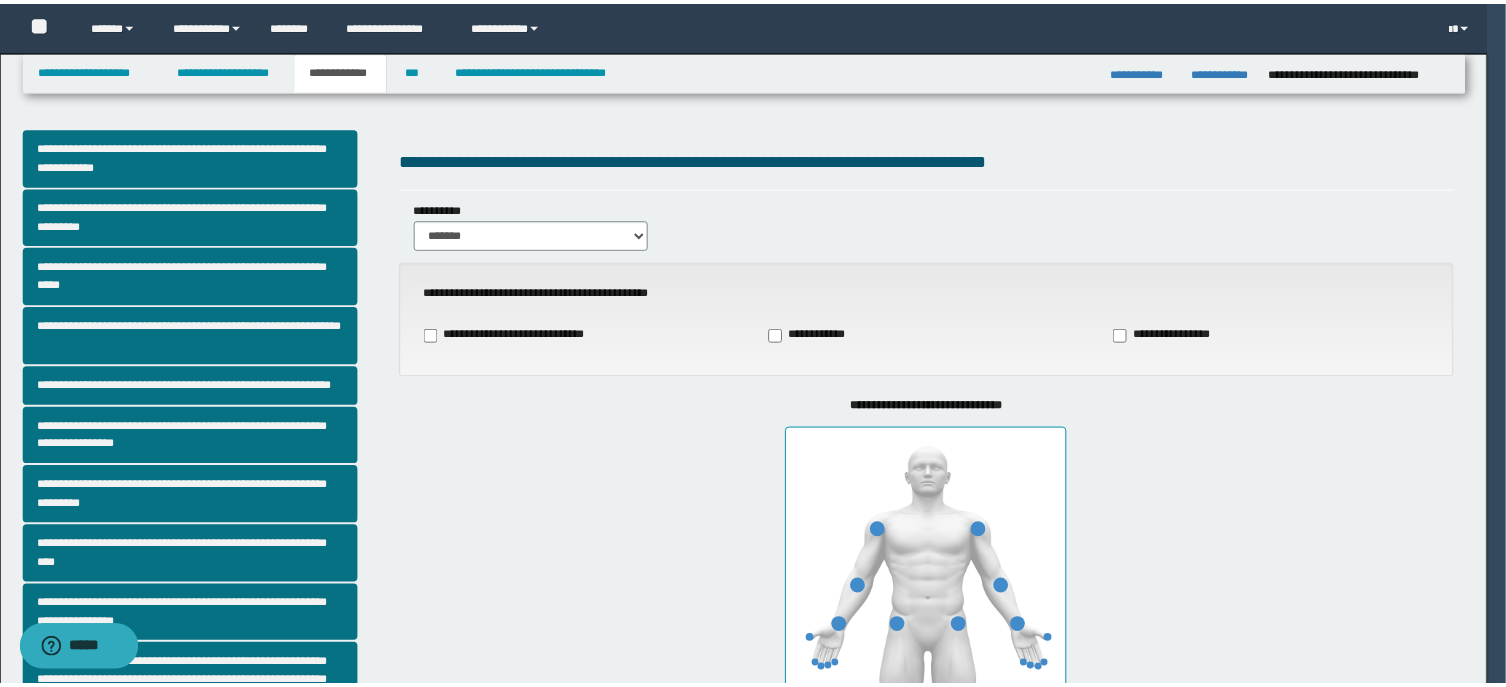 scroll, scrollTop: 428, scrollLeft: 0, axis: vertical 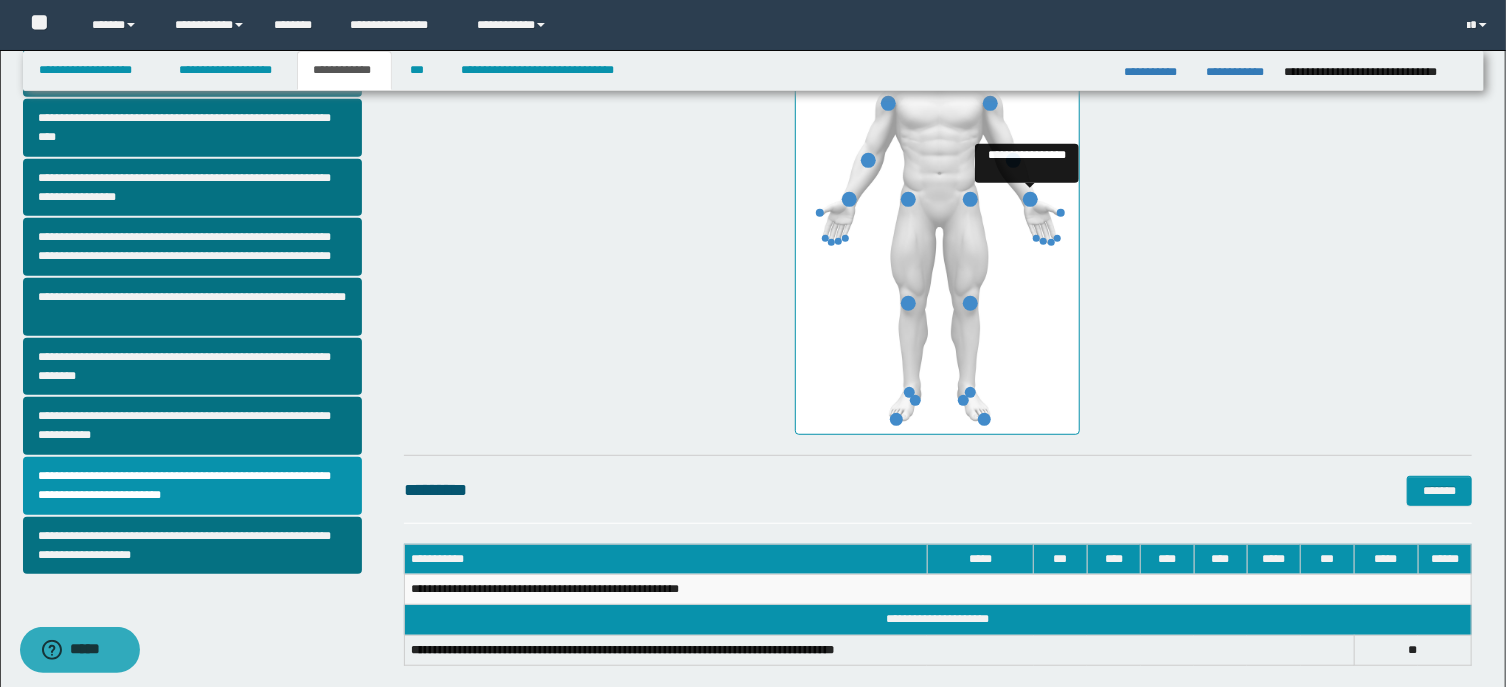 click at bounding box center [1030, 199] 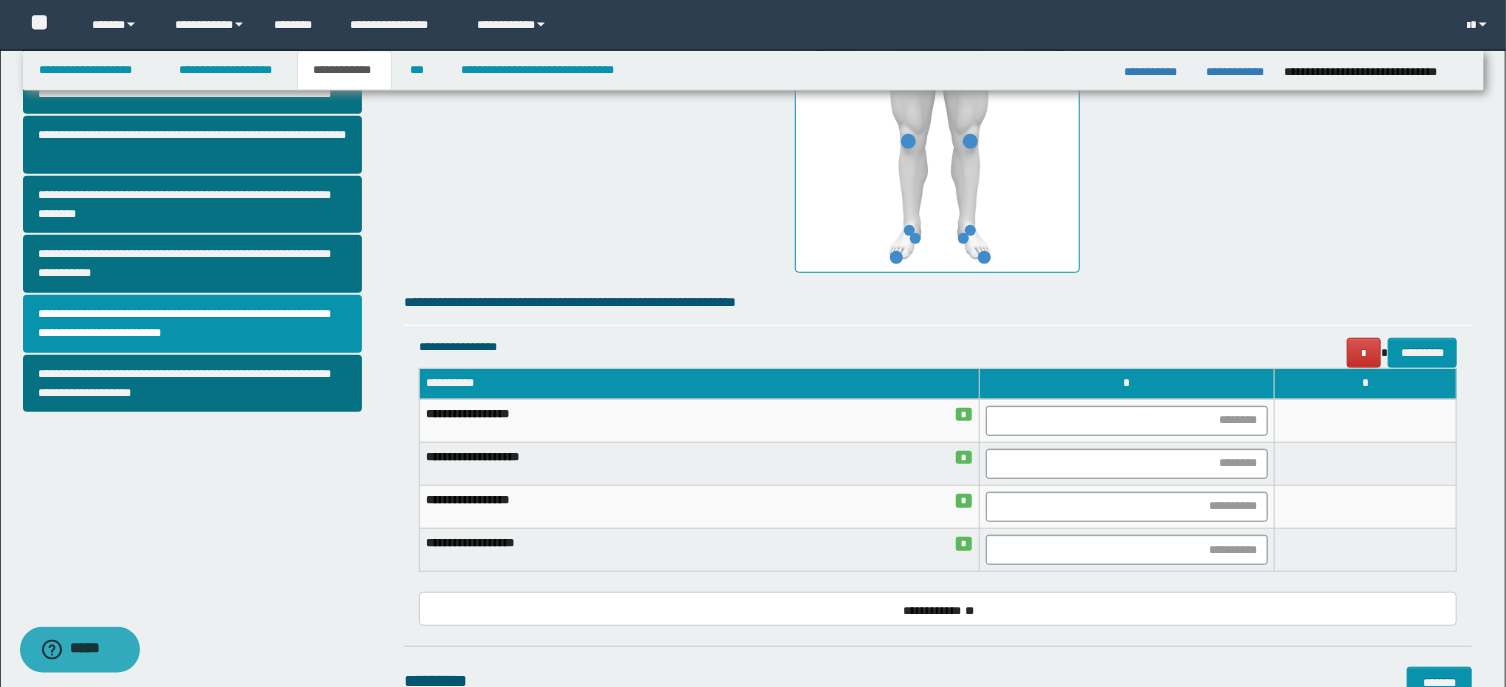 scroll, scrollTop: 750, scrollLeft: 0, axis: vertical 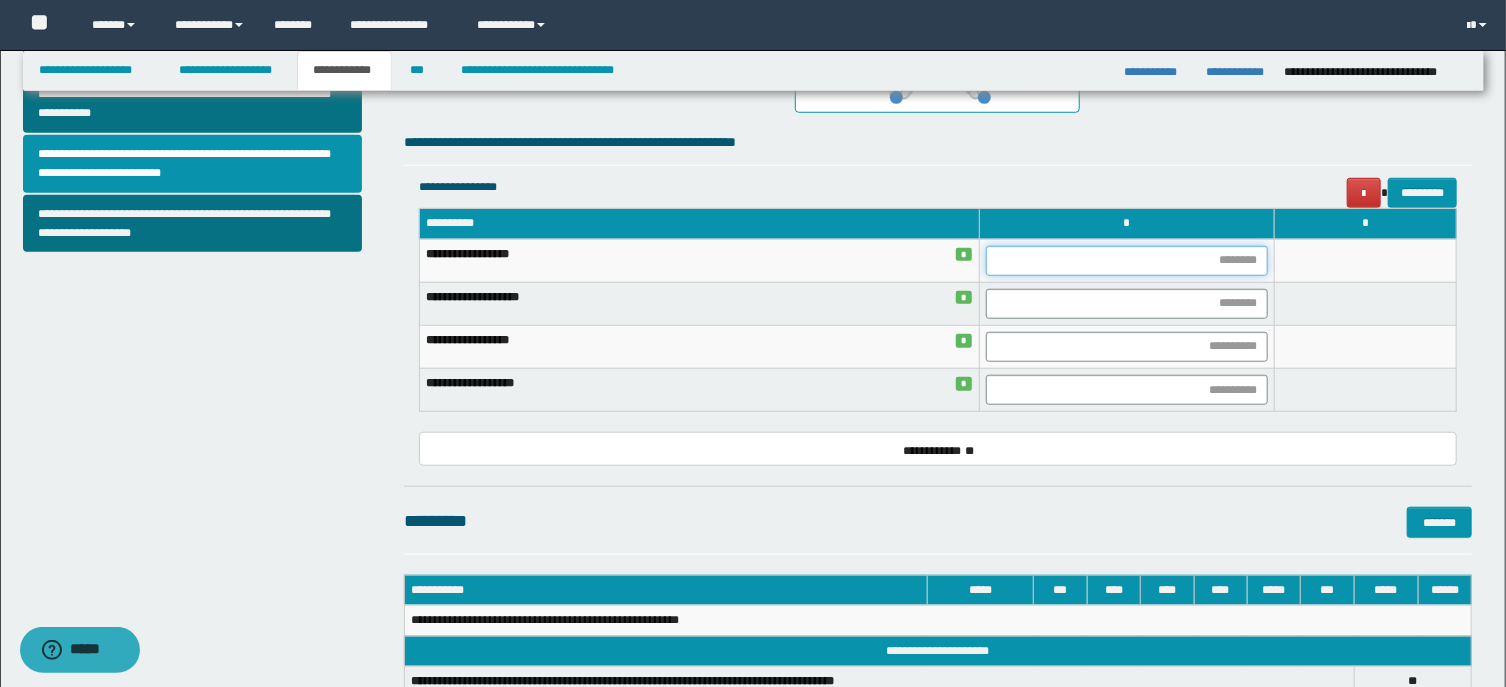 click at bounding box center (1126, 261) 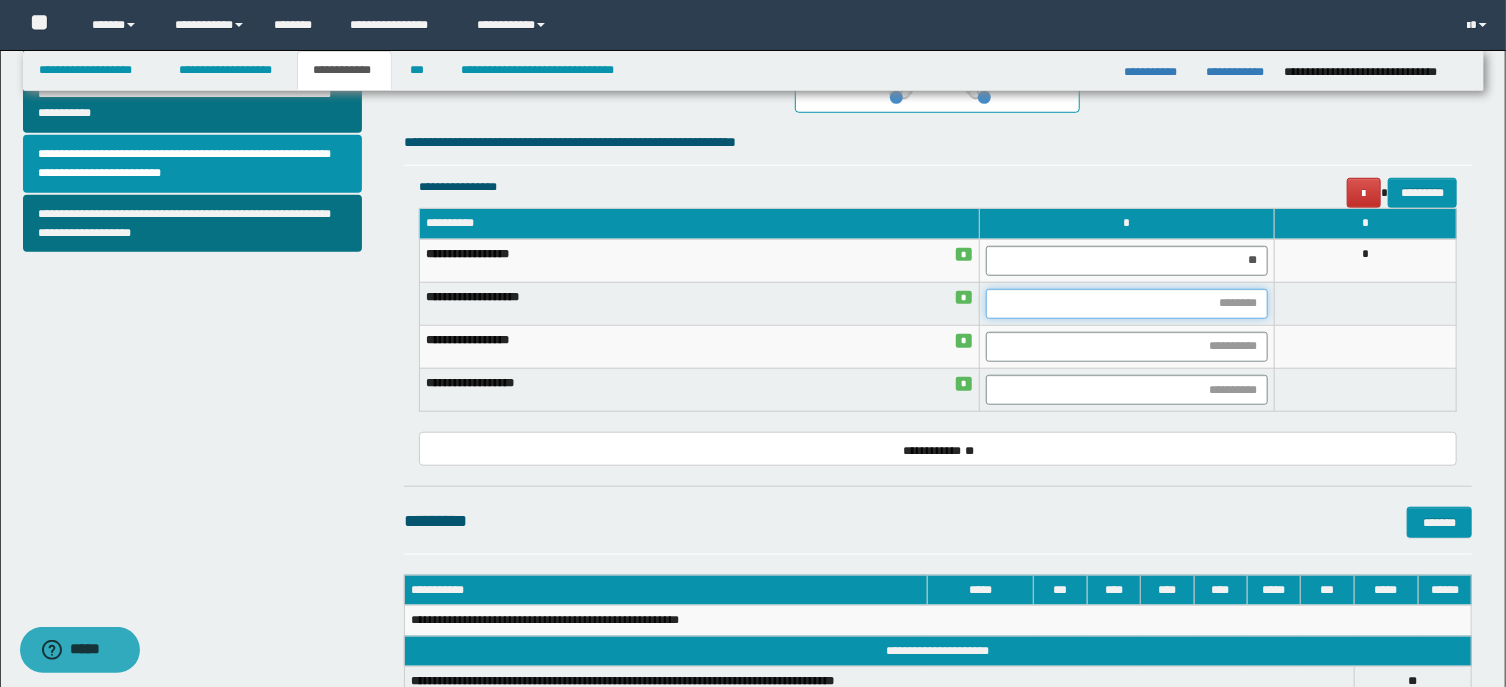 click at bounding box center [1126, 304] 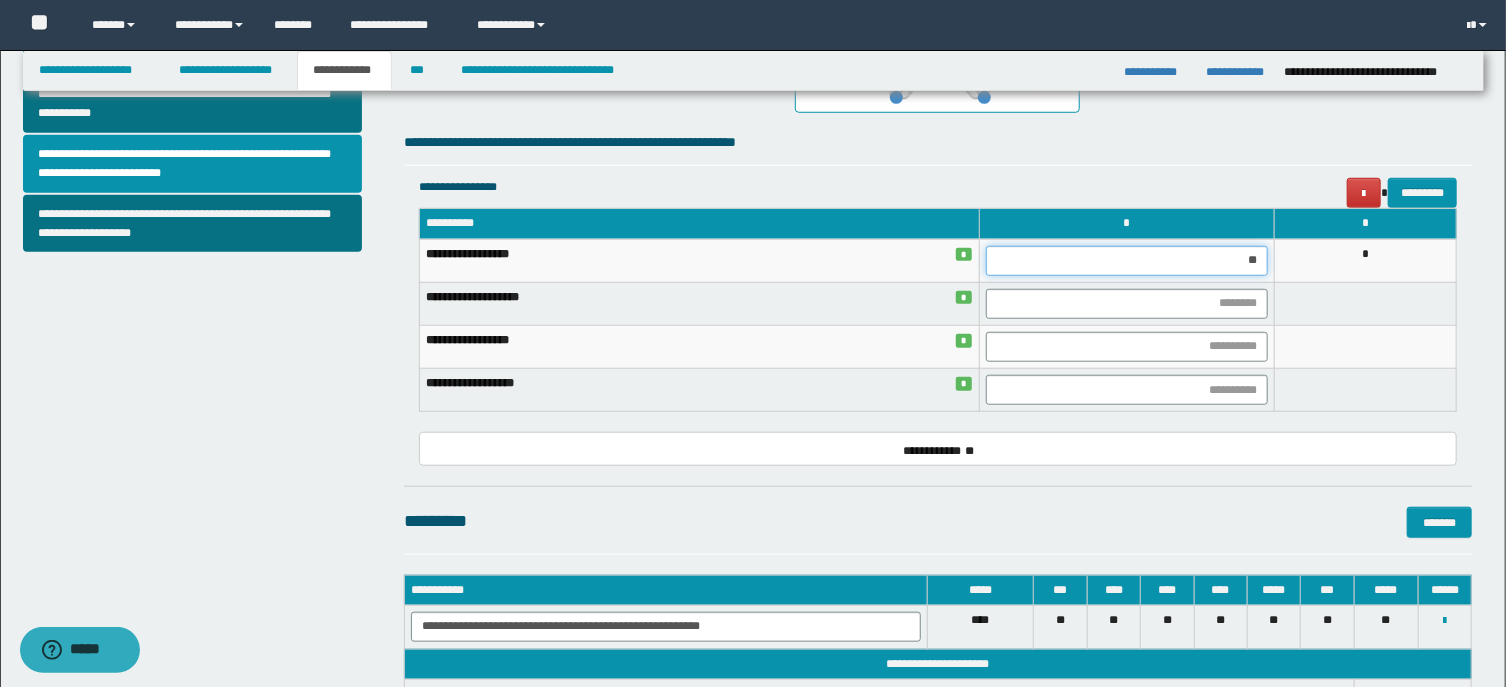 click on "**" at bounding box center (1126, 261) 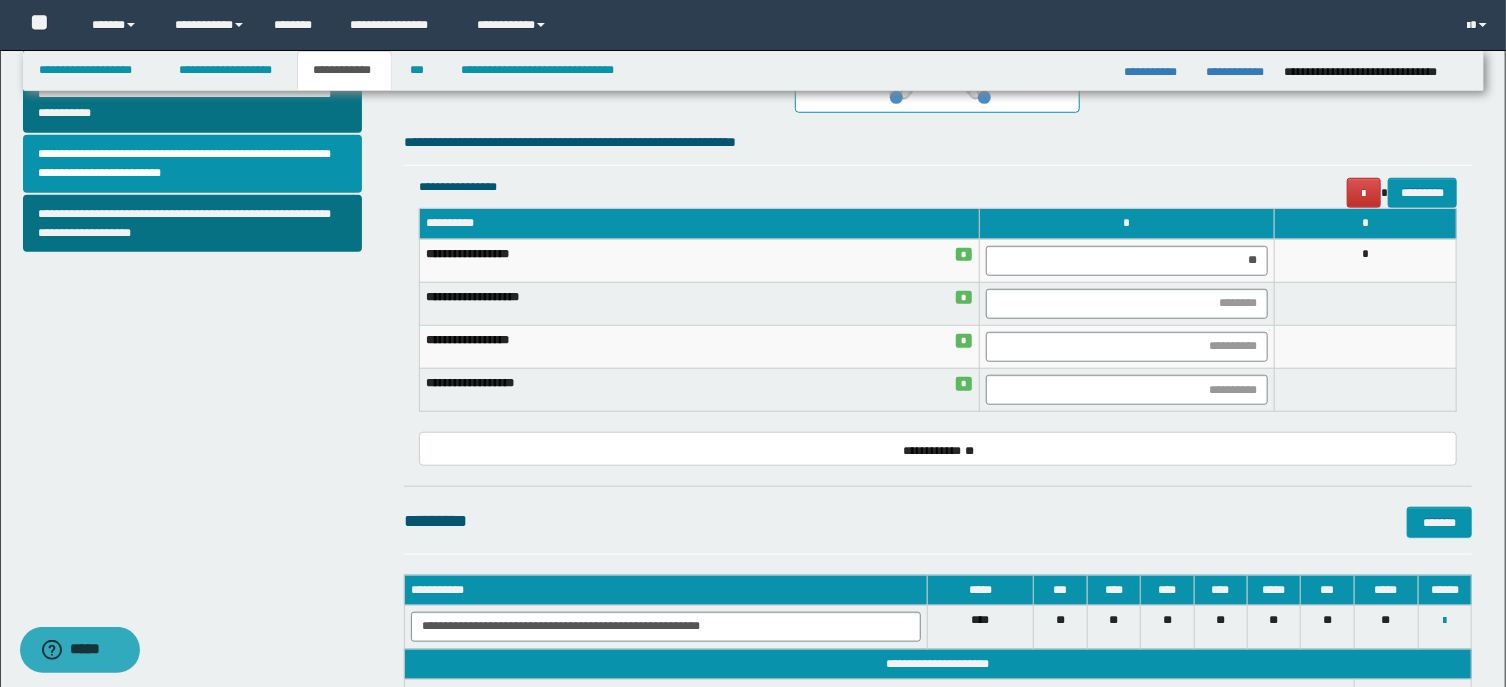 click at bounding box center [1127, 303] 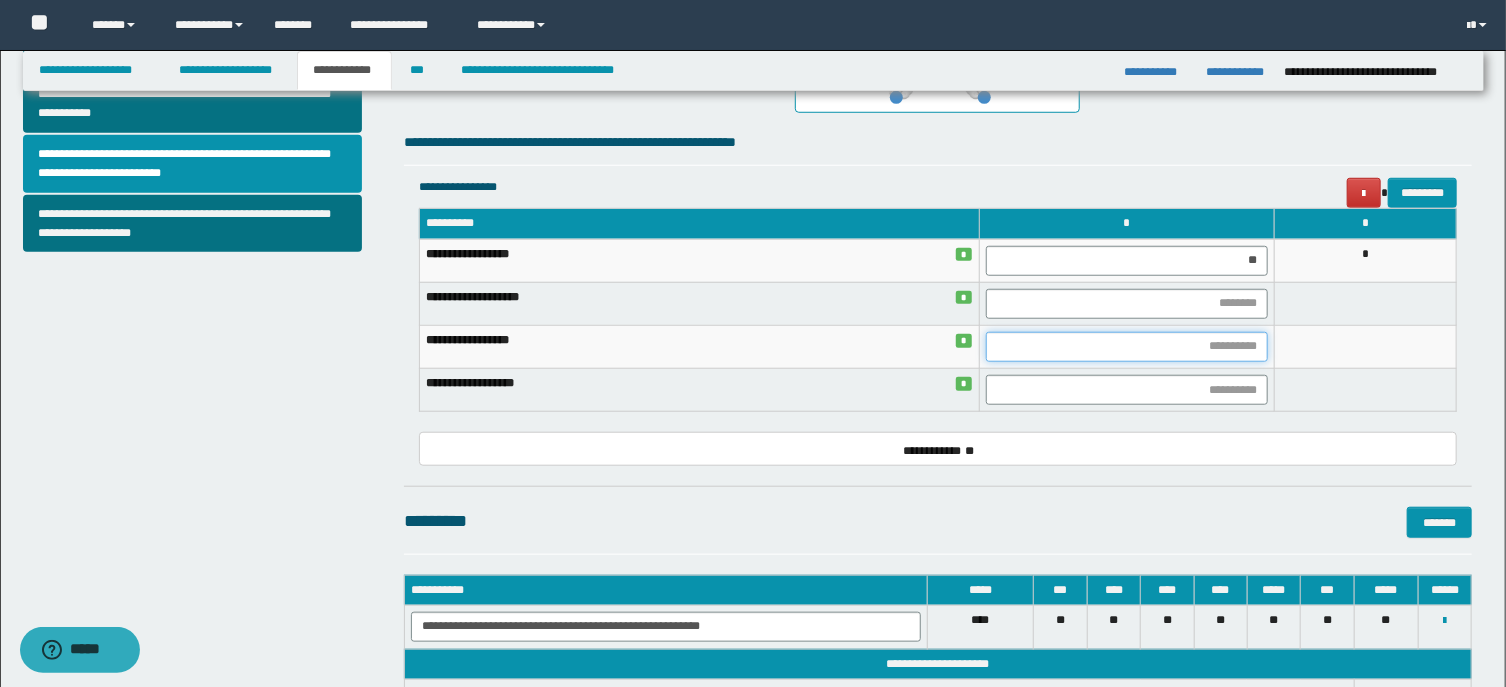 click at bounding box center [1126, 347] 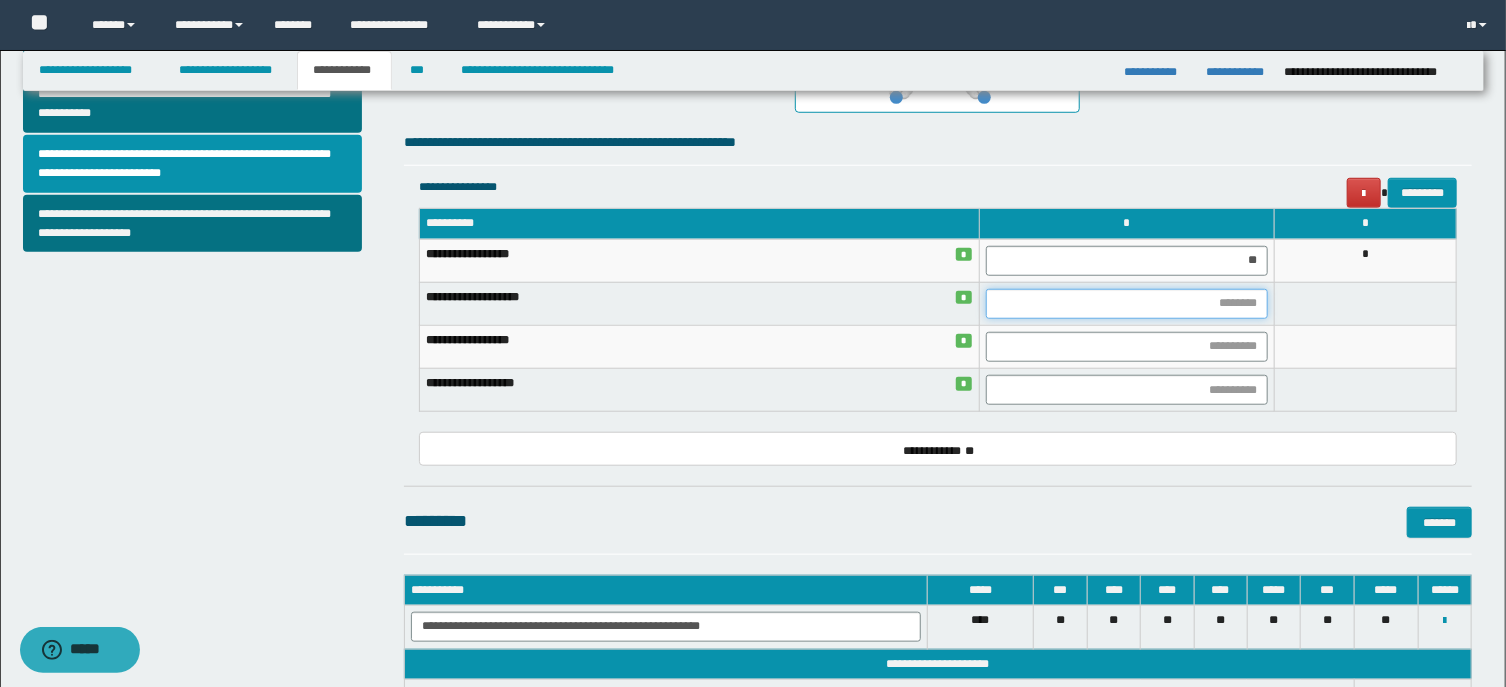 click at bounding box center (1126, 304) 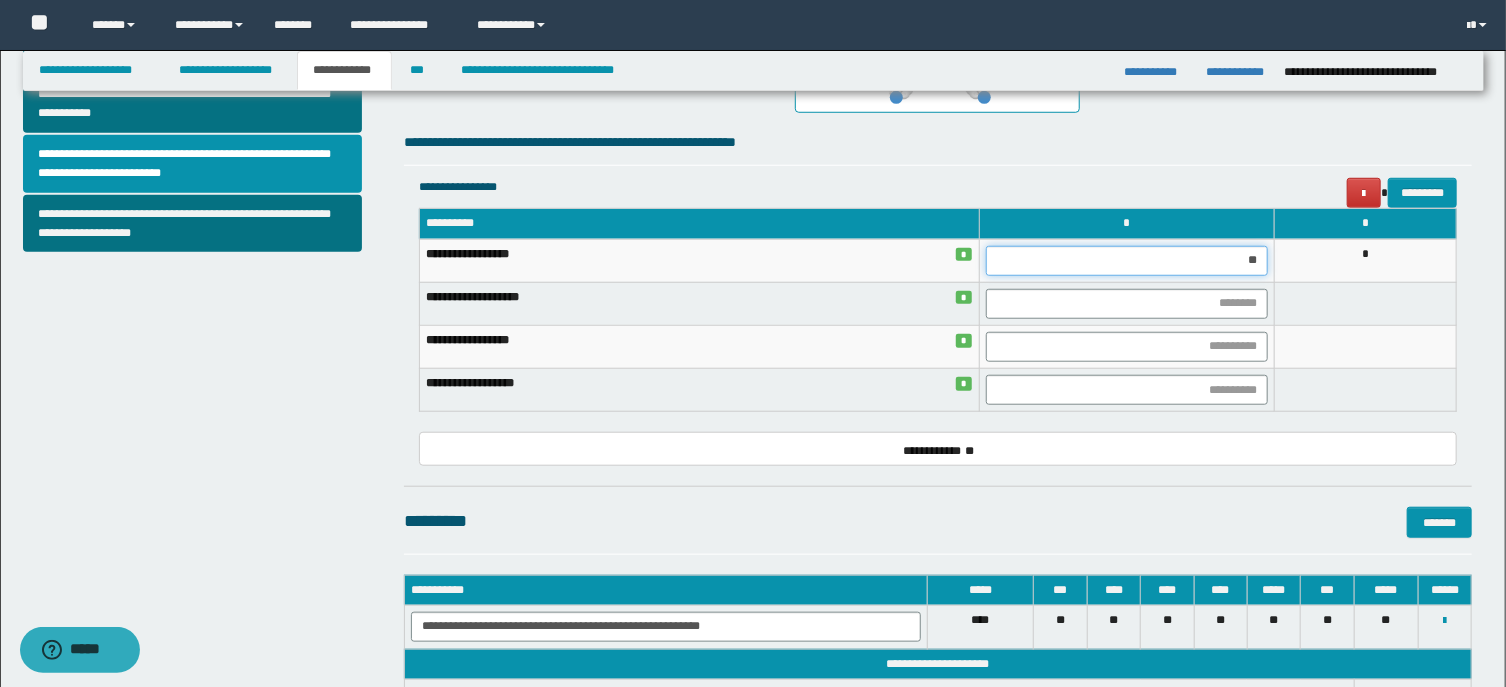 click on "**" at bounding box center (1126, 261) 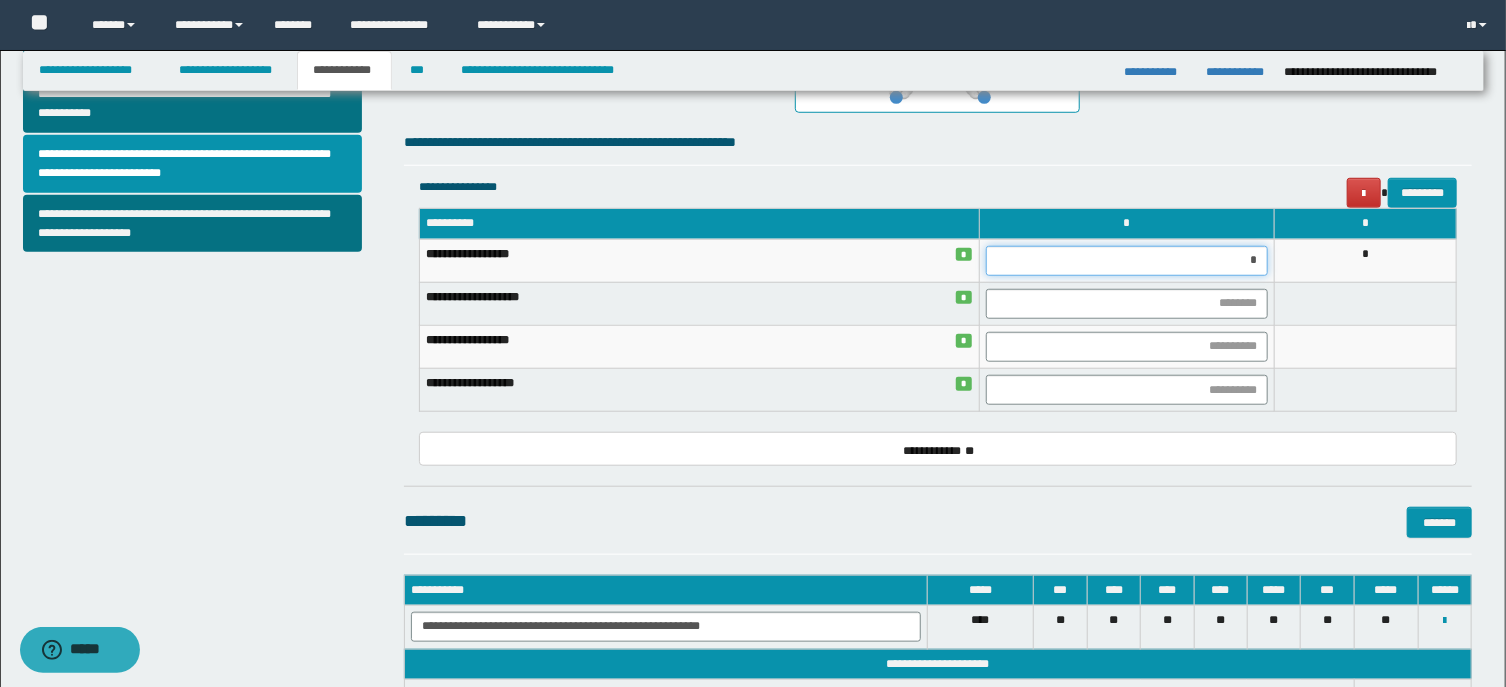 type on "**" 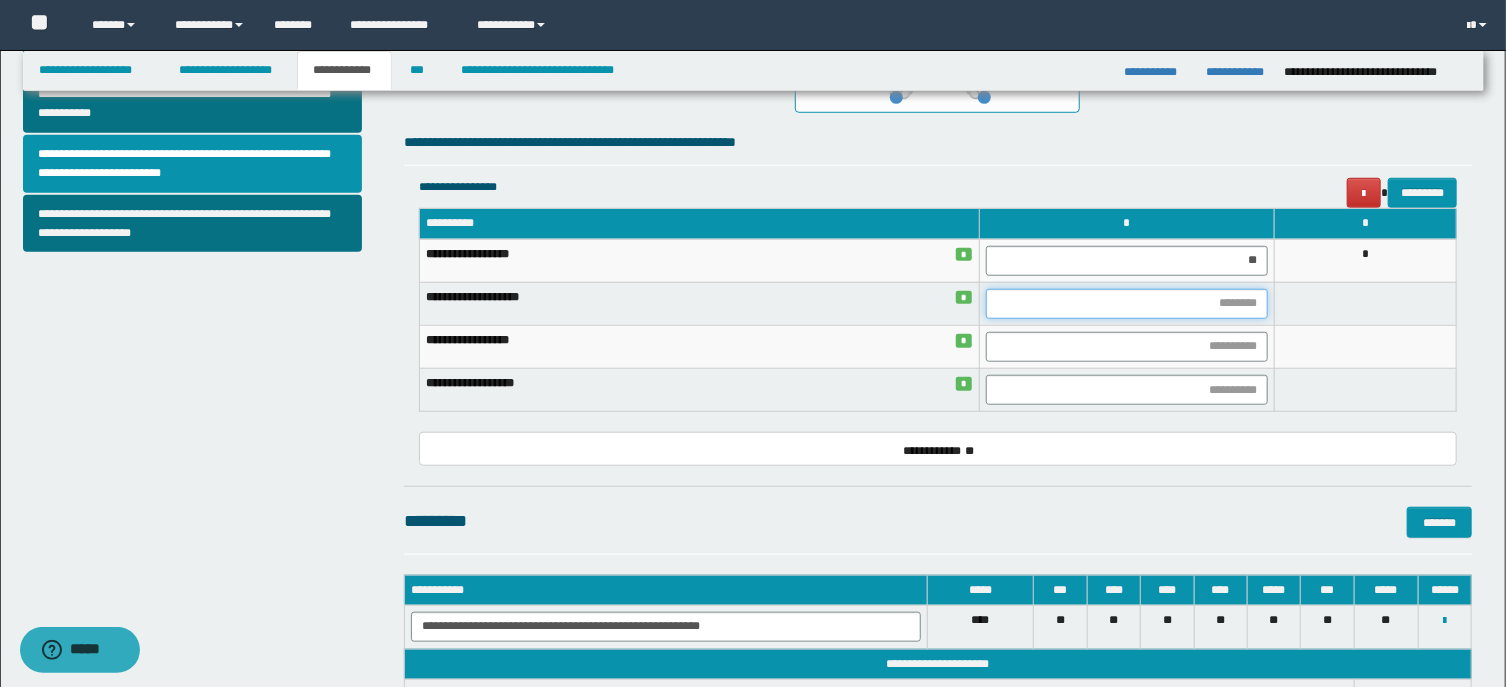 click at bounding box center (1126, 304) 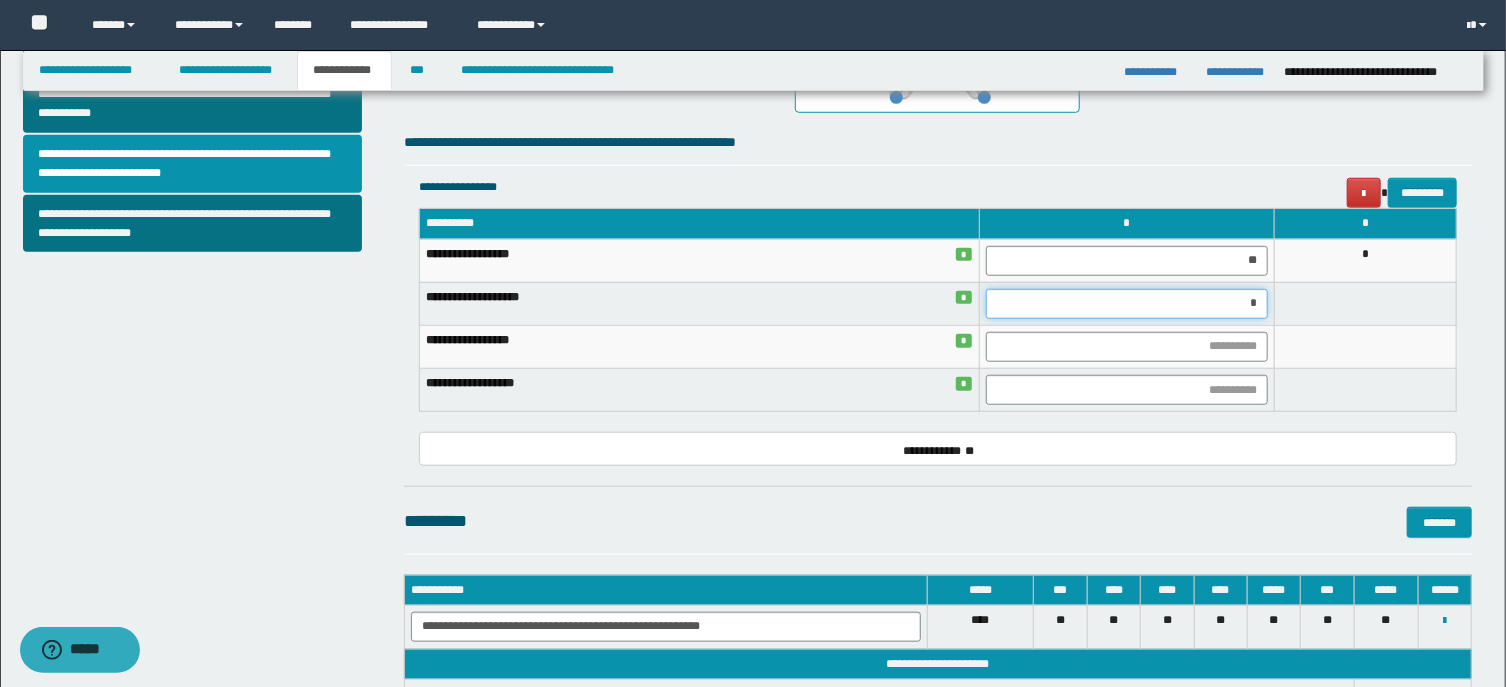 type on "**" 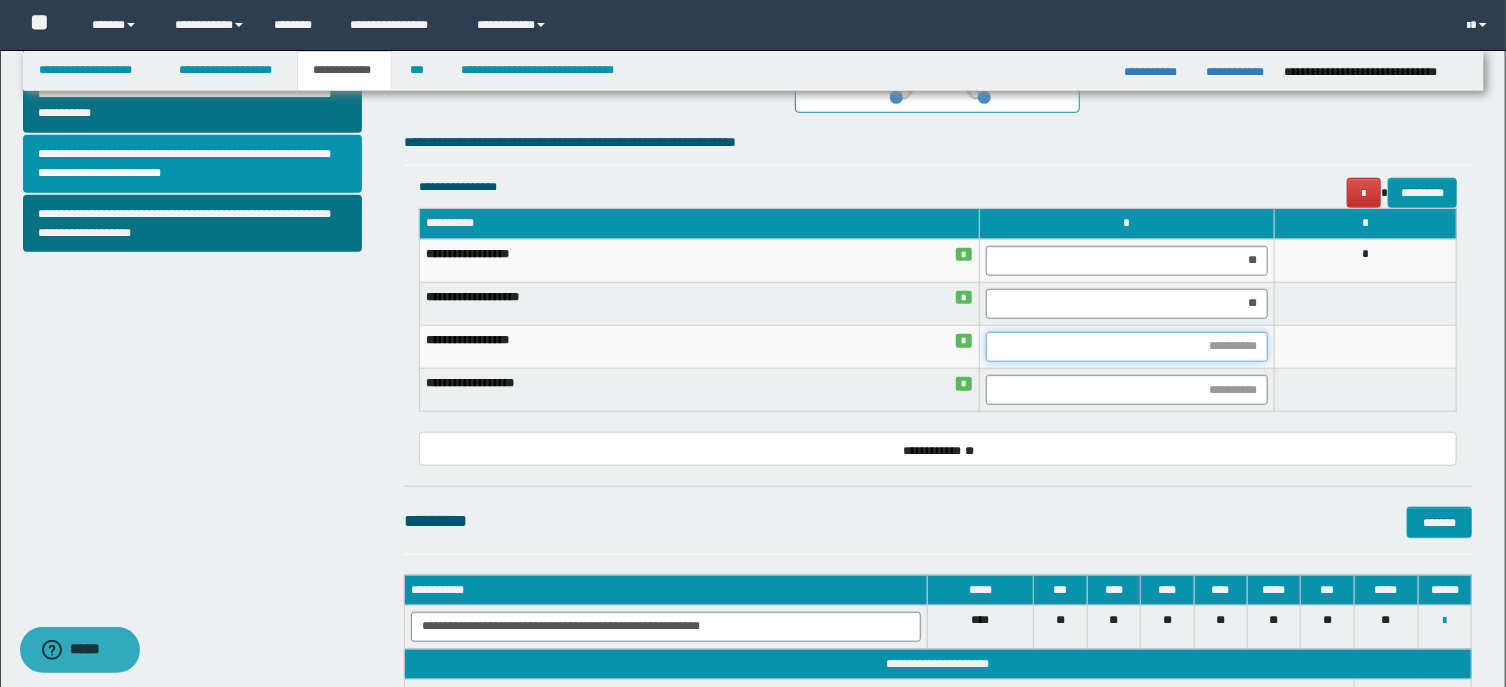 click at bounding box center [1126, 347] 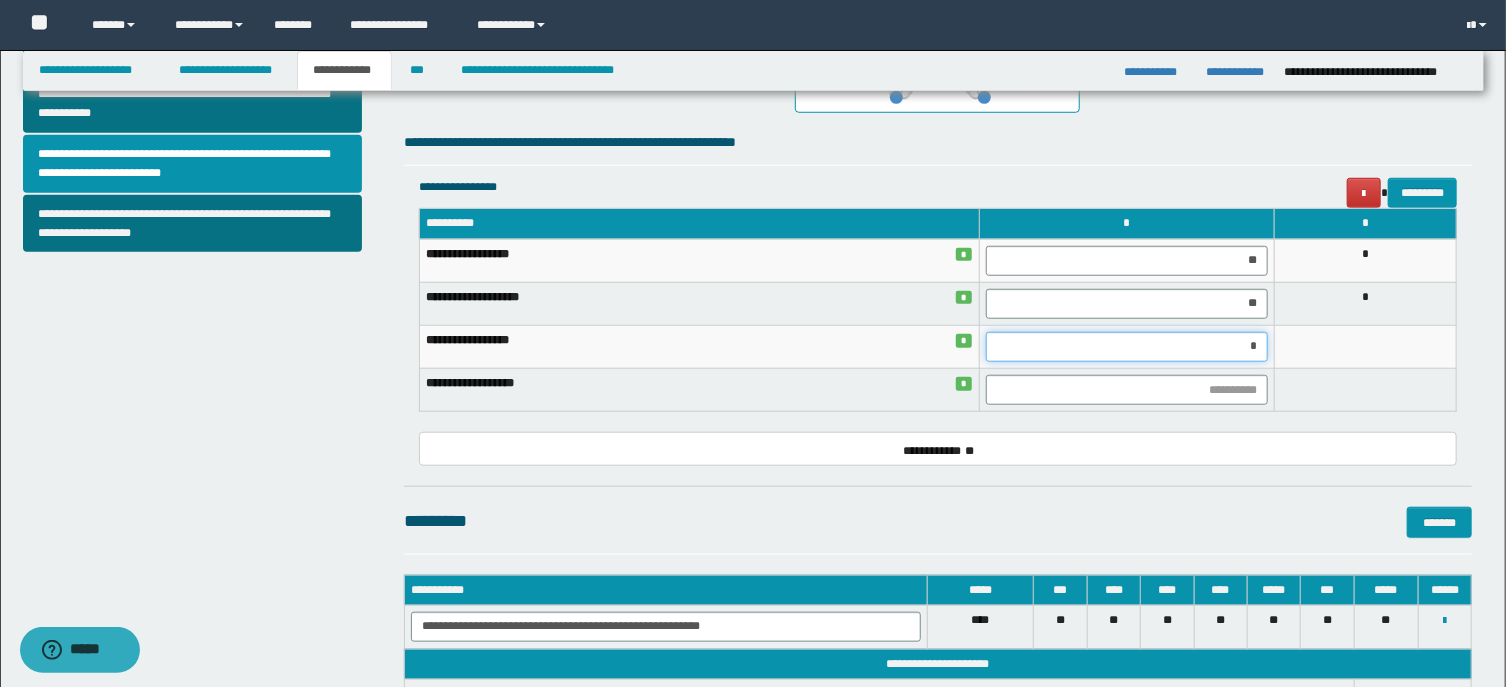 type on "**" 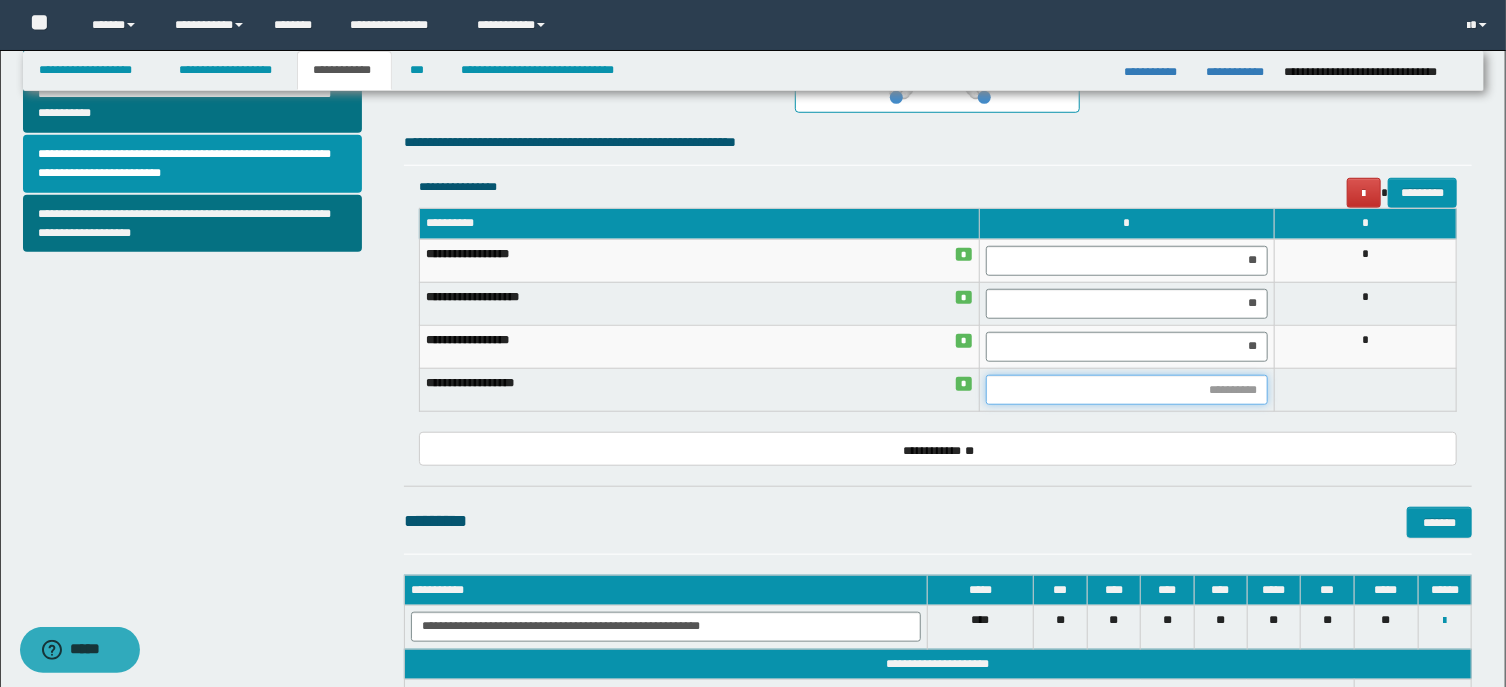 click at bounding box center (1126, 390) 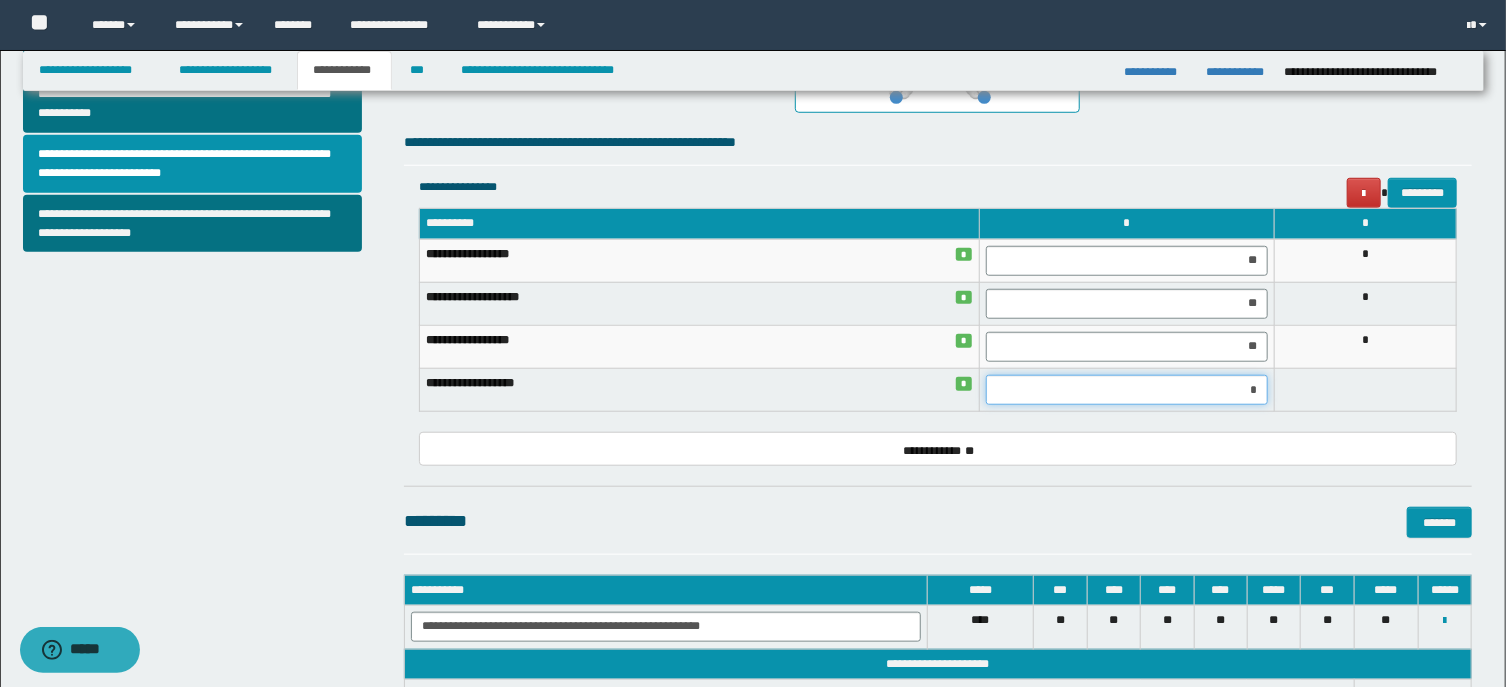 type on "**" 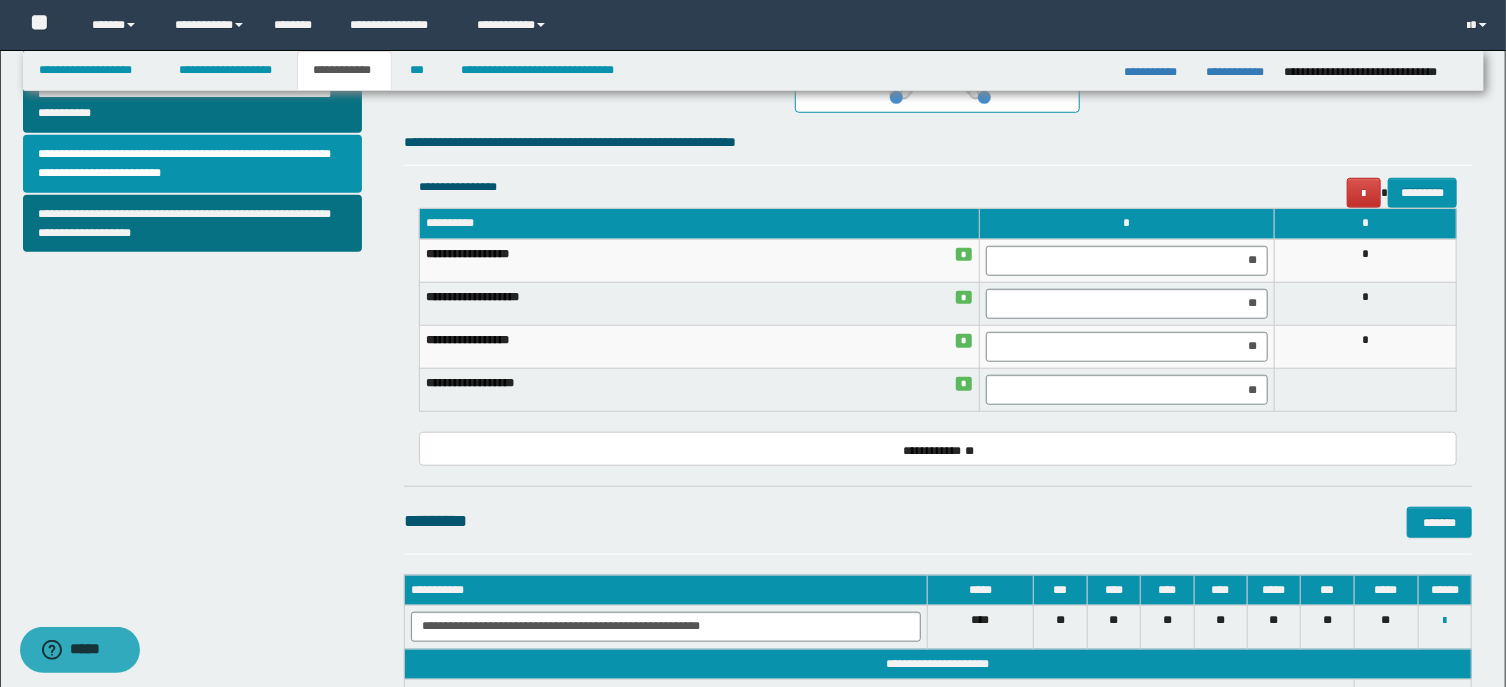 click on "**********" at bounding box center (938, 449) 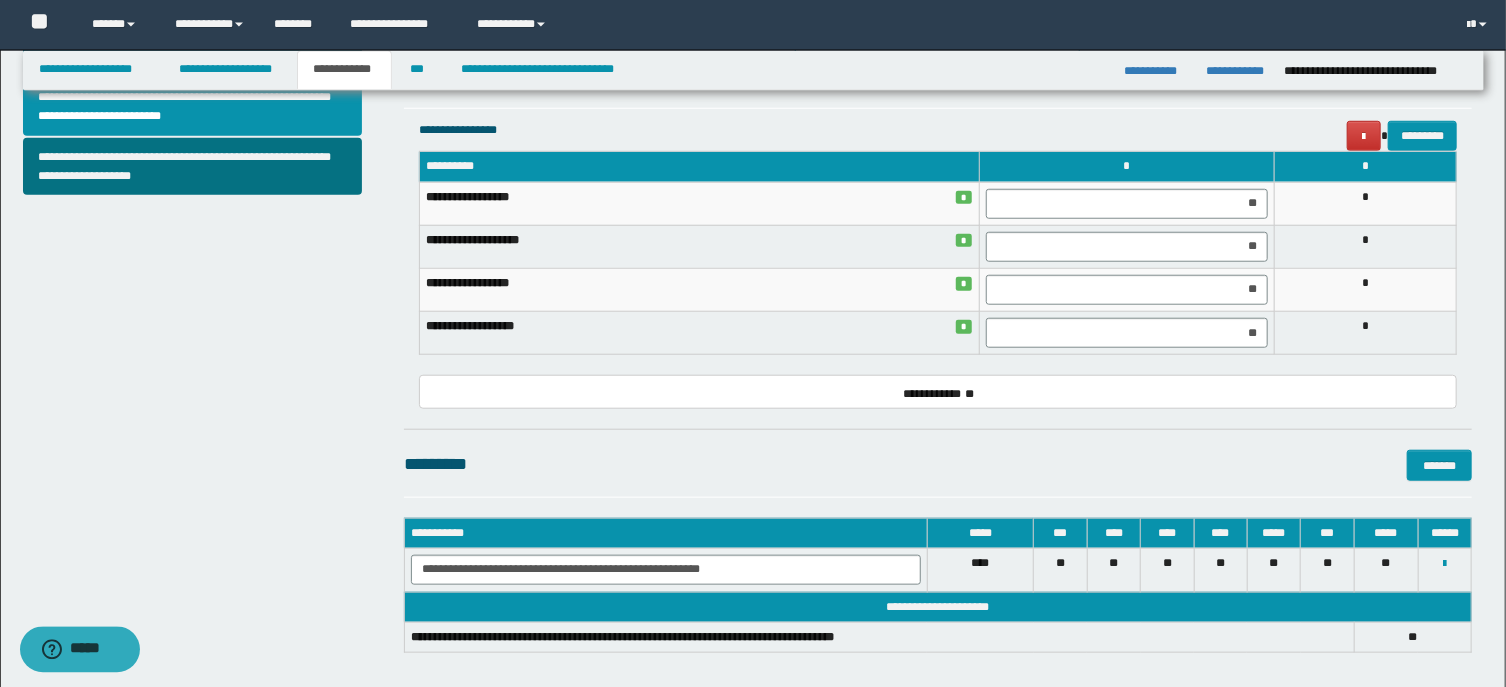 scroll, scrollTop: 857, scrollLeft: 0, axis: vertical 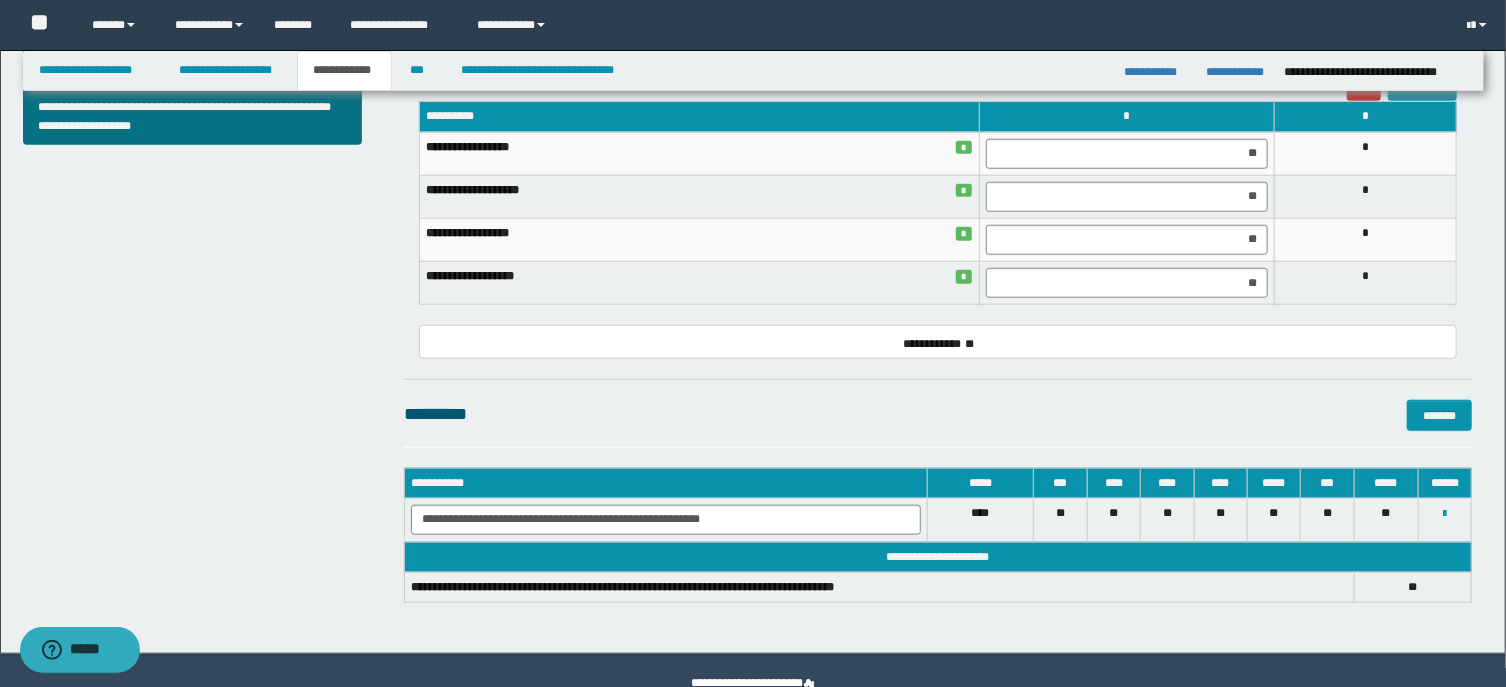 click on "* *" at bounding box center [1412, 587] 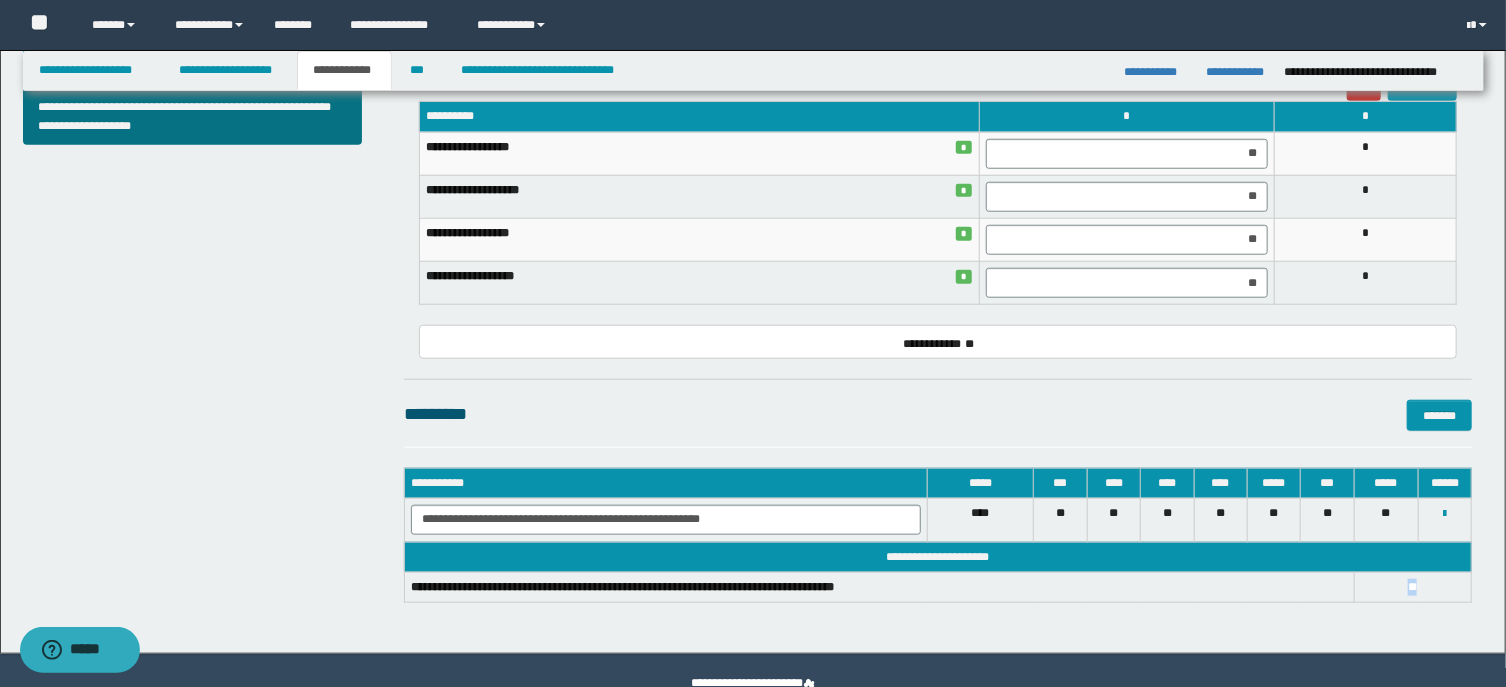 click on "* *" at bounding box center (1412, 587) 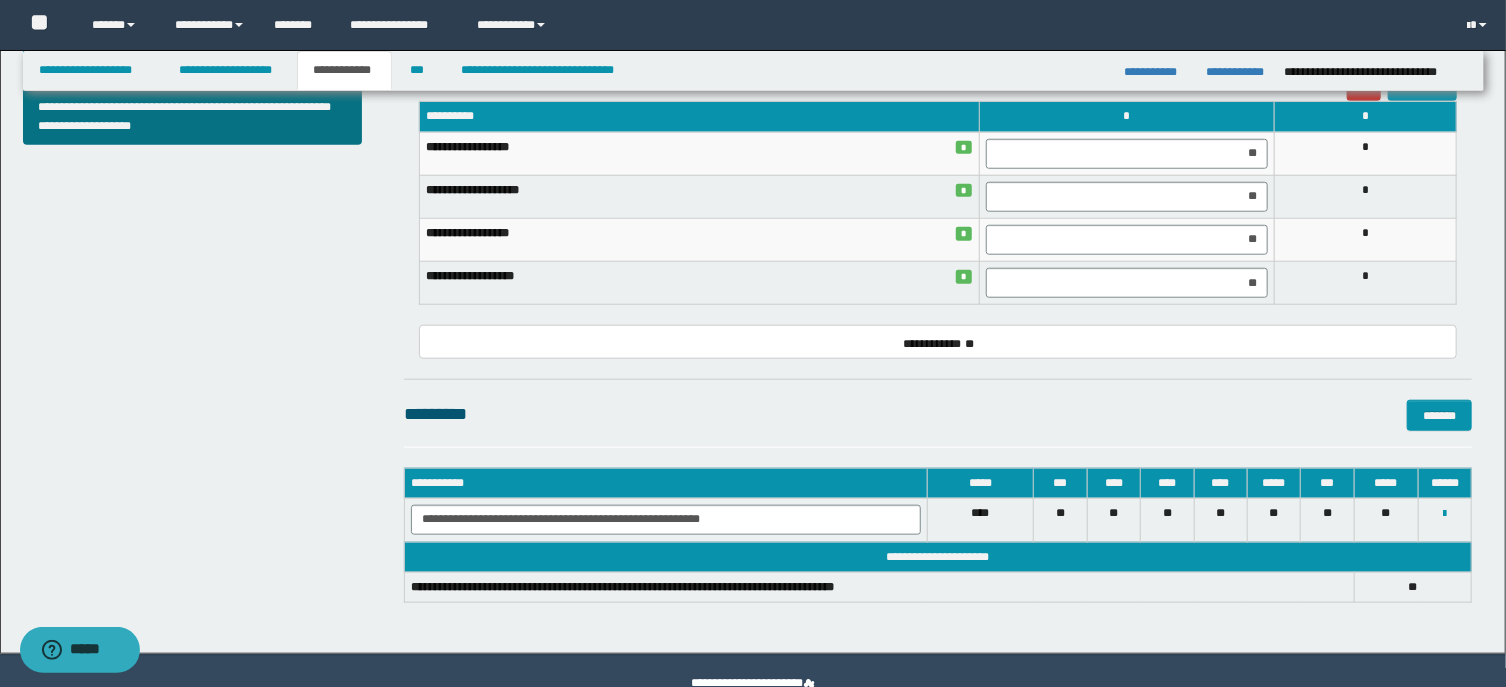 click on "* *" at bounding box center [1412, 587] 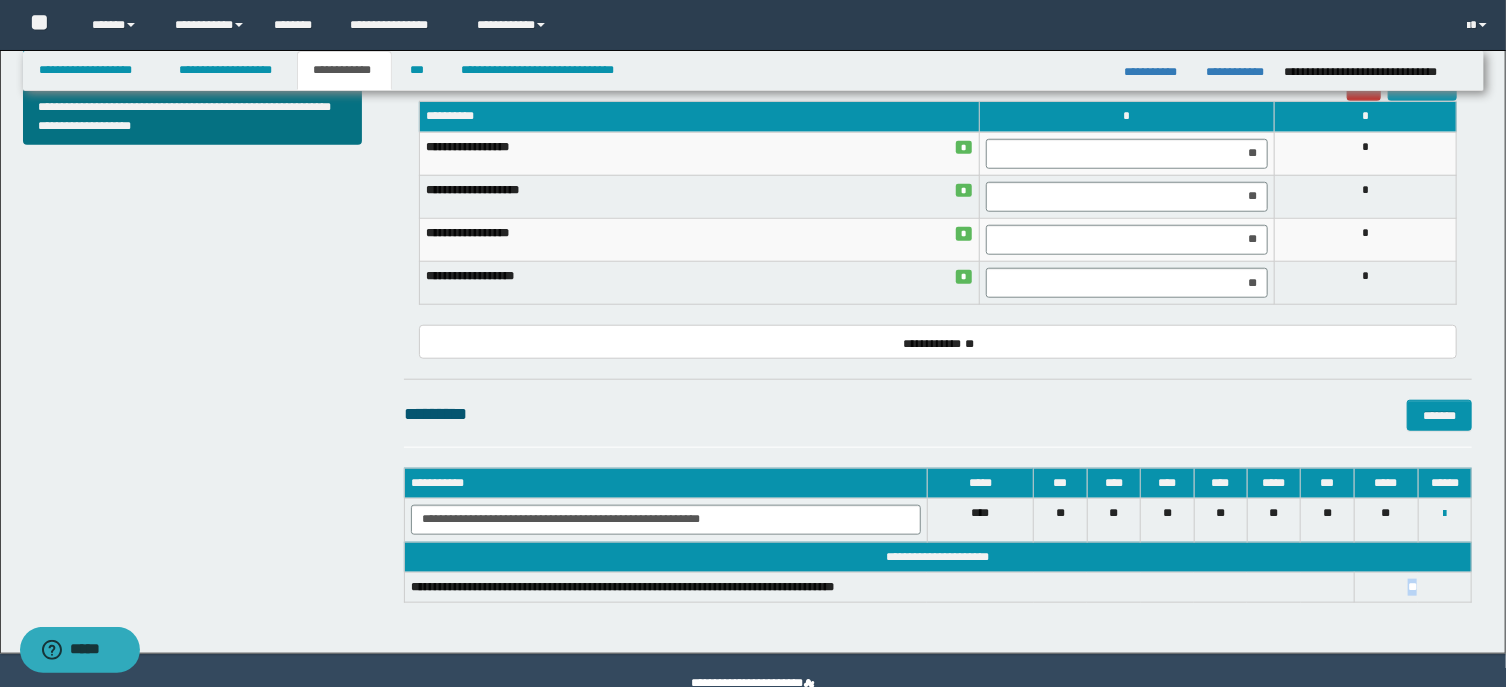 copy on "*" 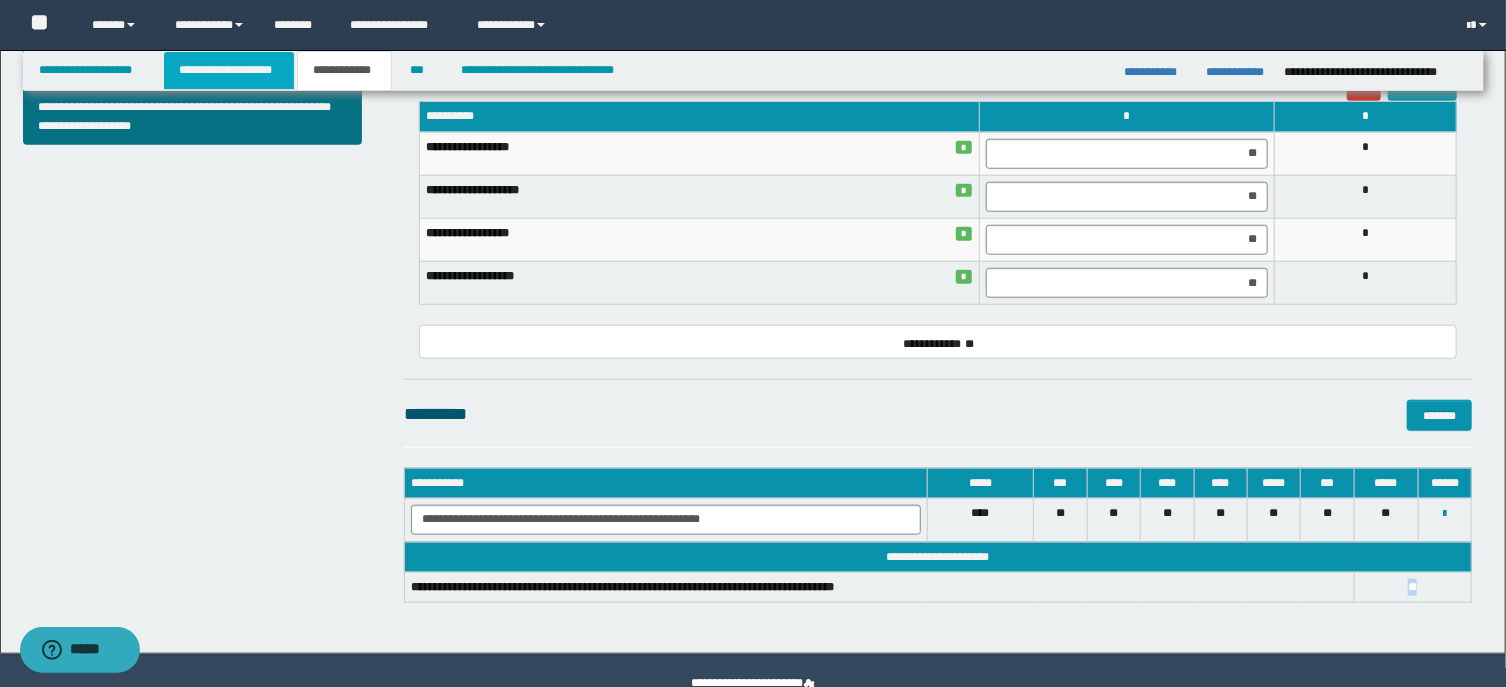 click on "**********" at bounding box center (229, 70) 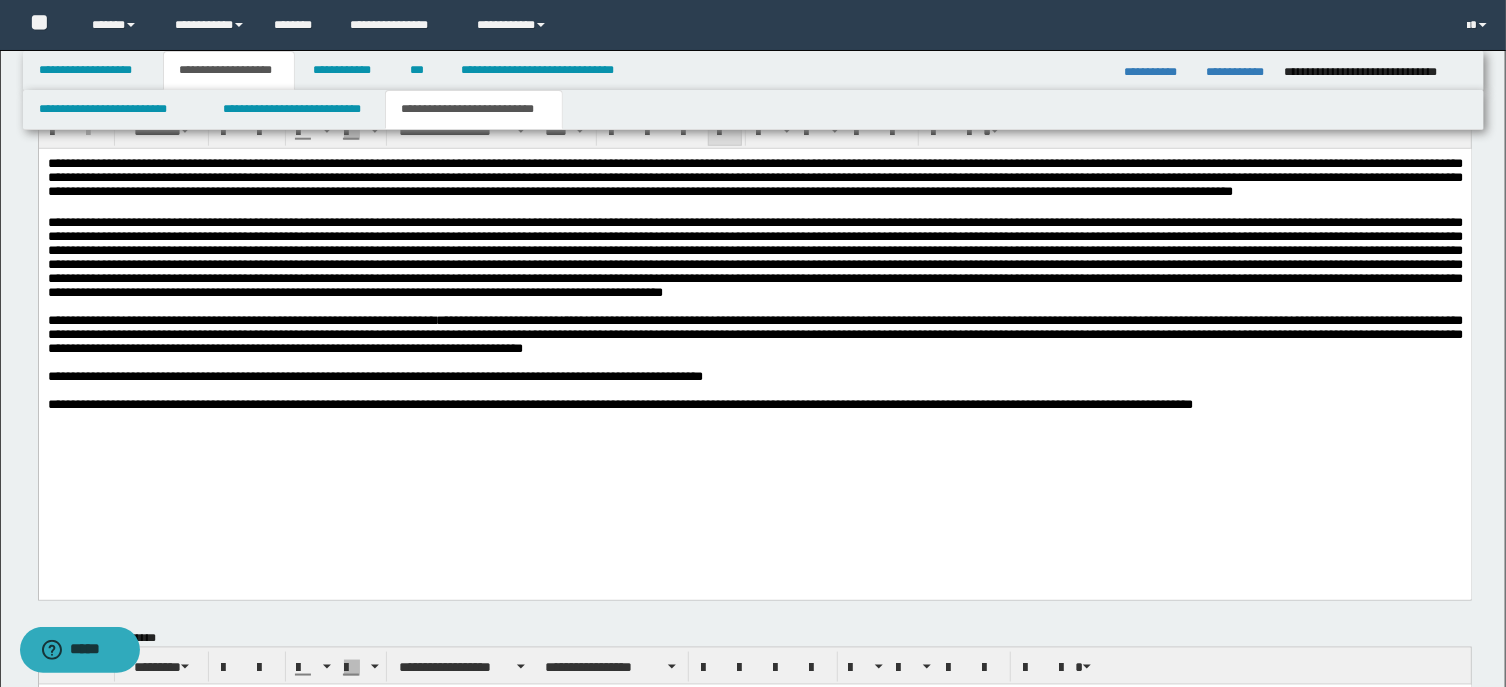 scroll, scrollTop: 1103, scrollLeft: 0, axis: vertical 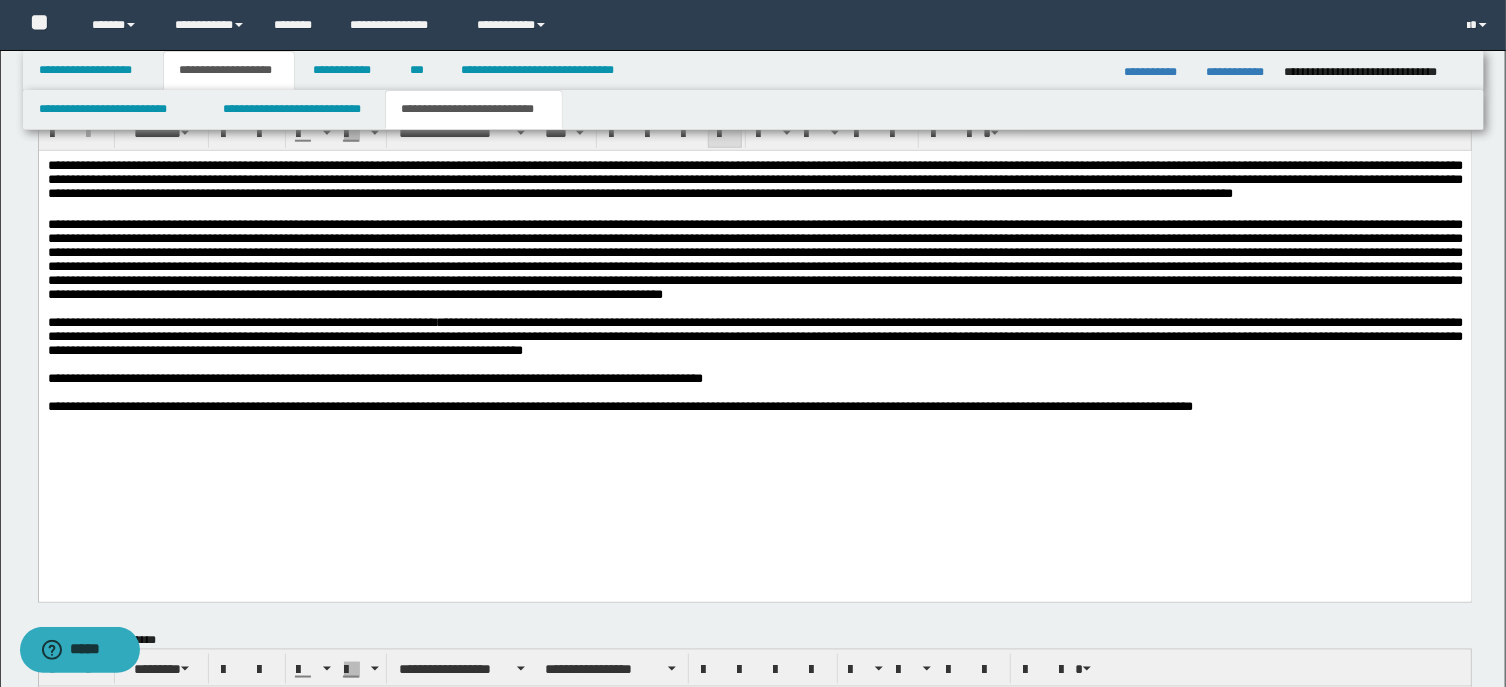 click on "**********" at bounding box center [754, 311] 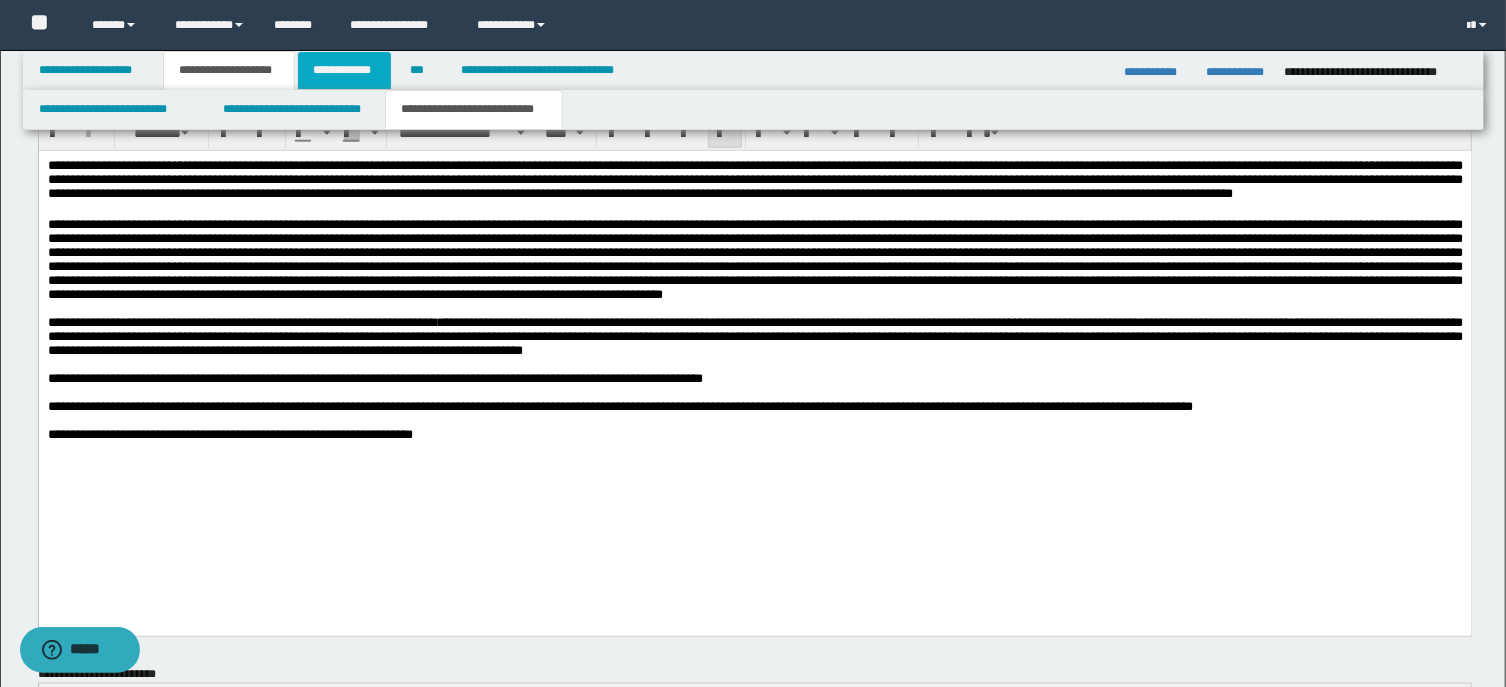 click on "**********" at bounding box center (344, 70) 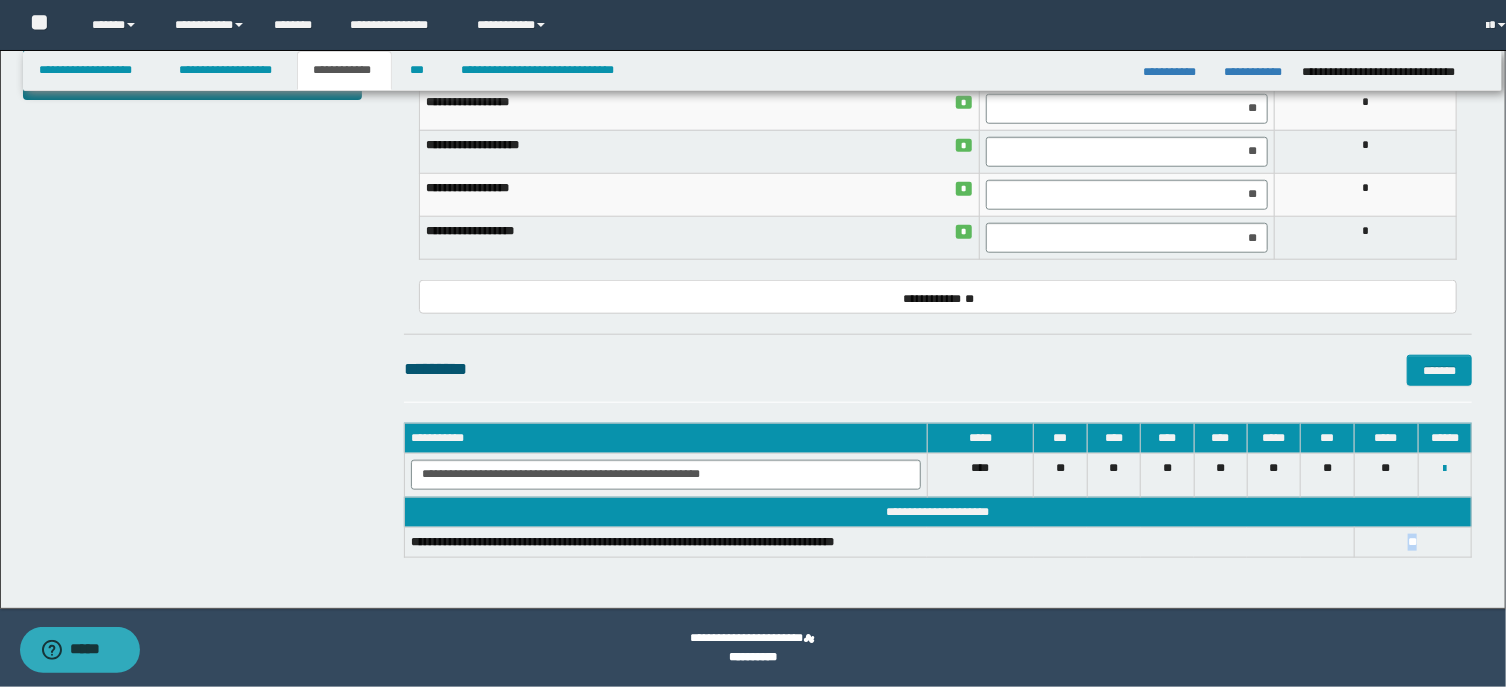 scroll, scrollTop: 902, scrollLeft: 0, axis: vertical 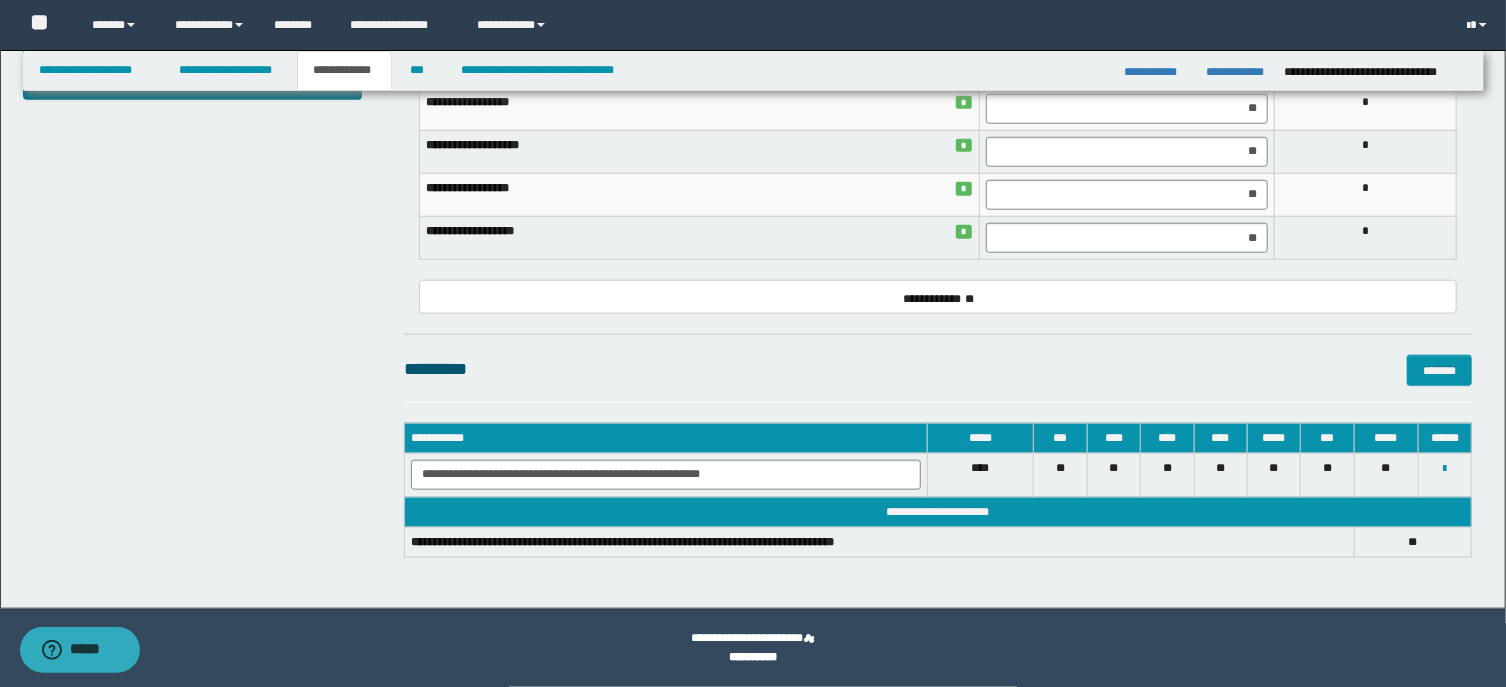 click on "****" at bounding box center (980, 475) 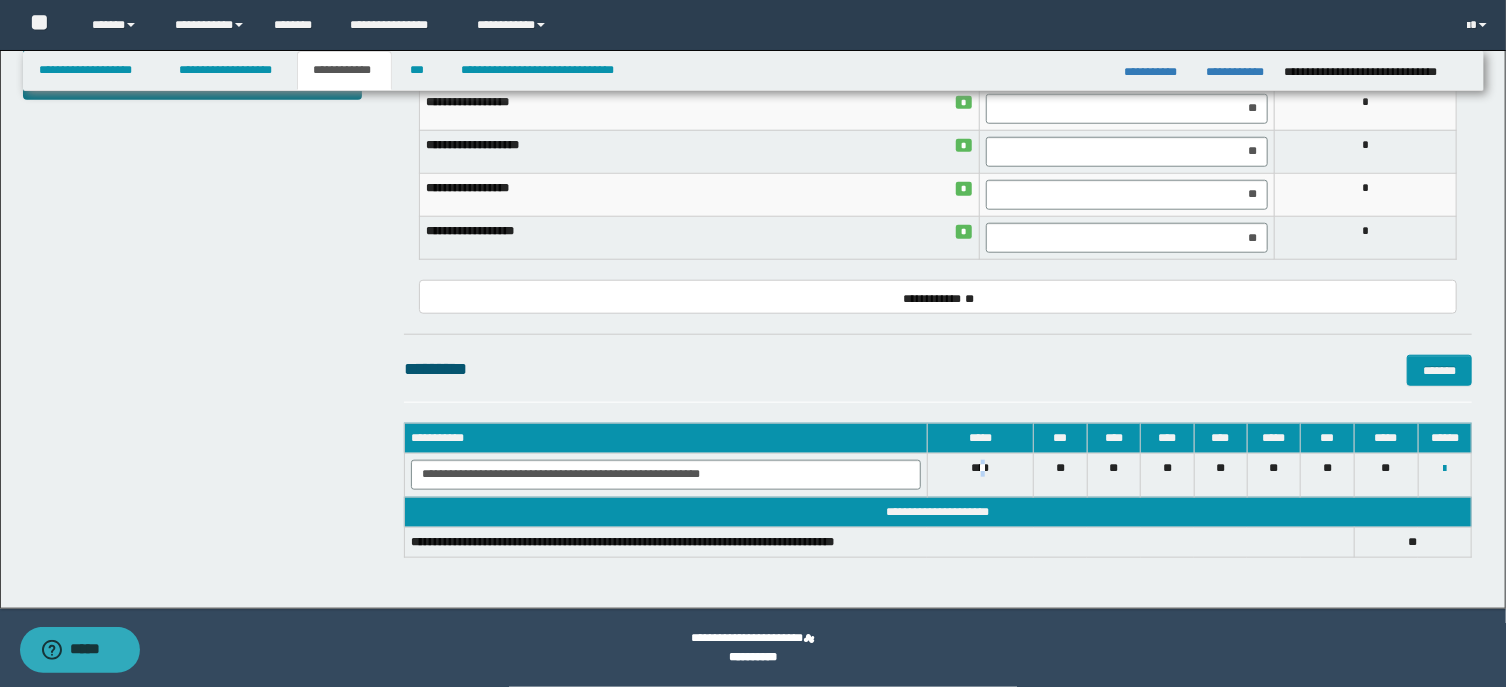 click on "****" at bounding box center [980, 475] 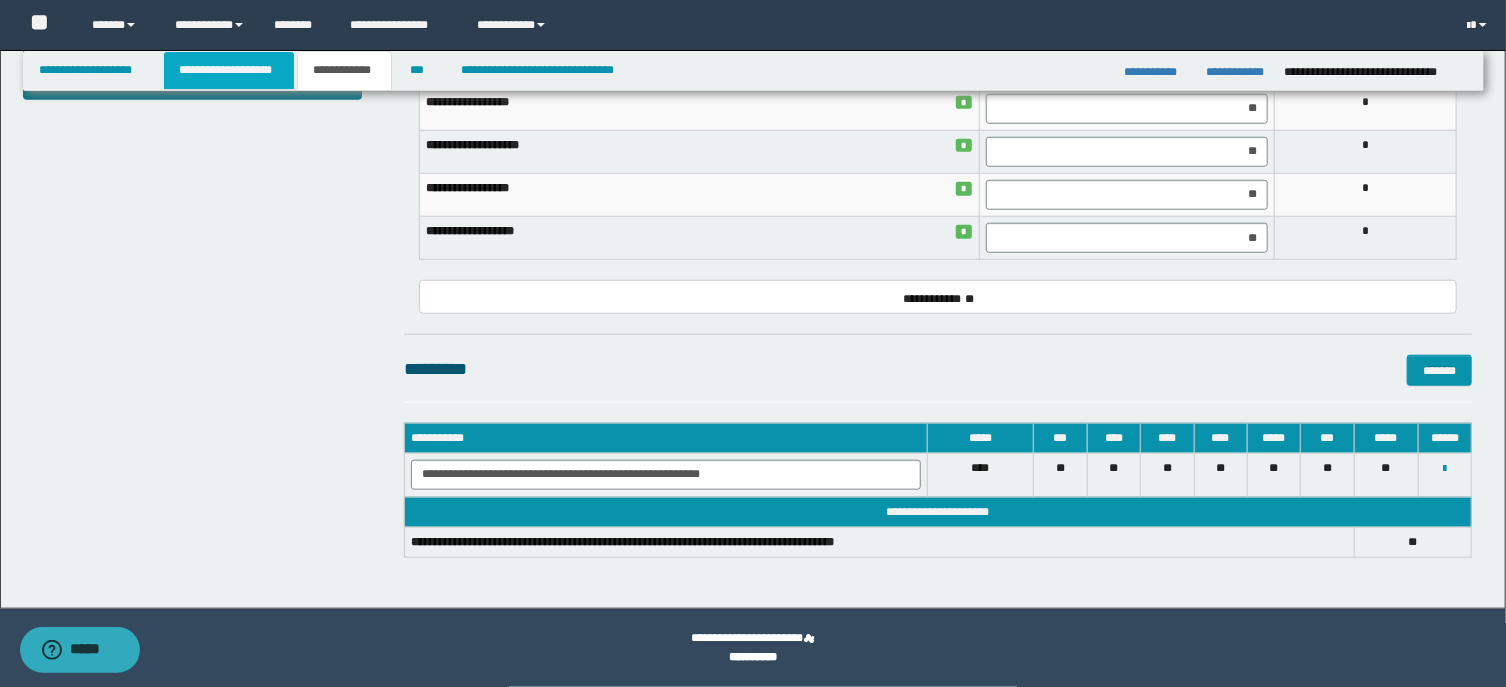 click on "**********" at bounding box center [229, 70] 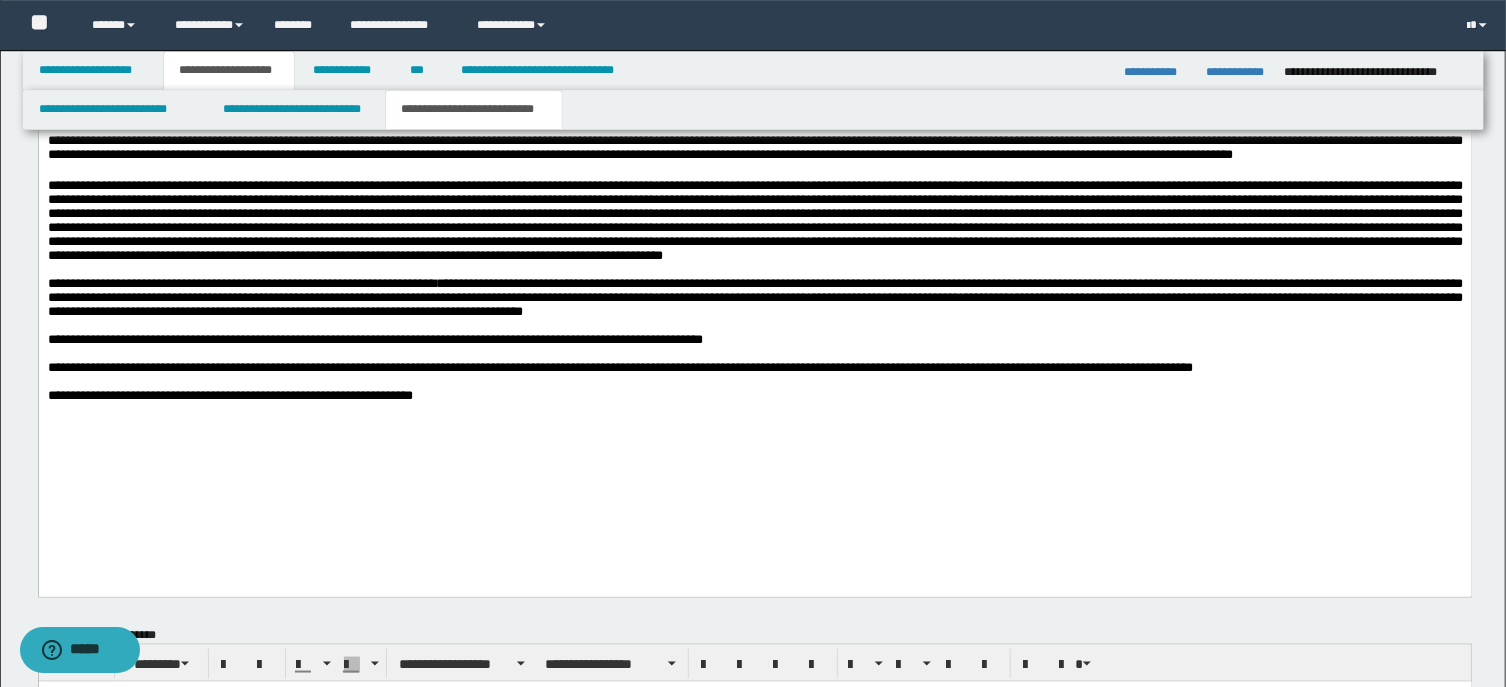 scroll, scrollTop: 1147, scrollLeft: 0, axis: vertical 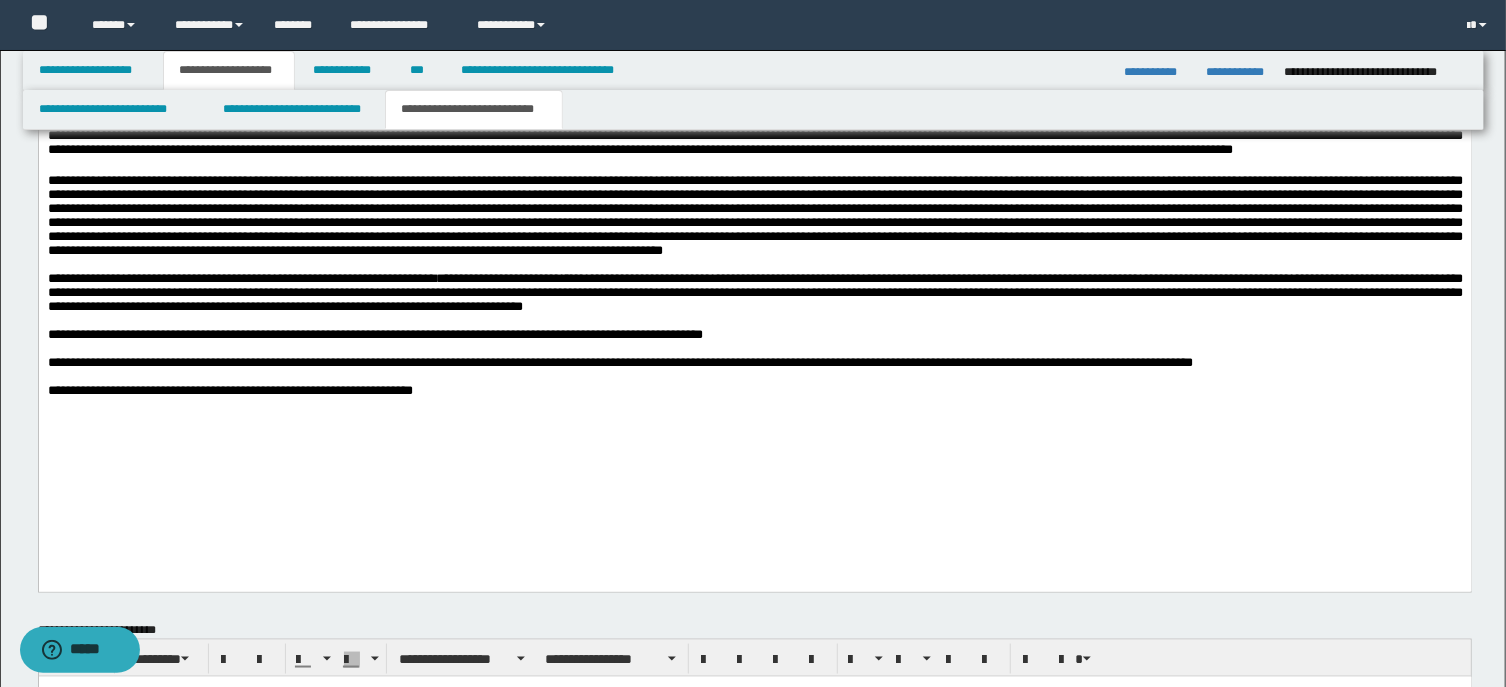 click on "**********" at bounding box center (754, 391) 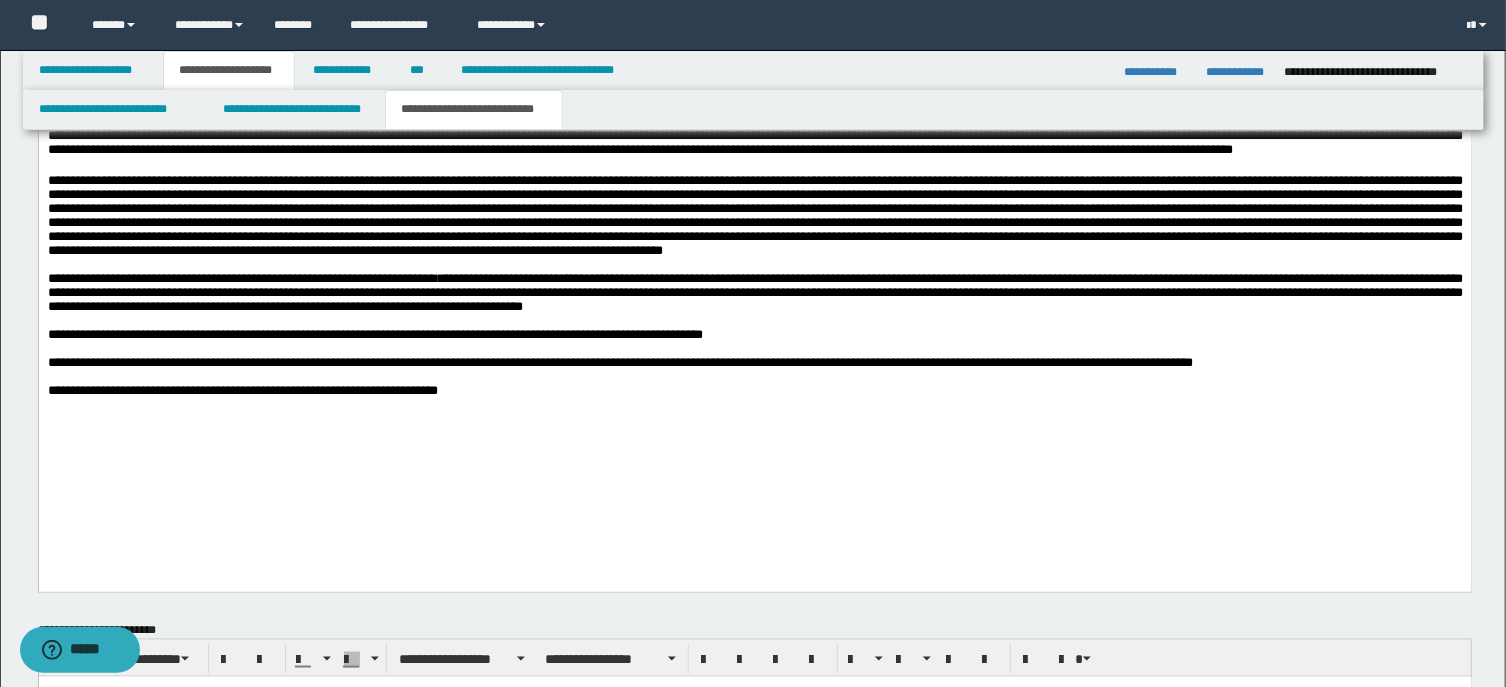 click on "**********" at bounding box center [242, 390] 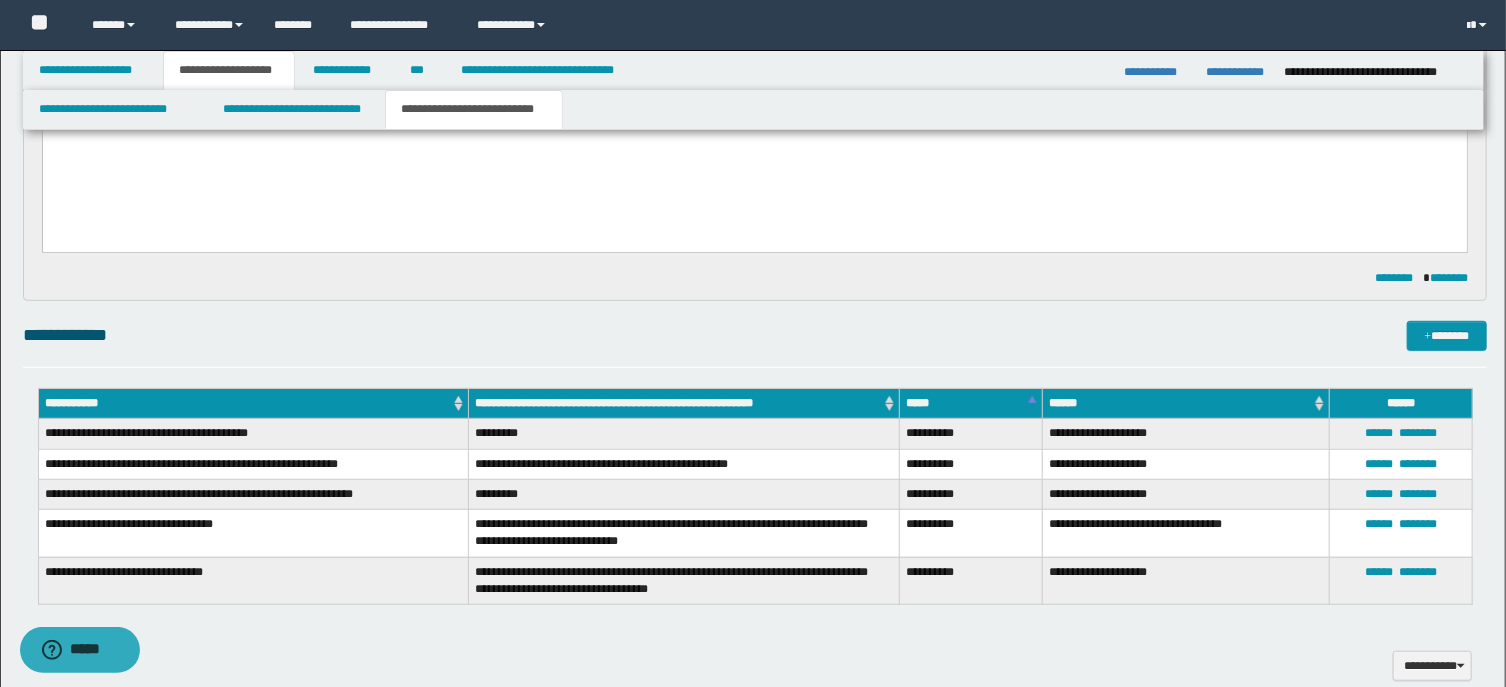 scroll, scrollTop: 182, scrollLeft: 0, axis: vertical 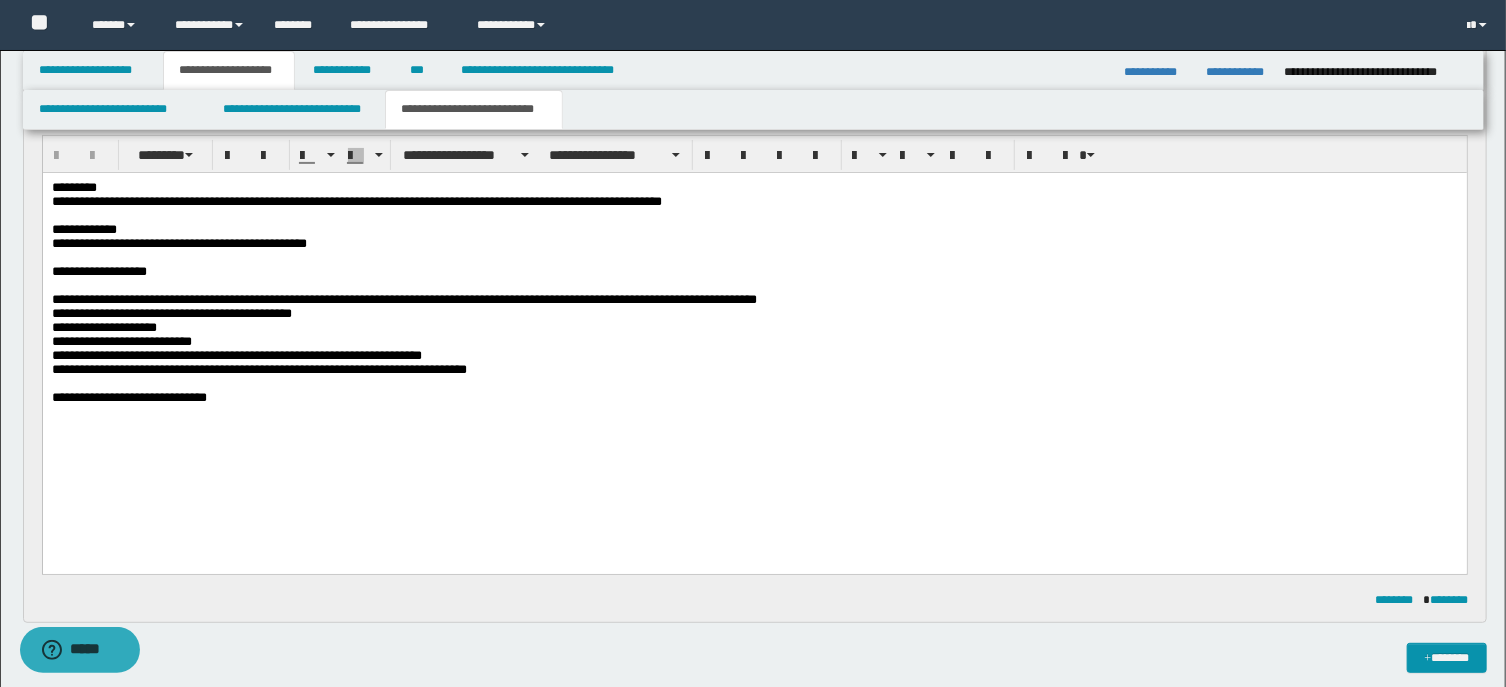 click on "**********" at bounding box center (754, 356) 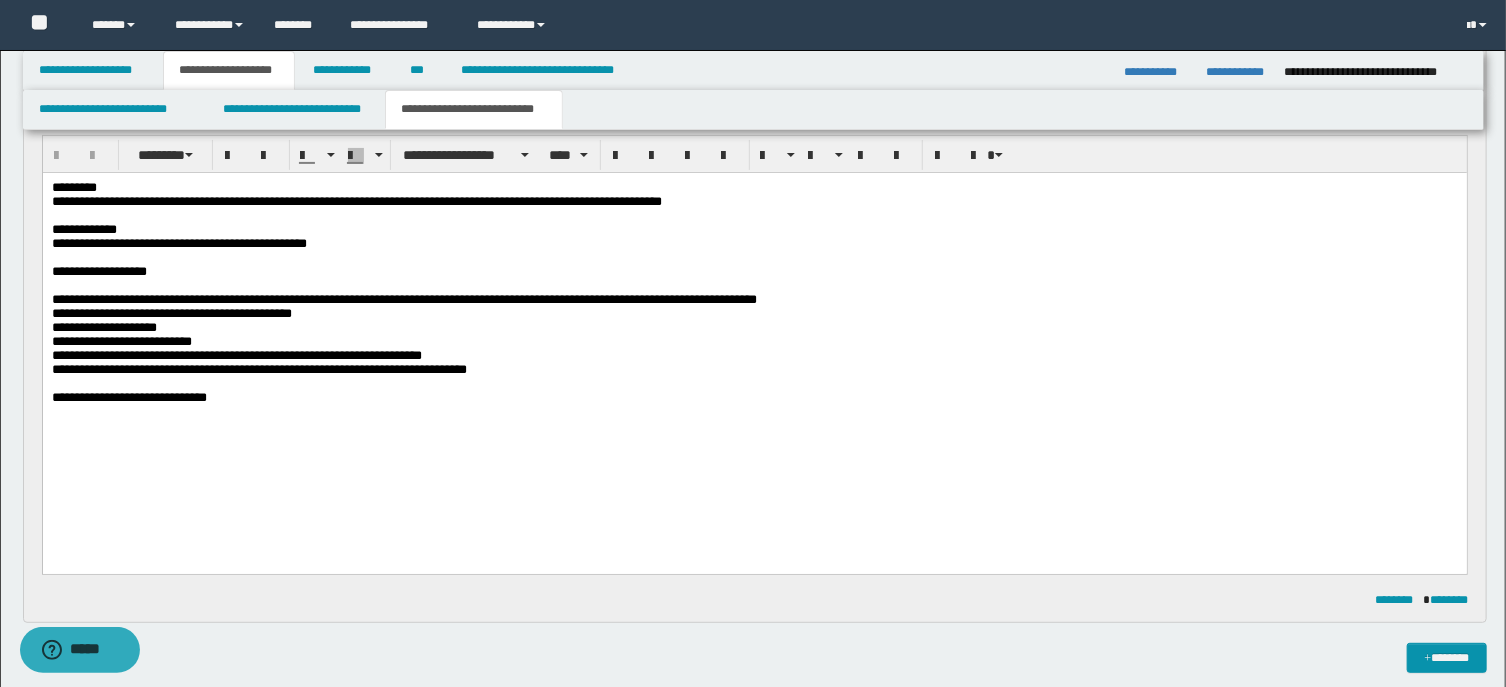 type 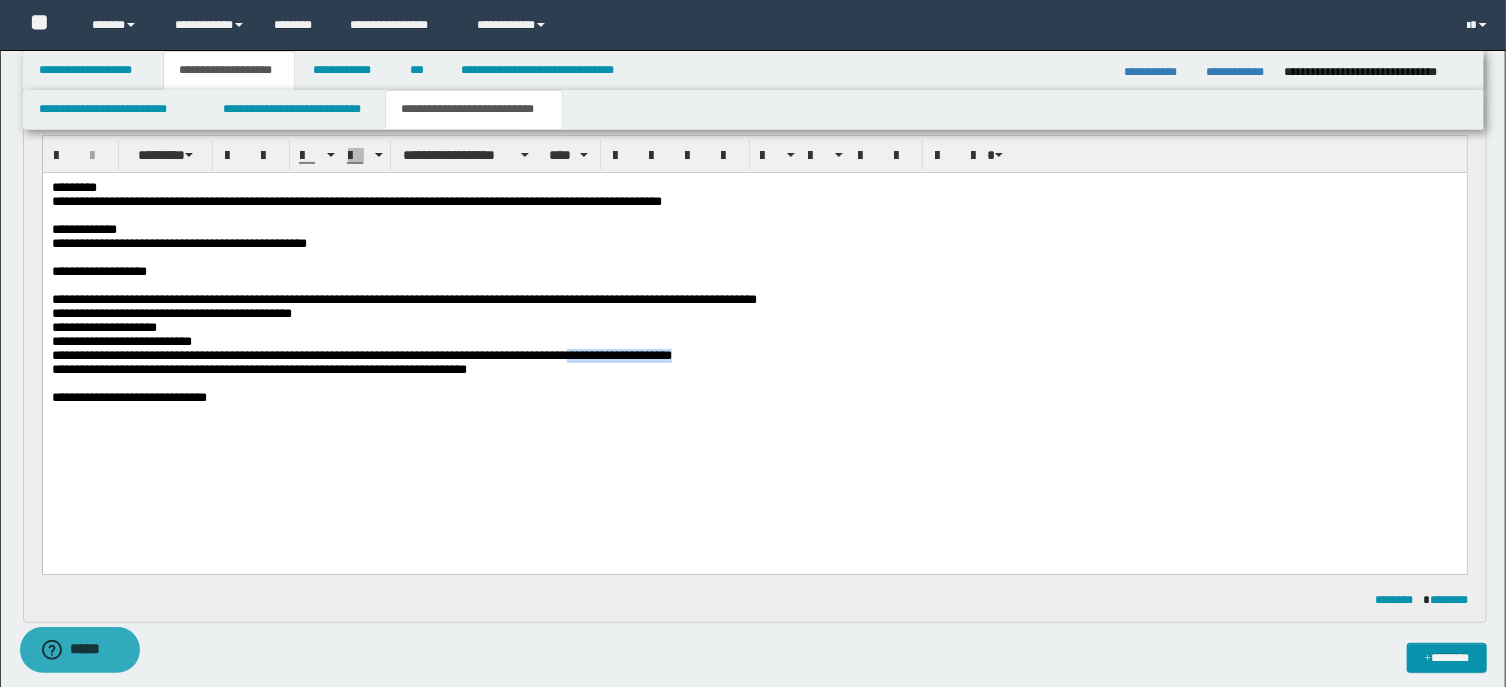 drag, startPoint x: 811, startPoint y: 392, endPoint x: 682, endPoint y: 386, distance: 129.13947 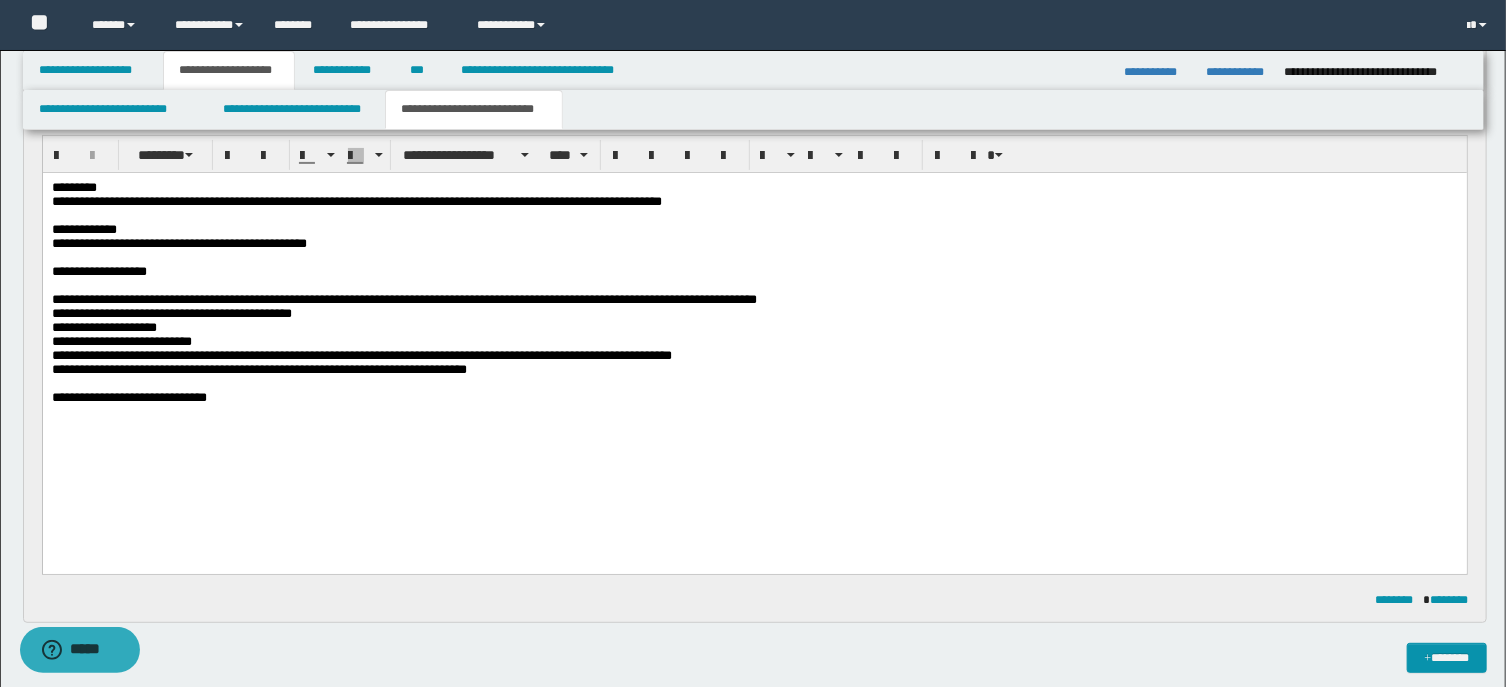 click on "**********" at bounding box center (754, 370) 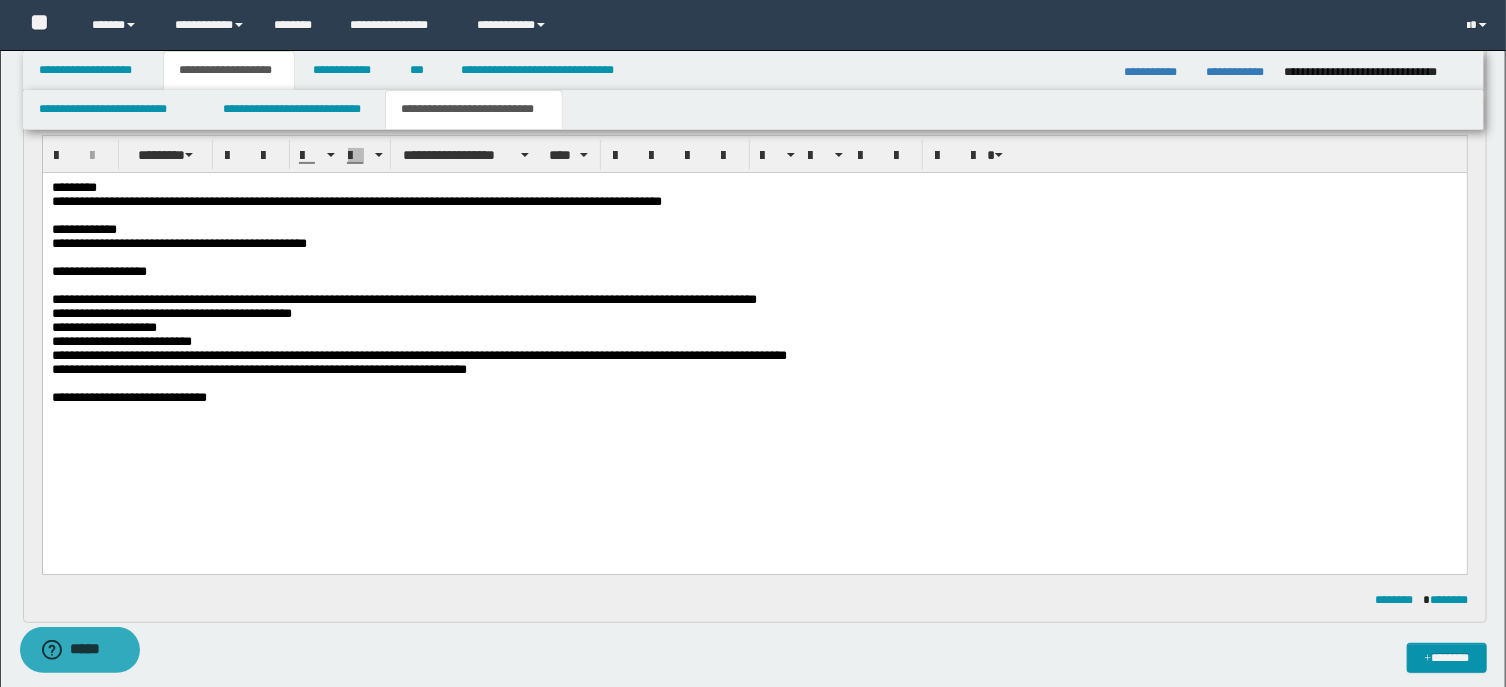 click on "**********" at bounding box center (538, 355) 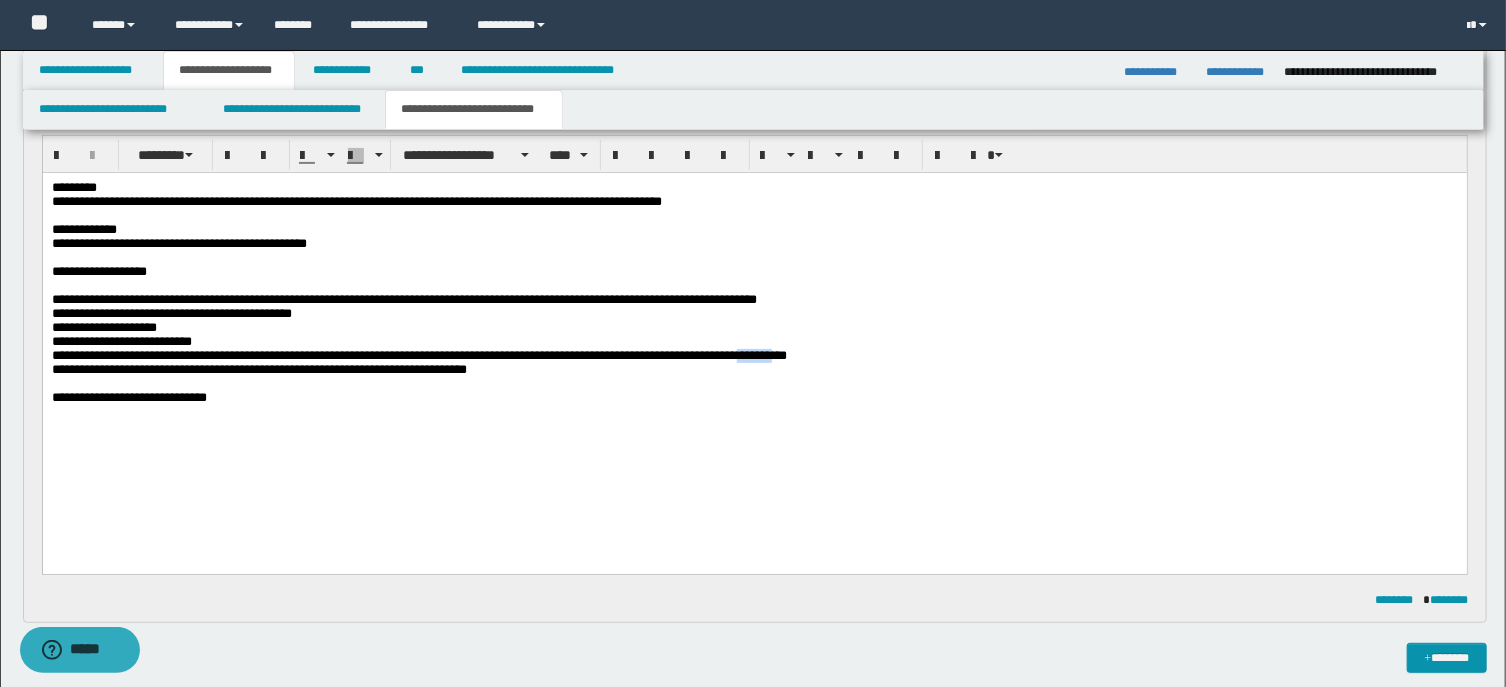 click on "**********" at bounding box center [538, 355] 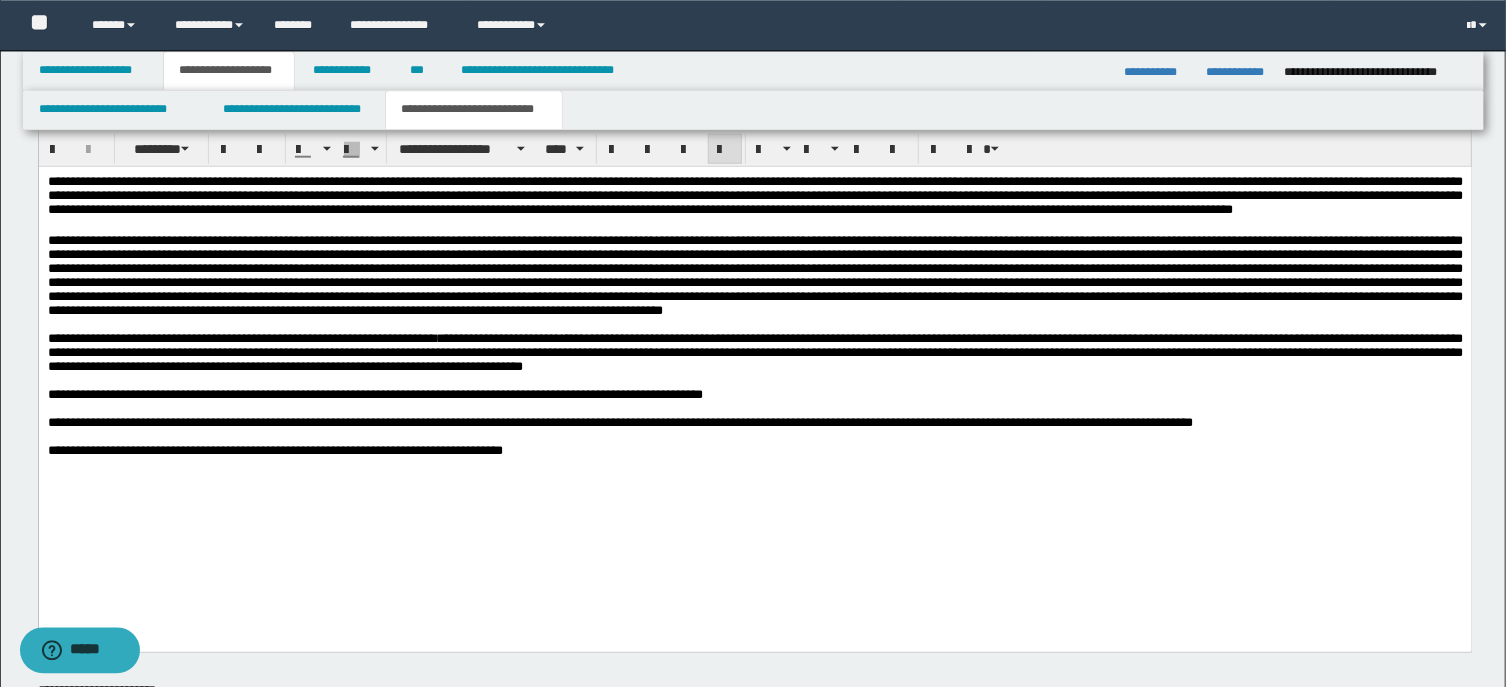 scroll, scrollTop: 1147, scrollLeft: 0, axis: vertical 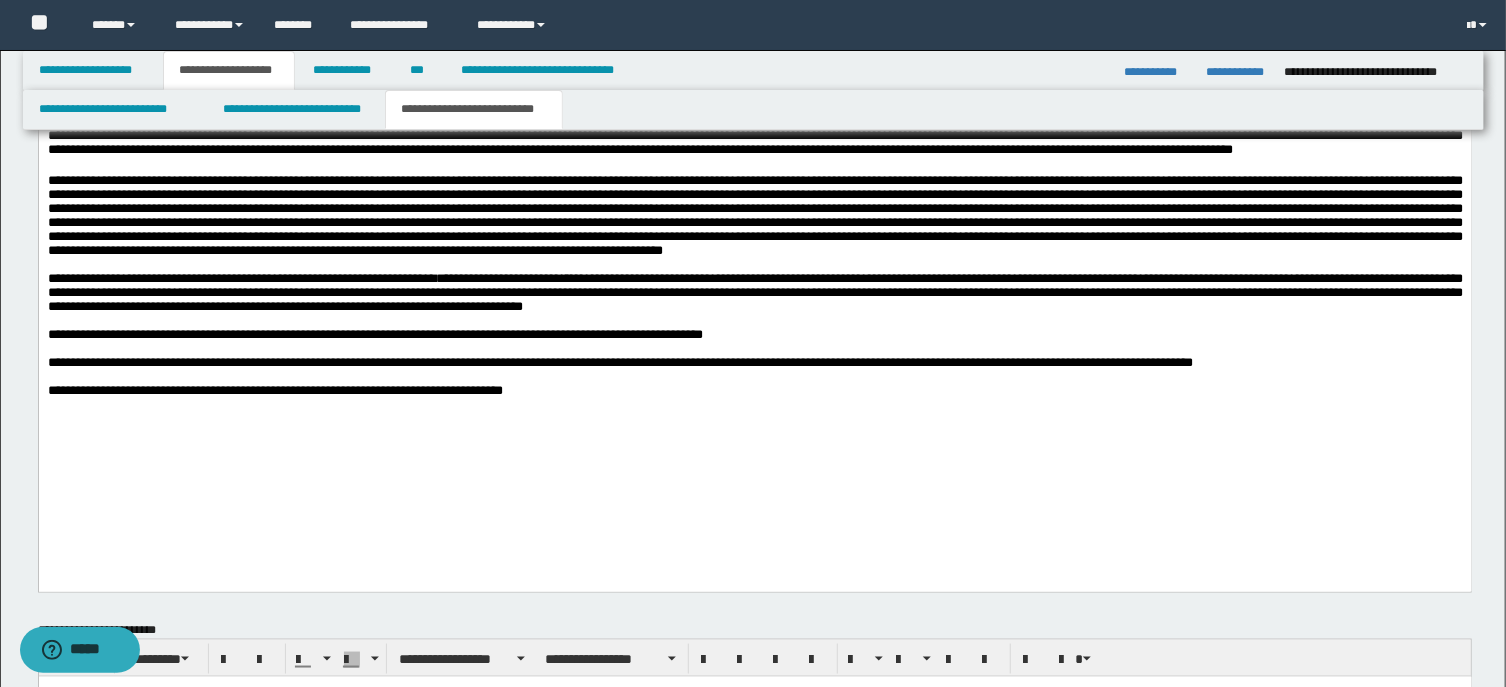click on "**********" at bounding box center [754, 391] 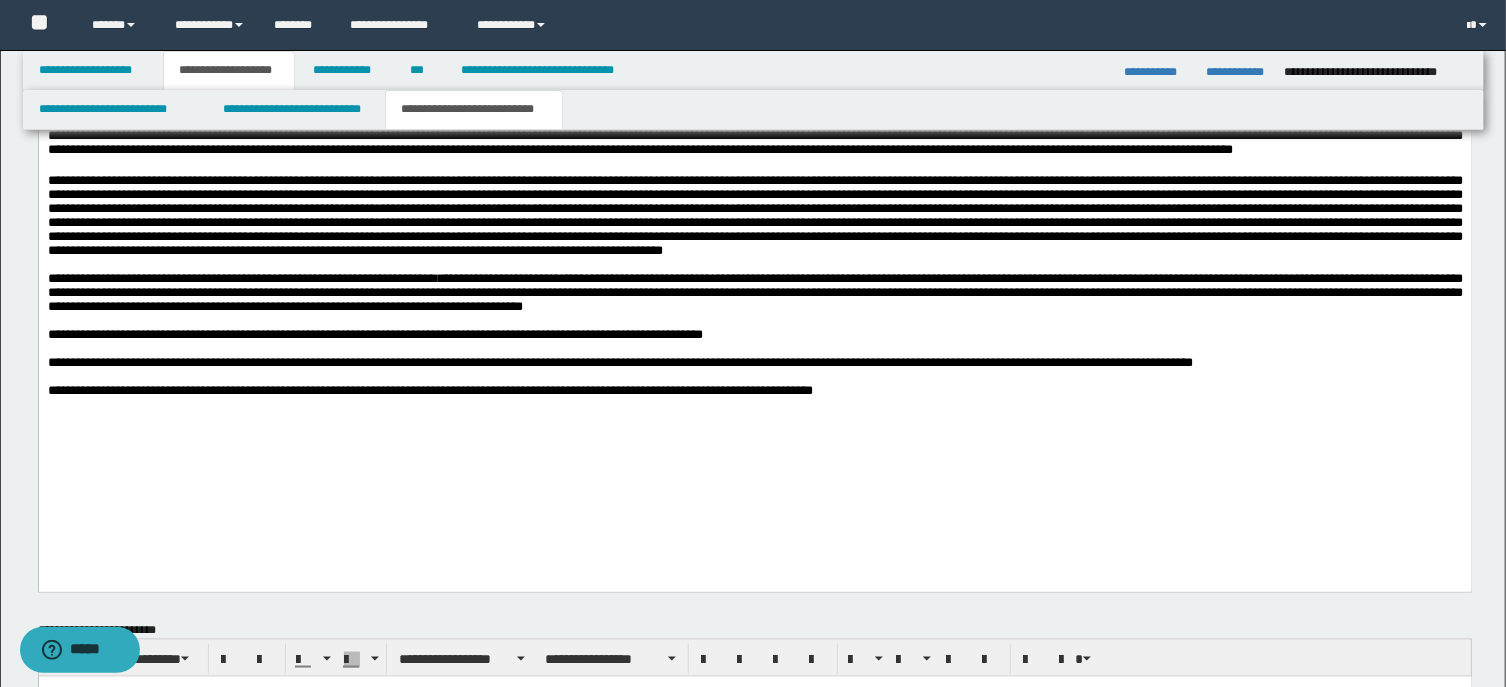 click on "**********" at bounding box center (429, 390) 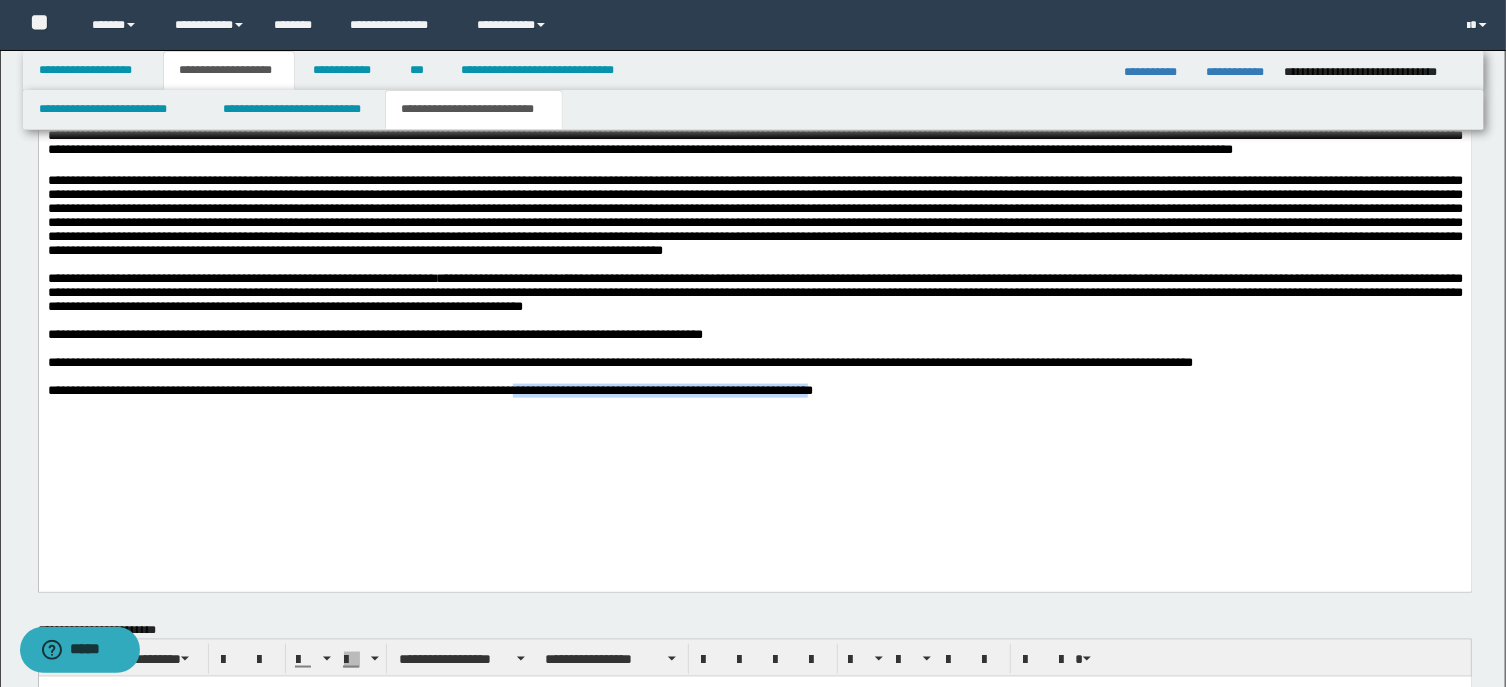 drag, startPoint x: 601, startPoint y: 479, endPoint x: 935, endPoint y: 482, distance: 334.01346 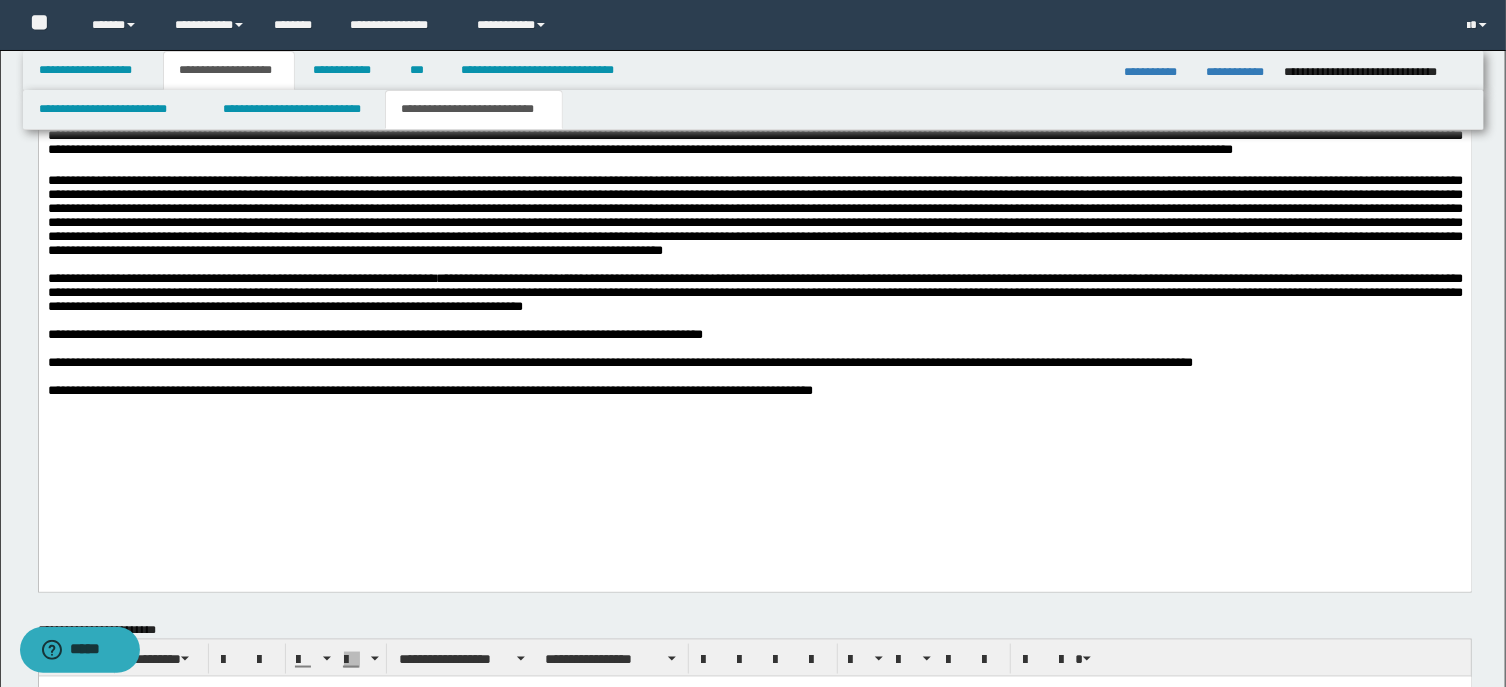 click on "**********" at bounding box center [754, 391] 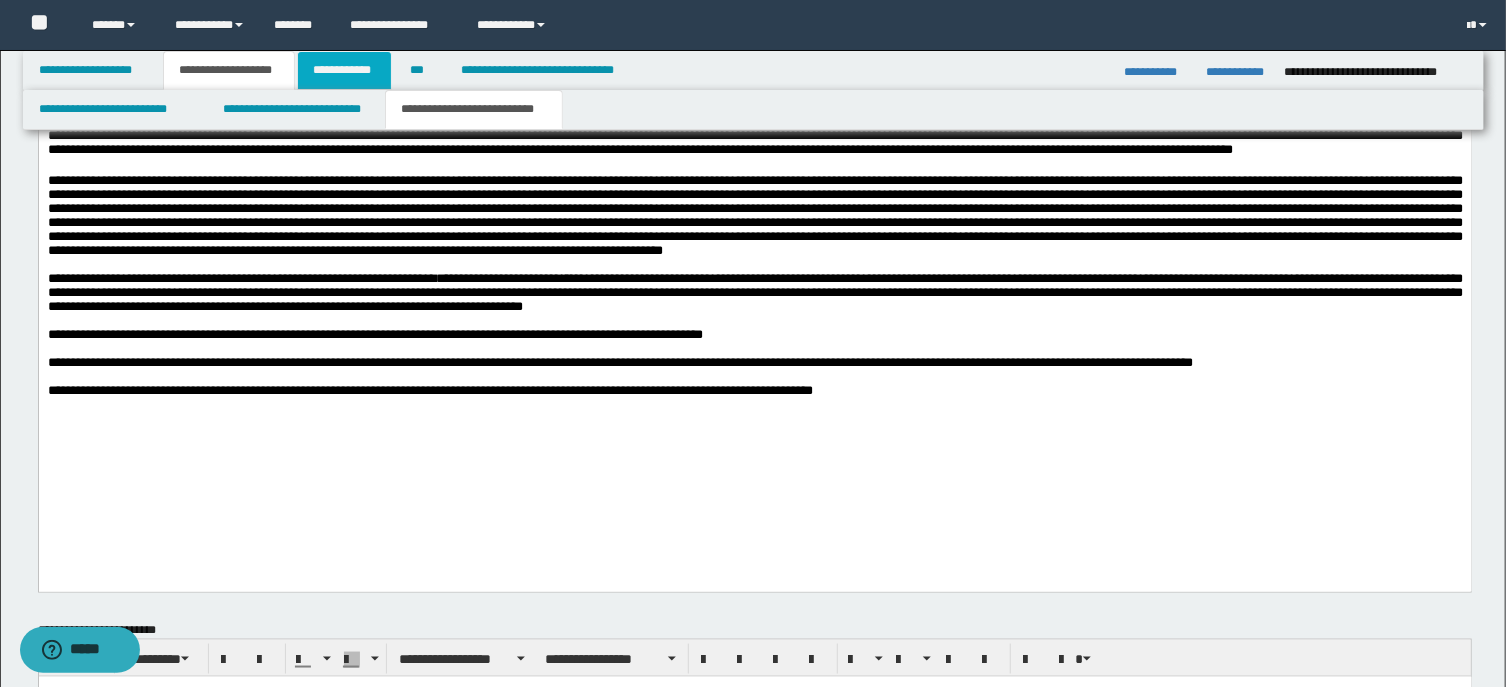 click on "**********" at bounding box center (344, 70) 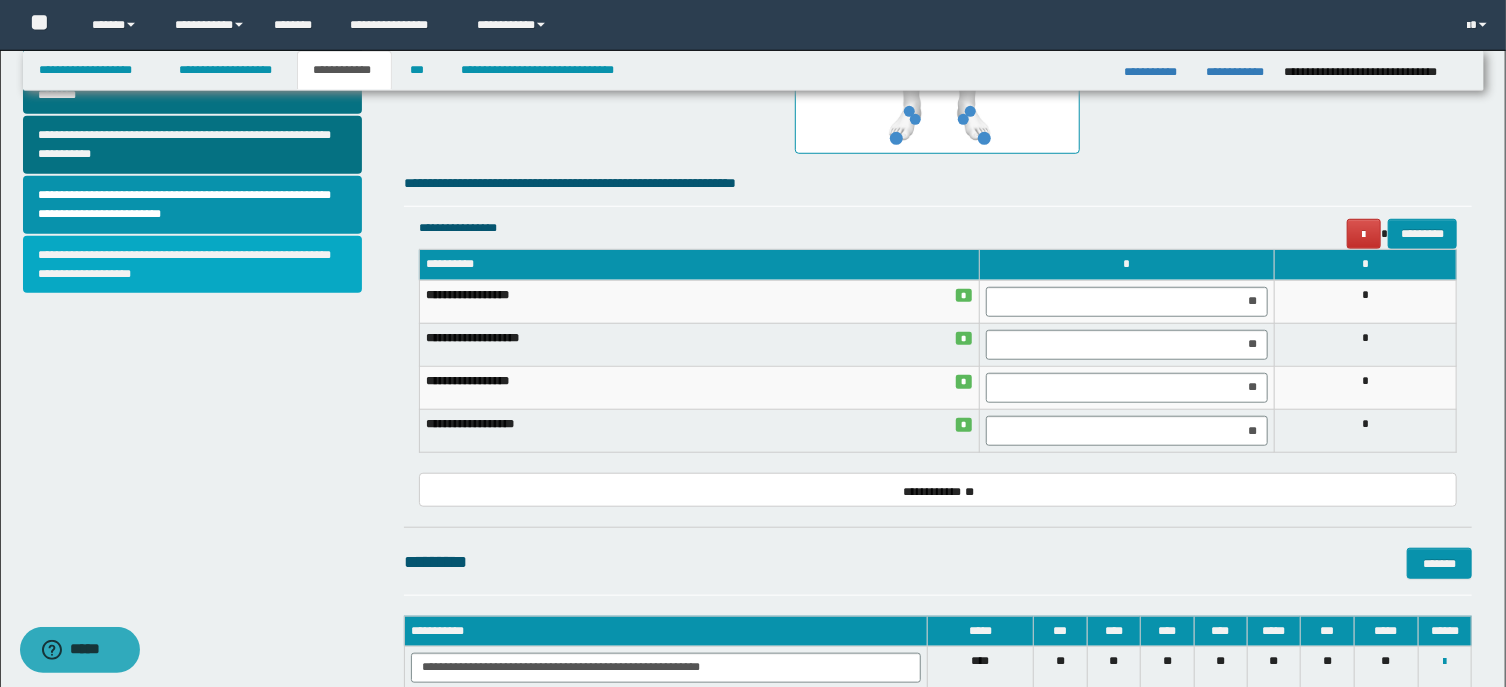 scroll, scrollTop: 580, scrollLeft: 0, axis: vertical 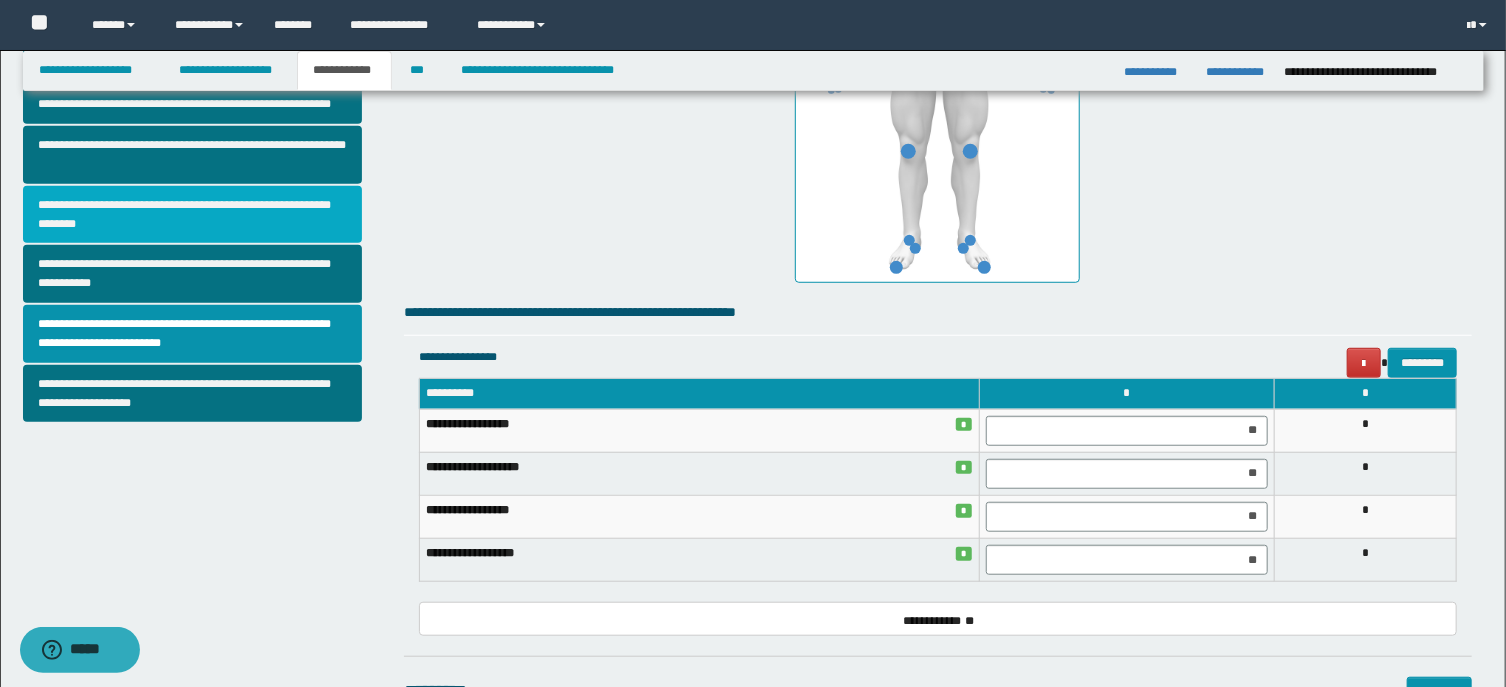 click on "**********" at bounding box center [192, 215] 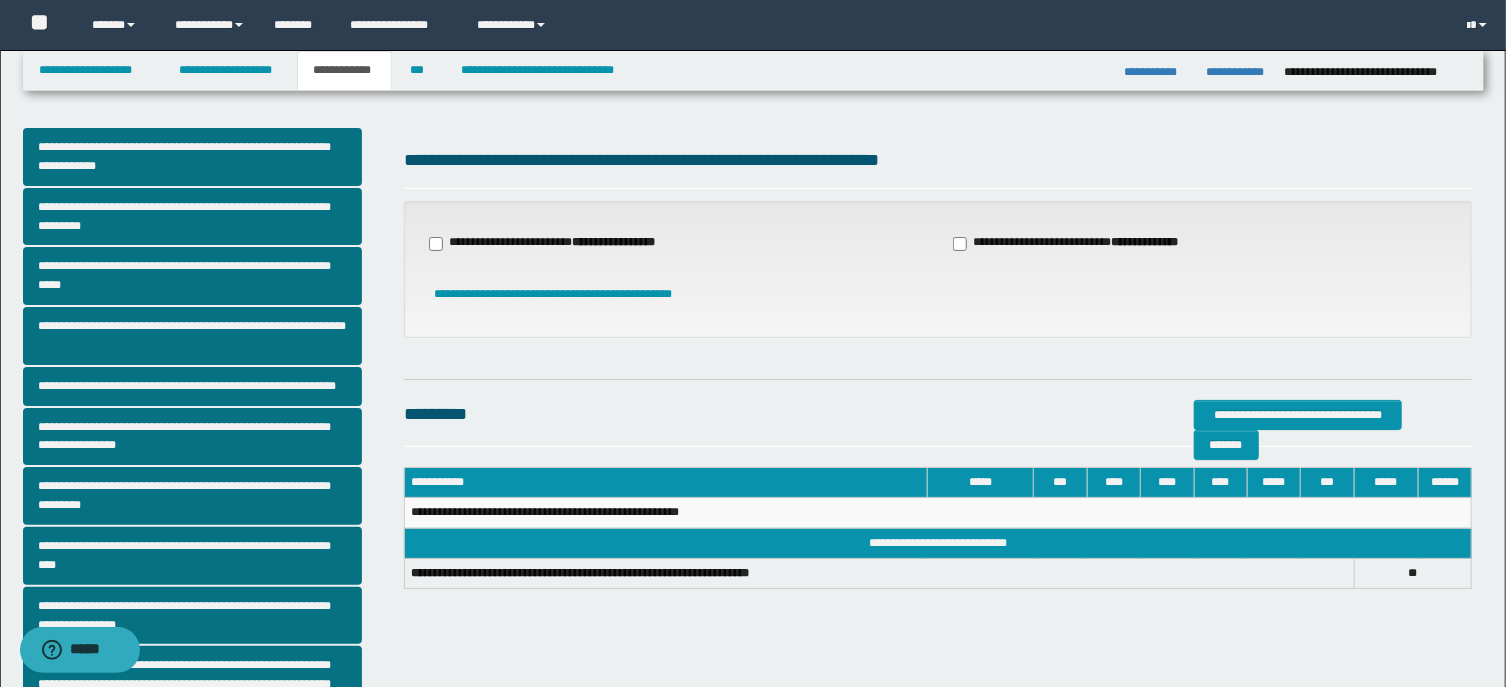 click on "**********" at bounding box center [1200, 243] 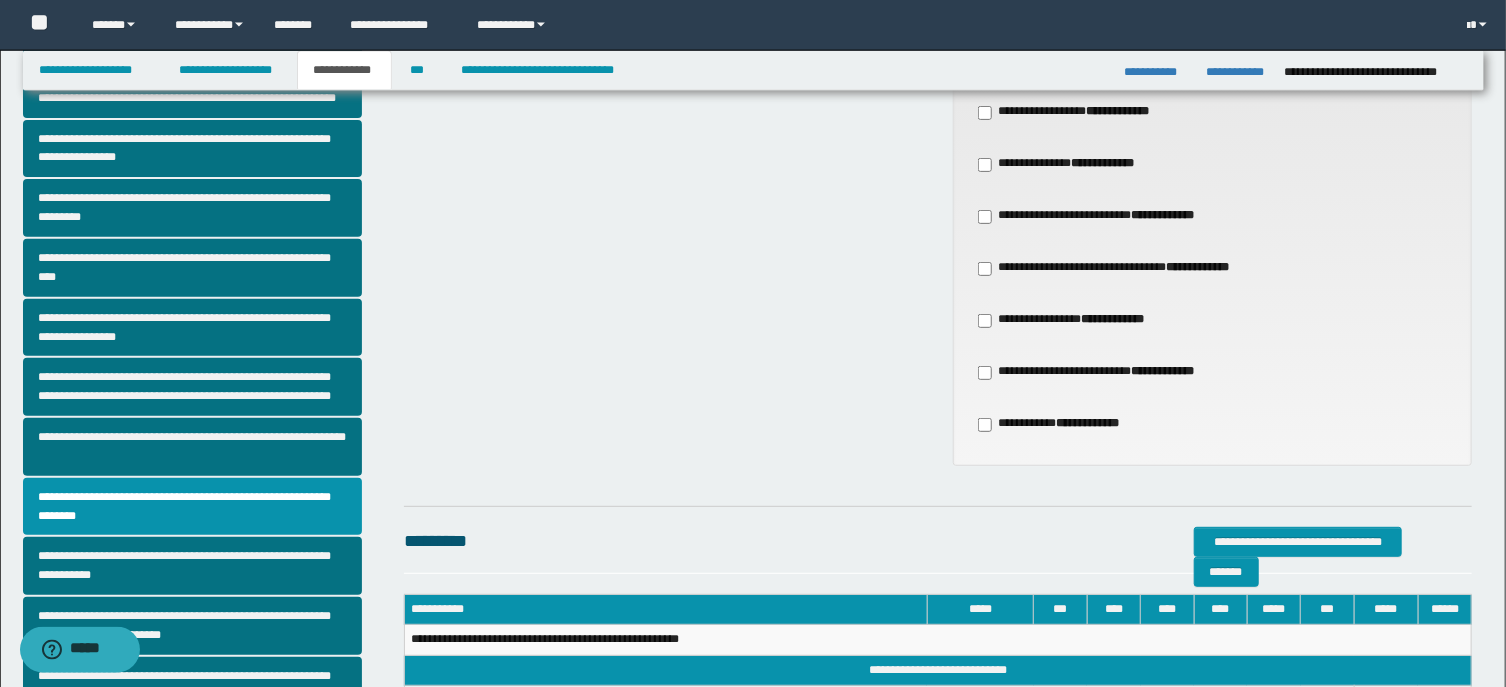 scroll, scrollTop: 321, scrollLeft: 0, axis: vertical 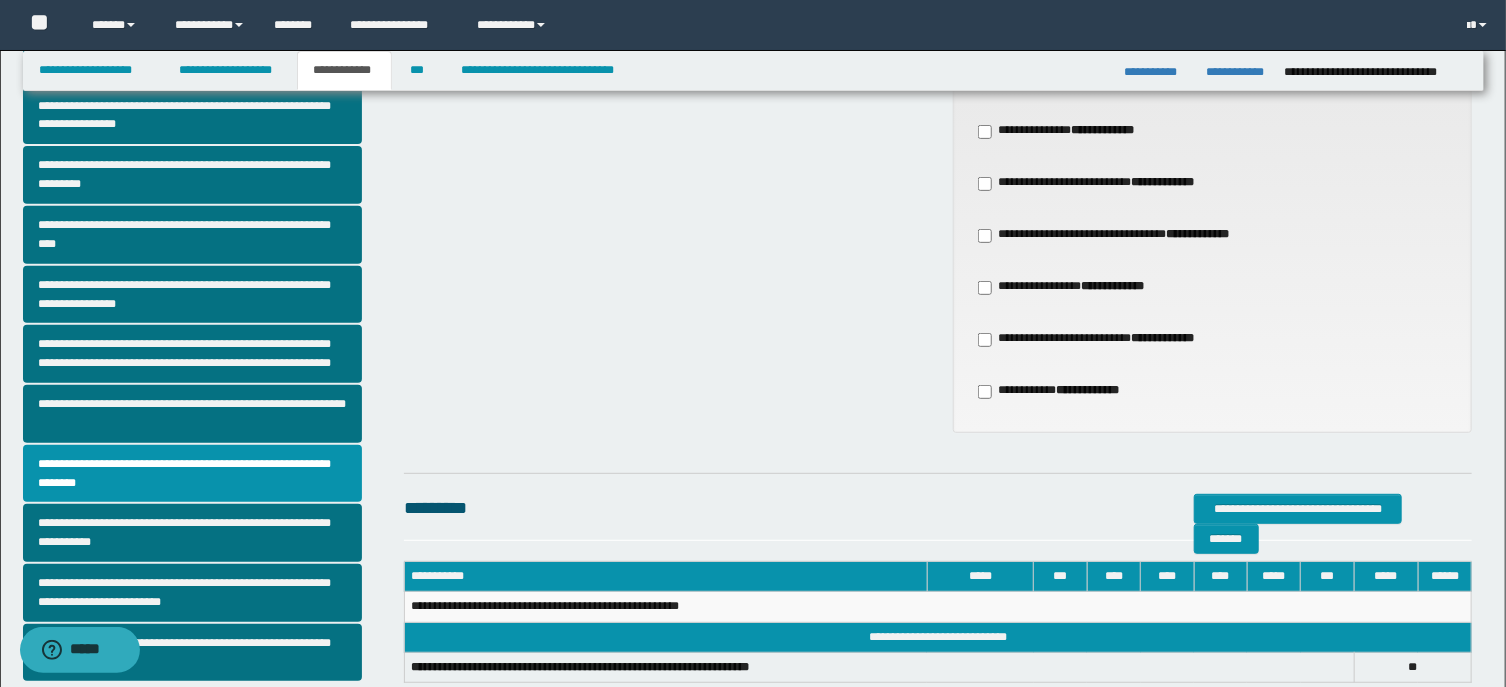 click on "**********" at bounding box center (1098, 183) 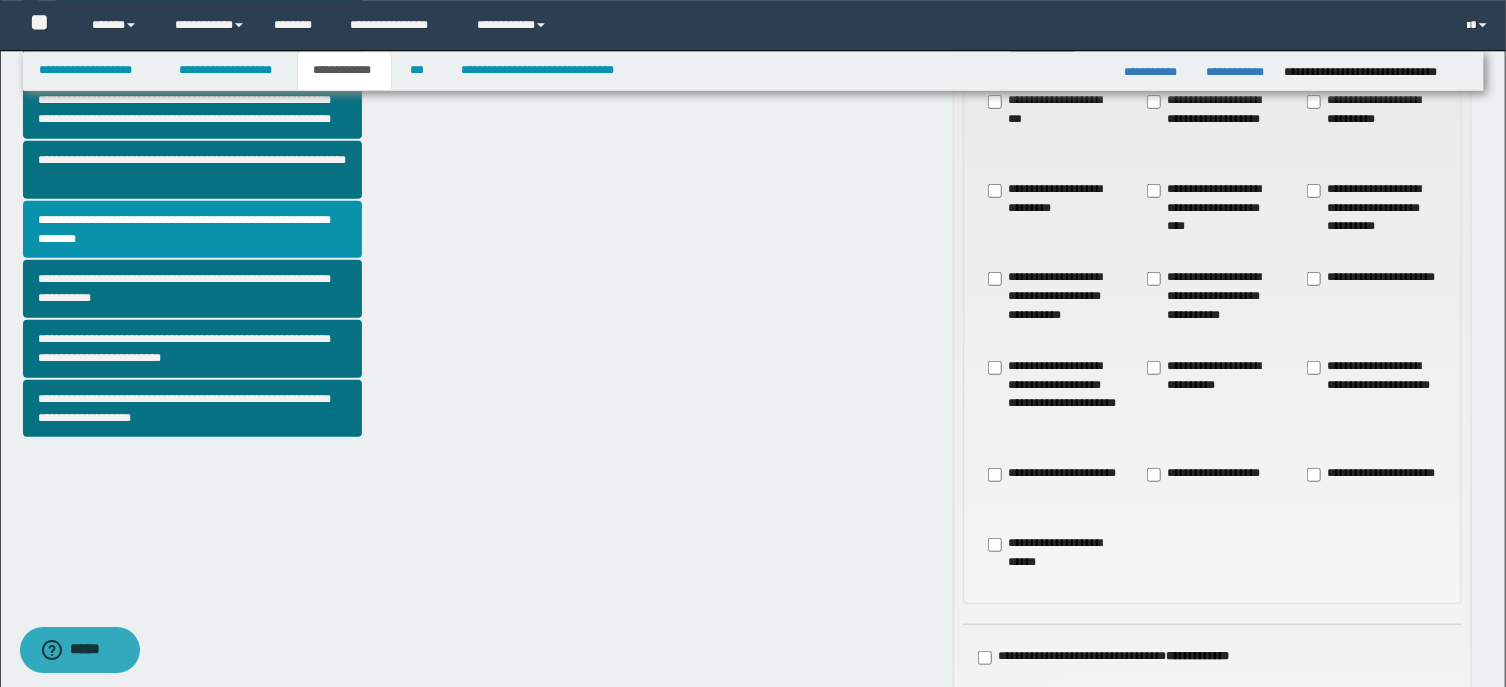 scroll, scrollTop: 643, scrollLeft: 0, axis: vertical 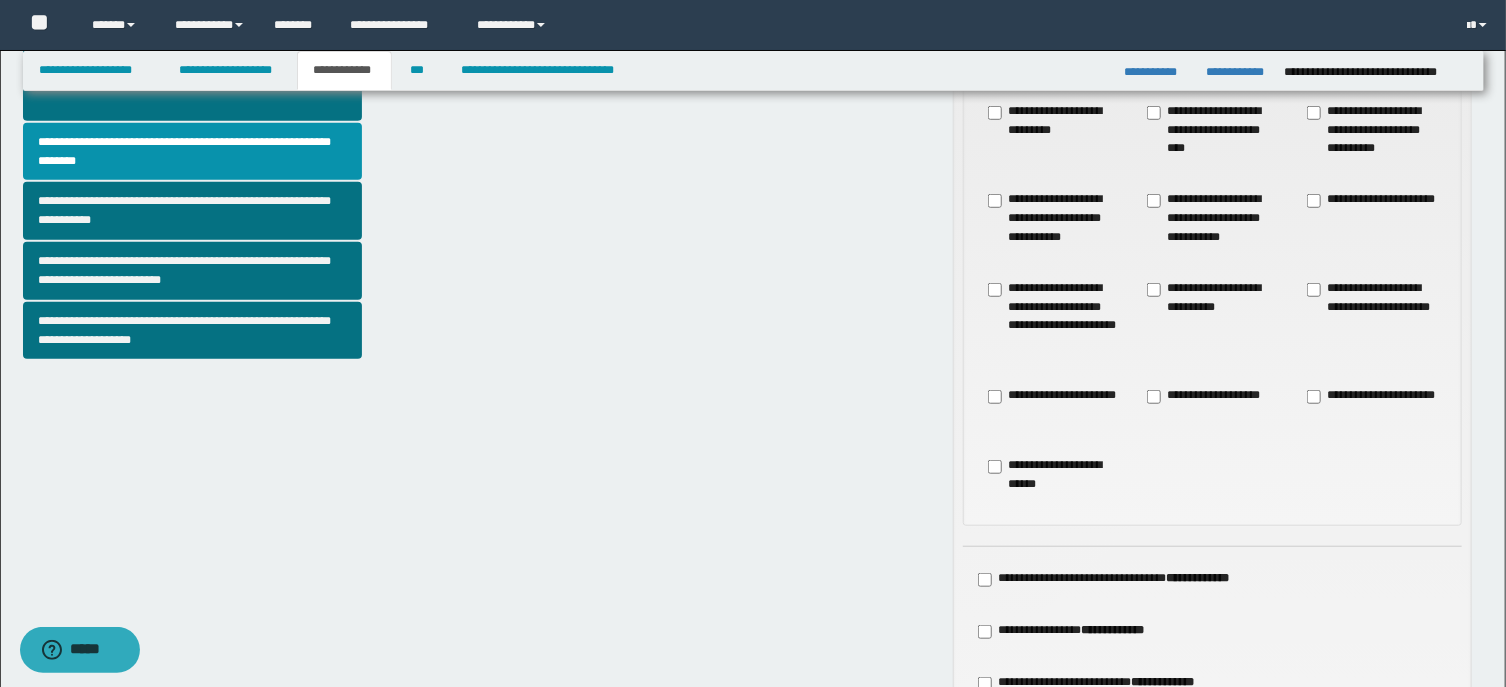 click on "**********" at bounding box center (1372, 405) 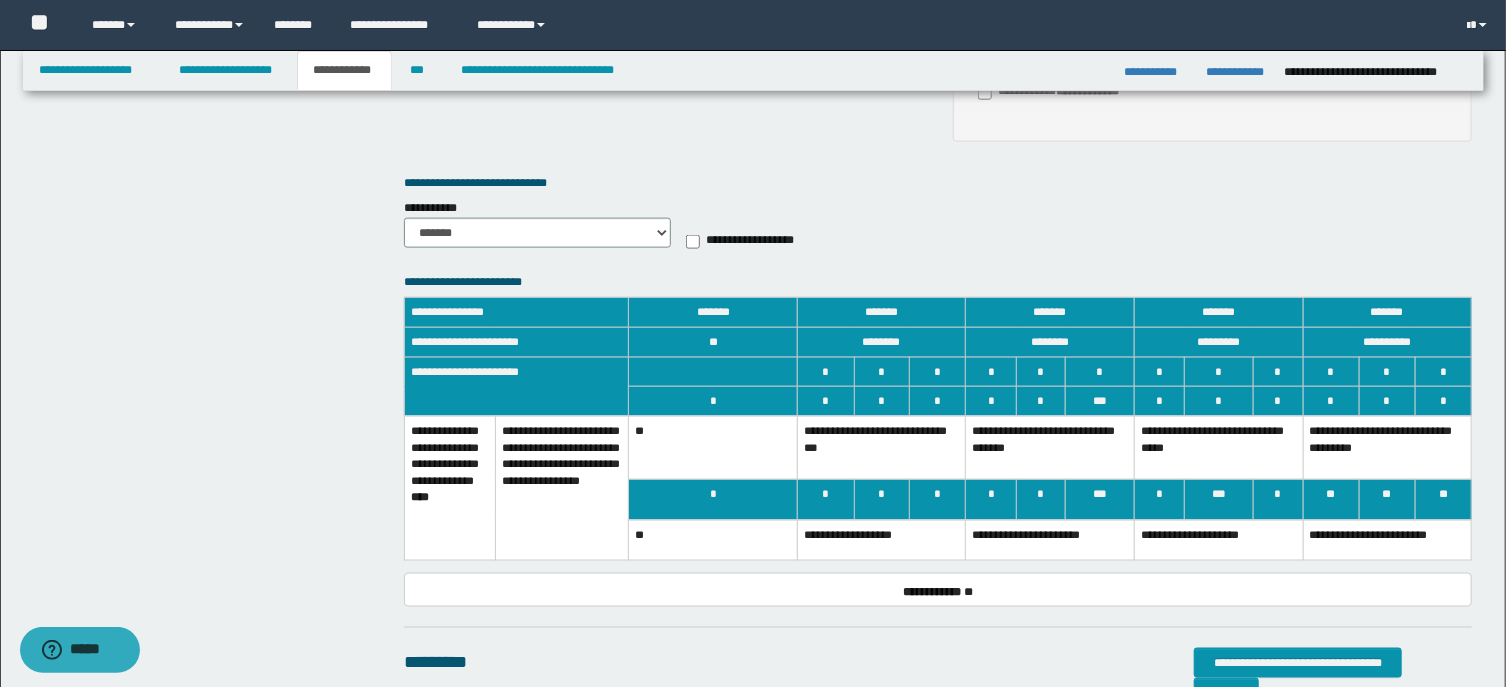 scroll, scrollTop: 1393, scrollLeft: 0, axis: vertical 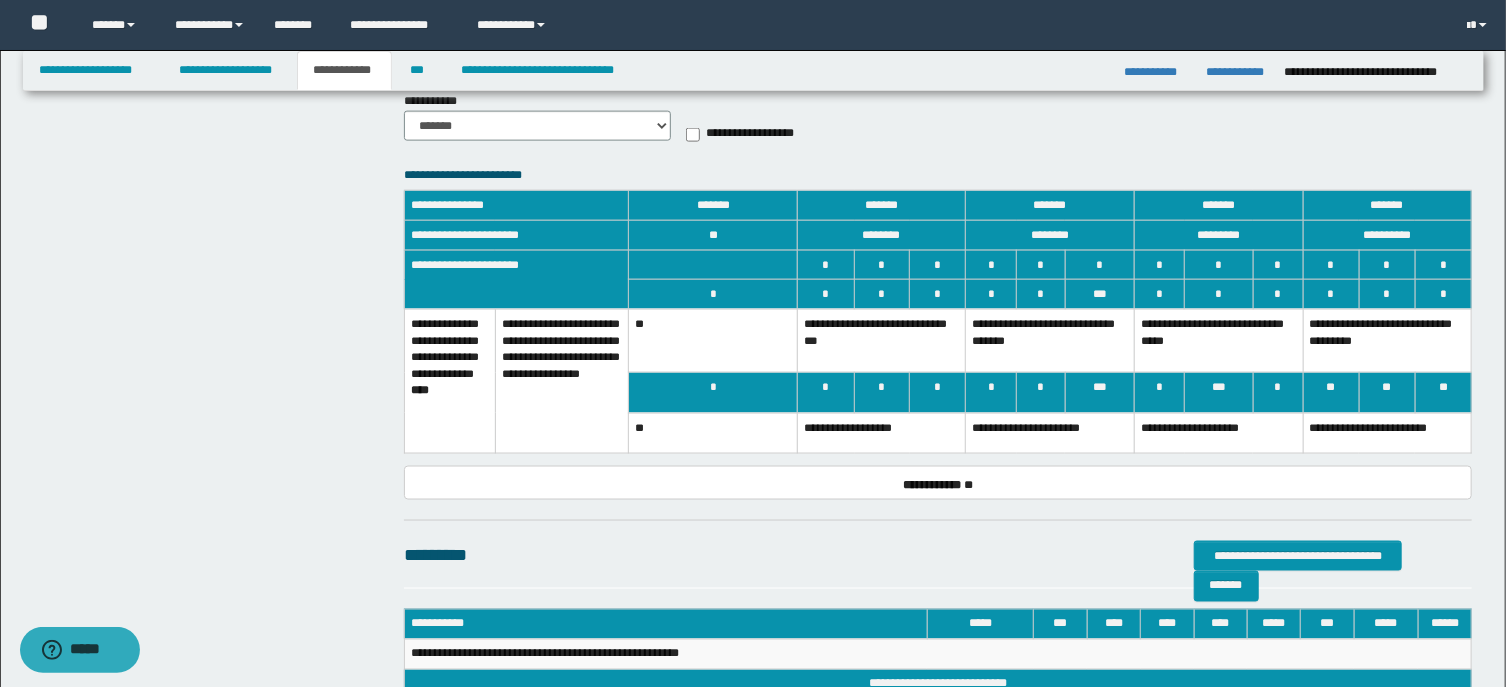 click on "**********" at bounding box center [1218, 340] 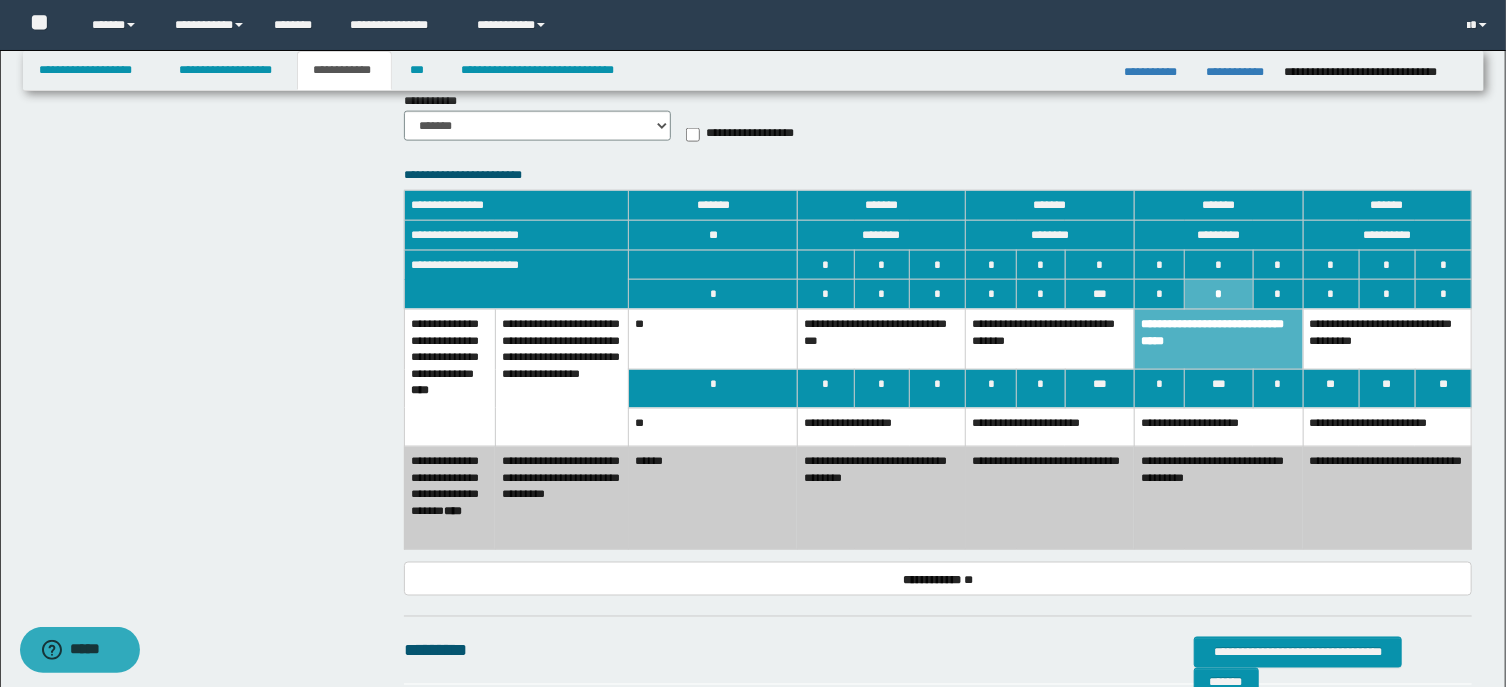 click on "**********" at bounding box center [881, 427] 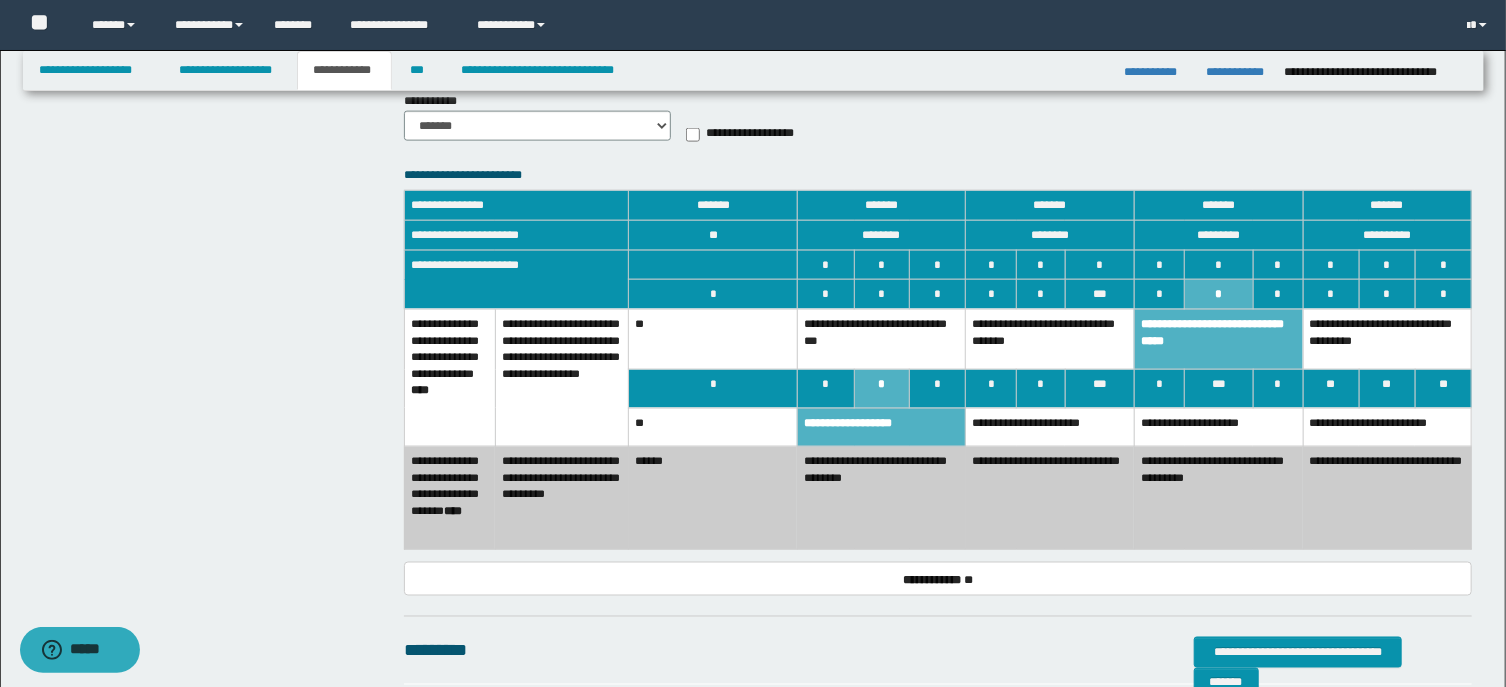 click on "**********" at bounding box center (881, 339) 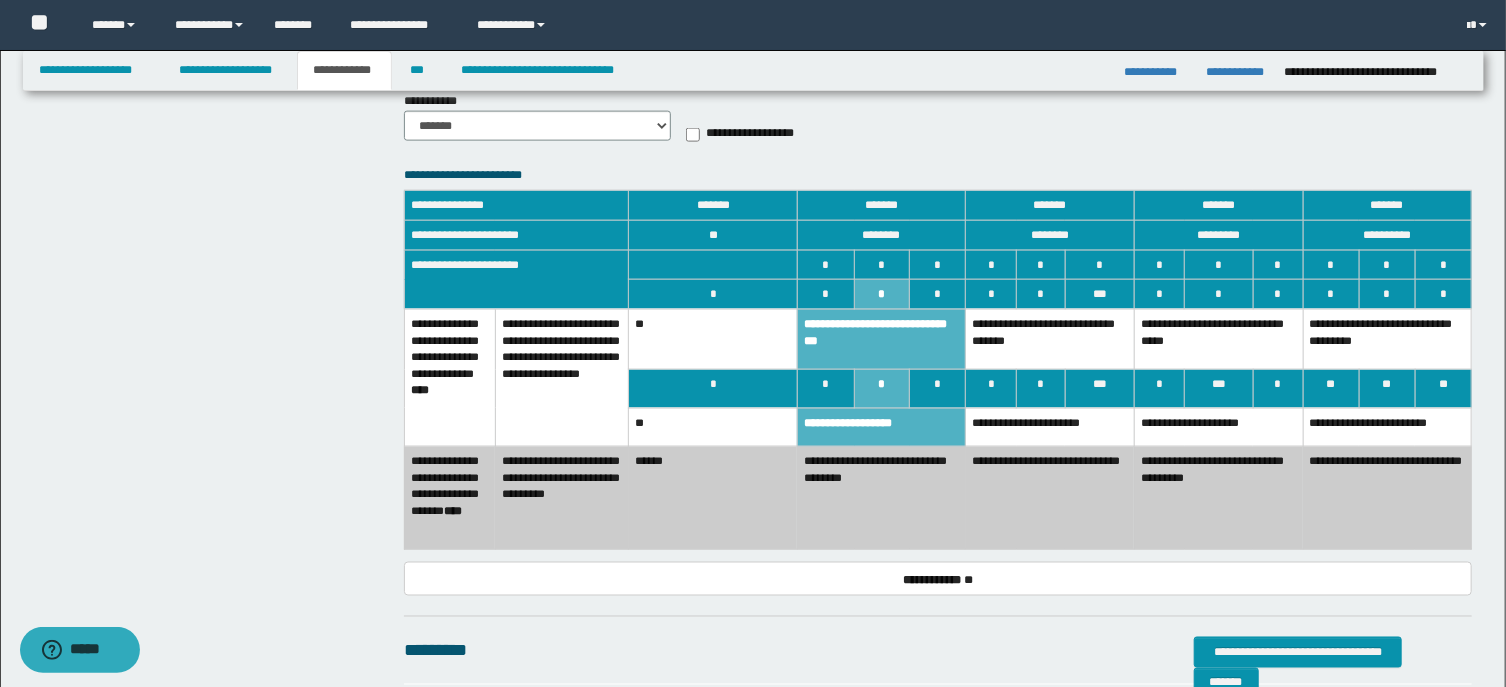click on "**********" at bounding box center [881, 498] 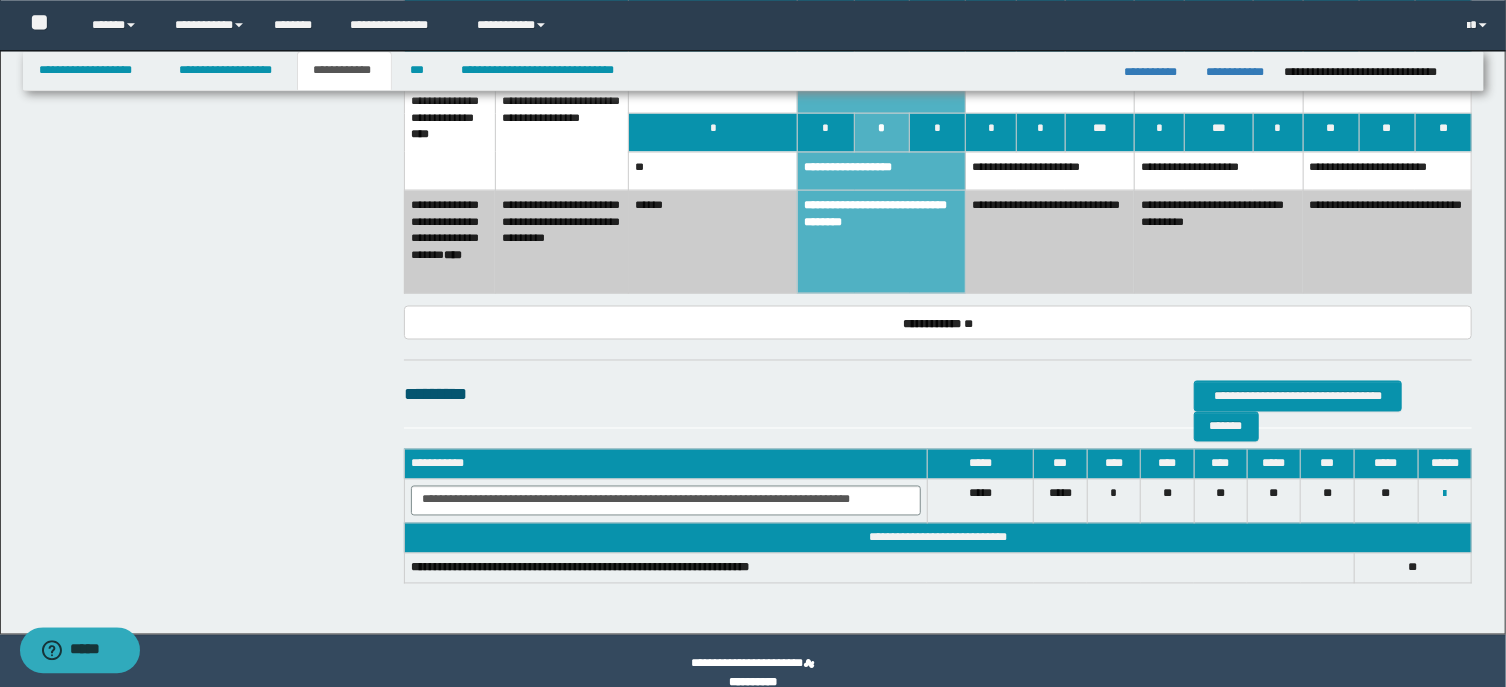 scroll, scrollTop: 1675, scrollLeft: 0, axis: vertical 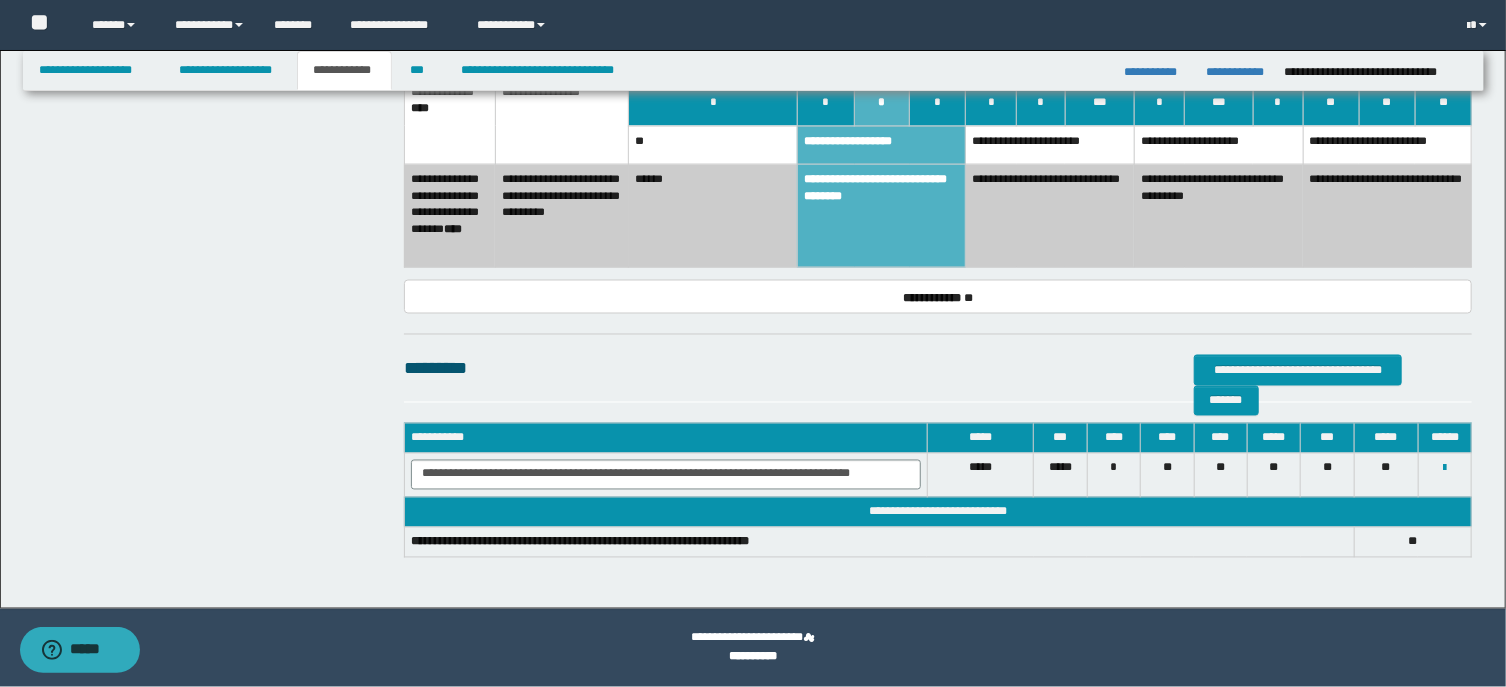 click on "*****" at bounding box center [980, 475] 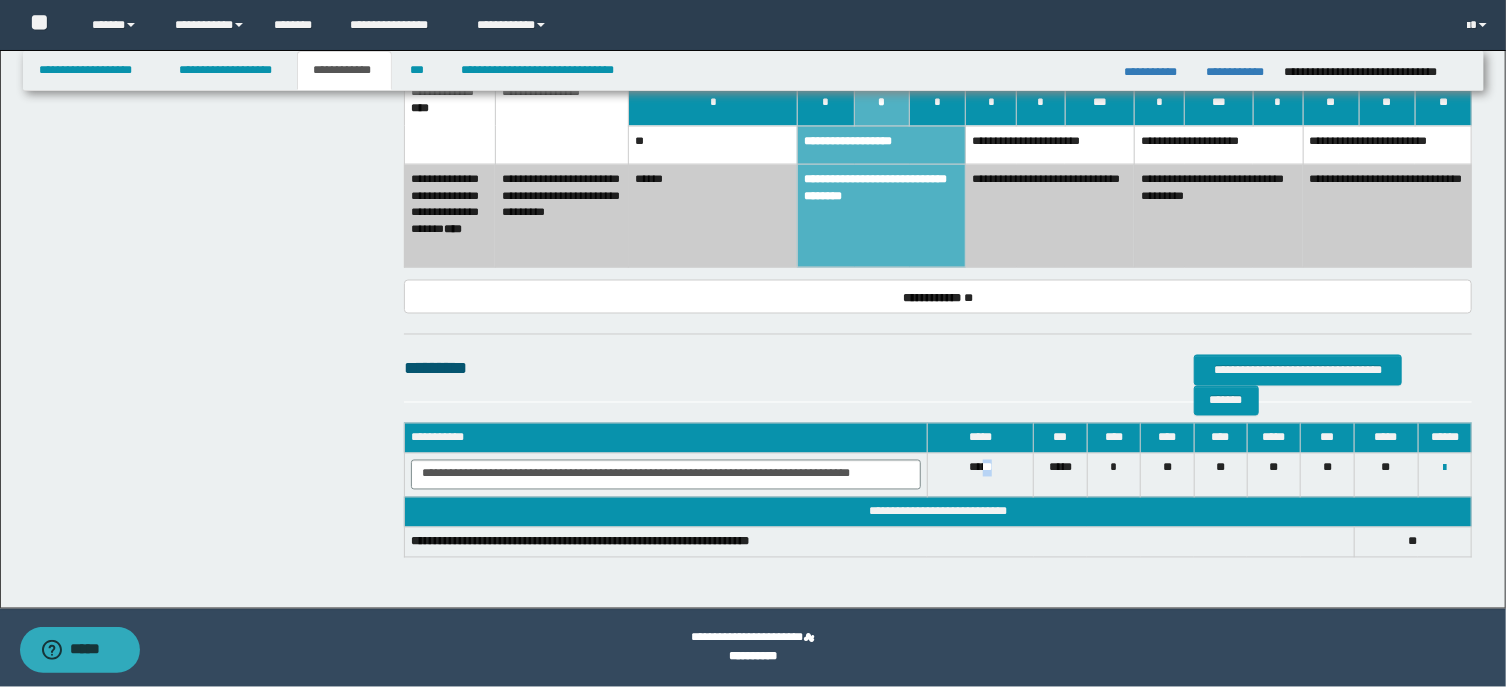 click on "*****" at bounding box center [980, 475] 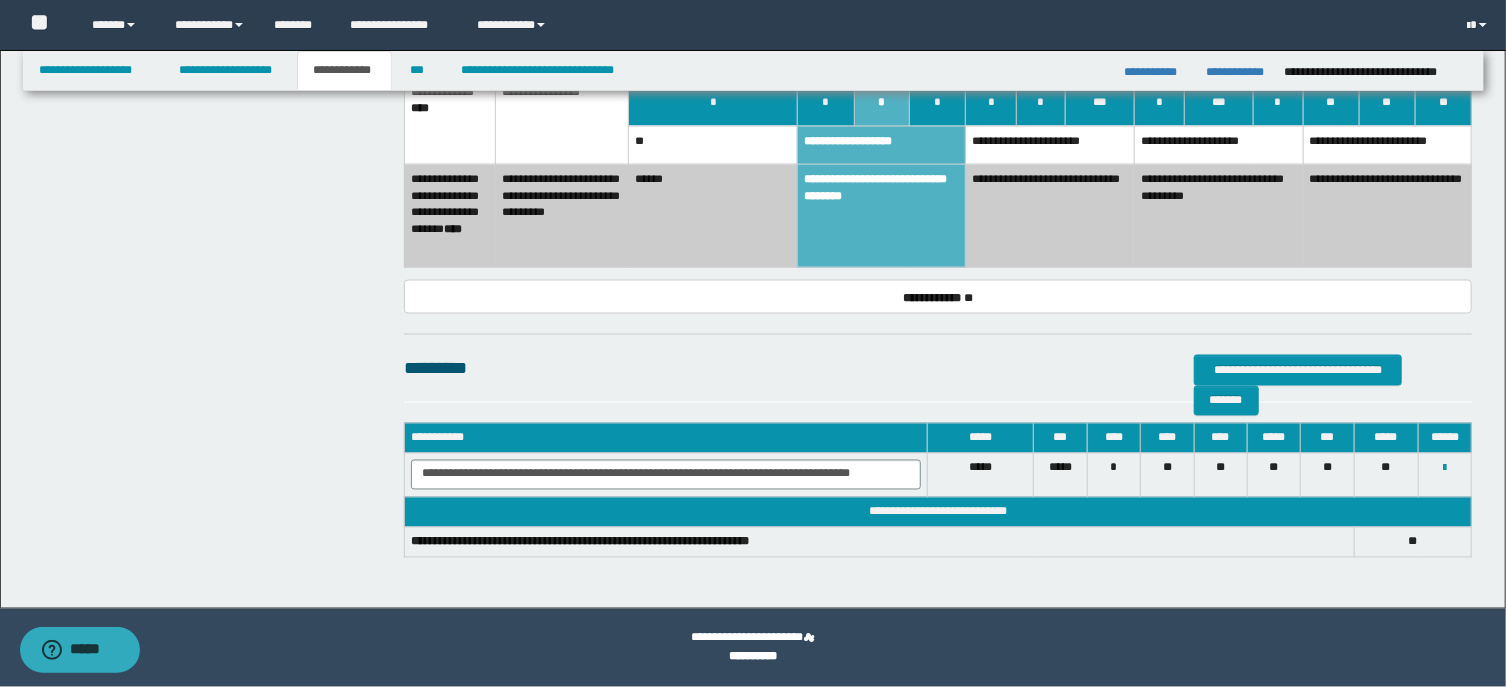 click on "*****" at bounding box center [980, 475] 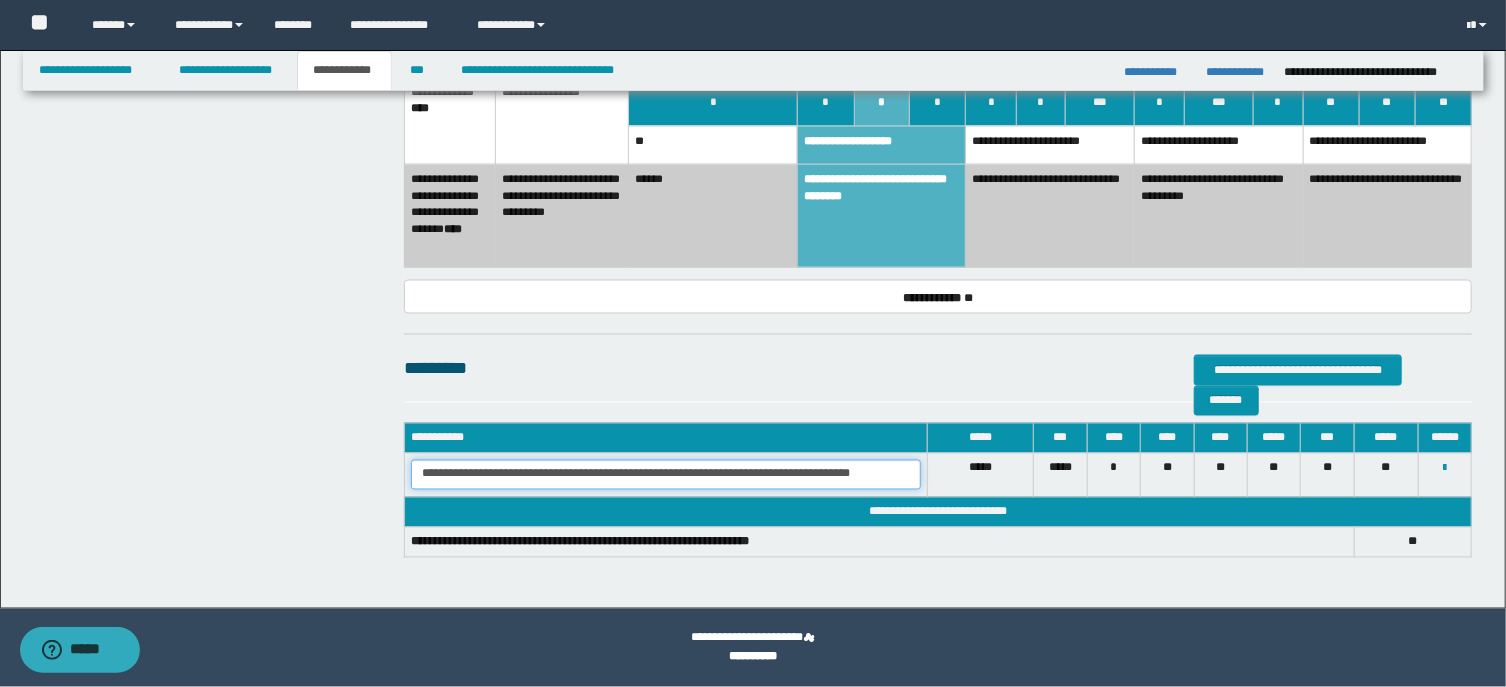 click on "**********" at bounding box center (666, 475) 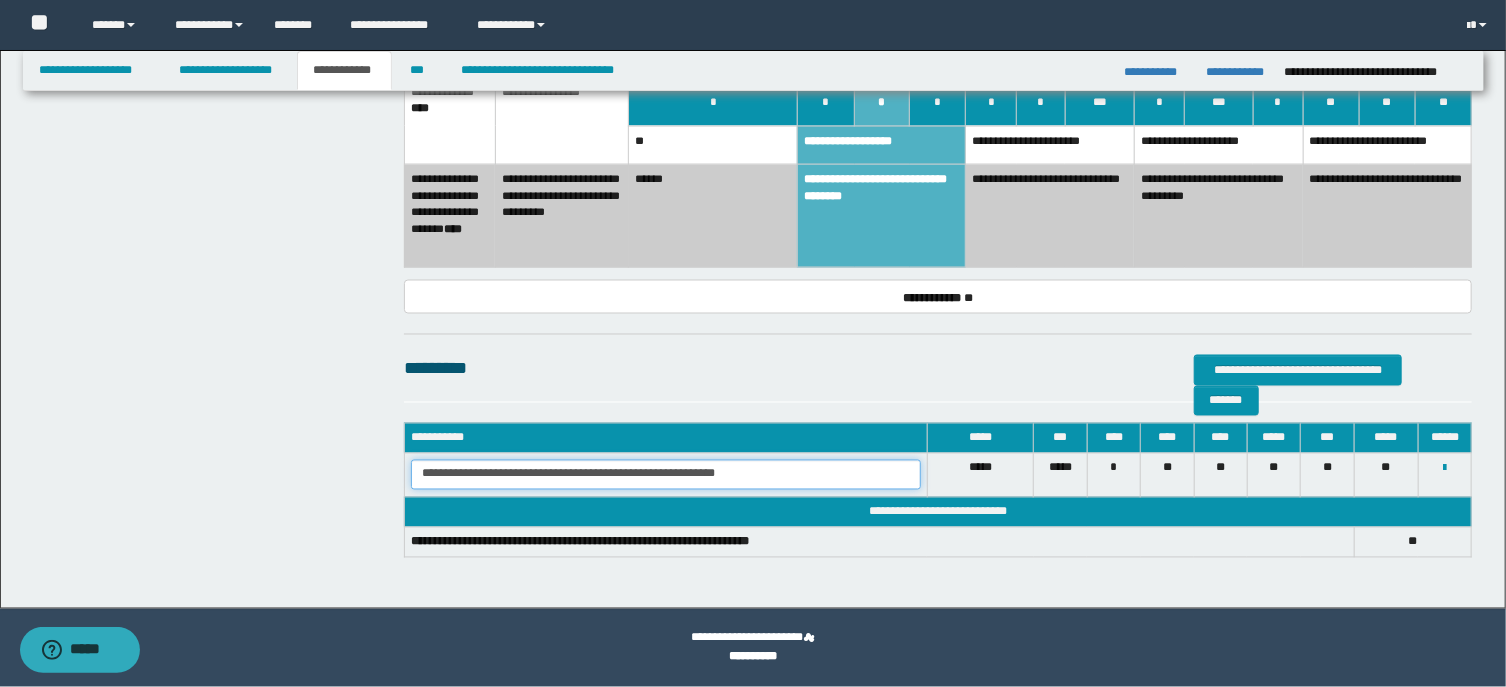 type on "**********" 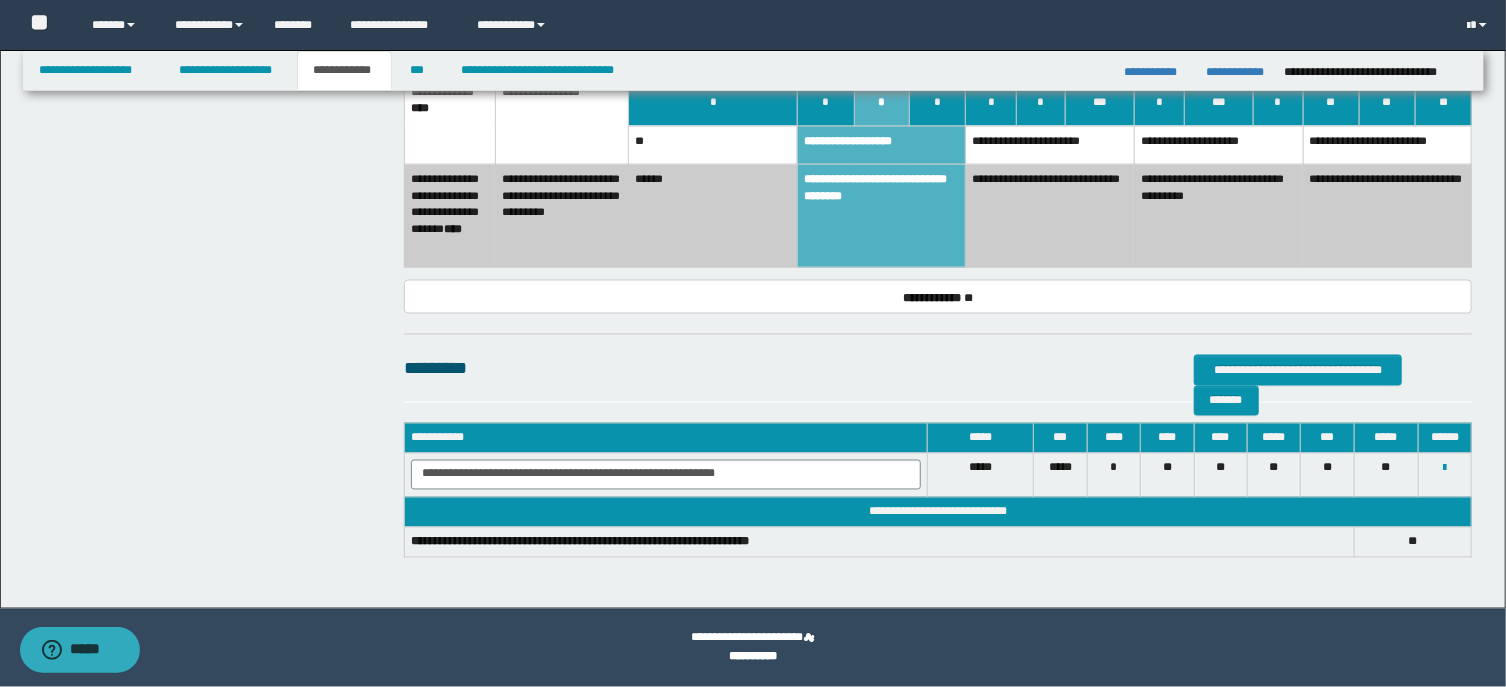 click on "*****" at bounding box center [980, 475] 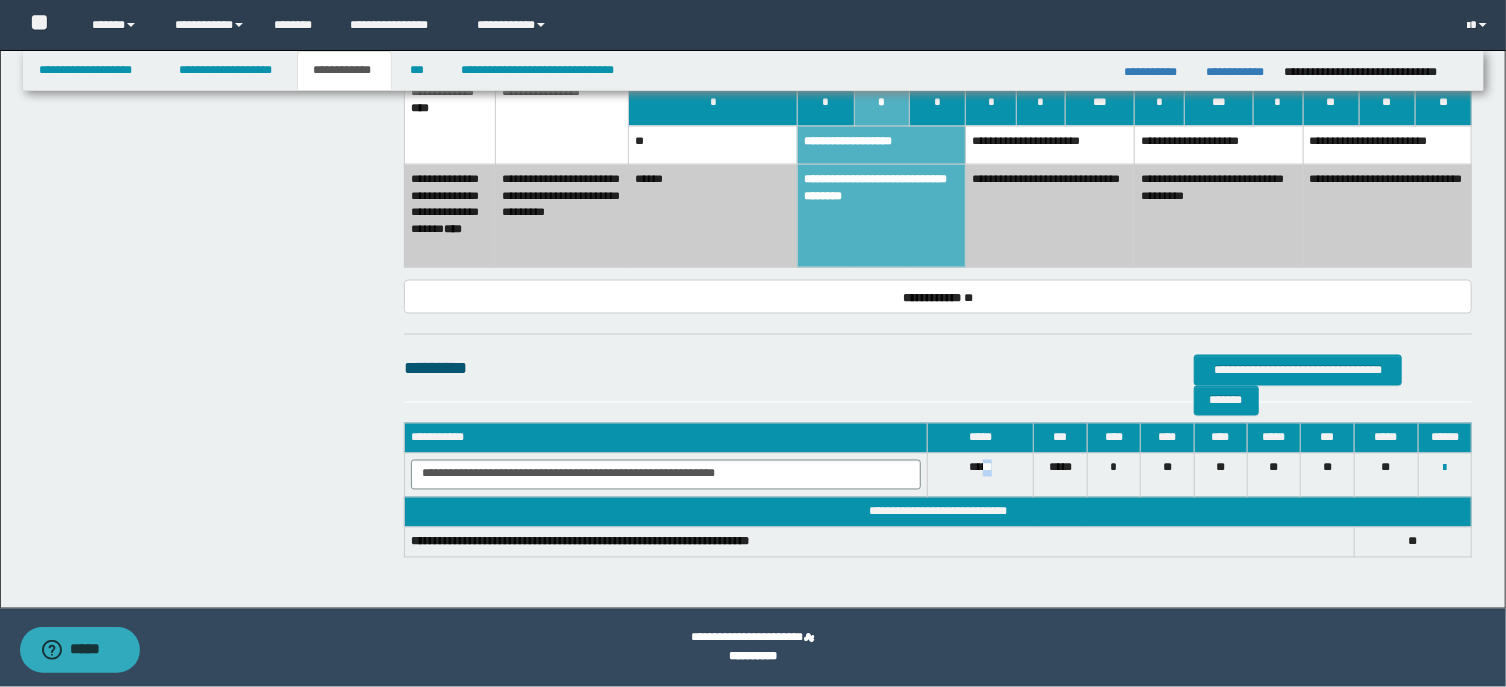 click on "*****" at bounding box center (980, 475) 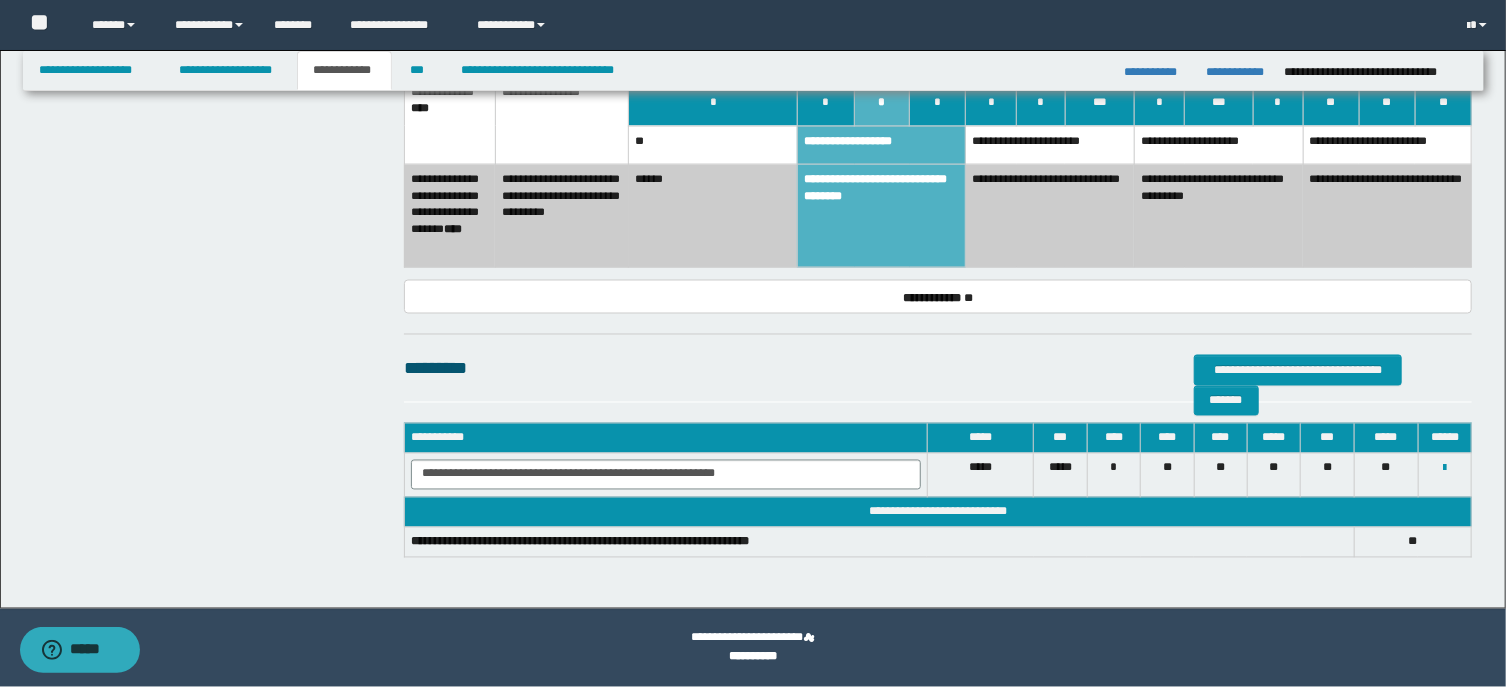 click on "*****" at bounding box center (980, 475) 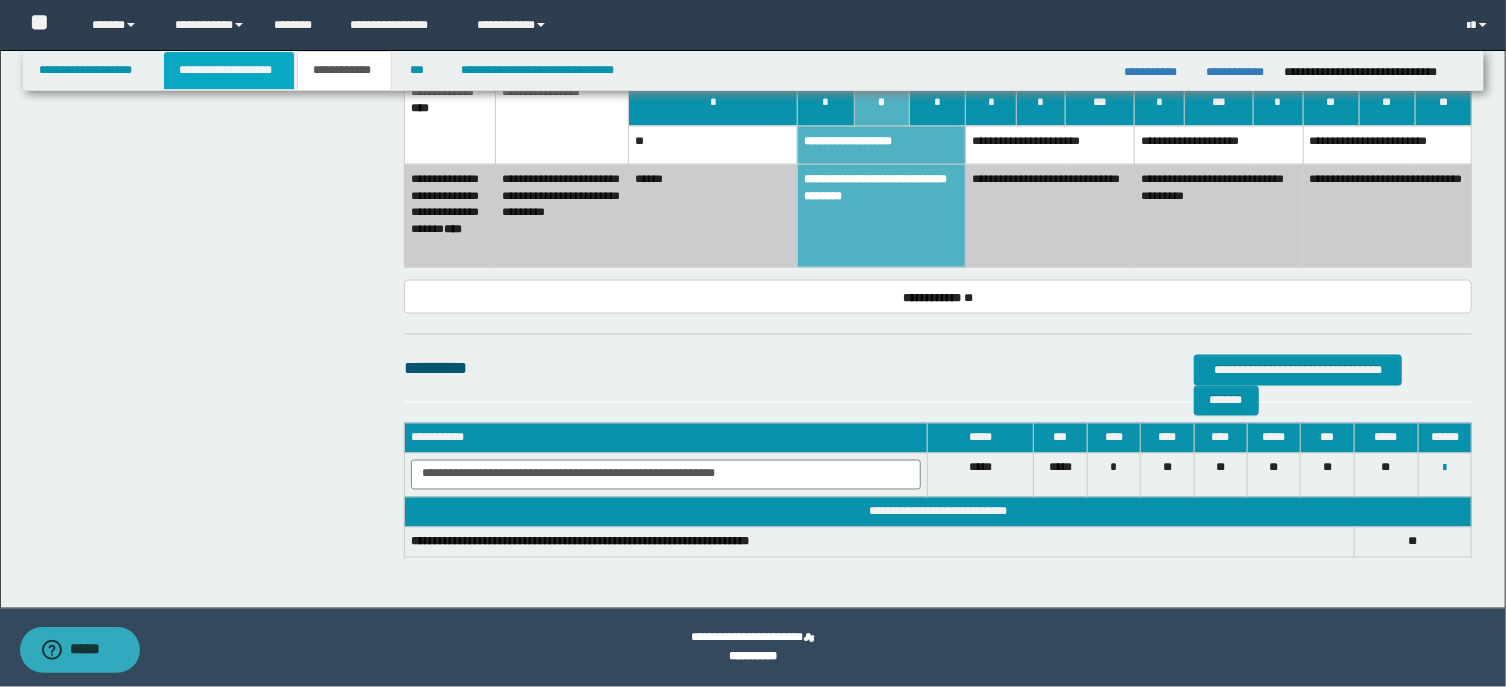 click on "**********" at bounding box center [229, 70] 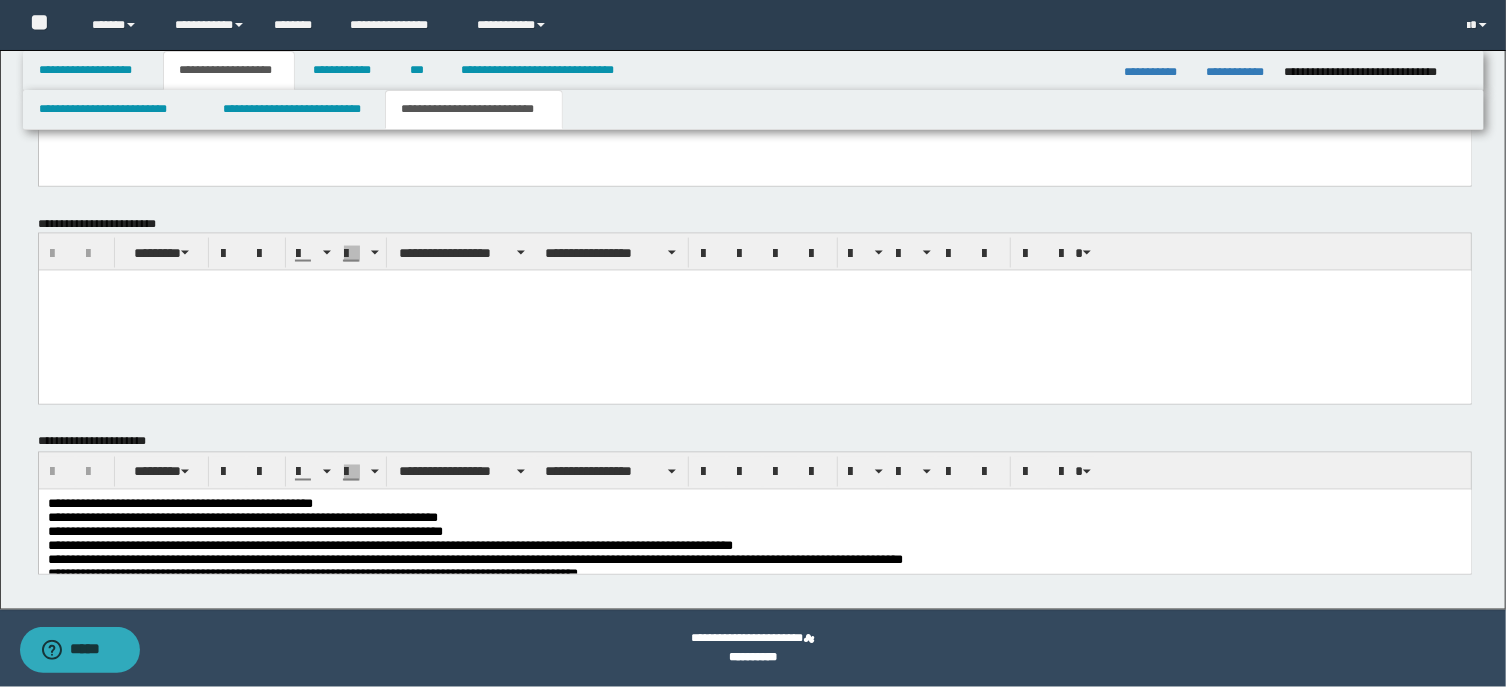 scroll, scrollTop: 1231, scrollLeft: 0, axis: vertical 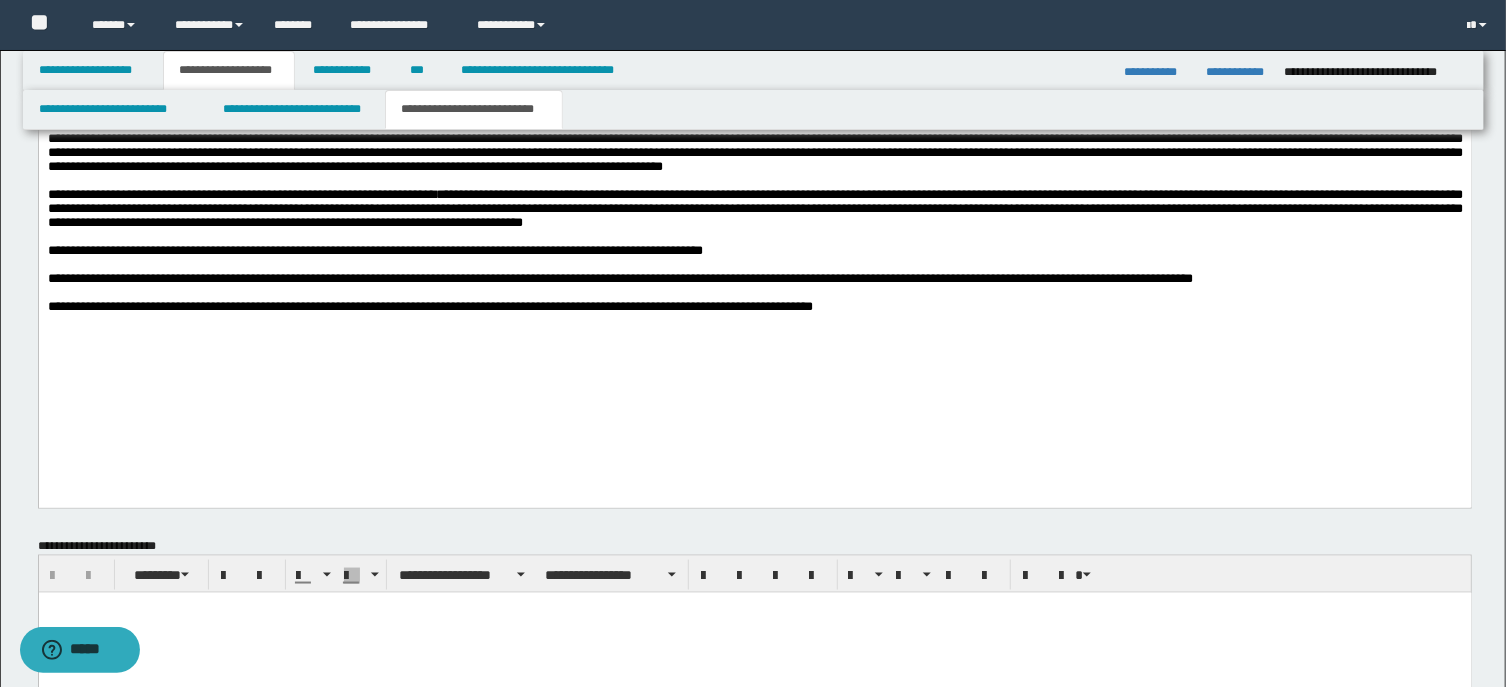 click on "**********" at bounding box center [754, 307] 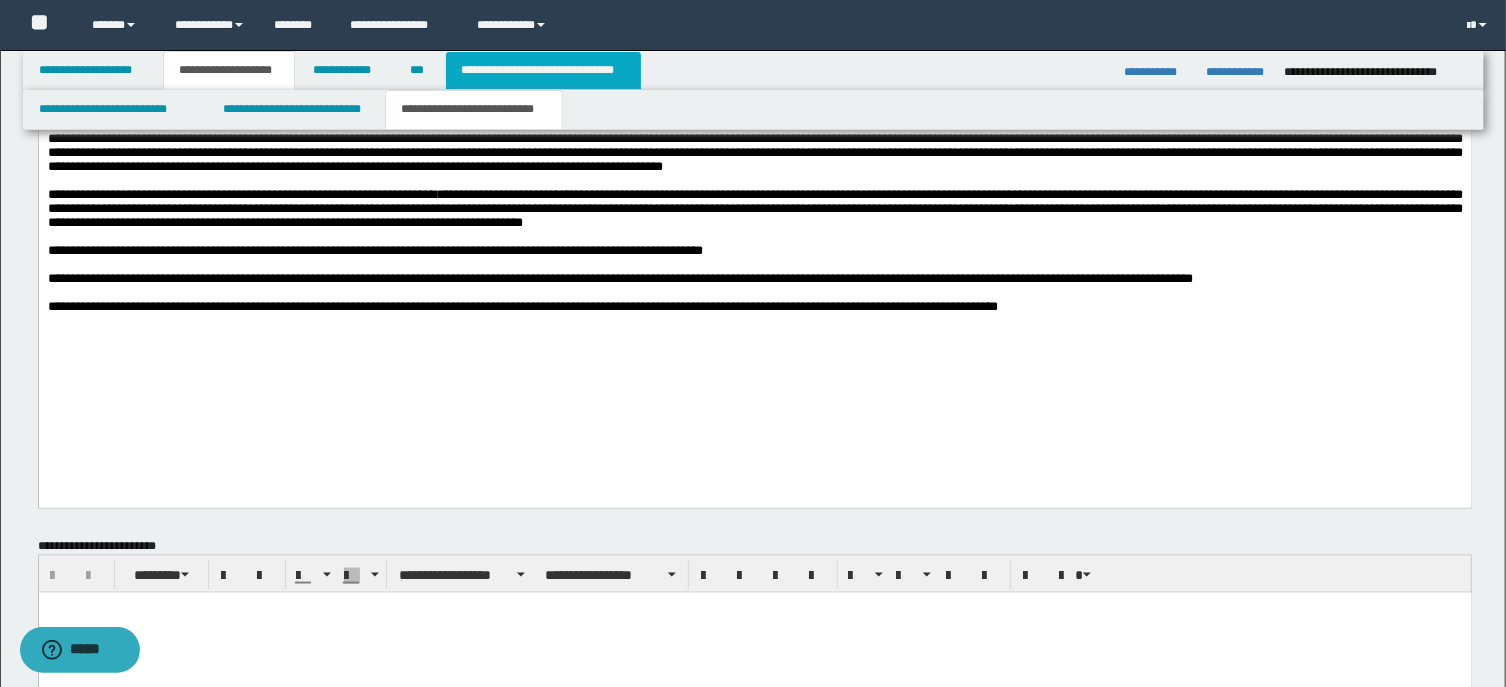 click on "**********" at bounding box center (543, 70) 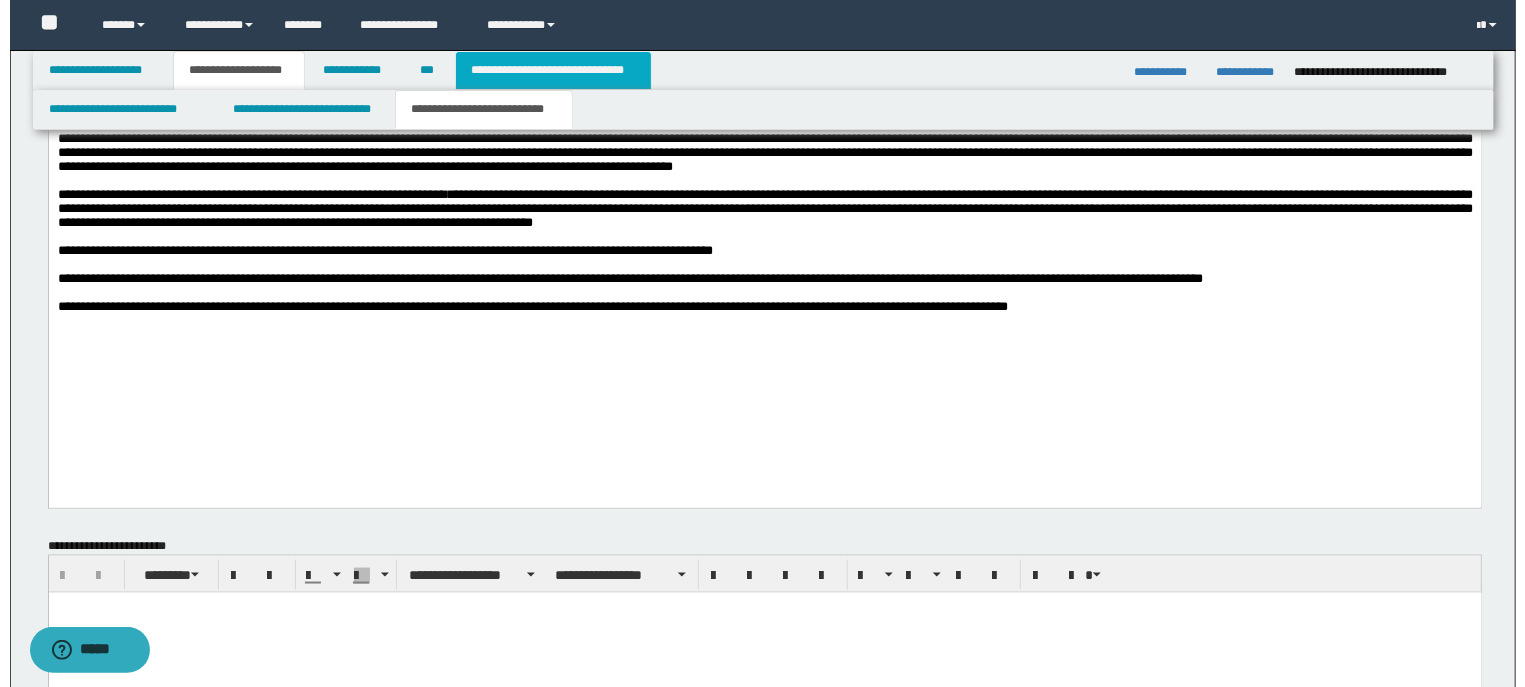 scroll, scrollTop: 0, scrollLeft: 0, axis: both 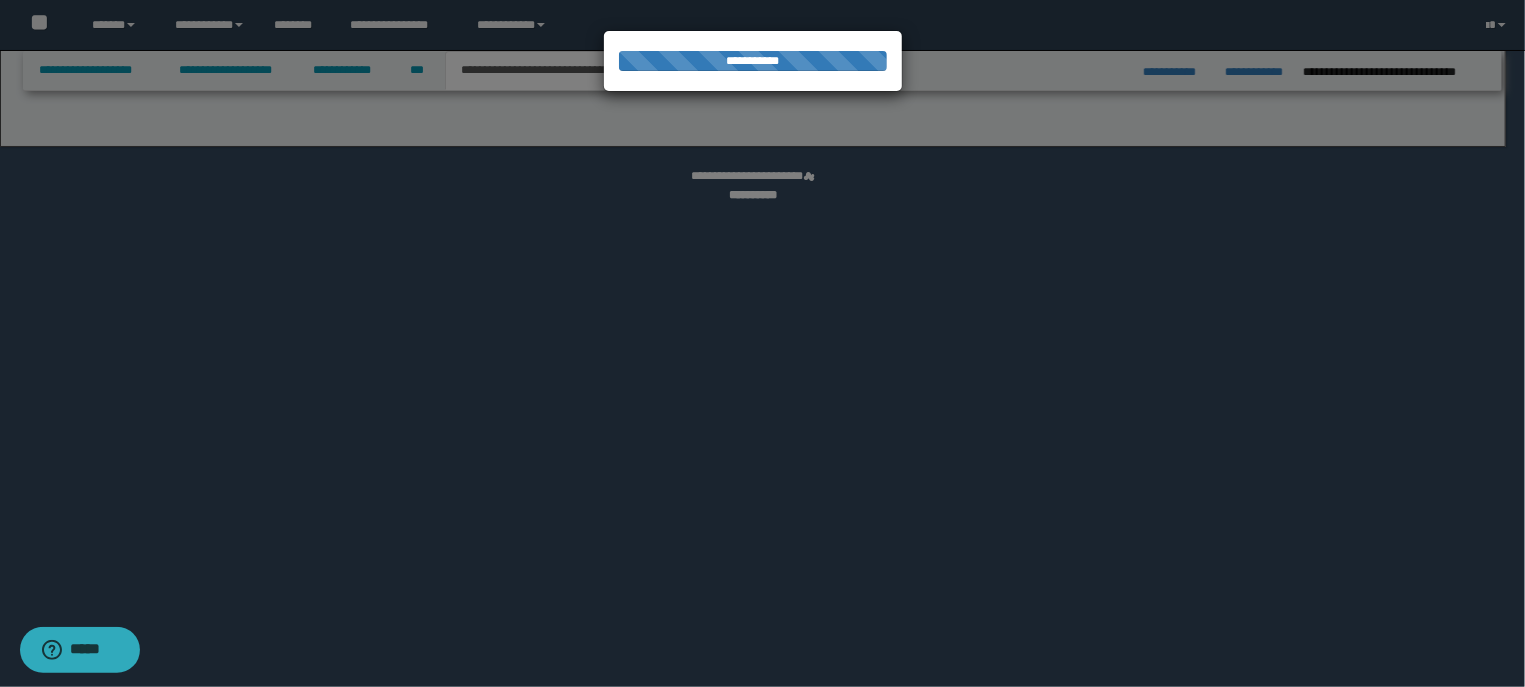 select on "*" 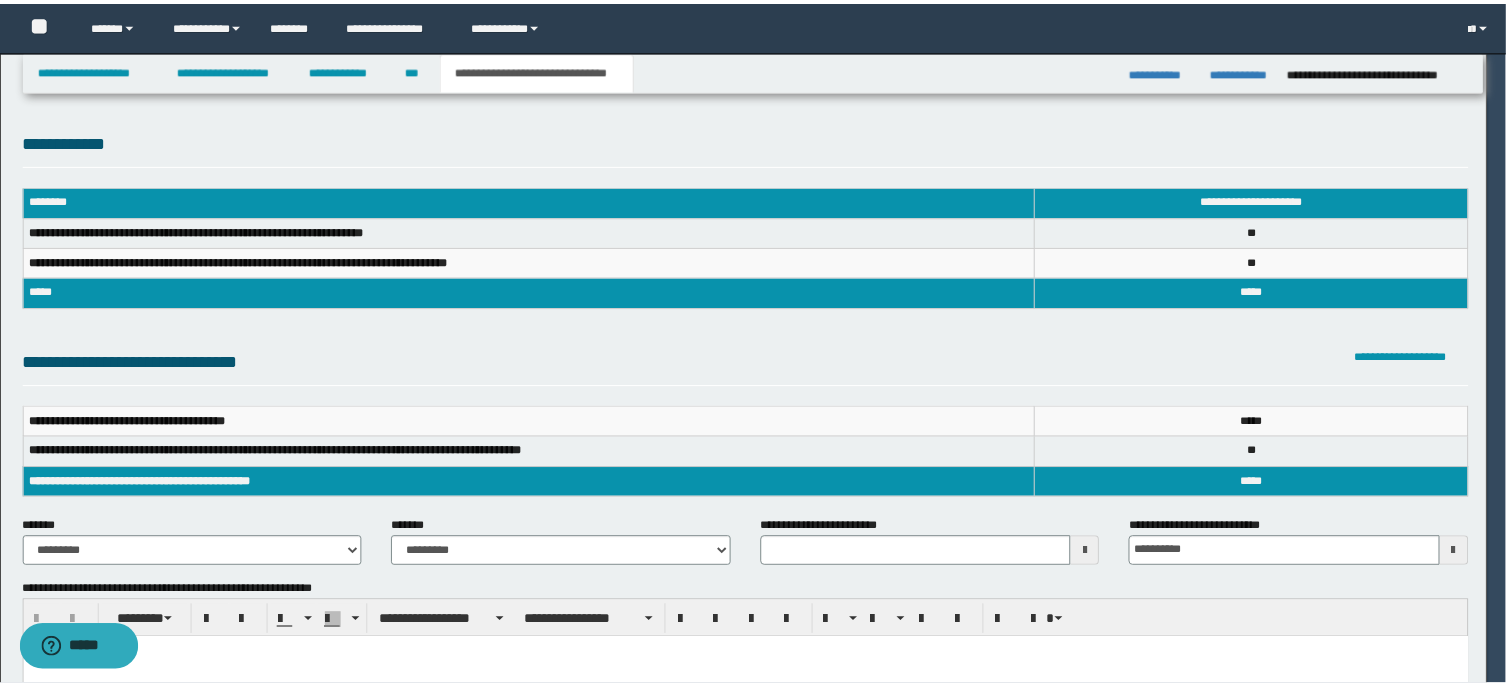 scroll, scrollTop: 0, scrollLeft: 0, axis: both 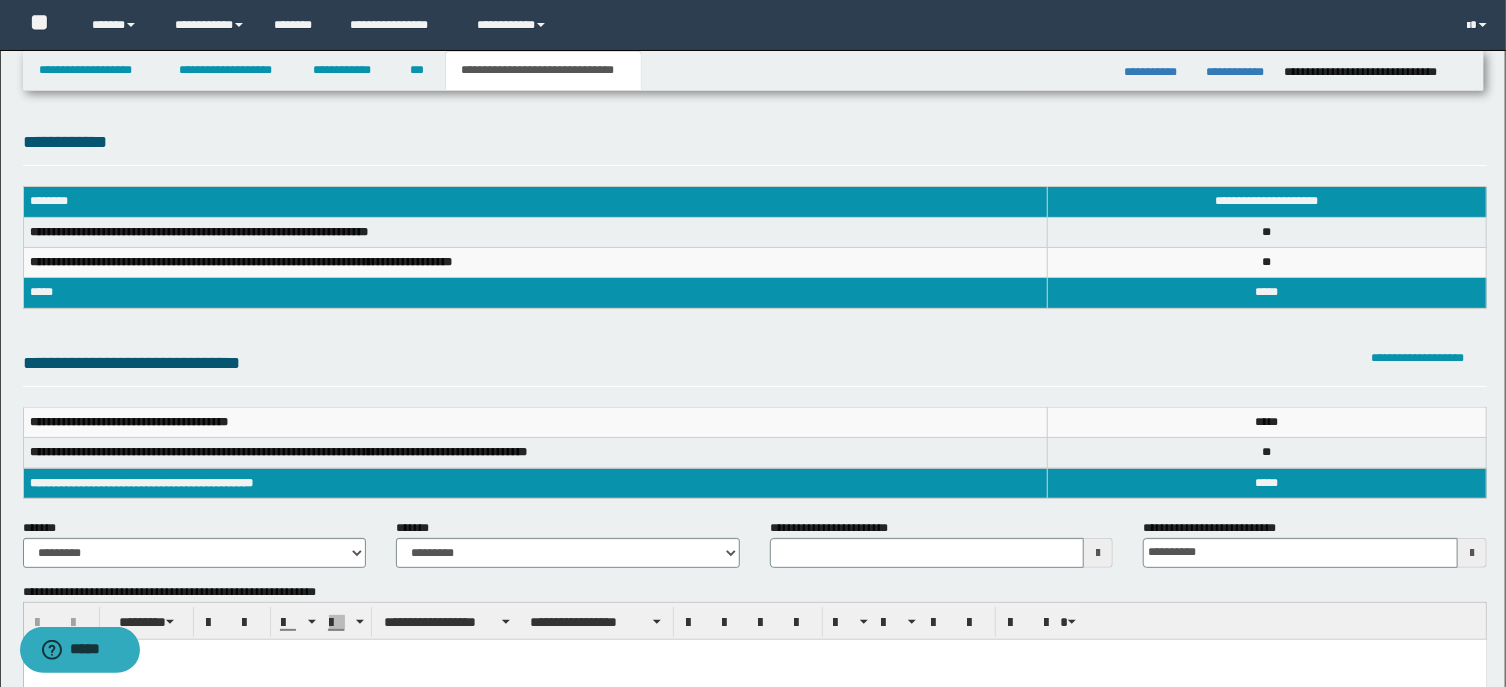 click on "****" at bounding box center (1267, 292) 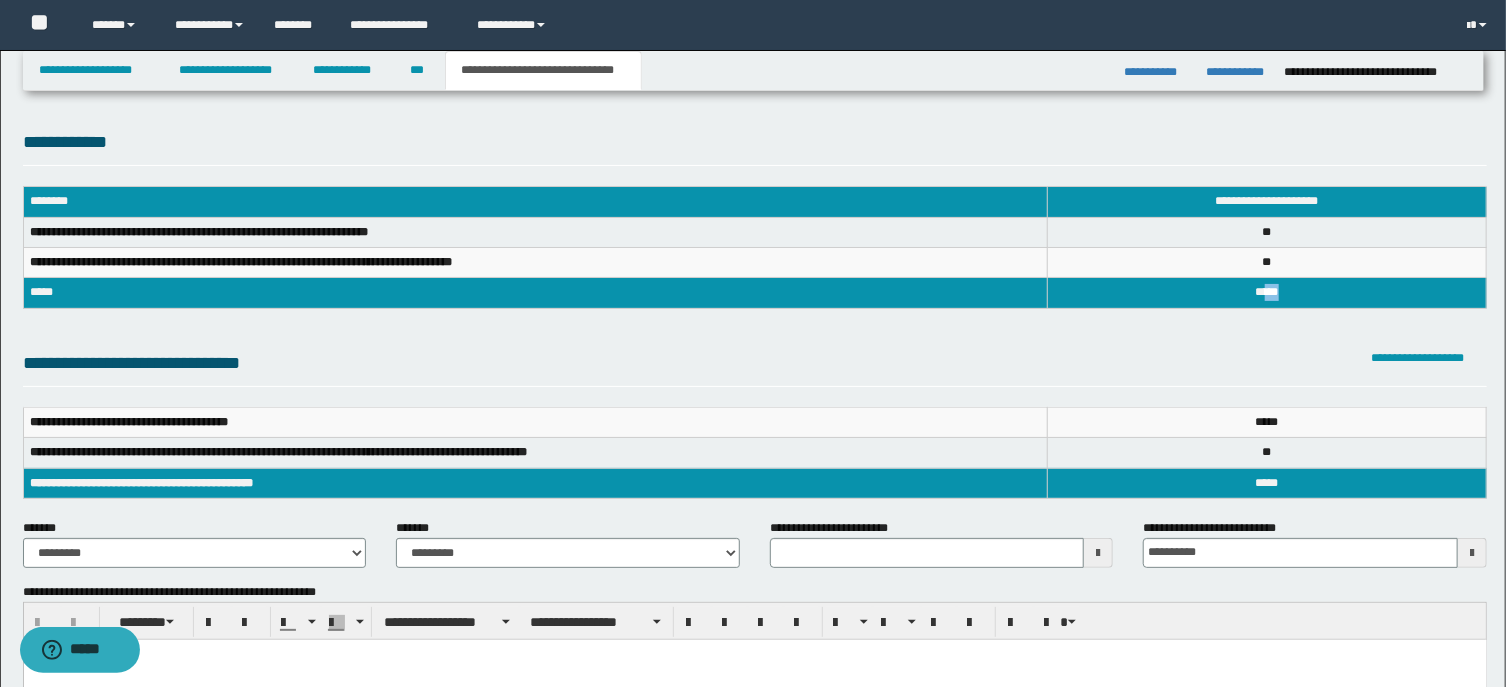 click on "****" at bounding box center [1267, 292] 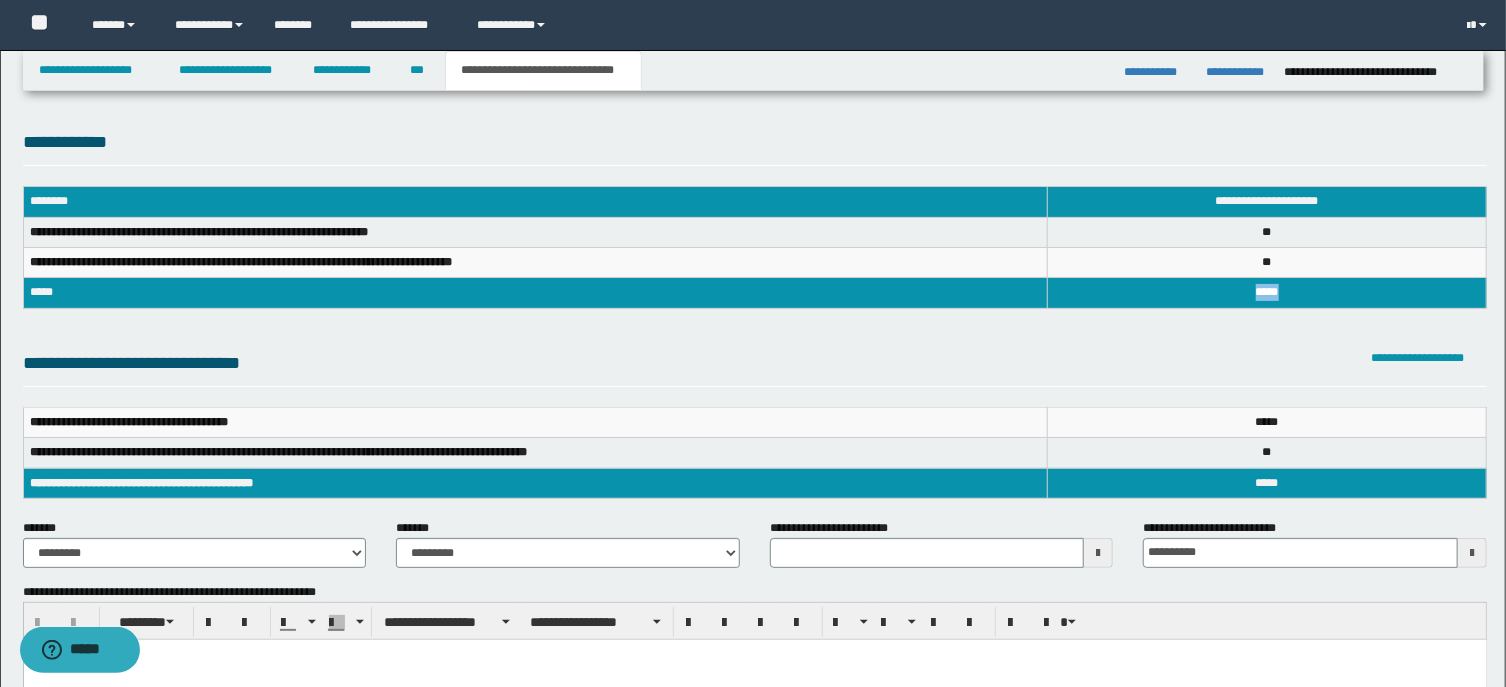 click on "****" at bounding box center (1267, 292) 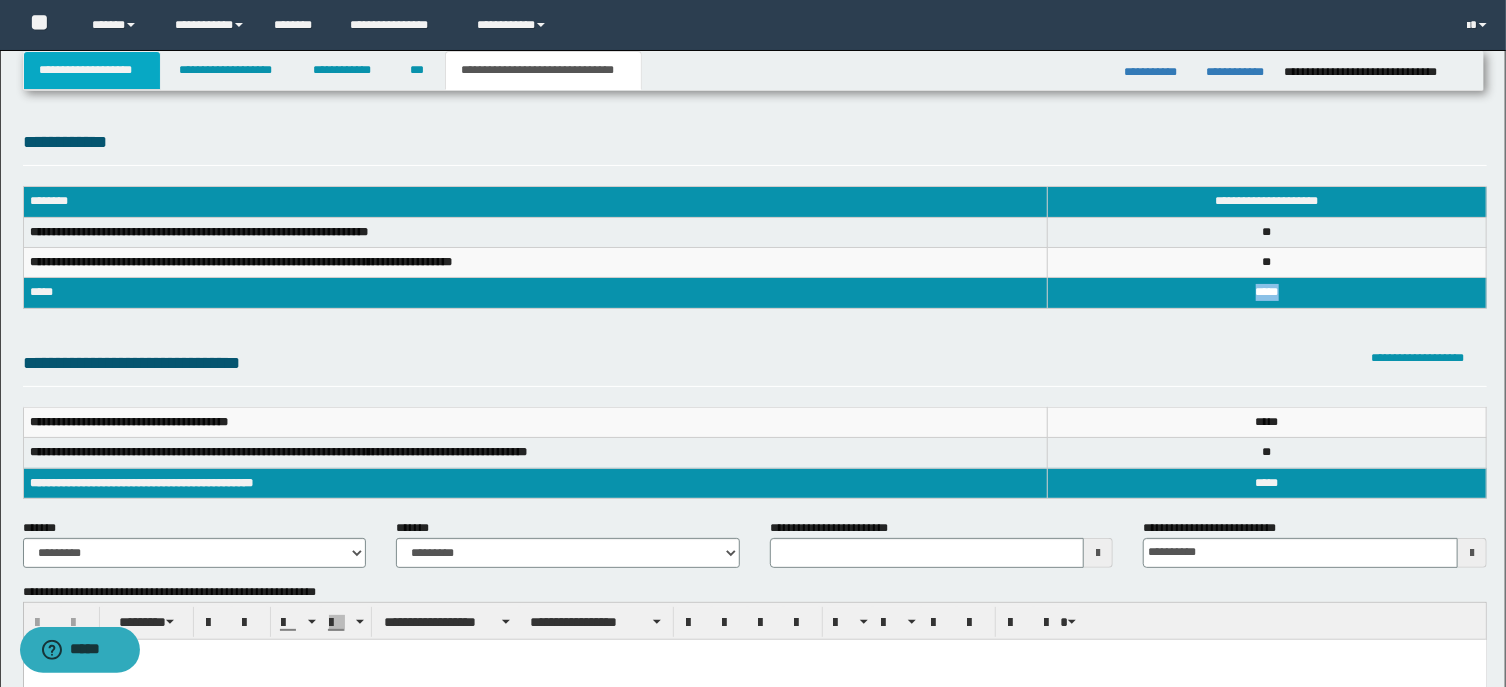 click on "**********" at bounding box center (92, 70) 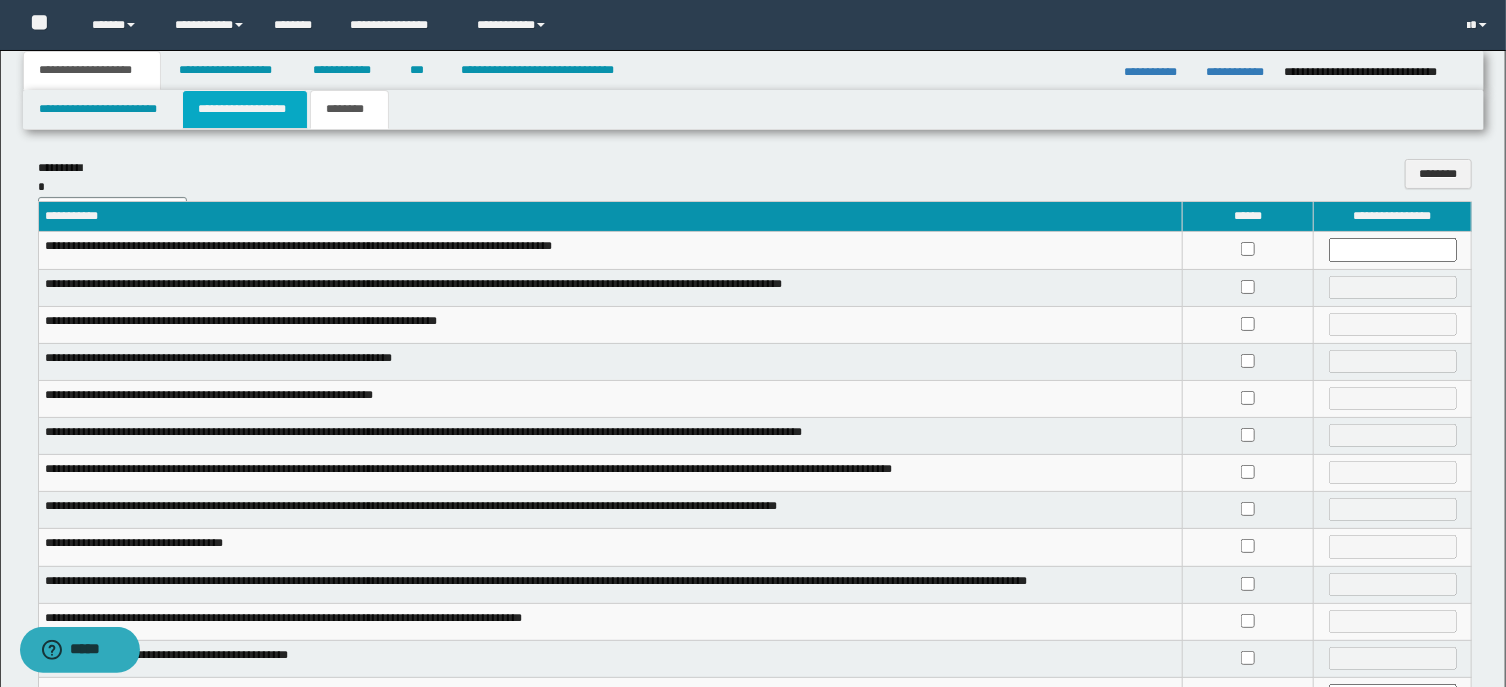 click on "**********" at bounding box center (245, 109) 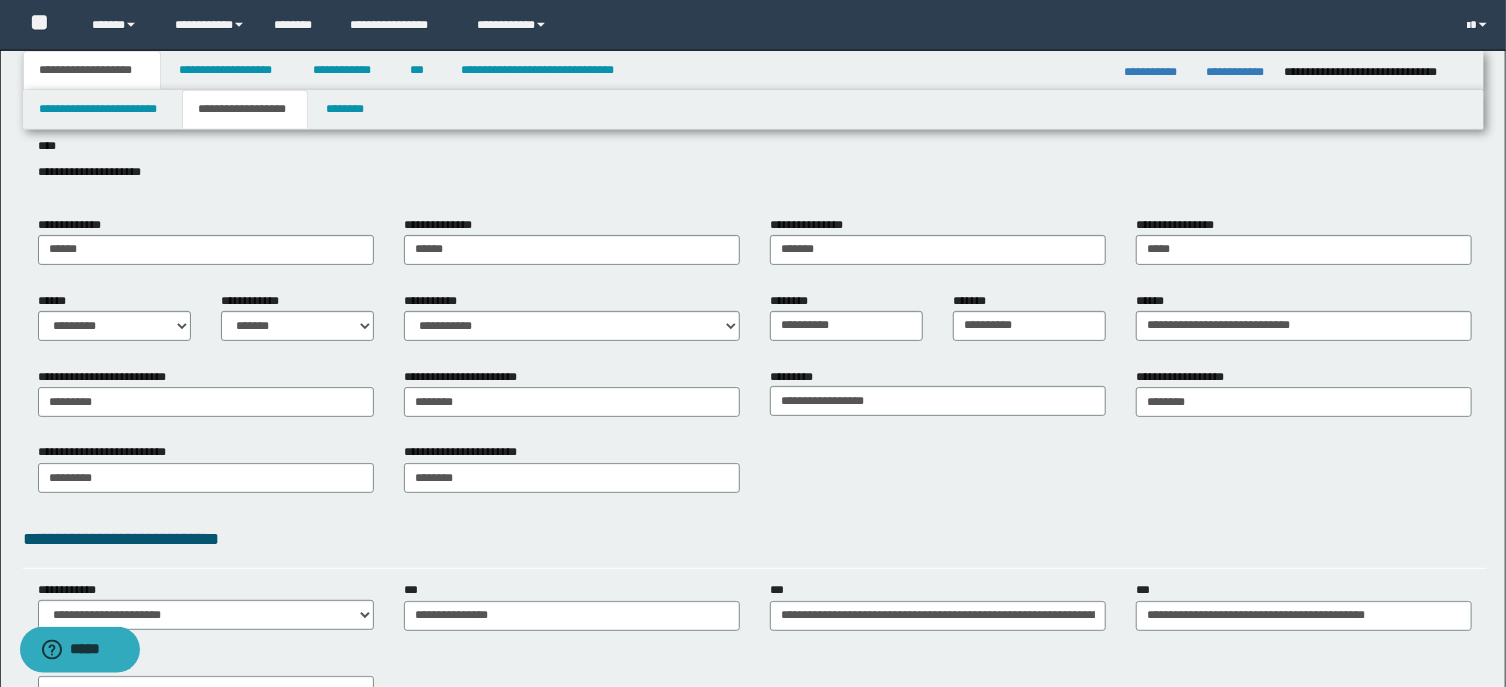 scroll, scrollTop: 107, scrollLeft: 0, axis: vertical 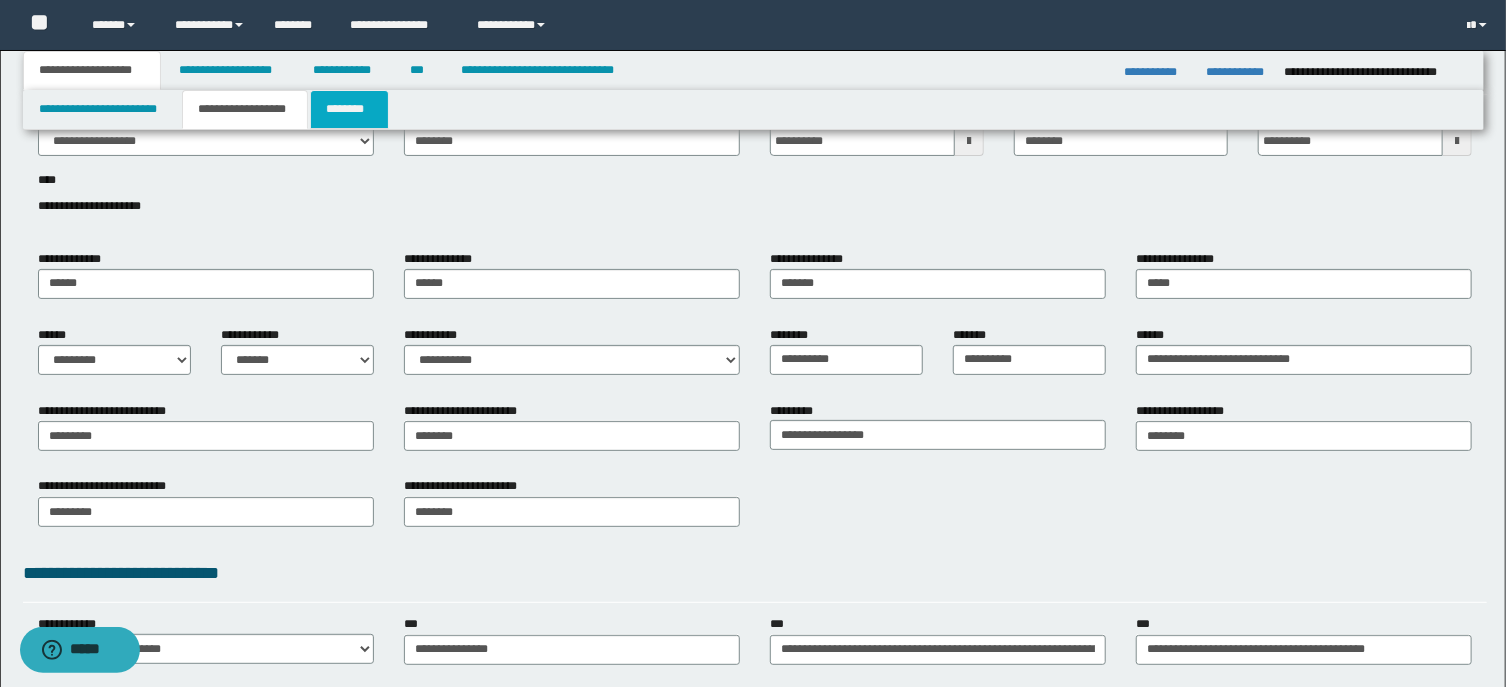 click on "********" at bounding box center (349, 109) 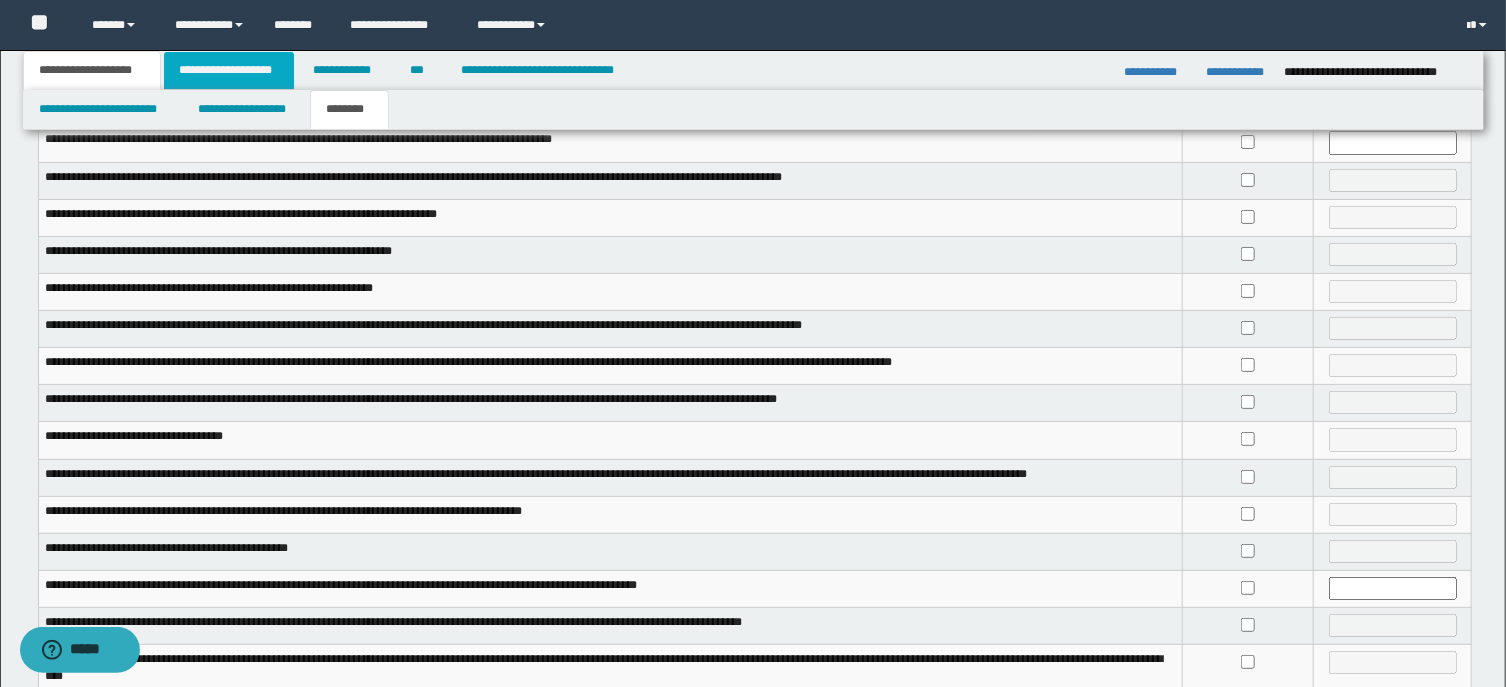 click on "**********" at bounding box center [229, 70] 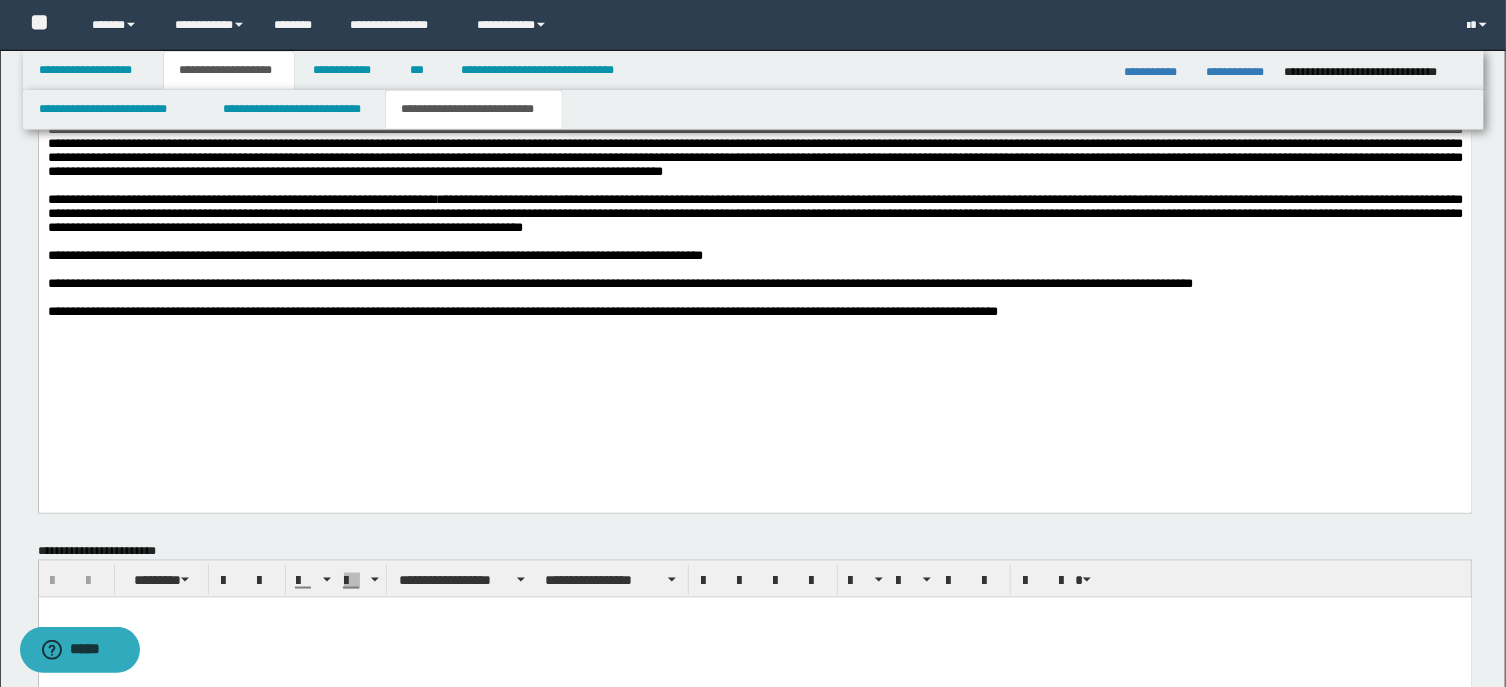 scroll, scrollTop: 1286, scrollLeft: 0, axis: vertical 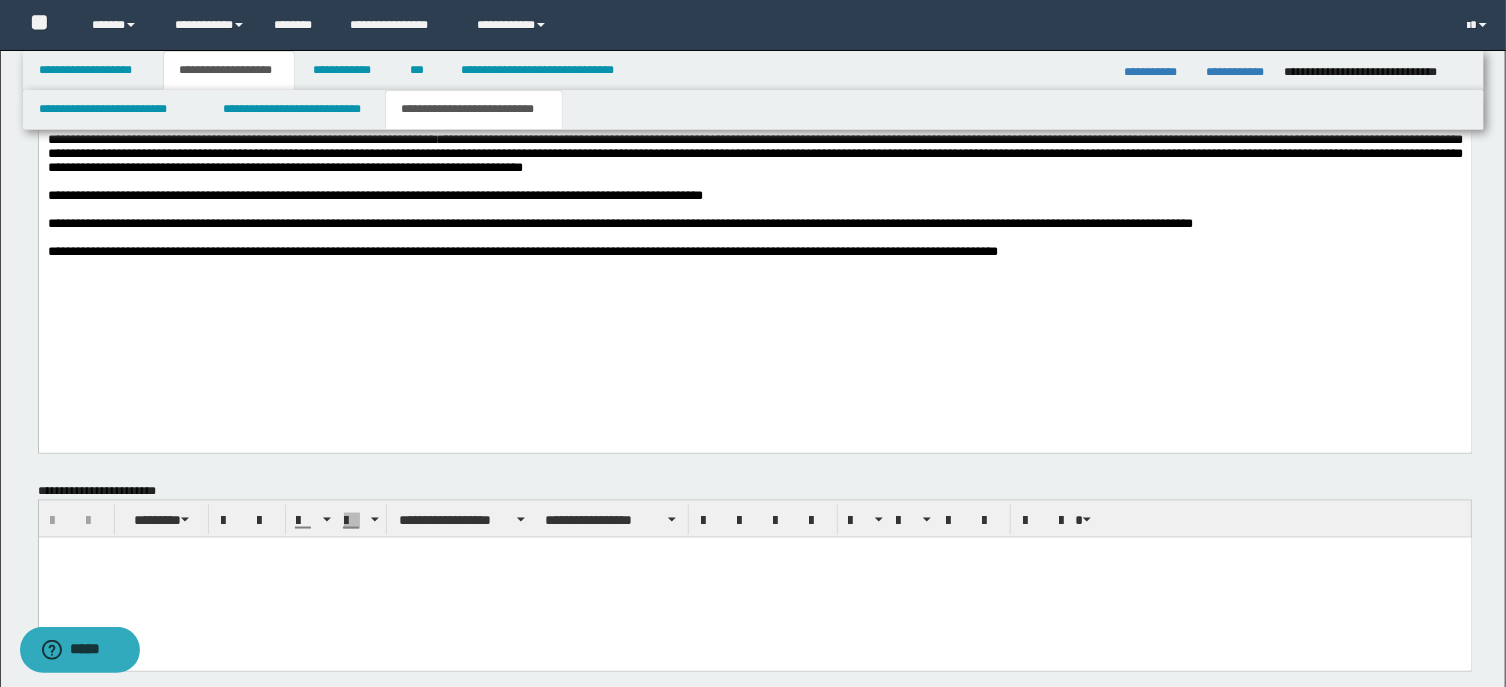 click on "**********" at bounding box center [754, 253] 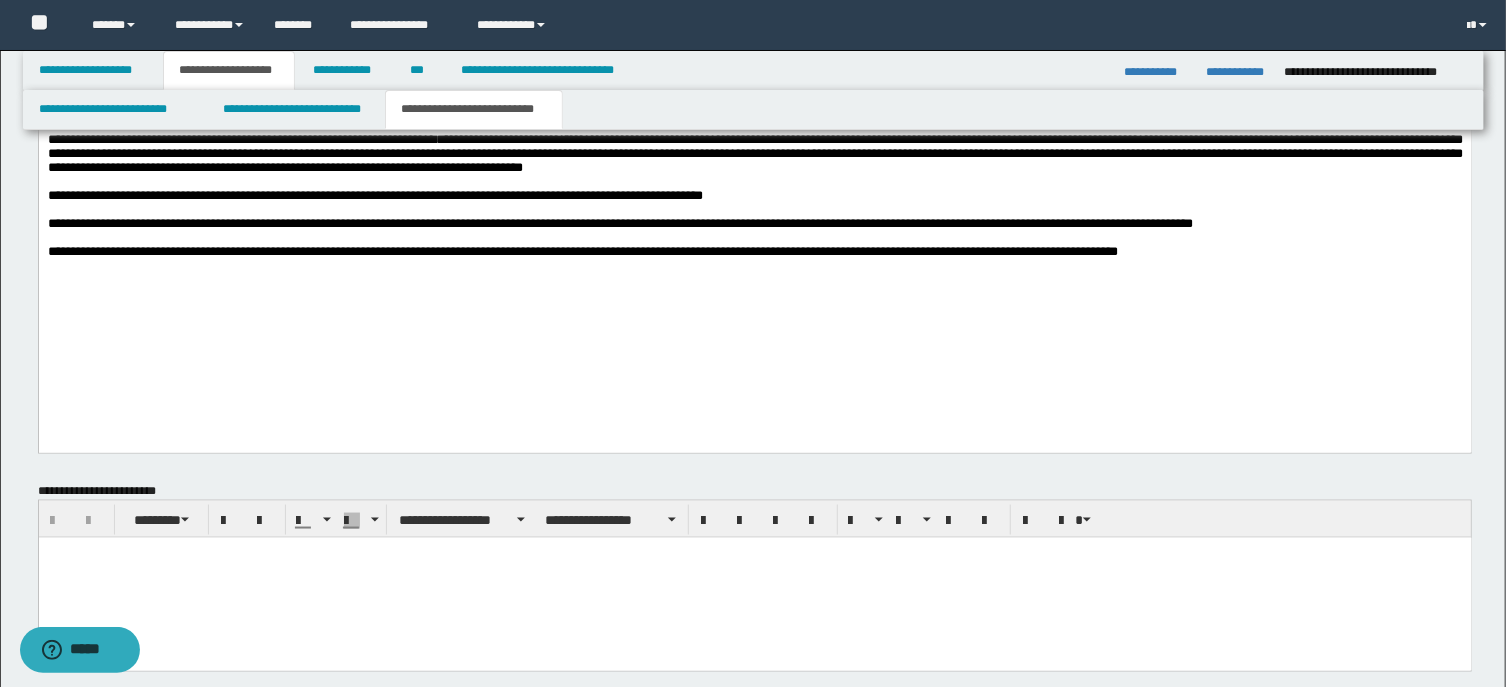 scroll, scrollTop: 1179, scrollLeft: 0, axis: vertical 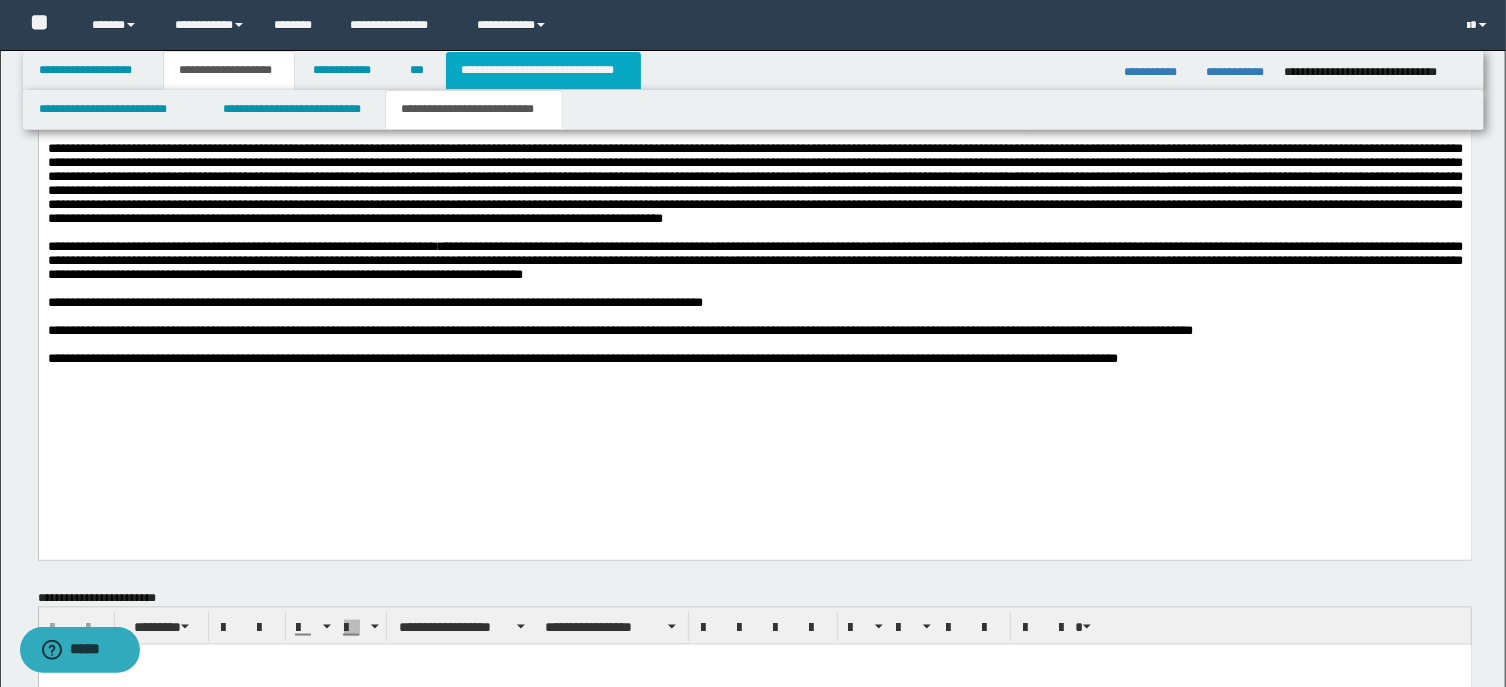 click on "**********" at bounding box center [543, 70] 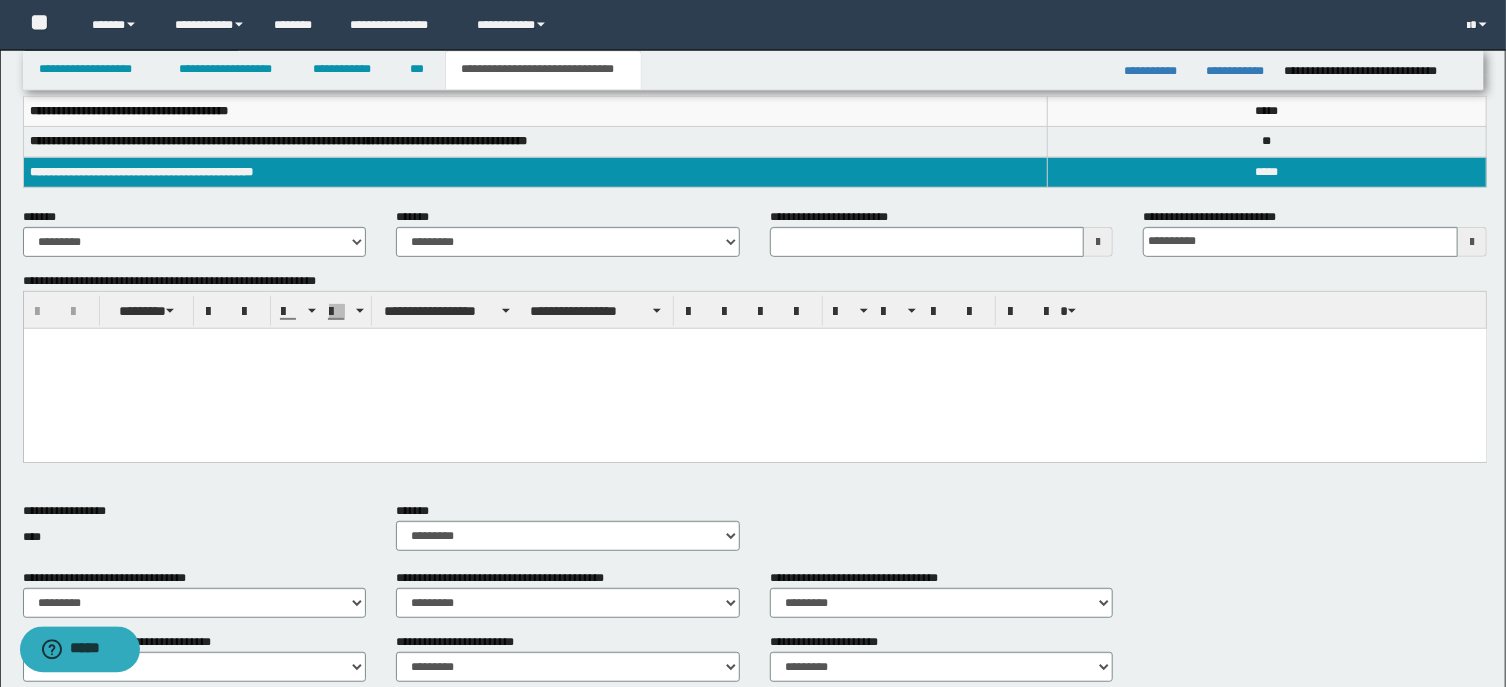 scroll, scrollTop: 147, scrollLeft: 0, axis: vertical 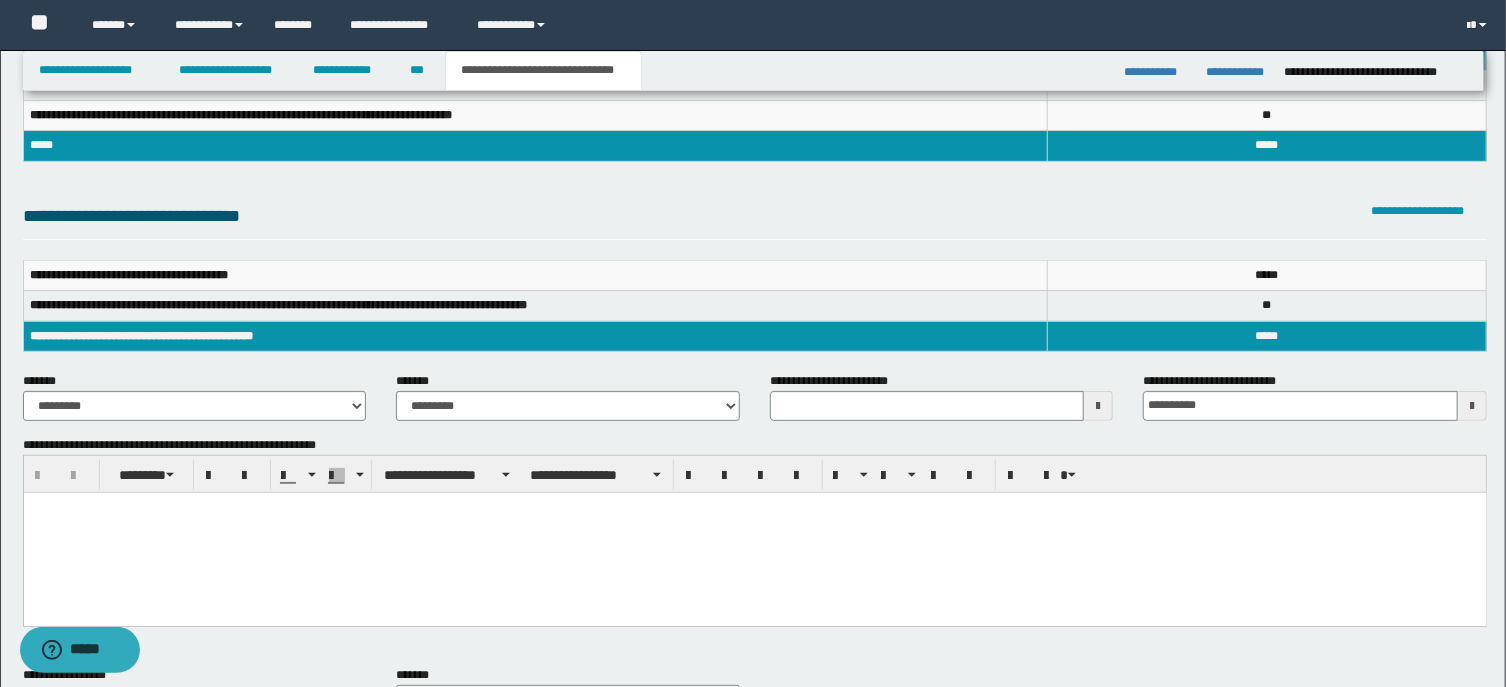 click on "****" at bounding box center (1267, 275) 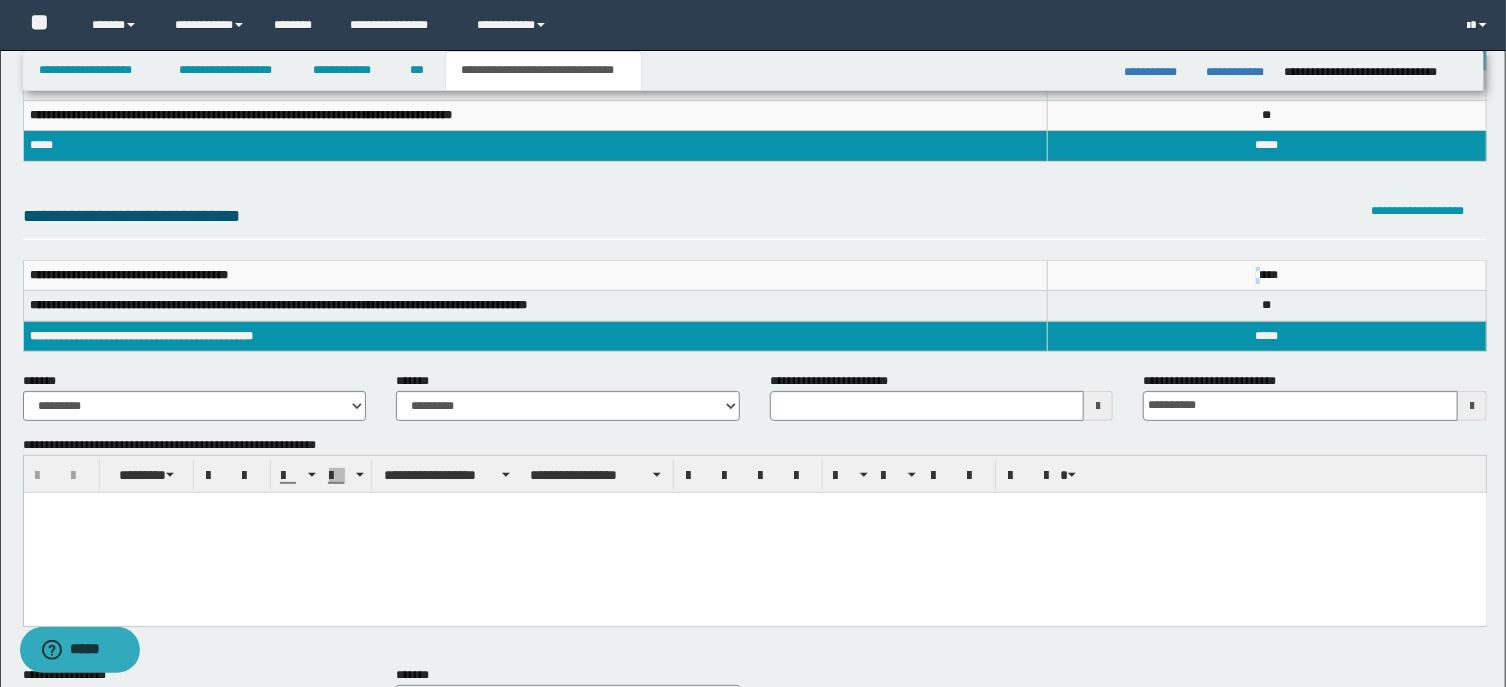 click on "****" at bounding box center [1267, 275] 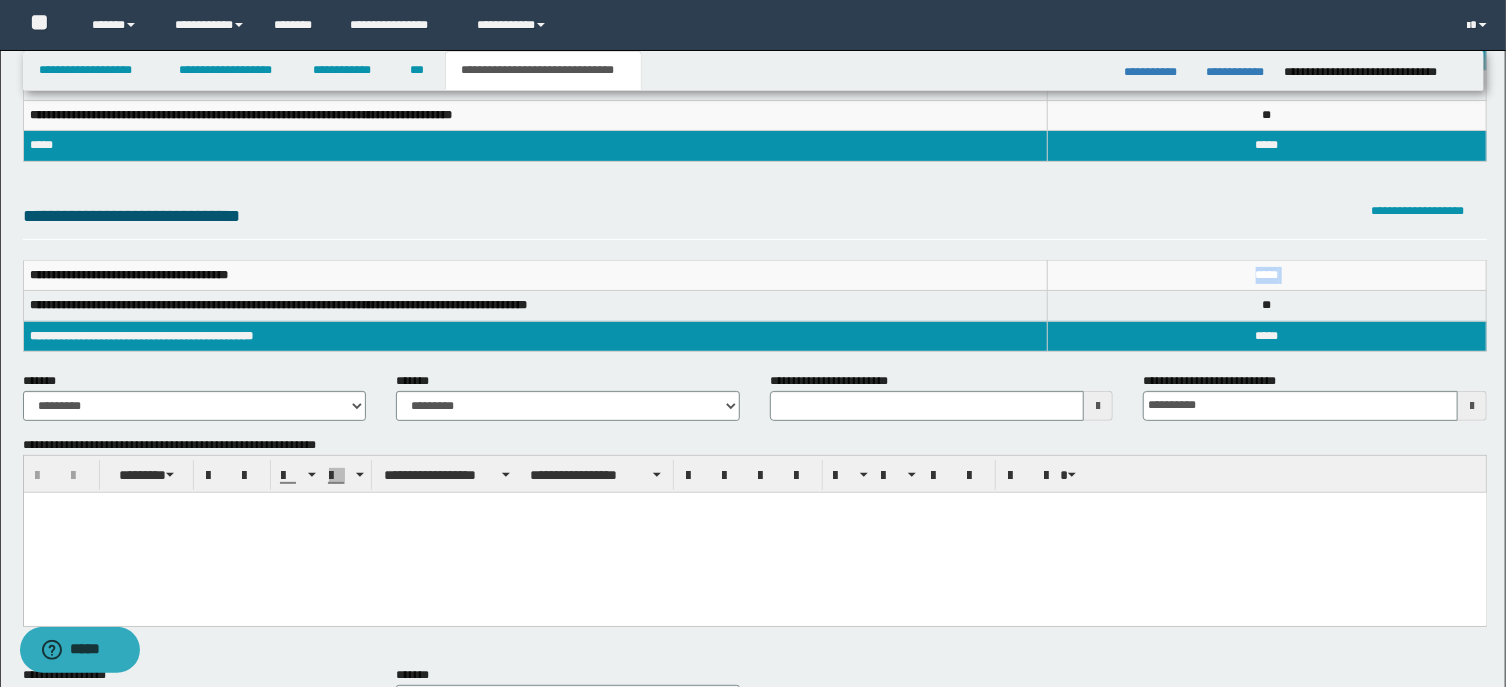 click on "****" at bounding box center [1267, 275] 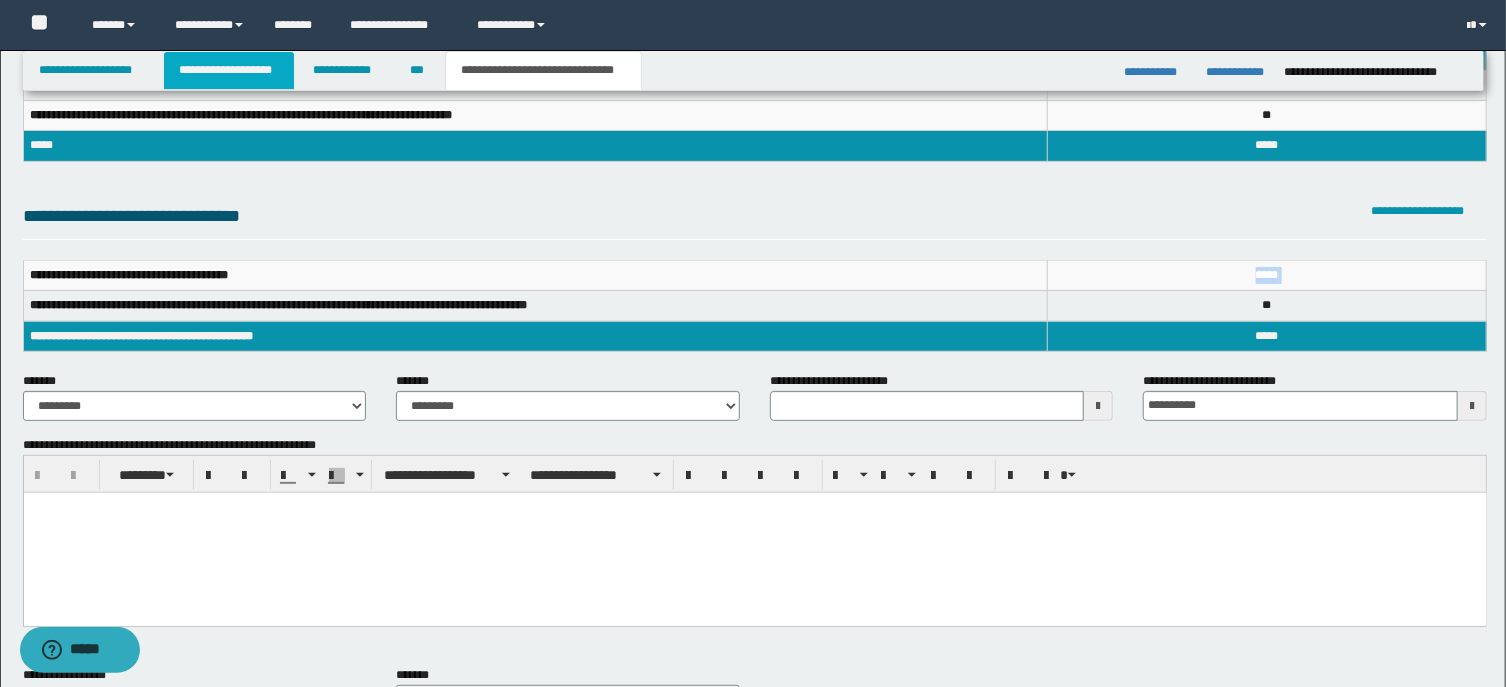 drag, startPoint x: 245, startPoint y: 71, endPoint x: 465, endPoint y: 41, distance: 222.03603 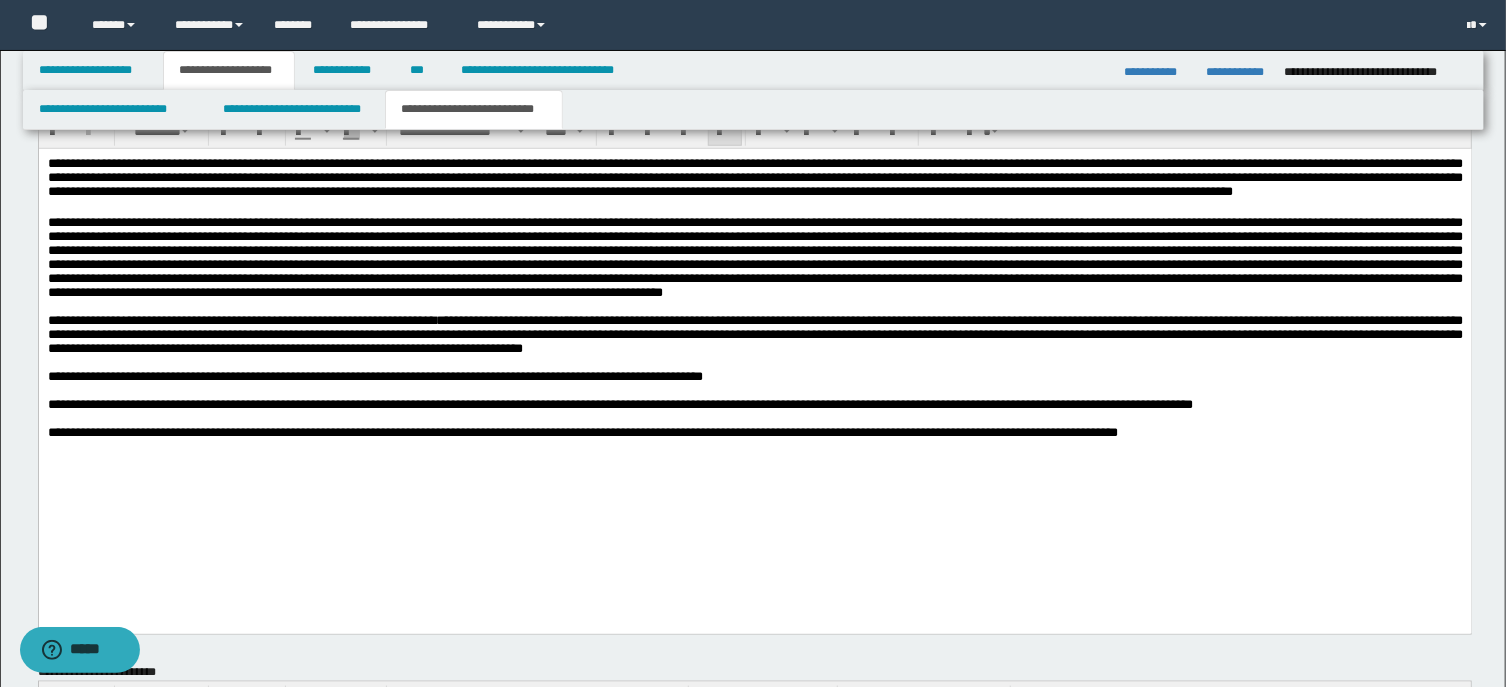 scroll, scrollTop: 1143, scrollLeft: 0, axis: vertical 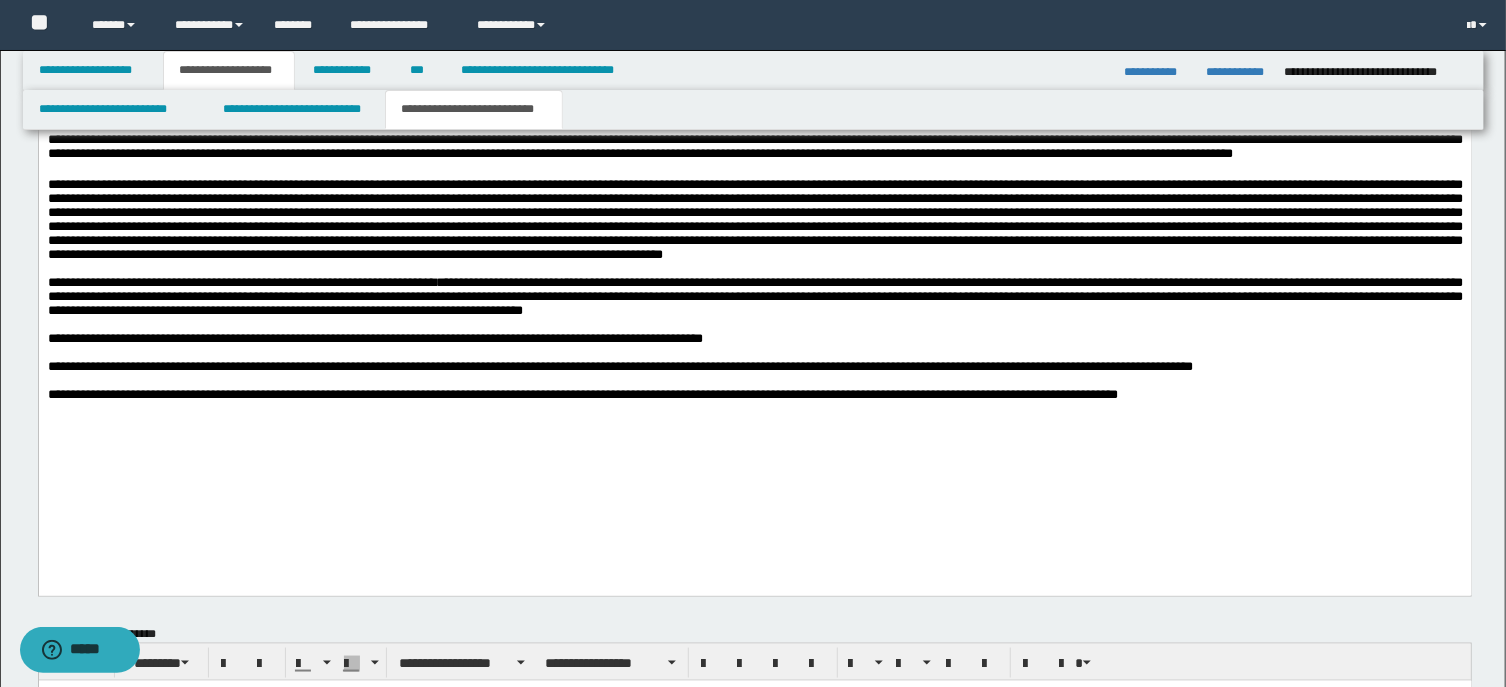click on "**********" at bounding box center (754, 395) 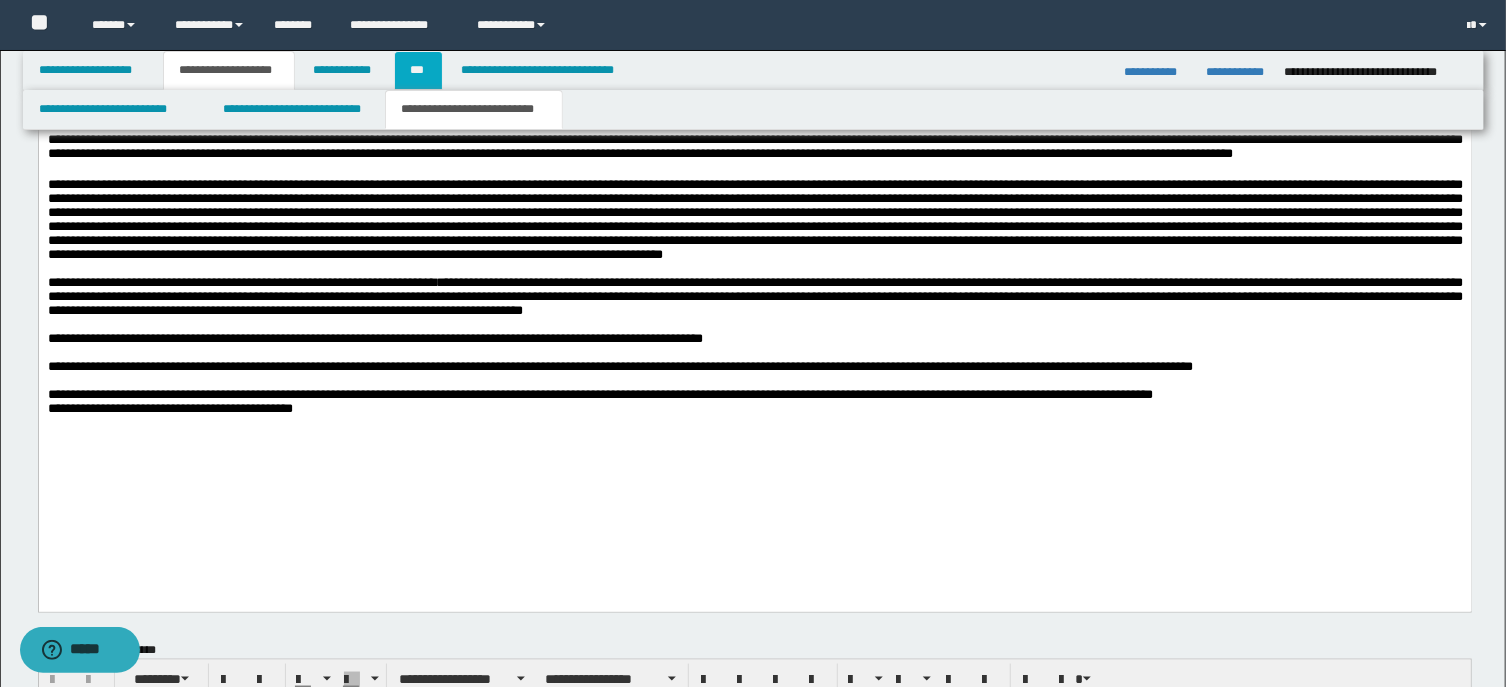 click on "***" at bounding box center [418, 70] 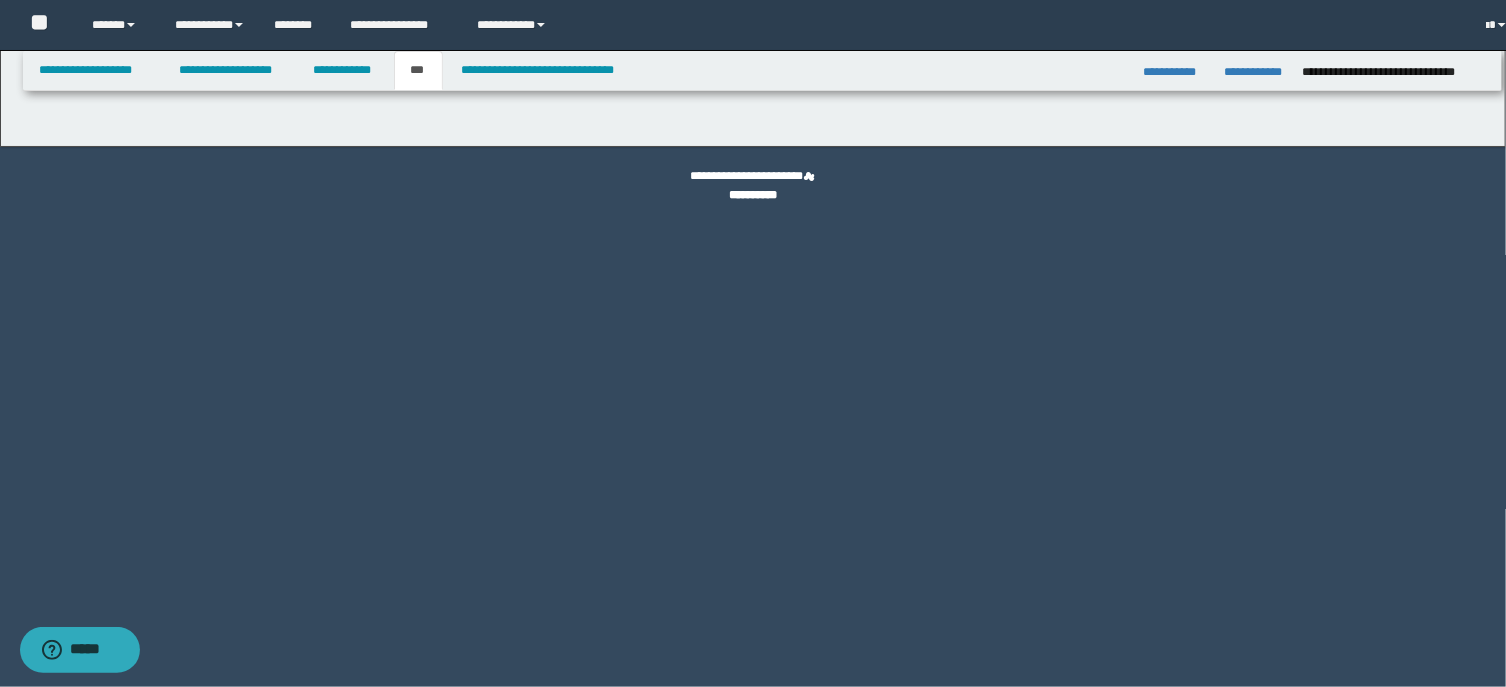 scroll, scrollTop: 0, scrollLeft: 0, axis: both 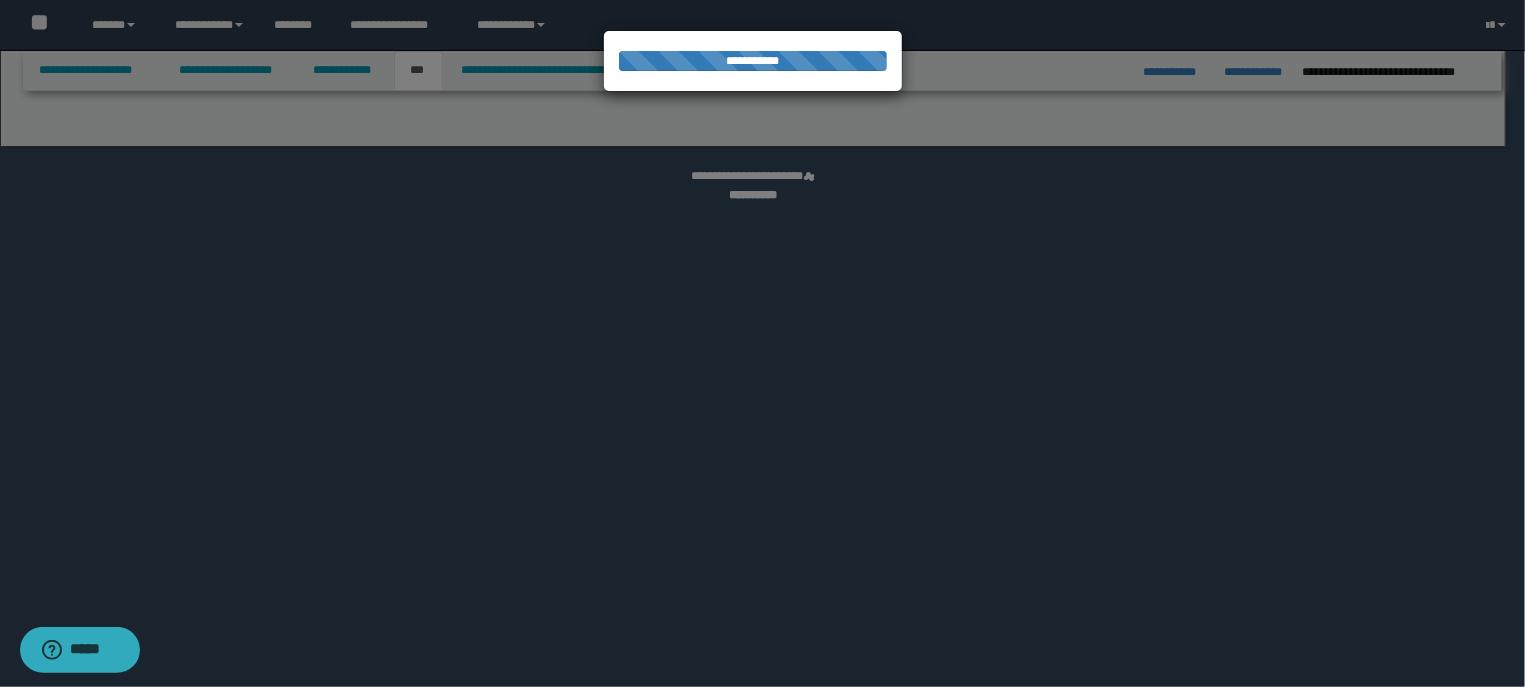 select on "*" 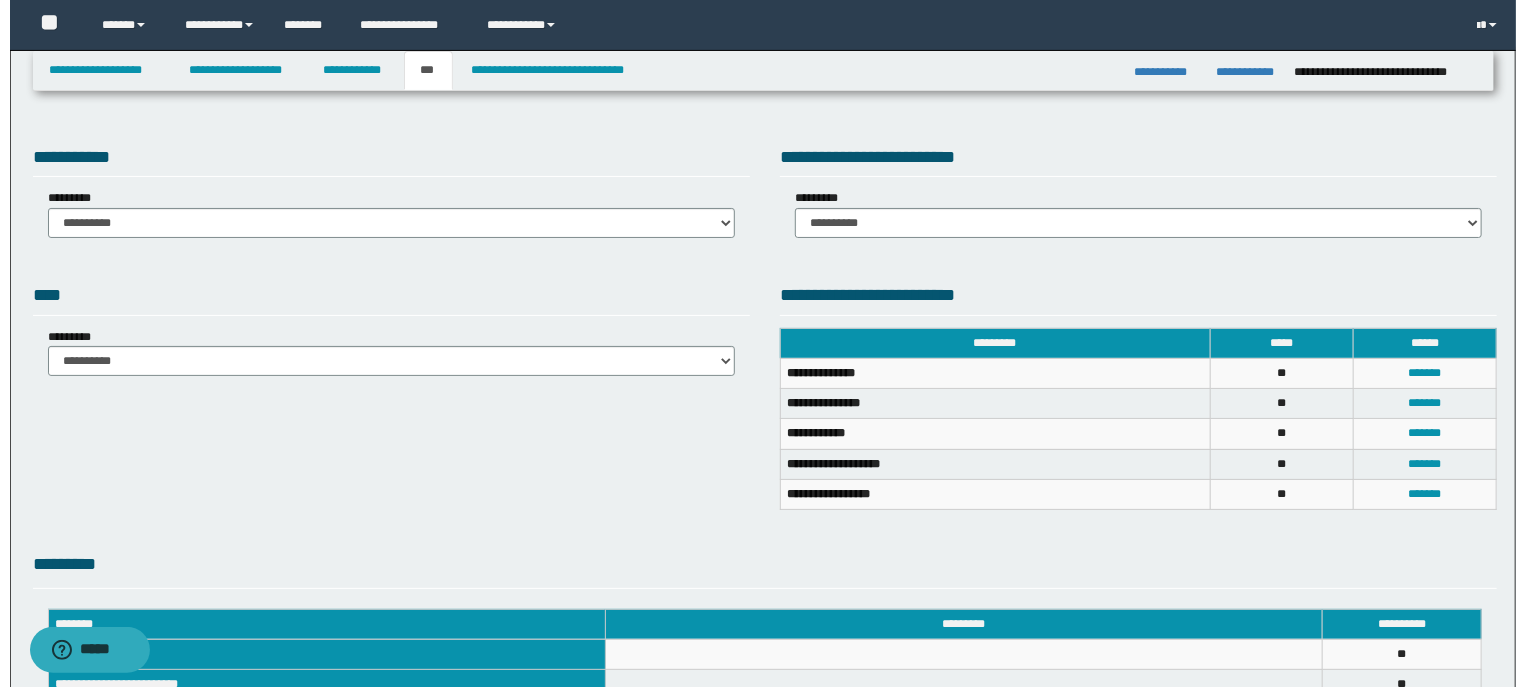 scroll, scrollTop: 0, scrollLeft: 0, axis: both 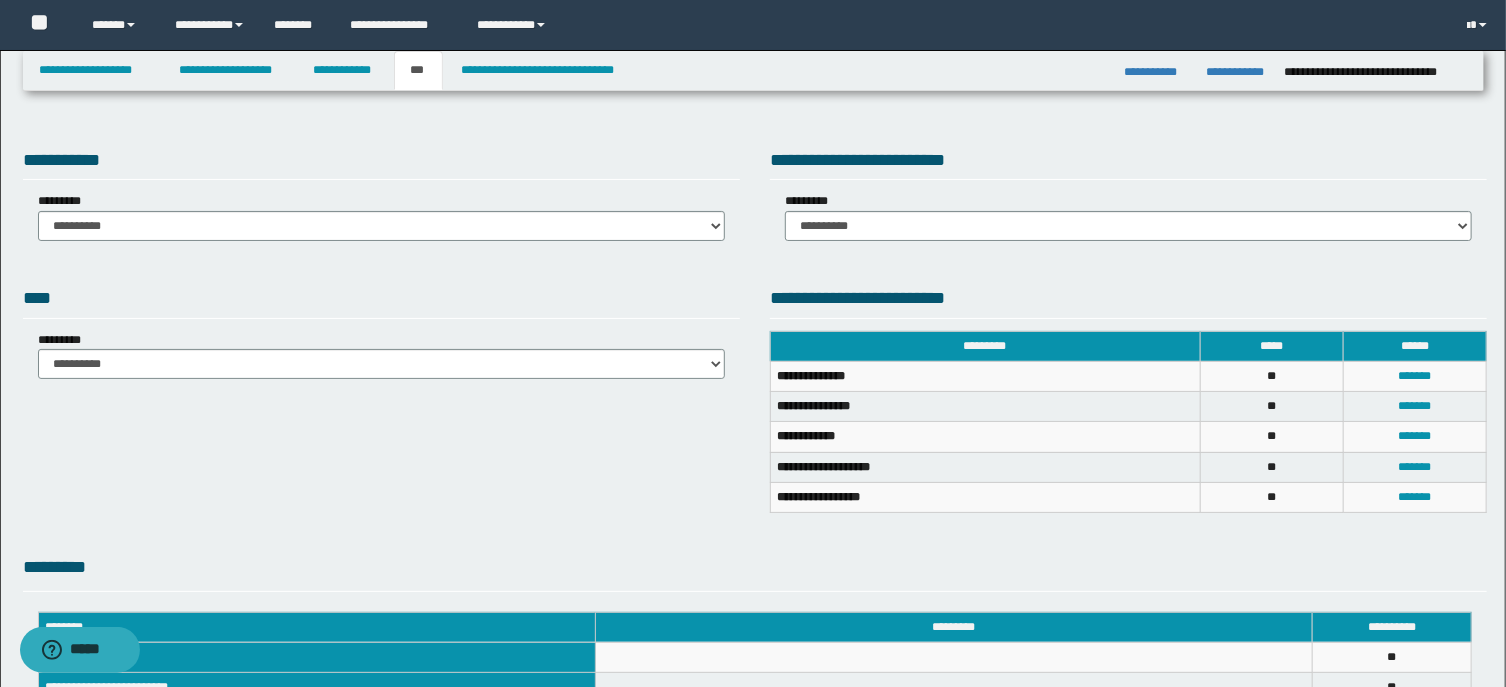 click on "**********" at bounding box center (381, 216) 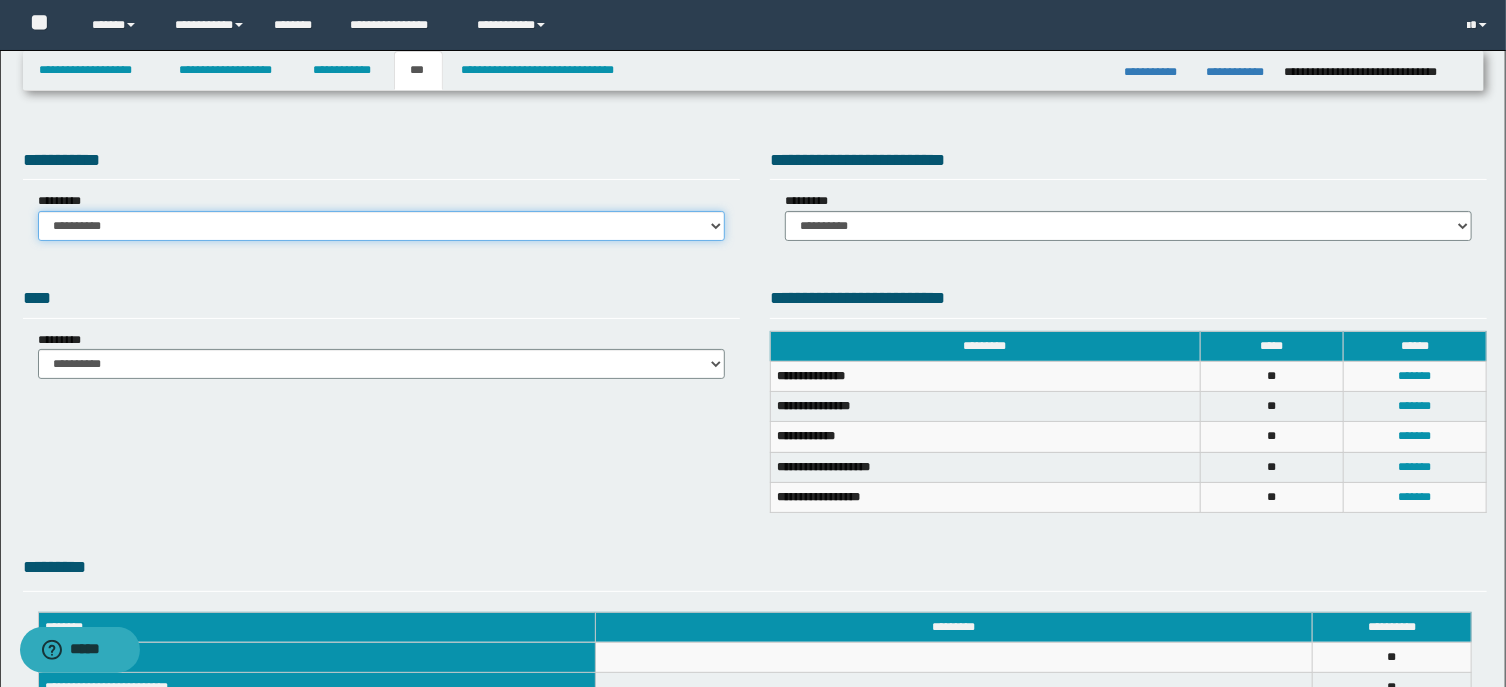click on "**********" at bounding box center [381, 226] 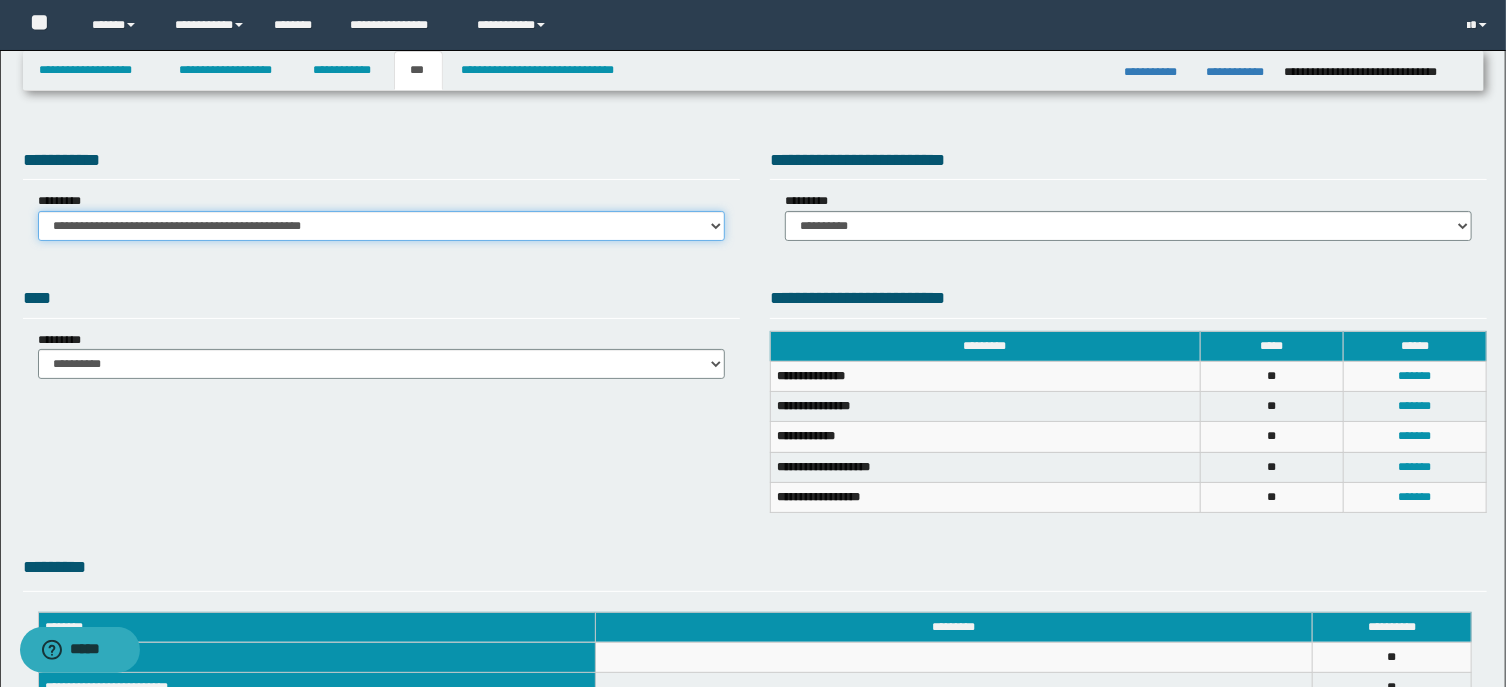 click on "**********" at bounding box center [0, 0] 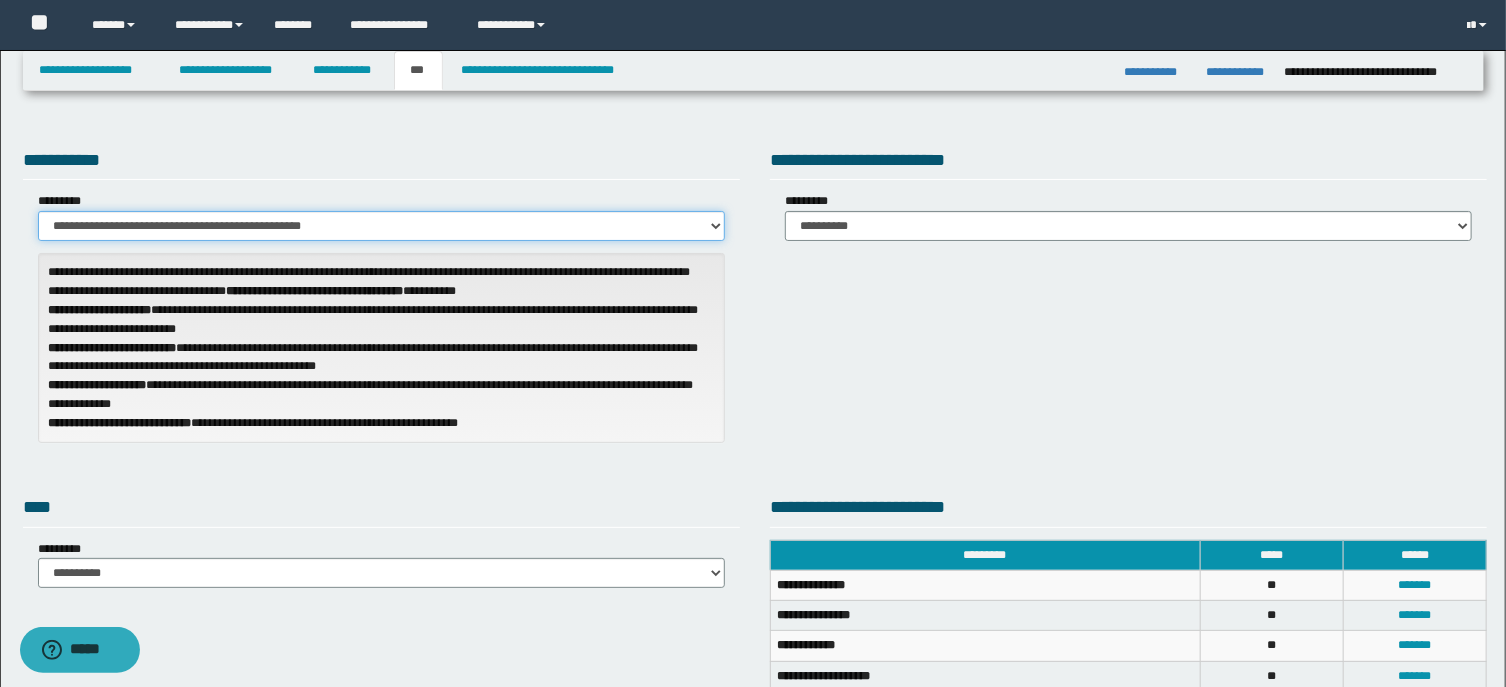 click on "**********" at bounding box center (381, 226) 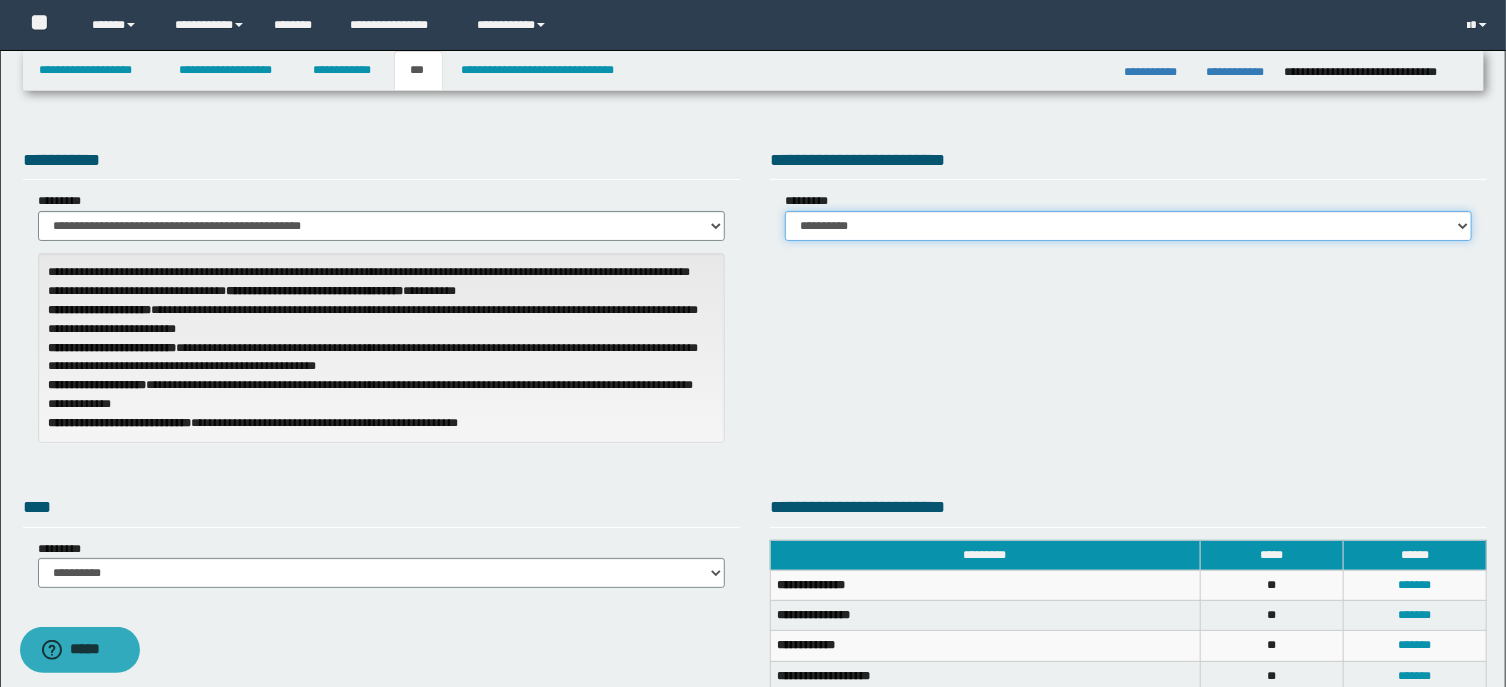 click on "**********" at bounding box center (1128, 226) 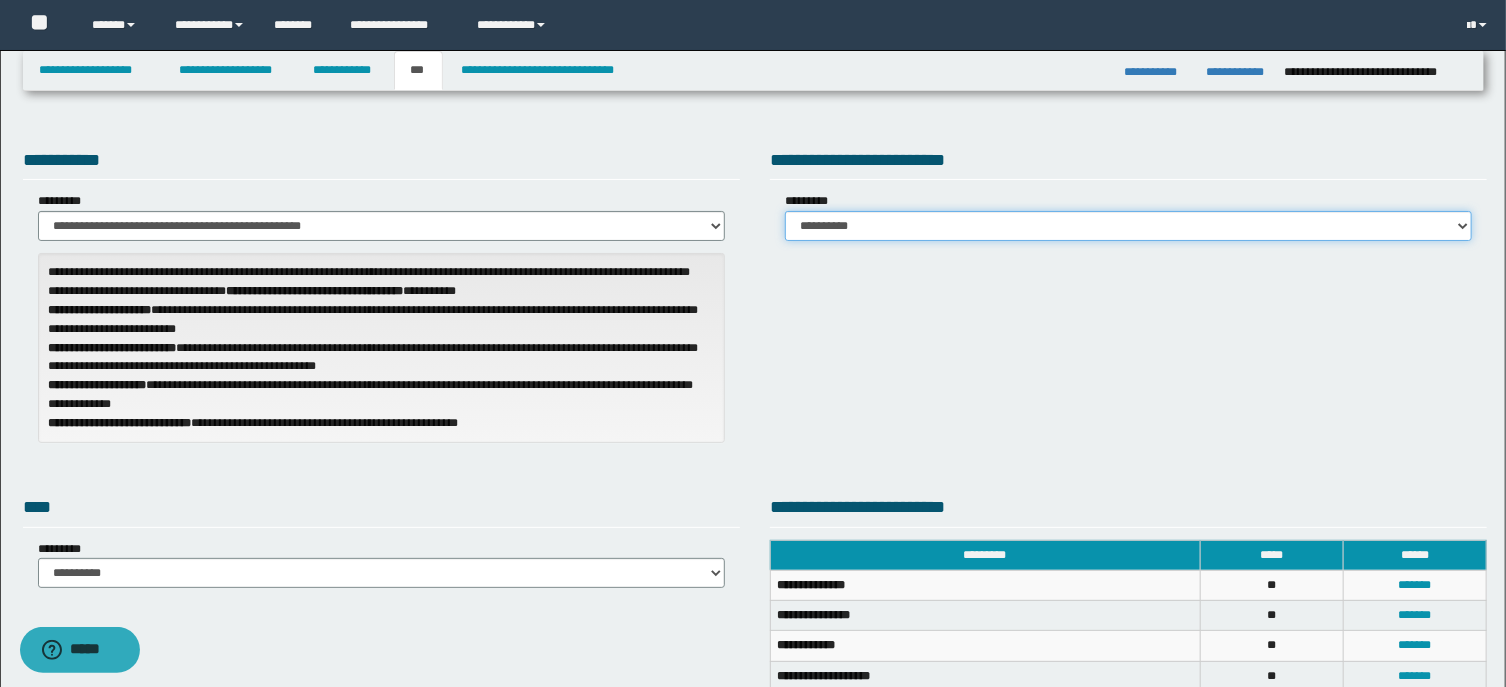 select on "*" 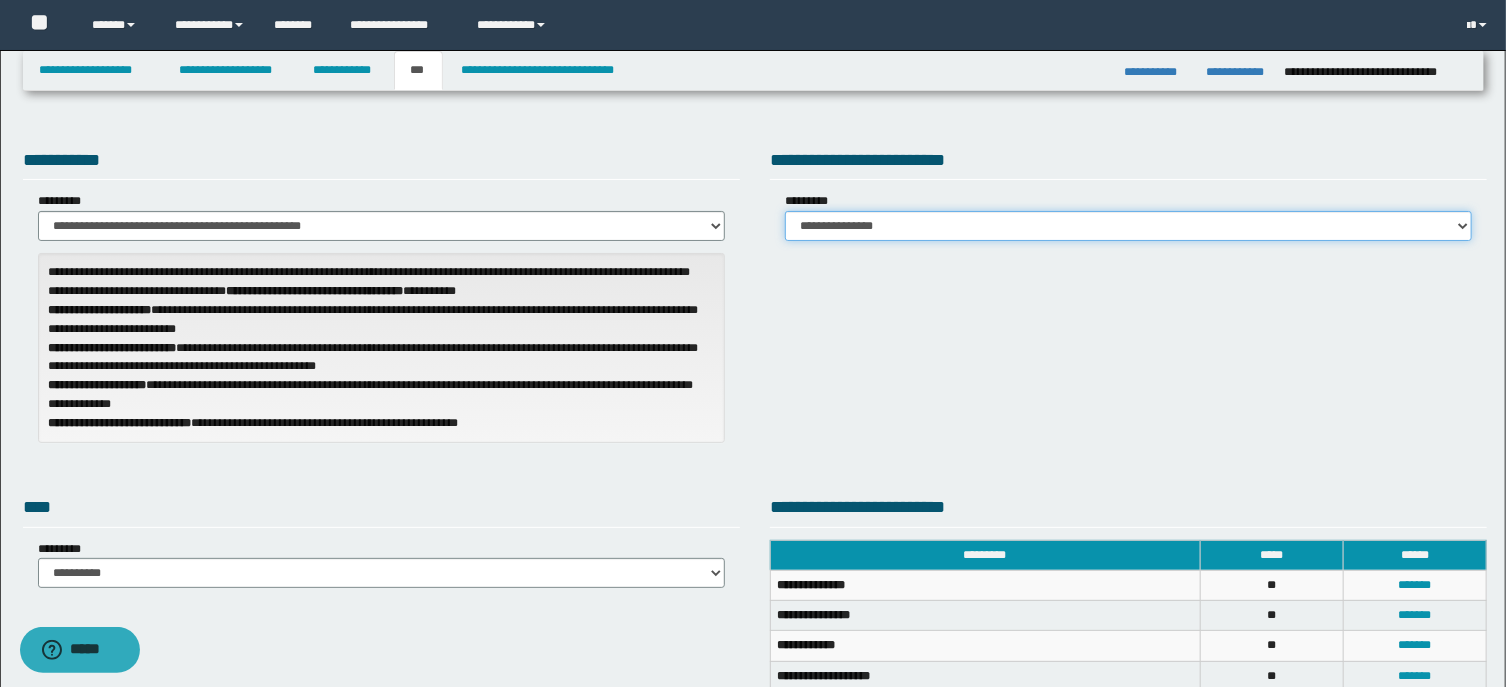 click on "**********" at bounding box center (0, 0) 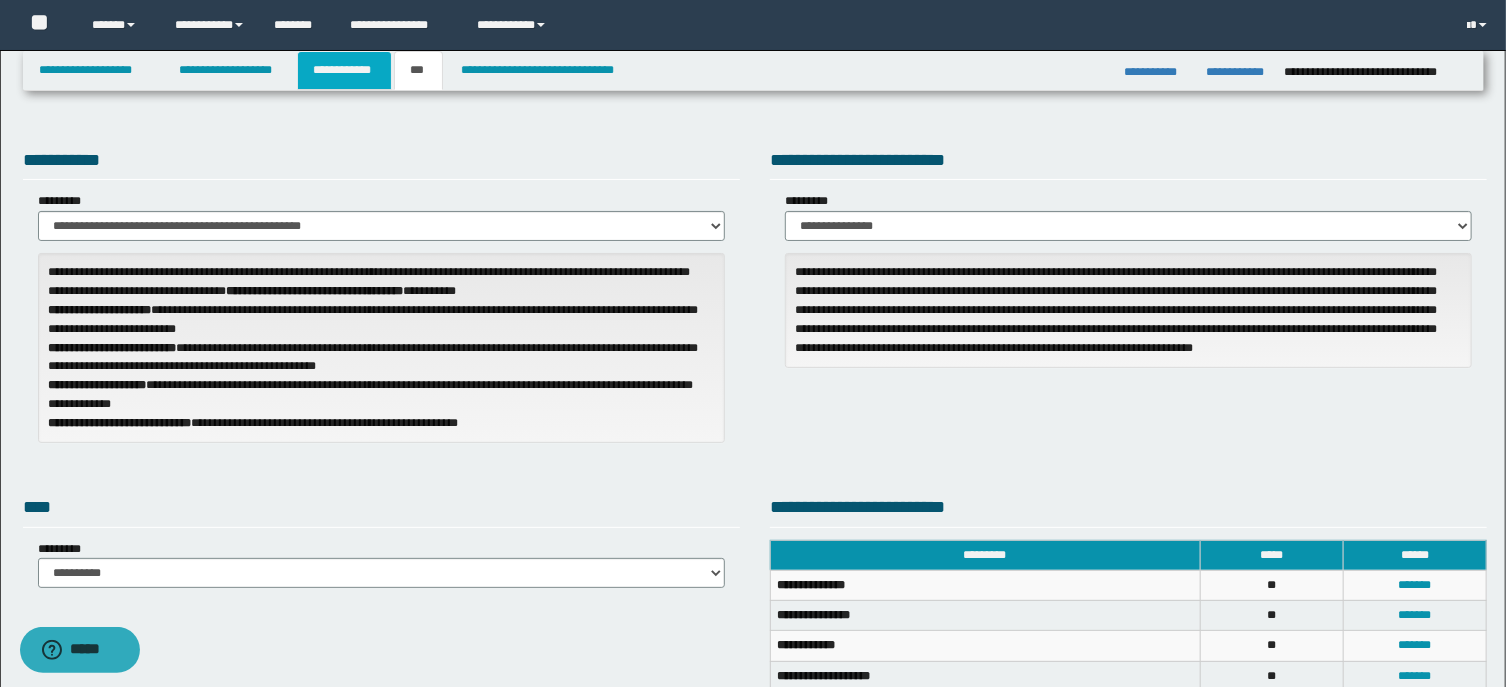 click on "**********" at bounding box center [344, 70] 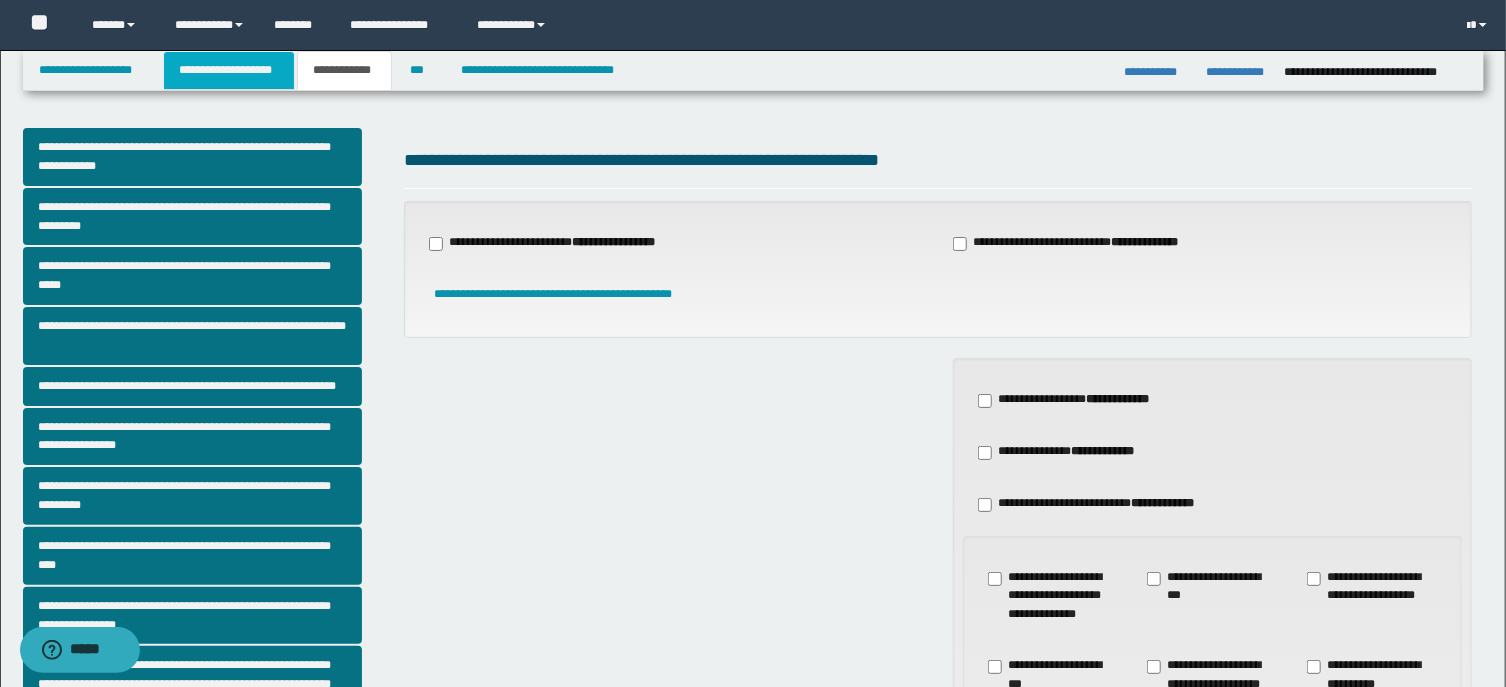 click on "**********" at bounding box center [229, 70] 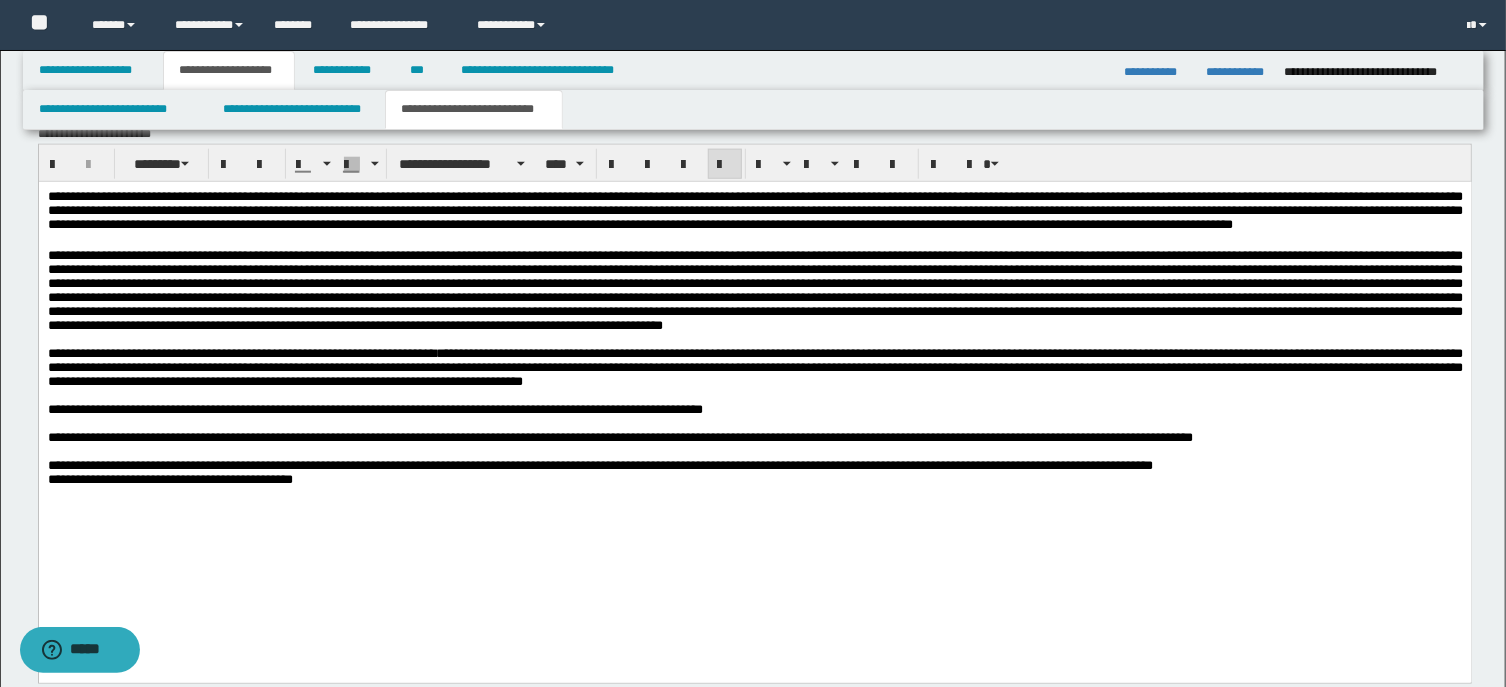 scroll, scrollTop: 1179, scrollLeft: 0, axis: vertical 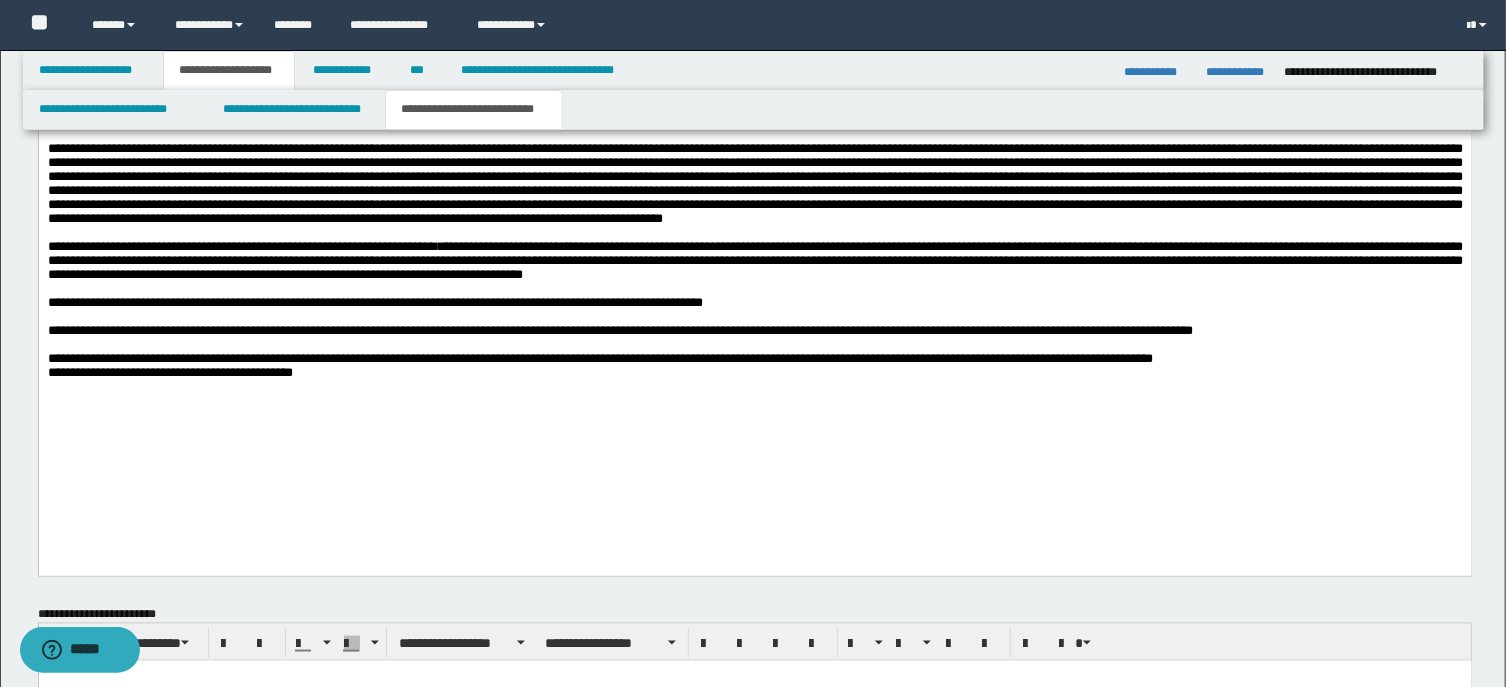 click on "**********" at bounding box center (754, 256) 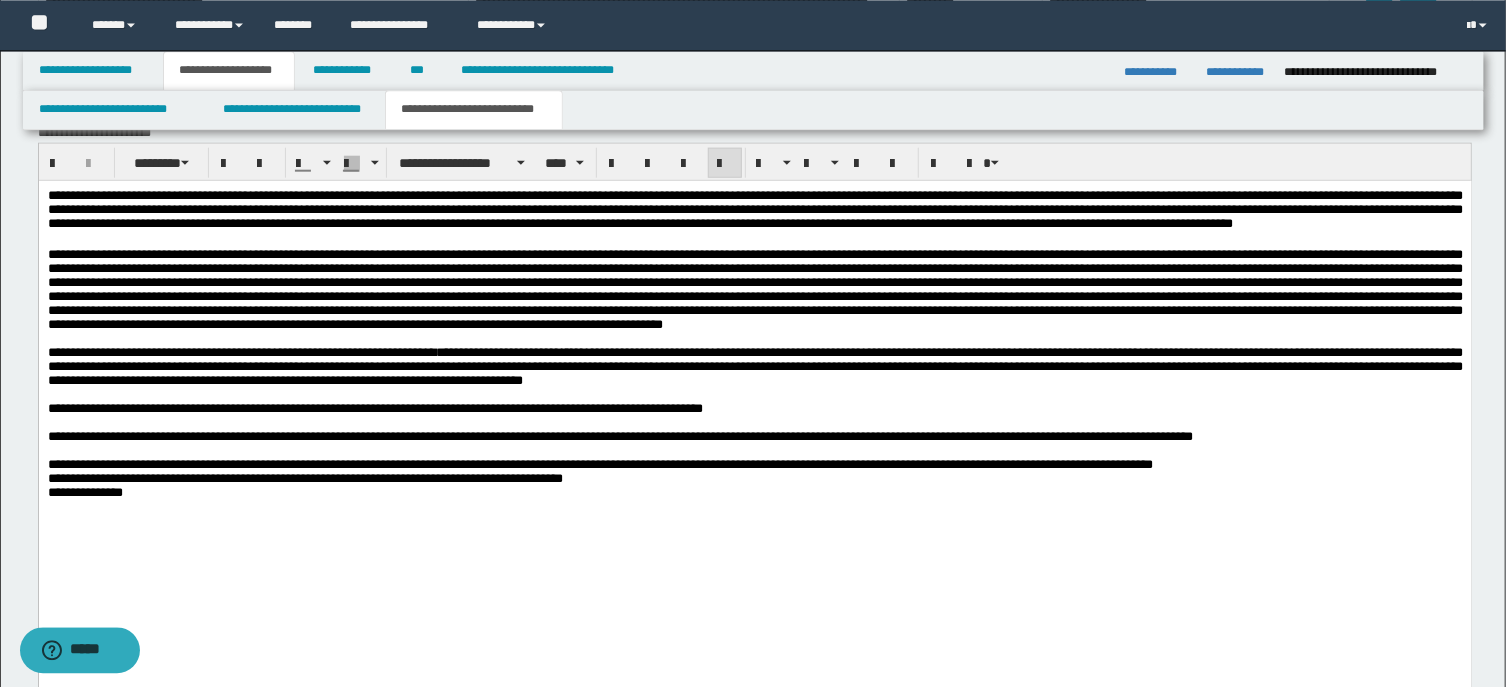 scroll, scrollTop: 1072, scrollLeft: 0, axis: vertical 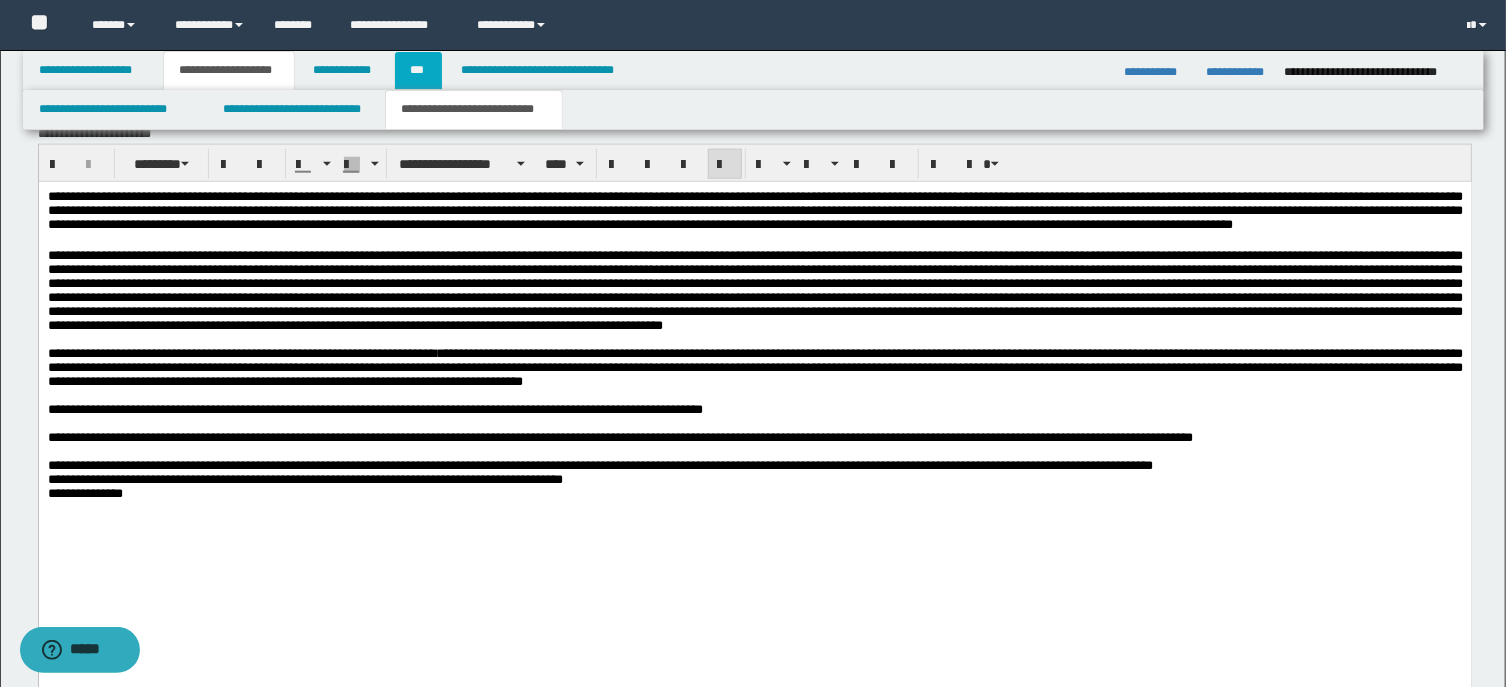 click on "***" at bounding box center (418, 70) 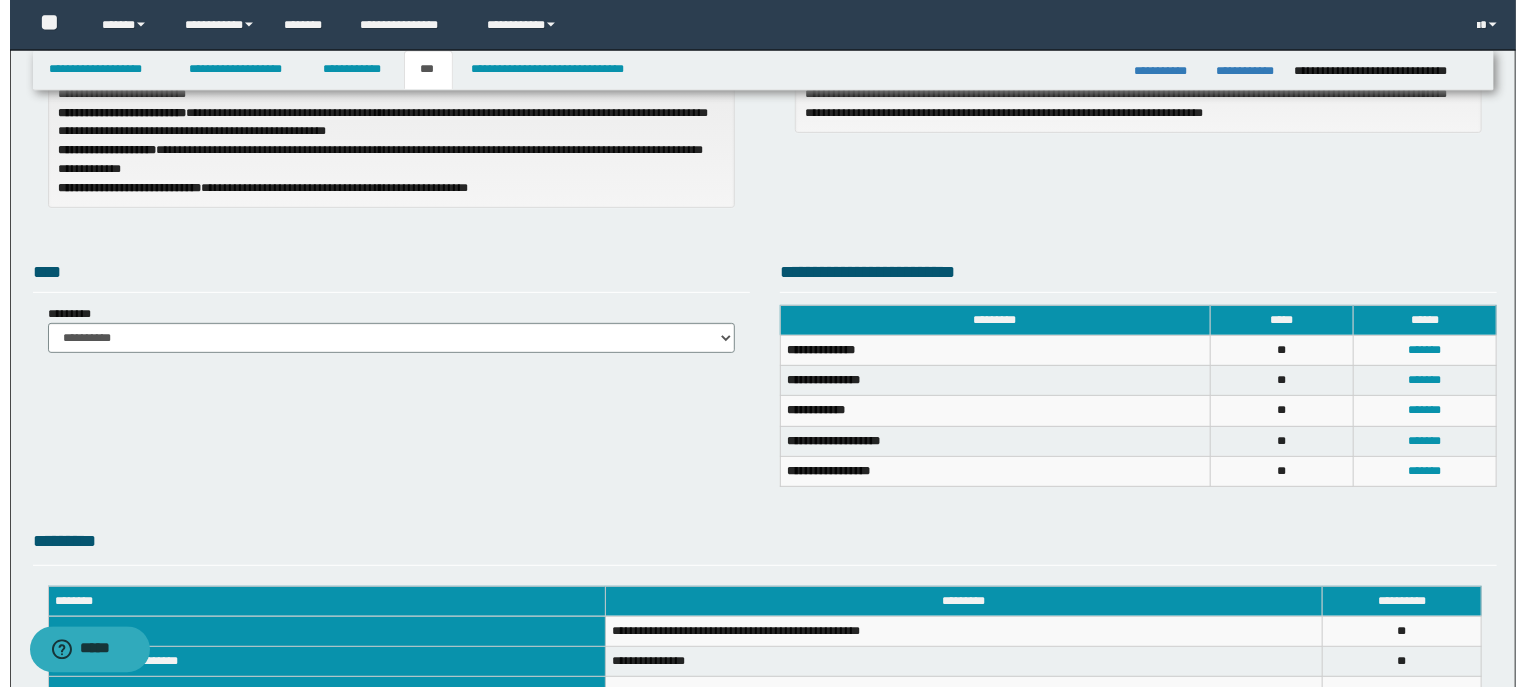 scroll, scrollTop: 244, scrollLeft: 0, axis: vertical 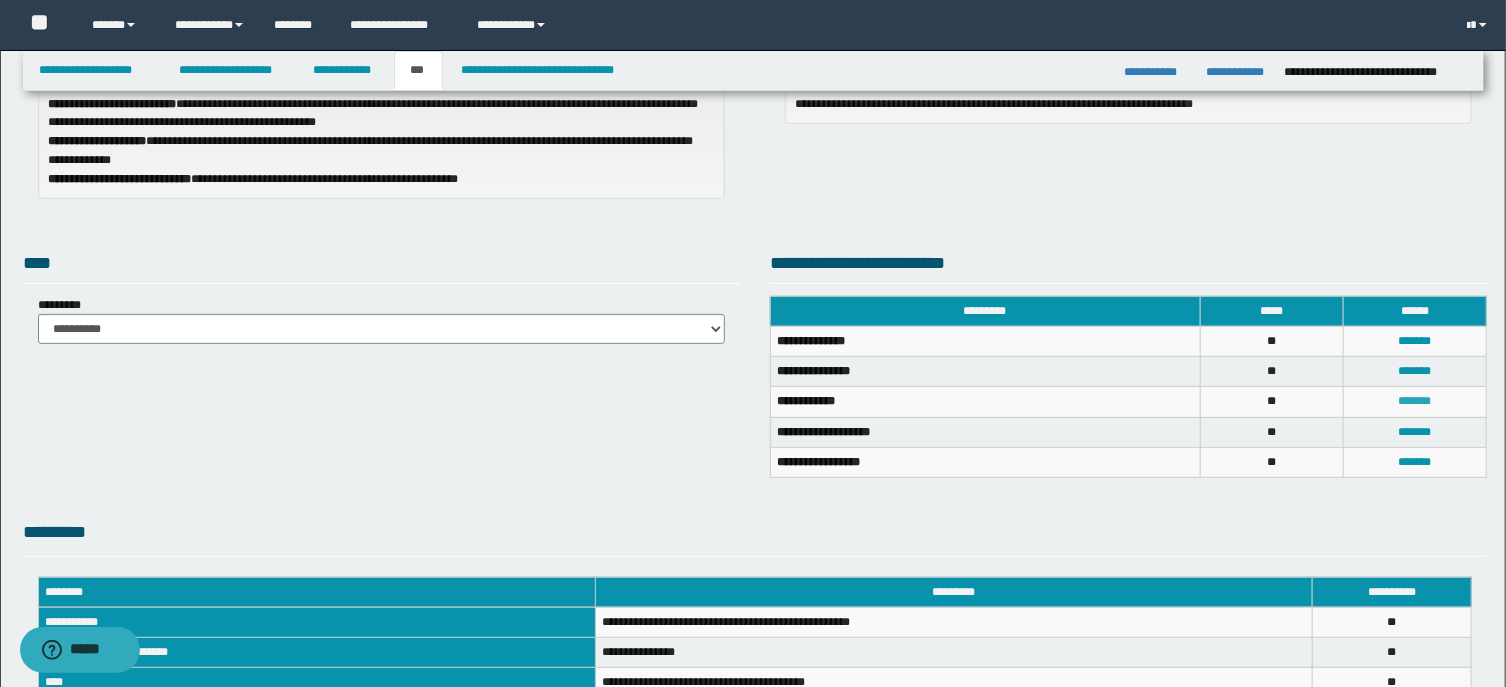 click on "*******" at bounding box center [1414, 401] 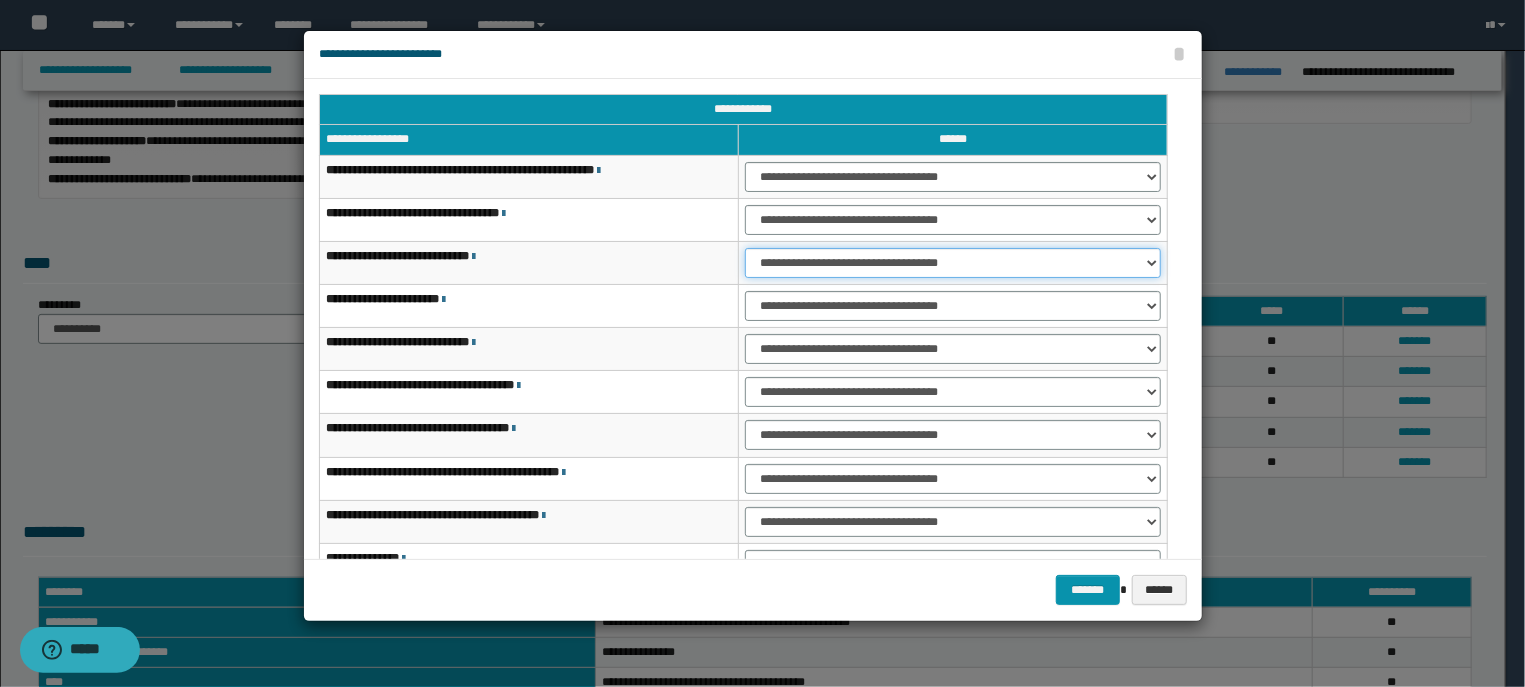 click on "**********" at bounding box center [953, 263] 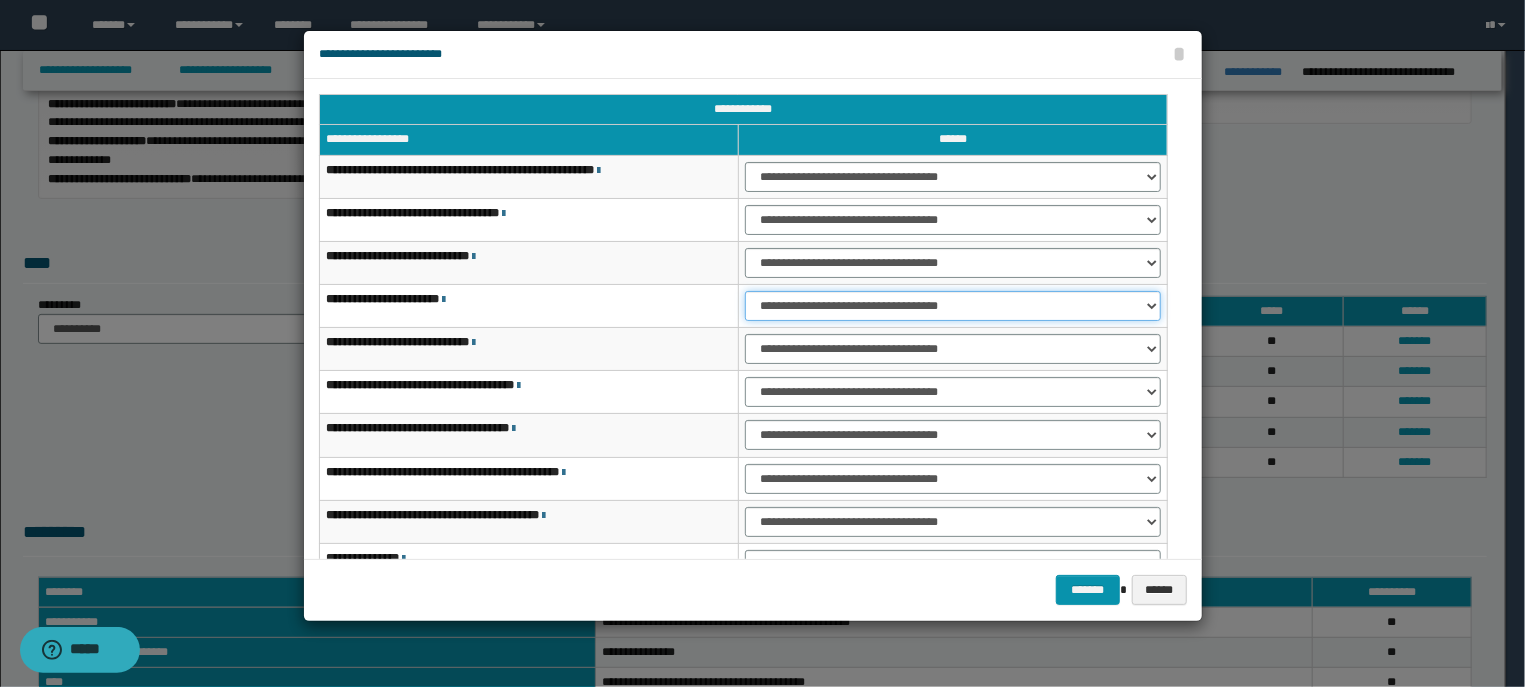 select on "***" 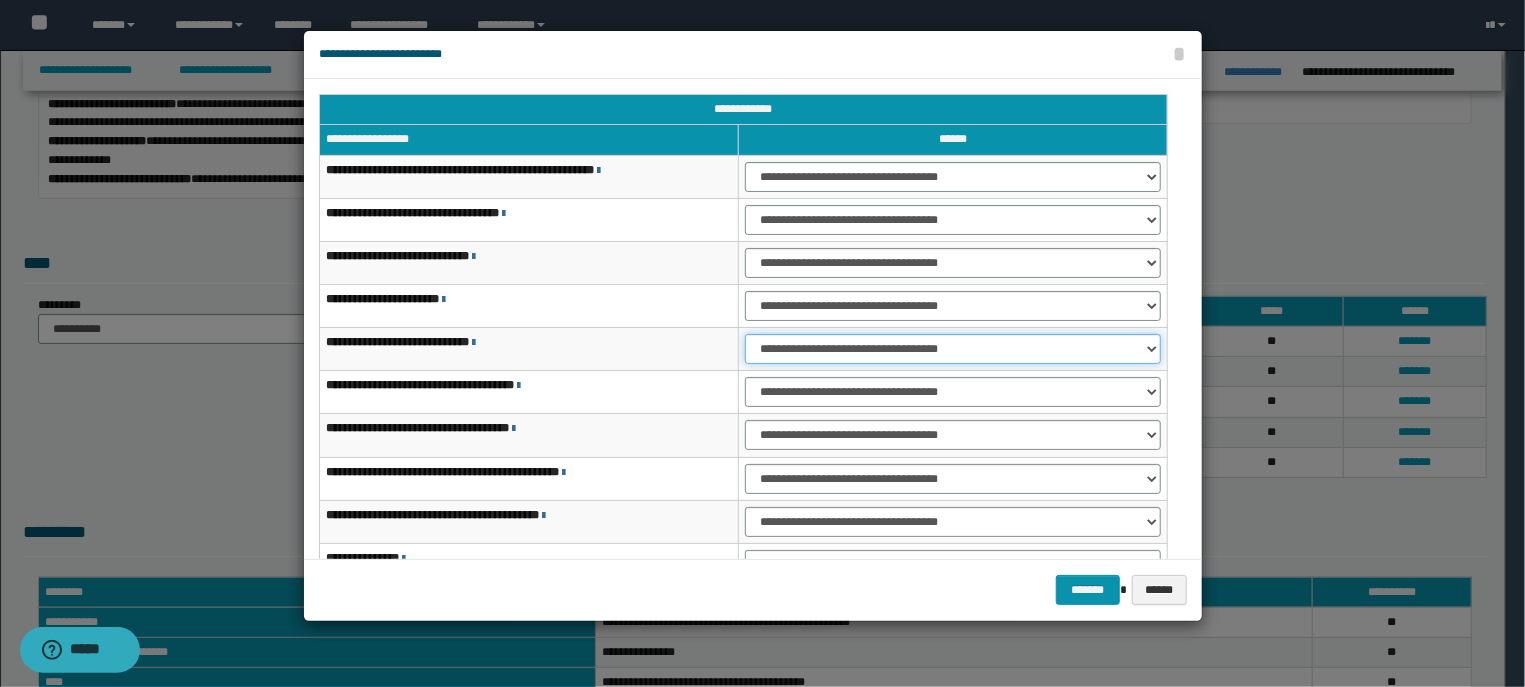 select on "***" 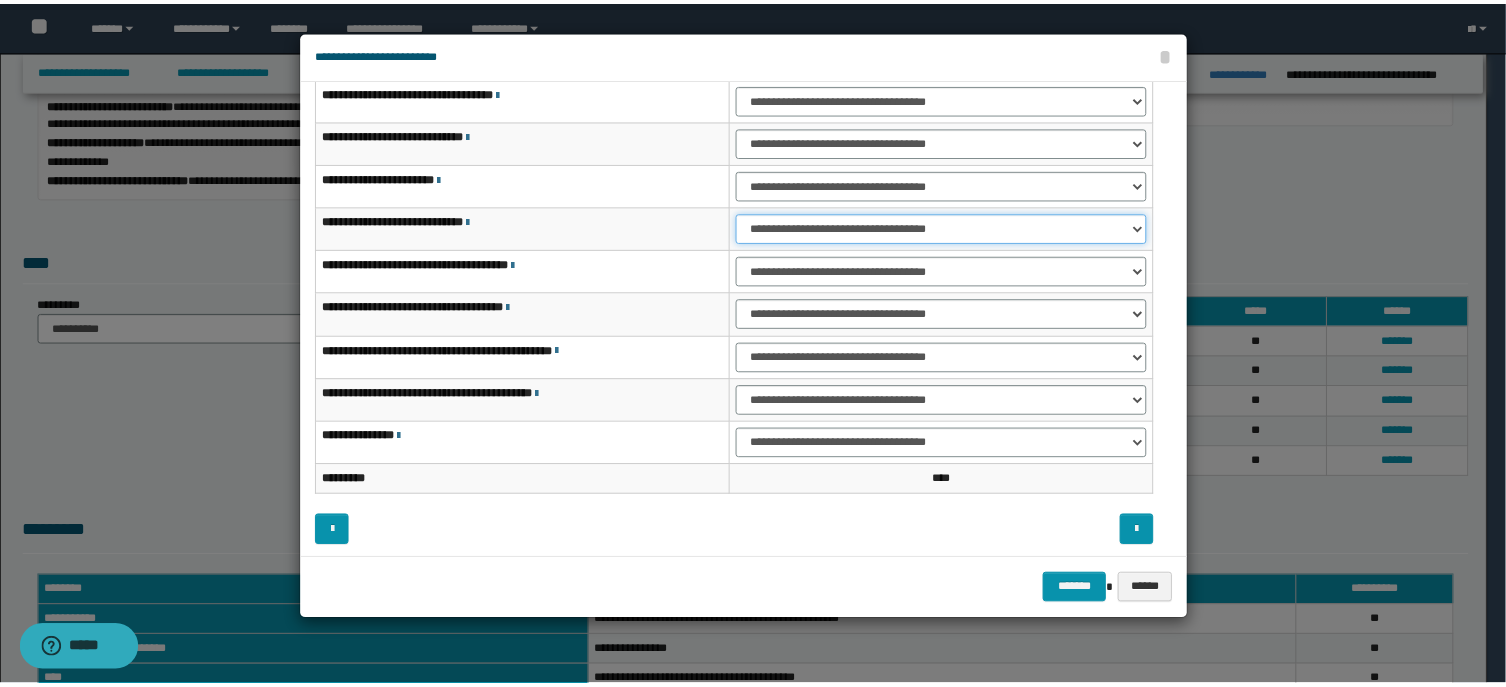 scroll, scrollTop: 124, scrollLeft: 0, axis: vertical 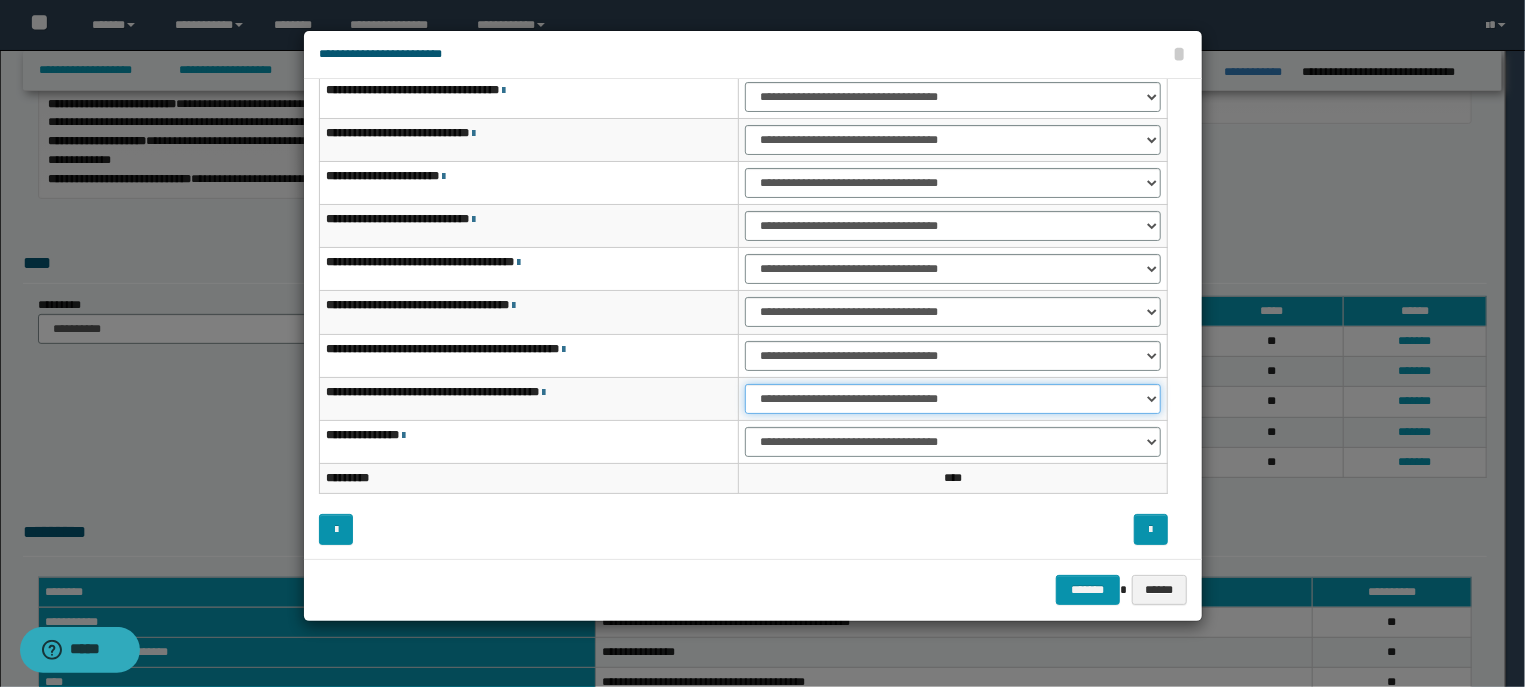 click on "**********" at bounding box center [953, 399] 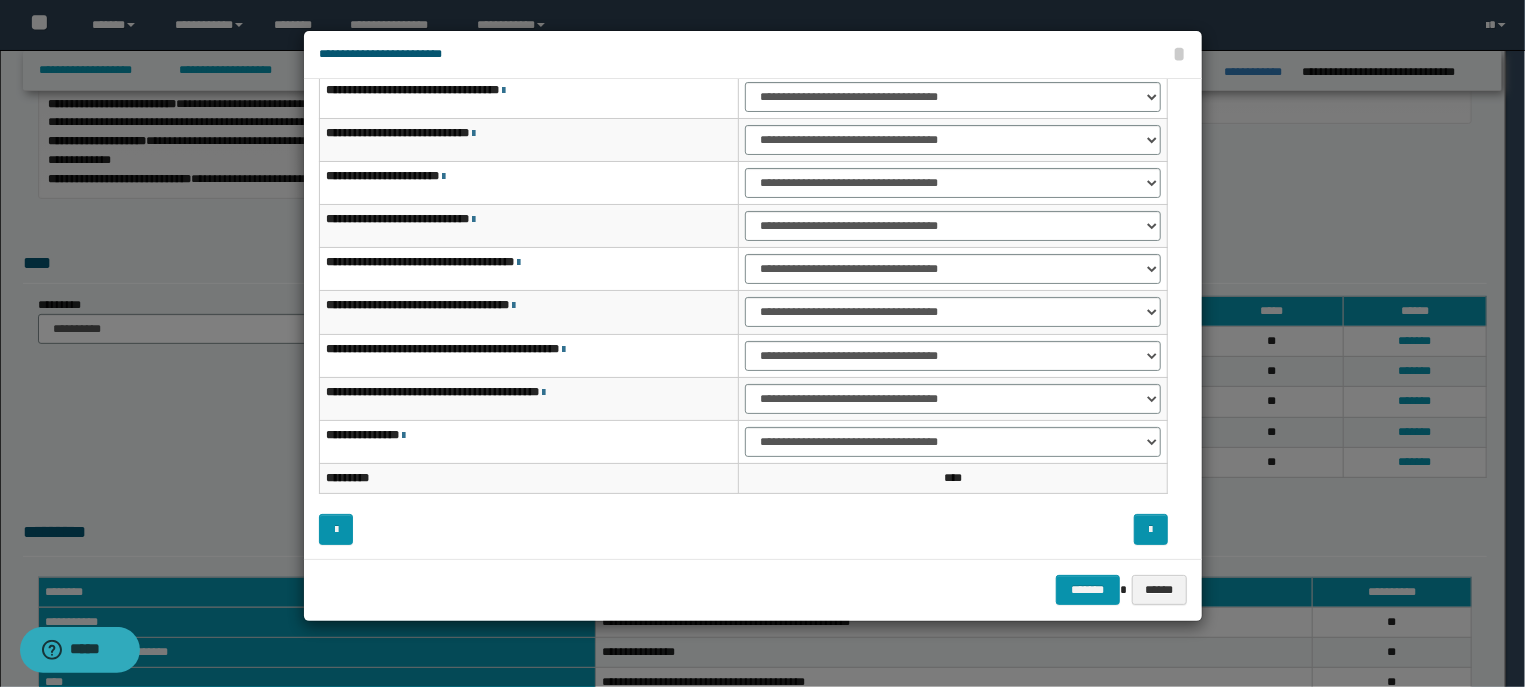 click on "**********" at bounding box center (529, 398) 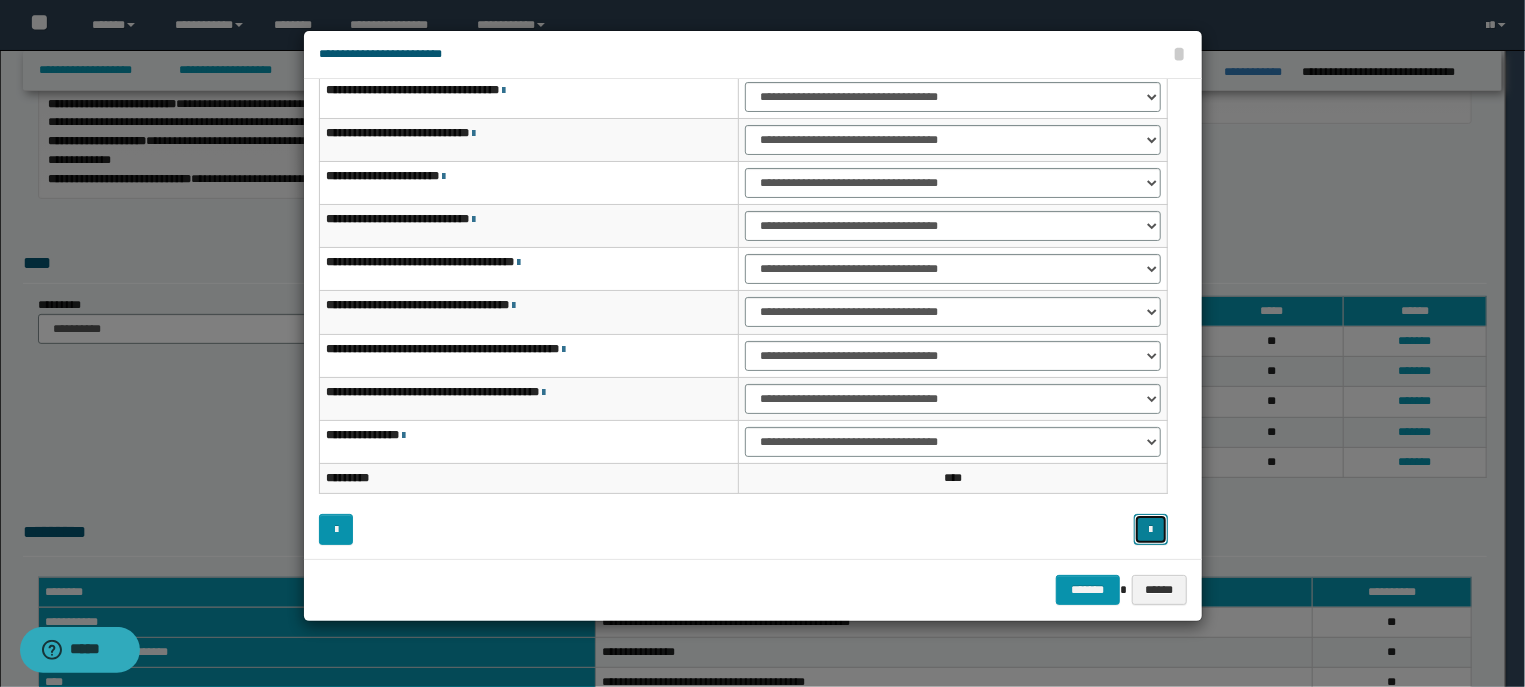 click at bounding box center (1150, 530) 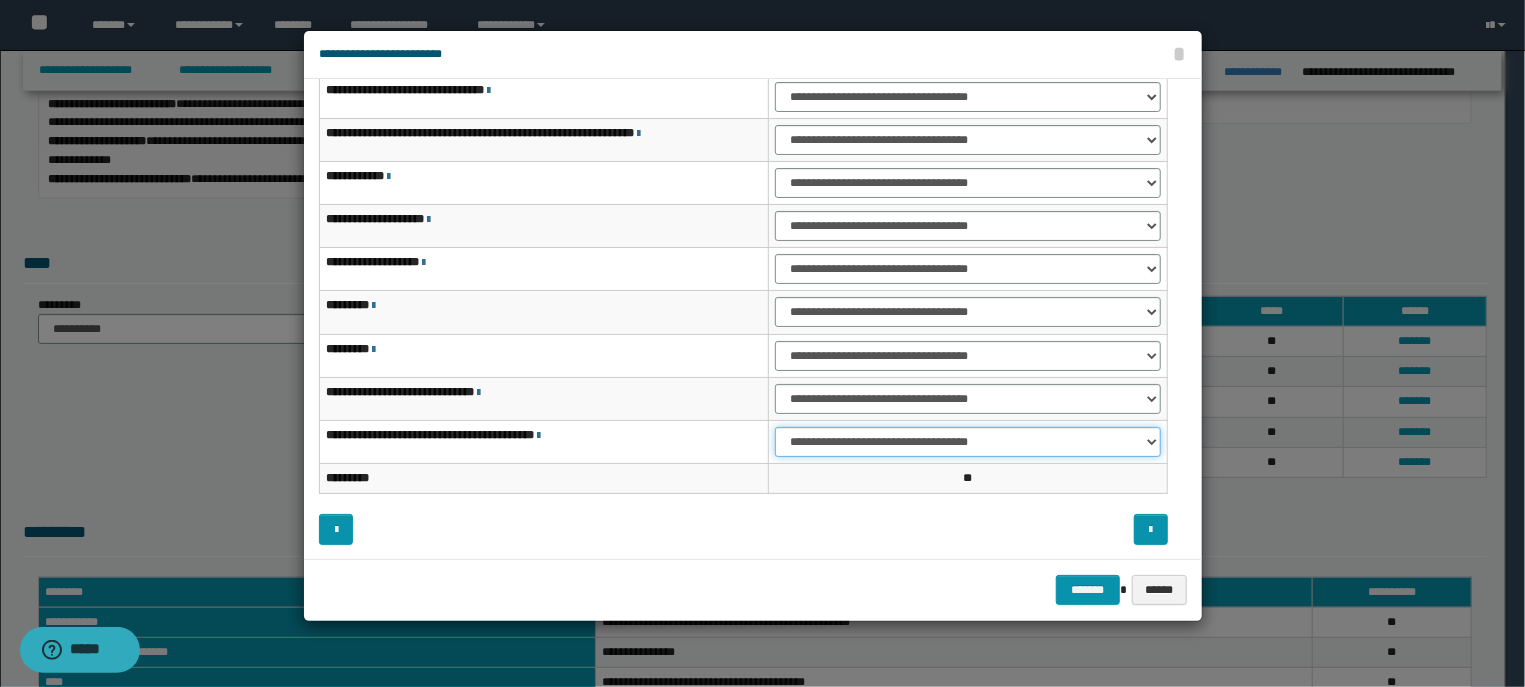 select on "***" 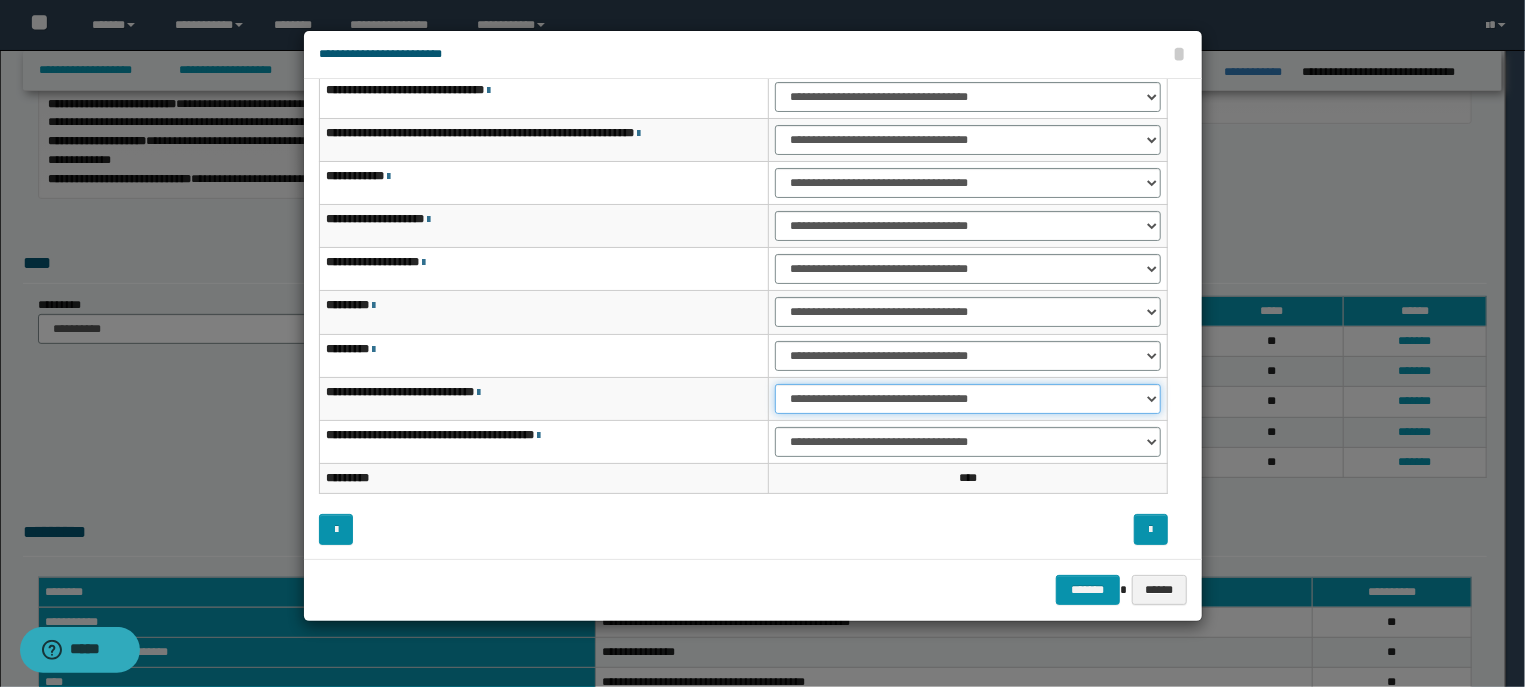 click on "**********" at bounding box center (967, 399) 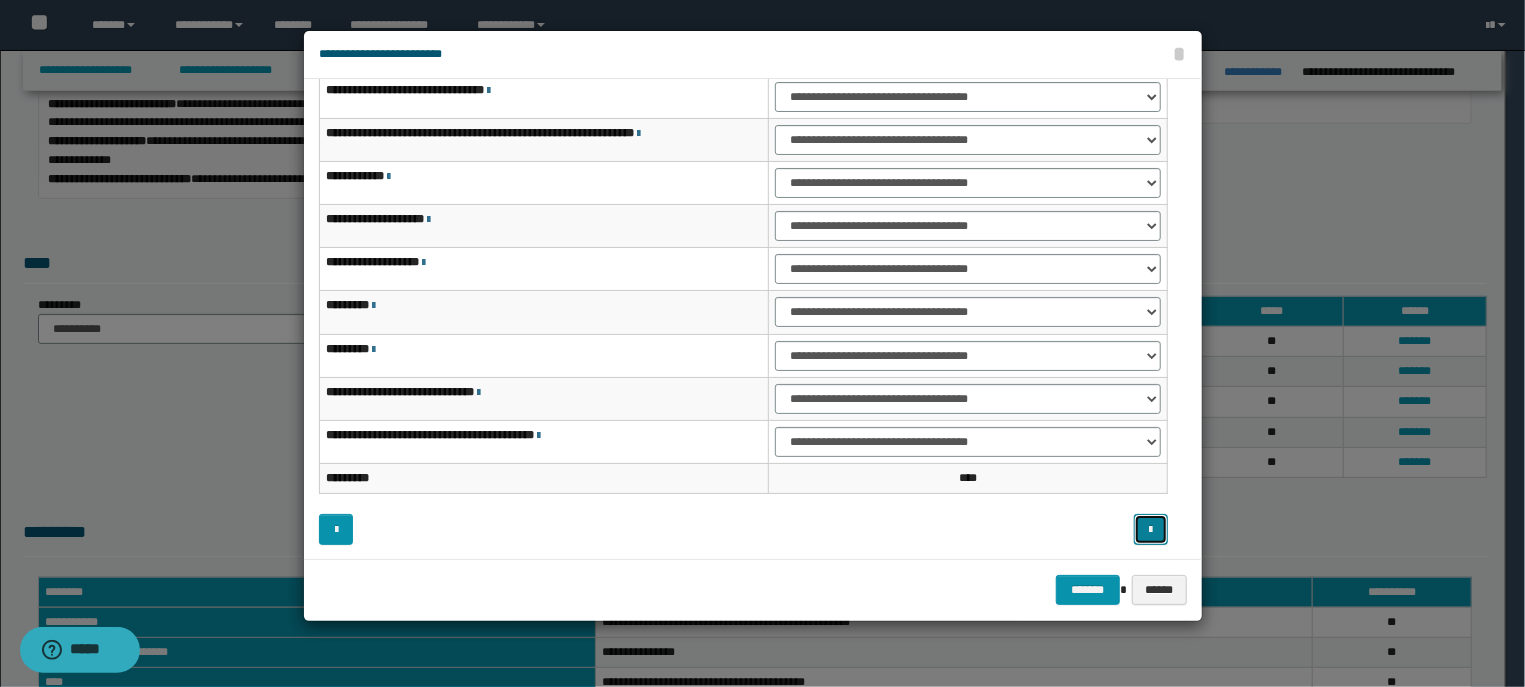 click at bounding box center (1151, 529) 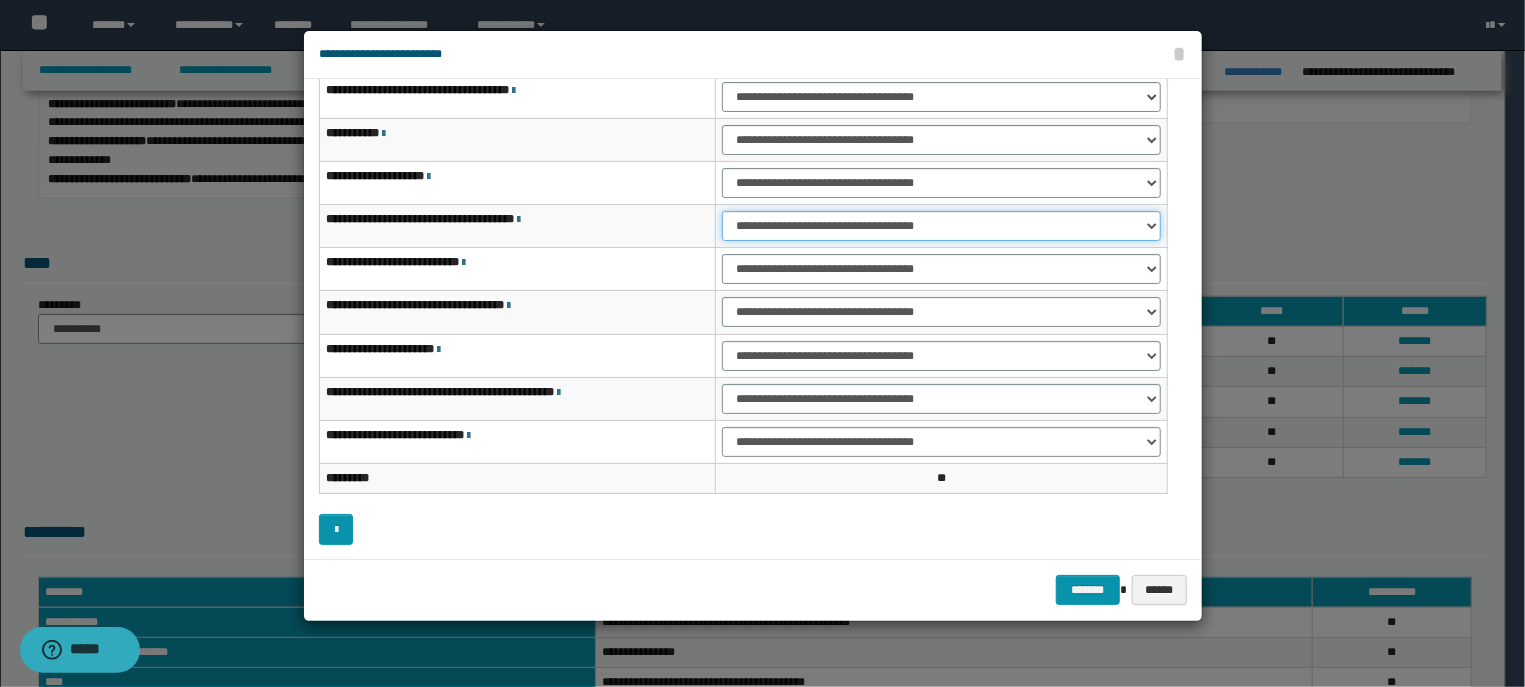select on "***" 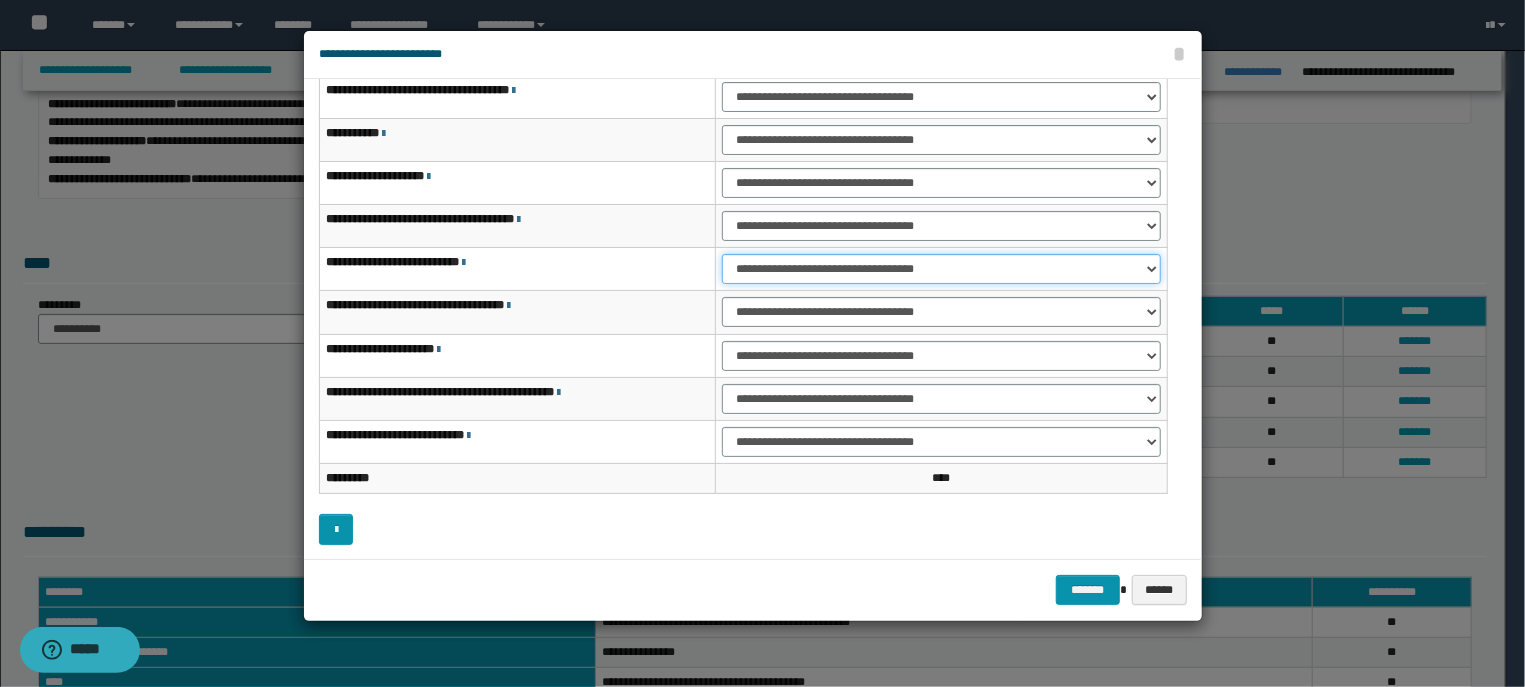 select on "***" 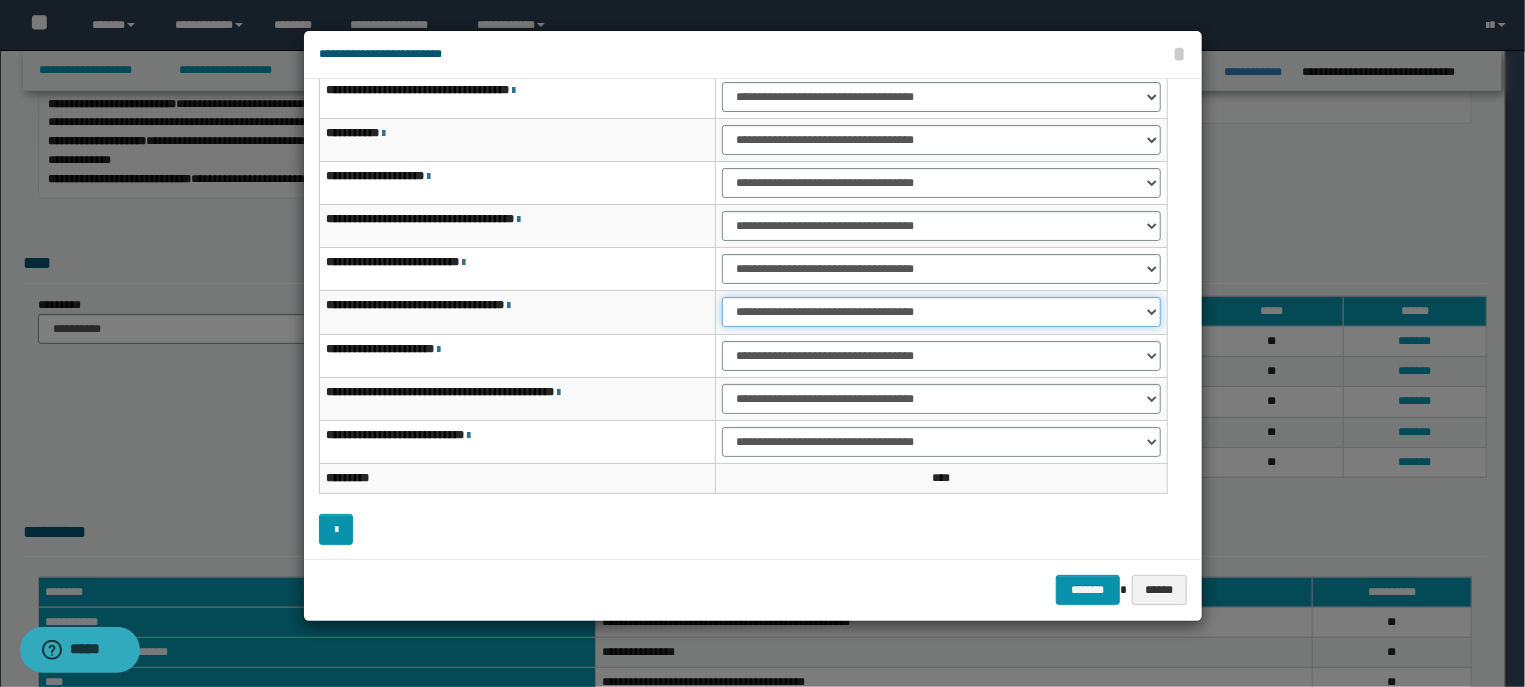 click on "**********" at bounding box center [941, 312] 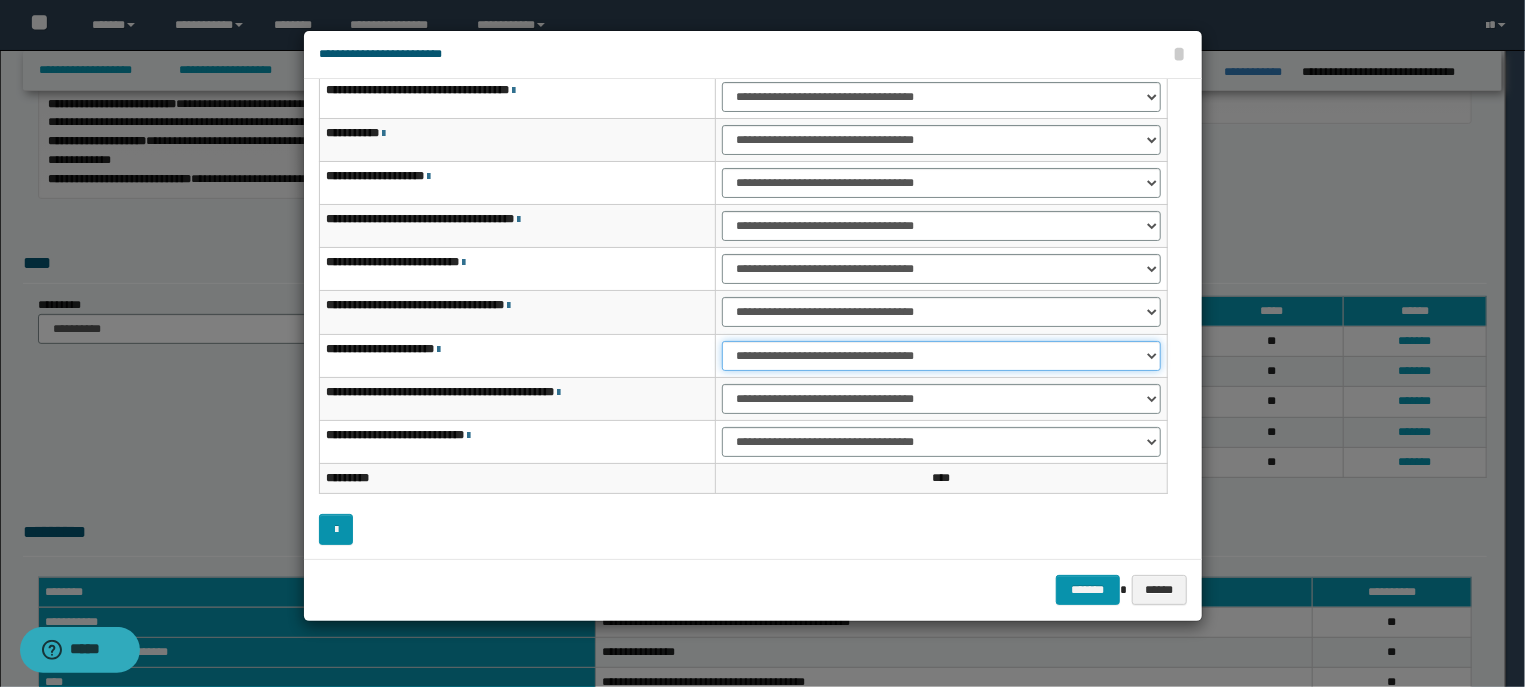select on "***" 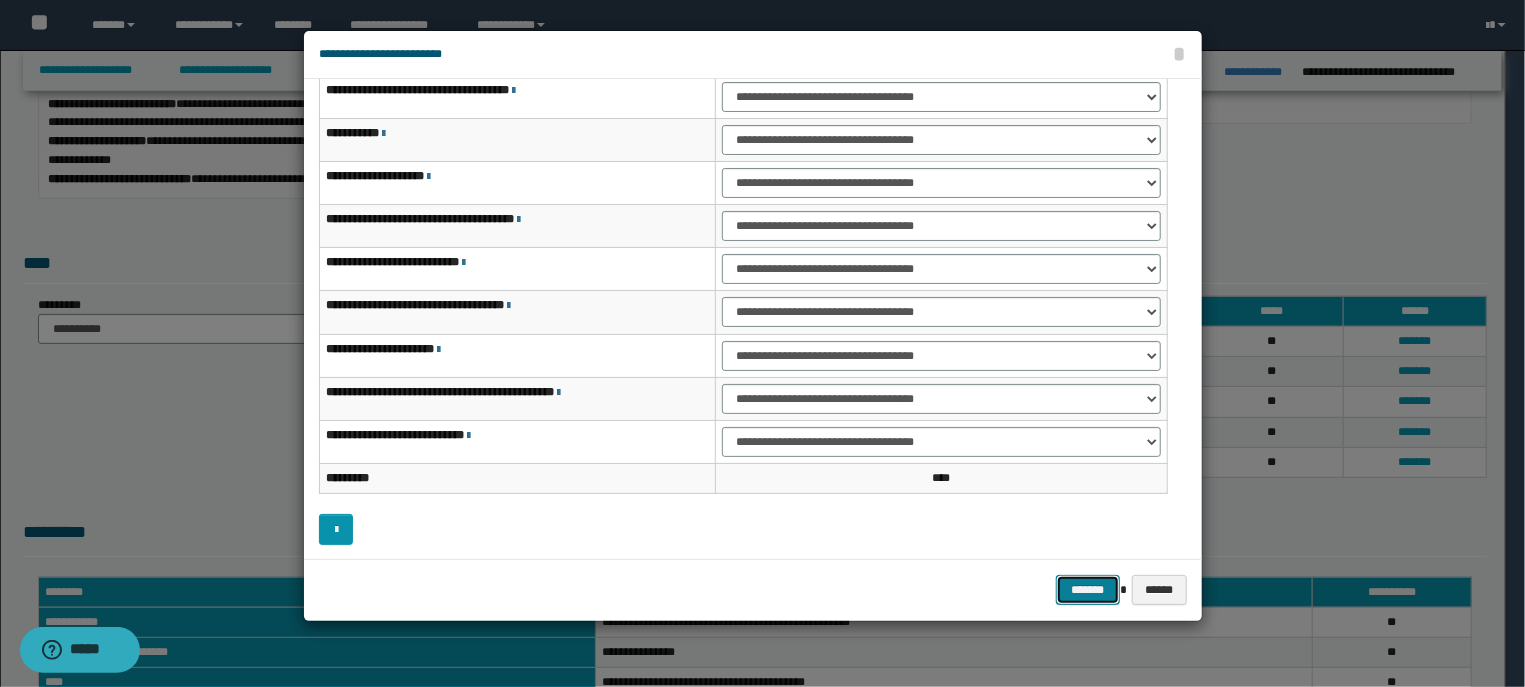 click on "*******" at bounding box center (1088, 590) 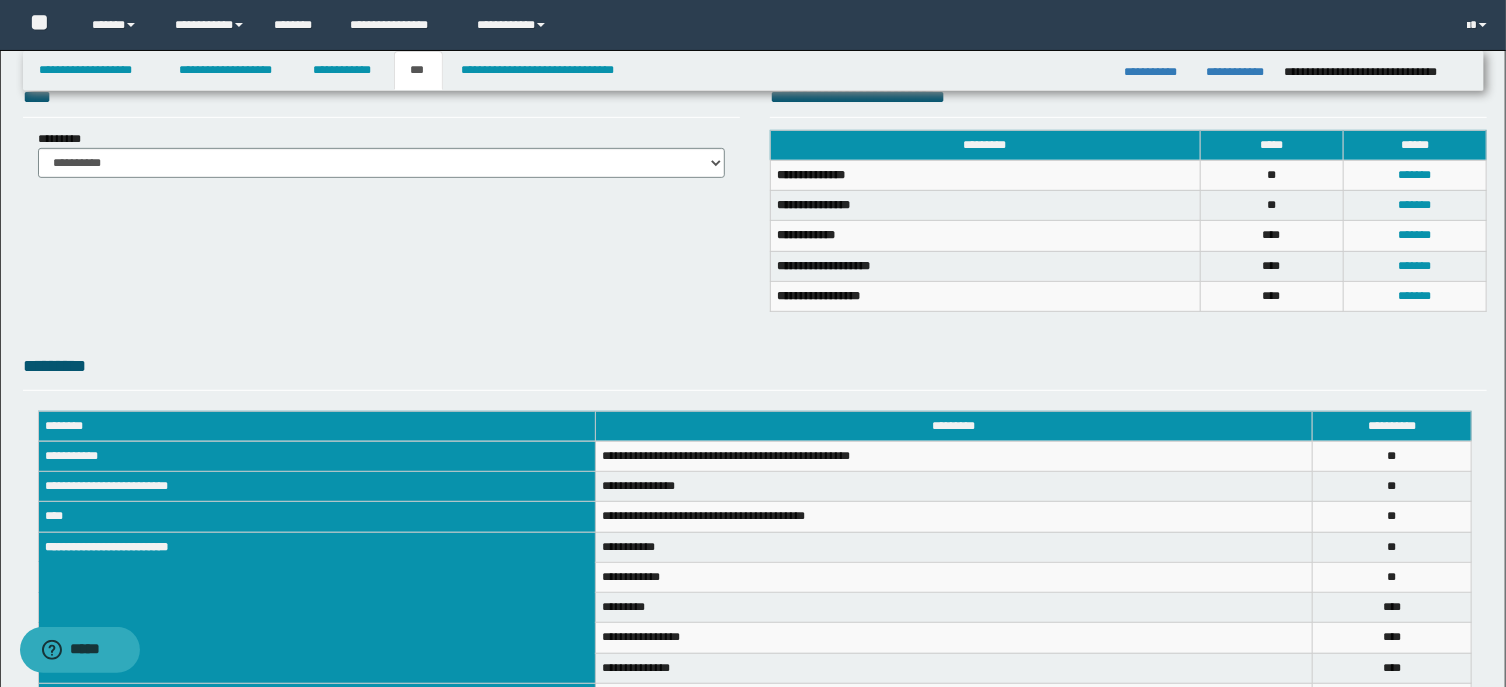 scroll, scrollTop: 351, scrollLeft: 0, axis: vertical 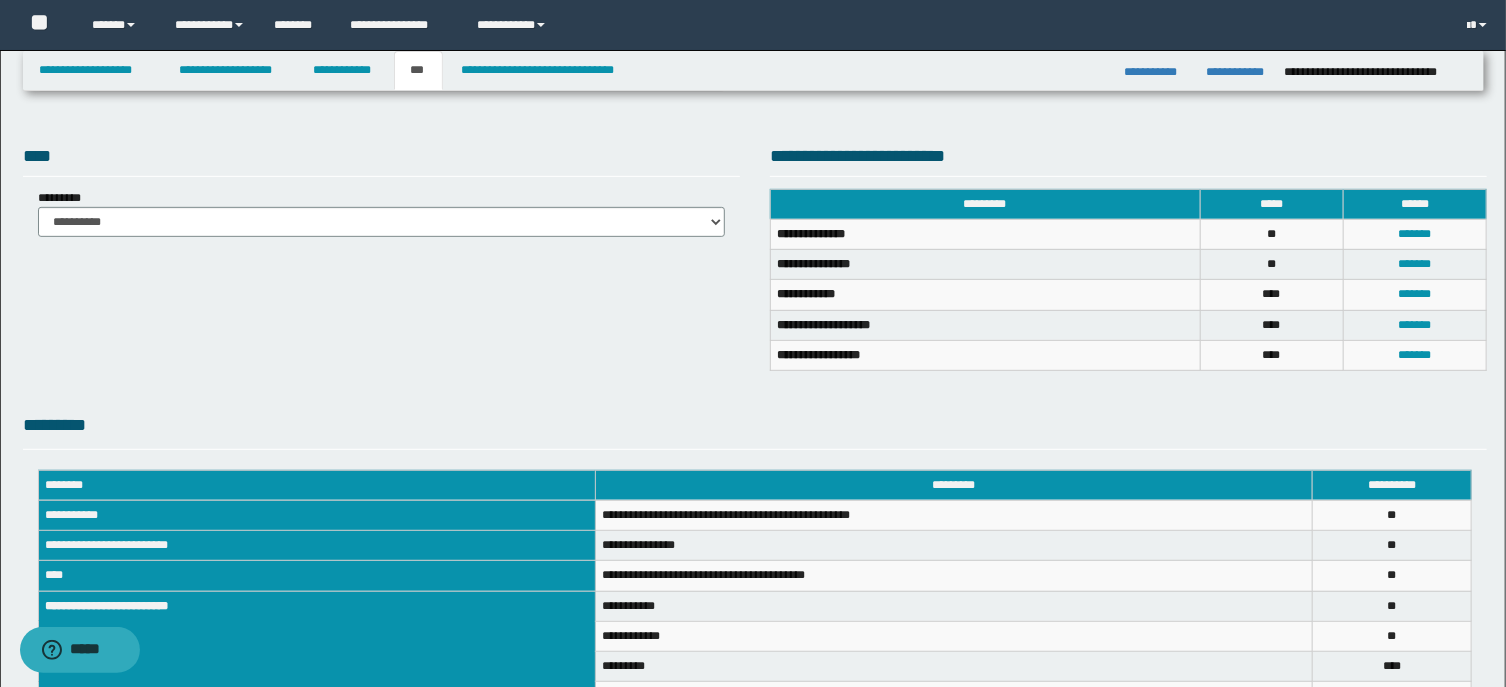 click on "**********" at bounding box center (753, 71) 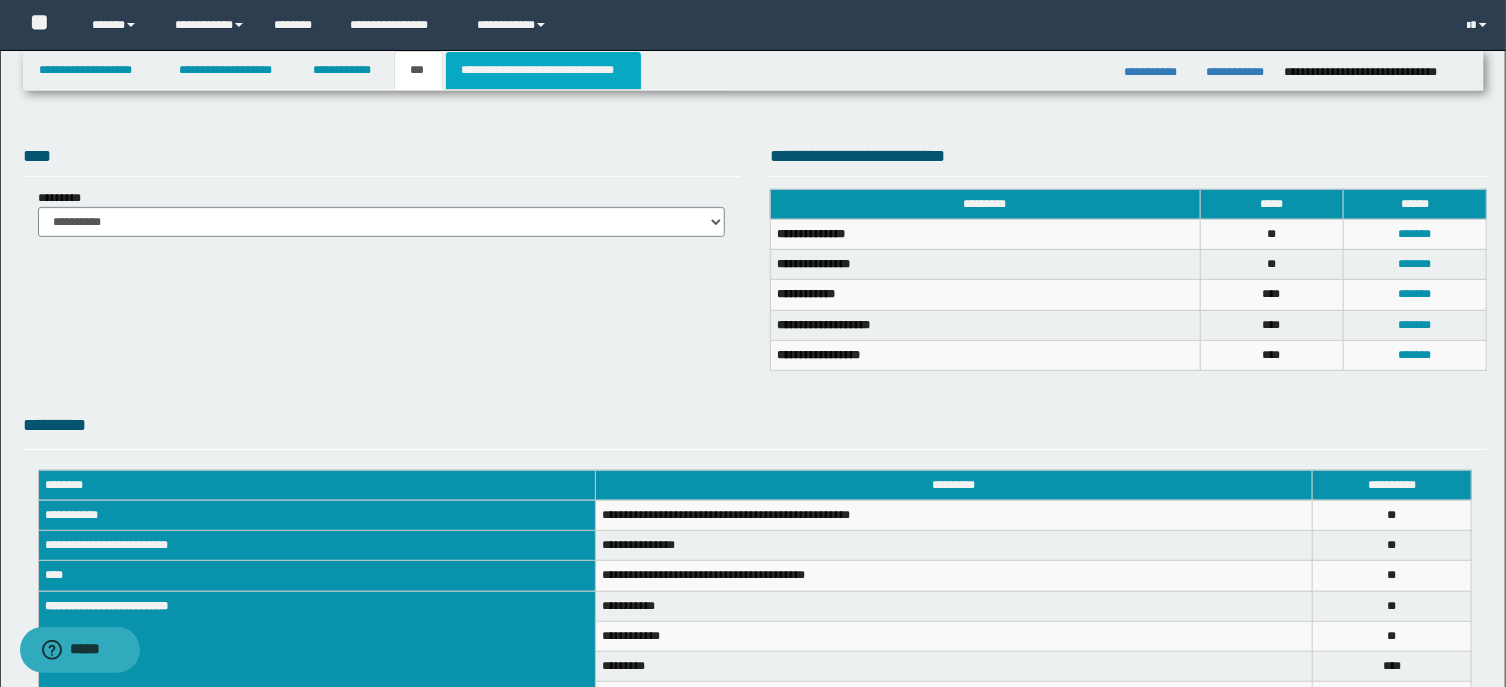 click on "**********" at bounding box center [543, 70] 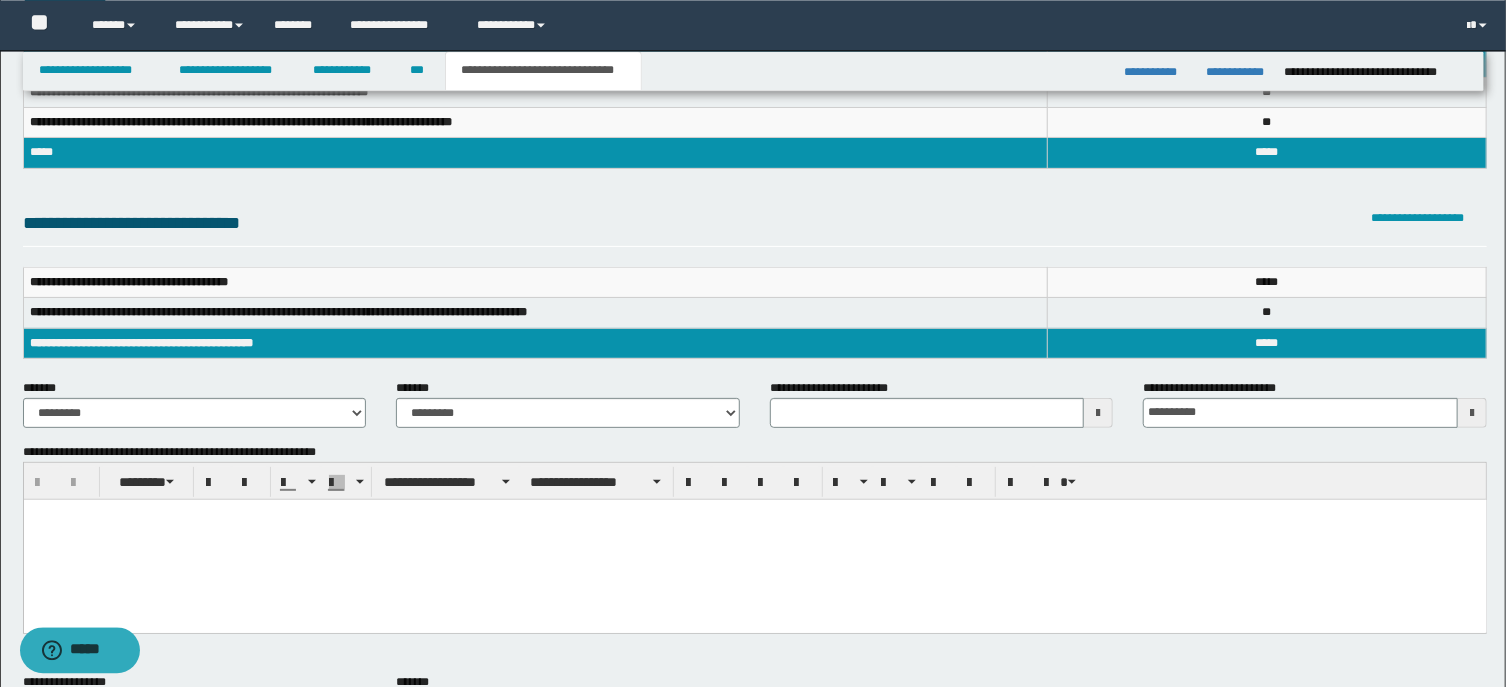 scroll, scrollTop: 137, scrollLeft: 0, axis: vertical 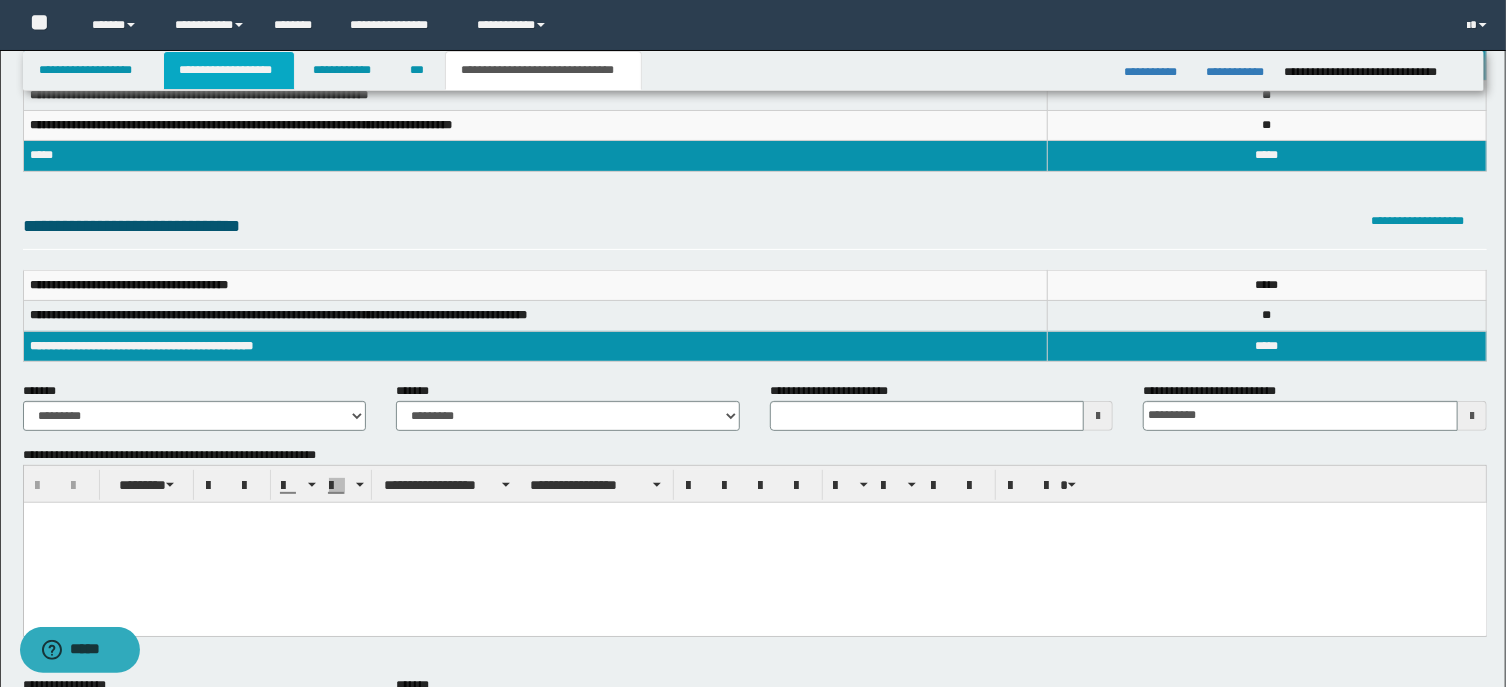 click on "**********" at bounding box center (229, 70) 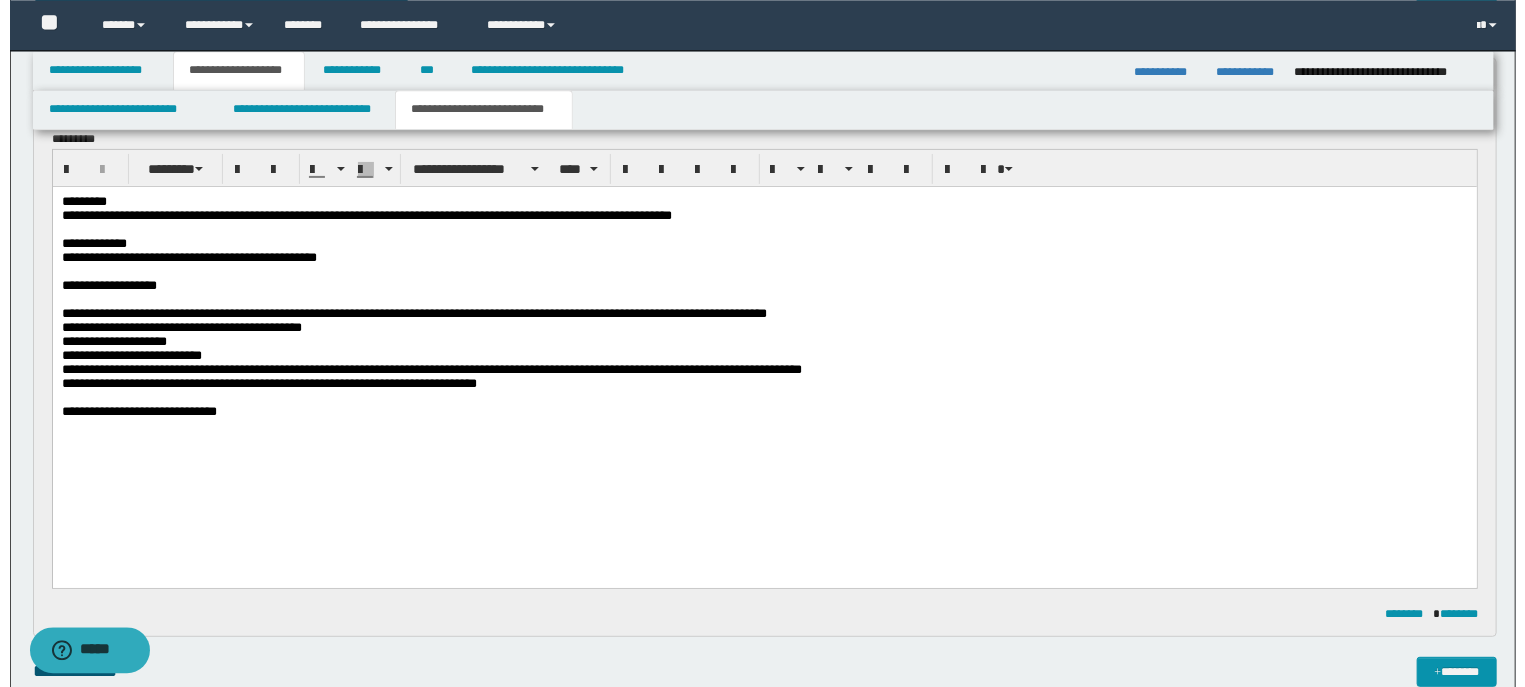 scroll, scrollTop: 0, scrollLeft: 0, axis: both 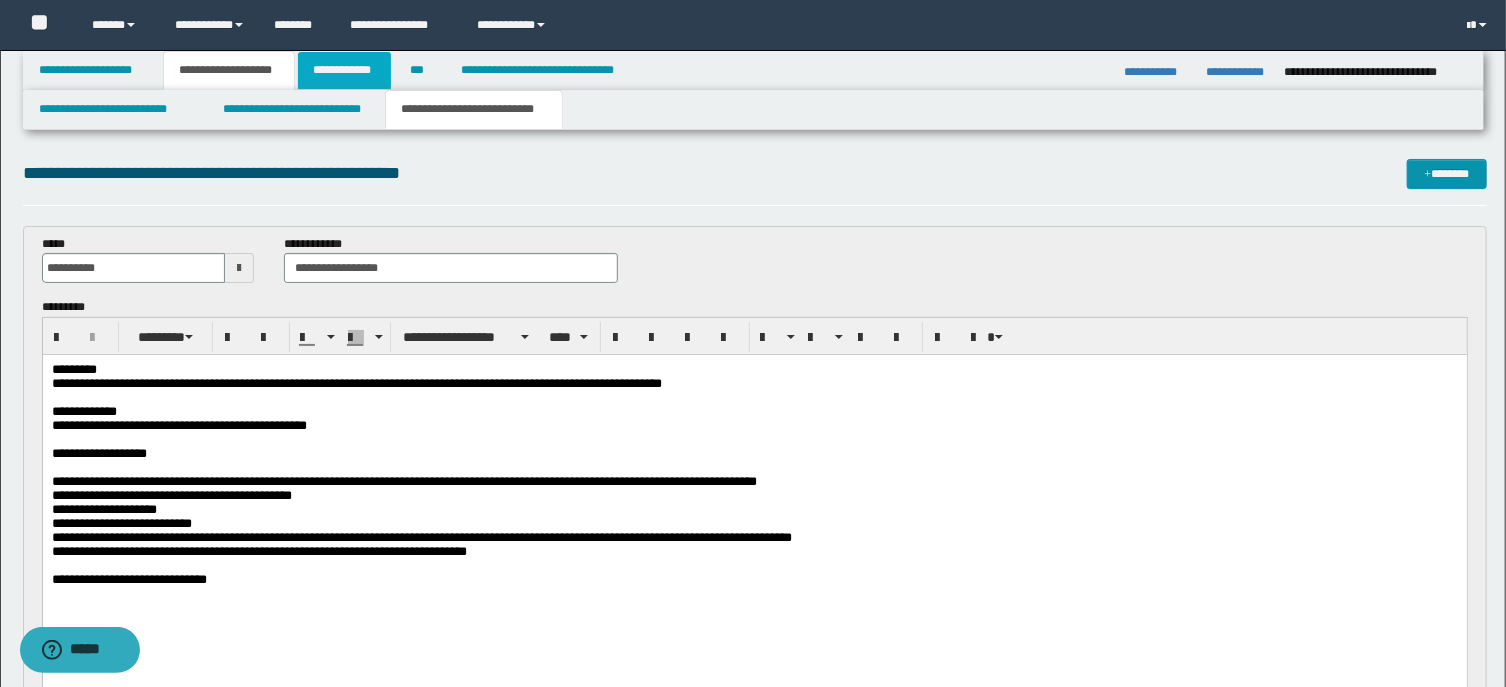 click on "**********" at bounding box center [344, 70] 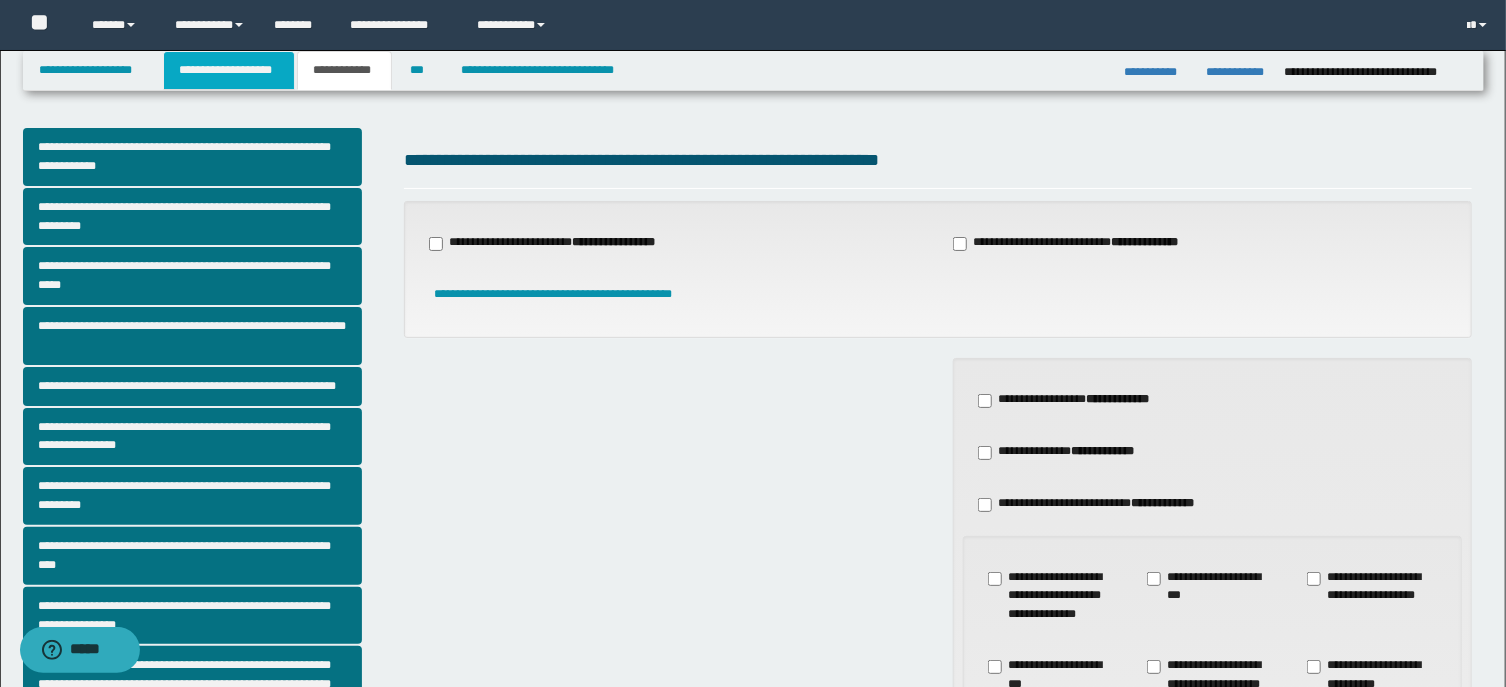 click on "**********" at bounding box center [229, 70] 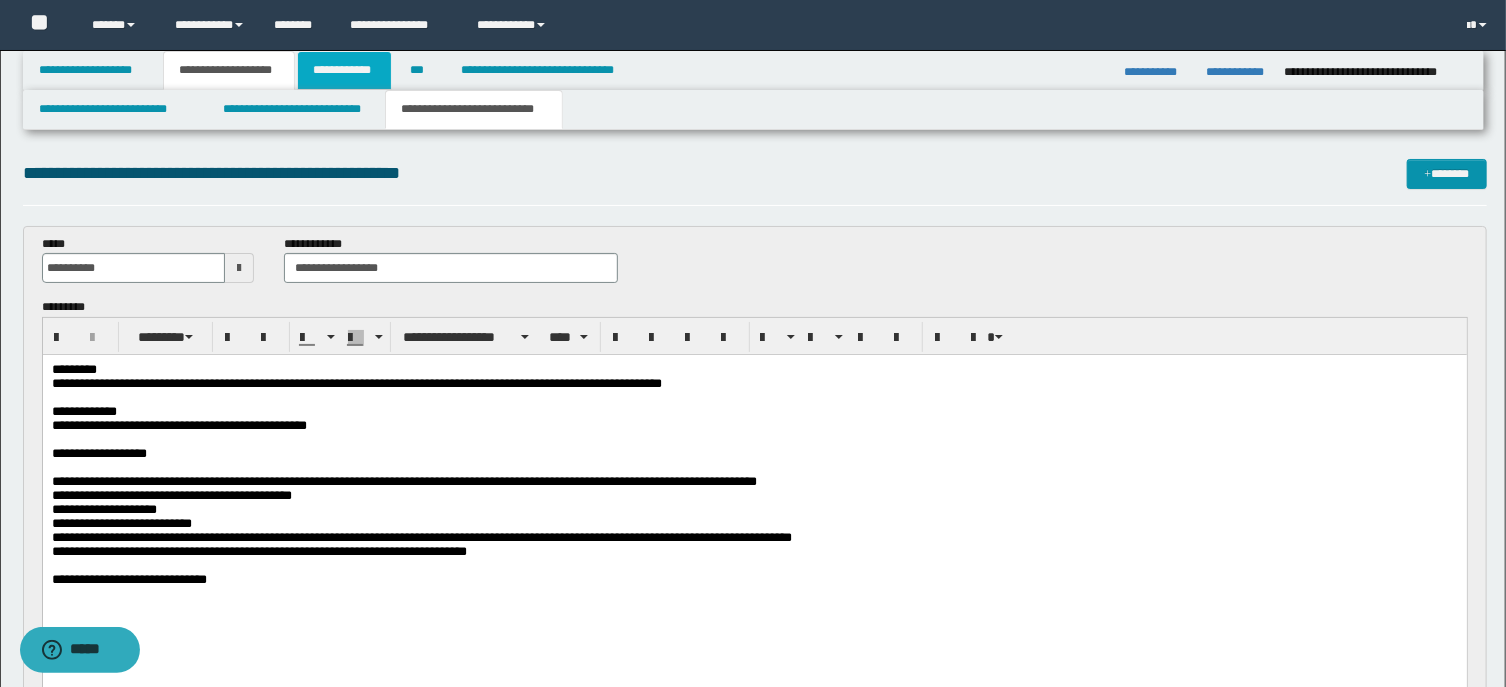 click on "**********" at bounding box center [344, 70] 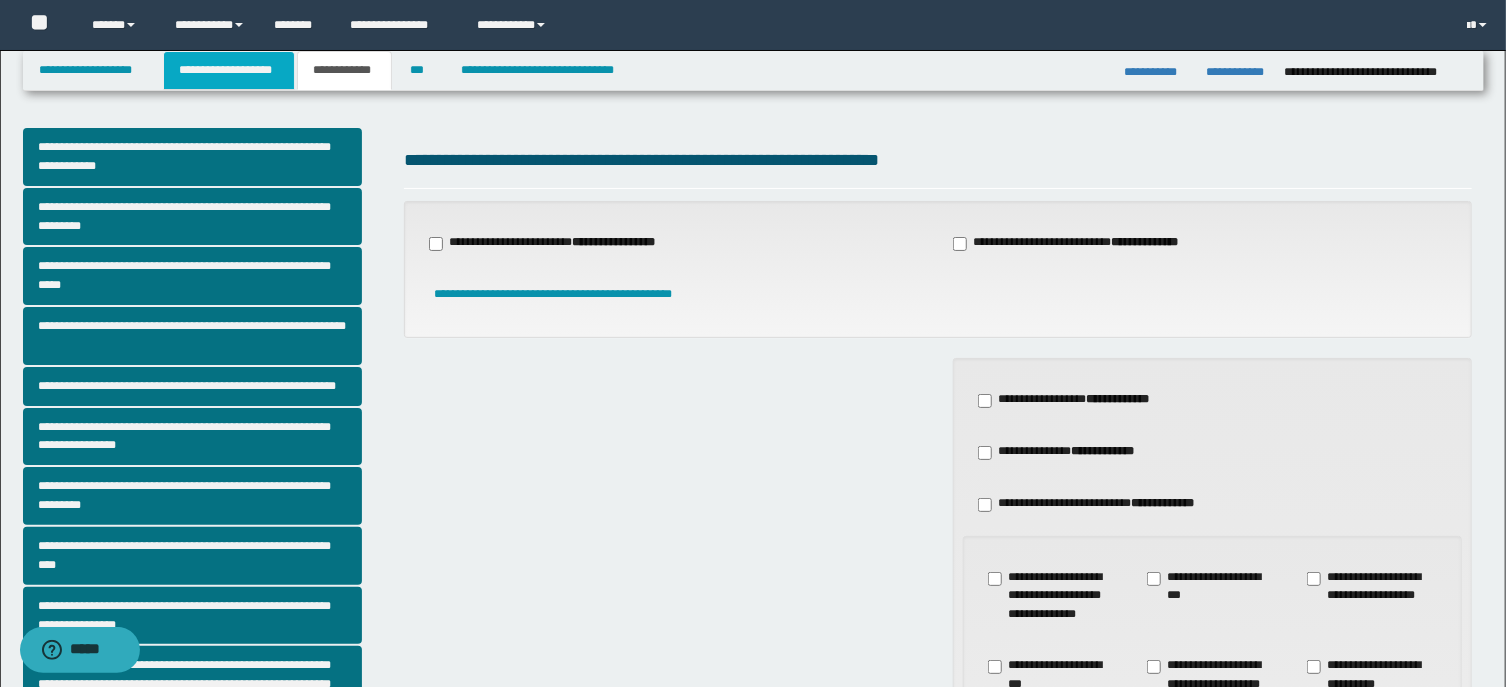 click on "**********" at bounding box center [229, 70] 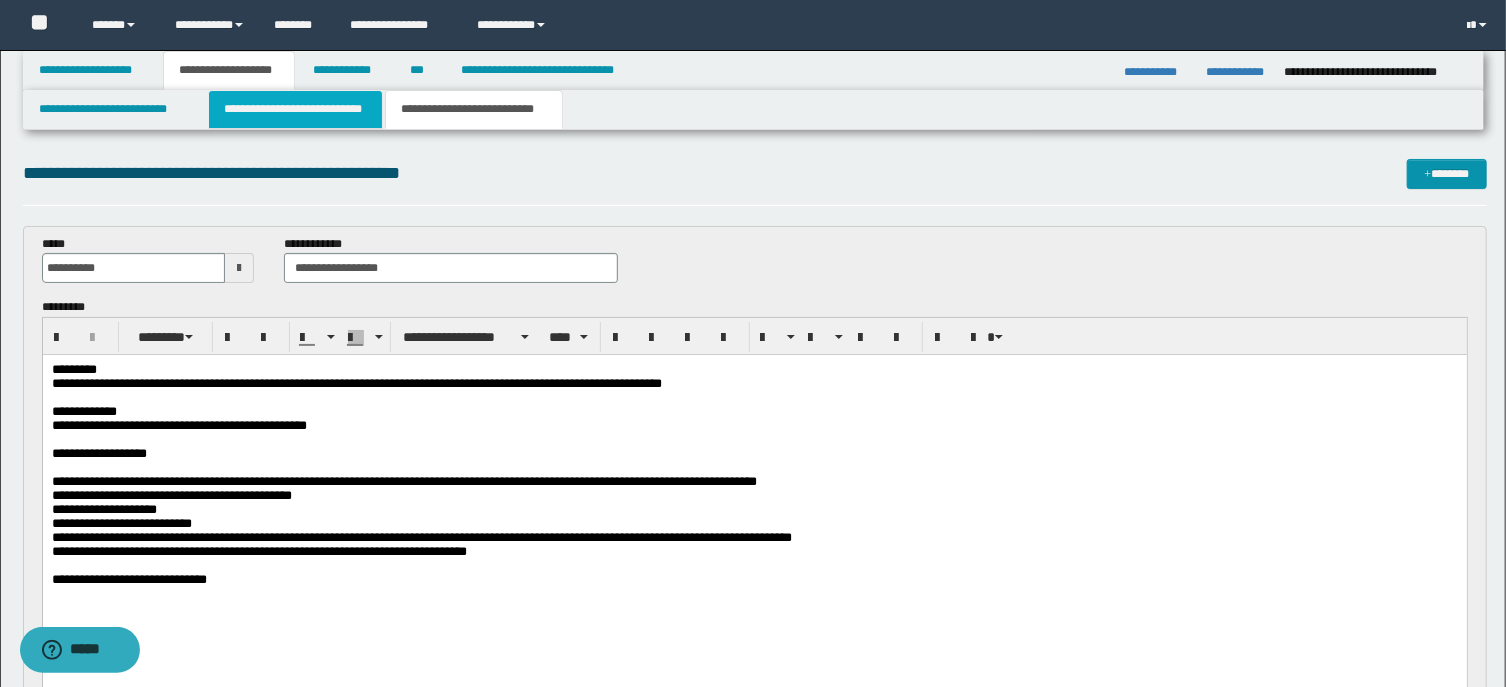 click on "**********" at bounding box center (296, 109) 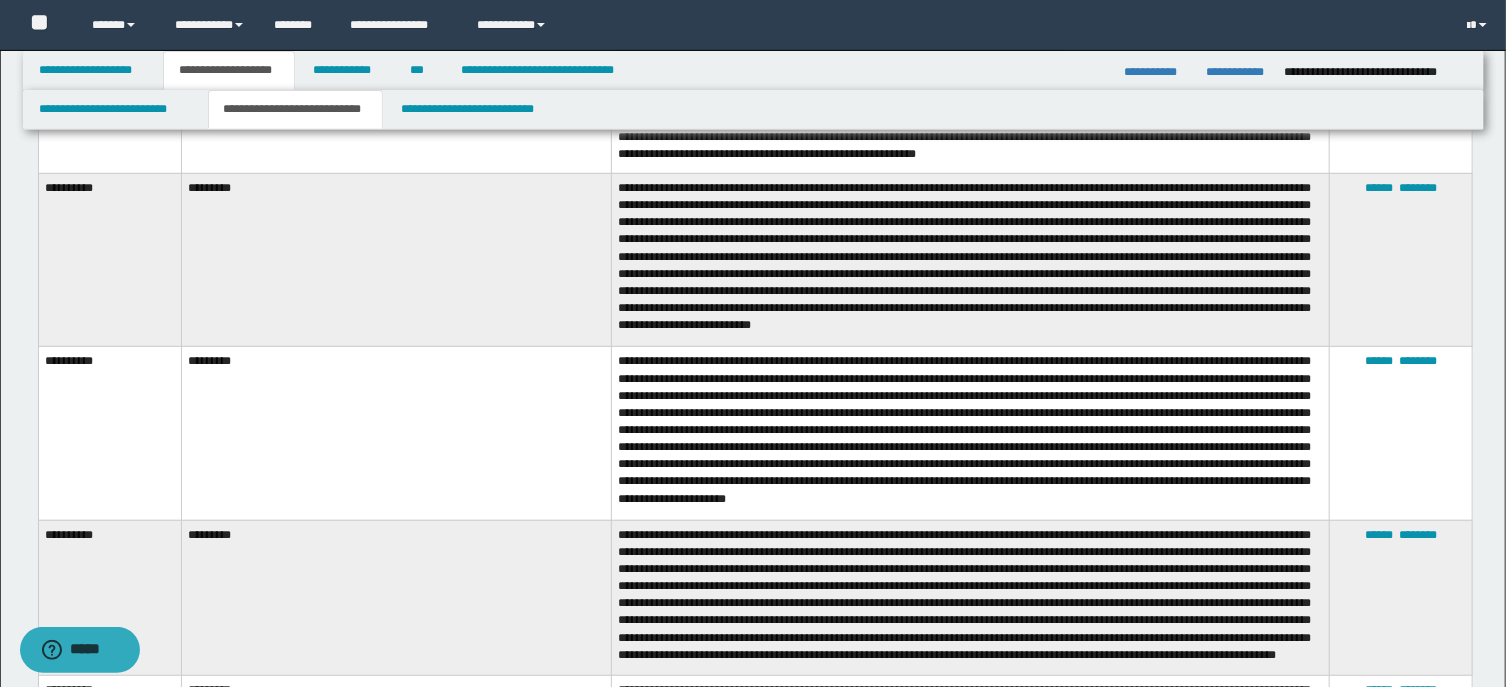 scroll, scrollTop: 750, scrollLeft: 0, axis: vertical 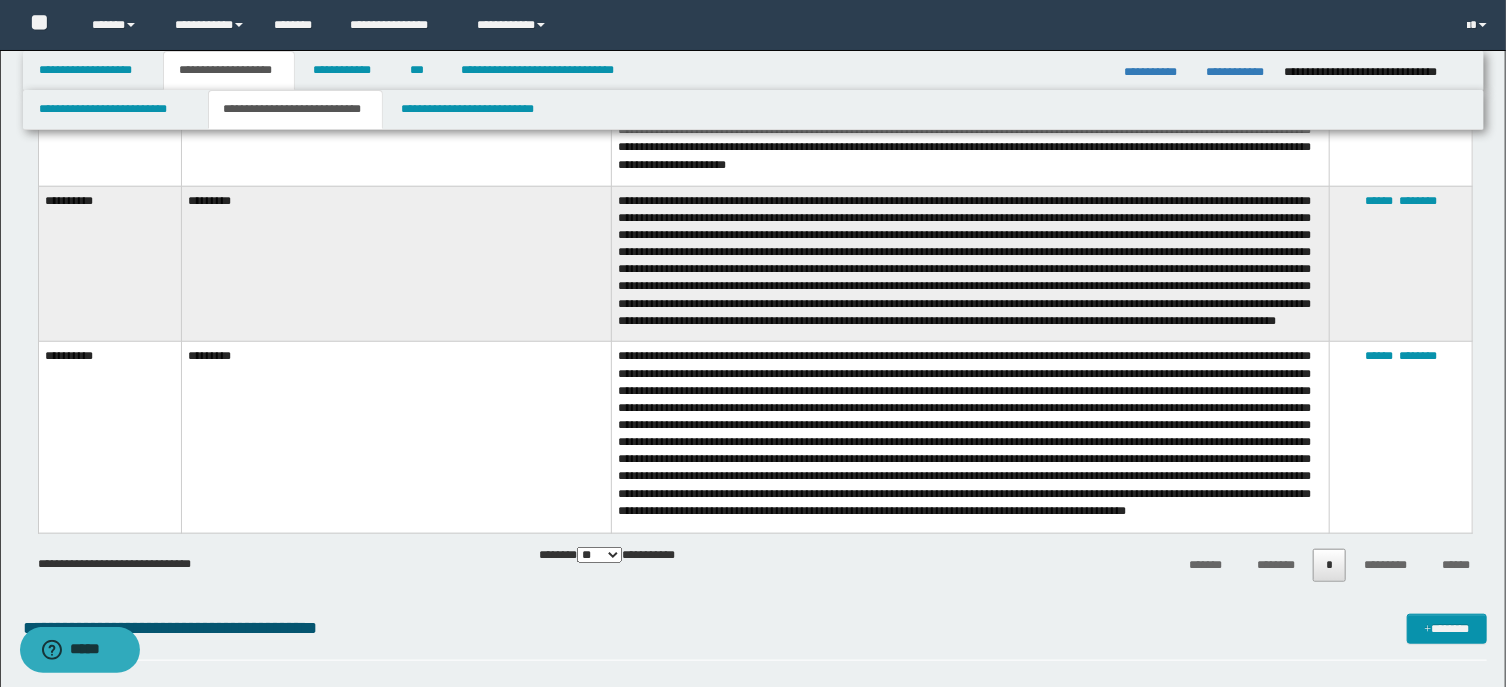 click on "**********" at bounding box center [109, 437] 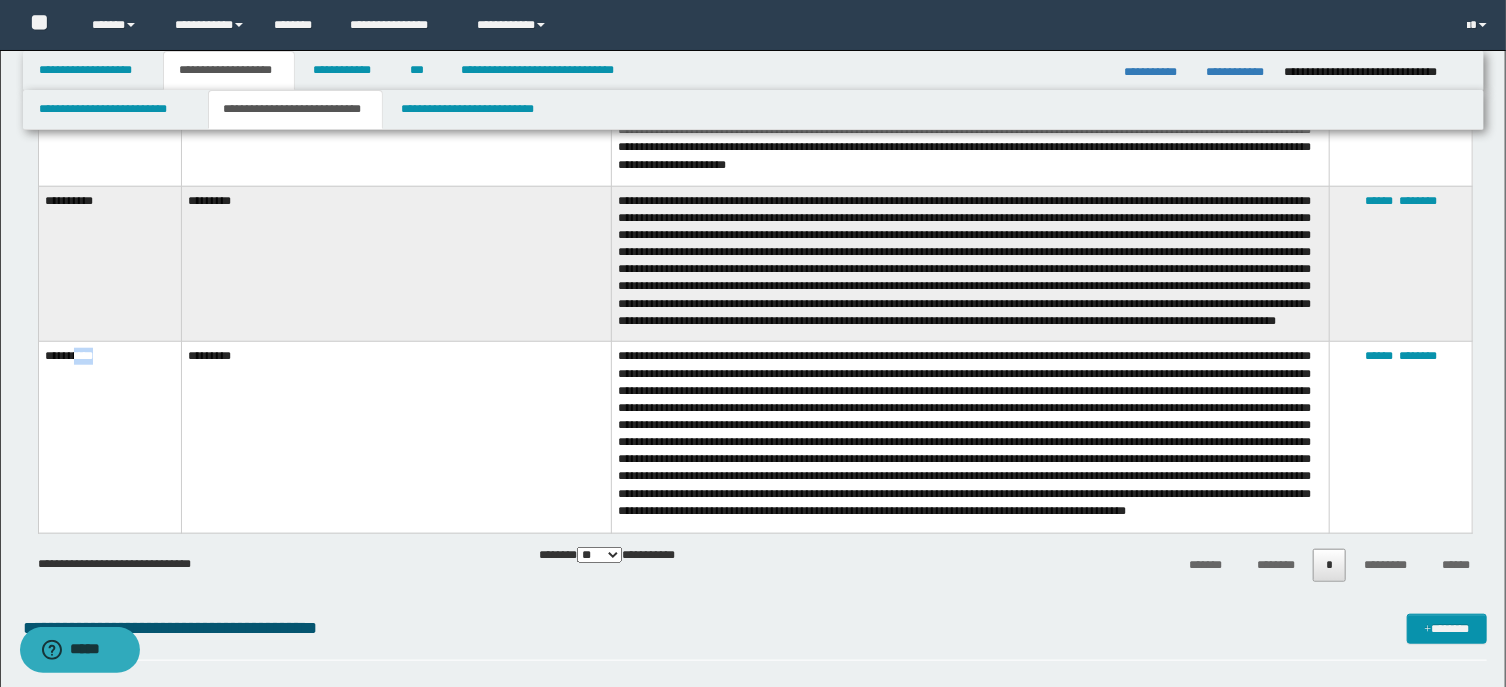 click on "**********" at bounding box center [109, 437] 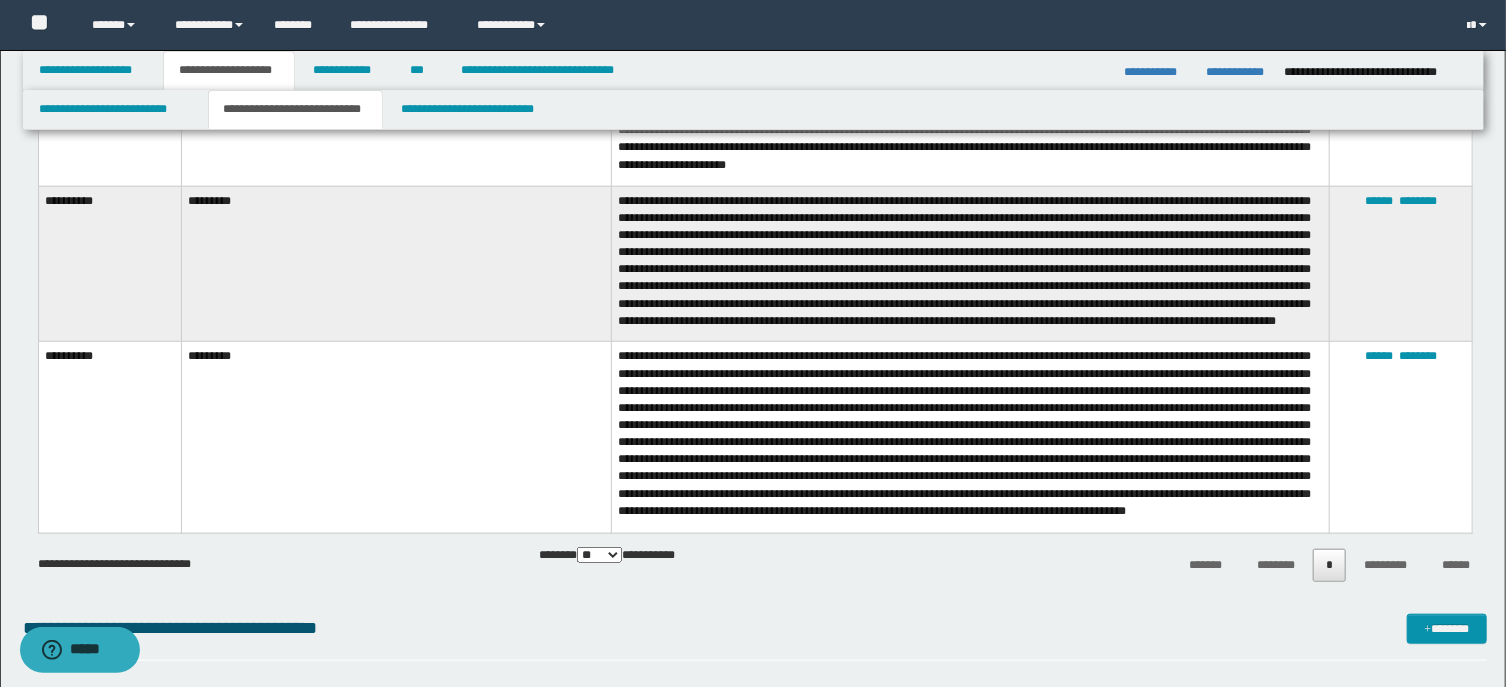 click on "**********" at bounding box center (109, 437) 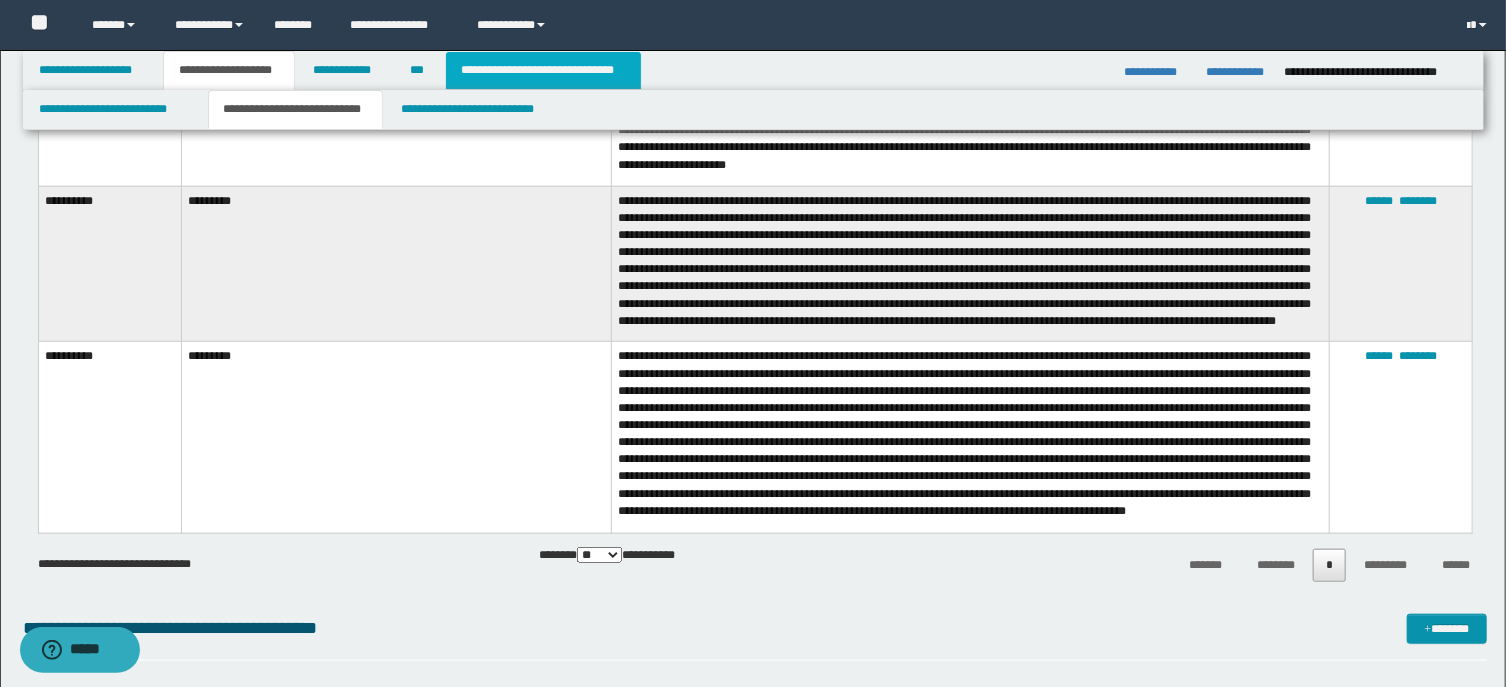 click on "**********" at bounding box center (543, 70) 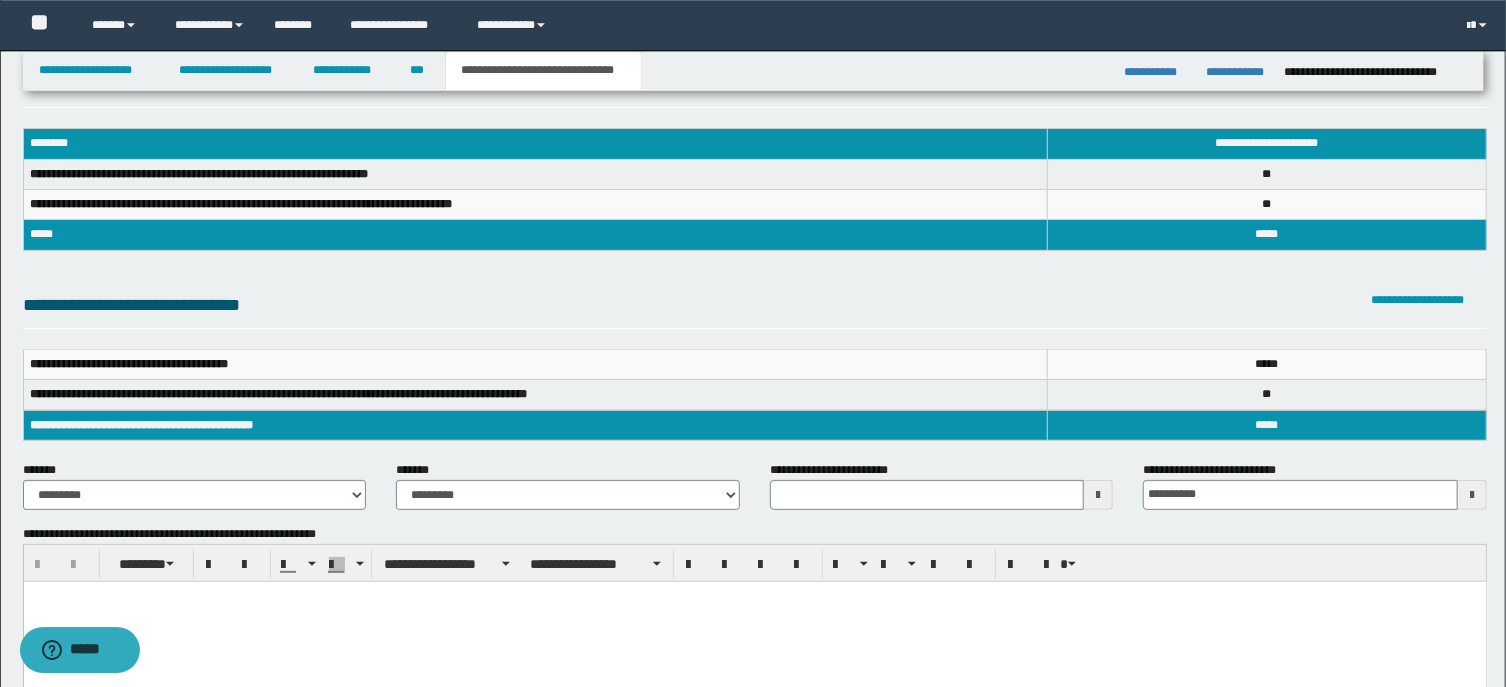 scroll, scrollTop: 40, scrollLeft: 0, axis: vertical 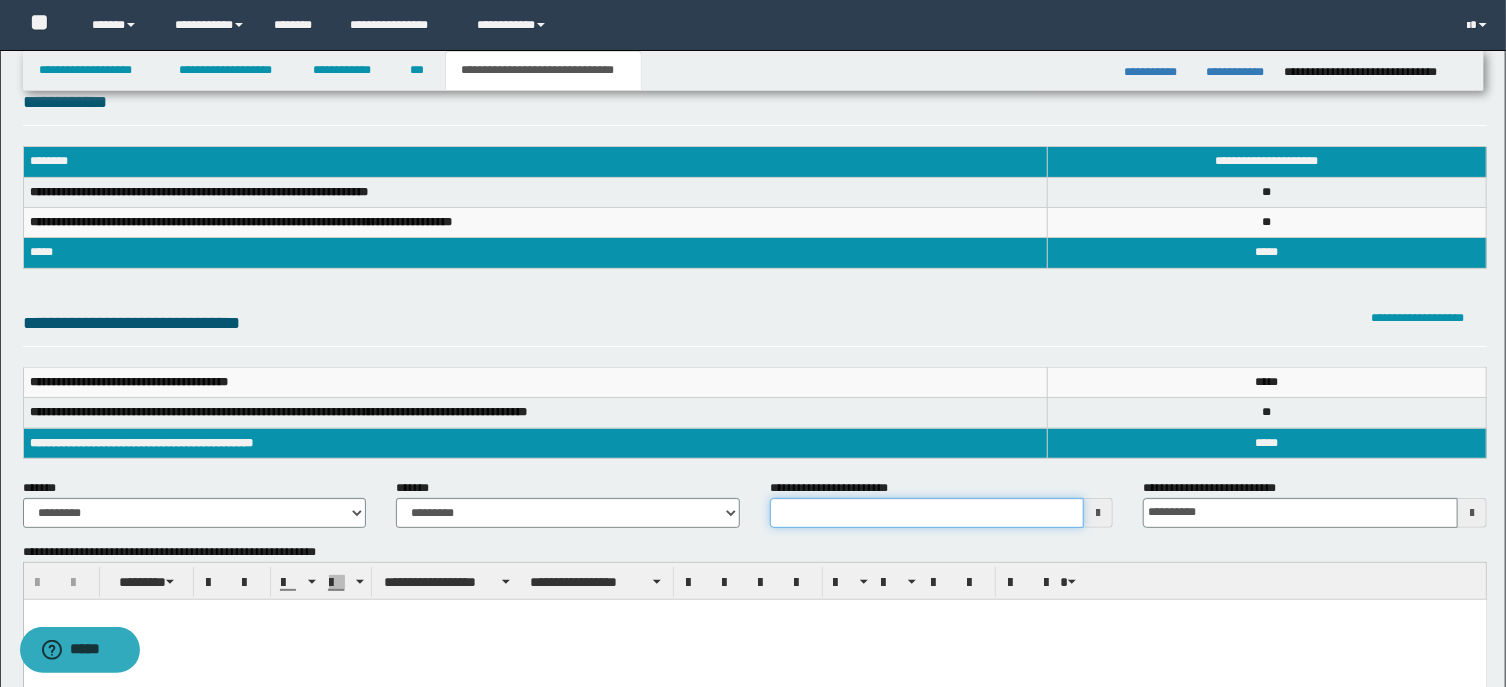 click on "**********" at bounding box center [927, 513] 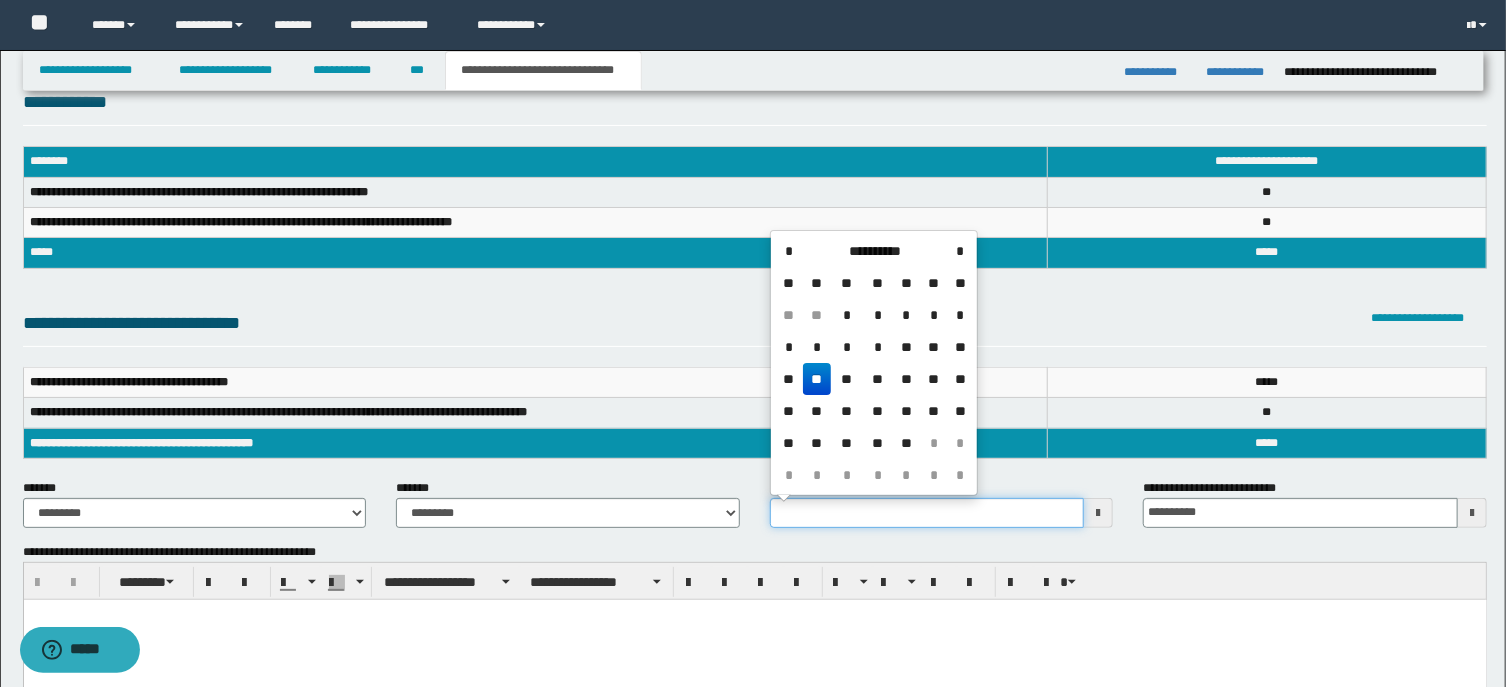 type on "**********" 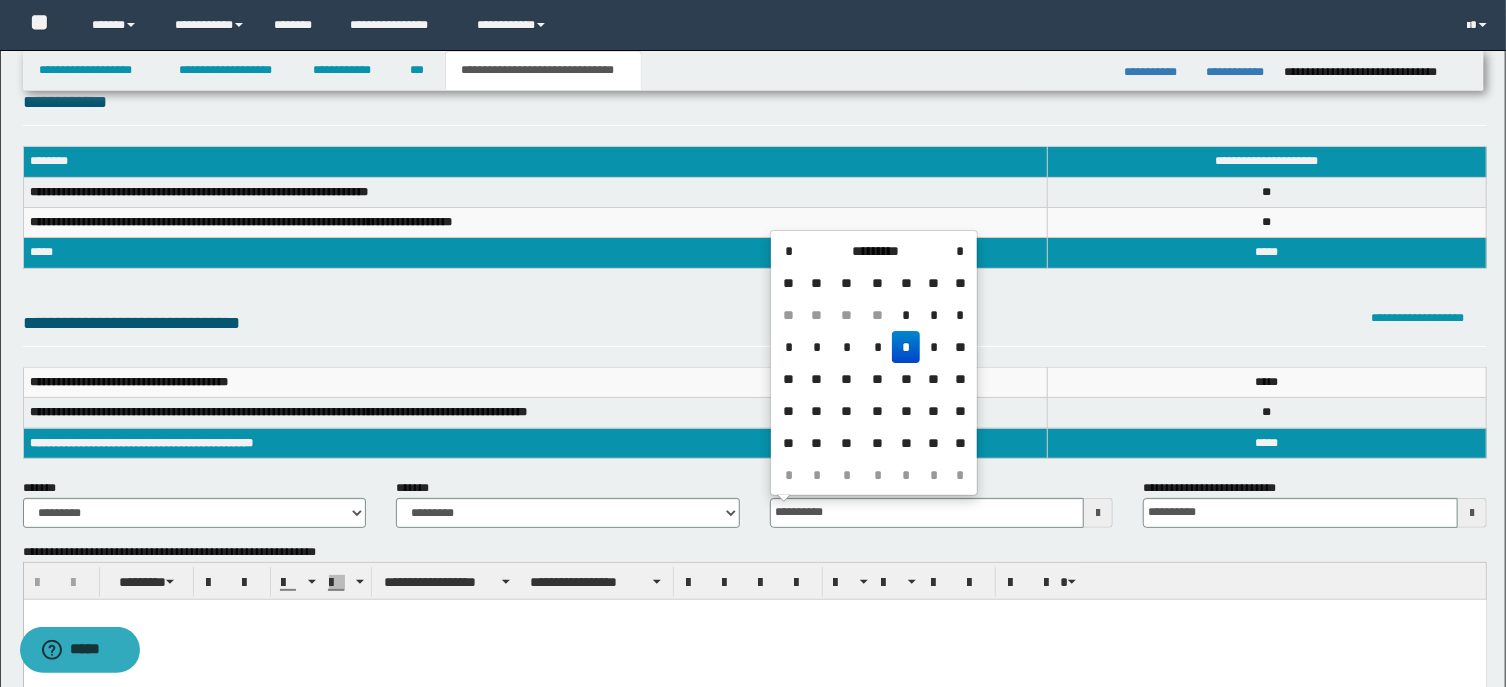 click at bounding box center (754, 639) 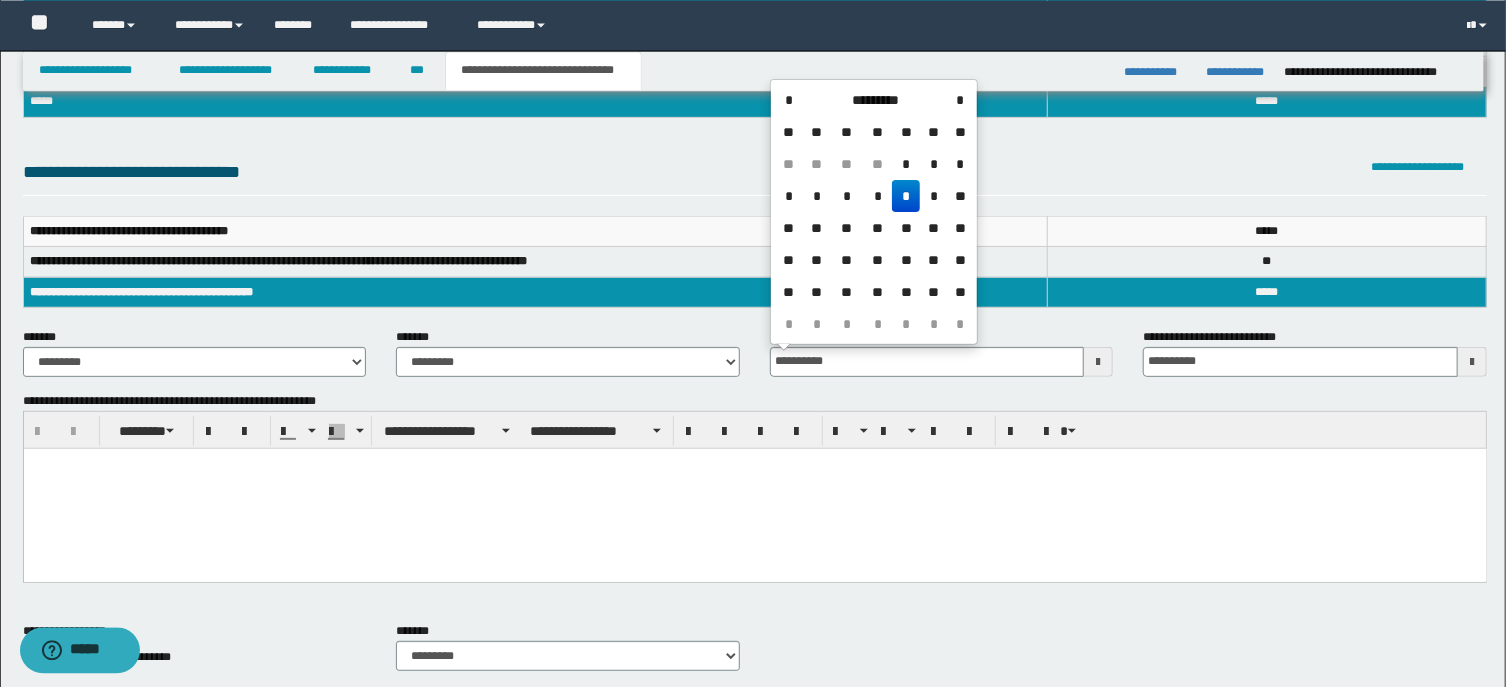 scroll, scrollTop: 254, scrollLeft: 0, axis: vertical 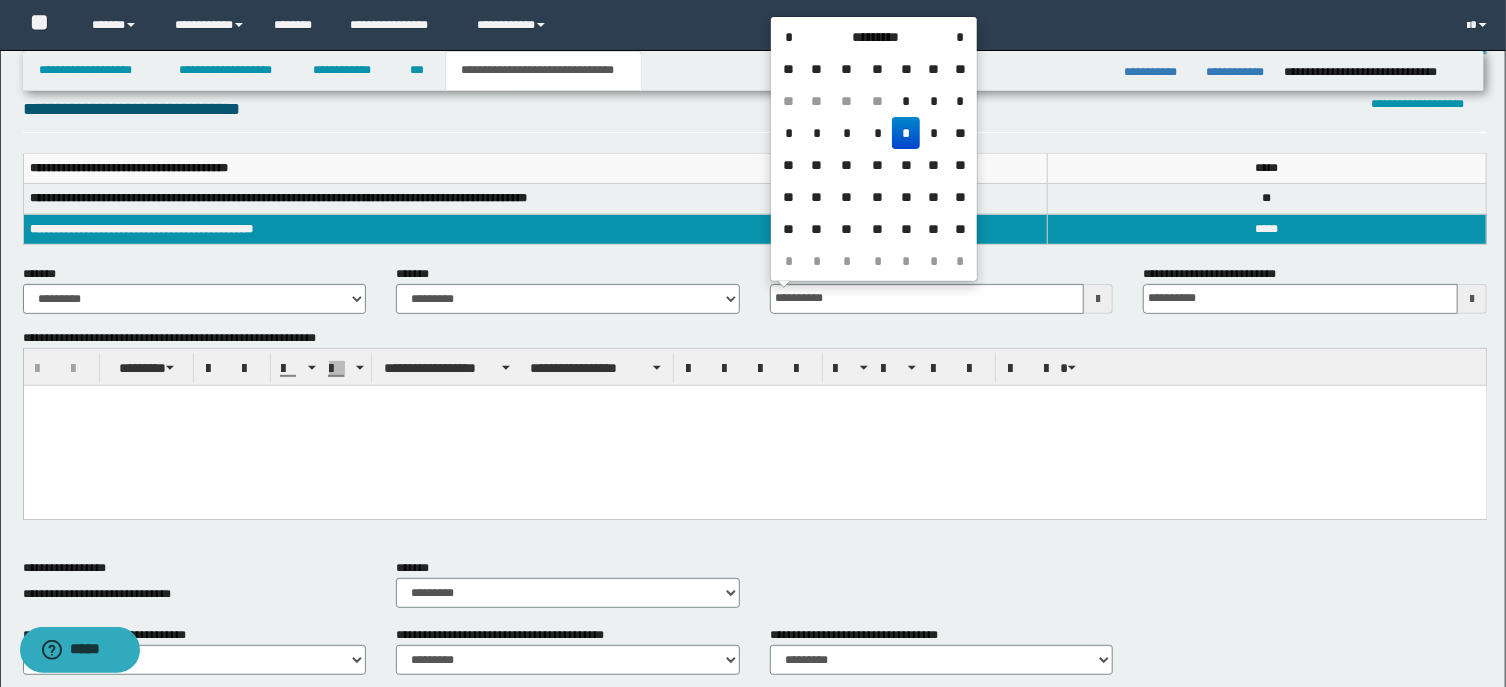 click at bounding box center [754, 425] 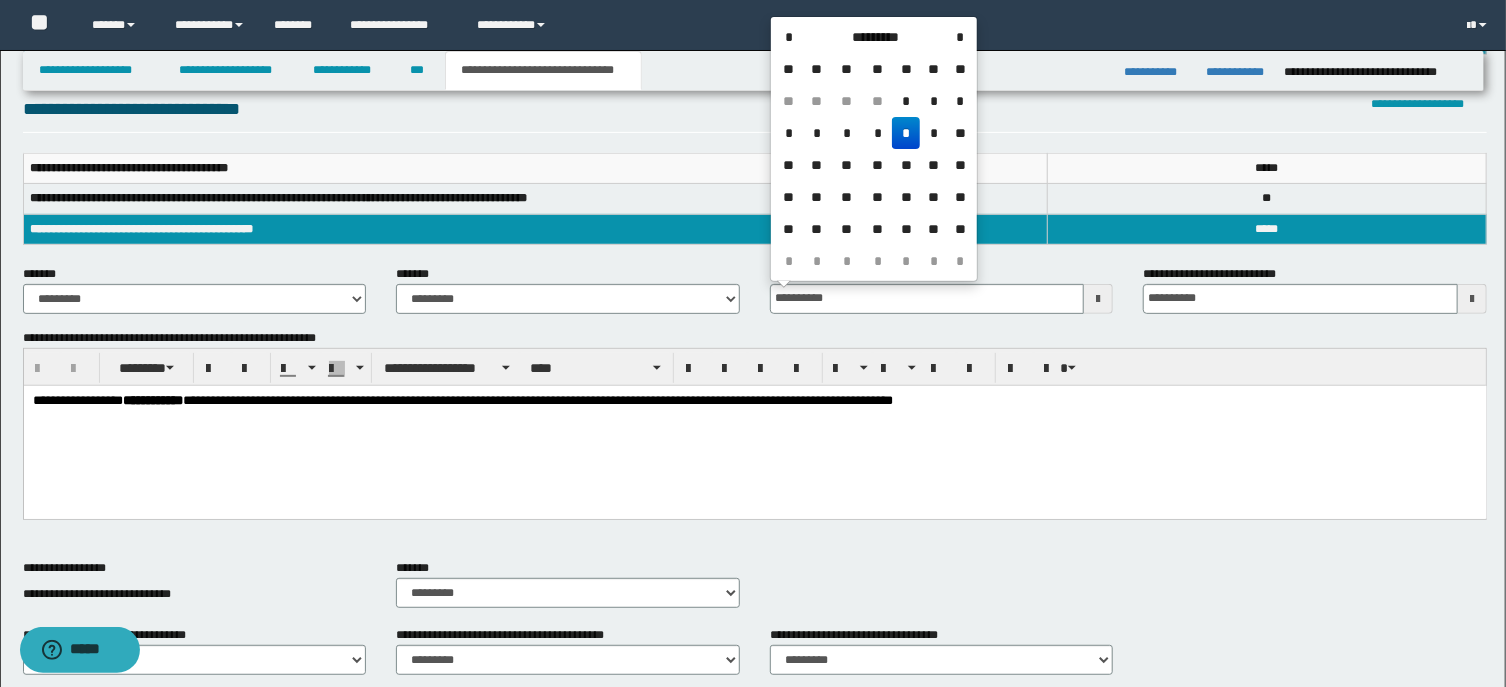 type 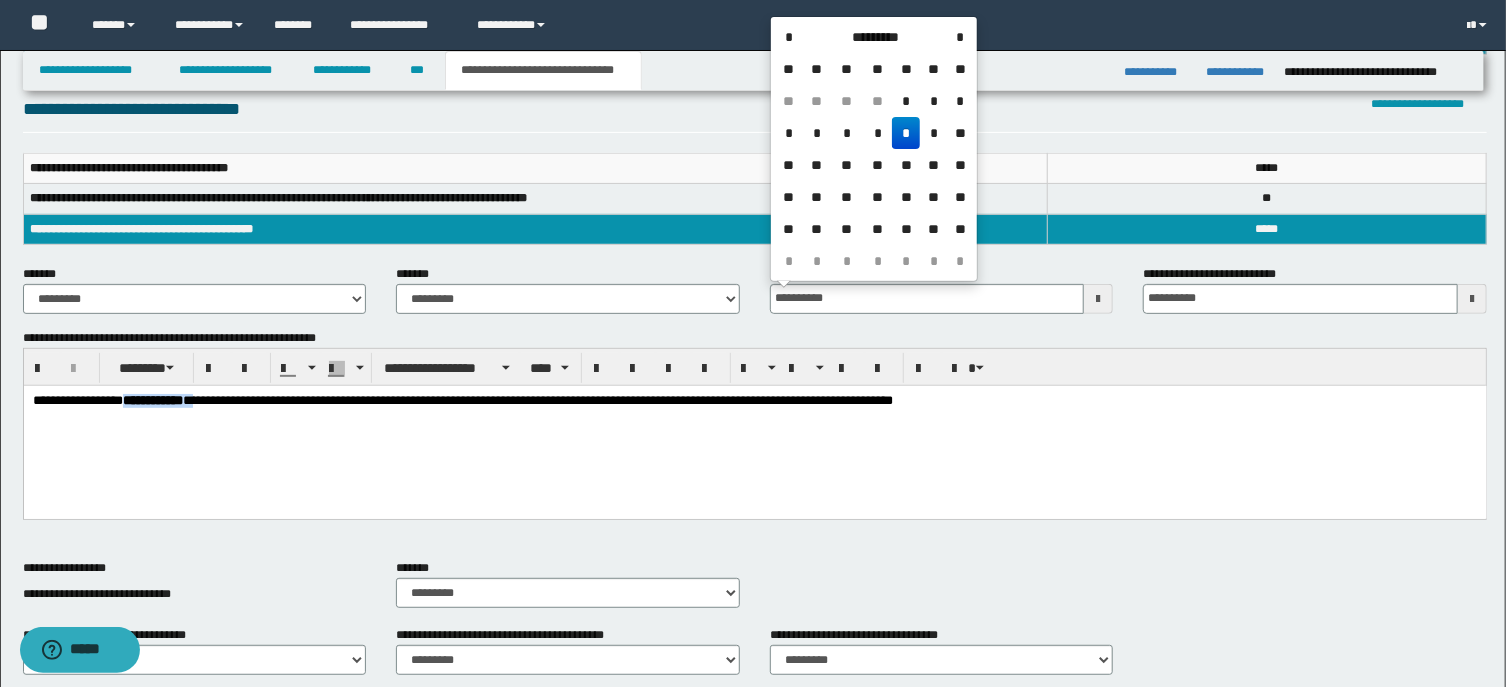 drag, startPoint x: 139, startPoint y: 399, endPoint x: 227, endPoint y: 400, distance: 88.005684 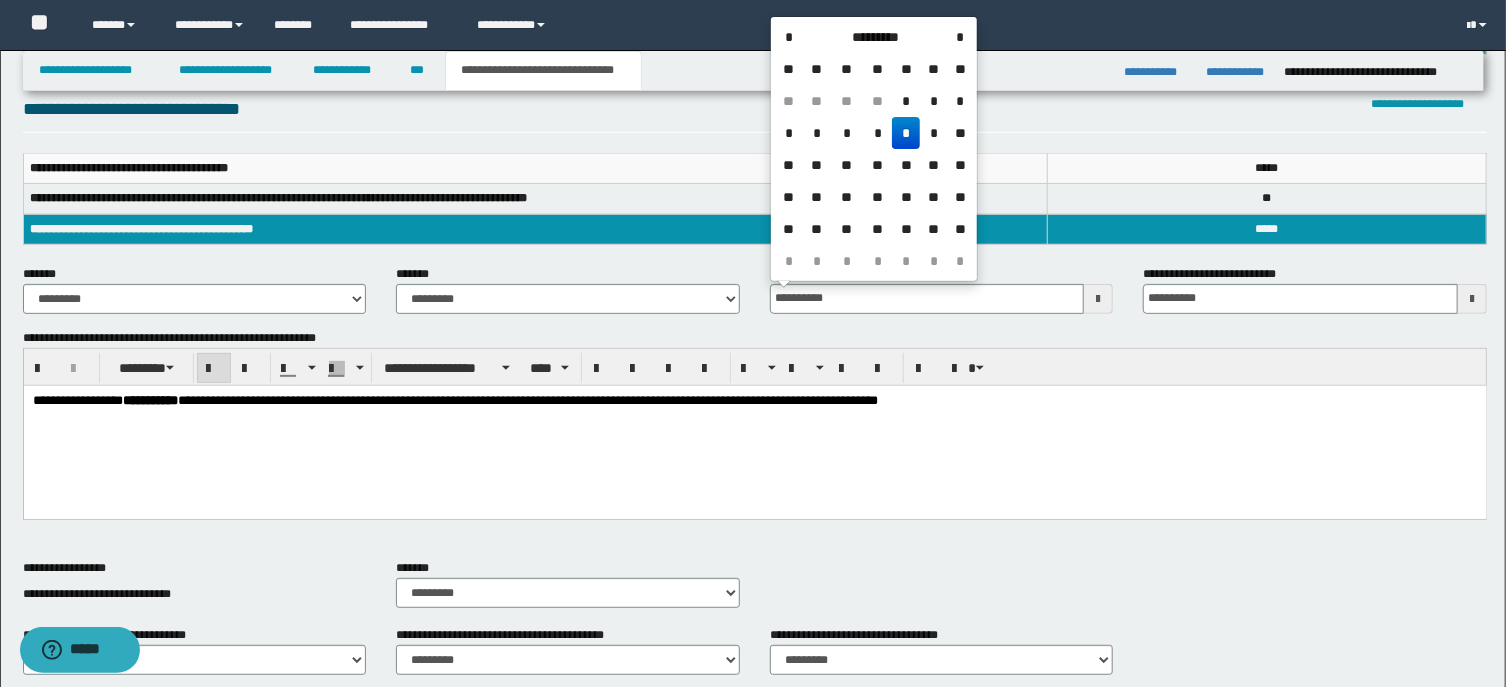 click on "**********" at bounding box center [149, 399] 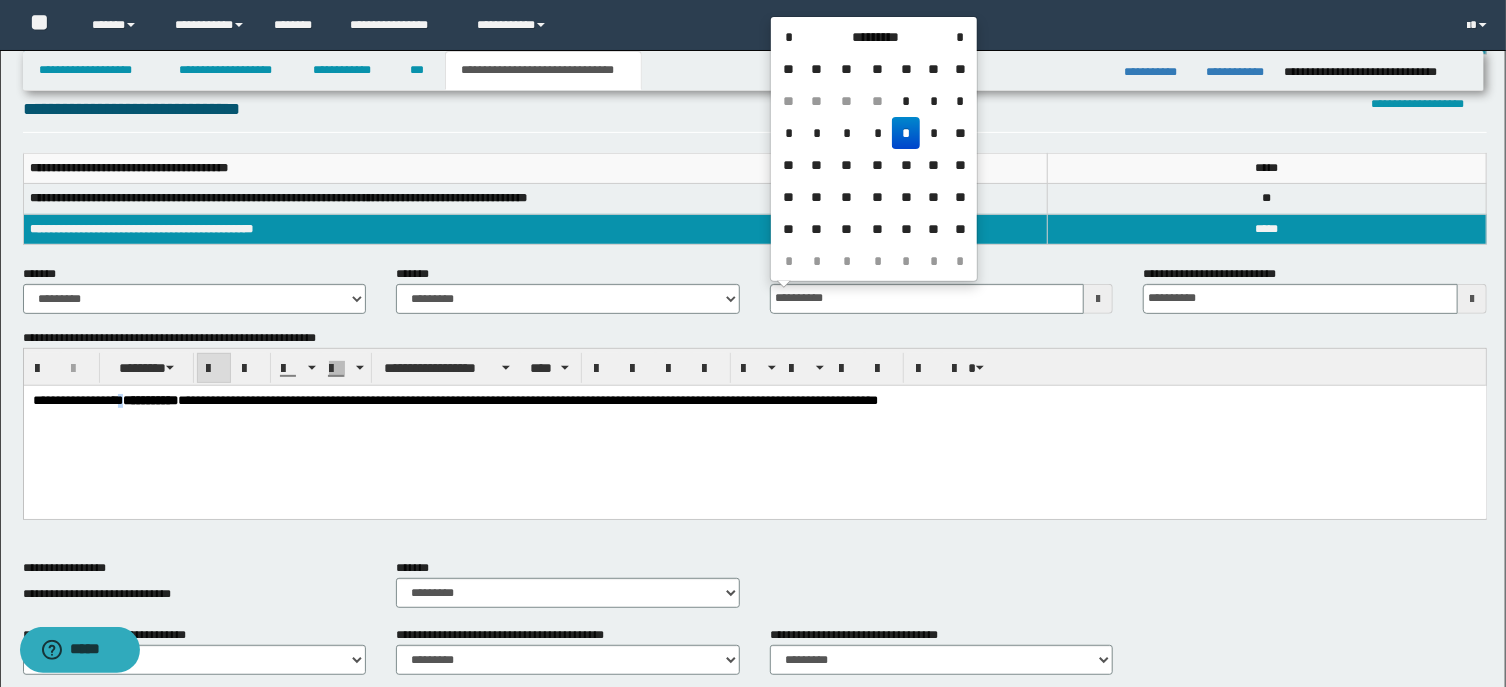 drag, startPoint x: 134, startPoint y: 400, endPoint x: 144, endPoint y: 390, distance: 14.142136 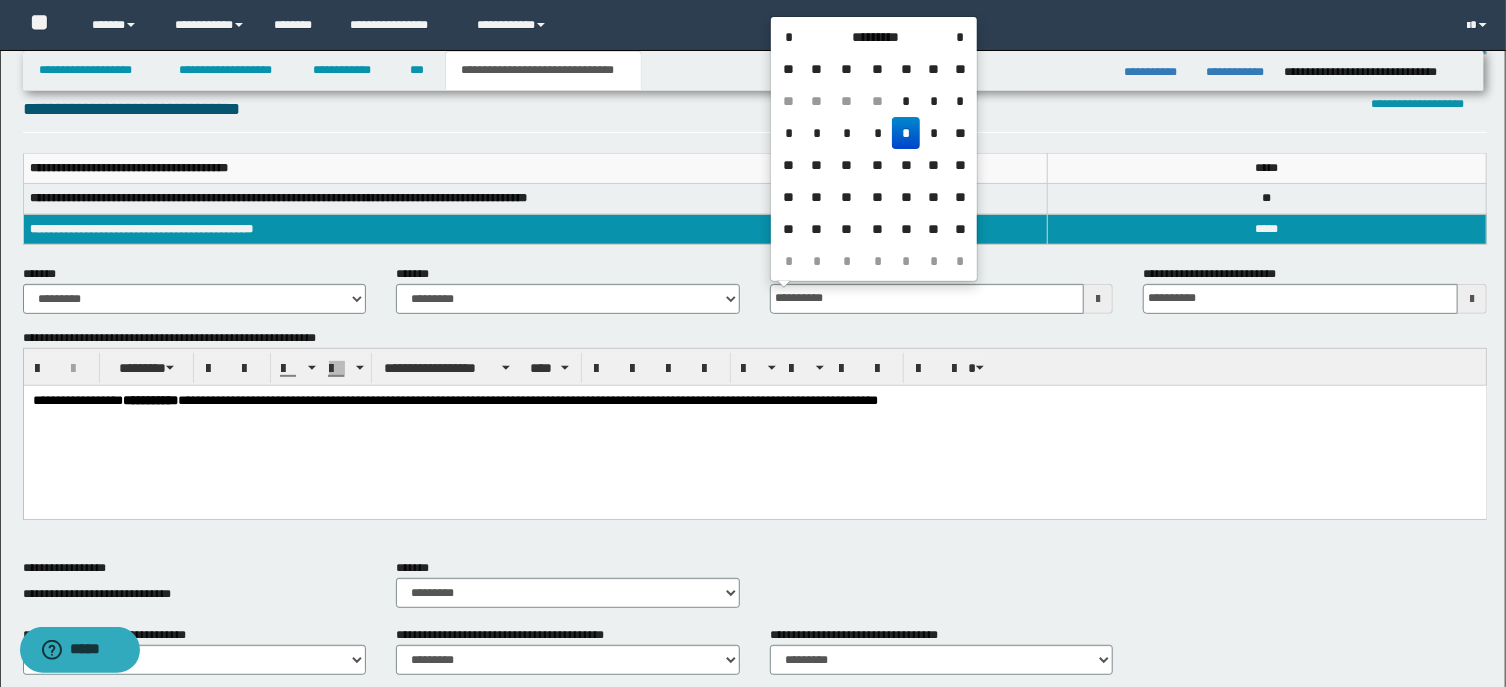 click on "**********" at bounding box center (149, 399) 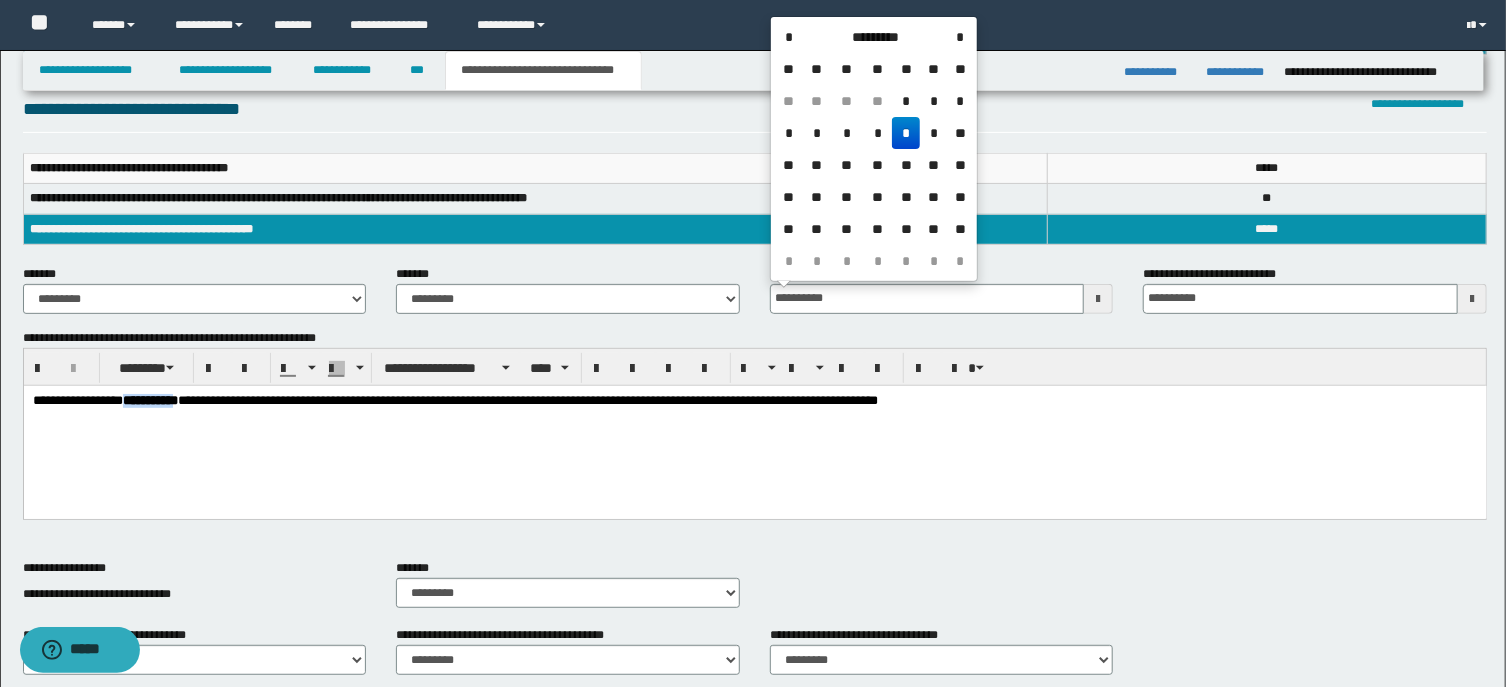 click on "**********" at bounding box center [149, 399] 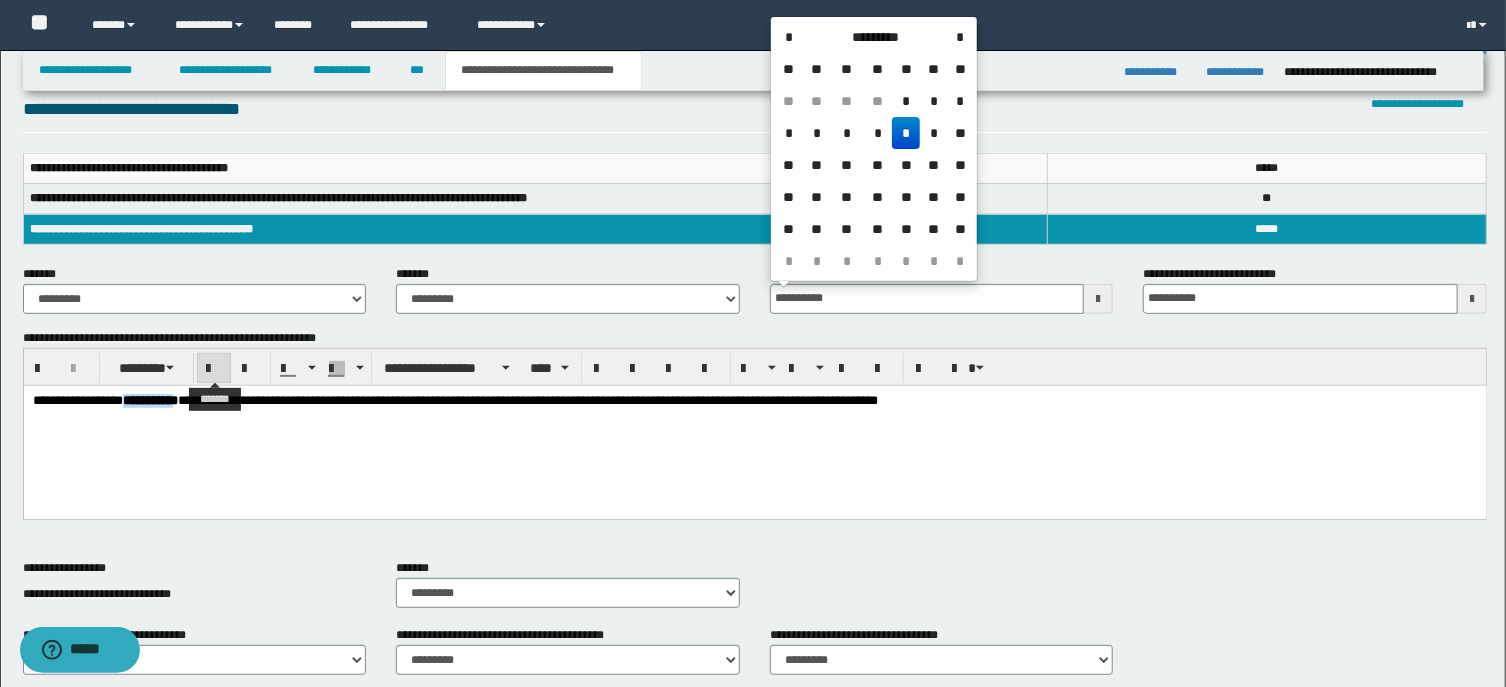 type on "**********" 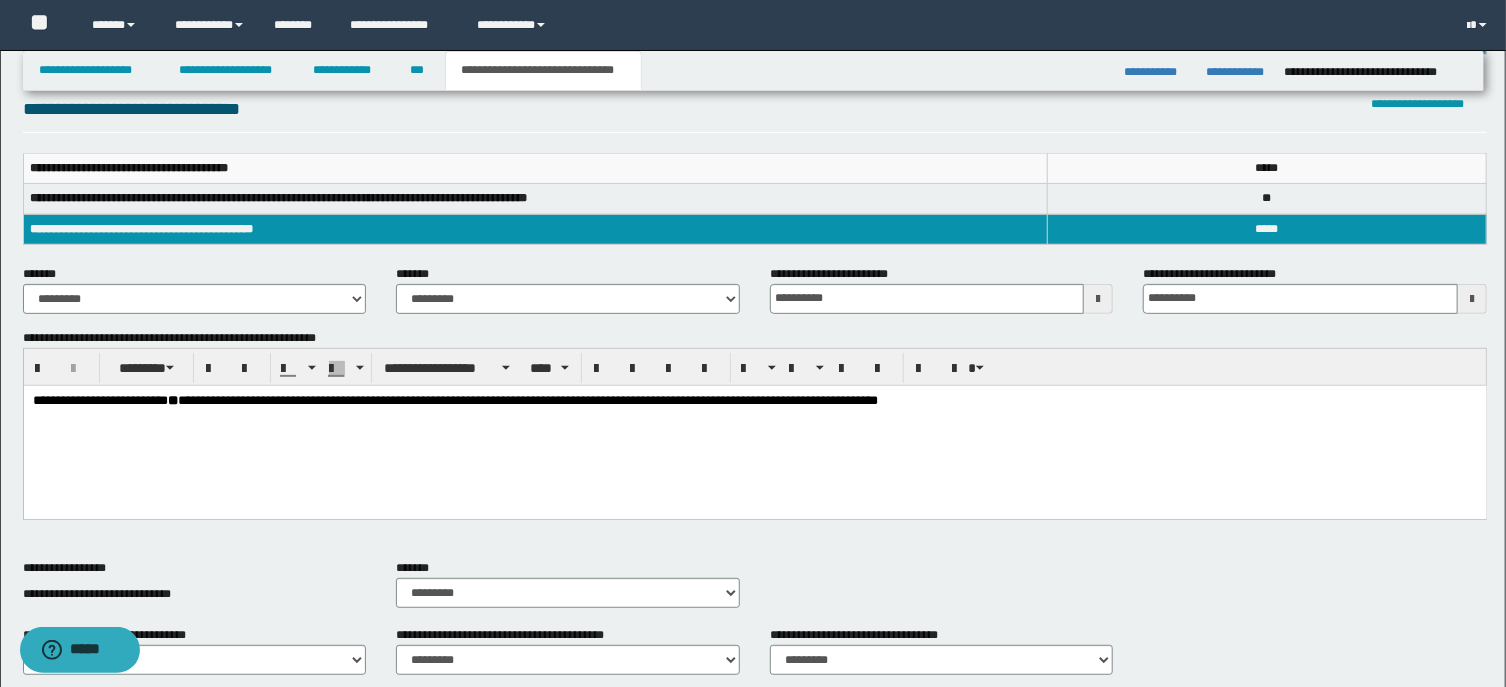 click on "**********" at bounding box center (754, 425) 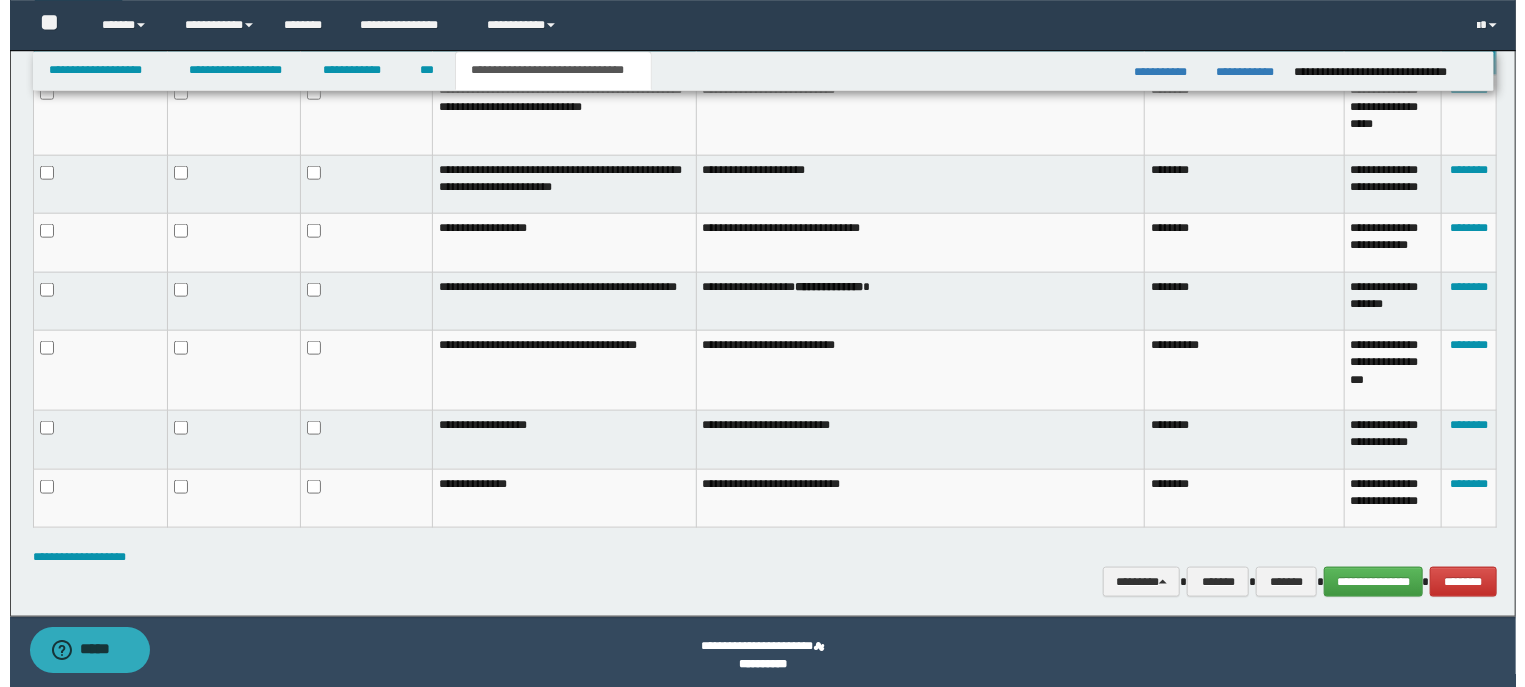 scroll, scrollTop: 1112, scrollLeft: 0, axis: vertical 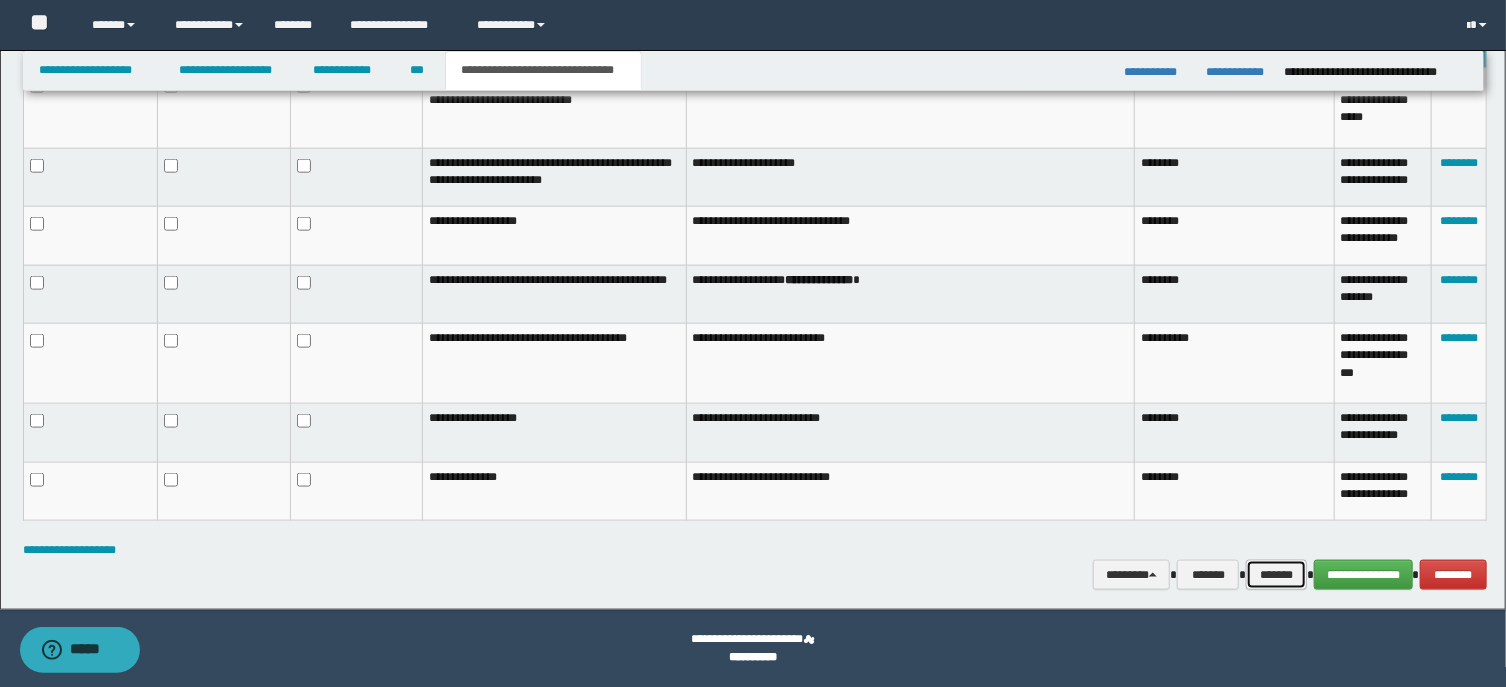 click on "*******" at bounding box center [1276, 575] 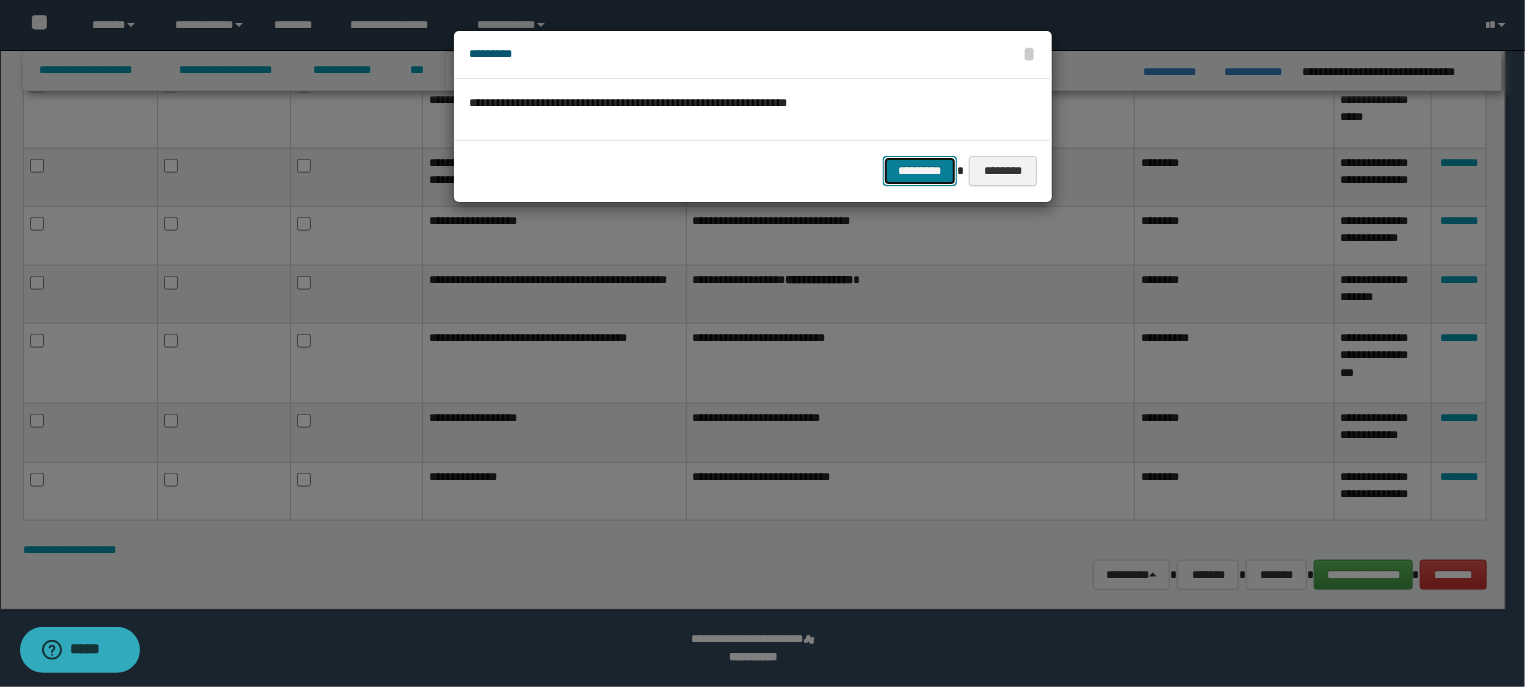 click on "*********" at bounding box center (920, 171) 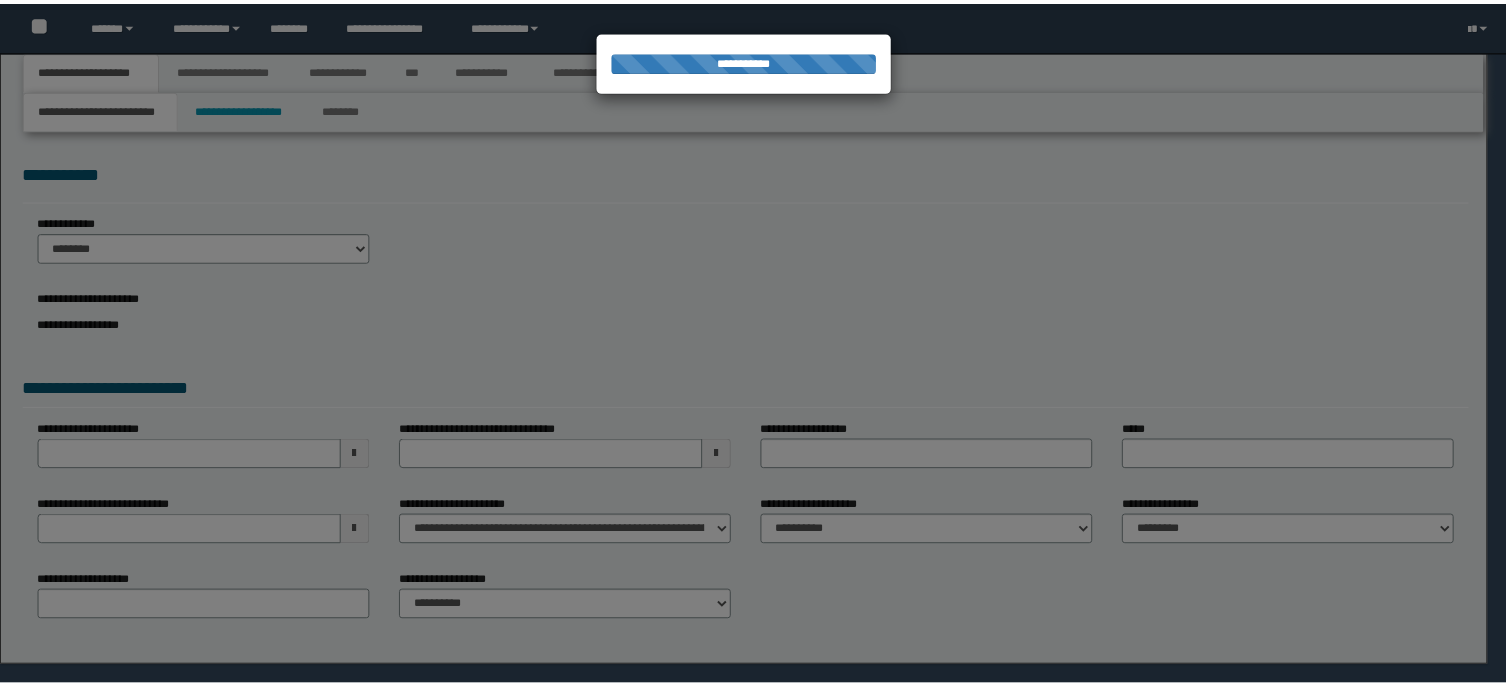 scroll, scrollTop: 0, scrollLeft: 0, axis: both 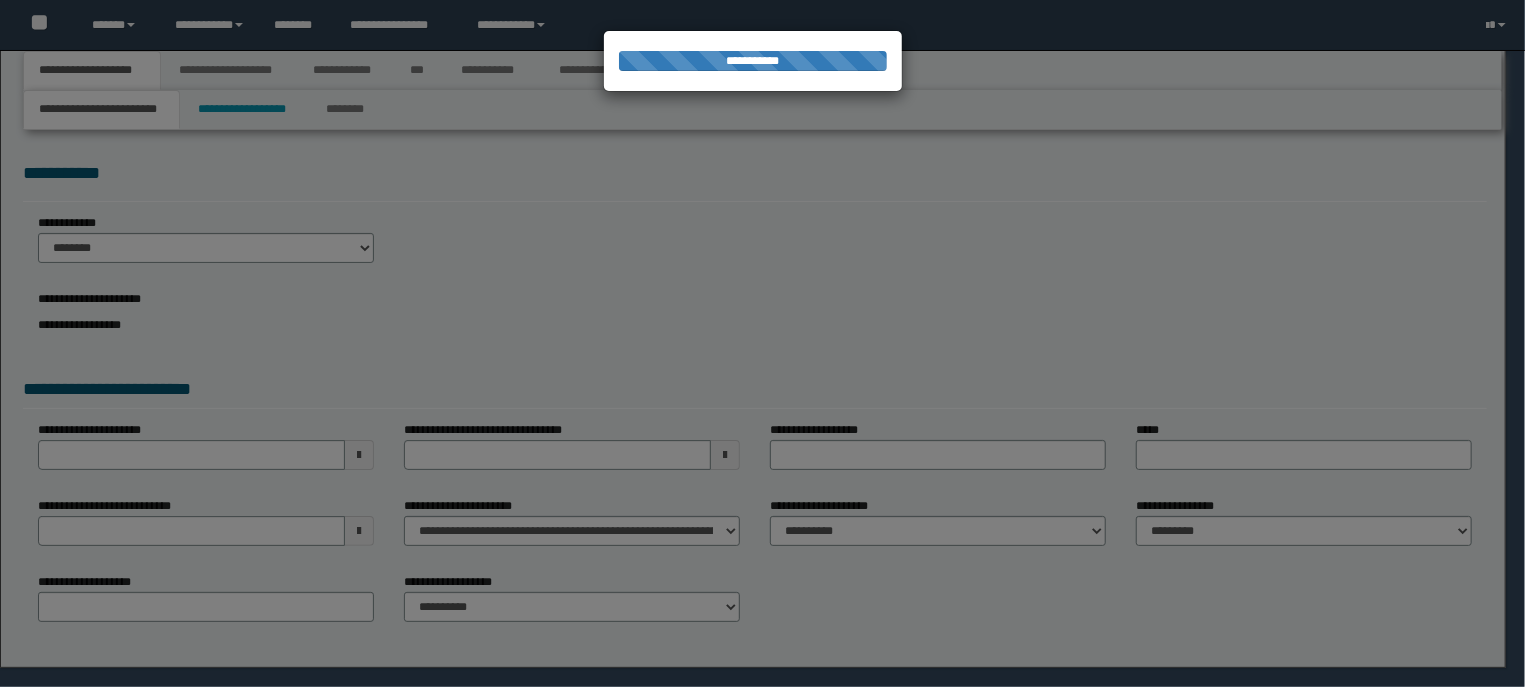 select on "*" 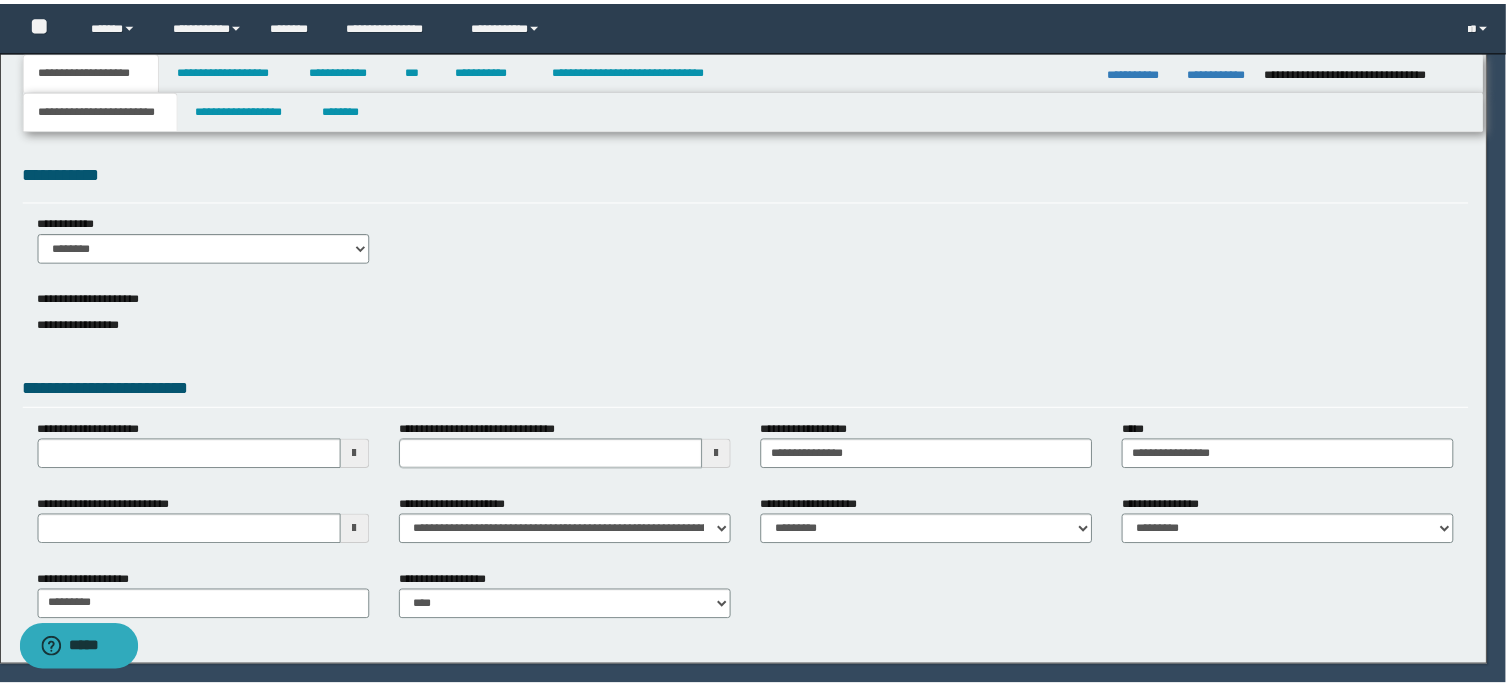 scroll, scrollTop: 0, scrollLeft: 0, axis: both 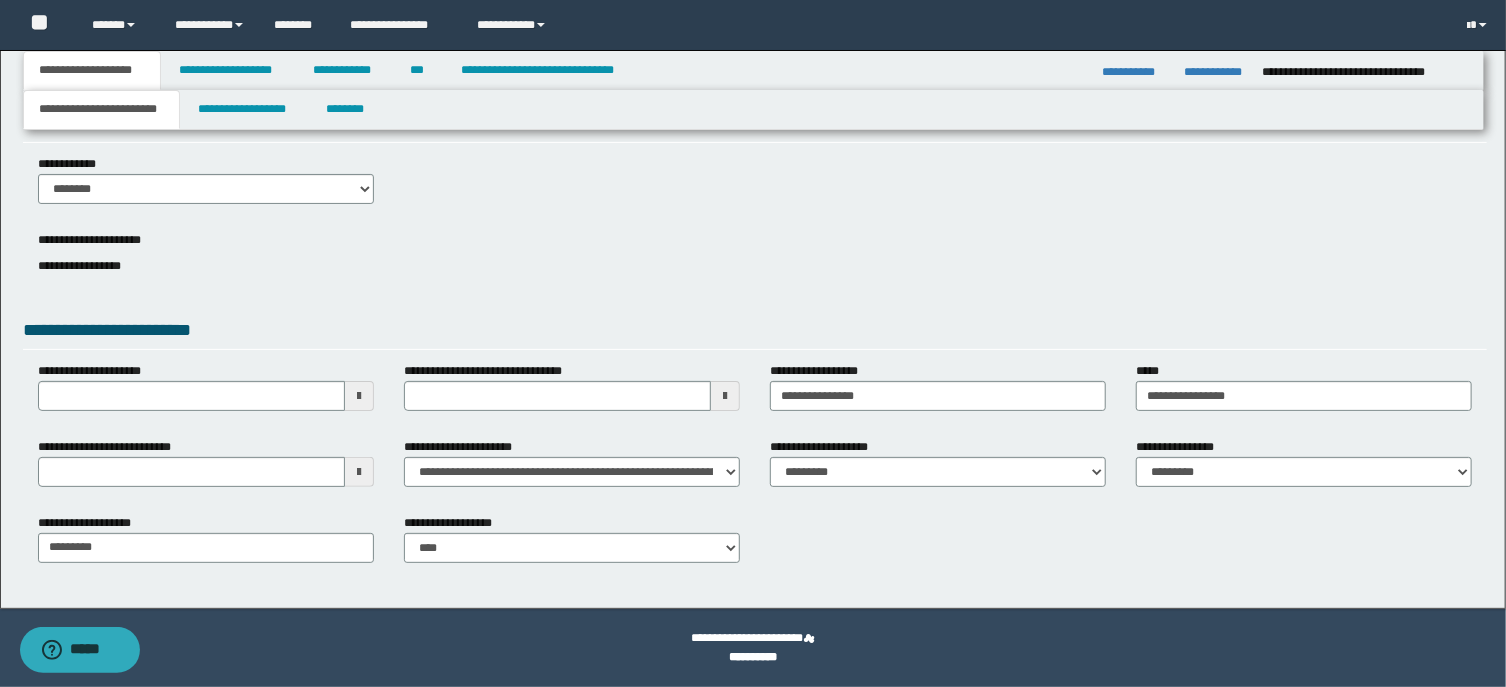 click at bounding box center [359, 472] 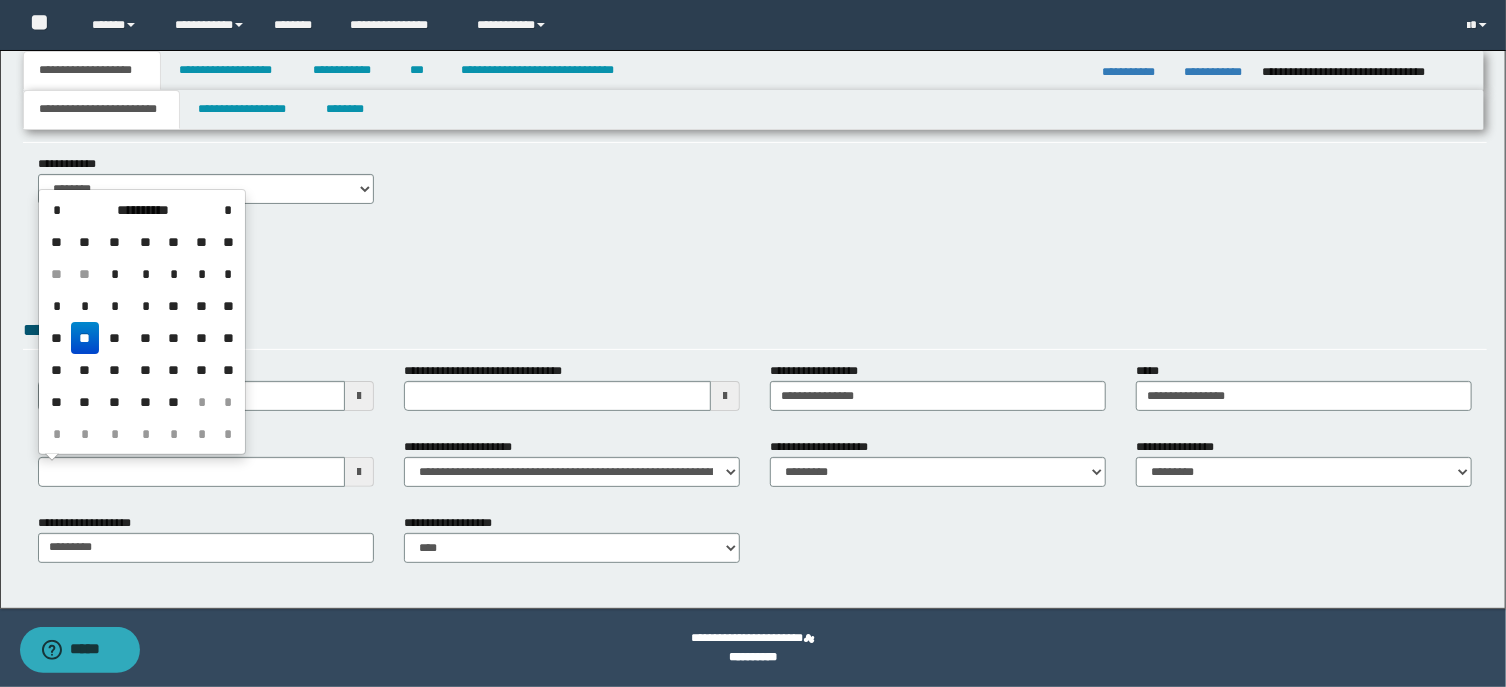 click on "**" at bounding box center [85, 338] 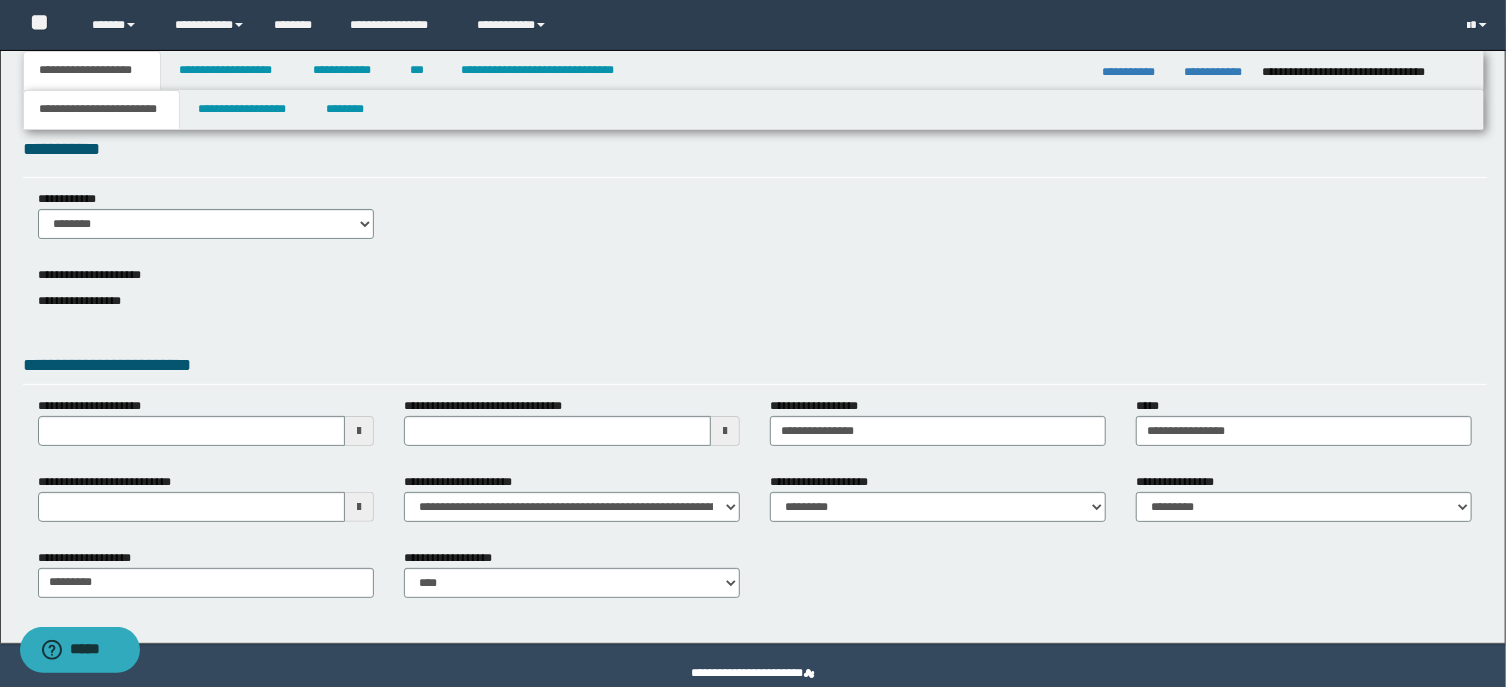 scroll, scrollTop: 0, scrollLeft: 0, axis: both 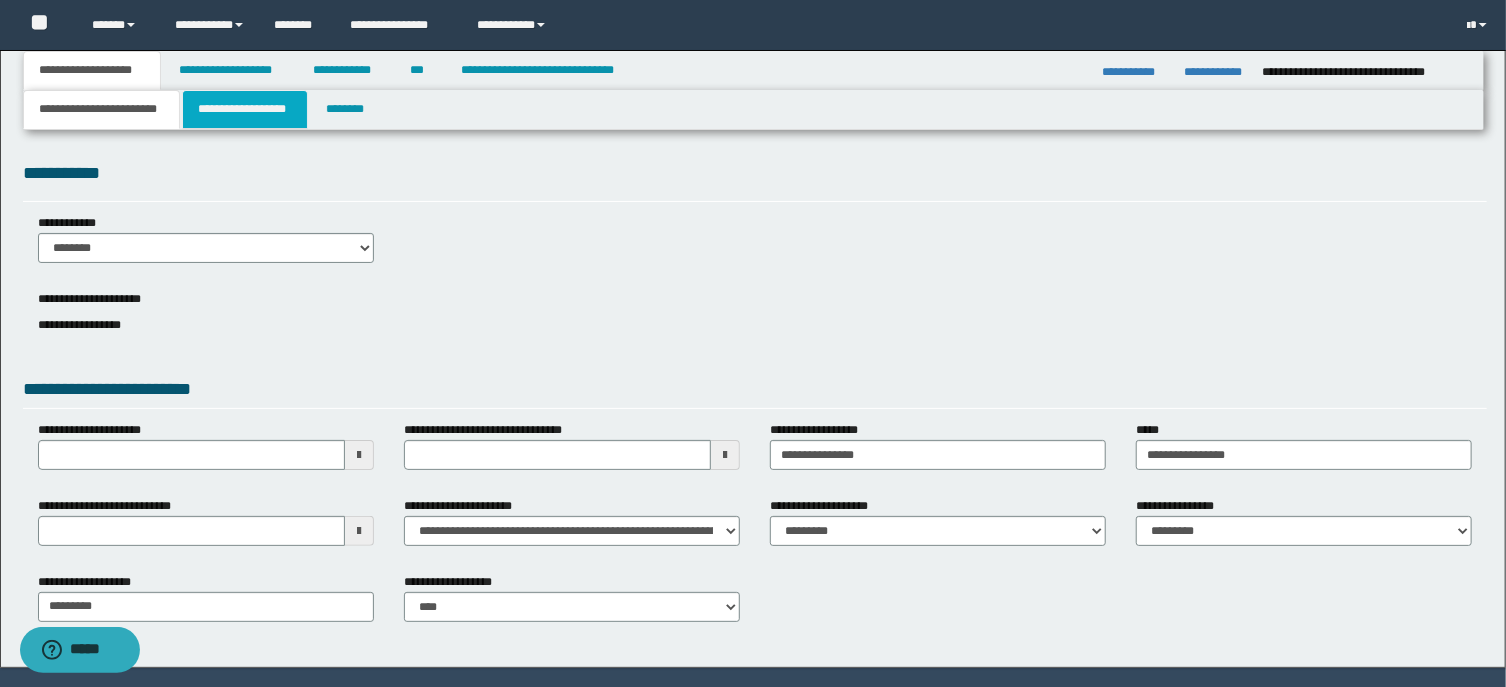 click on "**********" at bounding box center [245, 109] 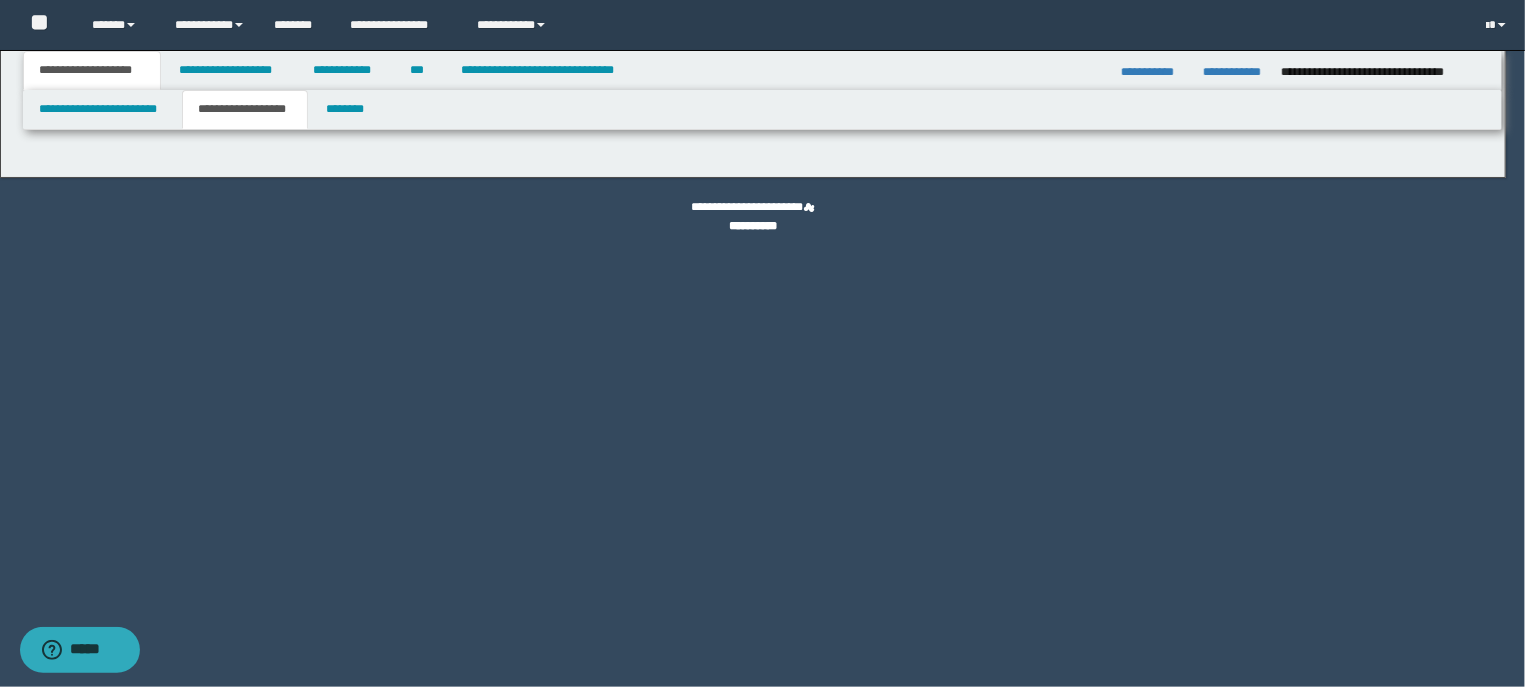 type on "**********" 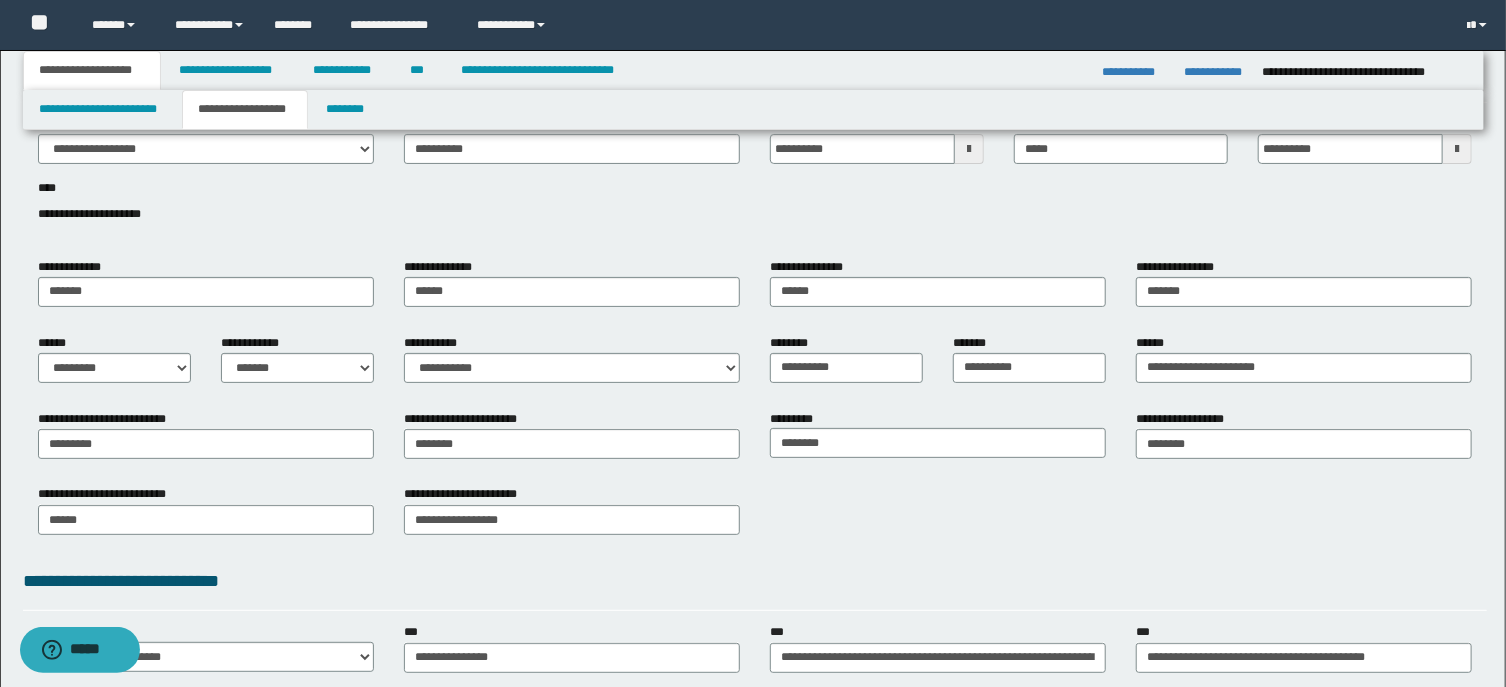 scroll, scrollTop: 0, scrollLeft: 0, axis: both 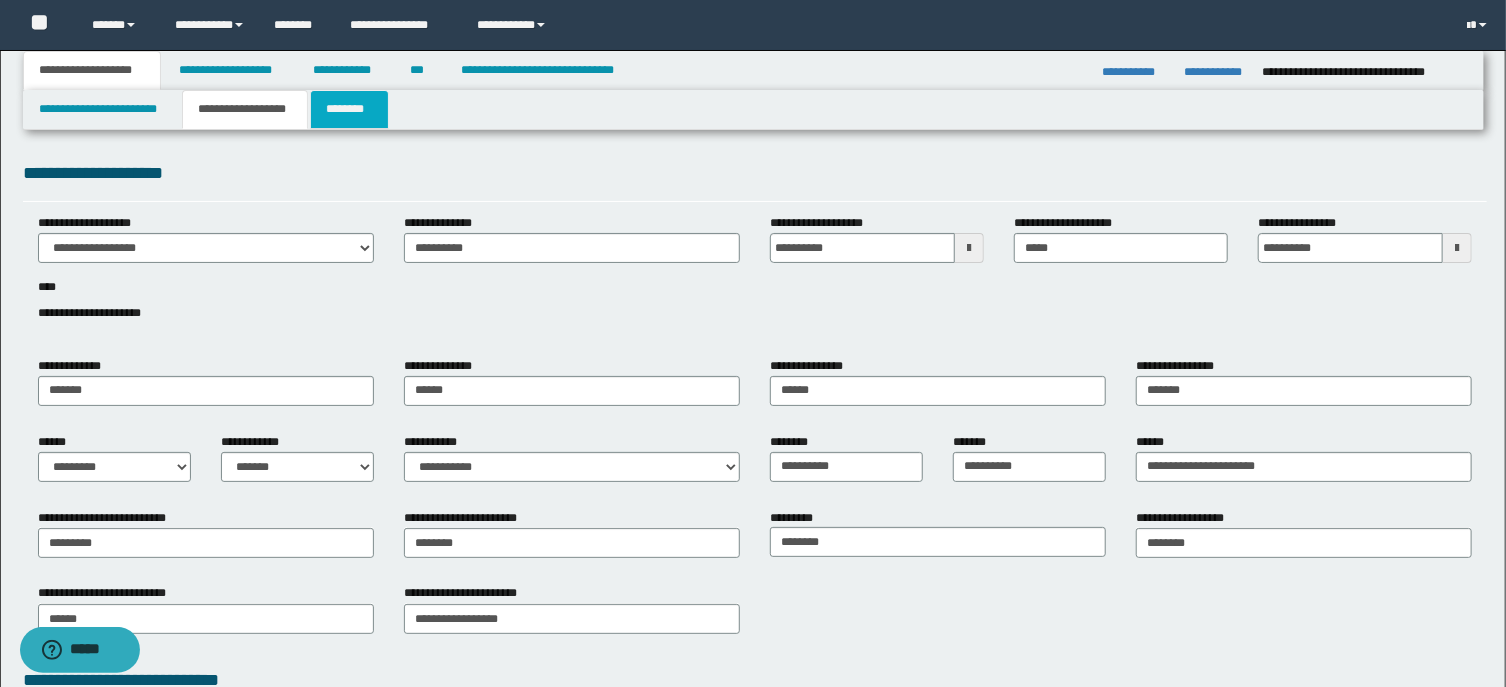 click on "********" at bounding box center (349, 109) 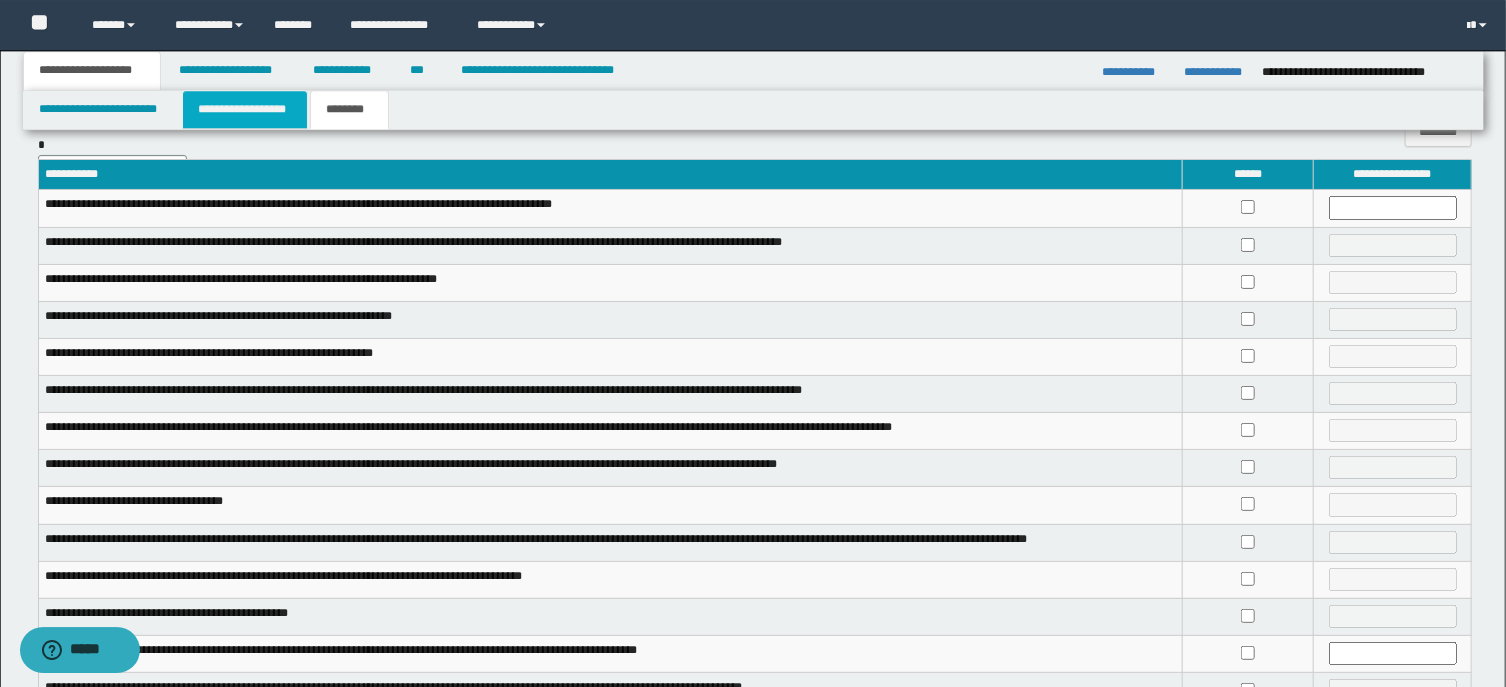 scroll, scrollTop: 0, scrollLeft: 0, axis: both 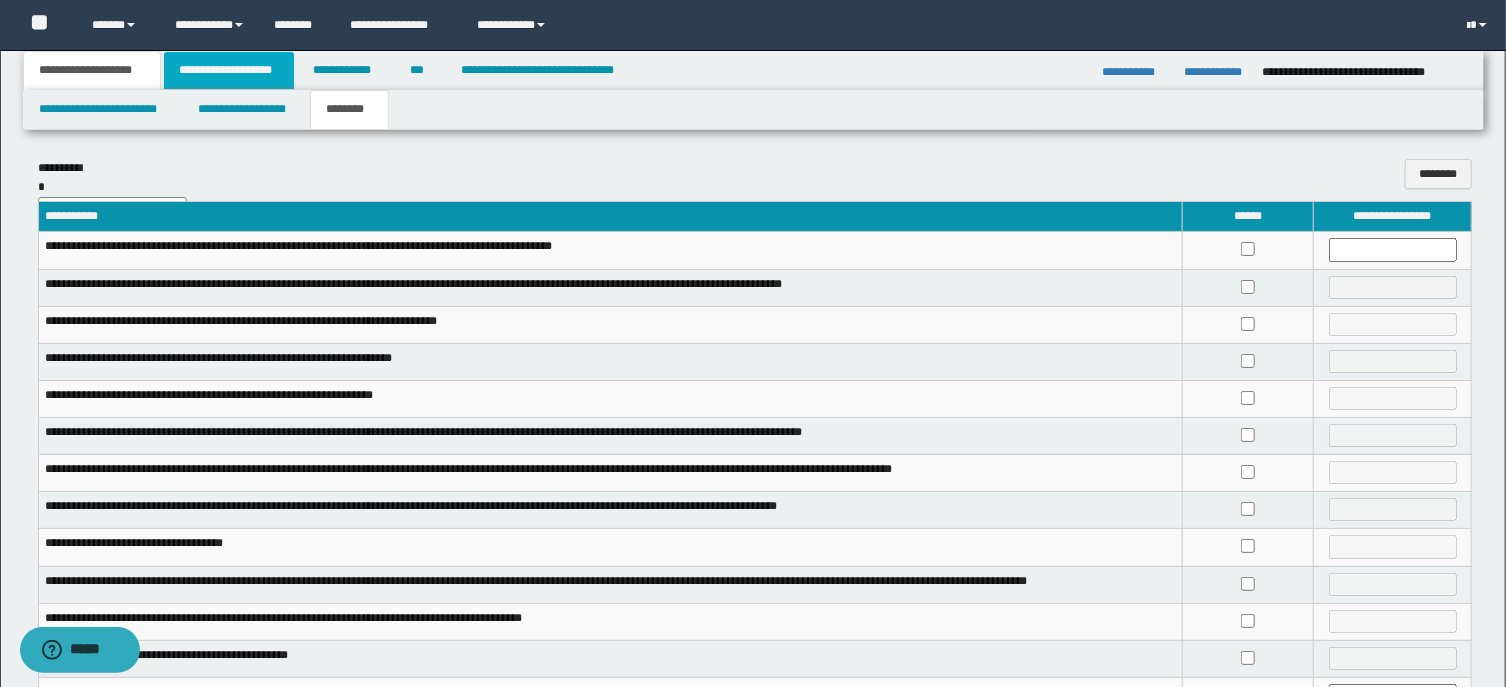 click on "**********" at bounding box center (229, 70) 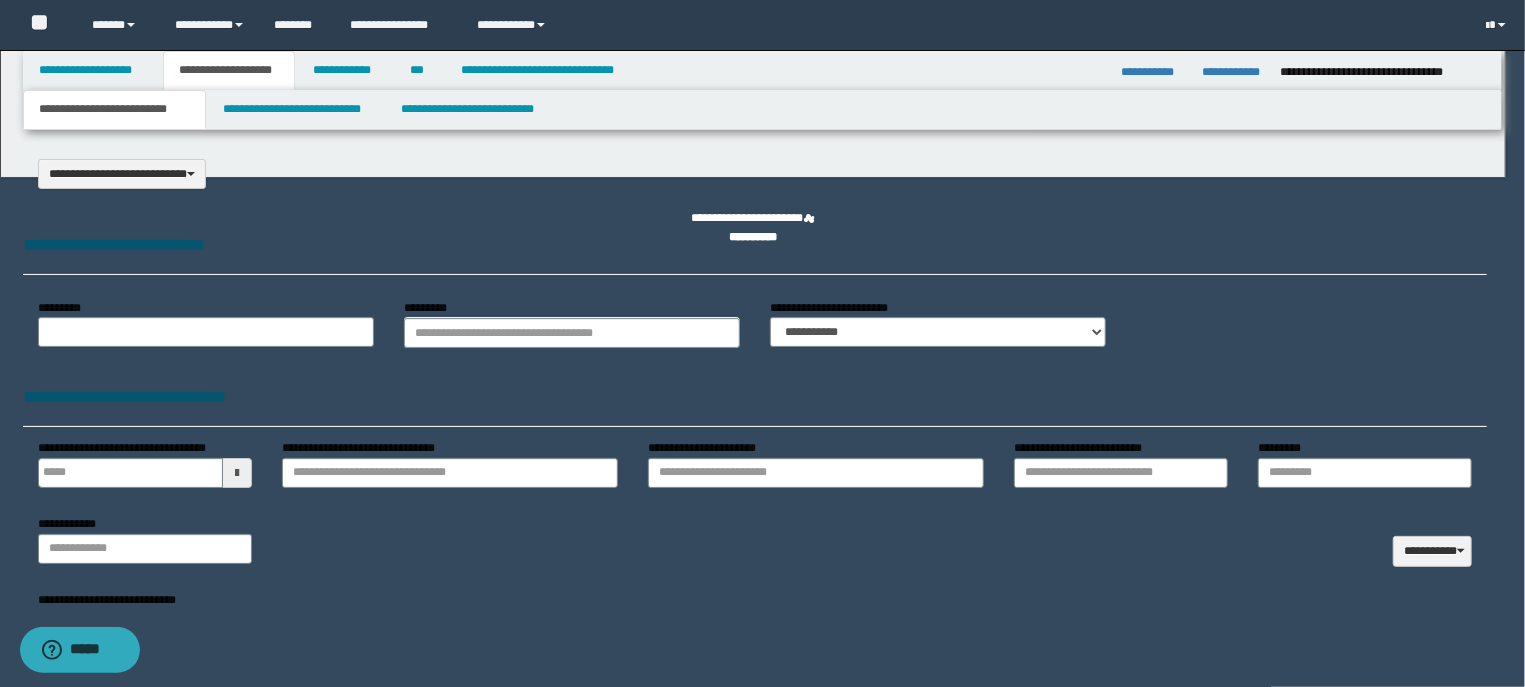 type on "**********" 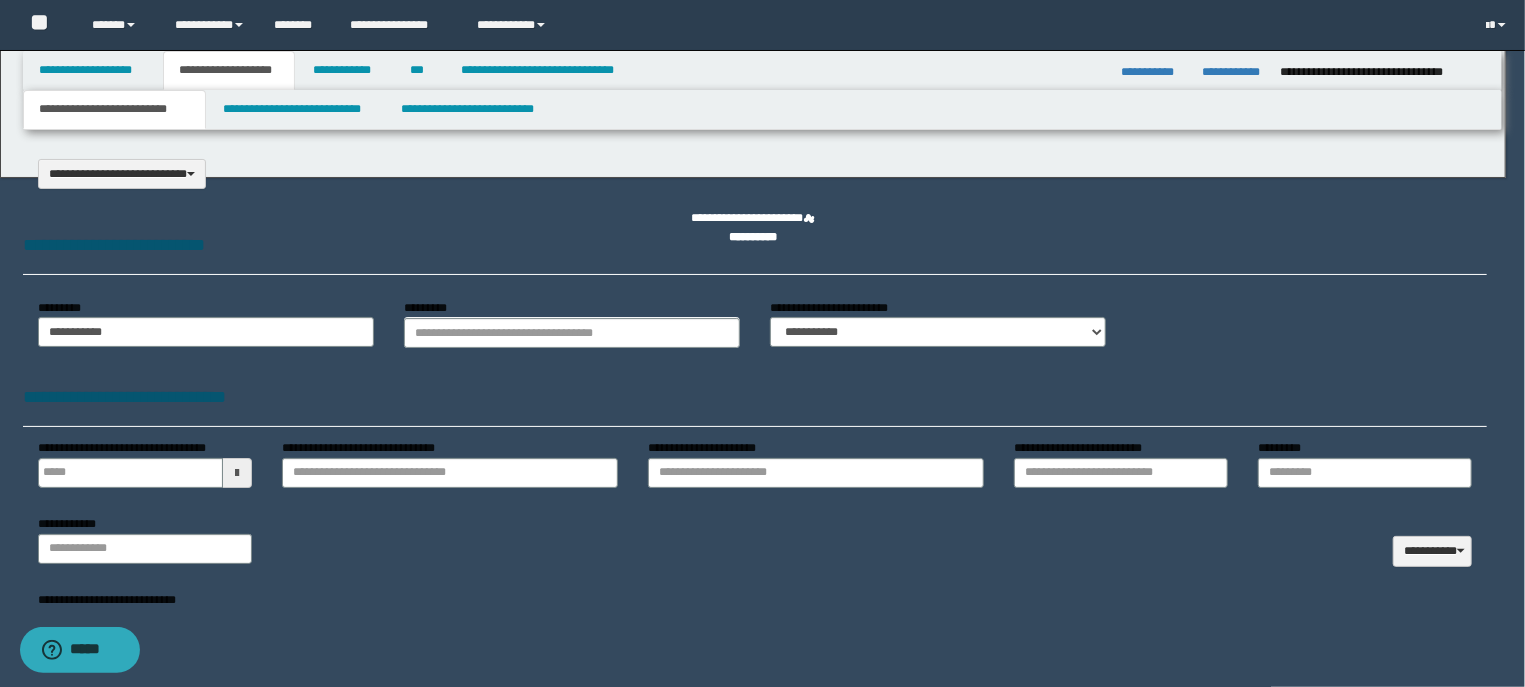 type on "**********" 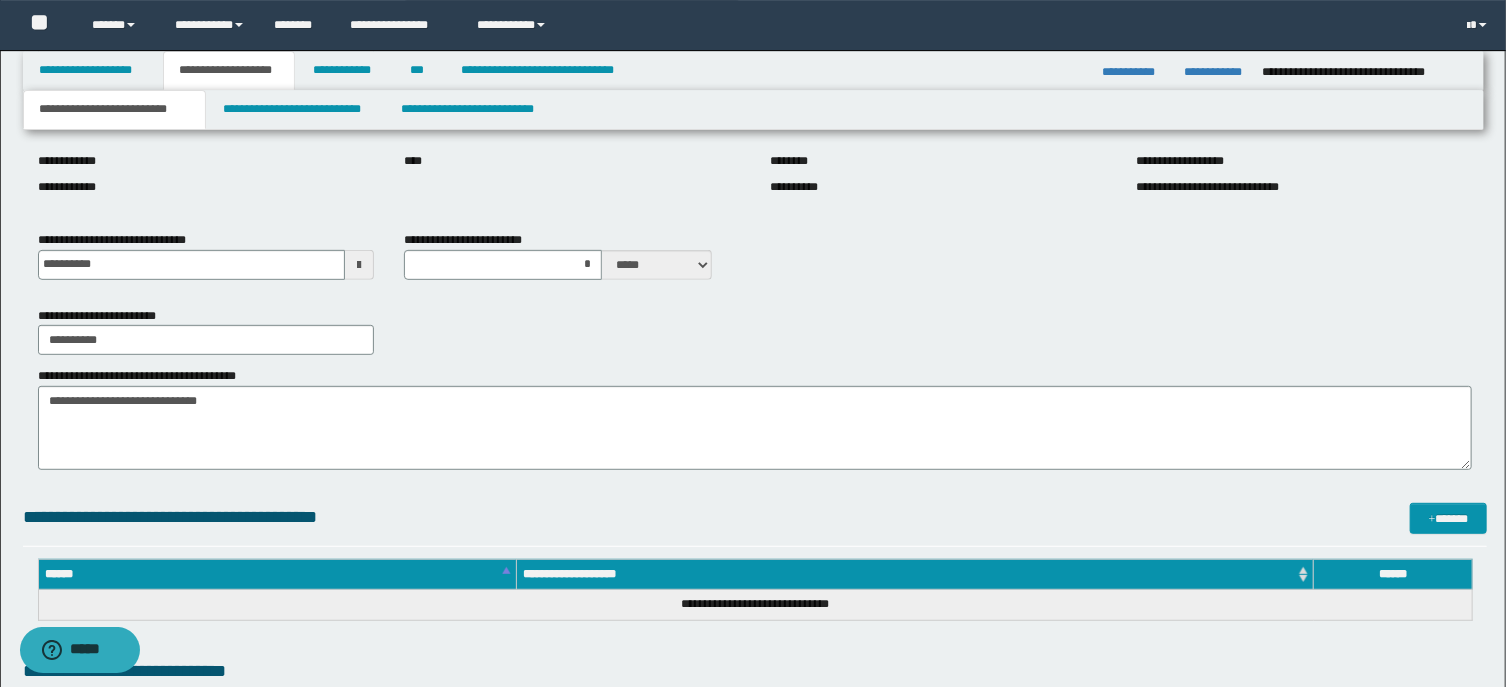 scroll, scrollTop: 428, scrollLeft: 0, axis: vertical 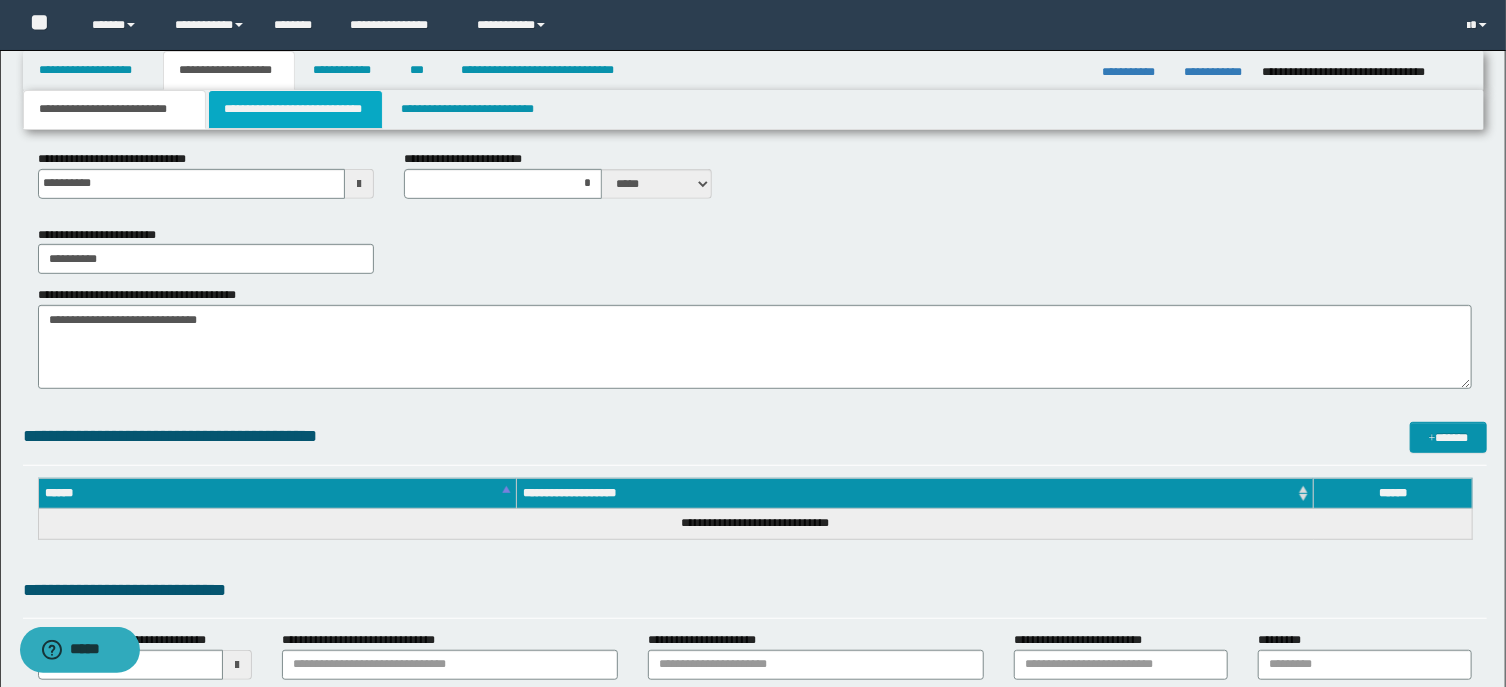 click on "**********" at bounding box center [296, 109] 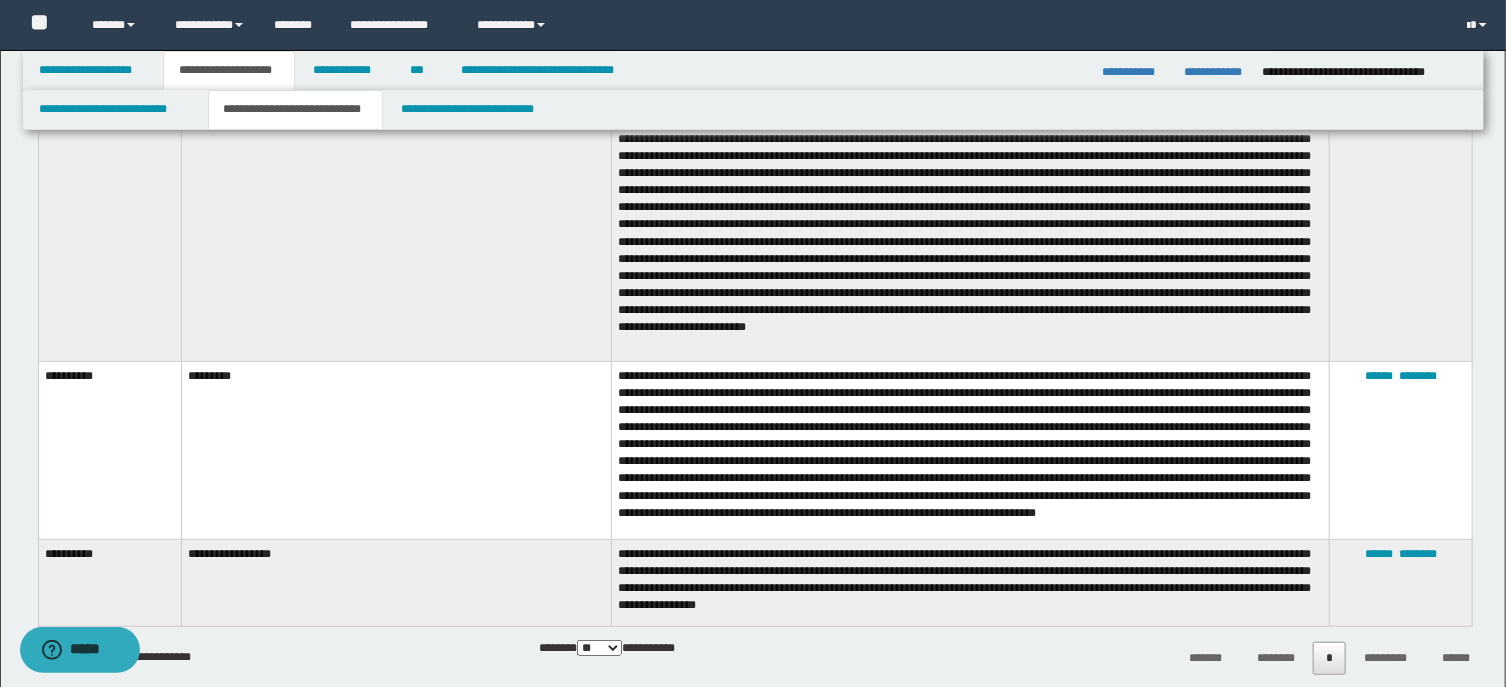 scroll, scrollTop: 536, scrollLeft: 0, axis: vertical 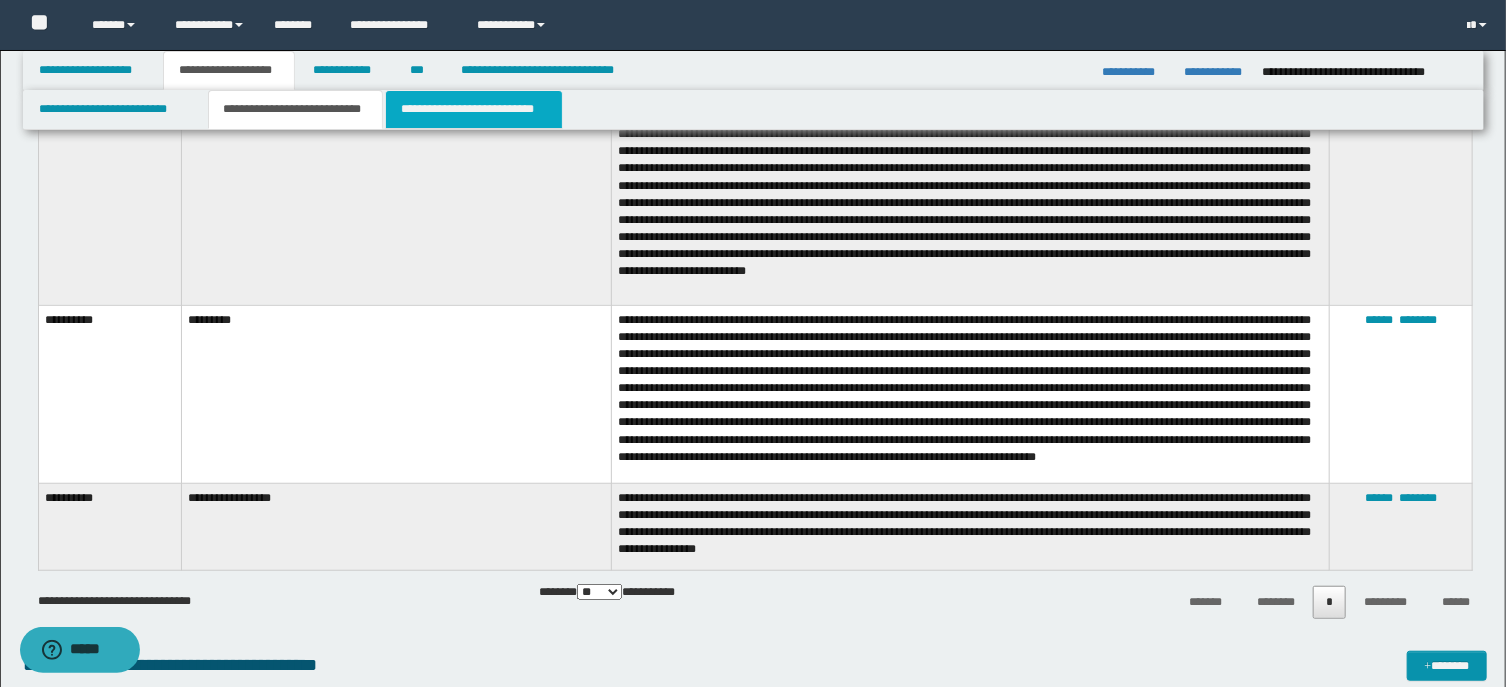 click on "**********" at bounding box center [474, 109] 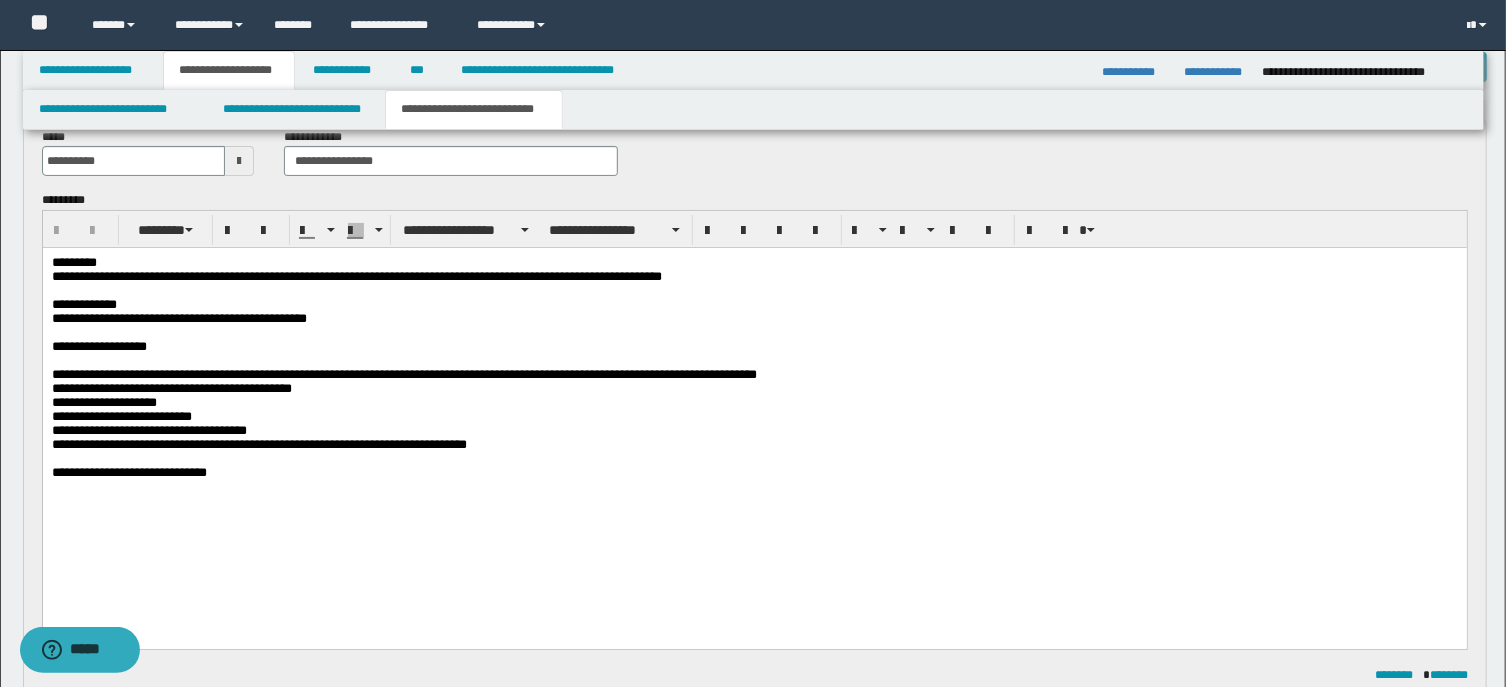 scroll, scrollTop: 0, scrollLeft: 0, axis: both 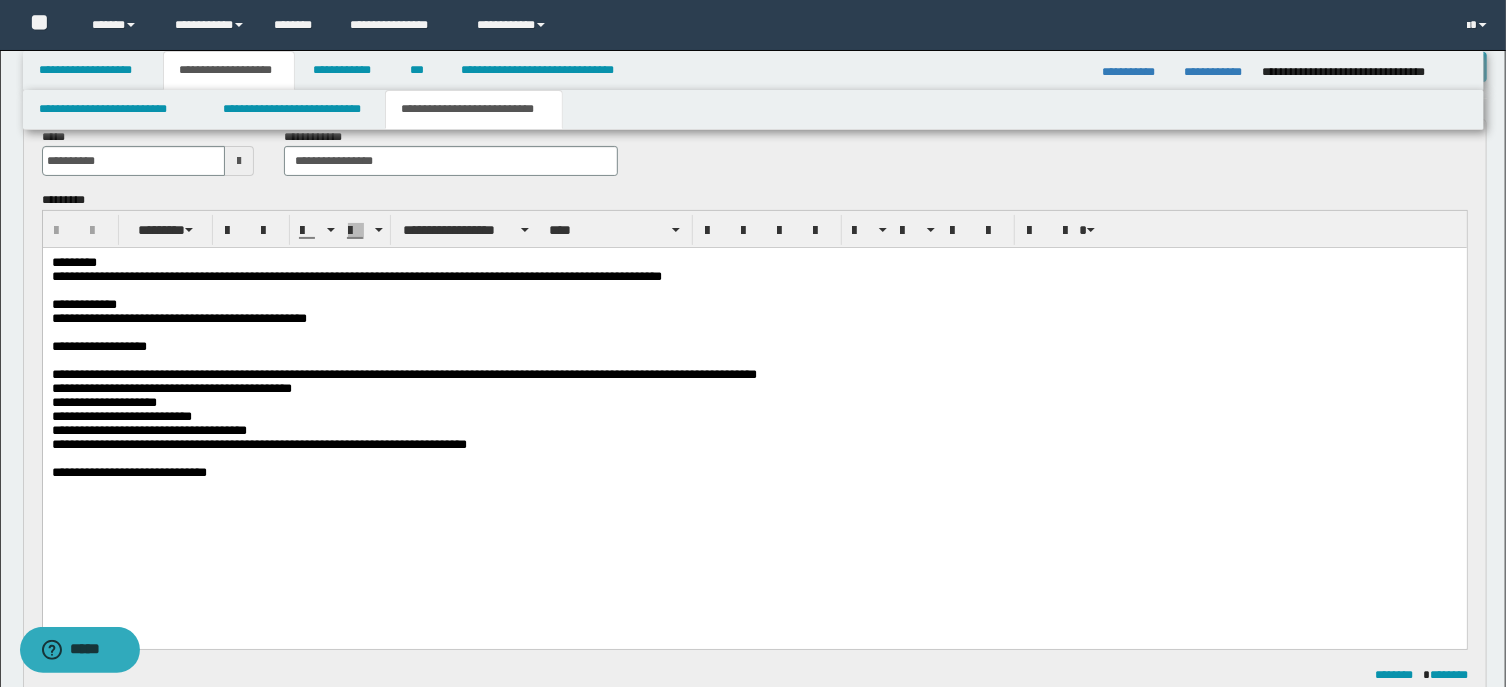 click on "**********" at bounding box center [754, 431] 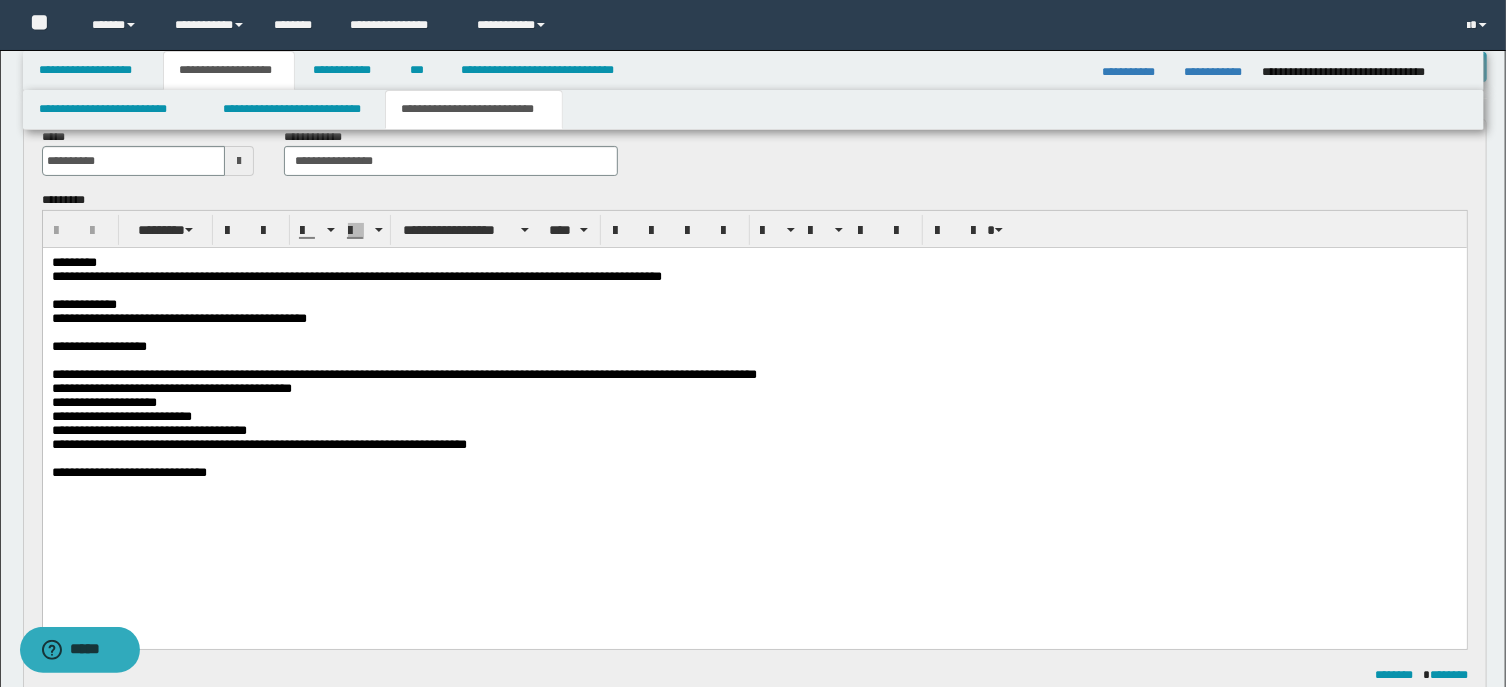 type 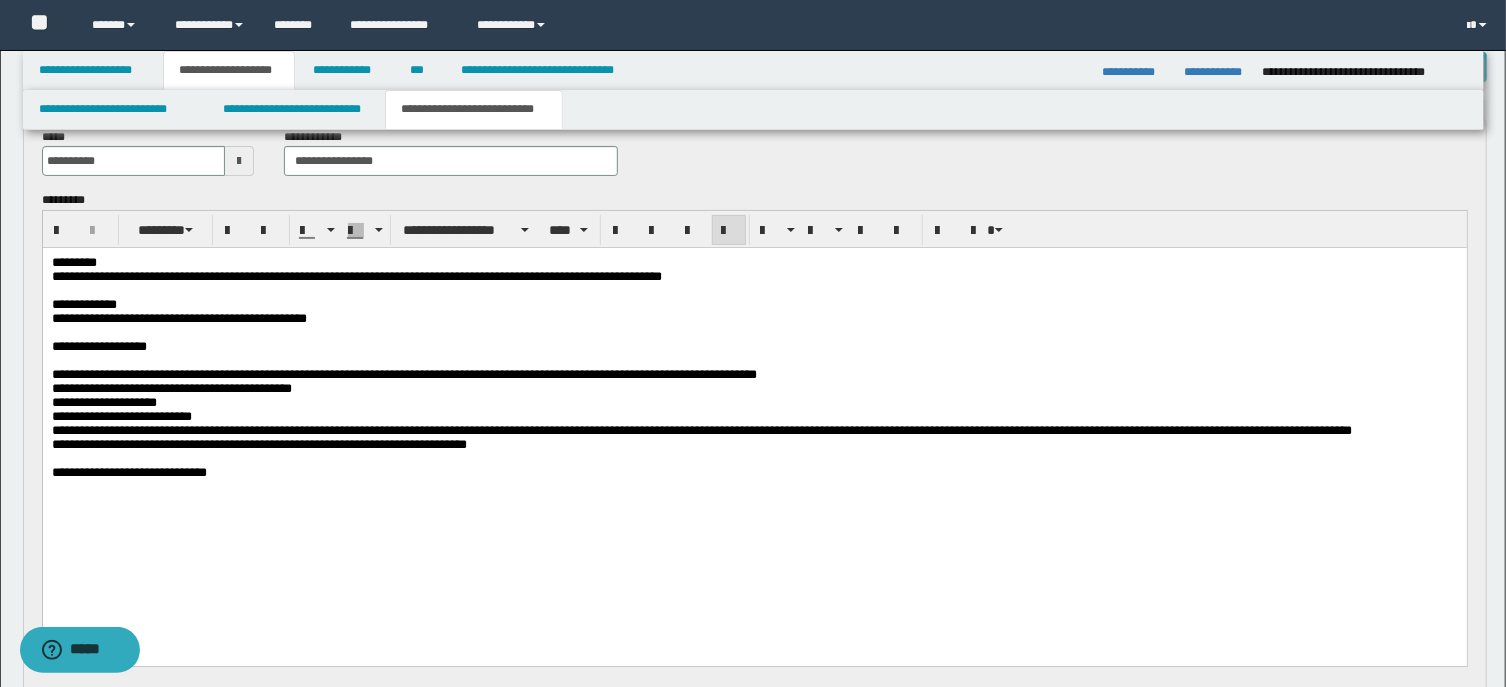 click at bounding box center (754, 487) 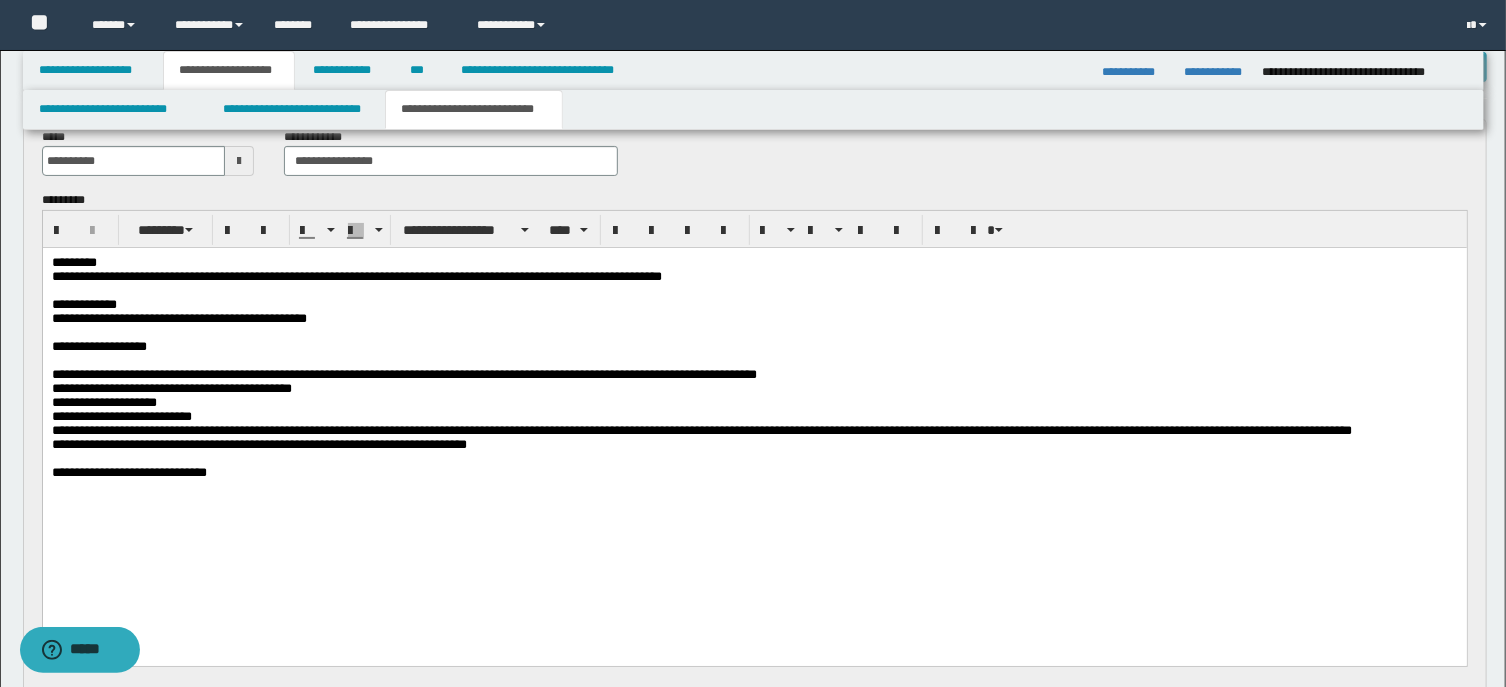 click at bounding box center (754, 459) 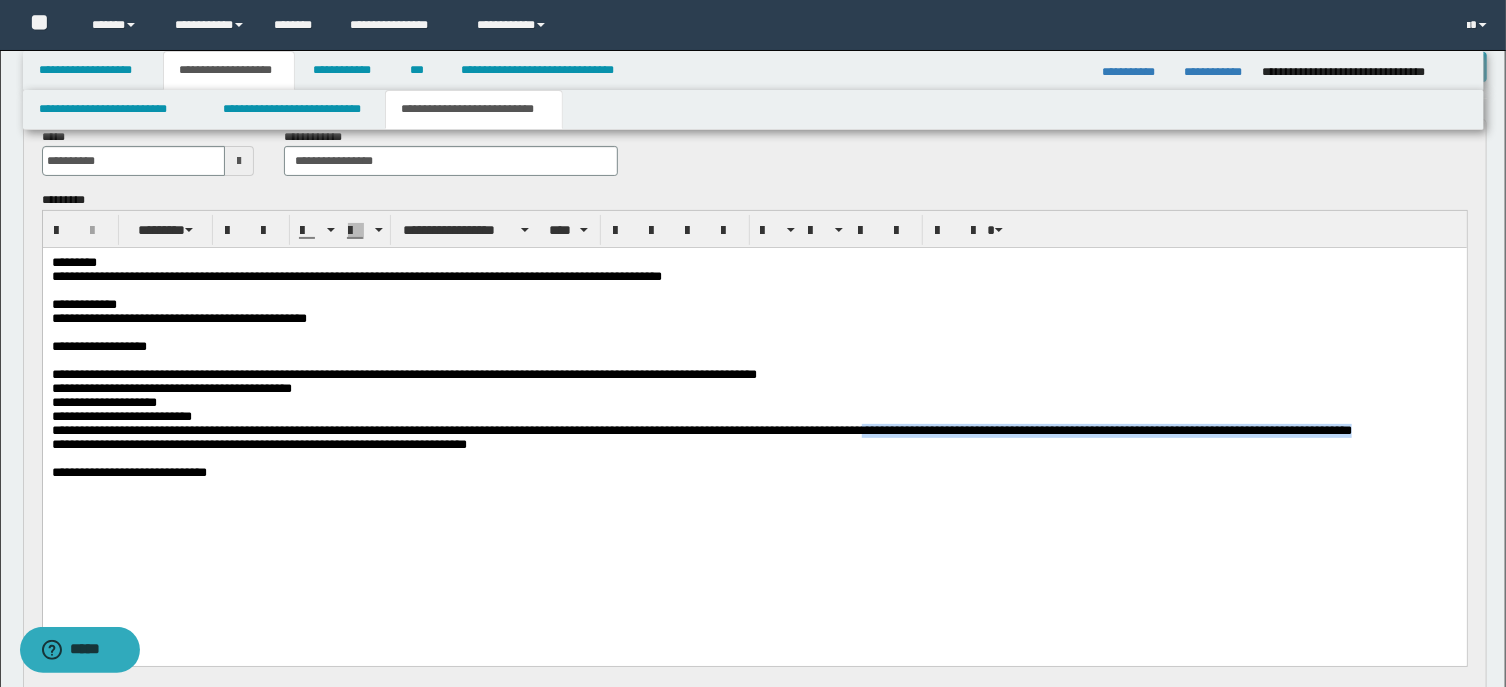 drag, startPoint x: 1166, startPoint y: 485, endPoint x: 1017, endPoint y: 463, distance: 150.6154 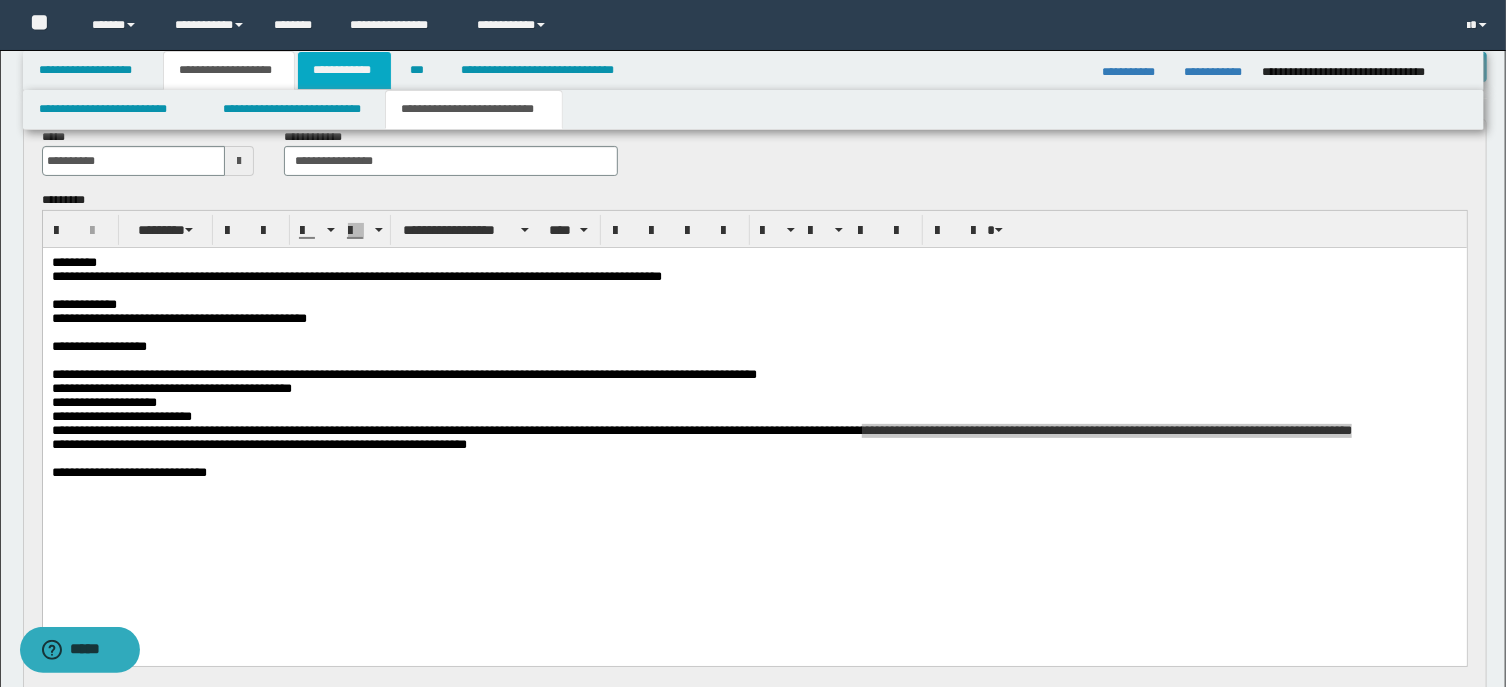 click on "**********" at bounding box center (344, 70) 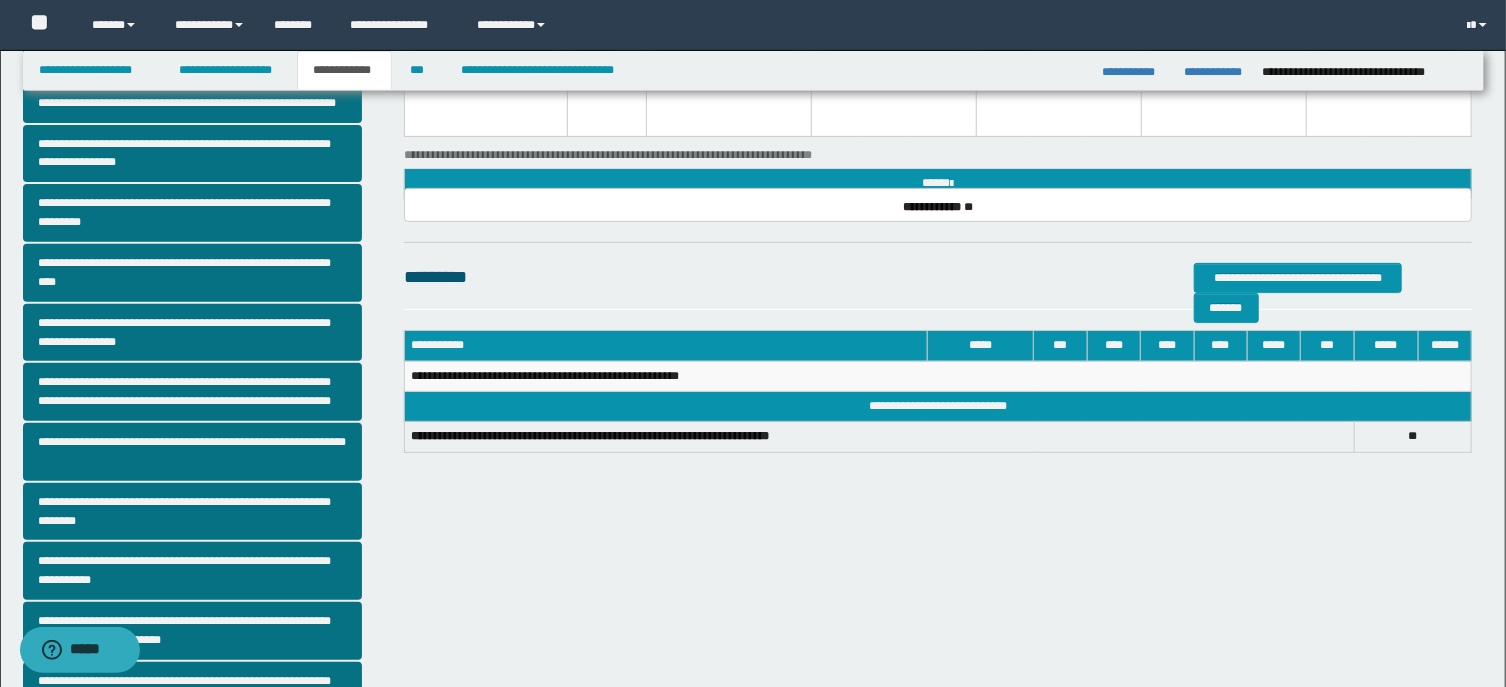 scroll, scrollTop: 424, scrollLeft: 0, axis: vertical 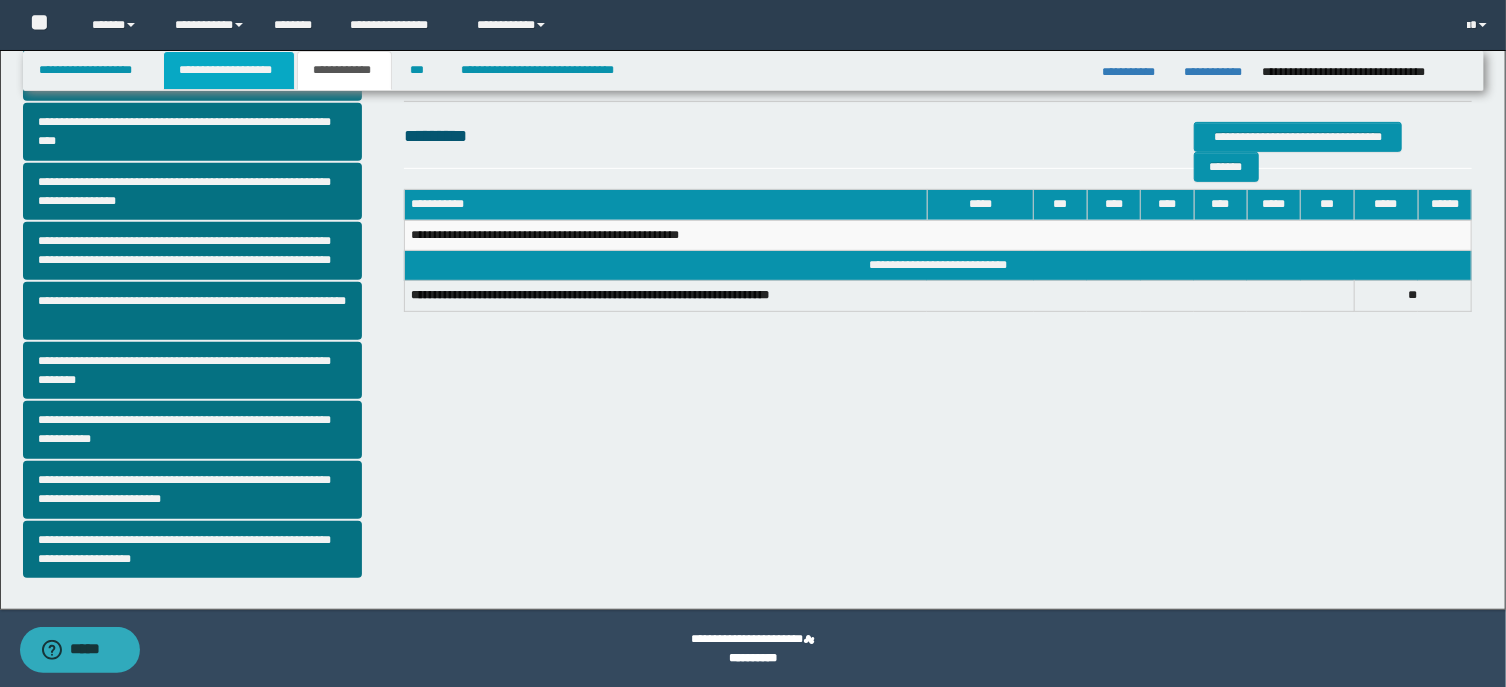 click on "**********" at bounding box center (229, 70) 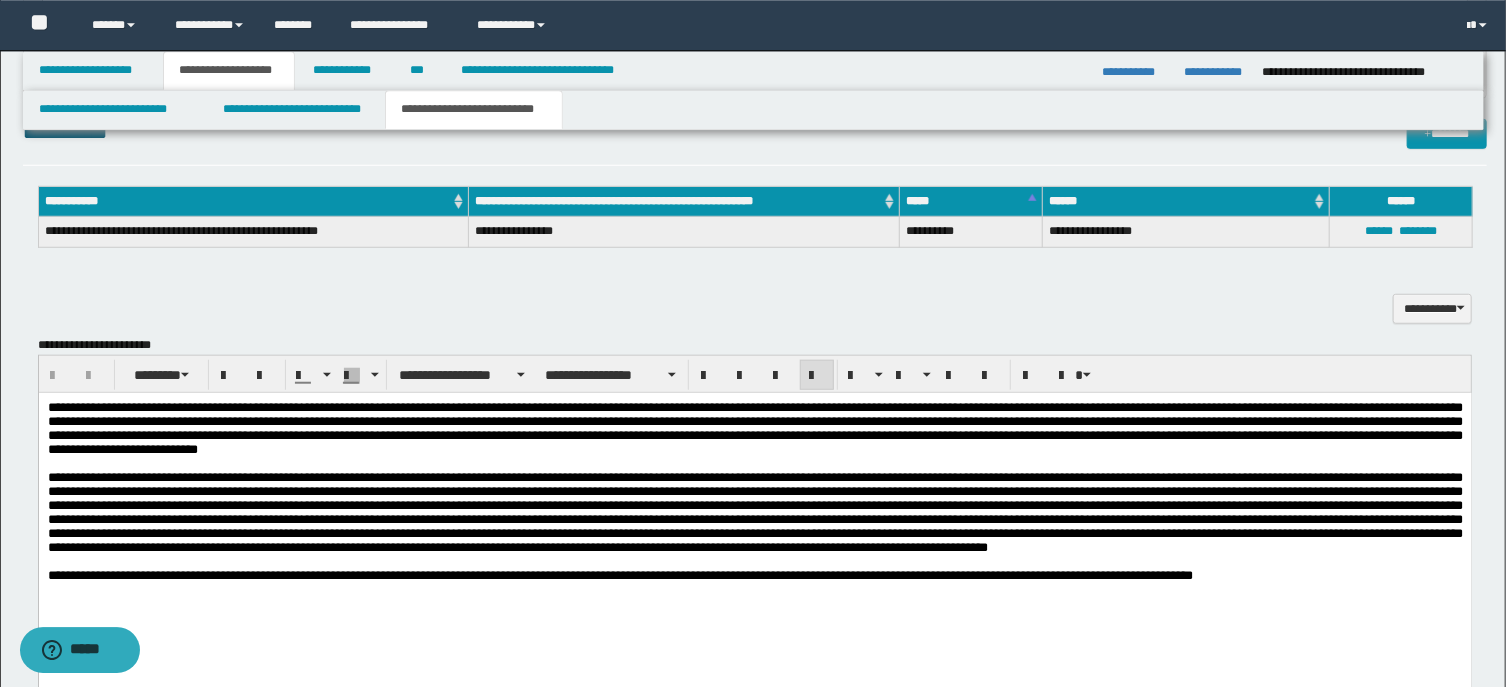 scroll, scrollTop: 884, scrollLeft: 0, axis: vertical 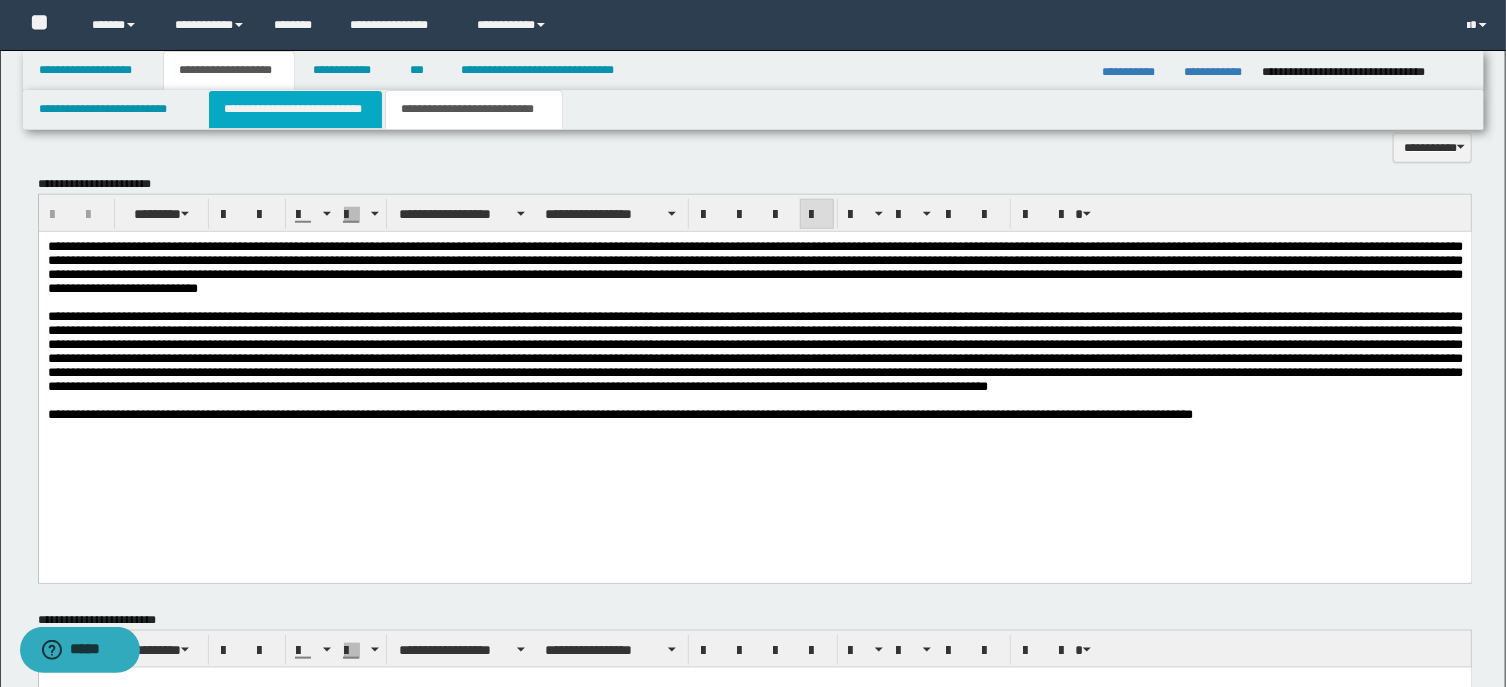 click on "**********" at bounding box center [296, 109] 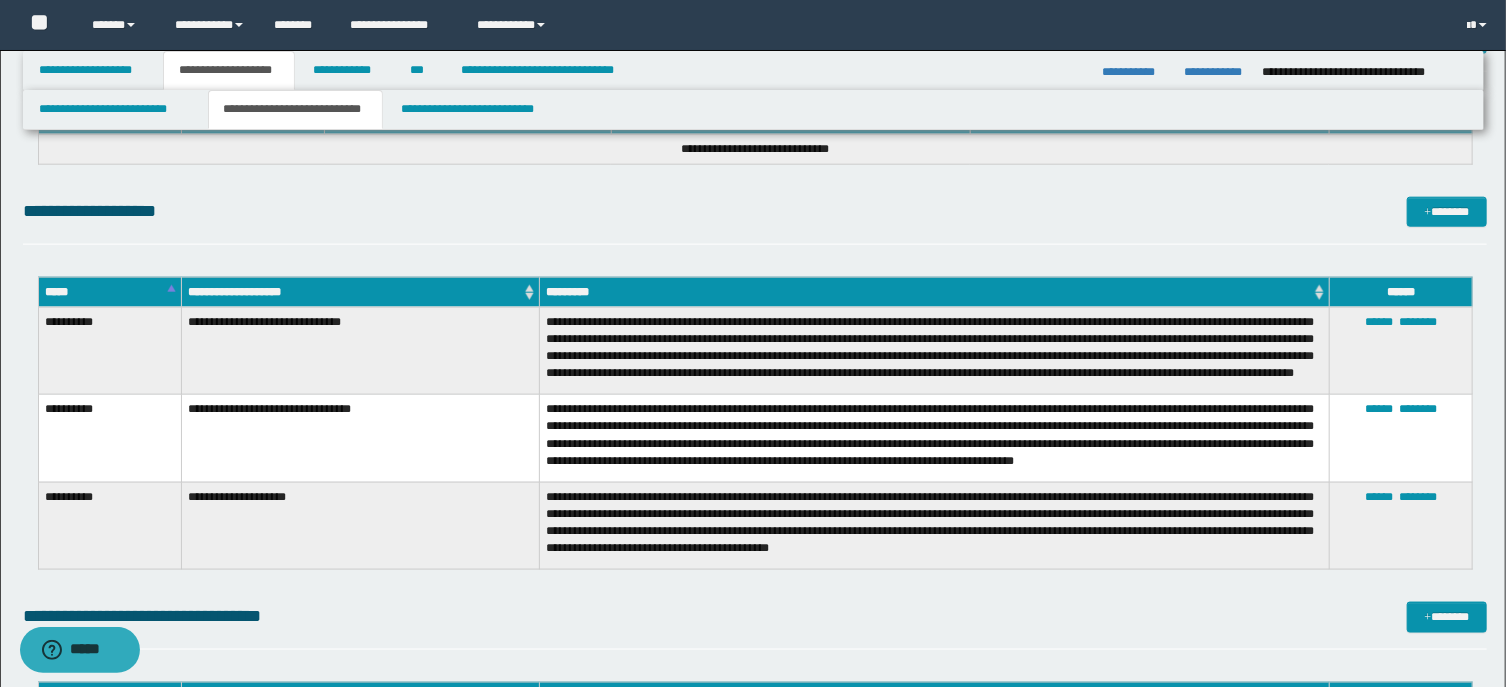 scroll, scrollTop: 734, scrollLeft: 0, axis: vertical 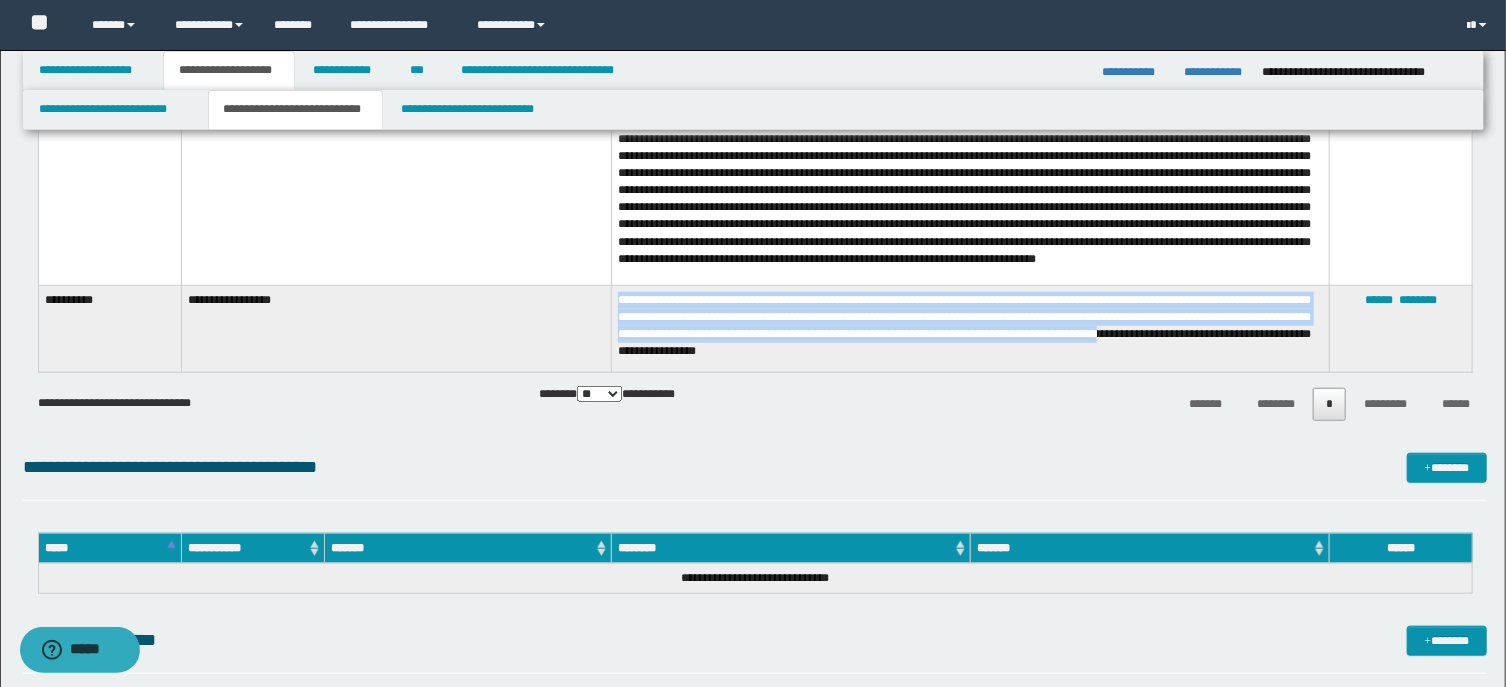 drag, startPoint x: 1221, startPoint y: 339, endPoint x: 640, endPoint y: 303, distance: 582.11426 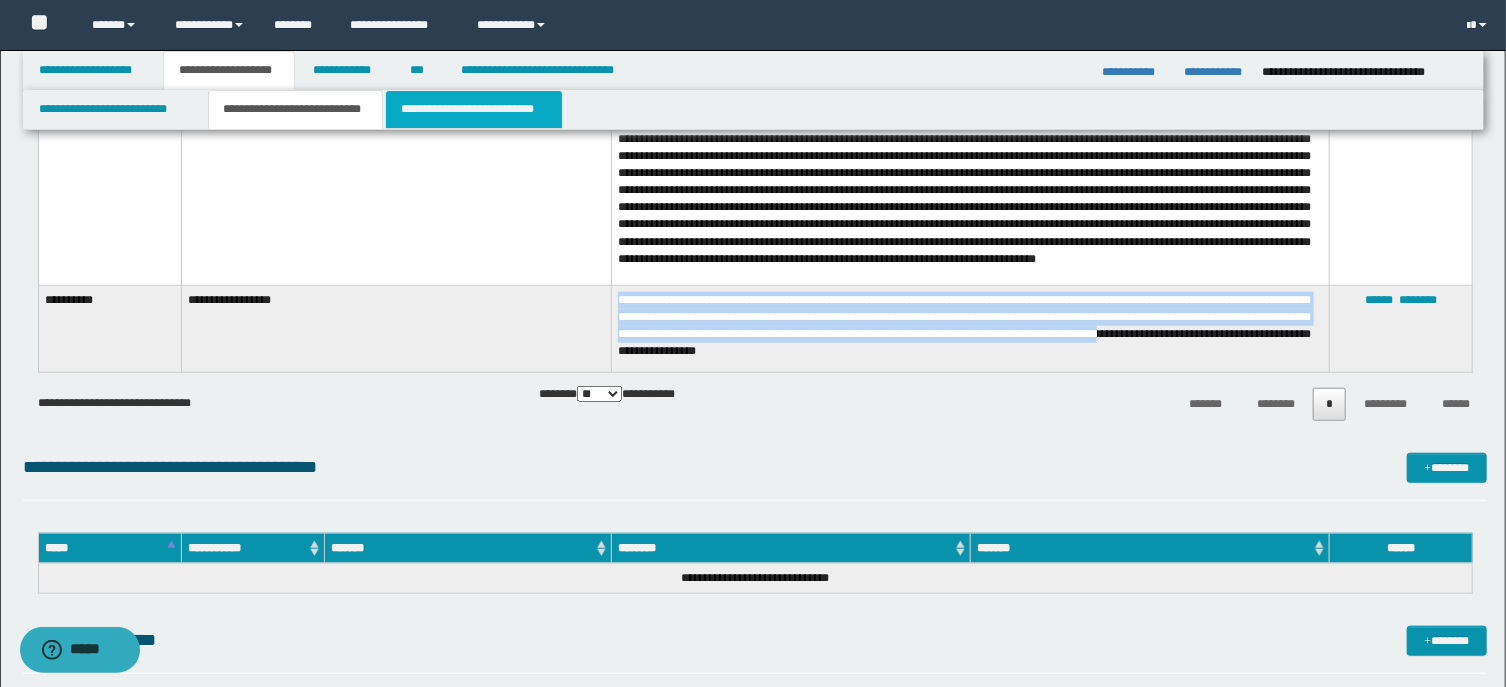 click on "**********" at bounding box center (474, 109) 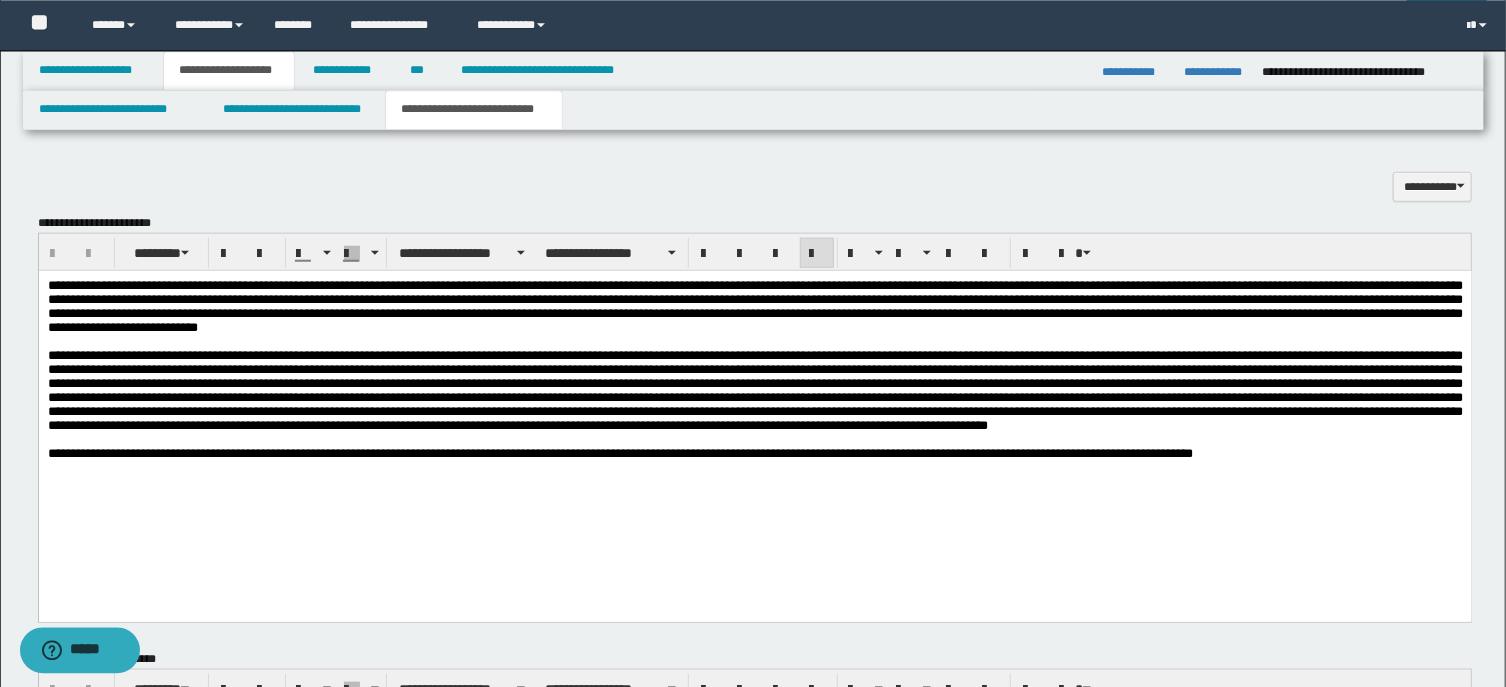 scroll, scrollTop: 841, scrollLeft: 0, axis: vertical 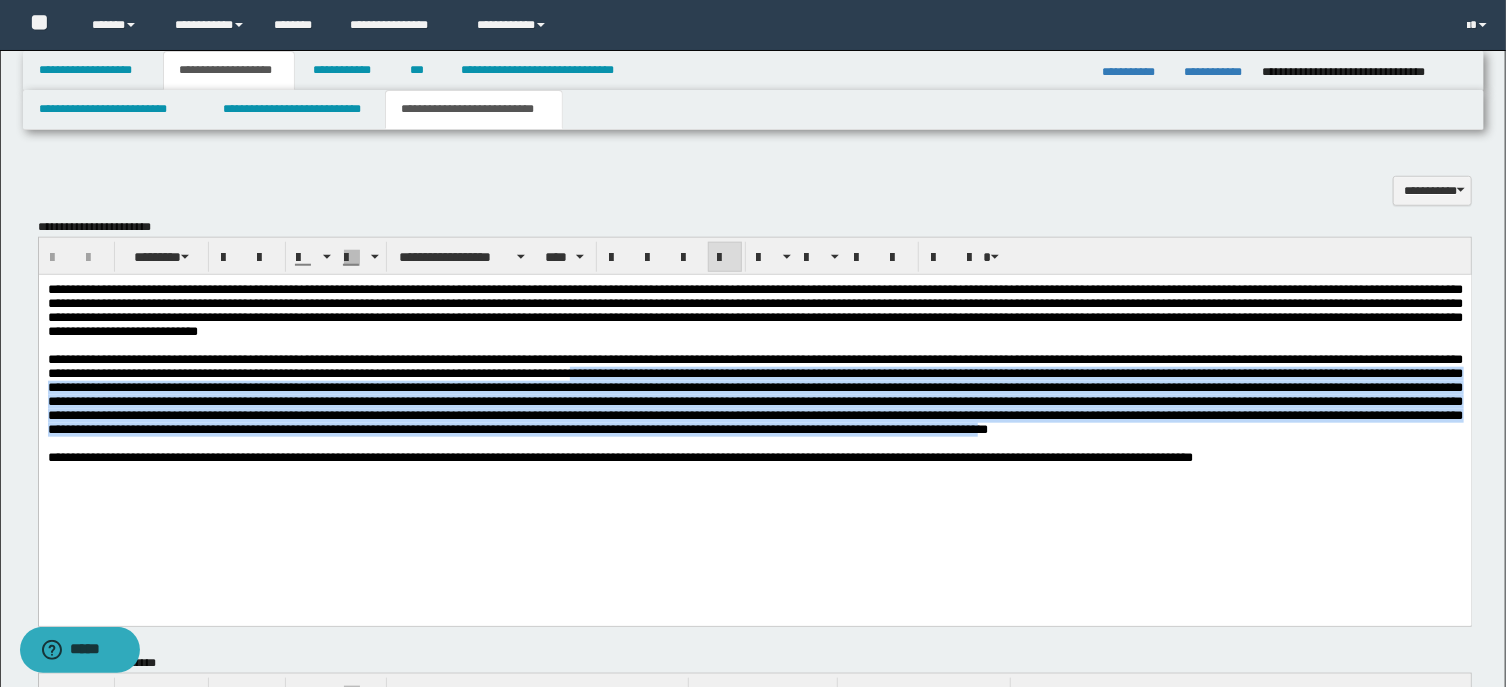 drag, startPoint x: 1032, startPoint y: 471, endPoint x: 955, endPoint y: 395, distance: 108.18965 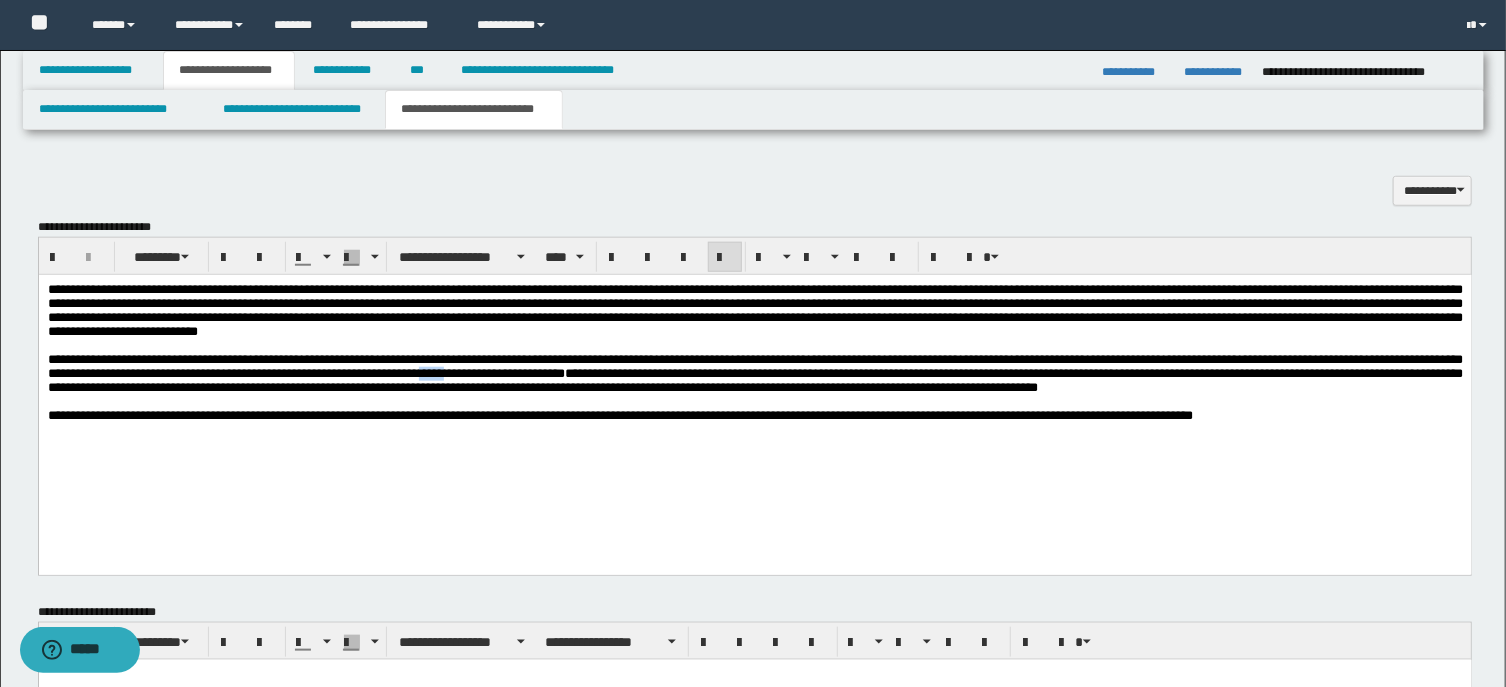 drag, startPoint x: 780, startPoint y: 391, endPoint x: 809, endPoint y: 391, distance: 29 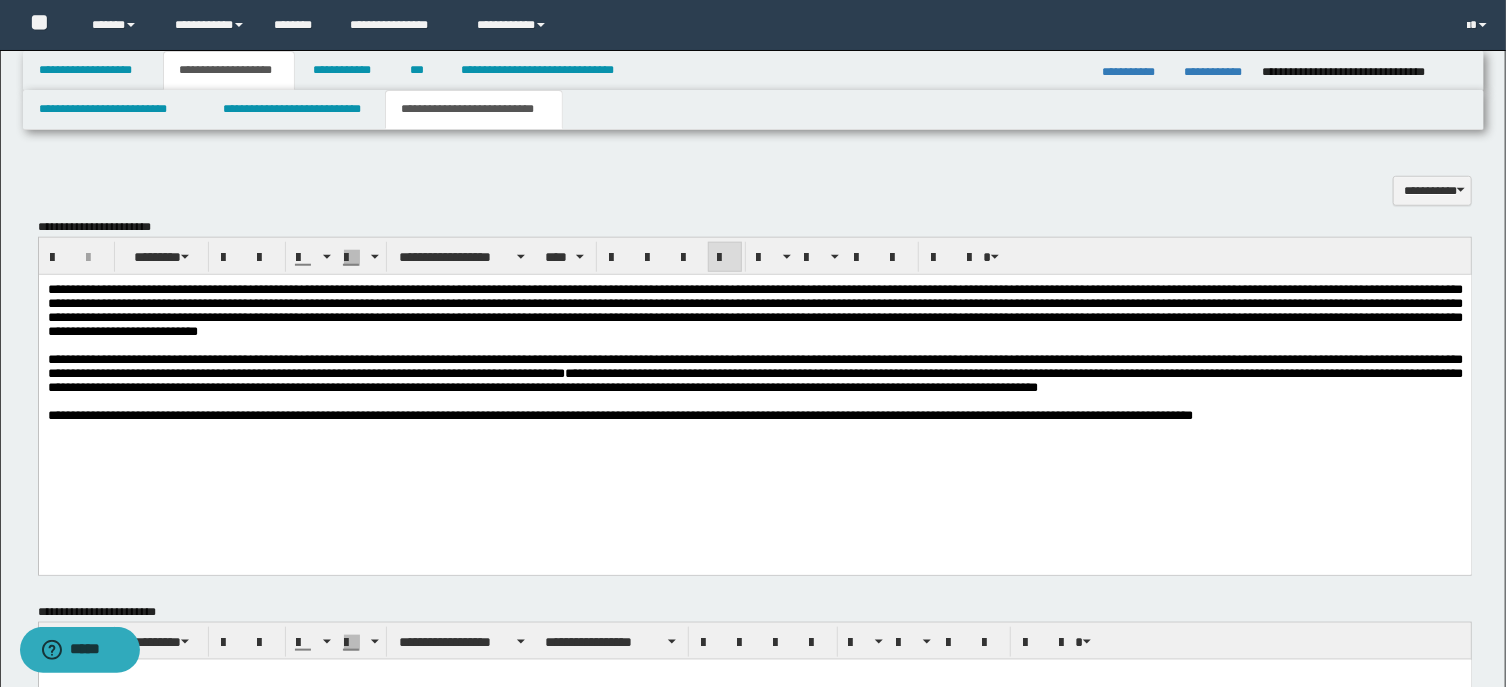 click on "**********" at bounding box center (754, 408) 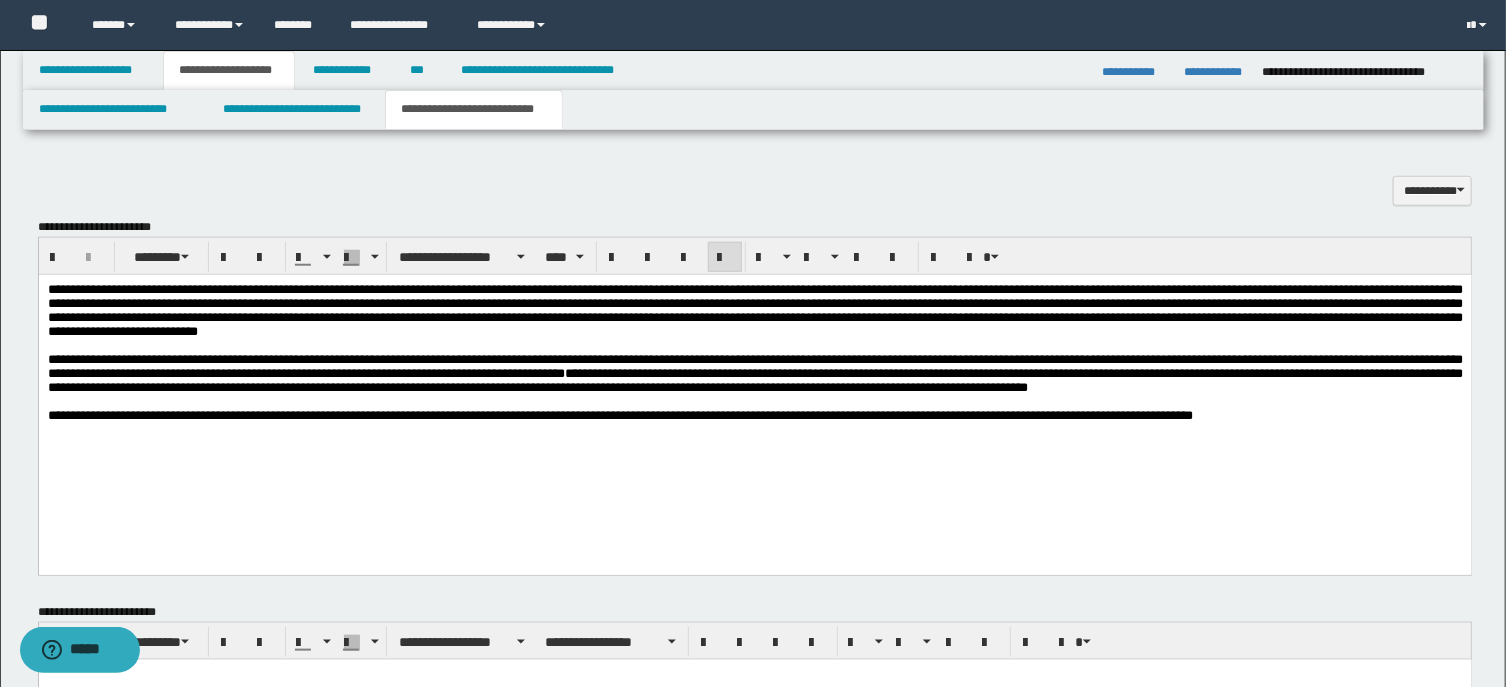 click on "**********" at bounding box center (754, 408) 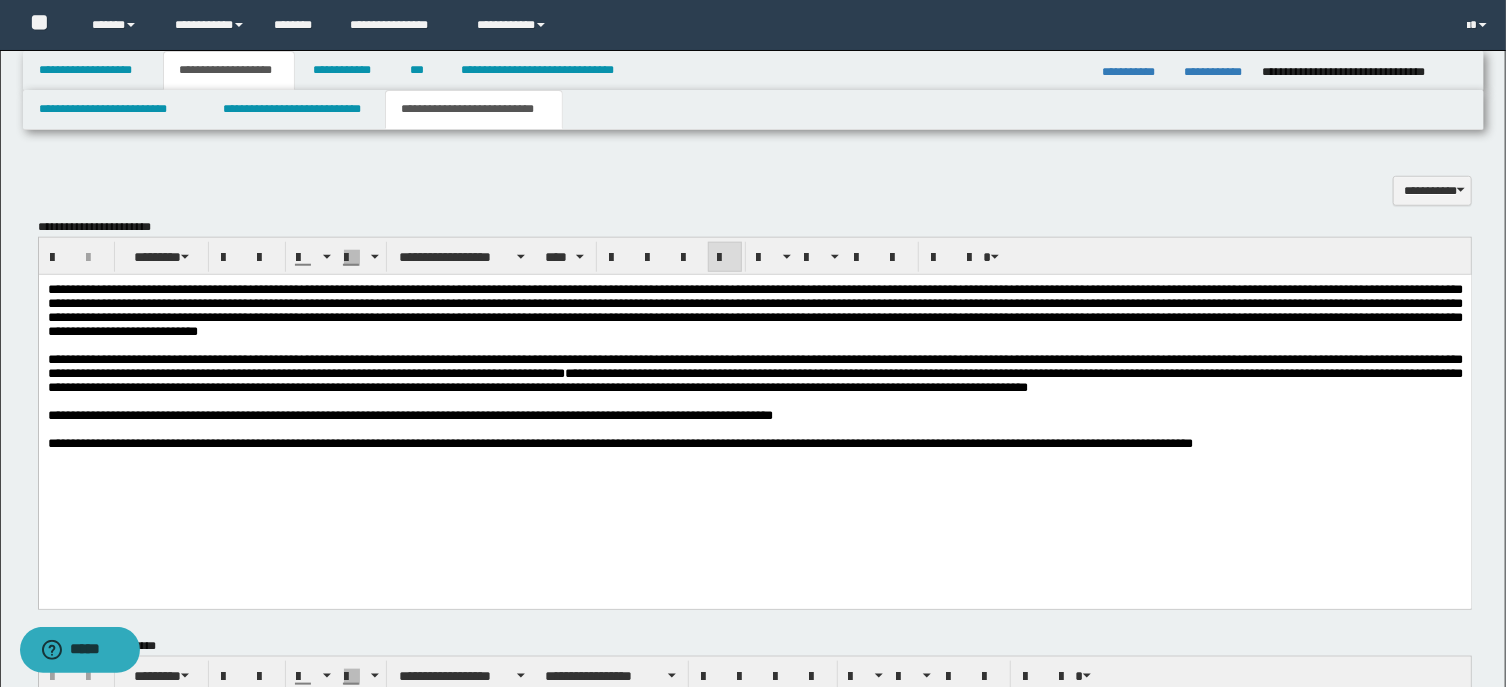 click on "**********" at bounding box center [409, 414] 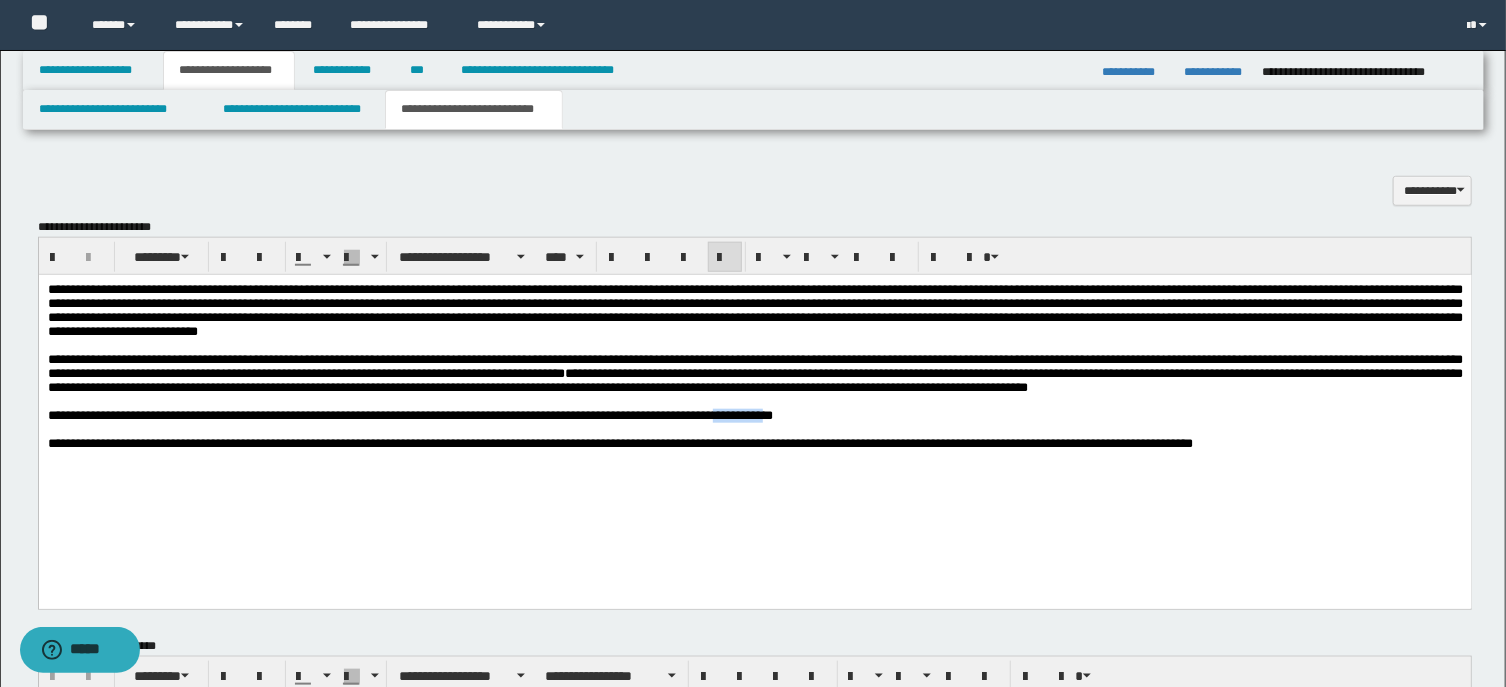click on "**********" at bounding box center (409, 414) 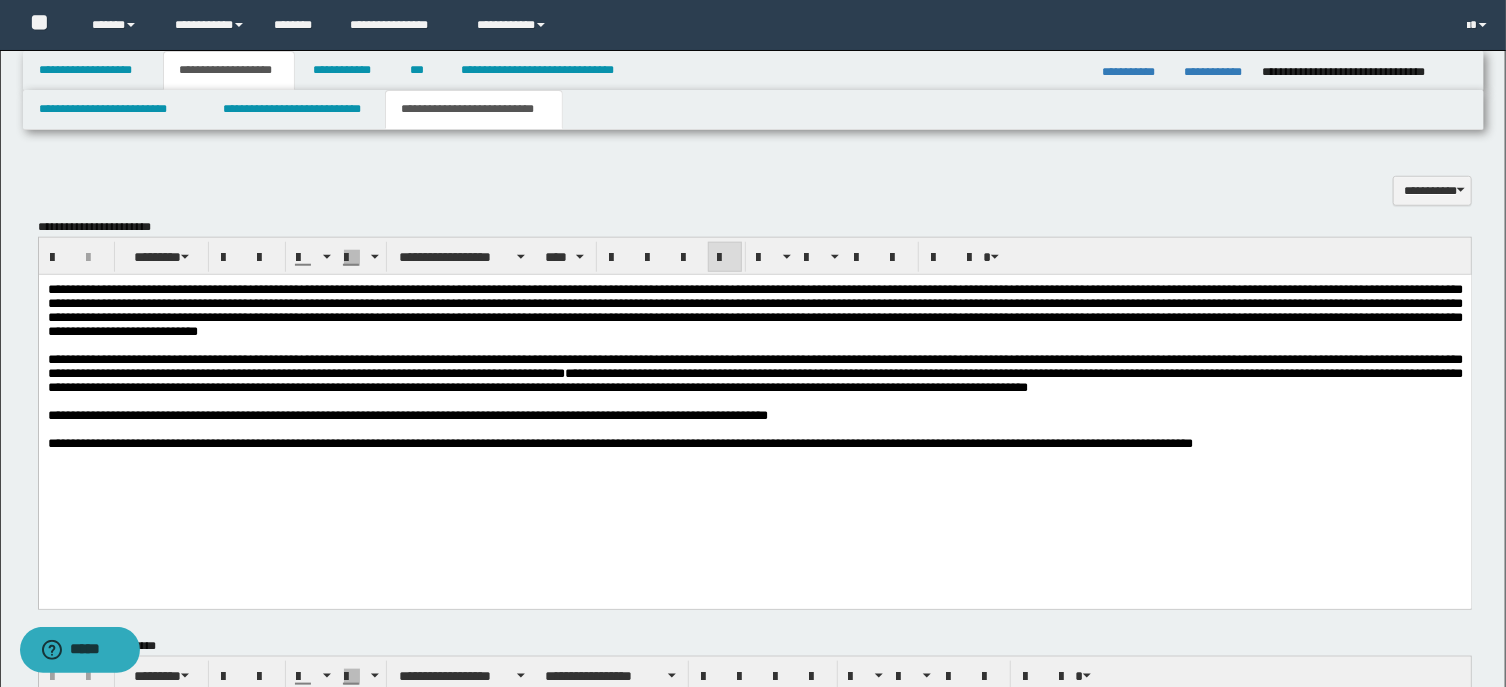 click on "**********" at bounding box center (754, 415) 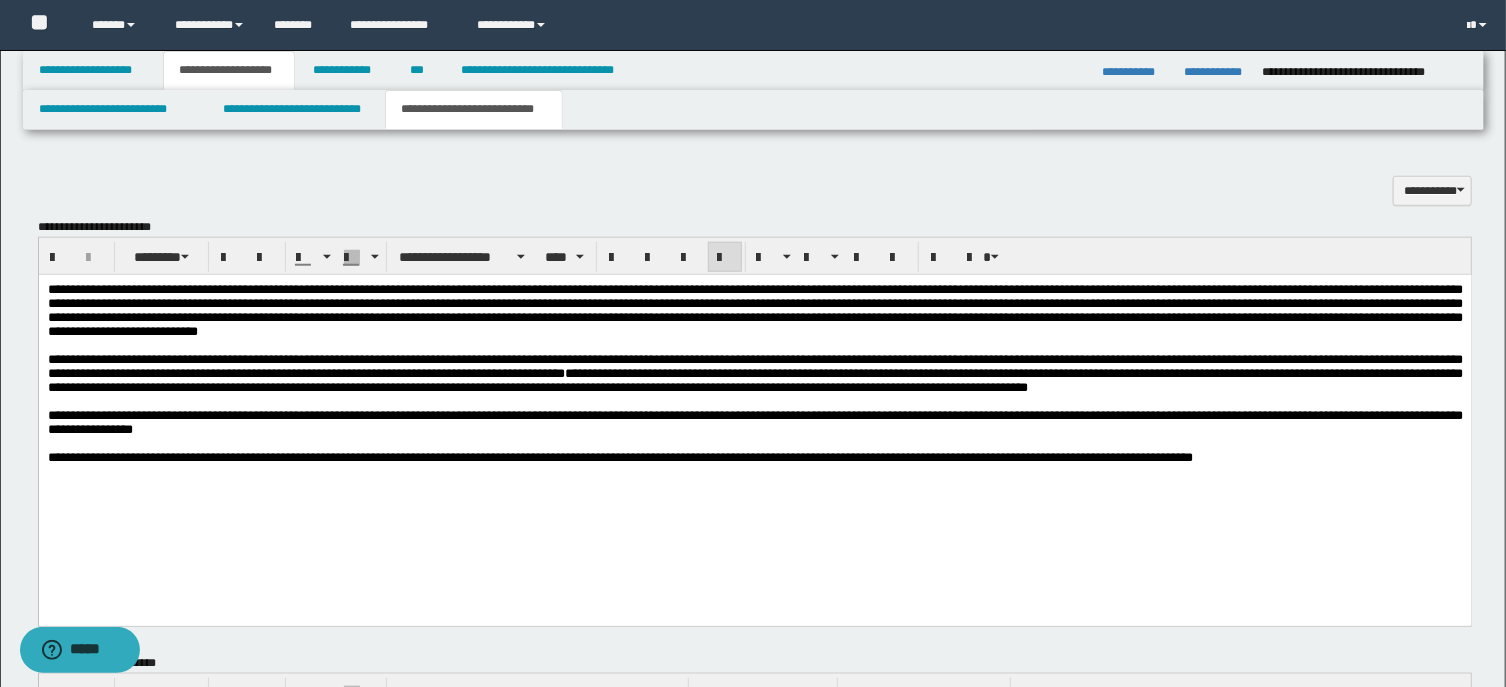 click on "**********" at bounding box center [754, 421] 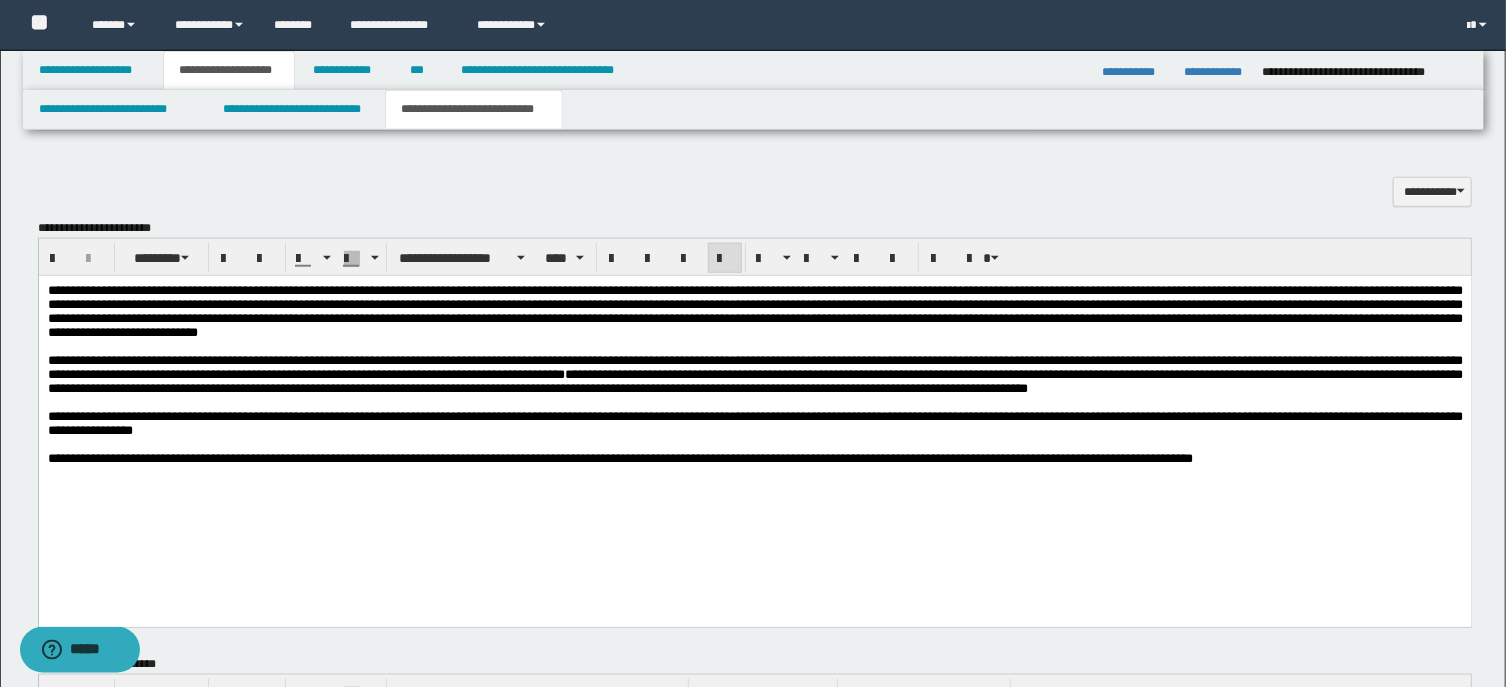 scroll, scrollTop: 841, scrollLeft: 0, axis: vertical 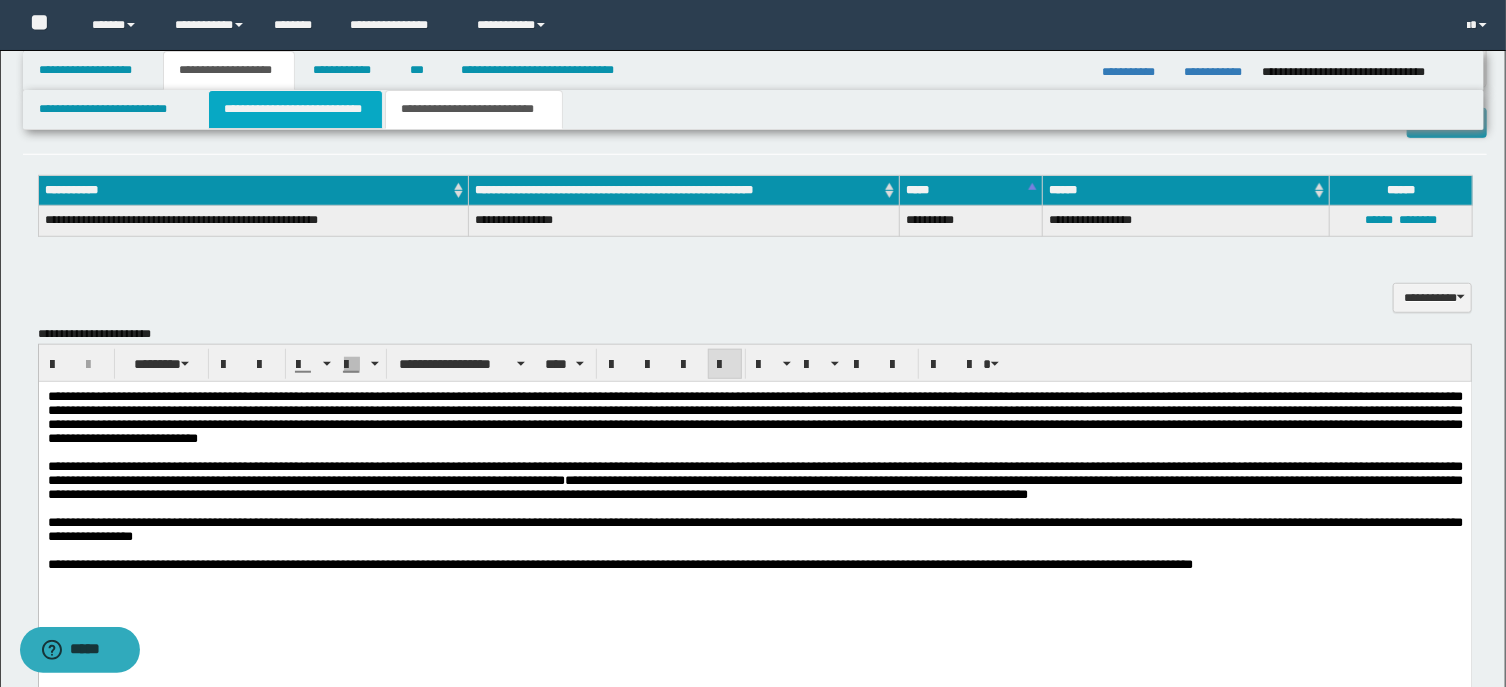 click on "**********" at bounding box center [296, 109] 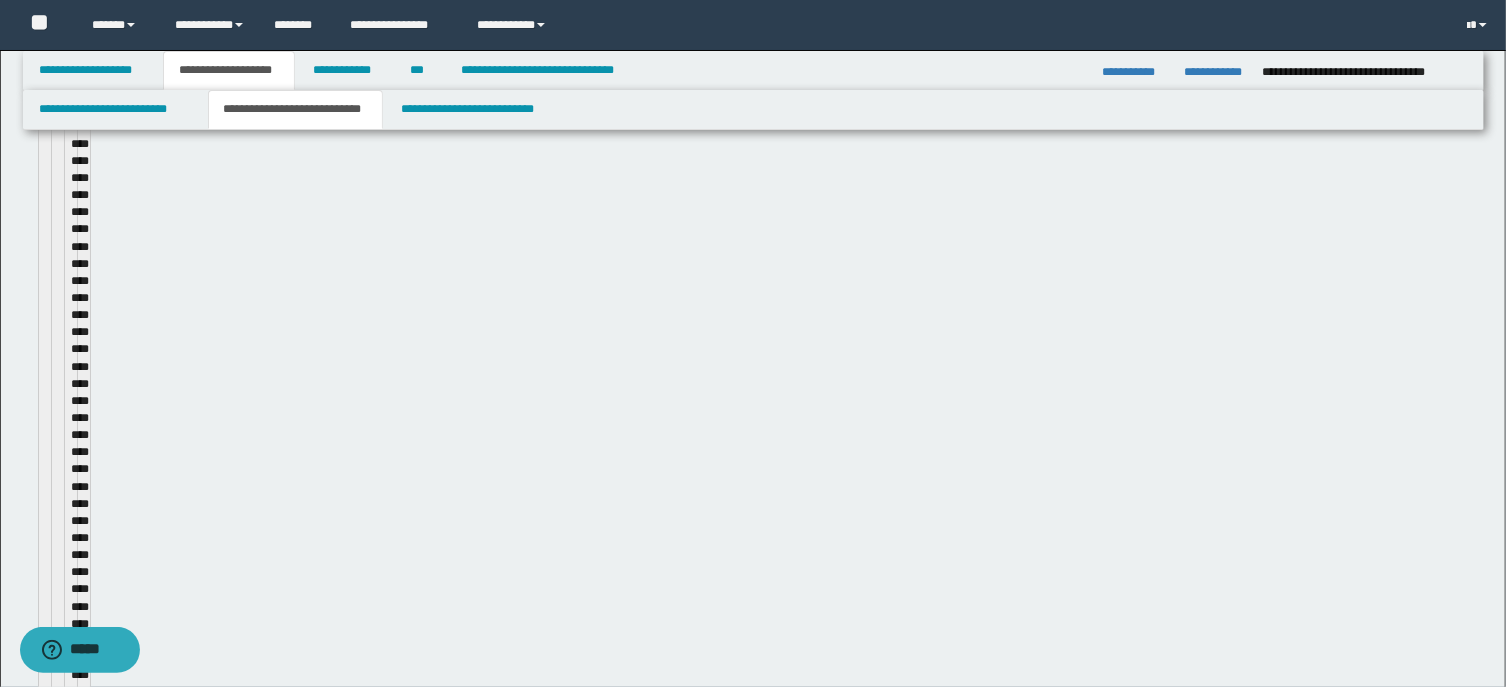 type 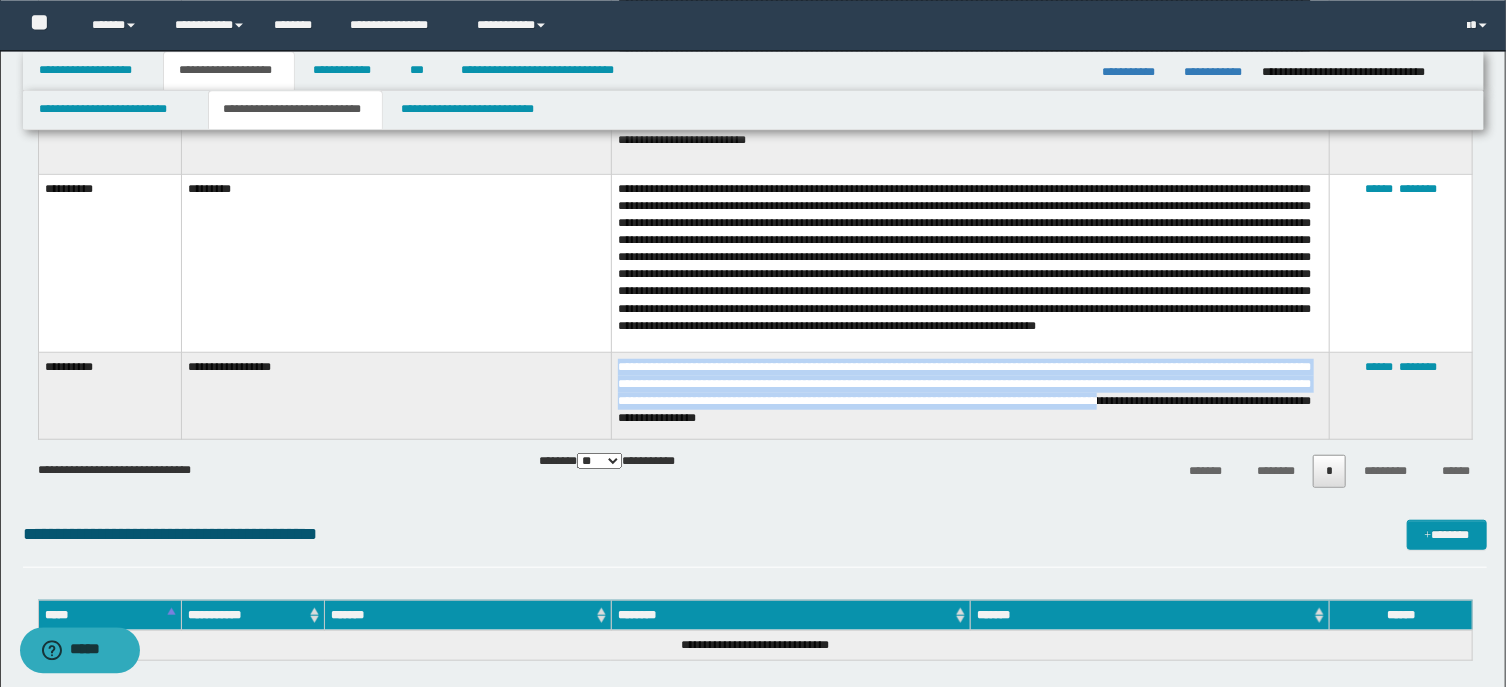scroll, scrollTop: 627, scrollLeft: 0, axis: vertical 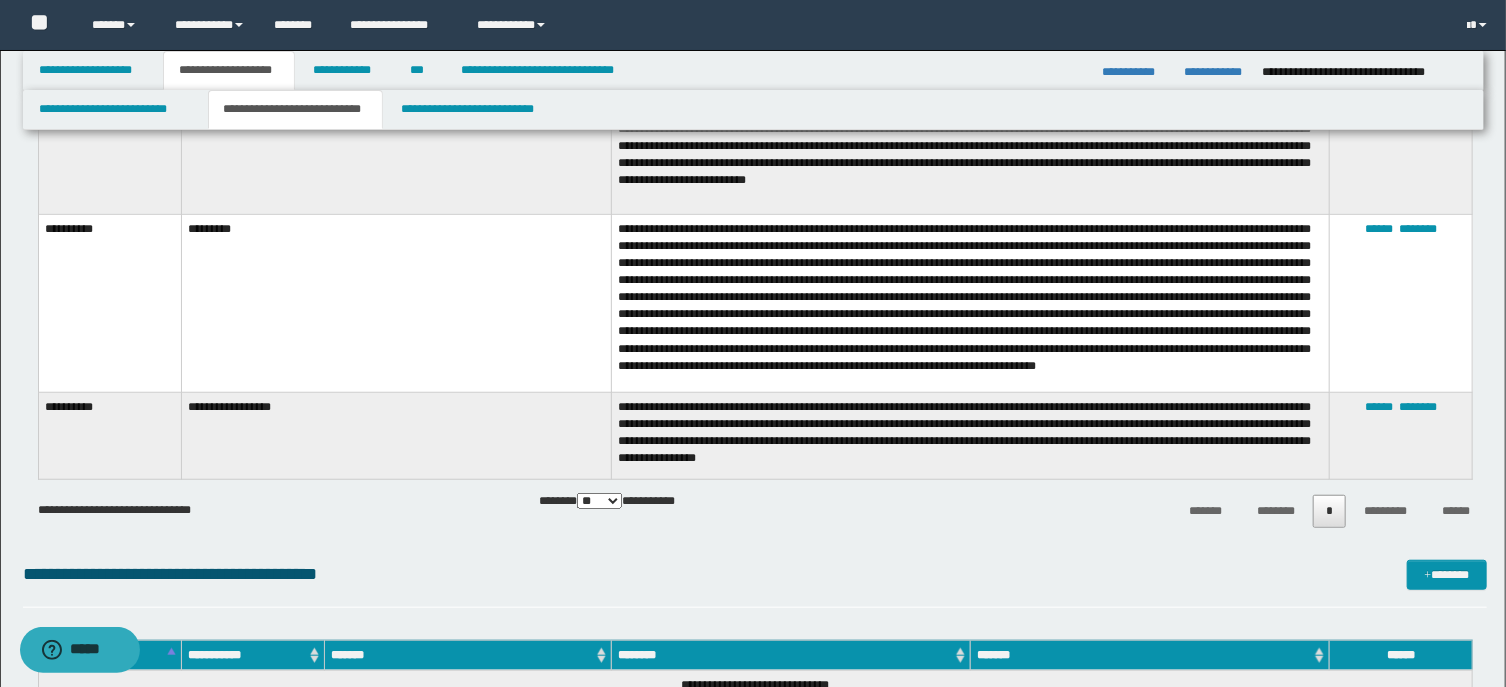 click at bounding box center [971, 303] 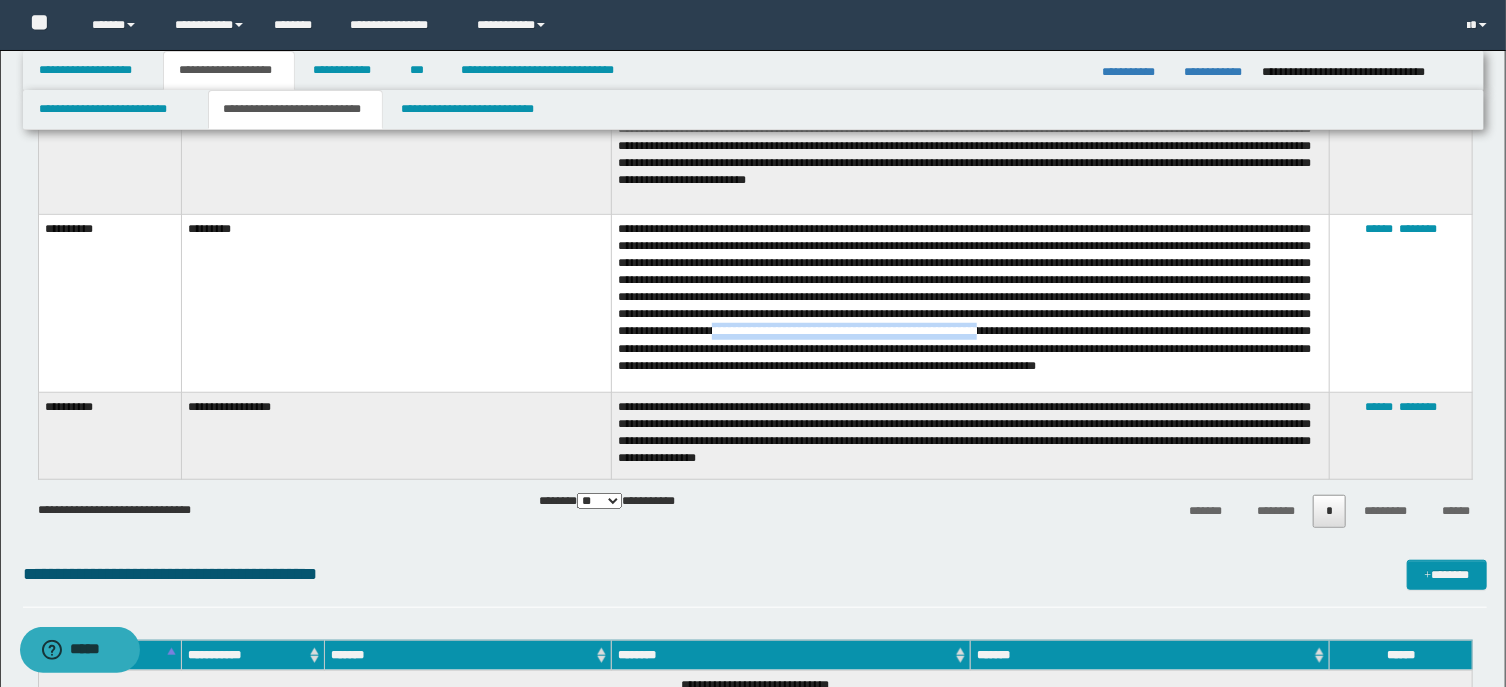 drag, startPoint x: 1047, startPoint y: 331, endPoint x: 671, endPoint y: 351, distance: 376.53152 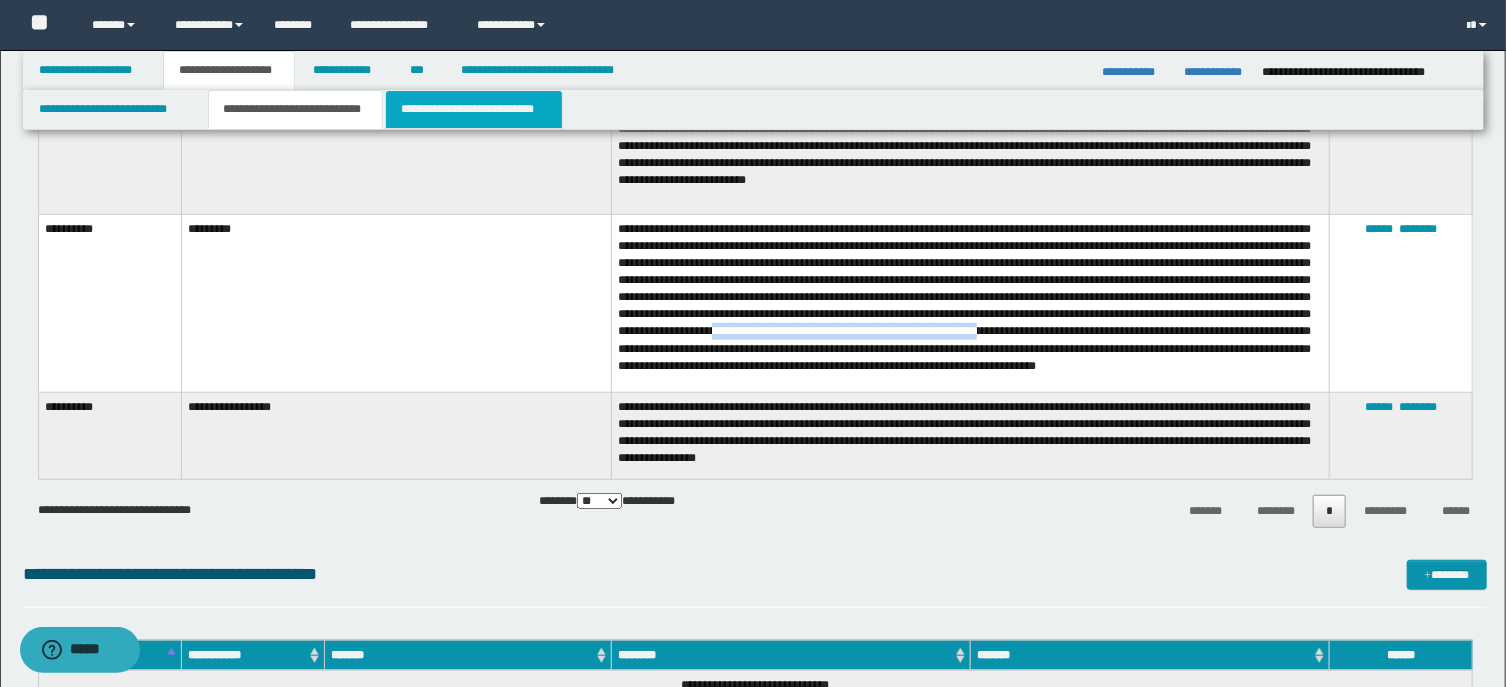 click on "**********" at bounding box center [474, 109] 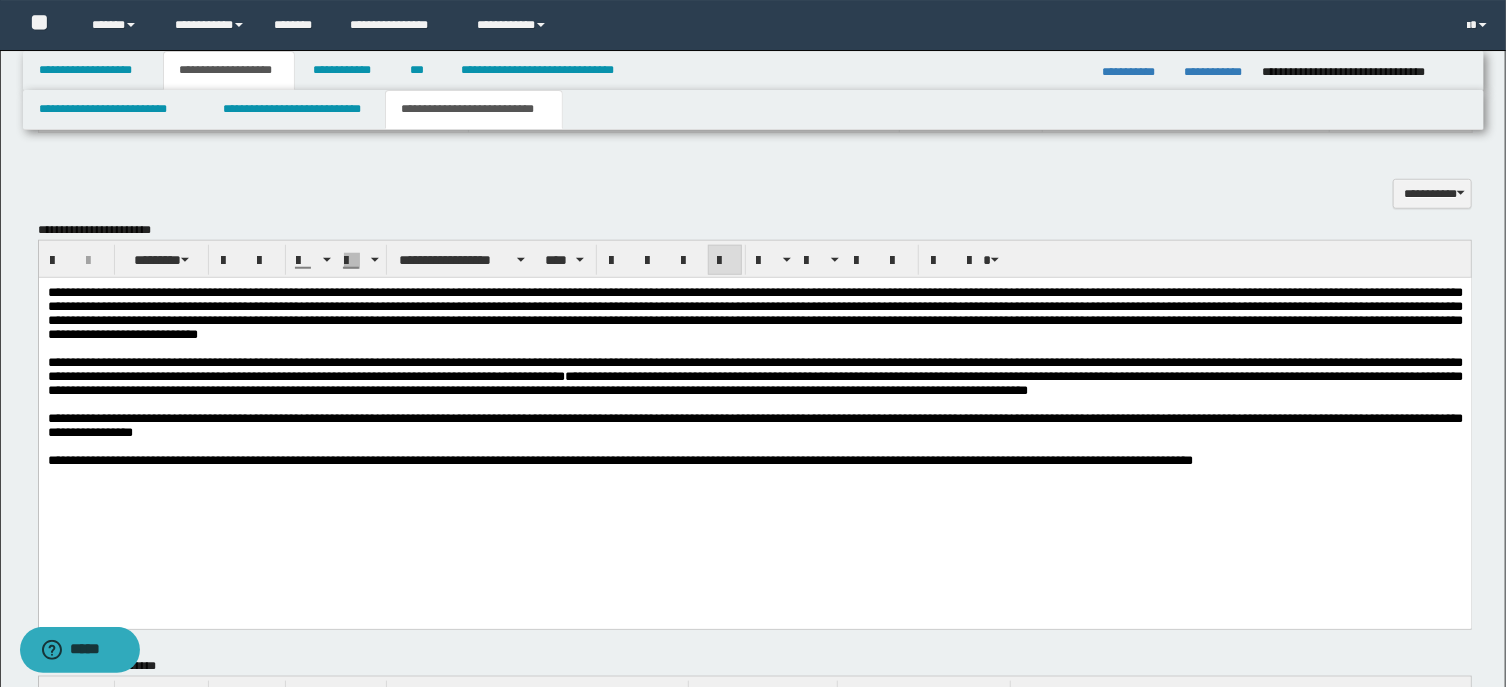 scroll, scrollTop: 841, scrollLeft: 0, axis: vertical 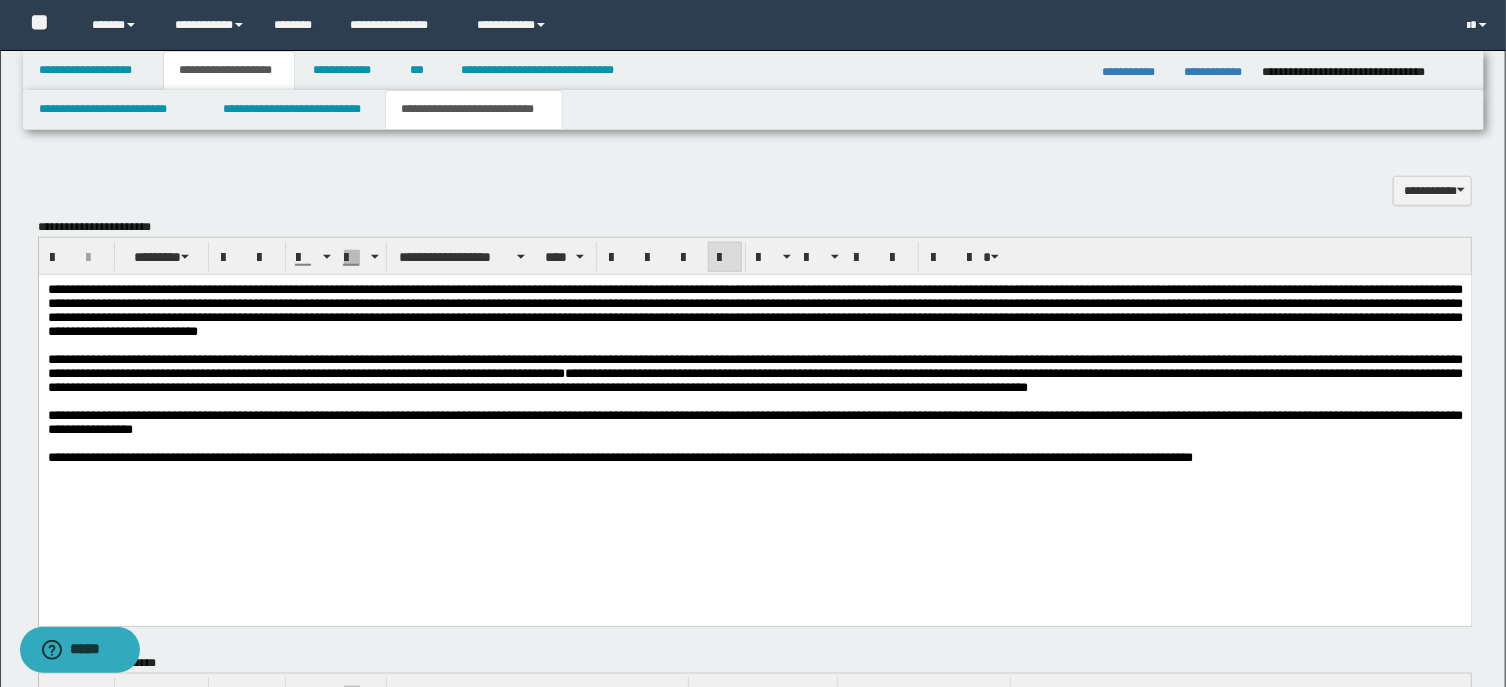 click on "**********" at bounding box center [754, 422] 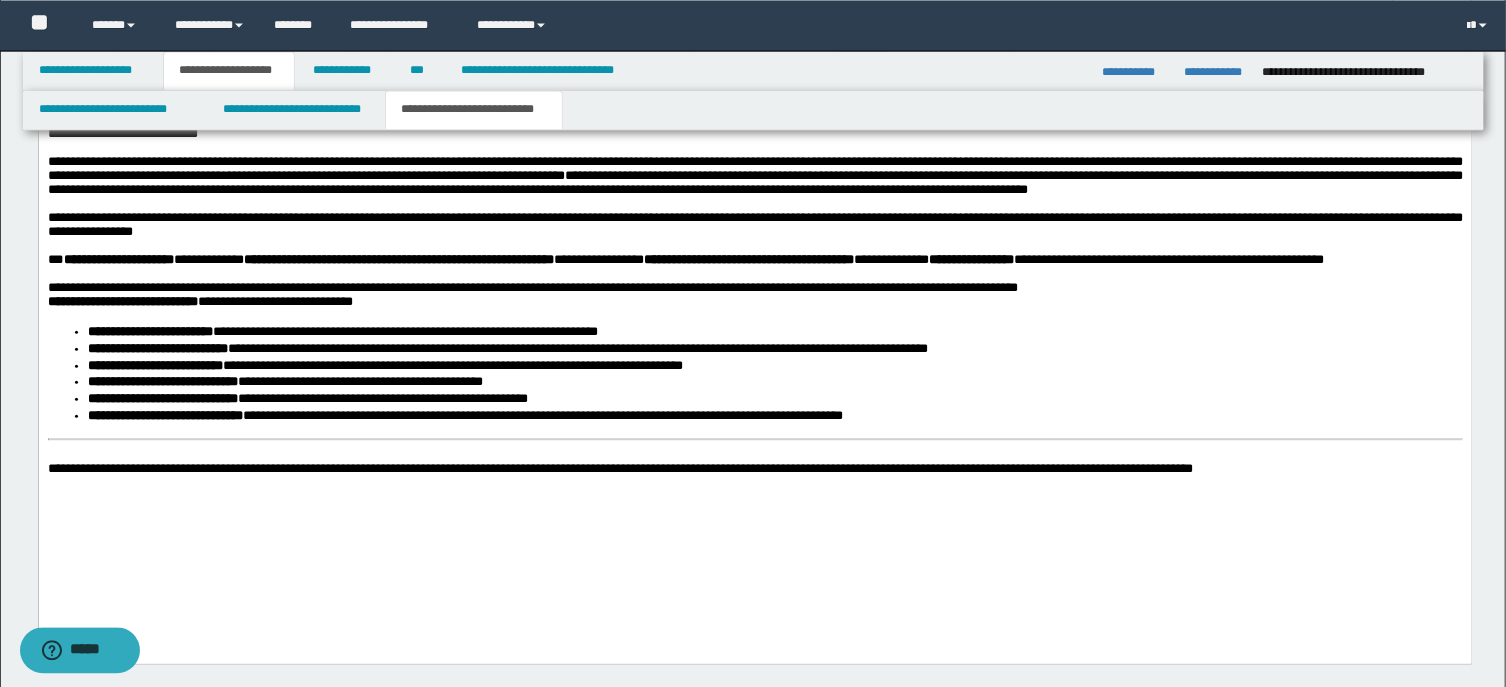 scroll, scrollTop: 1056, scrollLeft: 0, axis: vertical 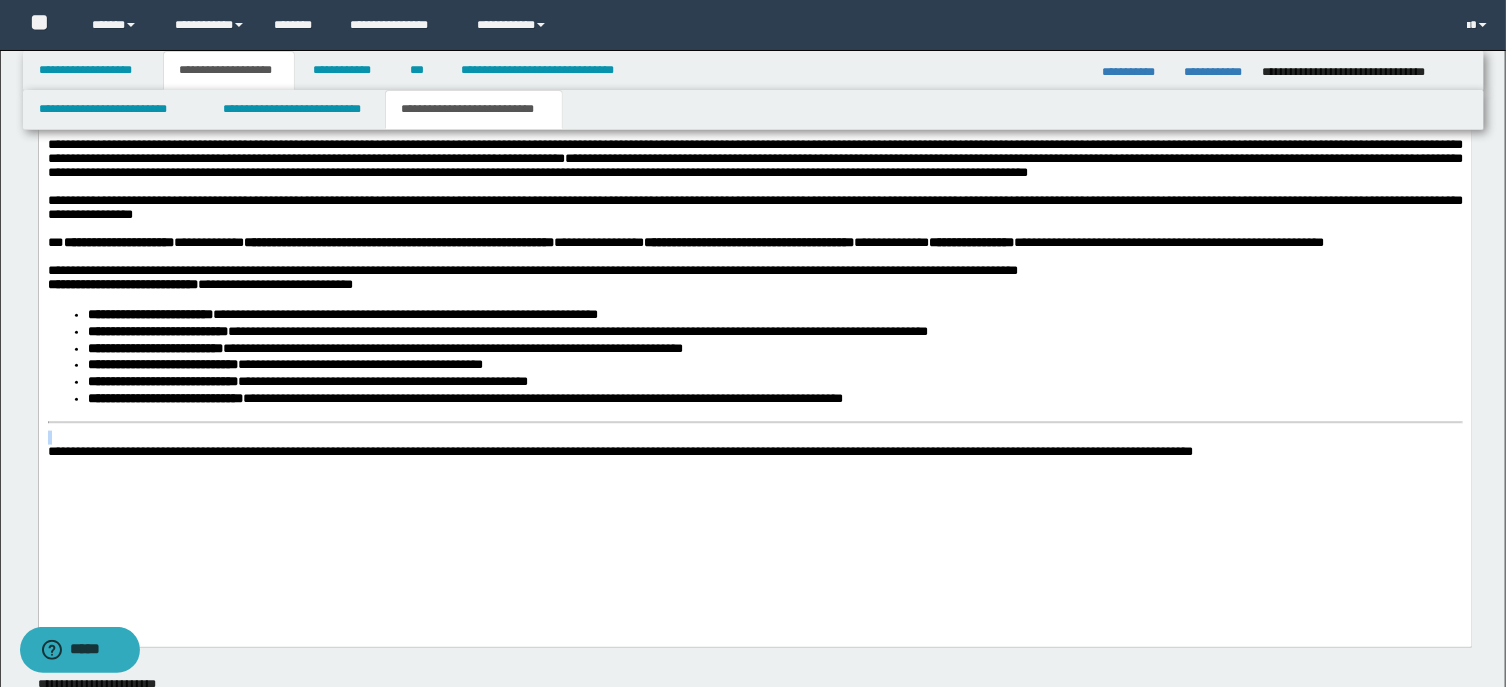 drag, startPoint x: 1051, startPoint y: 478, endPoint x: 1047, endPoint y: 510, distance: 32.24903 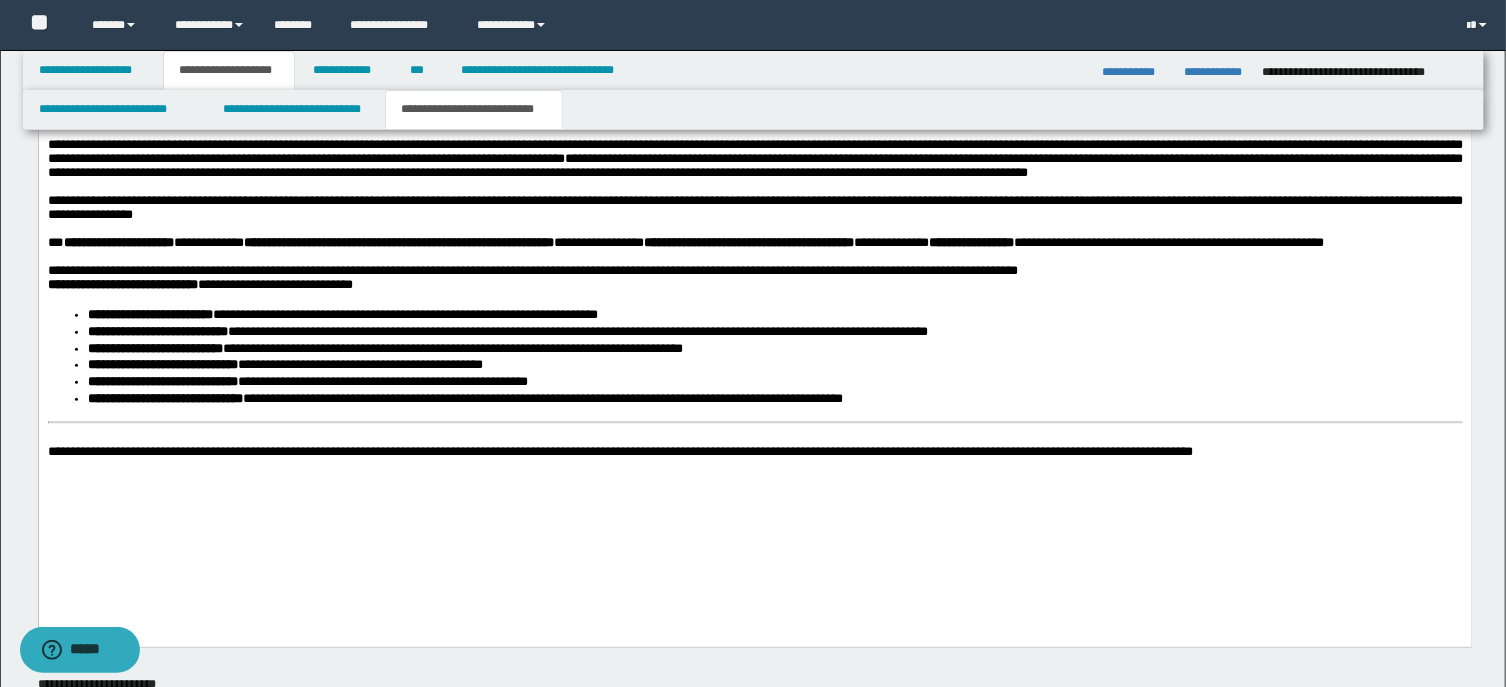 click on "**********" at bounding box center [774, 399] 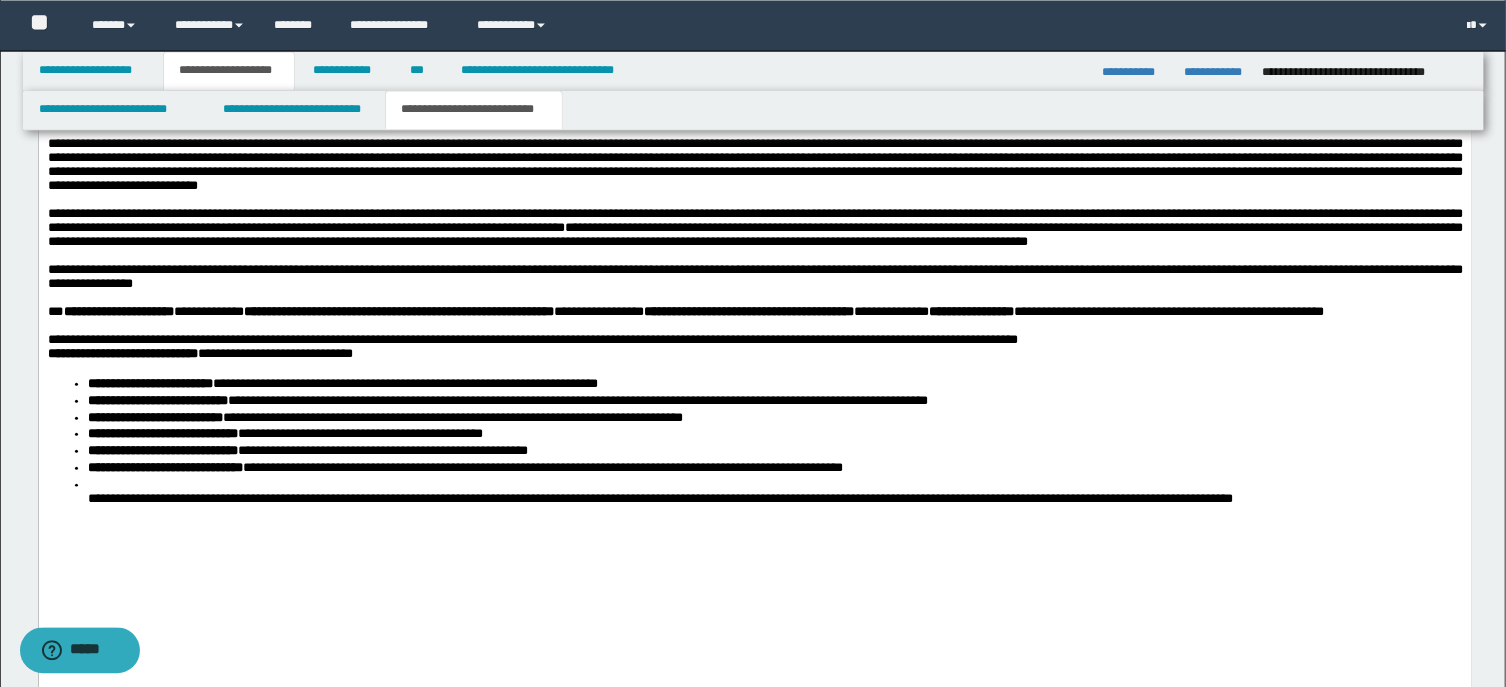 scroll, scrollTop: 949, scrollLeft: 0, axis: vertical 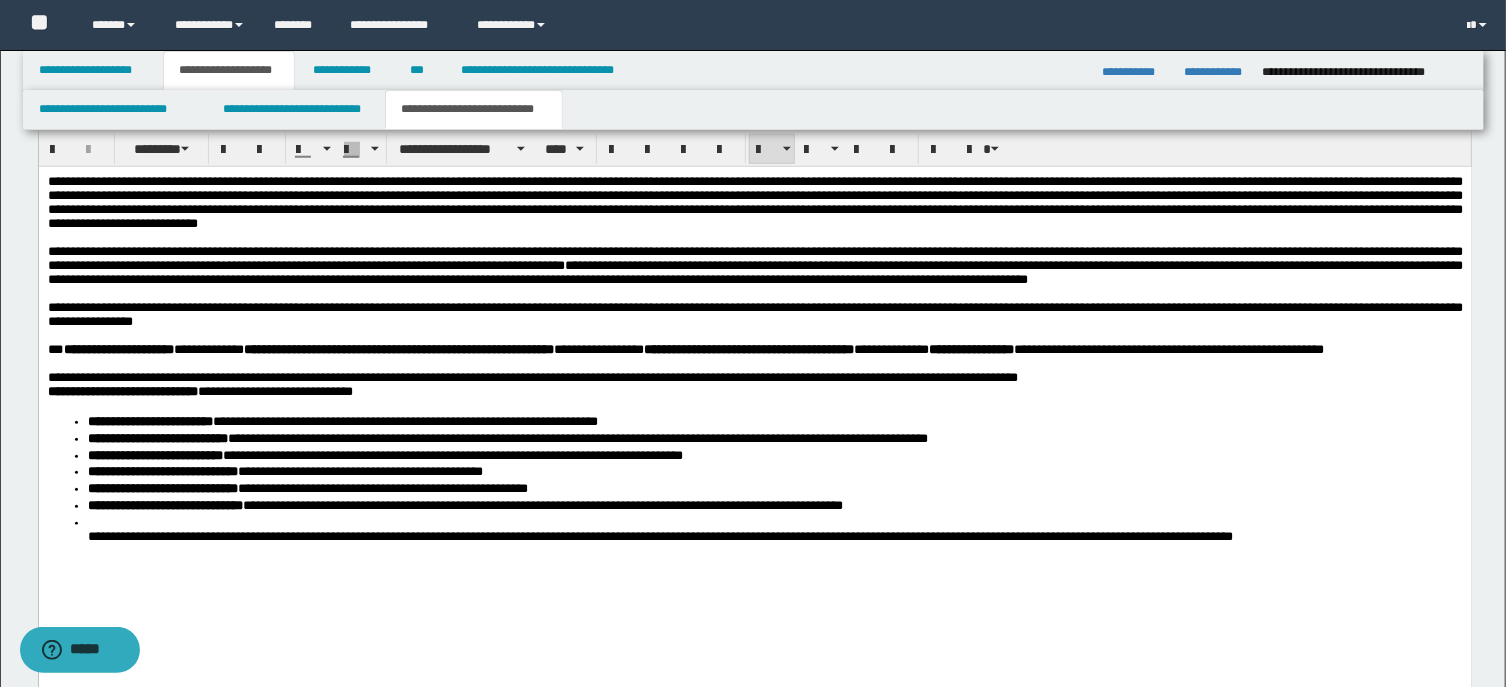 click on "**********" at bounding box center (754, 377) 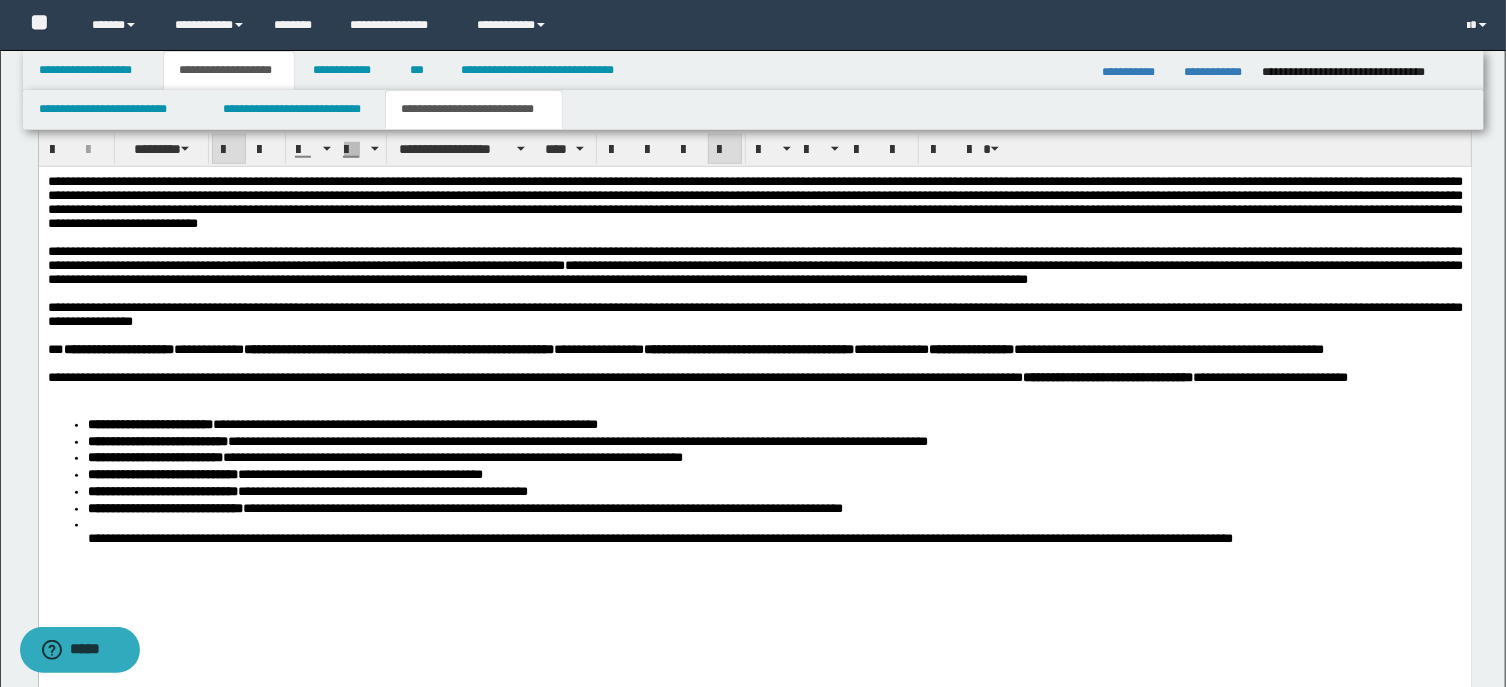 click on "**********" at bounding box center (1129, 376) 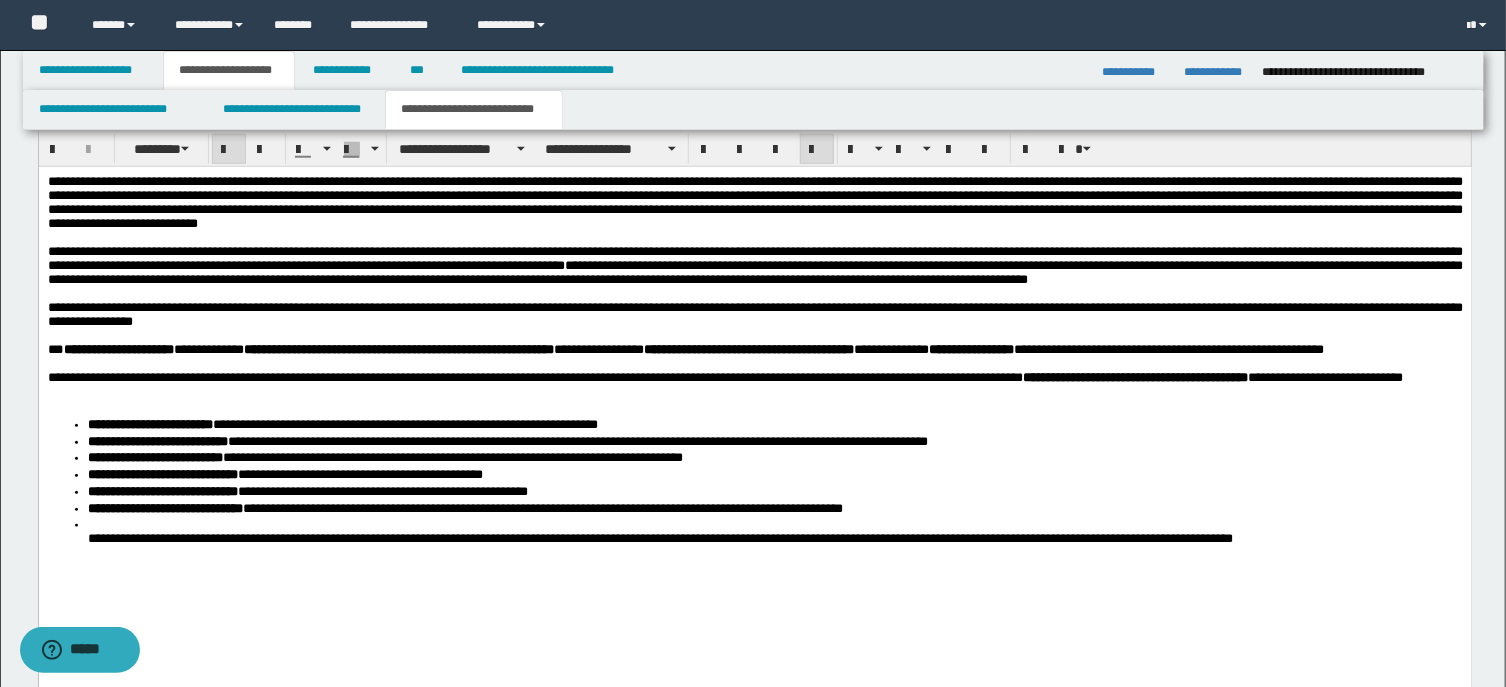drag, startPoint x: 1440, startPoint y: 446, endPoint x: 1444, endPoint y: 474, distance: 28.284271 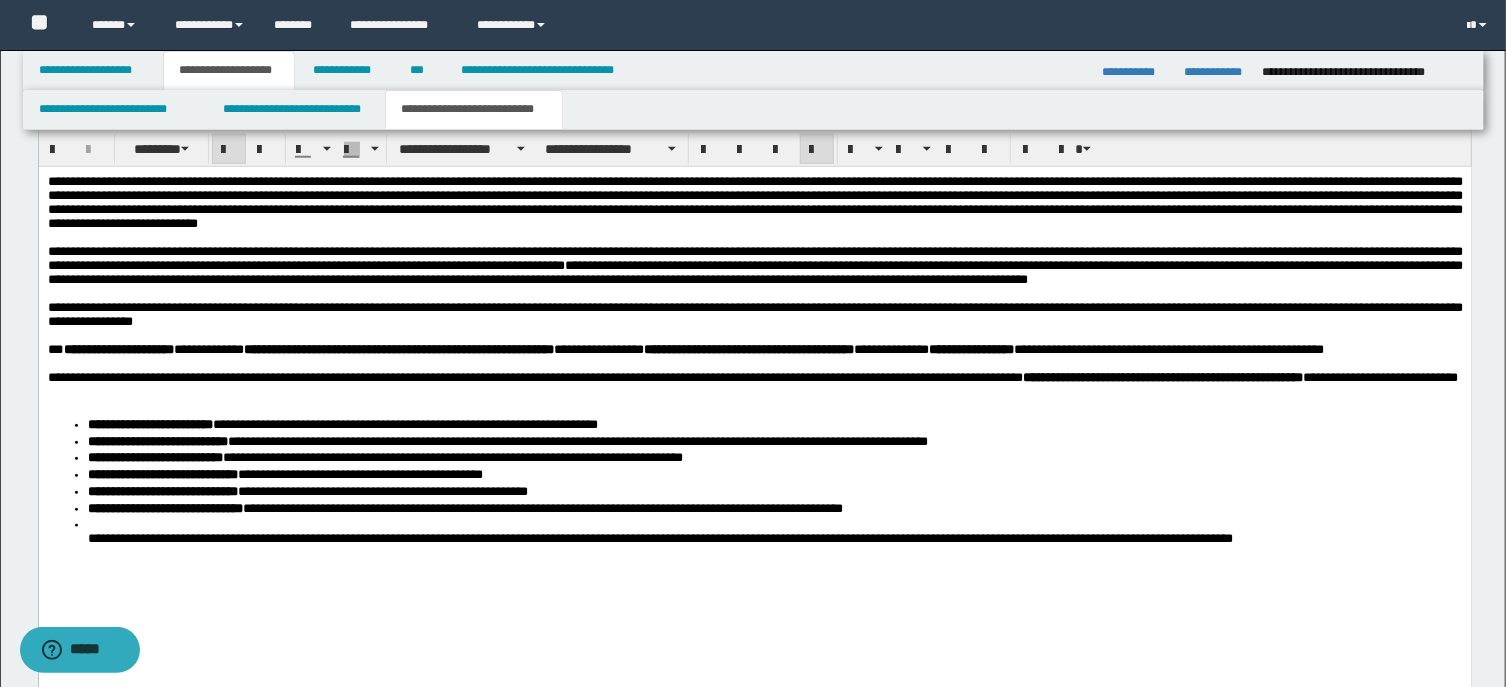 click on "**********" at bounding box center [754, 387] 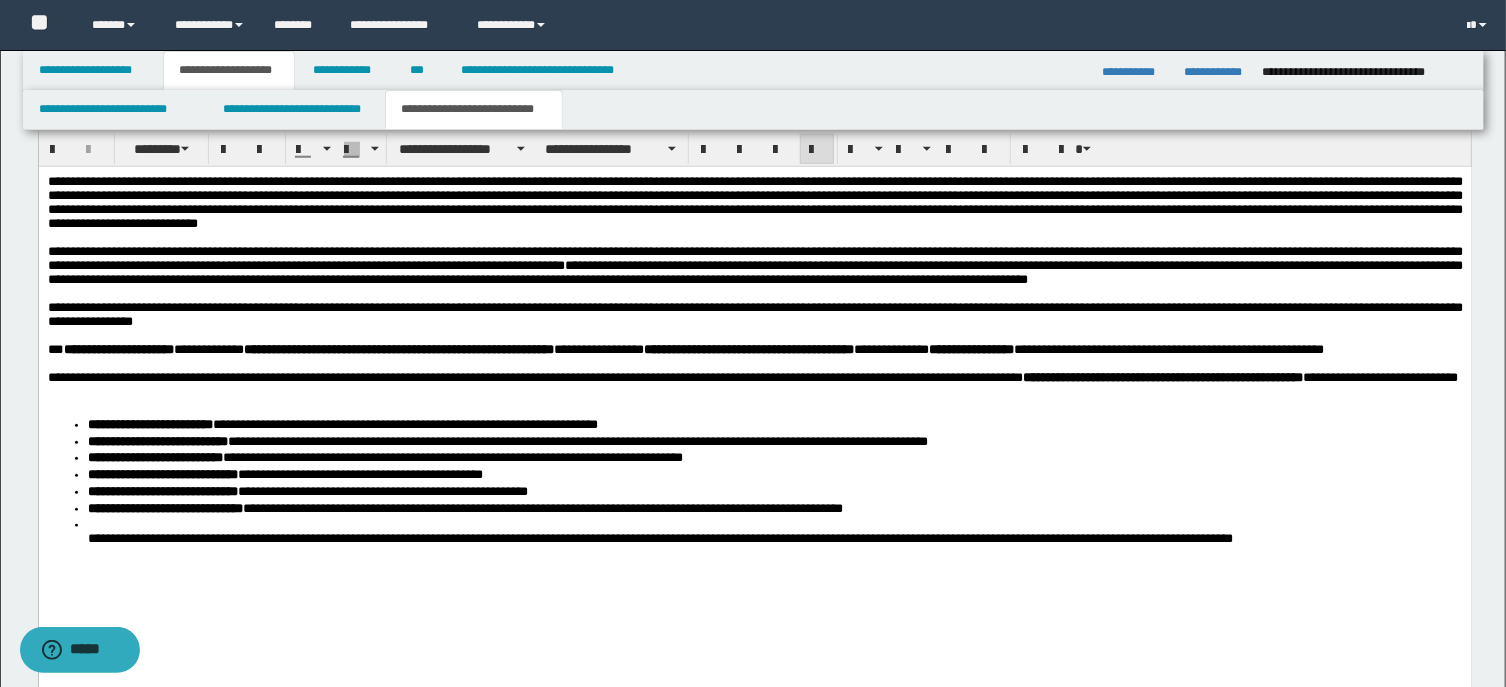 click on "**********" at bounding box center [754, 387] 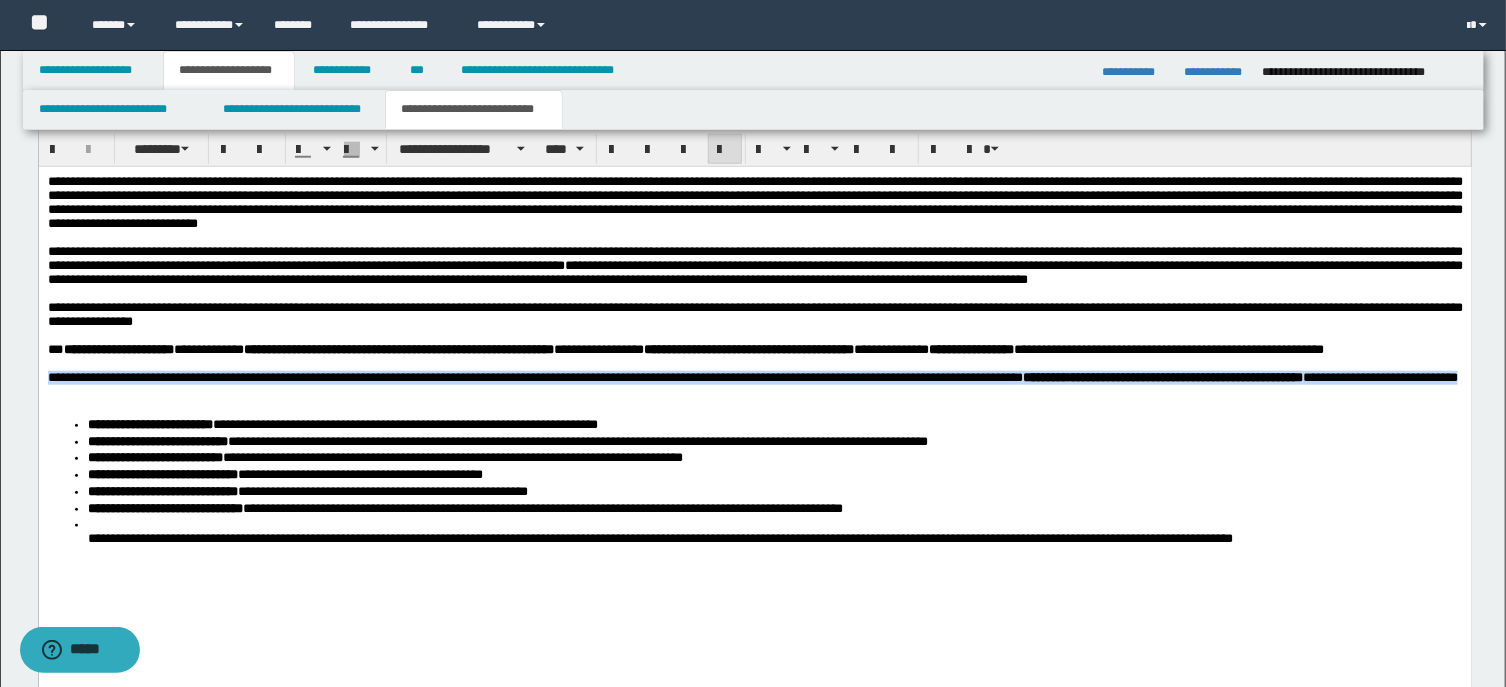 click on "**********" at bounding box center [754, 387] 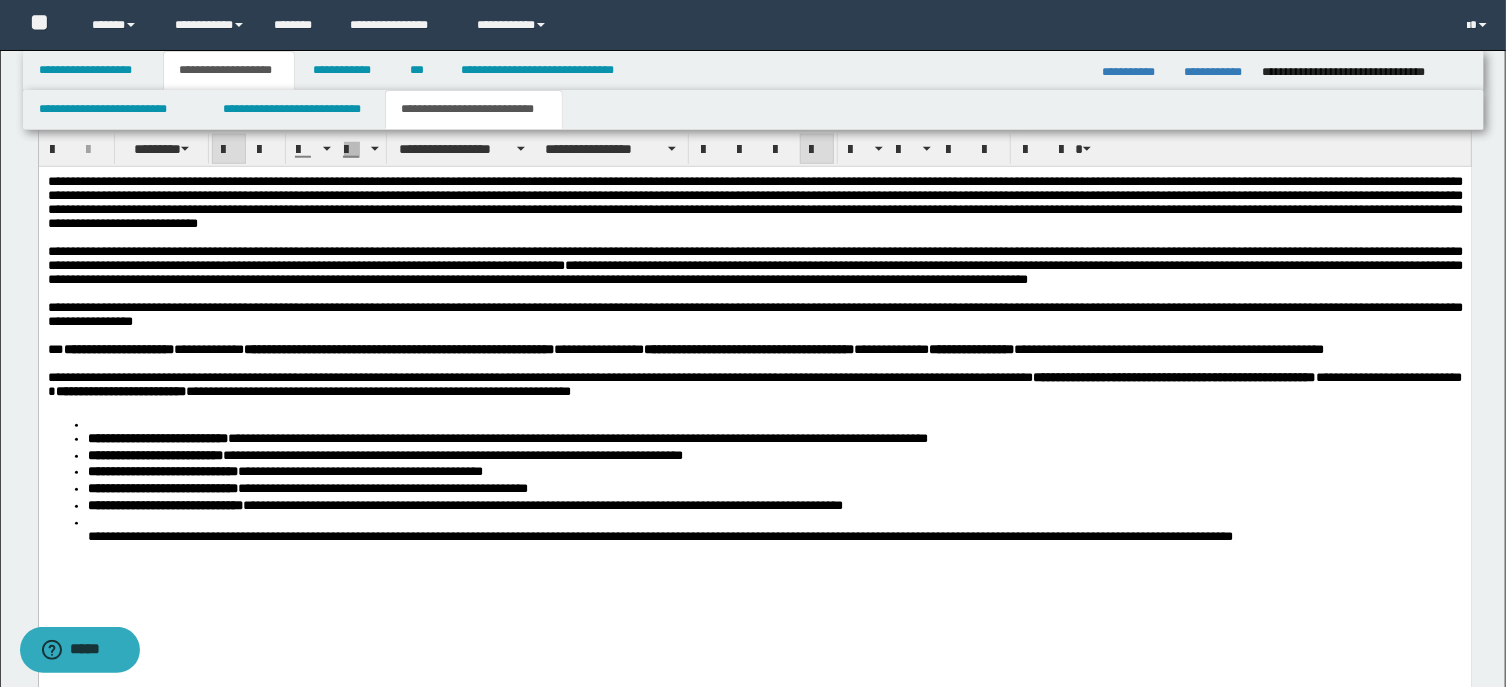click on "**********" at bounding box center [754, 387] 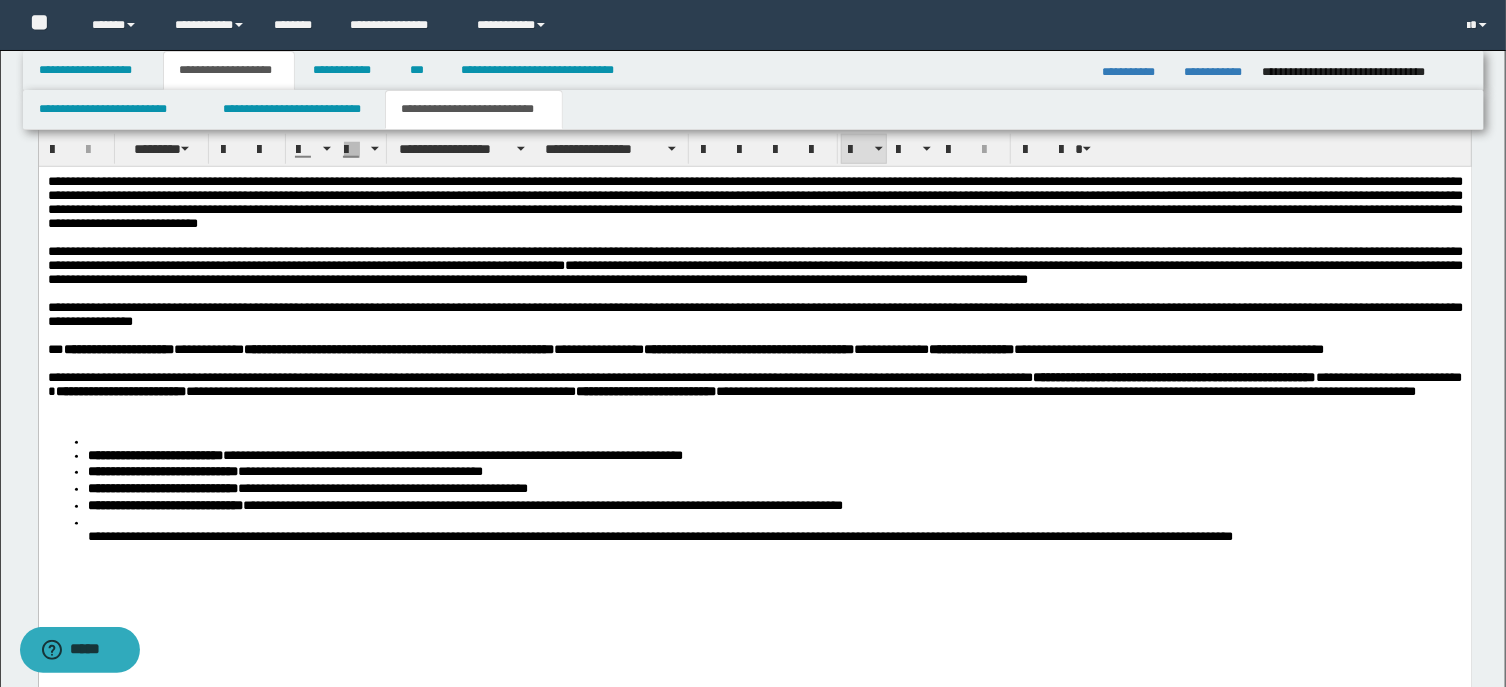 click at bounding box center (774, 441) 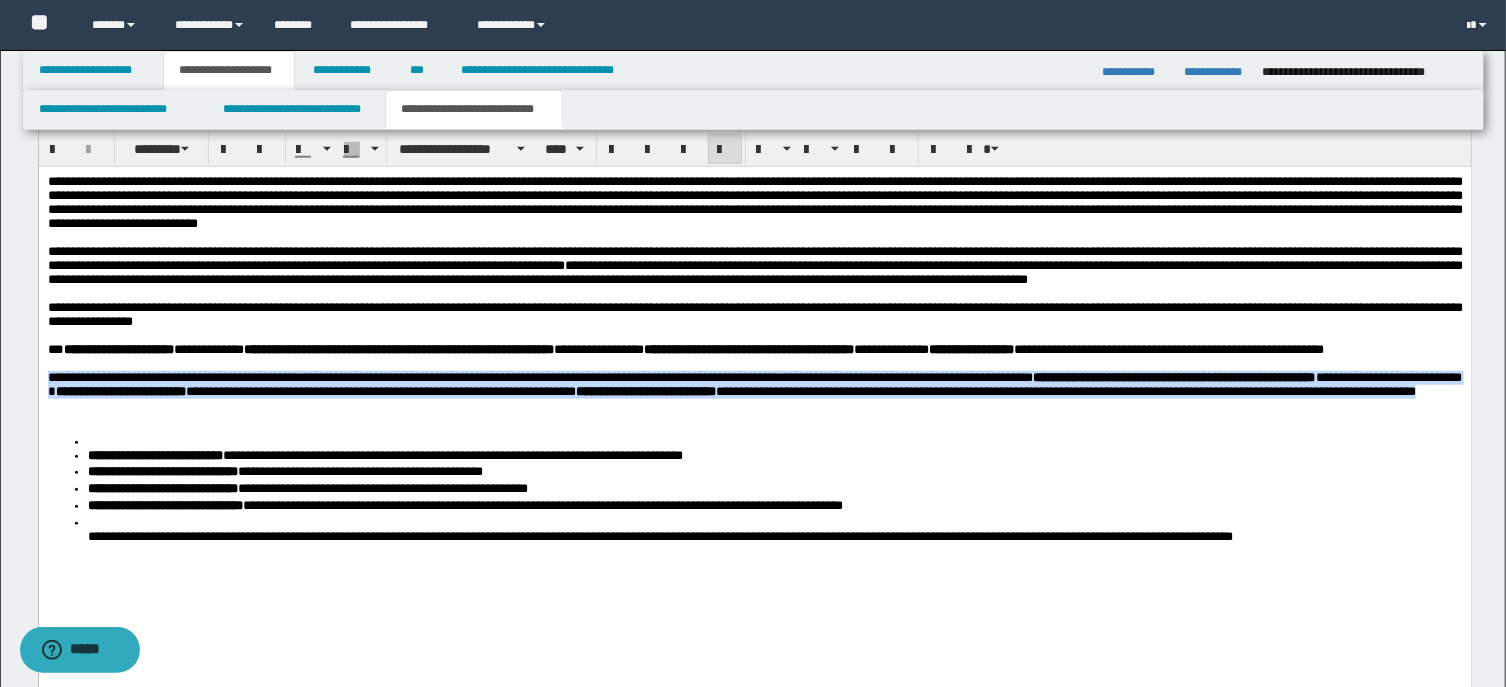 click on "**********" at bounding box center [754, 395] 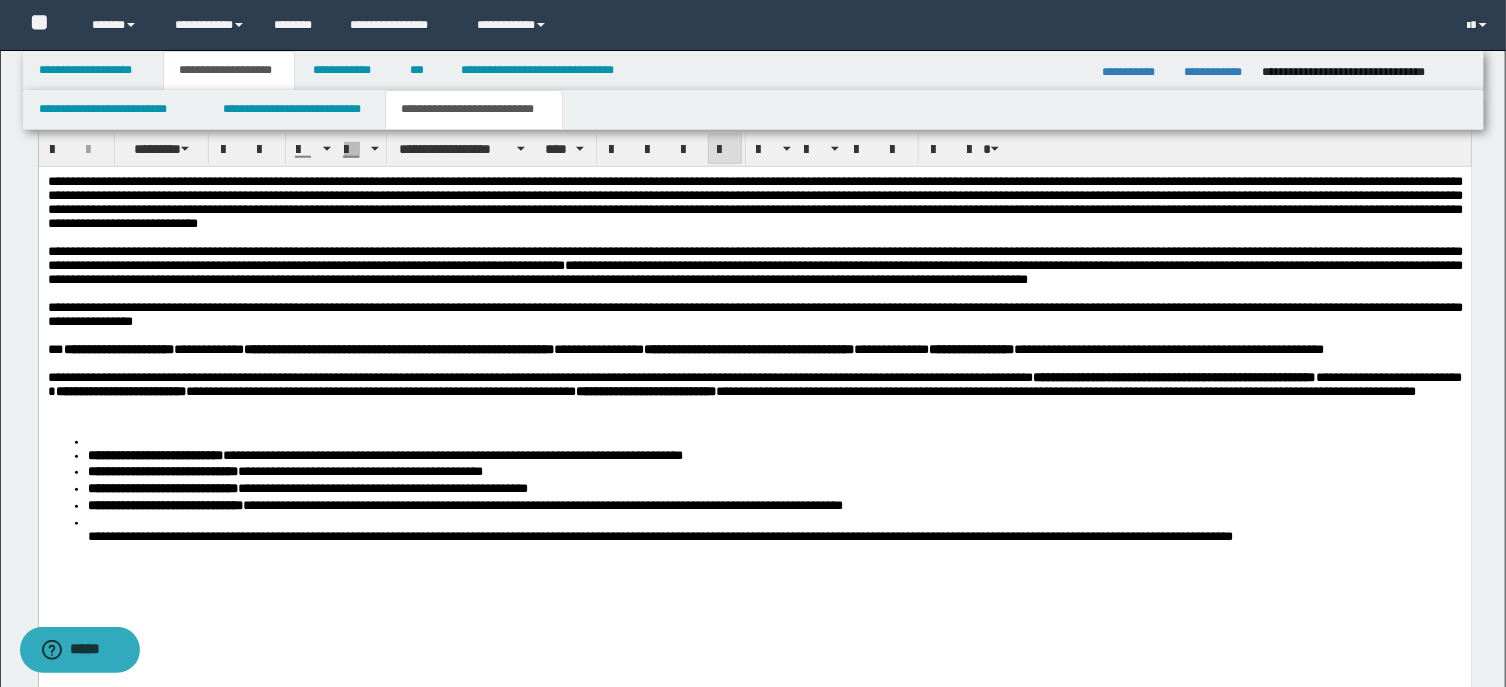 click on "**********" at bounding box center (754, 395) 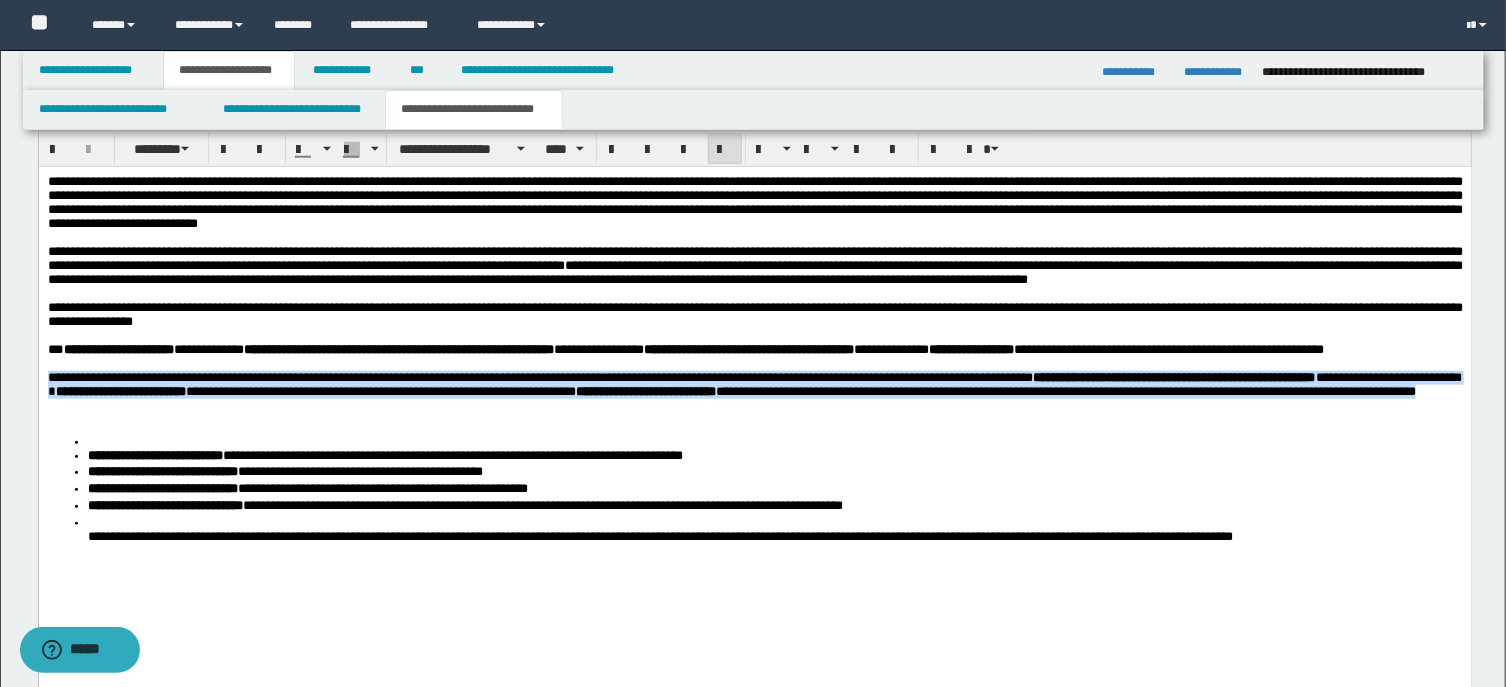 click on "**********" at bounding box center (754, 395) 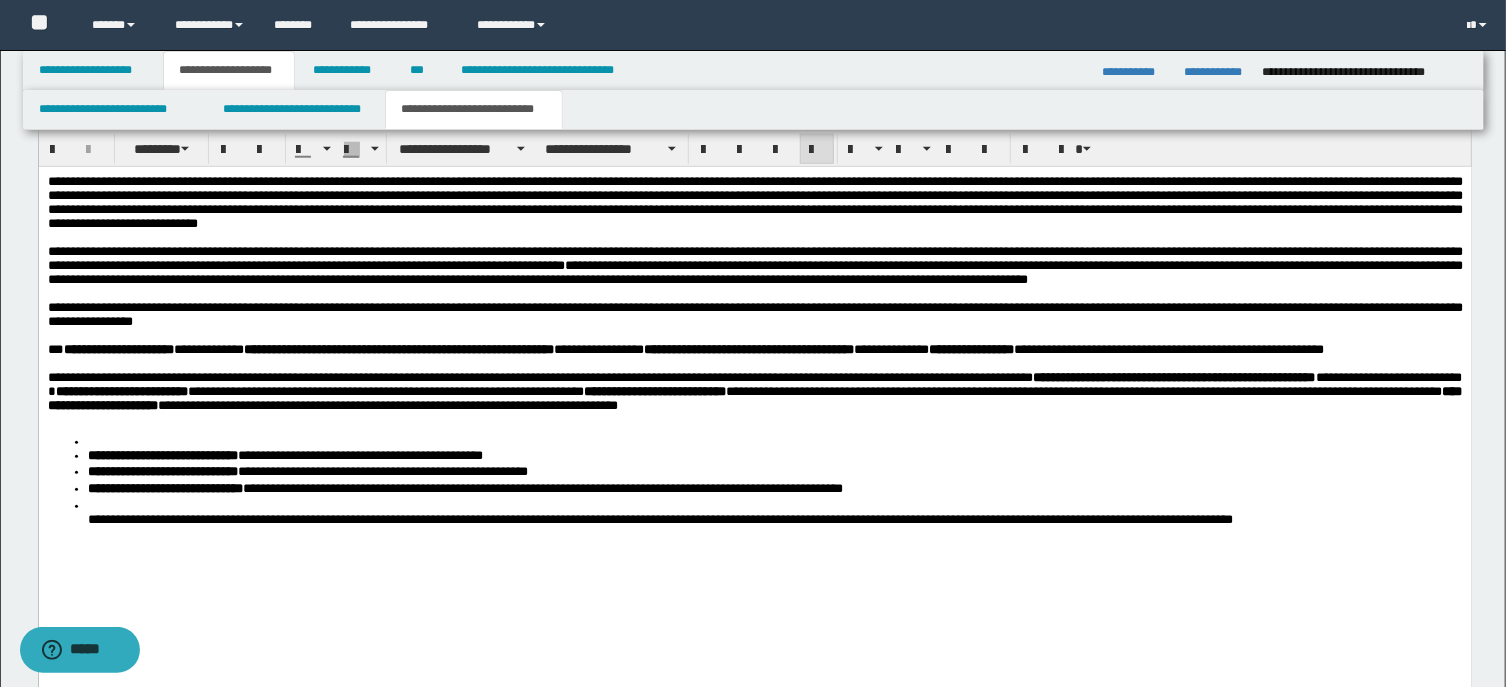 click on "**********" at bounding box center (754, 395) 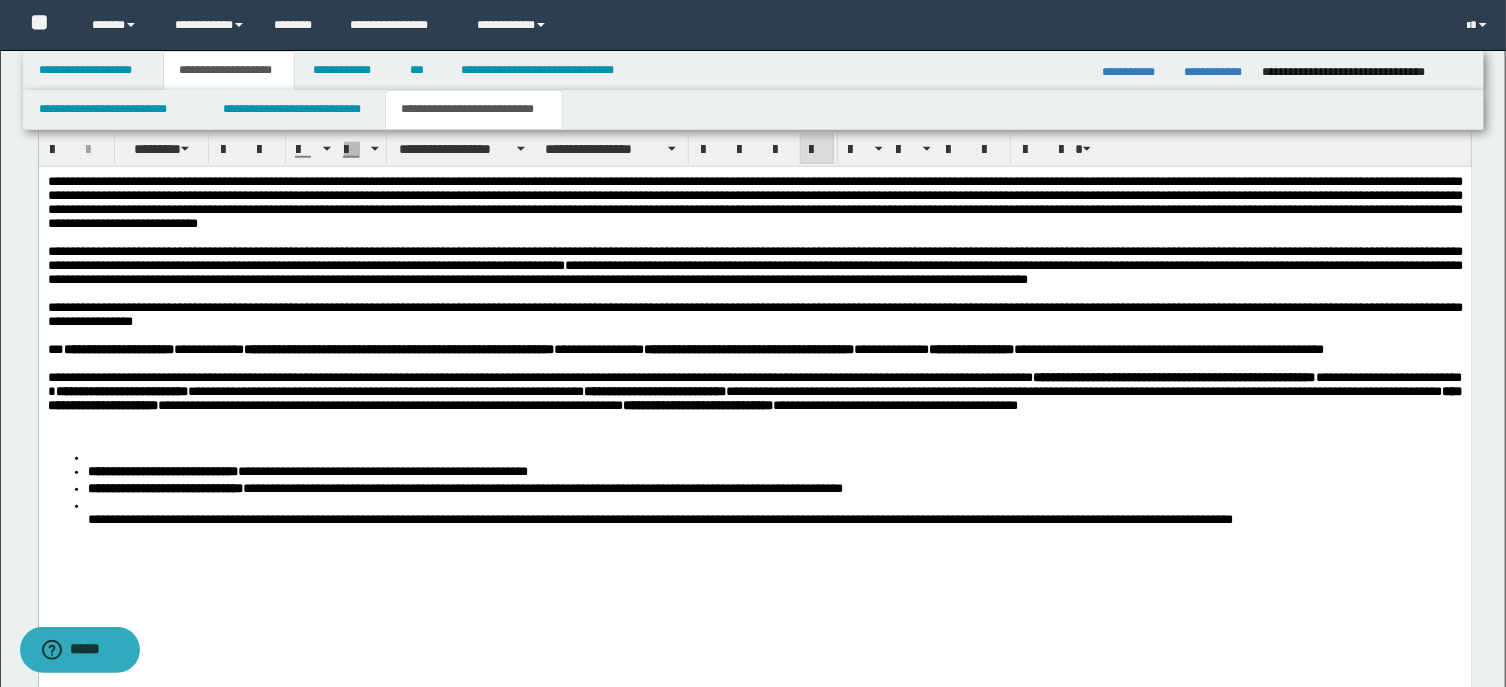 click on "**********" at bounding box center (754, 403) 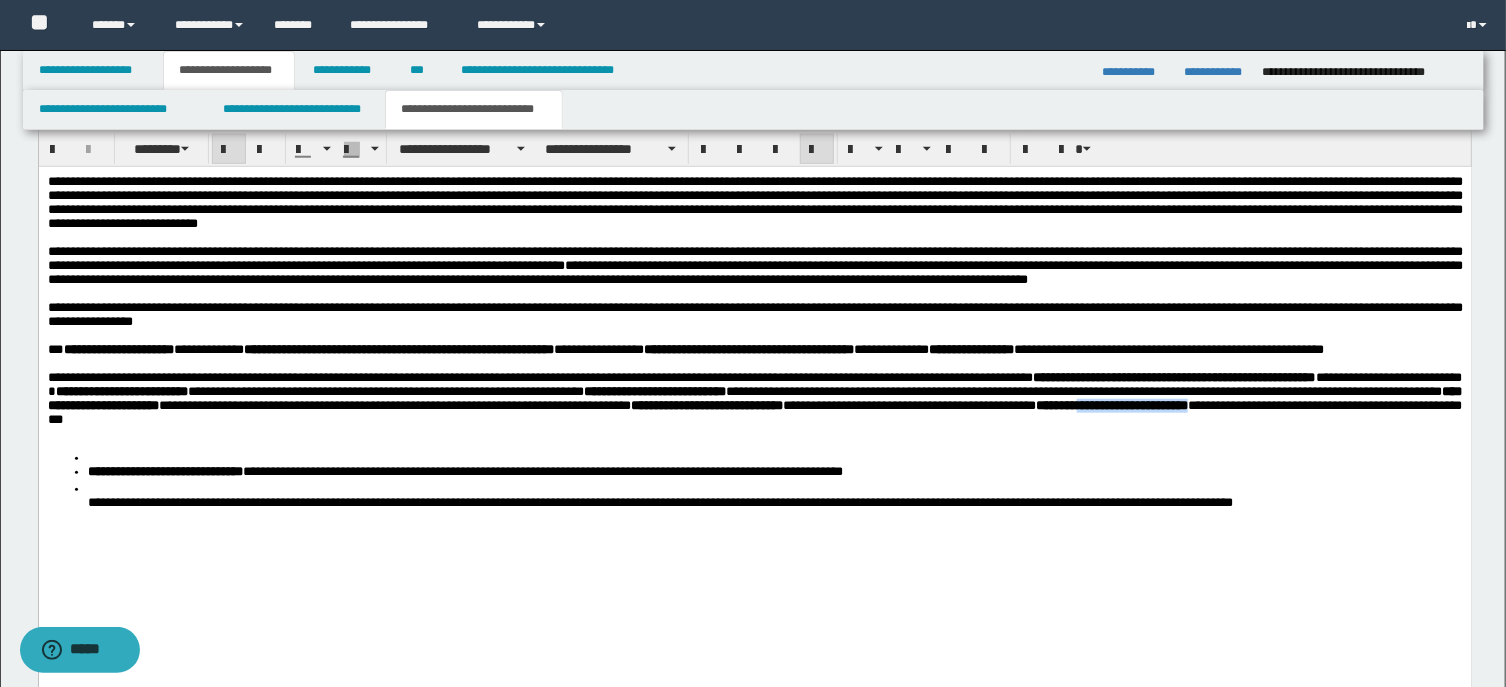 drag, startPoint x: 667, startPoint y: 503, endPoint x: 803, endPoint y: 504, distance: 136.00368 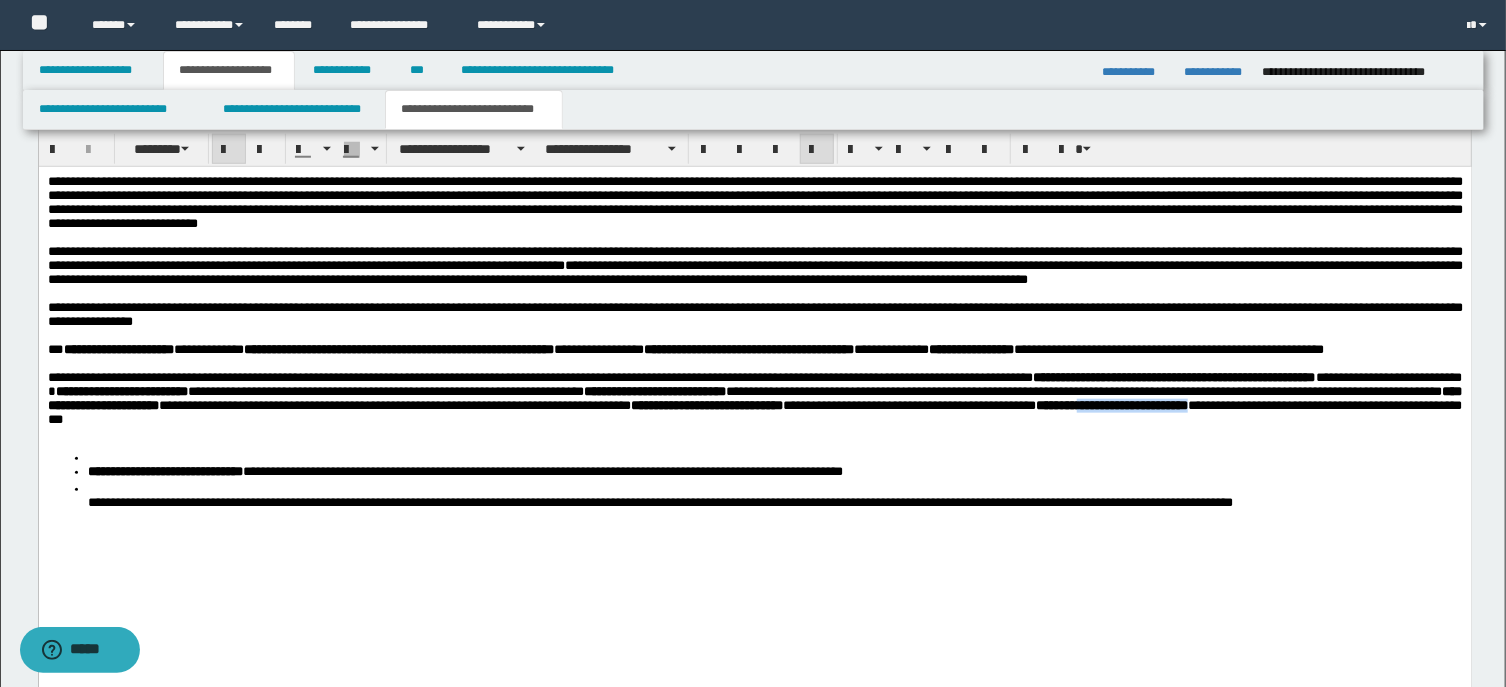 click on "**********" at bounding box center [1112, 404] 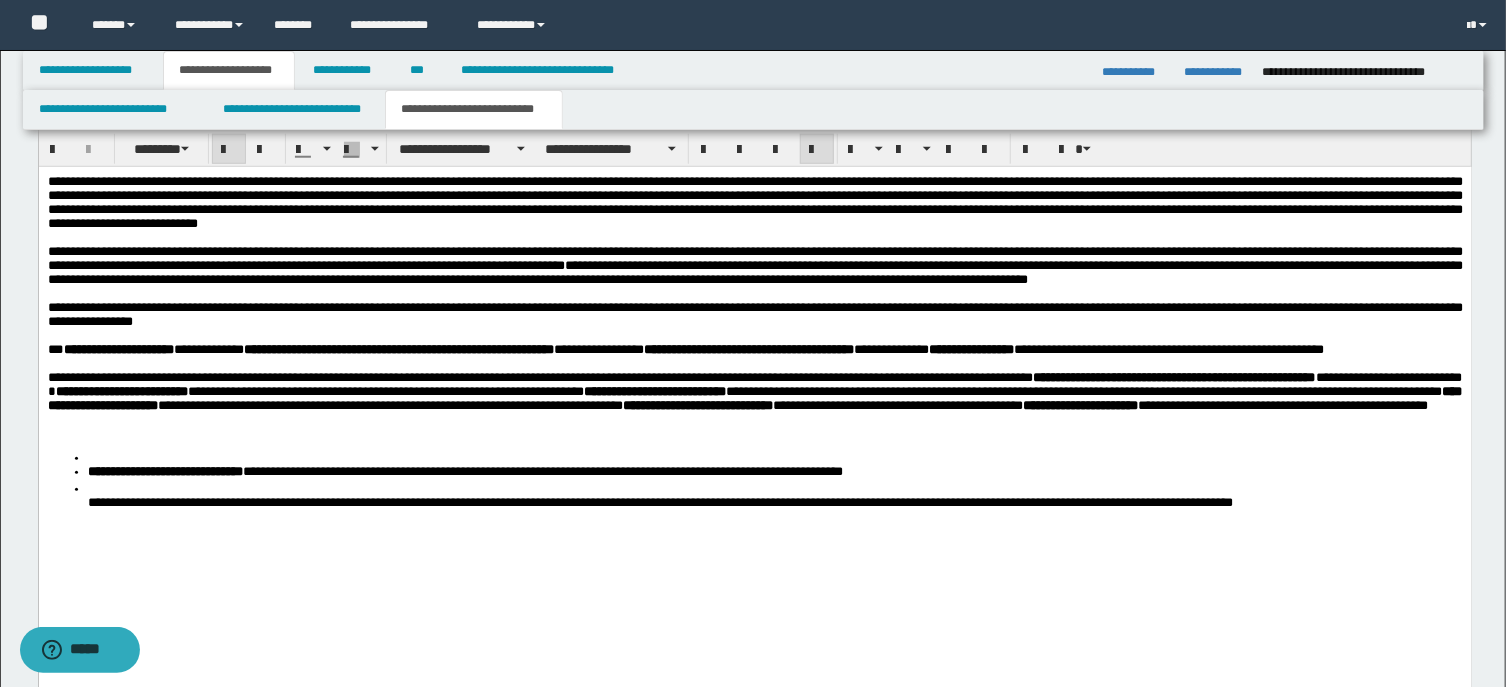 click on "**********" at bounding box center [1079, 404] 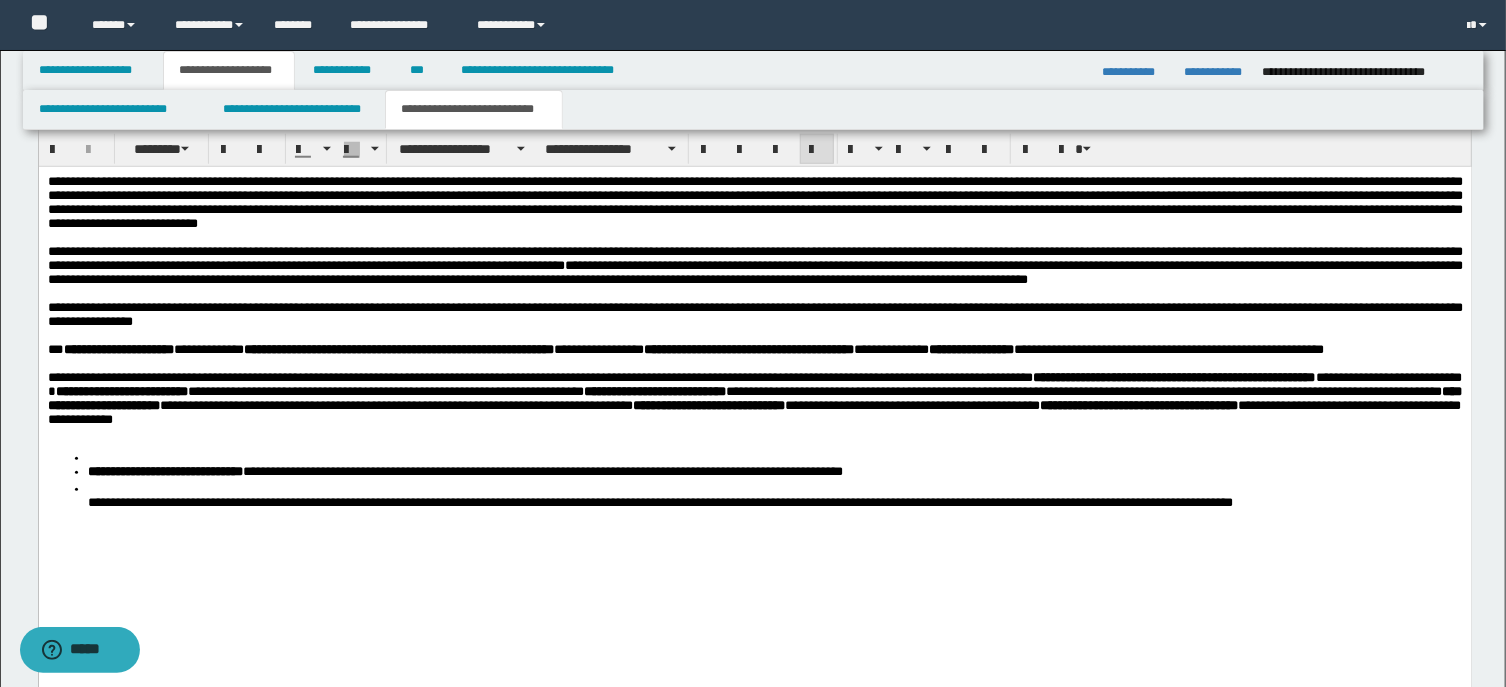 click on "**********" at bounding box center [754, 403] 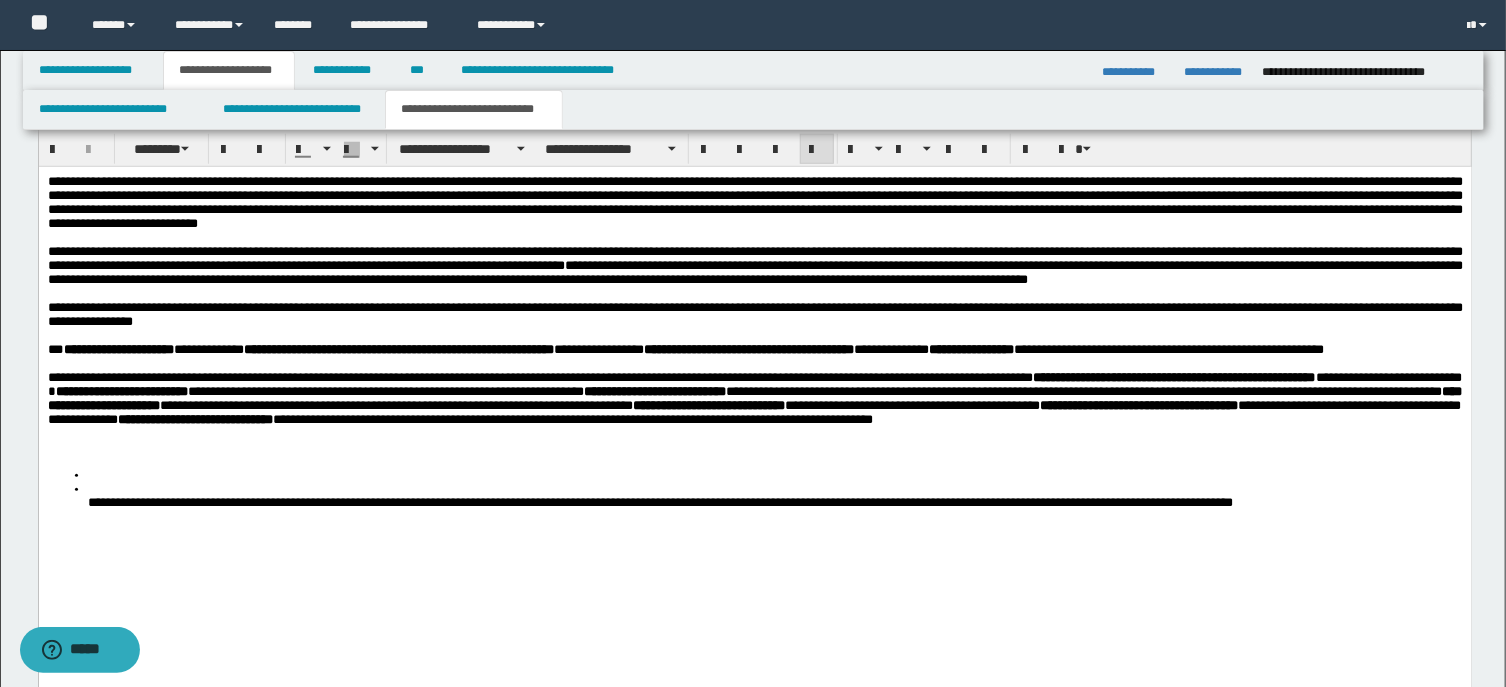 click on "**********" at bounding box center [754, 412] 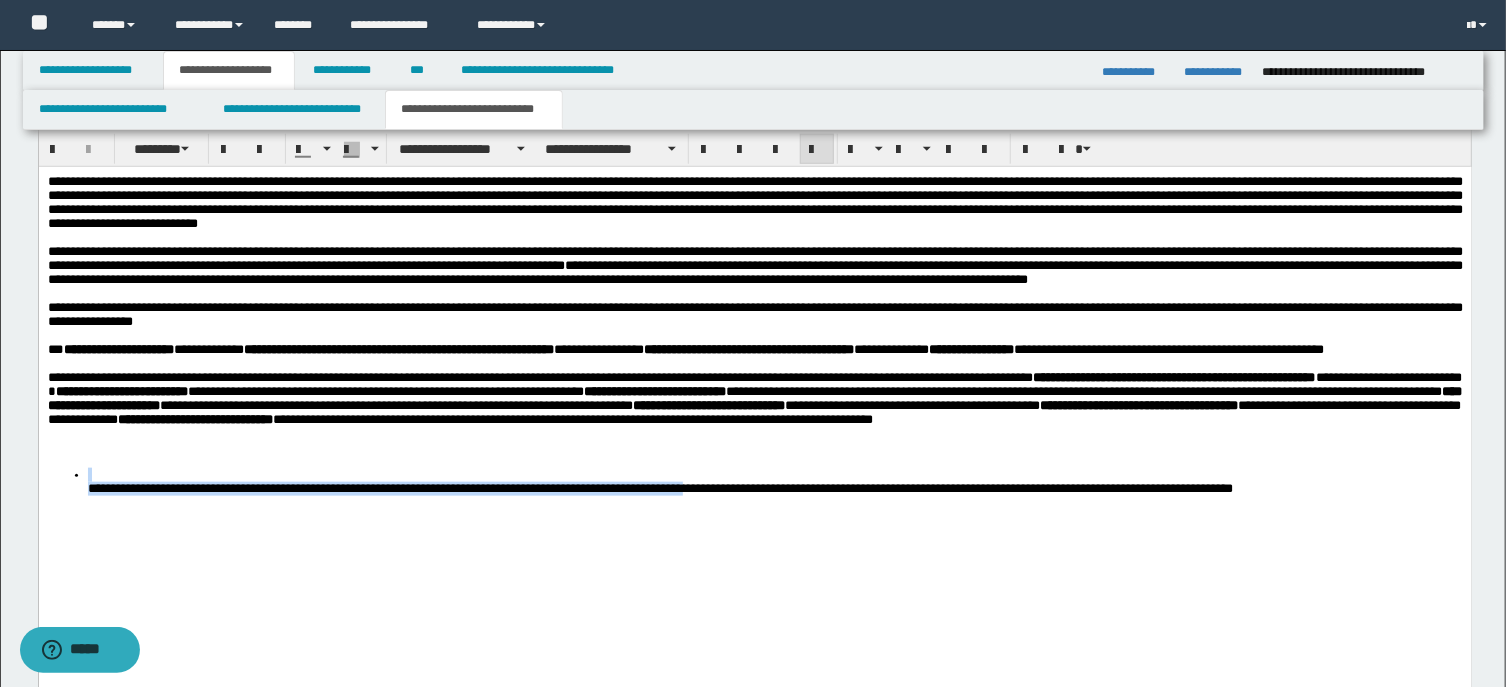 drag, startPoint x: 756, startPoint y: 525, endPoint x: 796, endPoint y: 583, distance: 70.45566 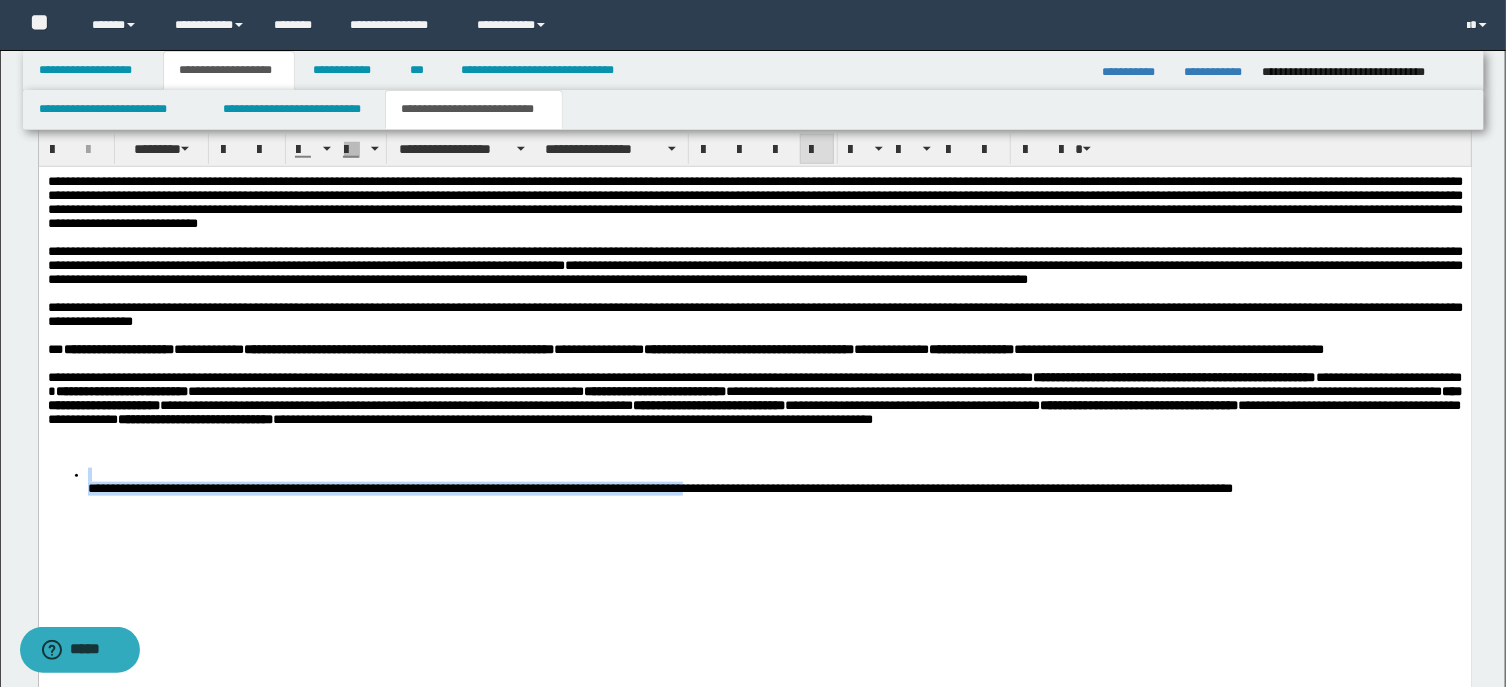 click on "**********" at bounding box center (754, 366) 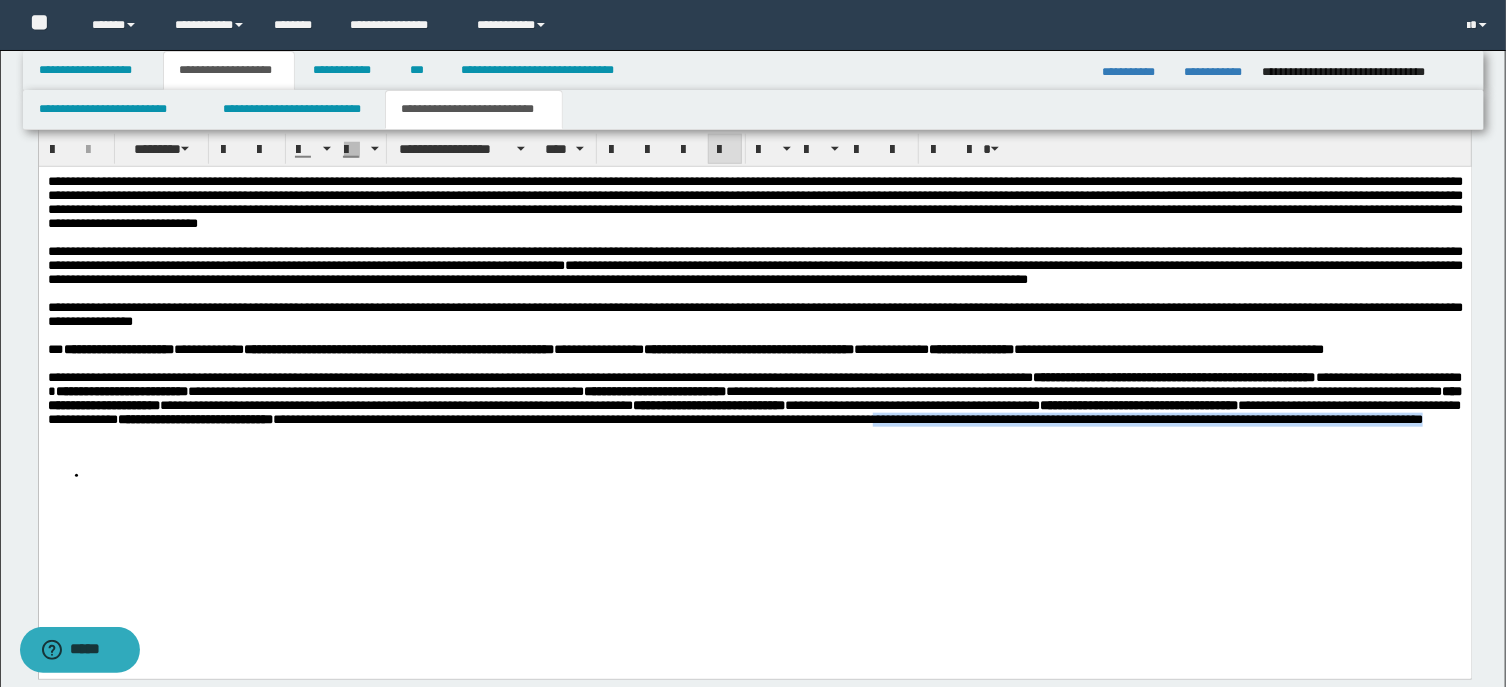 drag, startPoint x: 1373, startPoint y: 522, endPoint x: 718, endPoint y: 521, distance: 655.0008 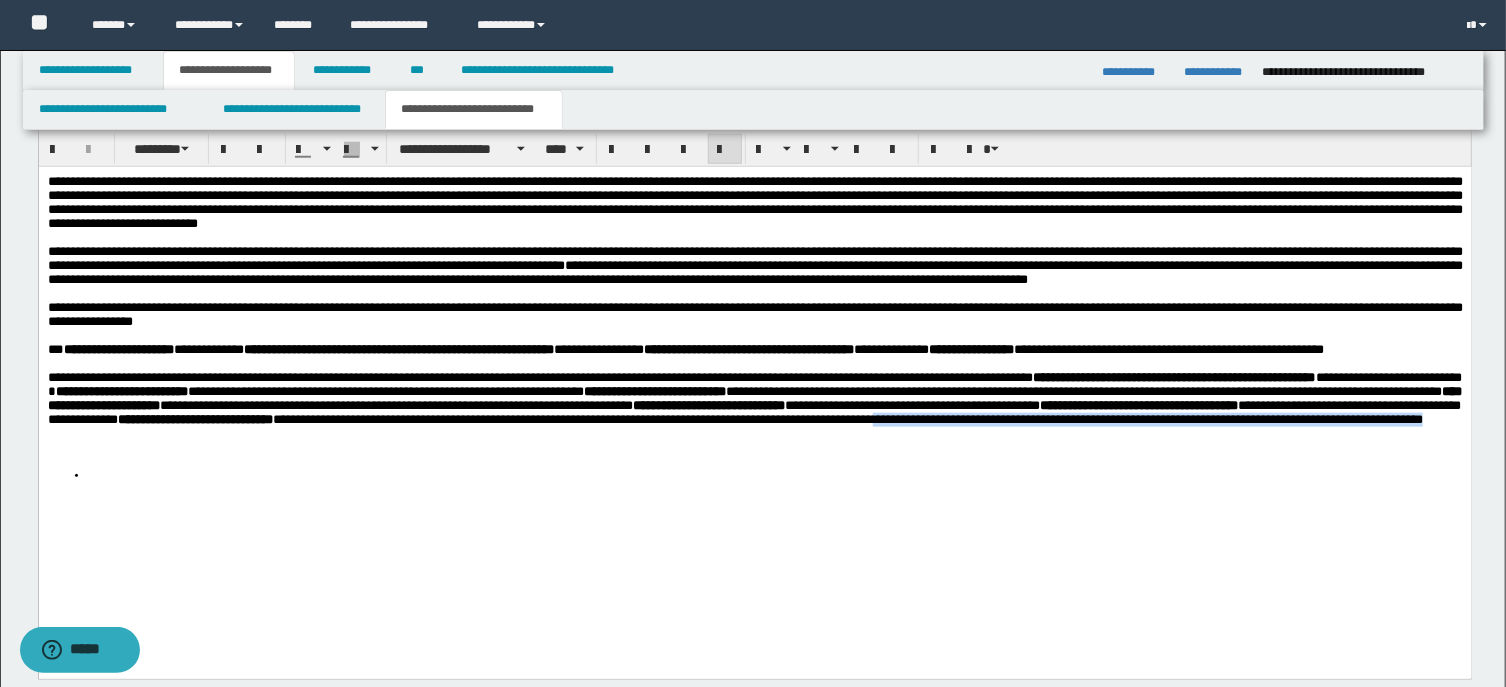 click on "**********" at bounding box center [754, 412] 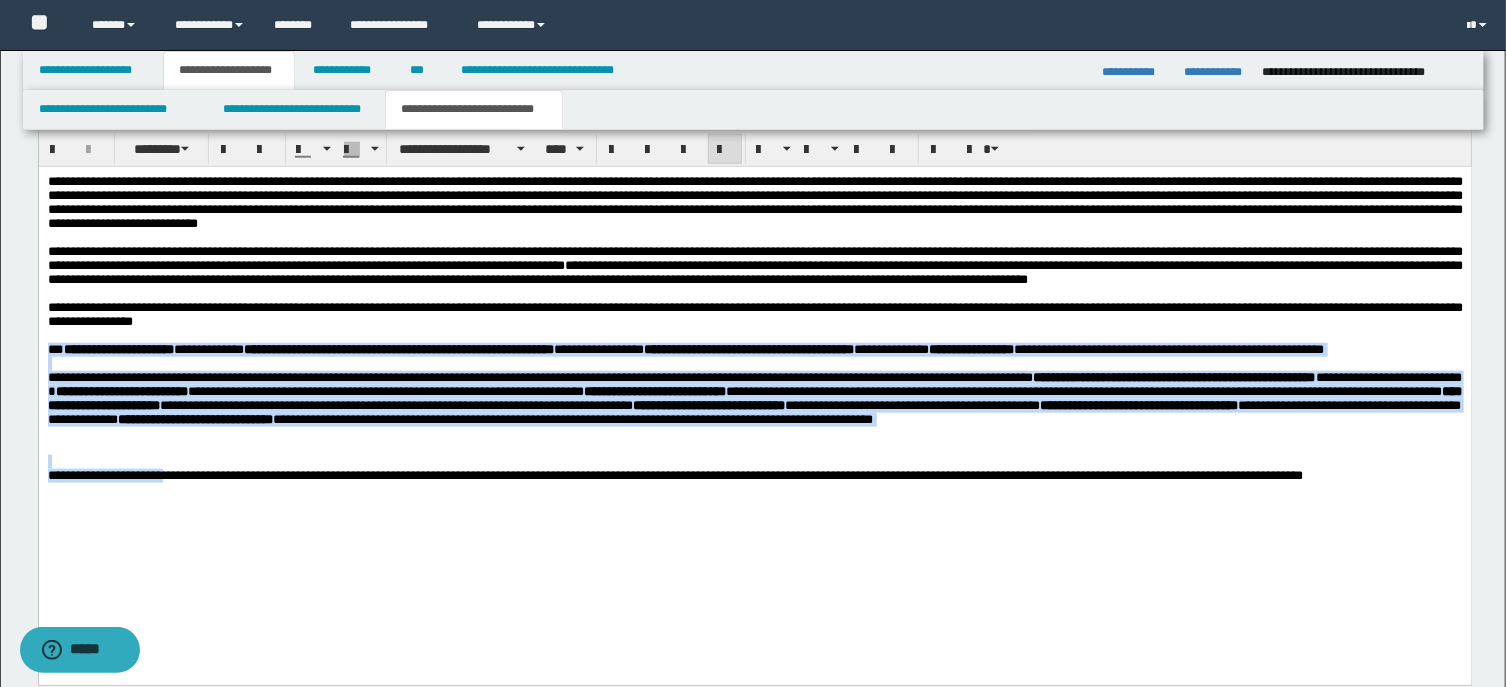 drag, startPoint x: 178, startPoint y: 556, endPoint x: 43, endPoint y: 406, distance: 201.80437 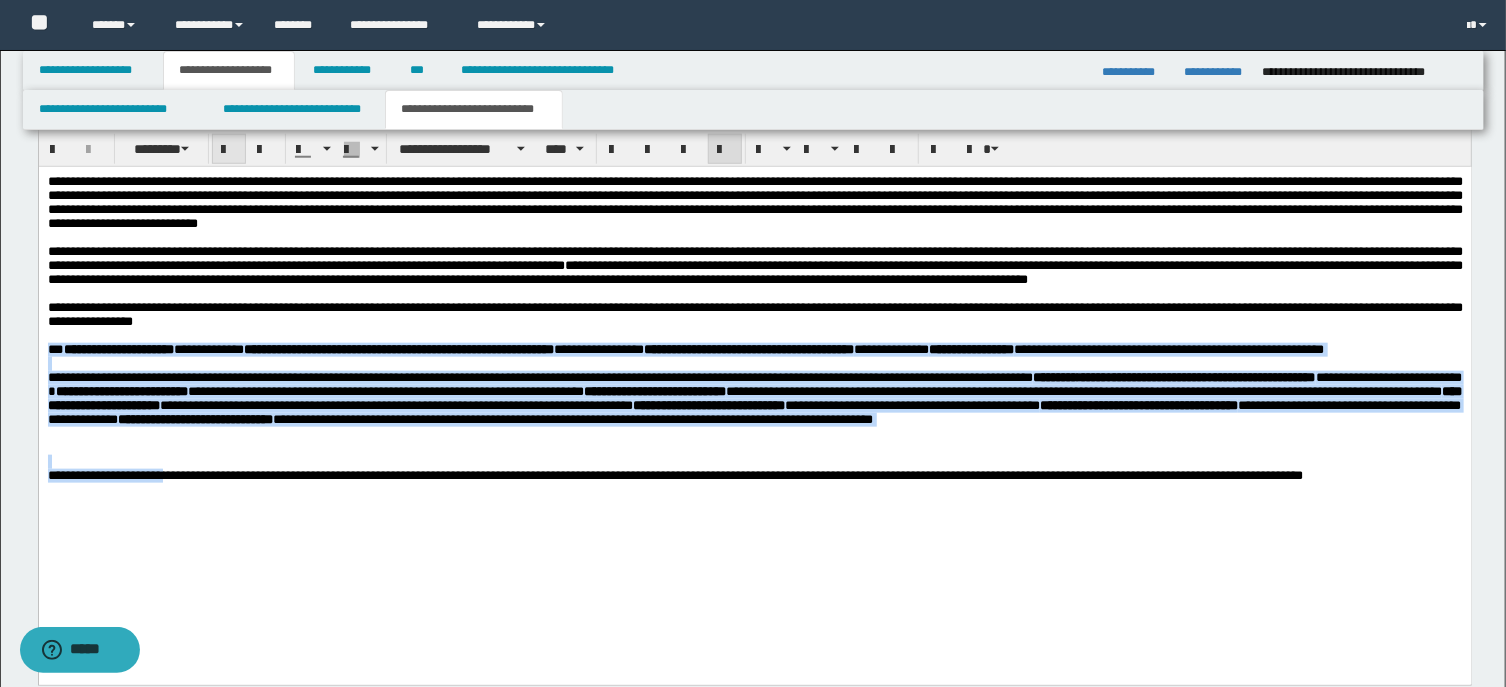 click at bounding box center (229, 150) 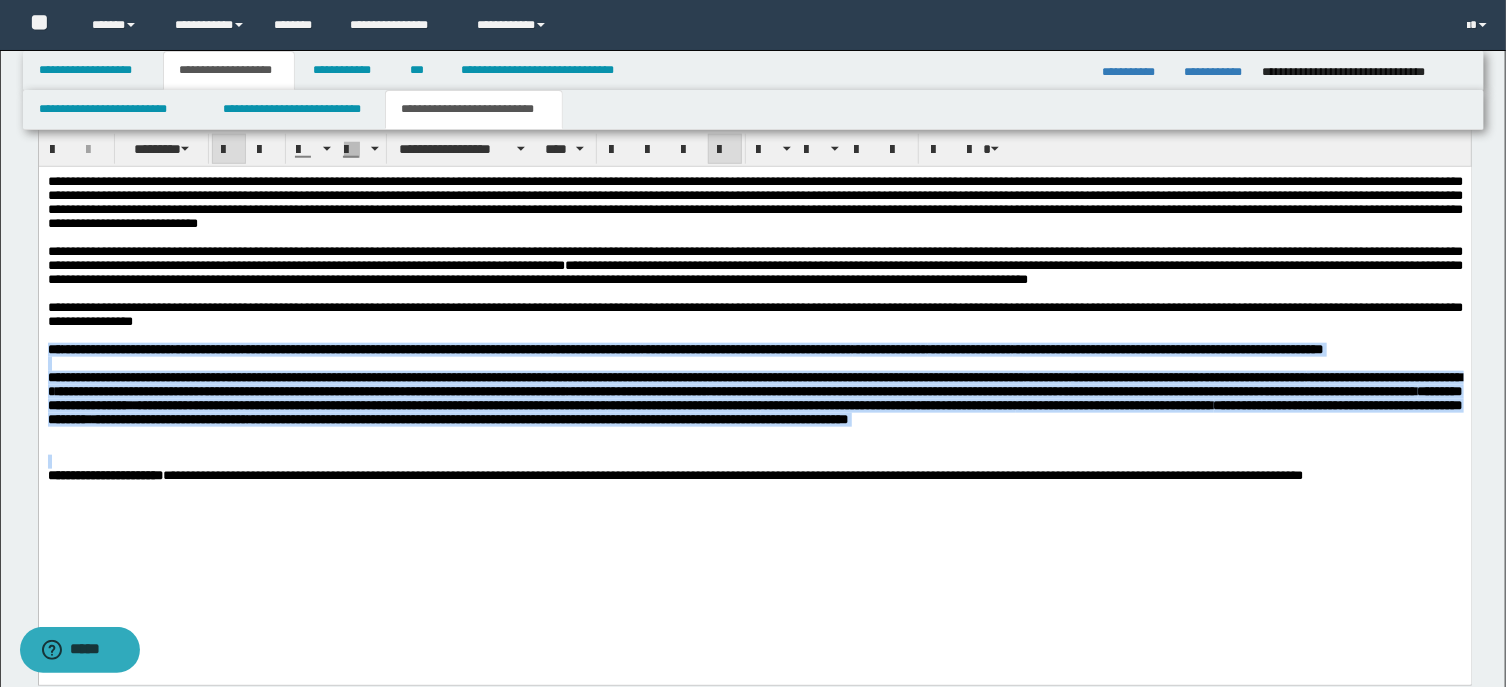 click at bounding box center (229, 150) 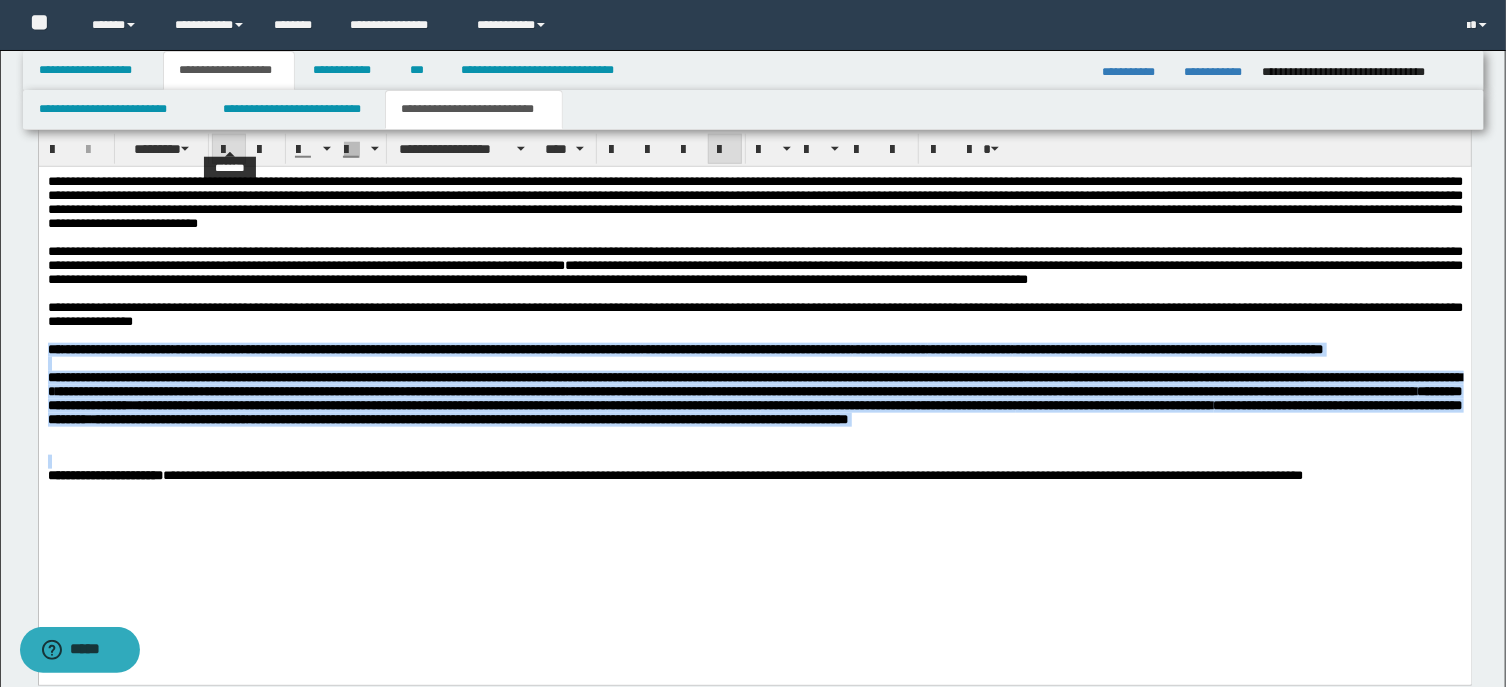 click at bounding box center (229, 150) 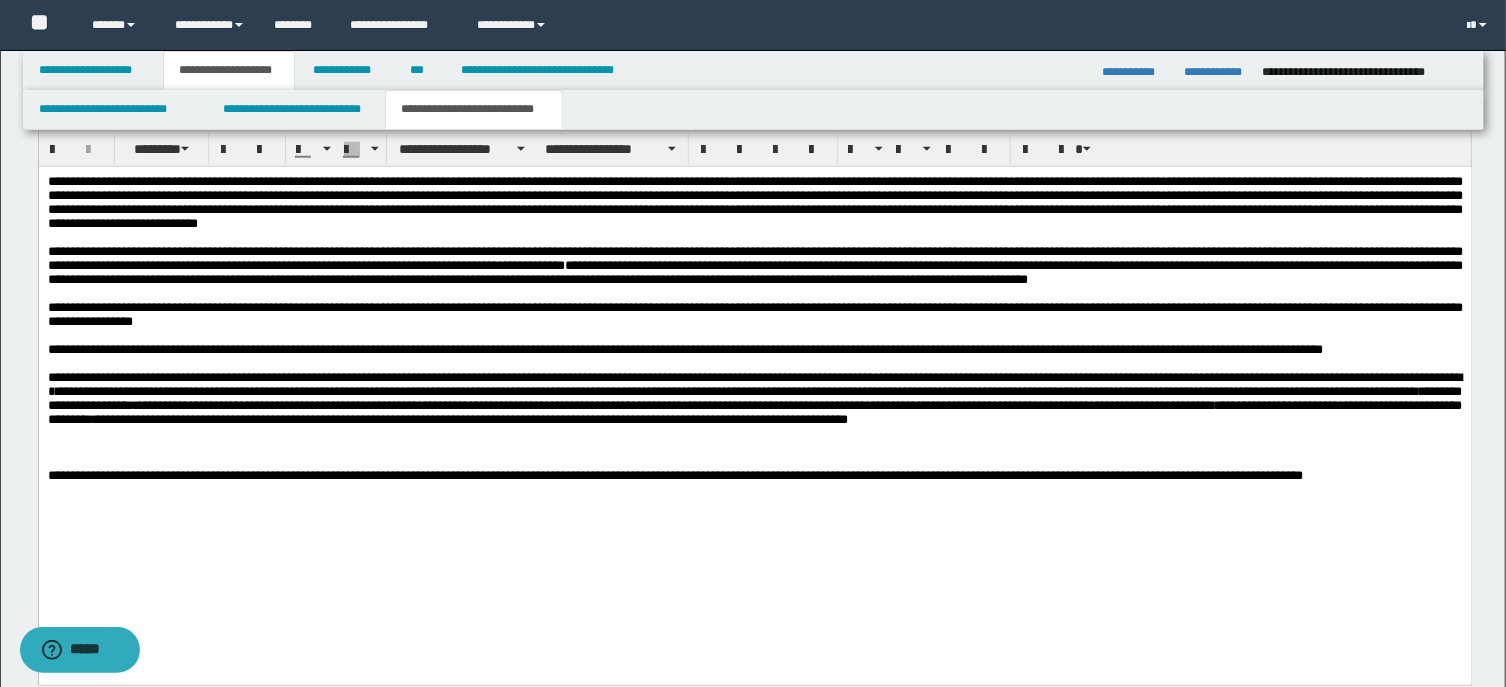 click on "**********" at bounding box center [754, 485] 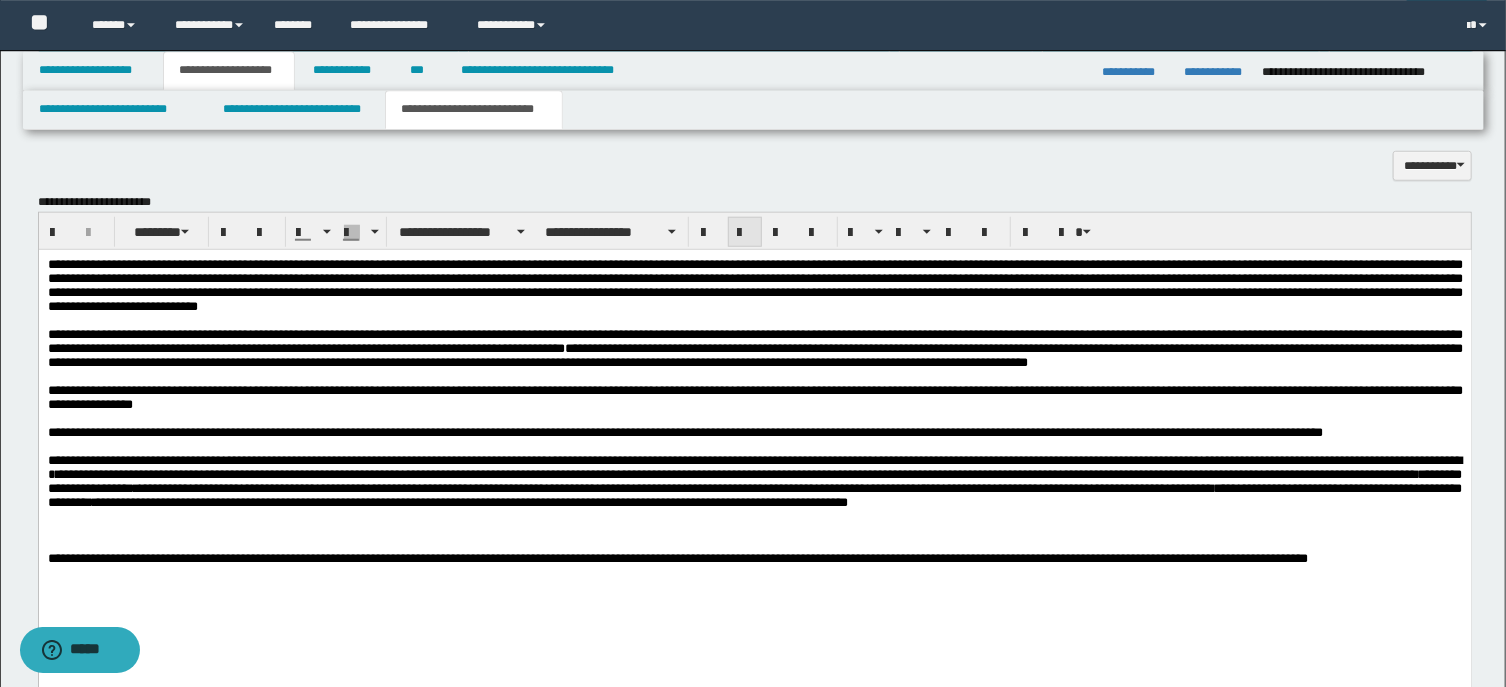scroll, scrollTop: 841, scrollLeft: 0, axis: vertical 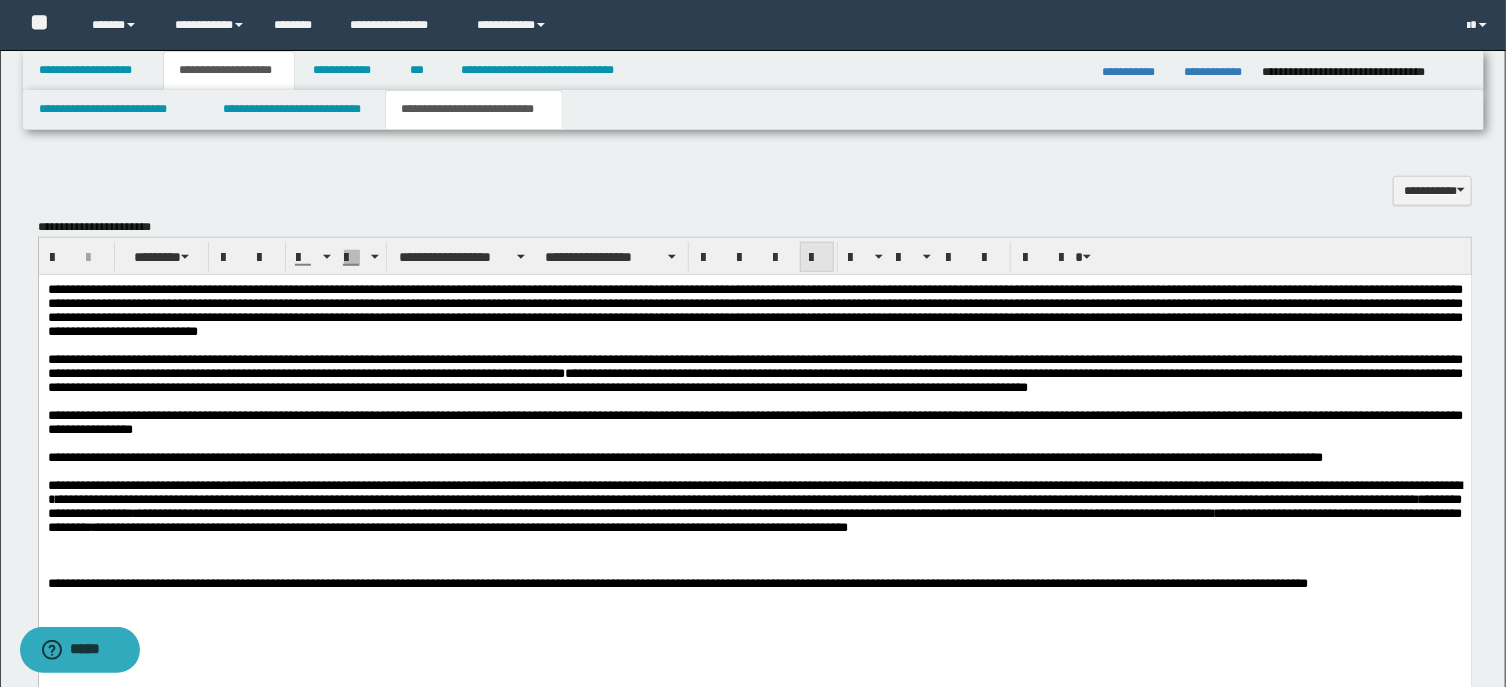 click at bounding box center [817, 258] 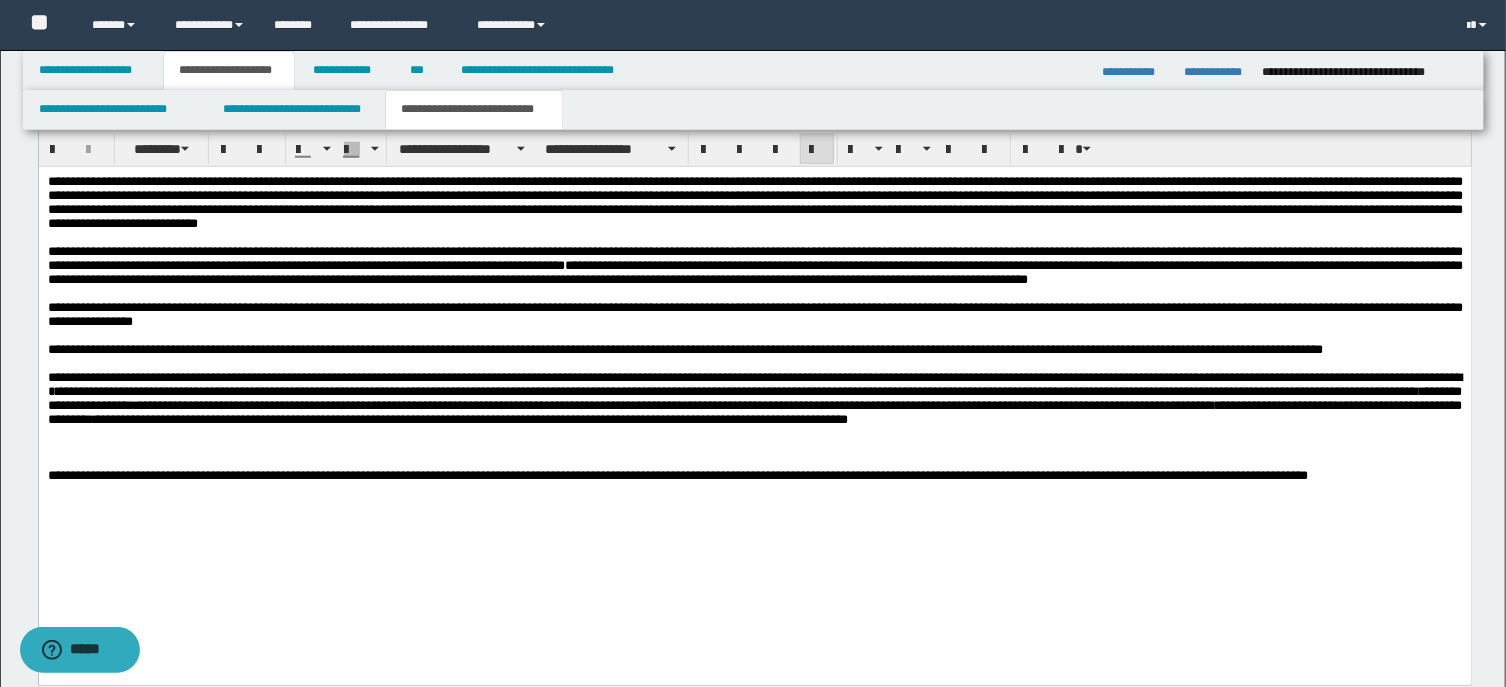 scroll, scrollTop: 1056, scrollLeft: 0, axis: vertical 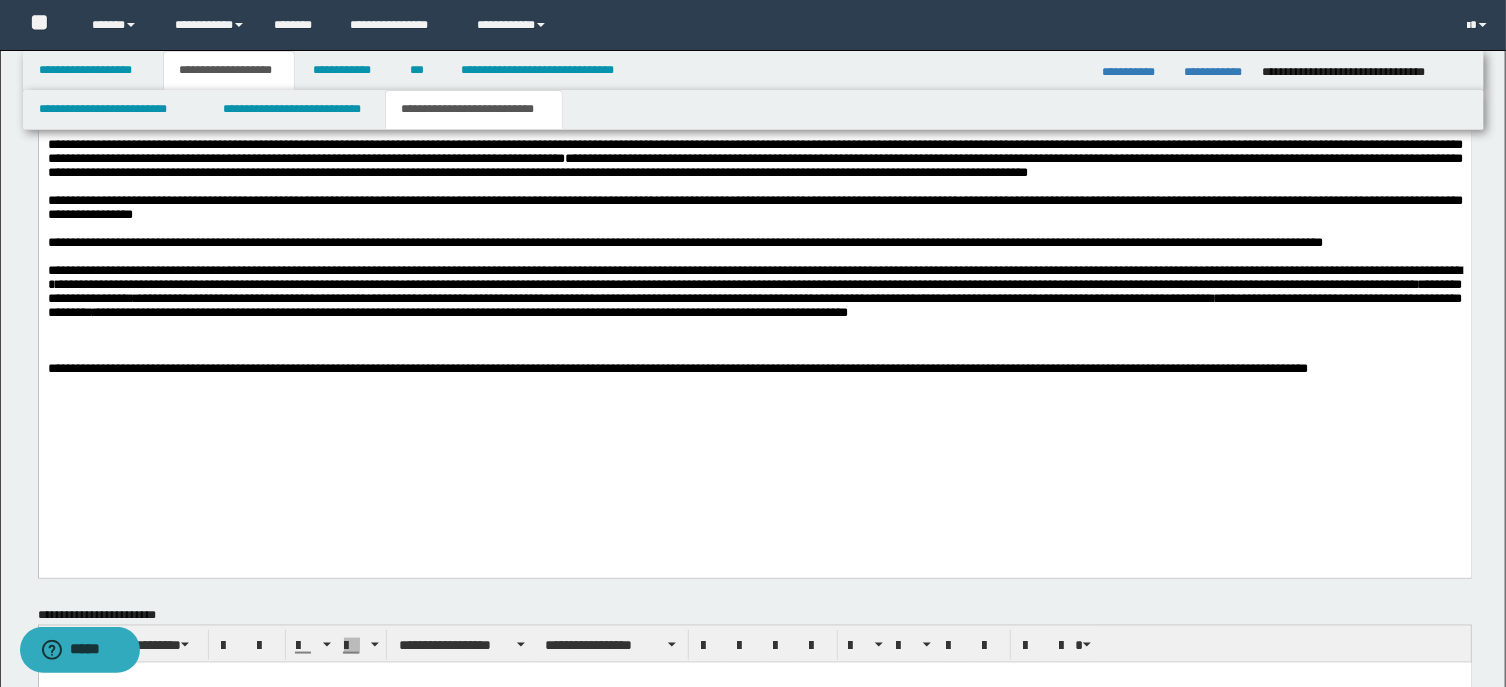 click at bounding box center (754, 256) 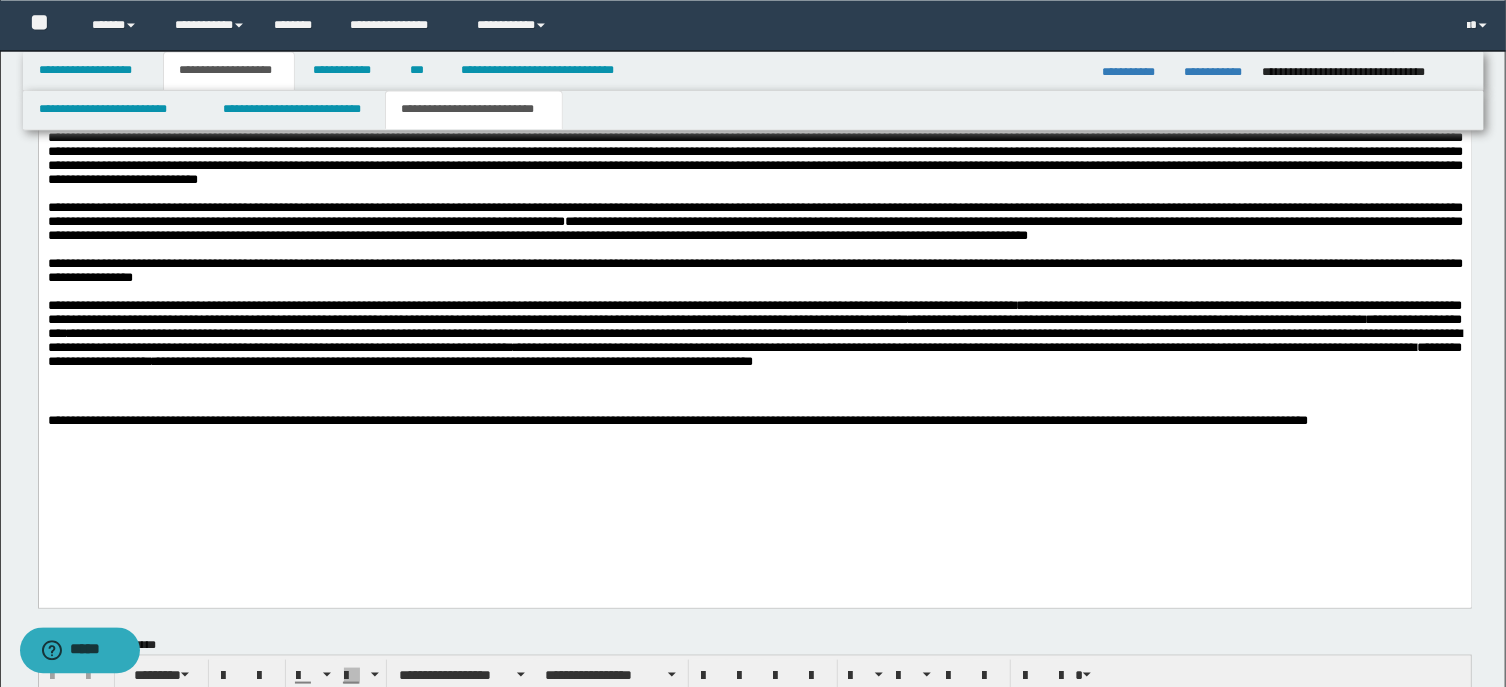 scroll, scrollTop: 949, scrollLeft: 0, axis: vertical 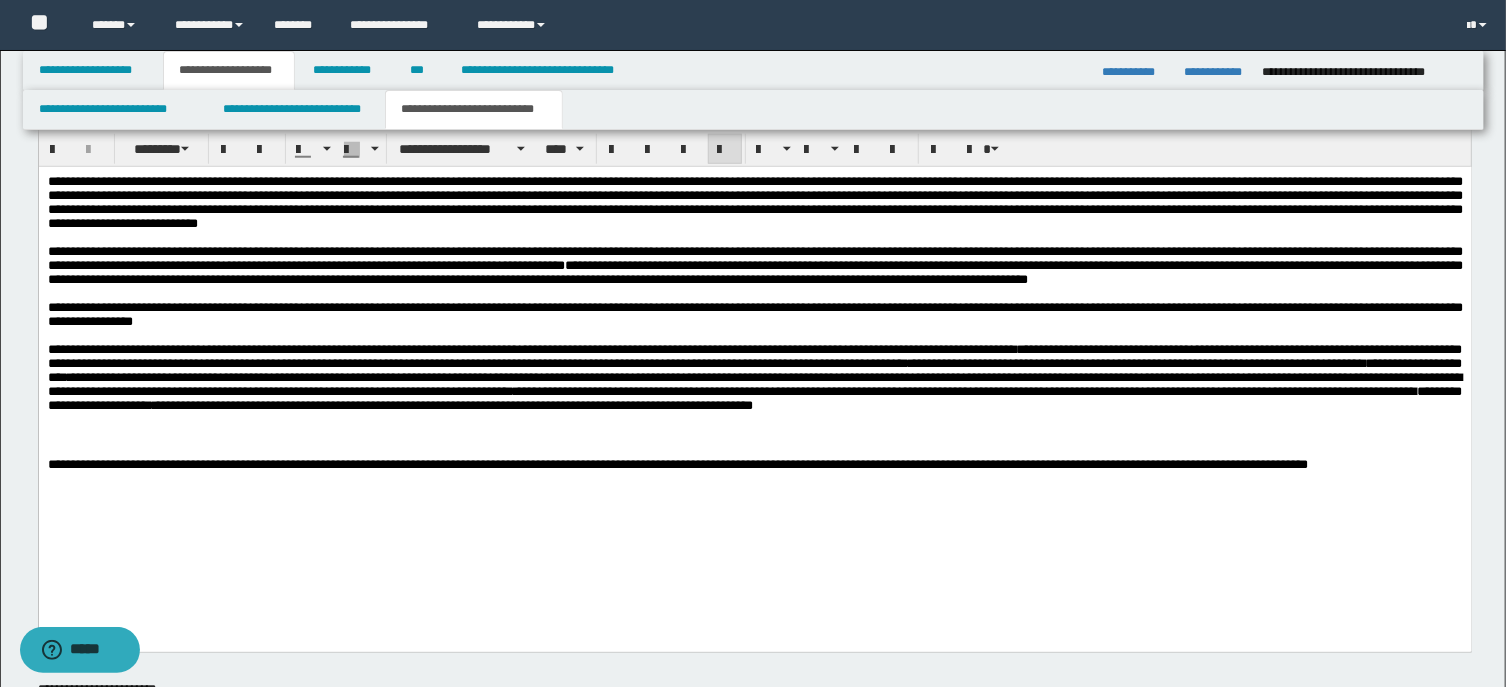 click on "**********" at bounding box center [754, 314] 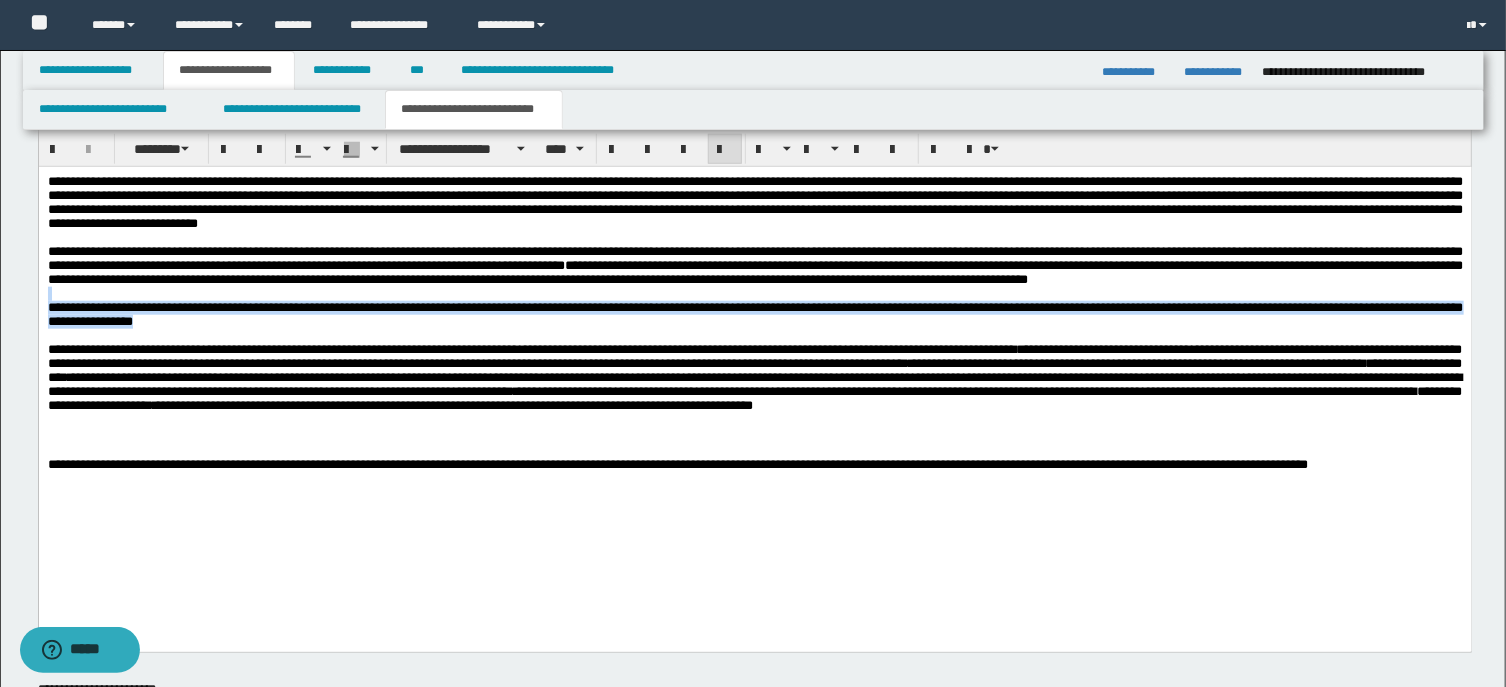 drag, startPoint x: 568, startPoint y: 364, endPoint x: 64, endPoint y: 338, distance: 504.6702 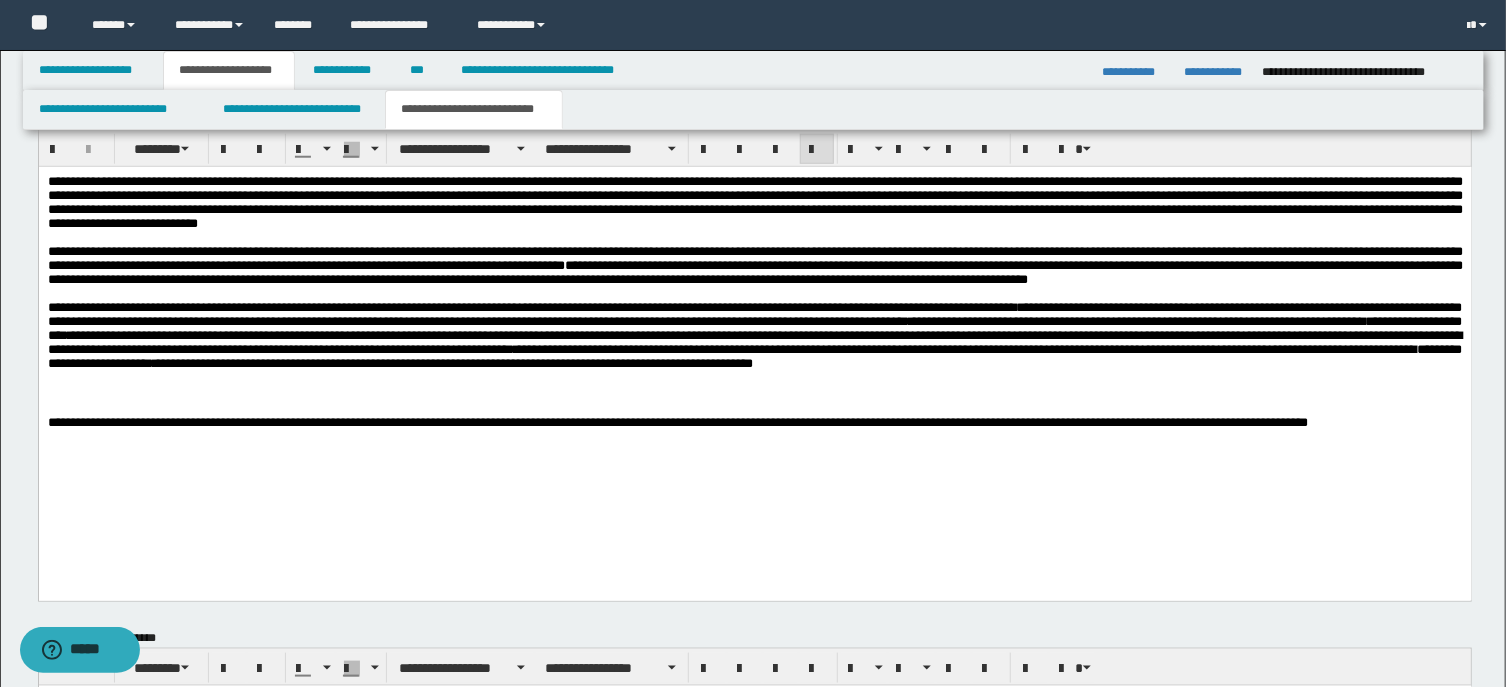 click on "**********" at bounding box center (754, 350) 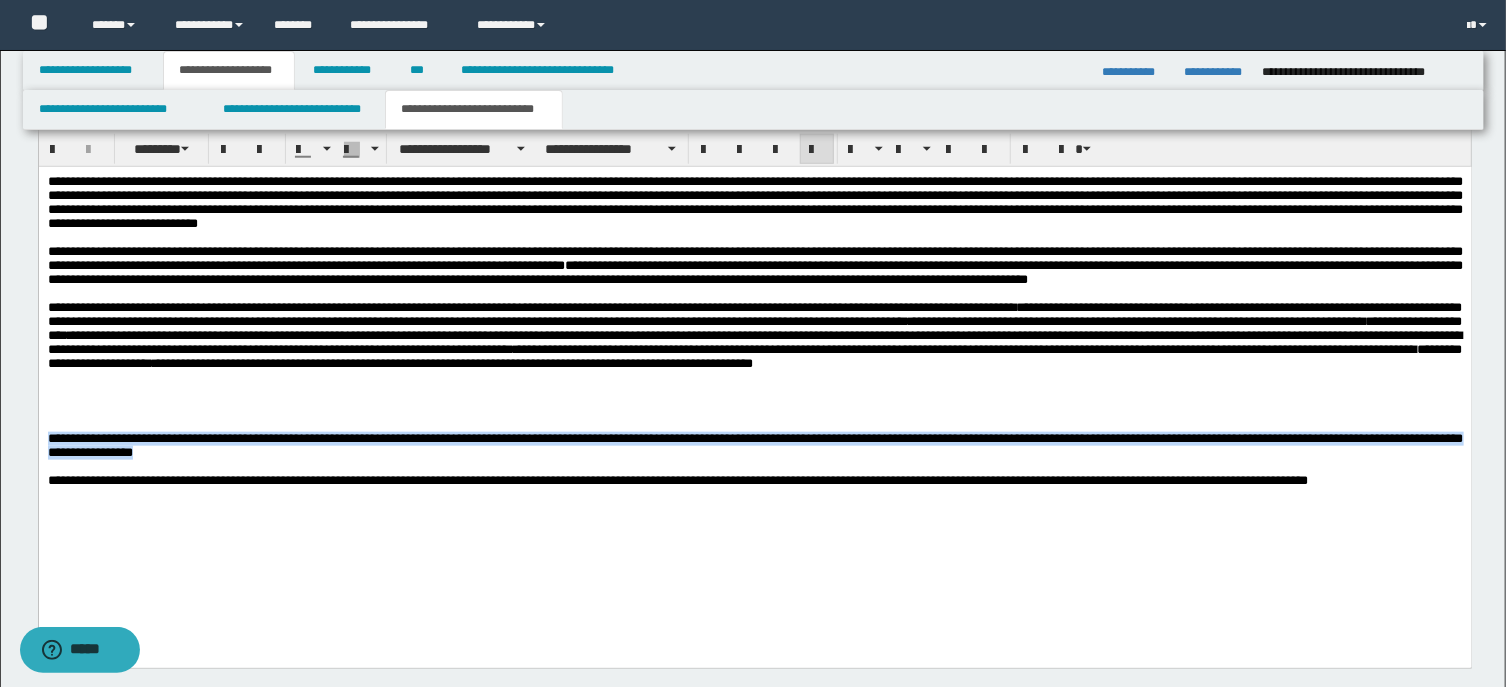 drag, startPoint x: 453, startPoint y: 500, endPoint x: 148, endPoint y: 462, distance: 307.3581 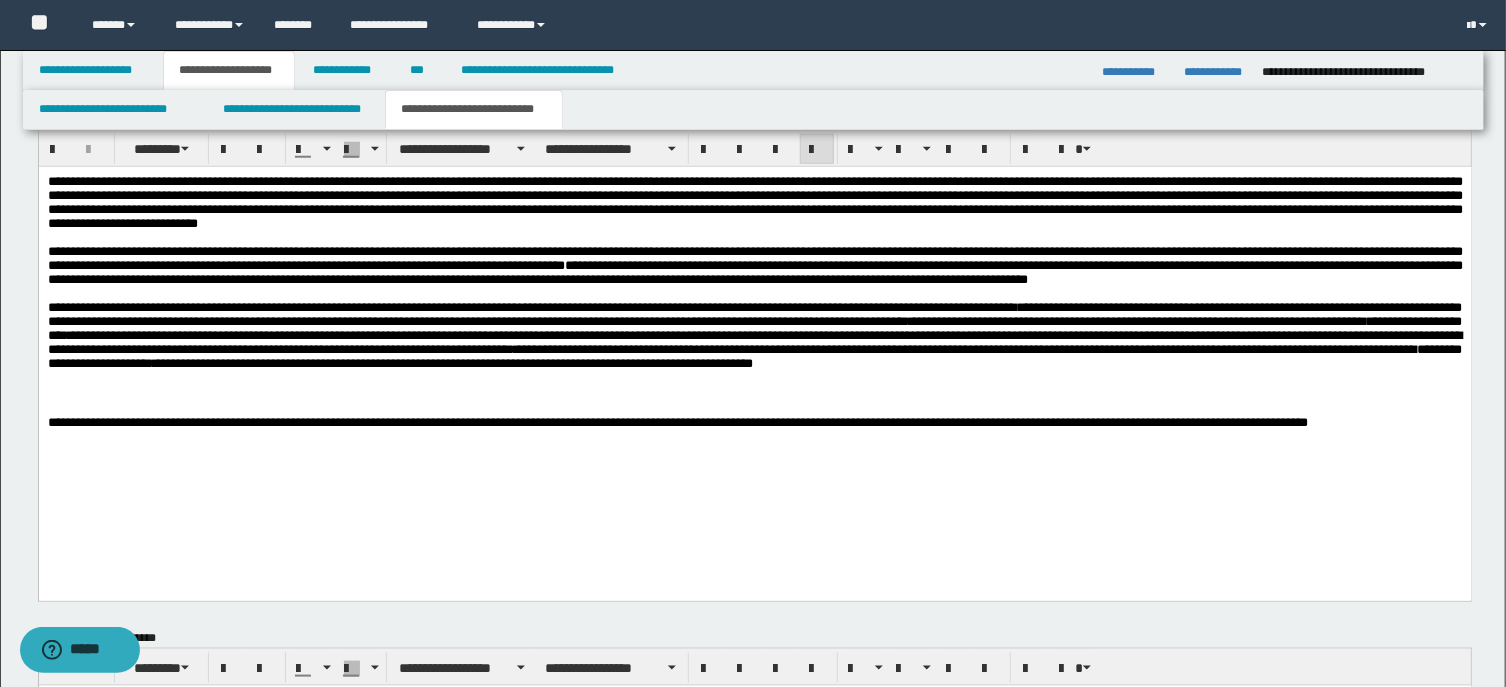 click on "**********" at bounding box center (754, 432) 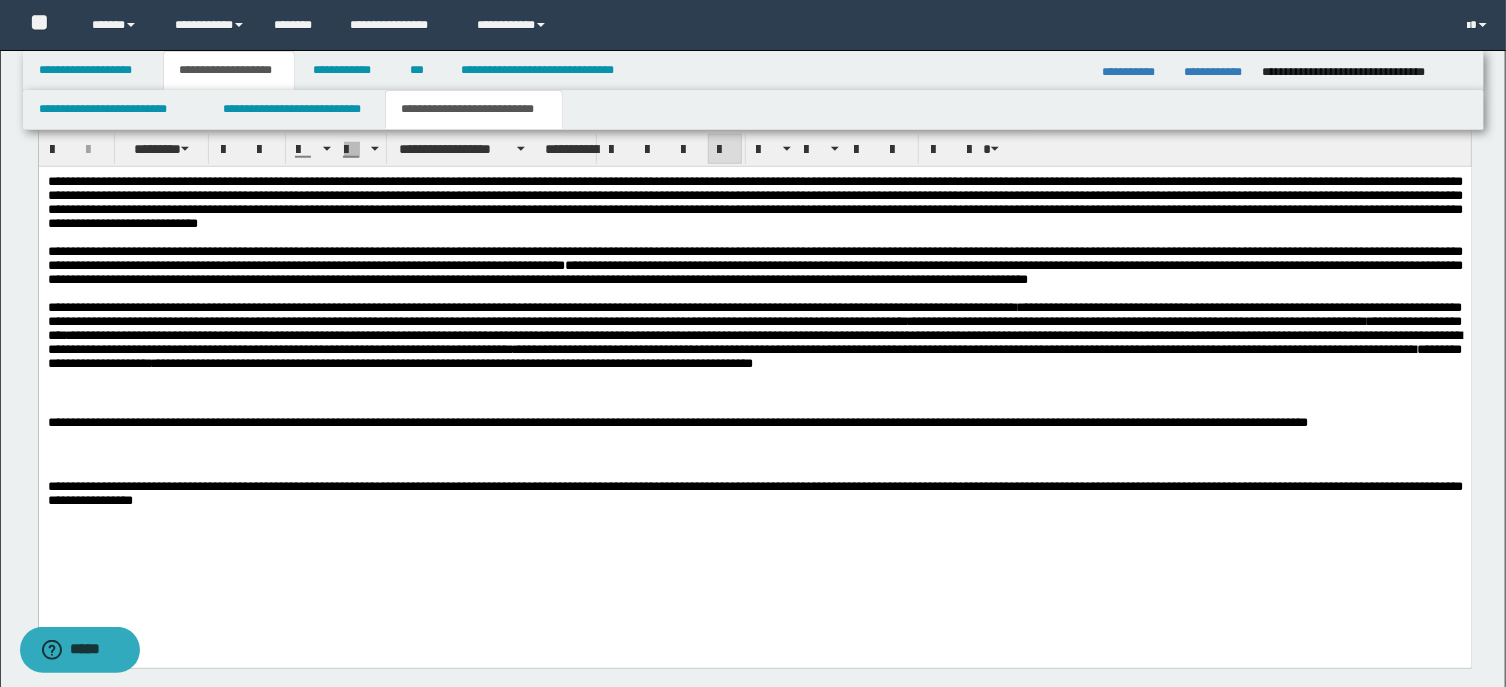 click at bounding box center (754, 455) 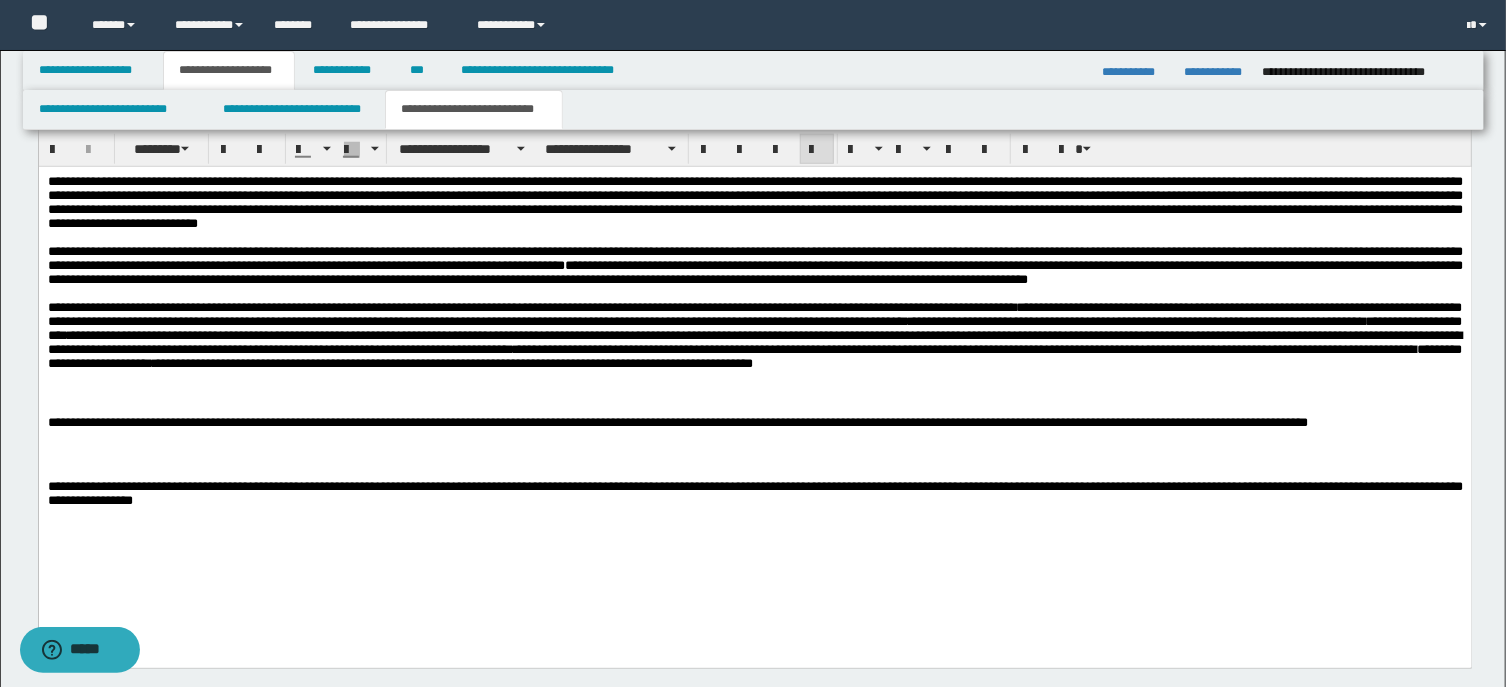 click at bounding box center (754, 470) 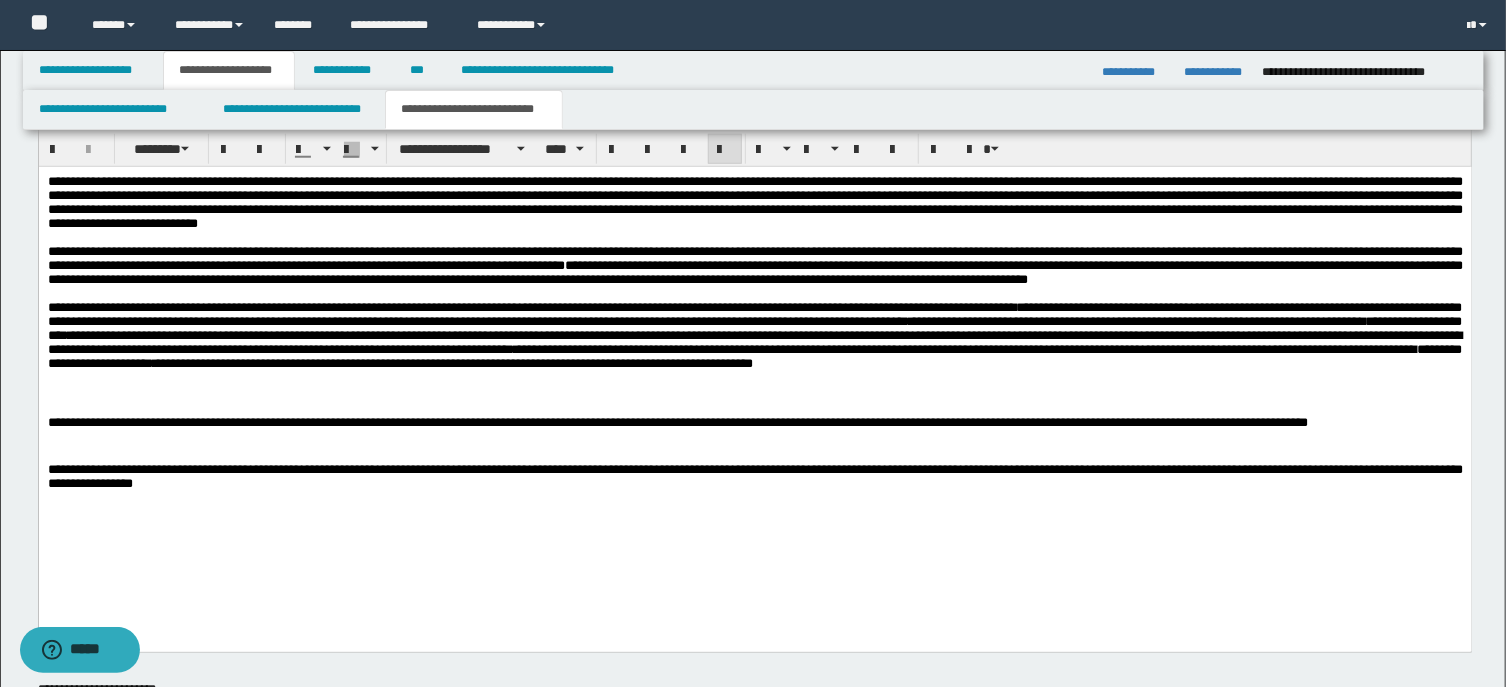 click on "**********" at bounding box center [754, 357] 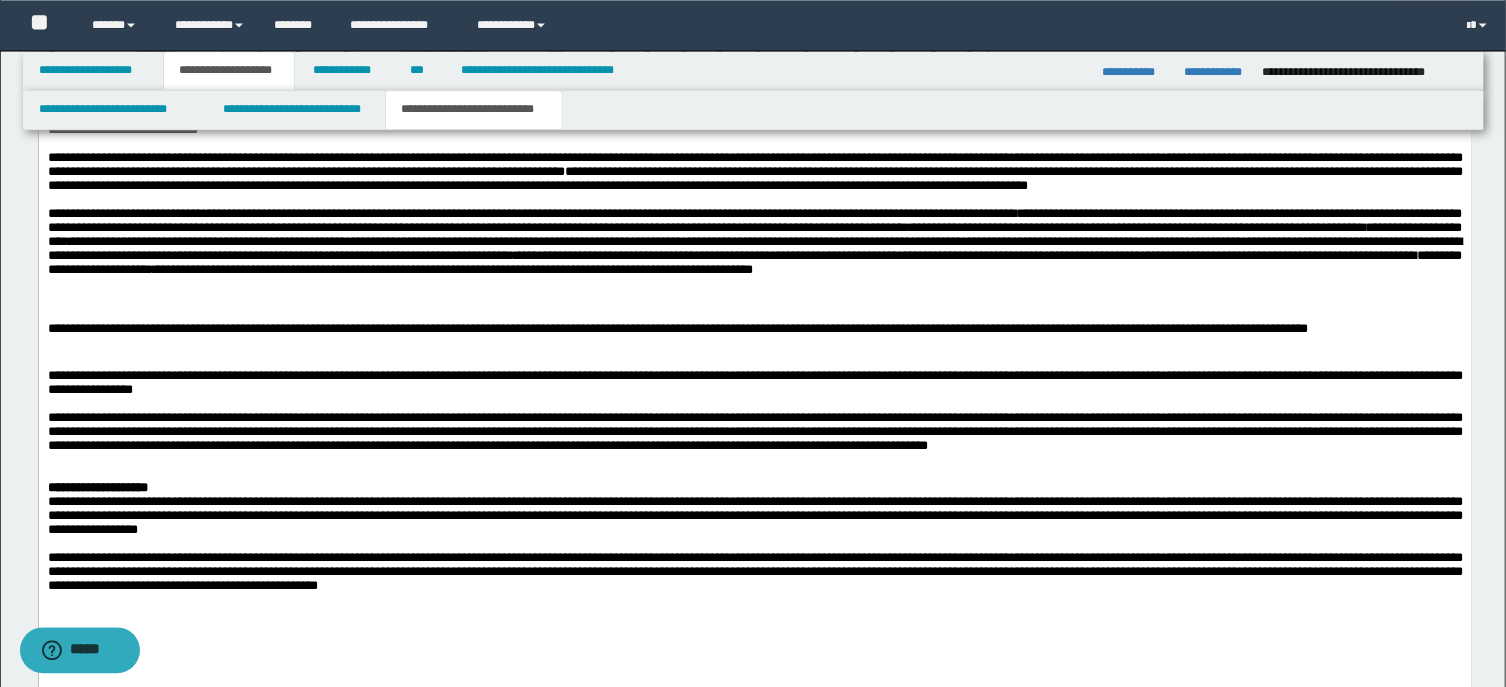 scroll, scrollTop: 1163, scrollLeft: 0, axis: vertical 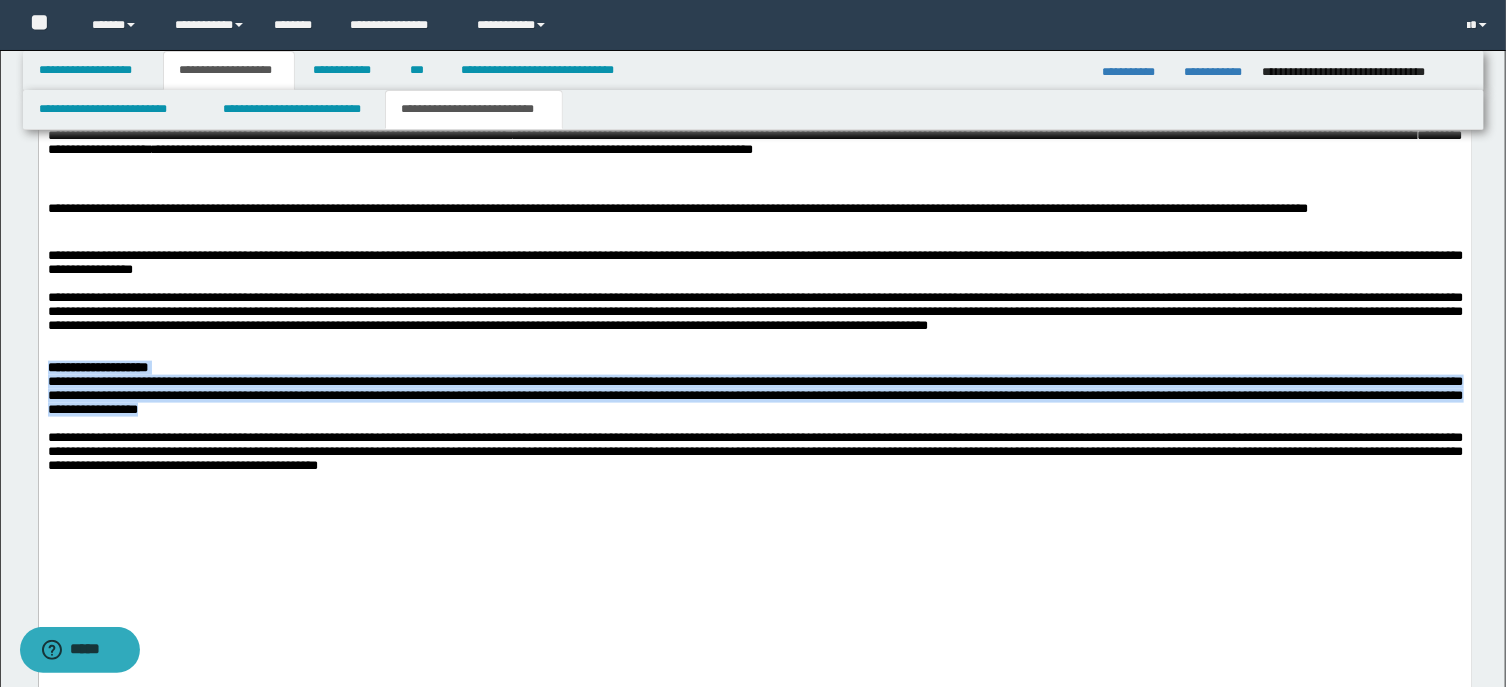 drag, startPoint x: 470, startPoint y: 480, endPoint x: 106, endPoint y: 432, distance: 367.15118 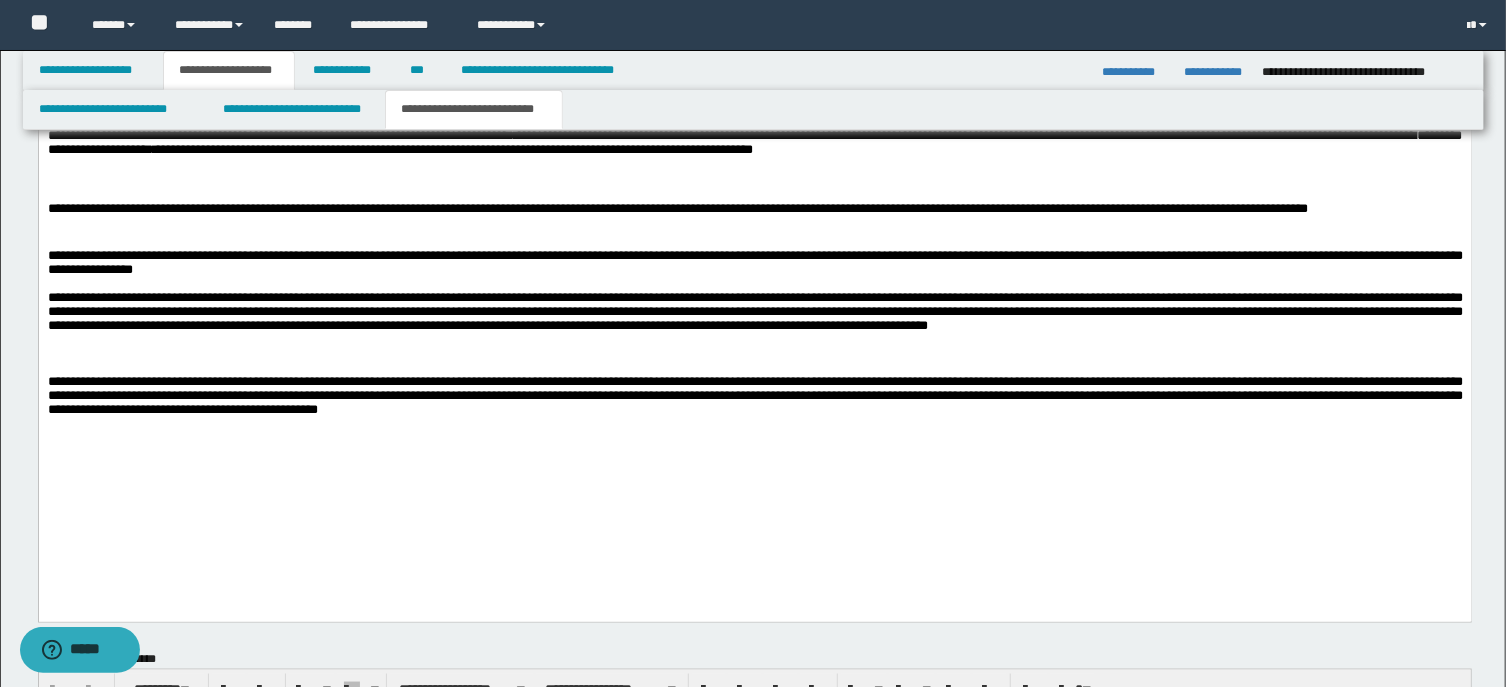 click at bounding box center (754, 340) 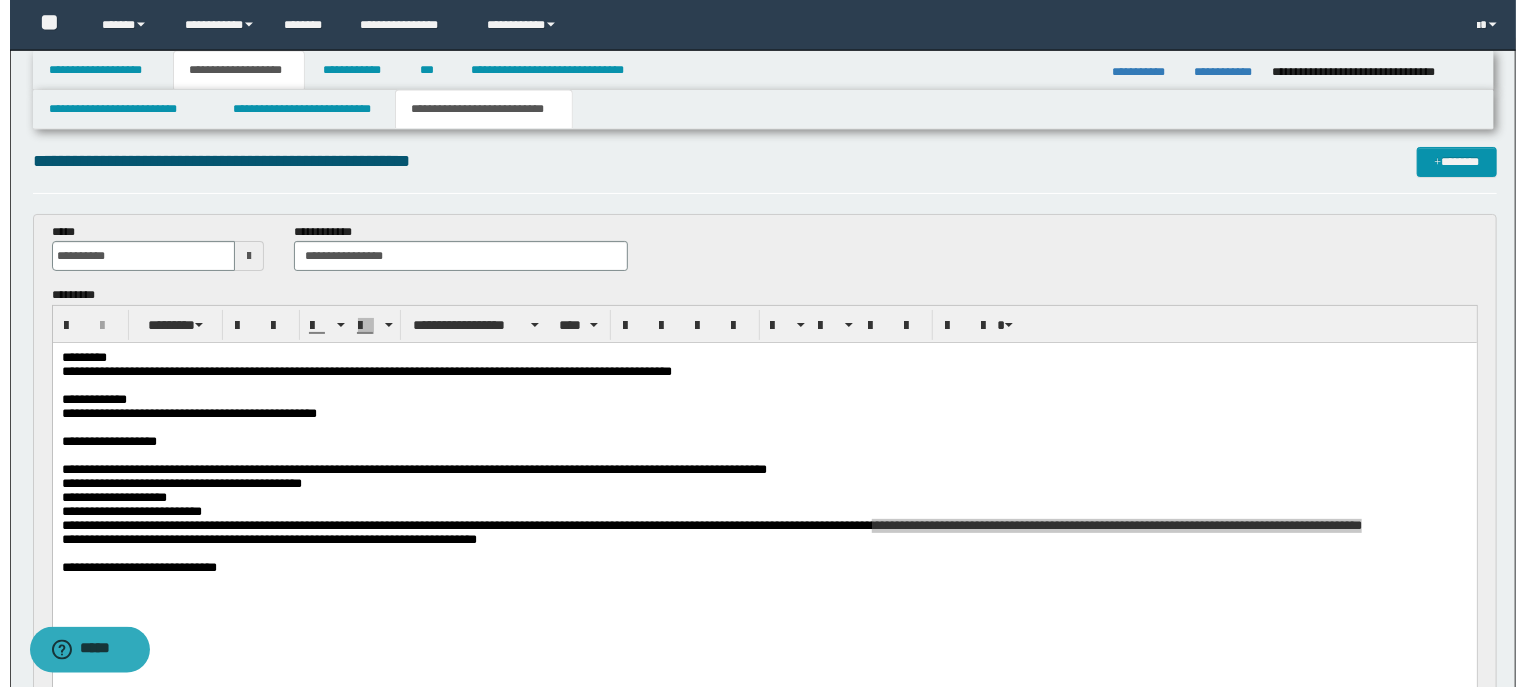 scroll, scrollTop: 0, scrollLeft: 0, axis: both 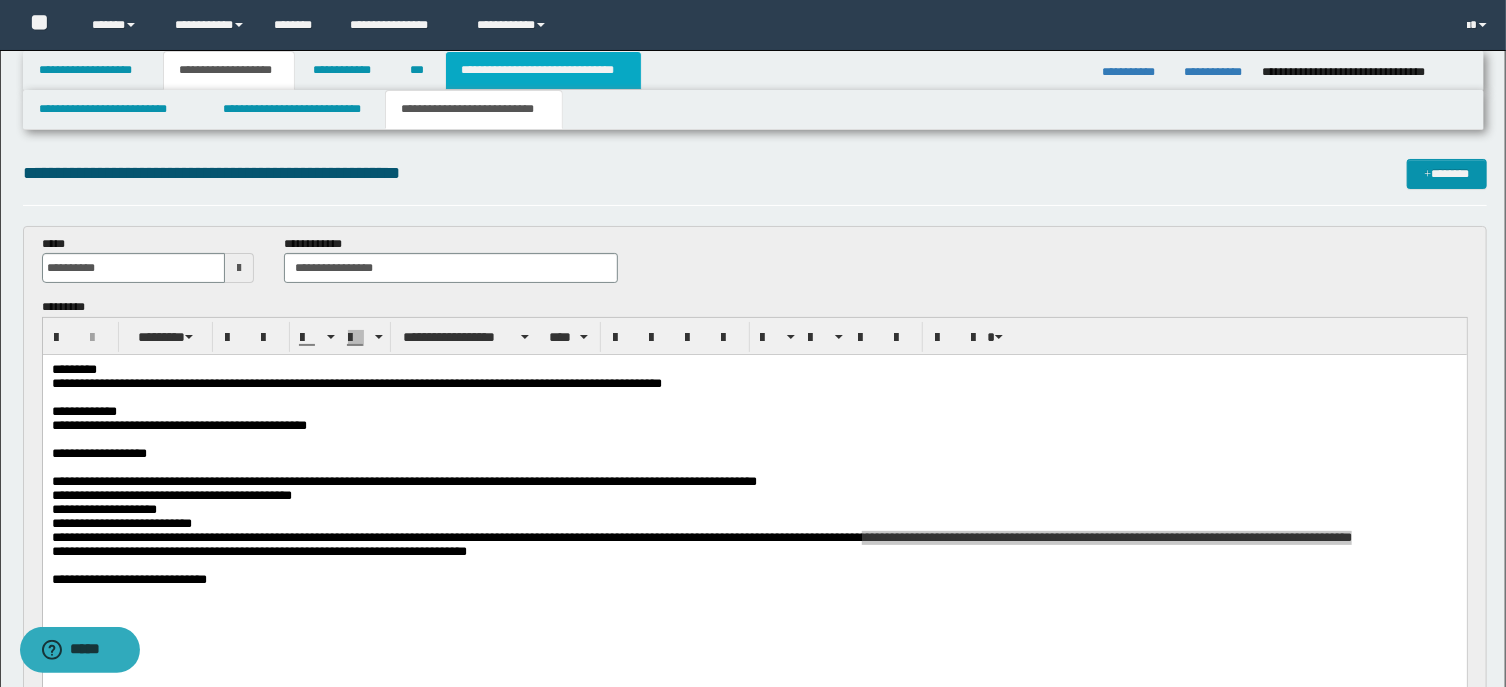 click on "**********" at bounding box center (543, 70) 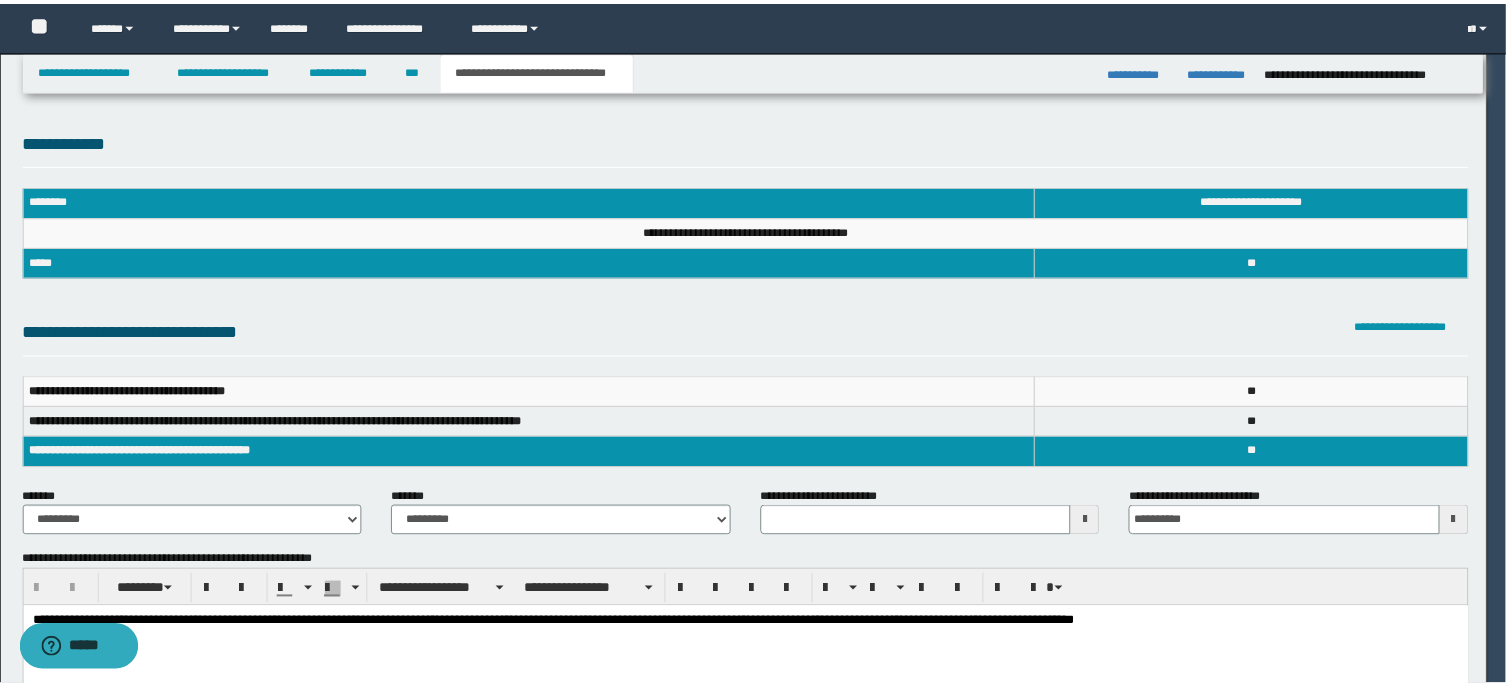 scroll, scrollTop: 0, scrollLeft: 0, axis: both 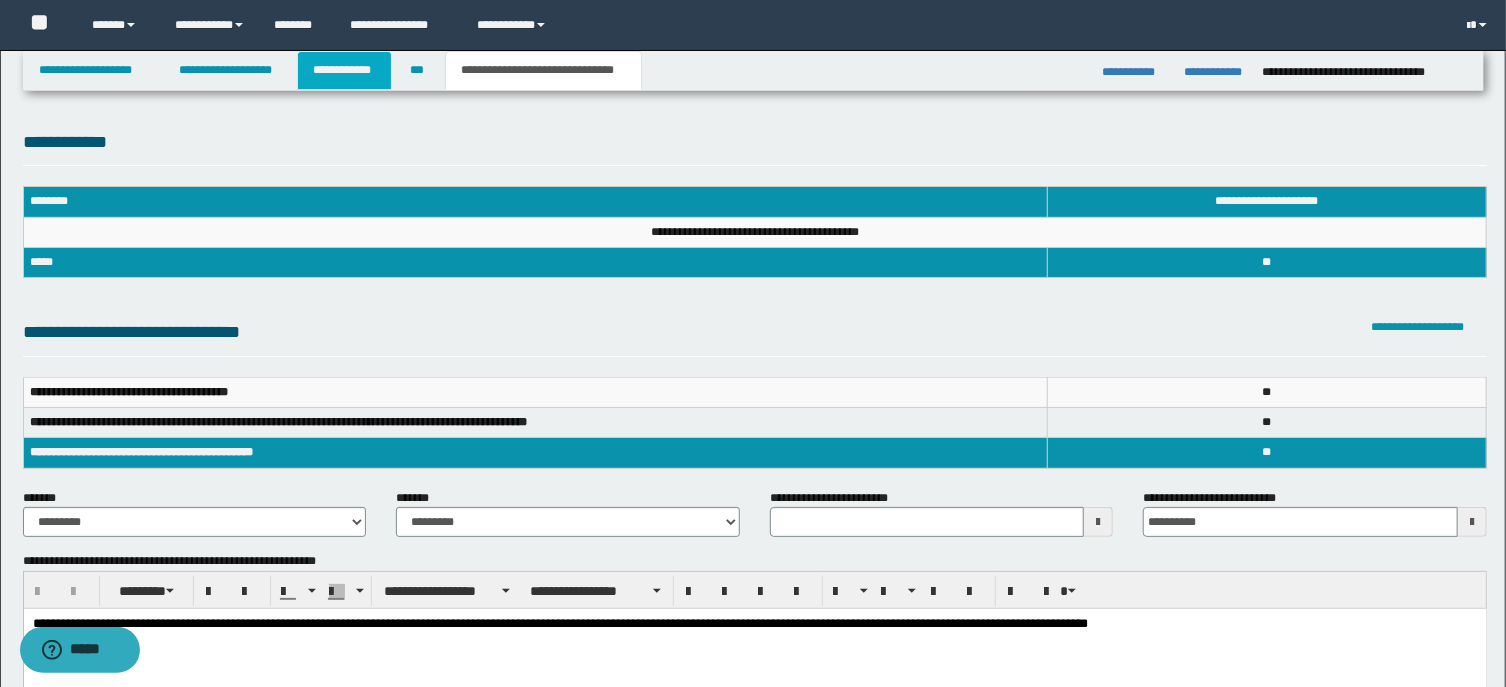 click on "**********" at bounding box center (344, 70) 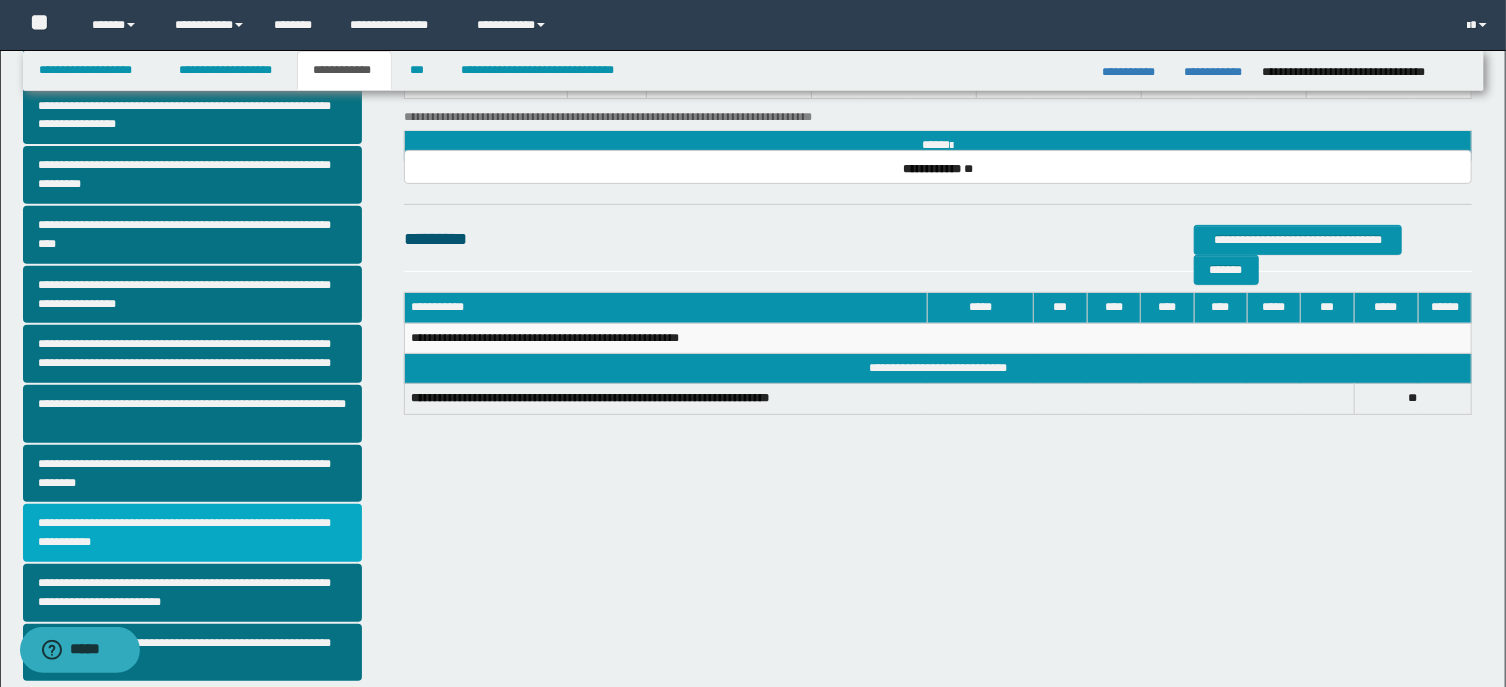 scroll, scrollTop: 424, scrollLeft: 0, axis: vertical 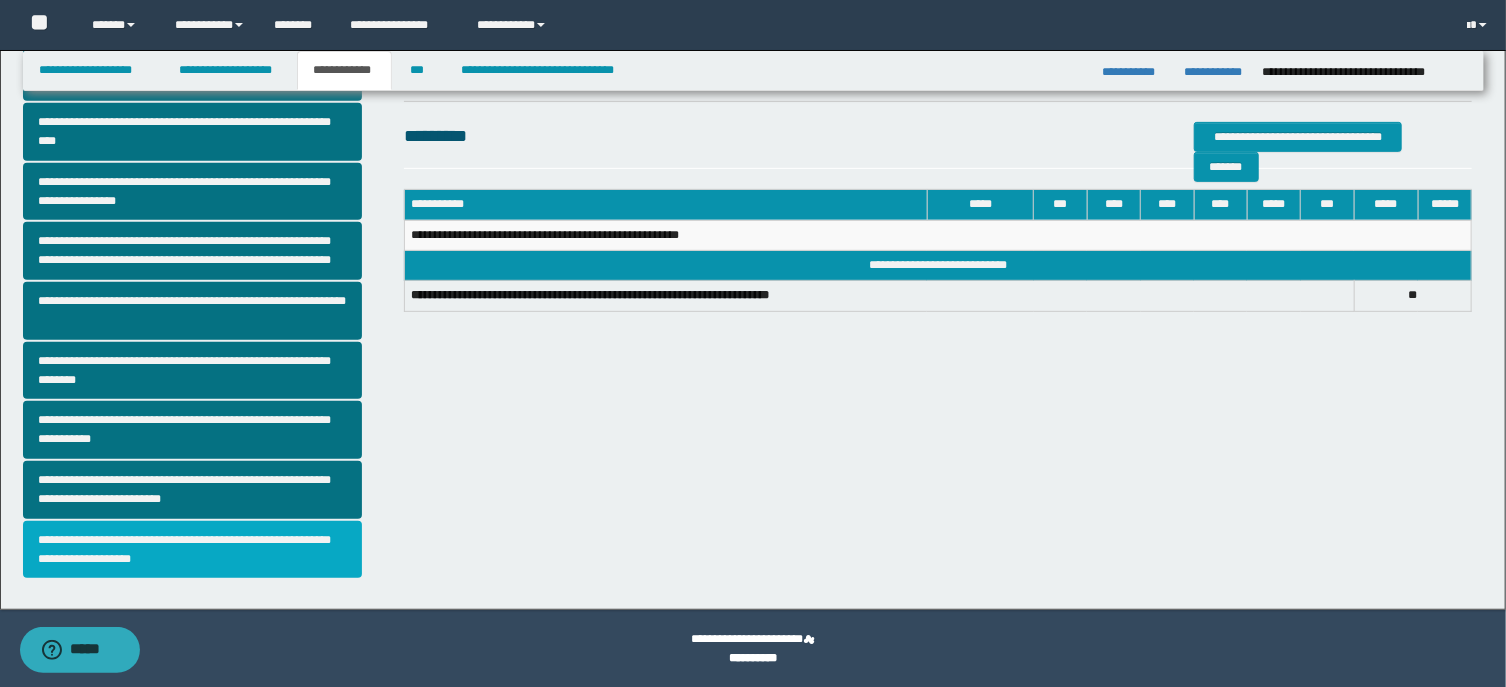 click on "**********" at bounding box center (198, 141) 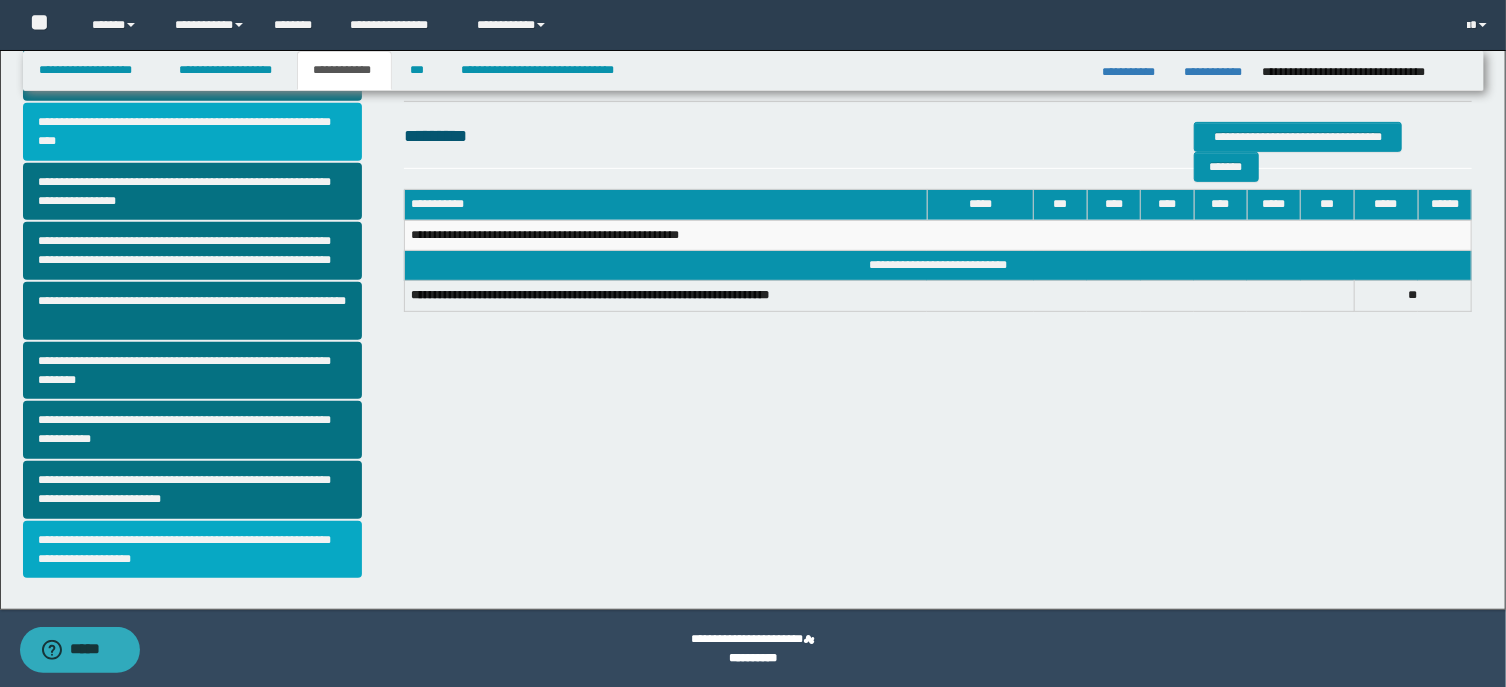 click on "**********" at bounding box center [192, 550] 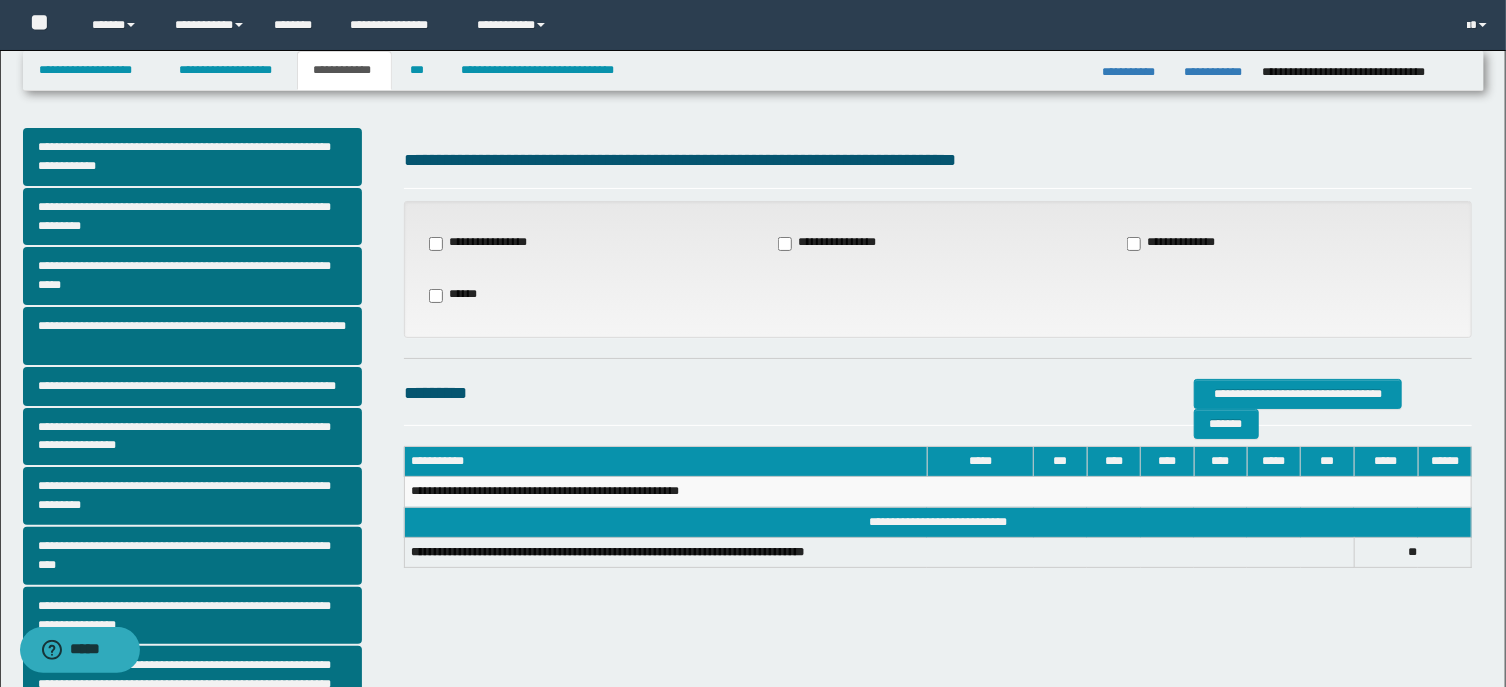 click on "**********" at bounding box center [1286, 243] 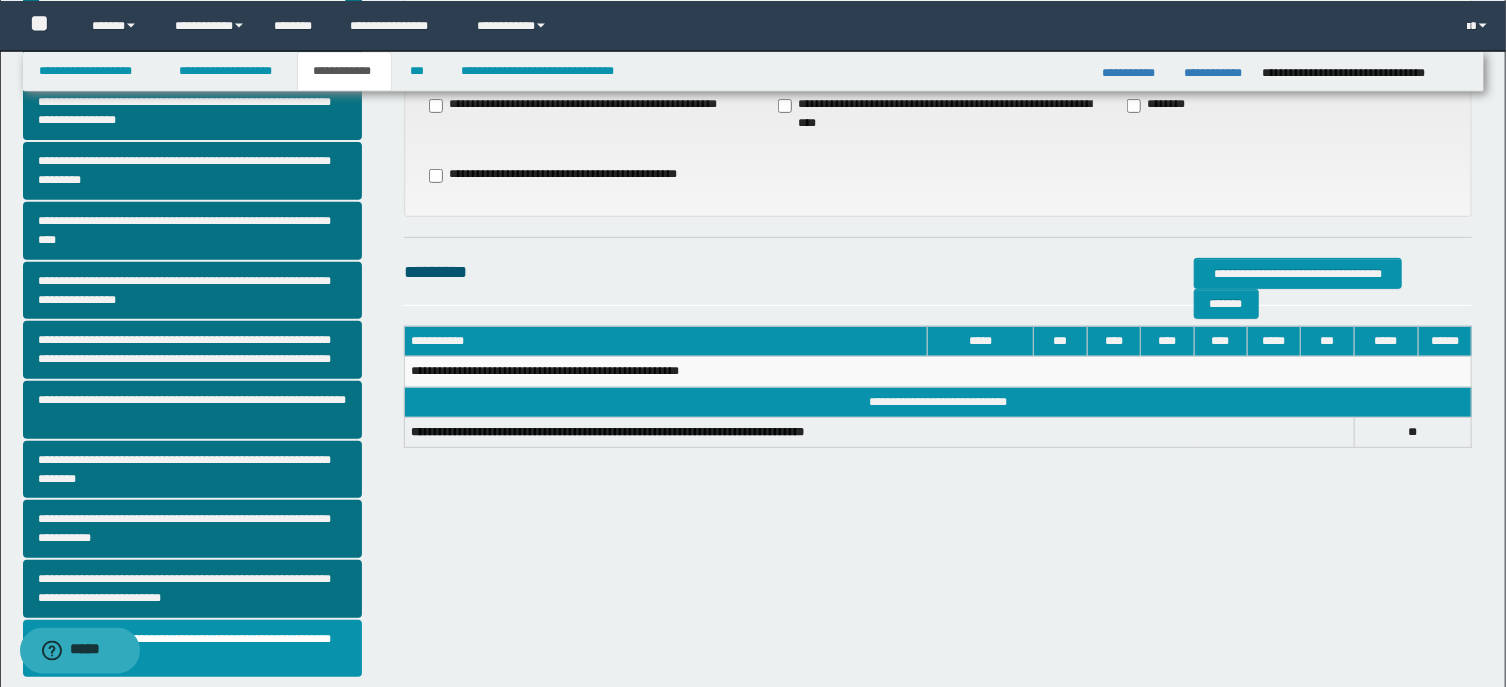 scroll, scrollTop: 209, scrollLeft: 0, axis: vertical 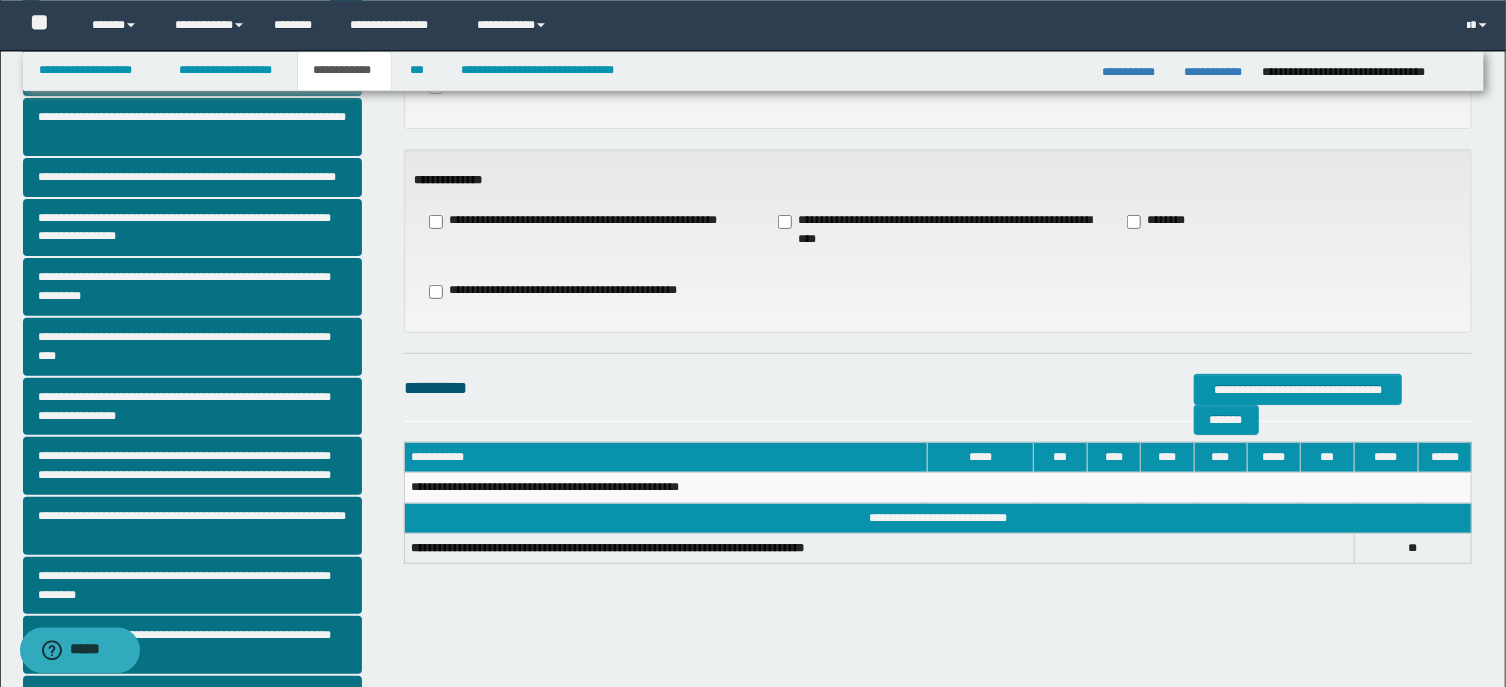 click on "**********" at bounding box center (582, 221) 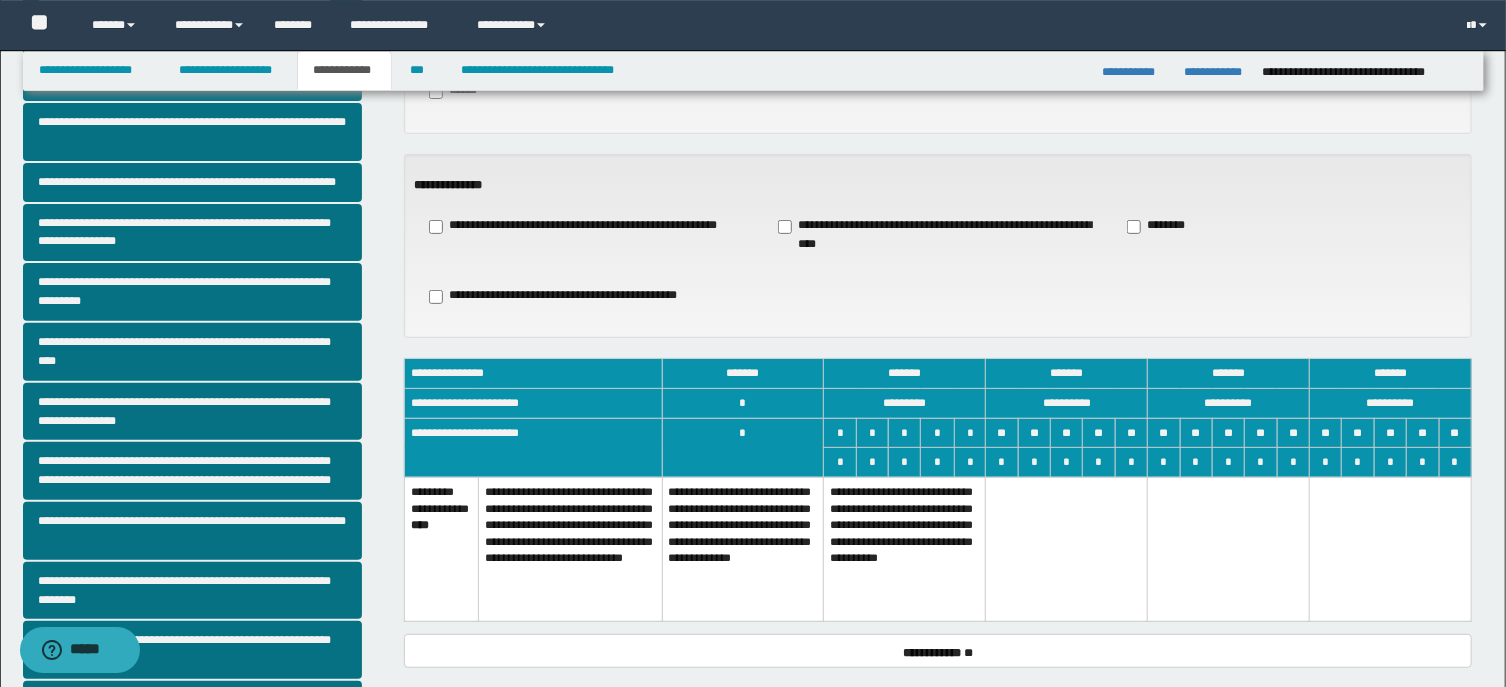 click on "**********" at bounding box center [743, 549] 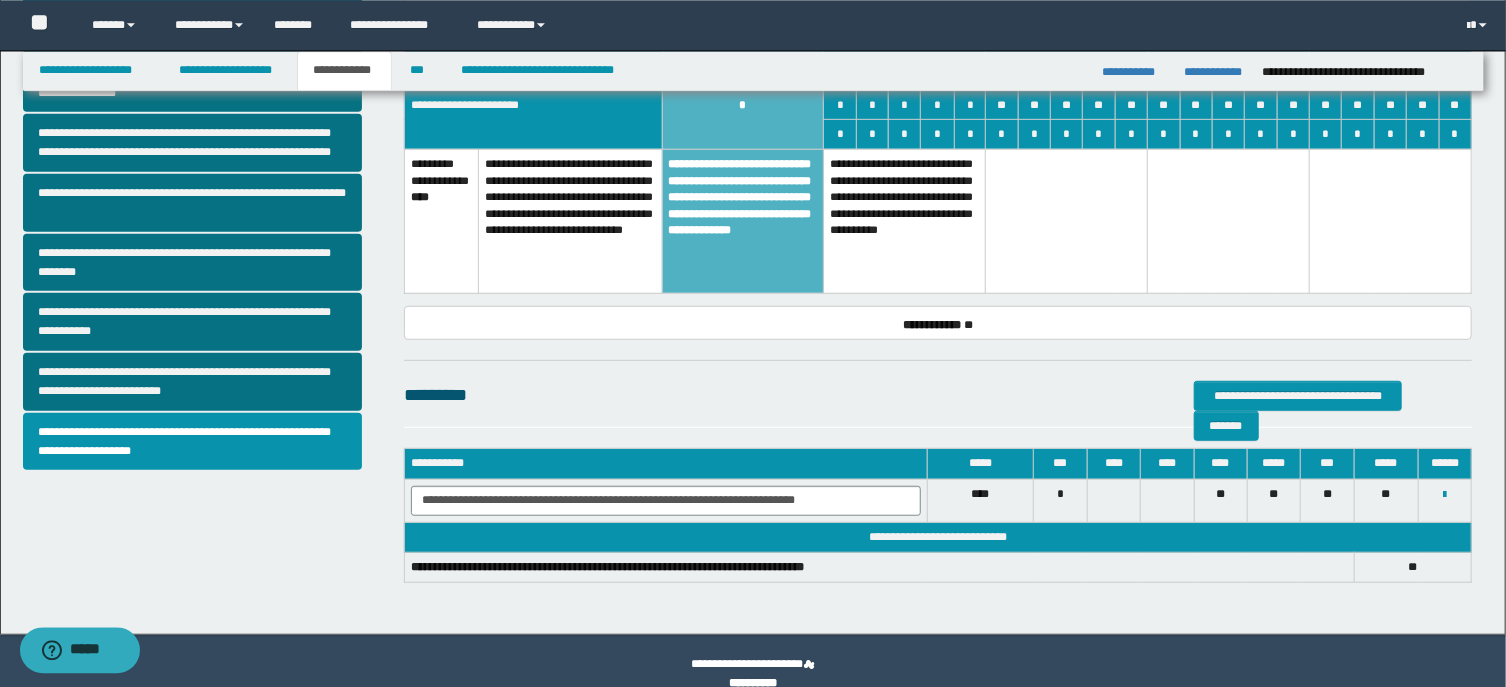 scroll, scrollTop: 558, scrollLeft: 0, axis: vertical 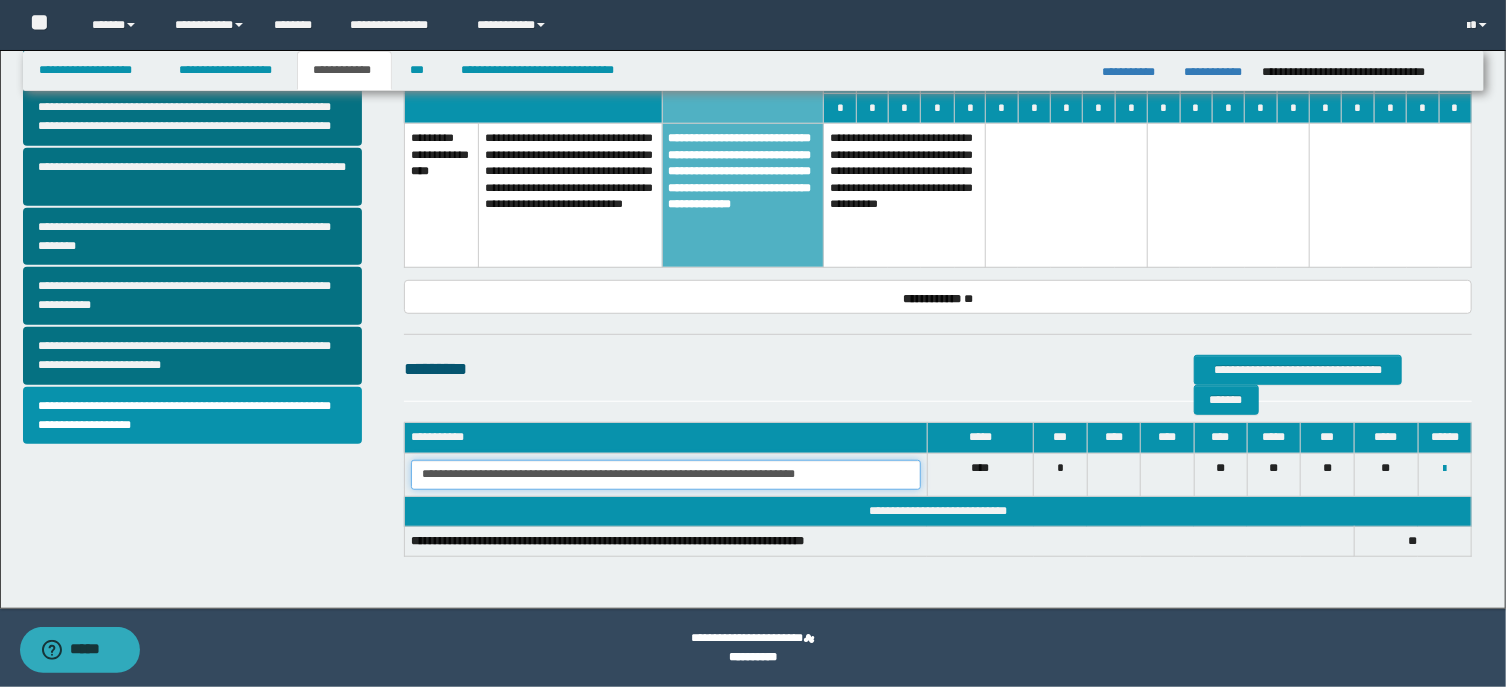click on "**********" at bounding box center (666, 475) 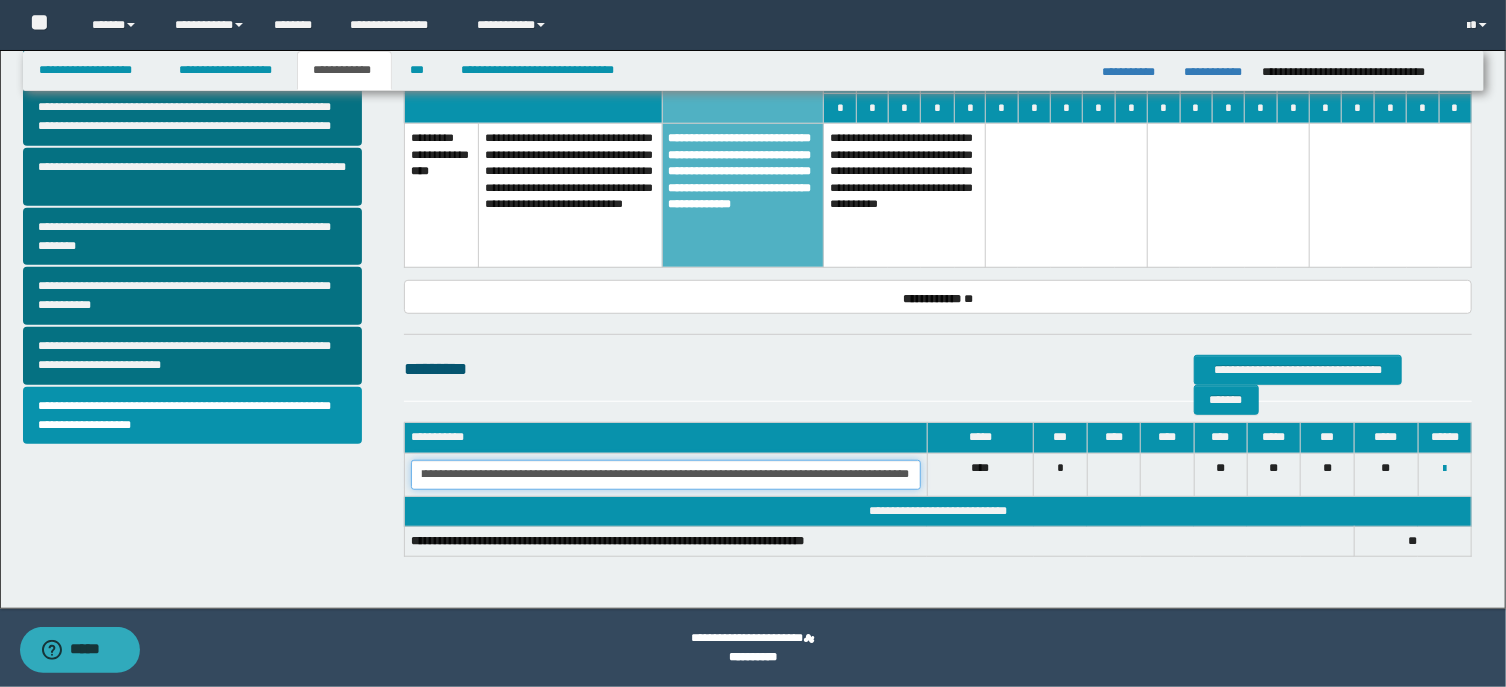 scroll, scrollTop: 0, scrollLeft: 229, axis: horizontal 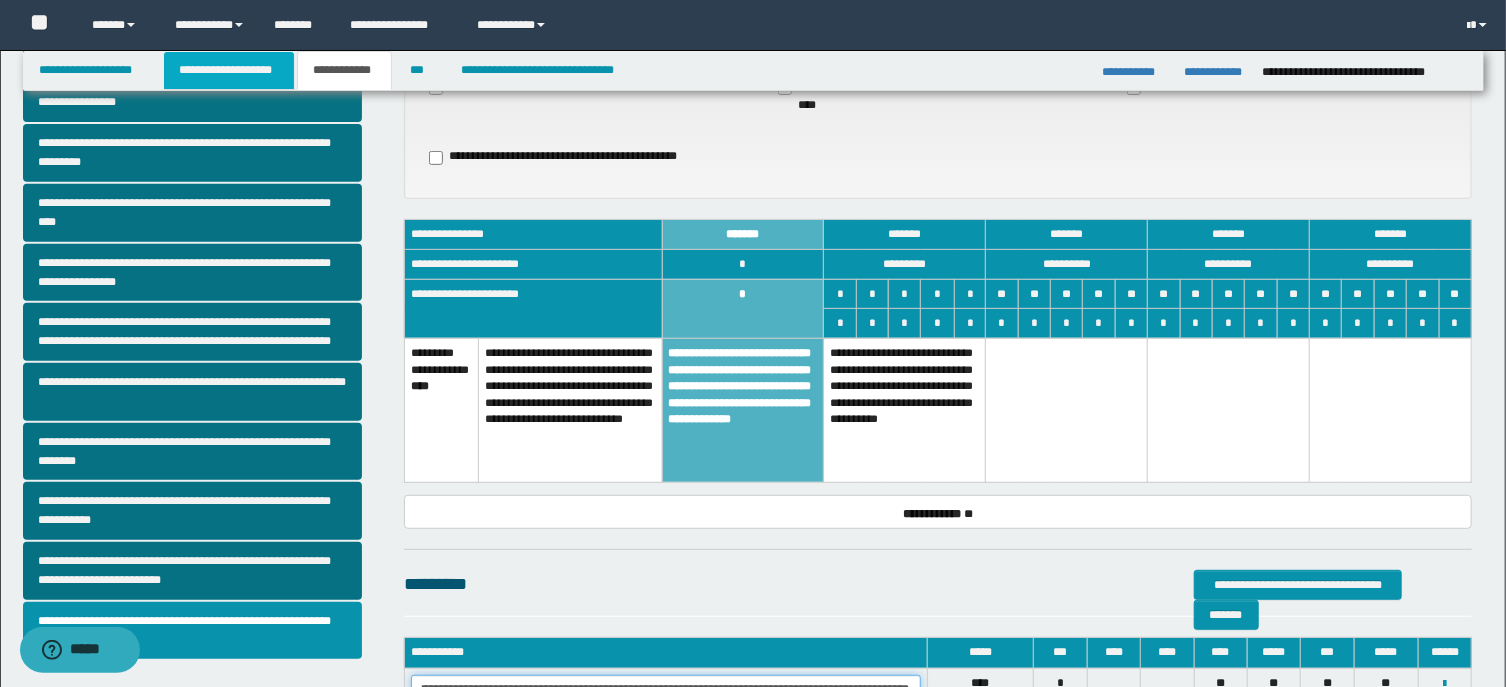 type on "**********" 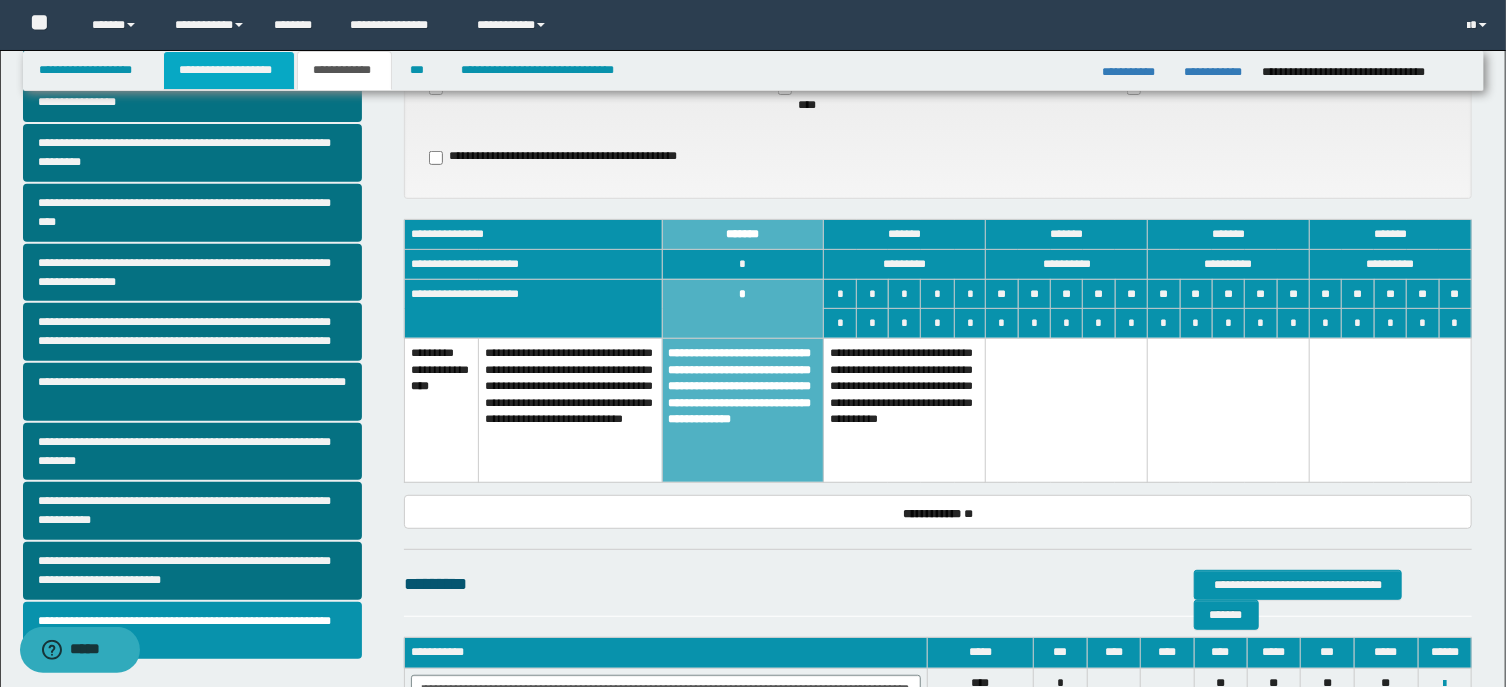 click on "**********" at bounding box center (229, 70) 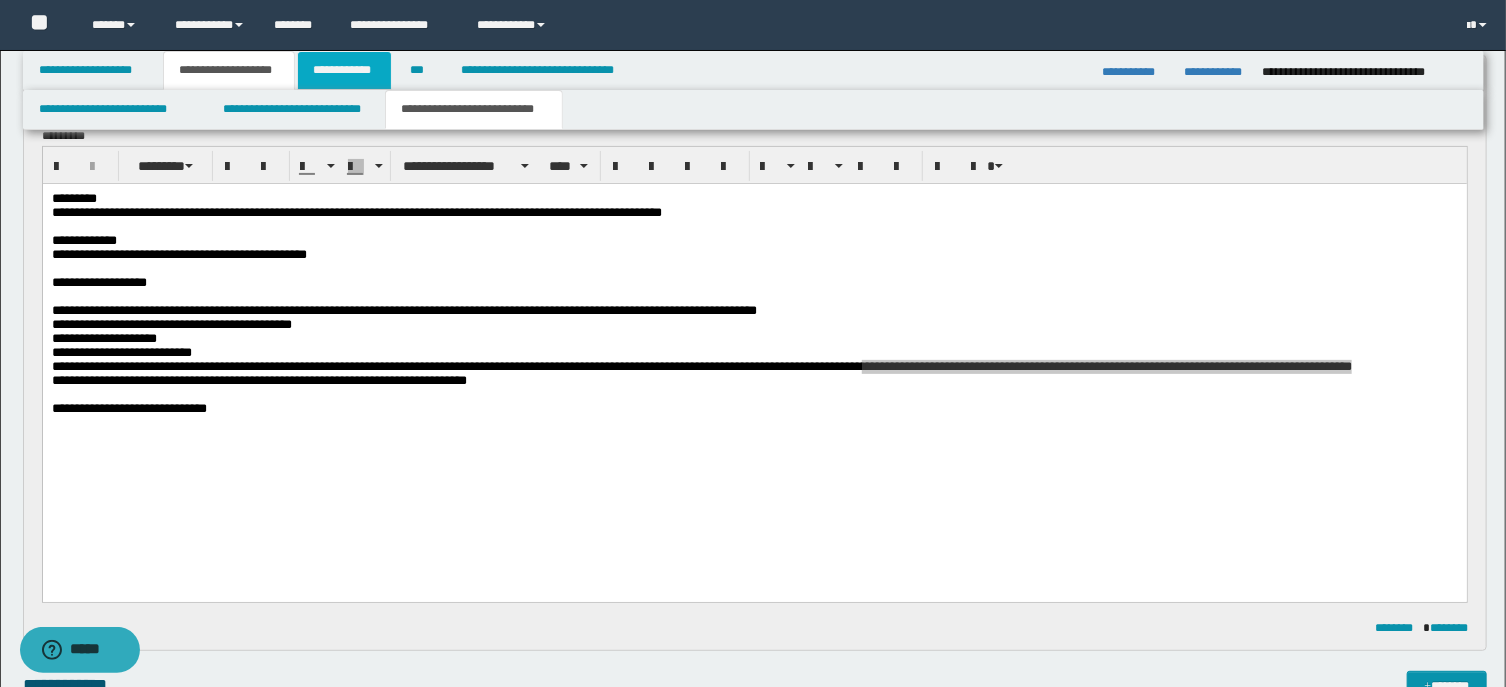 click on "**********" at bounding box center (344, 70) 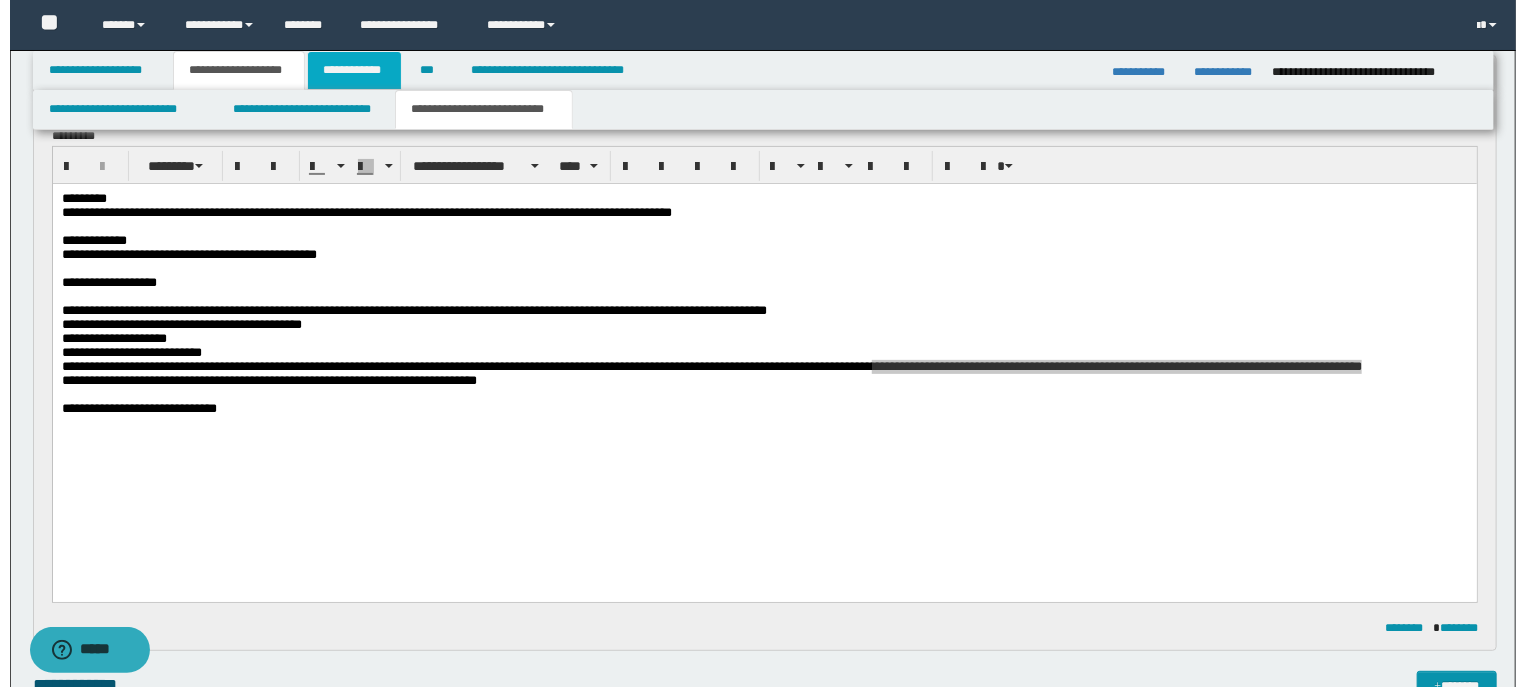 scroll, scrollTop: 140, scrollLeft: 0, axis: vertical 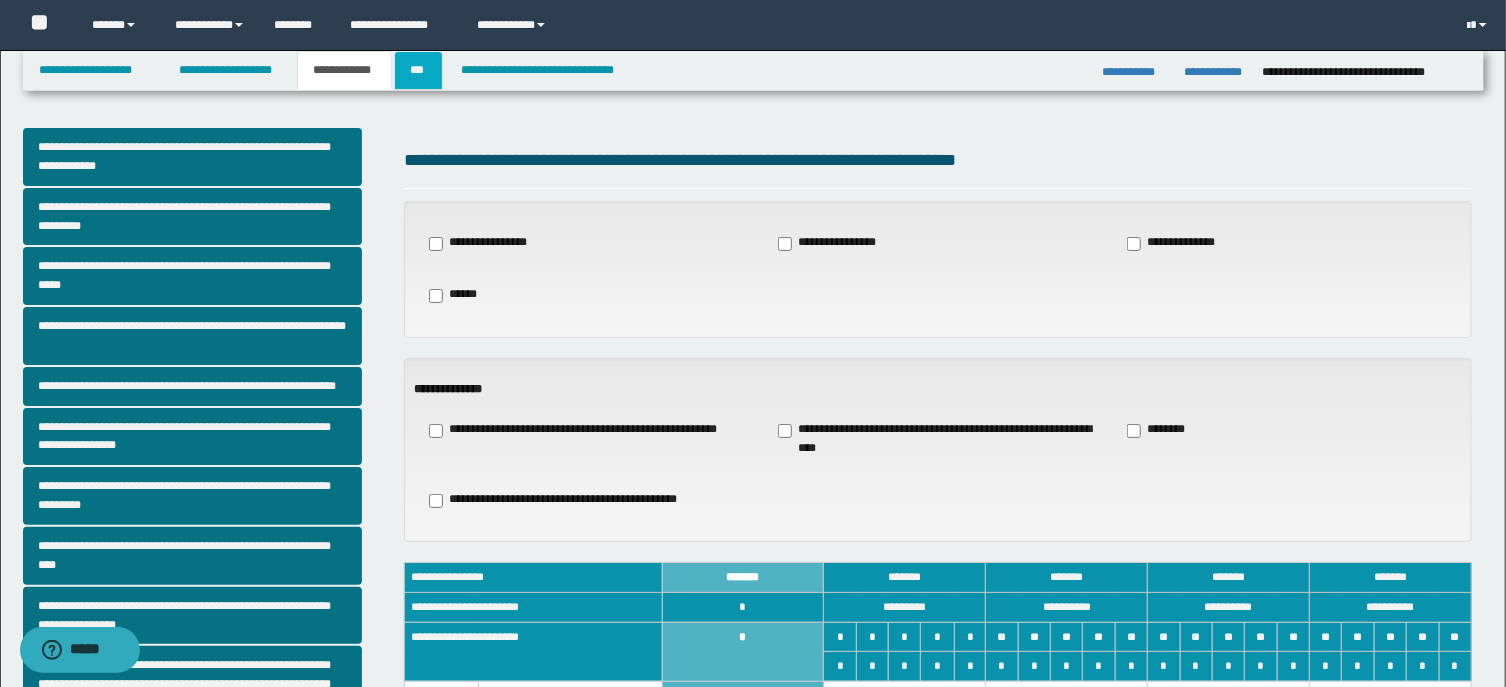 click on "***" at bounding box center [418, 70] 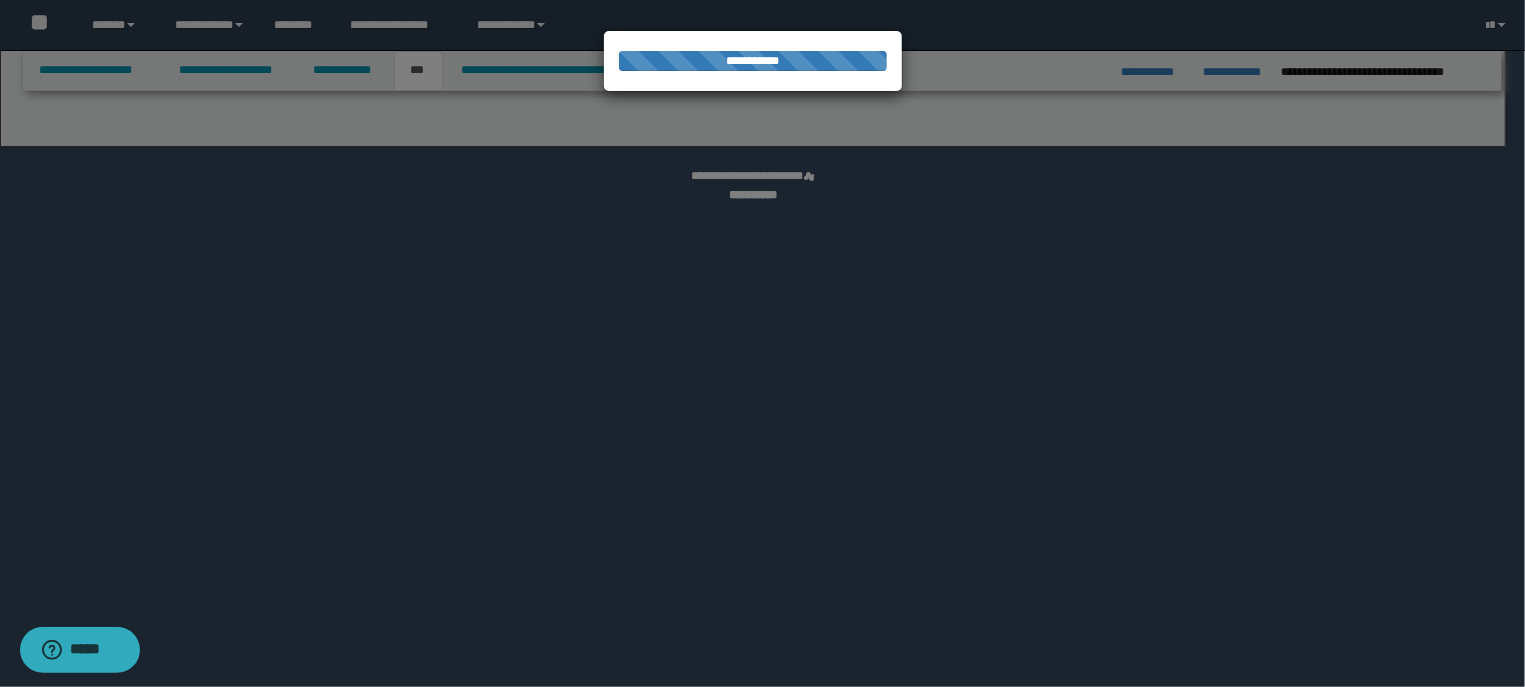 select on "***" 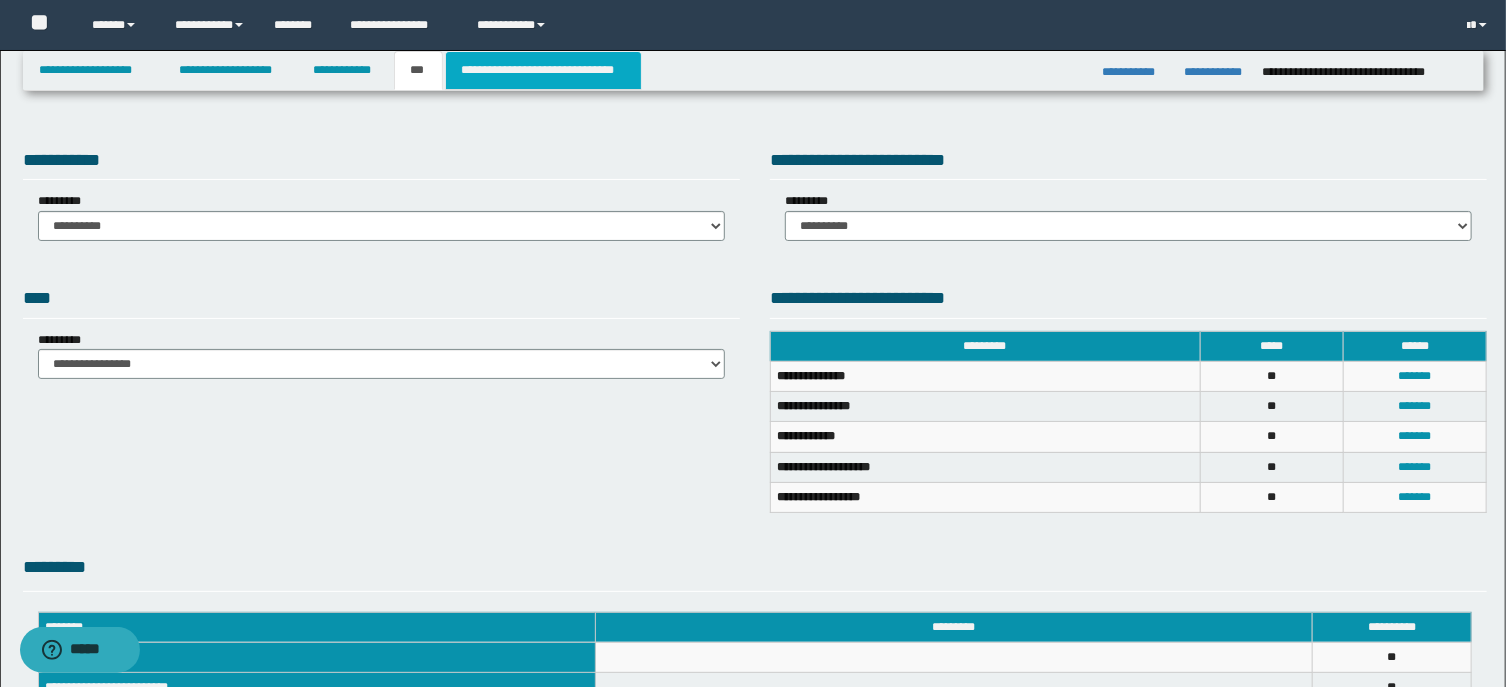 click on "**********" at bounding box center [543, 70] 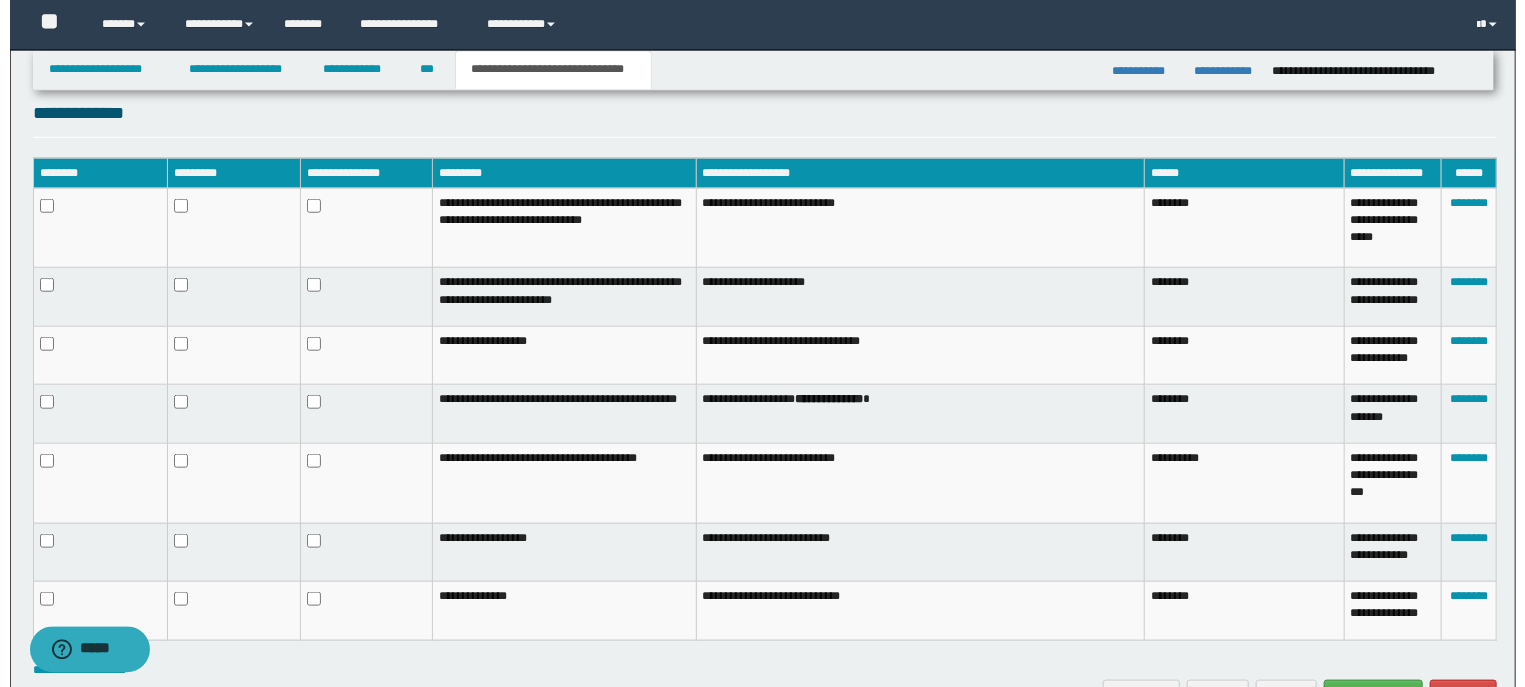 scroll, scrollTop: 979, scrollLeft: 0, axis: vertical 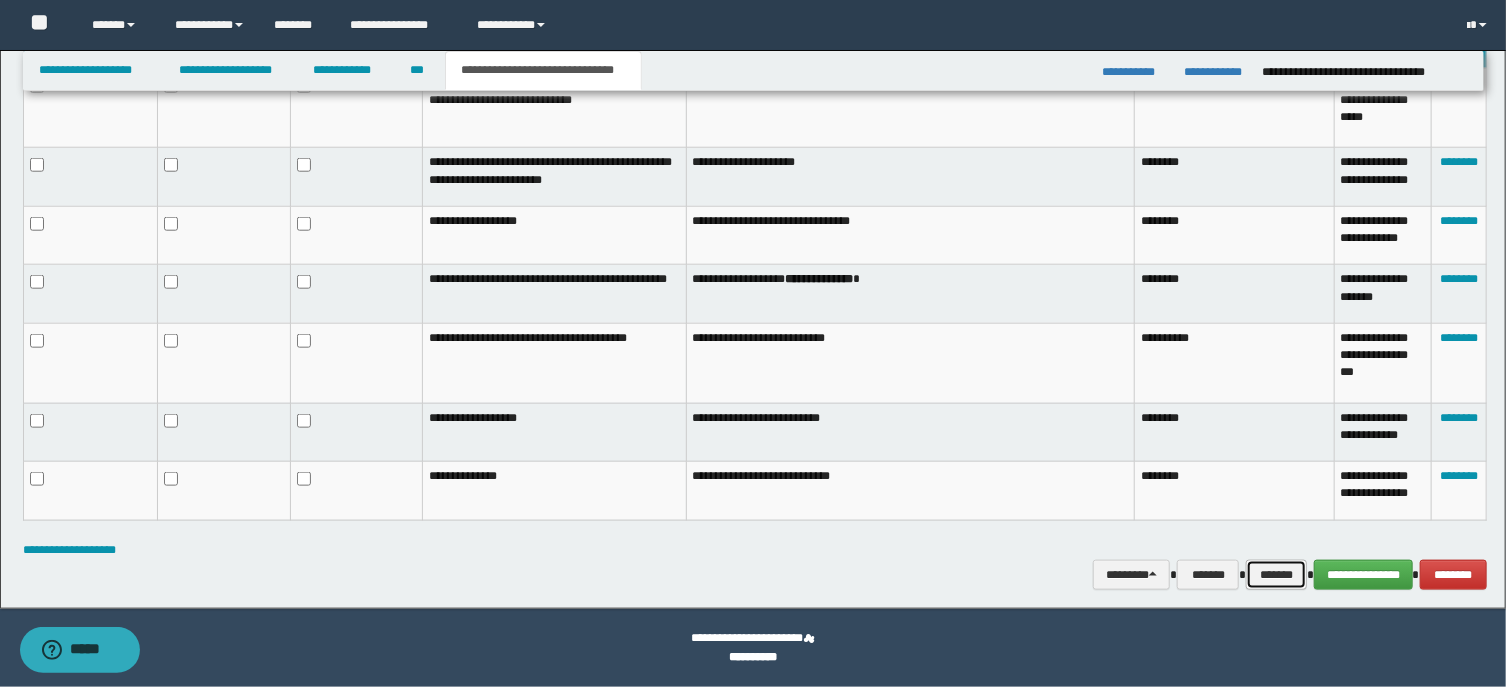 click on "*******" at bounding box center [1276, 575] 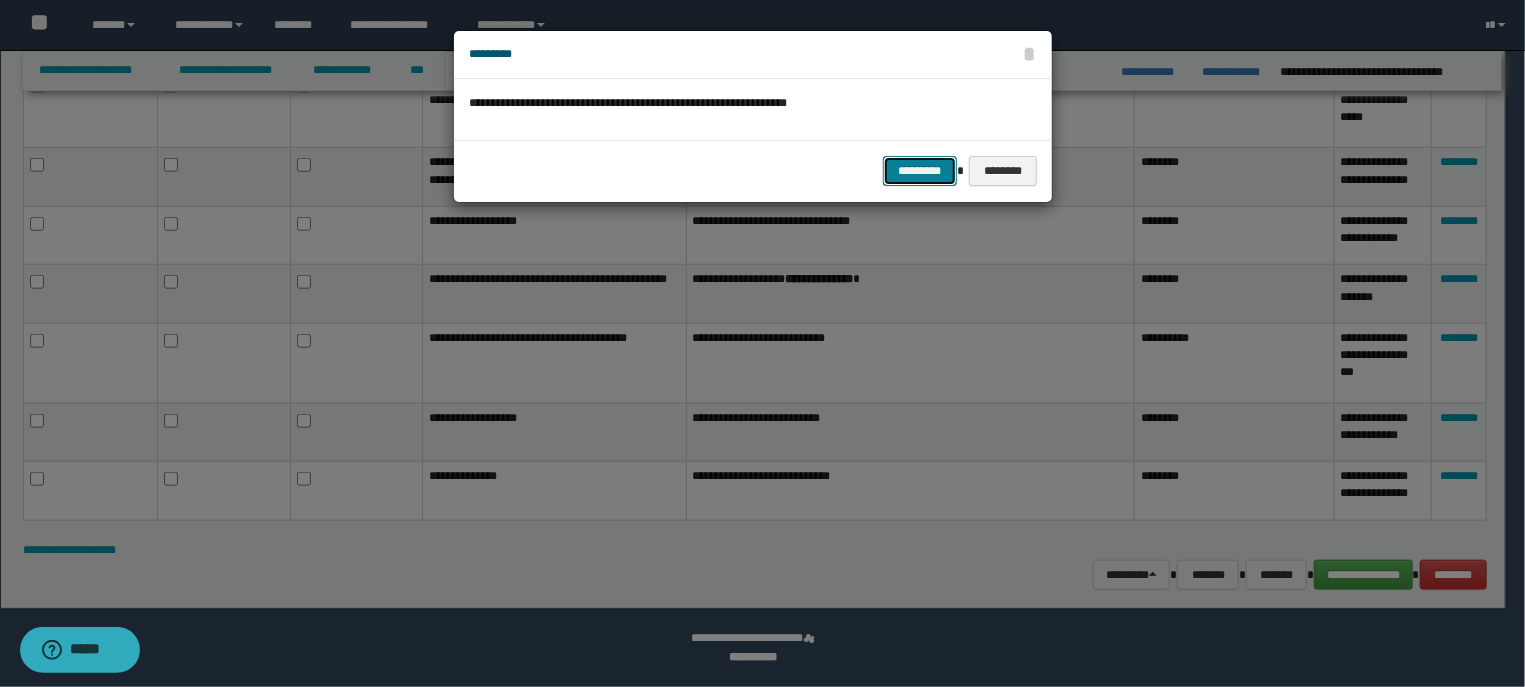 click on "*********" at bounding box center (920, 171) 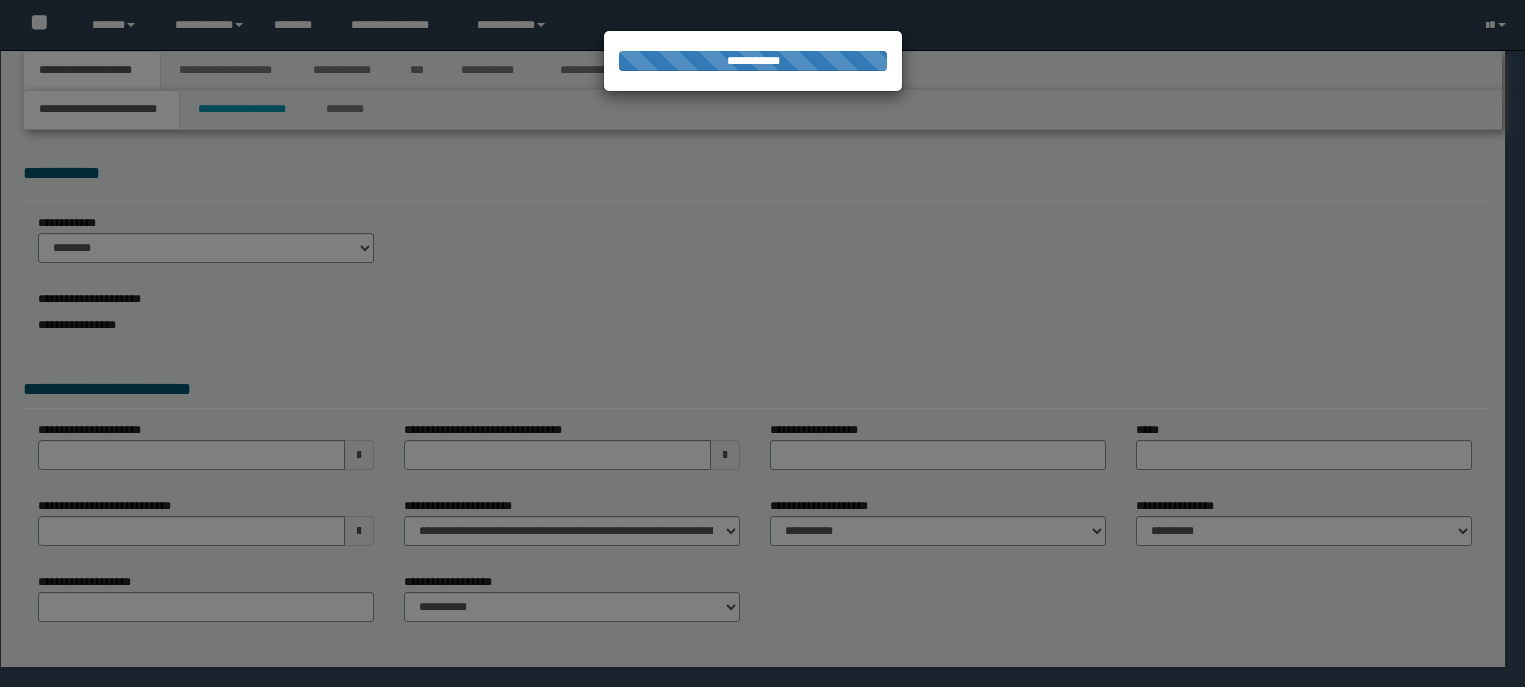scroll, scrollTop: 0, scrollLeft: 0, axis: both 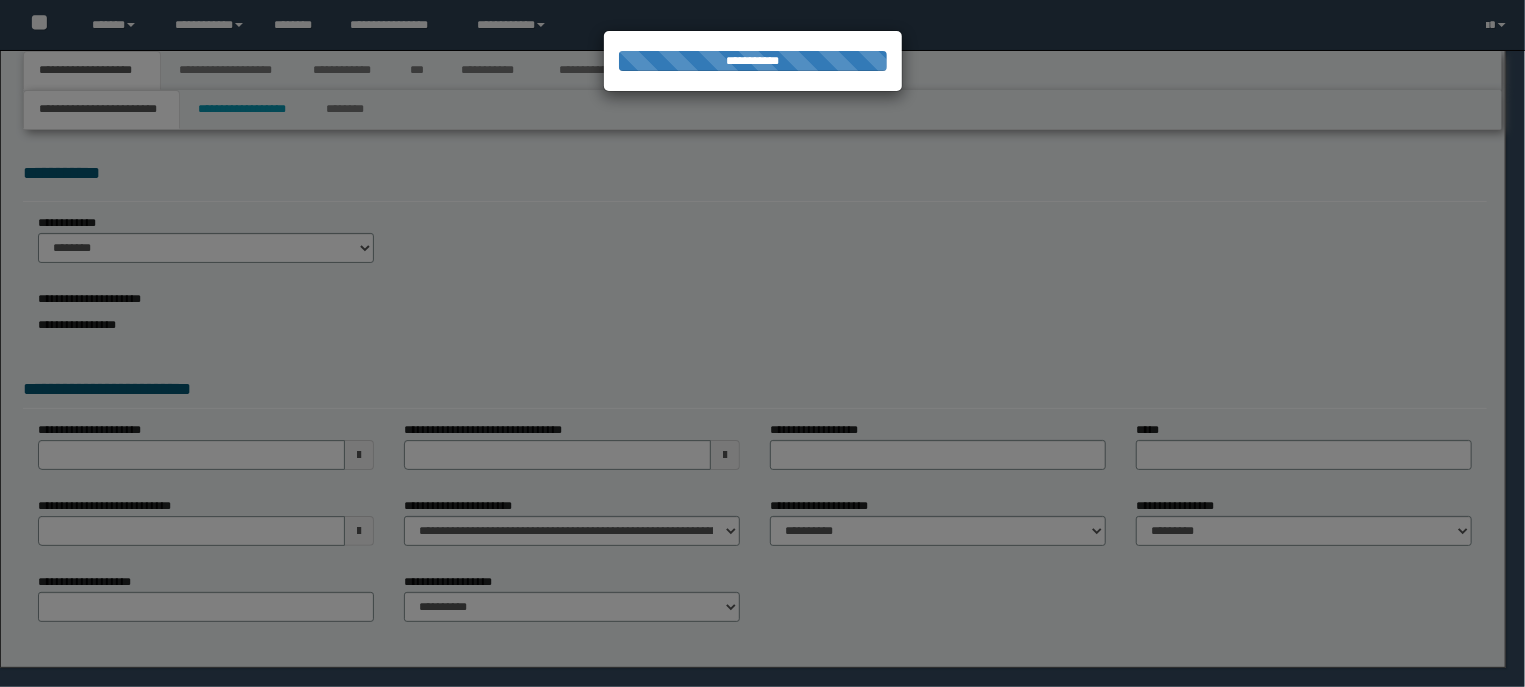 select on "*" 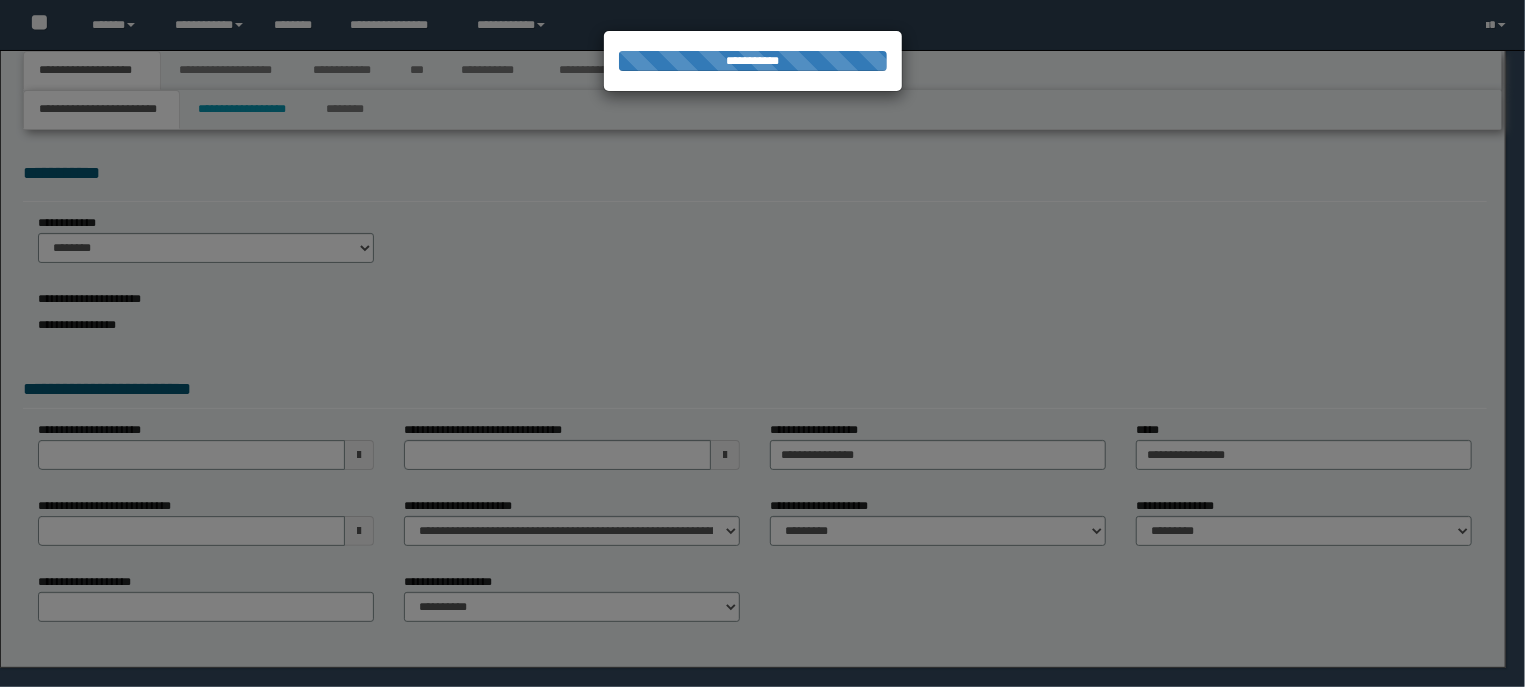type on "*********" 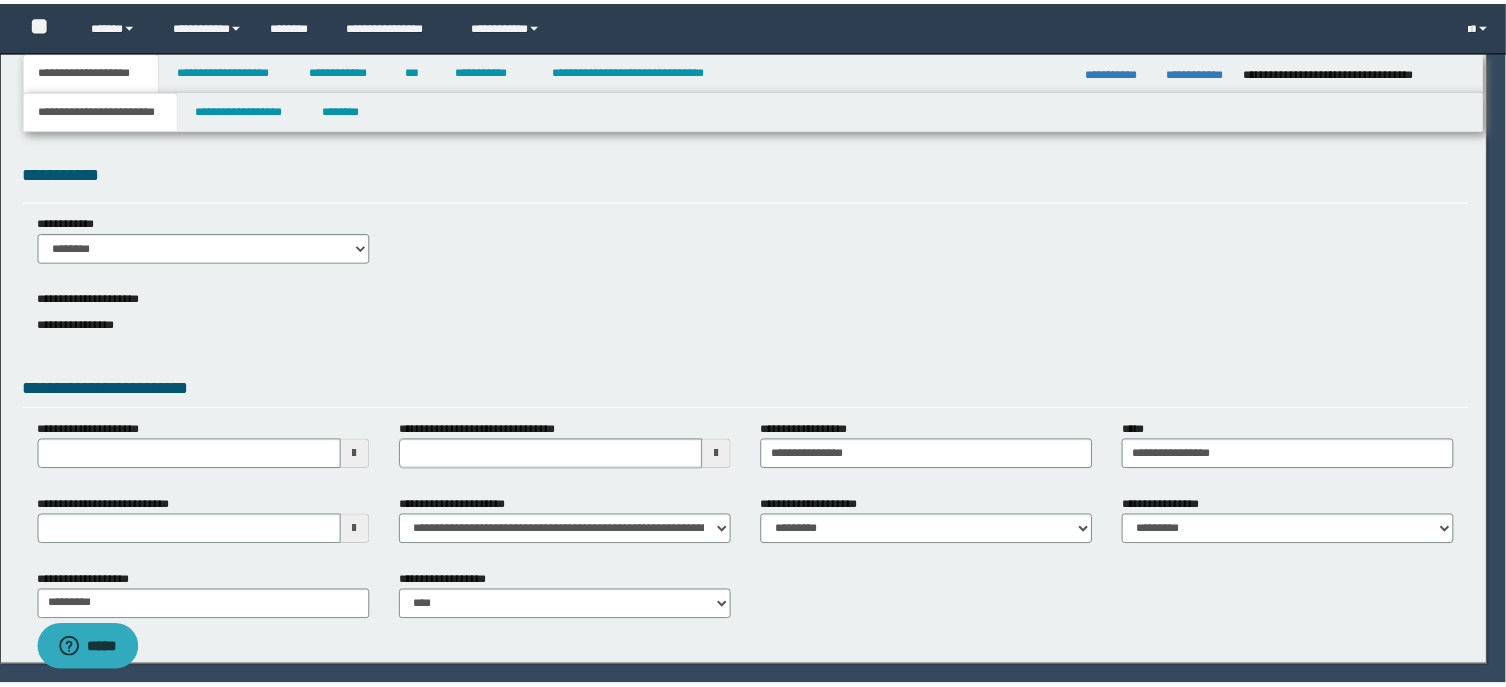 scroll, scrollTop: 0, scrollLeft: 0, axis: both 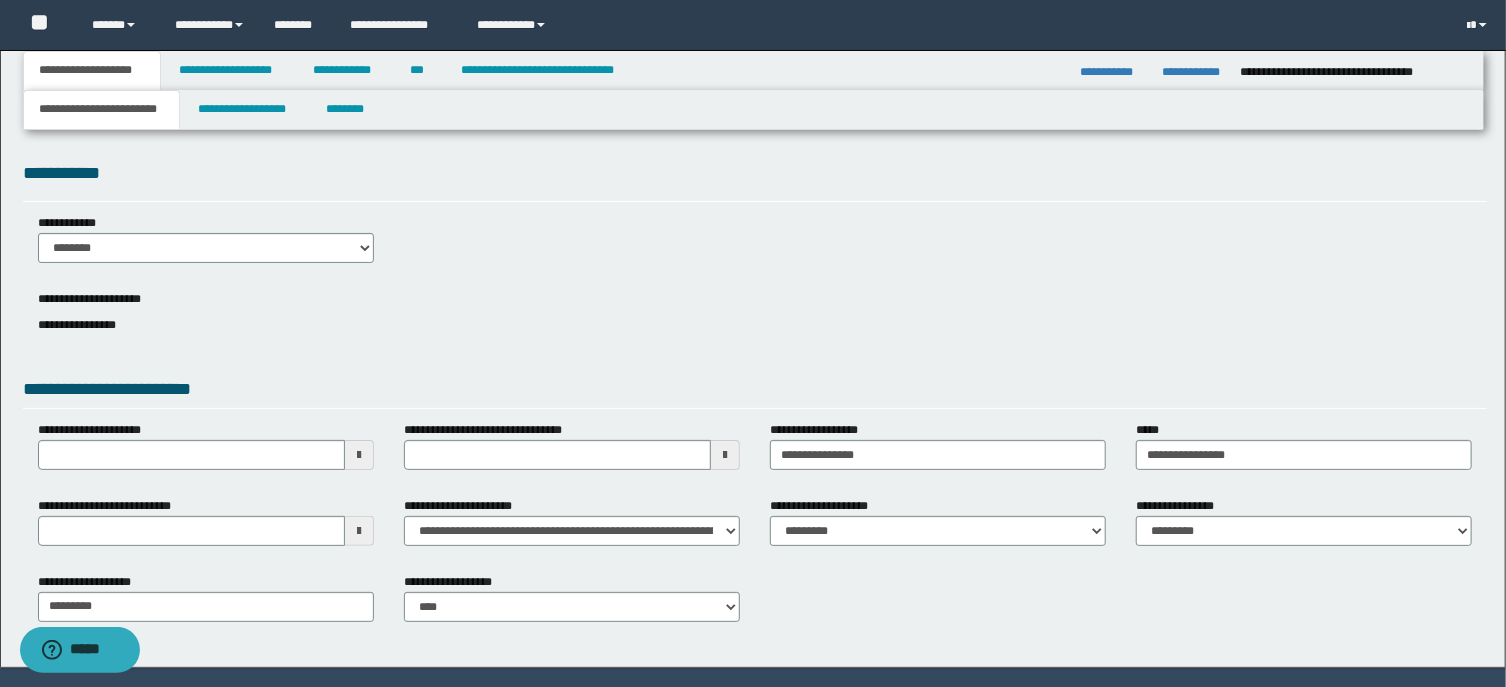 click at bounding box center (359, 531) 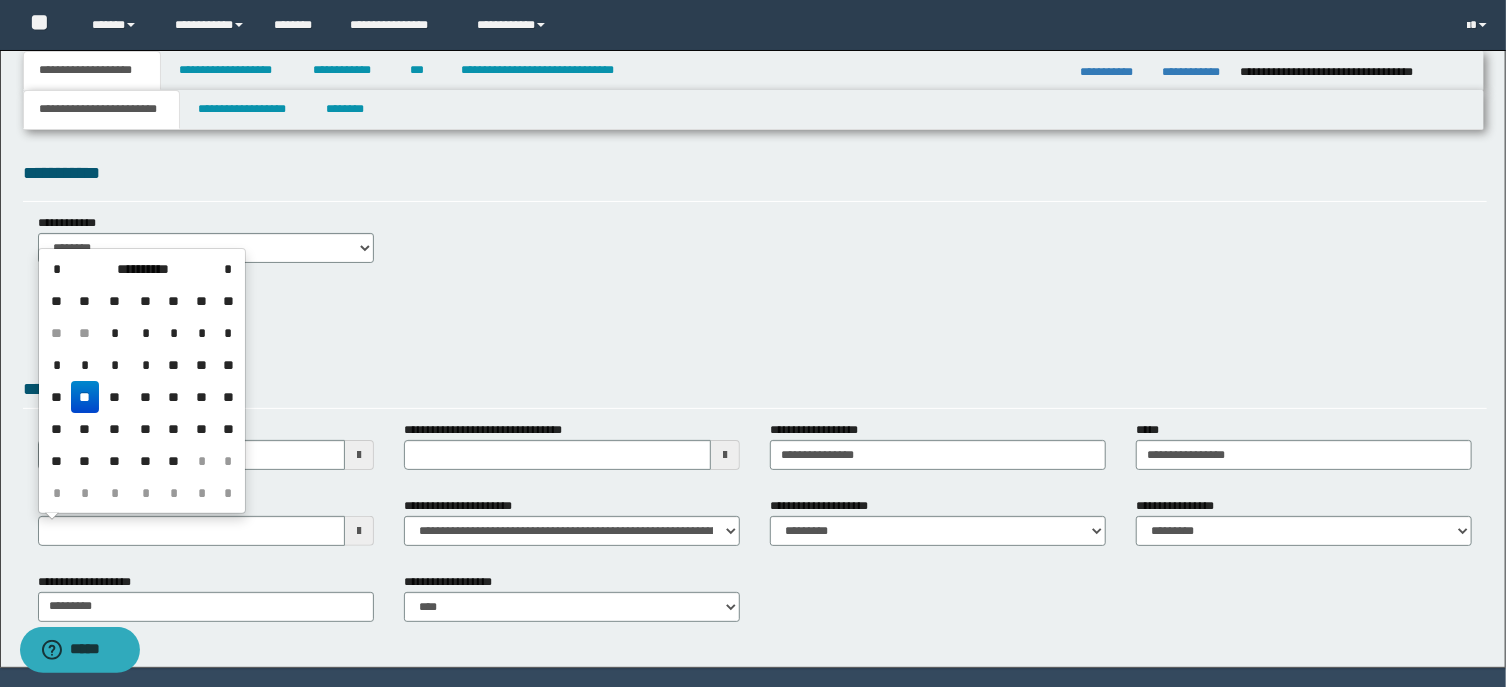 click on "**" at bounding box center [85, 397] 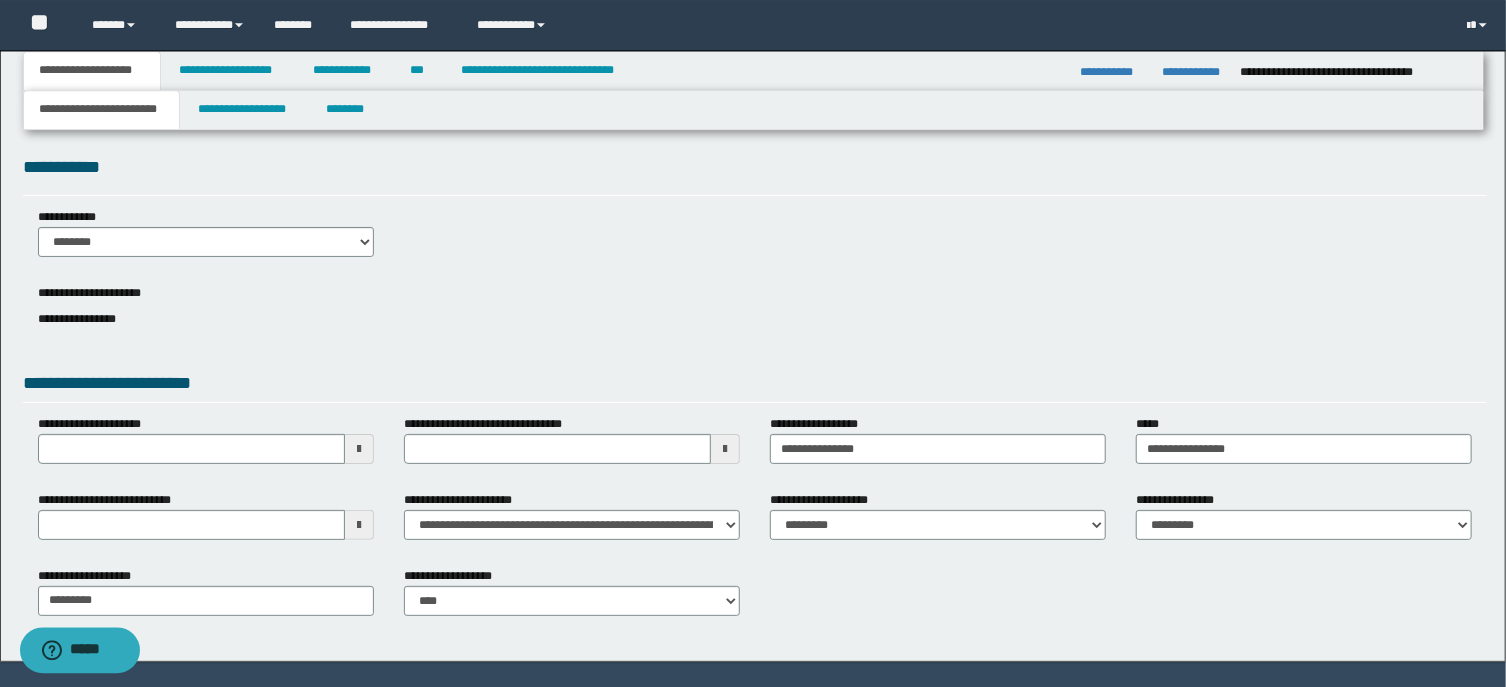 scroll, scrollTop: 0, scrollLeft: 0, axis: both 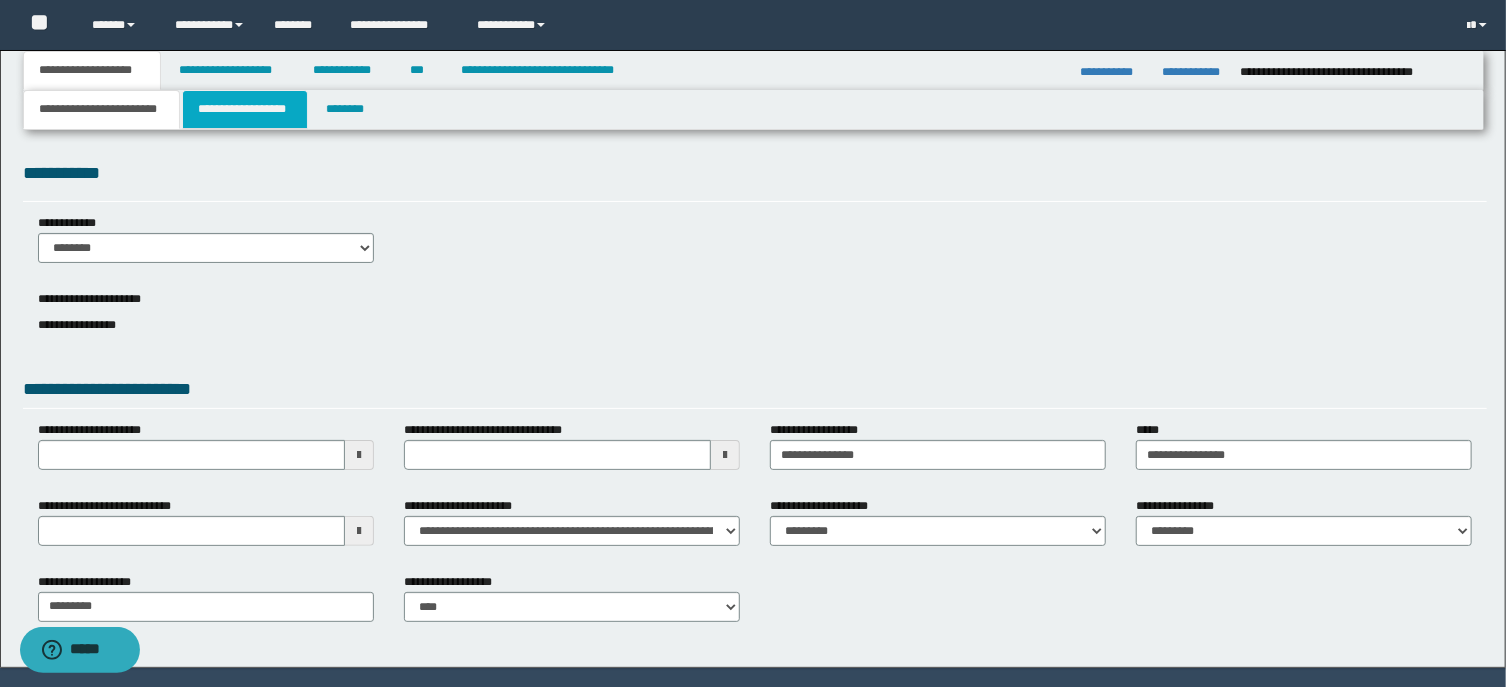 click on "**********" at bounding box center (245, 109) 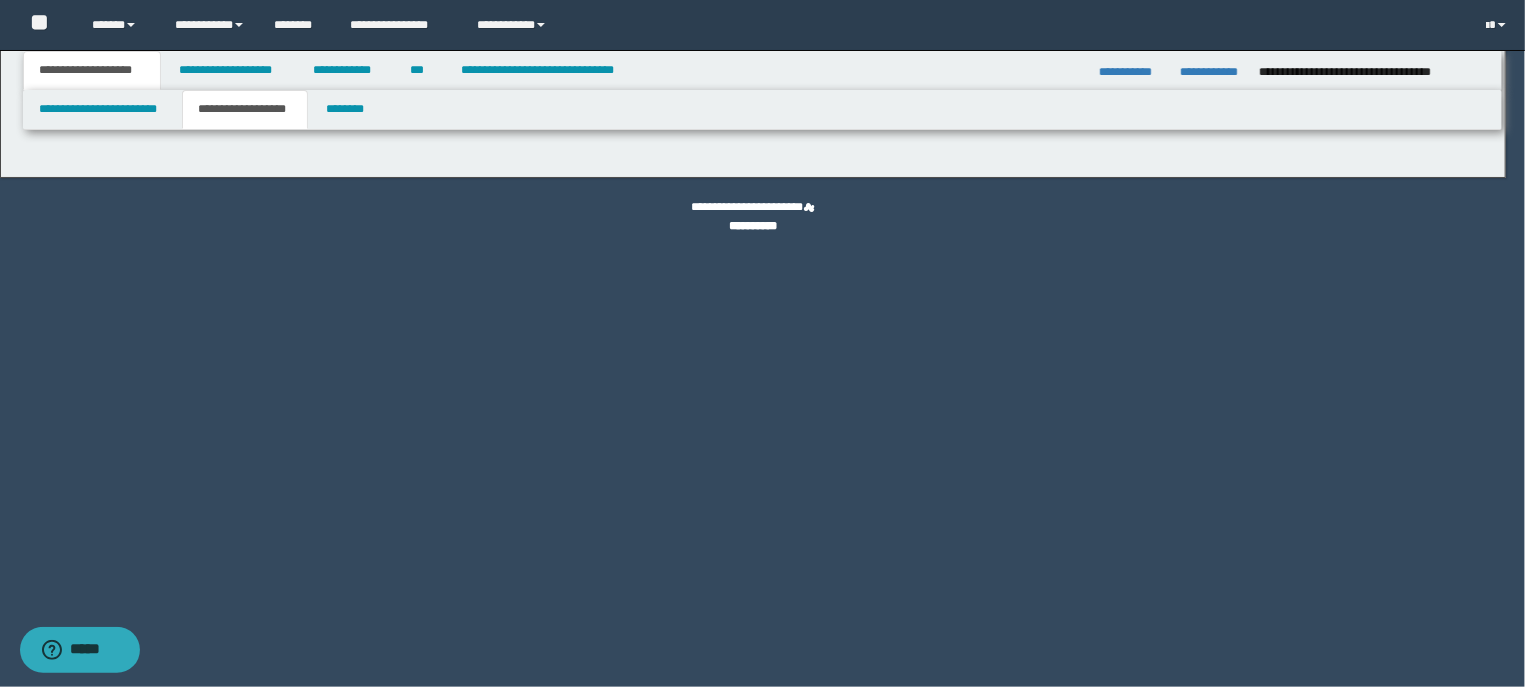 type on "**********" 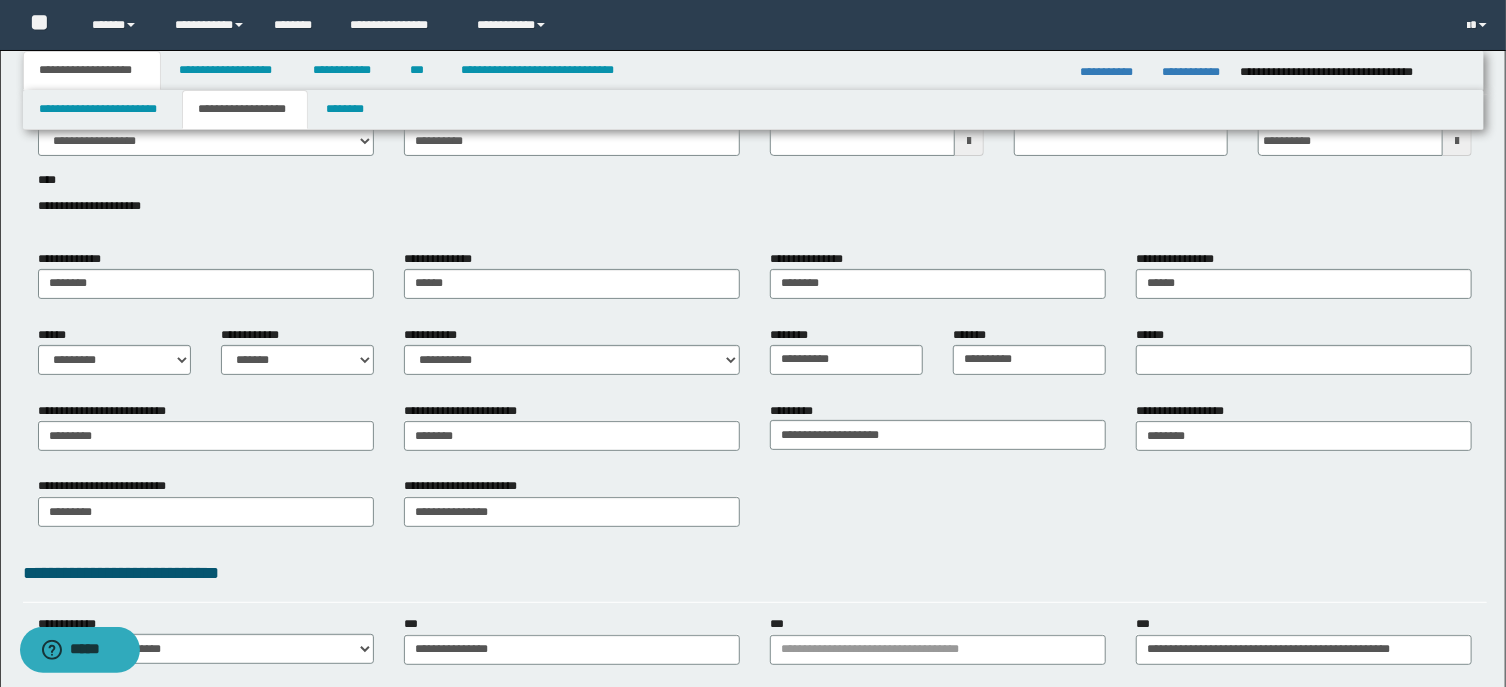 scroll, scrollTop: 0, scrollLeft: 0, axis: both 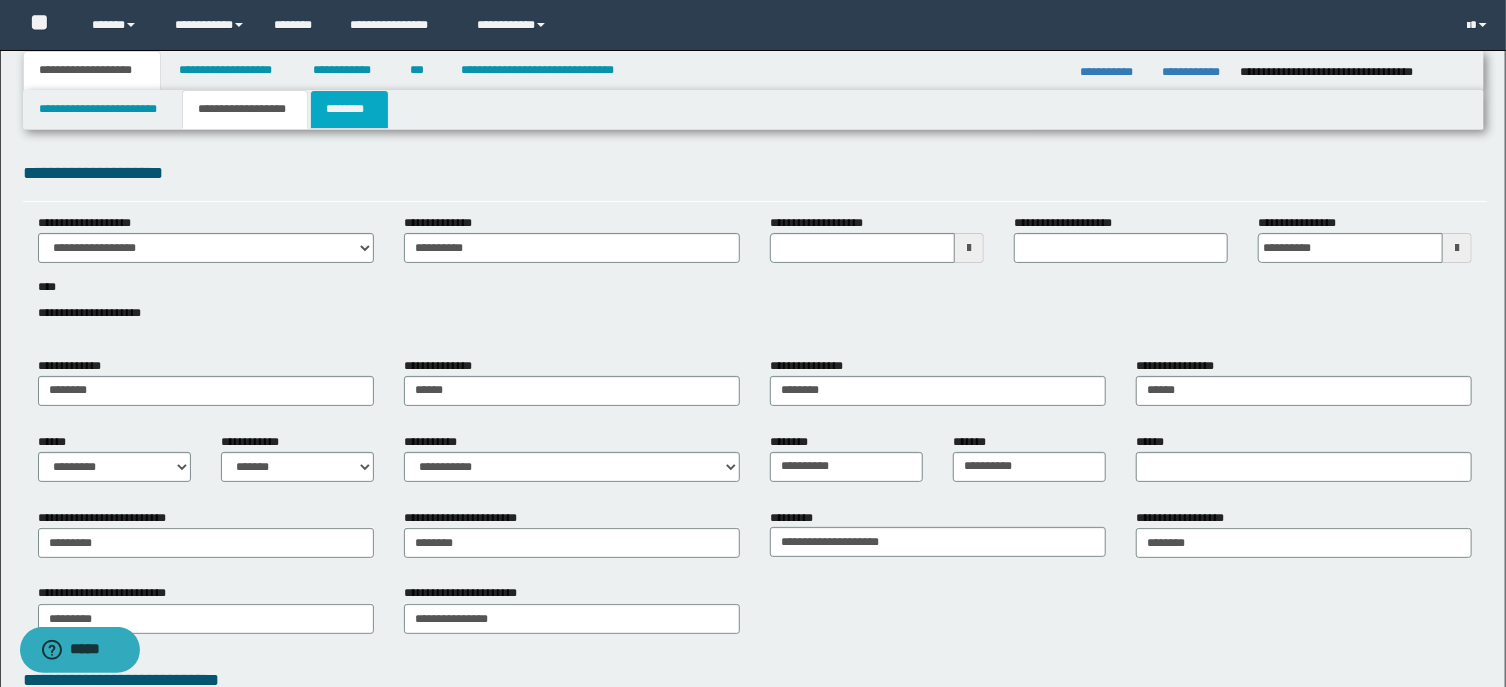 click on "********" at bounding box center [349, 109] 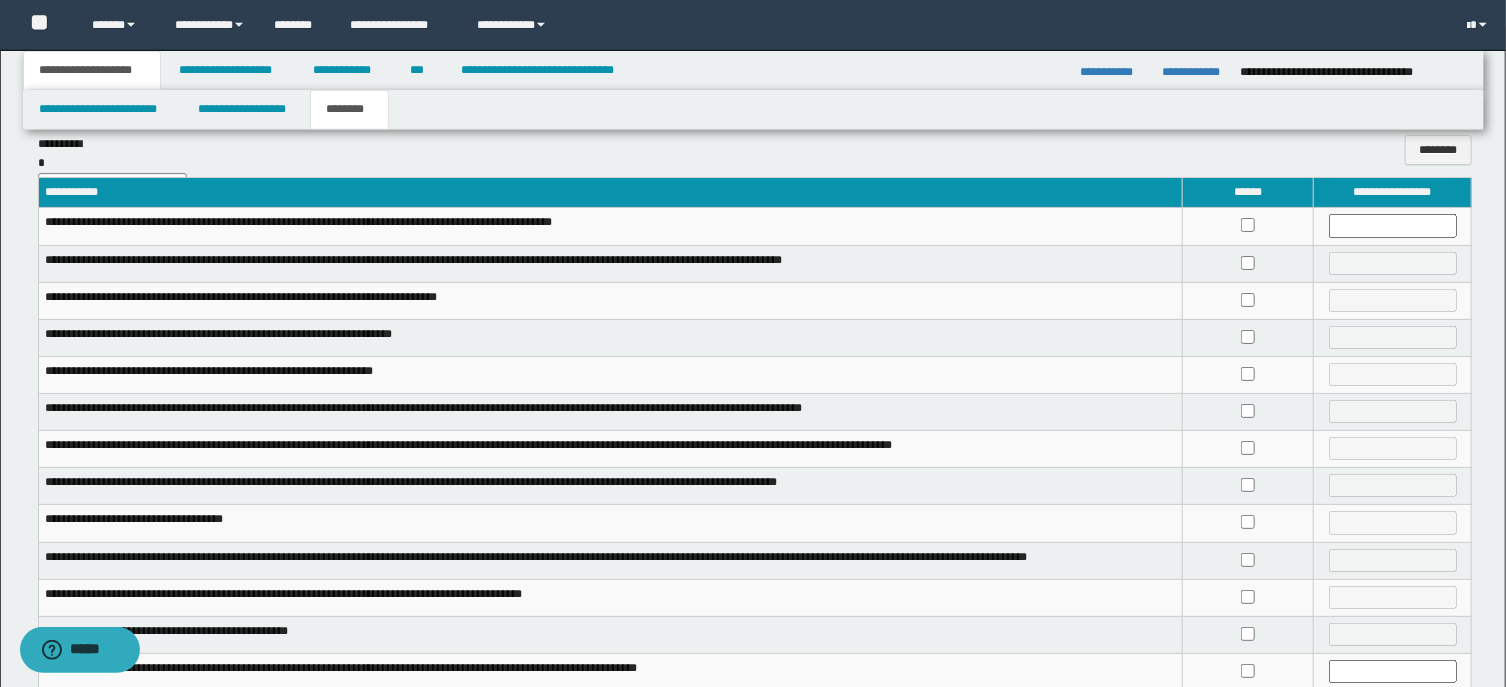 scroll, scrollTop: 214, scrollLeft: 0, axis: vertical 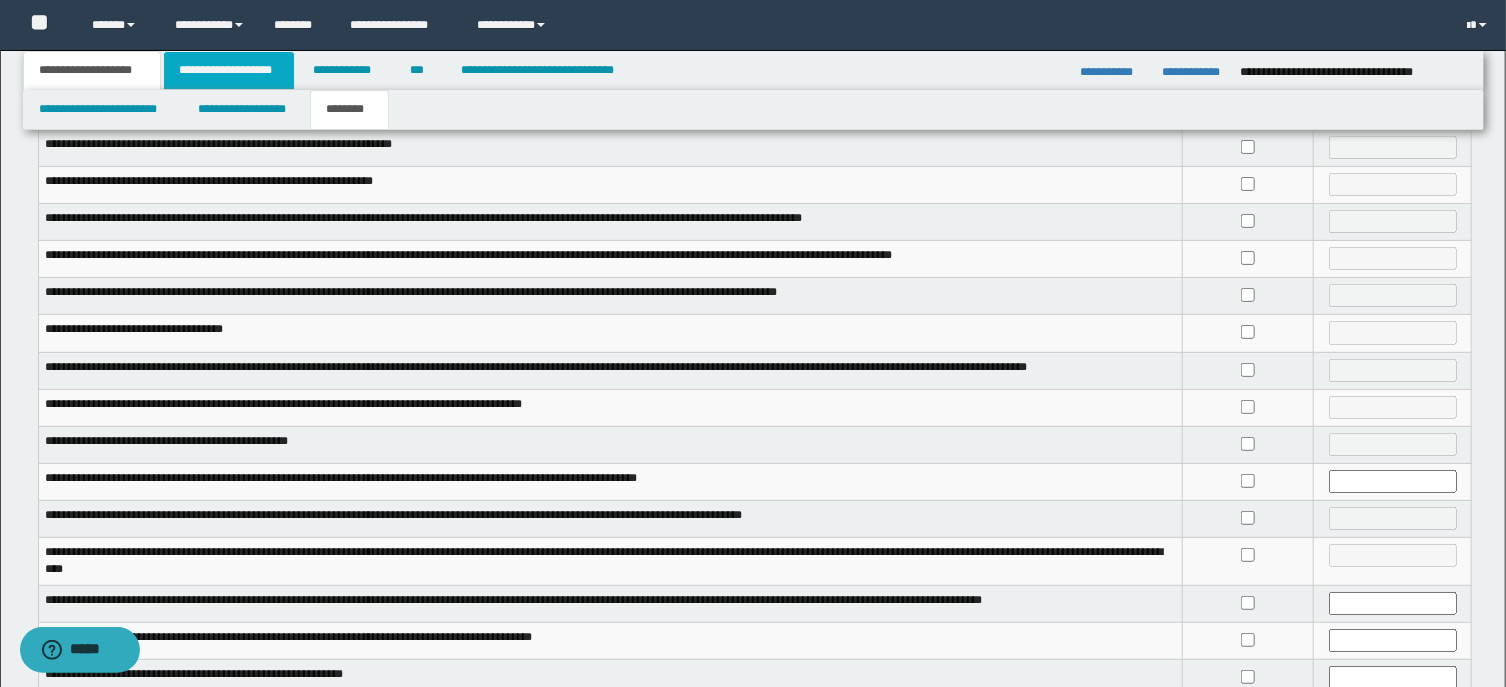 click on "**********" at bounding box center [229, 70] 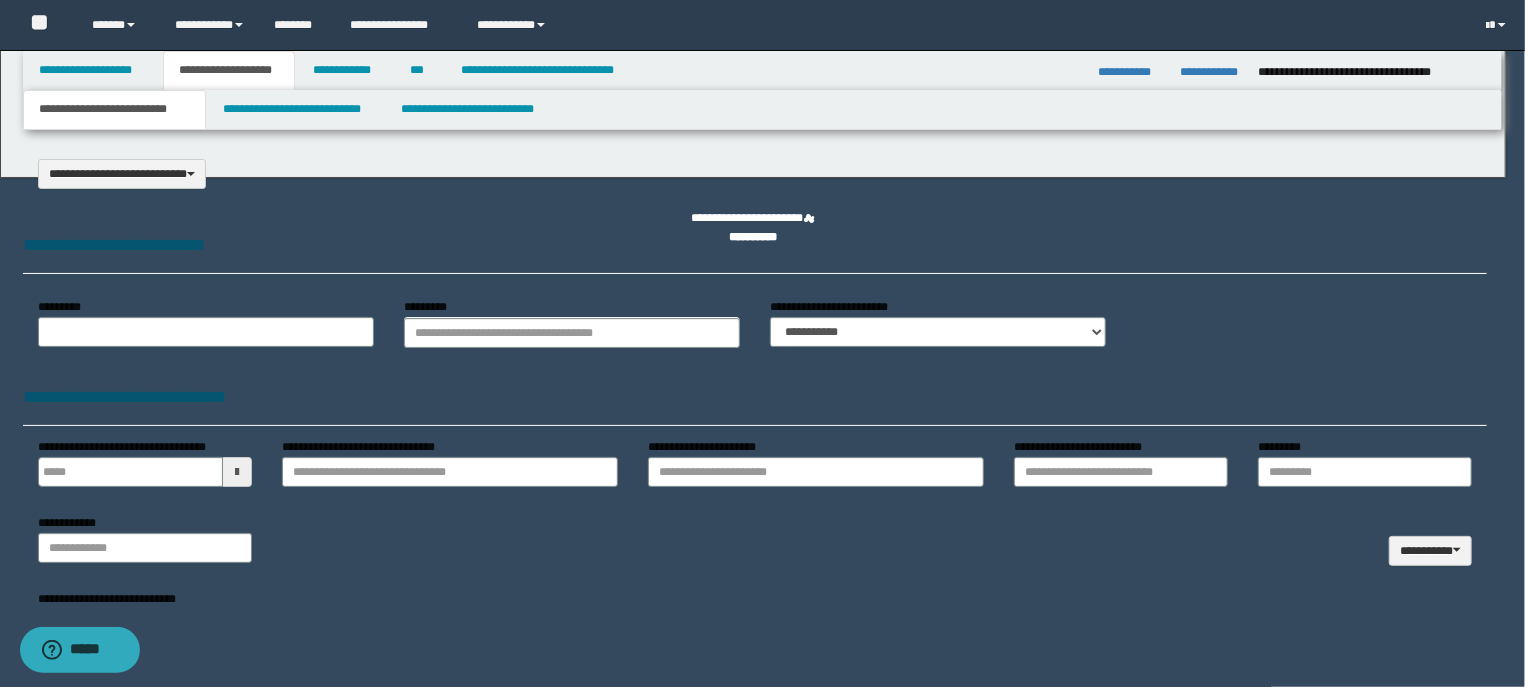 select on "*" 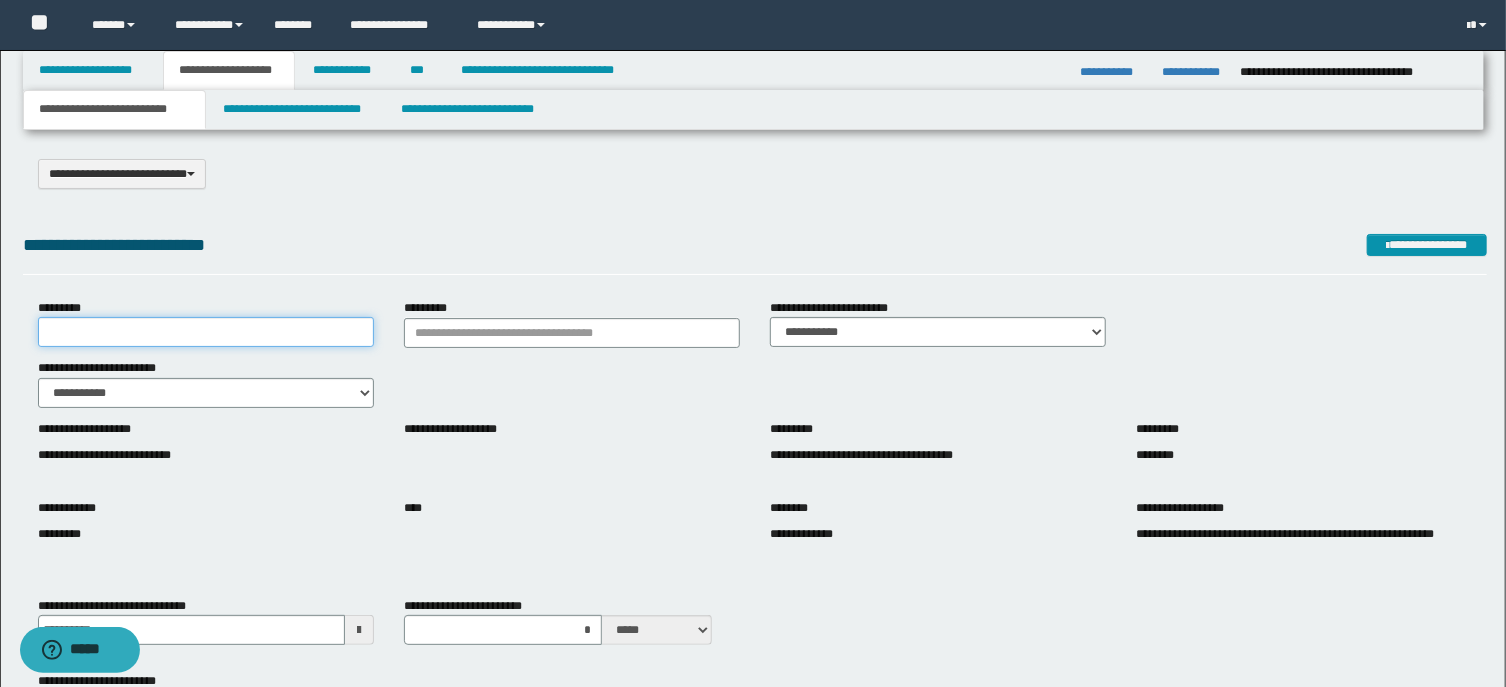 click on "*********" at bounding box center (206, 332) 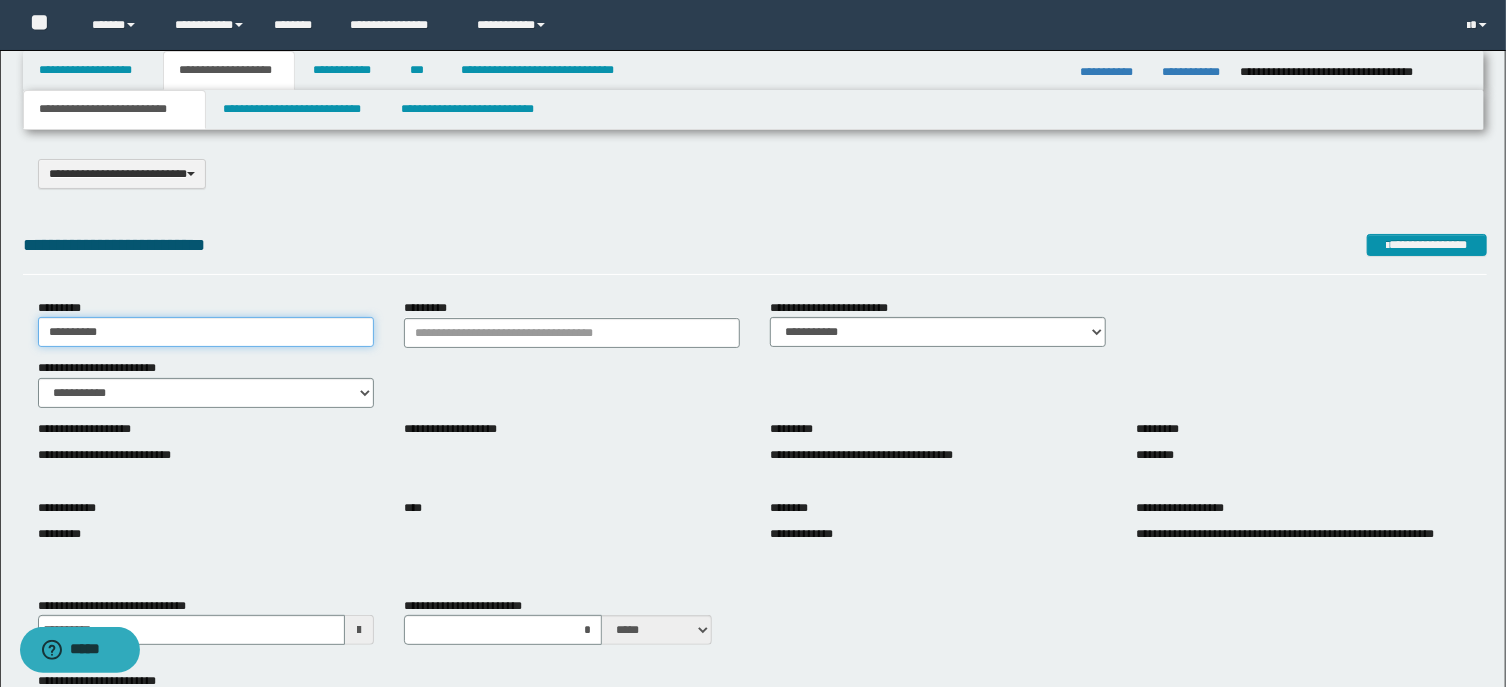 type on "**********" 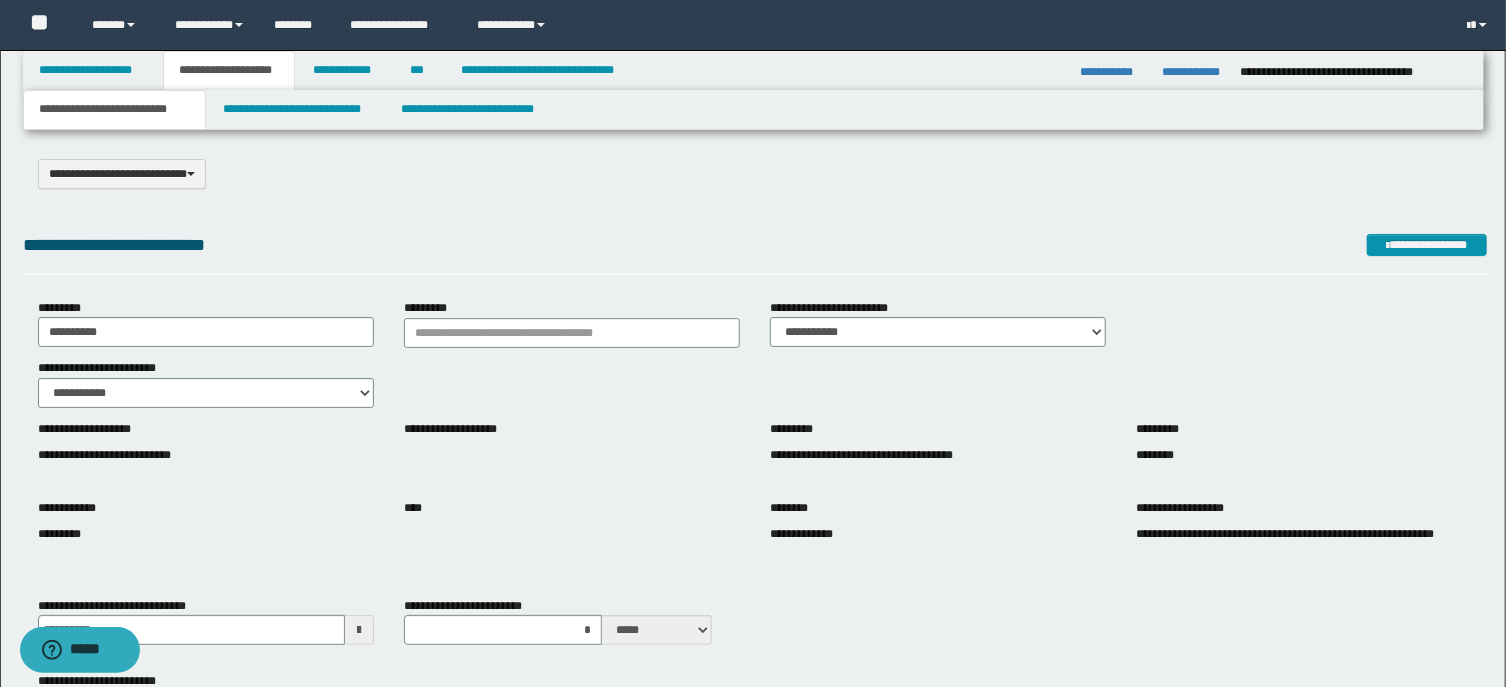 click on "**********" at bounding box center (206, 455) 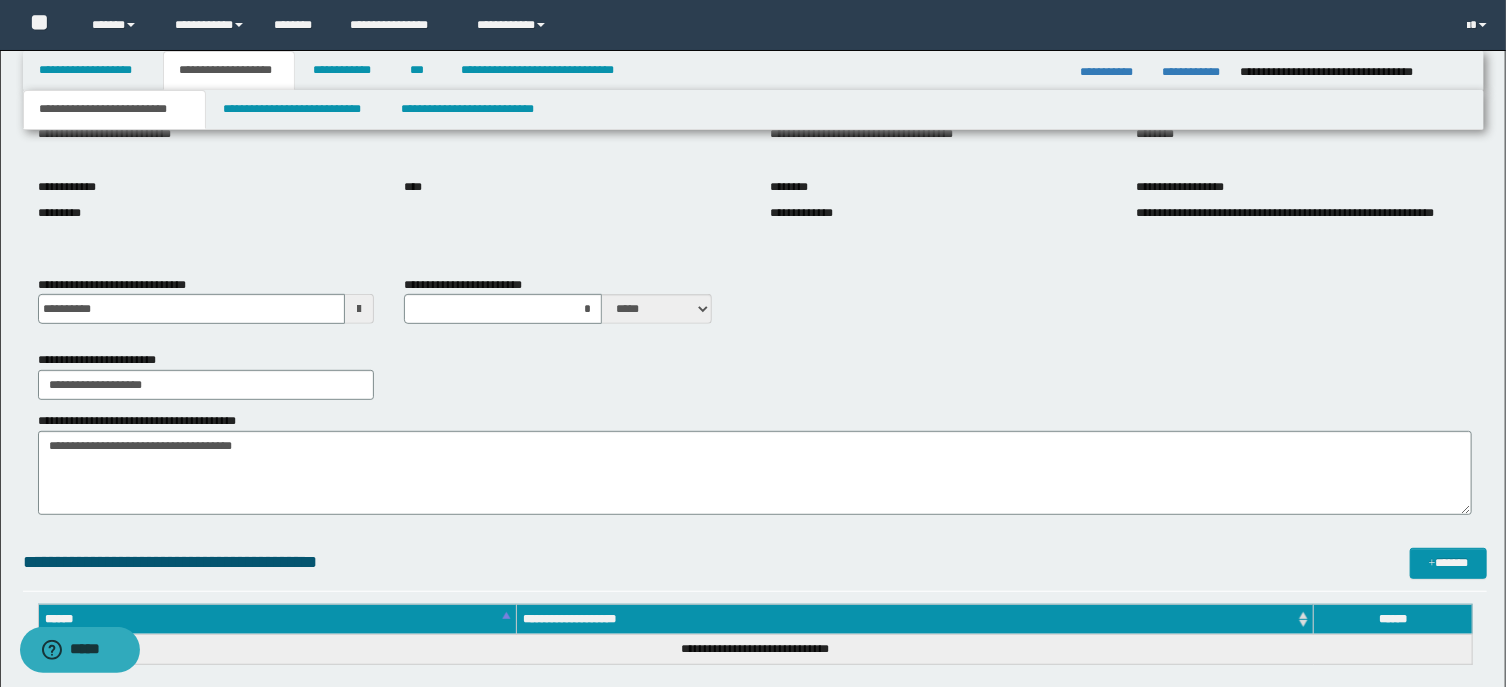 scroll, scrollTop: 214, scrollLeft: 0, axis: vertical 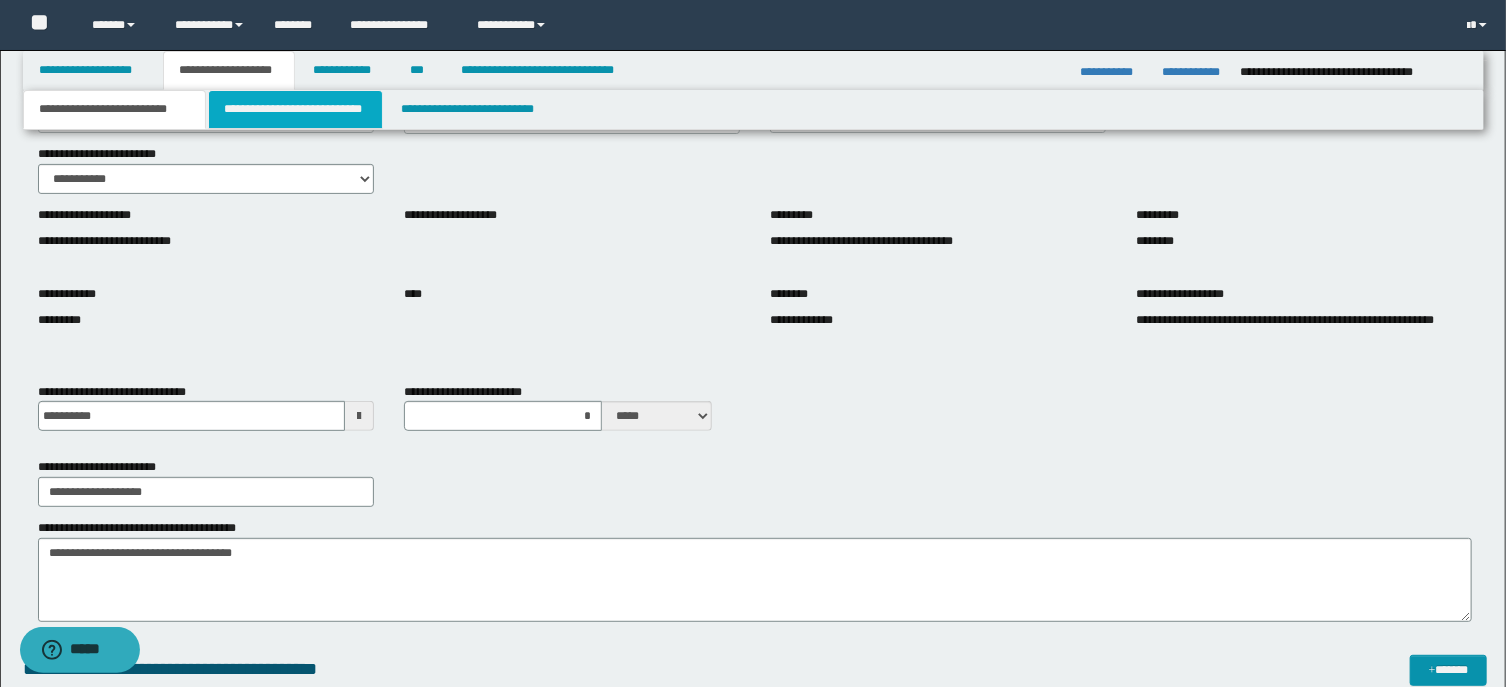 click on "**********" at bounding box center (296, 109) 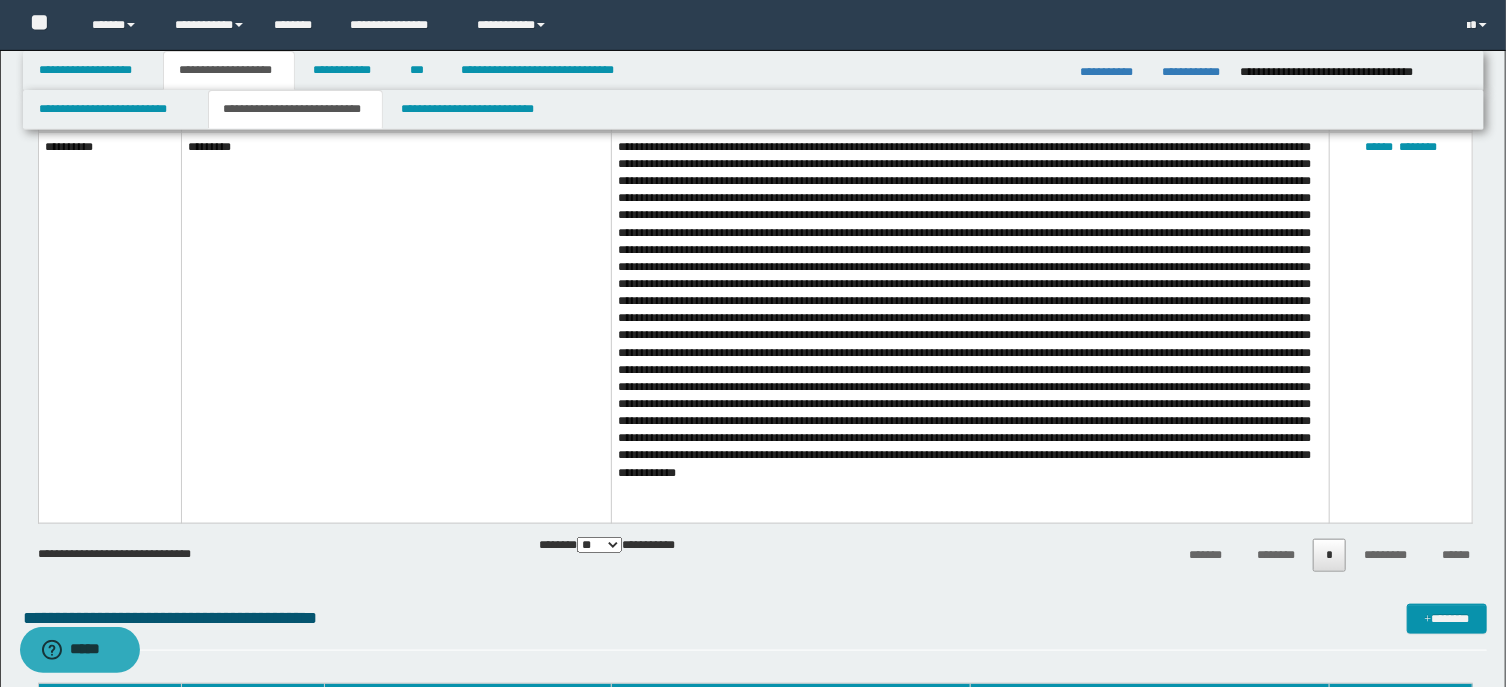 scroll, scrollTop: 857, scrollLeft: 0, axis: vertical 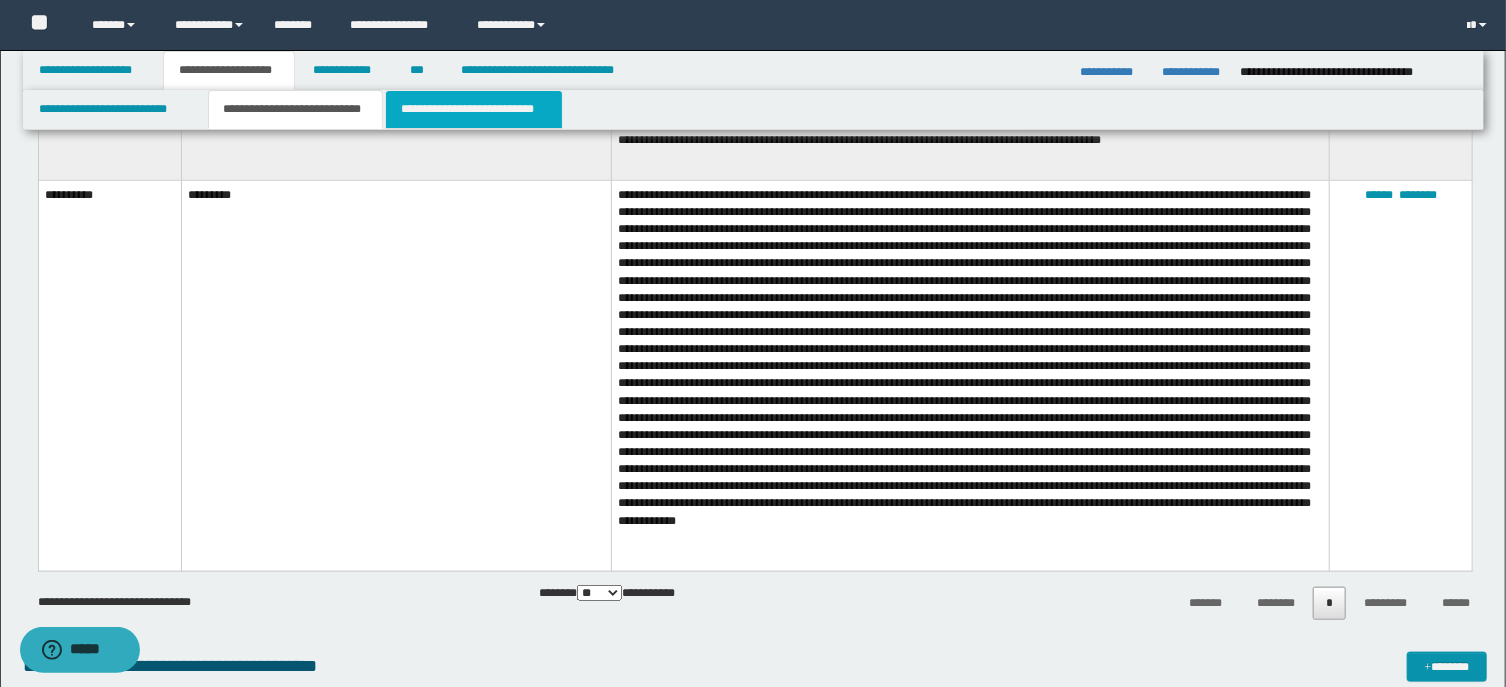 click on "**********" at bounding box center (474, 109) 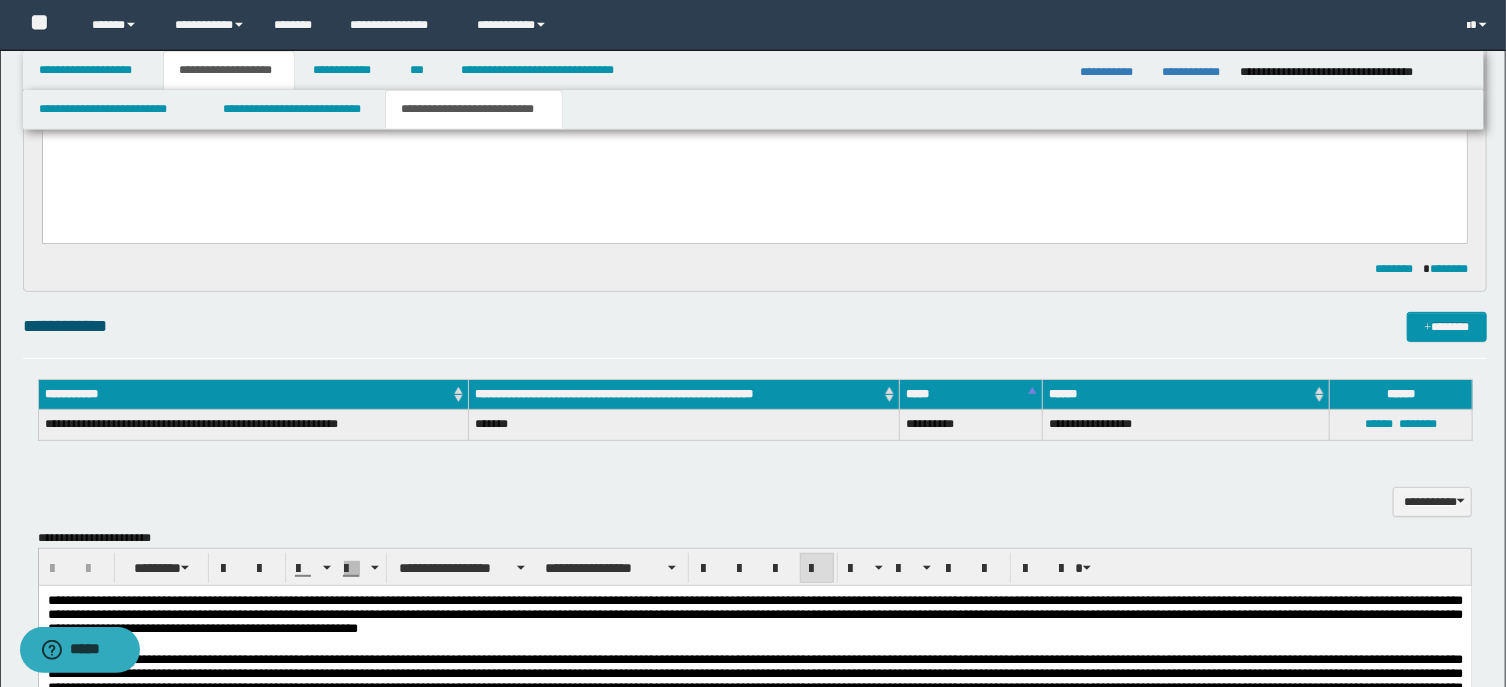 scroll, scrollTop: 214, scrollLeft: 0, axis: vertical 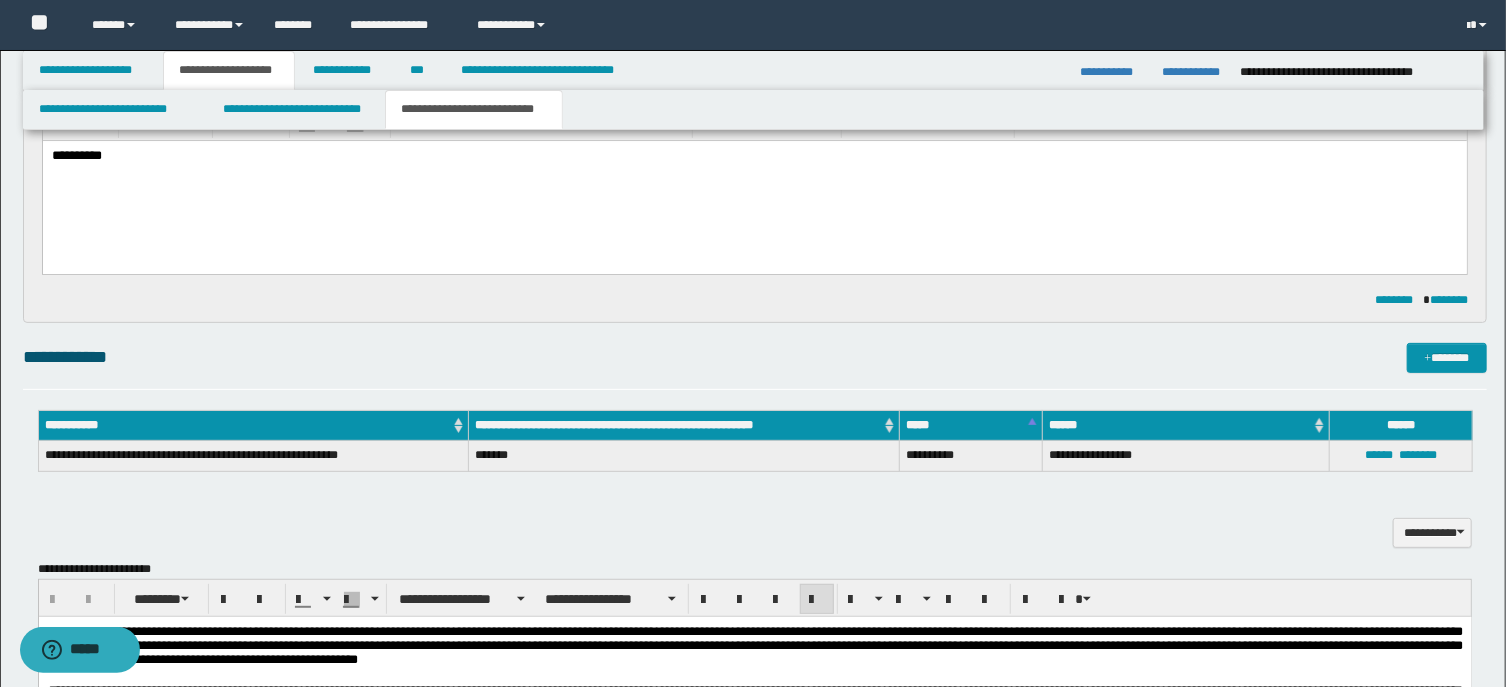 click on "**********" at bounding box center [754, 182] 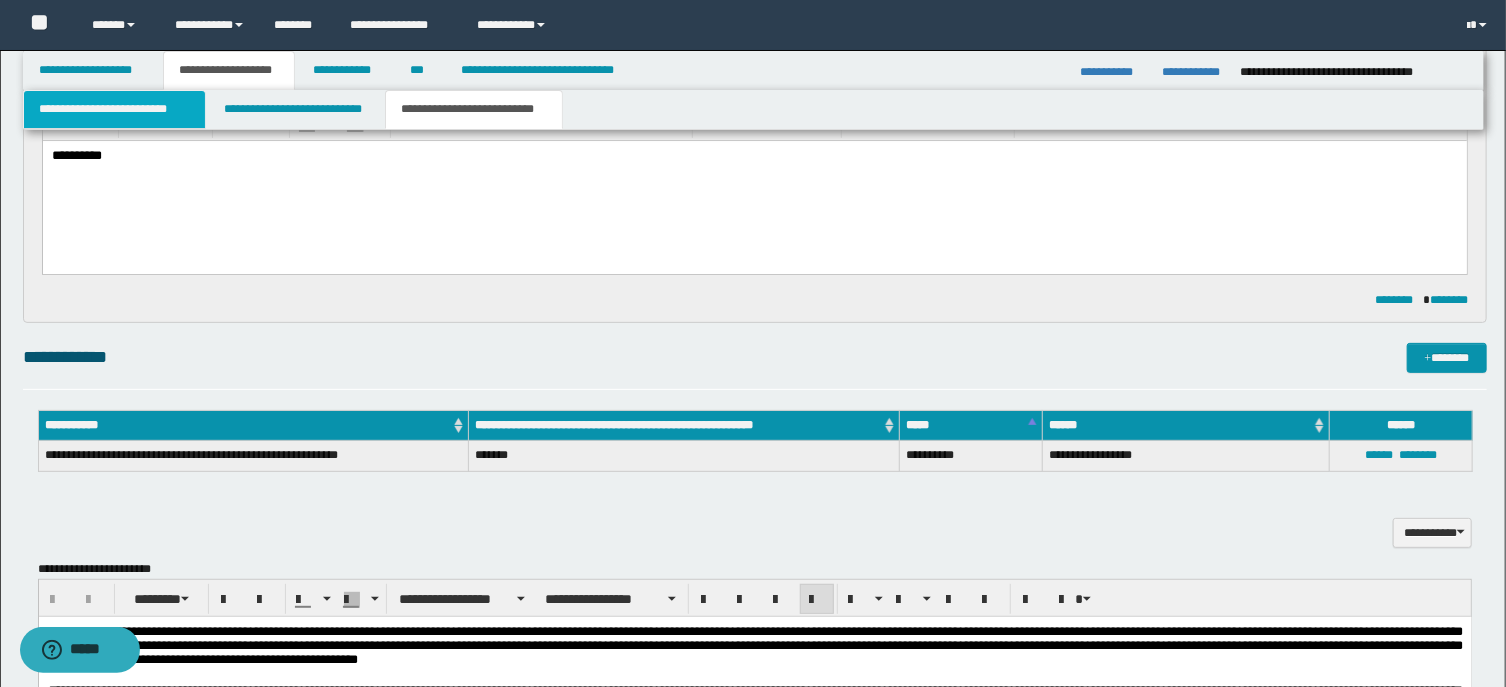 type 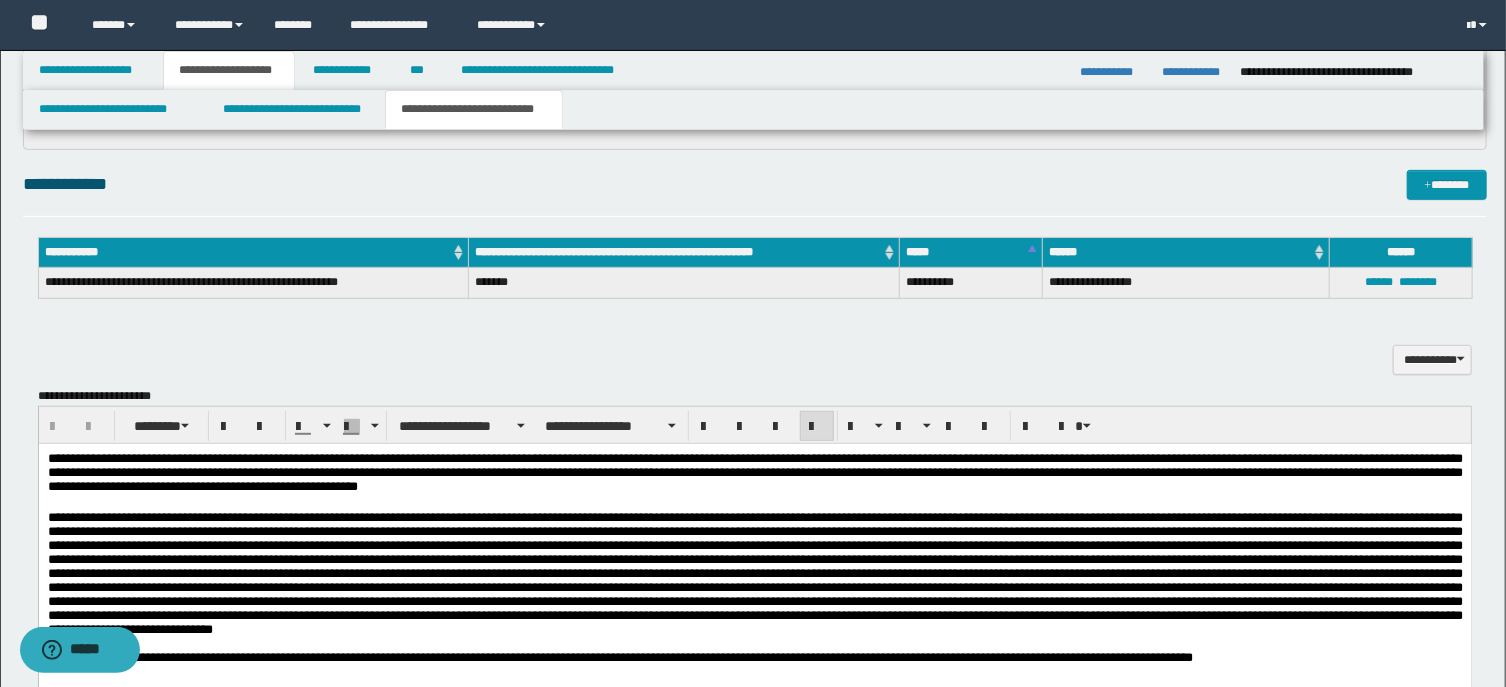 scroll, scrollTop: 536, scrollLeft: 0, axis: vertical 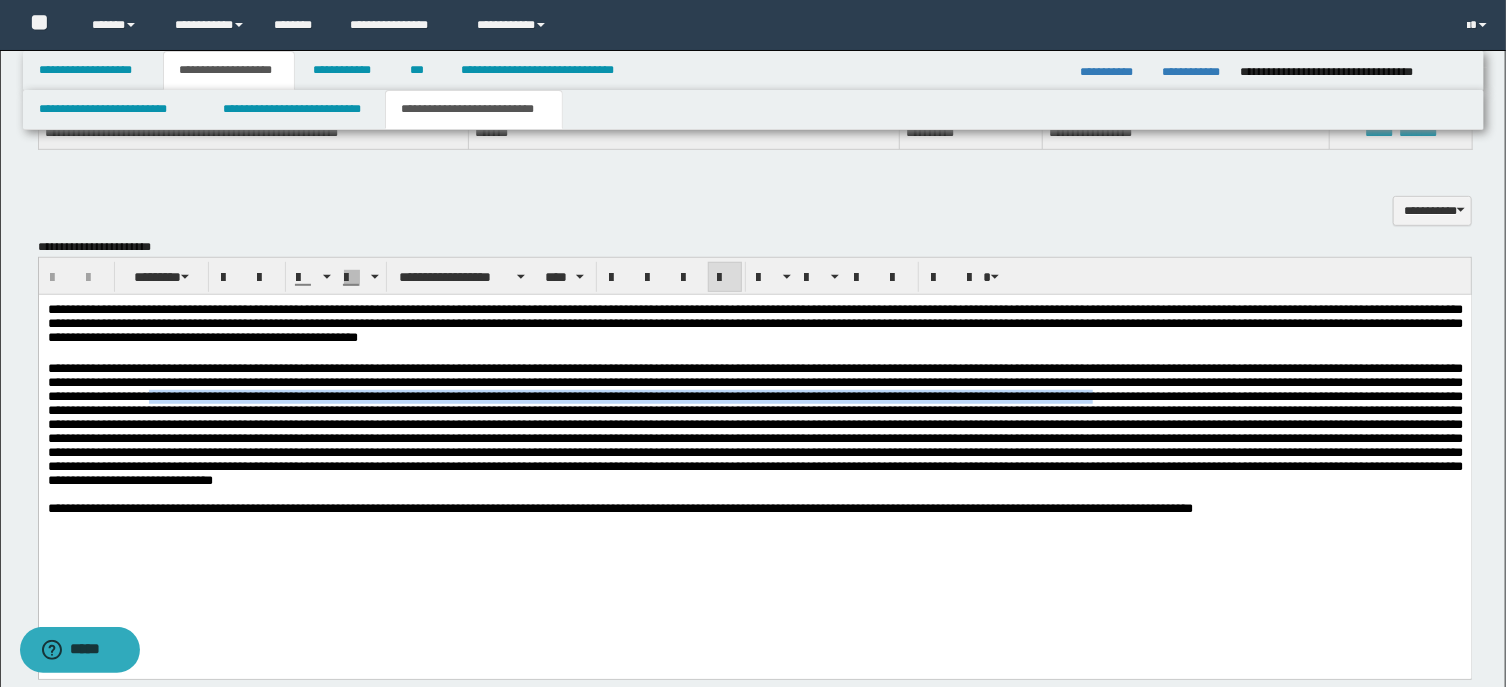 drag, startPoint x: 753, startPoint y: 408, endPoint x: 469, endPoint y: 428, distance: 284.70337 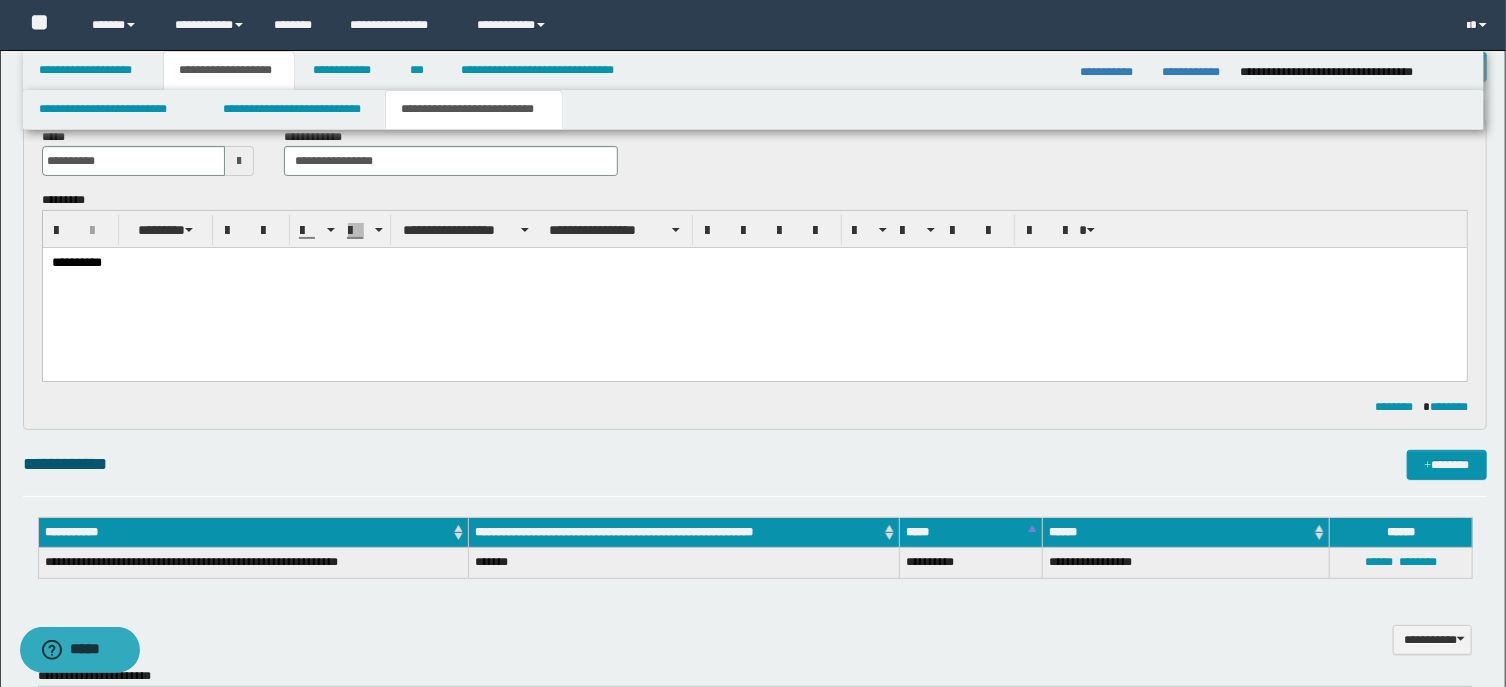 scroll, scrollTop: 0, scrollLeft: 0, axis: both 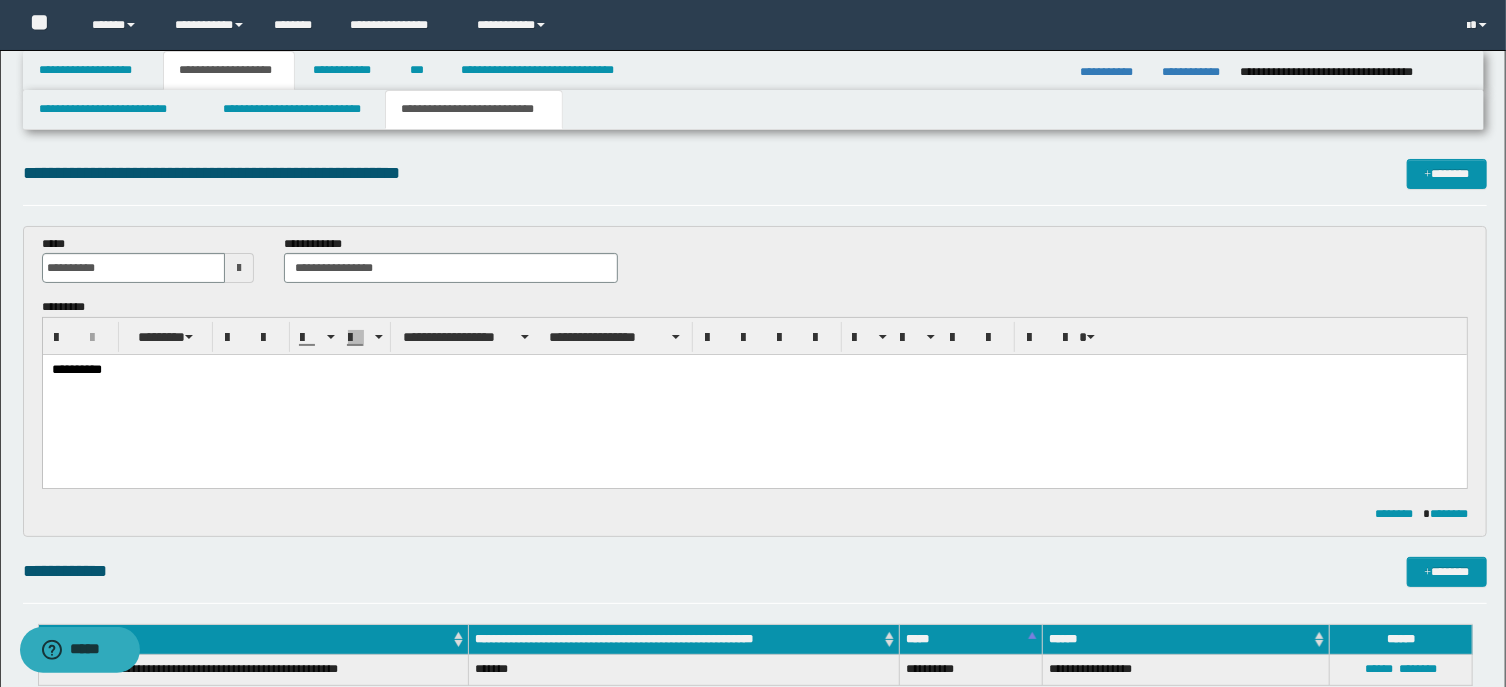 click on "**********" at bounding box center (754, 396) 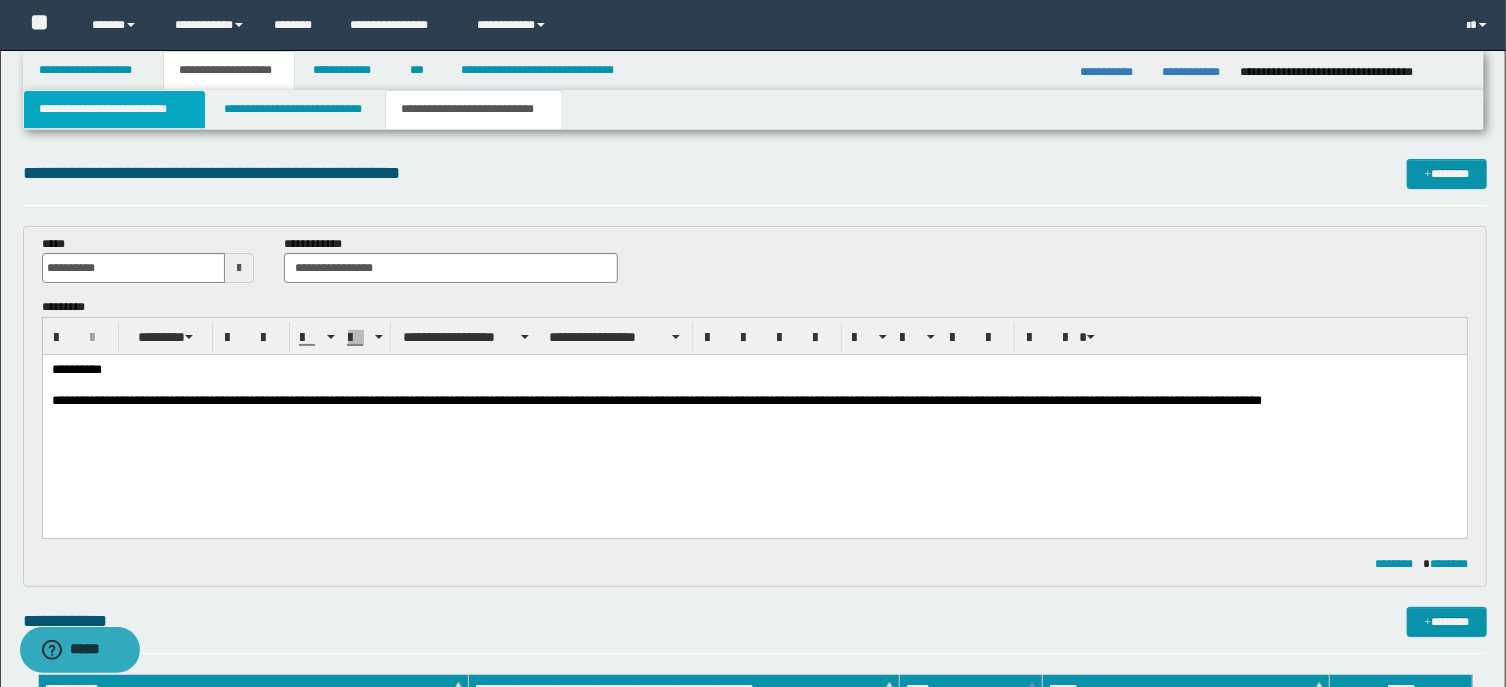 click on "**********" at bounding box center [114, 109] 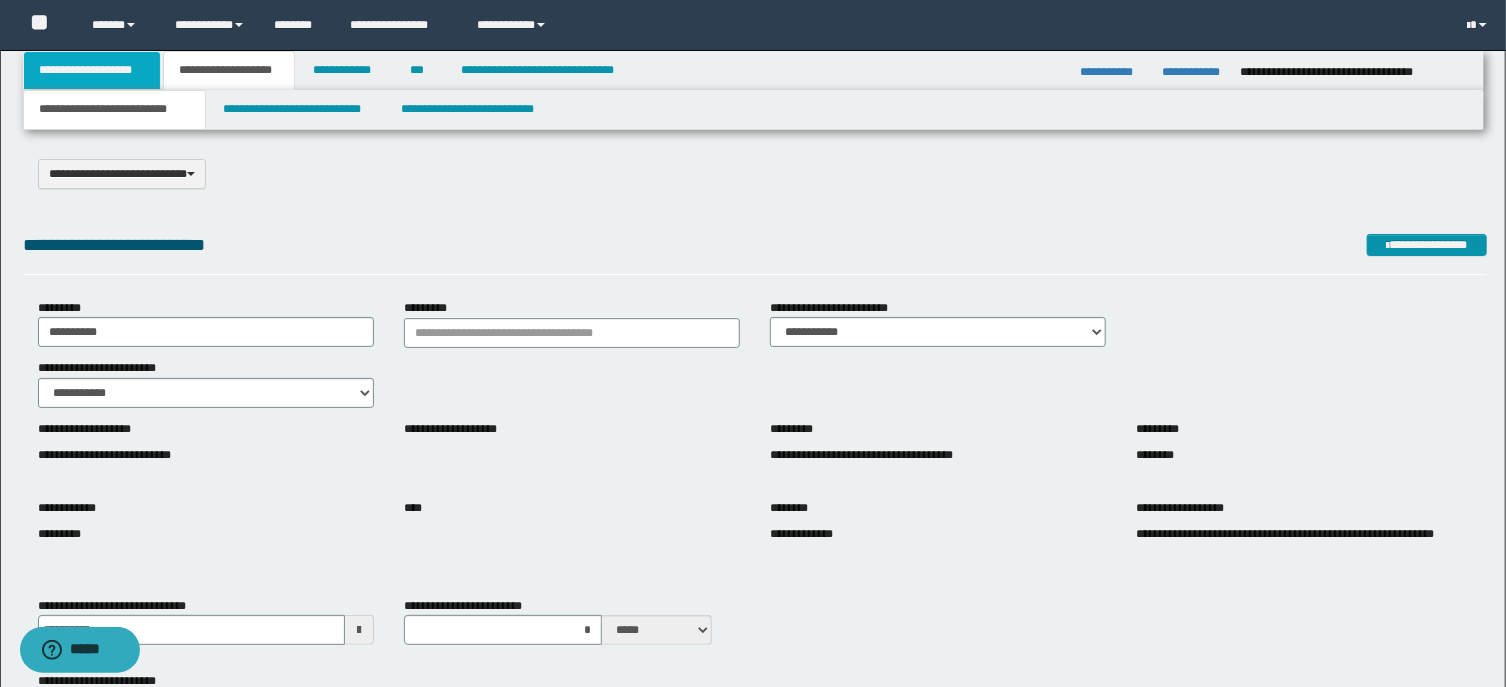 click on "**********" at bounding box center [92, 70] 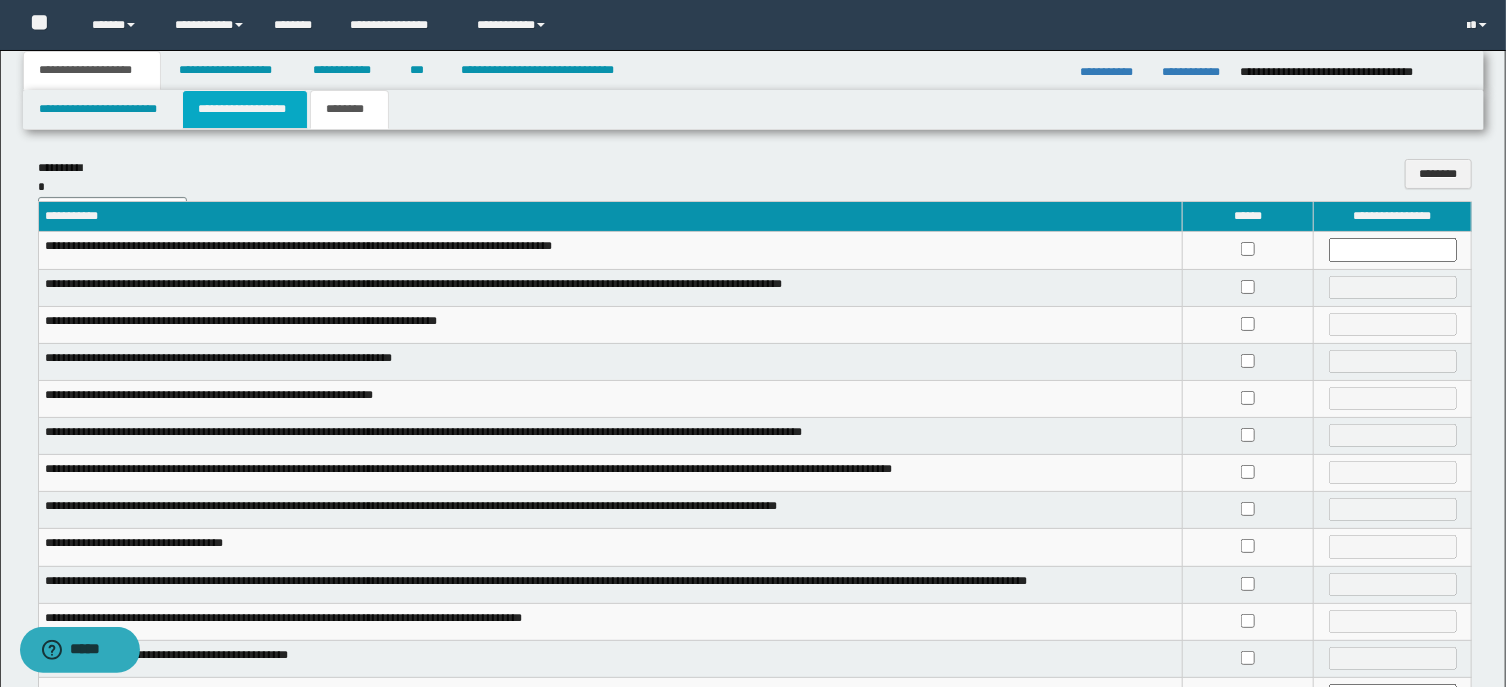 click on "**********" at bounding box center (245, 109) 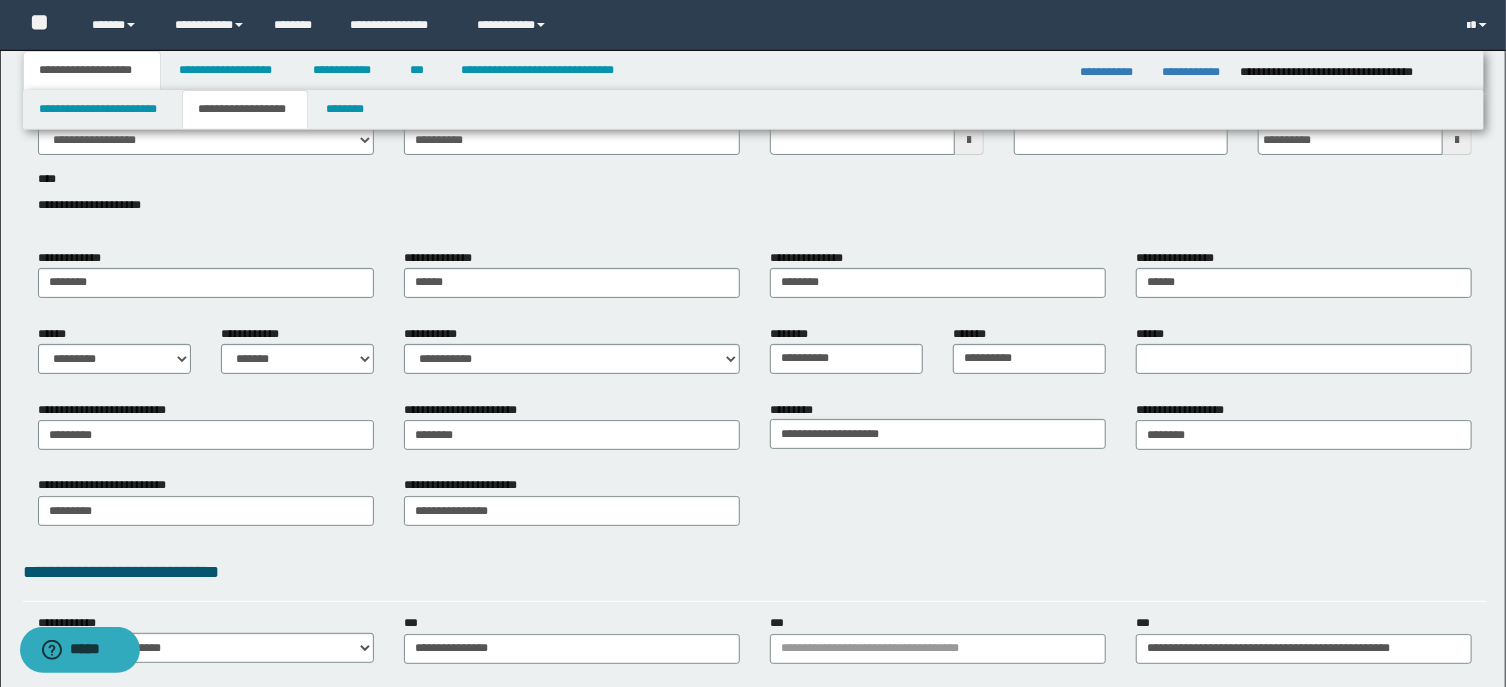 scroll, scrollTop: 107, scrollLeft: 0, axis: vertical 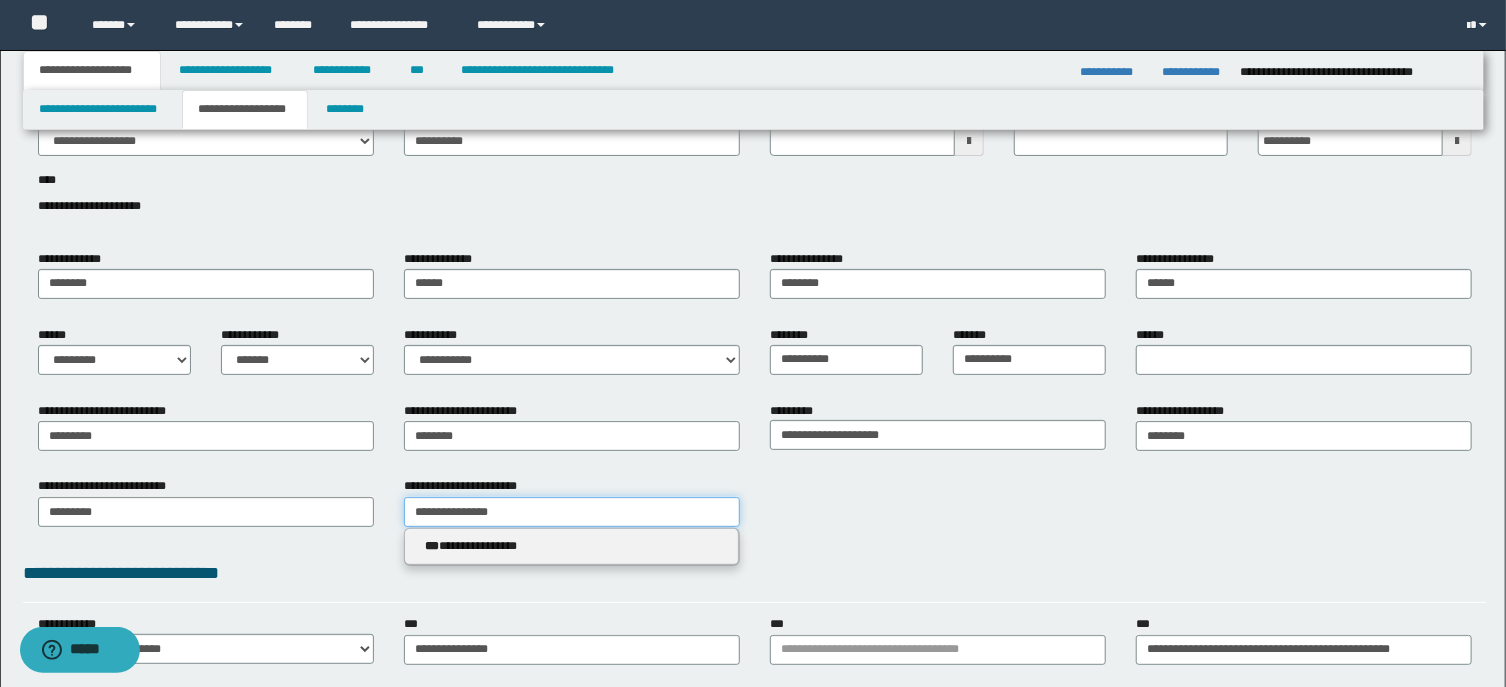 type on "**********" 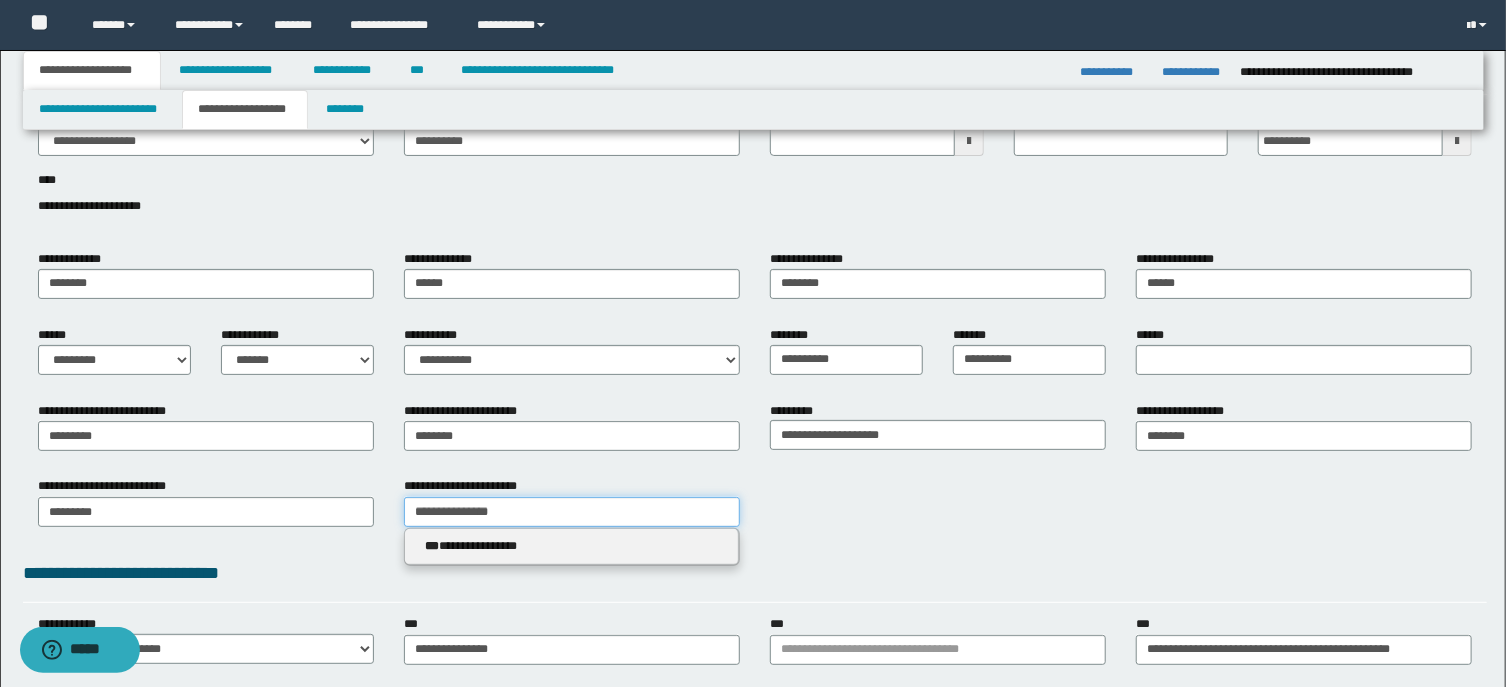click on "**********" at bounding box center [572, 512] 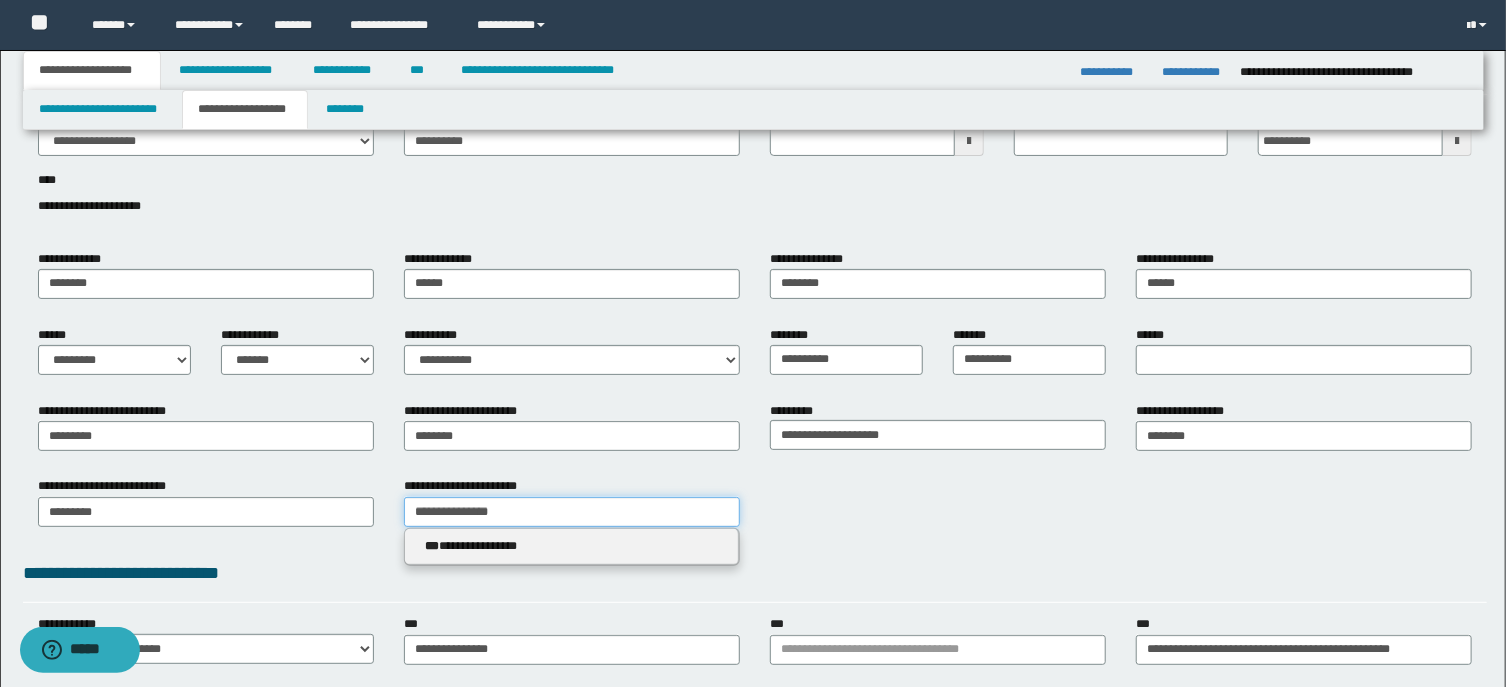 click on "**********" at bounding box center [572, 512] 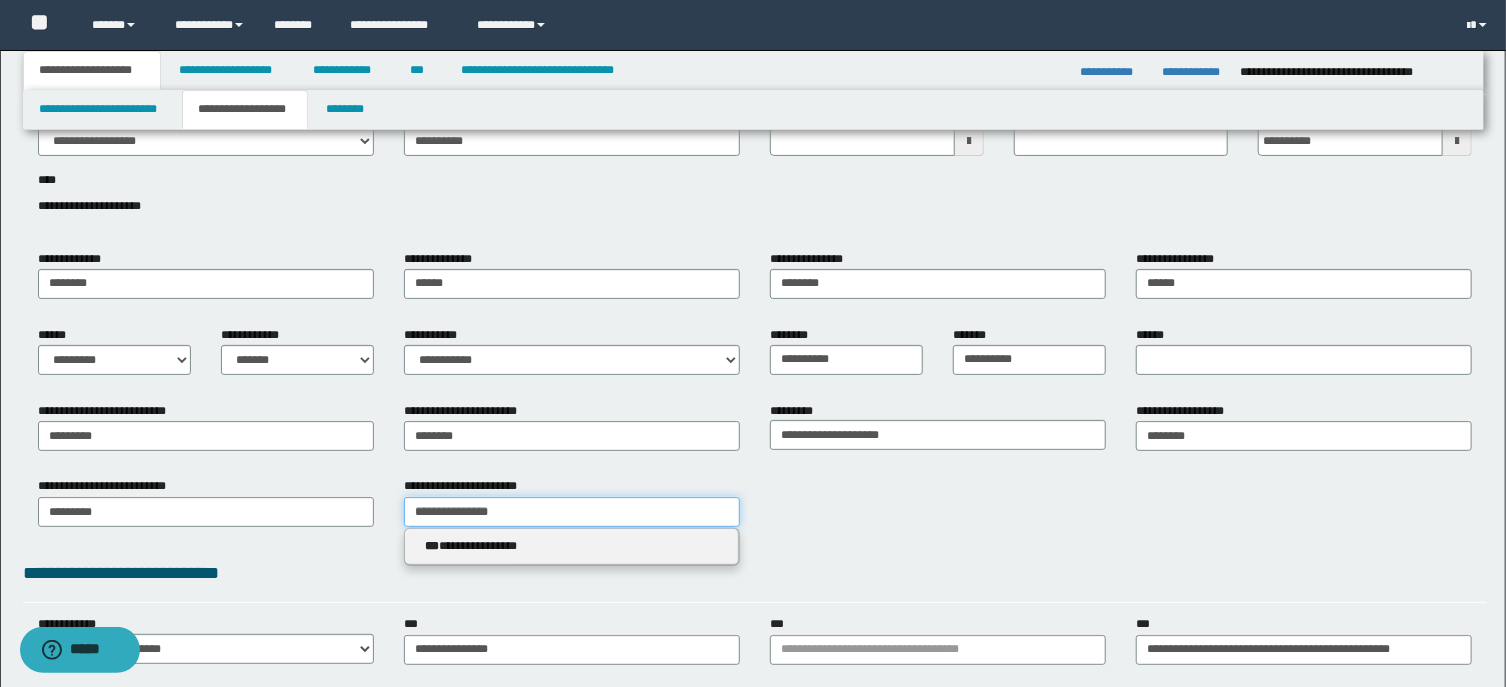 type 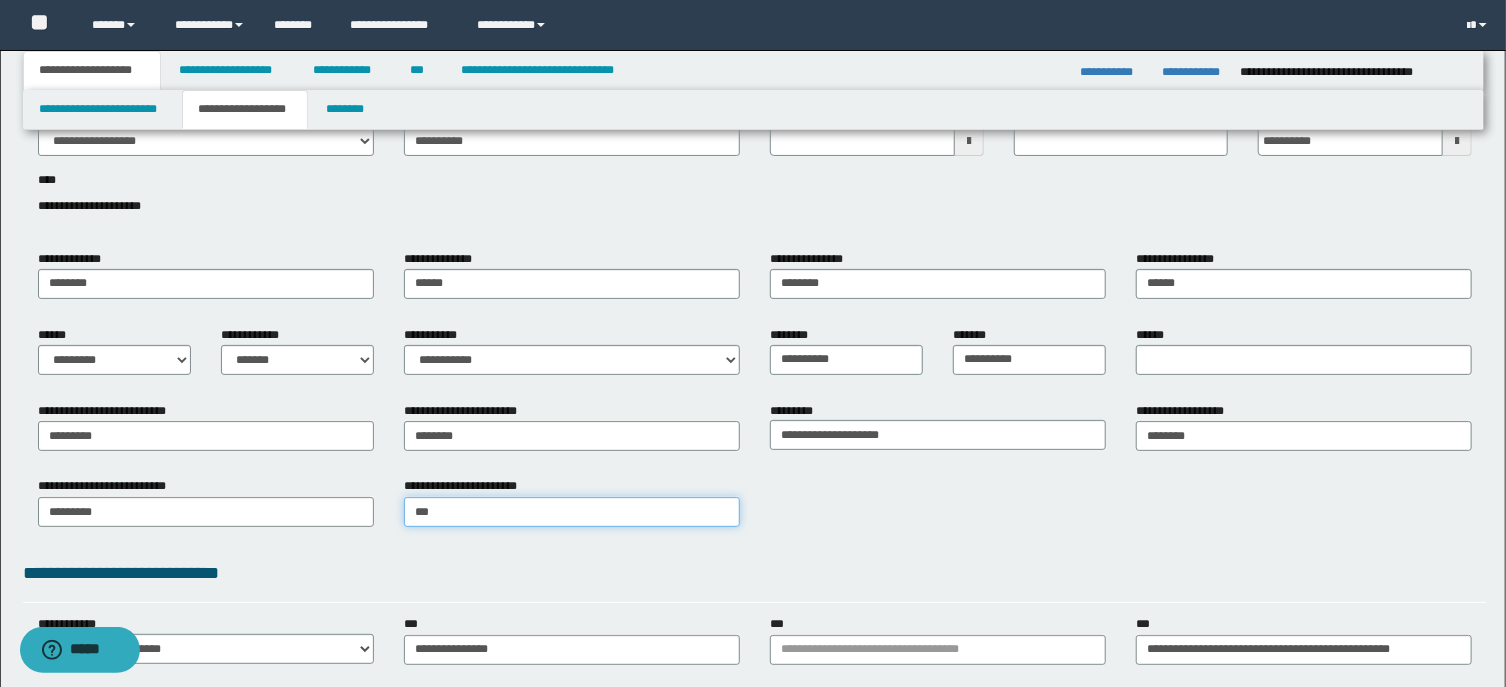 type on "****" 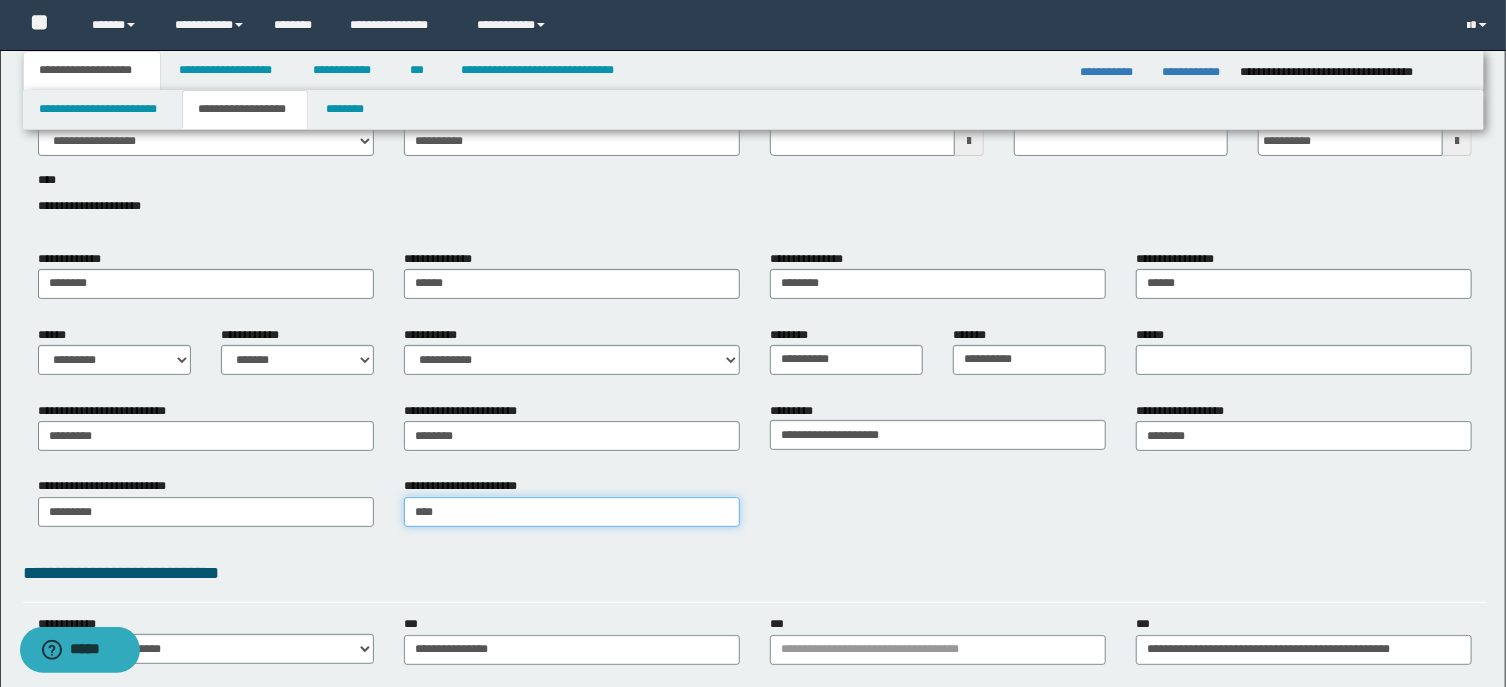 type on "****" 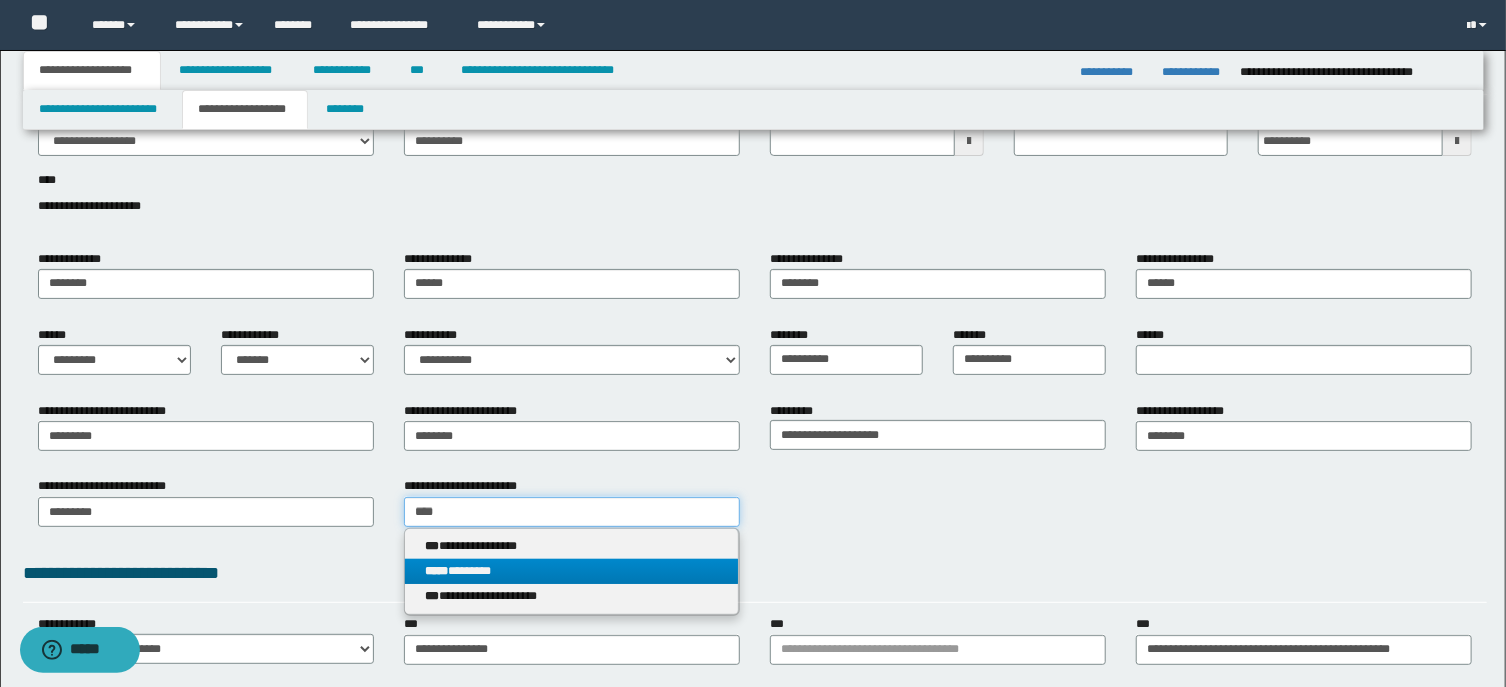 type on "****" 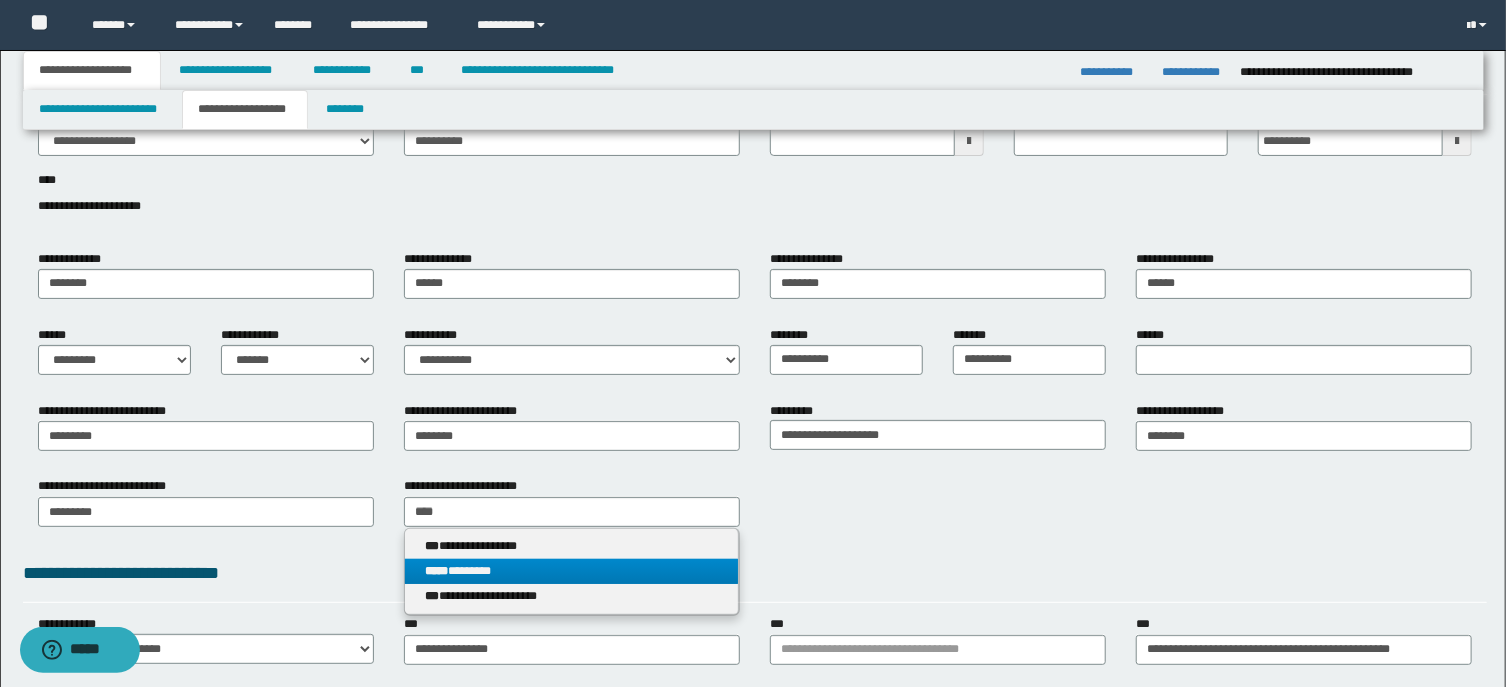 click on "***** ********" at bounding box center [572, 571] 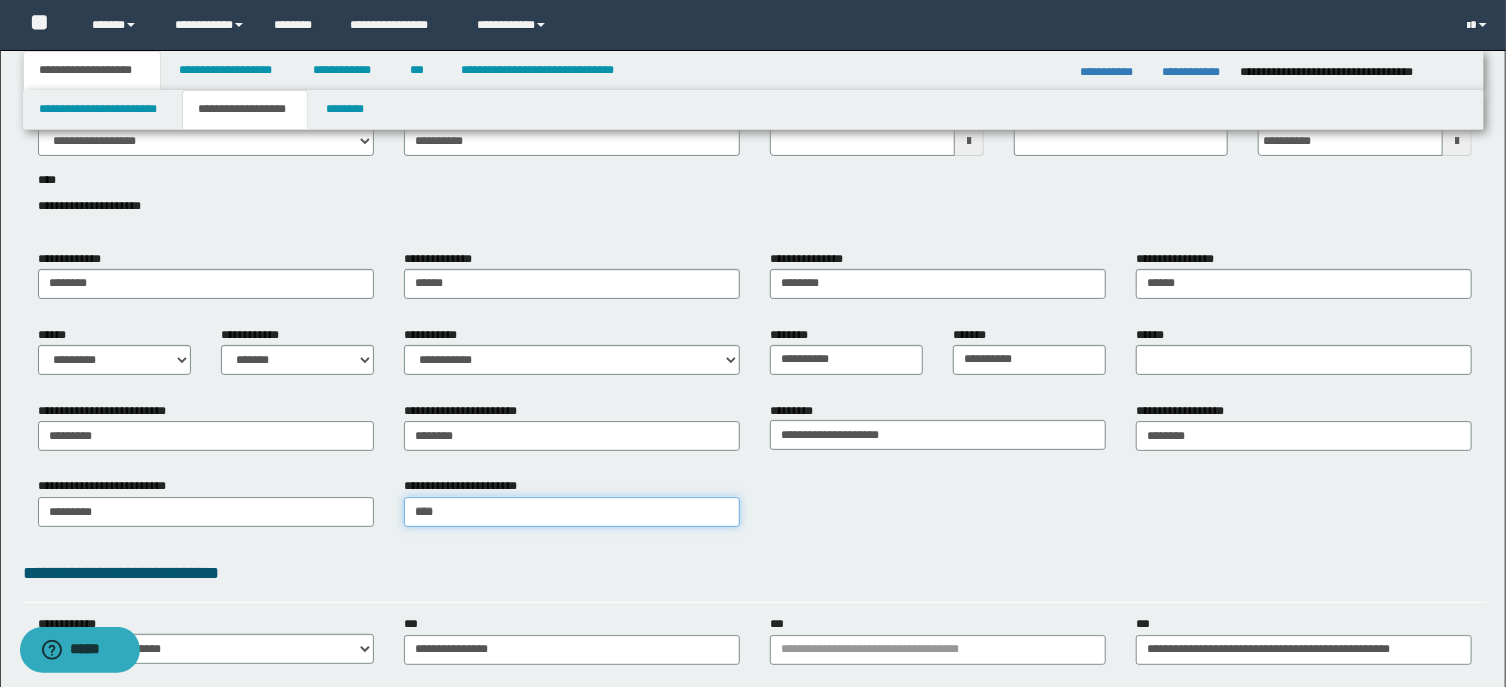 type 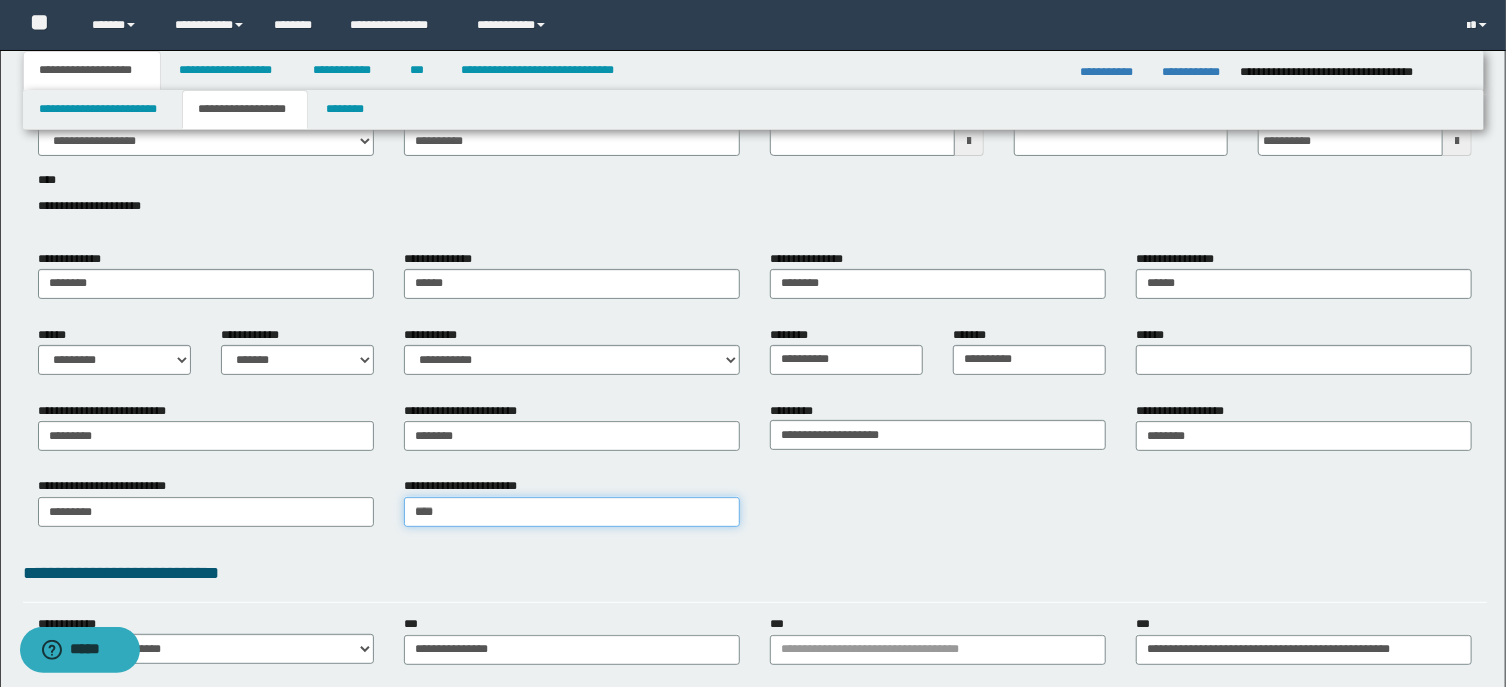 type on "********" 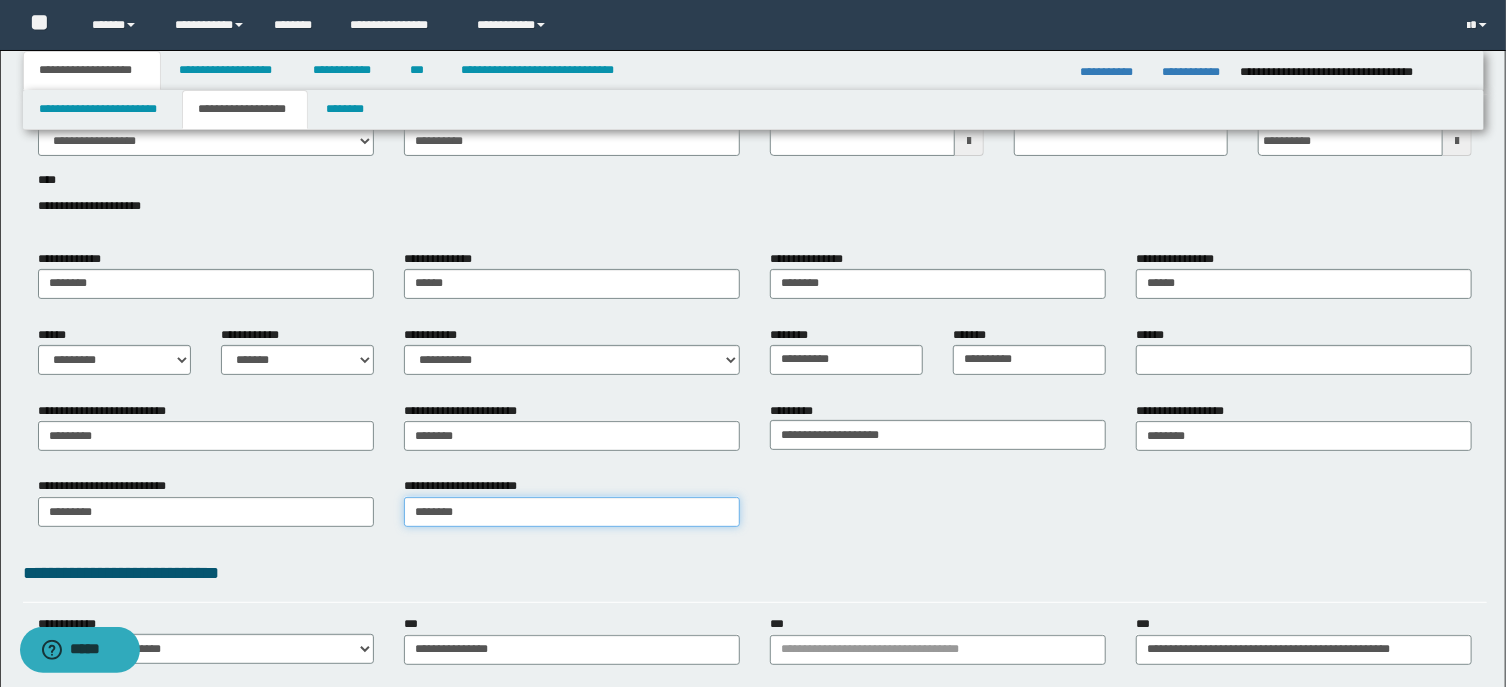 type on "********" 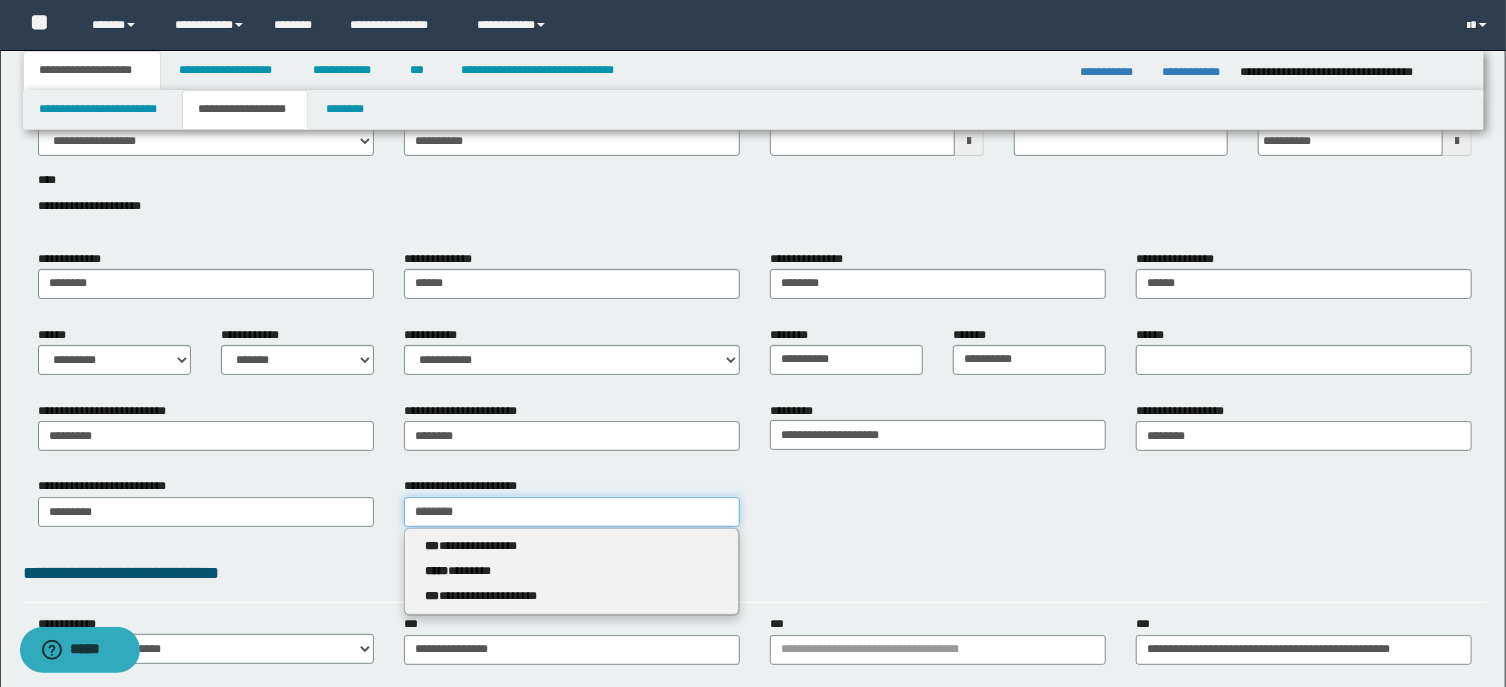 type 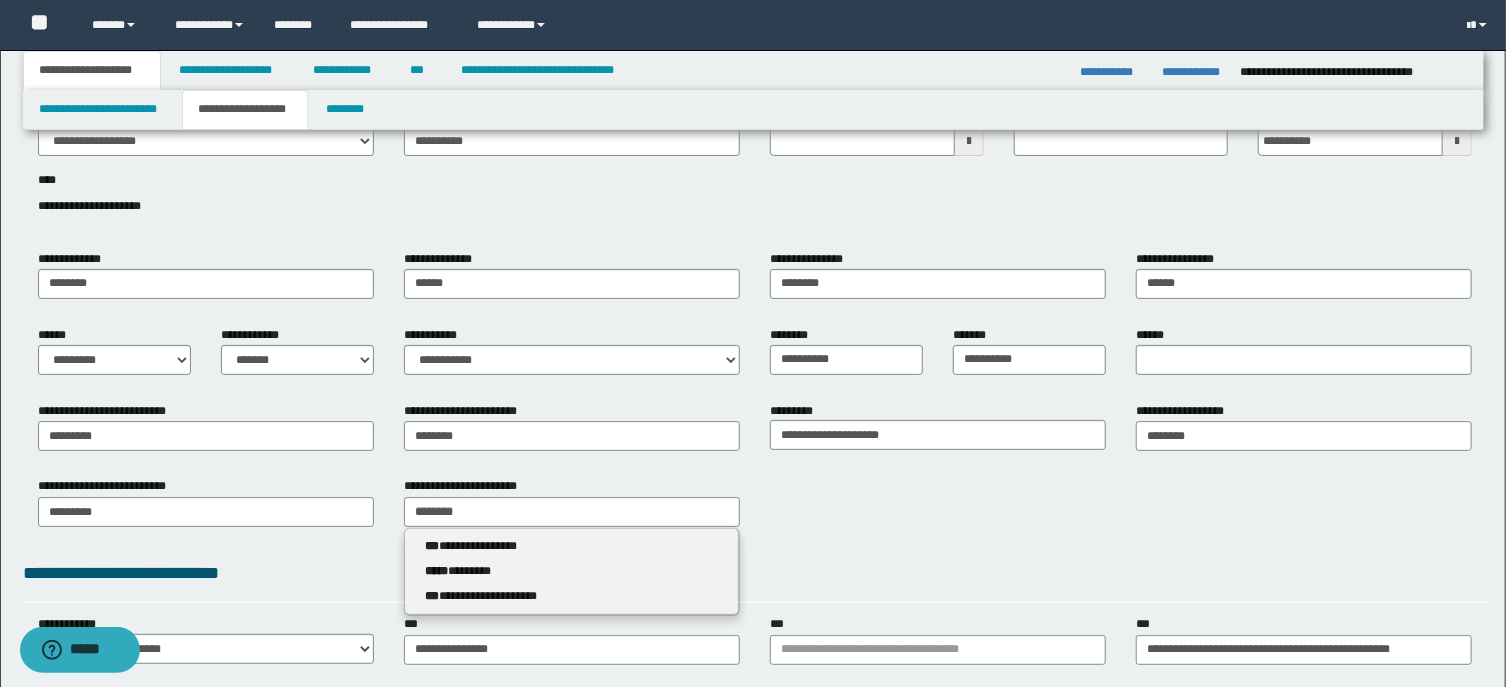 type 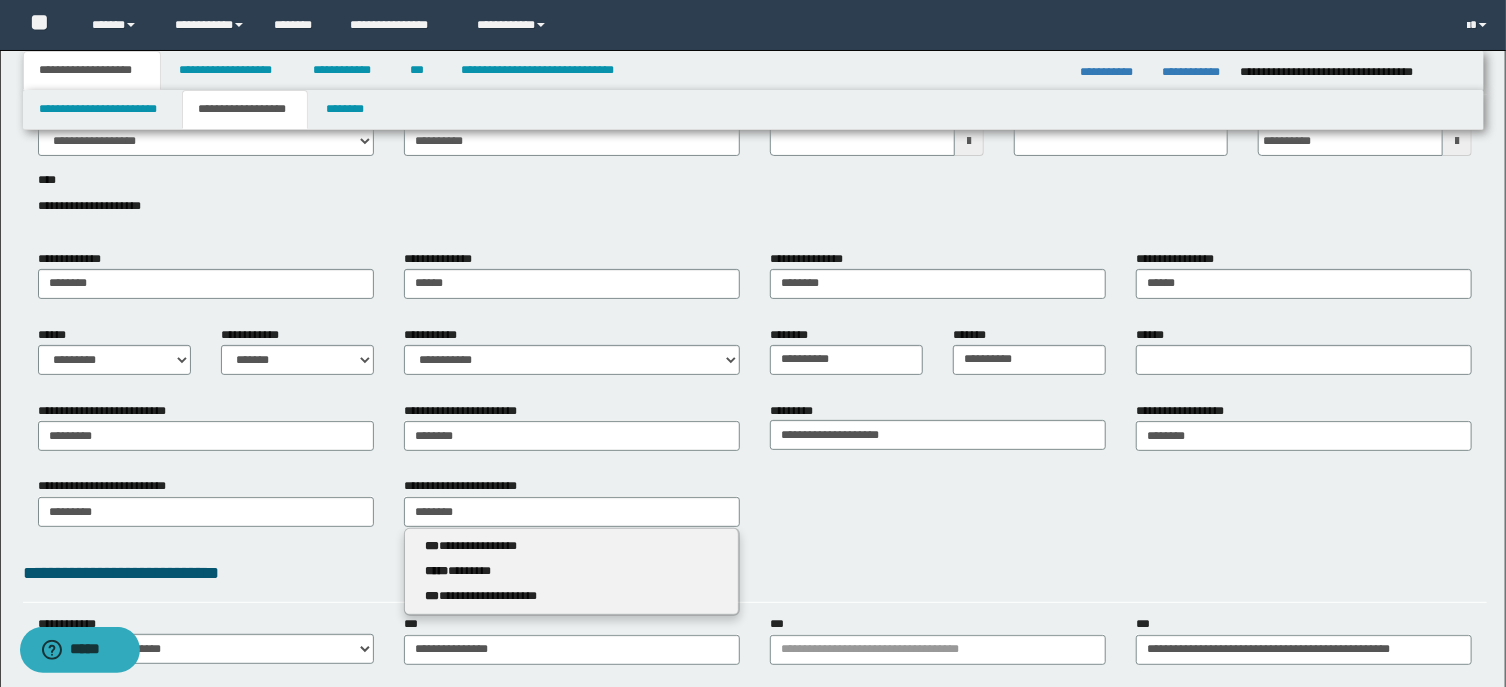click on "**********" at bounding box center [755, 509] 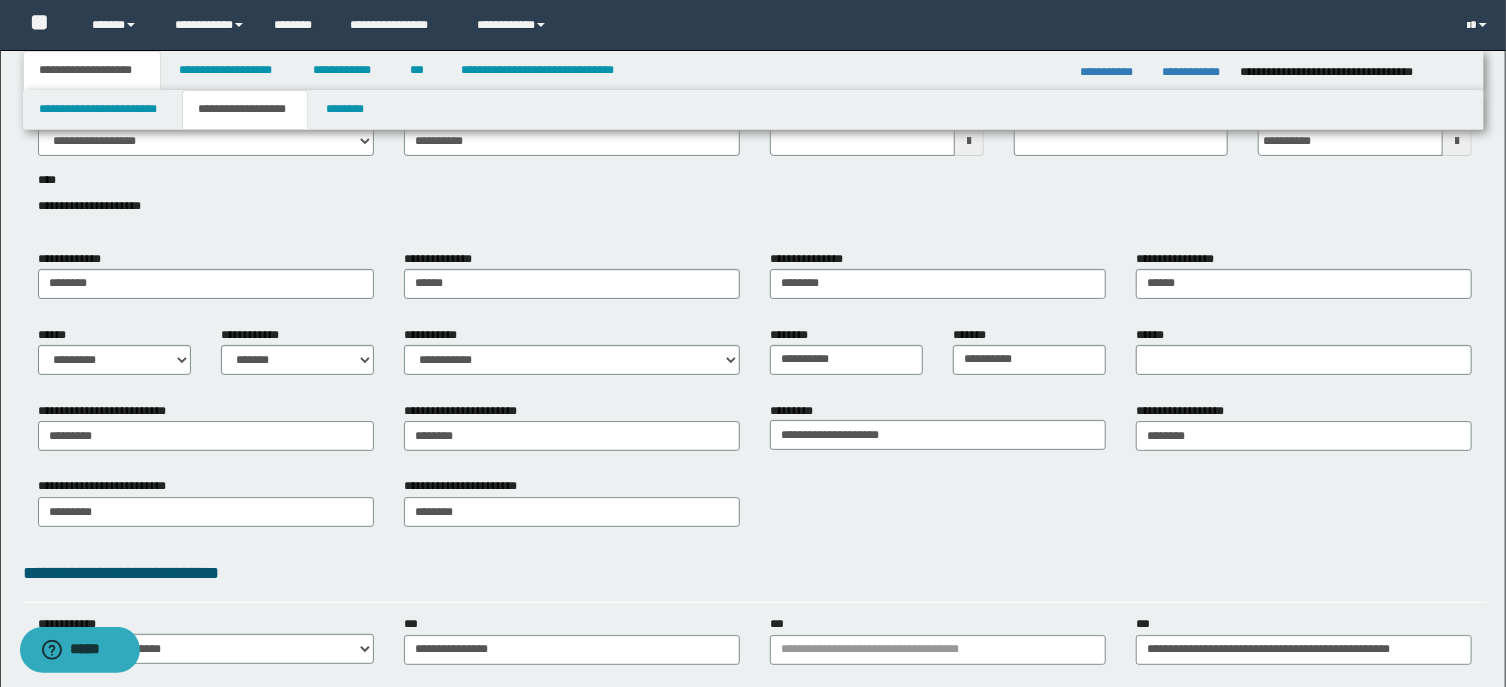 scroll, scrollTop: 0, scrollLeft: 0, axis: both 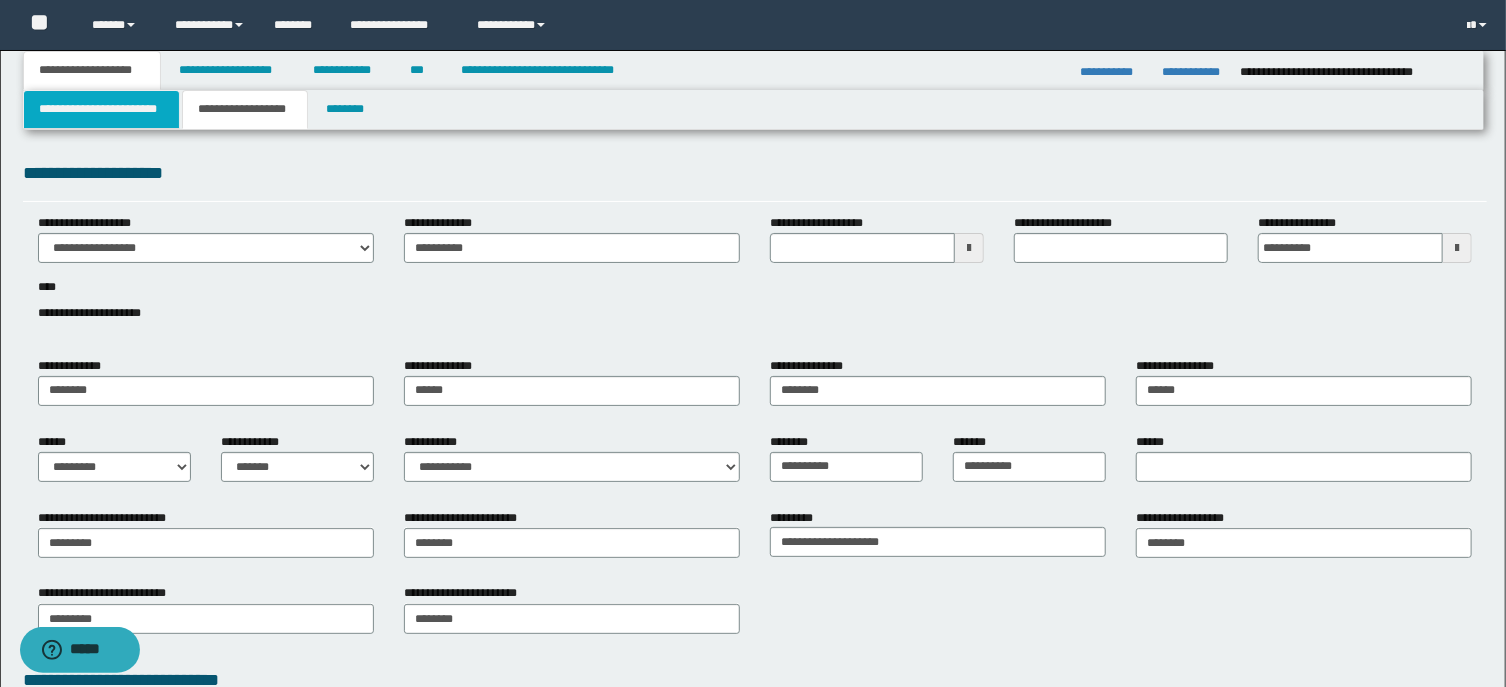 click on "**********" at bounding box center (101, 109) 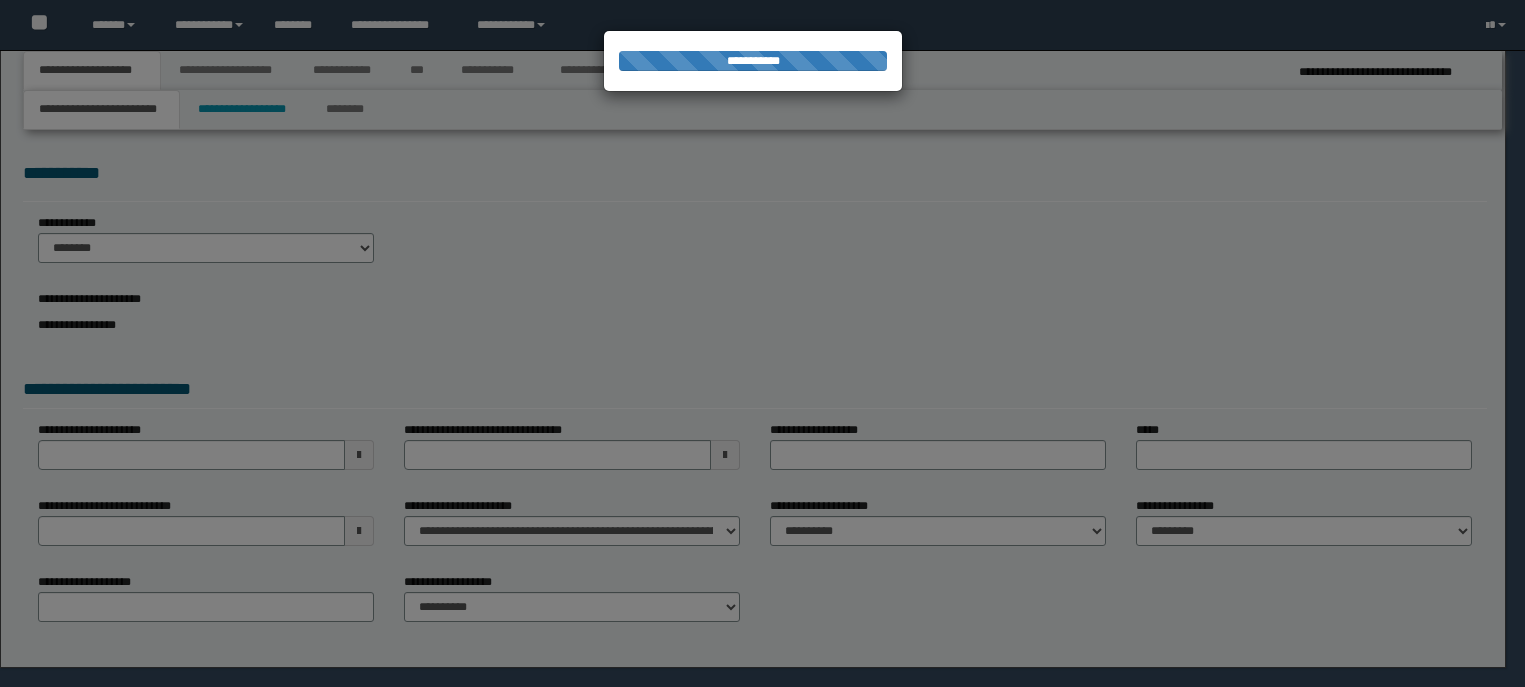 select on "*" 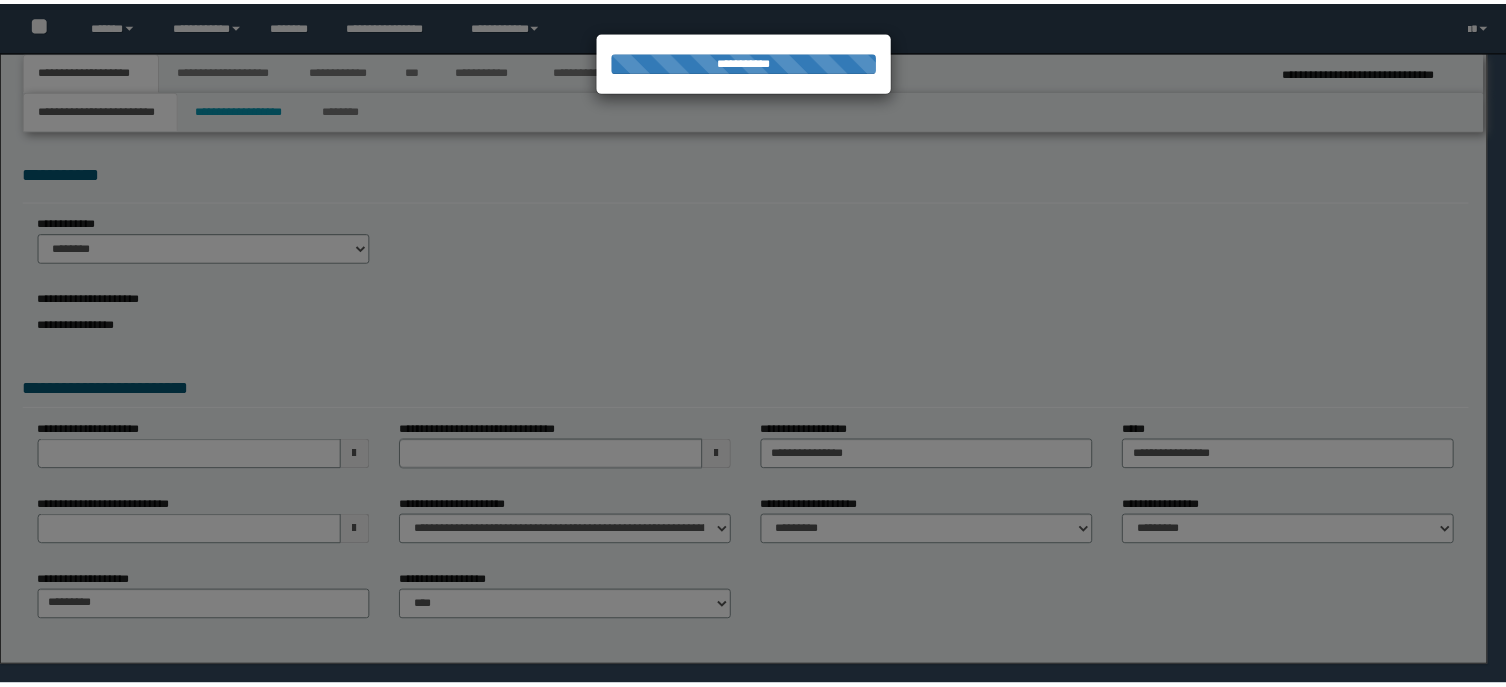 scroll, scrollTop: 0, scrollLeft: 0, axis: both 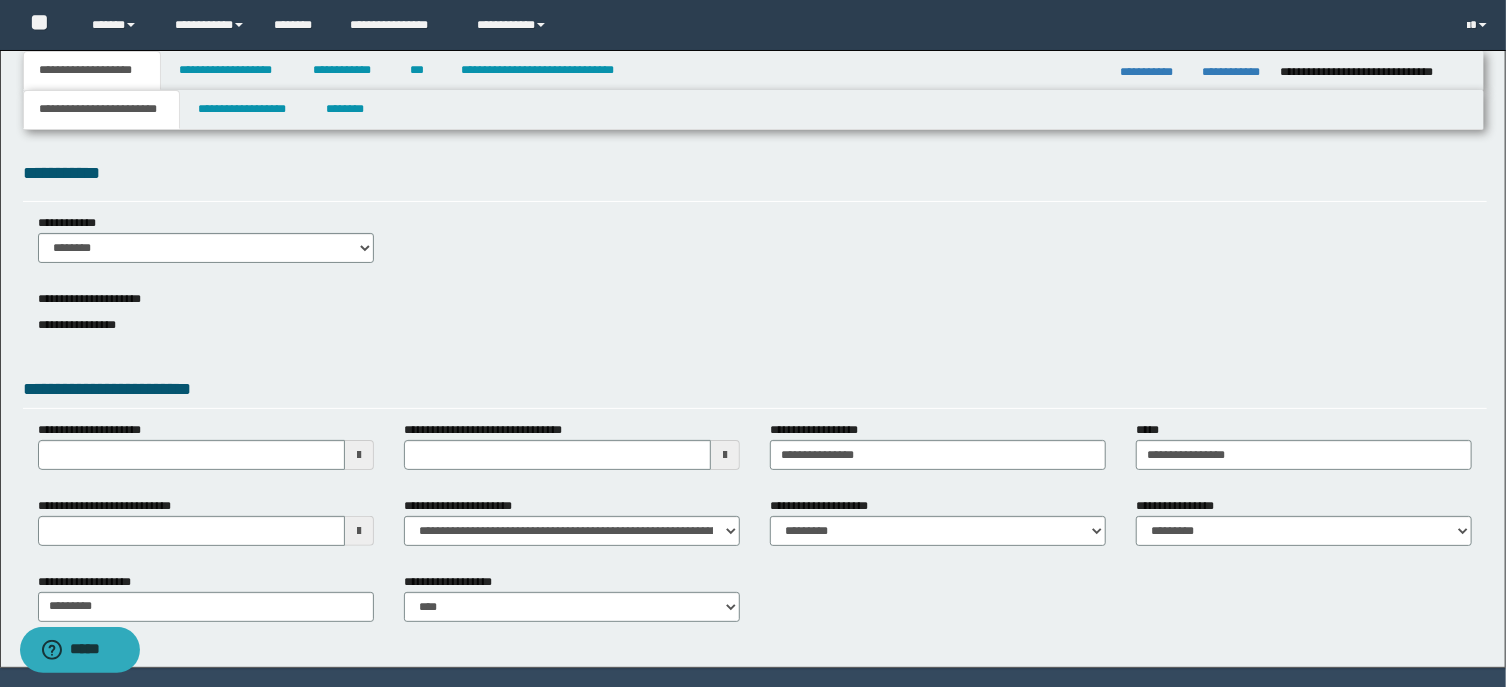 click at bounding box center (359, 531) 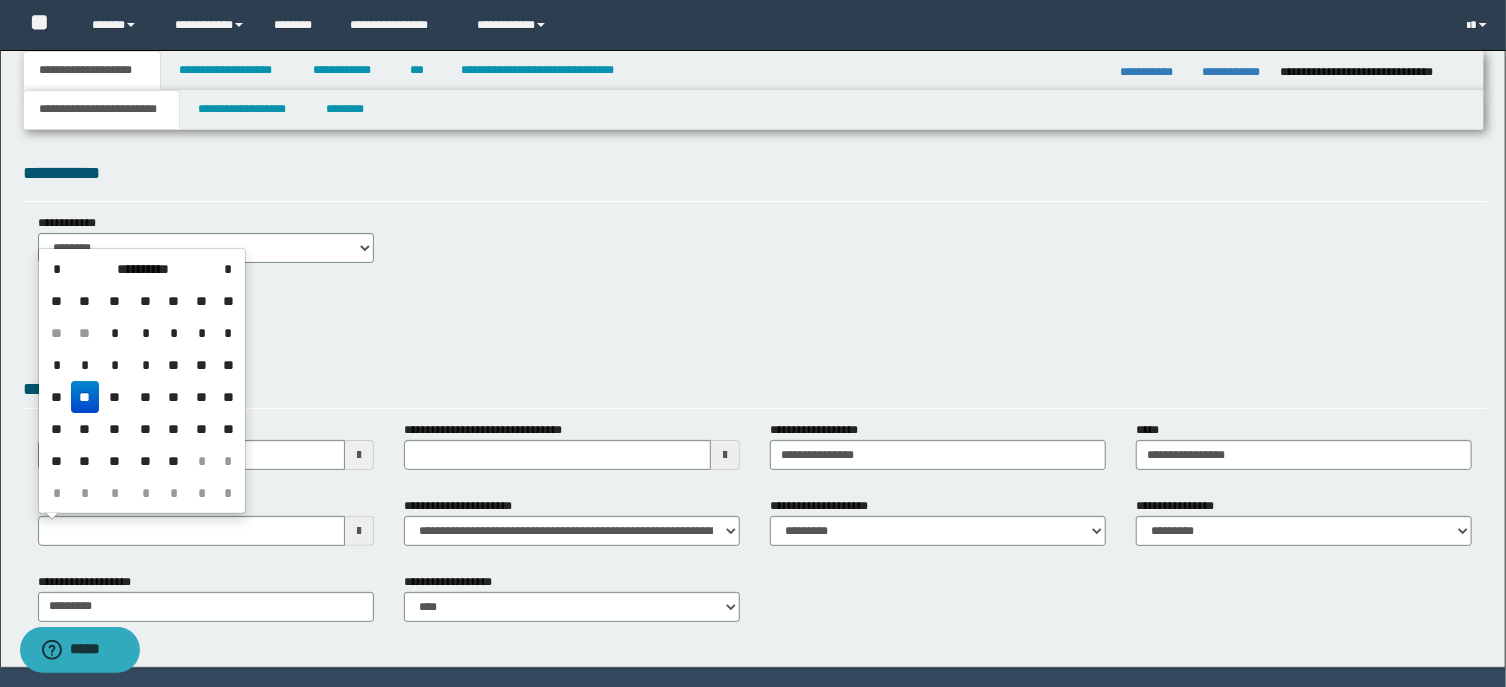 click on "**" at bounding box center (85, 397) 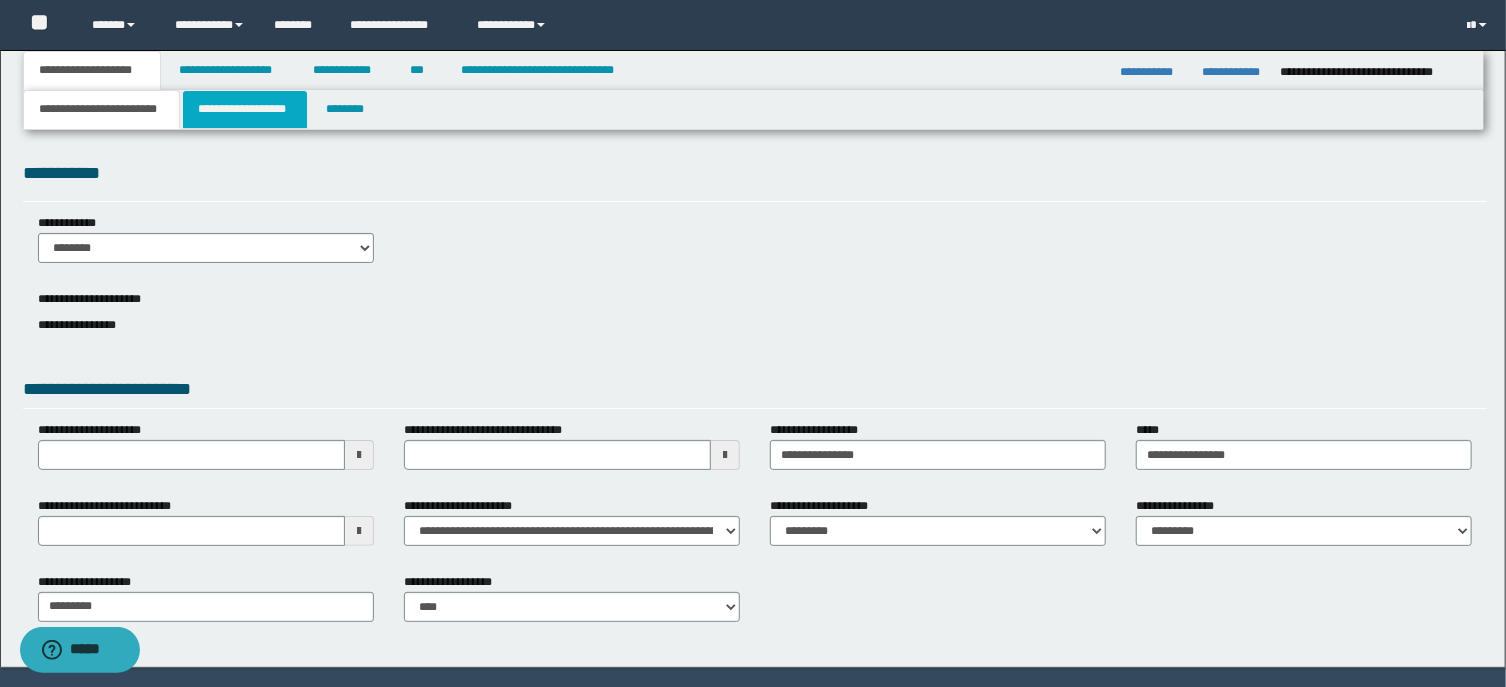click on "**********" at bounding box center (245, 109) 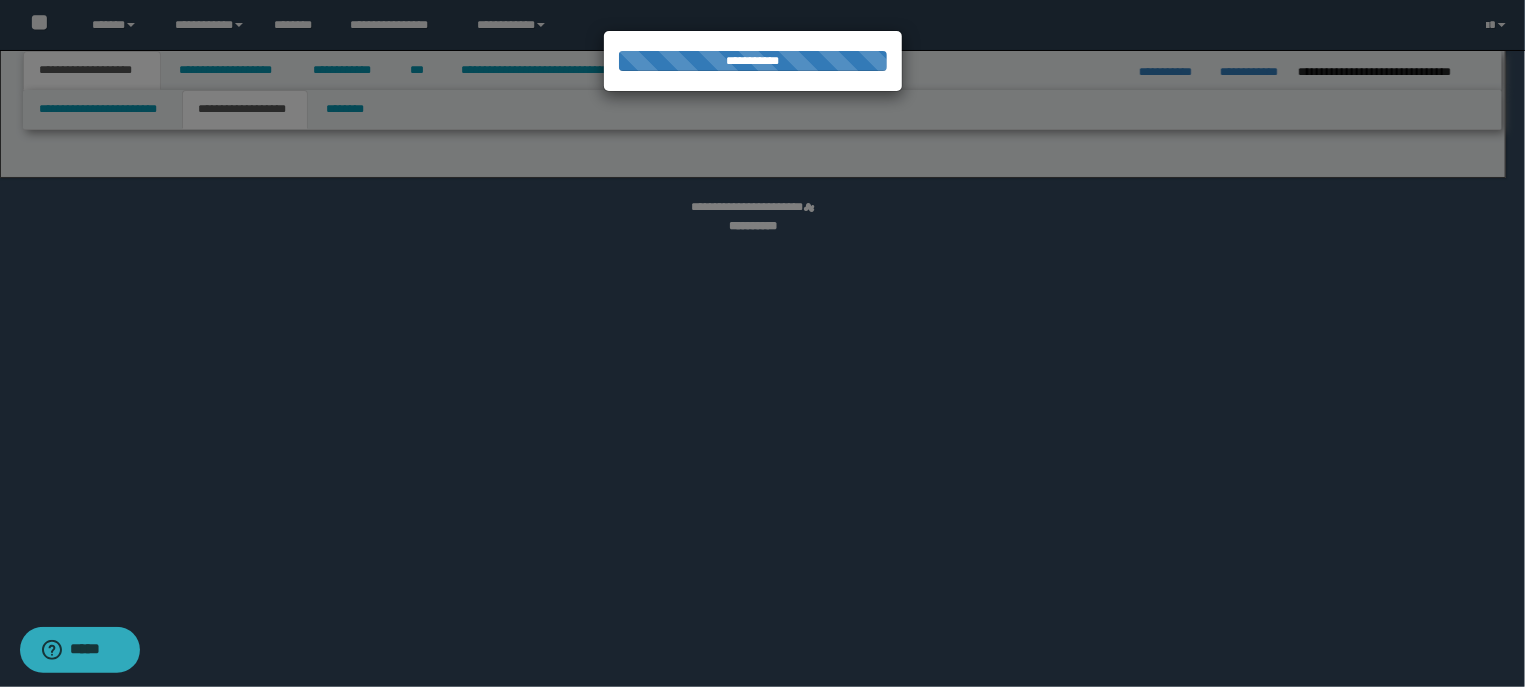 select on "*" 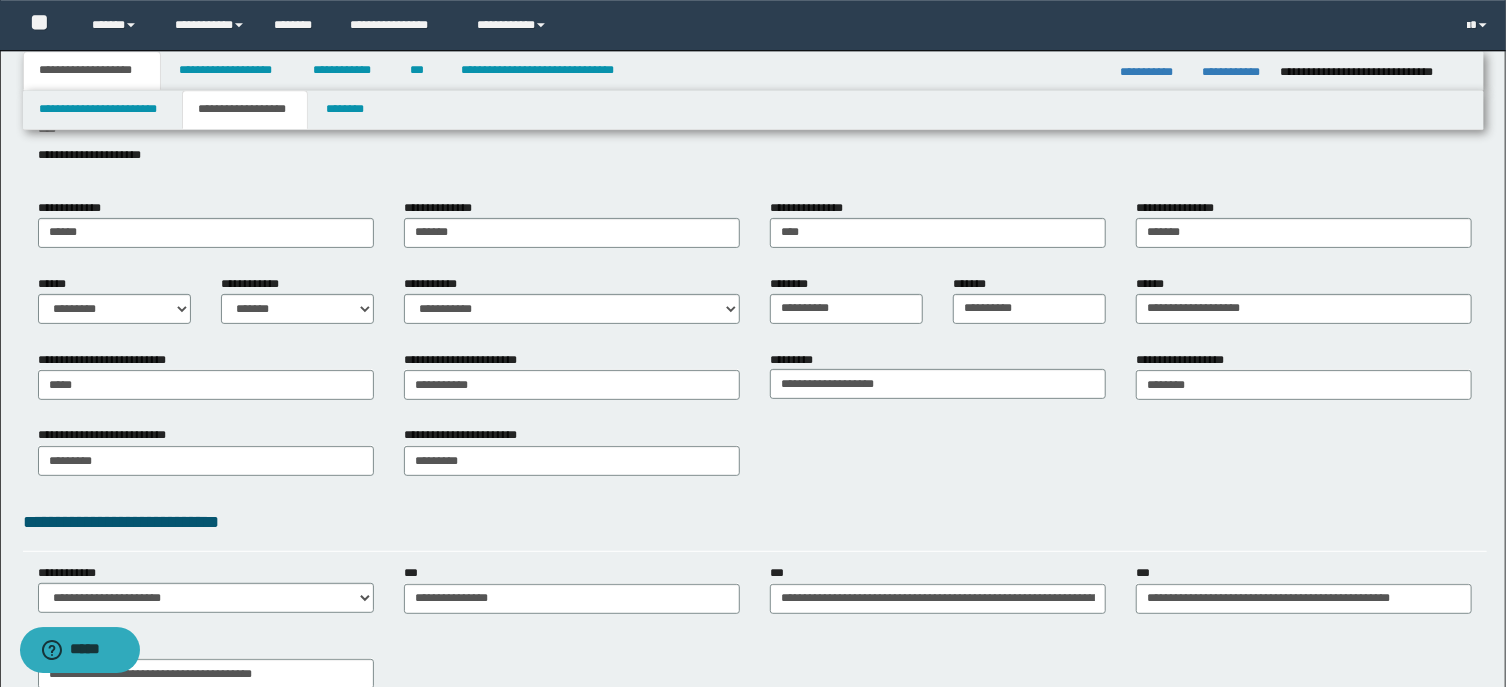 scroll, scrollTop: 0, scrollLeft: 0, axis: both 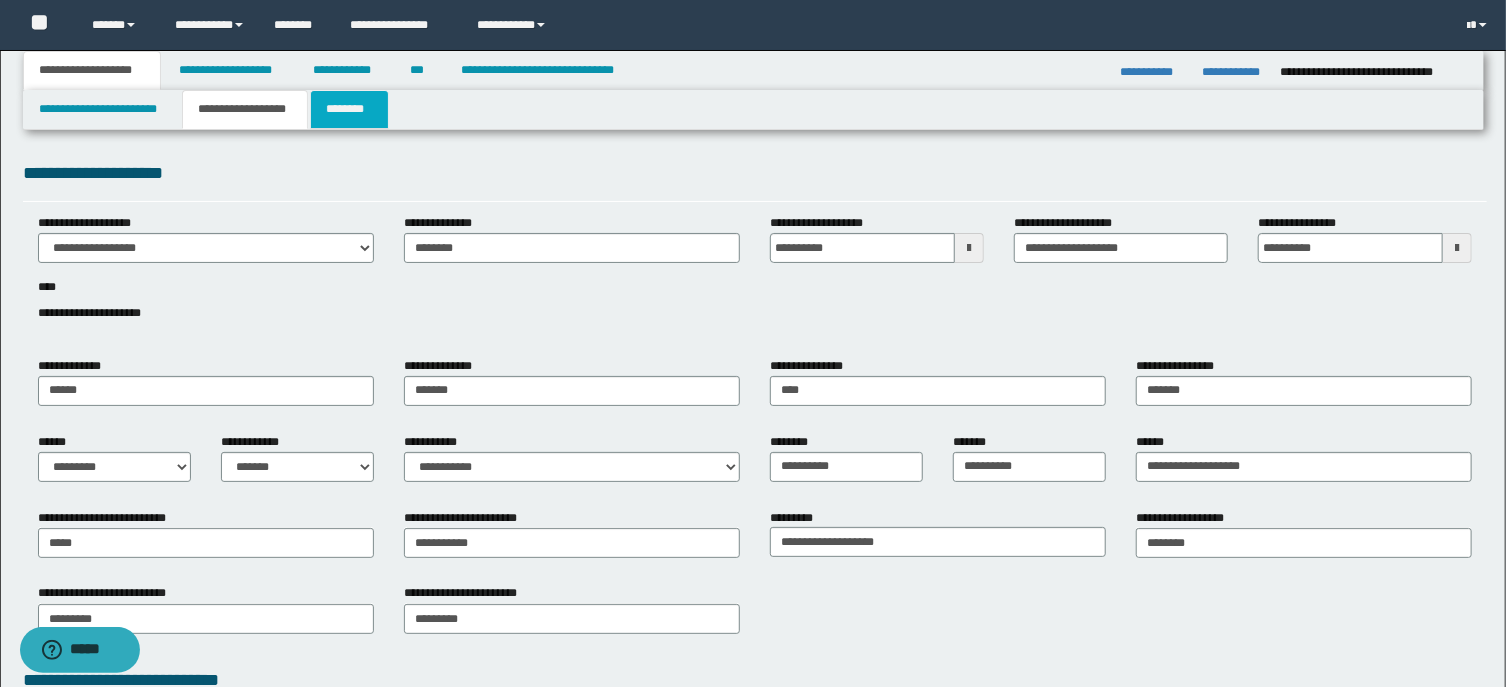 click on "********" at bounding box center [349, 109] 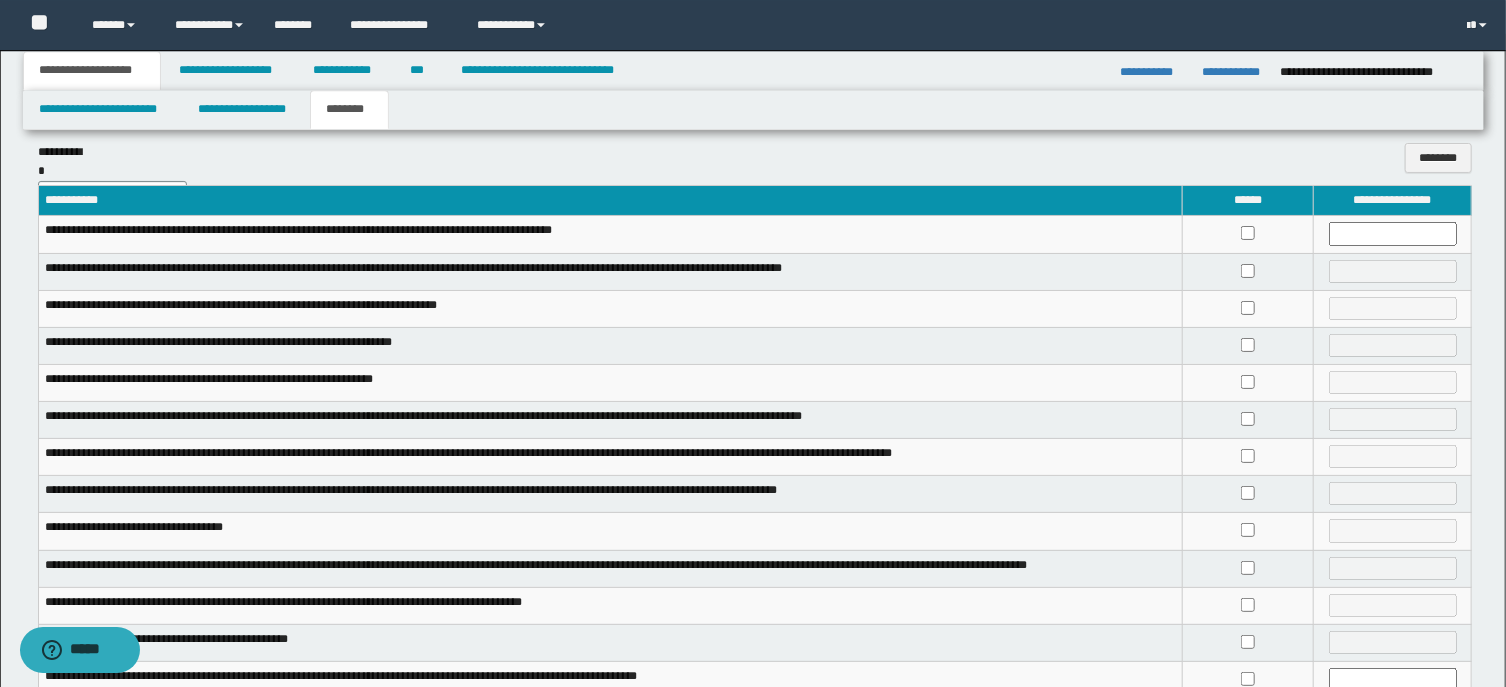 scroll, scrollTop: 0, scrollLeft: 0, axis: both 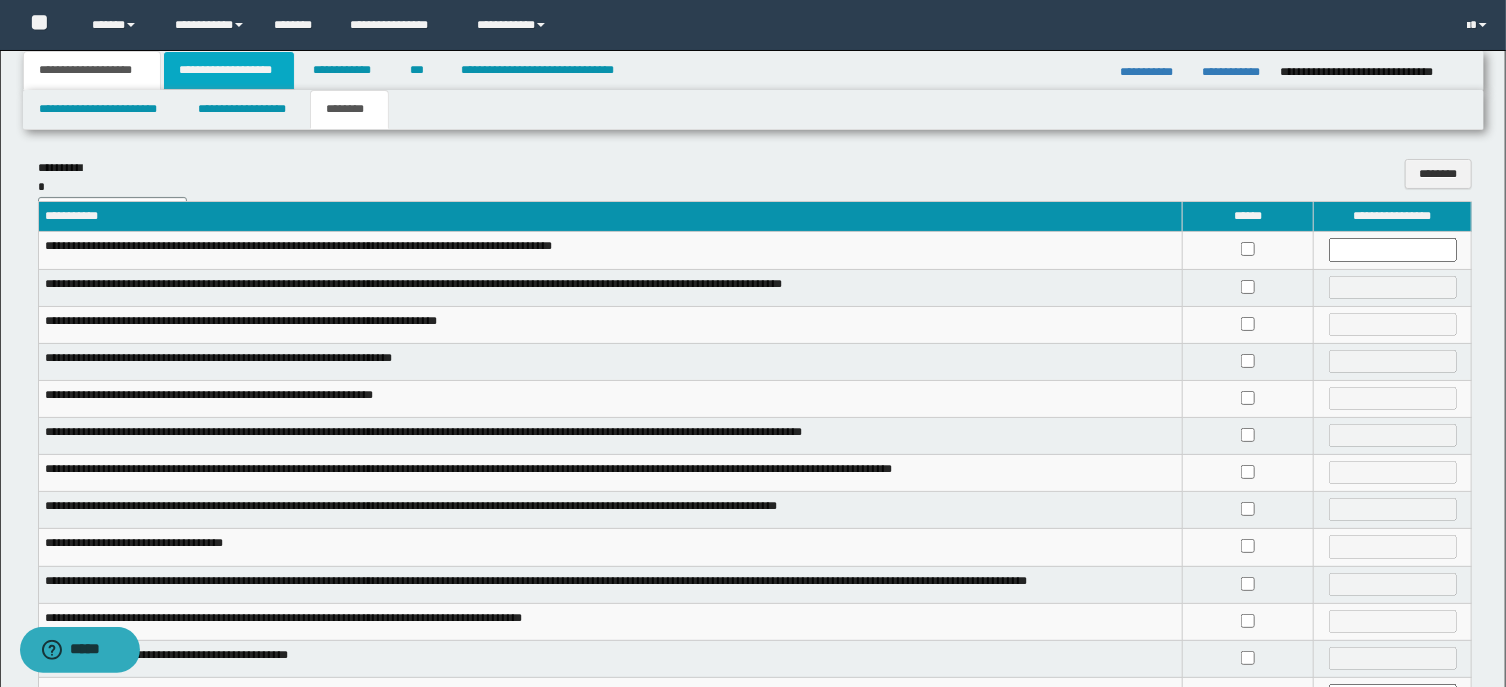 click on "**********" at bounding box center (229, 70) 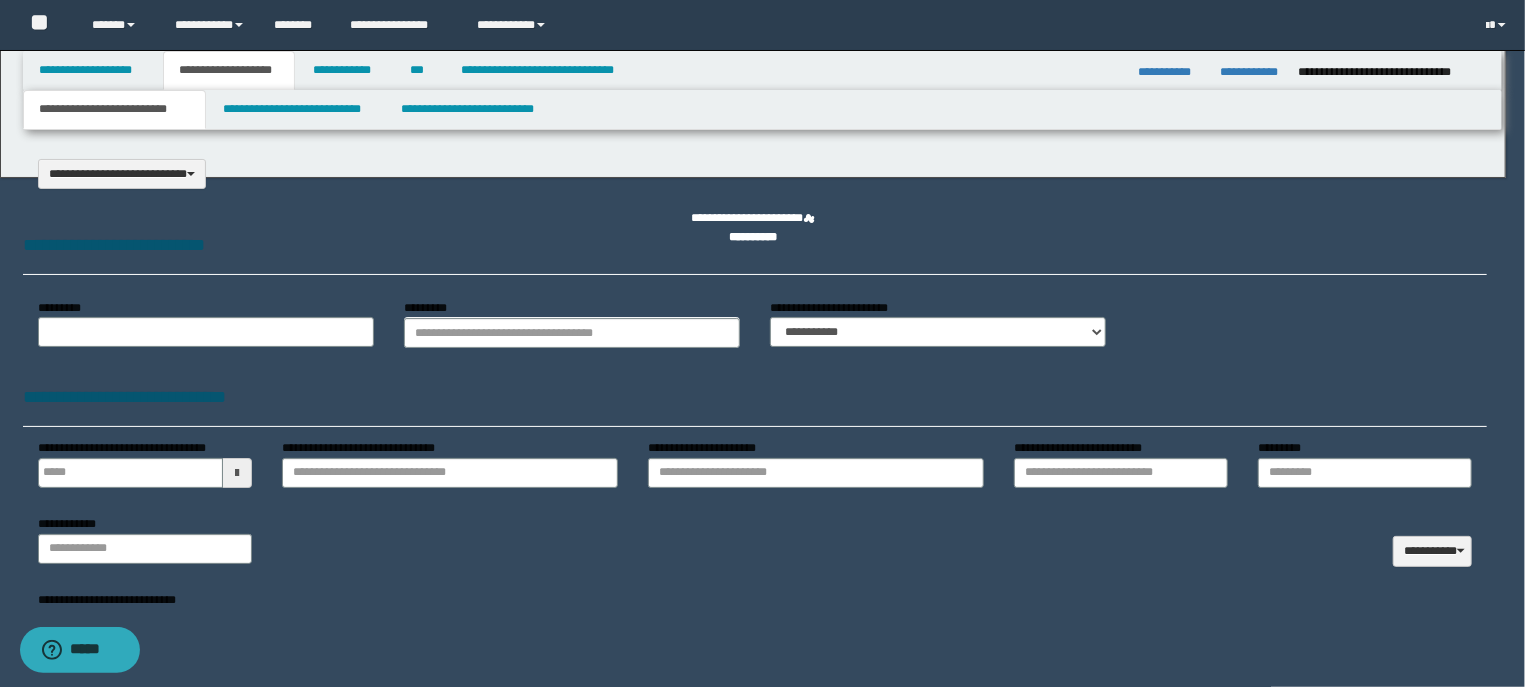 select on "*" 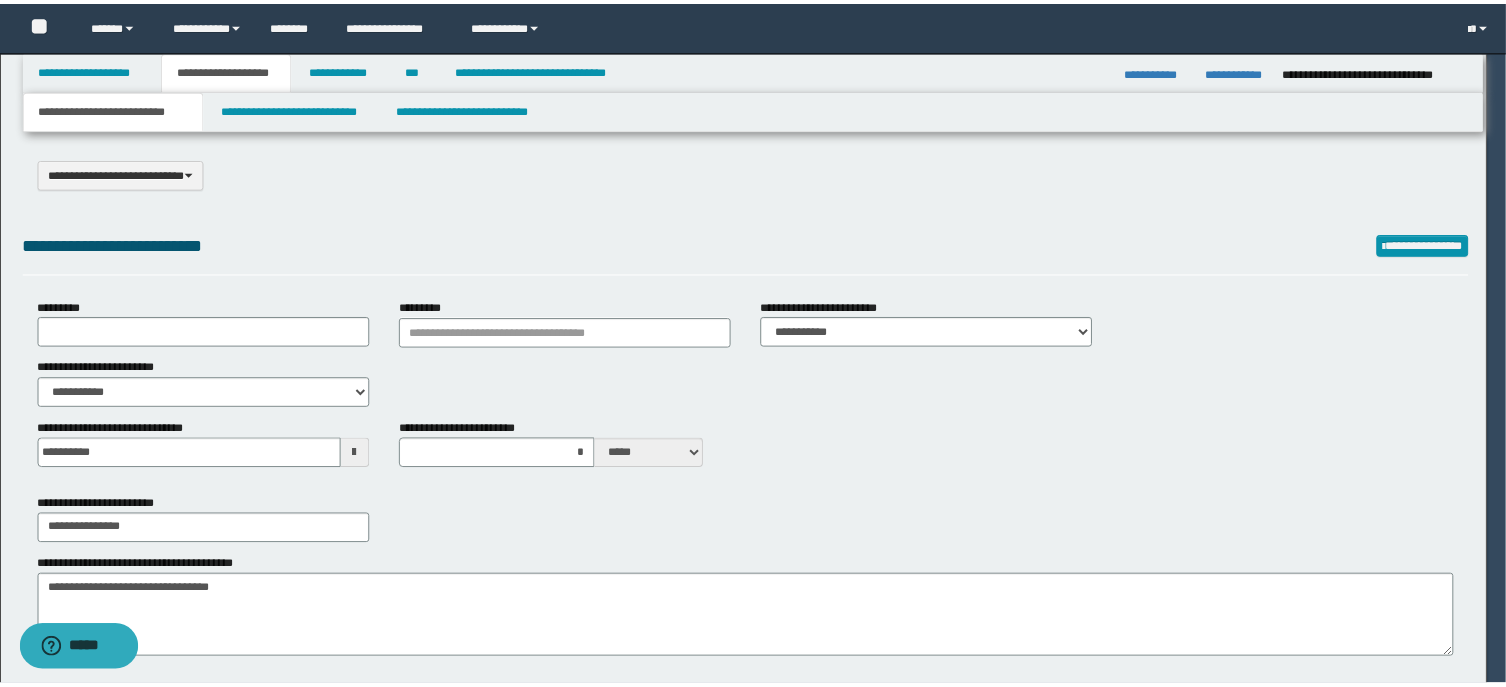 scroll, scrollTop: 0, scrollLeft: 0, axis: both 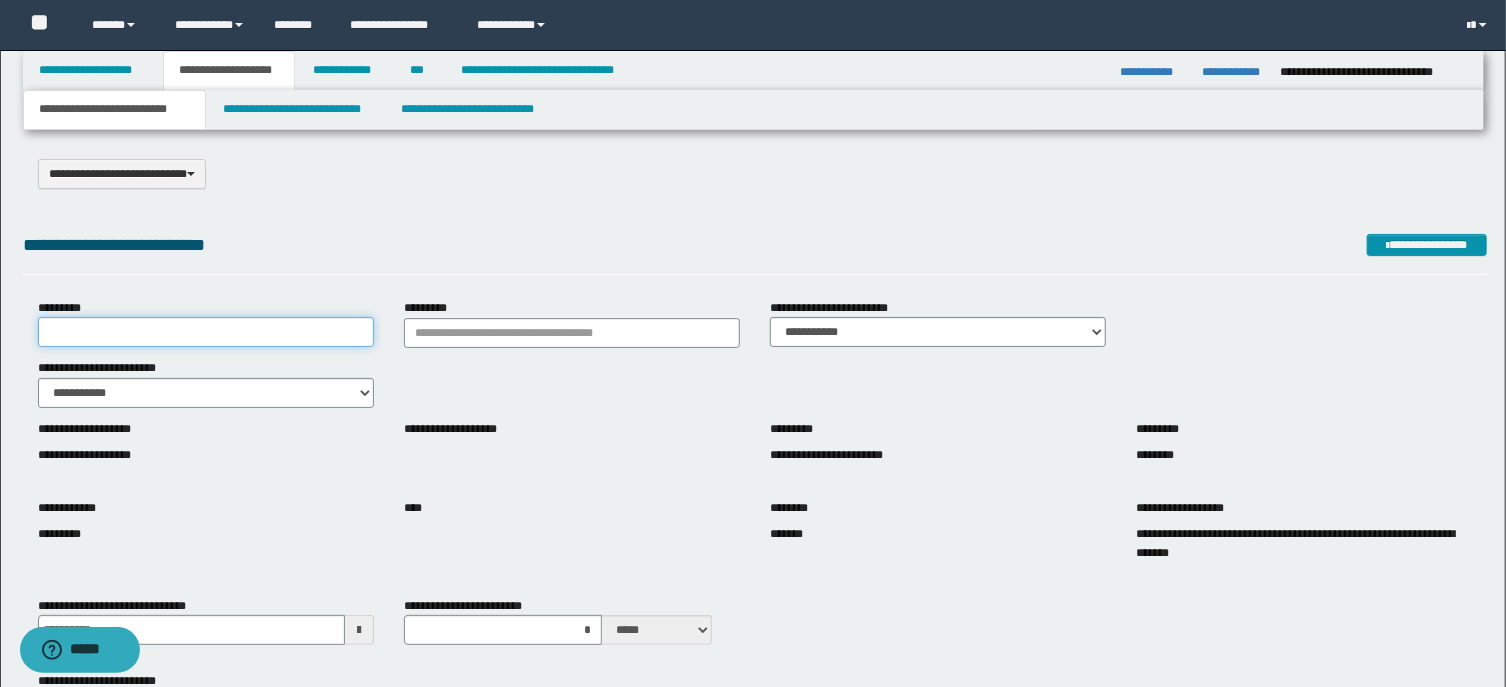 click on "*********" at bounding box center (206, 332) 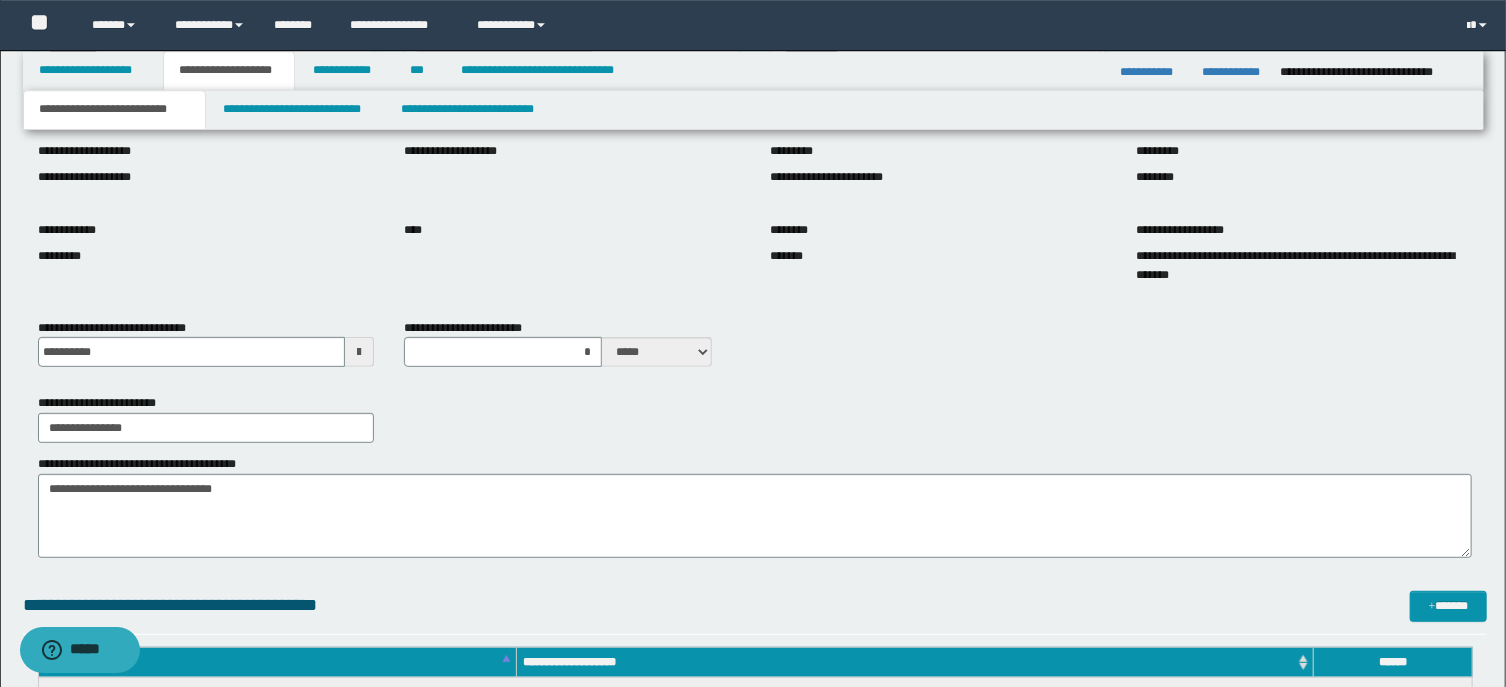 scroll, scrollTop: 321, scrollLeft: 0, axis: vertical 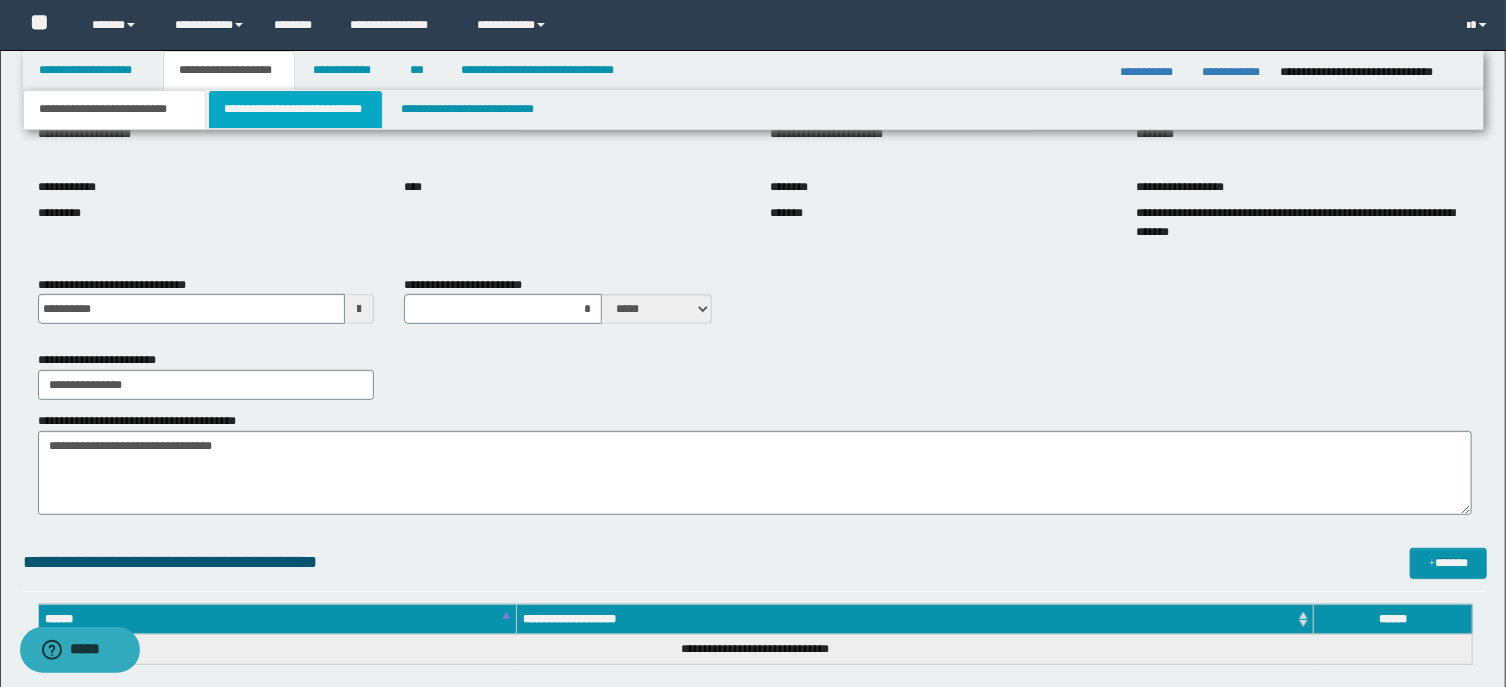 type on "**********" 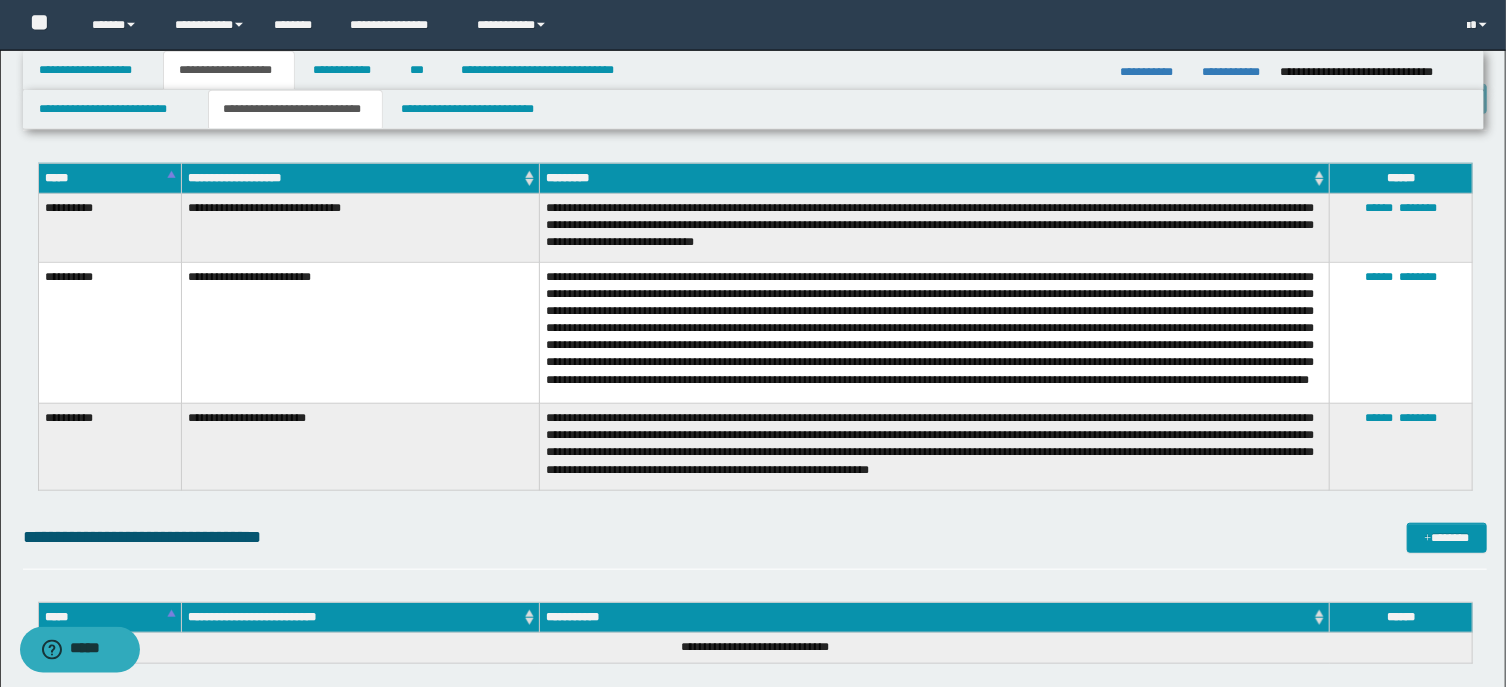 scroll, scrollTop: 750, scrollLeft: 0, axis: vertical 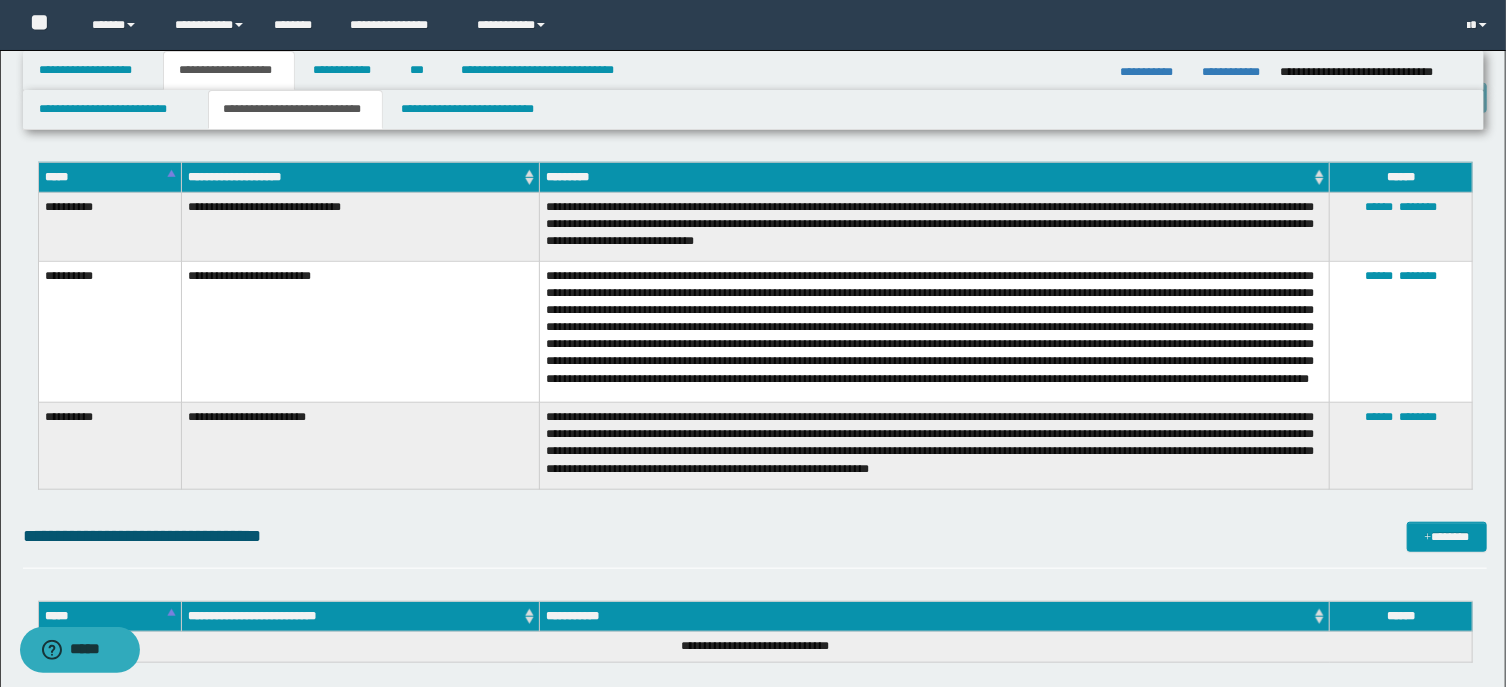 click at bounding box center (935, 331) 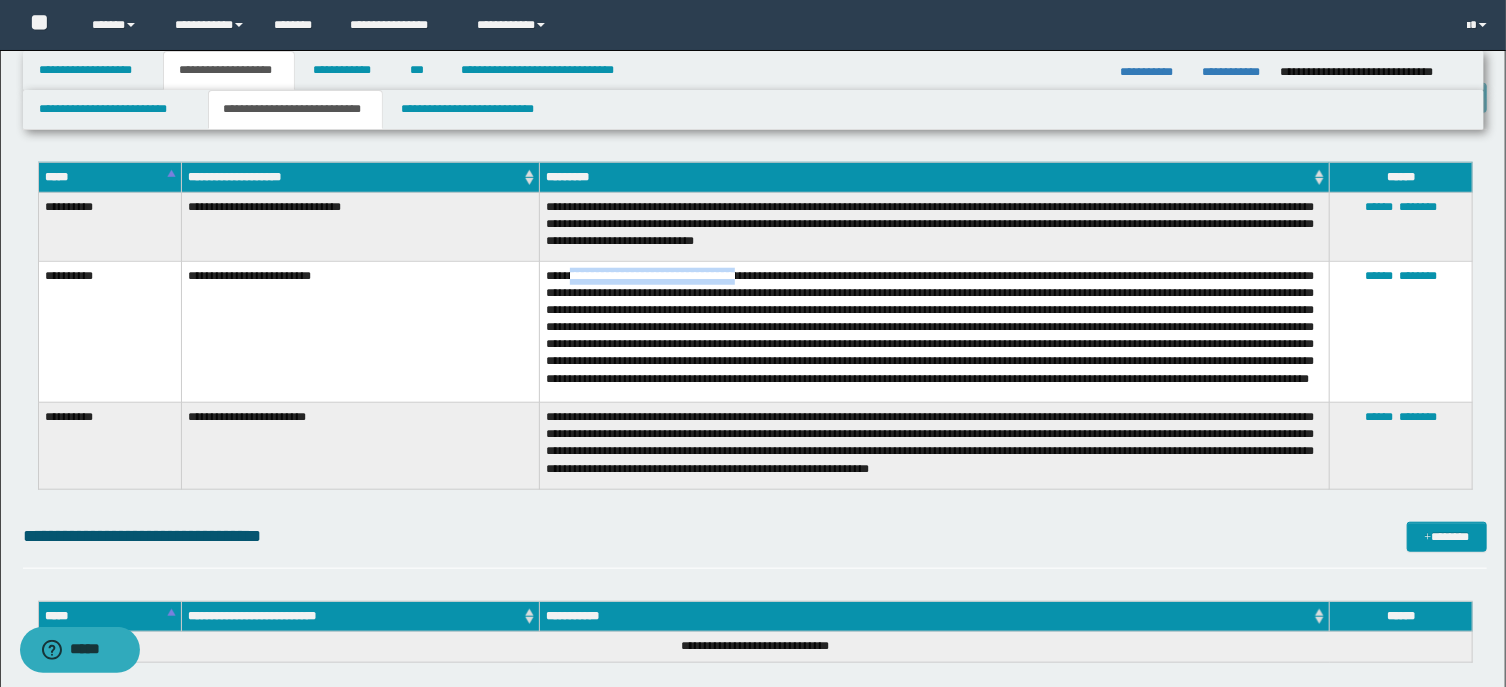 drag, startPoint x: 743, startPoint y: 276, endPoint x: 576, endPoint y: 274, distance: 167.01198 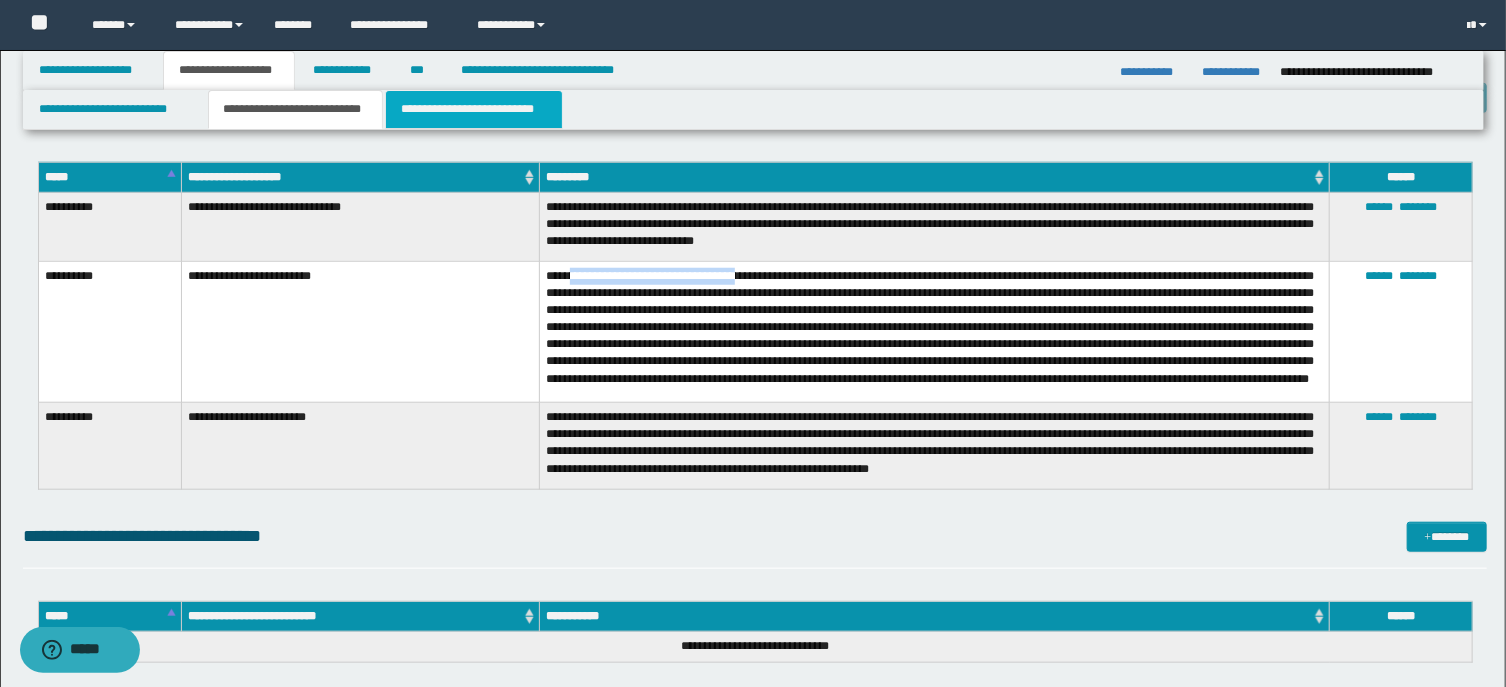 click on "**********" at bounding box center (474, 109) 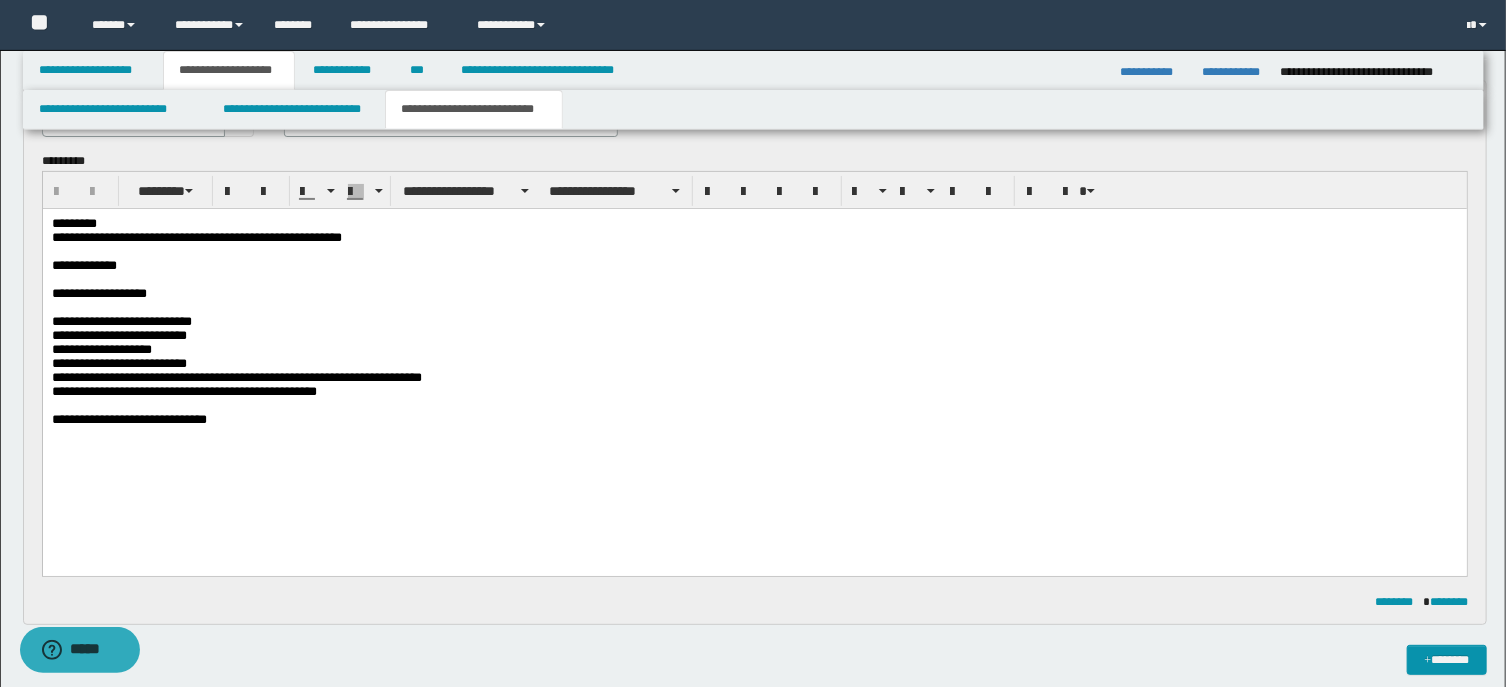 scroll, scrollTop: 107, scrollLeft: 0, axis: vertical 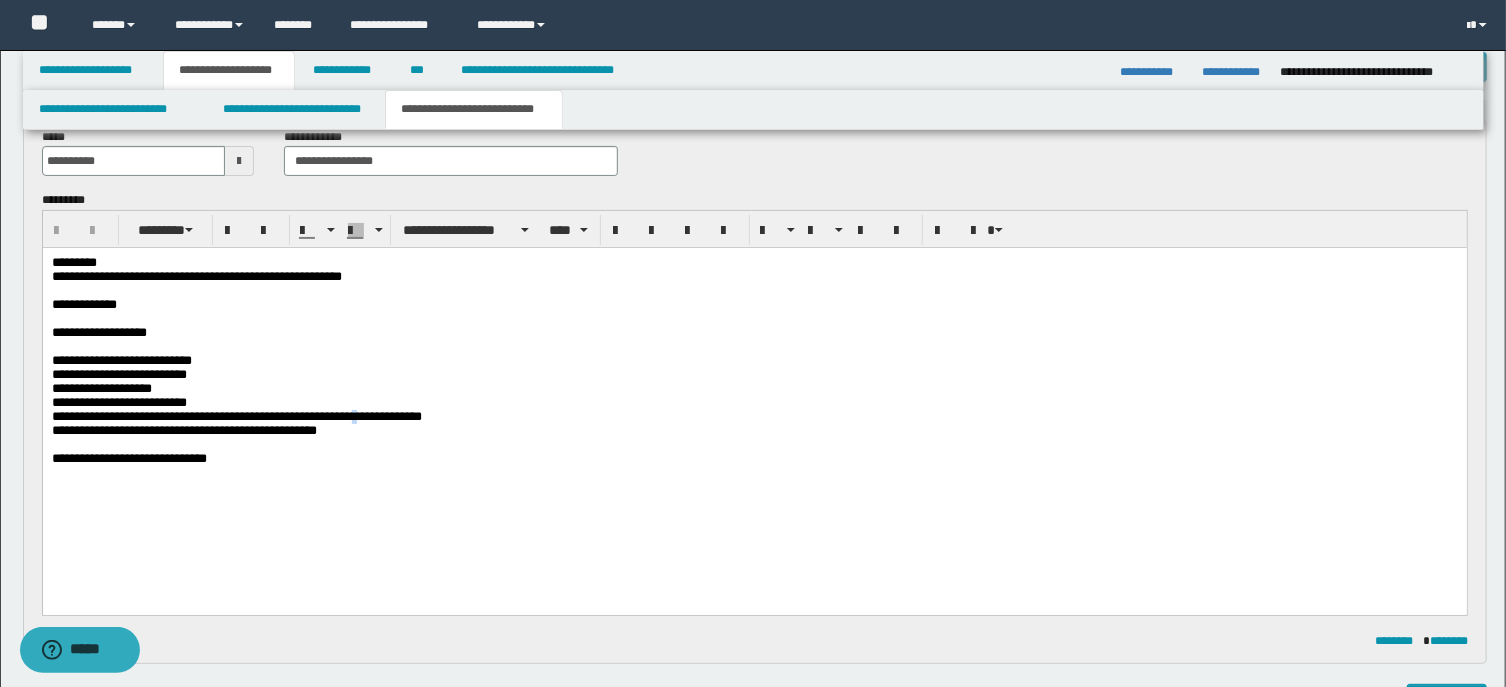 click on "**********" at bounding box center [236, 416] 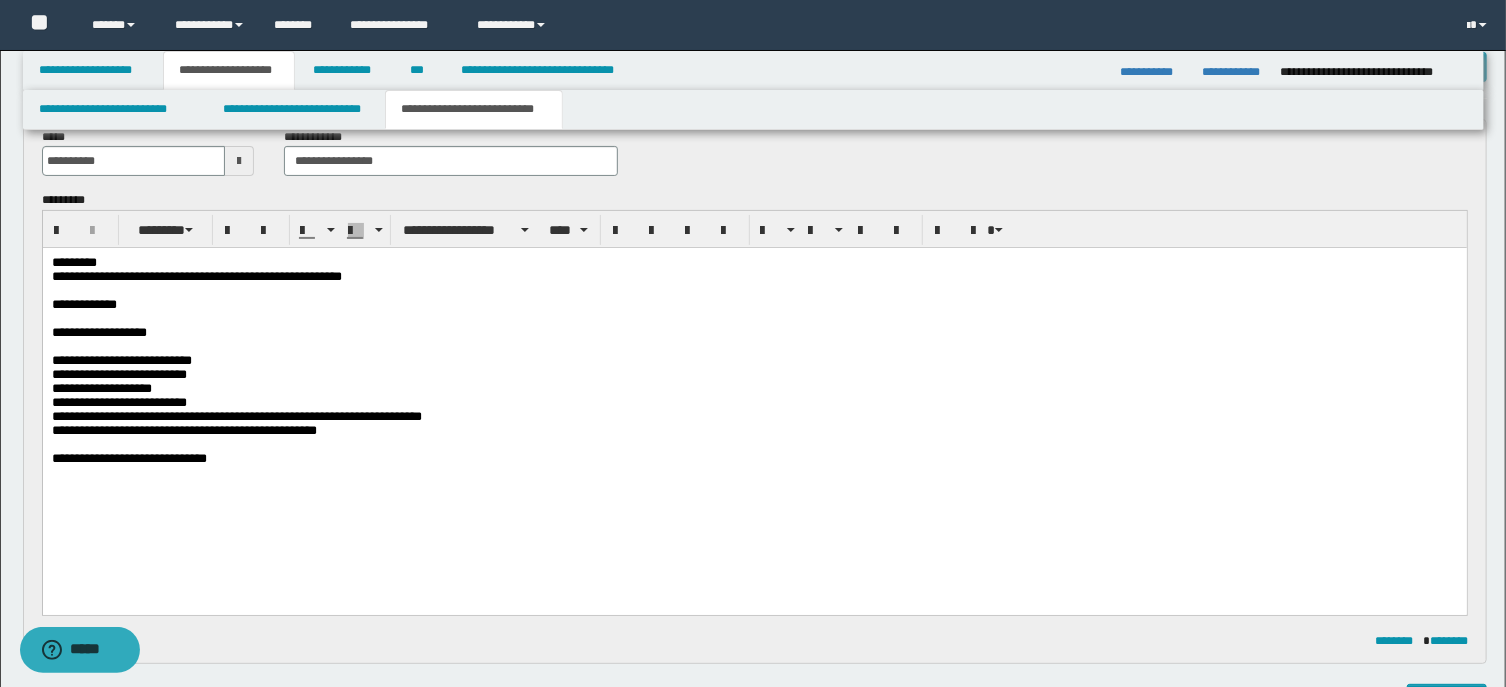 click on "**********" at bounding box center [754, 417] 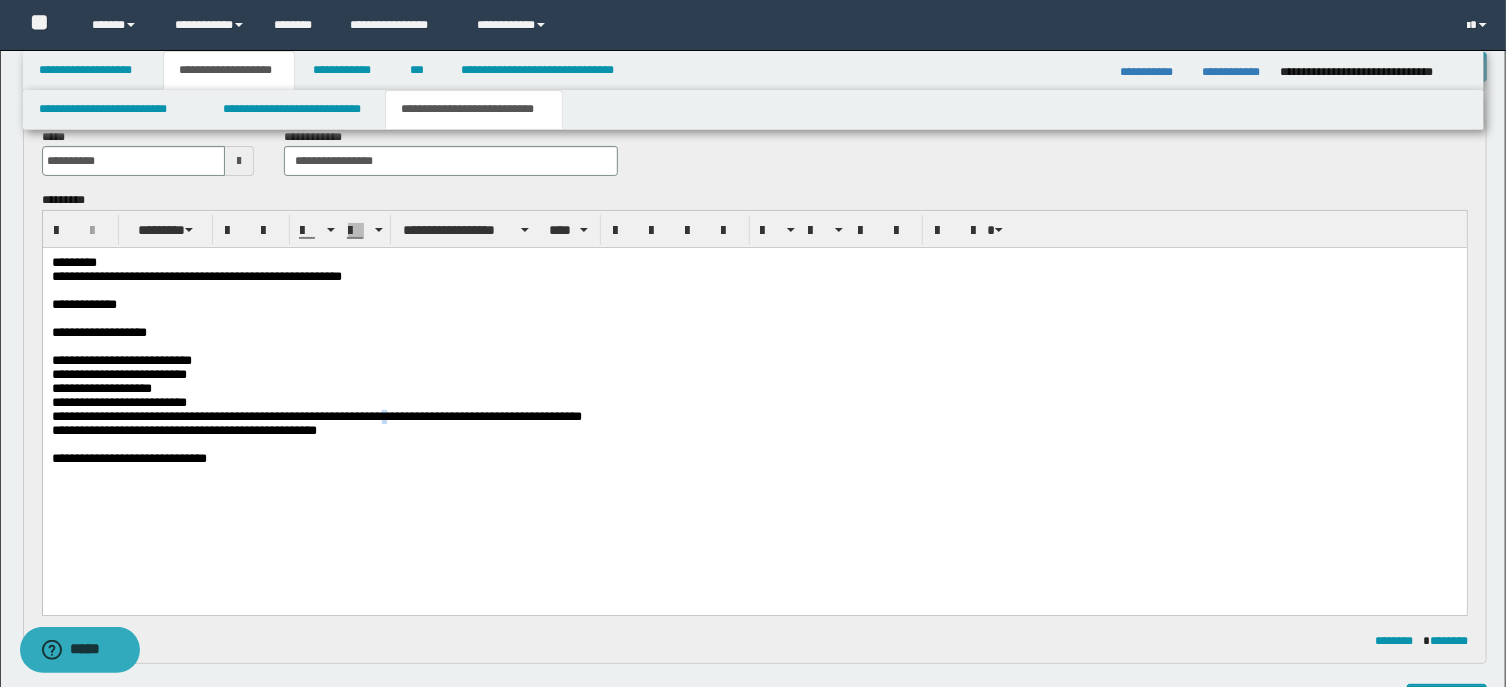 click on "**********" at bounding box center (316, 416) 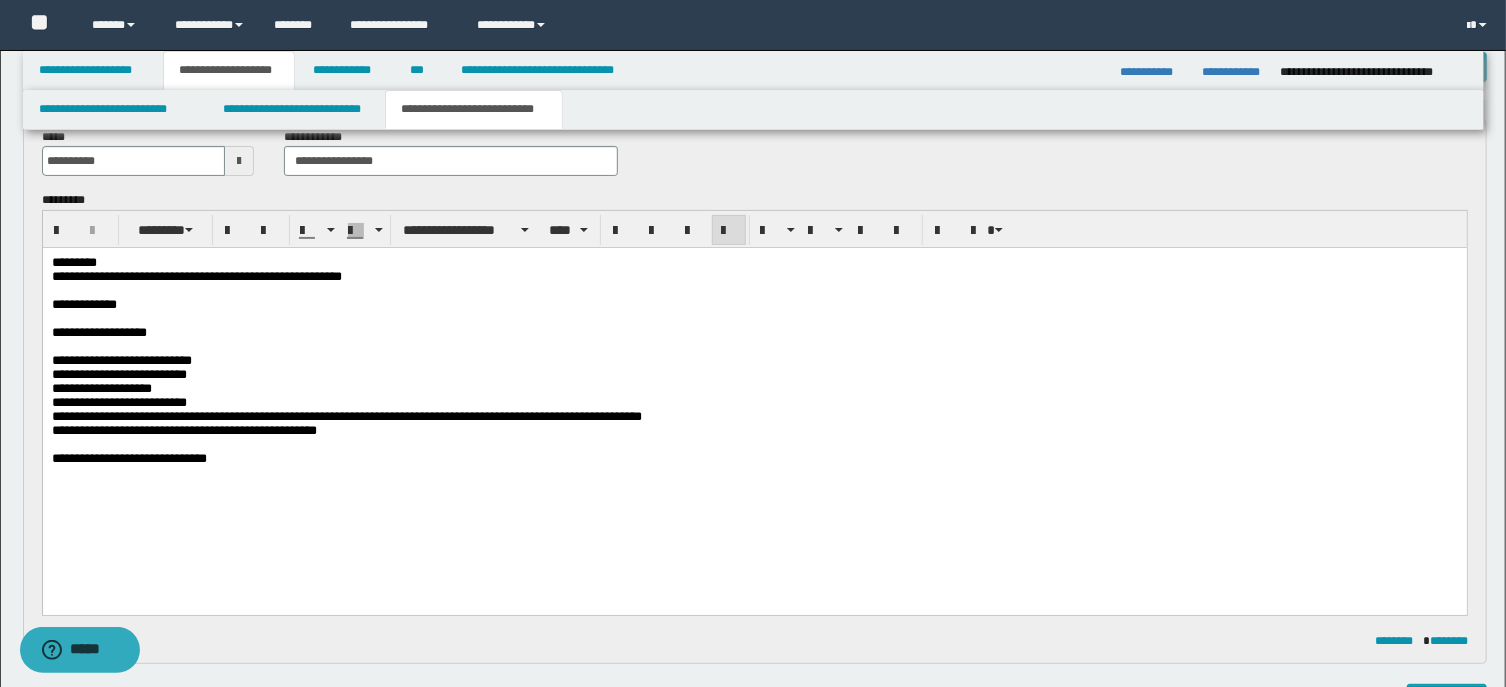 click at bounding box center [754, 445] 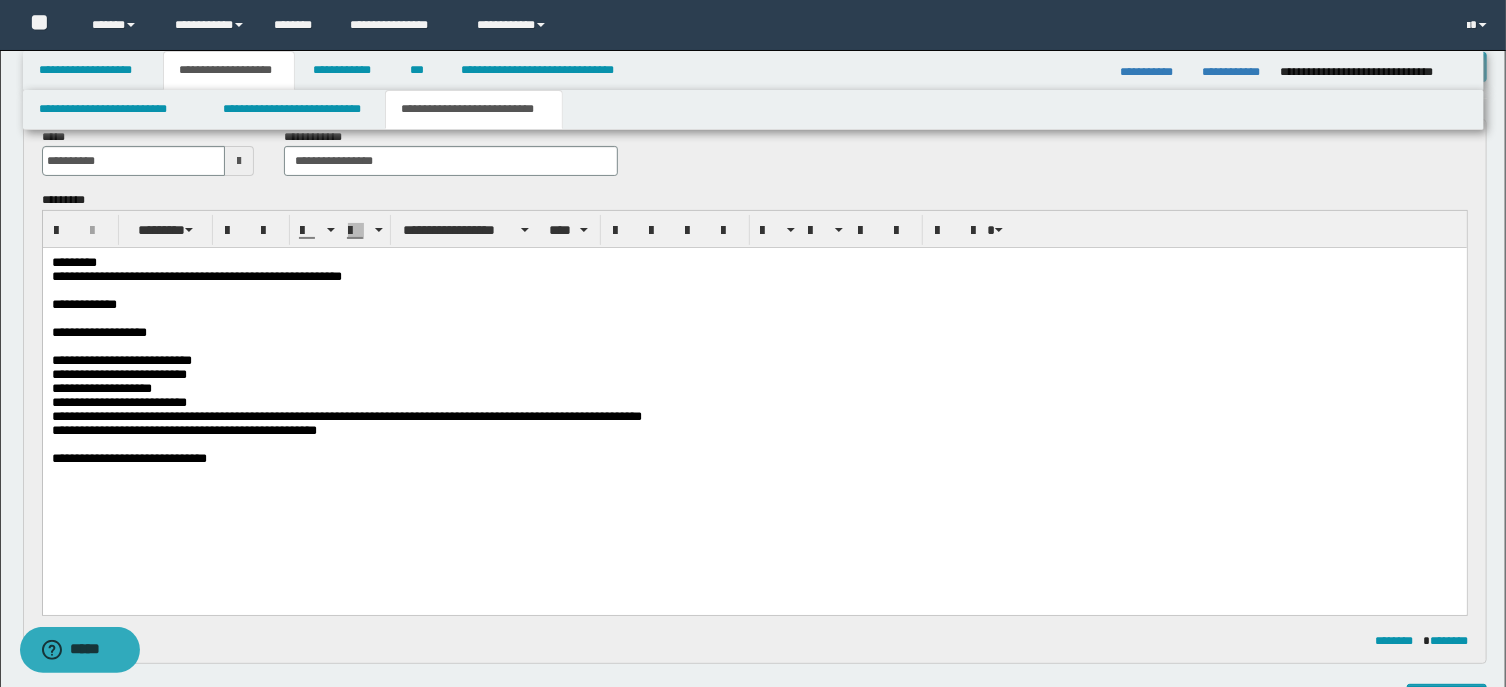 click on "**********" at bounding box center [754, 431] 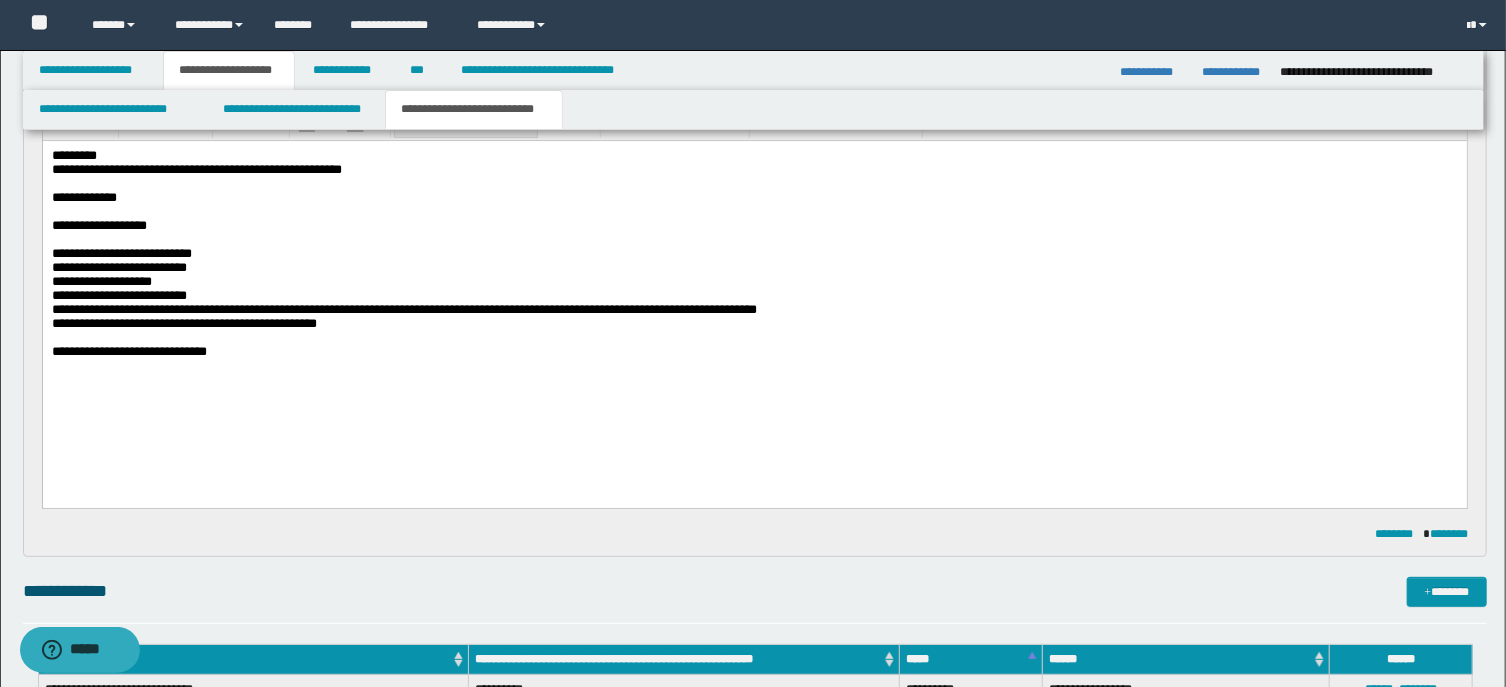 scroll, scrollTop: 0, scrollLeft: 0, axis: both 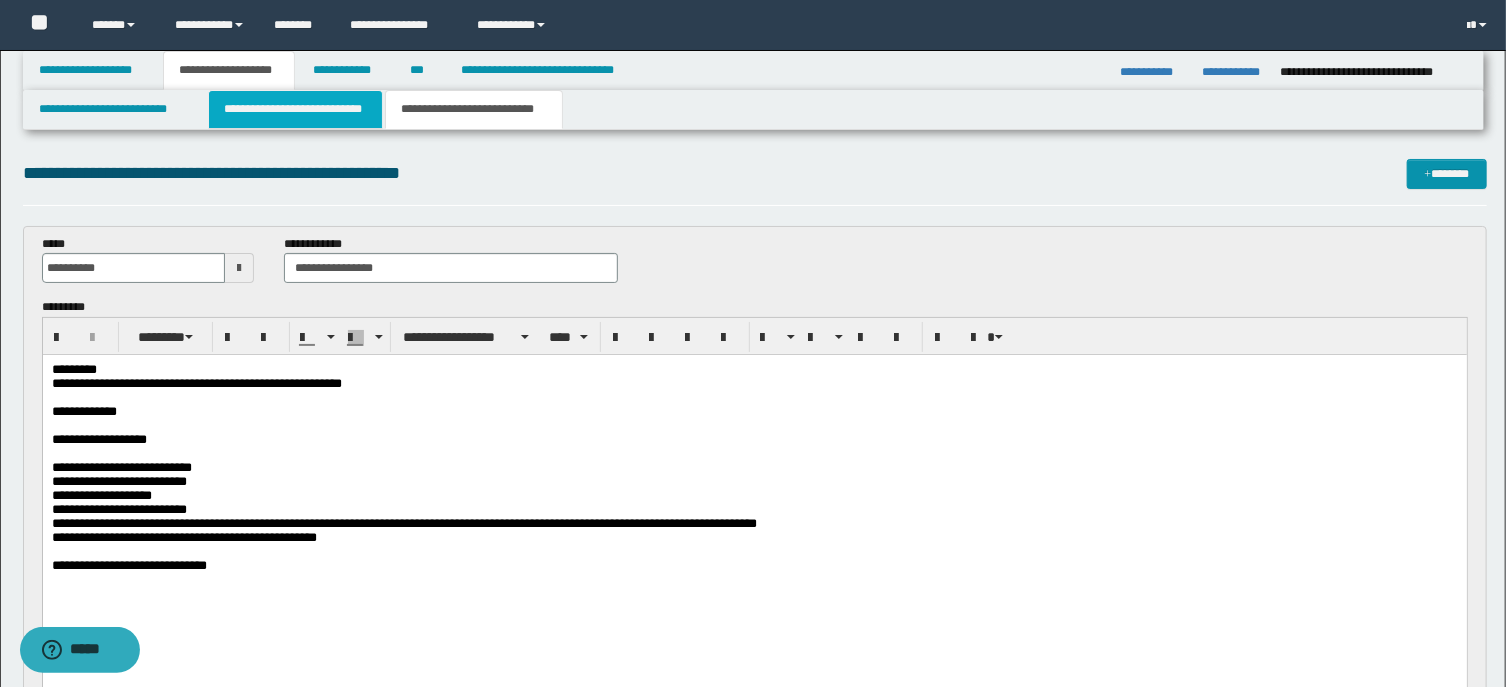 click on "**********" at bounding box center [296, 109] 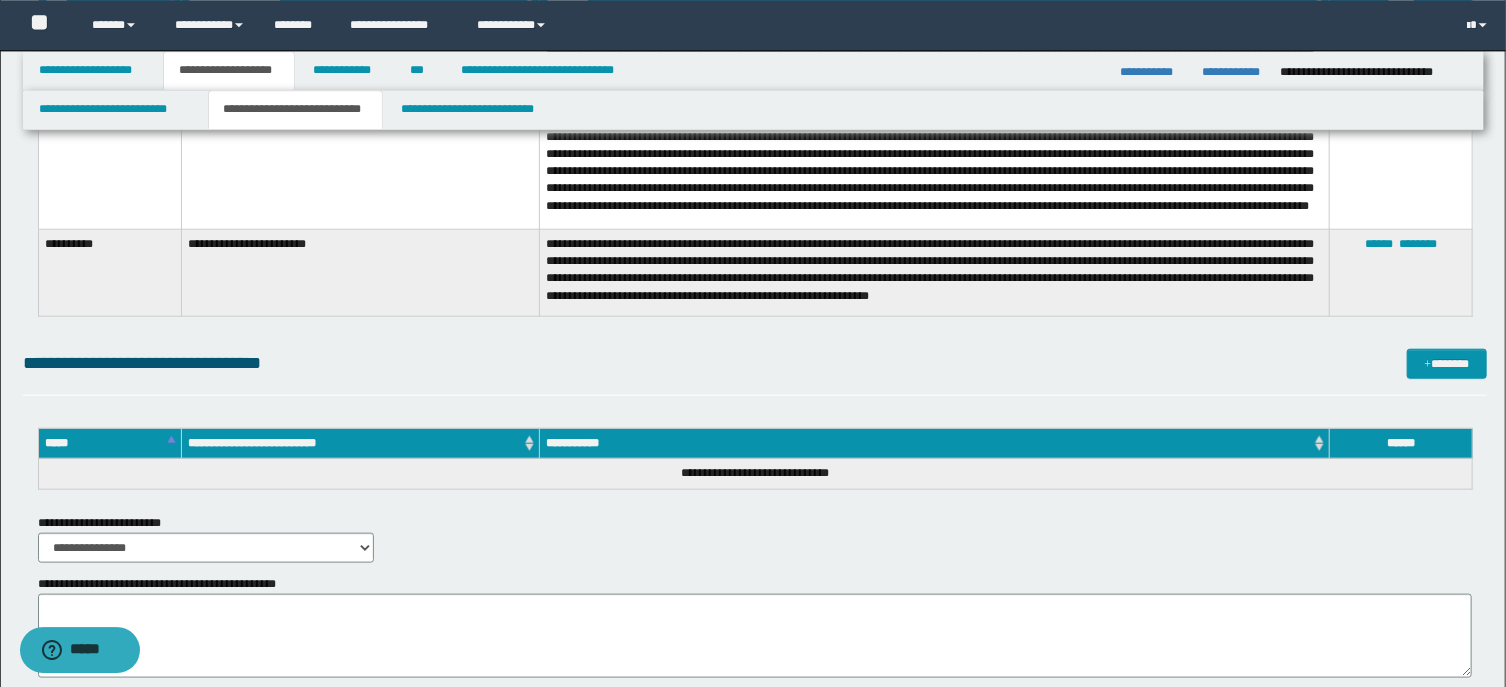 scroll, scrollTop: 1098, scrollLeft: 0, axis: vertical 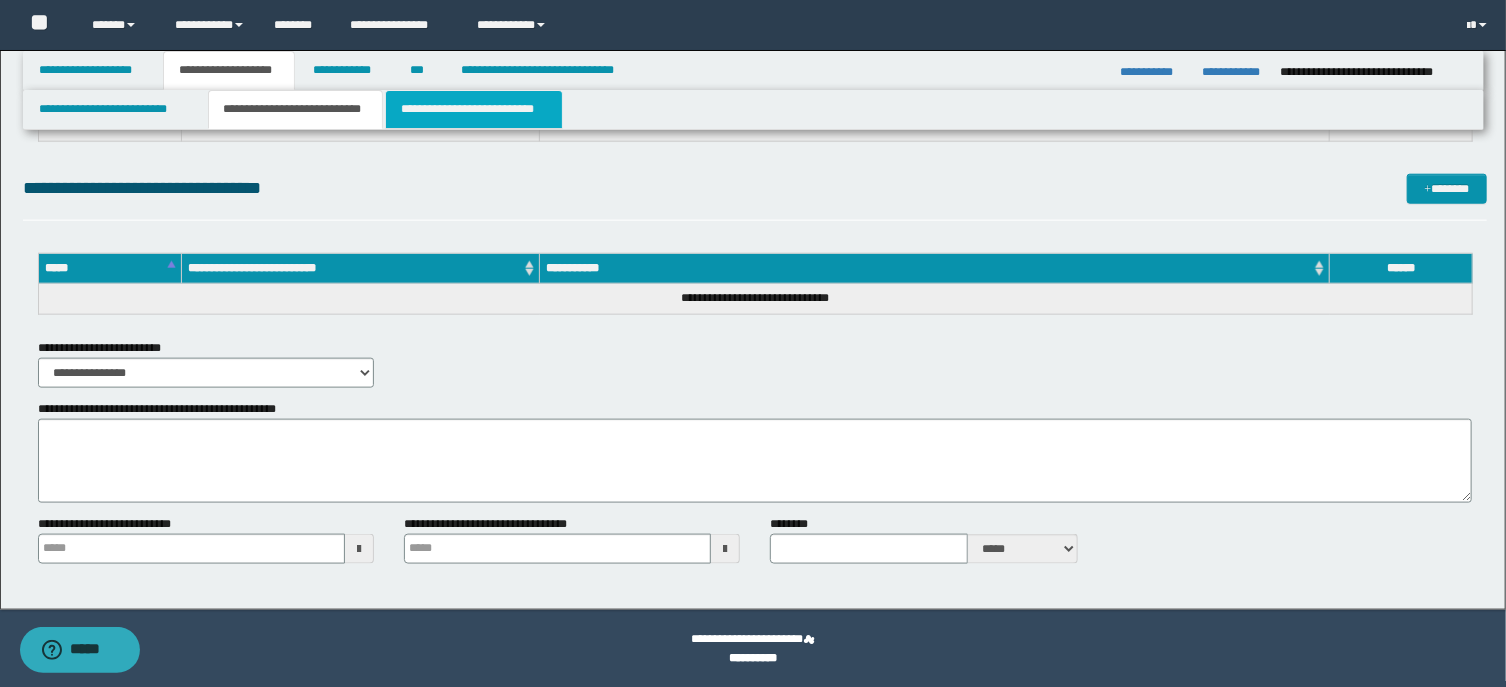 click on "**********" at bounding box center [474, 109] 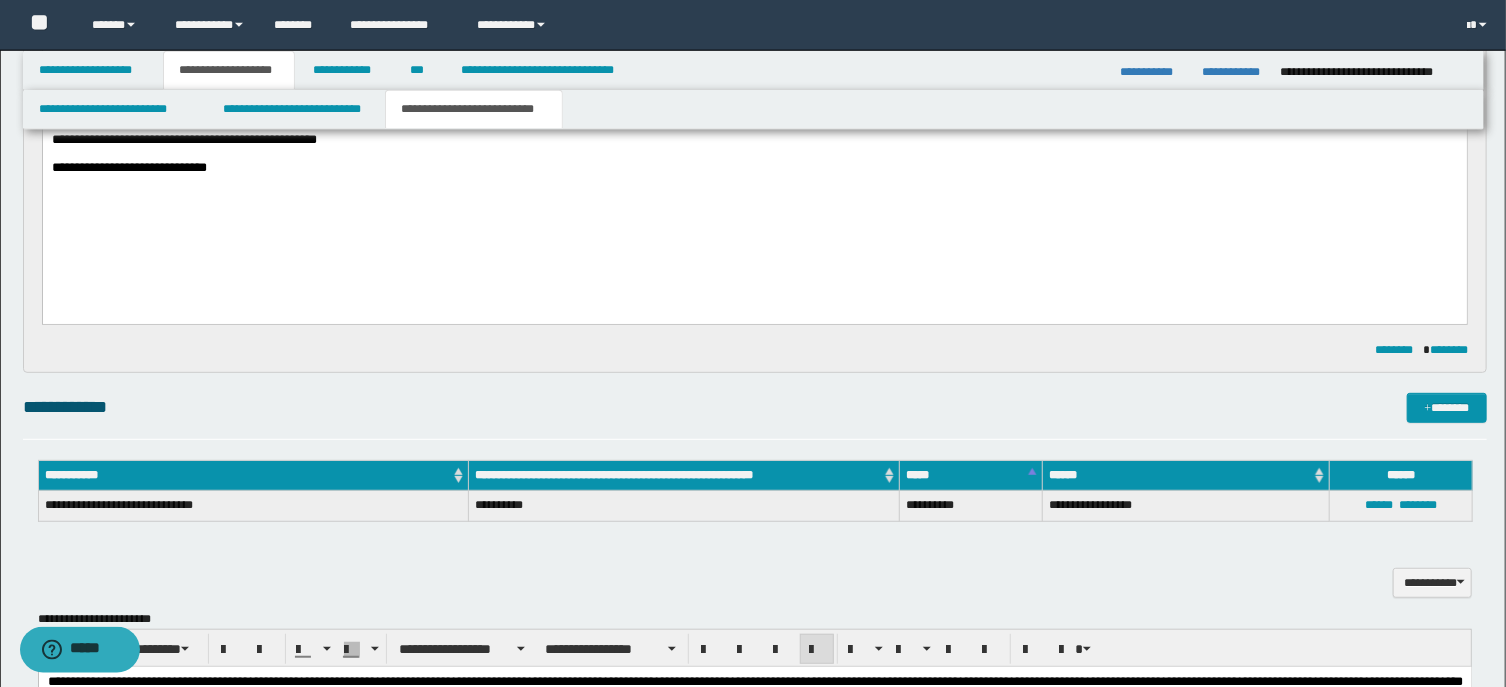 scroll, scrollTop: 520, scrollLeft: 0, axis: vertical 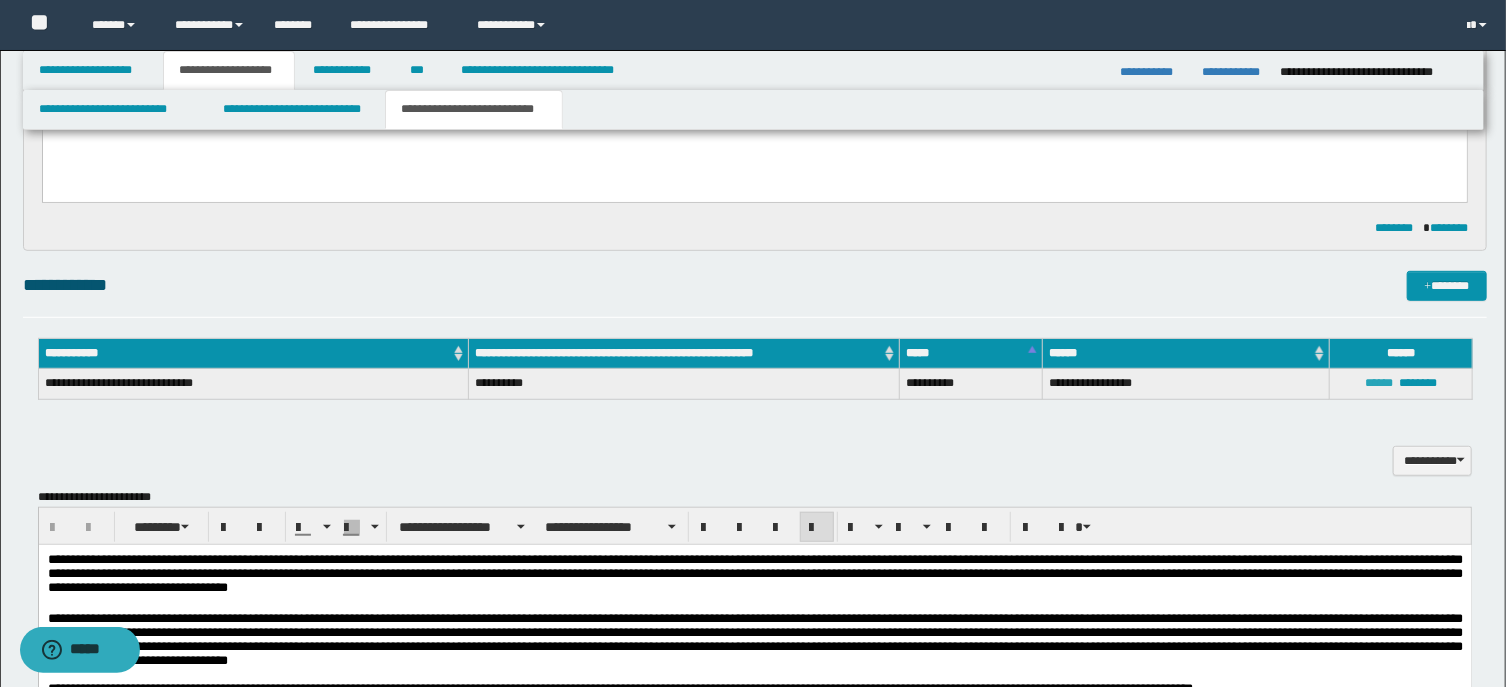 click on "******" at bounding box center [1379, 383] 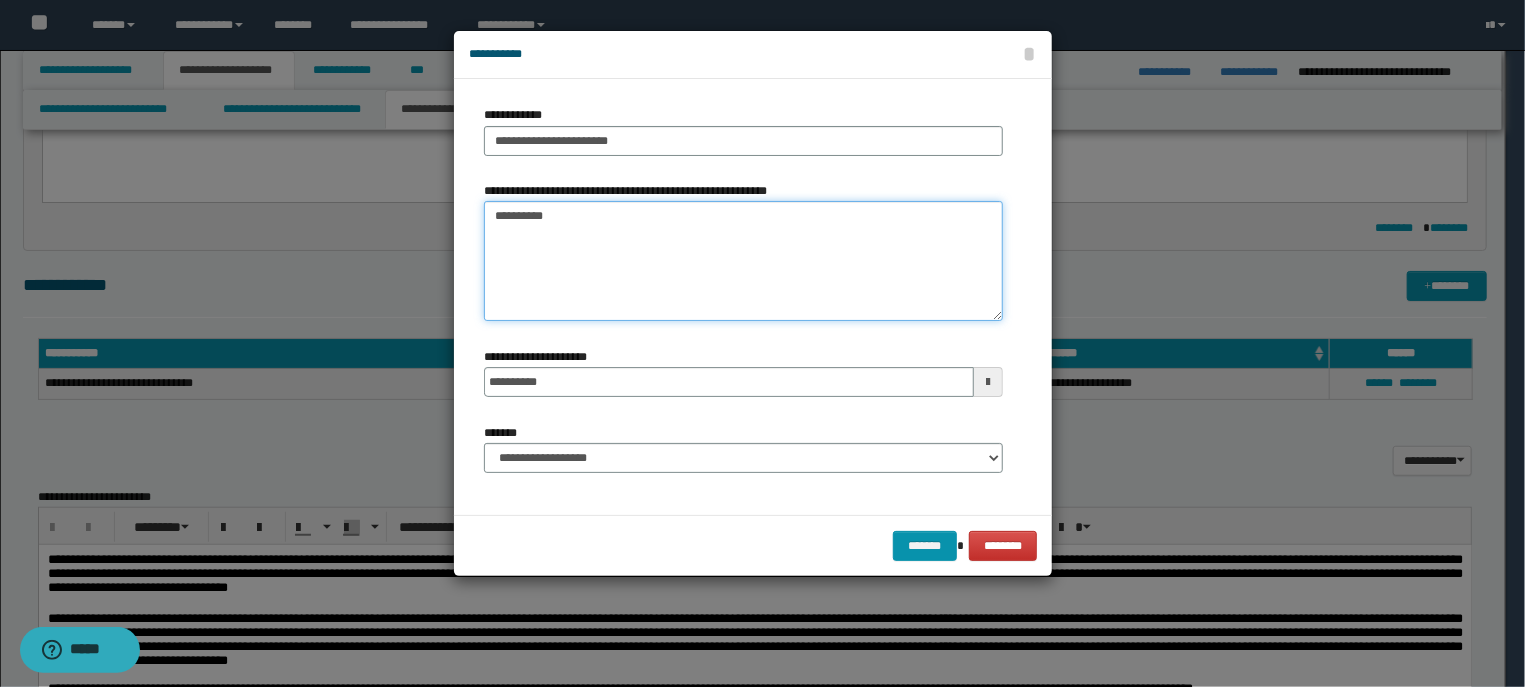 click on "**********" at bounding box center (743, 261) 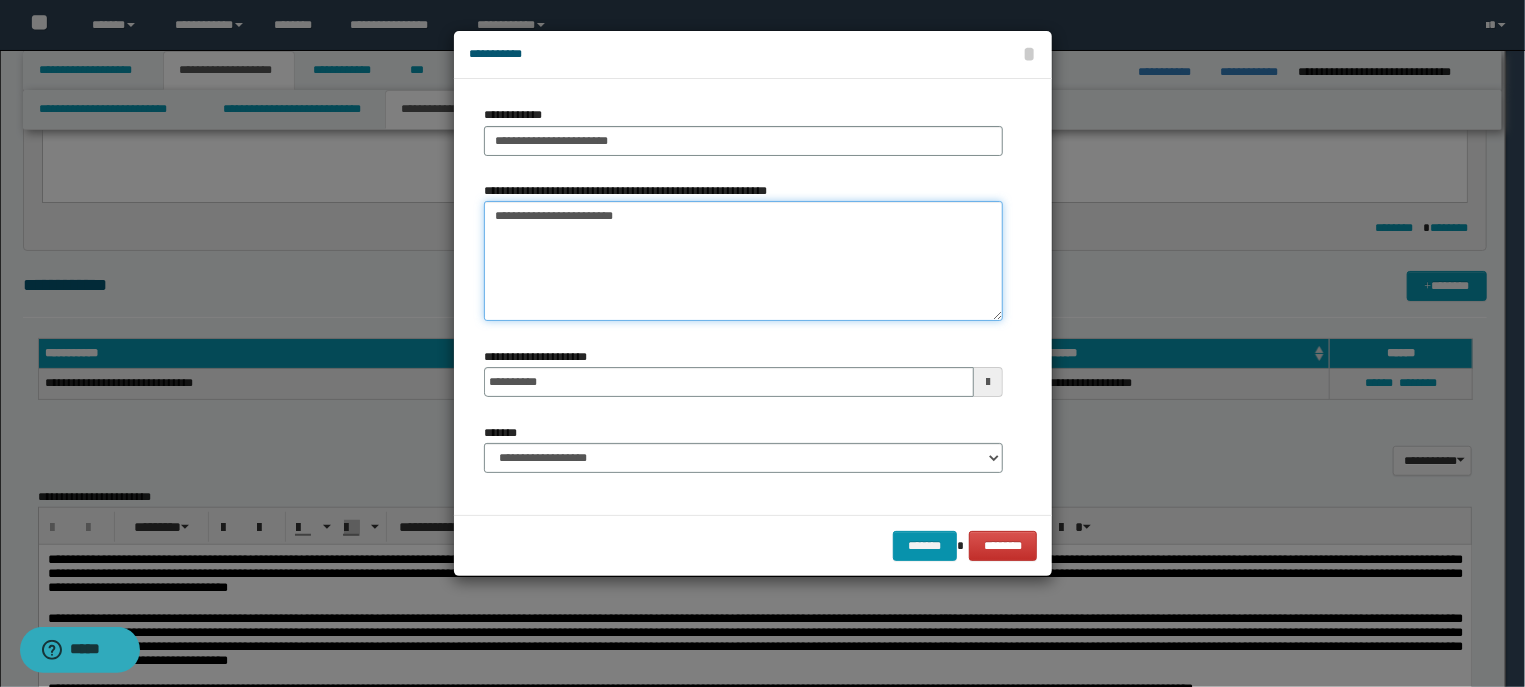 type on "**********" 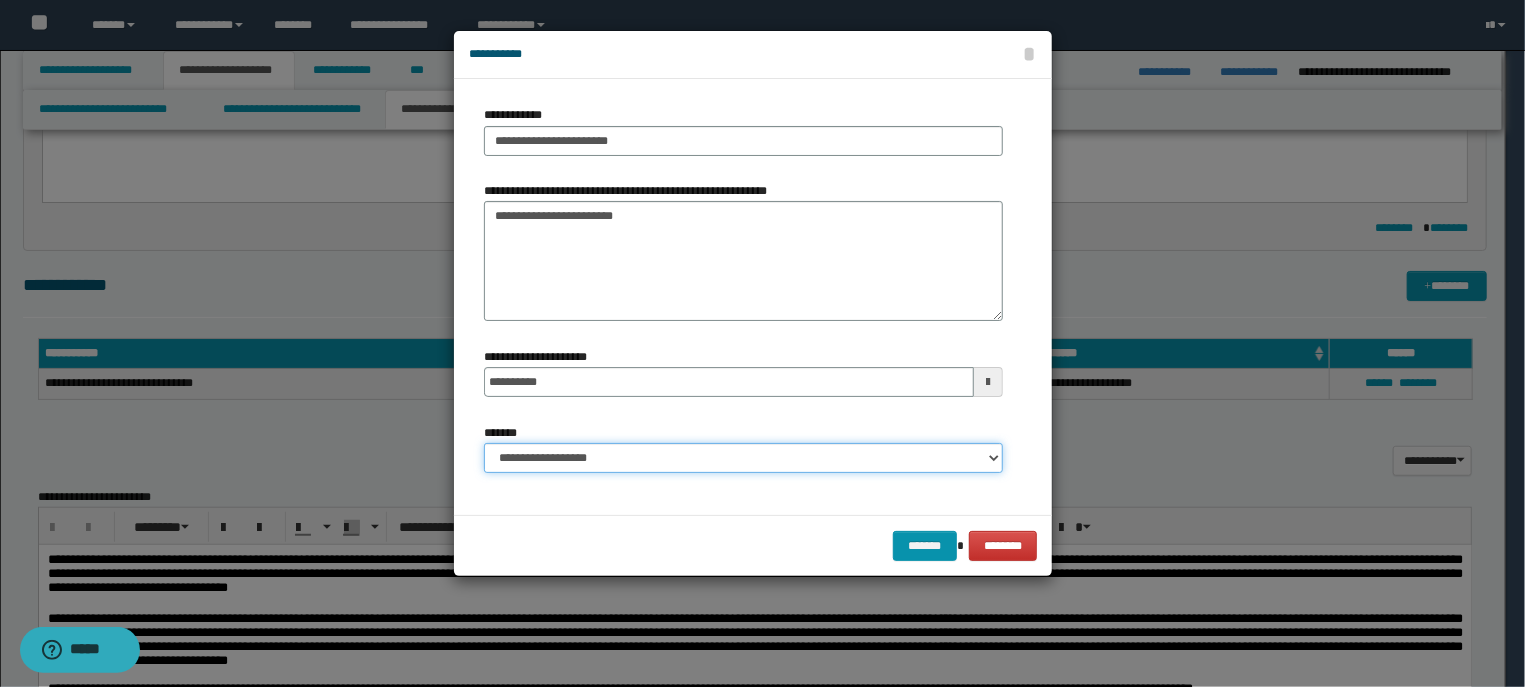 click on "**********" at bounding box center (743, 458) 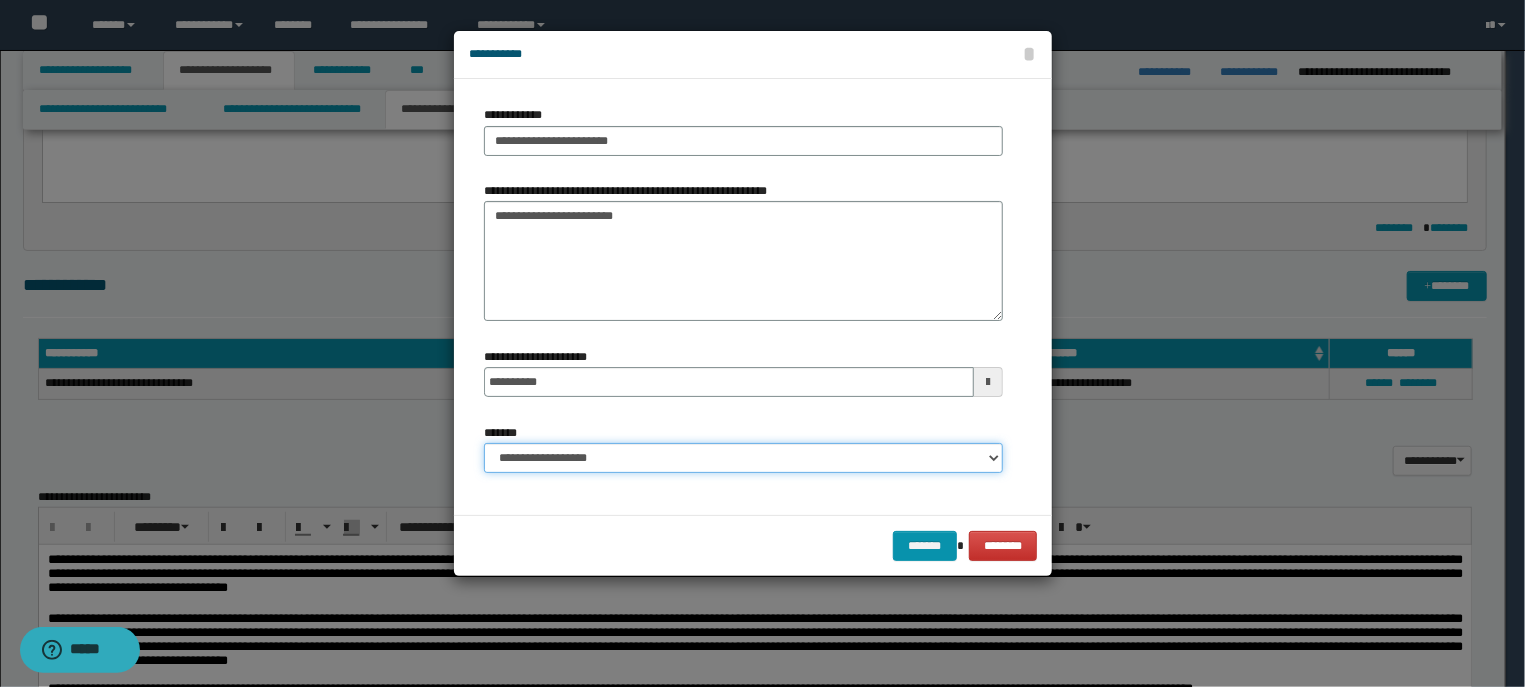select on "*" 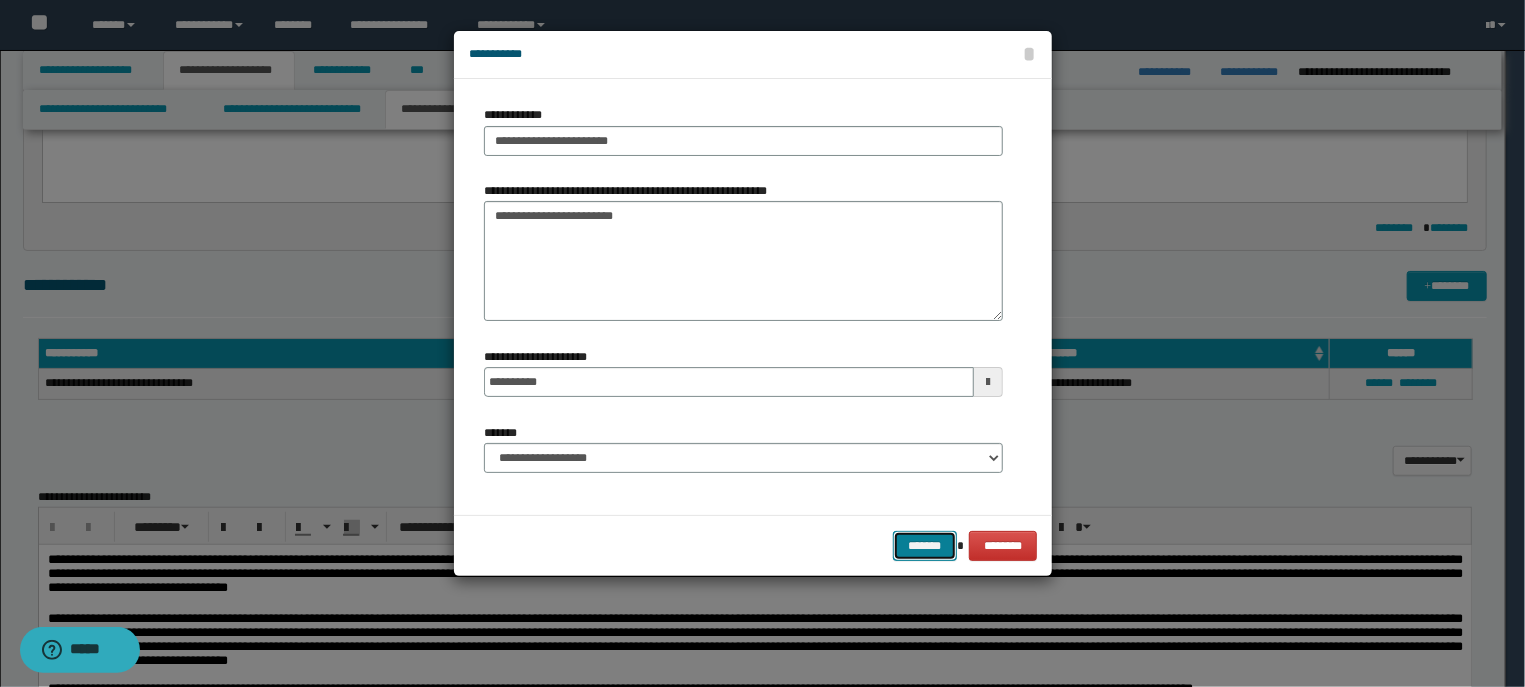 click on "*******" at bounding box center (925, 546) 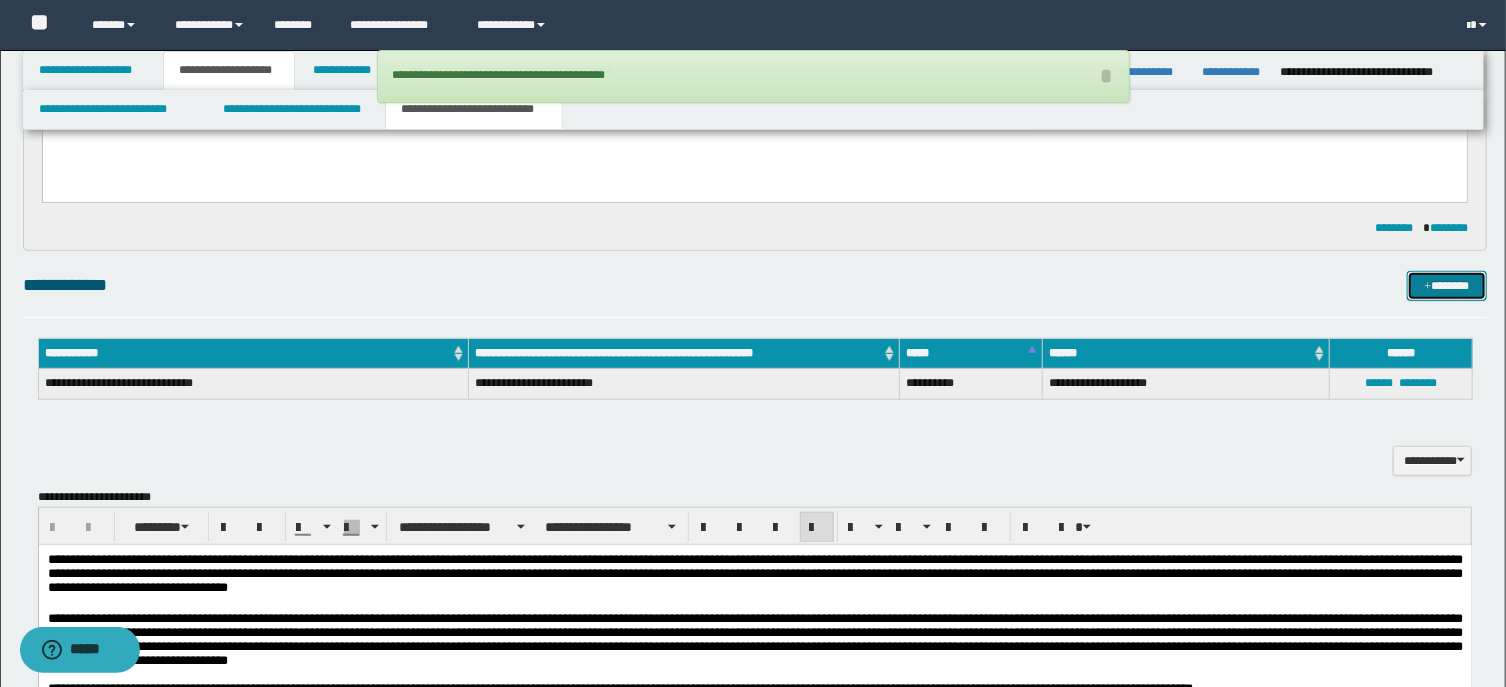 click on "*******" at bounding box center [1447, 286] 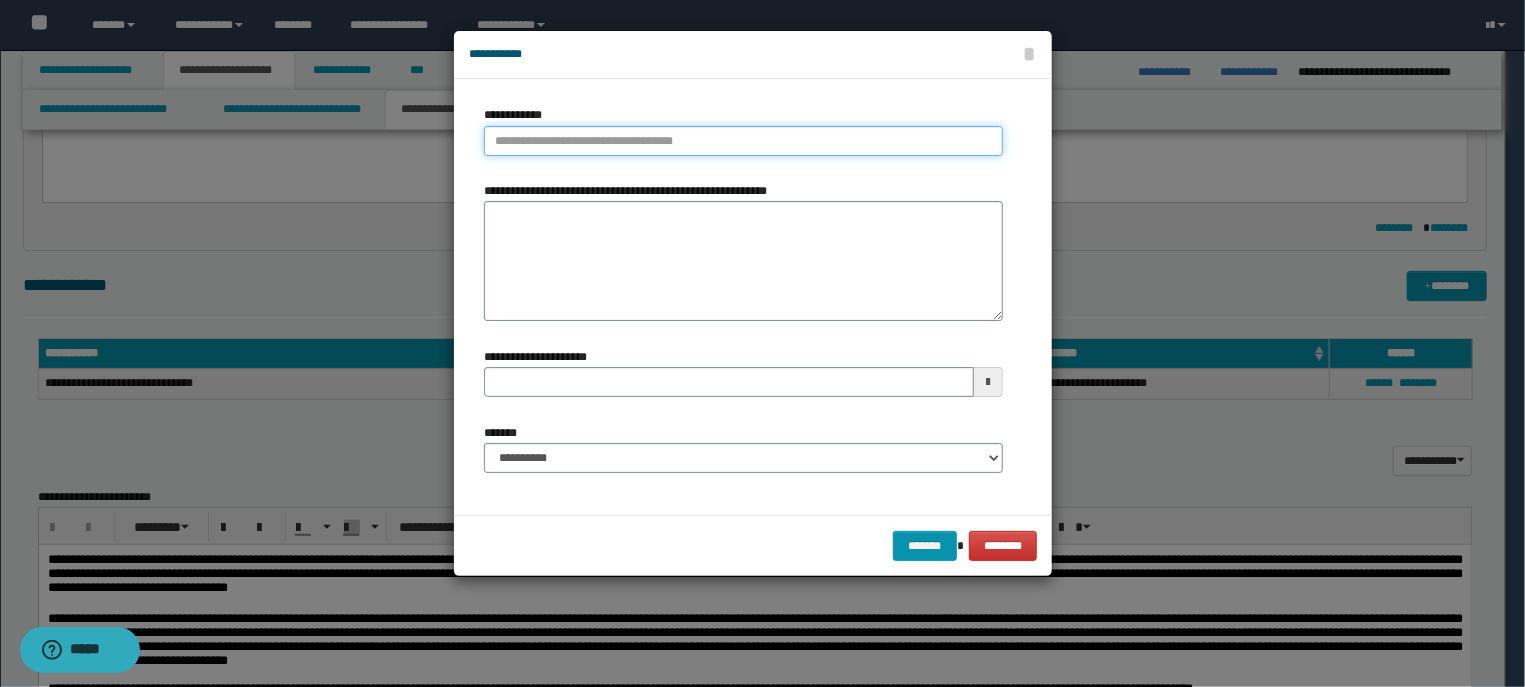 type on "**********" 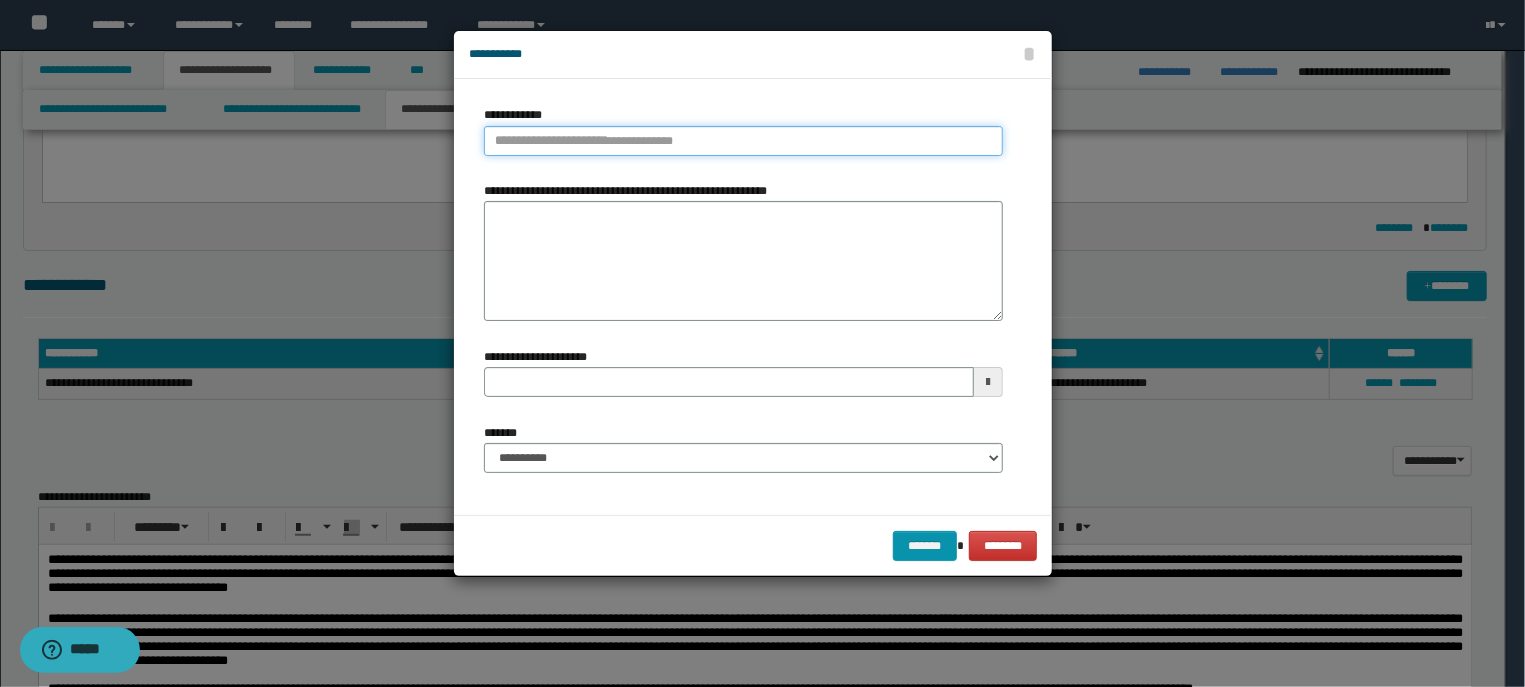 click on "**********" at bounding box center [743, 141] 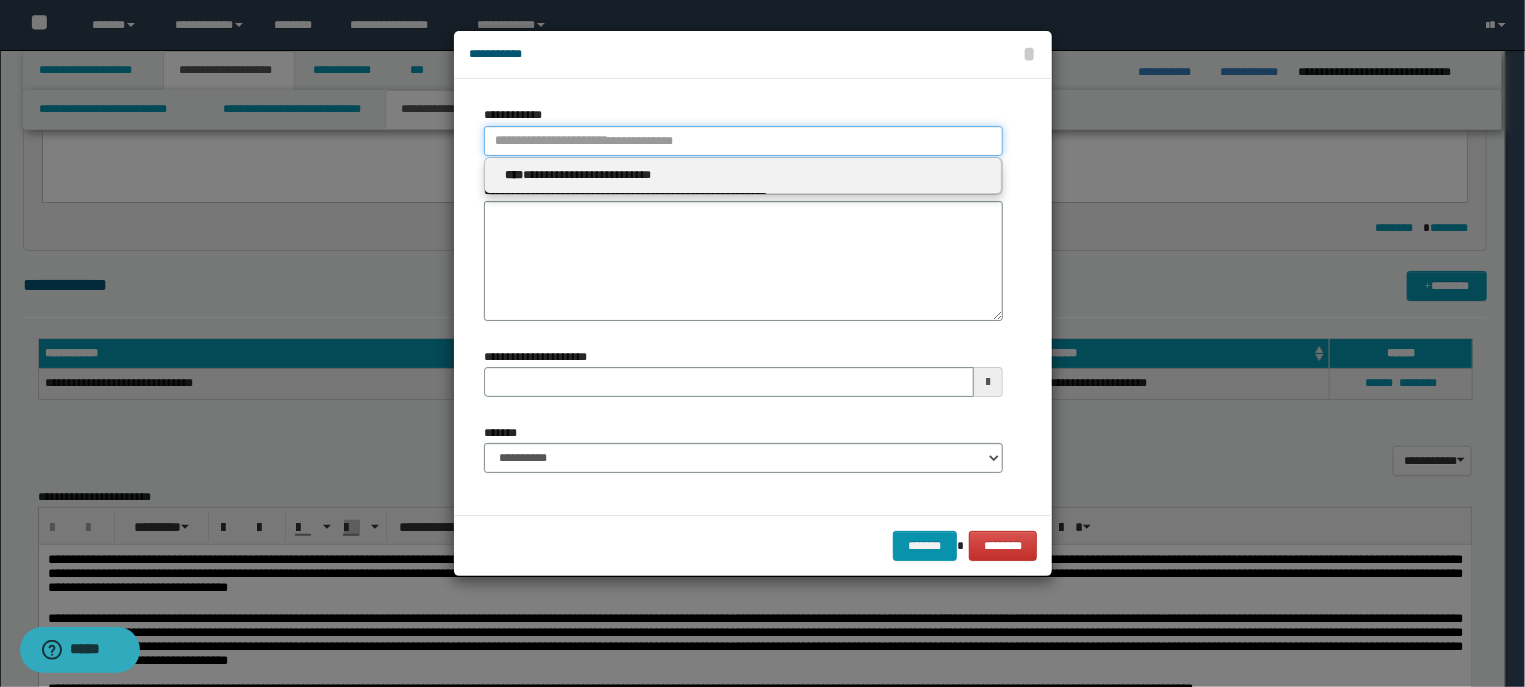 type 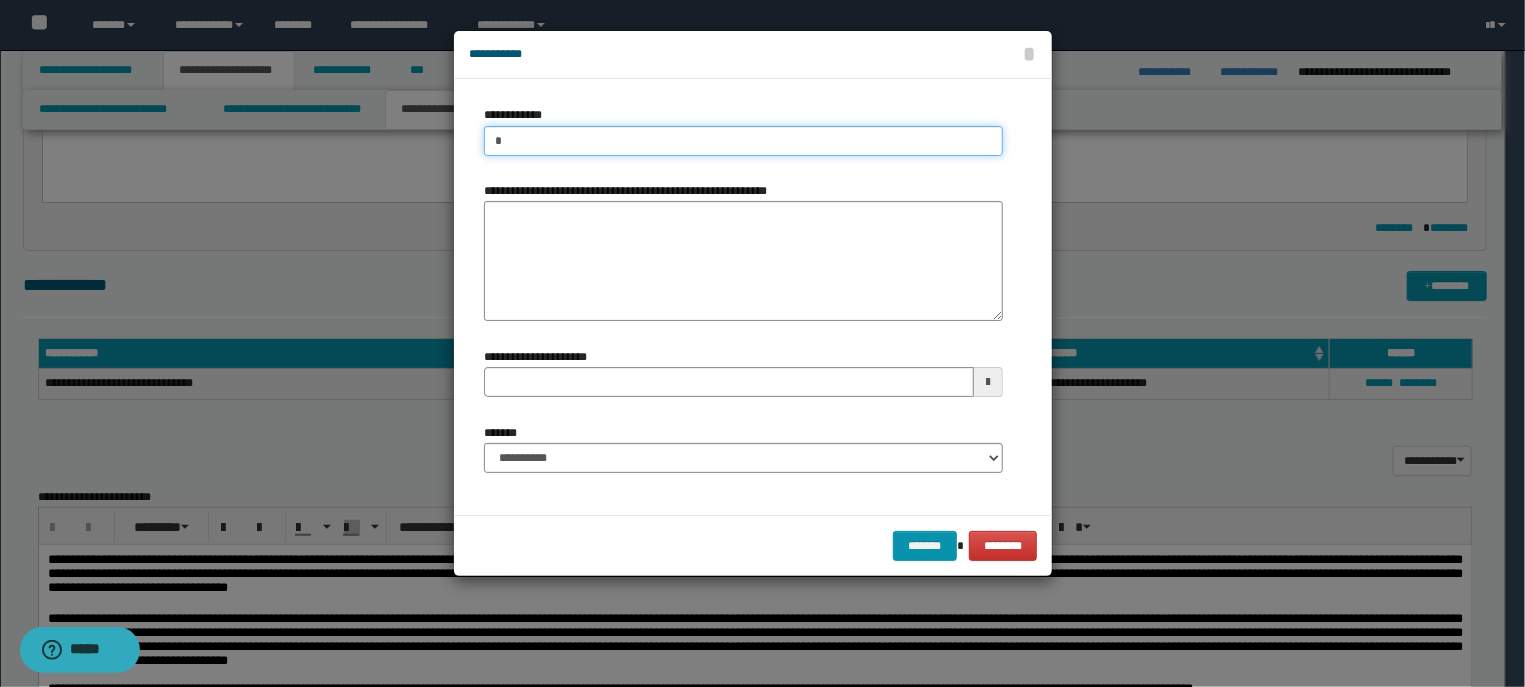 type on "*" 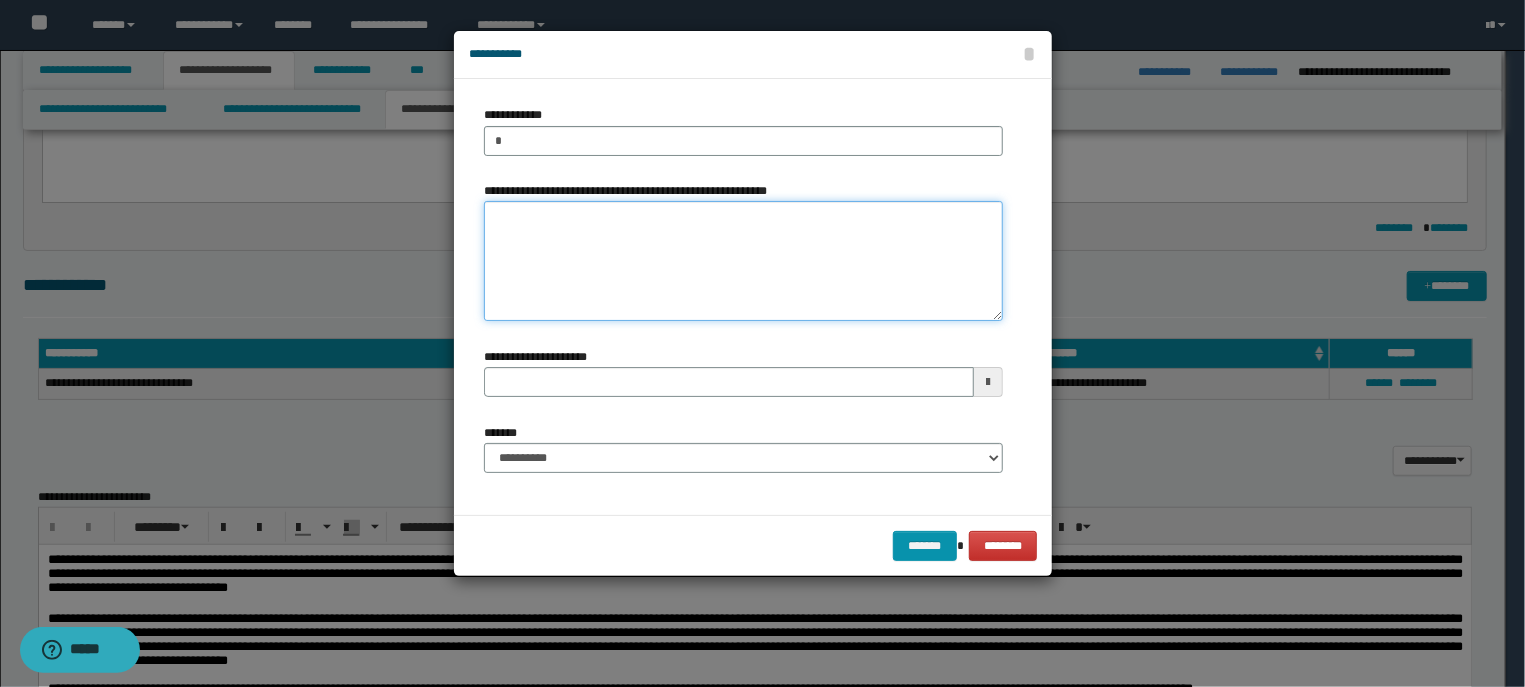 click on "**********" at bounding box center [743, 261] 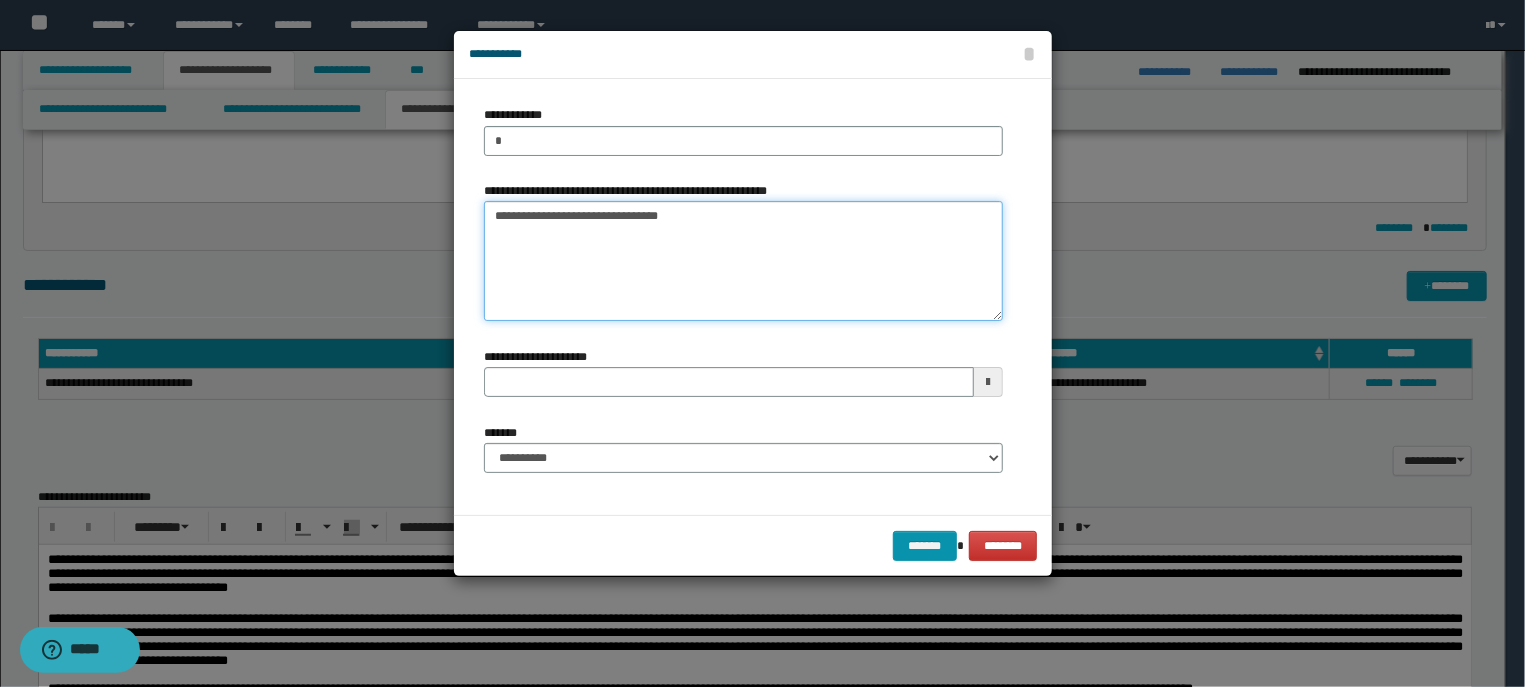 click on "**********" at bounding box center [743, 261] 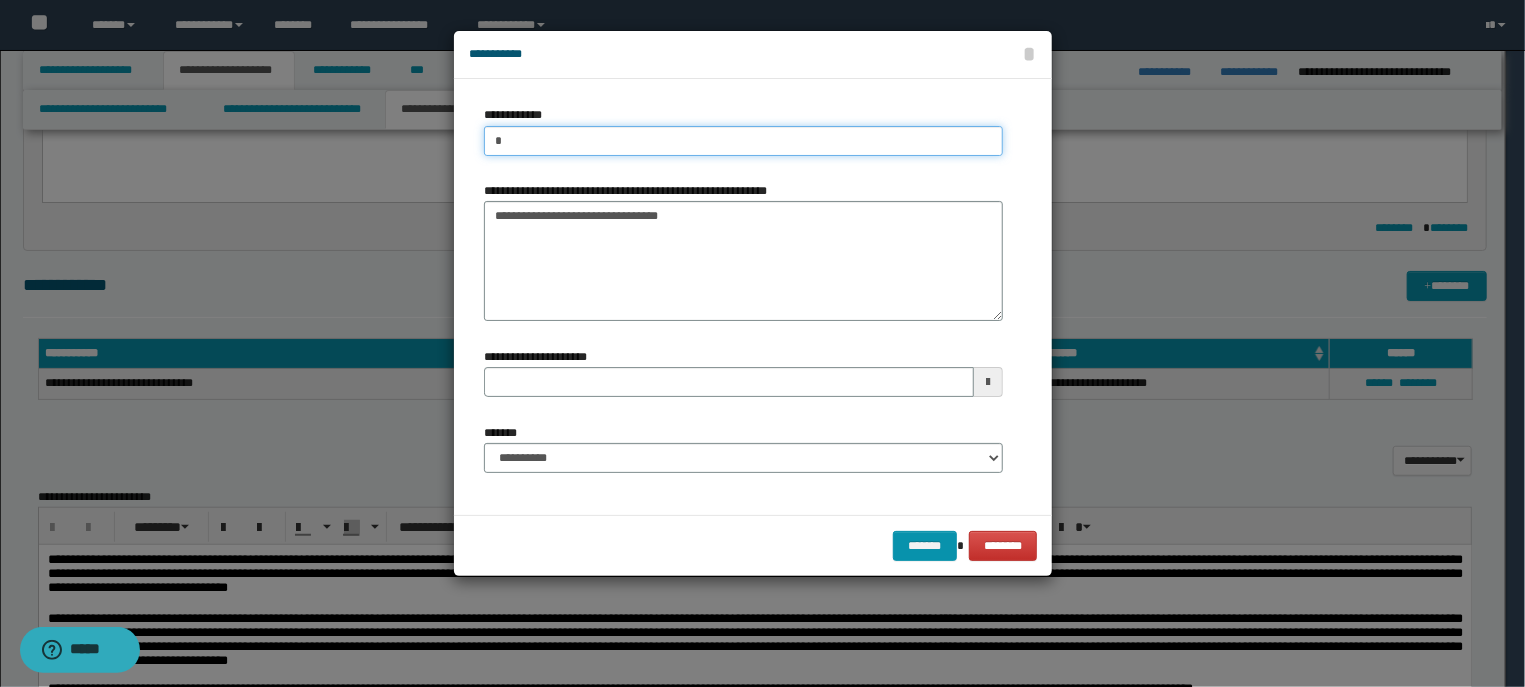 click on "*" at bounding box center (743, 141) 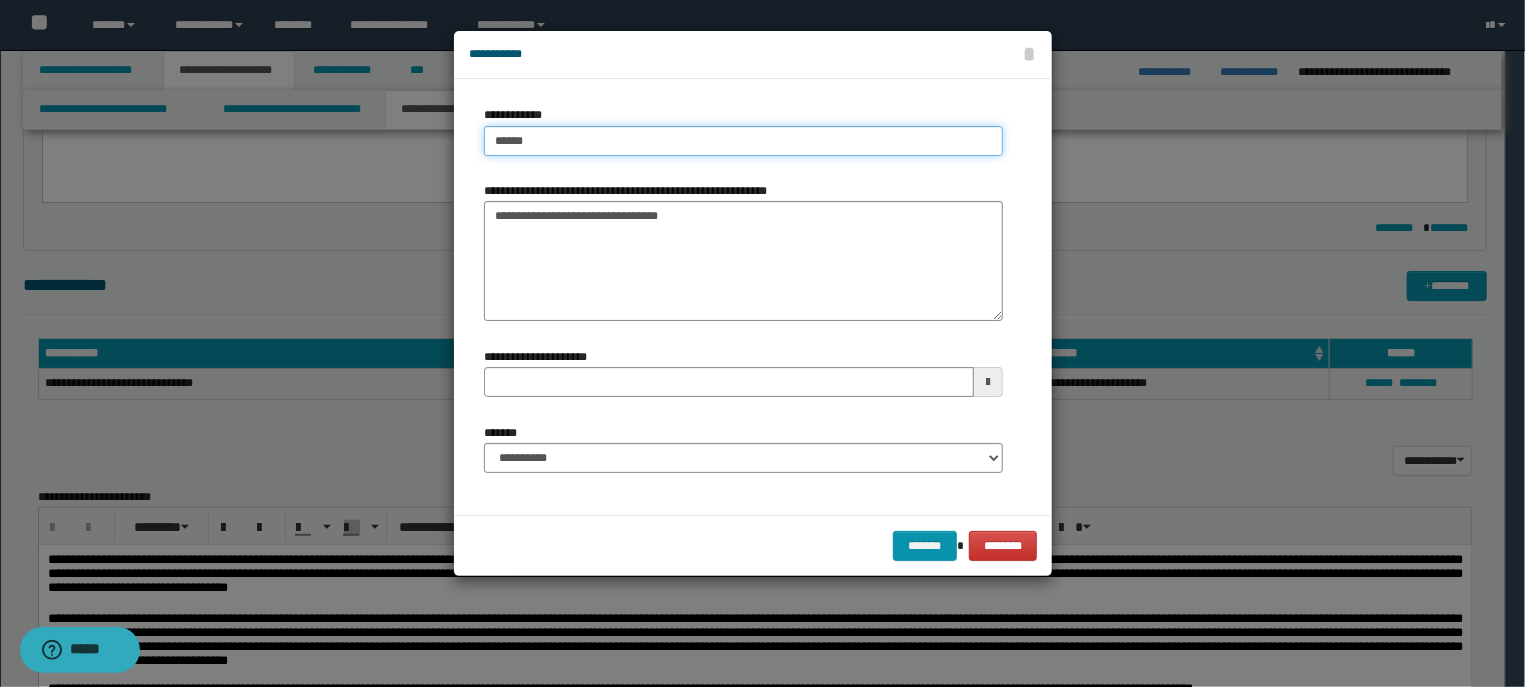 type on "*******" 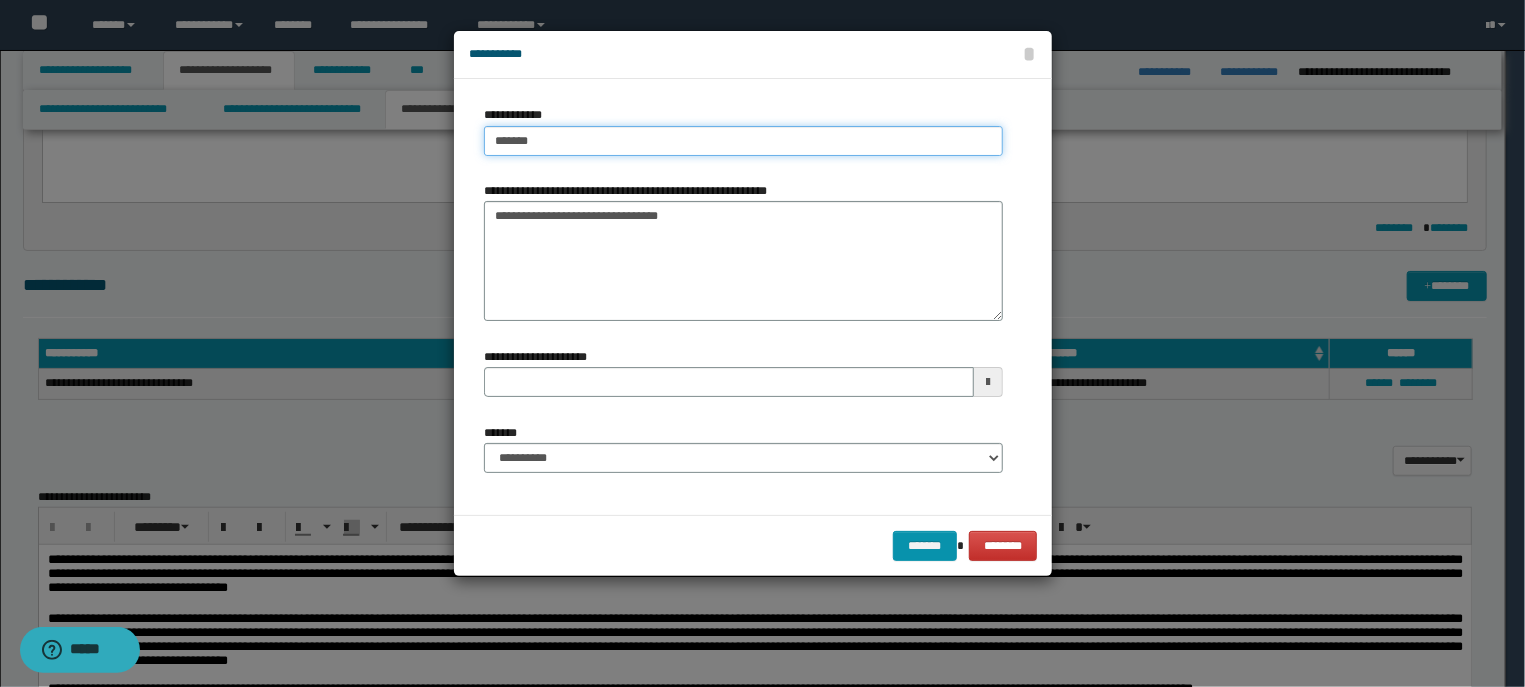 type on "**********" 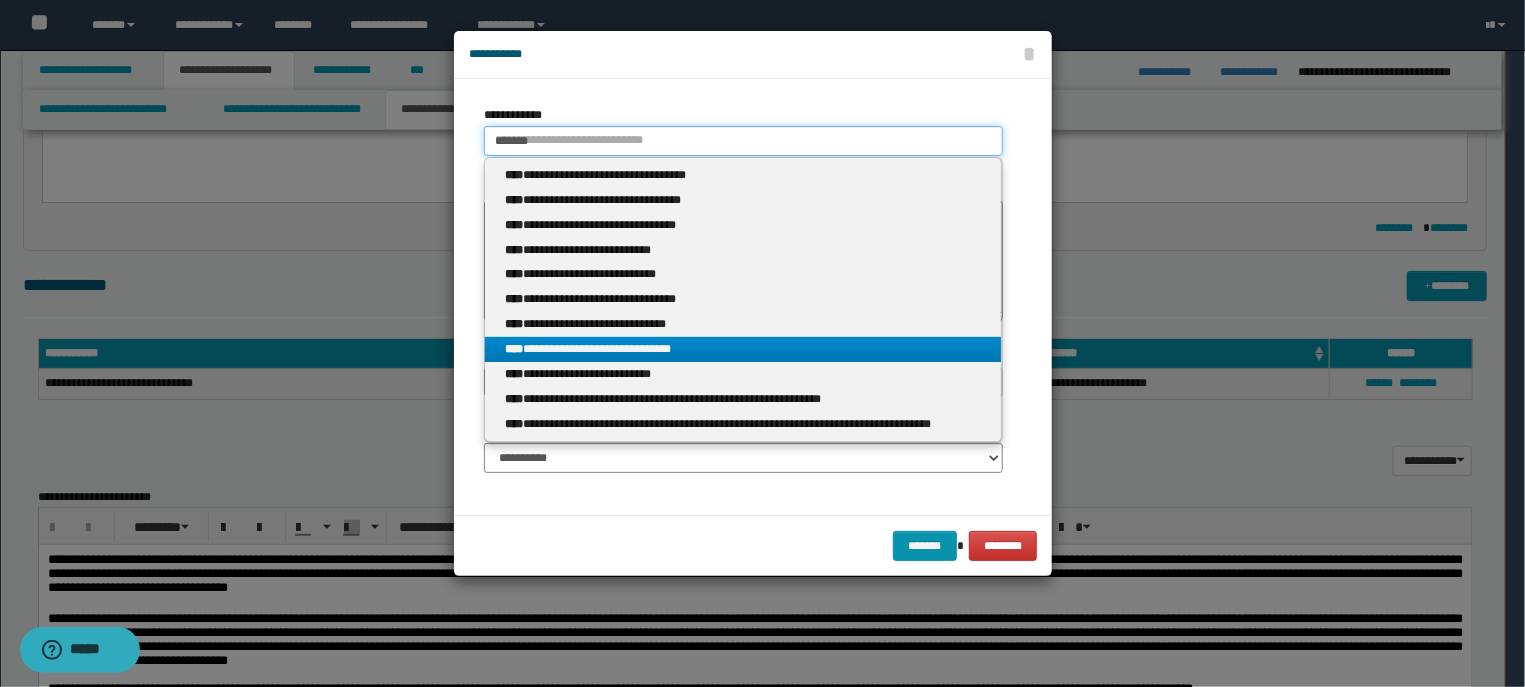 type on "*******" 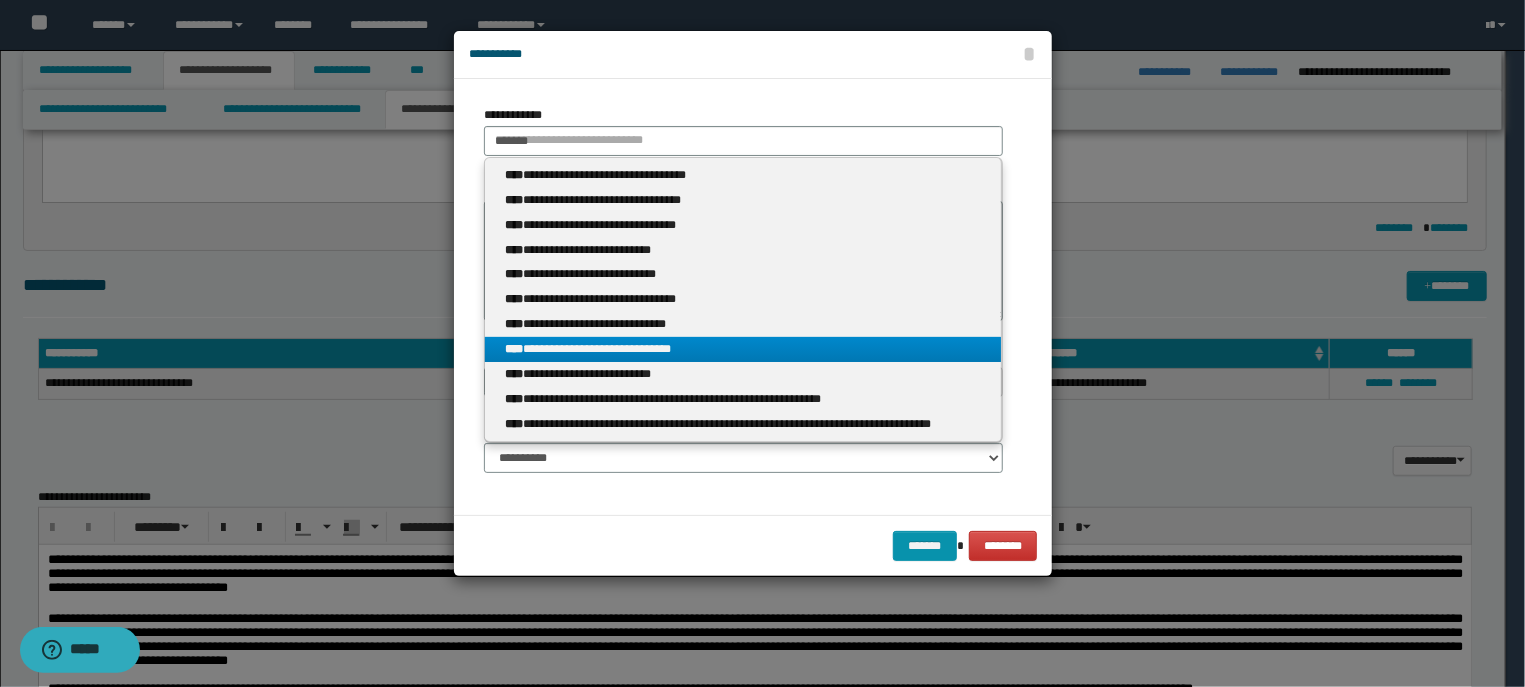 click on "**********" at bounding box center (743, 349) 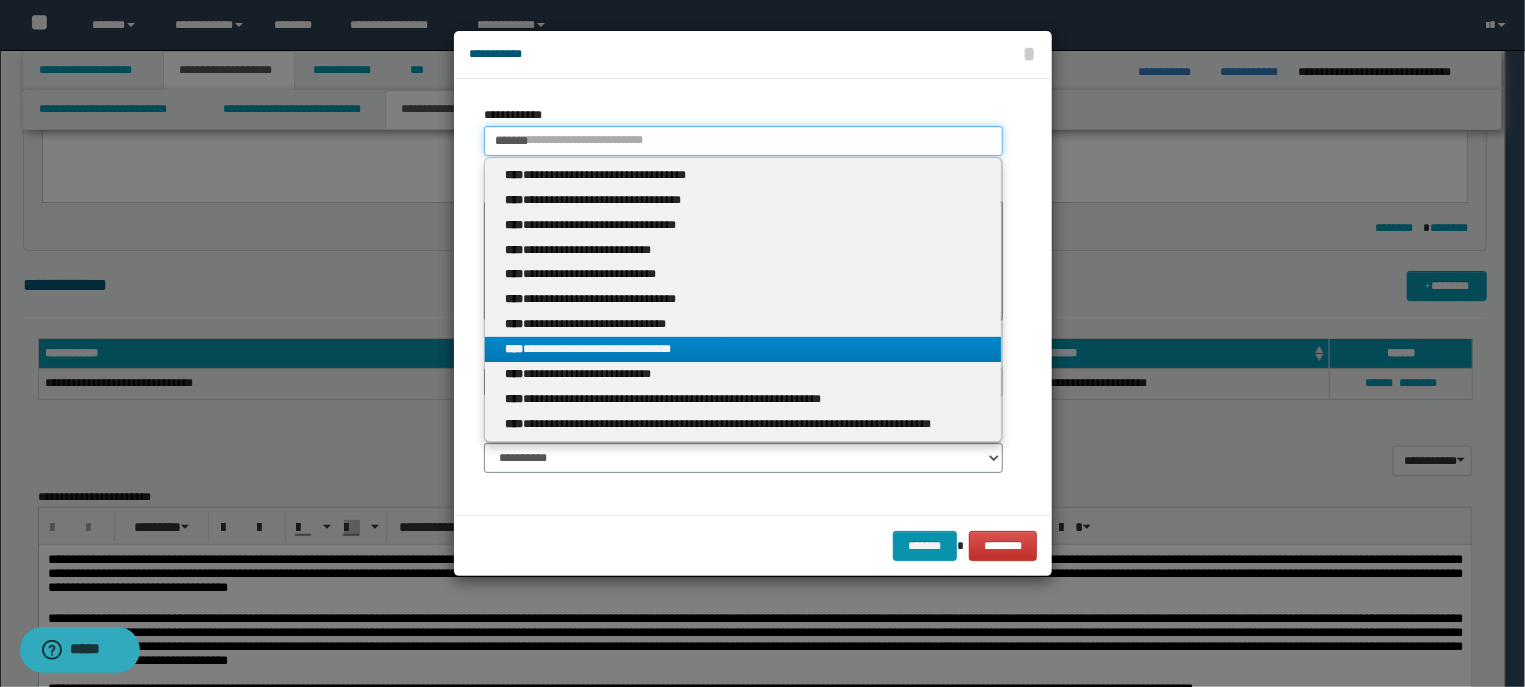 type 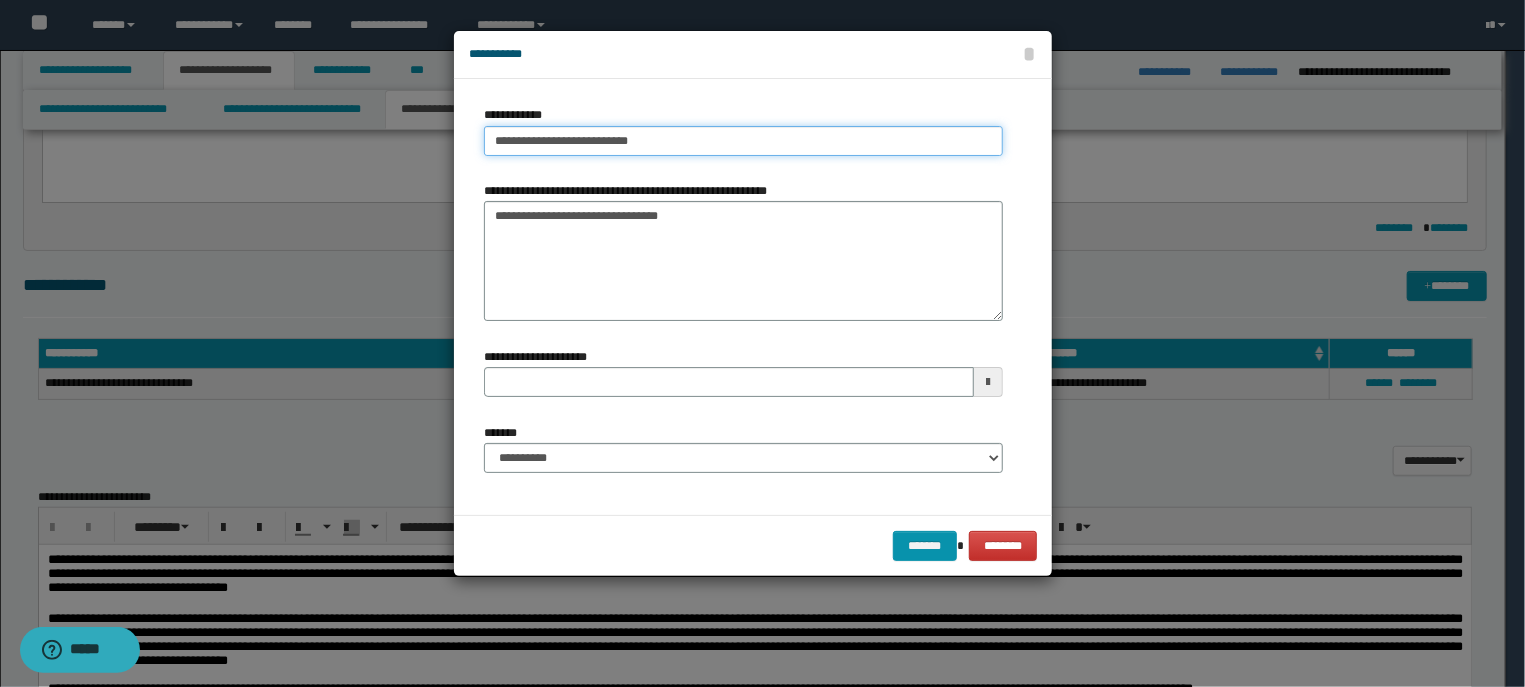 type 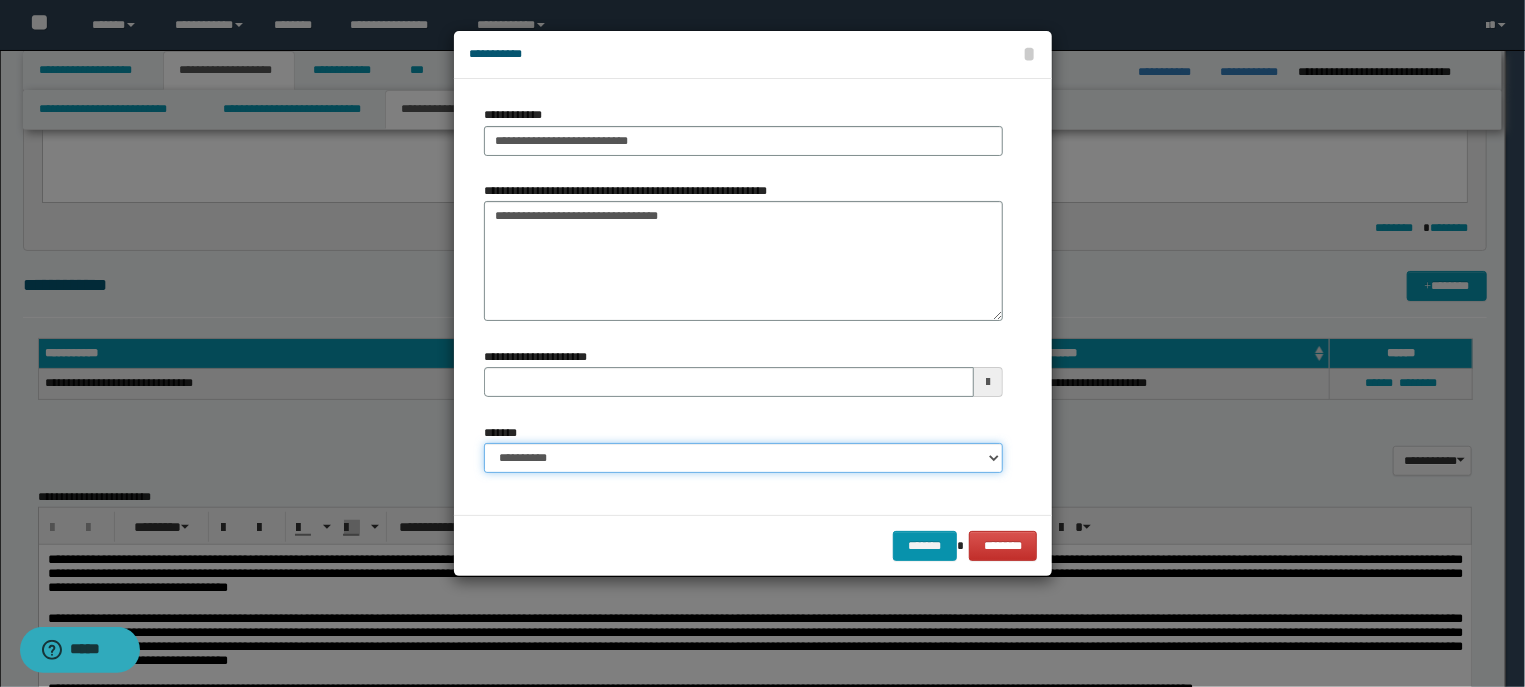 click on "**********" at bounding box center [743, 458] 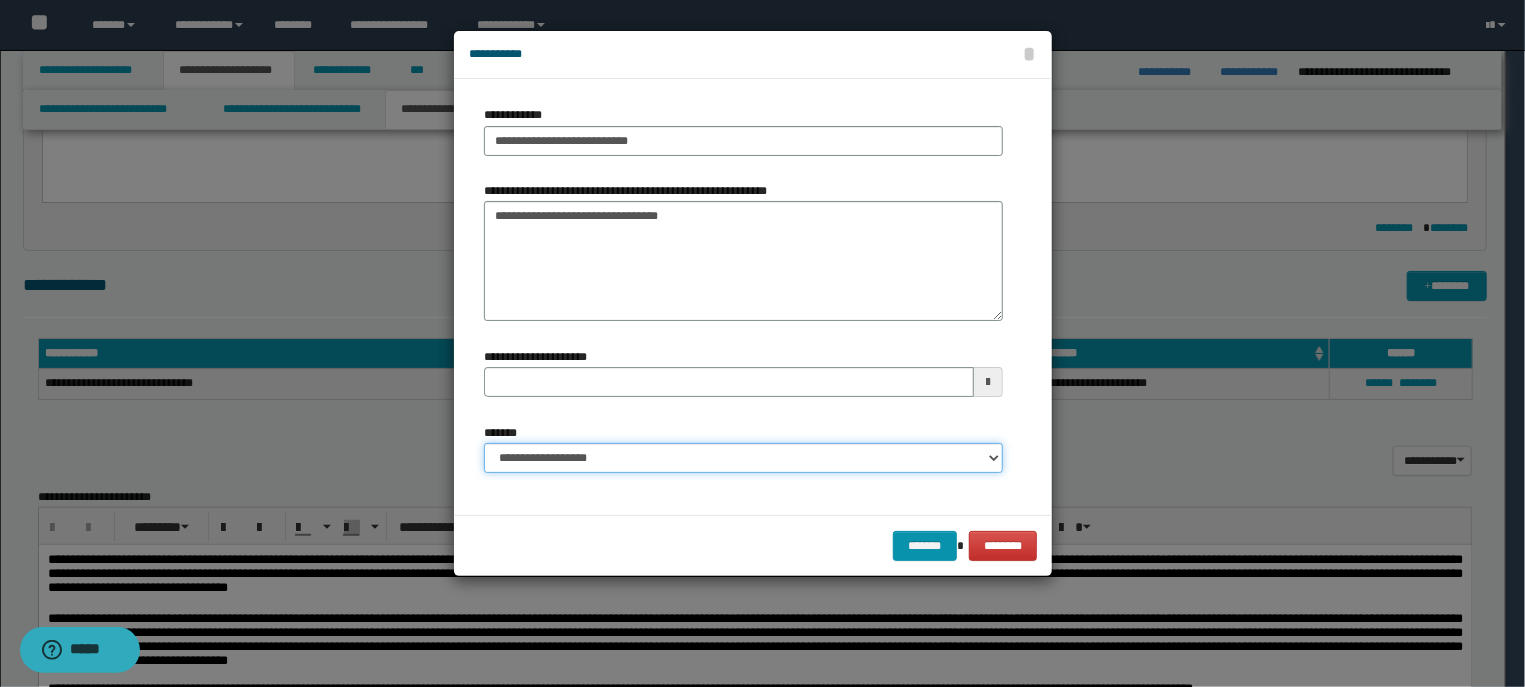 click on "**********" at bounding box center (0, 0) 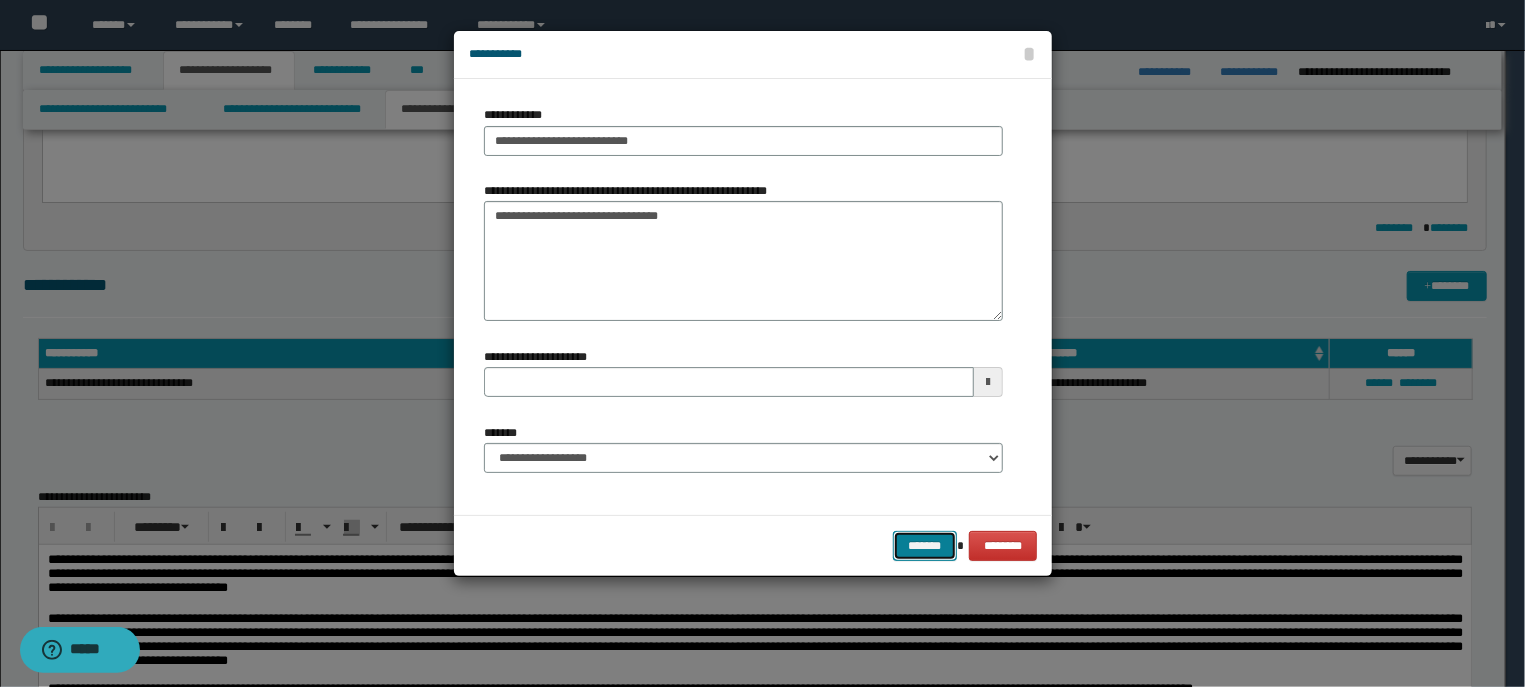 click on "*******" at bounding box center (925, 546) 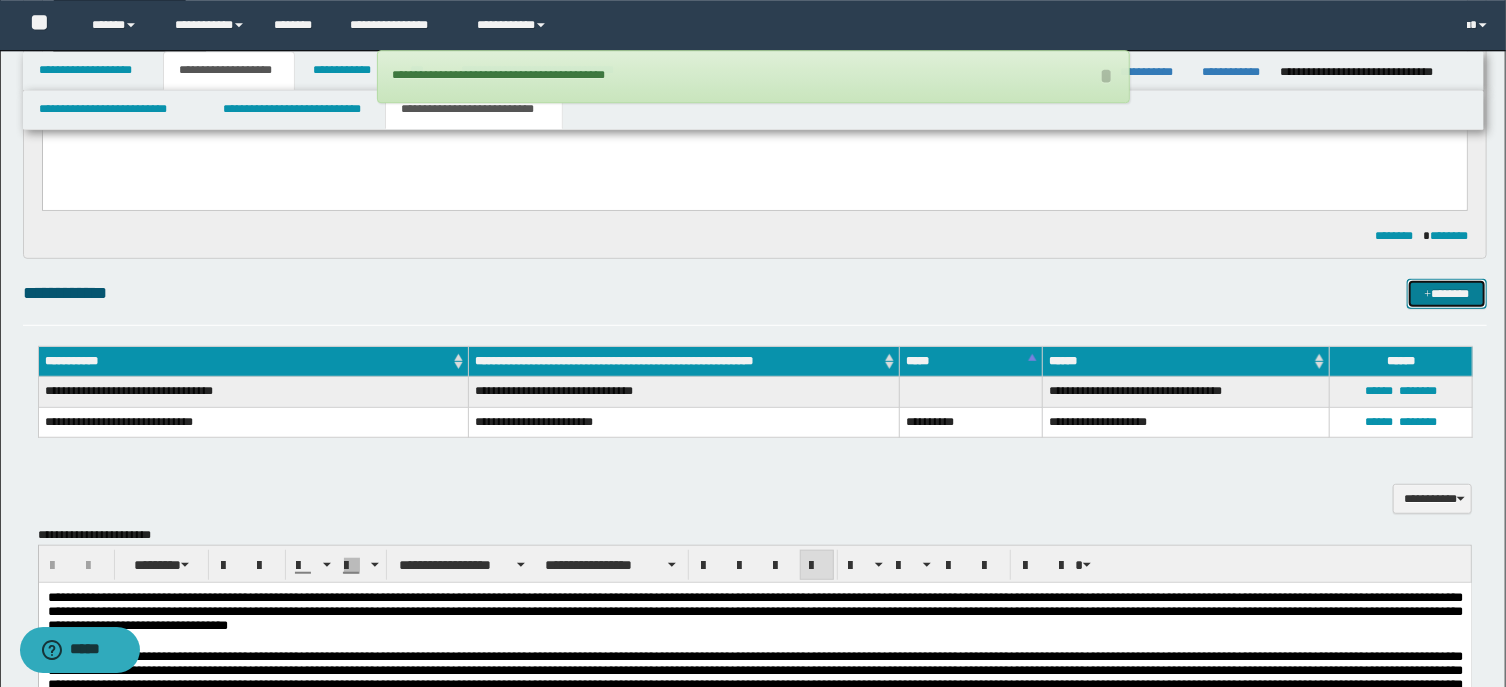 scroll, scrollTop: 413, scrollLeft: 0, axis: vertical 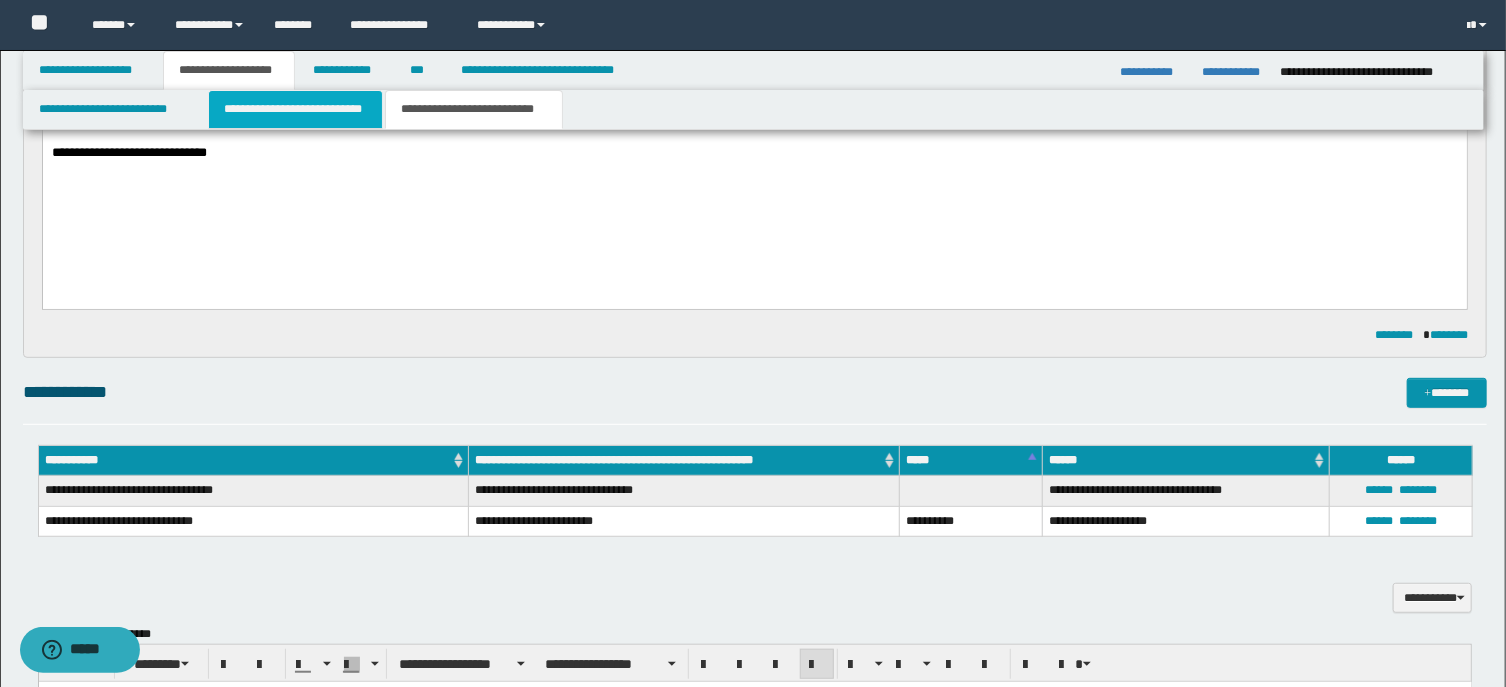 click on "**********" at bounding box center [296, 109] 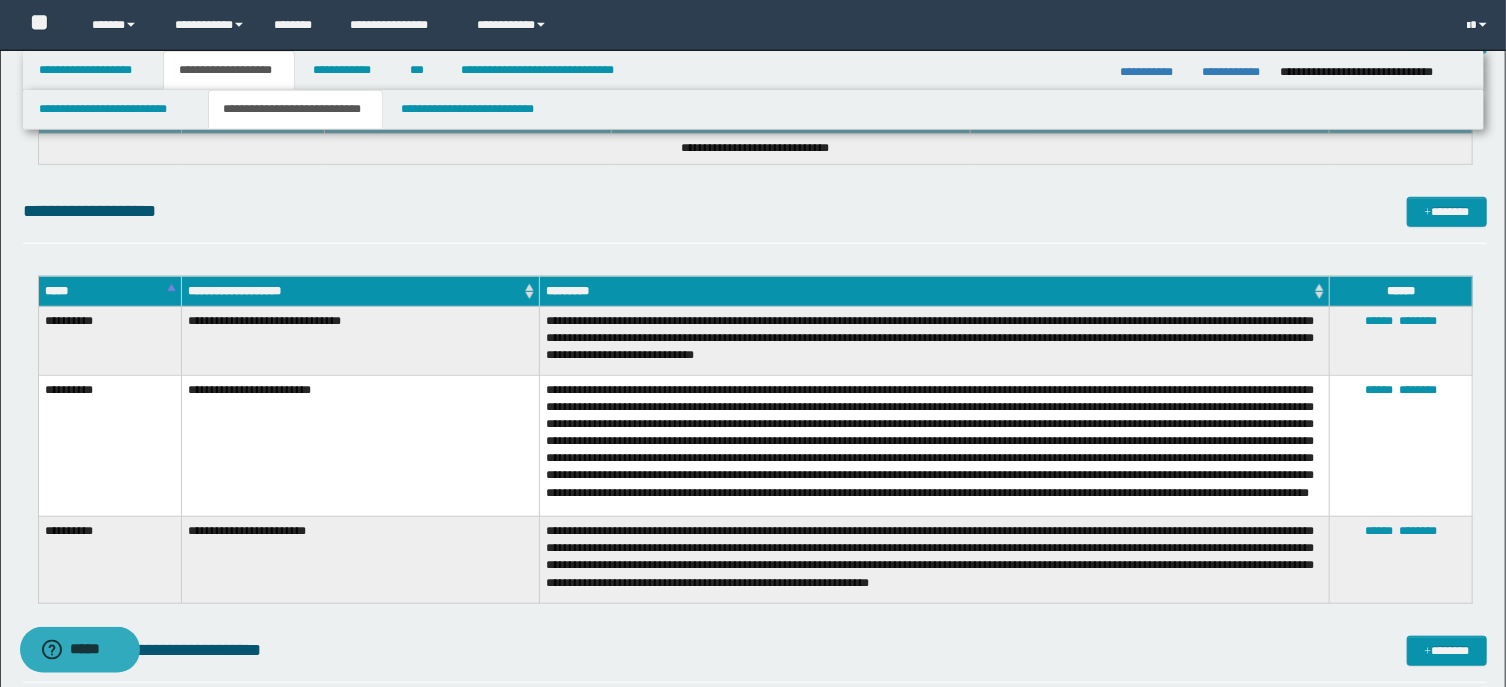 scroll, scrollTop: 750, scrollLeft: 0, axis: vertical 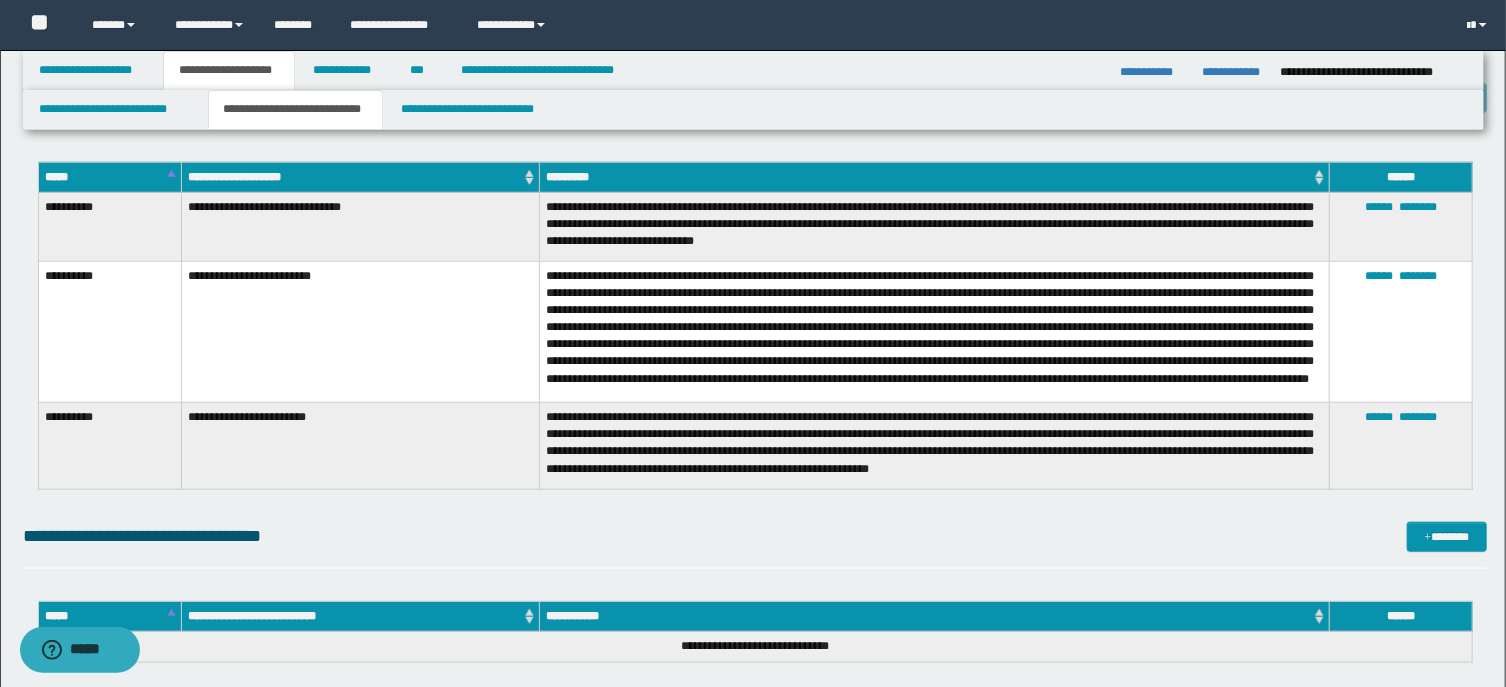 click at bounding box center (935, 331) 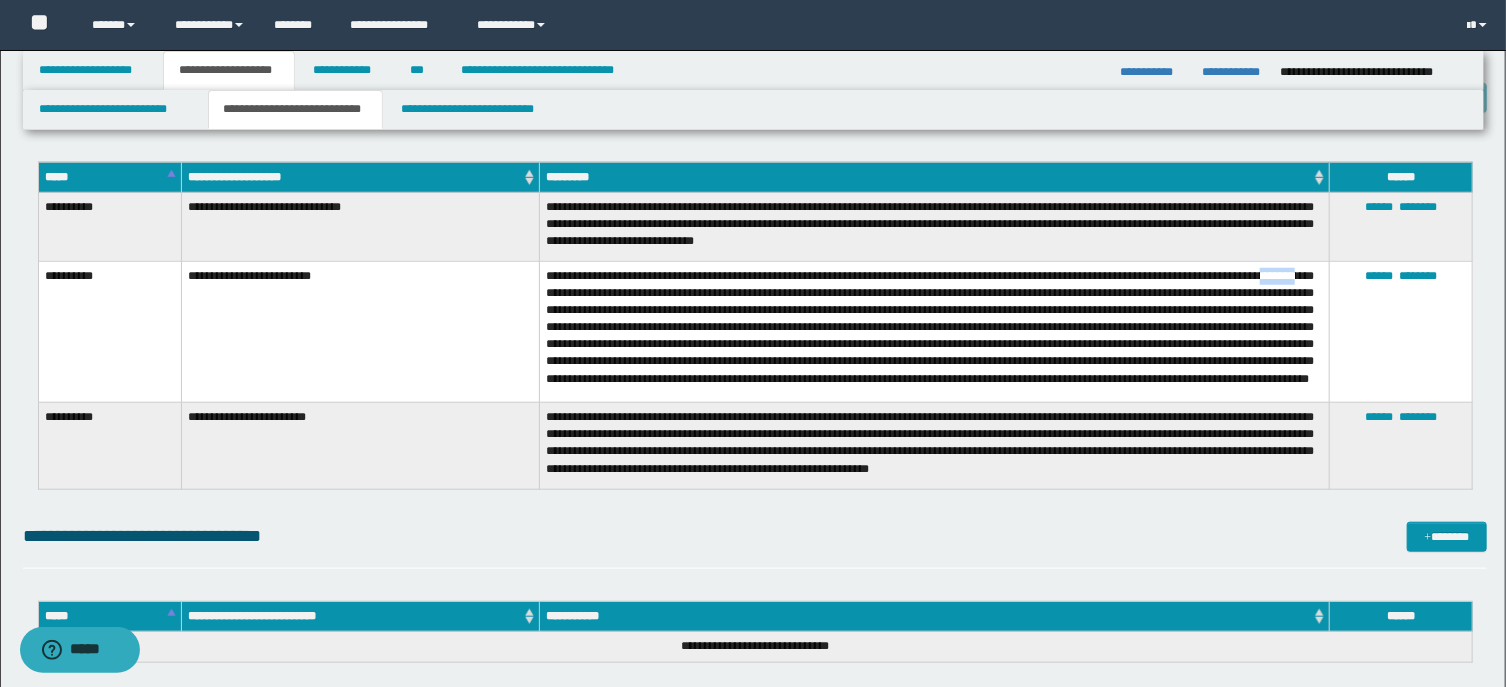 drag, startPoint x: 545, startPoint y: 290, endPoint x: 575, endPoint y: 295, distance: 30.413813 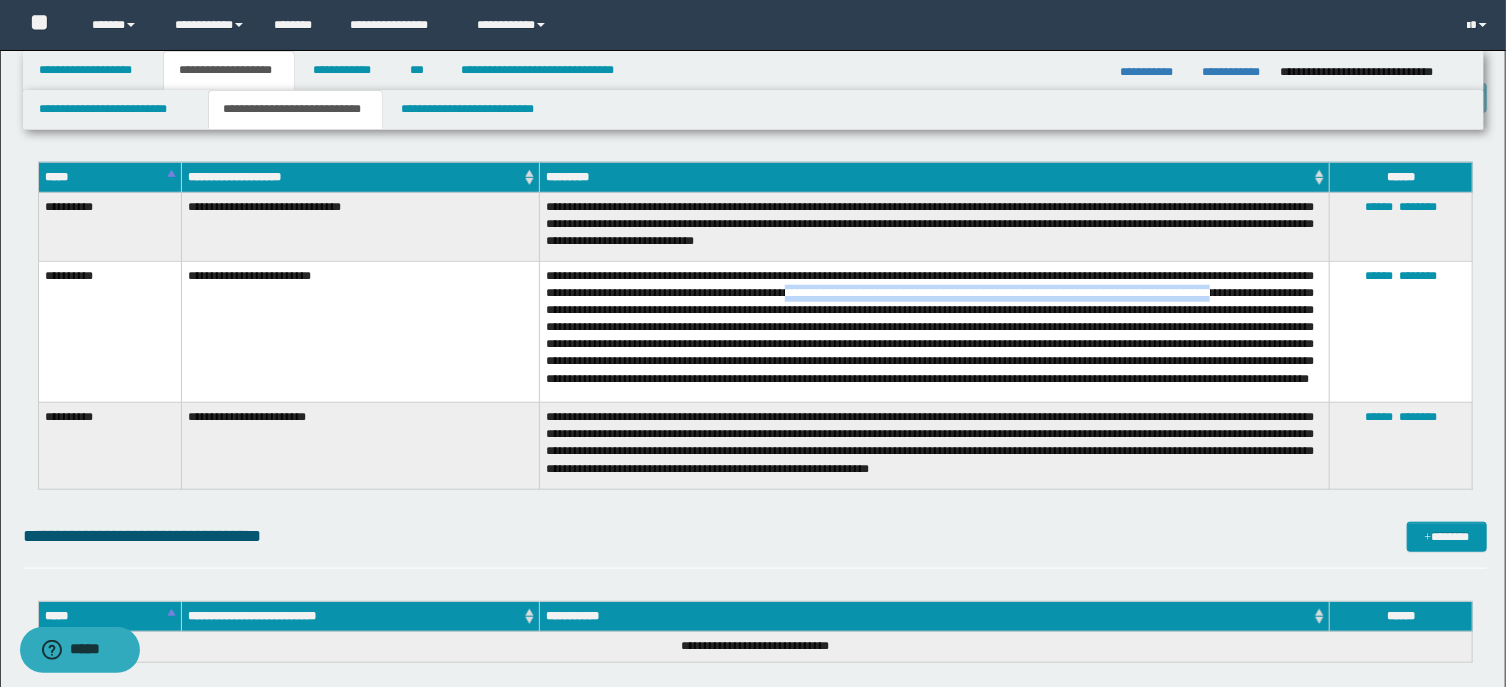 drag, startPoint x: 585, startPoint y: 313, endPoint x: 860, endPoint y: 283, distance: 276.63153 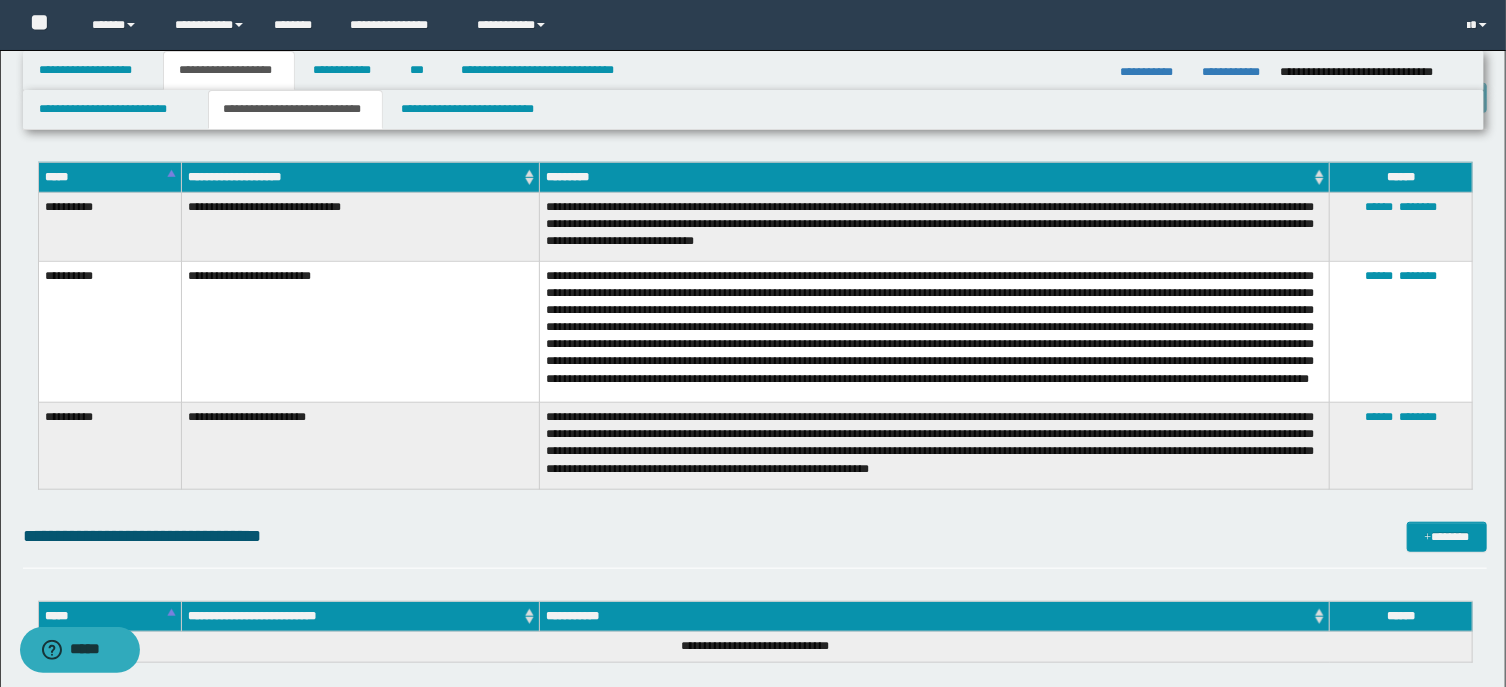 click at bounding box center [935, 331] 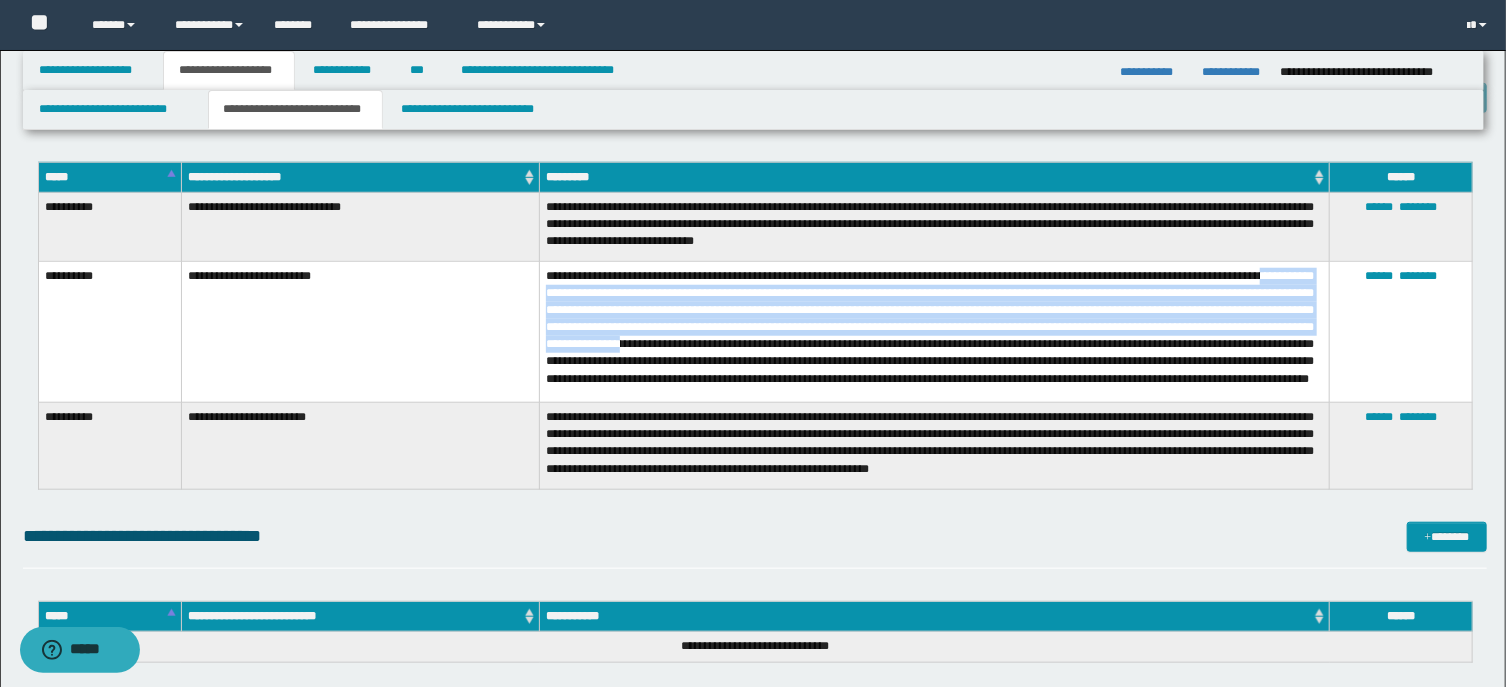 drag, startPoint x: 547, startPoint y: 289, endPoint x: 905, endPoint y: 335, distance: 360.9432 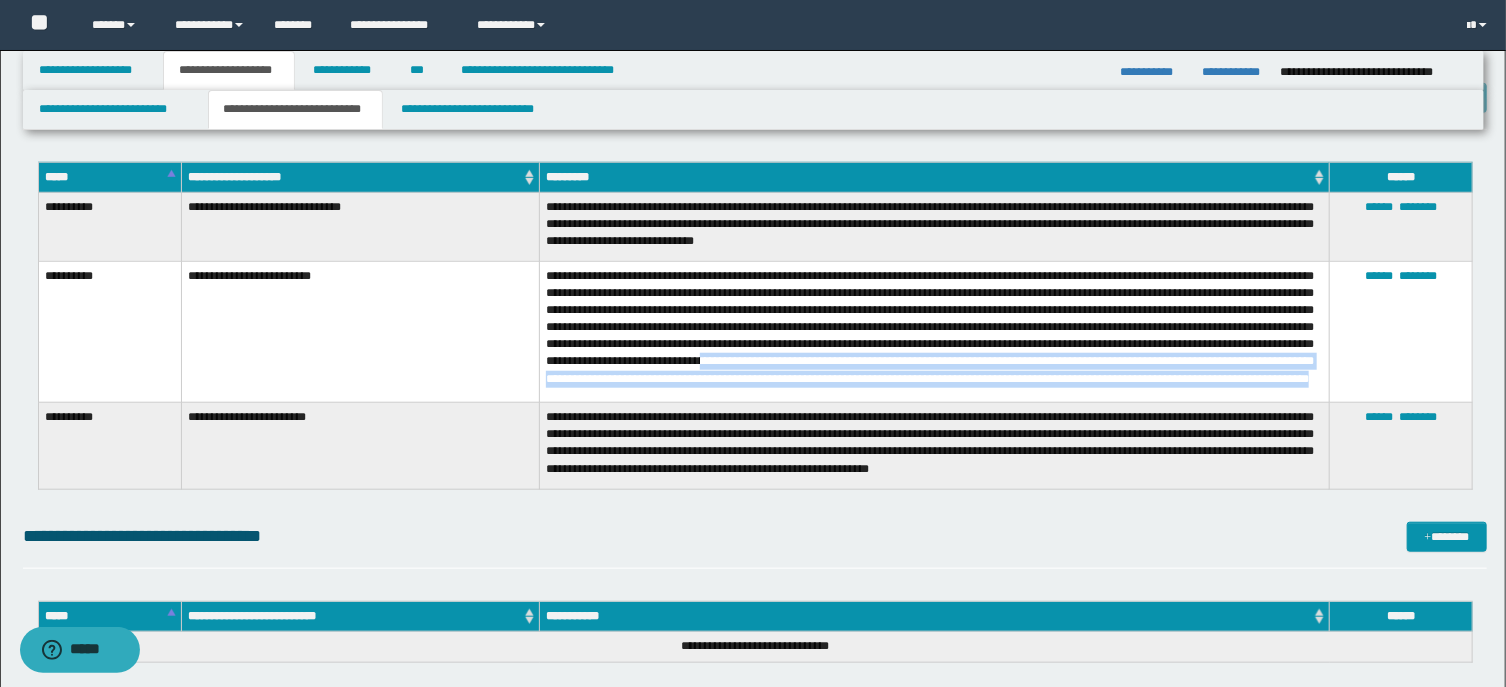 drag, startPoint x: 1026, startPoint y: 362, endPoint x: 1024, endPoint y: 390, distance: 28.071337 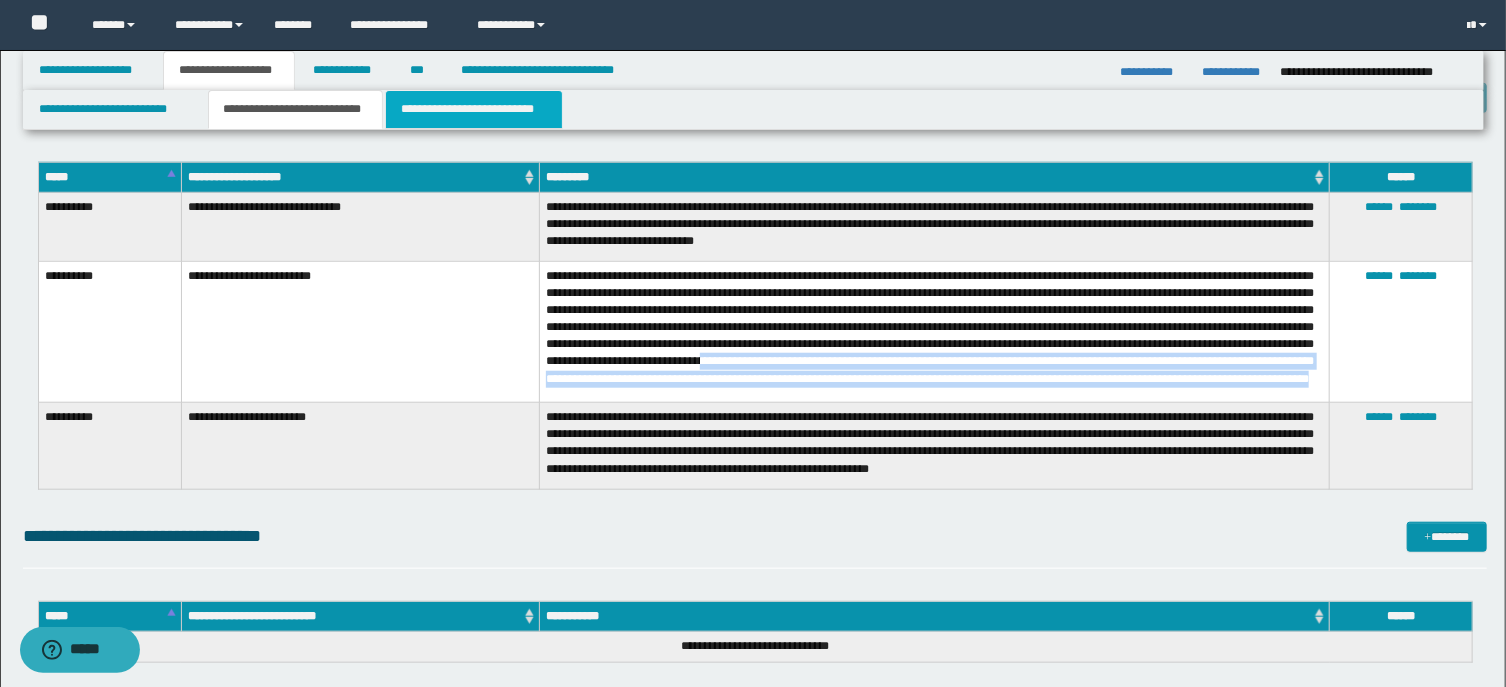 click on "**********" at bounding box center (474, 109) 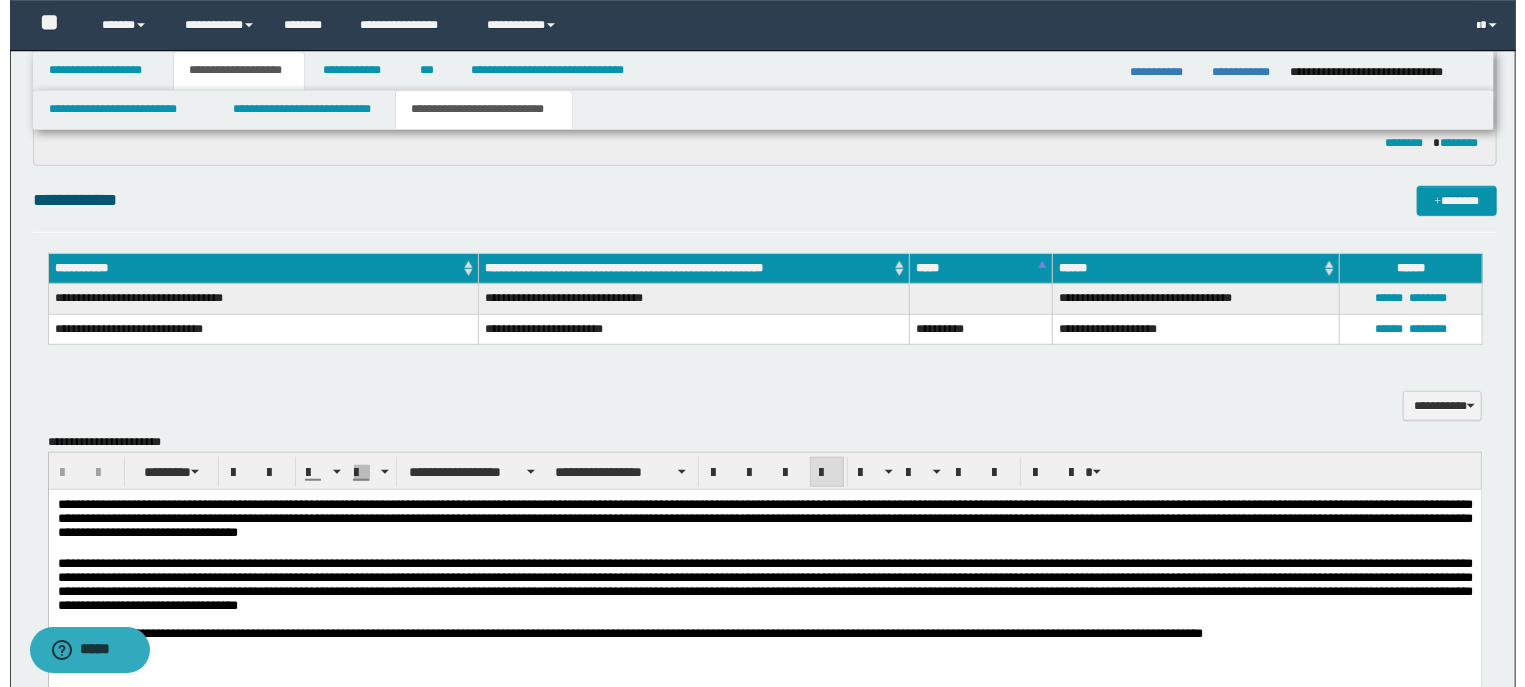 scroll, scrollTop: 536, scrollLeft: 0, axis: vertical 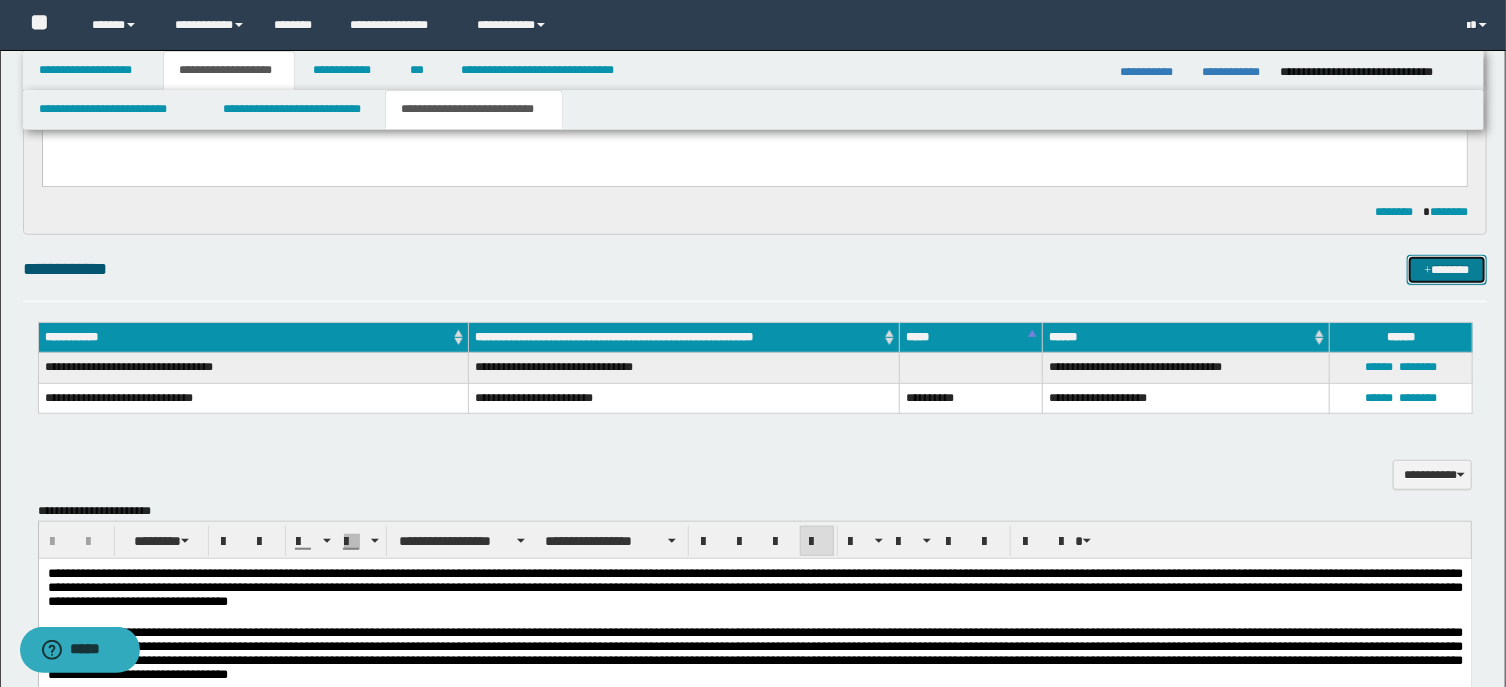 click on "*******" at bounding box center (1447, 270) 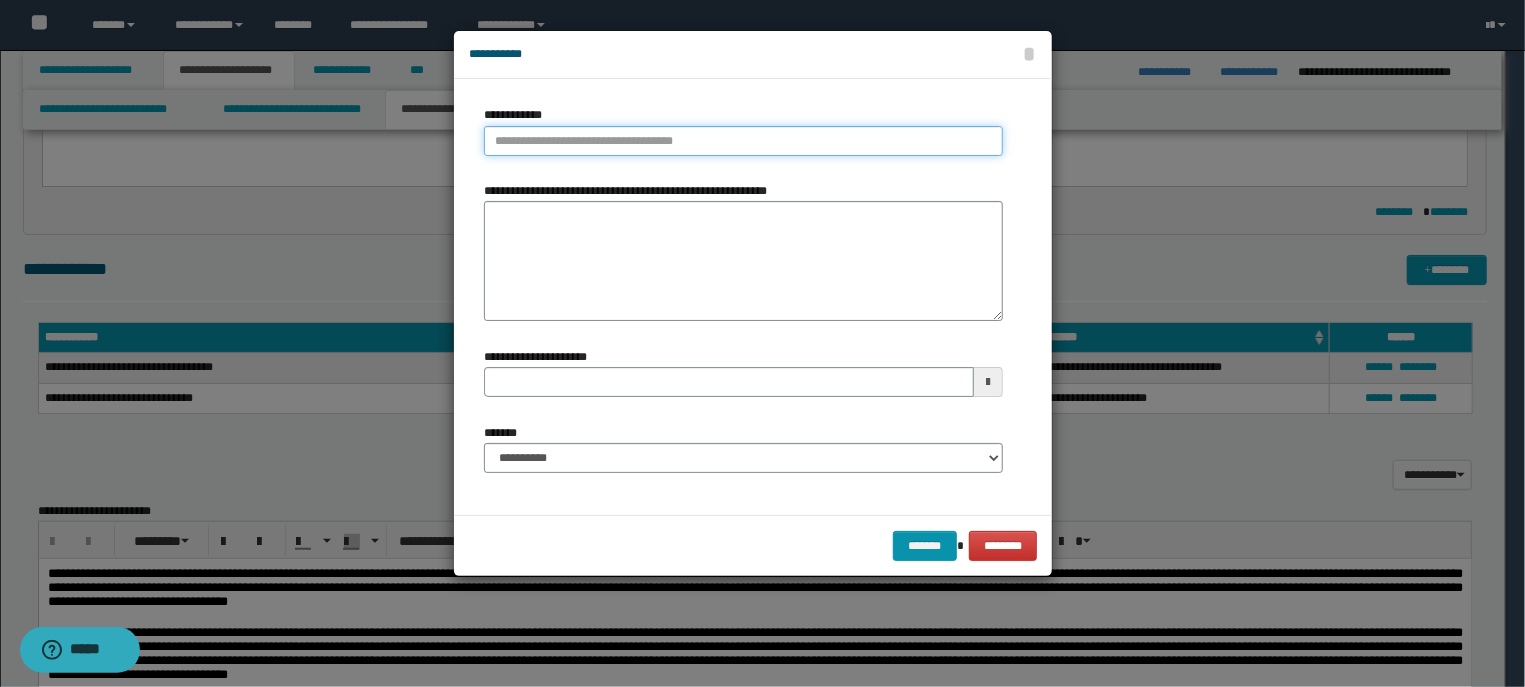 type on "**********" 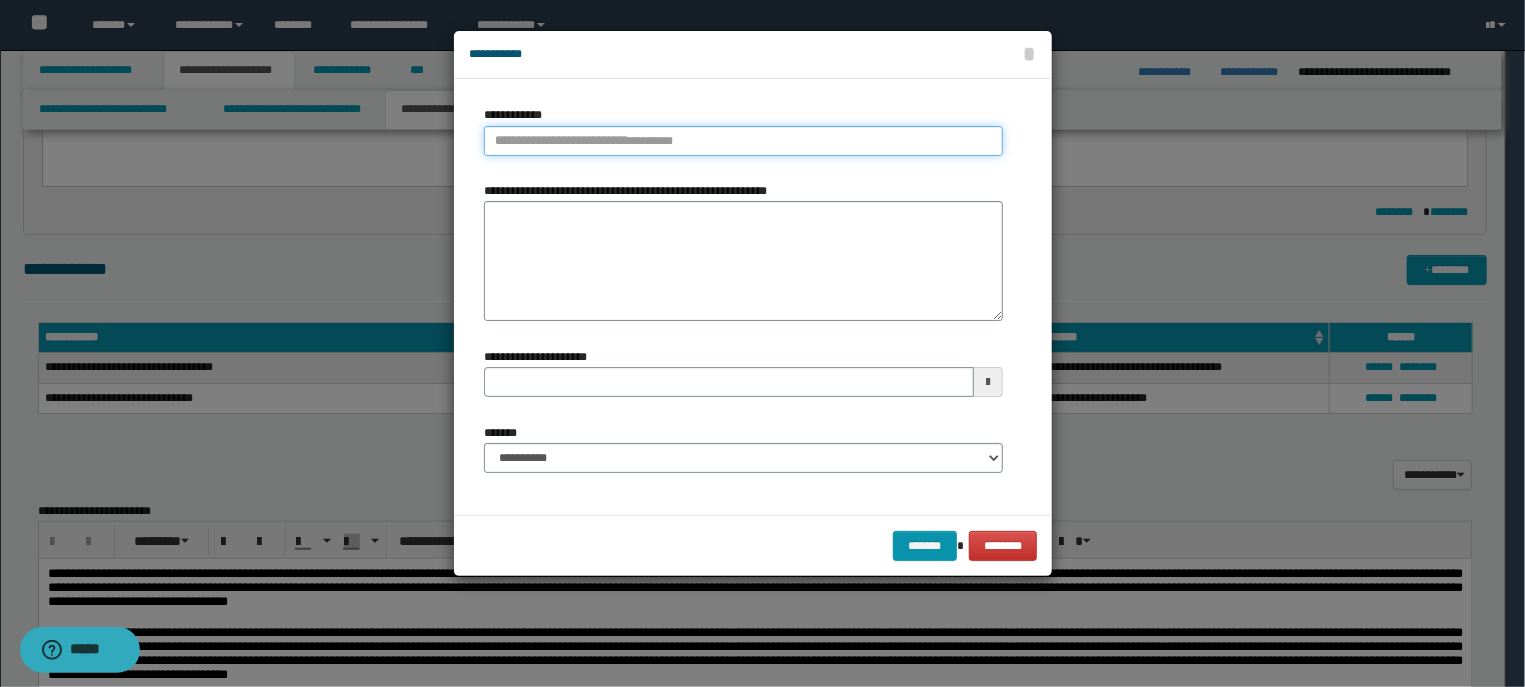 click on "**********" at bounding box center [743, 141] 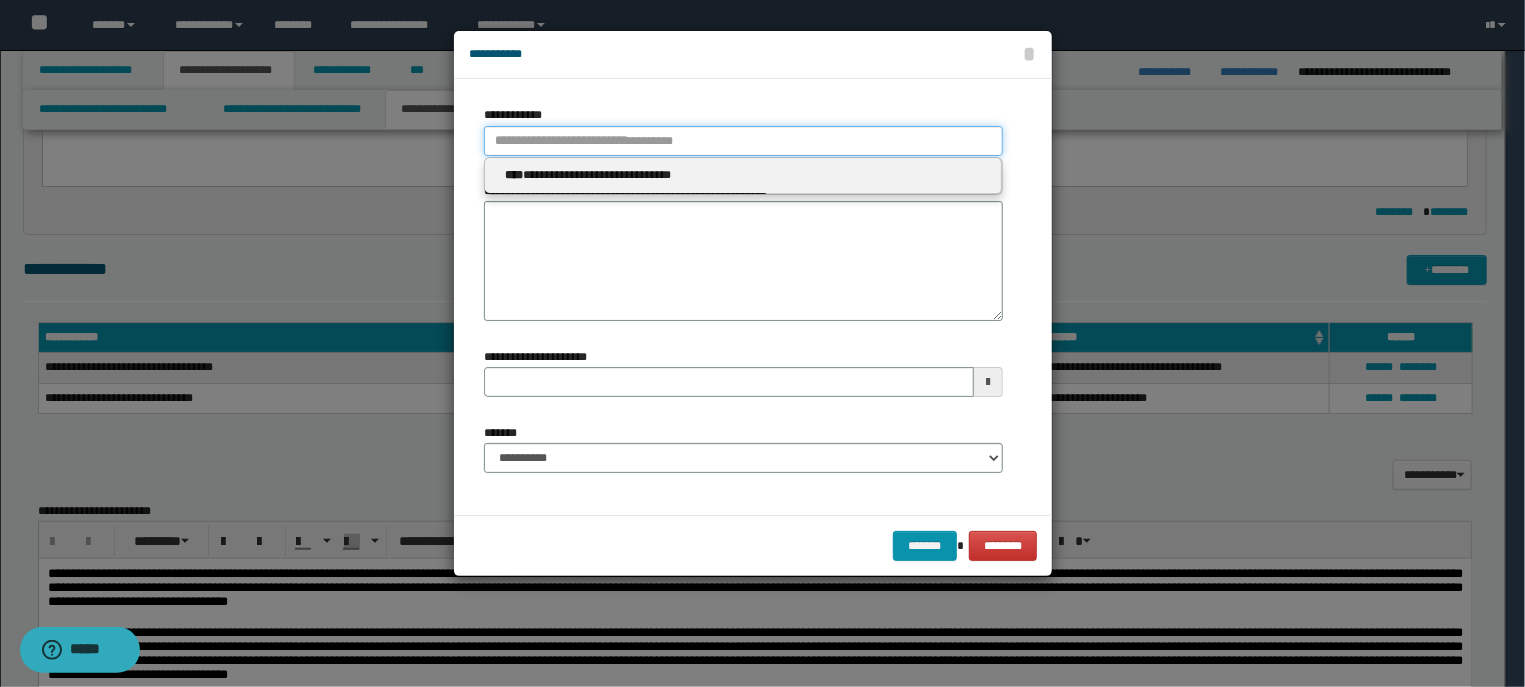 type 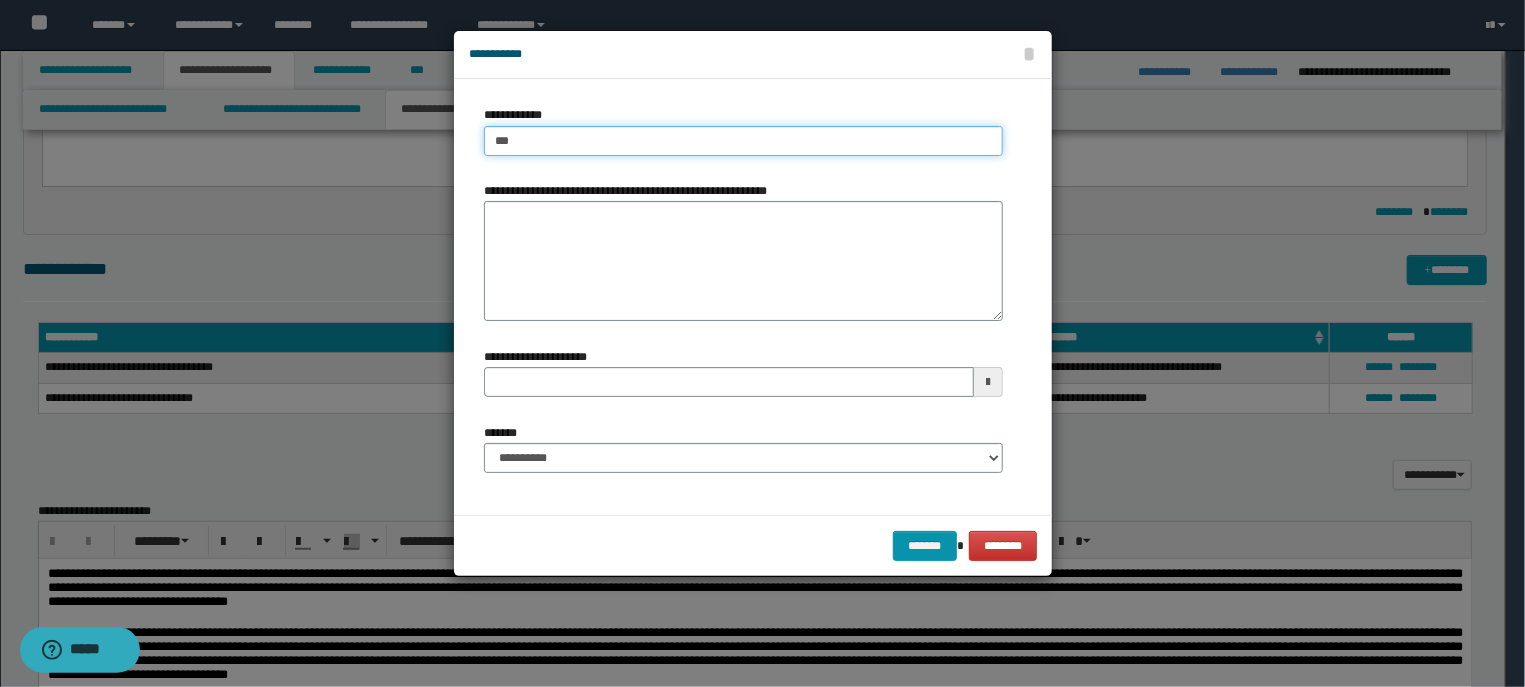 type on "****" 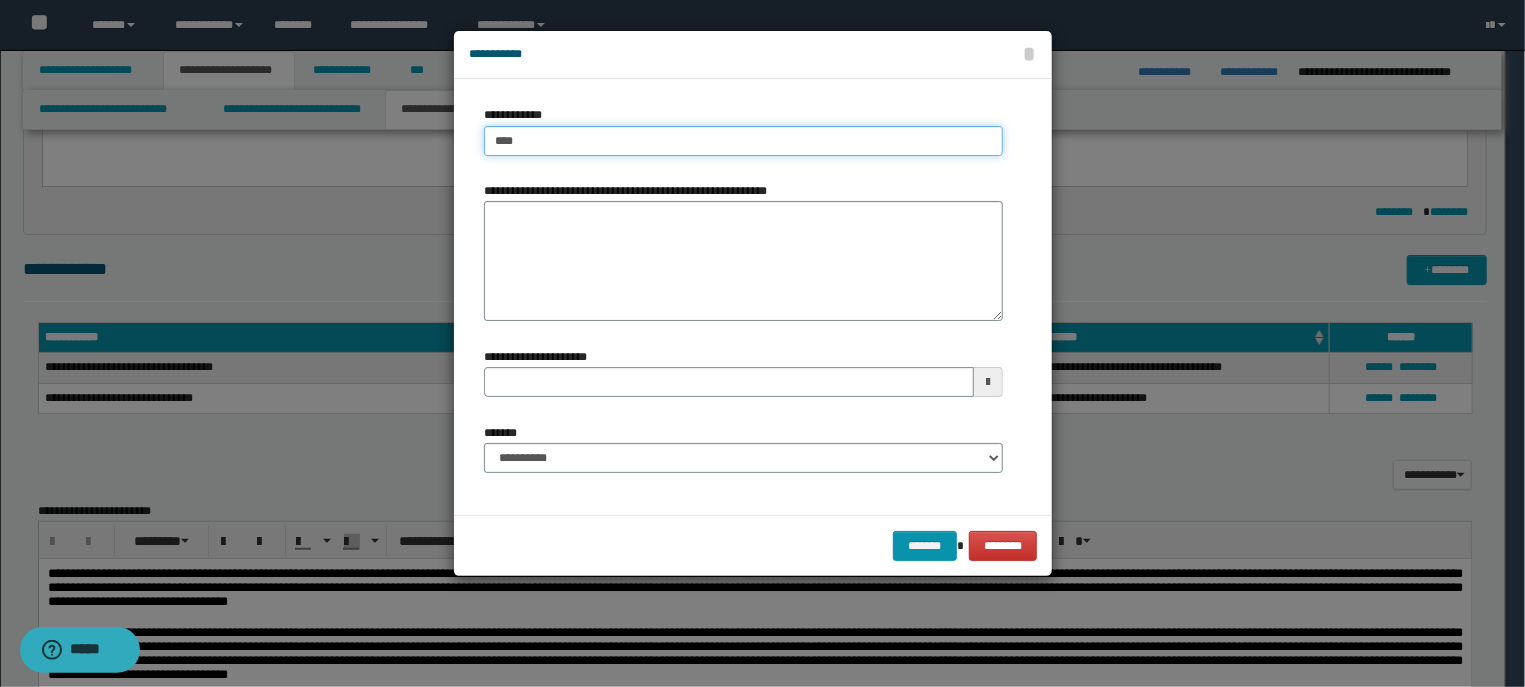 type on "****" 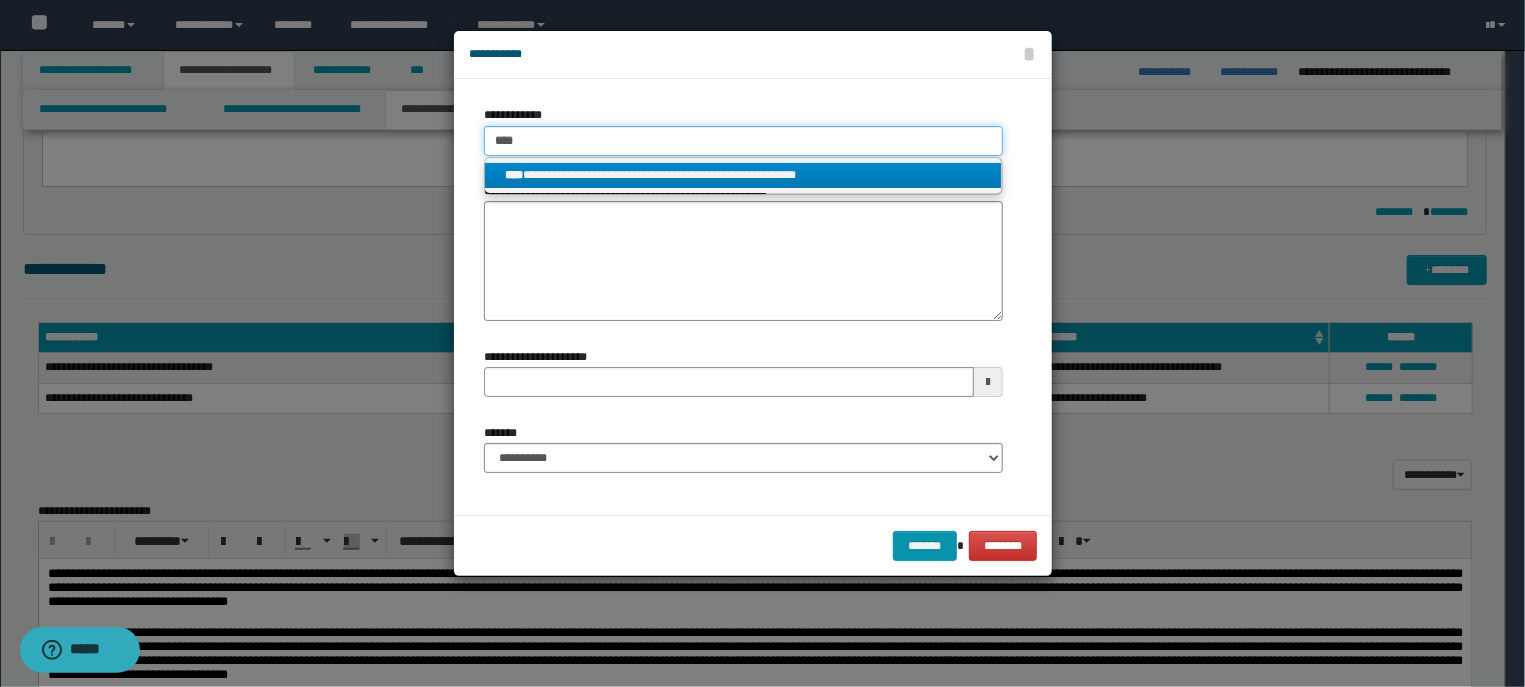 type 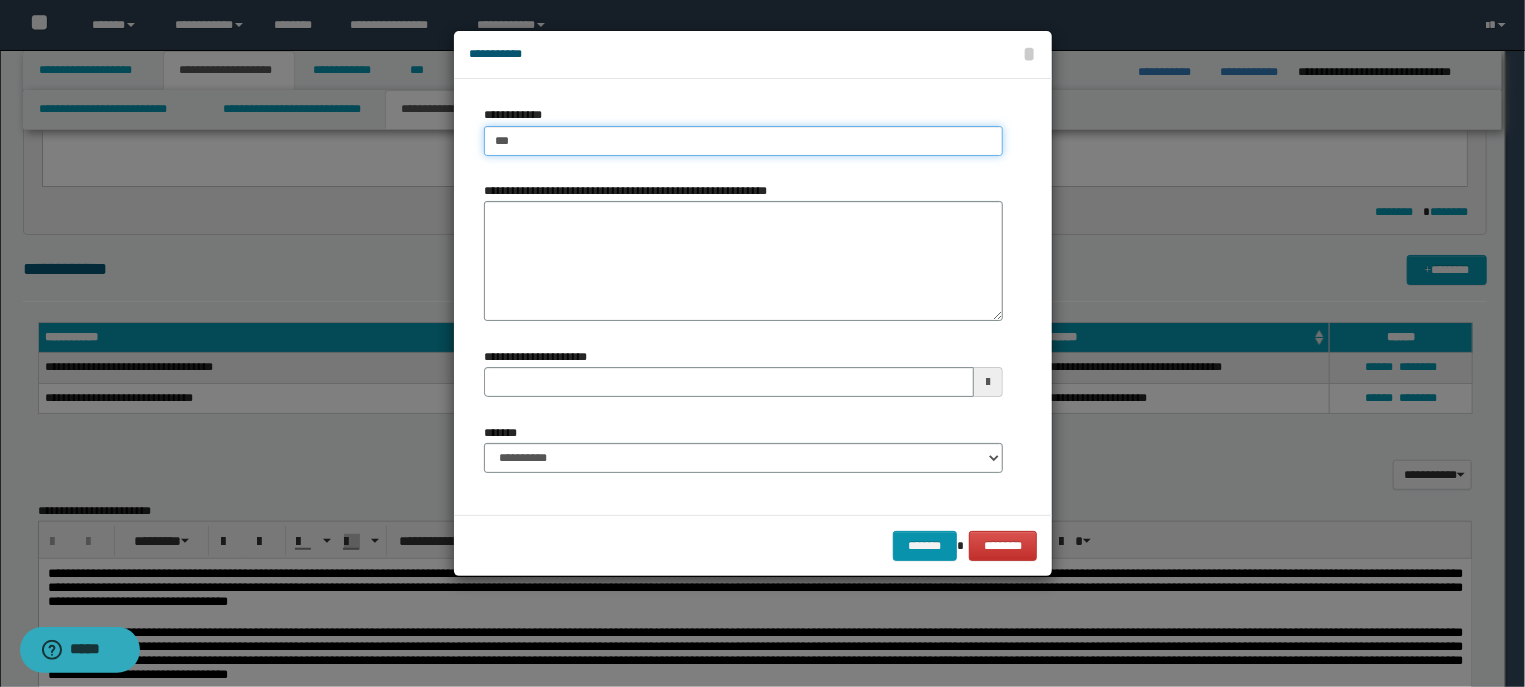 type 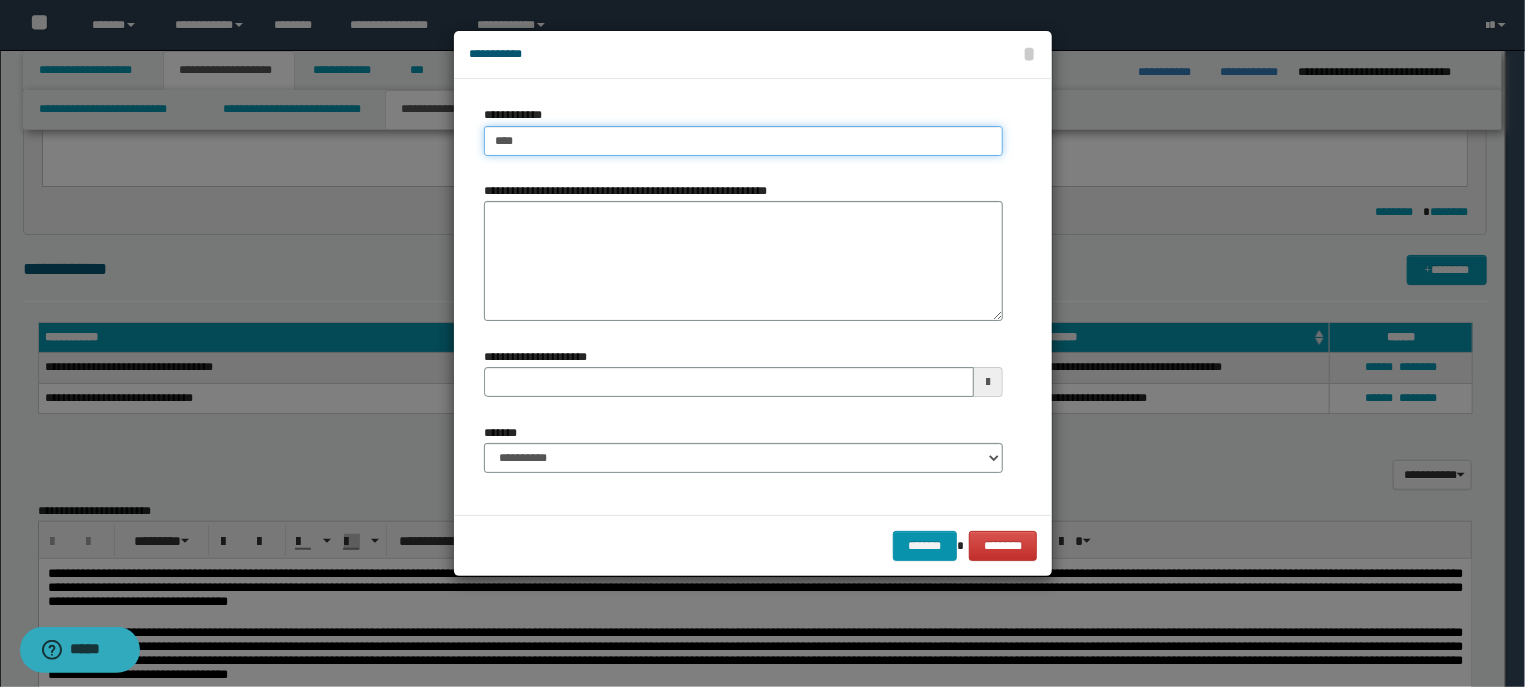 type on "****" 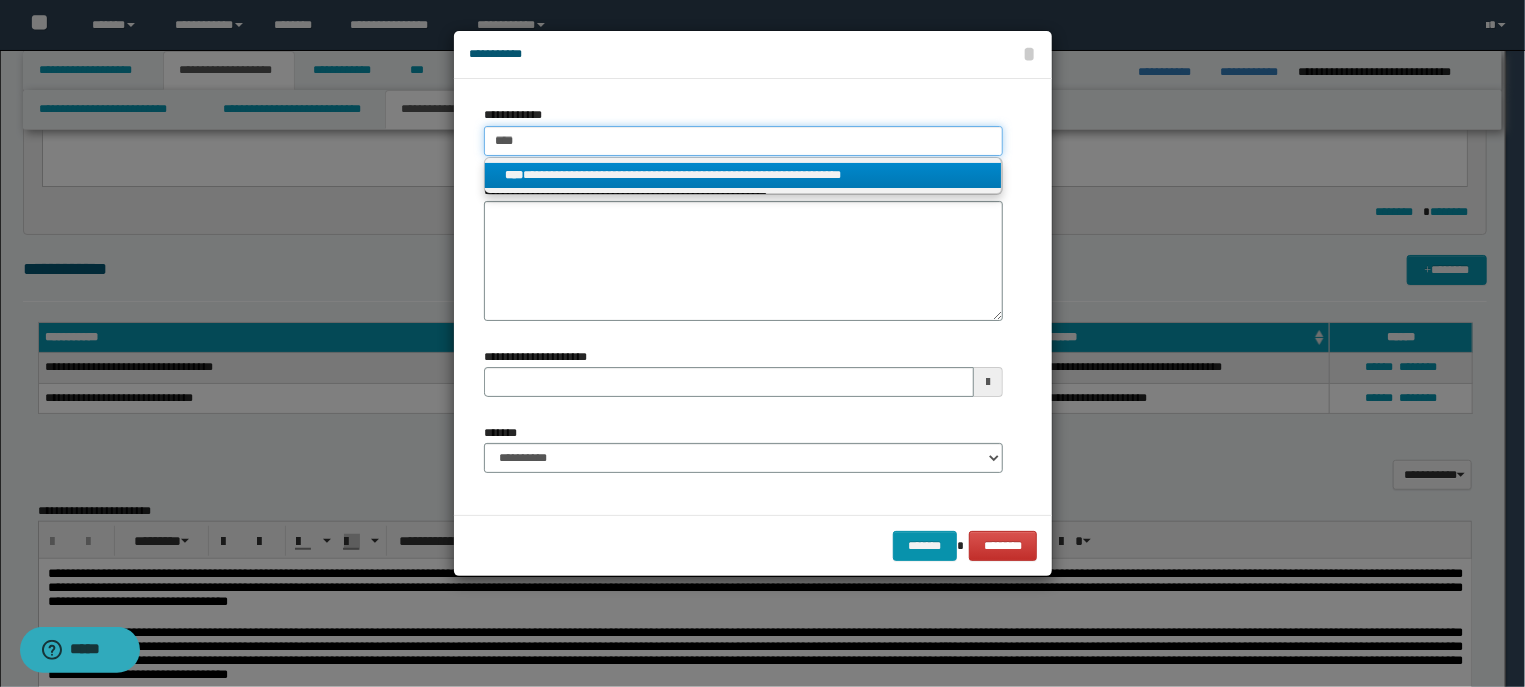 type 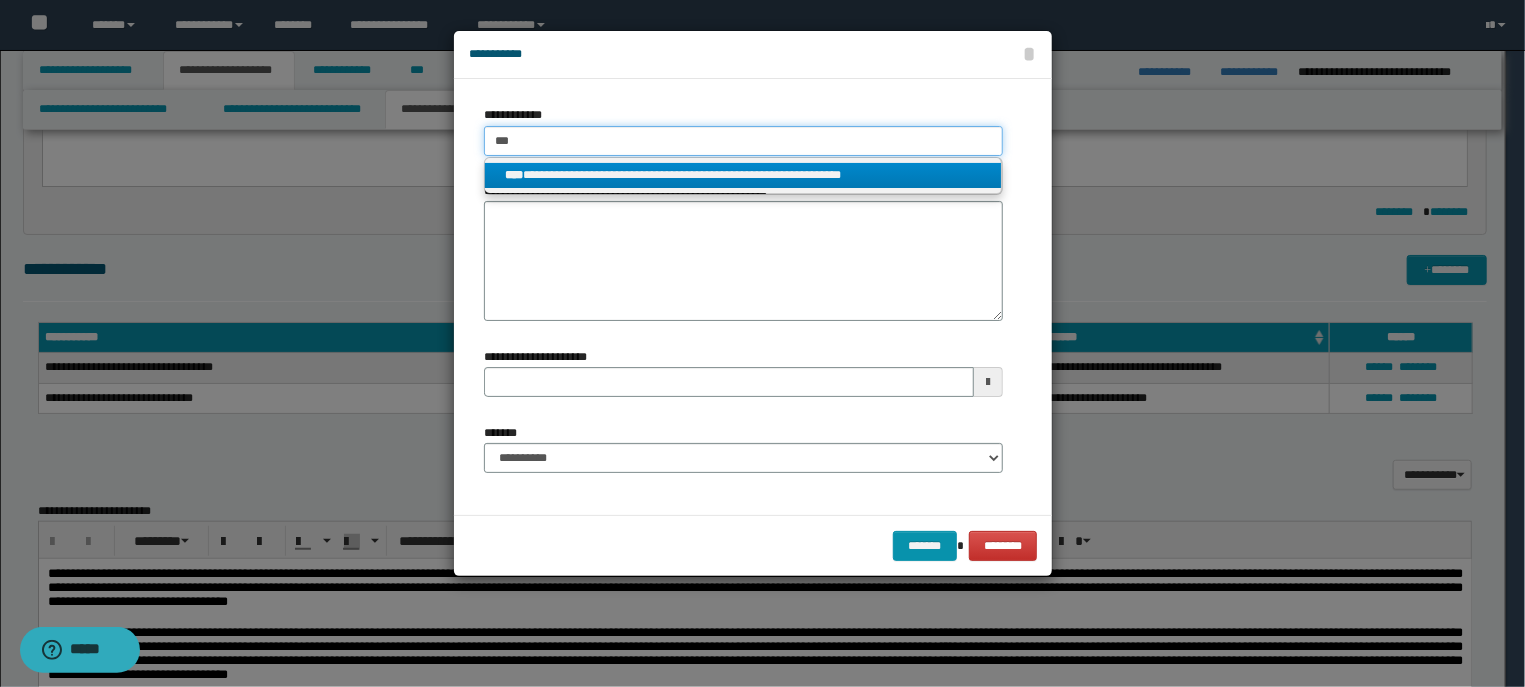 type on "***" 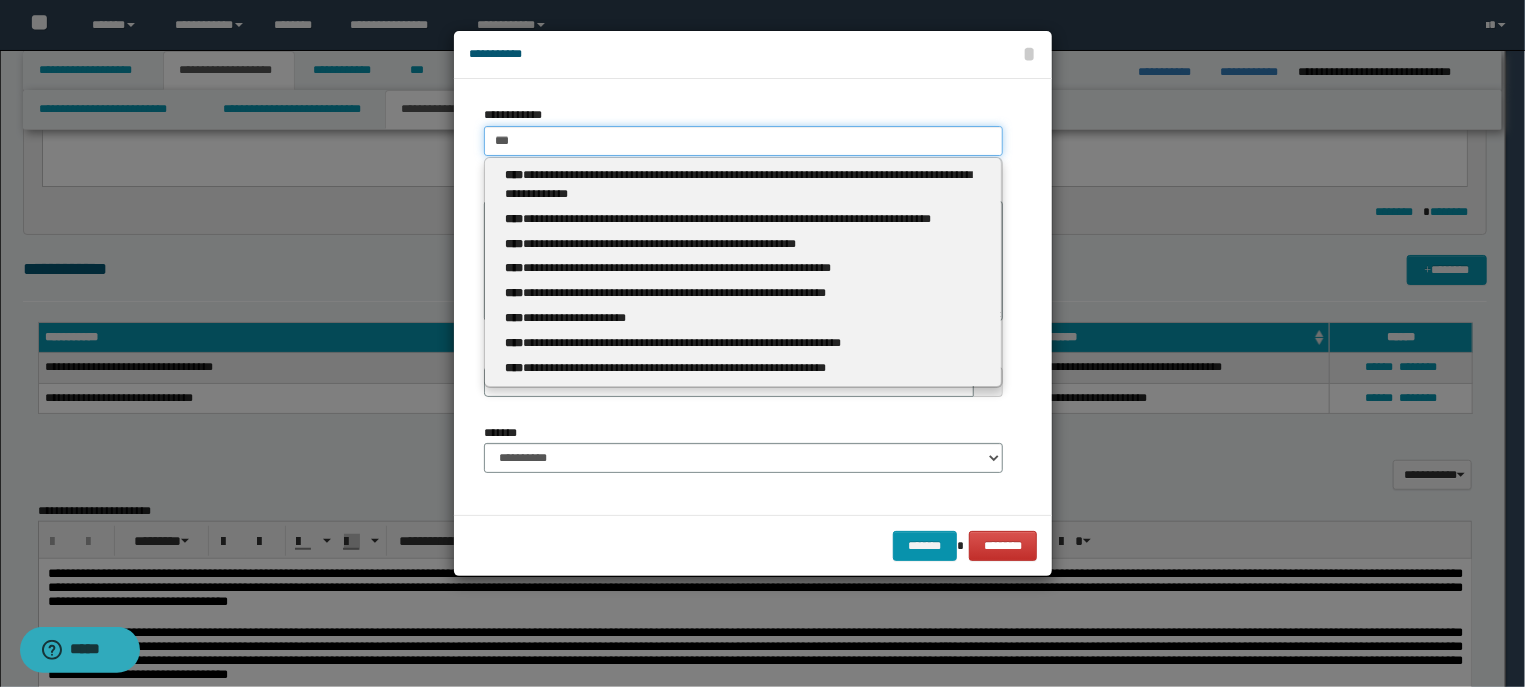 type 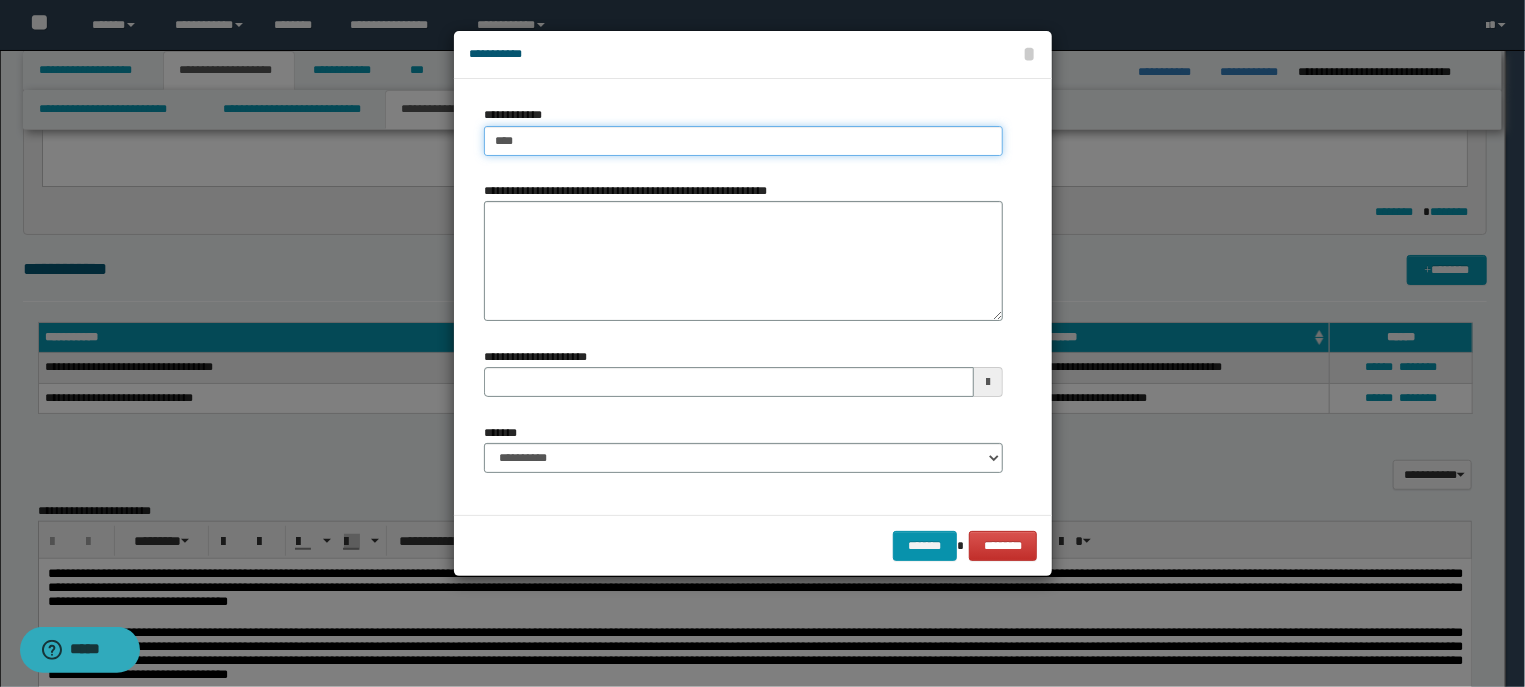 type on "****" 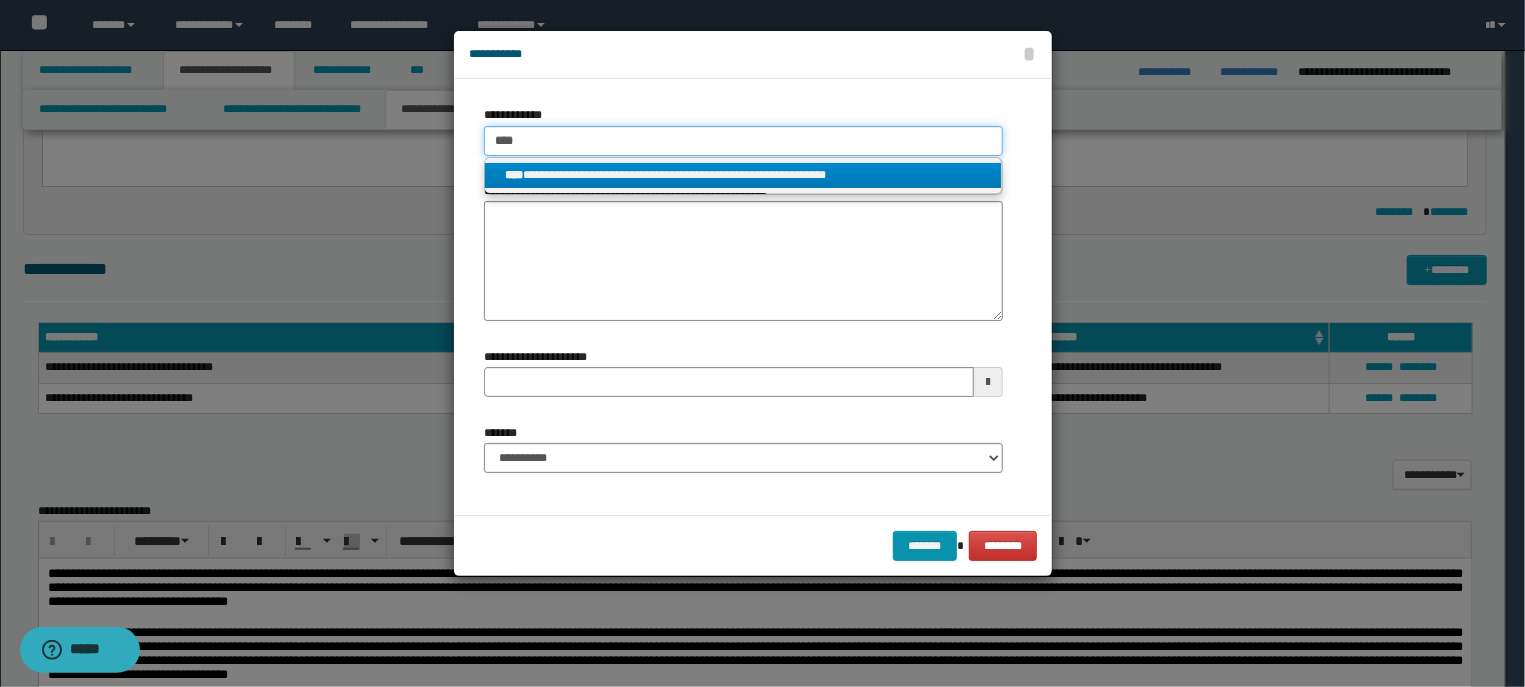 type on "****" 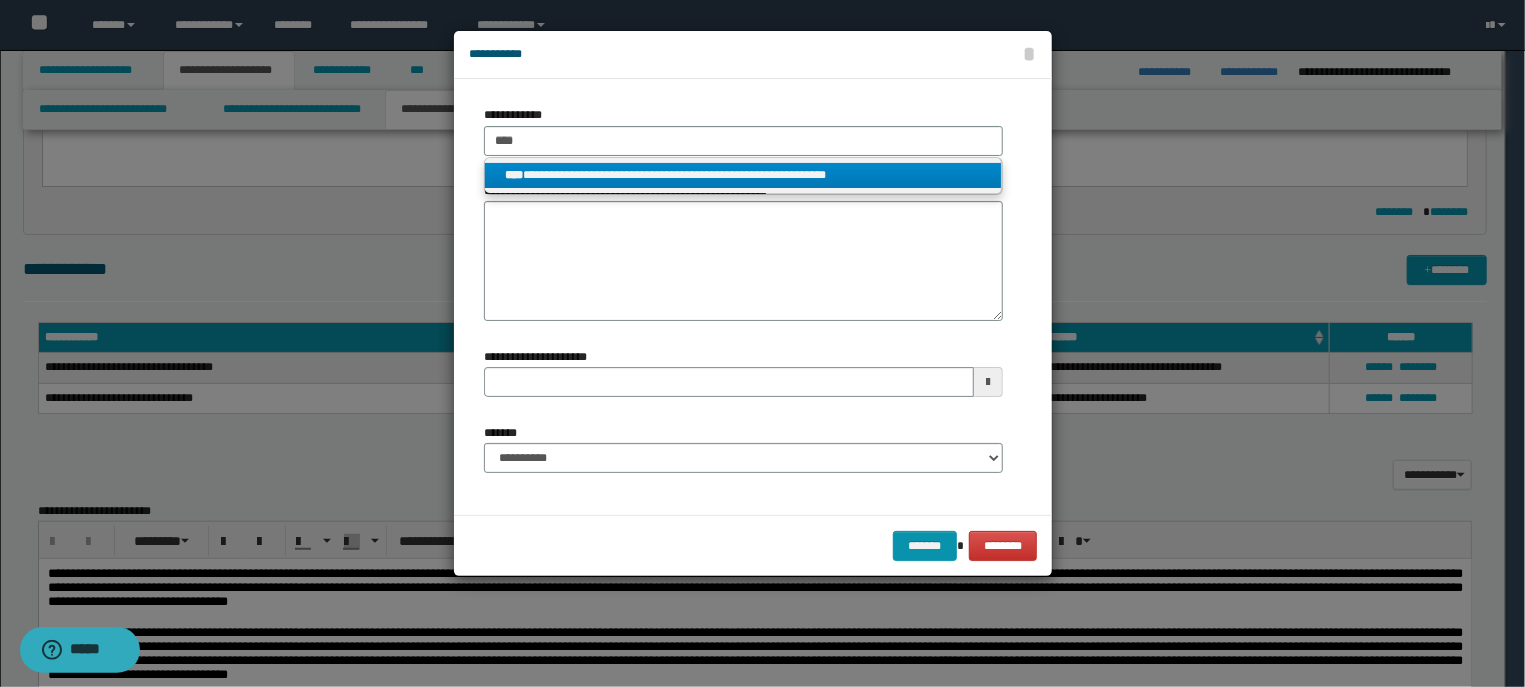 click on "**********" at bounding box center (743, 175) 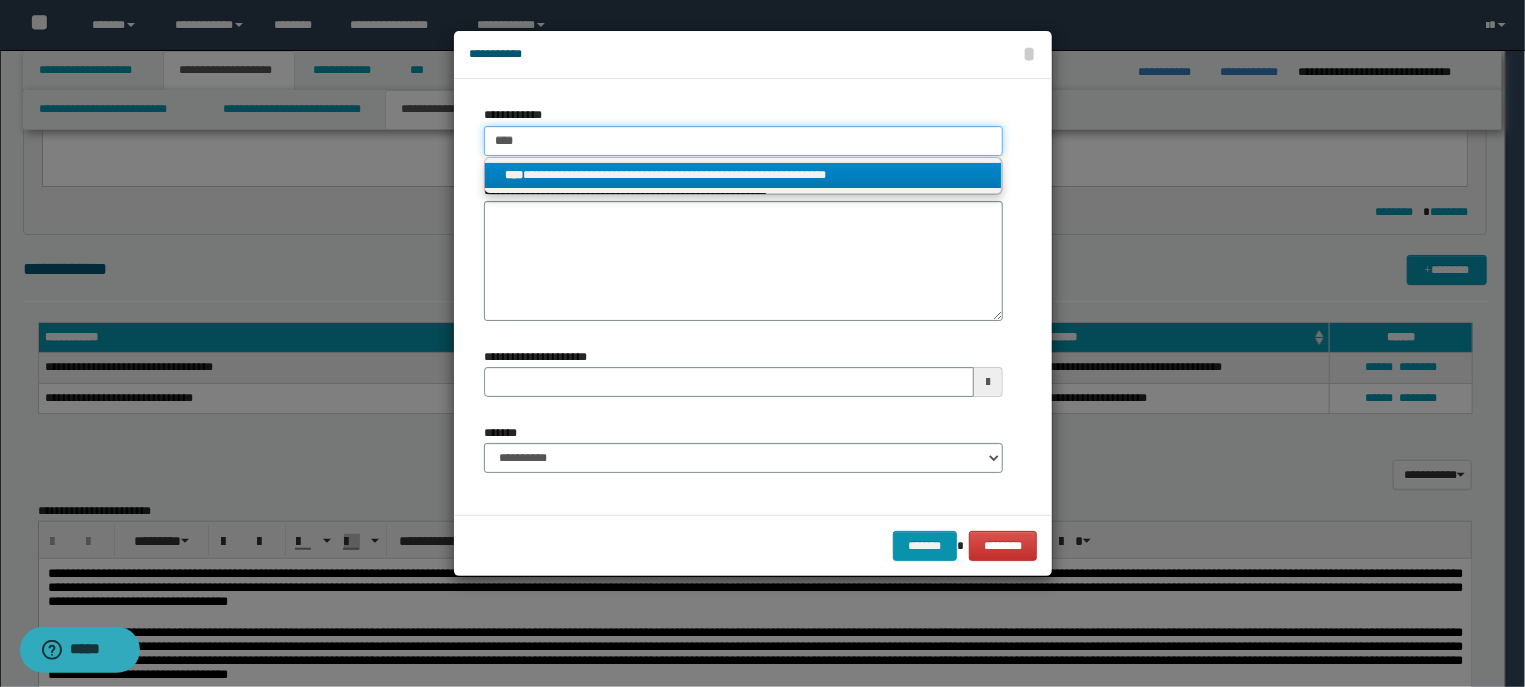 type 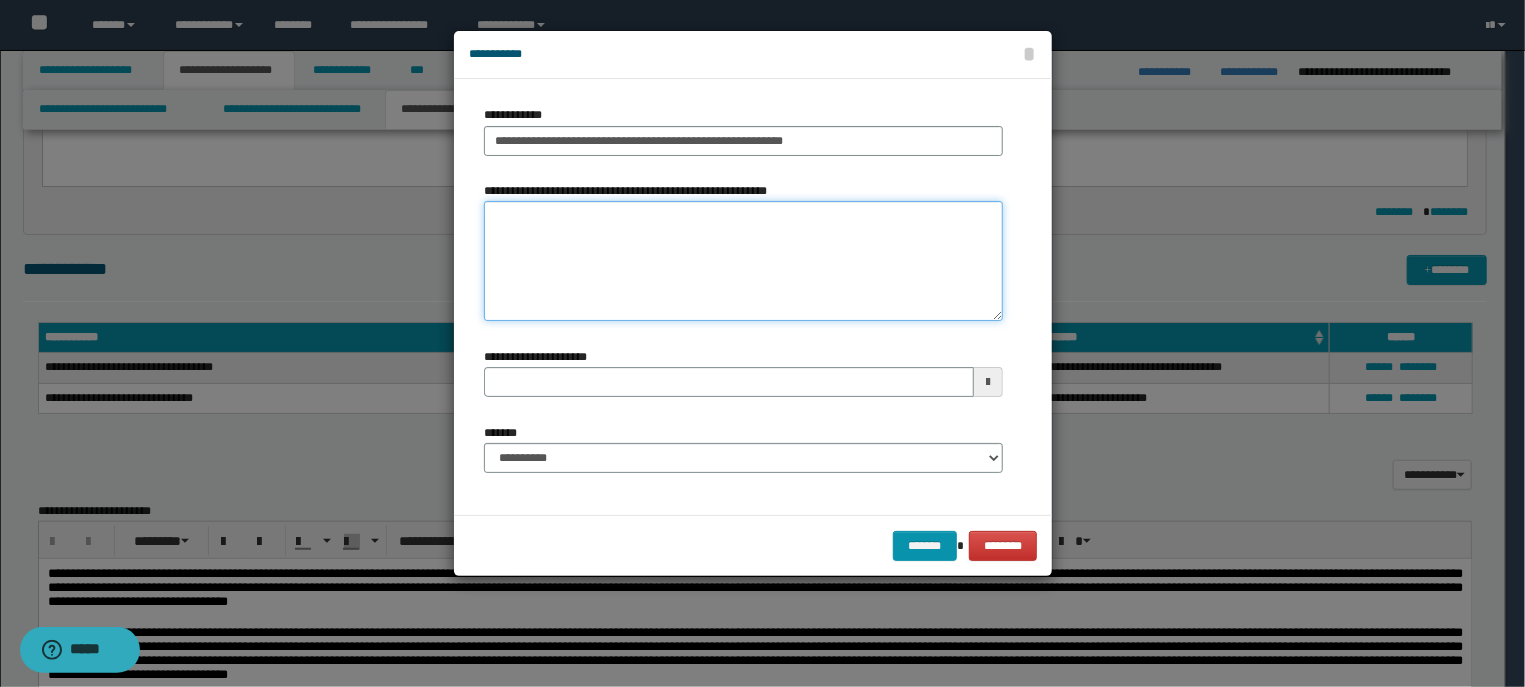 click on "**********" at bounding box center [743, 261] 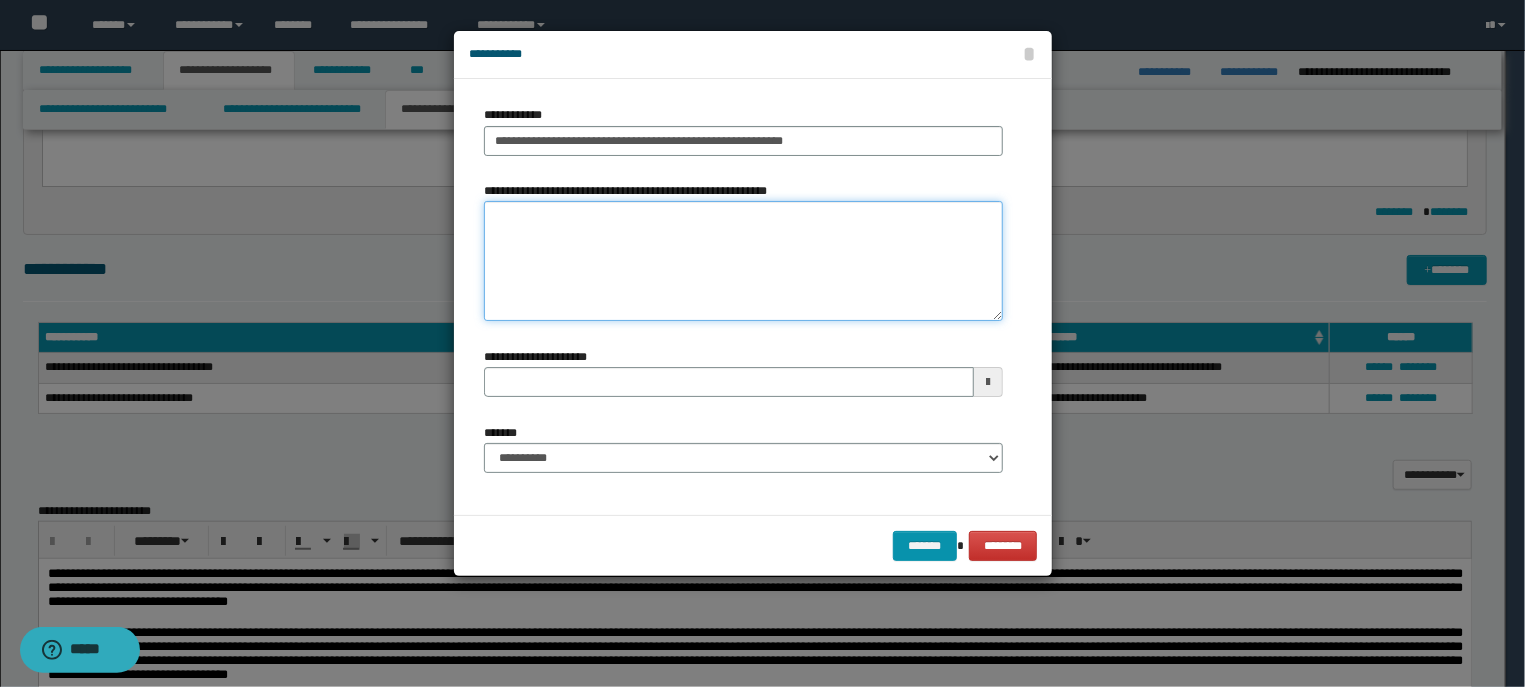 paste on "**********" 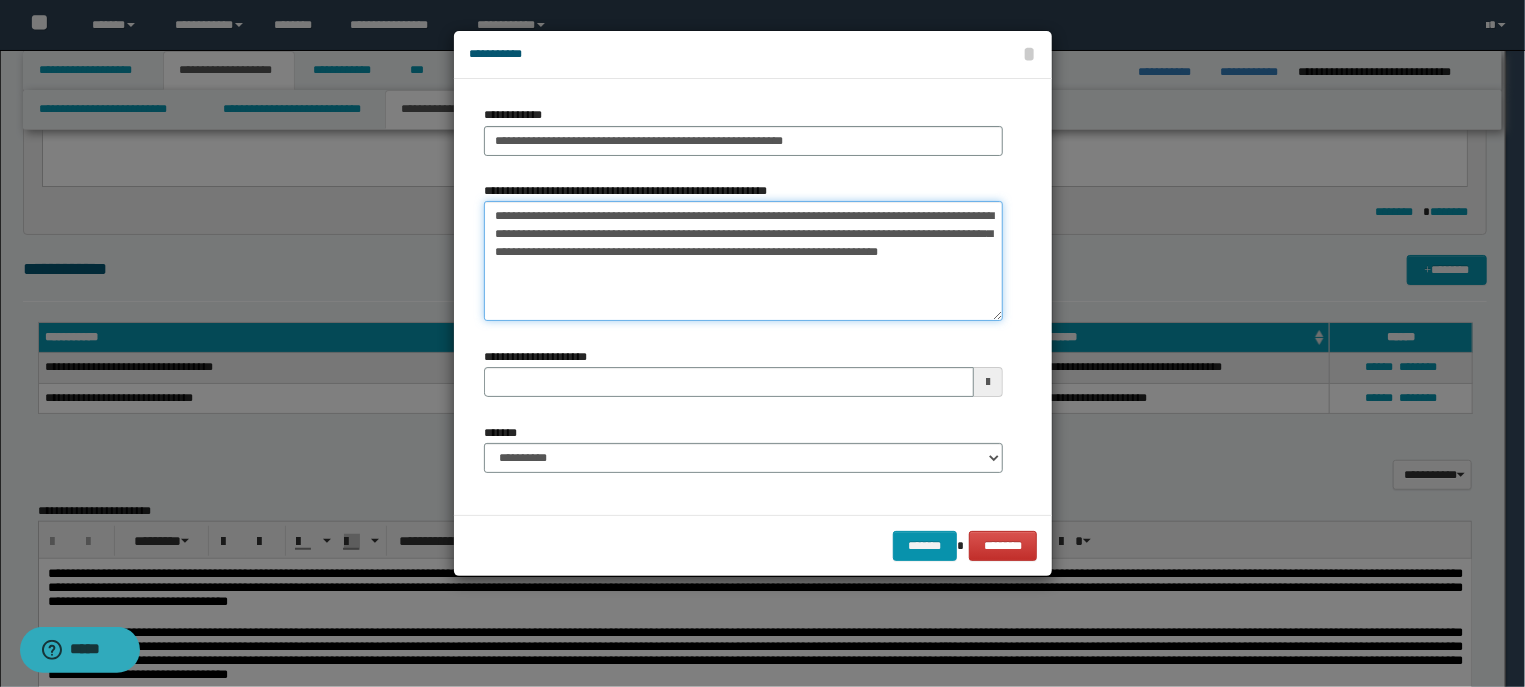 drag, startPoint x: 638, startPoint y: 252, endPoint x: 649, endPoint y: 257, distance: 12.083046 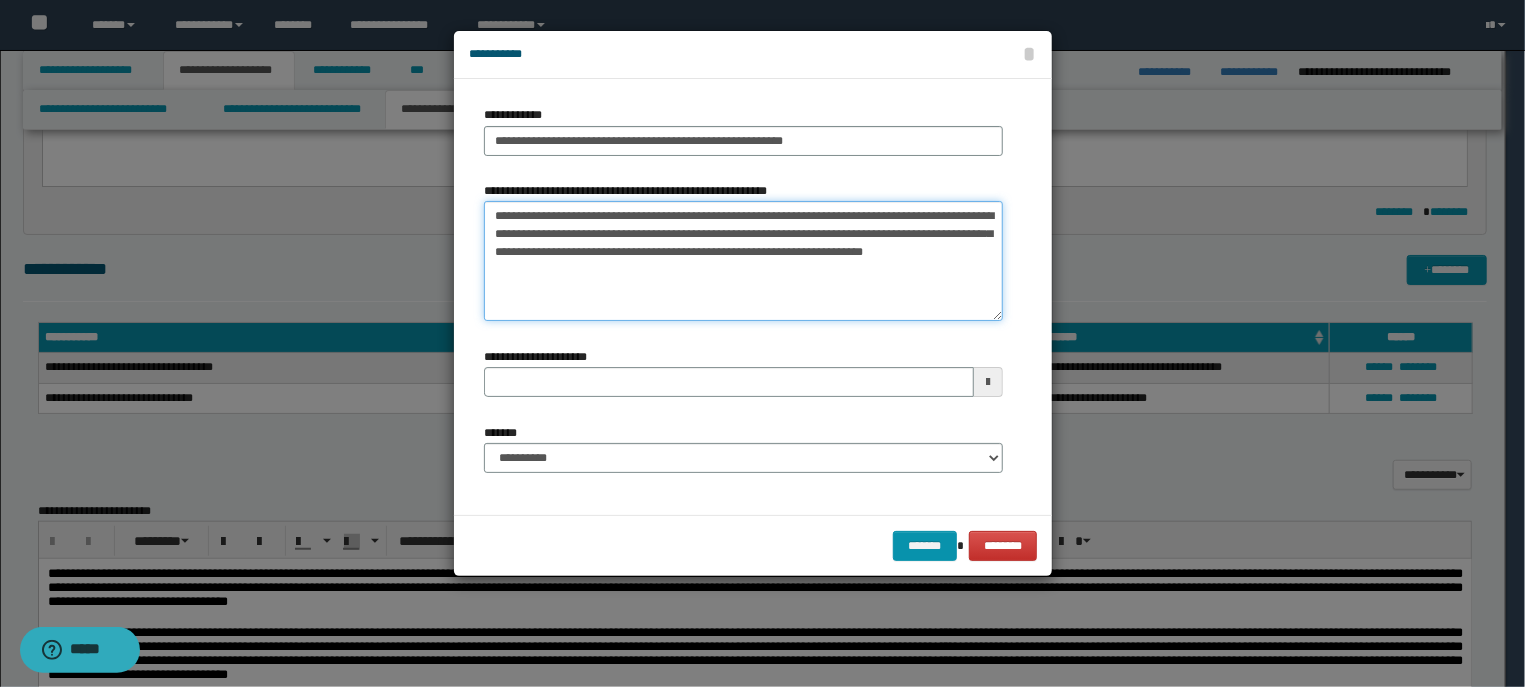 drag, startPoint x: 992, startPoint y: 257, endPoint x: 633, endPoint y: 230, distance: 360.0139 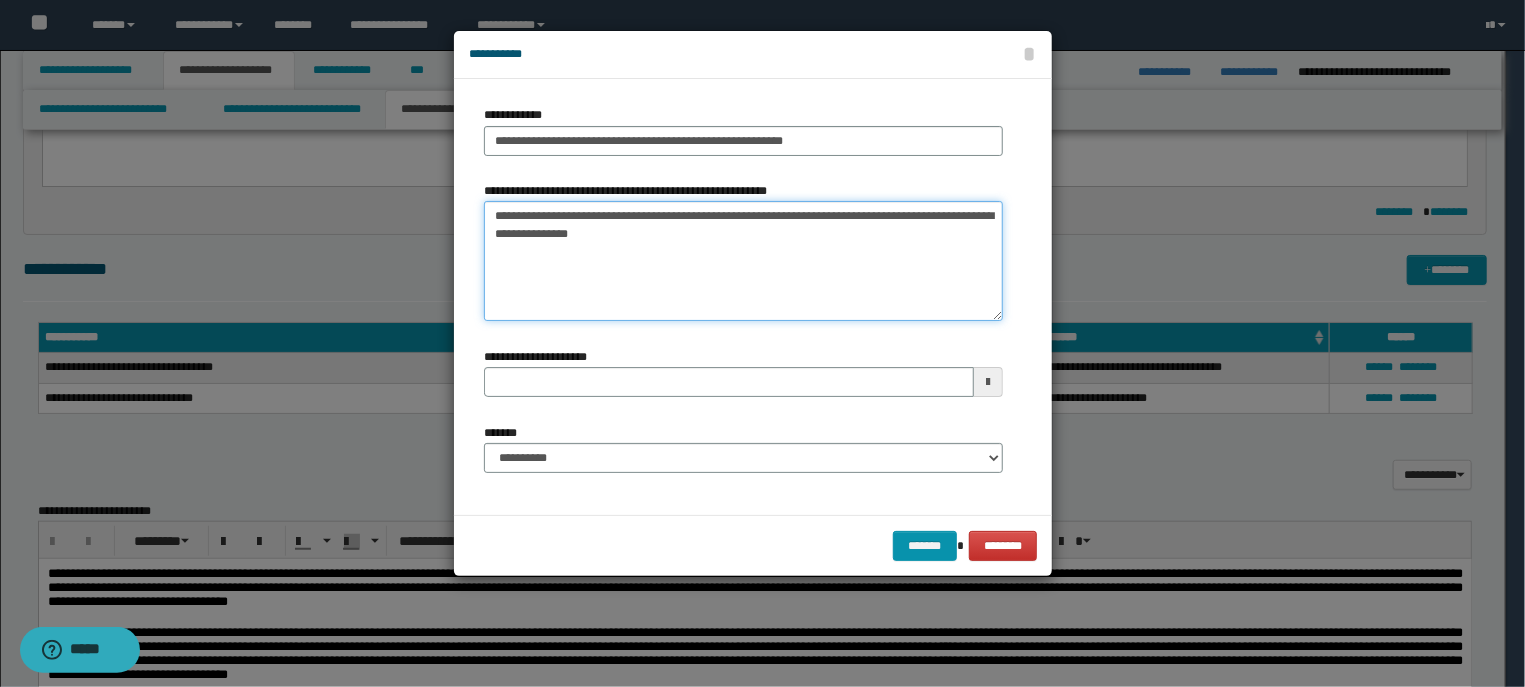 drag, startPoint x: 634, startPoint y: 233, endPoint x: 534, endPoint y: 239, distance: 100.17984 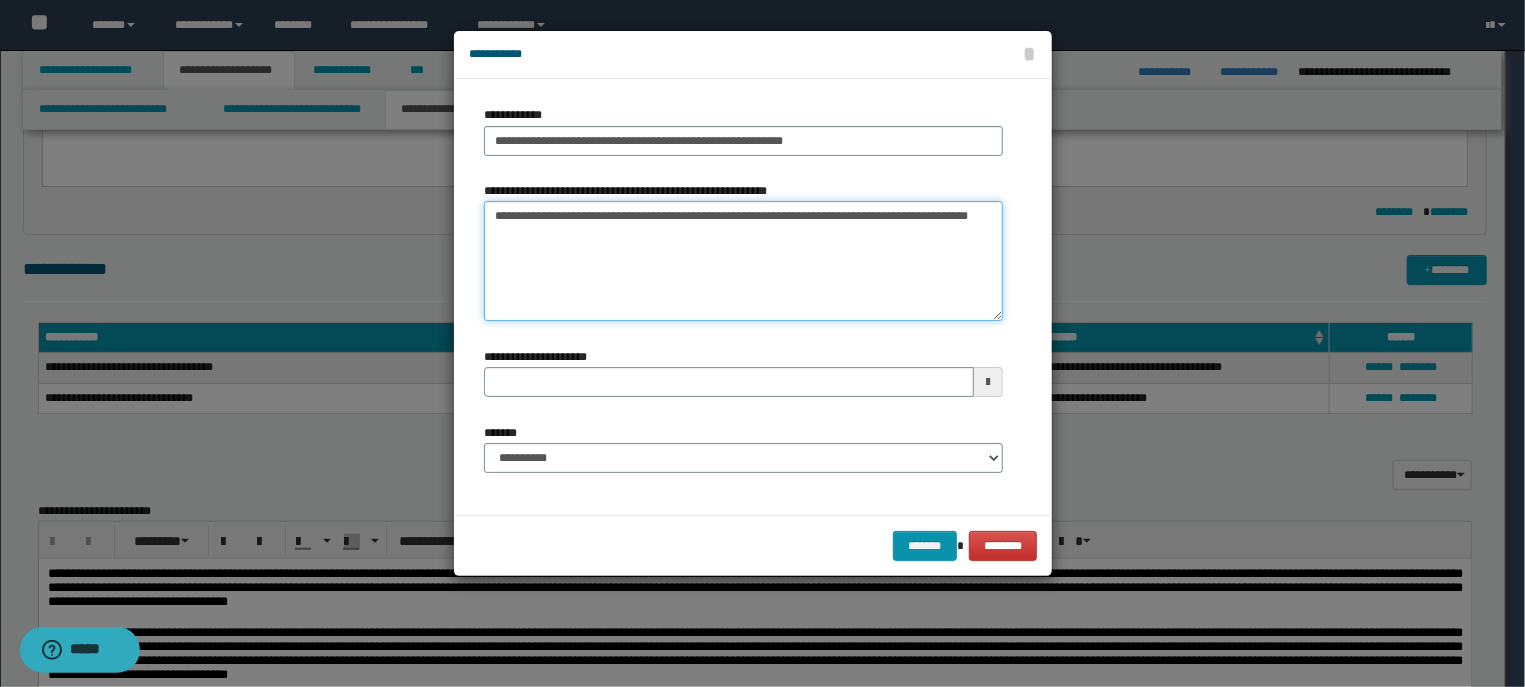 type on "**********" 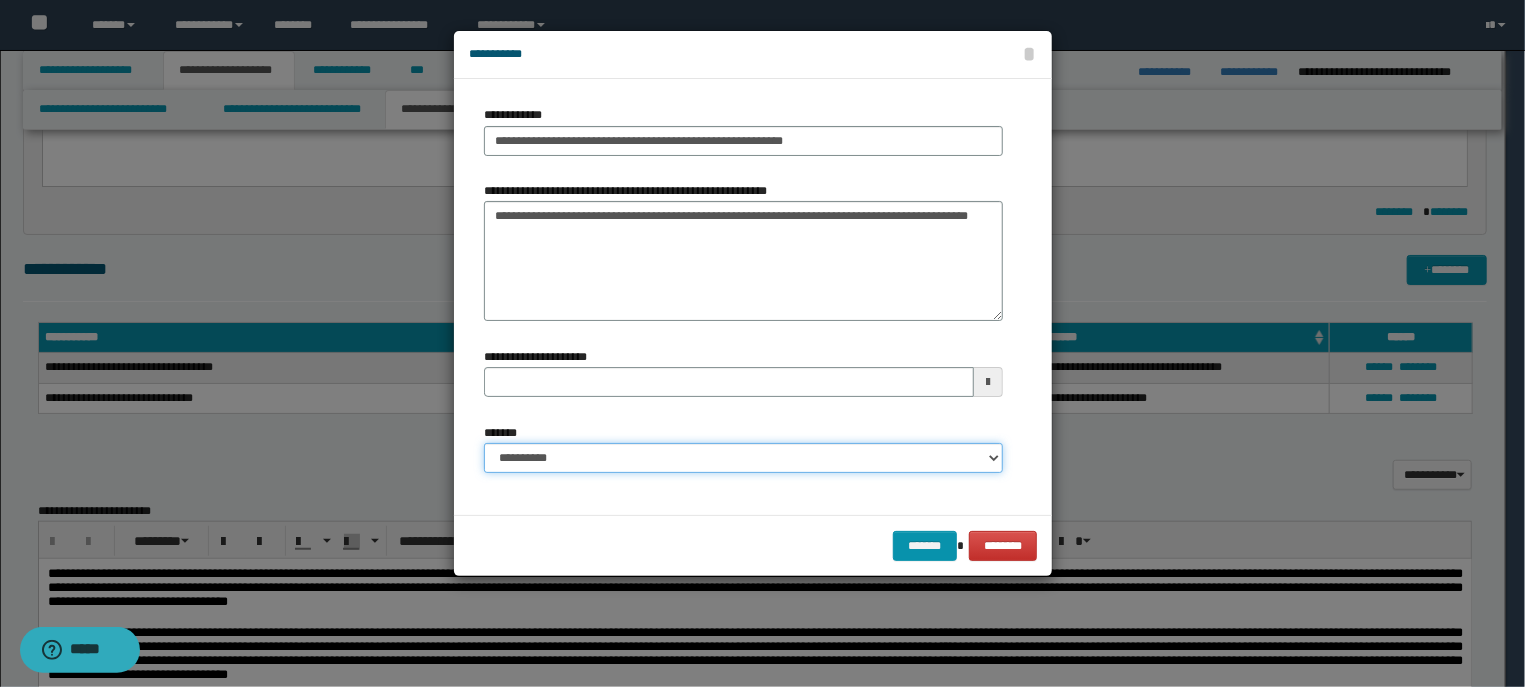 click on "**********" at bounding box center (743, 458) 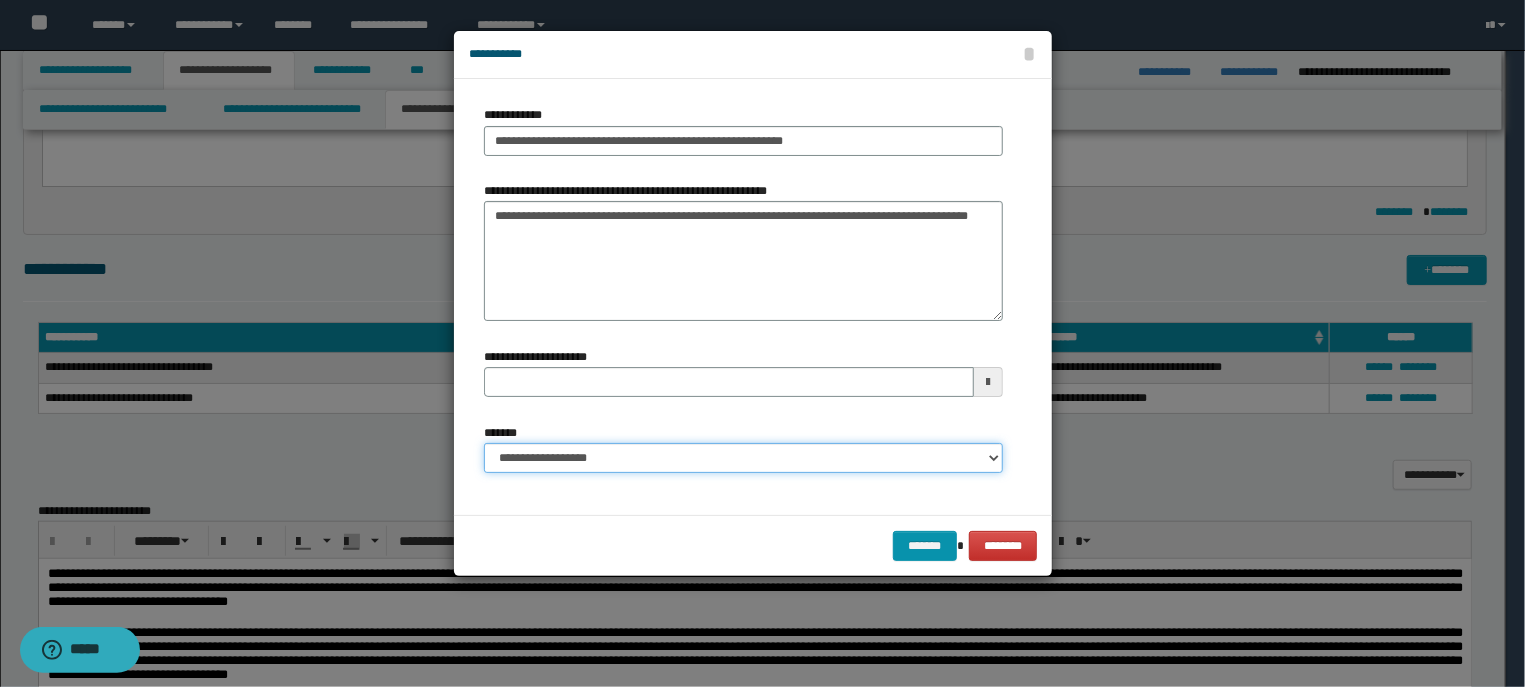 type 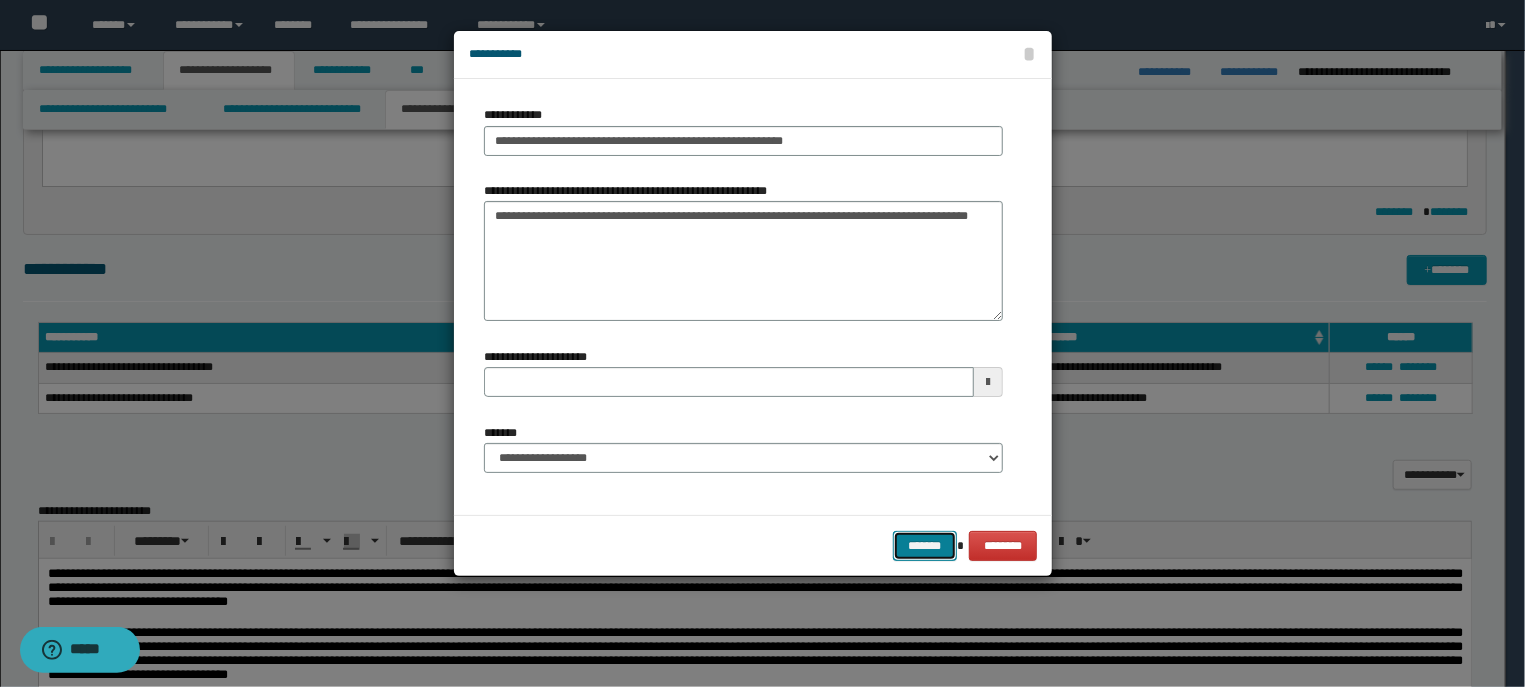 click on "*******" at bounding box center [925, 546] 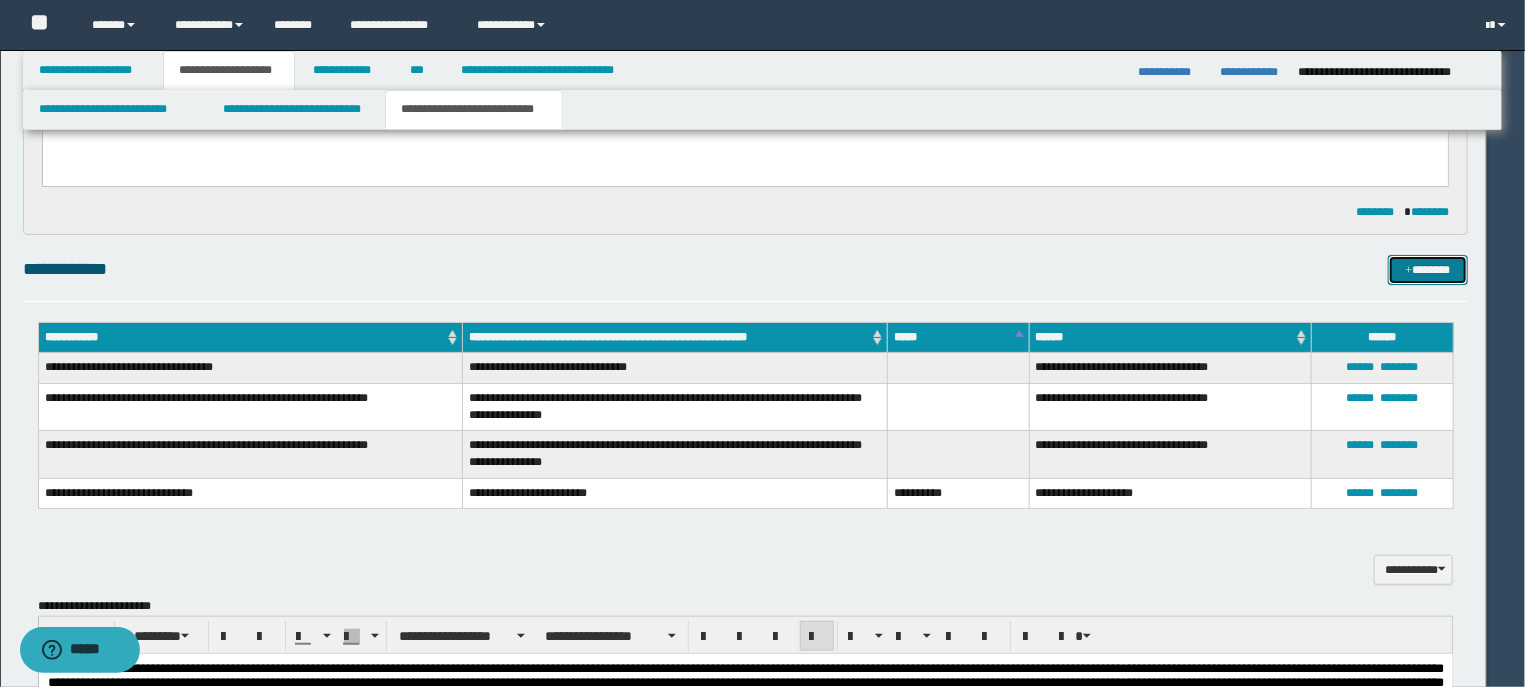 type 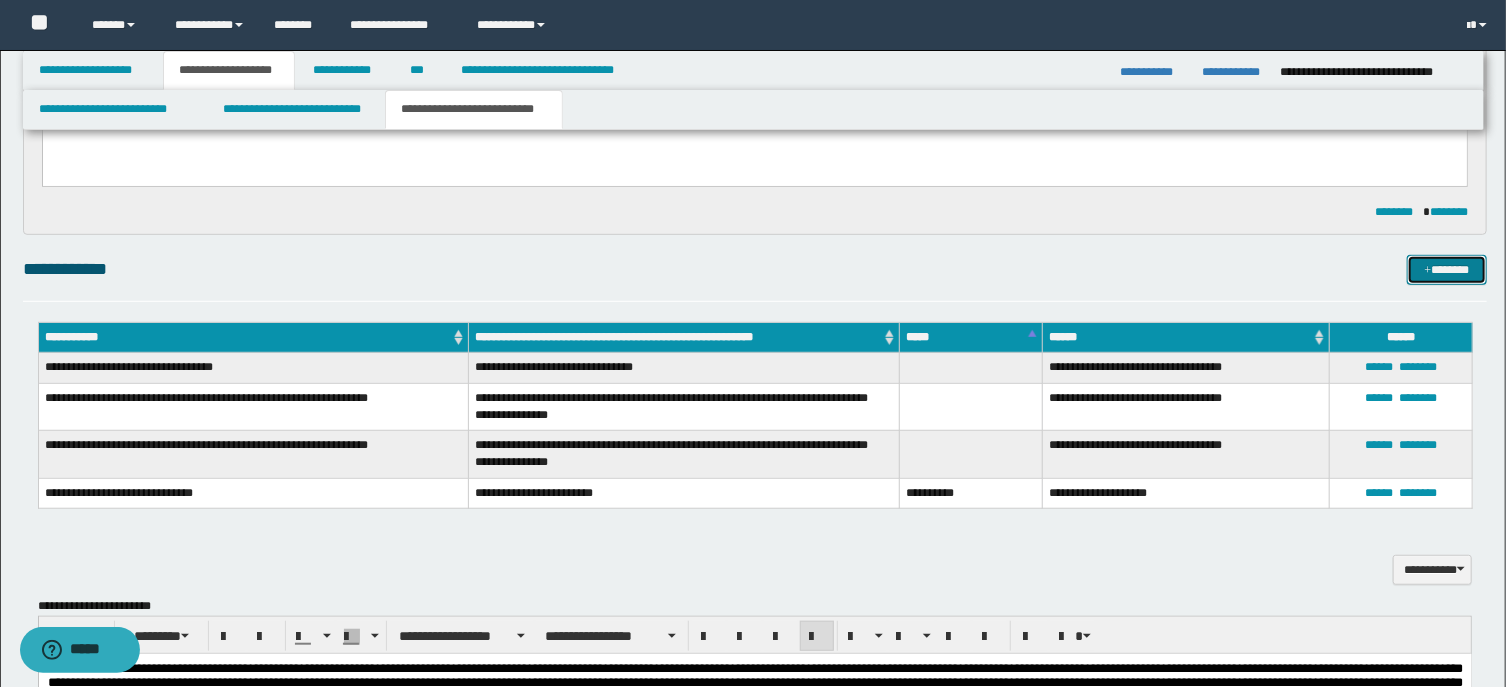 click on "*******" at bounding box center [1447, 270] 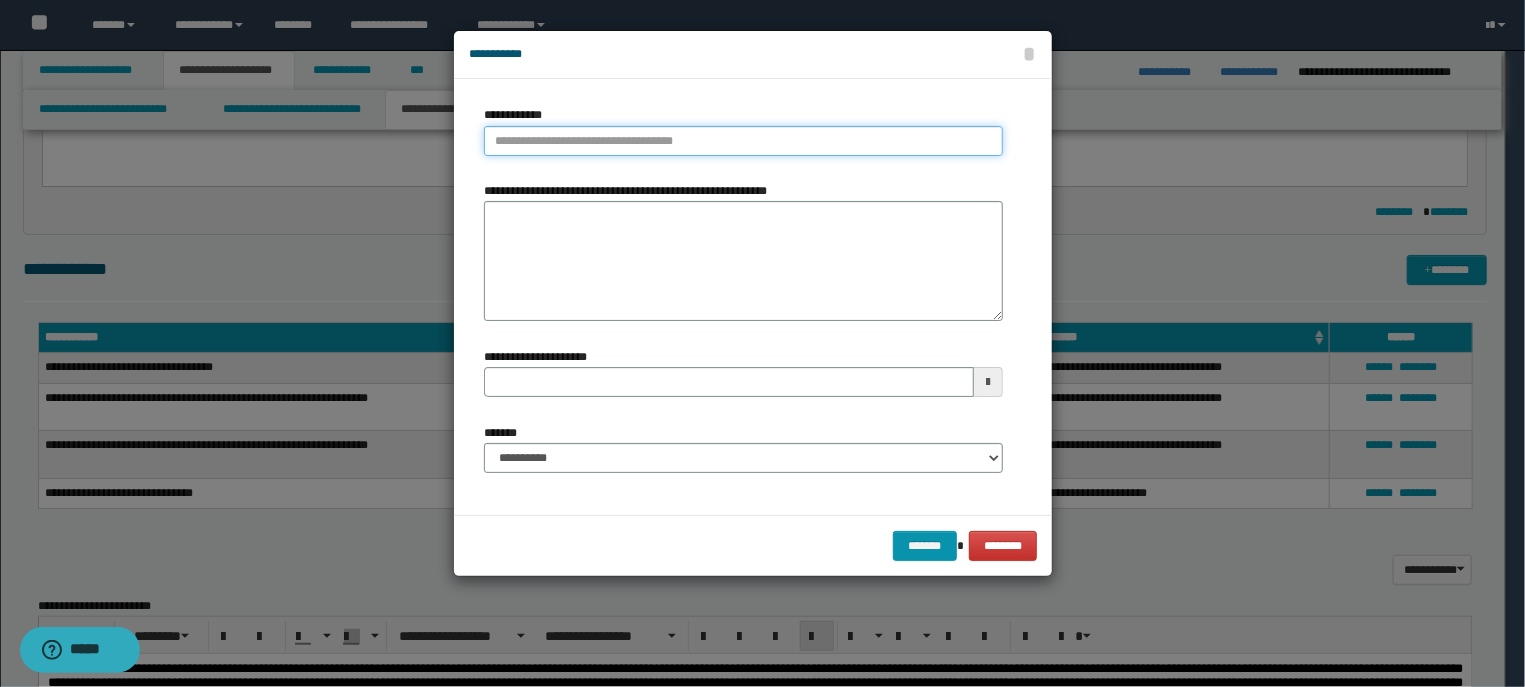 type on "**********" 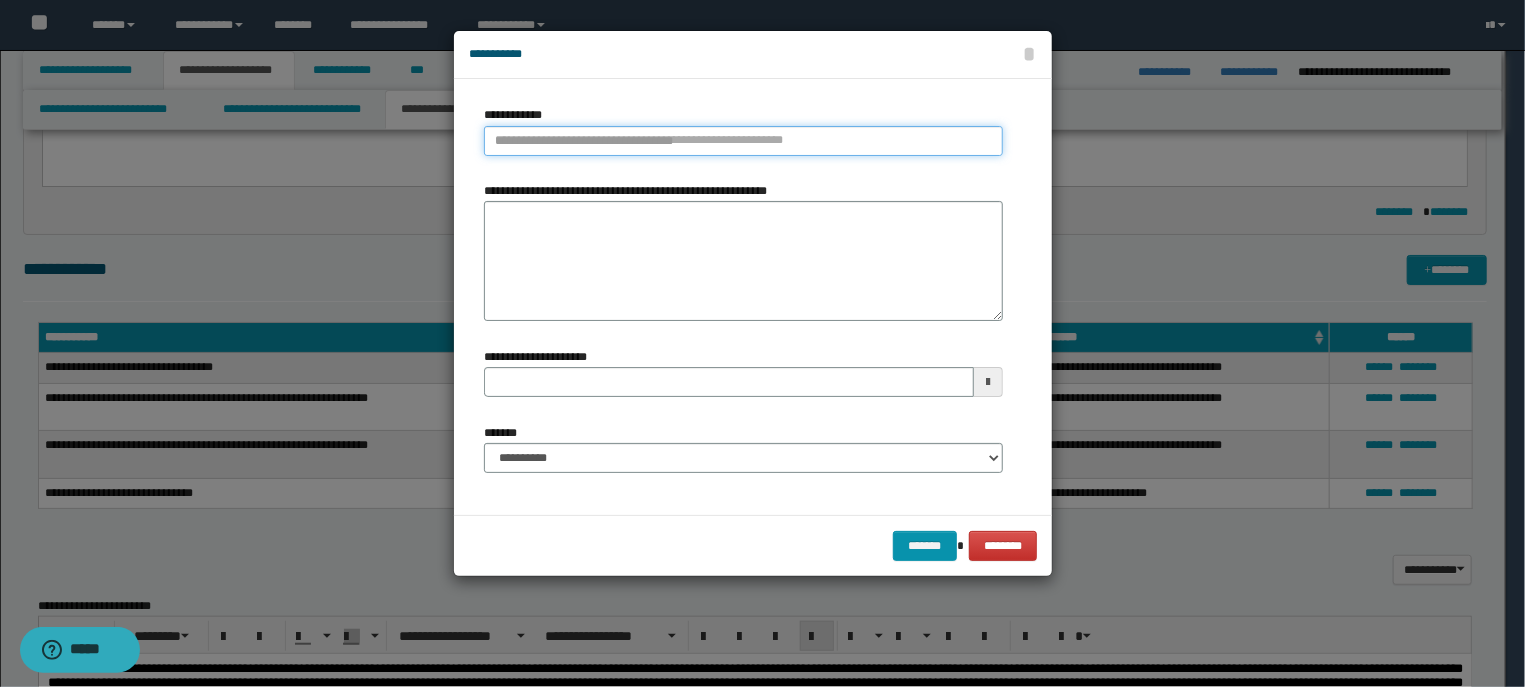 click on "**********" at bounding box center [743, 141] 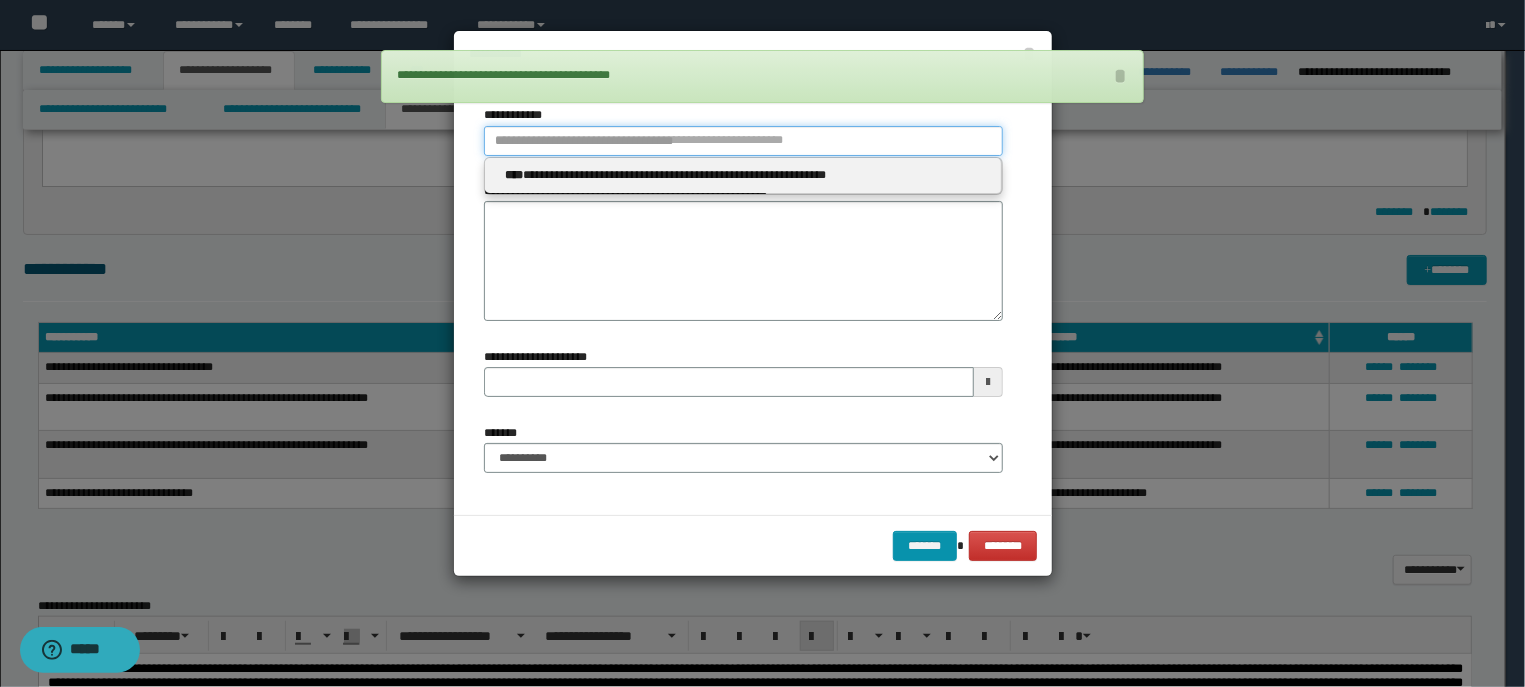 type 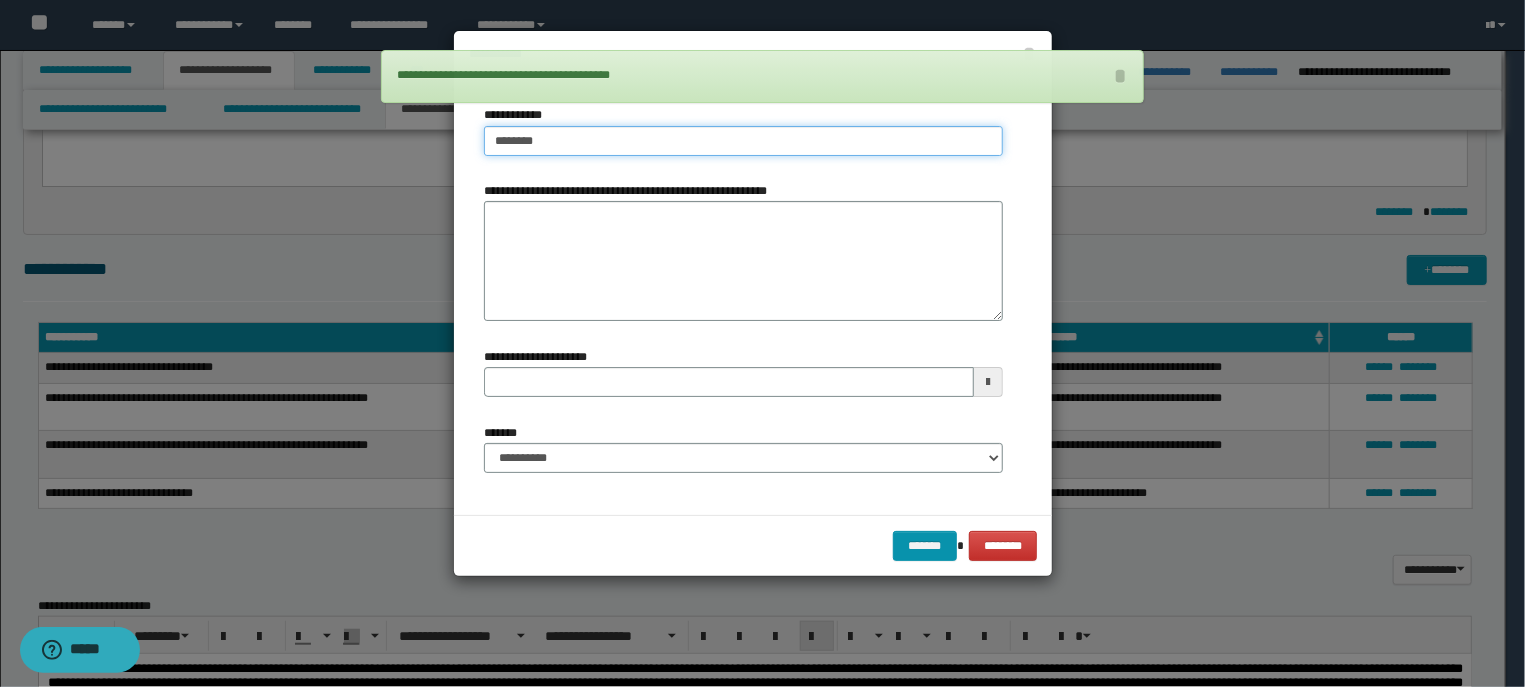 type on "*********" 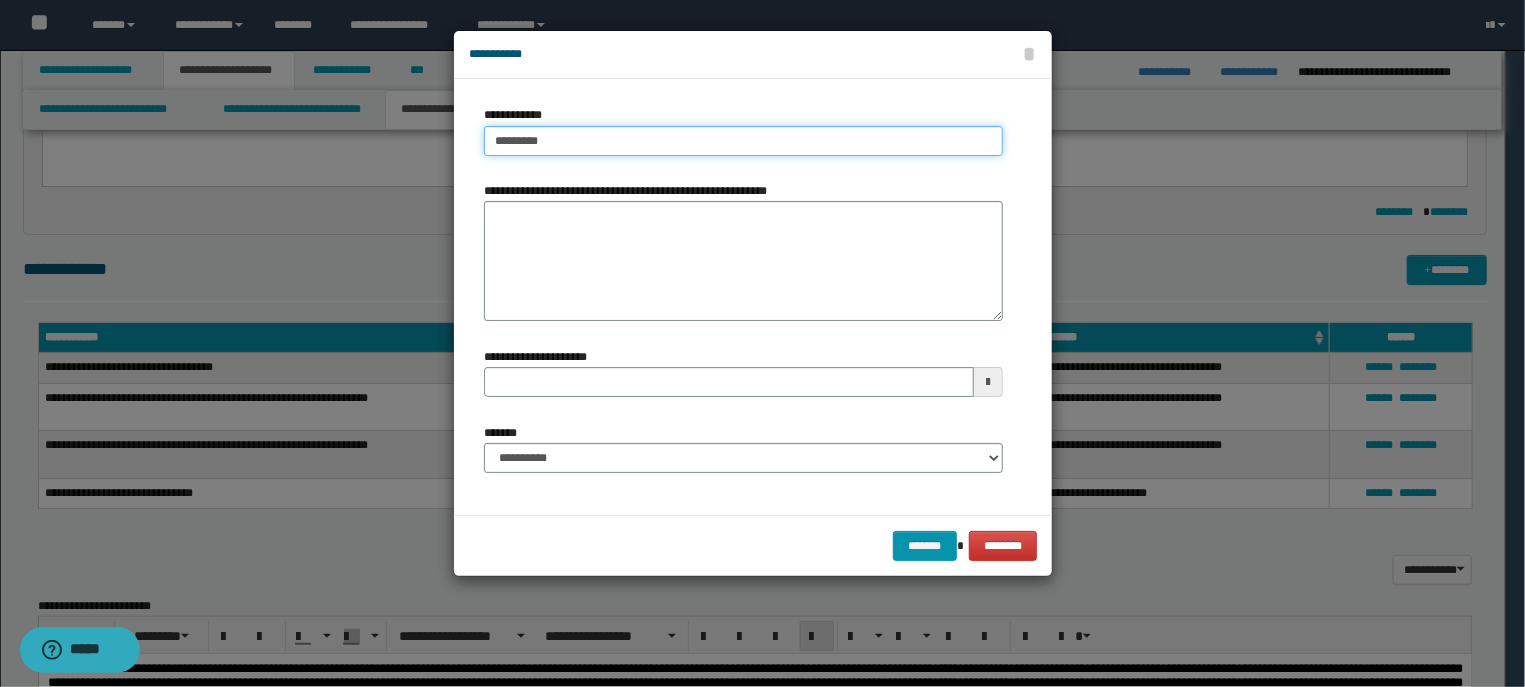 type on "**********" 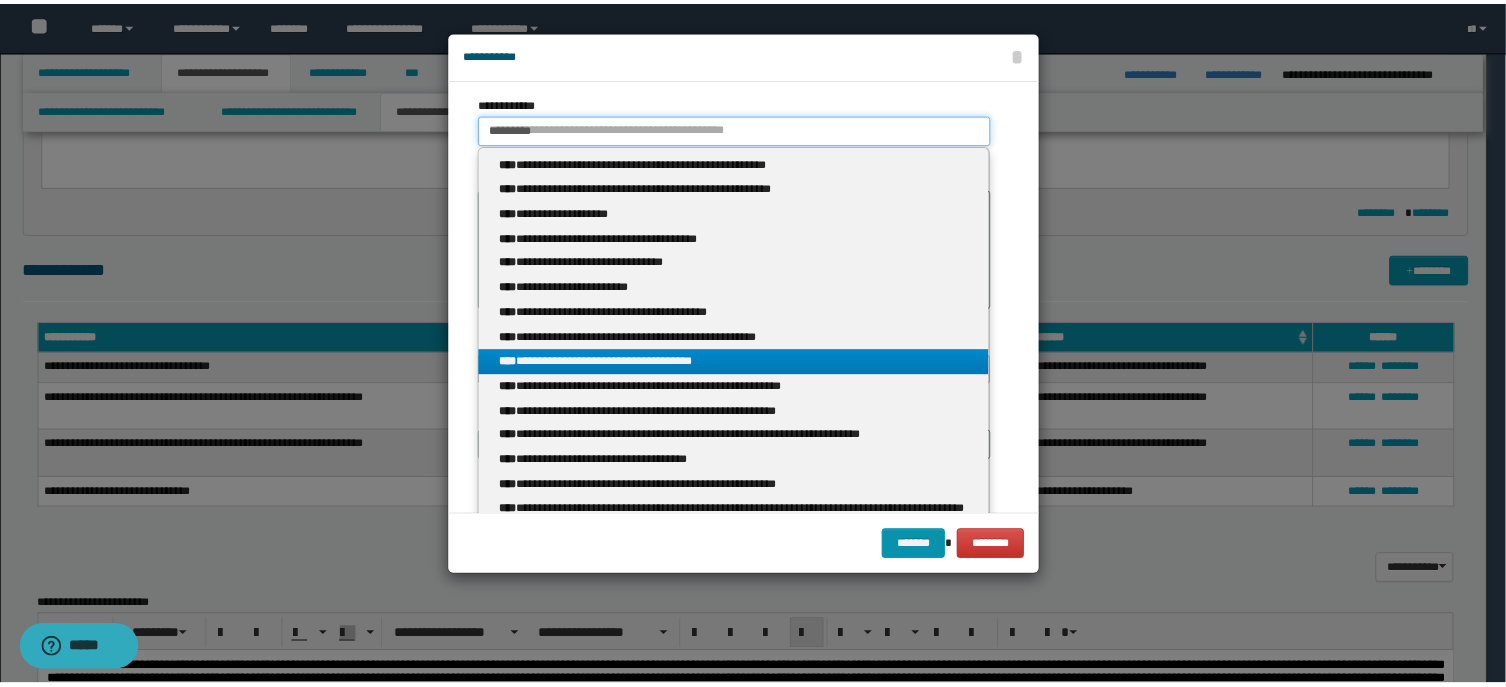 scroll, scrollTop: 0, scrollLeft: 0, axis: both 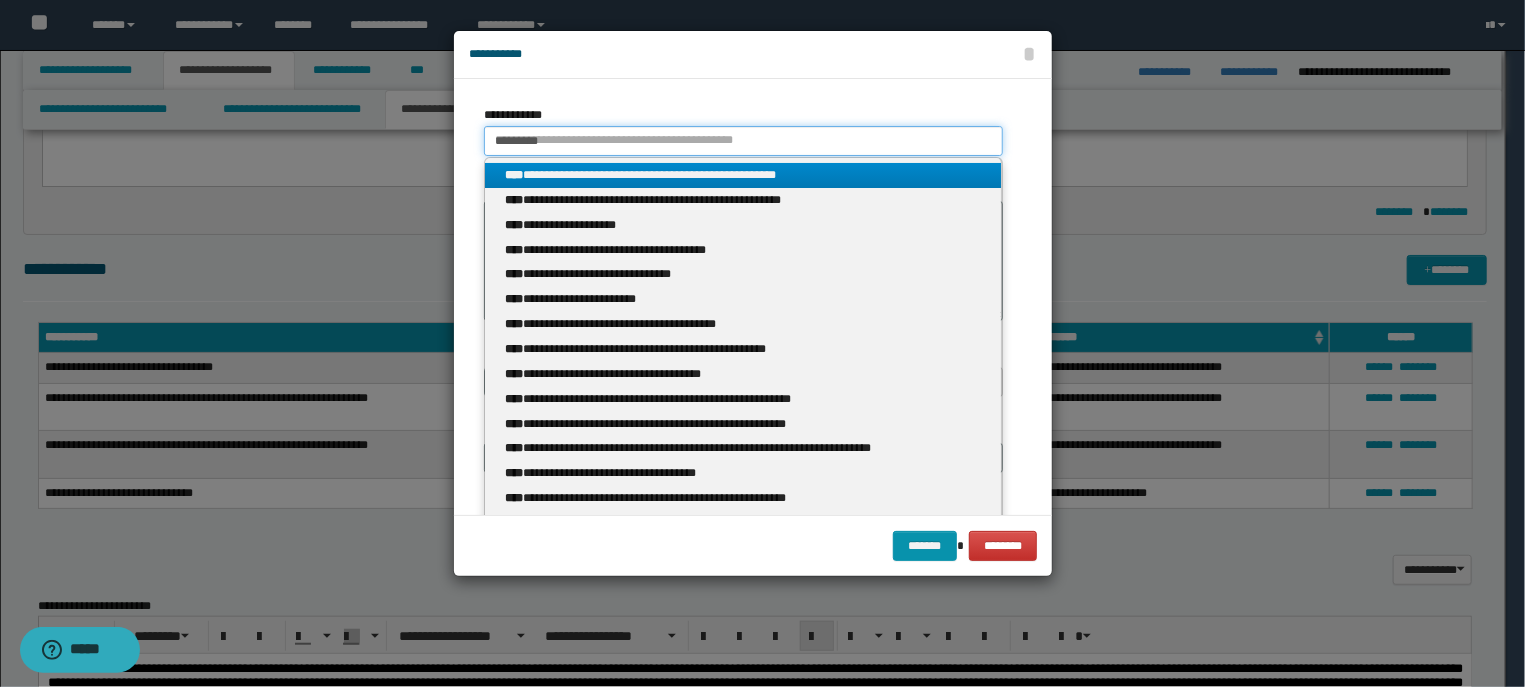 click on "*********" at bounding box center [743, 141] 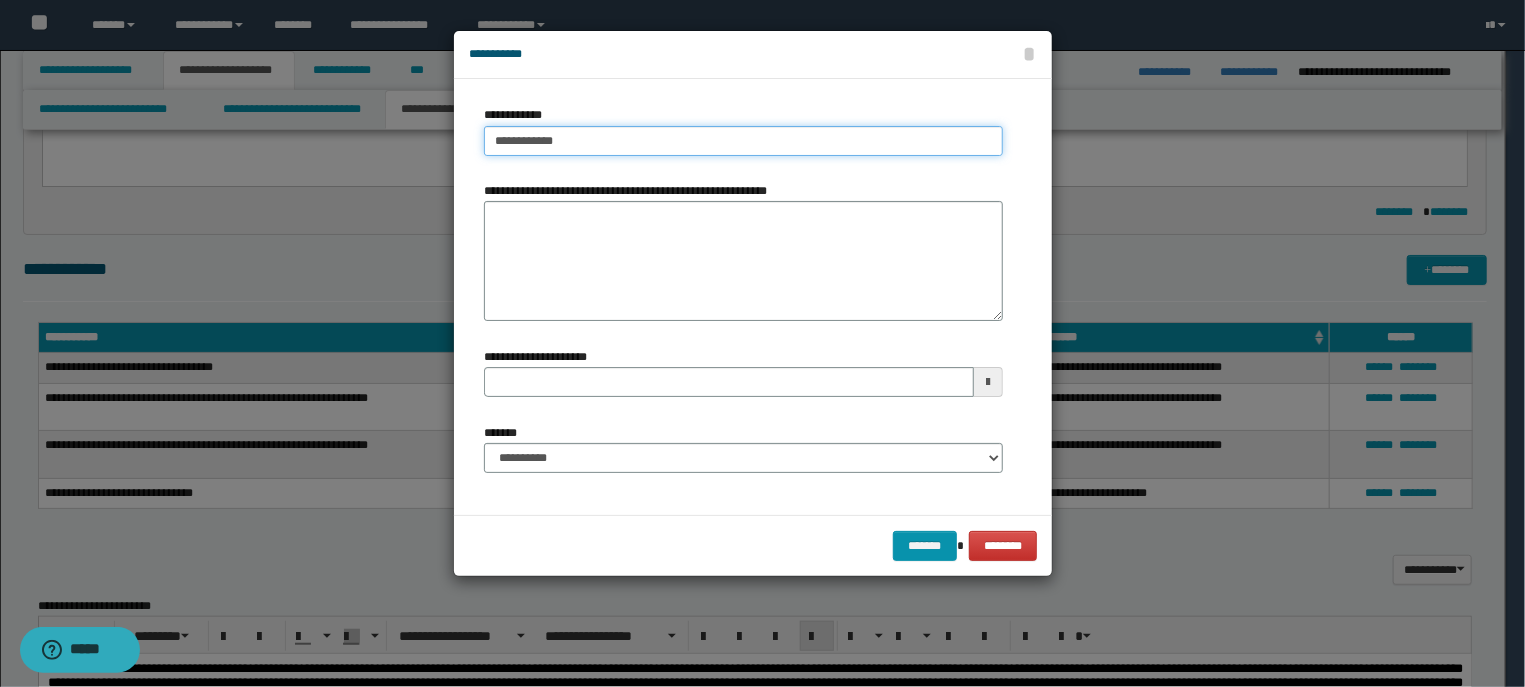 type on "**********" 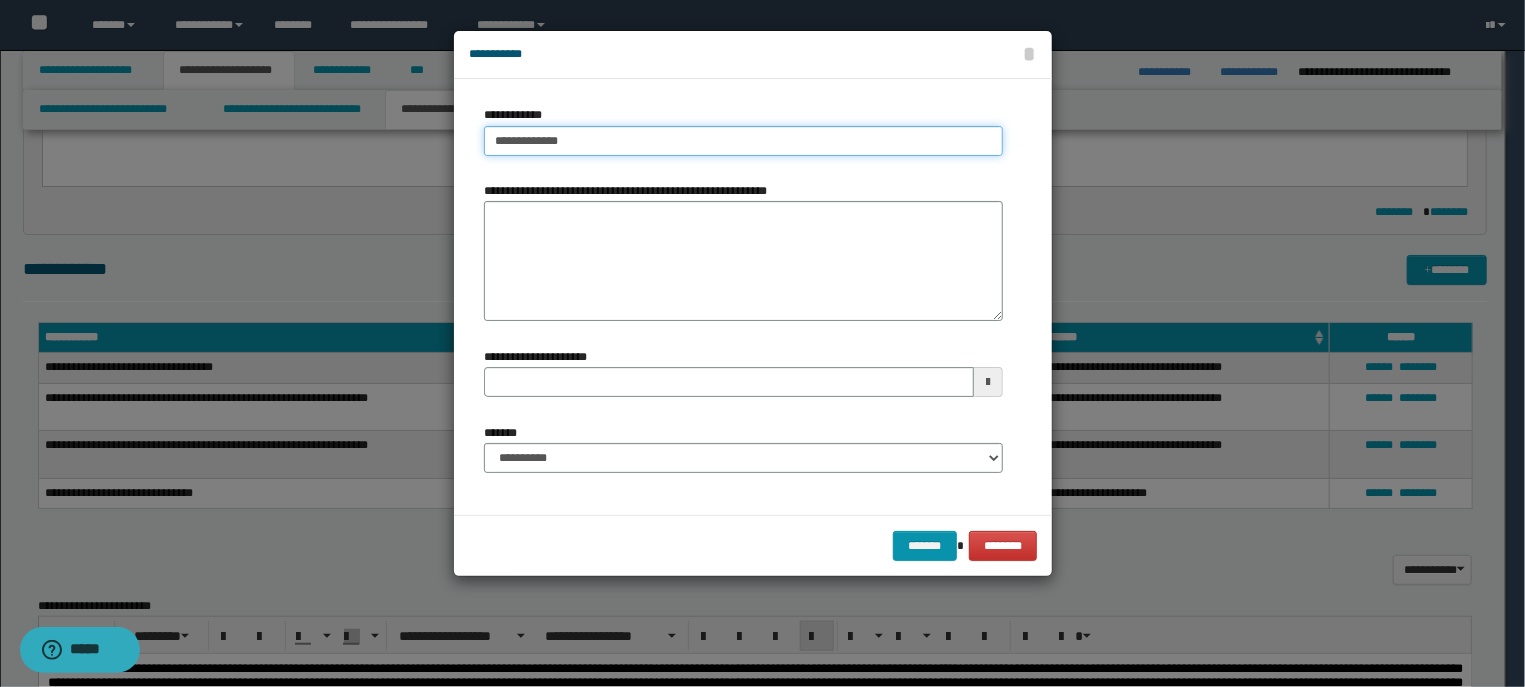 type on "**********" 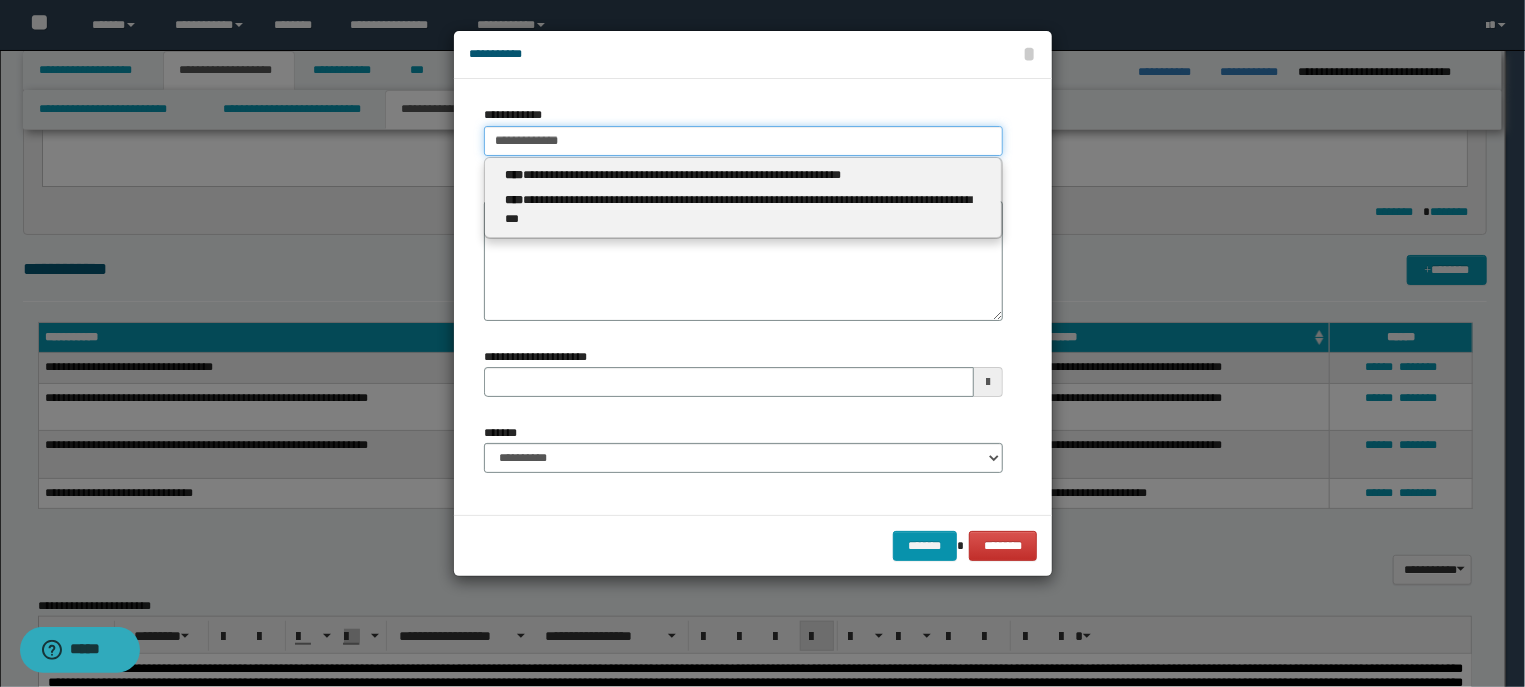 type 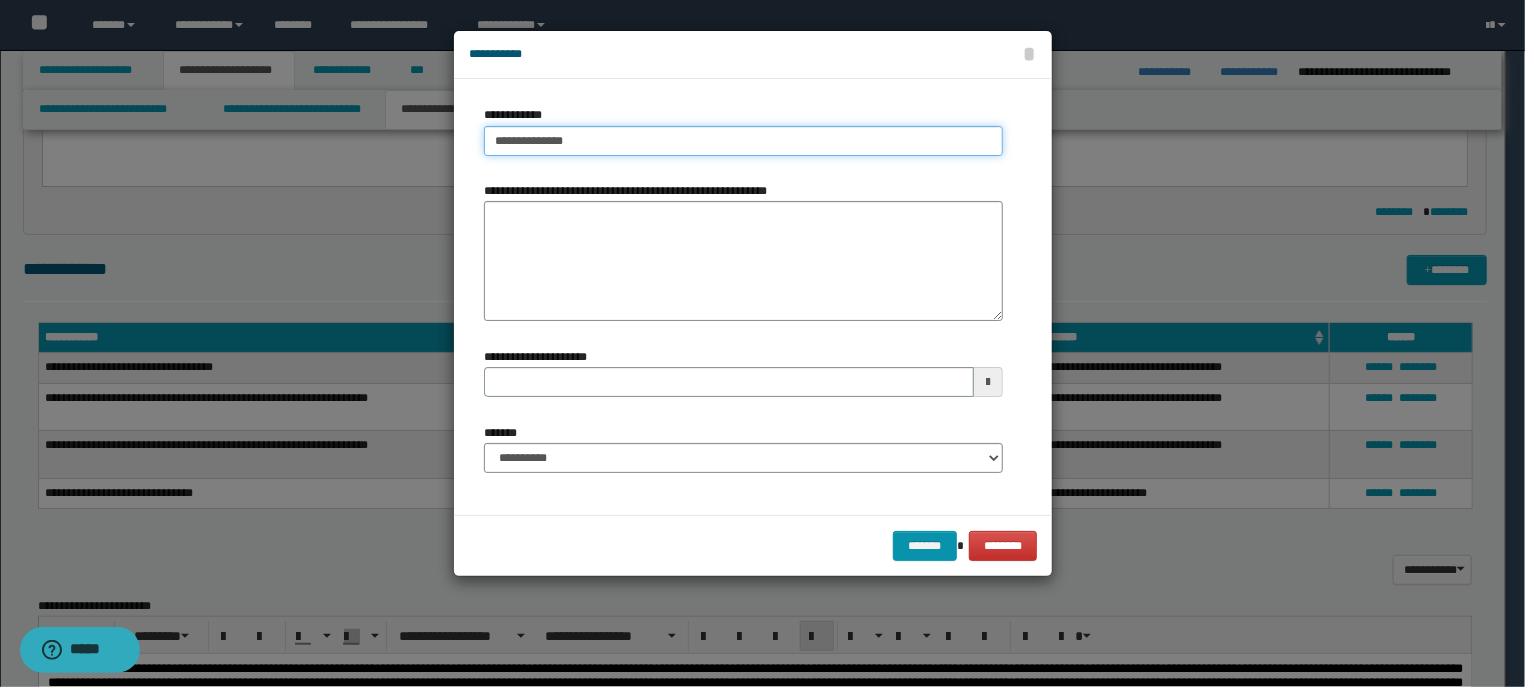 type on "**********" 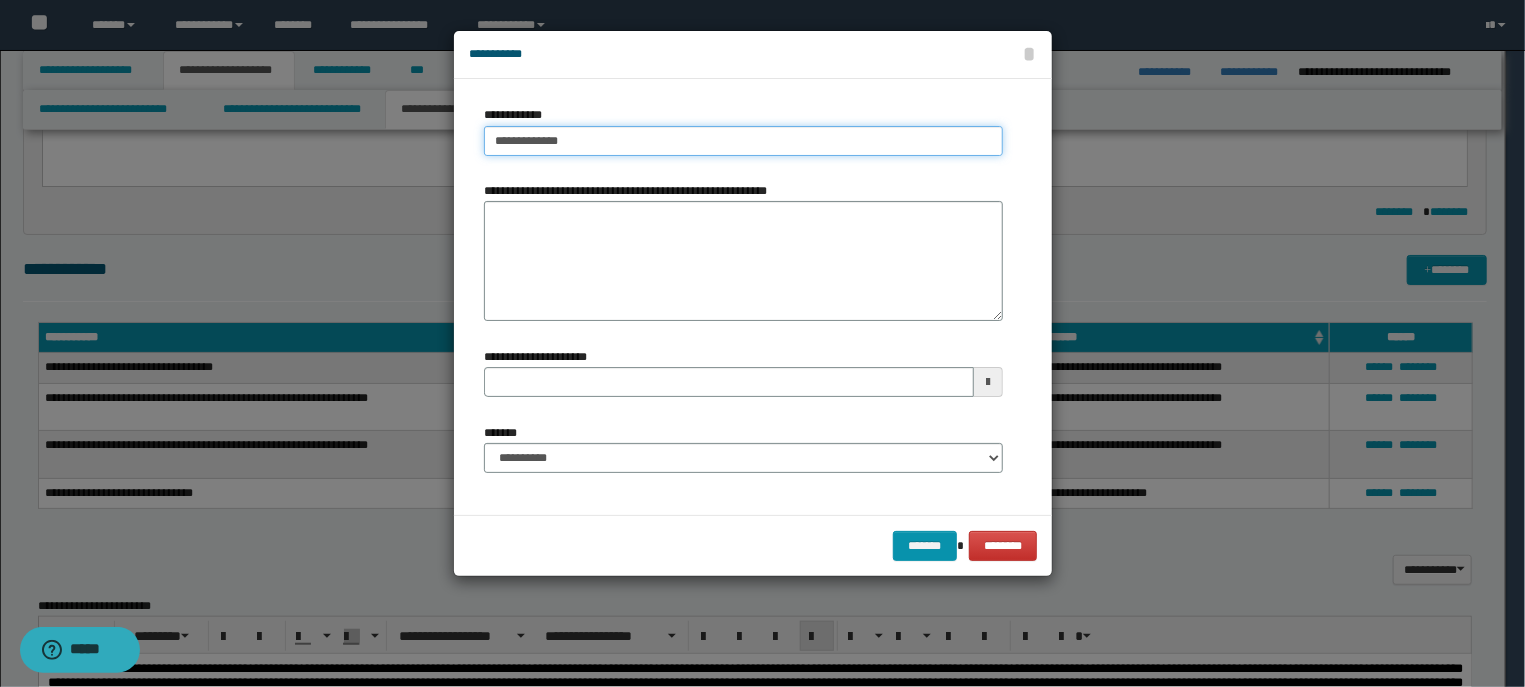 type on "**********" 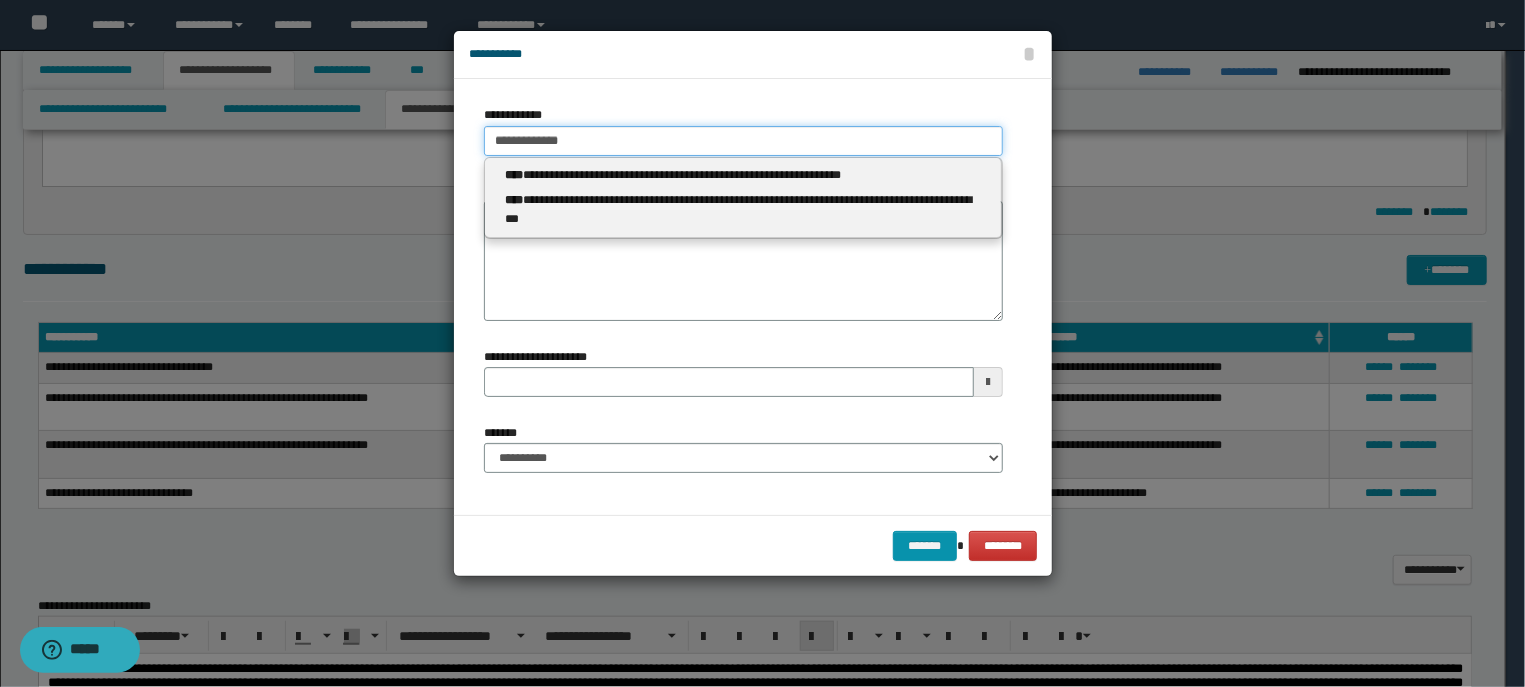 type 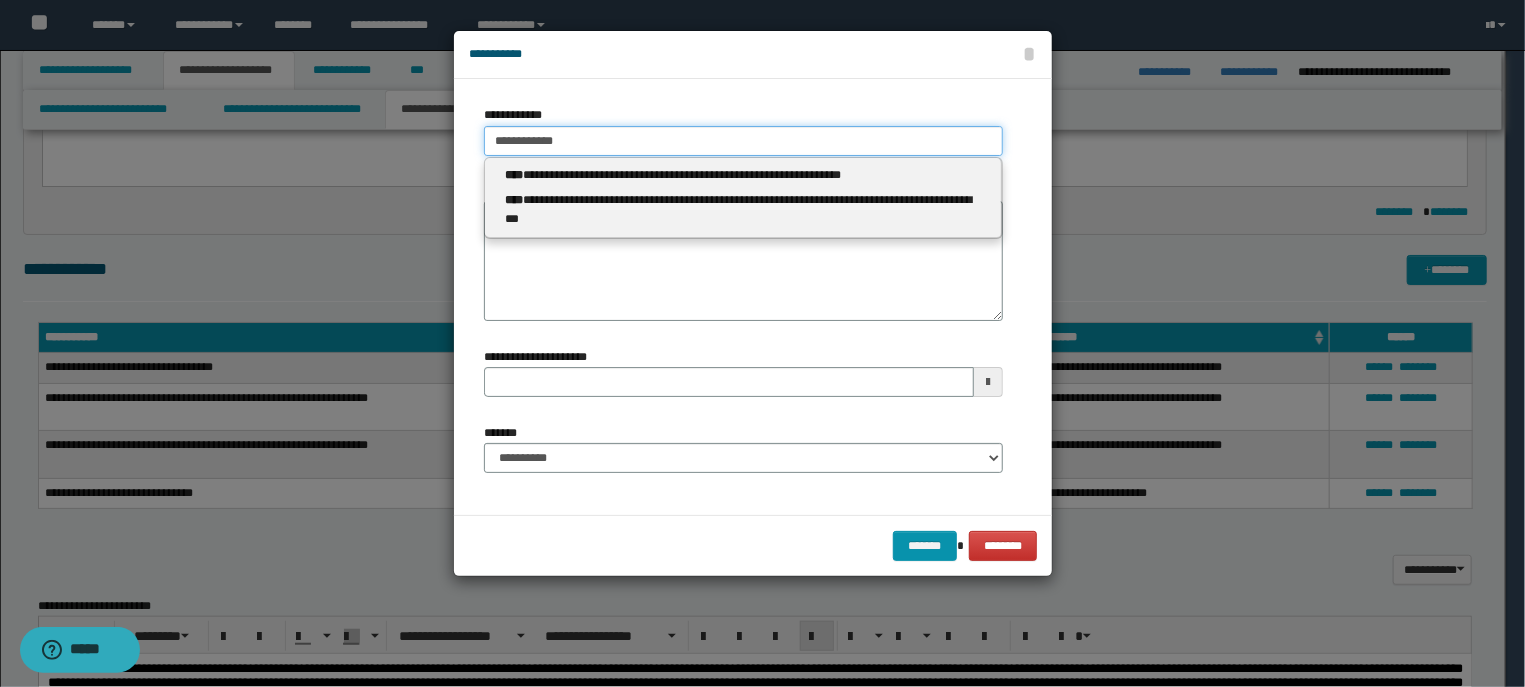 type on "**********" 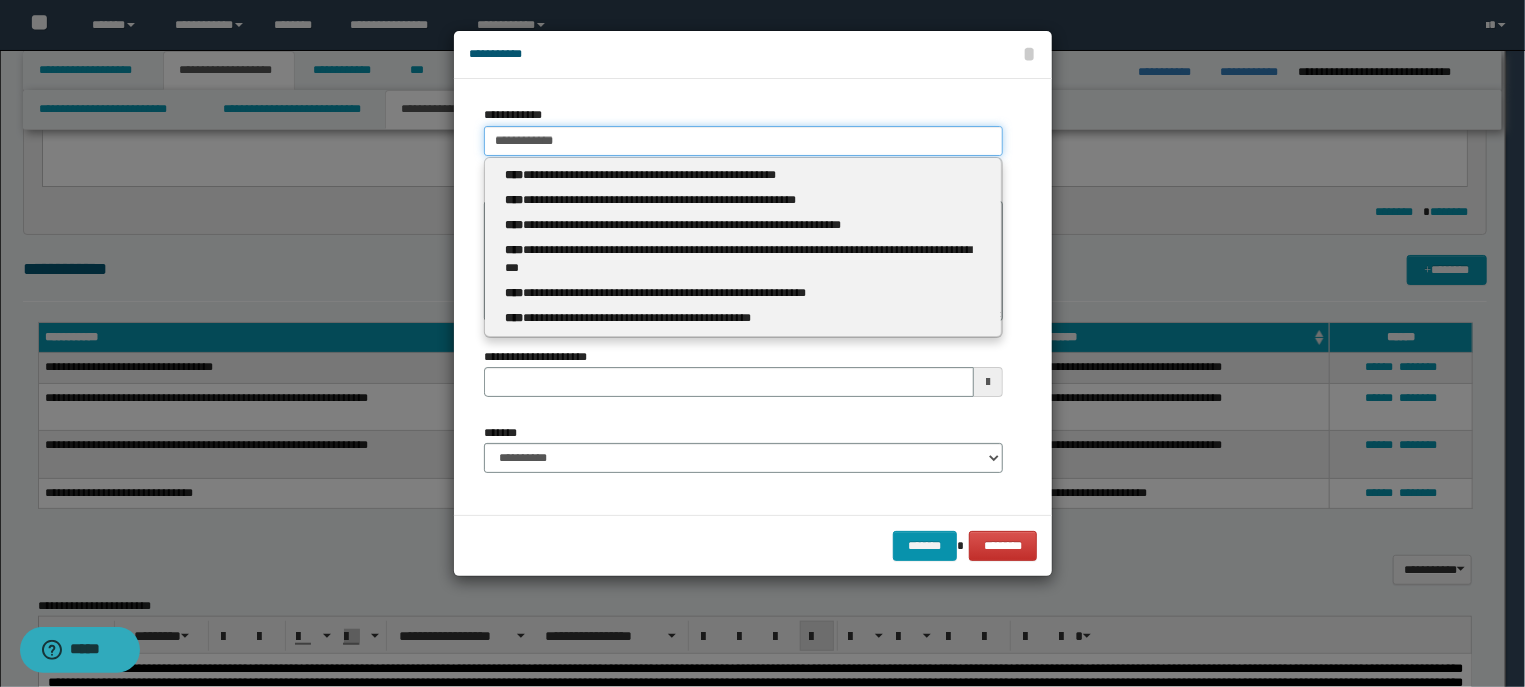 type 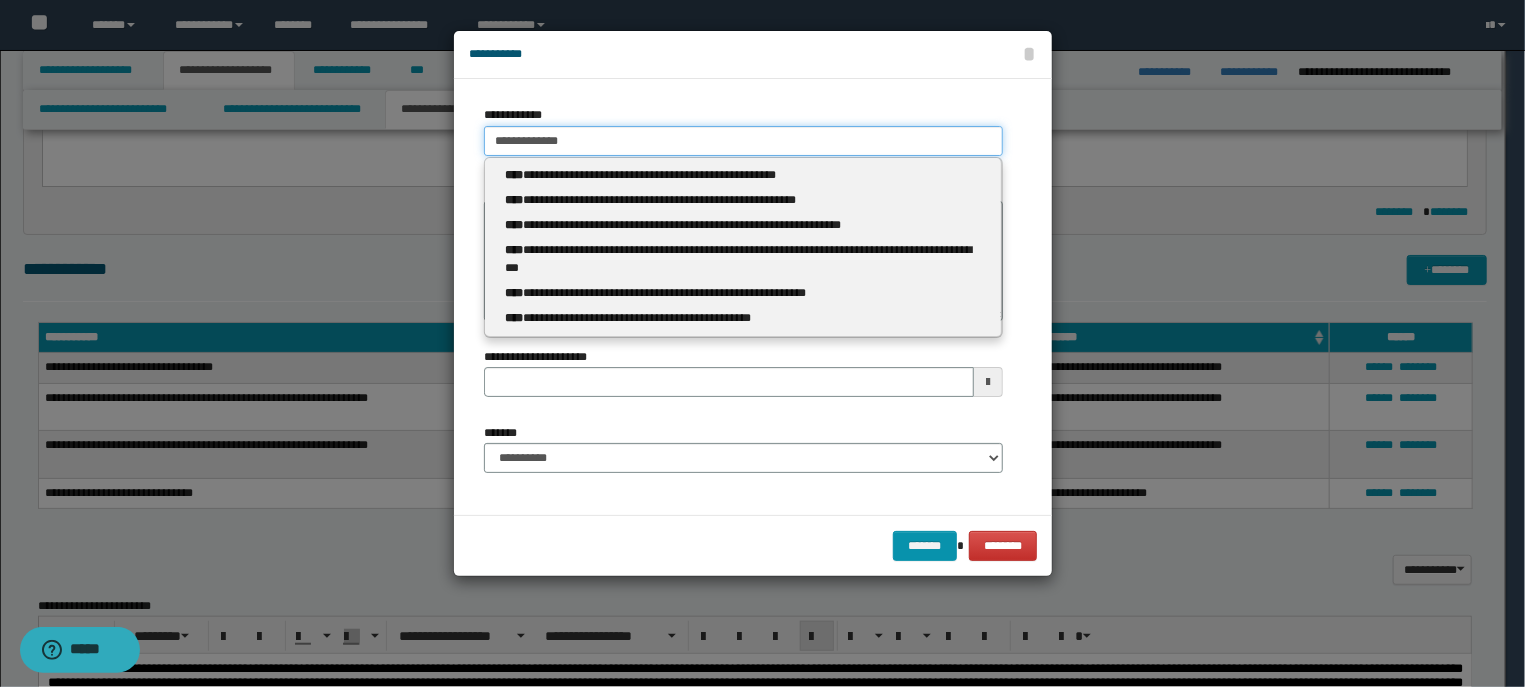 type on "**********" 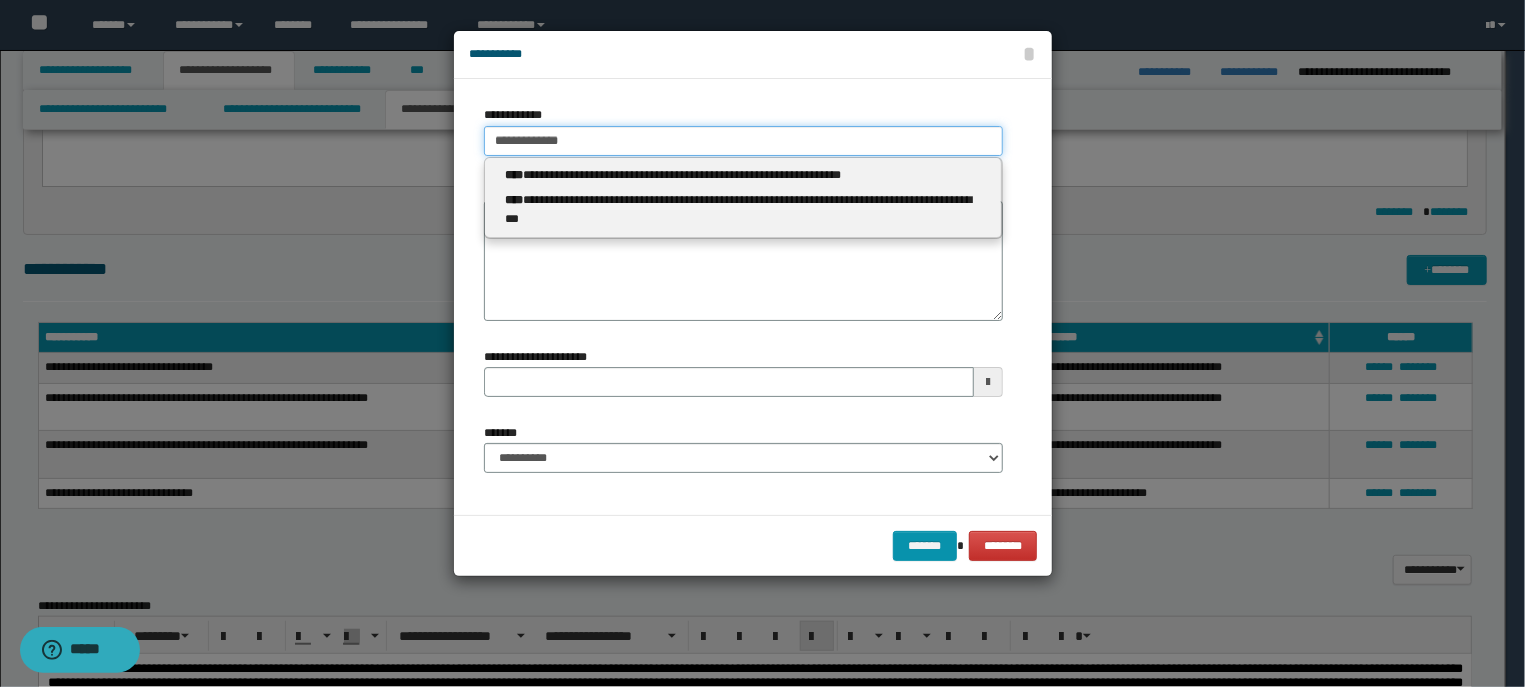 type 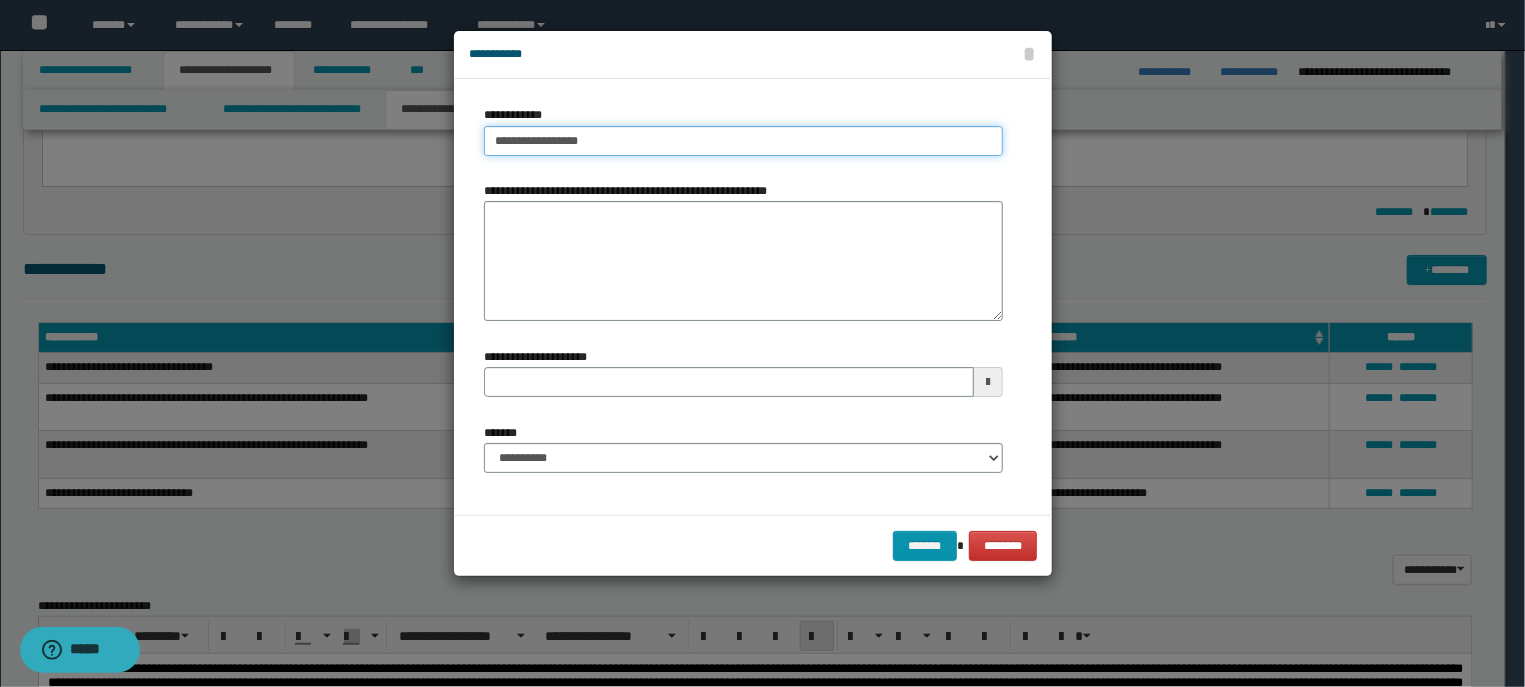 type on "**********" 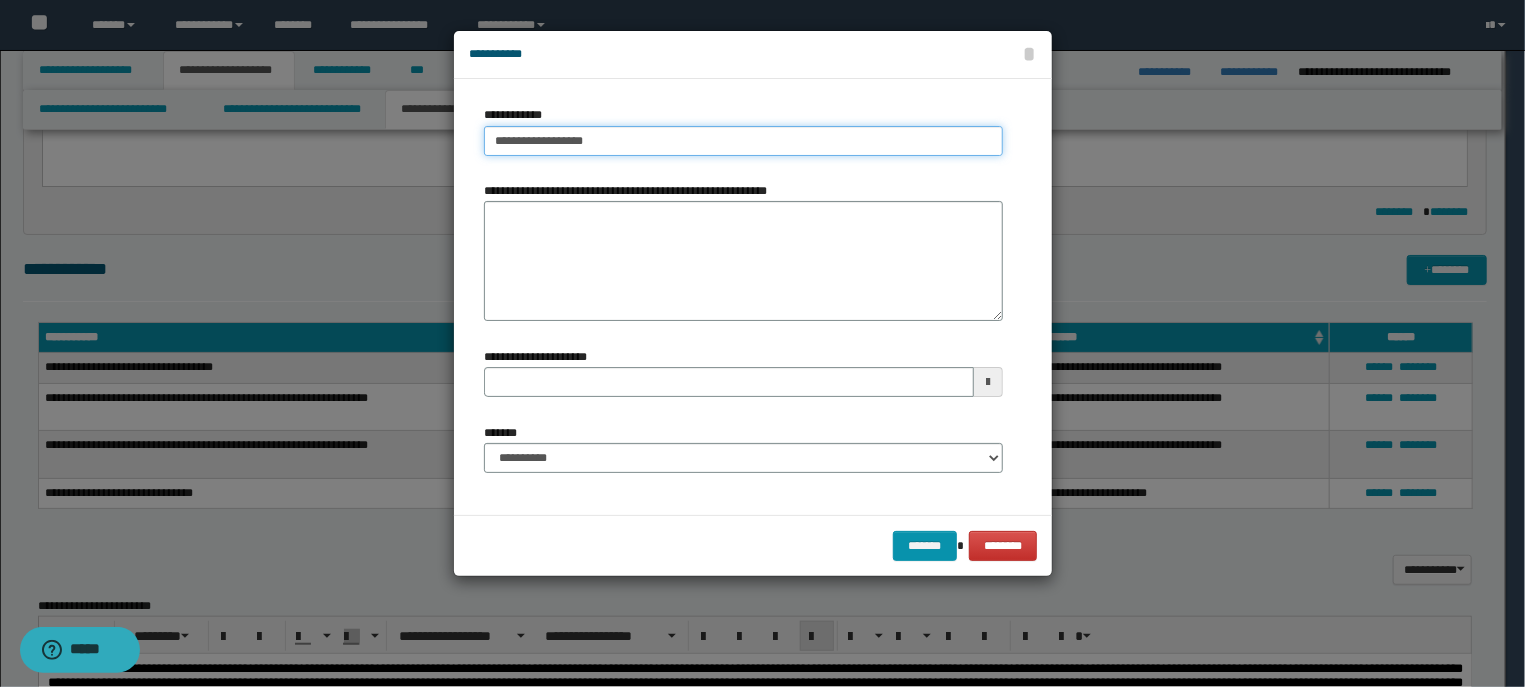 type on "**********" 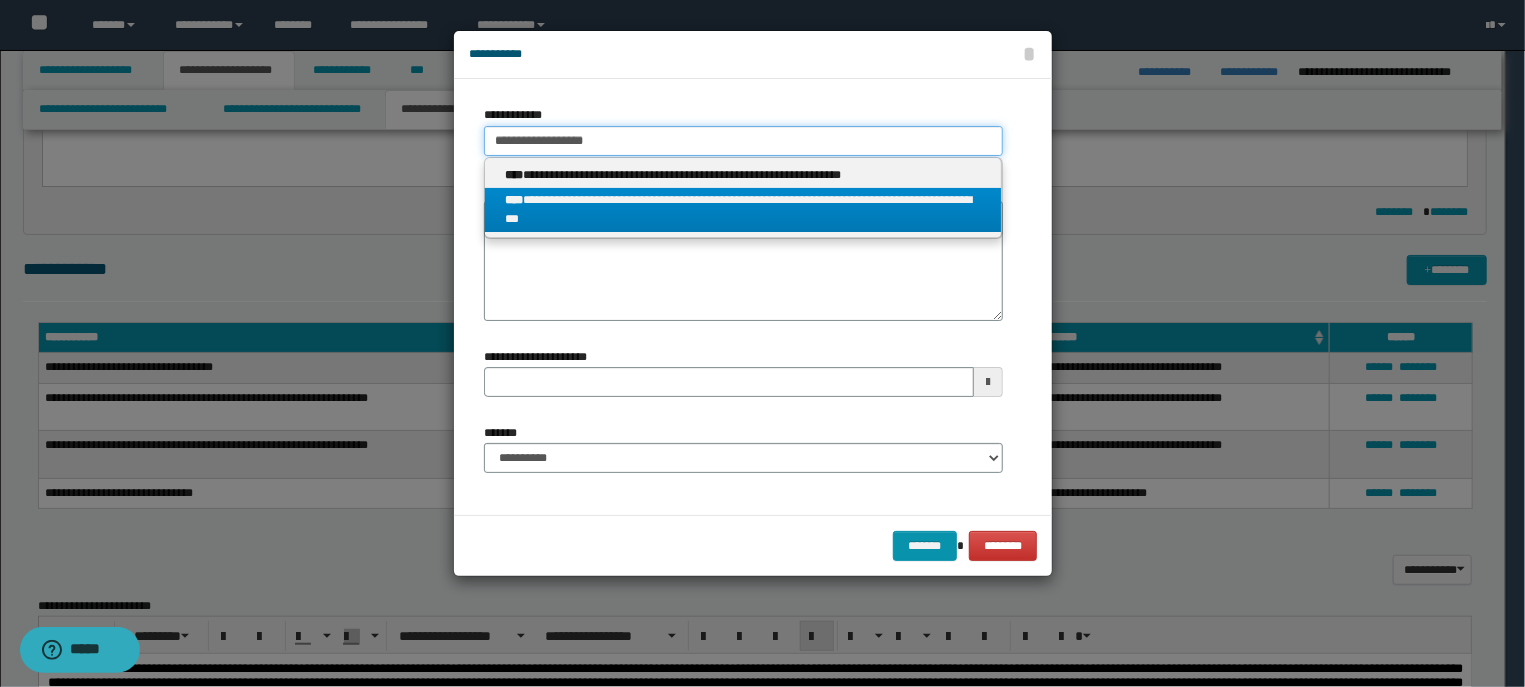 type on "**********" 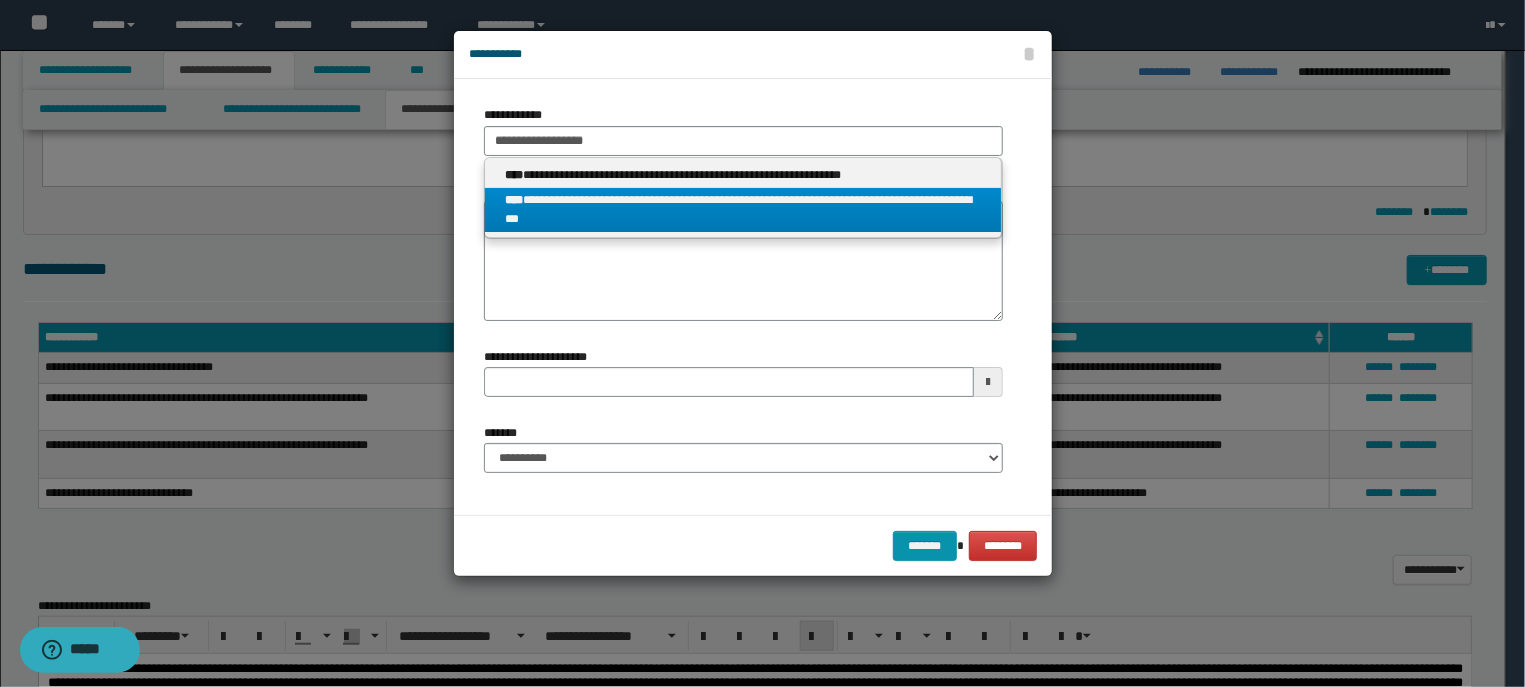 click on "**********" at bounding box center (743, 210) 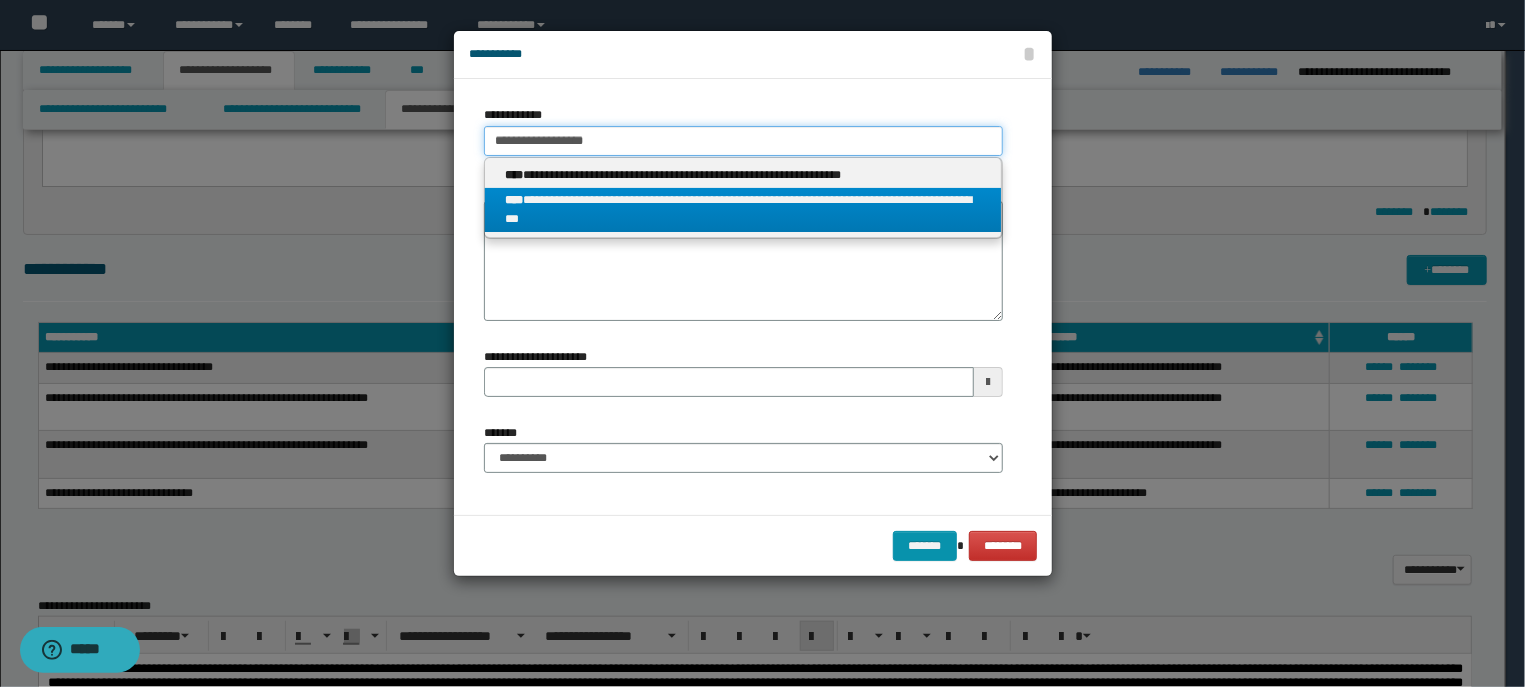type 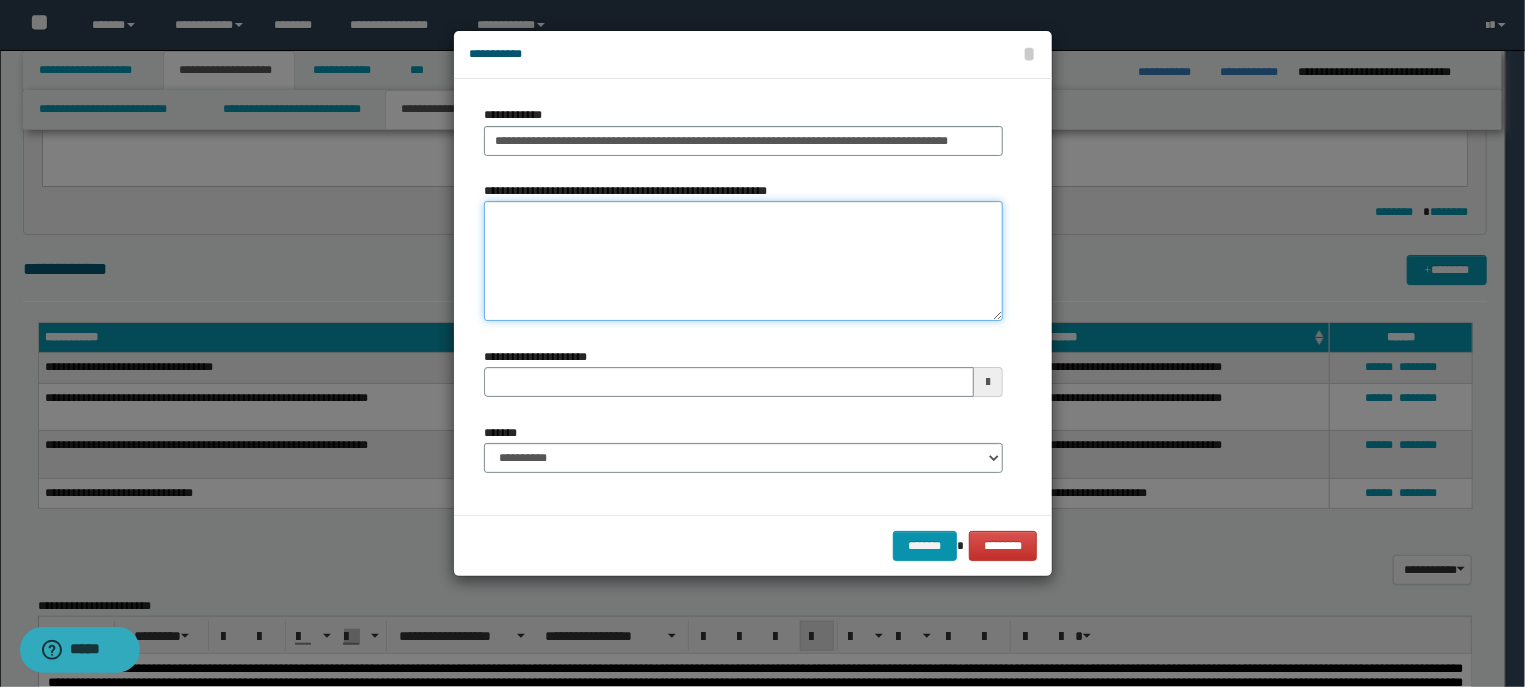 click on "**********" at bounding box center (743, 261) 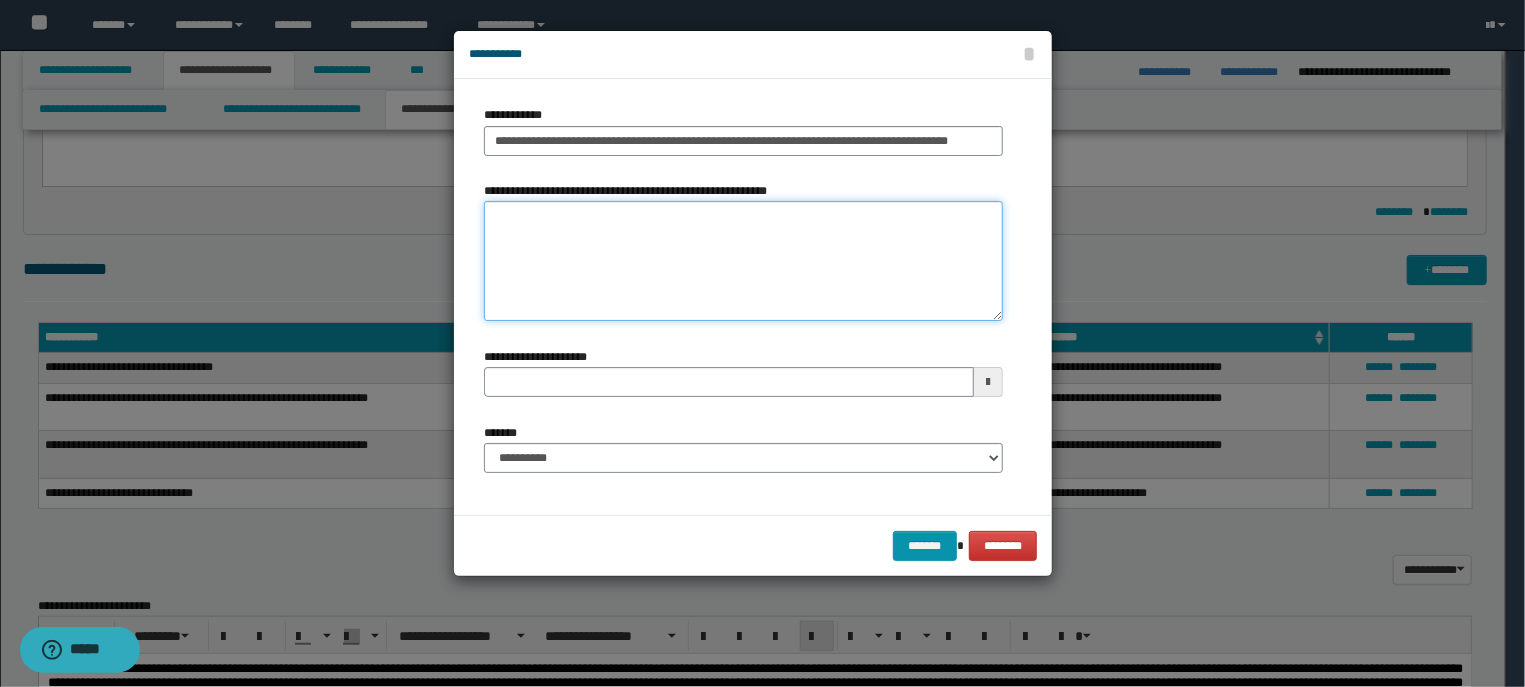 paste on "**********" 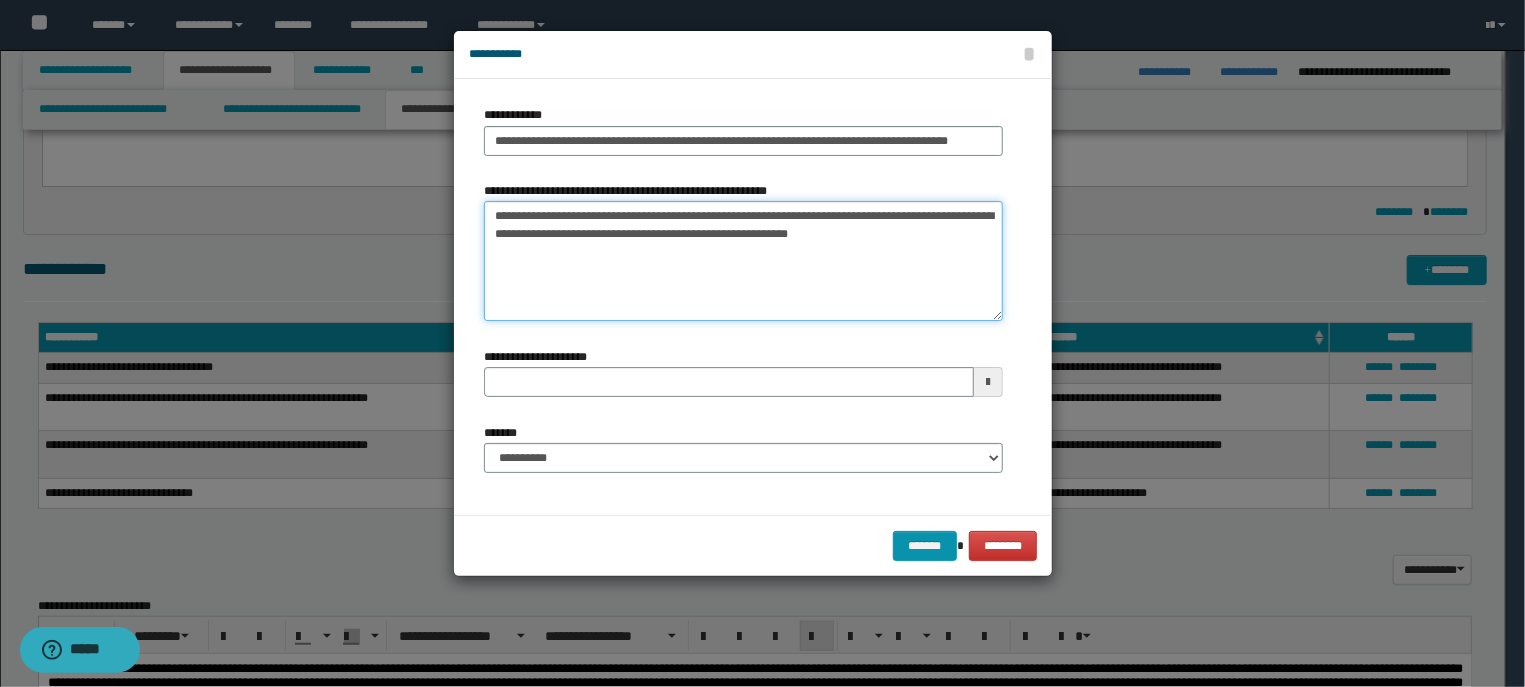 click on "**********" at bounding box center (743, 261) 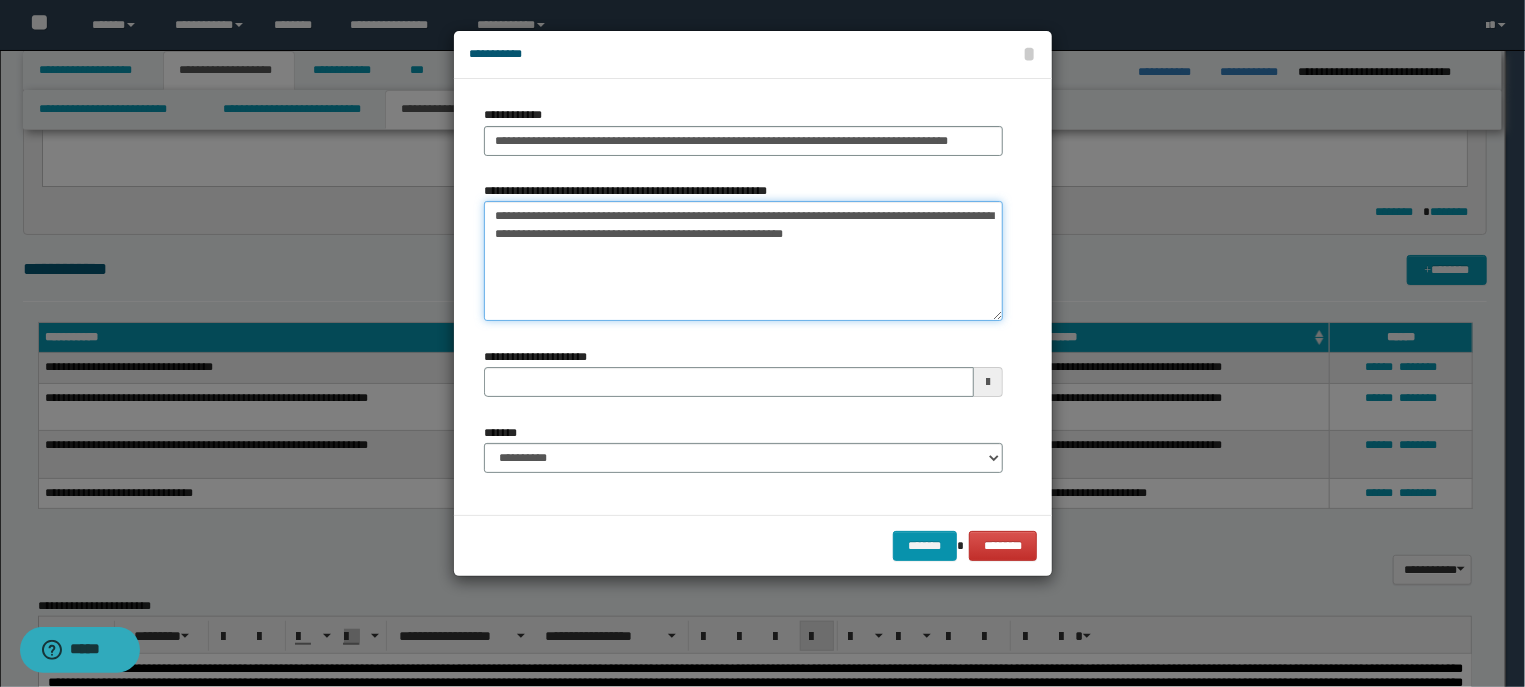 type on "**********" 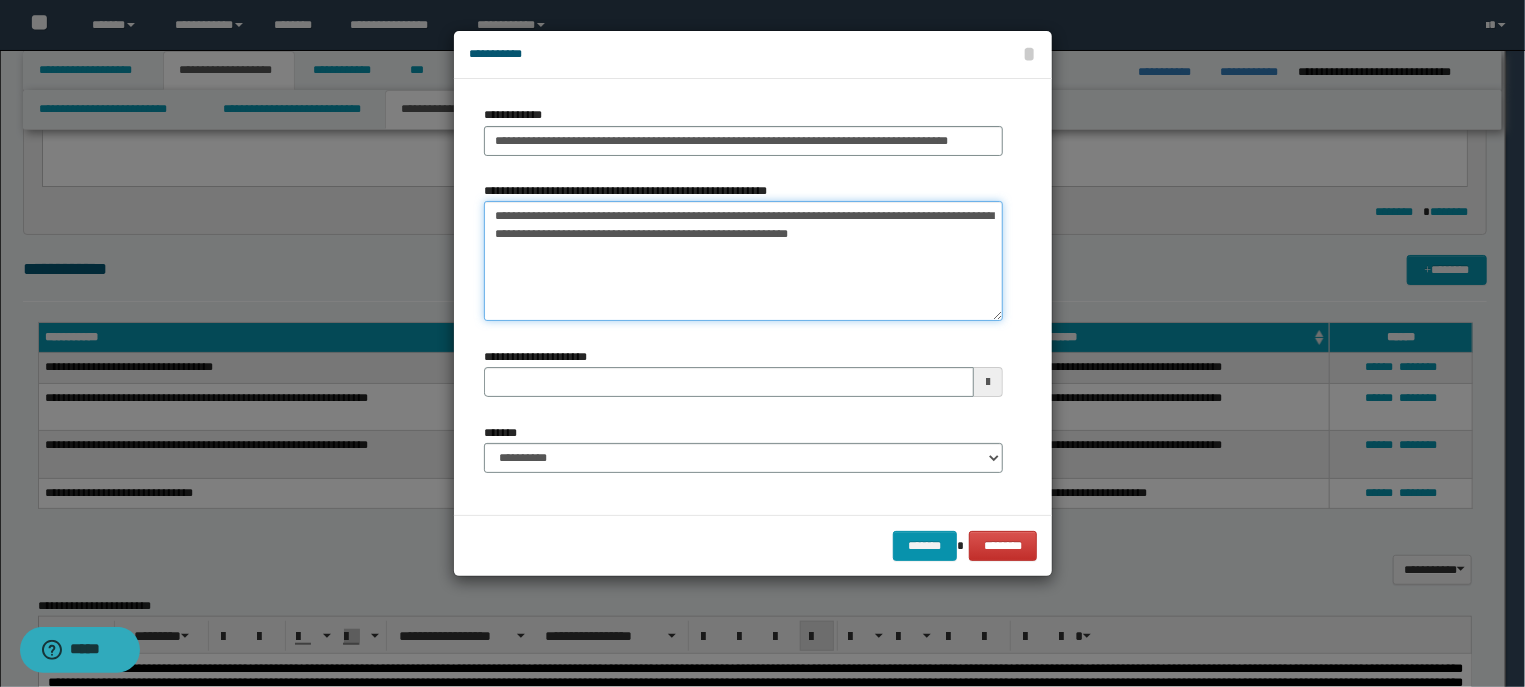 type 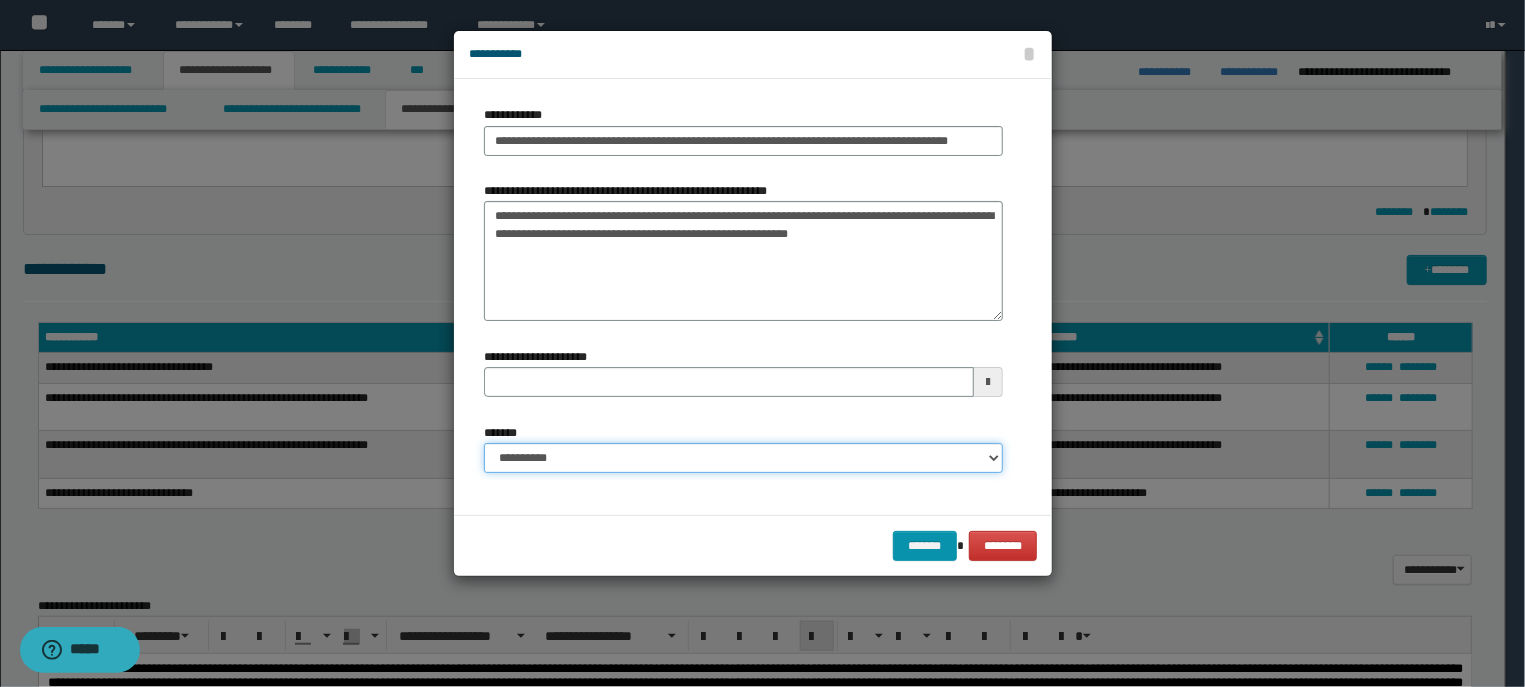 click on "**********" at bounding box center (743, 458) 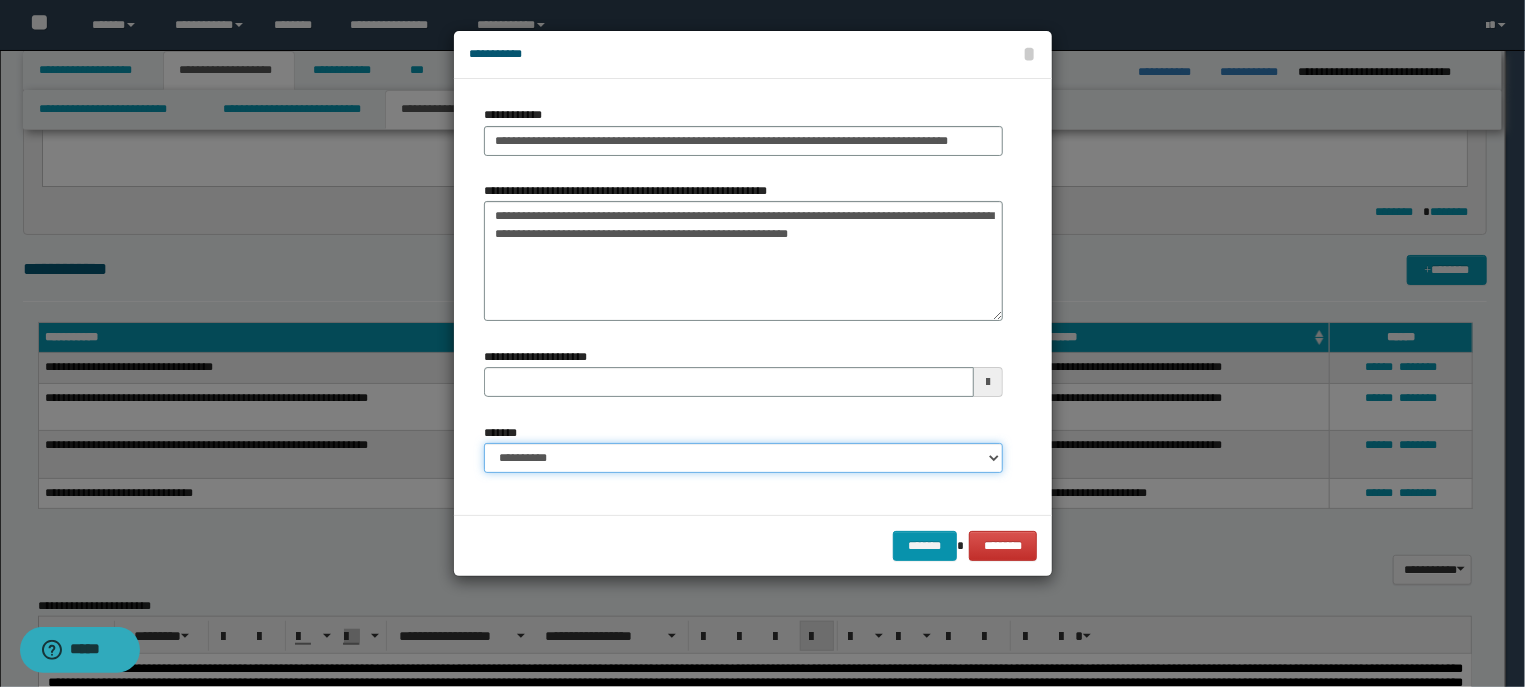 select on "*" 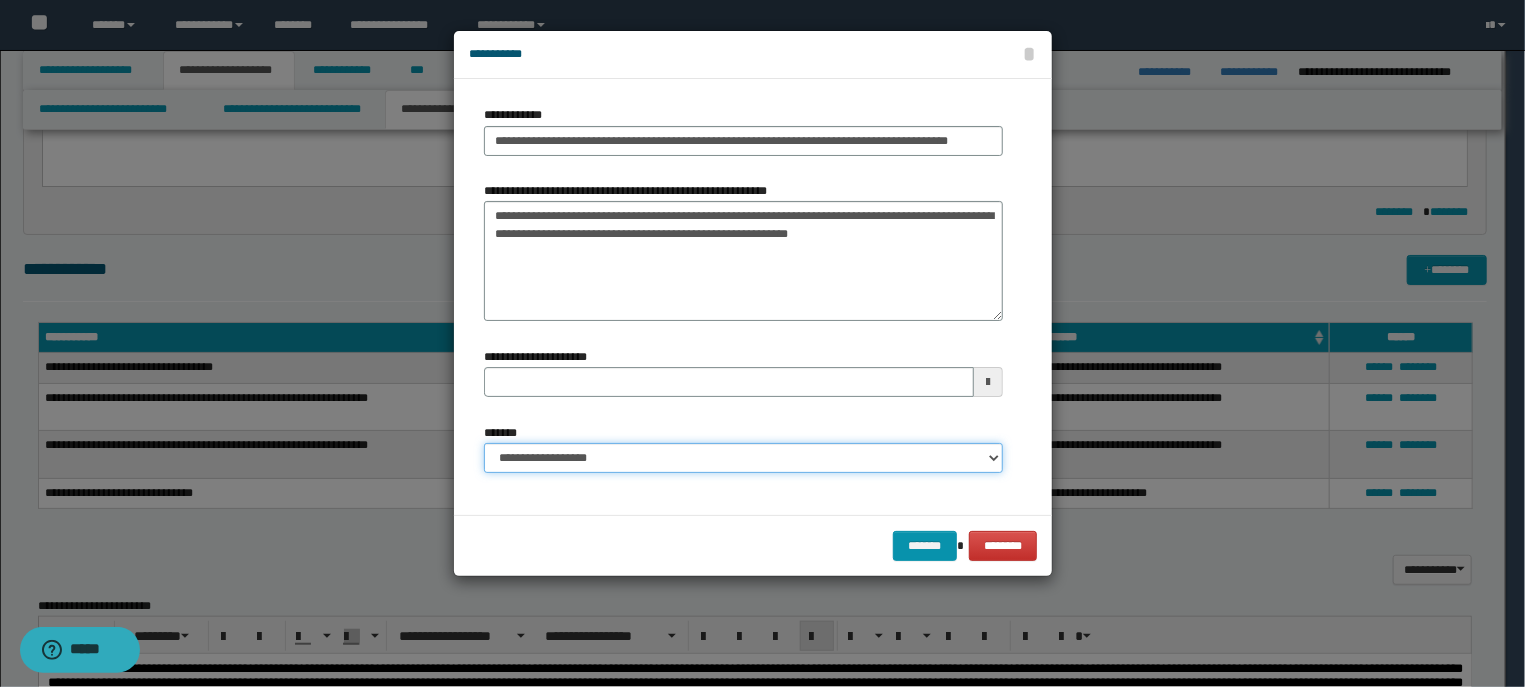 type 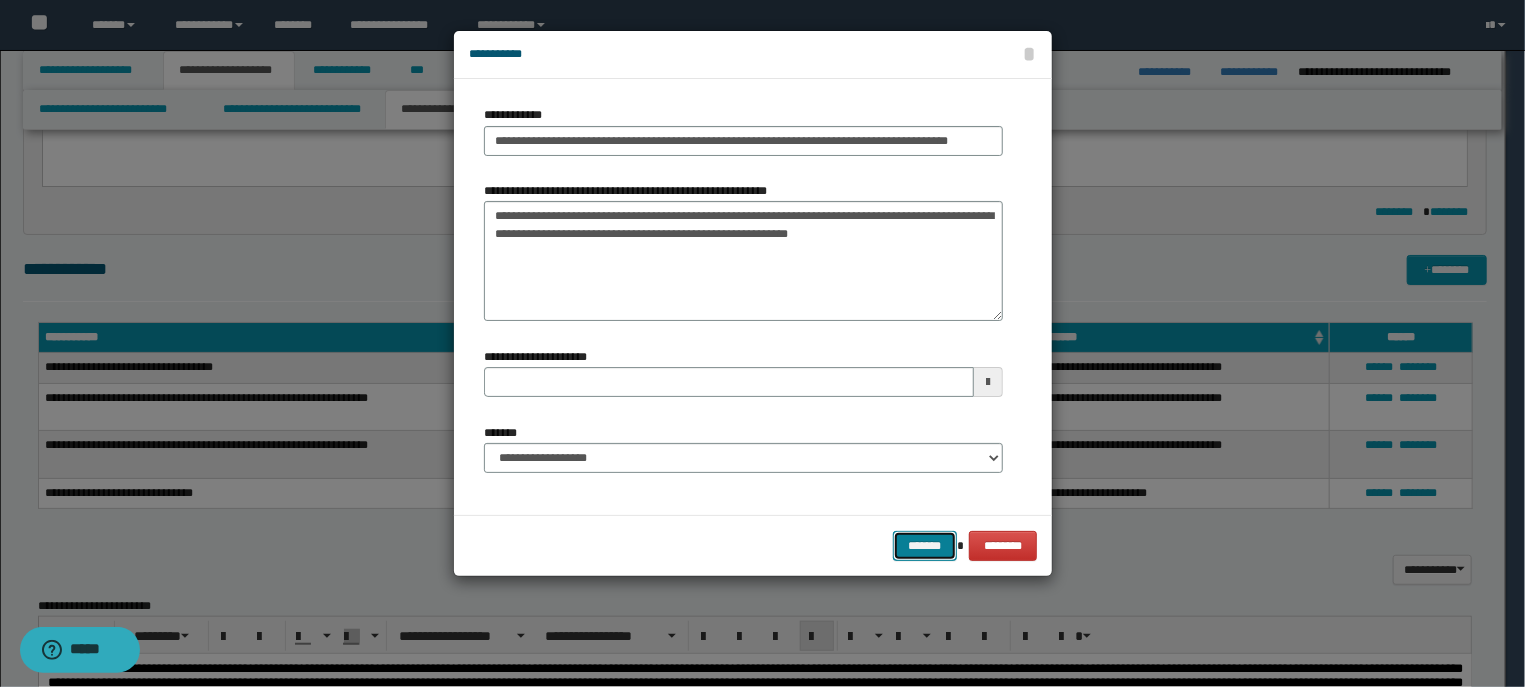 click on "*******" at bounding box center [925, 546] 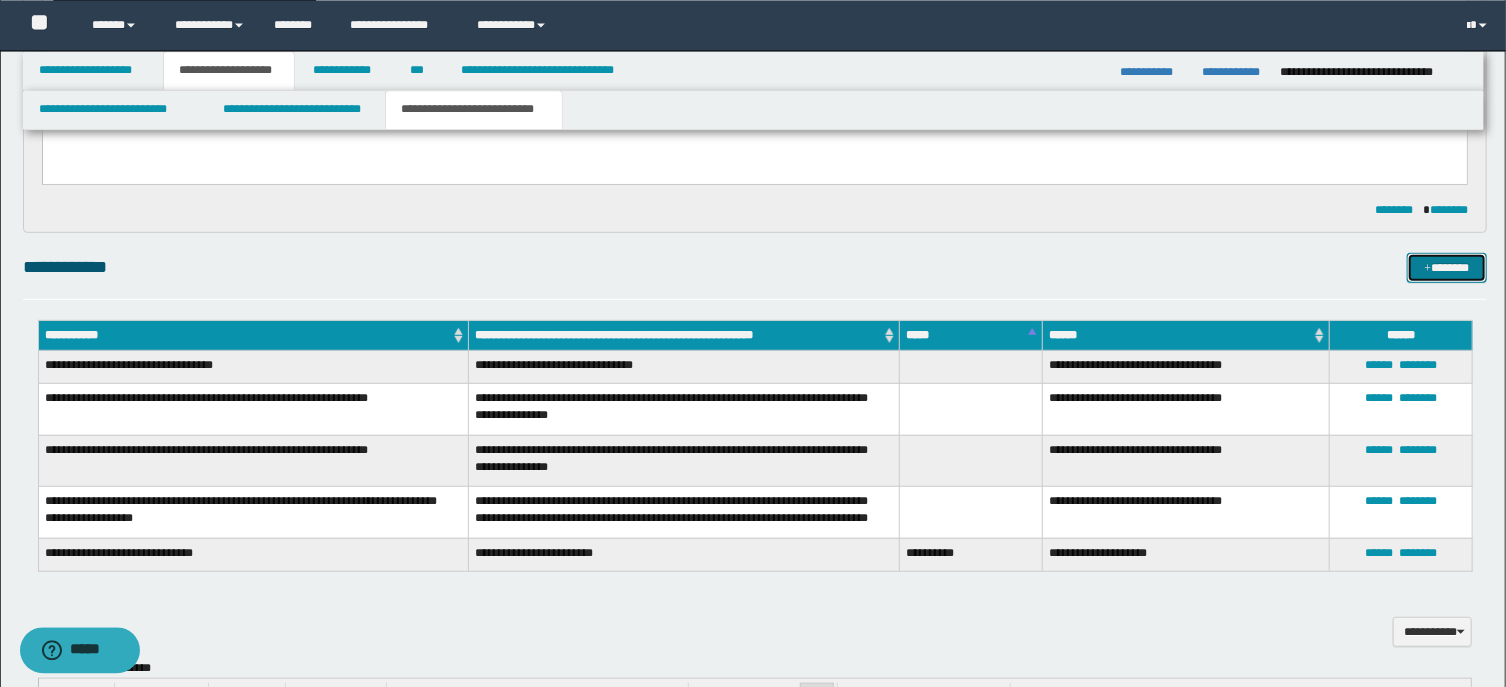 scroll, scrollTop: 536, scrollLeft: 0, axis: vertical 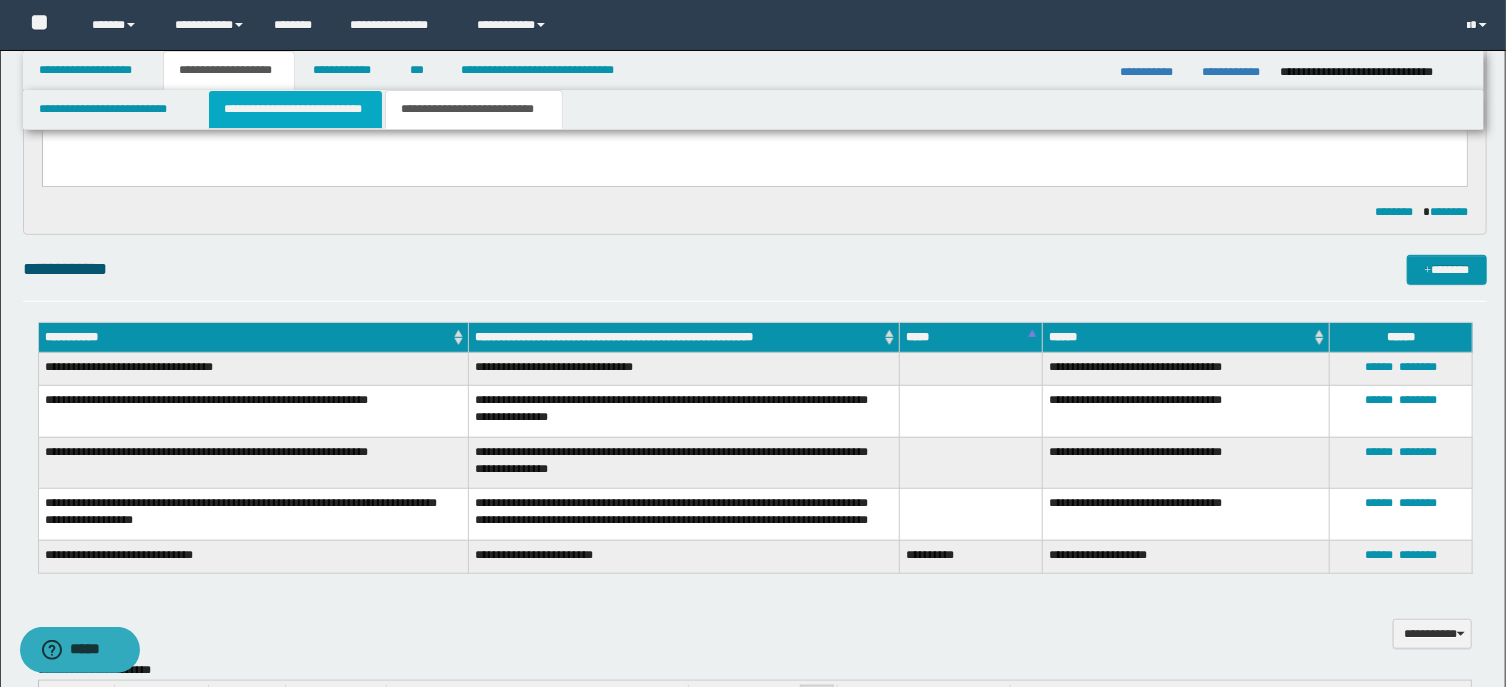 click on "**********" at bounding box center [296, 109] 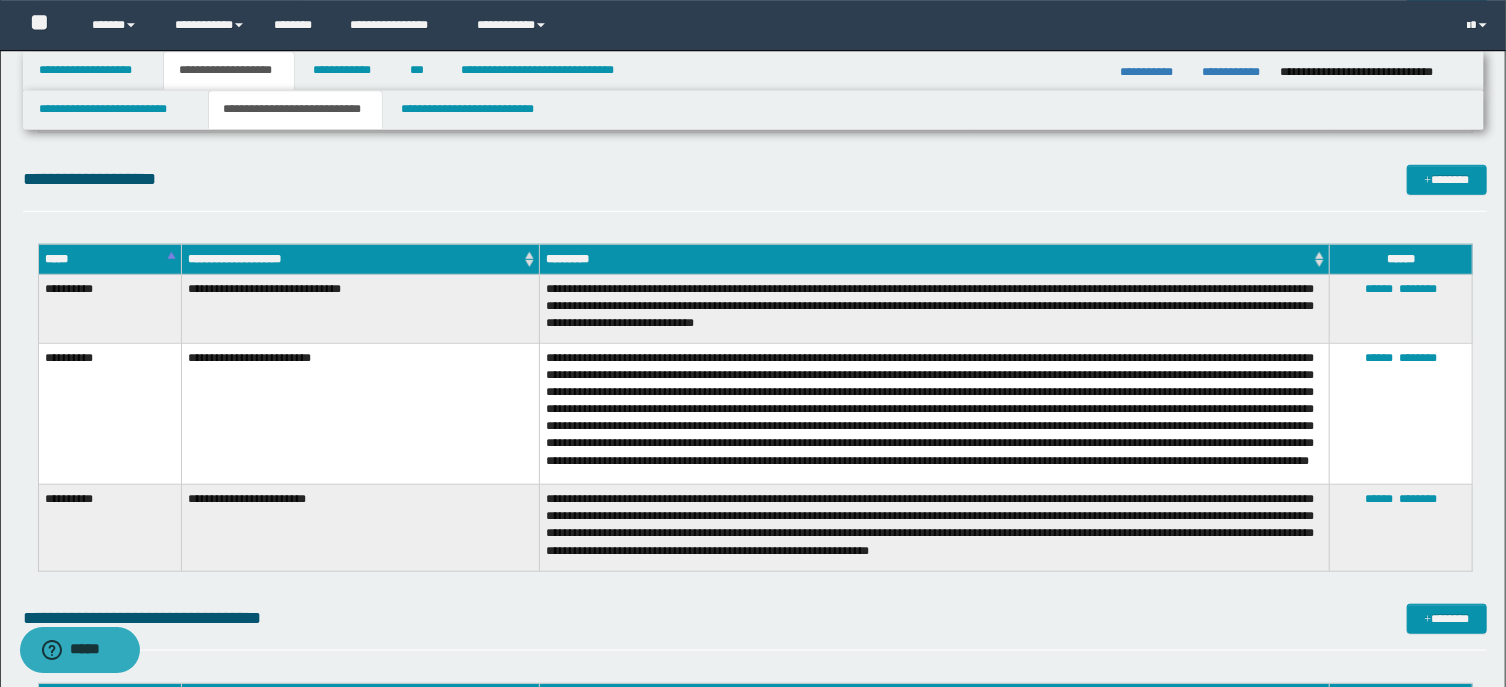 scroll, scrollTop: 750, scrollLeft: 0, axis: vertical 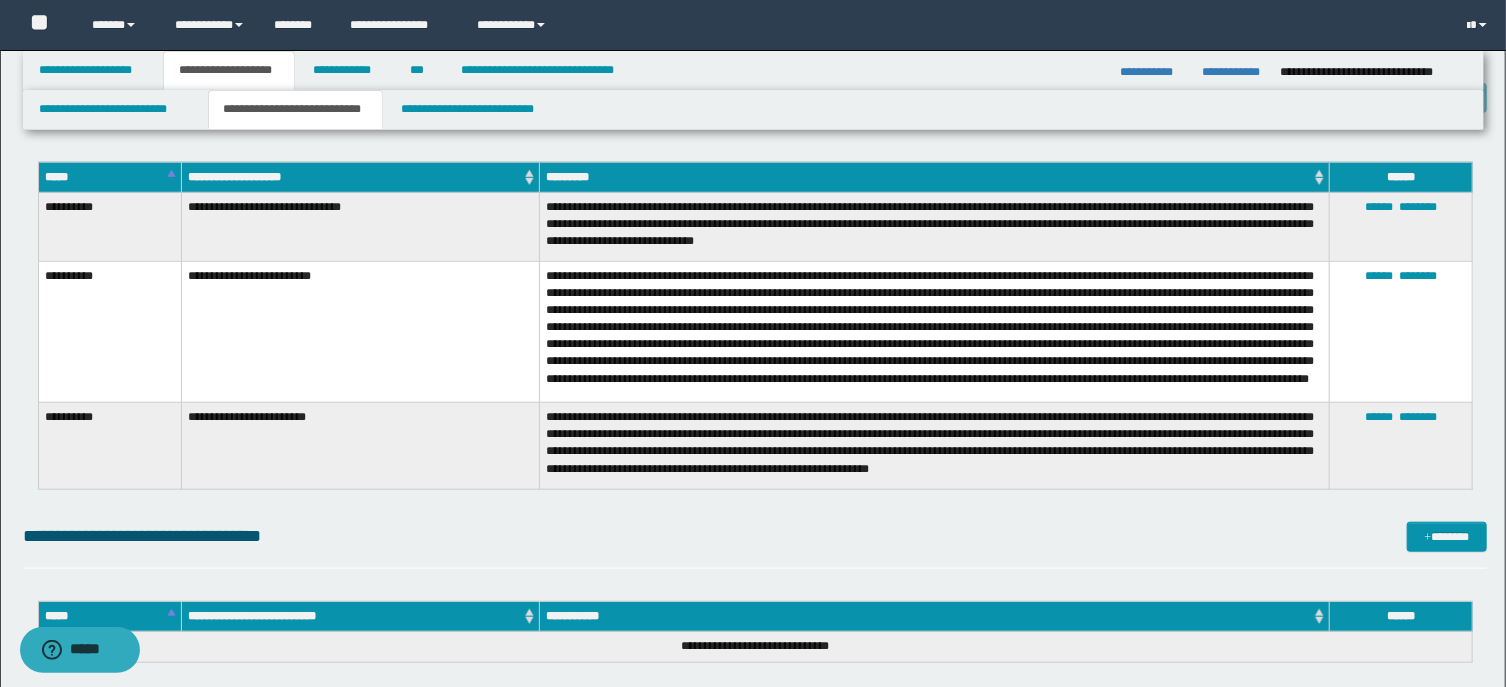 click on "**********" at bounding box center [109, 331] 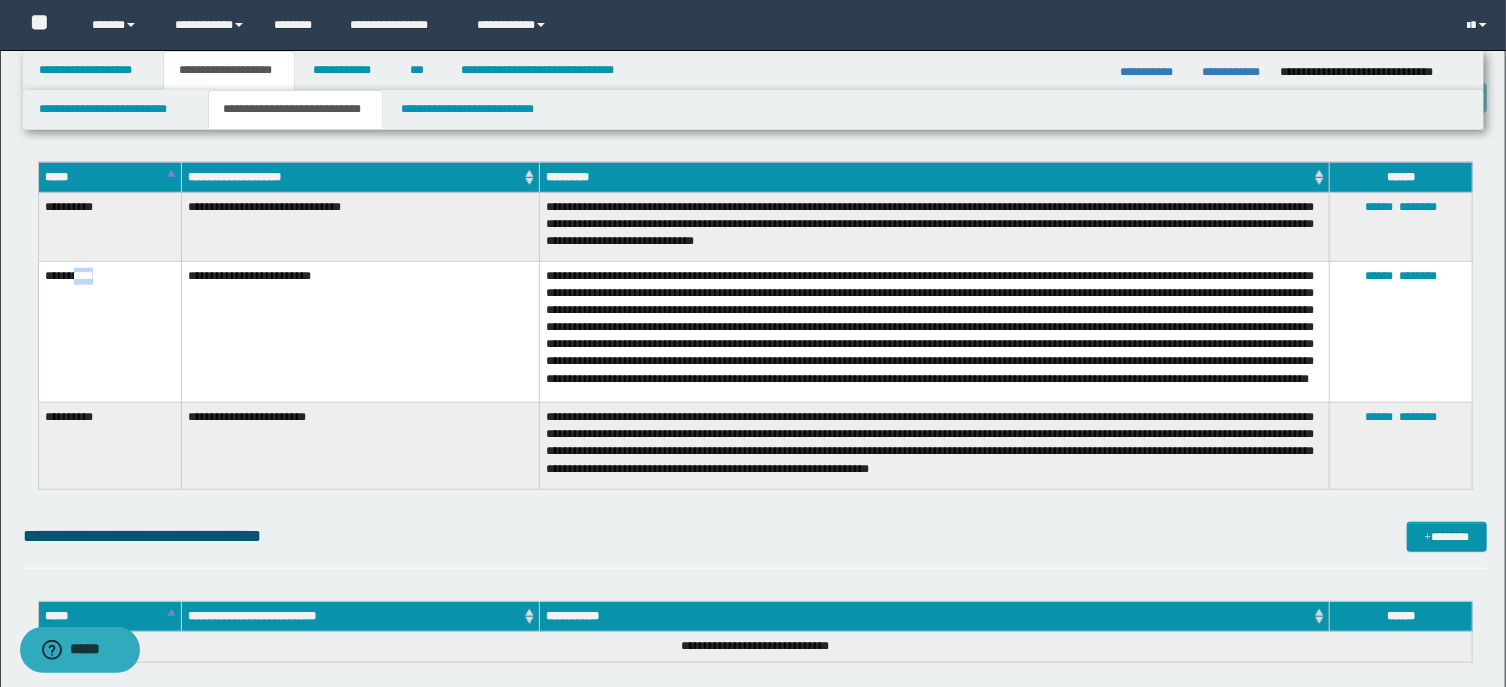 click on "**********" at bounding box center (109, 331) 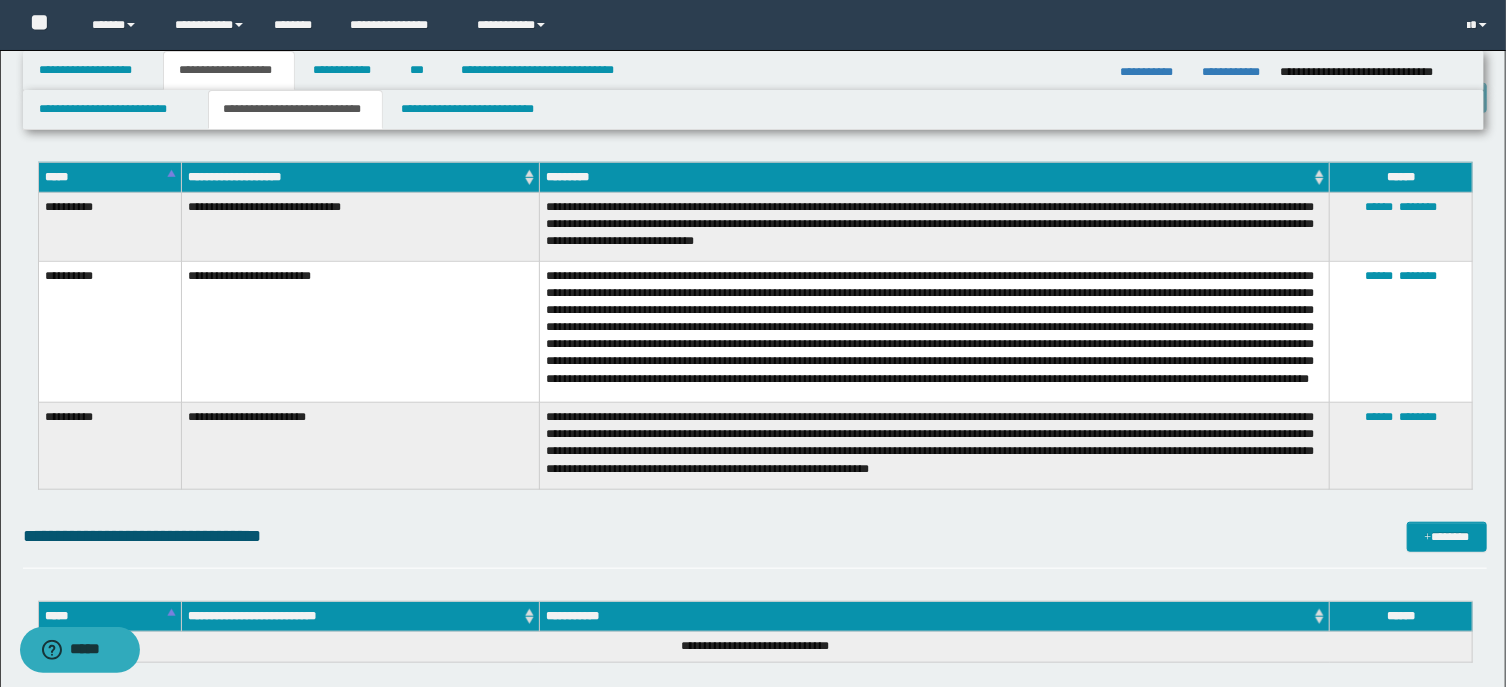 click on "**********" at bounding box center (109, 331) 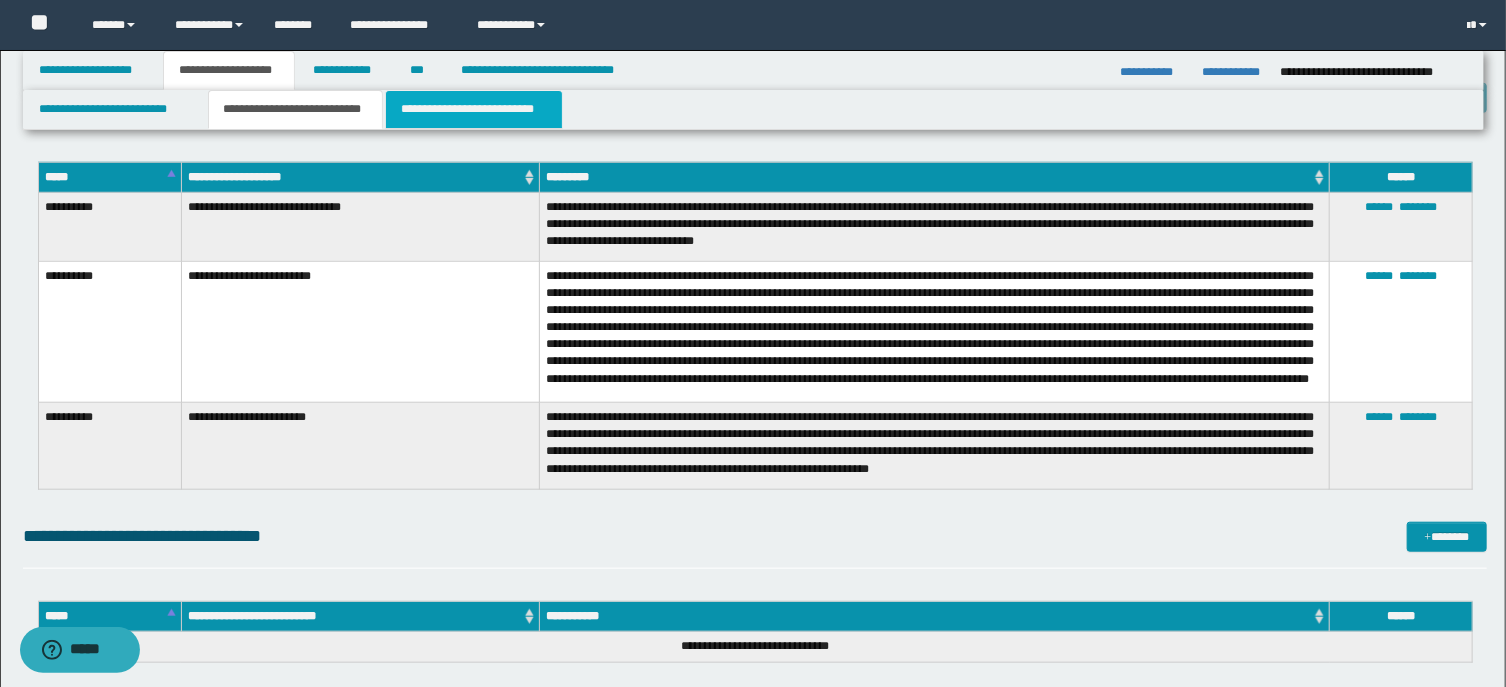 click on "**********" at bounding box center [474, 109] 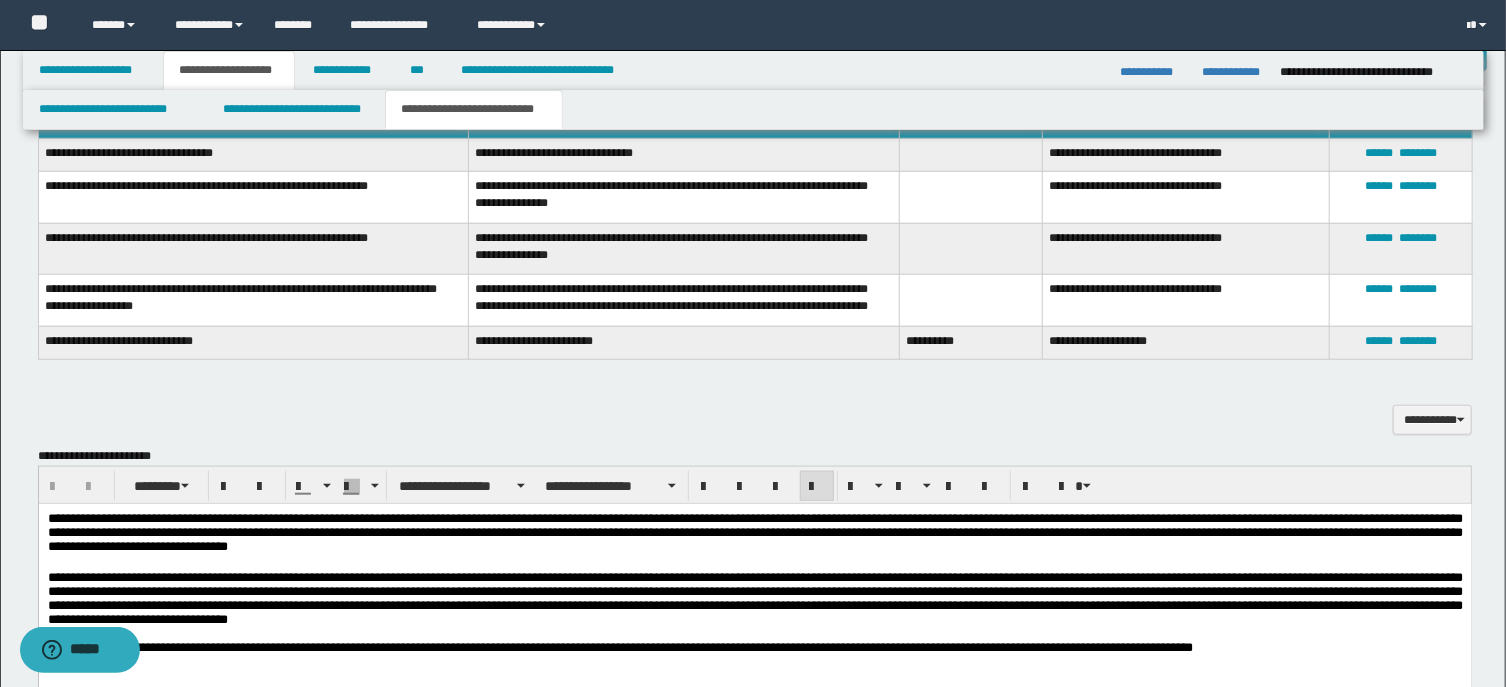 scroll, scrollTop: 643, scrollLeft: 0, axis: vertical 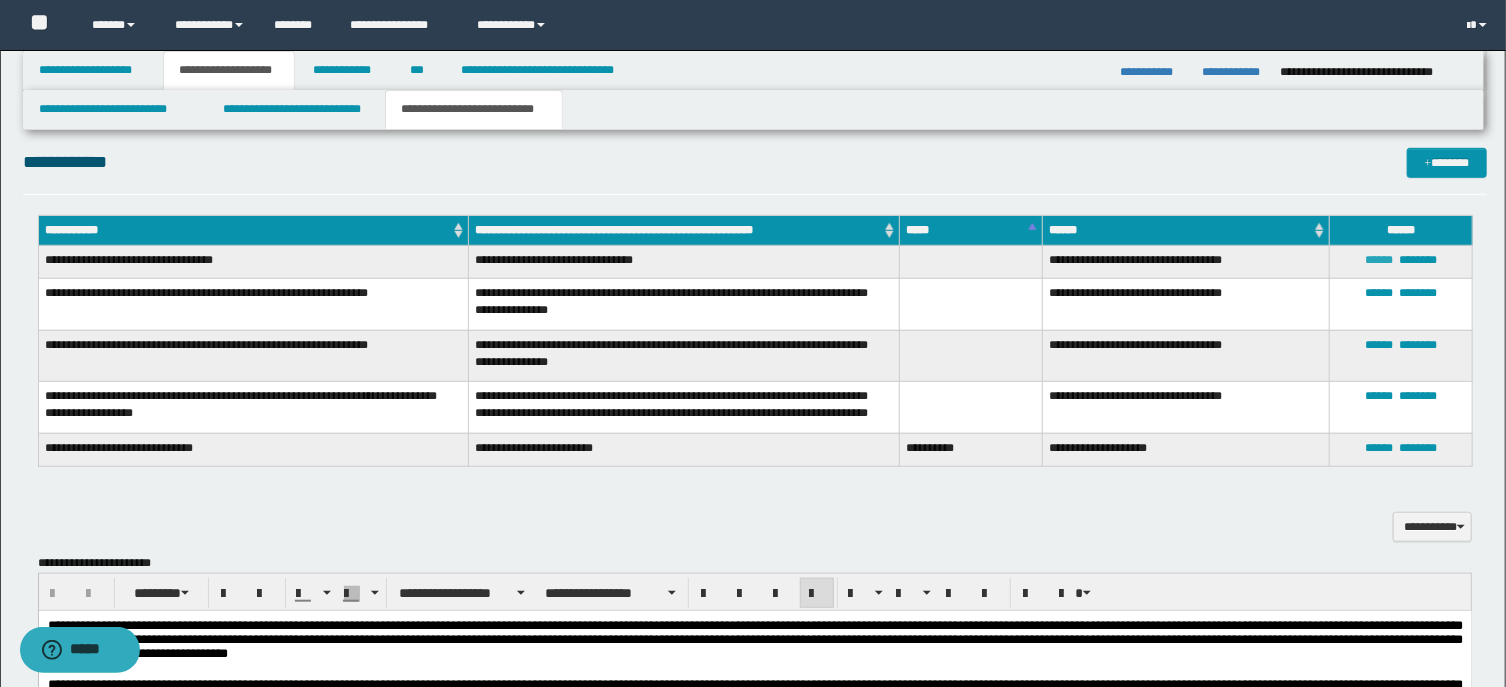 click on "******" at bounding box center (1379, 260) 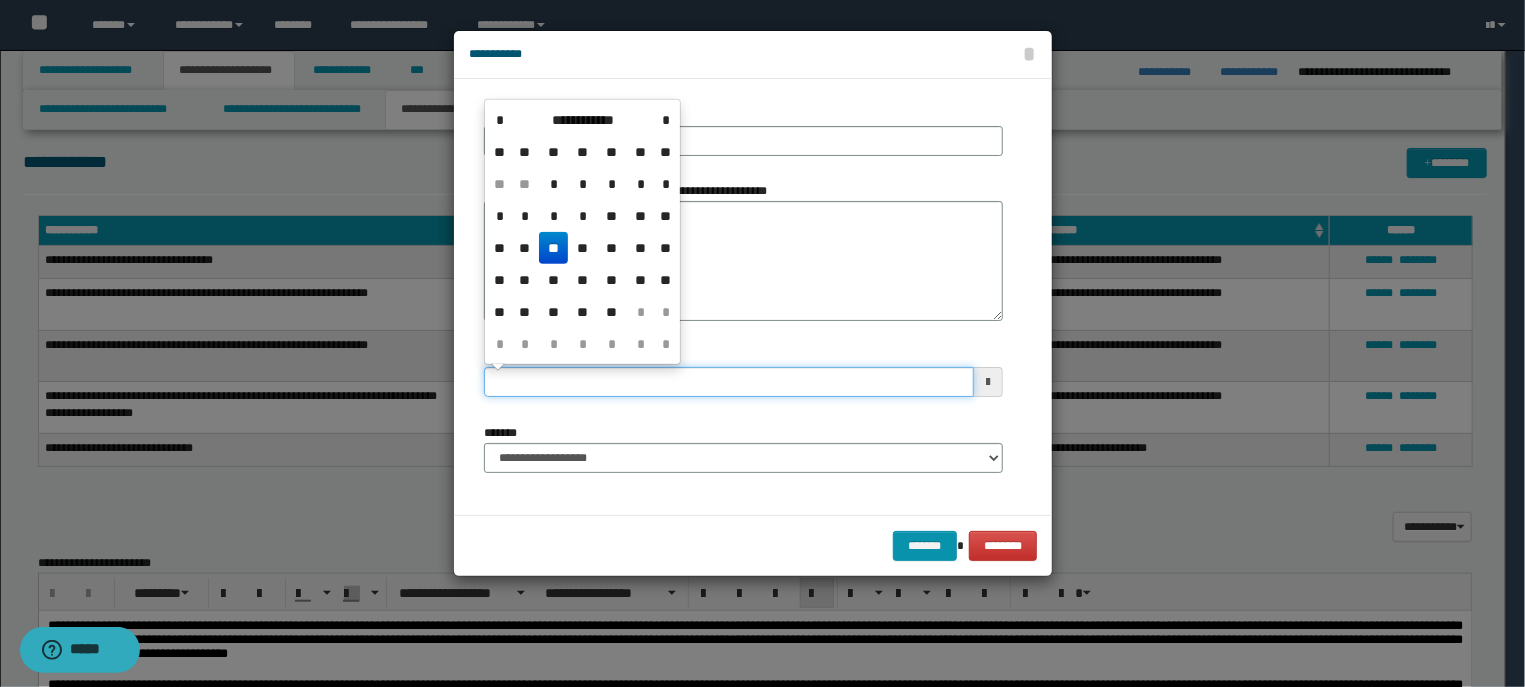 click on "**********" at bounding box center [729, 382] 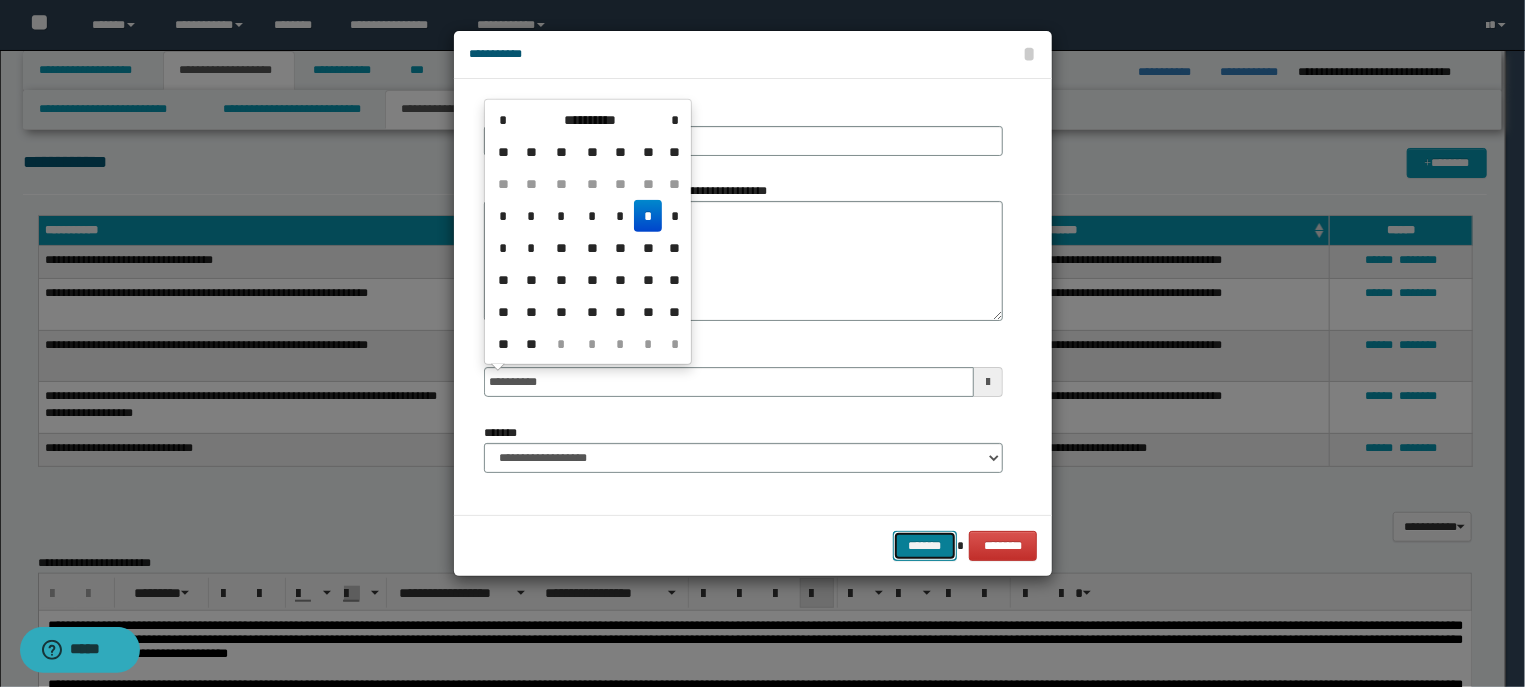 type on "**********" 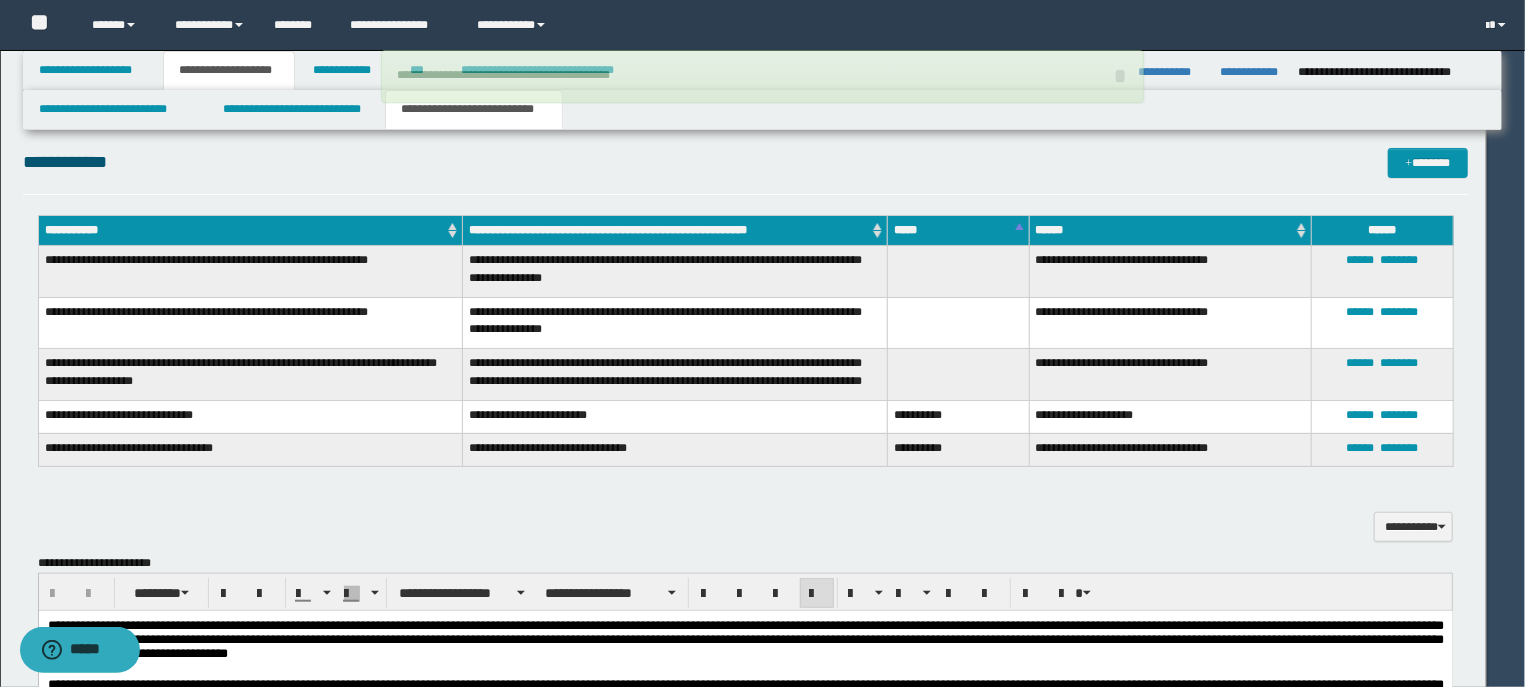 type 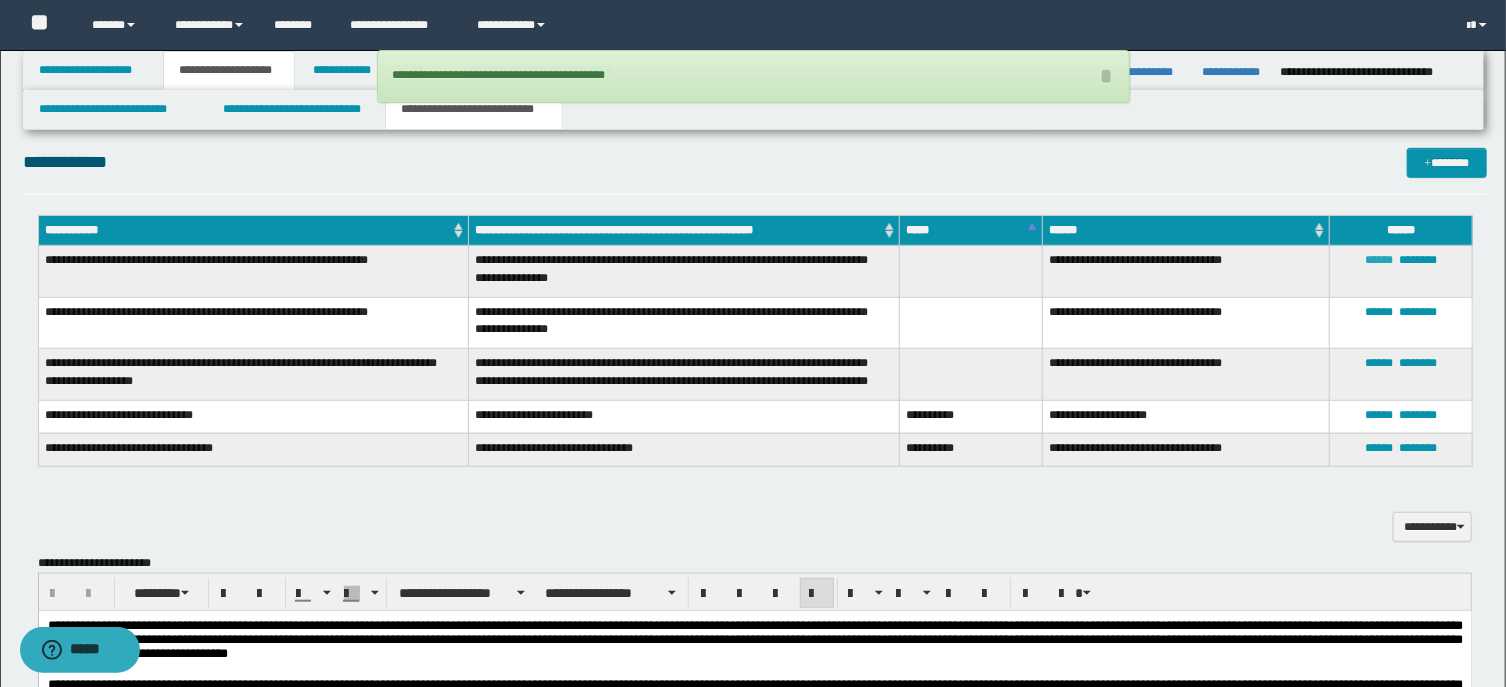 click on "******" at bounding box center (1379, 260) 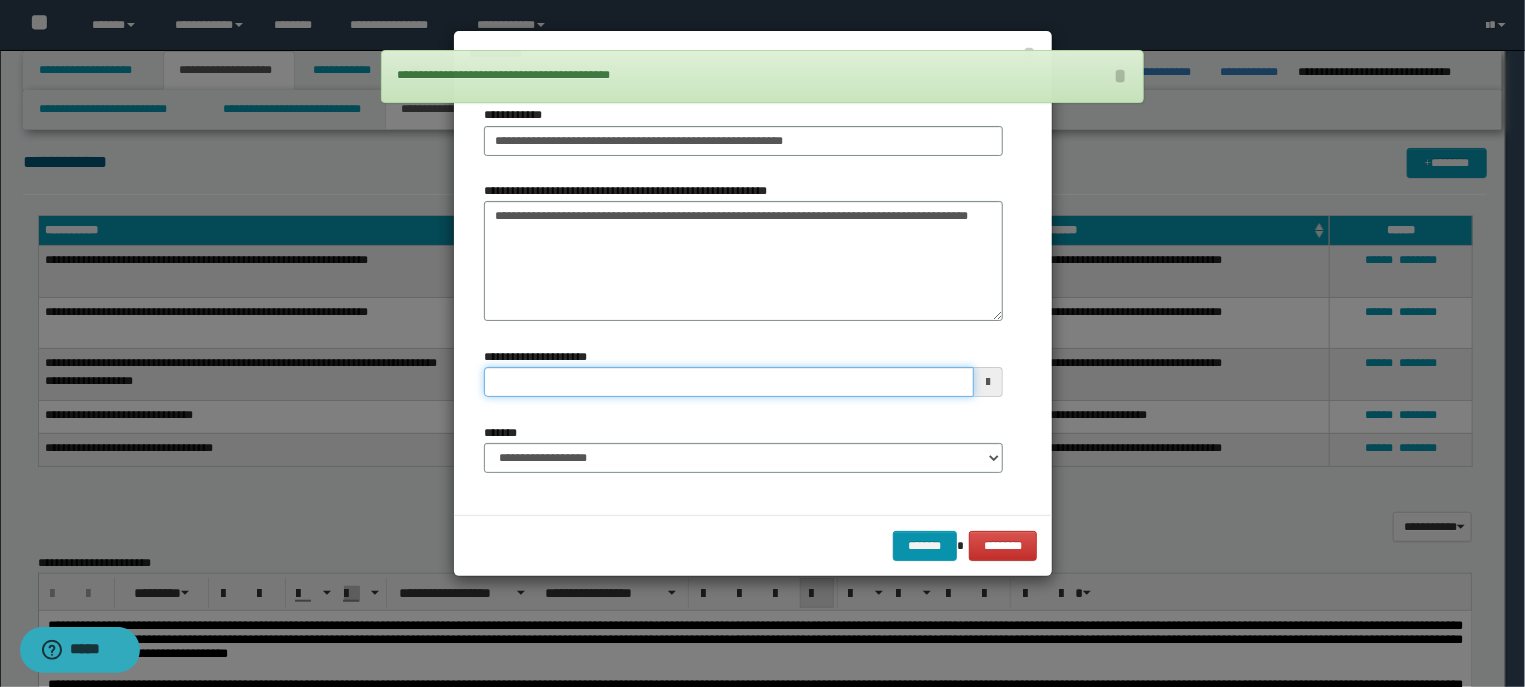 click on "**********" at bounding box center [729, 382] 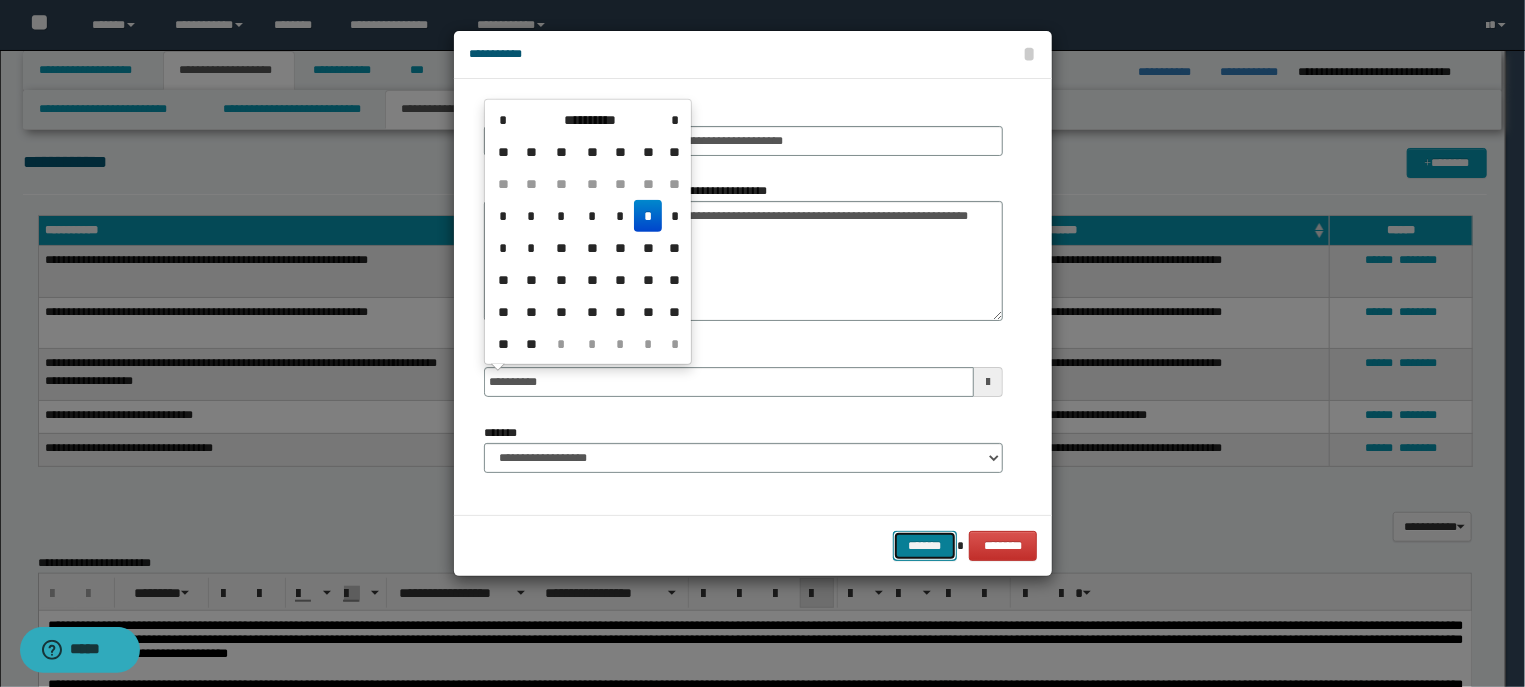 type on "**********" 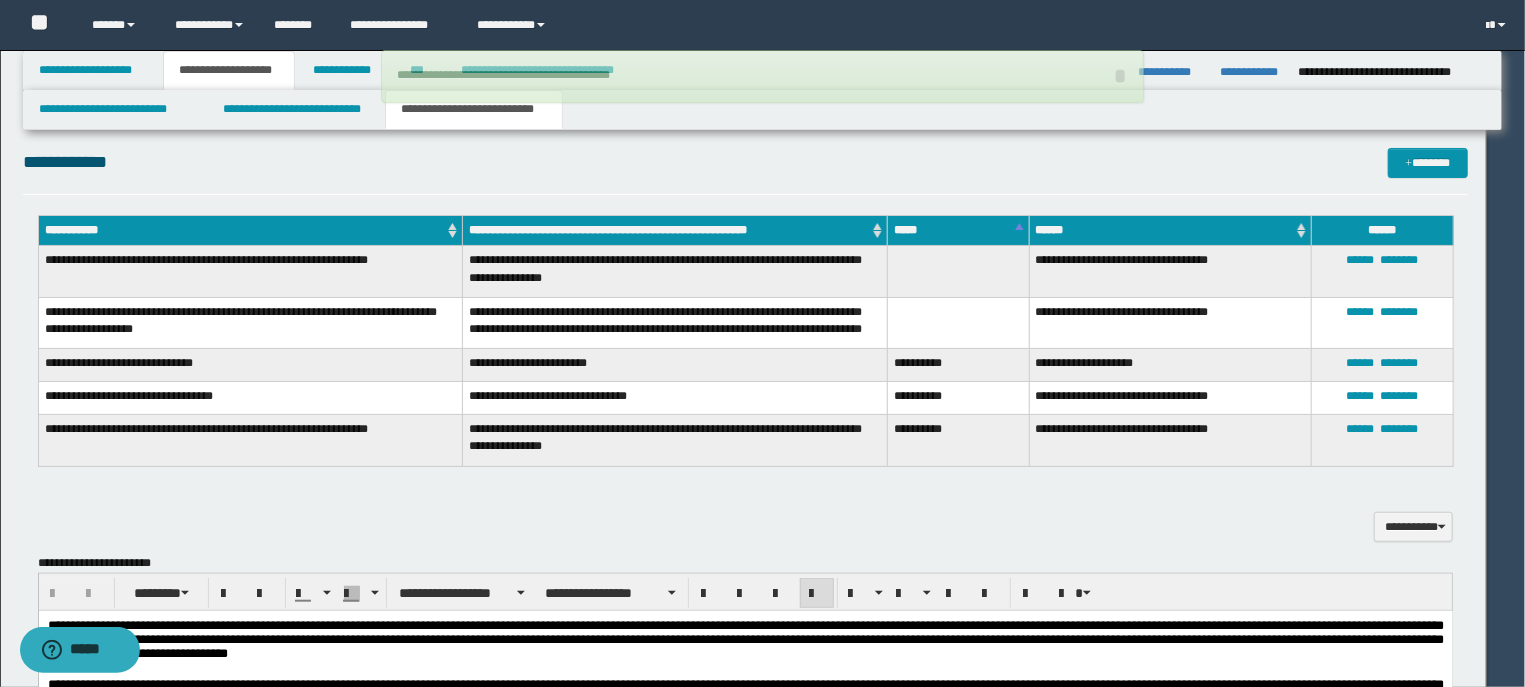 type 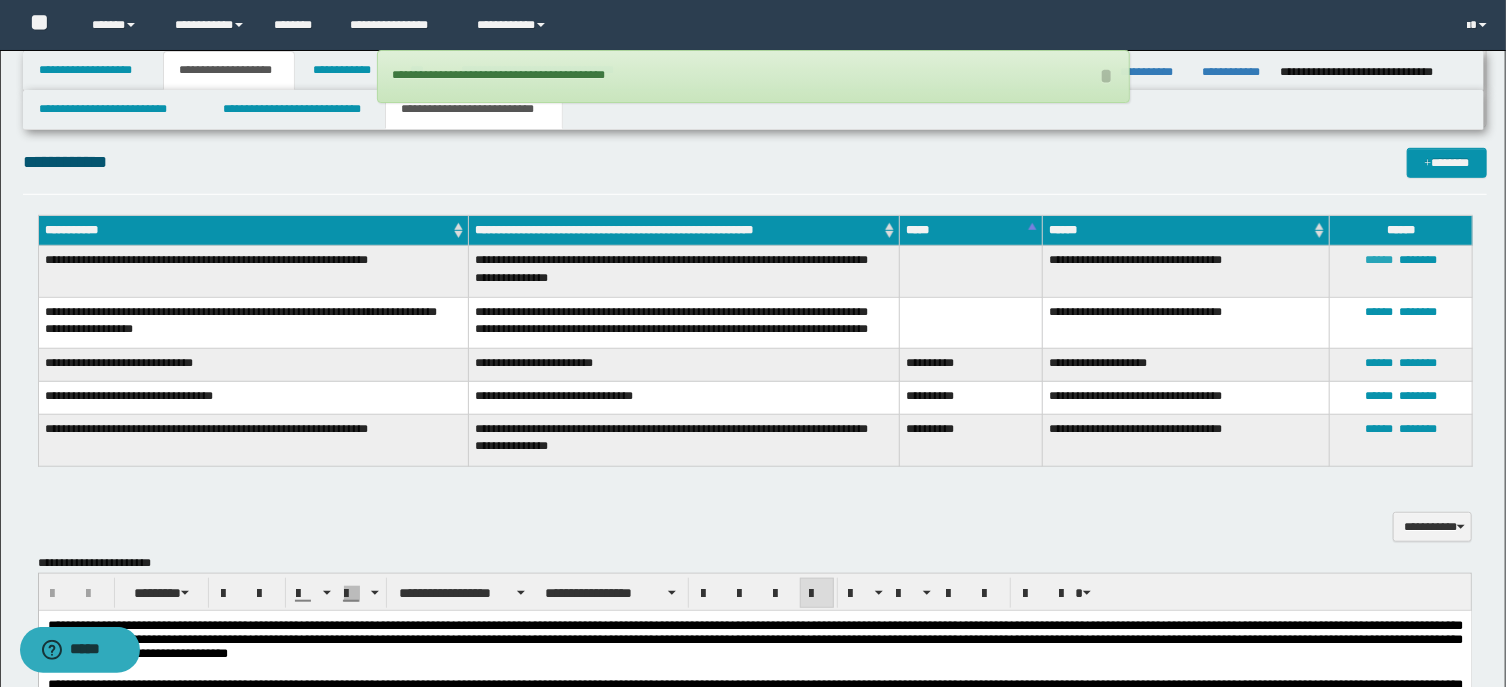 click on "******" at bounding box center (1379, 260) 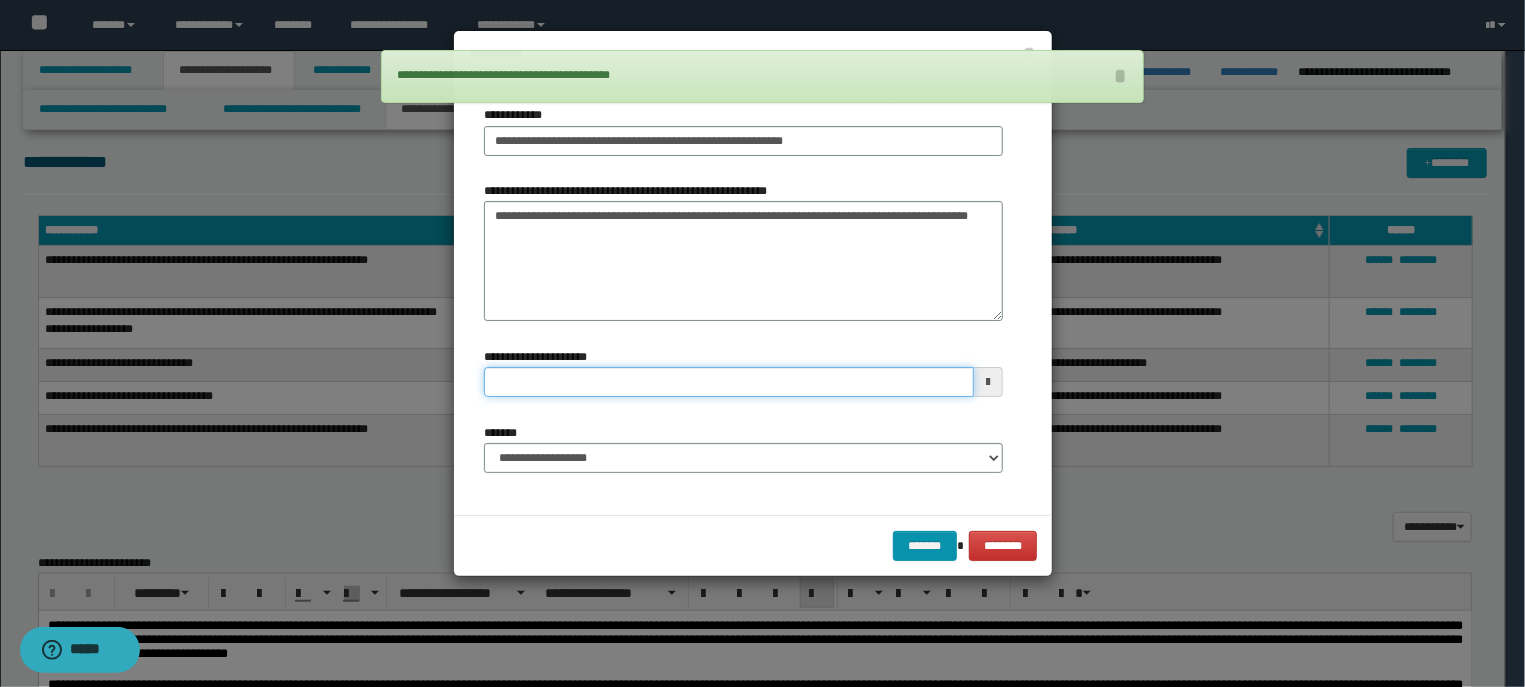click on "**********" at bounding box center (729, 382) 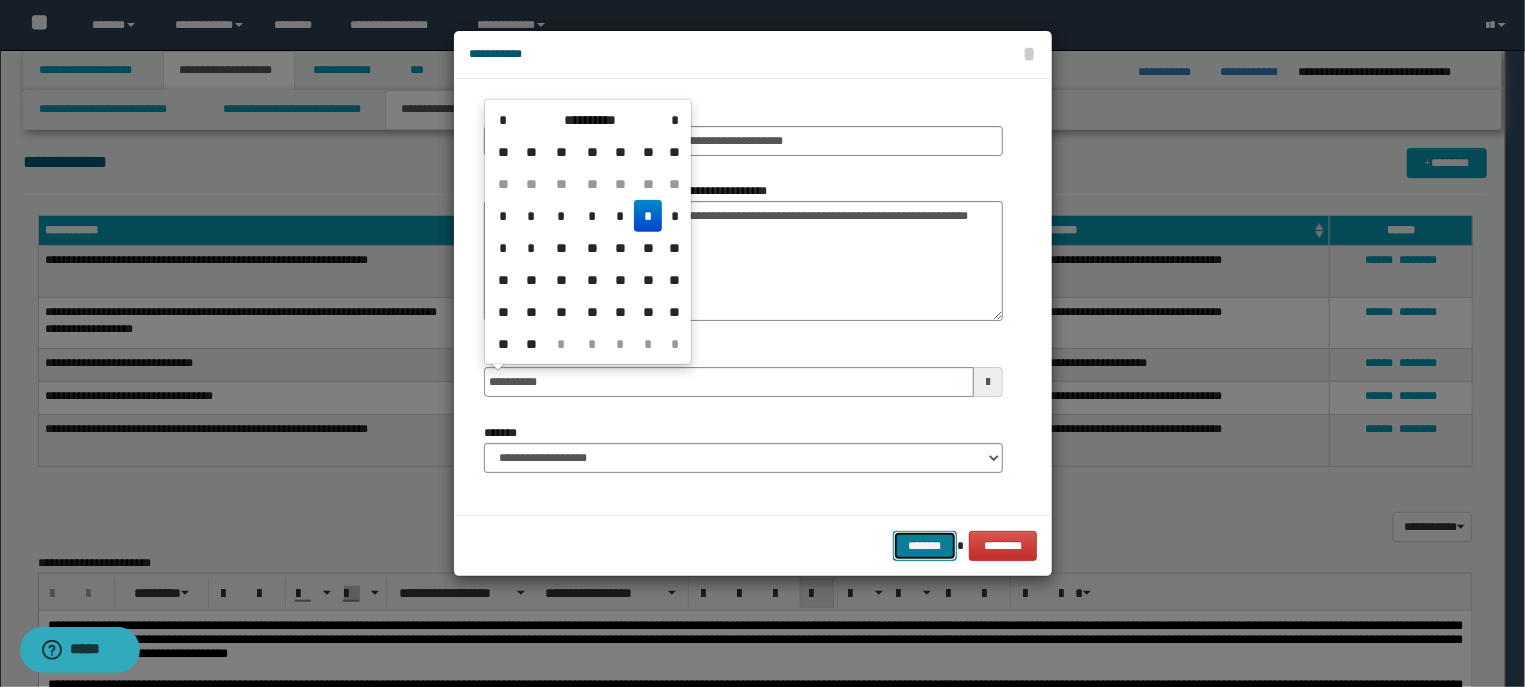 type on "**********" 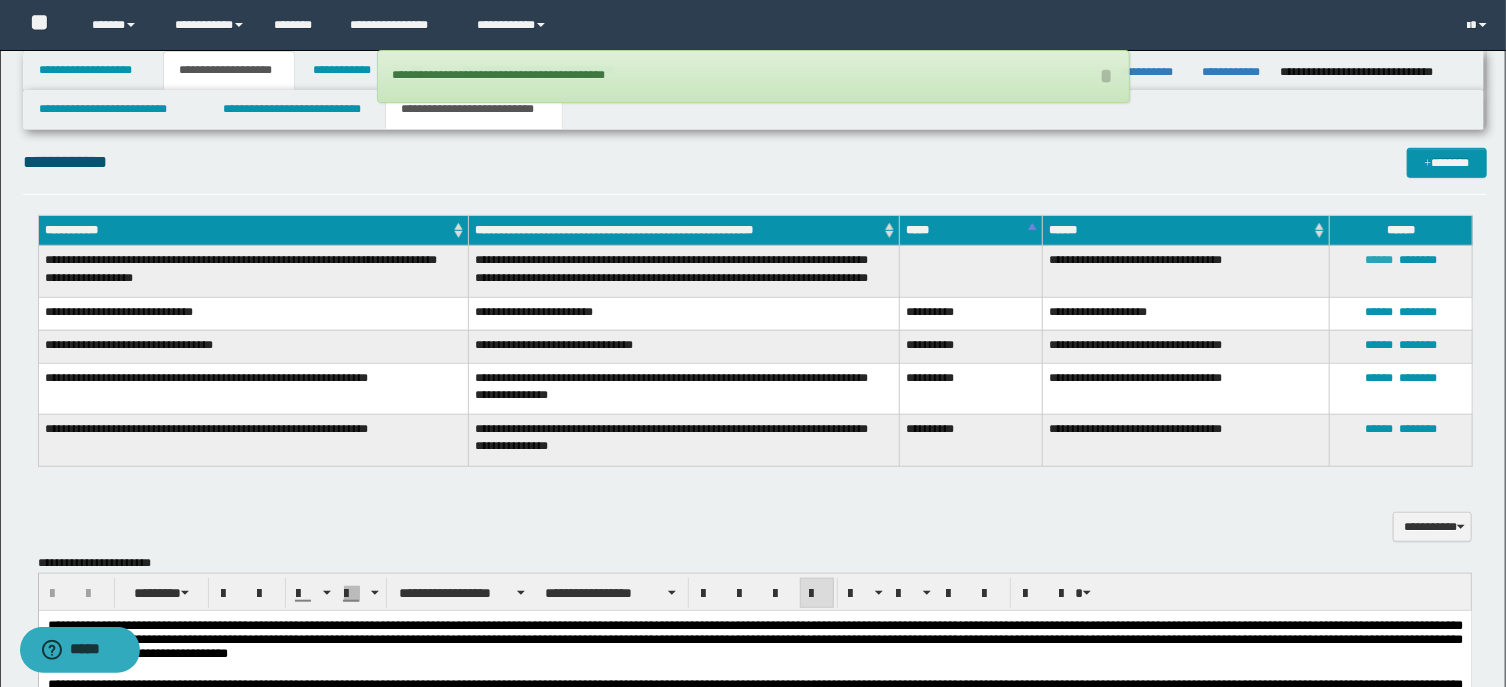 click on "******" at bounding box center (1379, 260) 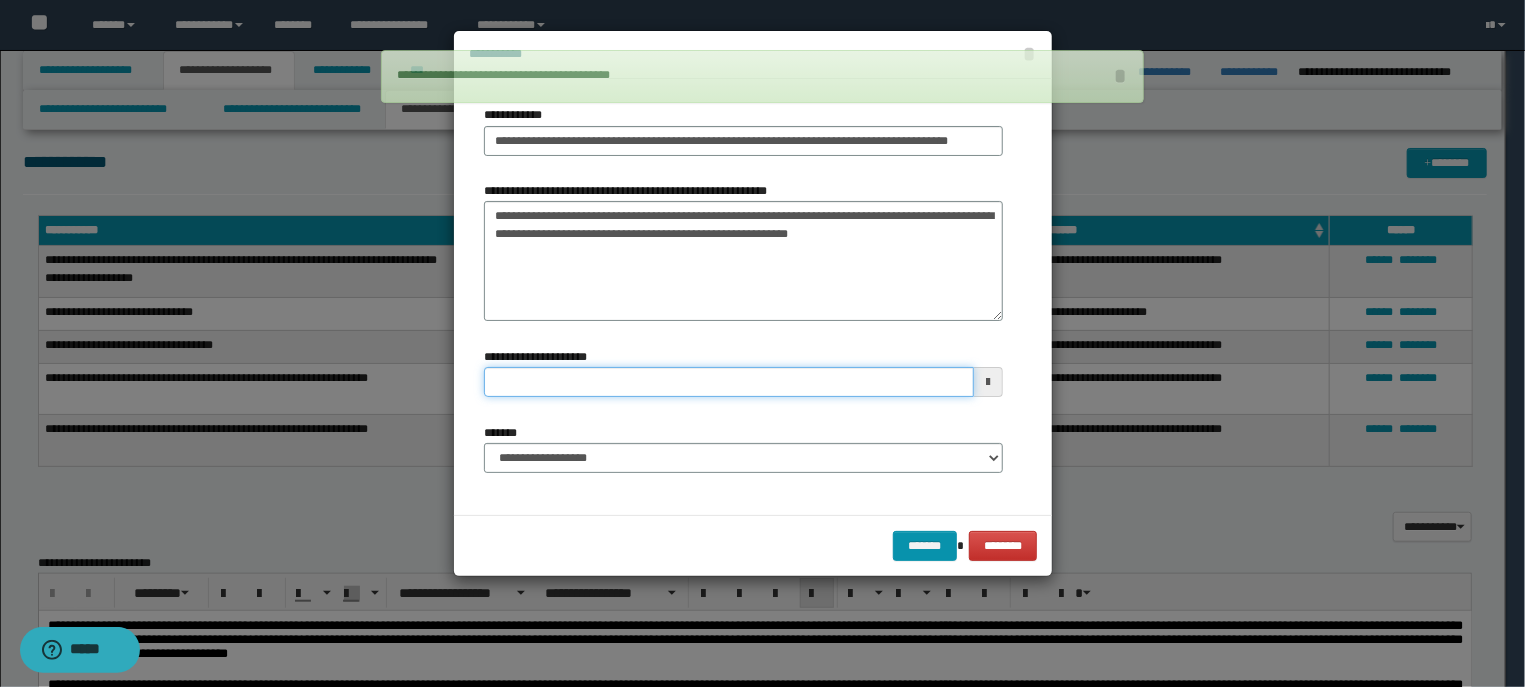 click on "**********" at bounding box center [729, 382] 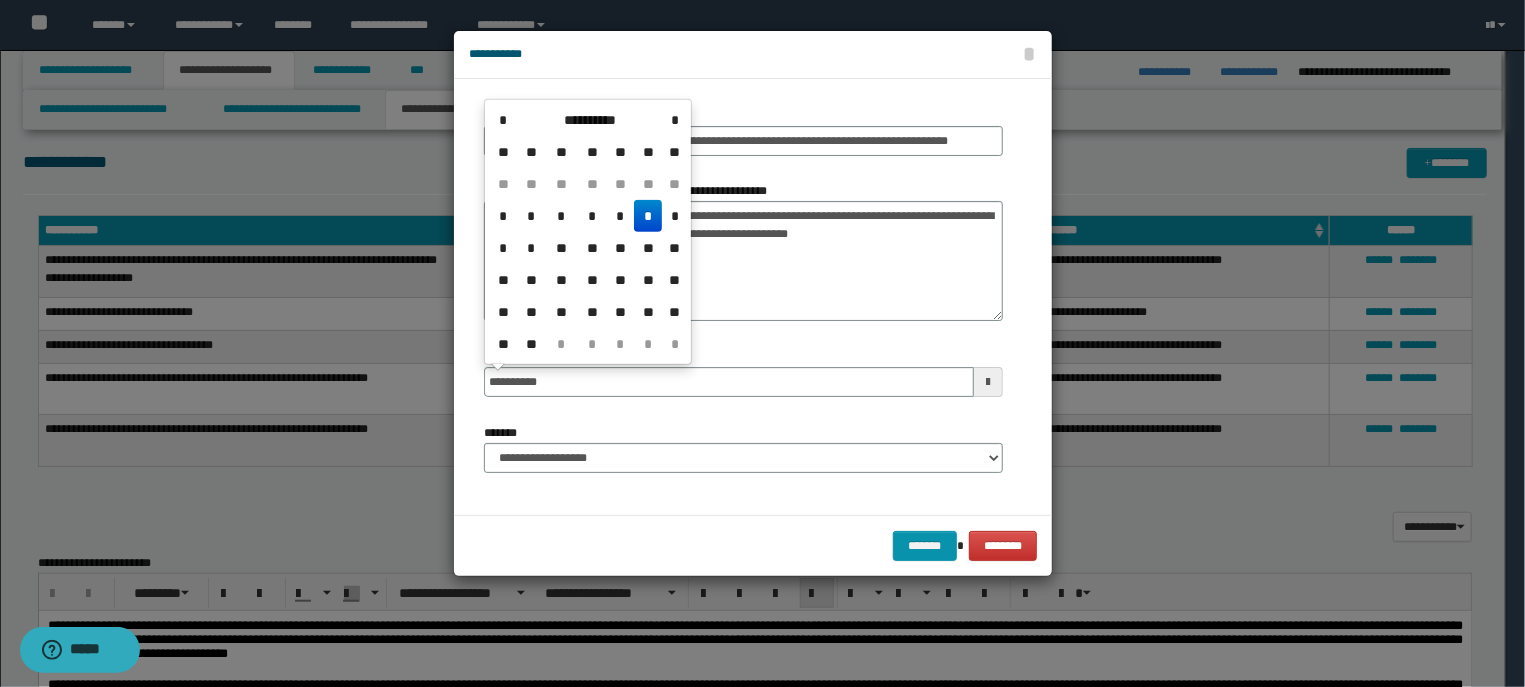 type on "**********" 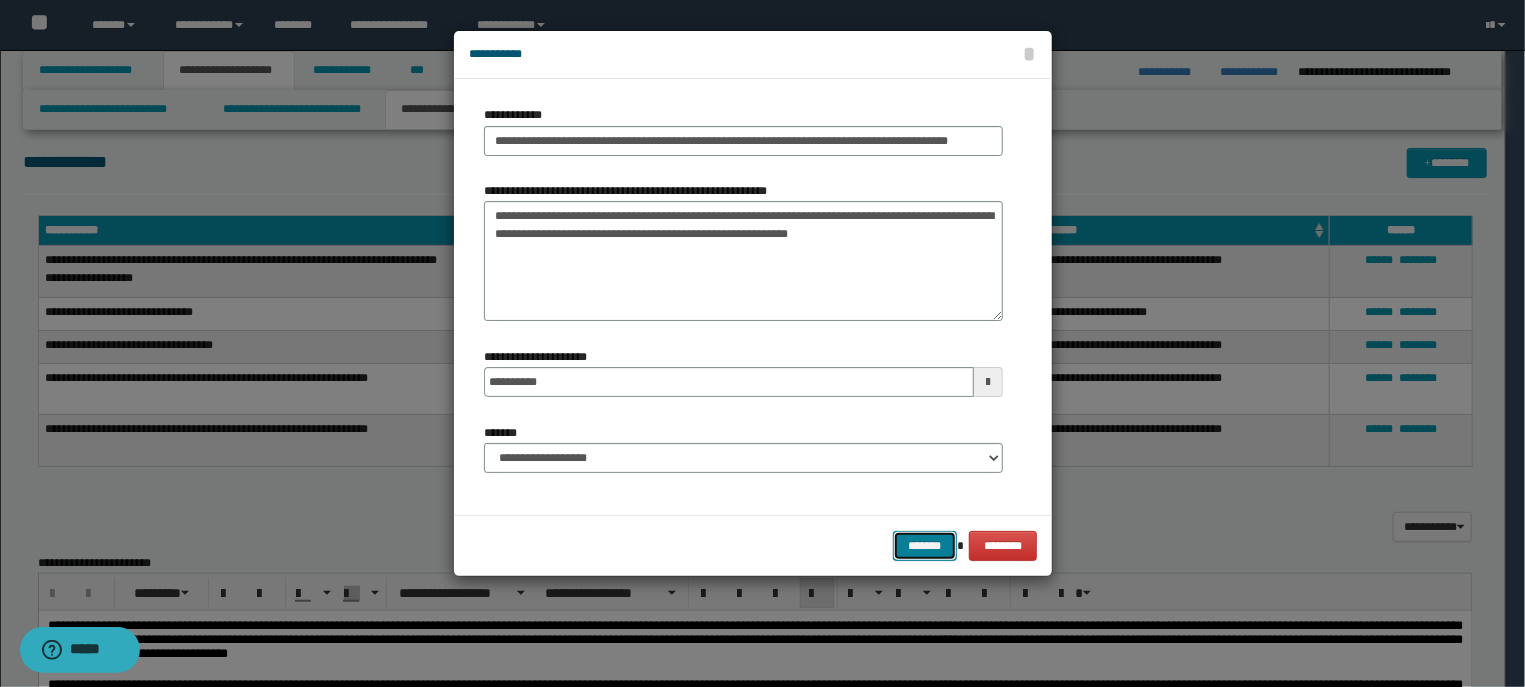 click on "*******" at bounding box center [925, 546] 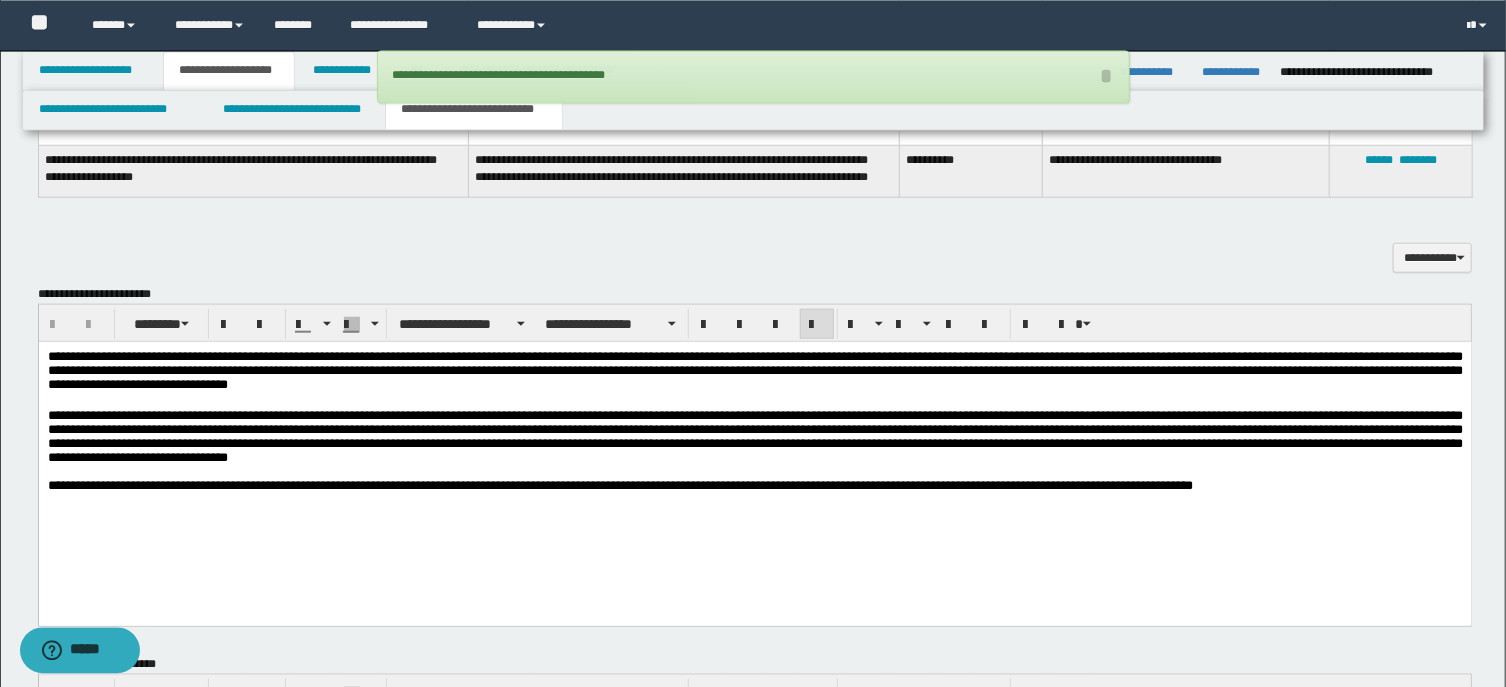 scroll, scrollTop: 857, scrollLeft: 0, axis: vertical 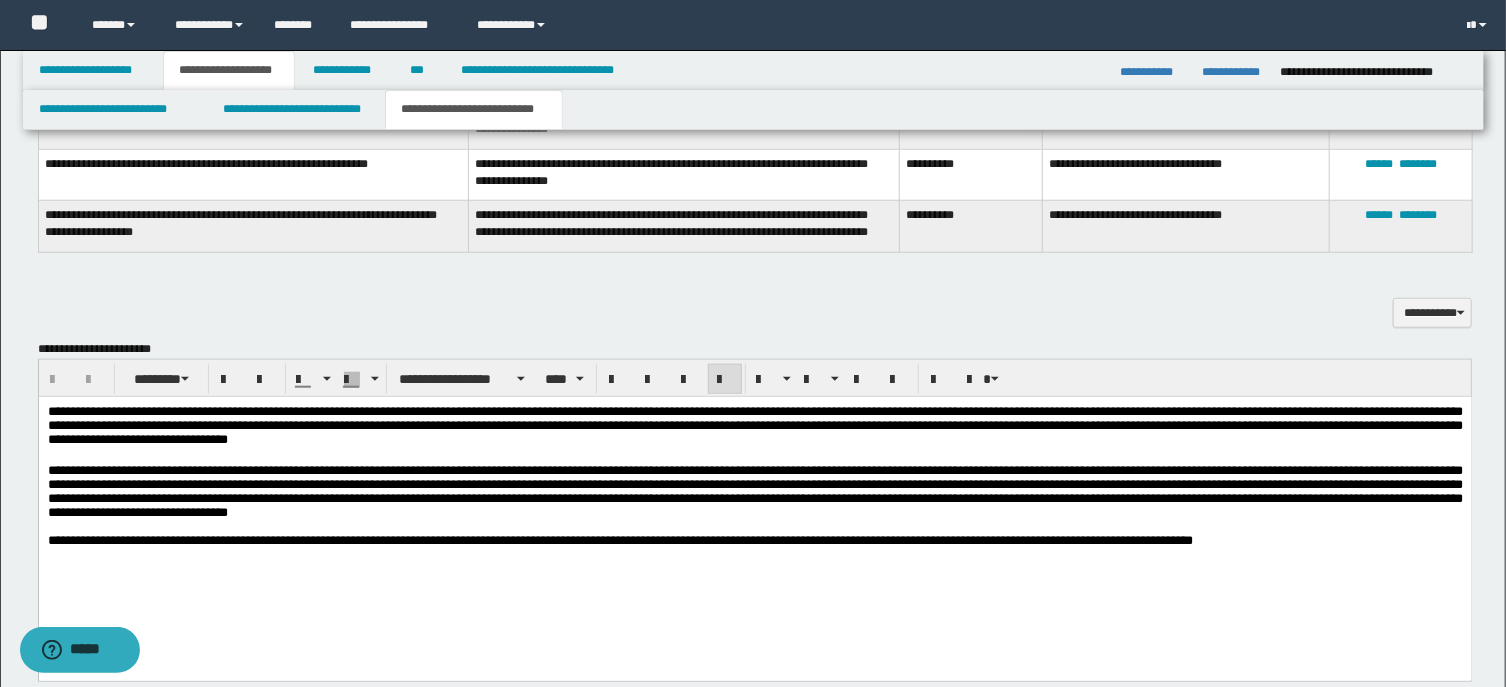 click on "**********" at bounding box center (754, 492) 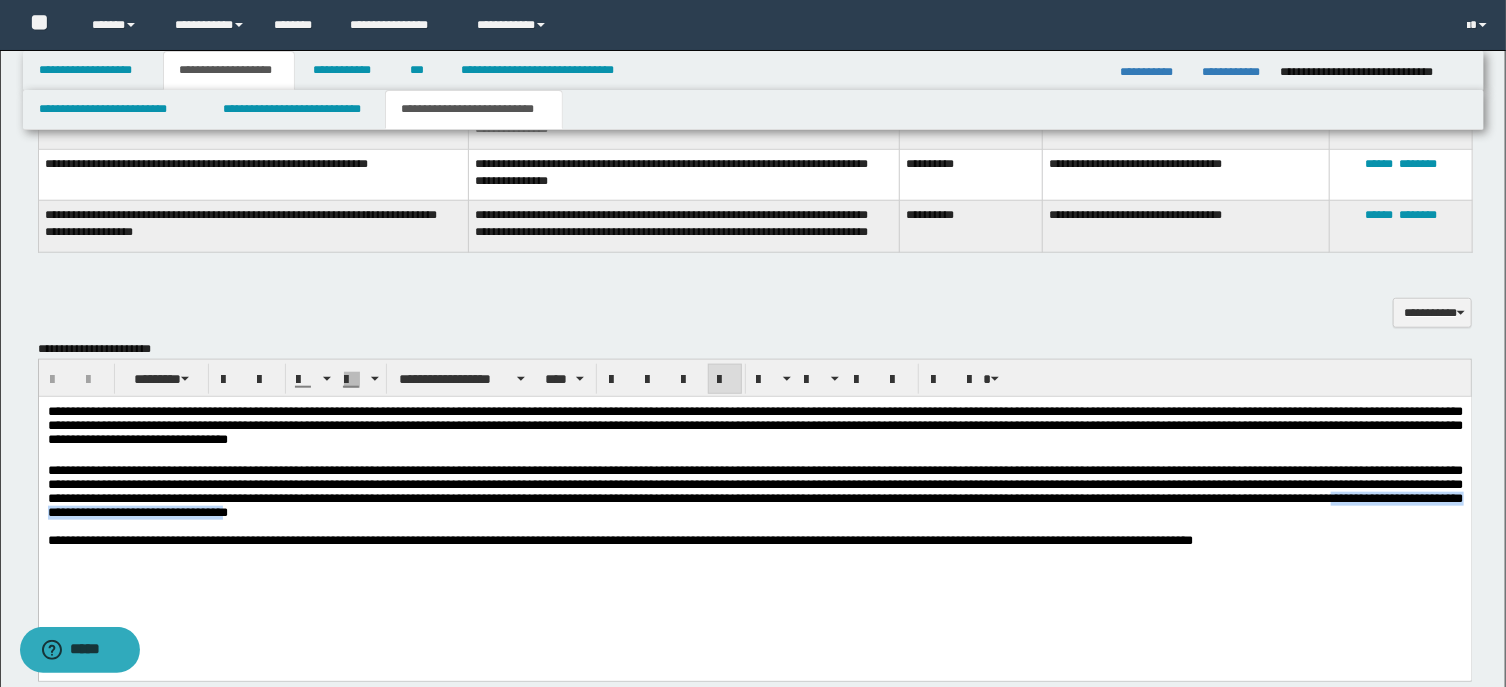 drag, startPoint x: 1121, startPoint y: 532, endPoint x: 762, endPoint y: 532, distance: 359 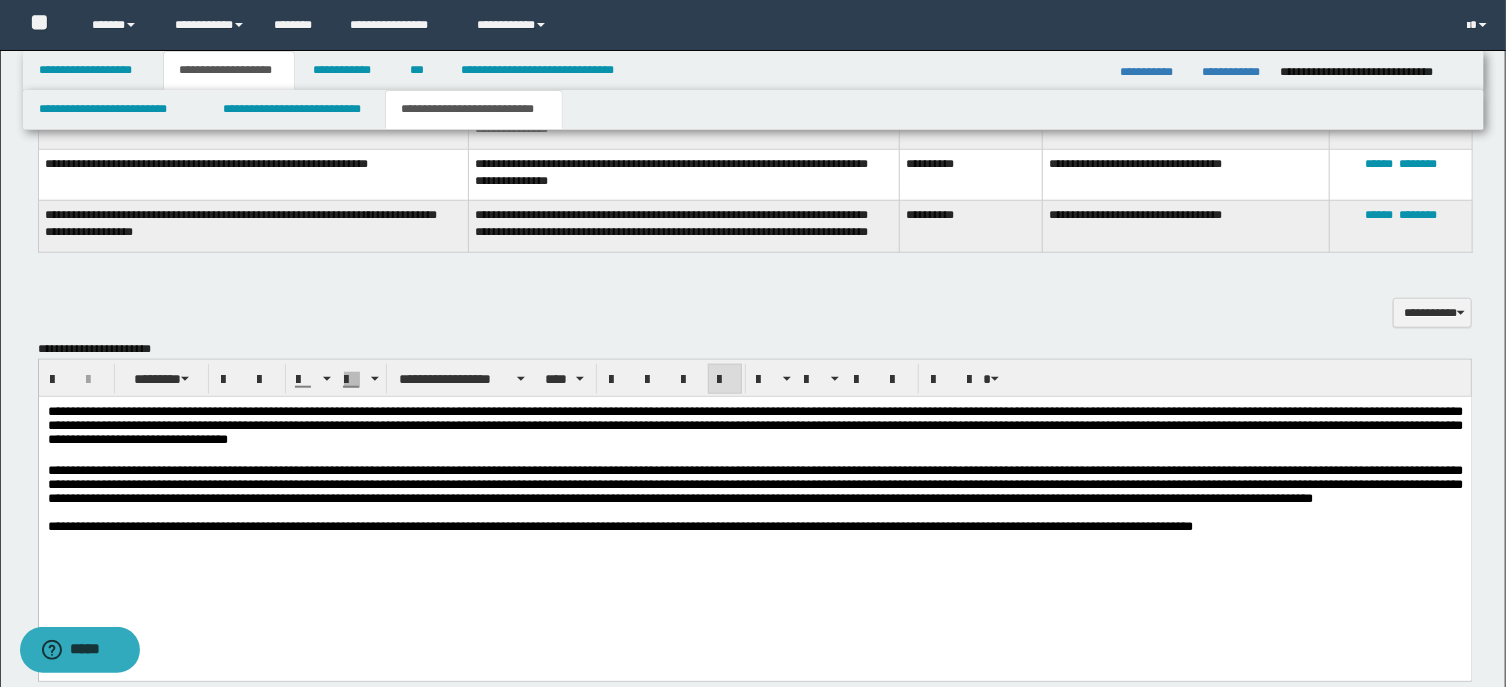 click on "**********" at bounding box center (754, 520) 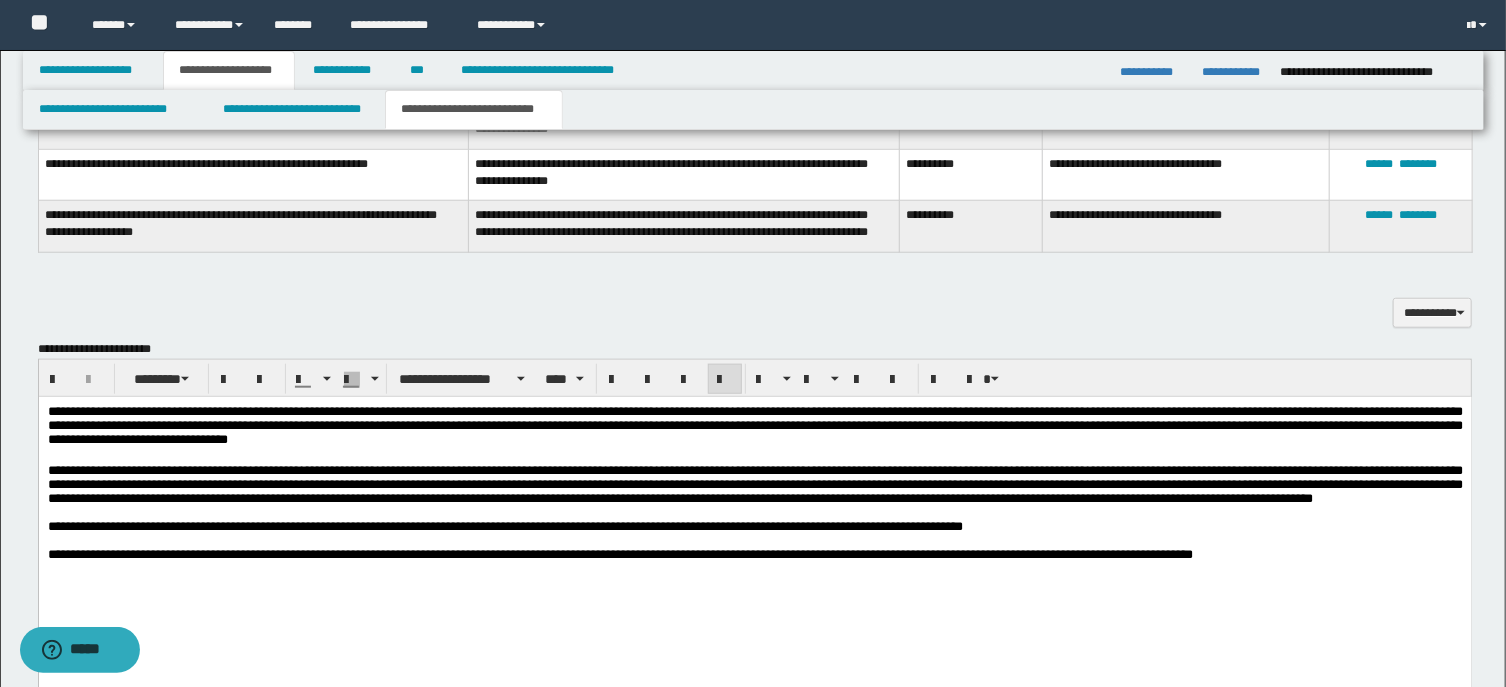 click on "**********" at bounding box center [504, 526] 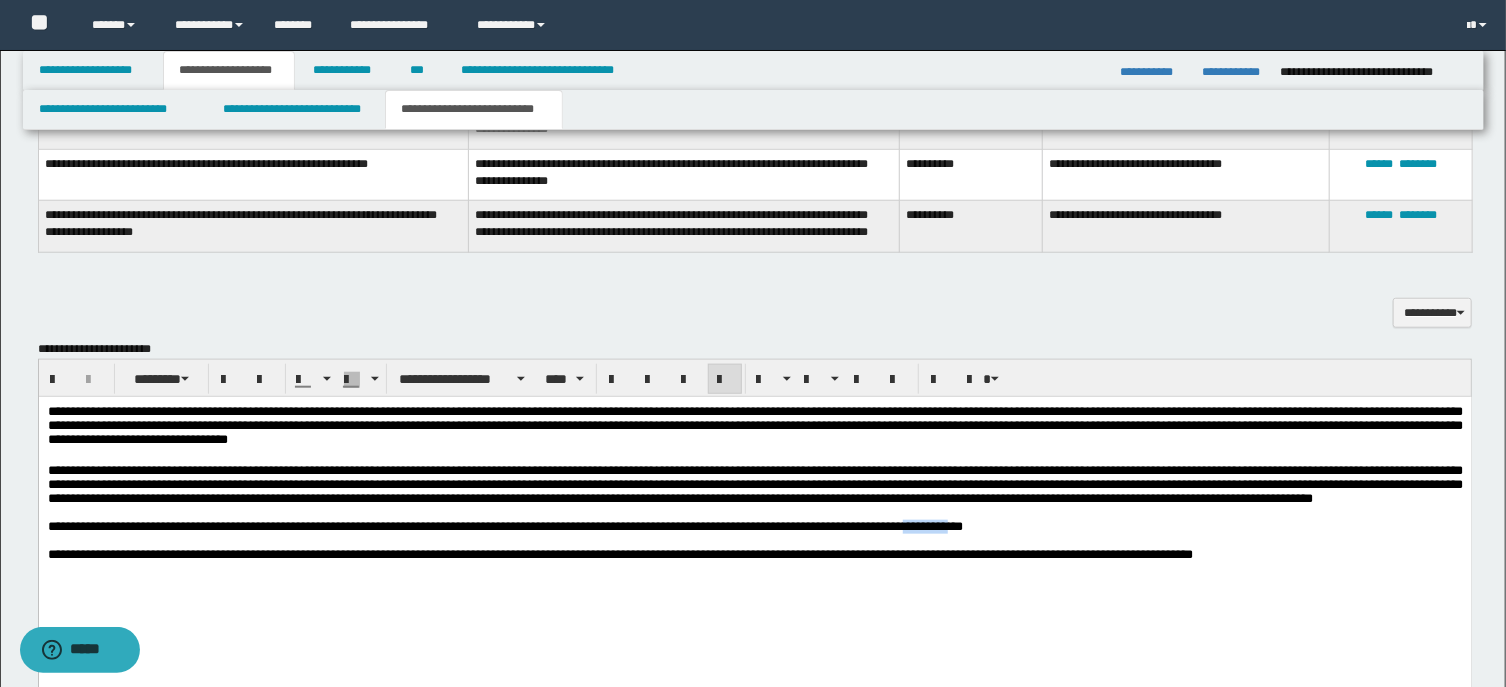click on "**********" at bounding box center (504, 526) 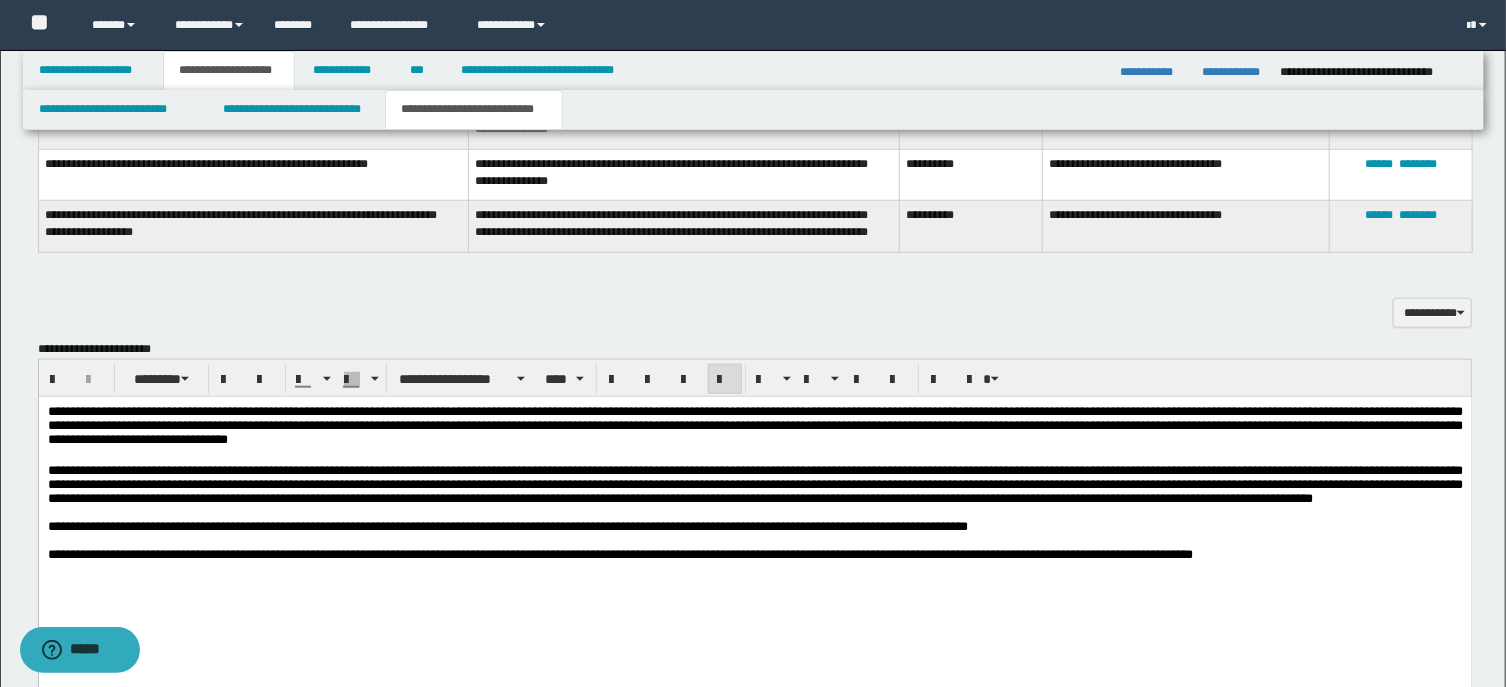 click on "**********" at bounding box center [754, 527] 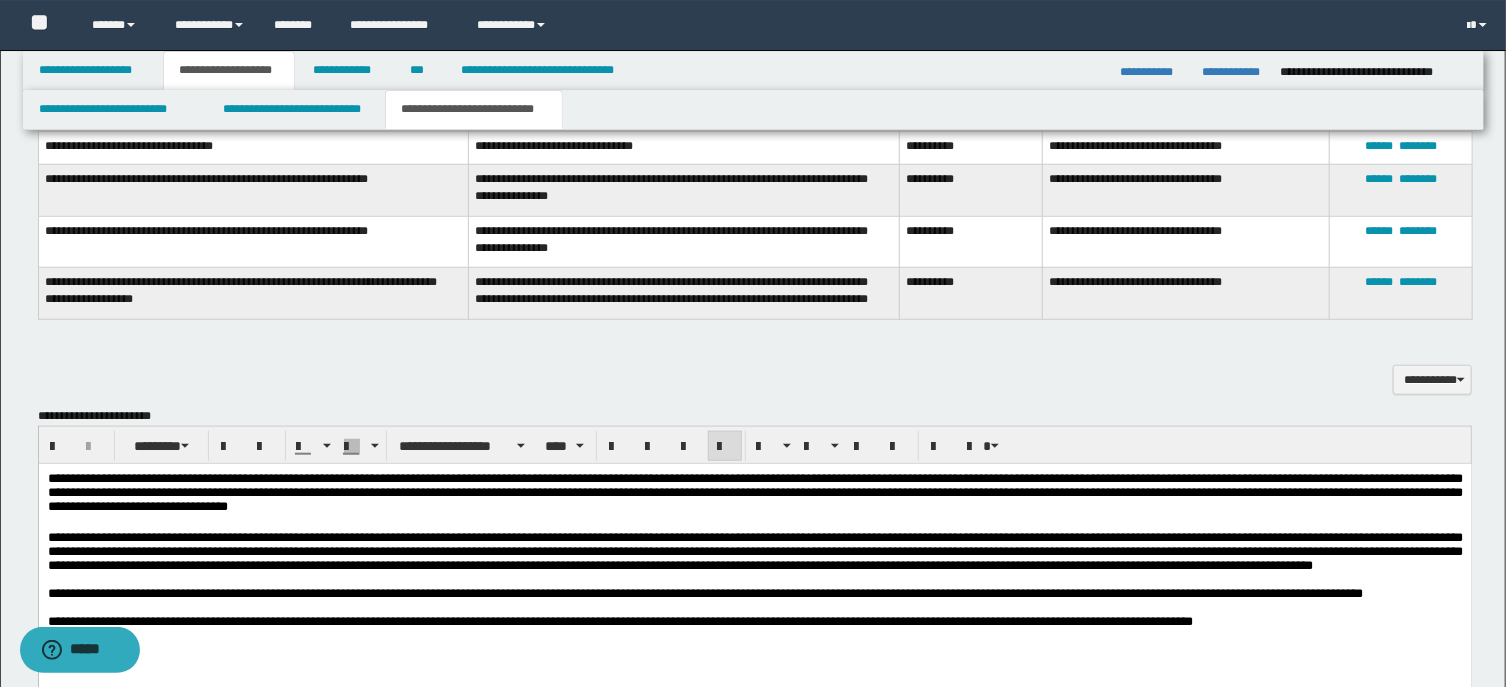 scroll, scrollTop: 750, scrollLeft: 0, axis: vertical 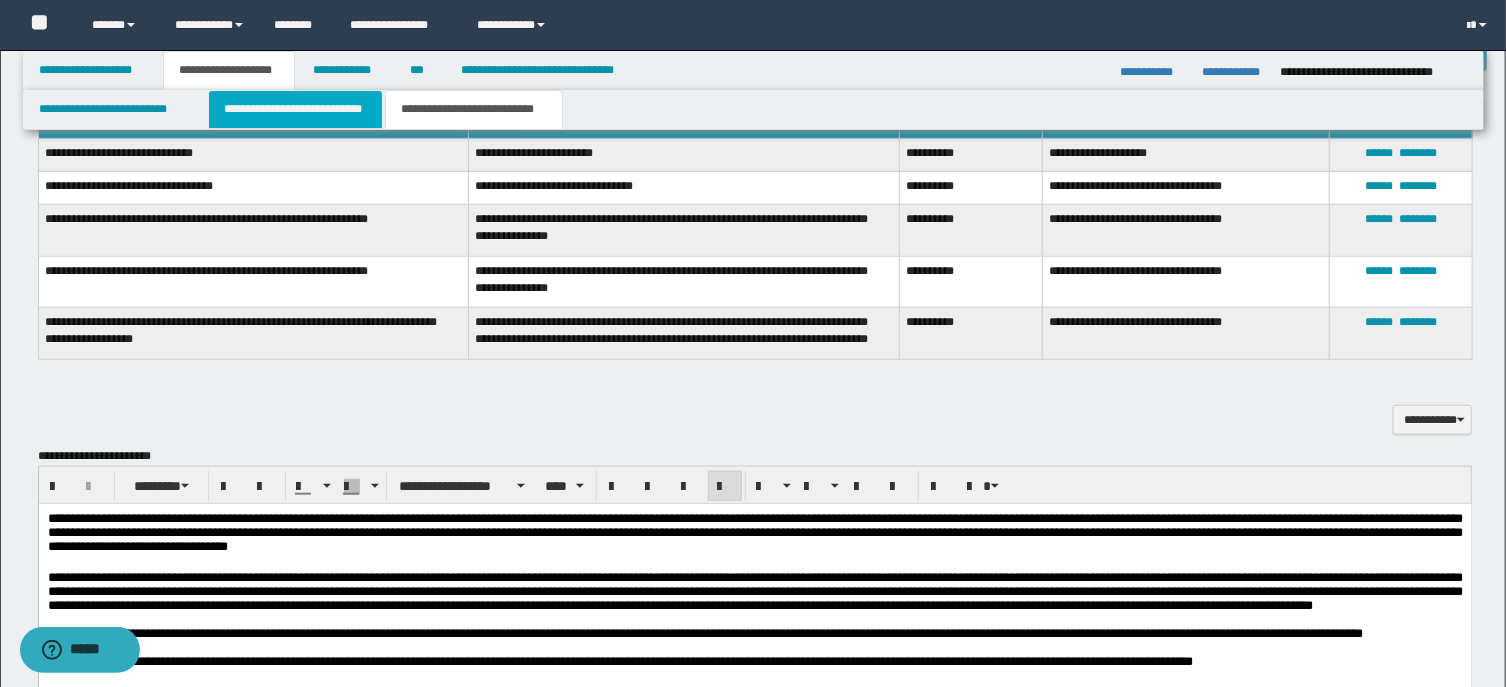 click on "**********" at bounding box center [296, 109] 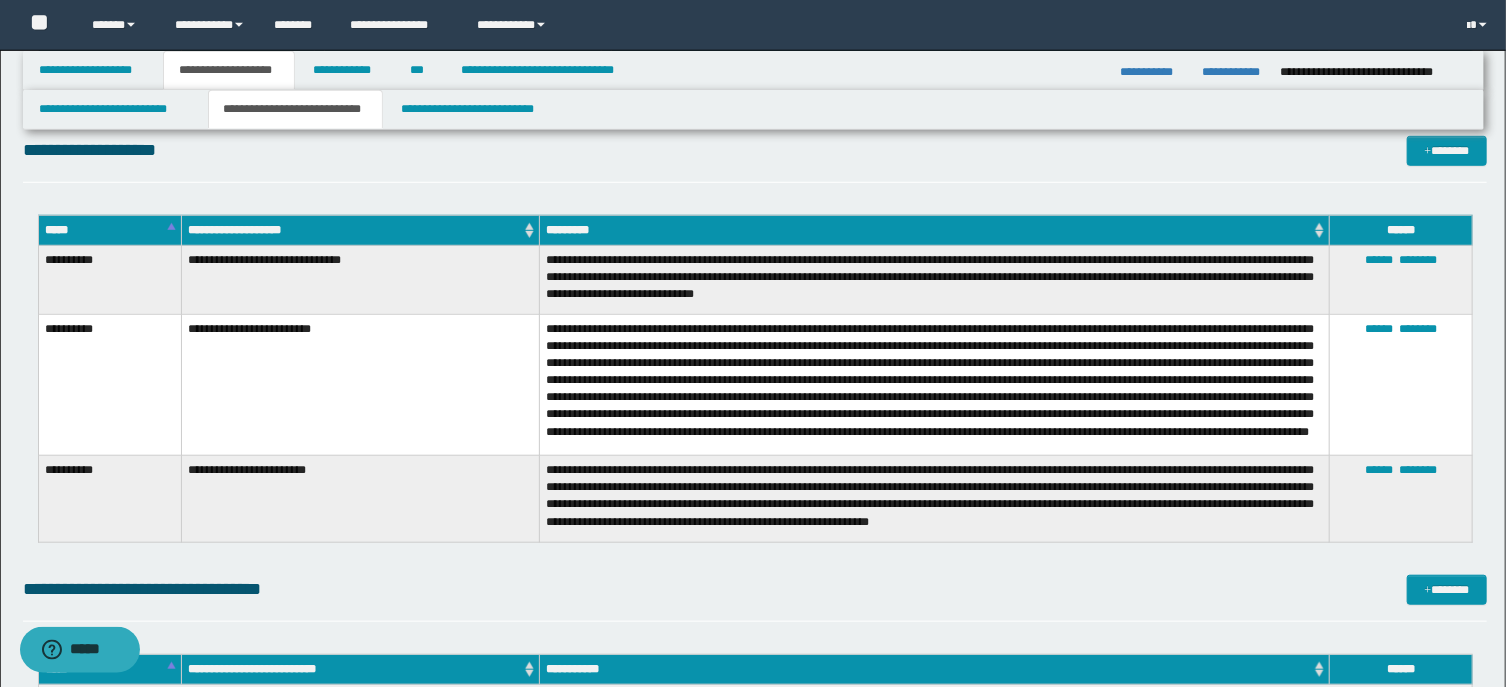 scroll, scrollTop: 750, scrollLeft: 0, axis: vertical 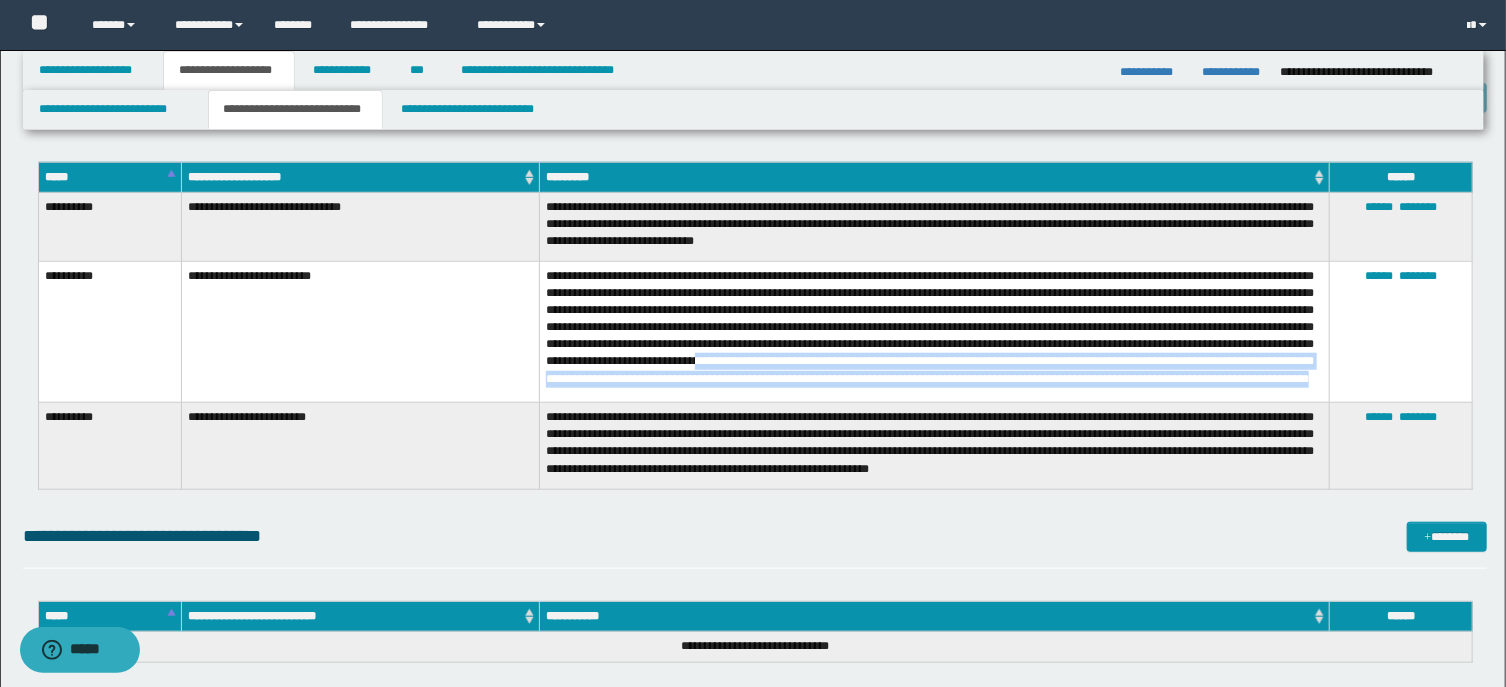 drag, startPoint x: 1022, startPoint y: 357, endPoint x: 939, endPoint y: 389, distance: 88.95505 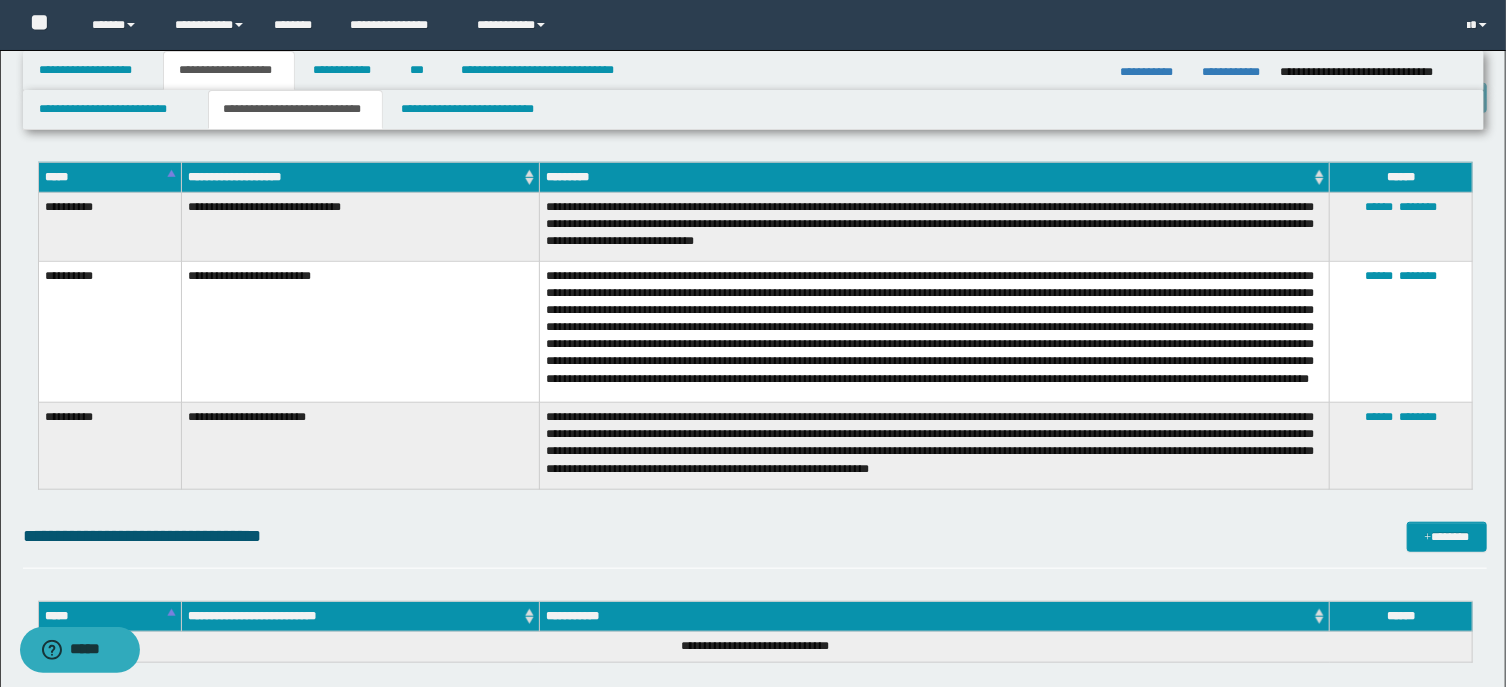 click at bounding box center (935, 331) 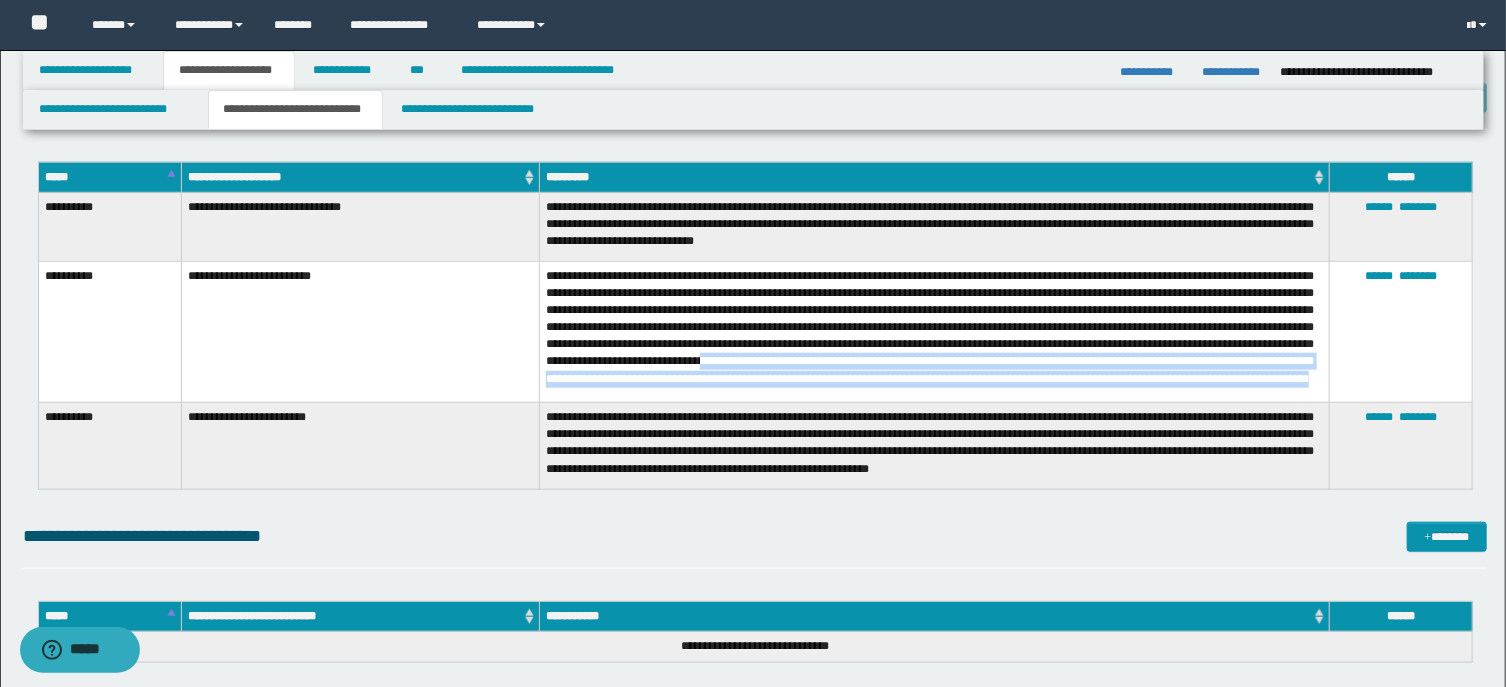 drag, startPoint x: 1027, startPoint y: 358, endPoint x: 1298, endPoint y: 399, distance: 274.08392 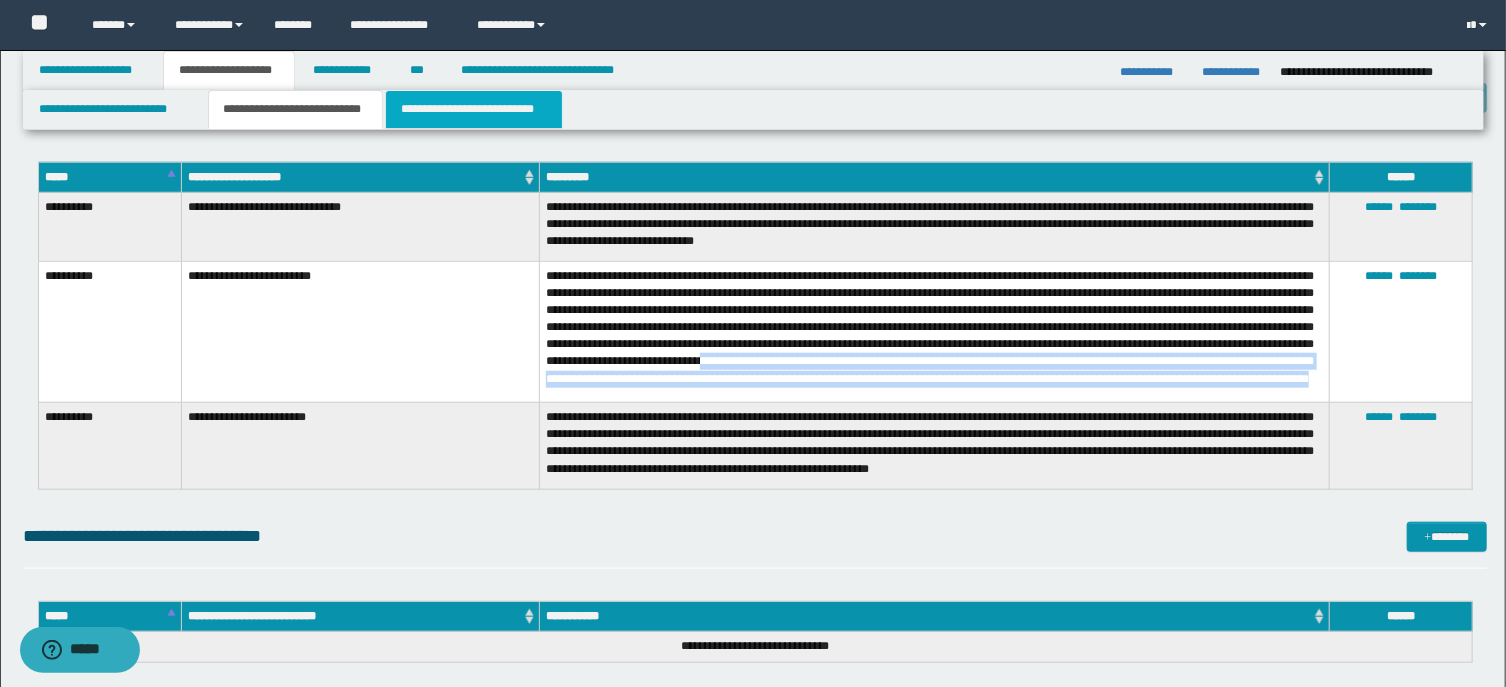 click on "**********" at bounding box center (474, 109) 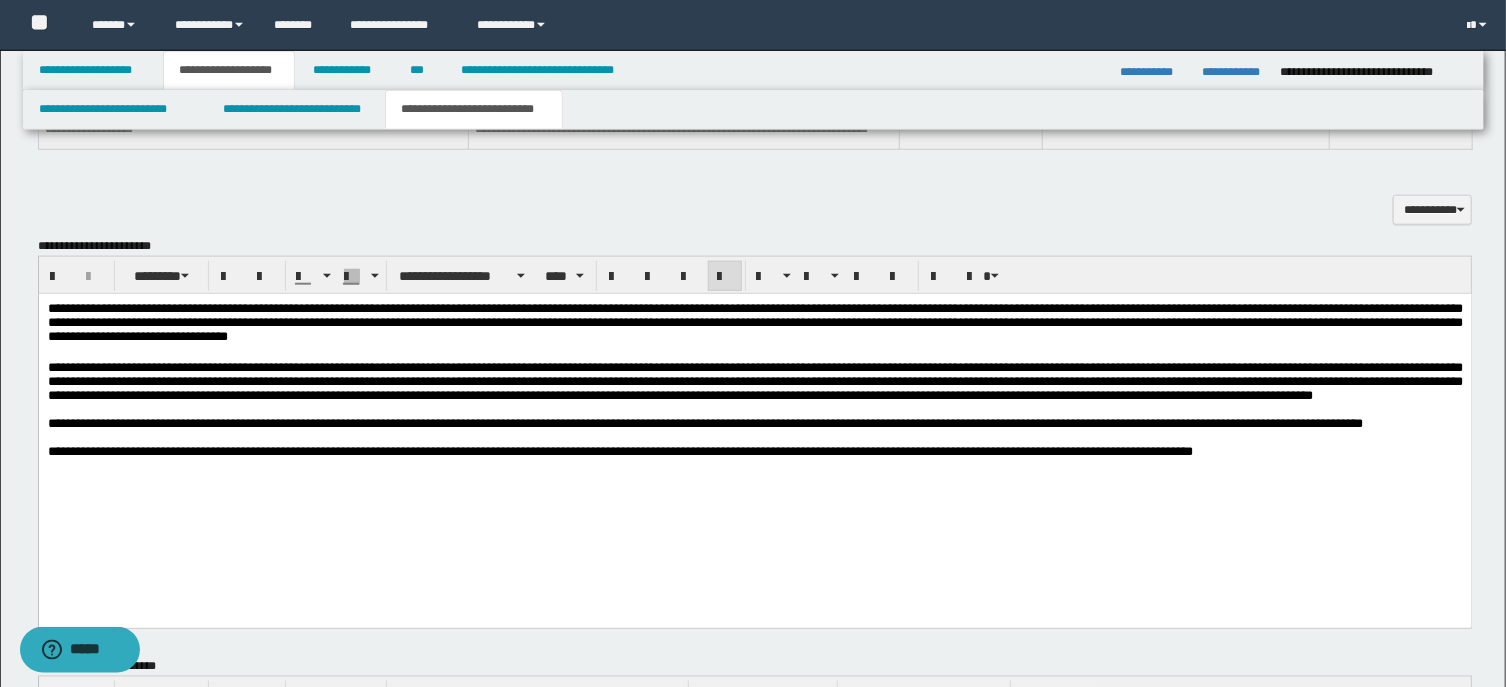 scroll, scrollTop: 964, scrollLeft: 0, axis: vertical 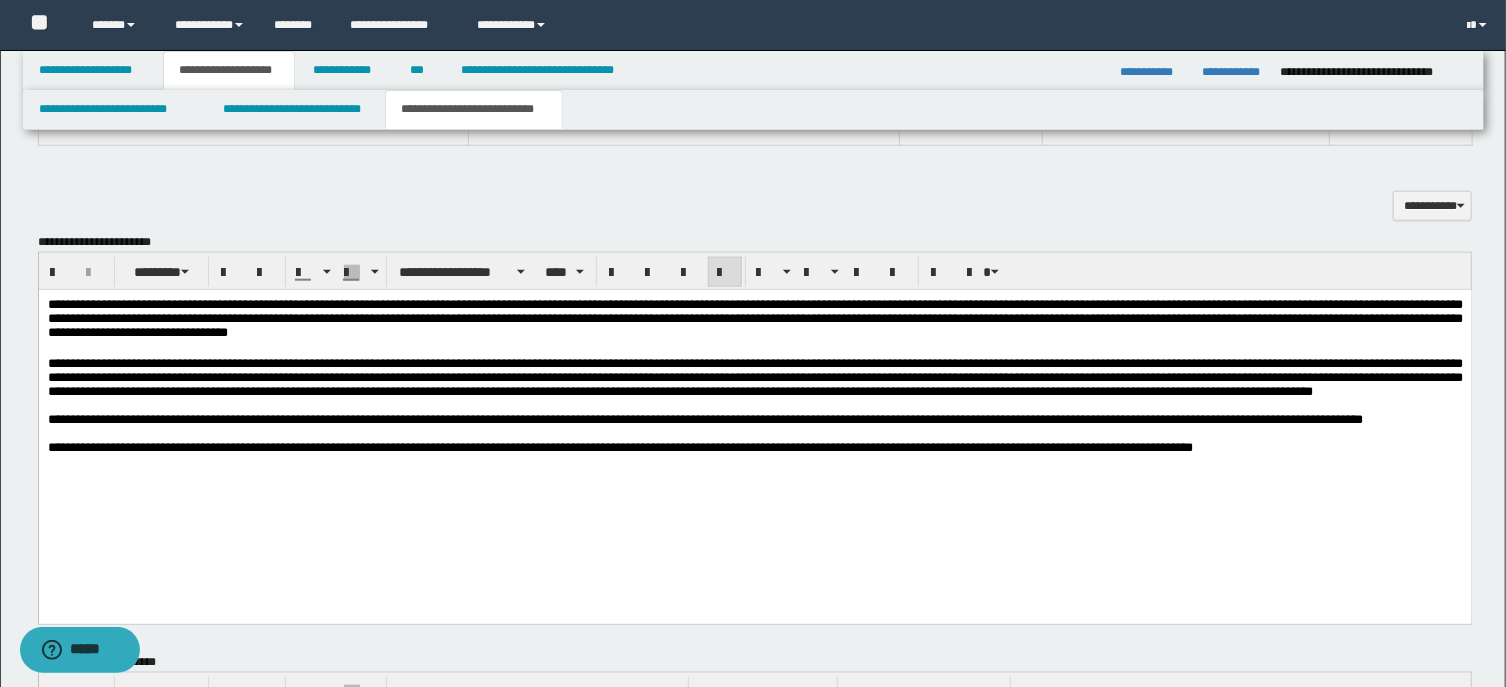 click on "**********" at bounding box center (754, 420) 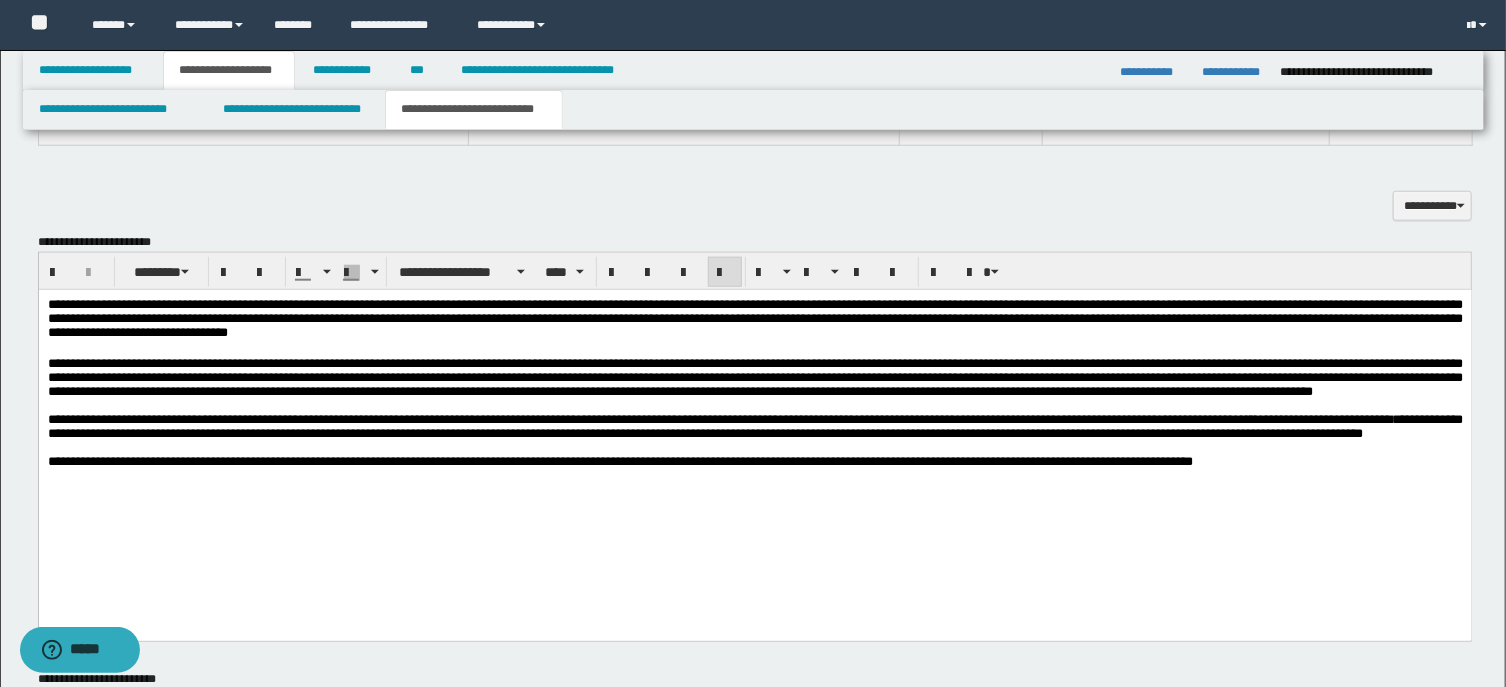 click on "**********" at bounding box center (754, 426) 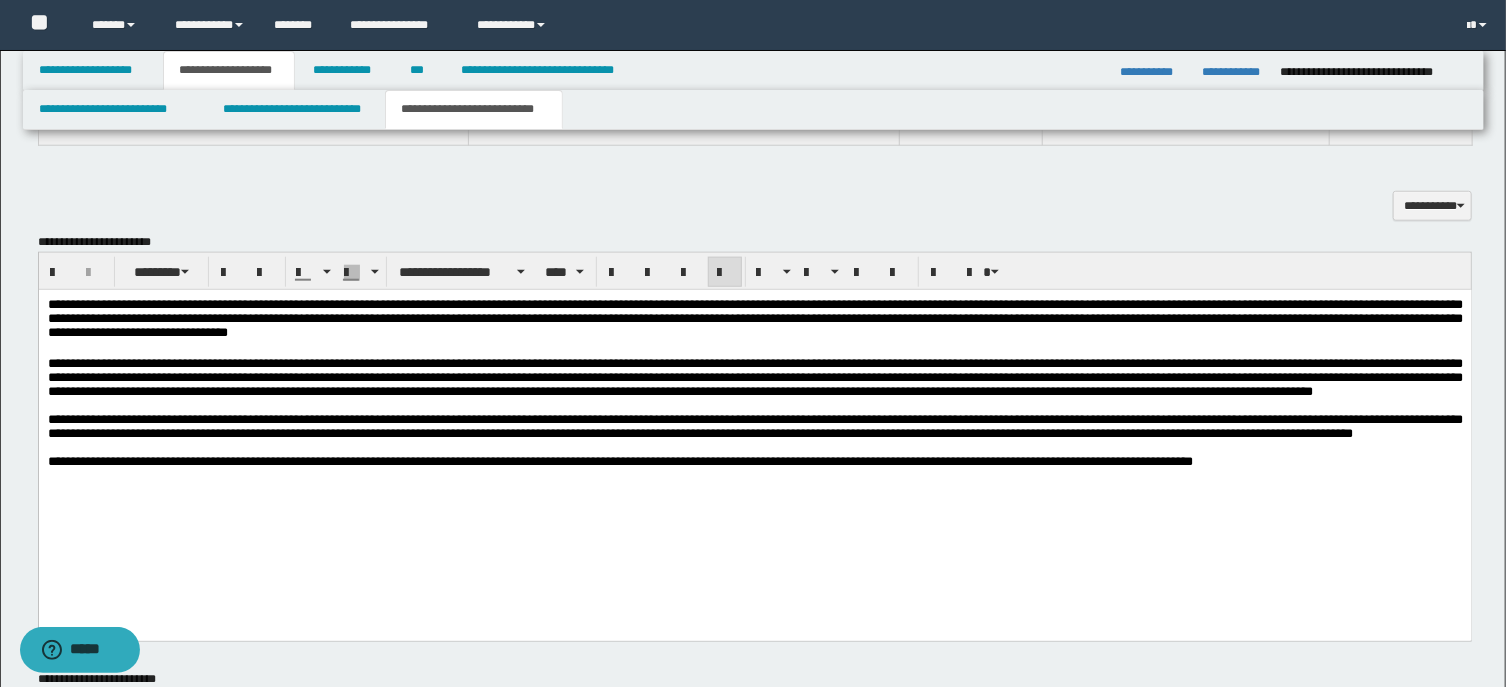 click on "**********" at bounding box center [754, 427] 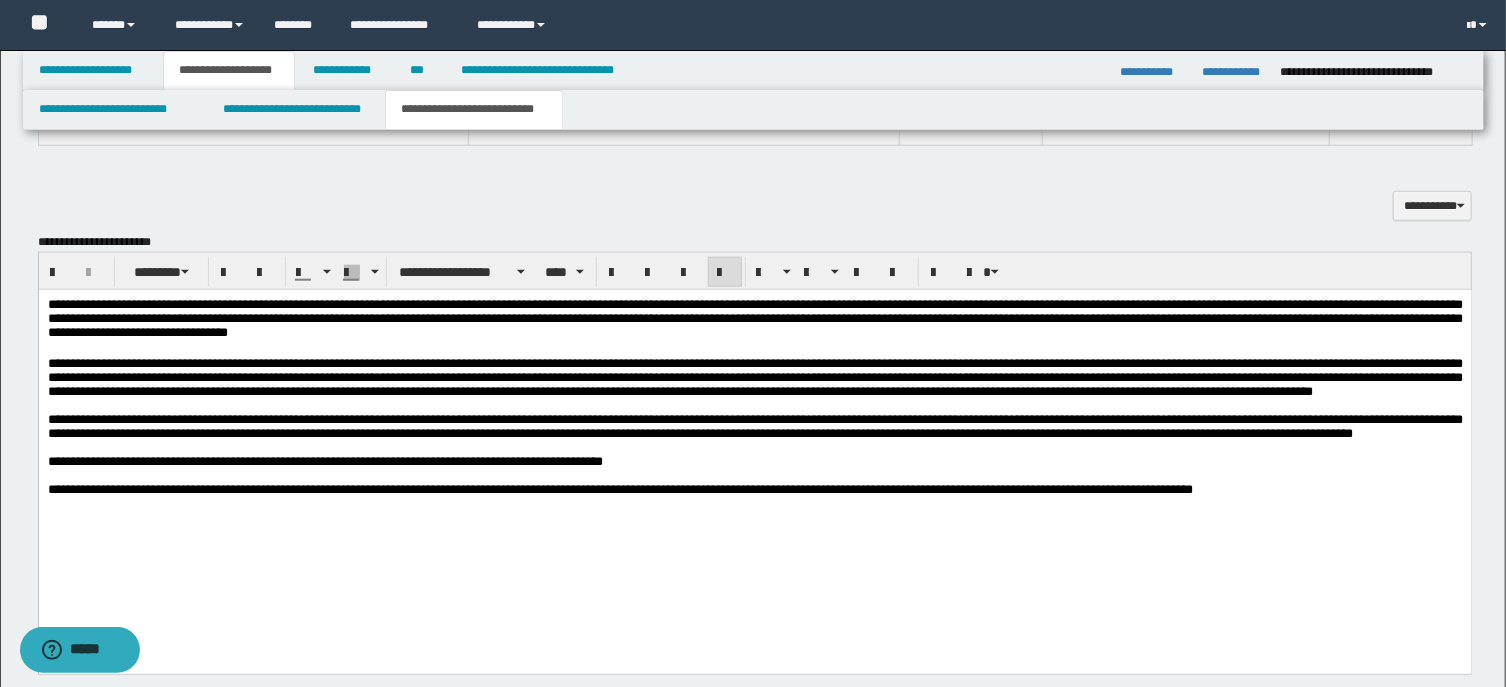 click on "**********" at bounding box center [754, 422] 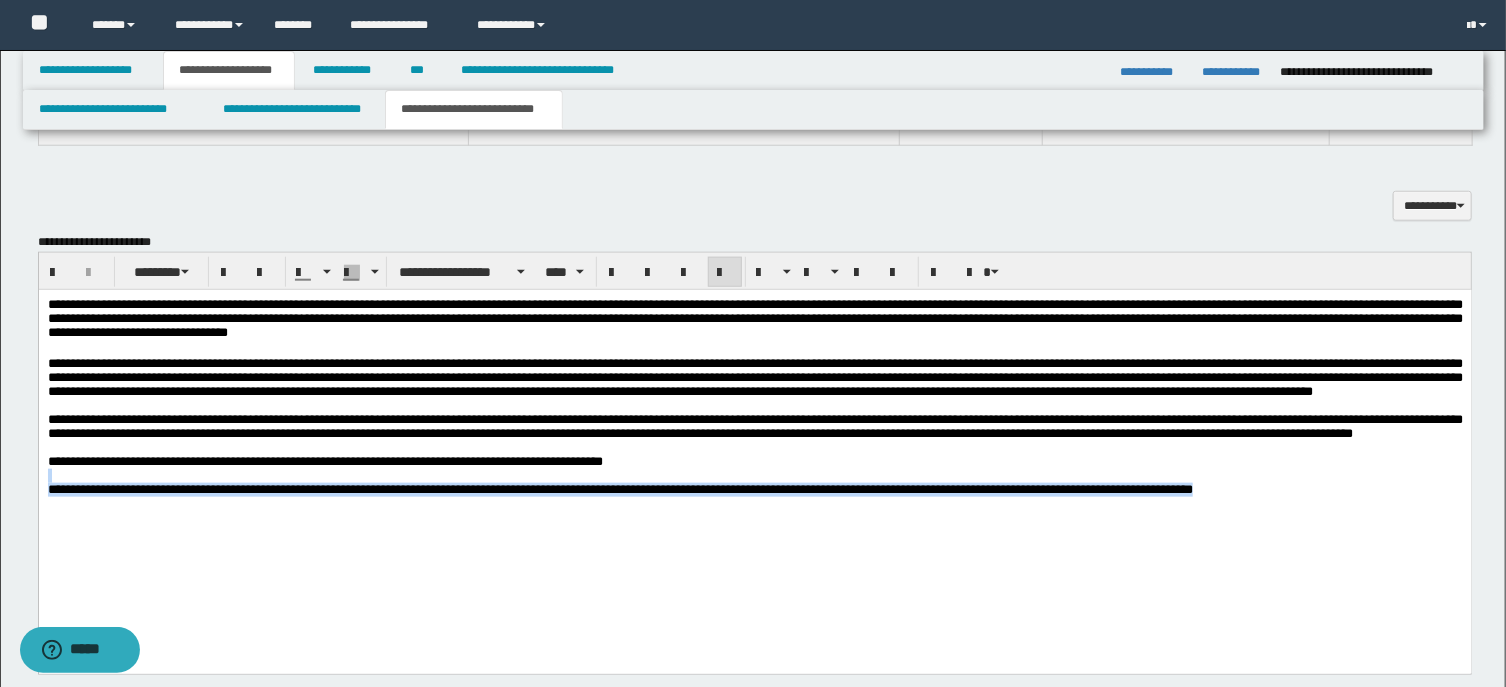 drag, startPoint x: 1420, startPoint y: 562, endPoint x: 58, endPoint y: 541, distance: 1362.1619 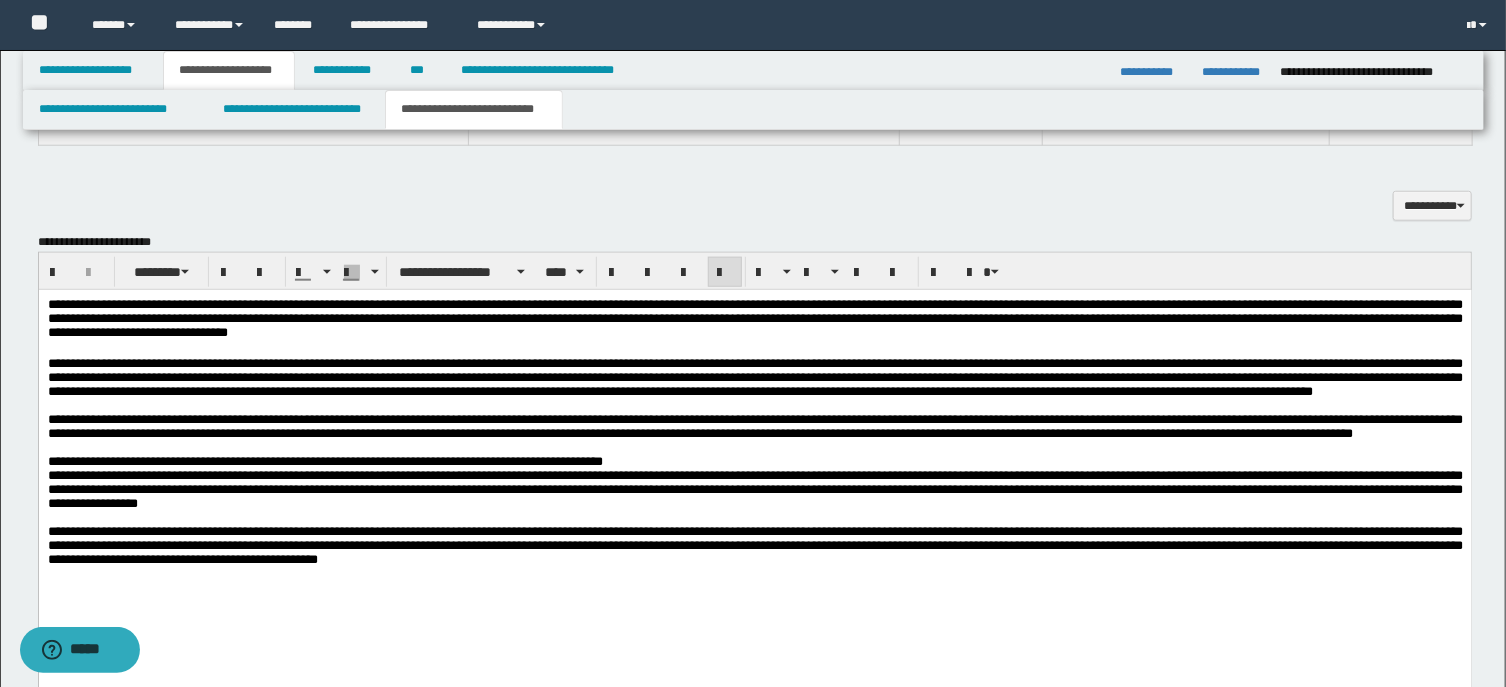 click on "**********" at bounding box center (754, 462) 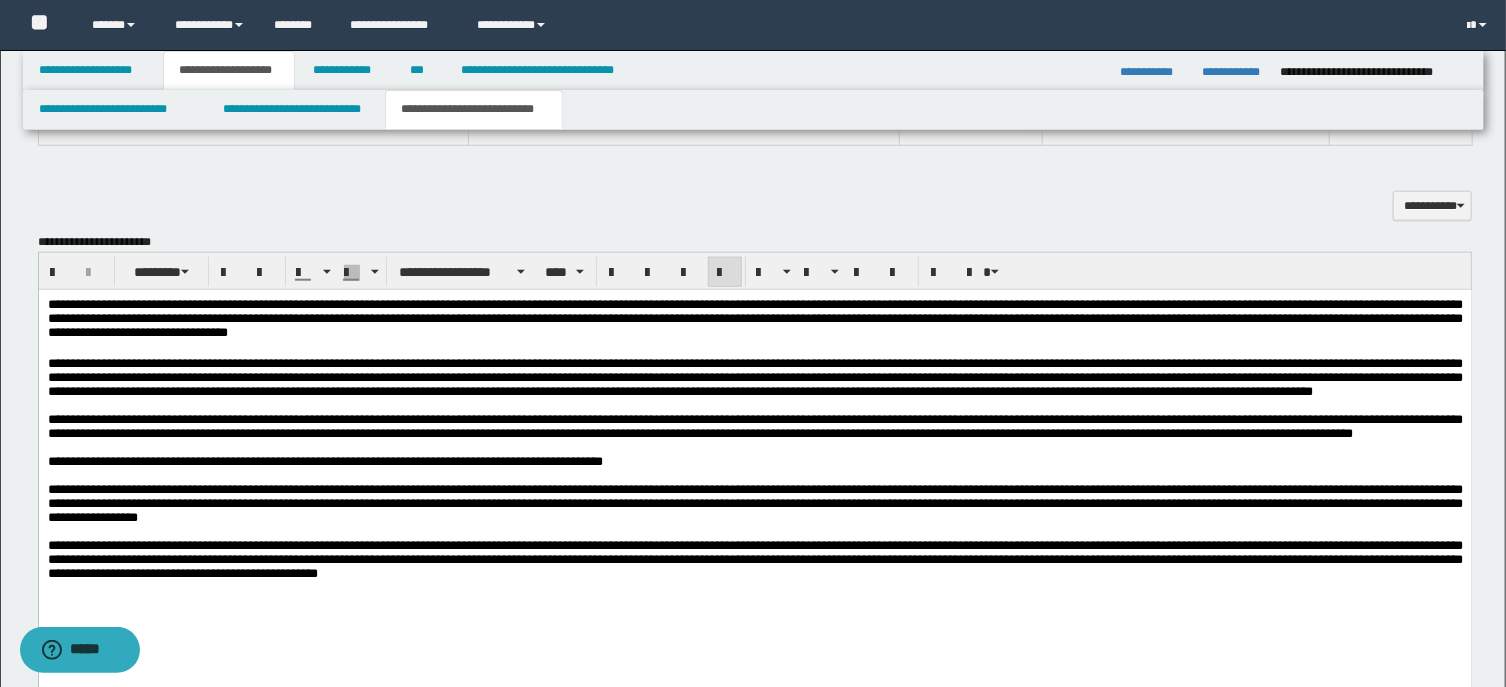 click on "**********" at bounding box center (754, 426) 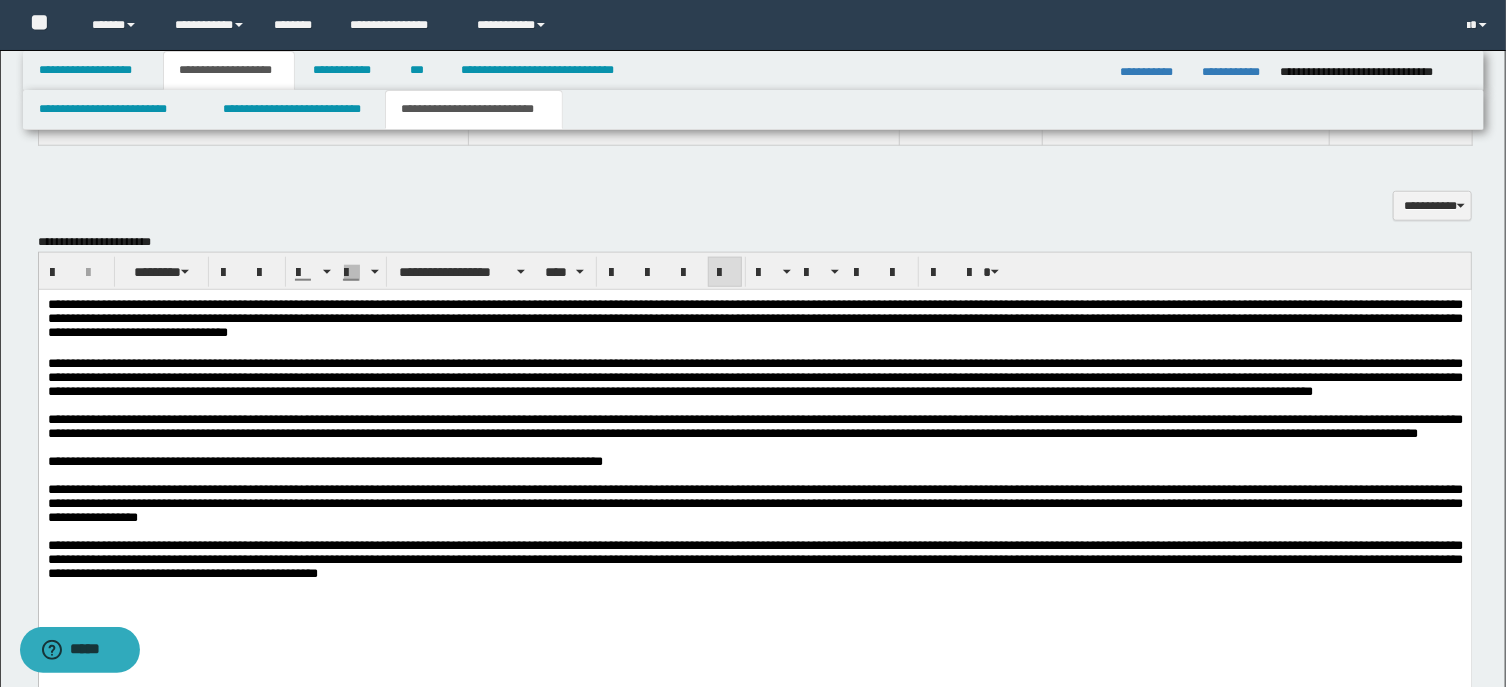 click on "**********" at bounding box center (754, 426) 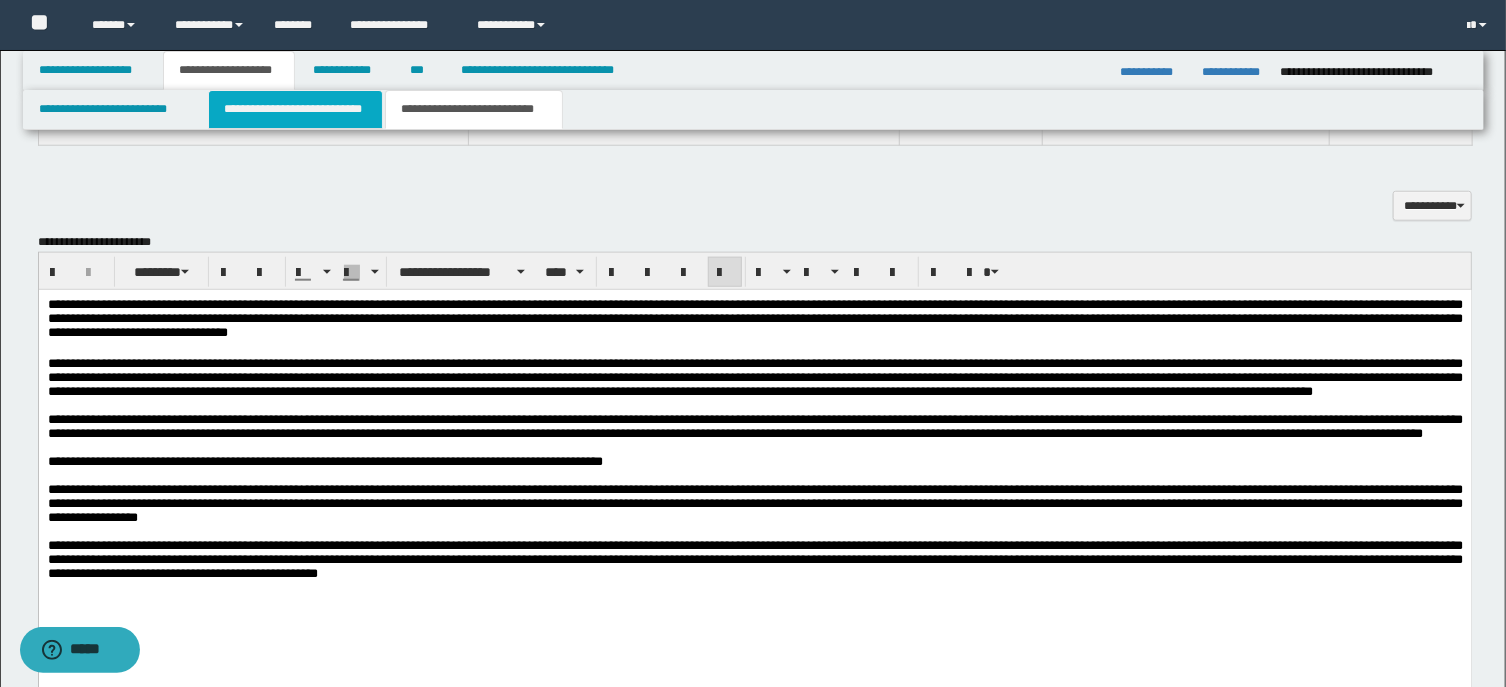 click on "**********" at bounding box center (296, 109) 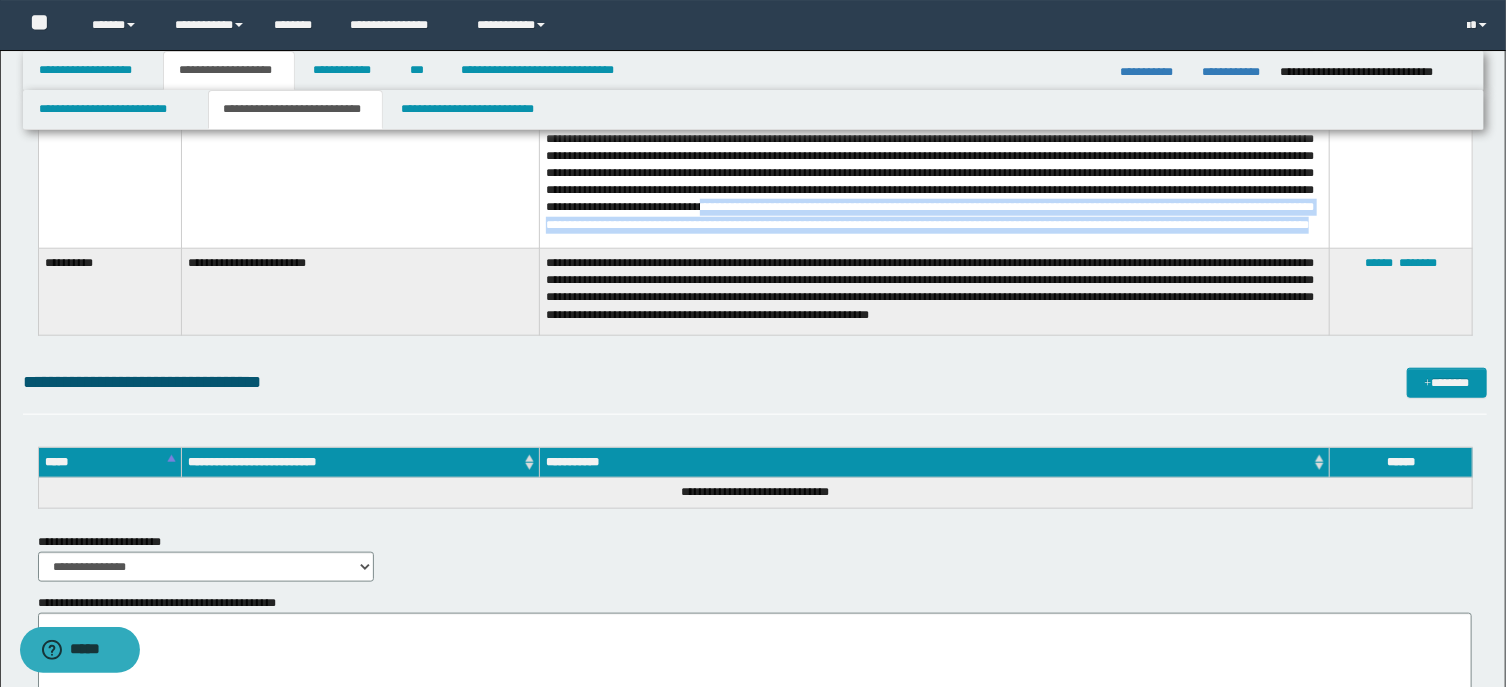 scroll, scrollTop: 857, scrollLeft: 0, axis: vertical 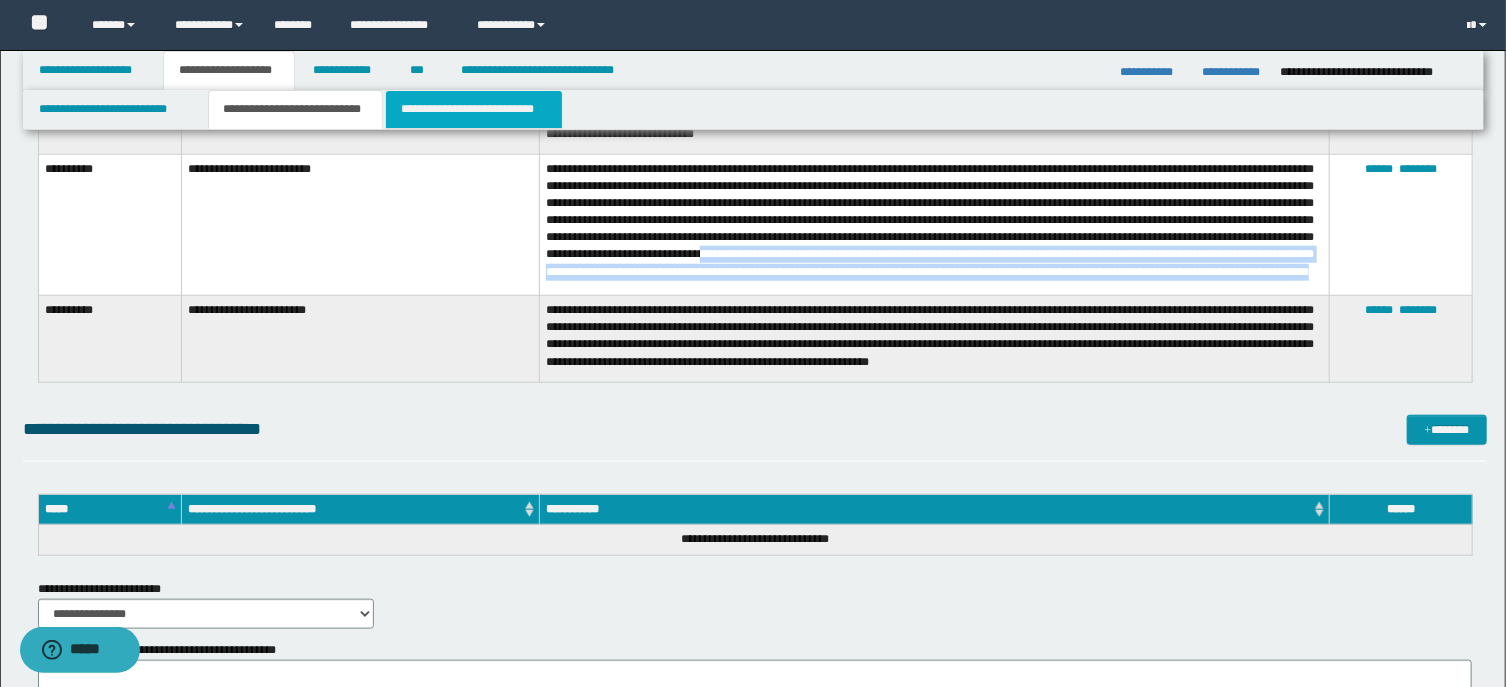 click on "**********" at bounding box center (474, 109) 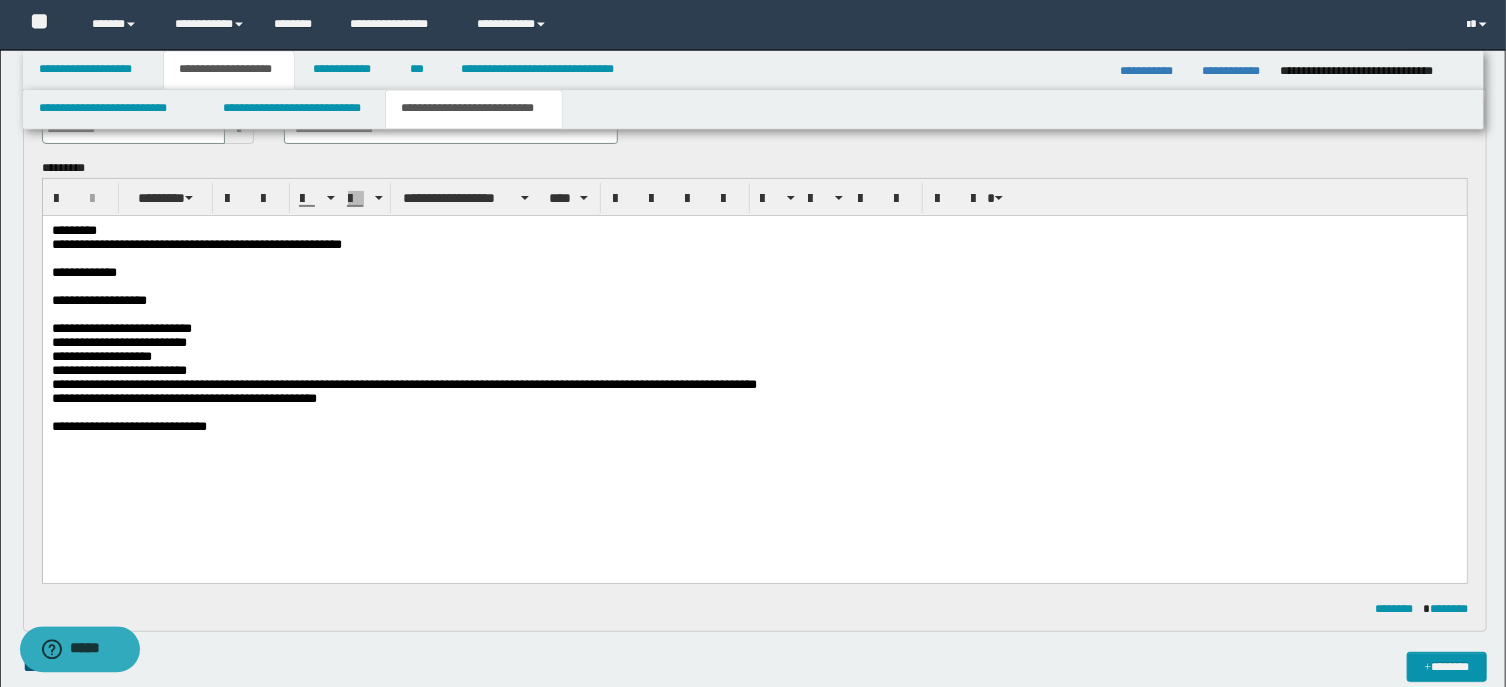 scroll, scrollTop: 0, scrollLeft: 0, axis: both 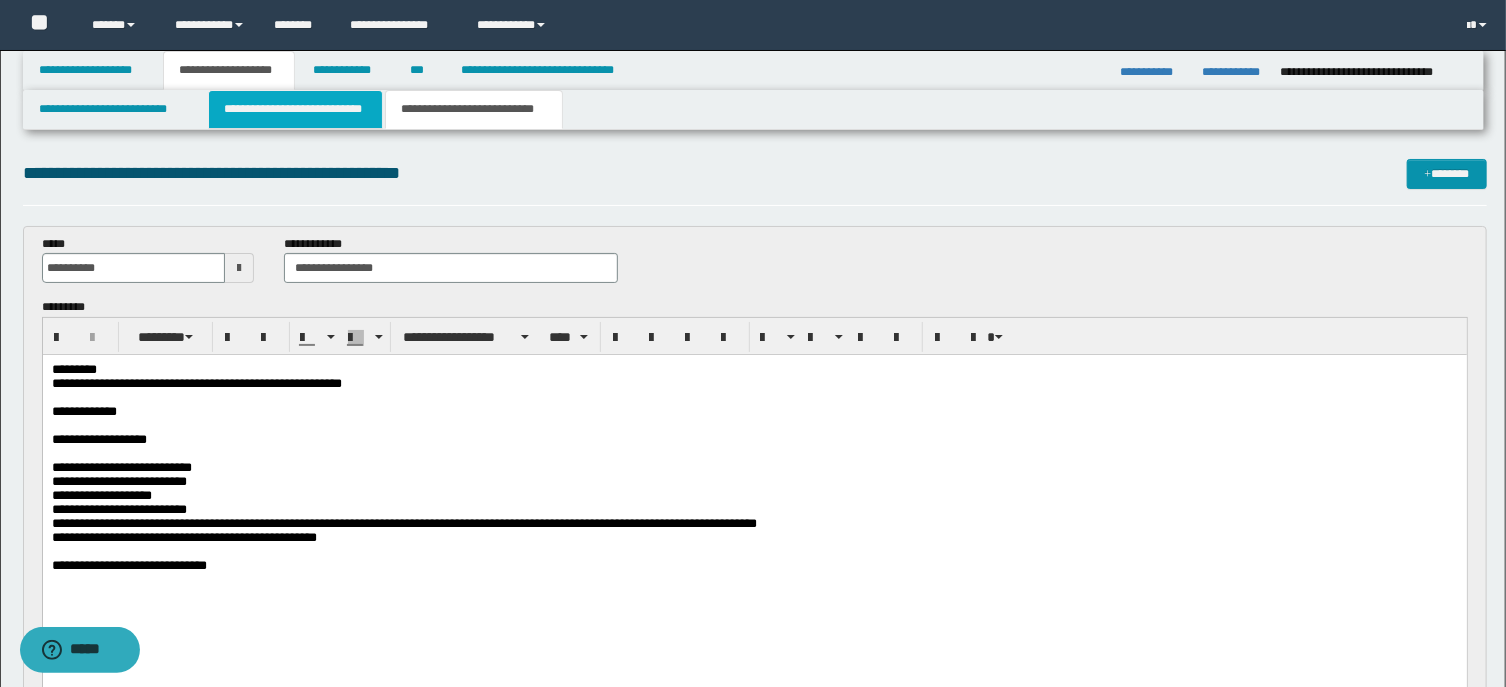 click on "**********" at bounding box center (296, 109) 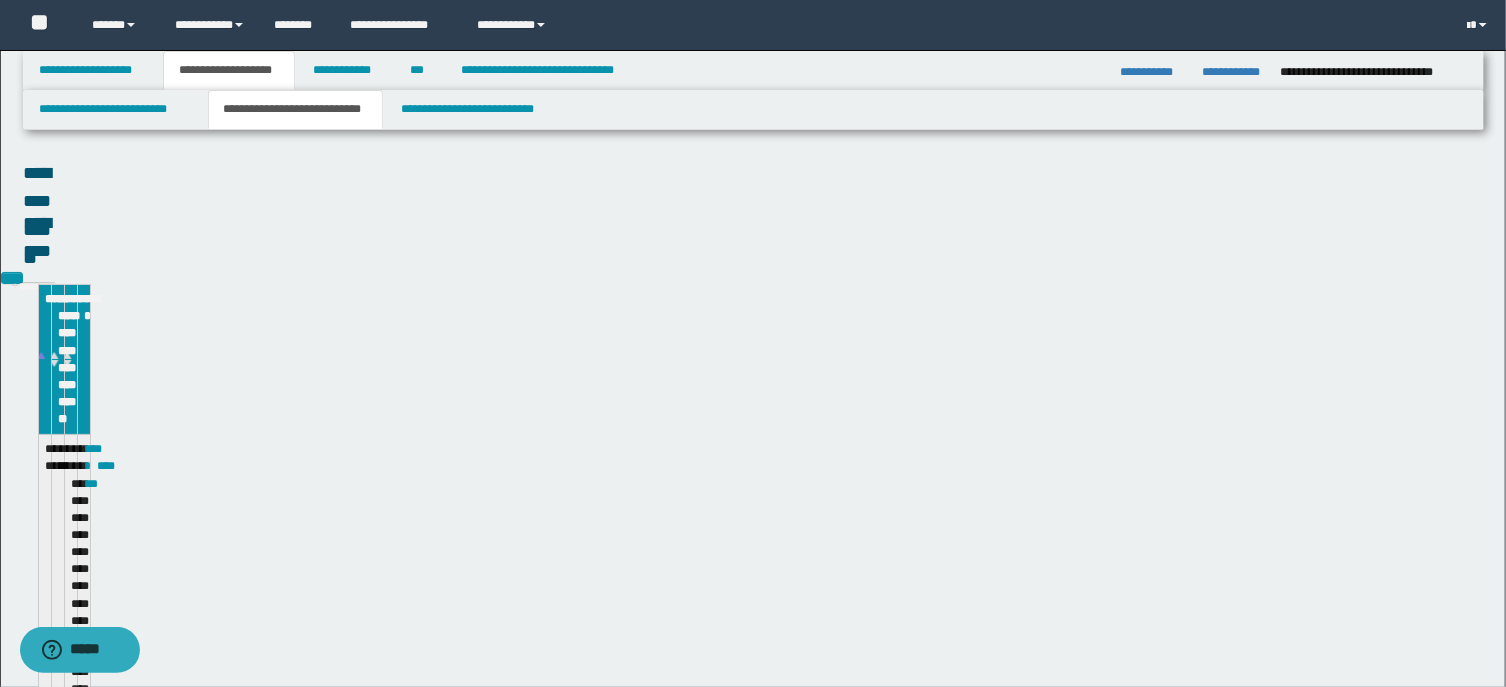 type 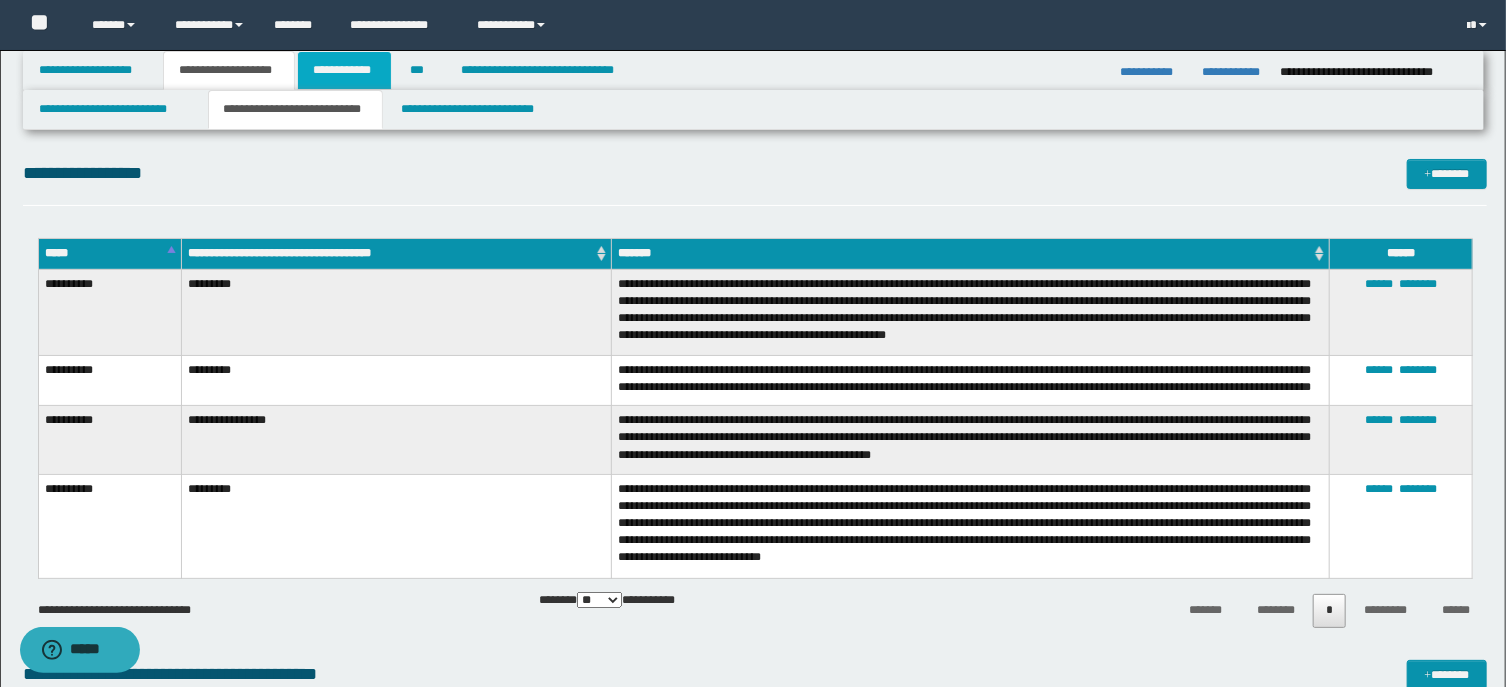 click on "**********" at bounding box center (344, 70) 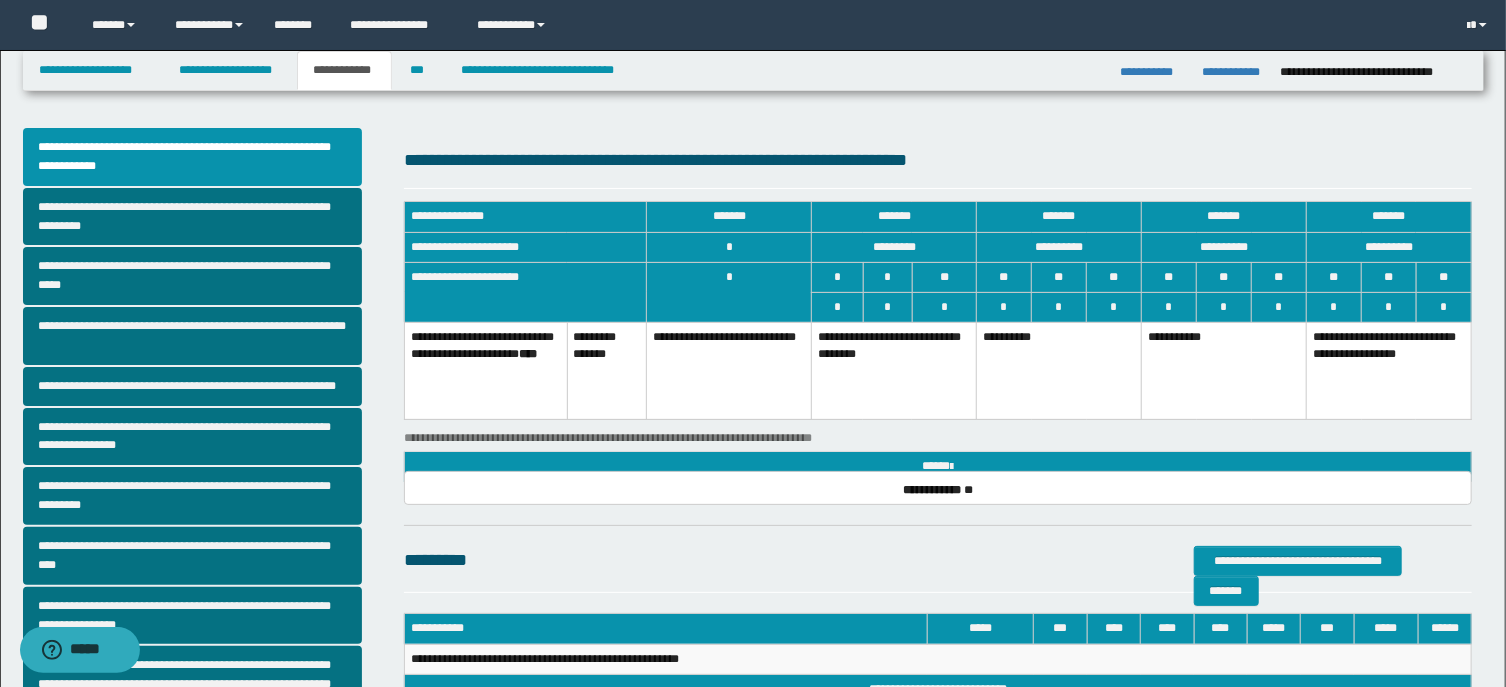scroll, scrollTop: 424, scrollLeft: 0, axis: vertical 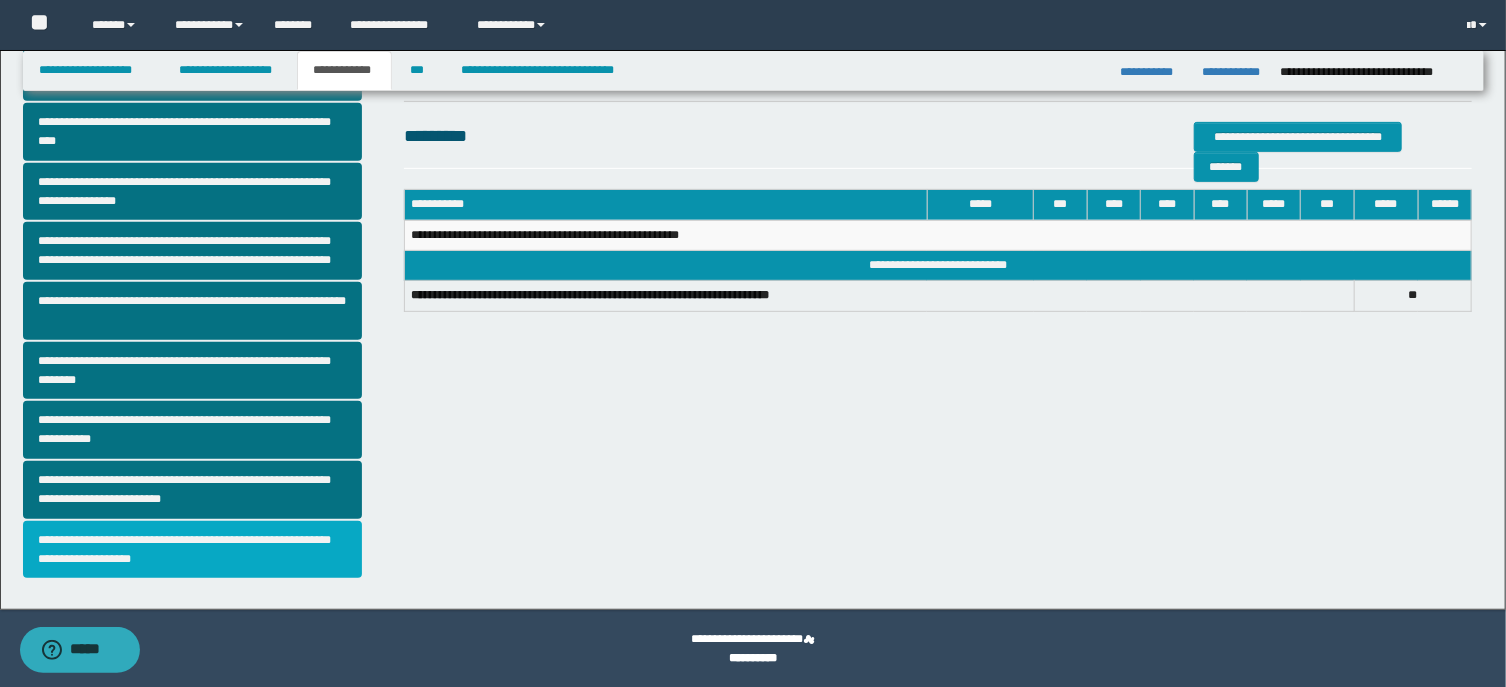 click on "**********" at bounding box center (192, 550) 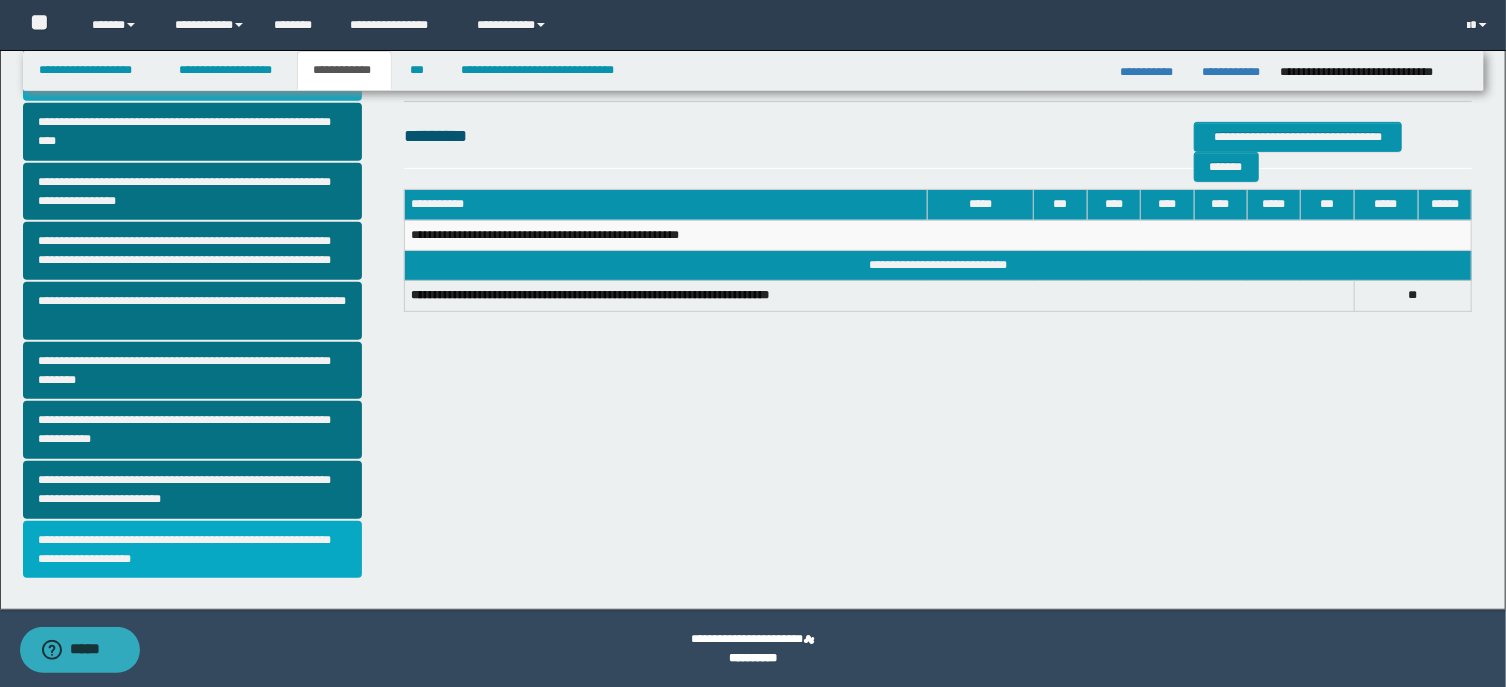 scroll, scrollTop: 0, scrollLeft: 0, axis: both 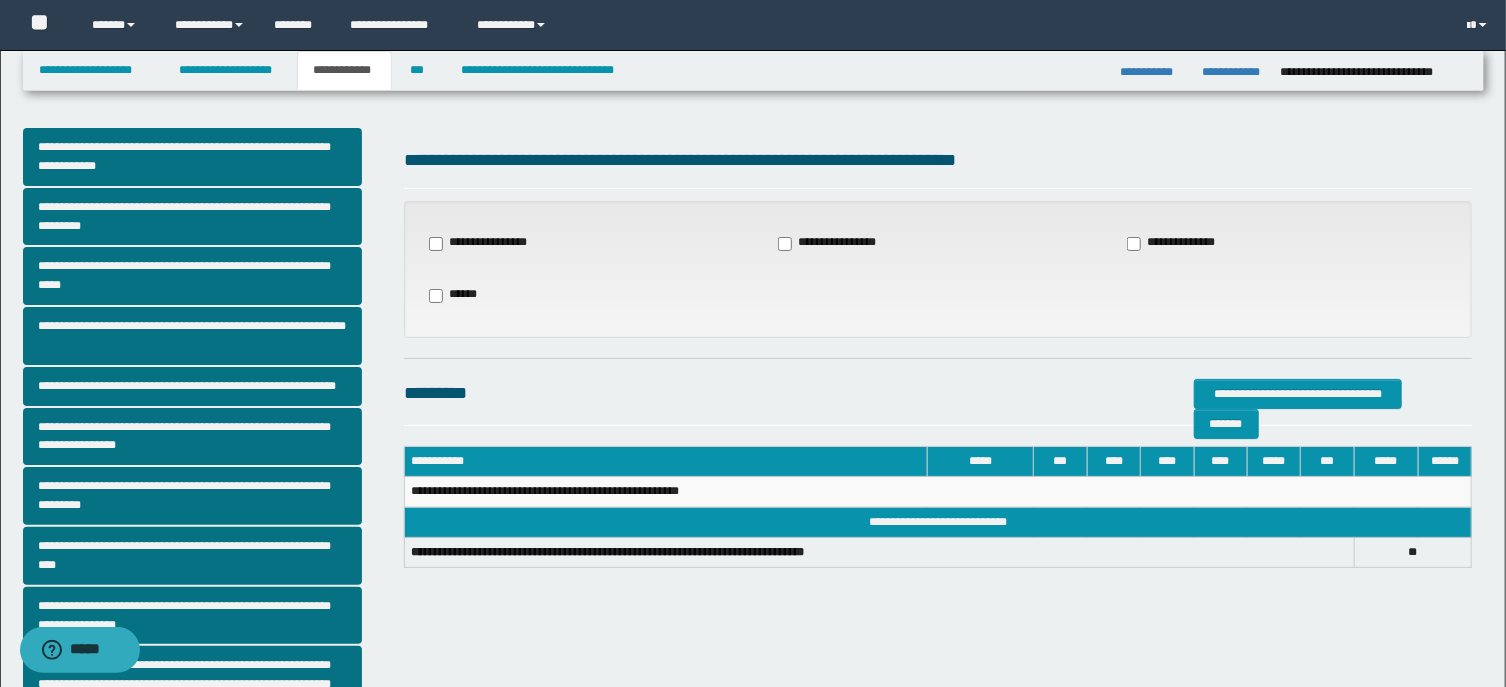 click on "**********" at bounding box center (1181, 243) 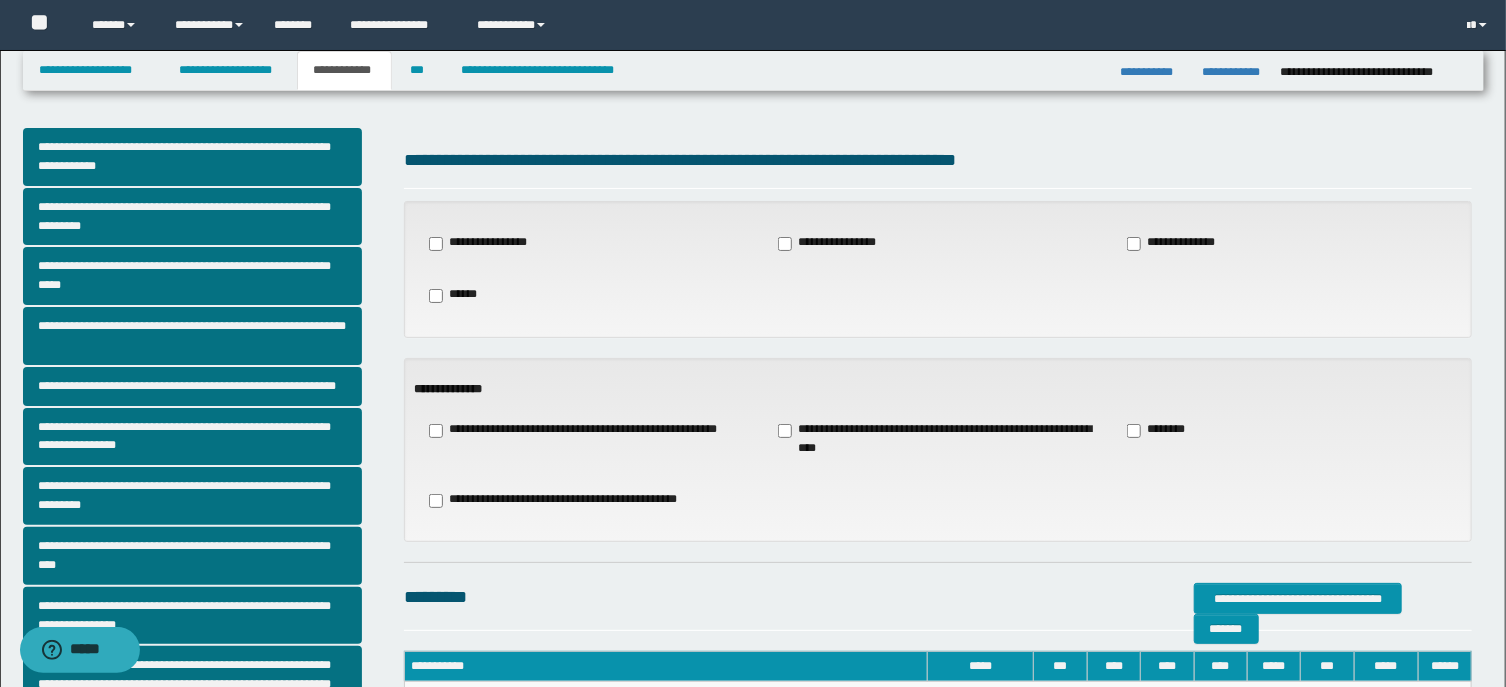 click on "**********" at bounding box center [582, 430] 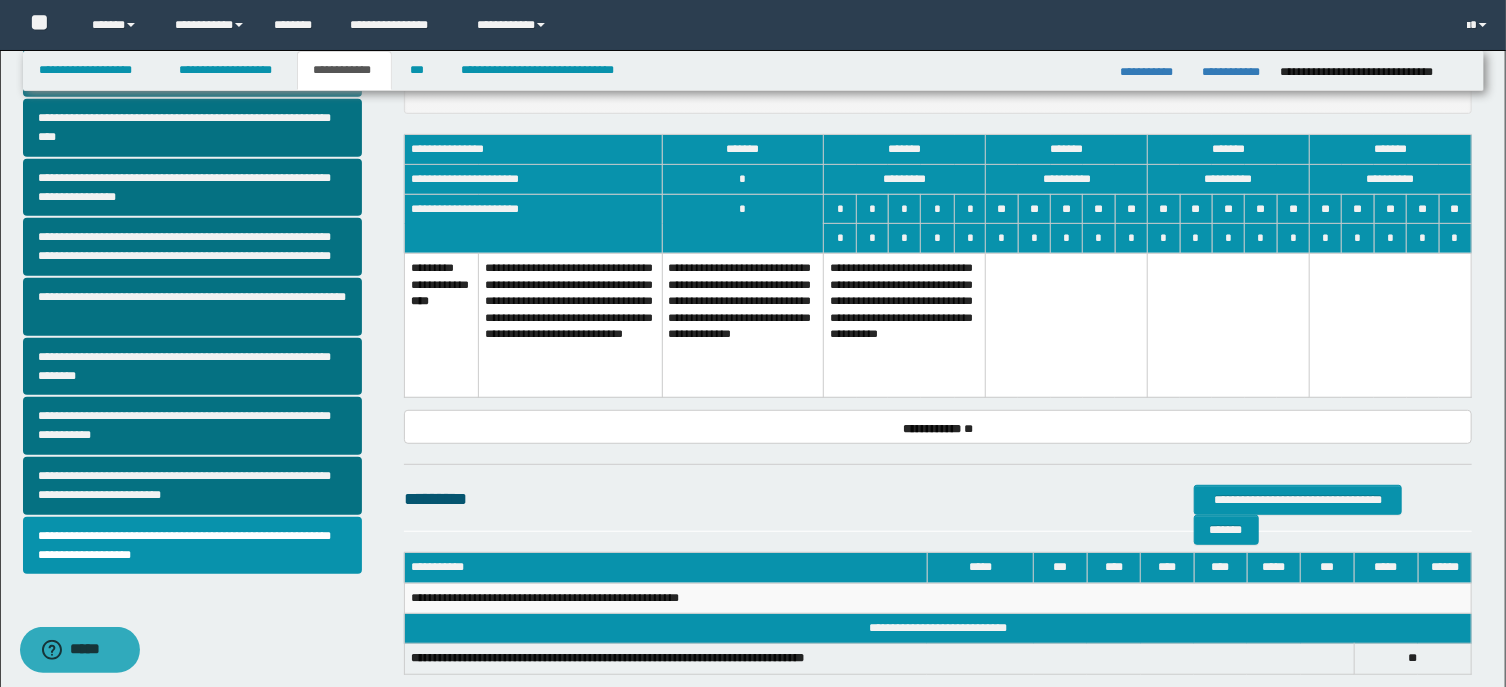 click on "**********" at bounding box center (743, 325) 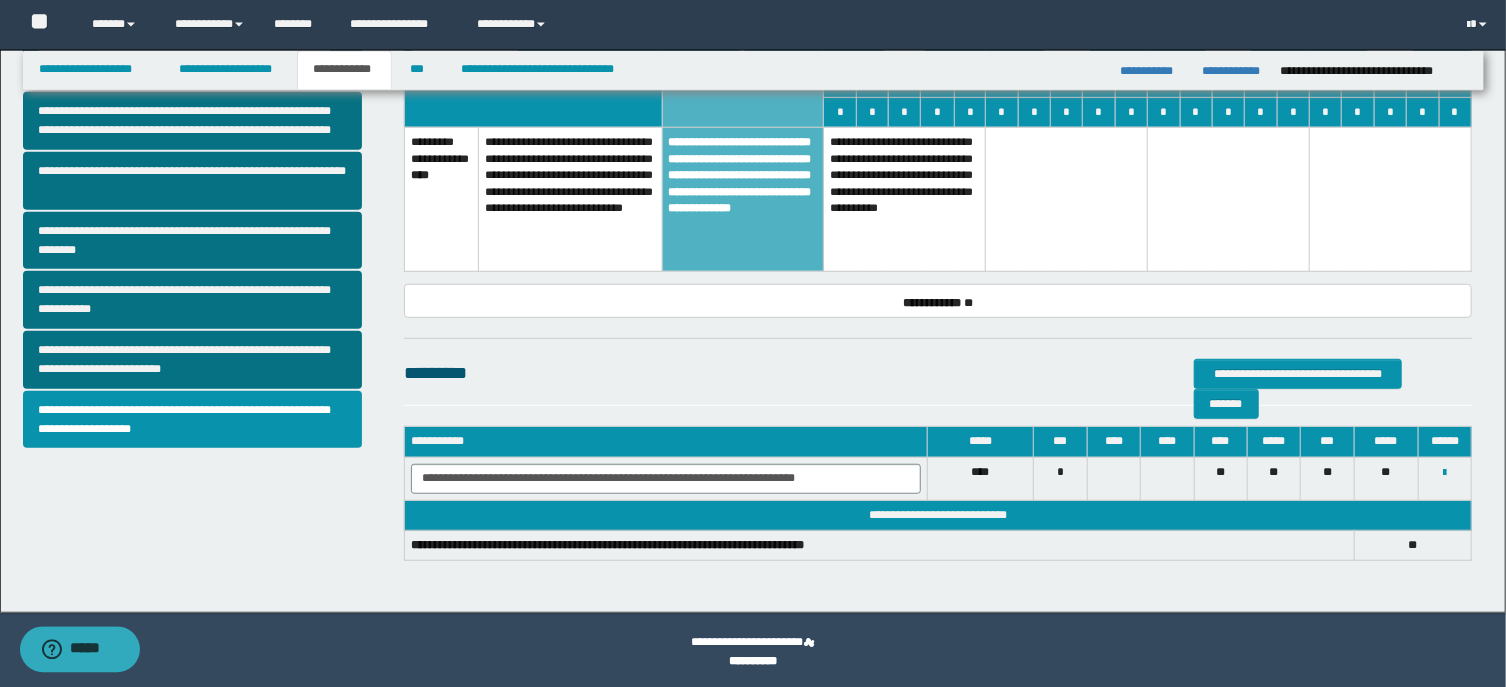 scroll, scrollTop: 558, scrollLeft: 0, axis: vertical 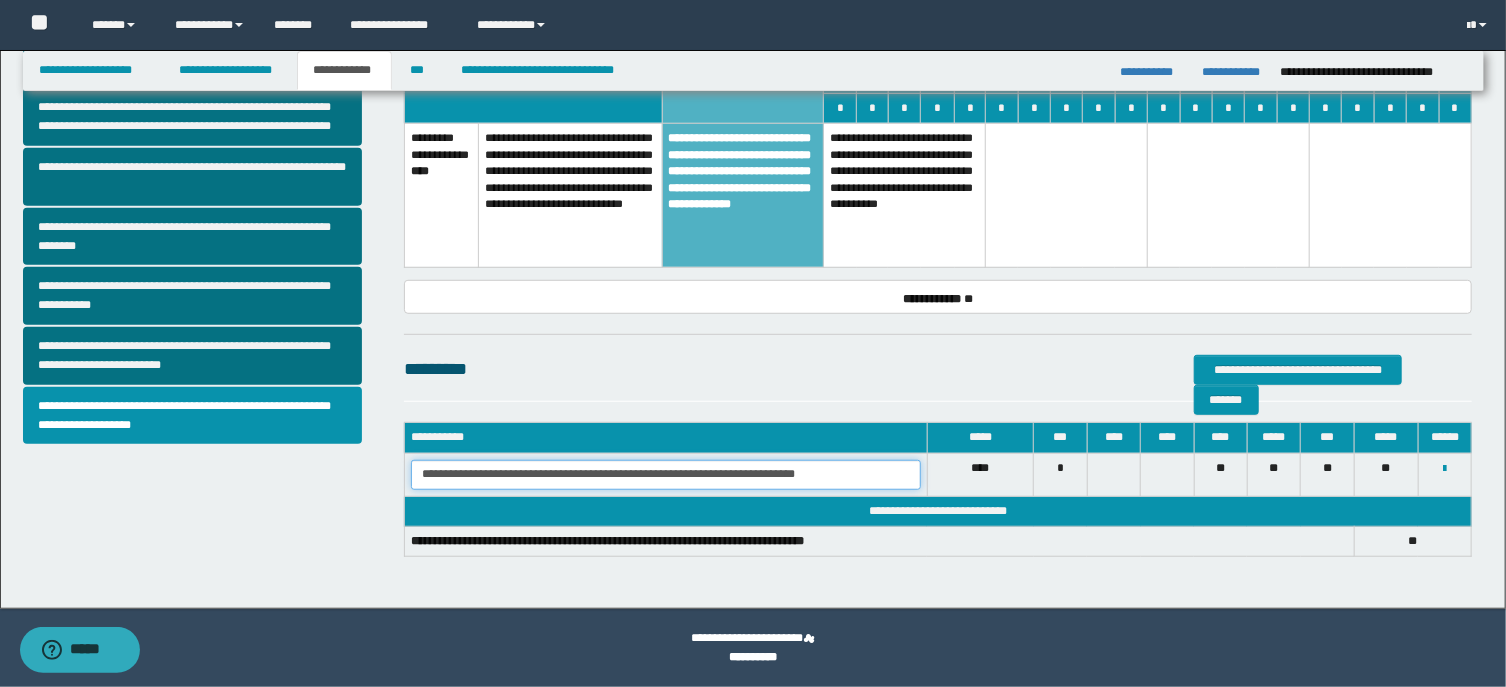 click on "**********" at bounding box center (666, 475) 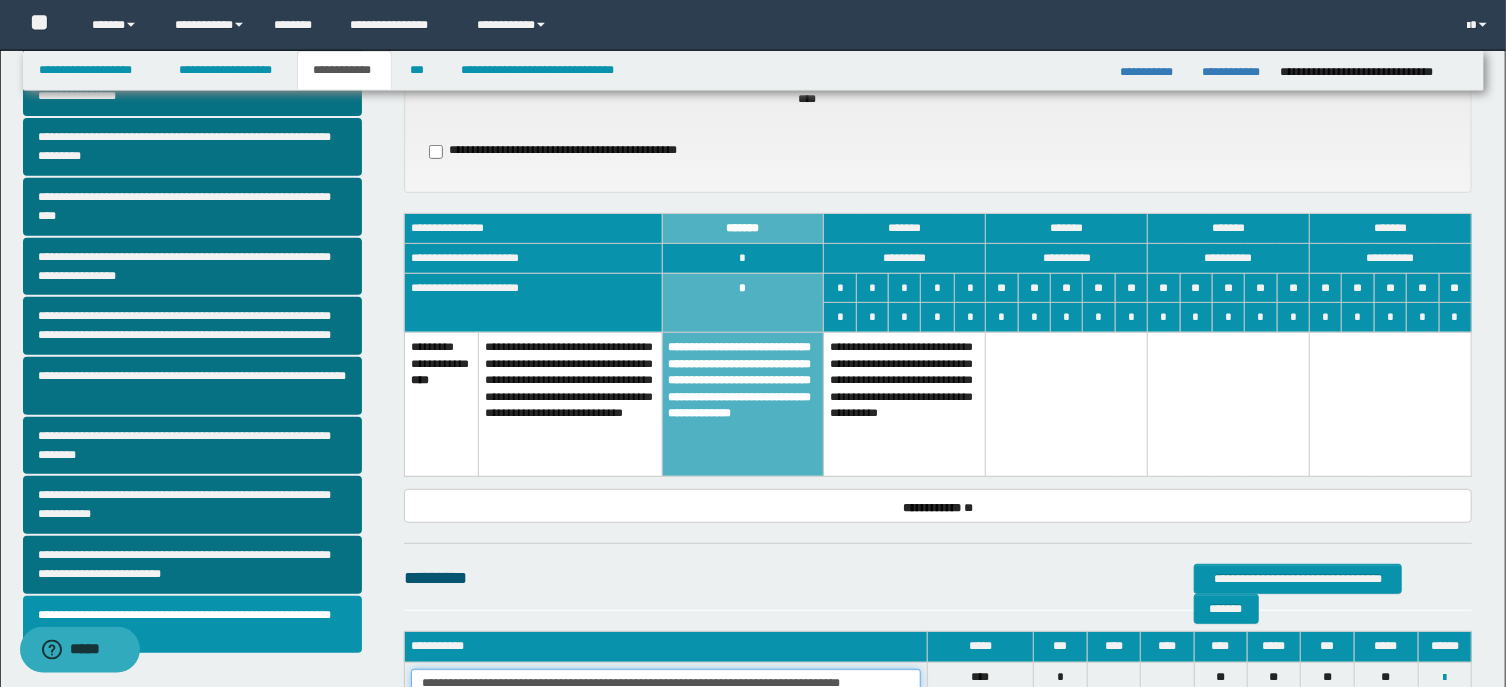 scroll, scrollTop: 343, scrollLeft: 0, axis: vertical 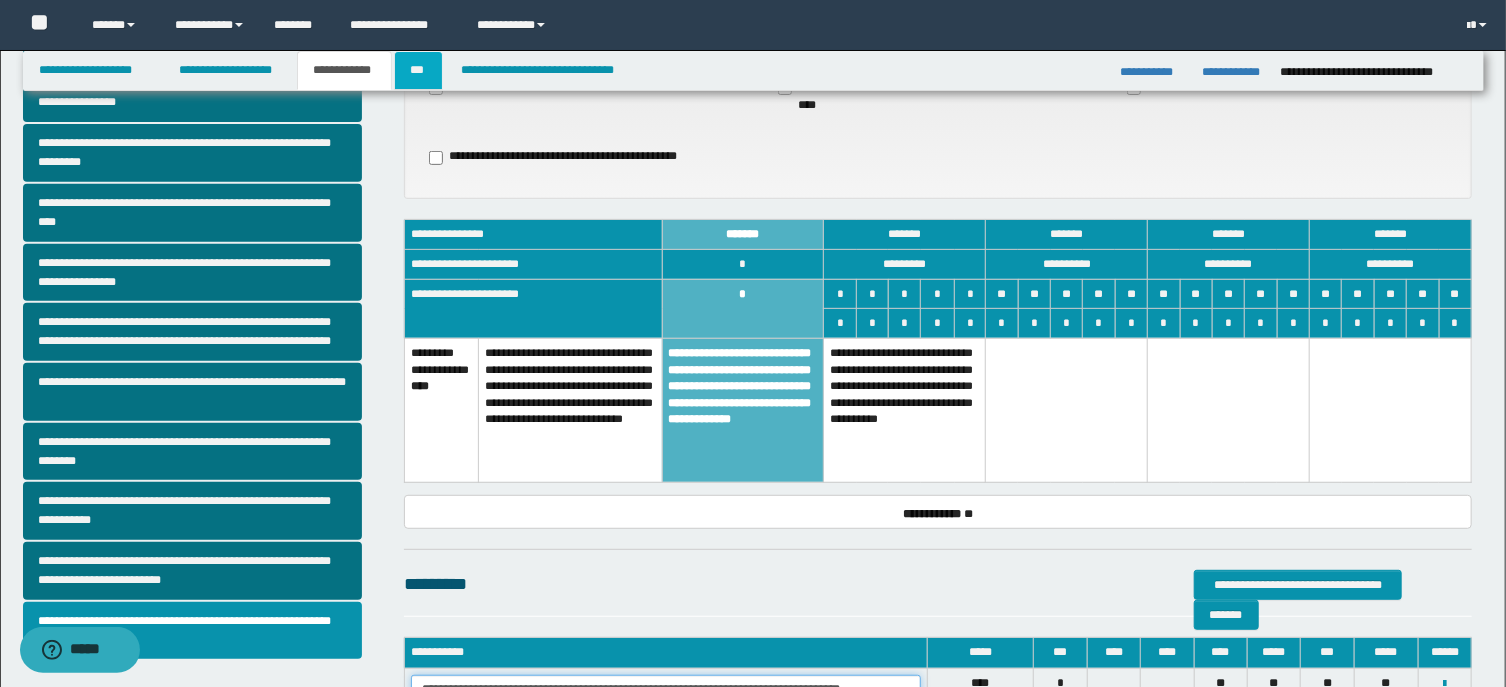 type on "**********" 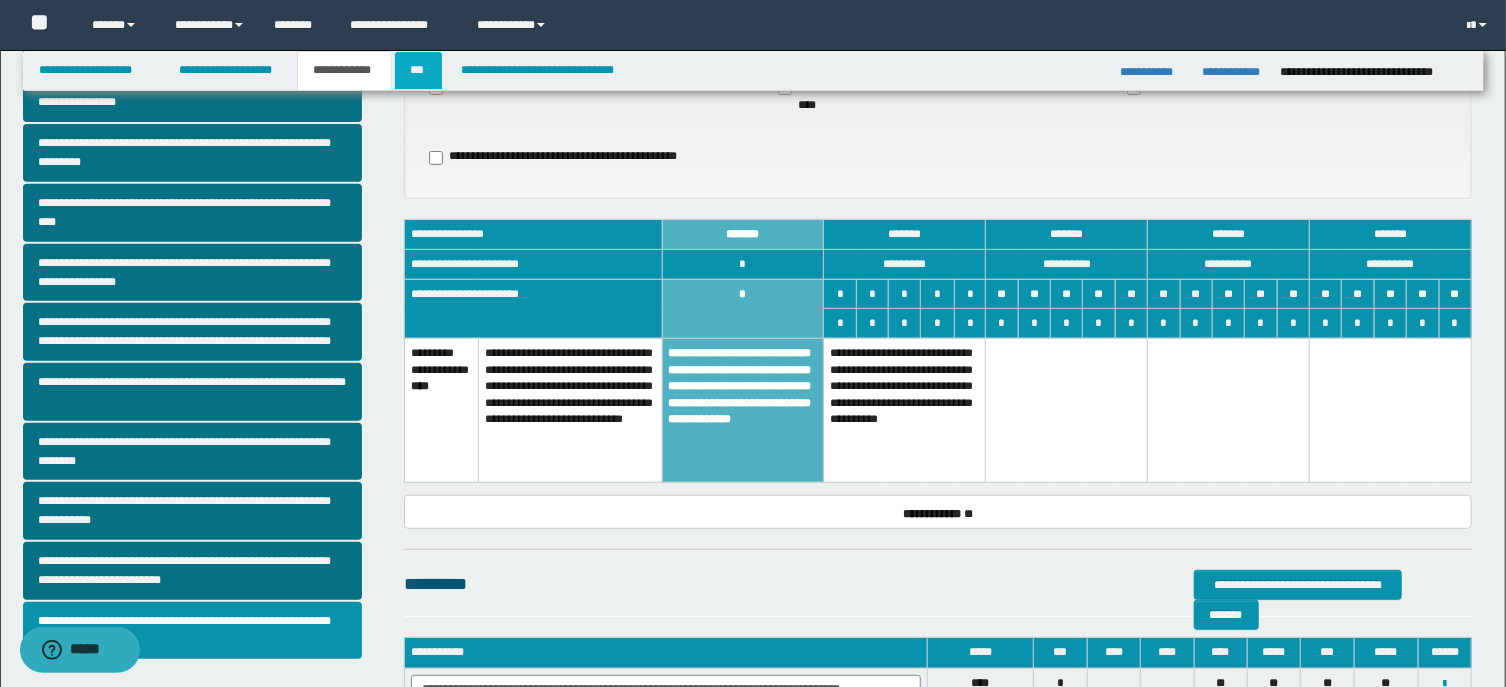 click on "***" at bounding box center [418, 70] 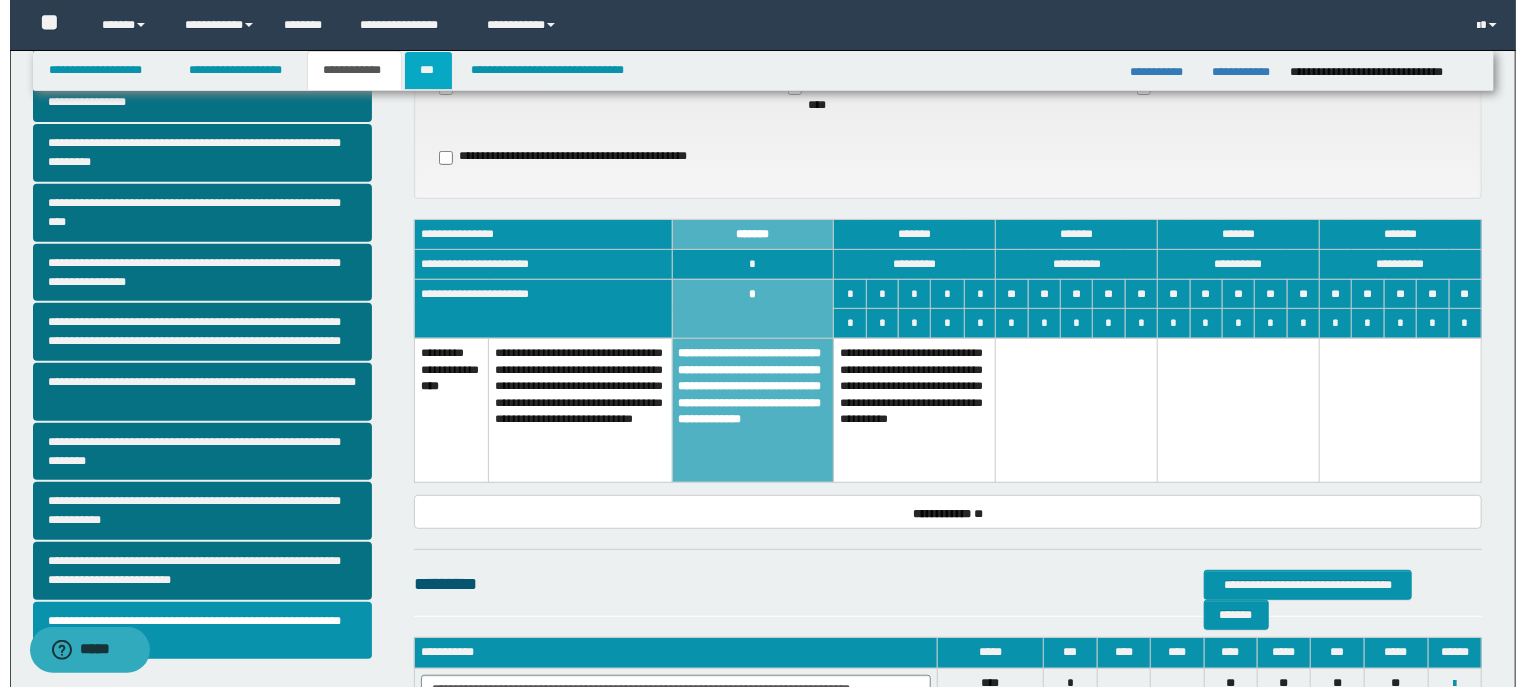 scroll, scrollTop: 0, scrollLeft: 0, axis: both 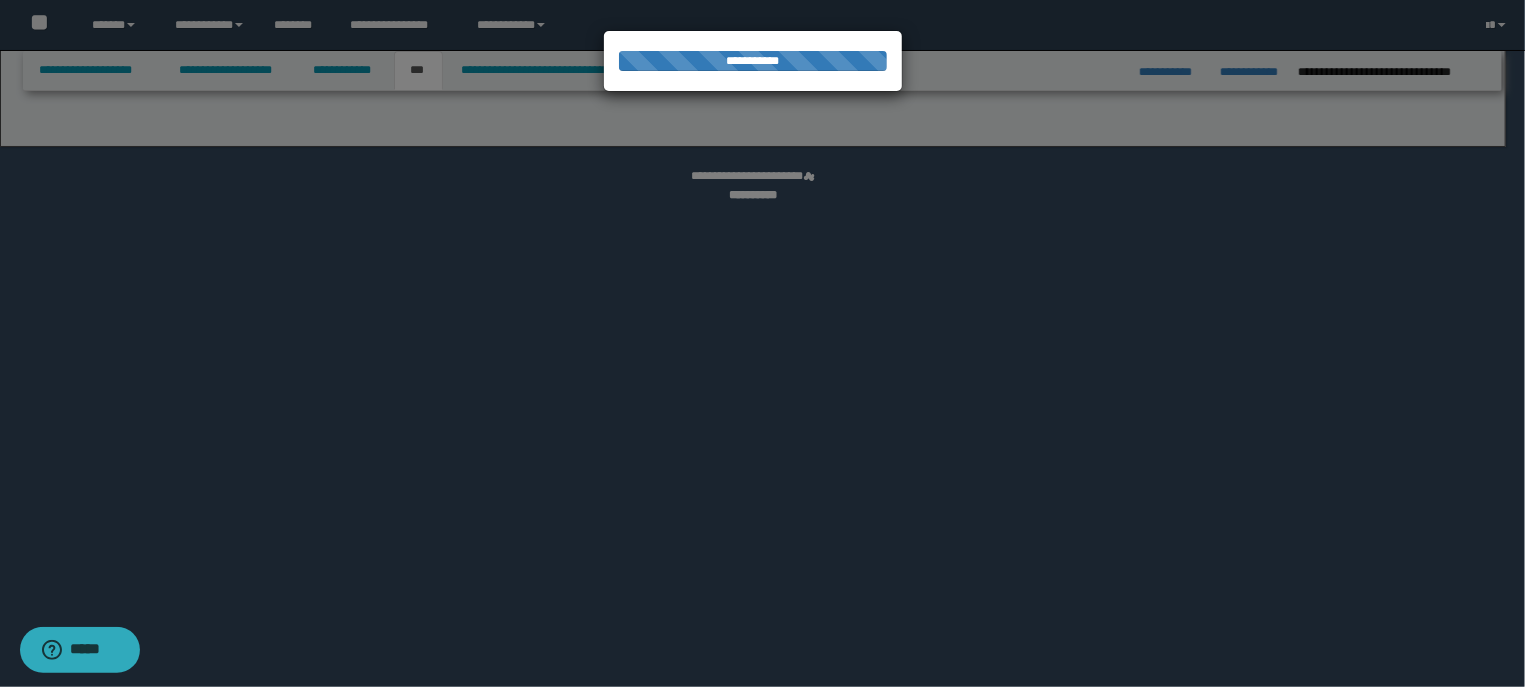 select on "***" 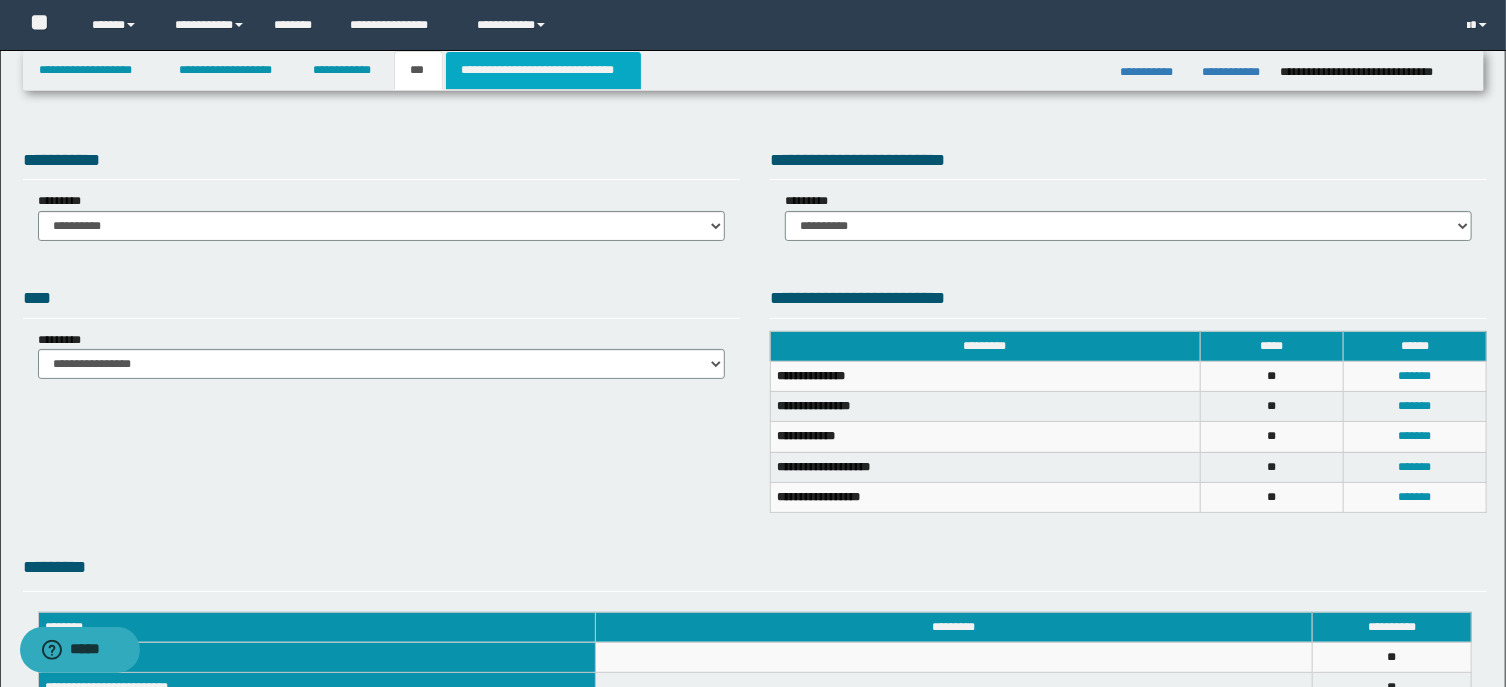 click on "**********" at bounding box center [543, 70] 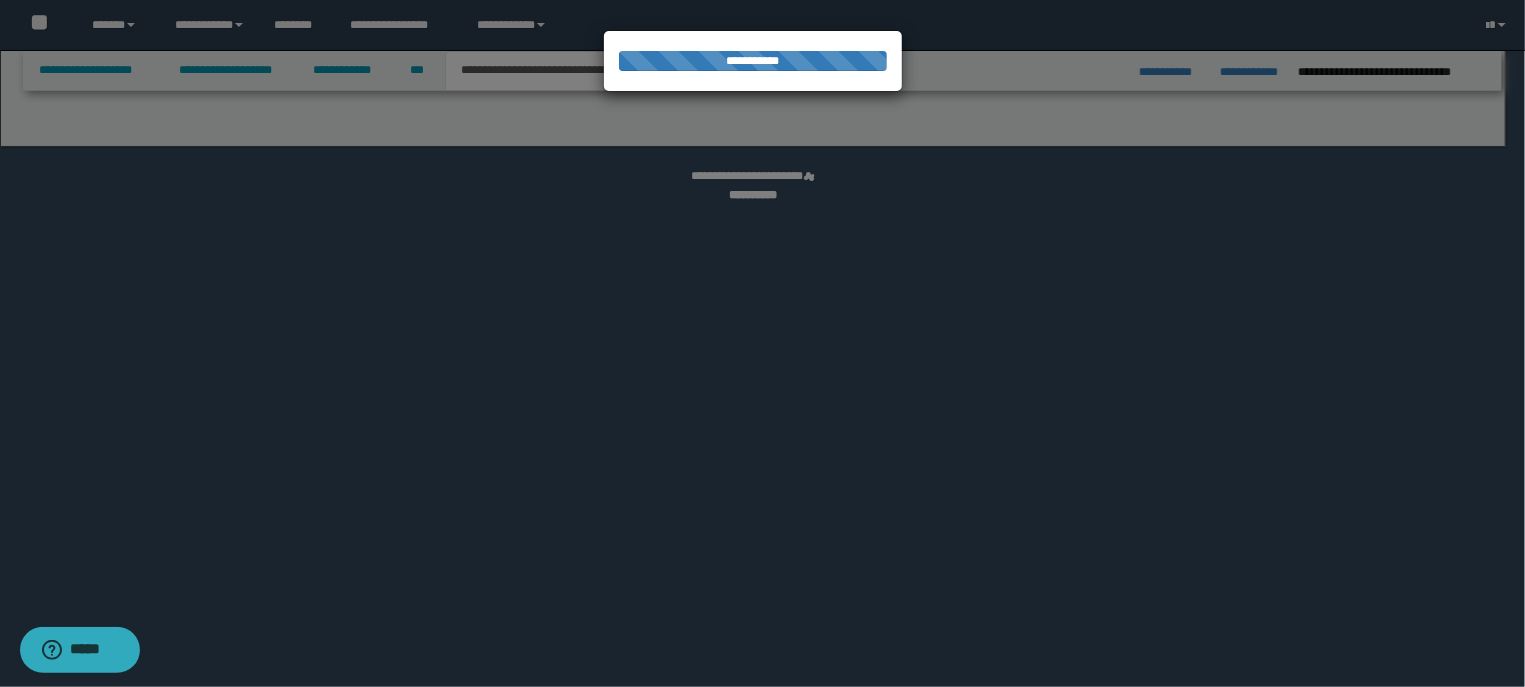 select on "*" 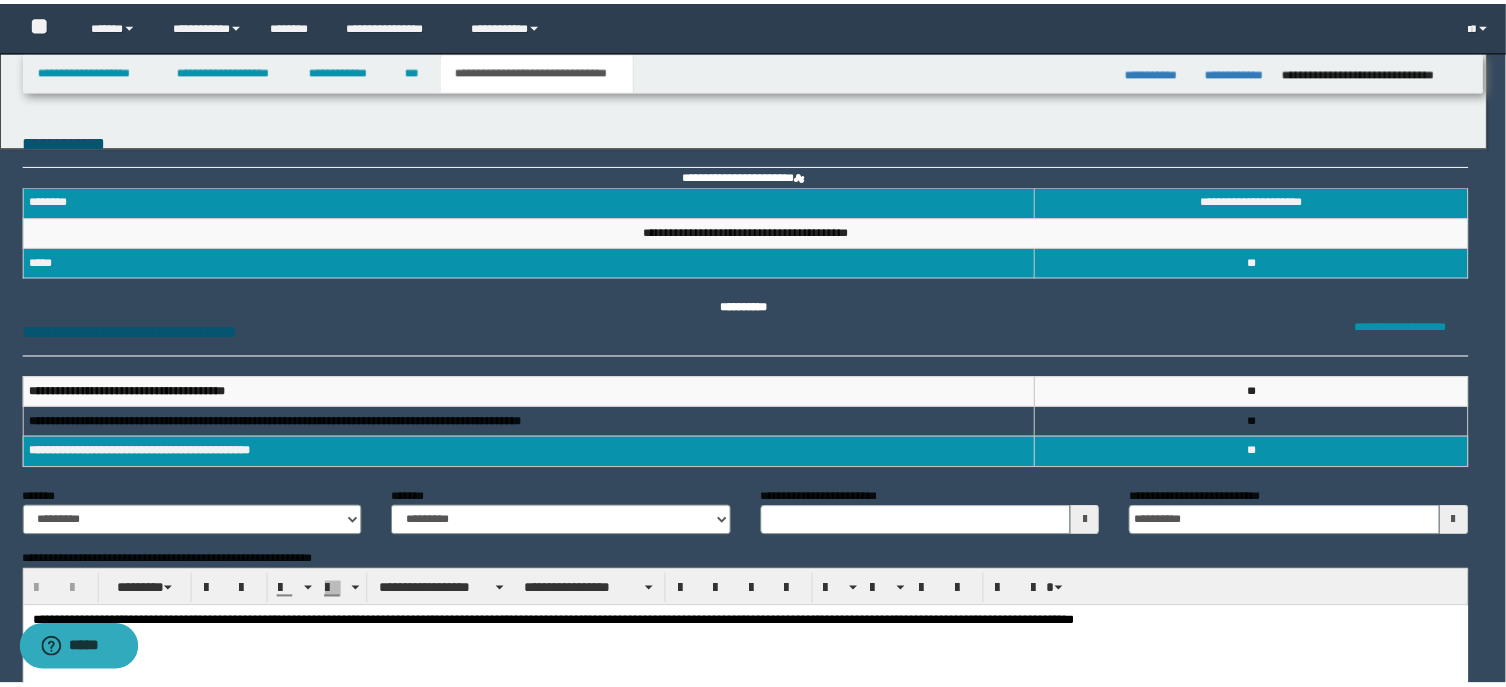 scroll, scrollTop: 0, scrollLeft: 0, axis: both 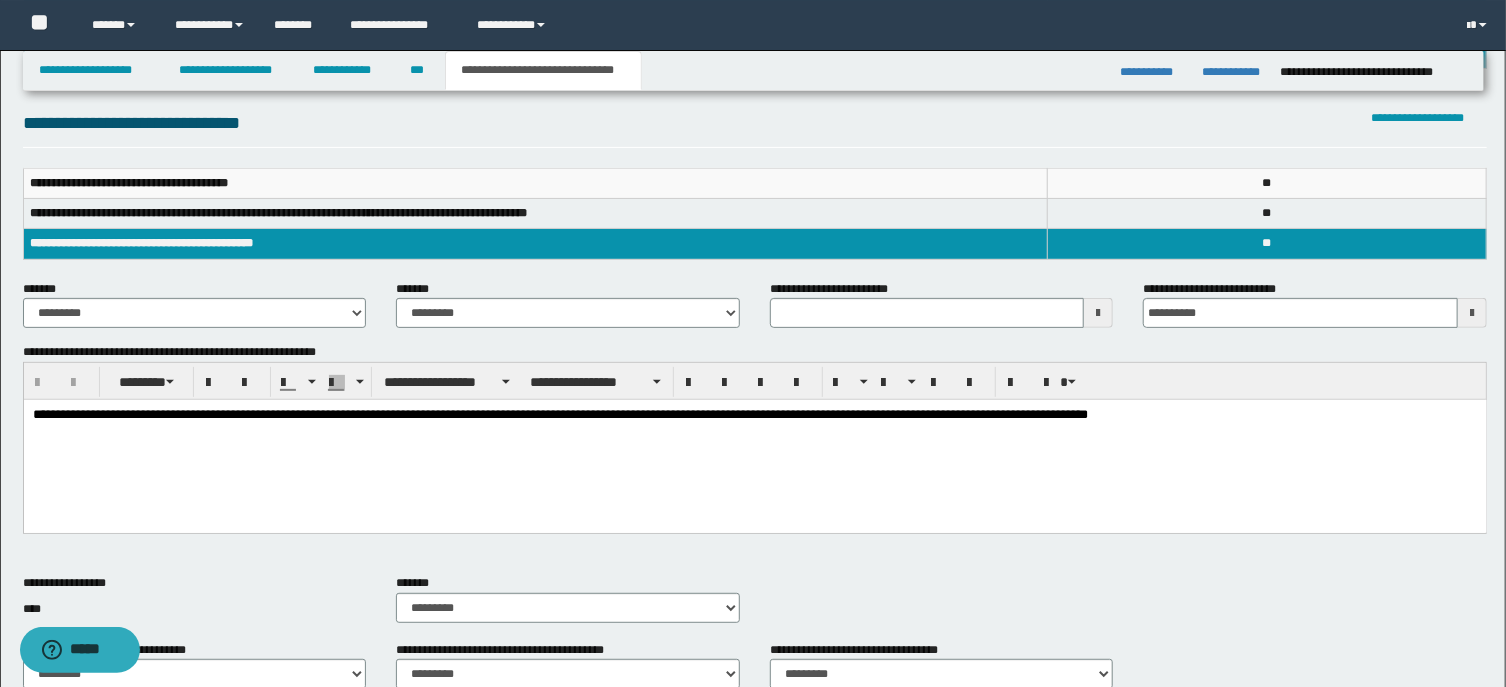 type 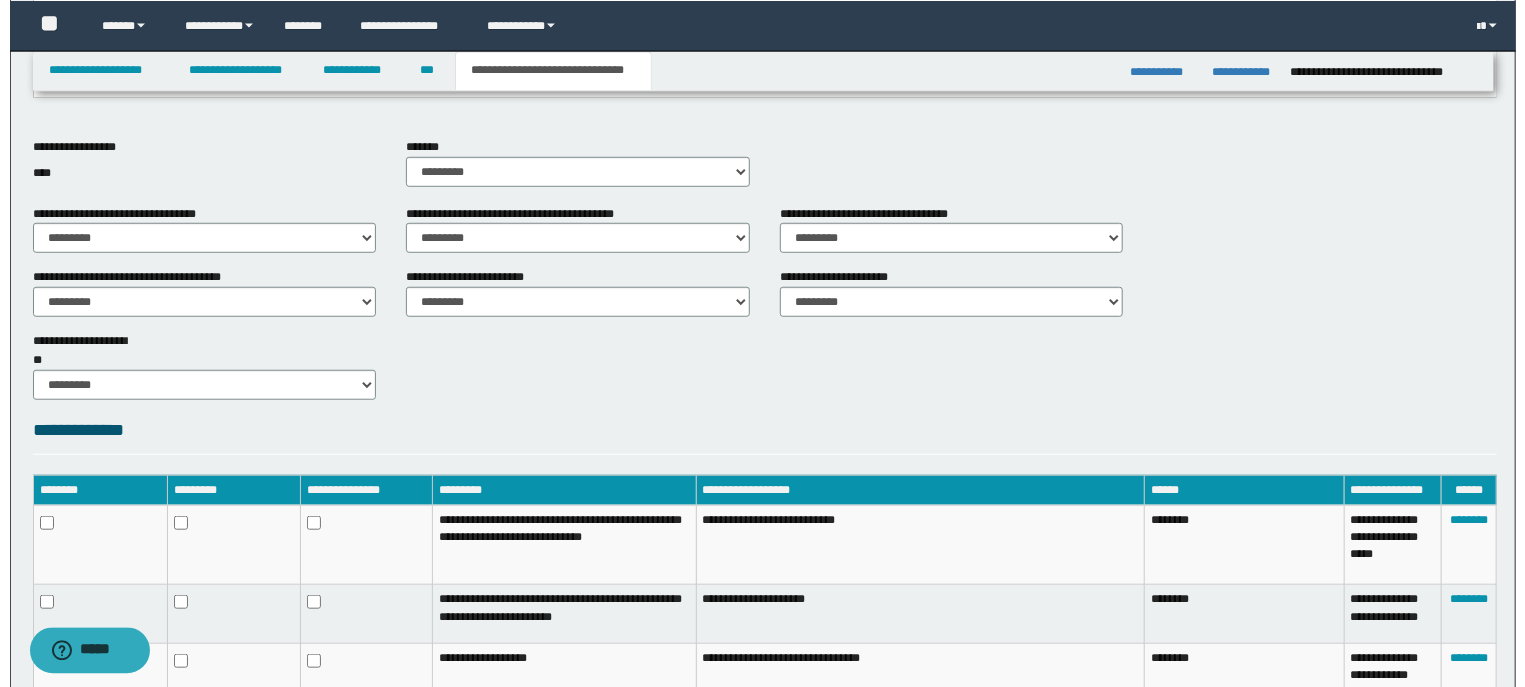 scroll, scrollTop: 1072, scrollLeft: 0, axis: vertical 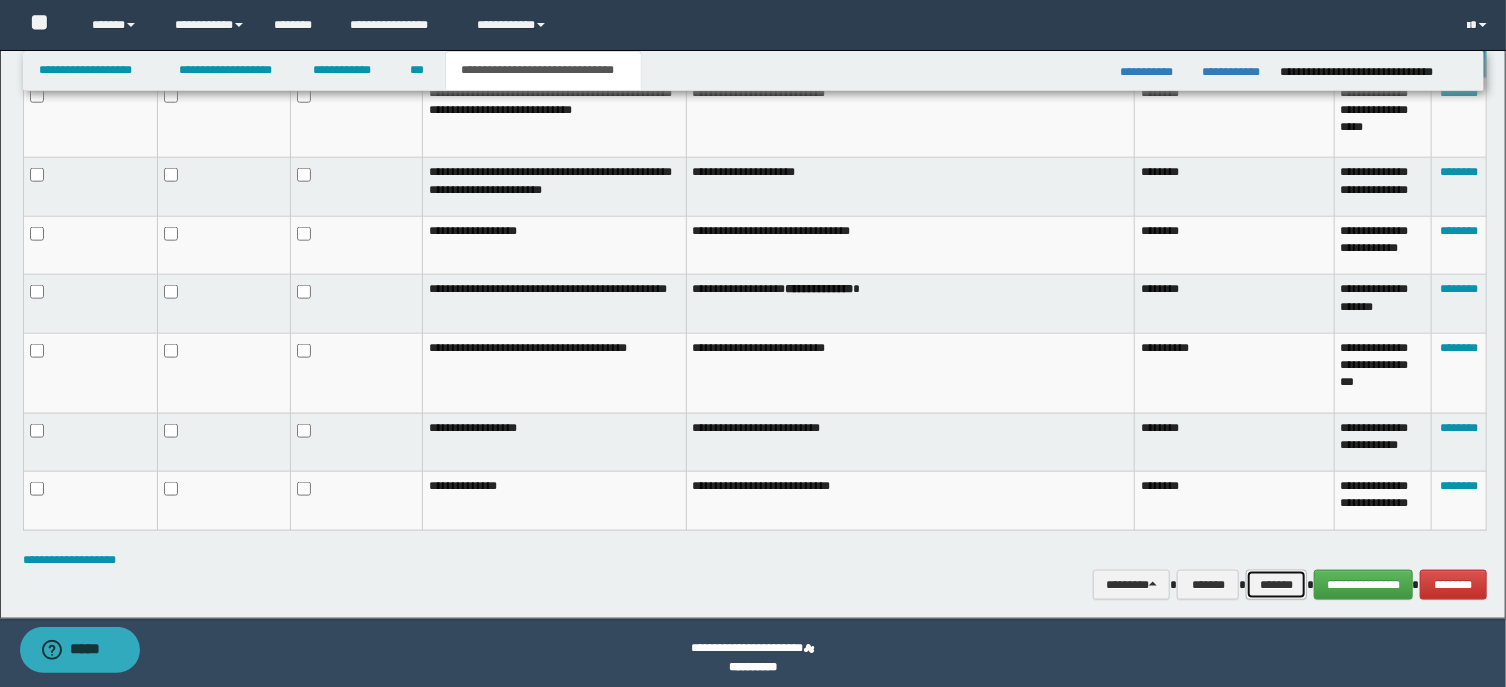 click on "*******" at bounding box center (1276, 585) 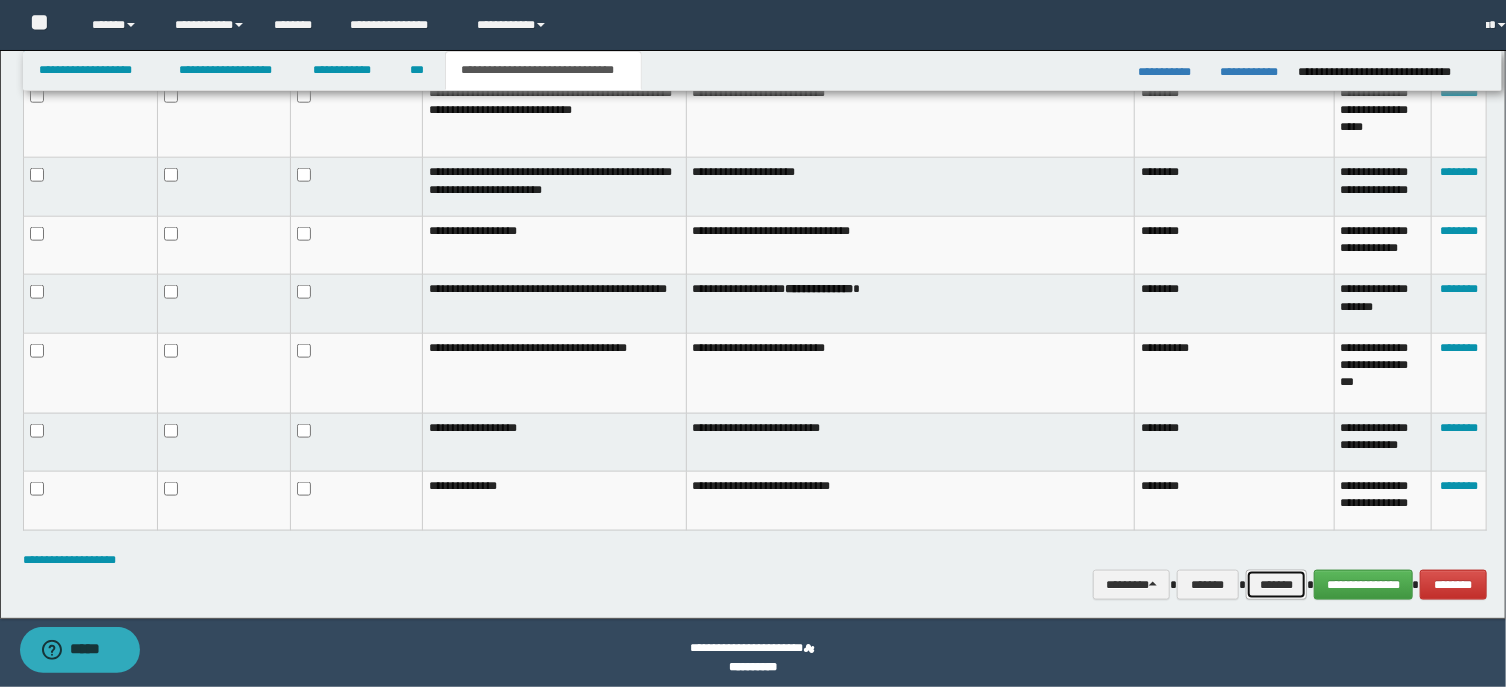 click on "*******" at bounding box center (1276, 585) 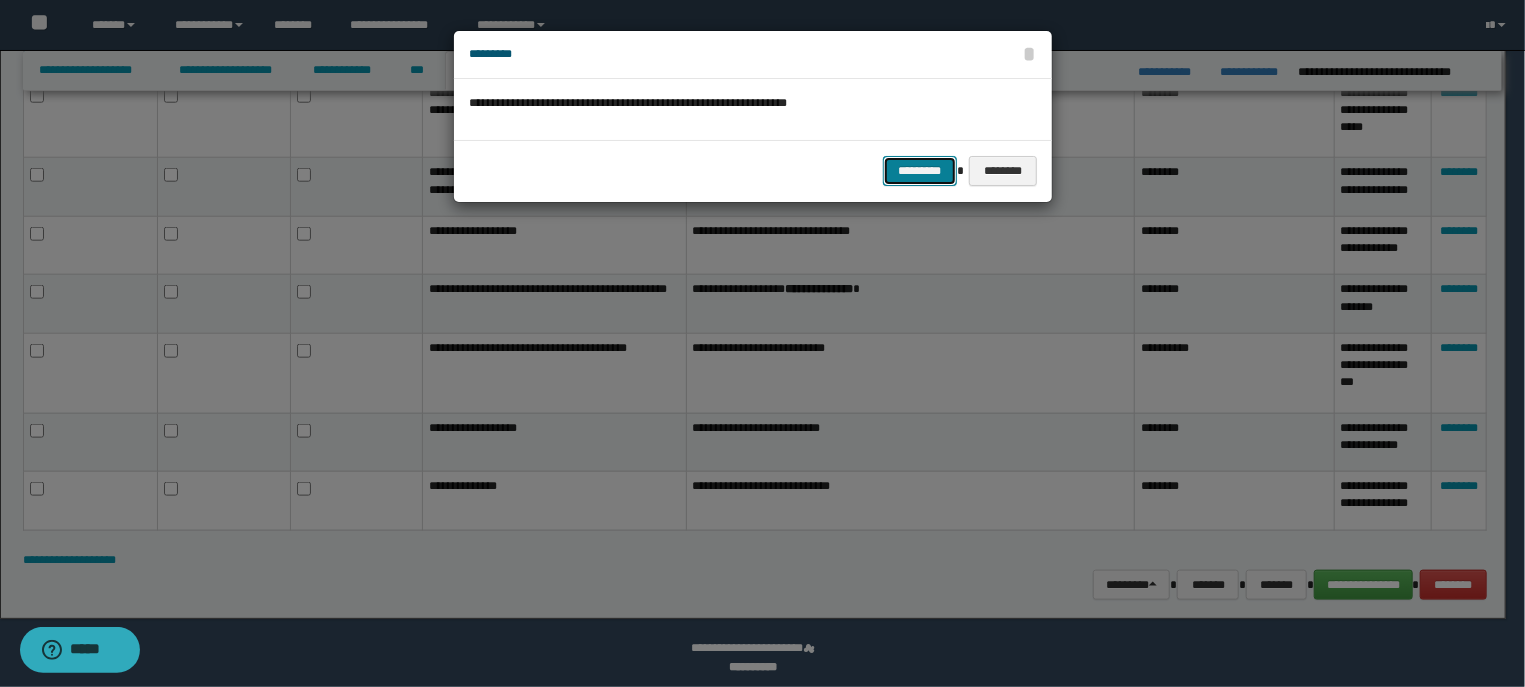 click on "*********" at bounding box center (920, 171) 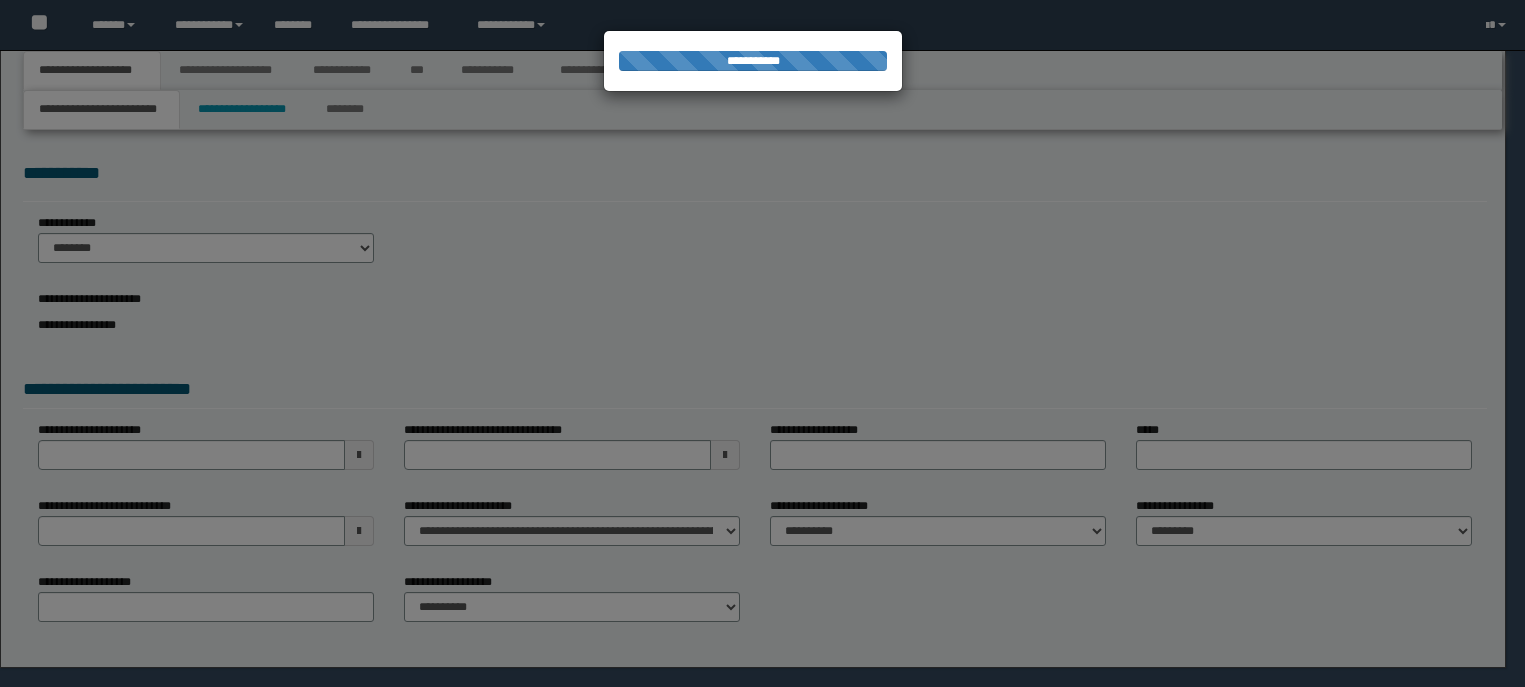 scroll, scrollTop: 0, scrollLeft: 0, axis: both 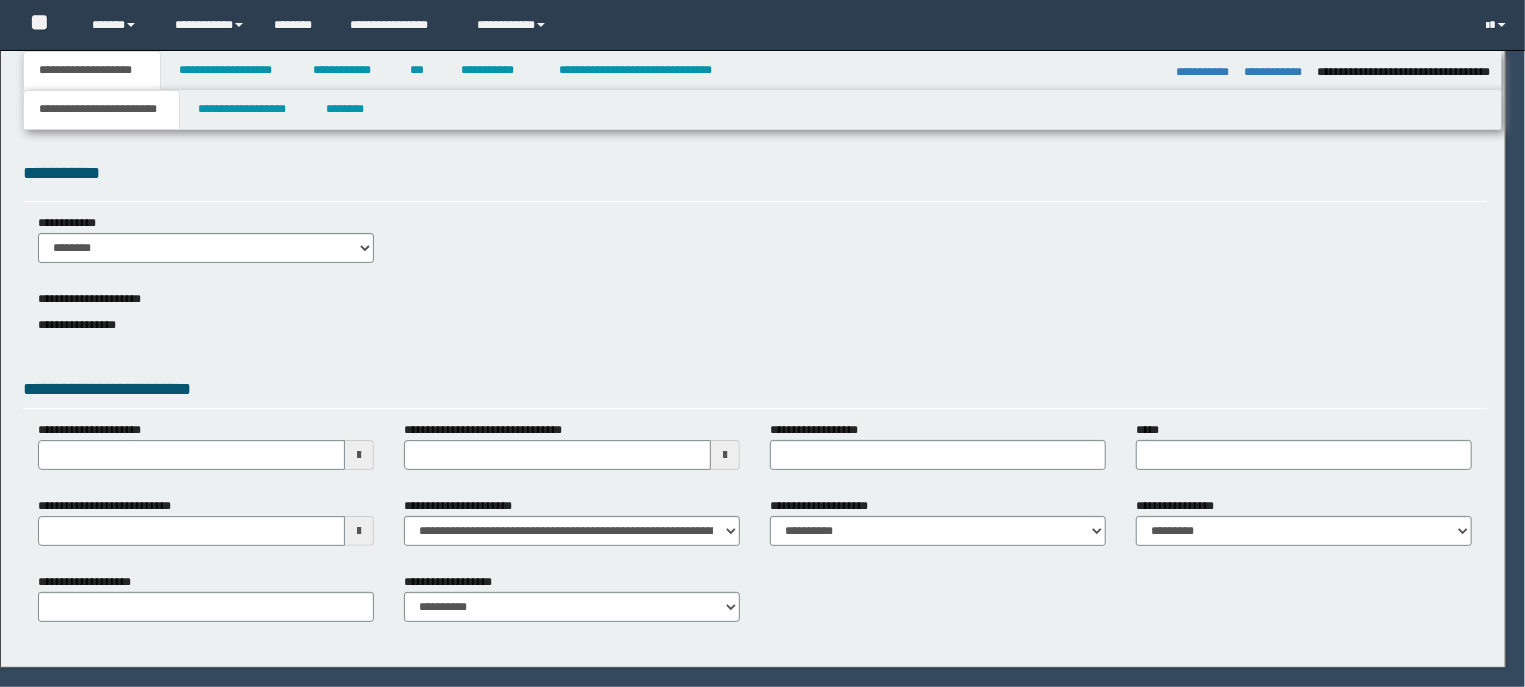select on "*" 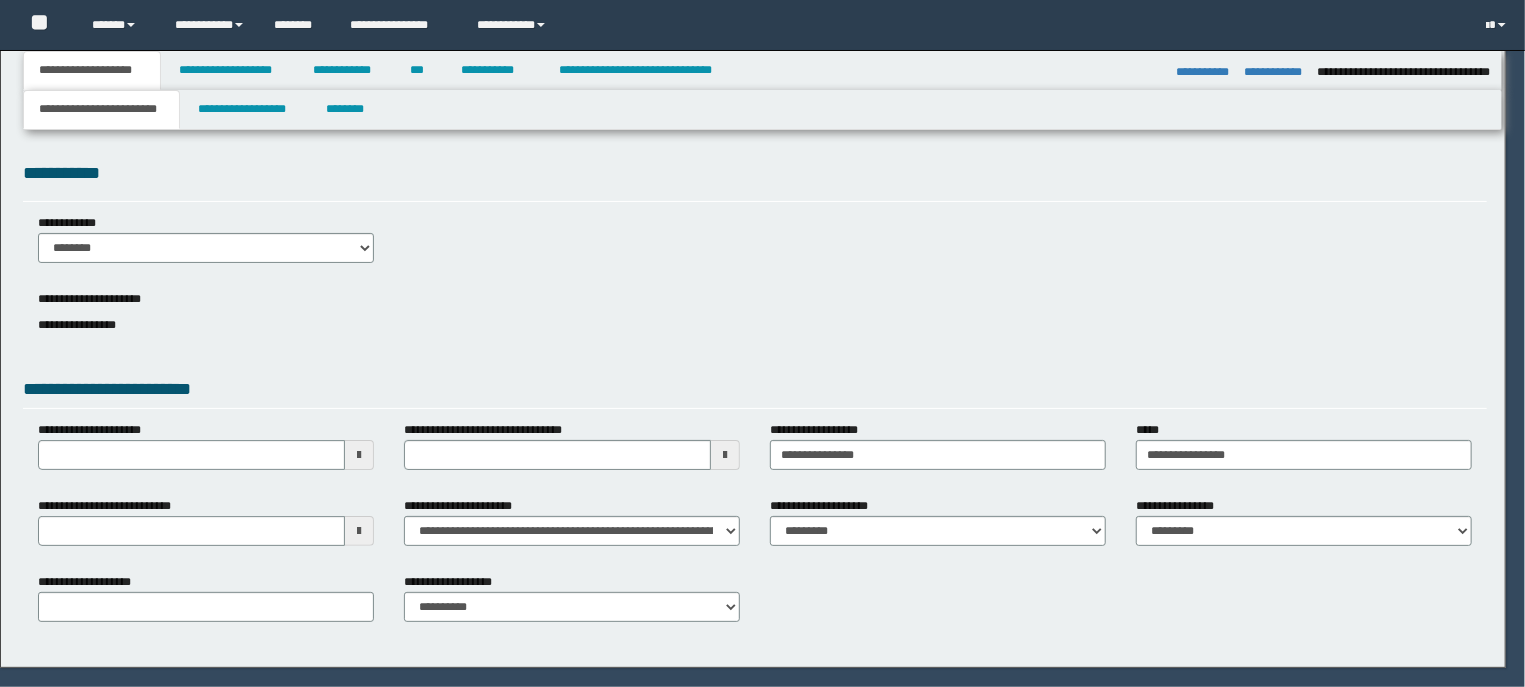 select on "*" 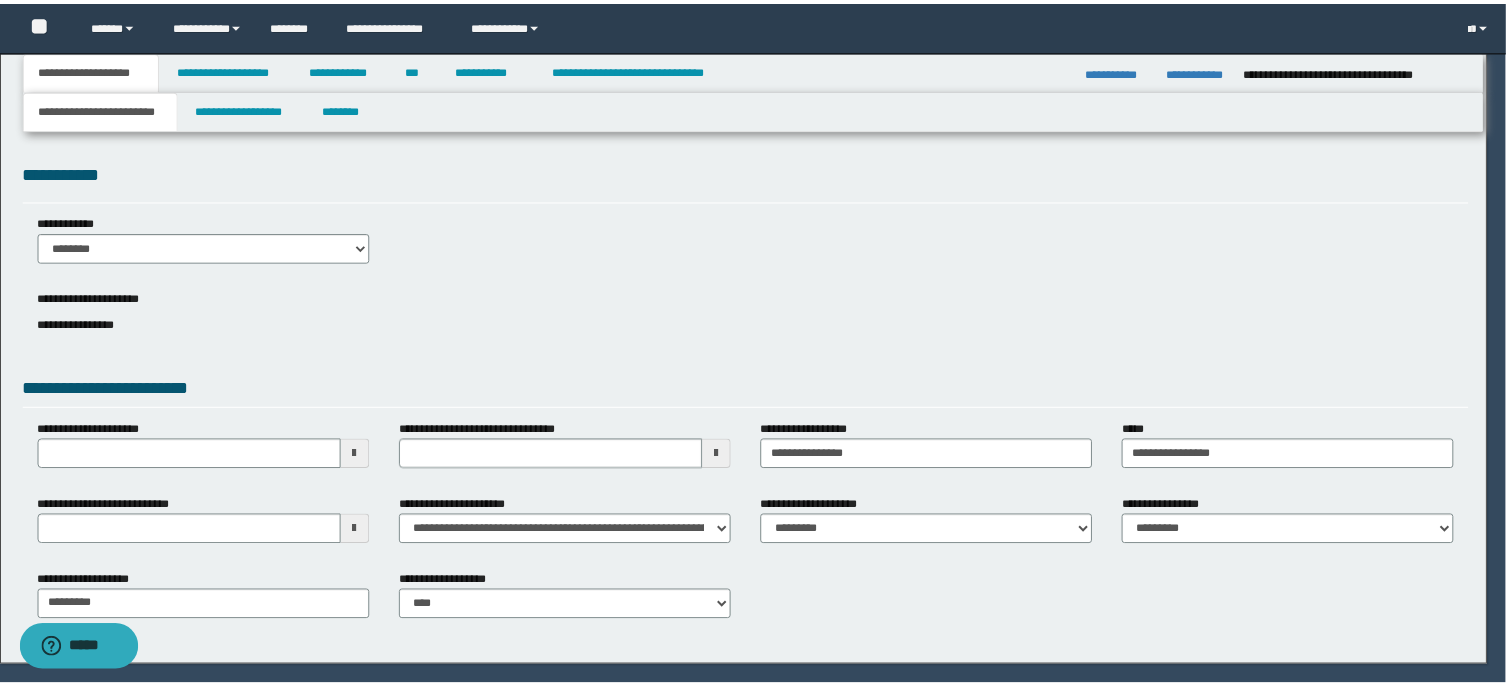 scroll, scrollTop: 0, scrollLeft: 0, axis: both 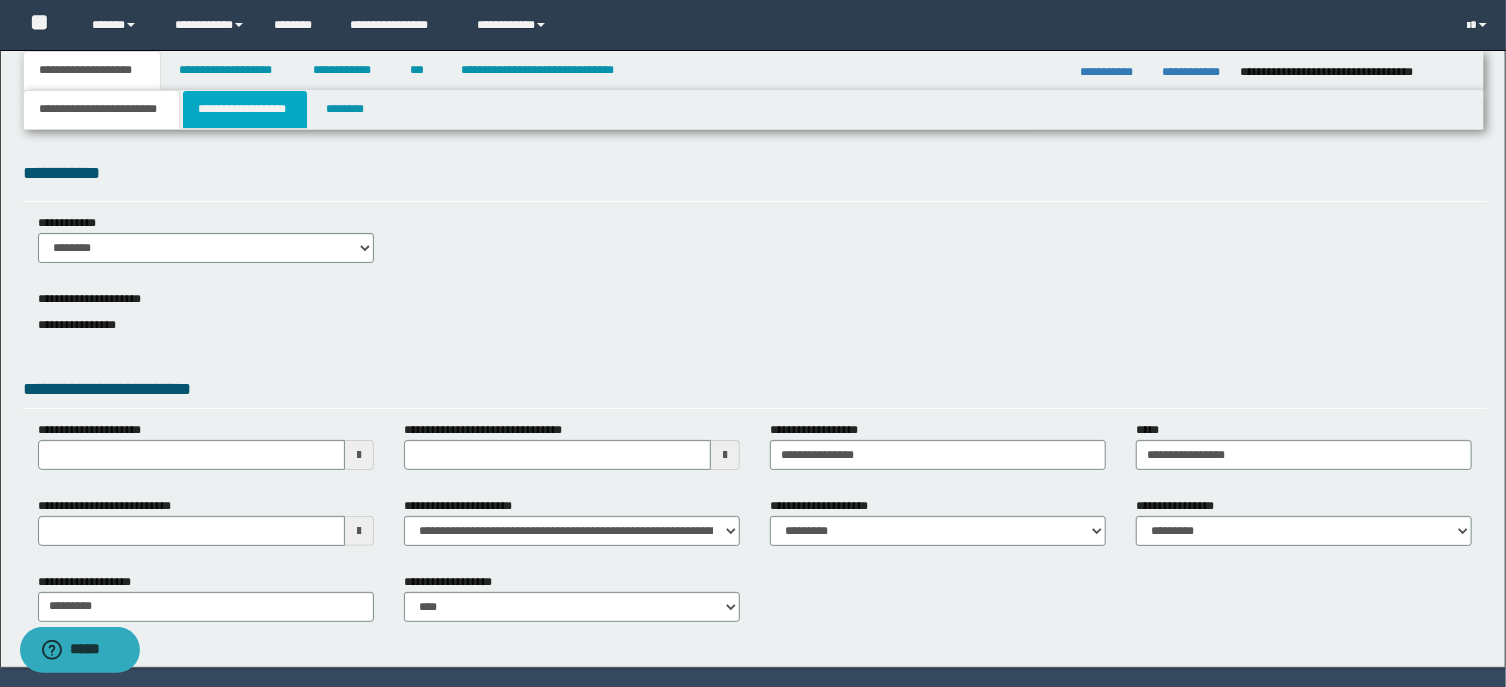 click on "**********" at bounding box center [245, 109] 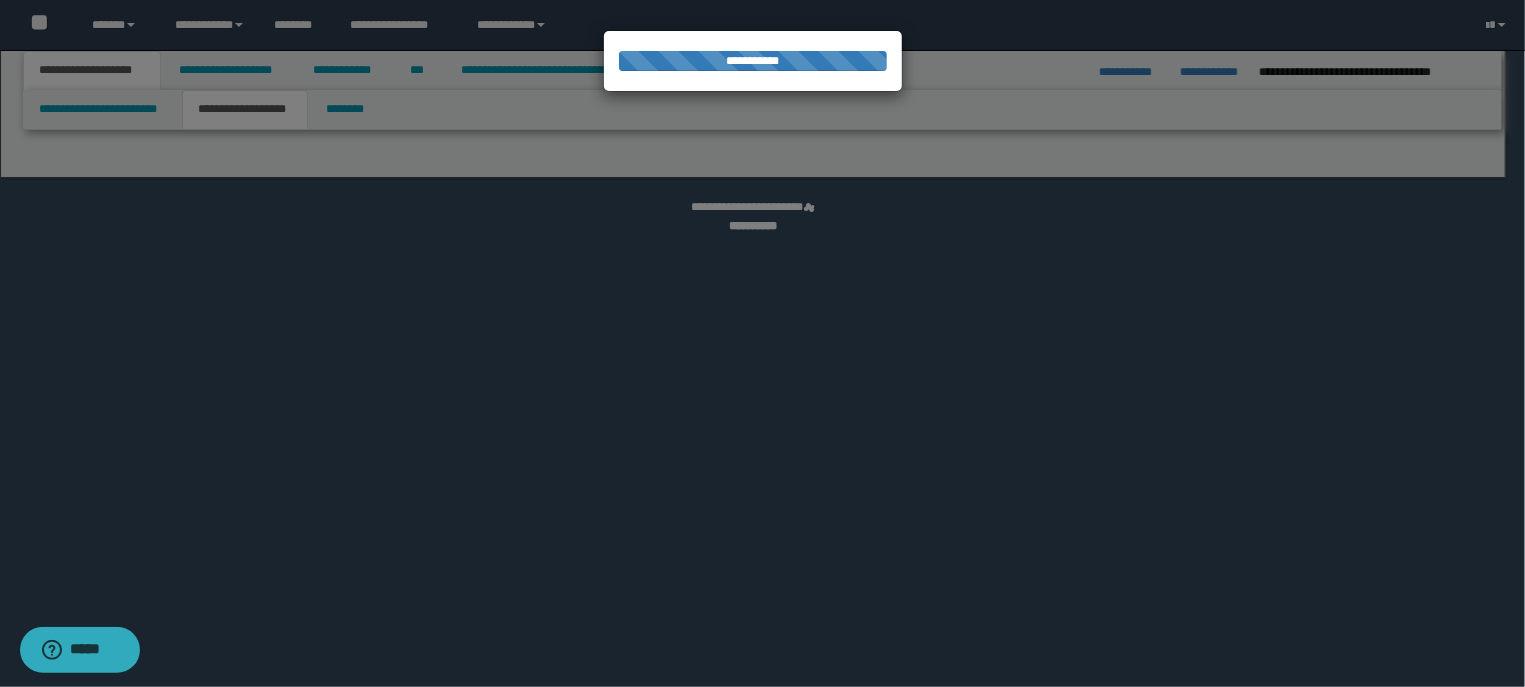 select on "*" 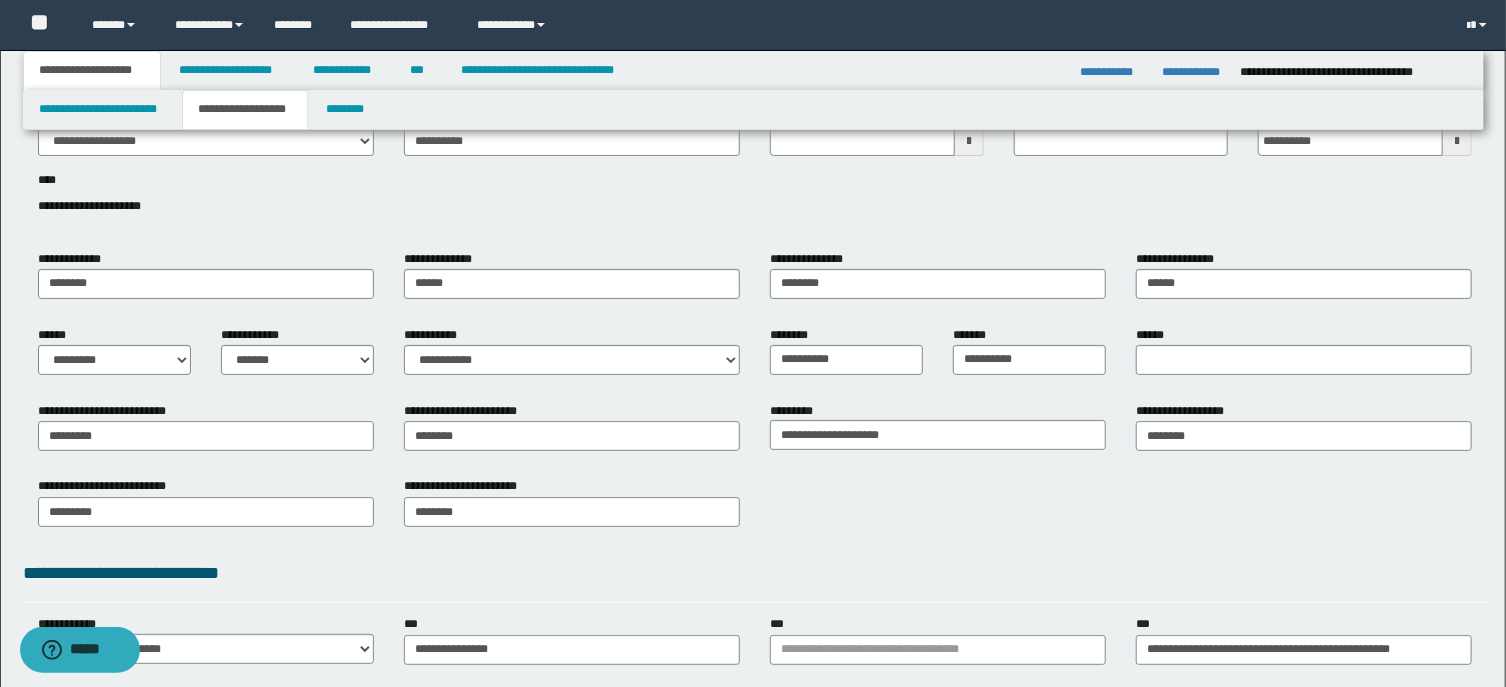 scroll, scrollTop: 0, scrollLeft: 0, axis: both 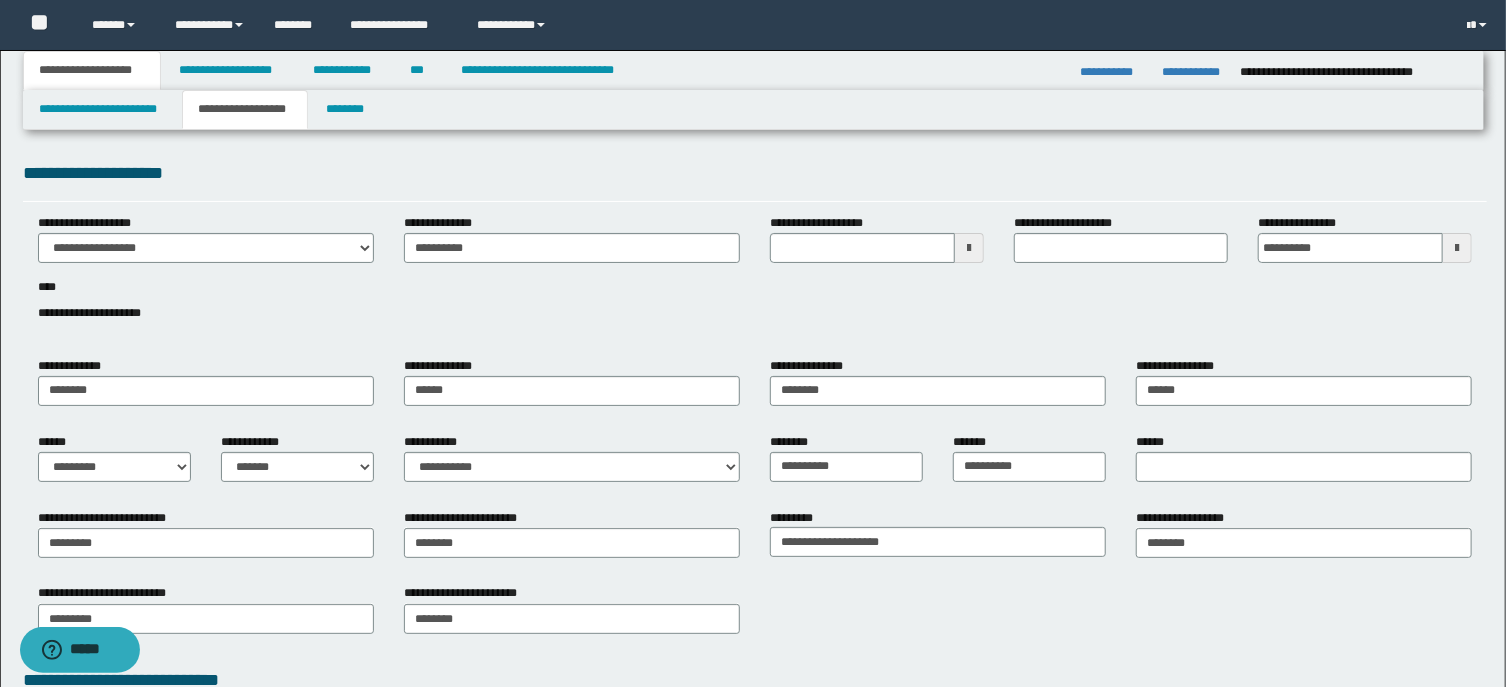 type 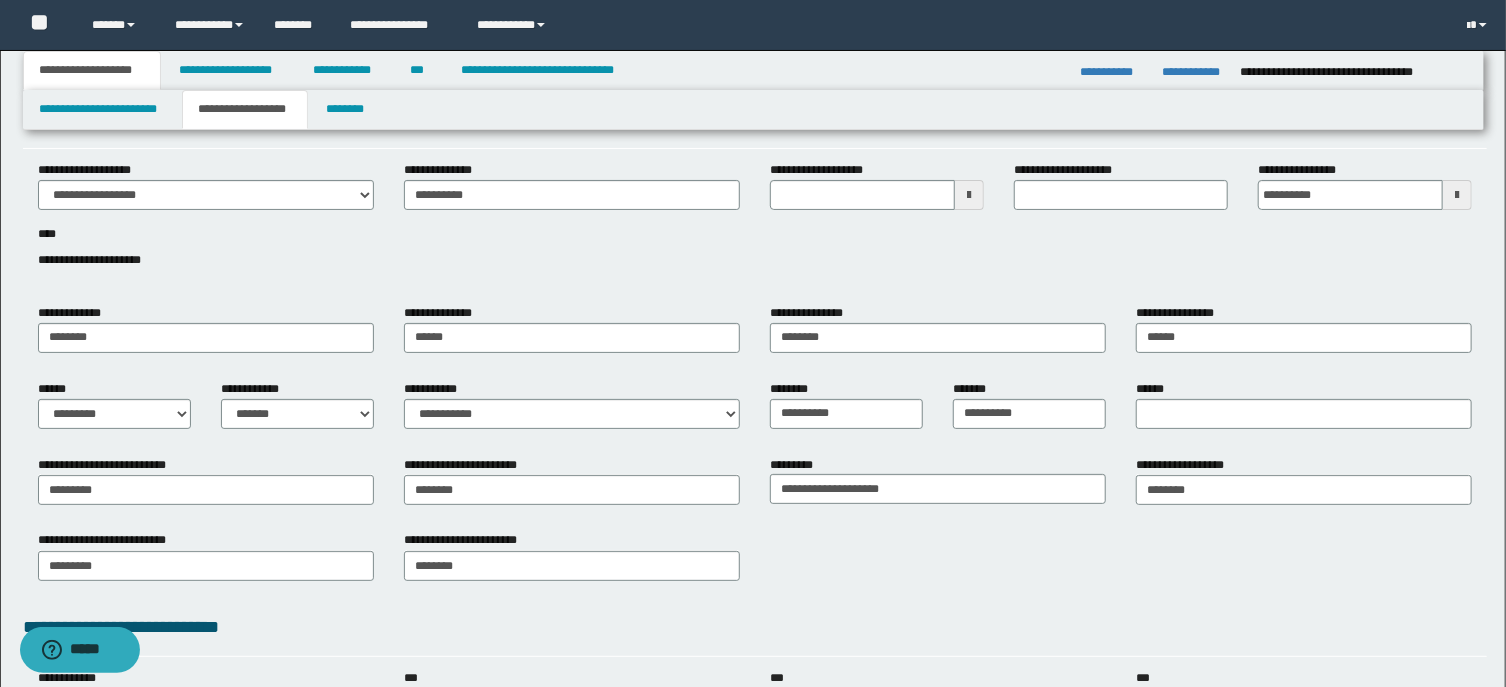 scroll, scrollTop: 0, scrollLeft: 0, axis: both 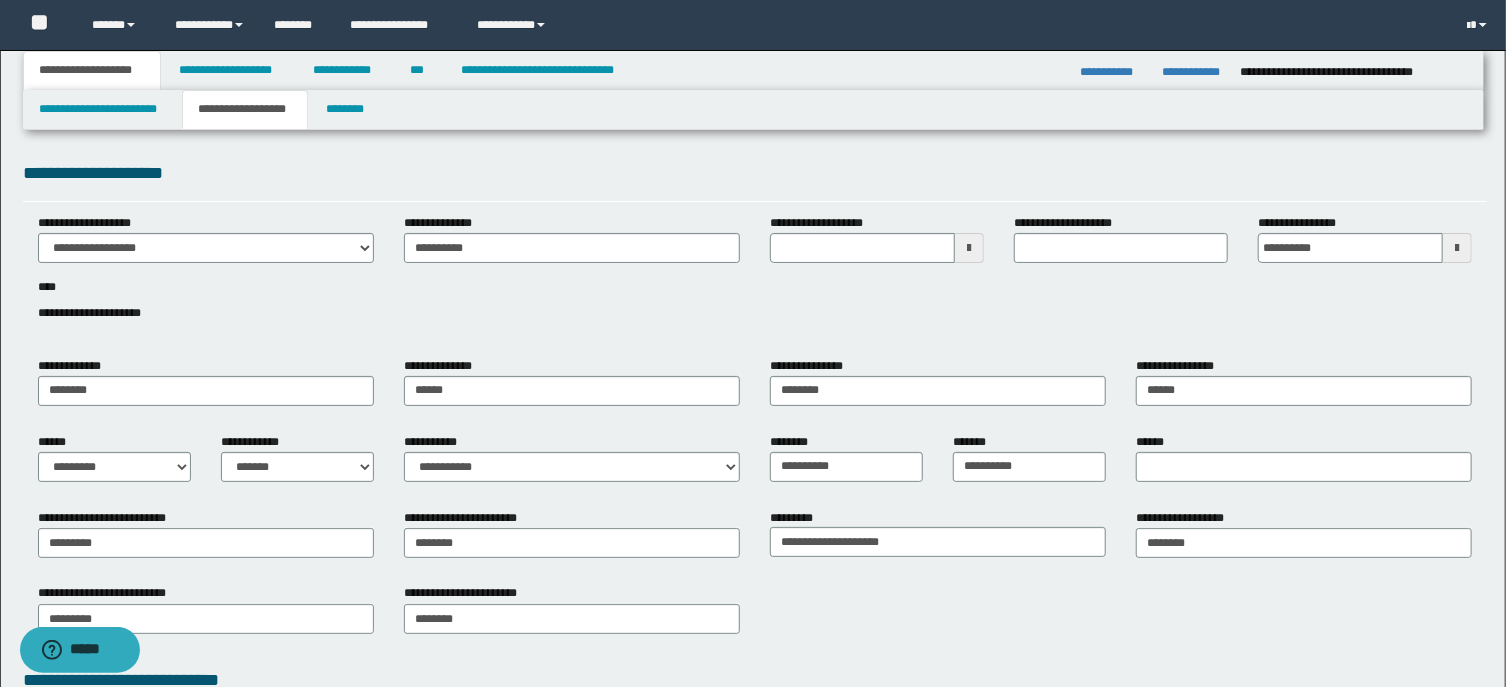 click on "**********" at bounding box center (572, 246) 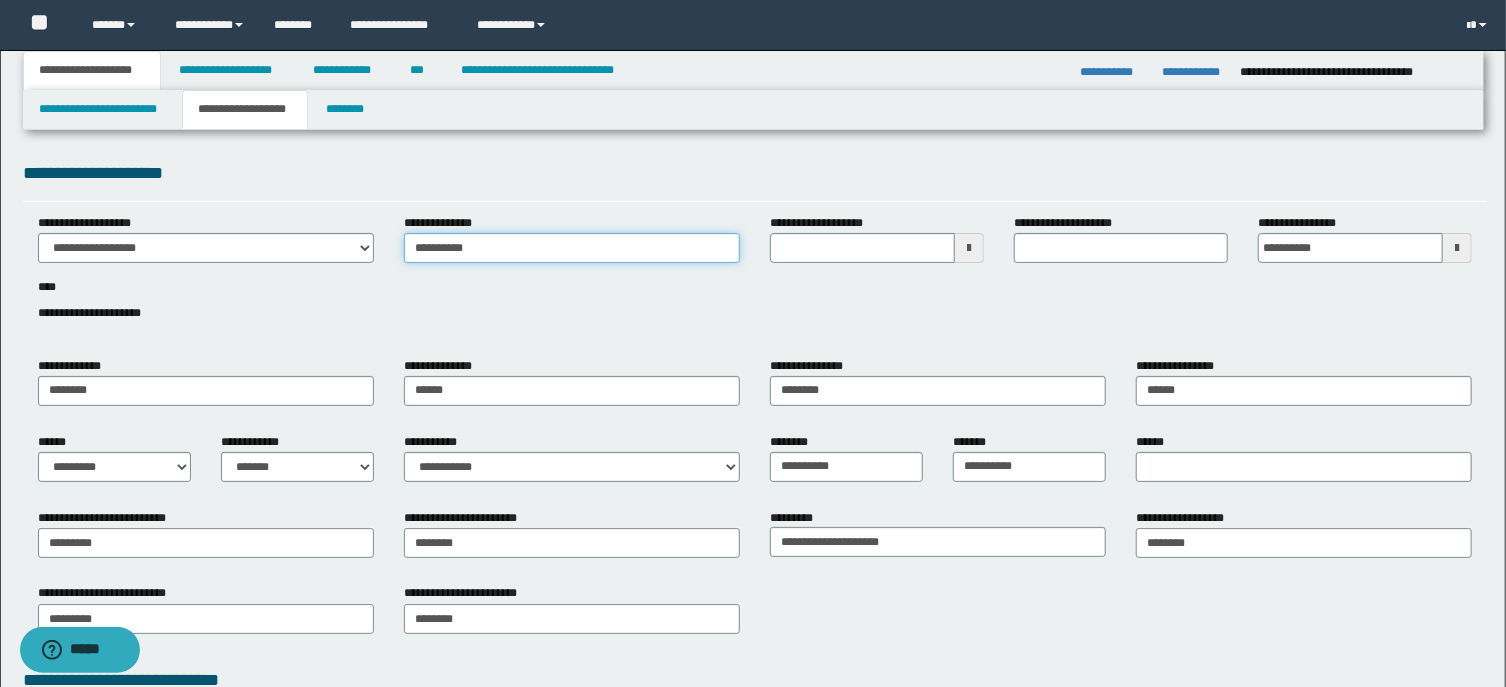 click on "**********" at bounding box center (572, 248) 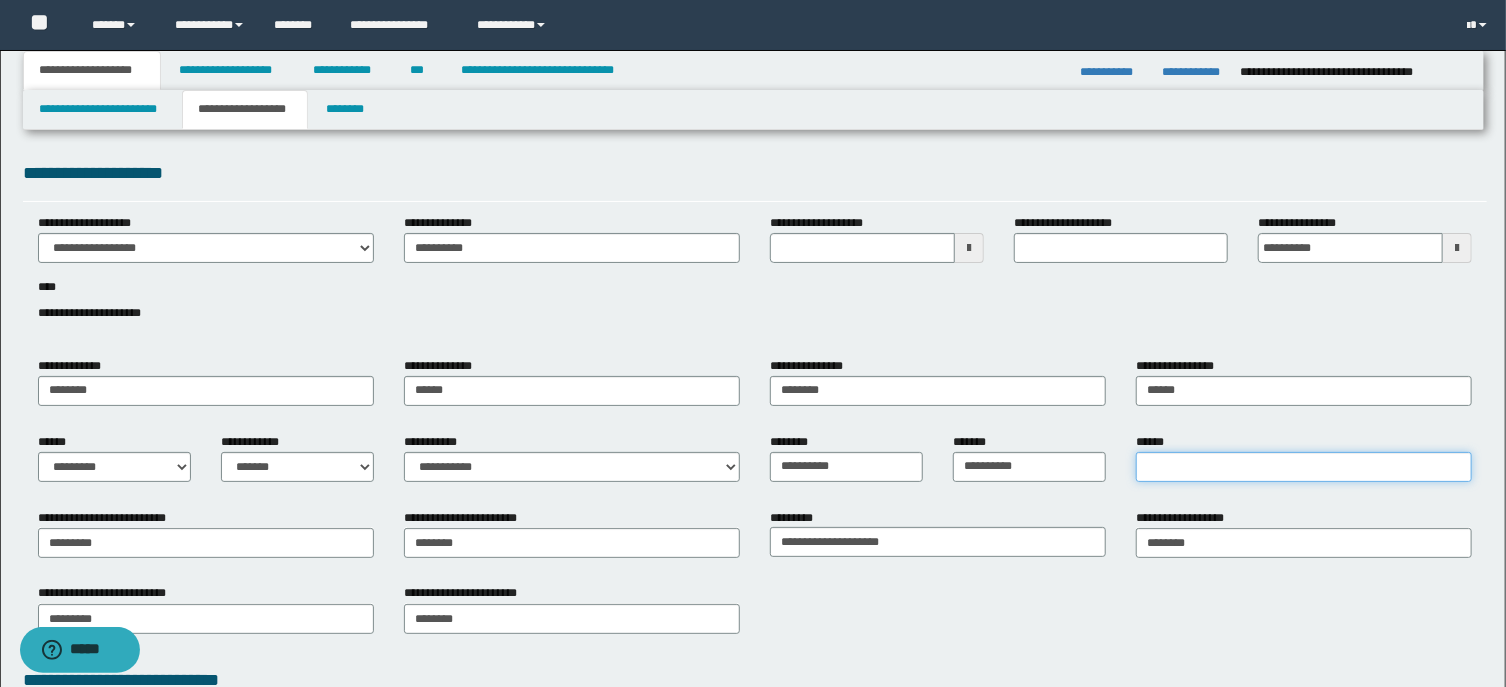 click on "******" at bounding box center (1304, 467) 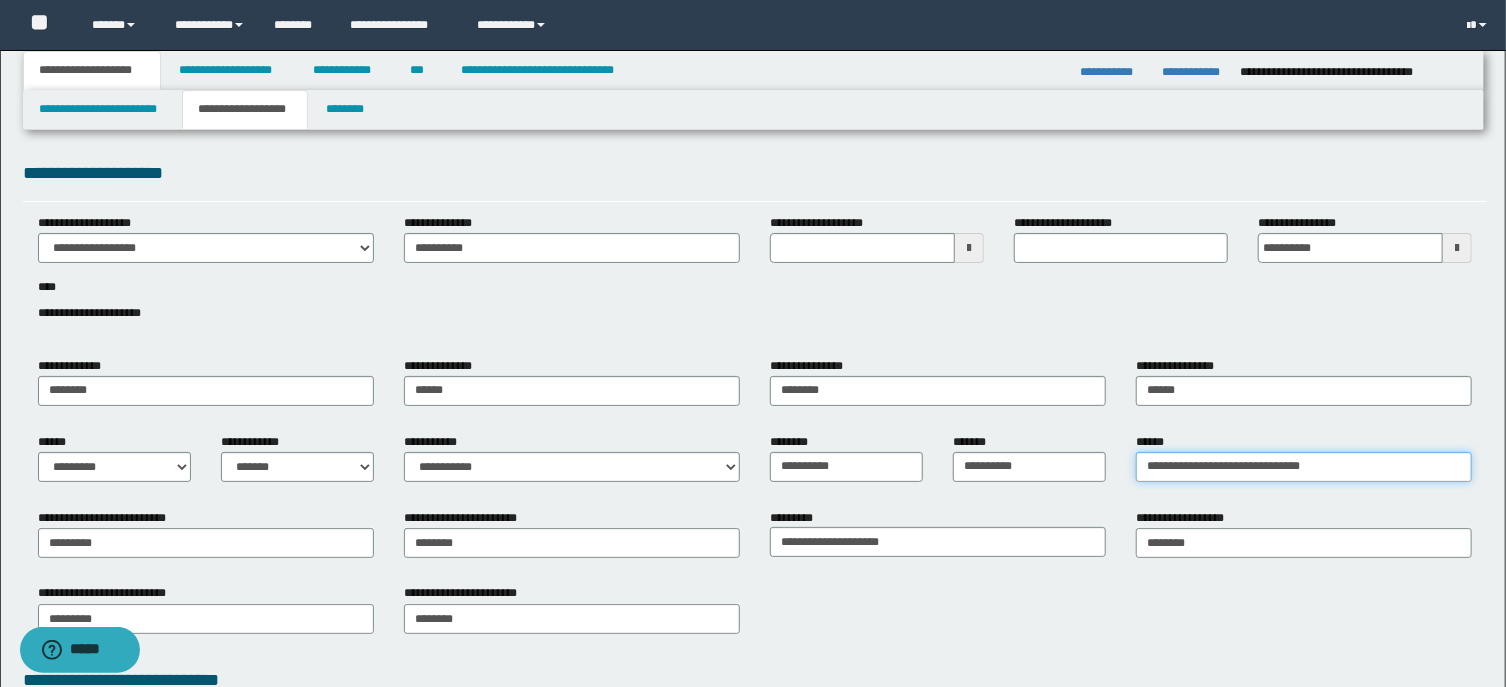 click on "**********" at bounding box center (1304, 467) 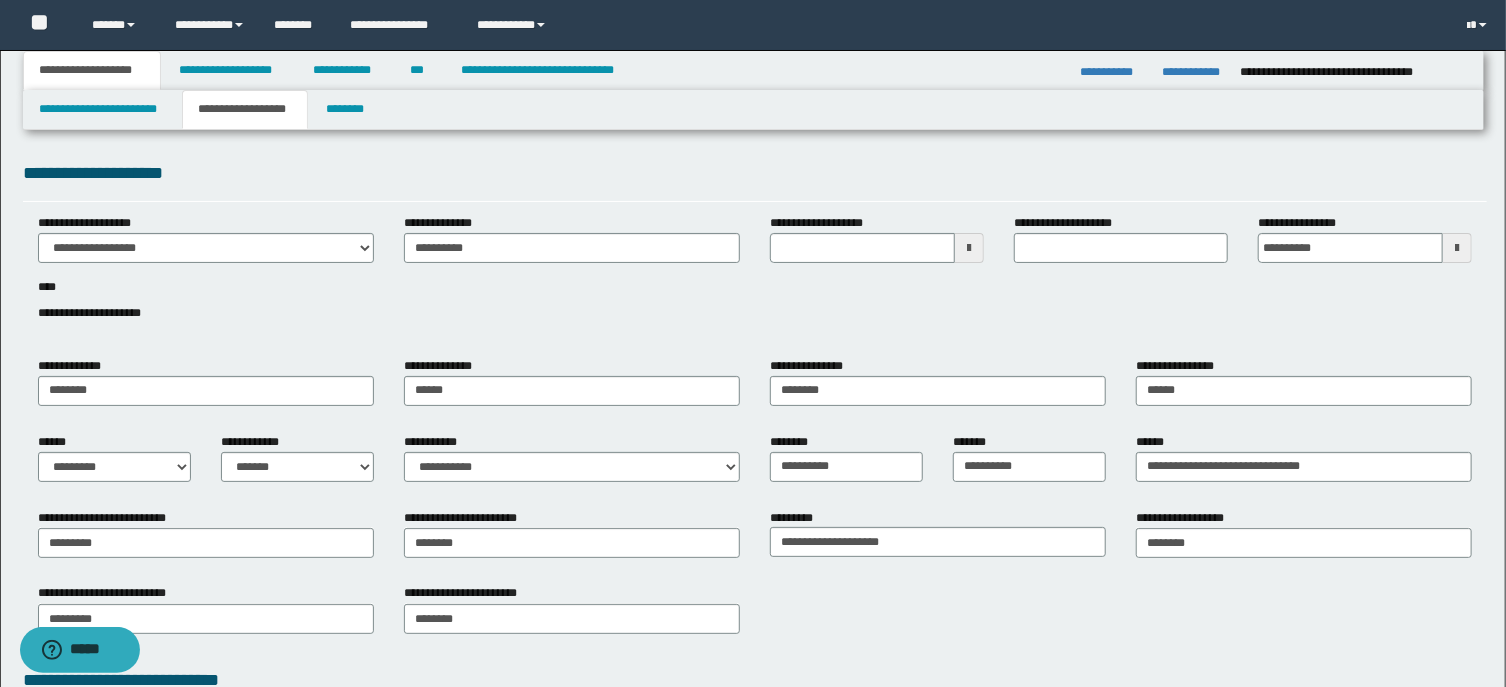 click on "**********" at bounding box center [755, 616] 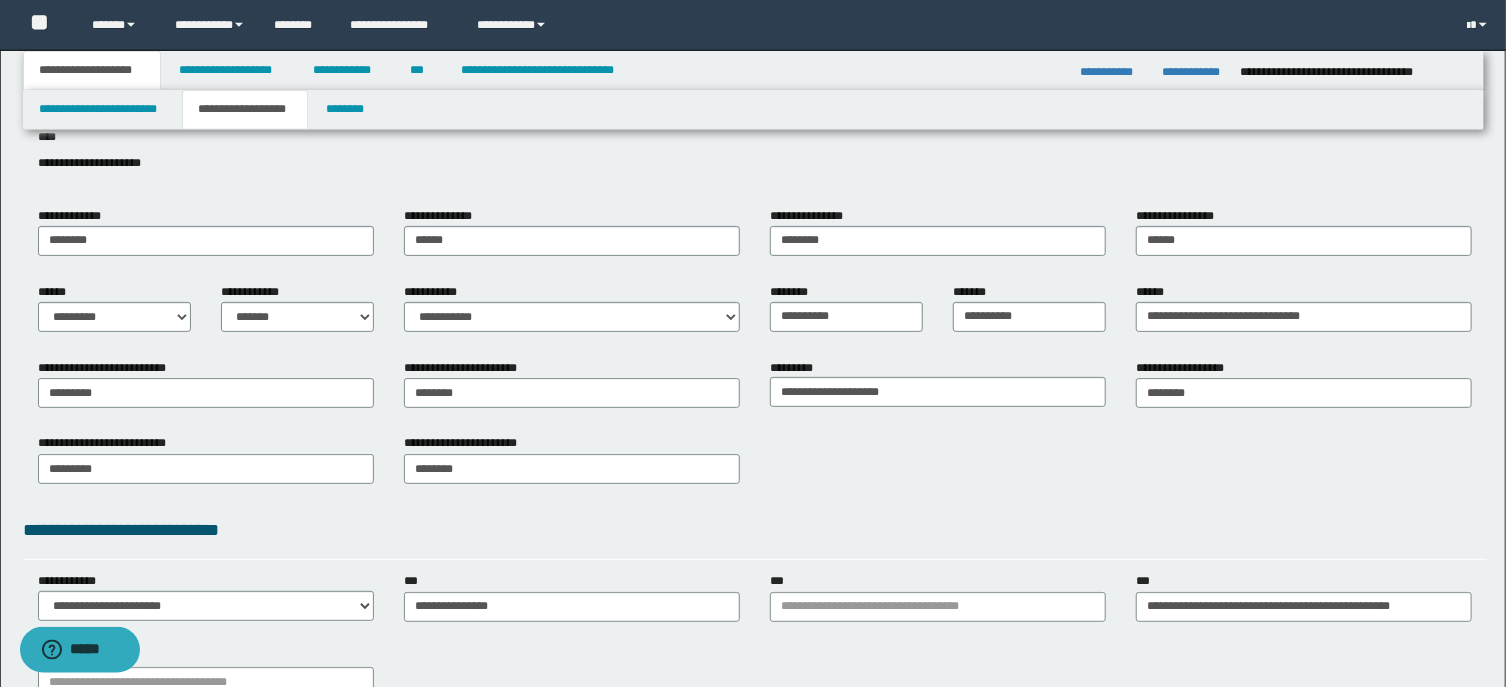 scroll, scrollTop: 107, scrollLeft: 0, axis: vertical 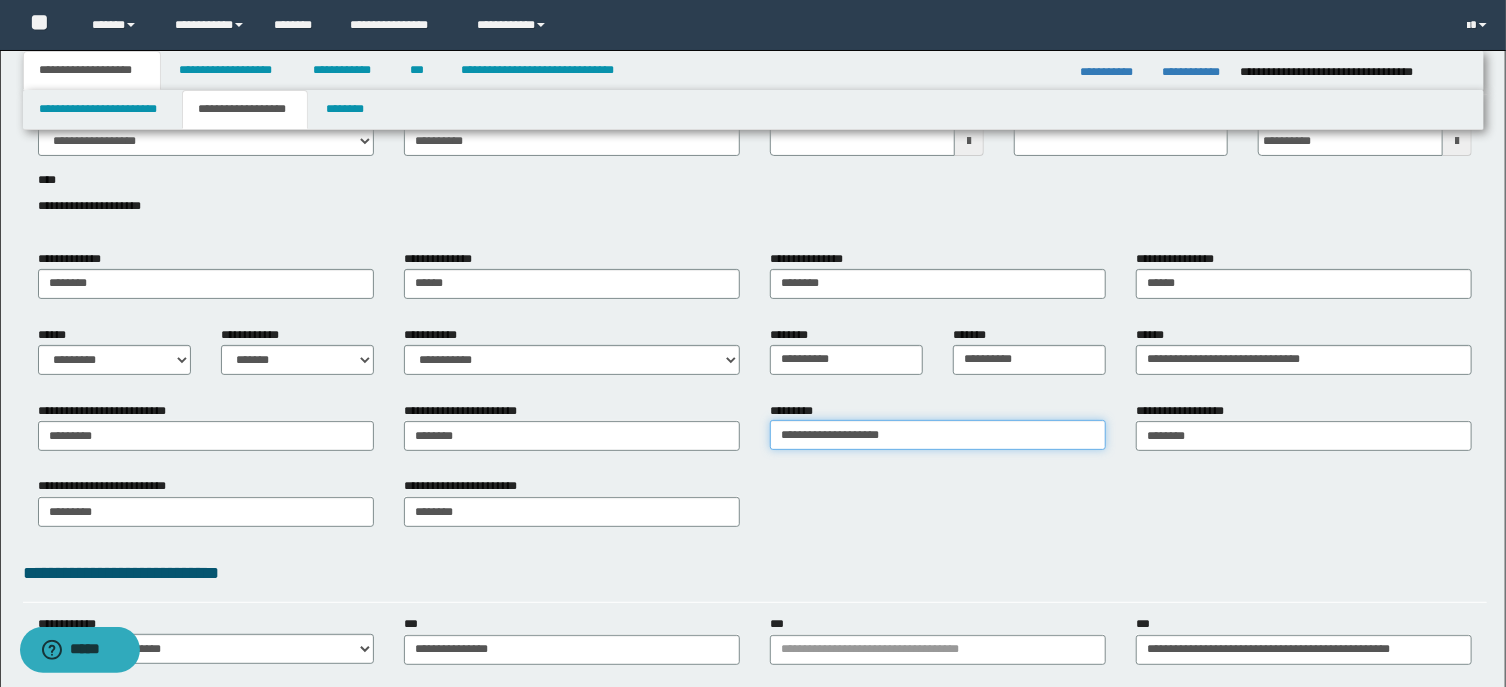 click on "**********" at bounding box center [938, 435] 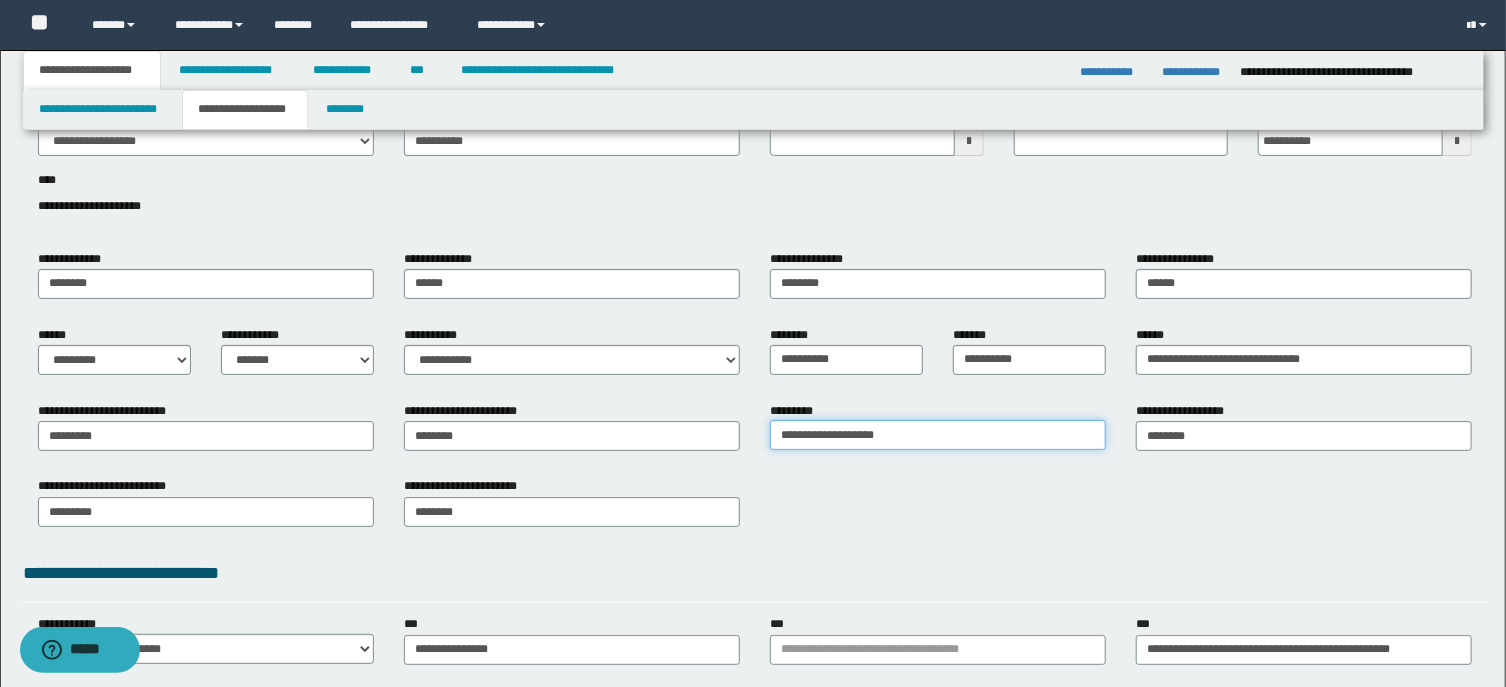 type on "**********" 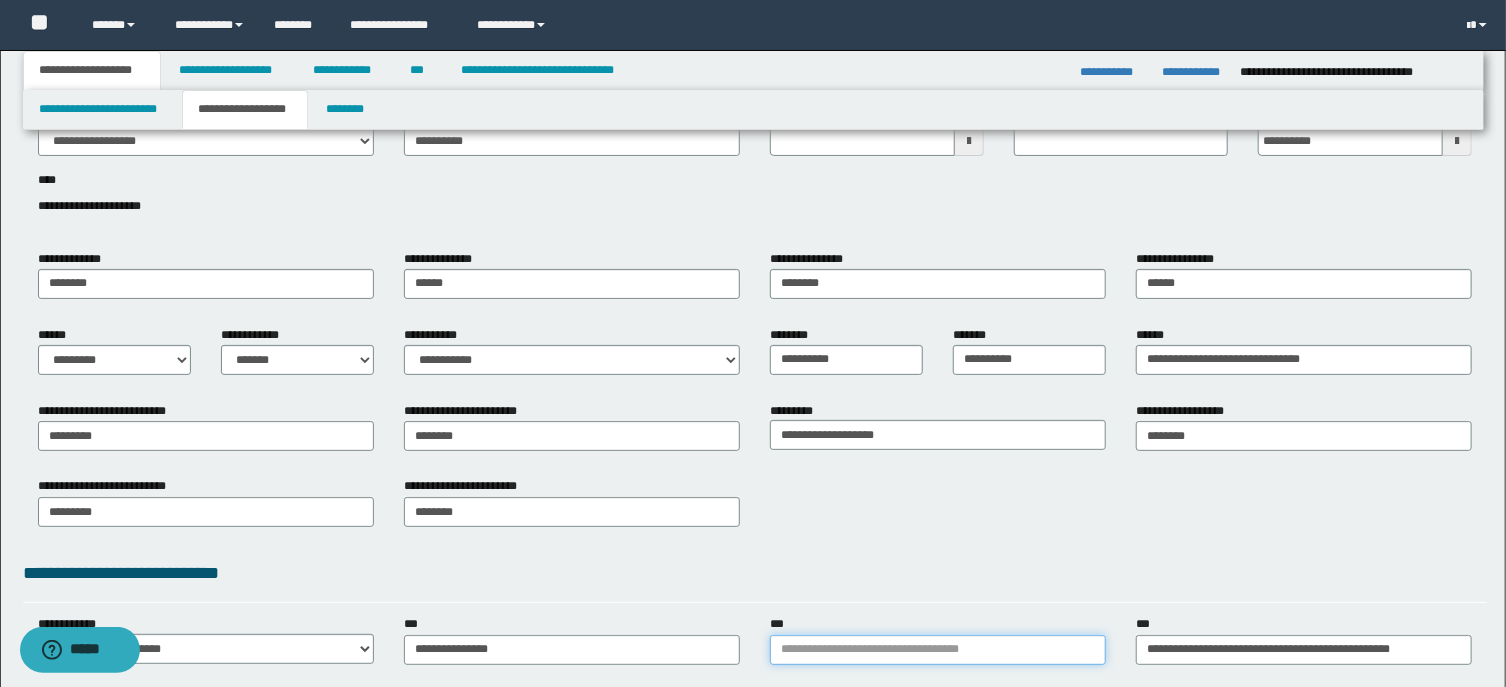 click on "***" at bounding box center [938, 650] 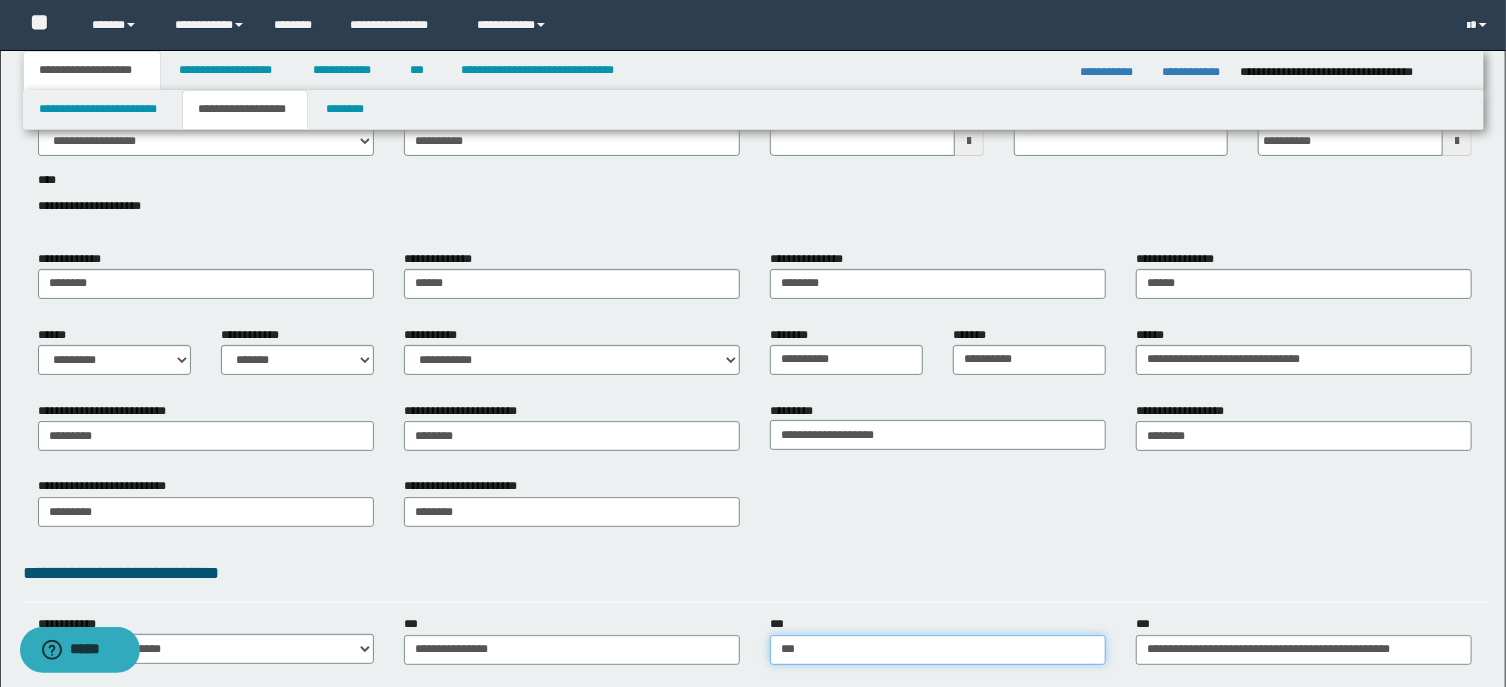 type on "****" 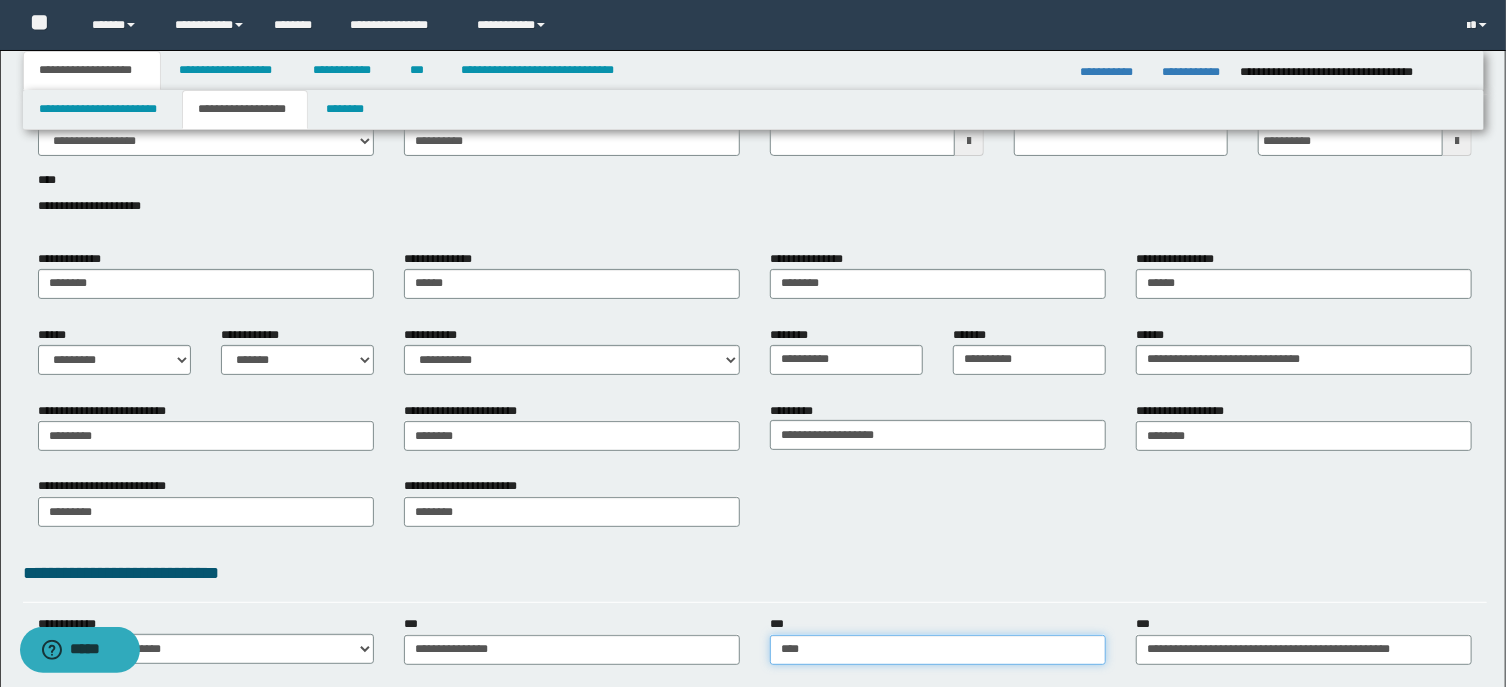 type on "****" 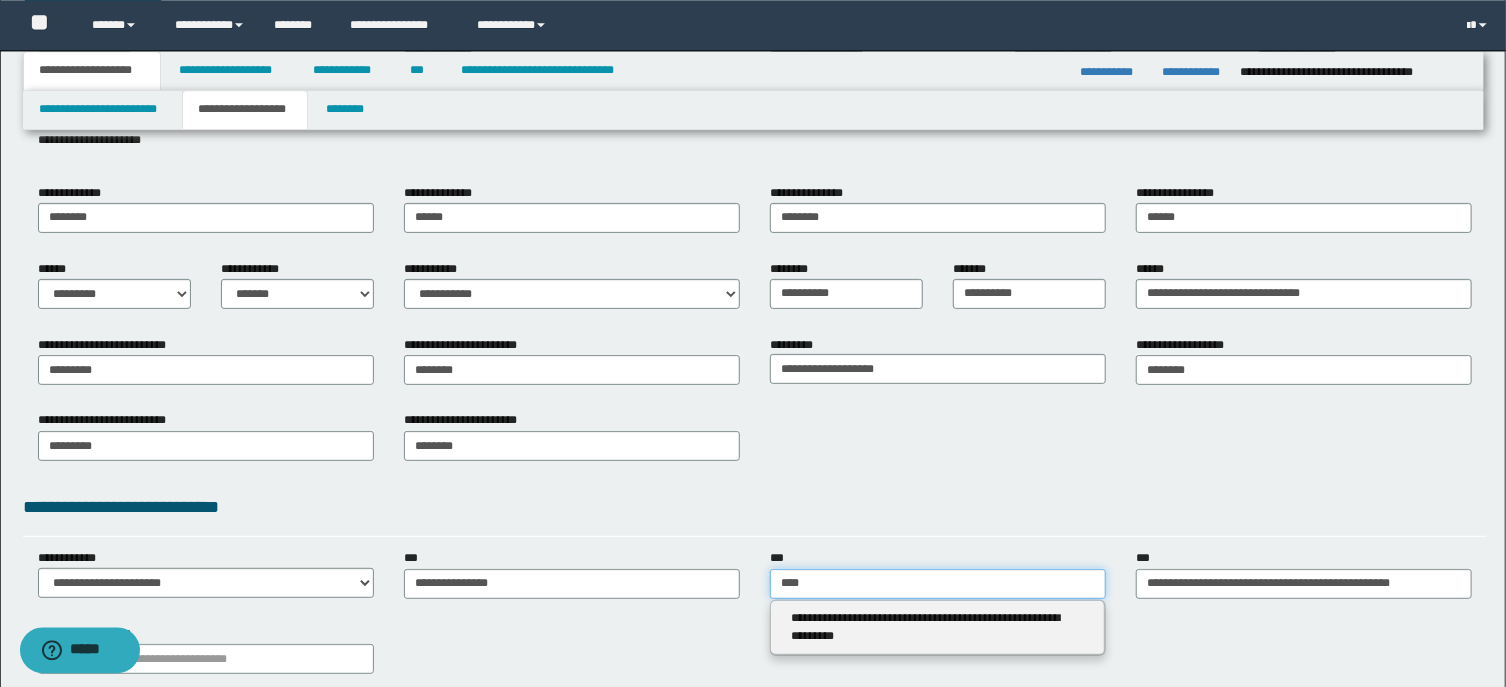 scroll, scrollTop: 214, scrollLeft: 0, axis: vertical 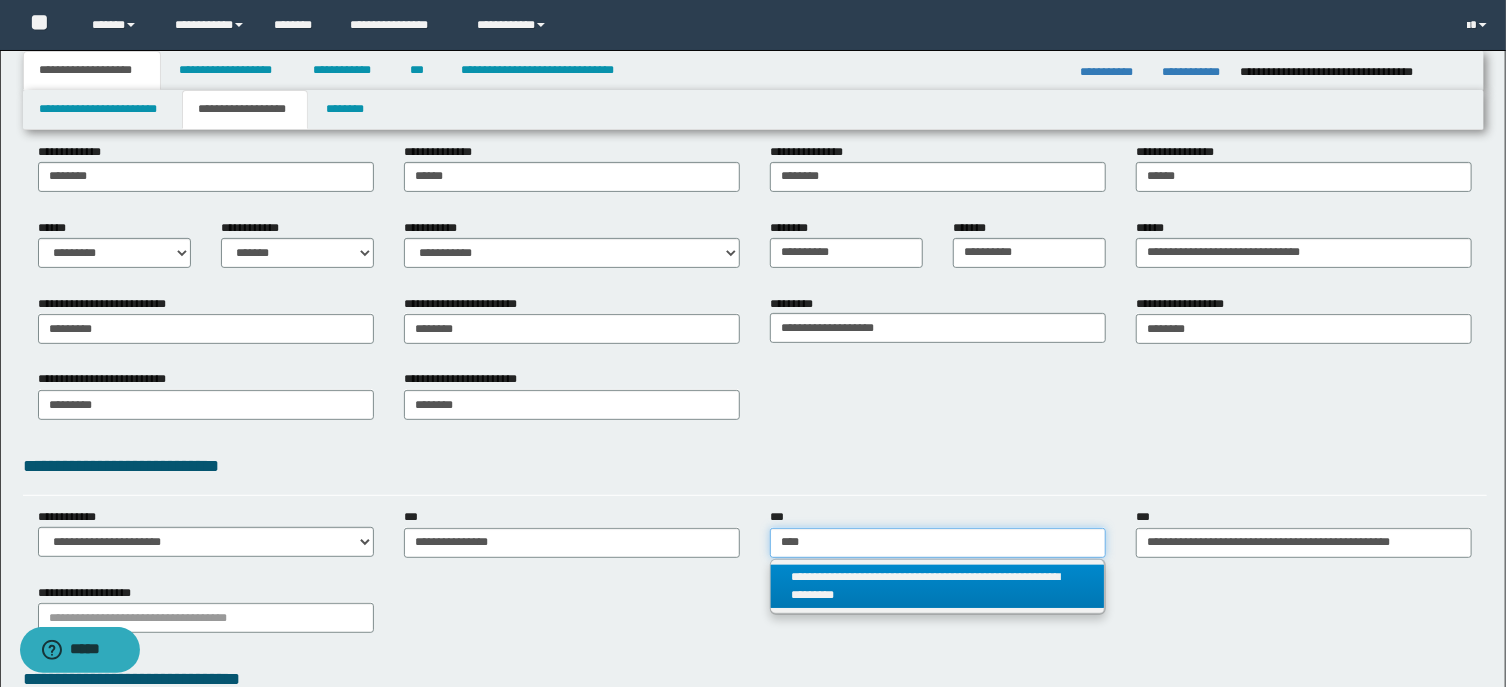 type on "****" 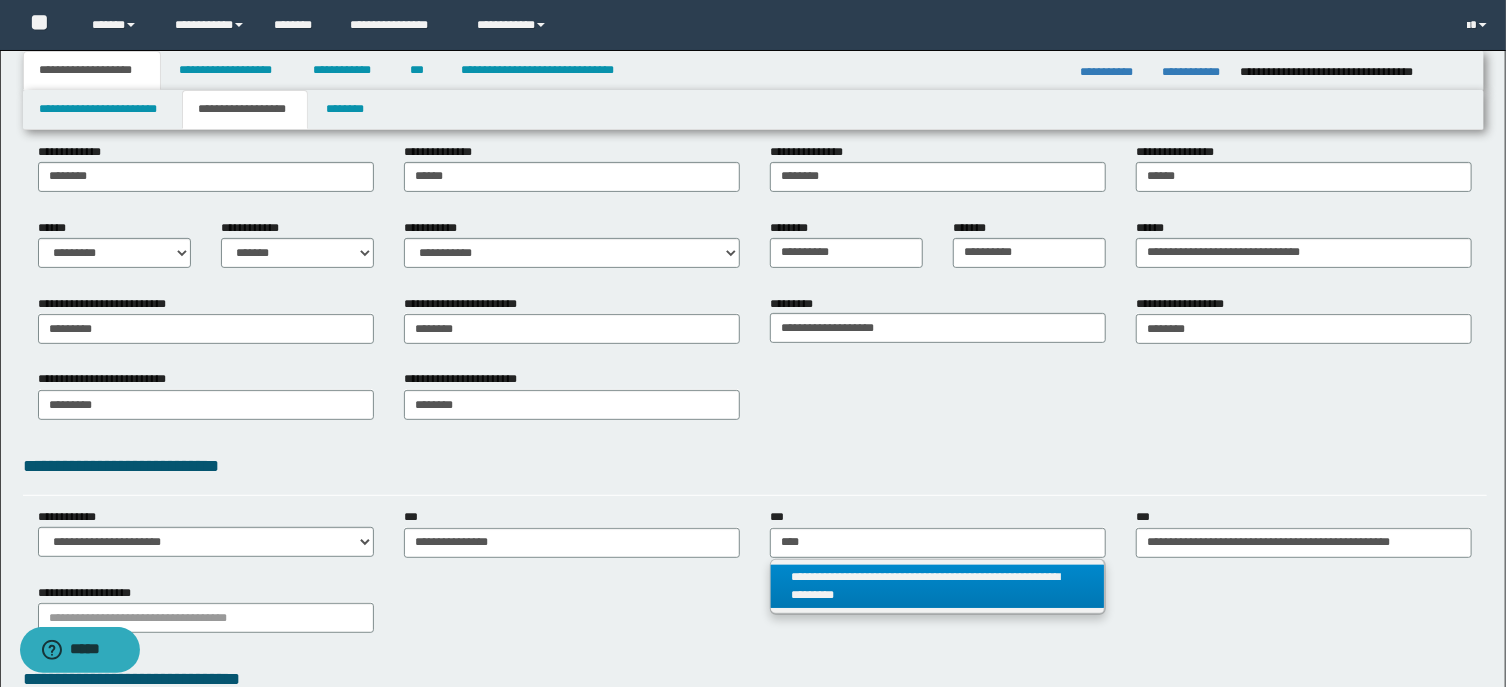 type 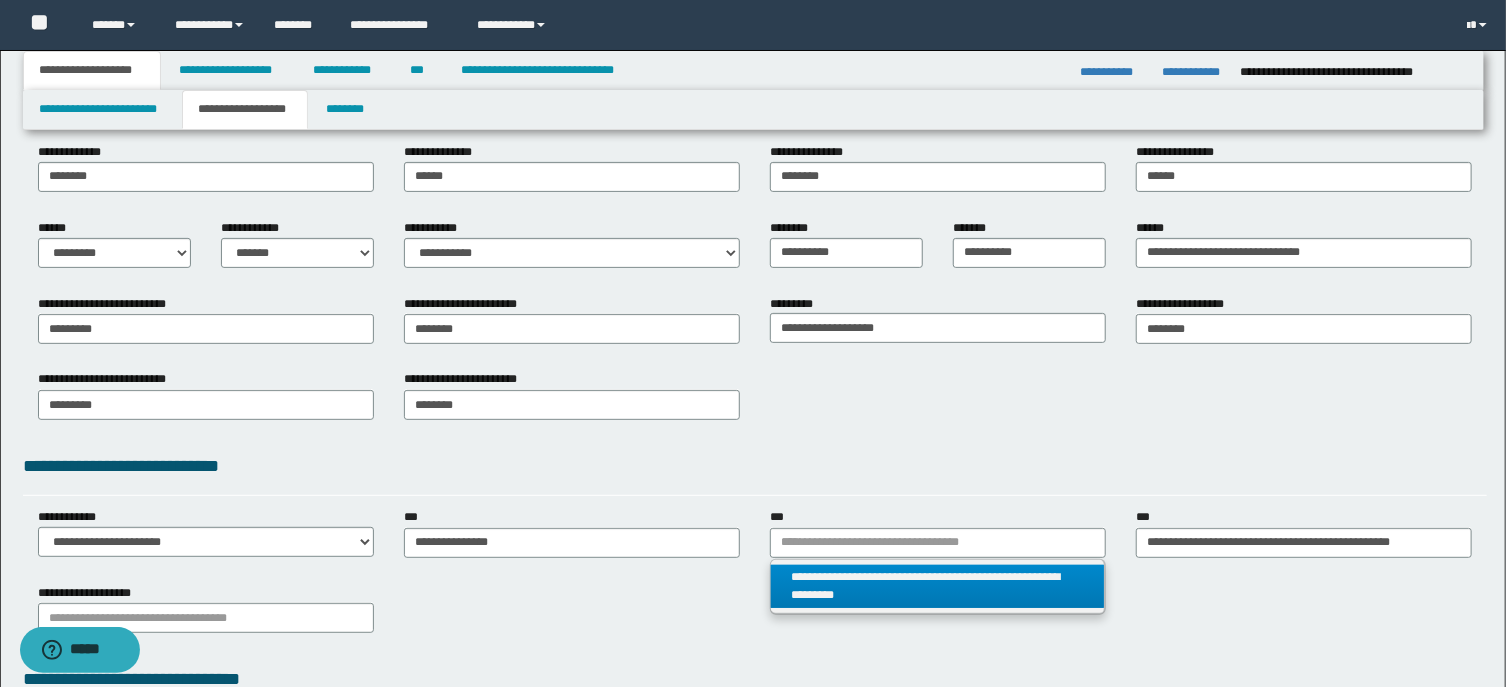 click on "**********" at bounding box center [938, 587] 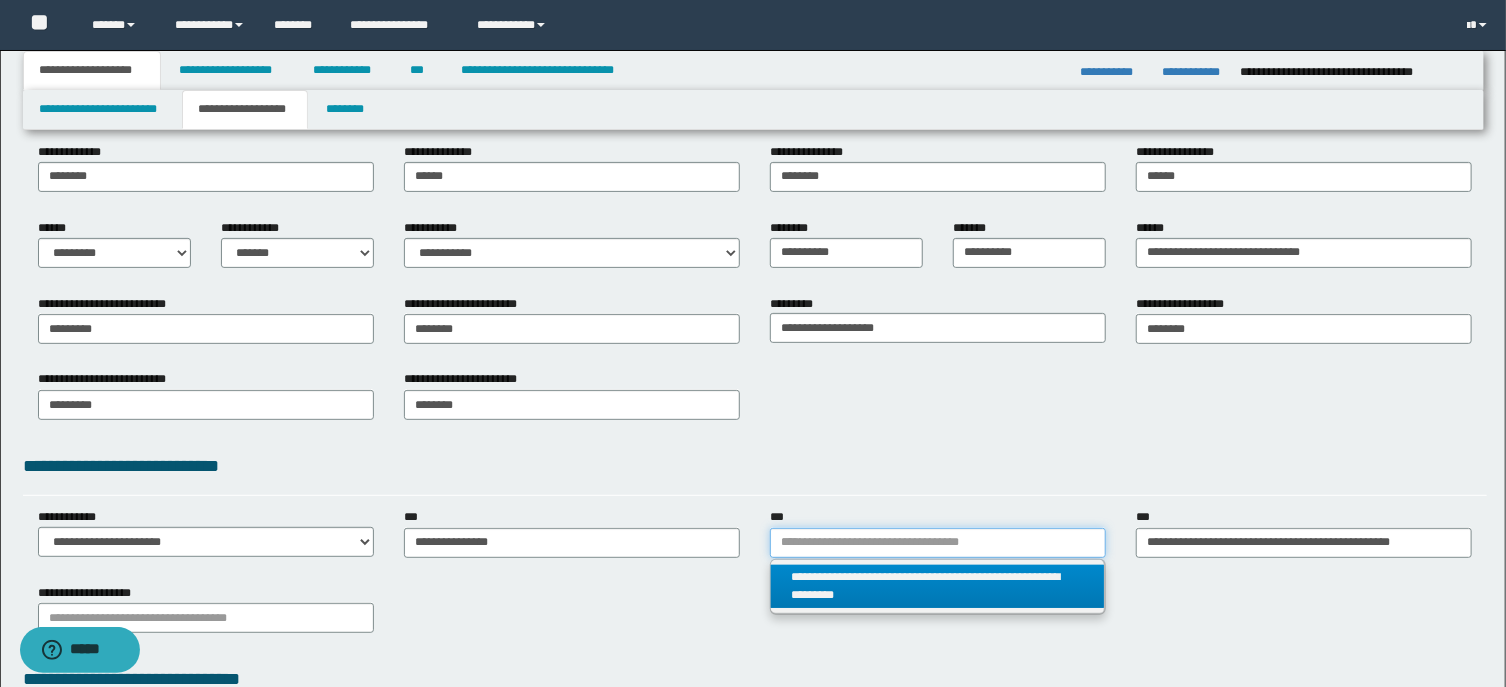 type 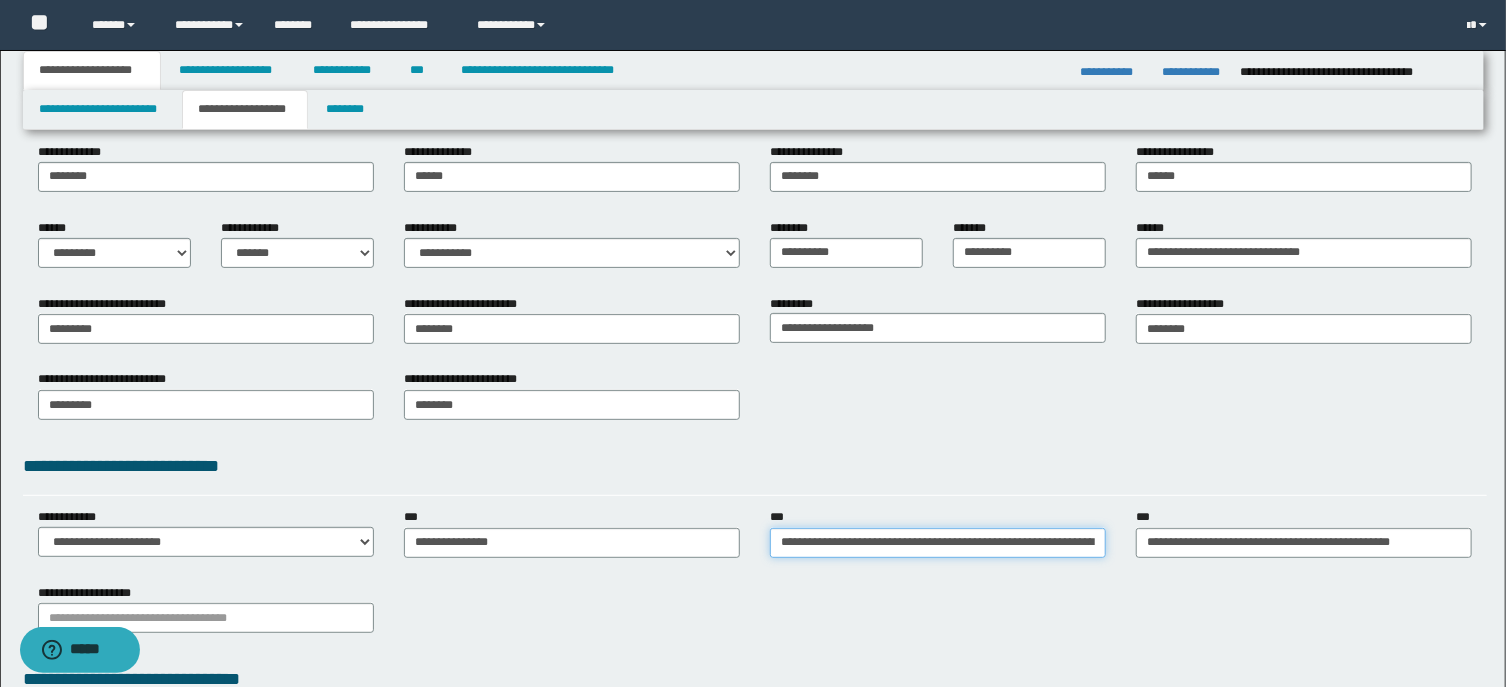 scroll, scrollTop: 0, scrollLeft: 114, axis: horizontal 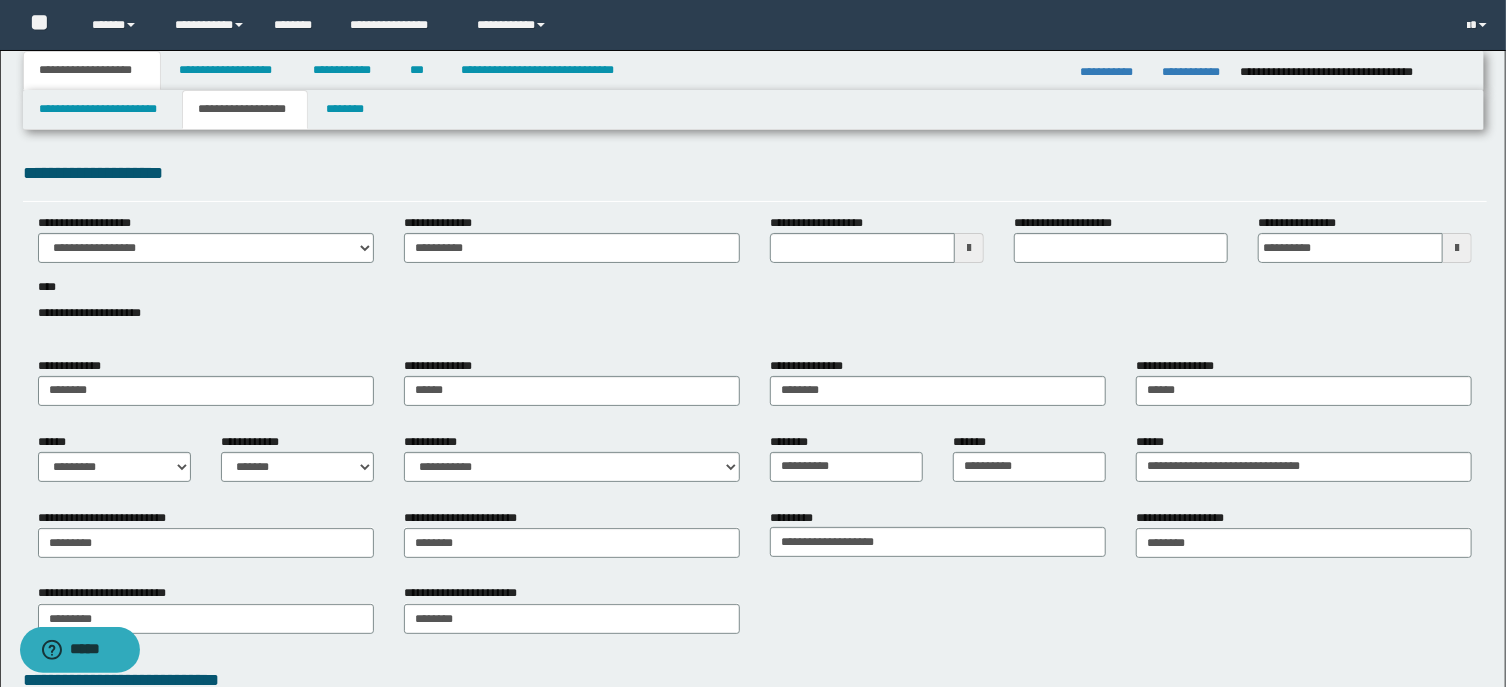 type 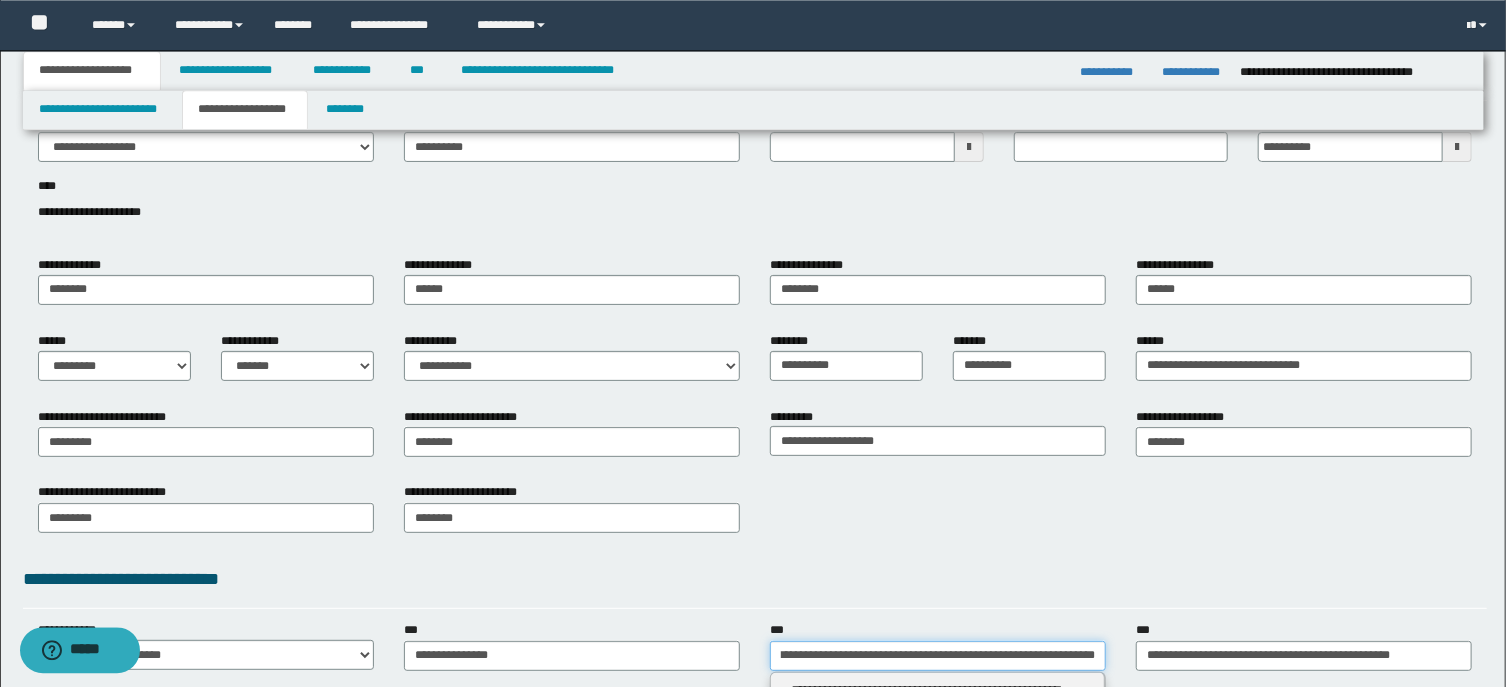 scroll, scrollTop: 0, scrollLeft: 0, axis: both 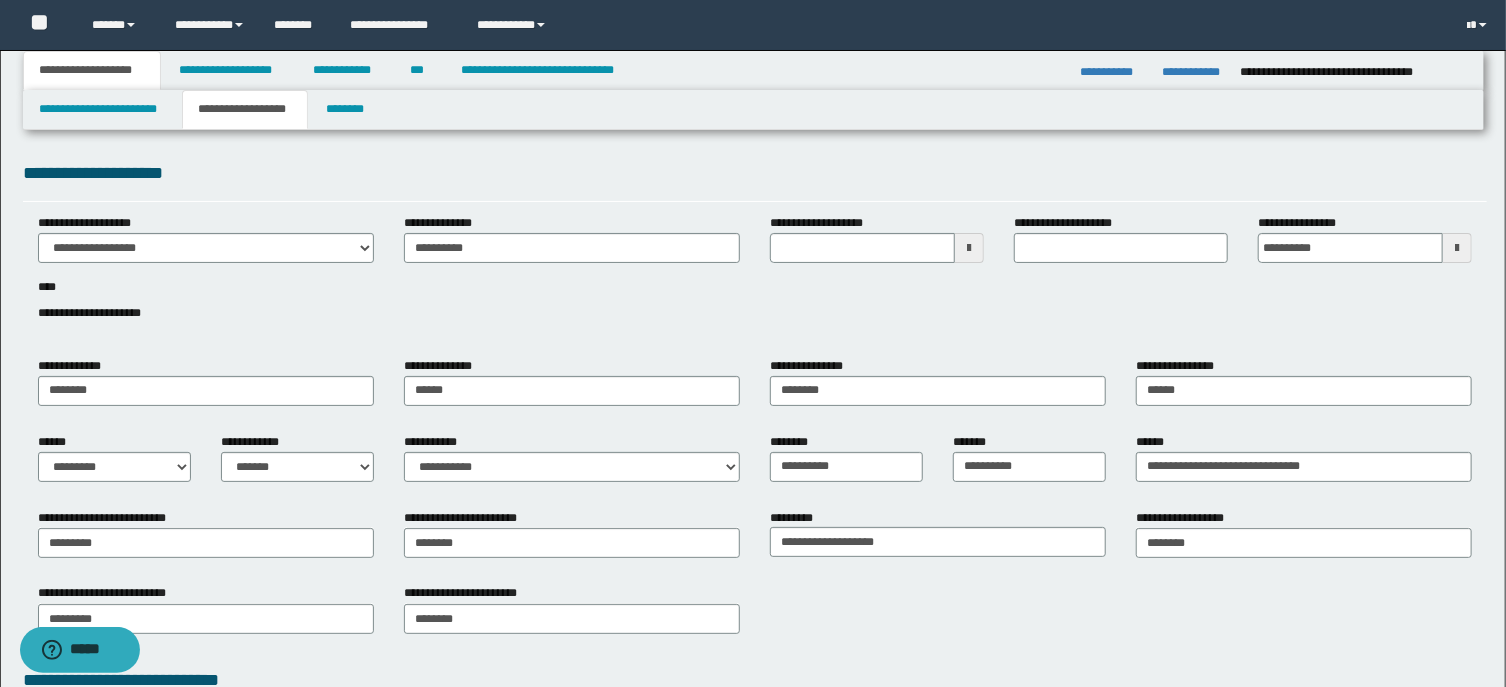click on "**********" at bounding box center [753, 540] 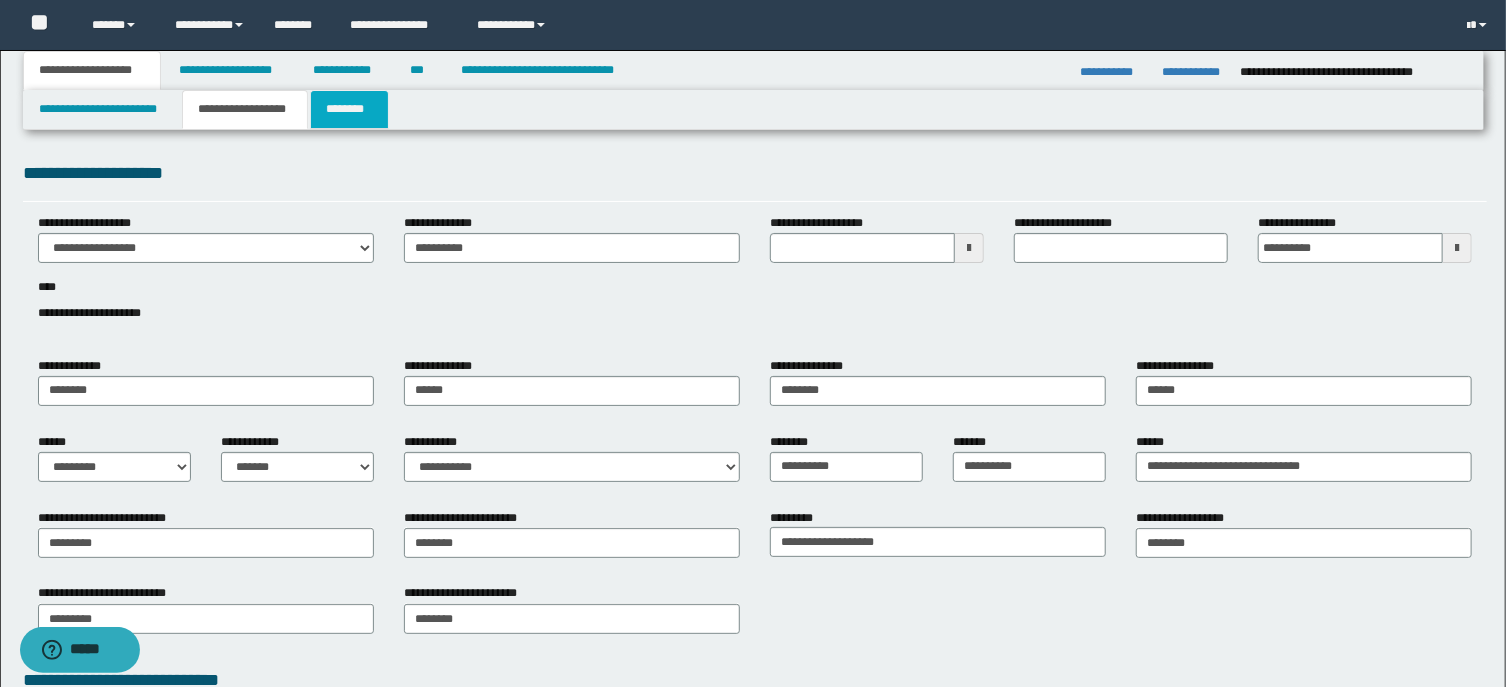 click on "********" at bounding box center [349, 109] 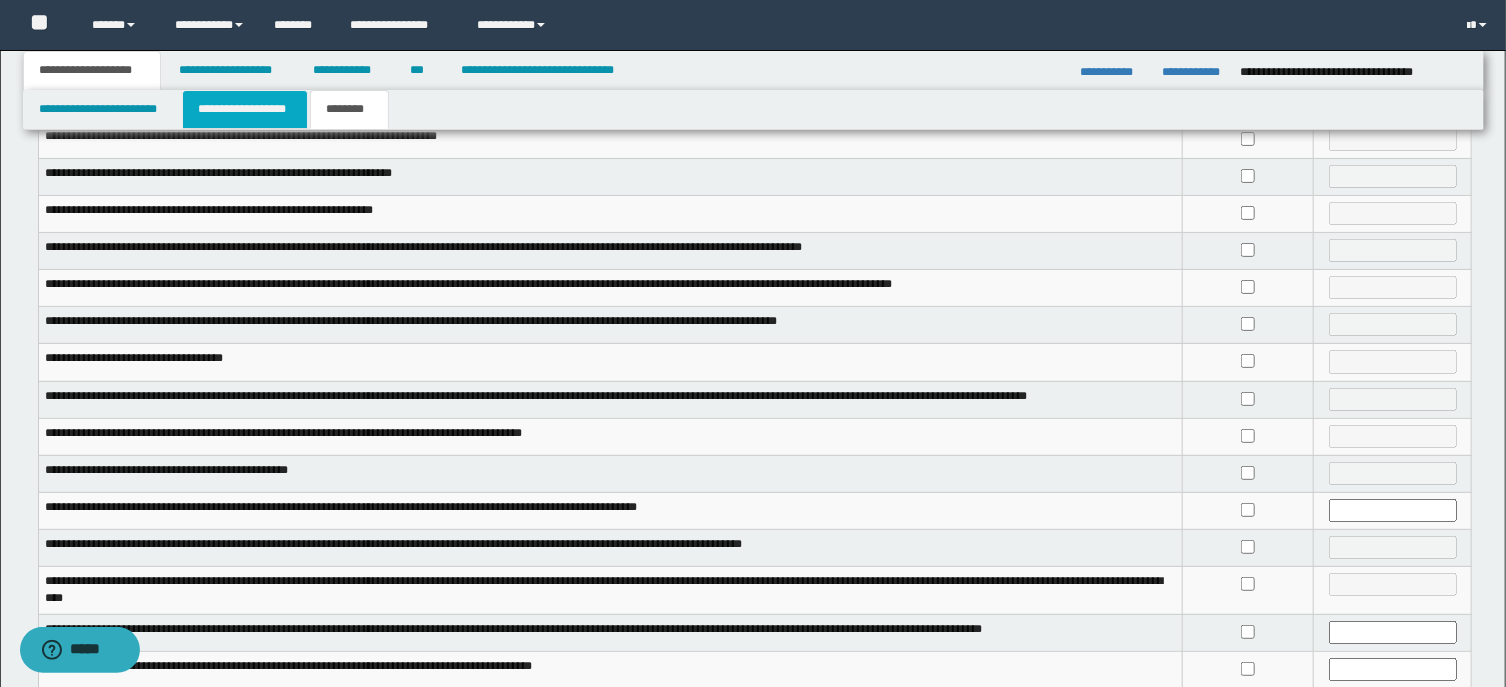 scroll, scrollTop: 0, scrollLeft: 0, axis: both 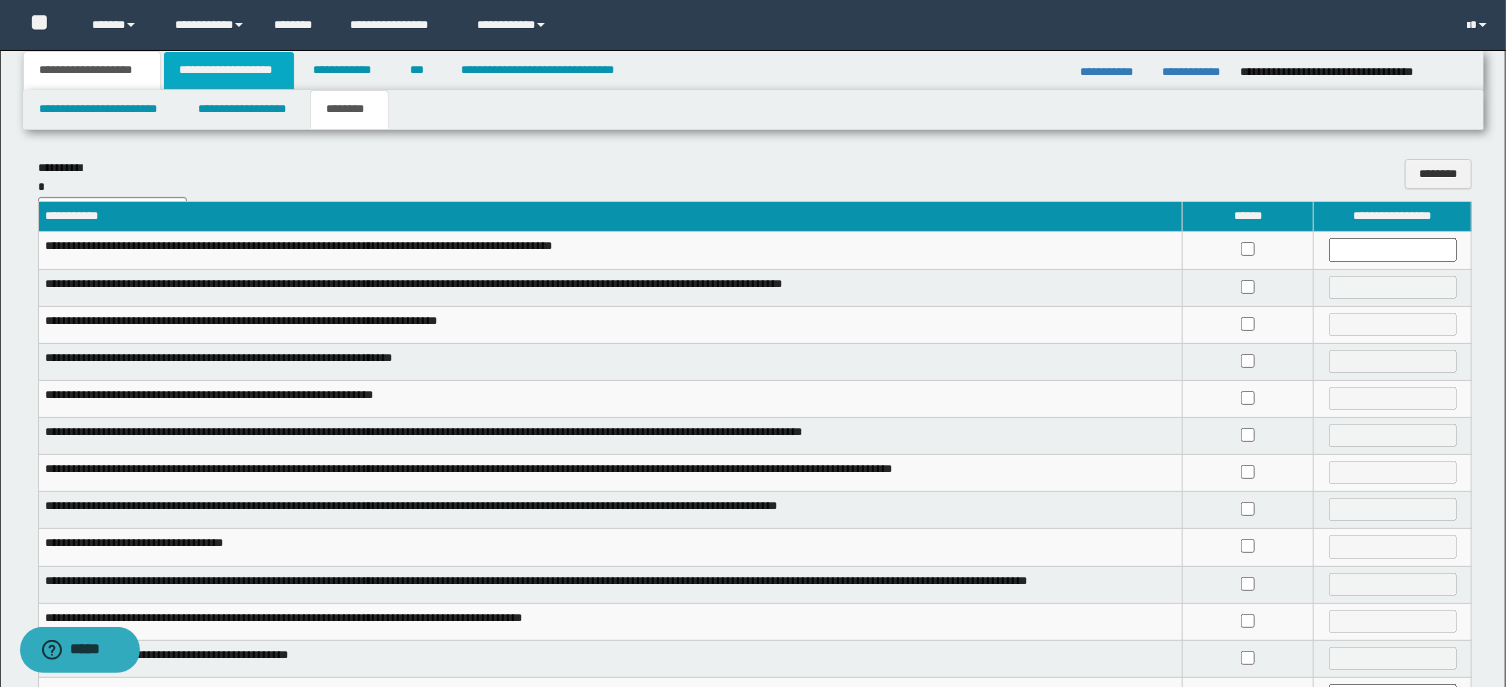 click on "**********" at bounding box center (229, 70) 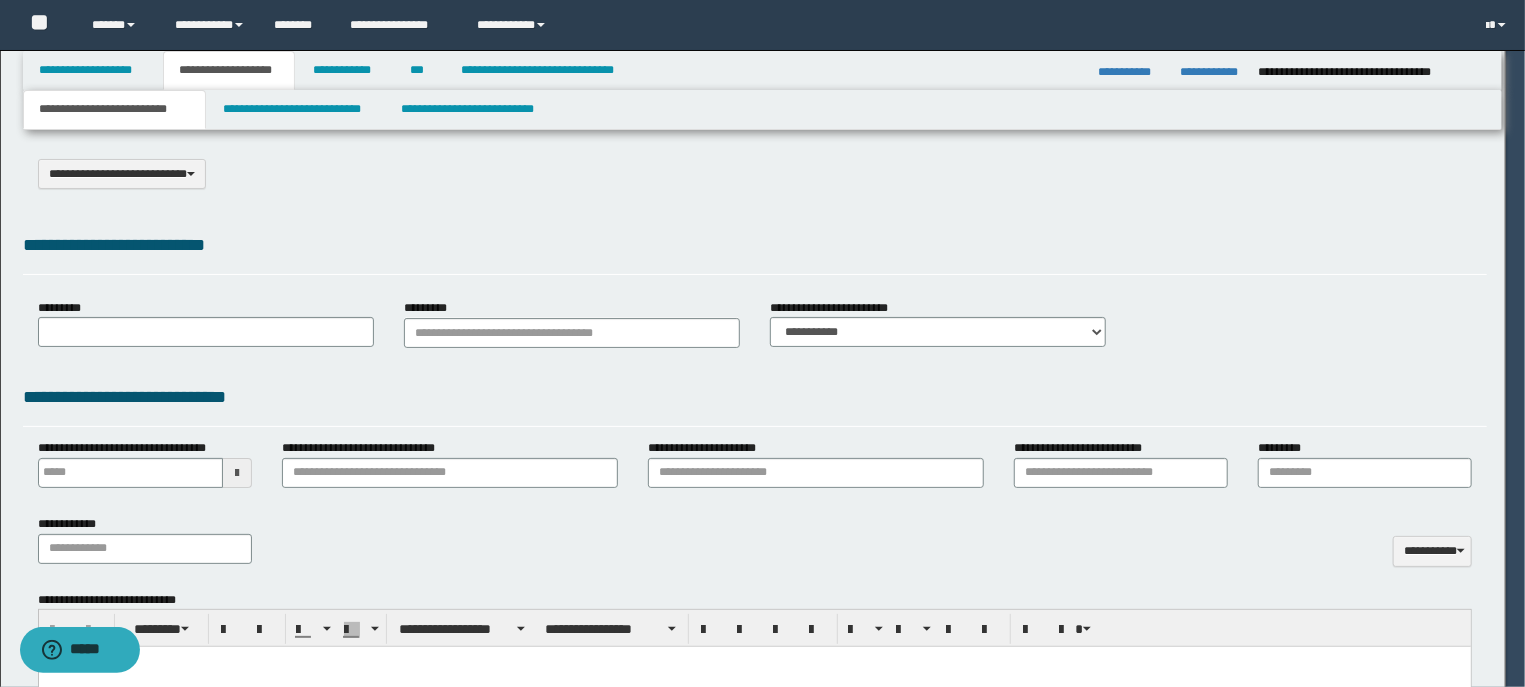type on "**********" 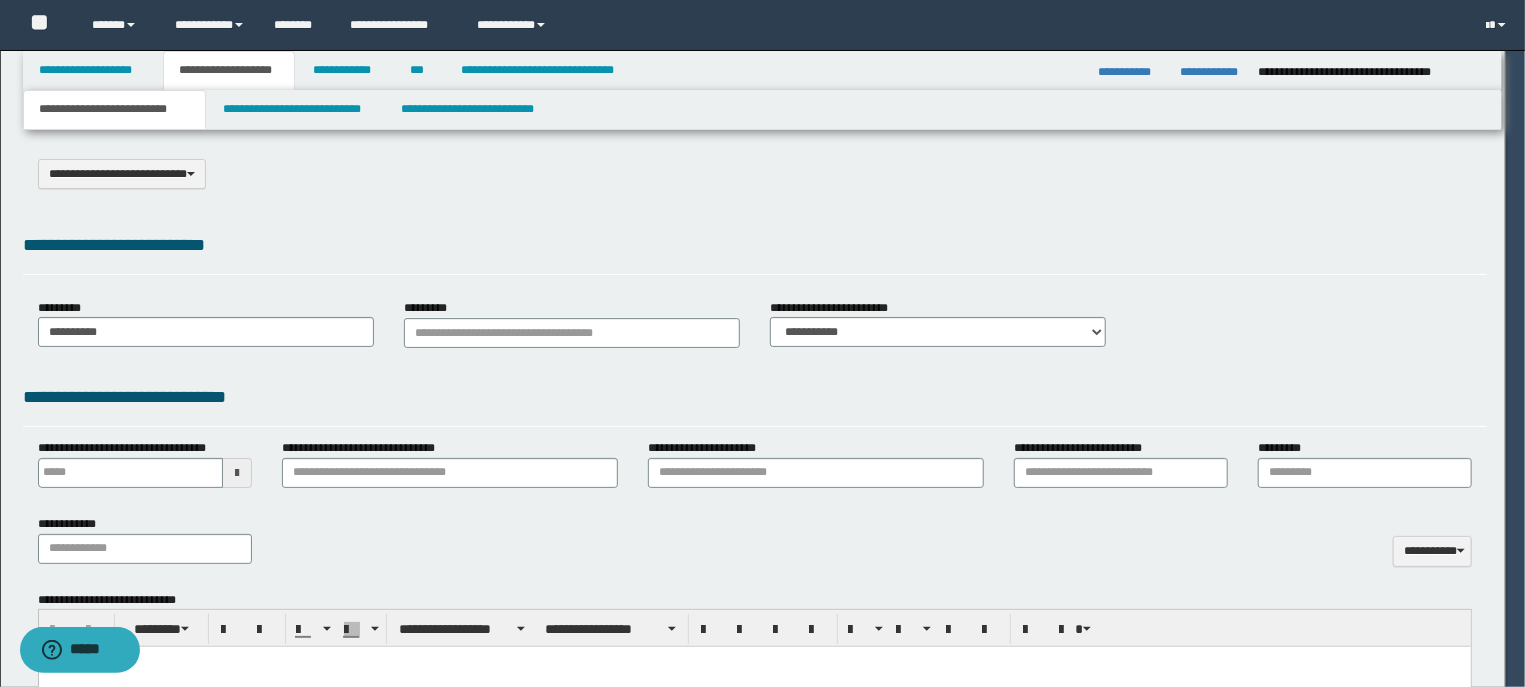 select on "*" 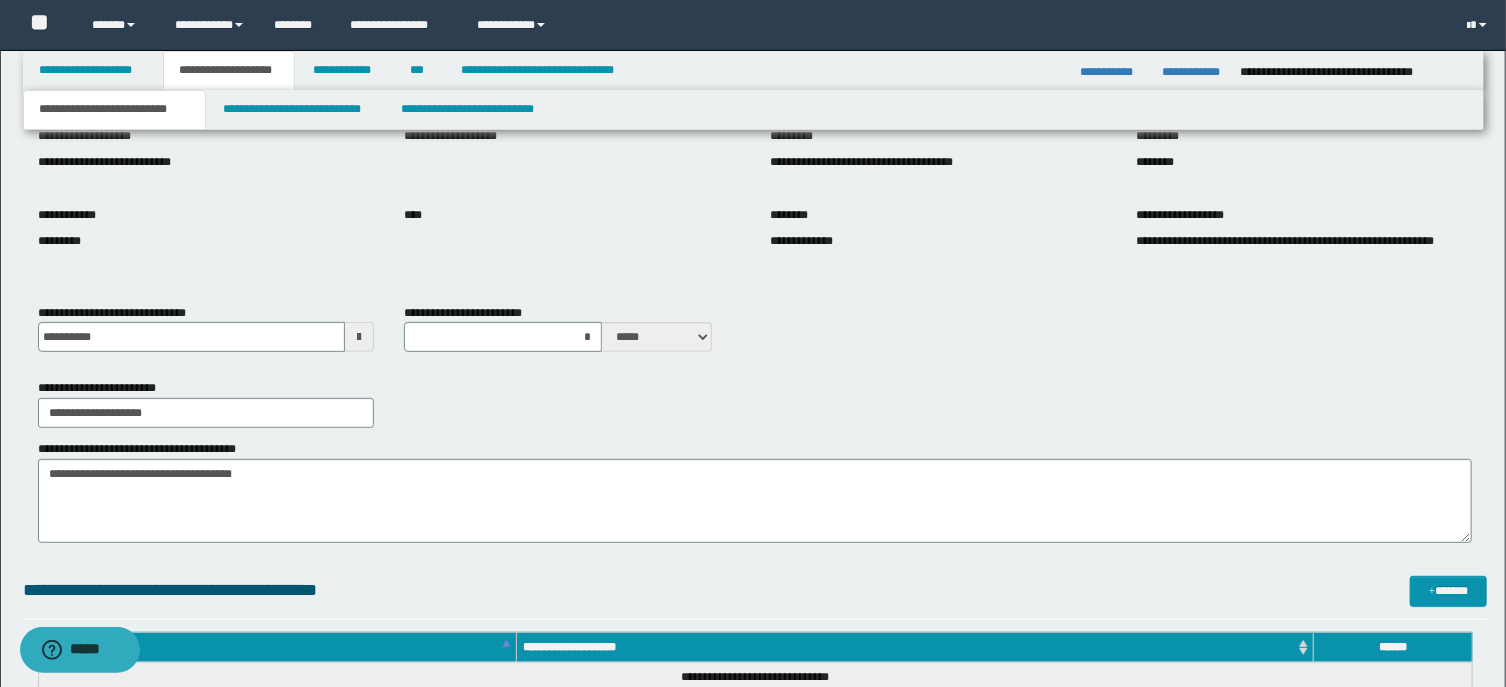 scroll, scrollTop: 214, scrollLeft: 0, axis: vertical 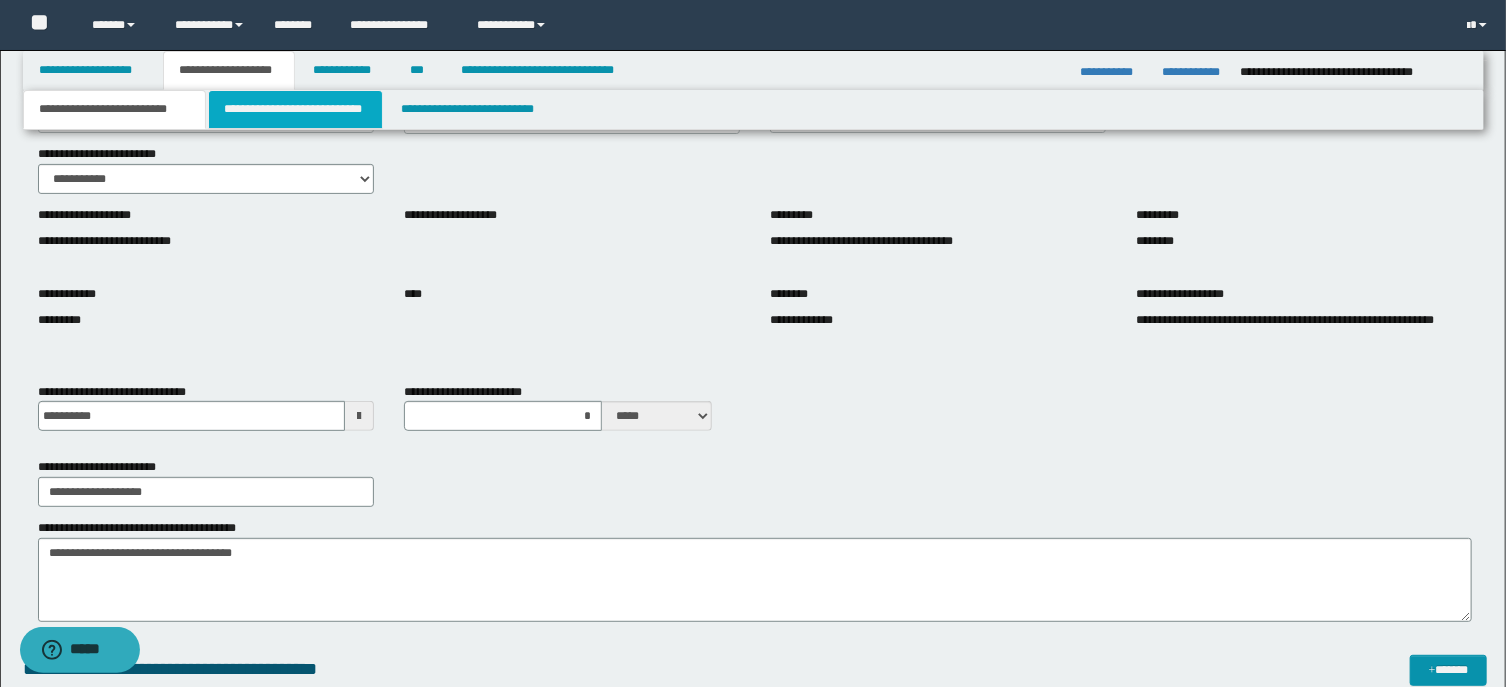 click on "**********" at bounding box center [296, 109] 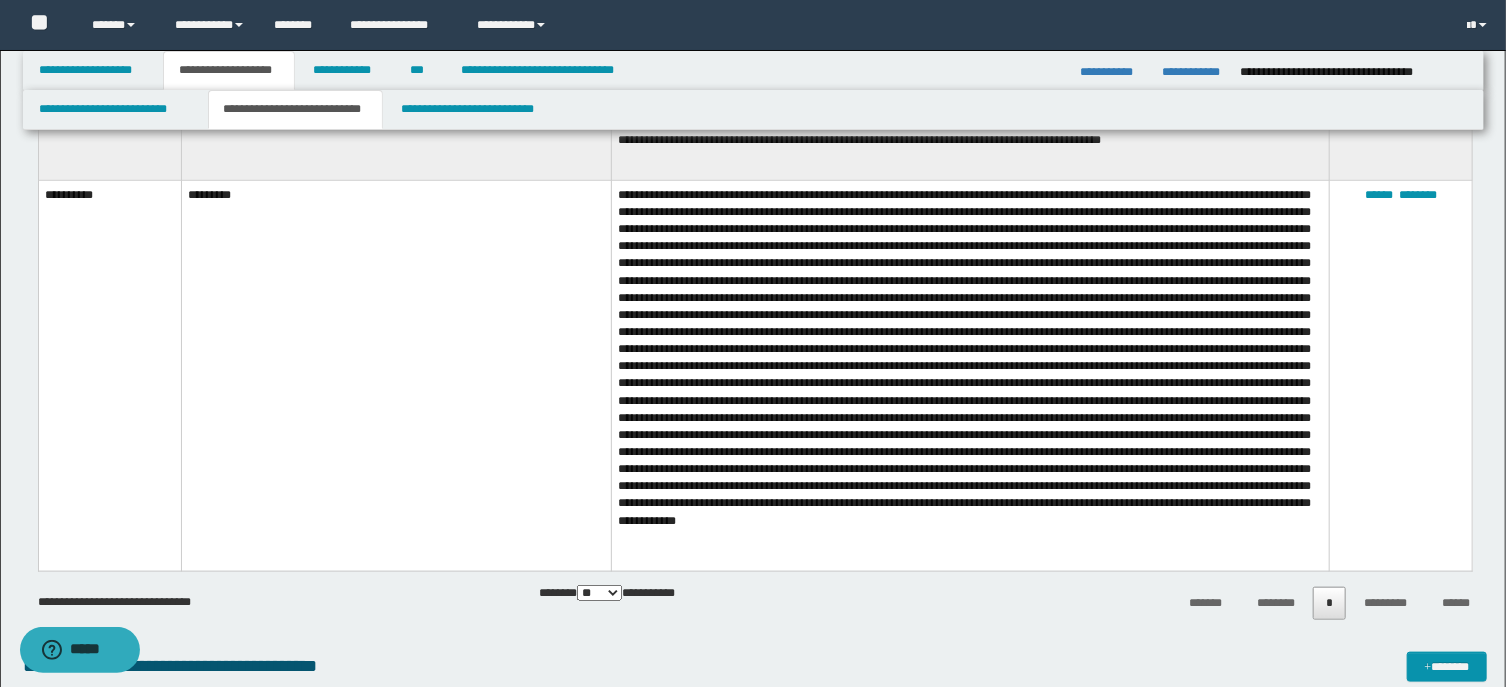 scroll, scrollTop: 964, scrollLeft: 0, axis: vertical 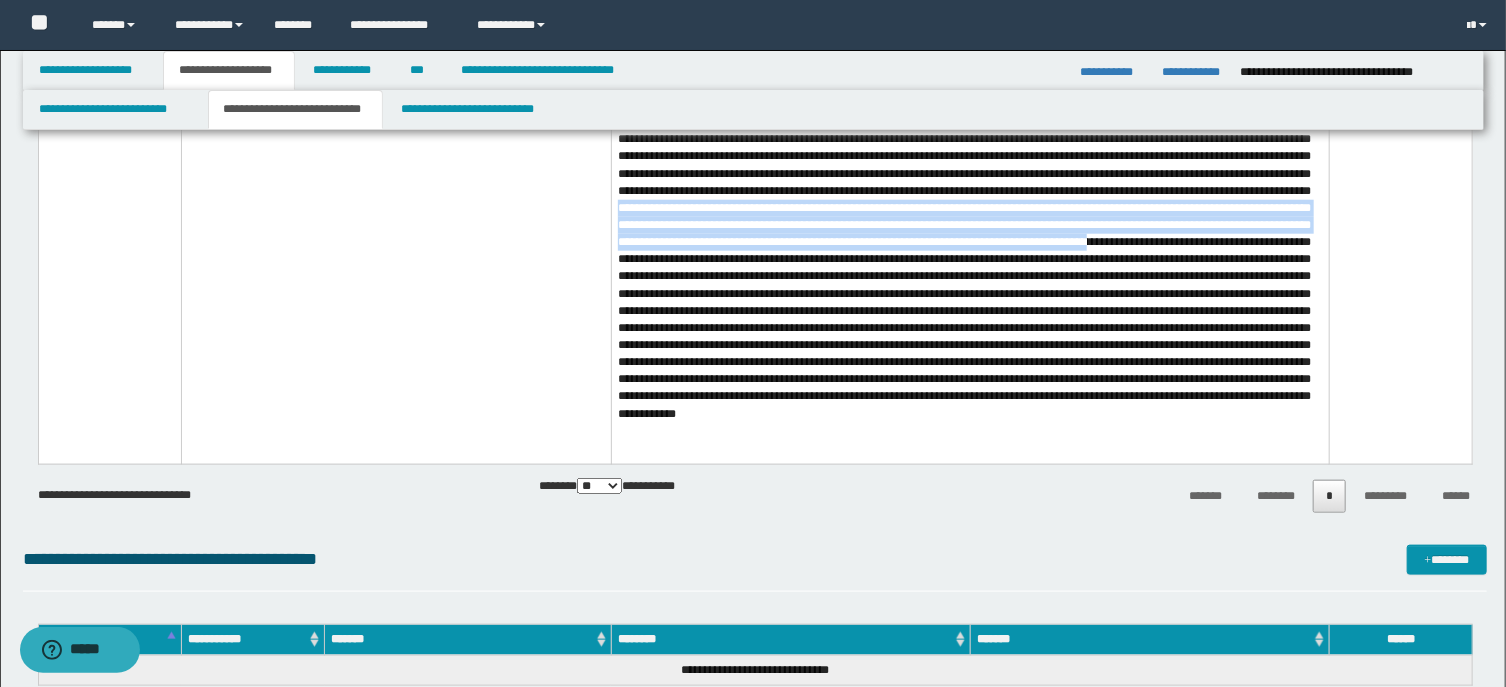 drag, startPoint x: 1008, startPoint y: 226, endPoint x: 988, endPoint y: 271, distance: 49.24429 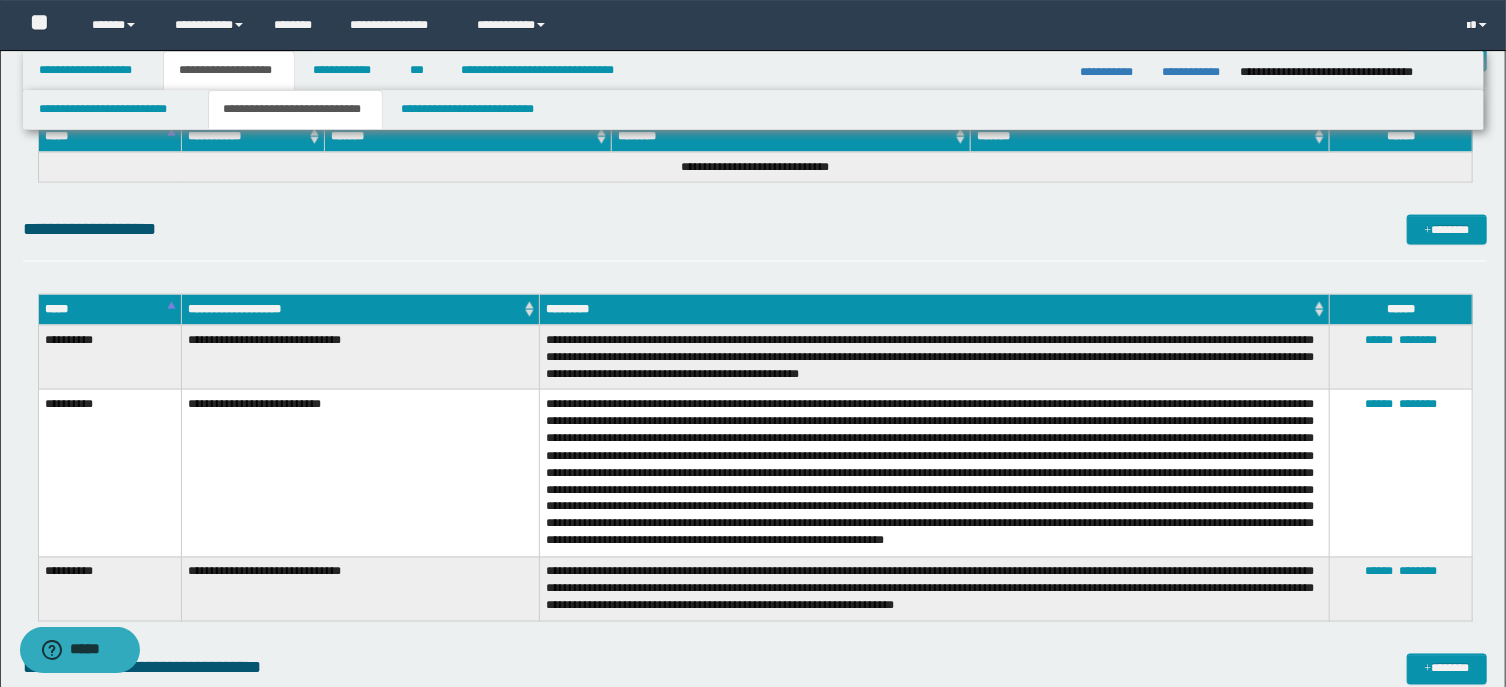 scroll, scrollTop: 1500, scrollLeft: 0, axis: vertical 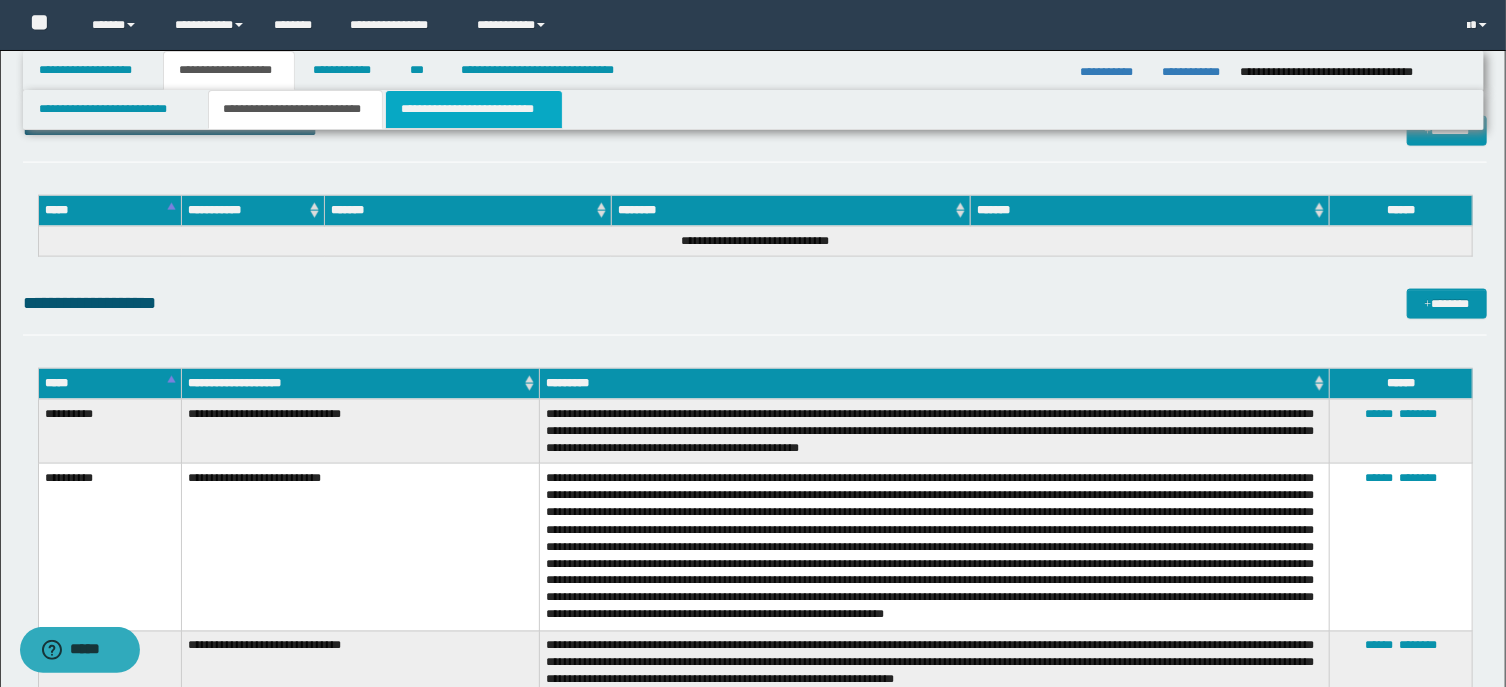 click on "**********" at bounding box center [474, 109] 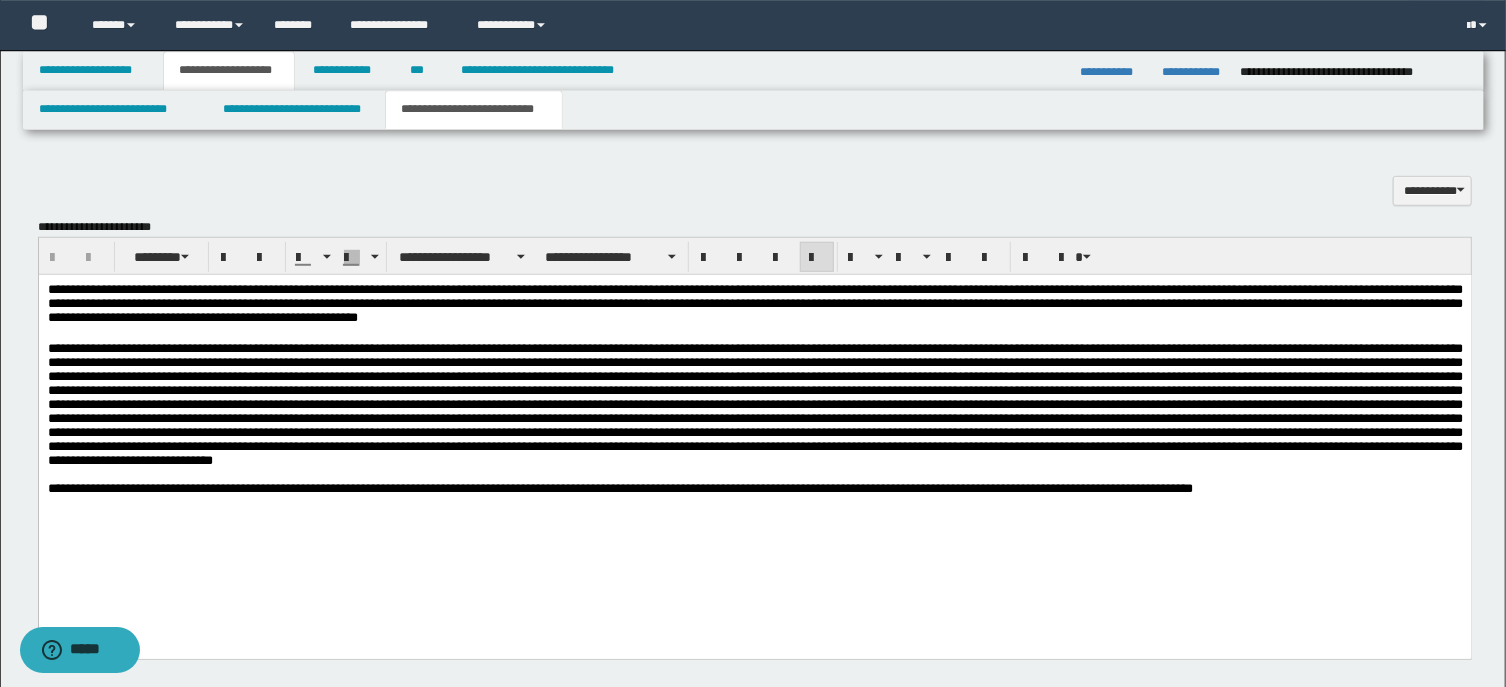 scroll, scrollTop: 643, scrollLeft: 0, axis: vertical 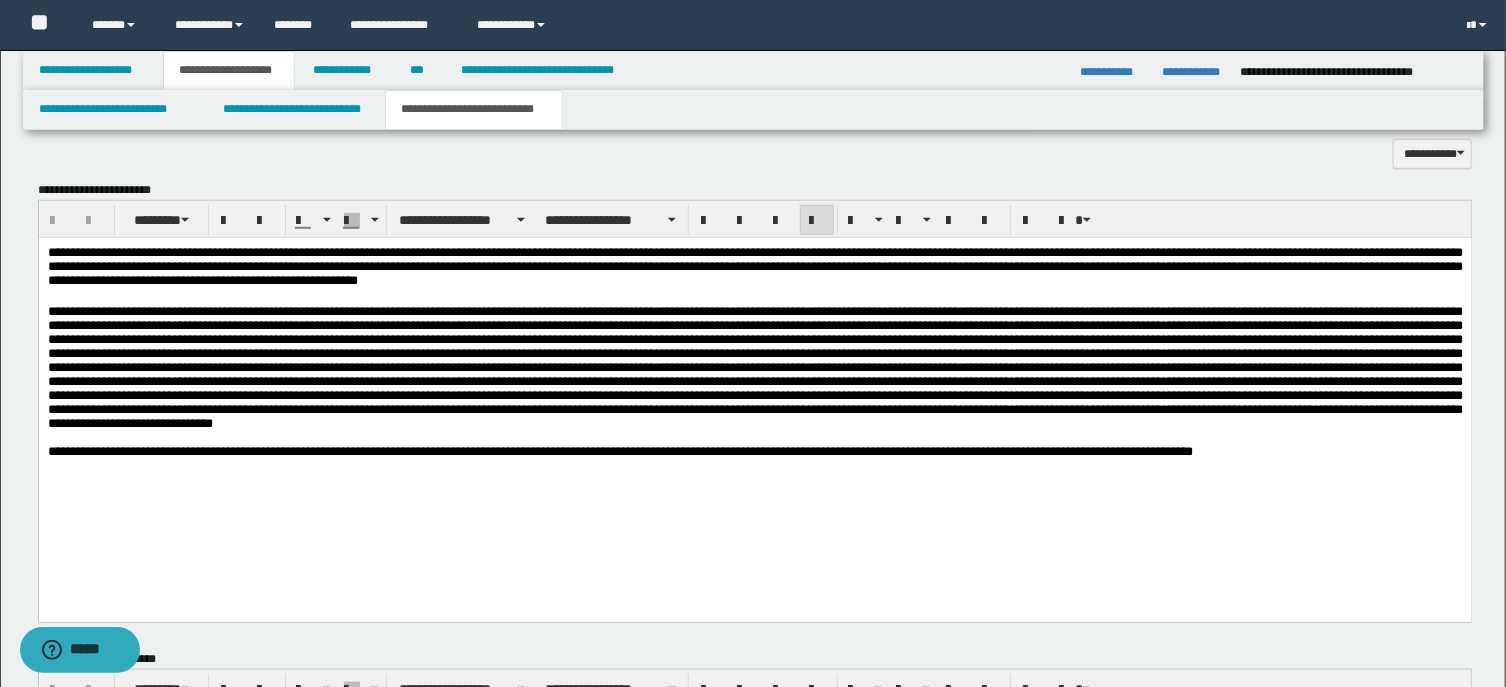 click at bounding box center [754, 367] 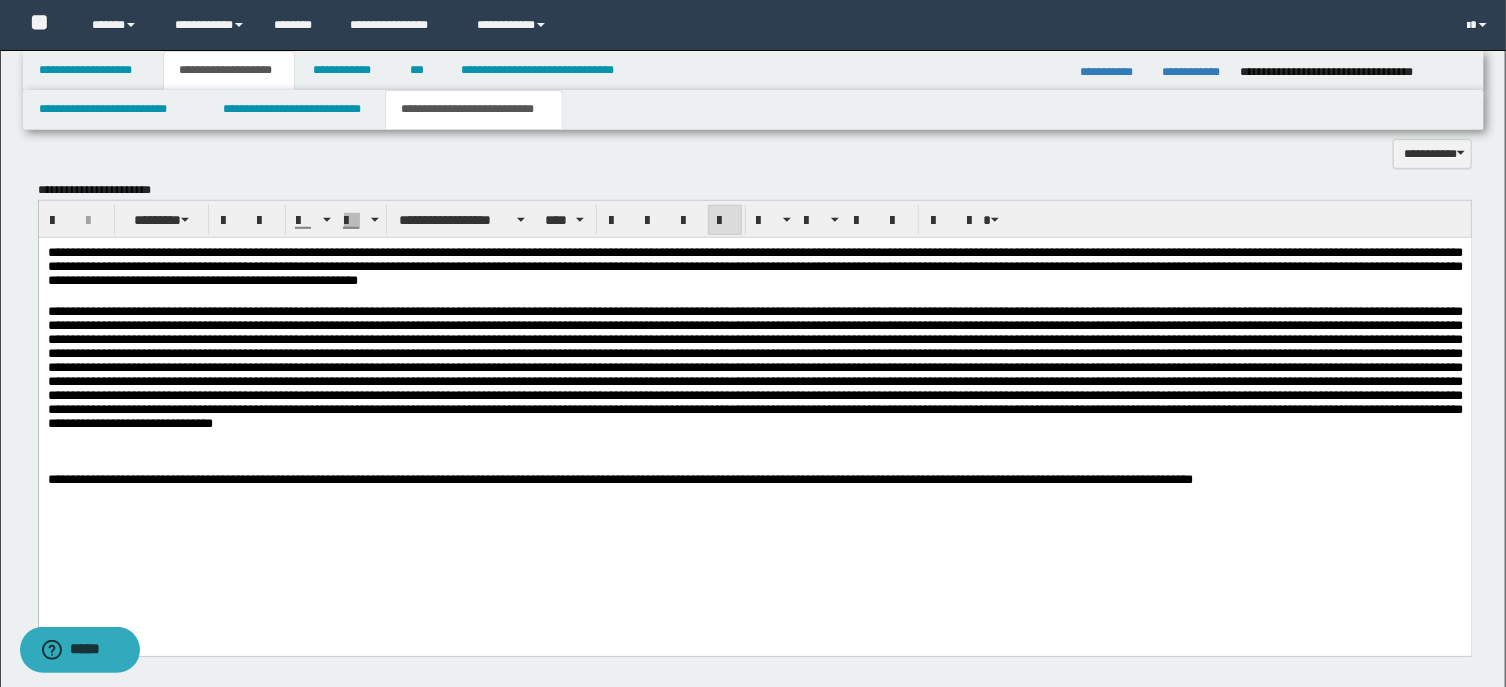 type 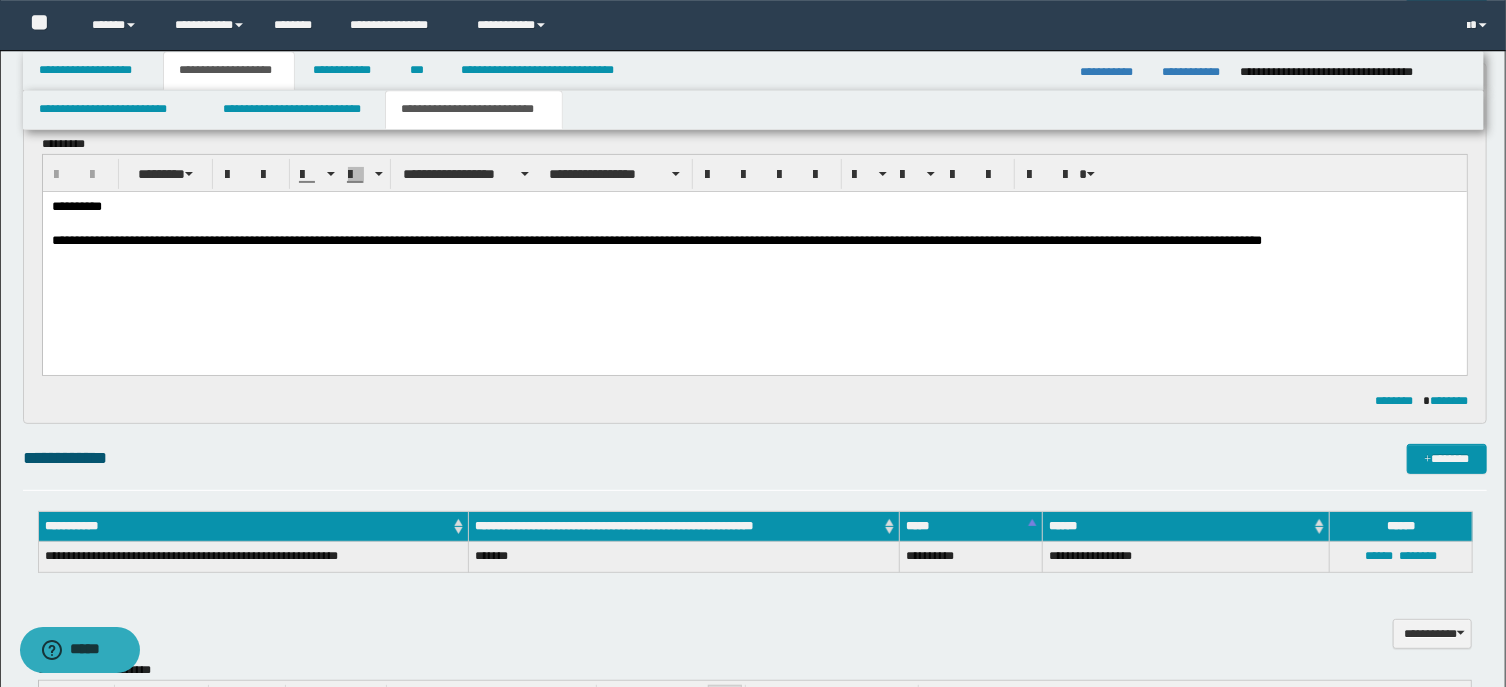 scroll, scrollTop: 0, scrollLeft: 0, axis: both 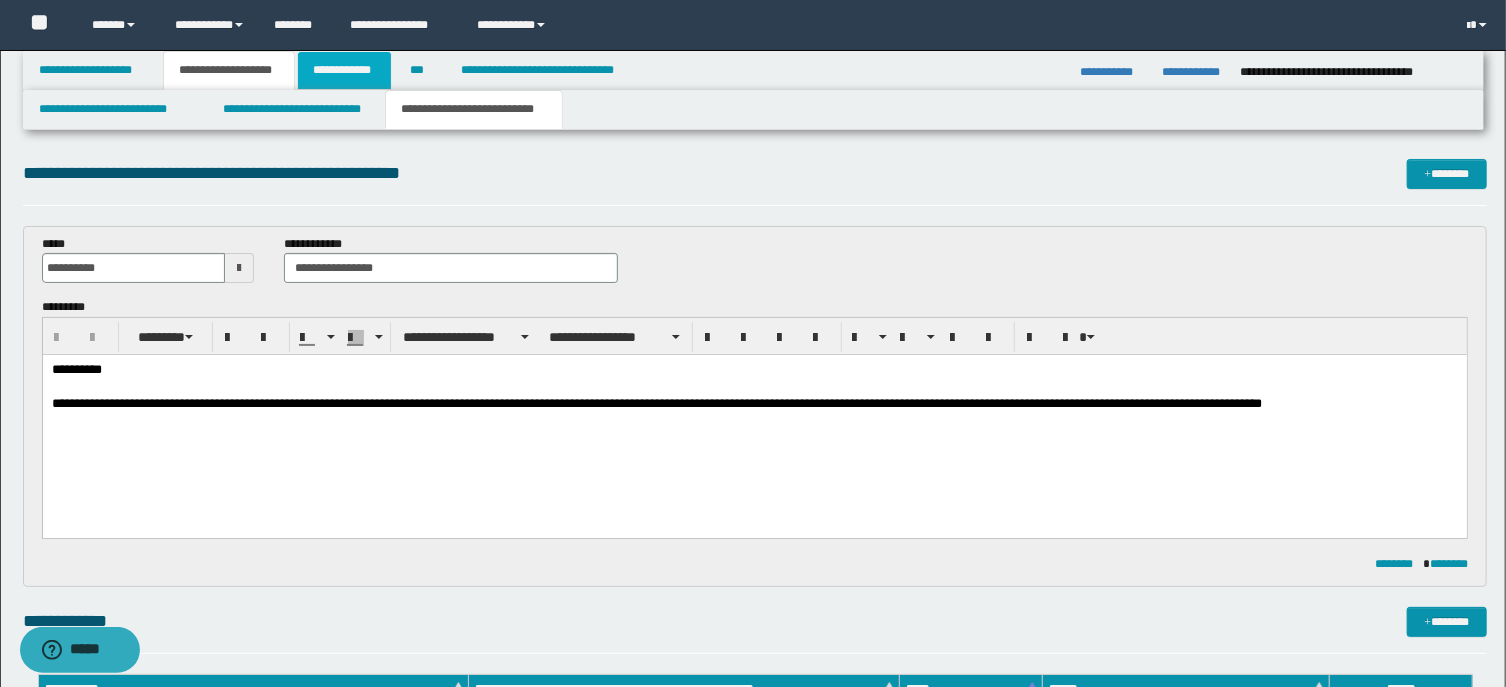 click on "**********" at bounding box center [344, 70] 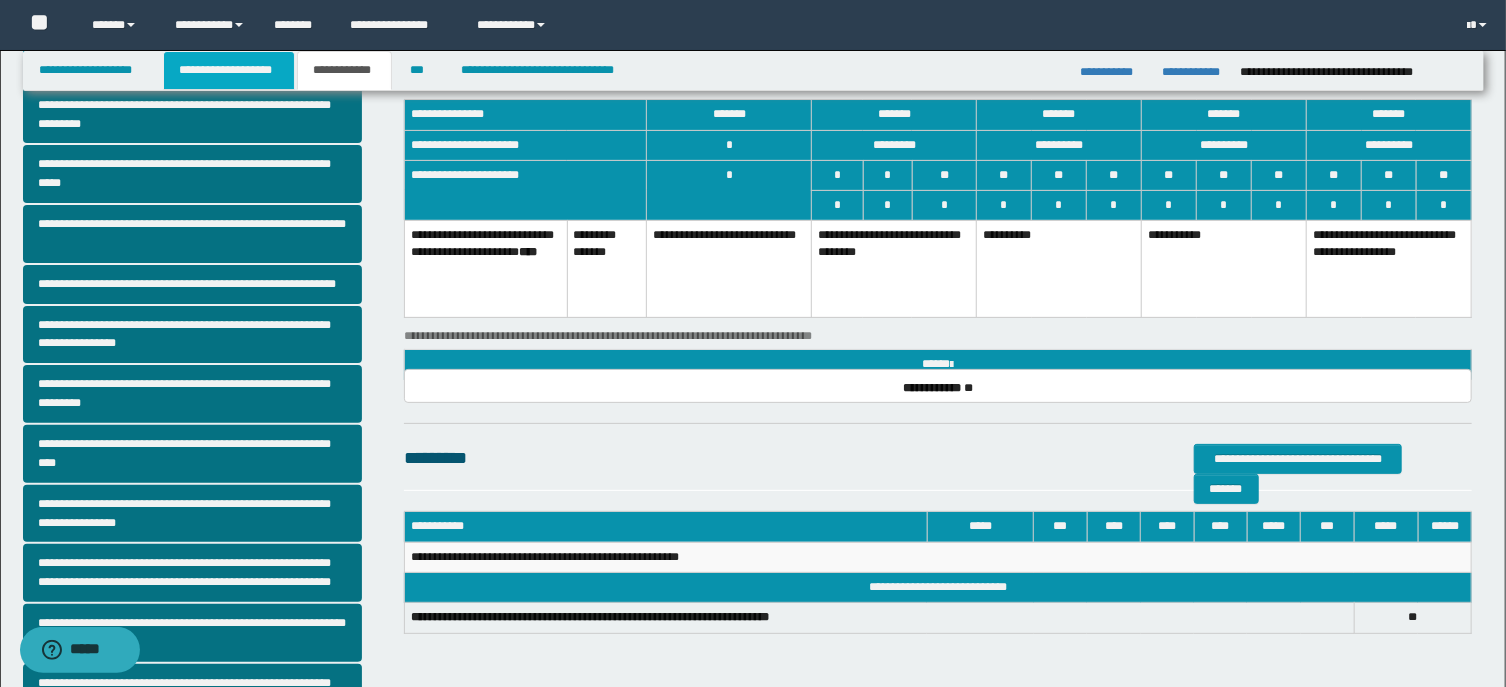 click on "**********" at bounding box center [229, 70] 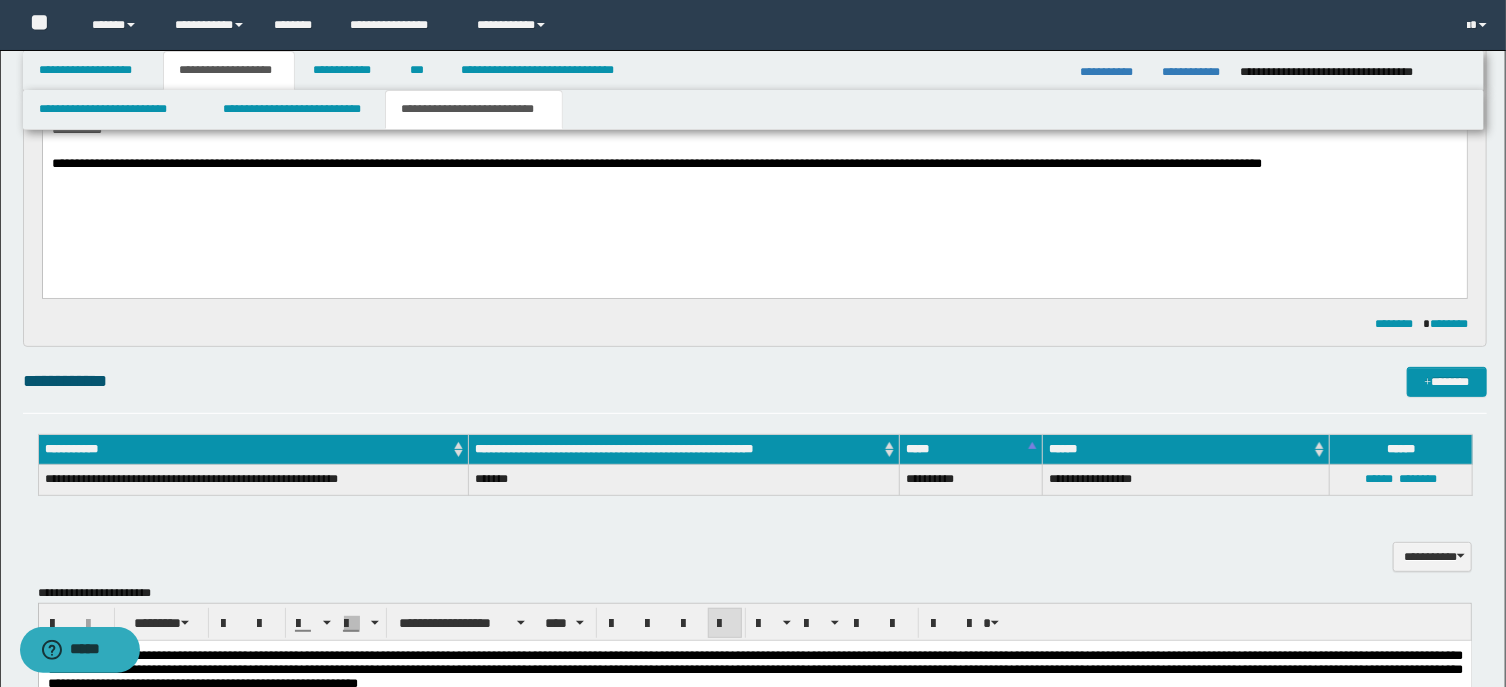 scroll, scrollTop: 26, scrollLeft: 0, axis: vertical 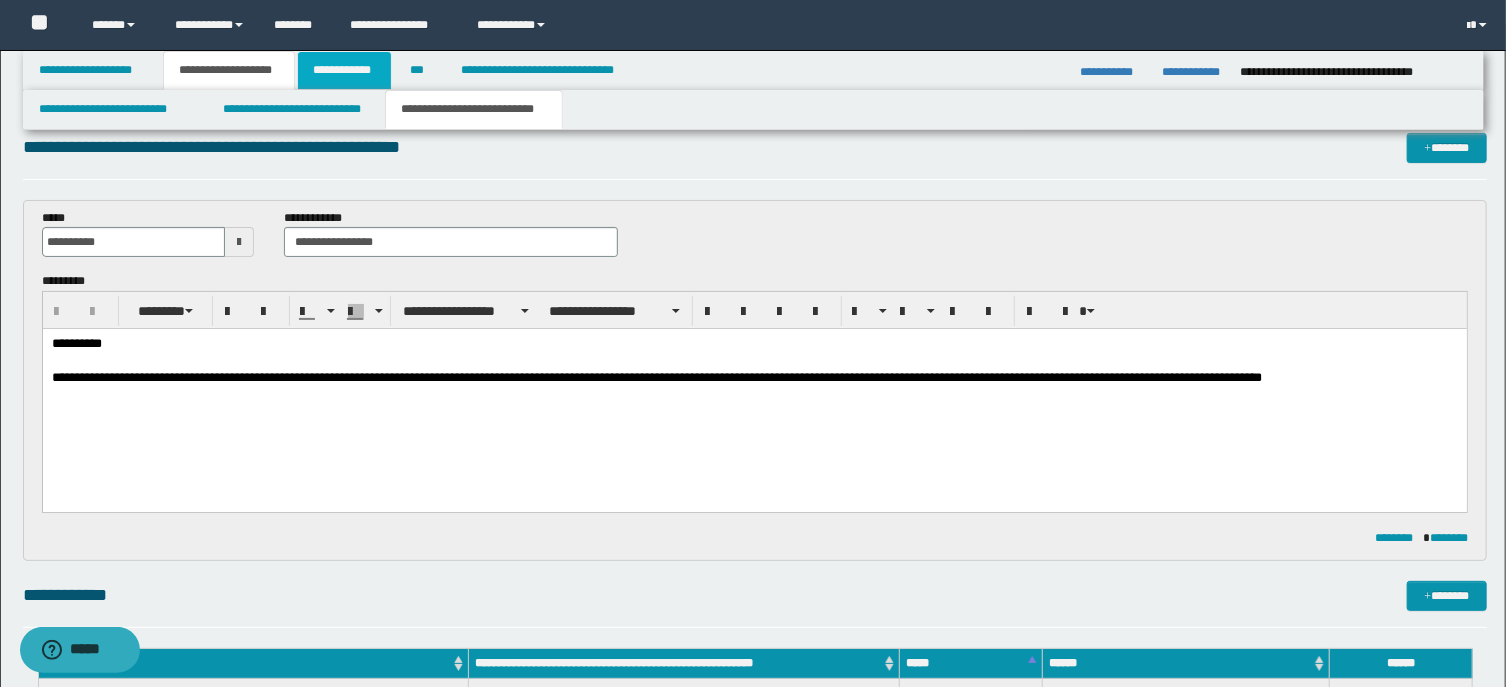 click on "**********" at bounding box center (344, 70) 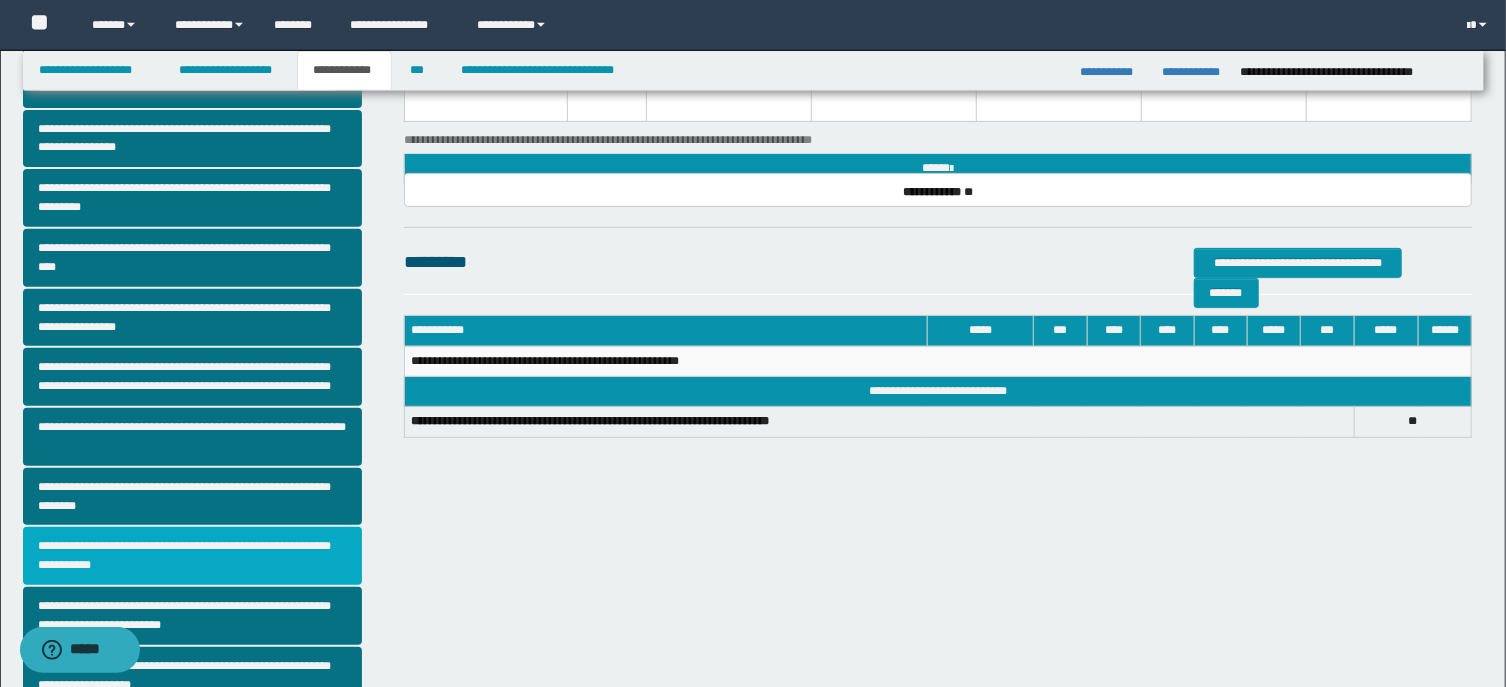 scroll, scrollTop: 424, scrollLeft: 0, axis: vertical 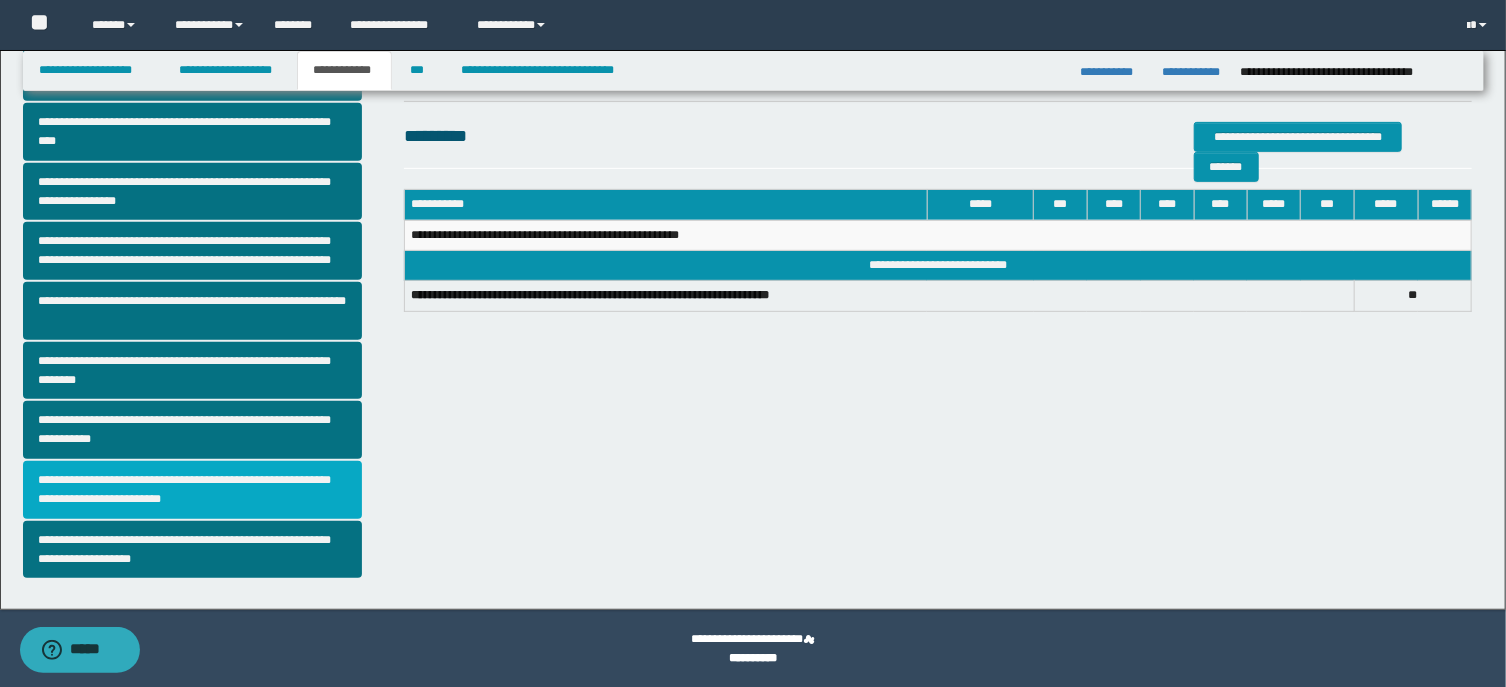 click on "**********" at bounding box center [192, 490] 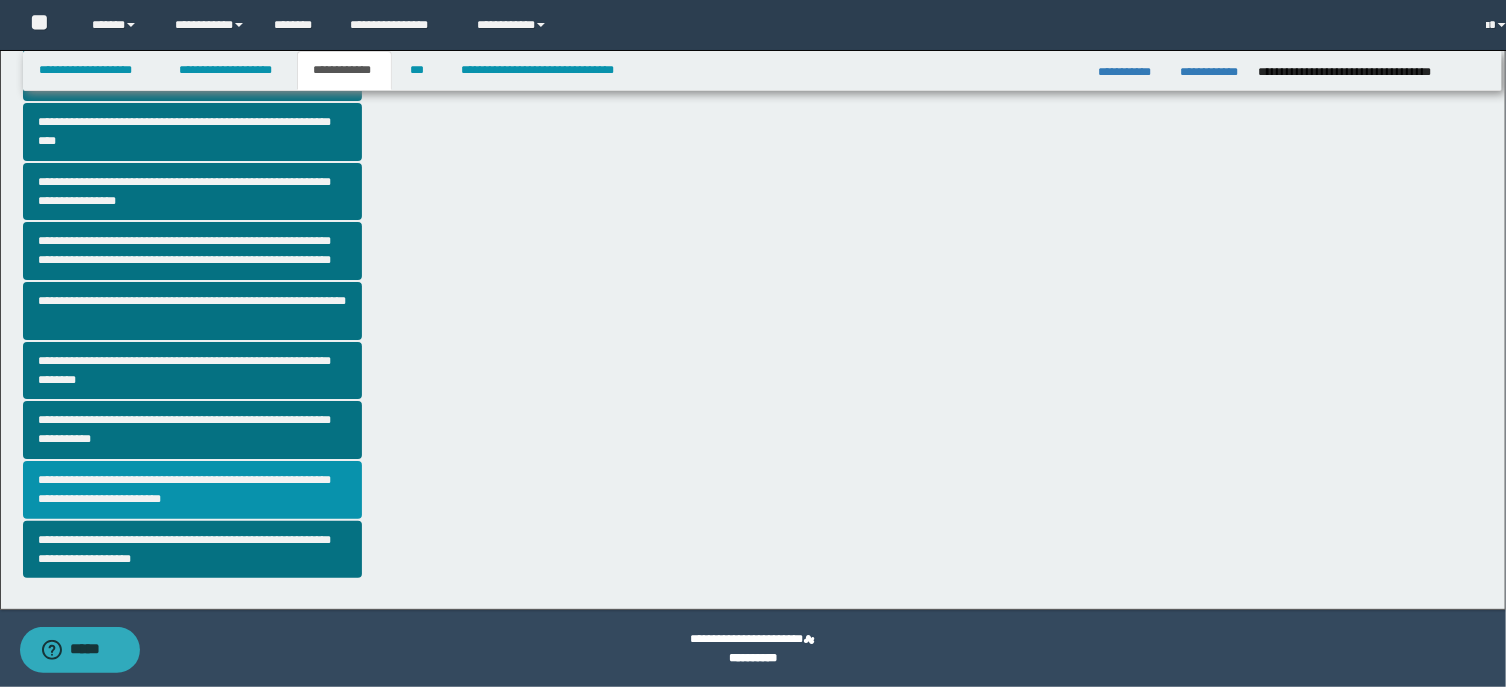 scroll, scrollTop: 0, scrollLeft: 0, axis: both 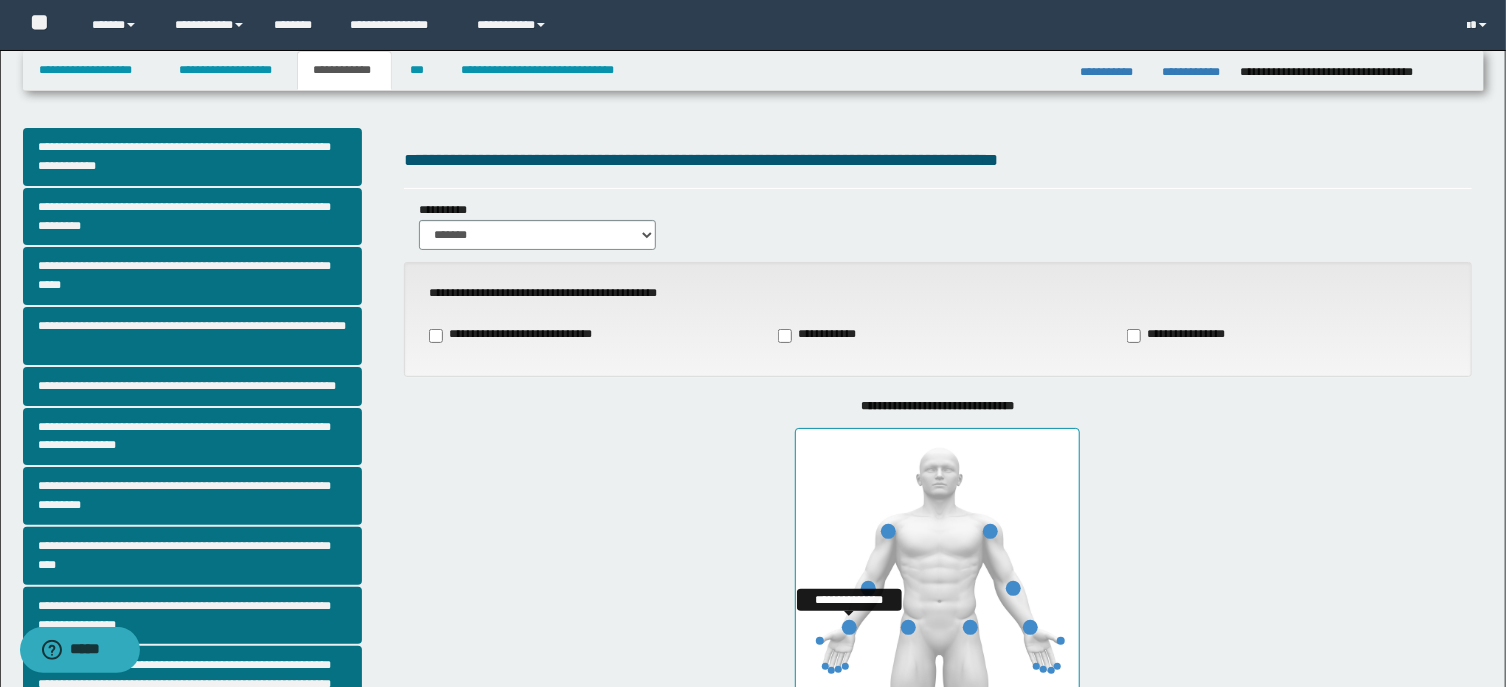 click at bounding box center [849, 627] 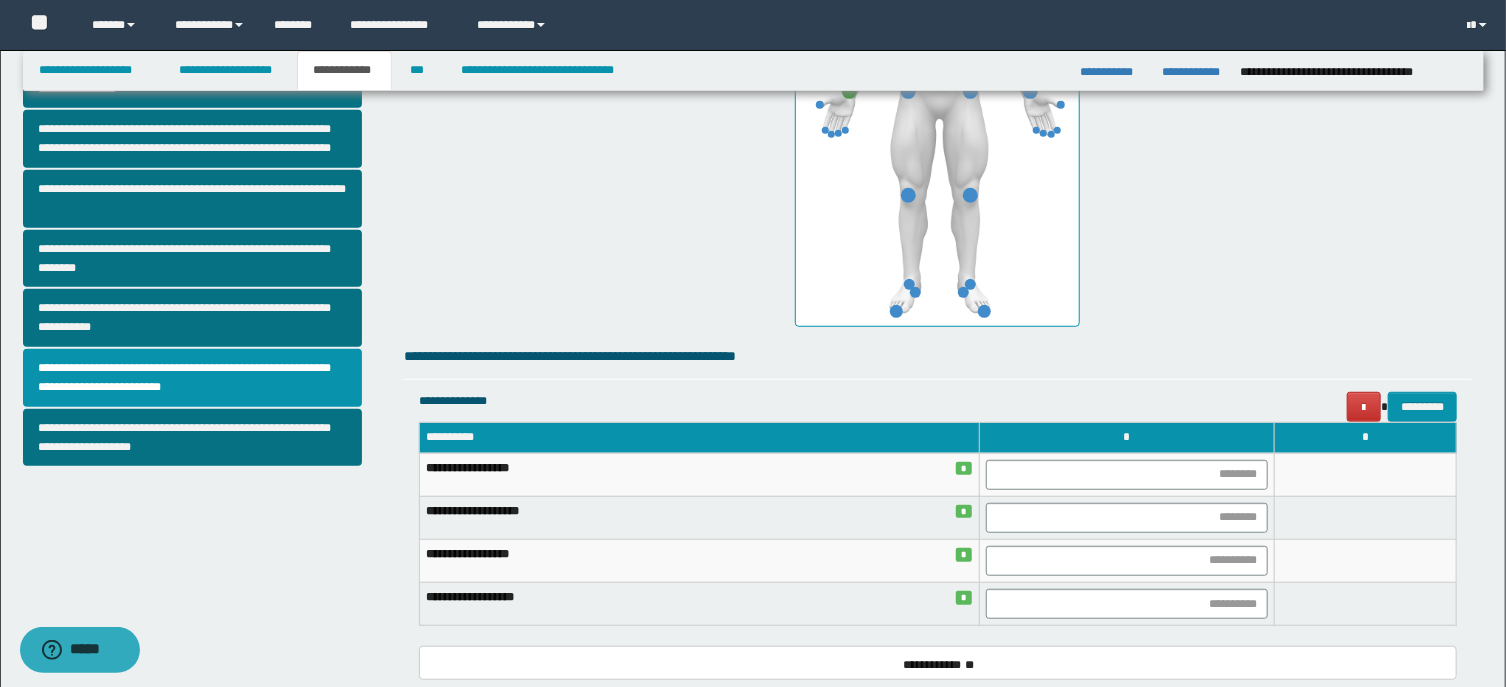 scroll, scrollTop: 750, scrollLeft: 0, axis: vertical 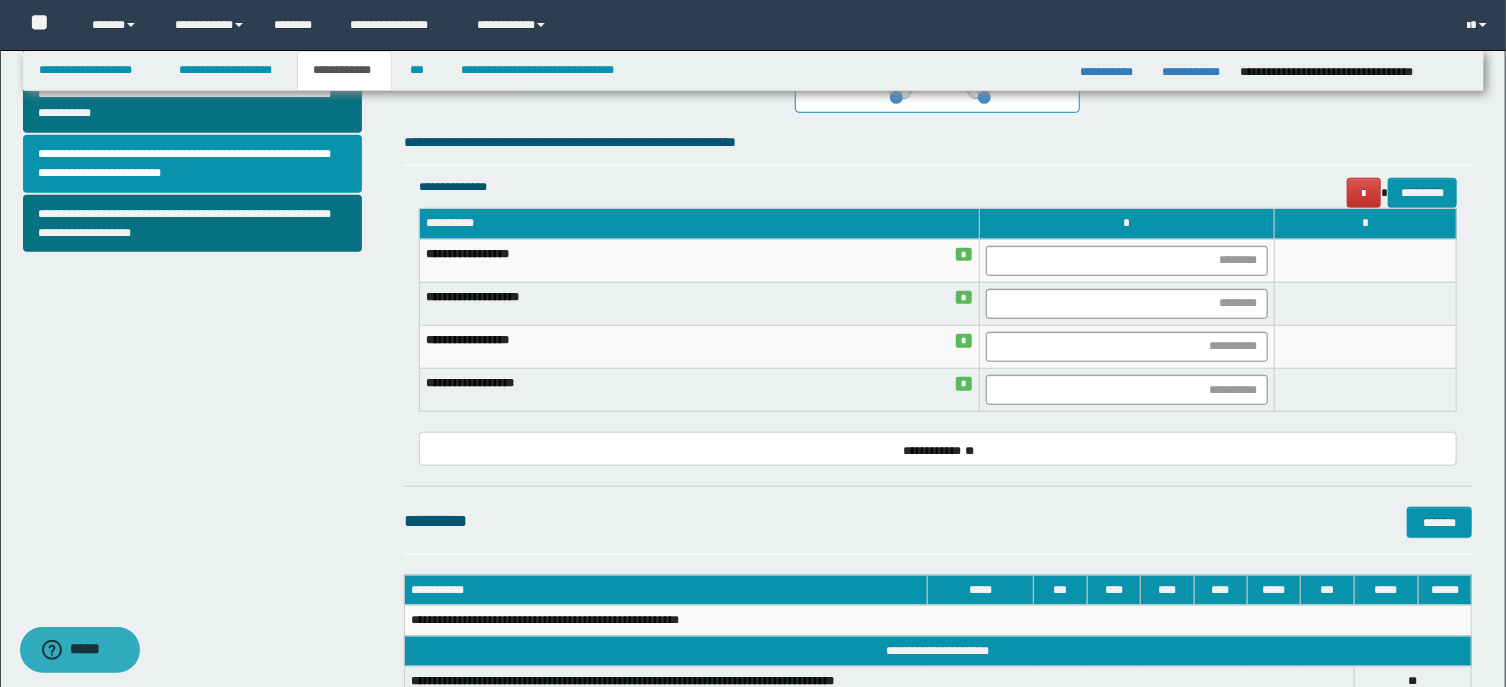 click at bounding box center (1127, 303) 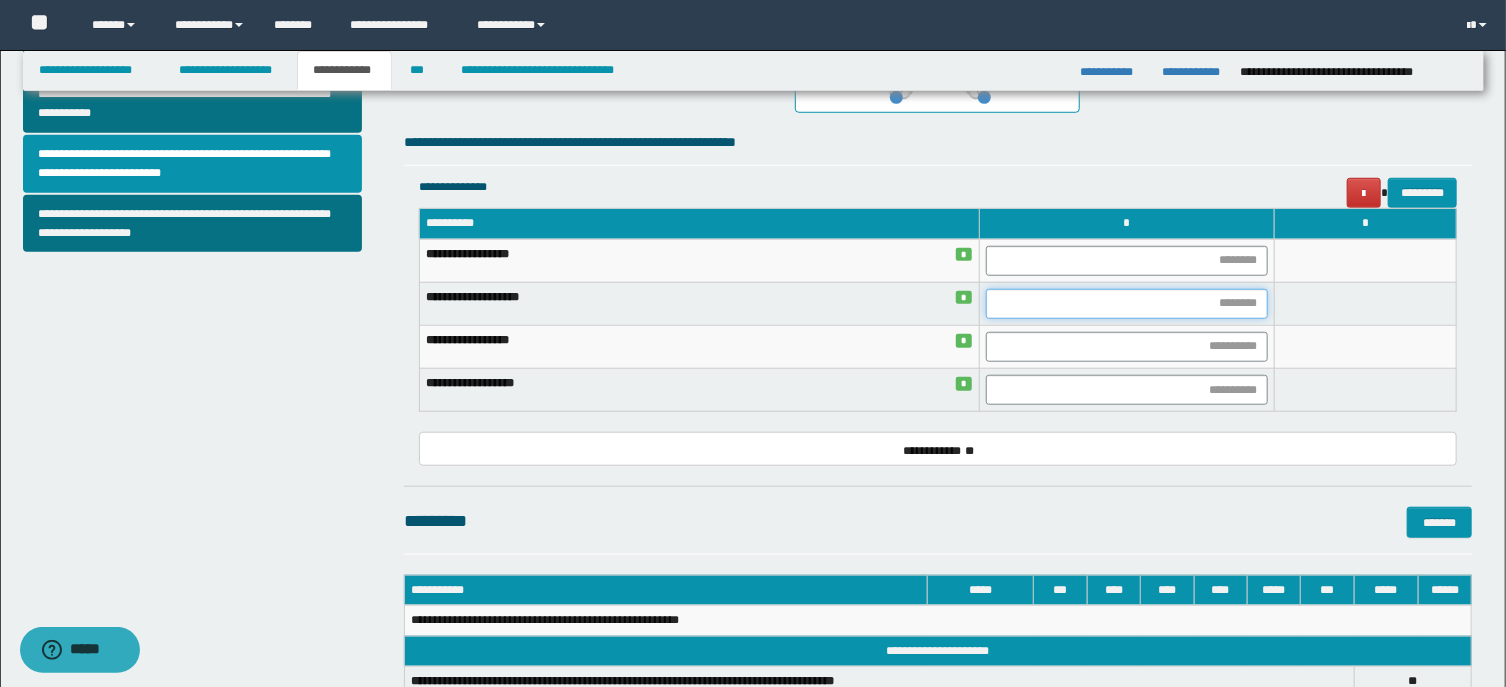 click at bounding box center [1126, 304] 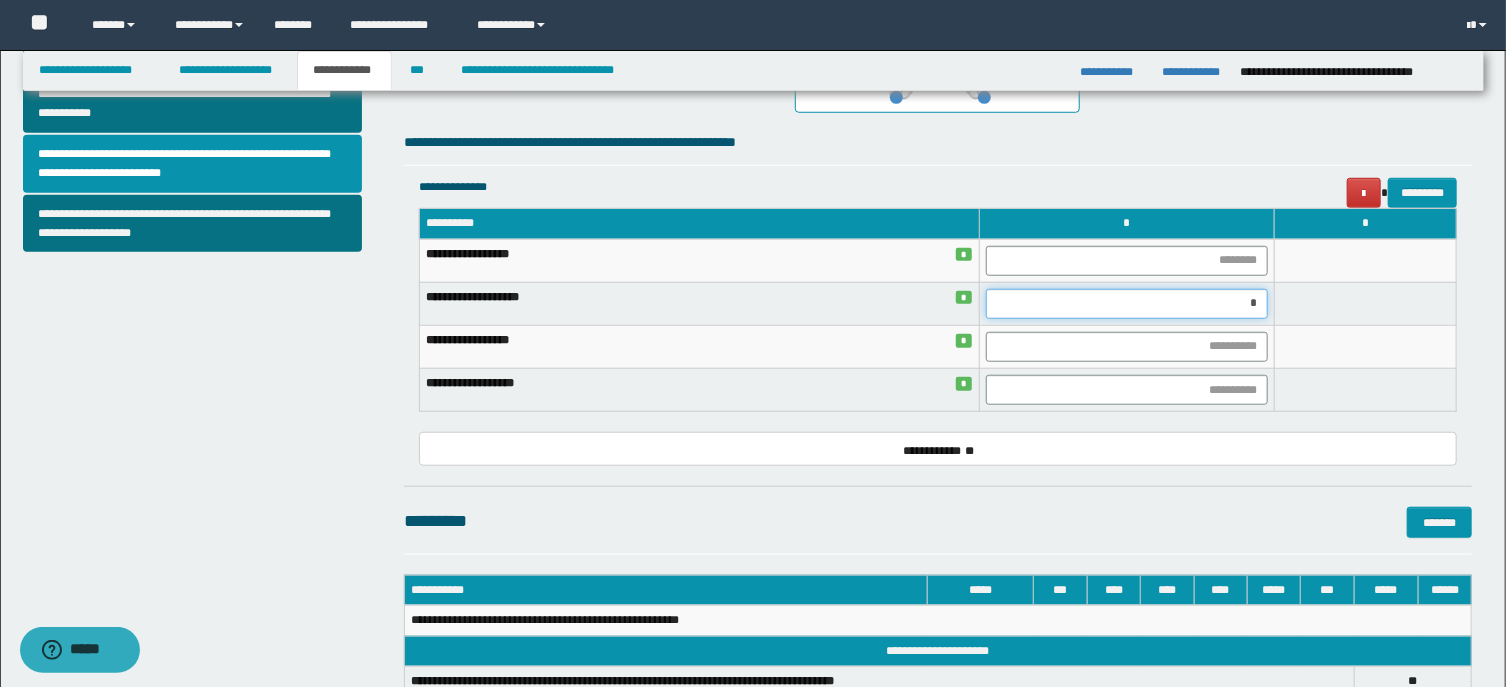 type on "**" 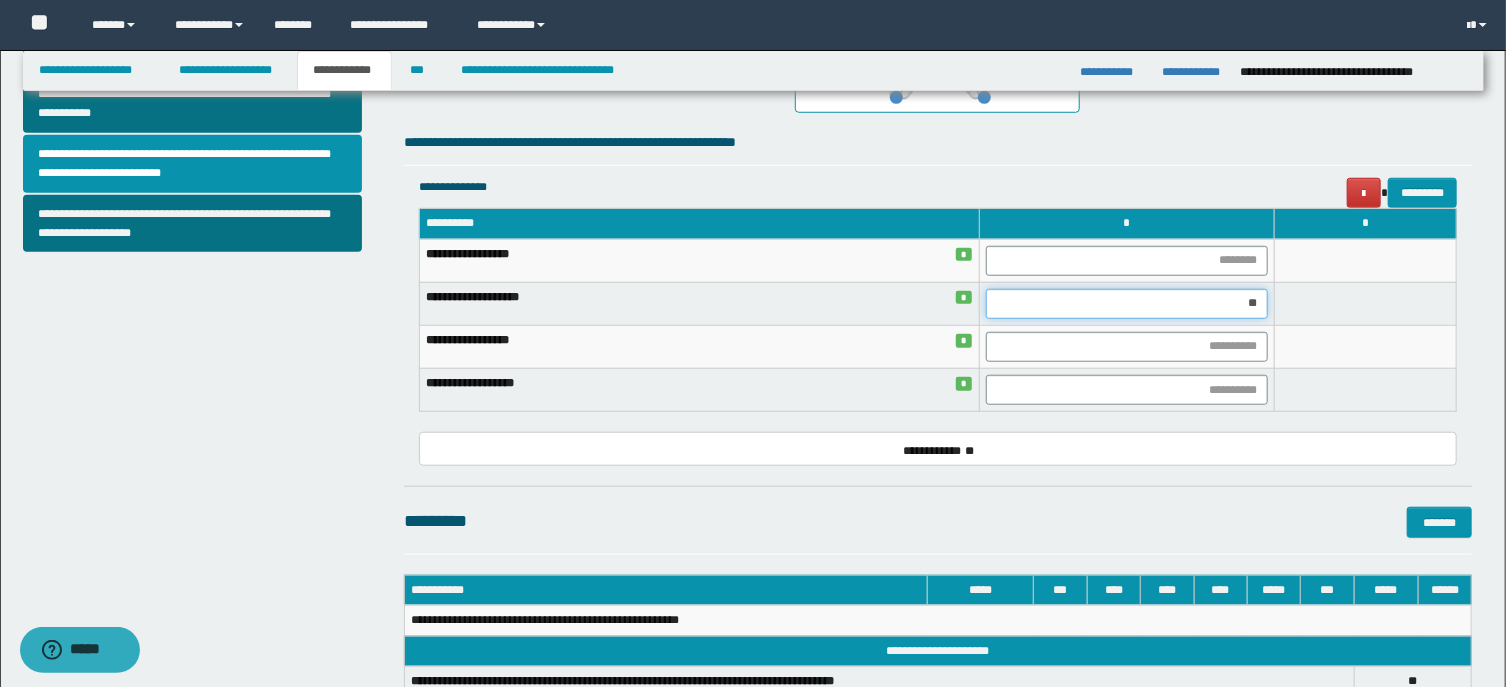 click on "**" at bounding box center (1126, 304) 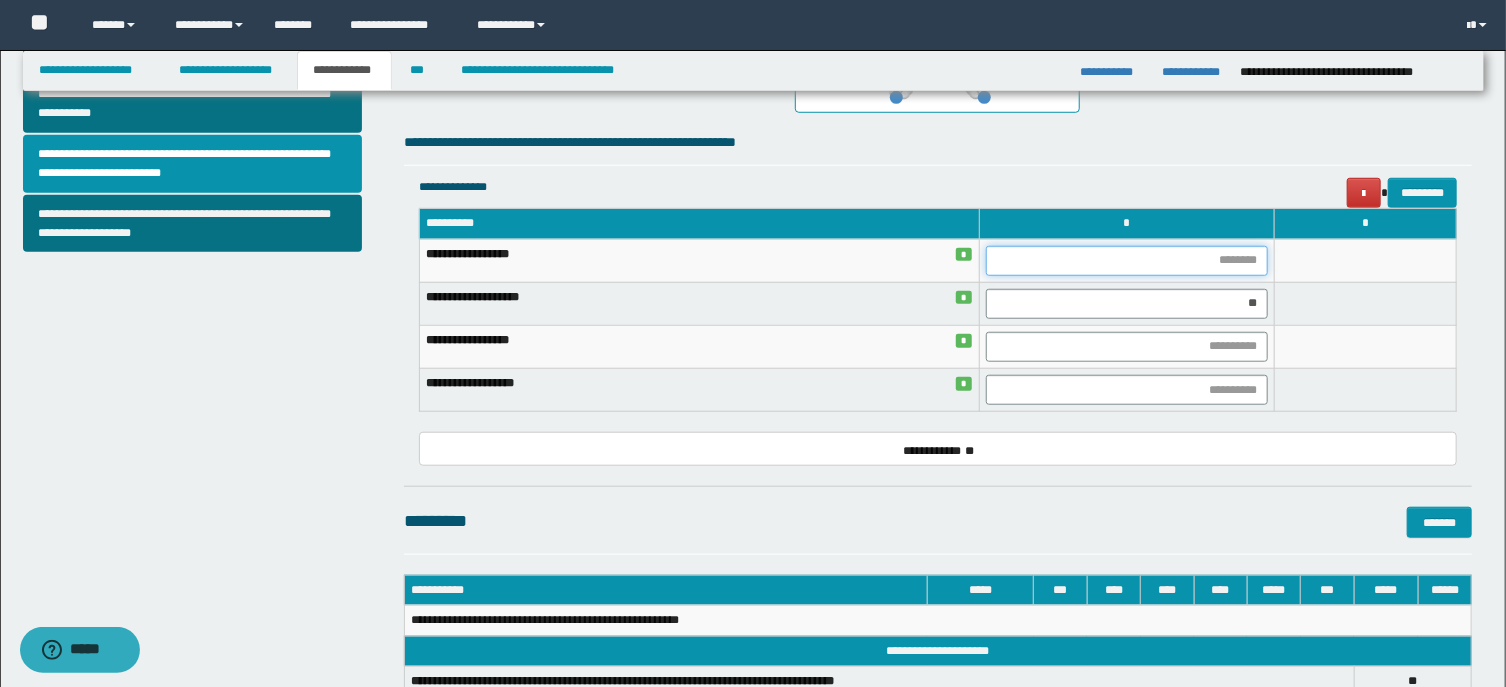click at bounding box center (1126, 261) 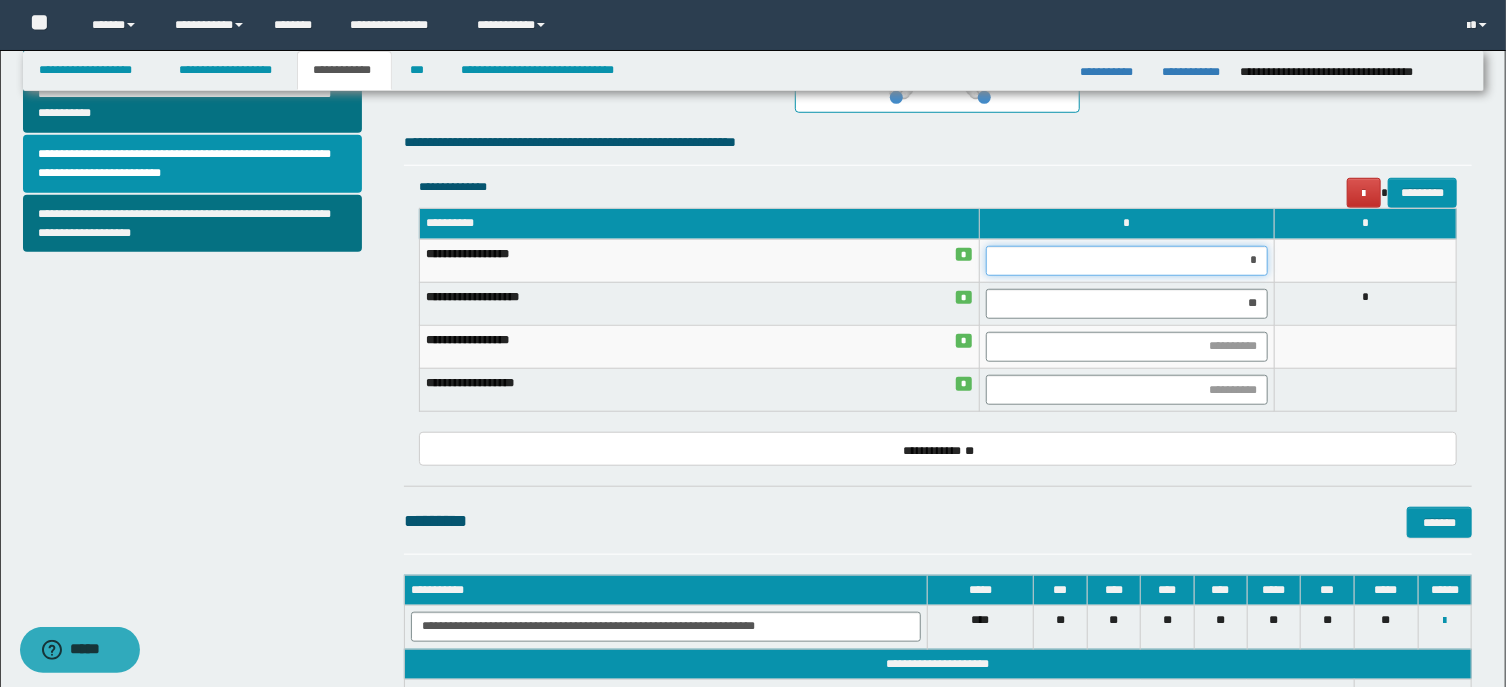 type on "**" 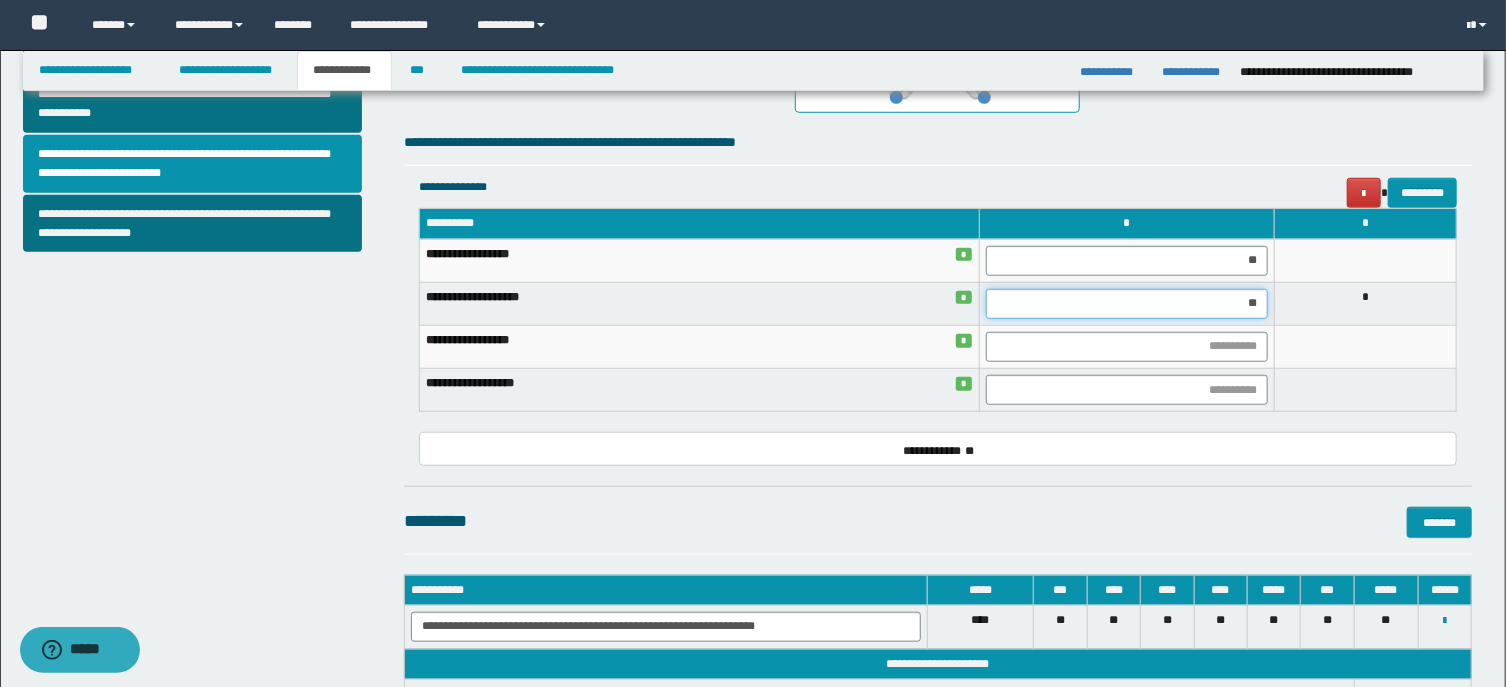click on "**" at bounding box center (1126, 304) 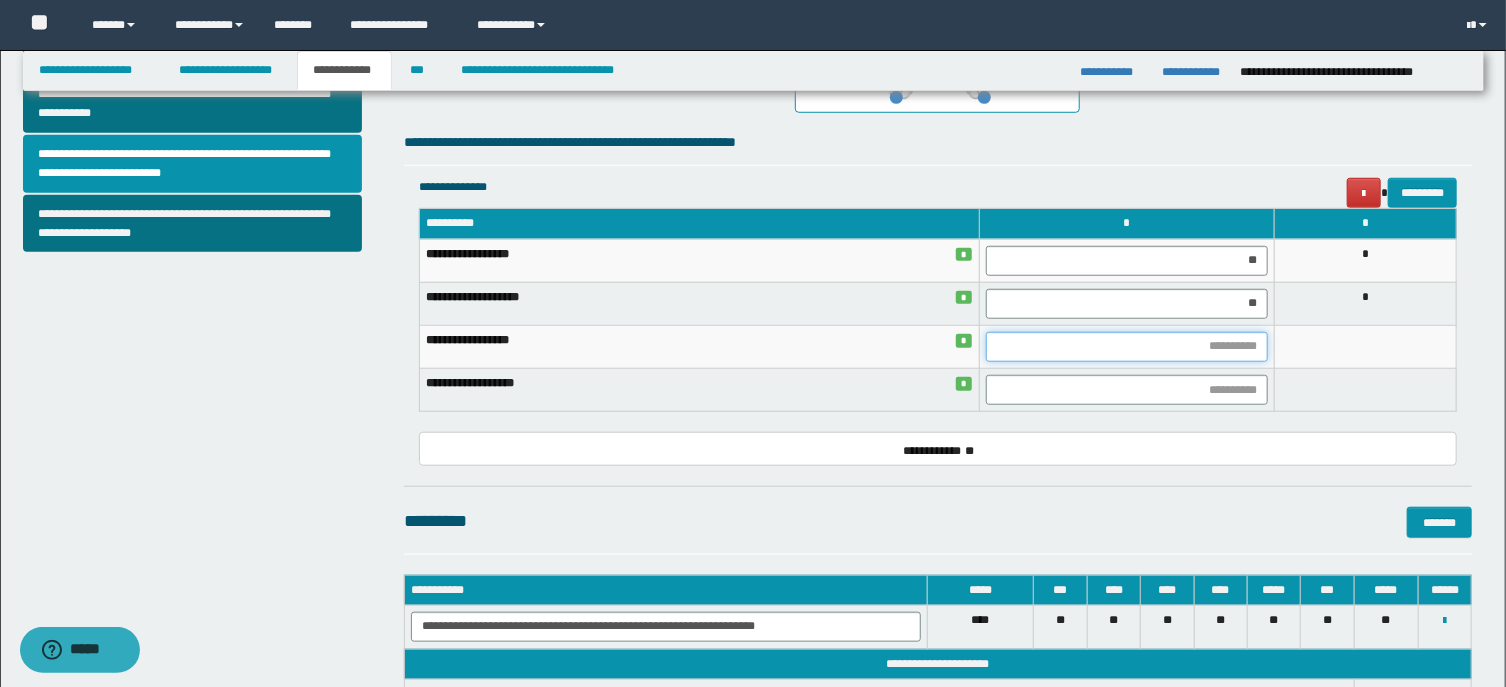 click at bounding box center [1126, 347] 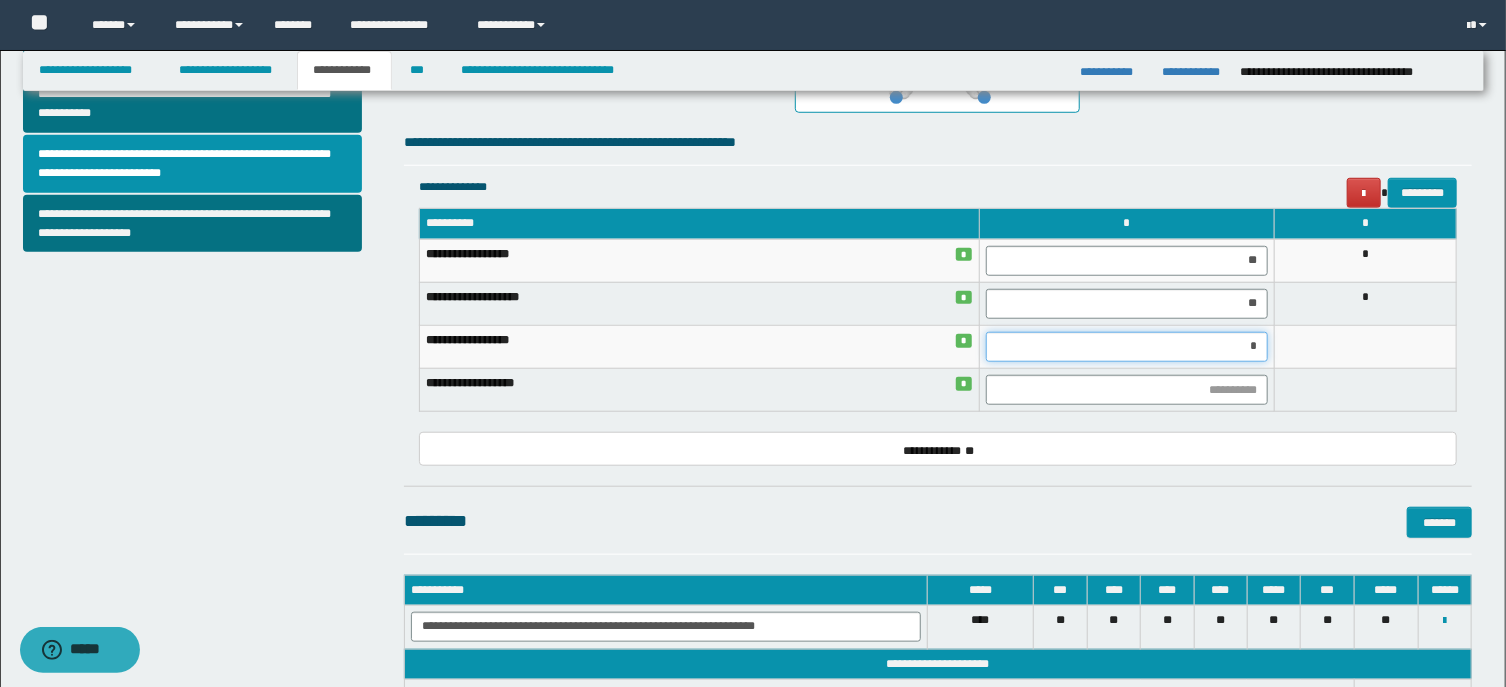 type on "**" 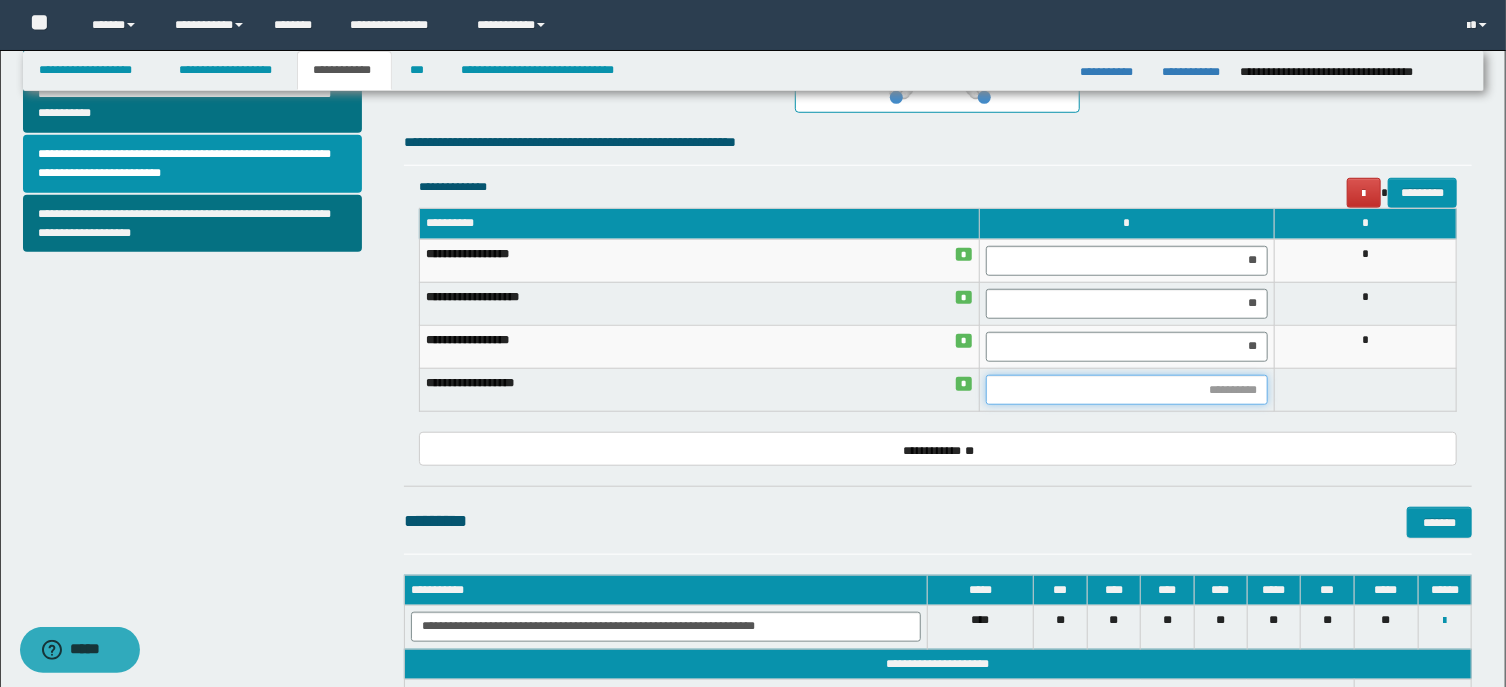 click at bounding box center (1126, 390) 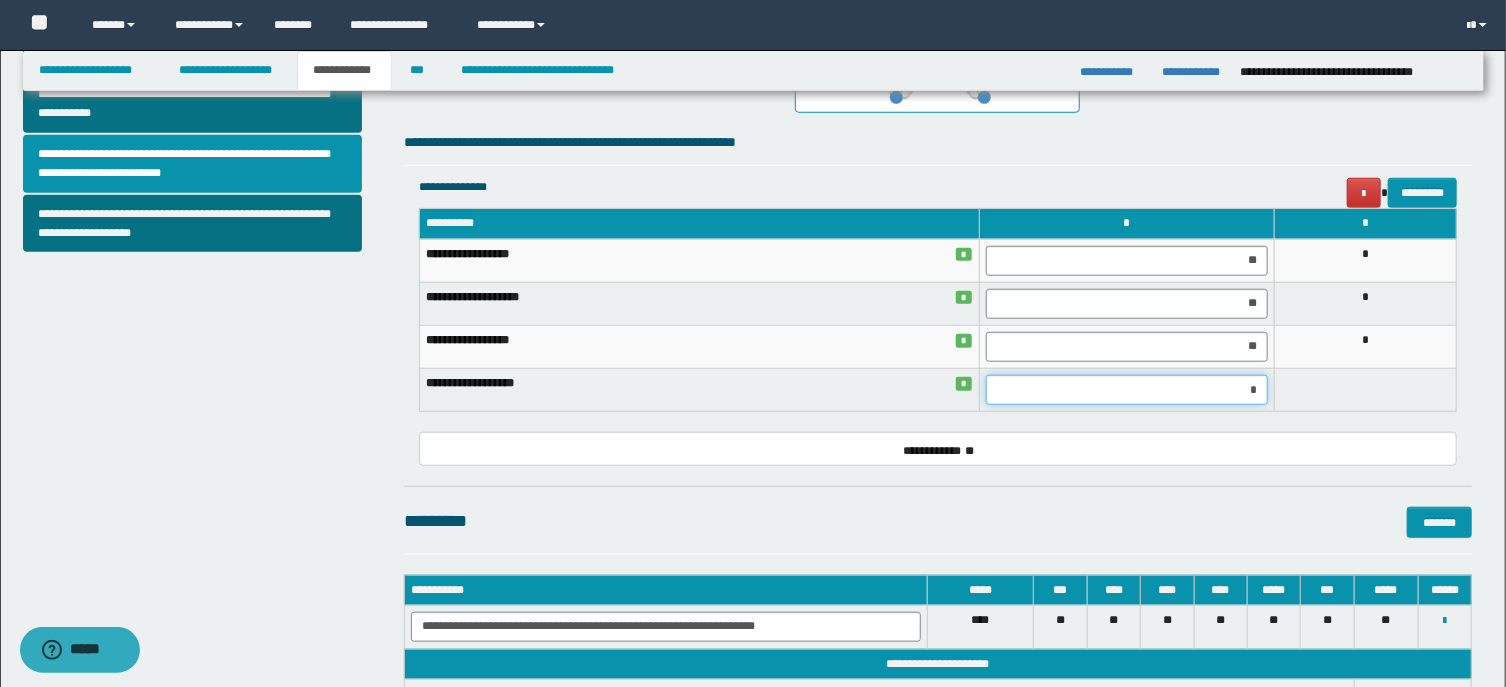 type on "**" 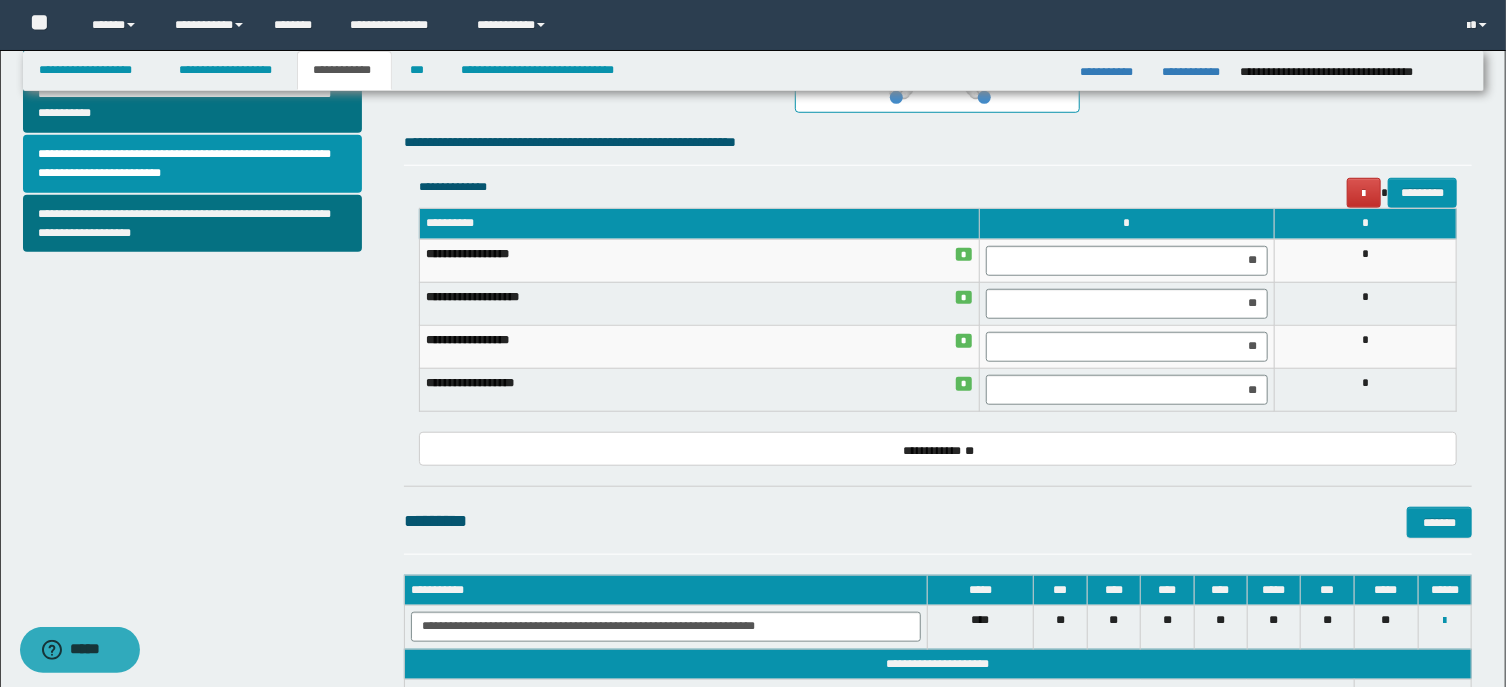 click on "**" at bounding box center (1127, 390) 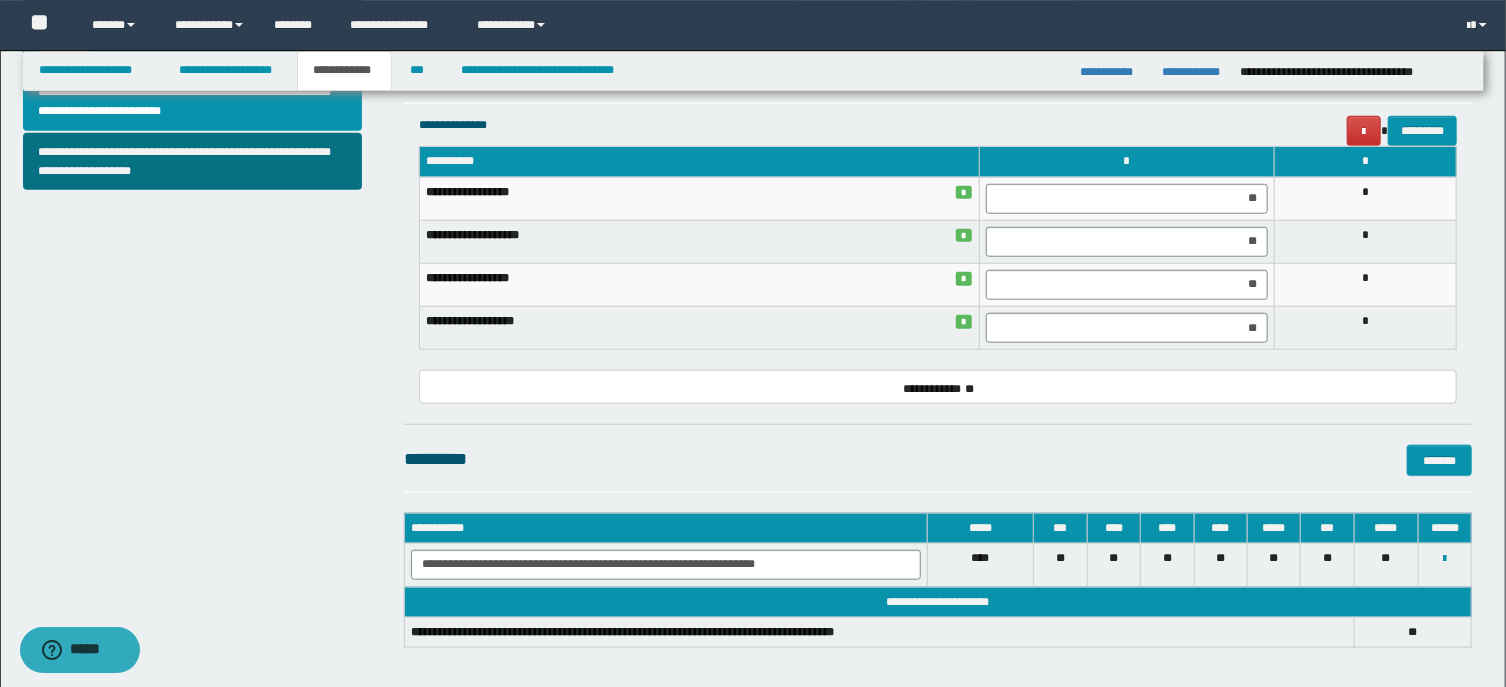 scroll, scrollTop: 857, scrollLeft: 0, axis: vertical 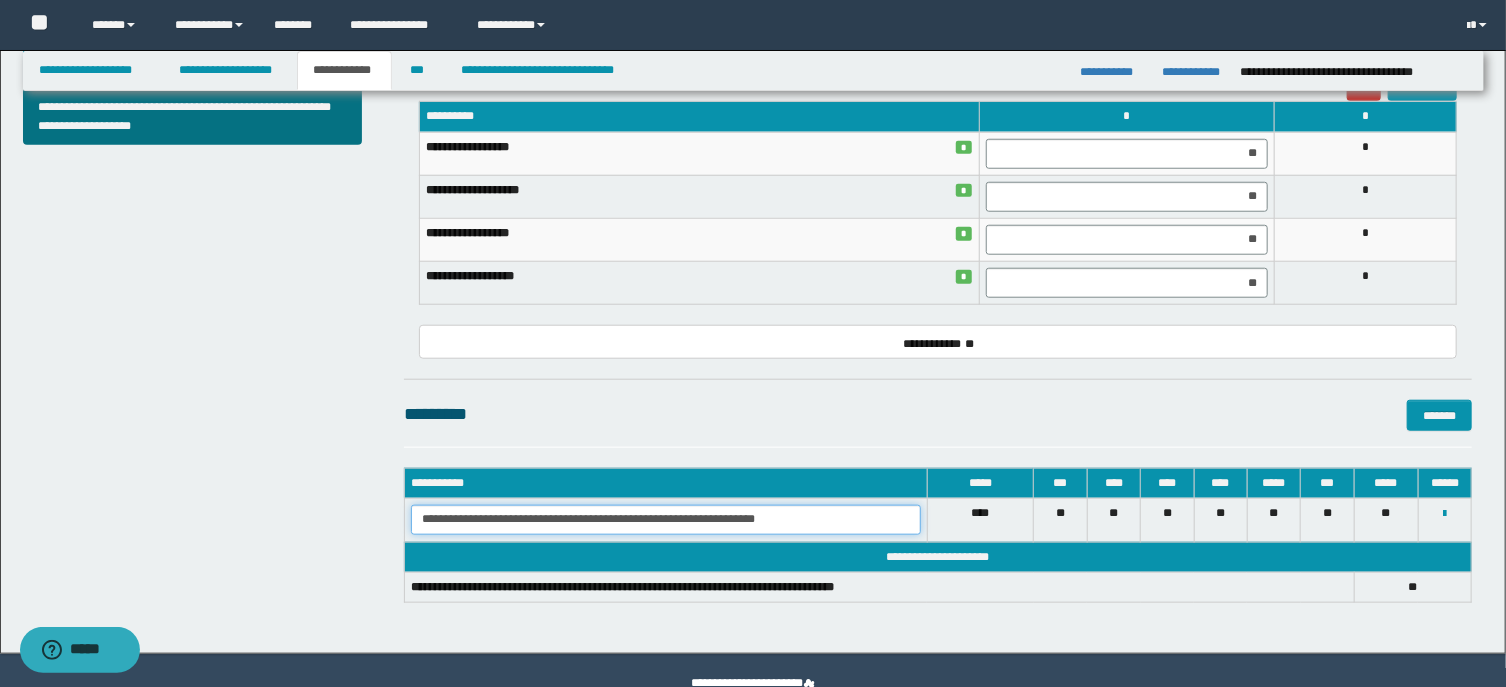 click on "**********" at bounding box center (666, 520) 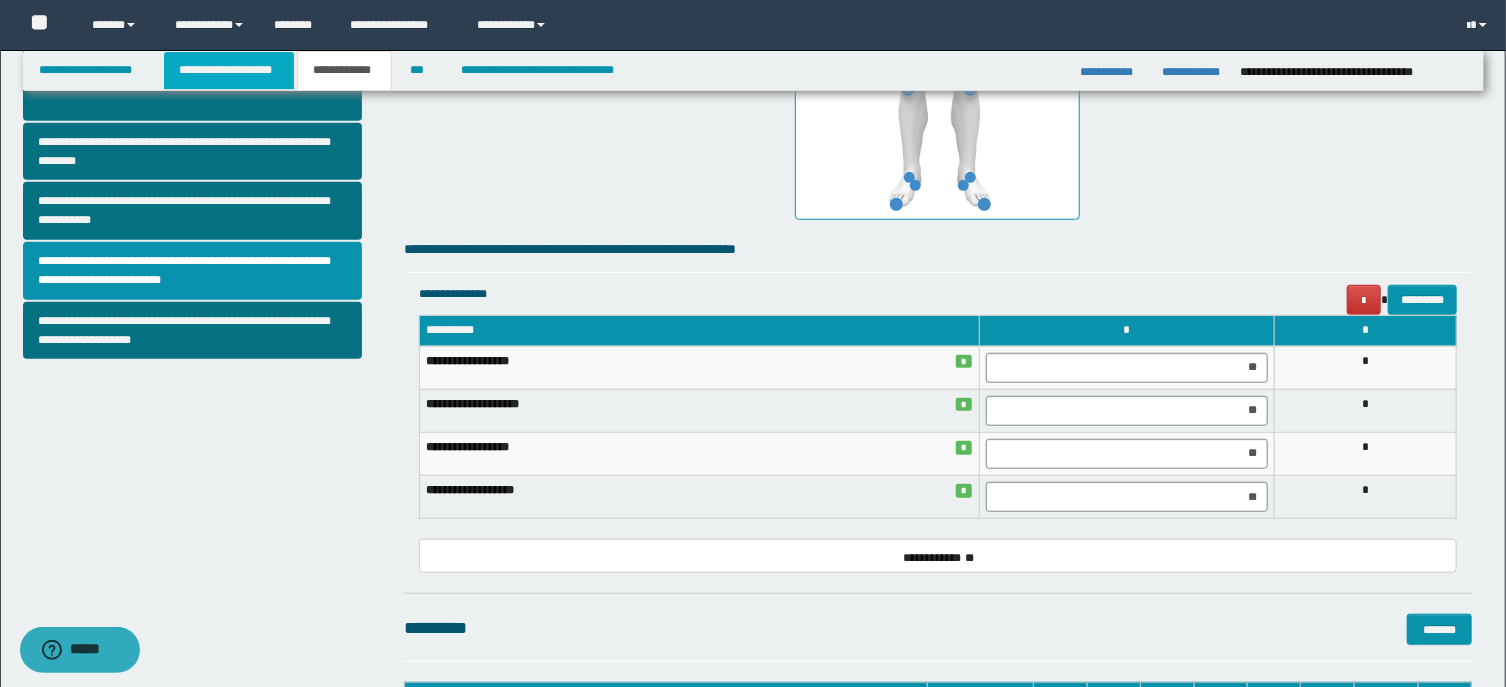 type on "**********" 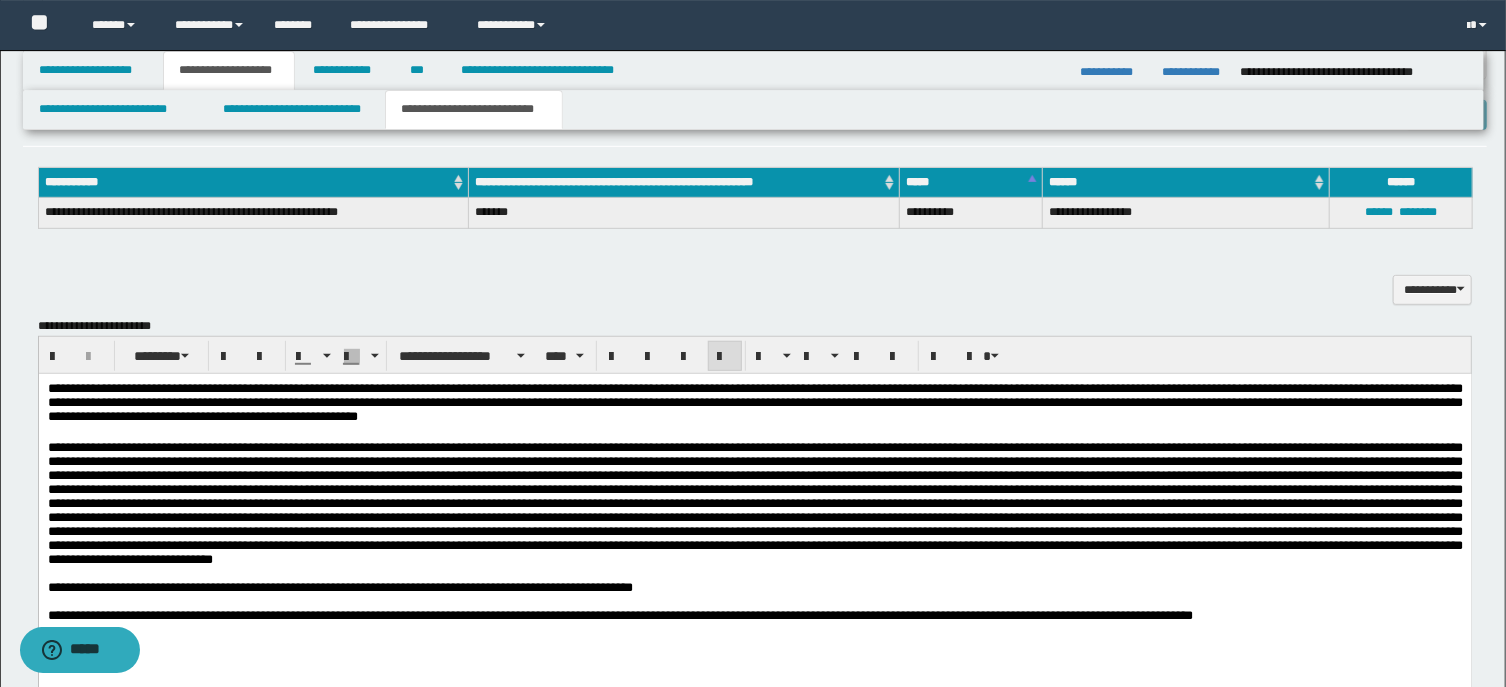 scroll, scrollTop: 674, scrollLeft: 0, axis: vertical 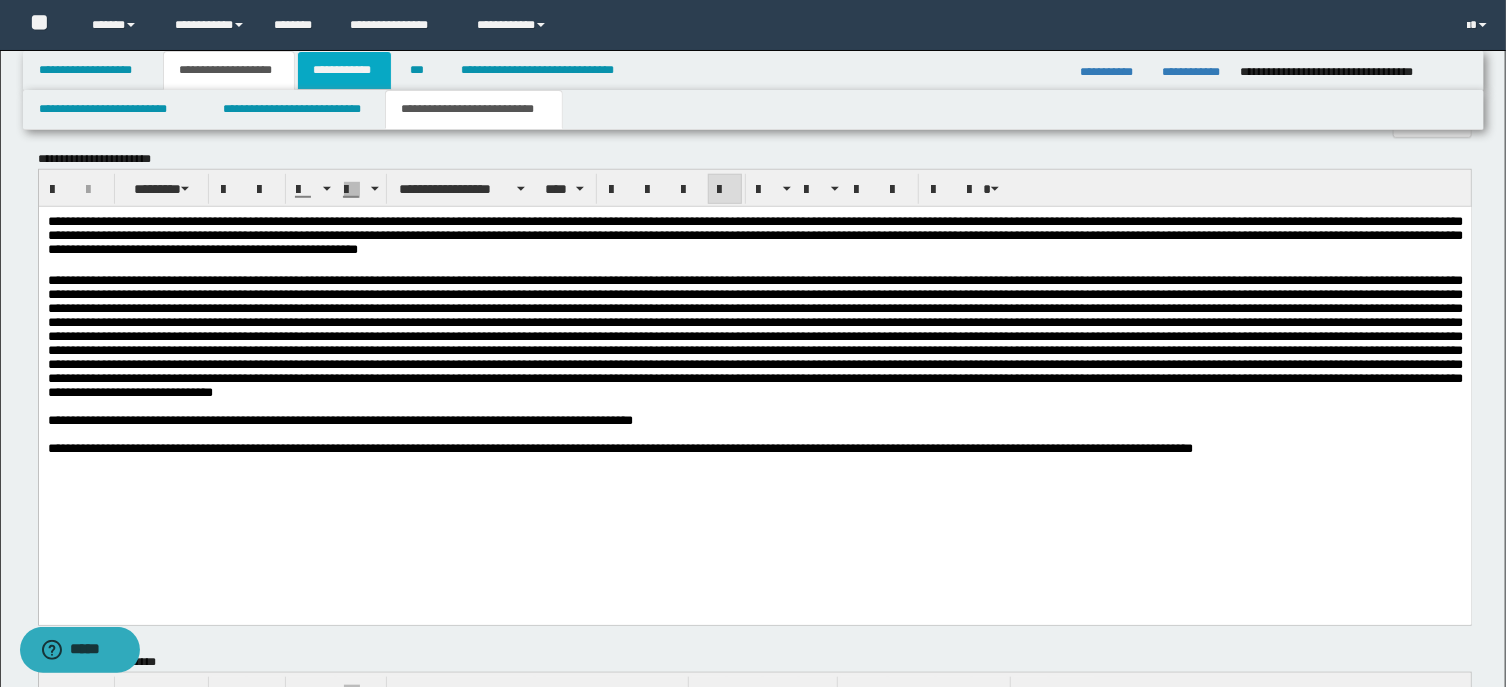 click on "**********" at bounding box center [344, 70] 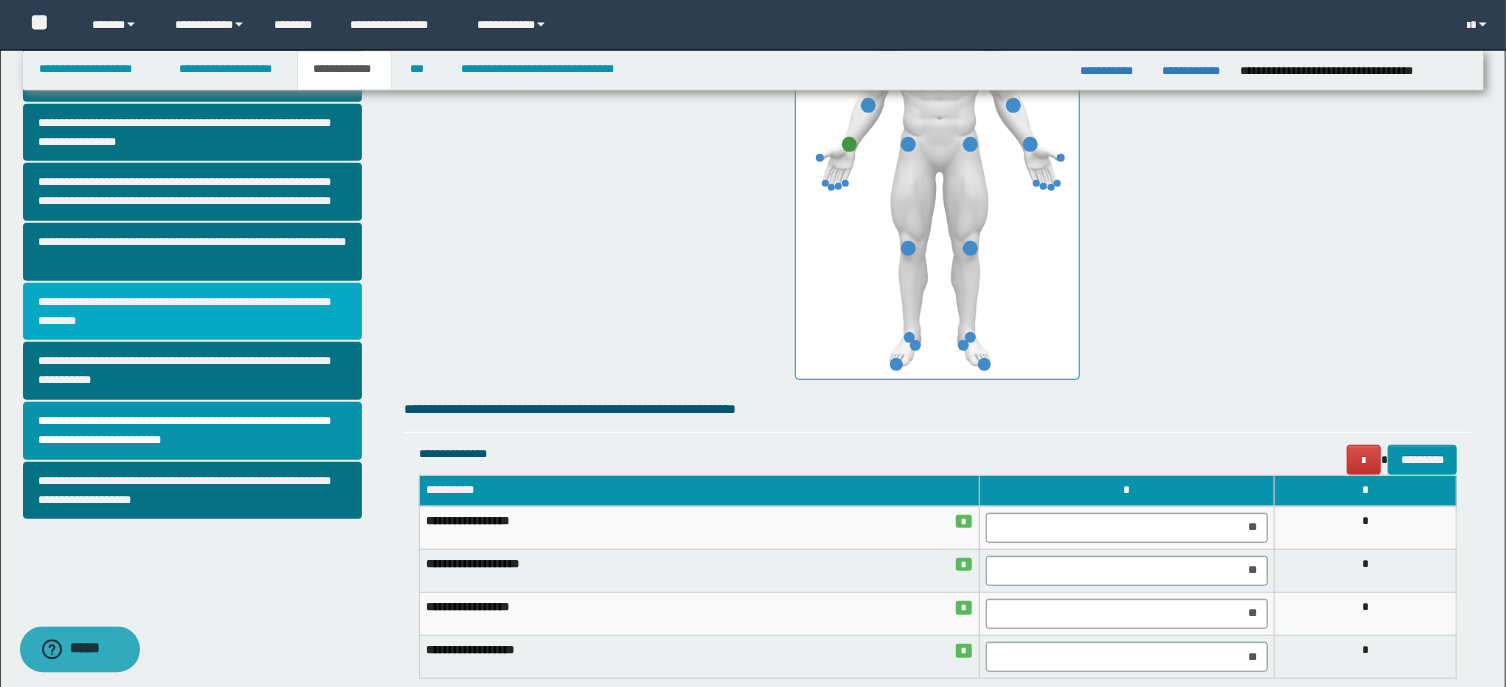 scroll, scrollTop: 428, scrollLeft: 0, axis: vertical 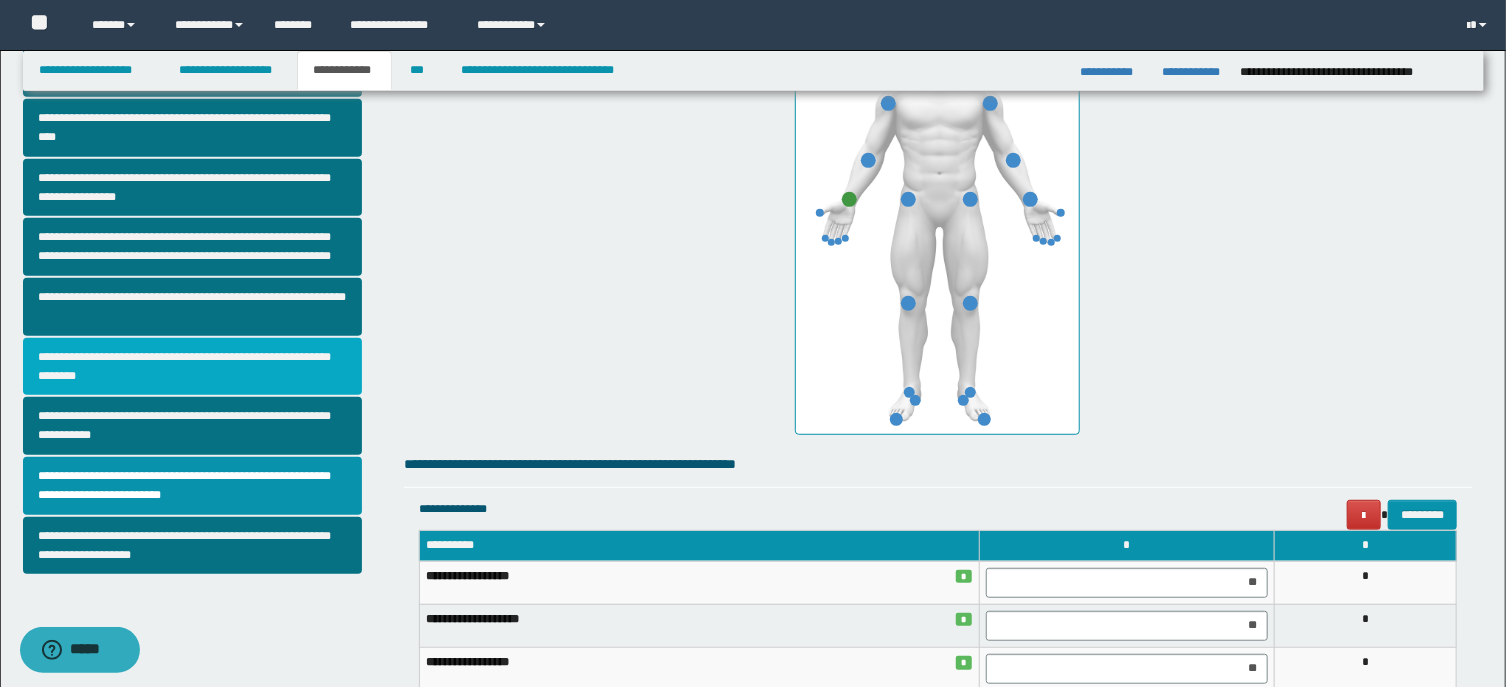 click on "**********" at bounding box center (192, 367) 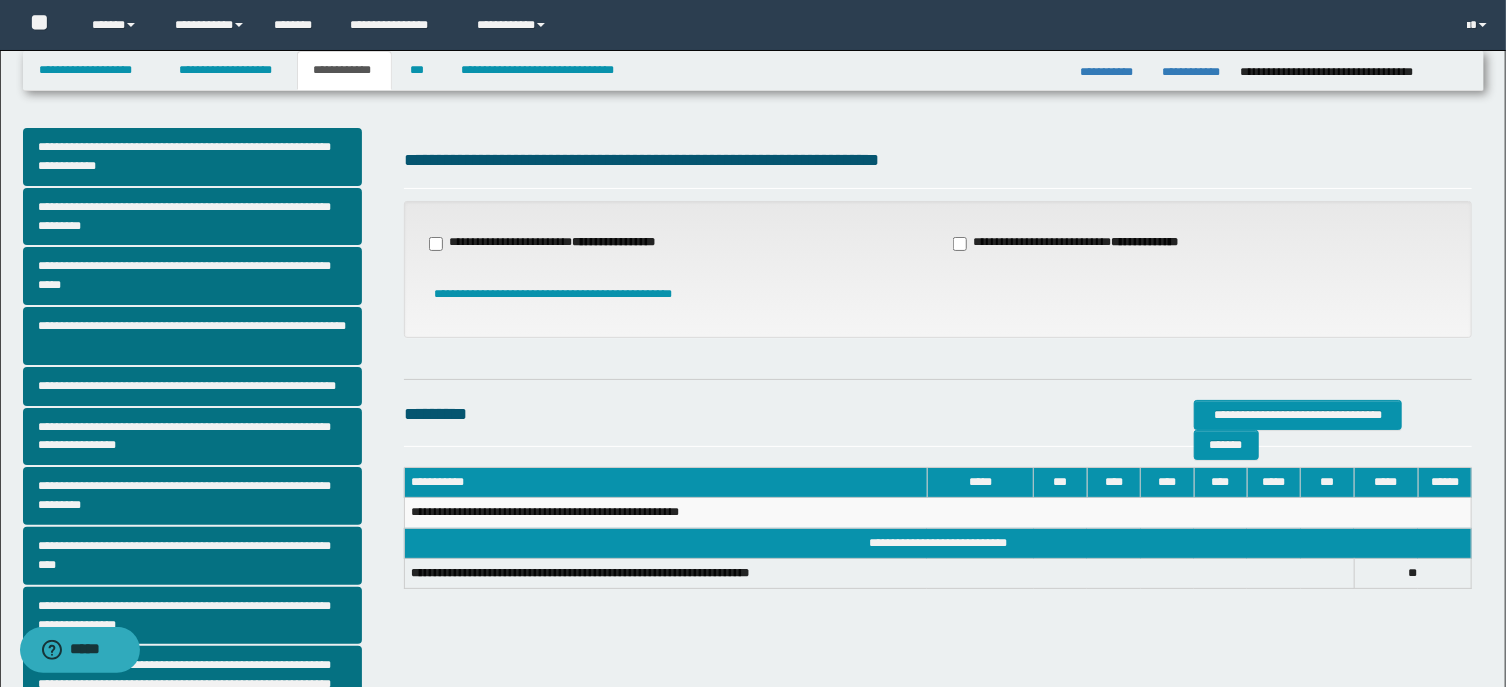 click on "**********" at bounding box center (676, 243) 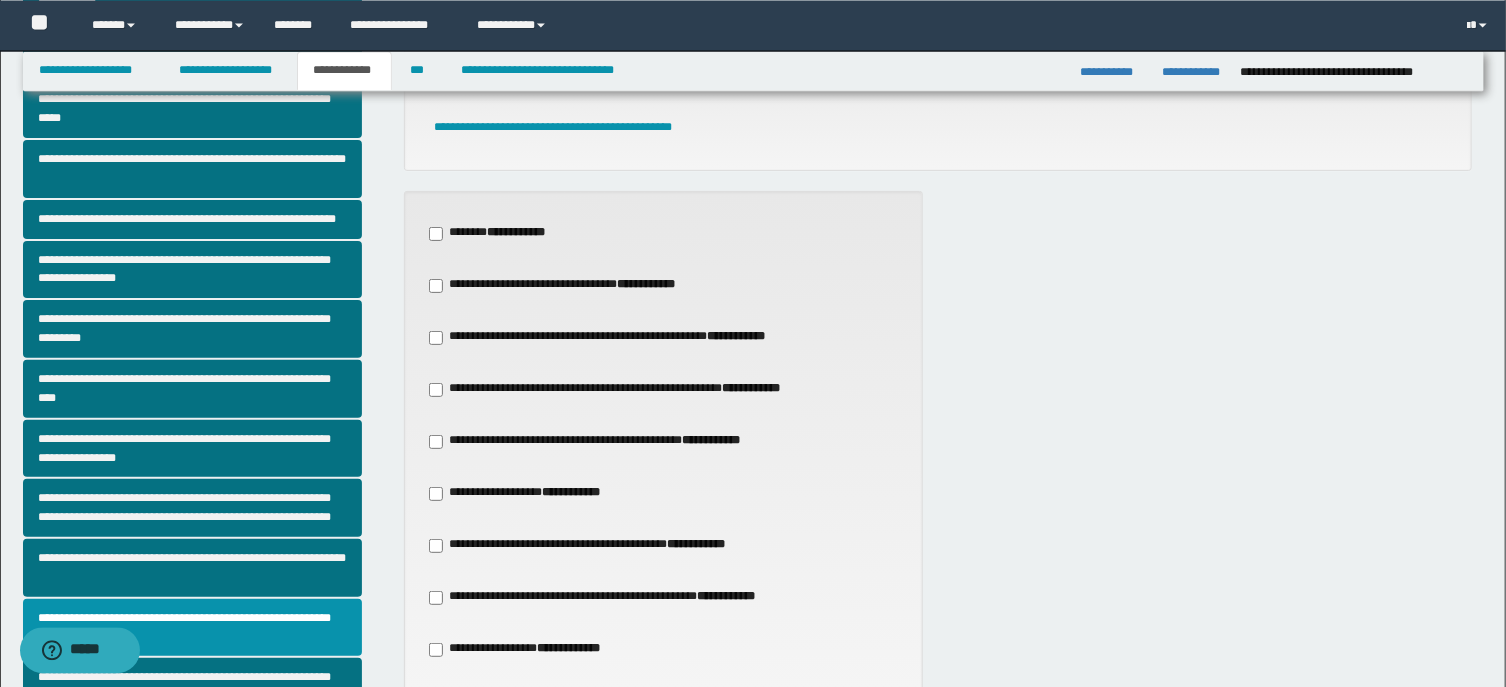 scroll, scrollTop: 214, scrollLeft: 0, axis: vertical 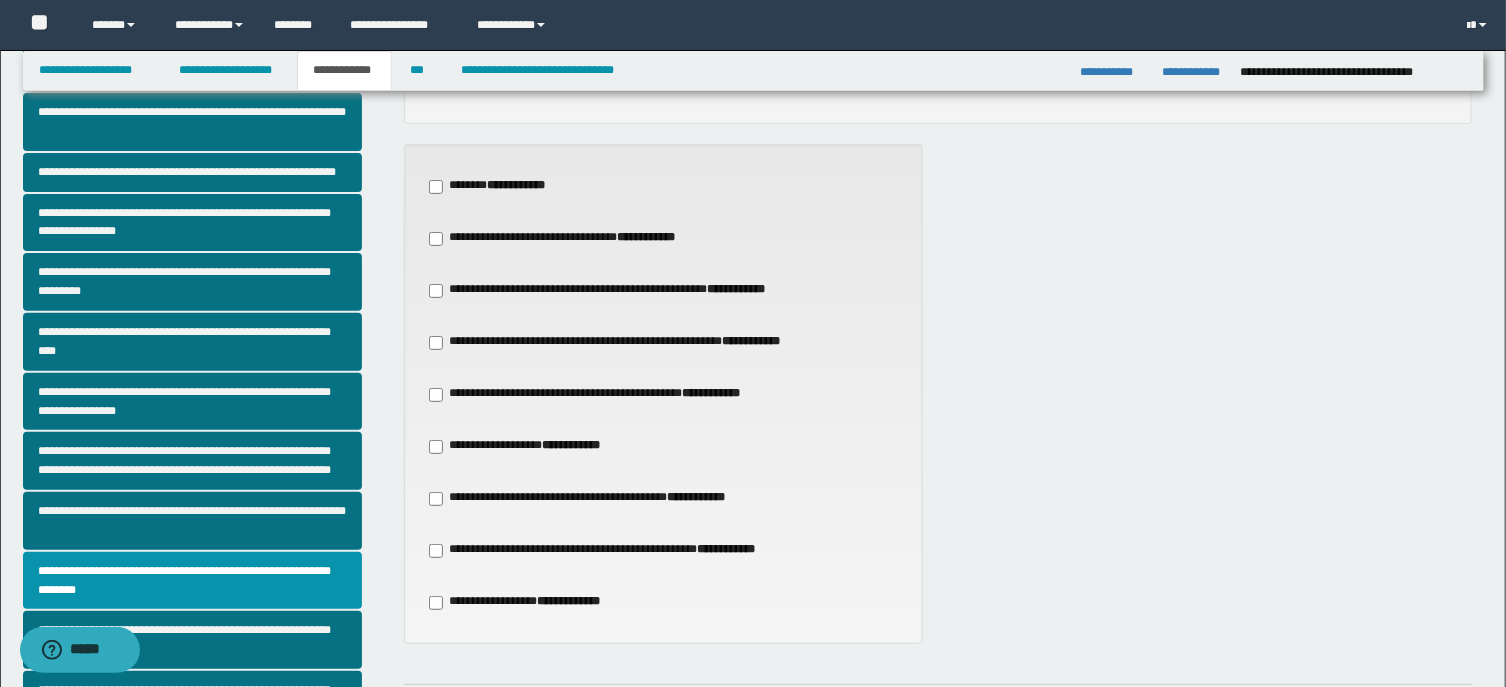 click on "**********" at bounding box center (597, 394) 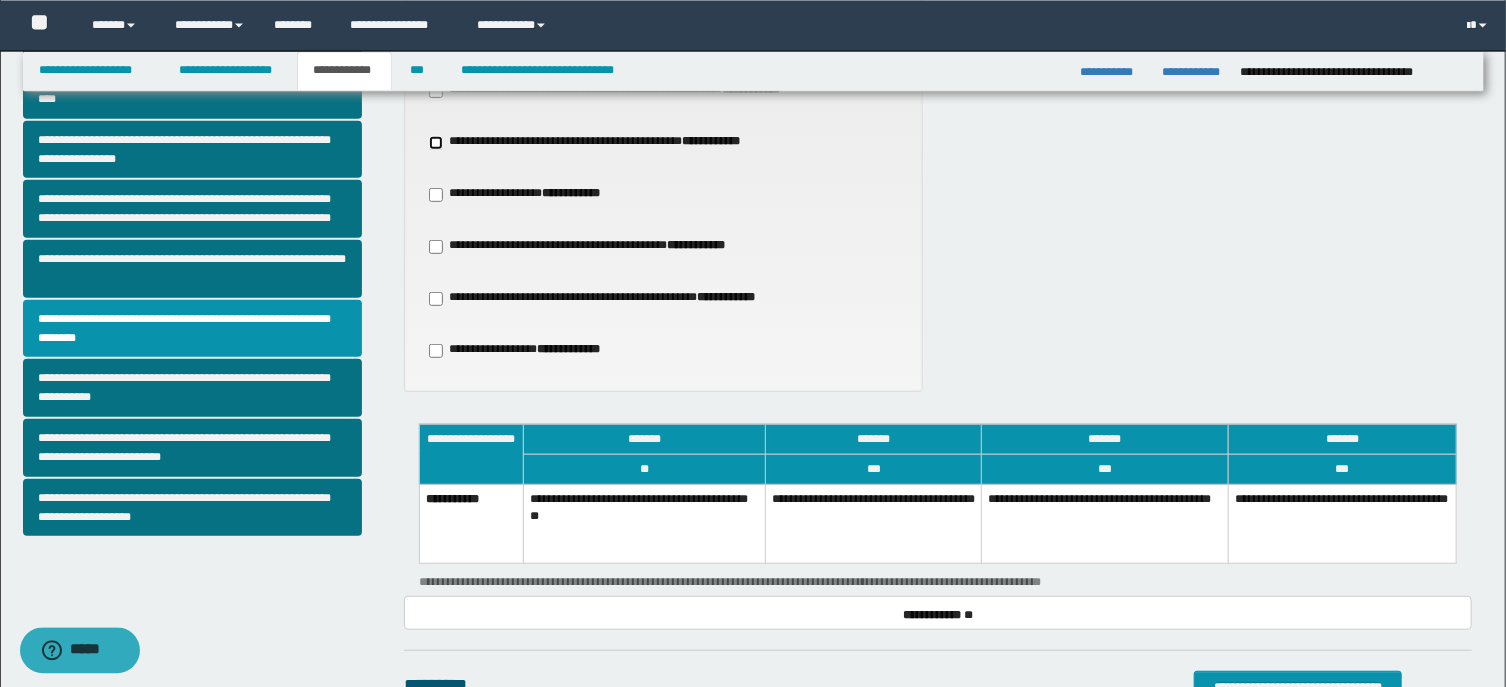 scroll, scrollTop: 536, scrollLeft: 0, axis: vertical 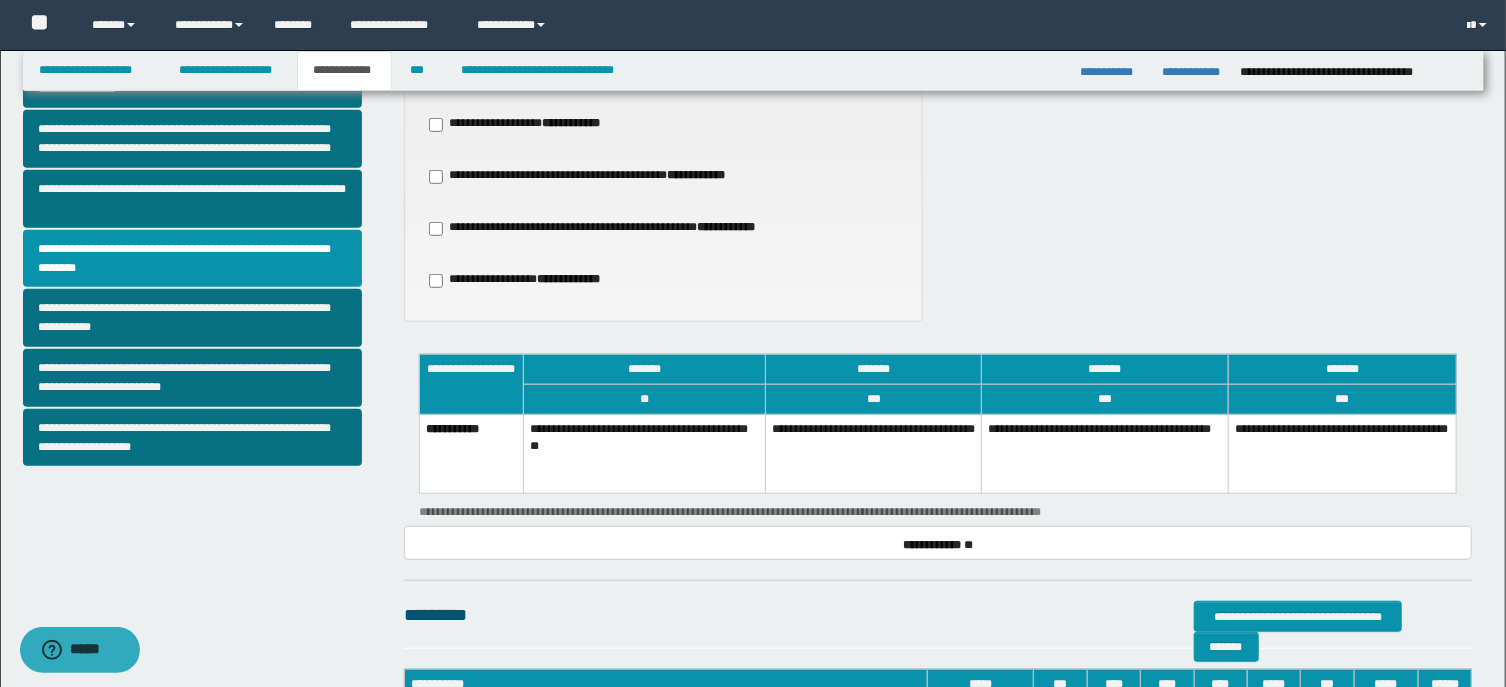 click on "**********" at bounding box center [874, 454] 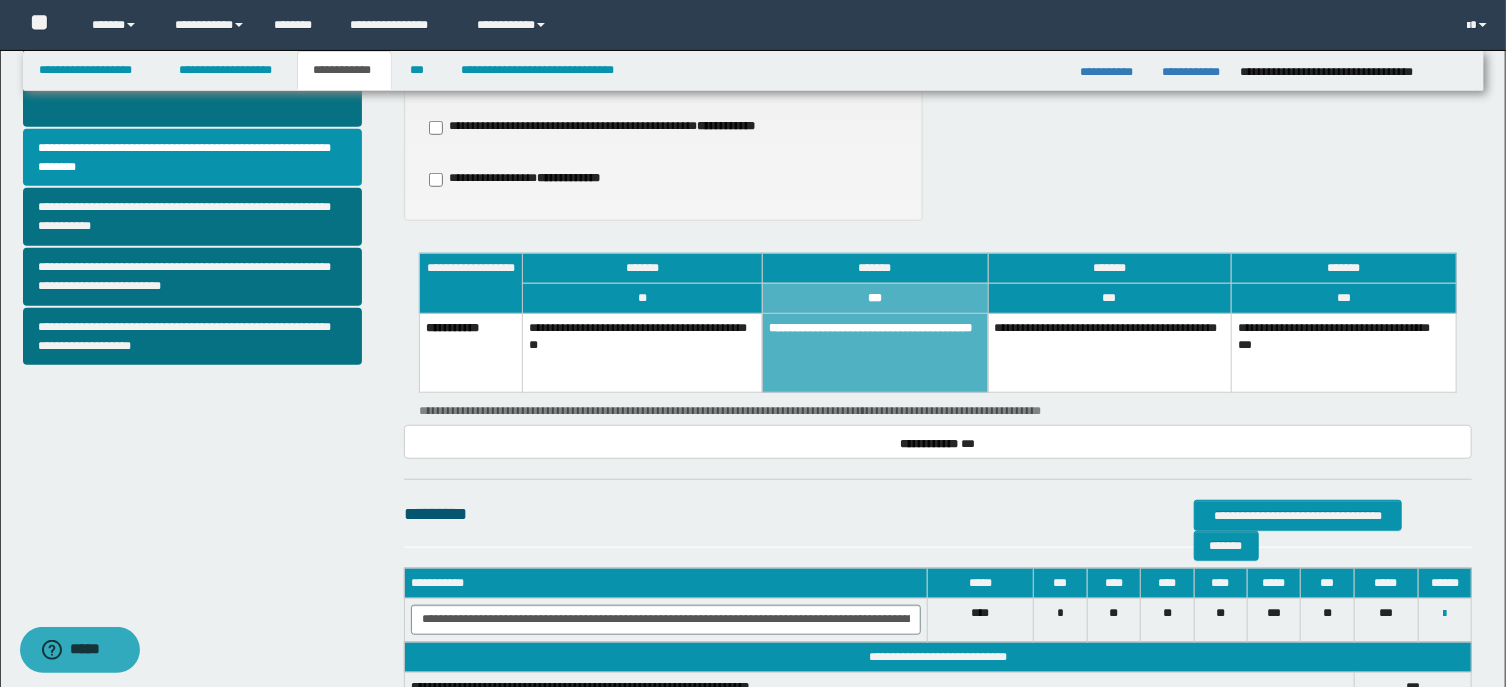 scroll, scrollTop: 781, scrollLeft: 0, axis: vertical 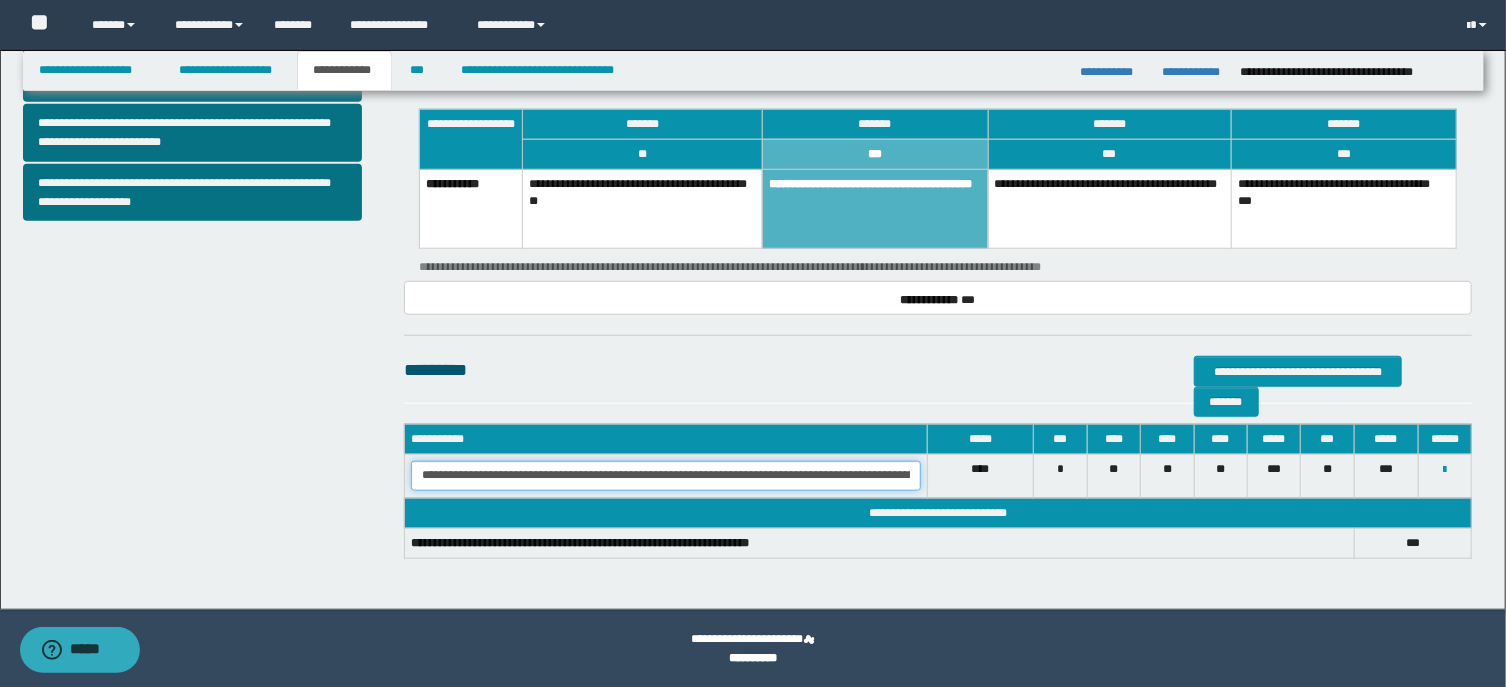 click on "**********" at bounding box center (666, 476) 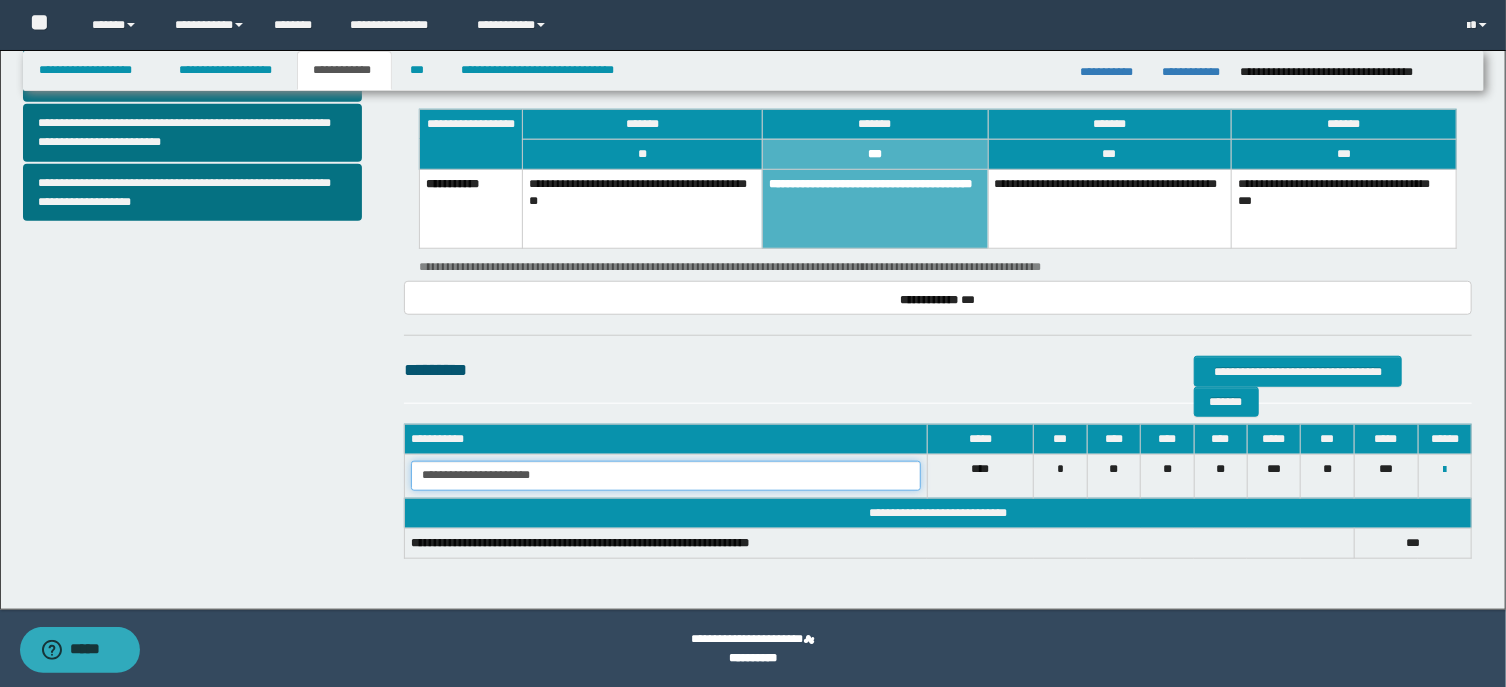 click on "**********" at bounding box center (666, 476) 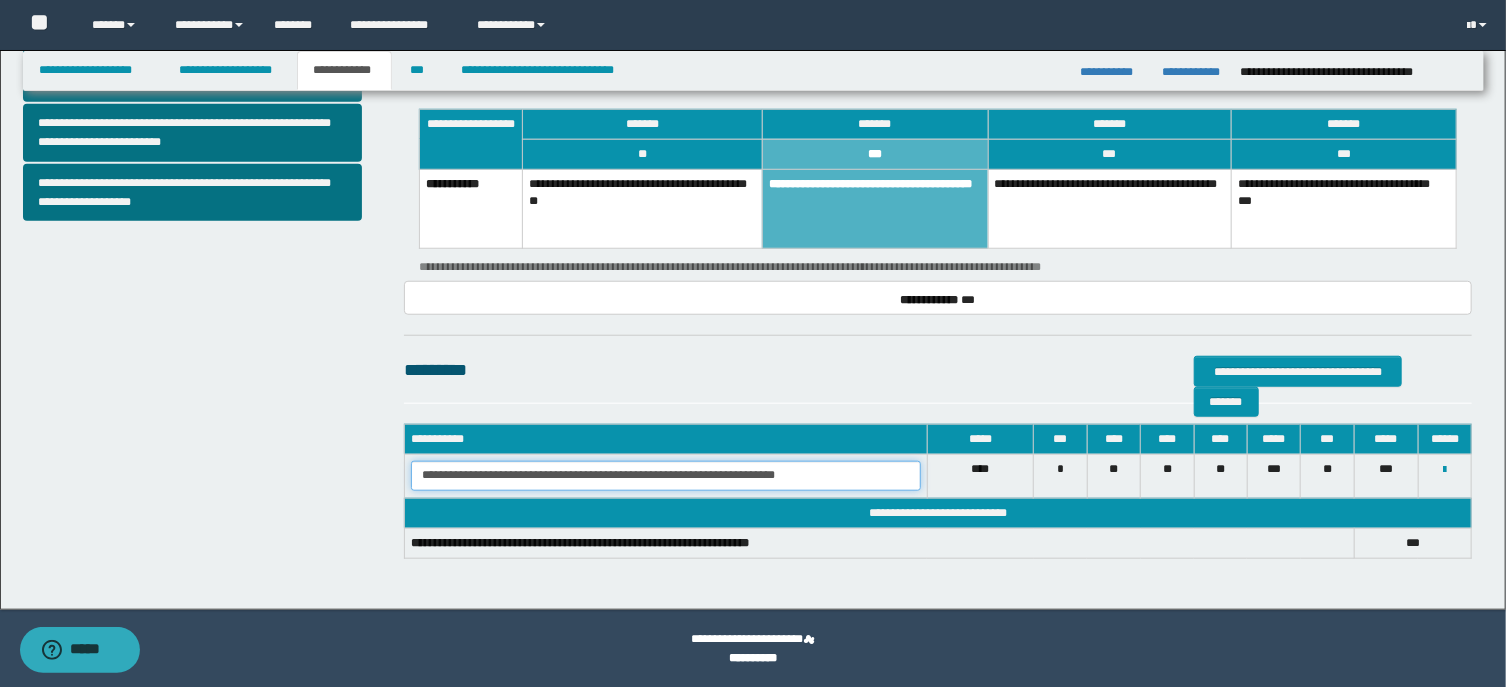 click on "**********" at bounding box center (666, 476) 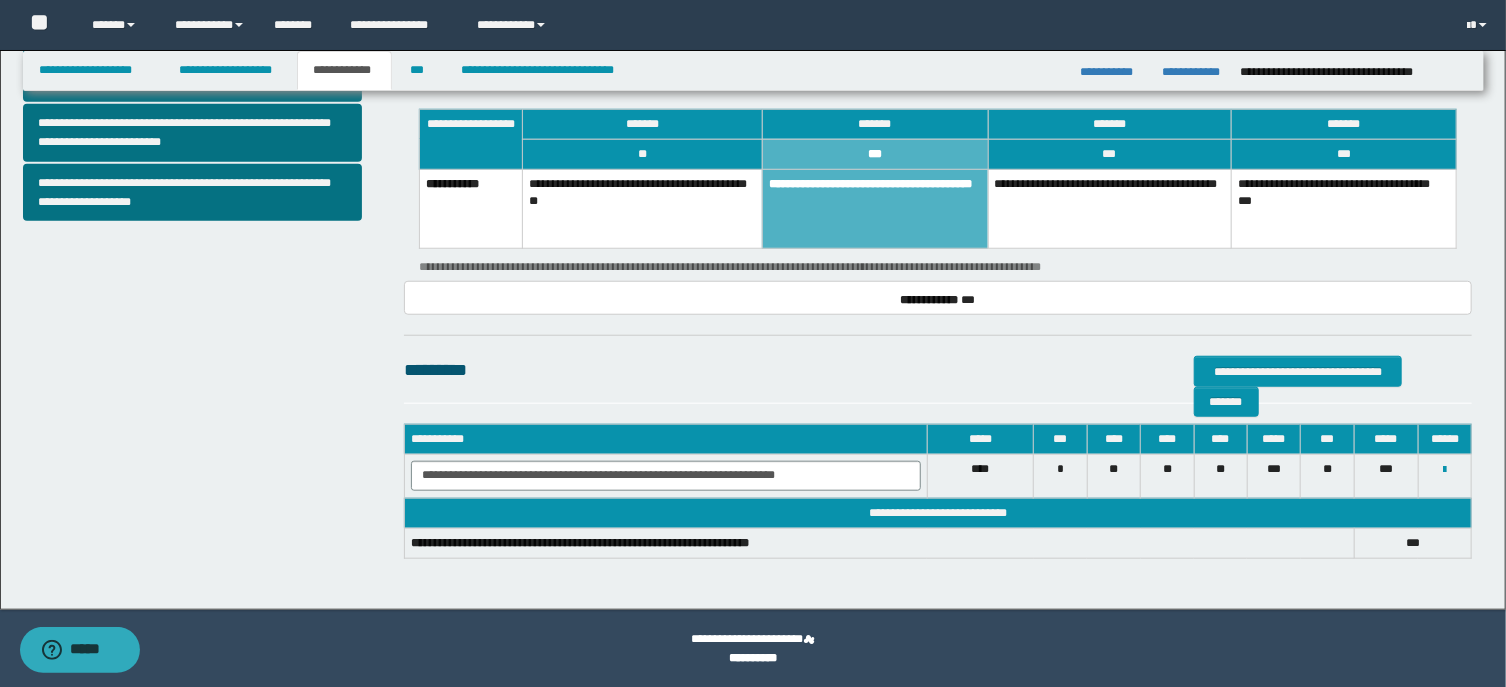 click on "**********" at bounding box center (938, -28) 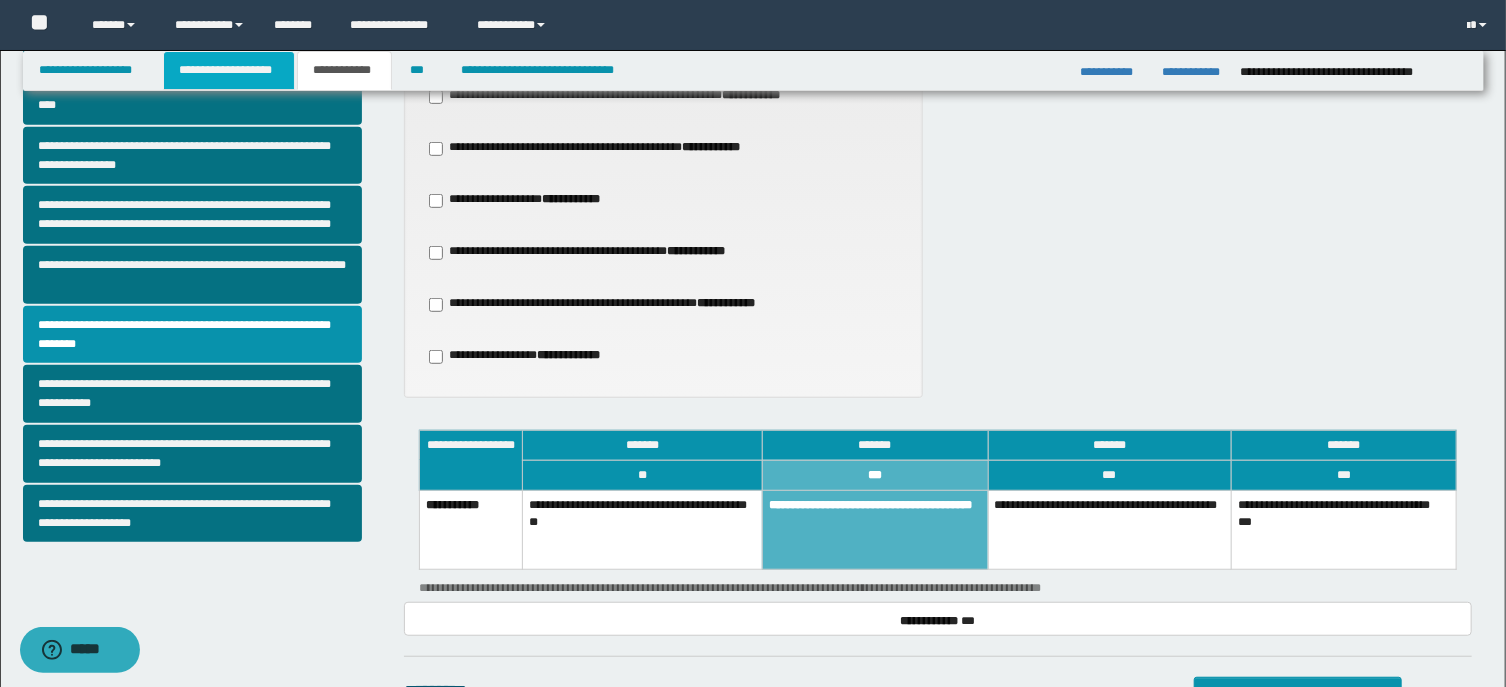 click on "**********" at bounding box center (229, 70) 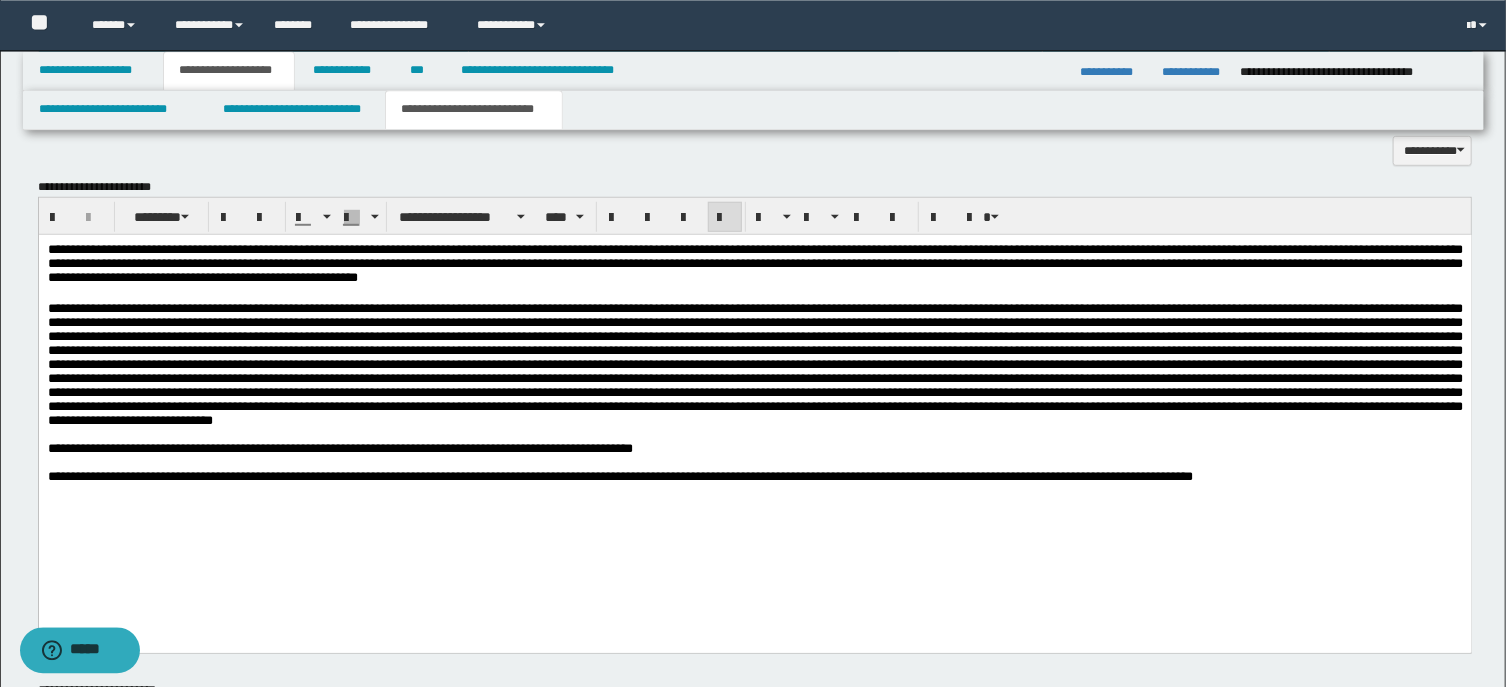 scroll, scrollTop: 546, scrollLeft: 0, axis: vertical 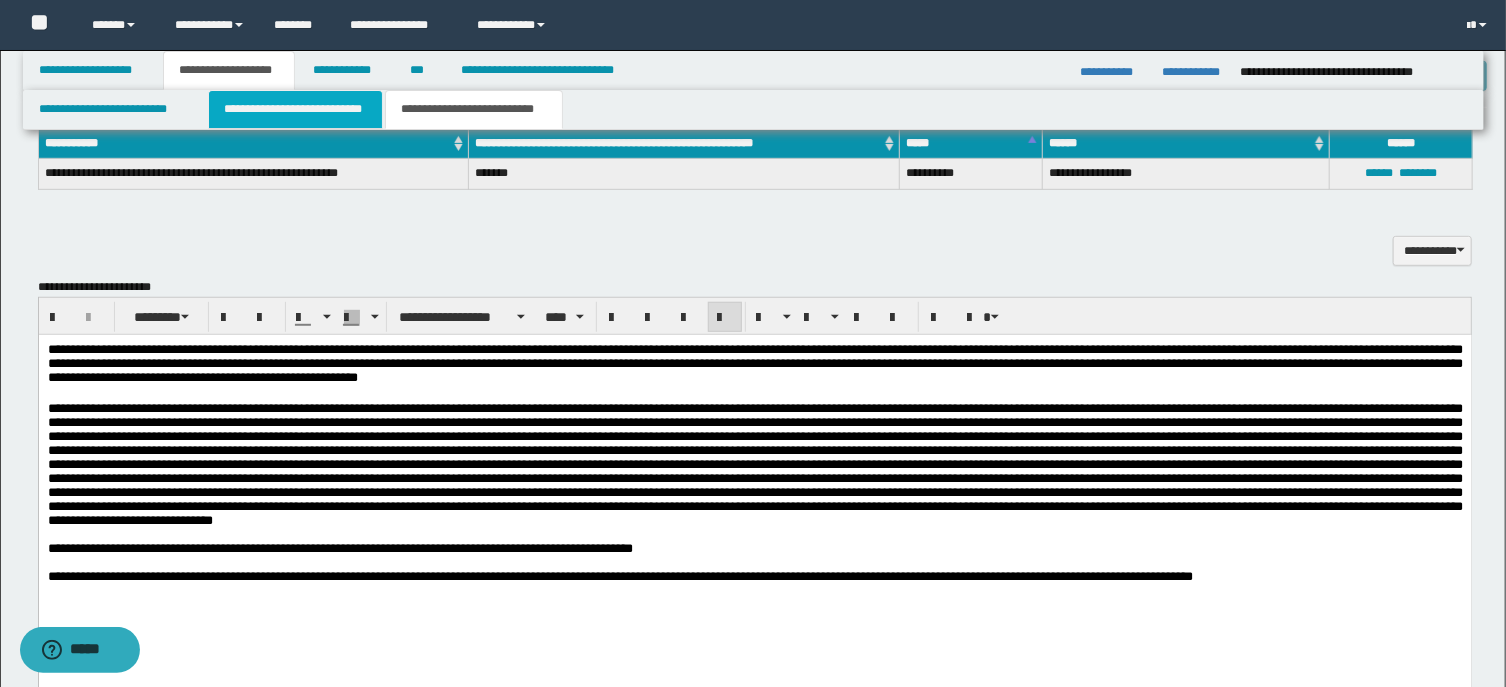 click on "**********" at bounding box center [296, 109] 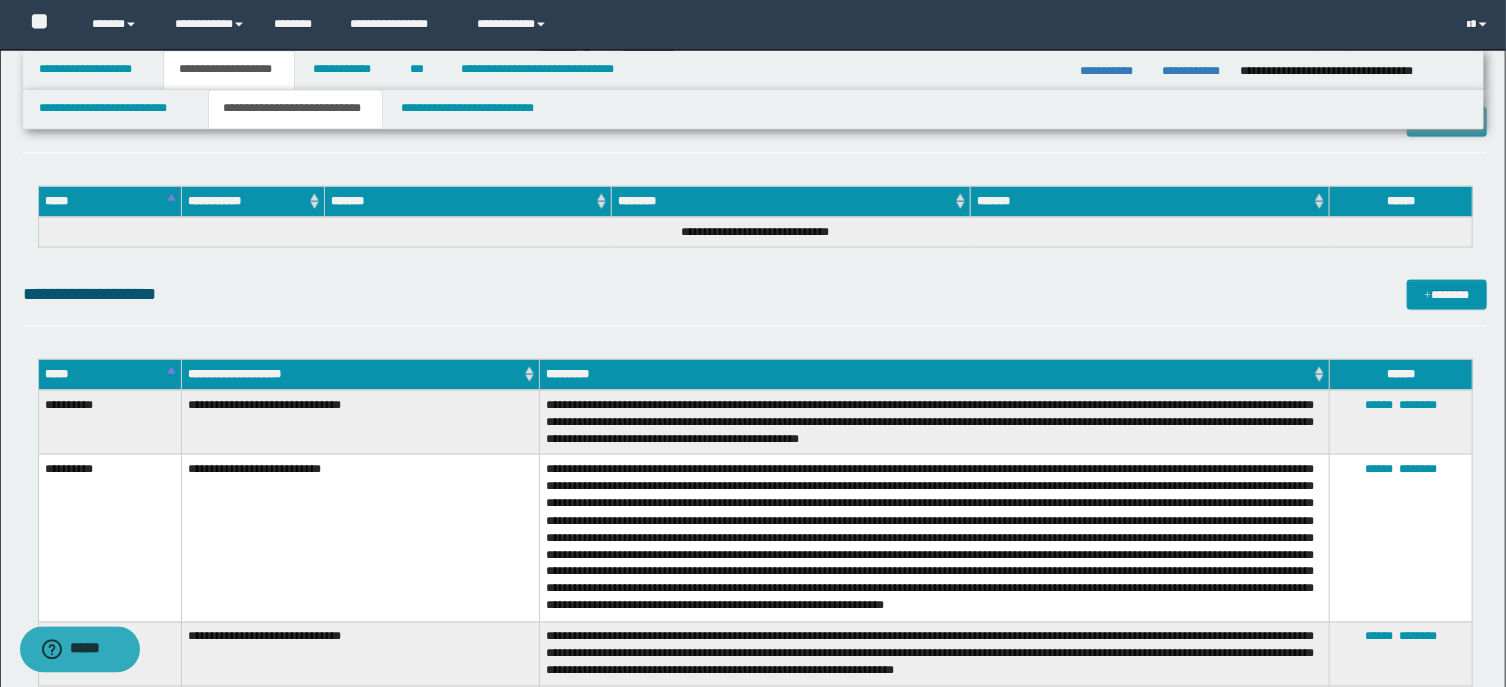 scroll, scrollTop: 1519, scrollLeft: 0, axis: vertical 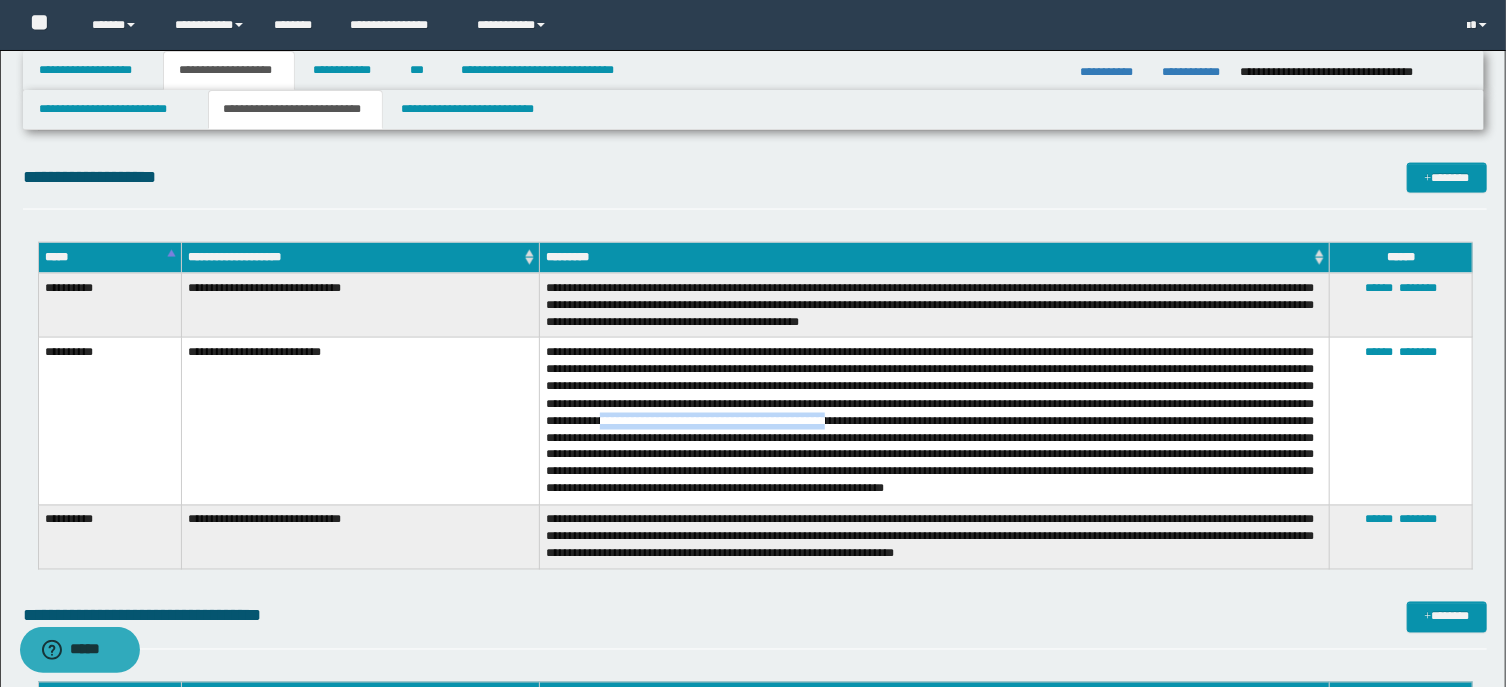 drag, startPoint x: 795, startPoint y: 422, endPoint x: 1035, endPoint y: 423, distance: 240.00209 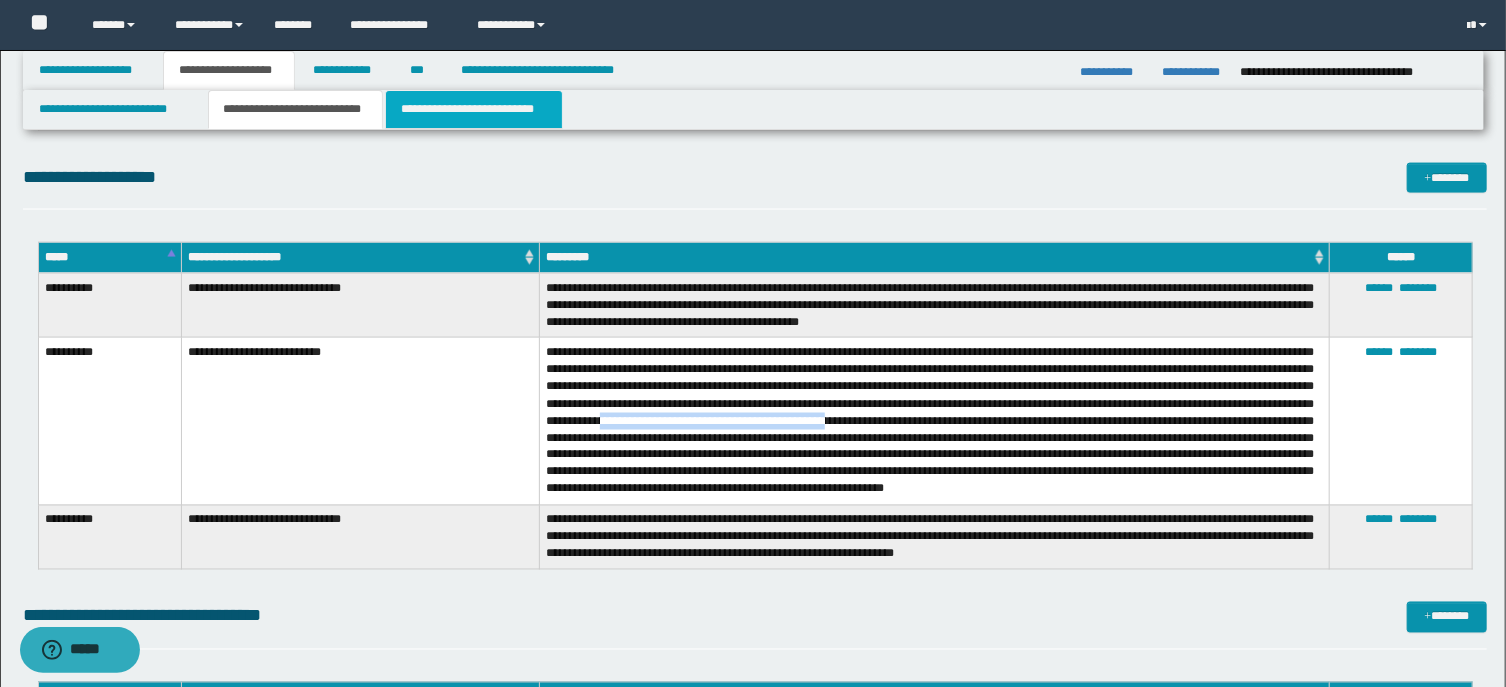 click on "**********" at bounding box center (474, 109) 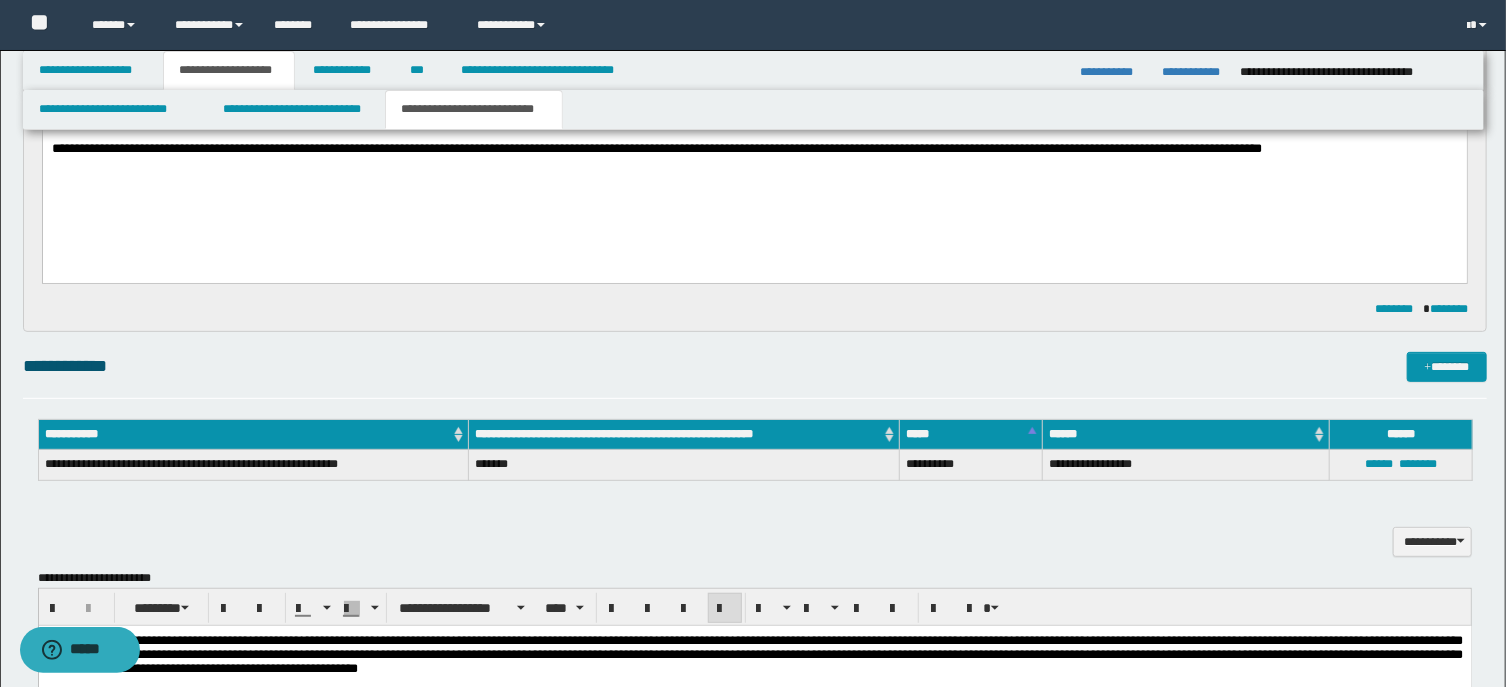 scroll, scrollTop: 362, scrollLeft: 0, axis: vertical 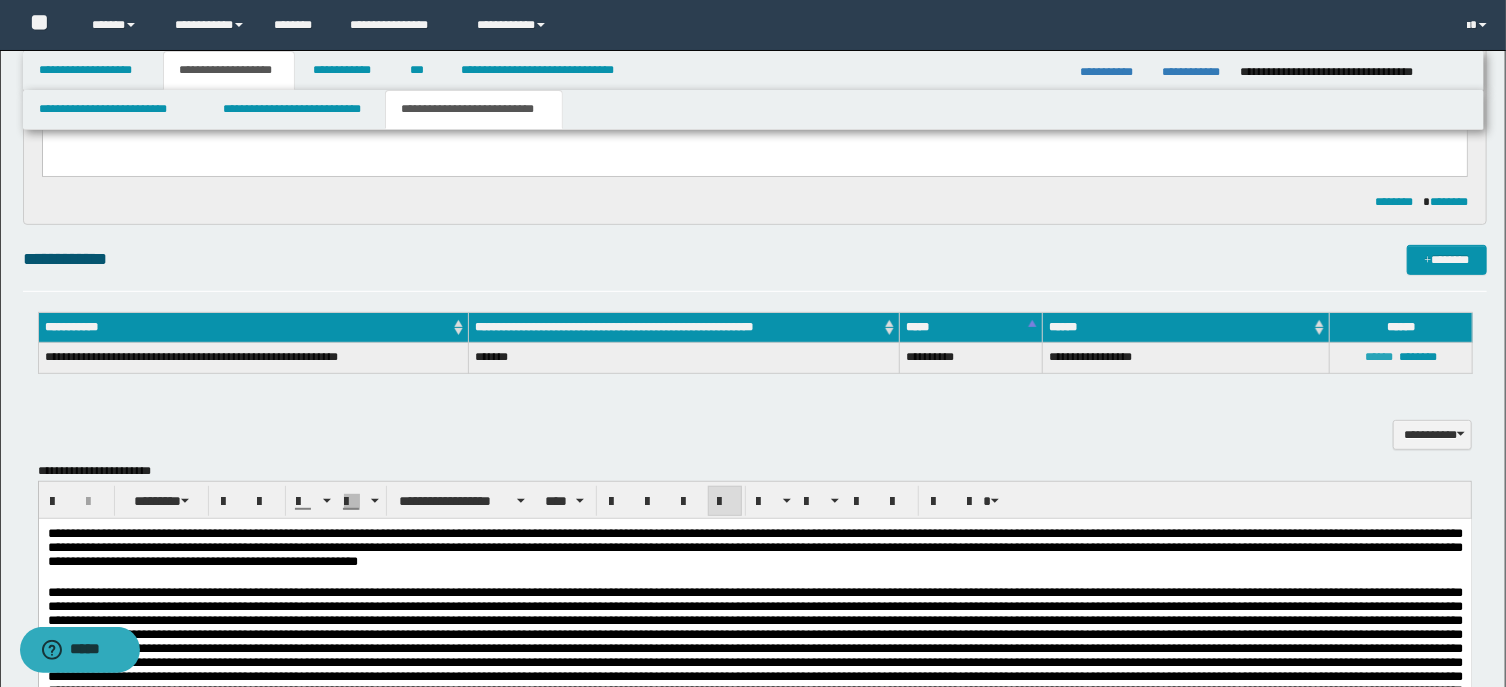 click on "******" at bounding box center [1379, 357] 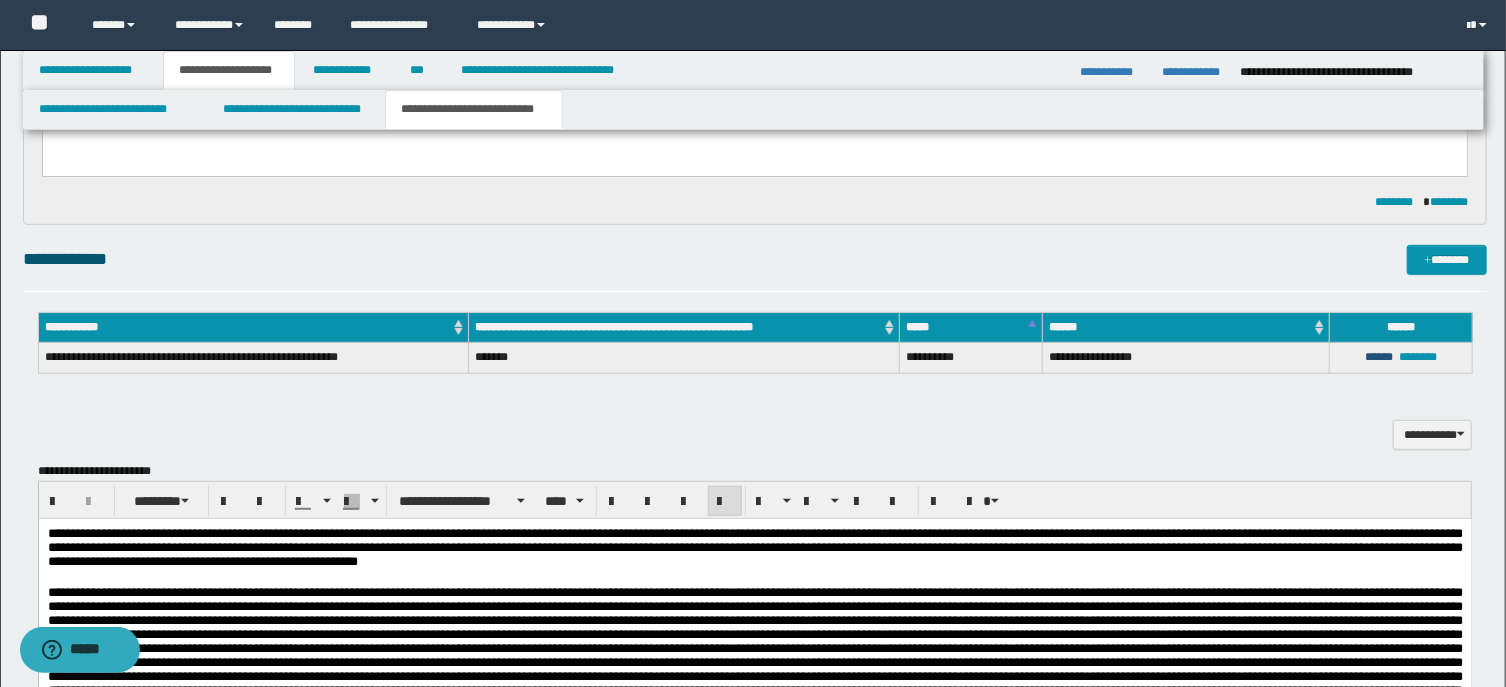 type on "**********" 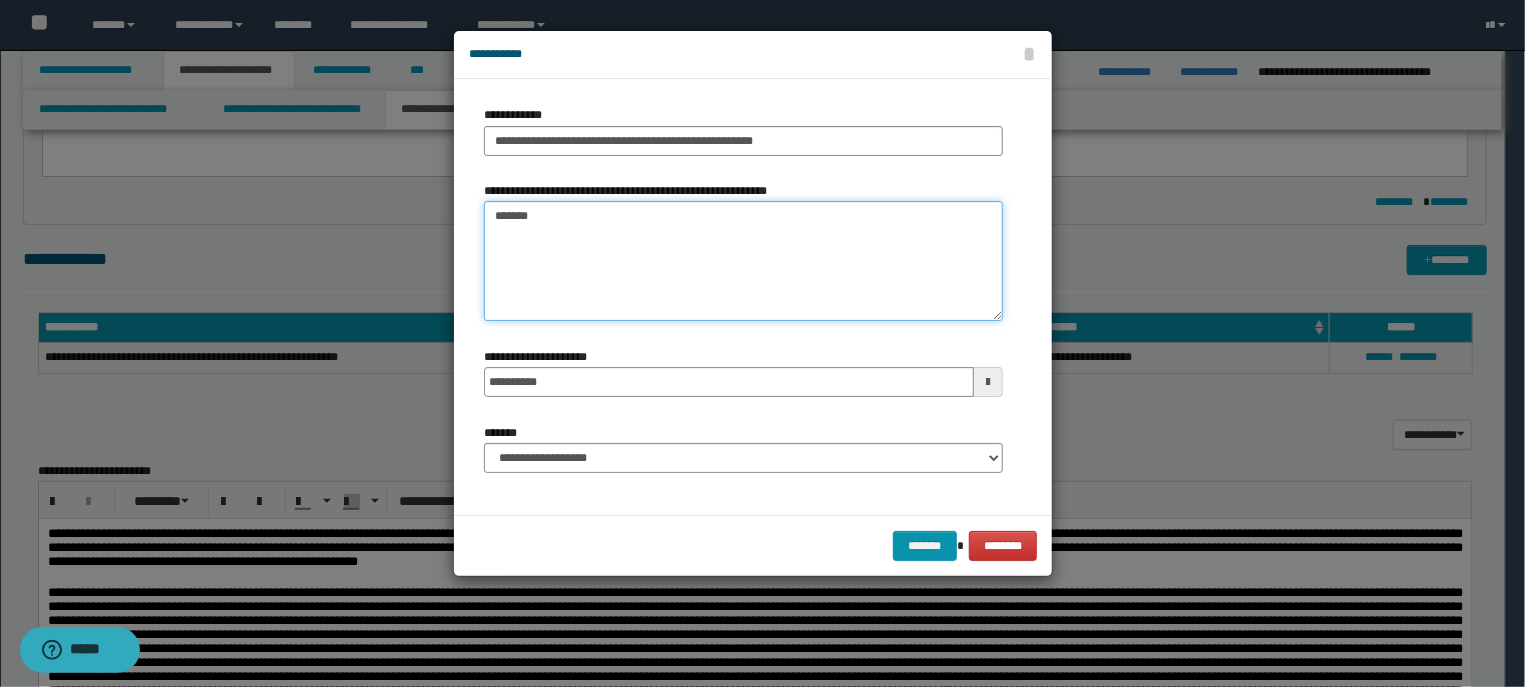 click on "*******" at bounding box center [743, 261] 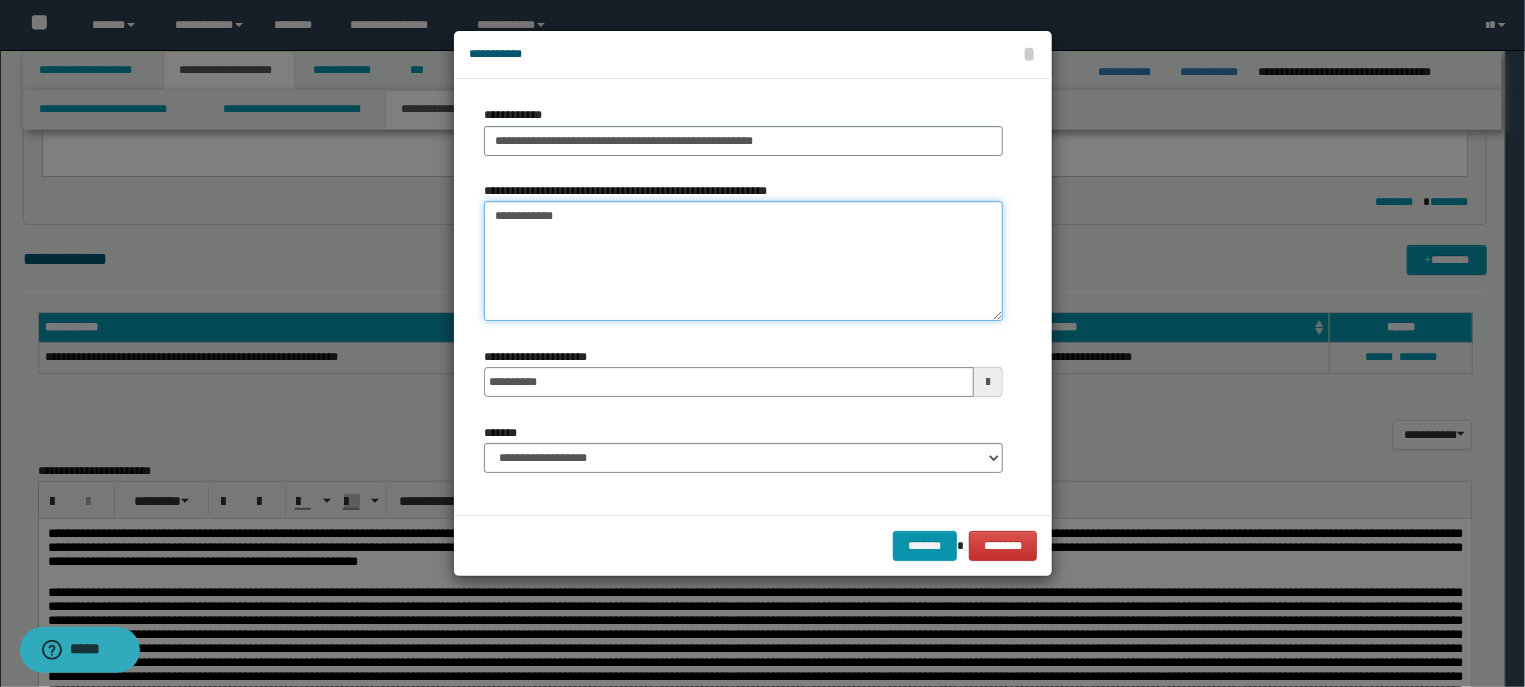 paste on "**********" 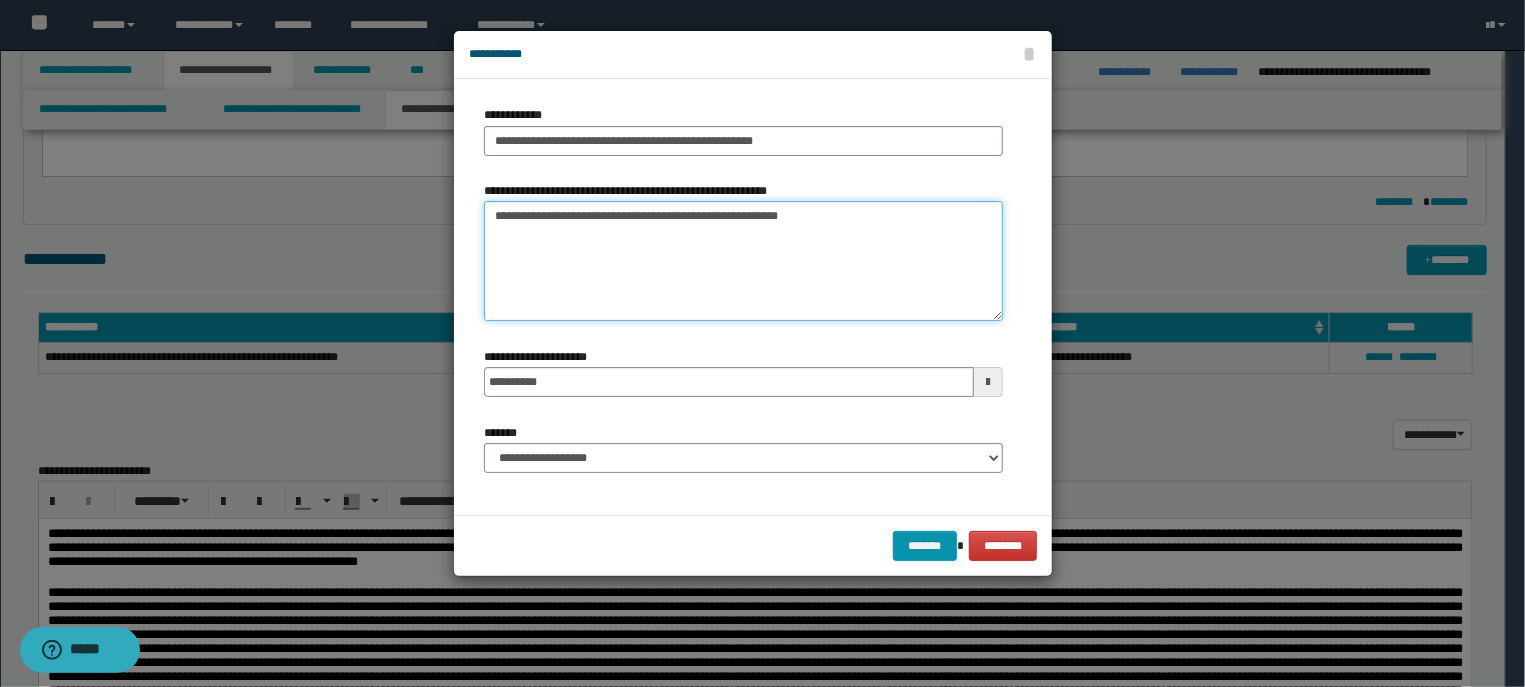 click on "**********" at bounding box center (743, 261) 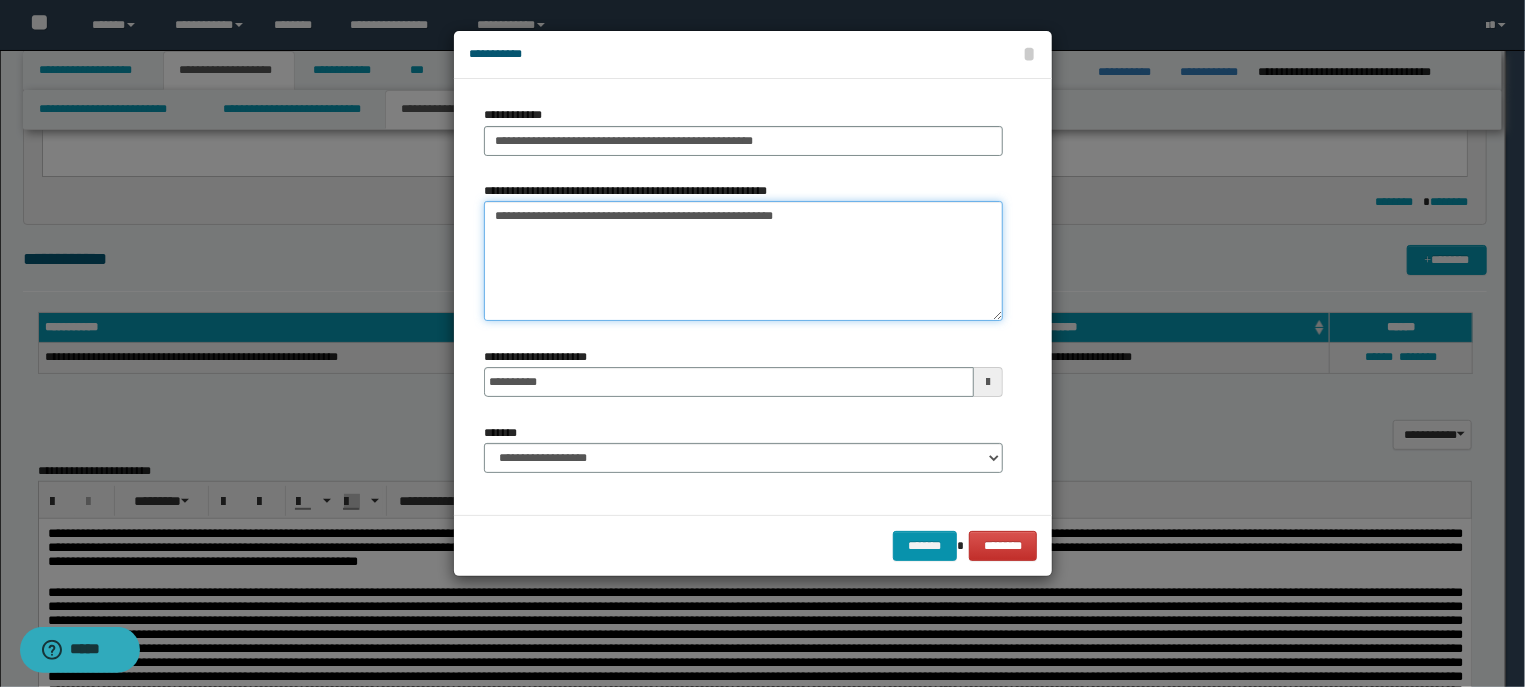 click on "**********" at bounding box center (743, 261) 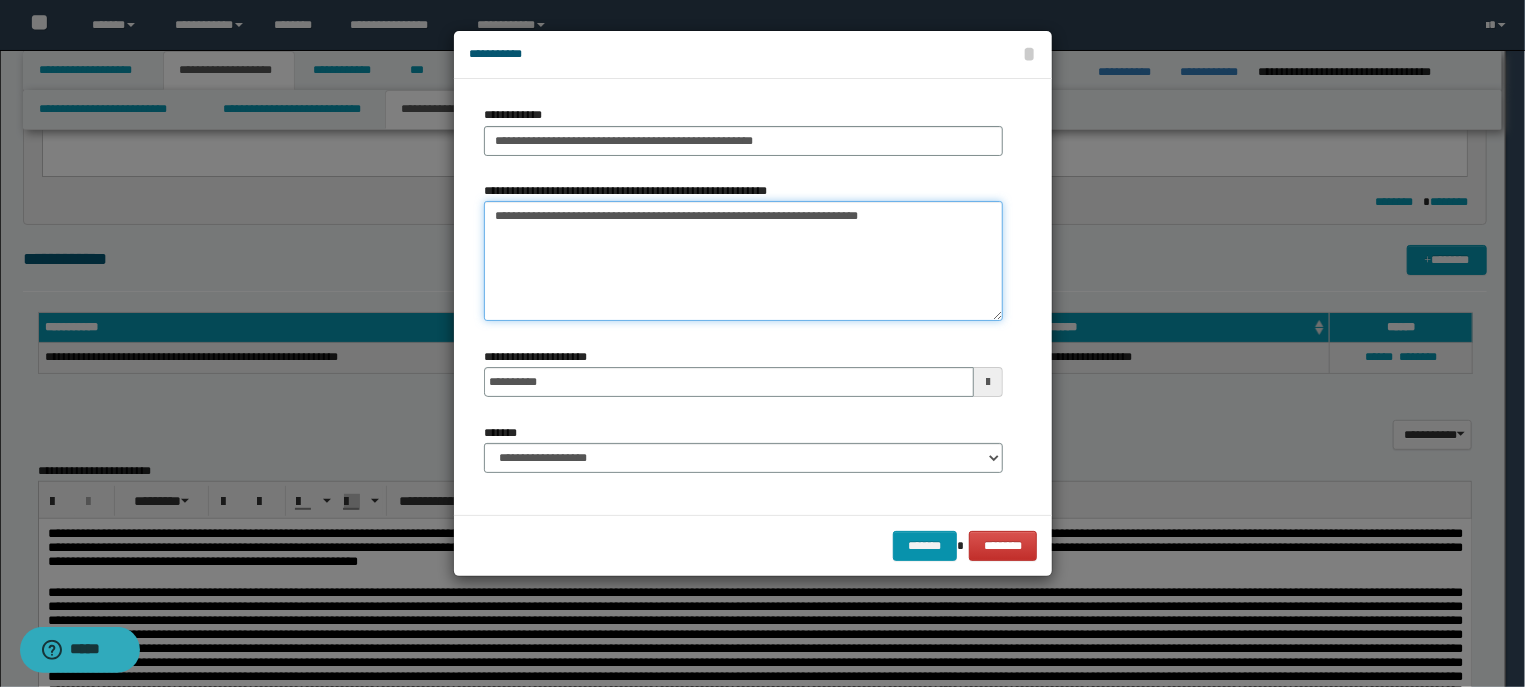 click on "**********" at bounding box center (743, 261) 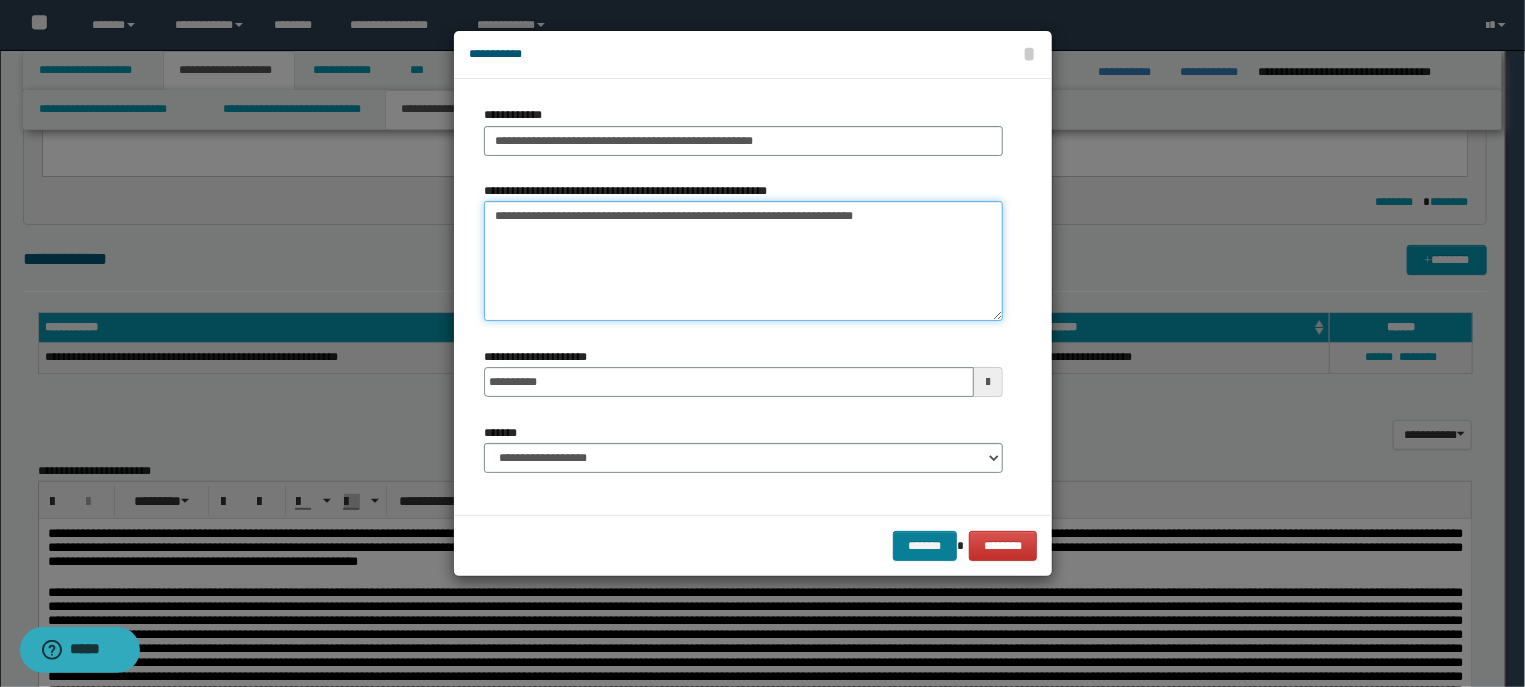 type on "**********" 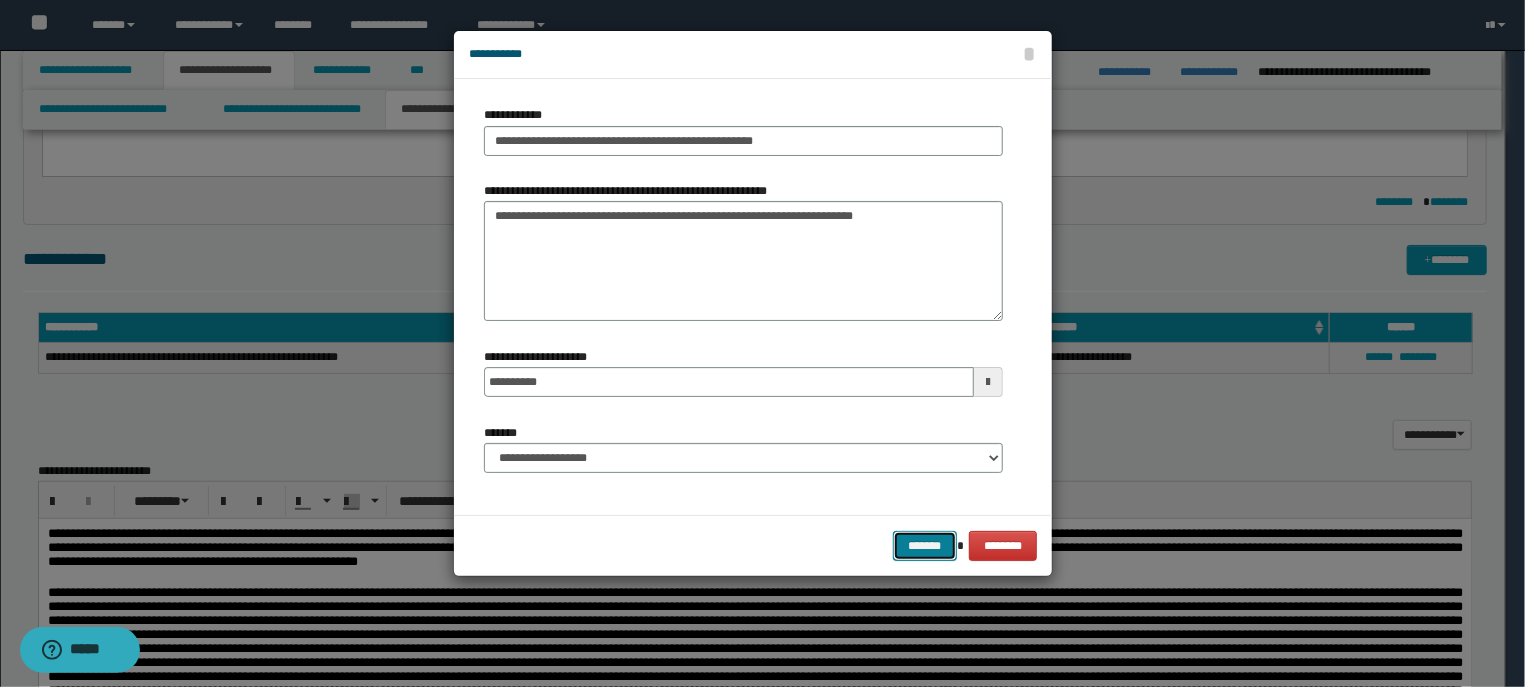 click on "*******" at bounding box center [925, 546] 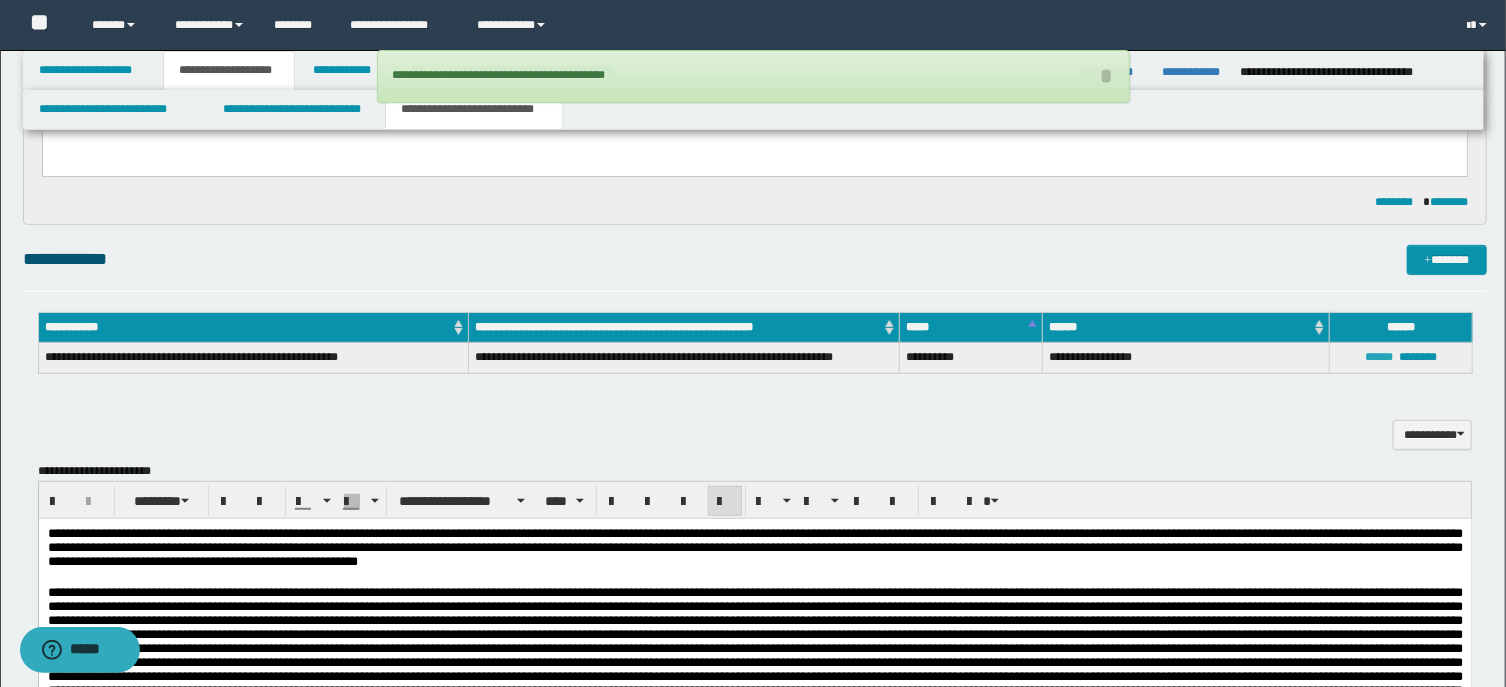 click on "******" at bounding box center (1379, 357) 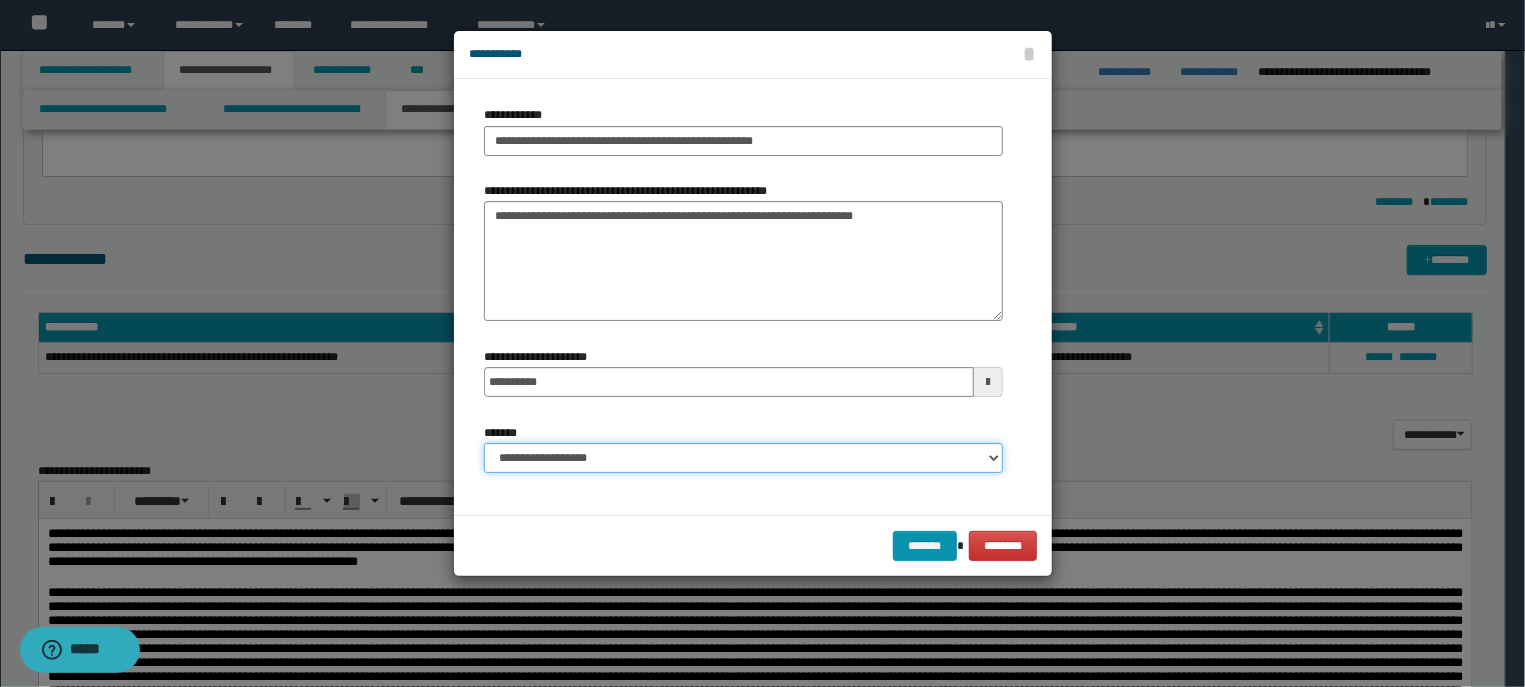 click on "**********" at bounding box center [743, 458] 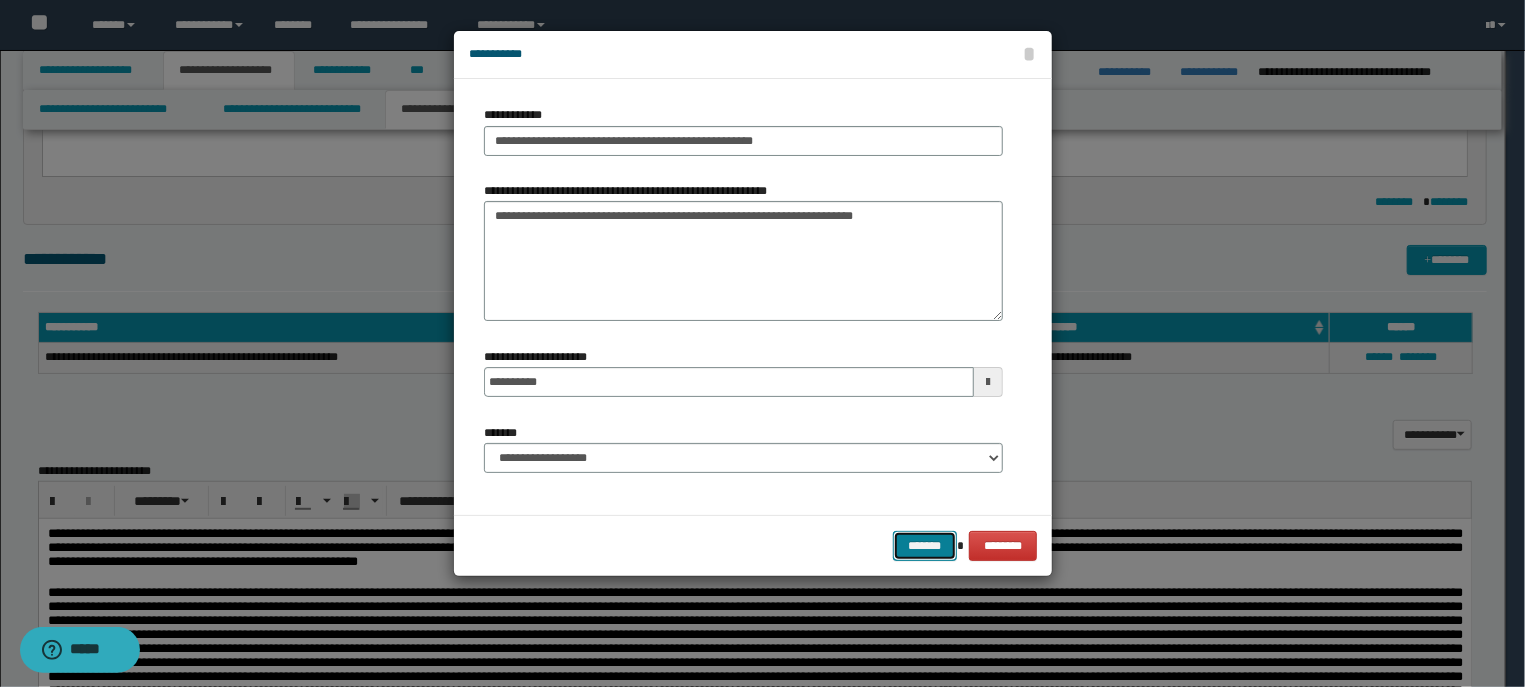 click on "*******" at bounding box center [925, 546] 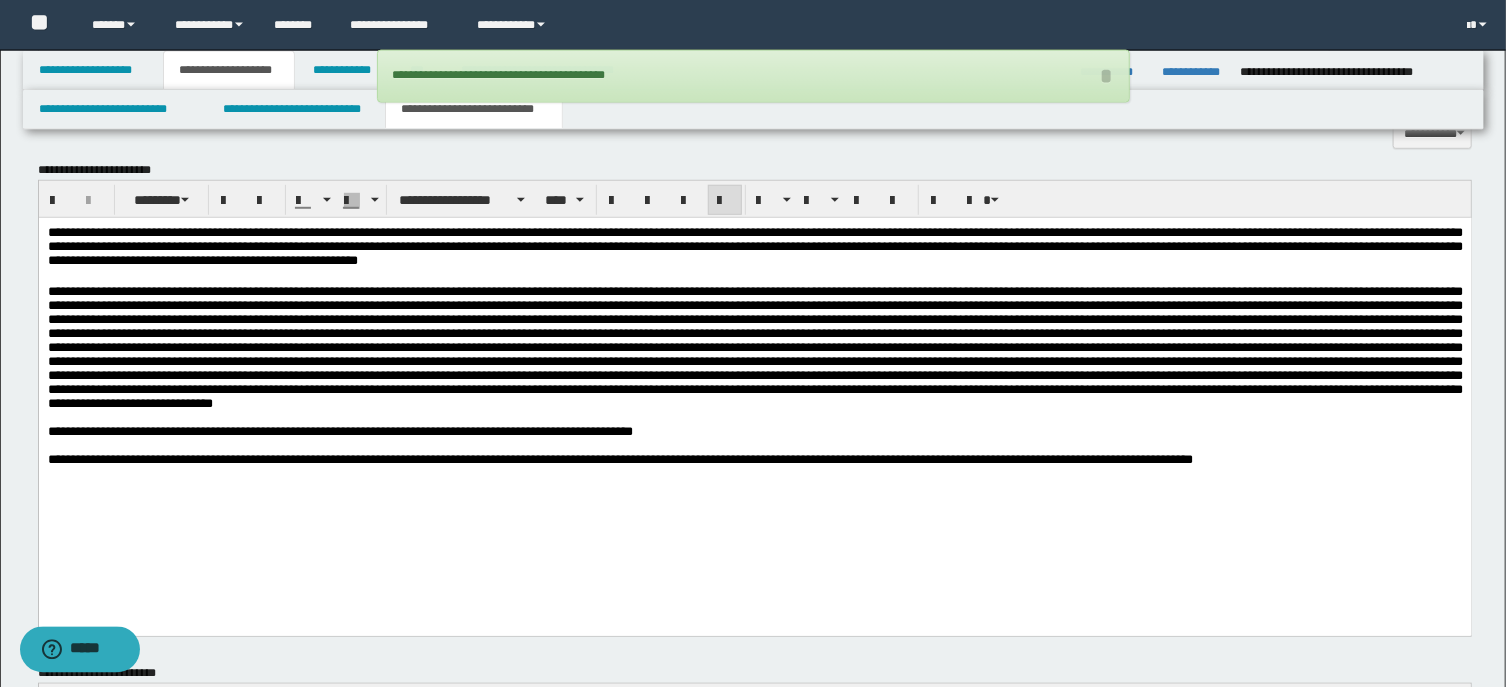 scroll, scrollTop: 684, scrollLeft: 0, axis: vertical 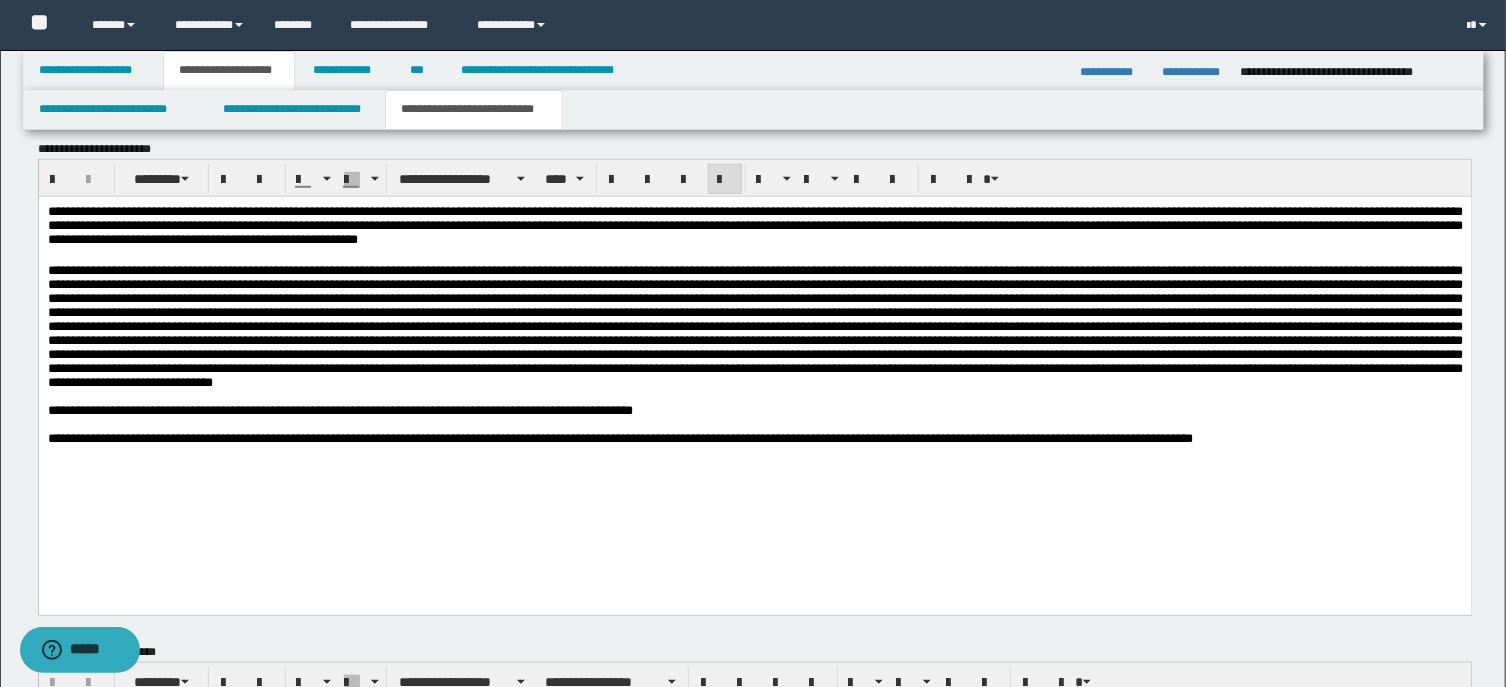 click on "**********" at bounding box center [754, 431] 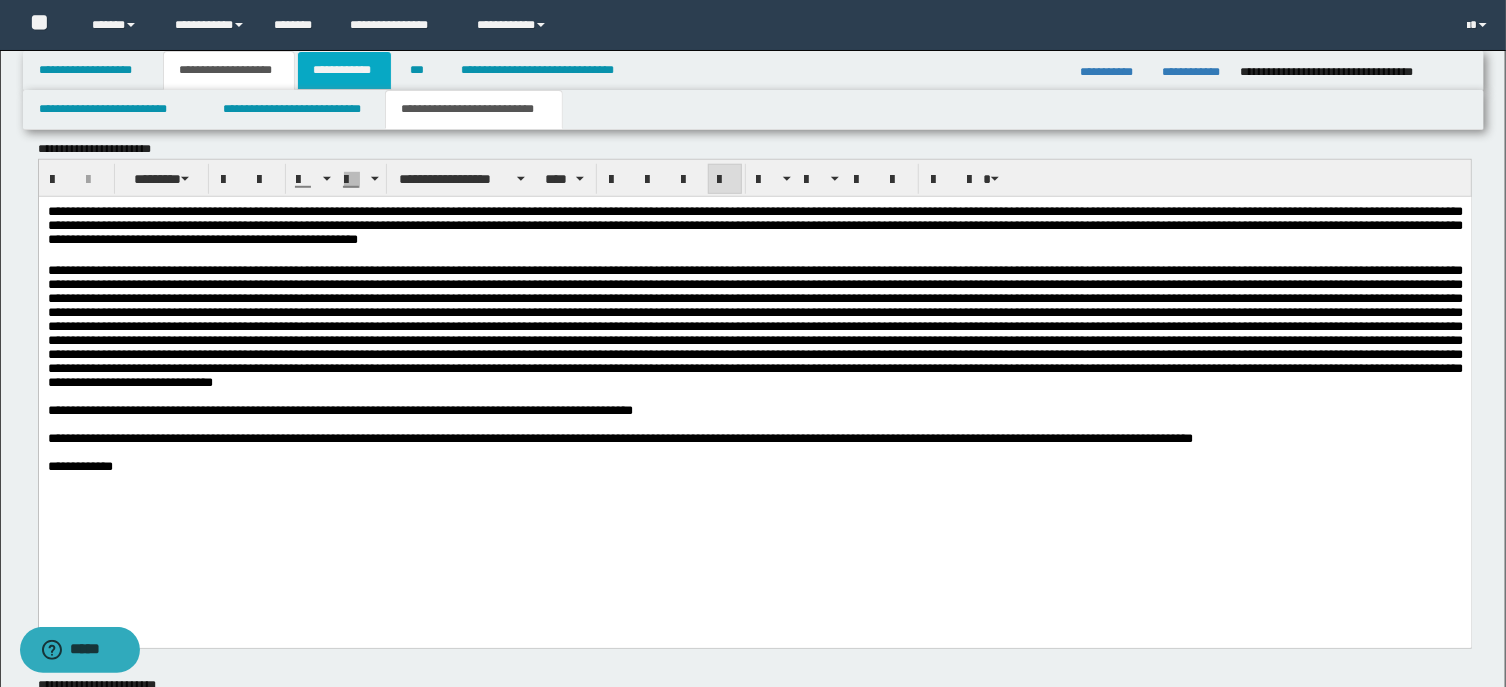 click on "**********" at bounding box center [344, 70] 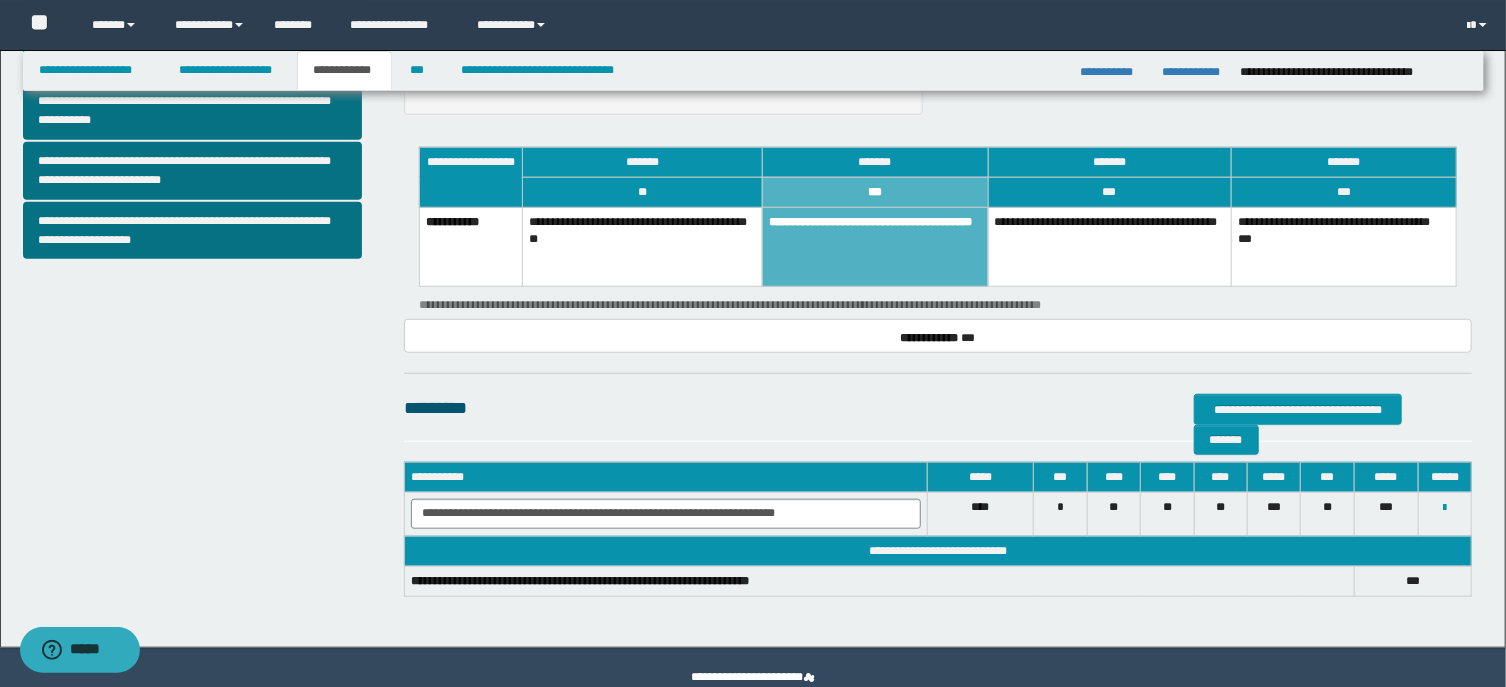 scroll, scrollTop: 781, scrollLeft: 0, axis: vertical 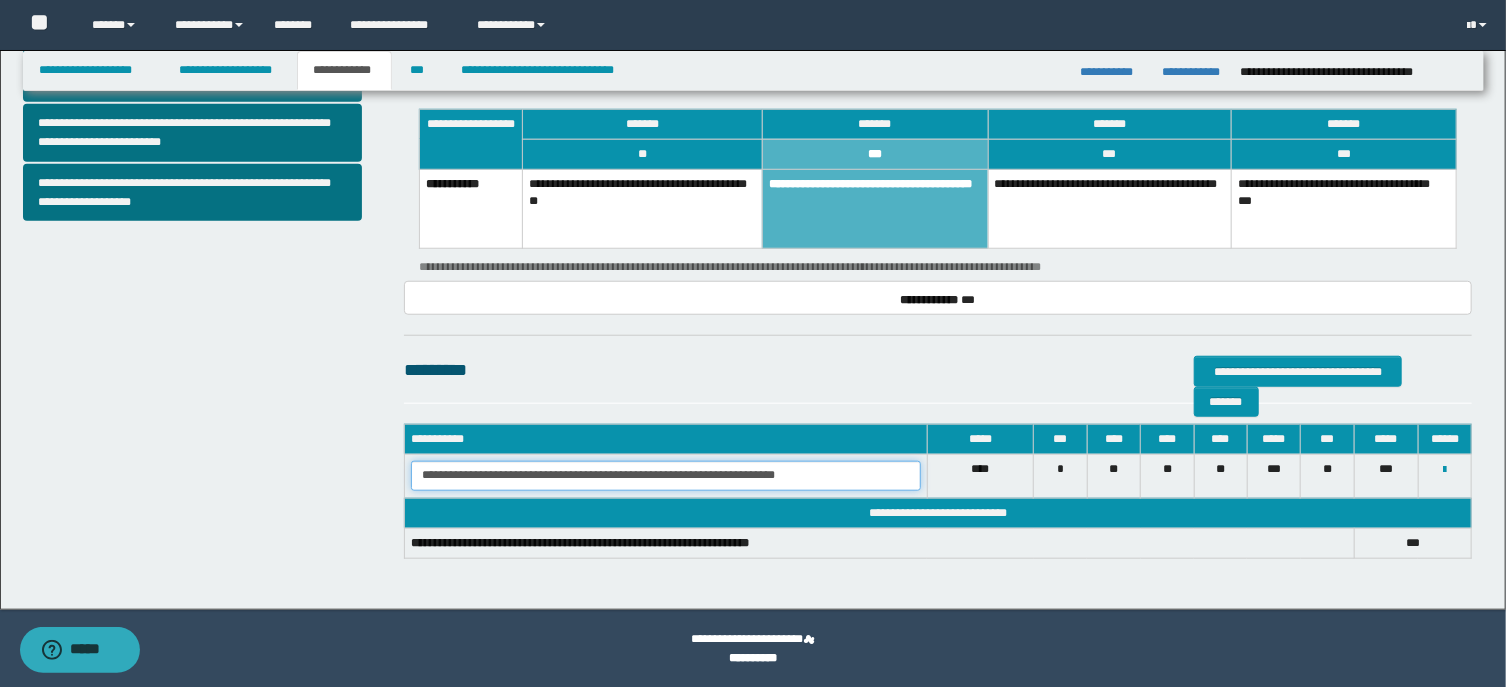 click on "**********" at bounding box center (666, 476) 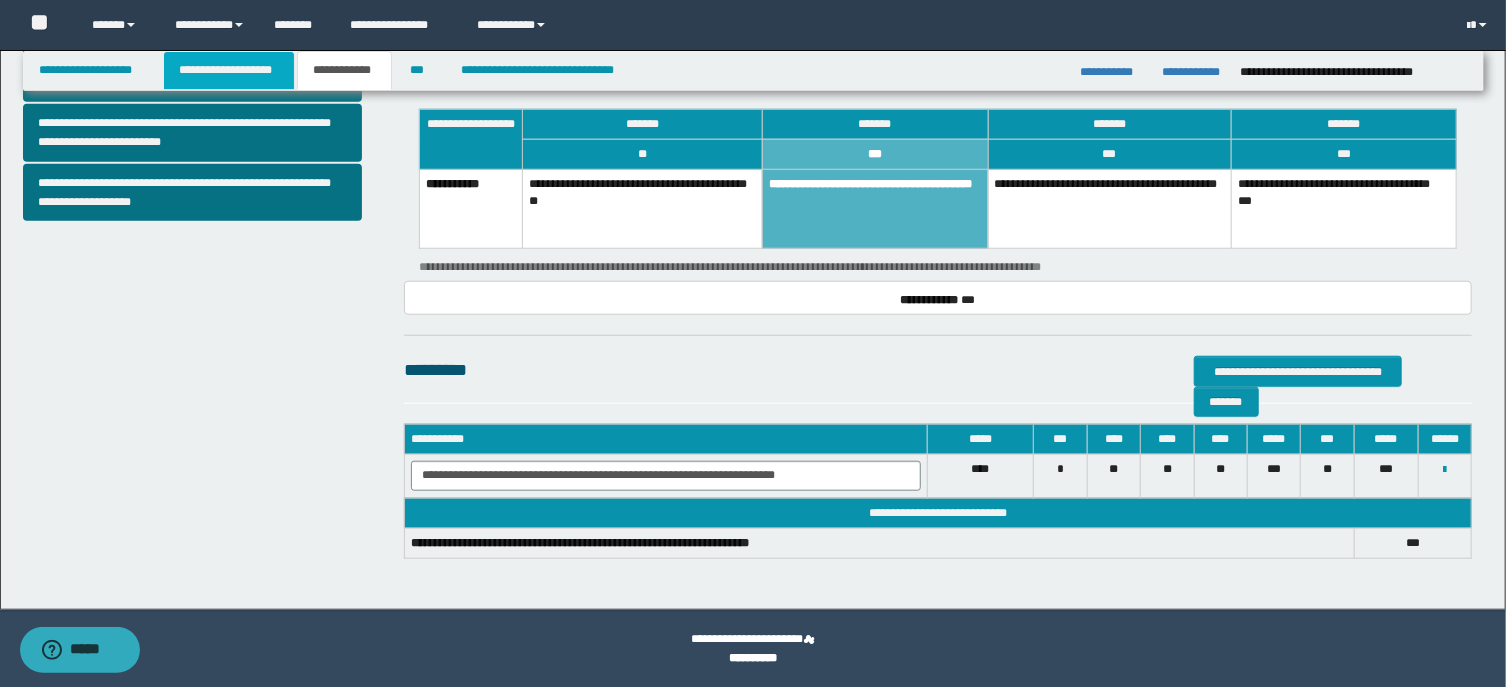 click on "**********" at bounding box center [229, 70] 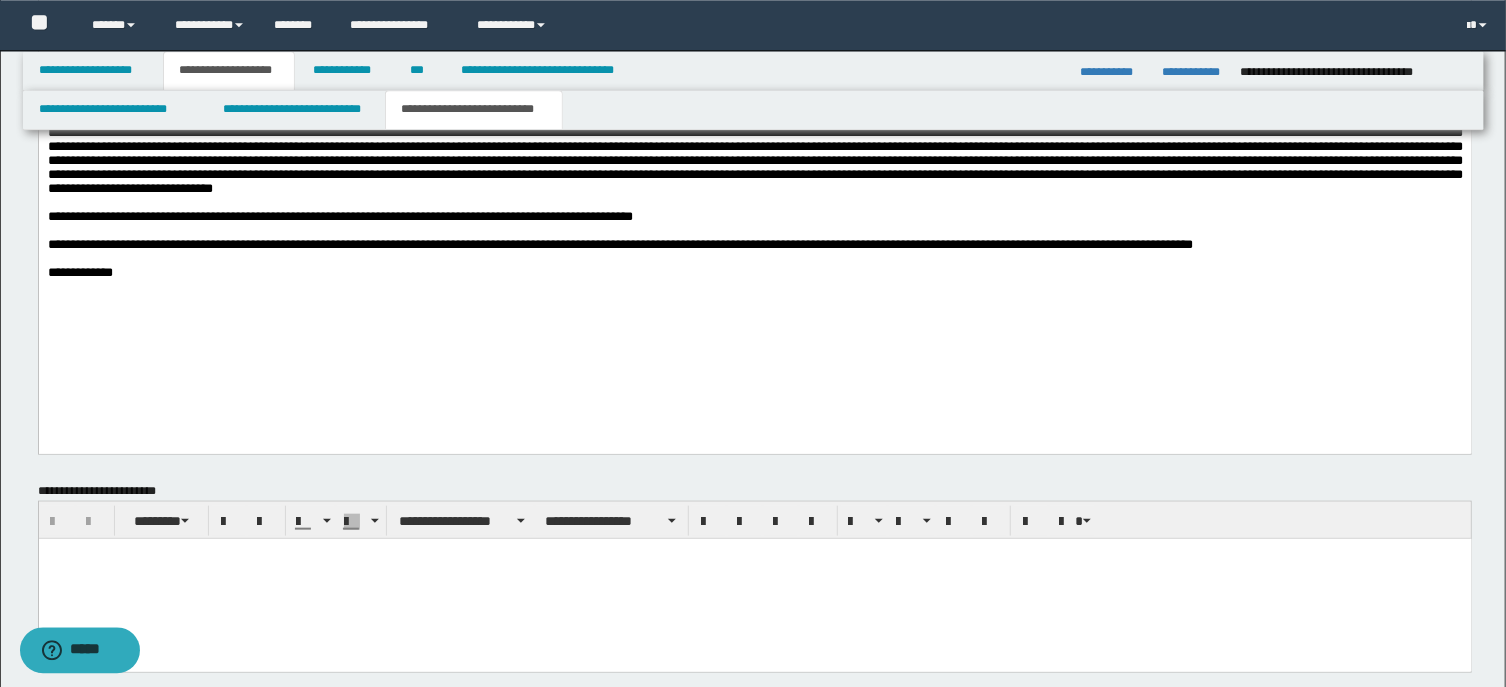scroll, scrollTop: 919, scrollLeft: 0, axis: vertical 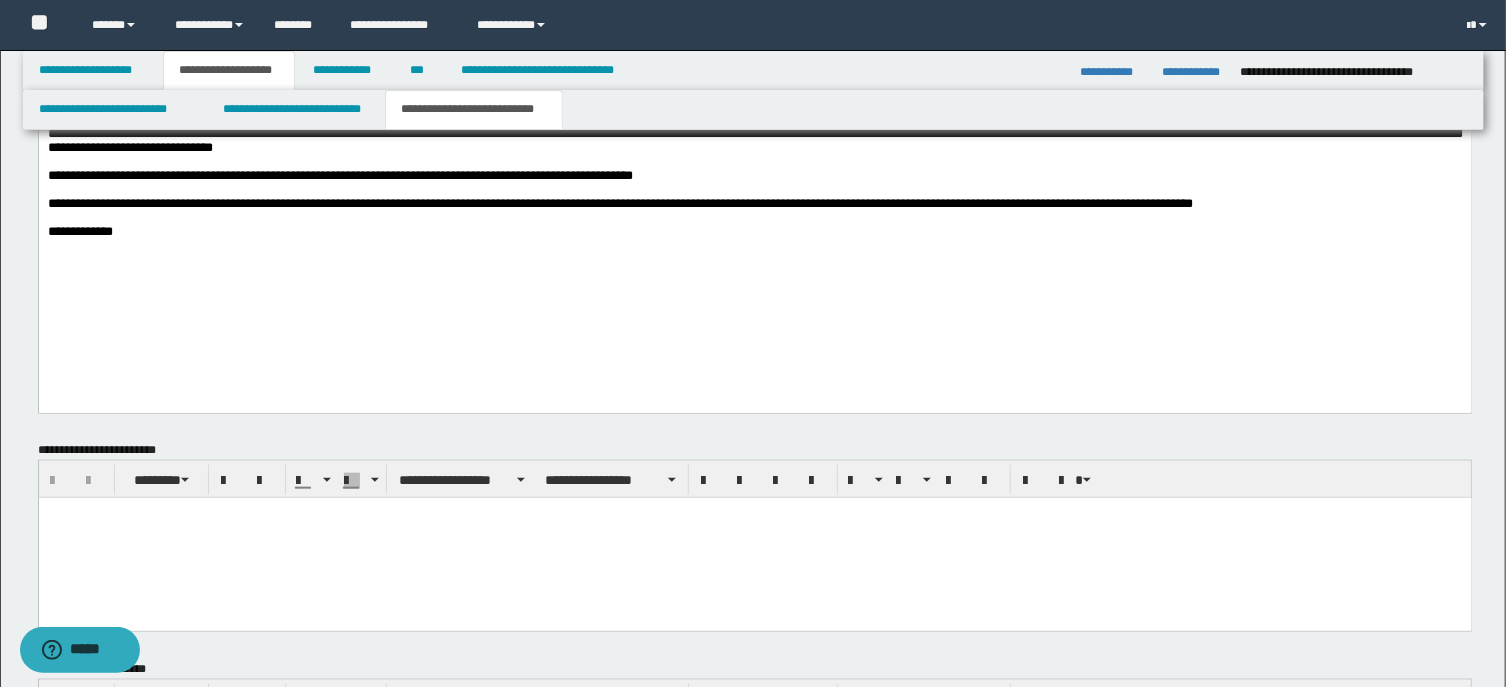 click on "**********" at bounding box center (754, 232) 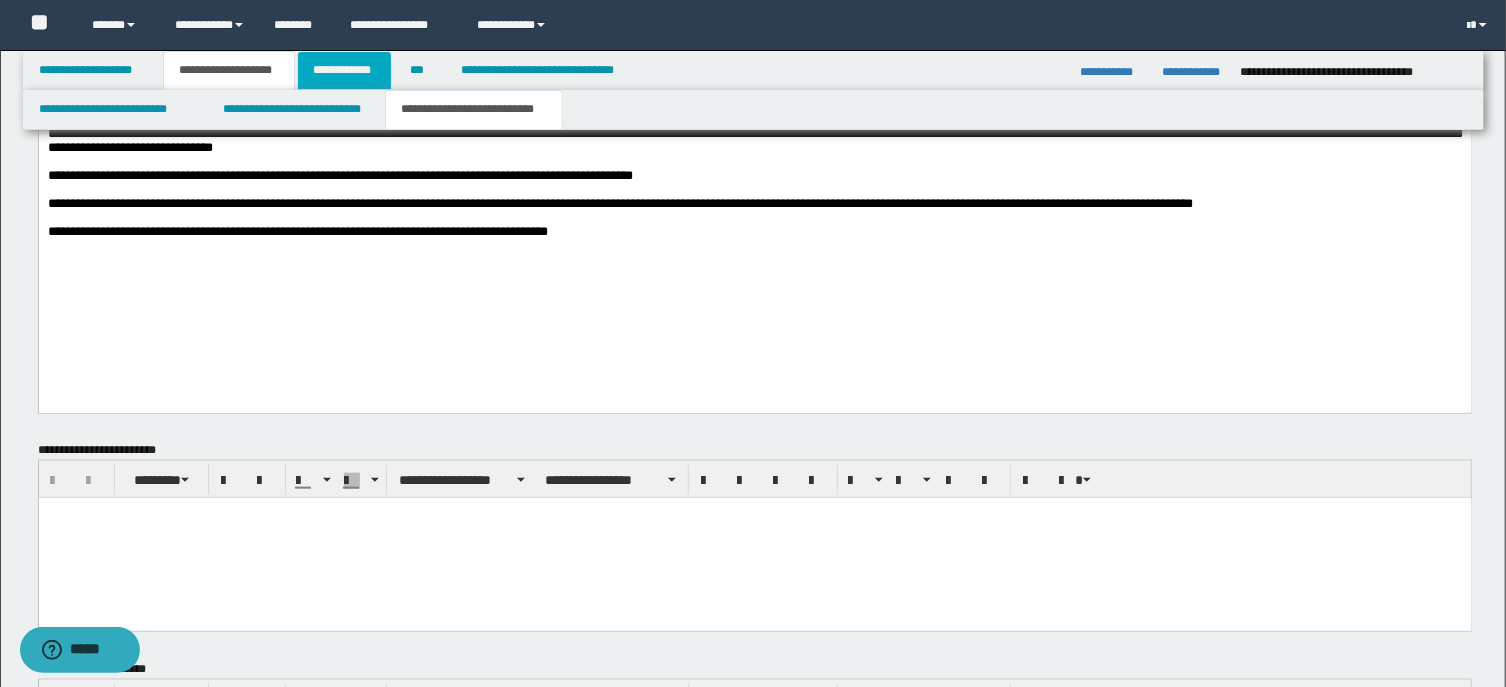 click on "**********" at bounding box center [344, 70] 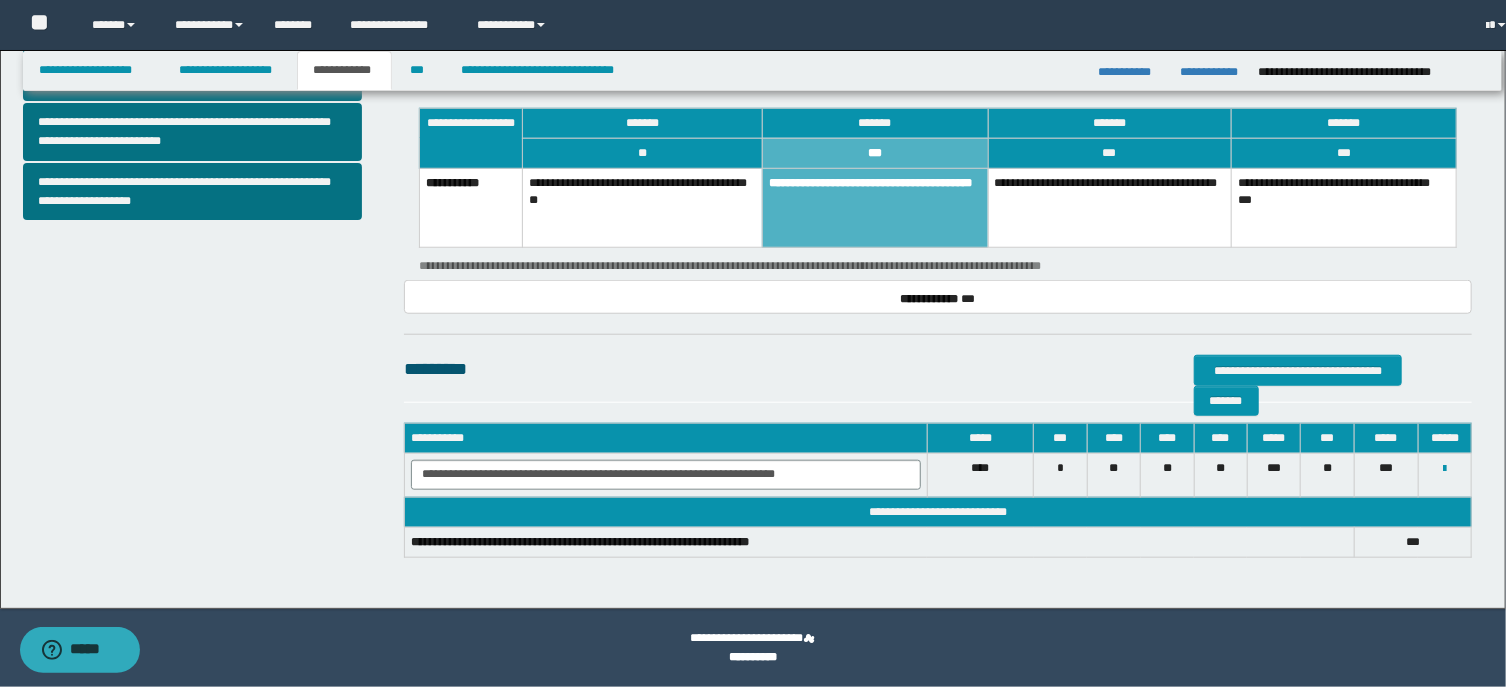 scroll, scrollTop: 781, scrollLeft: 0, axis: vertical 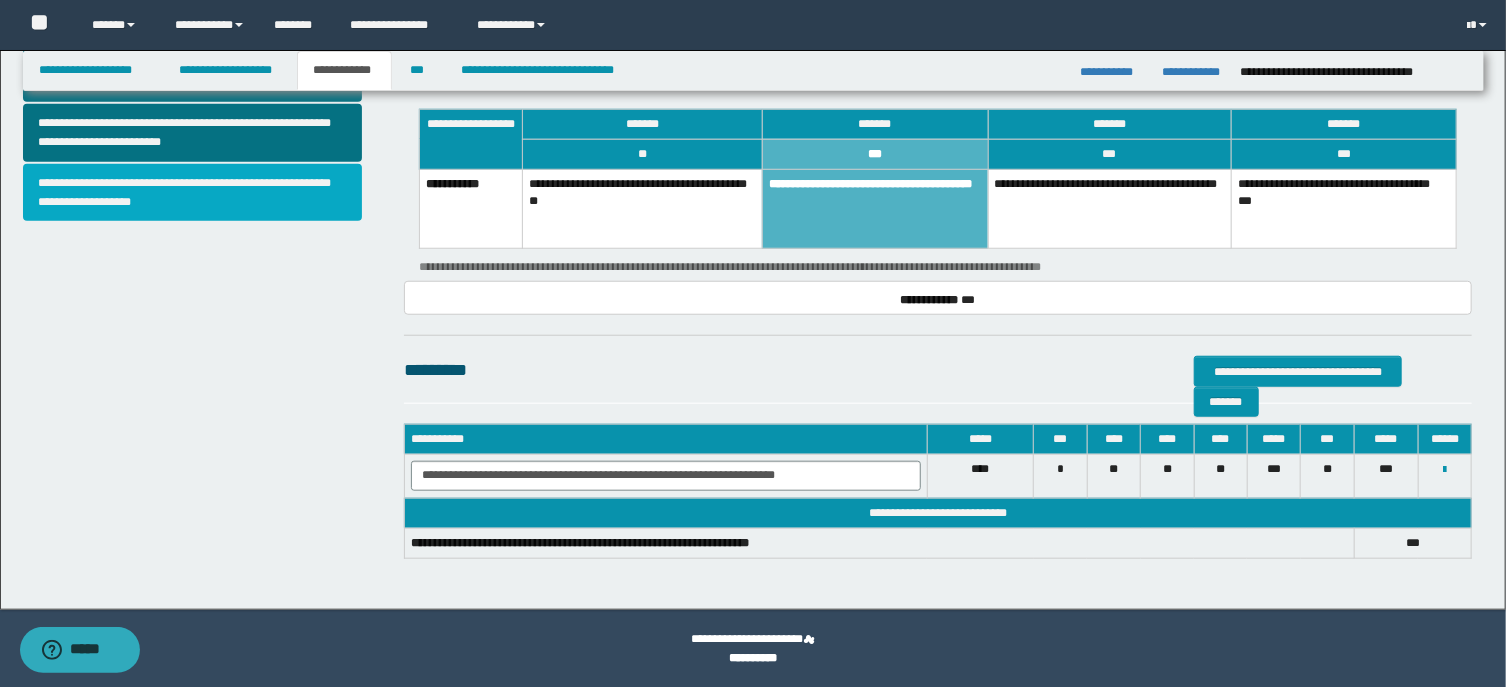 click on "**********" at bounding box center (192, 193) 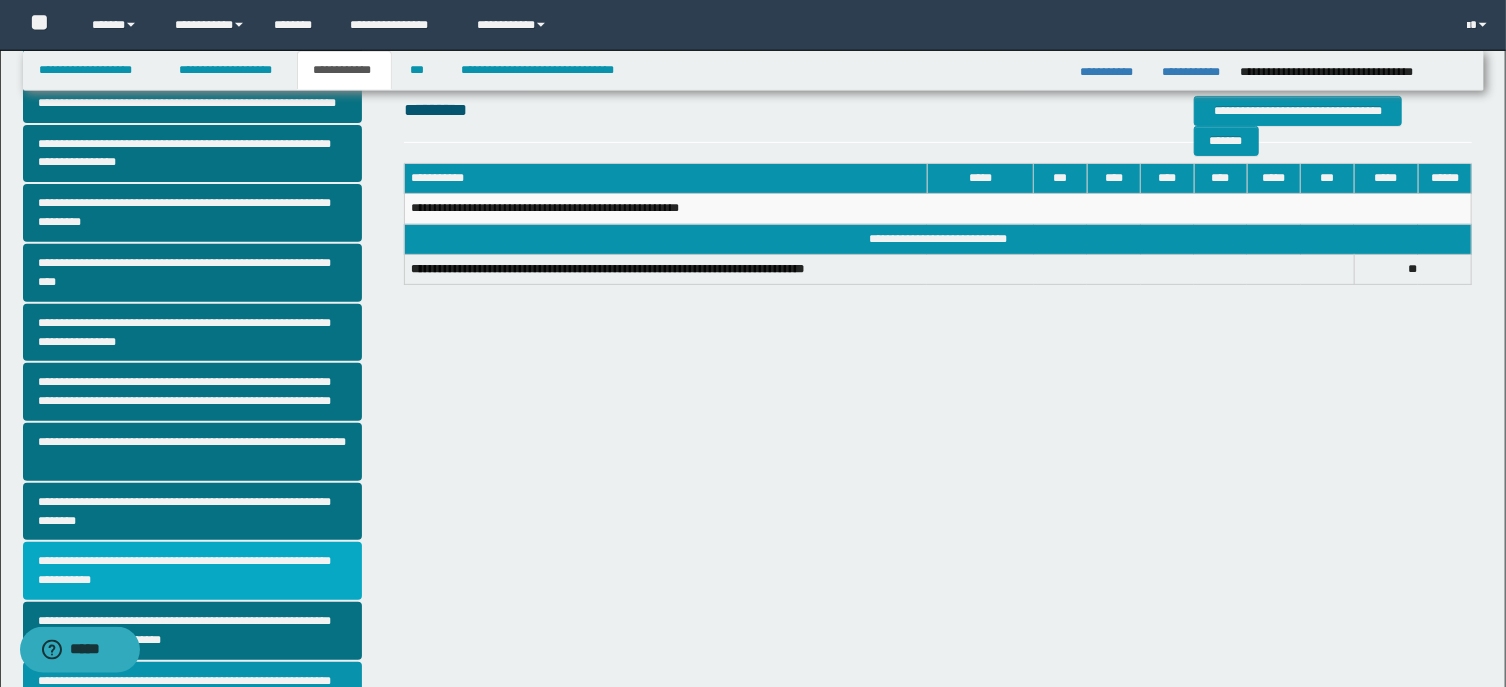 scroll, scrollTop: 424, scrollLeft: 0, axis: vertical 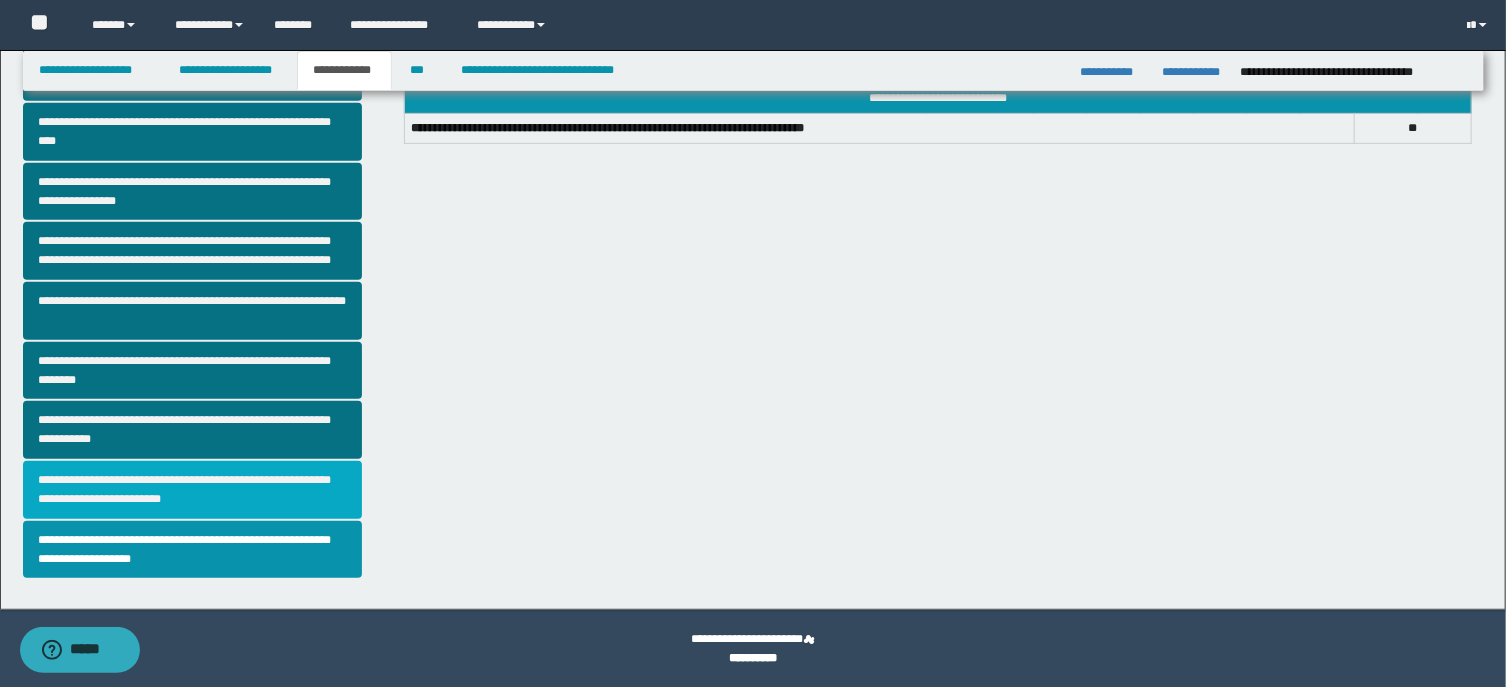 click on "**********" at bounding box center (192, 490) 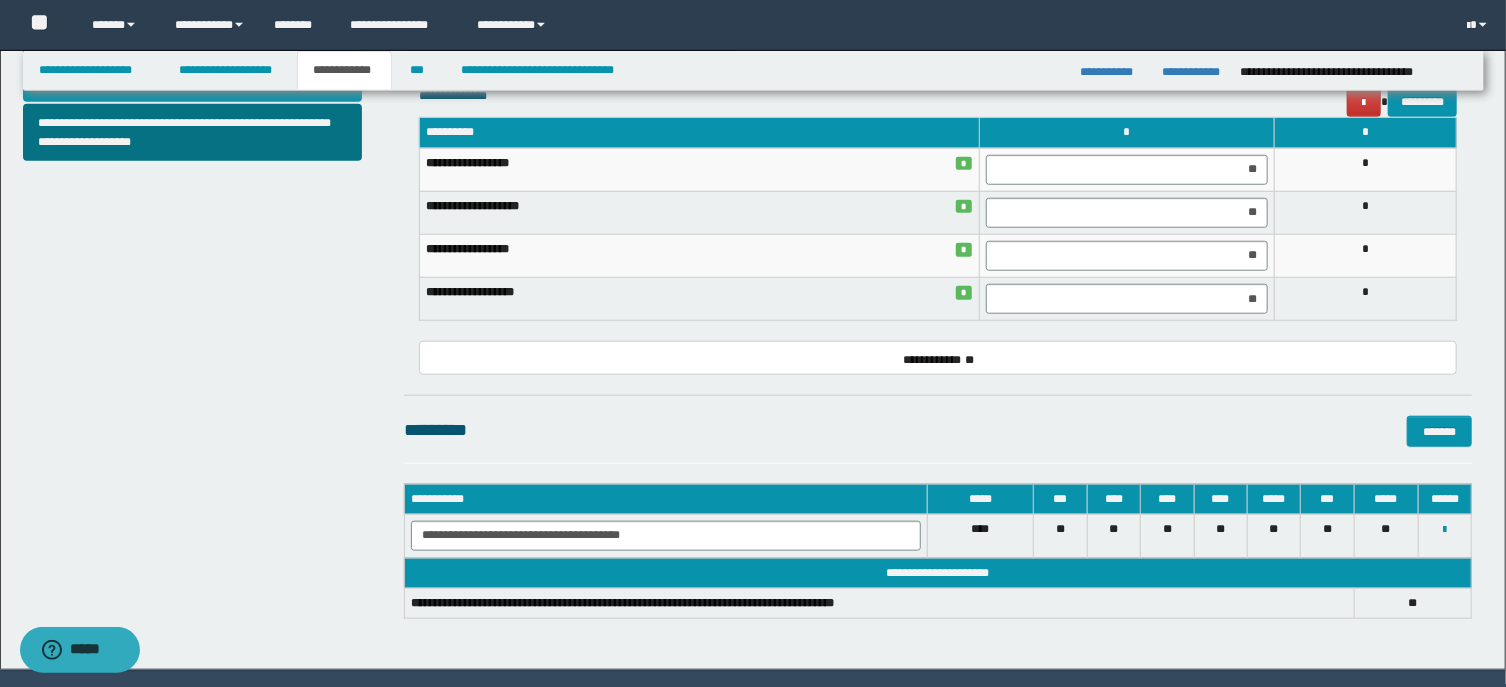 scroll, scrollTop: 902, scrollLeft: 0, axis: vertical 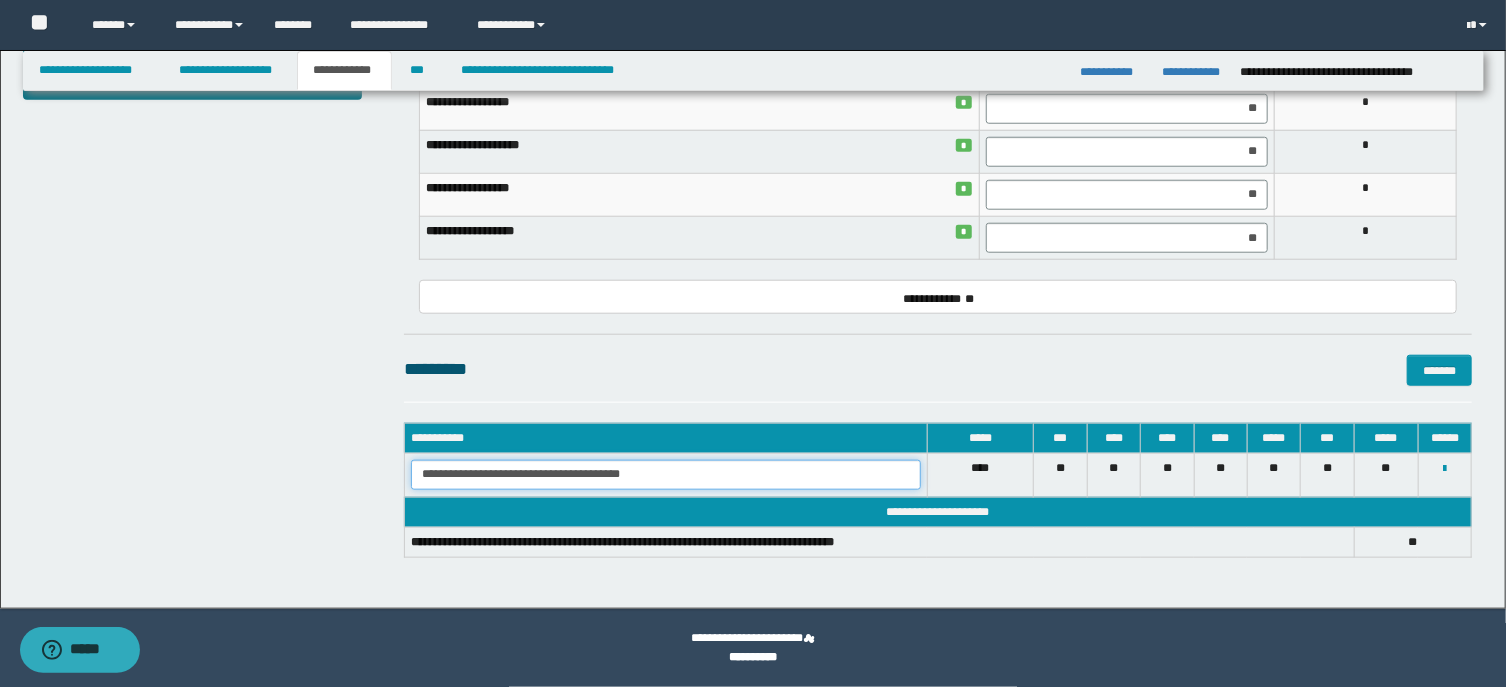 click on "**********" at bounding box center (666, 475) 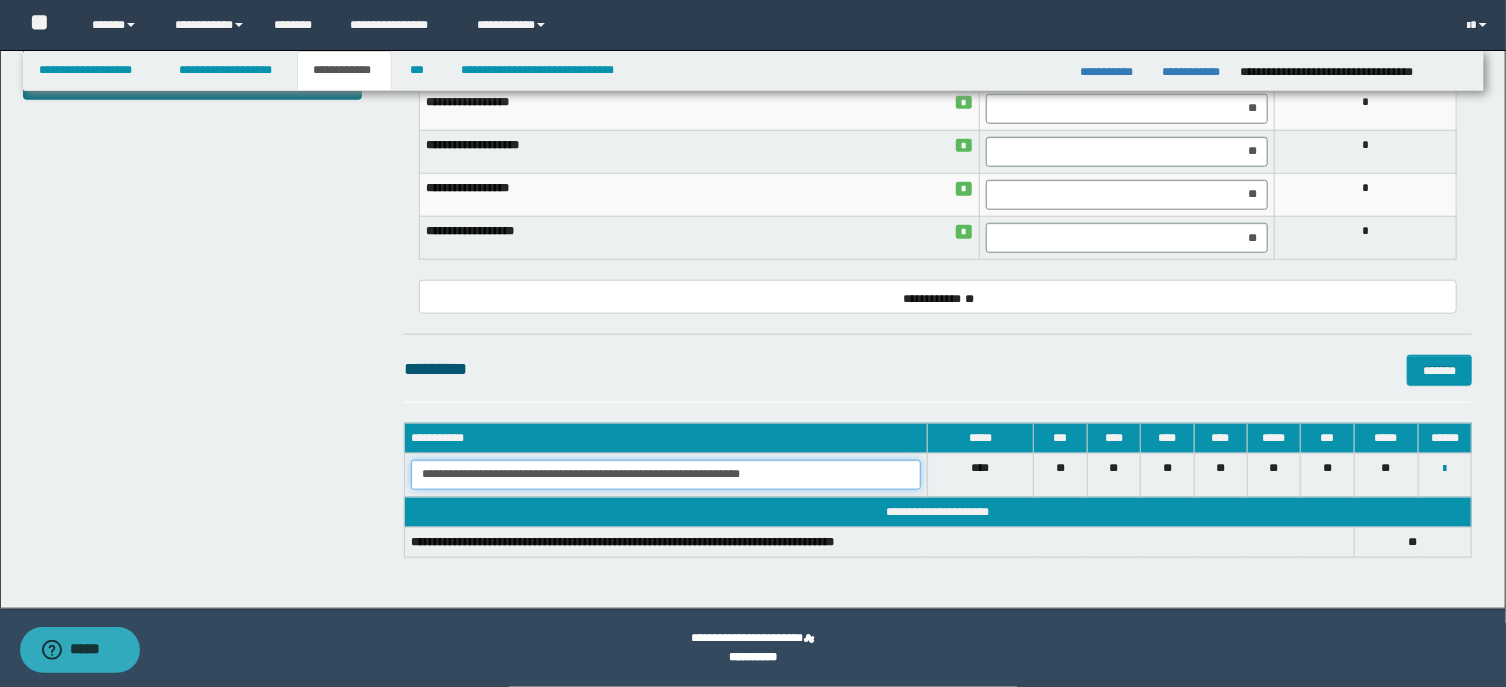 click on "**********" at bounding box center [666, 475] 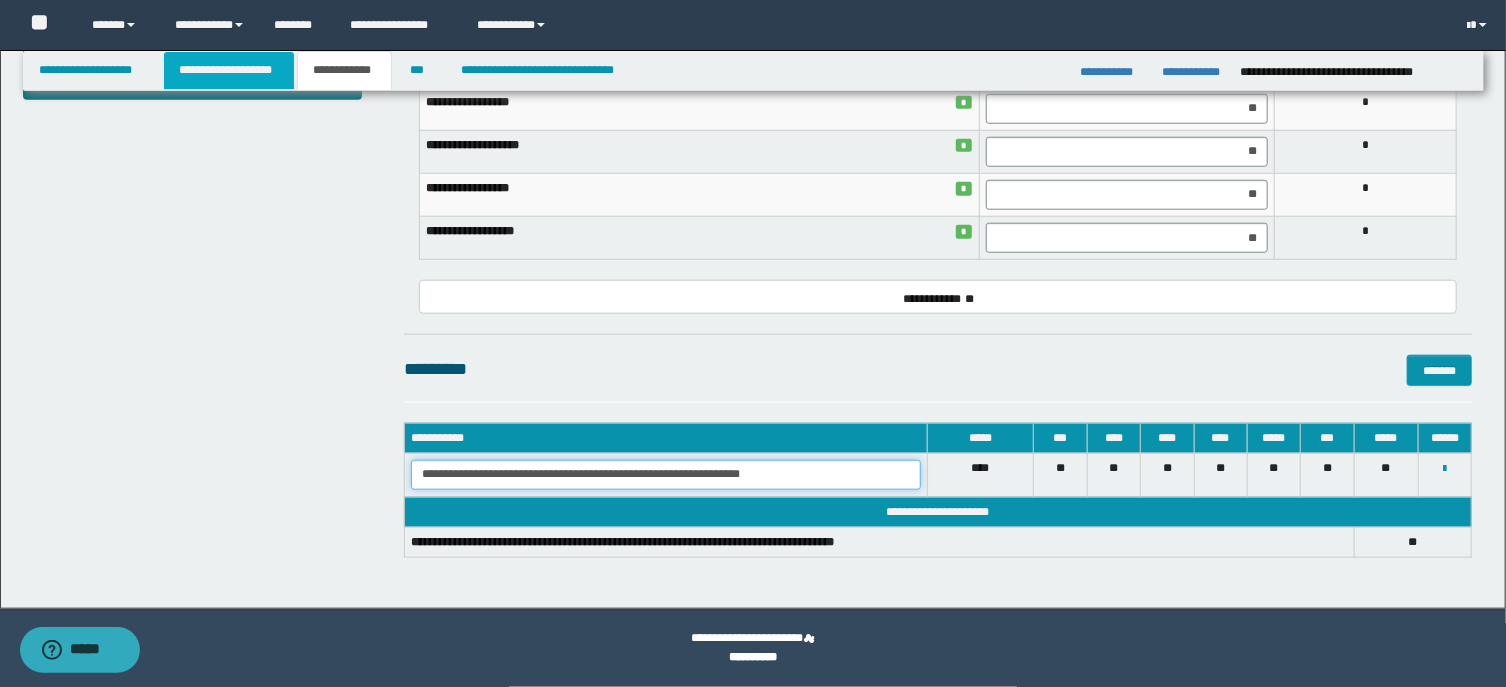 type on "**********" 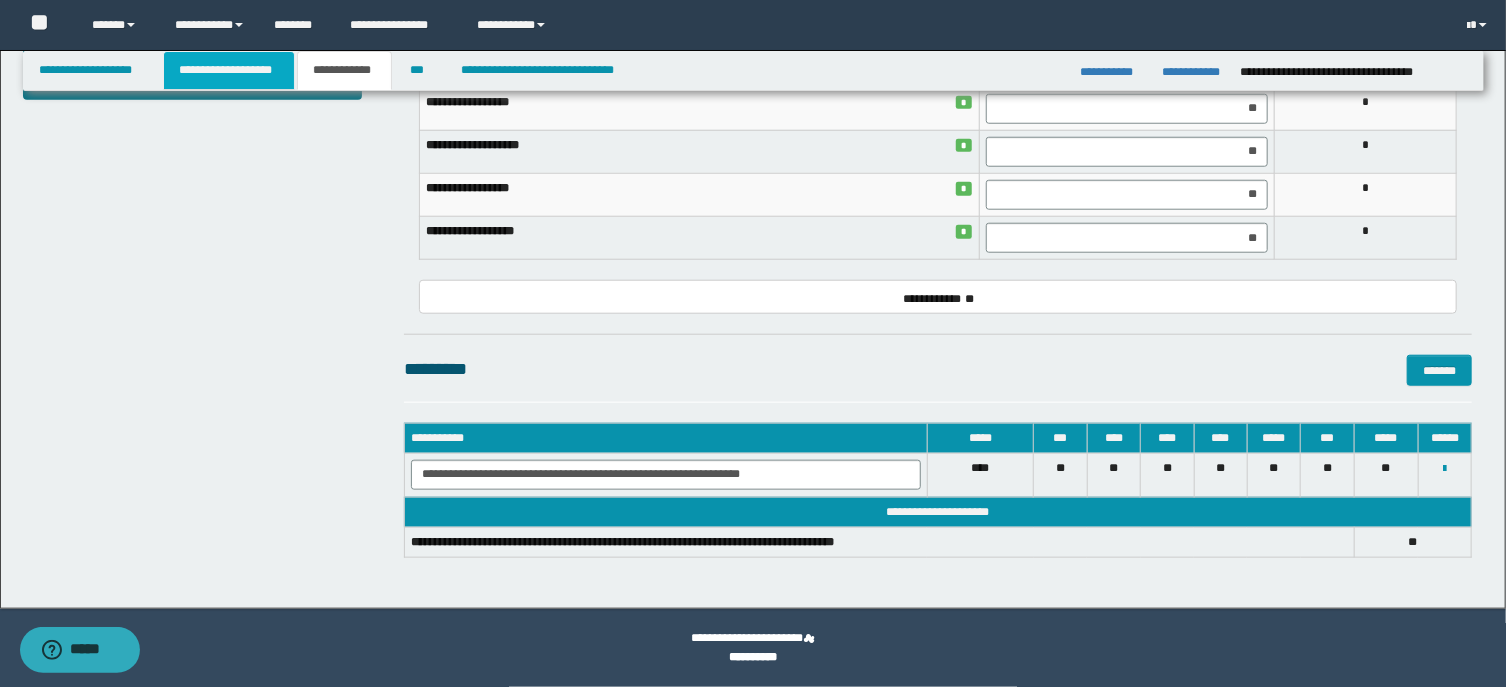 click on "**********" at bounding box center (229, 70) 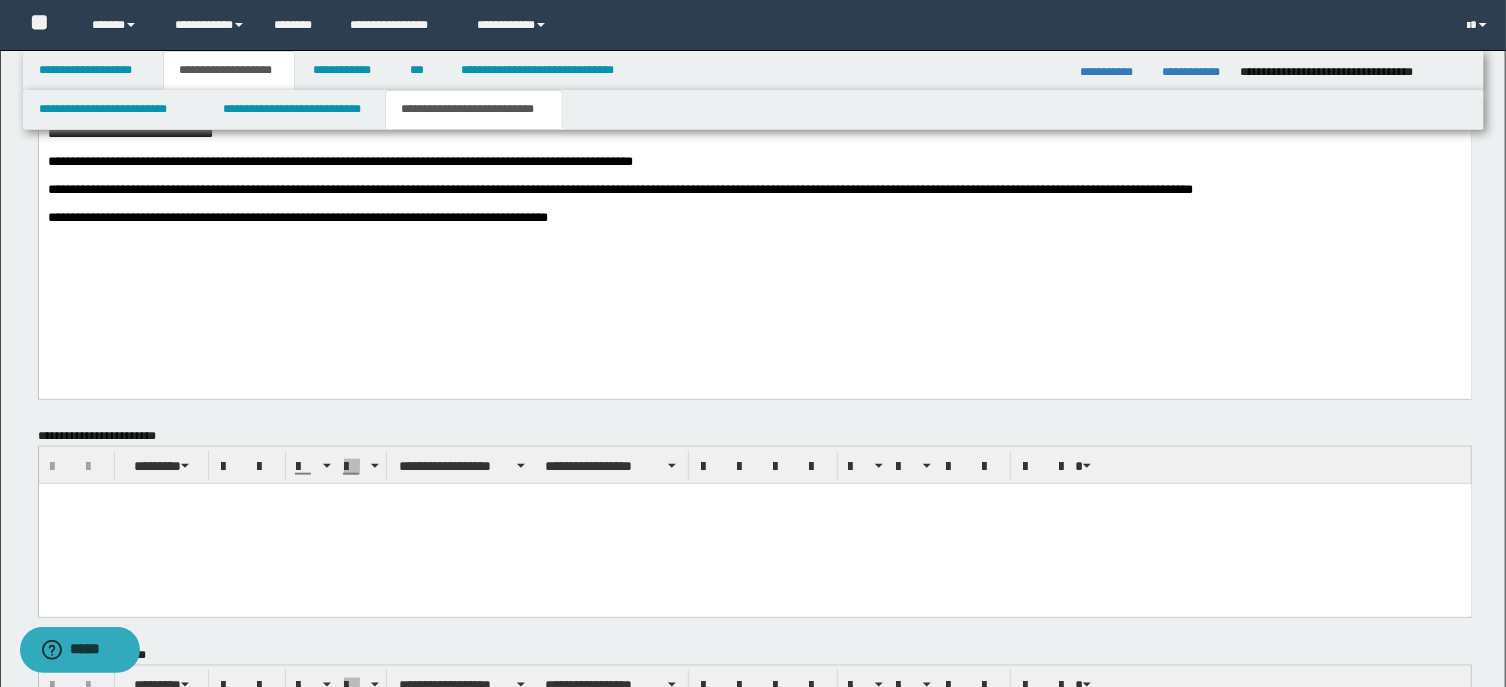 click on "**********" at bounding box center (754, 218) 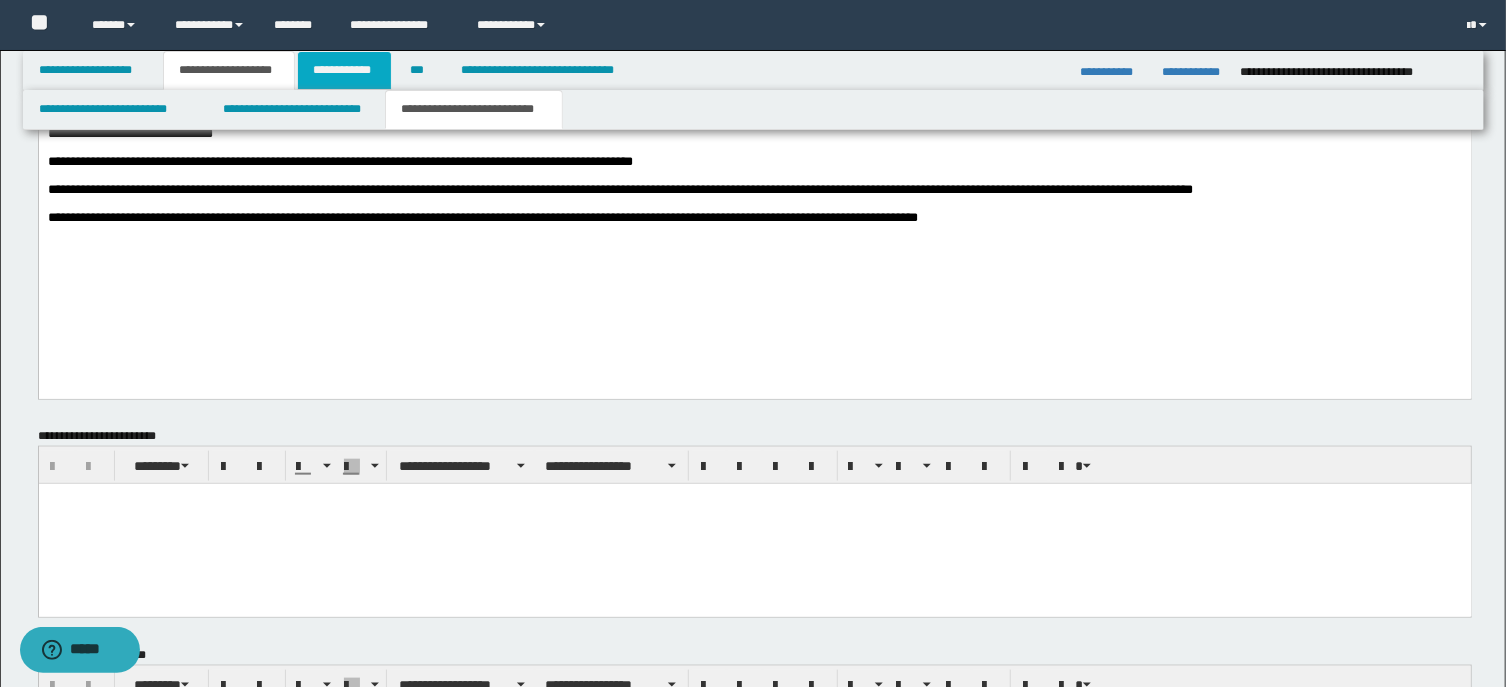 click on "**********" at bounding box center (344, 70) 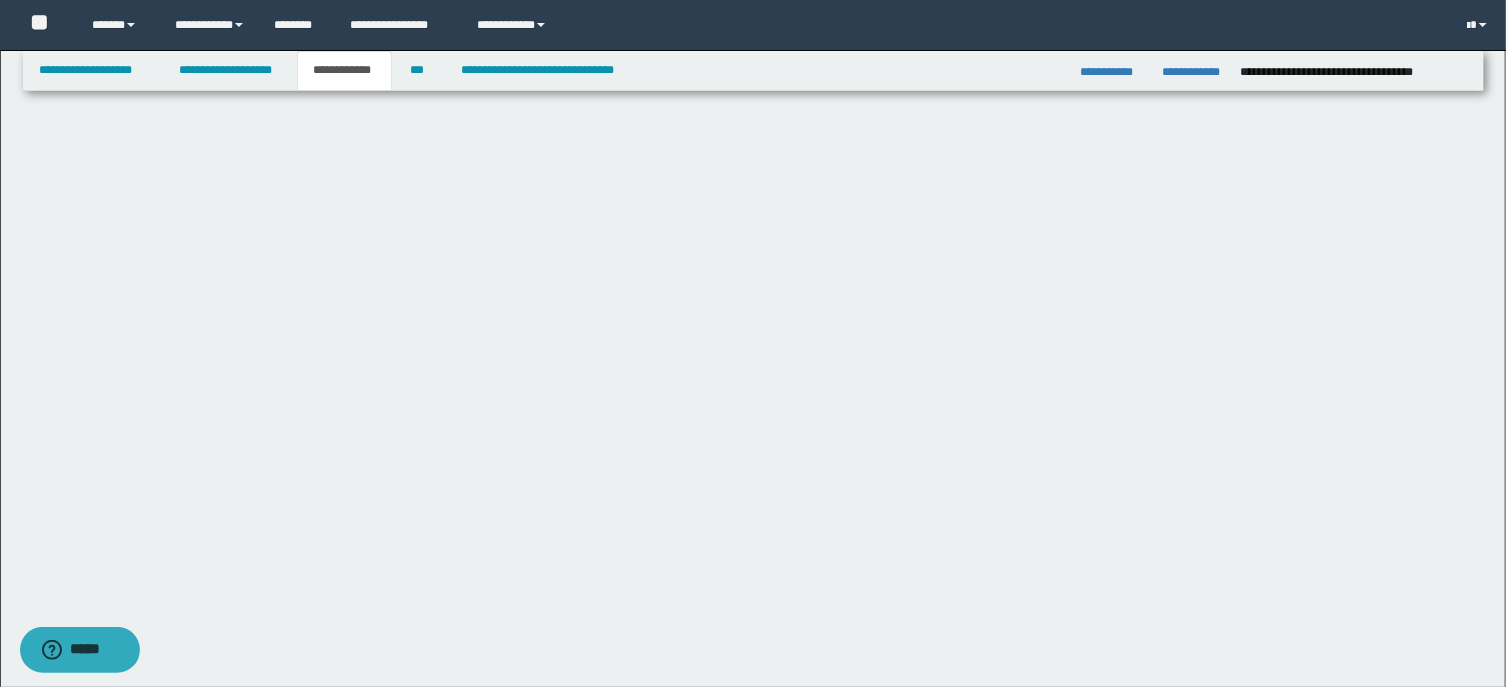 scroll, scrollTop: 902, scrollLeft: 0, axis: vertical 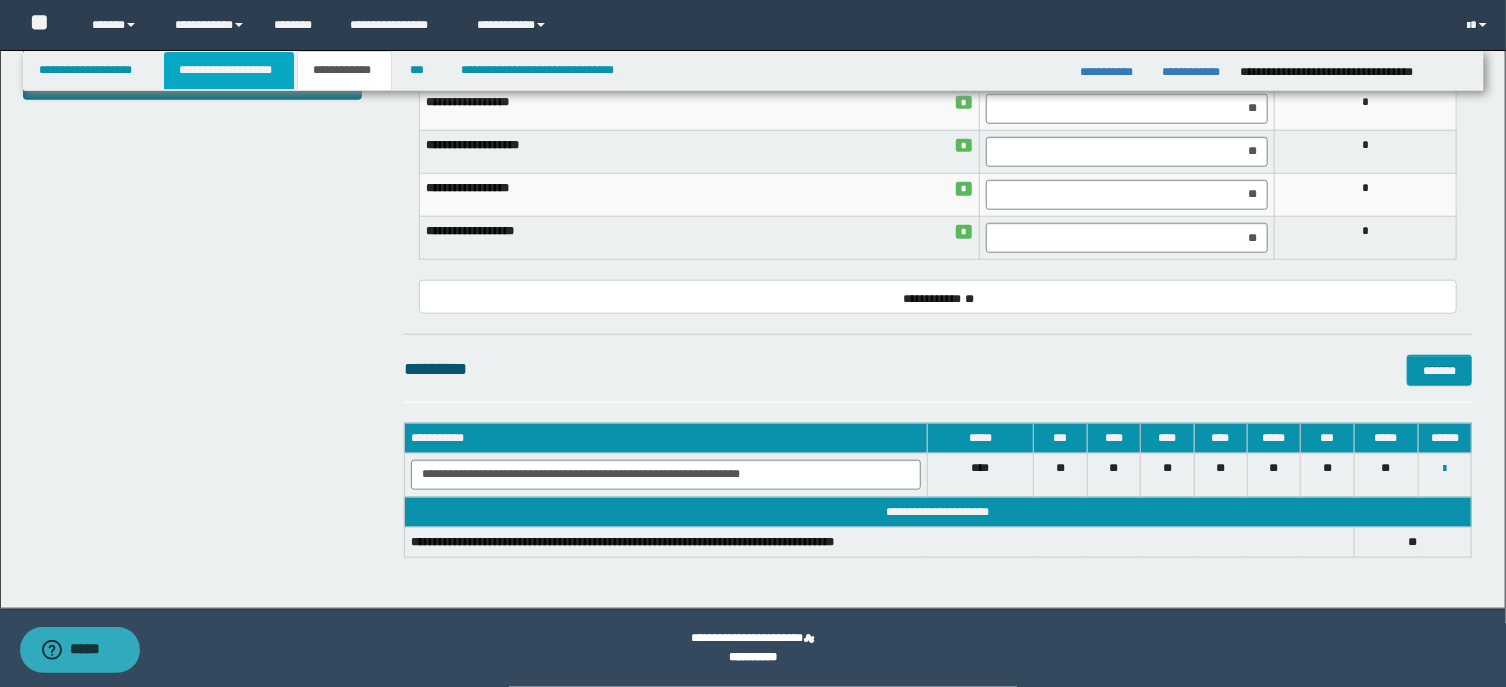 click on "**********" at bounding box center [229, 70] 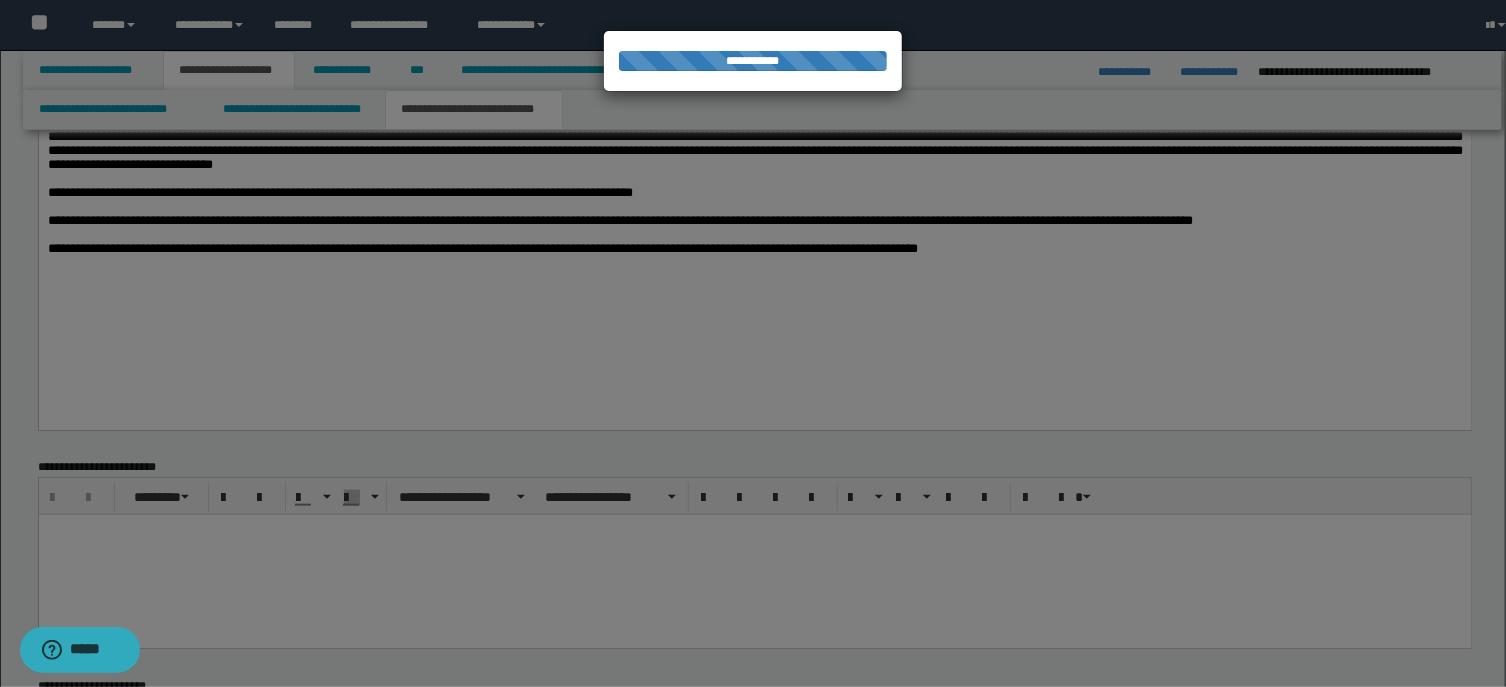 scroll, scrollTop: 933, scrollLeft: 0, axis: vertical 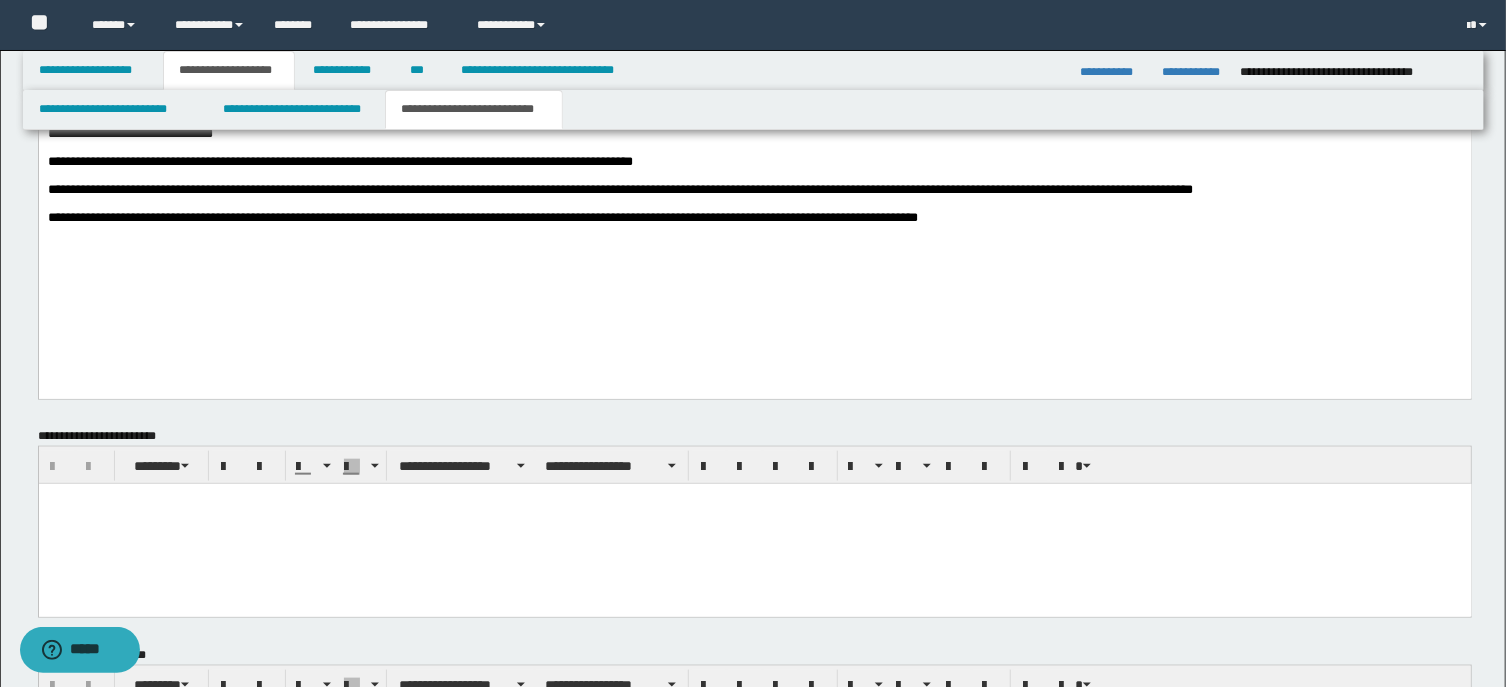 click on "**********" at bounding box center [754, 218] 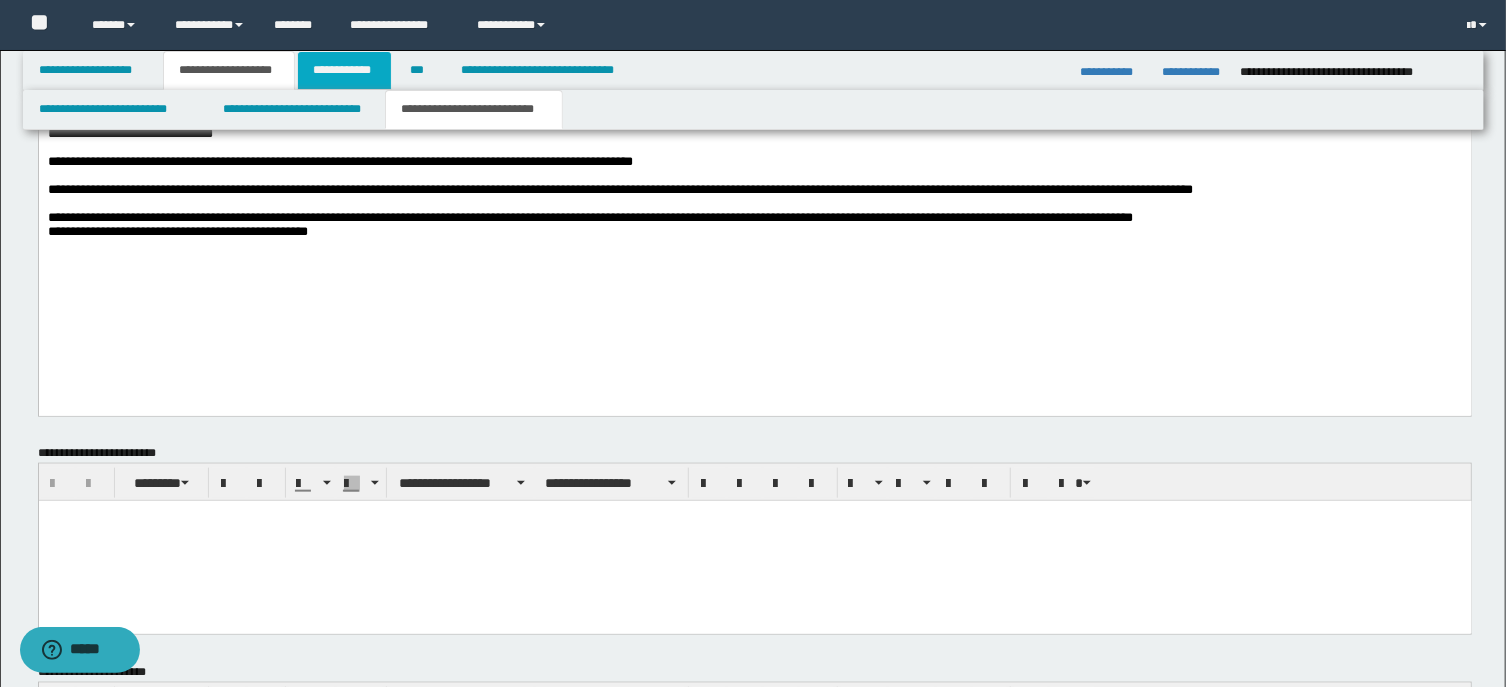 click on "**********" at bounding box center [344, 70] 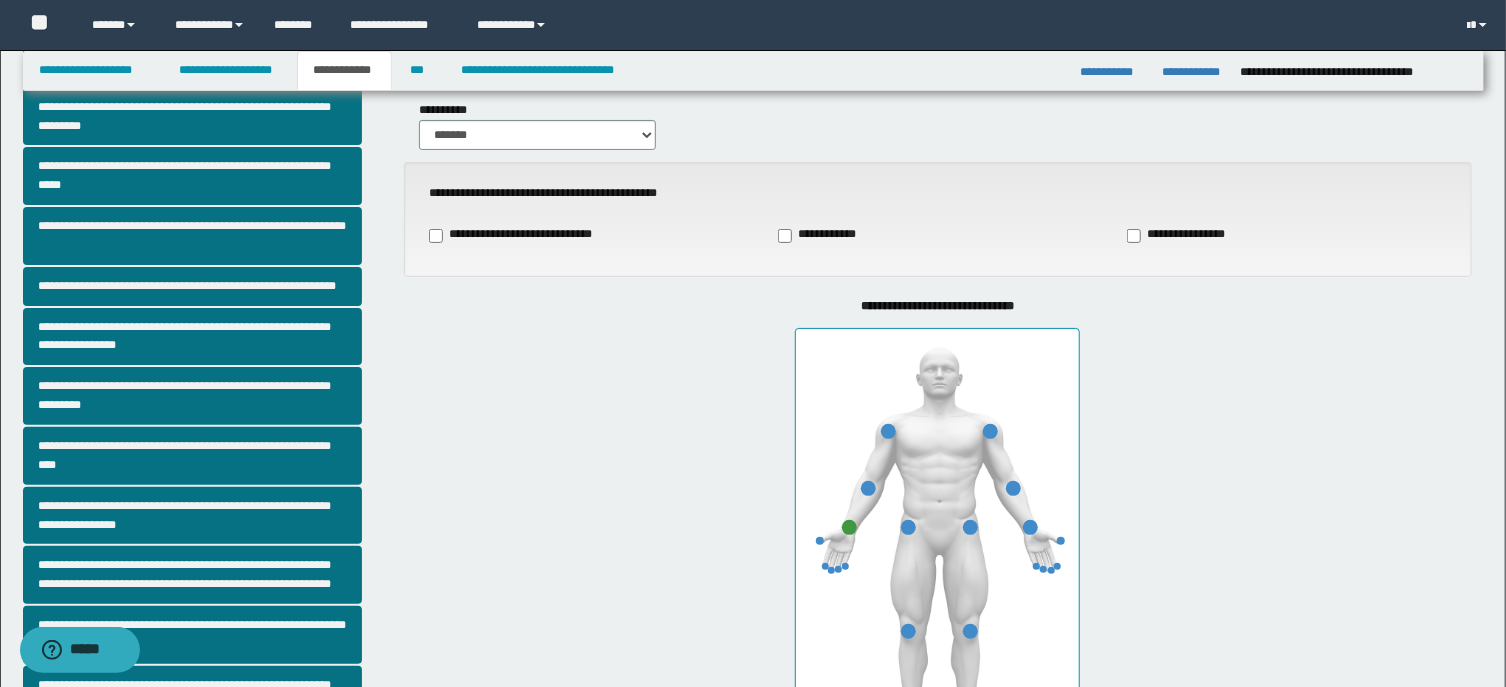 scroll, scrollTop: 0, scrollLeft: 0, axis: both 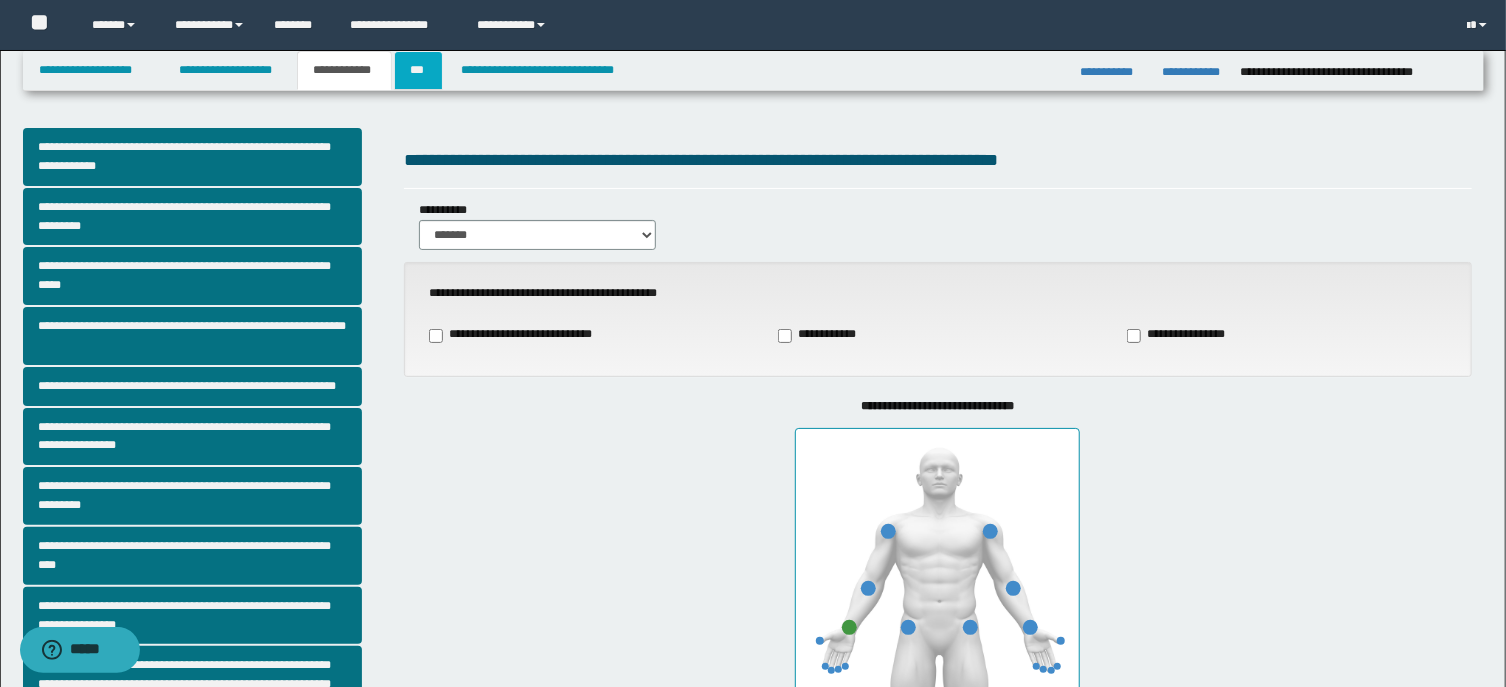 click on "***" at bounding box center (418, 70) 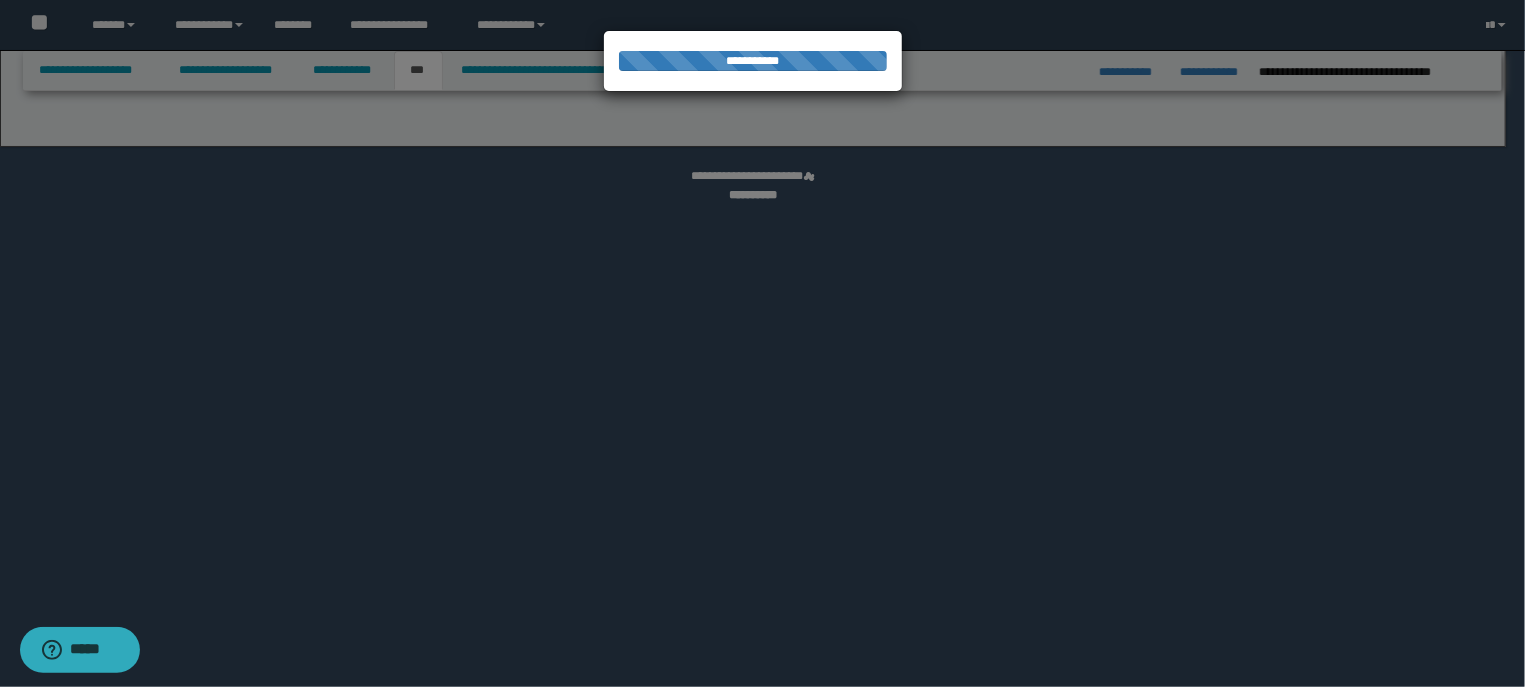 select on "***" 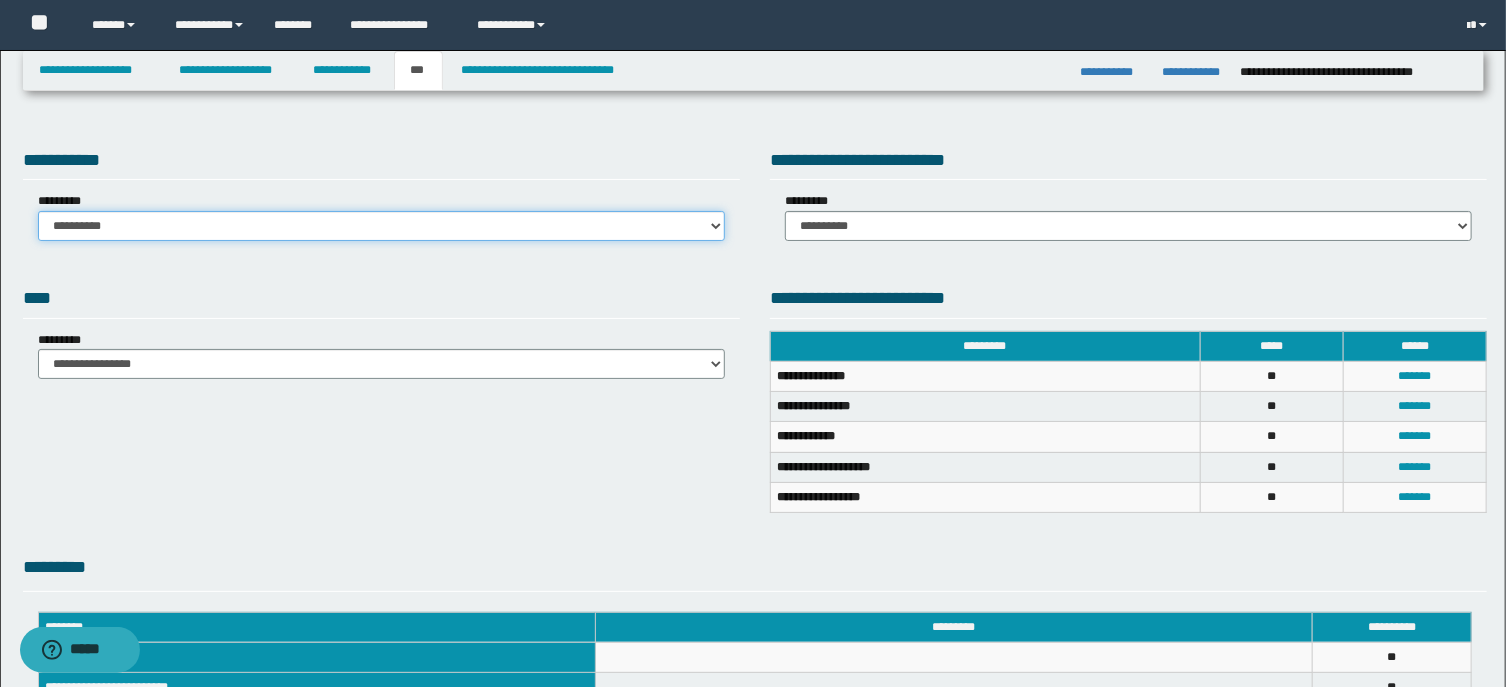 click on "**********" at bounding box center [381, 226] 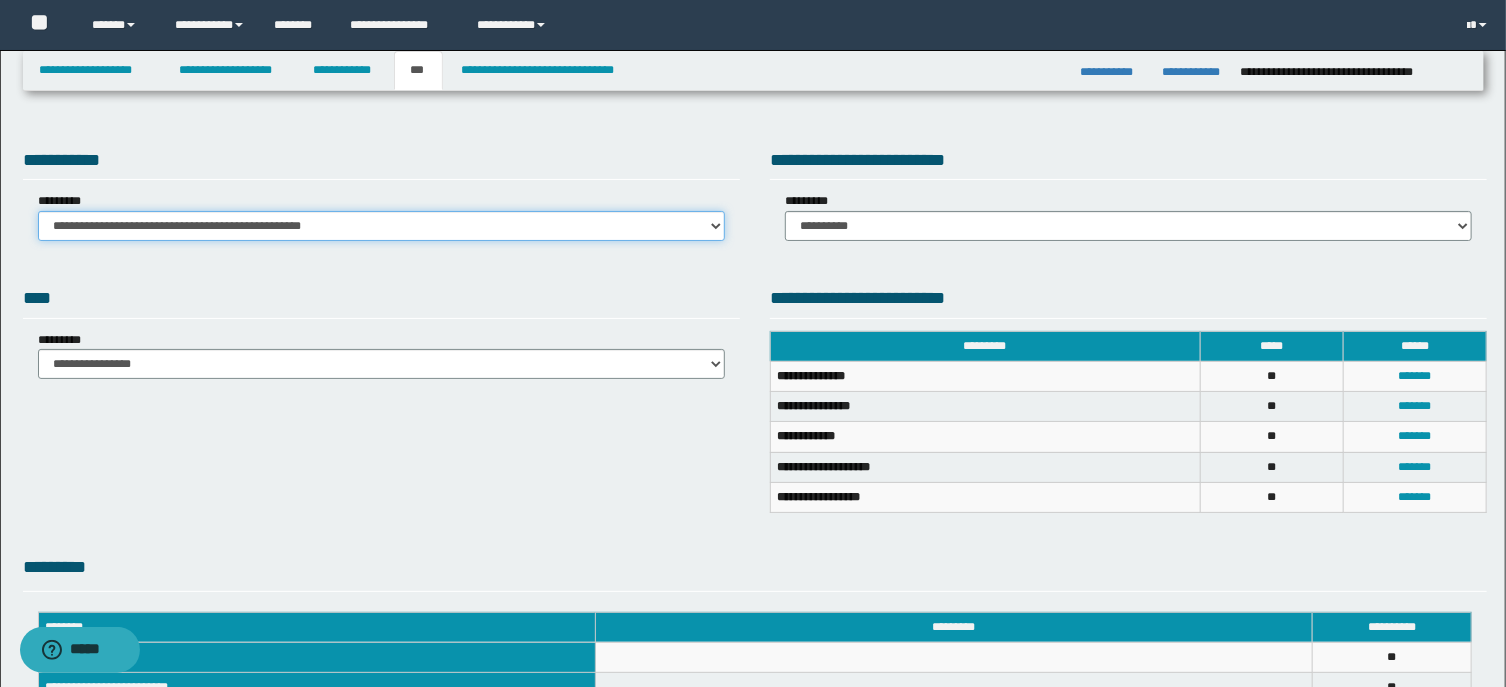 click on "**********" at bounding box center (0, 0) 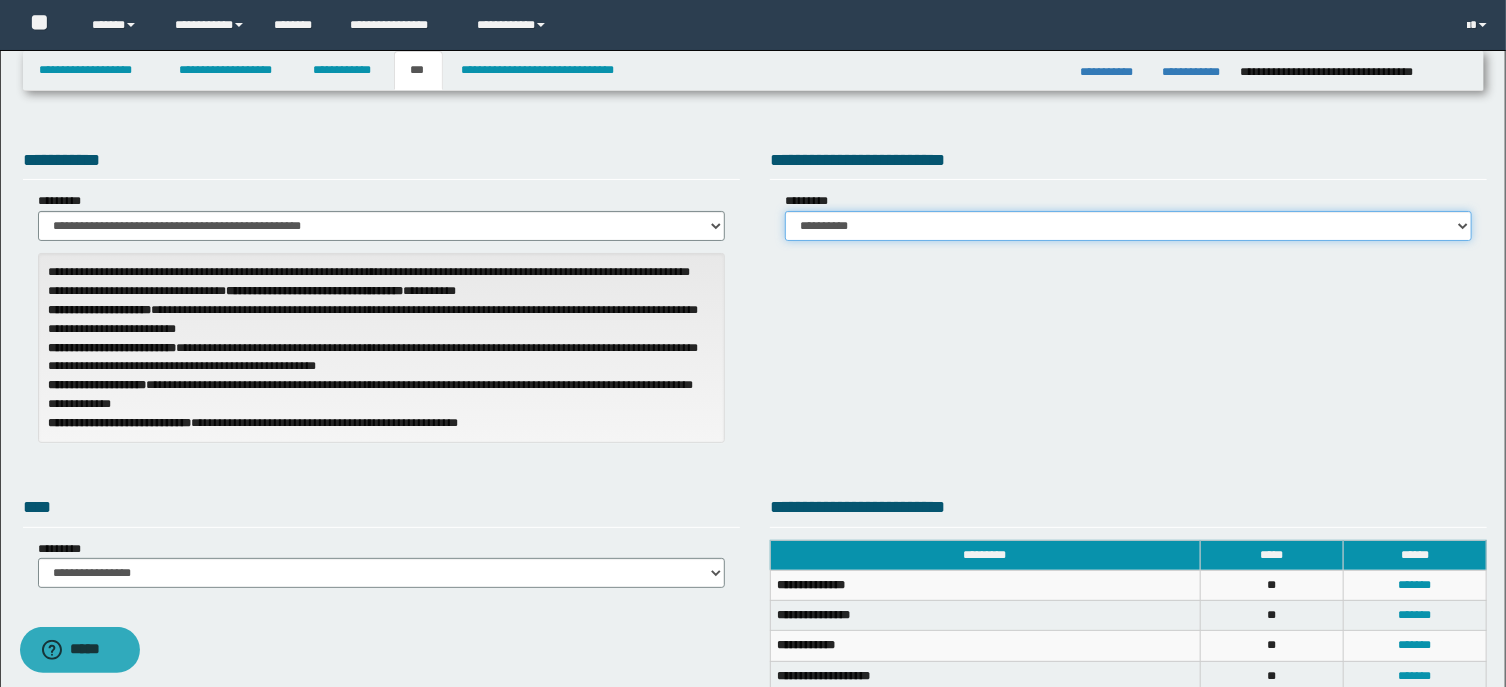 select on "*" 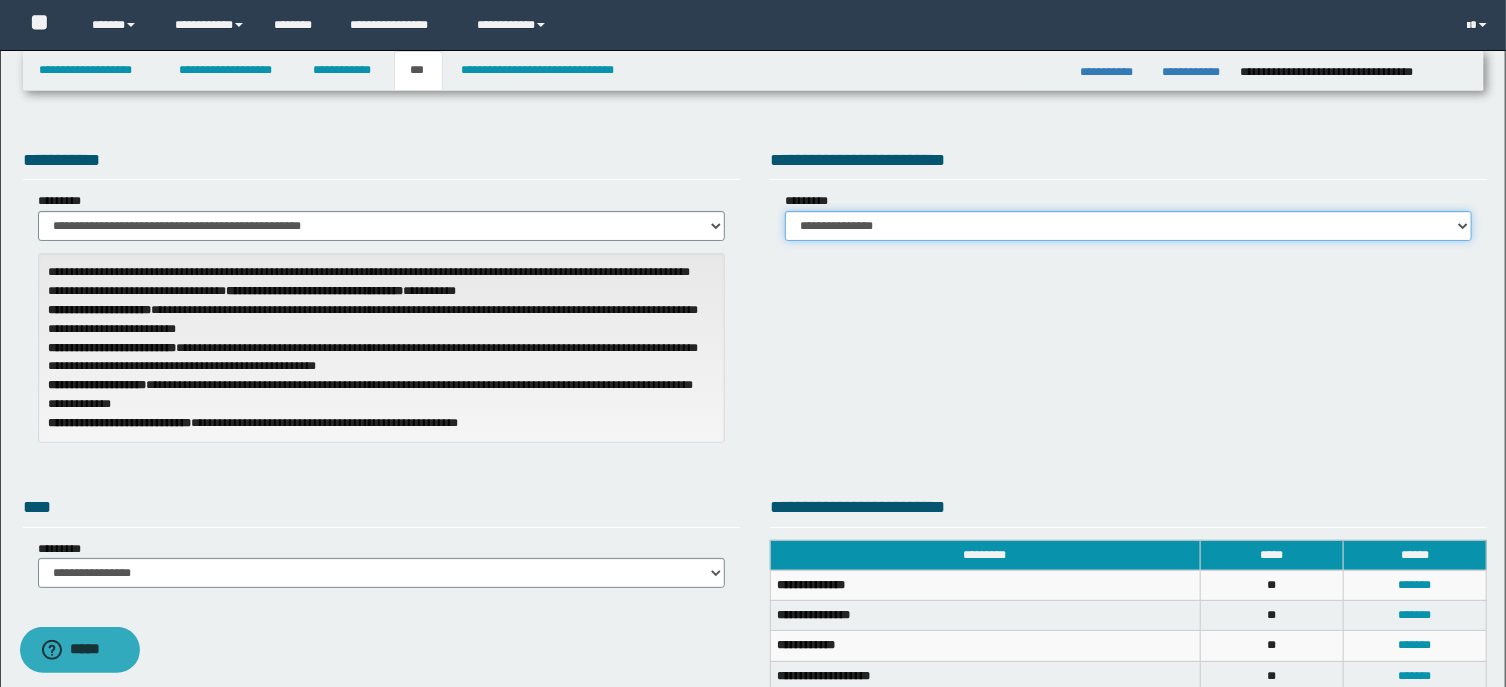 click on "**********" at bounding box center (0, 0) 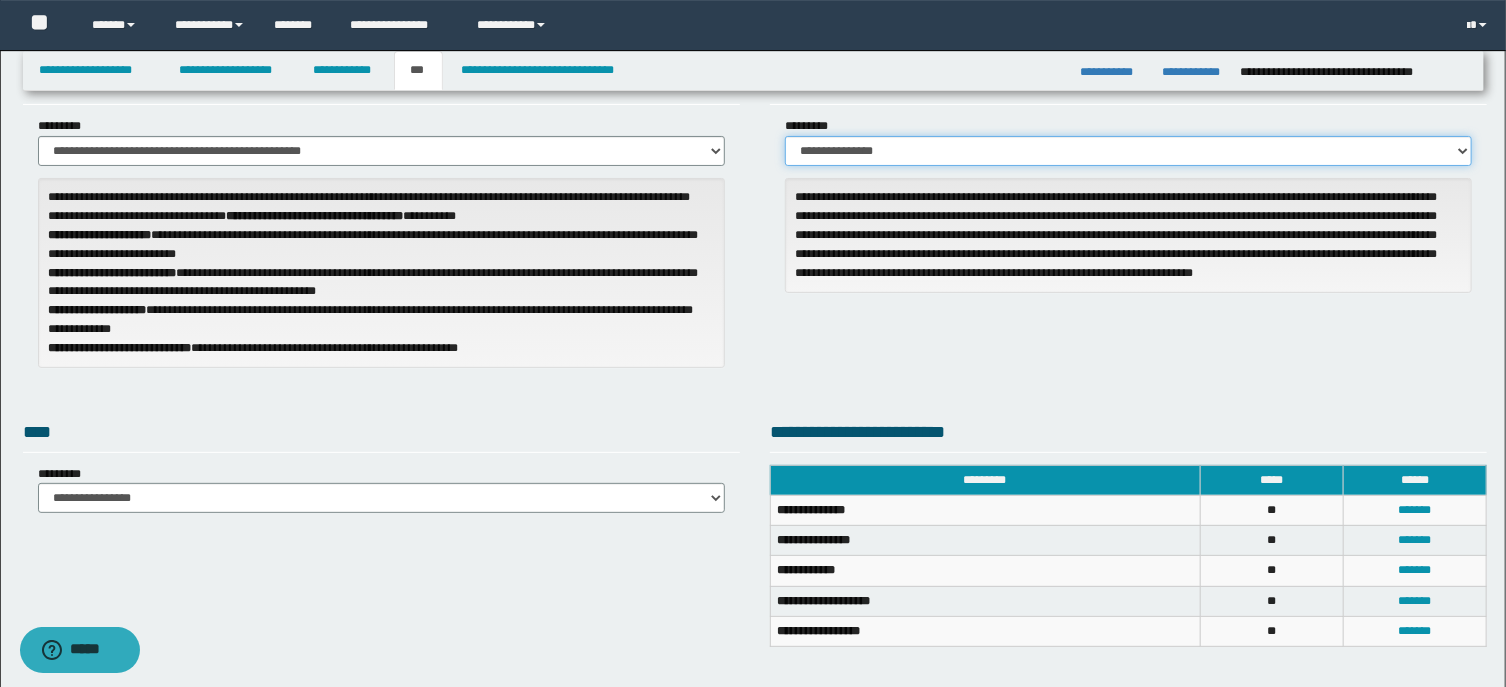 scroll, scrollTop: 107, scrollLeft: 0, axis: vertical 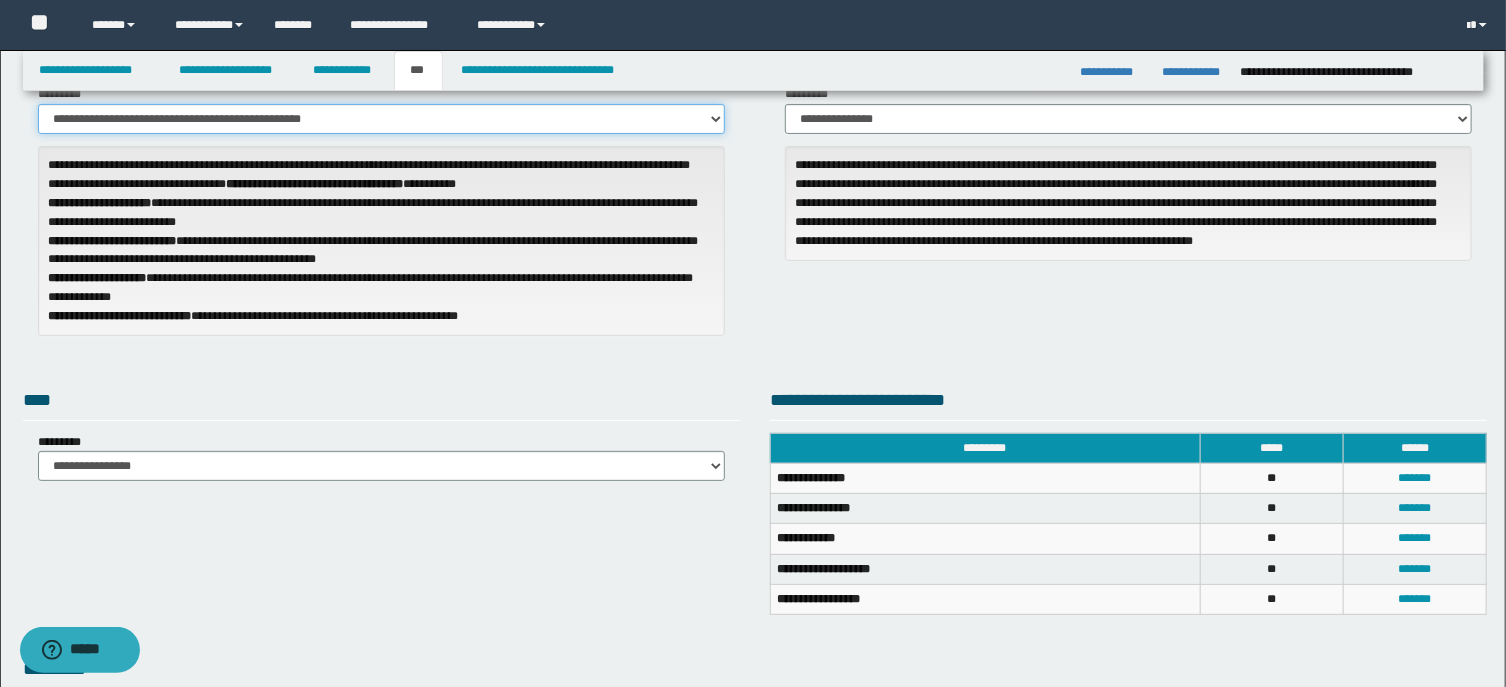 click on "**********" at bounding box center (0, 0) 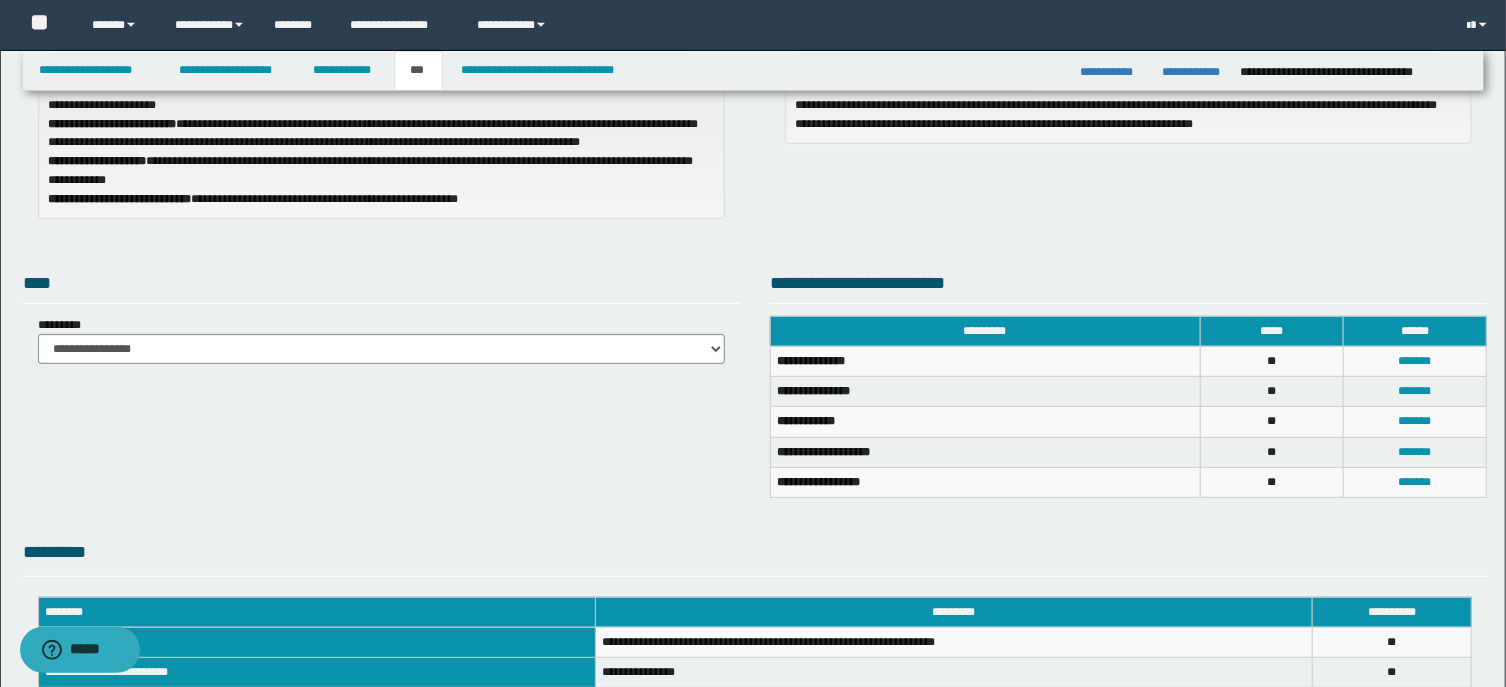 scroll, scrollTop: 107, scrollLeft: 0, axis: vertical 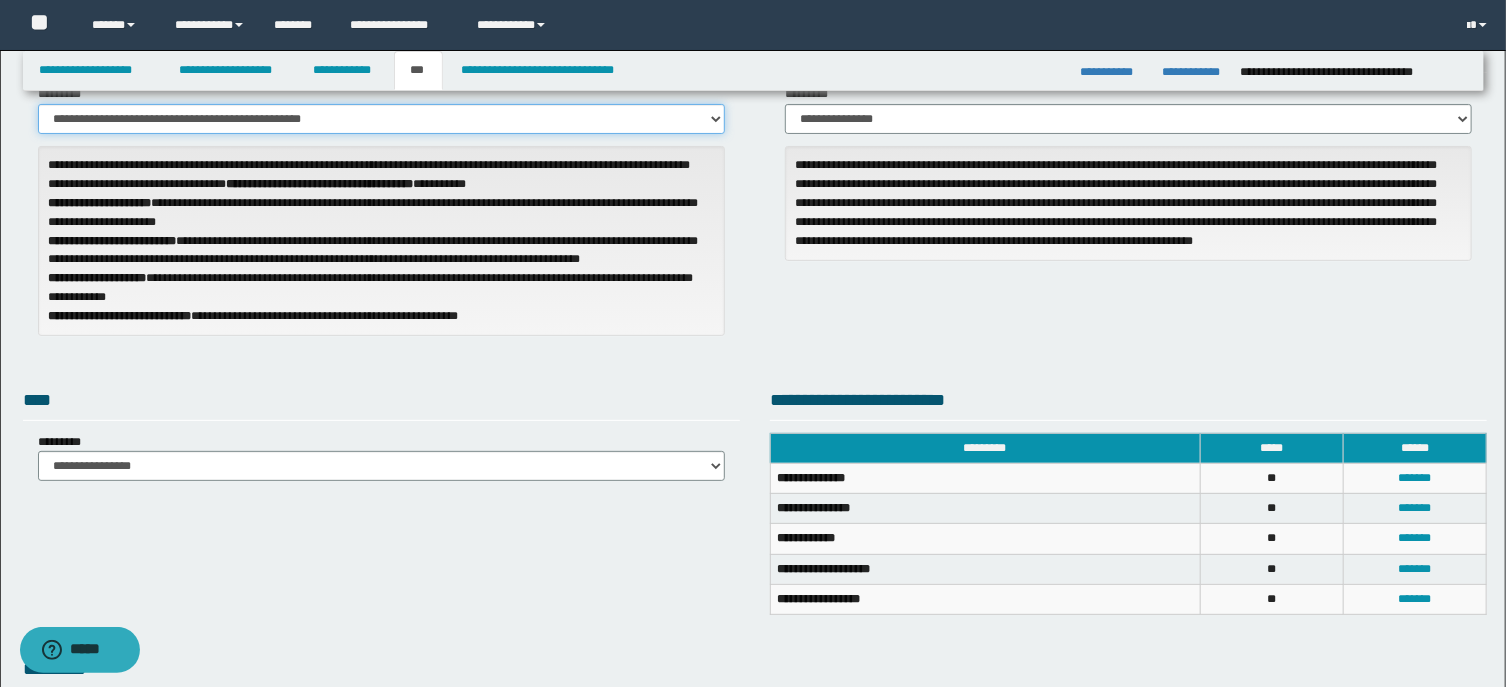 click on "**********" at bounding box center (381, 119) 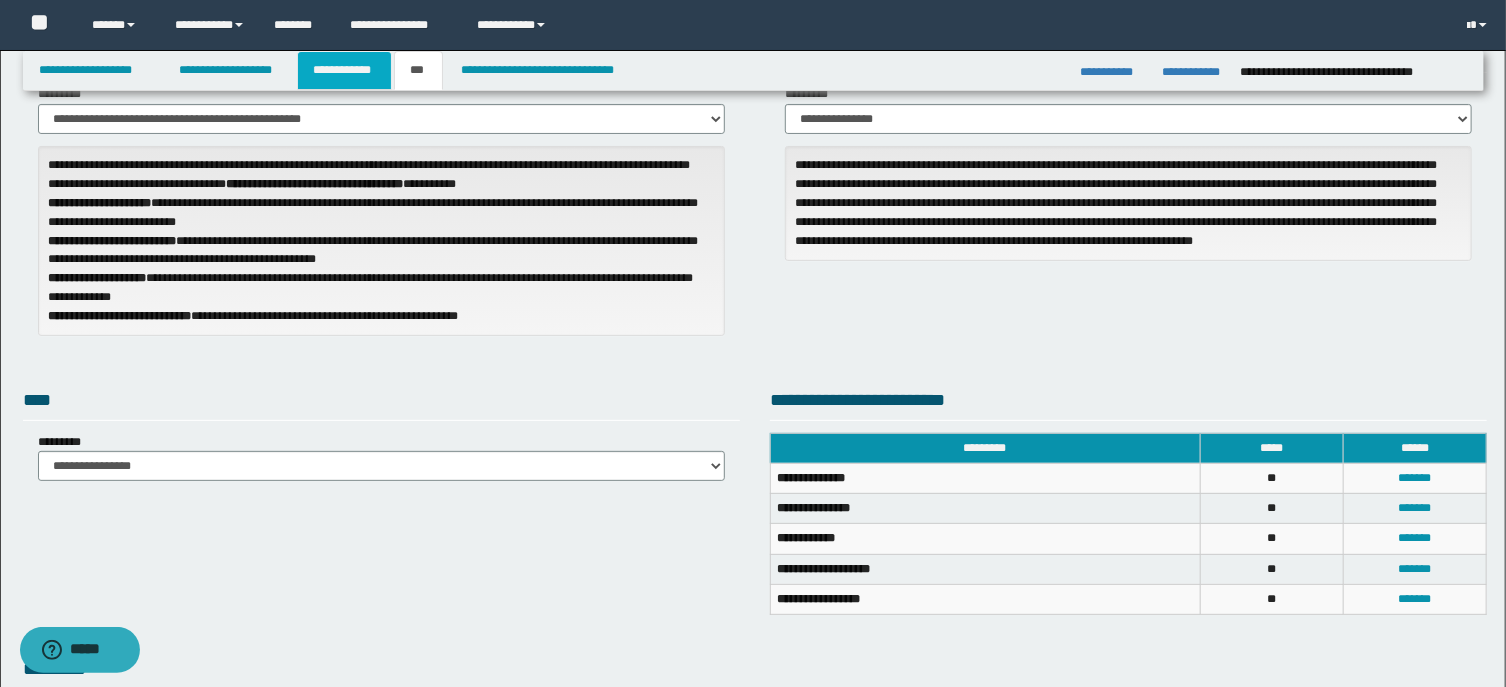 click on "**********" at bounding box center (344, 70) 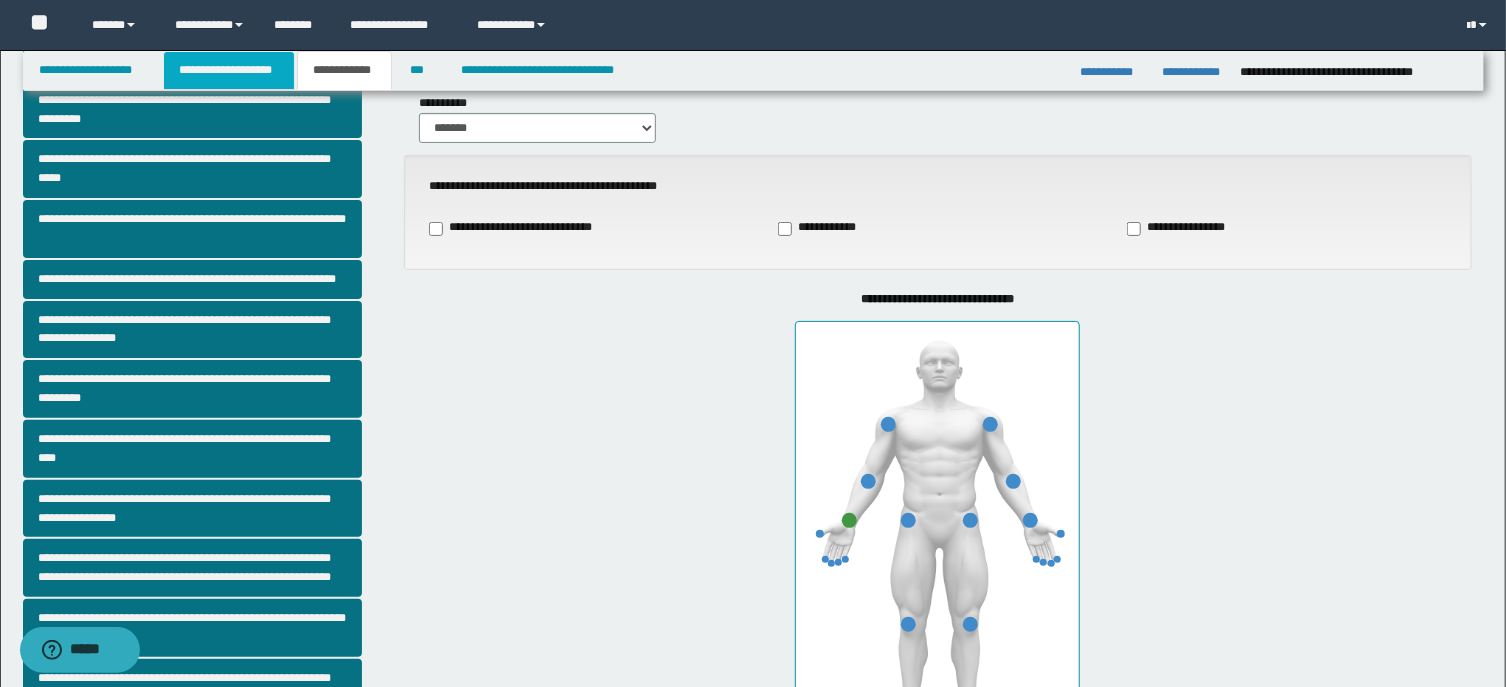 click on "**********" at bounding box center (229, 70) 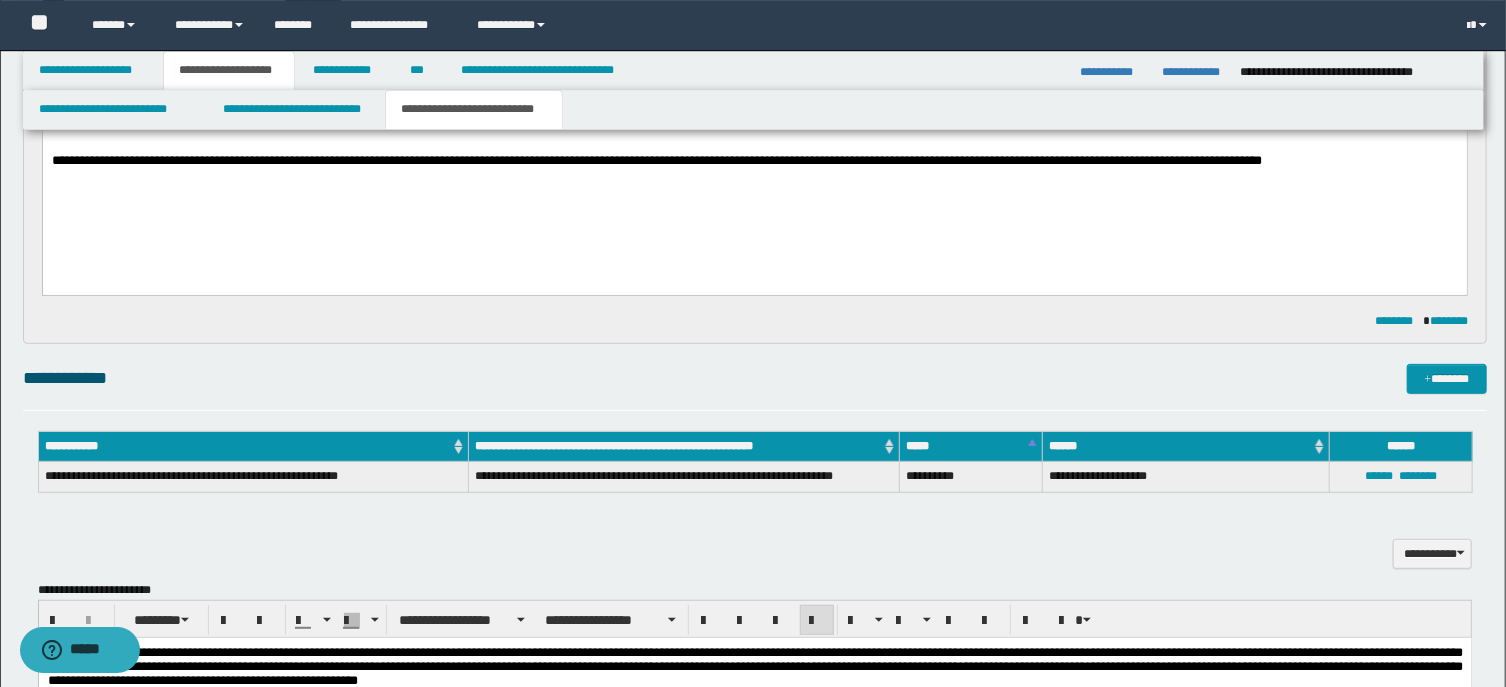 scroll, scrollTop: 0, scrollLeft: 0, axis: both 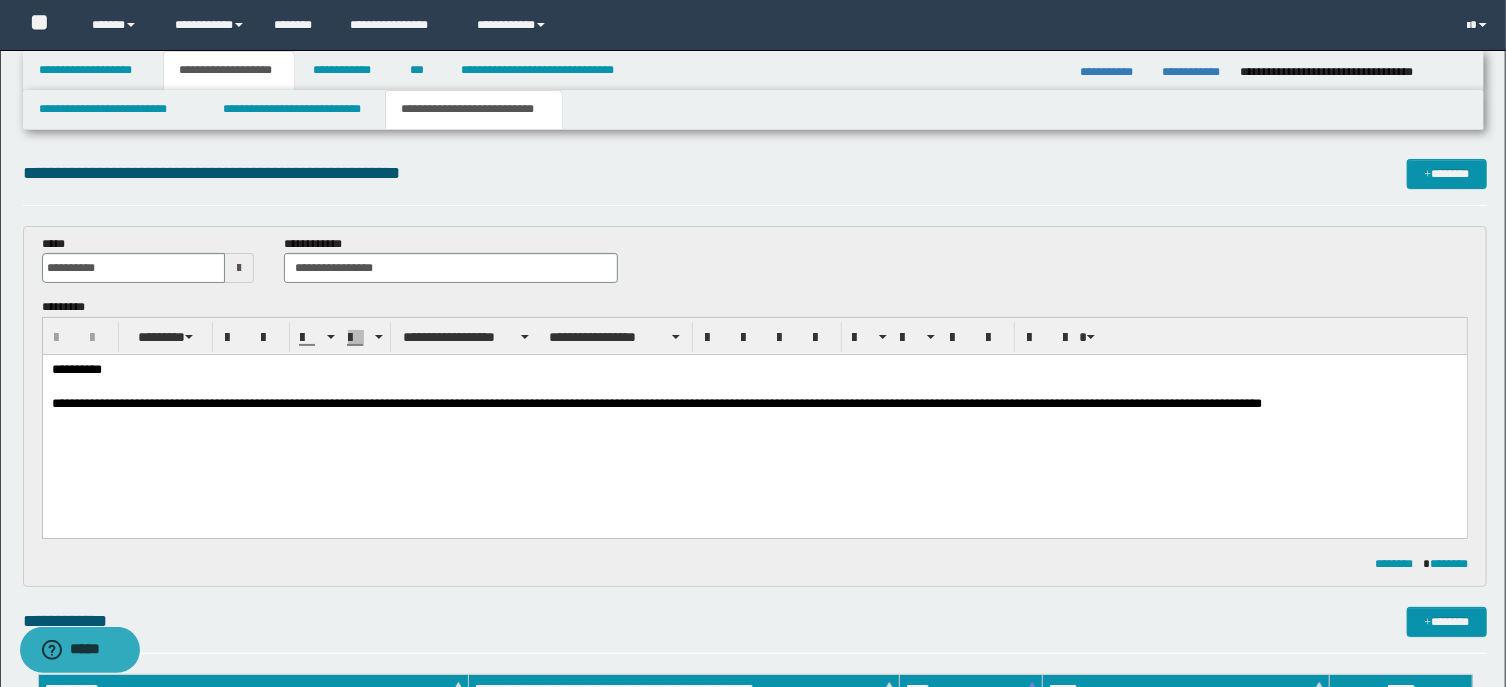 click on "**********" at bounding box center (754, 421) 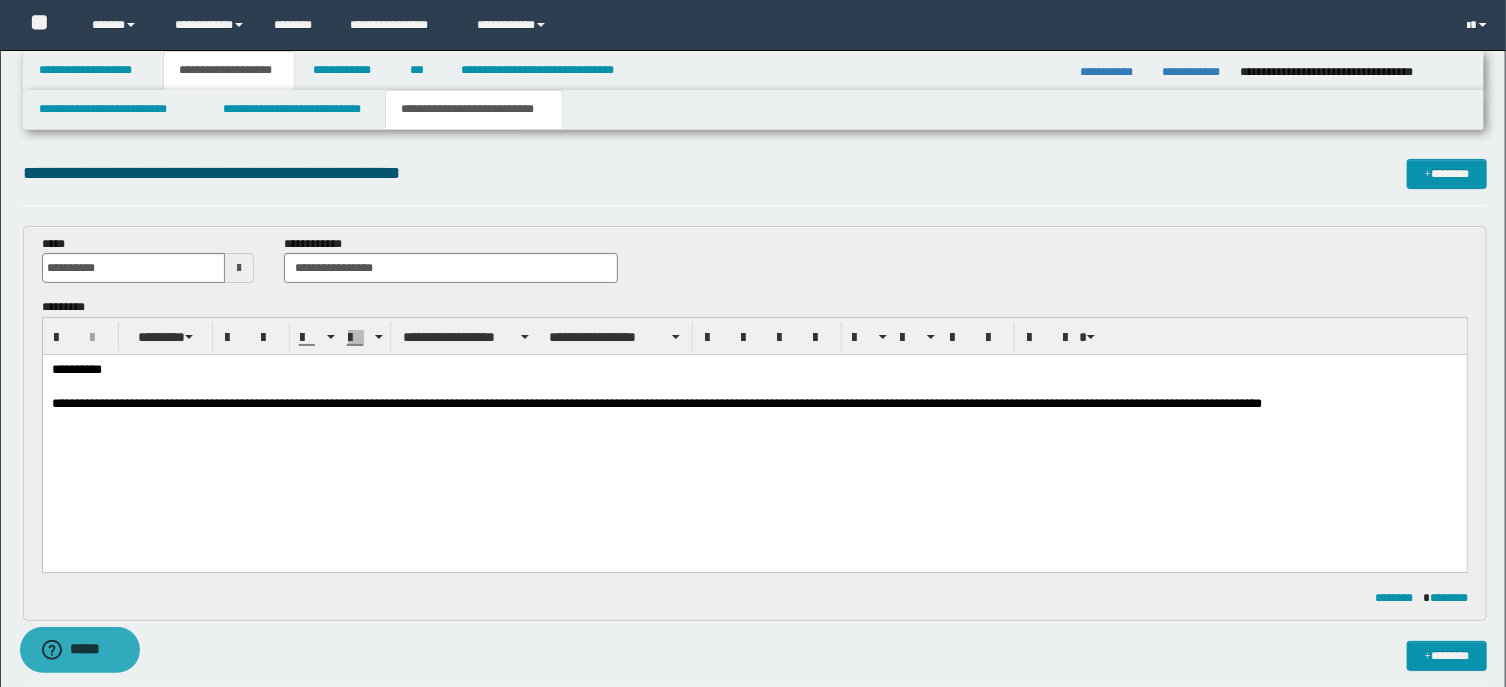 type 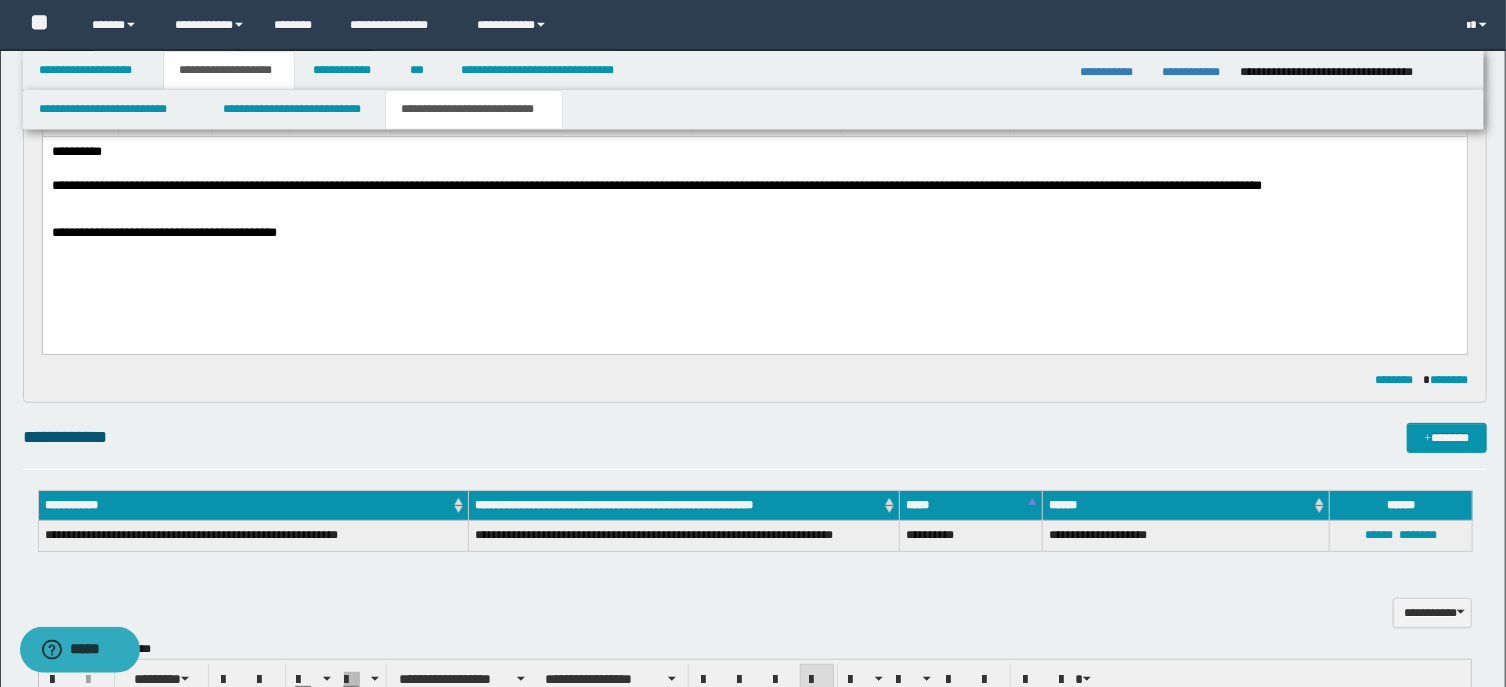 scroll, scrollTop: 214, scrollLeft: 0, axis: vertical 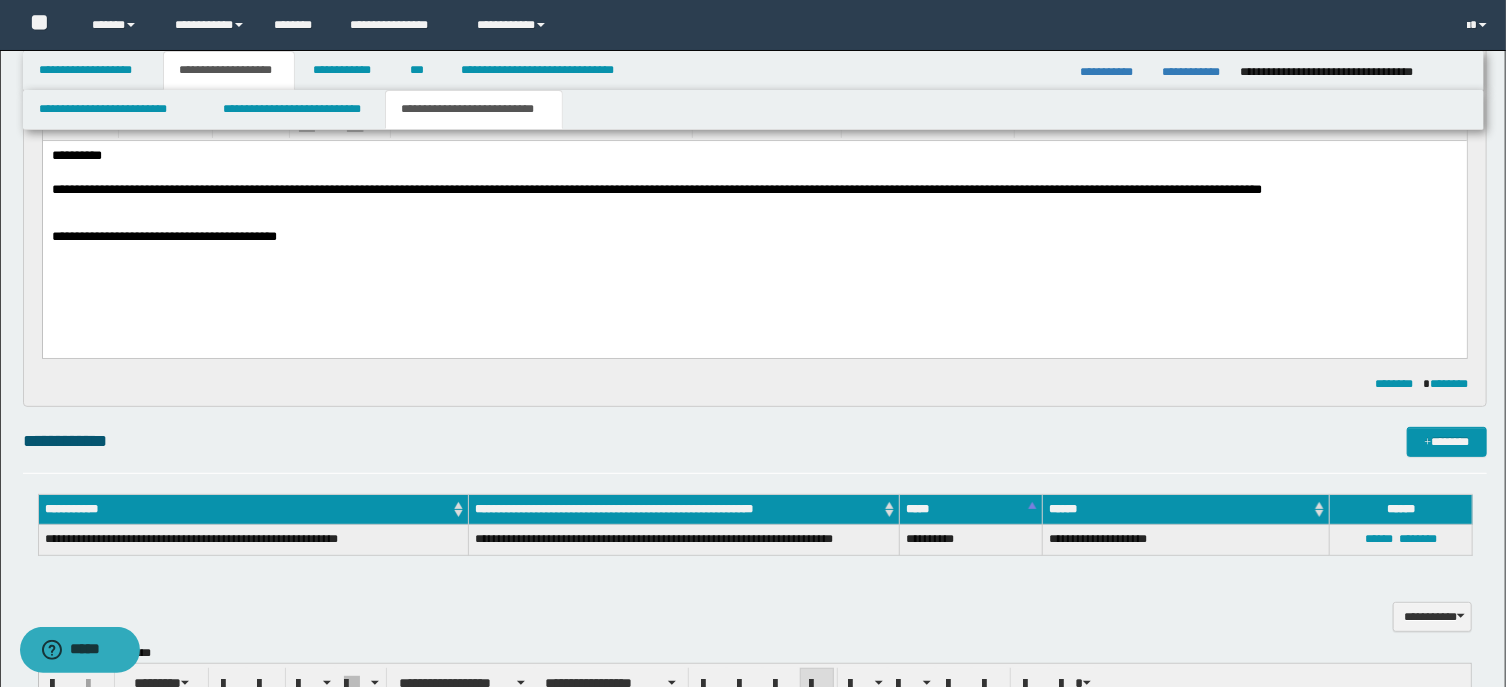 click on "**********" at bounding box center (754, 238) 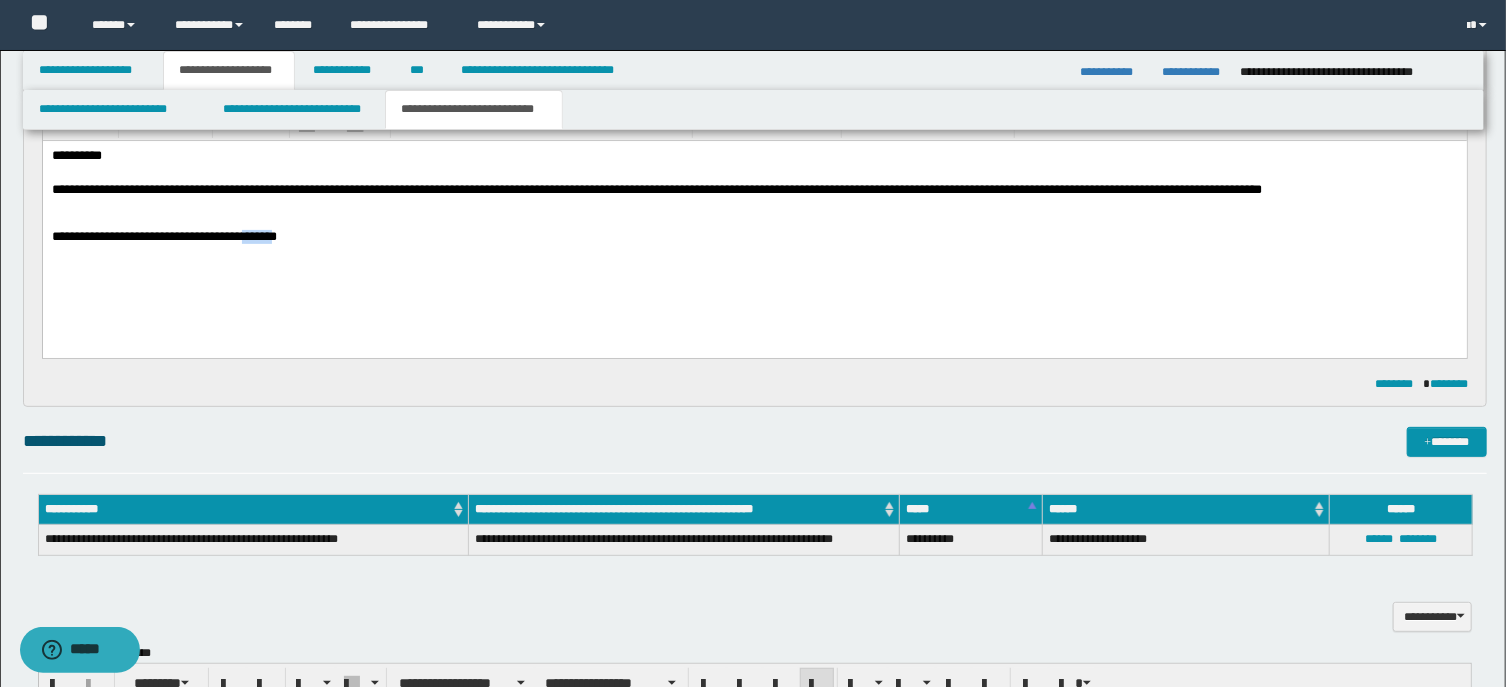 click on "**********" at bounding box center (754, 238) 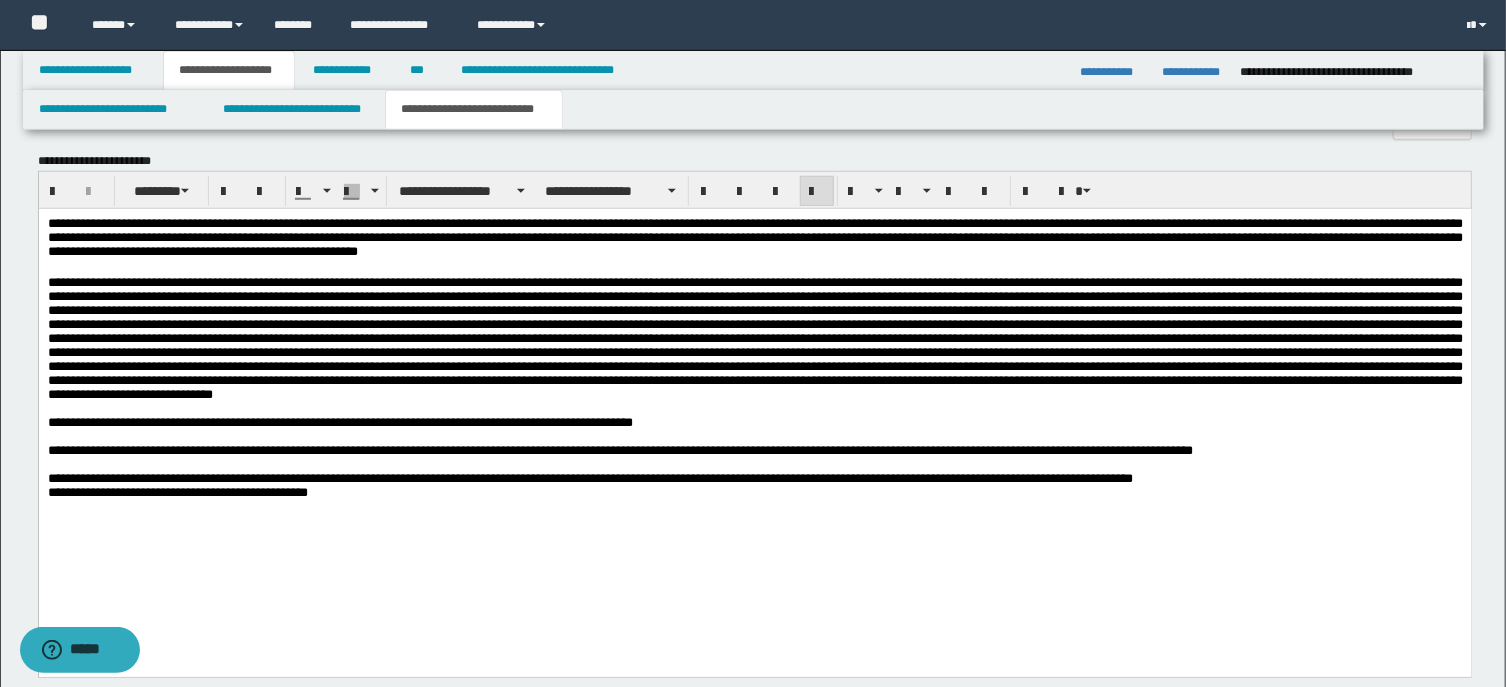 scroll, scrollTop: 750, scrollLeft: 0, axis: vertical 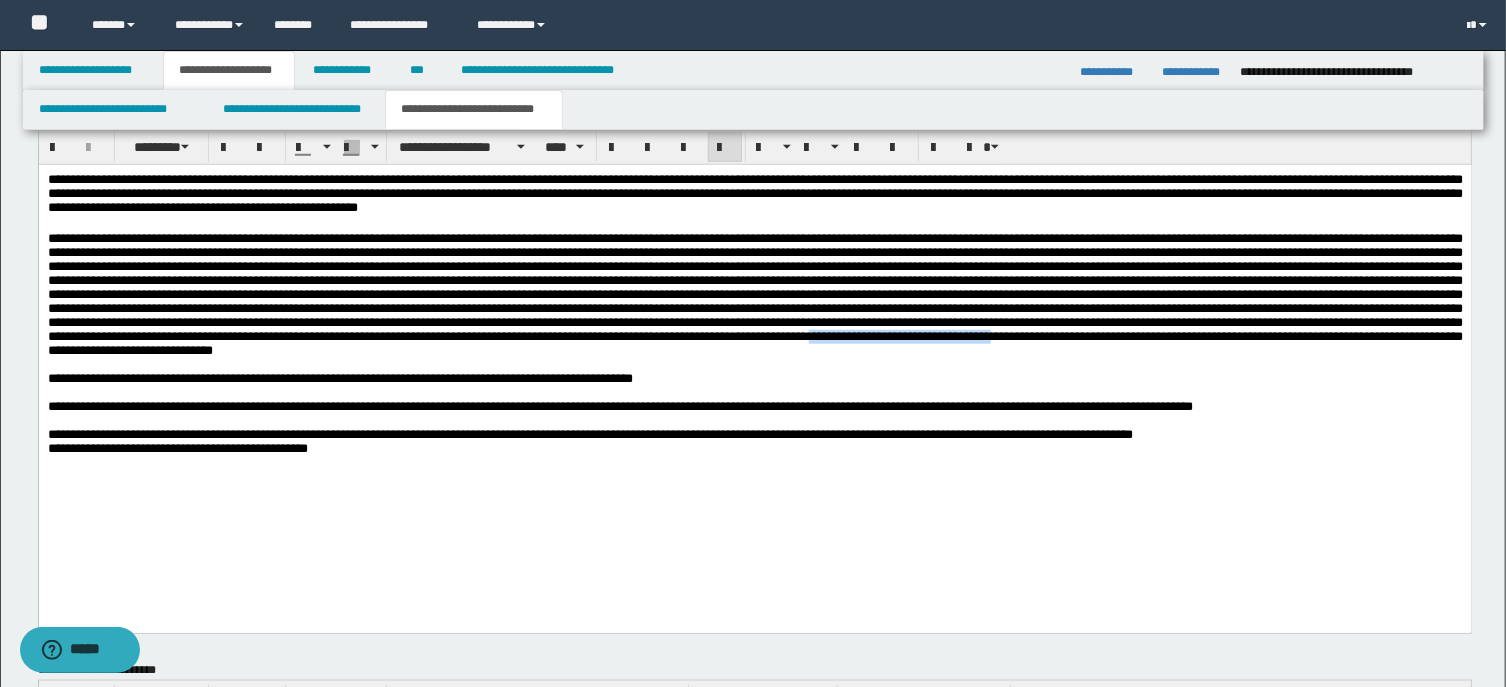 drag, startPoint x: 271, startPoint y: 400, endPoint x: 46, endPoint y: 402, distance: 225.0089 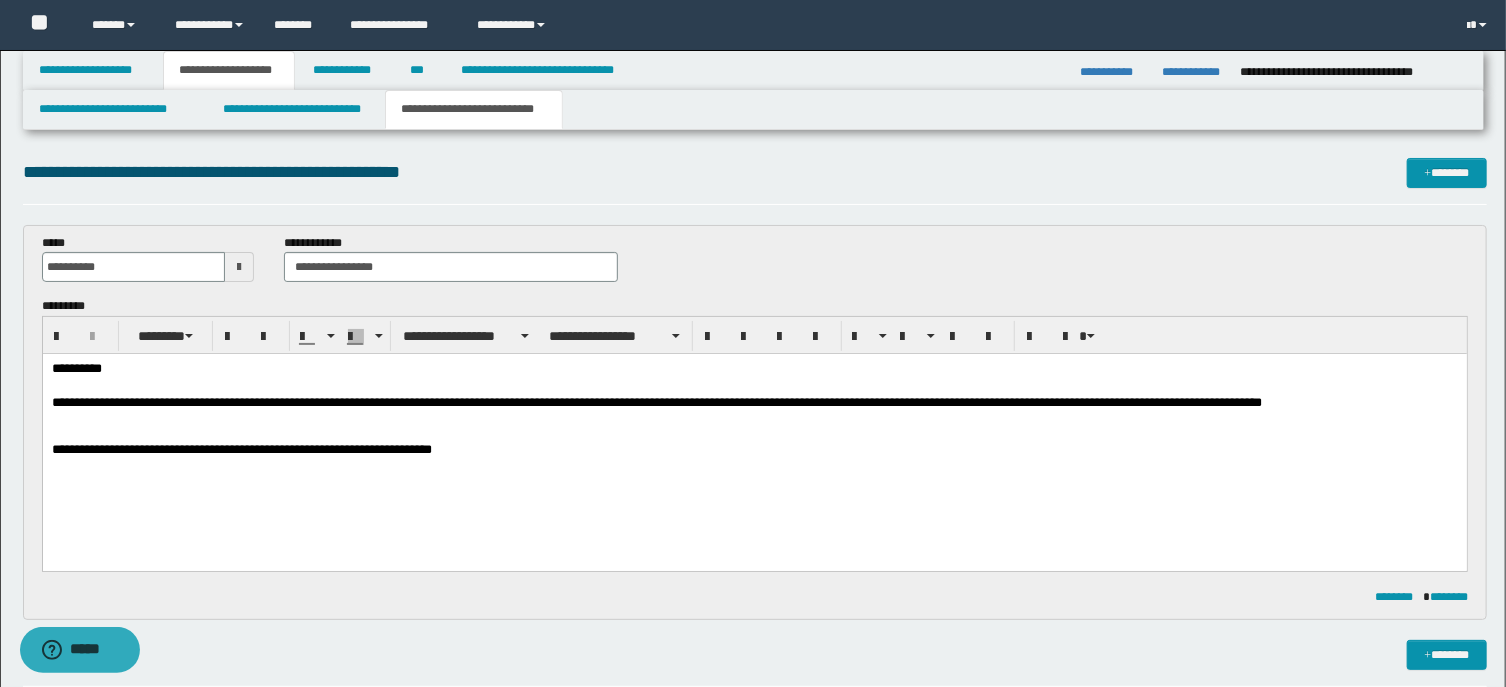 scroll, scrollTop: 0, scrollLeft: 0, axis: both 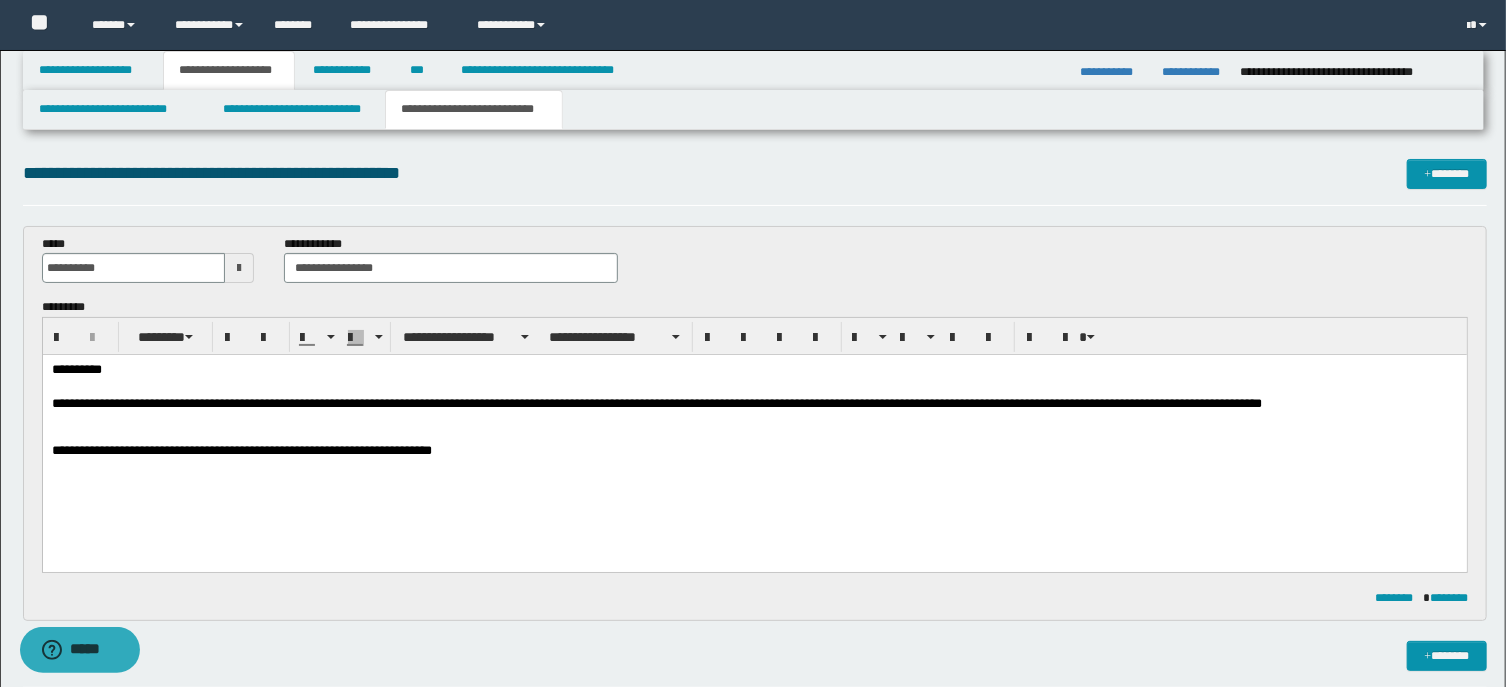 click on "**********" at bounding box center [754, 452] 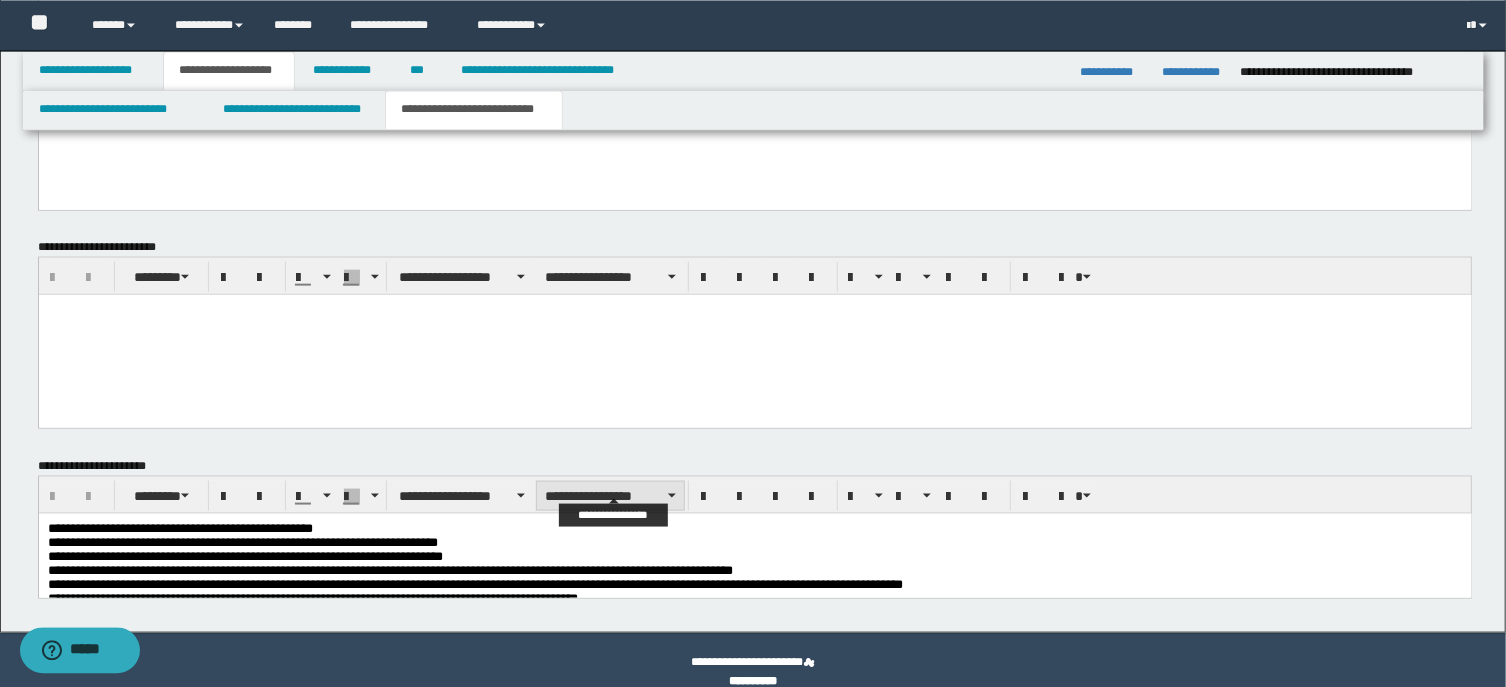 scroll, scrollTop: 1197, scrollLeft: 0, axis: vertical 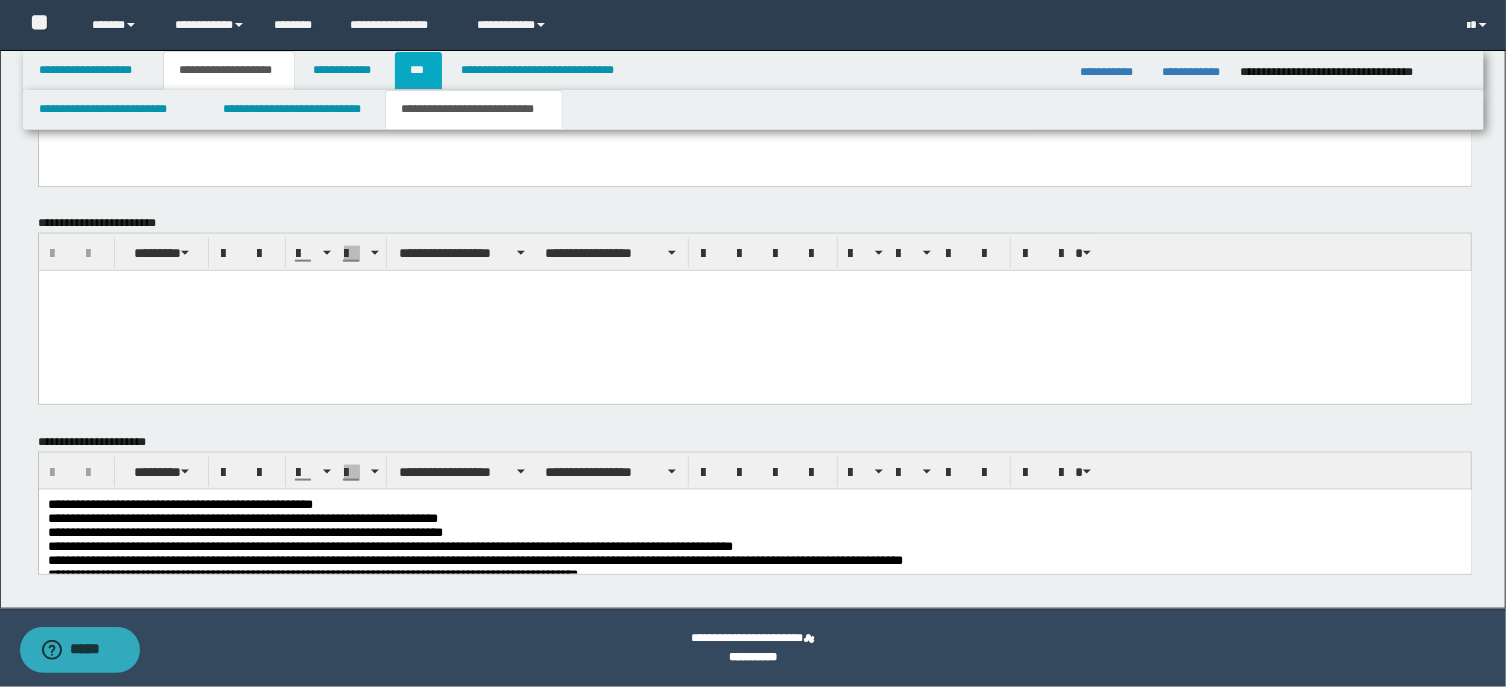click on "***" at bounding box center (418, 70) 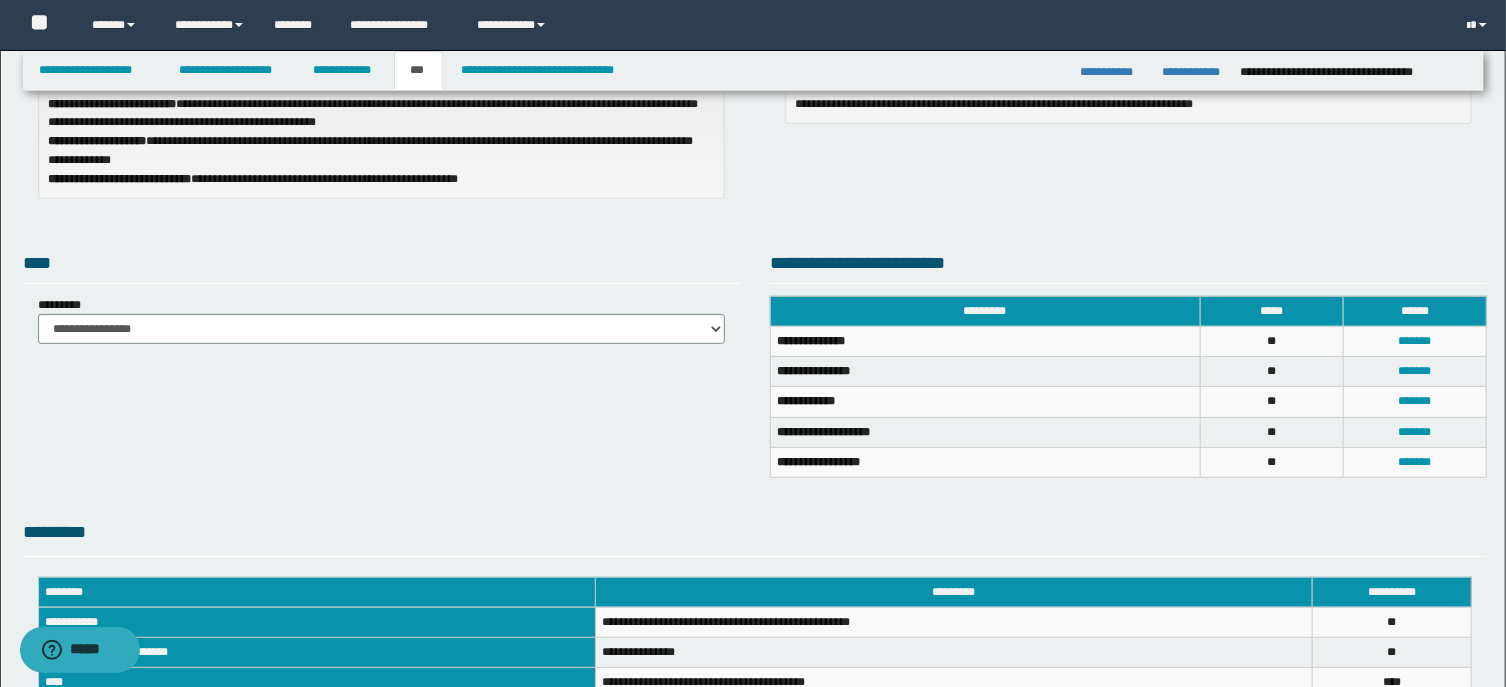 scroll, scrollTop: 0, scrollLeft: 0, axis: both 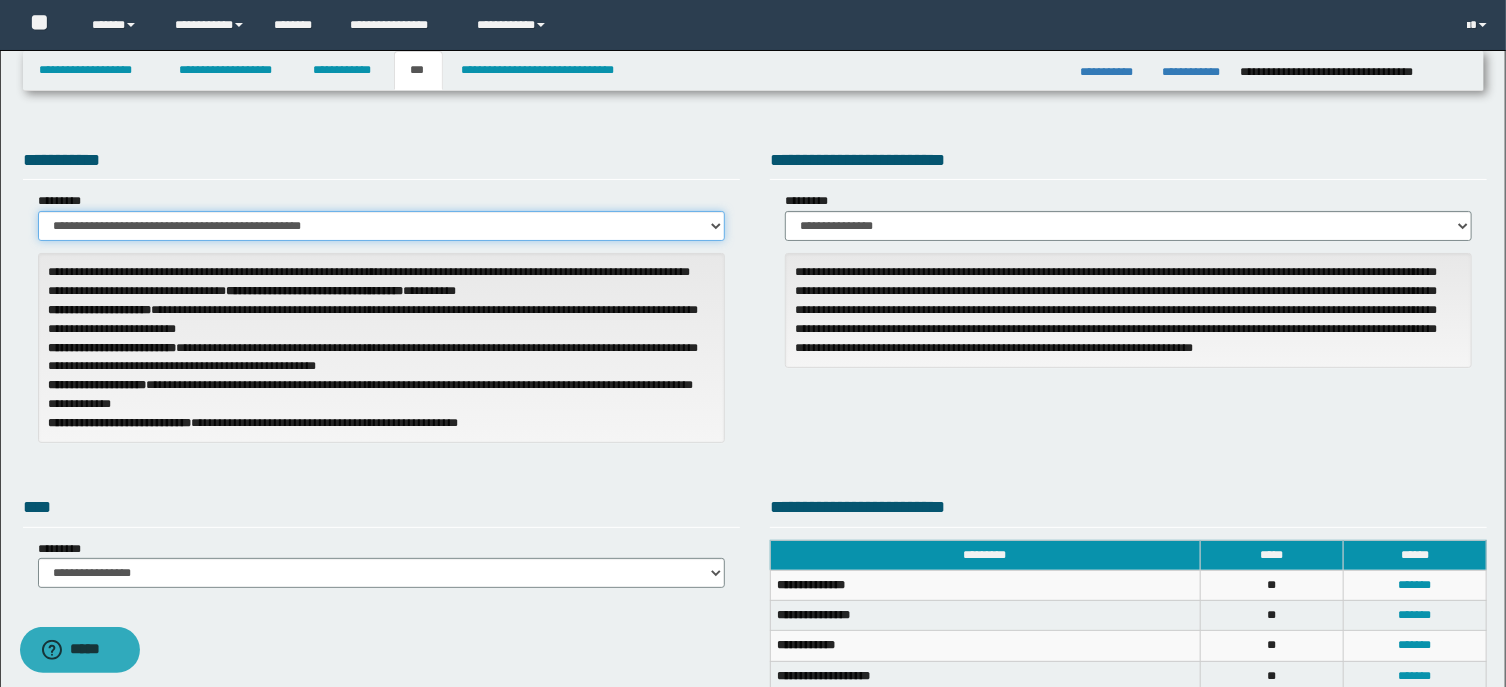 click on "**********" at bounding box center (381, 226) 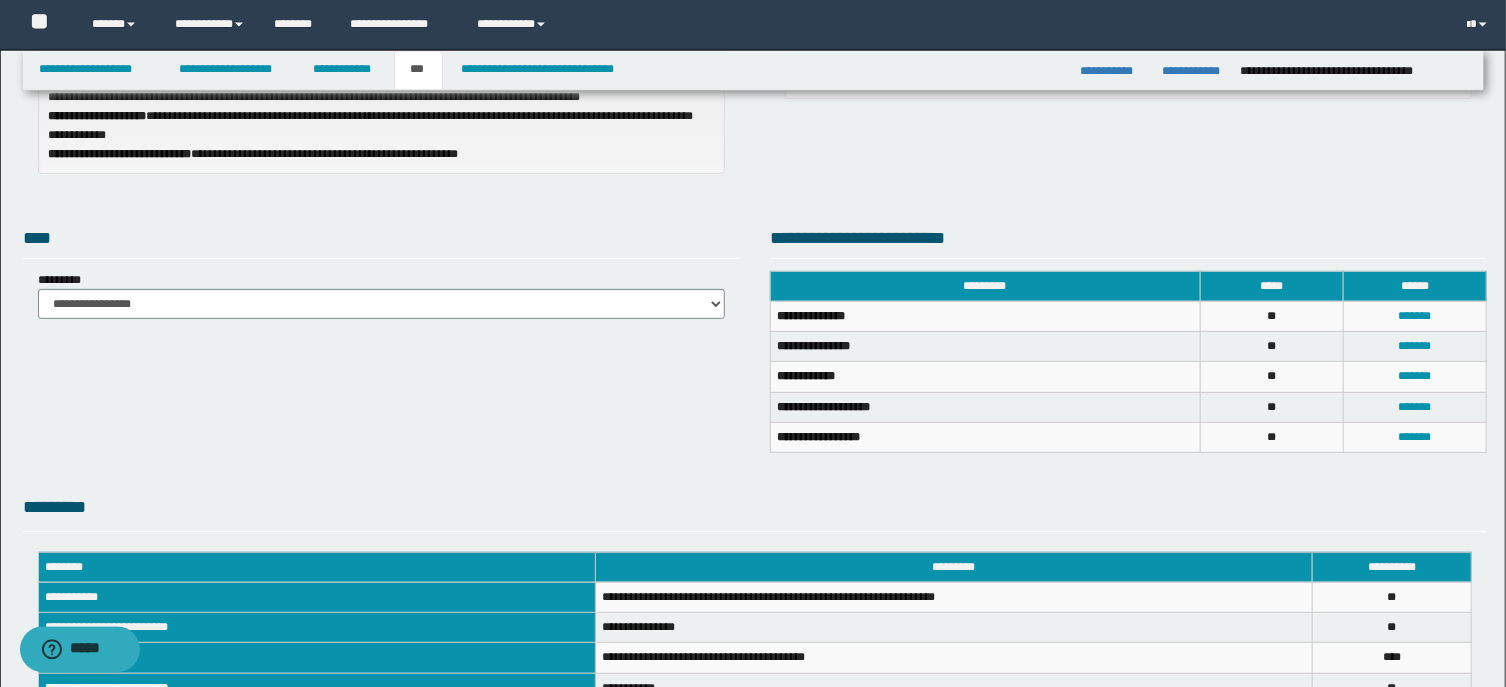 scroll, scrollTop: 321, scrollLeft: 0, axis: vertical 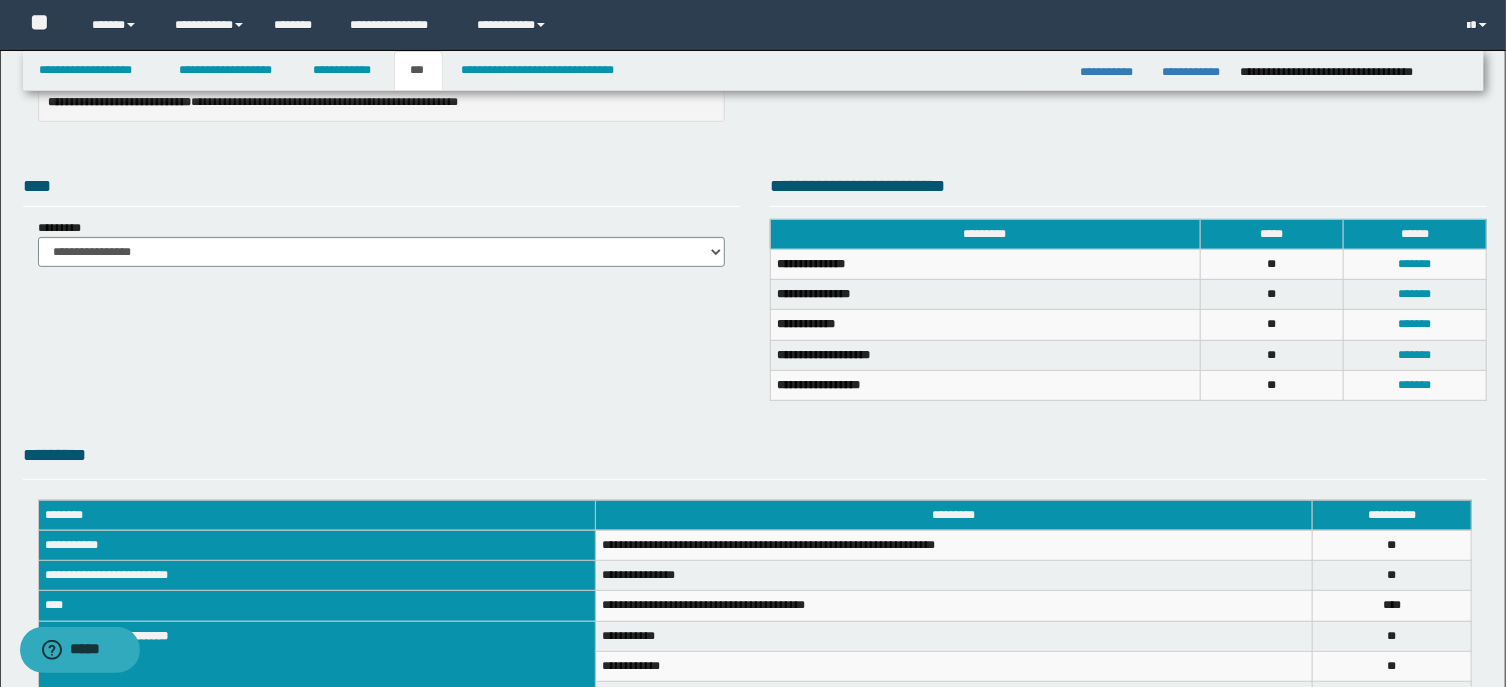 click on "**********" at bounding box center (755, 287) 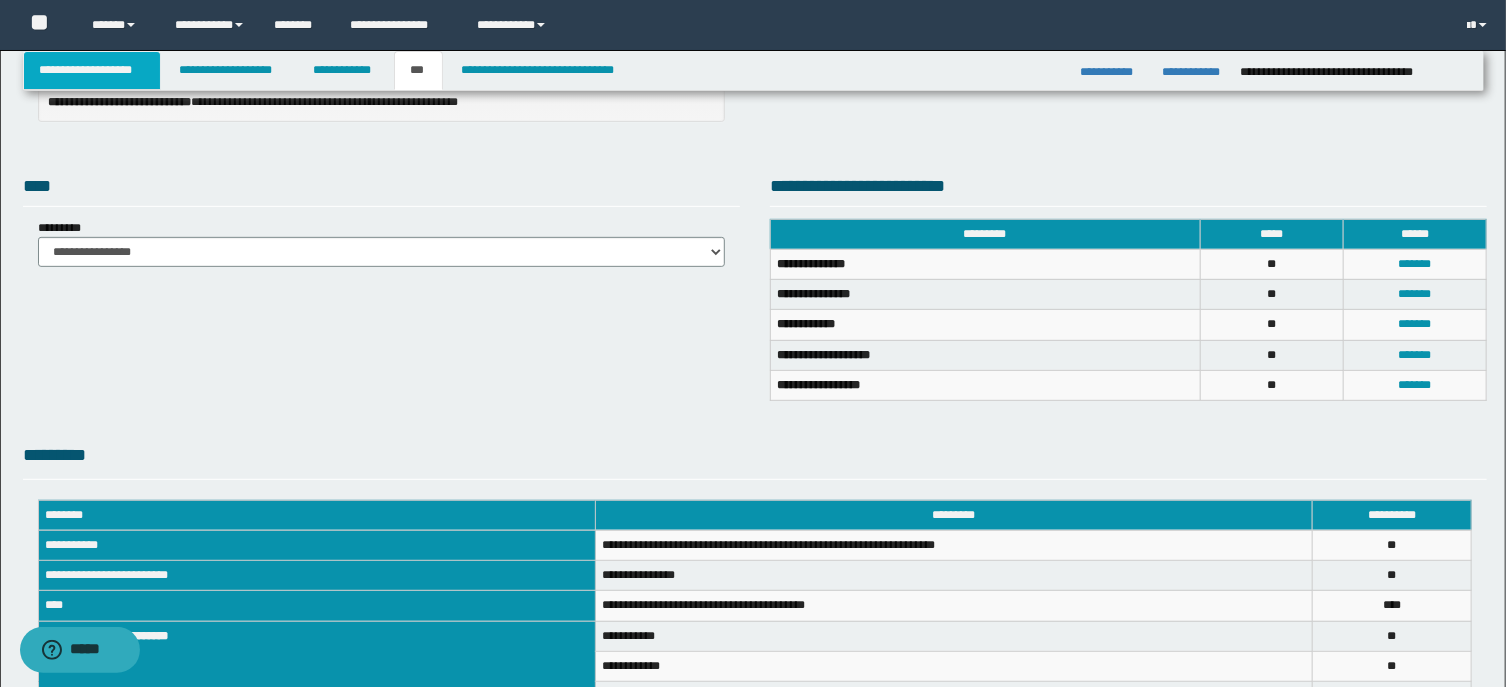click on "**********" at bounding box center (92, 70) 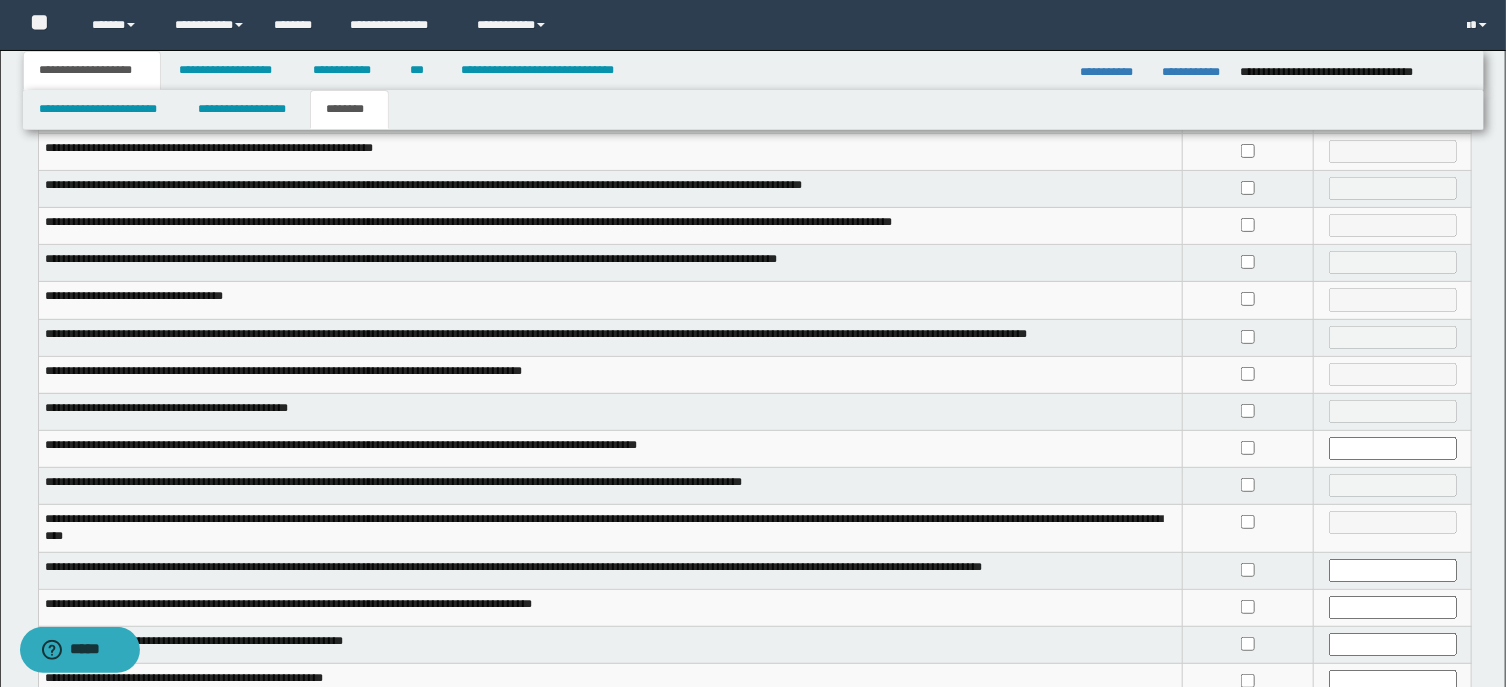 scroll, scrollTop: 245, scrollLeft: 0, axis: vertical 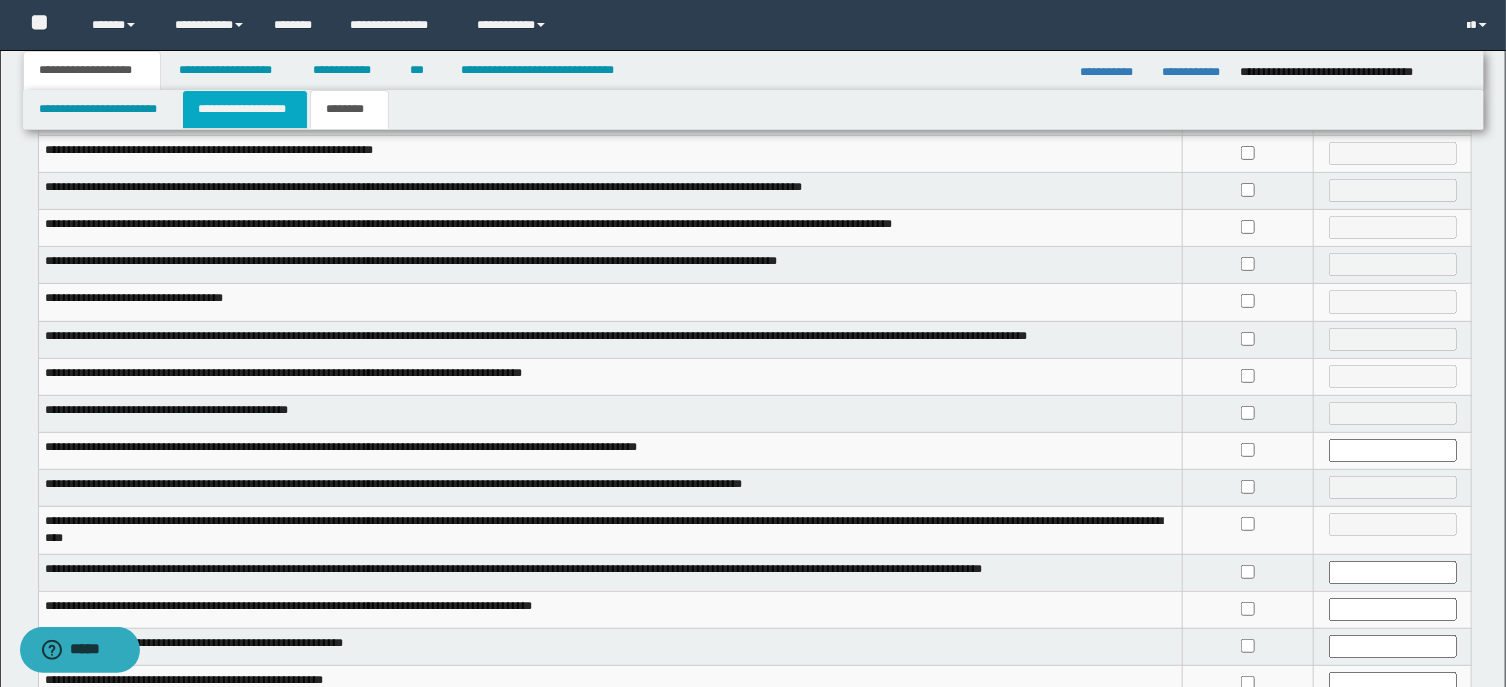 click on "**********" at bounding box center [245, 109] 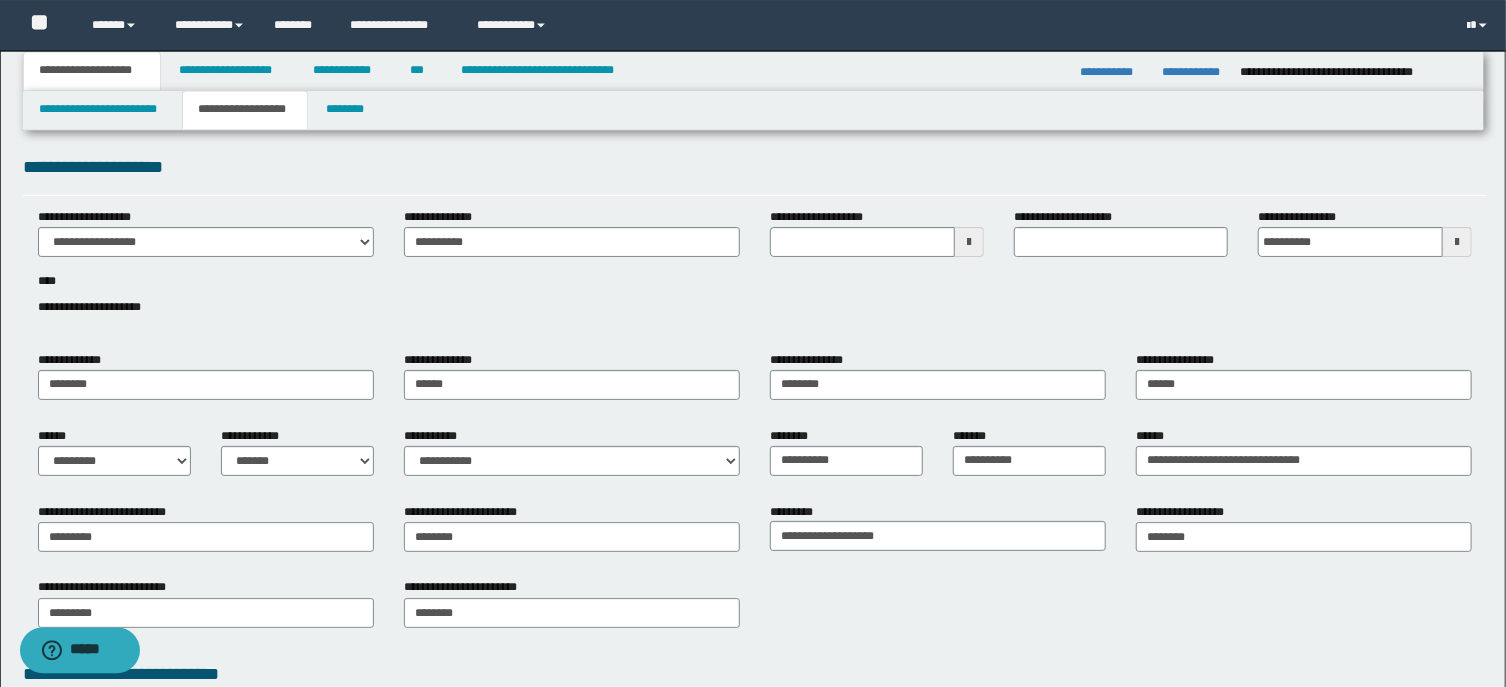 scroll, scrollTop: 0, scrollLeft: 0, axis: both 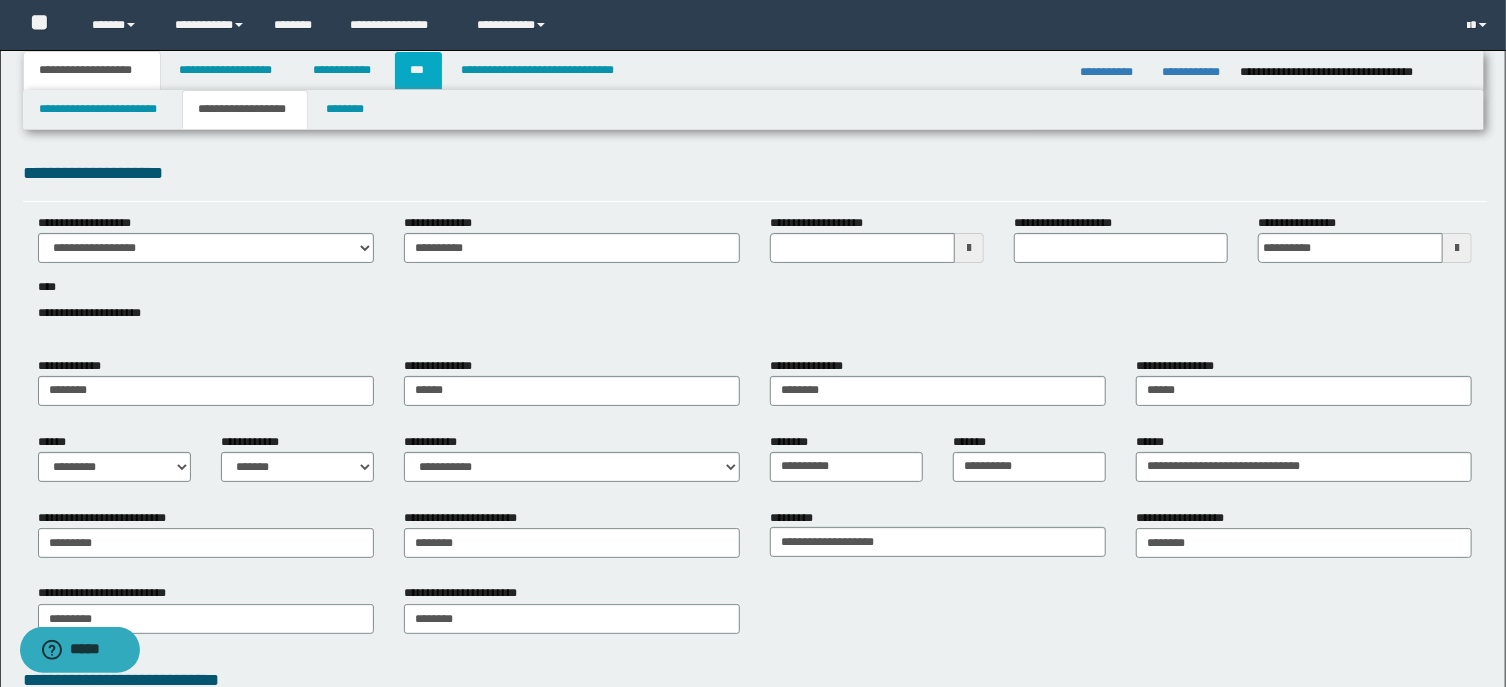 click on "***" at bounding box center [418, 70] 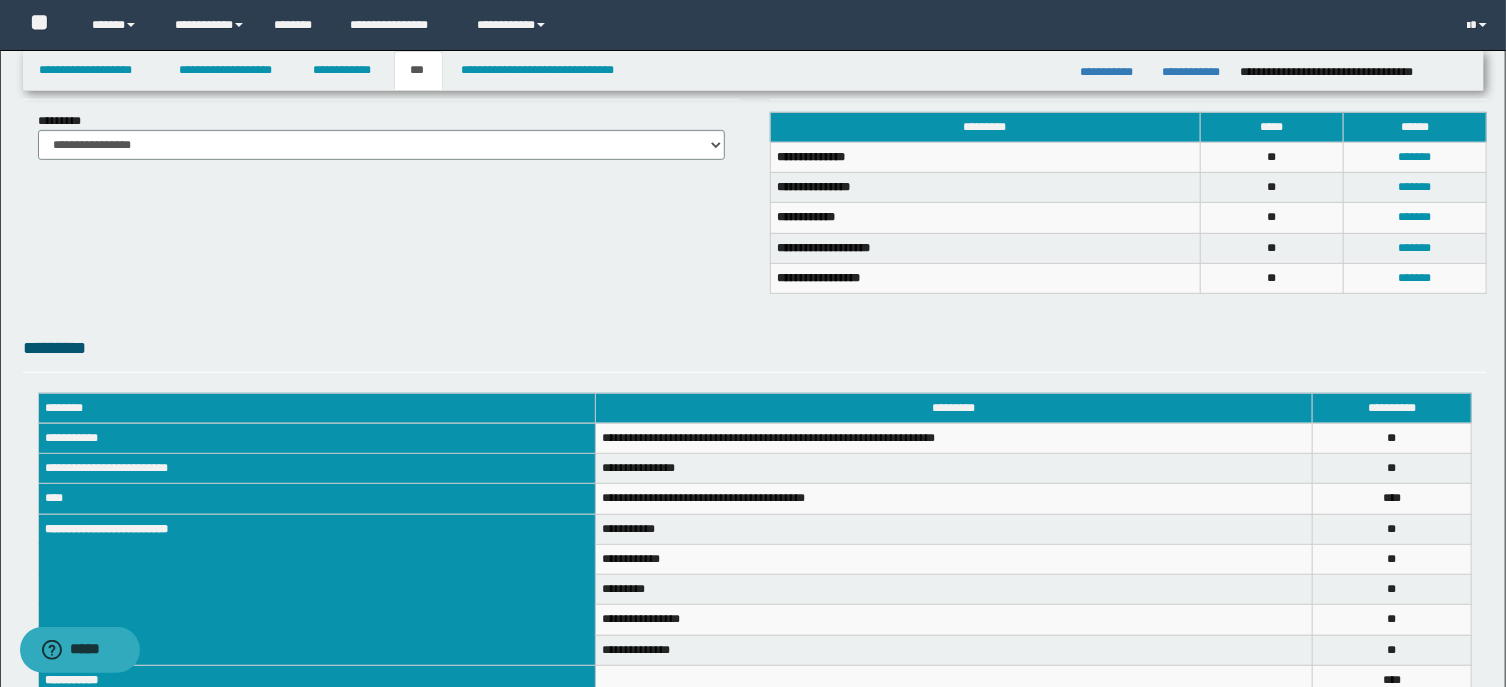 scroll, scrollTop: 536, scrollLeft: 0, axis: vertical 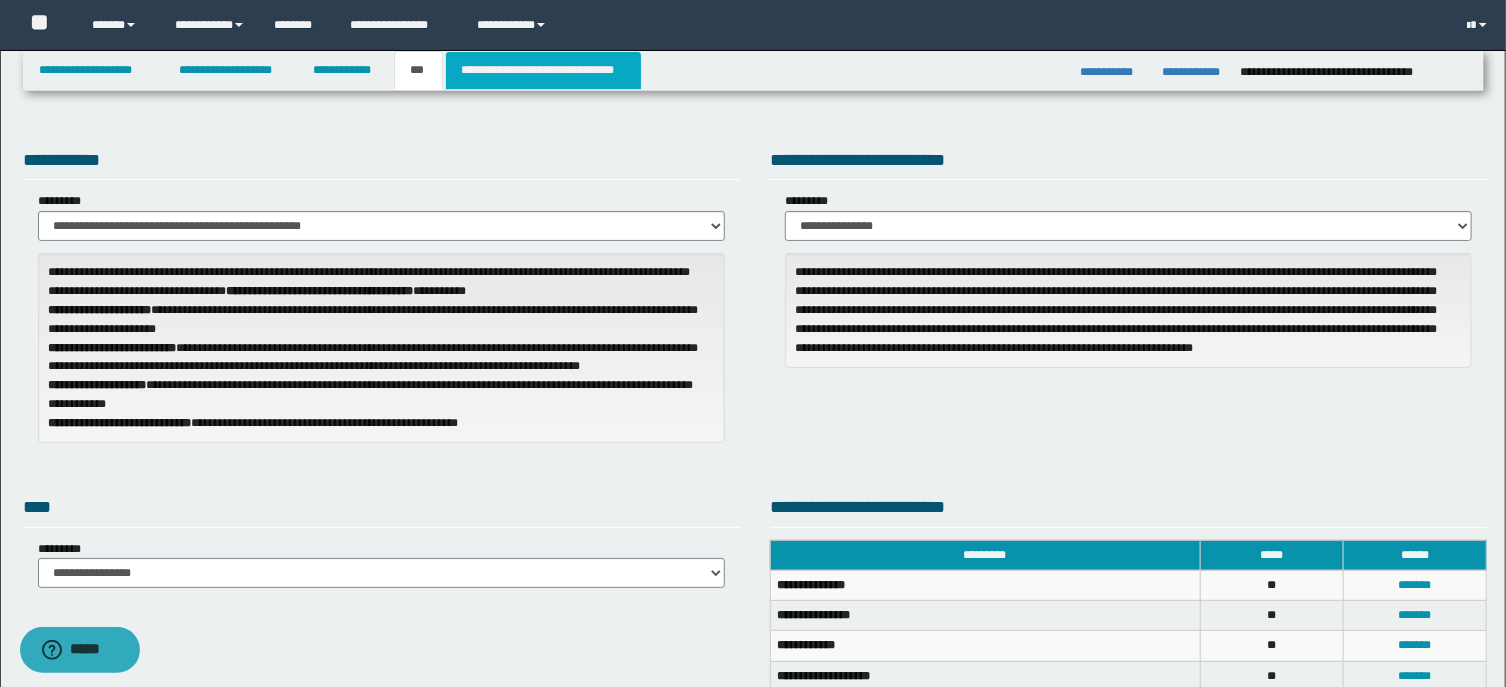 click on "**********" at bounding box center [543, 70] 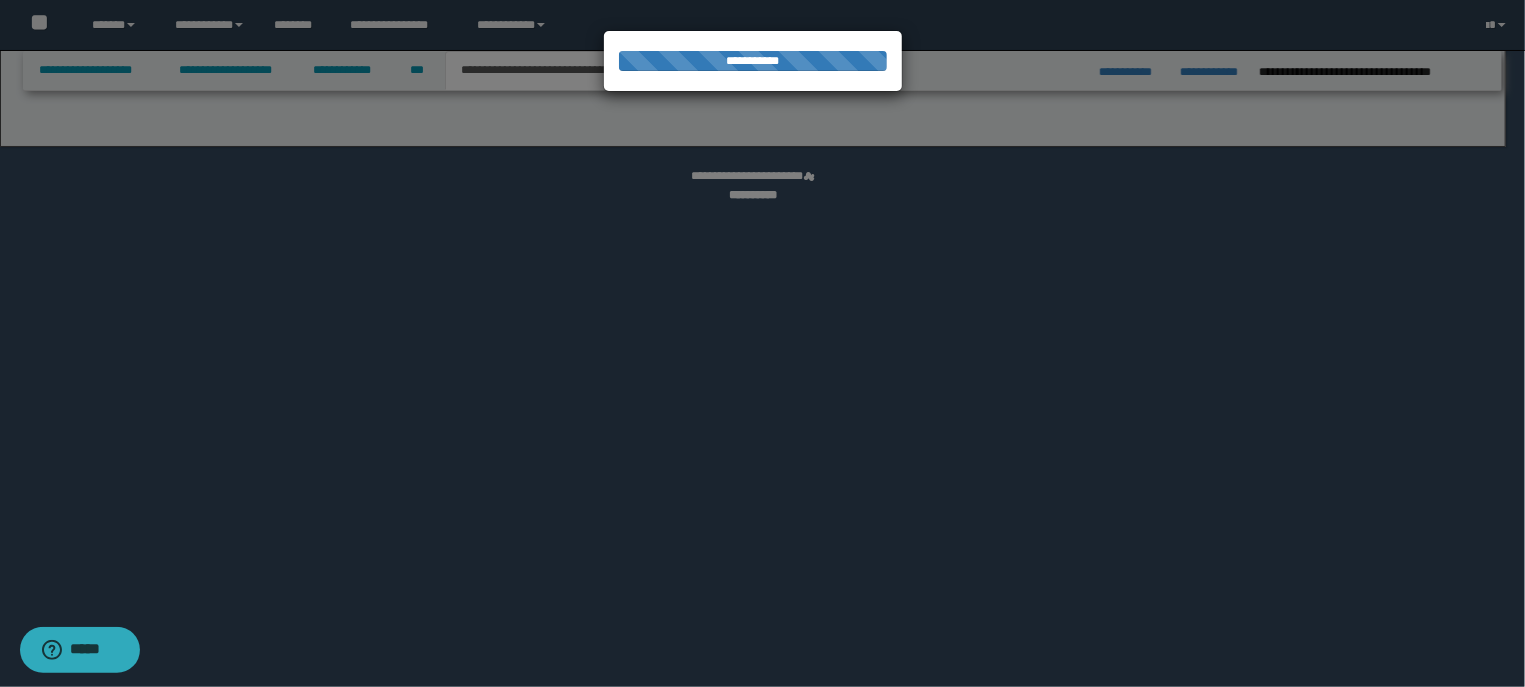 select on "*" 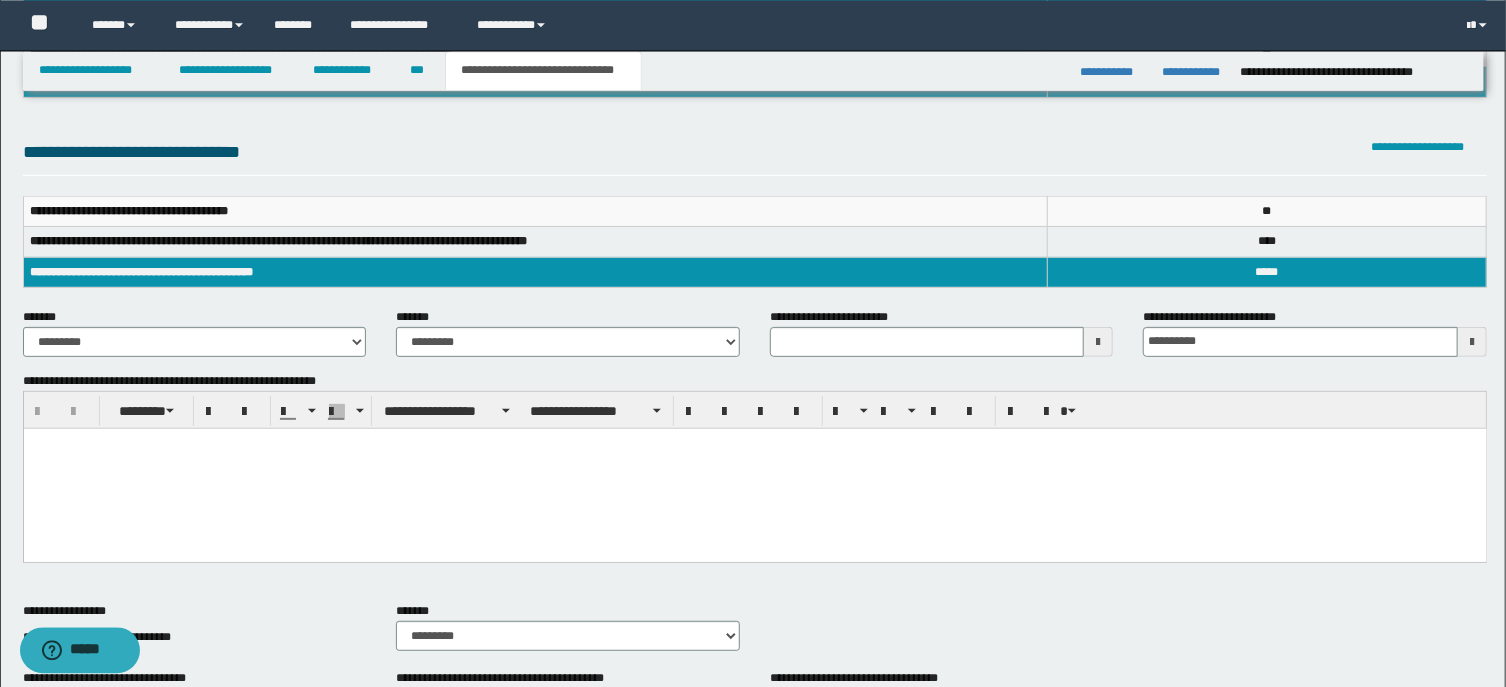 scroll, scrollTop: 214, scrollLeft: 0, axis: vertical 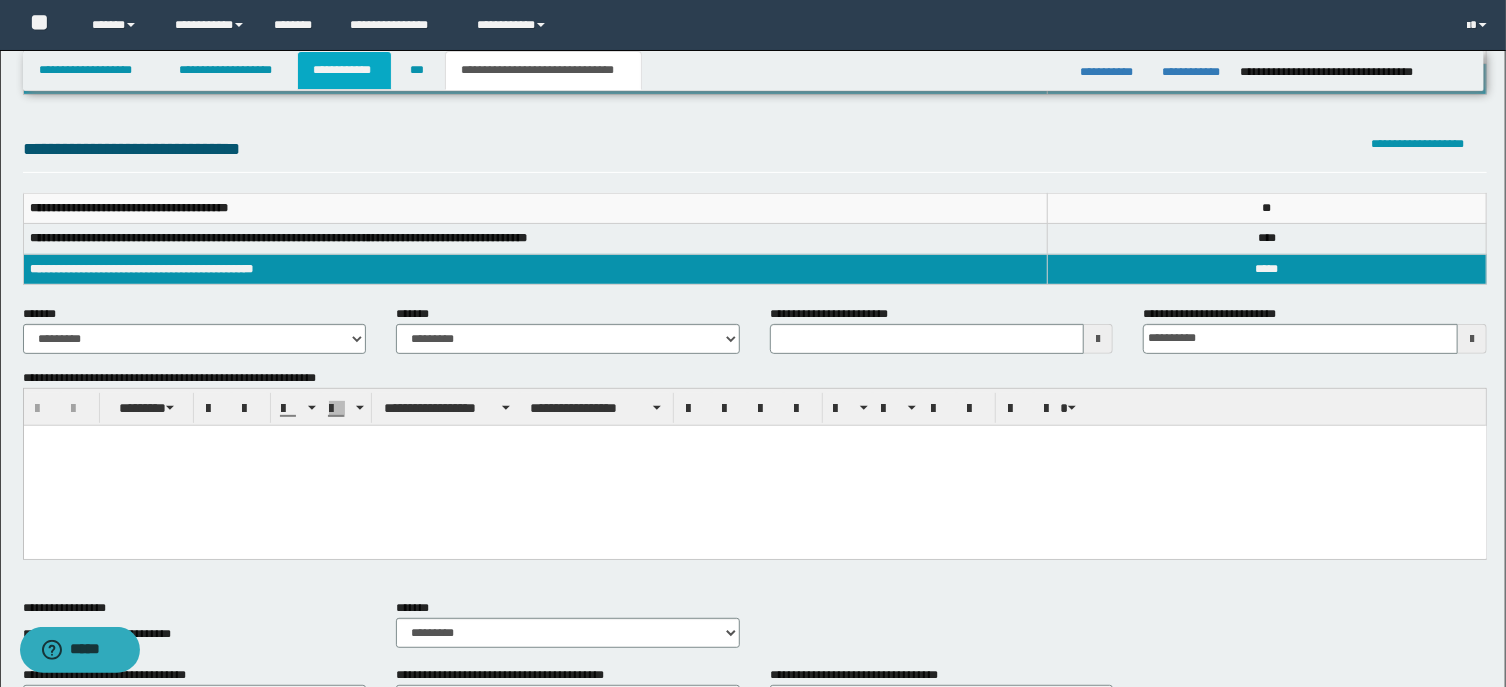 click on "**********" at bounding box center [344, 70] 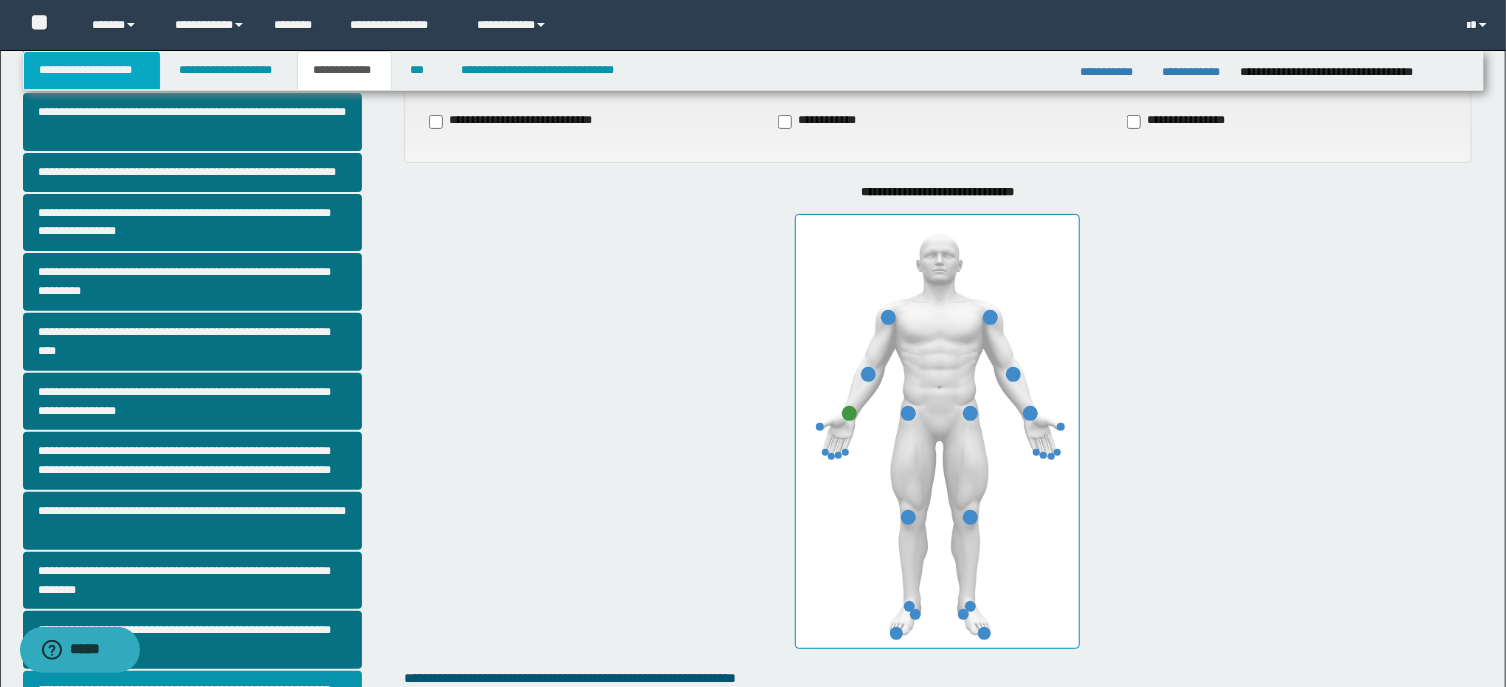 click on "**********" at bounding box center [92, 70] 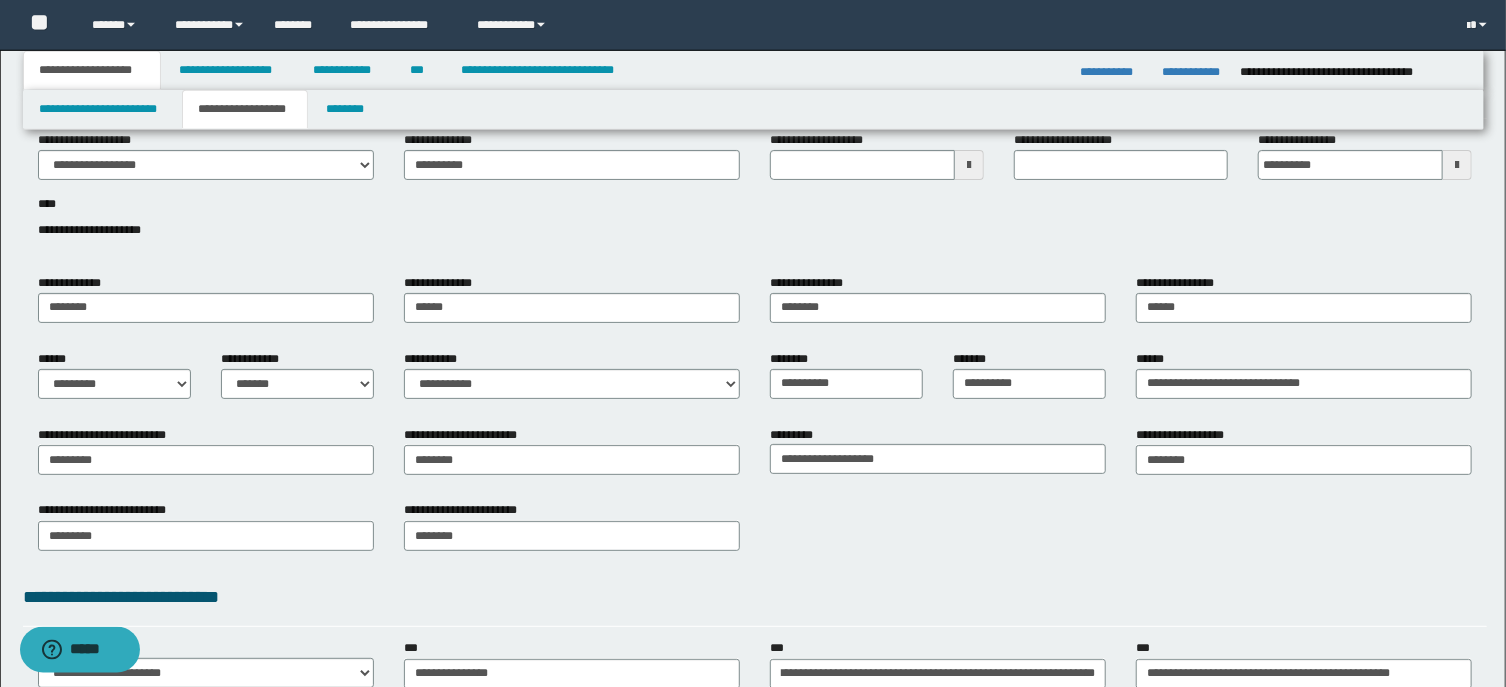 scroll, scrollTop: 0, scrollLeft: 0, axis: both 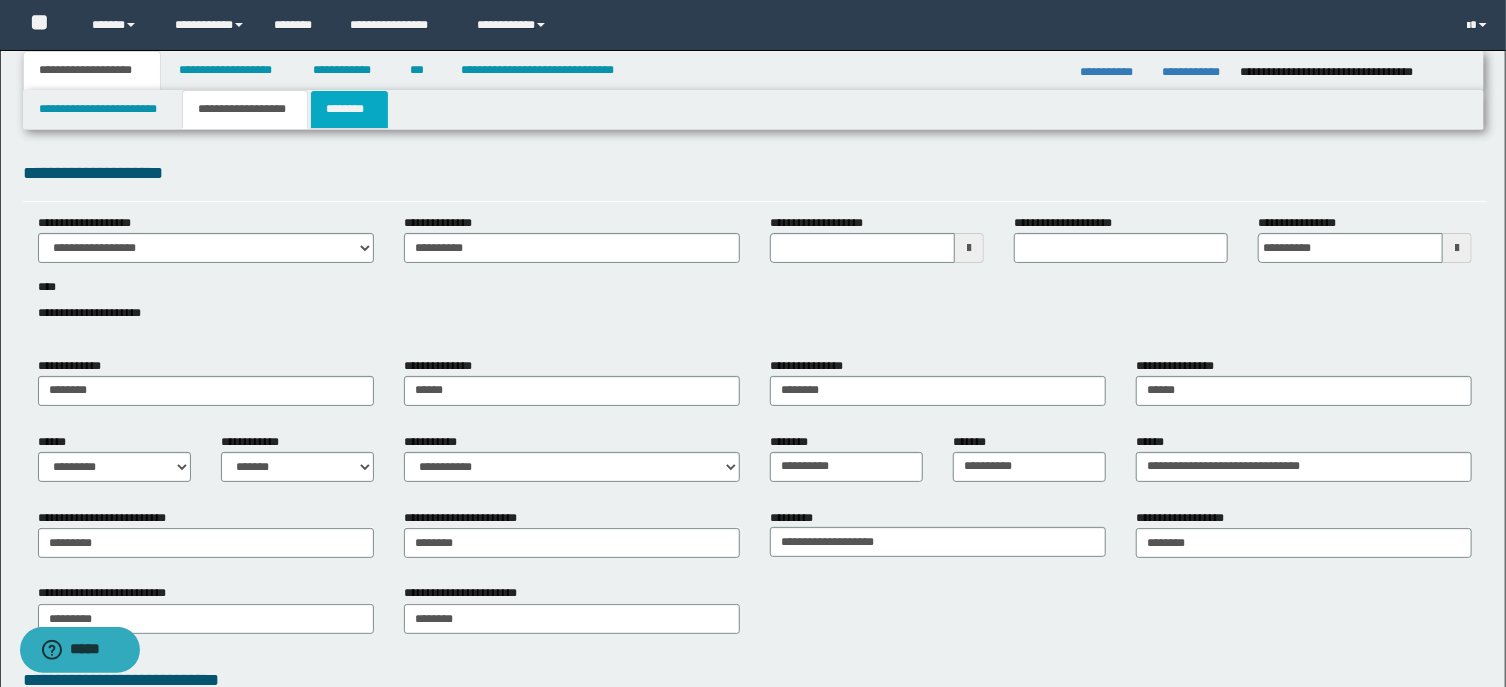 click on "********" at bounding box center (349, 109) 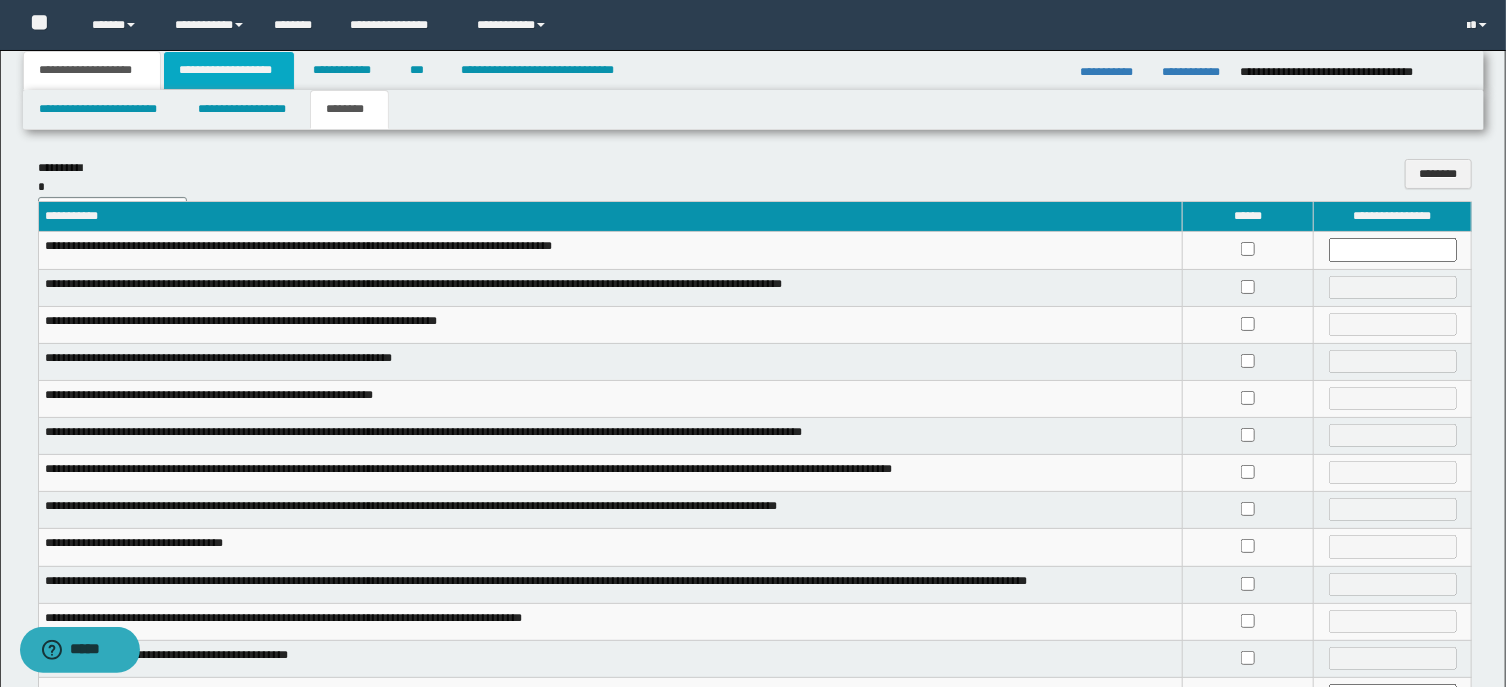 click on "**********" at bounding box center [229, 70] 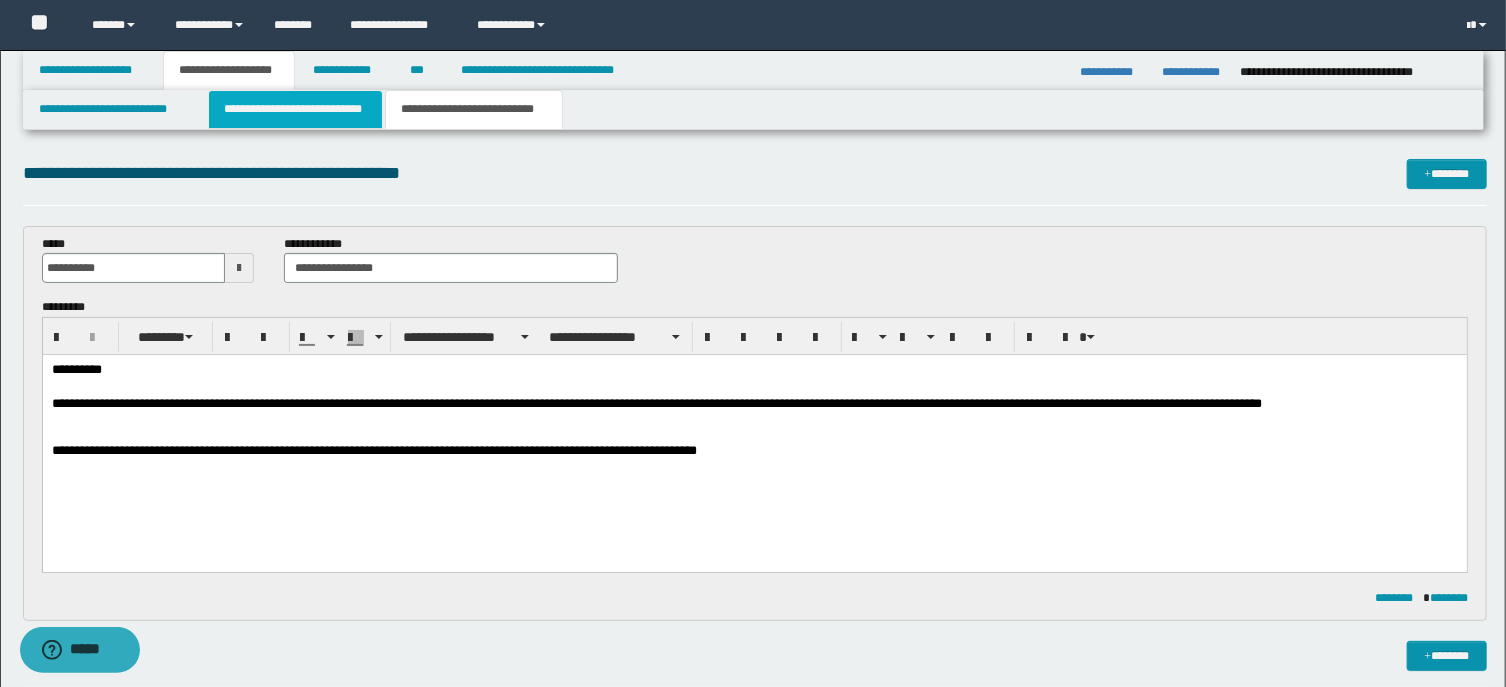 click on "**********" at bounding box center [296, 109] 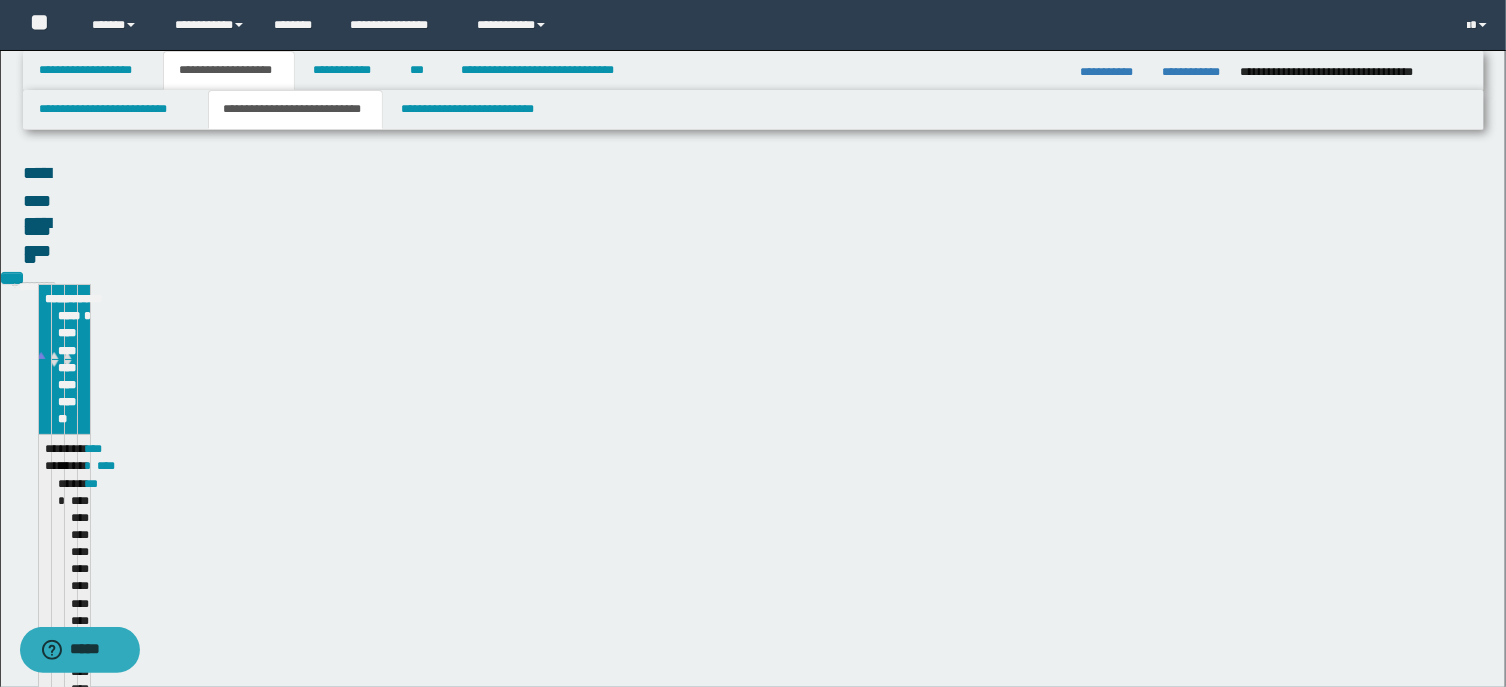 type 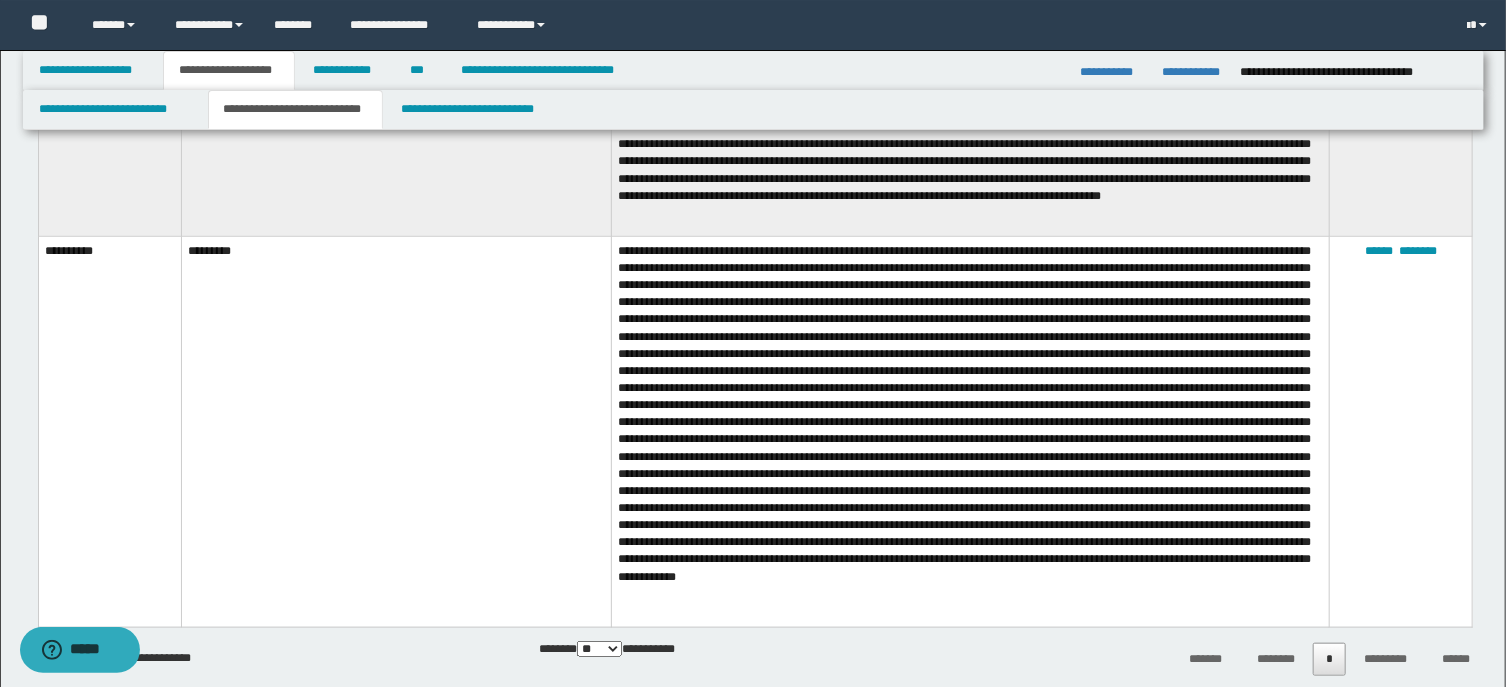 scroll, scrollTop: 750, scrollLeft: 0, axis: vertical 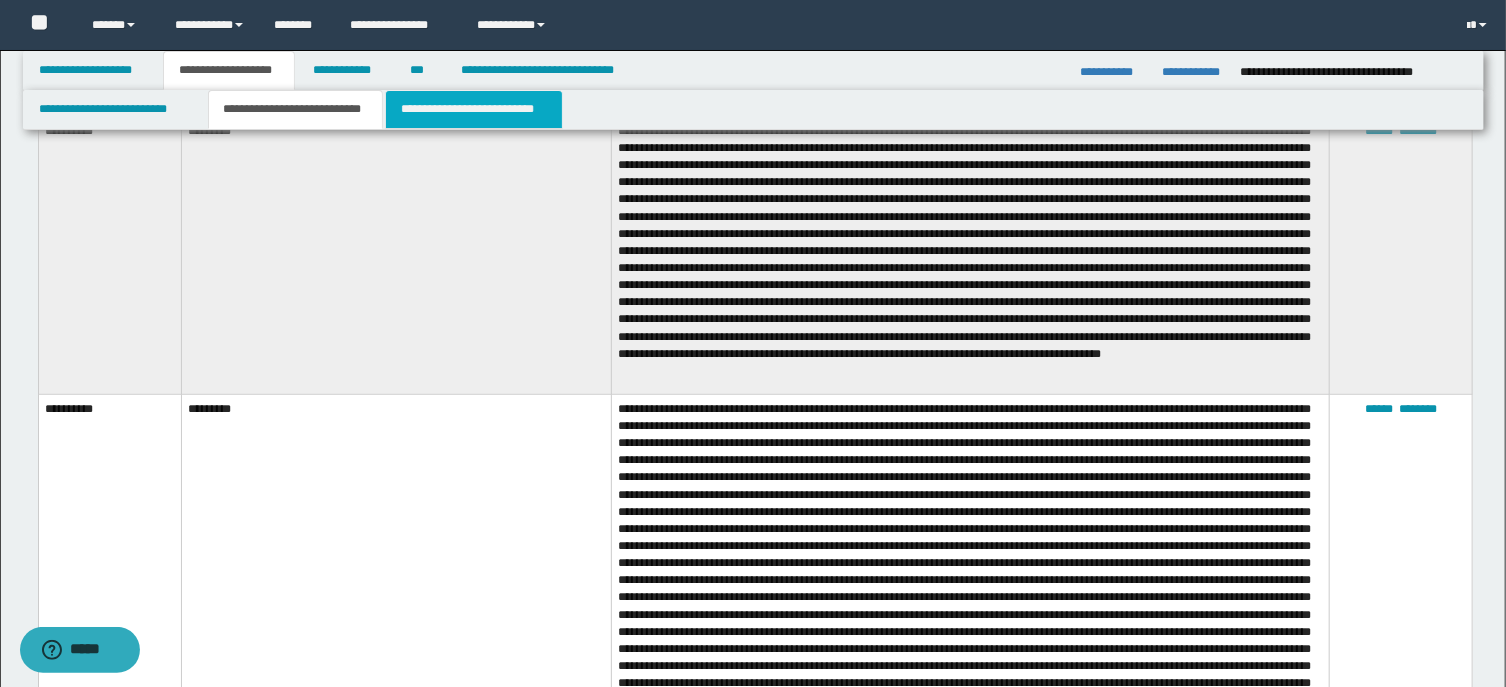 click on "**********" at bounding box center [474, 109] 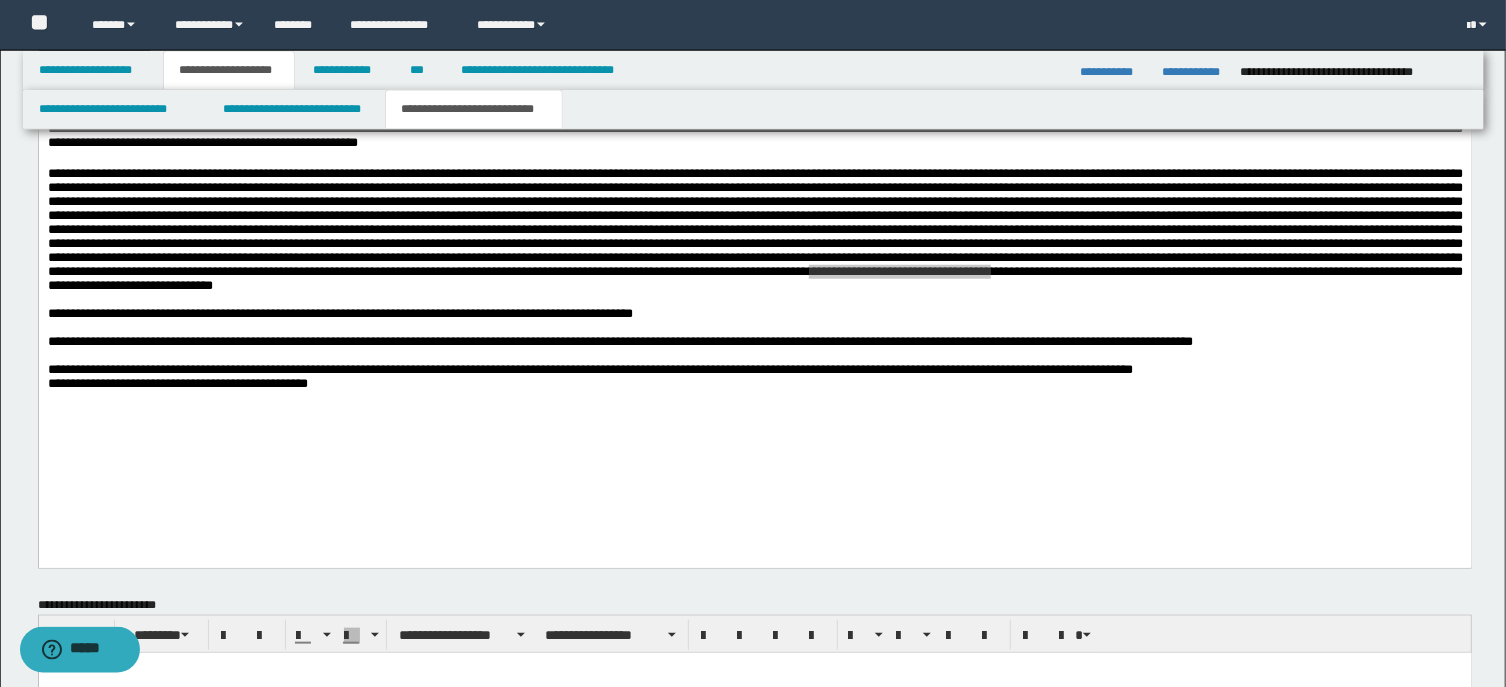 scroll, scrollTop: 857, scrollLeft: 0, axis: vertical 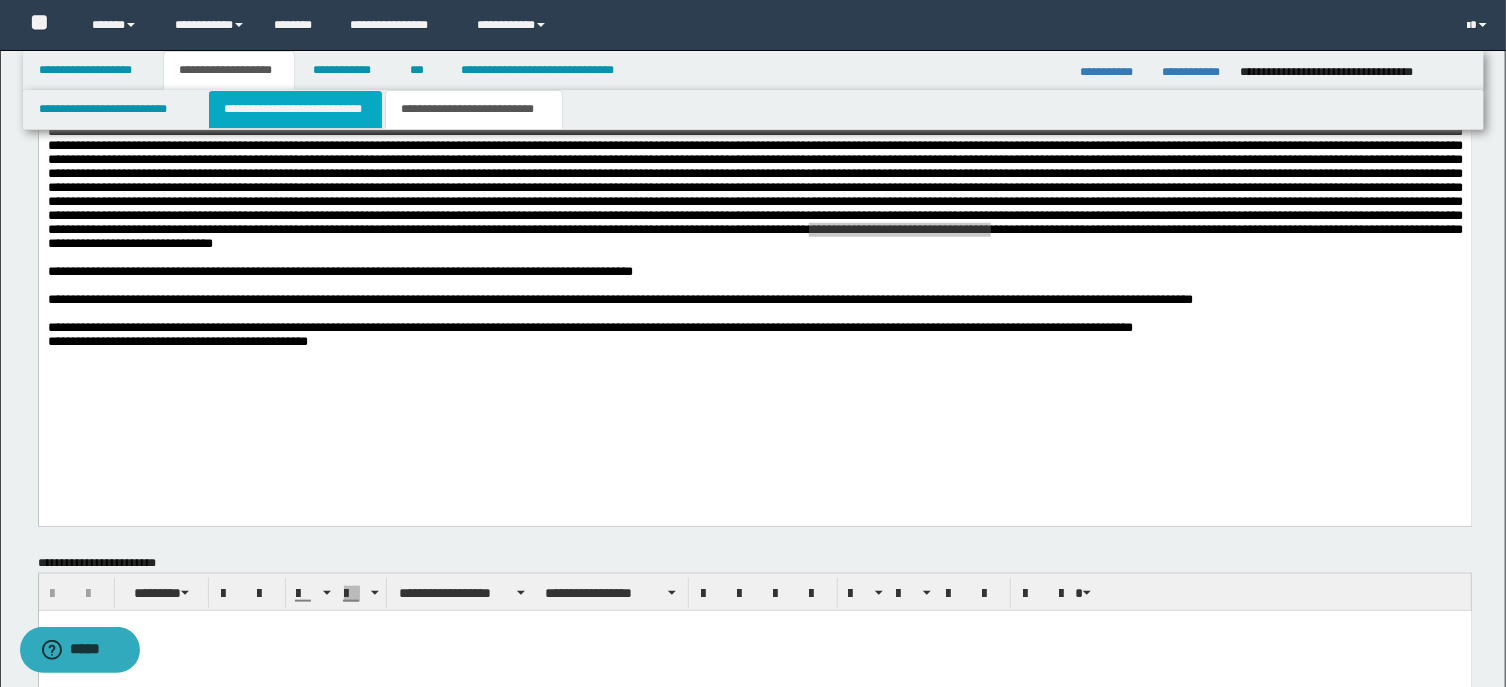 click on "**********" at bounding box center (296, 109) 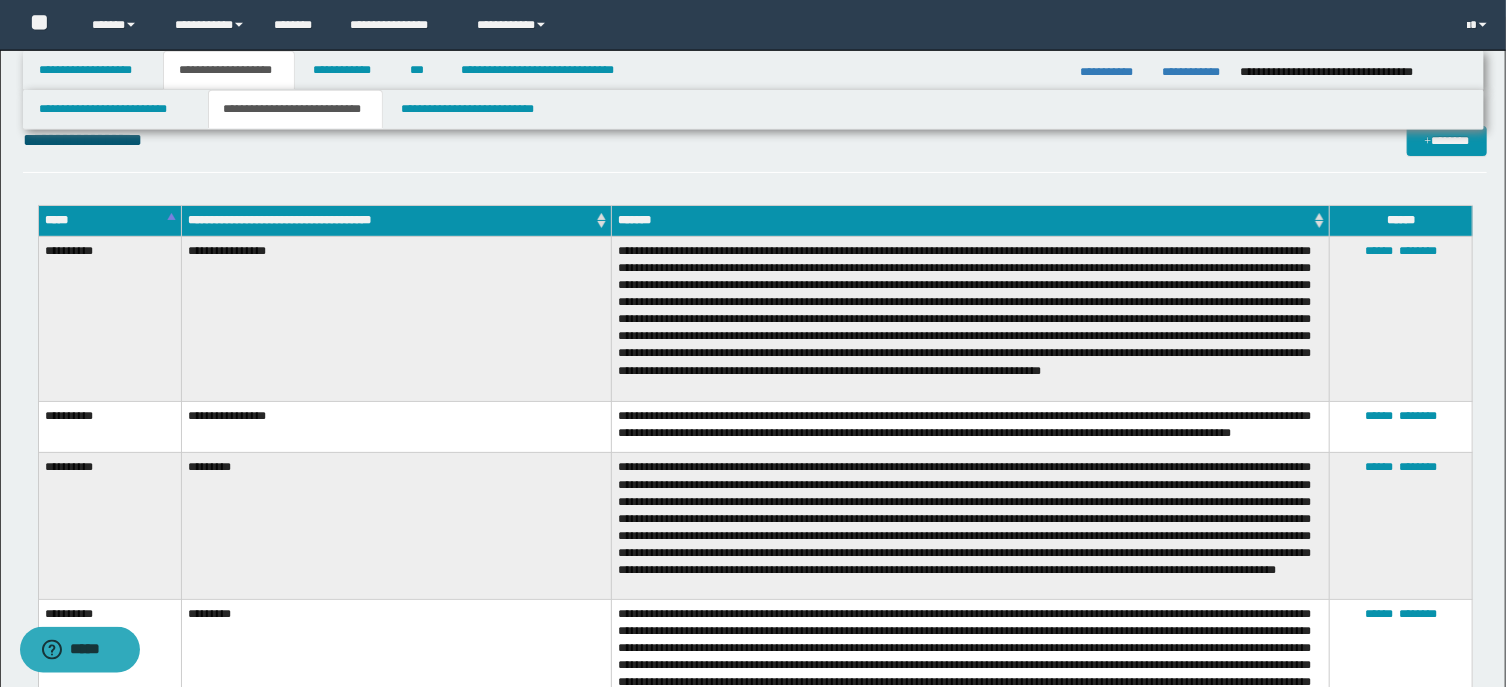 scroll, scrollTop: 0, scrollLeft: 0, axis: both 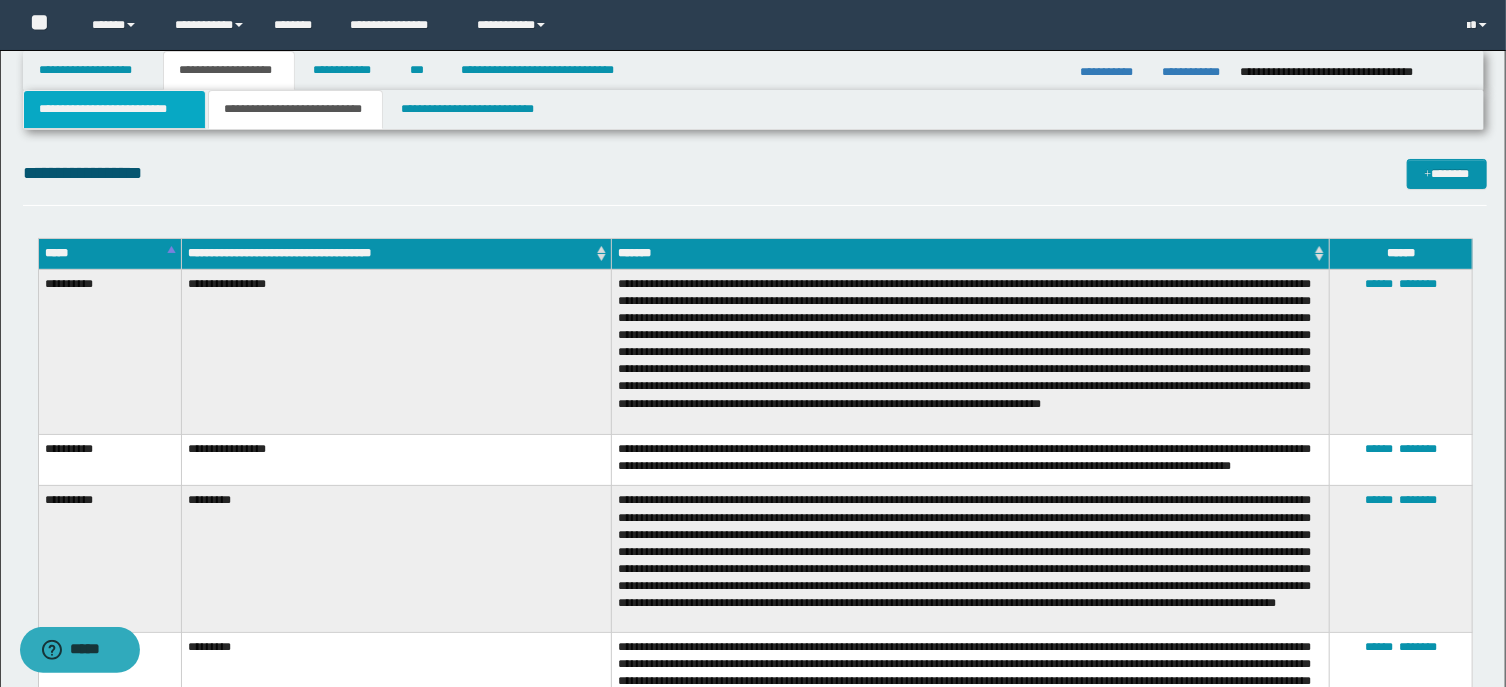 click on "**********" at bounding box center (114, 109) 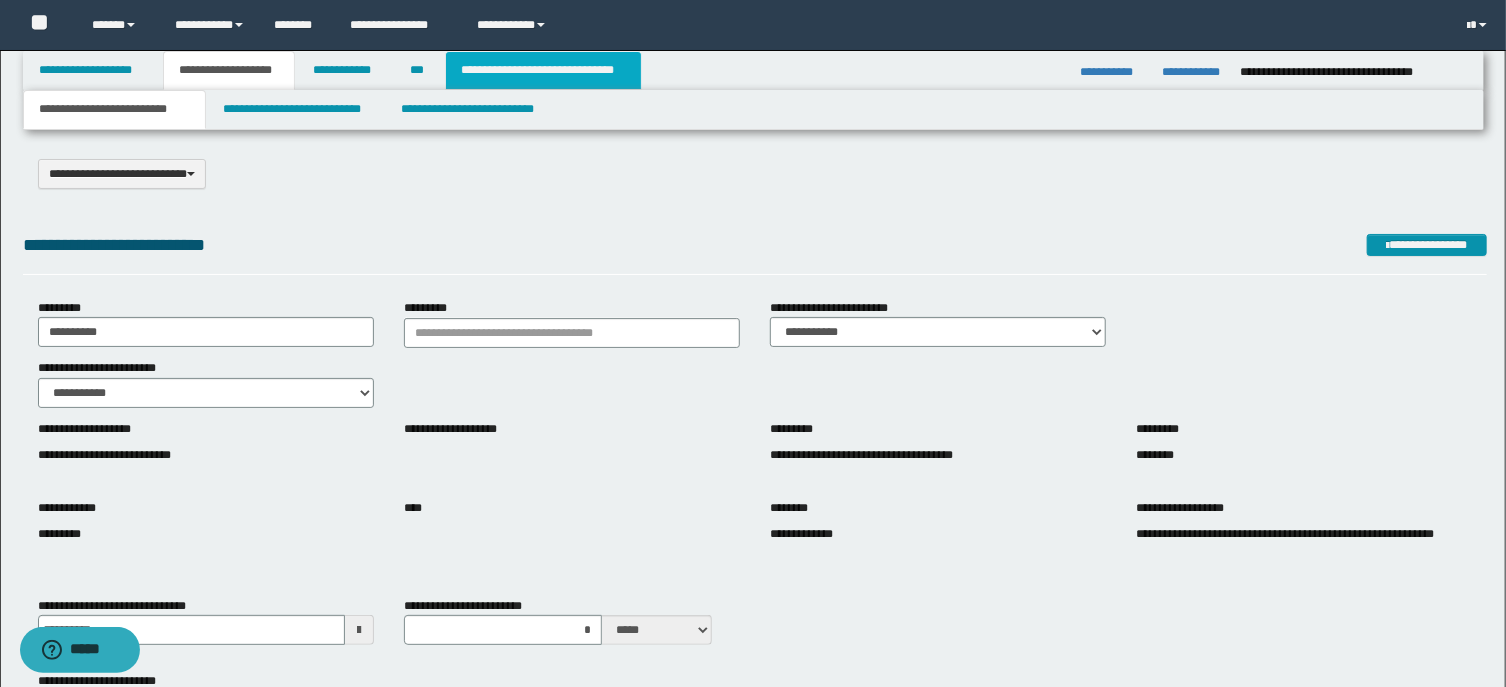 click on "**********" at bounding box center [543, 70] 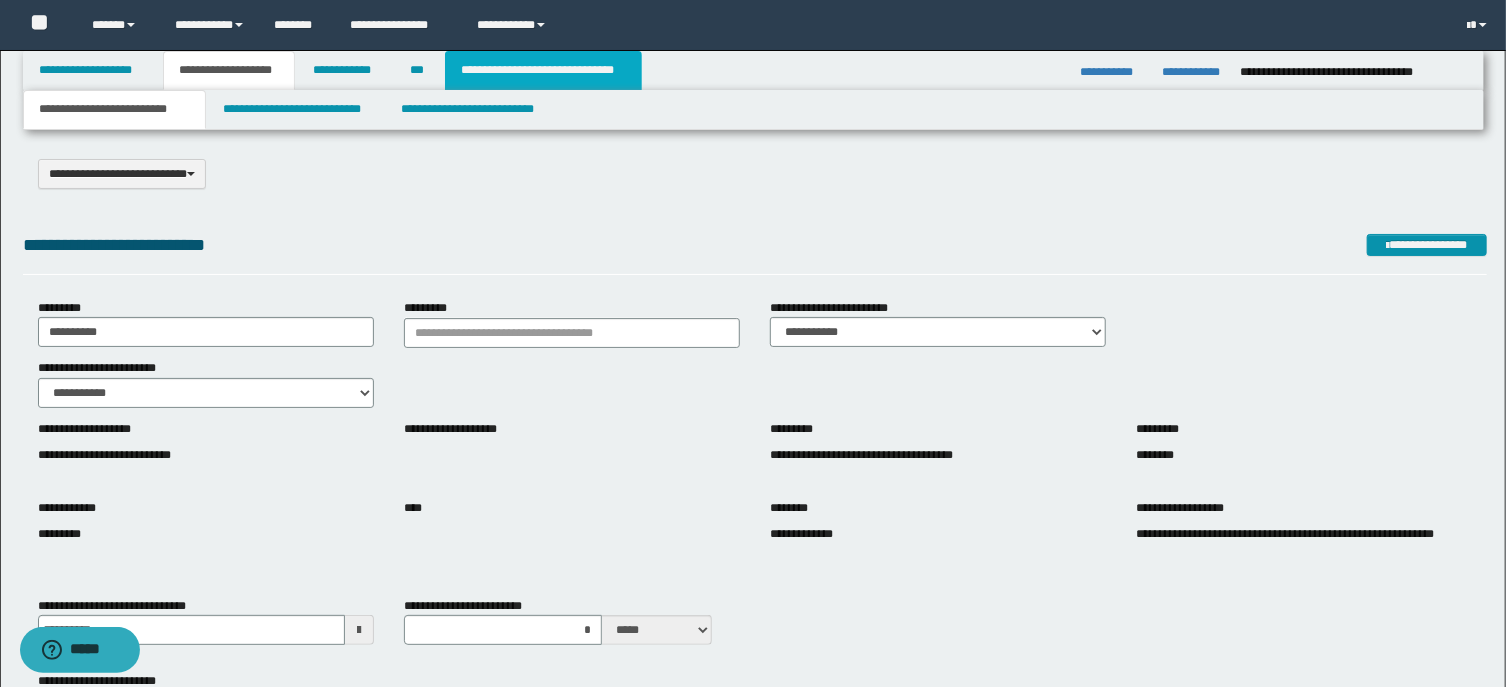 type 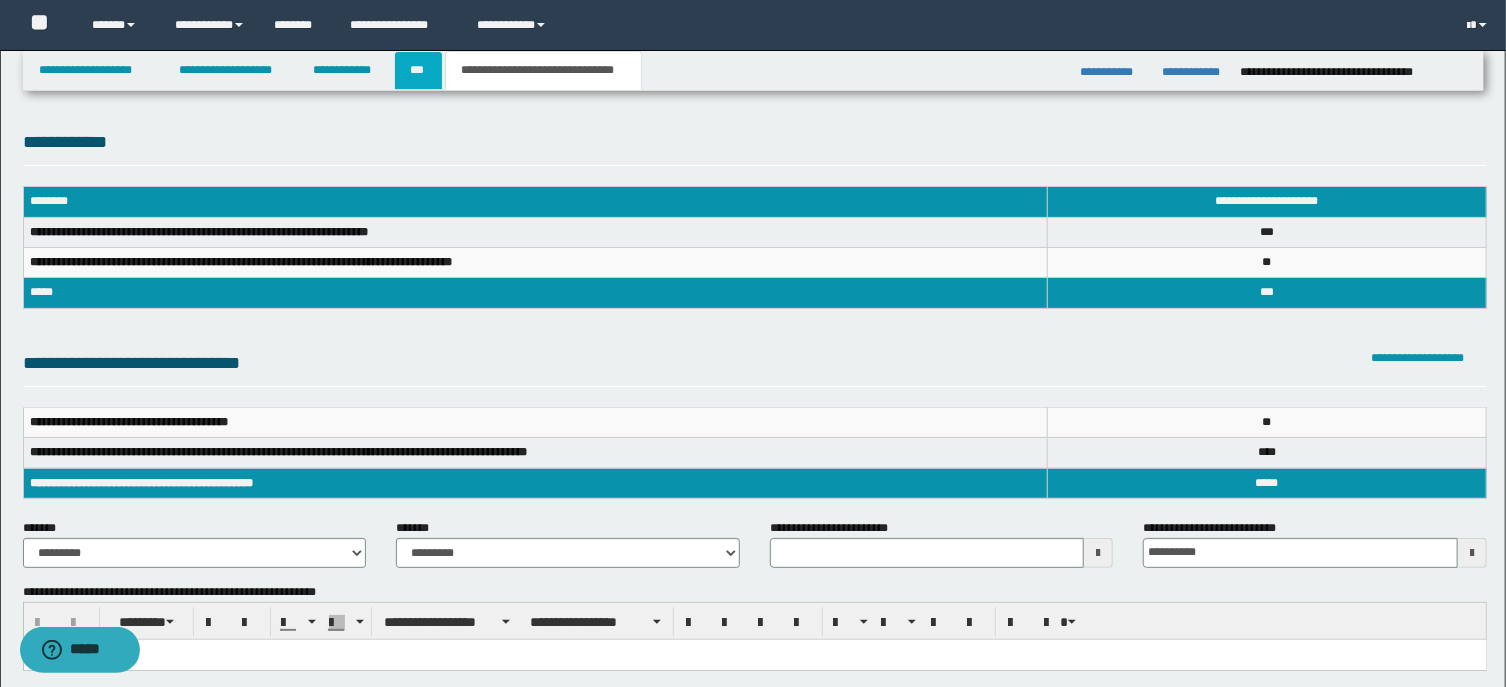 click on "***" at bounding box center [418, 70] 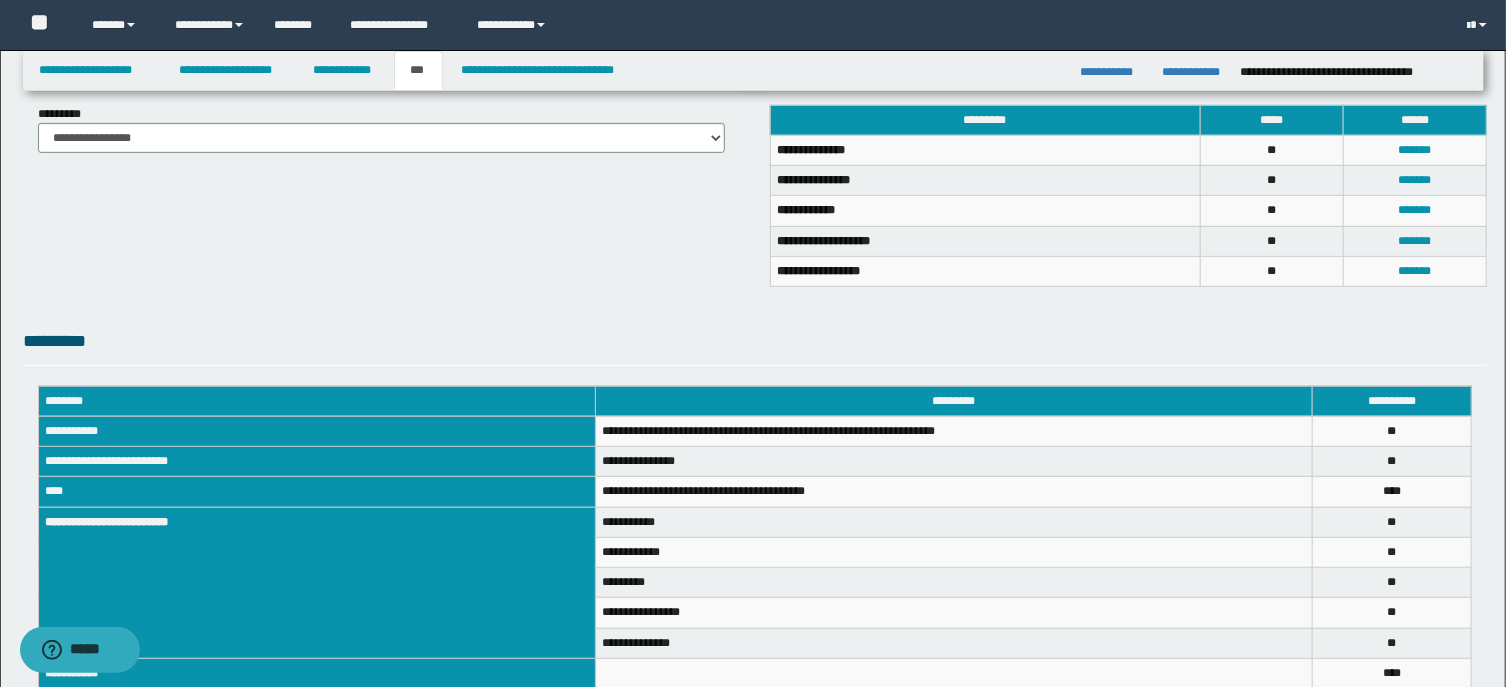 scroll, scrollTop: 536, scrollLeft: 0, axis: vertical 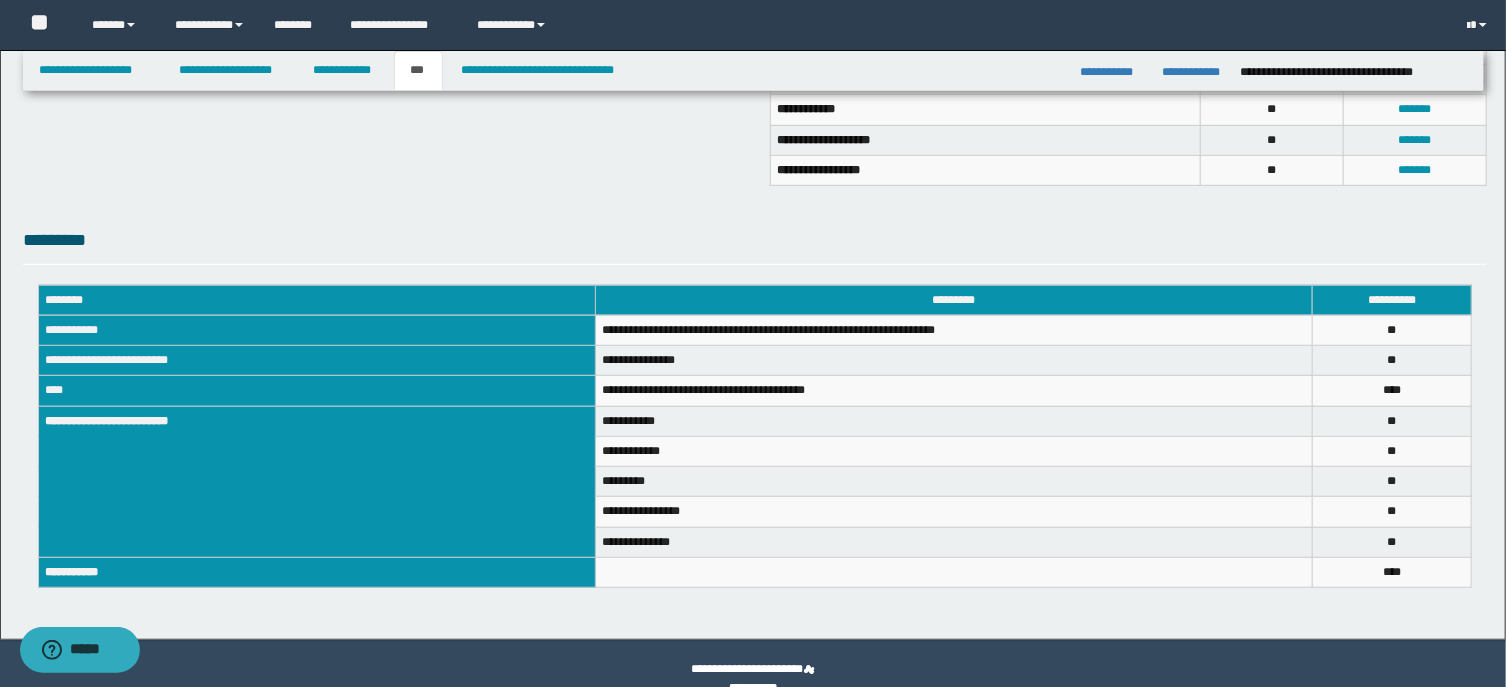 click on "***" at bounding box center [1392, 390] 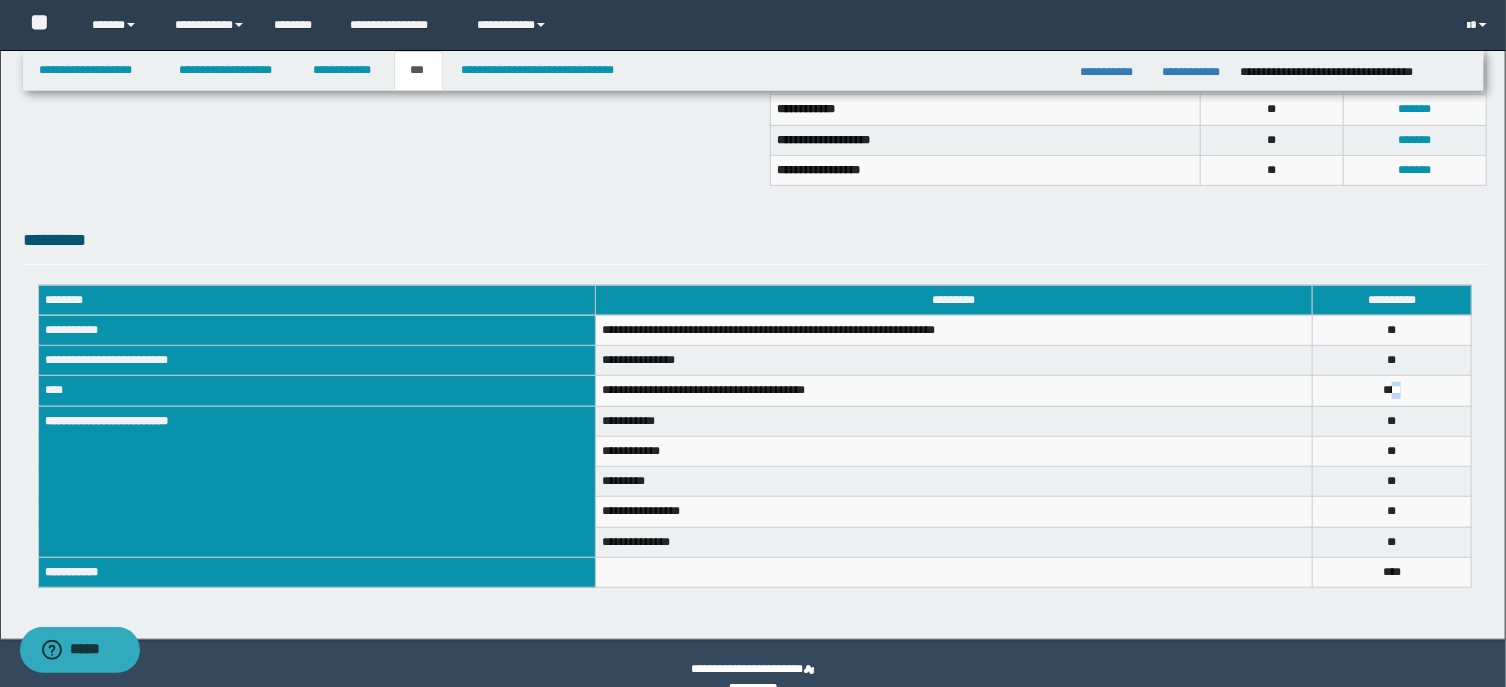 click on "***" at bounding box center [1392, 390] 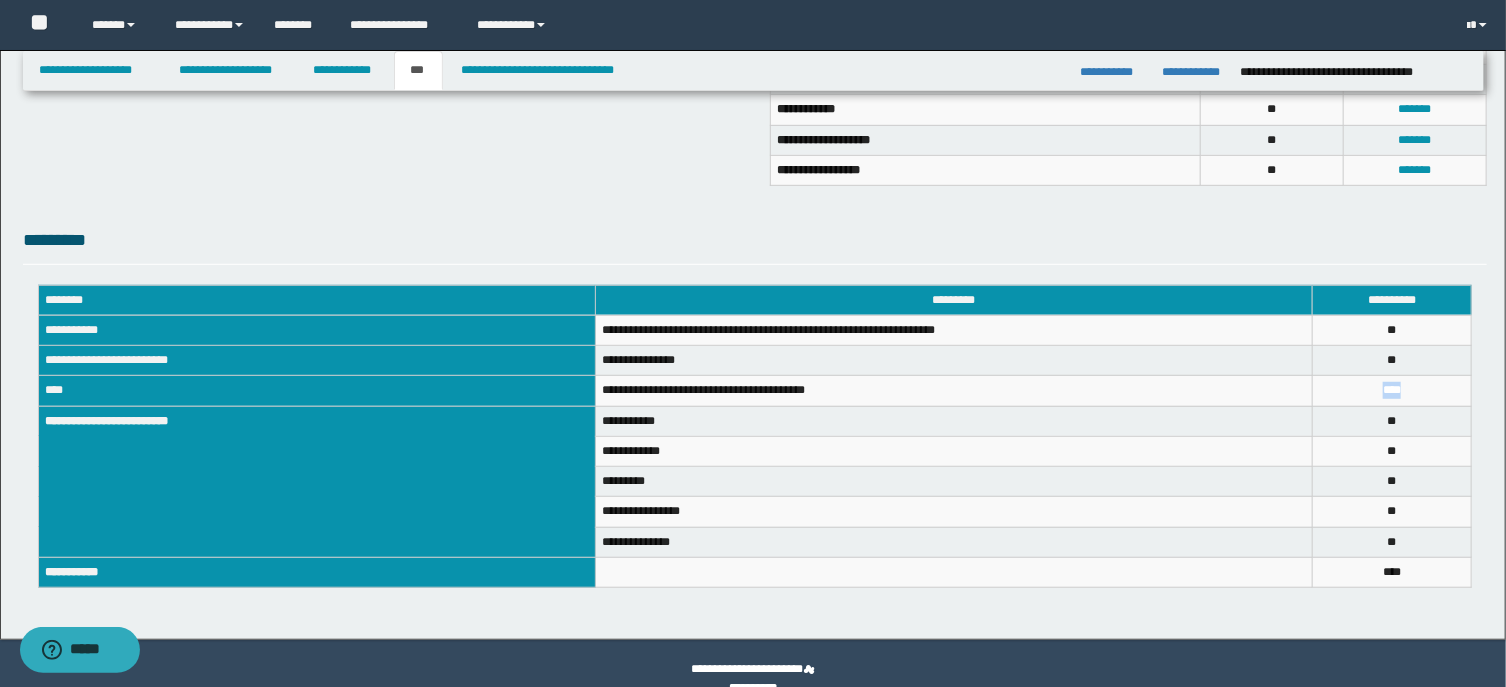 click on "***" at bounding box center [1392, 390] 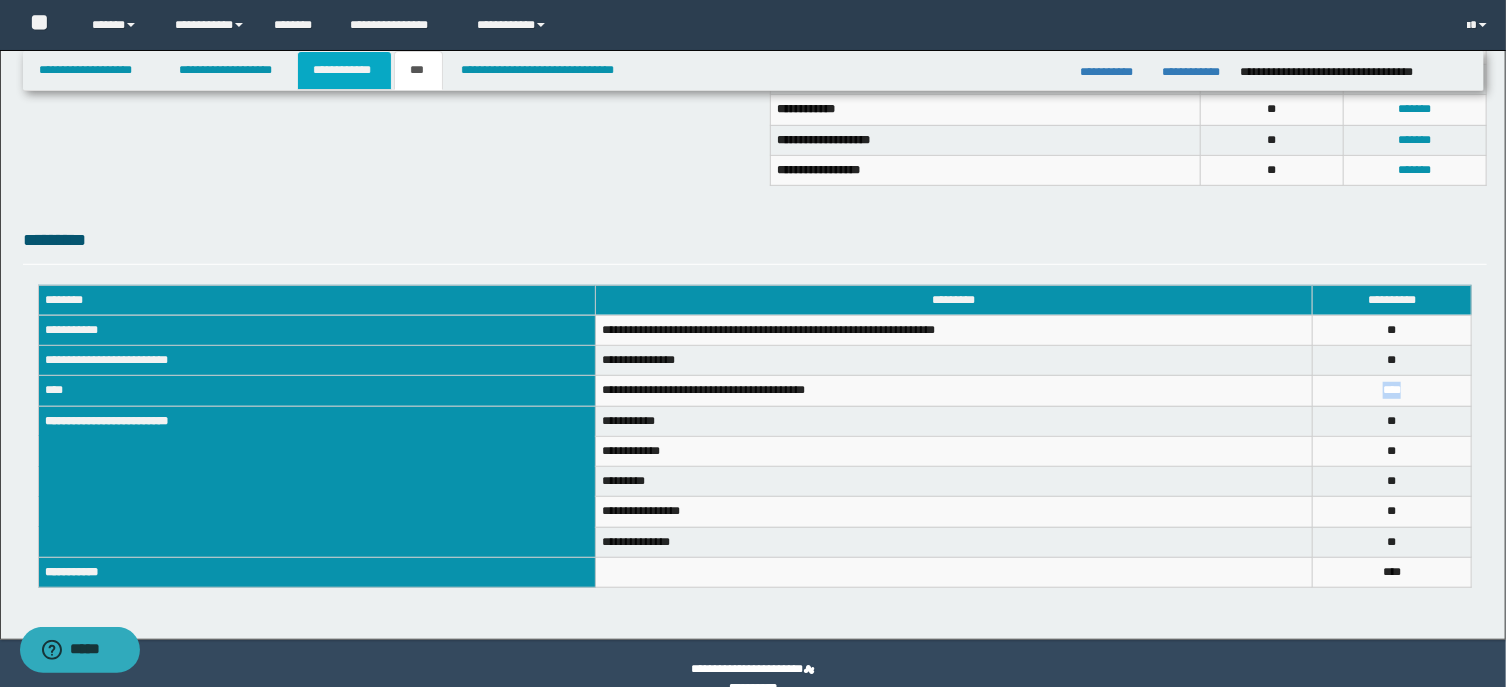 click on "**********" at bounding box center [344, 70] 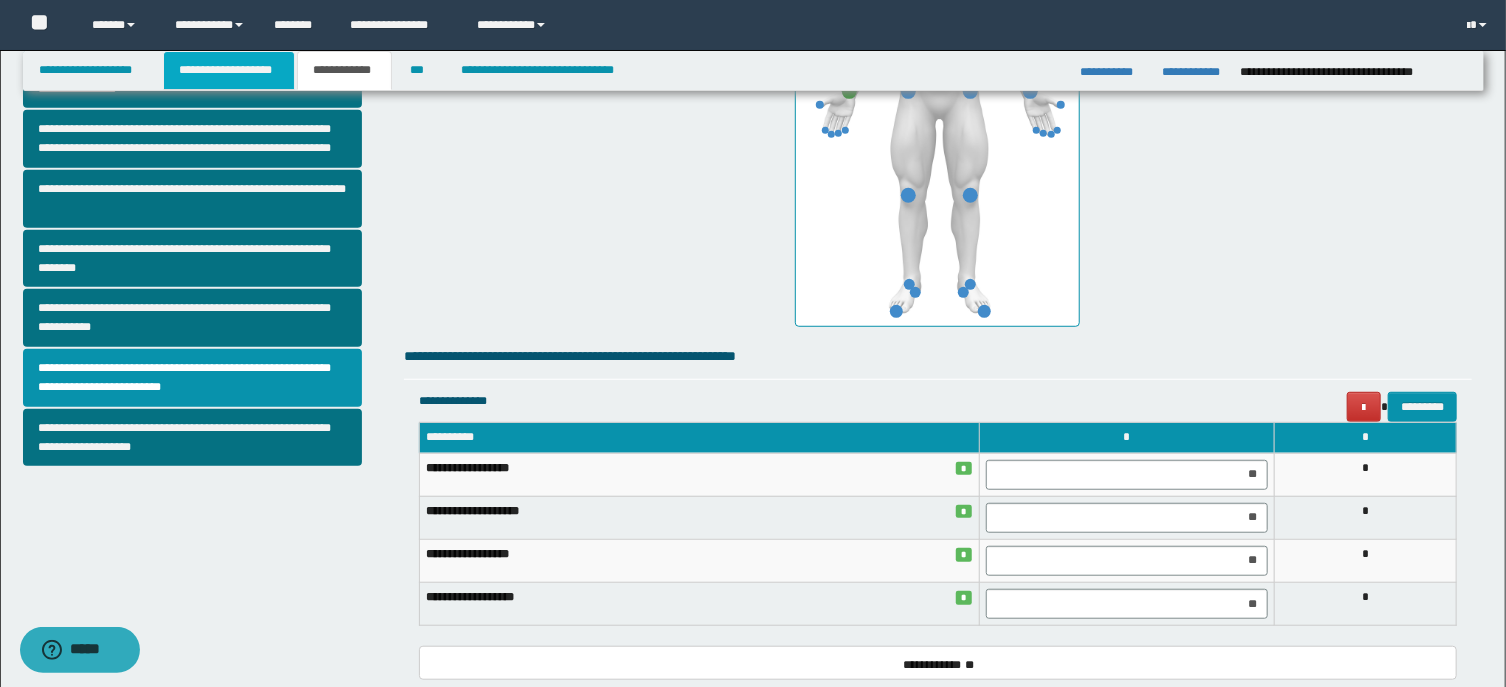 click on "**********" at bounding box center [229, 70] 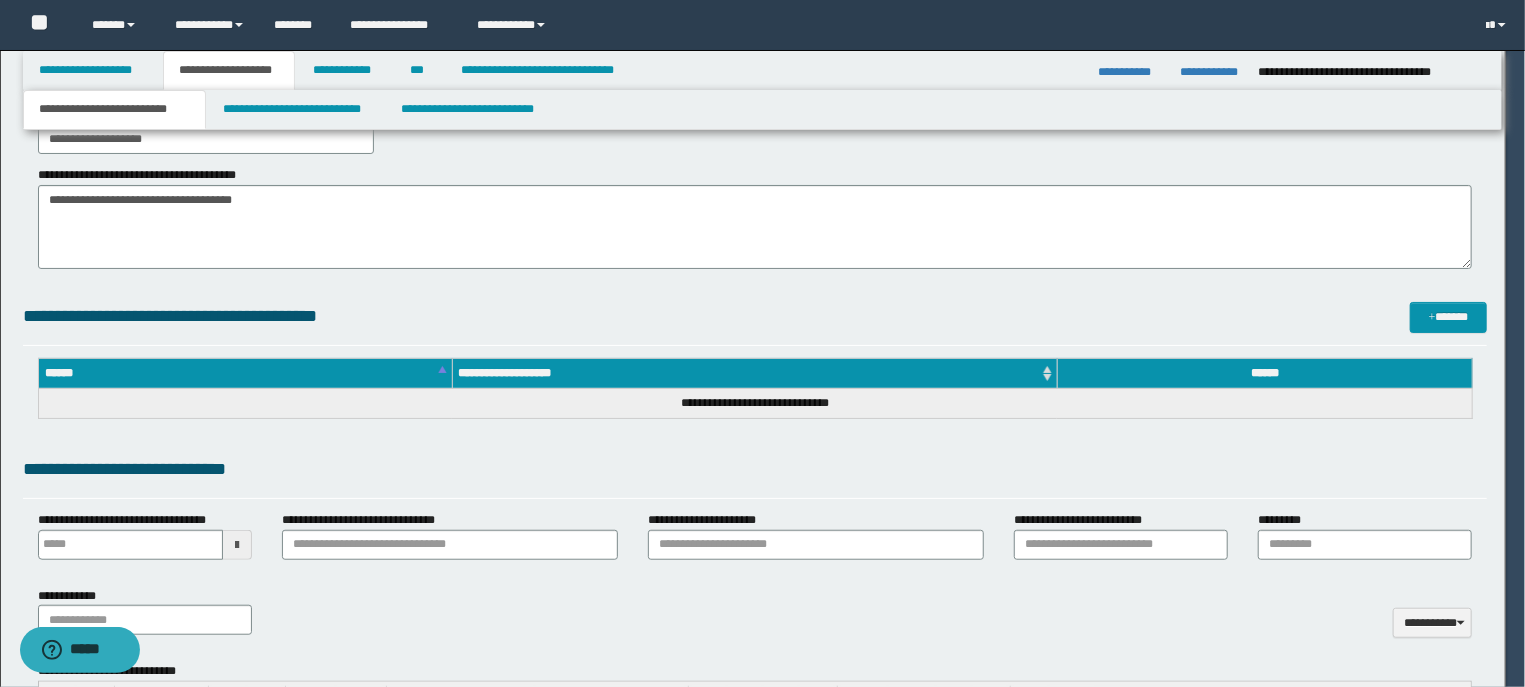type on "**********" 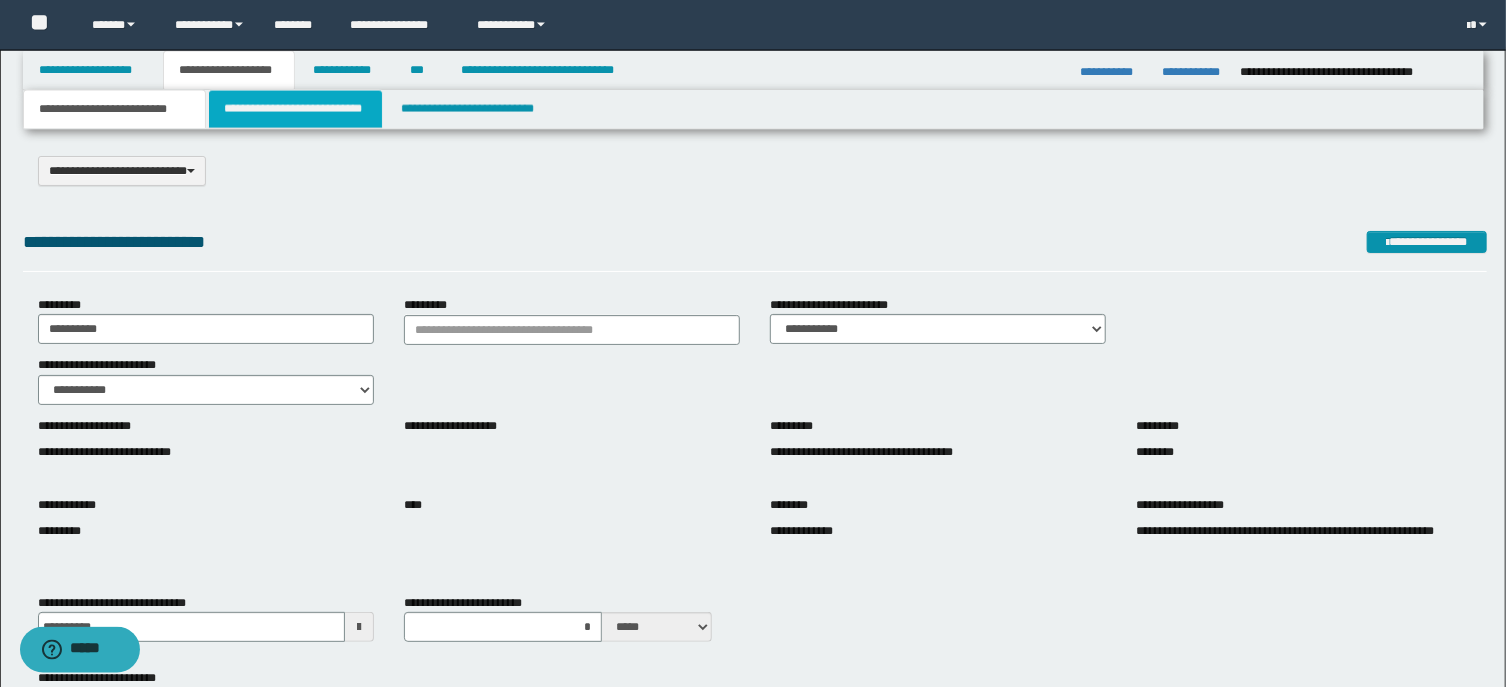 scroll, scrollTop: 0, scrollLeft: 0, axis: both 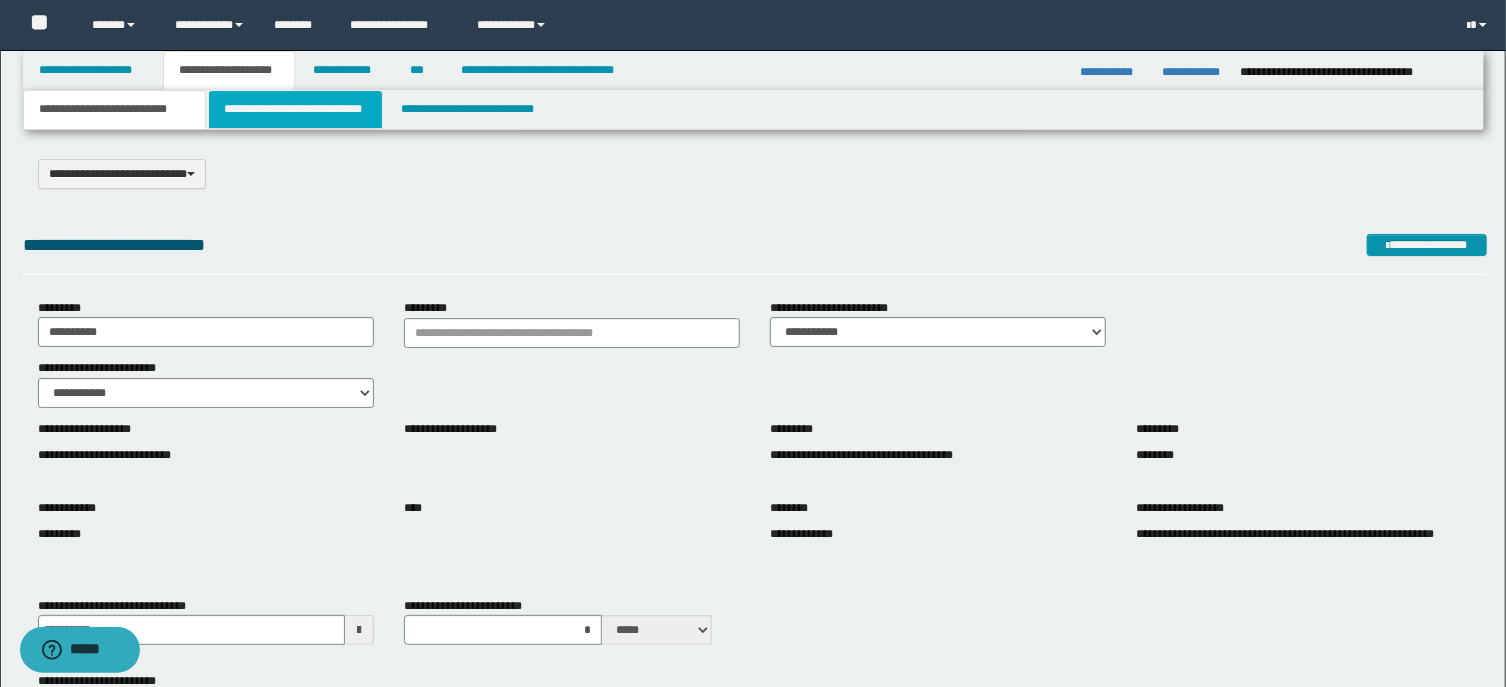 click on "**********" at bounding box center (296, 109) 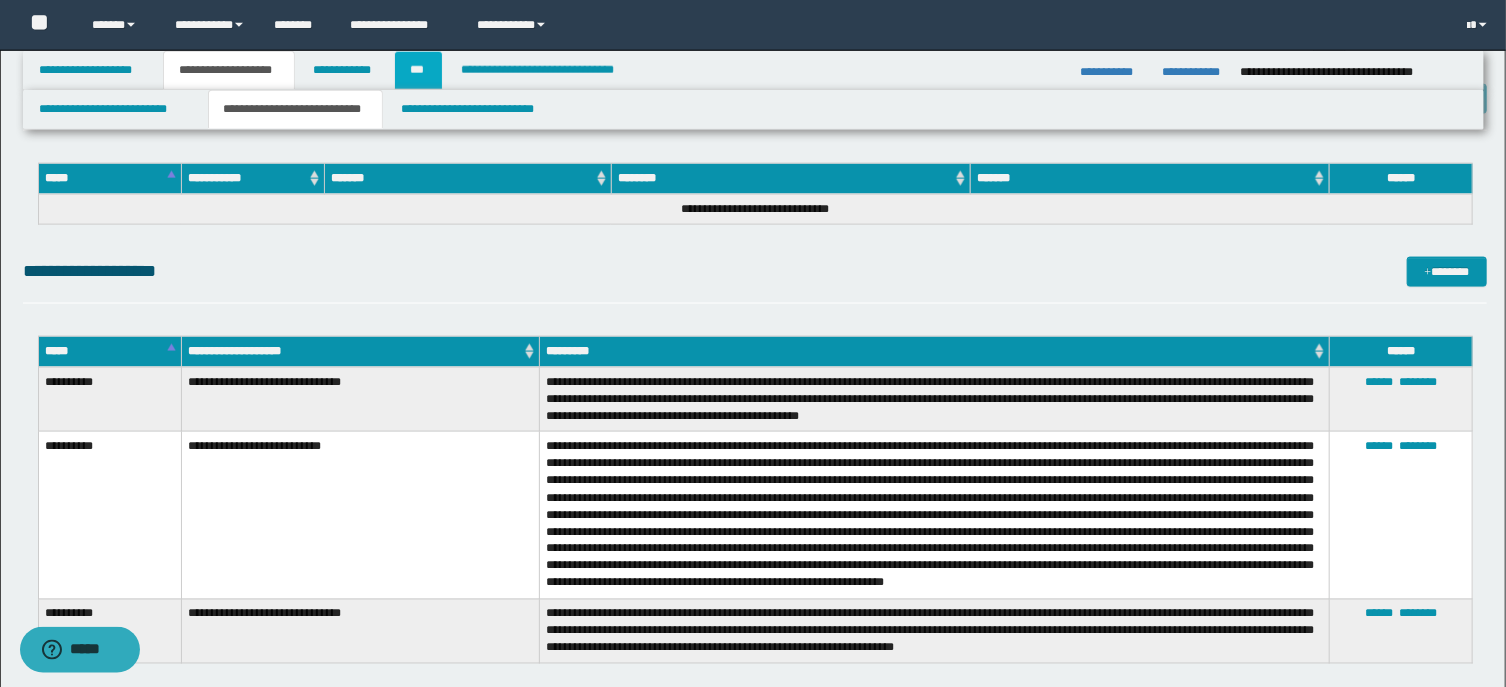 scroll, scrollTop: 1286, scrollLeft: 0, axis: vertical 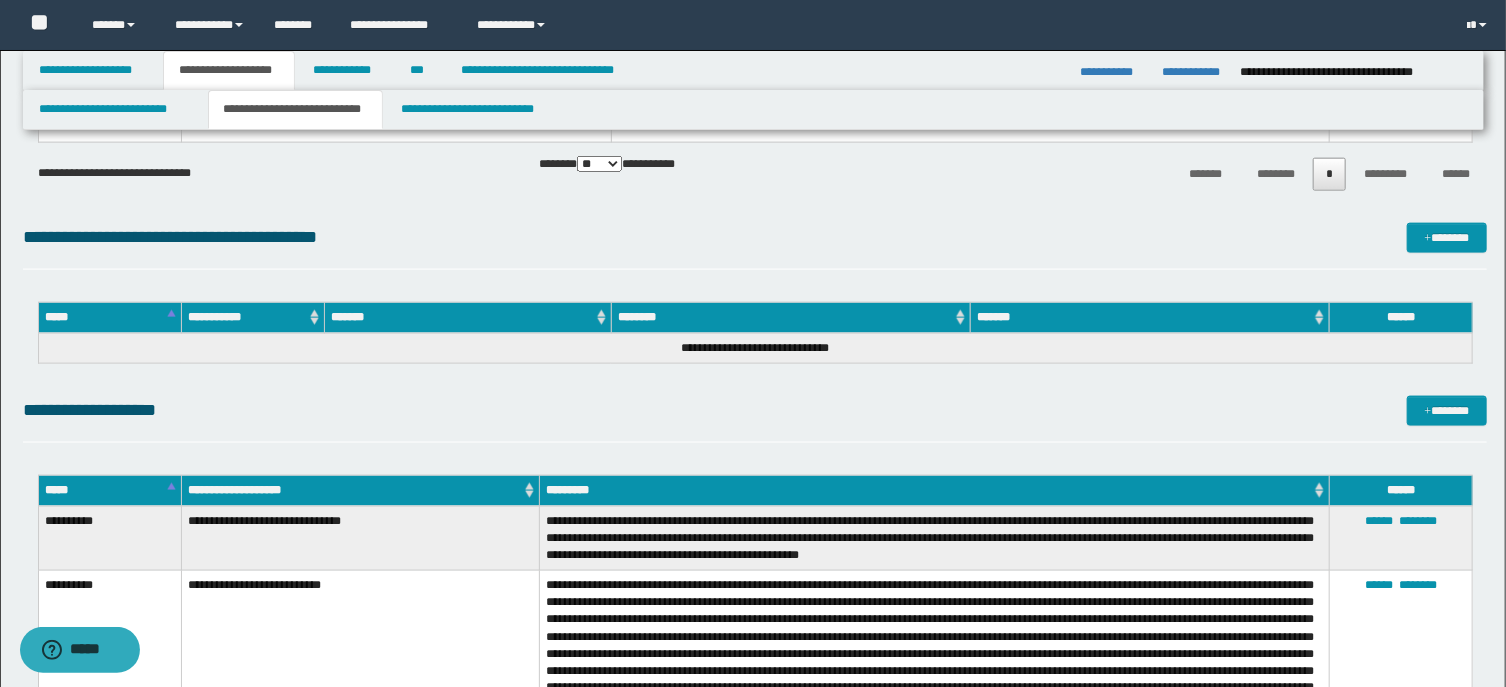 click on "*********" at bounding box center [396, -54] 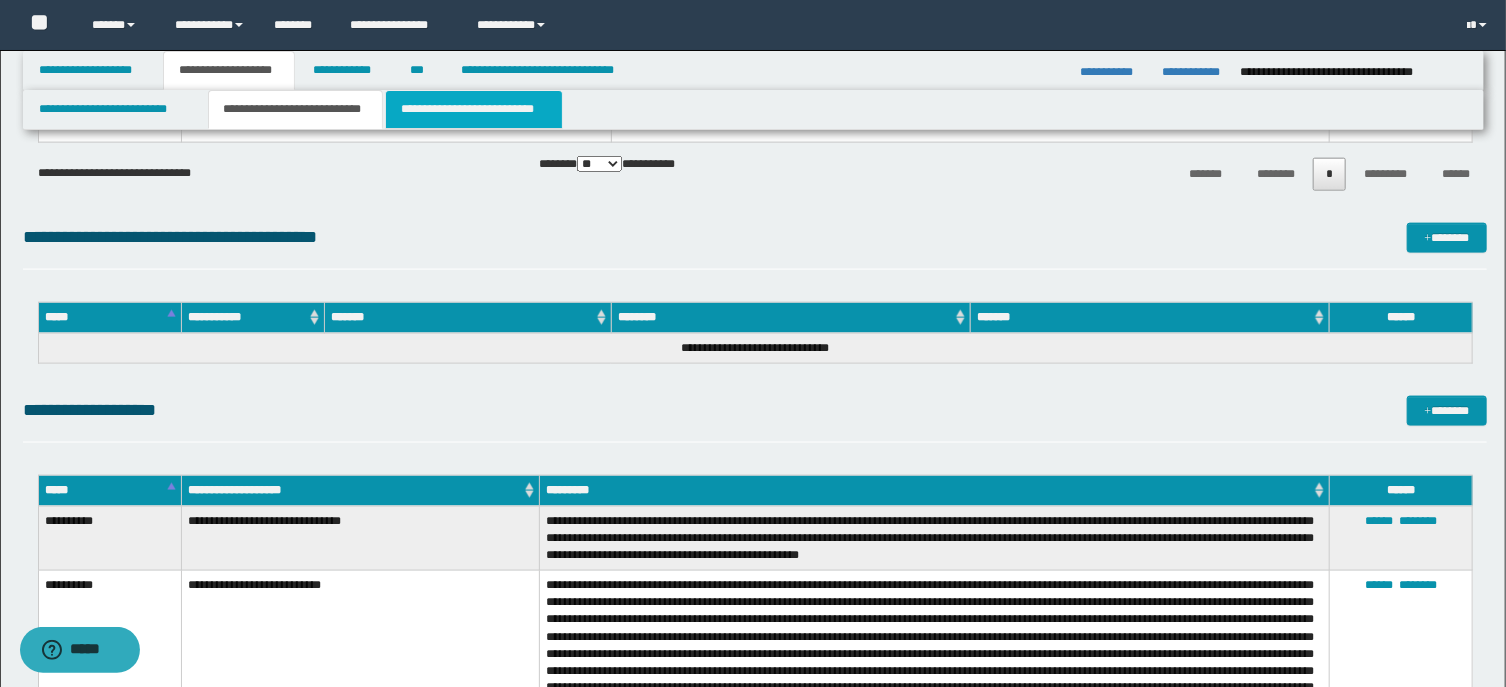 click on "**********" at bounding box center (474, 109) 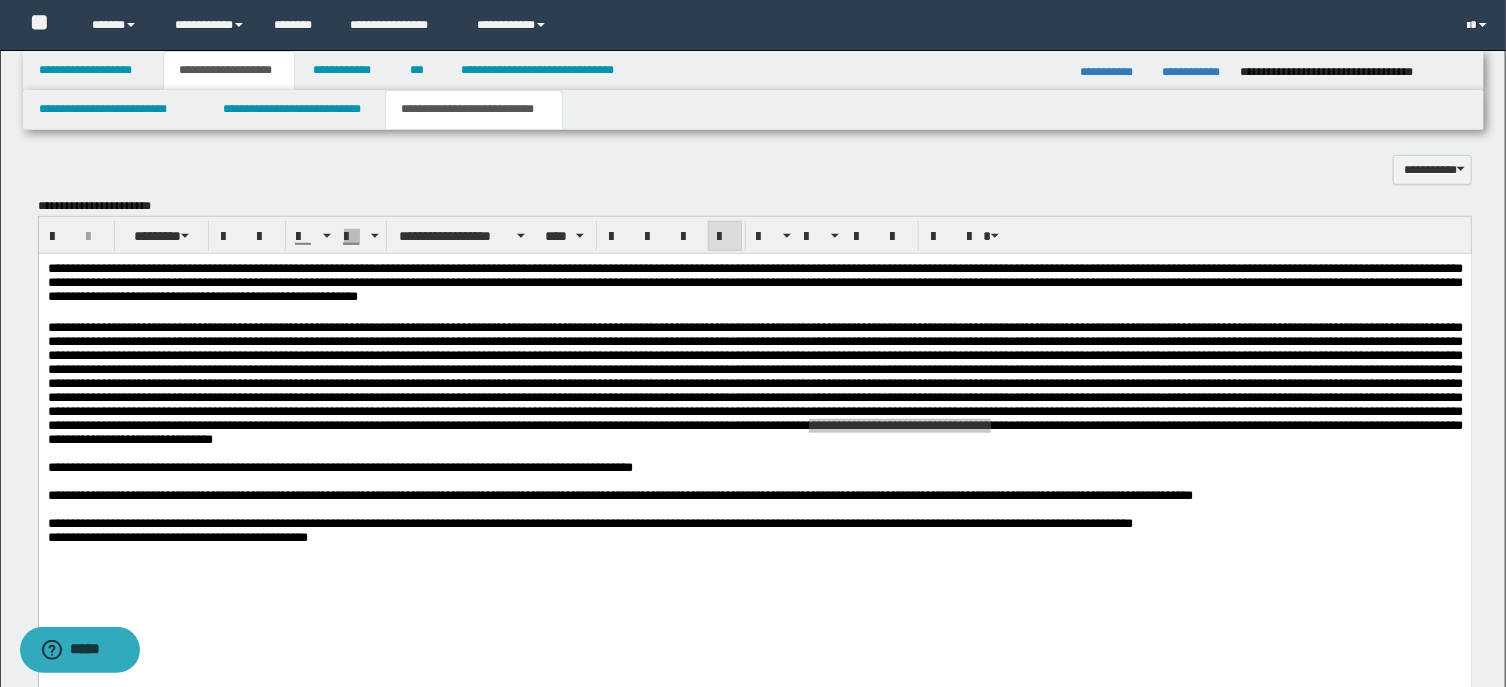 scroll, scrollTop: 875, scrollLeft: 0, axis: vertical 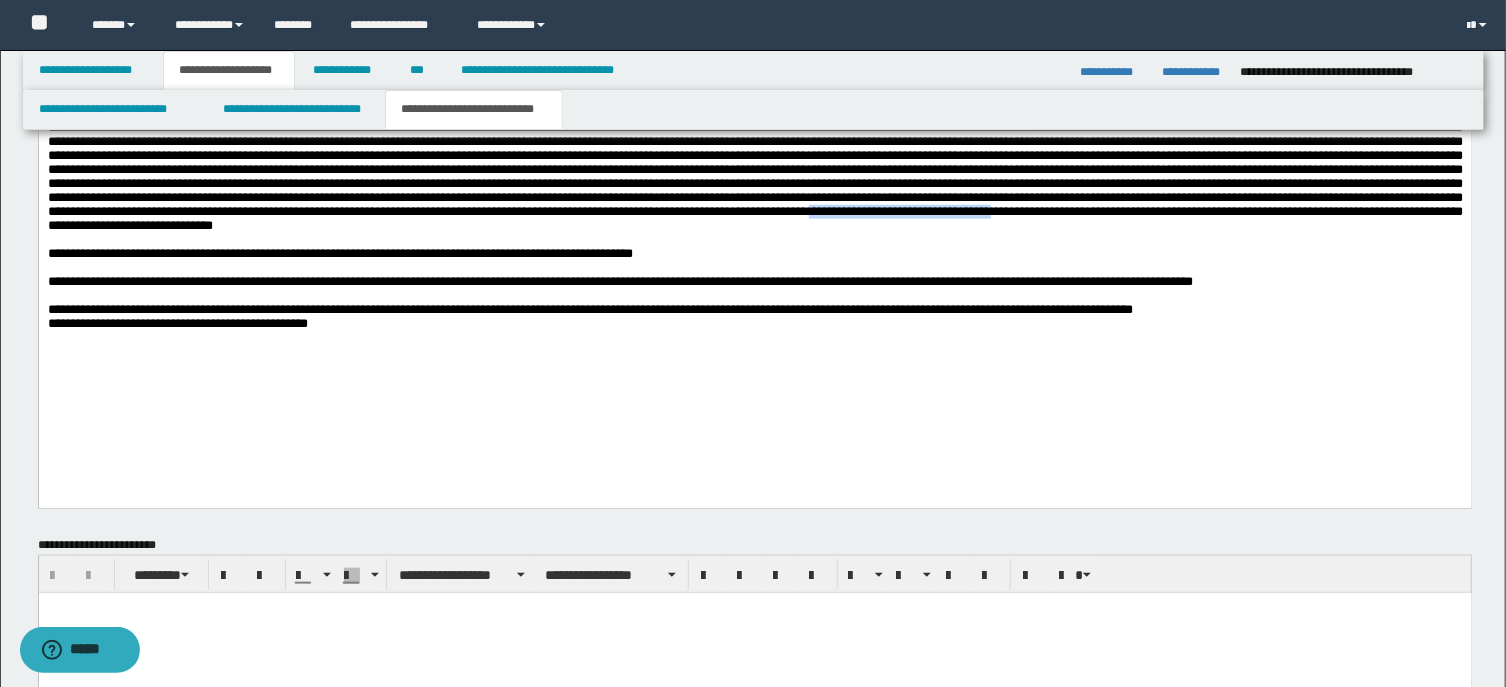 click on "**********" at bounding box center (754, 324) 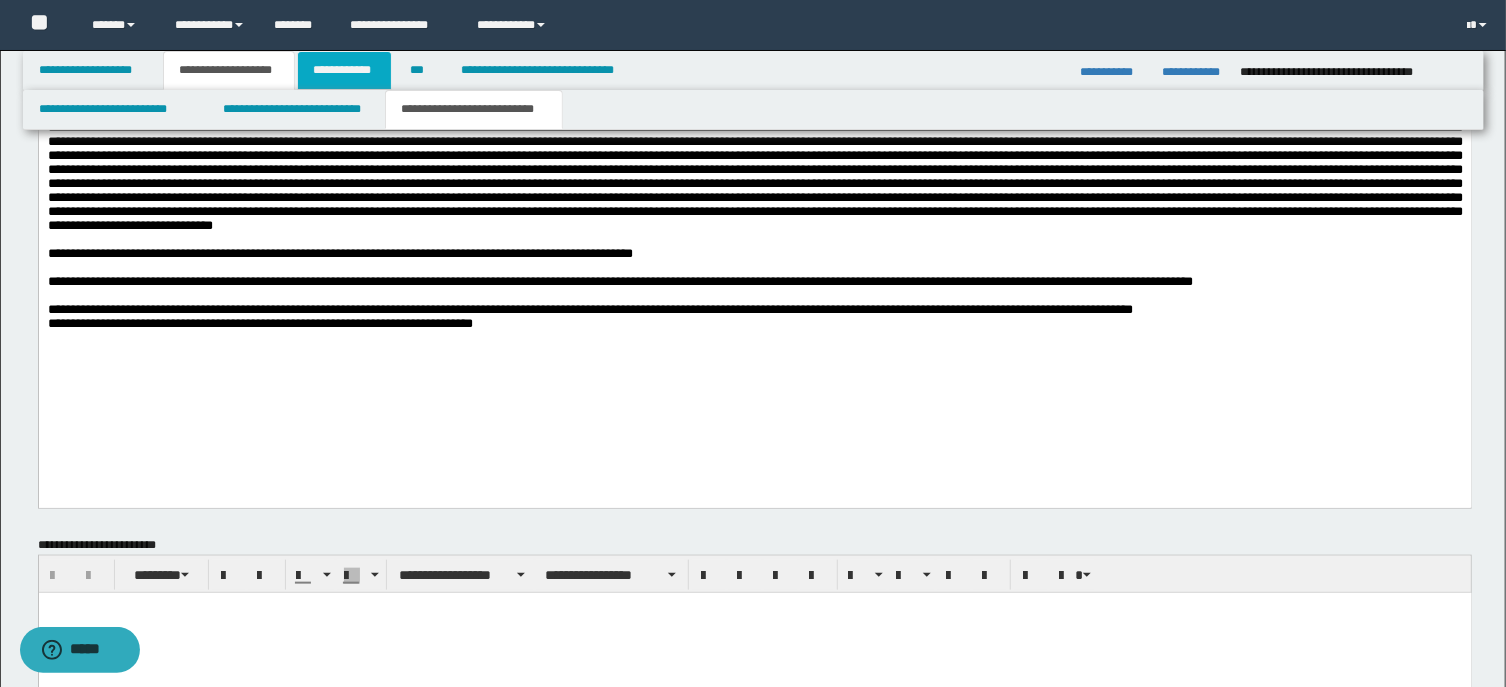 click on "**********" at bounding box center [344, 70] 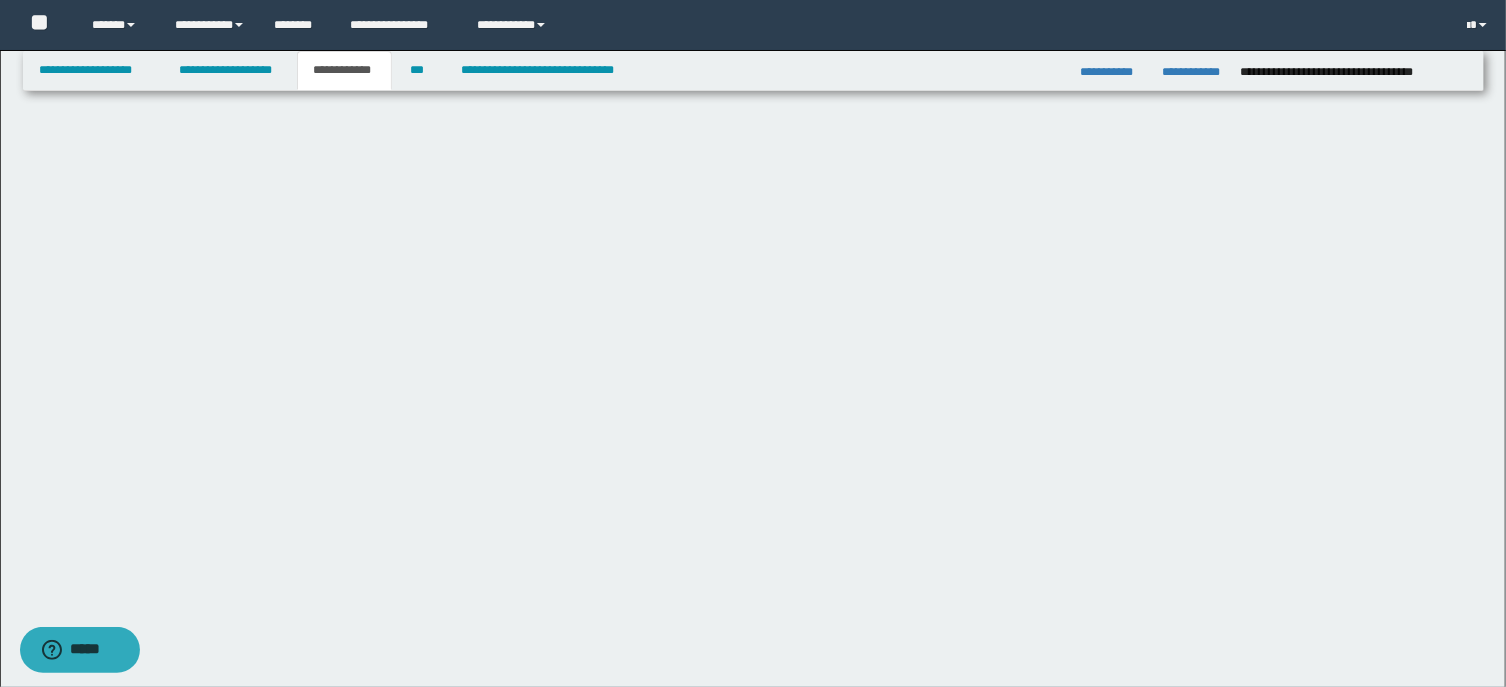 scroll, scrollTop: 844, scrollLeft: 0, axis: vertical 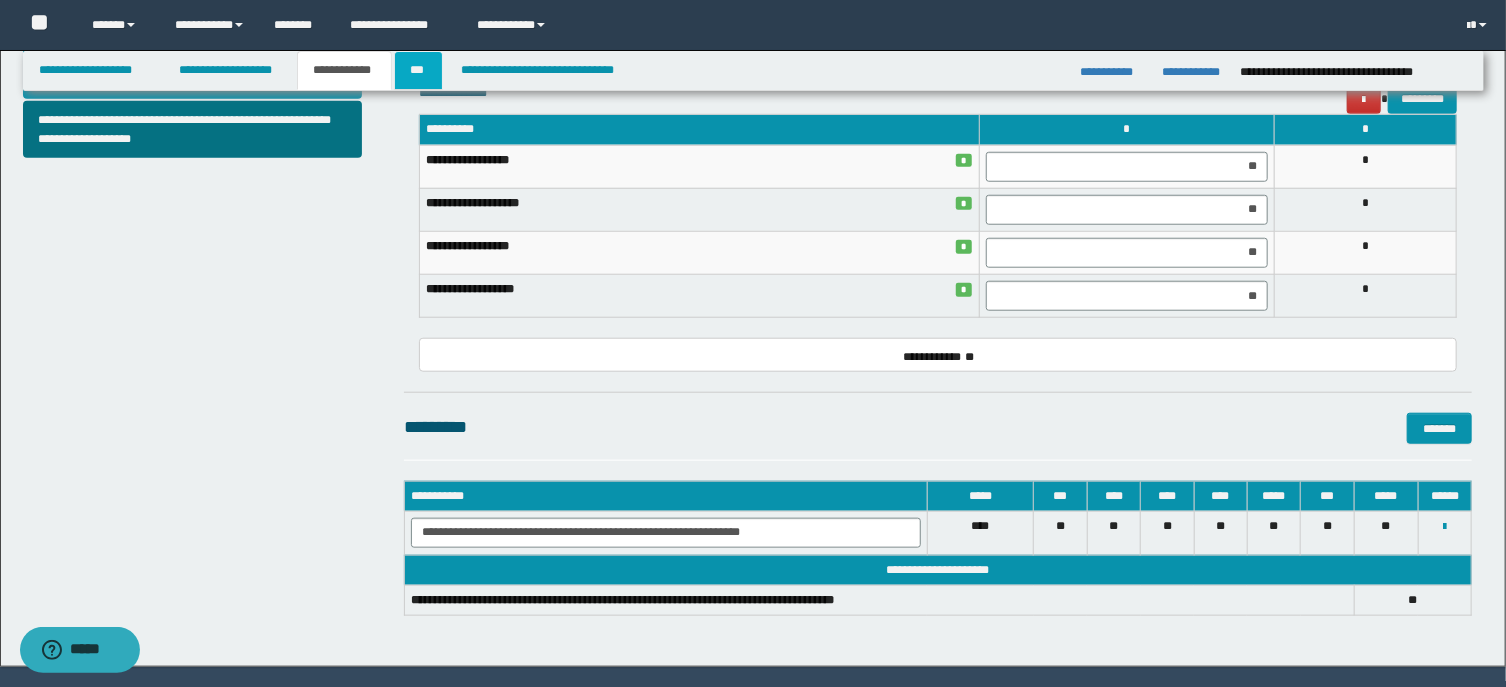 click on "***" at bounding box center [418, 70] 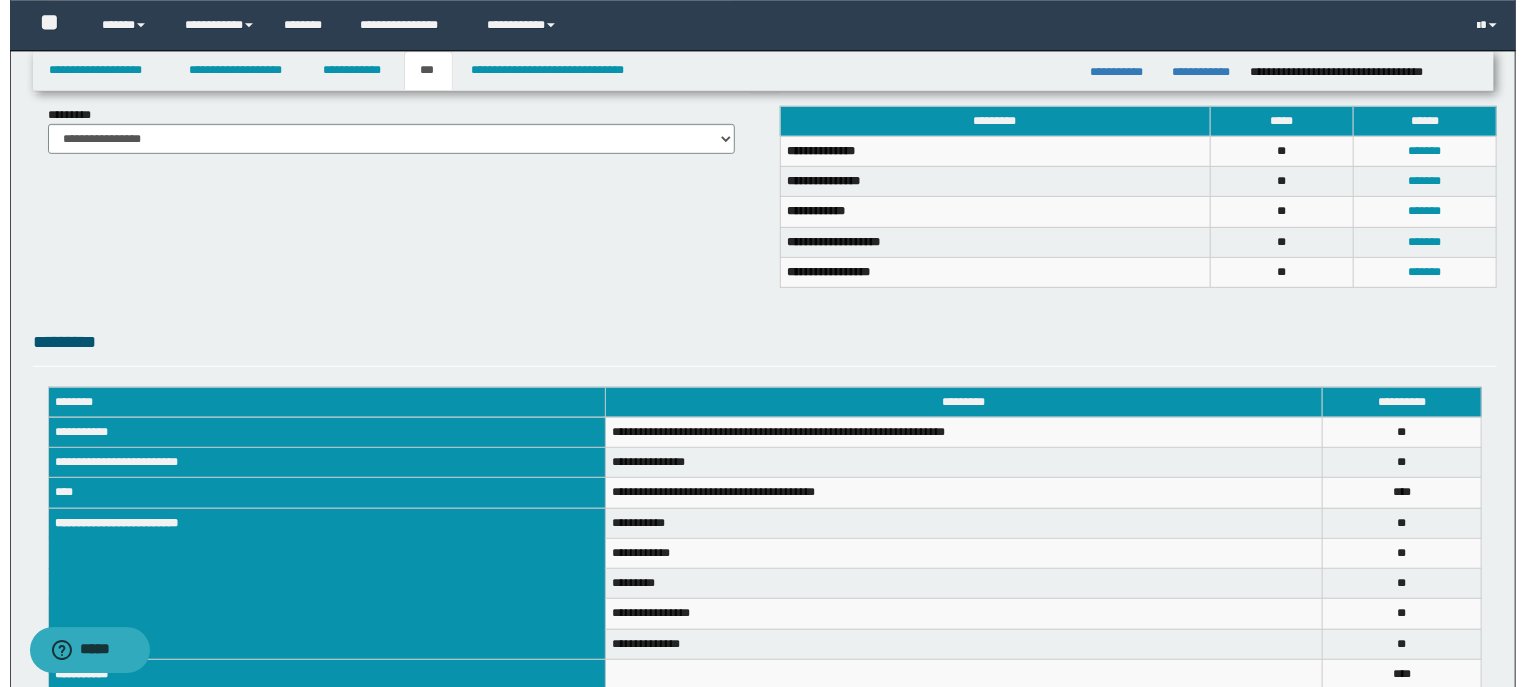 scroll, scrollTop: 351, scrollLeft: 0, axis: vertical 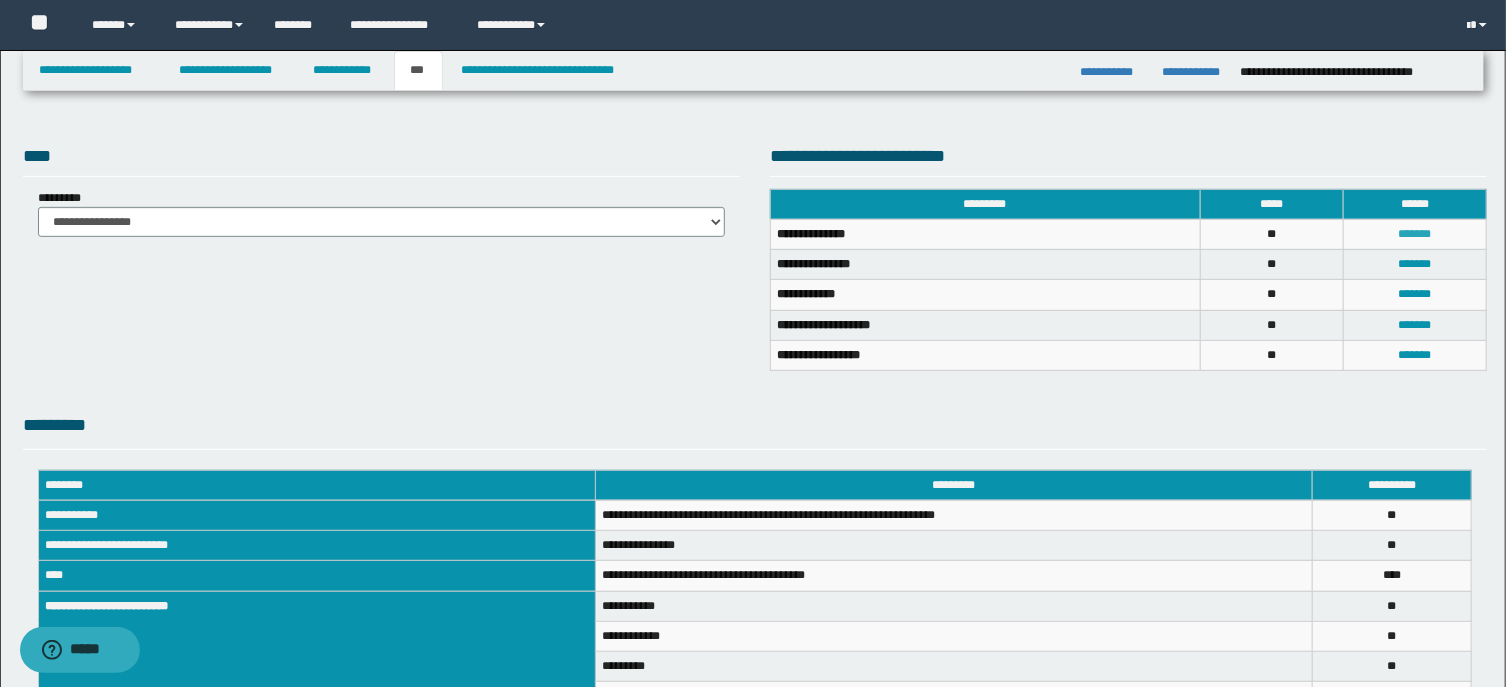 click on "*******" at bounding box center (1414, 234) 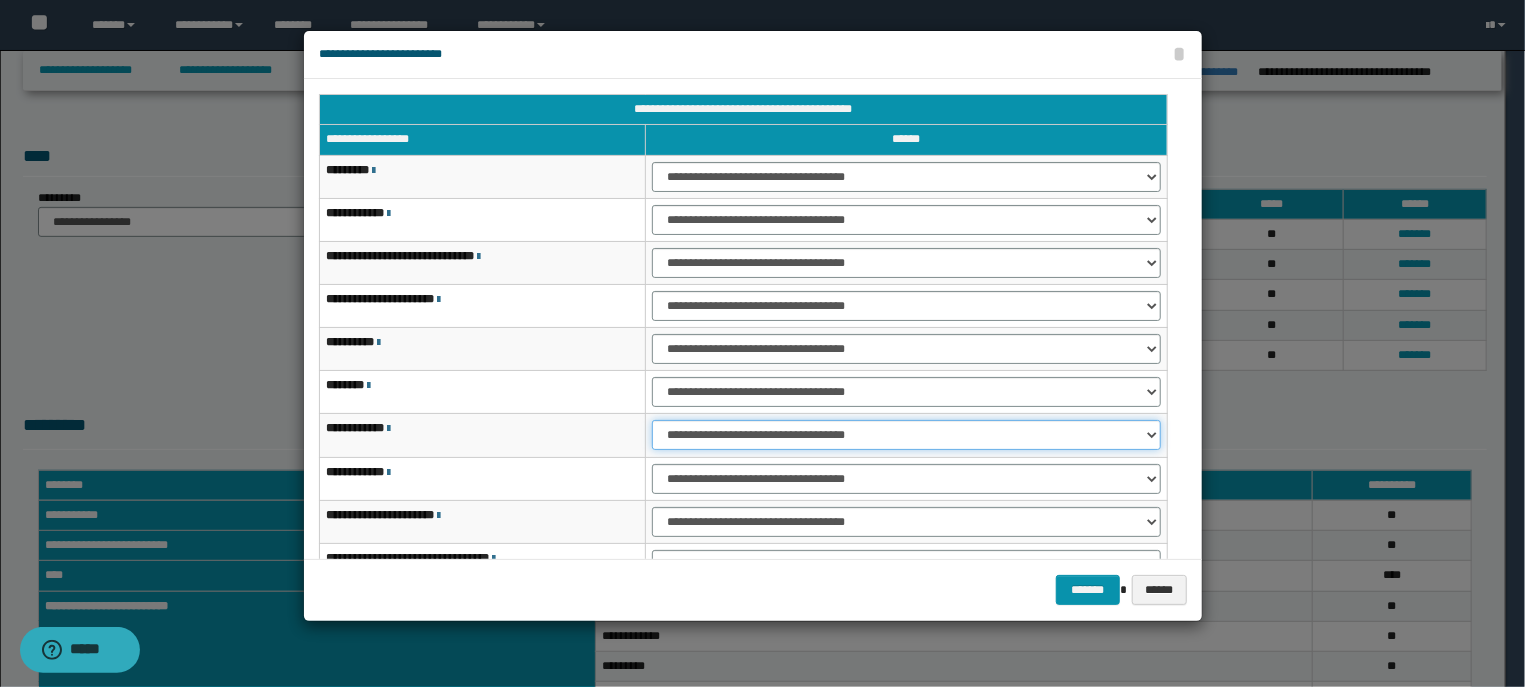 click on "**********" at bounding box center (906, 435) 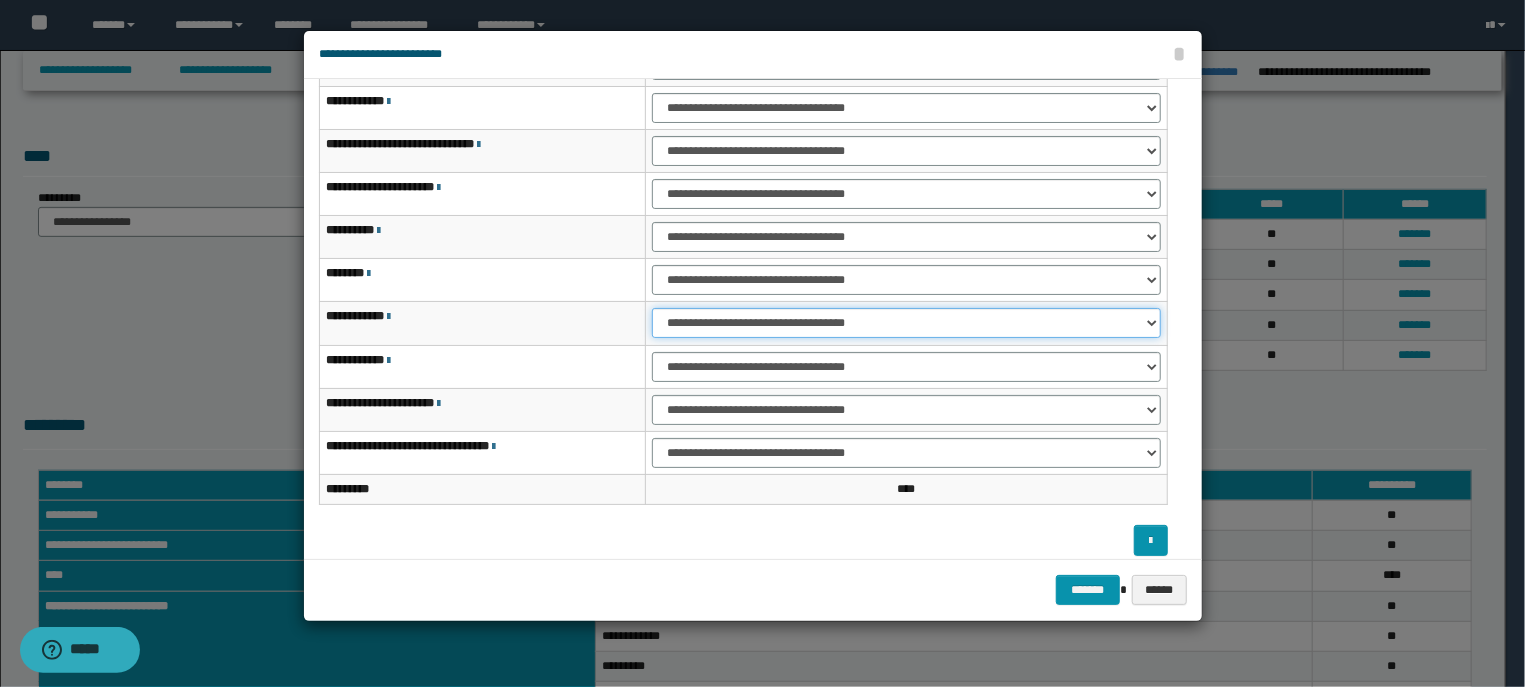 scroll, scrollTop: 124, scrollLeft: 0, axis: vertical 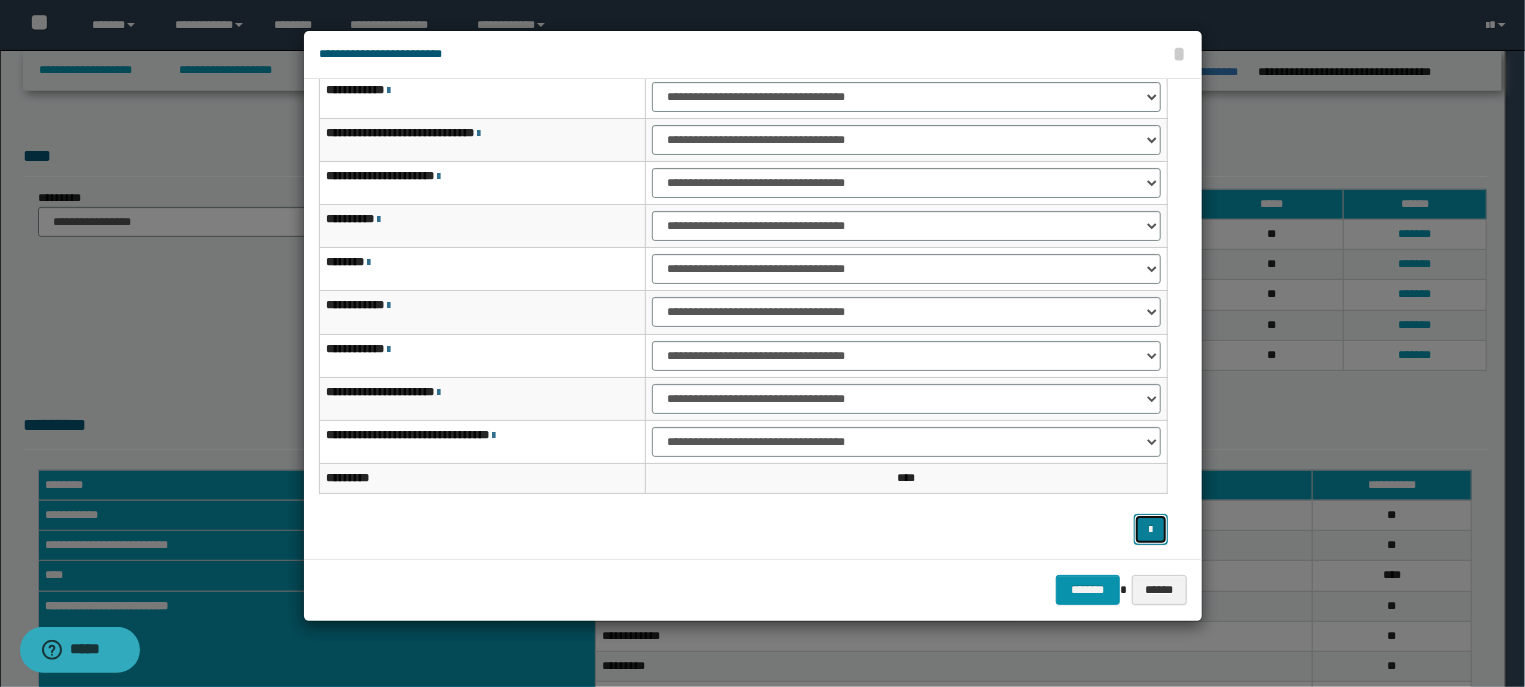 click at bounding box center [1151, 529] 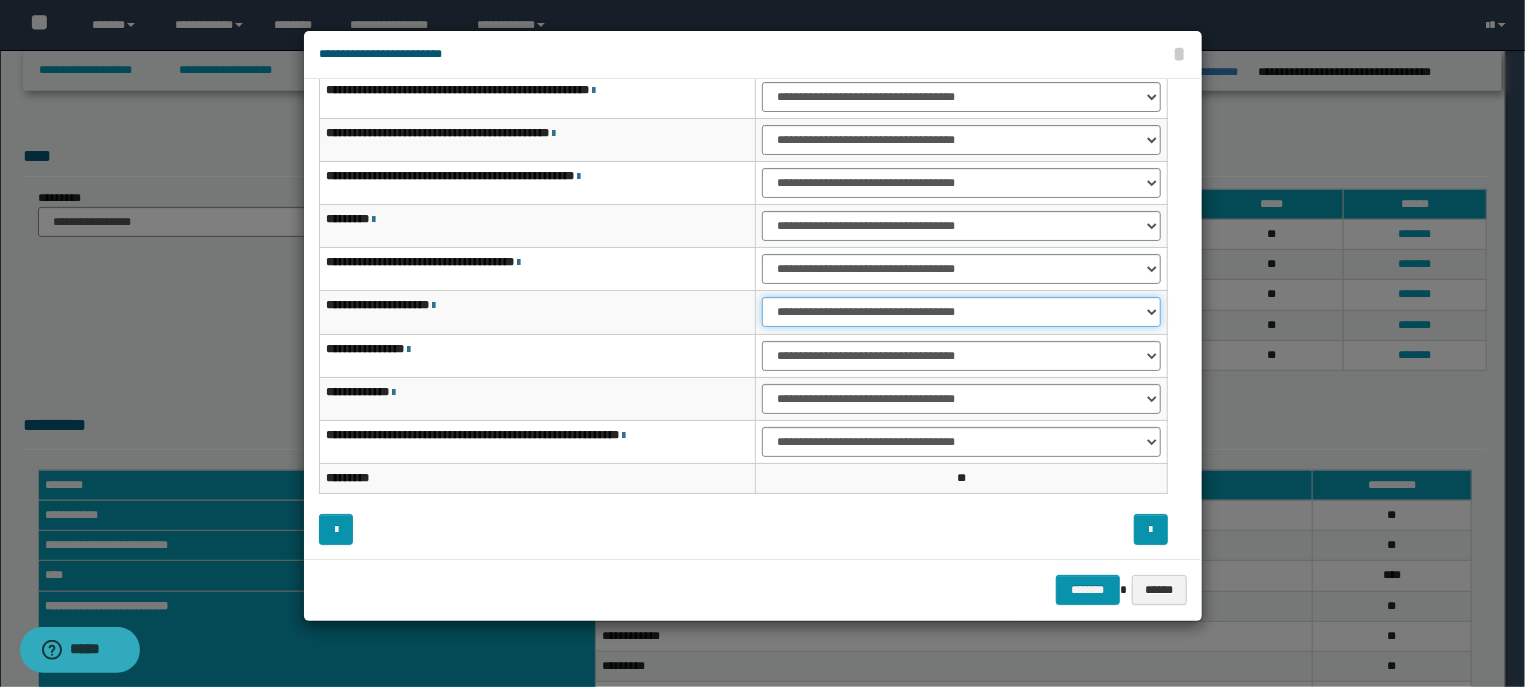 click on "**********" at bounding box center (961, 312) 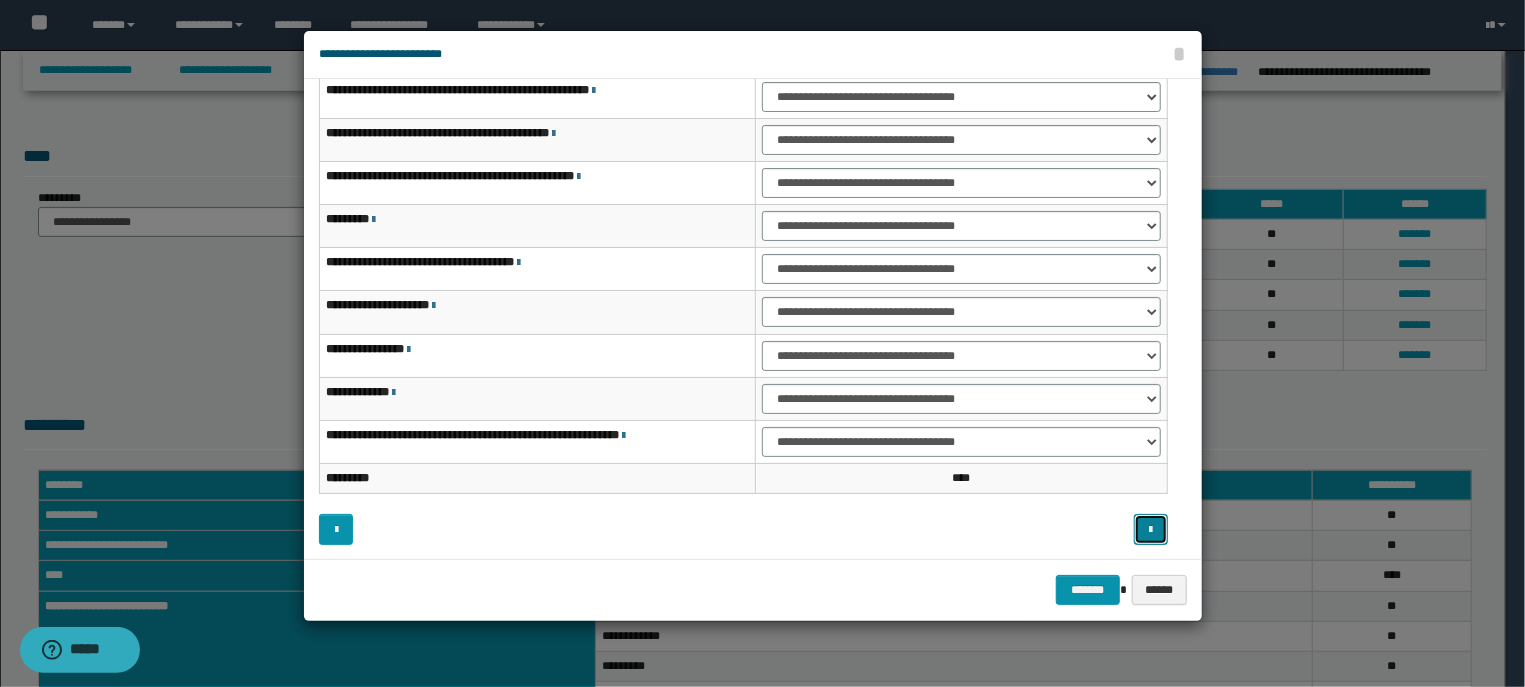click at bounding box center (1151, 529) 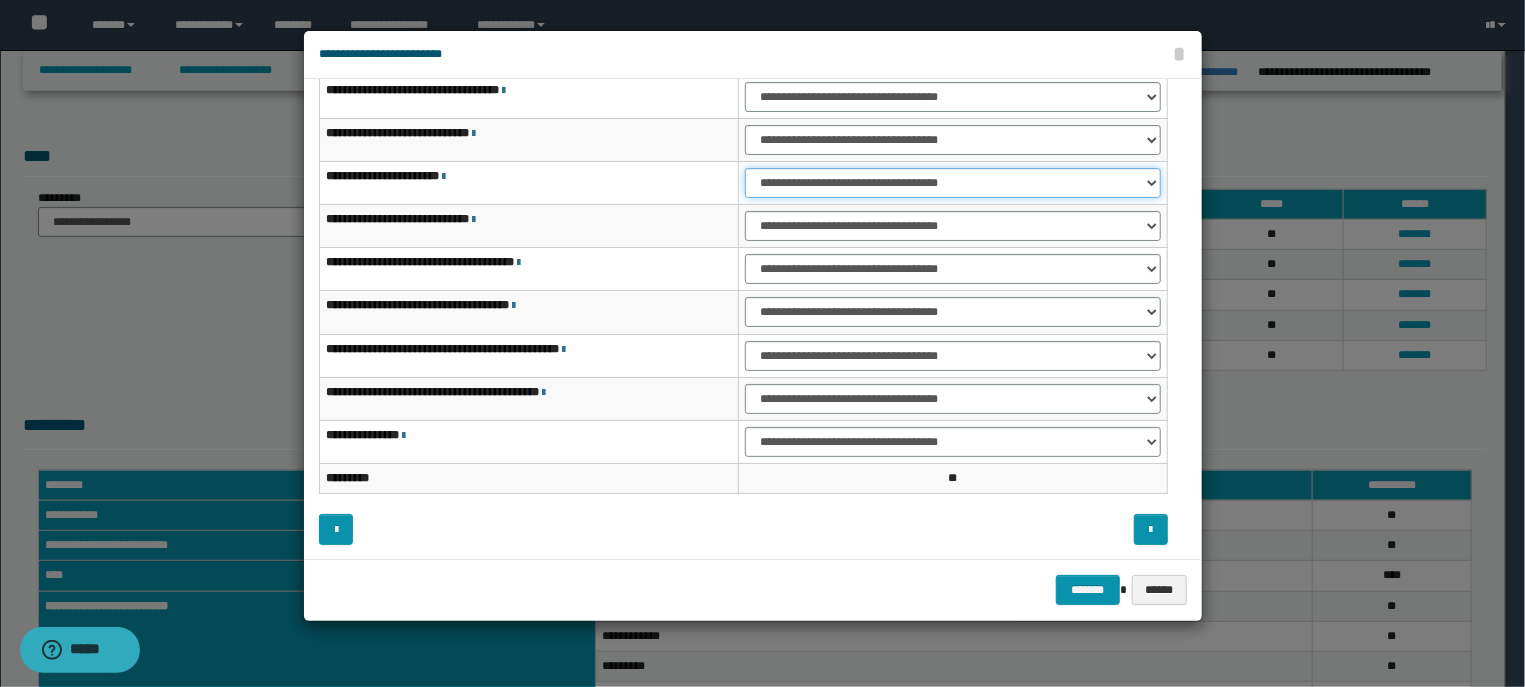 click on "**********" at bounding box center (953, 183) 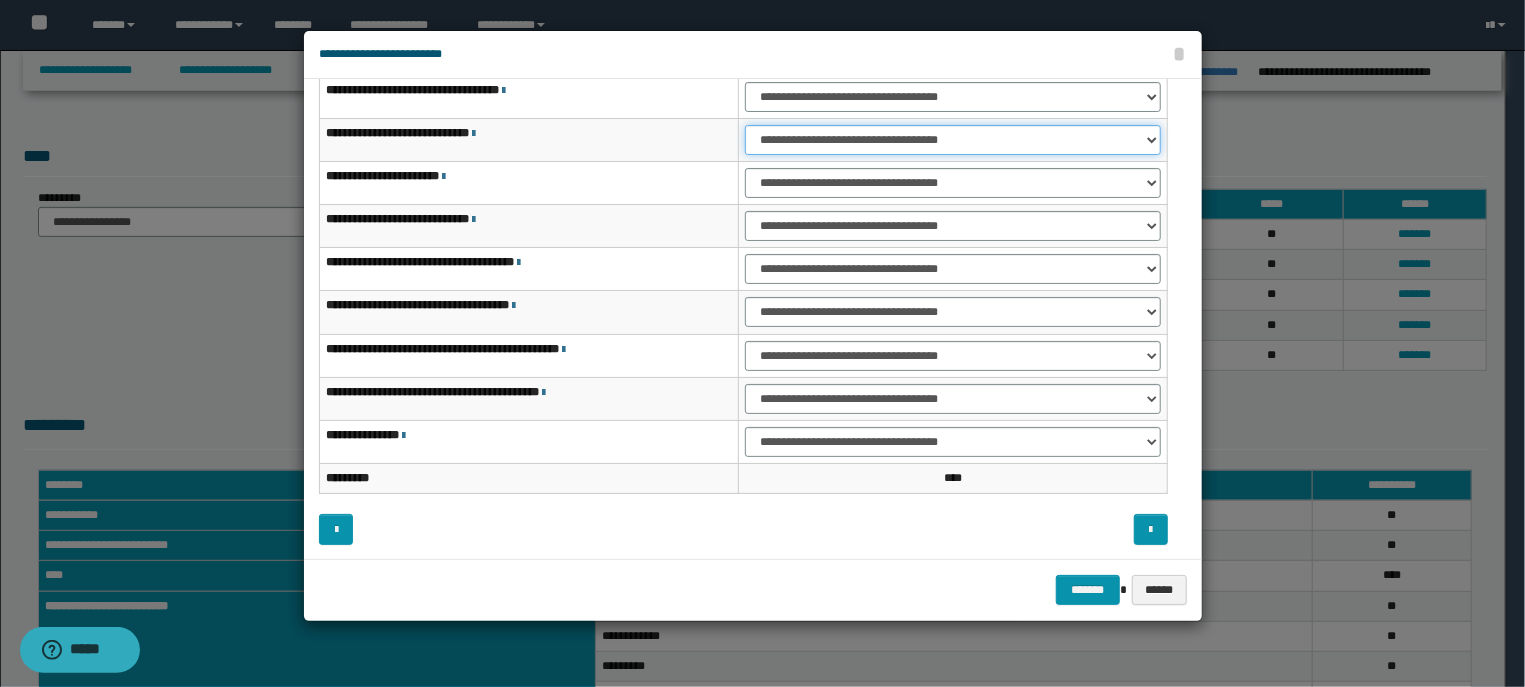 click on "**********" at bounding box center (953, 140) 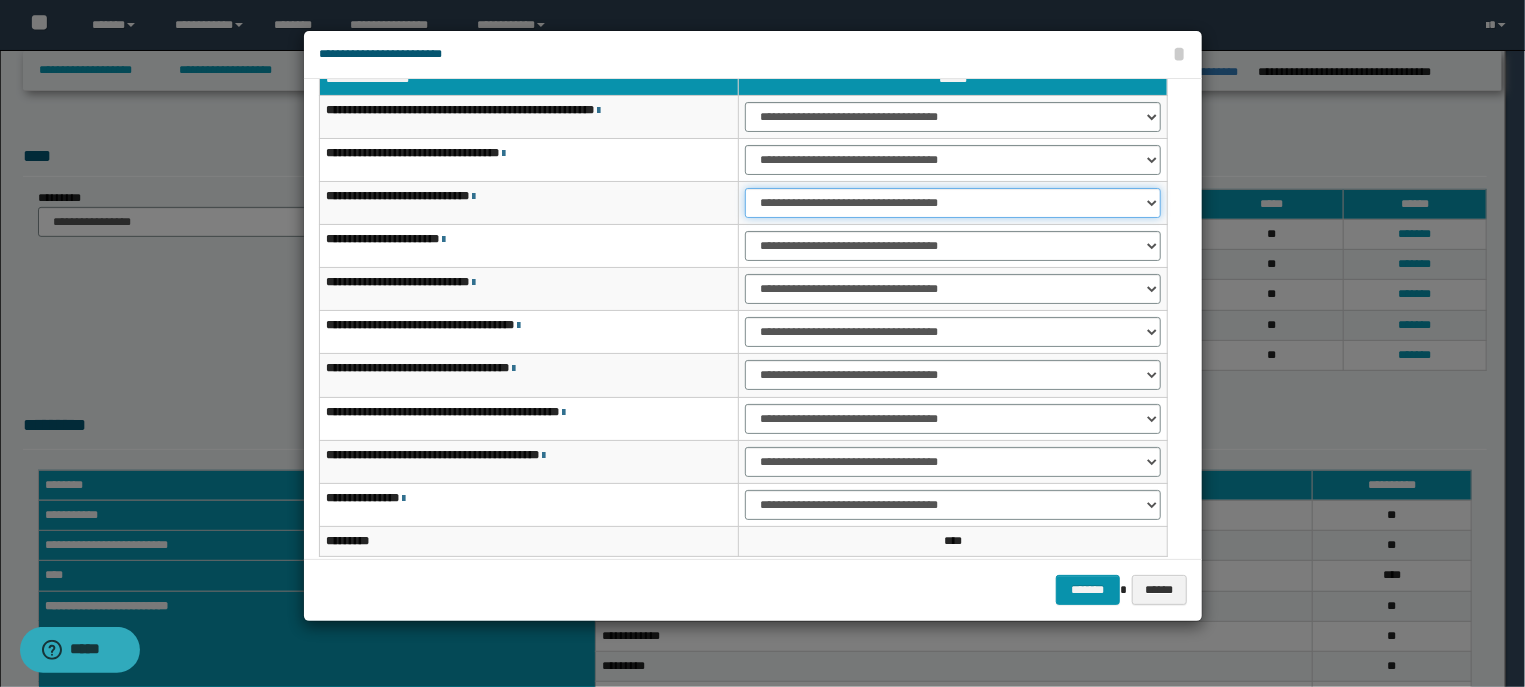 scroll, scrollTop: 23, scrollLeft: 0, axis: vertical 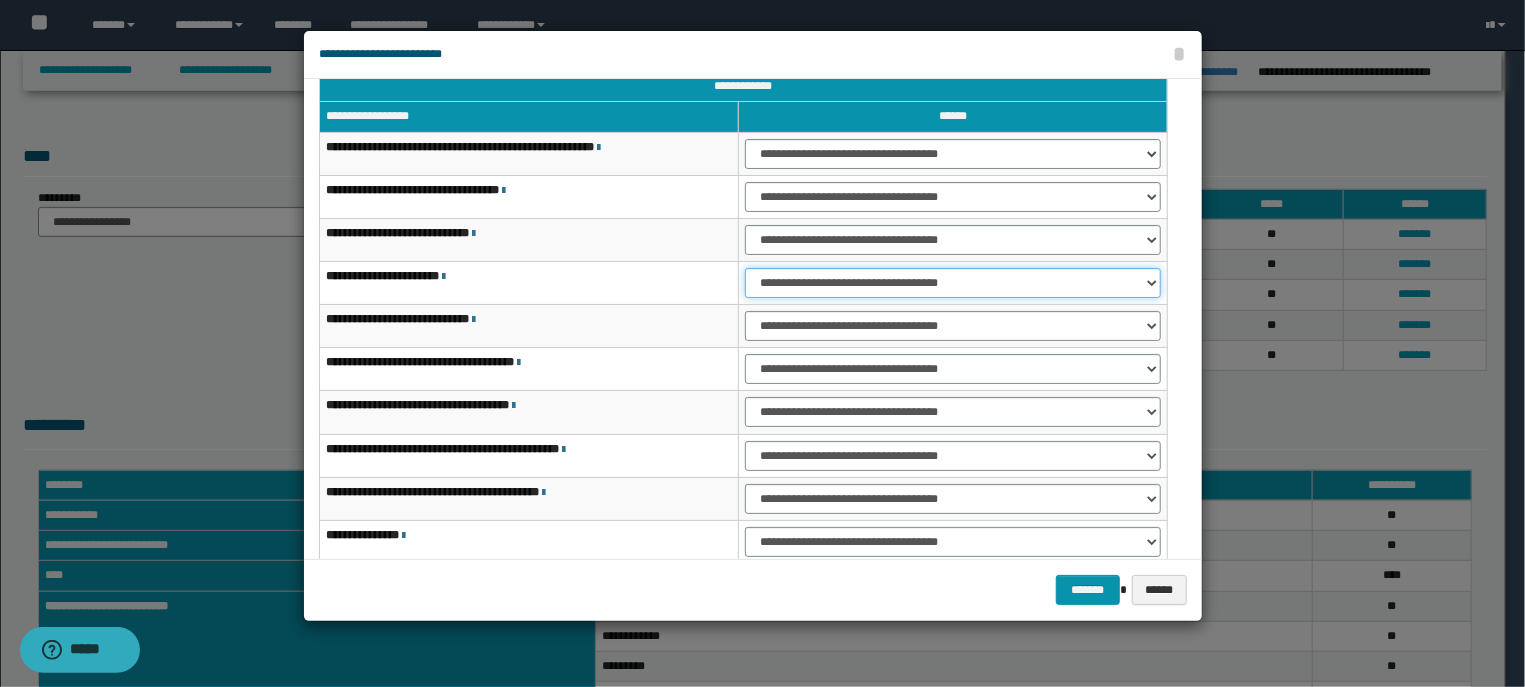 click on "**********" at bounding box center (953, 283) 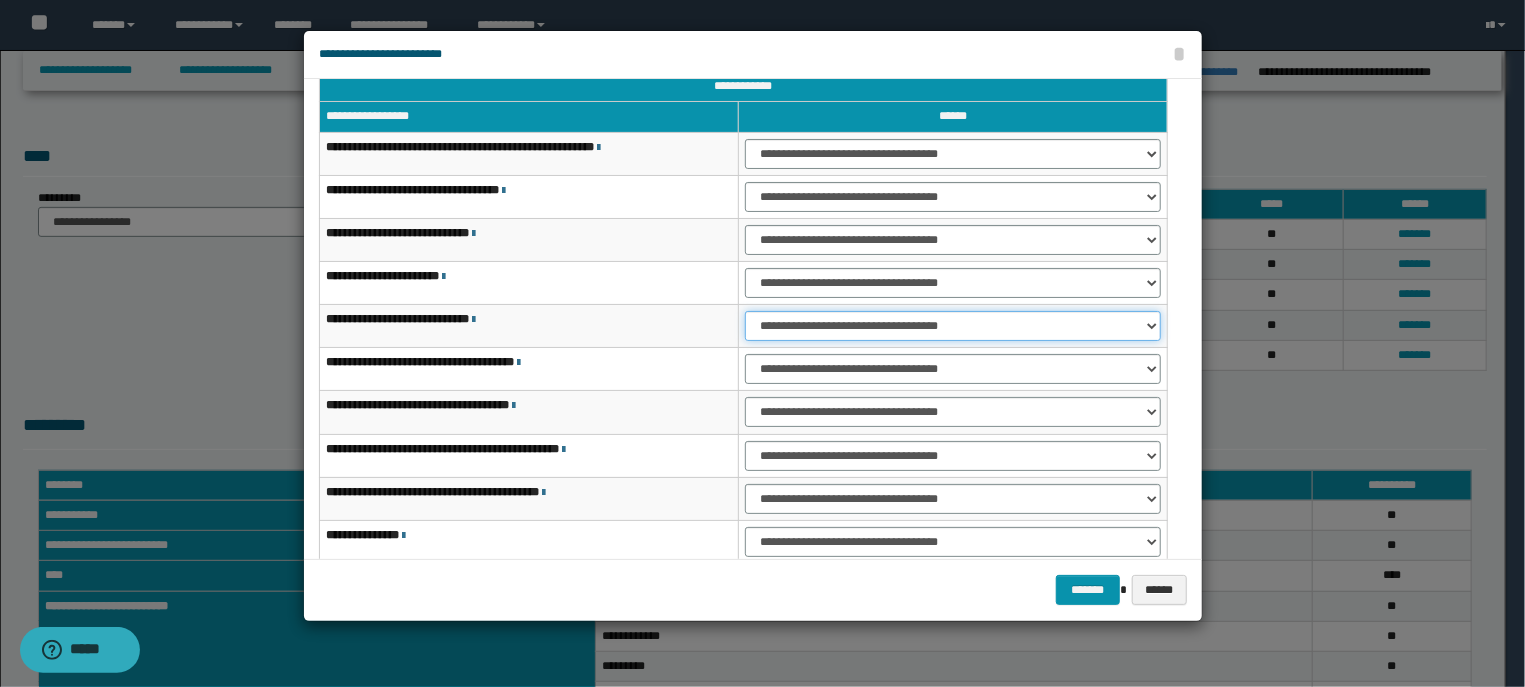 click on "**********" at bounding box center [953, 326] 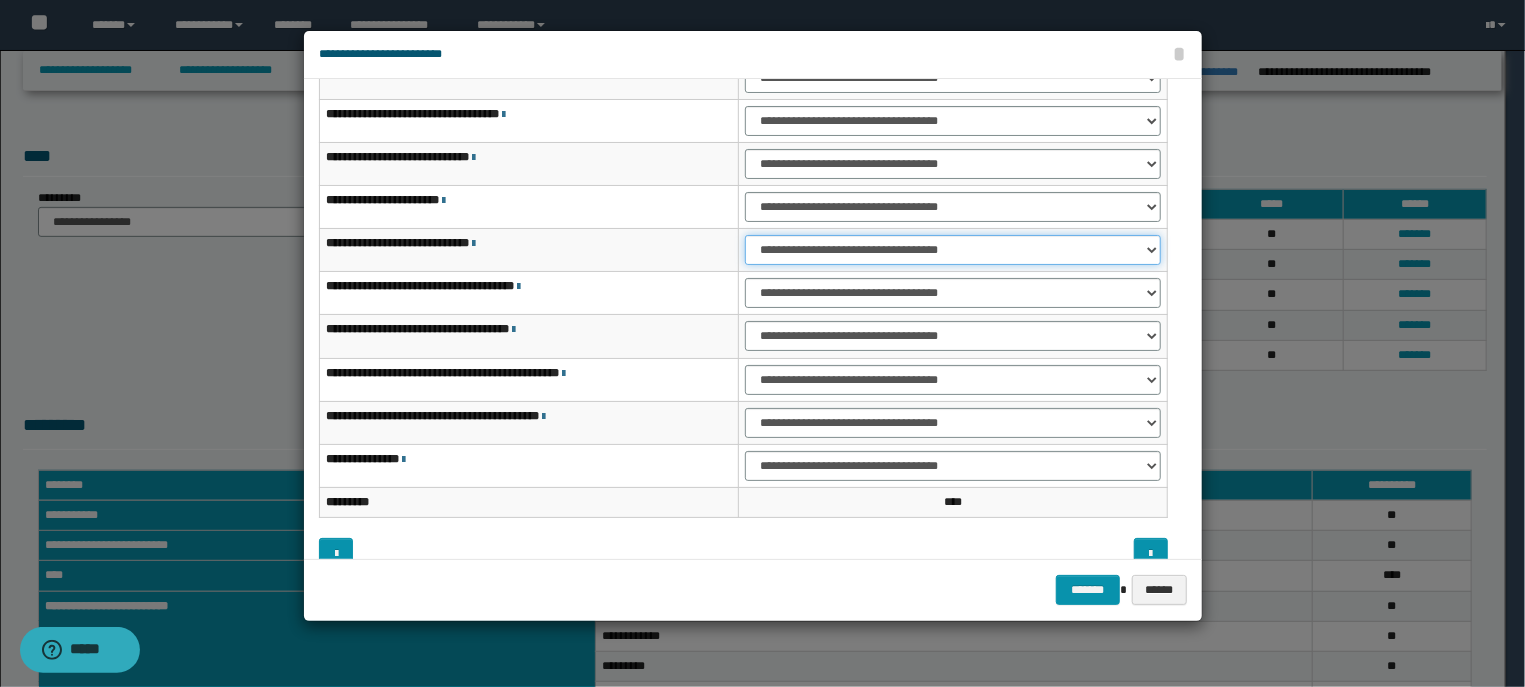 scroll, scrollTop: 124, scrollLeft: 0, axis: vertical 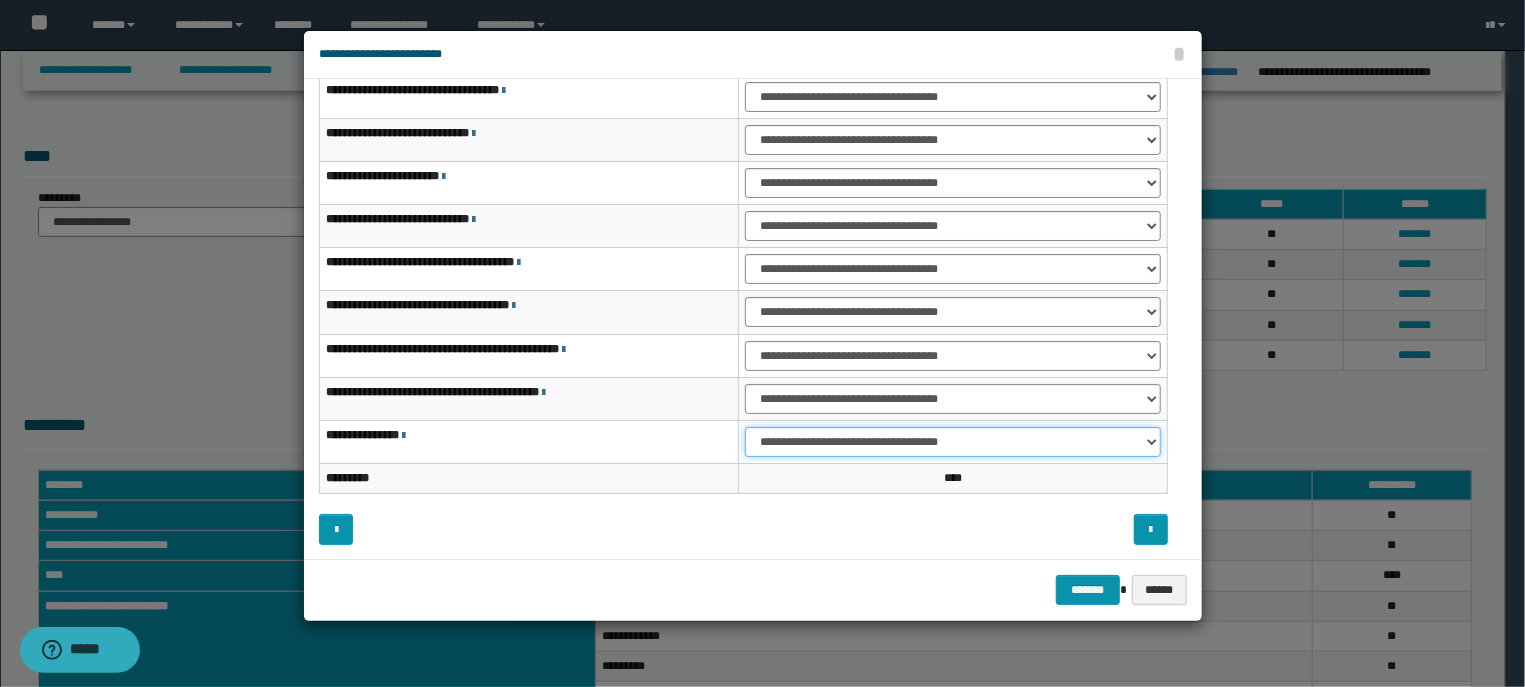 click on "**********" at bounding box center (953, 442) 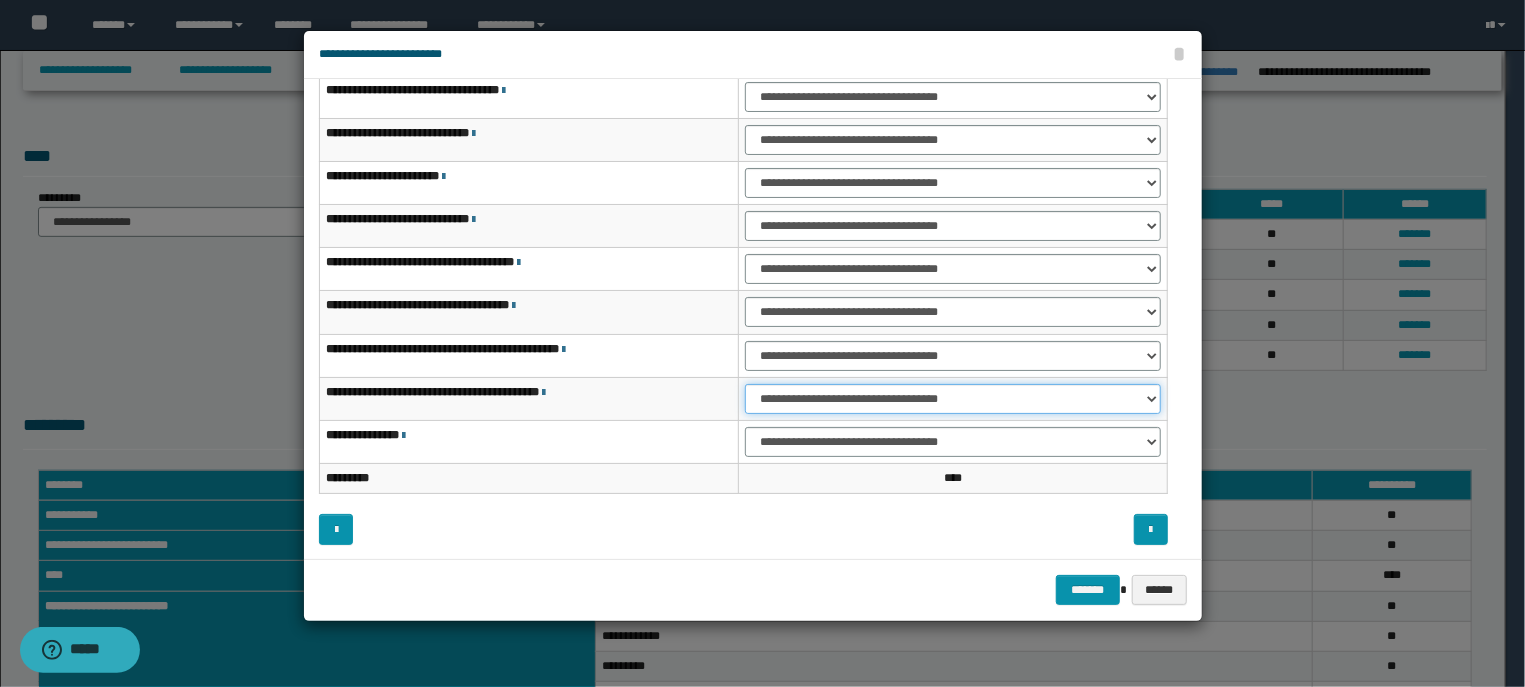 click on "**********" at bounding box center (953, 399) 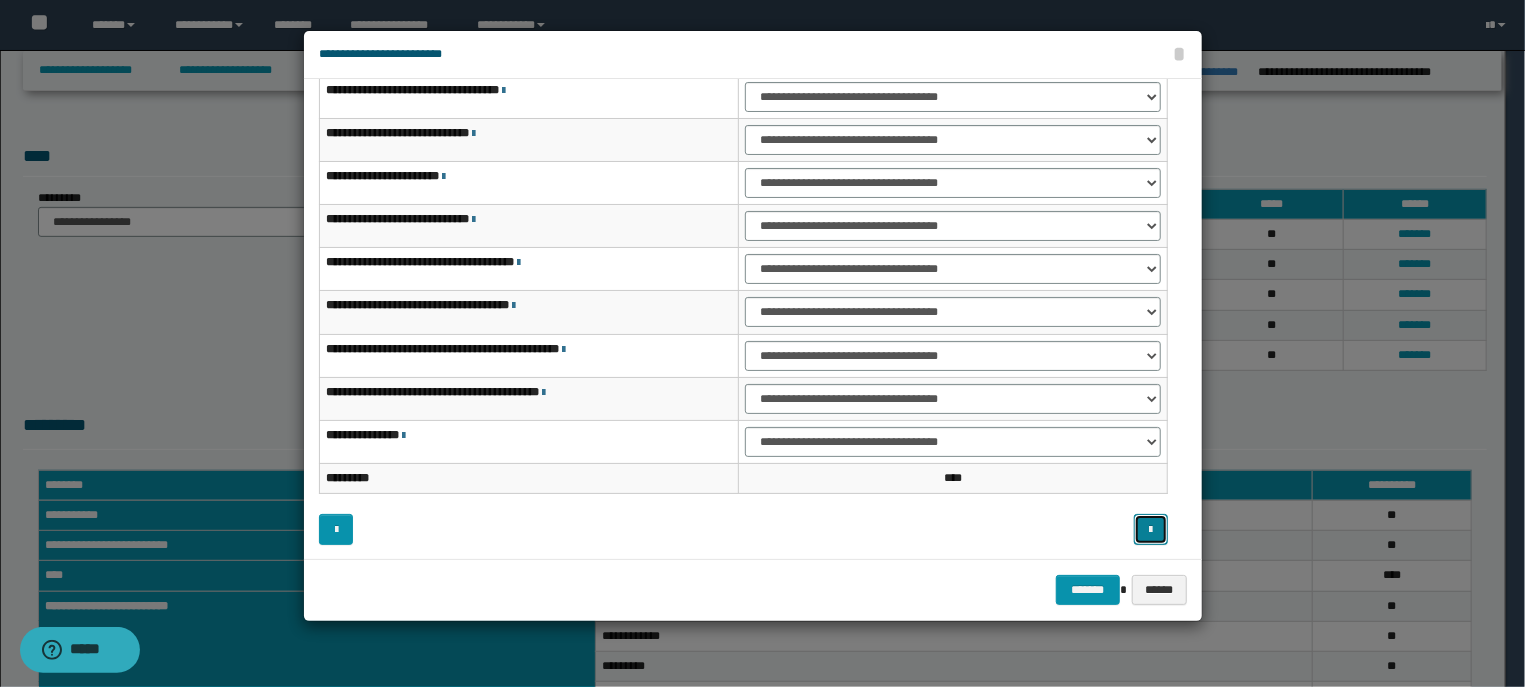 click at bounding box center (1151, 529) 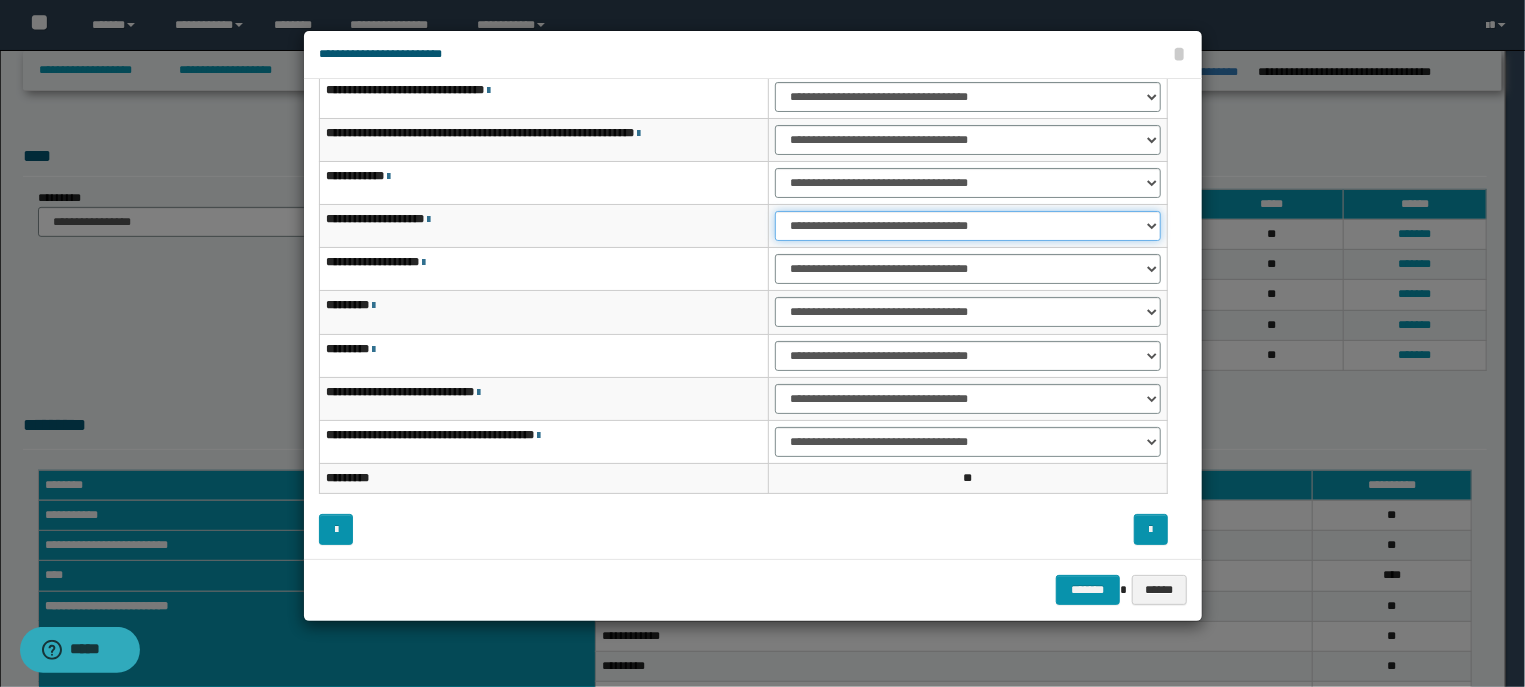 click on "**********" at bounding box center (967, 226) 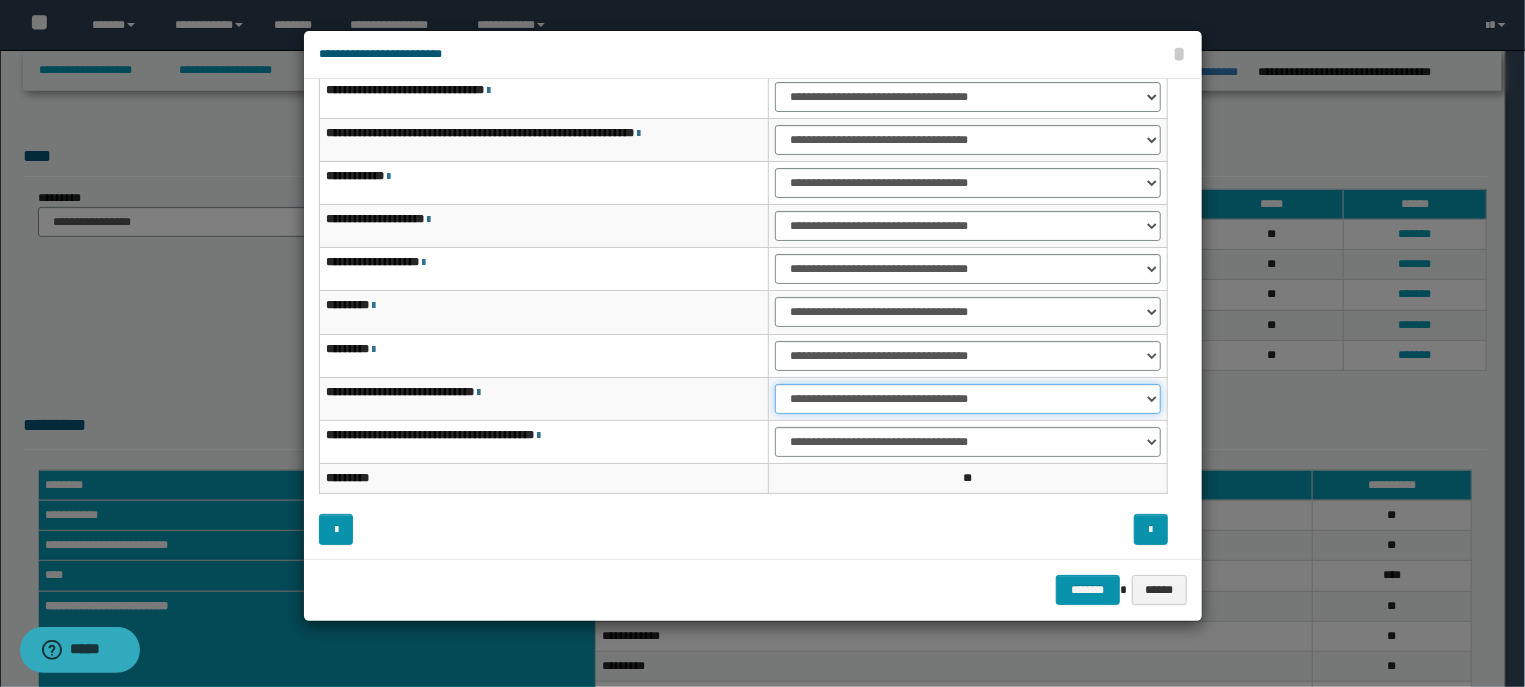 click on "**********" at bounding box center [967, 399] 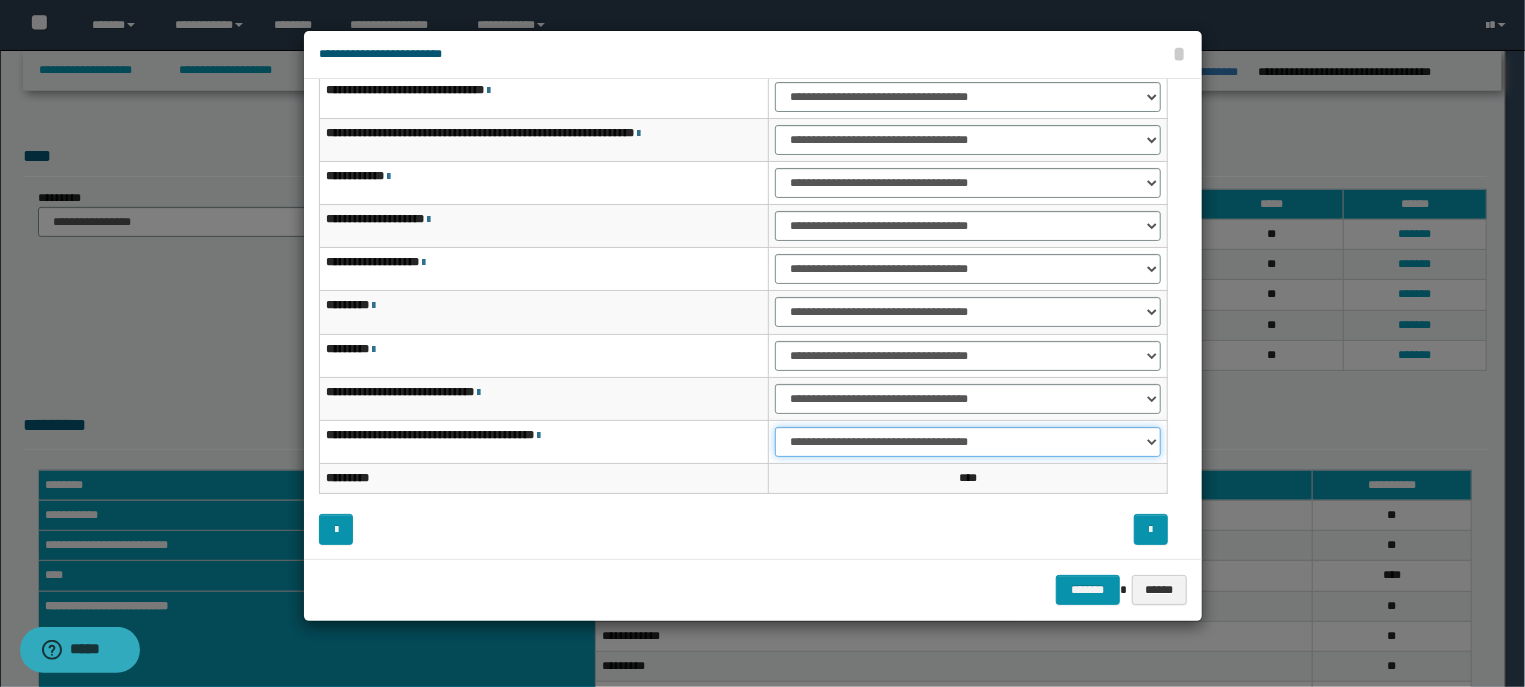 click on "**********" at bounding box center (967, 442) 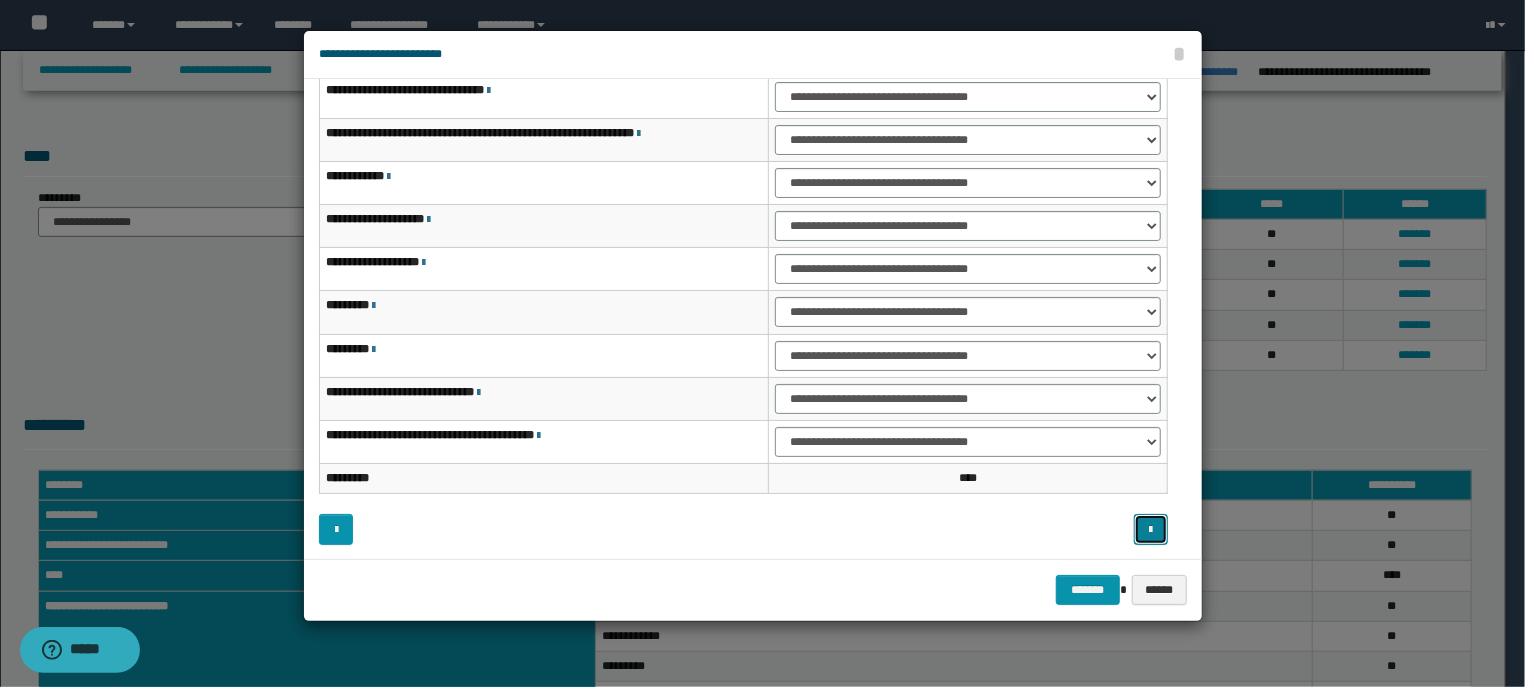 click at bounding box center (1151, 529) 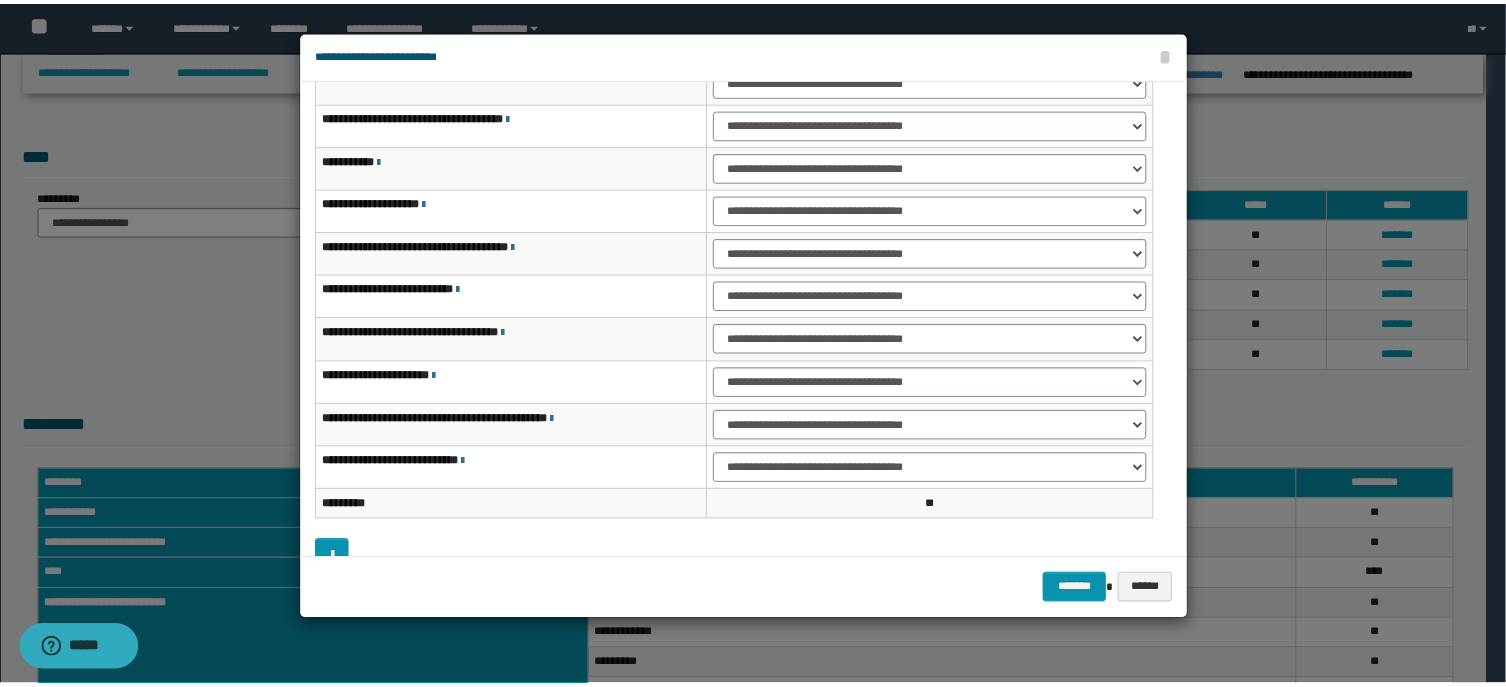 scroll, scrollTop: 124, scrollLeft: 0, axis: vertical 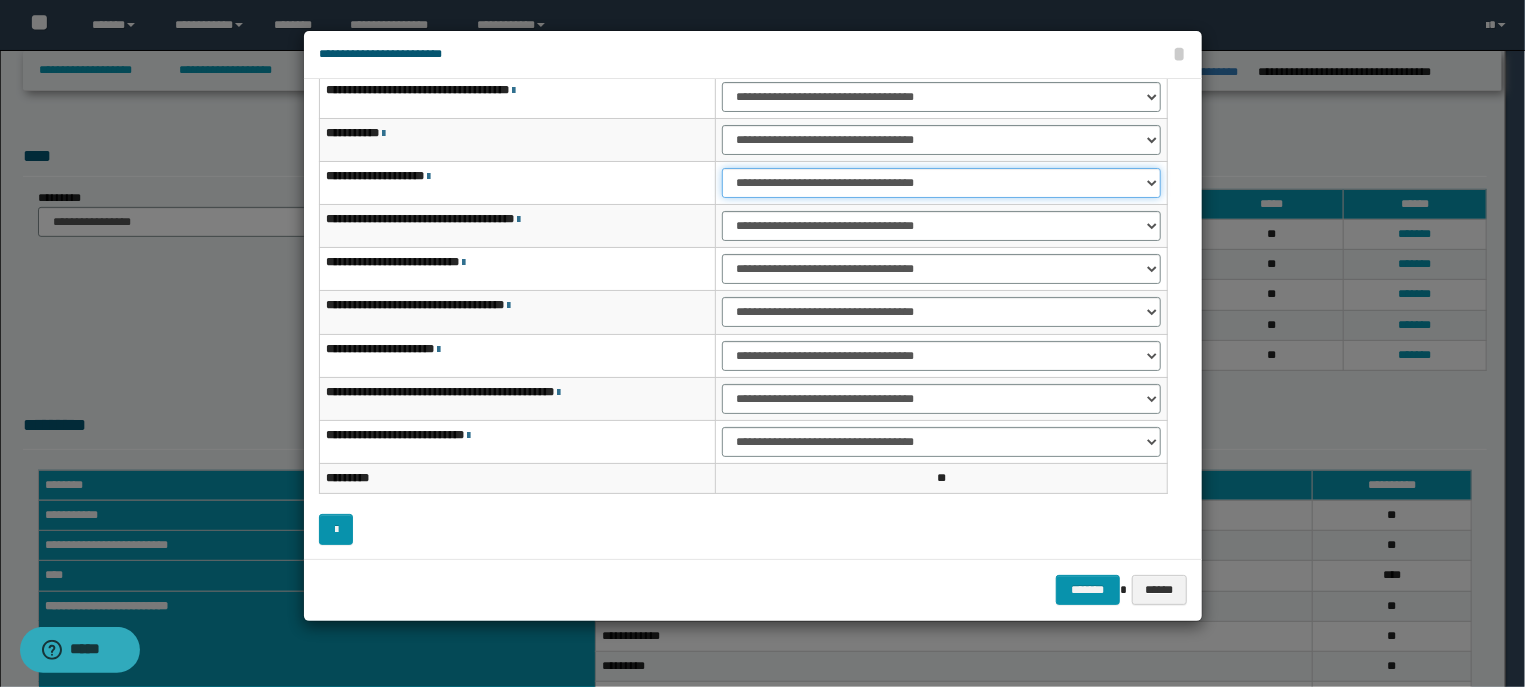 click on "**********" at bounding box center [941, 183] 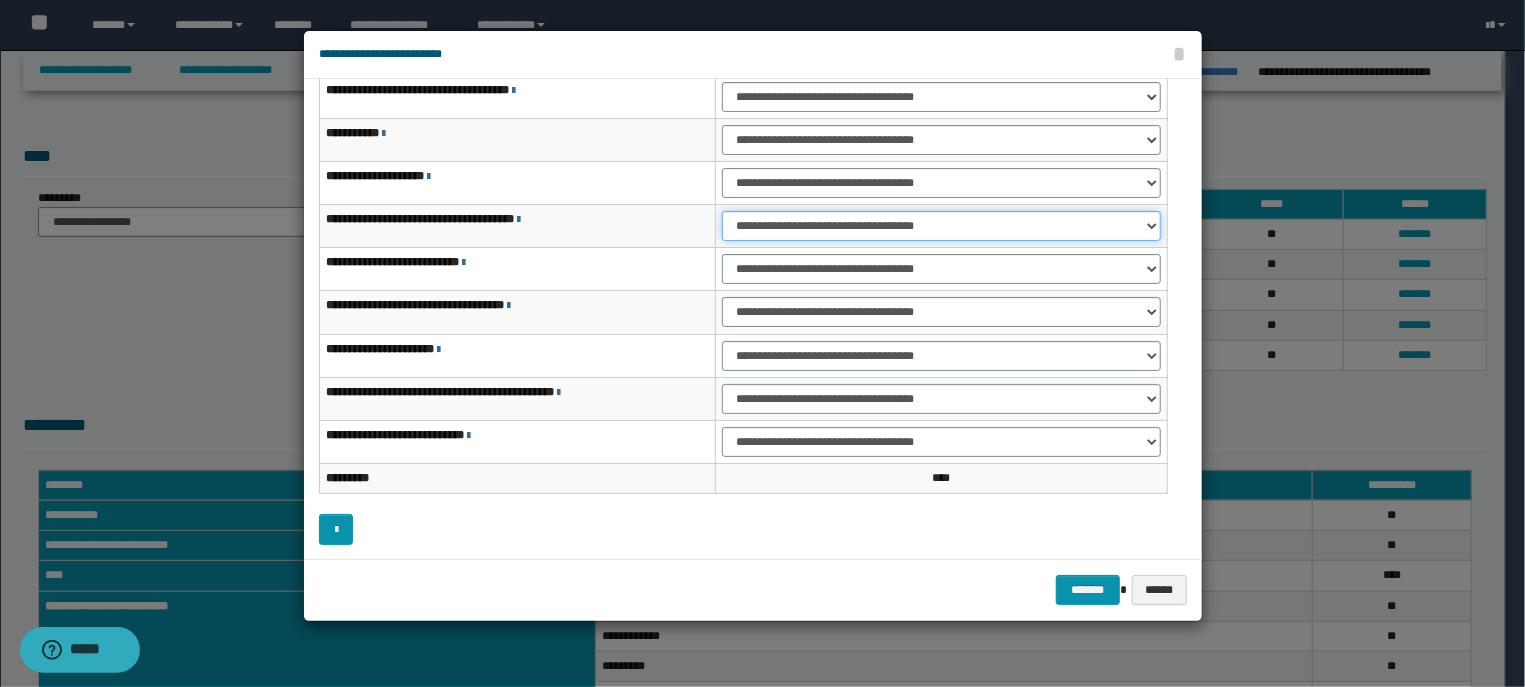 click on "**********" at bounding box center [941, 226] 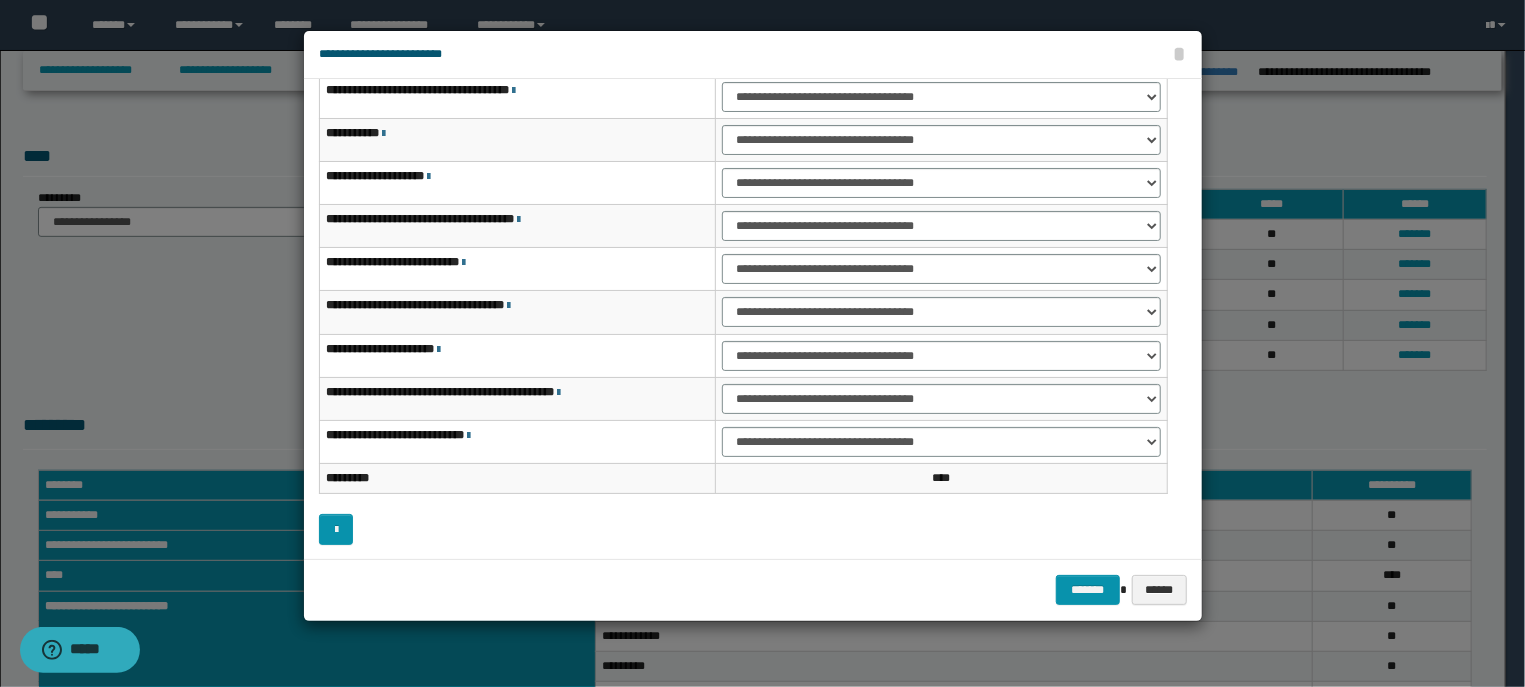 click on "**********" at bounding box center (941, 269) 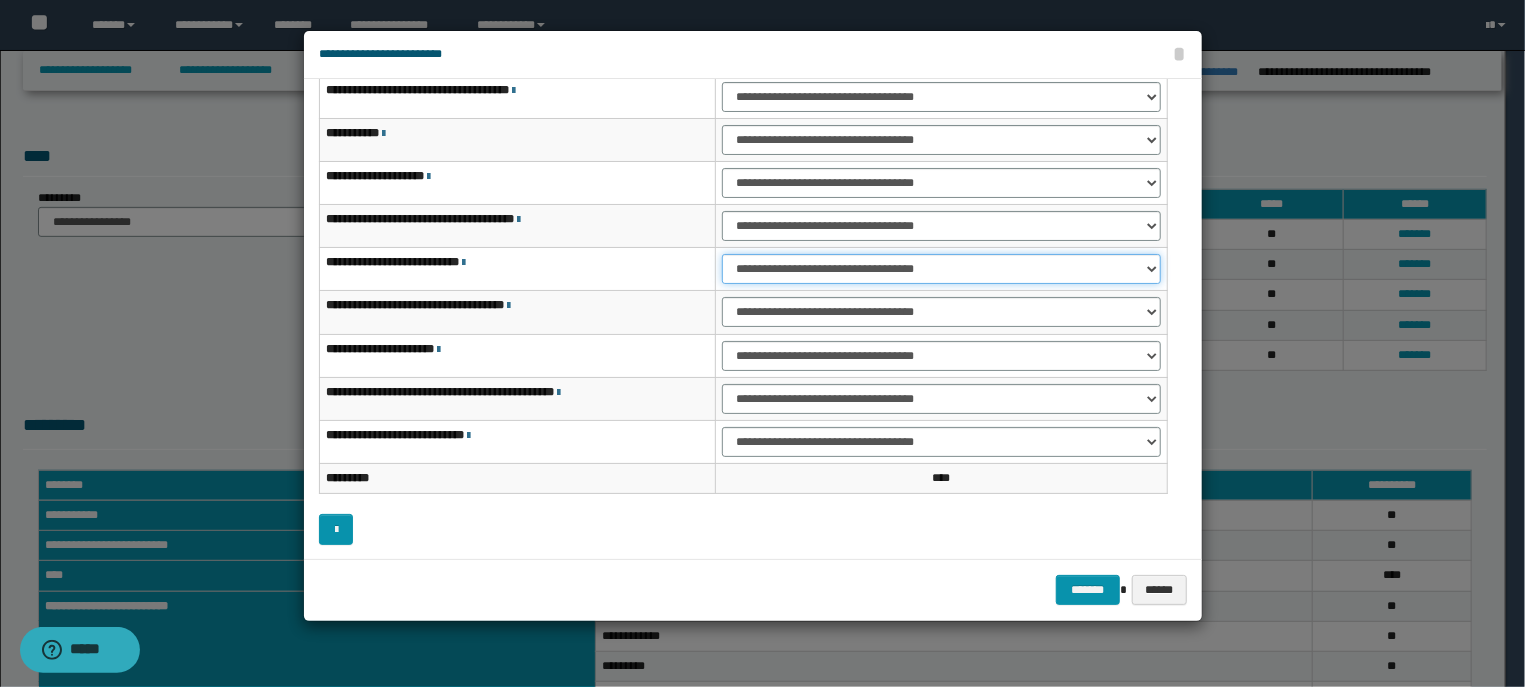 click on "**********" at bounding box center [941, 269] 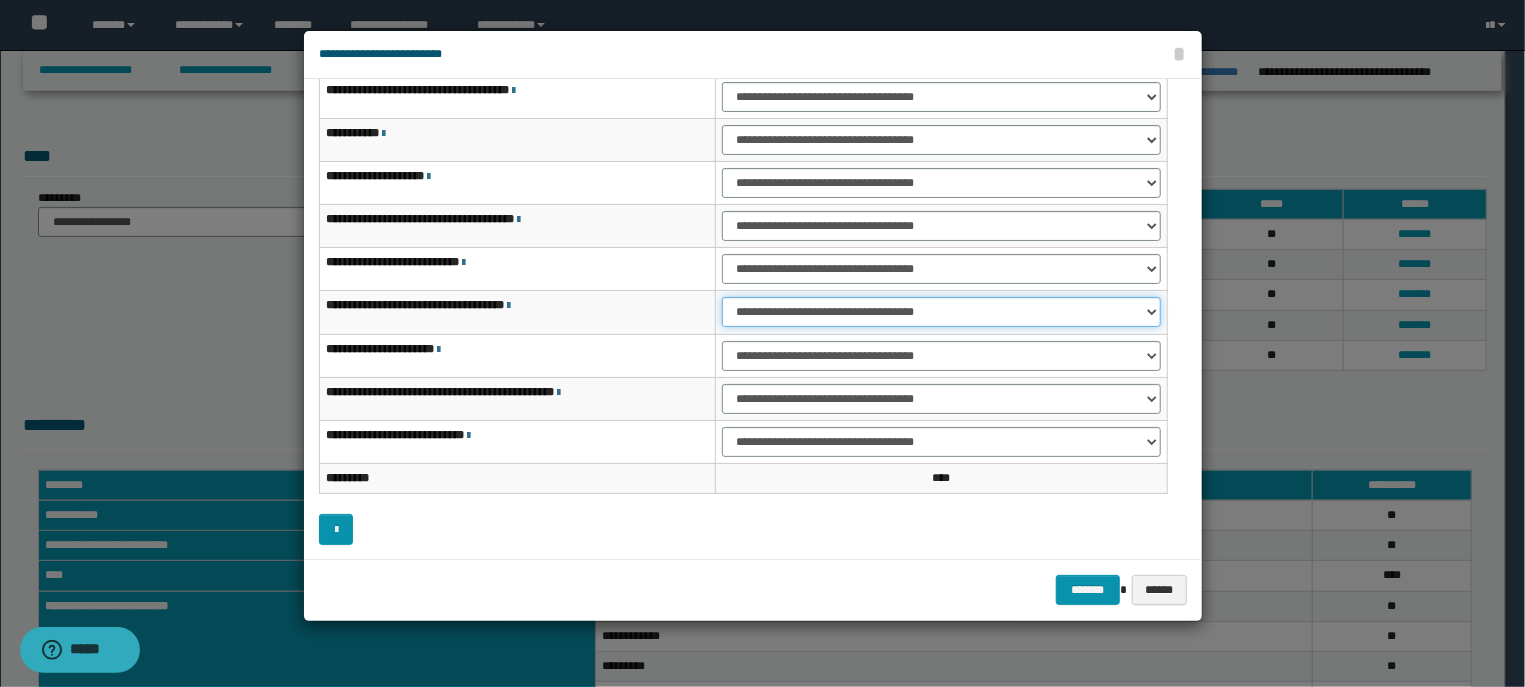 select on "***" 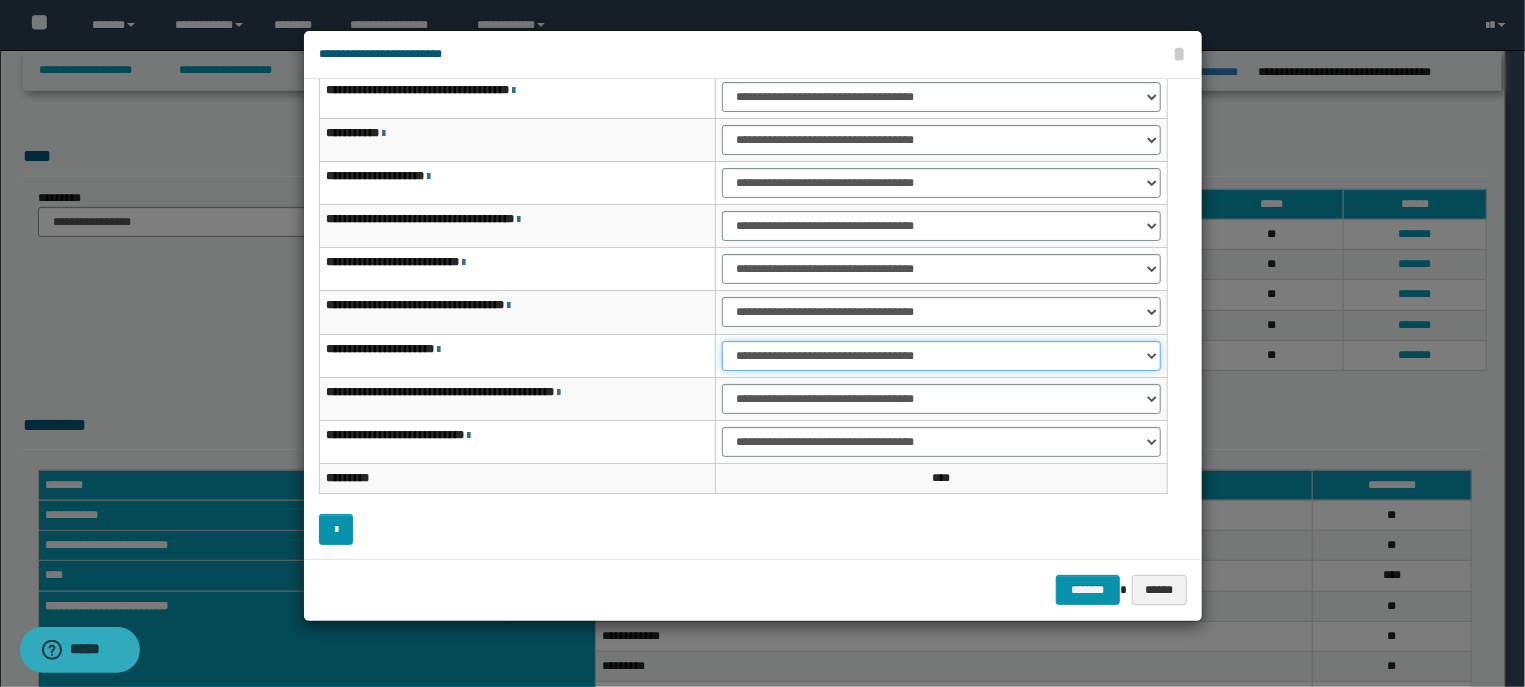 click on "**********" at bounding box center (941, 356) 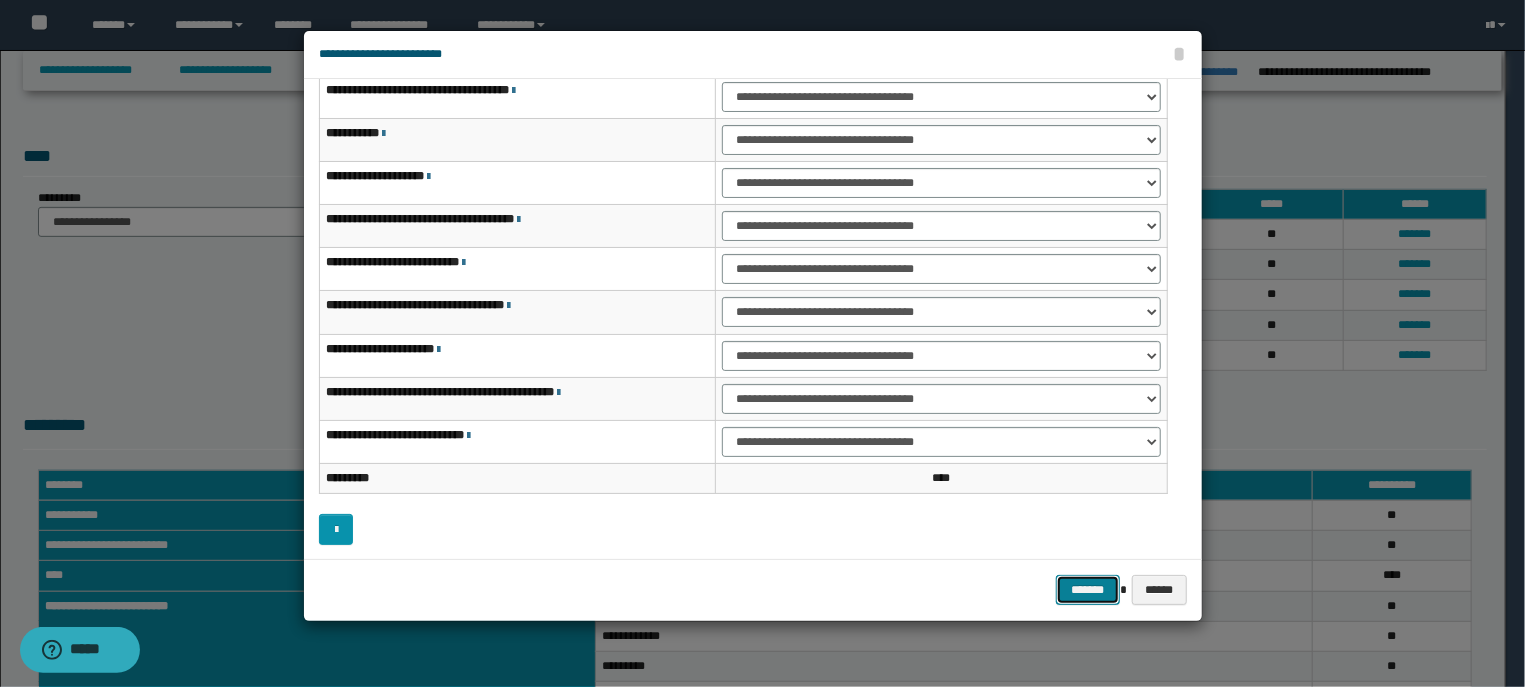 click on "*******" at bounding box center (1088, 590) 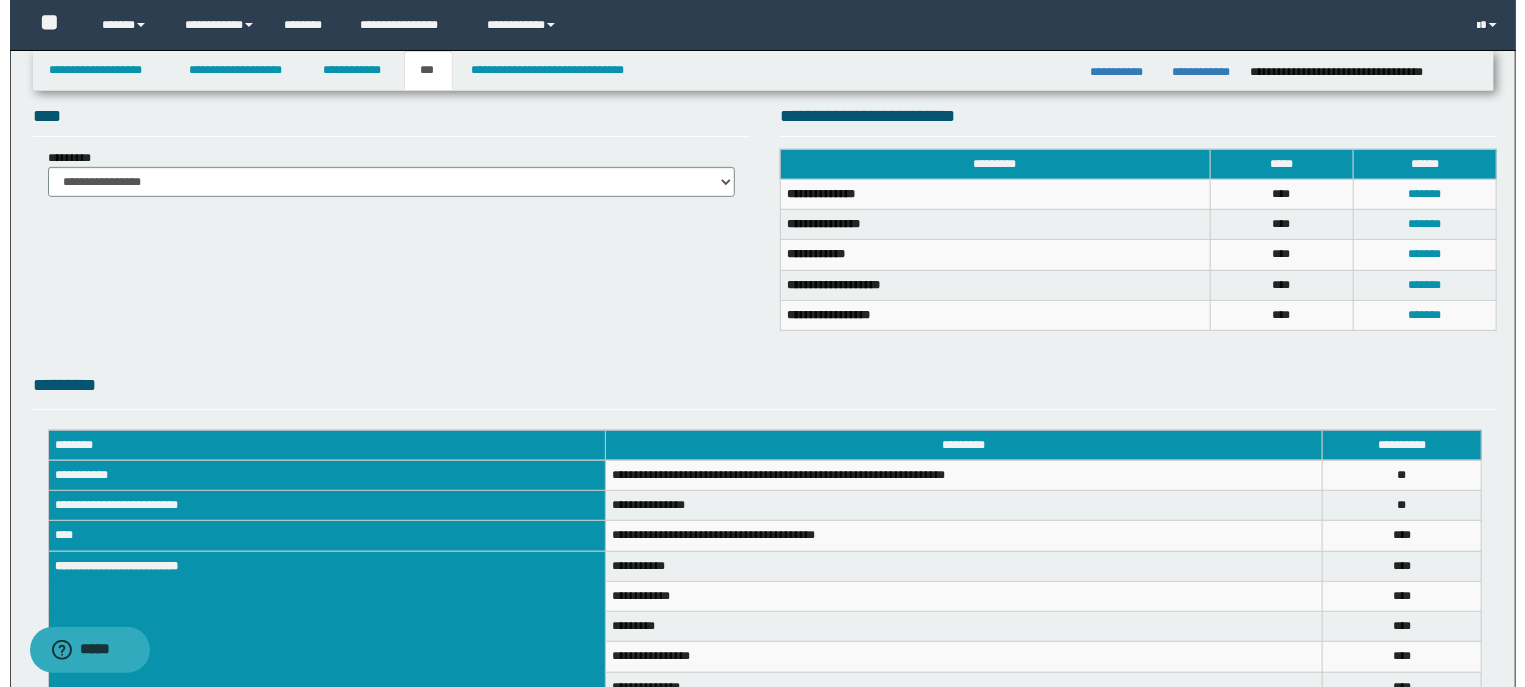 scroll, scrollTop: 351, scrollLeft: 0, axis: vertical 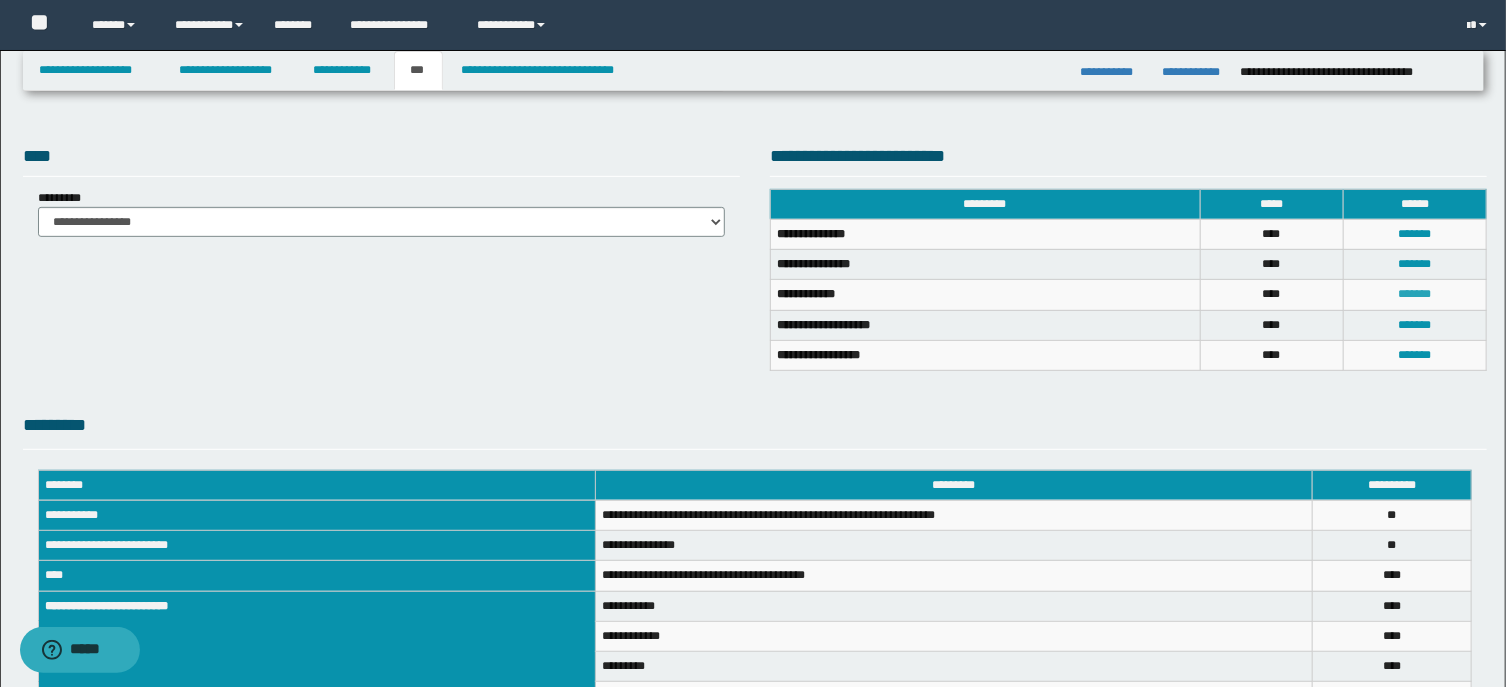 click on "*******" at bounding box center (1414, 294) 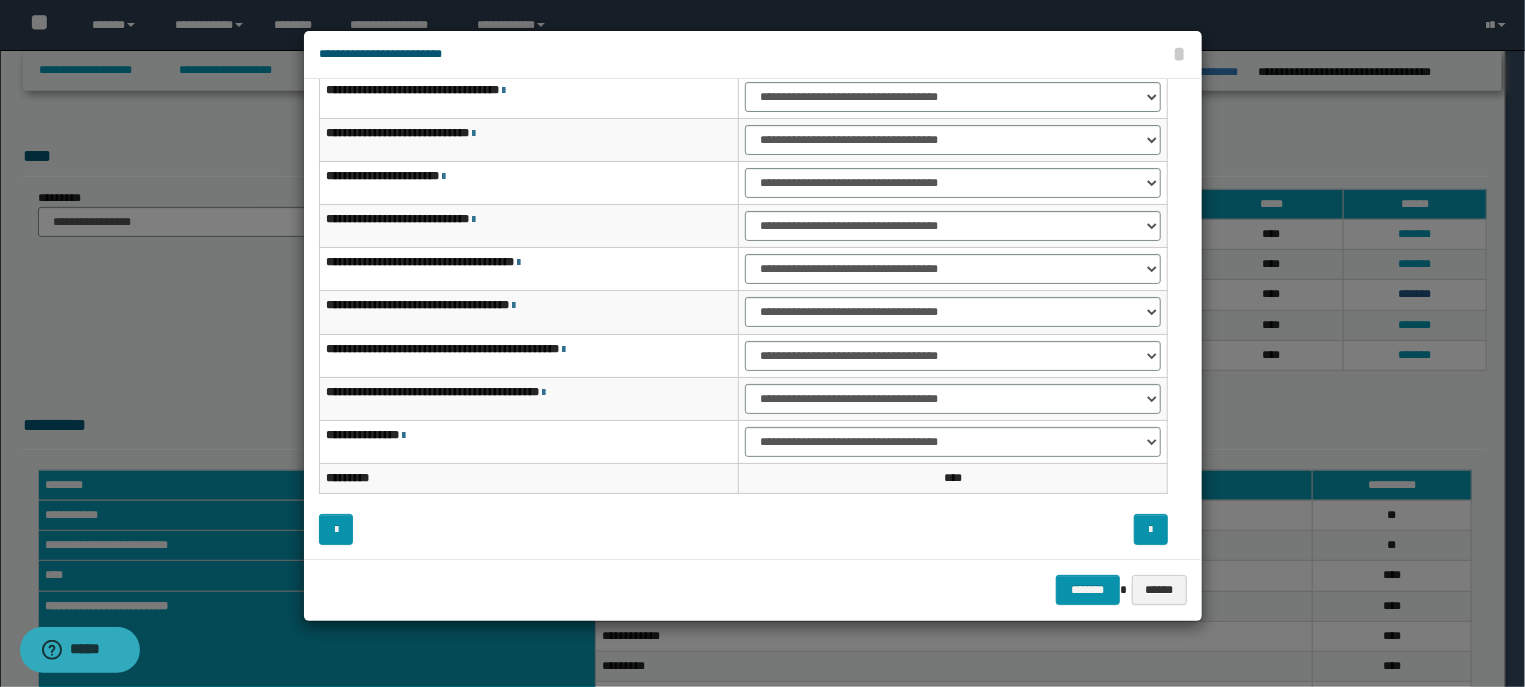 scroll, scrollTop: 124, scrollLeft: 0, axis: vertical 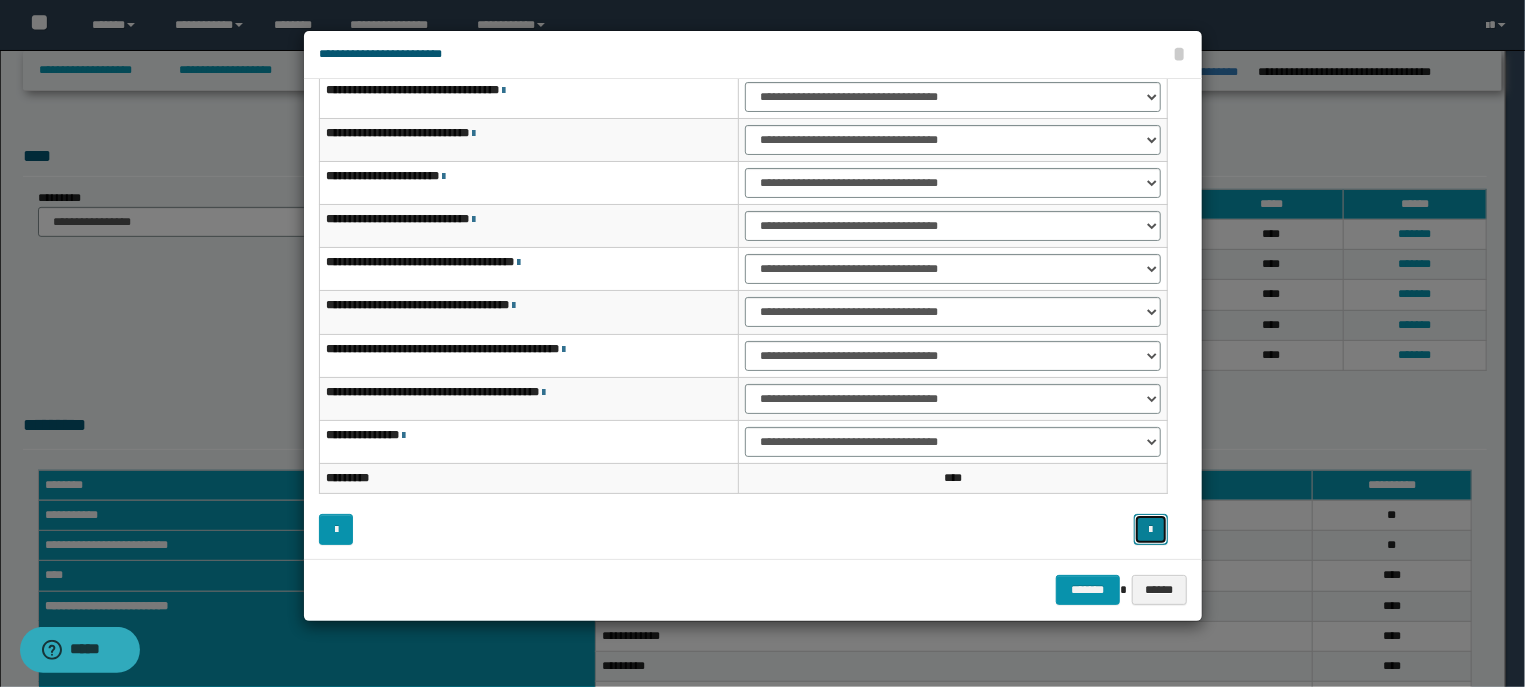 click at bounding box center (1151, 529) 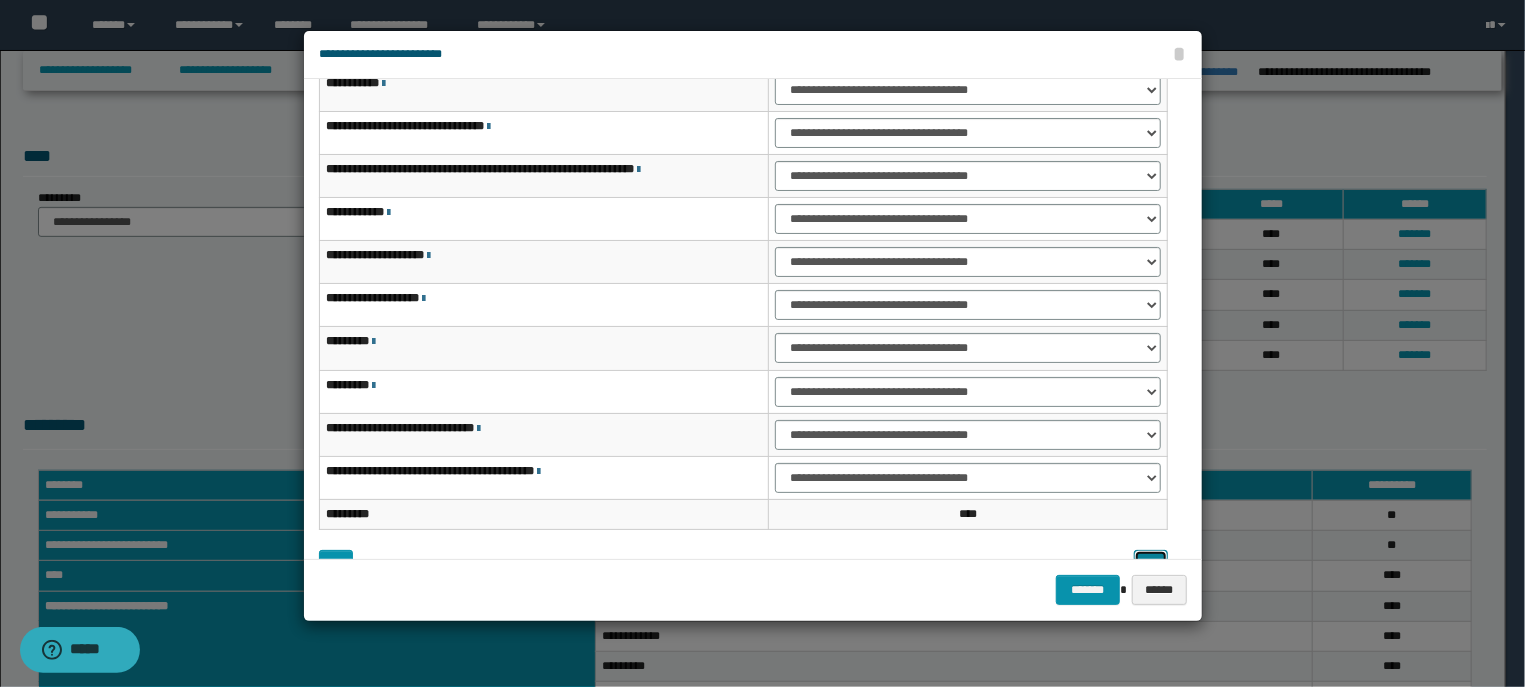scroll, scrollTop: 124, scrollLeft: 0, axis: vertical 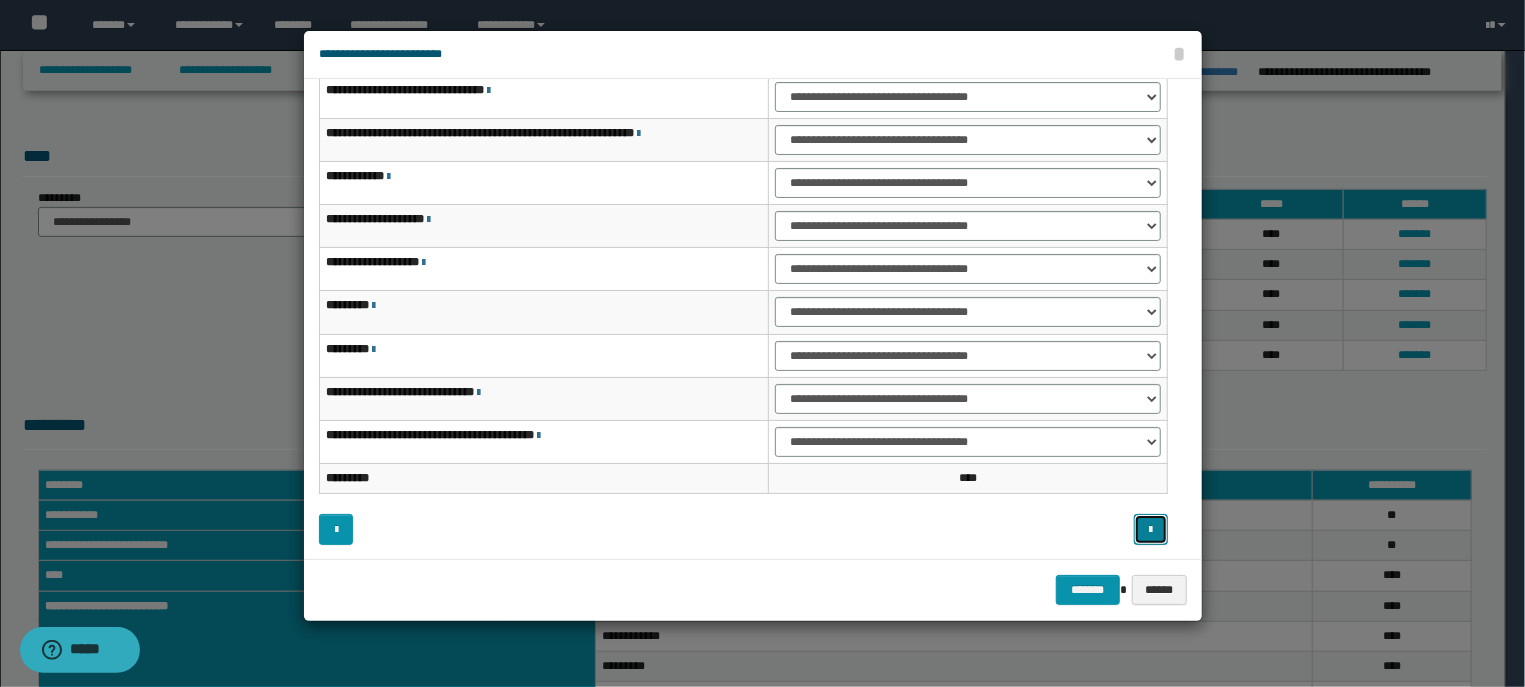 click at bounding box center [1151, 529] 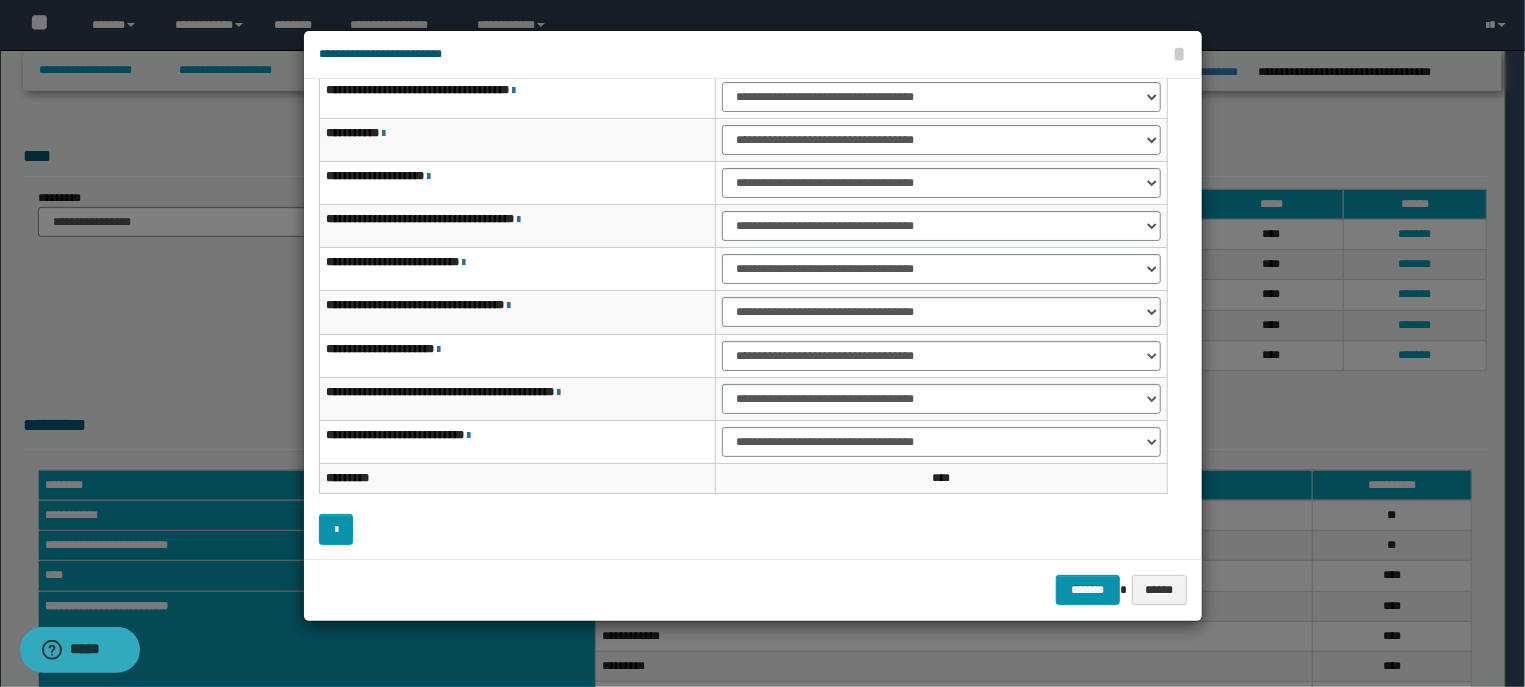 scroll, scrollTop: 124, scrollLeft: 0, axis: vertical 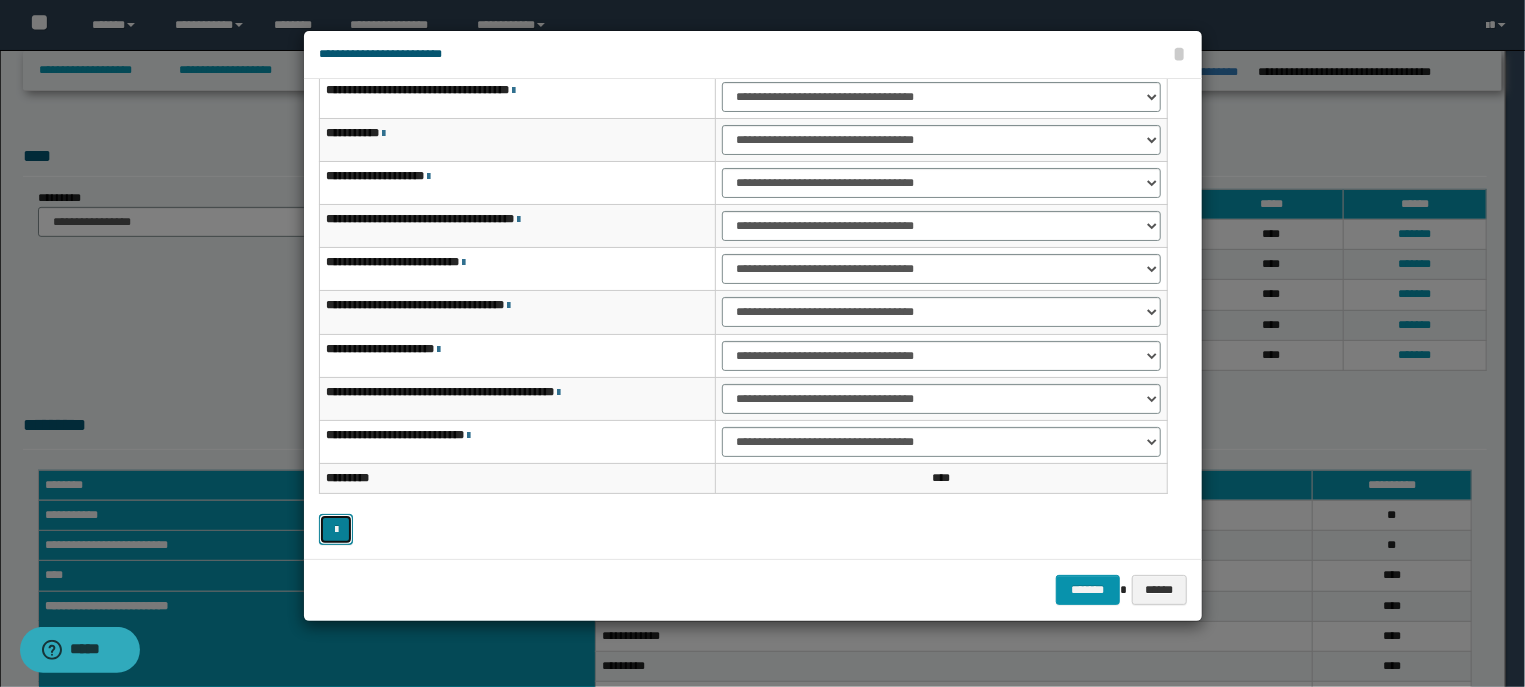 click at bounding box center (336, 529) 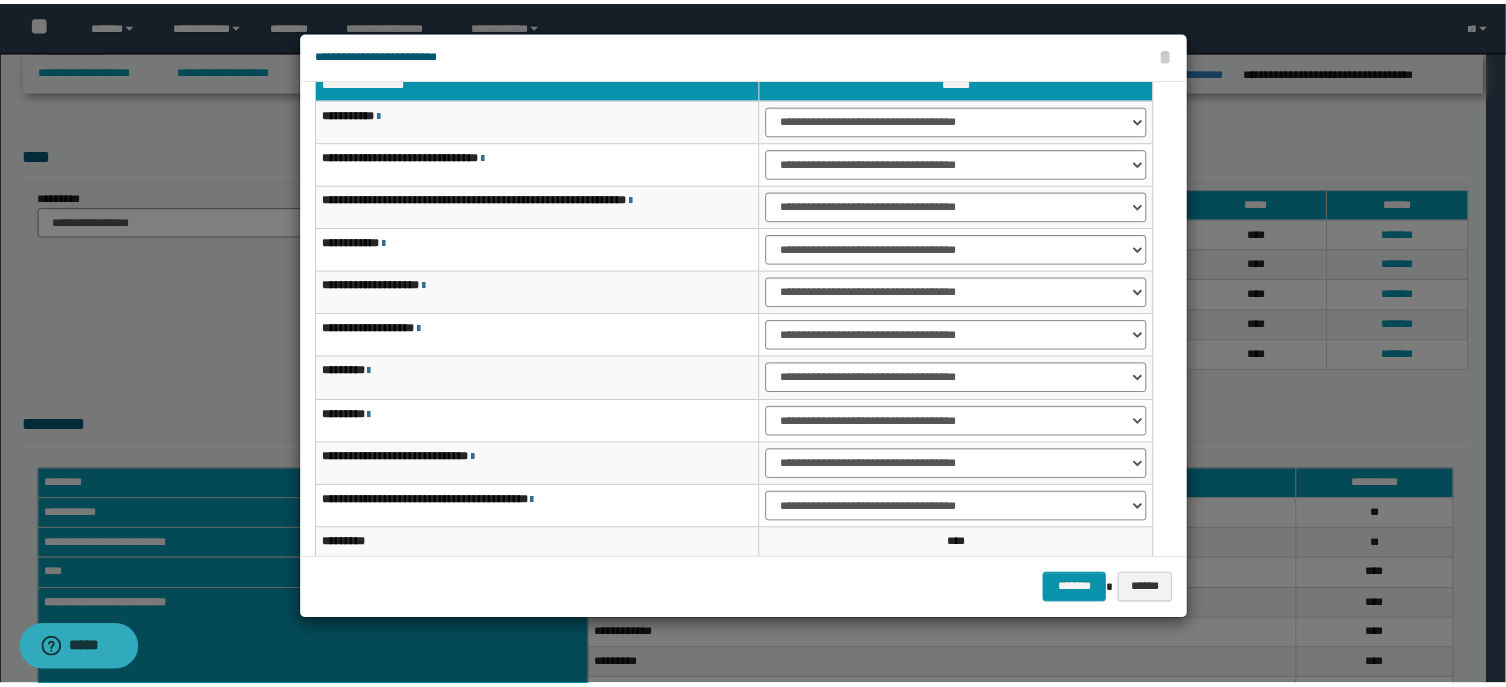 scroll, scrollTop: 23, scrollLeft: 0, axis: vertical 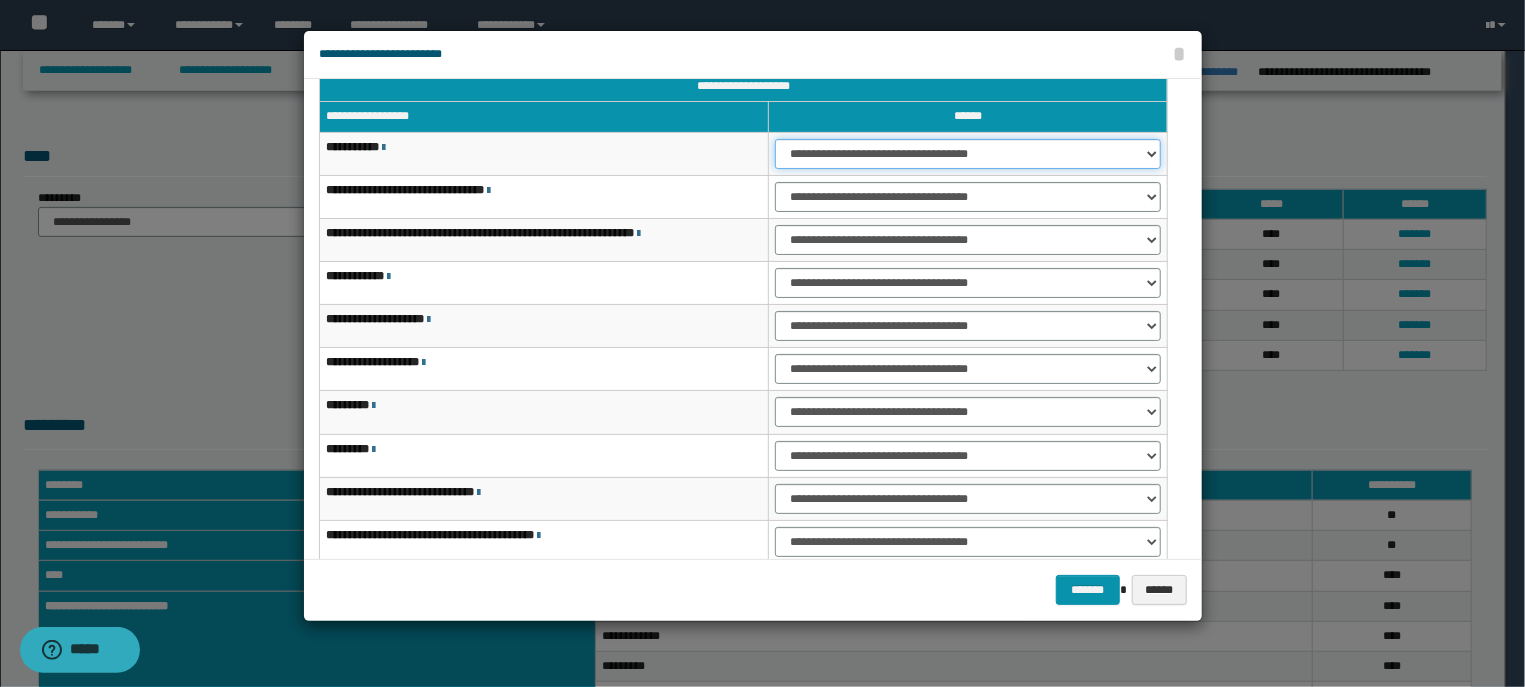 click on "**********" at bounding box center [967, 154] 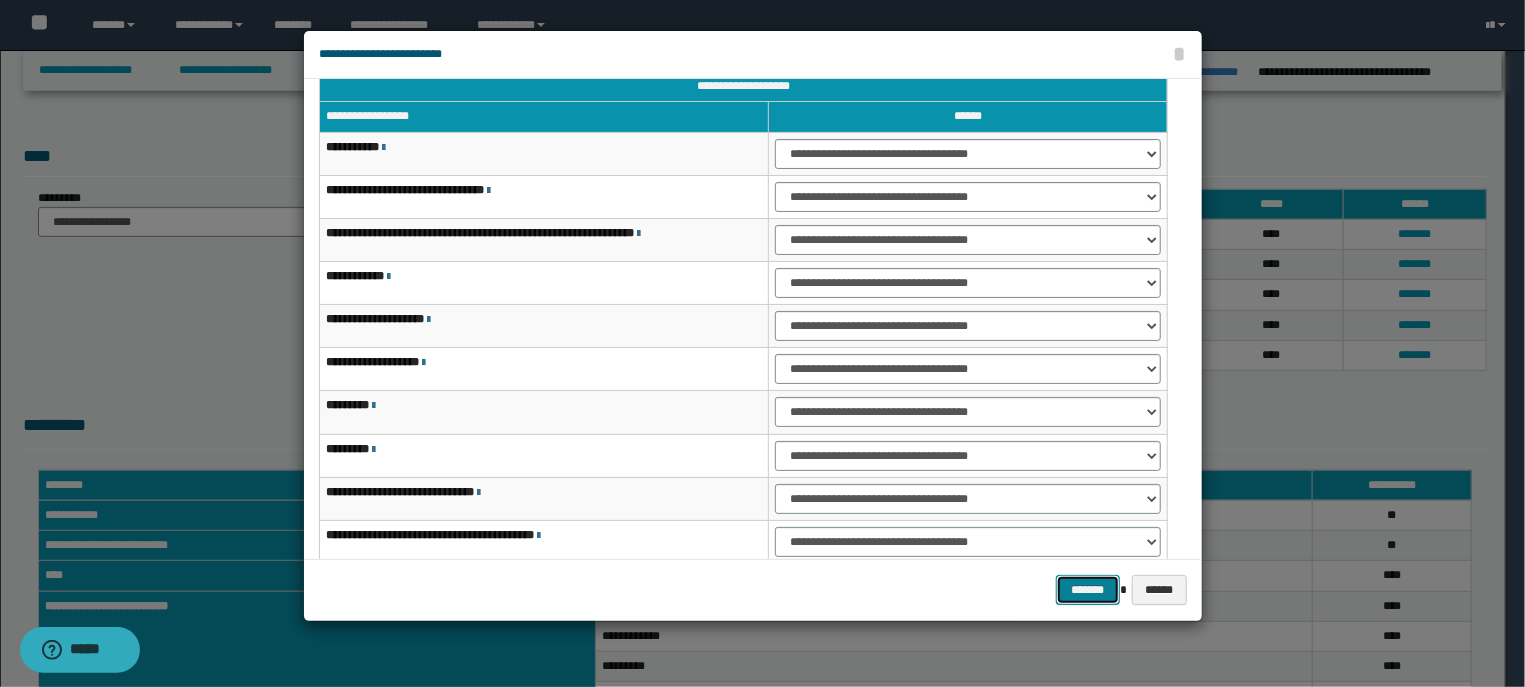 click on "*******" at bounding box center [1088, 590] 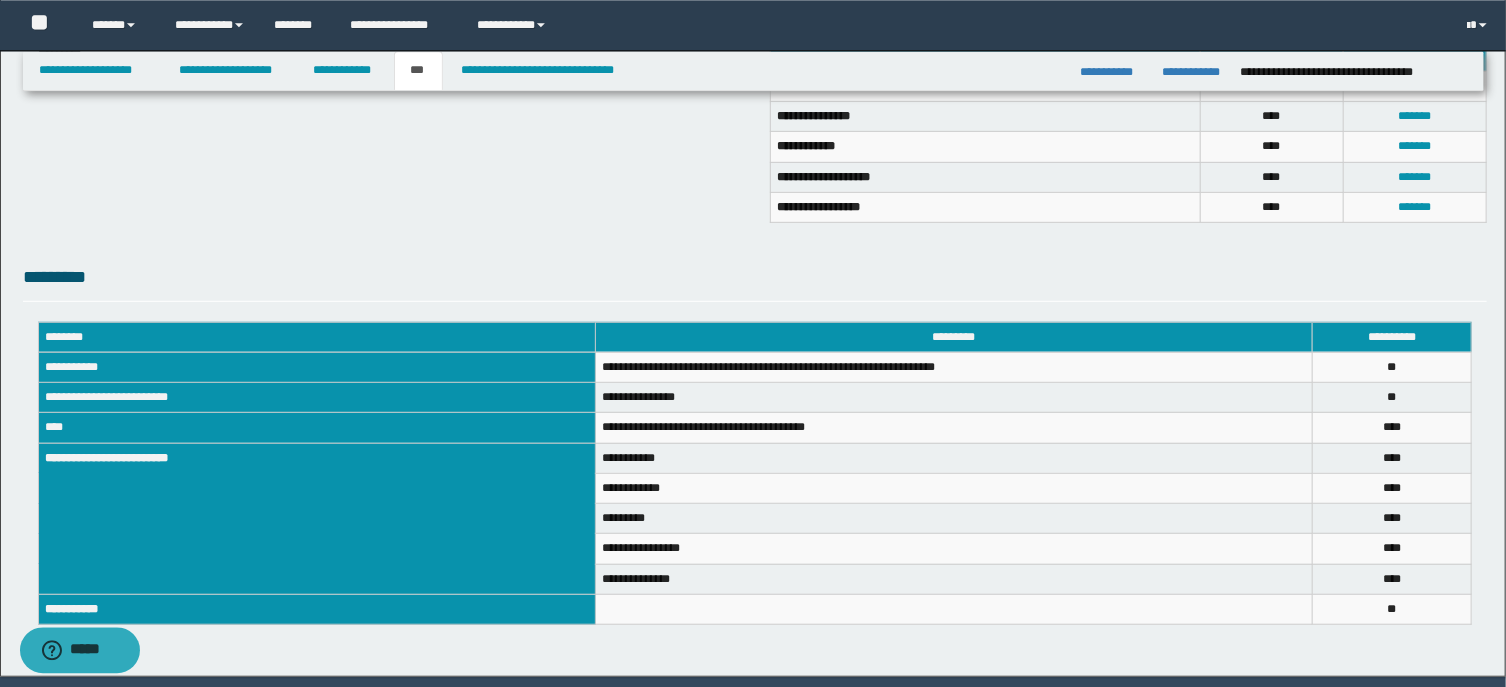 scroll, scrollTop: 458, scrollLeft: 0, axis: vertical 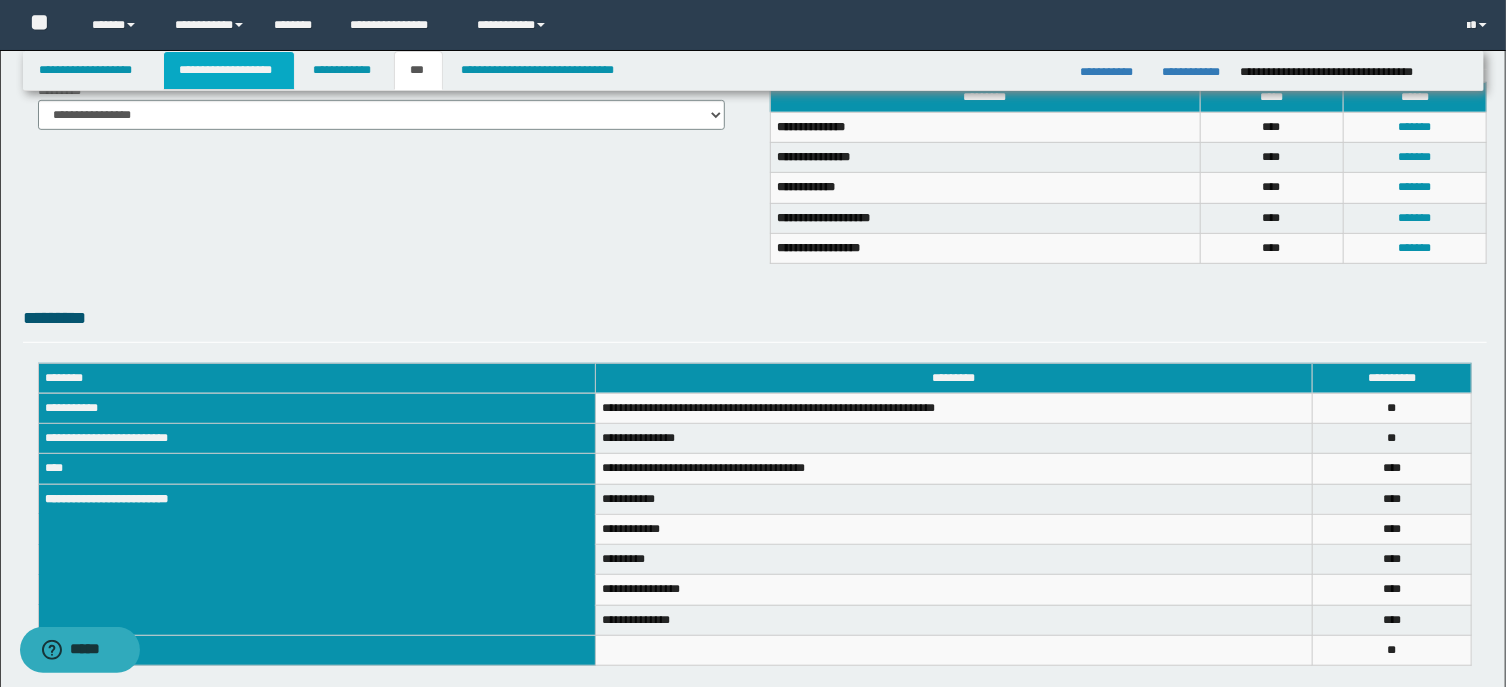 click on "**********" at bounding box center (229, 70) 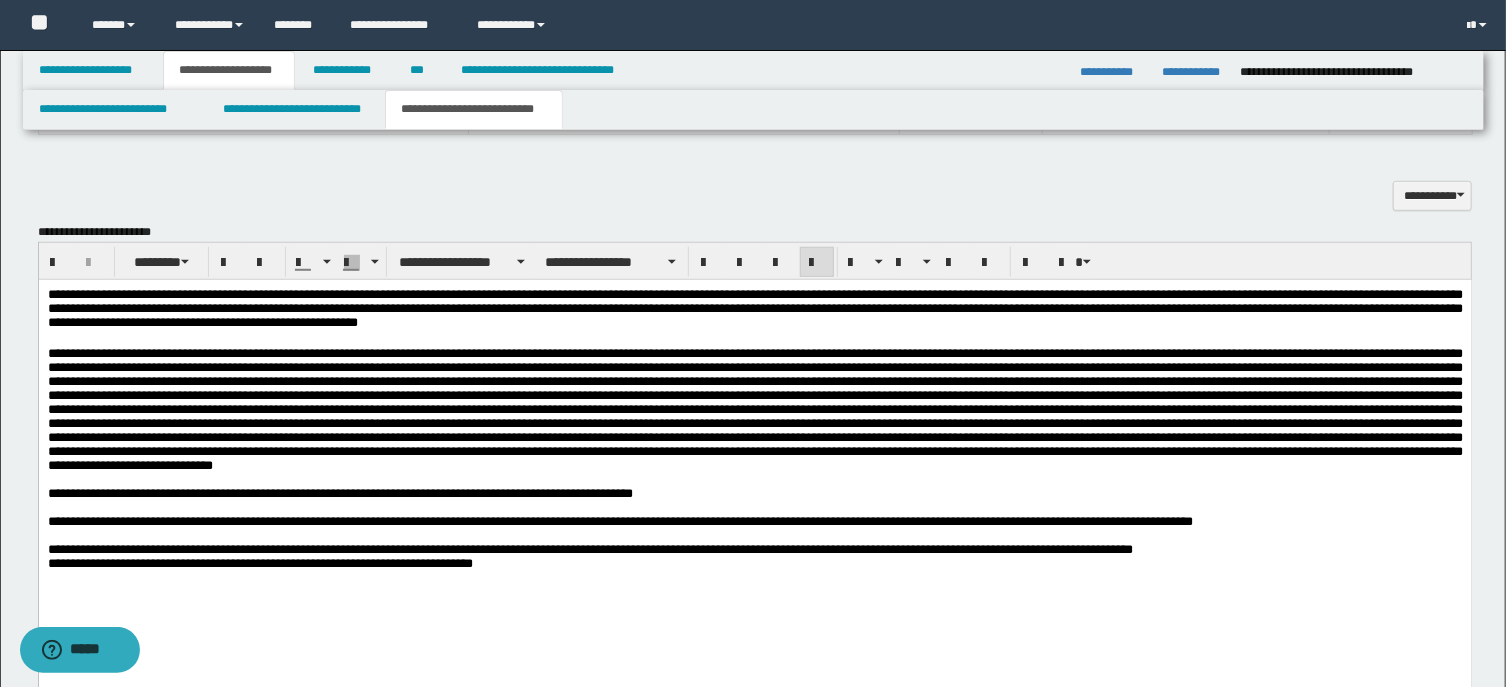 scroll, scrollTop: 704, scrollLeft: 0, axis: vertical 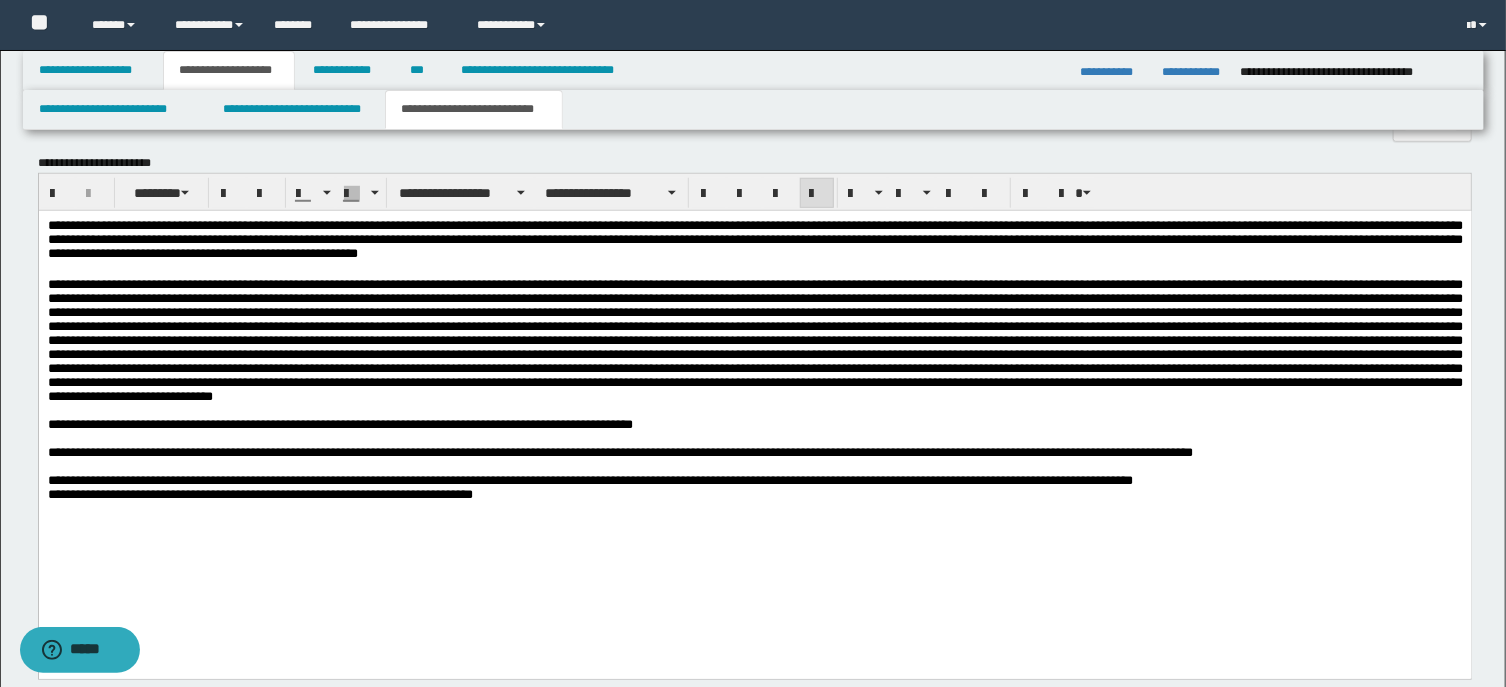 click on "**********" at bounding box center (754, 386) 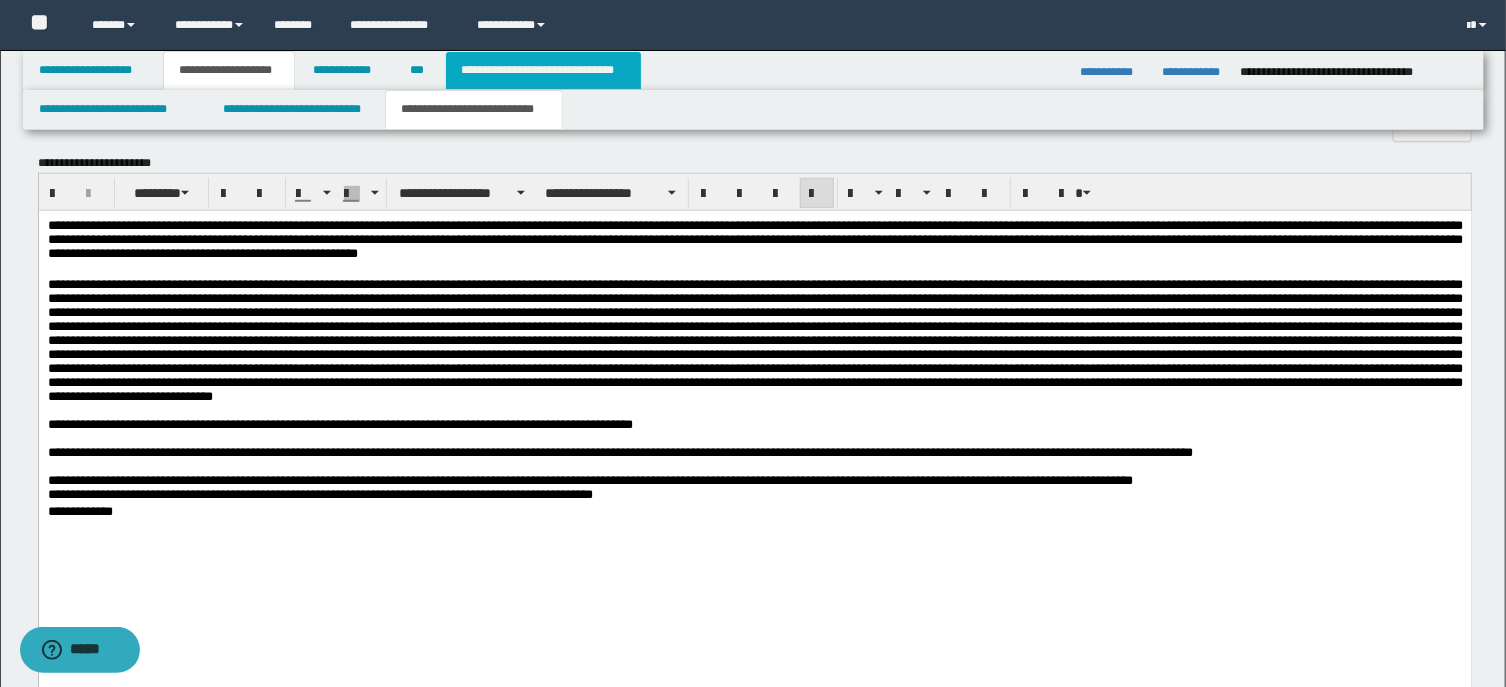 click on "**********" at bounding box center (543, 70) 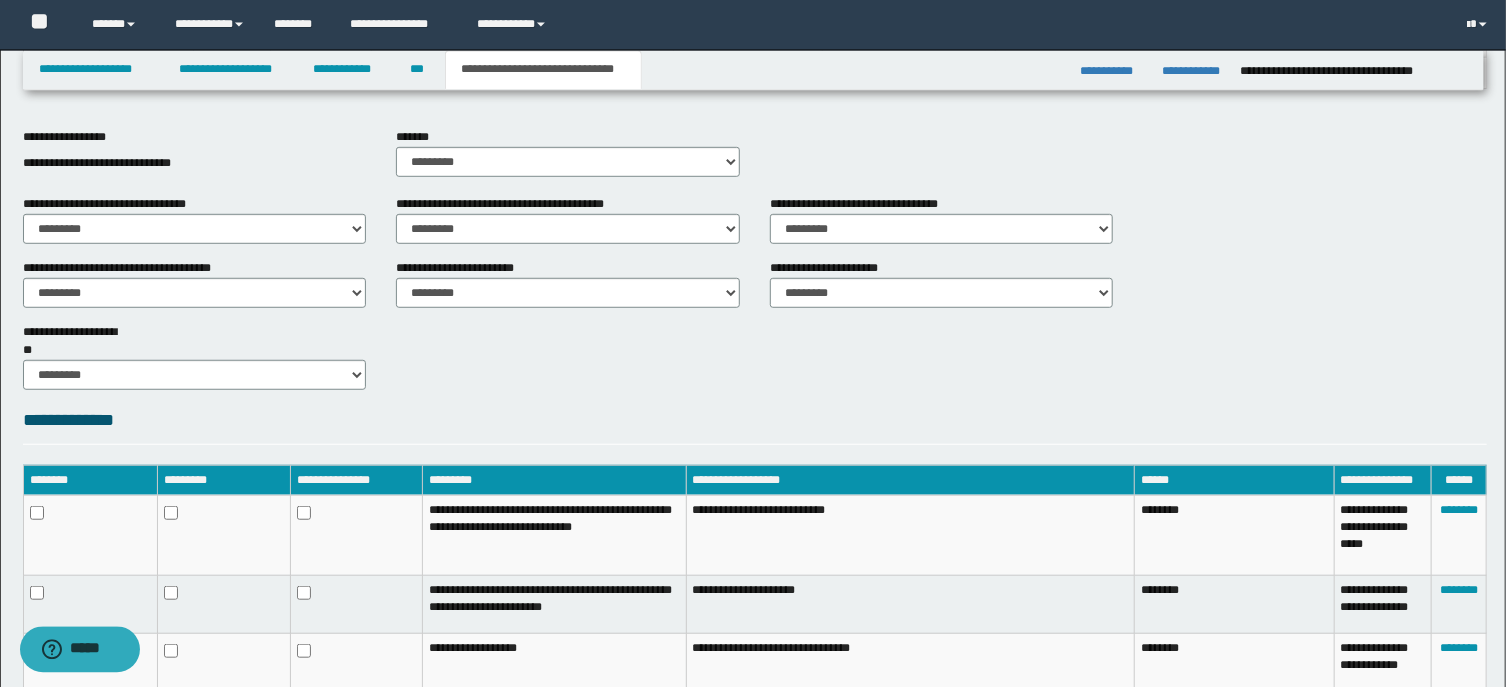 scroll, scrollTop: 351, scrollLeft: 0, axis: vertical 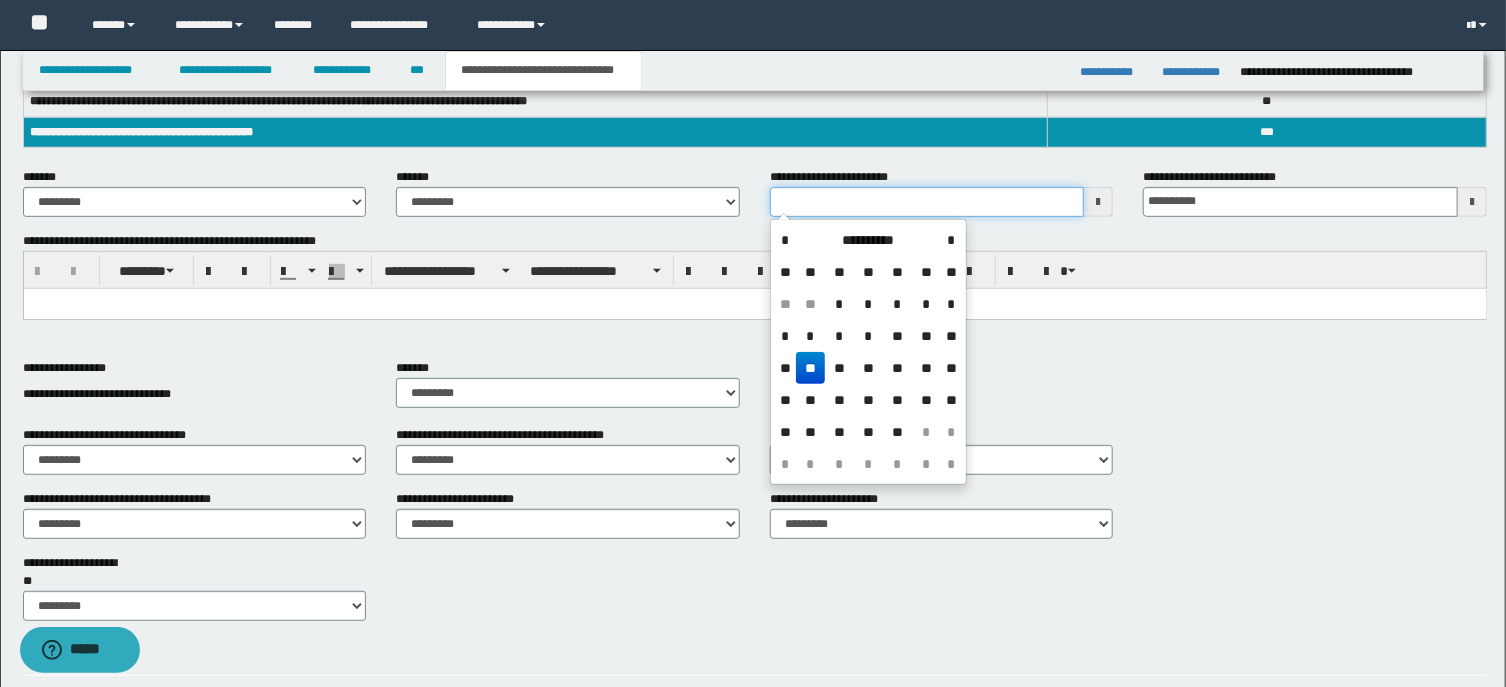 click on "**********" at bounding box center (927, 202) 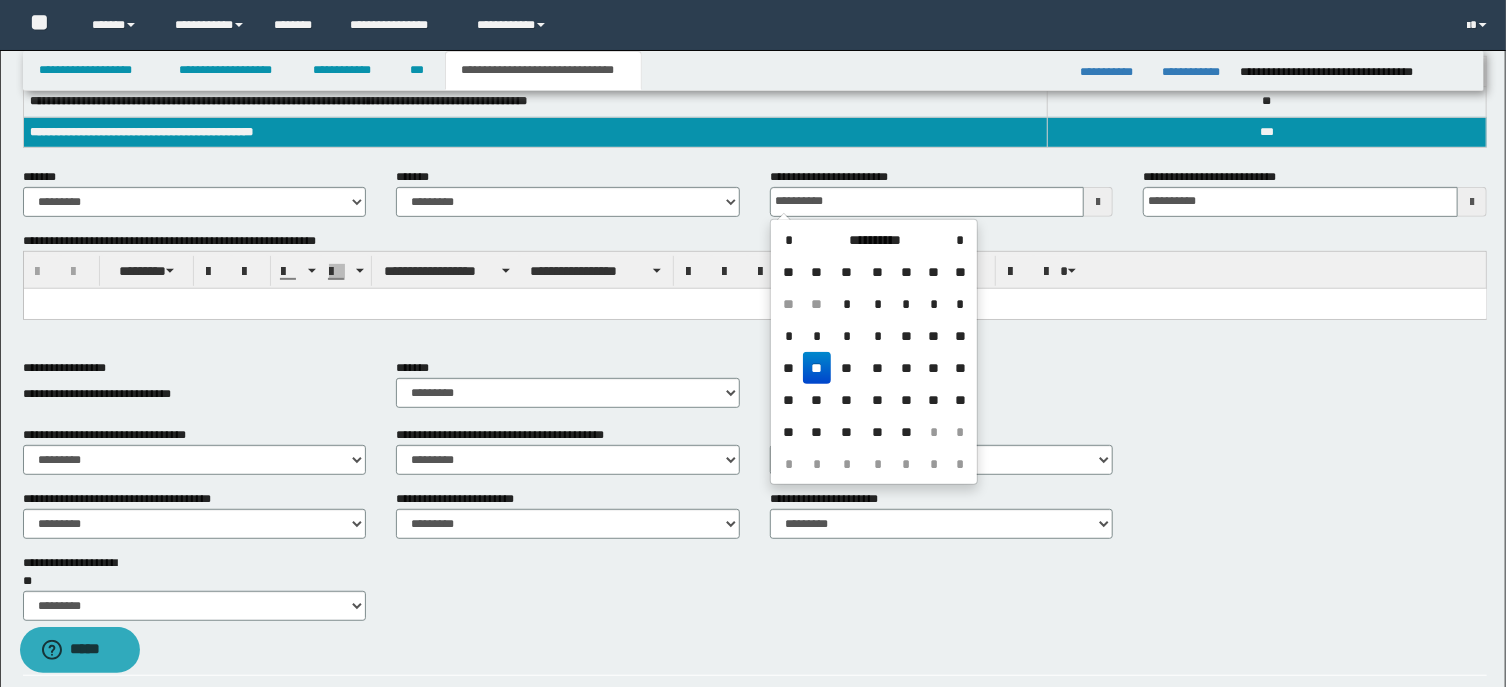 type on "**********" 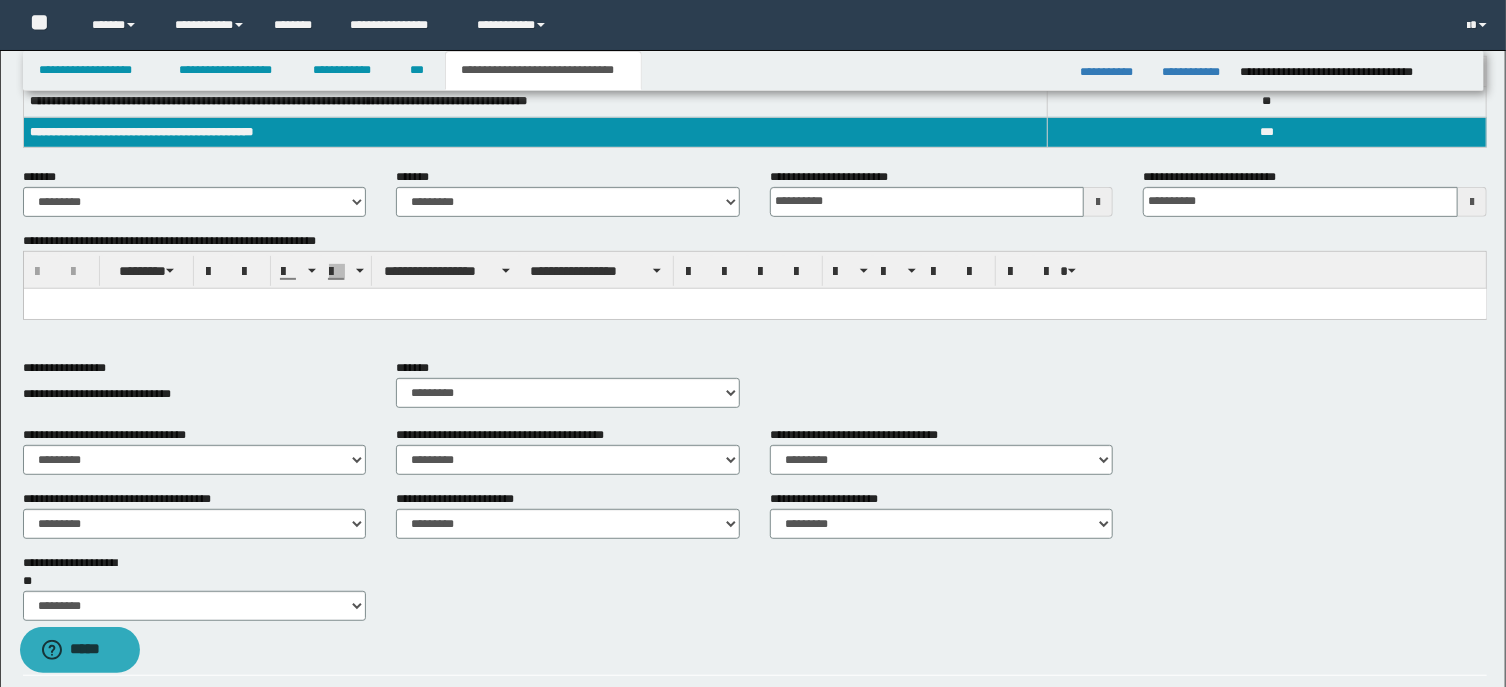 click at bounding box center [754, 328] 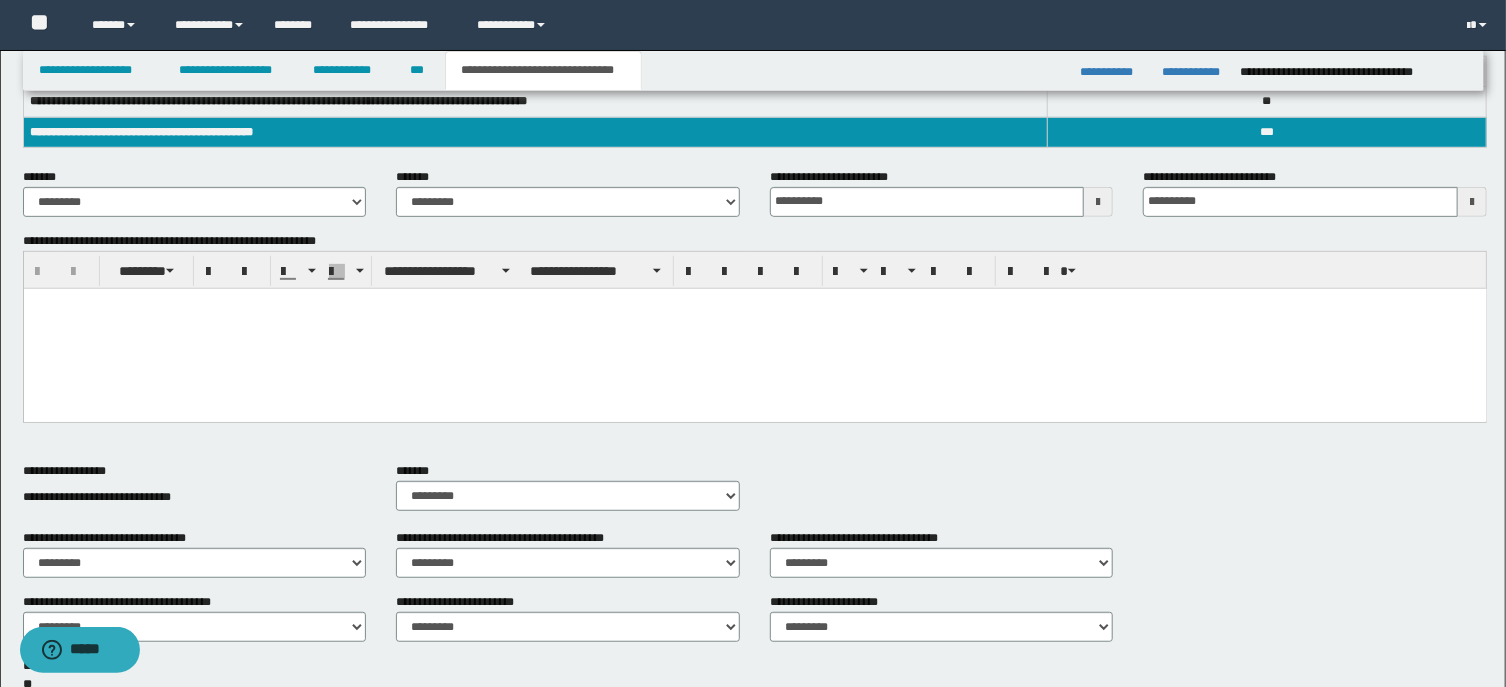 type 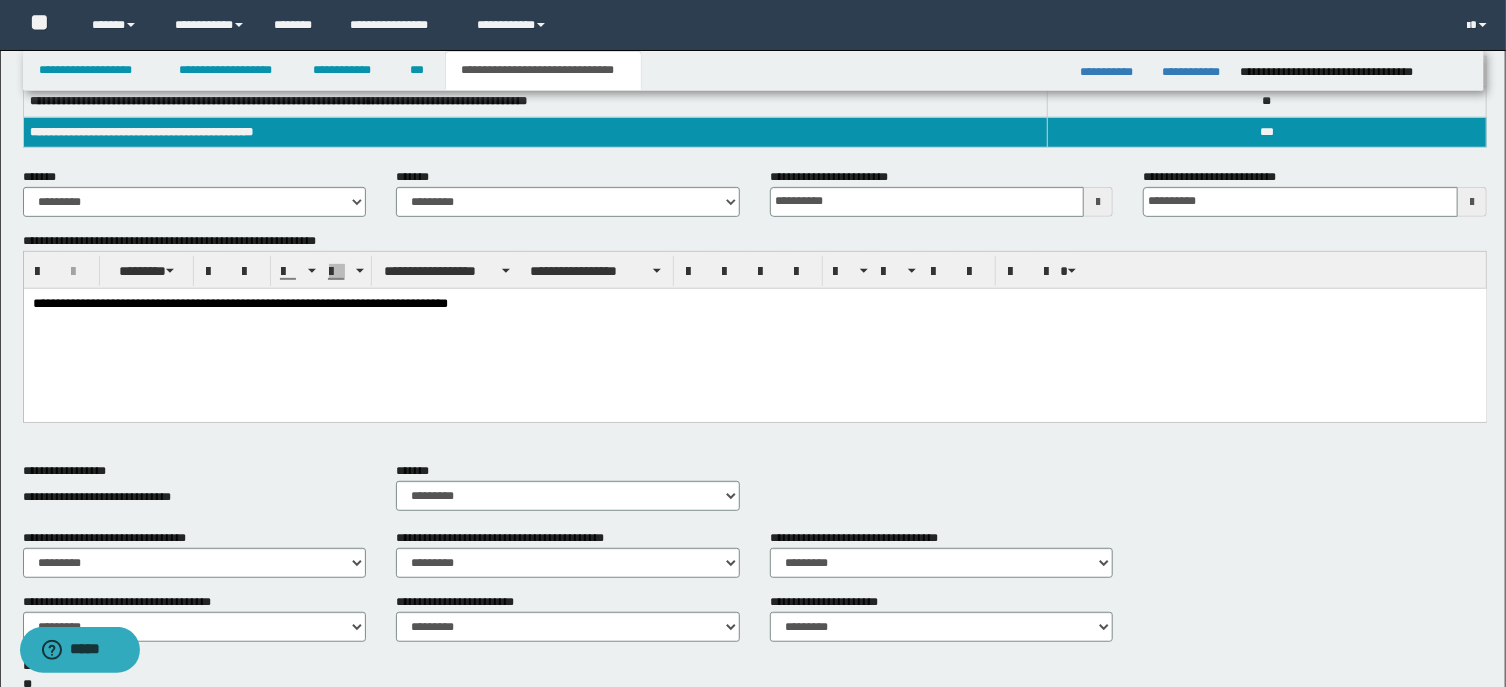 click on "**********" at bounding box center [754, 304] 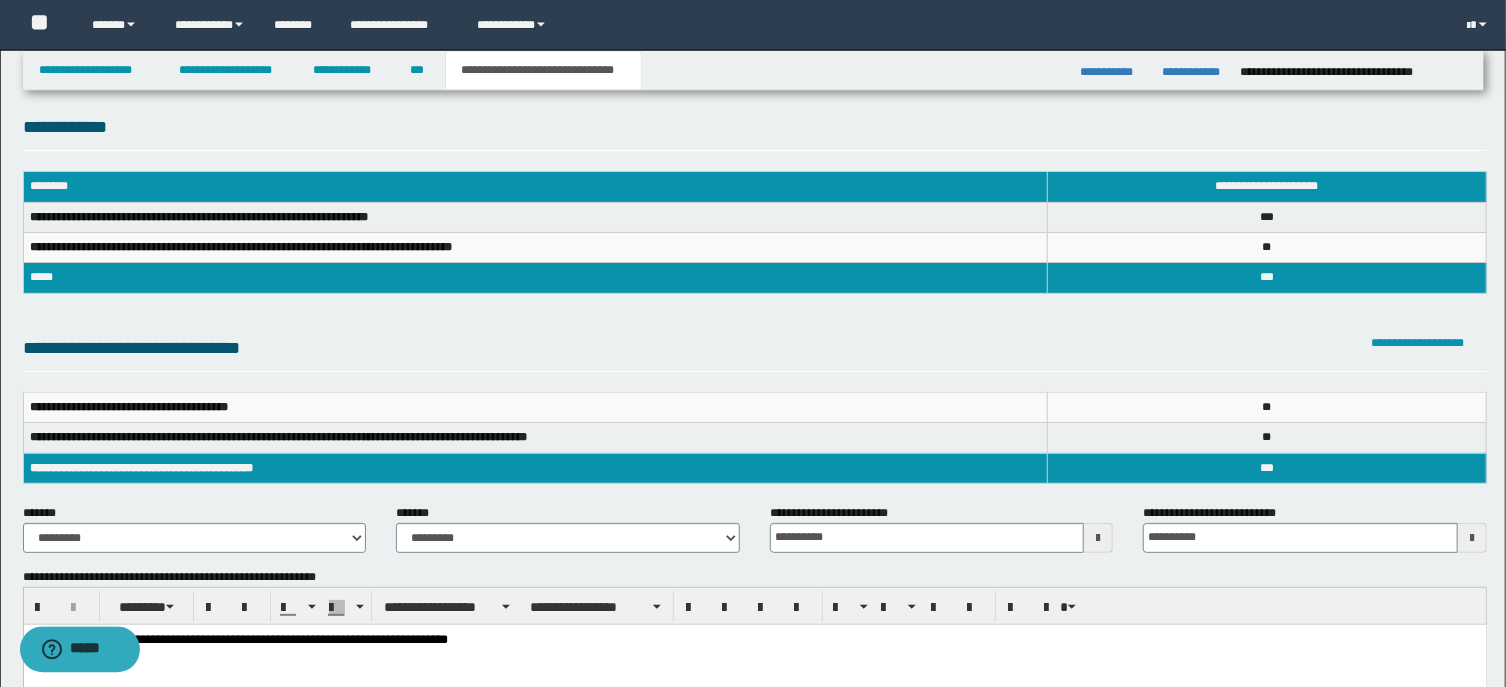 scroll, scrollTop: 0, scrollLeft: 0, axis: both 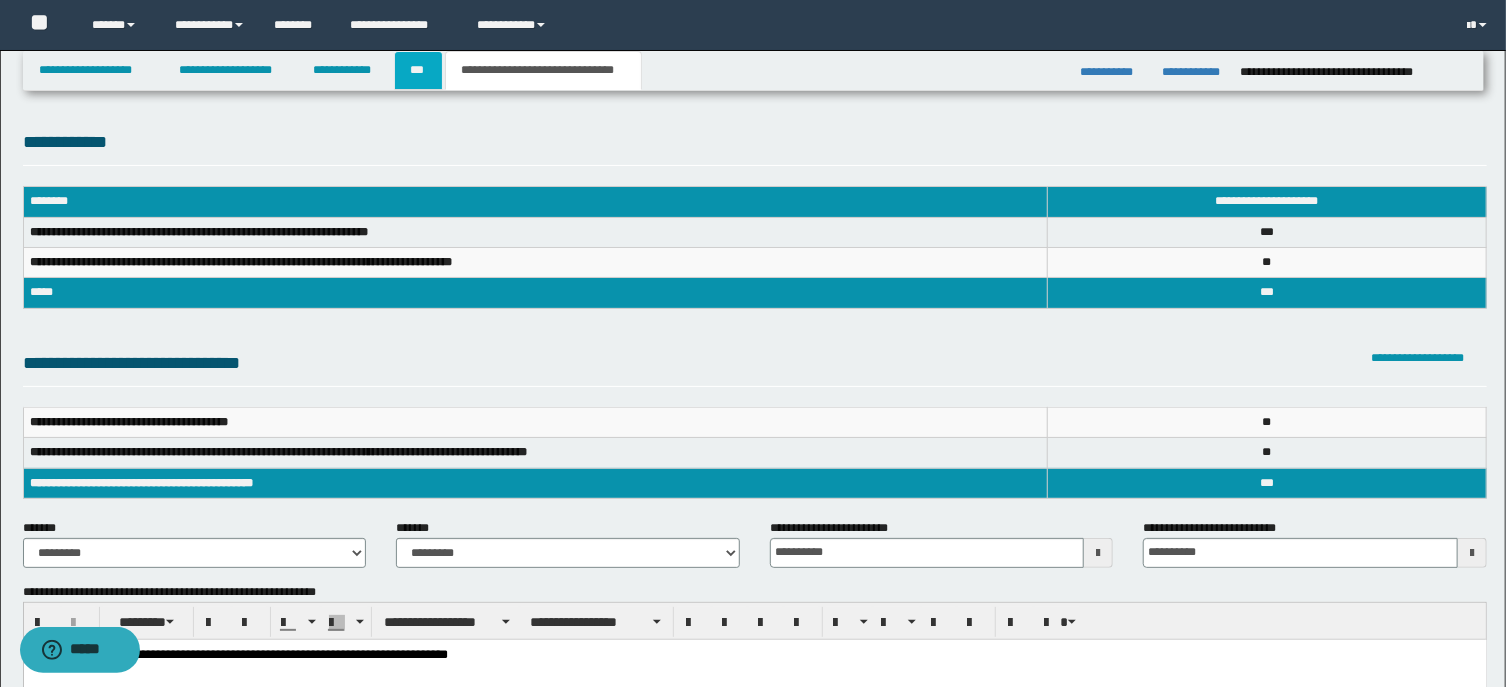 click on "***" at bounding box center [418, 70] 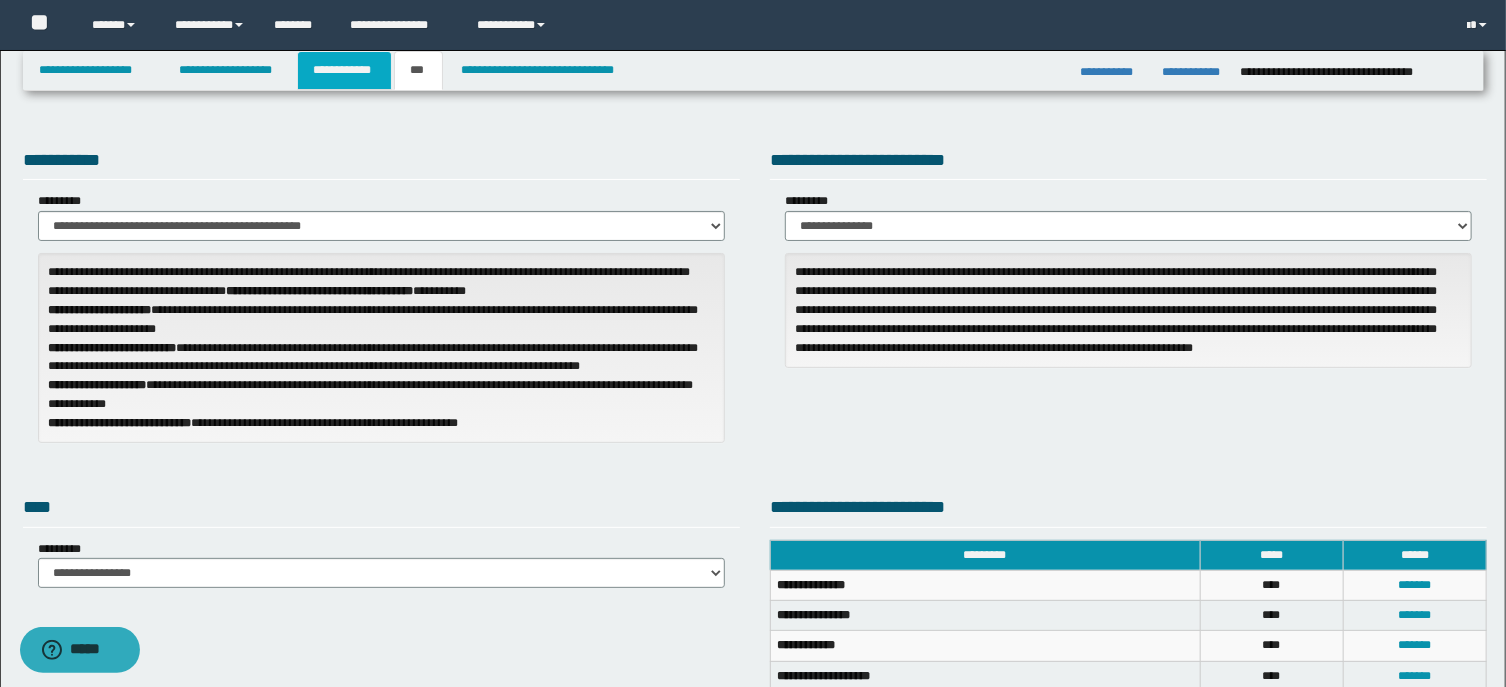 click on "**********" at bounding box center (344, 70) 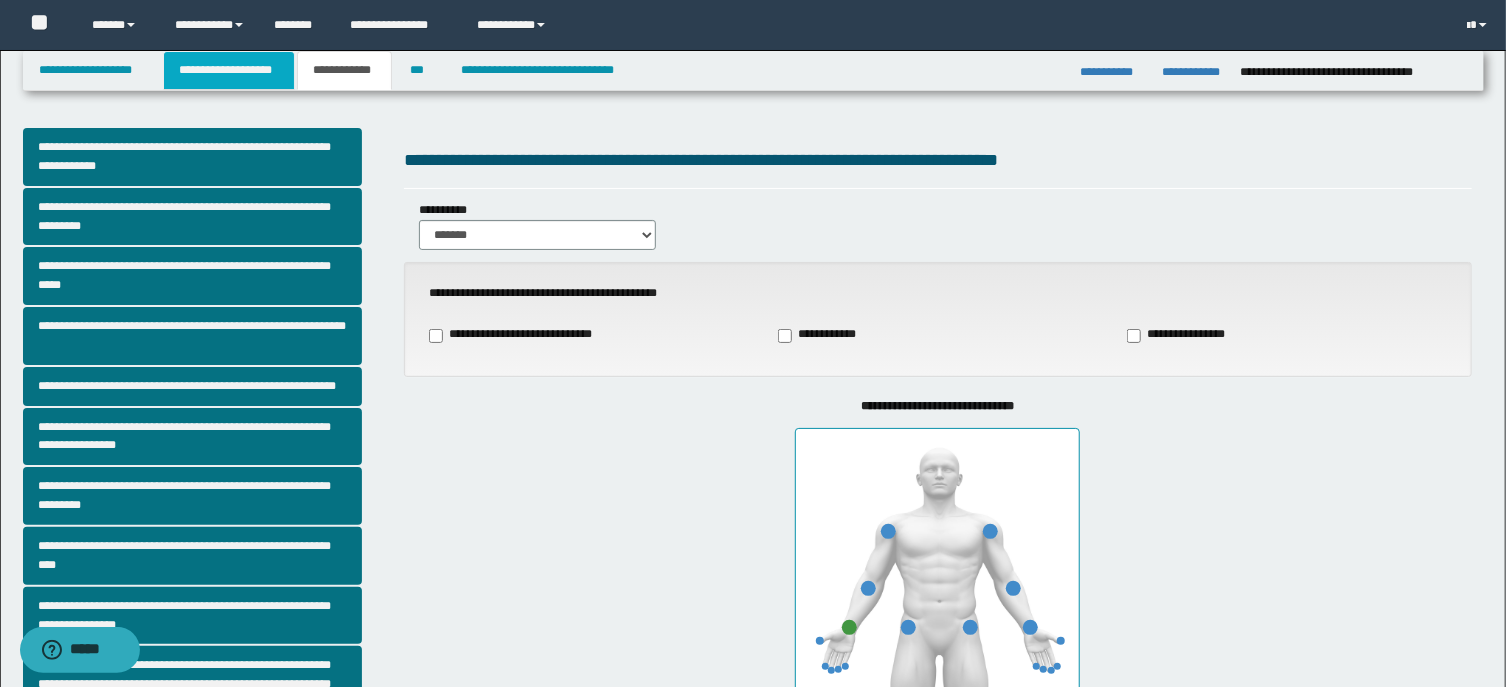 click on "**********" at bounding box center [229, 70] 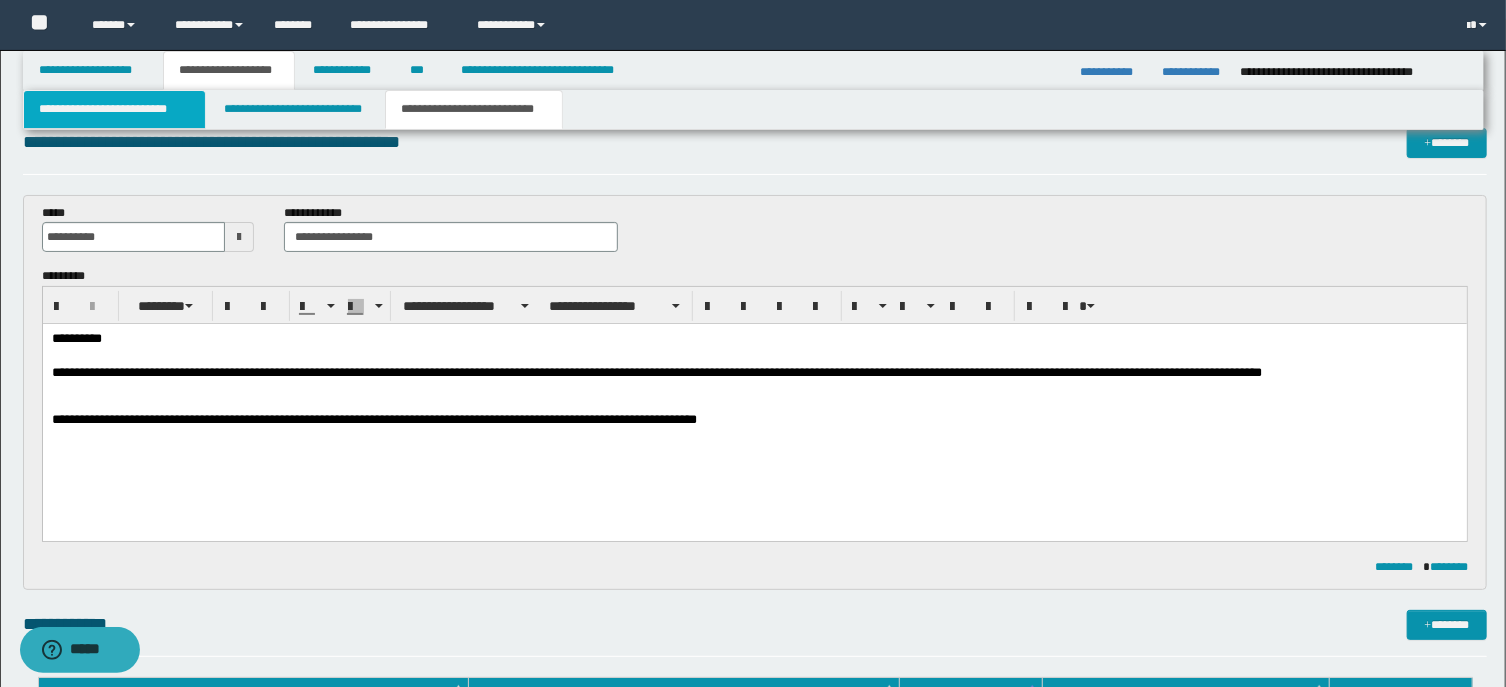 scroll, scrollTop: 0, scrollLeft: 0, axis: both 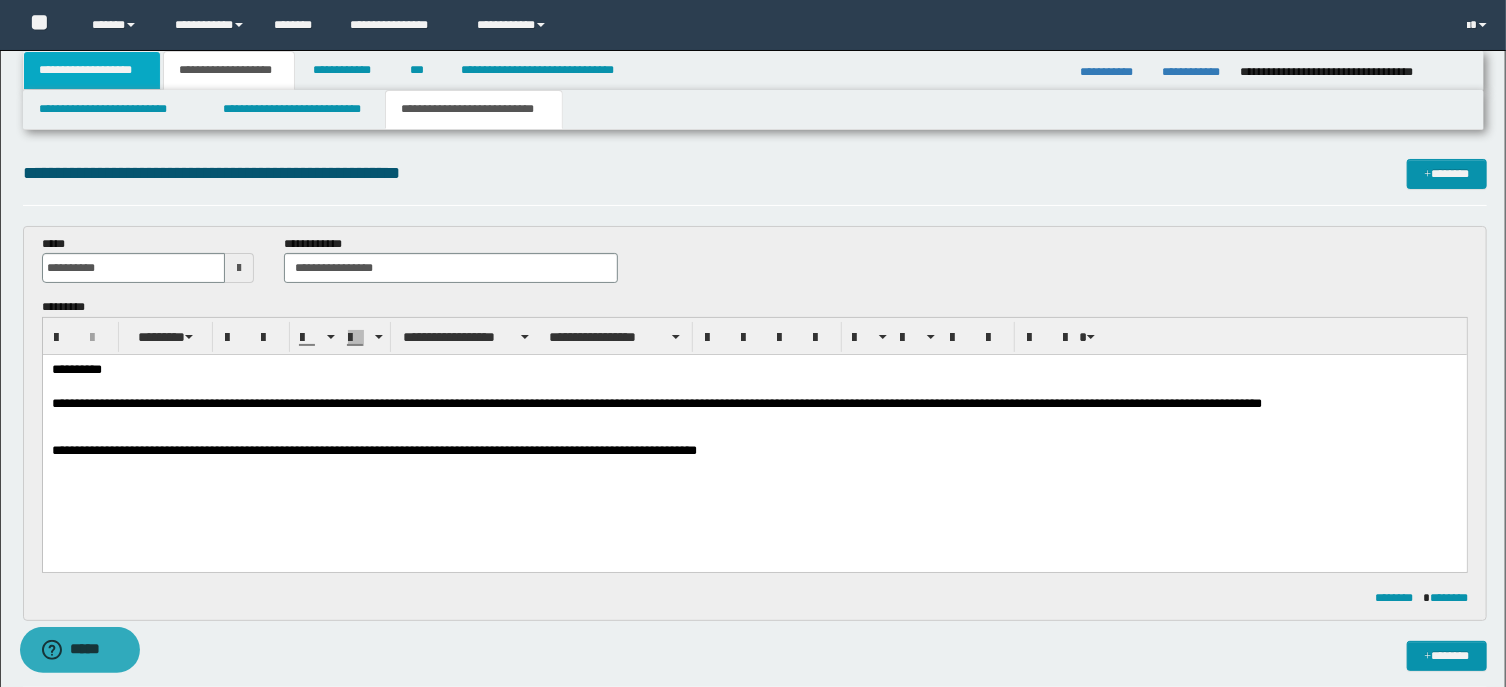 click on "**********" at bounding box center [92, 70] 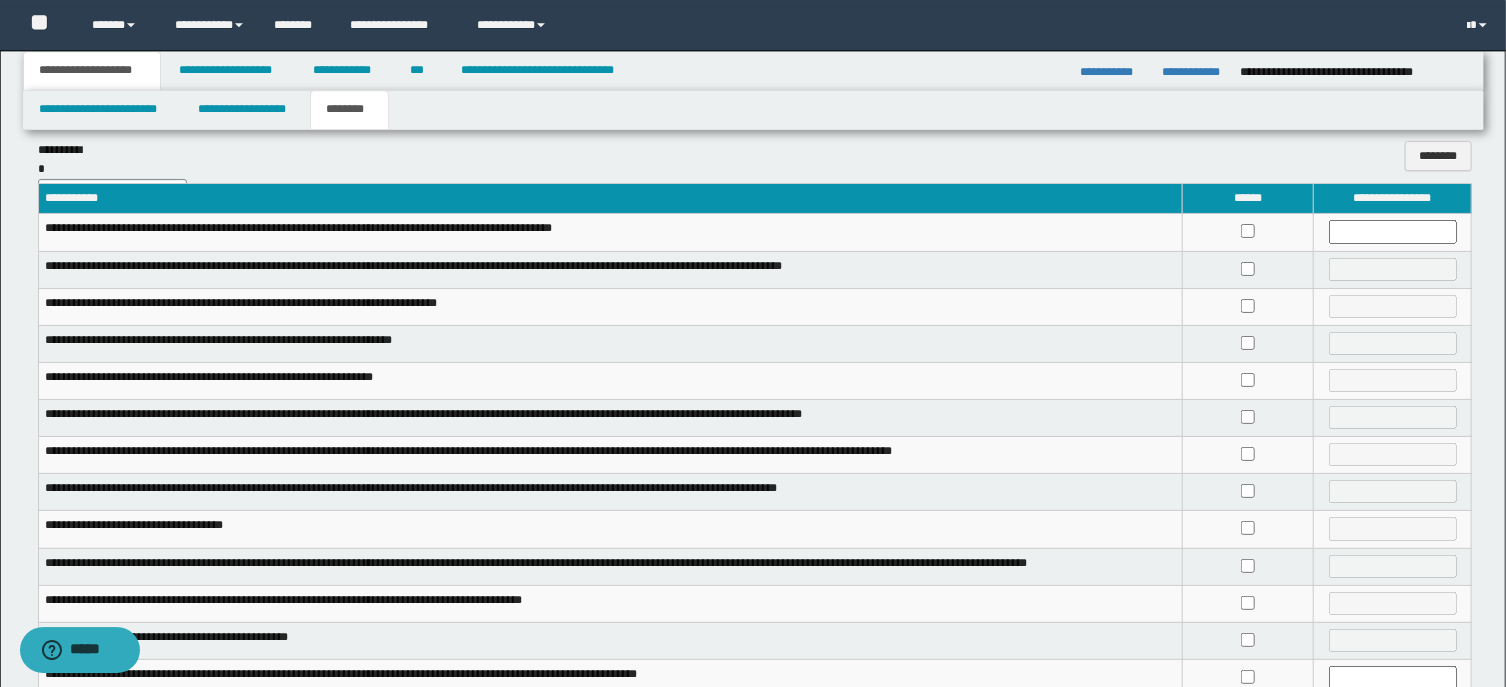 scroll, scrollTop: 0, scrollLeft: 0, axis: both 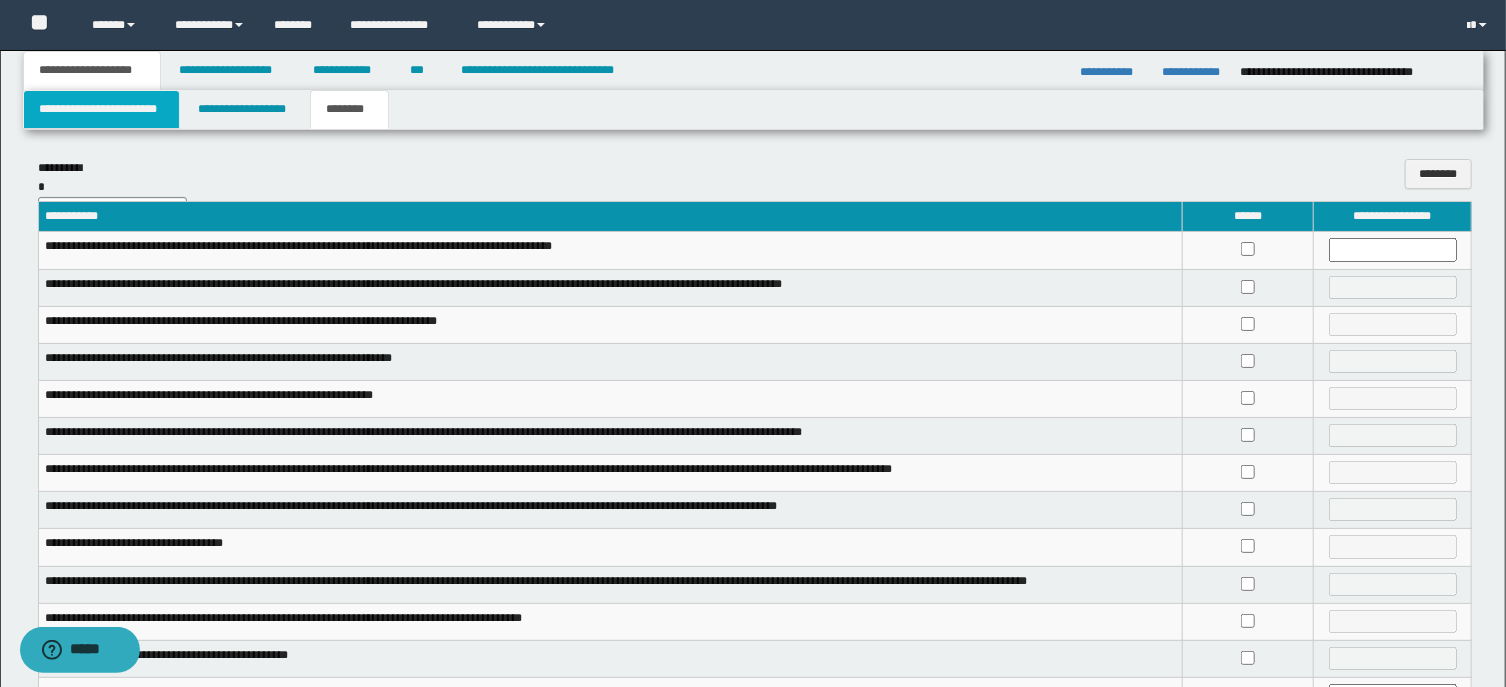 click on "**********" at bounding box center [101, 109] 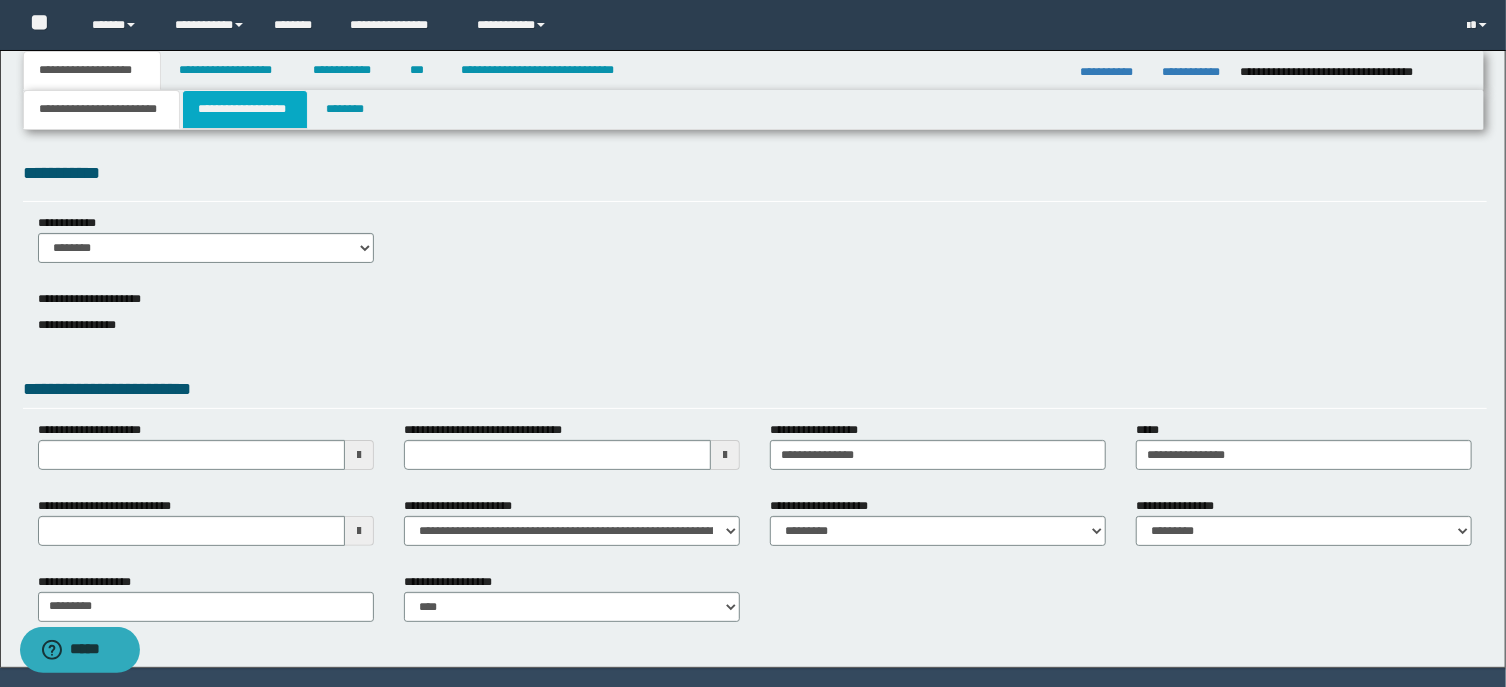 click on "**********" at bounding box center [245, 109] 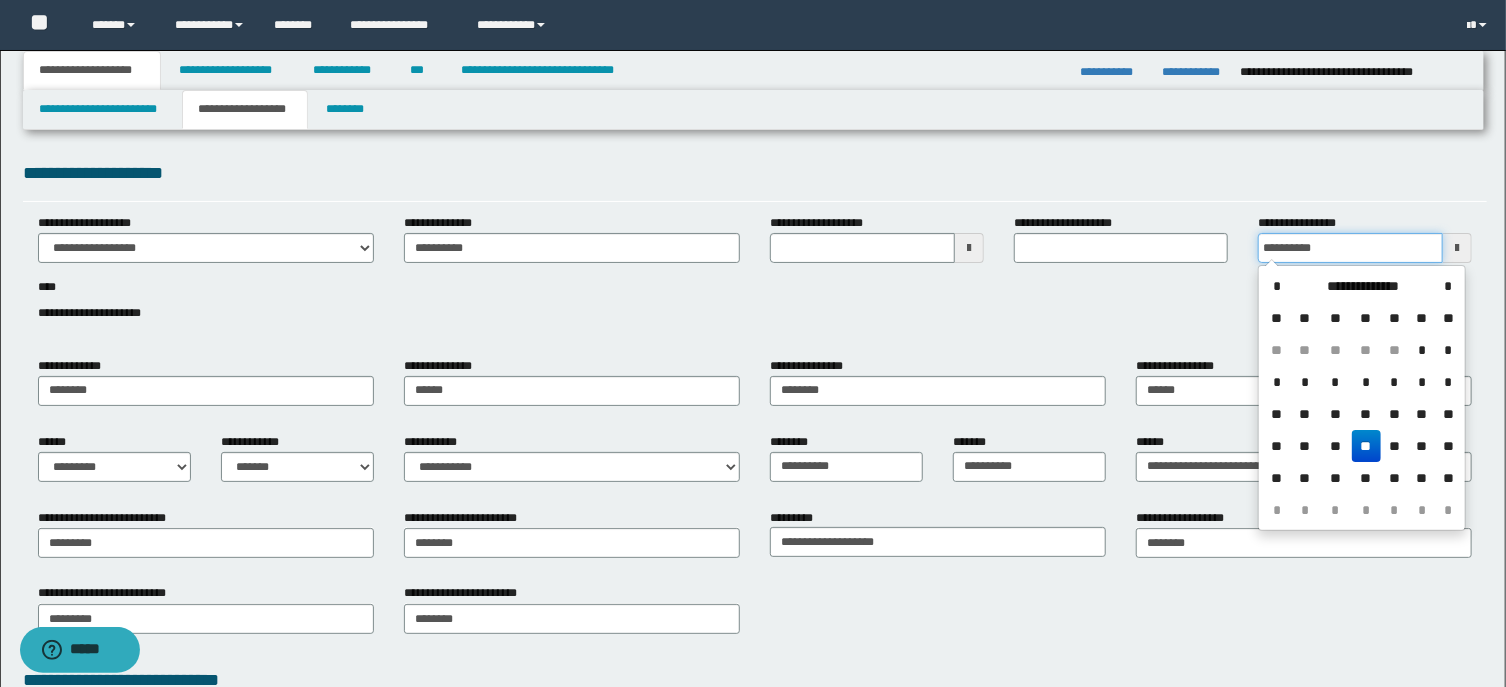 click on "**********" at bounding box center [1350, 248] 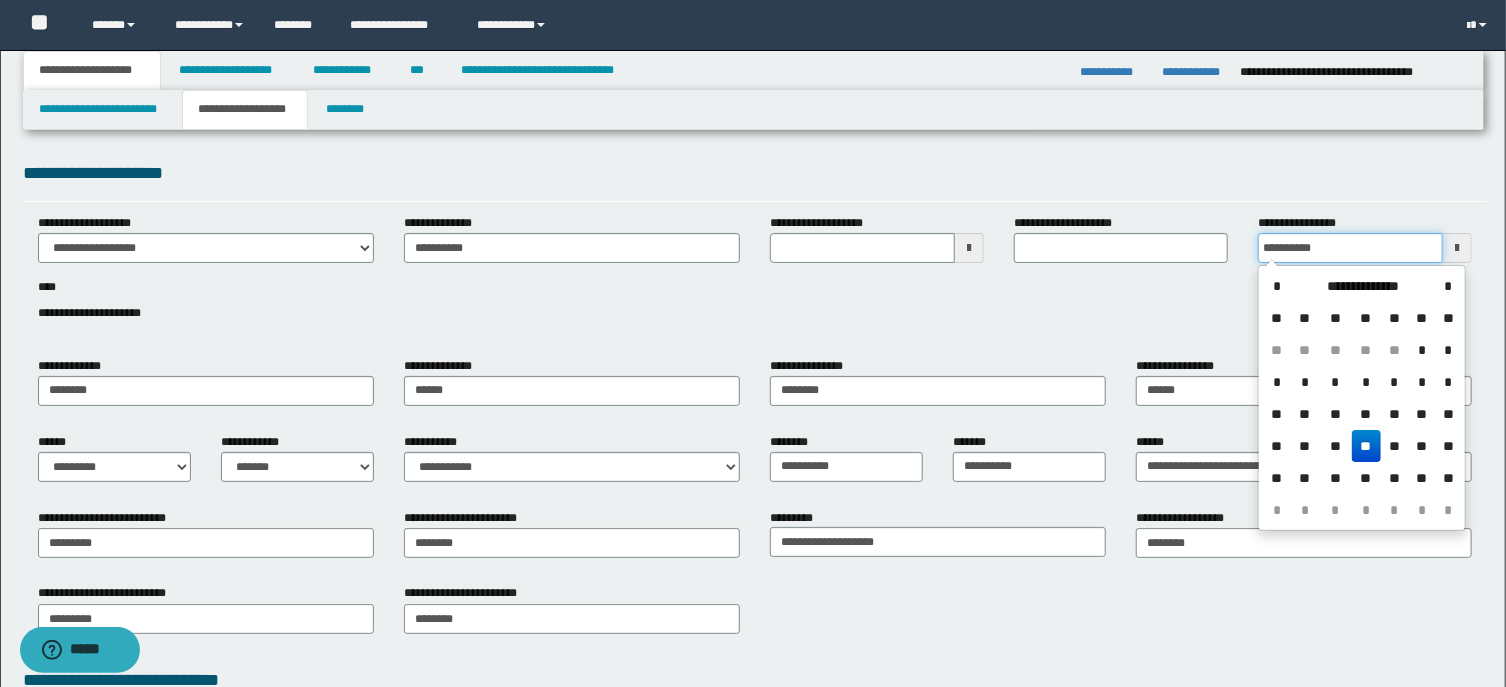 type 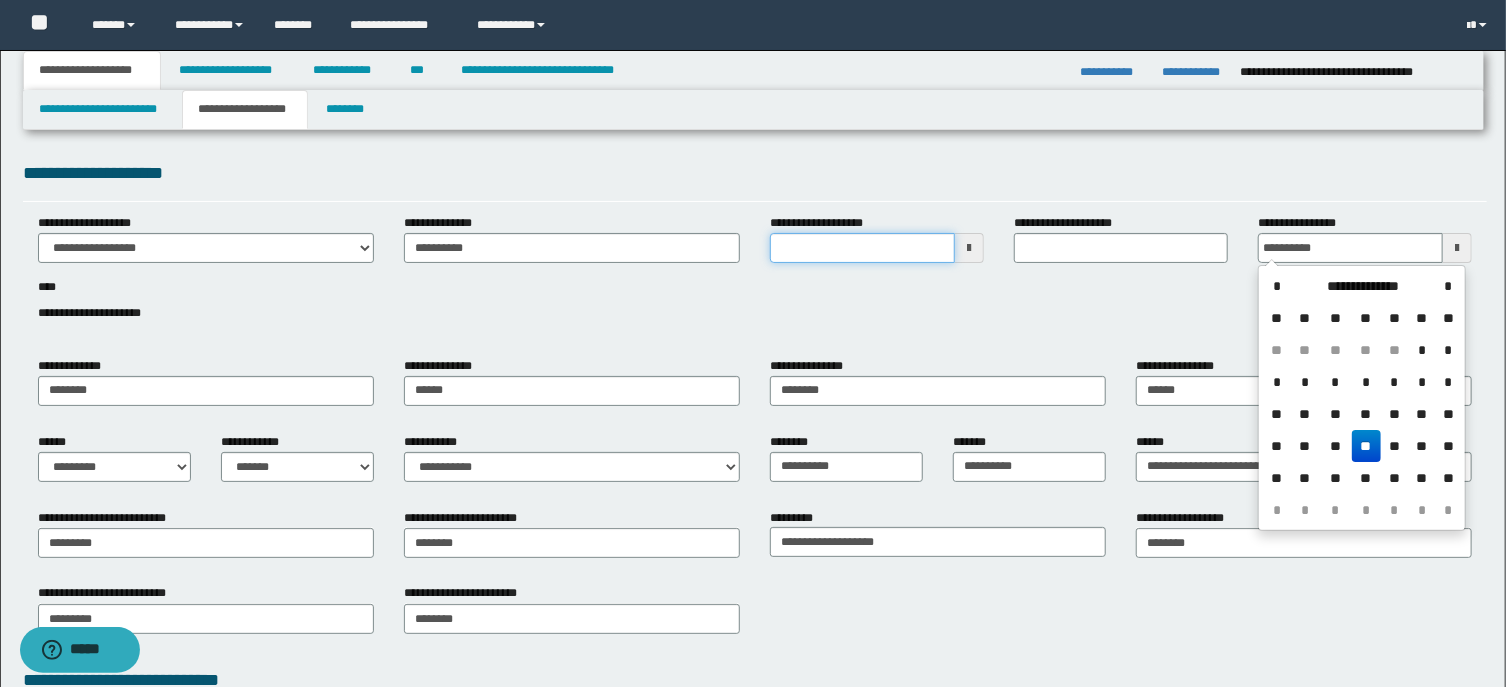 type on "**********" 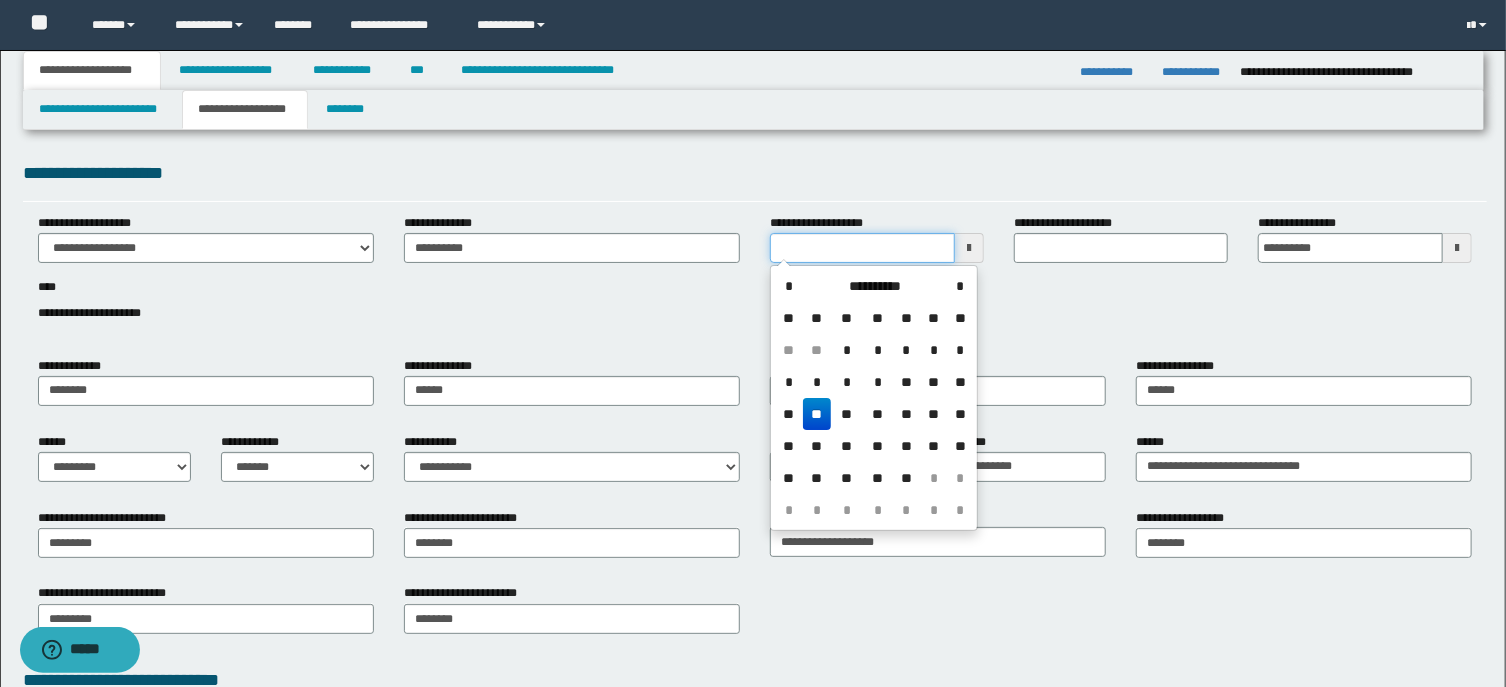 click on "**********" at bounding box center [862, 248] 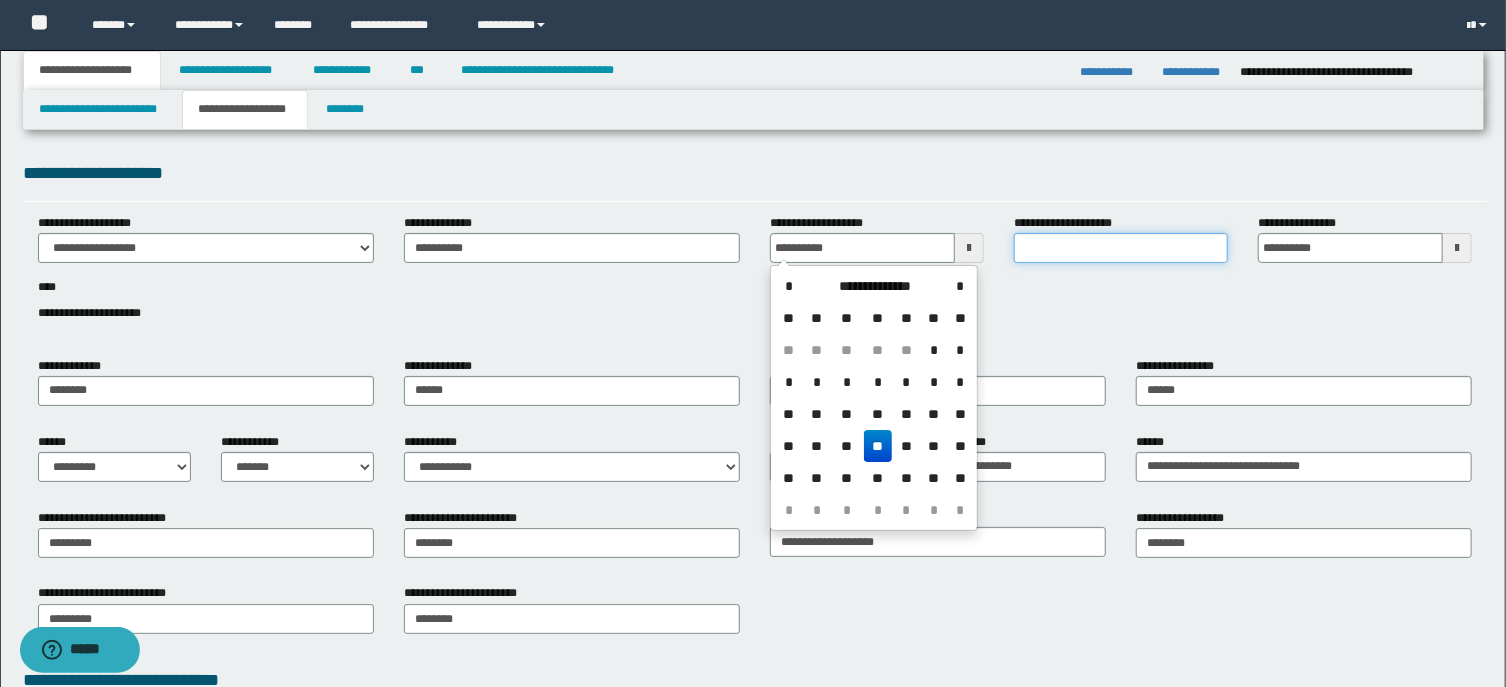 type on "**********" 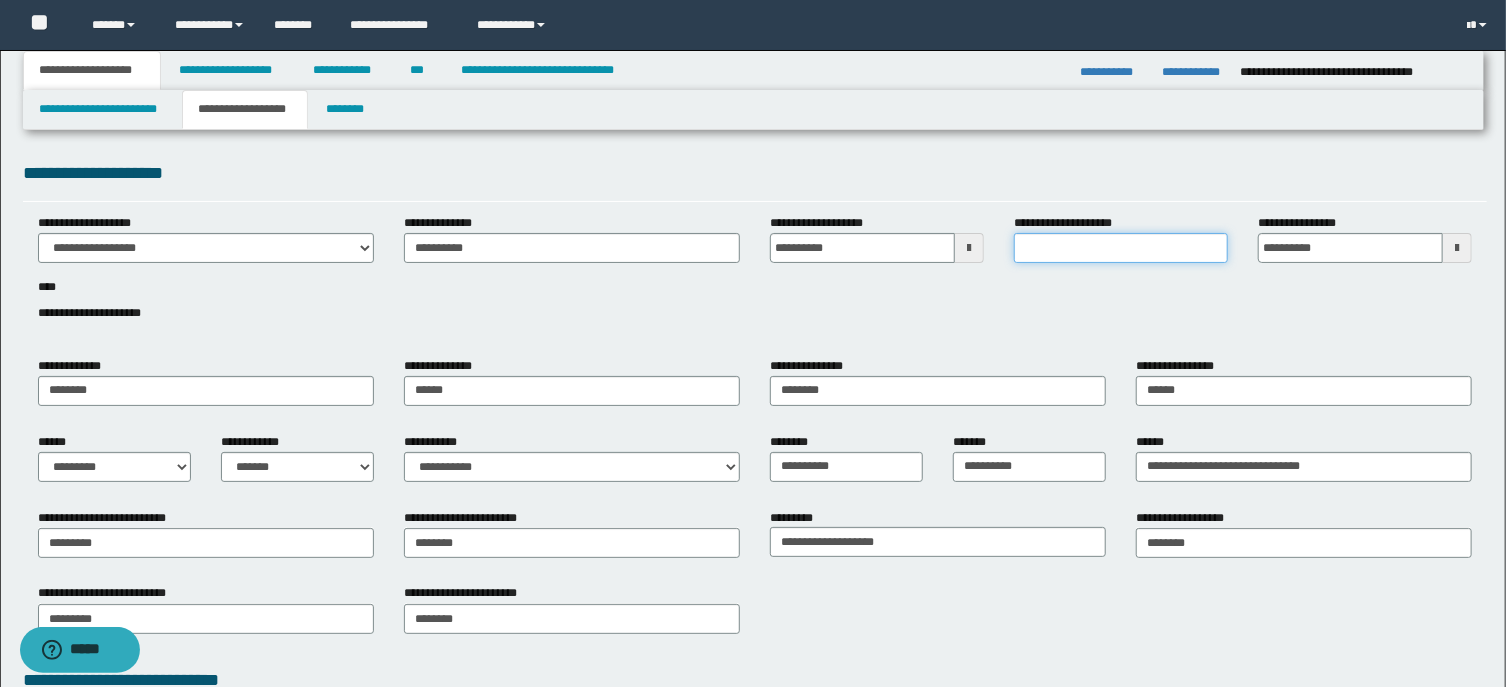 click on "**********" at bounding box center [1121, 248] 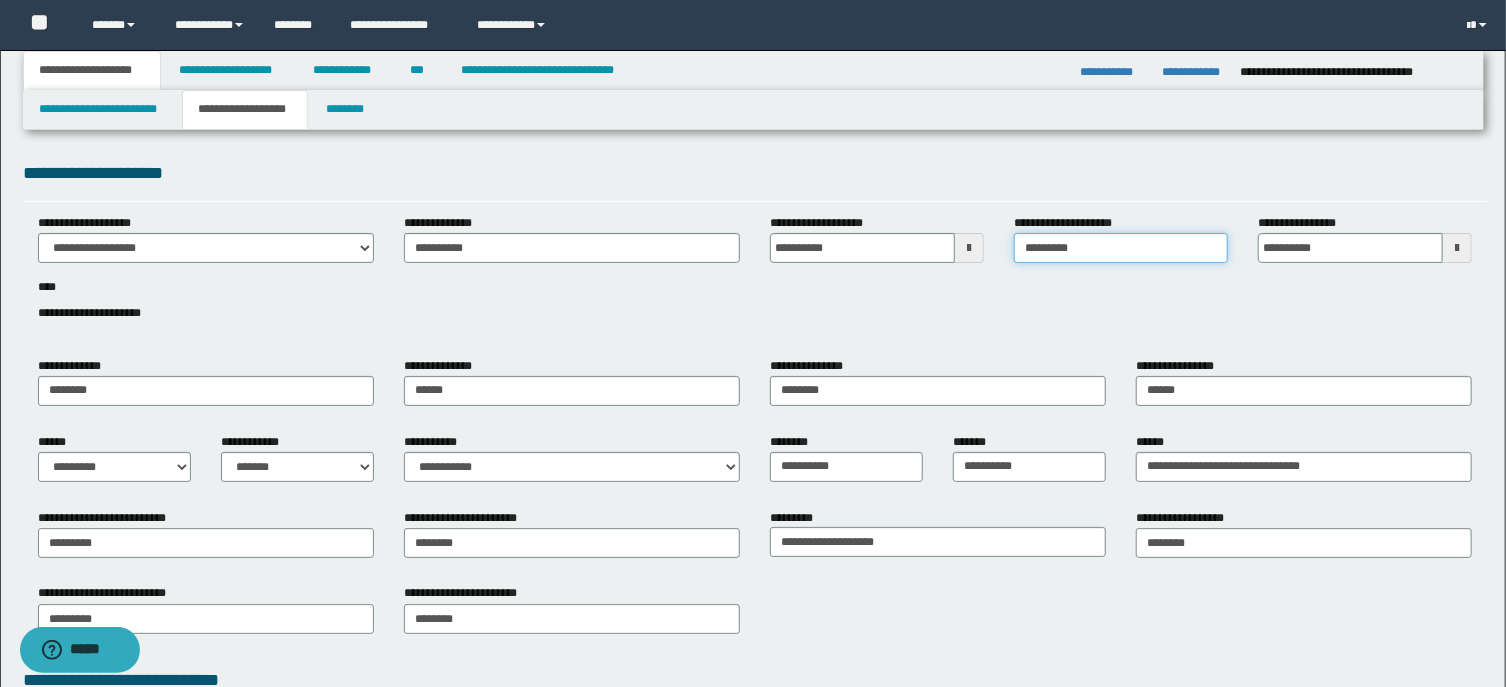 type on "*********" 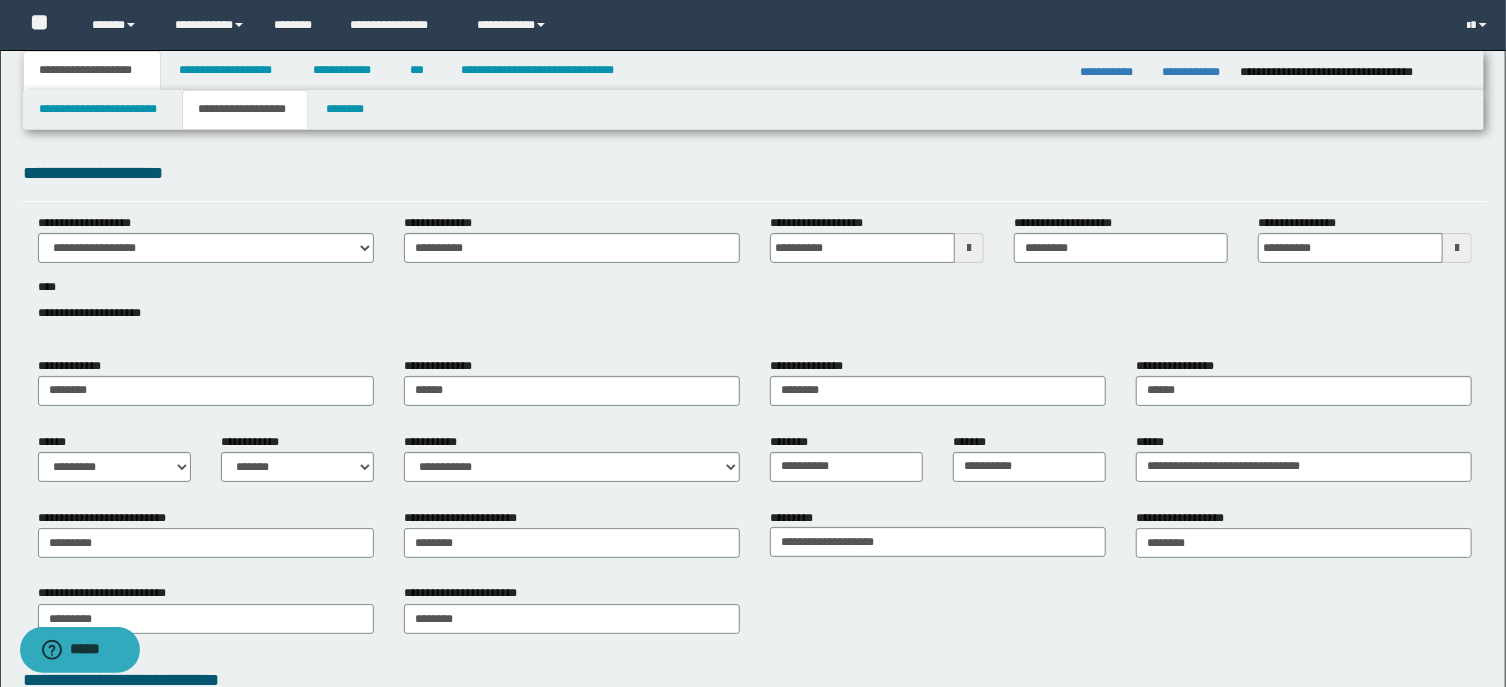 click on "**********" at bounding box center [755, 279] 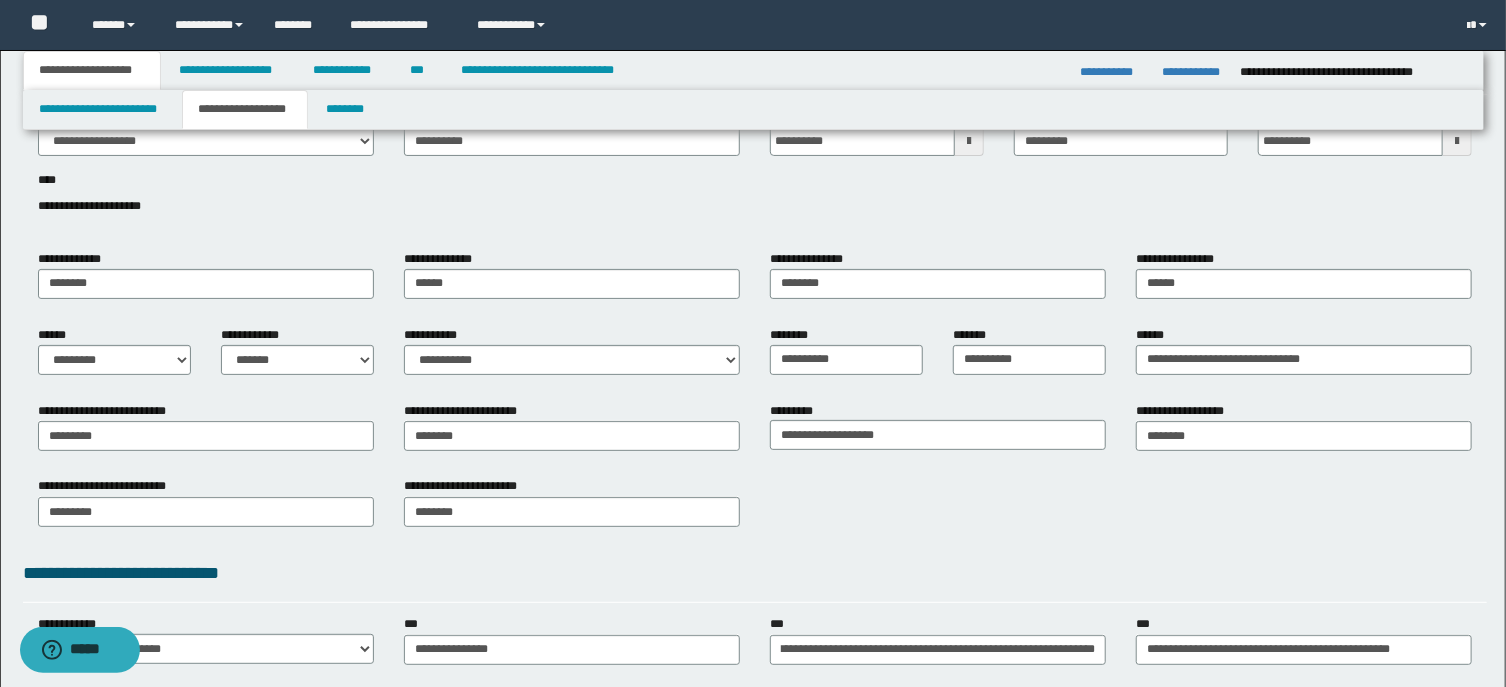 scroll, scrollTop: 0, scrollLeft: 0, axis: both 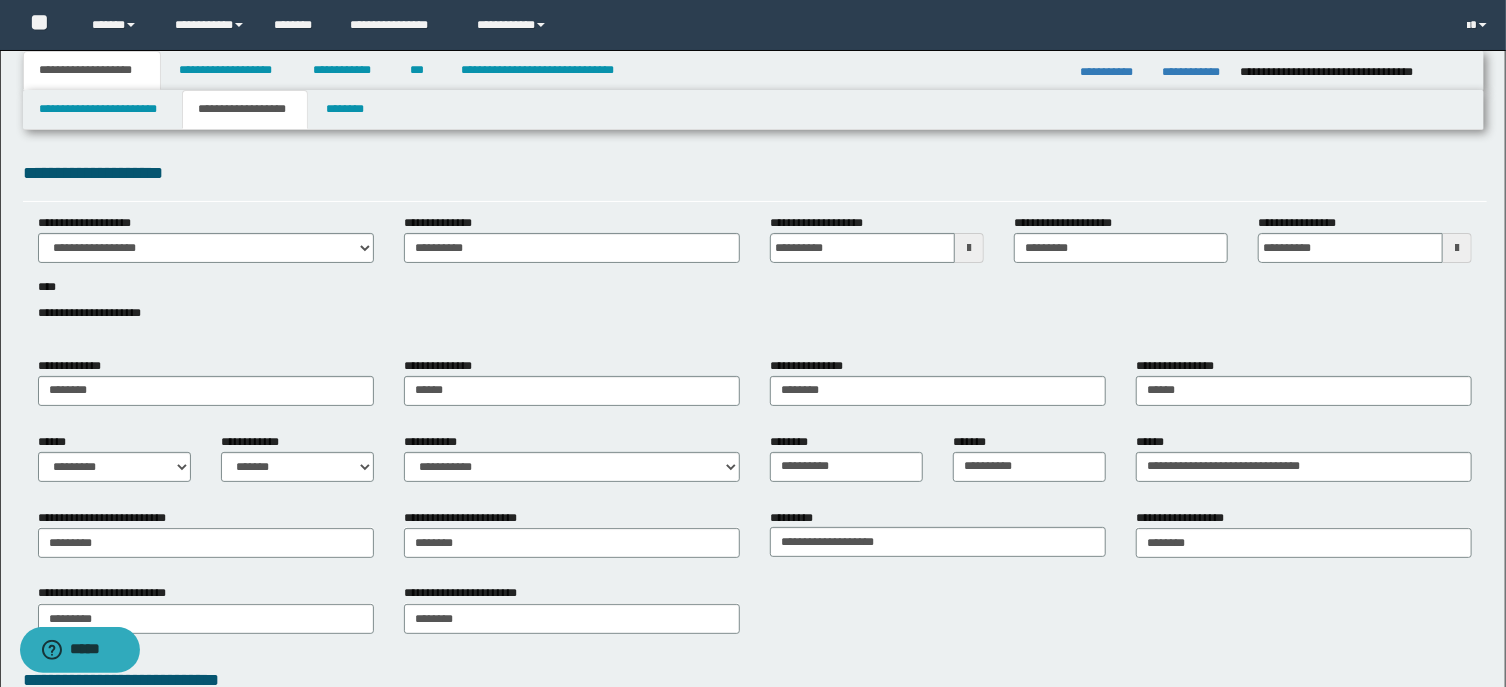 click on "**********" at bounding box center (1121, 66) 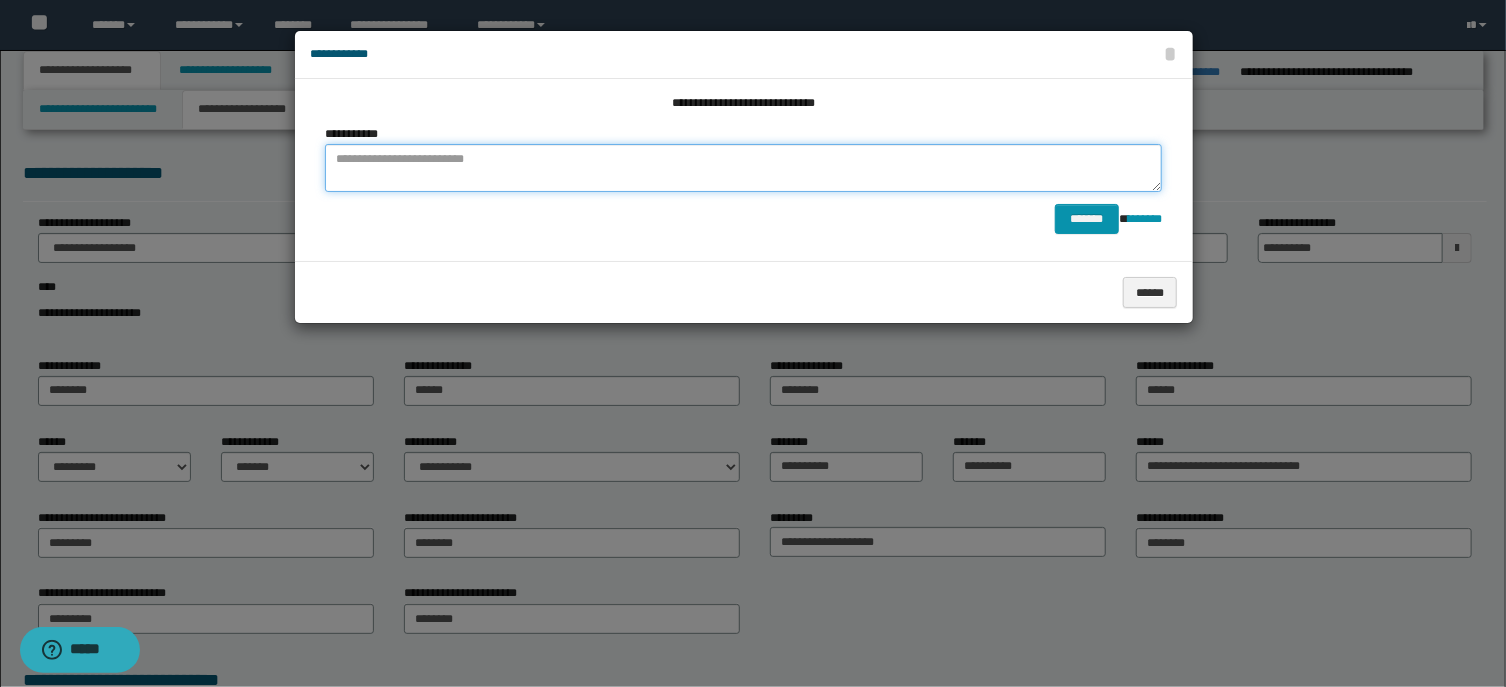 click at bounding box center (744, 168) 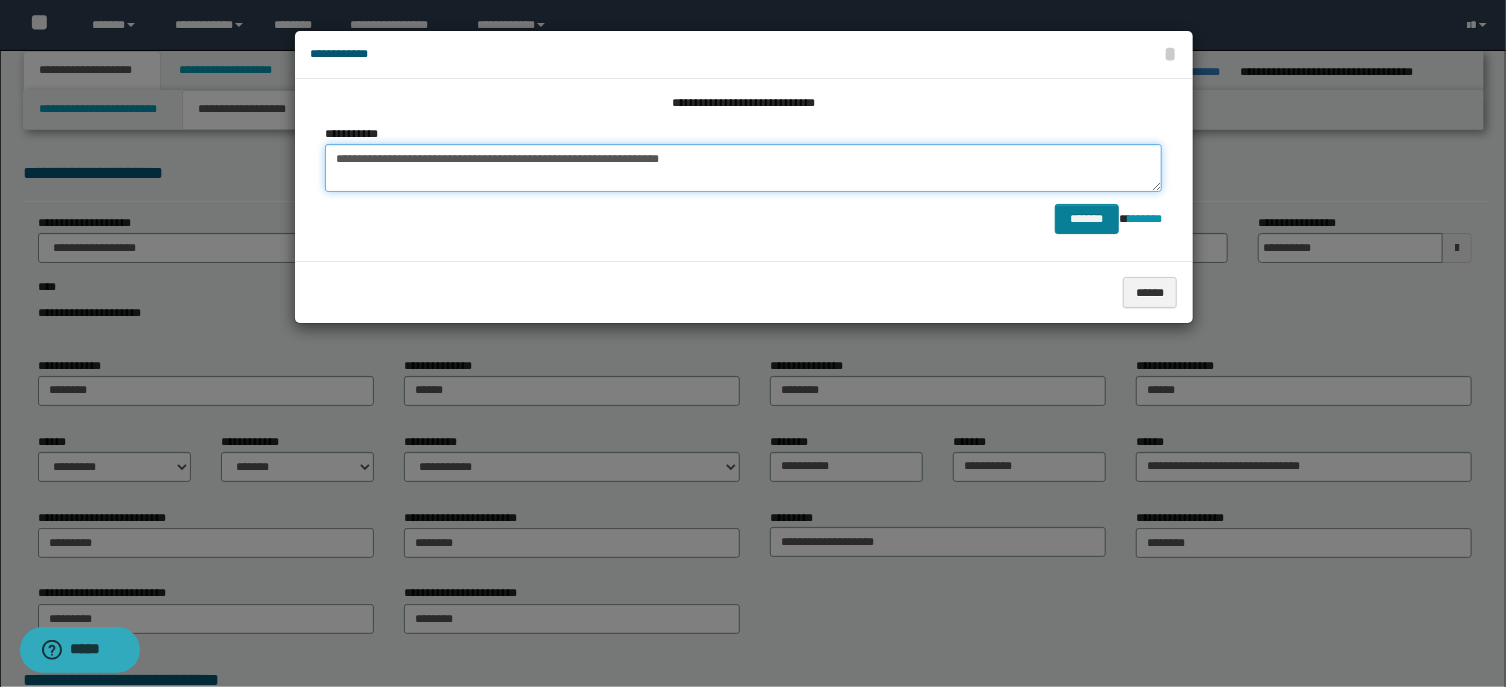 type on "**********" 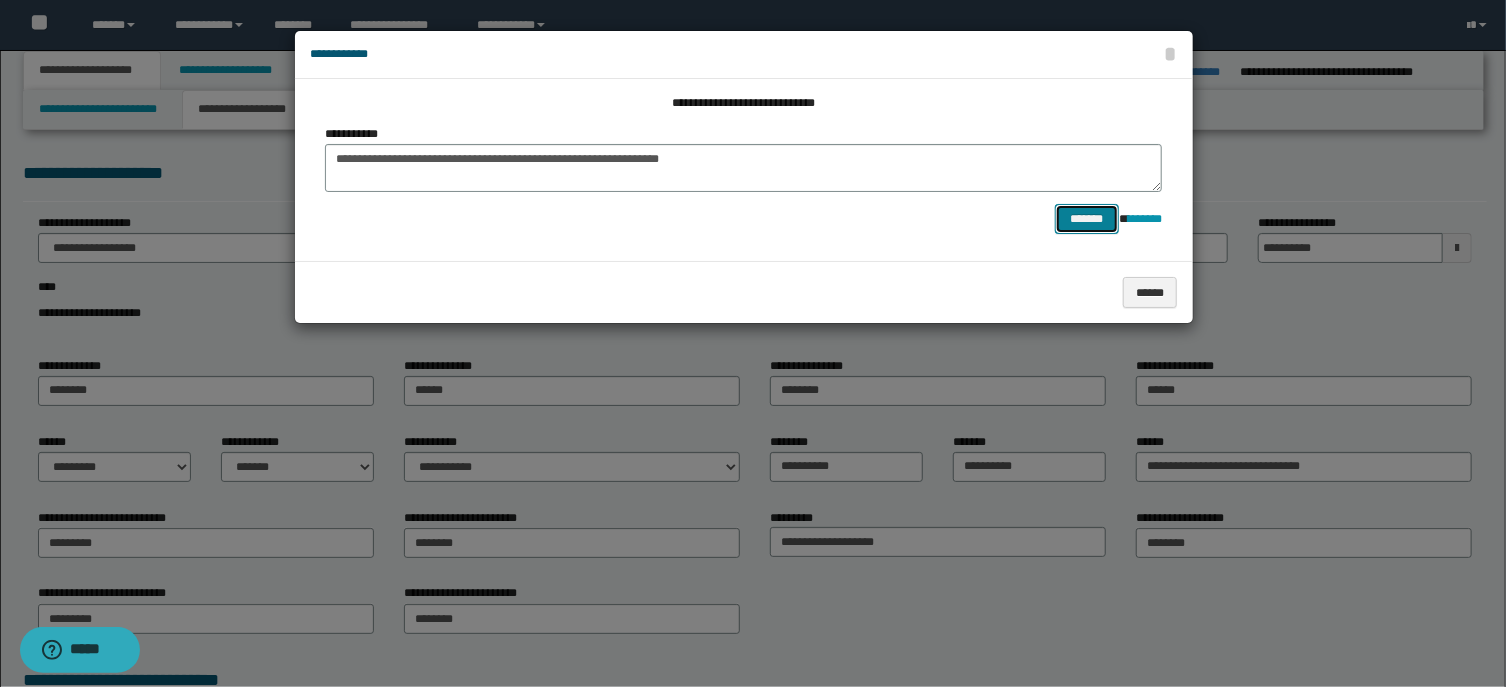 click on "*******" at bounding box center [1087, 219] 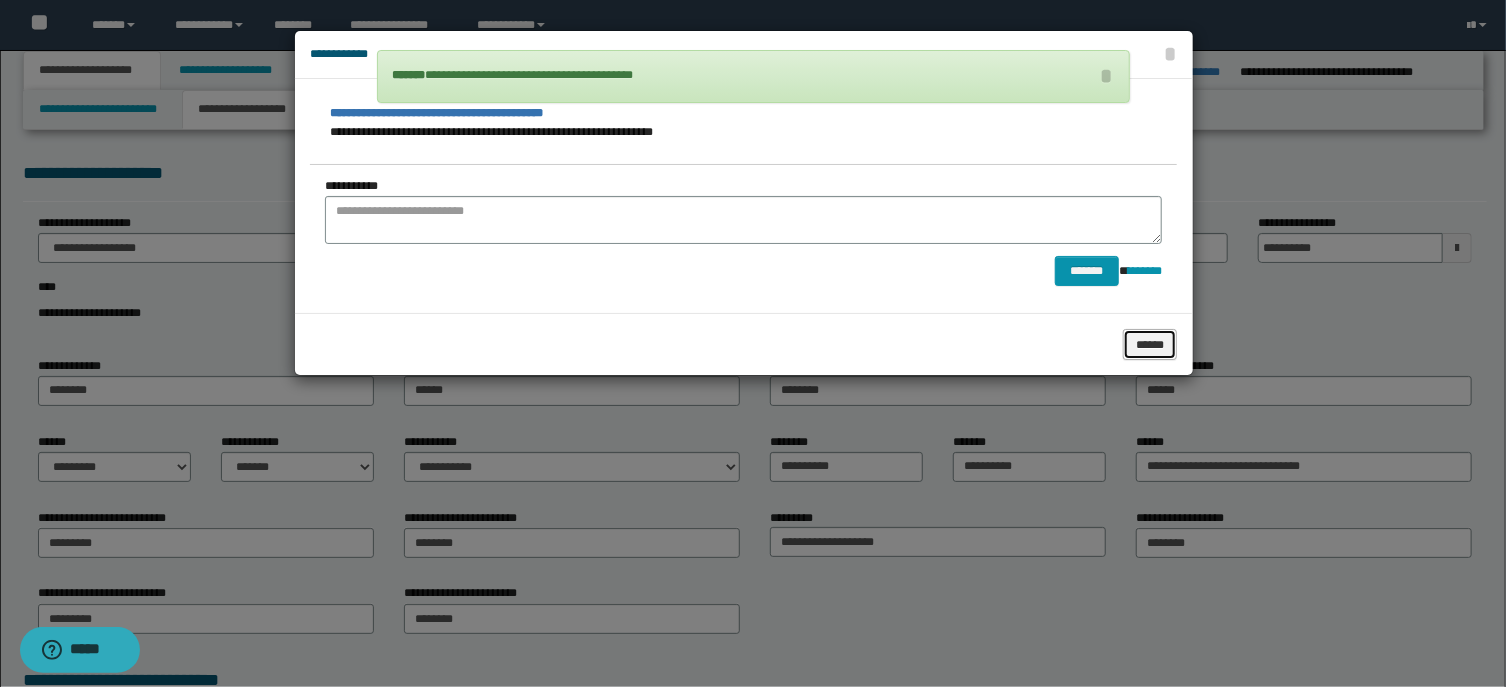 click on "******" at bounding box center (1150, 344) 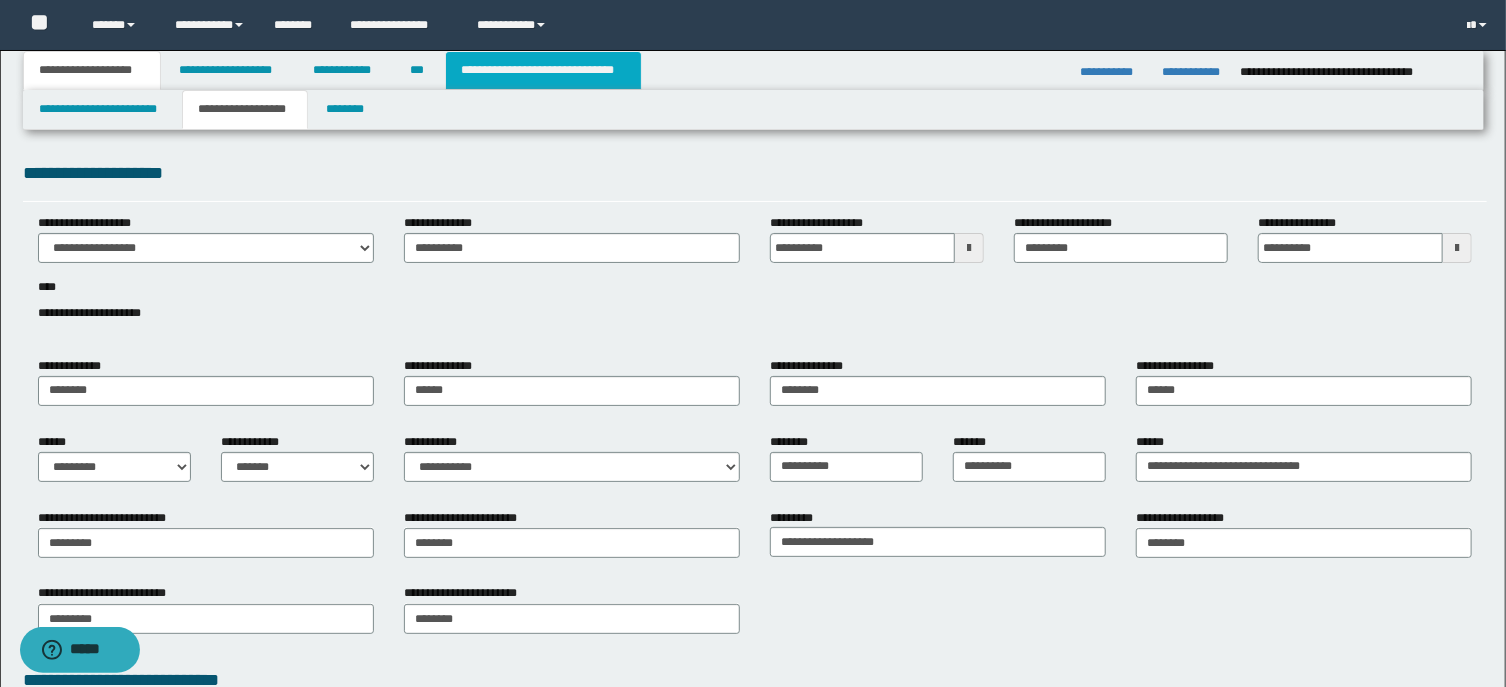 click on "**********" at bounding box center [543, 70] 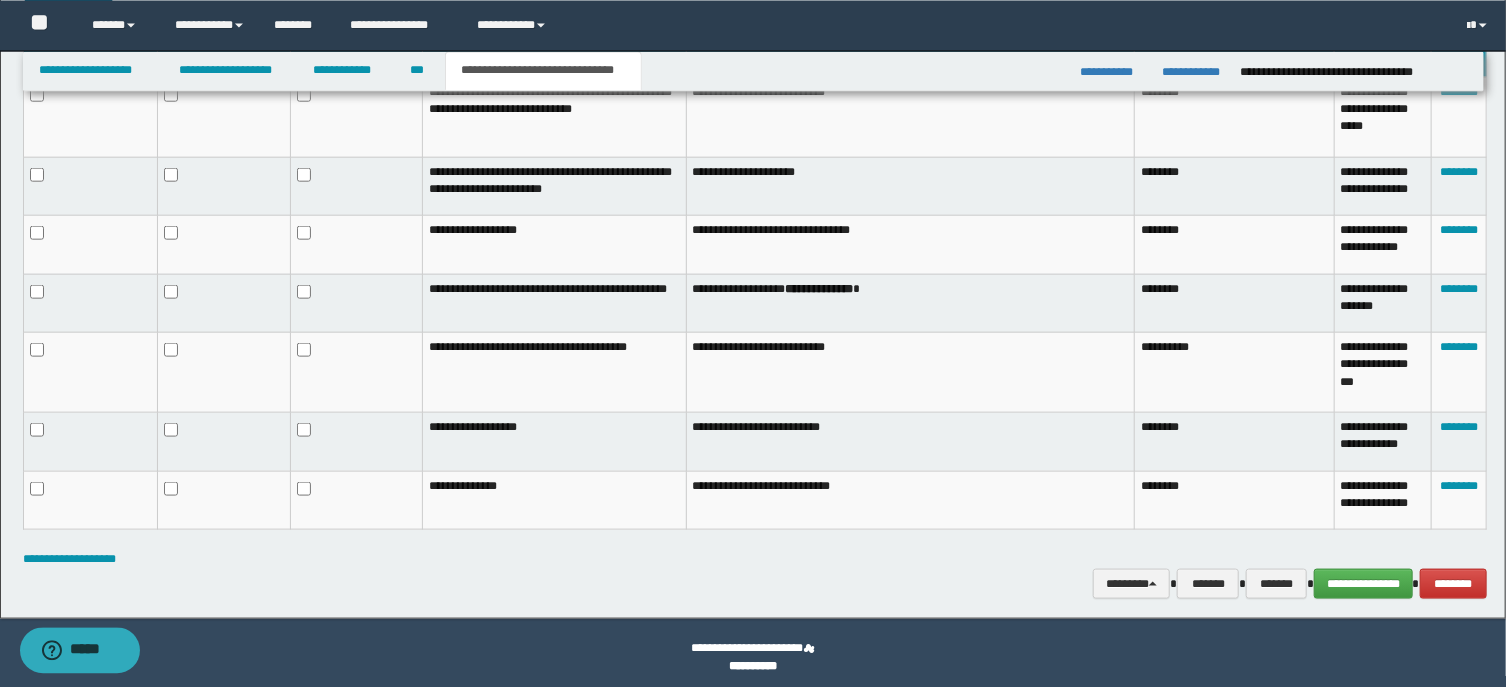 scroll, scrollTop: 1112, scrollLeft: 0, axis: vertical 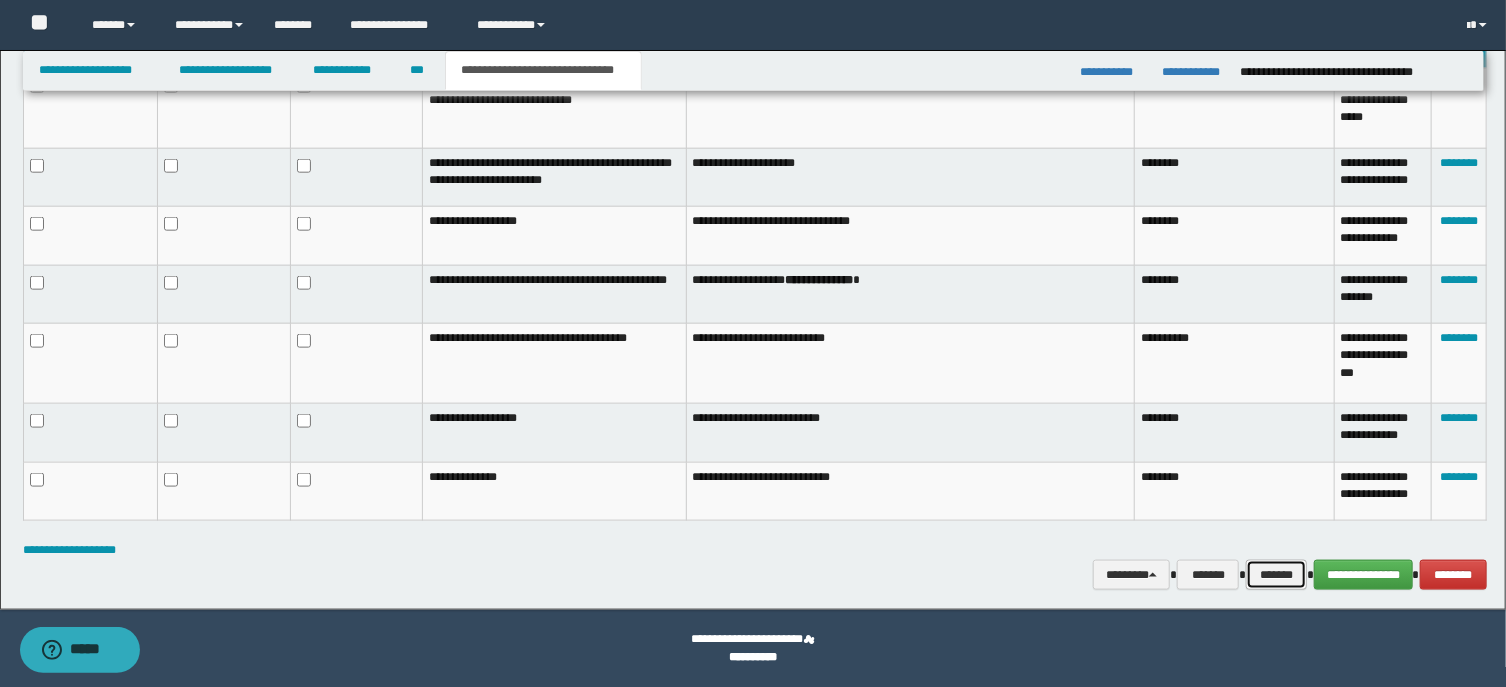 click on "*******" at bounding box center [1276, 575] 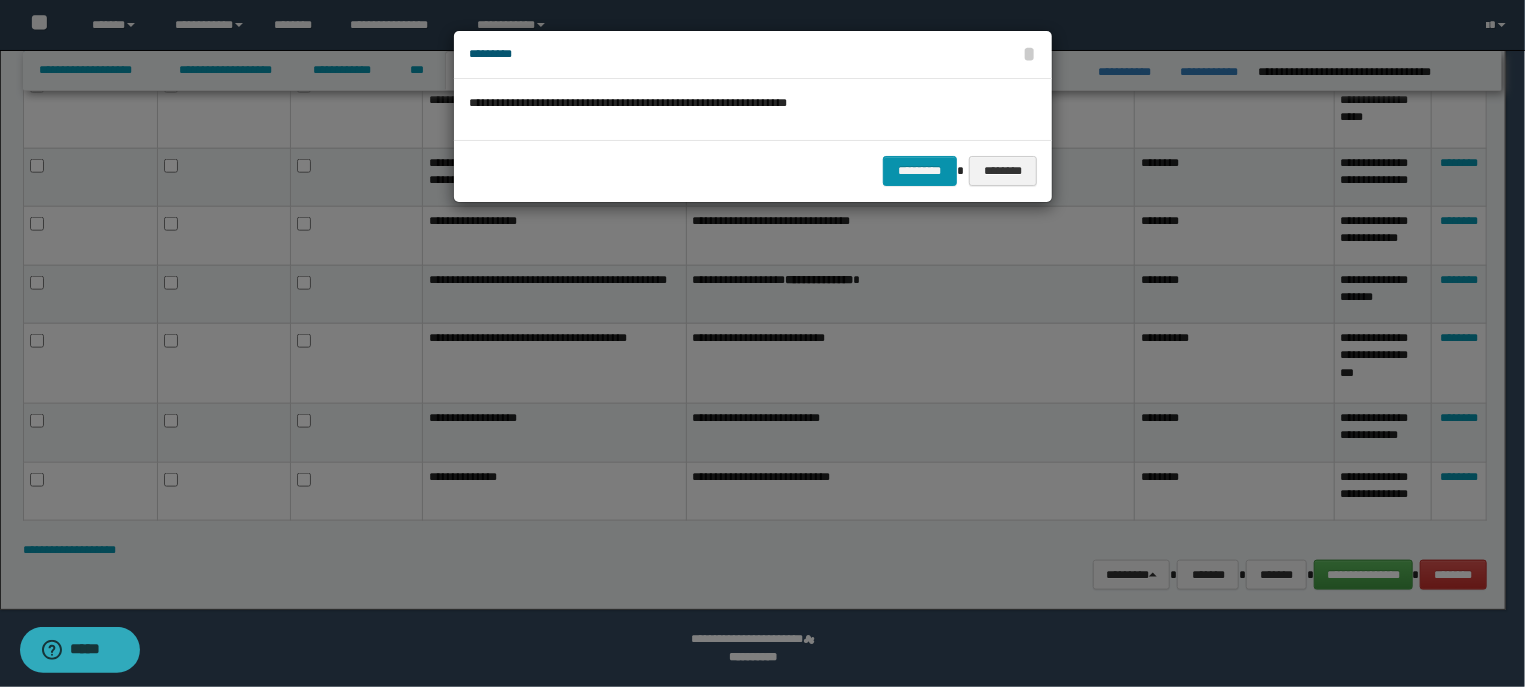 click on "*********
********" at bounding box center (753, 170) 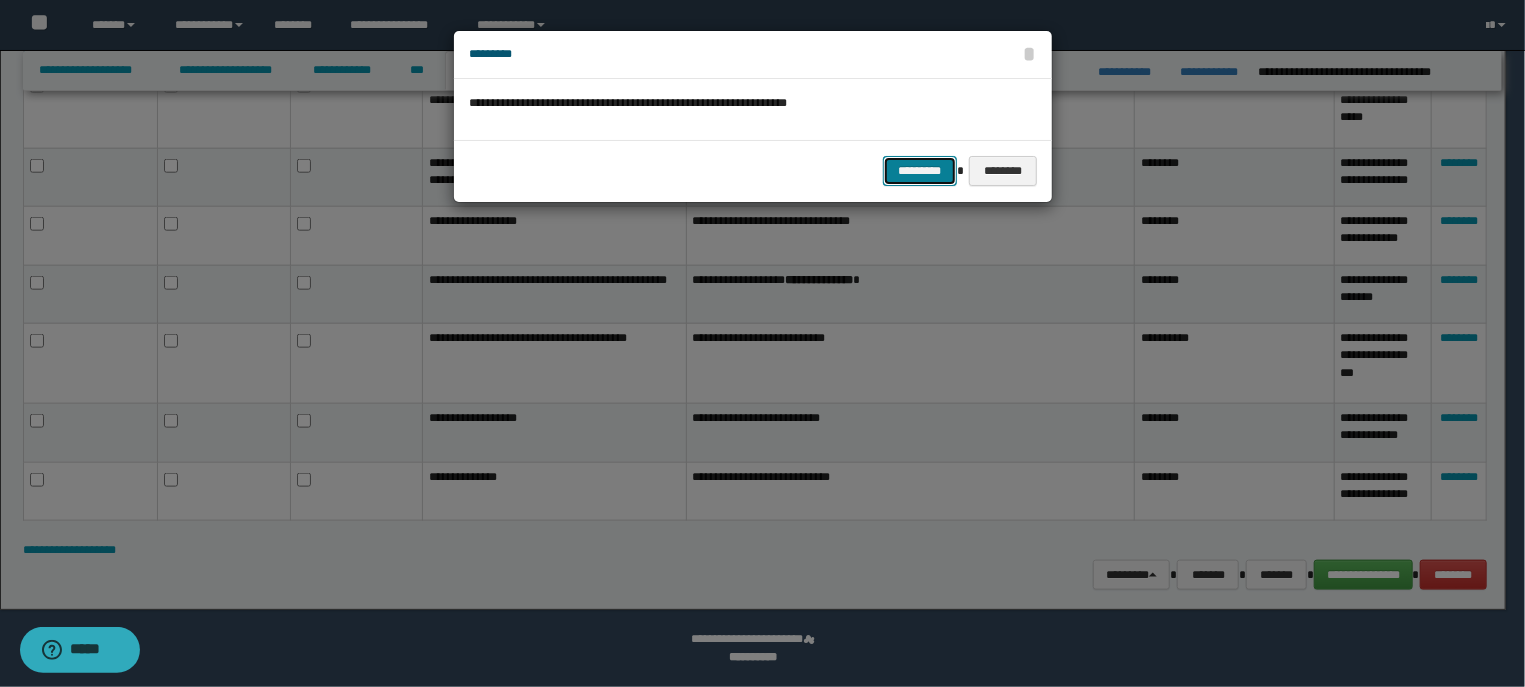 click on "*********" at bounding box center [920, 171] 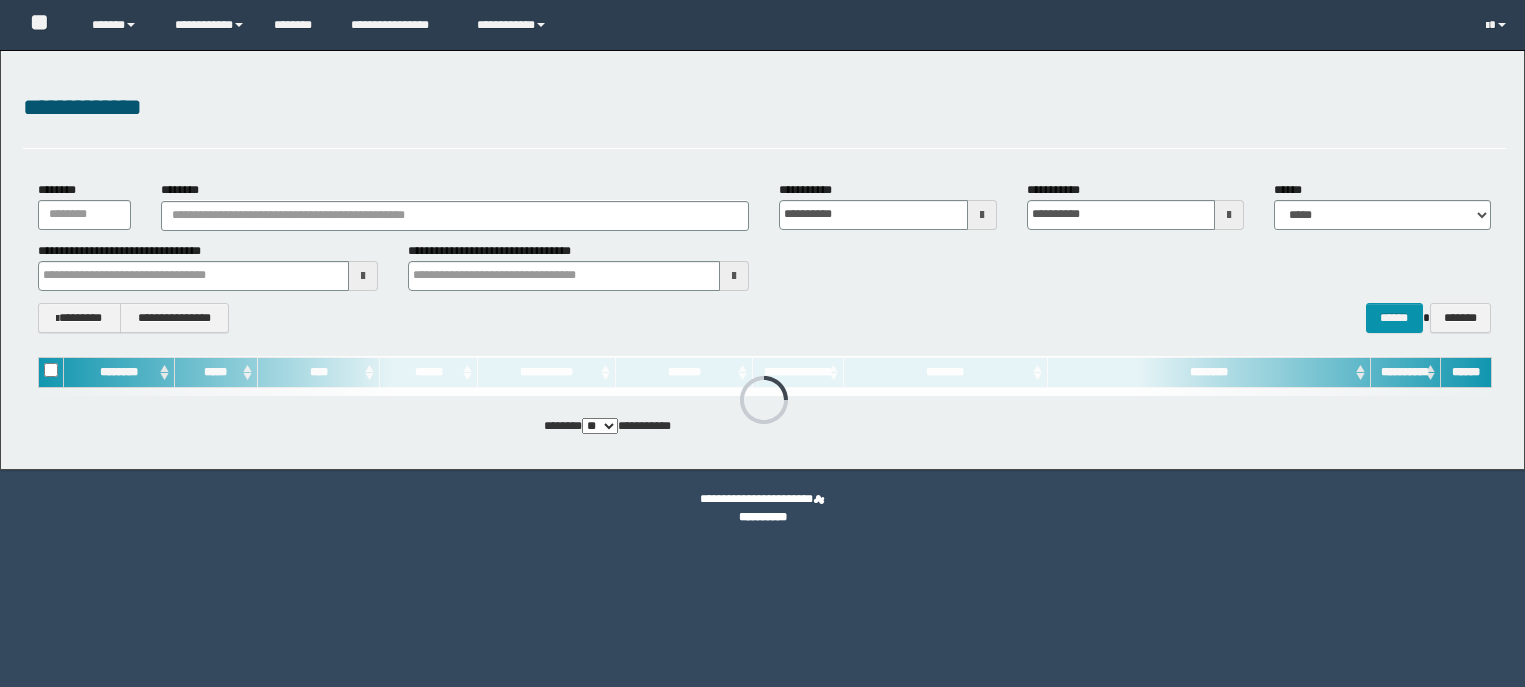 scroll, scrollTop: 0, scrollLeft: 0, axis: both 